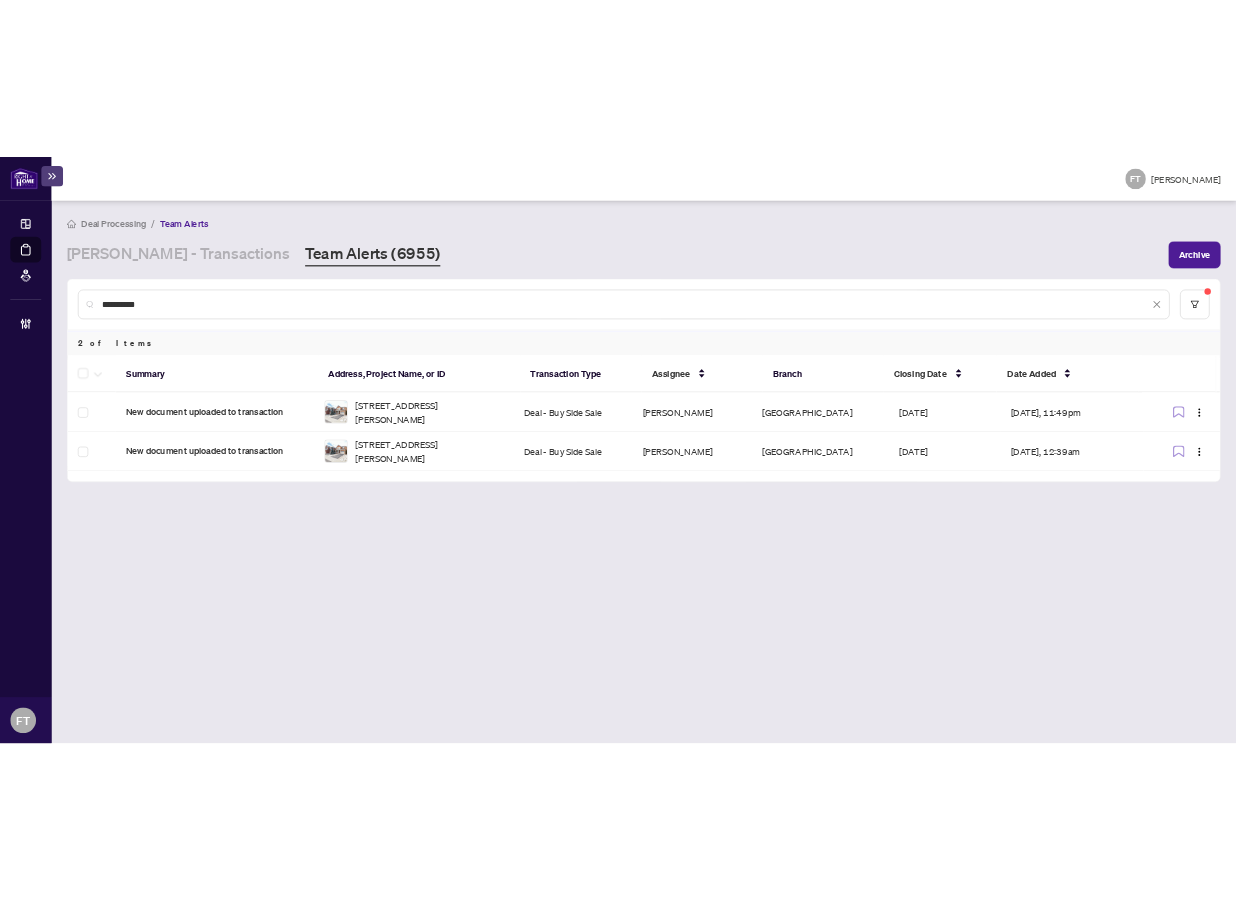 scroll, scrollTop: 0, scrollLeft: 0, axis: both 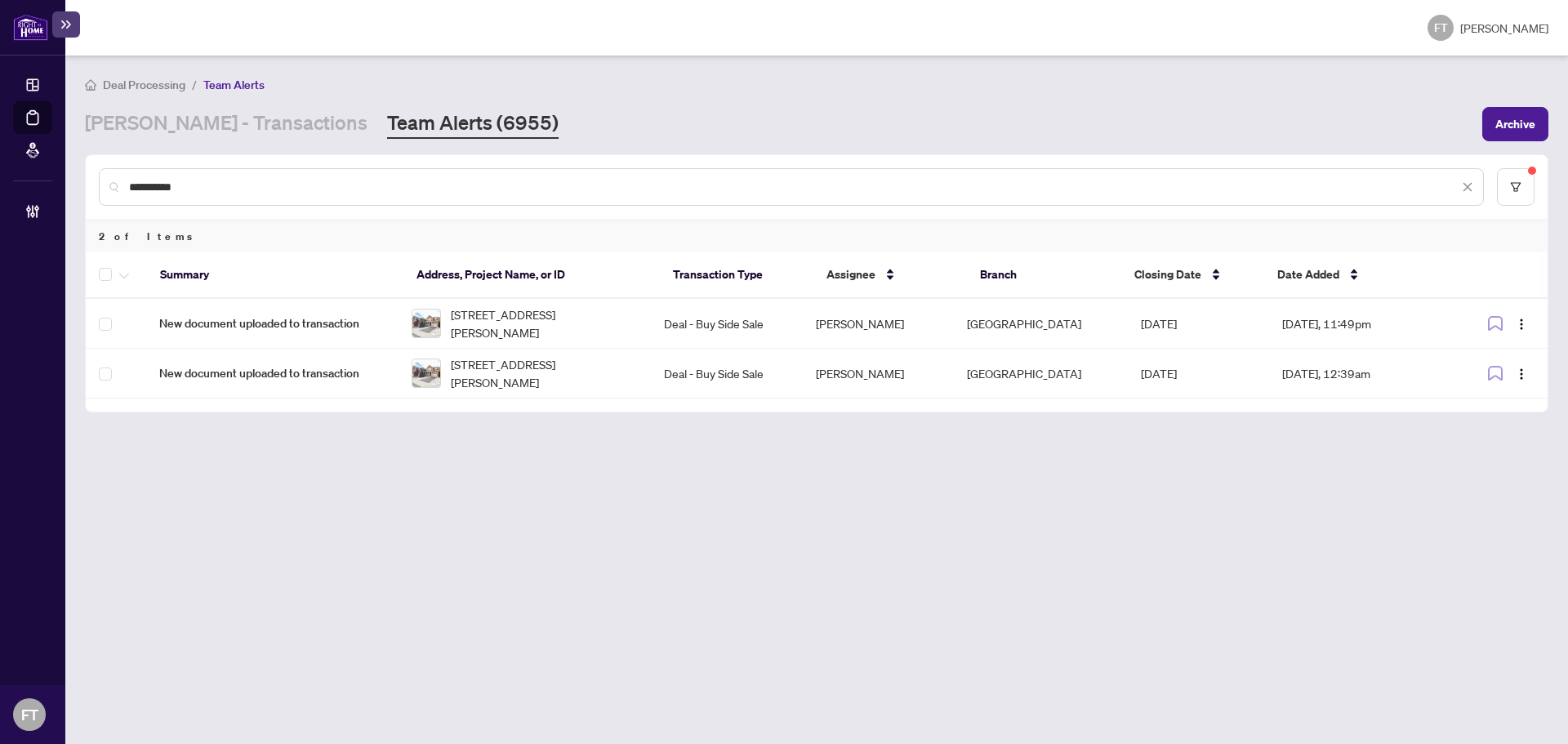 drag, startPoint x: 601, startPoint y: 609, endPoint x: 595, endPoint y: 594, distance: 16.155494 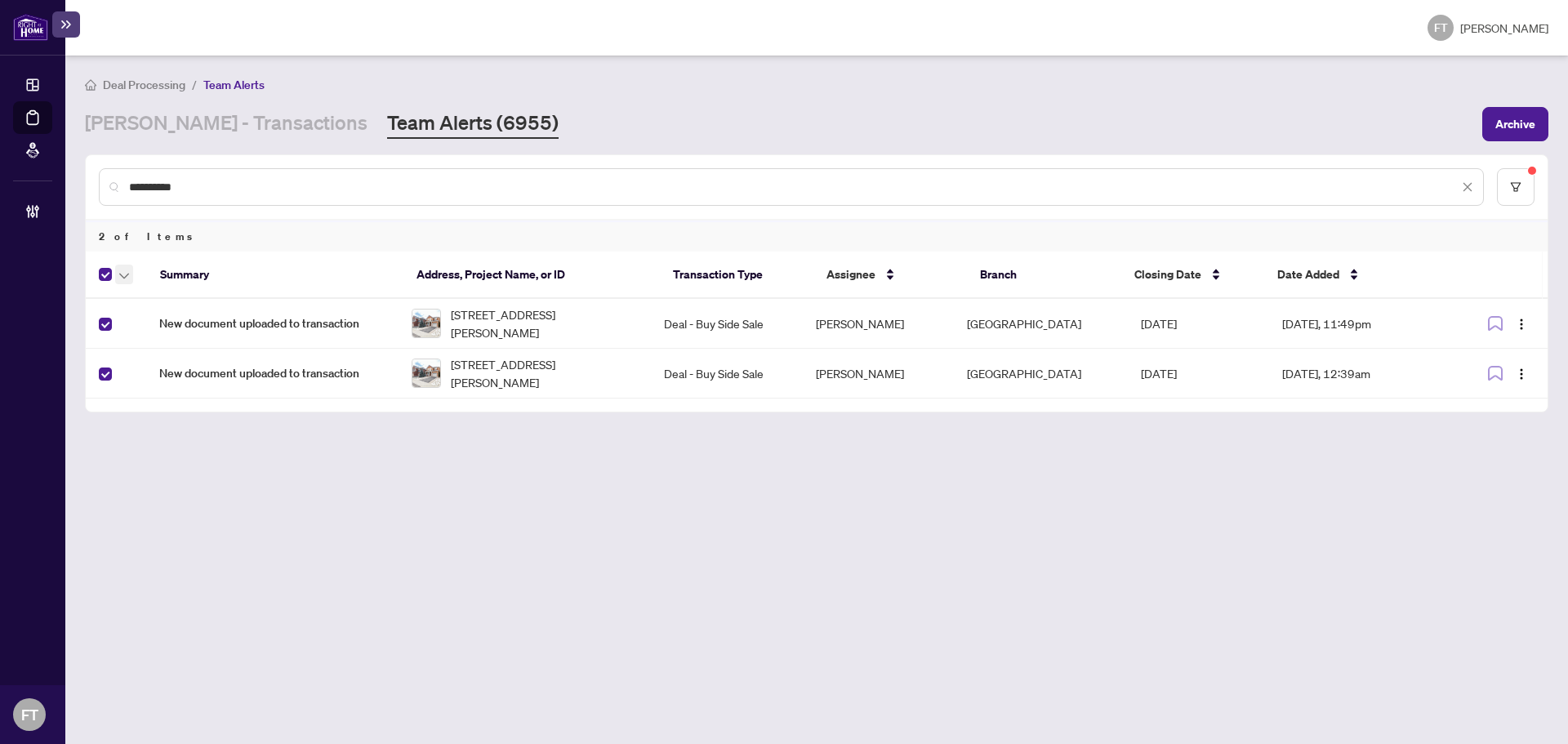 click 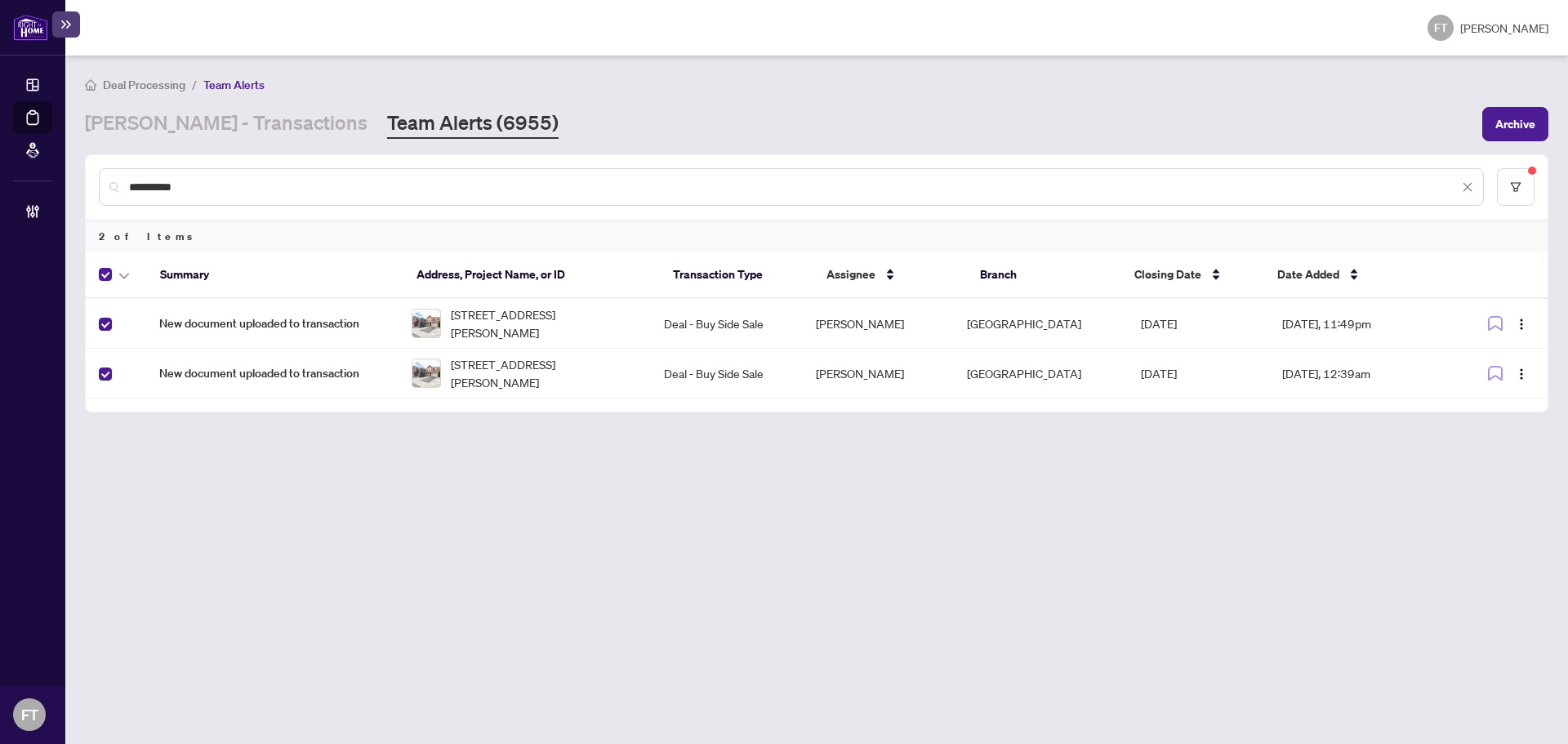 click on "[STREET_ADDRESS][PERSON_NAME]" at bounding box center [544, 323] 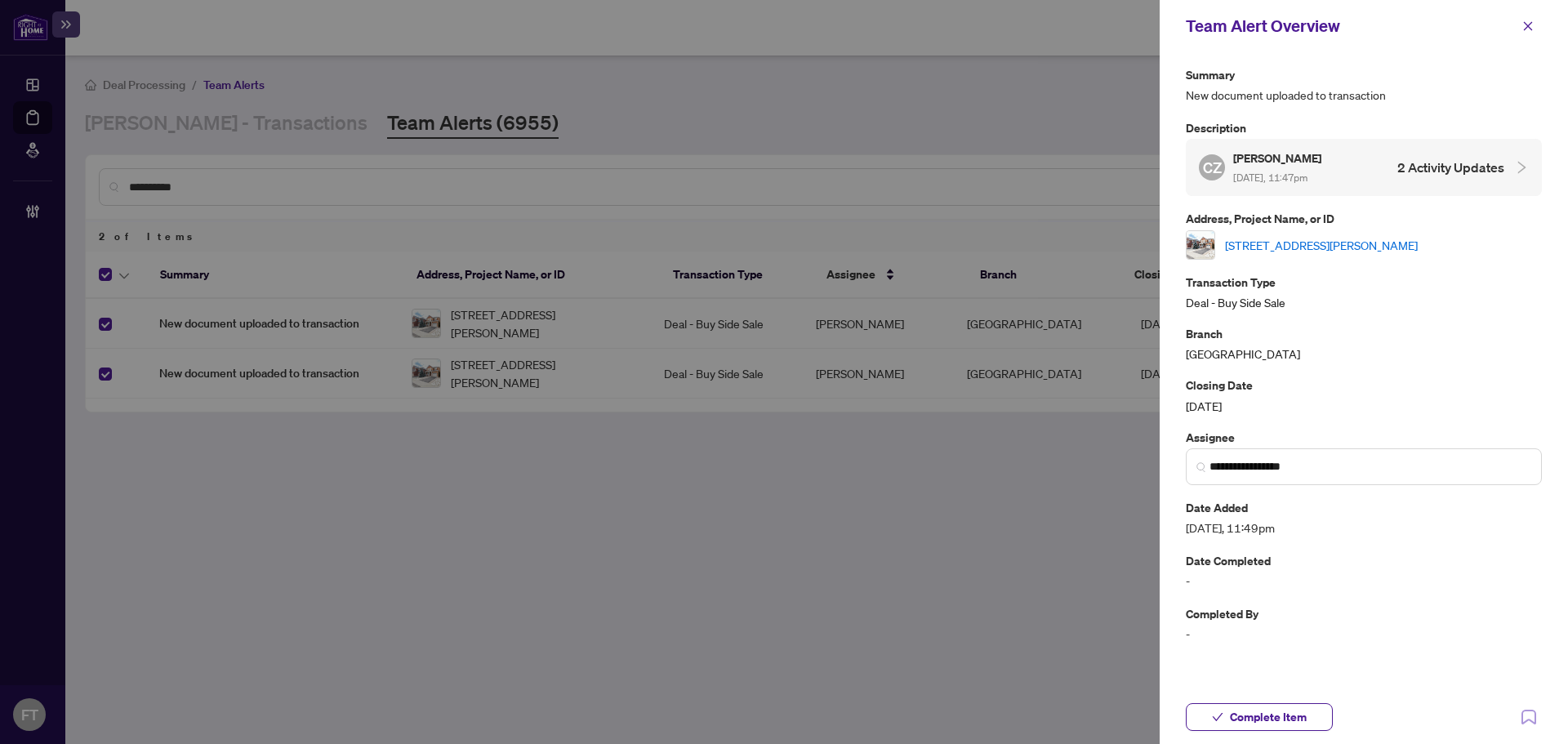 click on "[STREET_ADDRESS][PERSON_NAME]" at bounding box center [1321, 245] 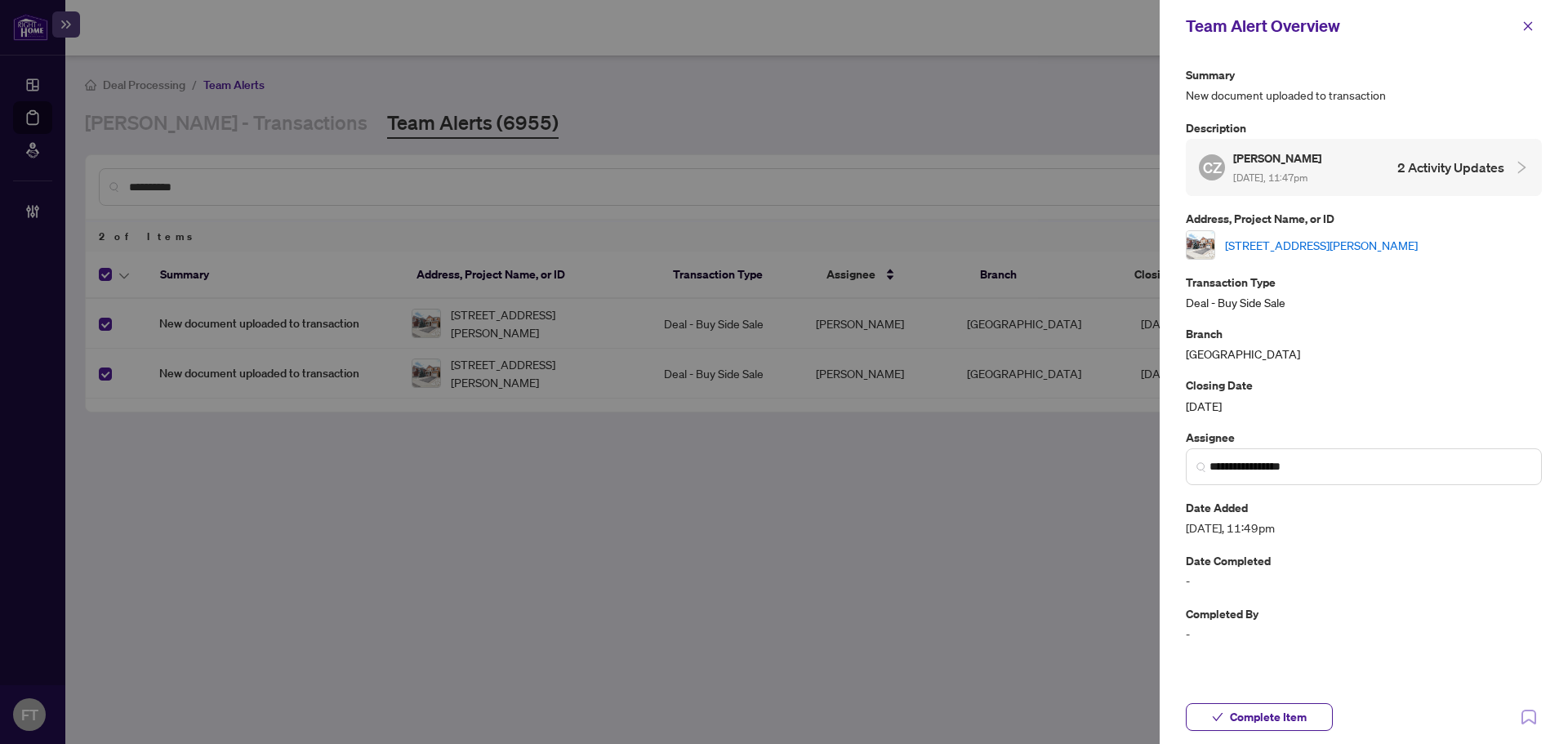 drag, startPoint x: 1277, startPoint y: 715, endPoint x: 1235, endPoint y: 500, distance: 219.06392 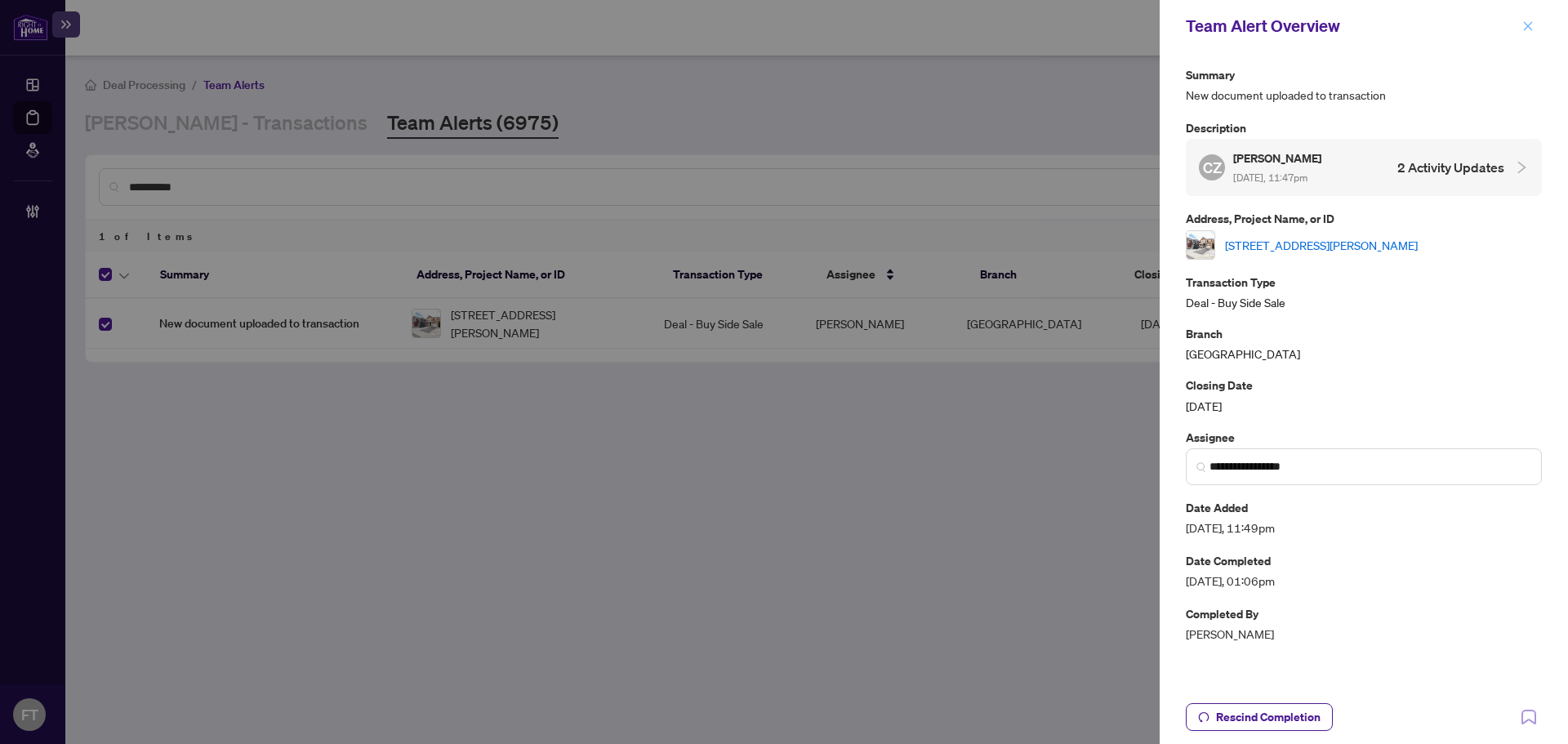 click at bounding box center (1528, 26) 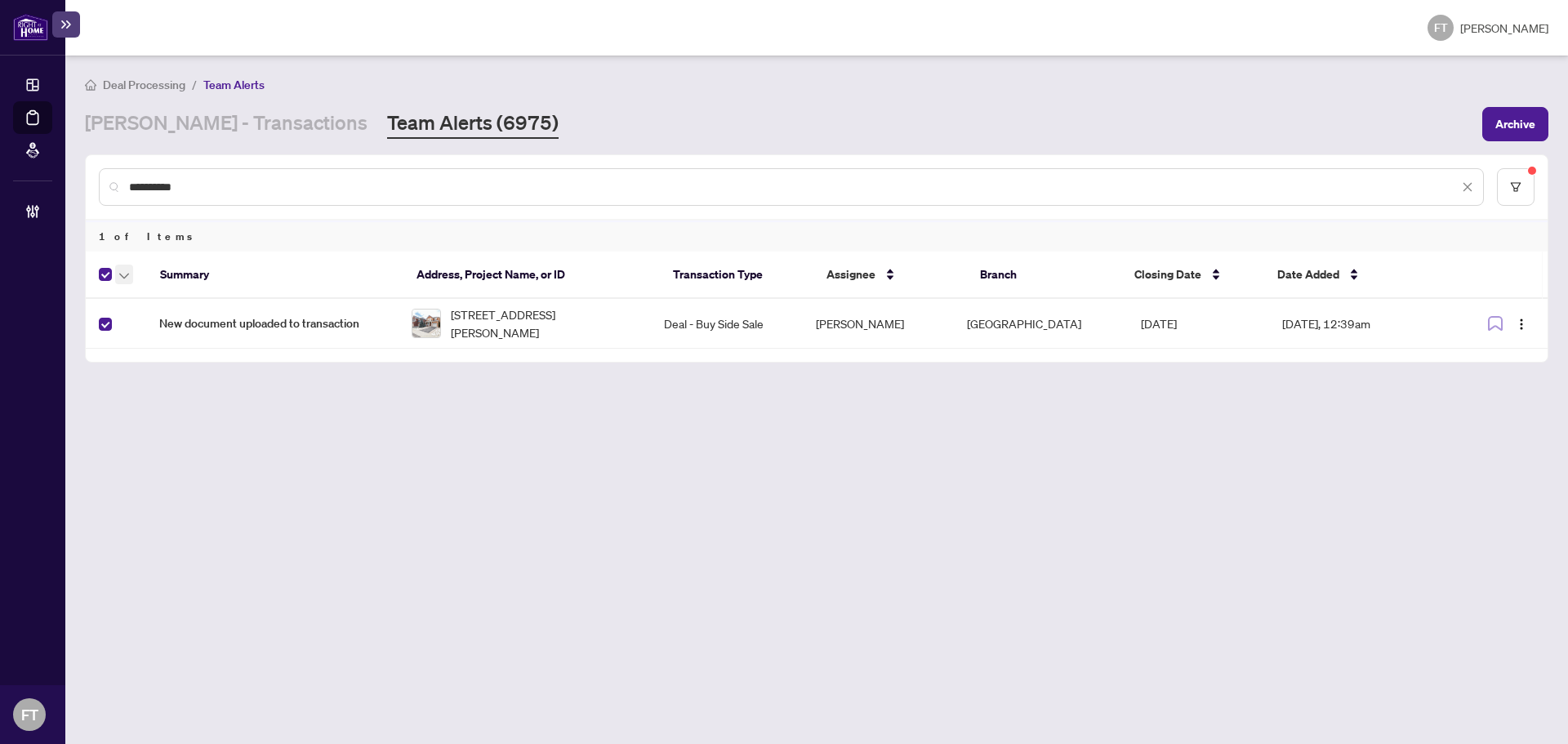click at bounding box center [124, 274] 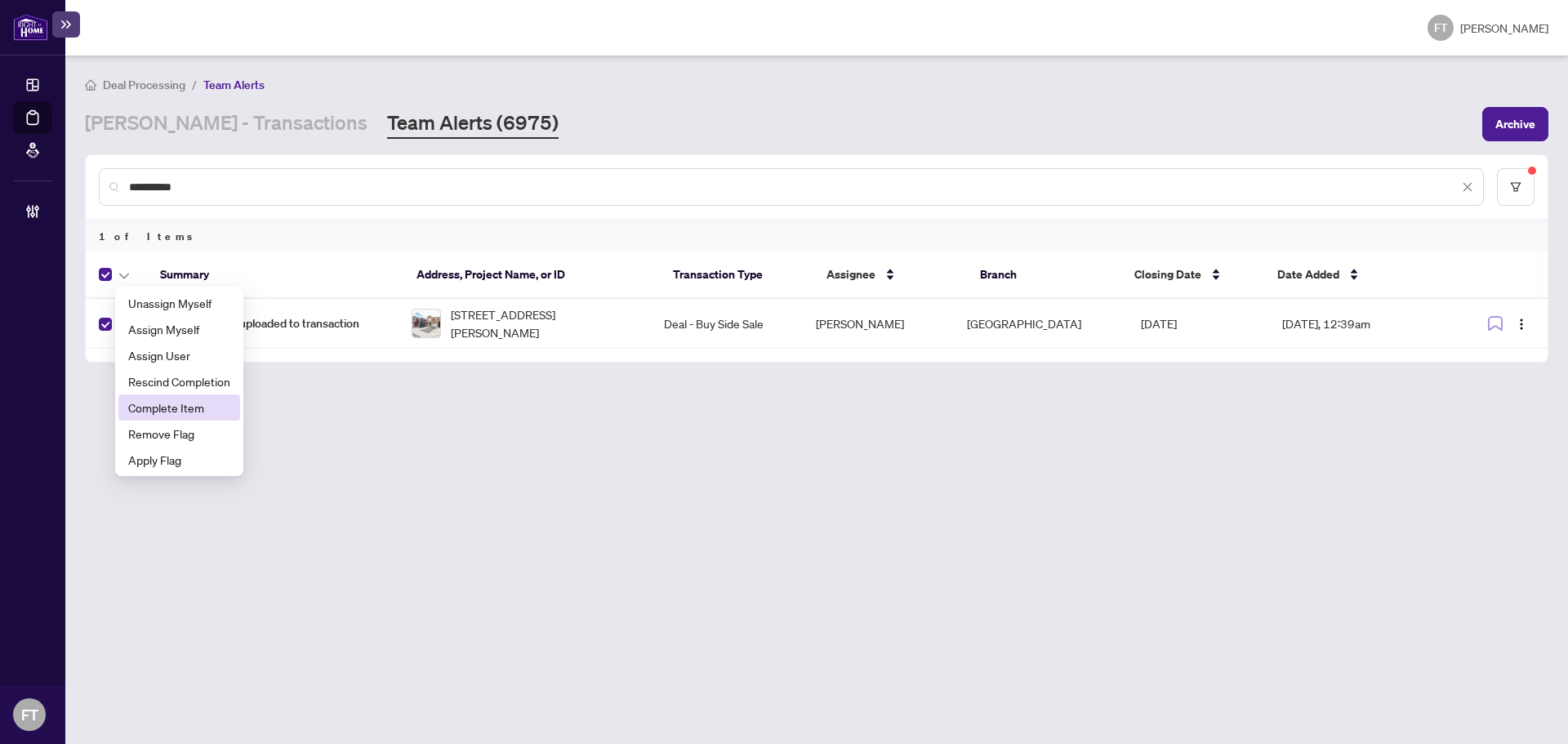 click on "Complete Item" at bounding box center (179, 408) 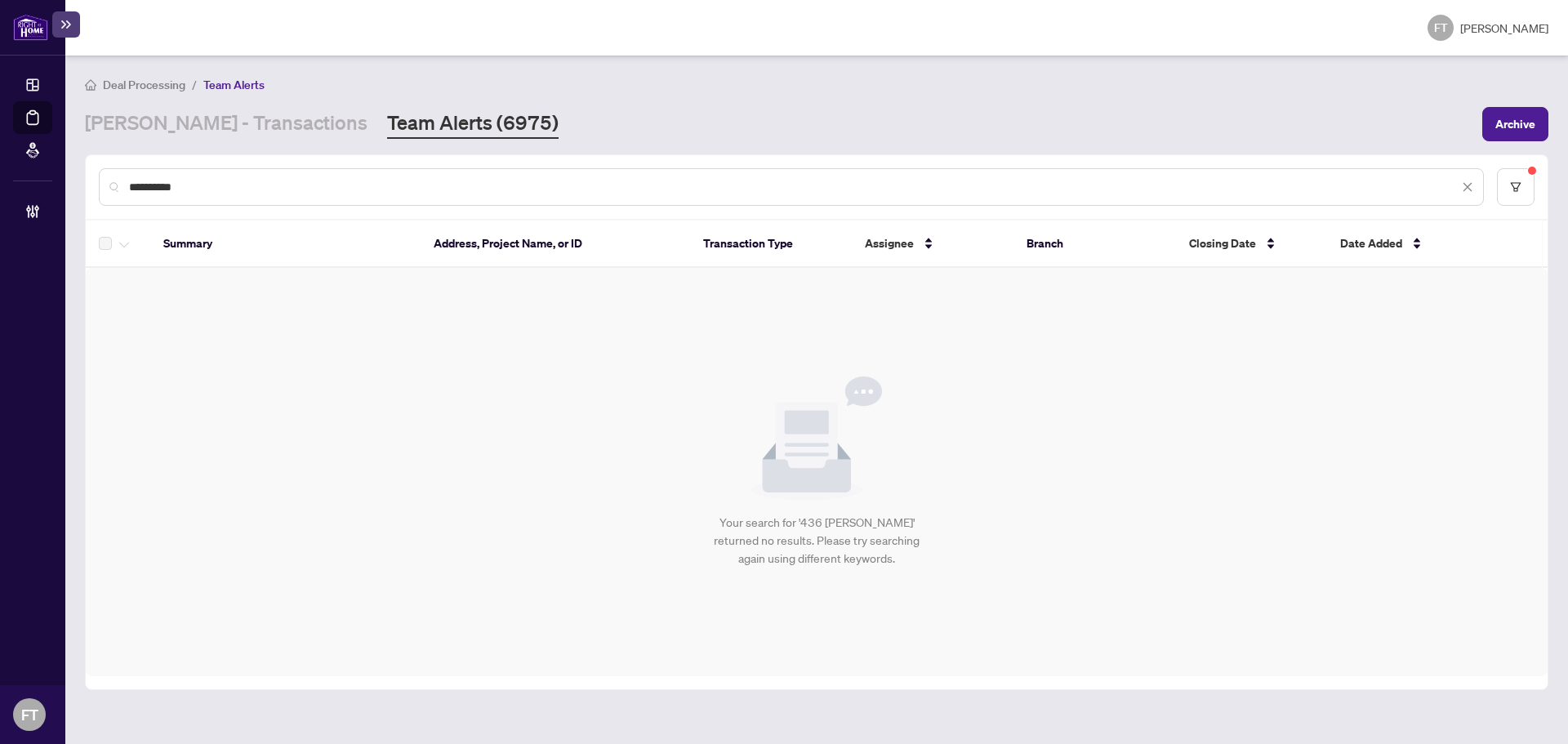 drag, startPoint x: 175, startPoint y: 112, endPoint x: 935, endPoint y: 2, distance: 767.91927 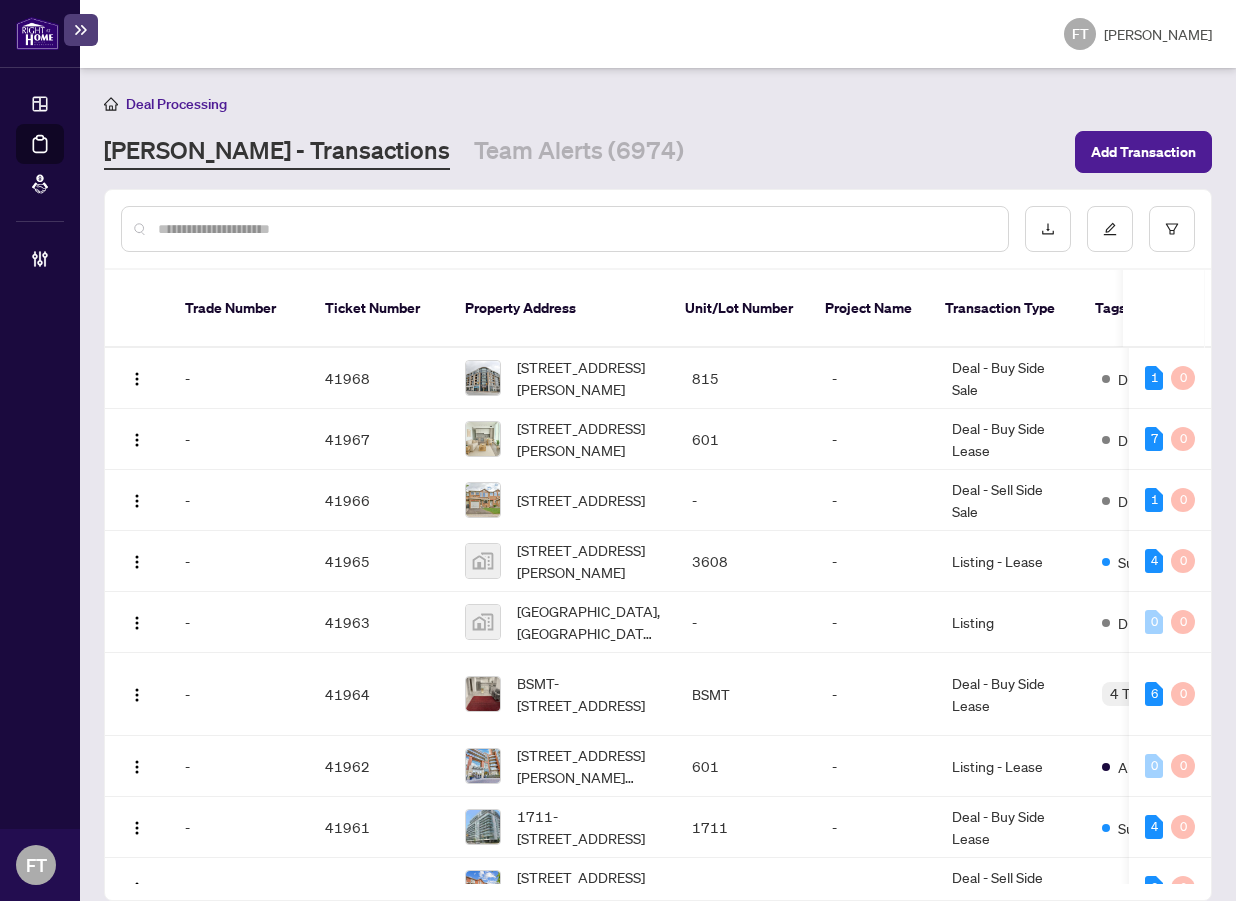 drag, startPoint x: 224, startPoint y: 240, endPoint x: 228, endPoint y: 228, distance: 12.649111 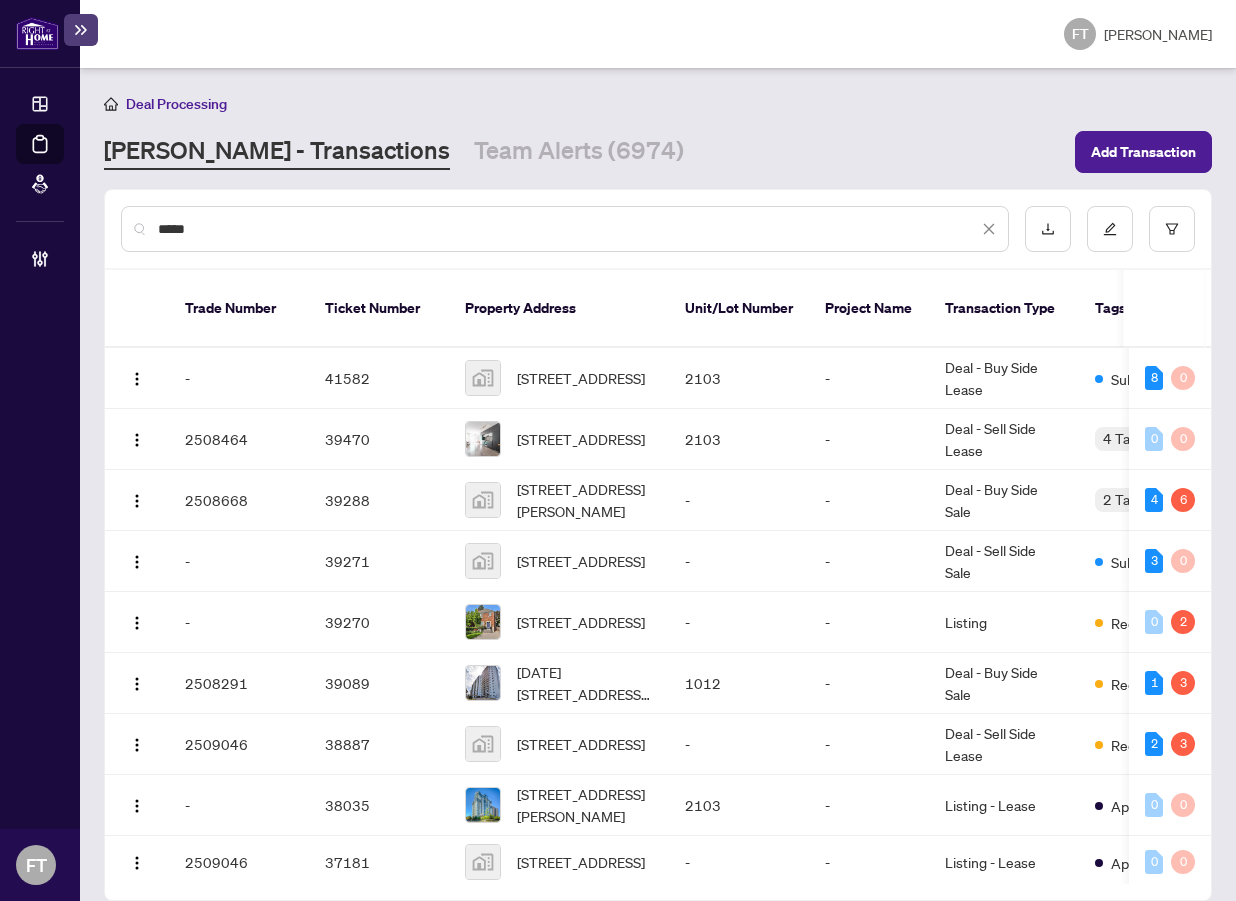 click on "*****" at bounding box center [568, 229] 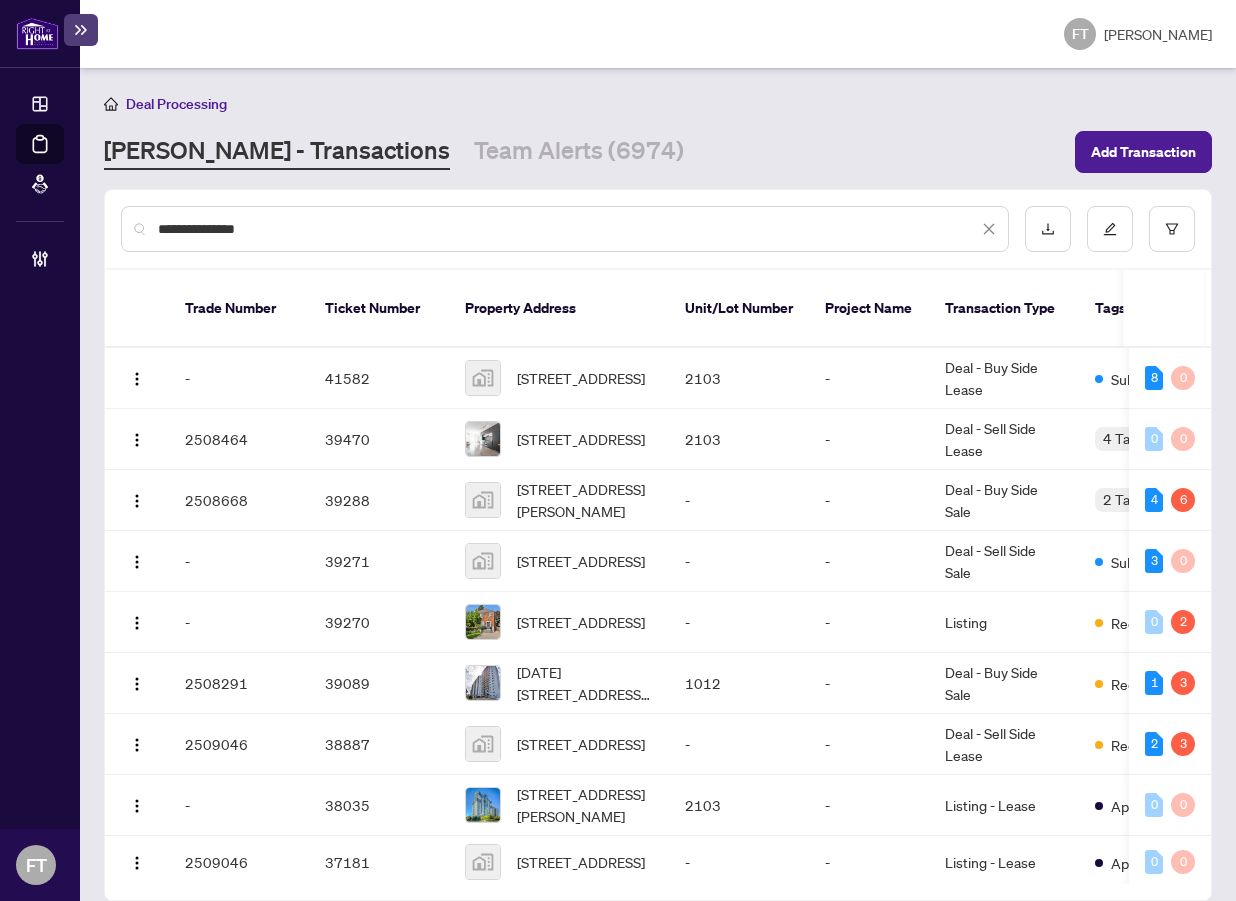 type on "**********" 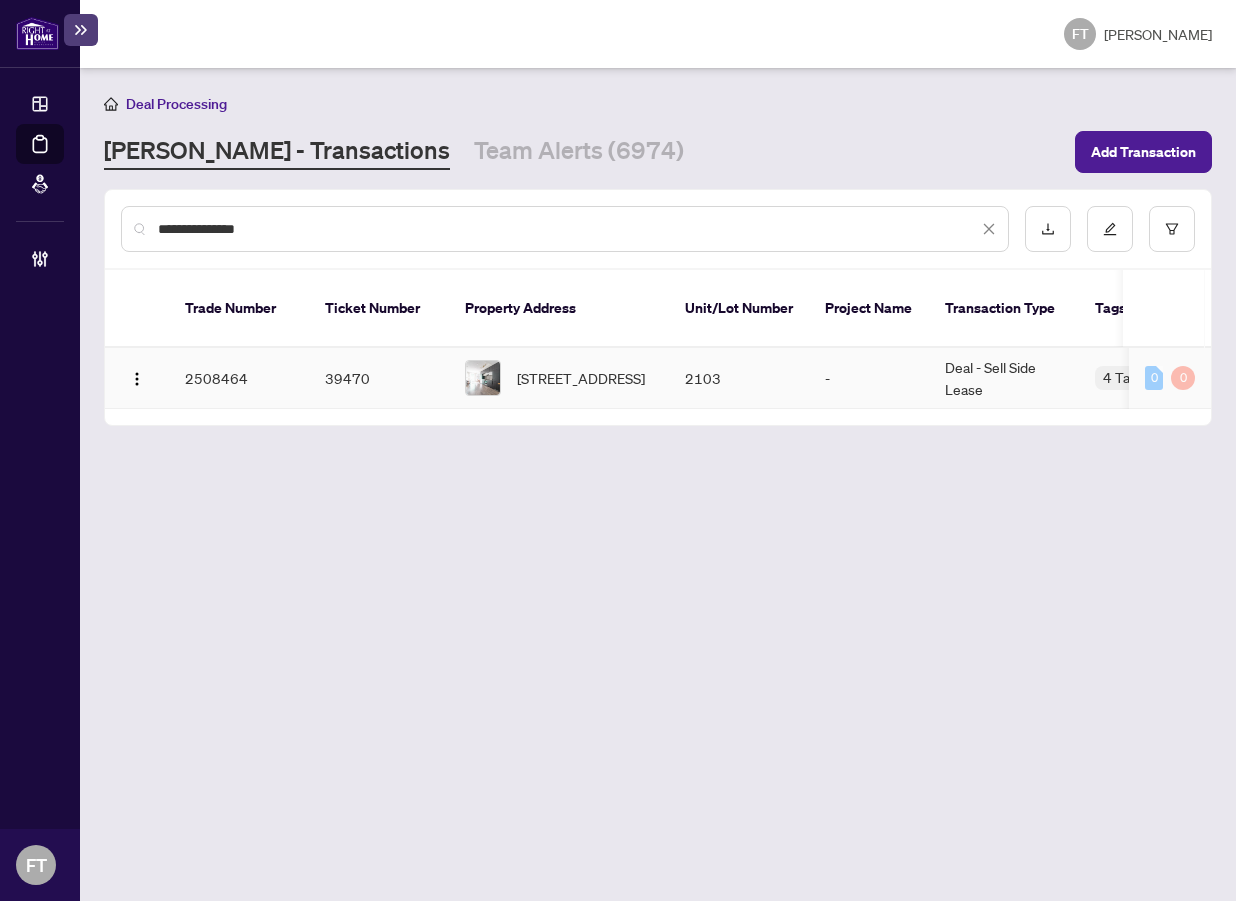 click on "2103-159 Dundas St, Toronto, Ontario M5B 0A9, Canada" at bounding box center [581, 378] 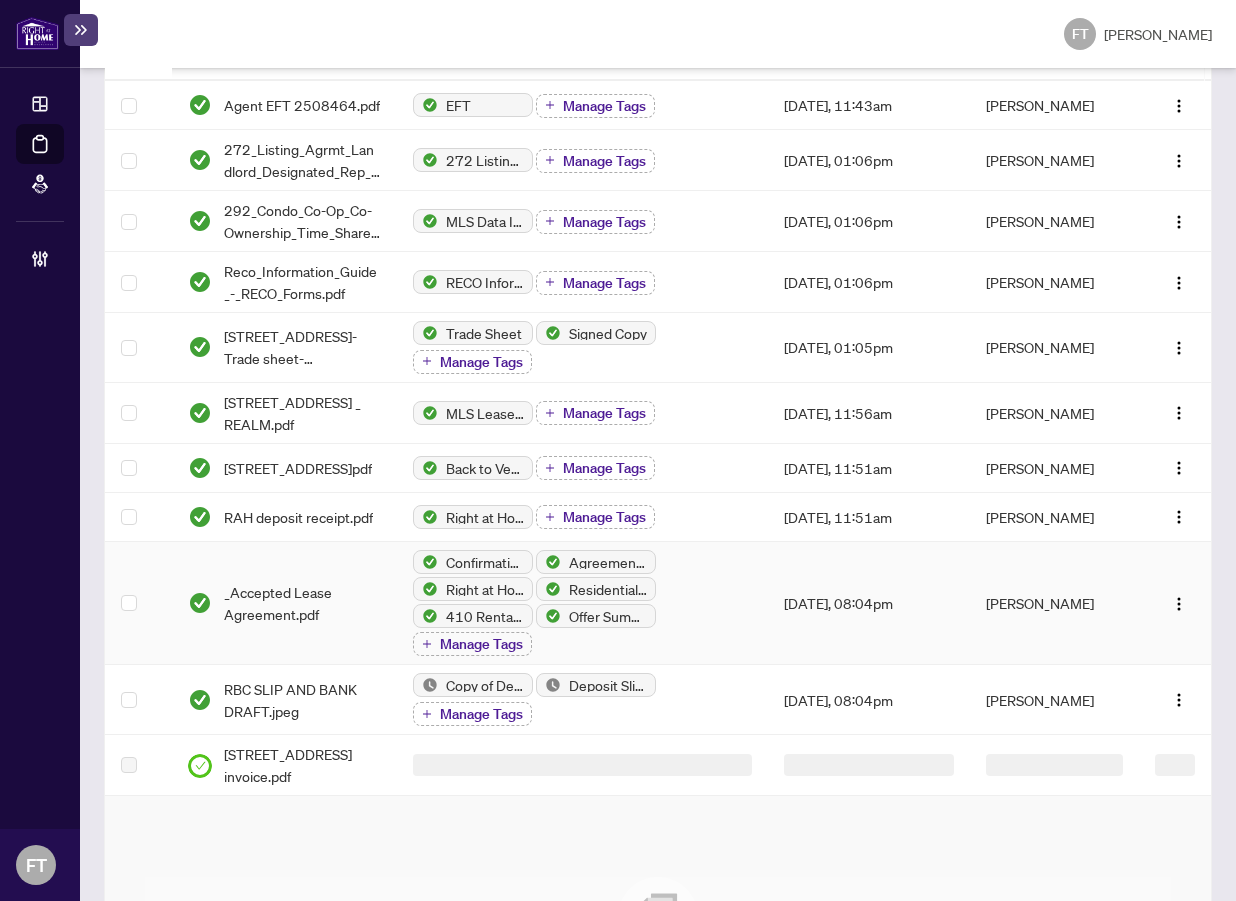 scroll, scrollTop: 288, scrollLeft: 0, axis: vertical 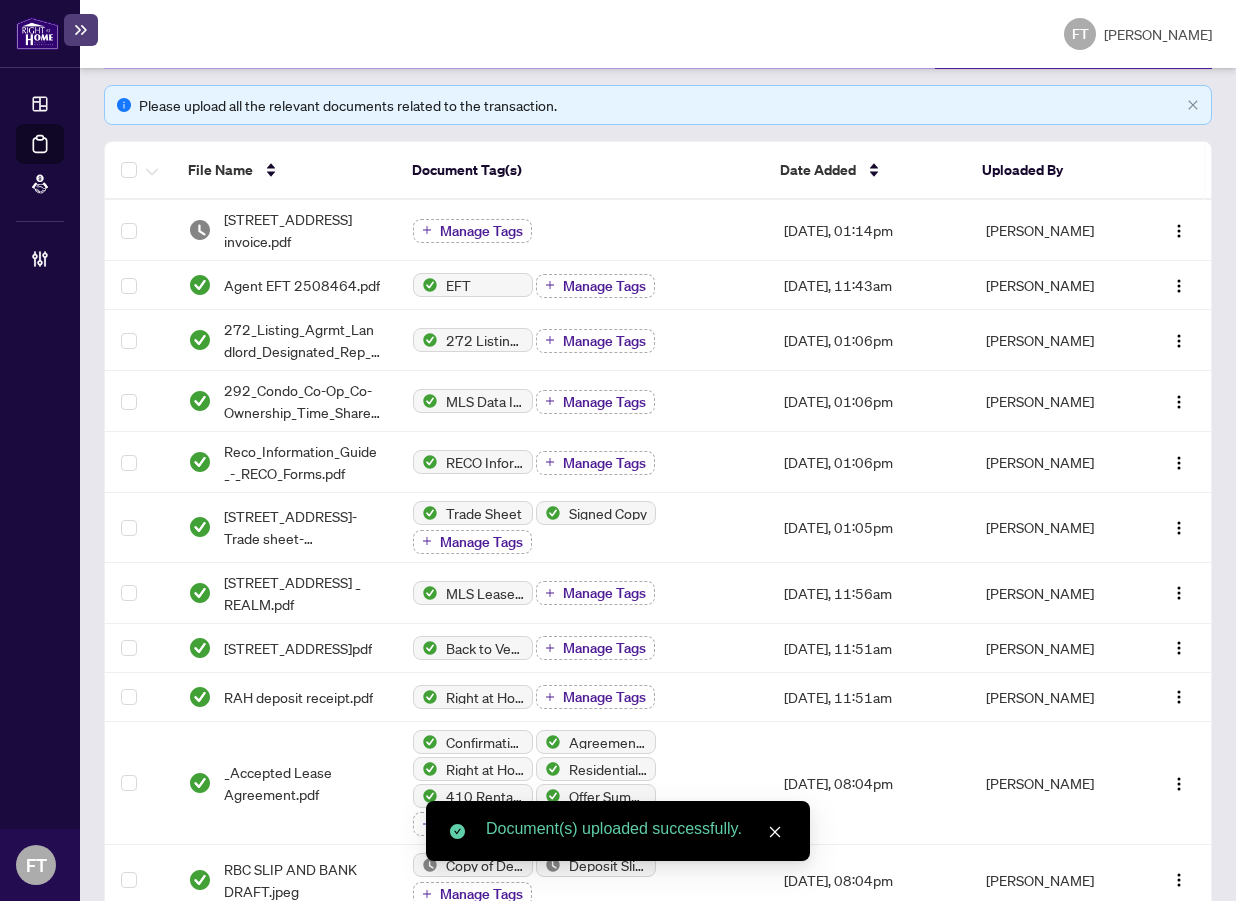 click on "File Name" at bounding box center [284, 170] 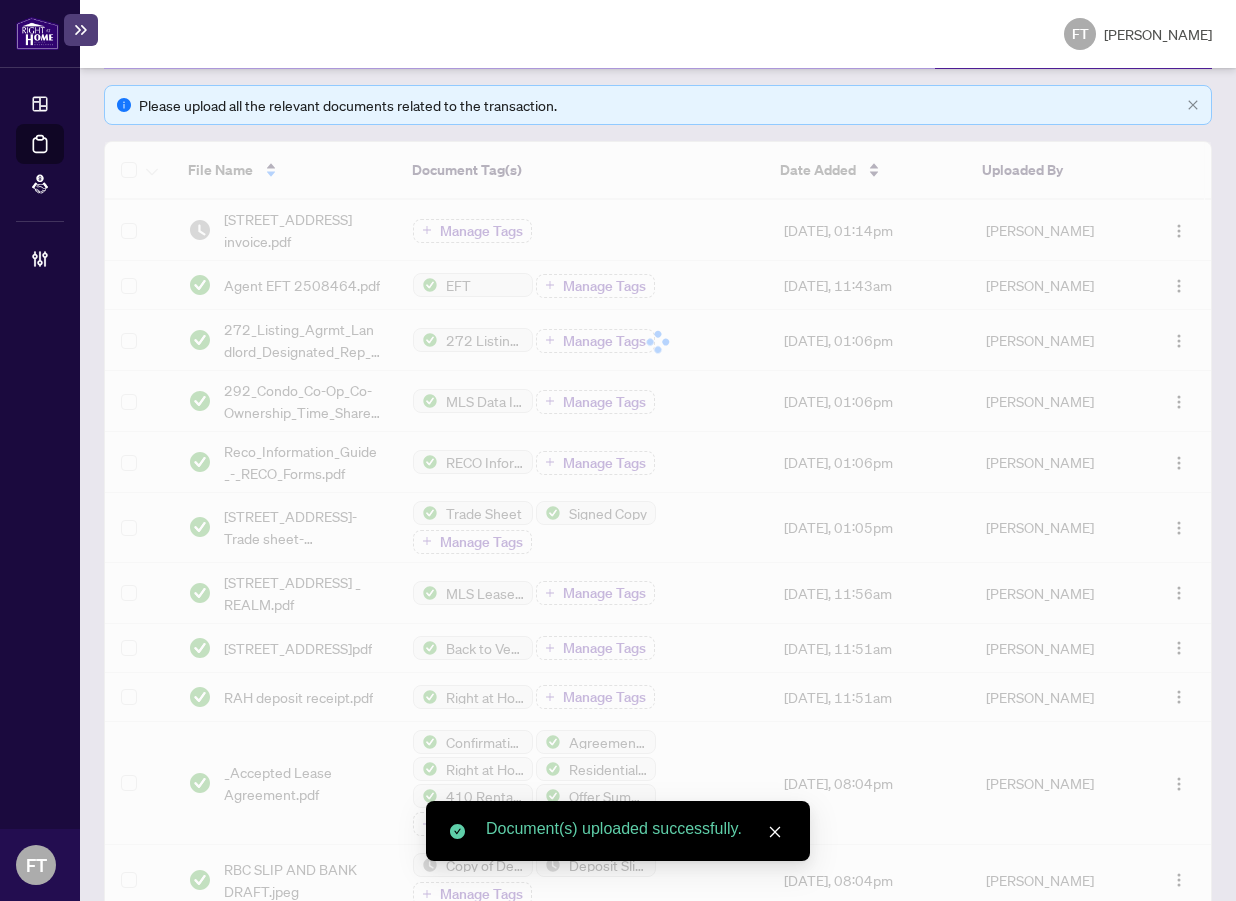 click at bounding box center [658, 342] 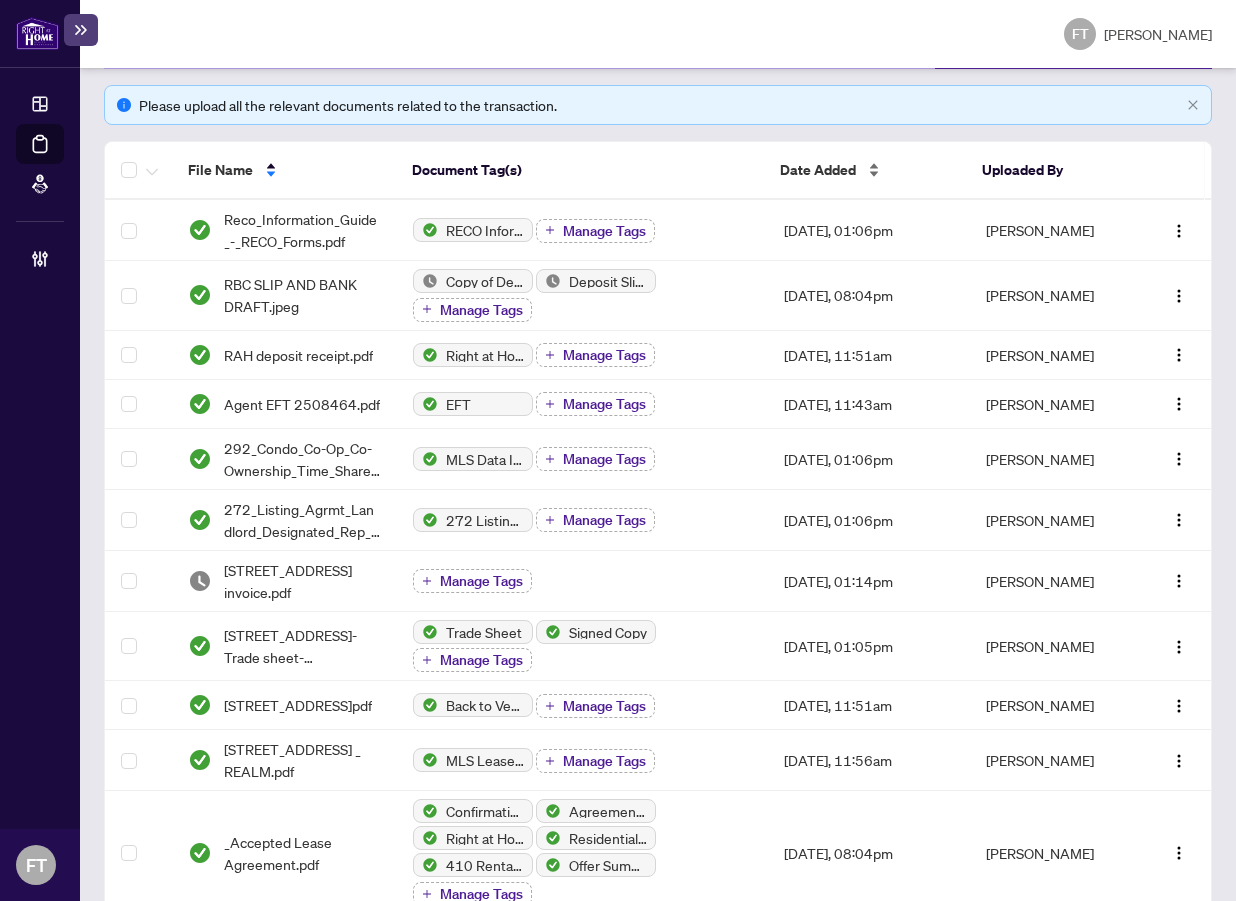 click on "Date Added" at bounding box center [818, 170] 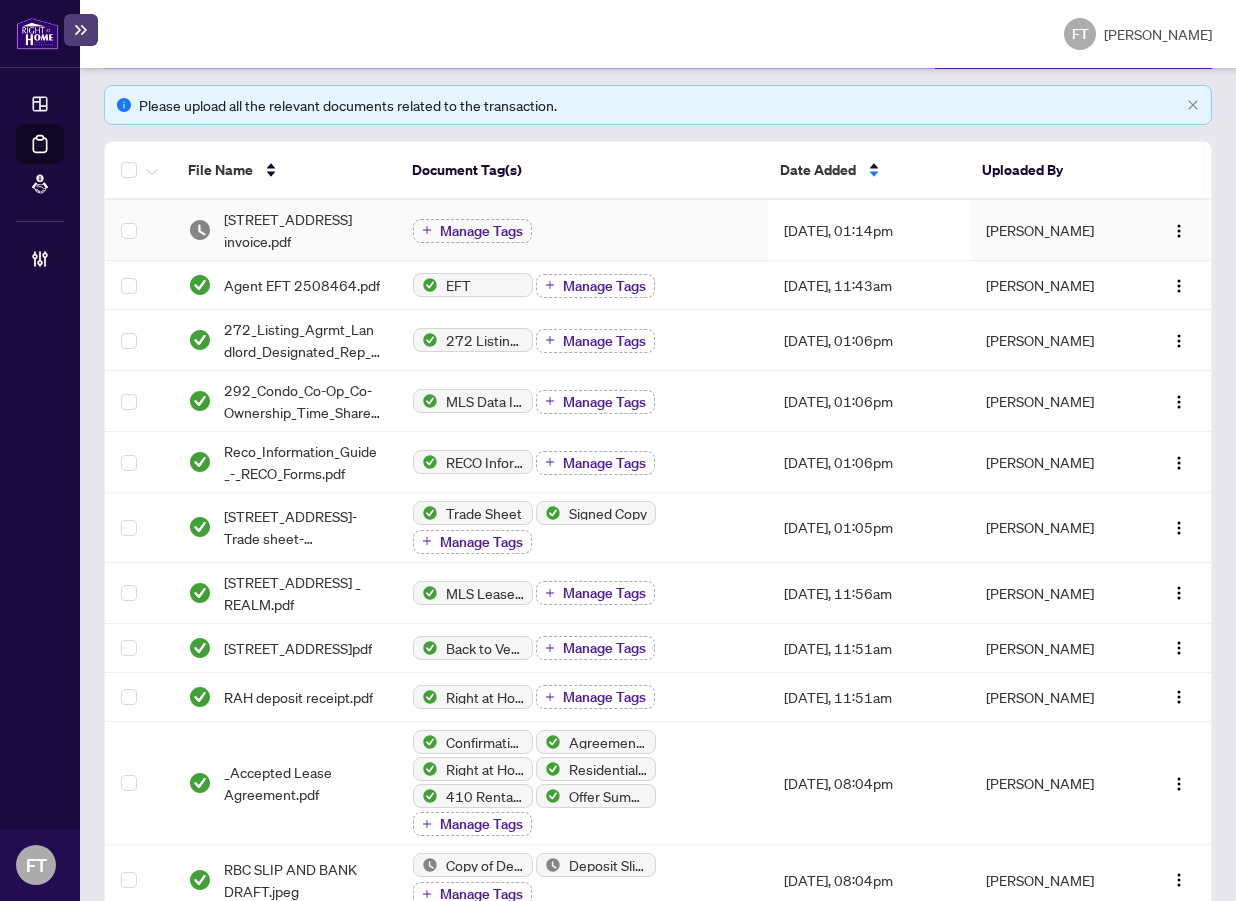 click on "159 Dundas Street E 2103 invoice.pdf" at bounding box center [302, 230] 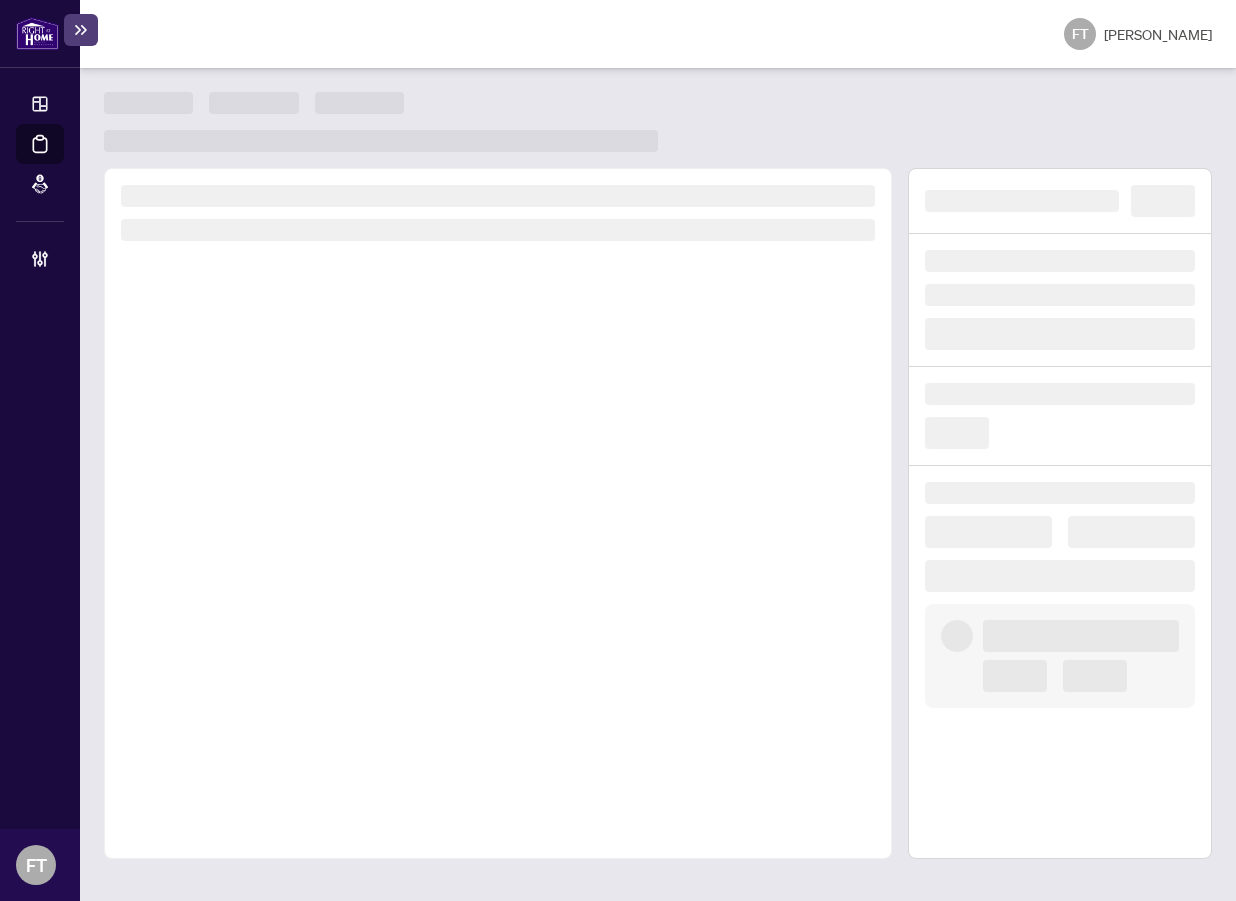 scroll, scrollTop: 0, scrollLeft: 0, axis: both 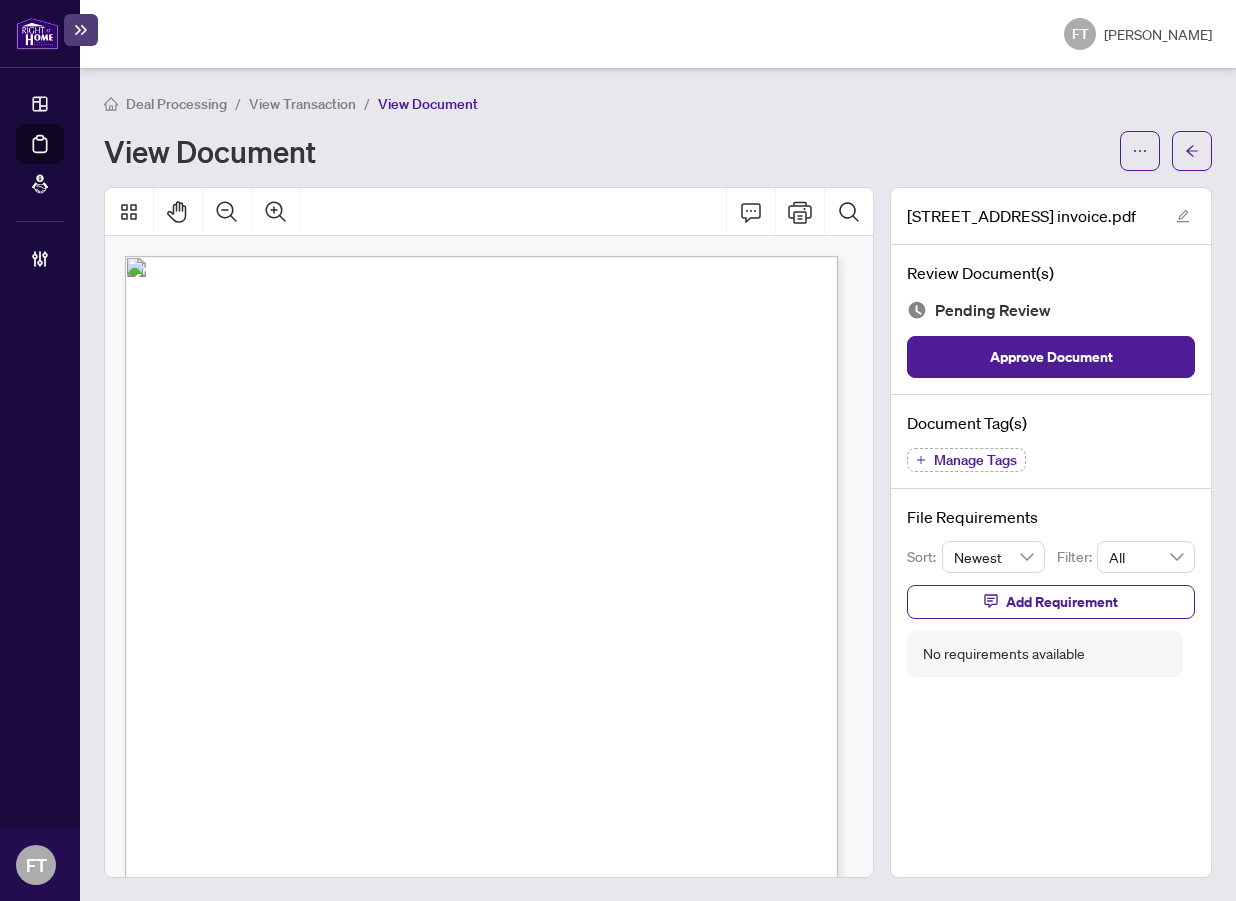 click on "ATTENTION: DEAL SECRETARY" at bounding box center (289, 417) 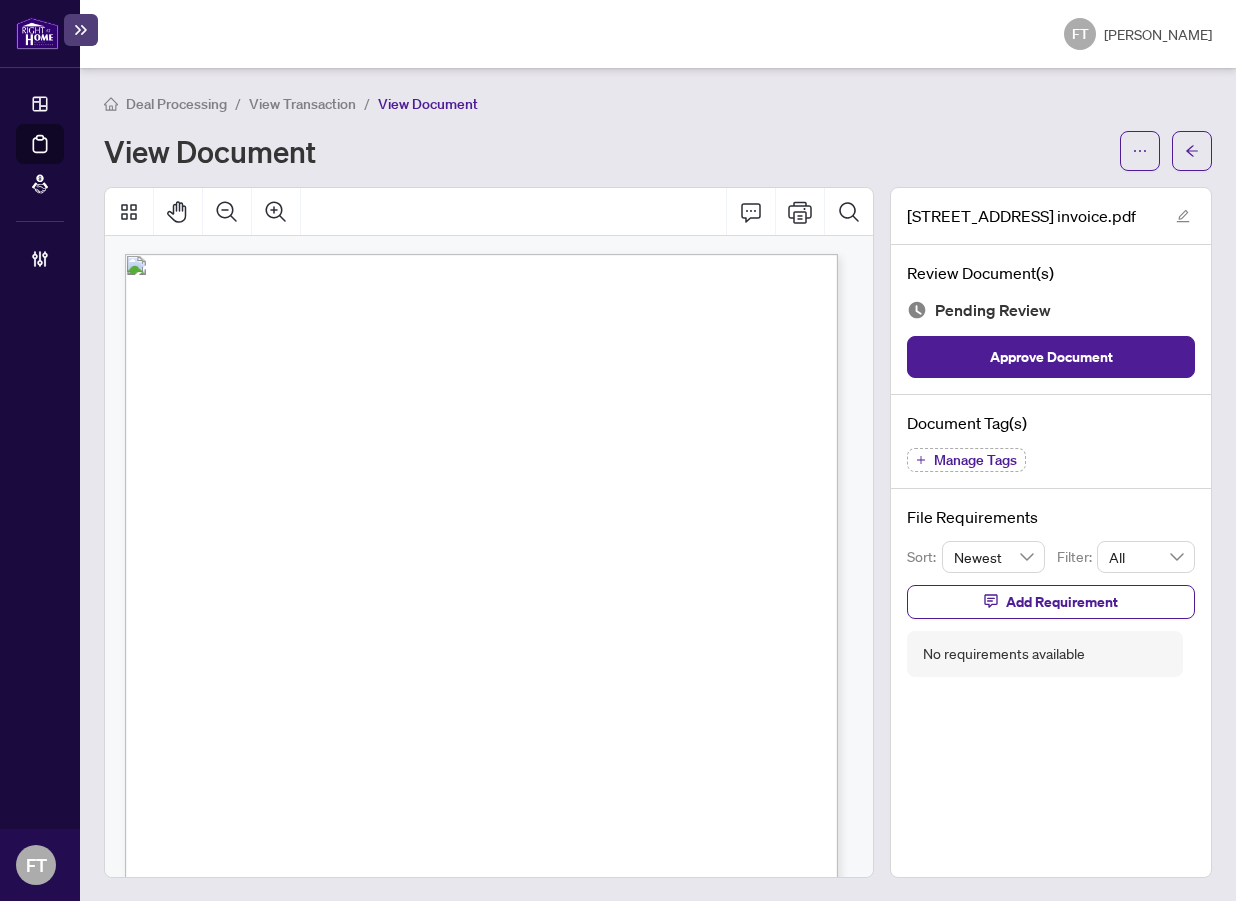 scroll, scrollTop: 0, scrollLeft: 0, axis: both 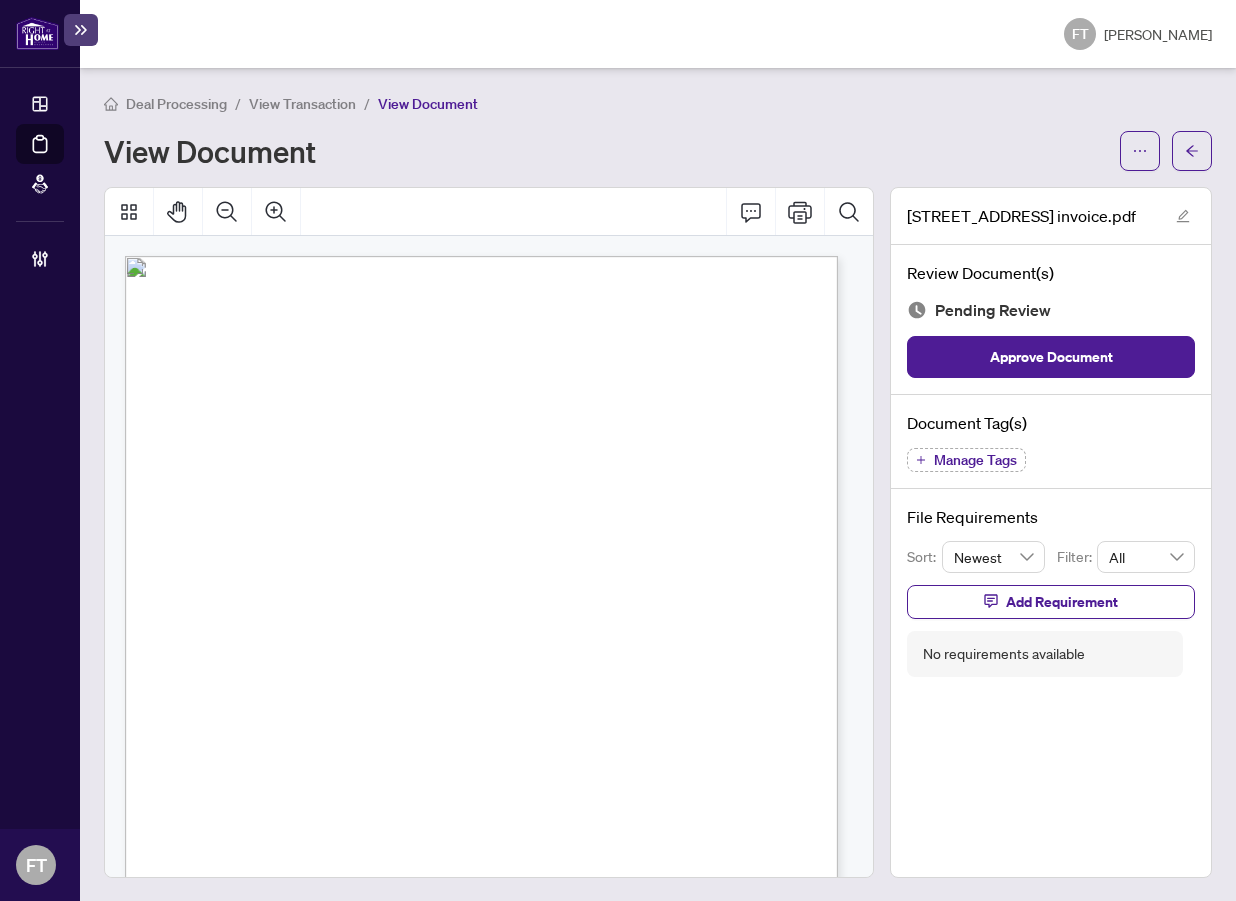click on "Manage Tags" at bounding box center (975, 460) 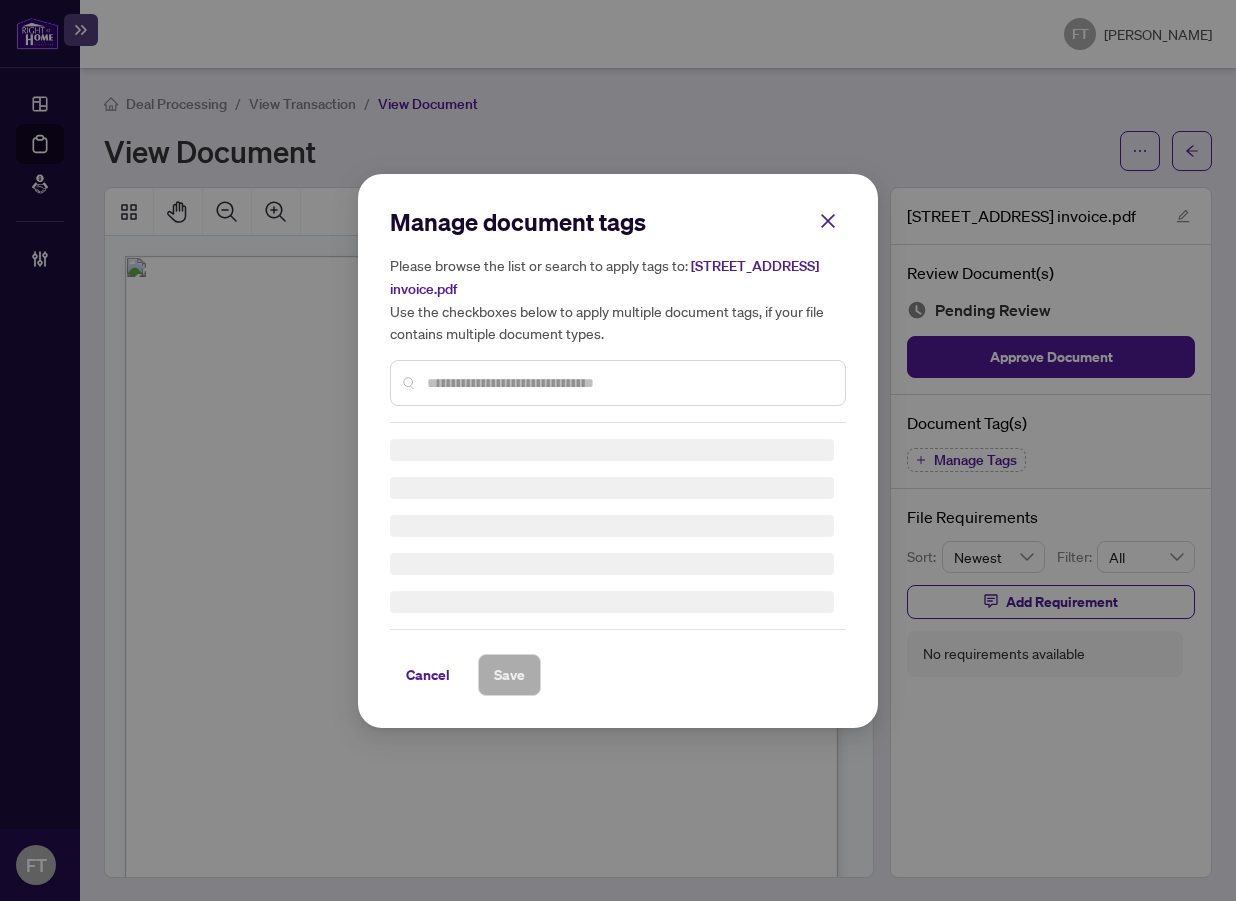 click on "Manage document tags Please browse the list or search to apply tags to:   159 Dundas Street E 2103 invoice.pdf   Use the checkboxes below to apply multiple document tags, if your file contains multiple document types." at bounding box center [618, 314] 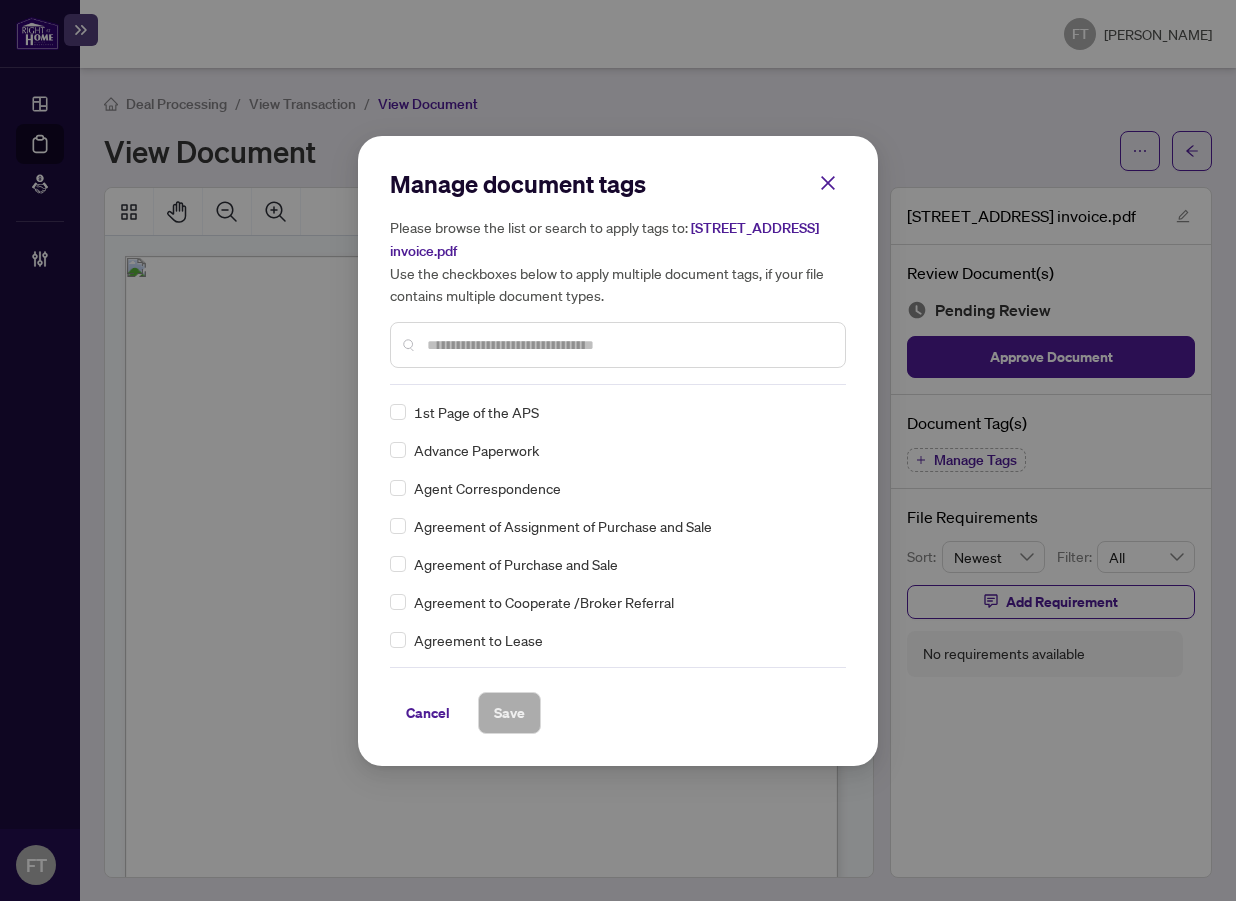 click at bounding box center [628, 345] 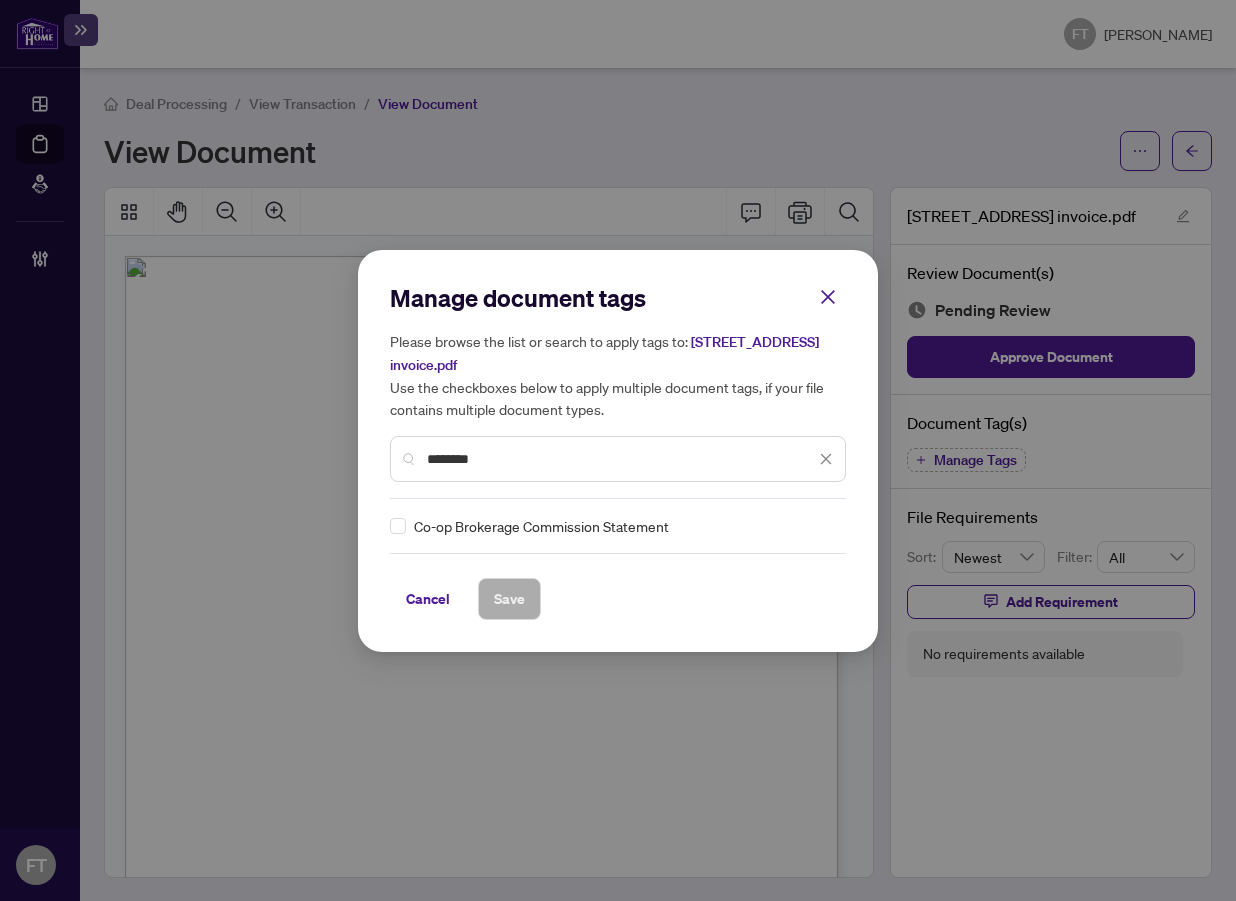 type on "********" 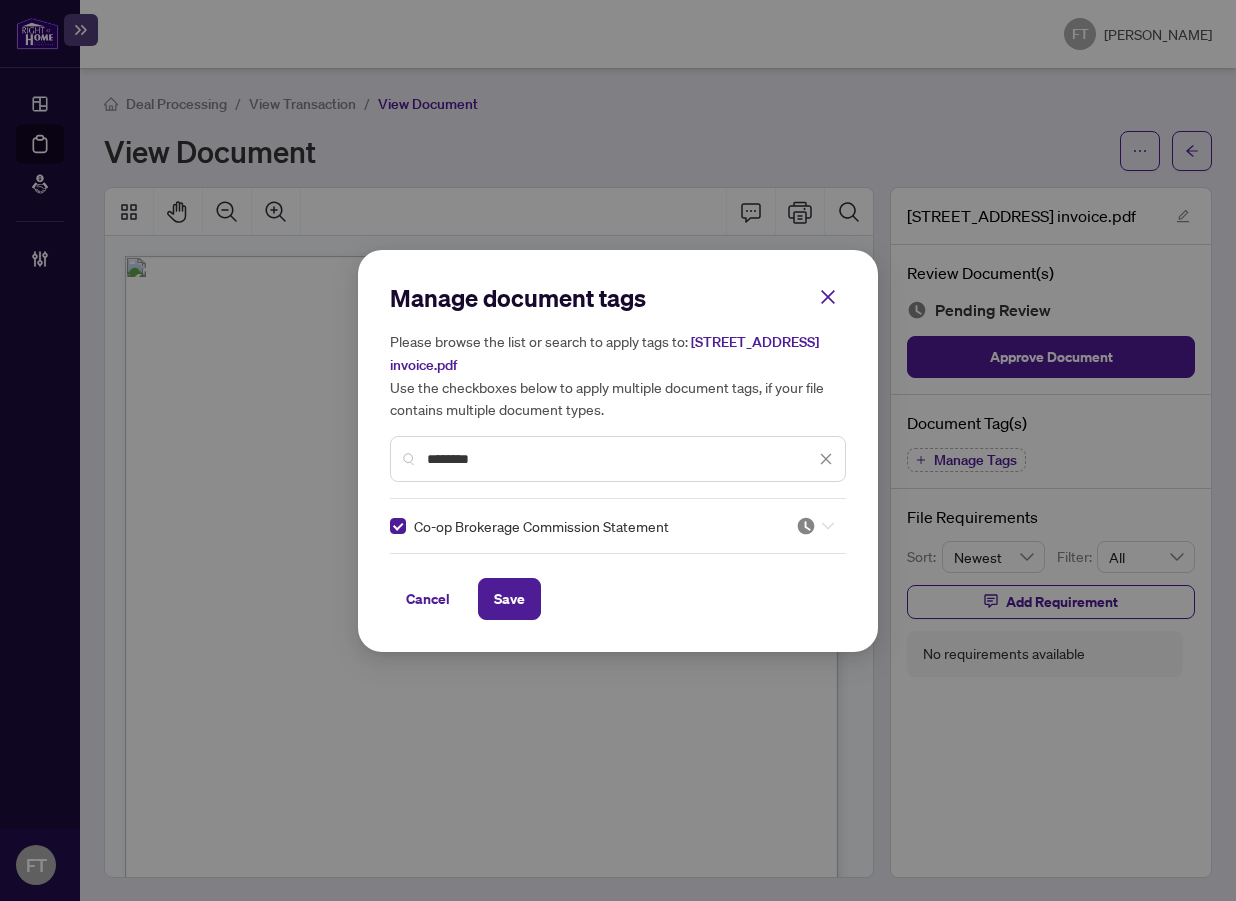 drag, startPoint x: 788, startPoint y: 515, endPoint x: 793, endPoint y: 566, distance: 51.24451 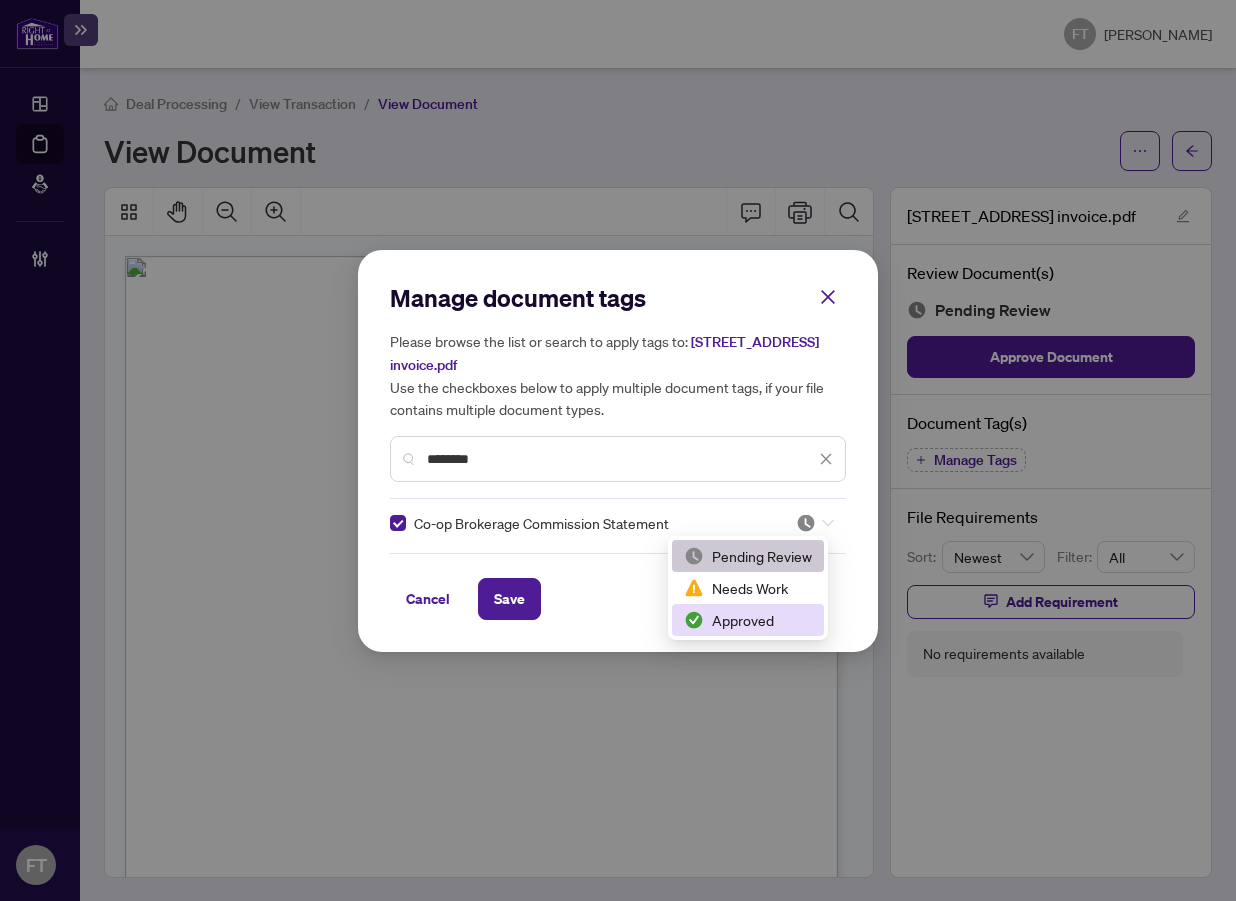 drag, startPoint x: 734, startPoint y: 616, endPoint x: 578, endPoint y: 612, distance: 156.05127 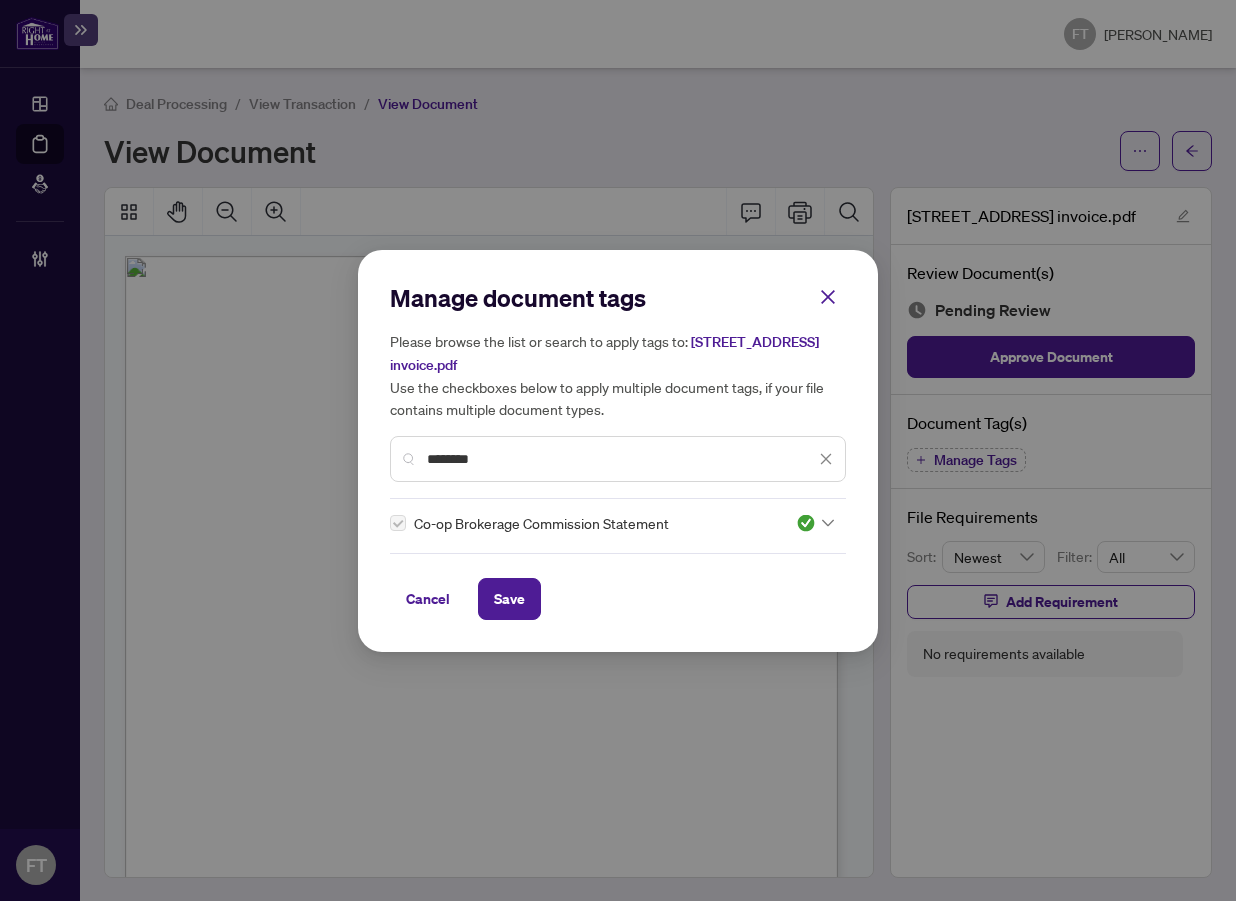drag, startPoint x: 521, startPoint y: 603, endPoint x: 1099, endPoint y: 582, distance: 578.38135 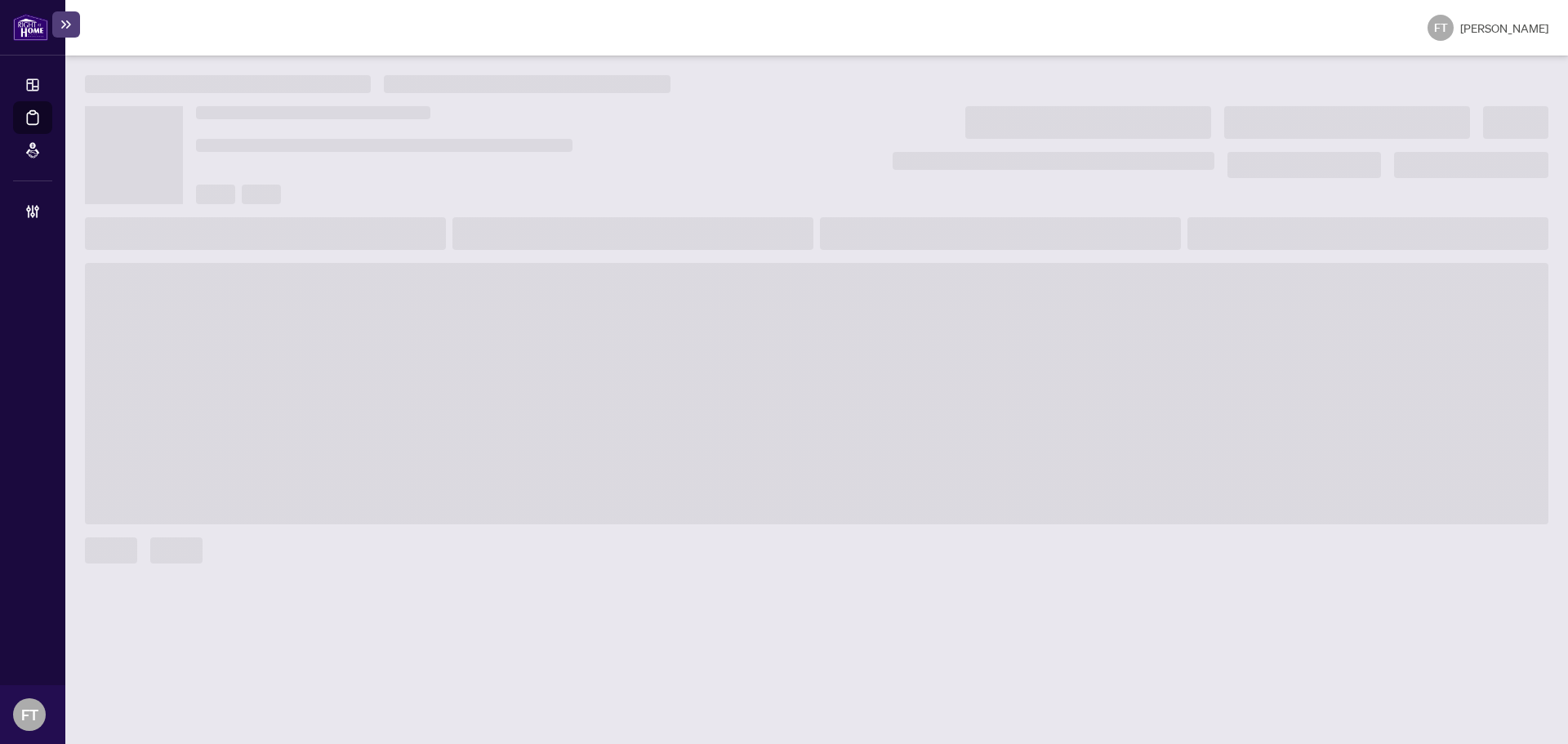 scroll, scrollTop: 0, scrollLeft: 0, axis: both 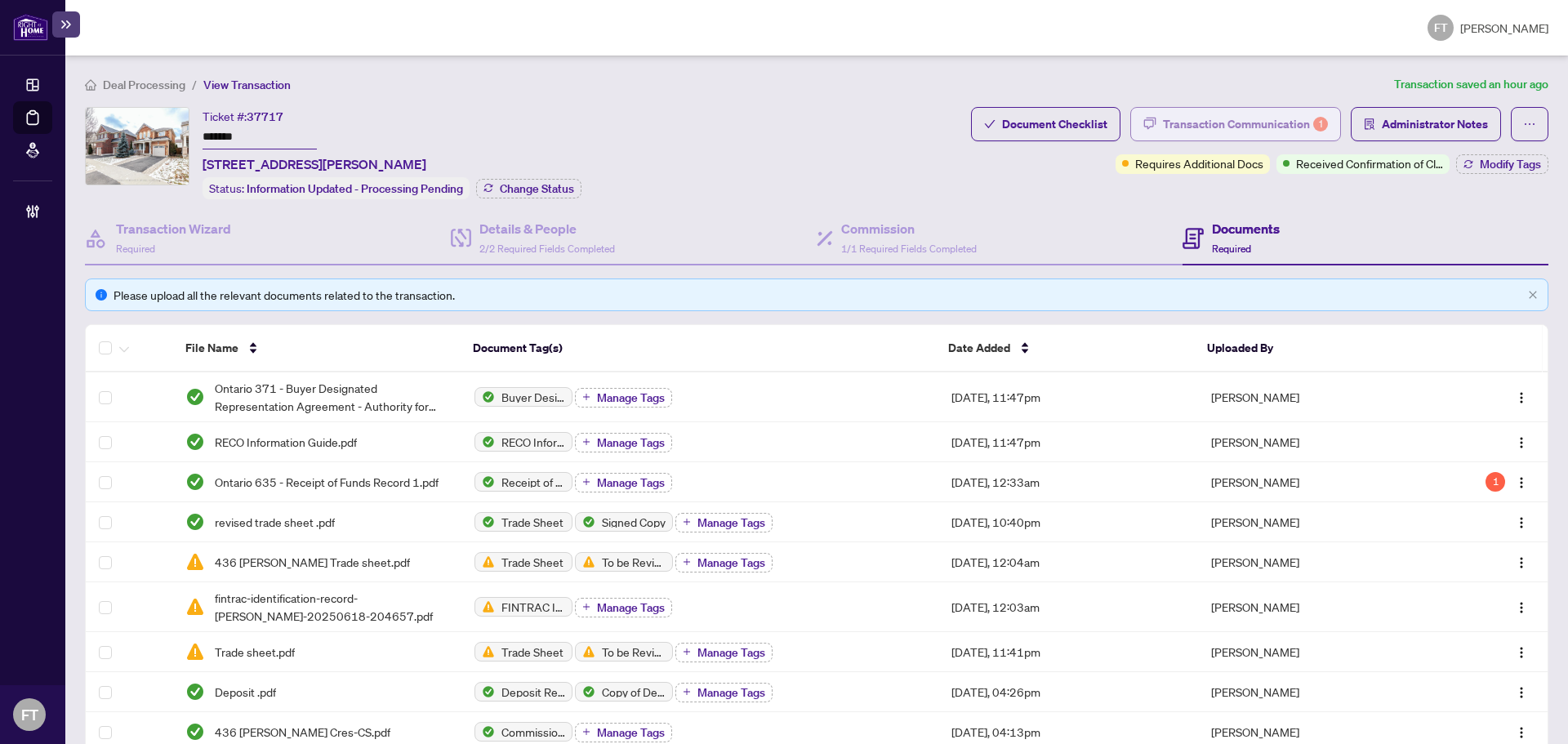 click on "Transaction Communication 1" at bounding box center (1245, 124) 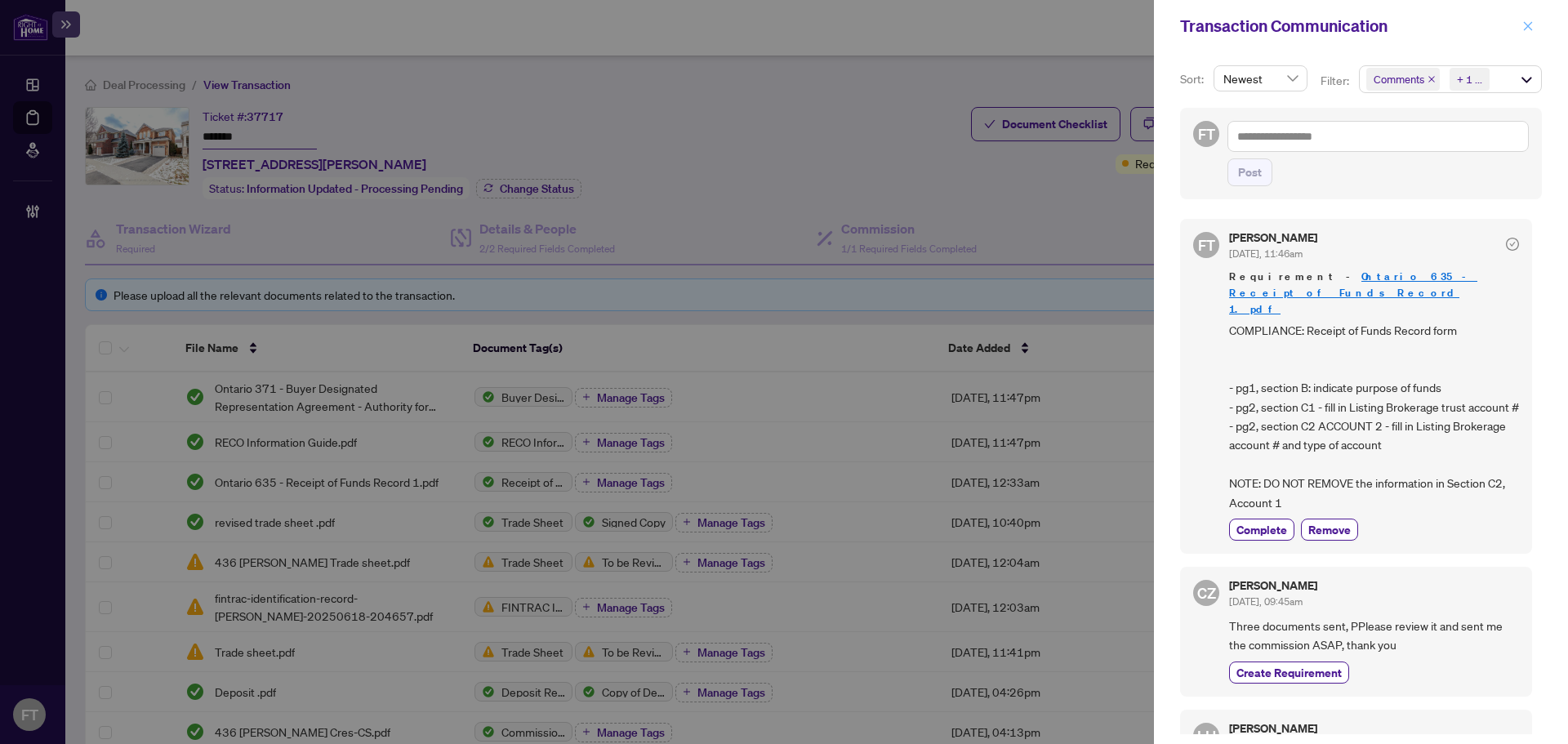 click 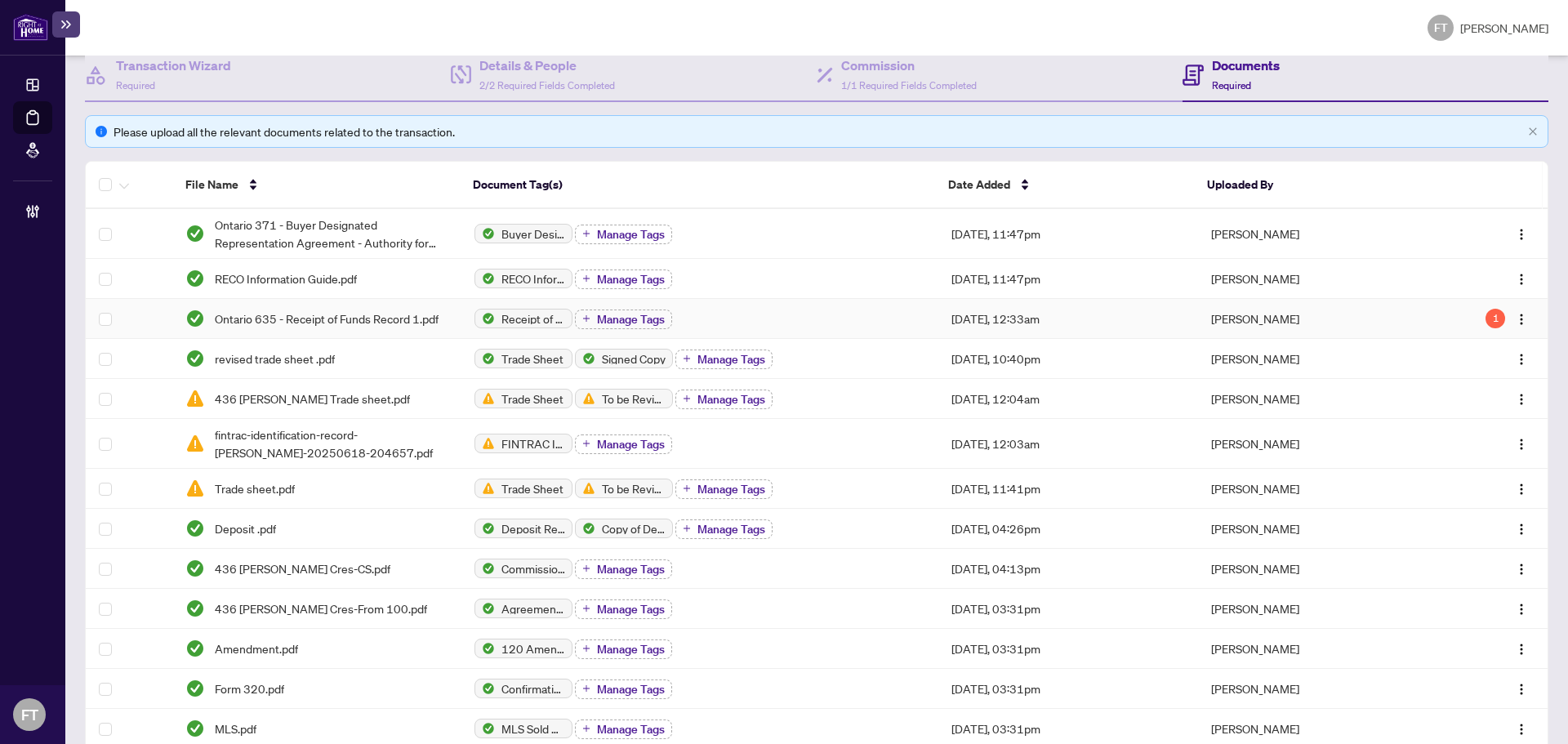 scroll, scrollTop: 0, scrollLeft: 0, axis: both 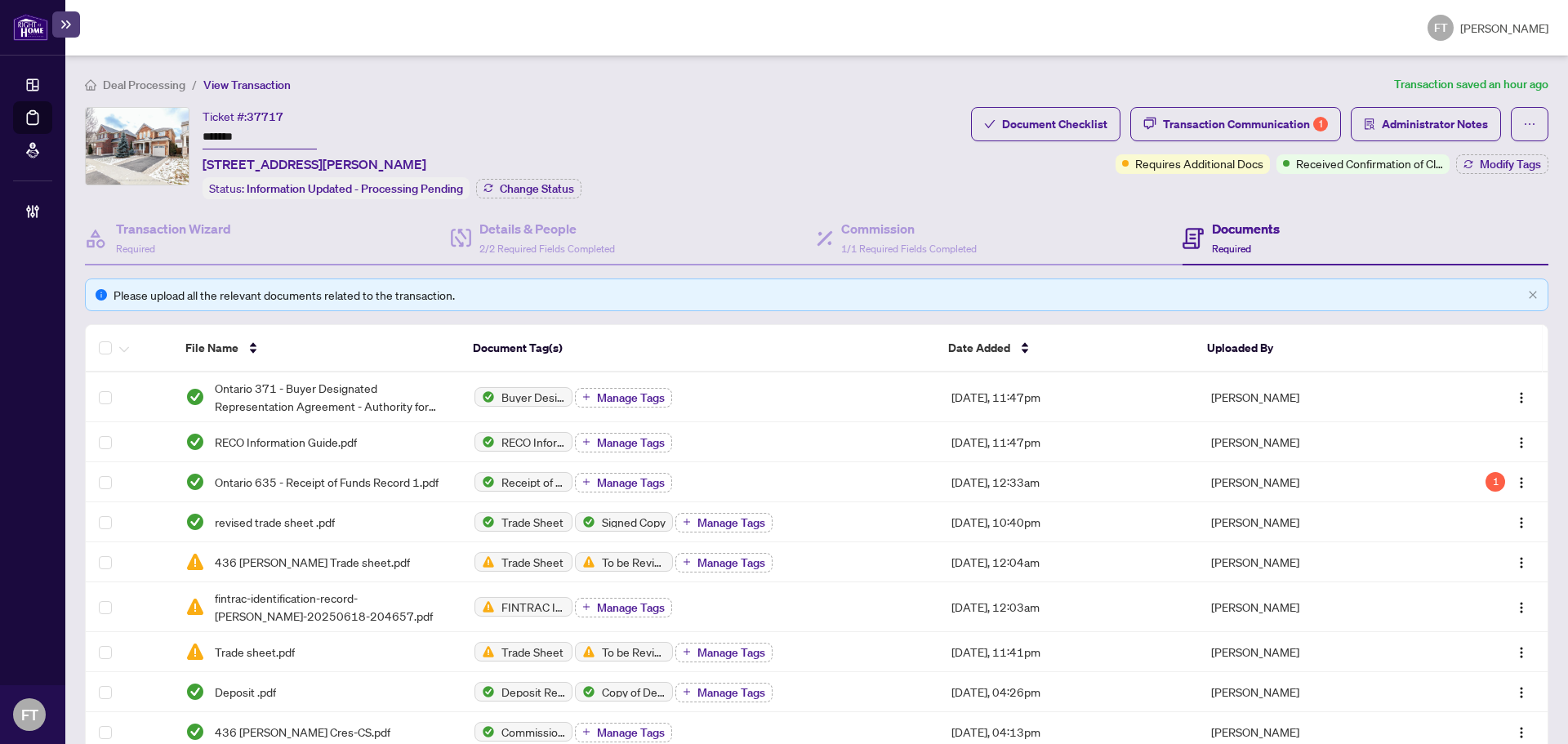 click on "Deal Processing" at bounding box center [135, 84] 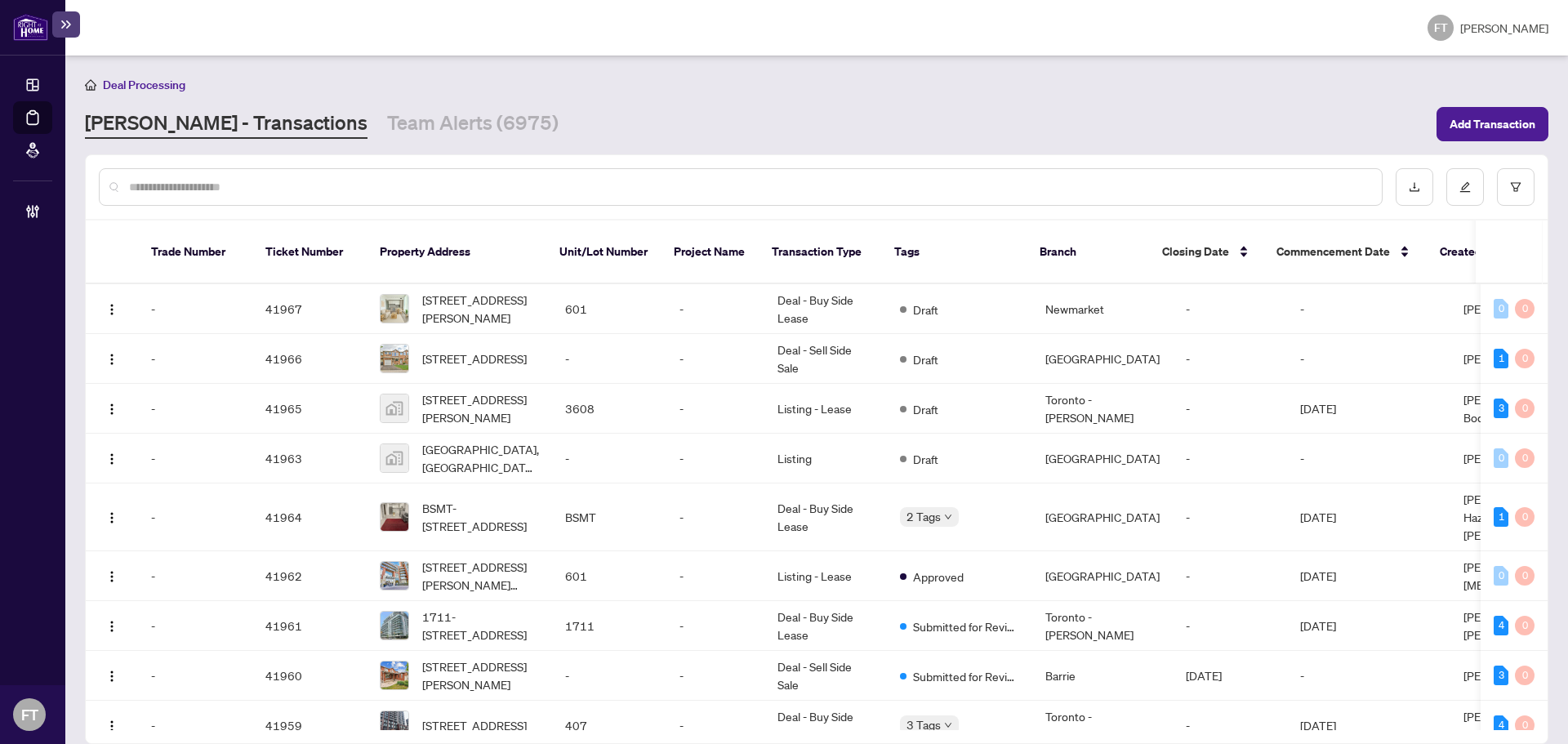 click at bounding box center [749, 187] 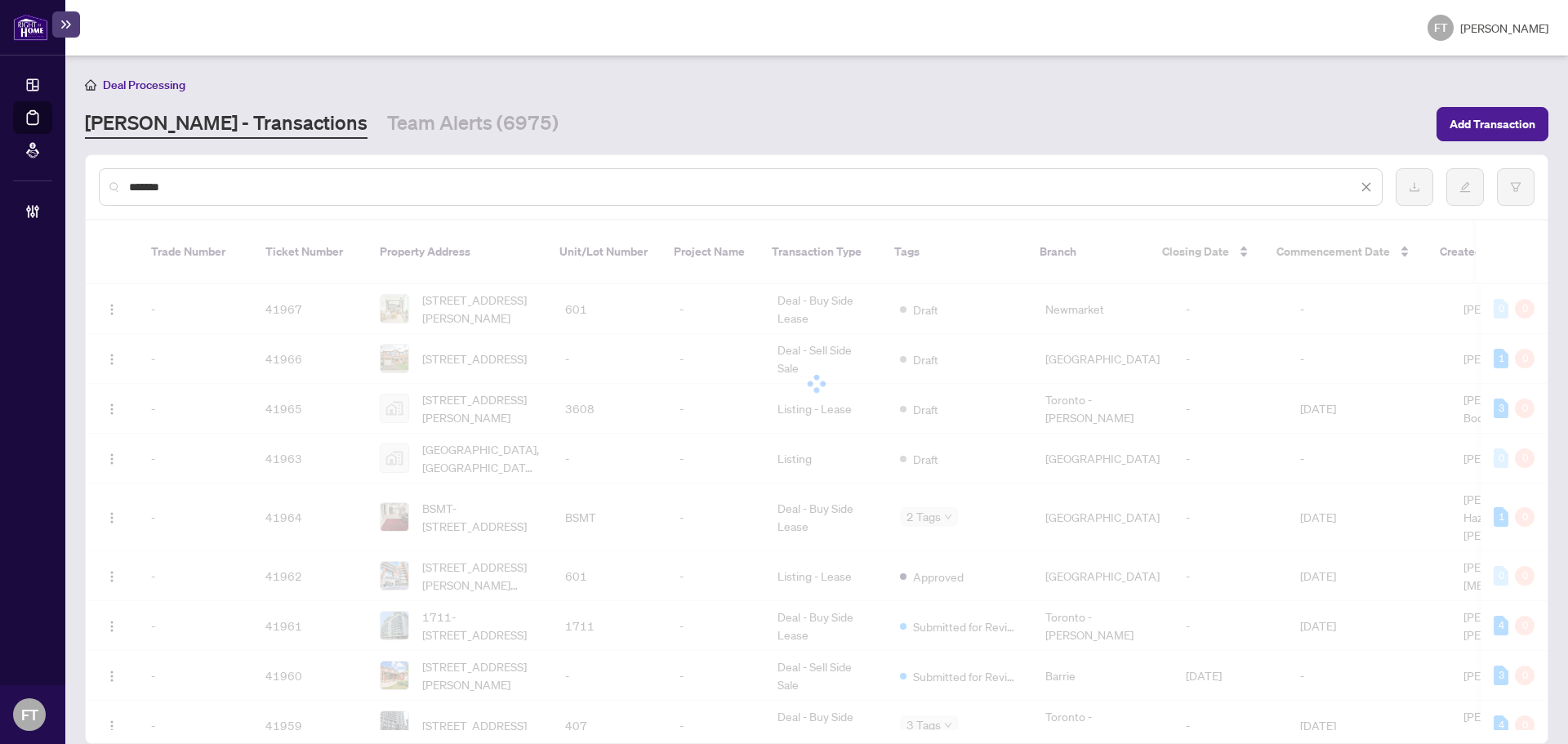 type on "*******" 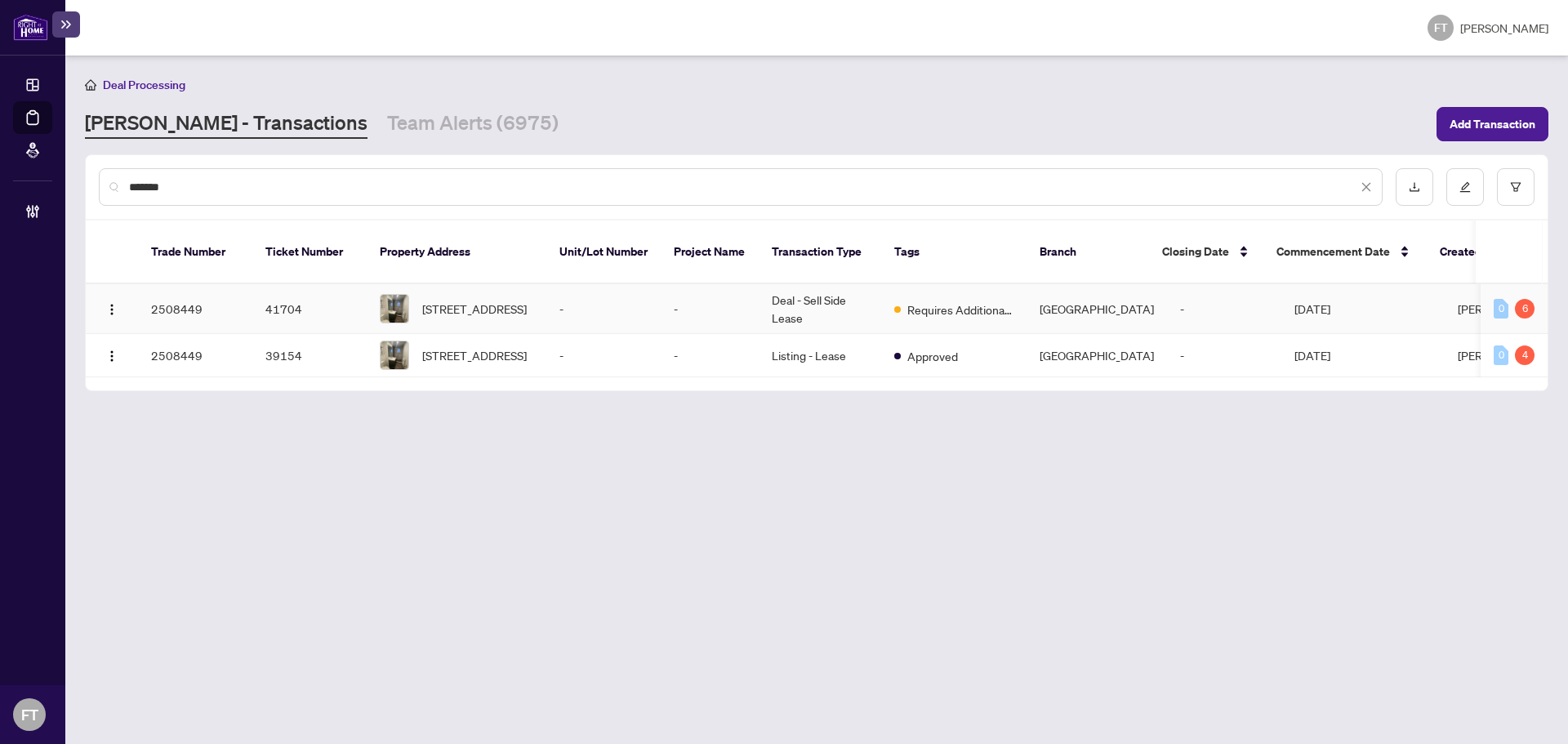 click on "Requires Additional Docs" at bounding box center (954, 309) 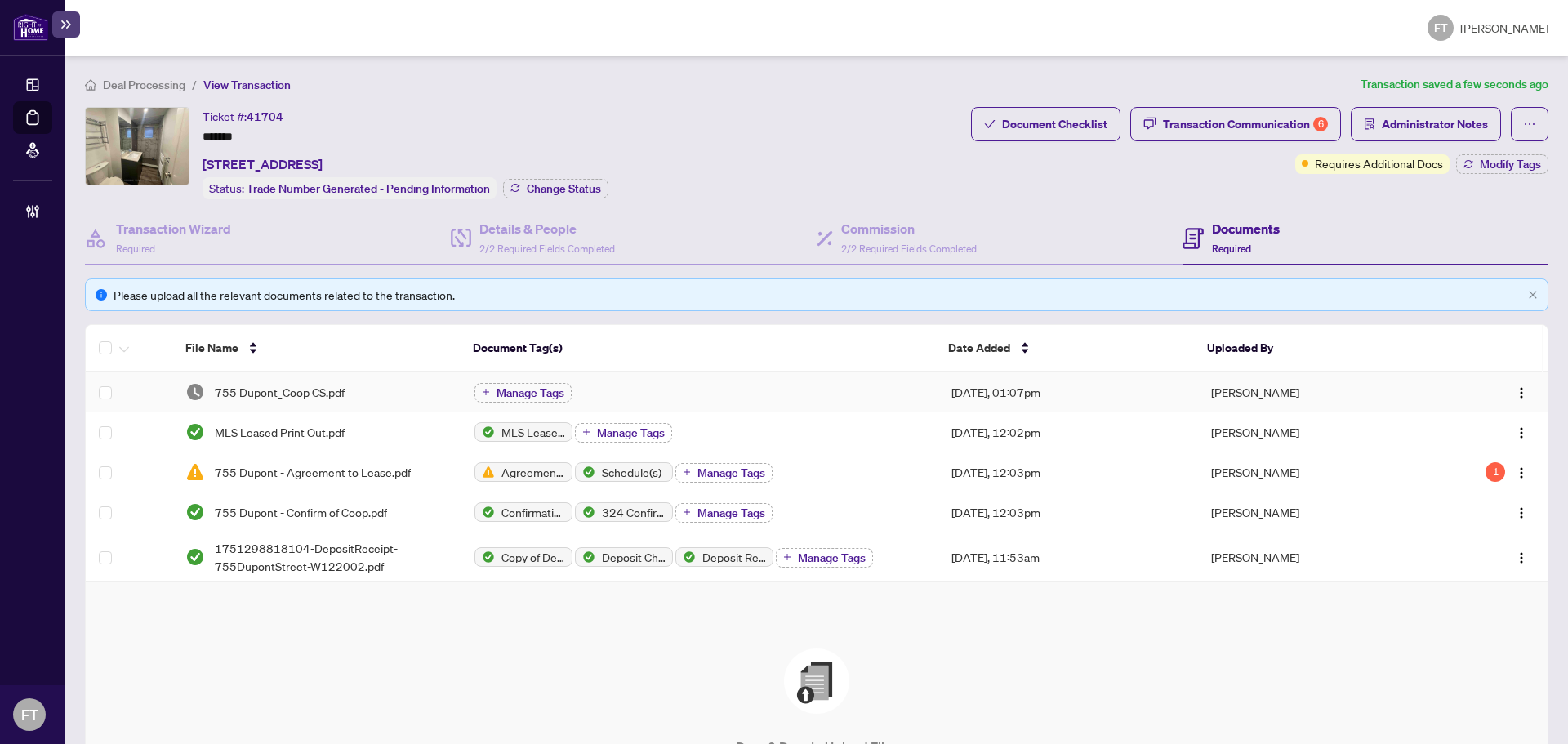 click on "755 Dupont_Coop CS.pdf" at bounding box center [279, 392] 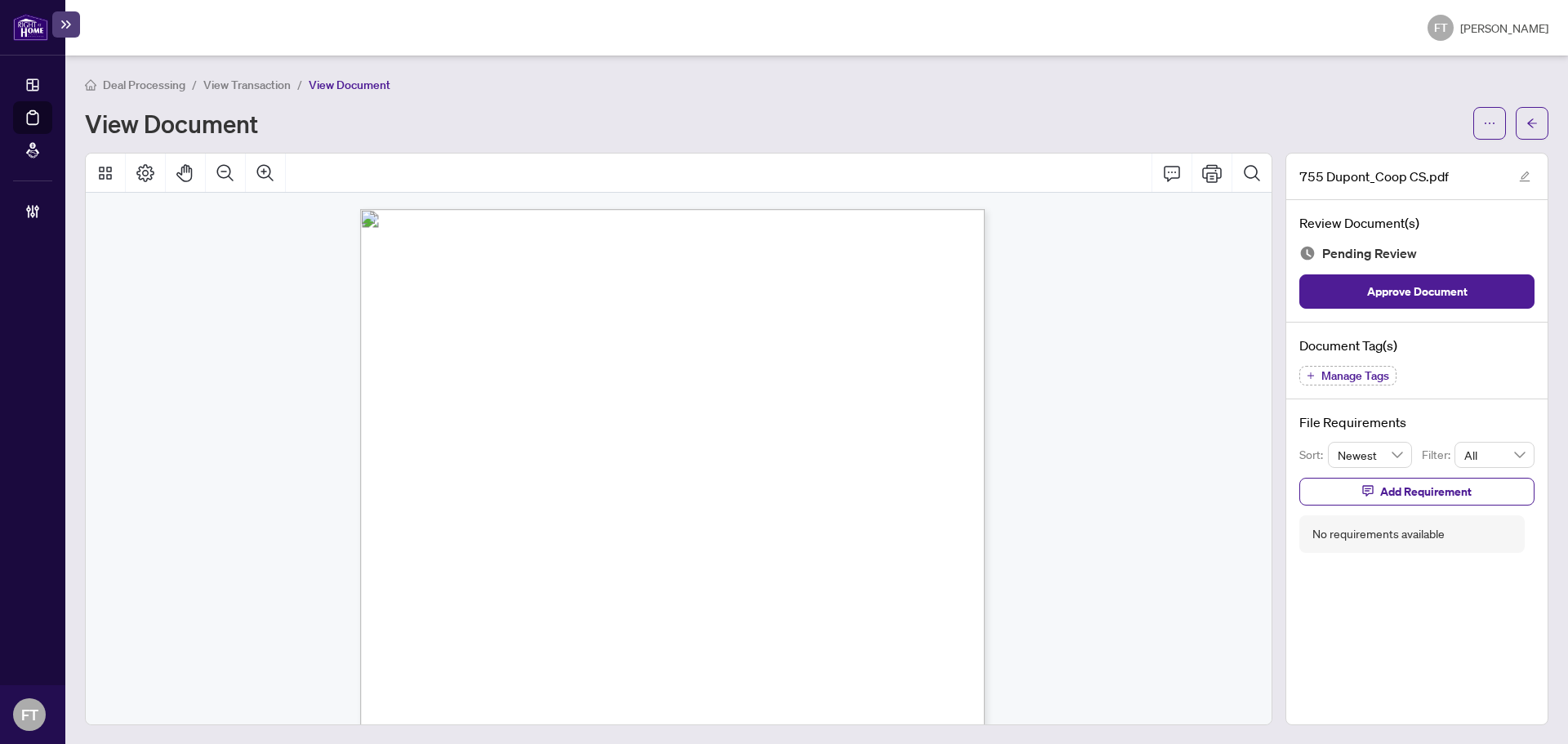 click on "View Transaction" at bounding box center [247, 85] 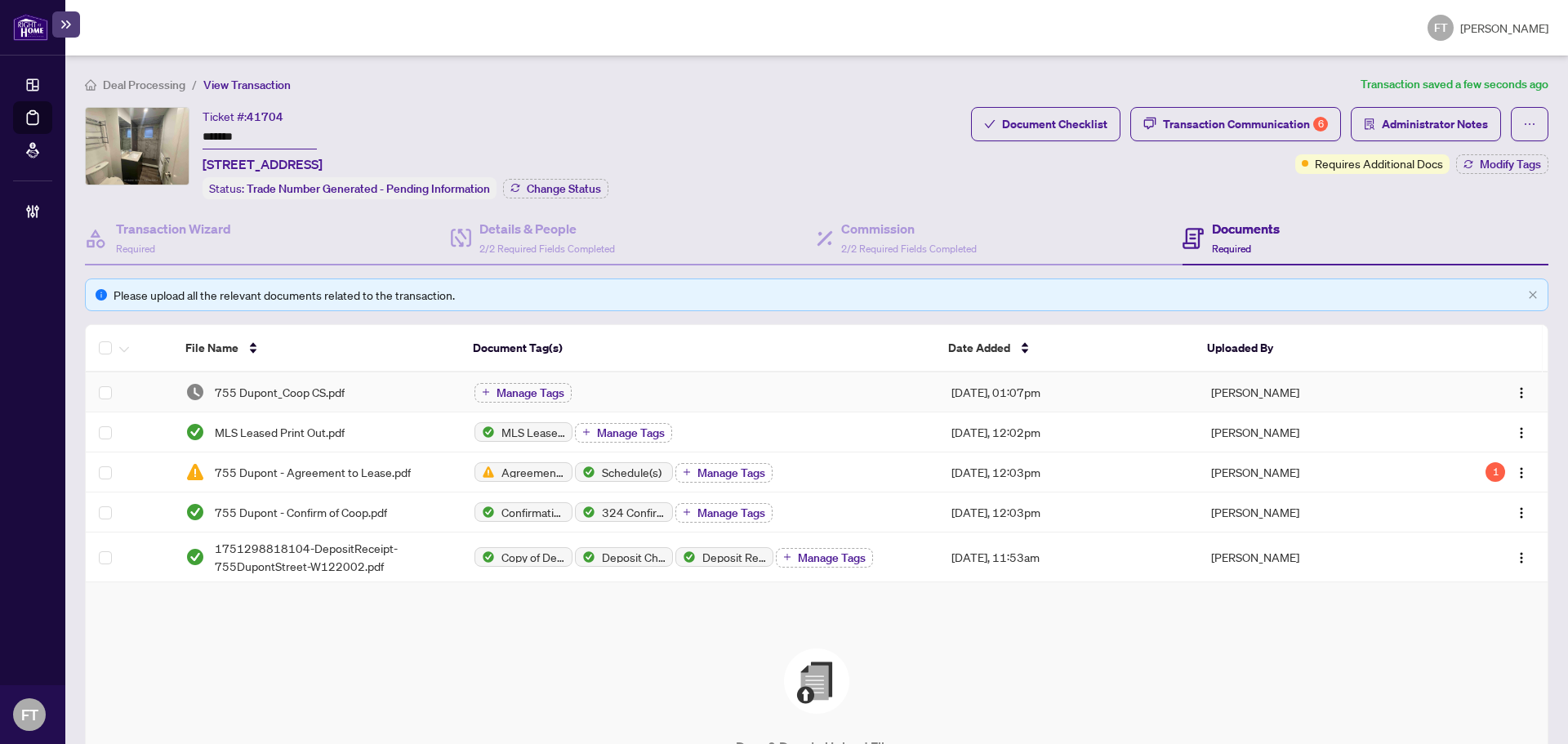 click on "755 Dupont_Coop CS.pdf" at bounding box center [317, 392] 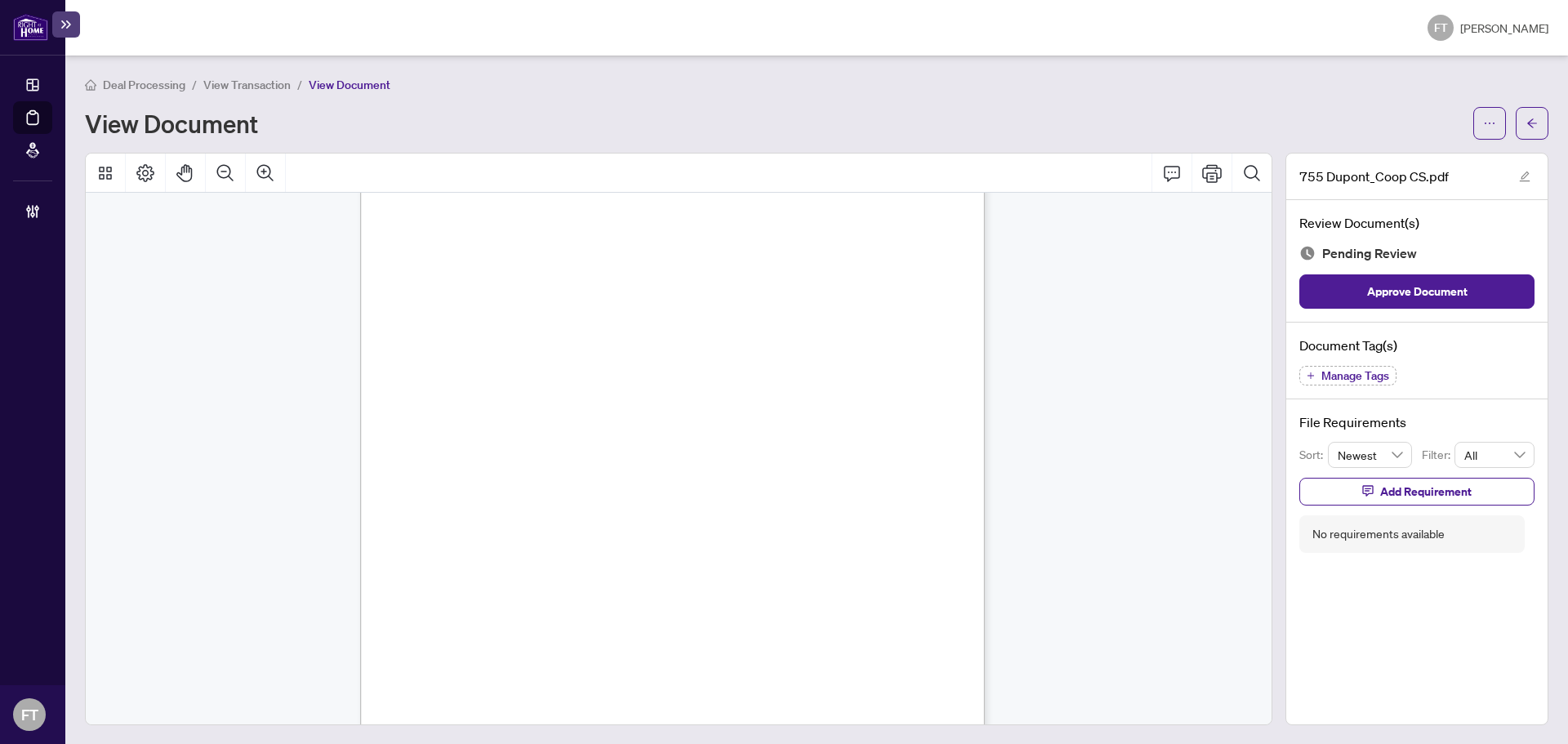 scroll, scrollTop: 245, scrollLeft: 0, axis: vertical 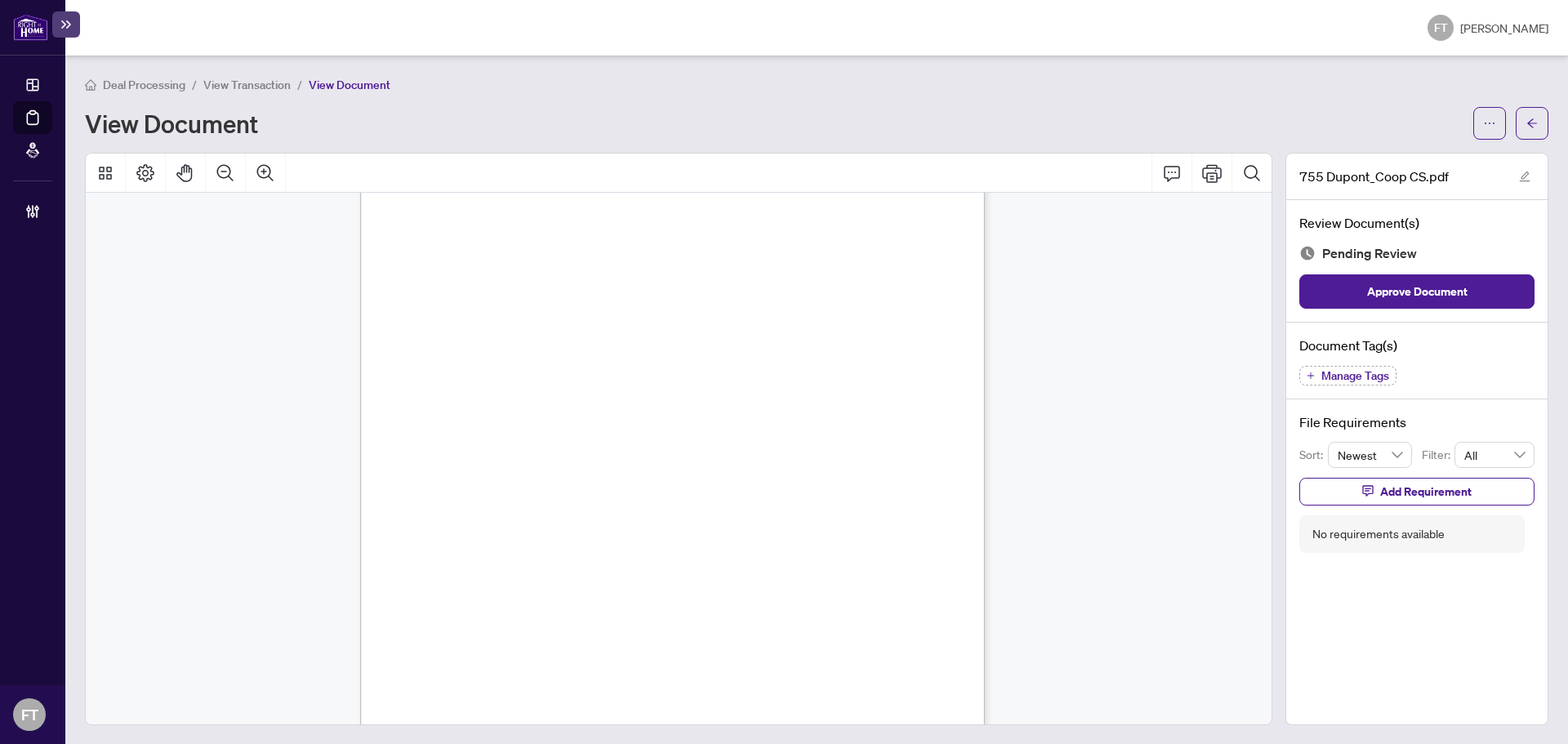click on "Manage Tags" at bounding box center [1355, 376] 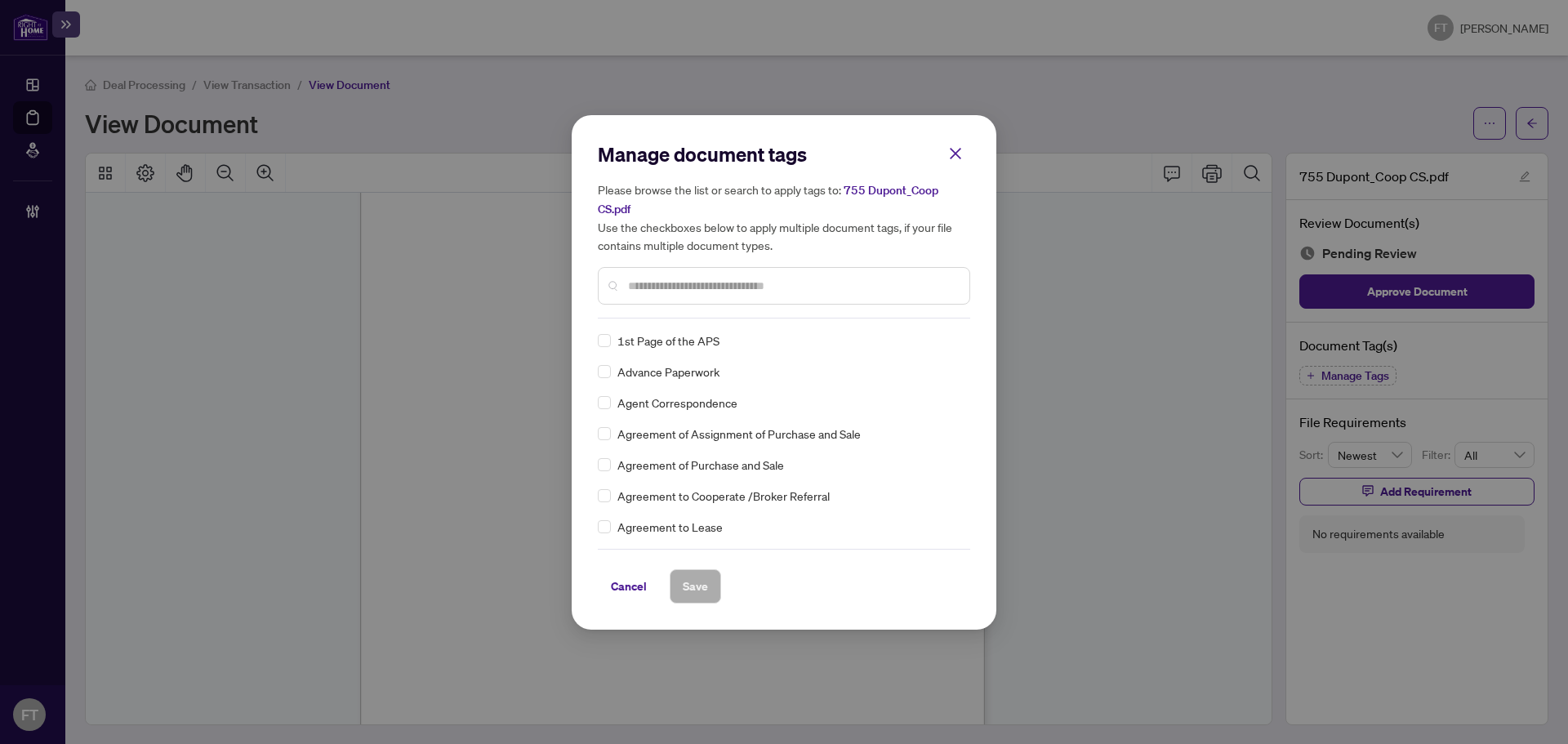 click at bounding box center (792, 286) 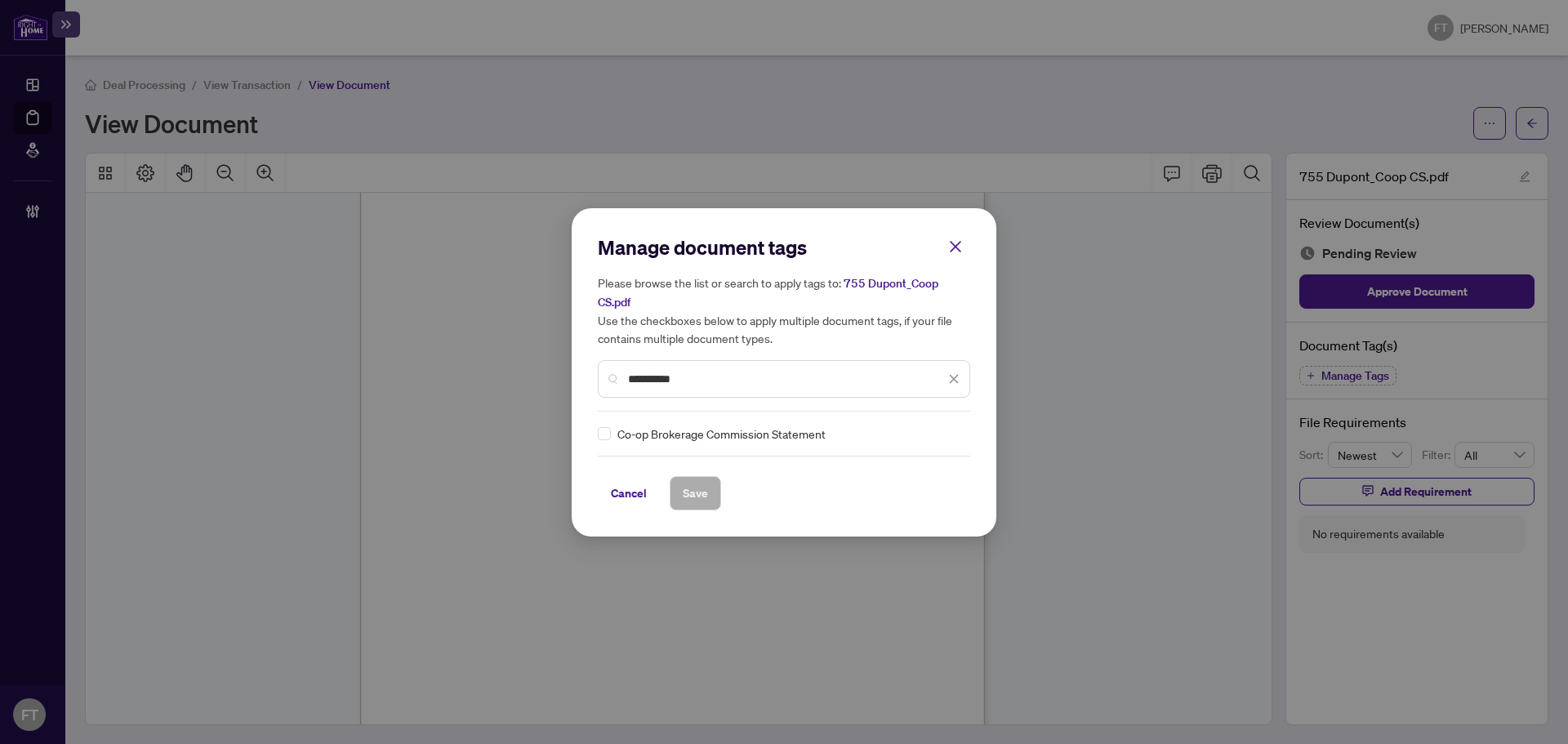 type on "**********" 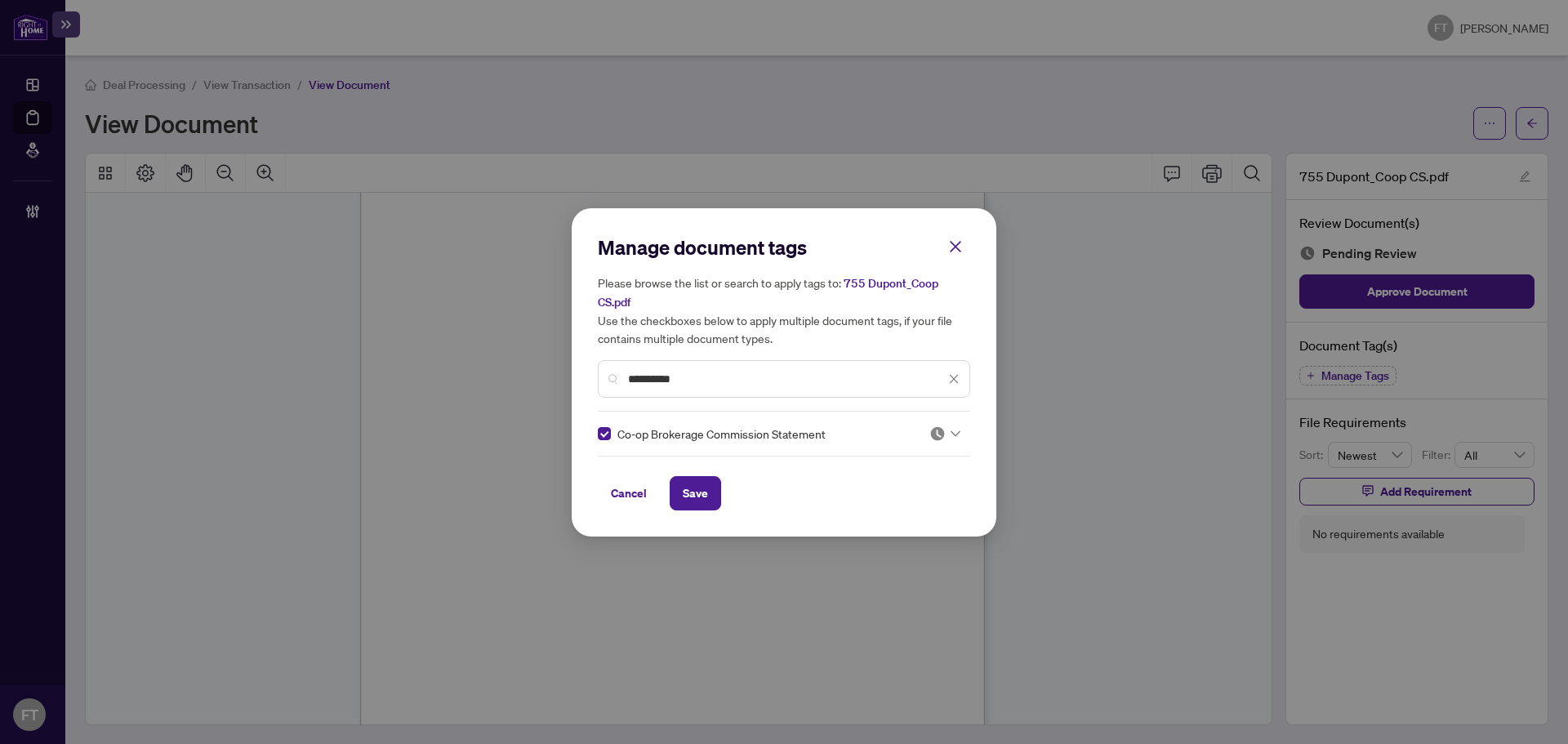 click at bounding box center [938, 434] 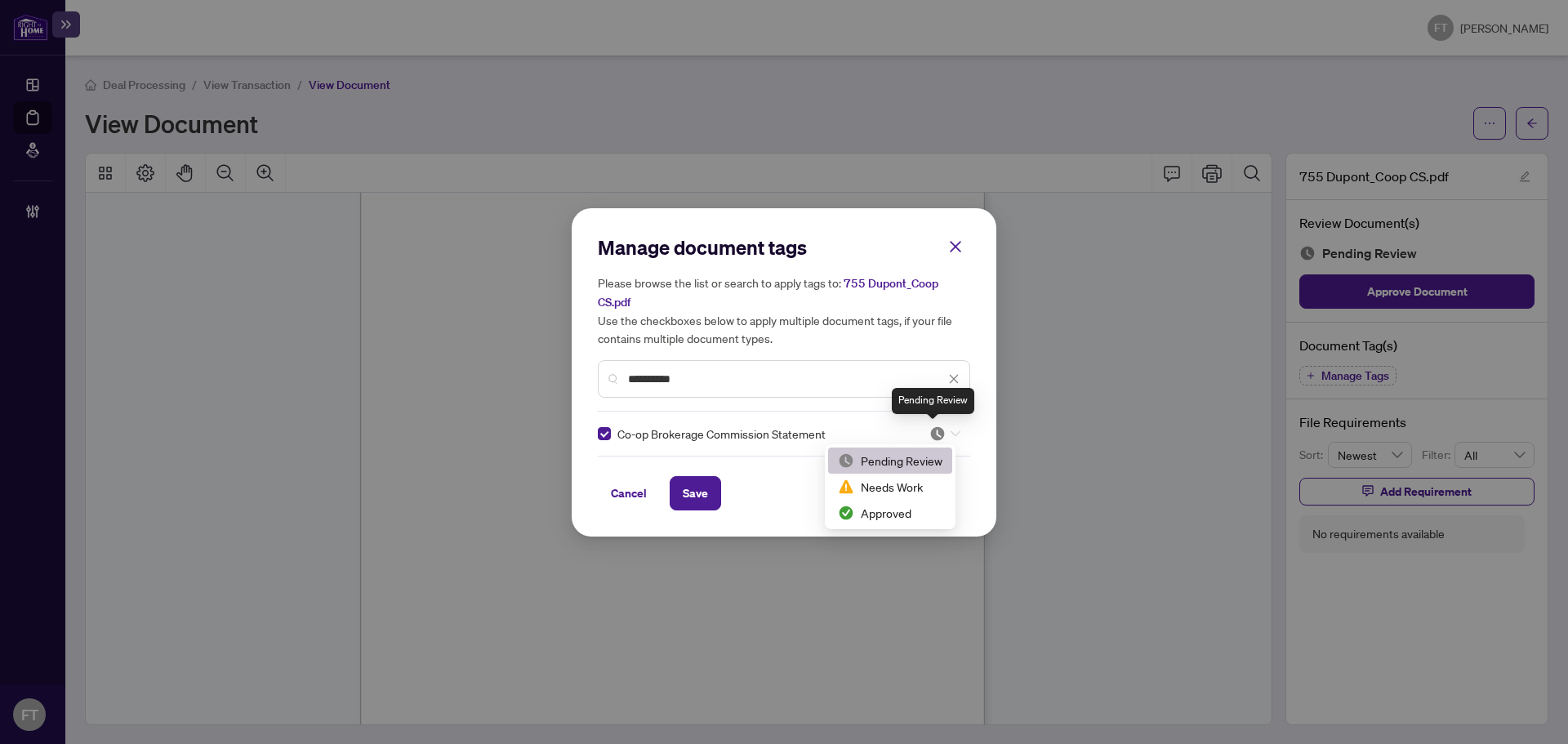scroll, scrollTop: 2, scrollLeft: 0, axis: vertical 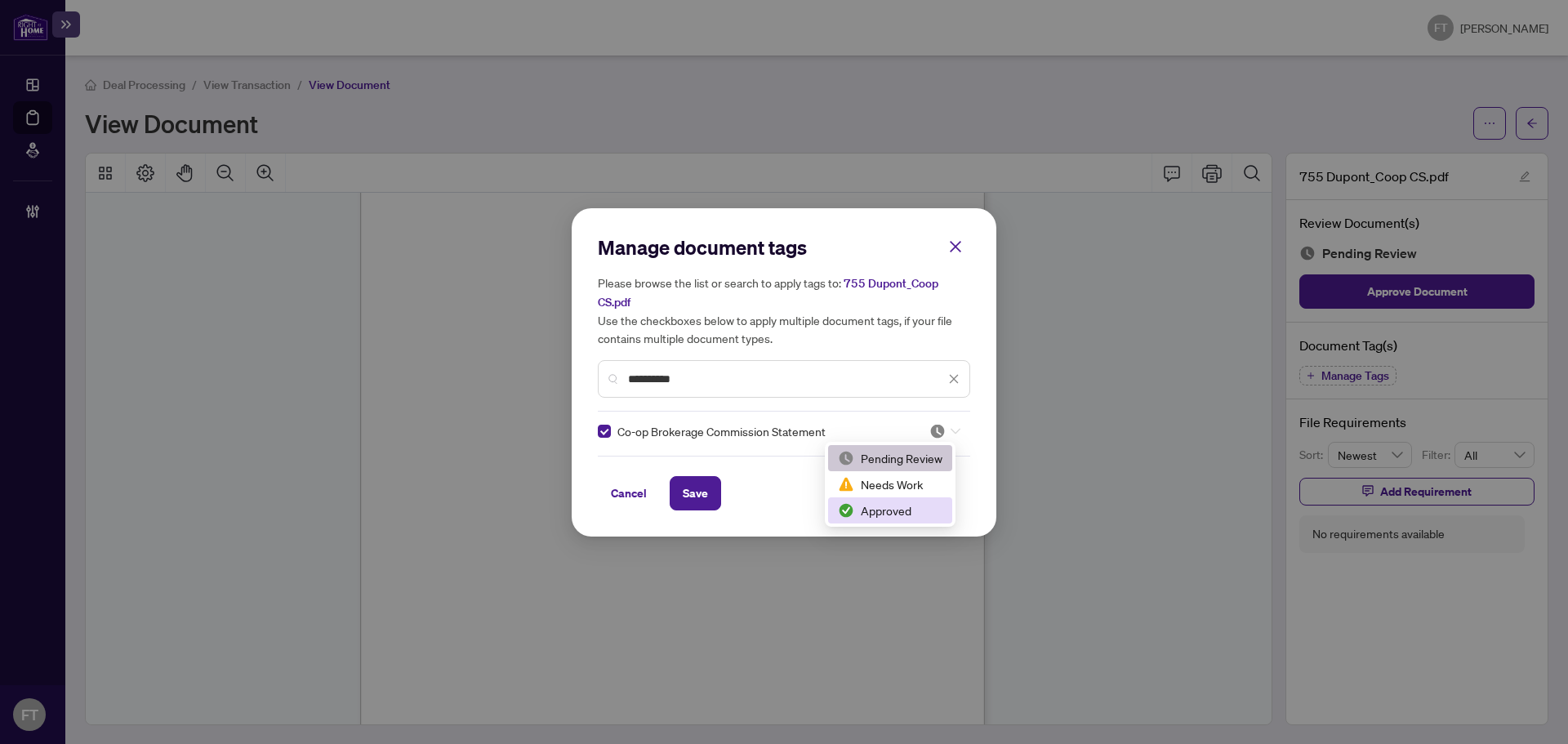 click on "Approved" at bounding box center [890, 510] 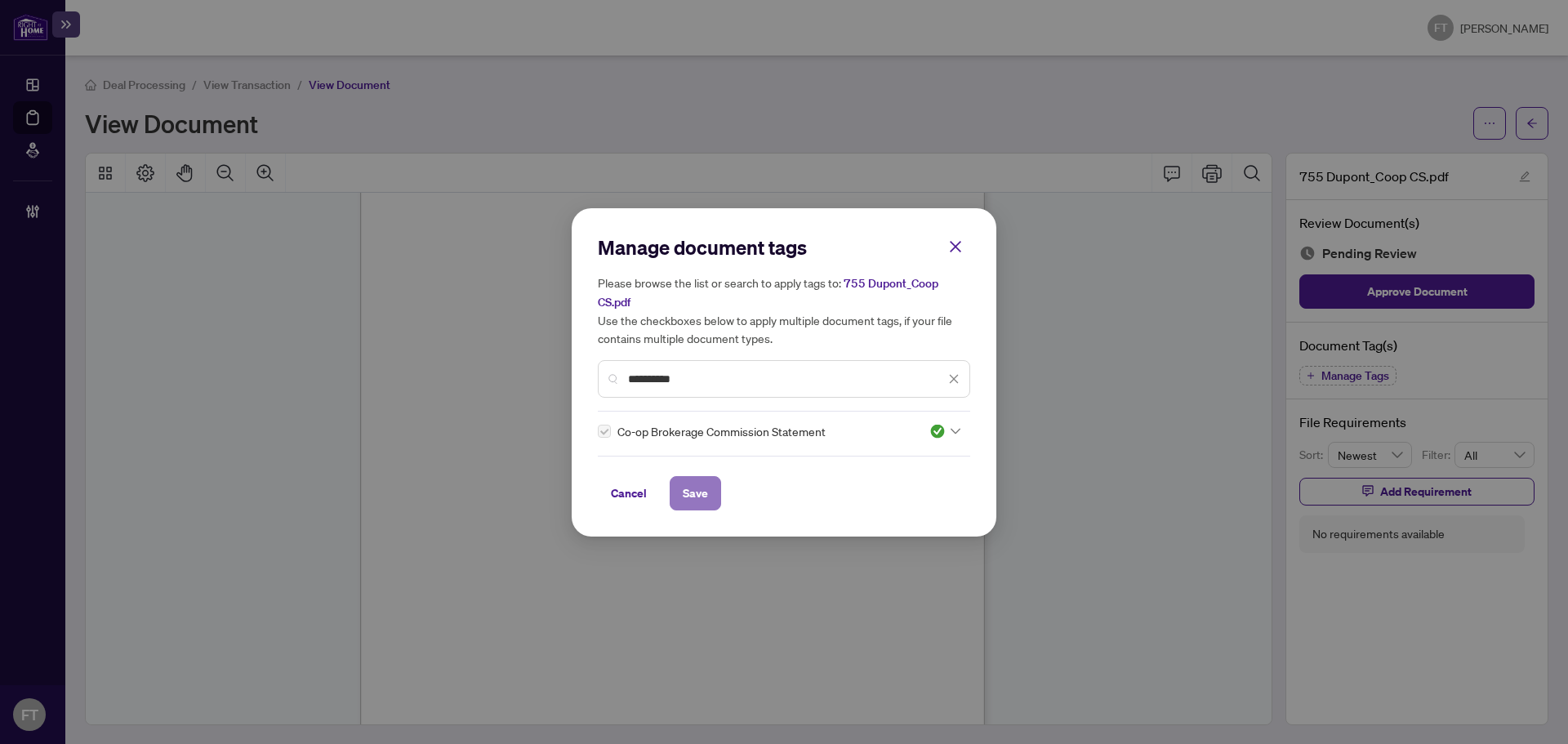 click on "Save" at bounding box center [695, 493] 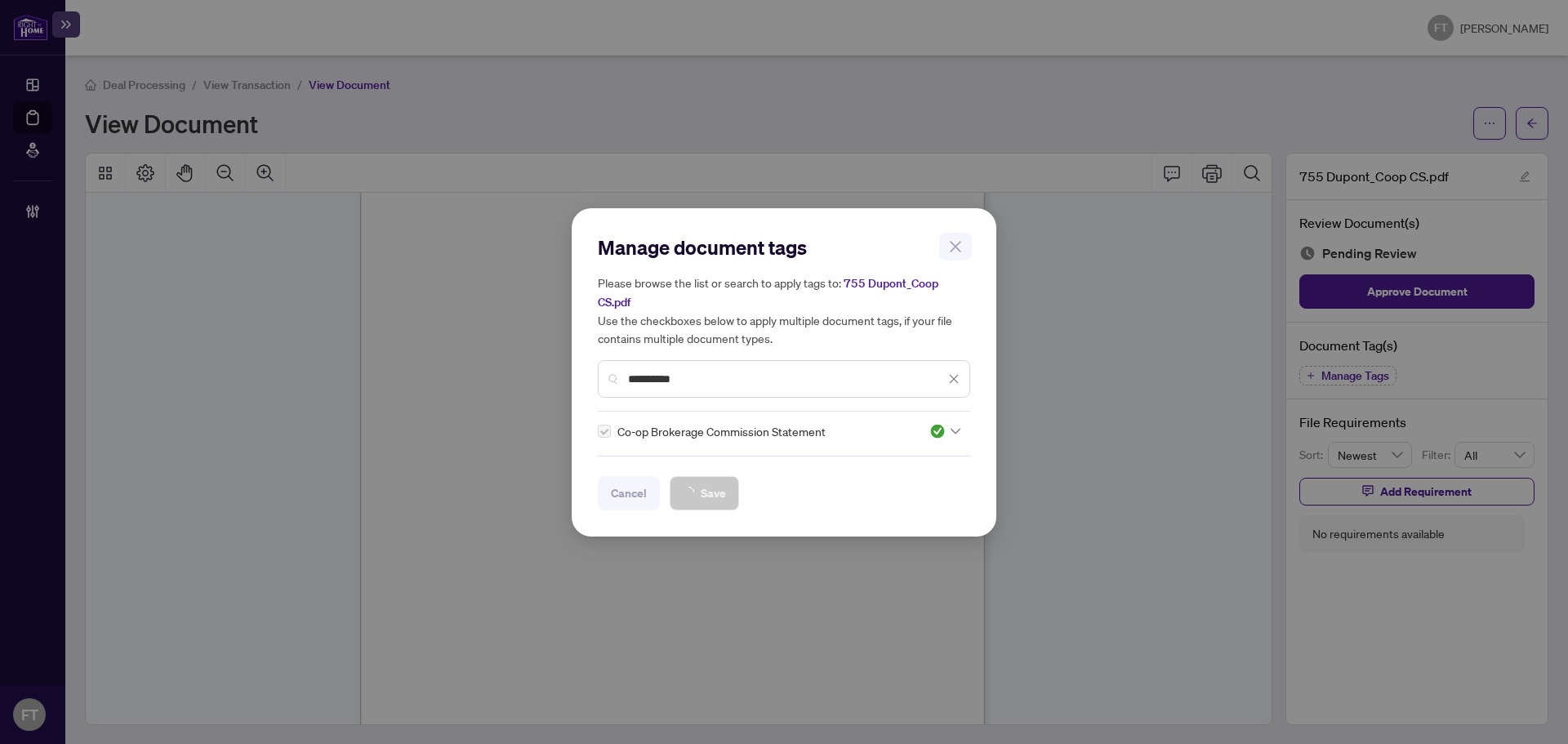 drag, startPoint x: 880, startPoint y: 620, endPoint x: 914, endPoint y: 617, distance: 34.132096 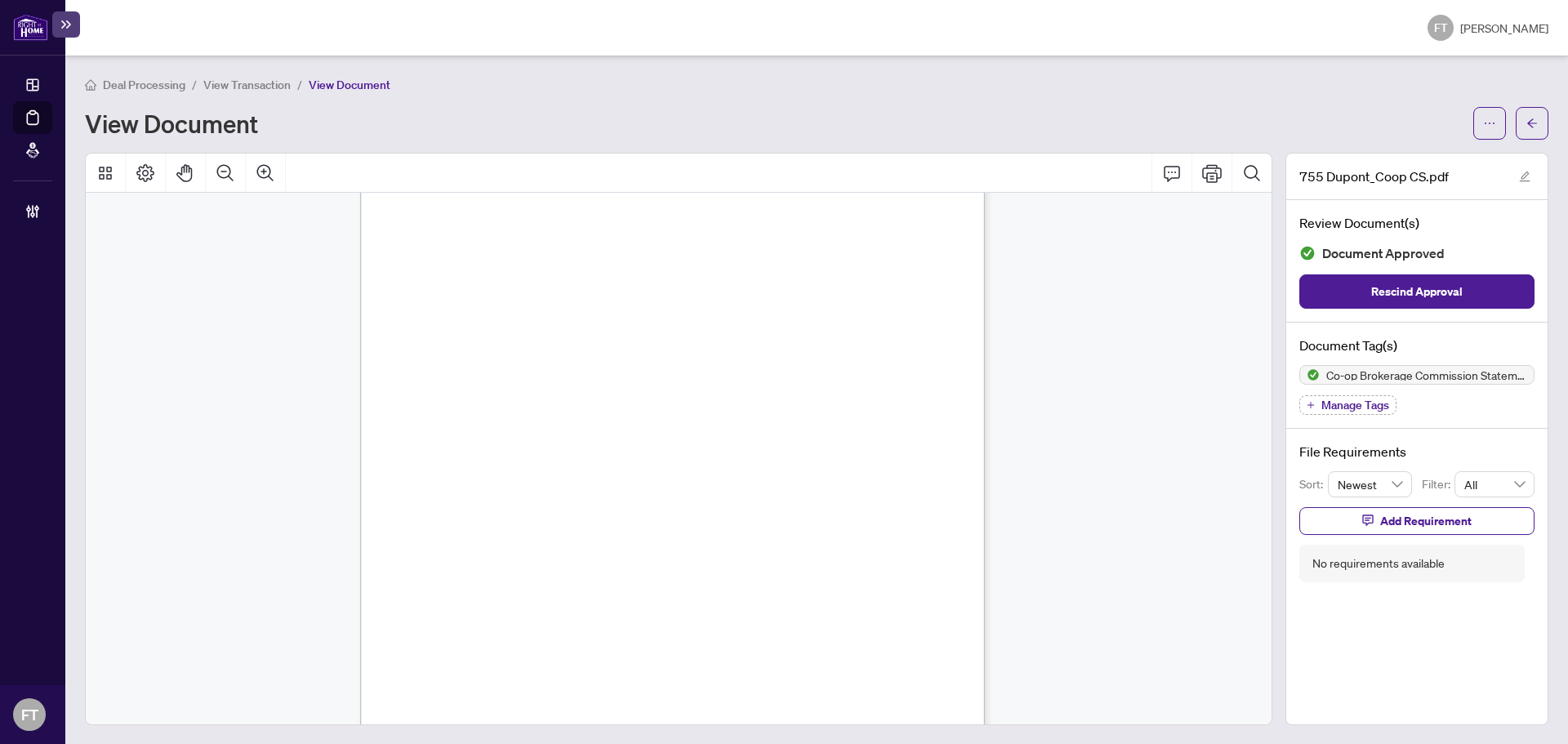 click on "Signature Realty
8 Sampson Mews #201, Toronto, Ontario, M3C 0H5
Phone: 416-443-0300 Fax: 416-443-8619
ATTENTION: DEAL SECRETARY
FAX:  (905)637-1070
June 20, 2025
INVOICE FOR COMMISSION
RIGHT AT HOME REALTY INC.
895 Don Mills Rd., Suite #401,Morneau Shepell Centre II
Toronto, ON
RE:  AGREEMENT TO LEASE
755 DUPONT ST
-----------------------------------------------------------------------------------------------------------
TO OUR COMMISSION OF 1/2 MONTH'S RENT
AT A LEASE PRICE OF $2,350.00
$  1,175.00
LESS: SHARE OF MLS FEES  $  0.00
MLS FEE TAX  $  0.00
HARMONIZED SALES TAX #10488 7682 RT  $  152.75
-----------------
BALANCE DUE ON CLOSING  $  1,327.75 CLOSING SCHEDULED FOR July 01, 2025
OUR REFERENCE NUMBER IS 253409
** PLEASE MAKE CHEQUE PAYABLE TO ROYAL LEPAGE SIGNATURE REALTY.
IF THERE IS A DISCREPANCY WITH THIS INVOICE, PLEASE CALL OR EMAIL.
VIRTA AHIR
Deals Administrator
Royal LePage Signature Realty
**  PLEASE NOTE :
OUR BANKING INFORMATION." at bounding box center [751, 470] 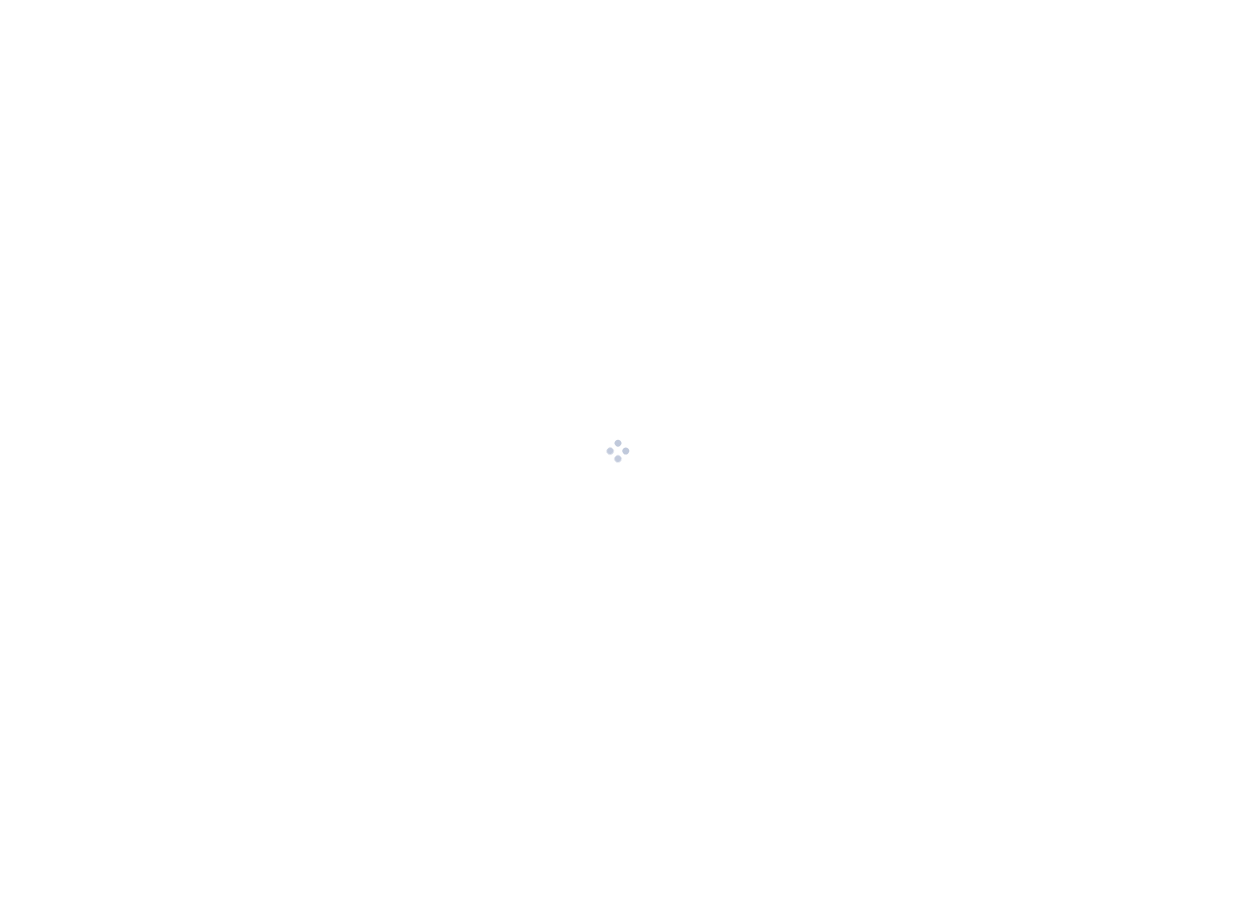 scroll, scrollTop: 0, scrollLeft: 0, axis: both 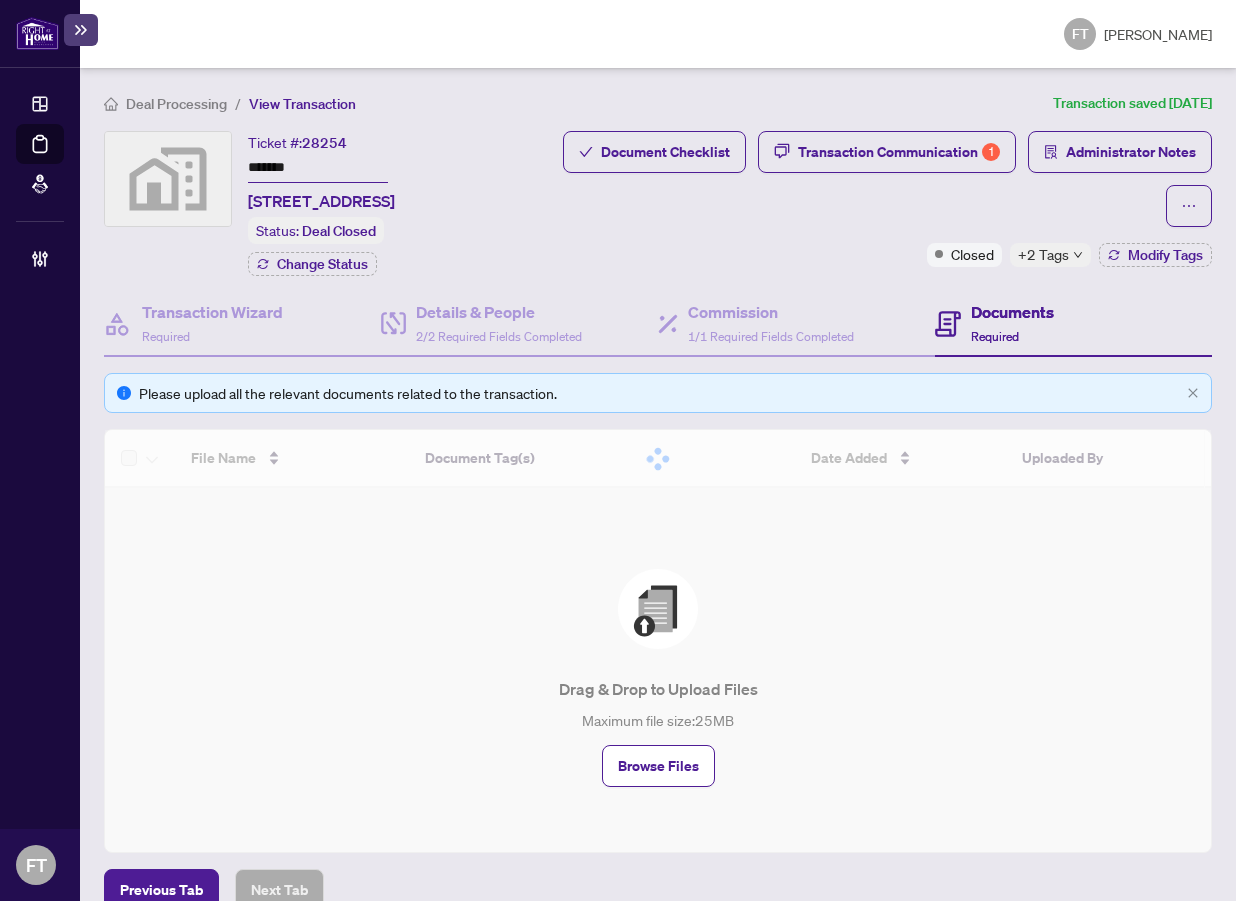drag, startPoint x: 891, startPoint y: 163, endPoint x: 1020, endPoint y: 85, distance: 150.74814 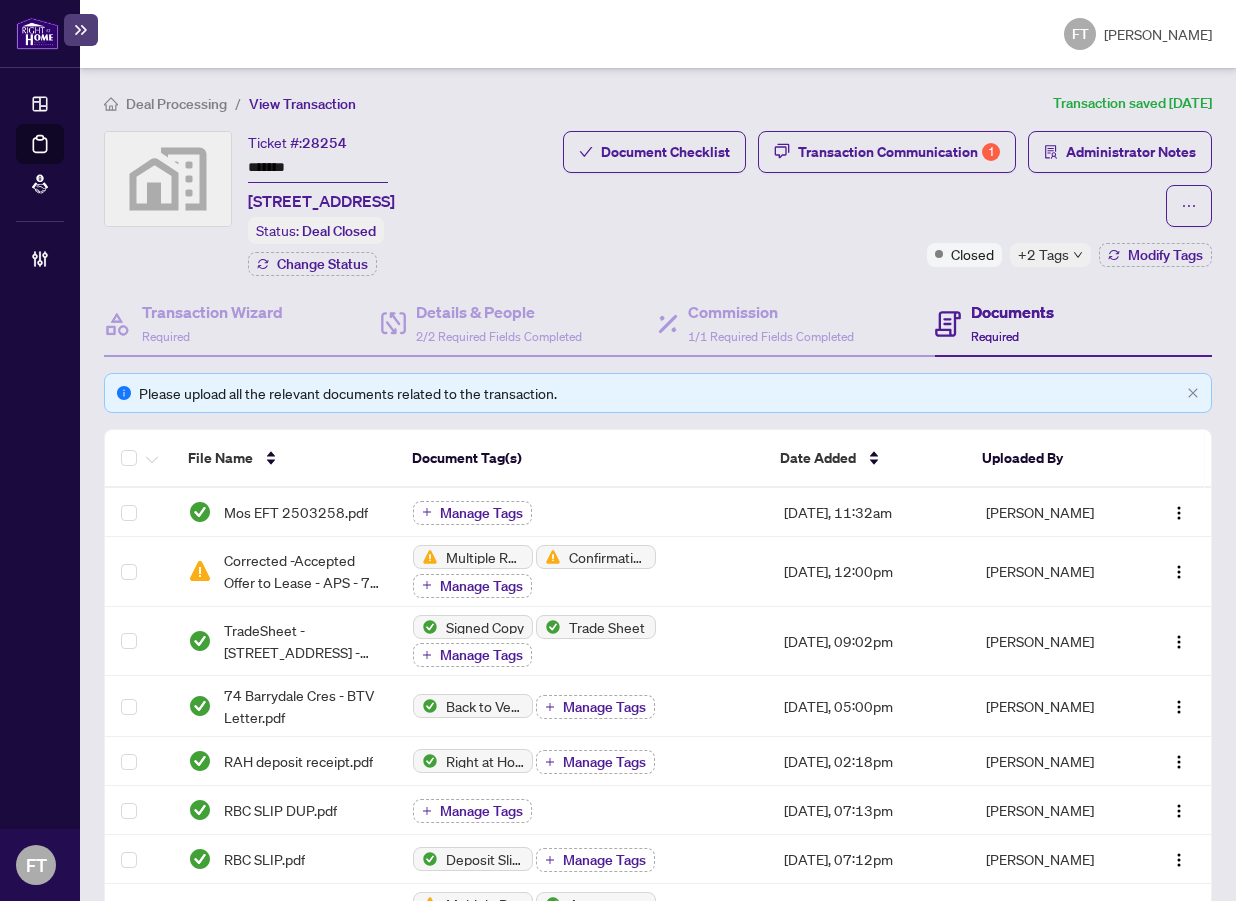 click on "+2 Tags" at bounding box center [1043, 254] 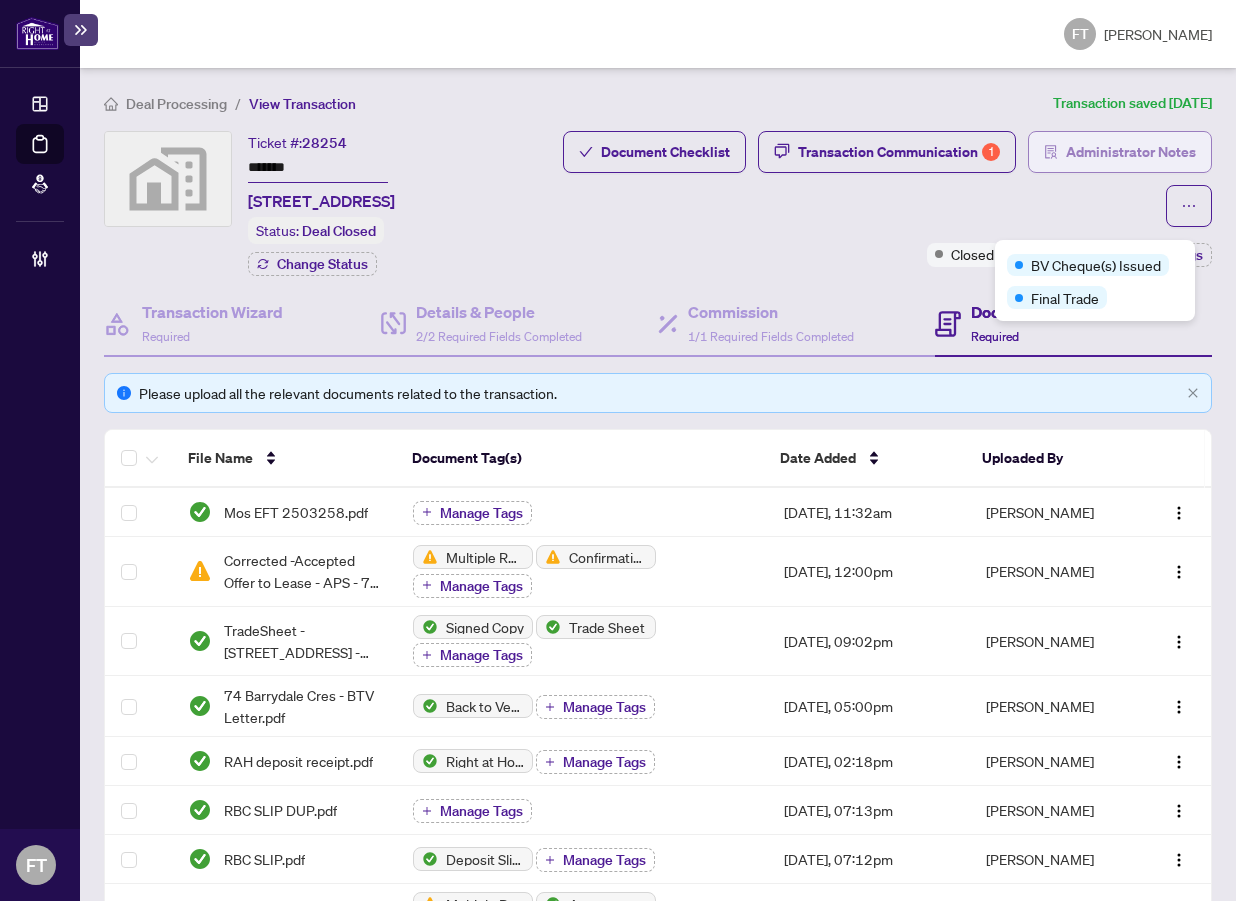 click on "Administrator Notes" at bounding box center [1131, 152] 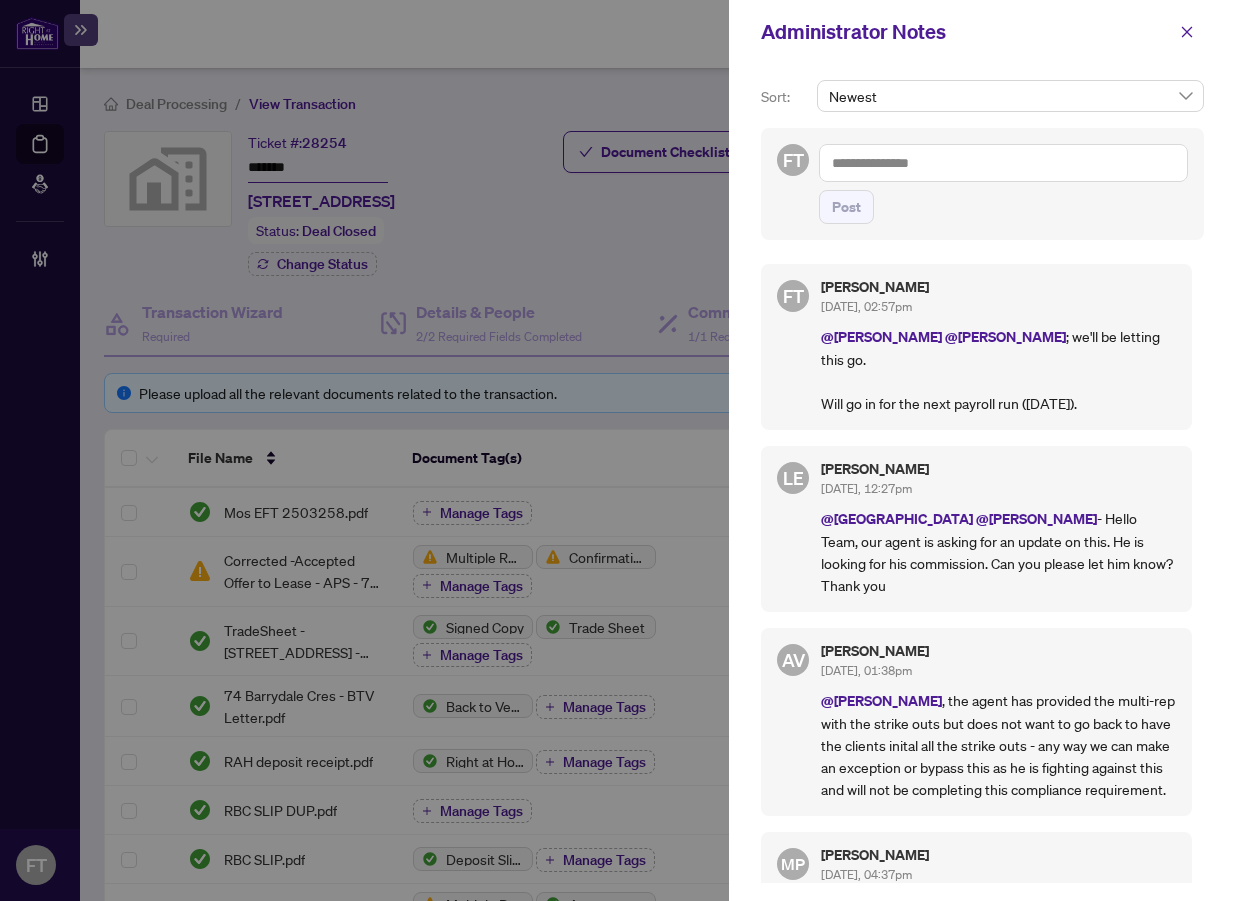 click at bounding box center [618, 450] 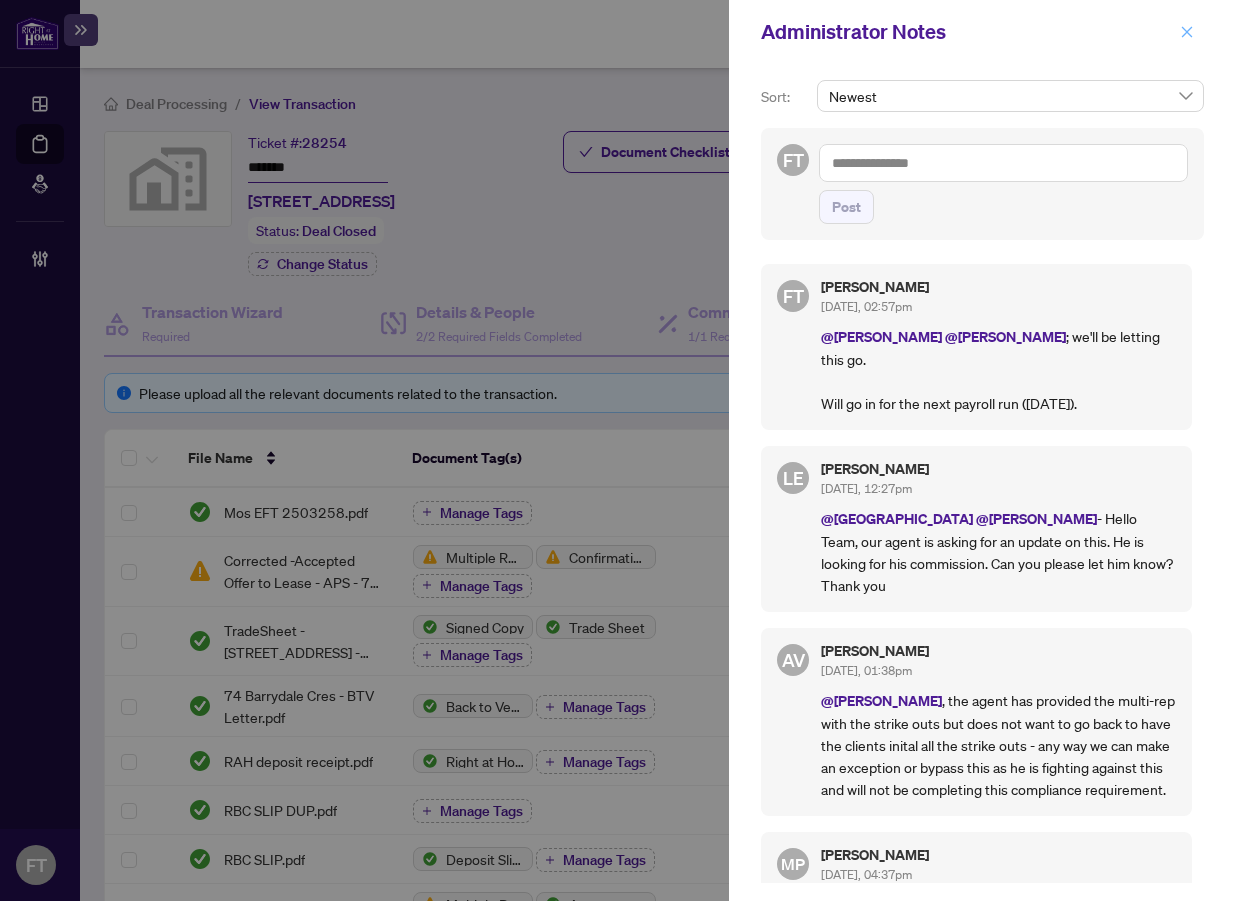click at bounding box center [1187, 32] 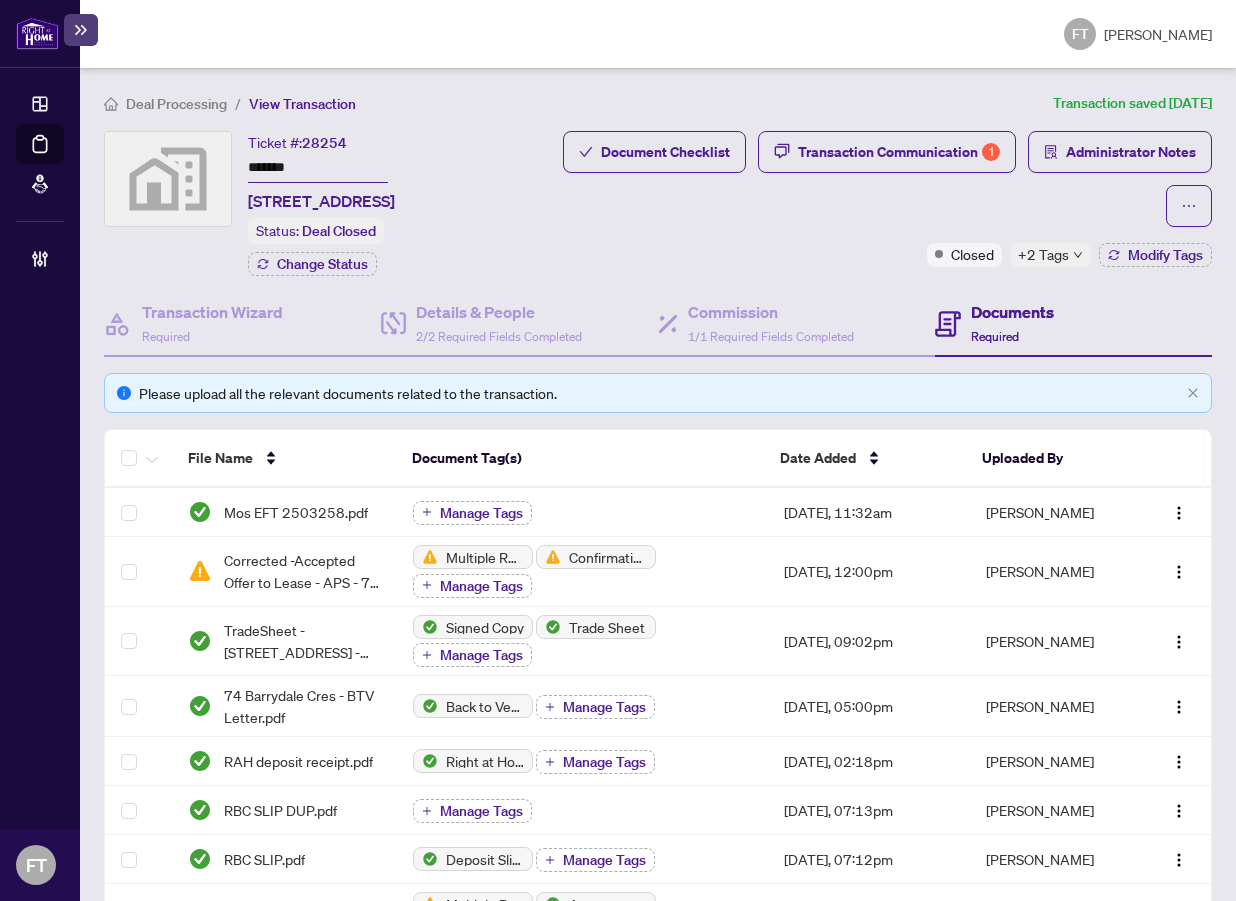 click on "Deal Processing" at bounding box center (176, 104) 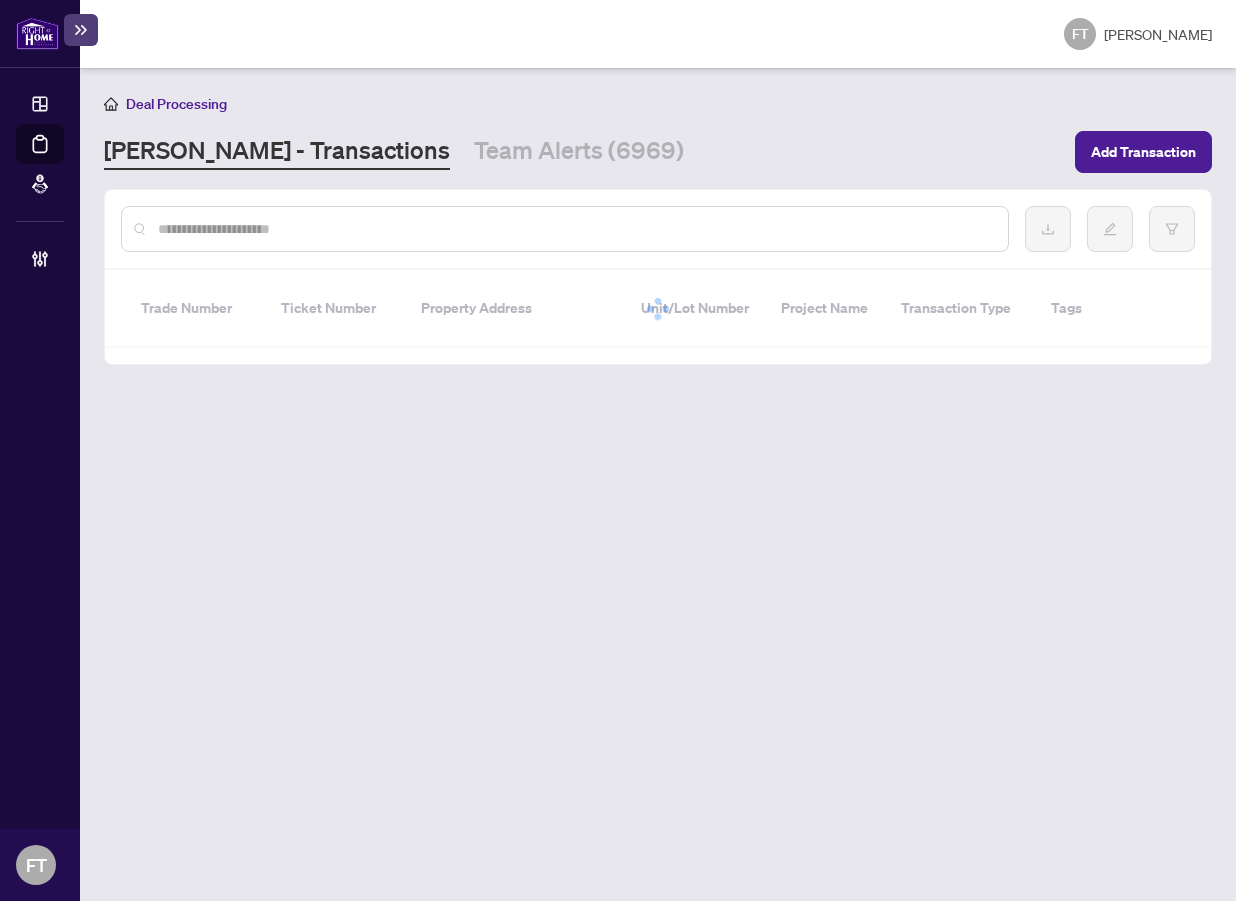 click at bounding box center [565, 229] 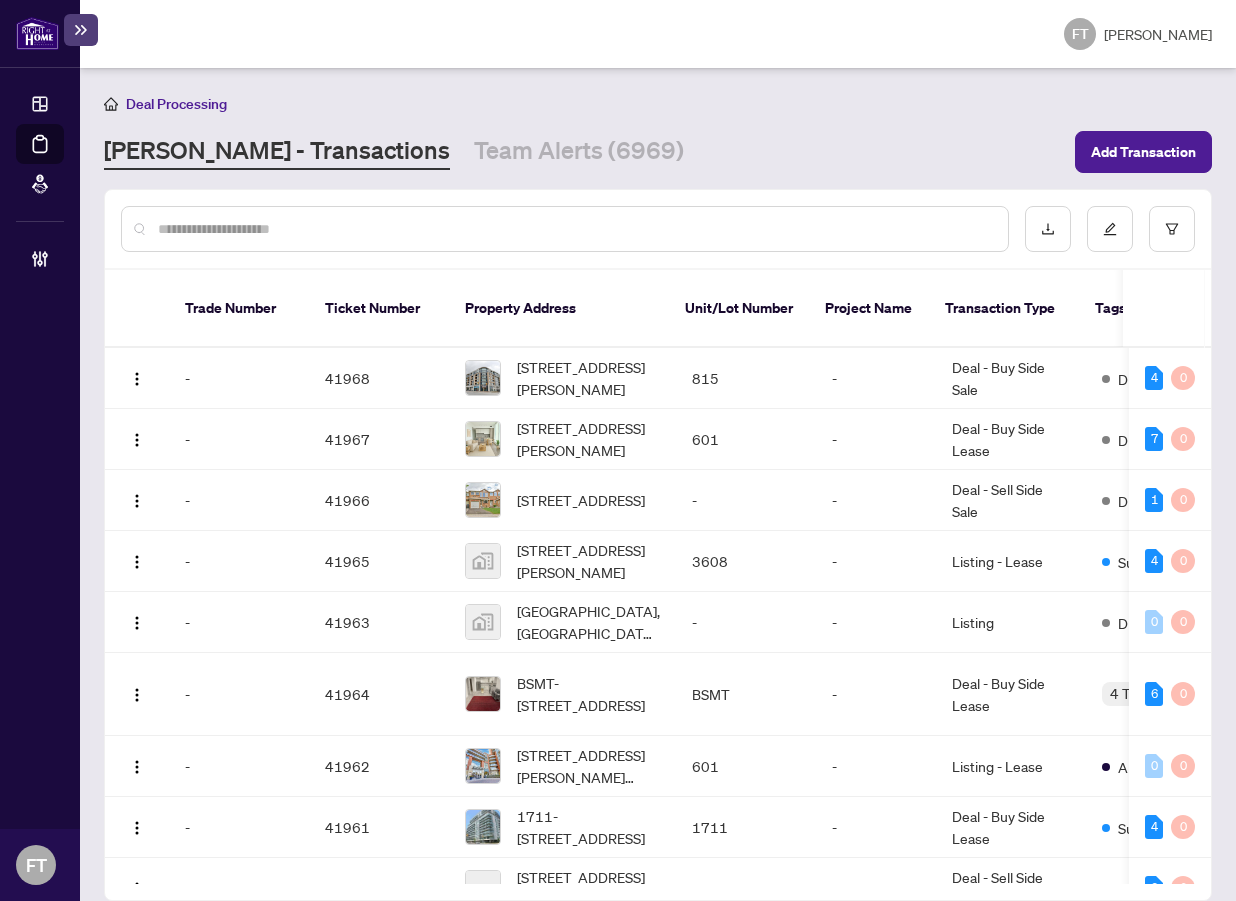 click at bounding box center (565, 229) 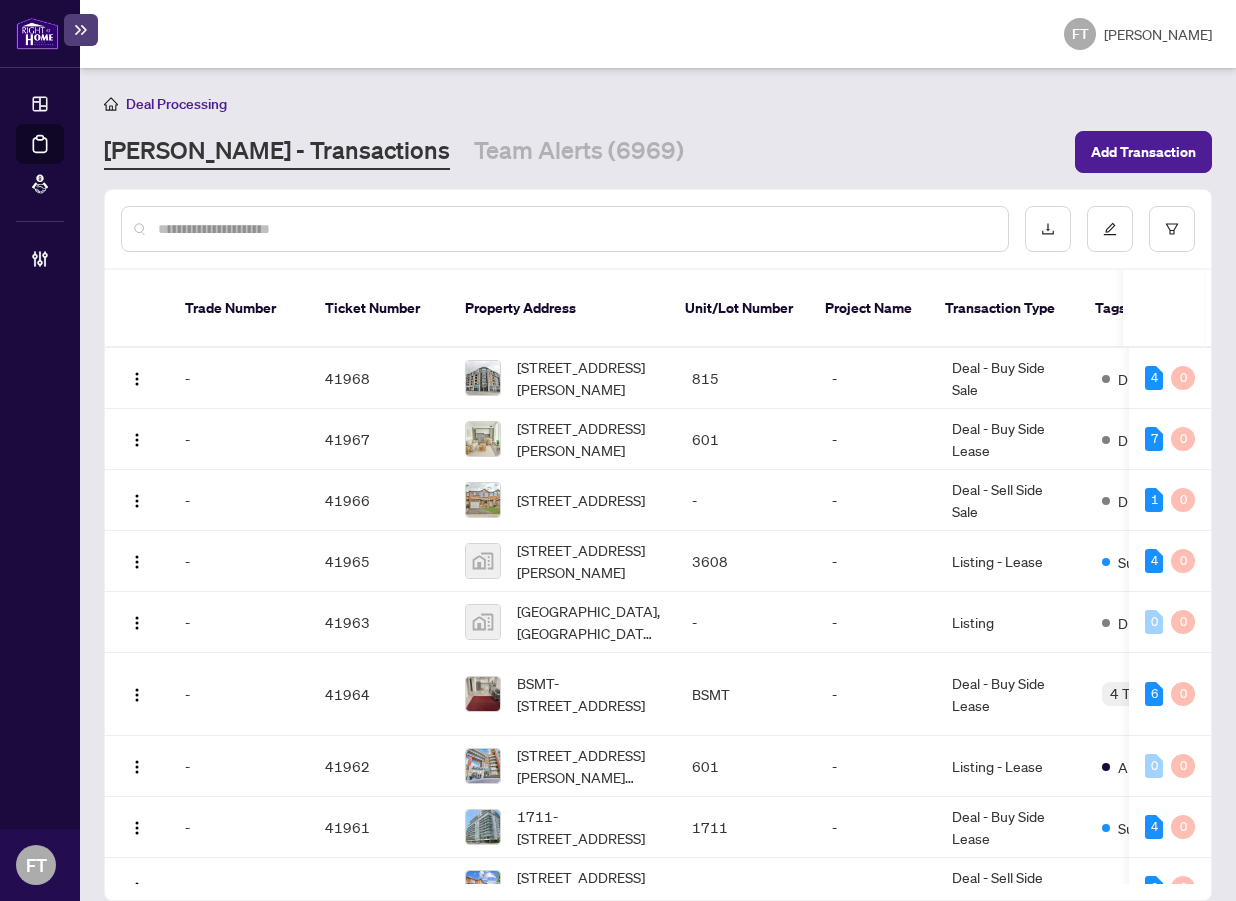 click at bounding box center (575, 229) 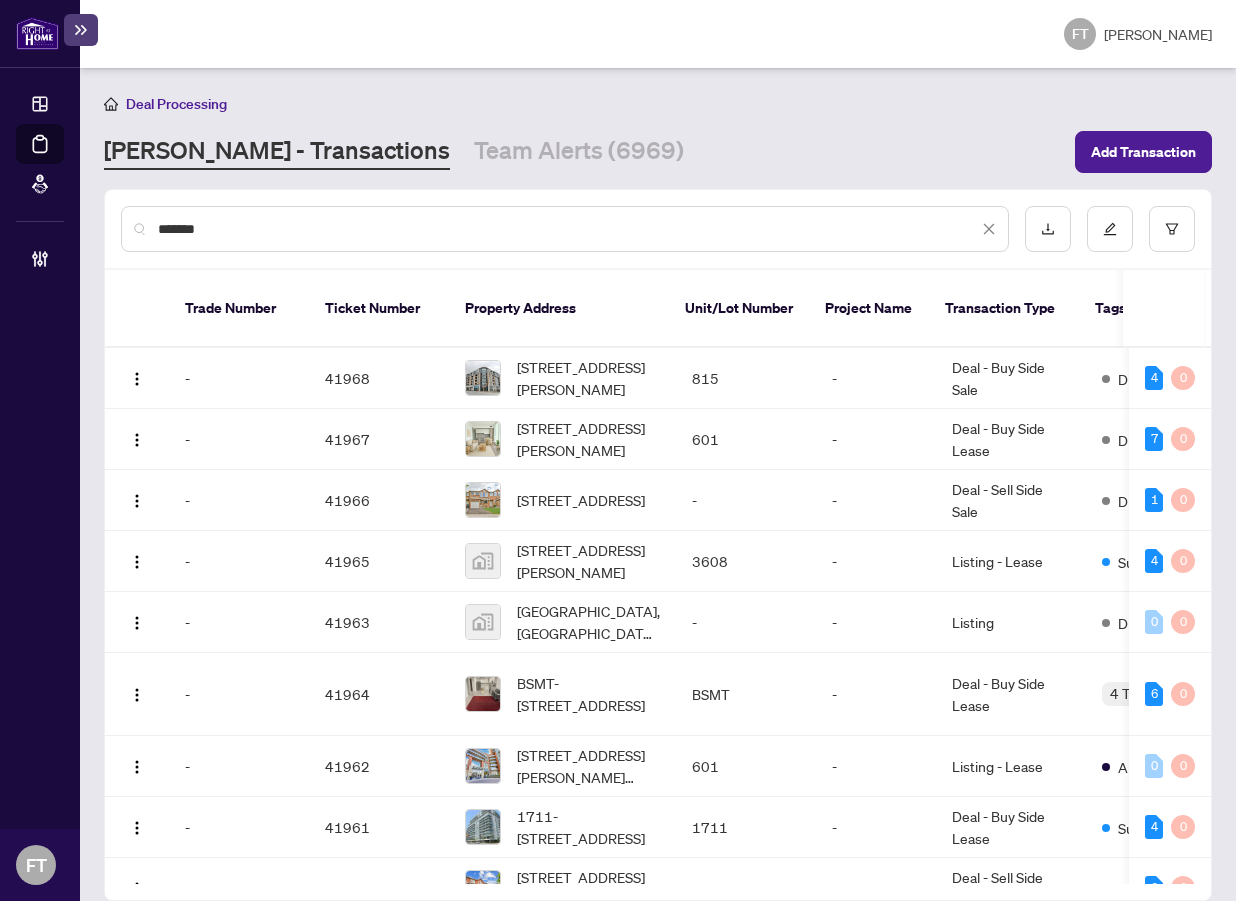 type on "*******" 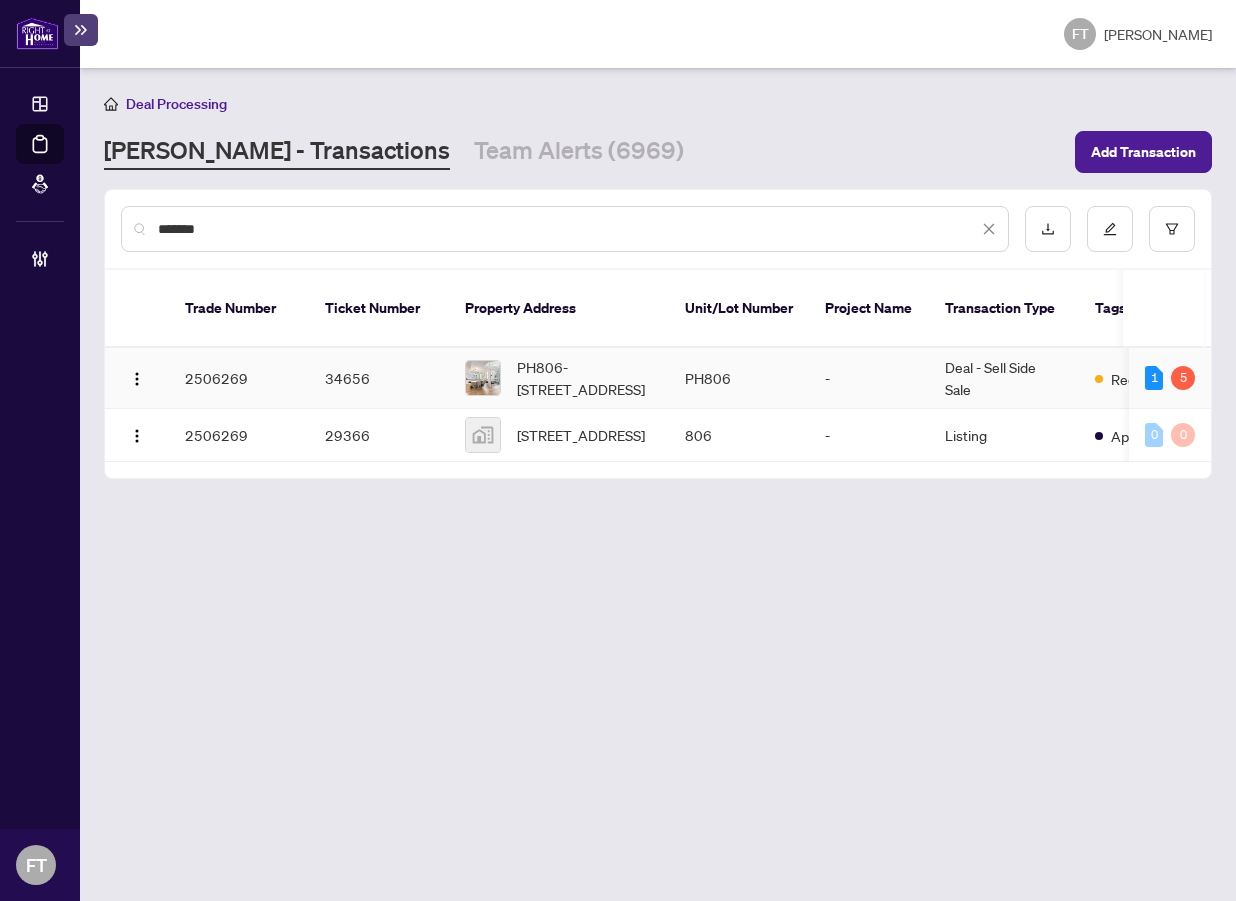 click on "PH806" at bounding box center [739, 378] 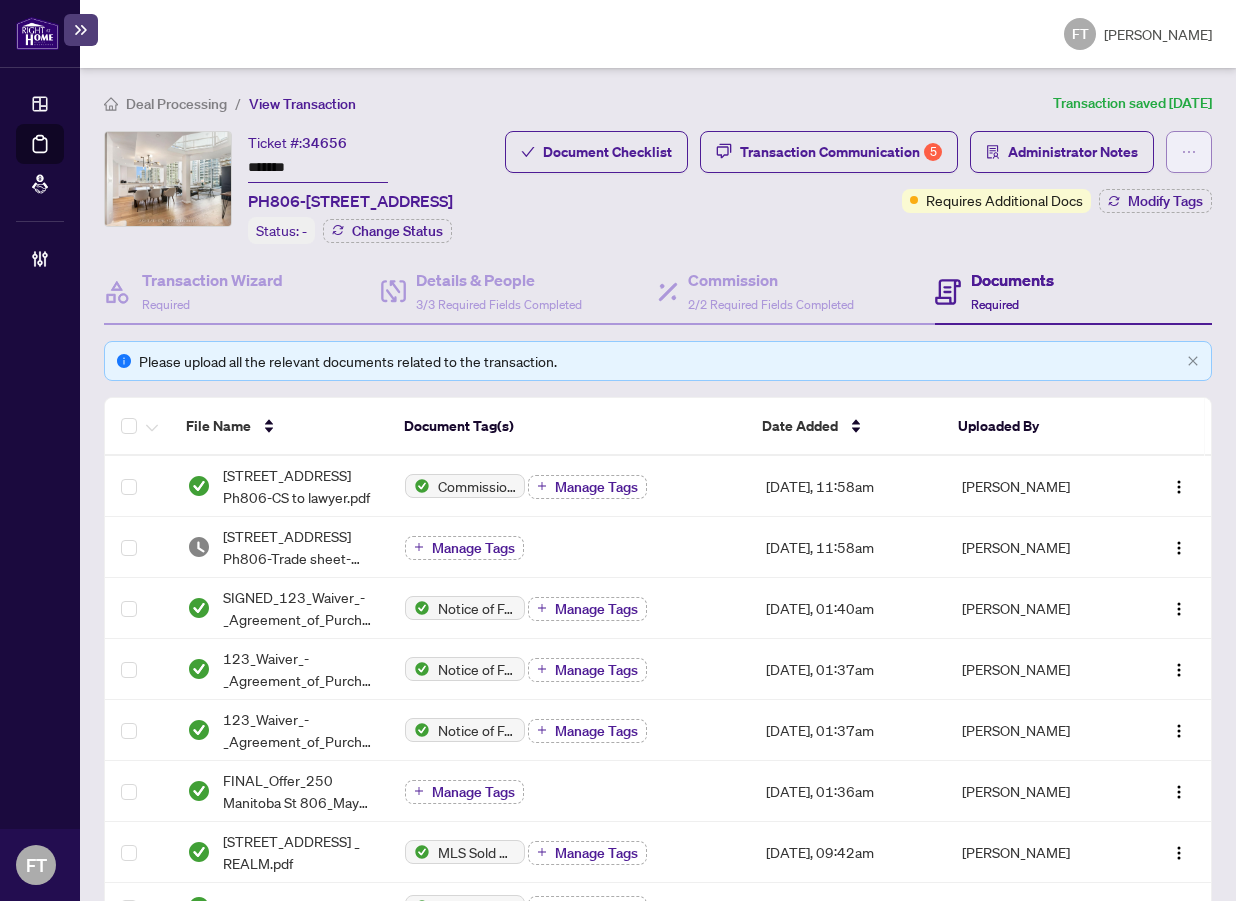 click at bounding box center (1189, 152) 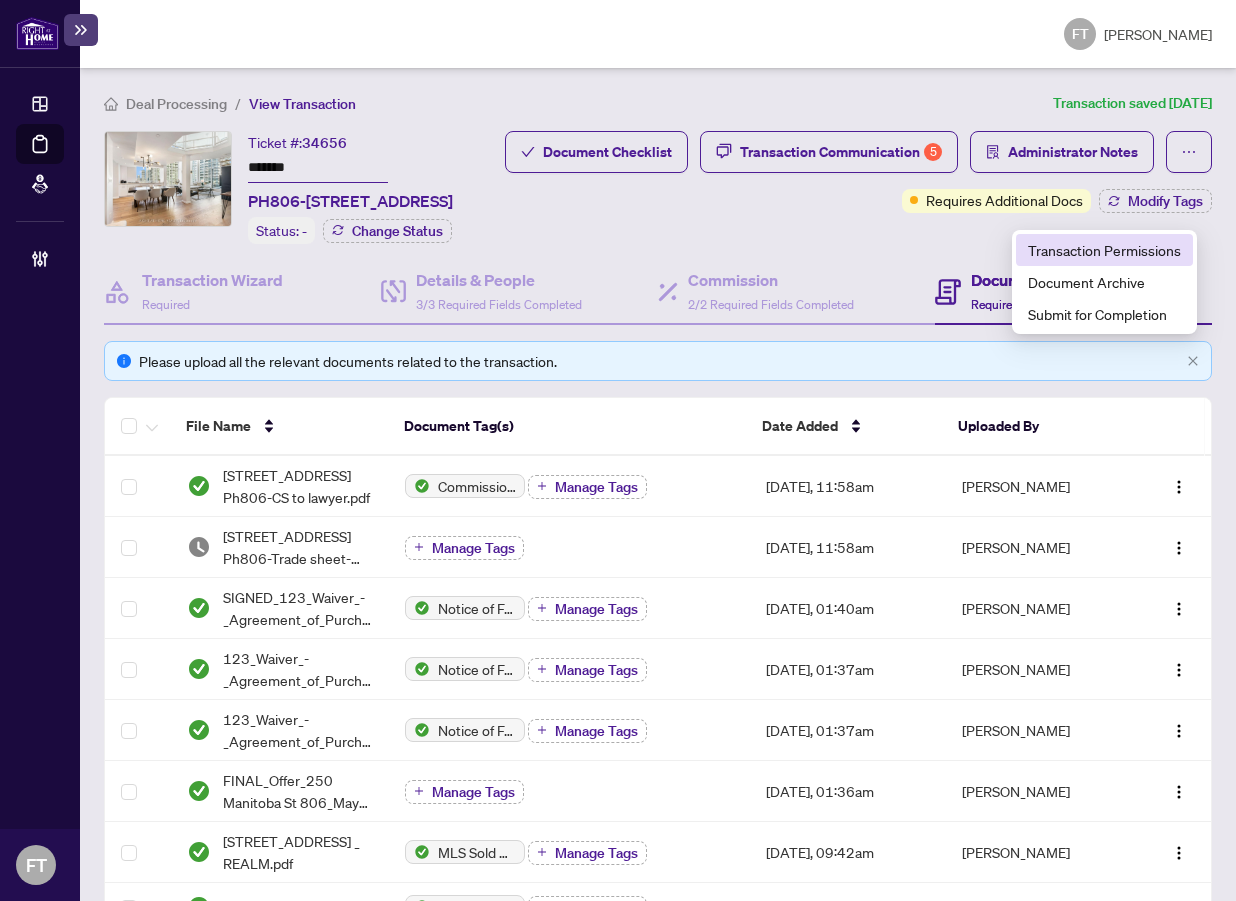 click on "Transaction Permissions" at bounding box center (1104, 250) 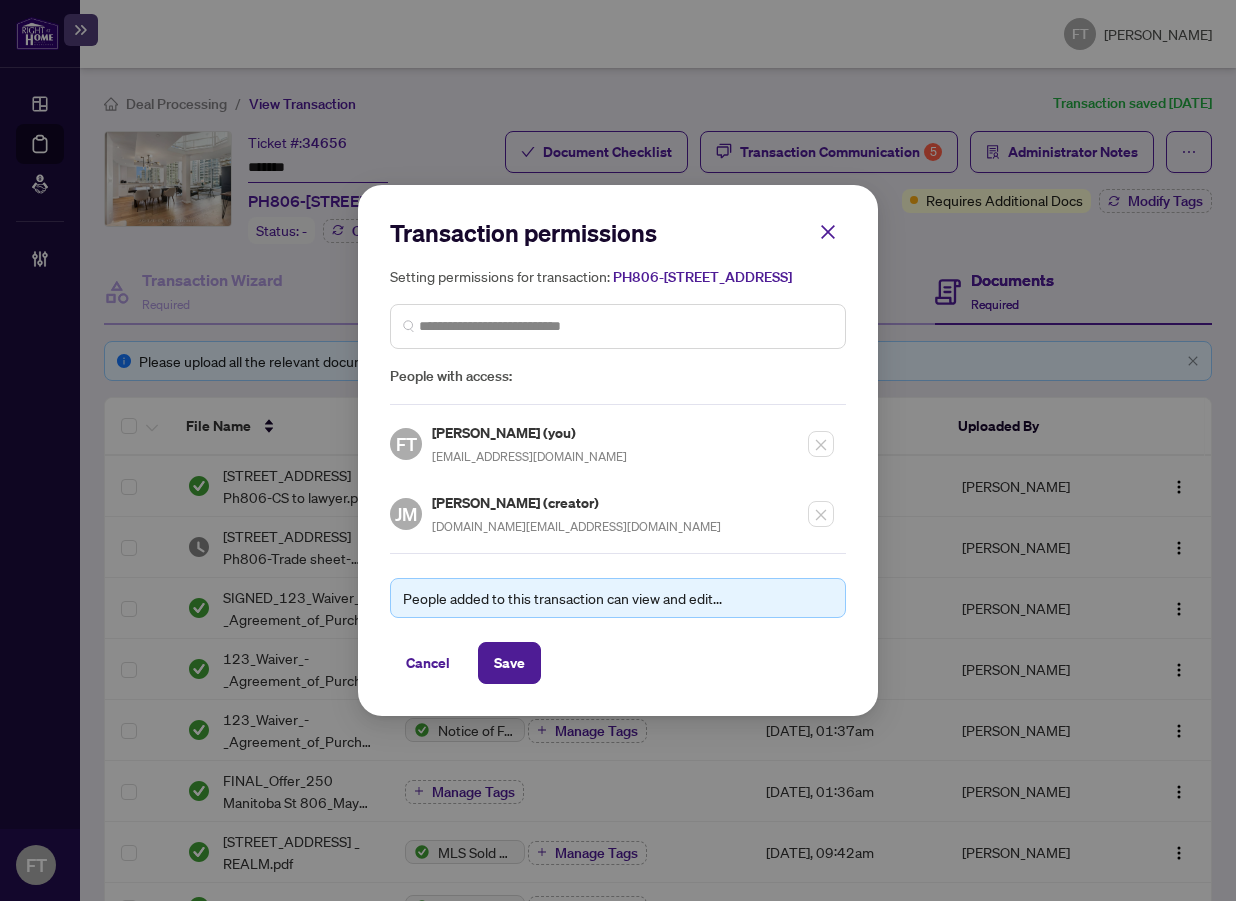 click on "jabeenmir.realty@gmail.com" at bounding box center [576, 526] 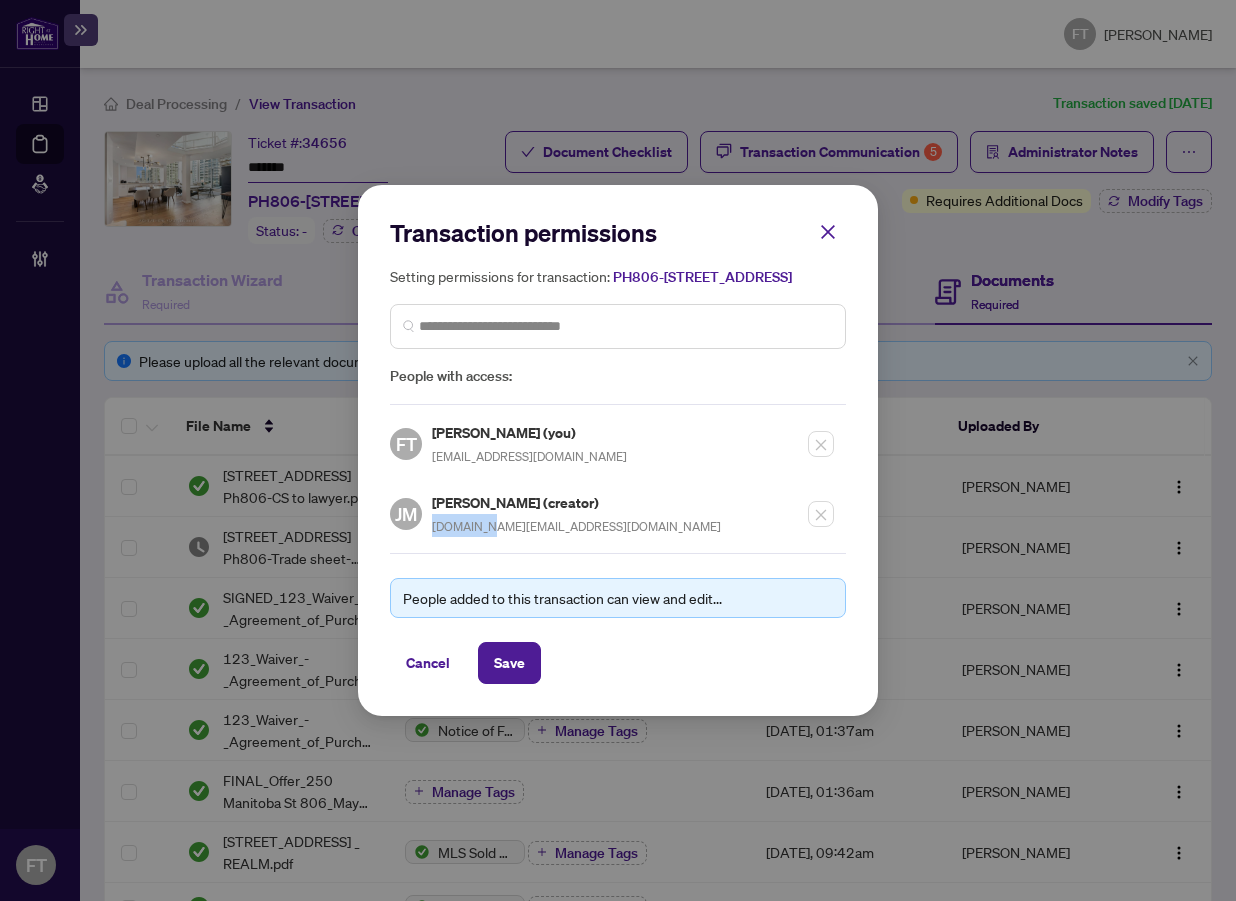 click on "jabeenmir.realty@gmail.com" at bounding box center (576, 526) 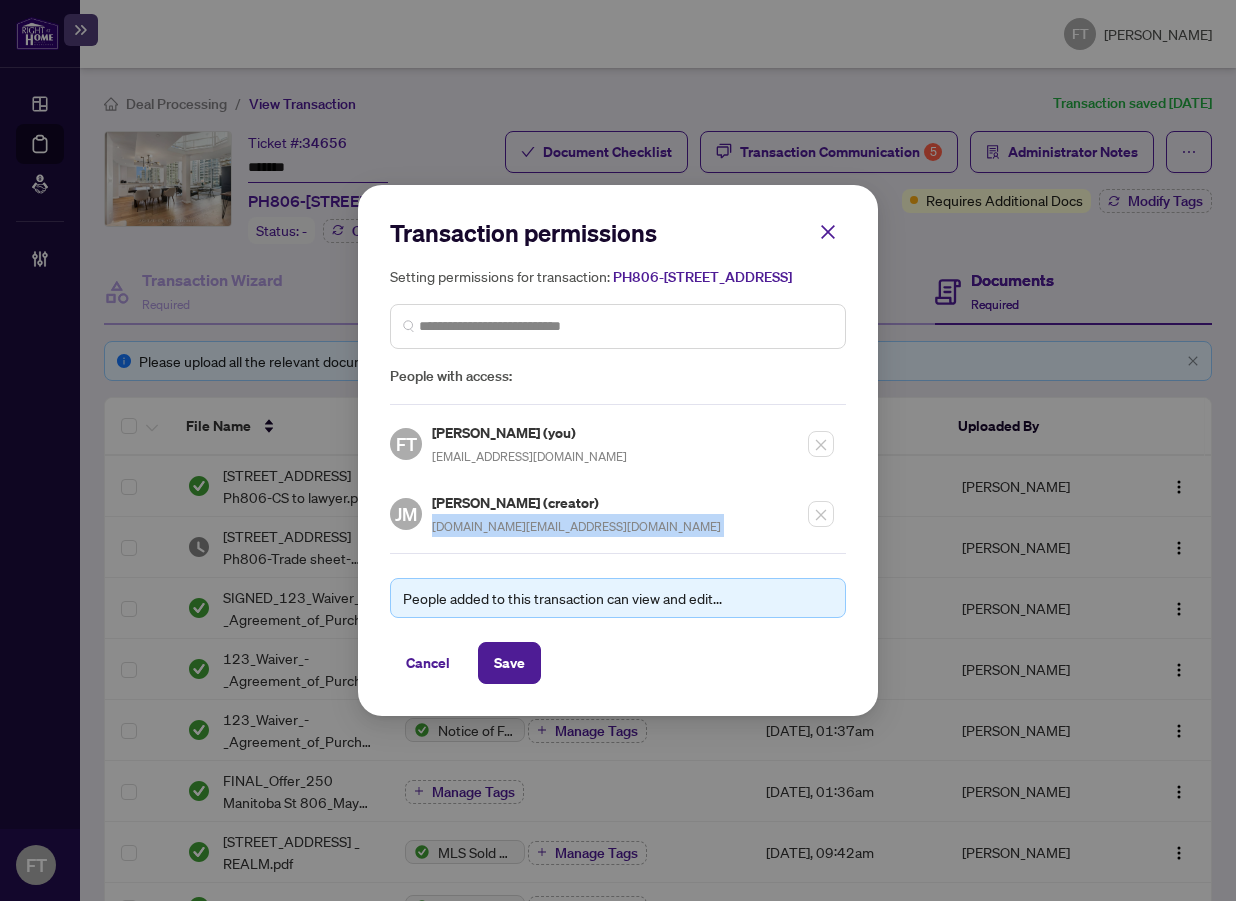 click on "jabeenmir.realty@gmail.com" at bounding box center (576, 526) 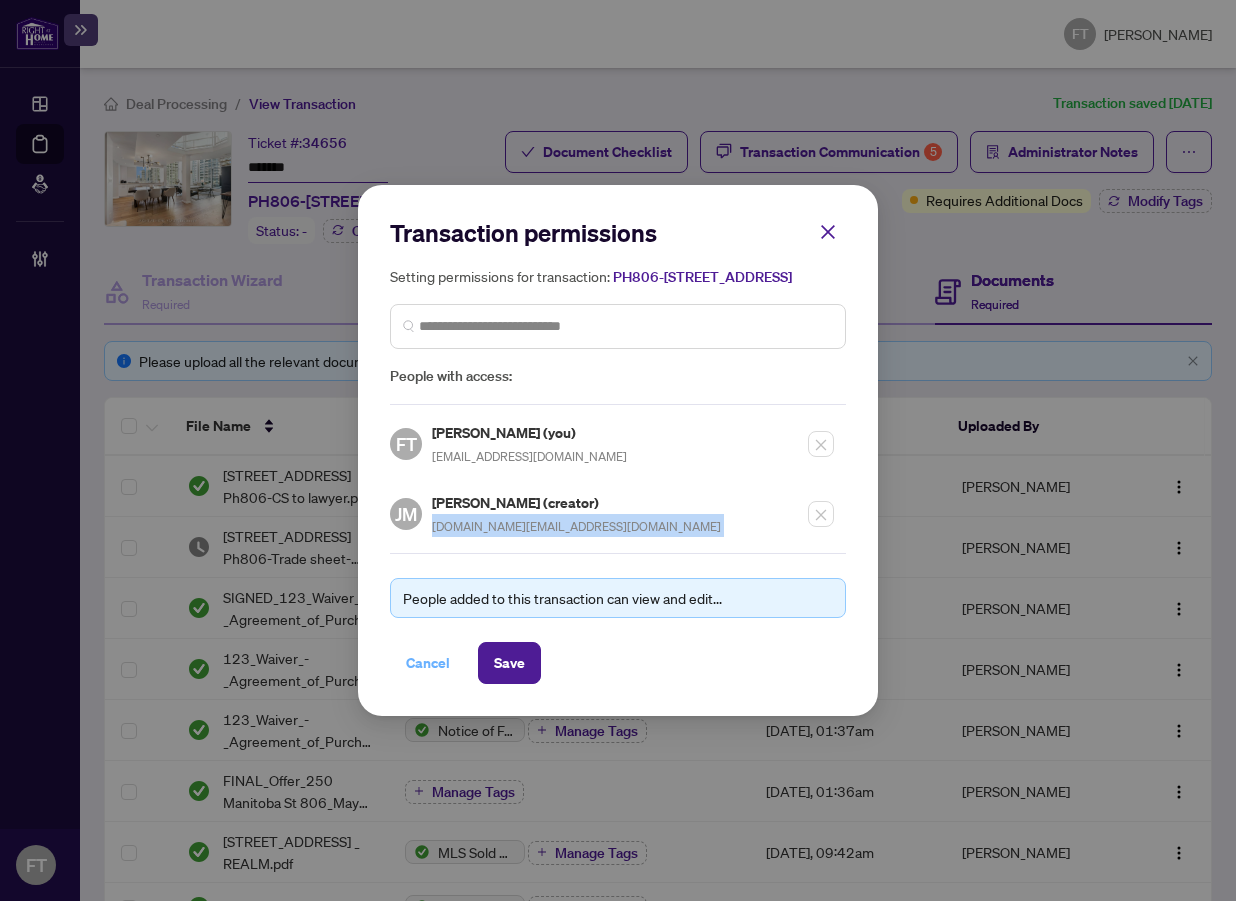 click on "Cancel" at bounding box center [428, 663] 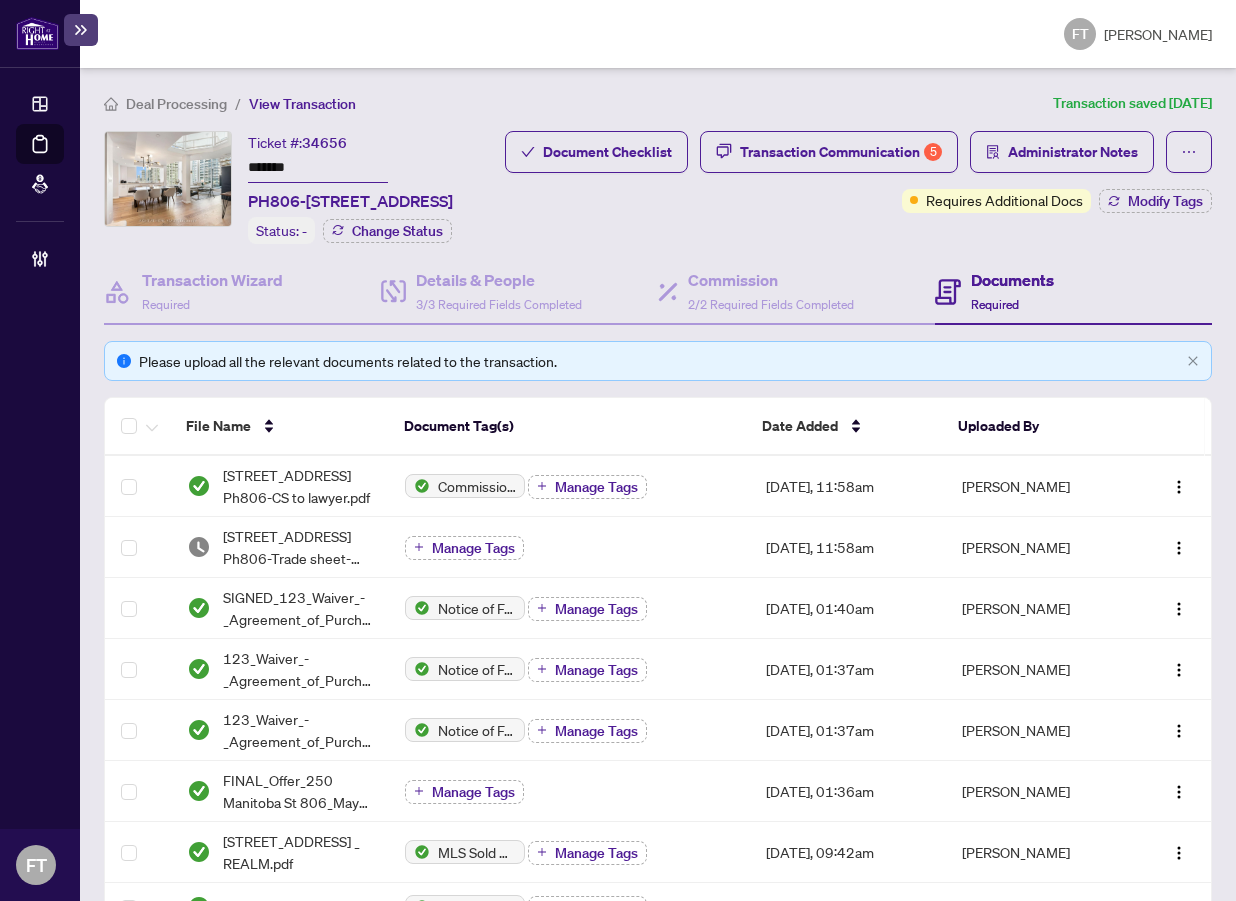 click on "Deal Processing" at bounding box center (176, 104) 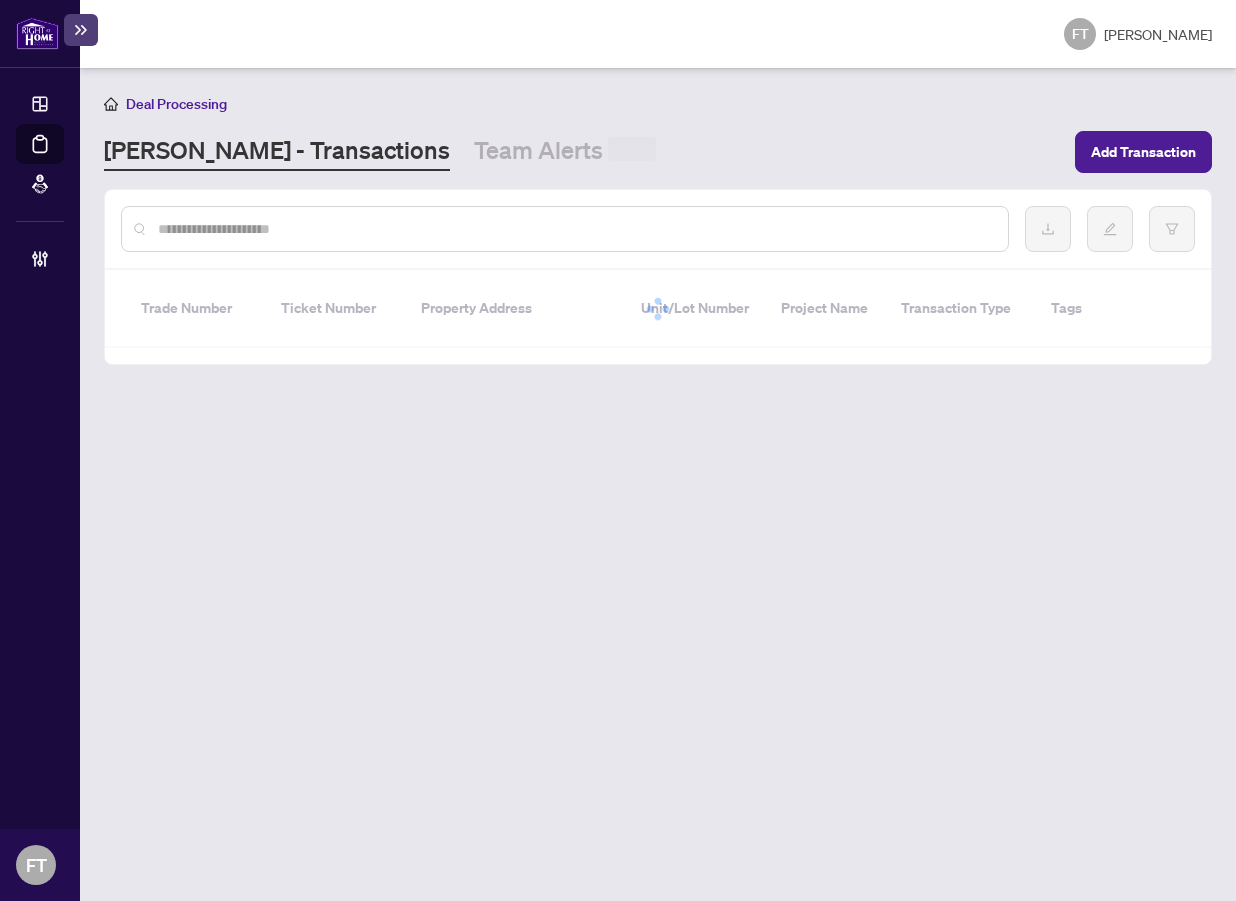 click at bounding box center [575, 229] 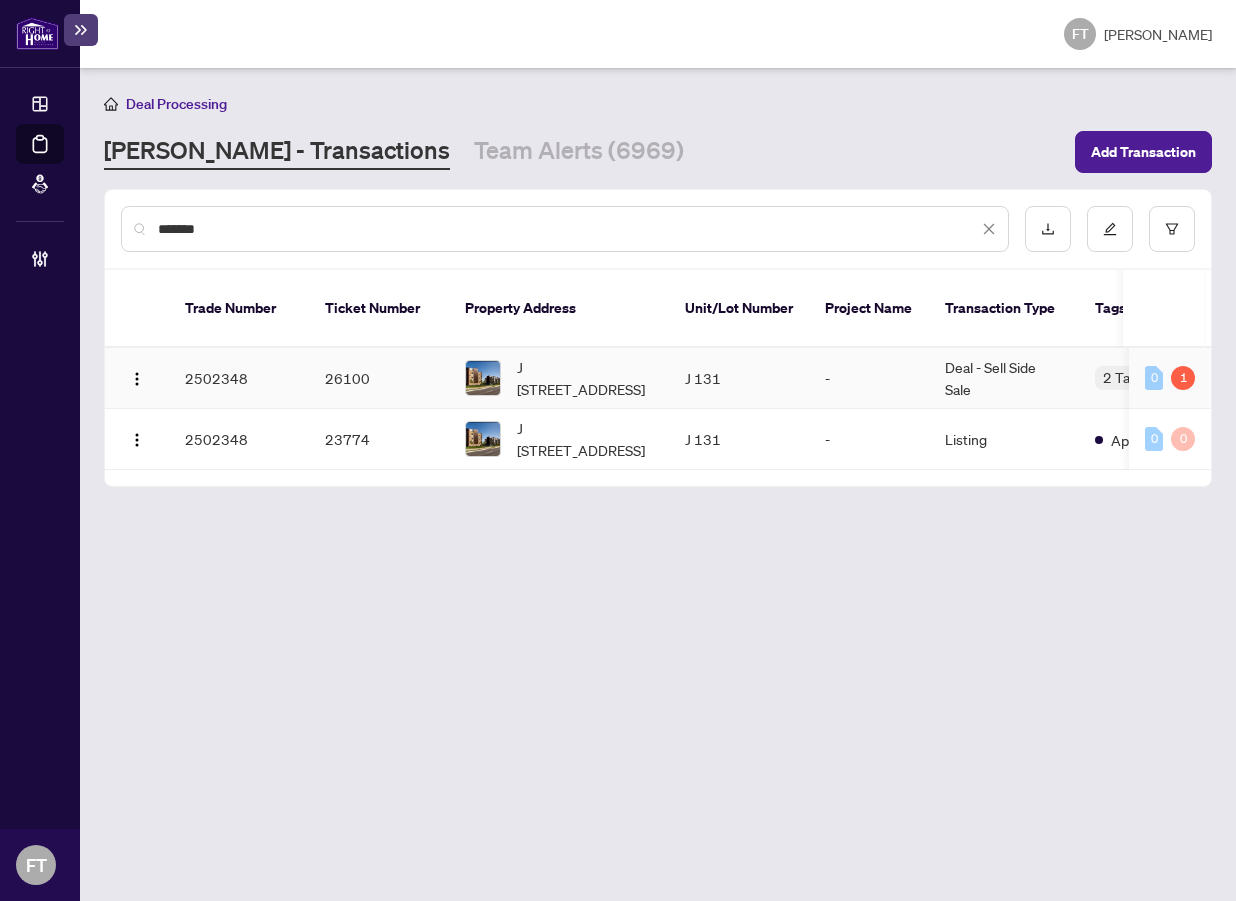 type on "*******" 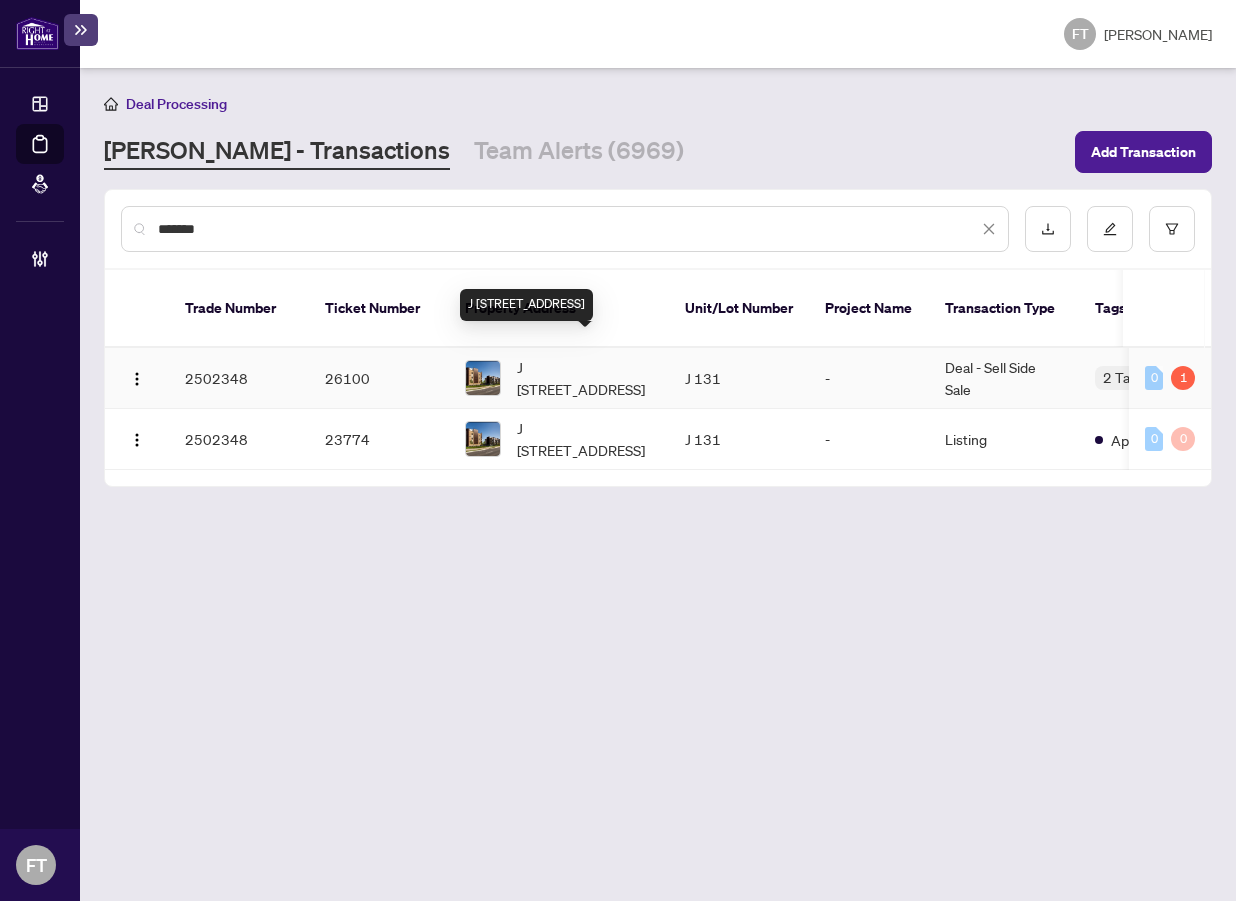 click on "J 131-83 Elmsdale Drive St, Kitchener, Ontario N2E 1H7, Canada" at bounding box center [585, 378] 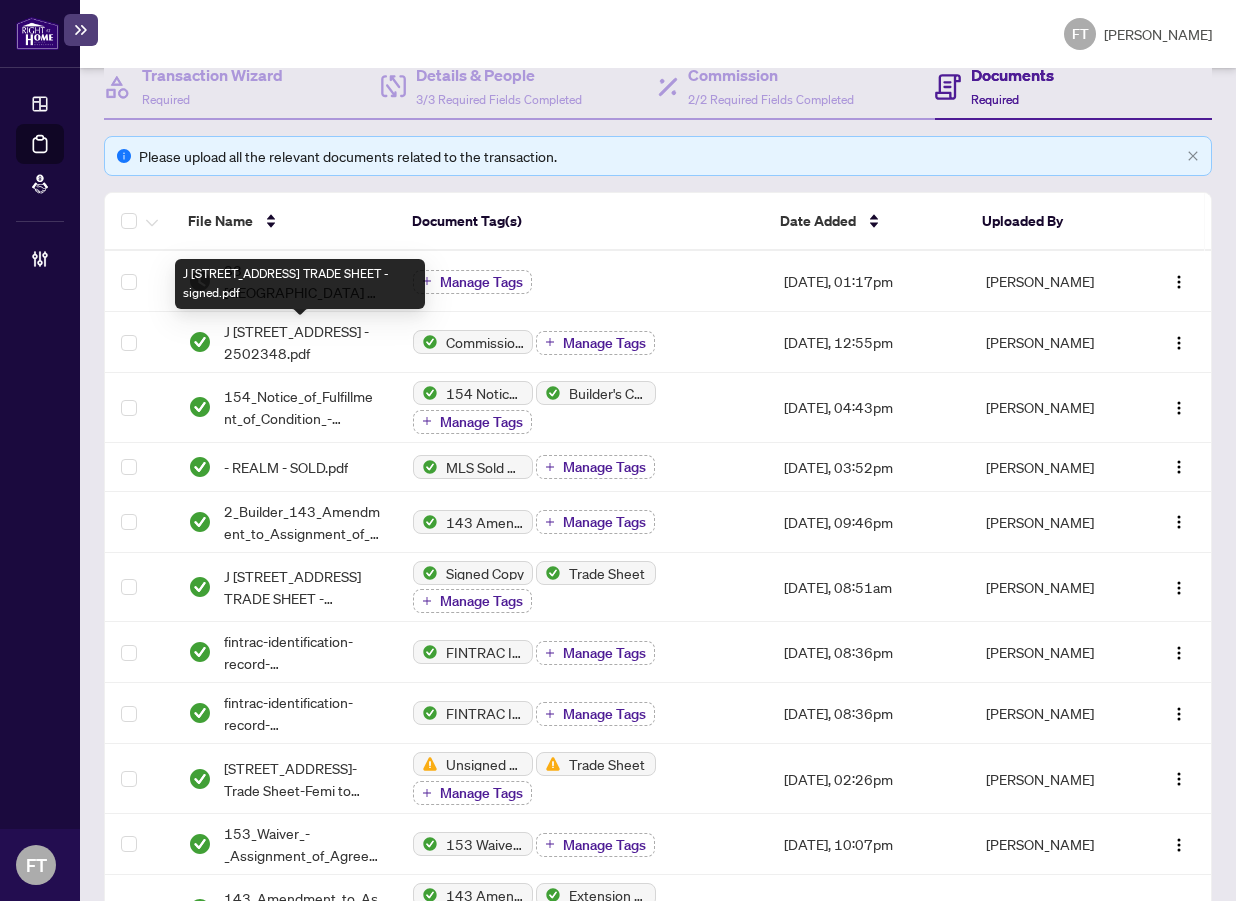 scroll, scrollTop: 0, scrollLeft: 0, axis: both 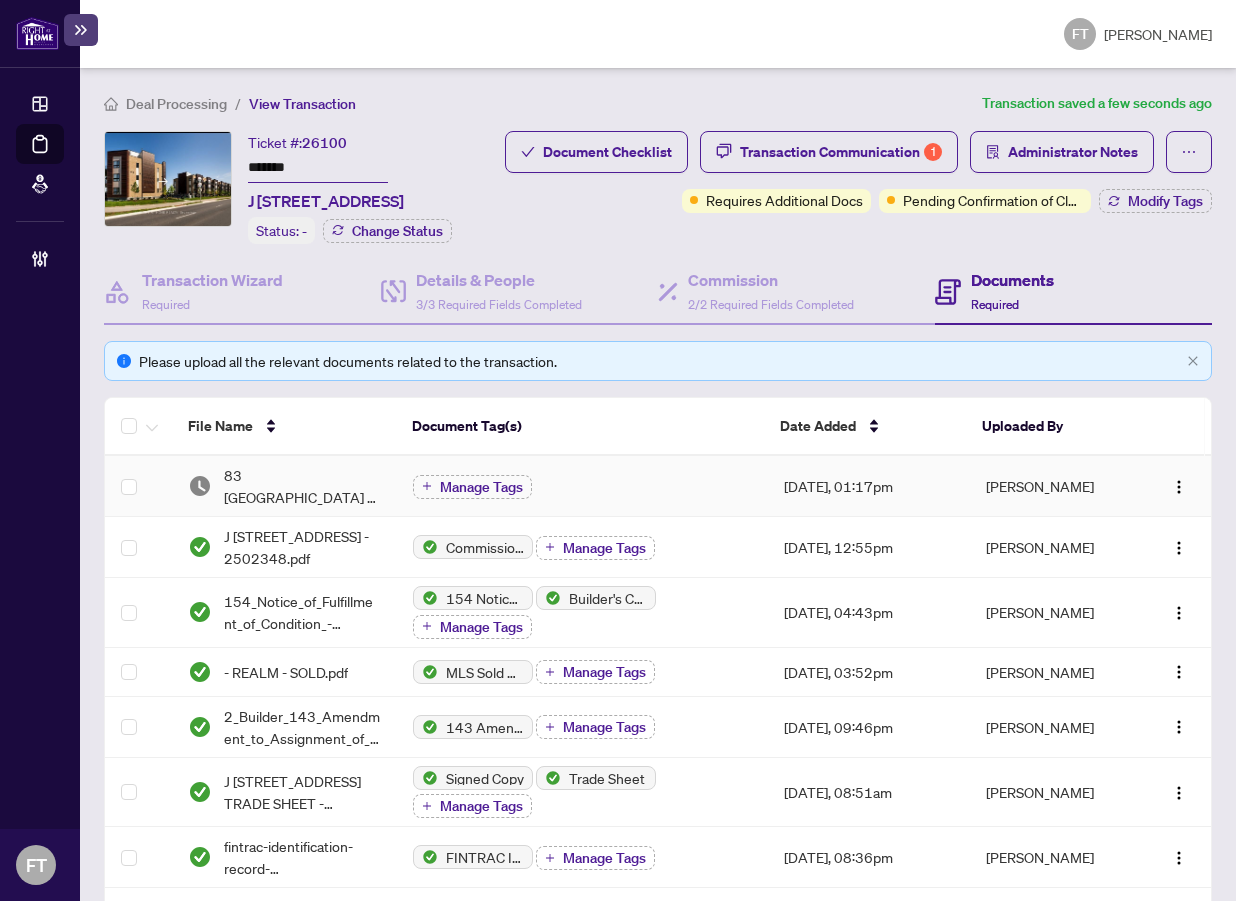 click on "83 Elmsdale - conf of closing.pdf" at bounding box center [302, 486] 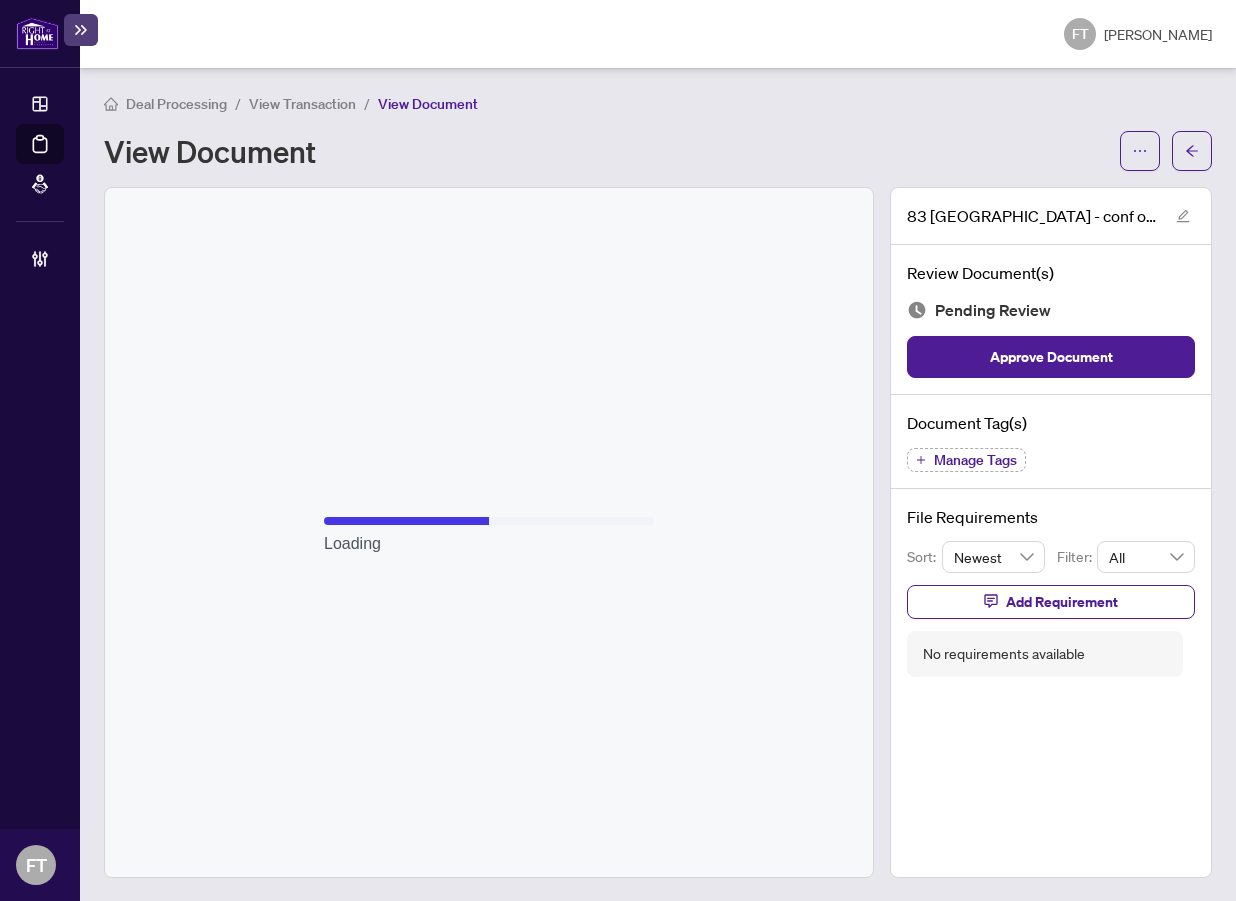 click on "Manage Tags" at bounding box center (966, 460) 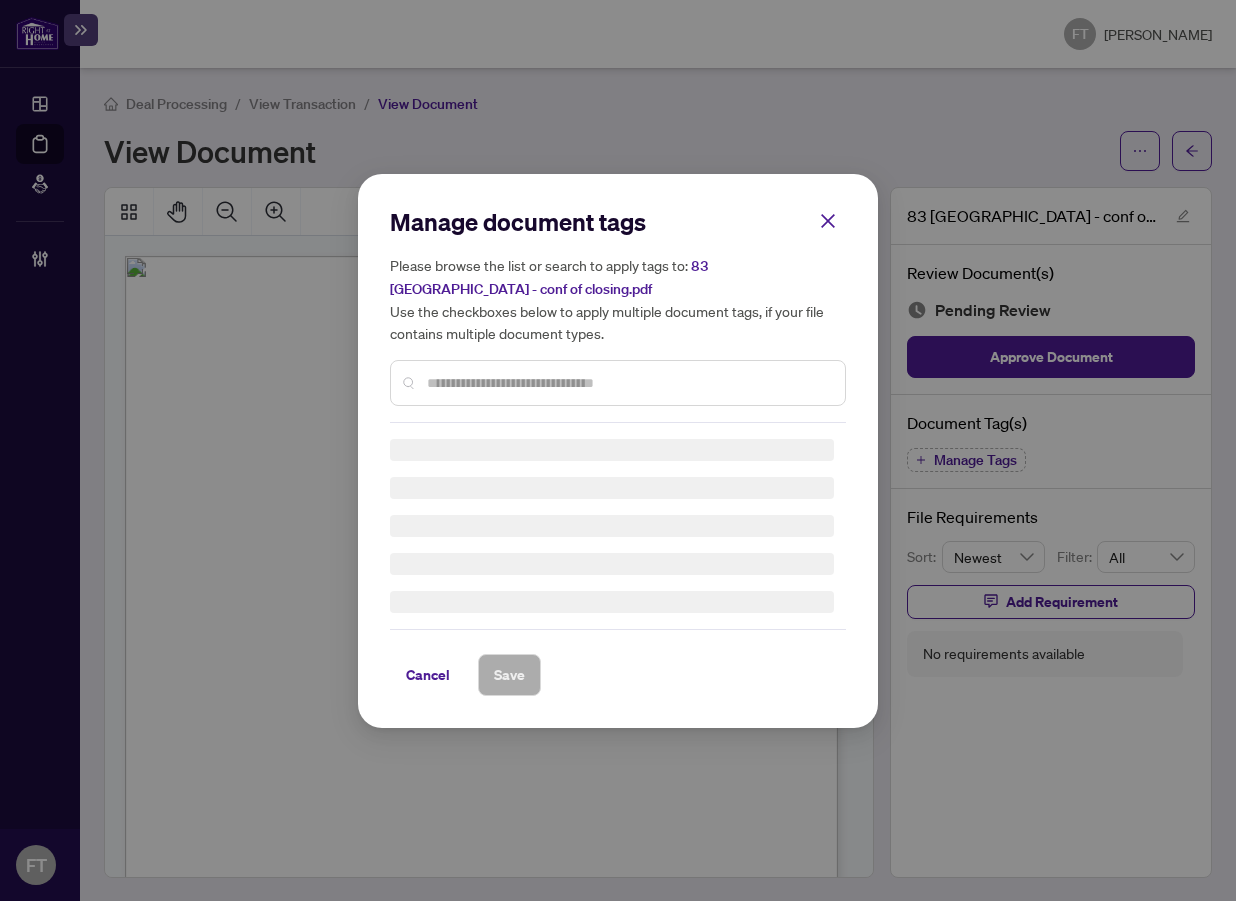 click at bounding box center [618, 383] 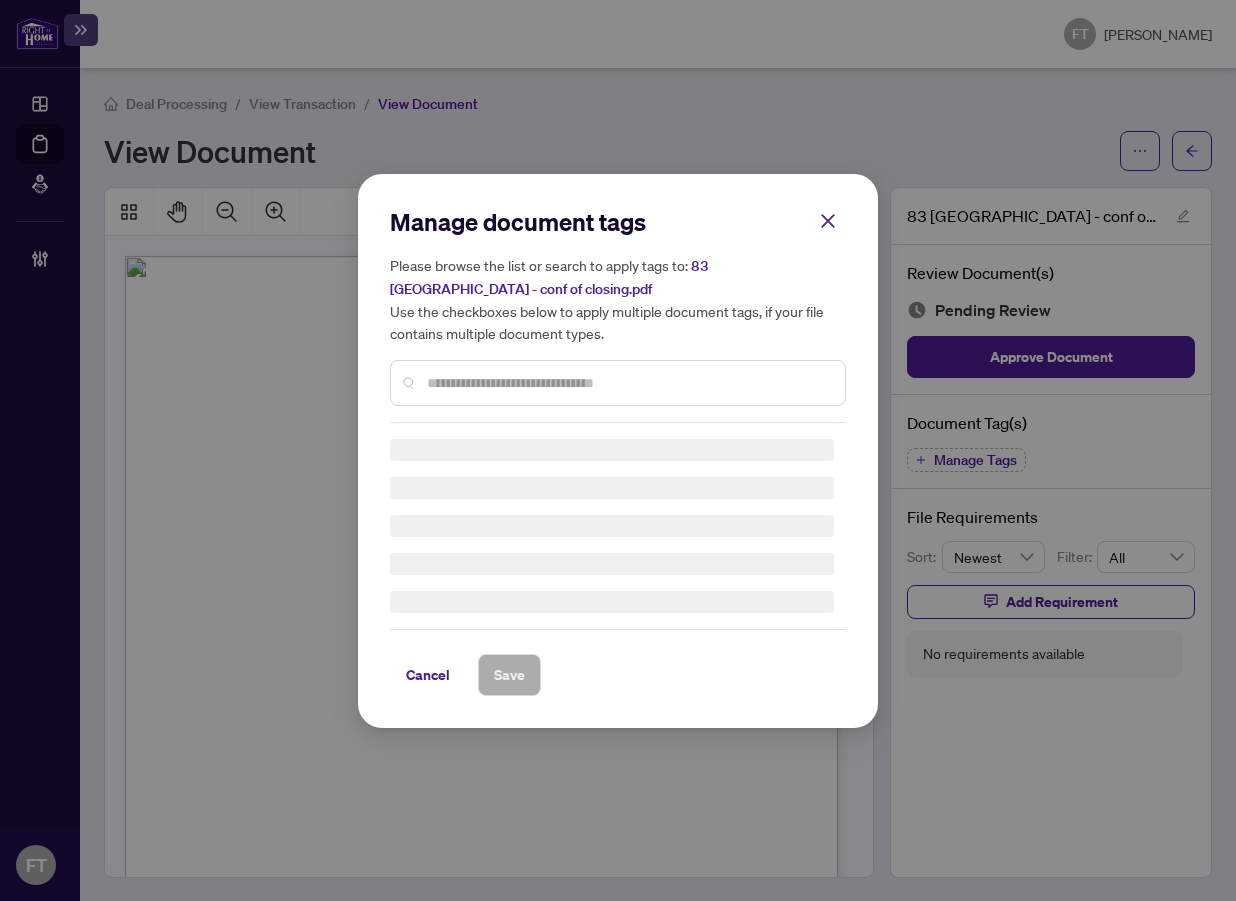 click on "Manage document tags Please browse the list or search to apply tags to:   83 Elmsdale - conf of closing.pdf   Use the checkboxes below to apply multiple document tags, if your file contains multiple document types." at bounding box center (618, 314) 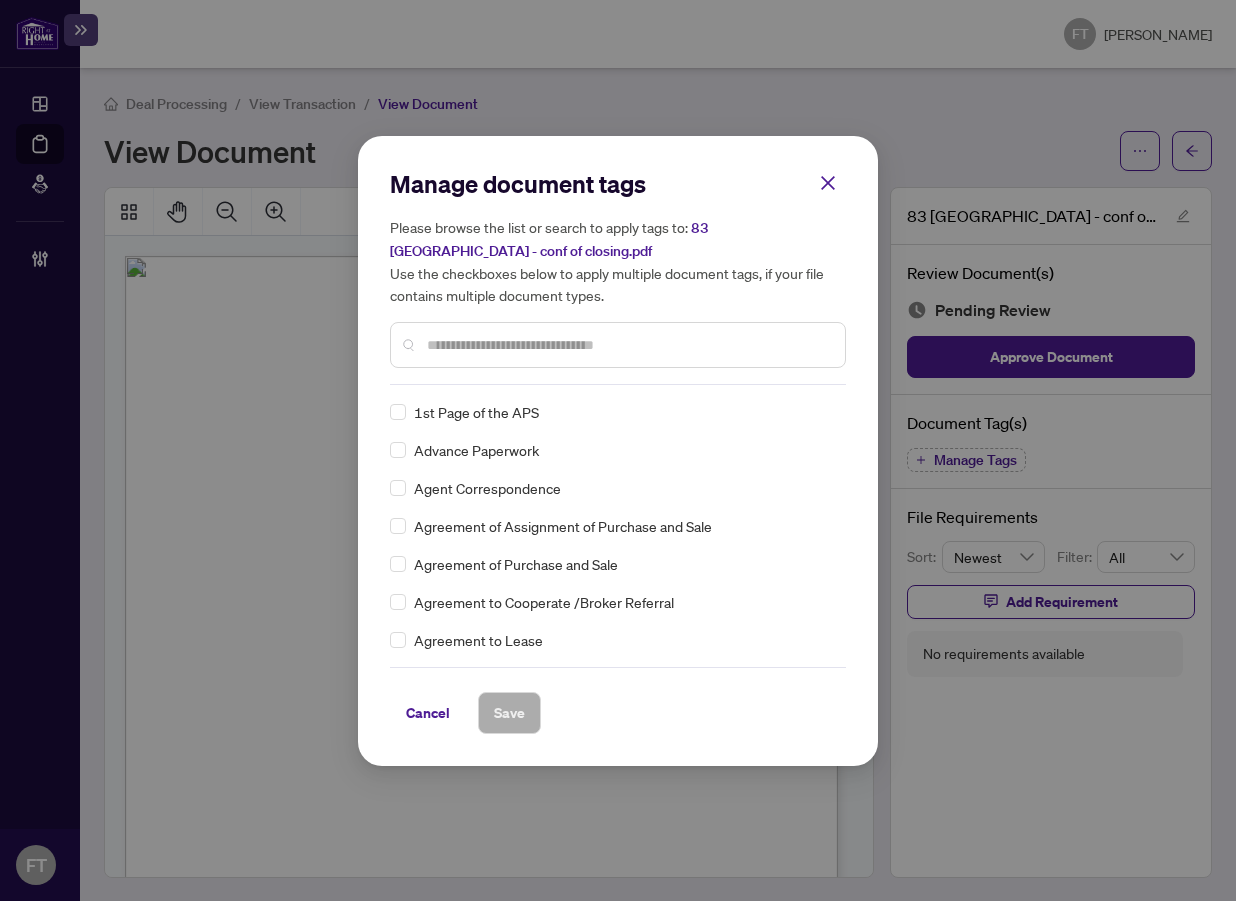 click at bounding box center [618, 345] 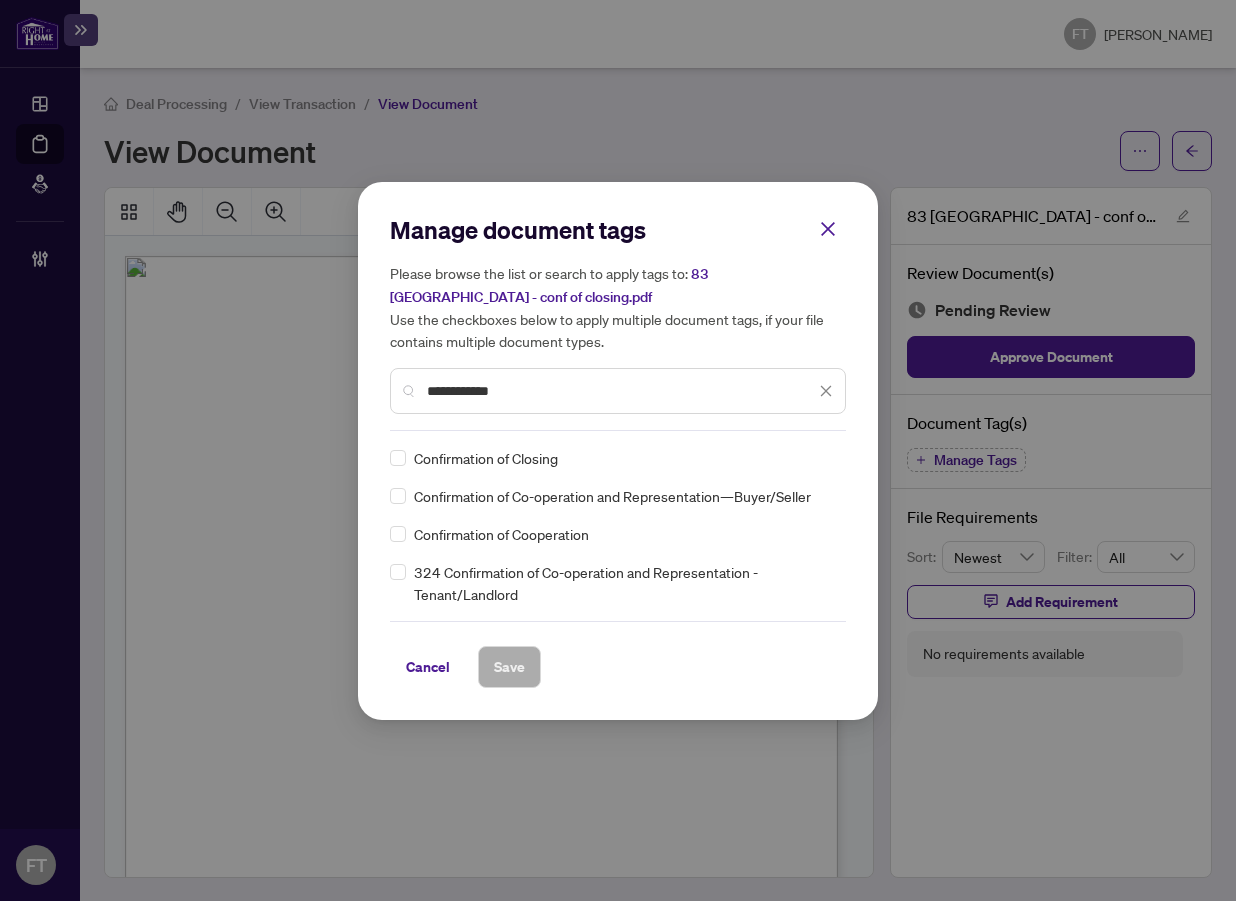 type on "**********" 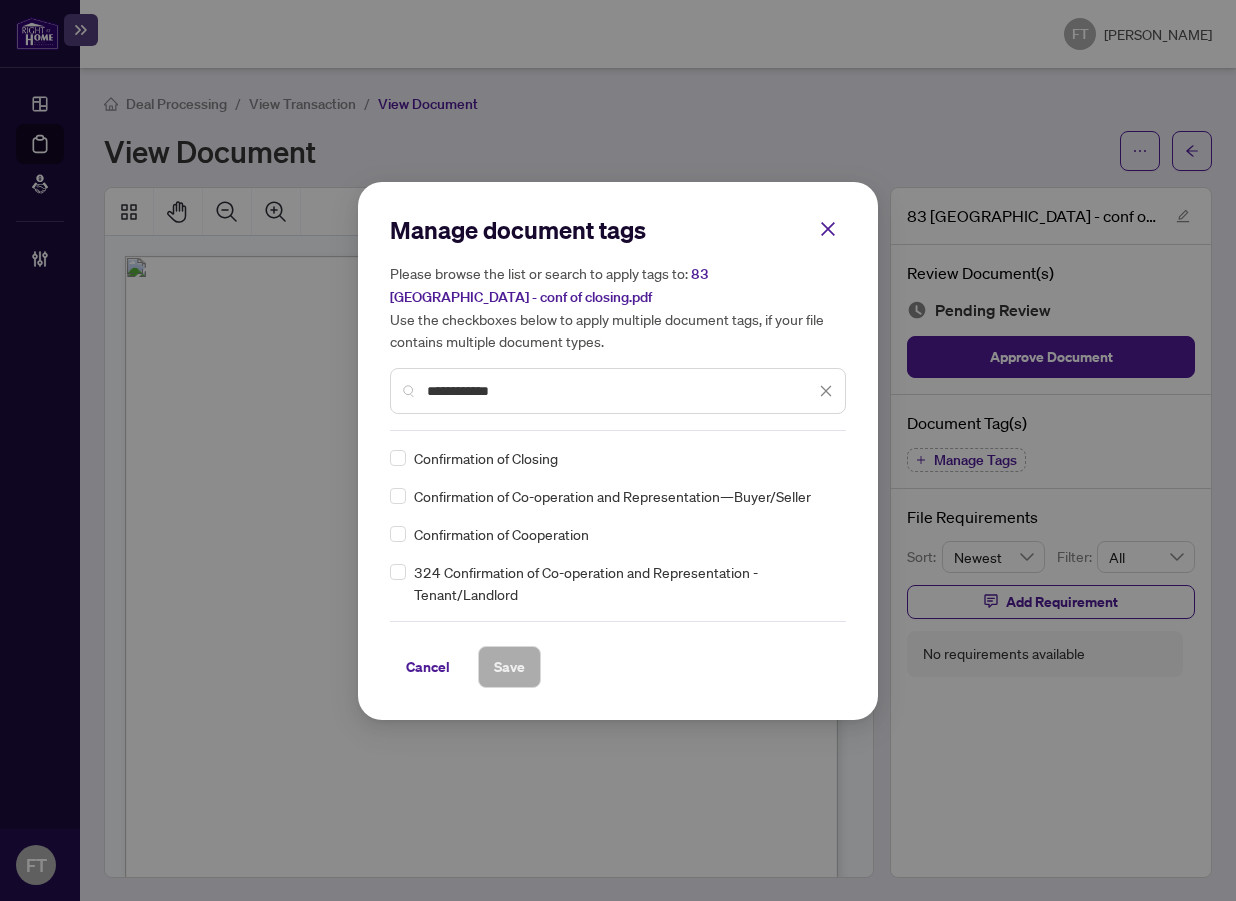 click on "**********" at bounding box center (618, 451) 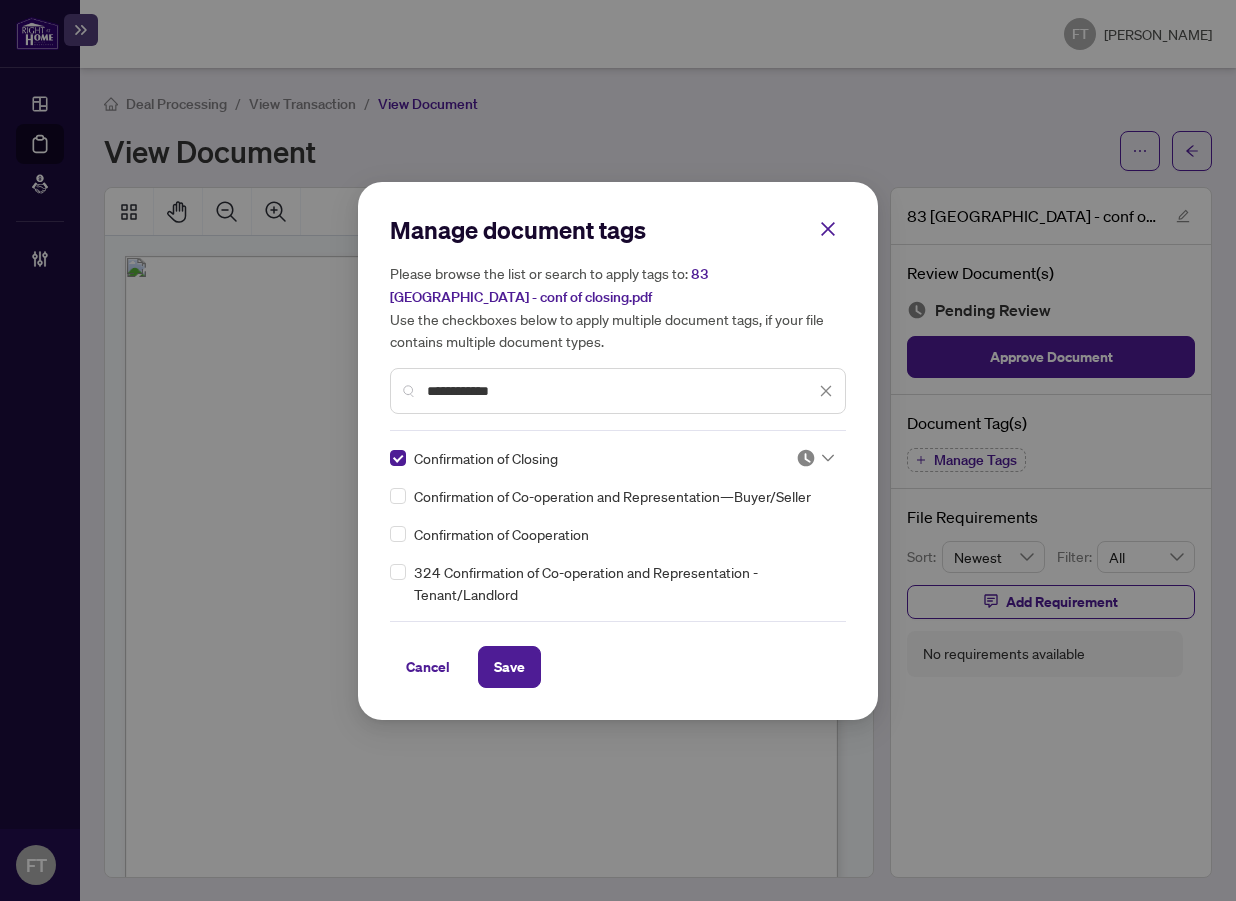 click on "Confirmation of Closing Confirmation of Co-operation and Representation—Buyer/Seller Confirmation of Cooperation 324 Confirmation of Co-operation and Representation - Tenant/Landlord" at bounding box center (618, 526) 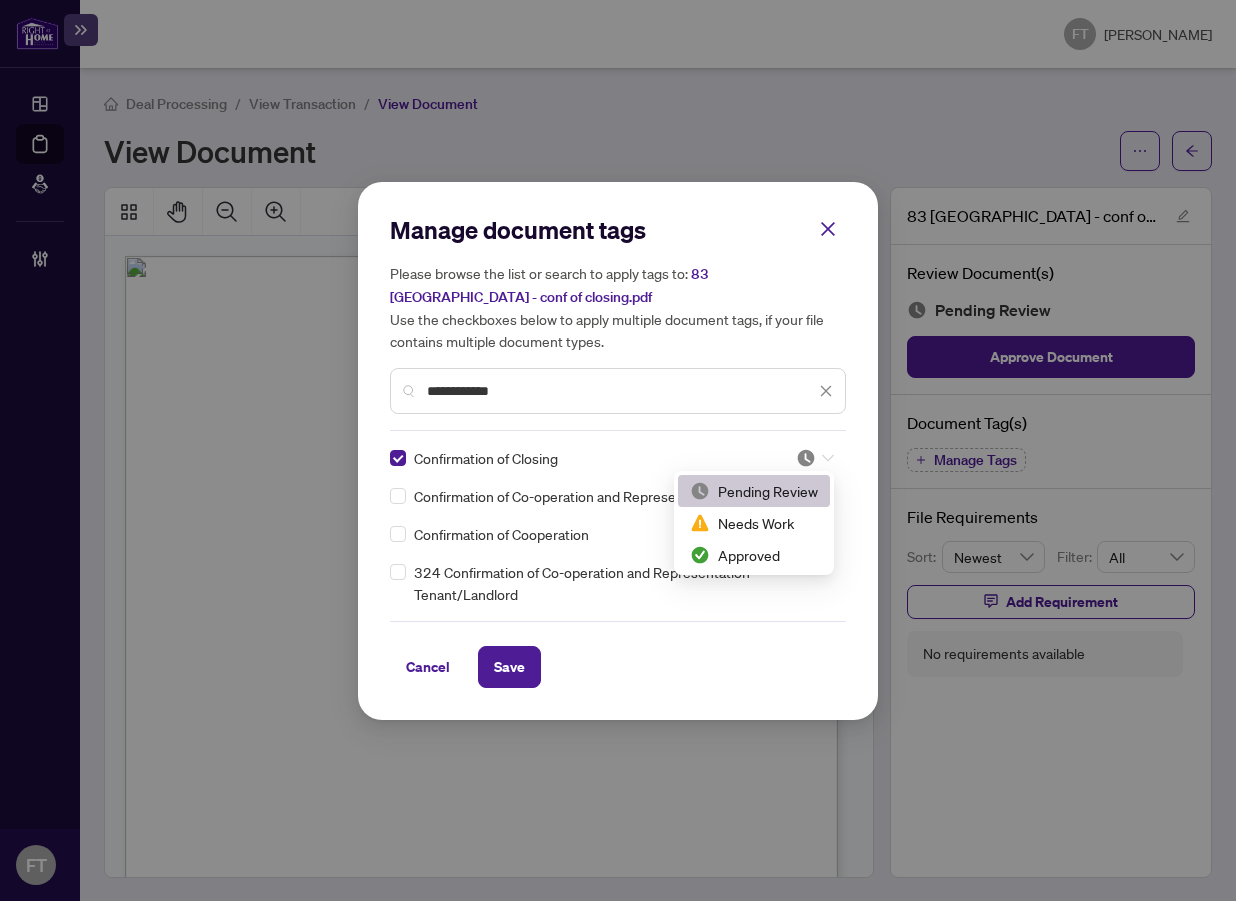 click at bounding box center [815, 458] 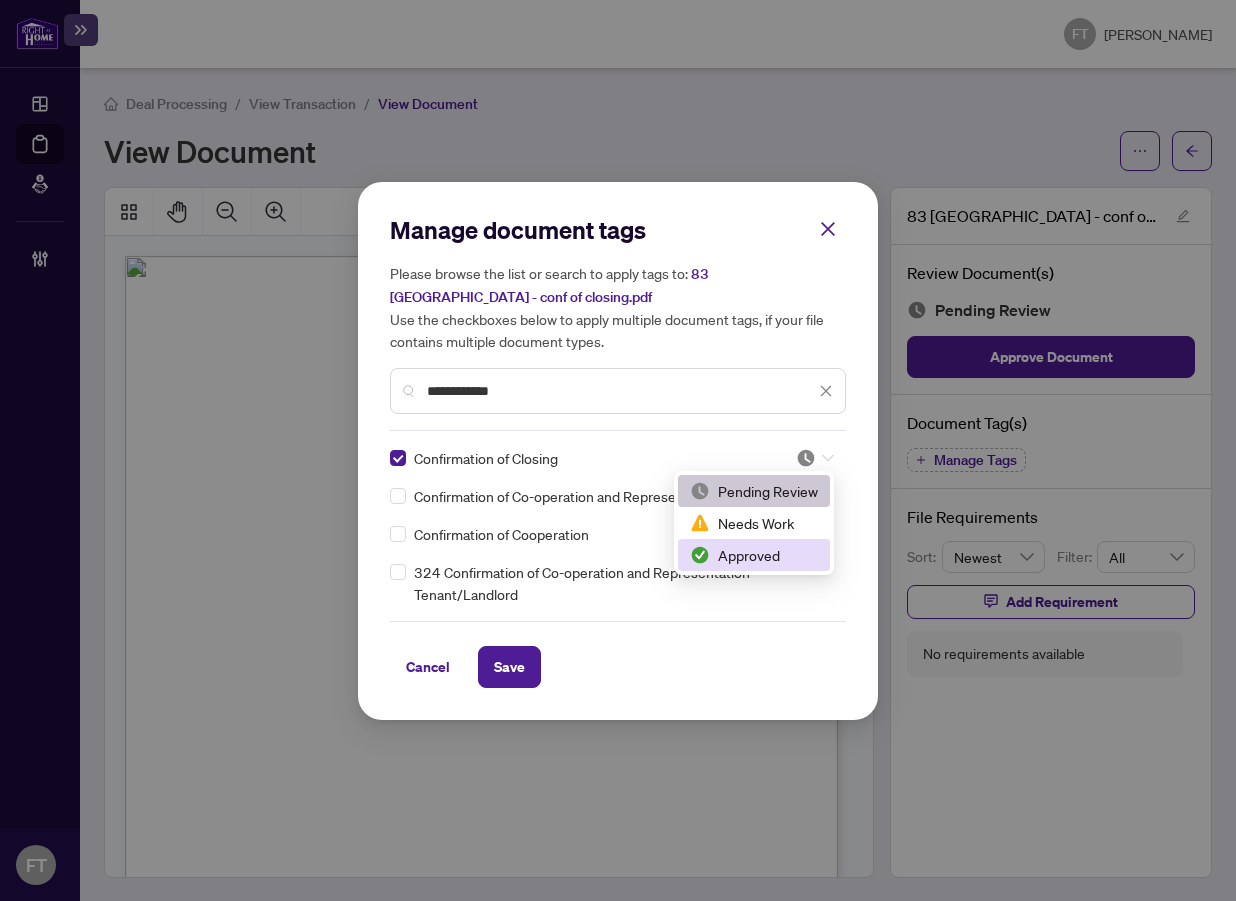 click on "Approved" at bounding box center [754, 555] 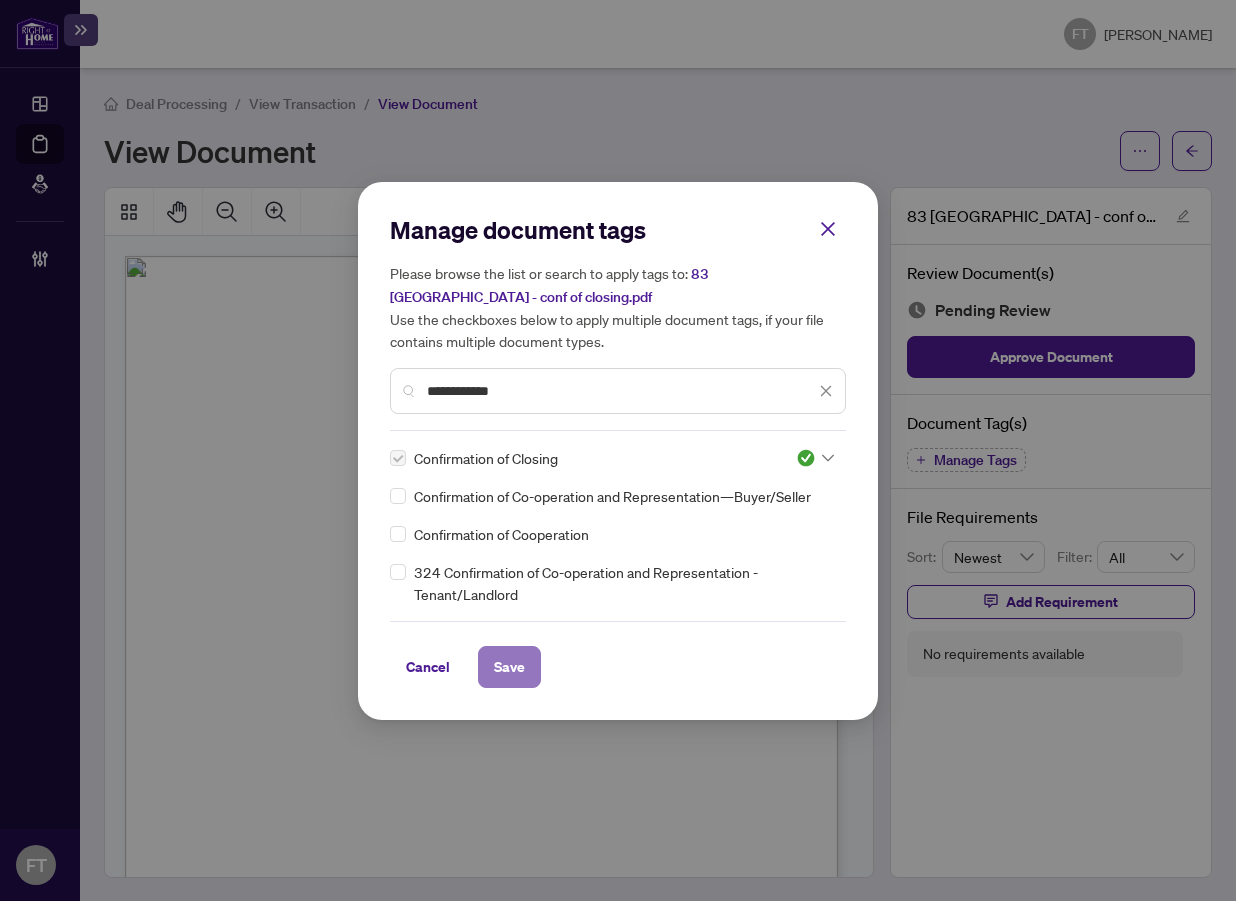 click on "Save" at bounding box center (509, 667) 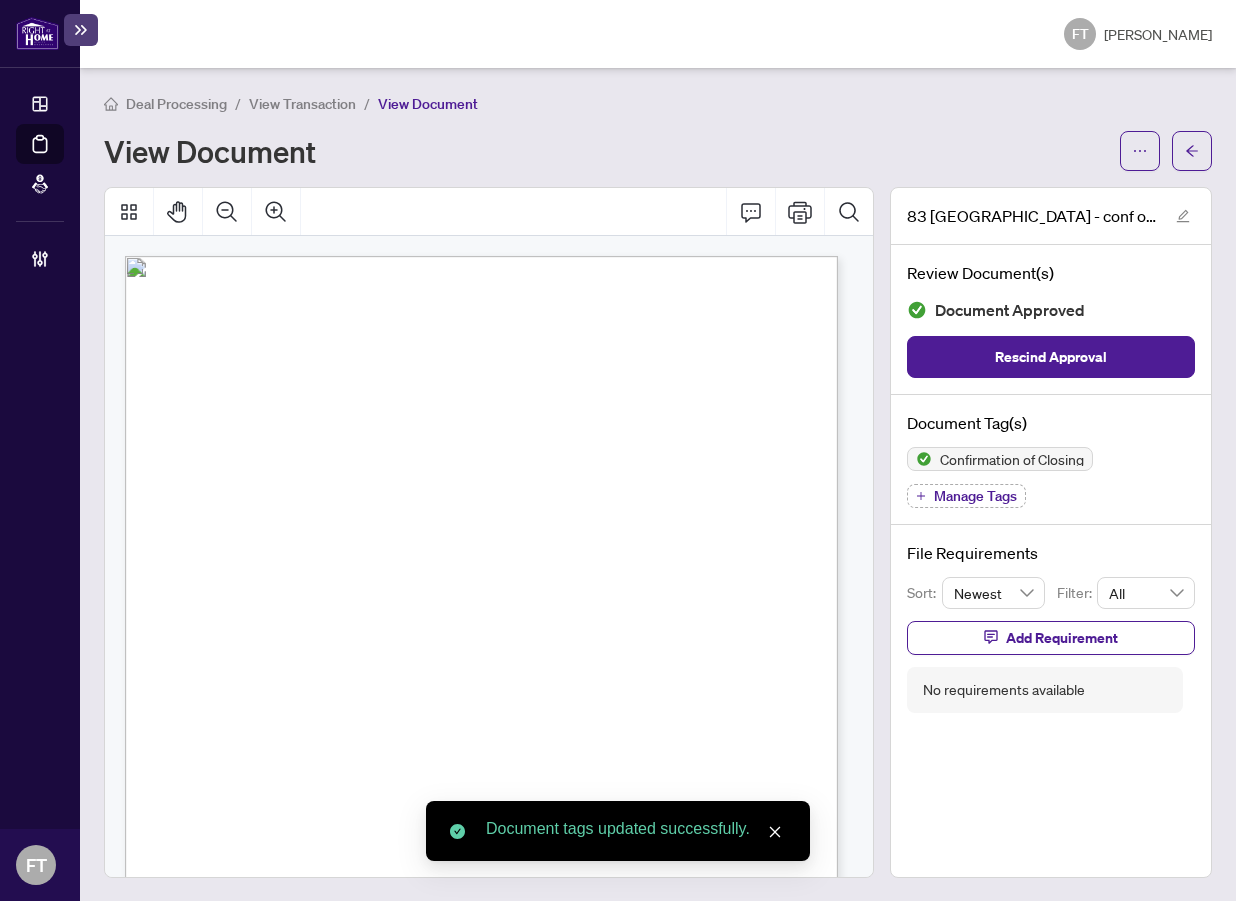 click on "View Transaction" at bounding box center (302, 104) 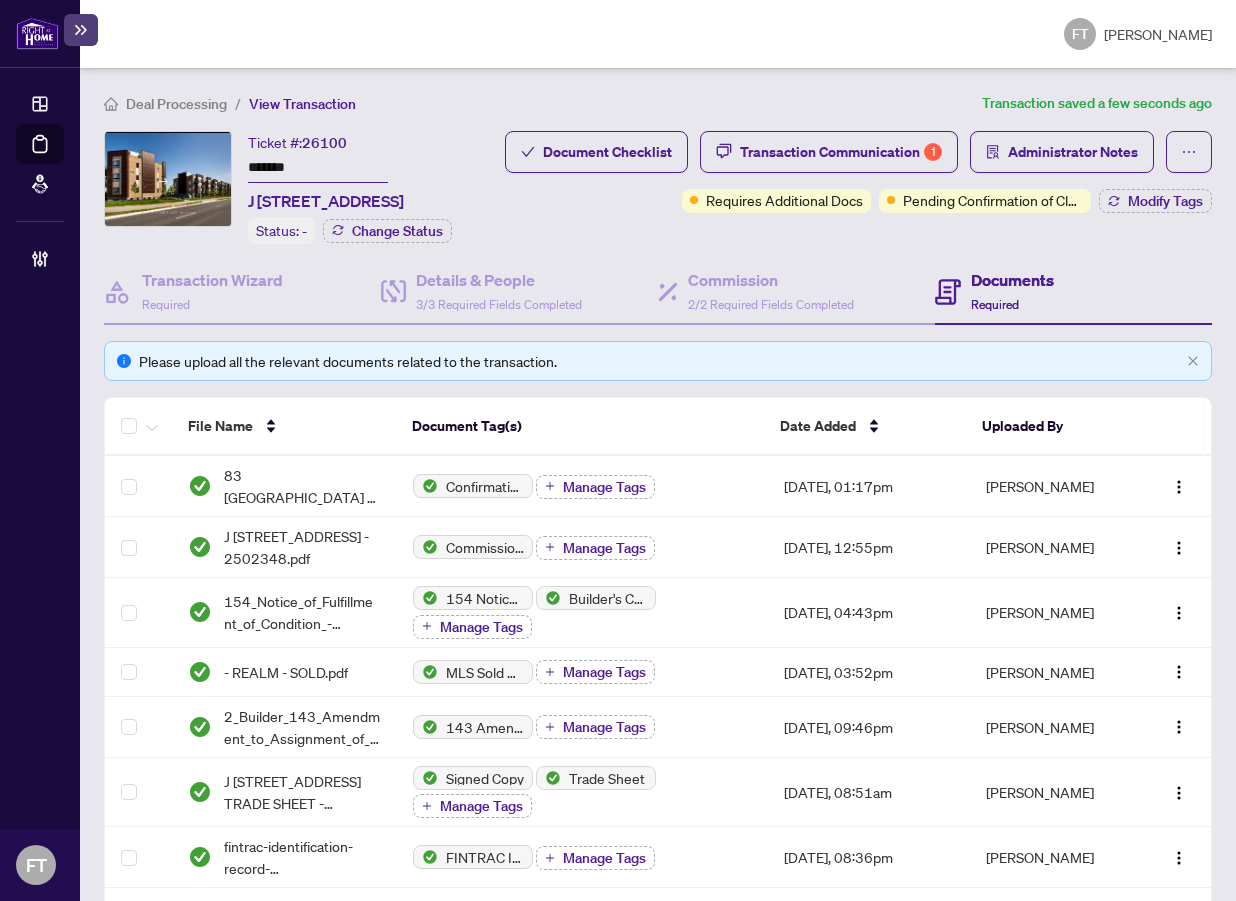 click on "Deal Processing / View Transaction Transaction saved   a few seconds ago Ticket #:  26100 ******* J 131-83 Elmsdale Drive St, Kitchener, Ontario N2E 1H7, Canada Status:   - Change Status Document Checklist Transaction Communication 1 Administrator Notes Requires Additional Docs Pending Confirmation of Closing Modify Tags Transaction Wizard Required Details & People 3/3 Required Fields Completed Commission 2/2 Required Fields Completed Documents Required Please upload all the relevant documents related to the transaction. File Name Document Tag(s) Date Added Uploaded By             83 Elmsdale - conf of closing.pdf Confirmation of Closing Manage Tags Jul/02/2025, 01:17pm Florabelle Tabije J 131-83 Elmsdale Drive St Kitchener Ontario N2E 1H7 - 2502348.pdf Commission Statement Sent to Lawyer Manage Tags Apr/30/2025, 12:55pm Rhea Alipio 154_Notice_of_Fulfillment_of_Condition_-_Asgmt_of_Agmt_of_Purch_Sale_-_PropTx-OREA-2.pdf Builder's Consent Manage Tags Apr/24/2025, 04:43pm Femi Igbekoyi - REALM - SOLD.pdf" at bounding box center [658, 1136] 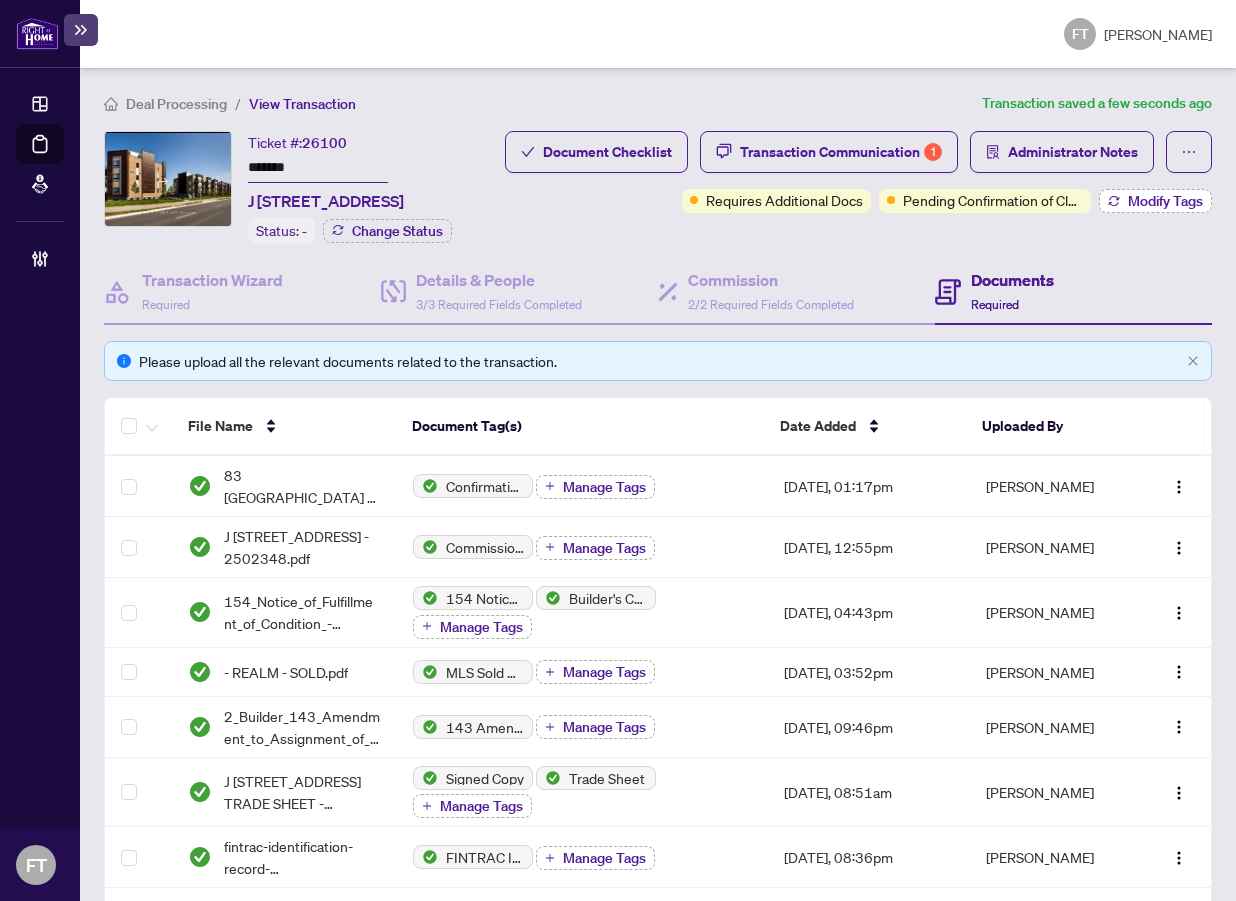 click on "Modify Tags" at bounding box center [1165, 201] 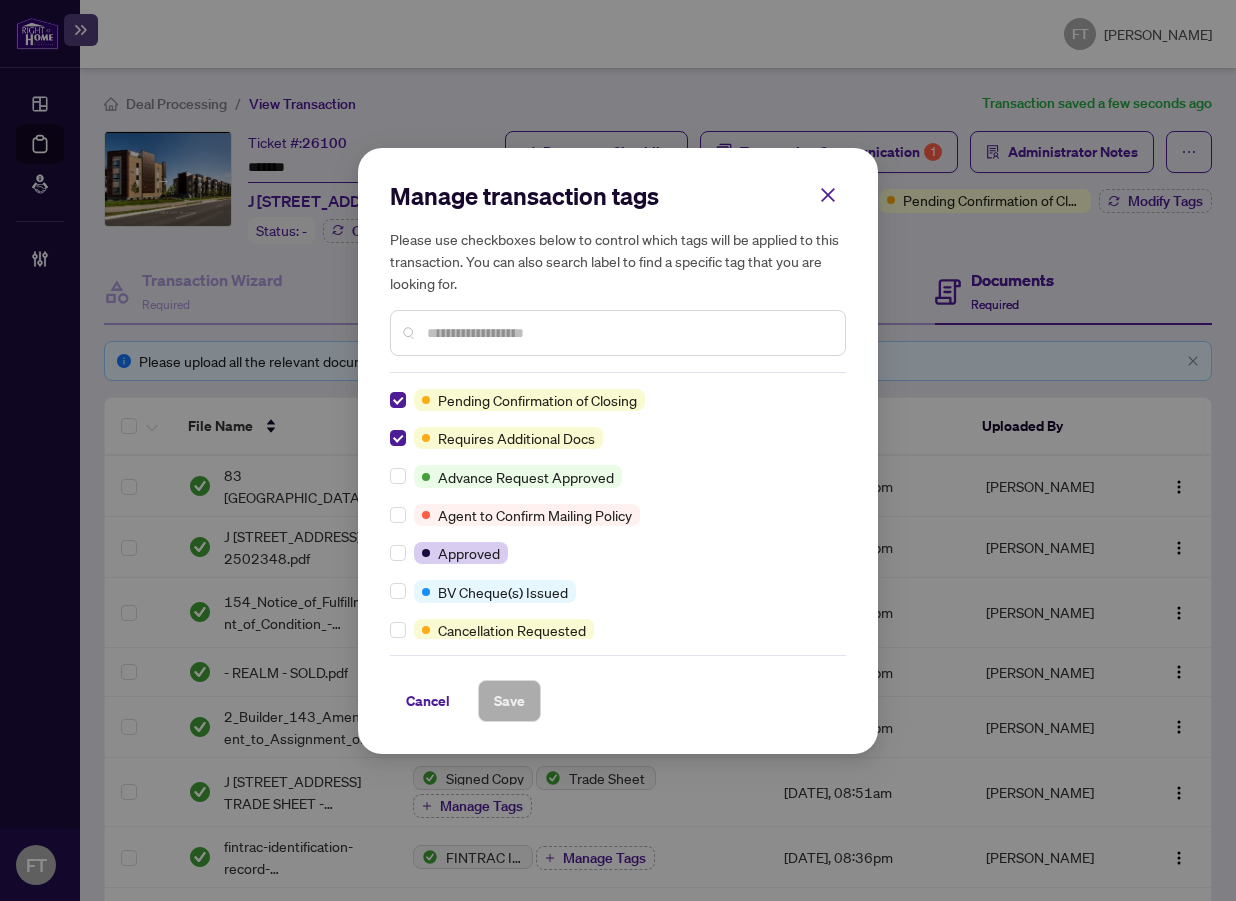 click at bounding box center (628, 333) 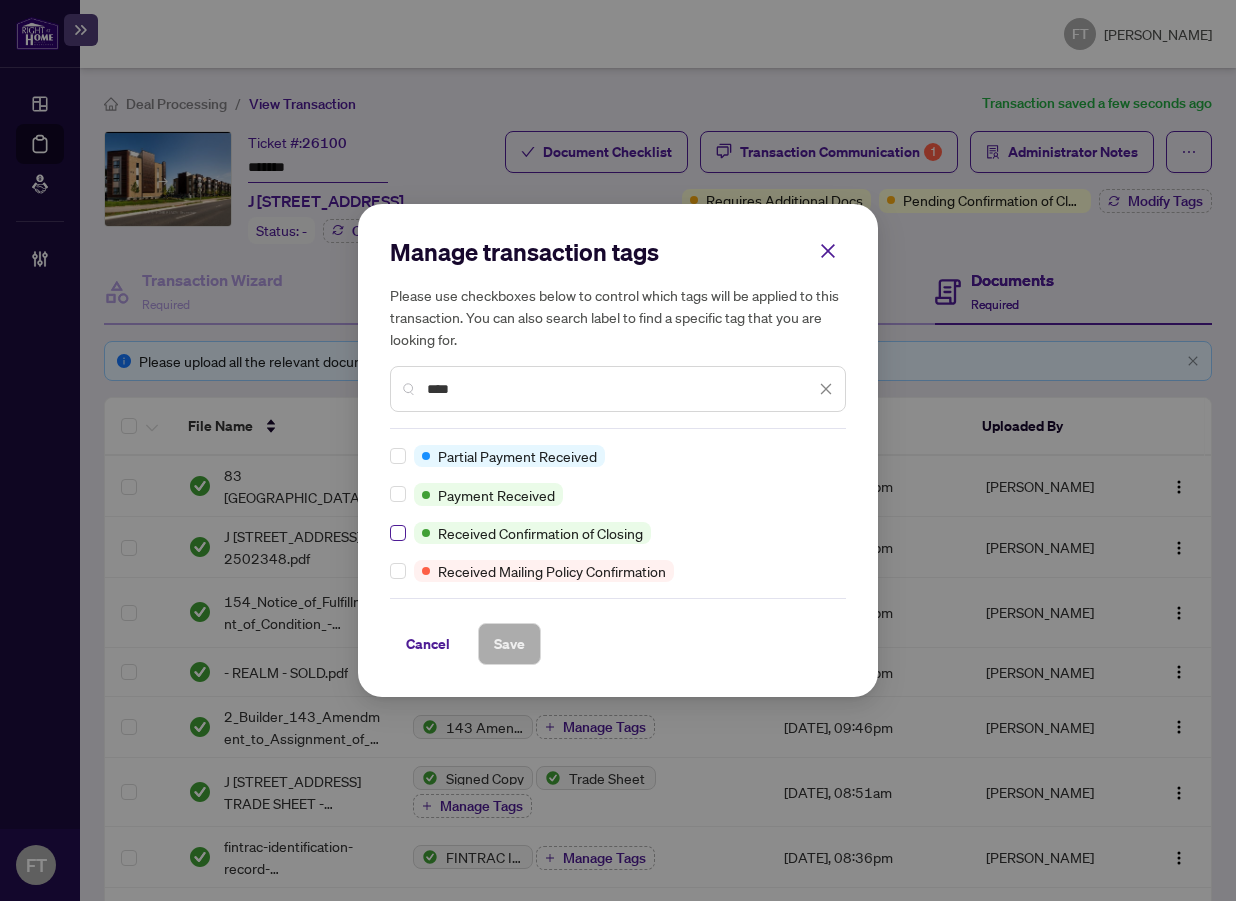 type on "****" 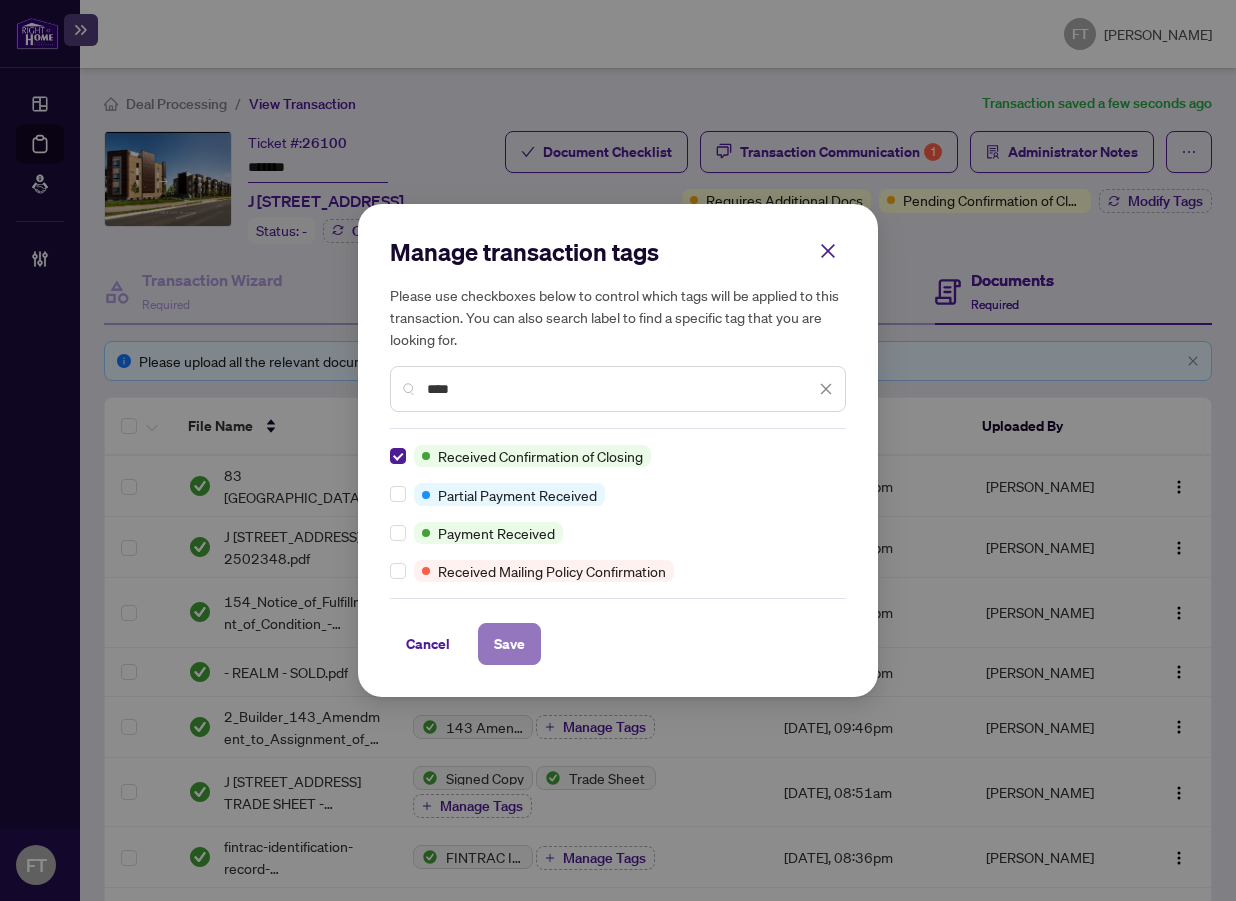 click on "Save" at bounding box center [509, 644] 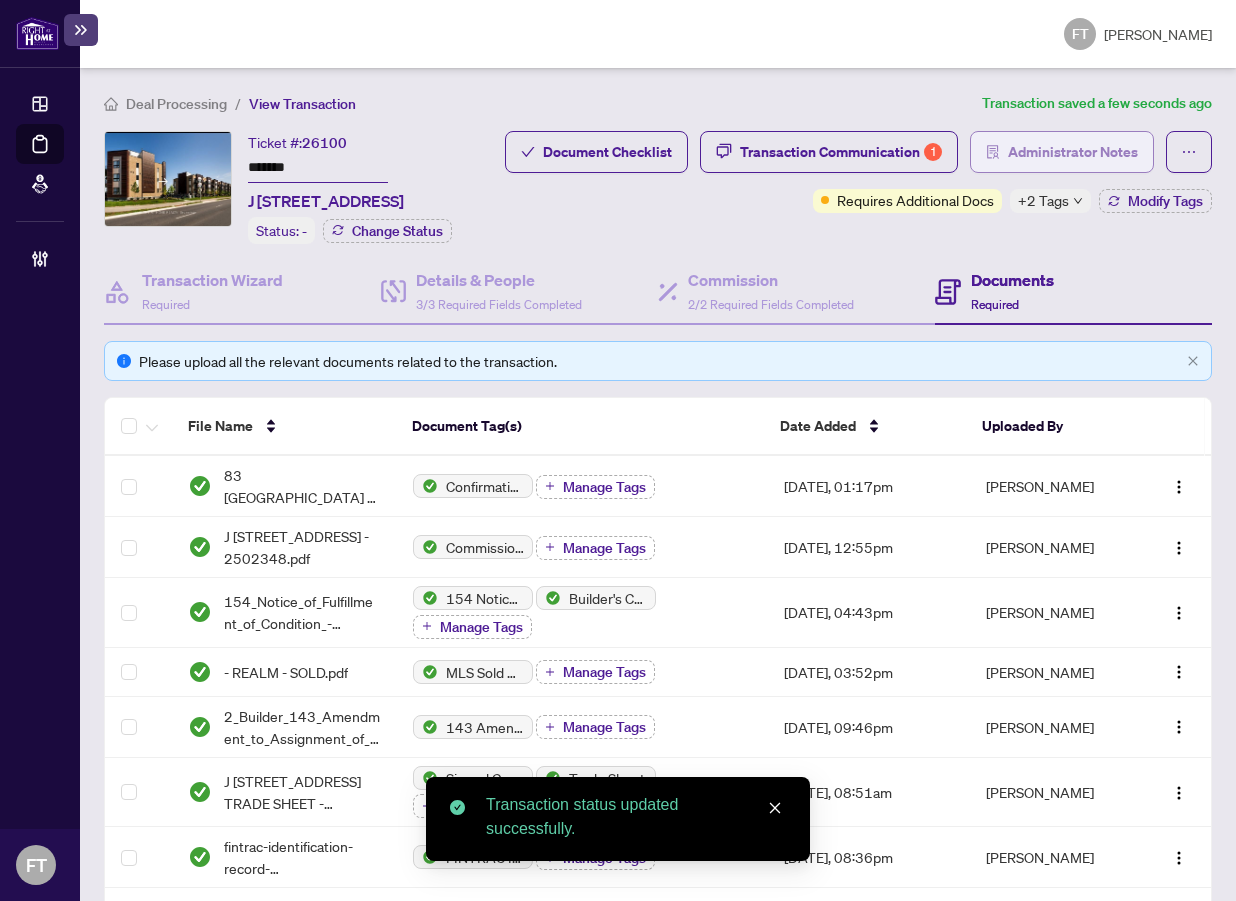 click on "Administrator Notes" at bounding box center [1073, 152] 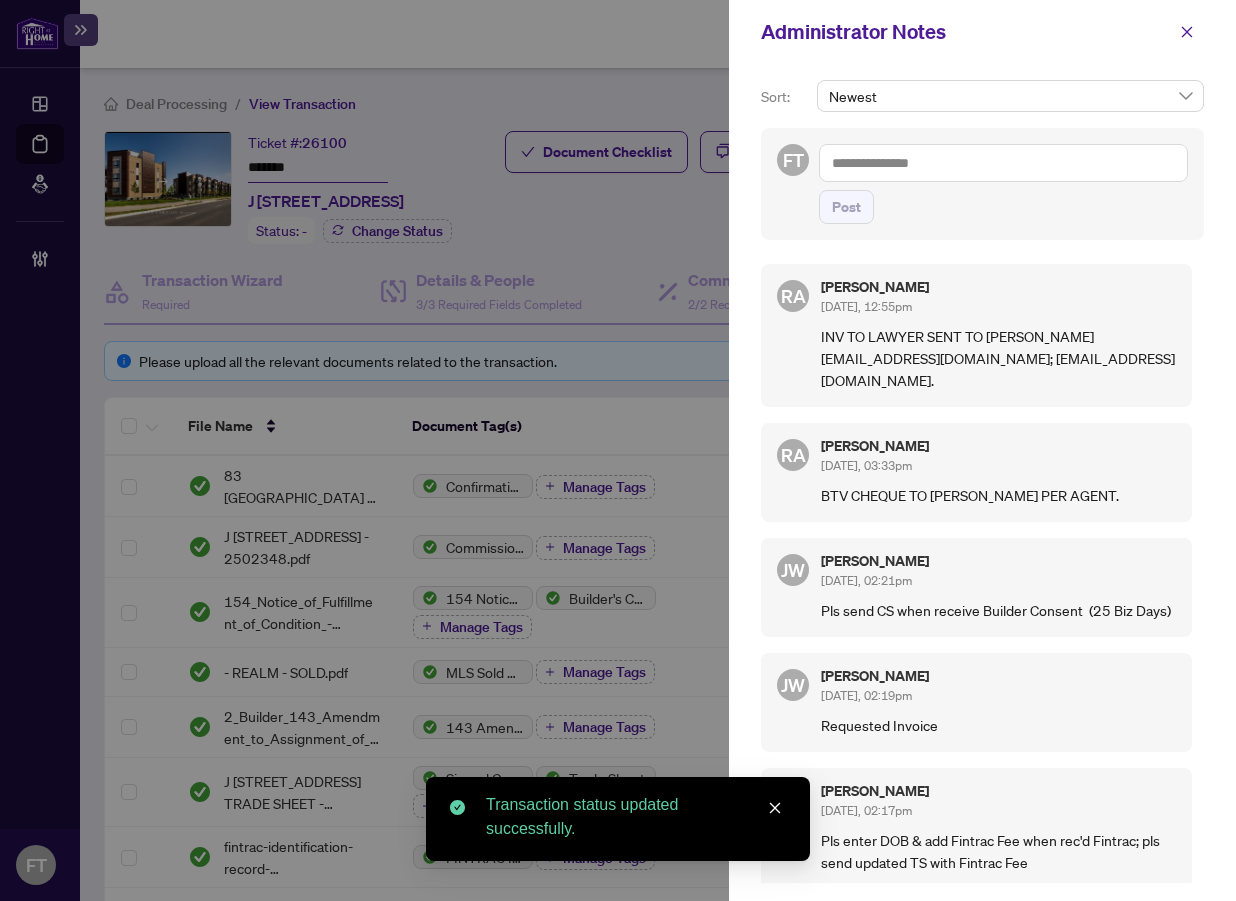 click at bounding box center [1003, 163] 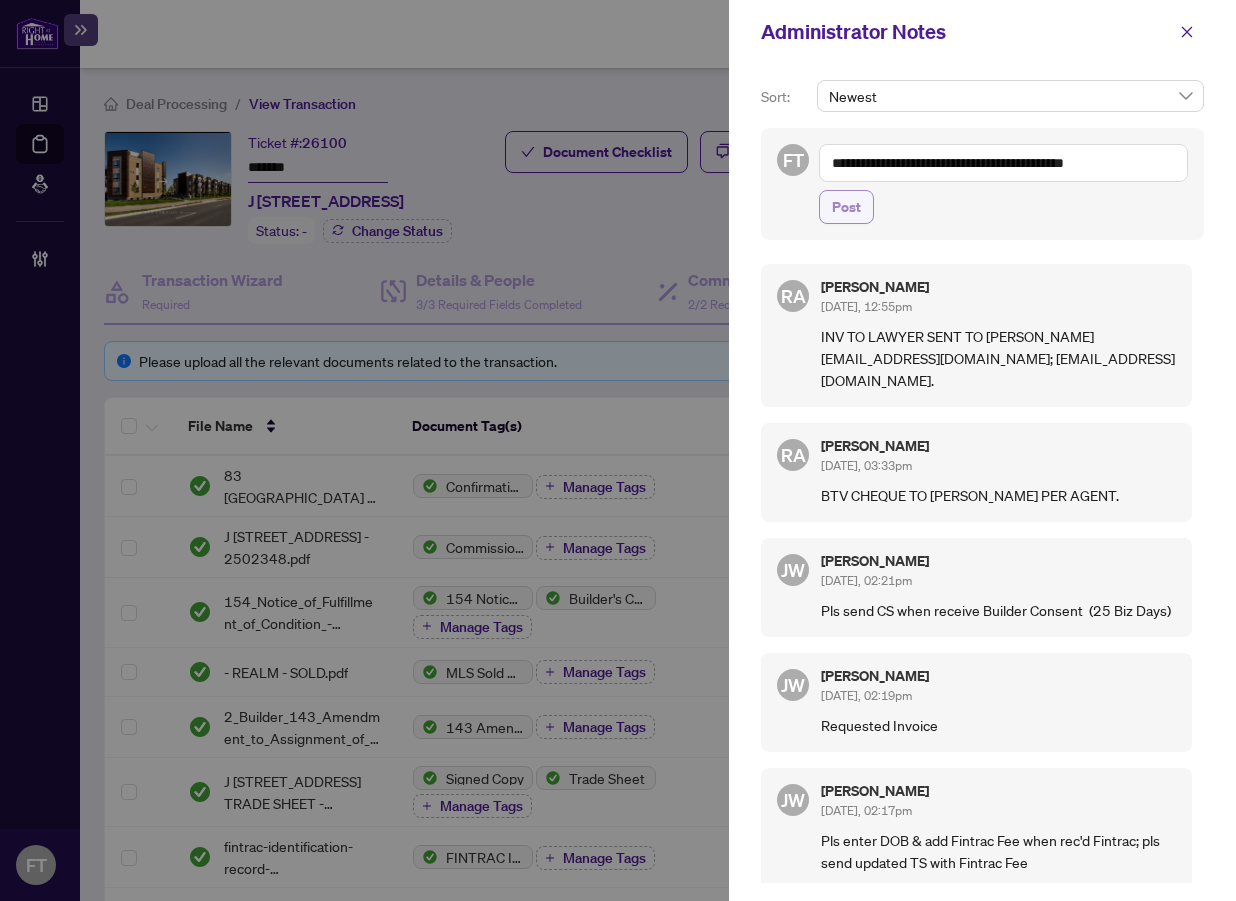 type on "**********" 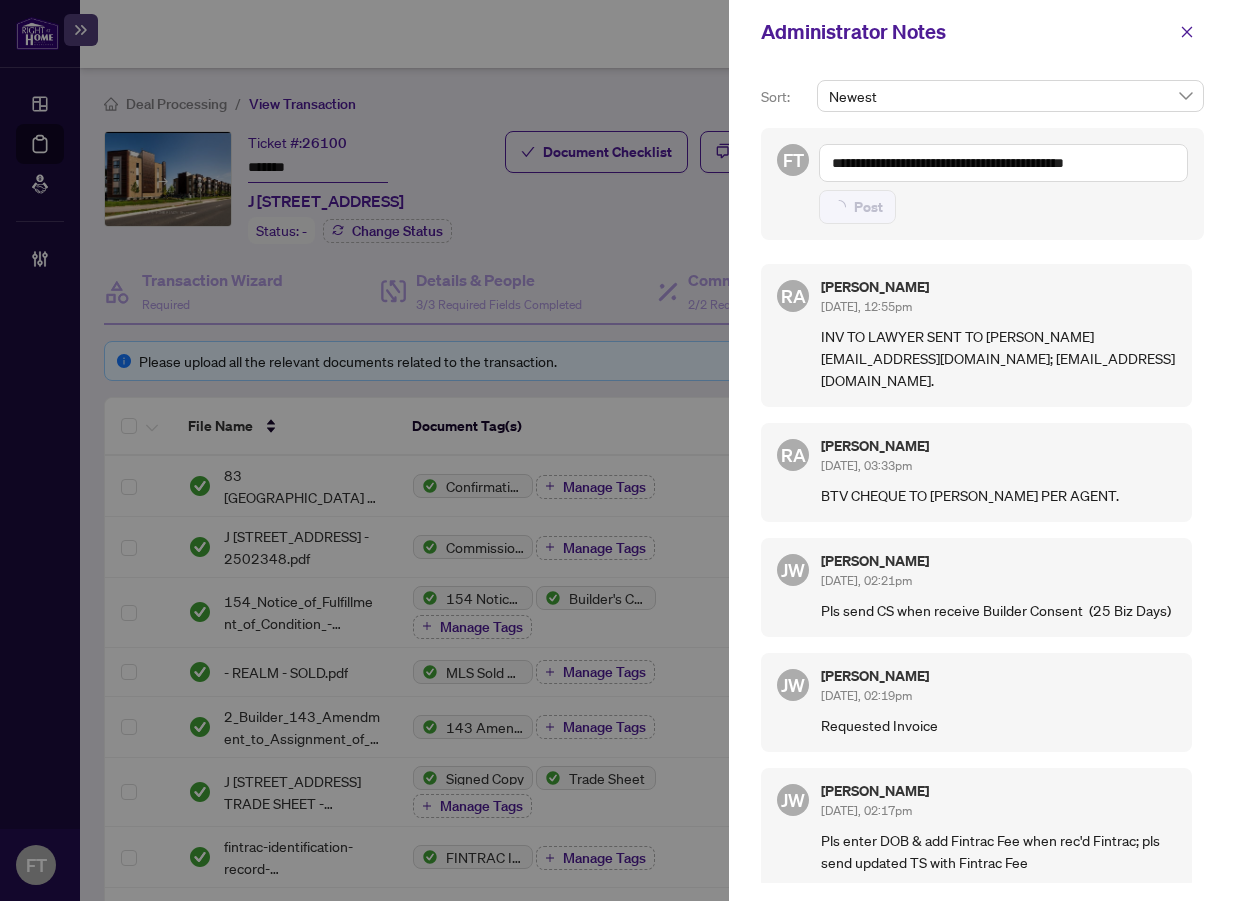 type 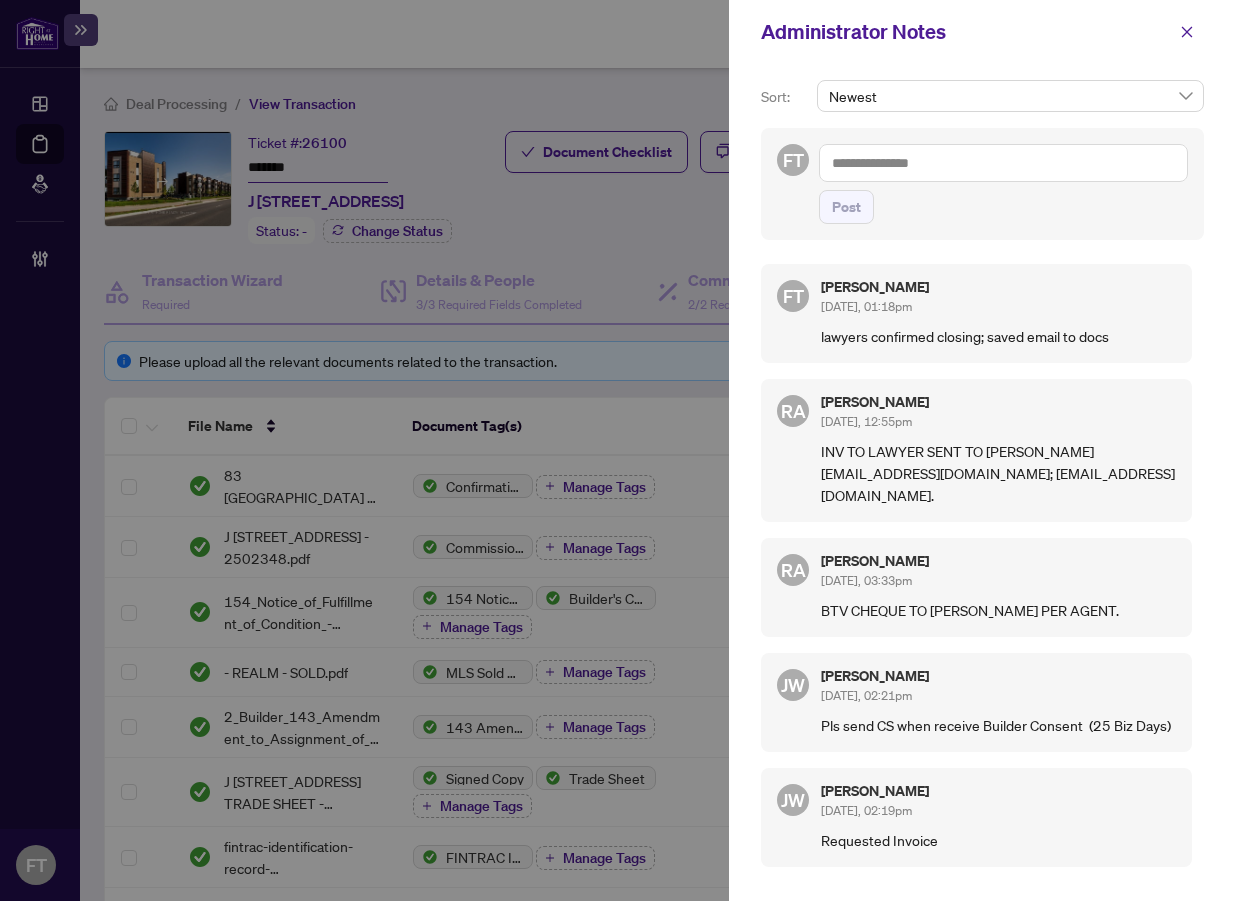 drag, startPoint x: 351, startPoint y: 58, endPoint x: 689, endPoint y: 57, distance: 338.00146 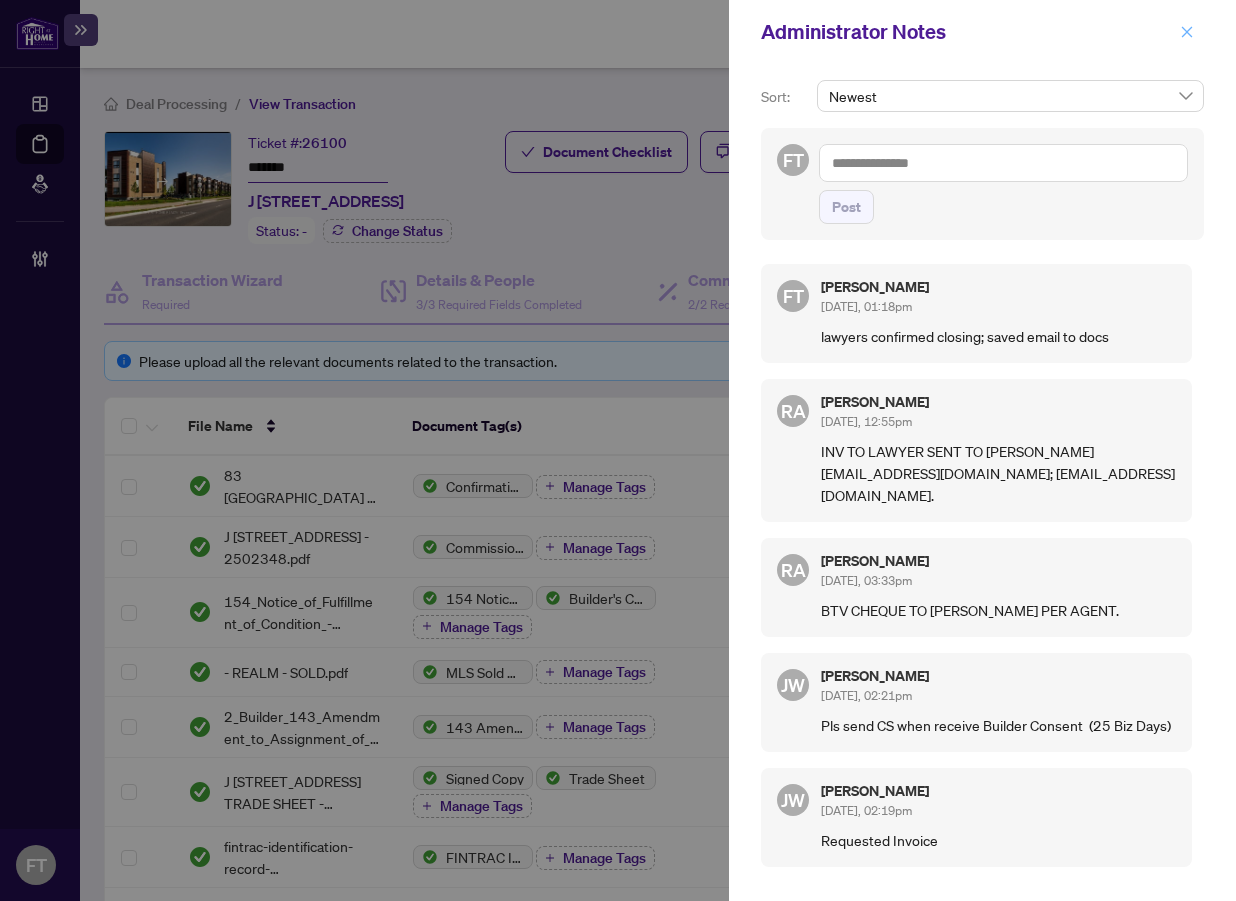 click at bounding box center (1187, 32) 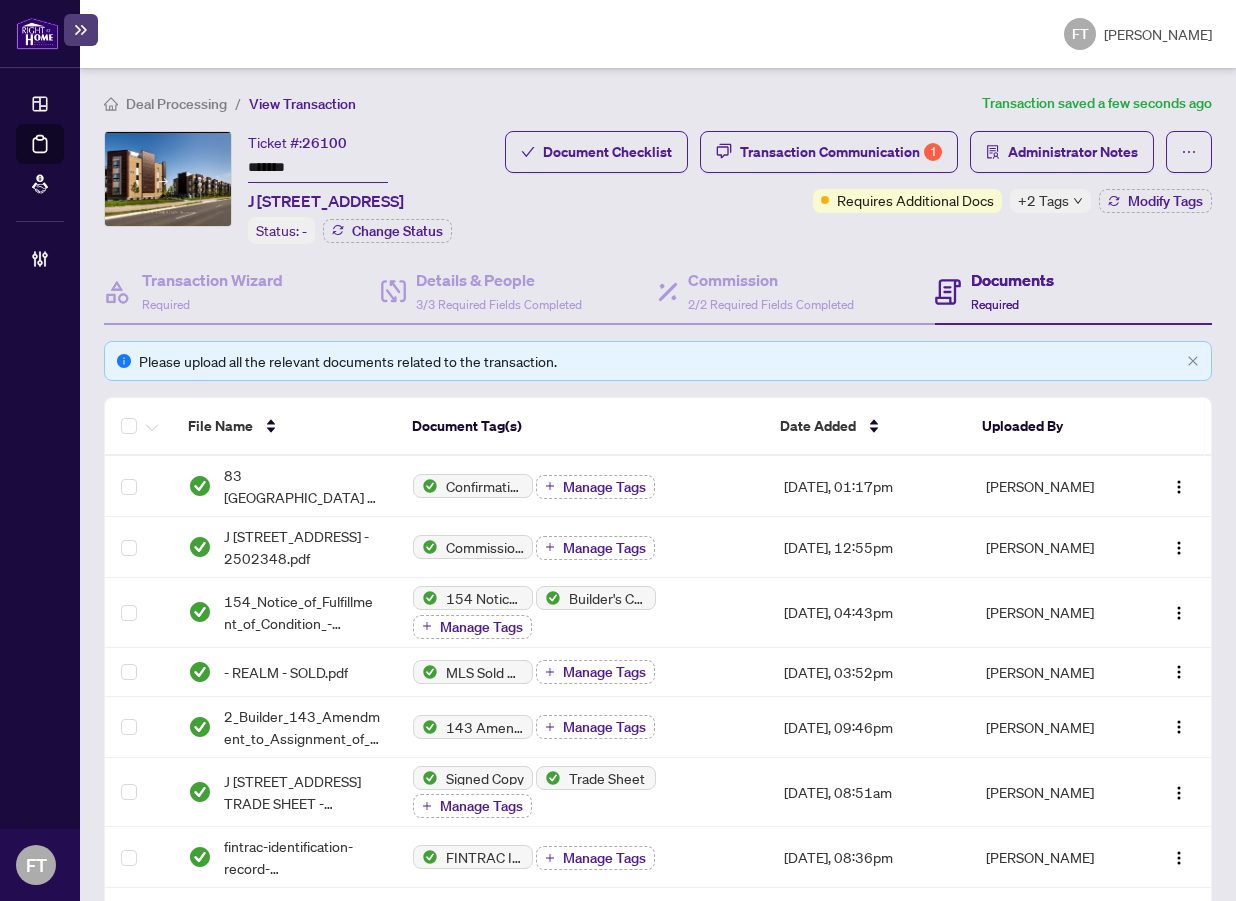 click on "Deal Processing" at bounding box center [176, 104] 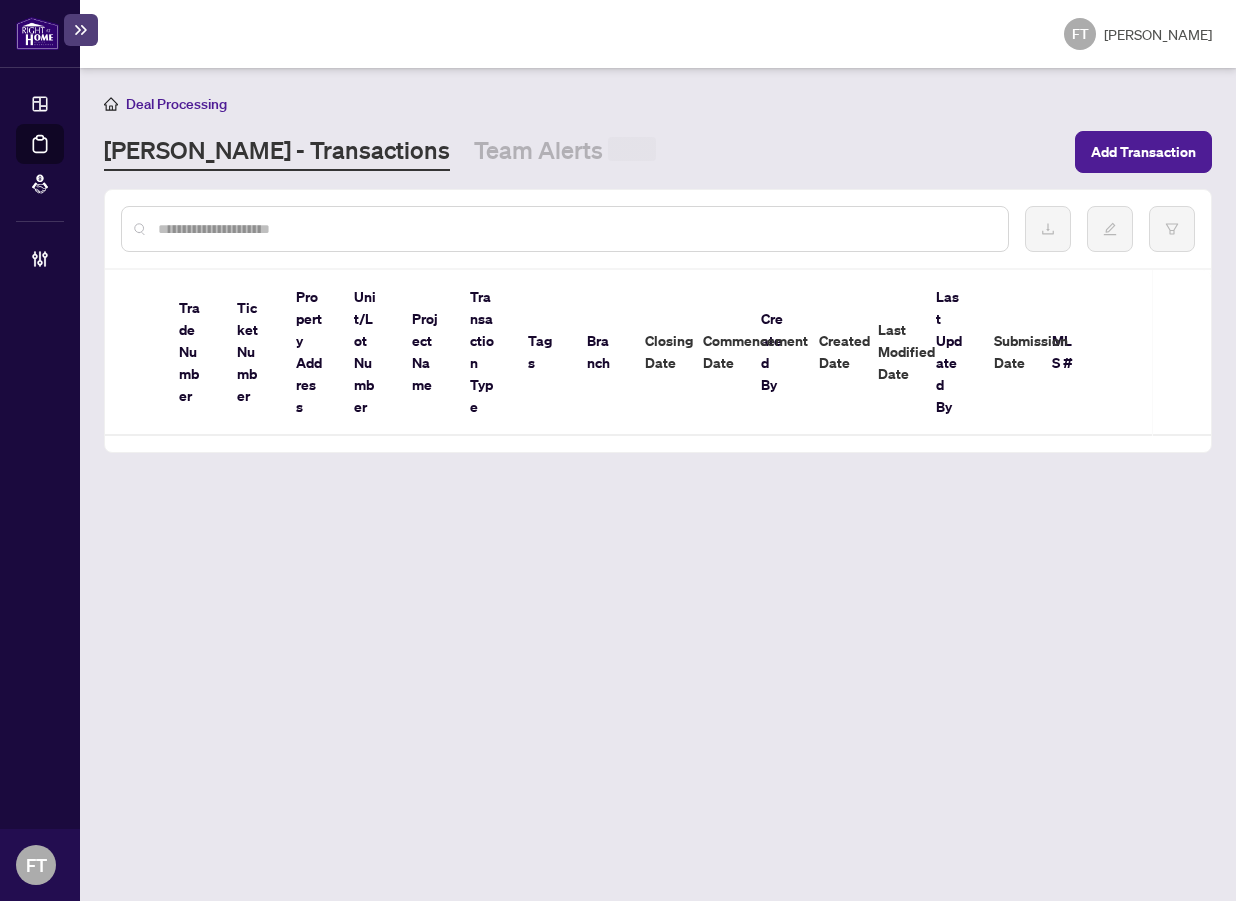 click on "Trade Number Ticket Number Property Address Unit/Lot Number Project Name Transaction Type Tags Branch Closing Date Commencement Date Created By Created Date Last Modified Date Last Updated By Submission Date MLS #                                     Simple Empty No data" at bounding box center (658, 321) 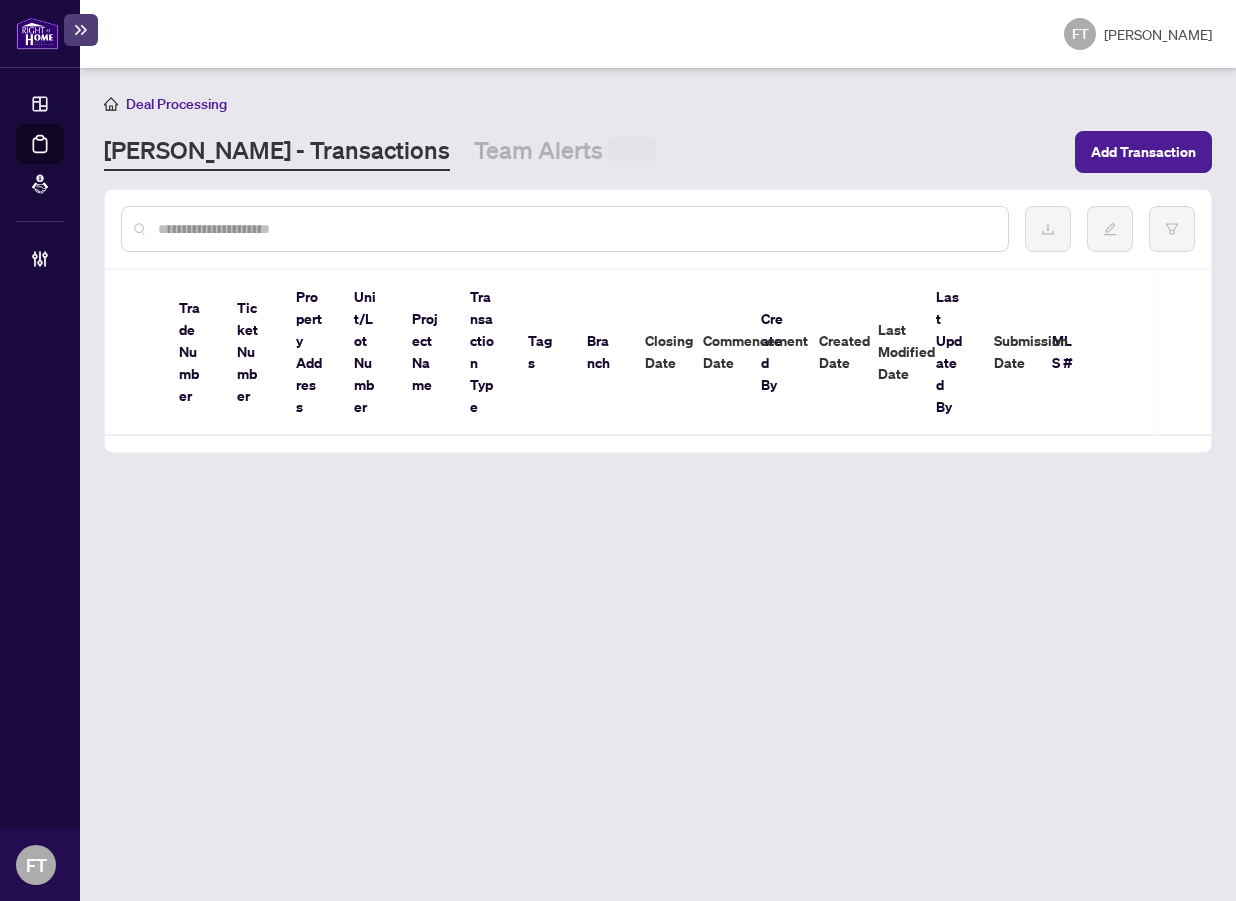 click at bounding box center (575, 229) 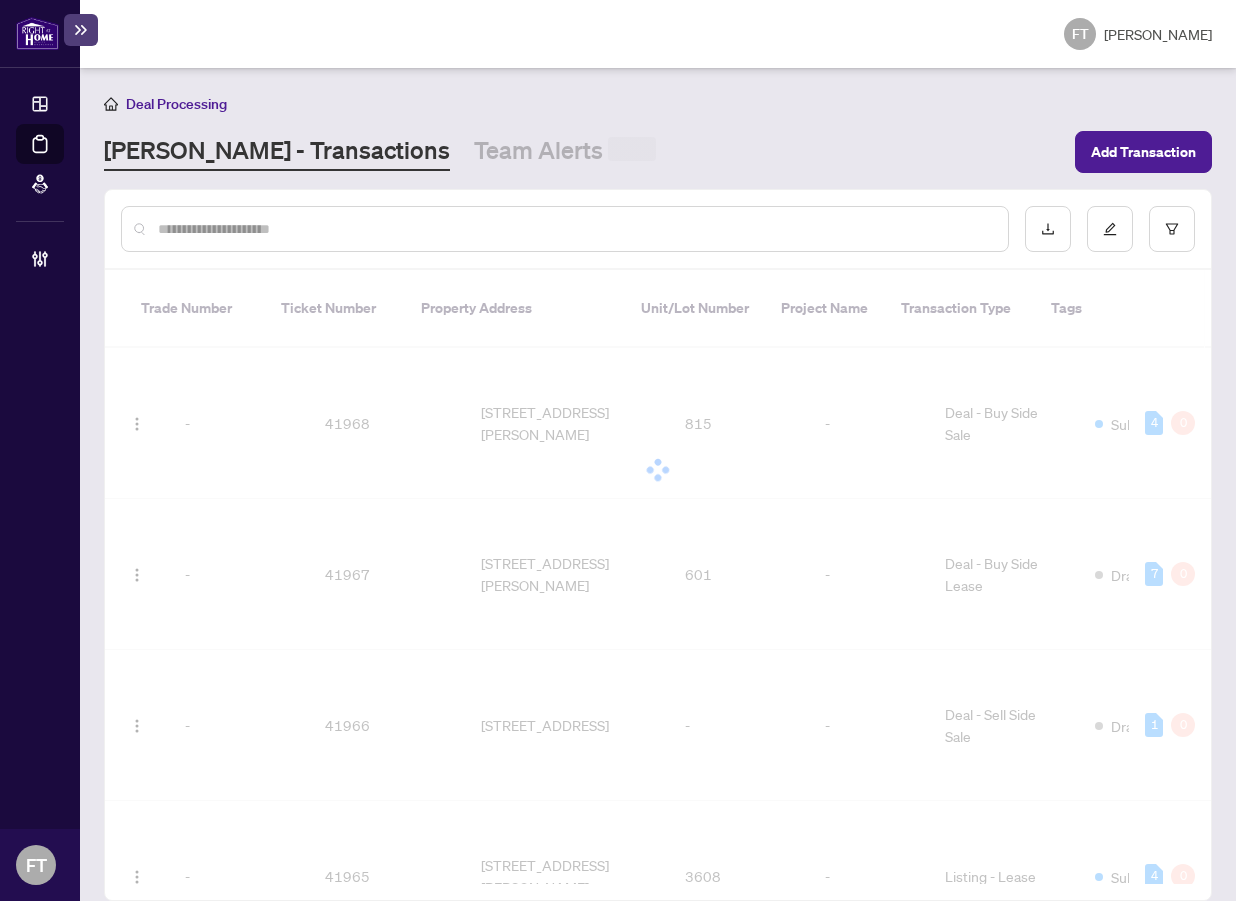 click at bounding box center [575, 229] 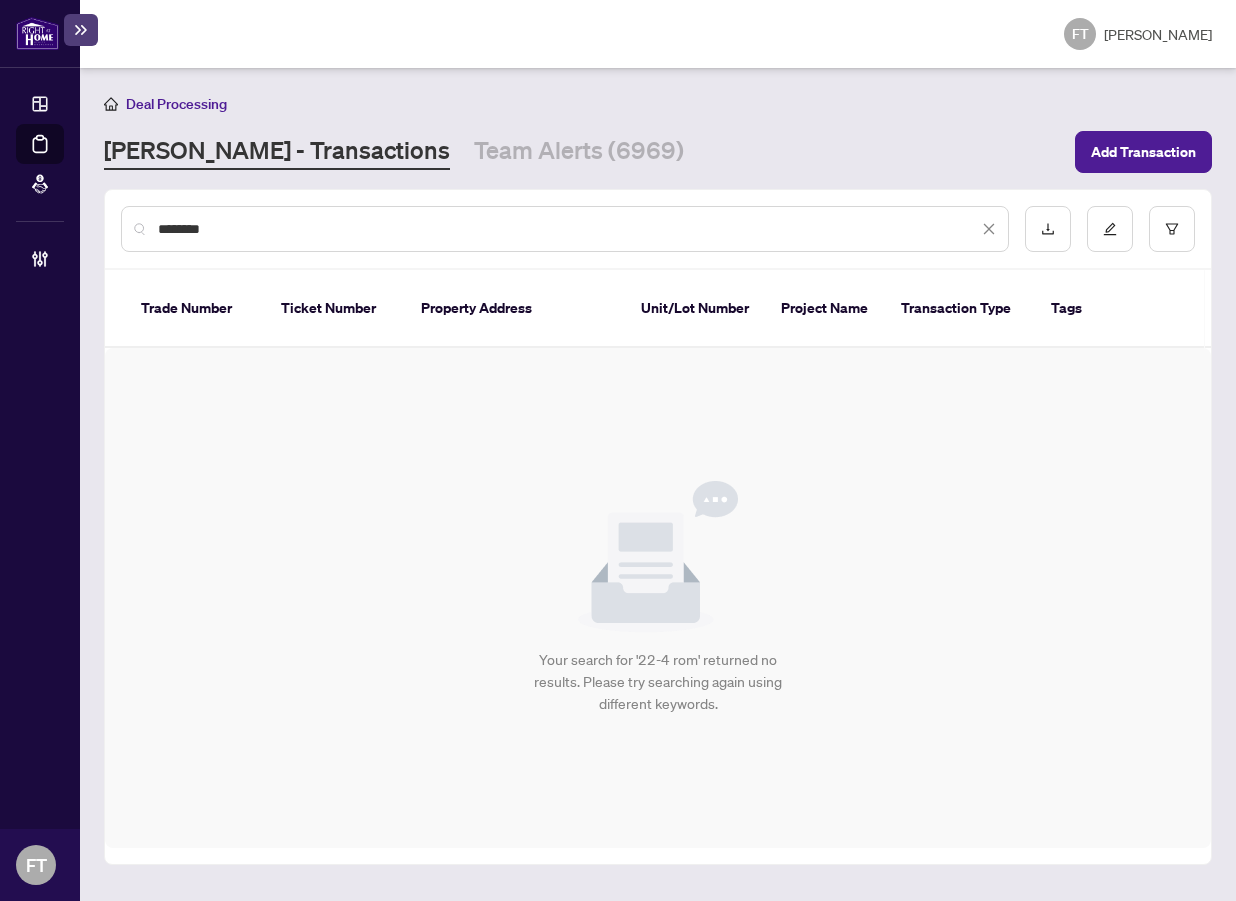 click on "********" at bounding box center [568, 229] 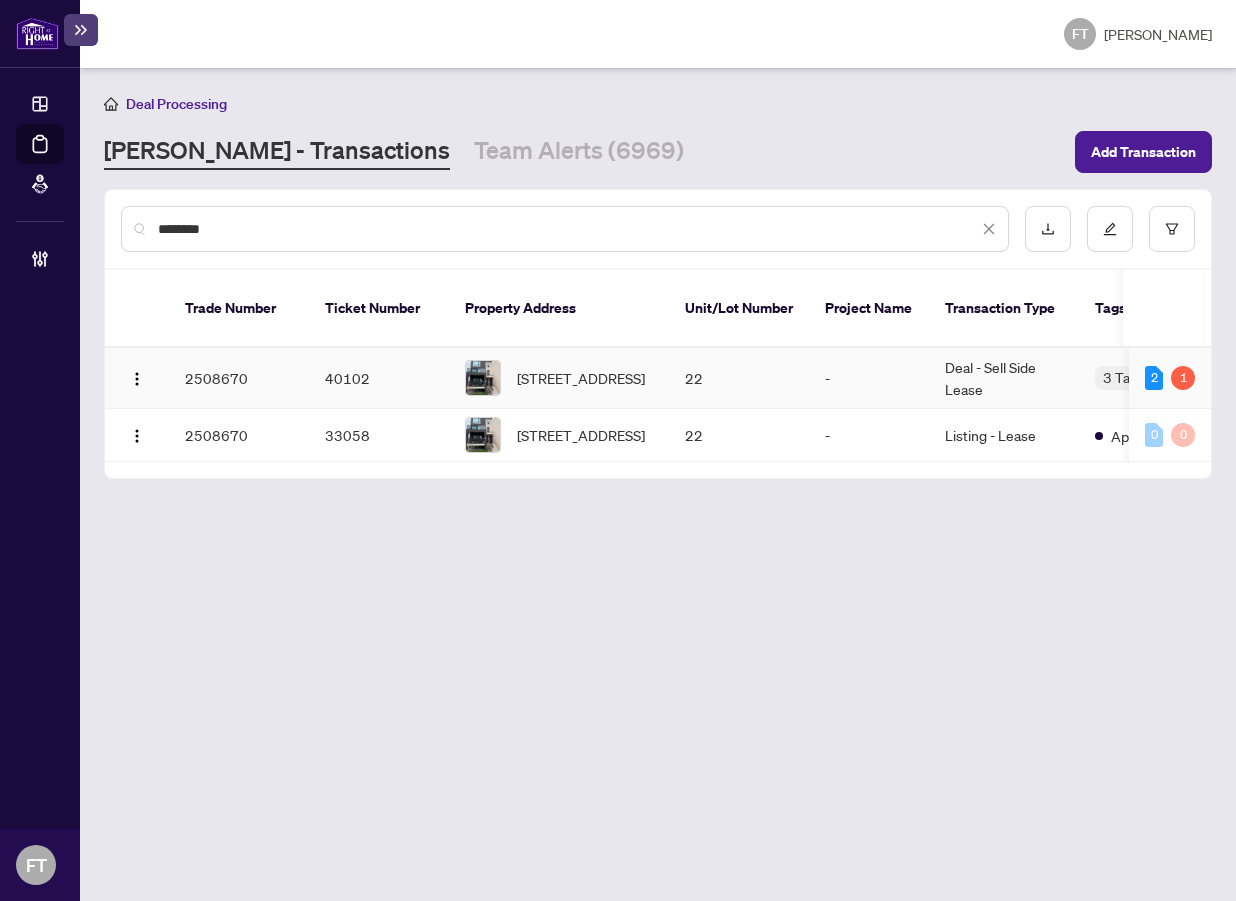 type on "********" 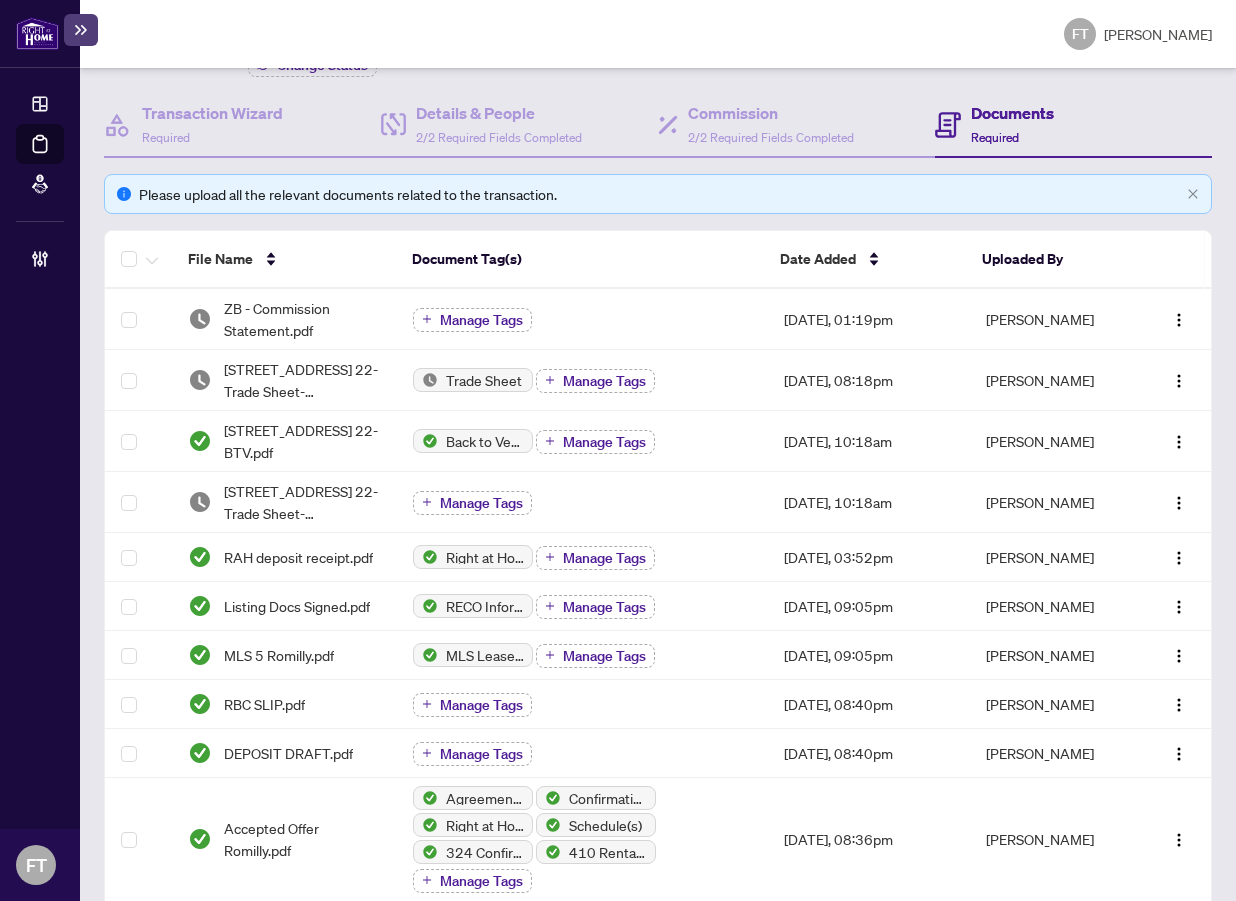 scroll, scrollTop: 0, scrollLeft: 0, axis: both 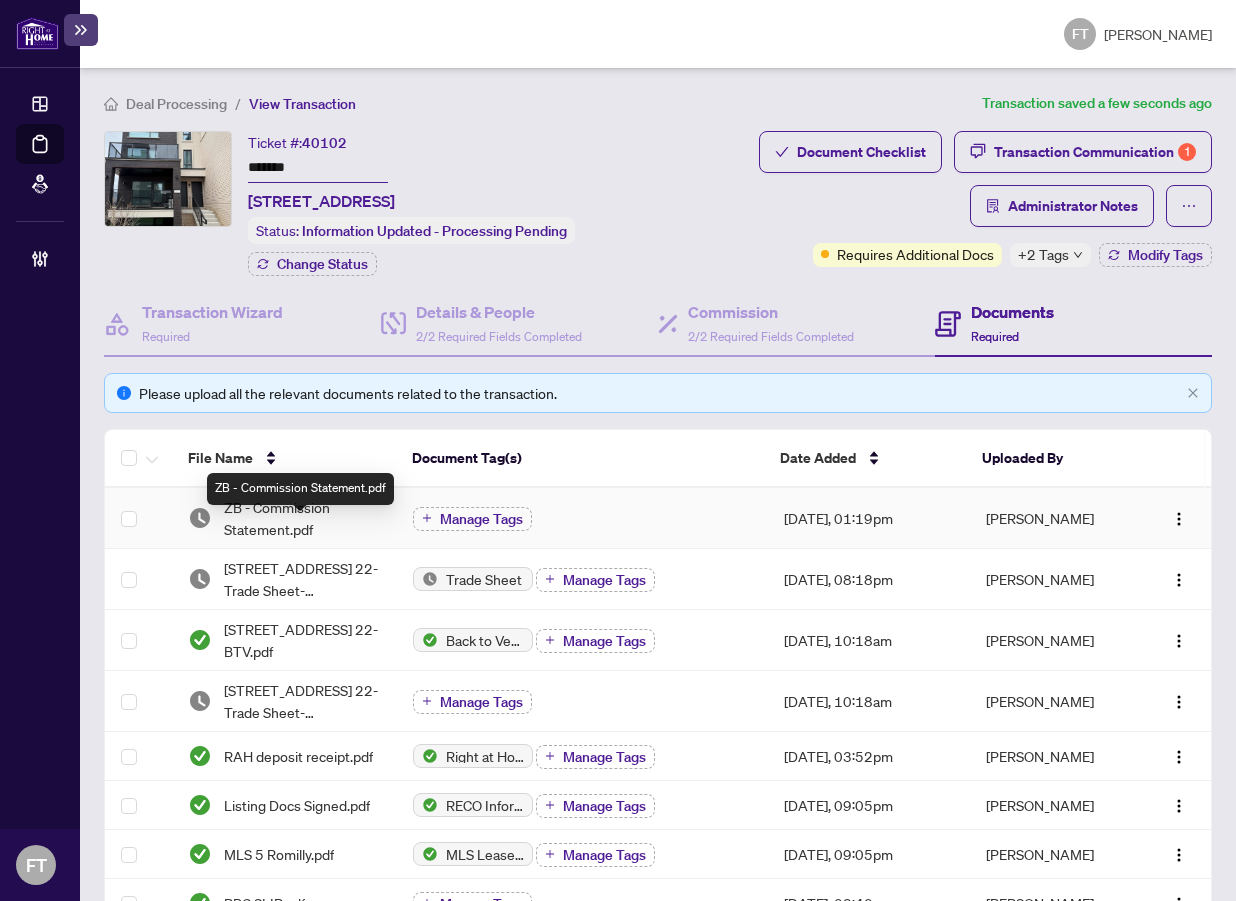 click on "ZB - Commission Statement.pdf" at bounding box center [302, 518] 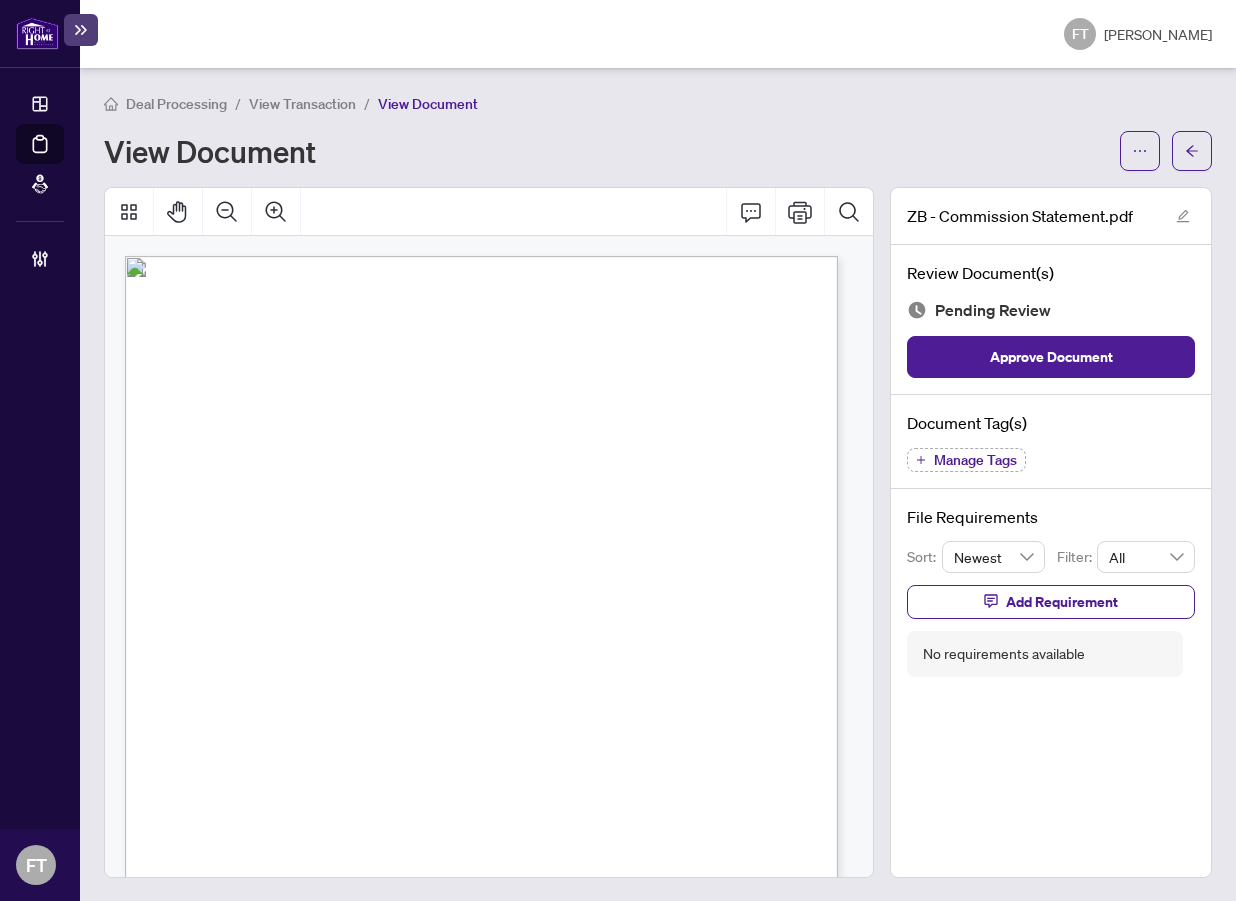 click on "Manage Tags" at bounding box center (975, 460) 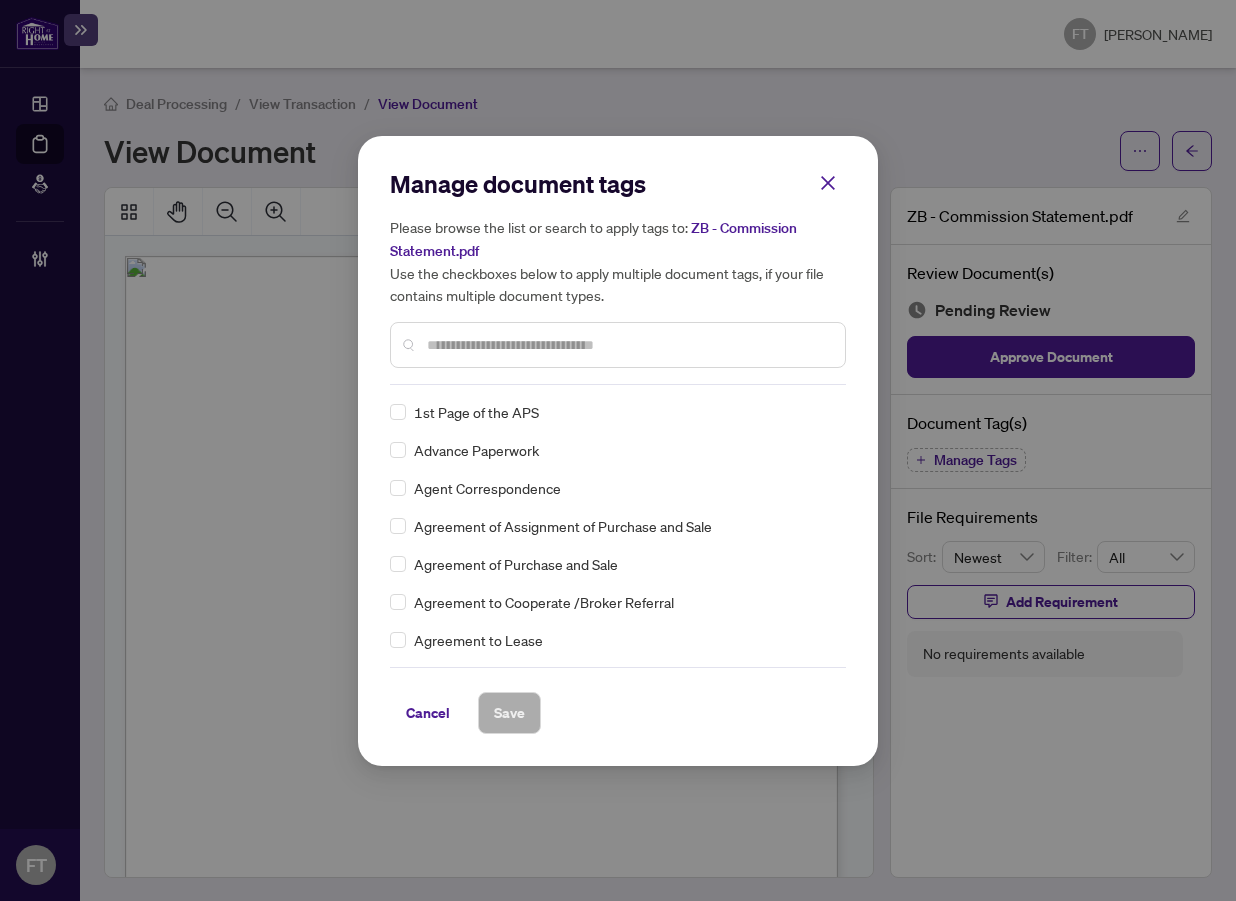 click at bounding box center [628, 345] 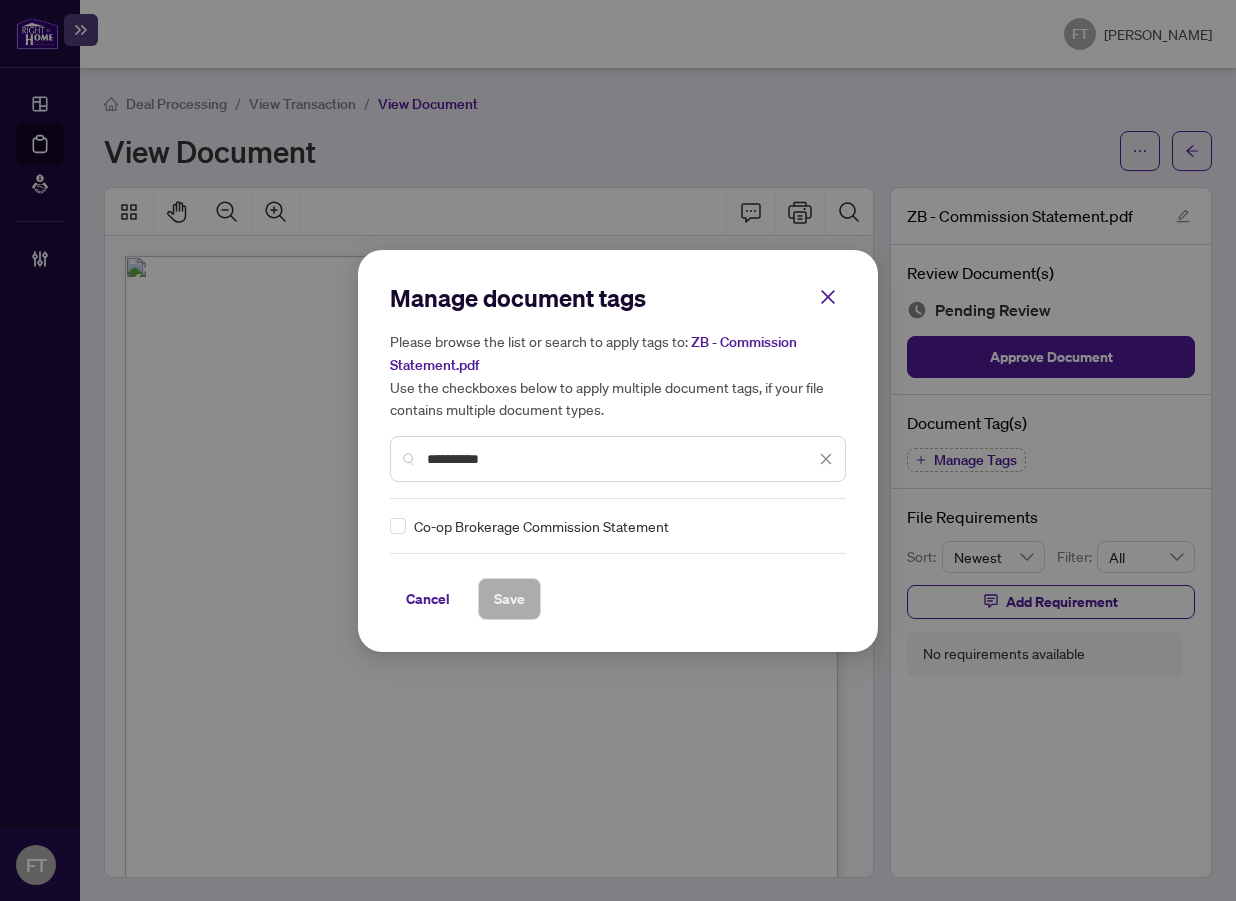 type on "**********" 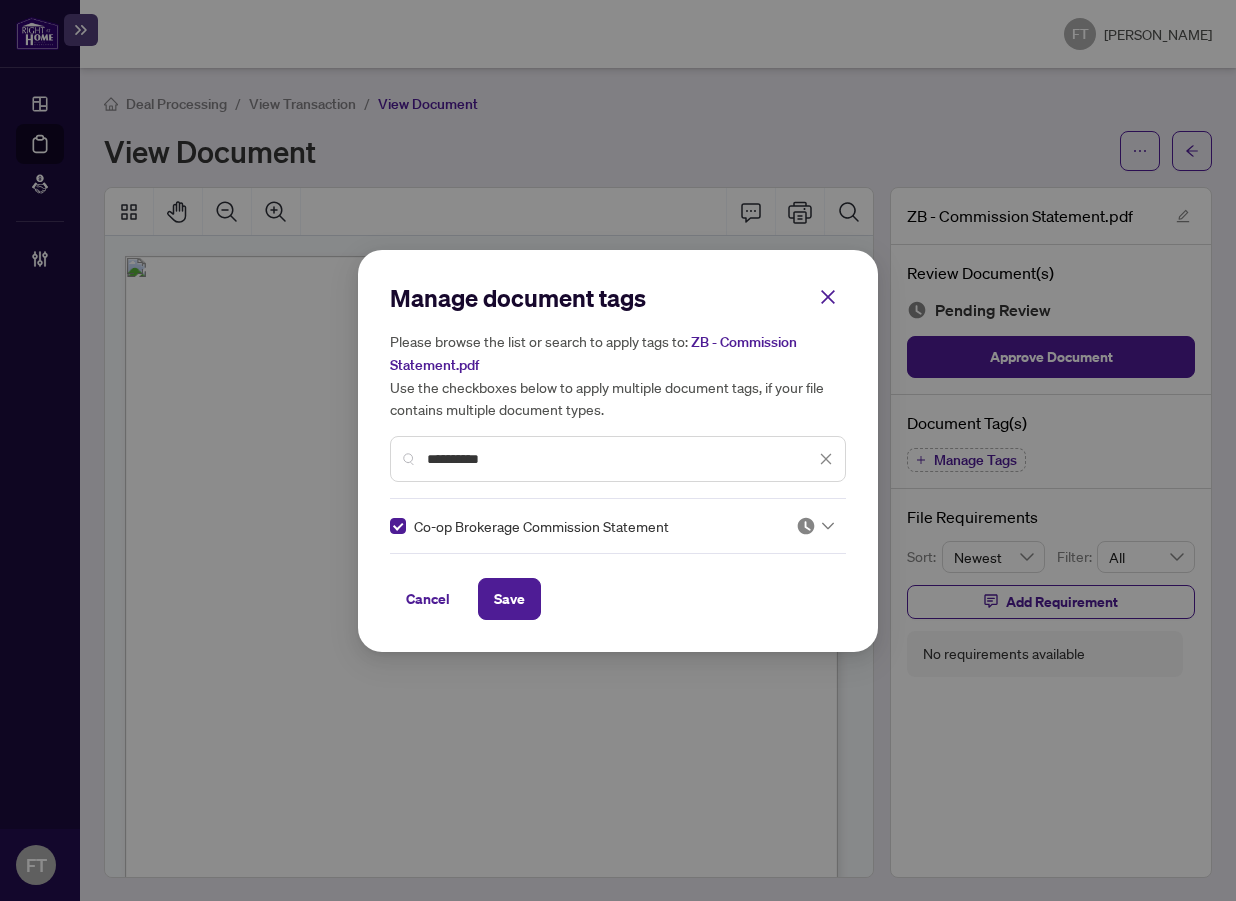 click at bounding box center (815, 526) 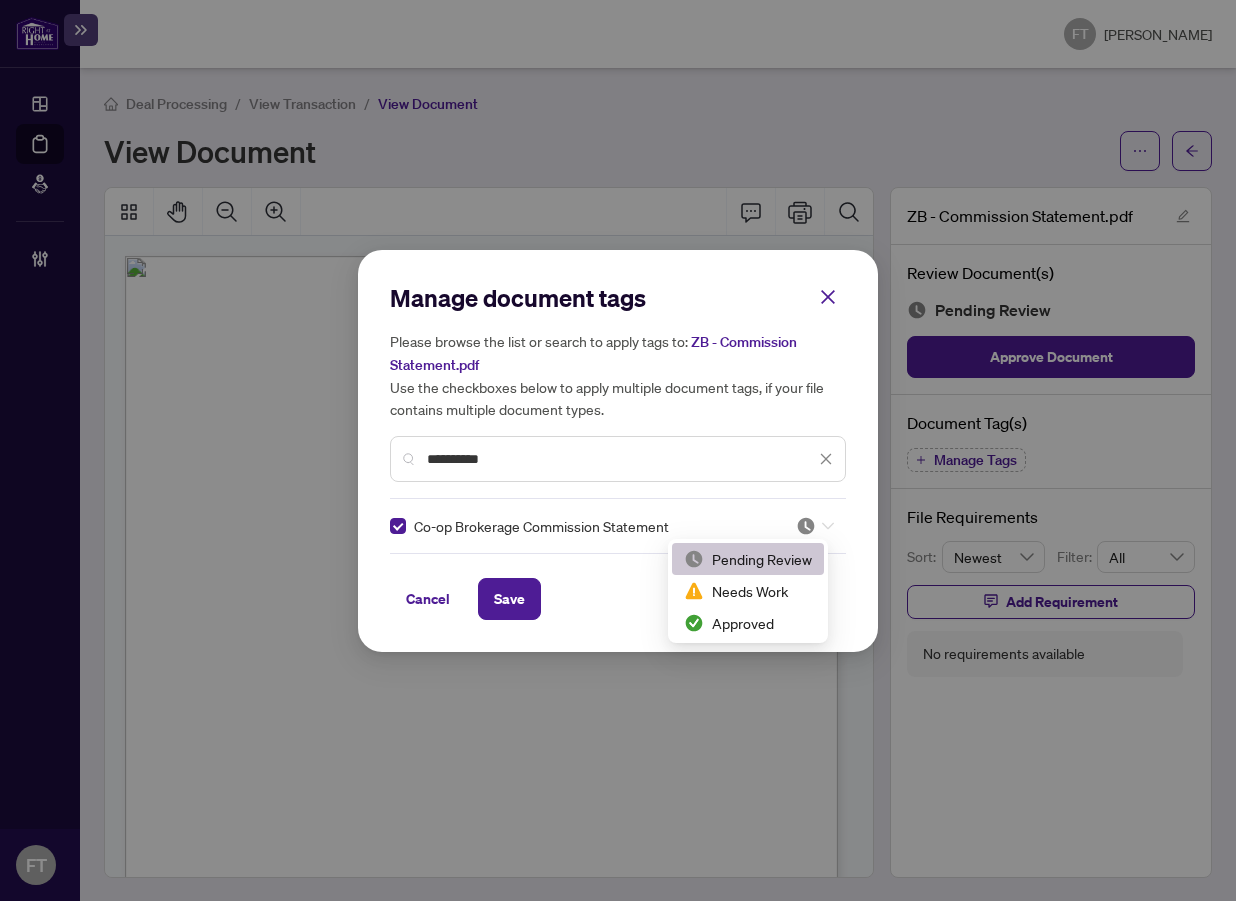 scroll, scrollTop: 3, scrollLeft: 0, axis: vertical 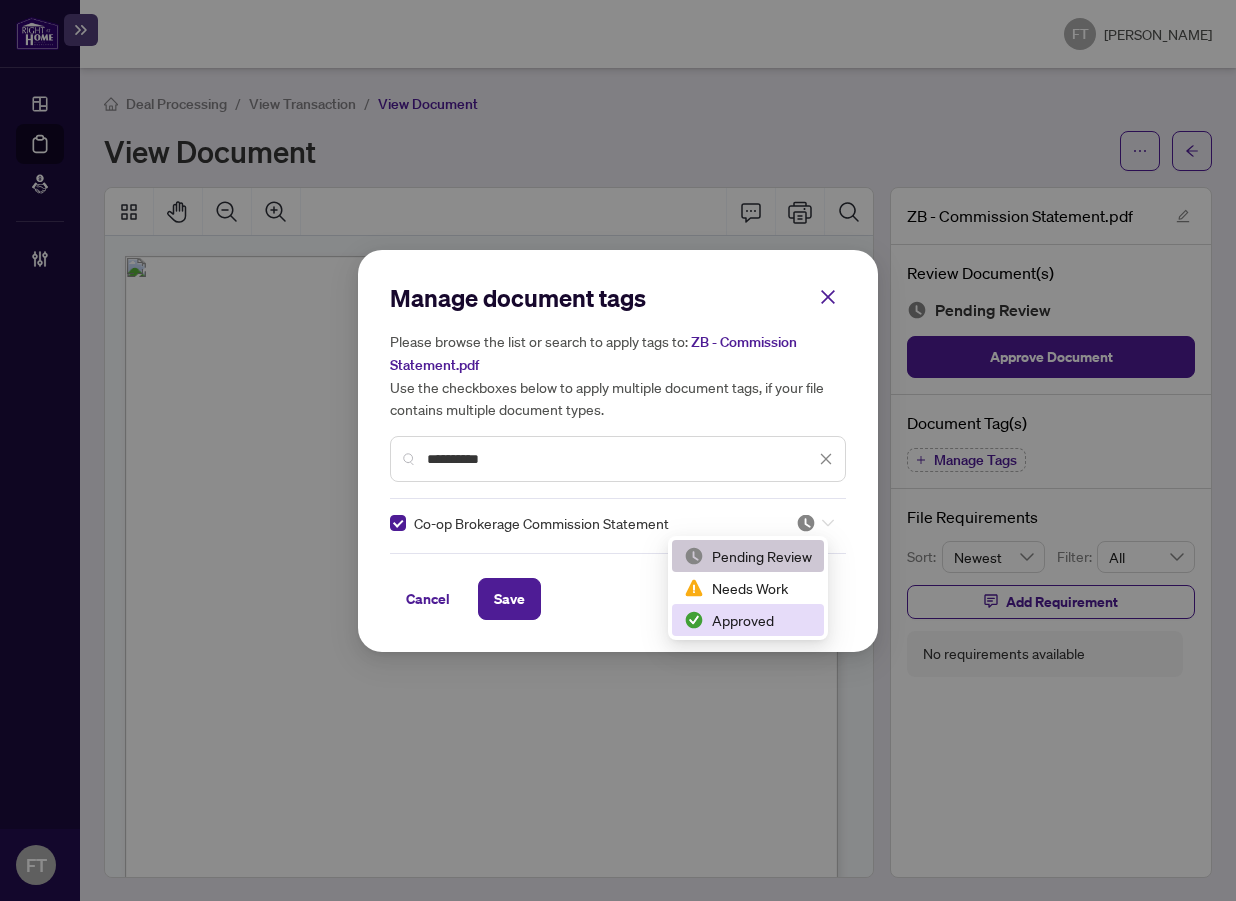 drag, startPoint x: 734, startPoint y: 624, endPoint x: 552, endPoint y: 603, distance: 183.20753 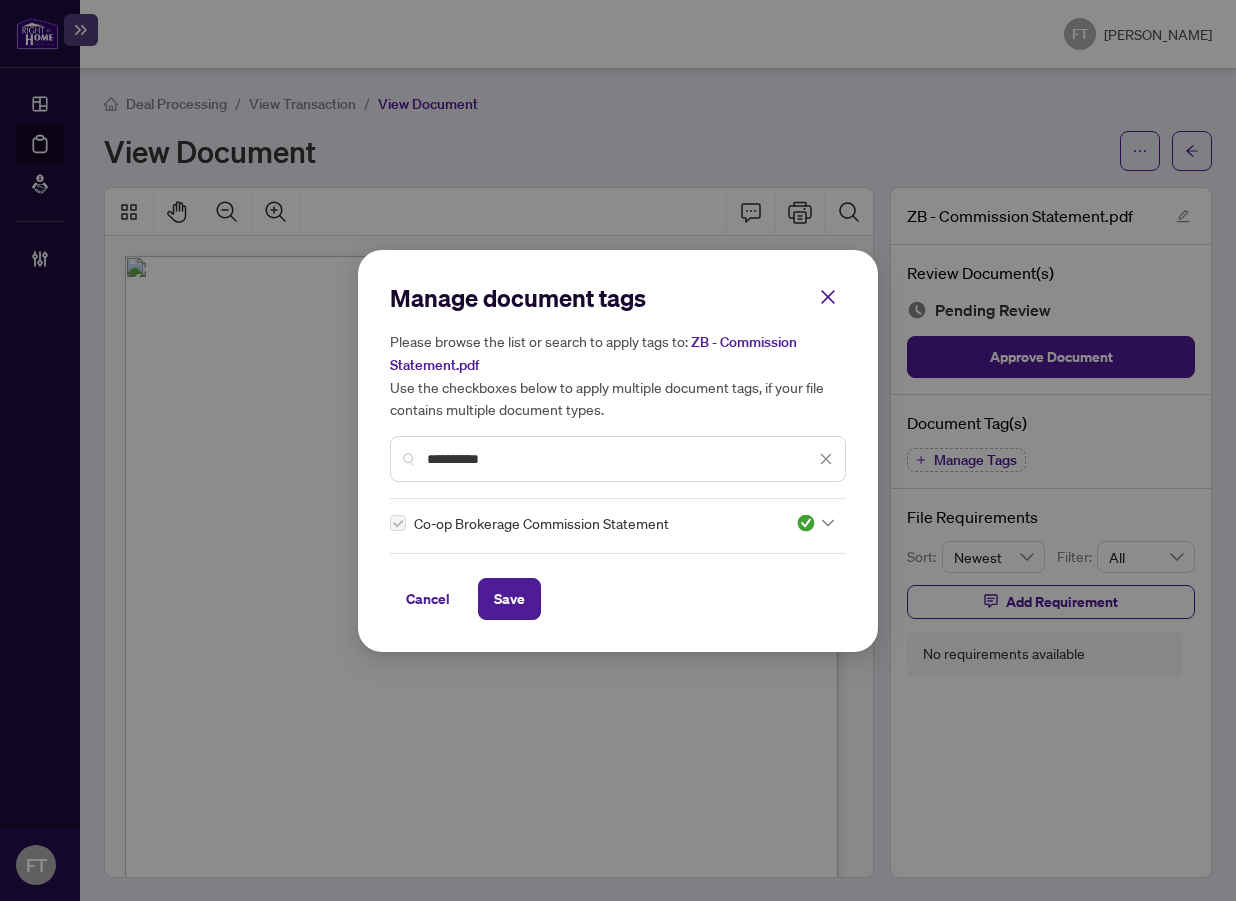 drag, startPoint x: 506, startPoint y: 591, endPoint x: 561, endPoint y: 654, distance: 83.630135 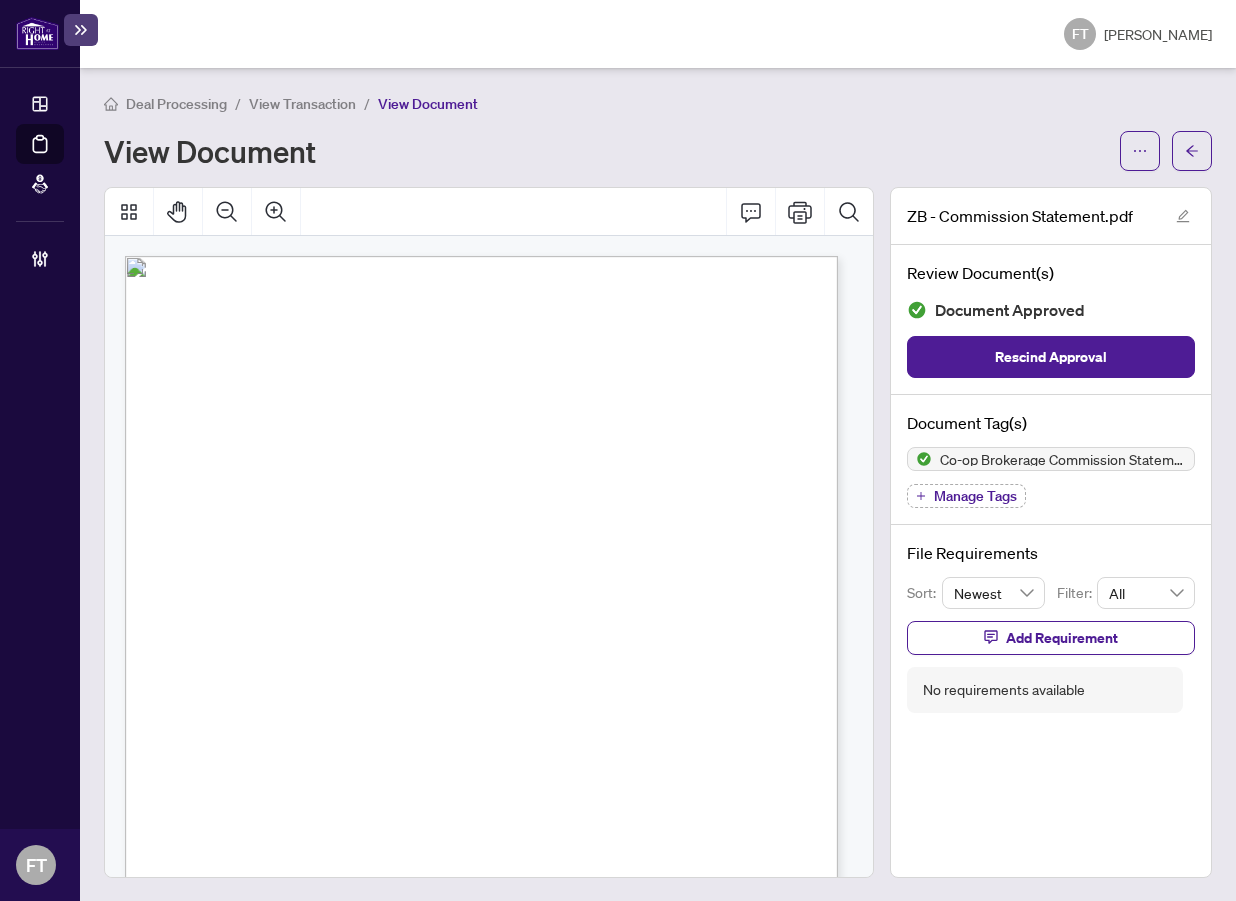 click on "Deal Processing / View Transaction / View Document" at bounding box center [658, 103] 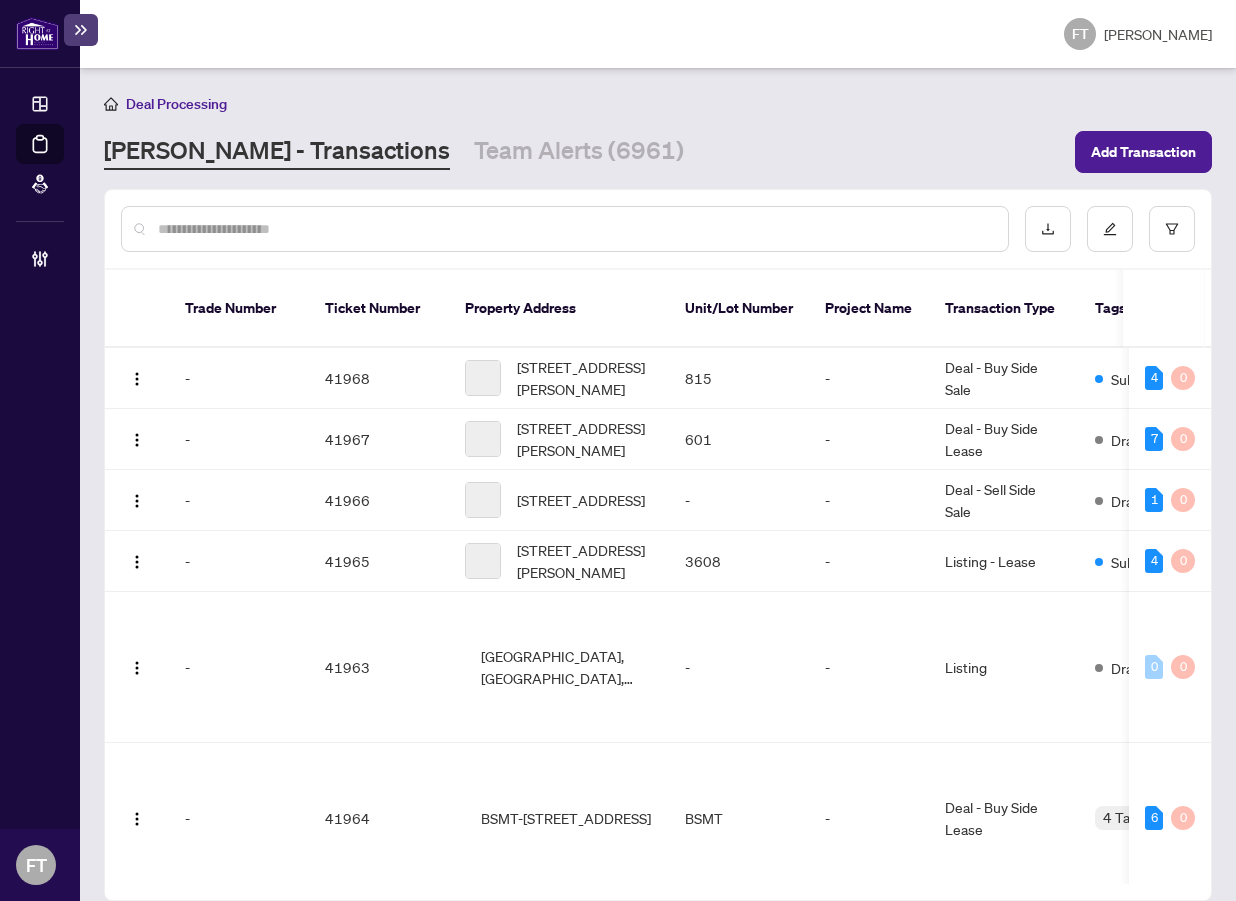 click at bounding box center (575, 229) 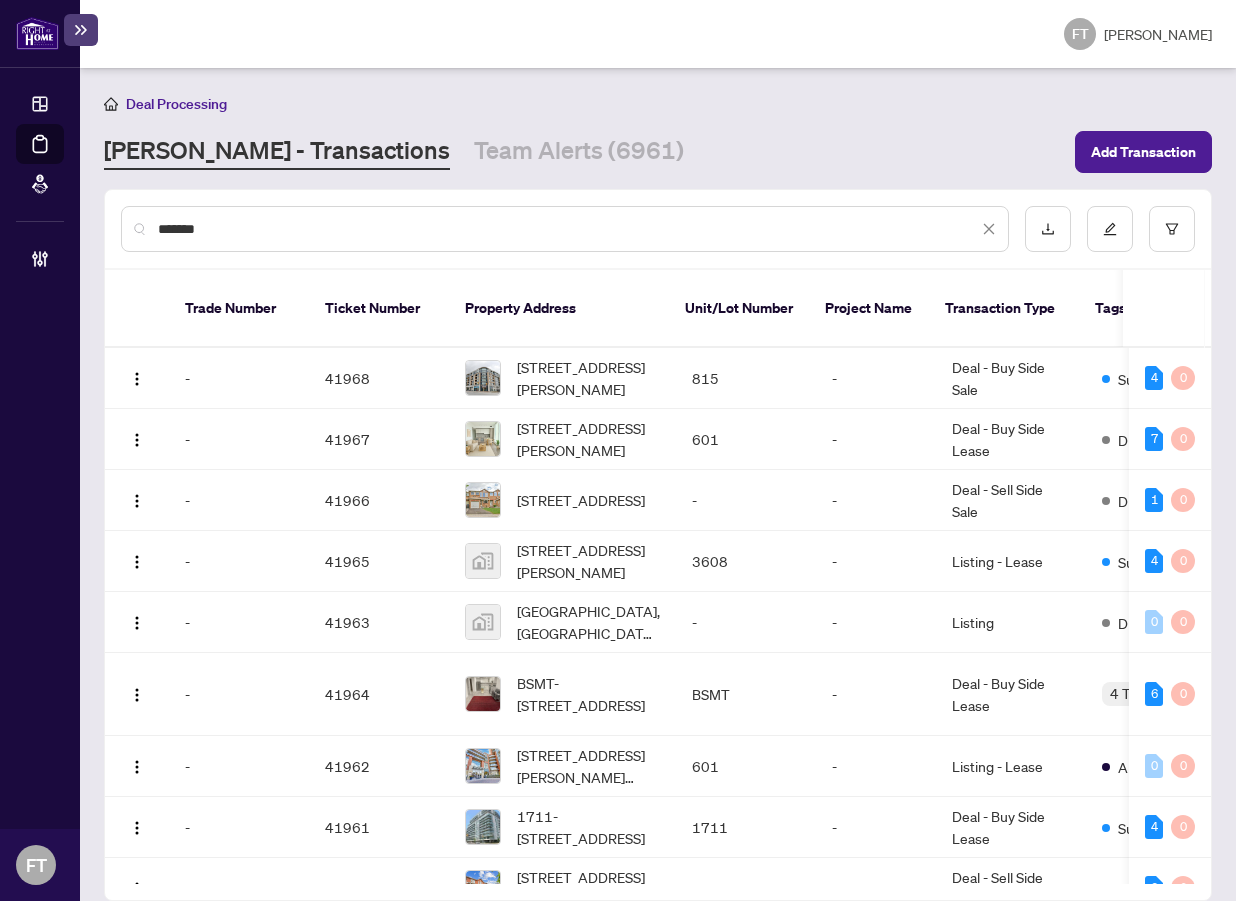 type on "*******" 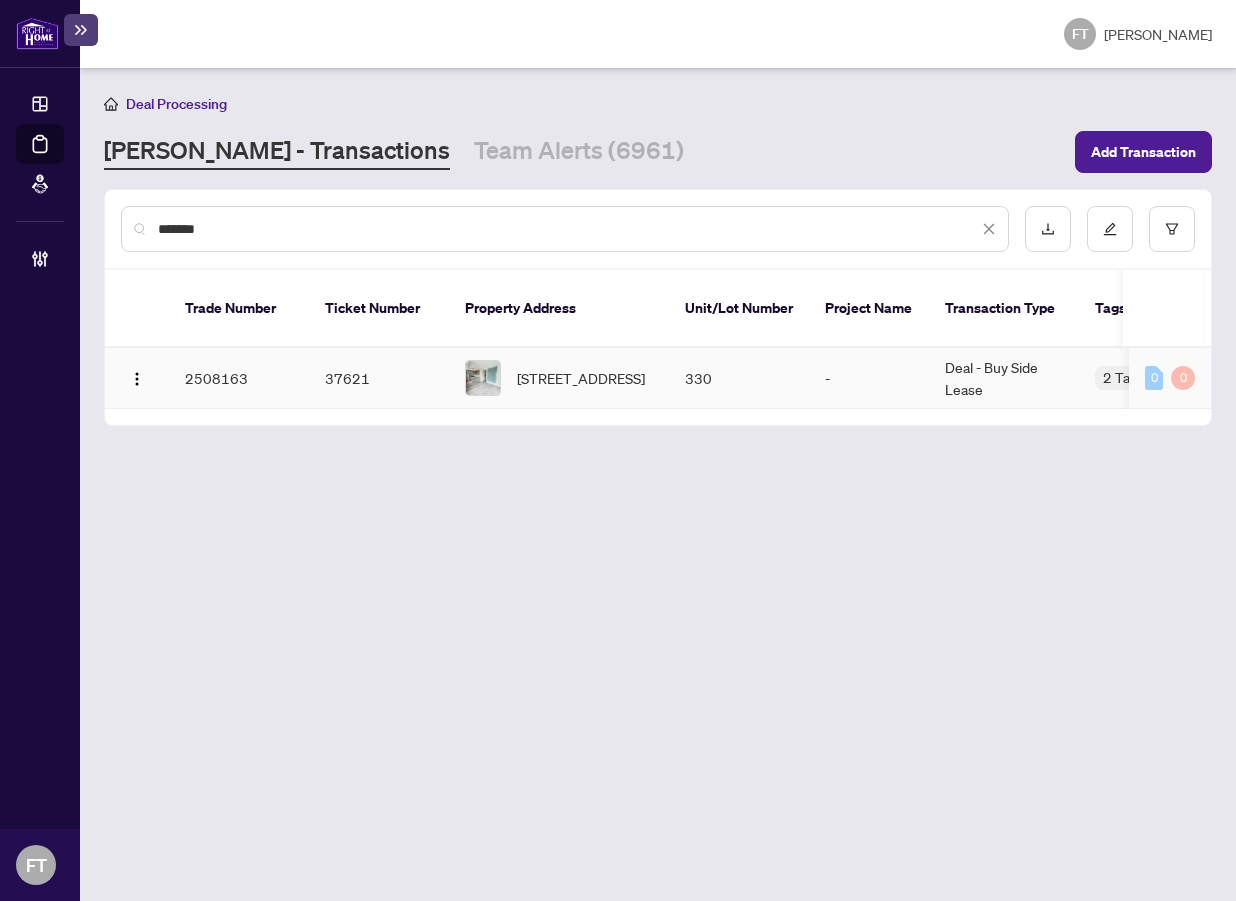 click on "330-349 Wheat Boom Dr, Oakville, Ontario L6H 7X5, Canada" at bounding box center (581, 378) 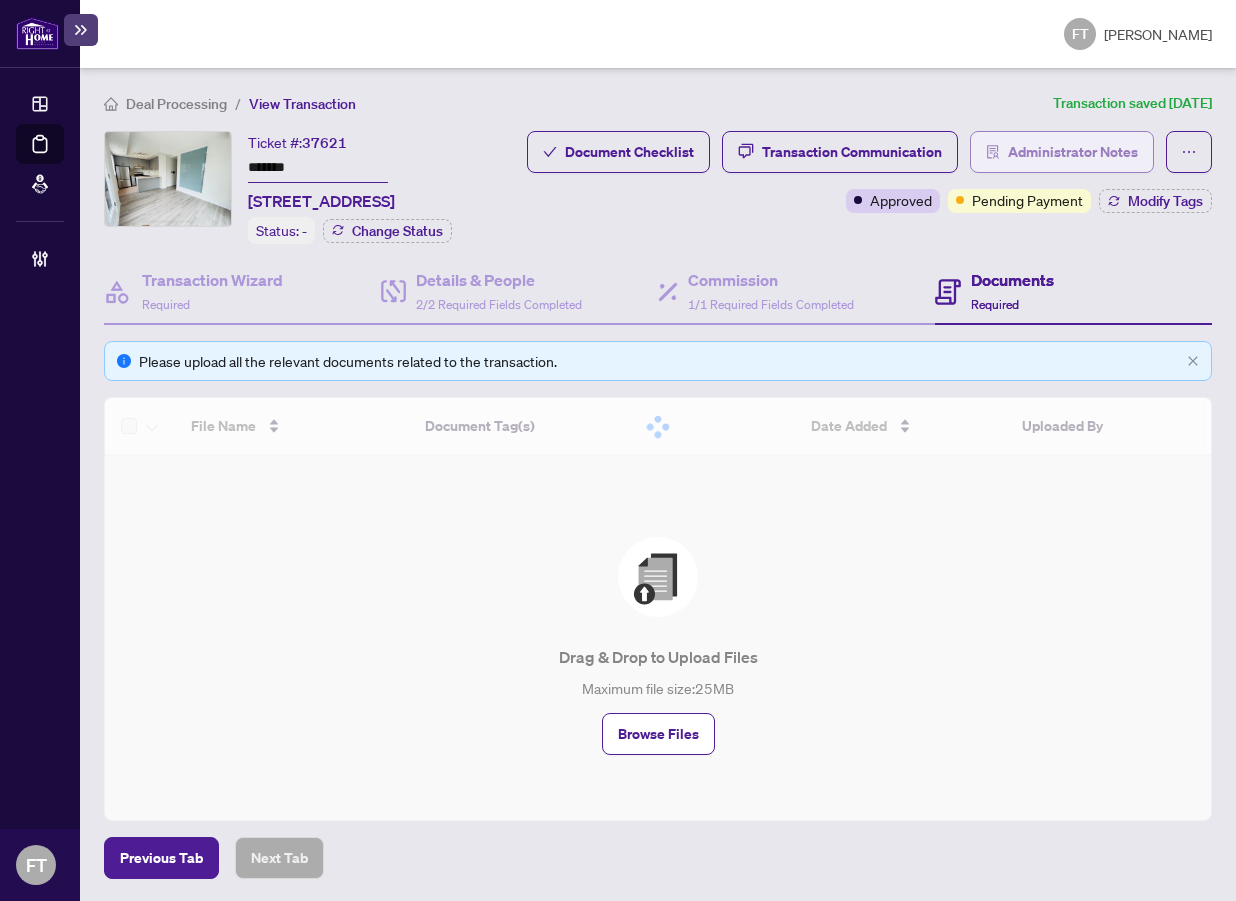 click on "Administrator Notes" at bounding box center (1073, 152) 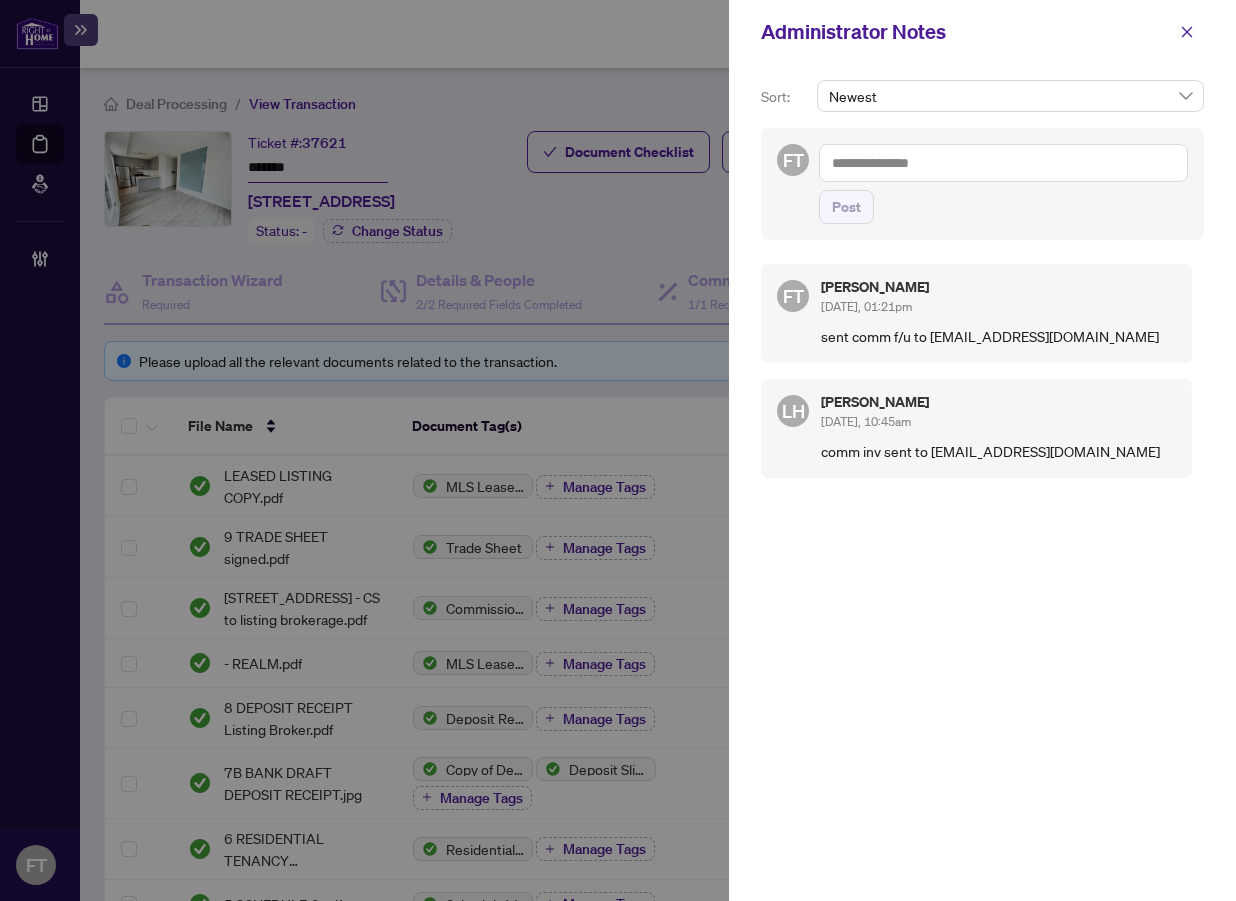 click at bounding box center [618, 450] 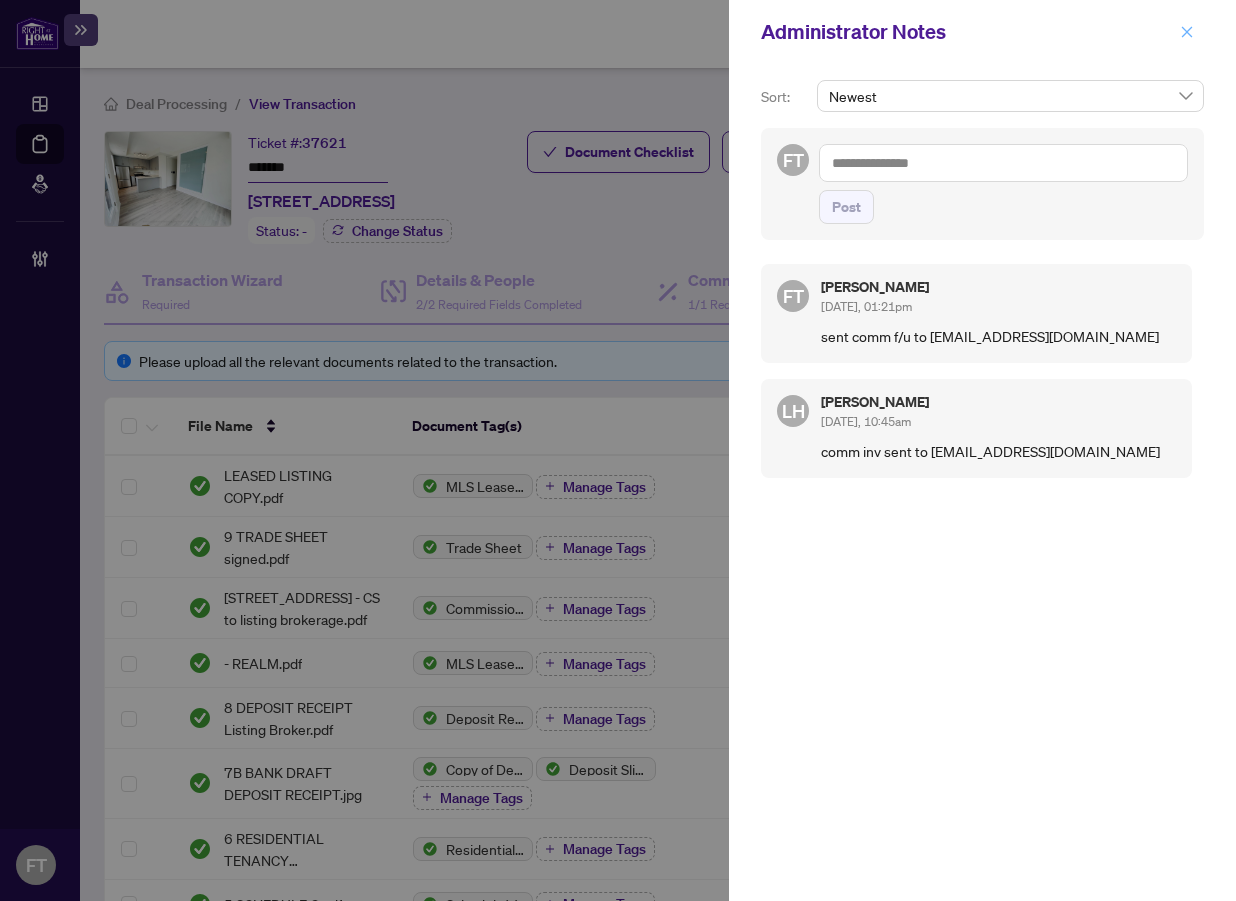 click 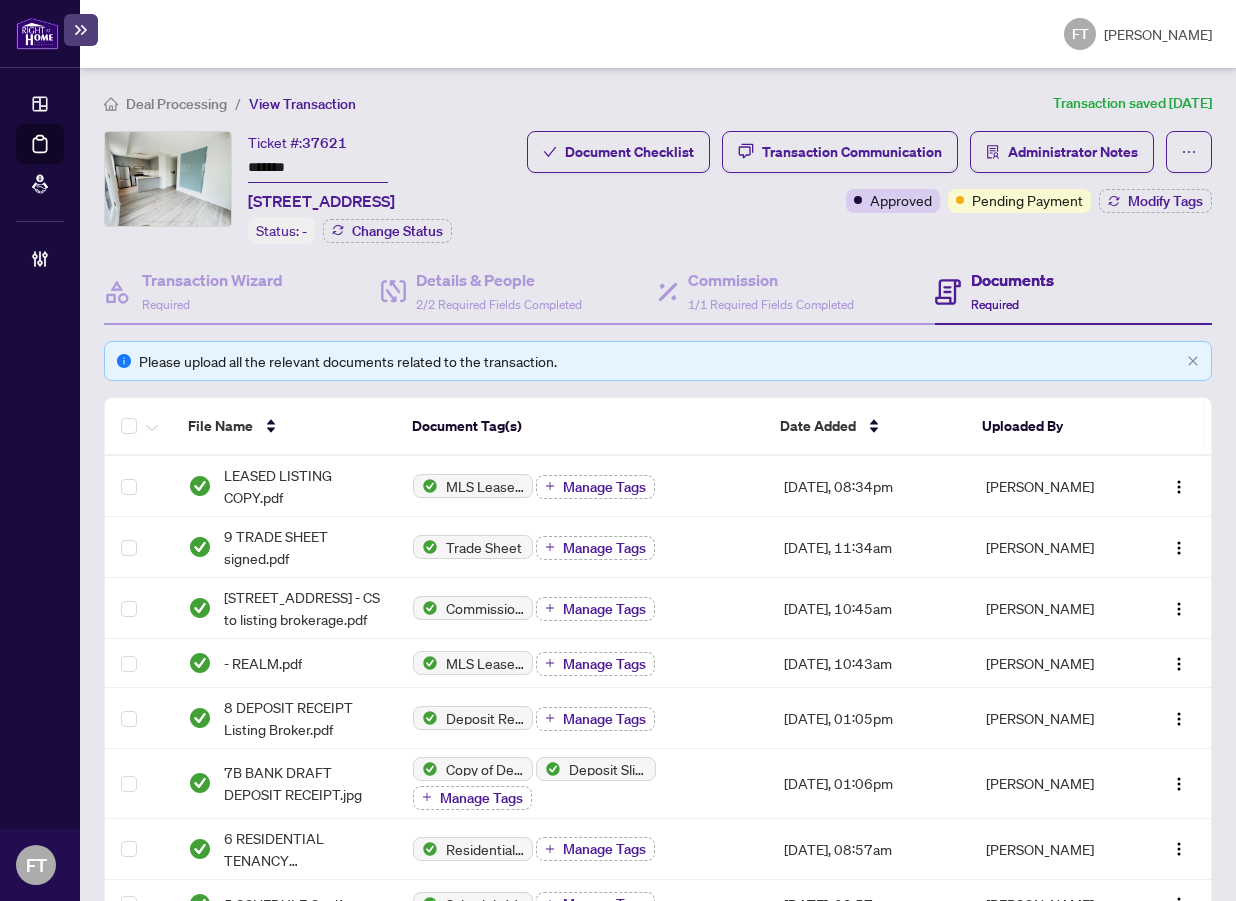 click on "Deal Processing" at bounding box center [176, 104] 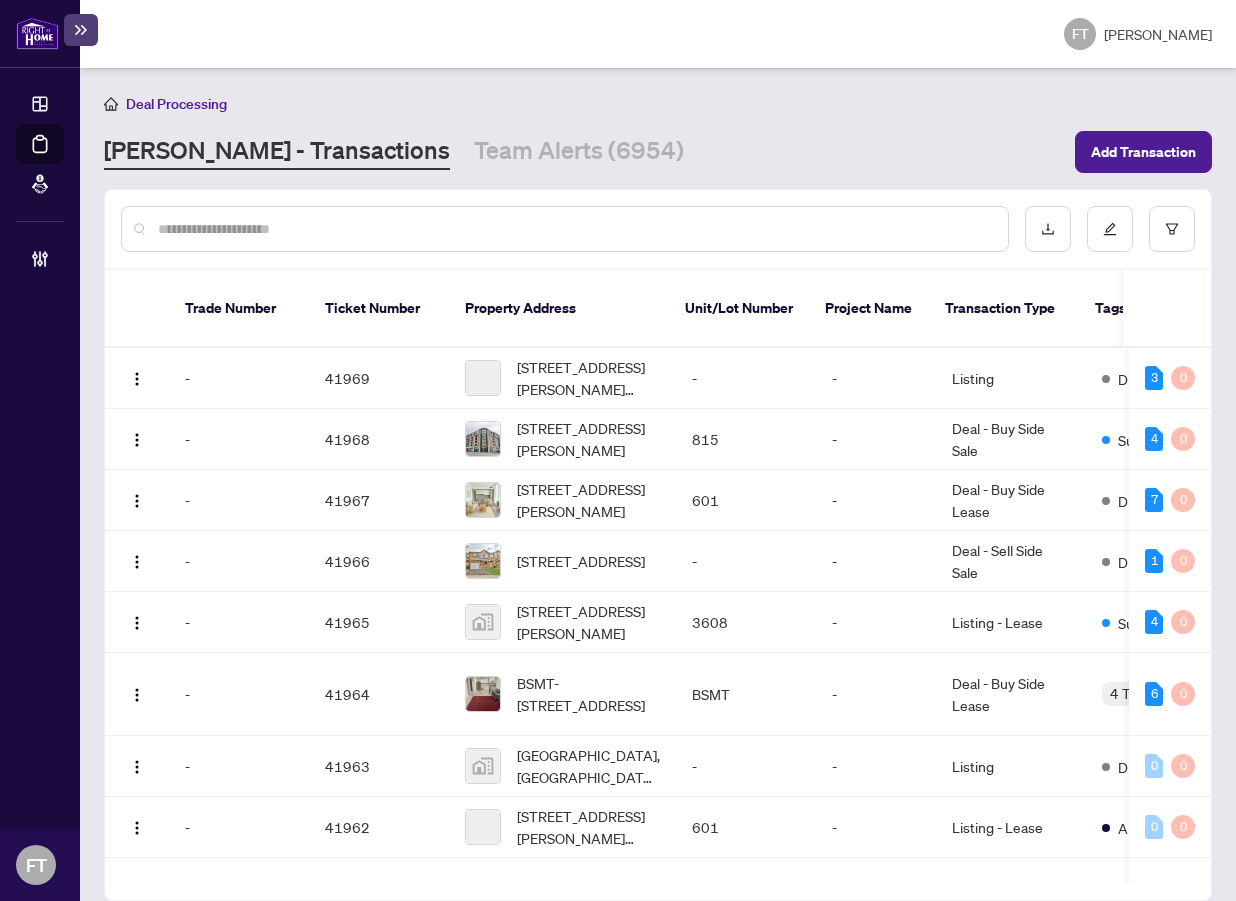 click at bounding box center [575, 229] 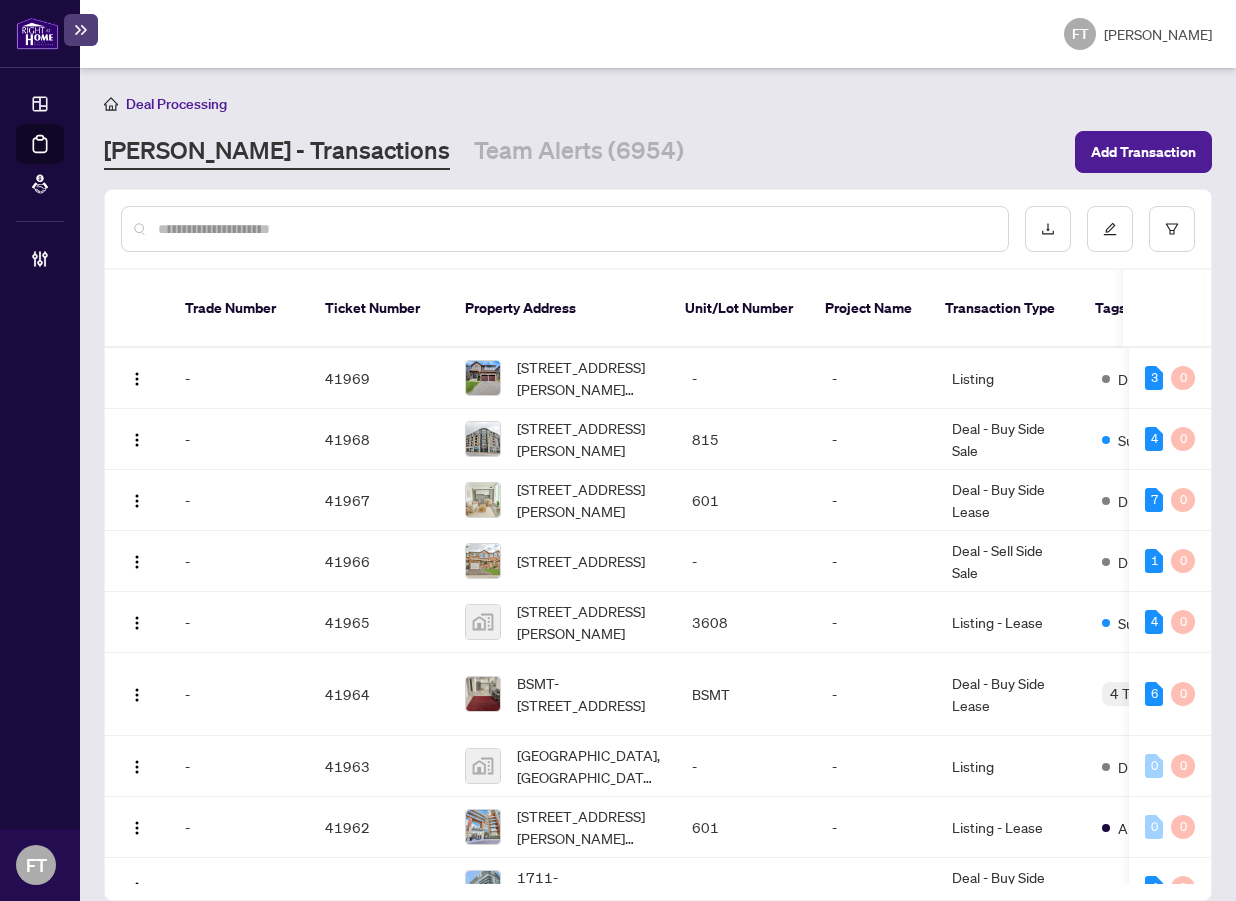 click at bounding box center (575, 229) 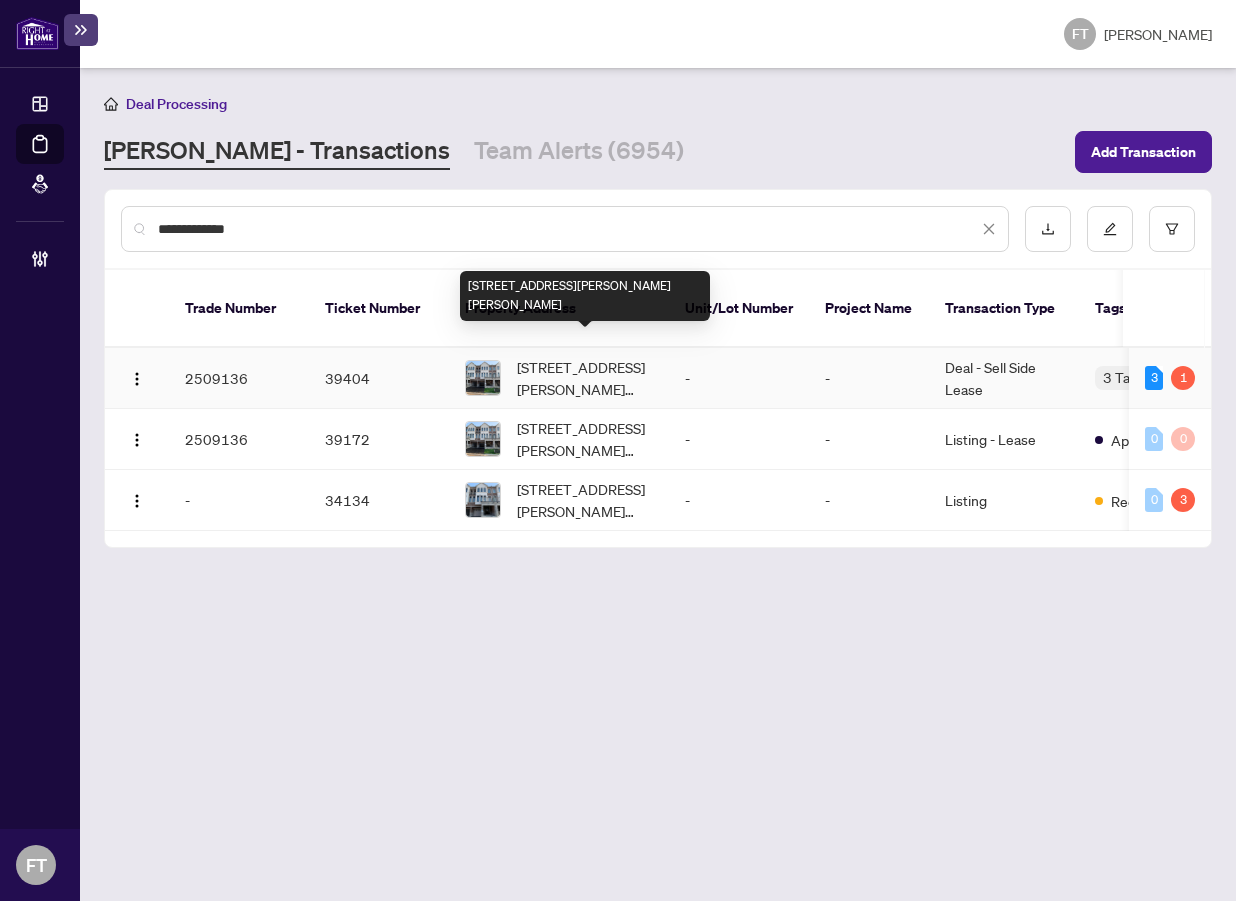 type on "**********" 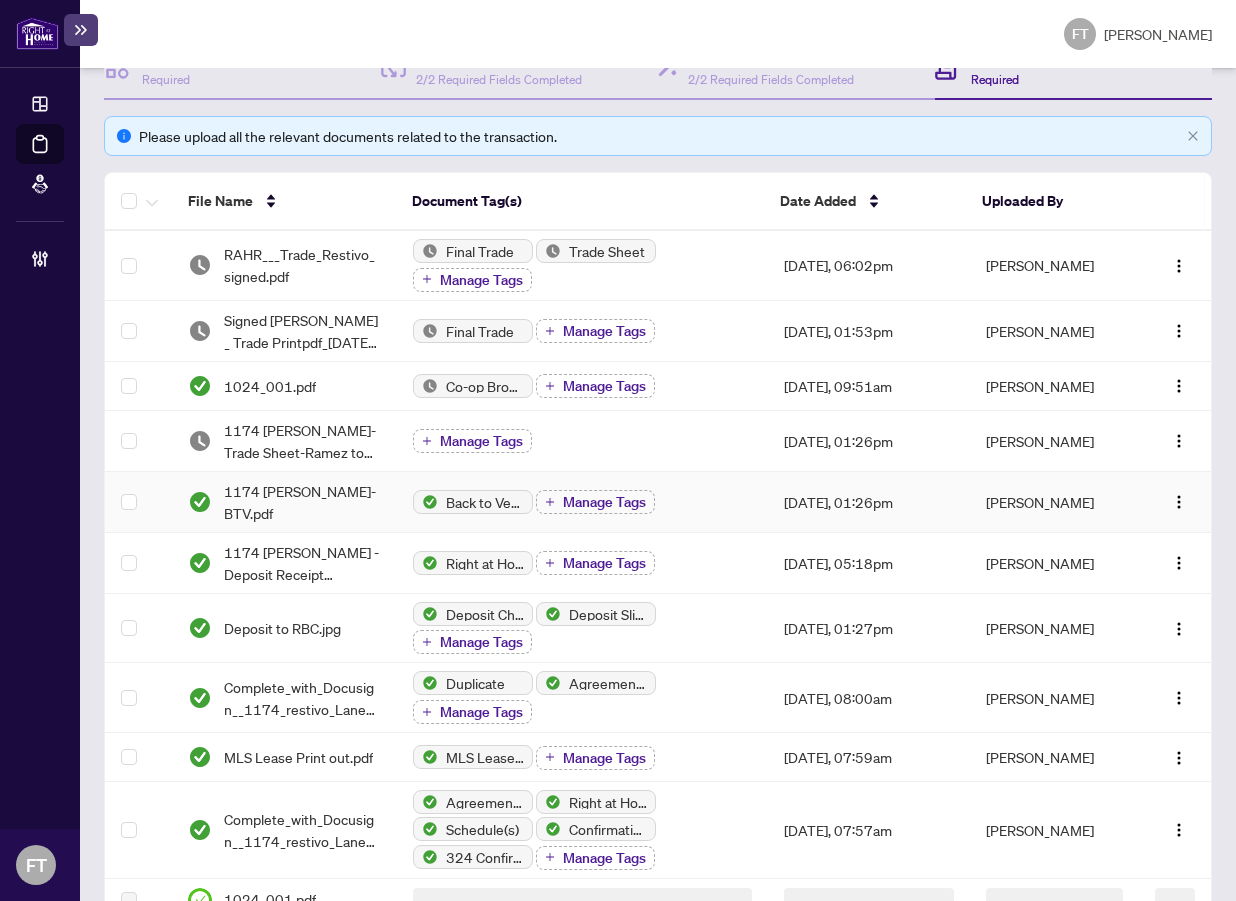 scroll, scrollTop: 0, scrollLeft: 0, axis: both 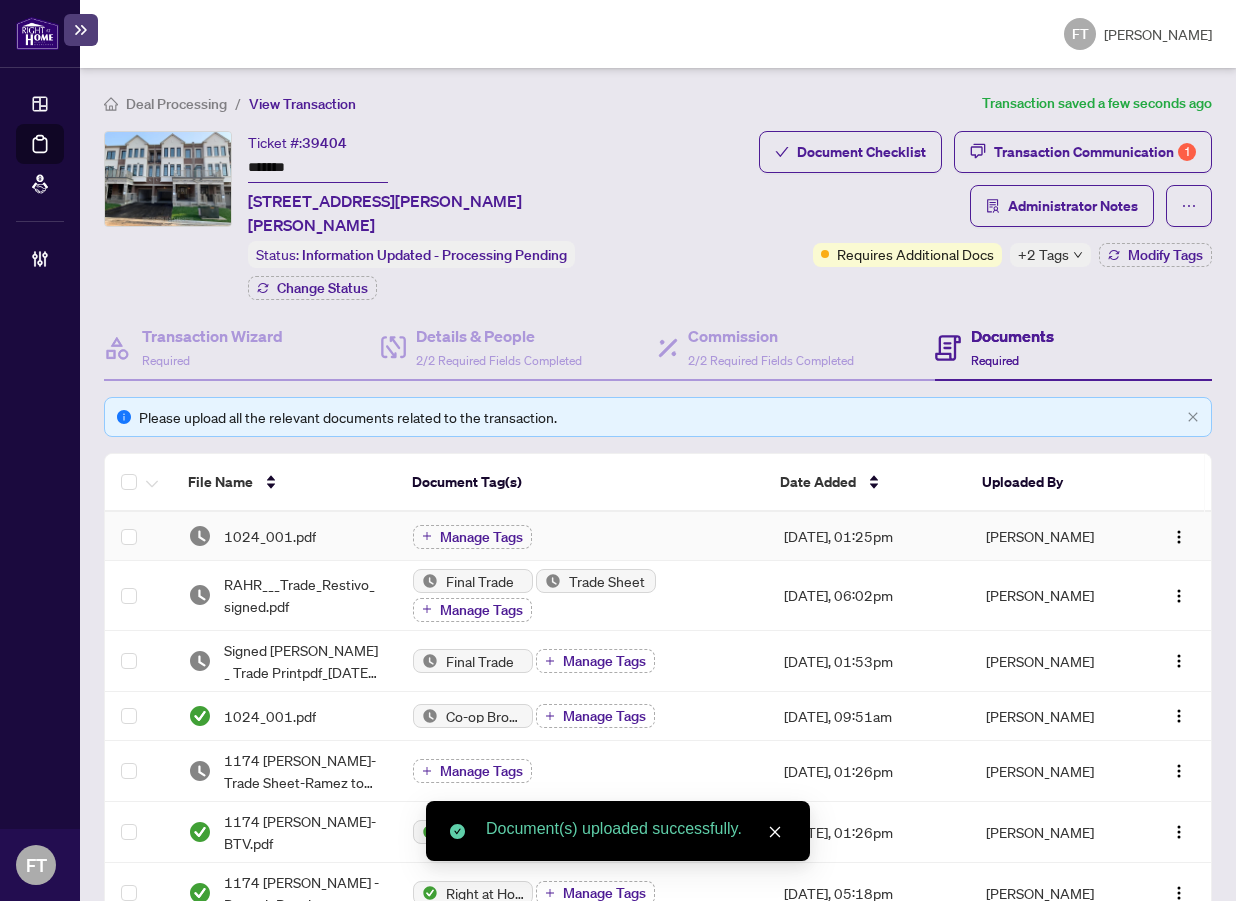 click on "1024_001.pdf" at bounding box center (284, 536) 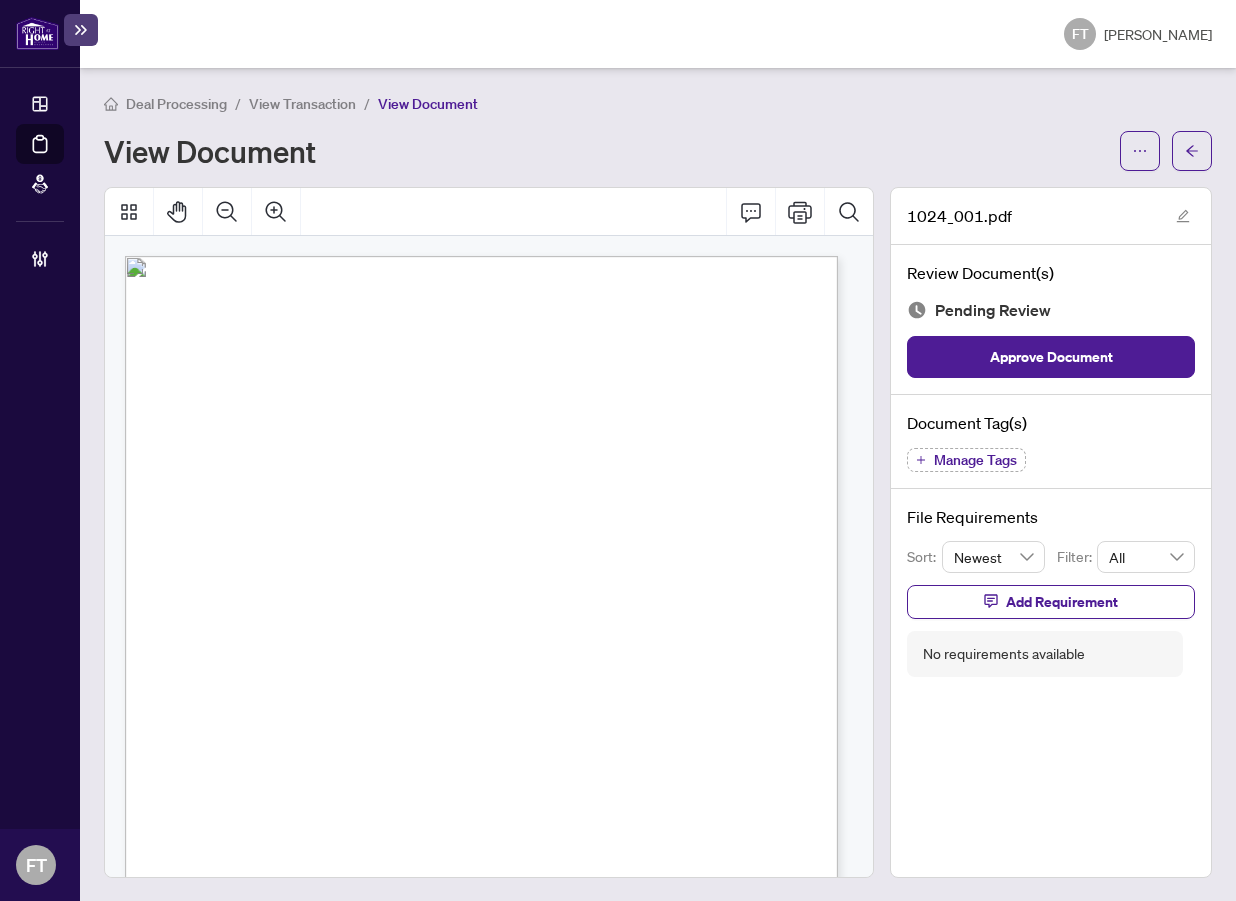 drag, startPoint x: 363, startPoint y: 470, endPoint x: 379, endPoint y: 472, distance: 16.124516 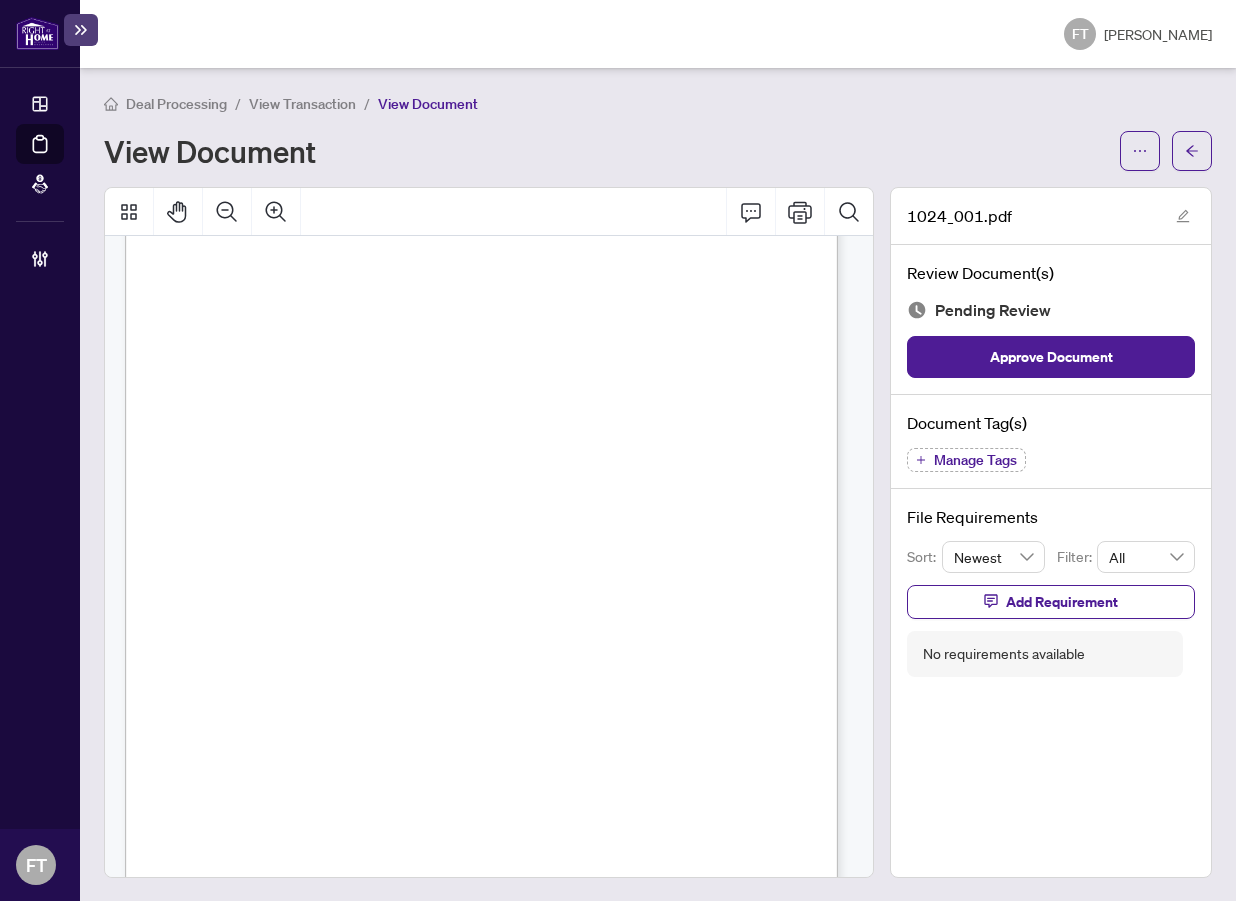 scroll, scrollTop: 322, scrollLeft: 0, axis: vertical 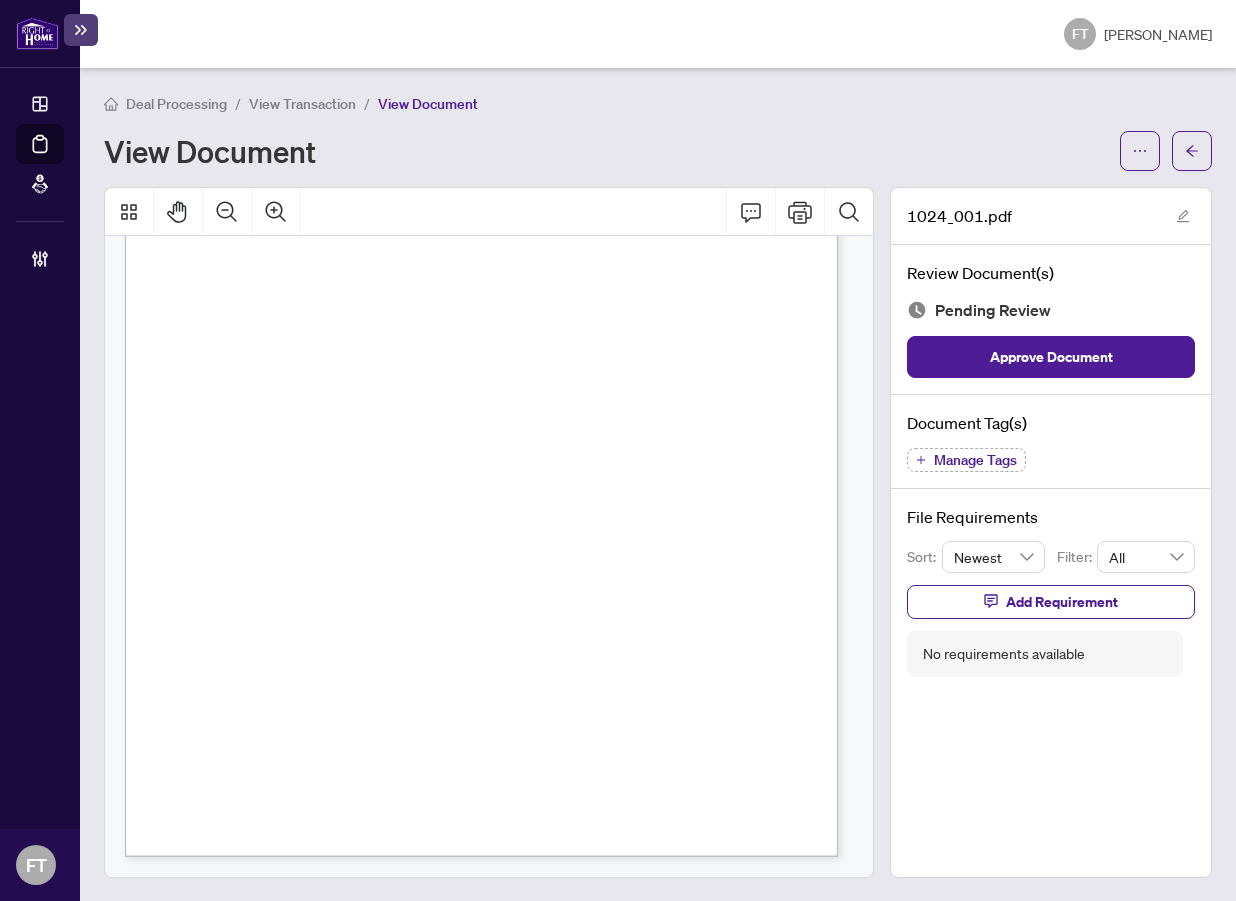 click on "Document Tag(s) Manage Tags" at bounding box center [1051, 442] 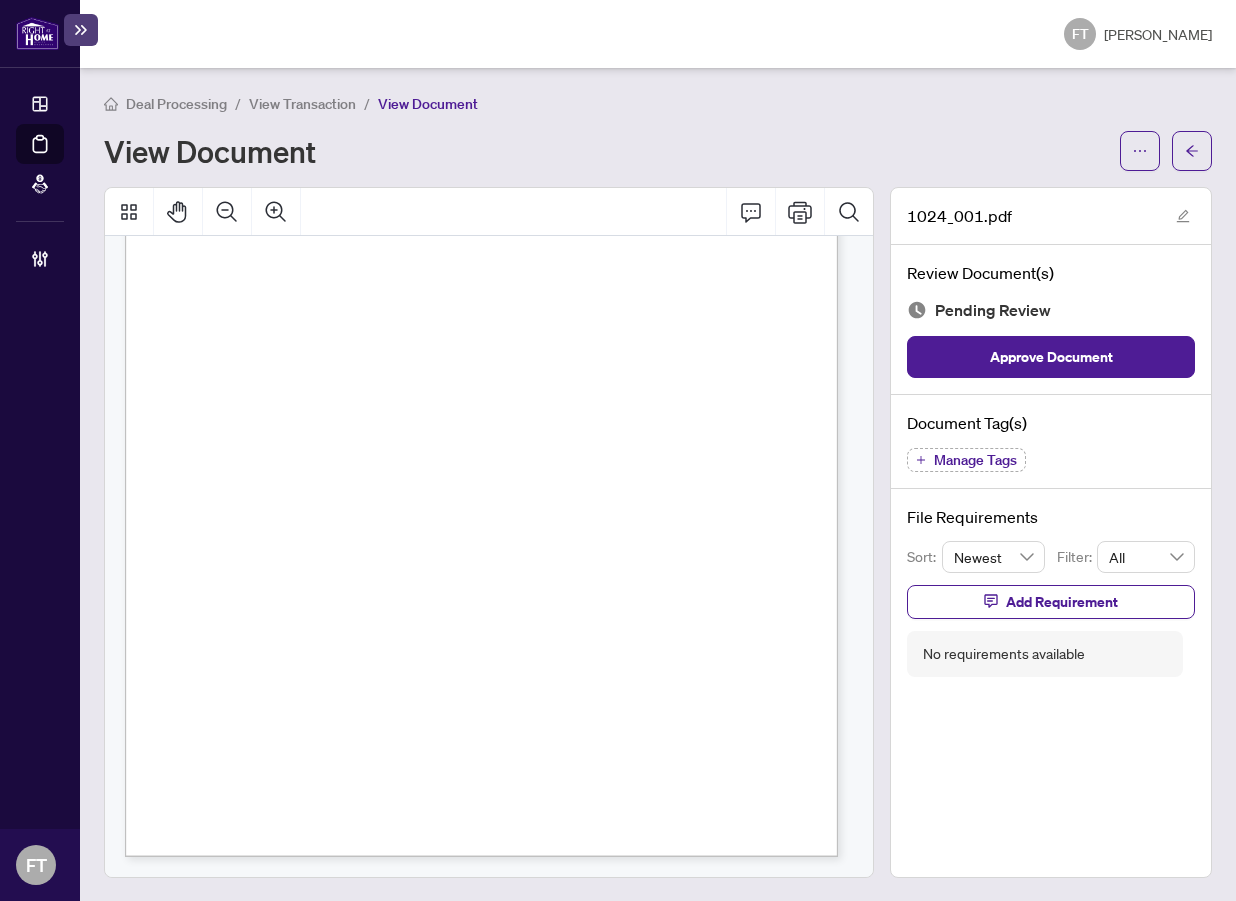 click on "Manage Tags" at bounding box center [975, 460] 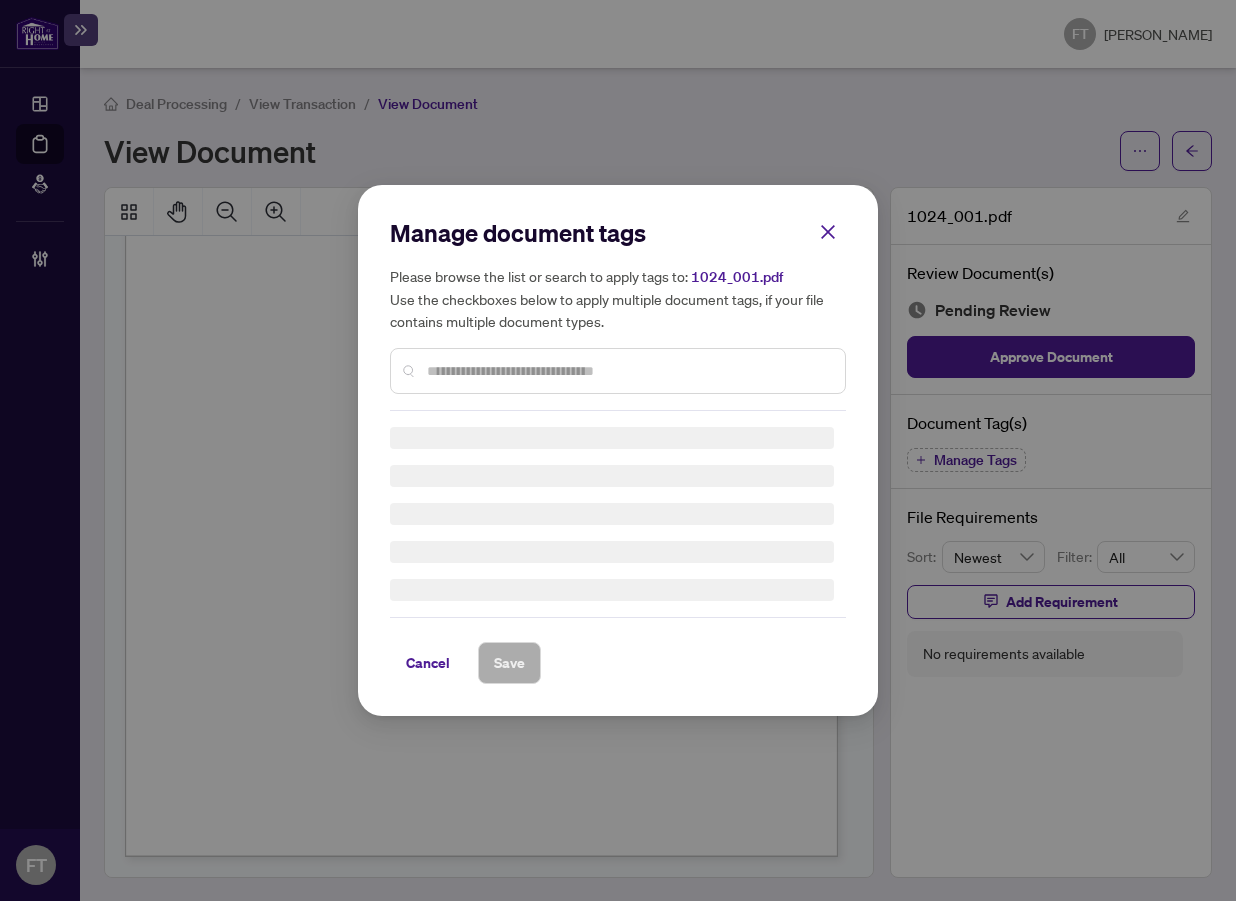 click at bounding box center (618, 371) 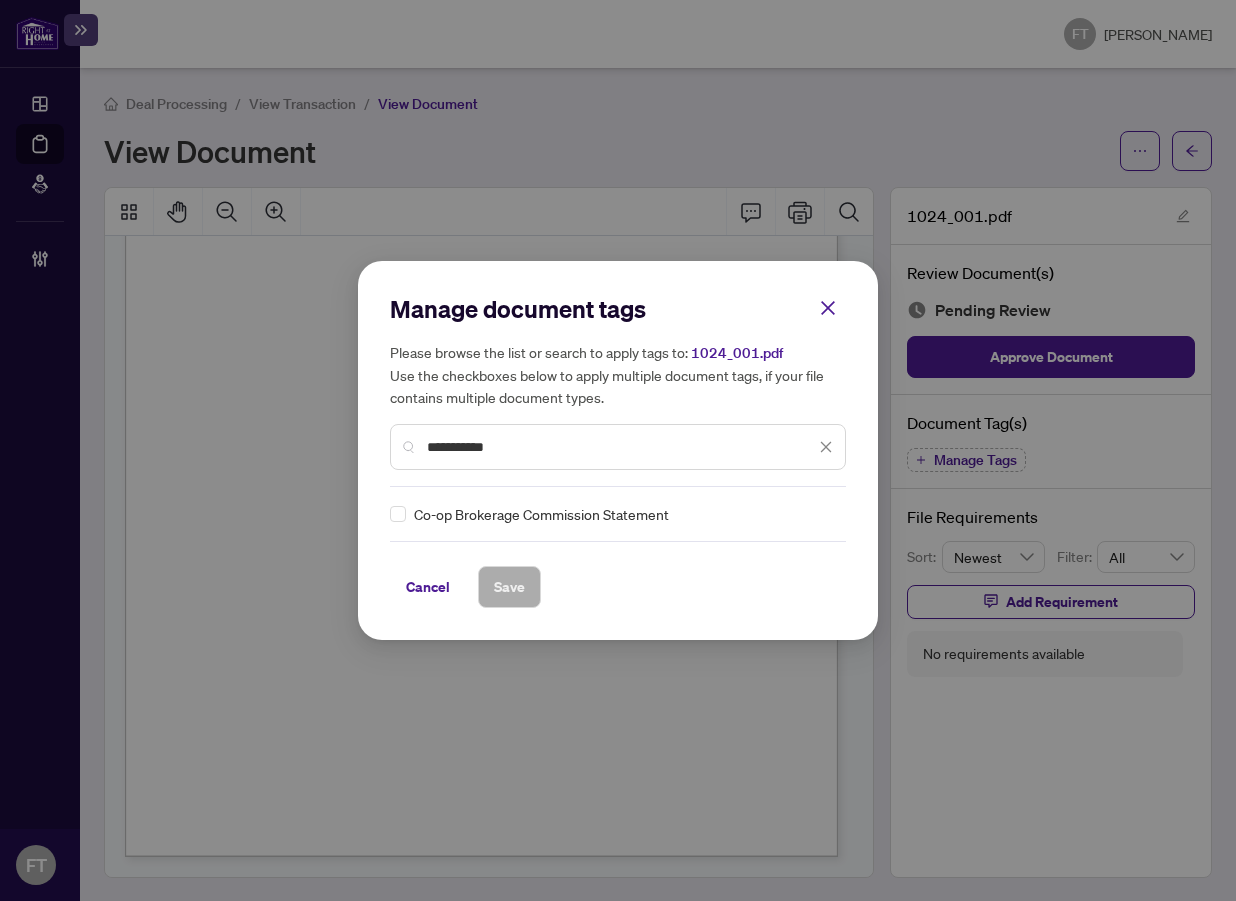 type on "**********" 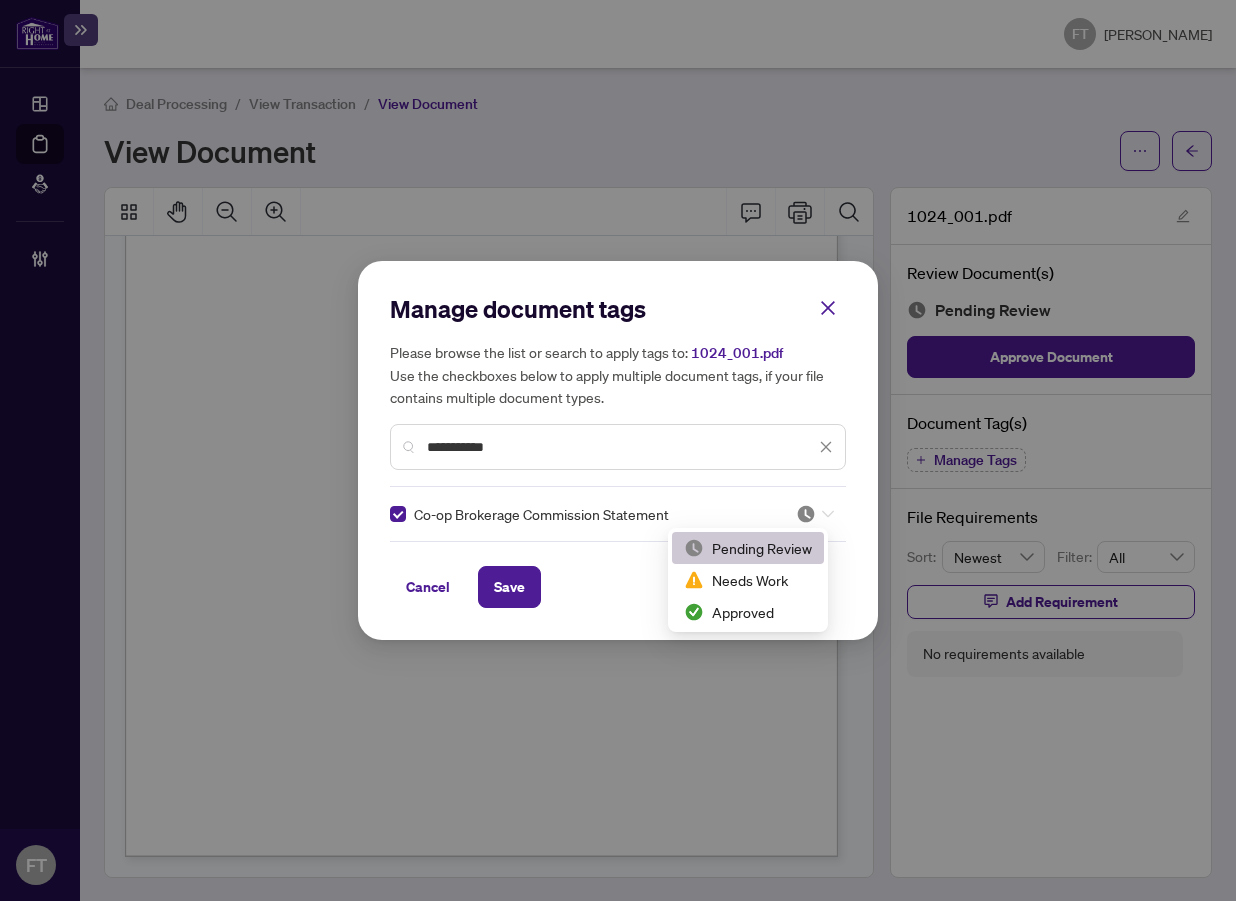 drag, startPoint x: 816, startPoint y: 522, endPoint x: 794, endPoint y: 555, distance: 39.661064 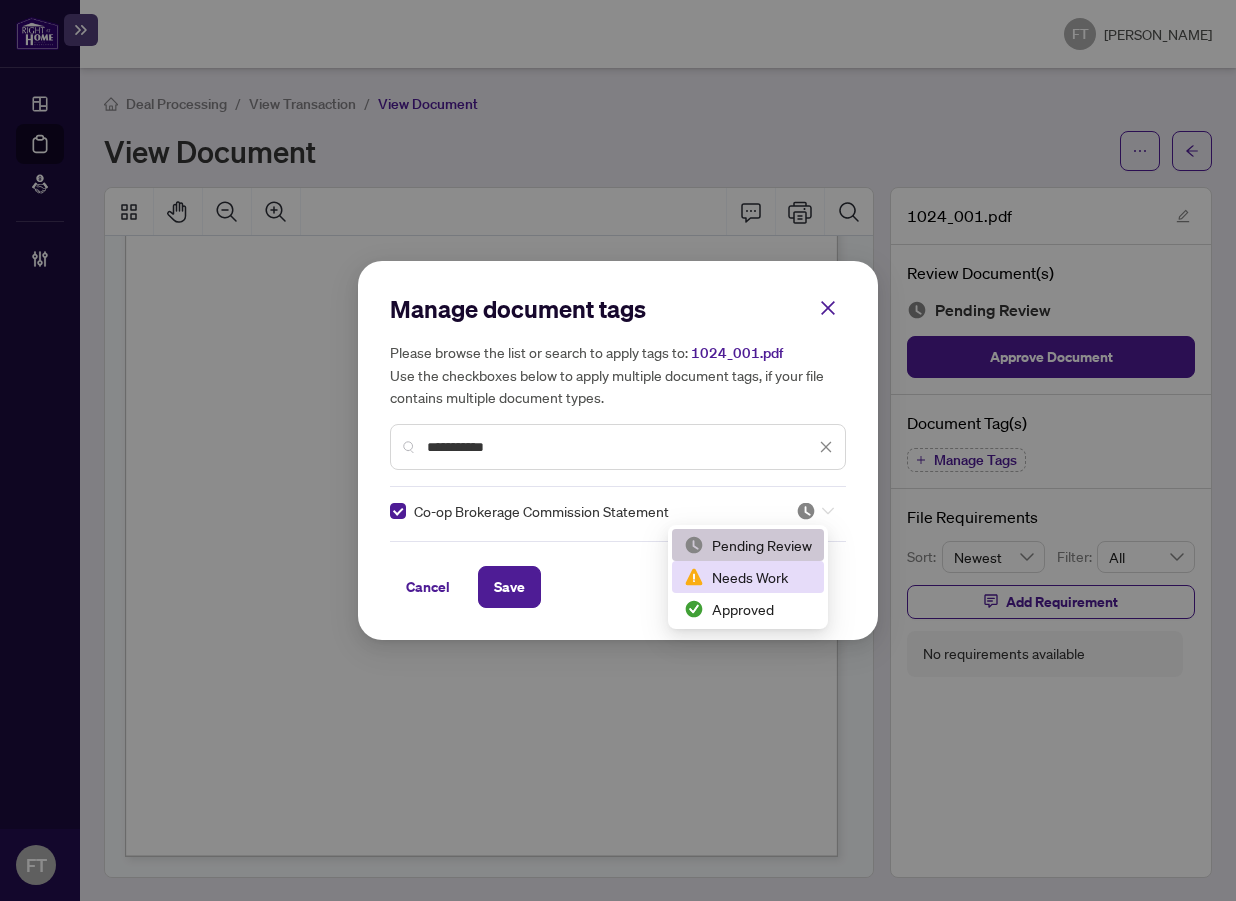 click on "Approved" at bounding box center [748, 609] 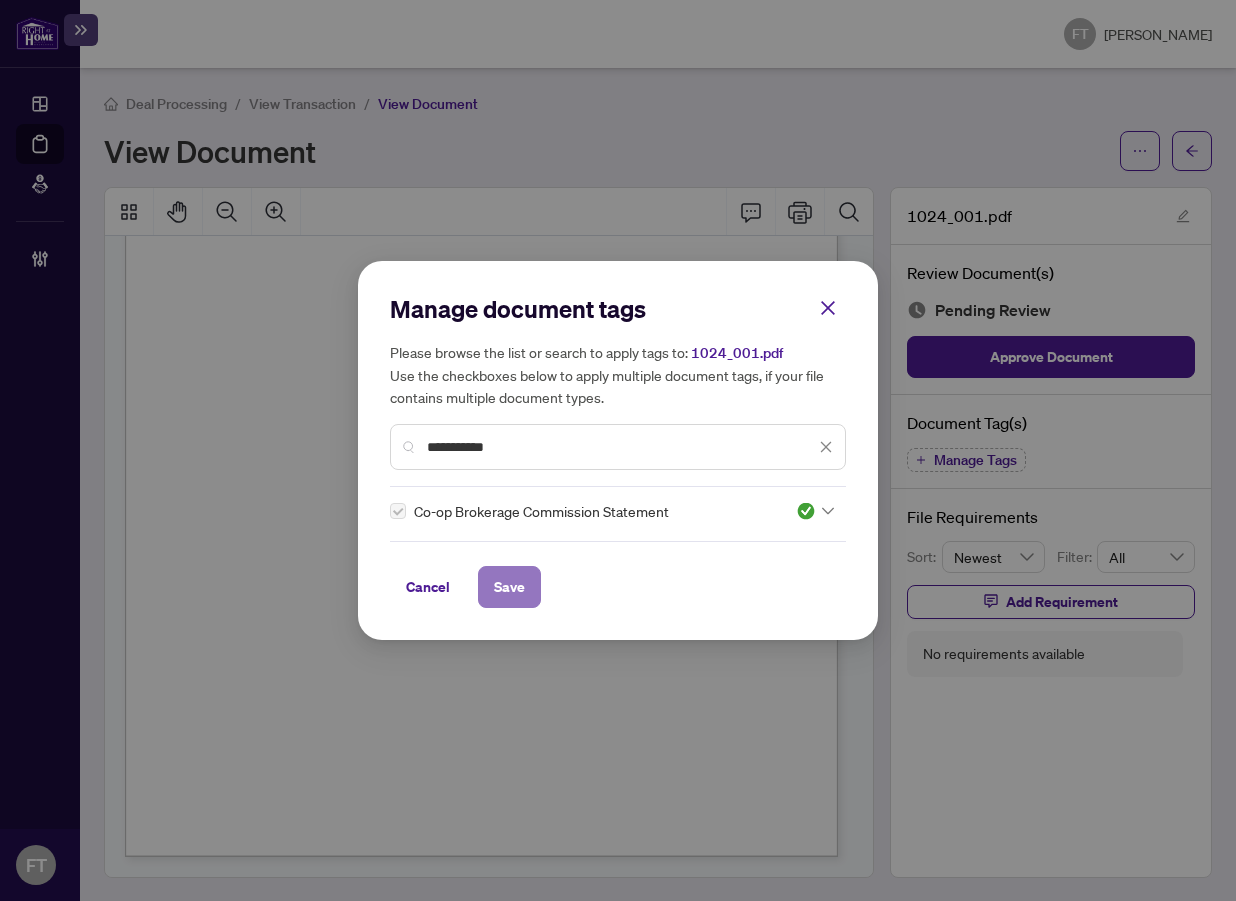 click on "Save" at bounding box center [509, 587] 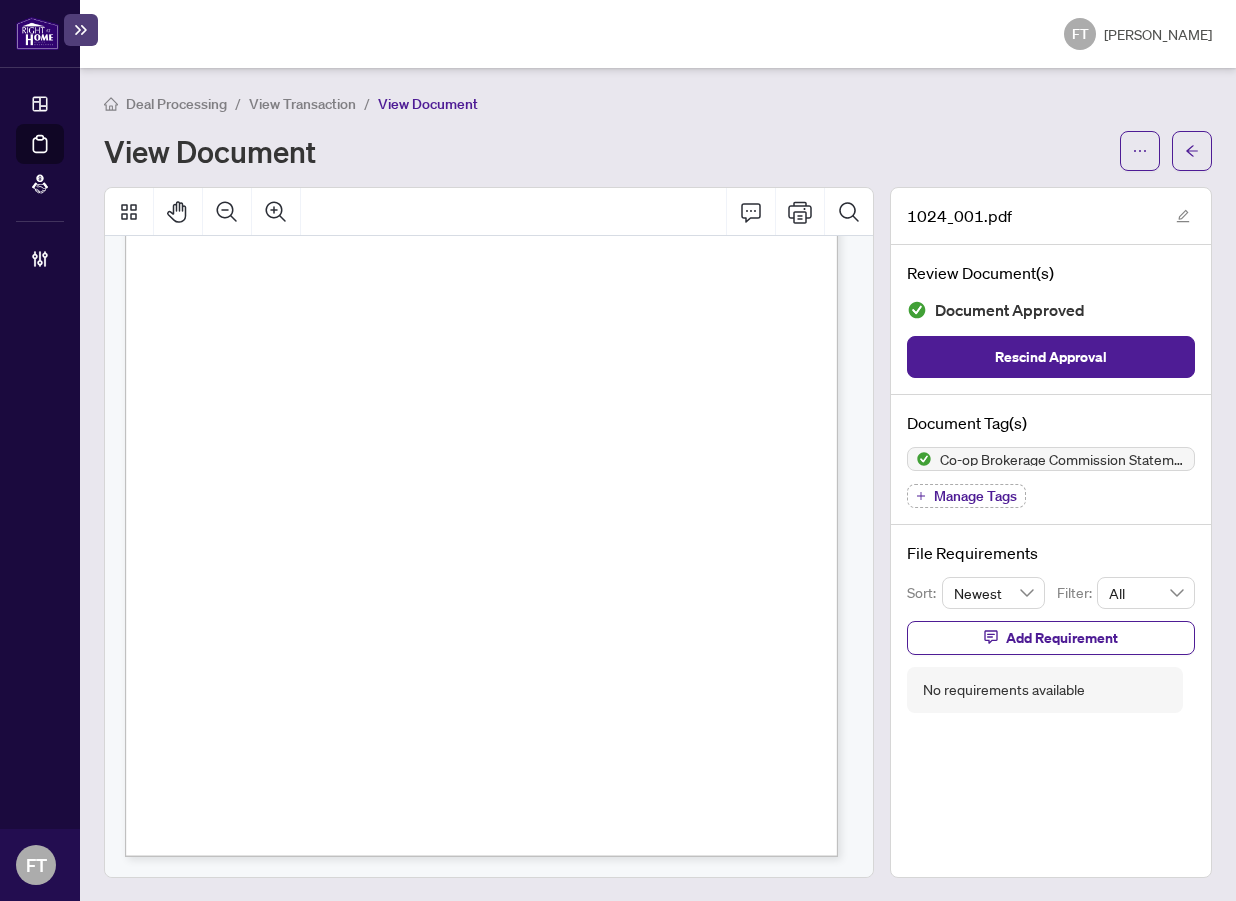 drag, startPoint x: 506, startPoint y: 621, endPoint x: 551, endPoint y: 603, distance: 48.466484 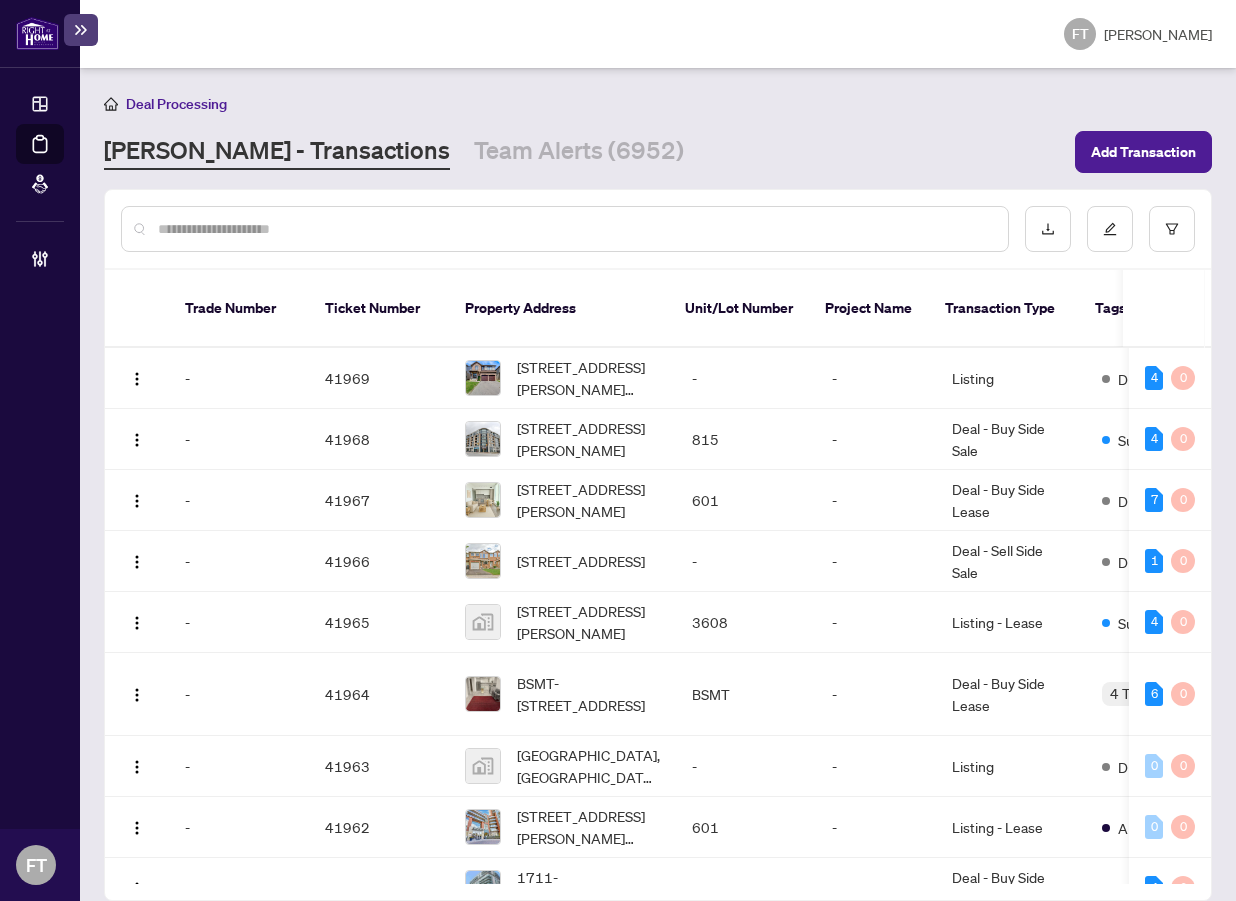 click at bounding box center [575, 229] 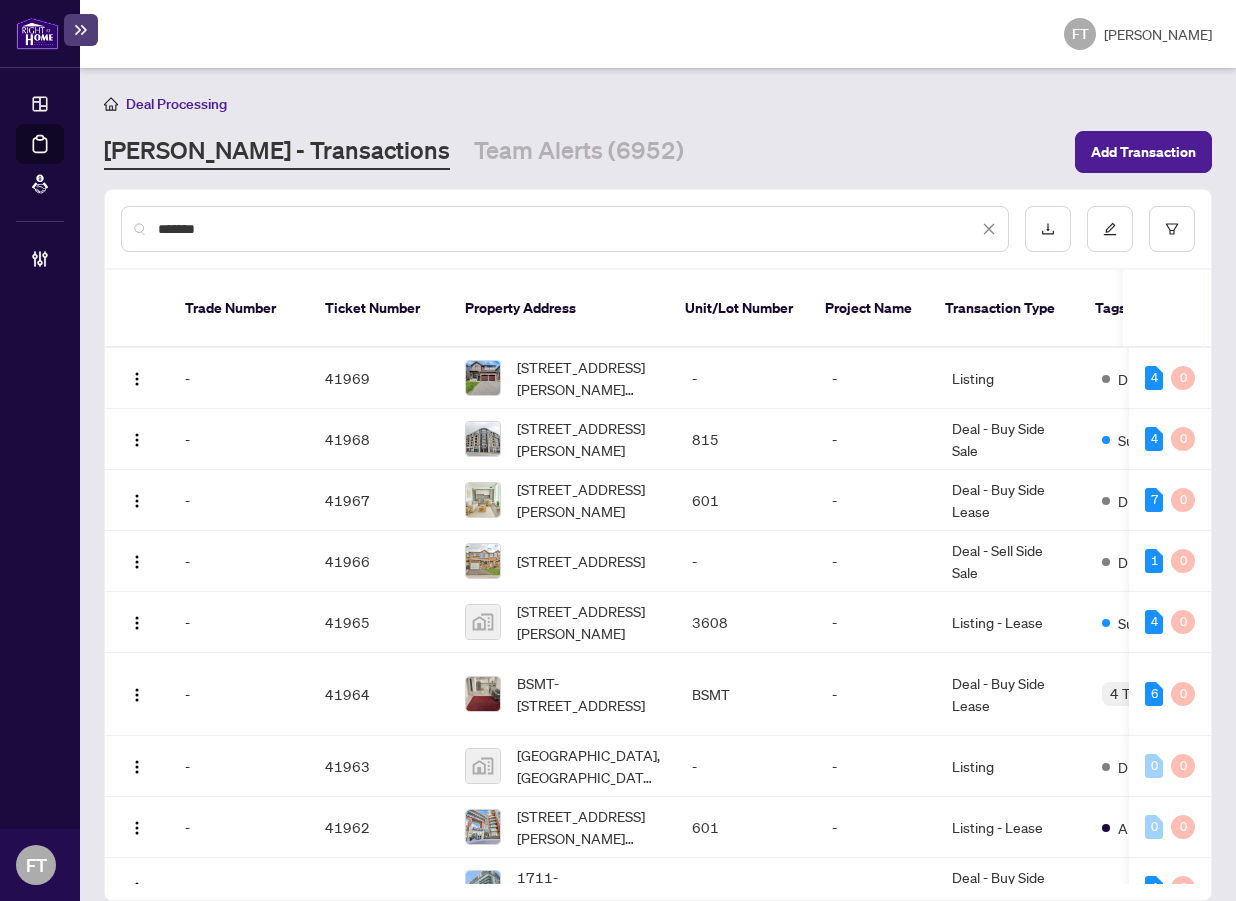 type on "*******" 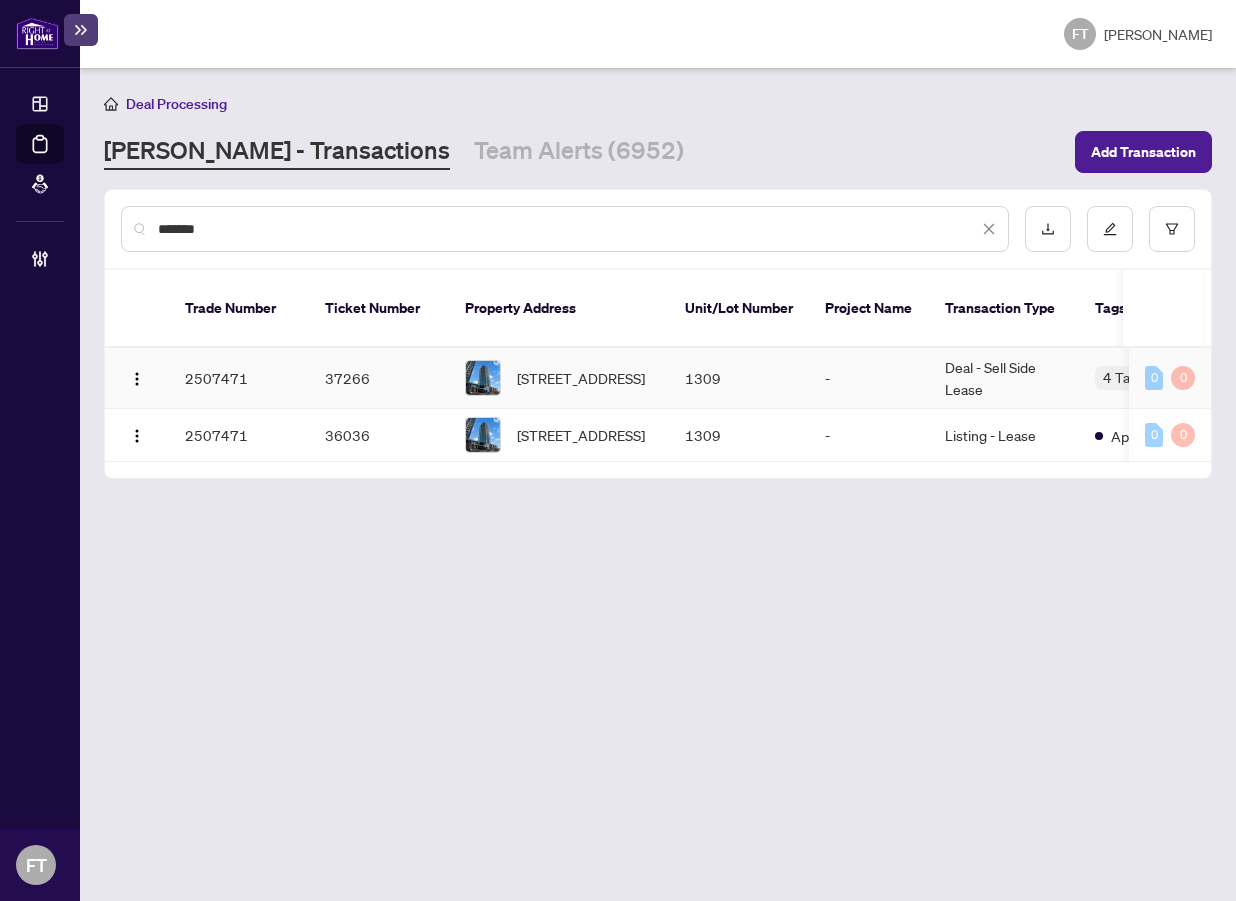 click on "1309" at bounding box center (739, 378) 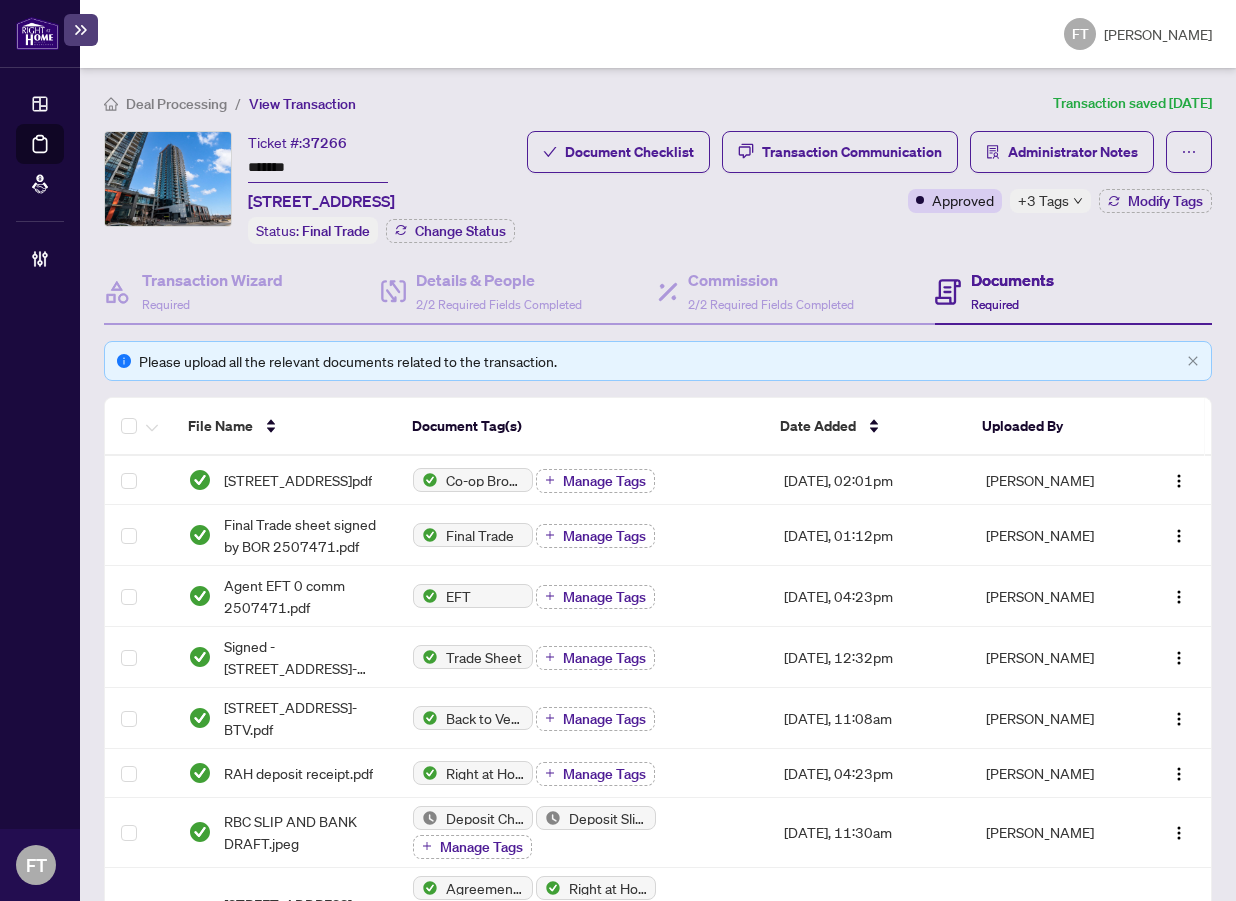 click on "Deal Processing / View Transaction Transaction saved   5 days ago Ticket #:  37266 ******* 1309-75 Eglinton Ave, Mississauga, Ontario L5R 0E5, Canada Status:   Final Trade Change Status Document Checklist Transaction Communication Administrator Notes Approved +3 Tags Modify Tags Transaction Wizard Required Details & People 2/2 Required Fields Completed Commission 2/2 Required Fields Completed Documents Required Please upload all the relevant documents related to the transaction. File Name Document Tag(s) Date Added Uploaded By             75 Eglinton Ave W 1309 - CS - 502441.pdf Co-op Brokerage Commission Statement Manage Tags Jun/27/2025, 02:01pm Maria Cheng Final Trade sheet signed by BOR 2507471.pdf Final Trade  Manage Tags Jun/26/2025, 01:12pm Balakumar Subramaniam Agent EFT 0 comm 2507471.pdf EFT Manage Tags Jun/20/2025, 04:23pm Maria Cheng Signed - 75 Eglinton Ave W 1309-Trade sheet-Mina to review.pdf Trade Sheet Manage Tags Jun/07/2025, 12:32pm Mina Shinouda 75 Eglinton Ave W 1309-BTV.pdf 25  MB" at bounding box center [658, 484] 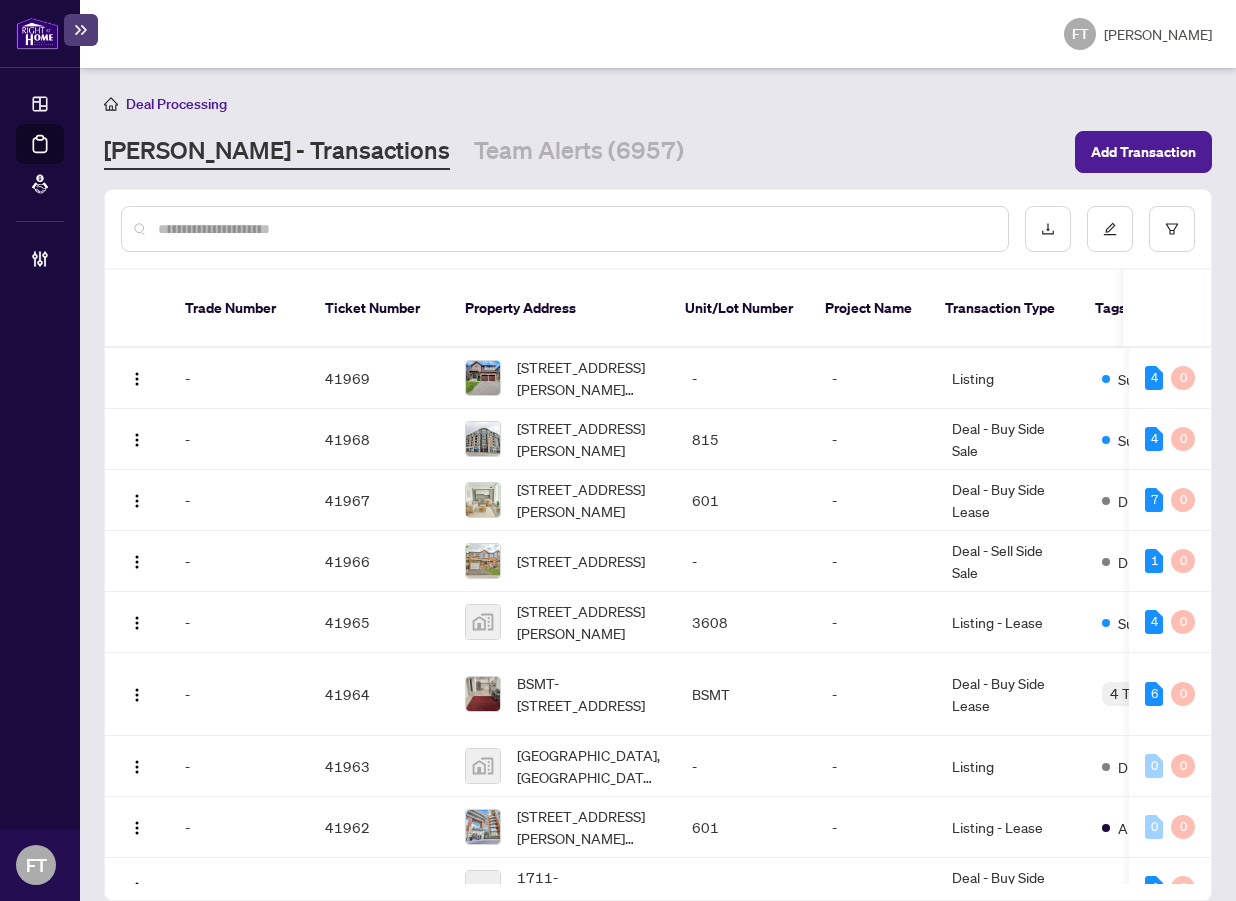 click at bounding box center (575, 229) 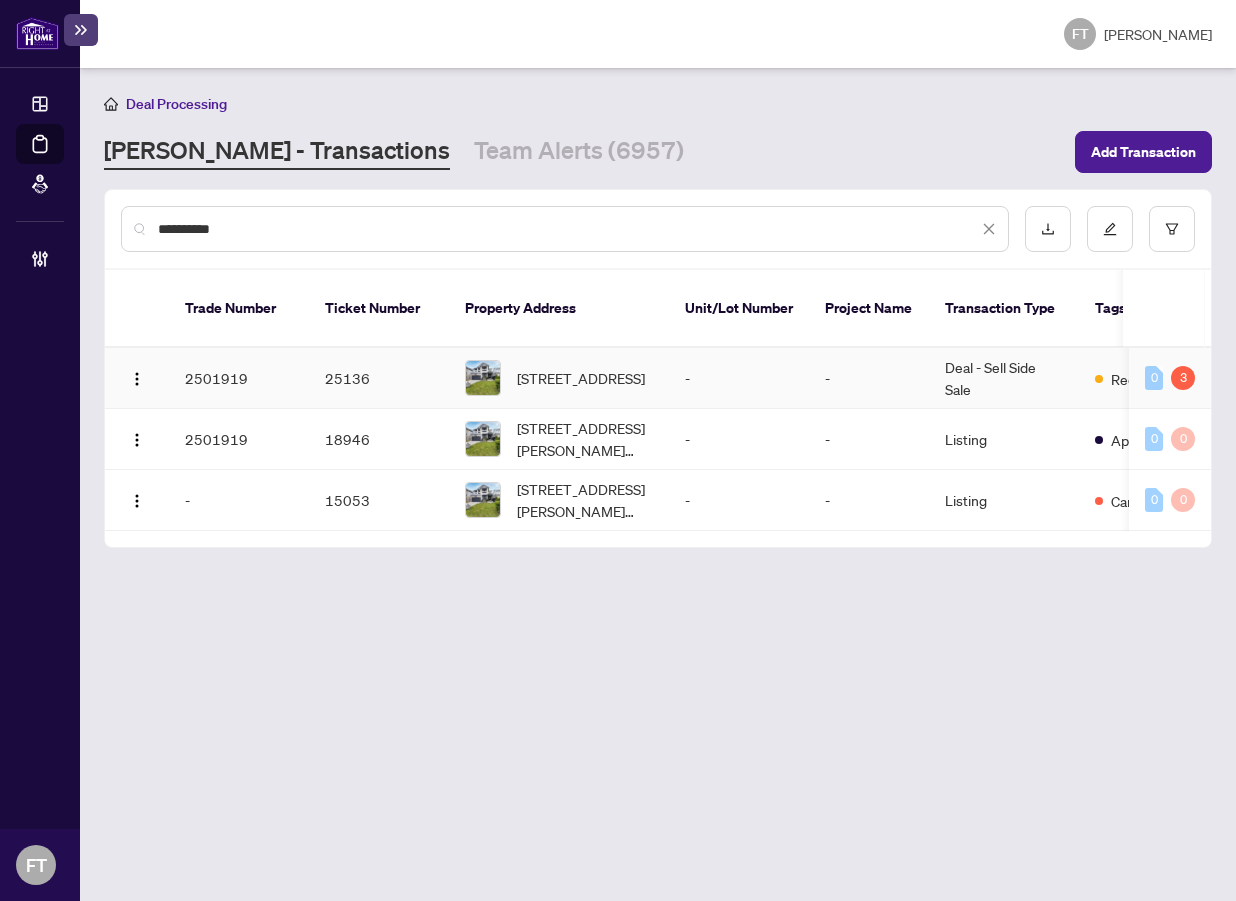 type on "**********" 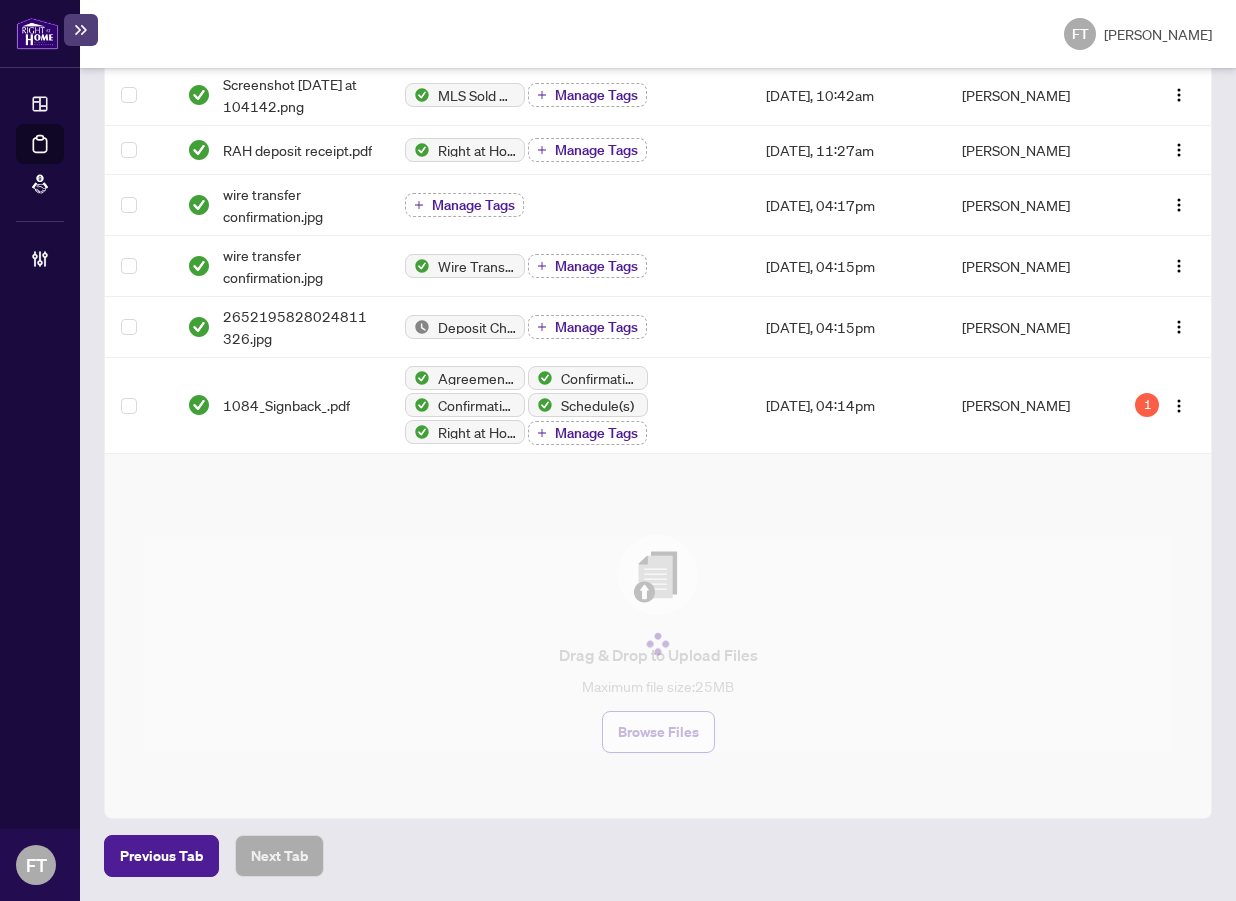 scroll, scrollTop: 0, scrollLeft: 0, axis: both 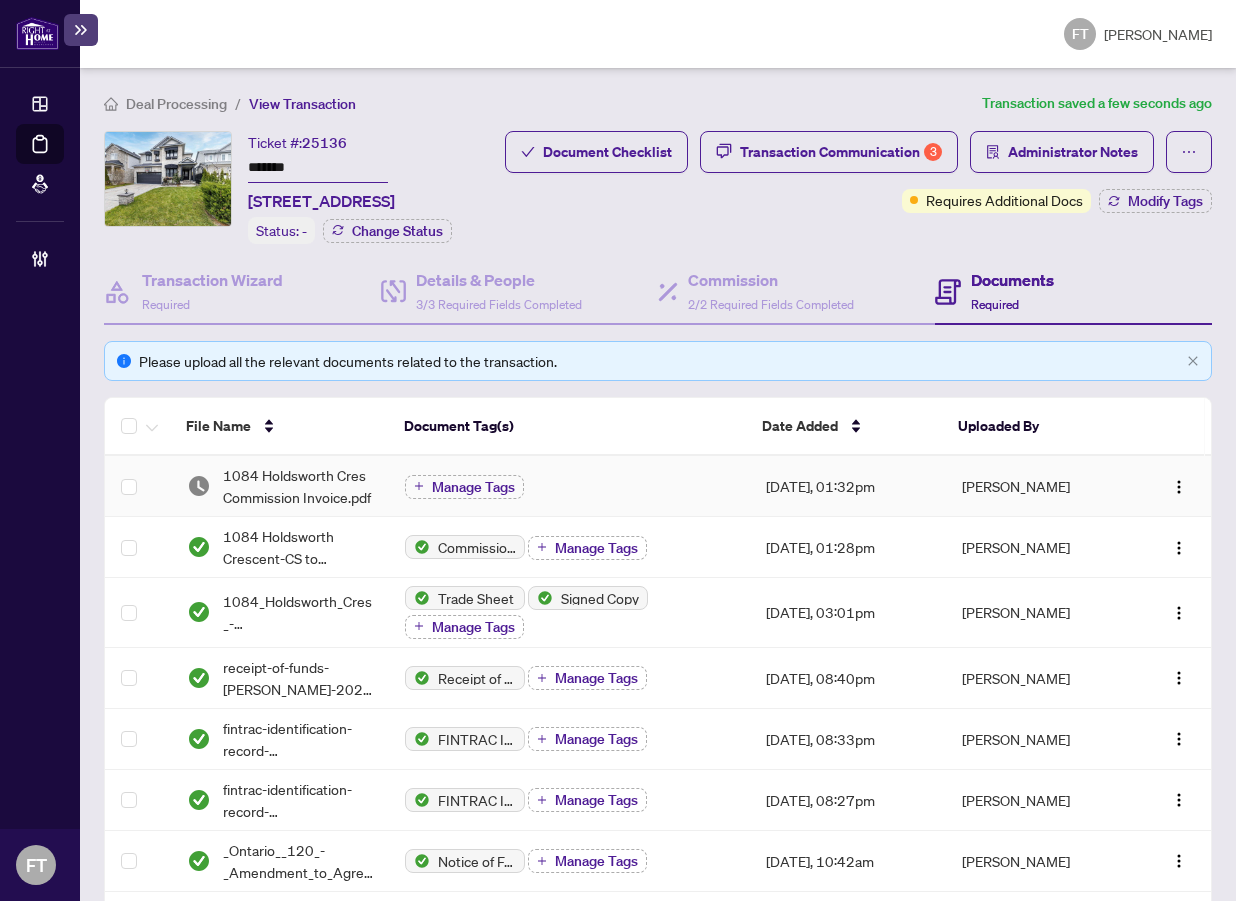 click on "1084 Holdsworth Cres Commission Invoice.pdf" at bounding box center [298, 486] 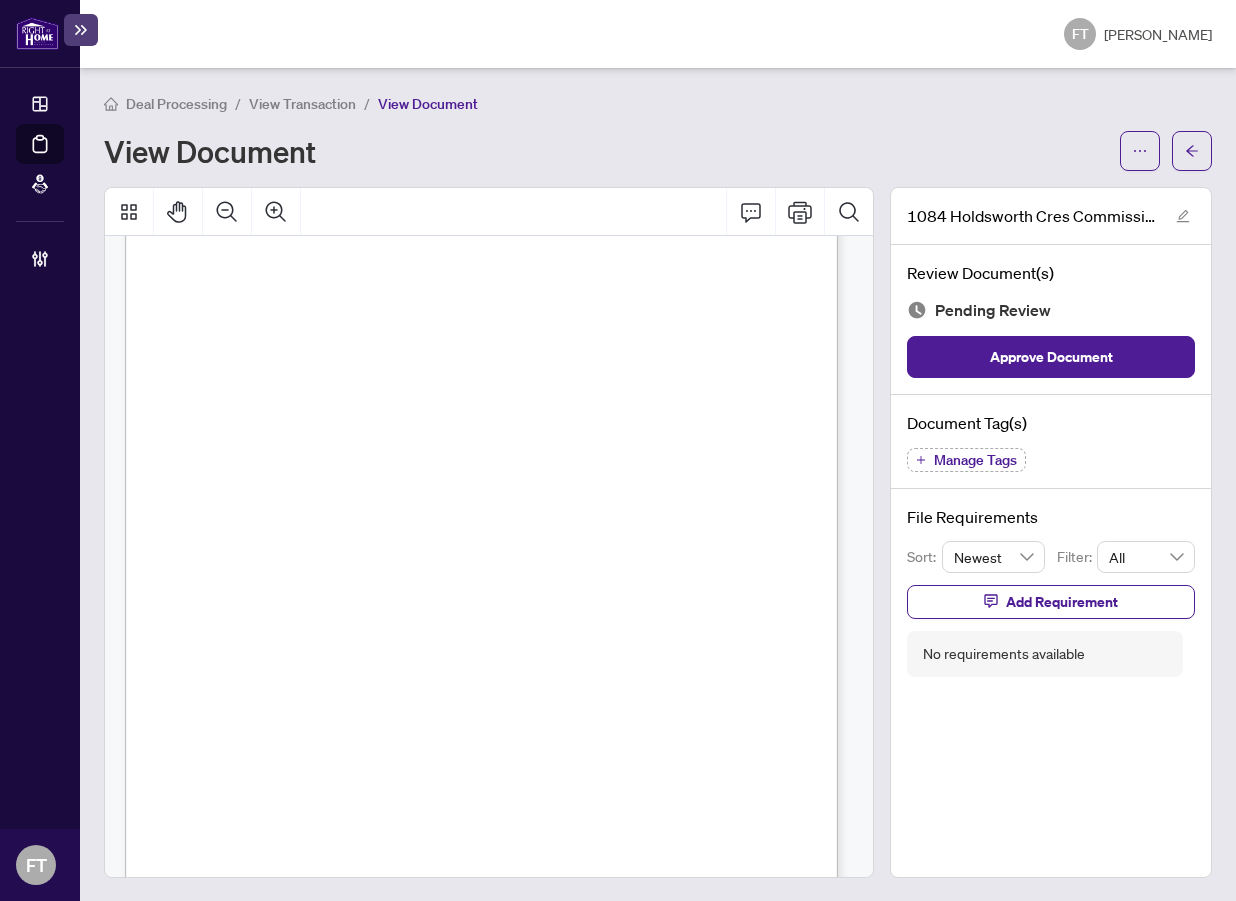 scroll, scrollTop: 300, scrollLeft: 0, axis: vertical 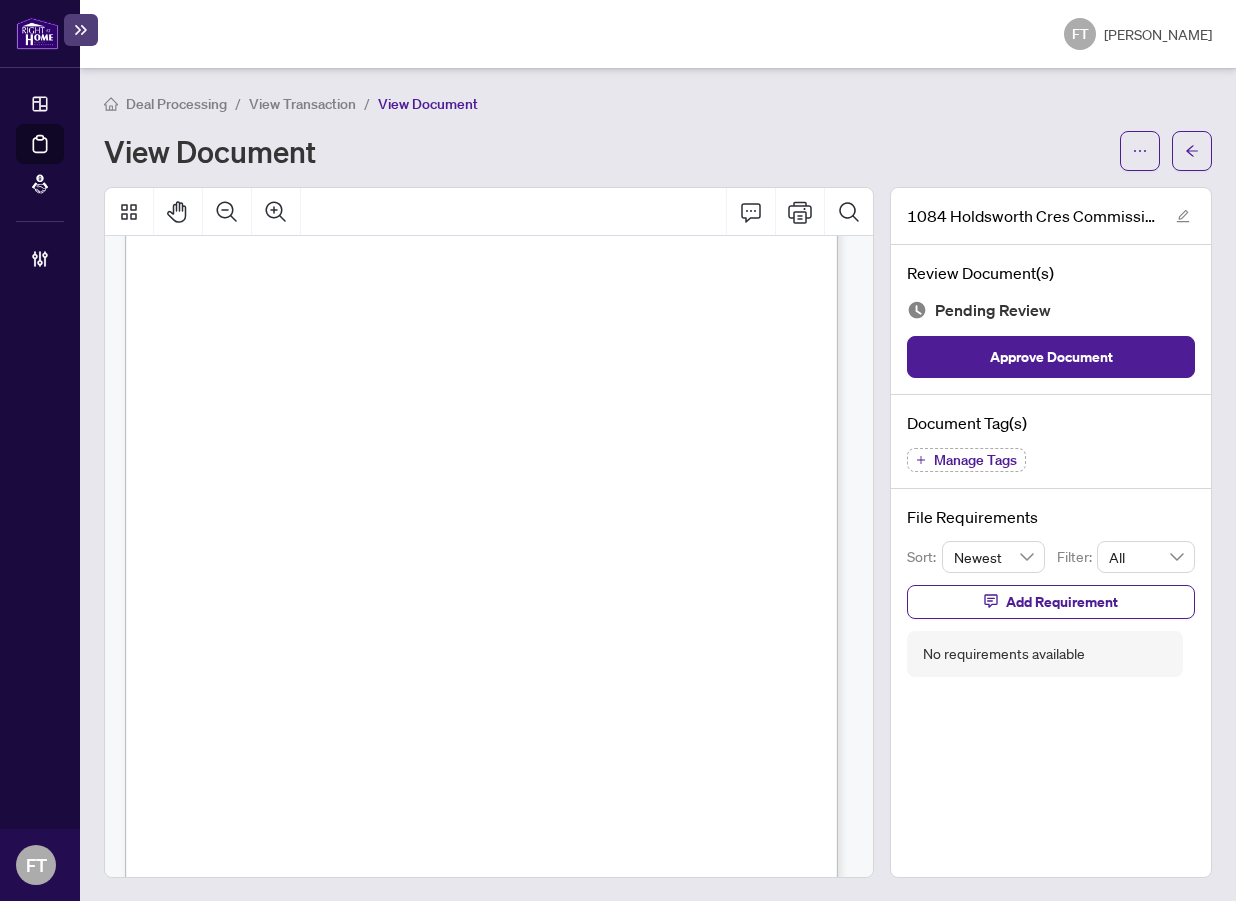 click on "Manage Tags" at bounding box center (975, 460) 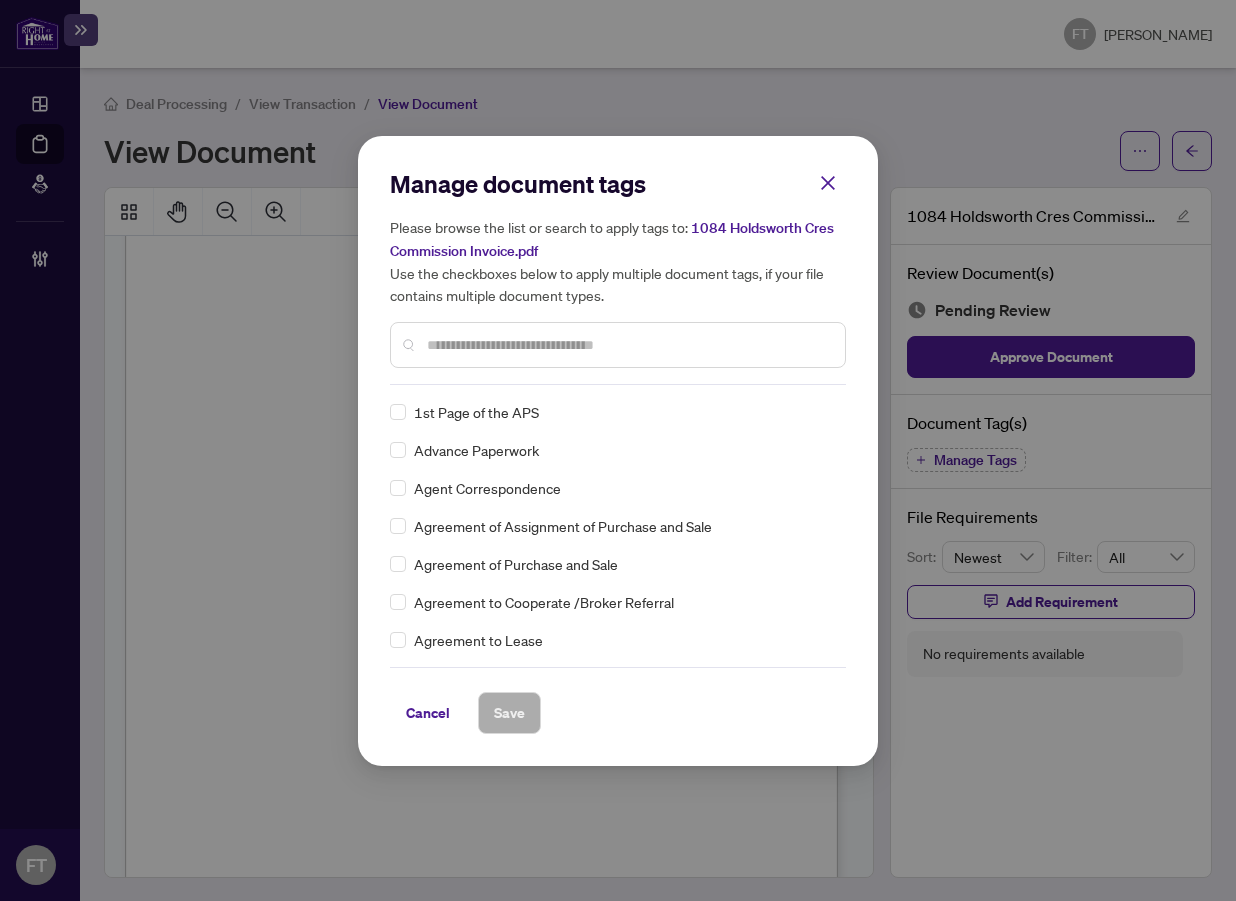 click at bounding box center (628, 345) 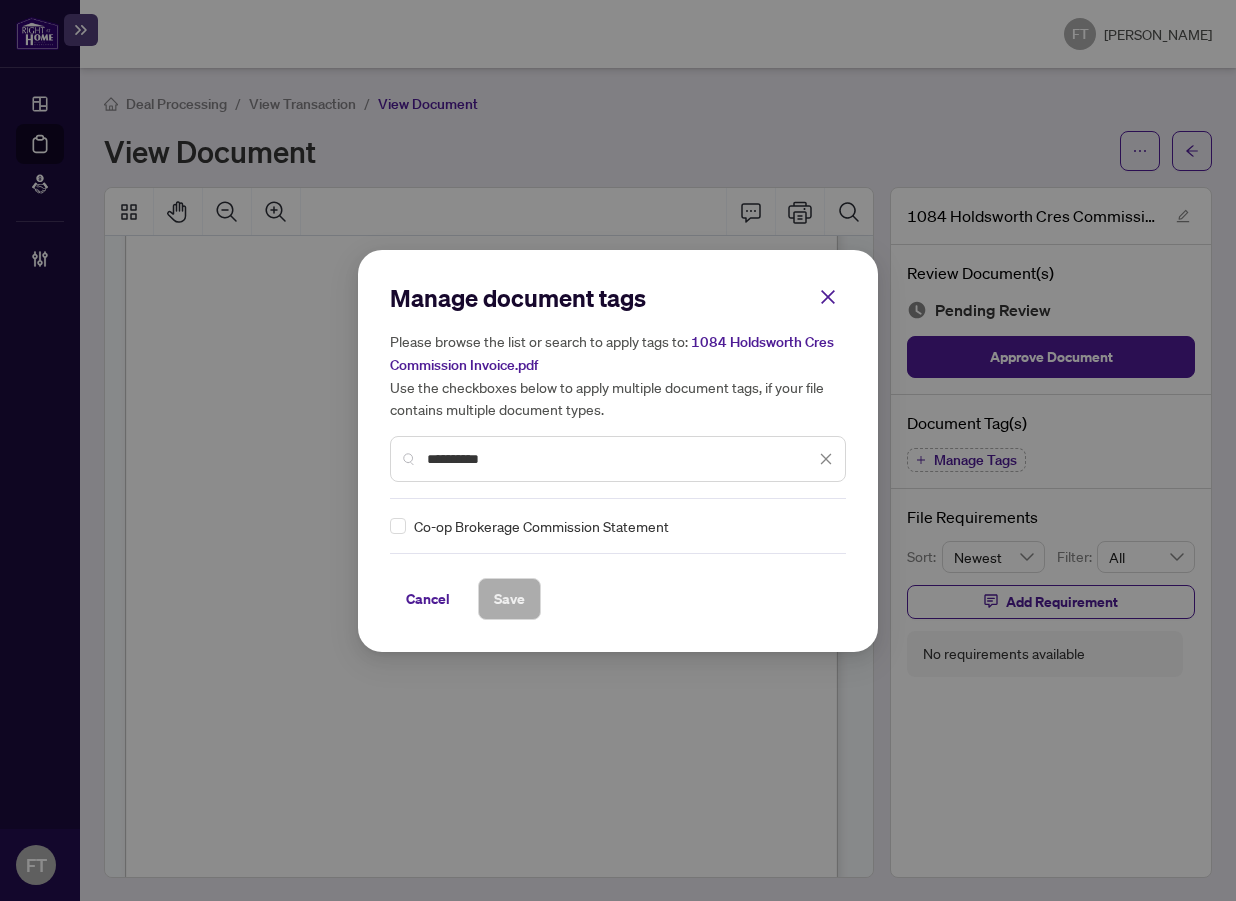 type on "**********" 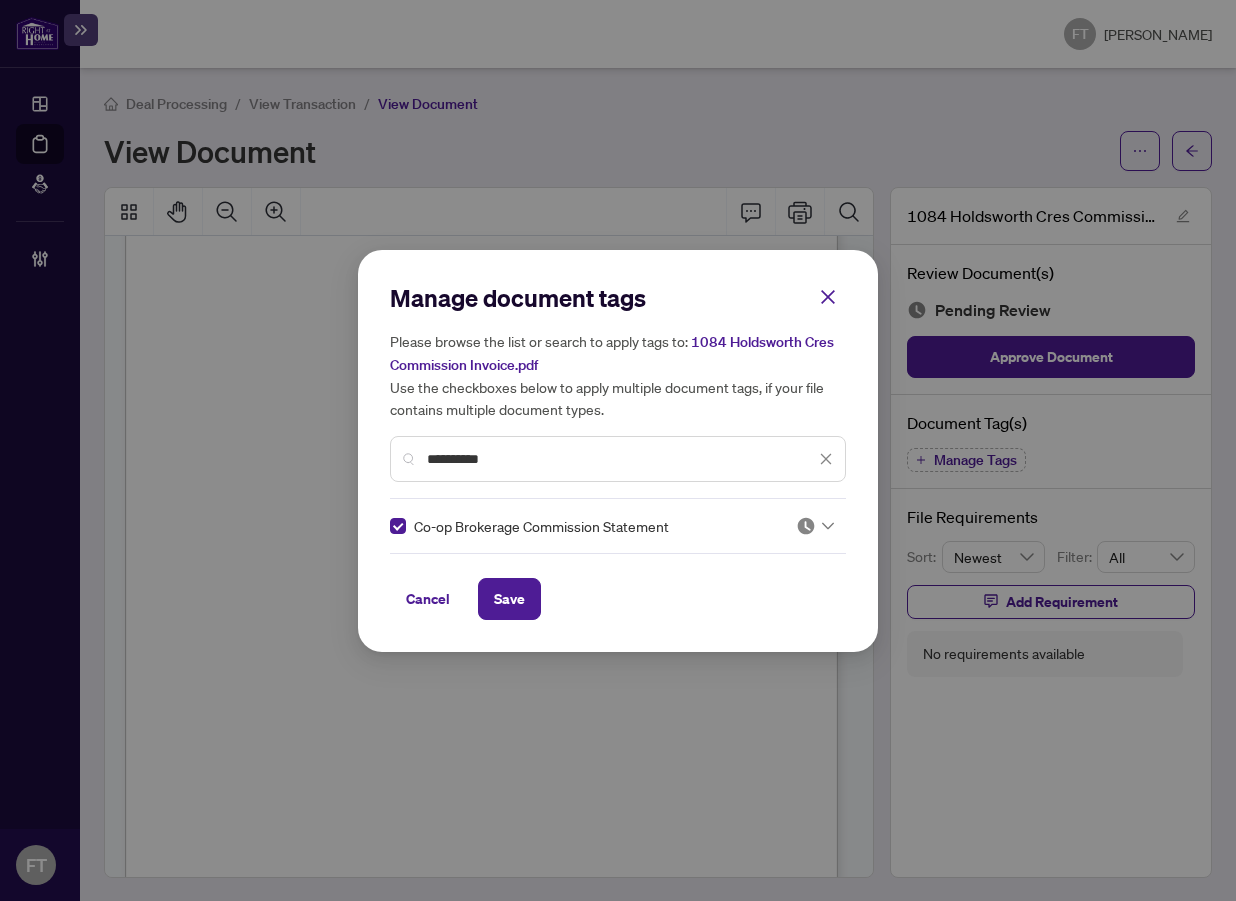 click at bounding box center (806, 526) 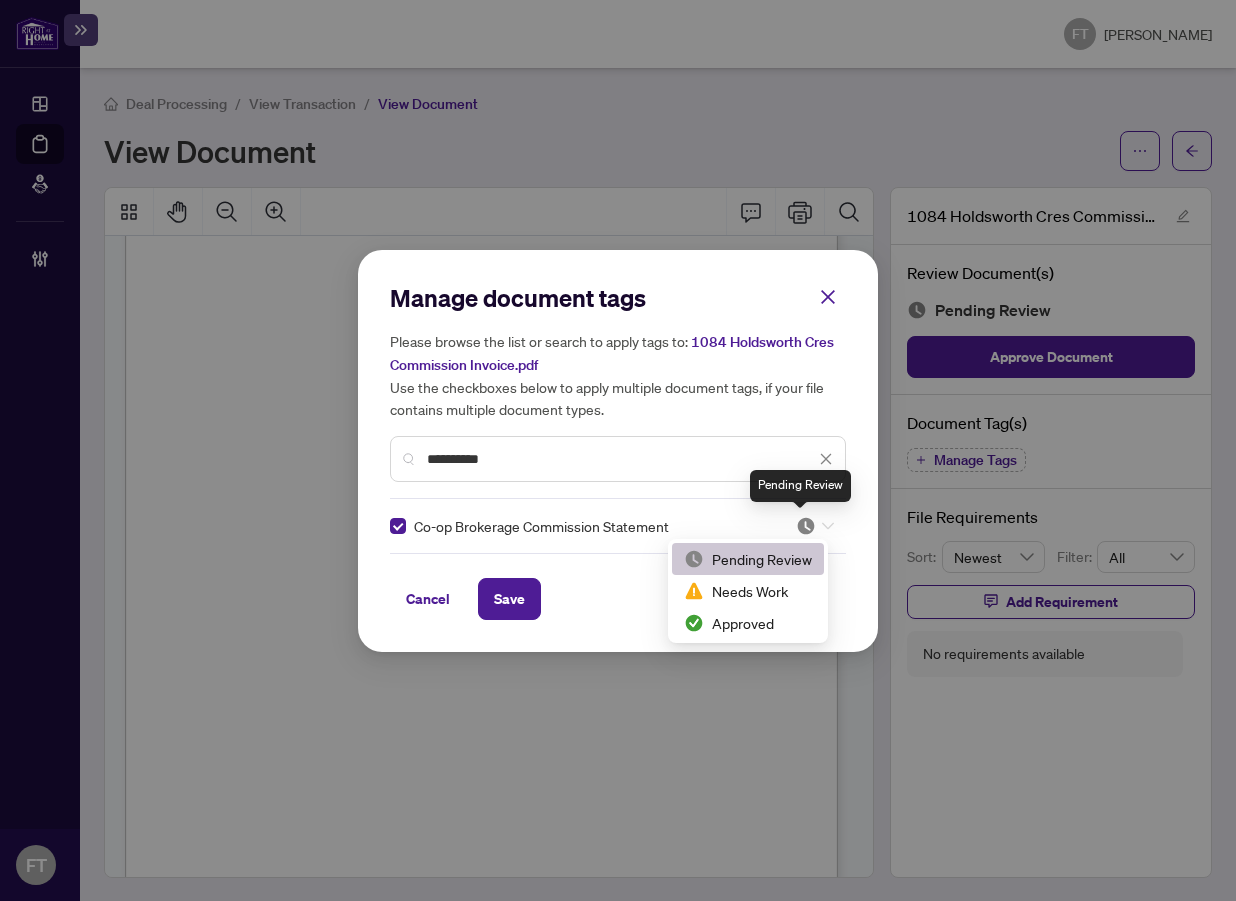 scroll, scrollTop: 3, scrollLeft: 0, axis: vertical 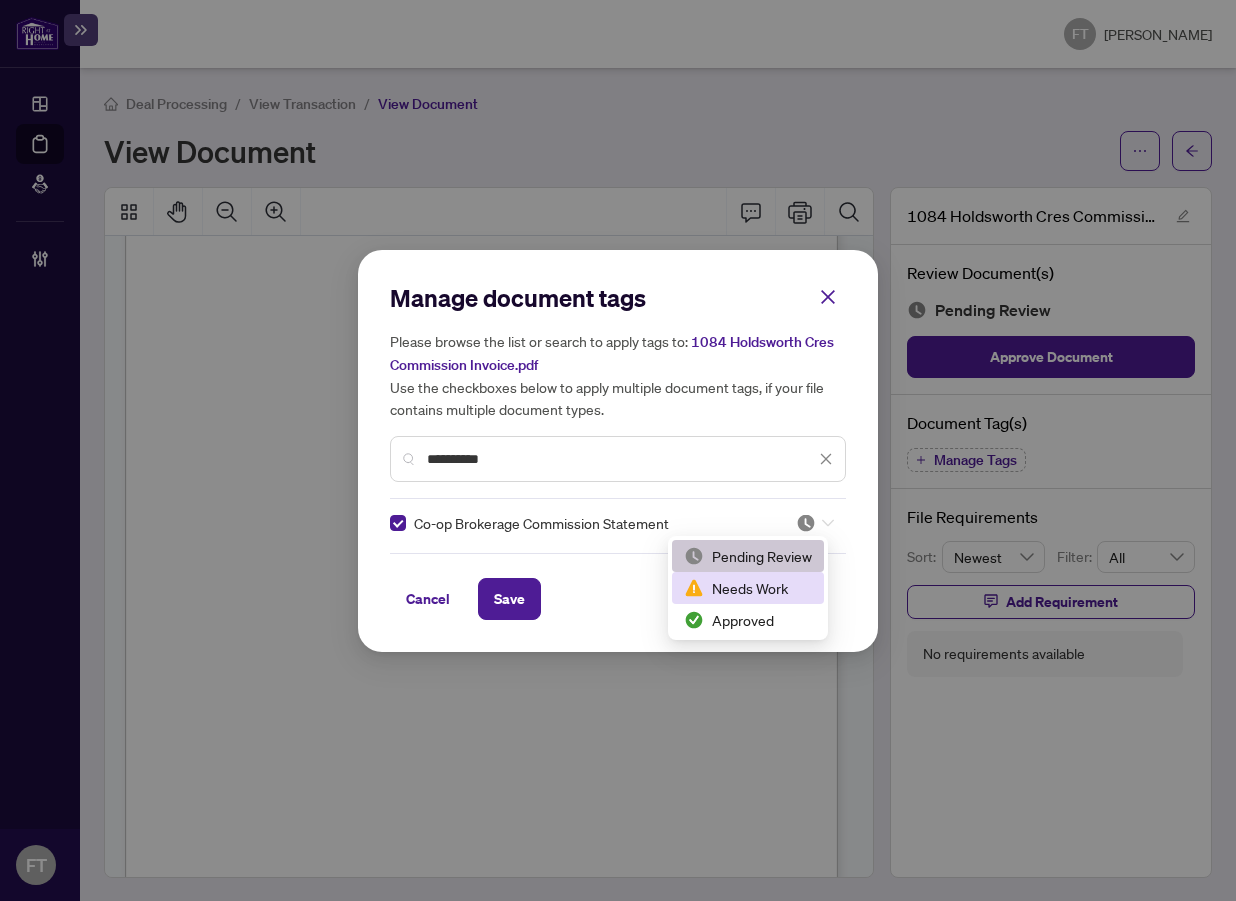drag, startPoint x: 756, startPoint y: 600, endPoint x: 742, endPoint y: 606, distance: 15.231546 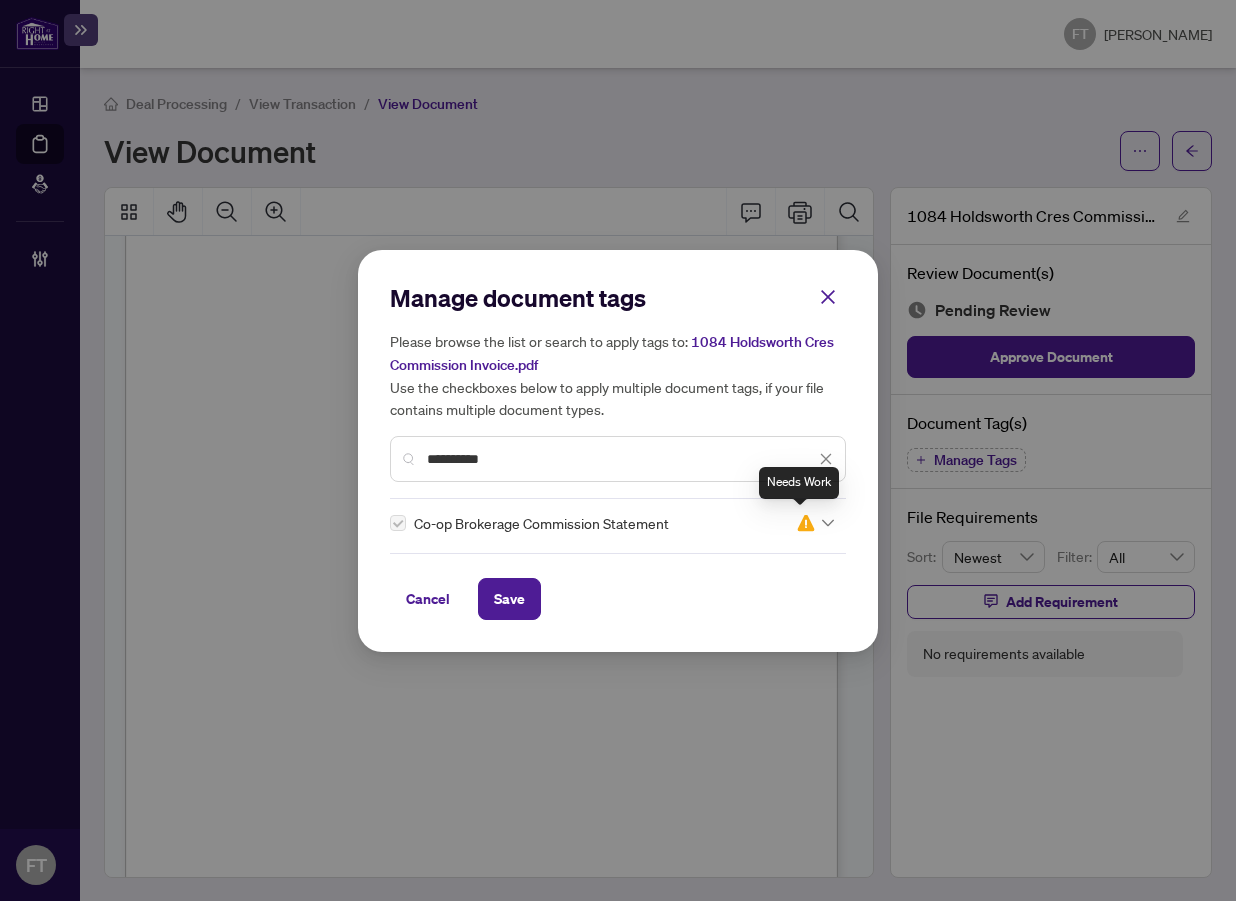 drag, startPoint x: 809, startPoint y: 518, endPoint x: 804, endPoint y: 527, distance: 10.29563 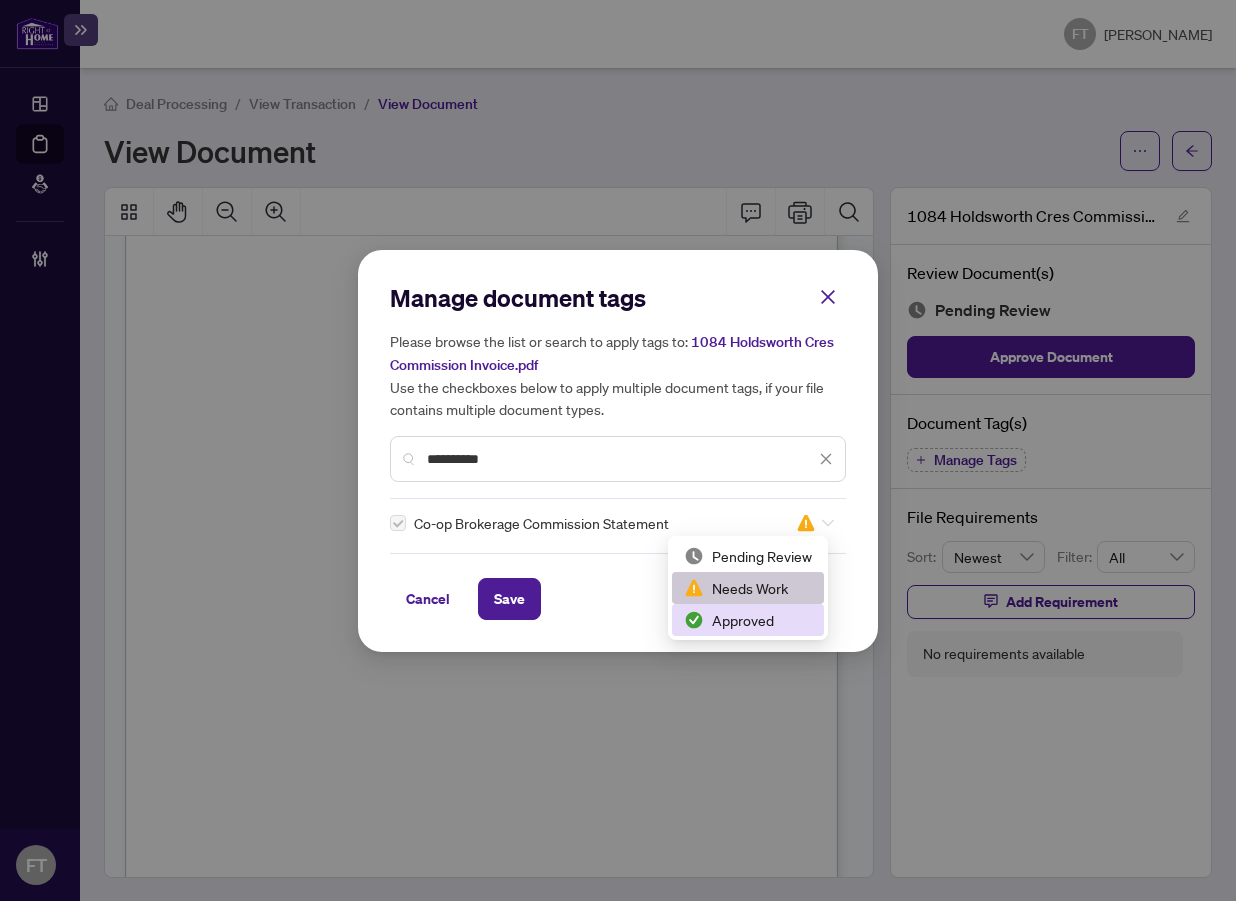 click on "Approved" at bounding box center [748, 620] 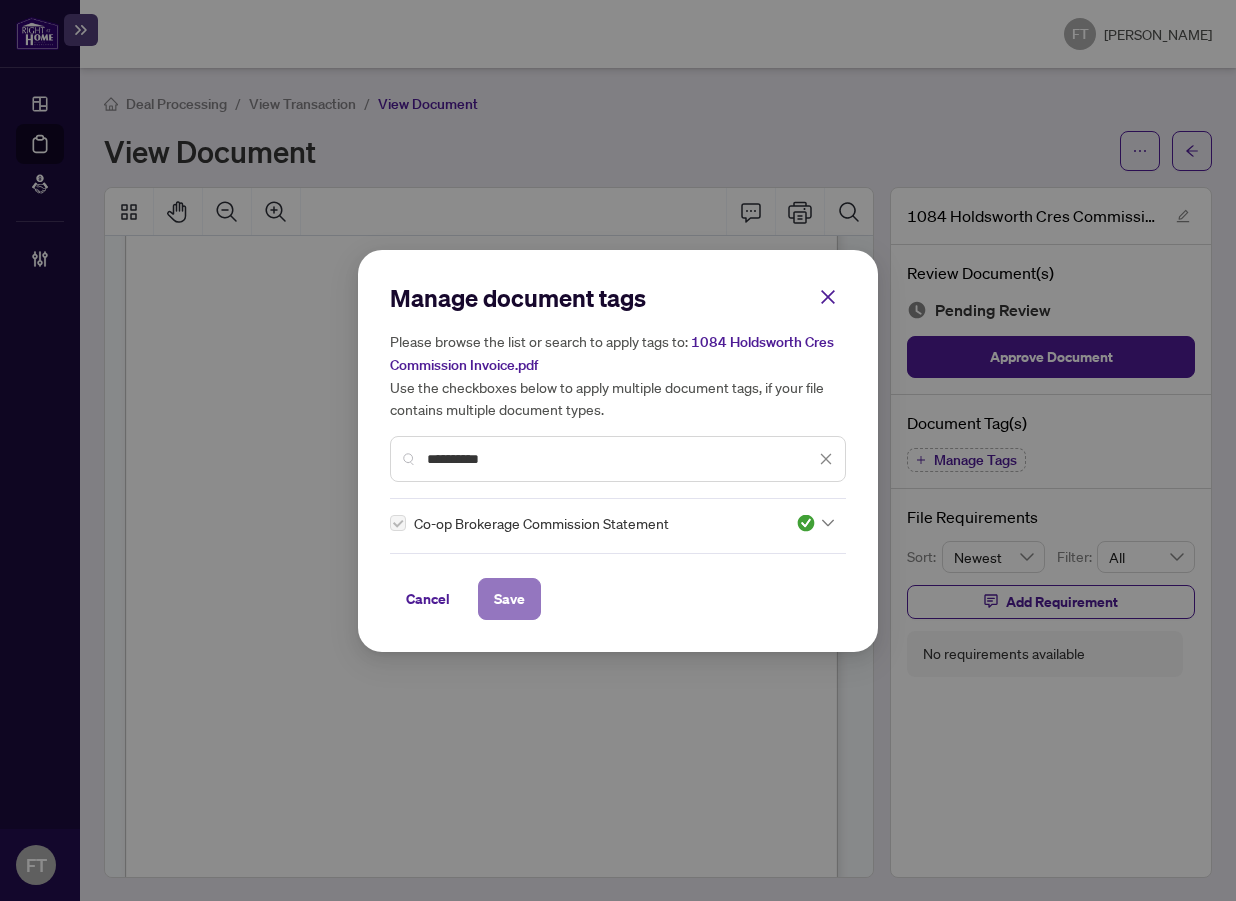 click on "Save" at bounding box center (509, 599) 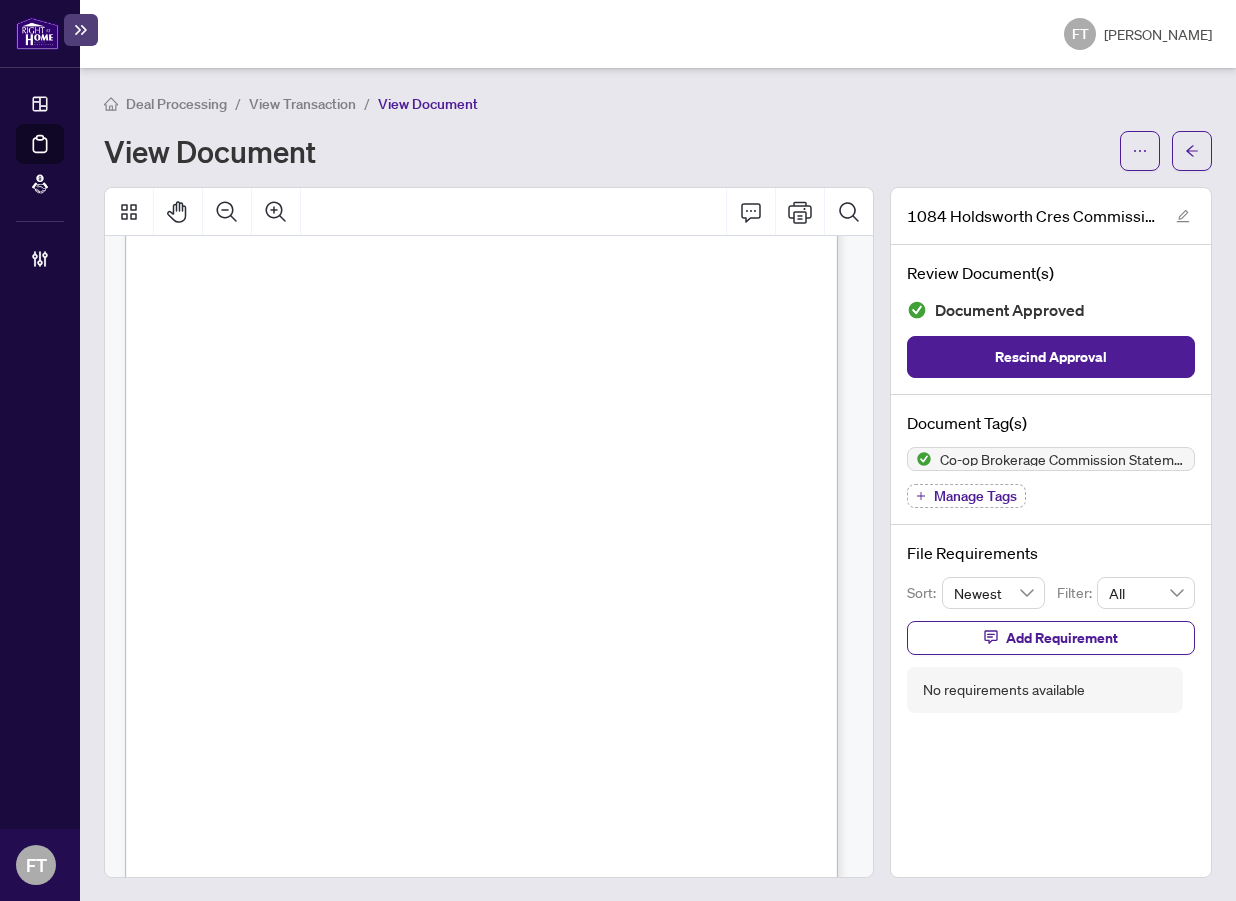 click on "Document Tag(s)" at bounding box center (1051, 423) 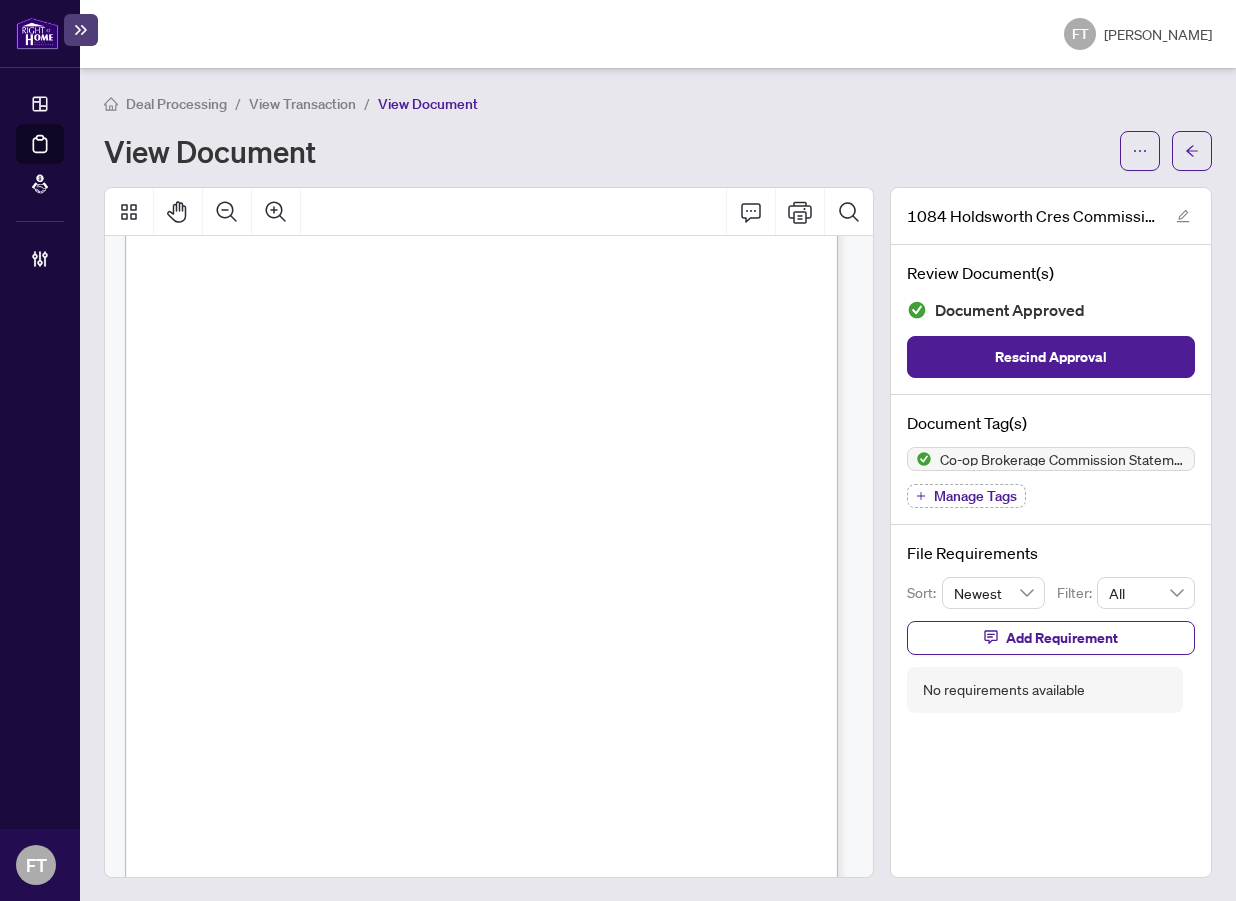 scroll, scrollTop: 0, scrollLeft: 0, axis: both 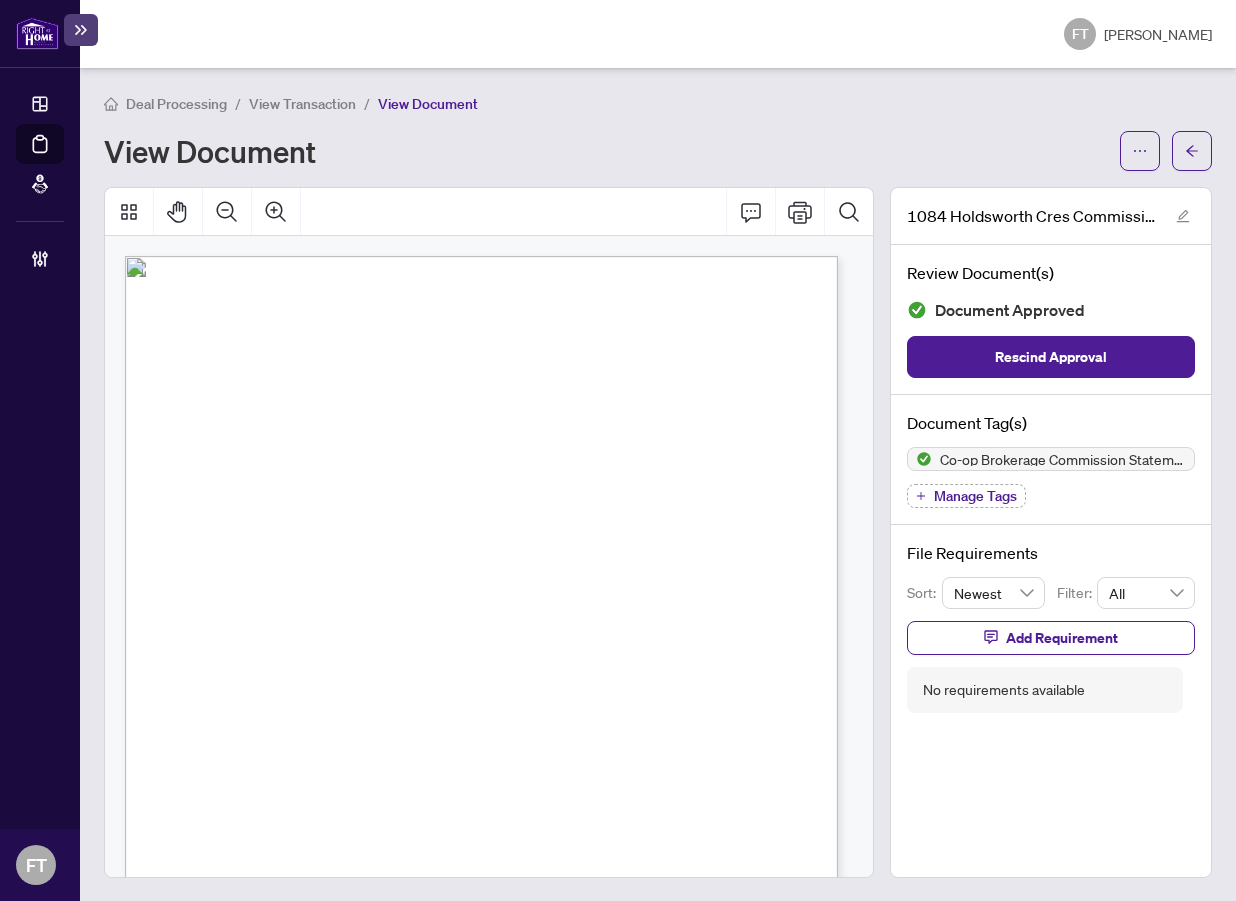 click on "Total Due:" at bounding box center [189, 690] 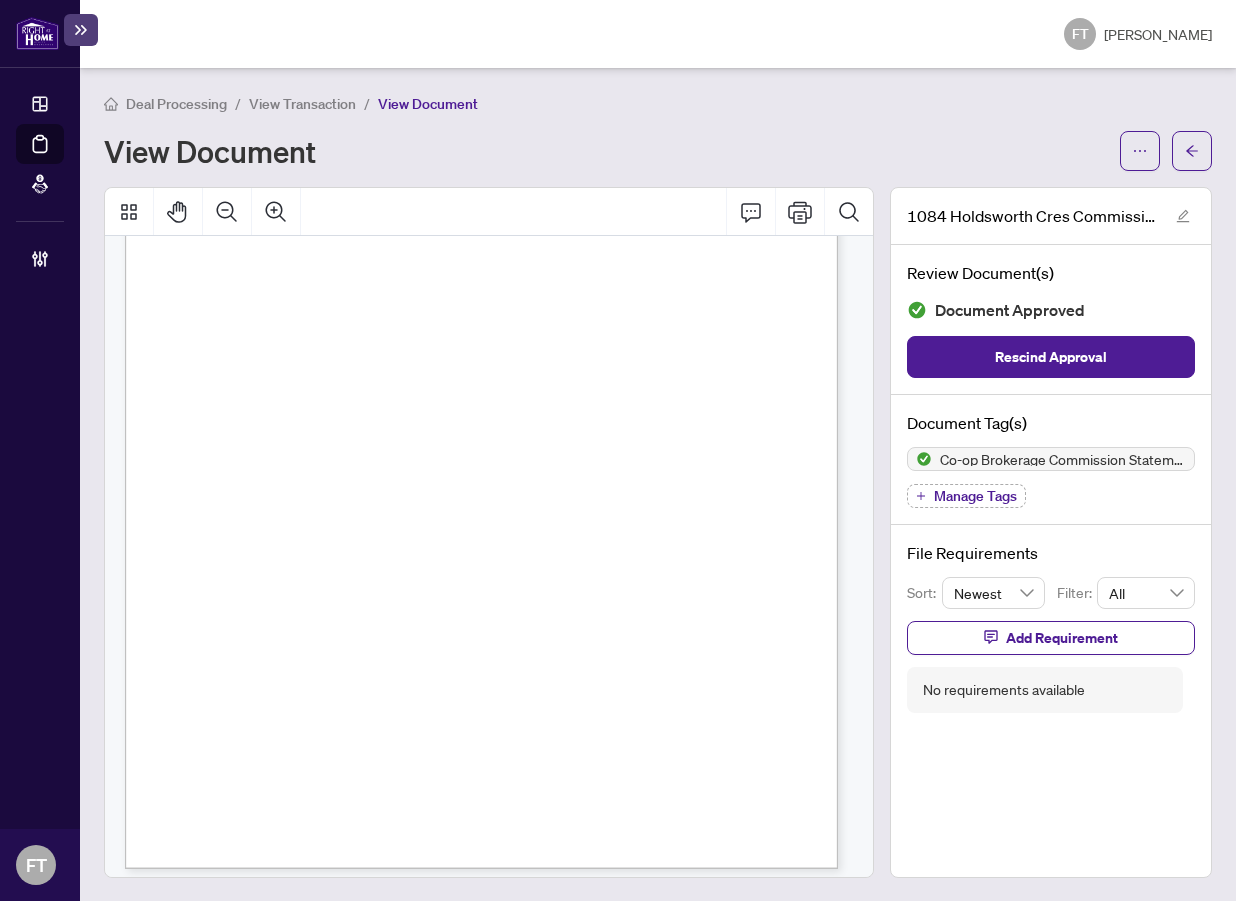 scroll, scrollTop: 322, scrollLeft: 0, axis: vertical 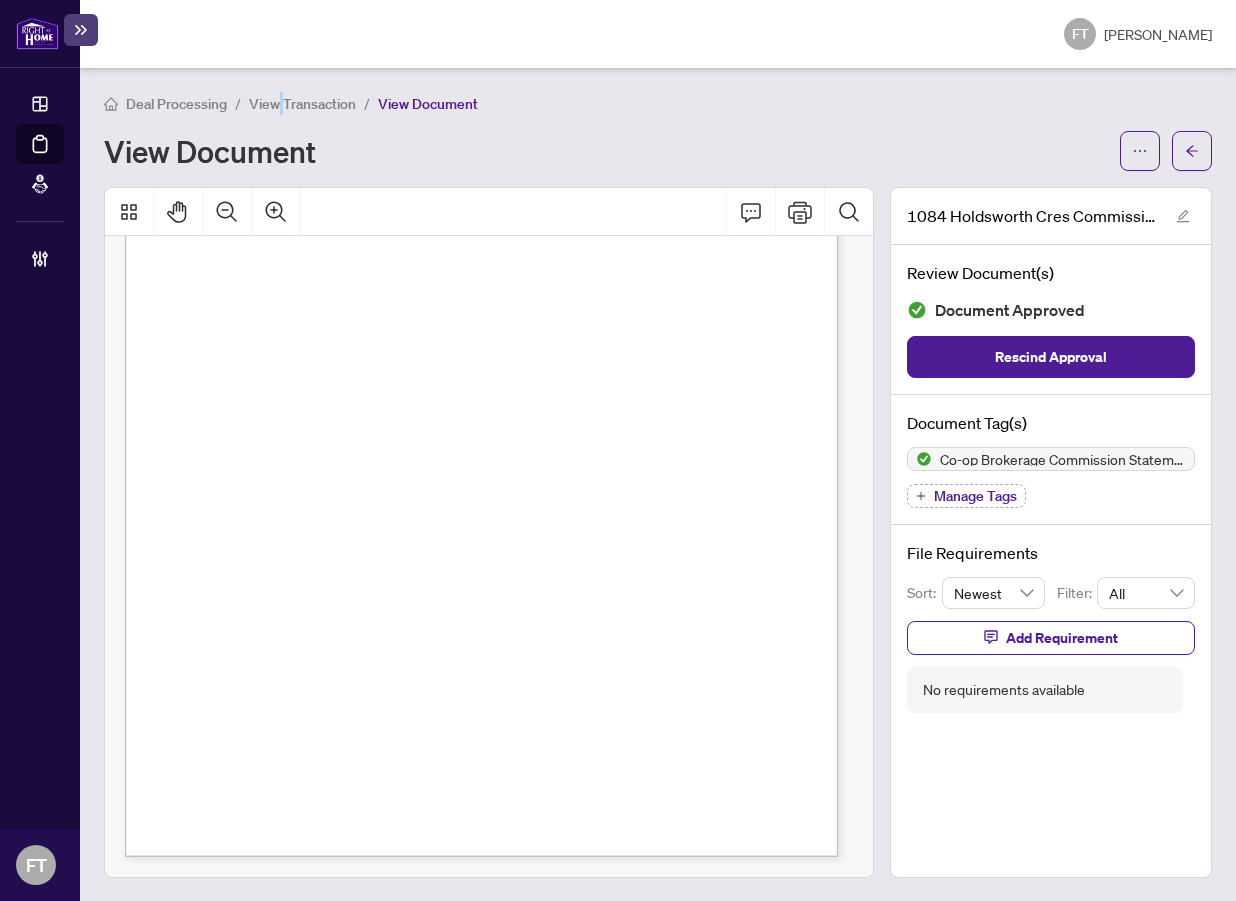 click on "View Transaction" at bounding box center (302, 104) 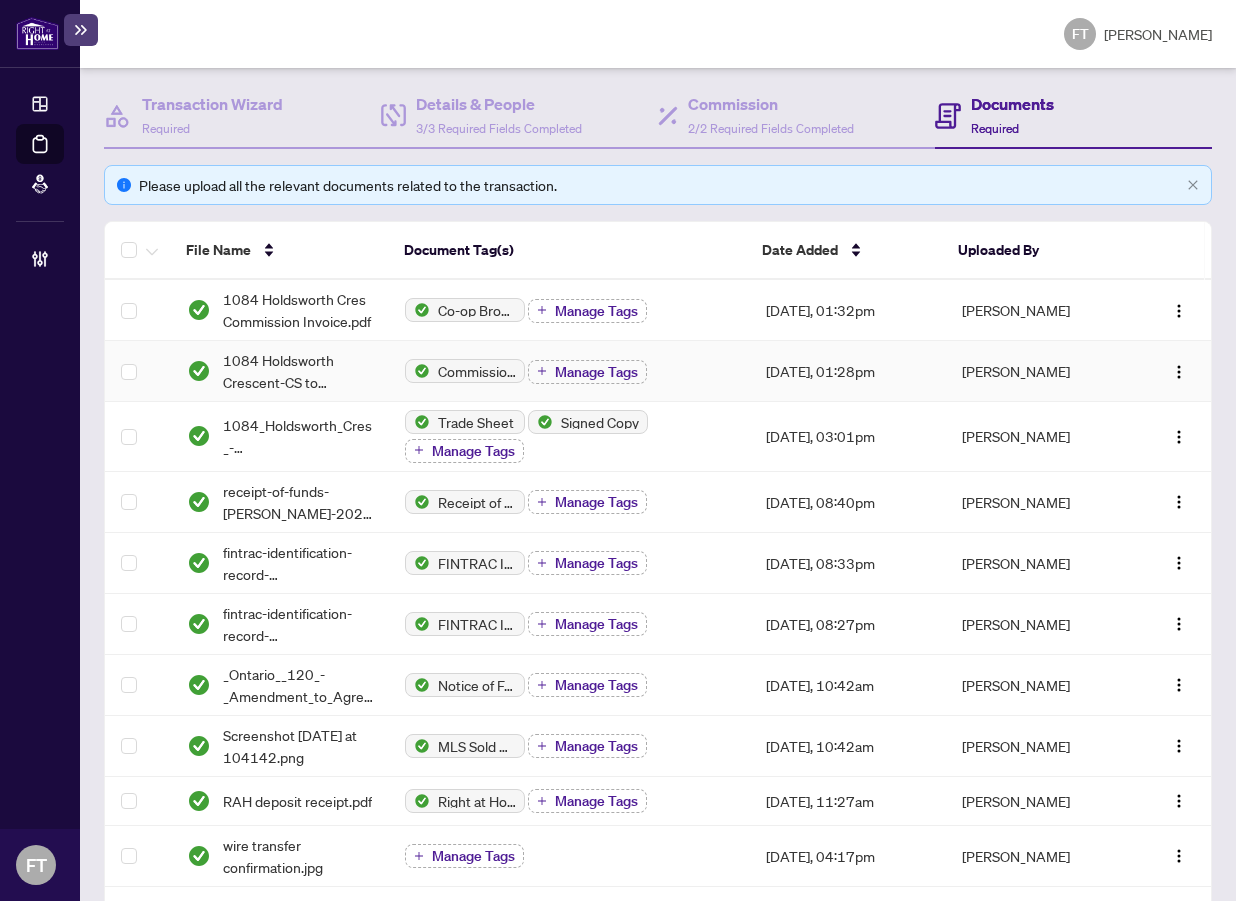 scroll, scrollTop: 0, scrollLeft: 0, axis: both 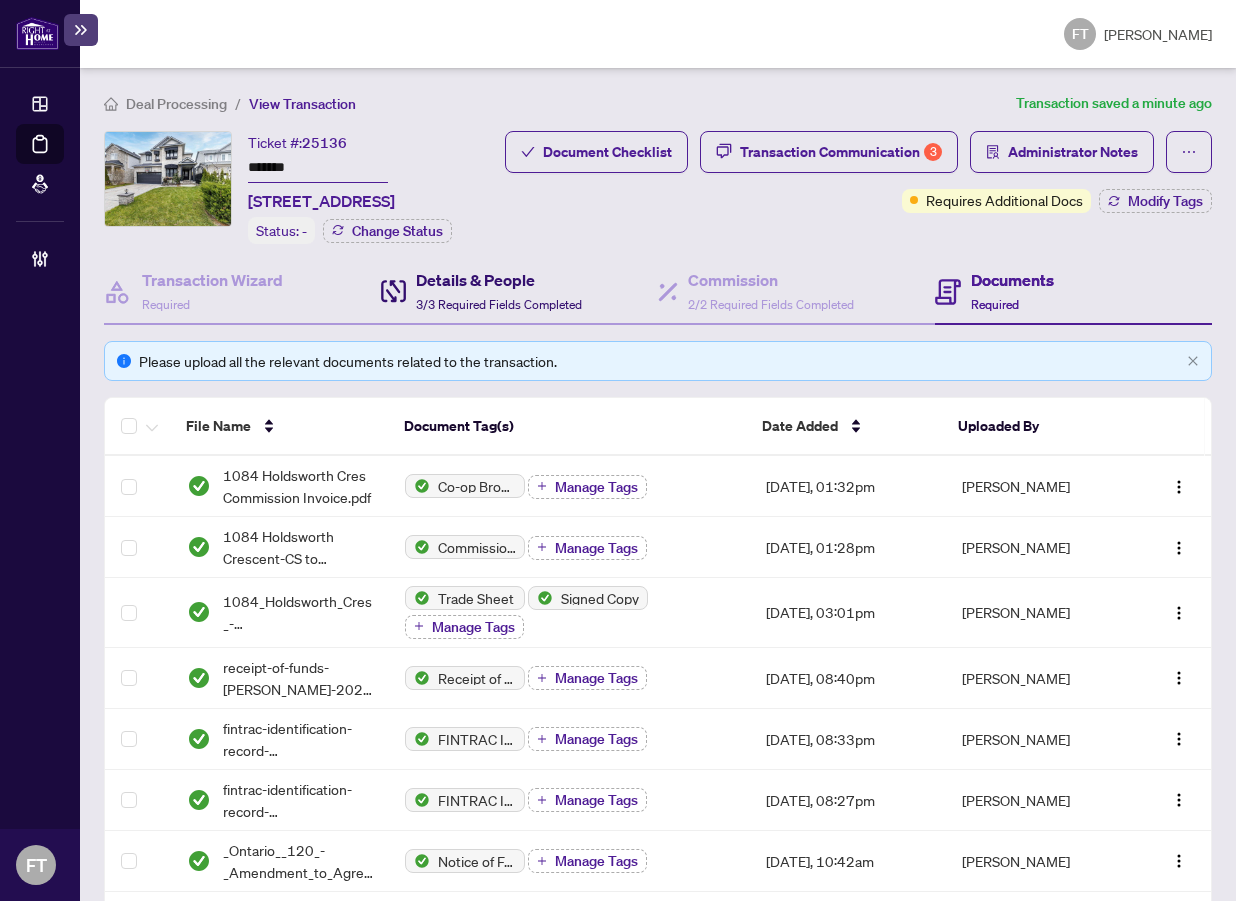 drag, startPoint x: 522, startPoint y: 320, endPoint x: 513, endPoint y: 329, distance: 12.727922 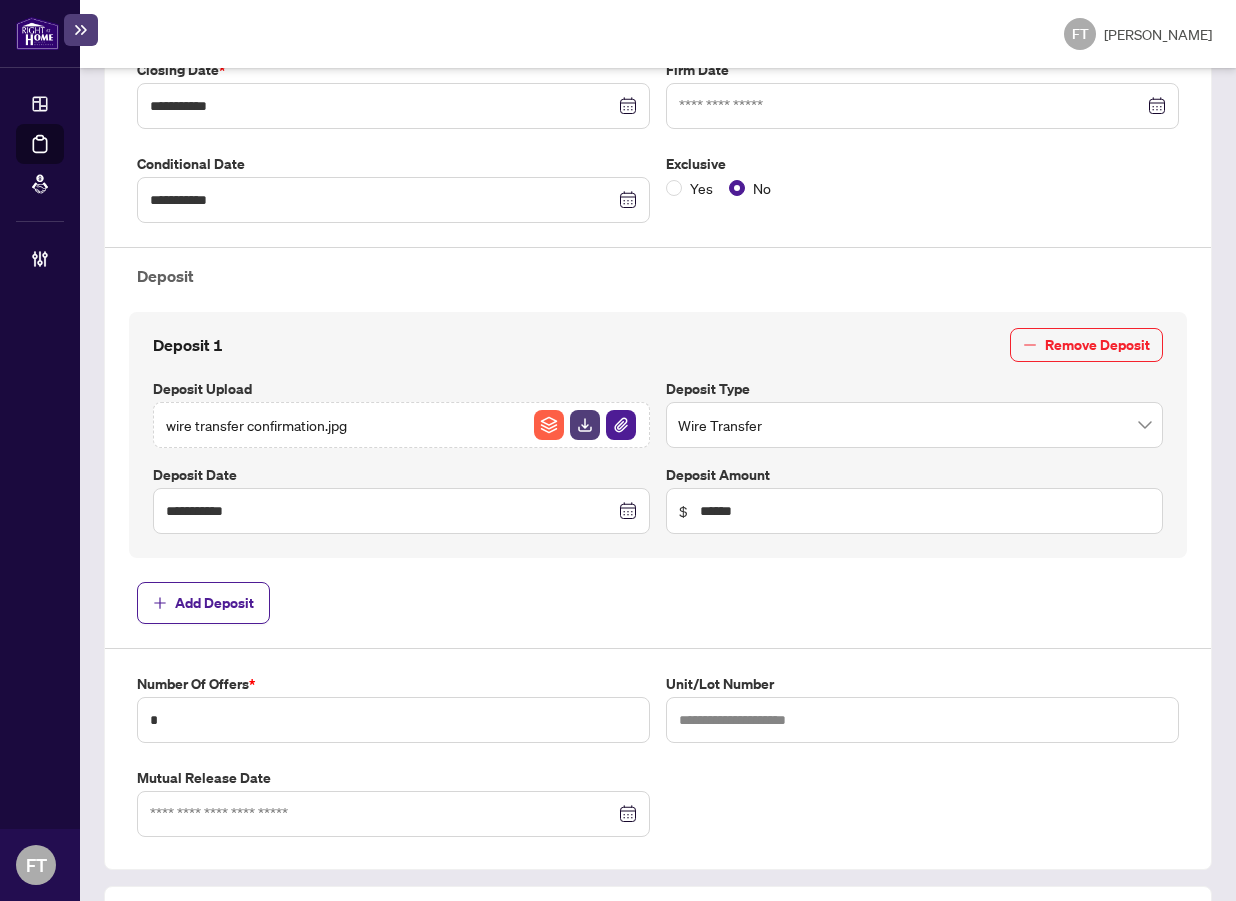 scroll, scrollTop: 0, scrollLeft: 0, axis: both 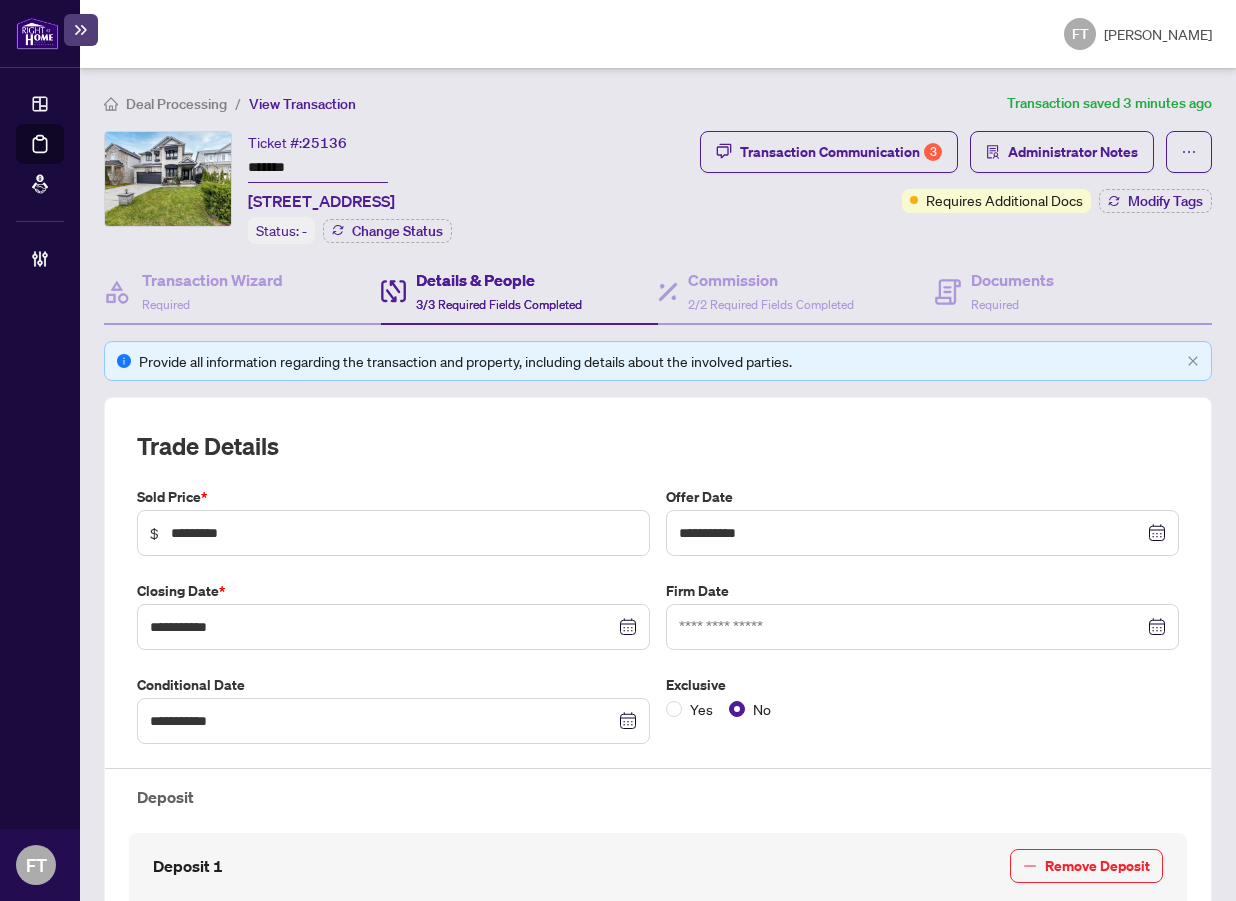 click on "Deal Processing" at bounding box center (176, 104) 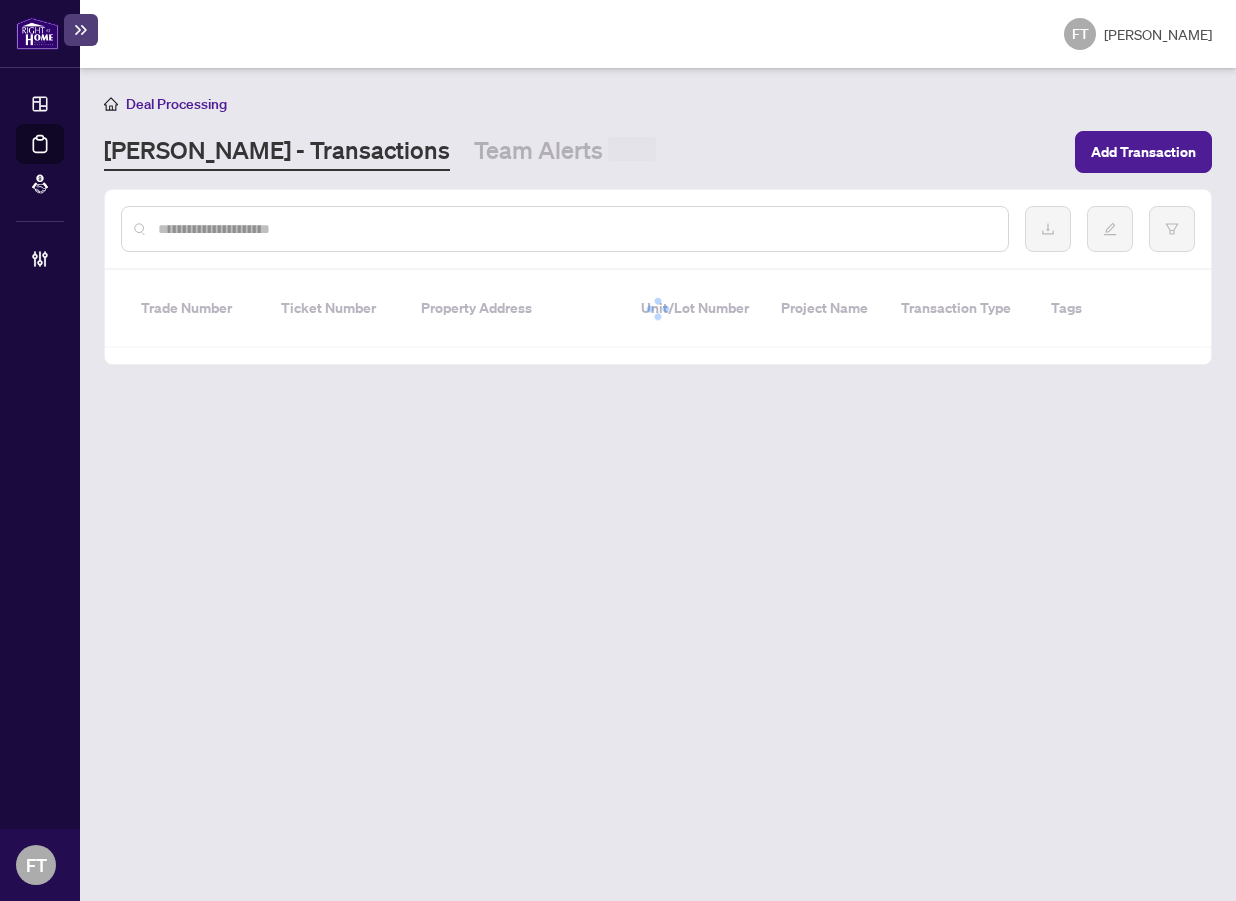 click at bounding box center (575, 229) 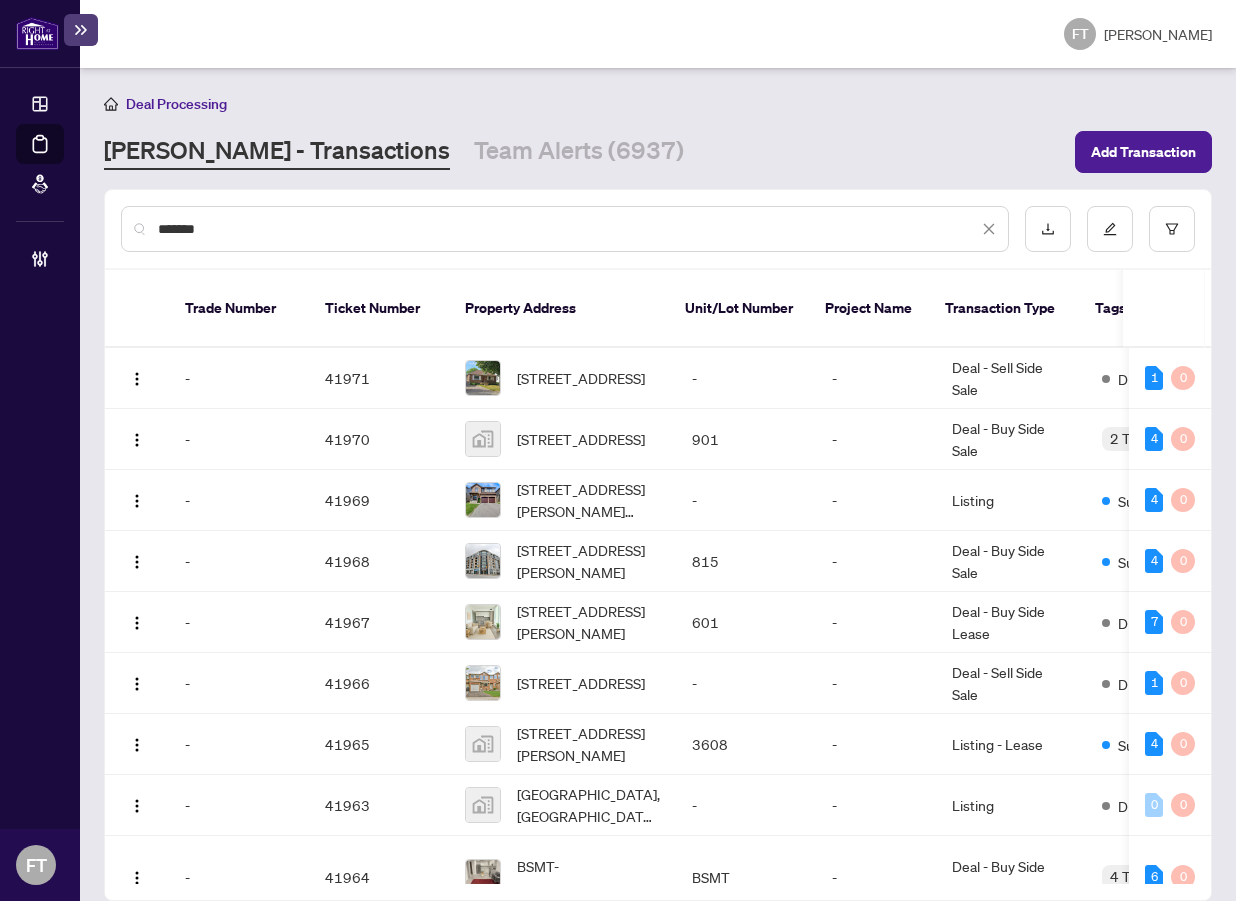 type on "*******" 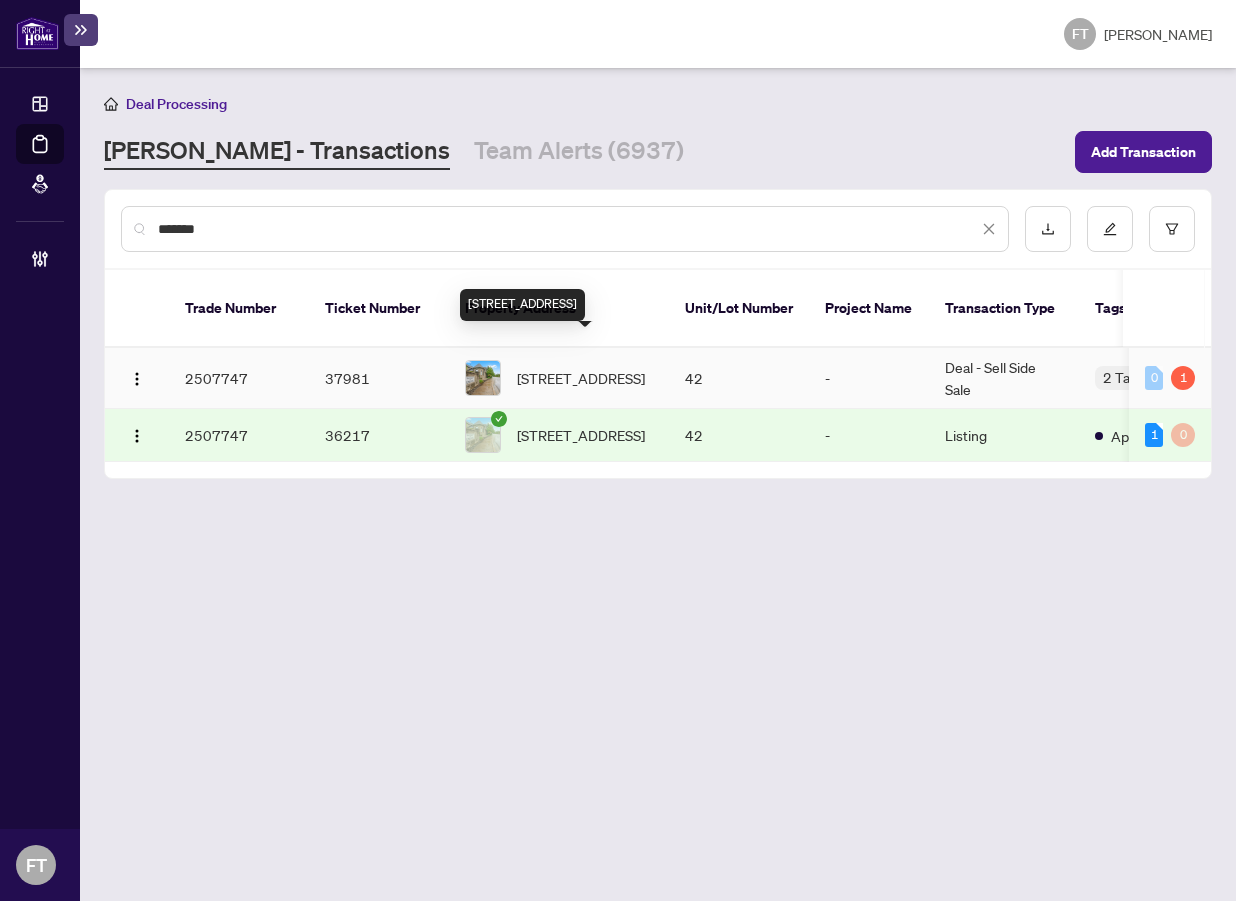 click on "42-2250 Rockingham Dr, Oakville, Ontario L6H 6J3, Canada" at bounding box center (581, 378) 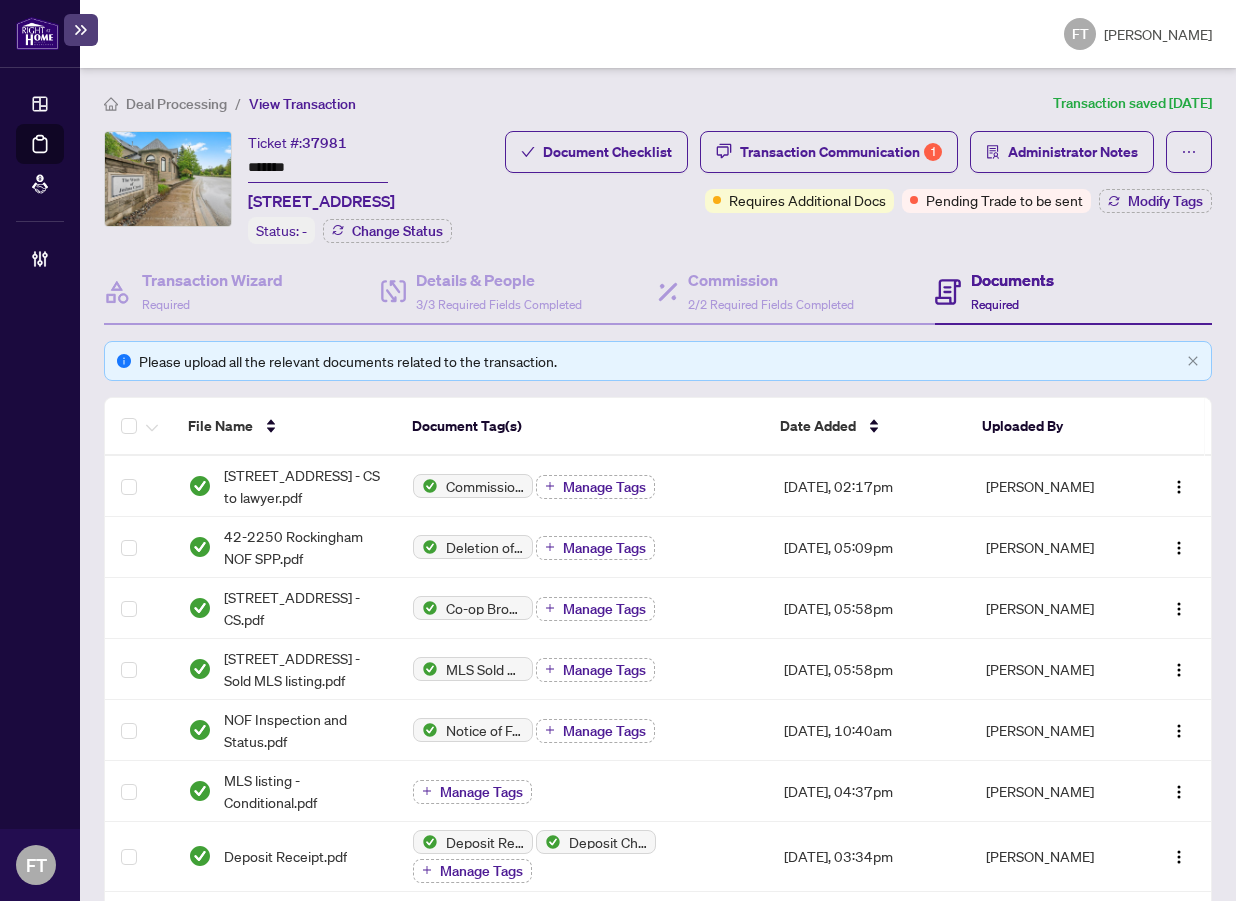 drag, startPoint x: 351, startPoint y: 44, endPoint x: 364, endPoint y: 213, distance: 169.49927 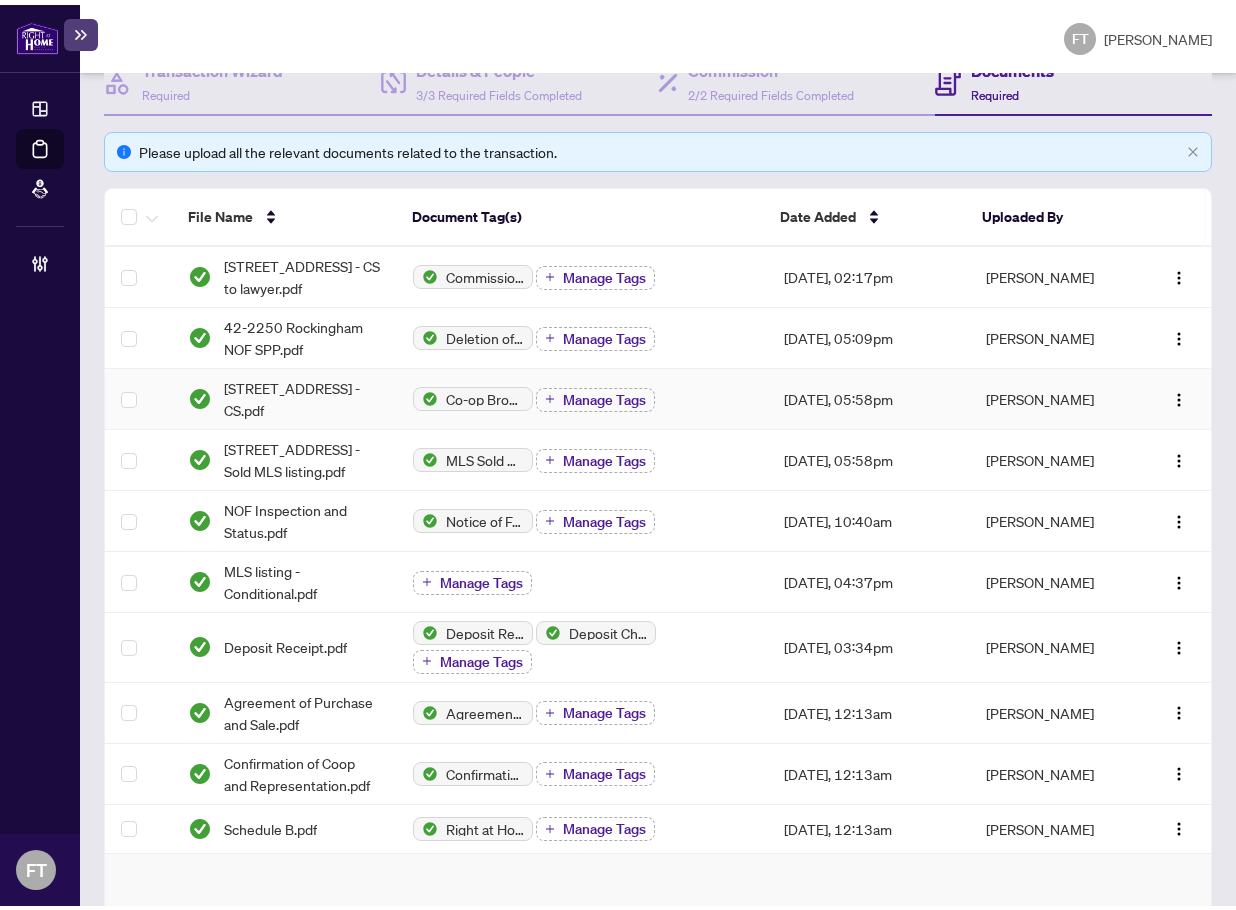 scroll, scrollTop: 400, scrollLeft: 0, axis: vertical 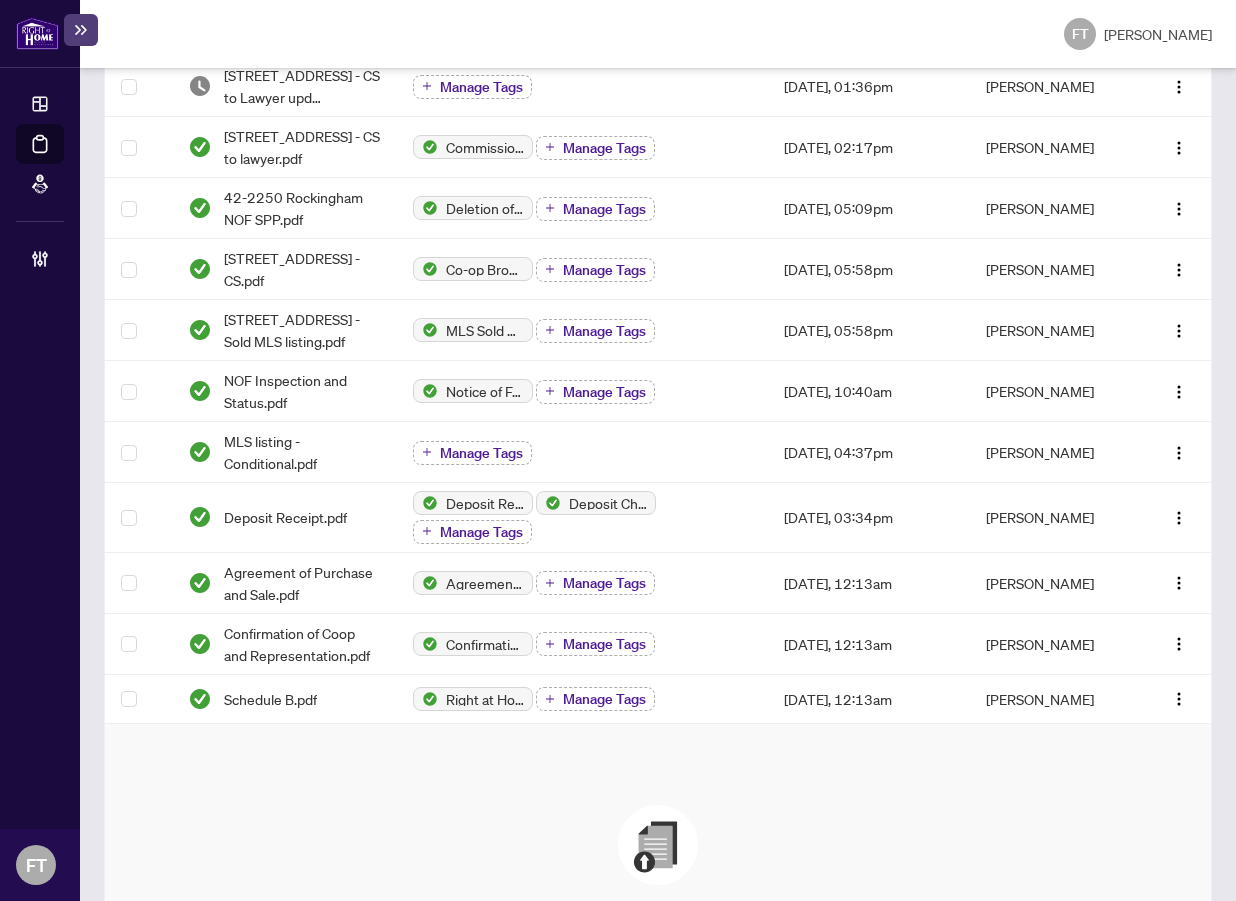 click on "Drag & Drop to Upload Files Maximum file size:  25  MB Browse Files" at bounding box center [658, 914] 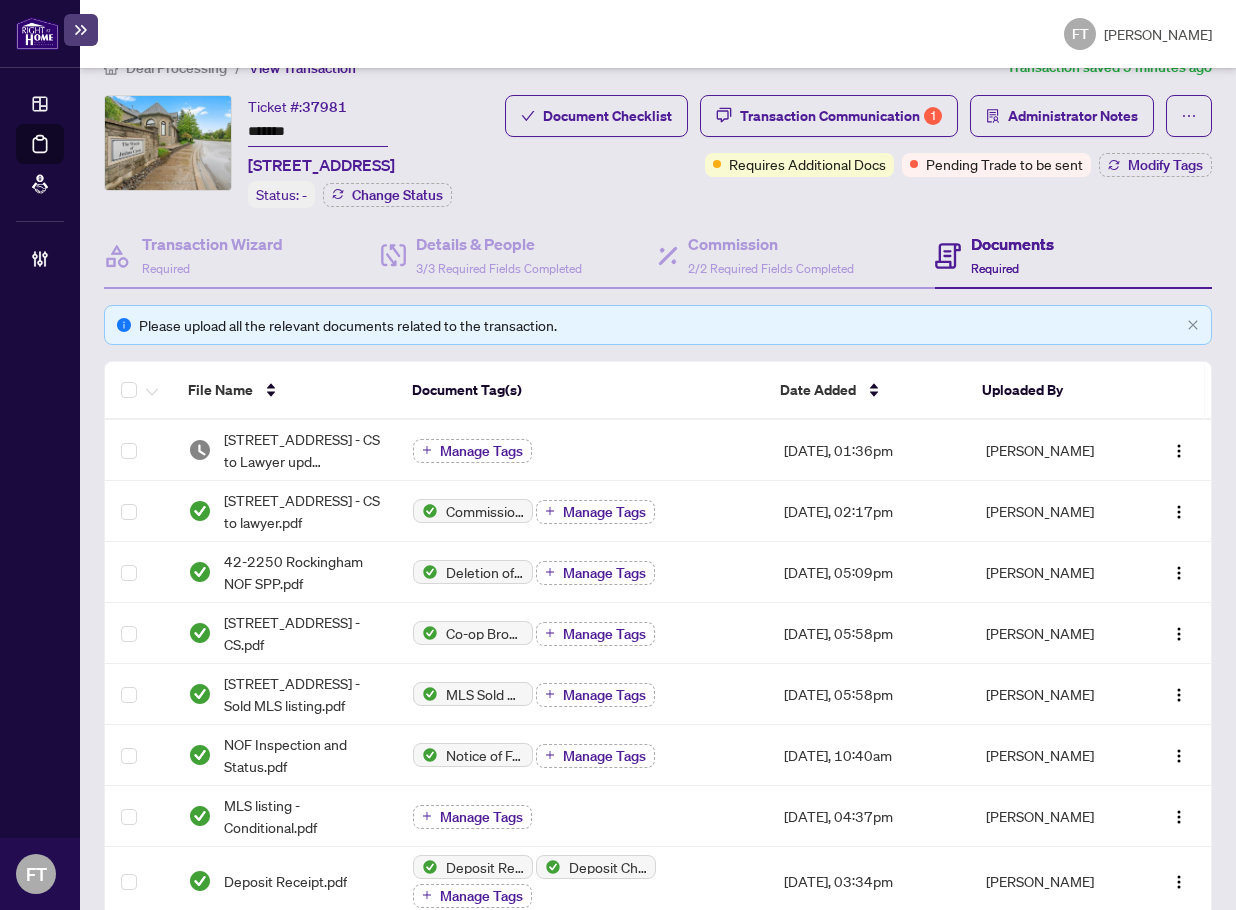scroll, scrollTop: 0, scrollLeft: 0, axis: both 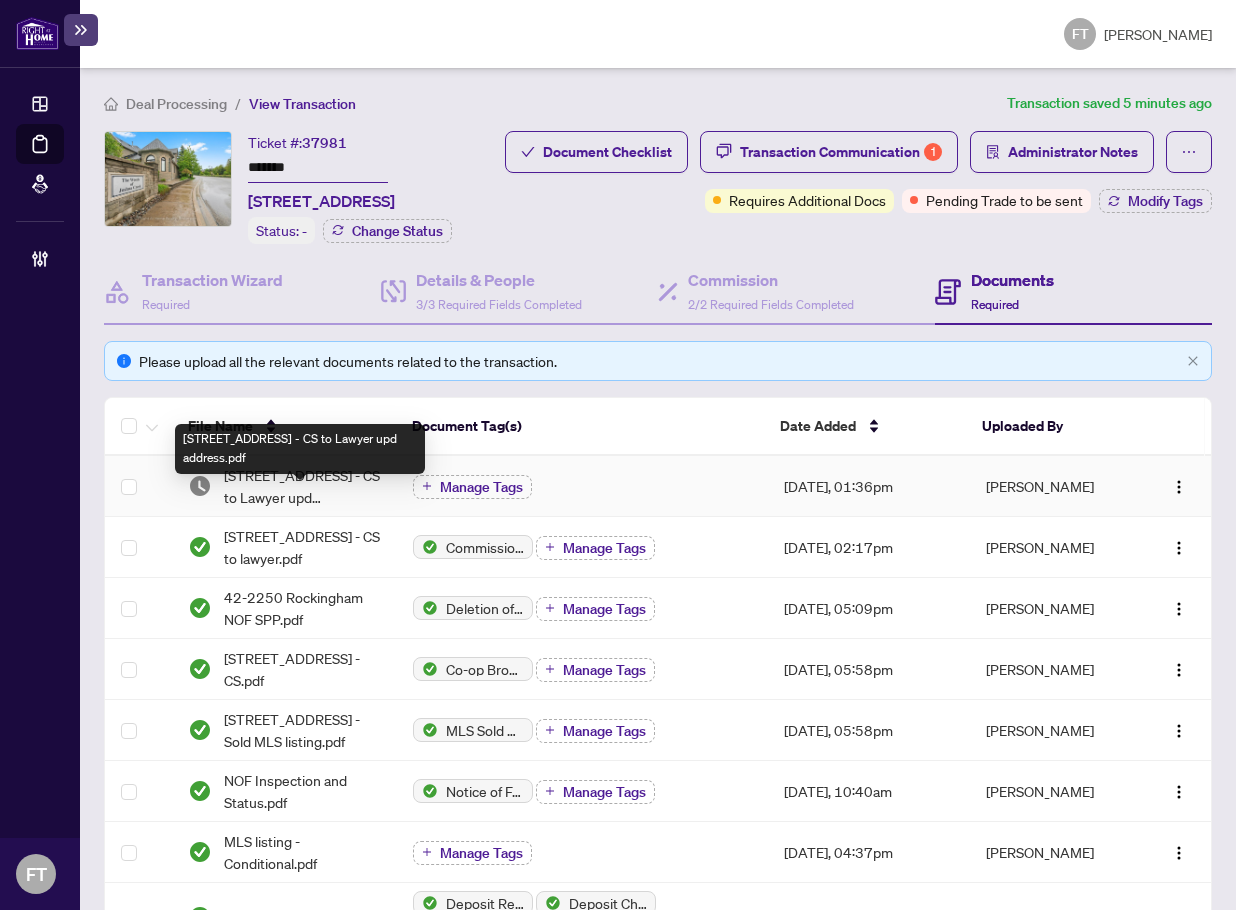 click on "2250 Rockingham Dr 42 - CS to Lawyer upd address.pdf" at bounding box center [302, 486] 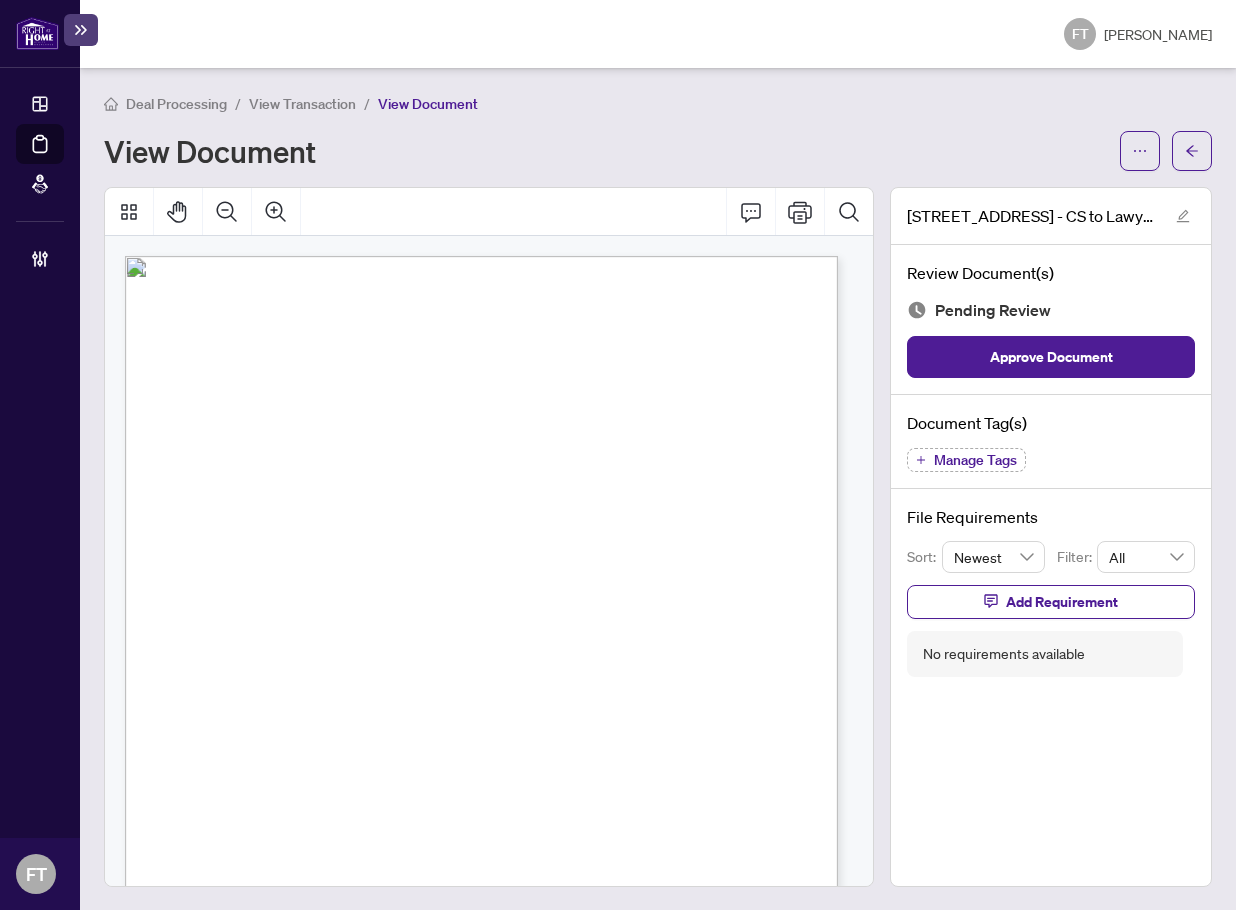 click on "Manage Tags" at bounding box center [975, 460] 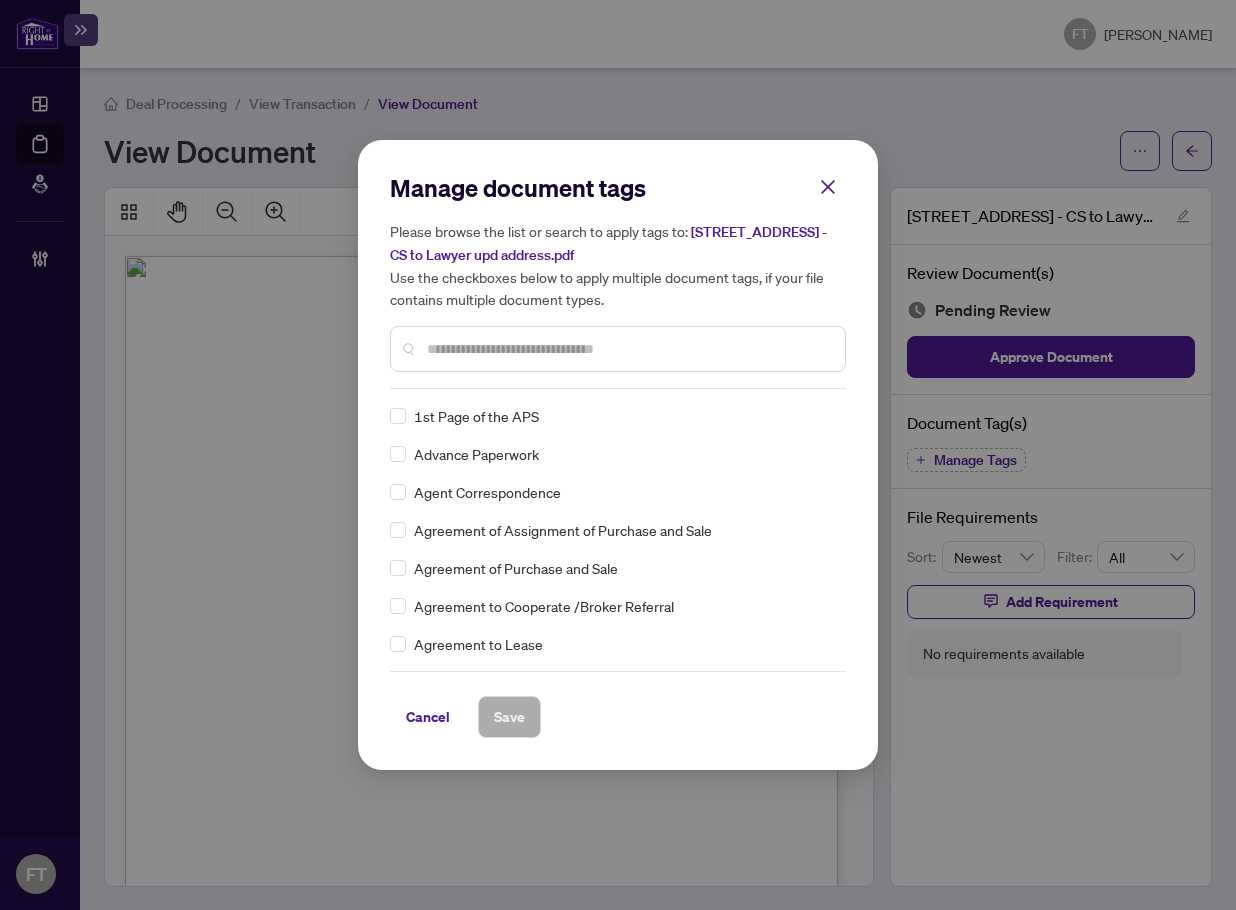 click at bounding box center [628, 349] 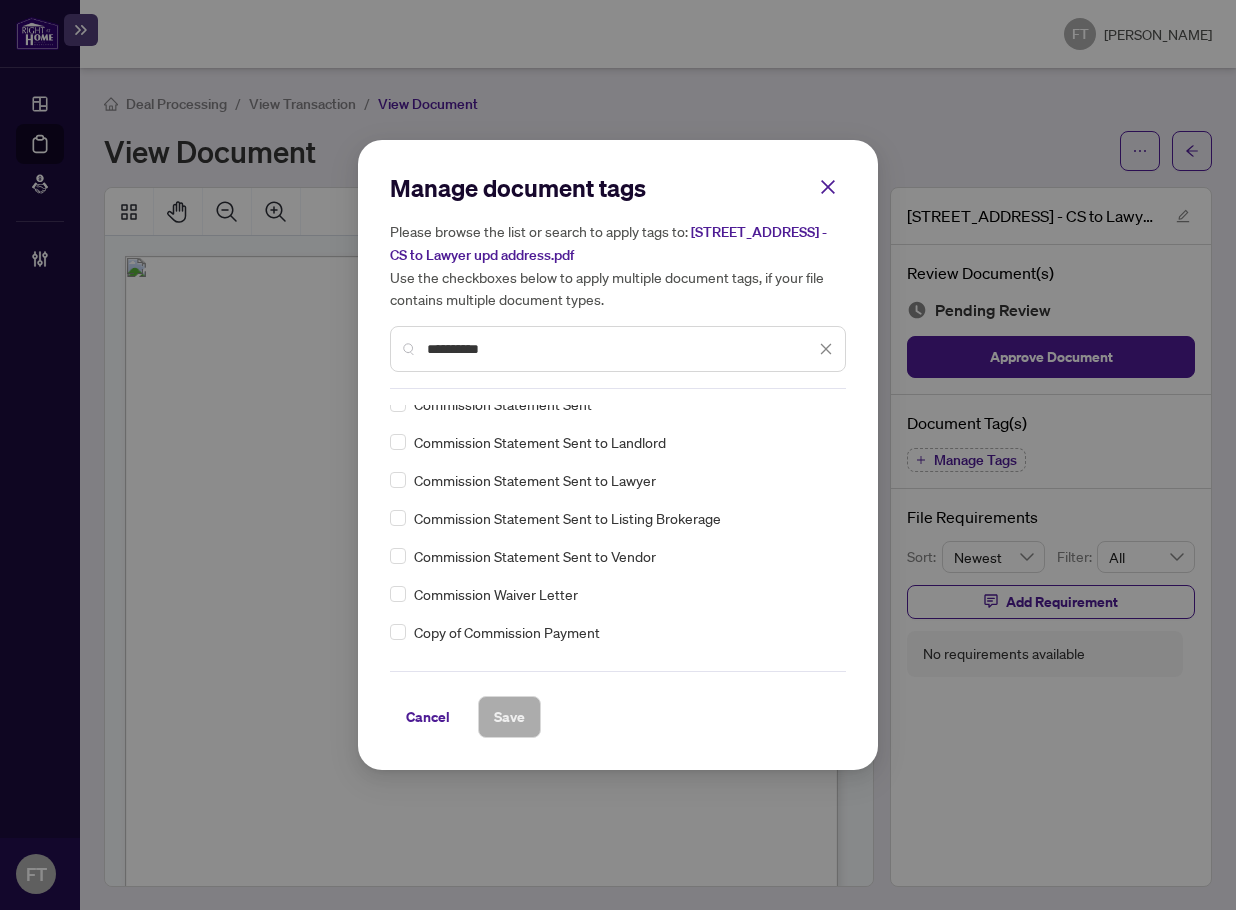 scroll, scrollTop: 200, scrollLeft: 0, axis: vertical 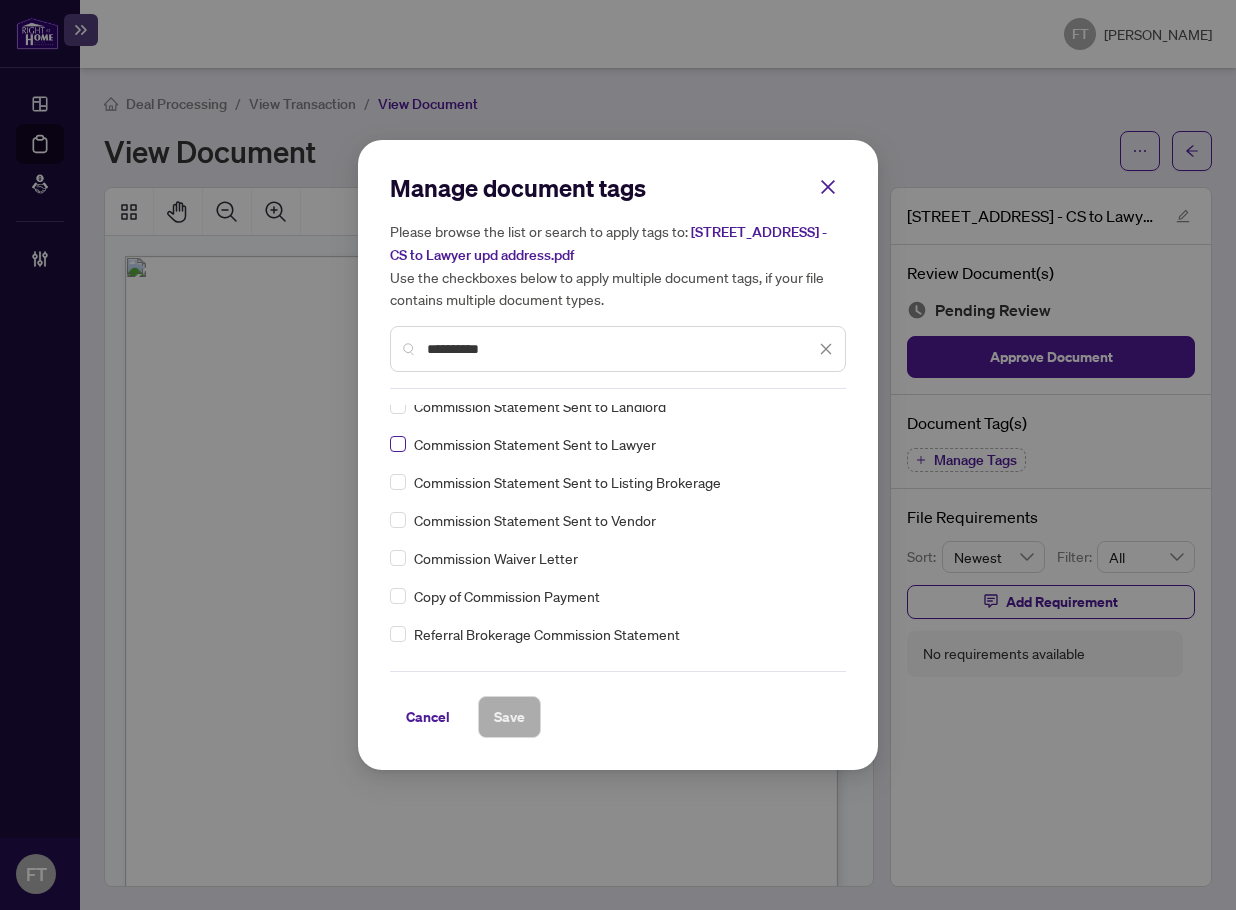 type on "**********" 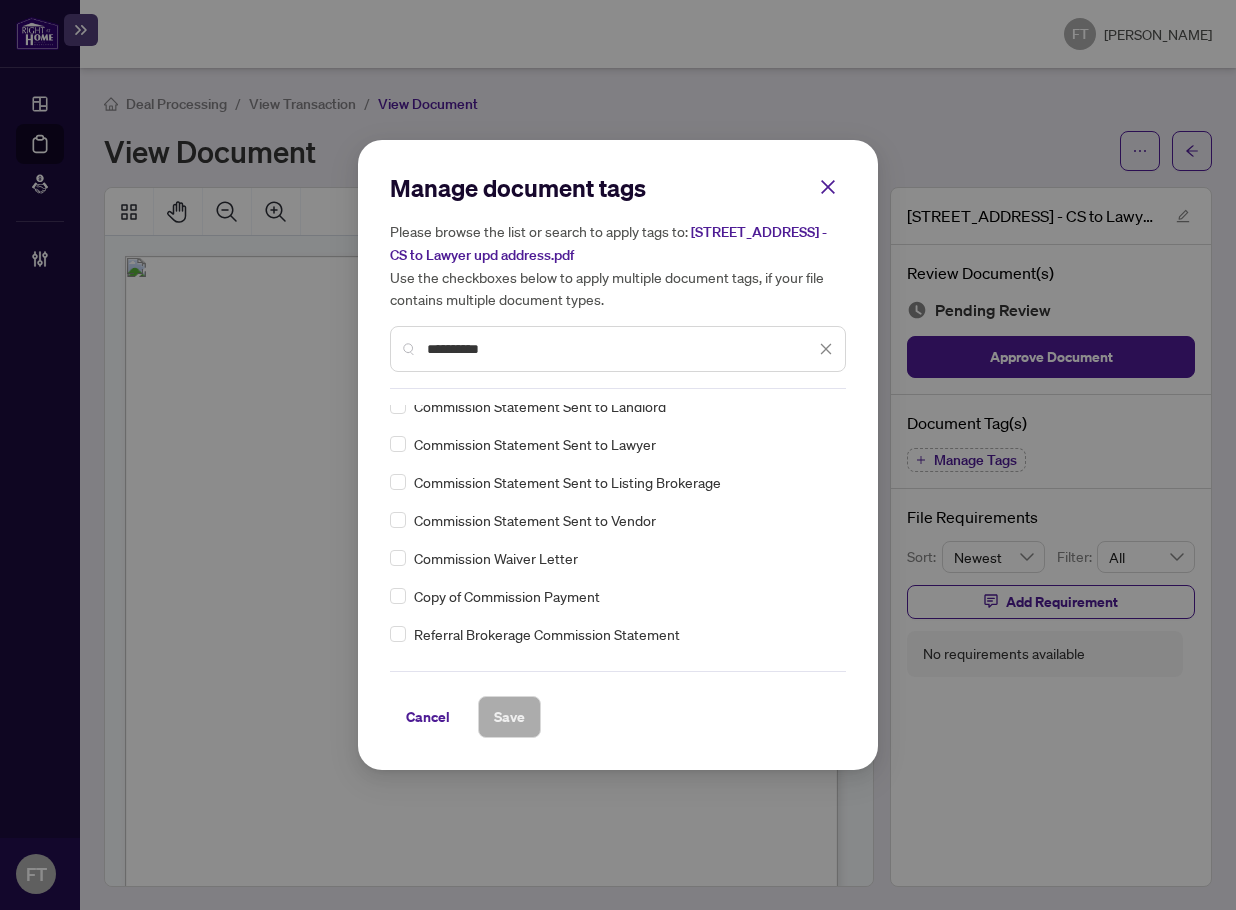 scroll, scrollTop: 0, scrollLeft: 0, axis: both 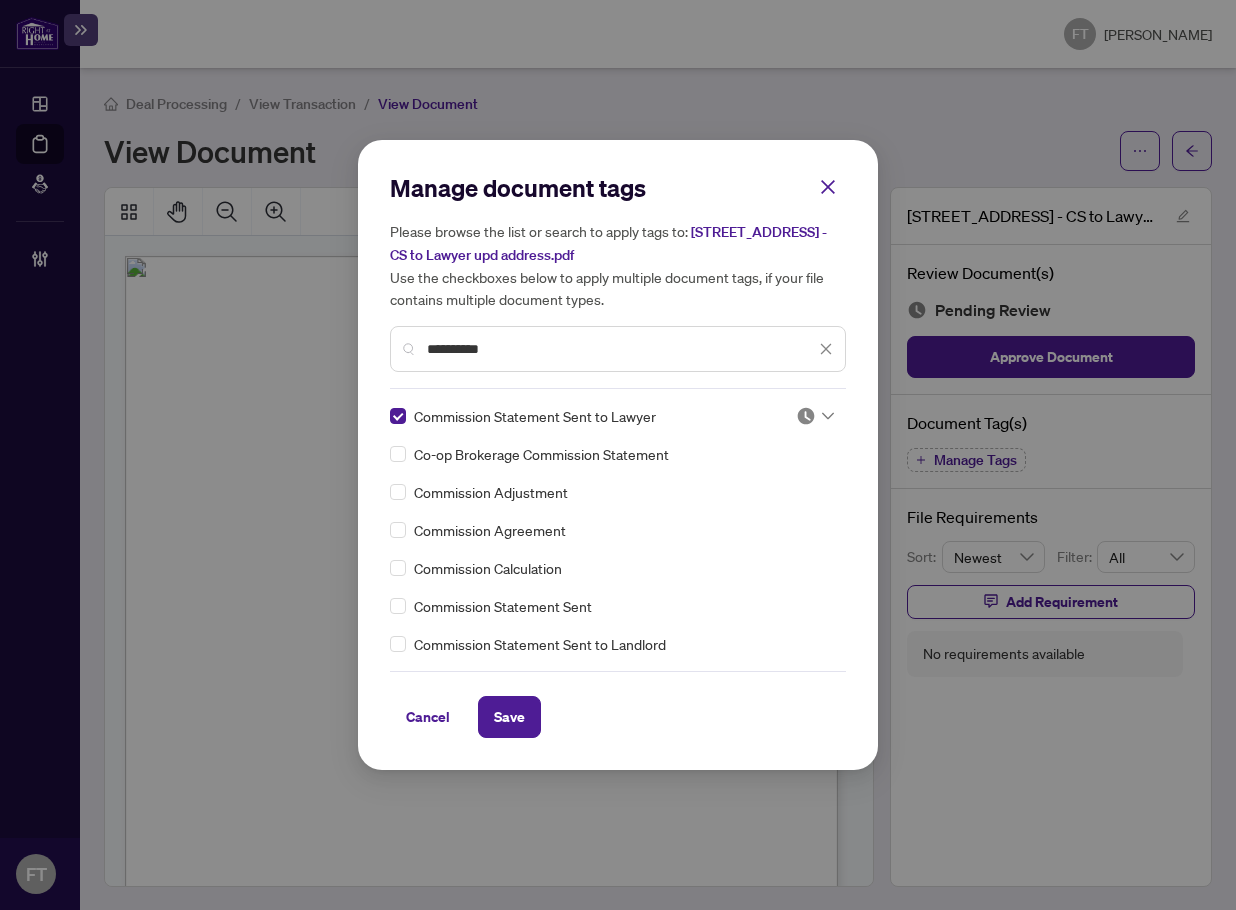click on "Commission Statement Sent to Lawyer Co-op Brokerage Commission Statement Commission Adjustment Commission Agreement Commission Calculation Commission Statement Sent Commission Statement Sent to Landlord Commission Statement Sent to Listing Brokerage Commission Statement Sent to Vendor Commission Waiver Letter Copy of Commission Payment Referral Brokerage Commission Statement 104 Option Commission Agreement - To Be Used With OREA Form 103 652 Brokerage Communication - Competing Offers, Multiple Representation,
Agreements Relating to Commission/Remuneration" at bounding box center (618, 530) 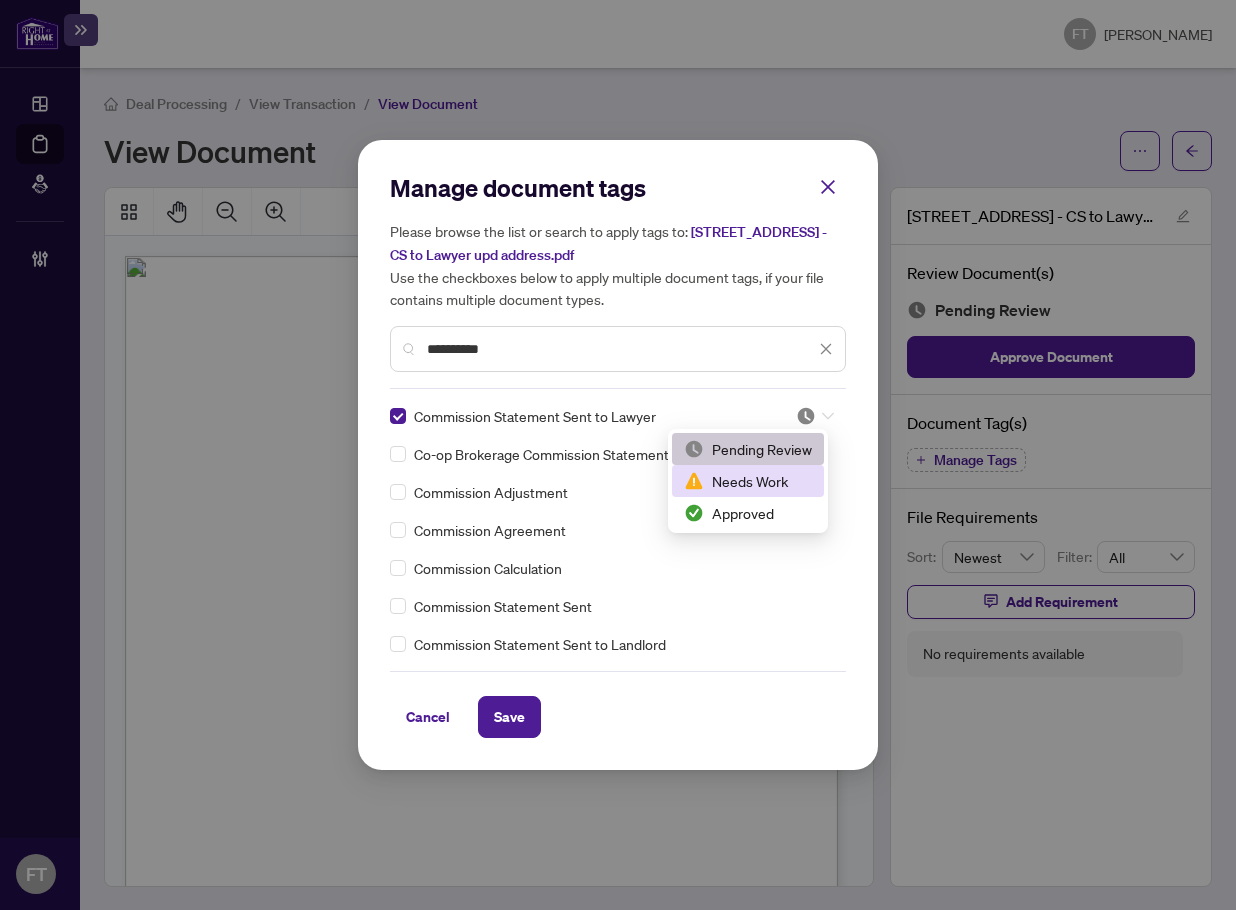 click on "Approved" at bounding box center [748, 513] 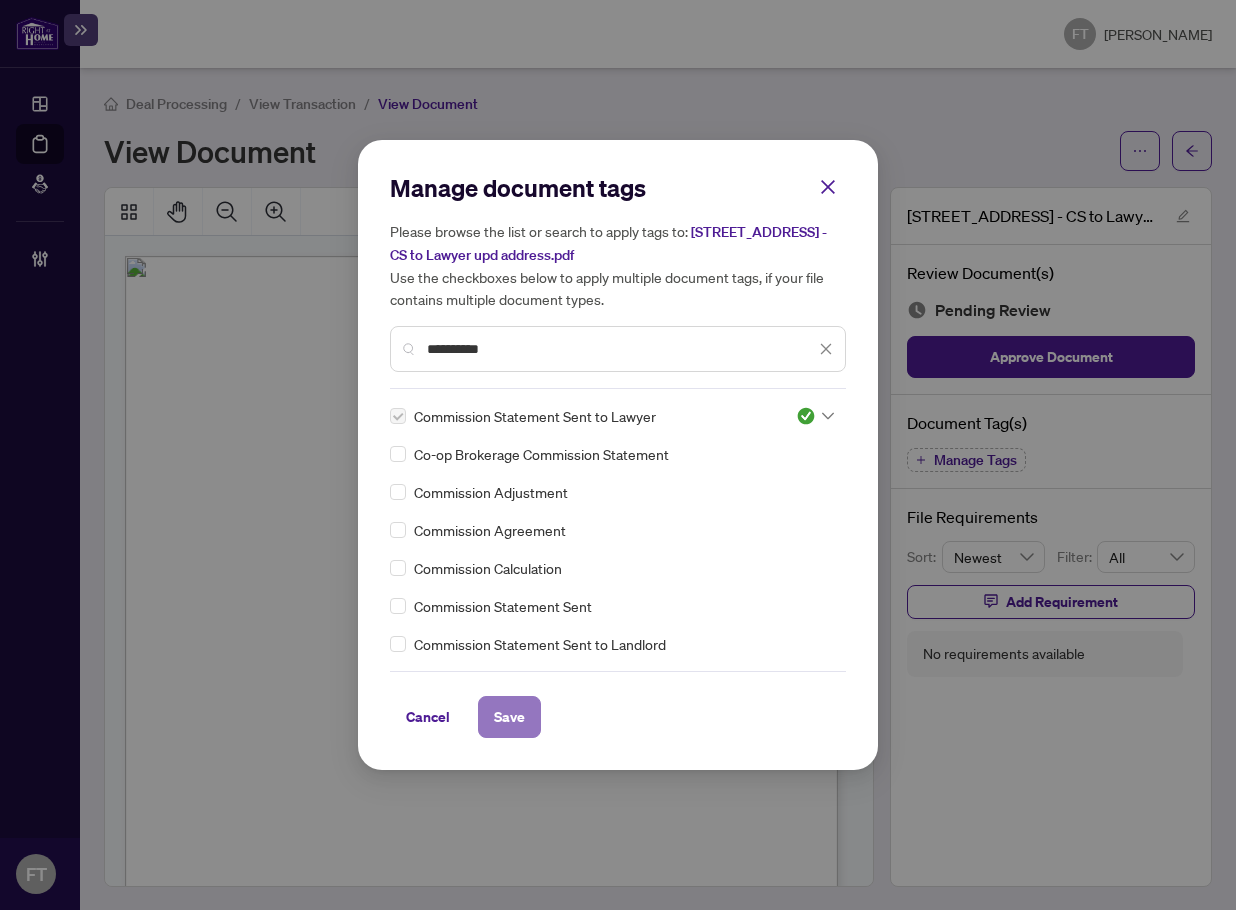 click on "Save" at bounding box center [509, 717] 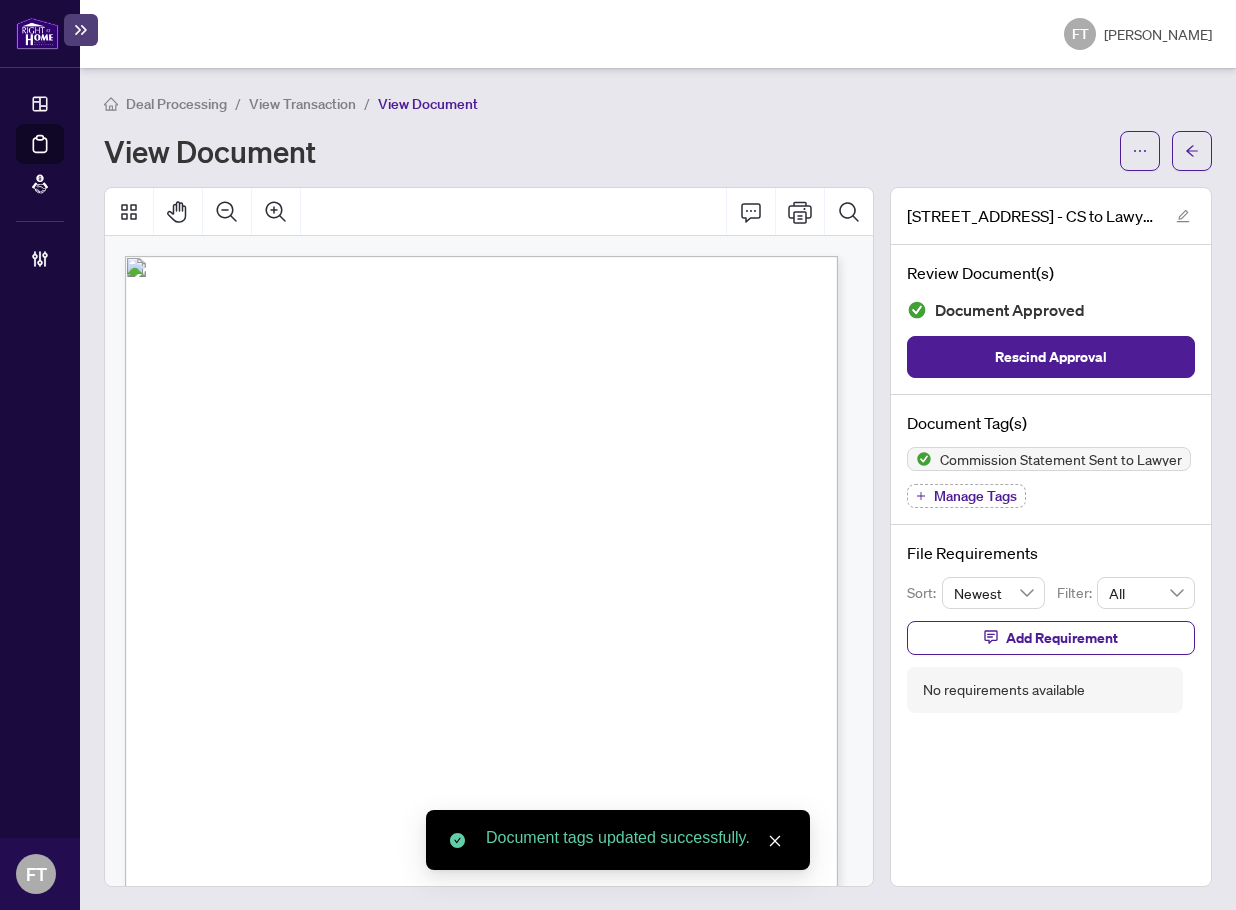 click on "View Transaction" at bounding box center [302, 104] 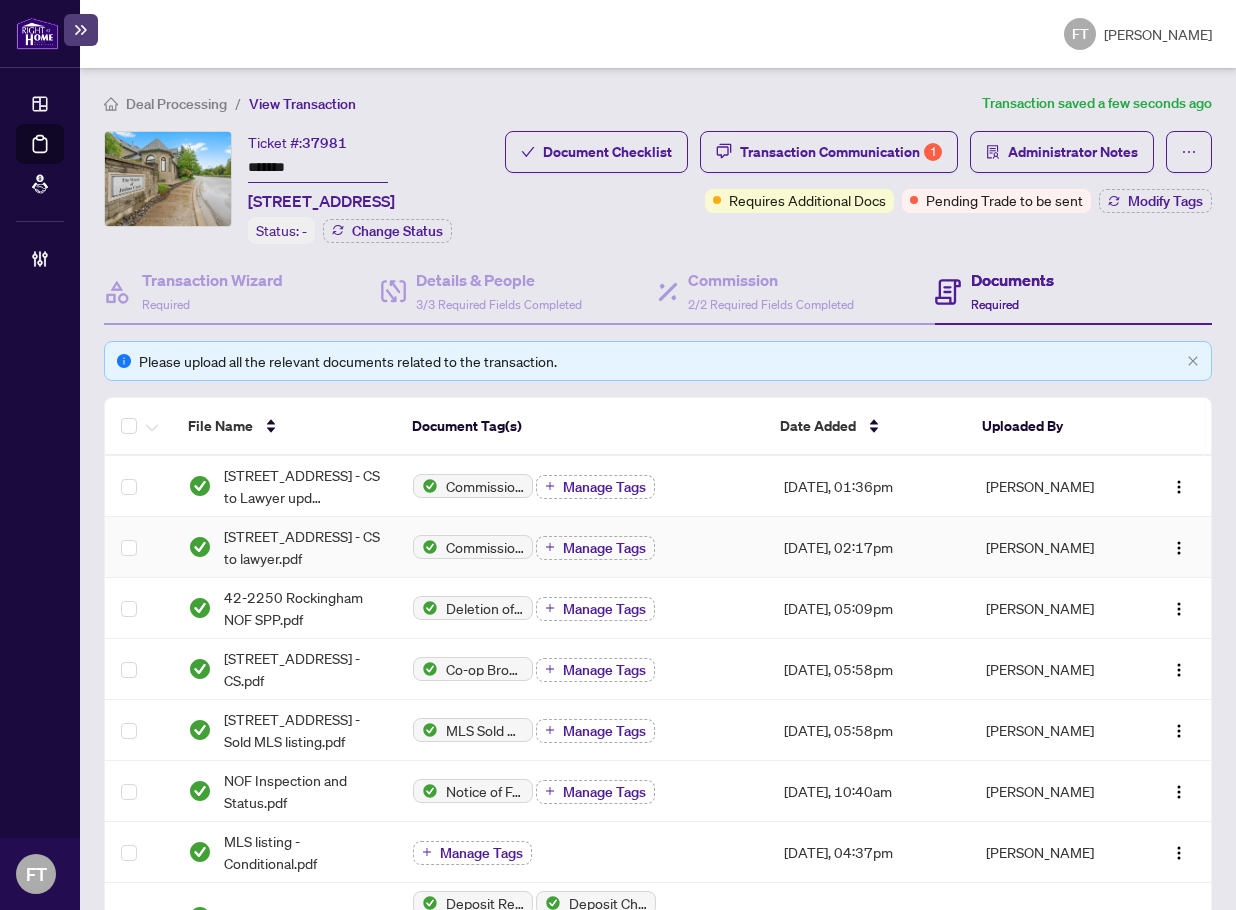 click at bounding box center [1175, 547] 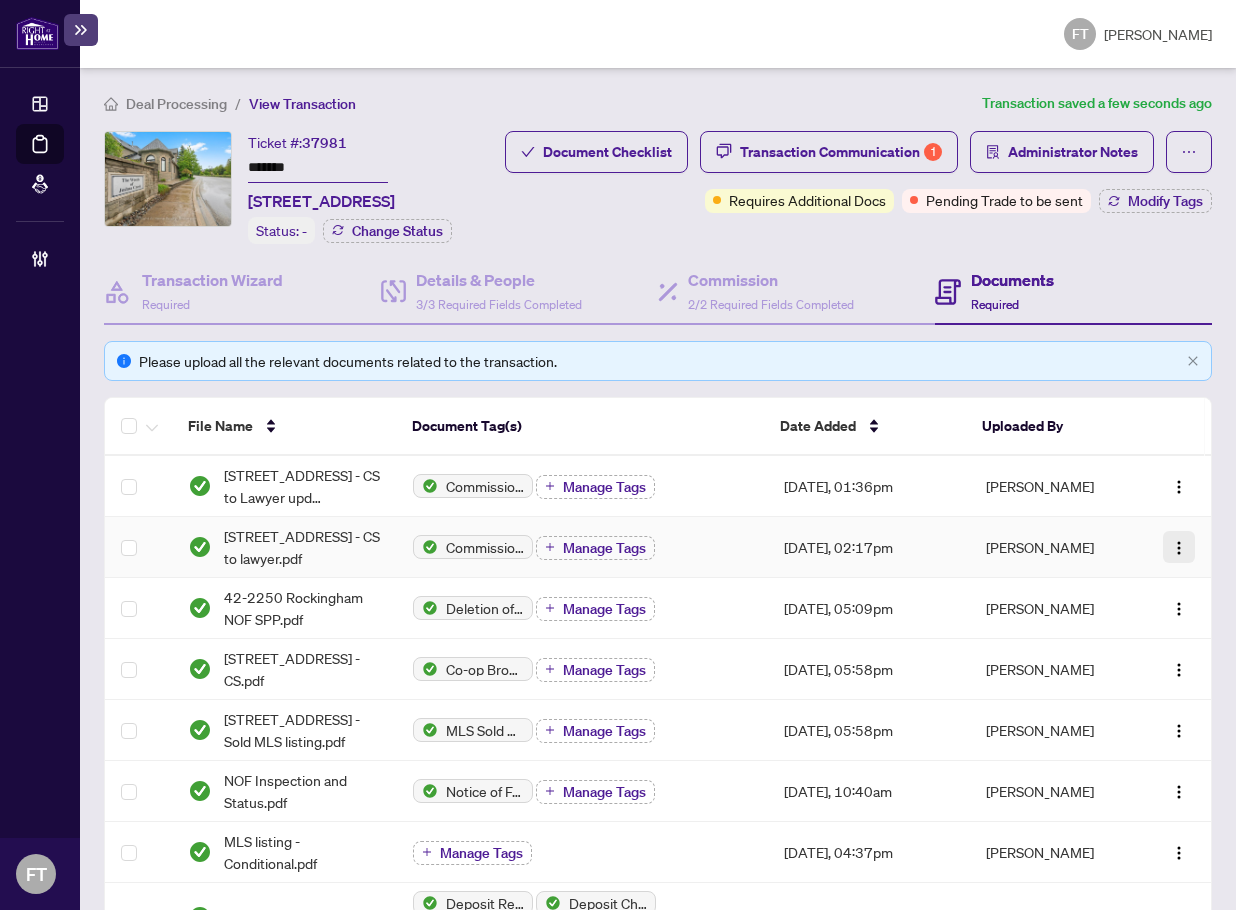 click at bounding box center (1179, 548) 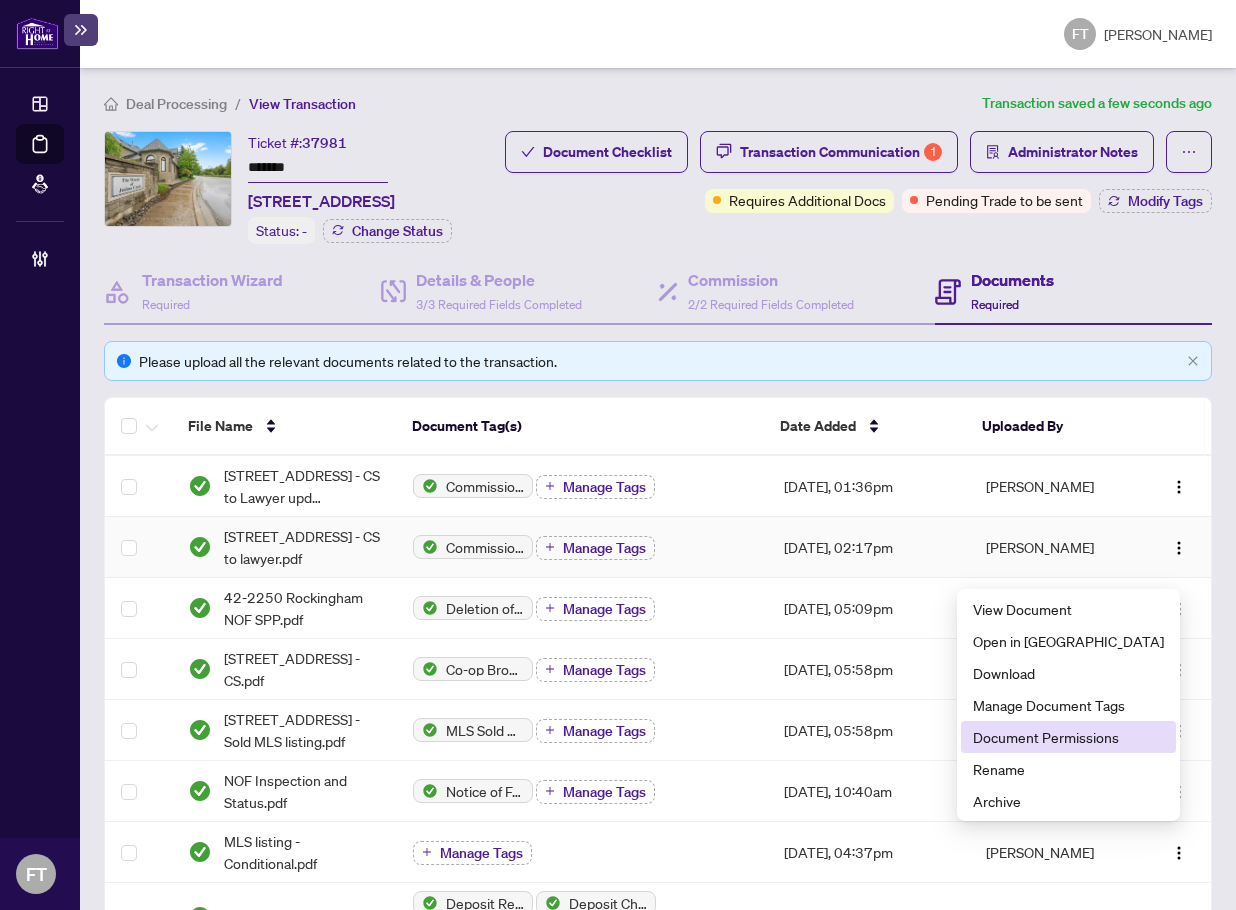 click on "Document Permissions" at bounding box center (1068, 737) 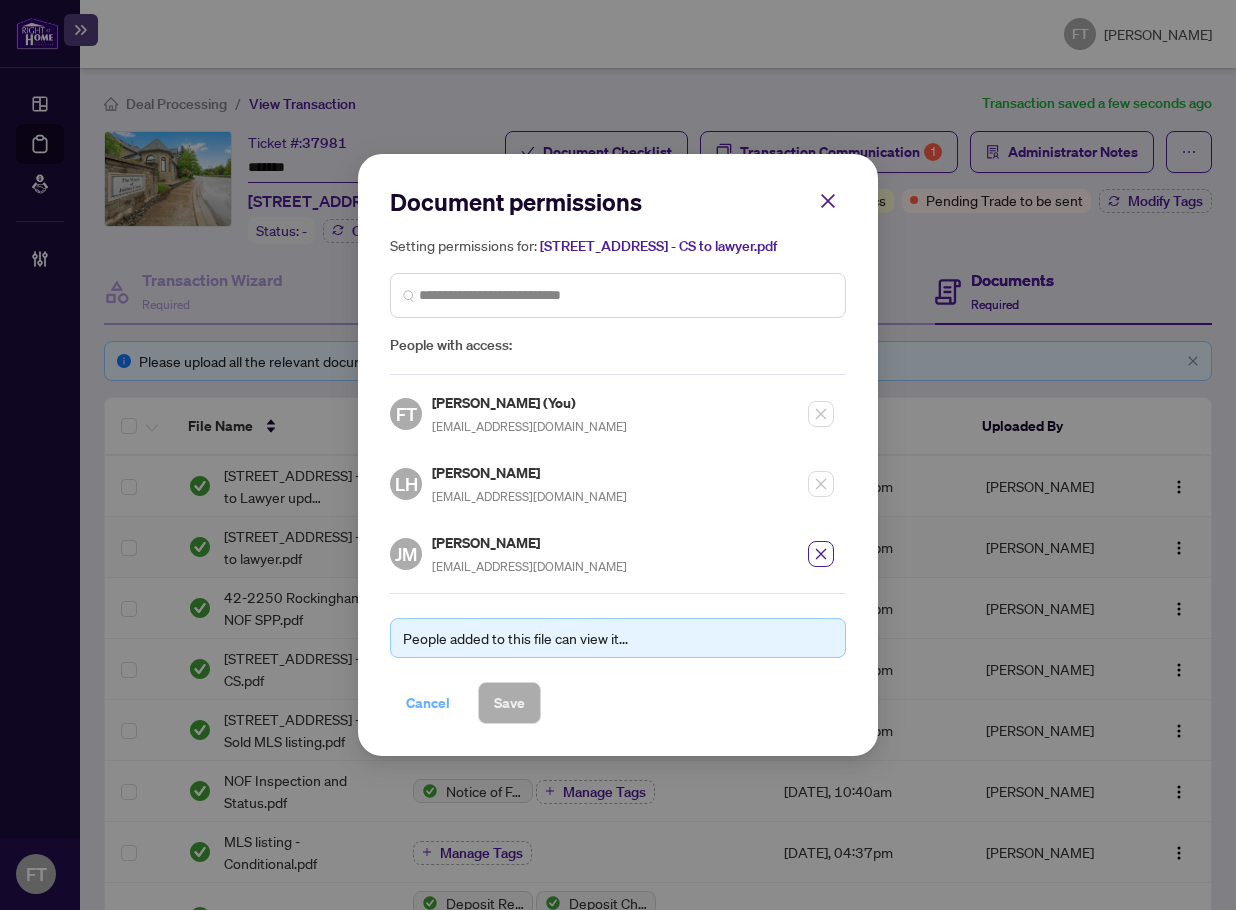 click on "Cancel" at bounding box center (428, 703) 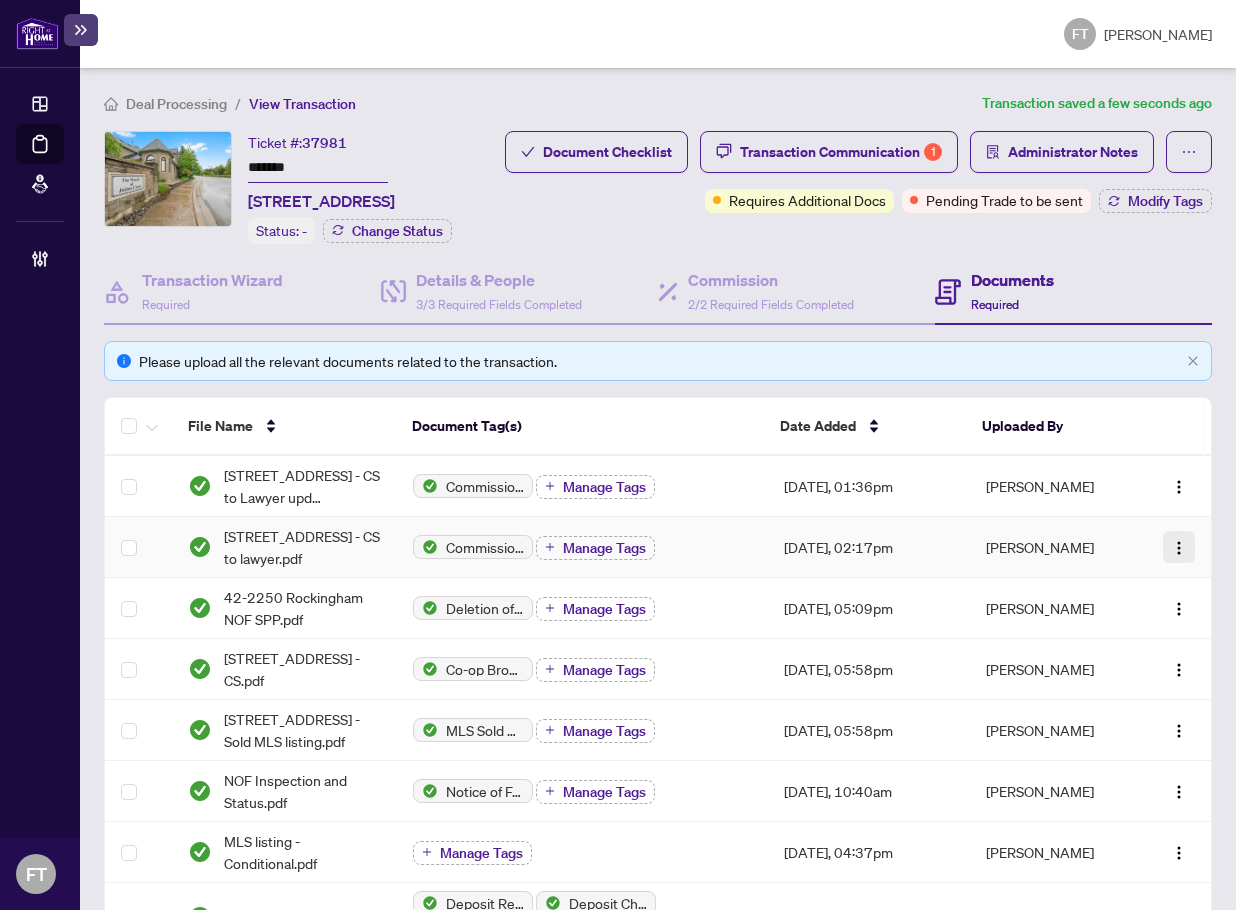 click at bounding box center [1179, 547] 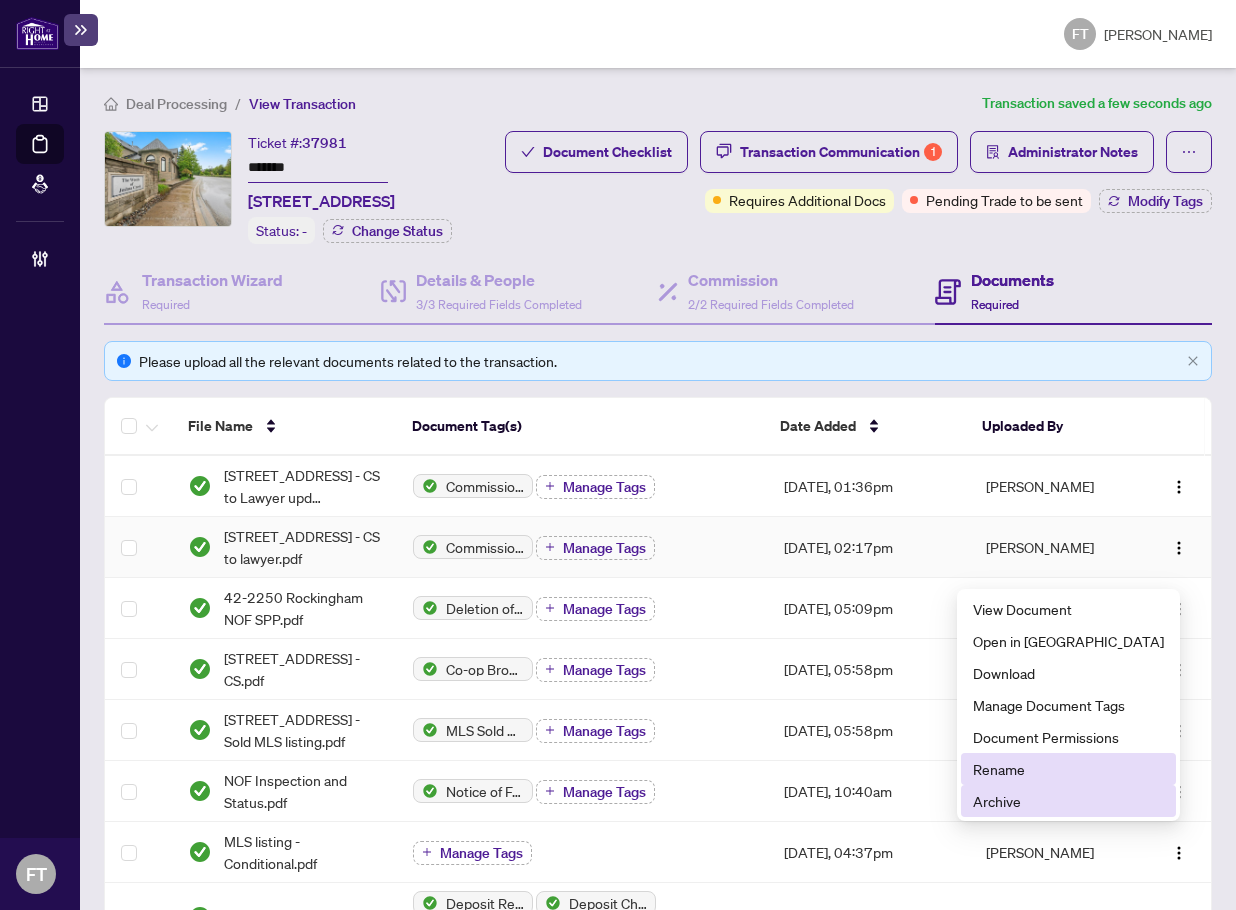 click on "Archive" at bounding box center (1068, 801) 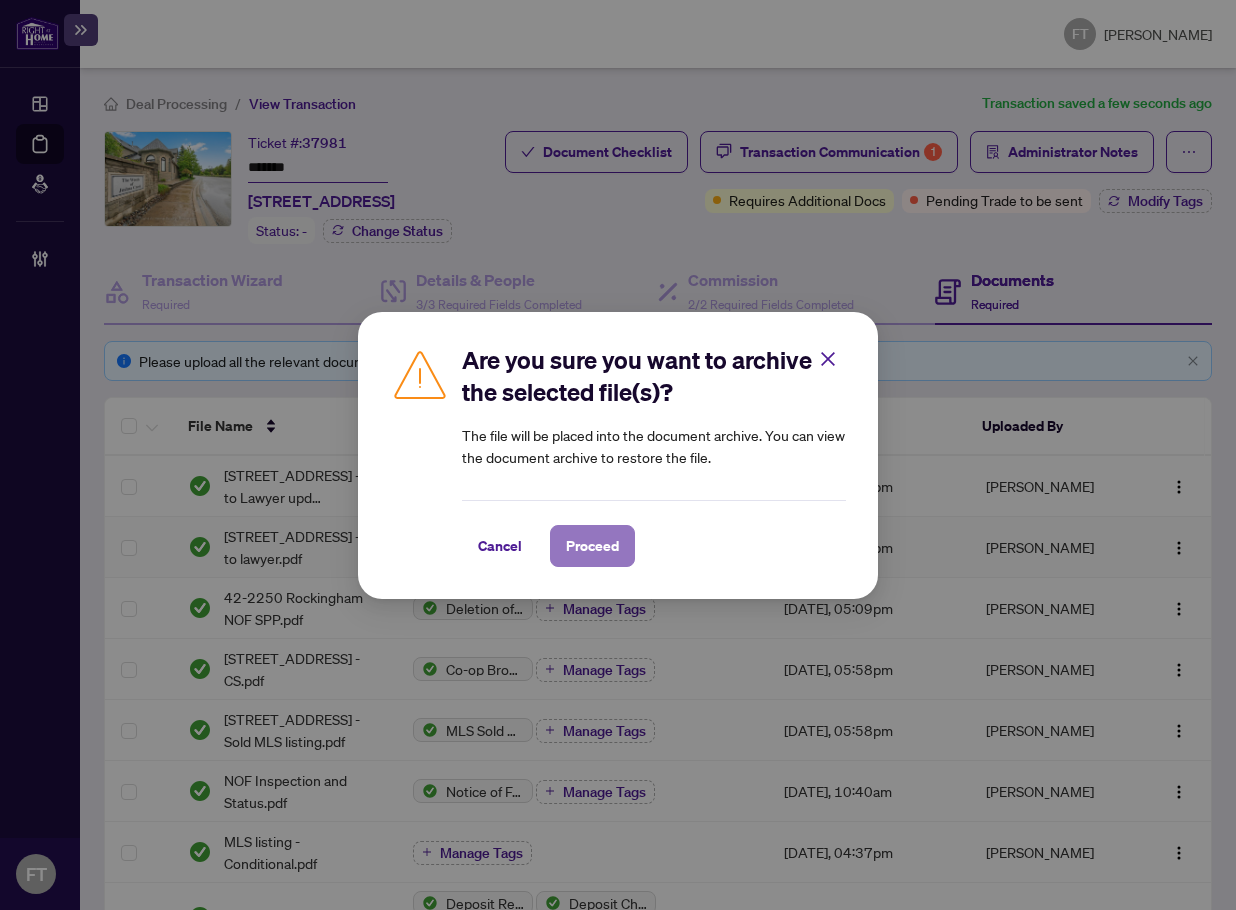 click on "Proceed" at bounding box center (592, 546) 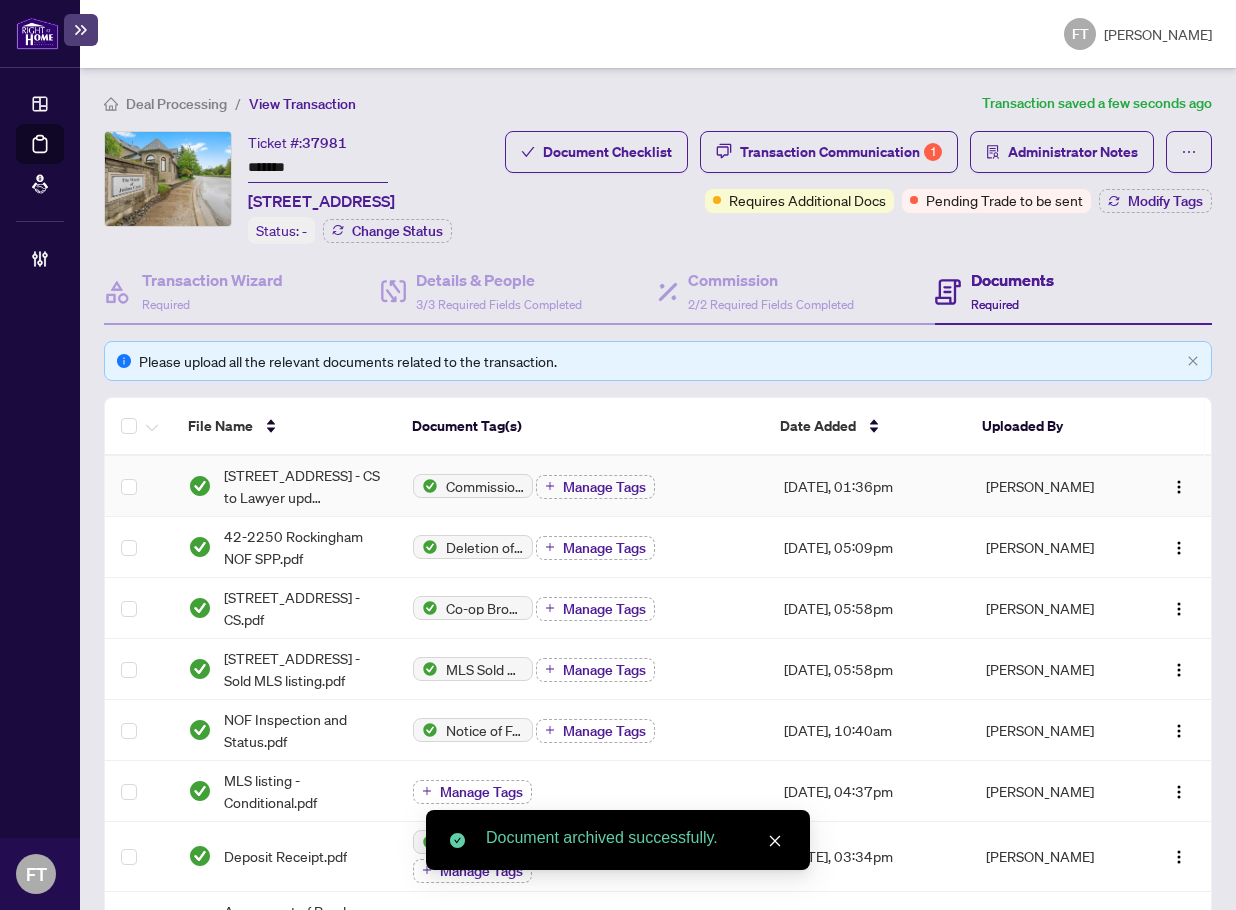 click at bounding box center (1179, 487) 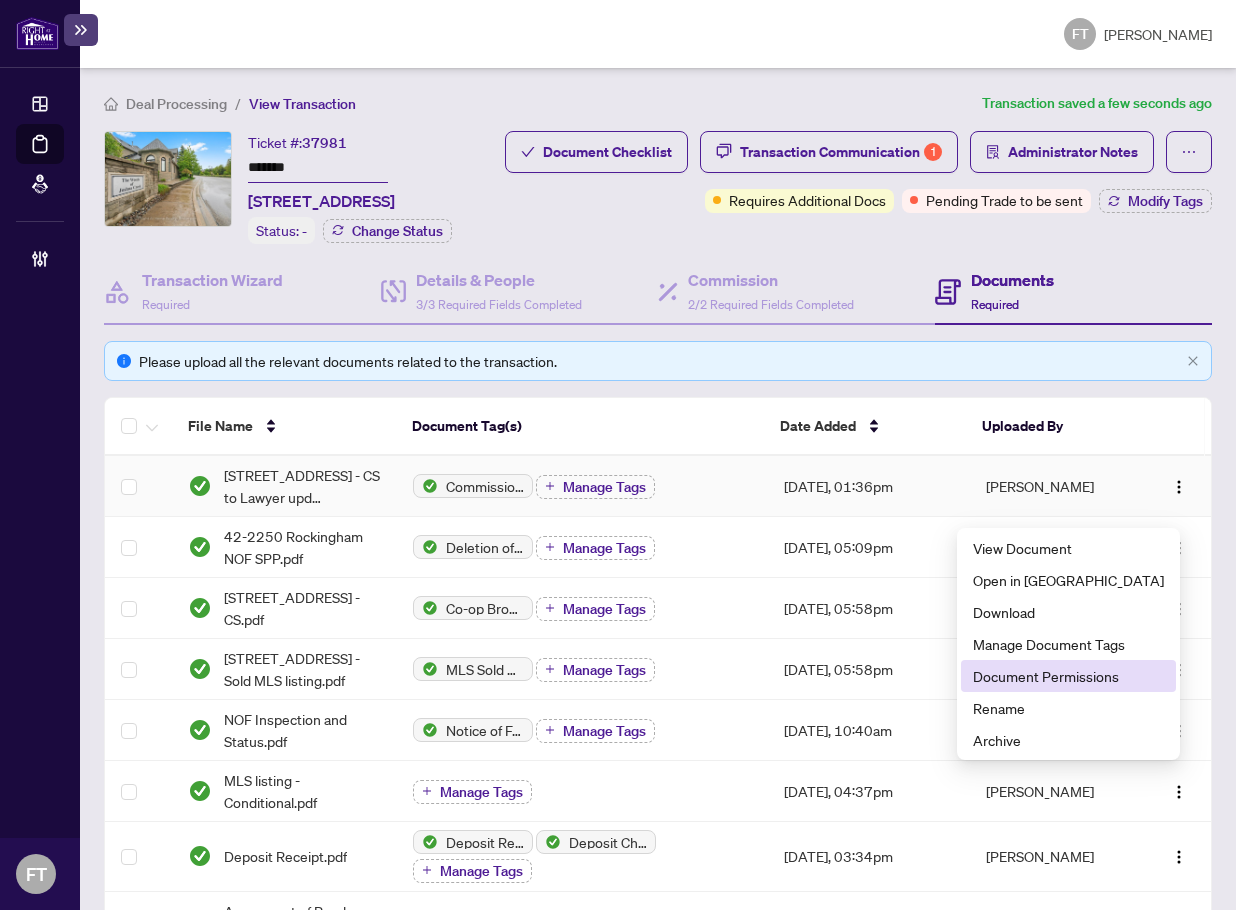 click on "Document Permissions" at bounding box center (1068, 676) 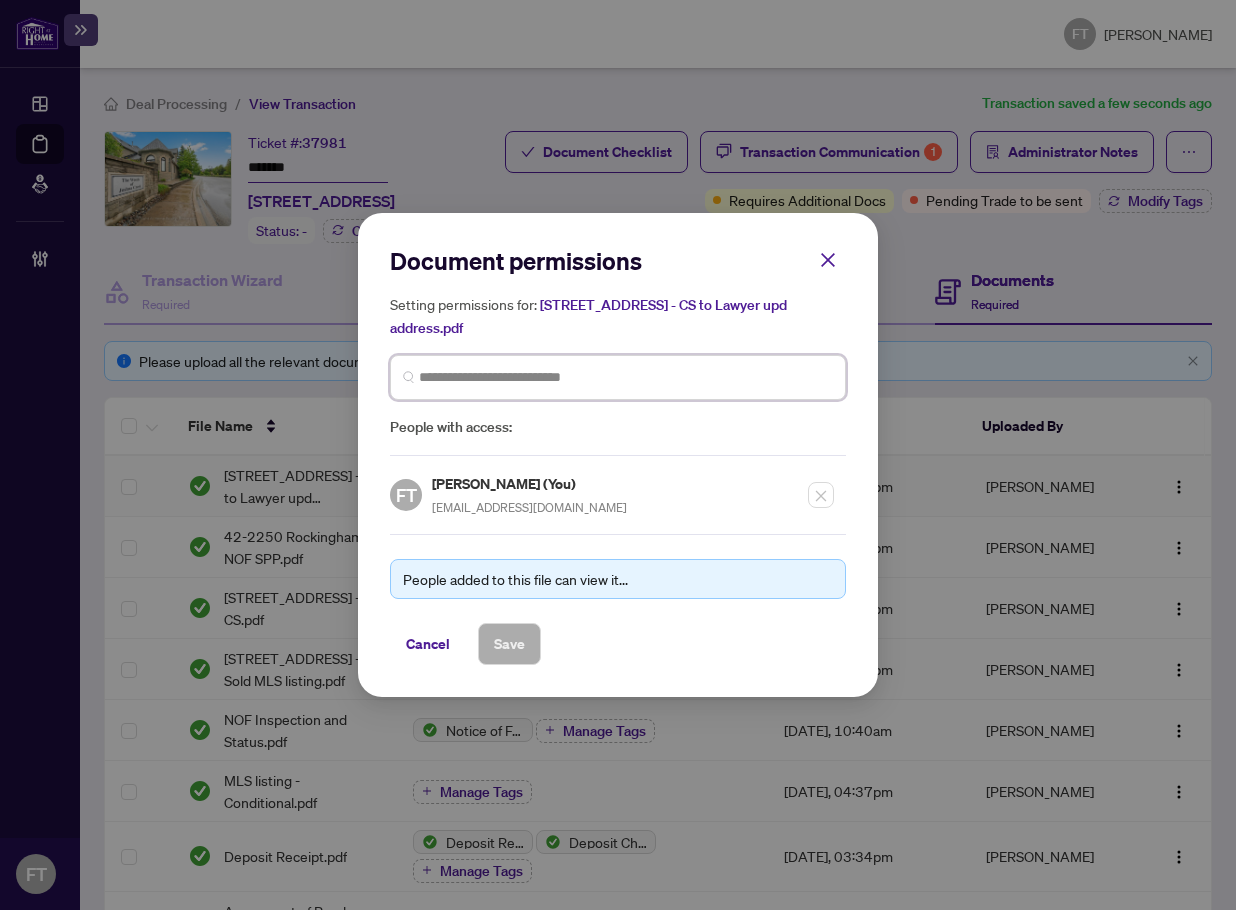 click at bounding box center [626, 377] 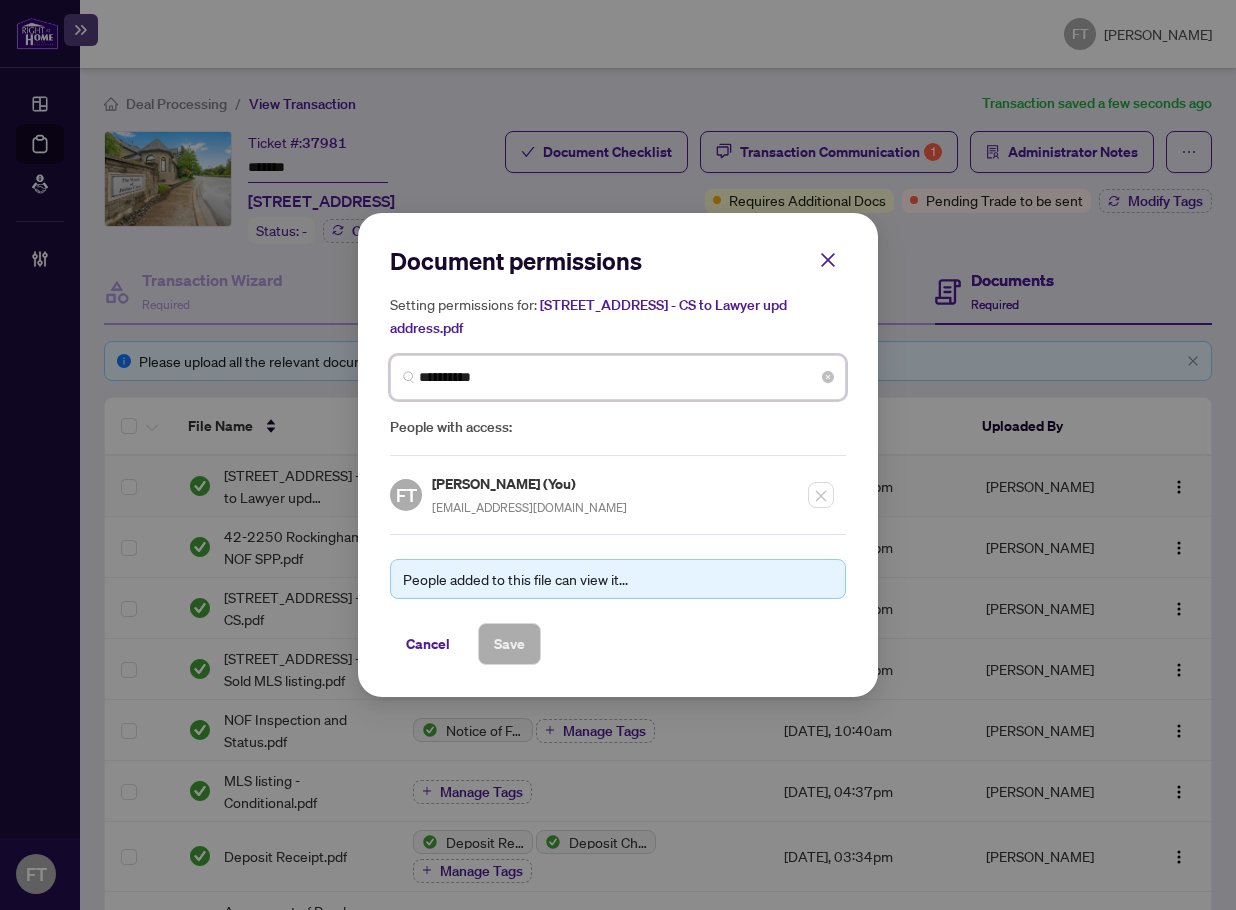 type on "**********" 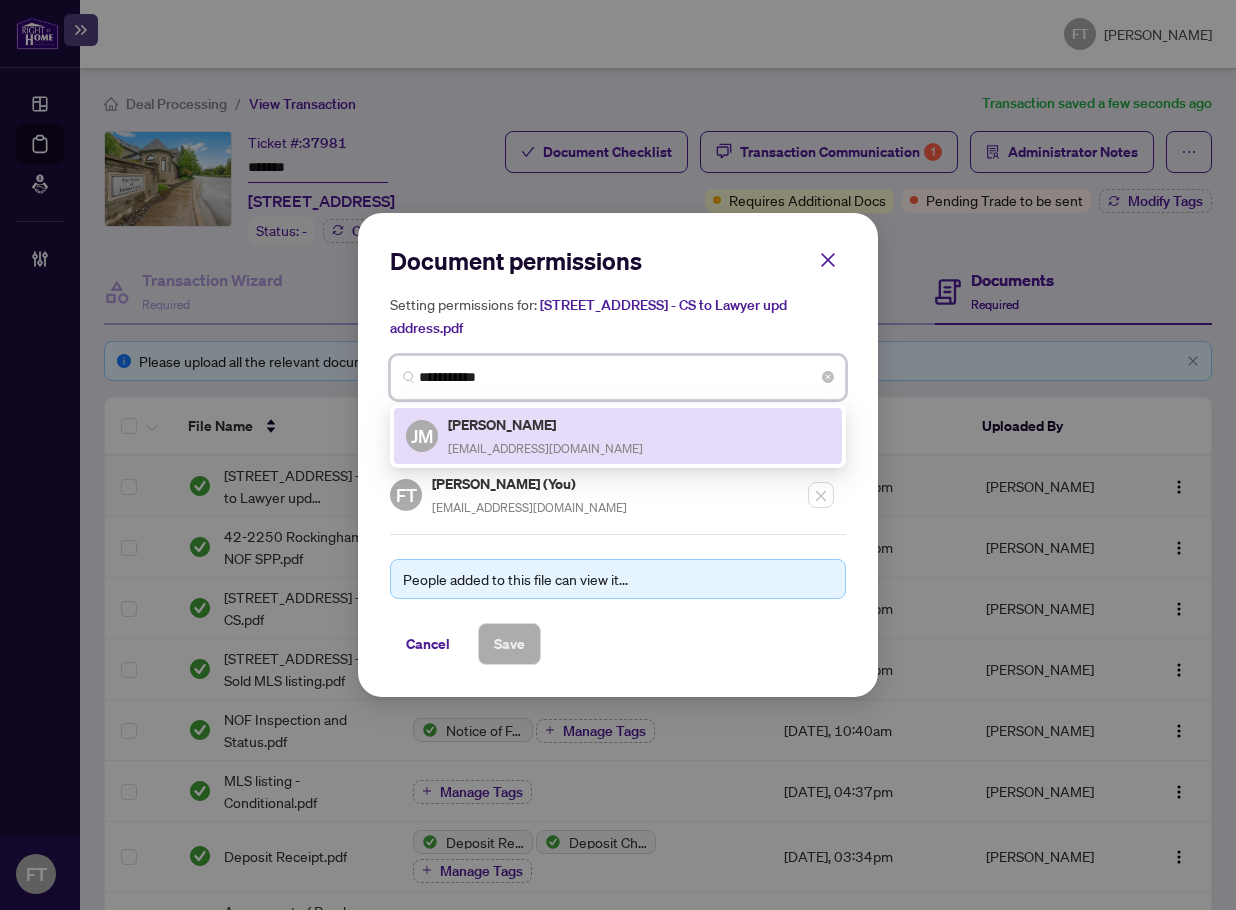 click on "John Murphy" at bounding box center (545, 424) 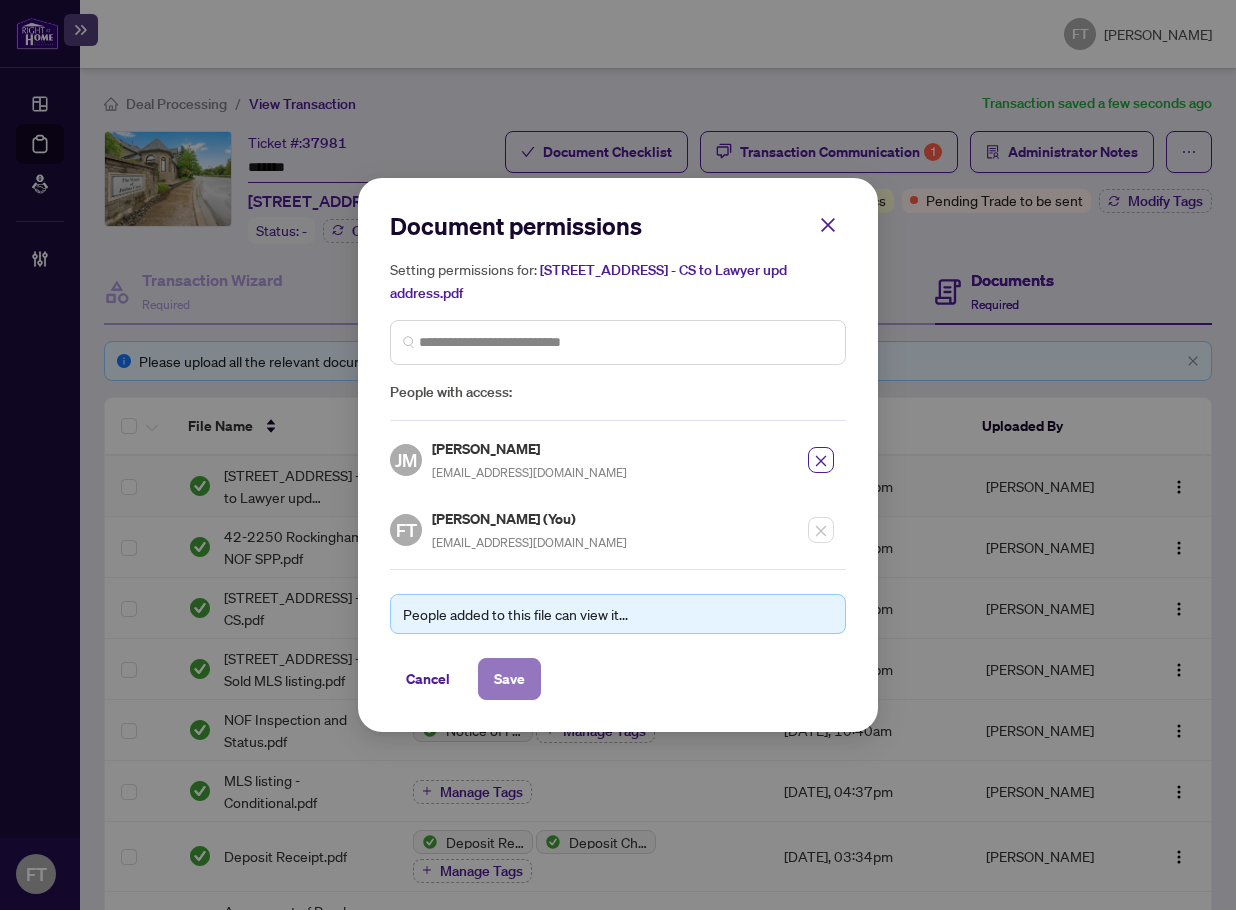 click on "Save" at bounding box center [509, 679] 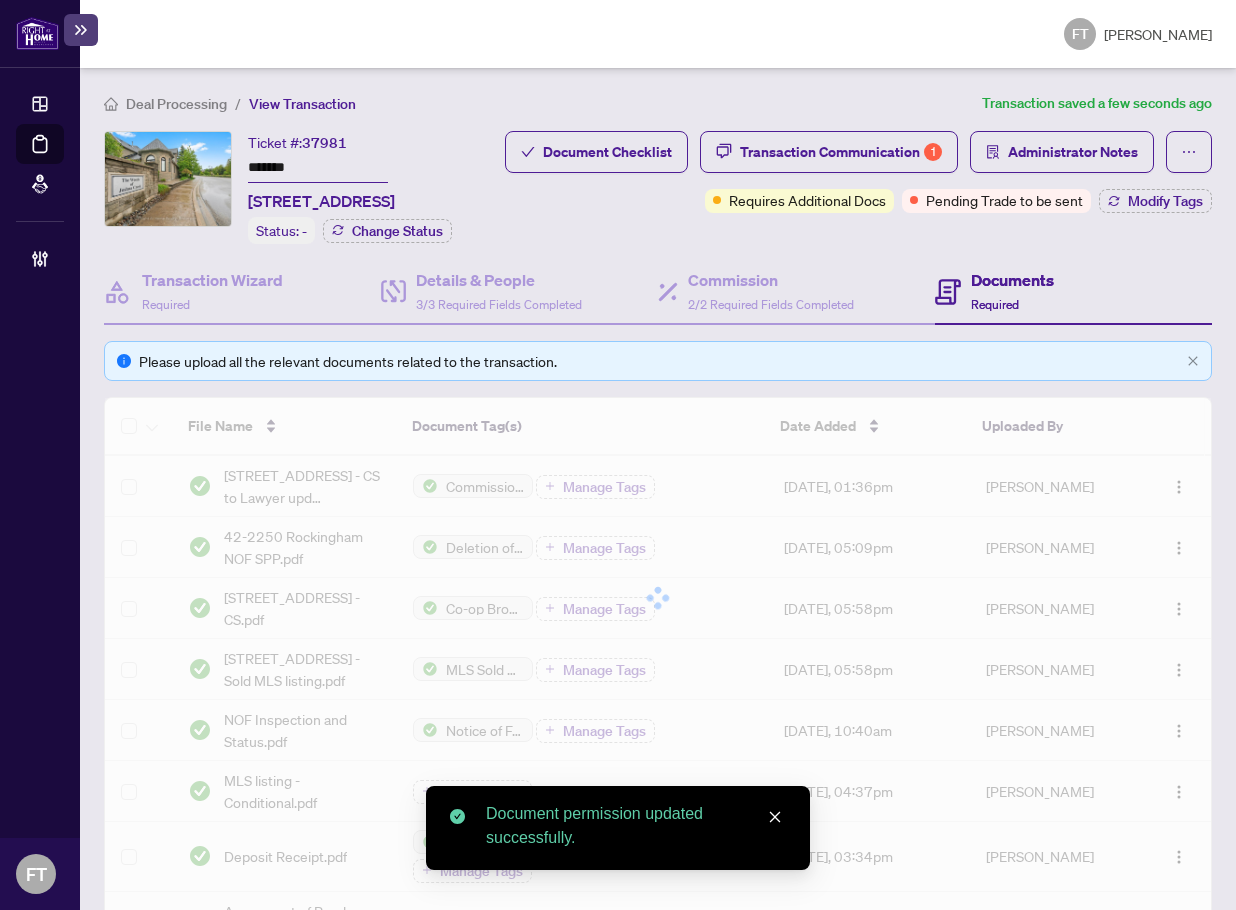 drag, startPoint x: 362, startPoint y: 43, endPoint x: 660, endPoint y: 26, distance: 298.4845 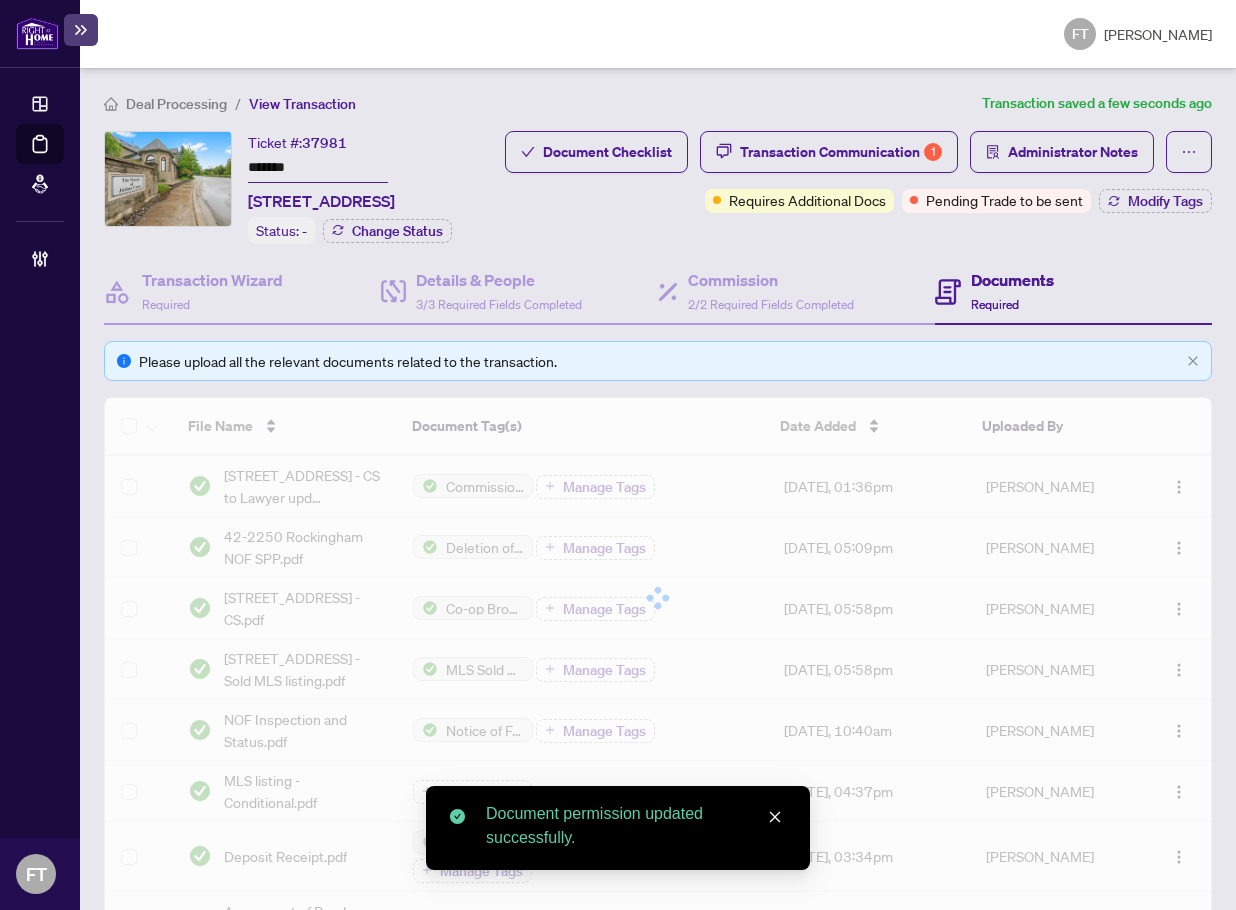 click on "FT Florabelle Tabije" at bounding box center [658, 34] 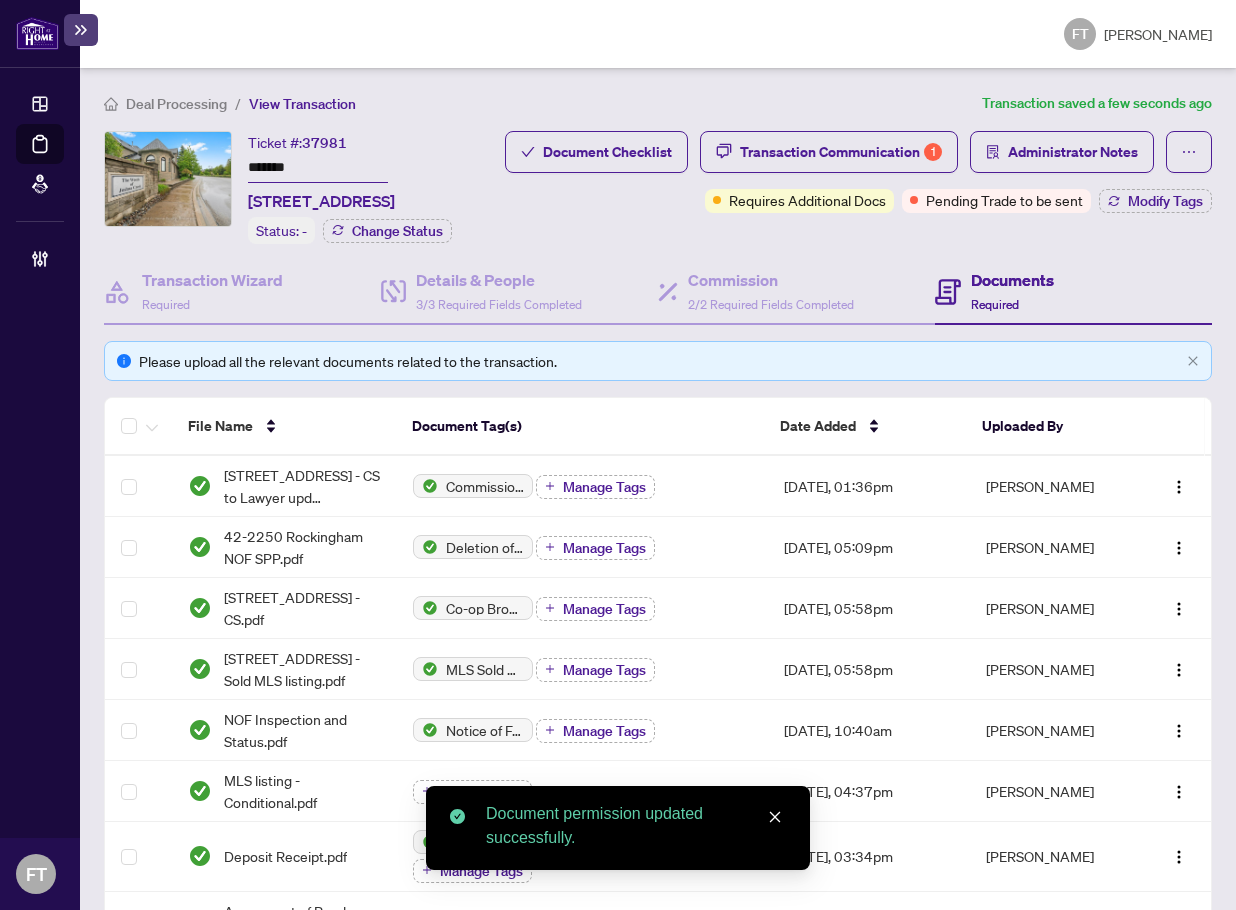 click on "Deal Processing / View Transaction Transaction saved   a few seconds ago Ticket #:  37981 ******* 42-2250 Rockingham Dr, Oakville, Ontario L6H 6J3, Canada Status:   - Change Status Document Checklist Transaction Communication 1 Administrator Notes Requires Additional Docs Pending Trade to be sent Modify Tags Transaction Wizard Required Details & People 3/3 Required Fields Completed Commission 2/2 Required Fields Completed Documents Required Please upload all the relevant documents related to the transaction. File Name Document Tag(s) Date Added Uploaded By             2250 Rockingham Dr 42 - CS to Lawyer upd address.pdf Commission Statement Sent to Lawyer Manage Tags Jul/02/2025, 01:36pm Florabelle Tabije 42-2250 Rockingham NOF SPP.pdf Deletion of Conditions Manage Tags Jun/23/2025, 05:09pm John Murphy 2250 Rockingham Dr 42 - CS.pdf Co-op Brokerage Commission Statement Manage Tags Jun/20/2025, 05:58pm Jean Belarde 2250 Rockingham Dr 42 - Sold MLS listing.pdf MLS Sold Print Out Manage Tags Jean Belarde" at bounding box center (658, 489) 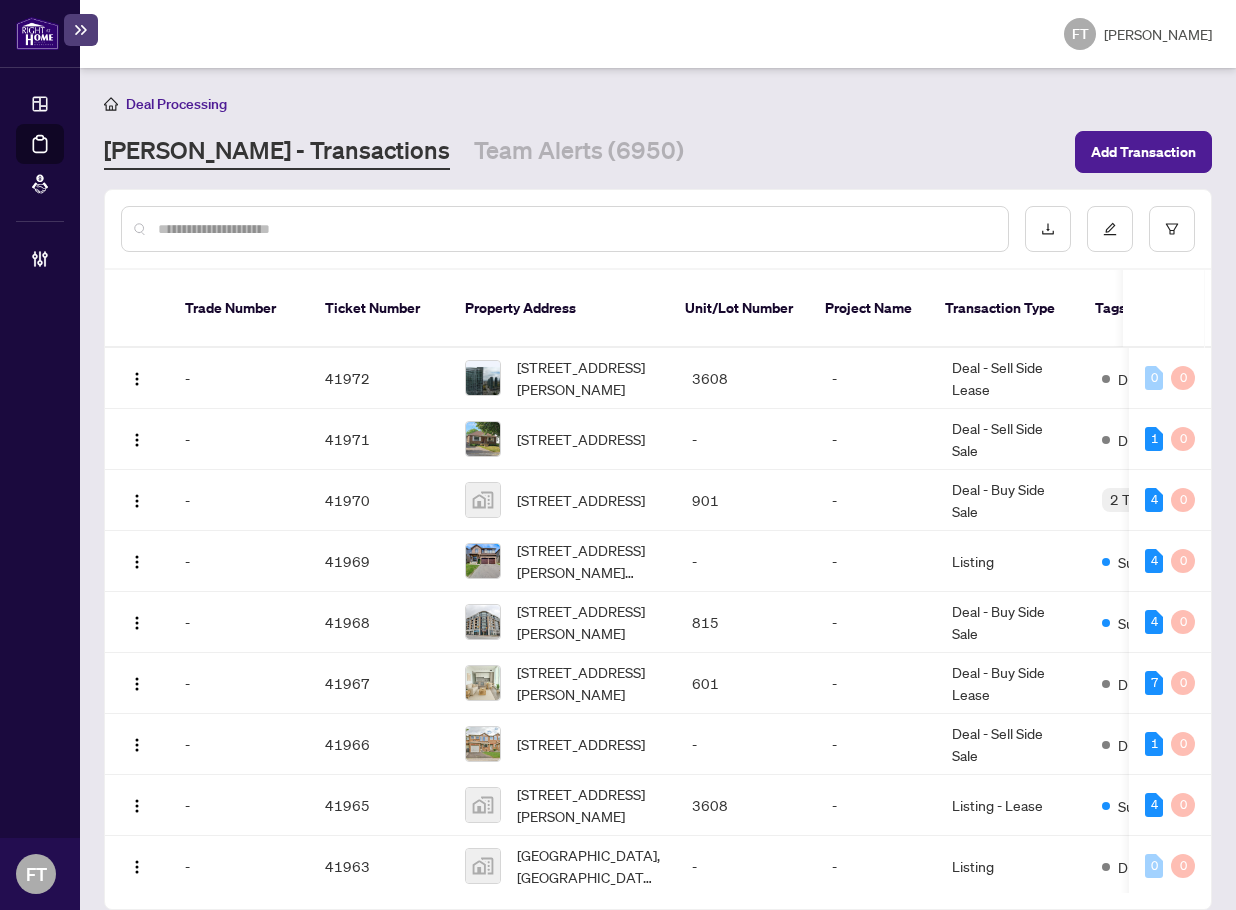 click at bounding box center [575, 229] 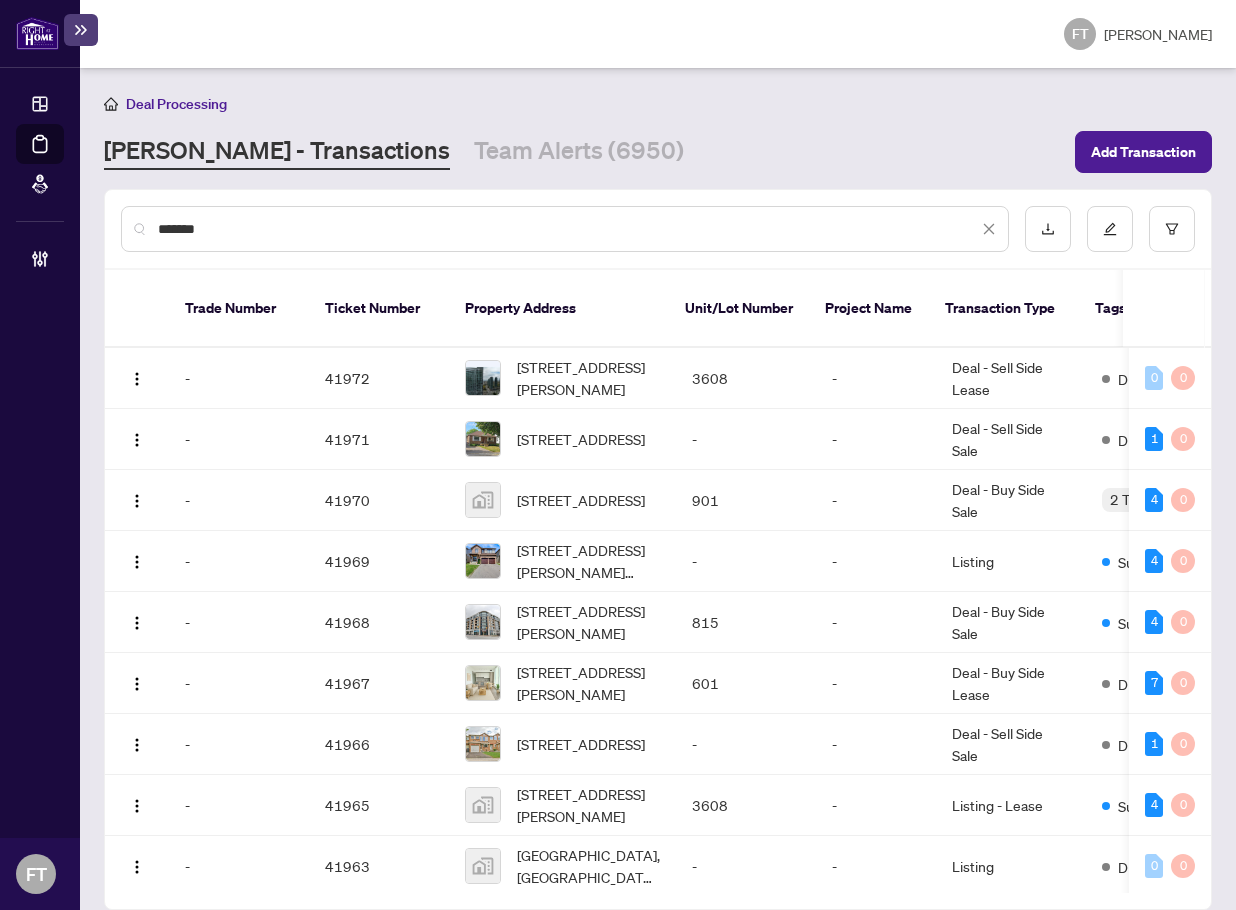 type on "*******" 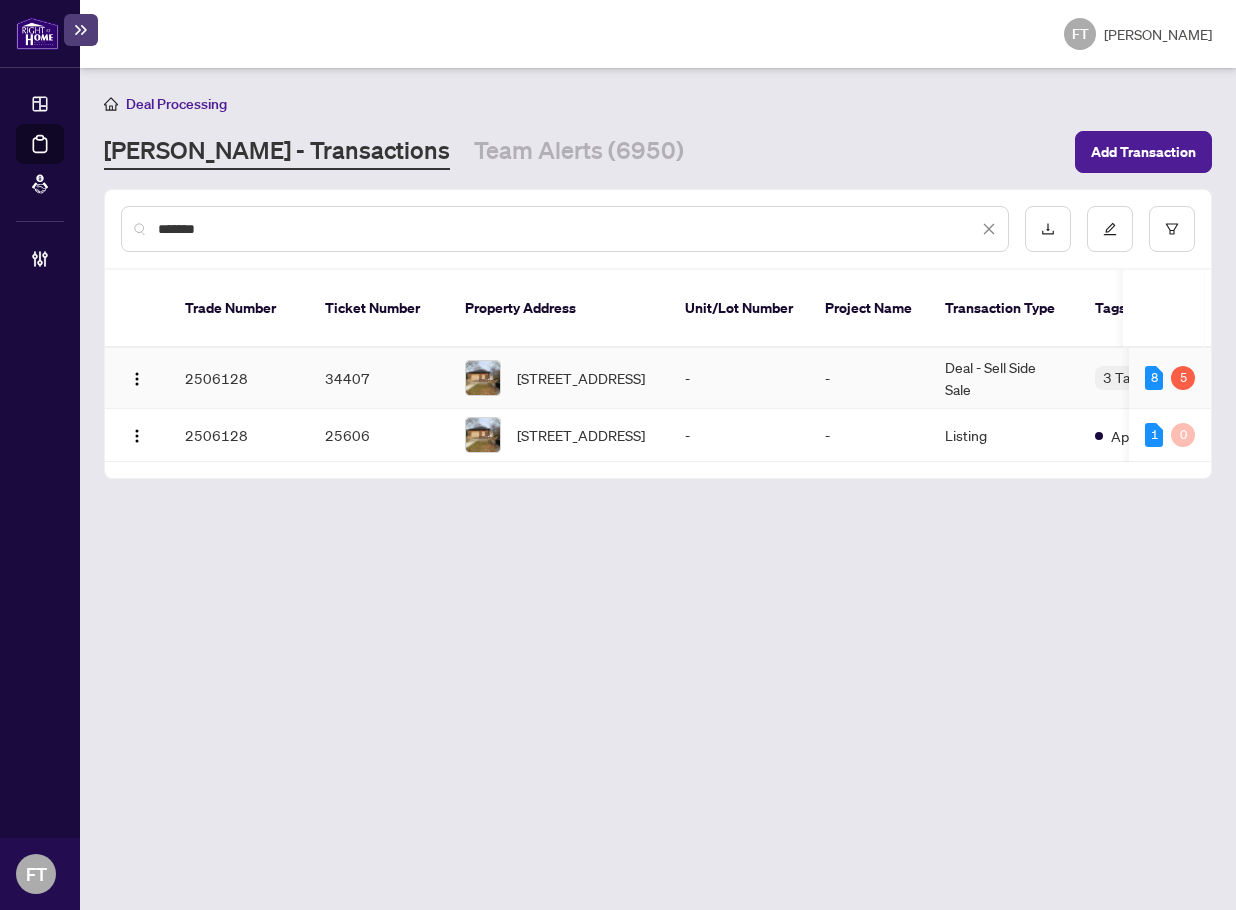 click on "Deal - Sell Side Sale" at bounding box center [1004, 378] 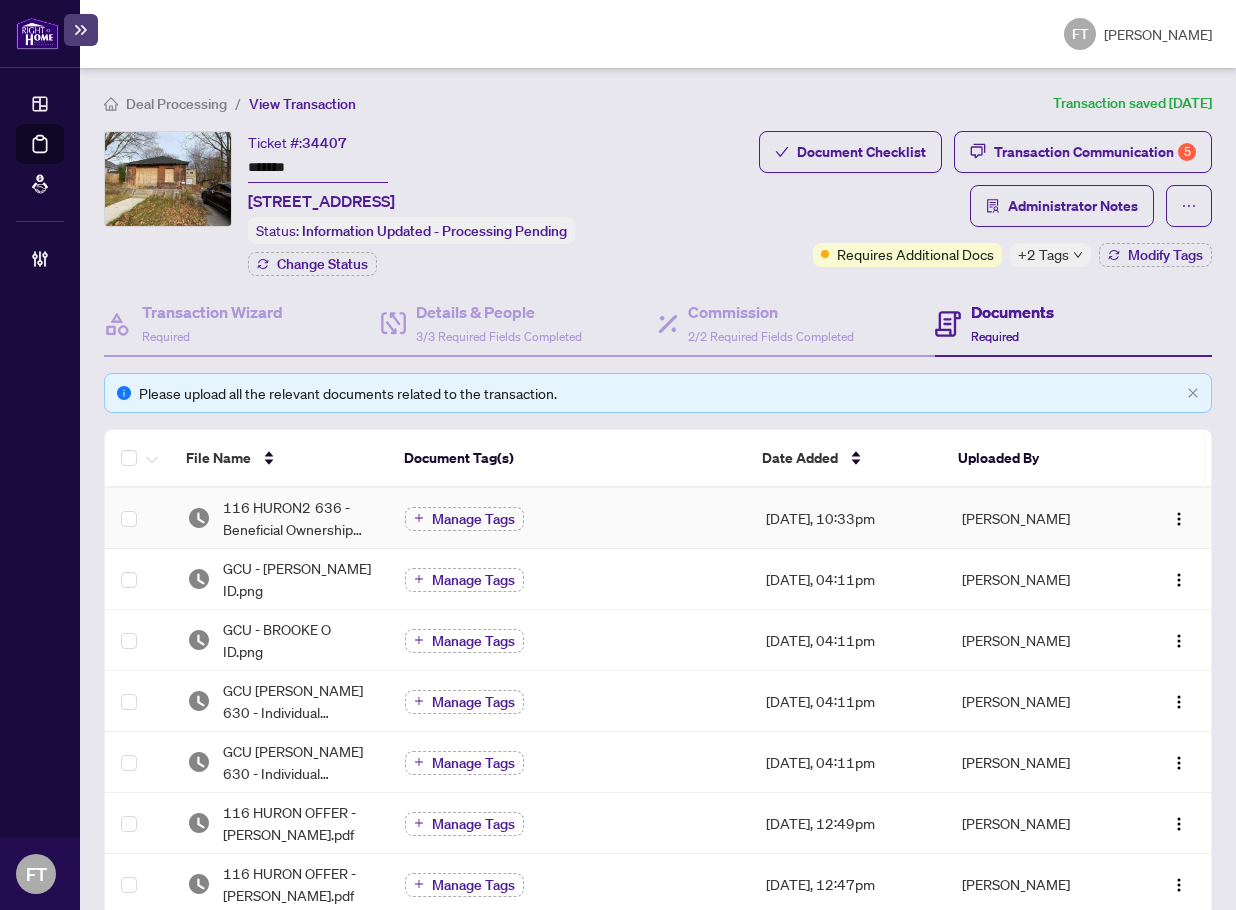 click on "Jun/30/2025, 10:33pm" at bounding box center (848, 518) 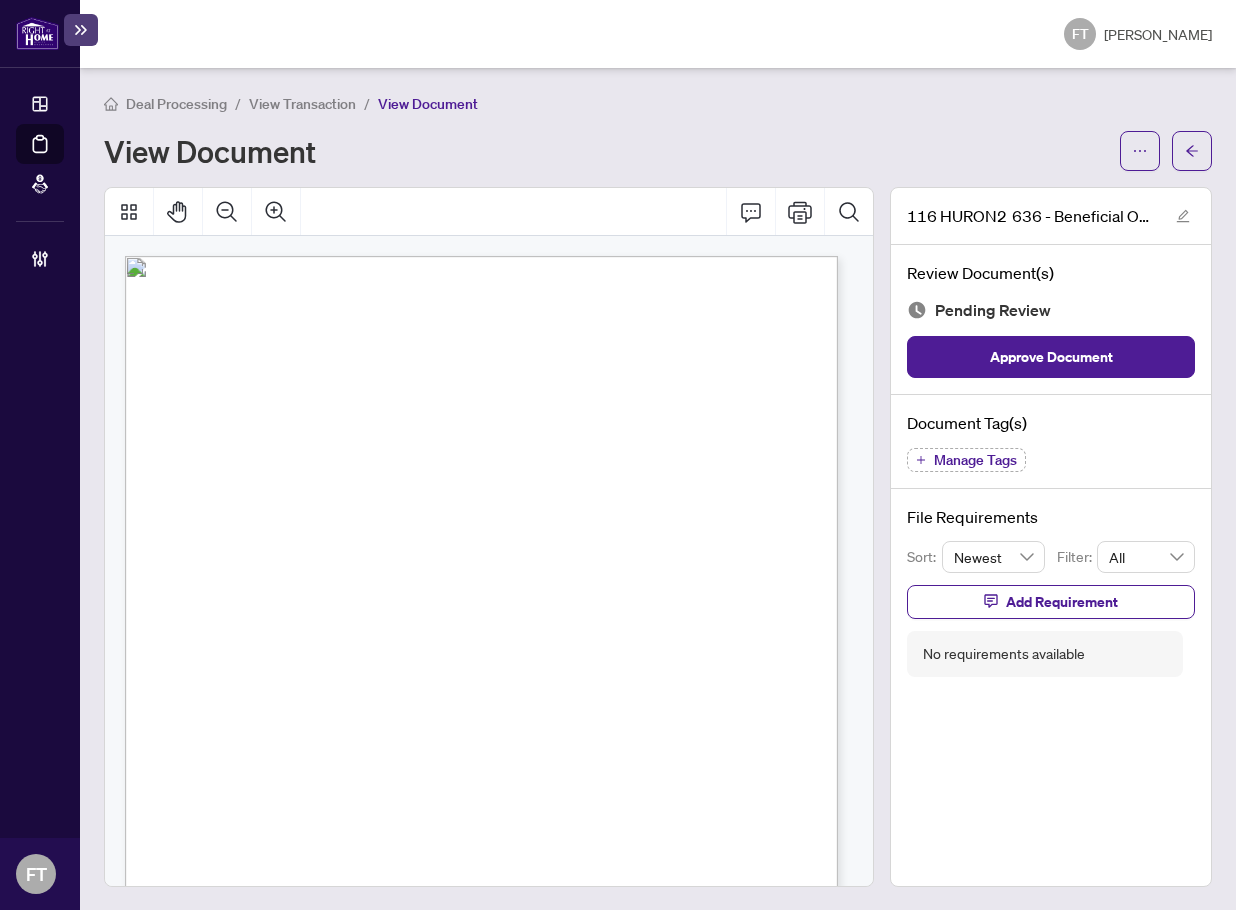 click on "Manage Tags" at bounding box center [975, 460] 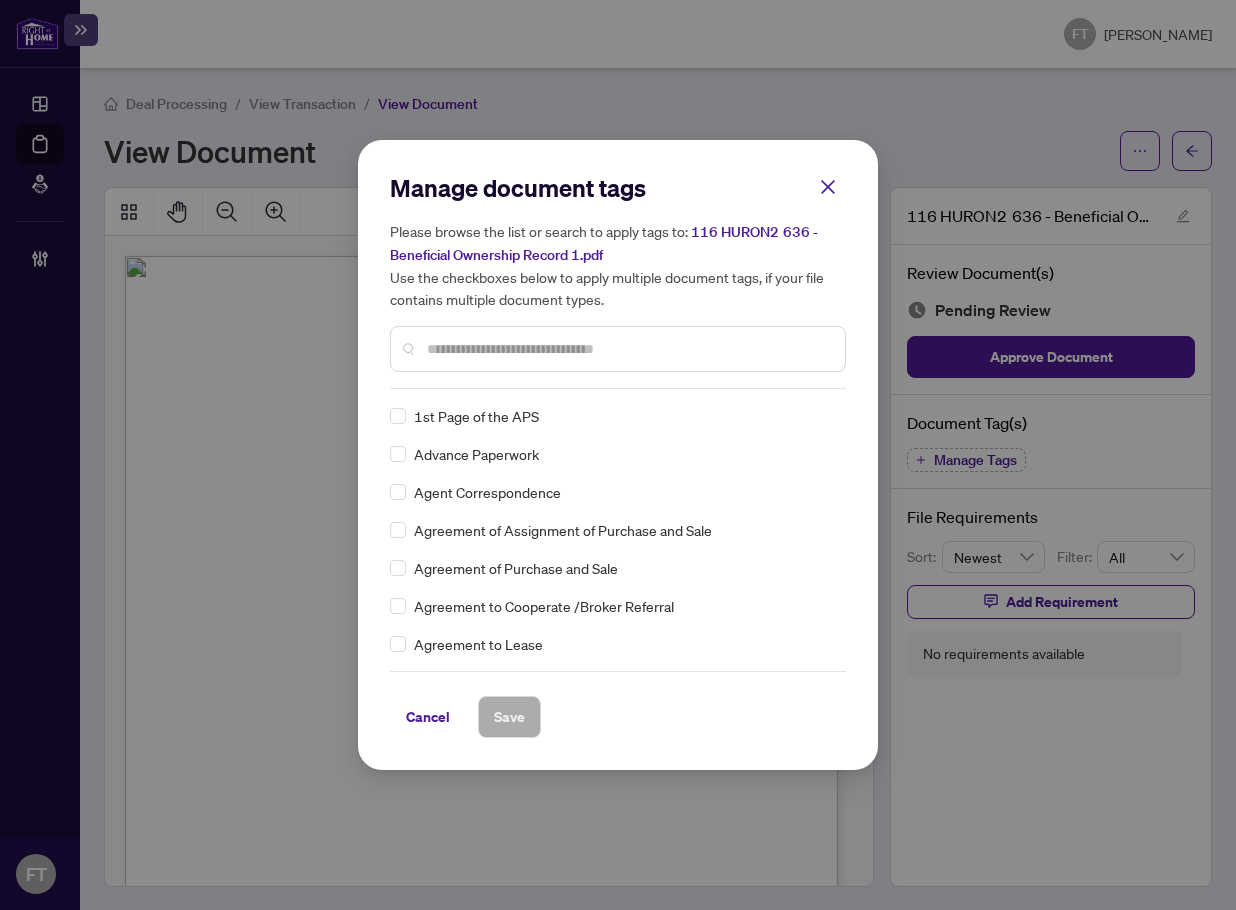 click at bounding box center (628, 349) 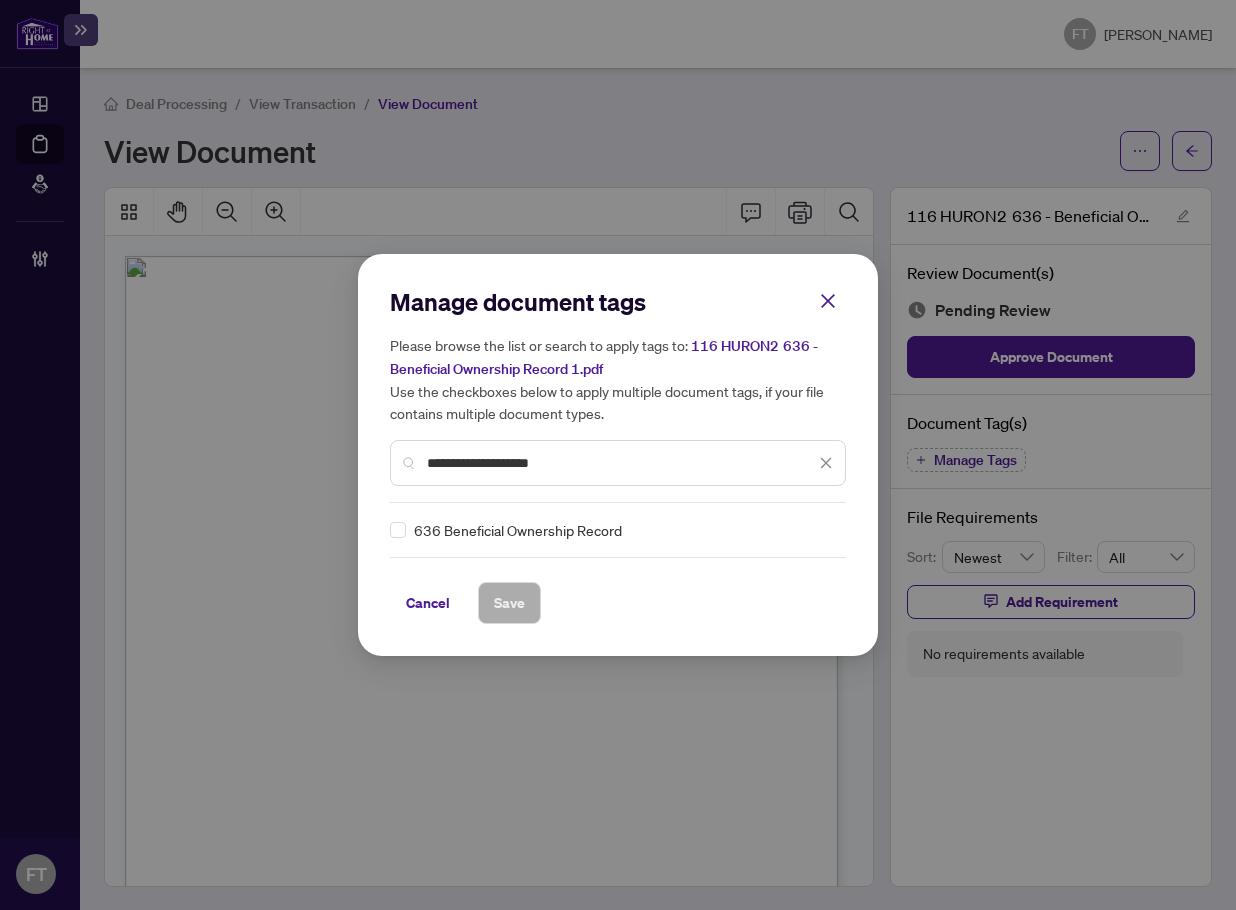 type on "**********" 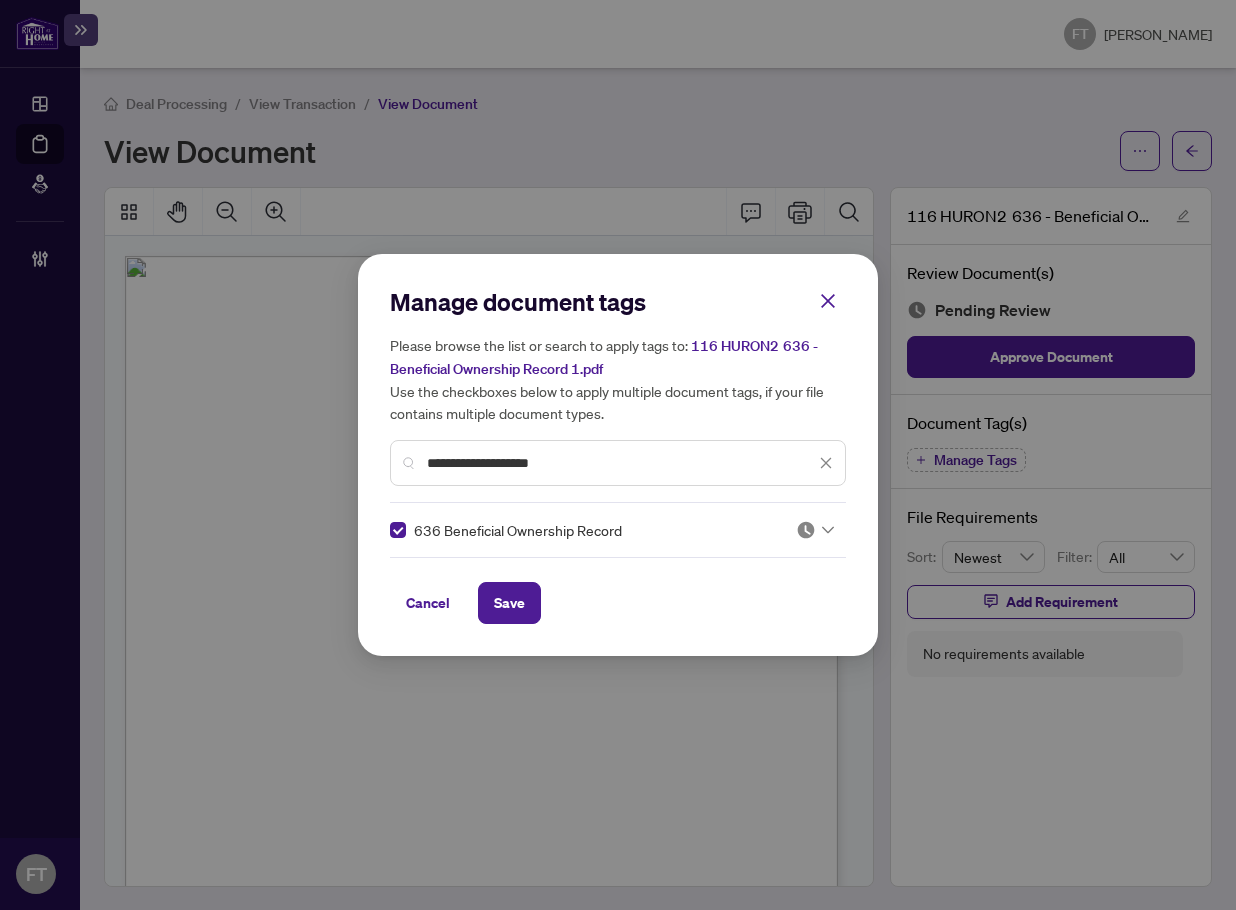 click at bounding box center [806, 530] 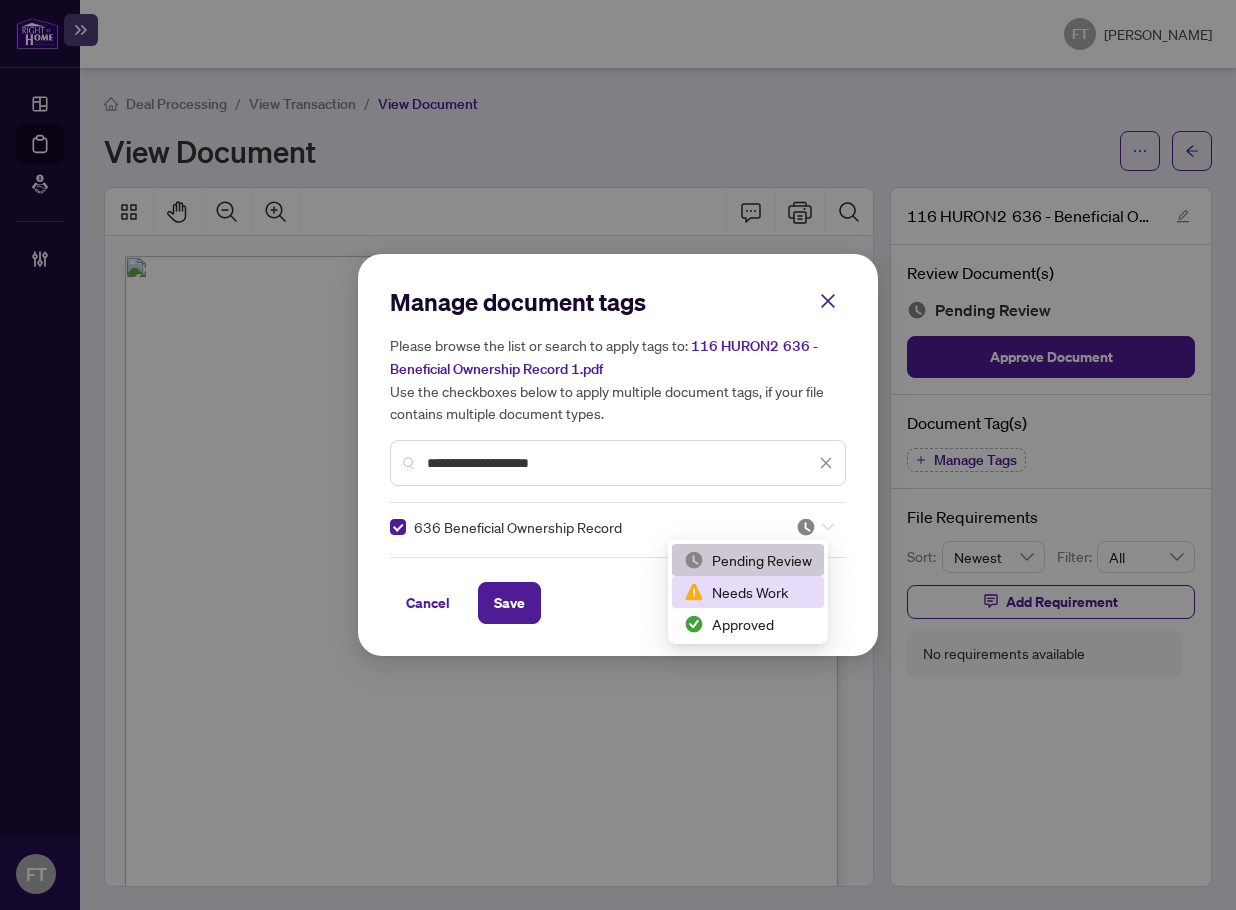 click on "Needs Work" at bounding box center (748, 592) 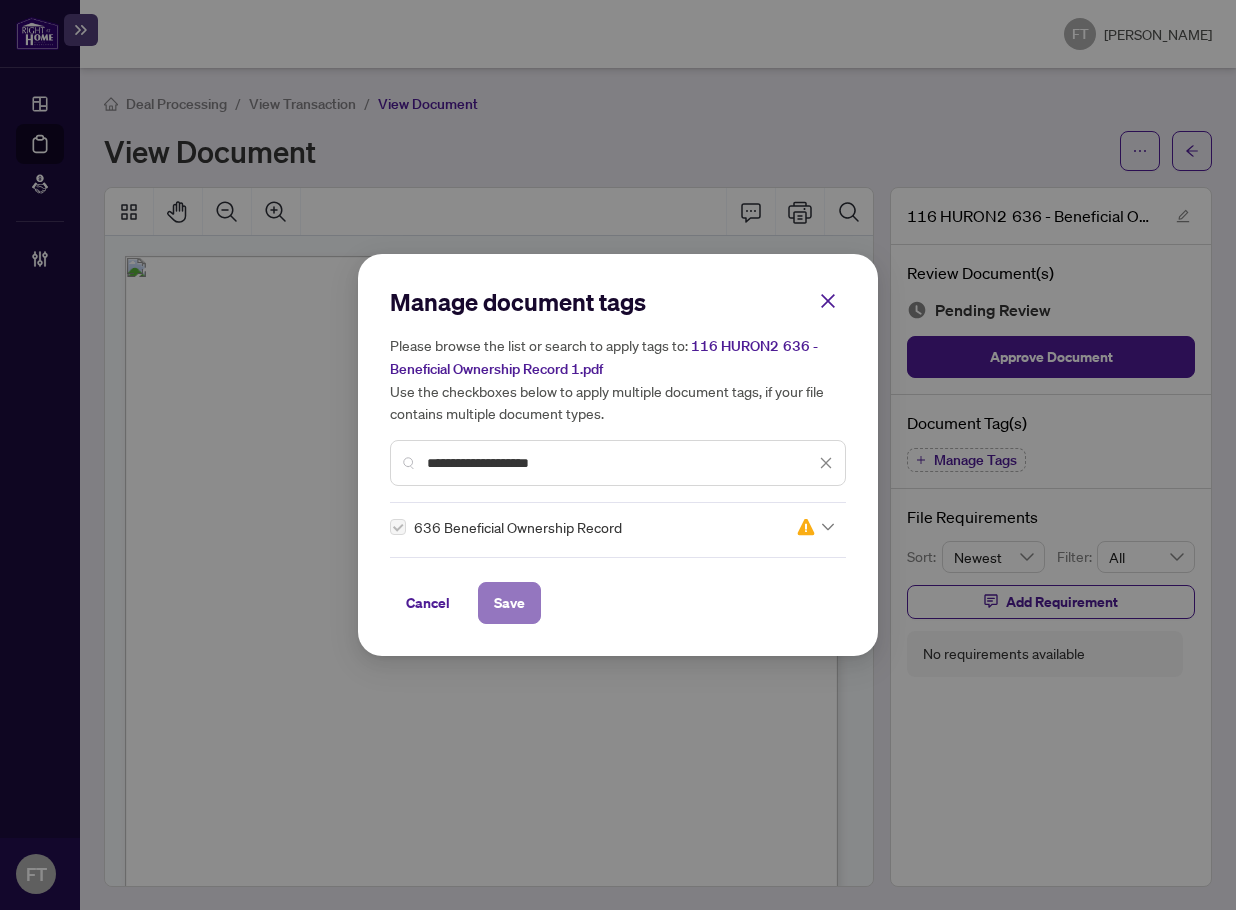 click on "Save" at bounding box center [509, 603] 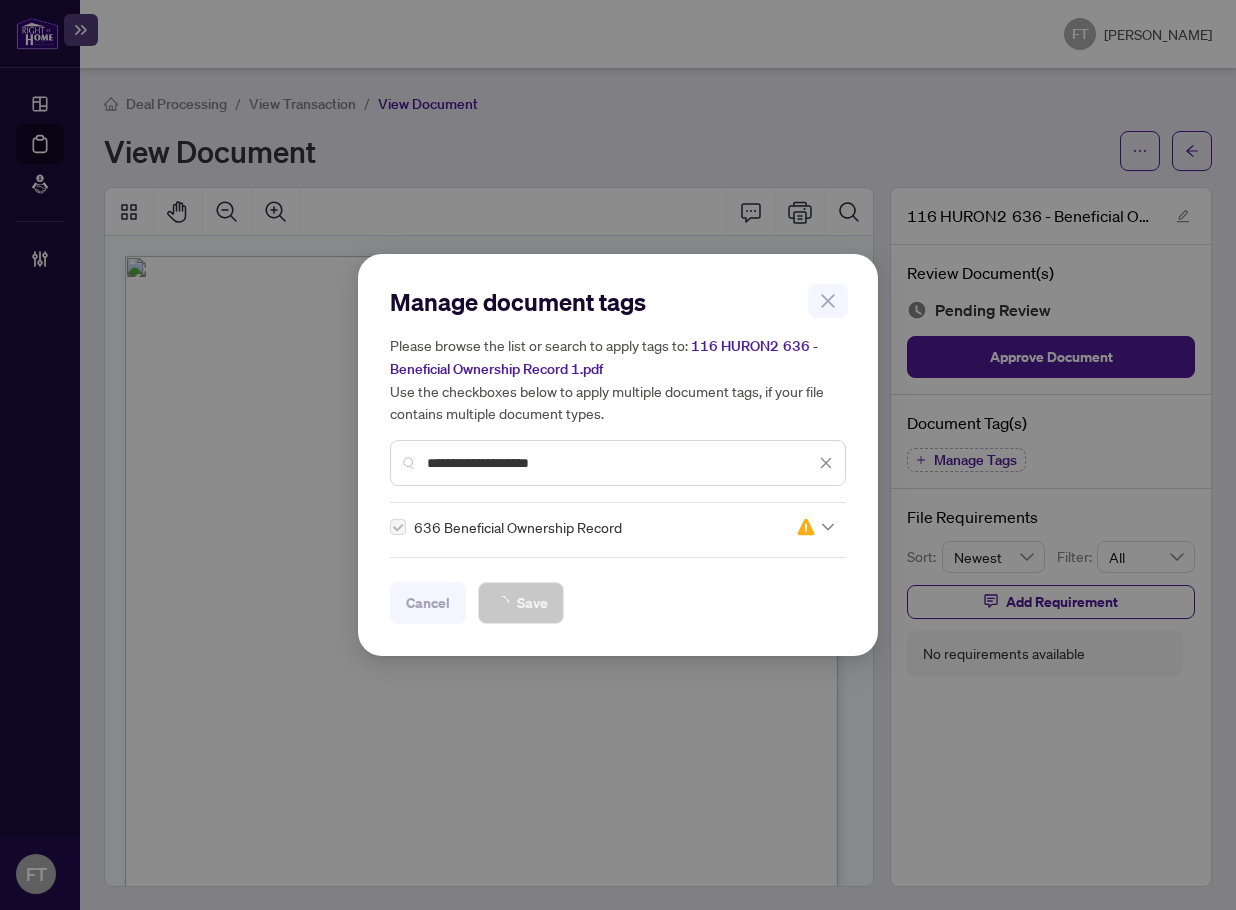 click on "**********" at bounding box center [618, 455] 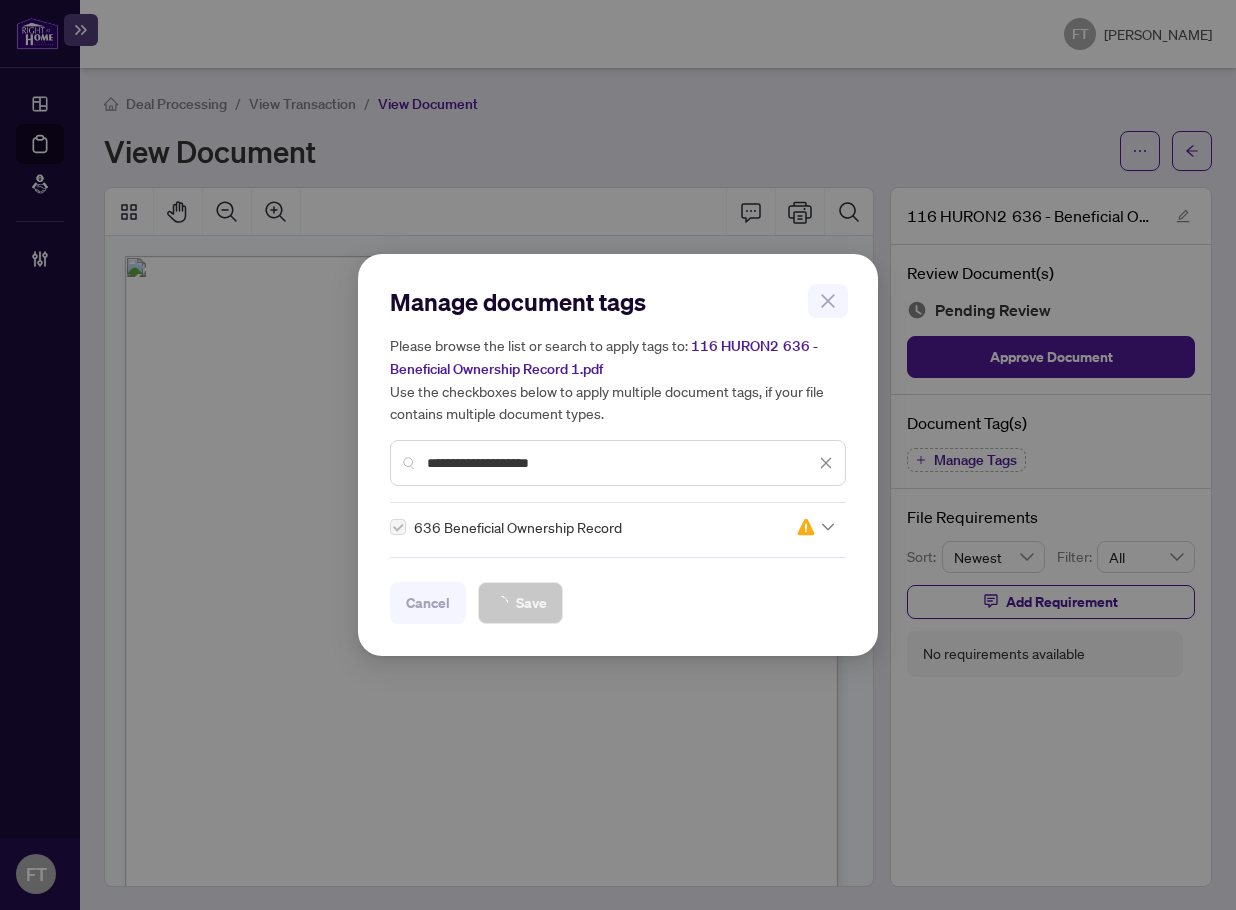 drag, startPoint x: 1216, startPoint y: 789, endPoint x: 1041, endPoint y: 632, distance: 235.10423 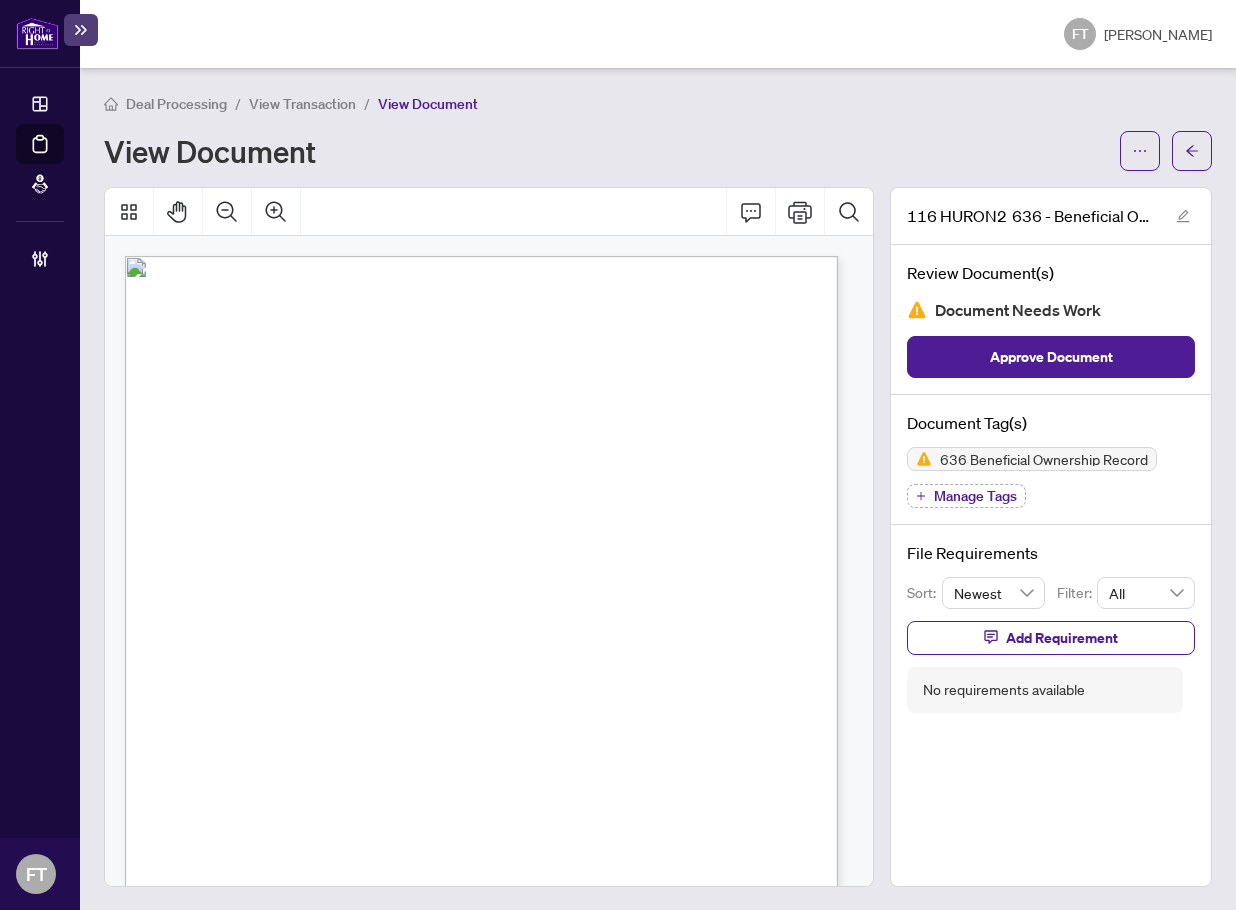 drag, startPoint x: 355, startPoint y: 621, endPoint x: 974, endPoint y: 615, distance: 619.02905 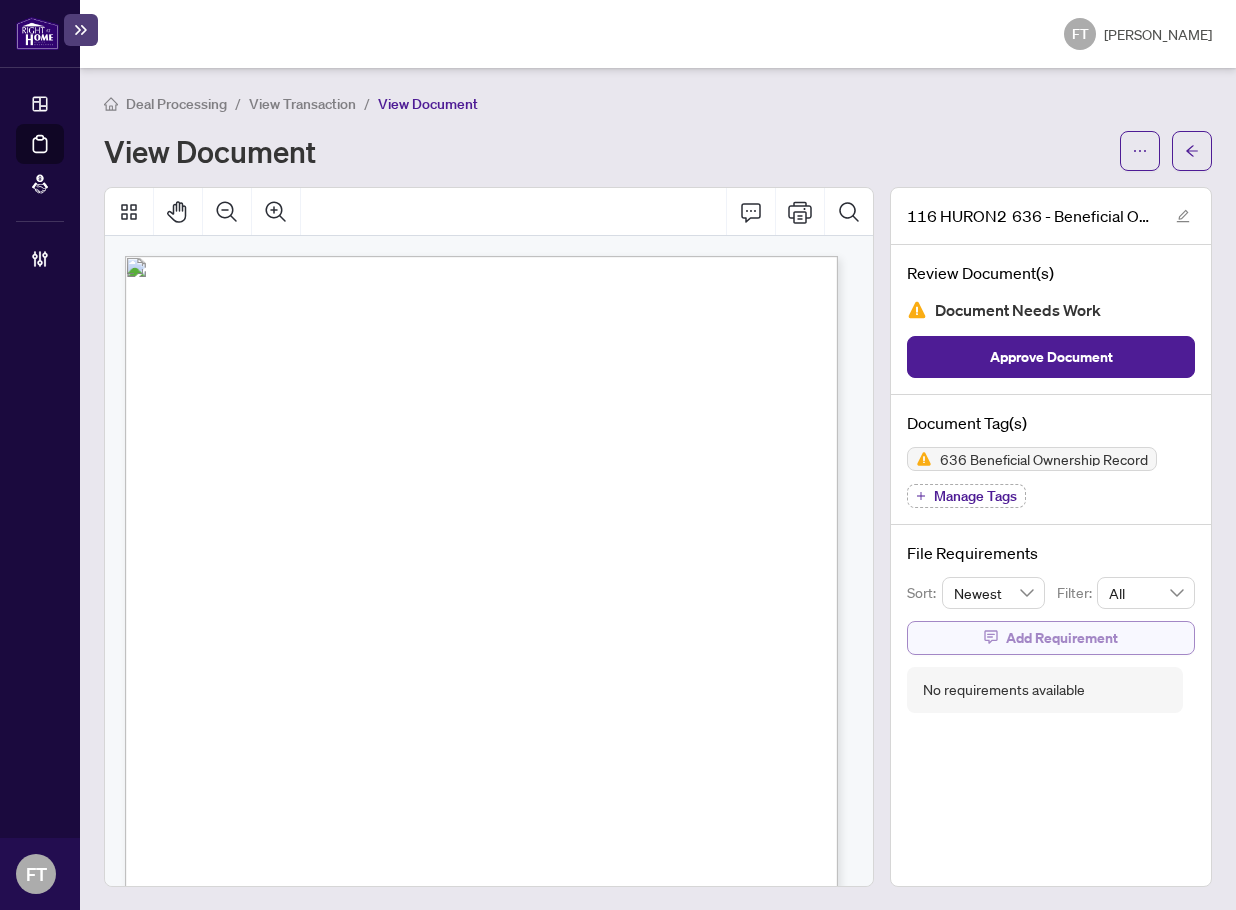click on "Add Requirement" at bounding box center [1051, 638] 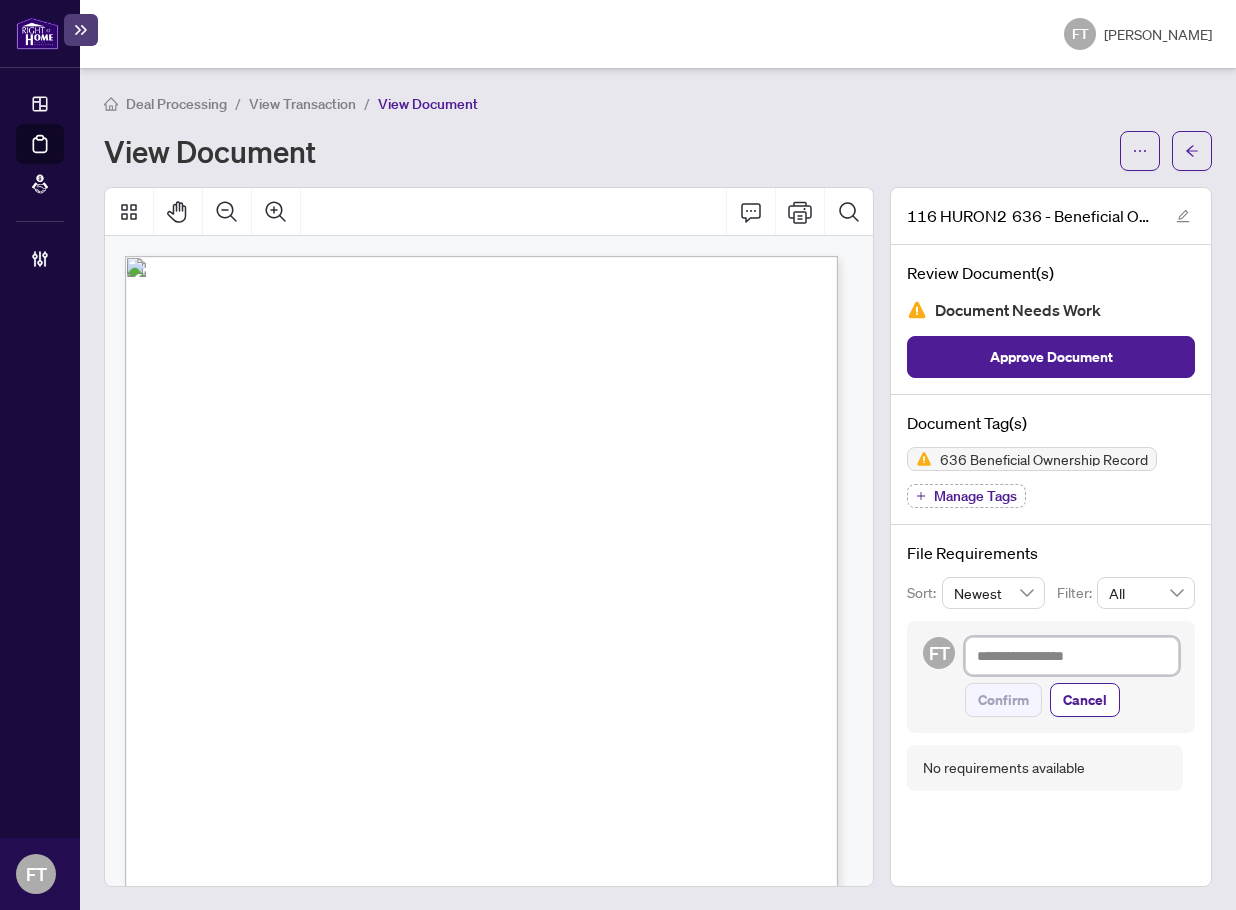 click at bounding box center (1072, 656) 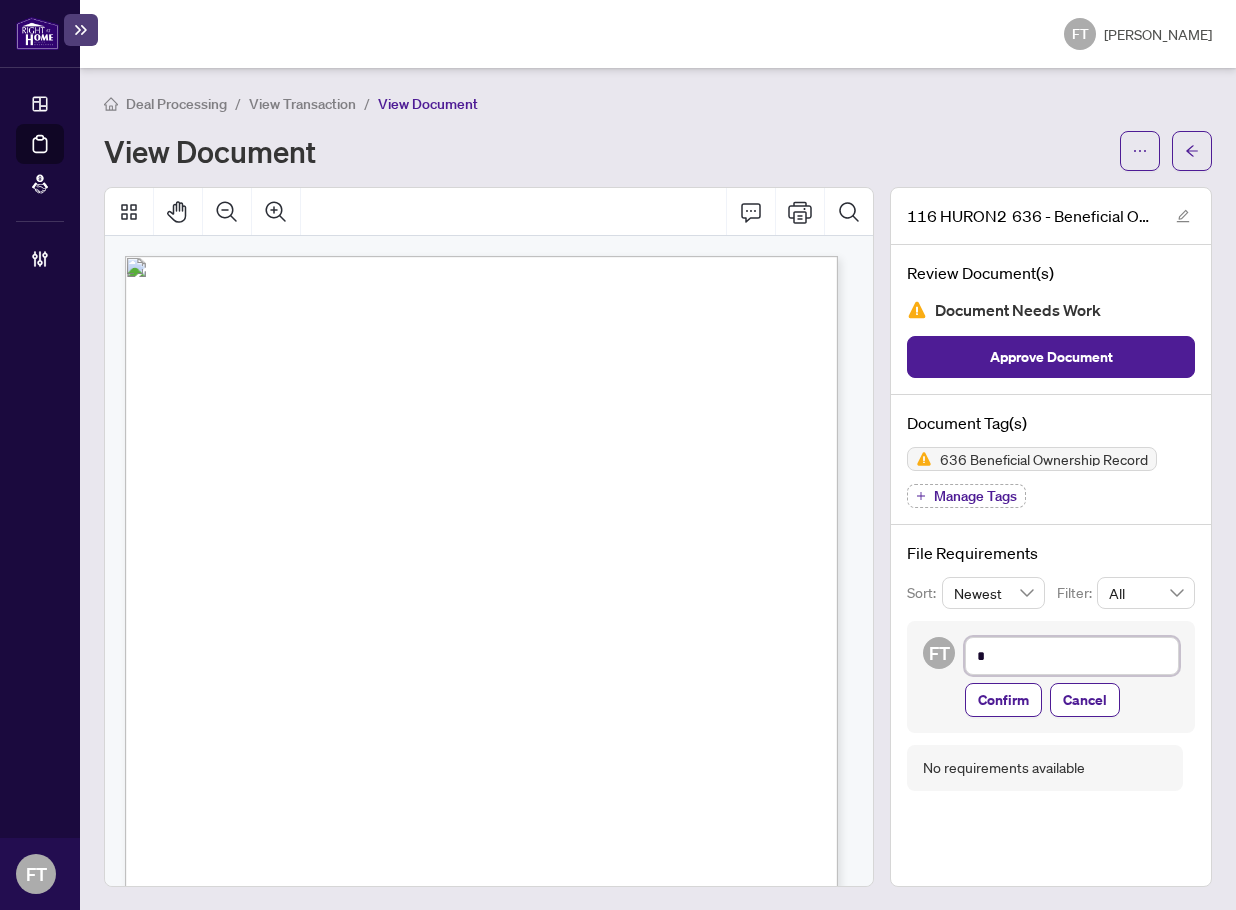 type on "**" 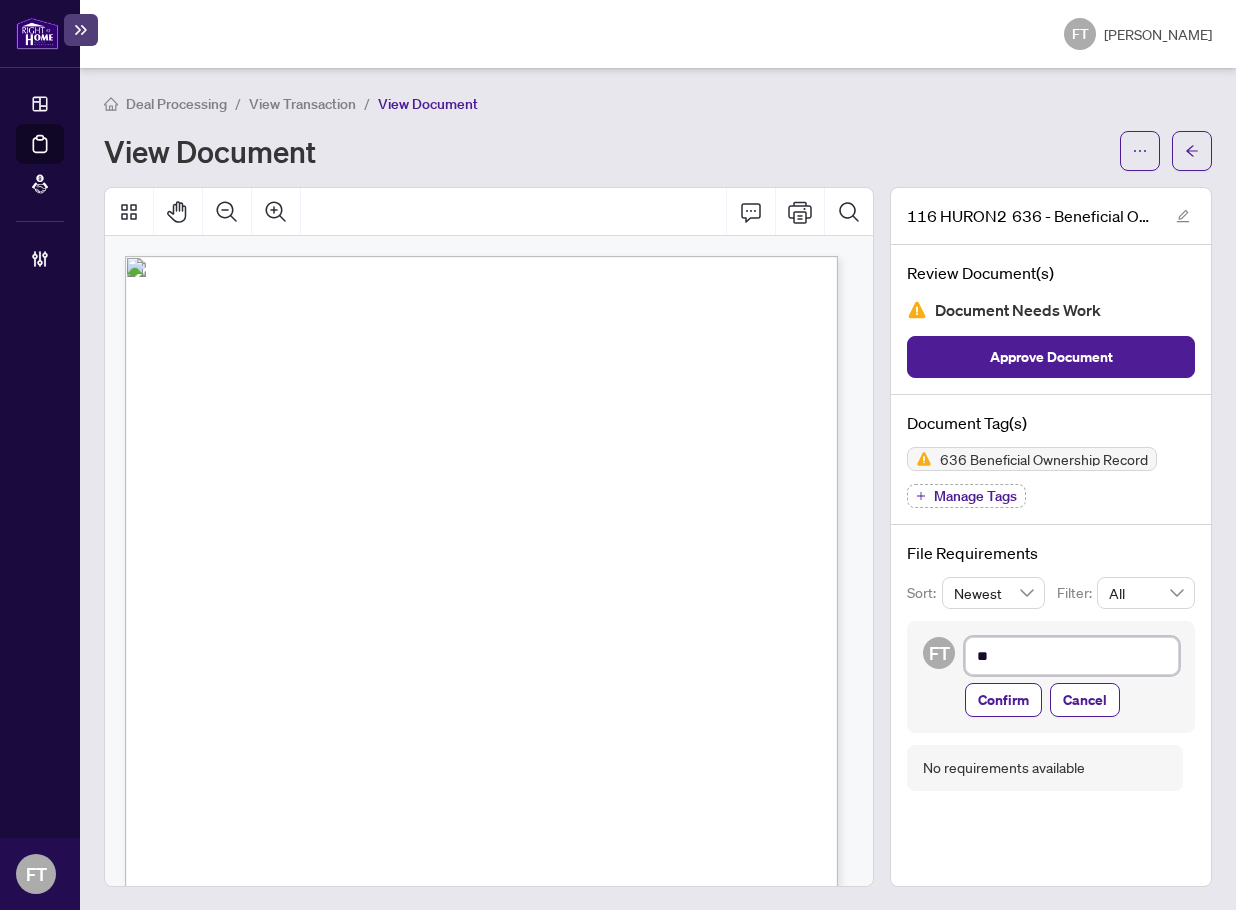 type on "***" 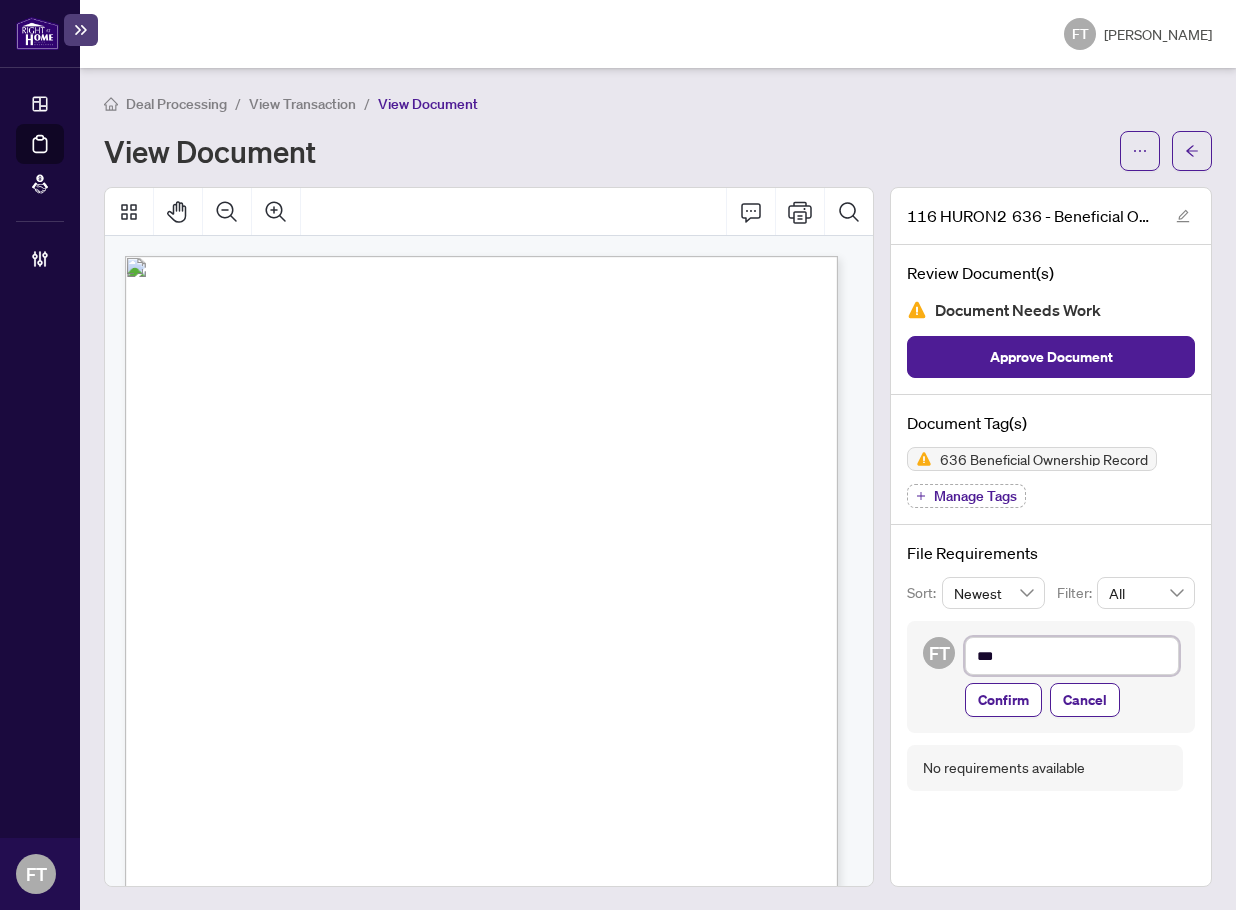 type on "****" 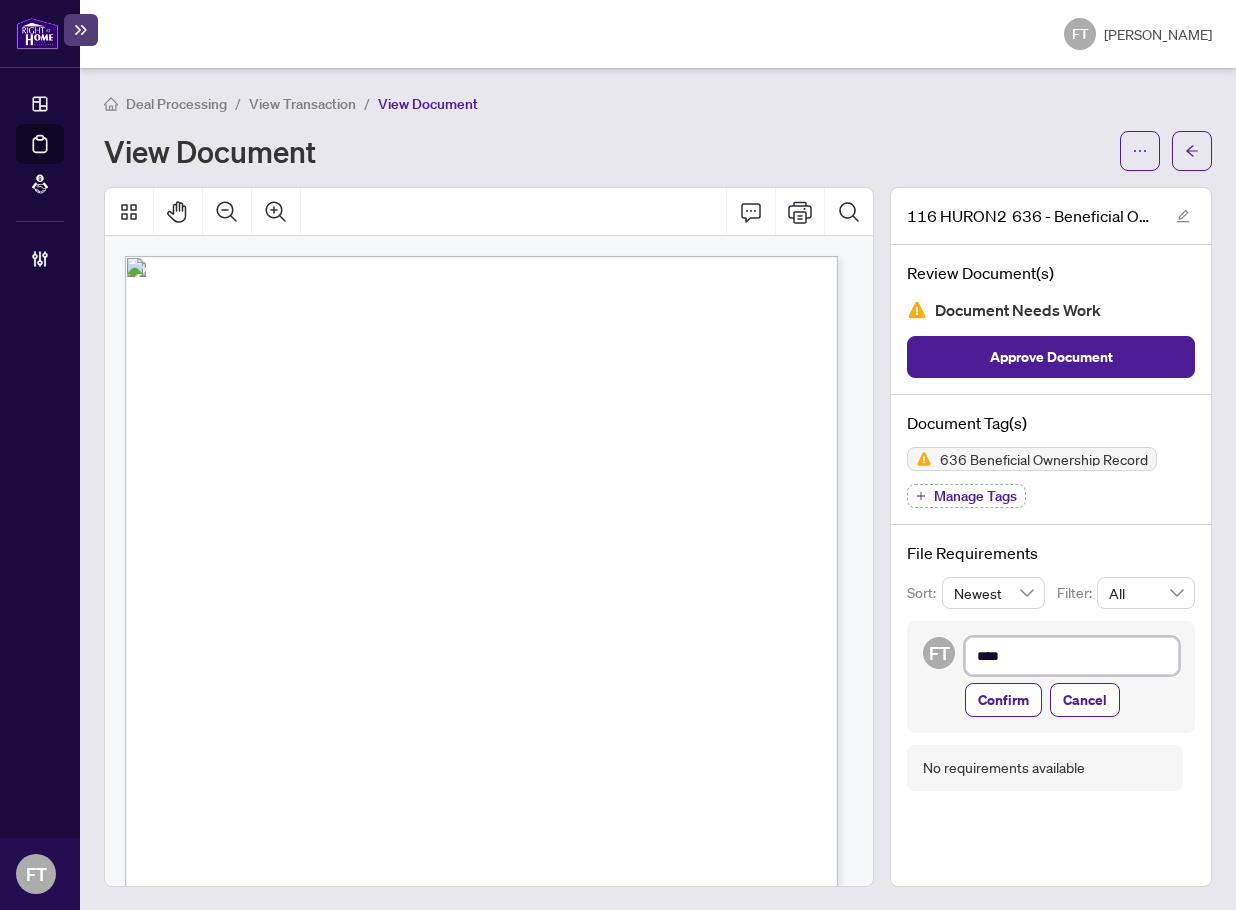 type on "*****" 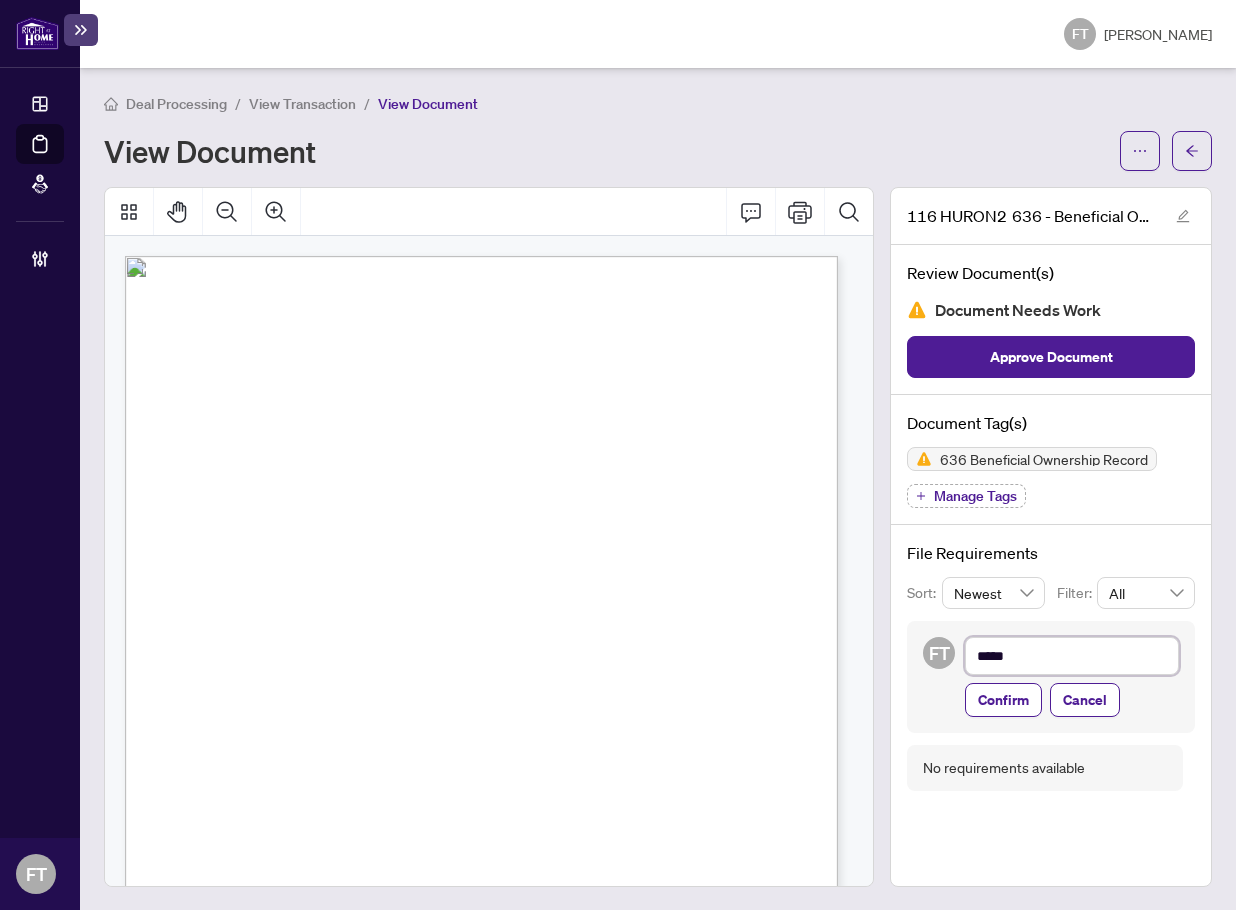 type on "******" 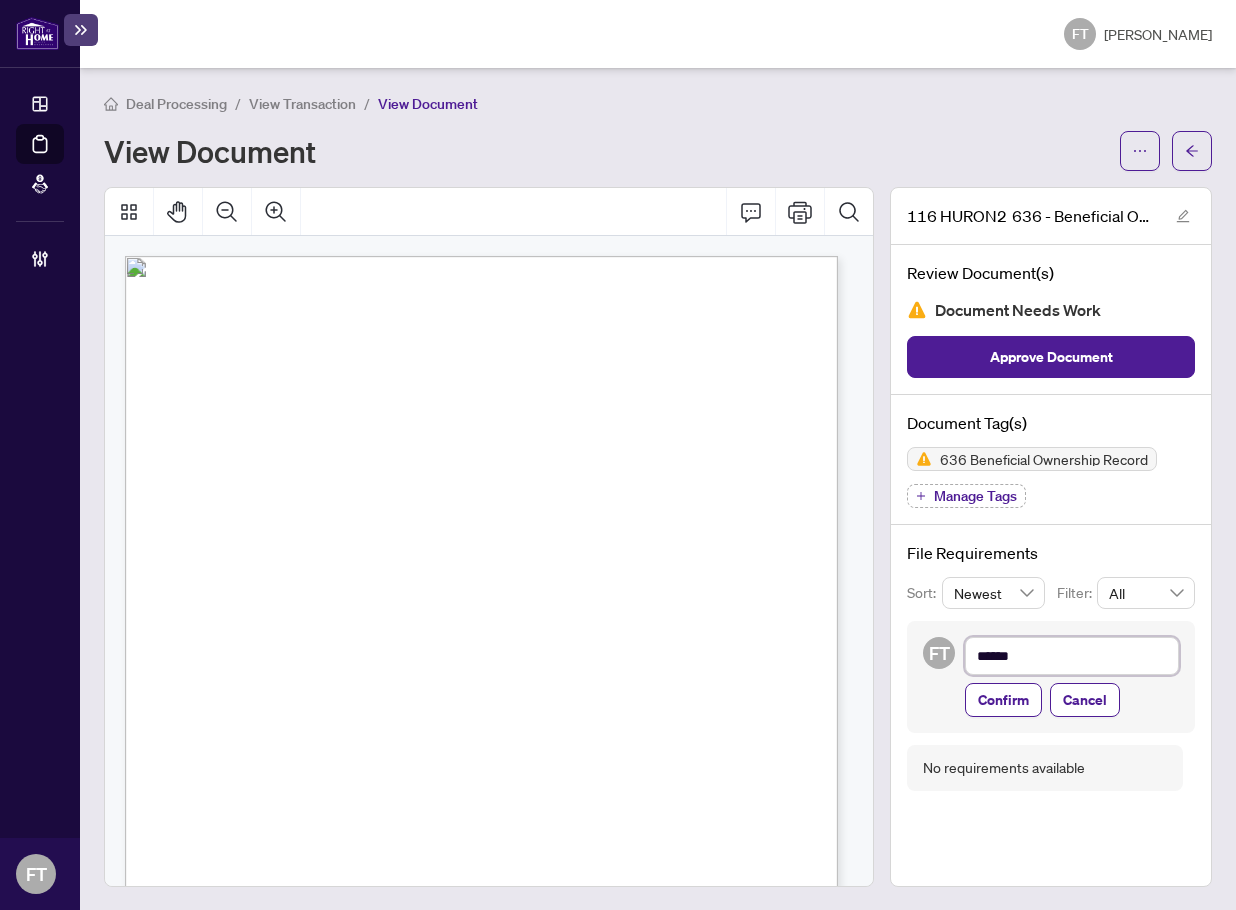 type on "*******" 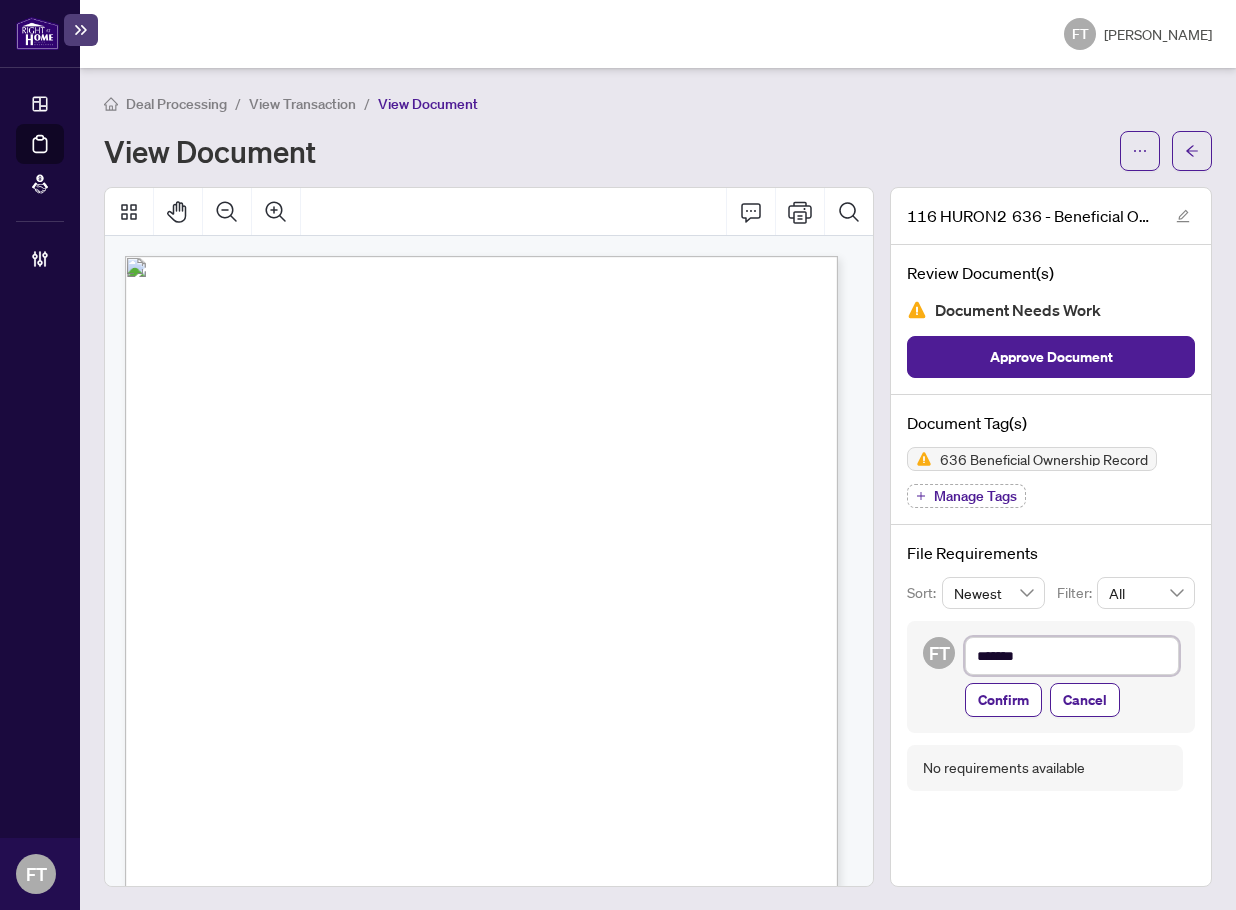 type on "********" 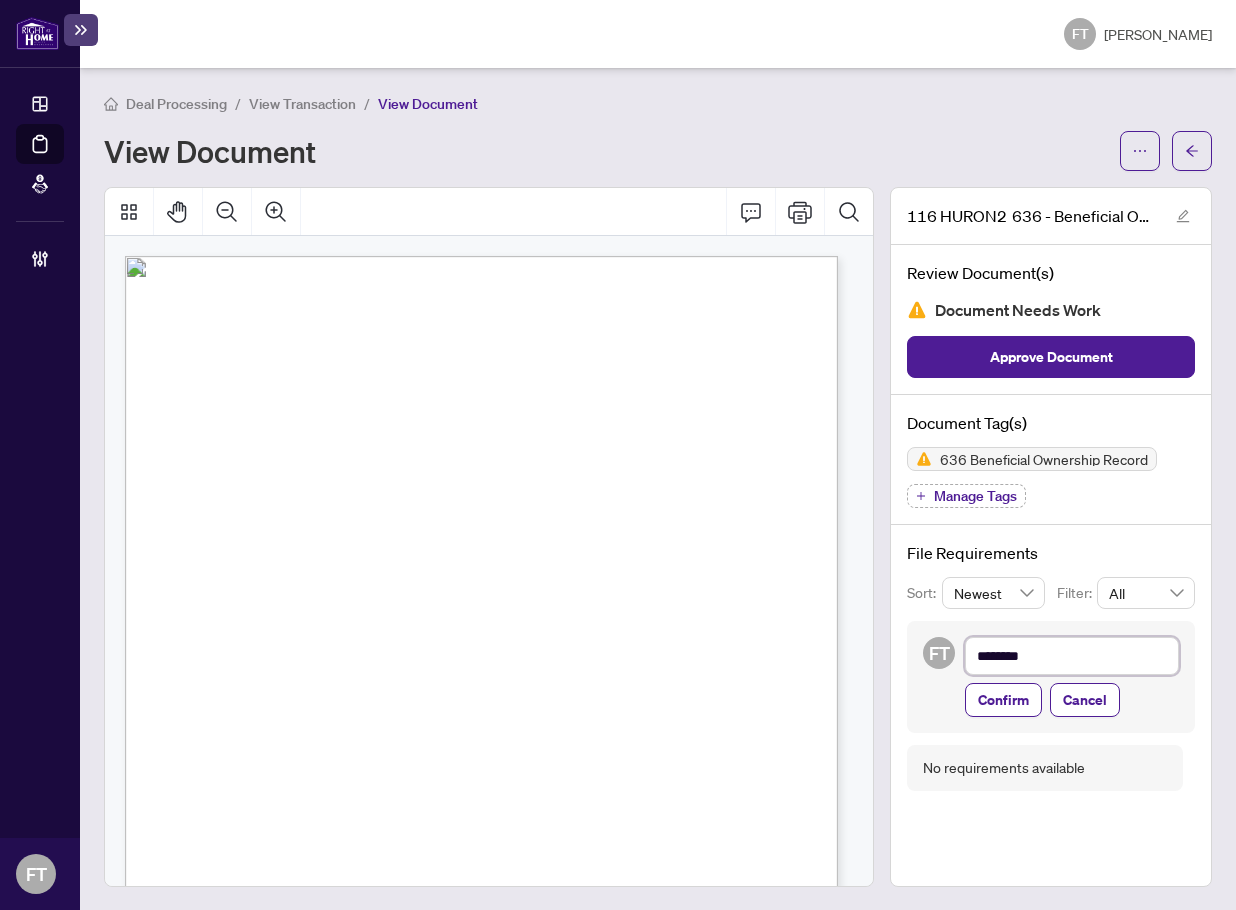 type on "*********" 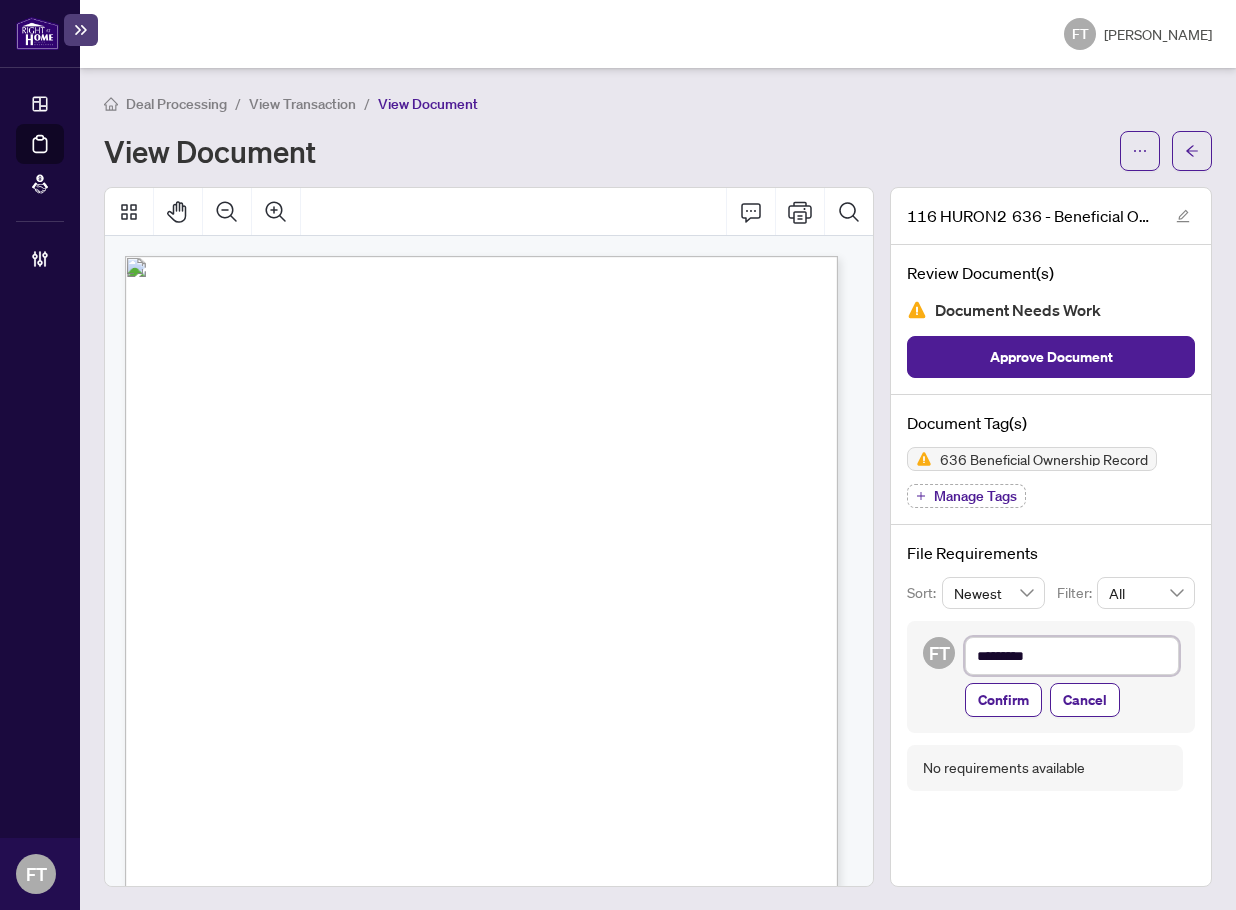 type on "**********" 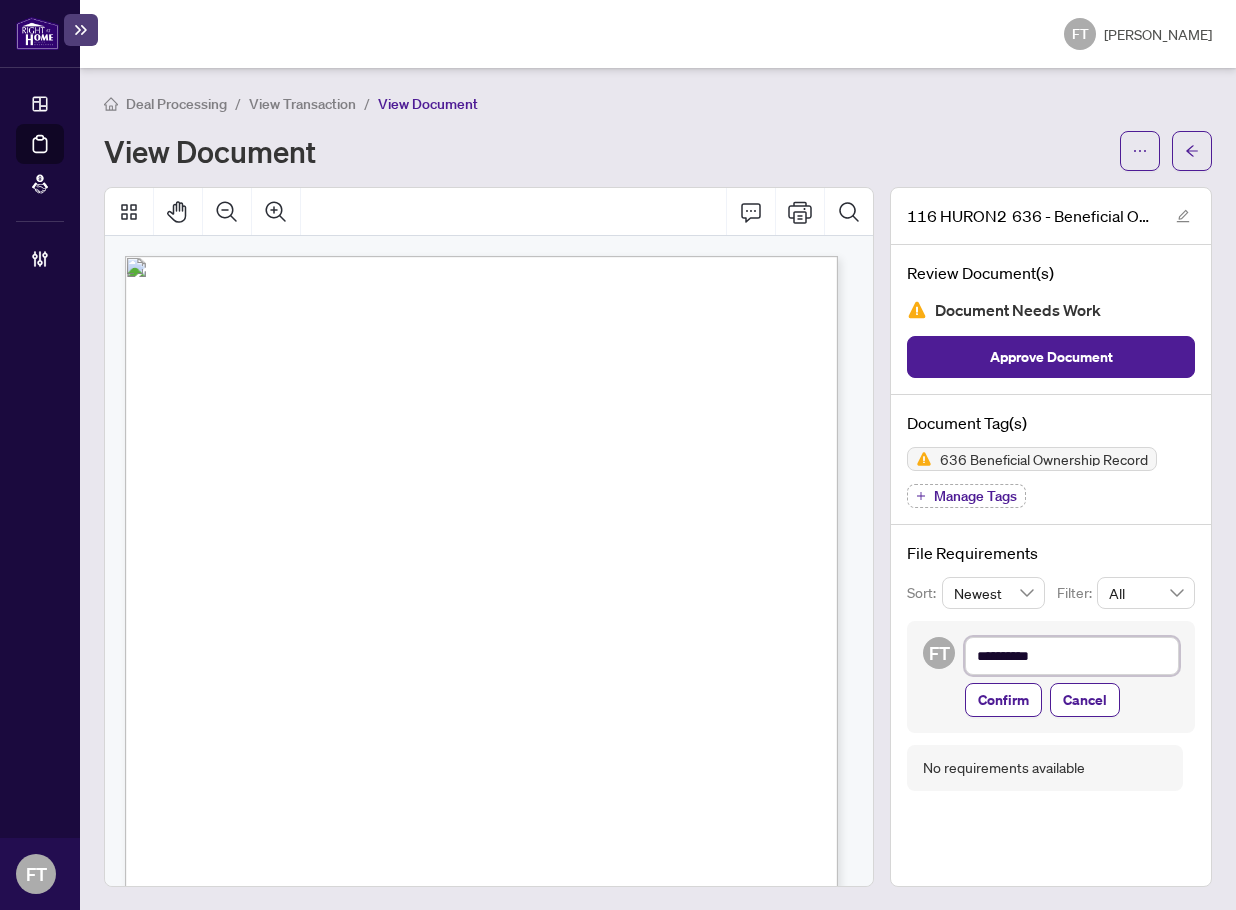 type on "**********" 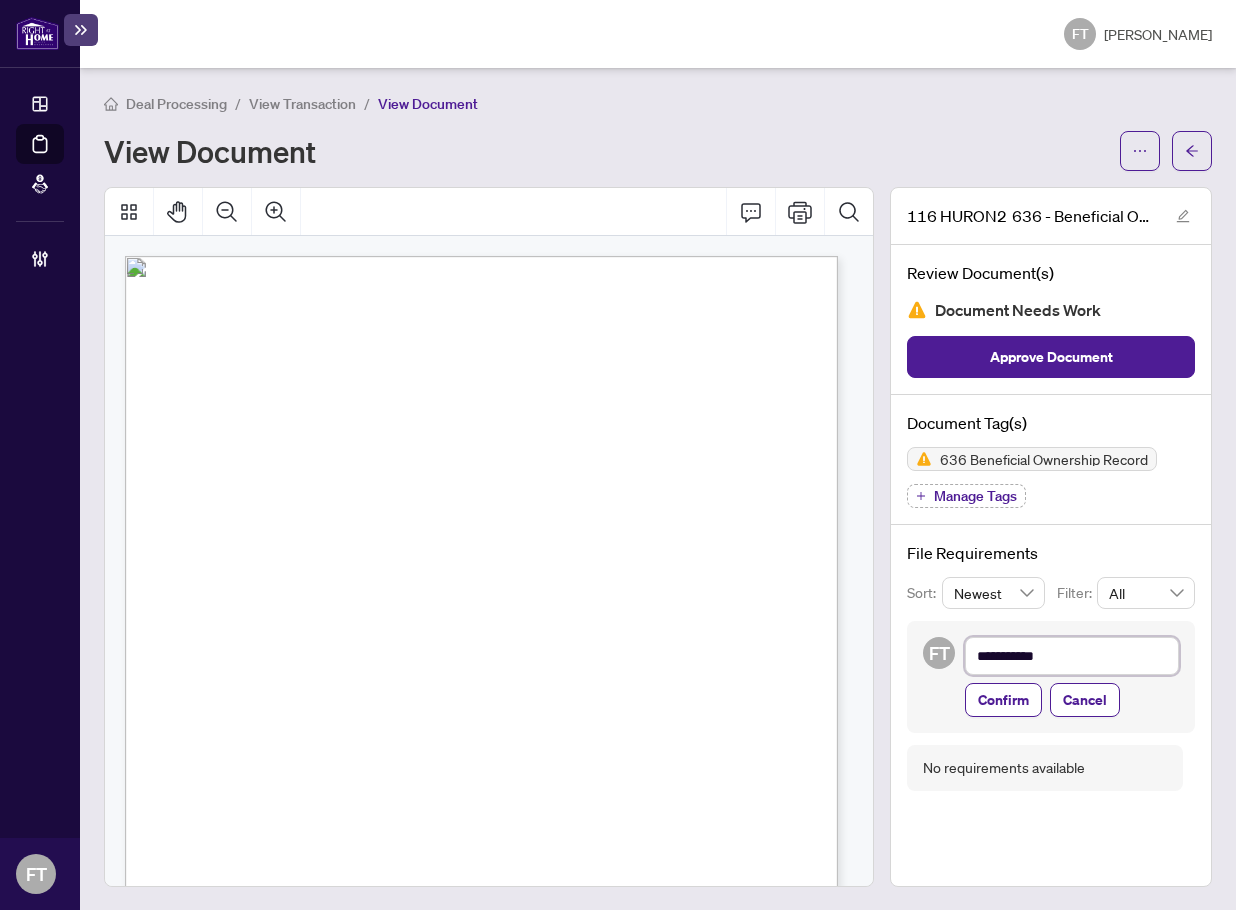 type on "**********" 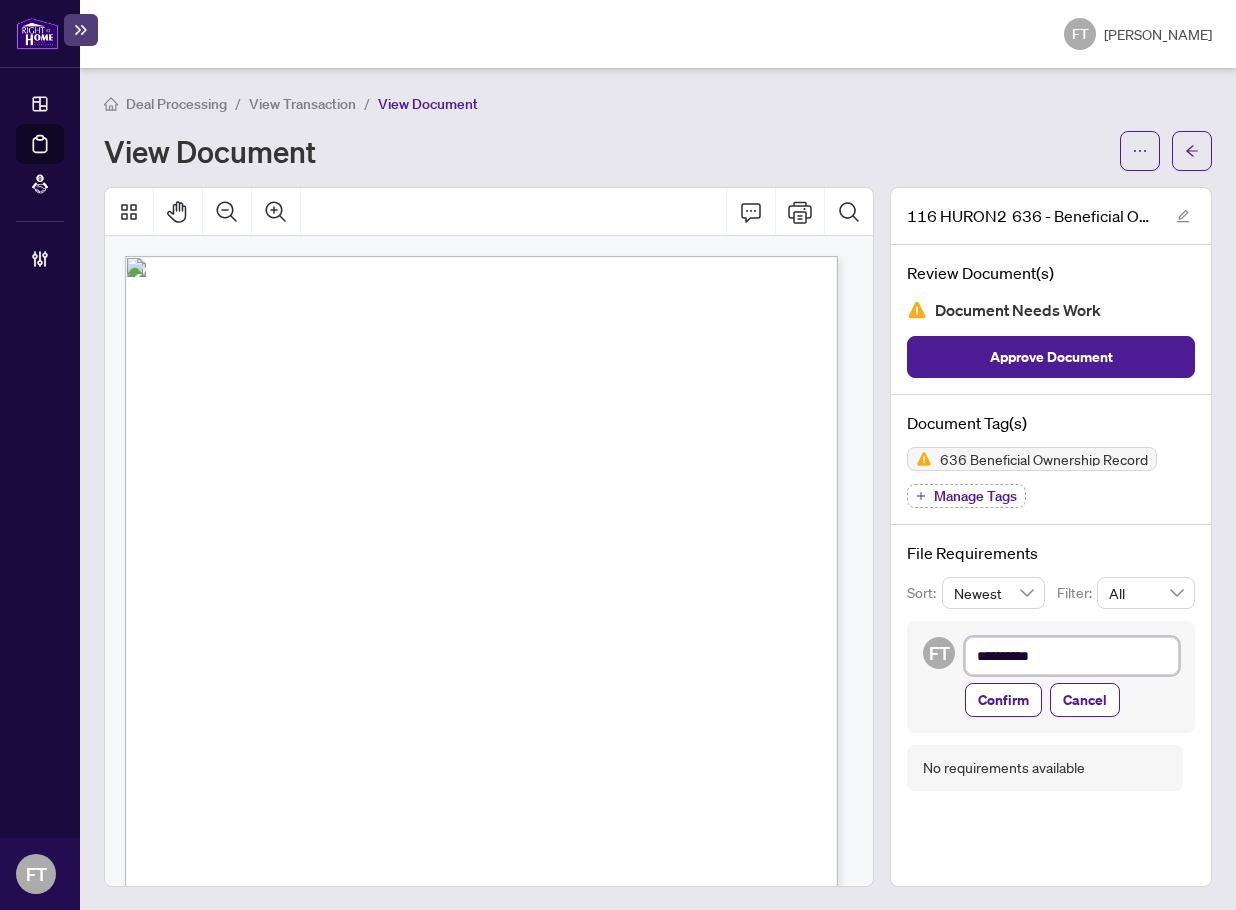 type on "**********" 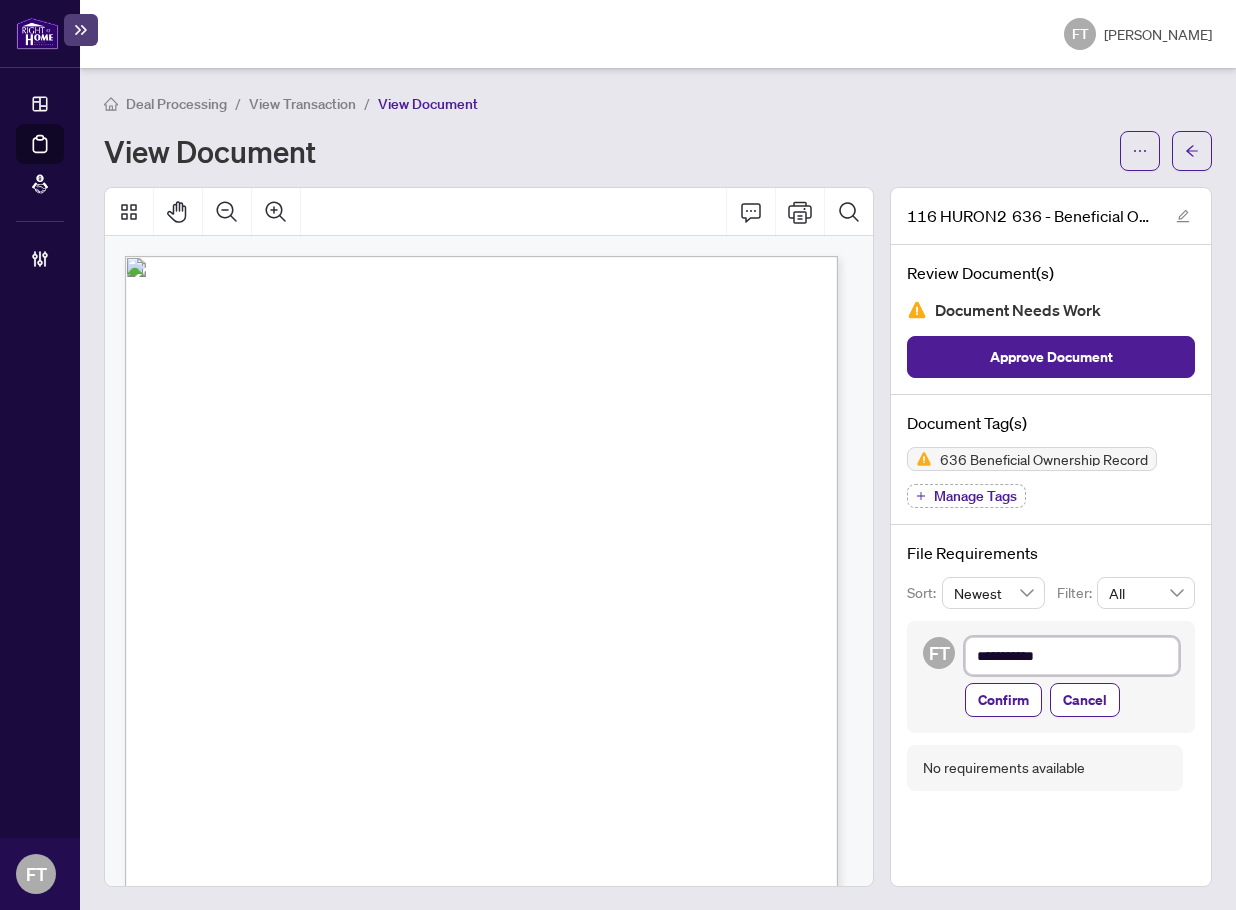 type on "**********" 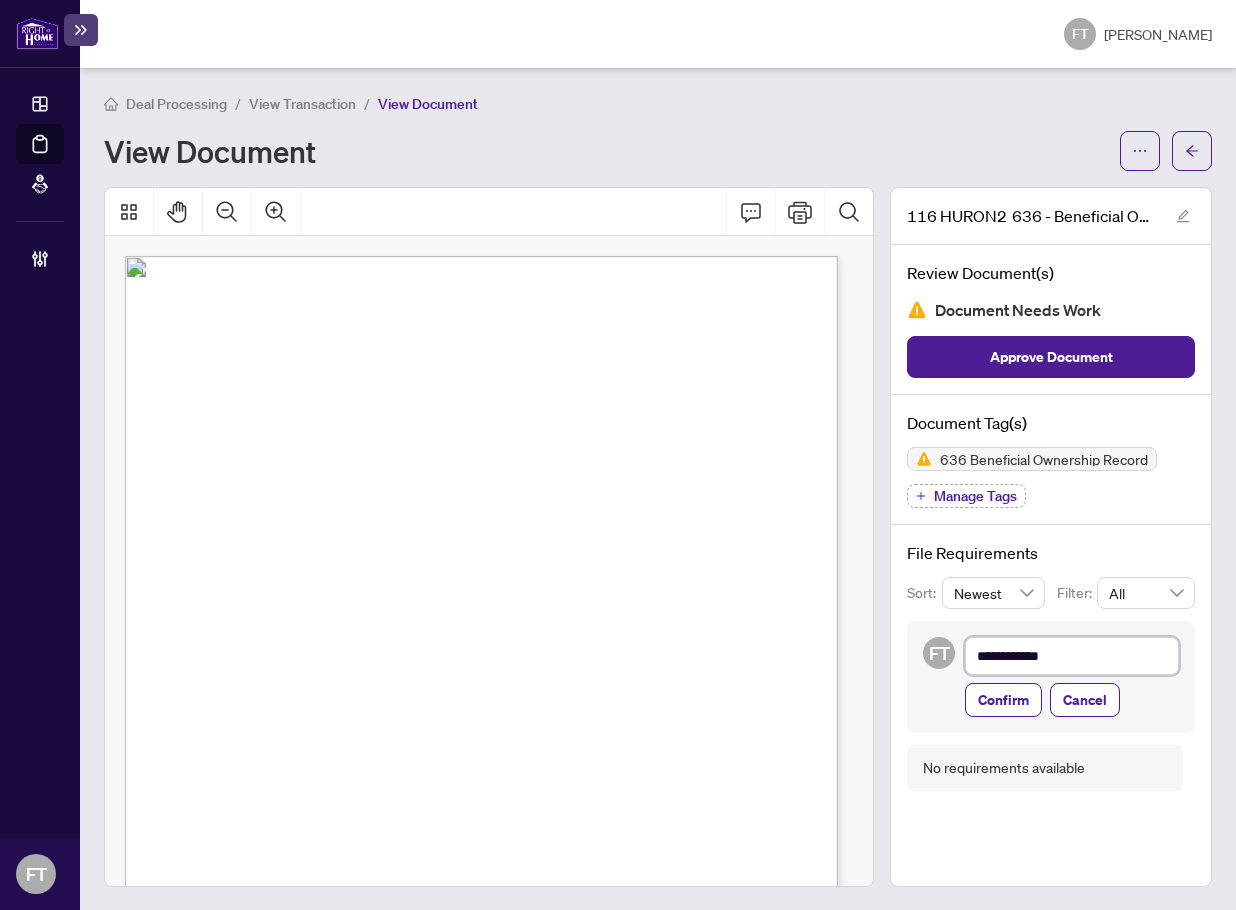 type on "**********" 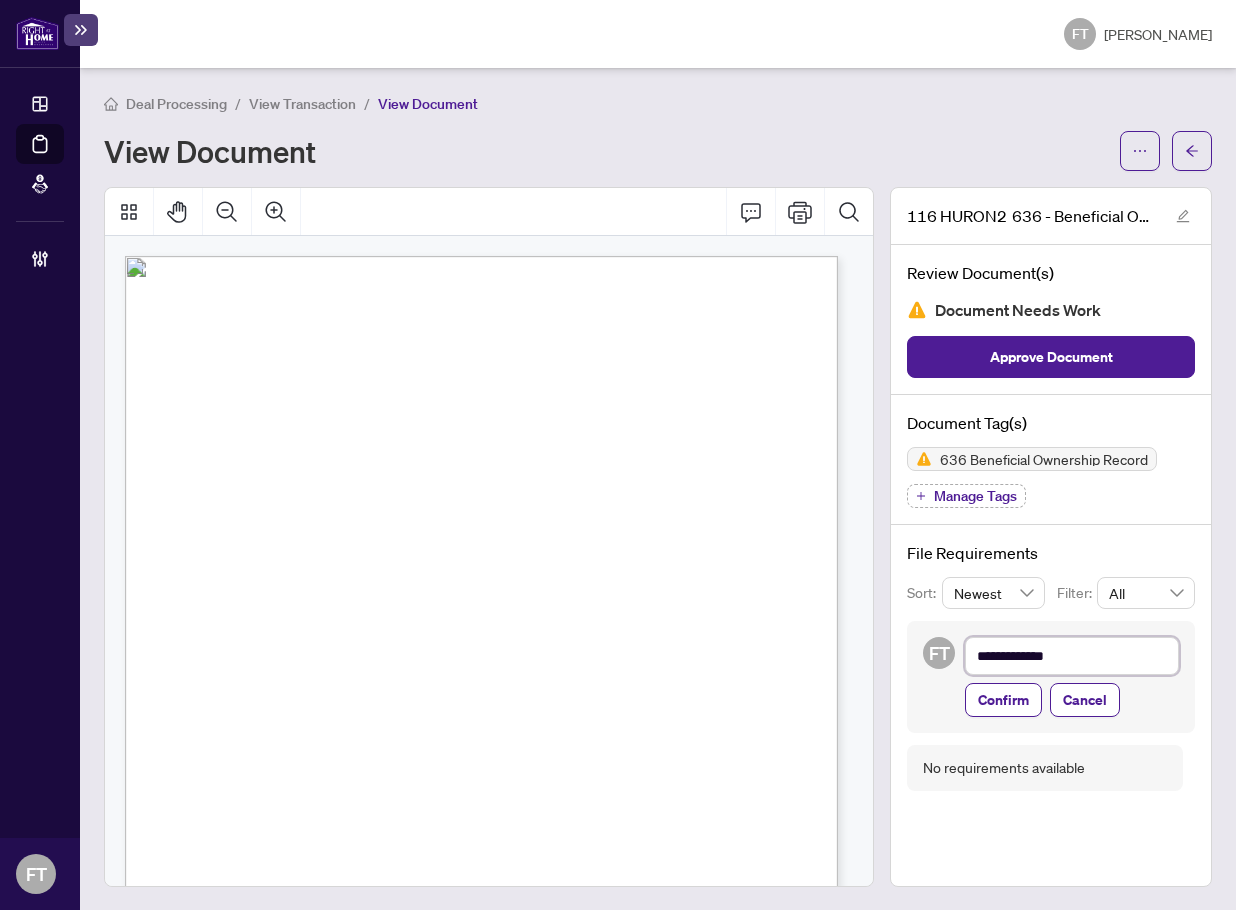 type on "**********" 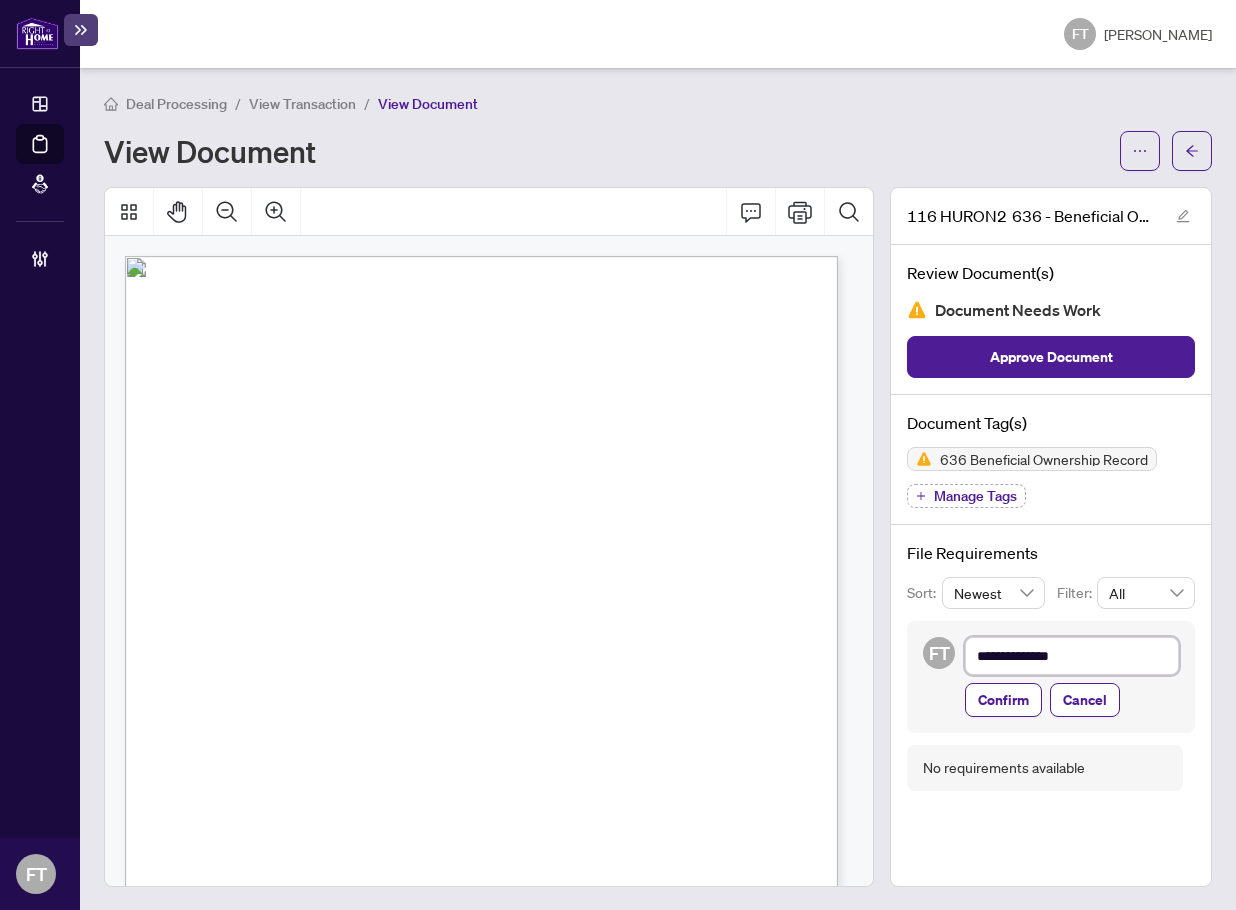 type on "**********" 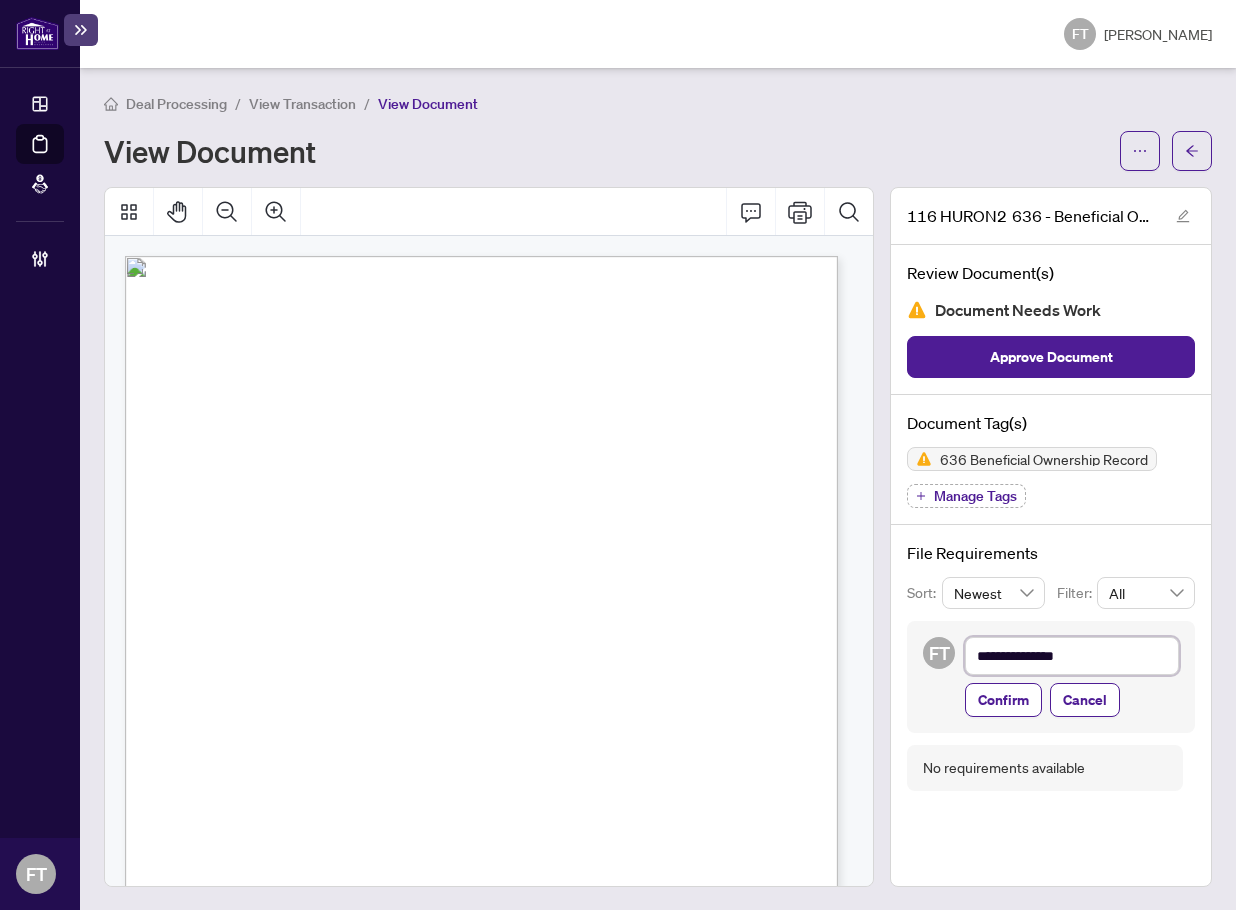 type on "**********" 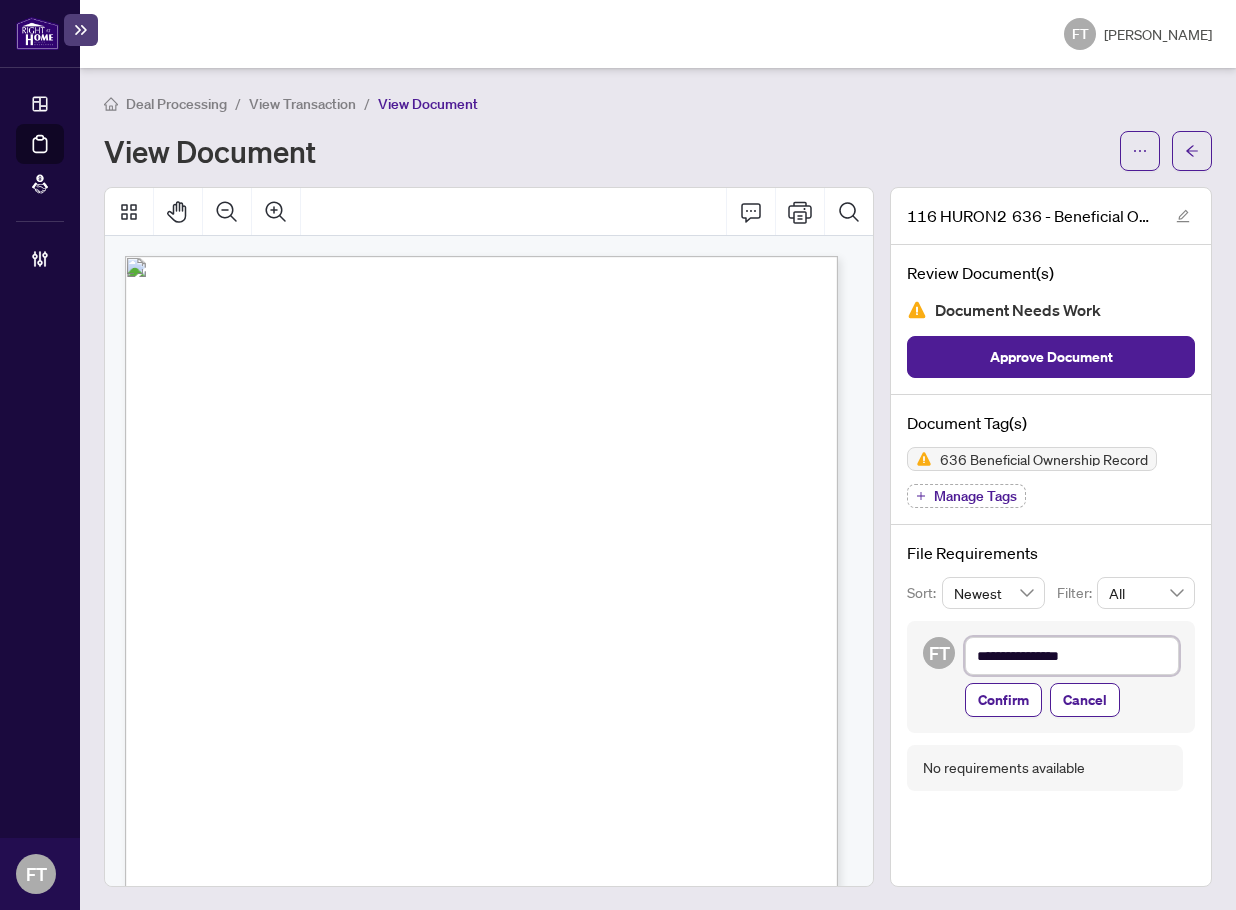 type on "**********" 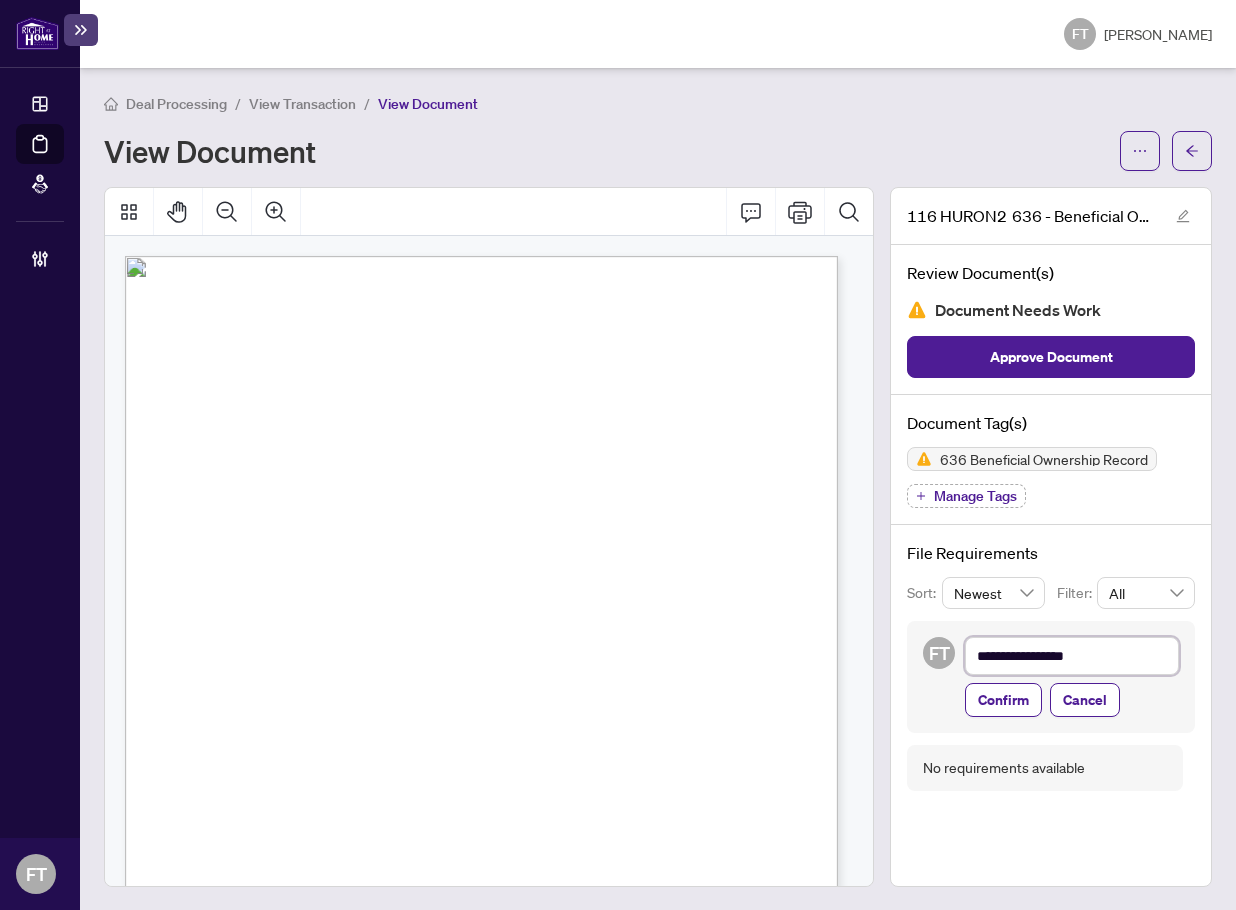 type on "**********" 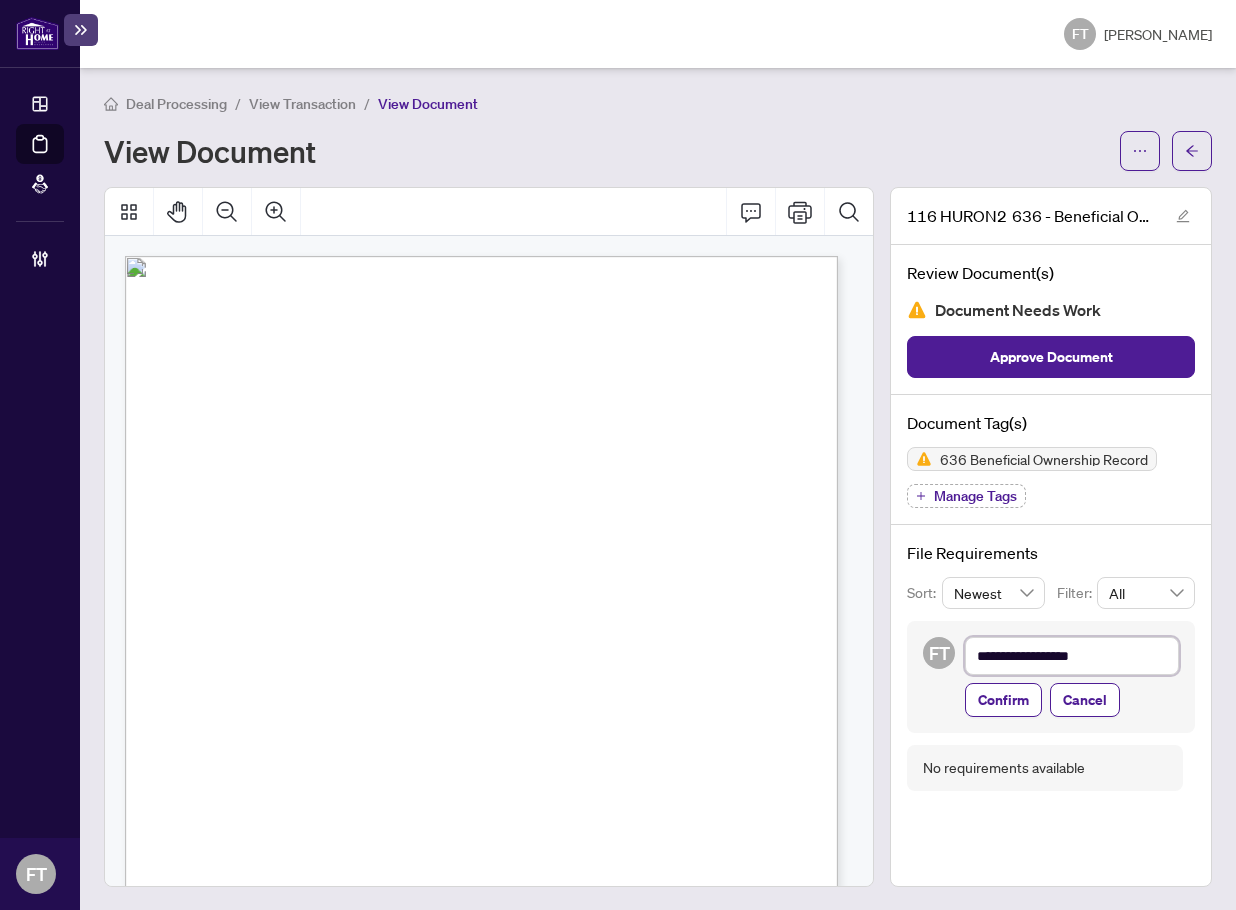 type on "**********" 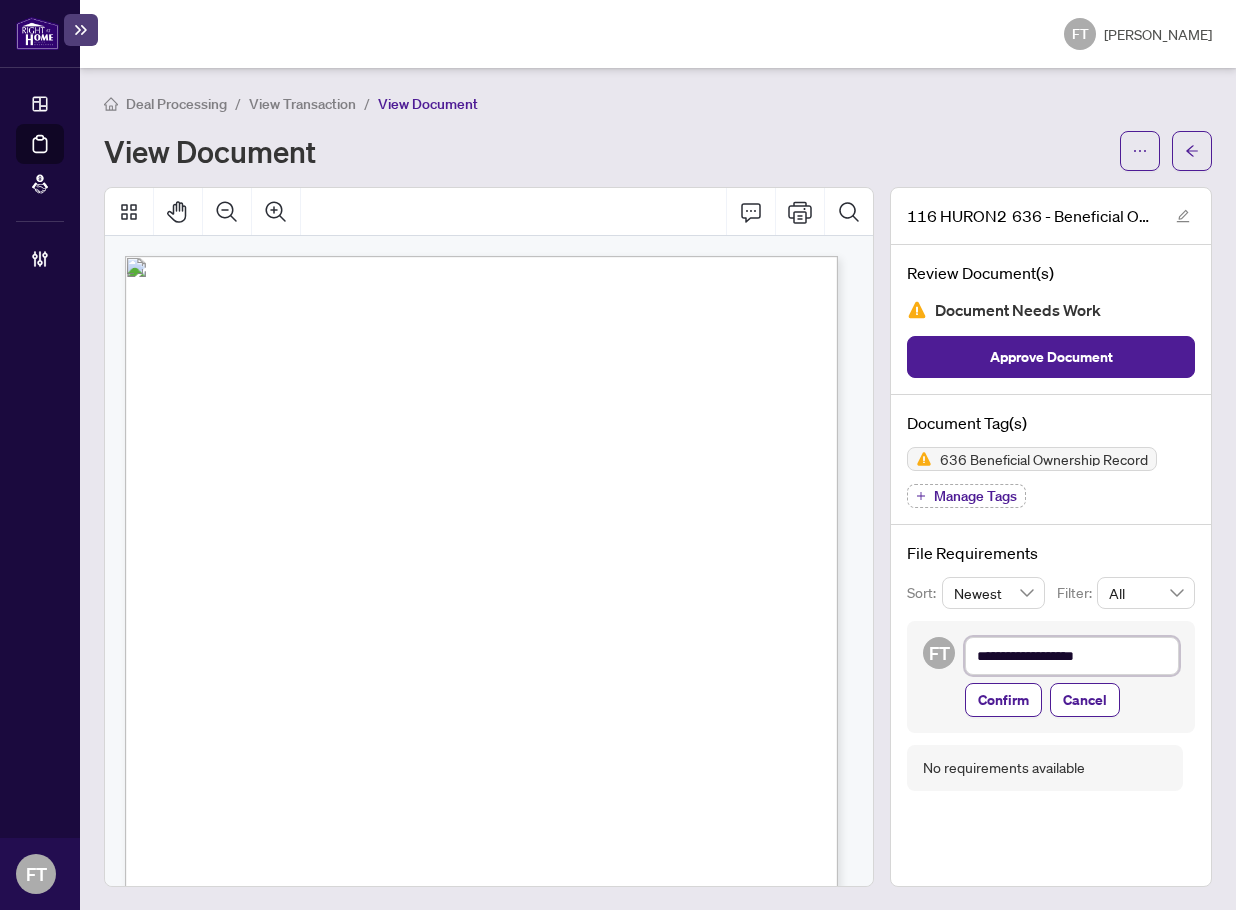 type on "**********" 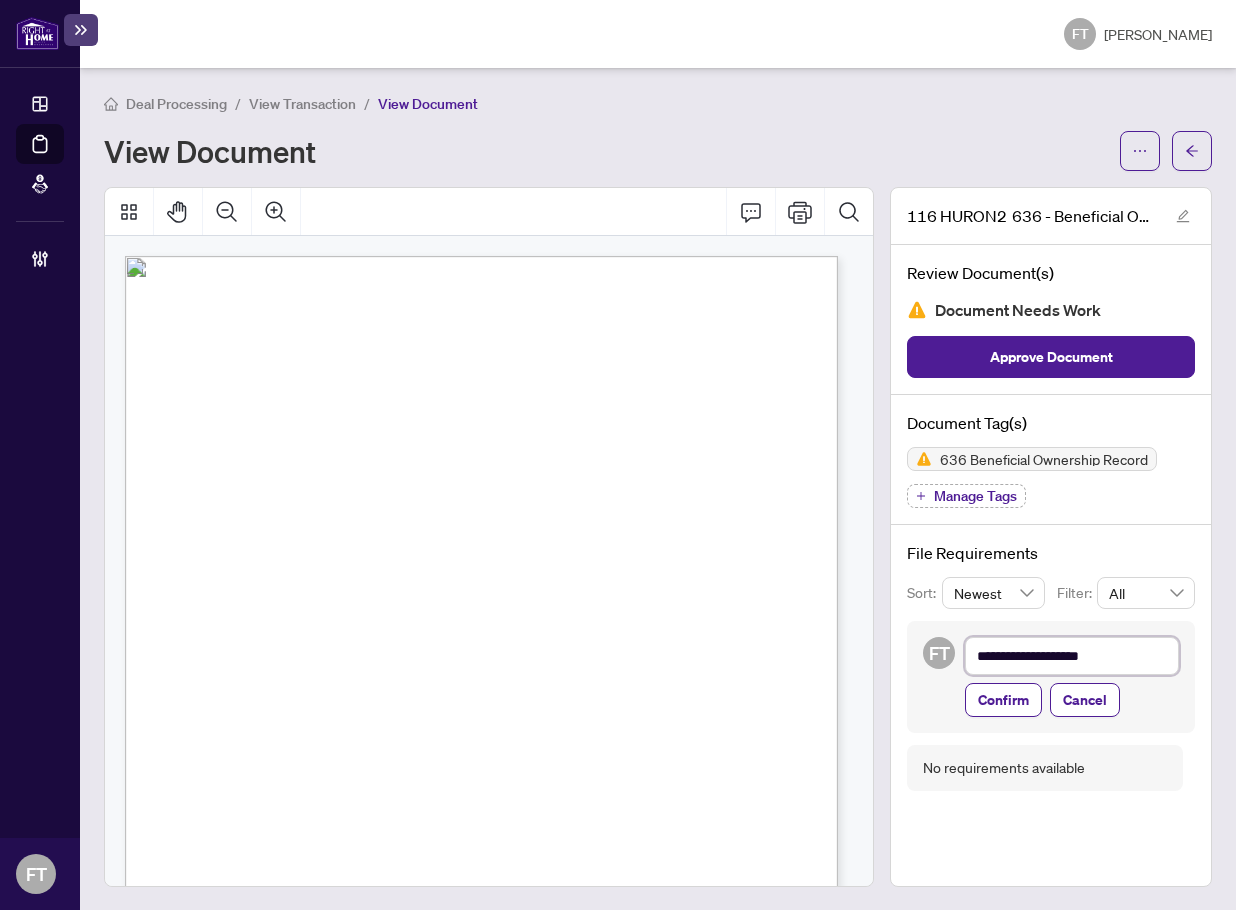 type on "**********" 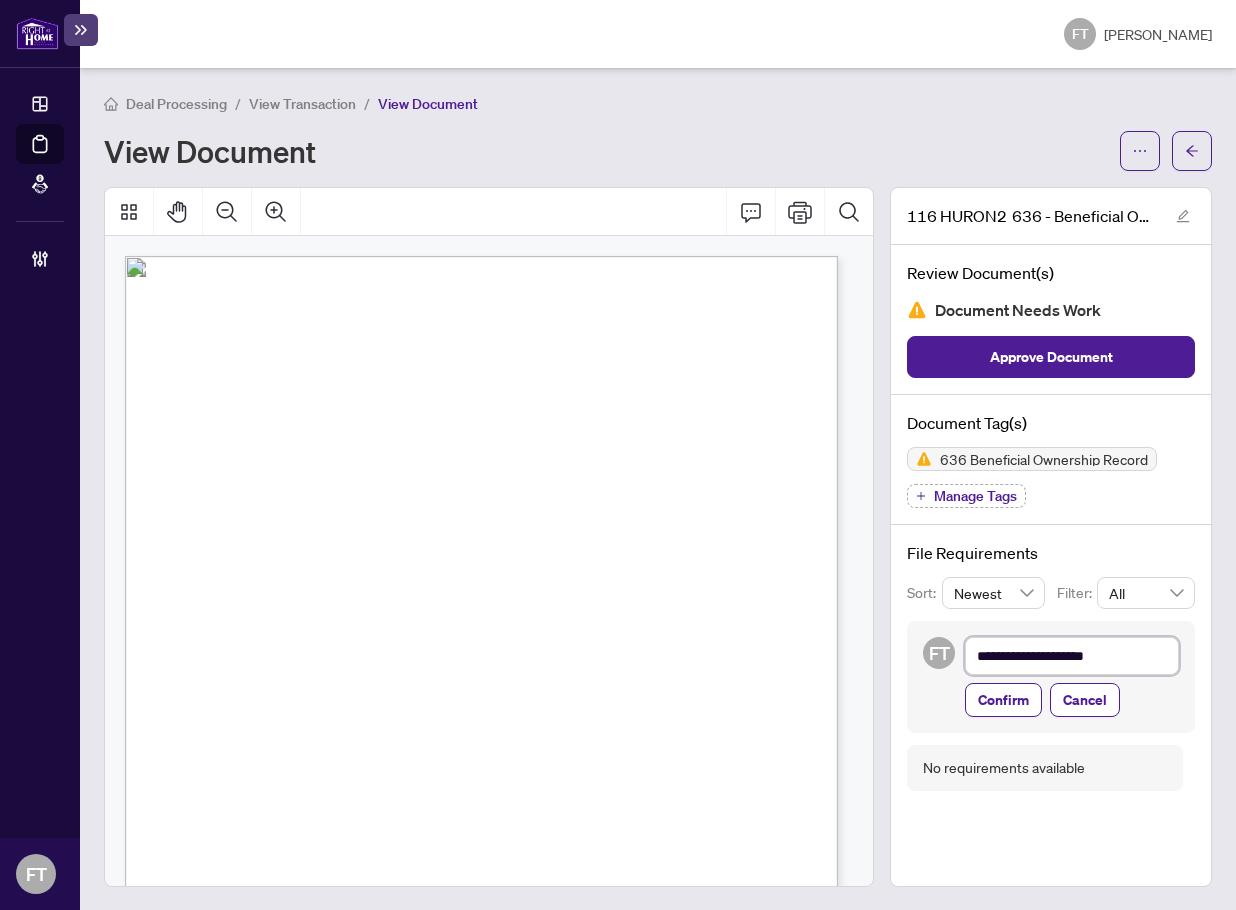 type on "**********" 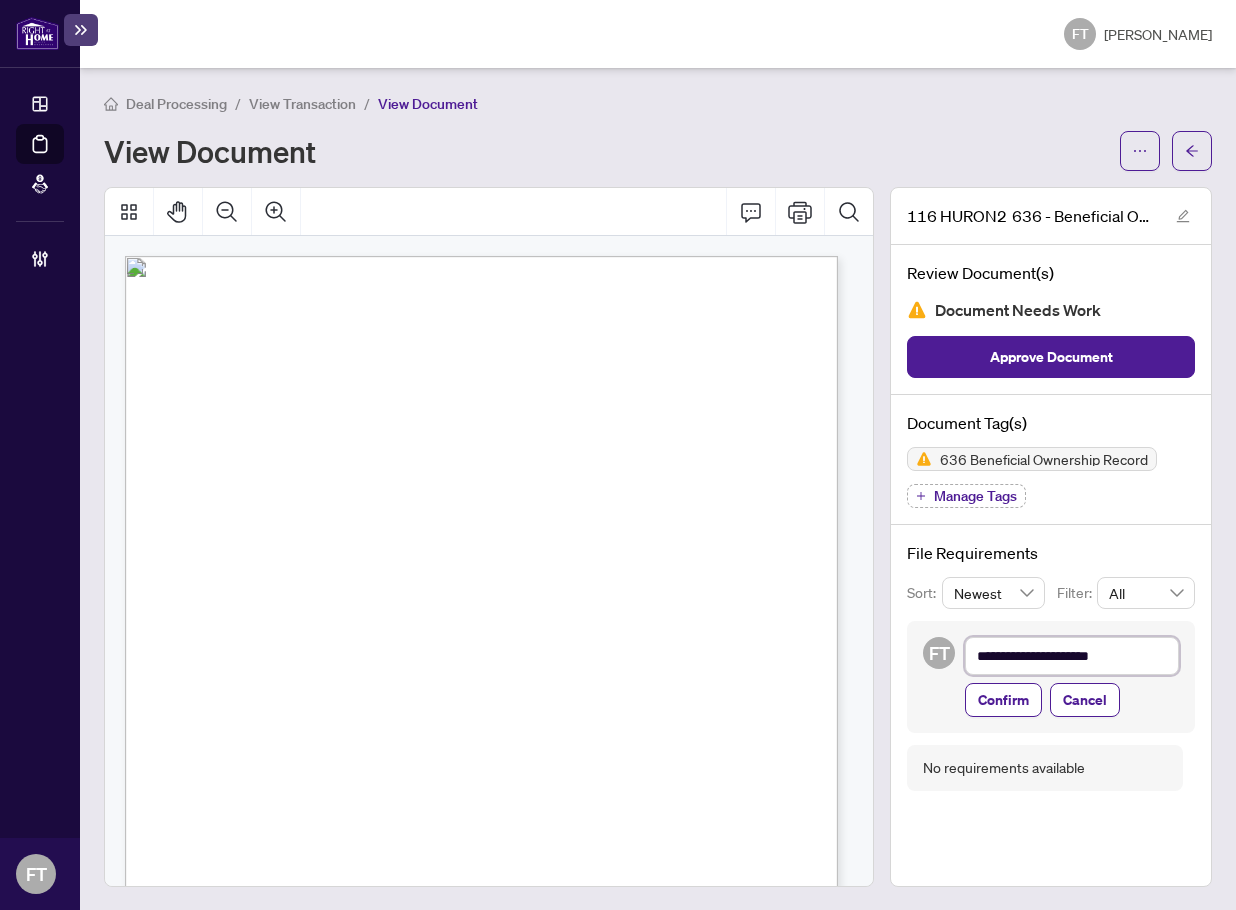 type on "**********" 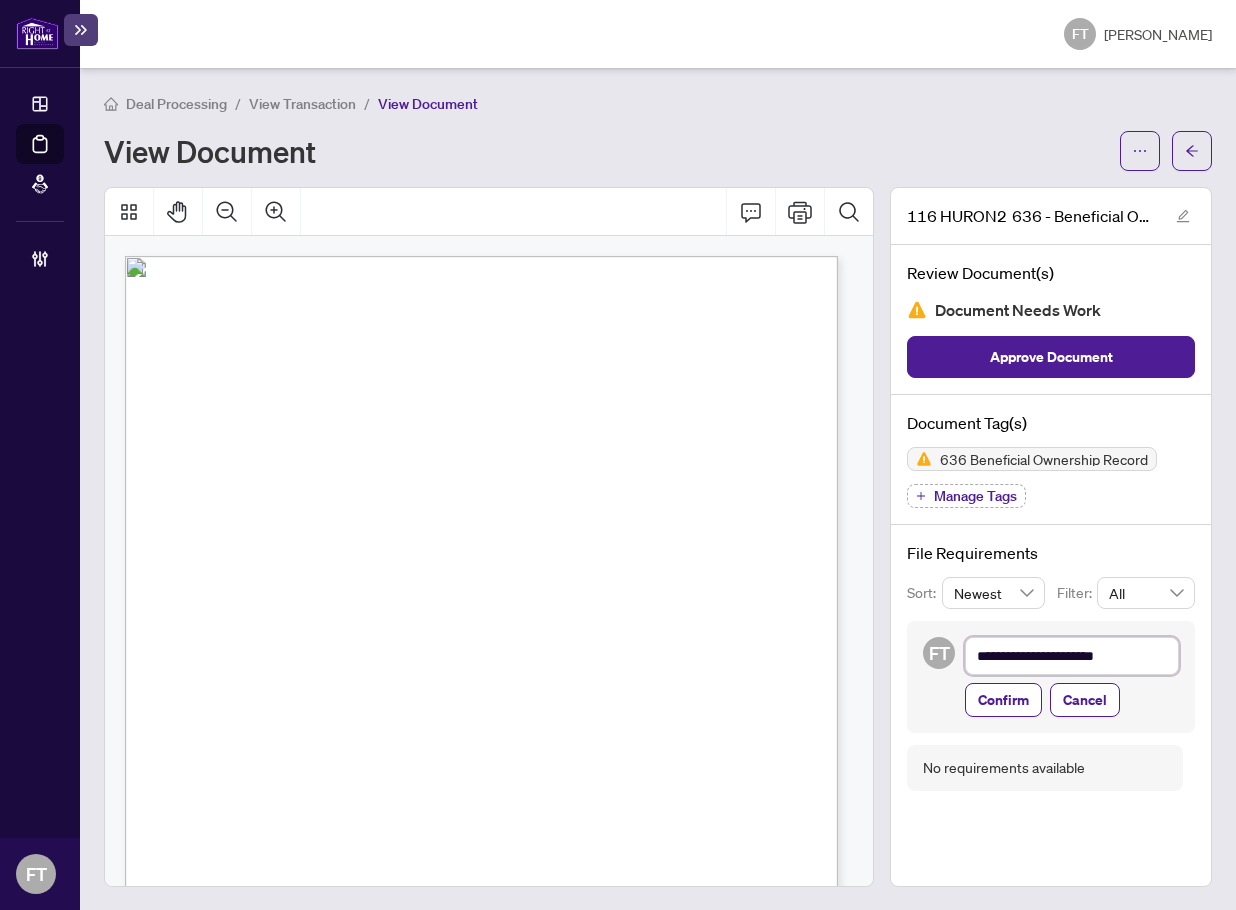 type on "**********" 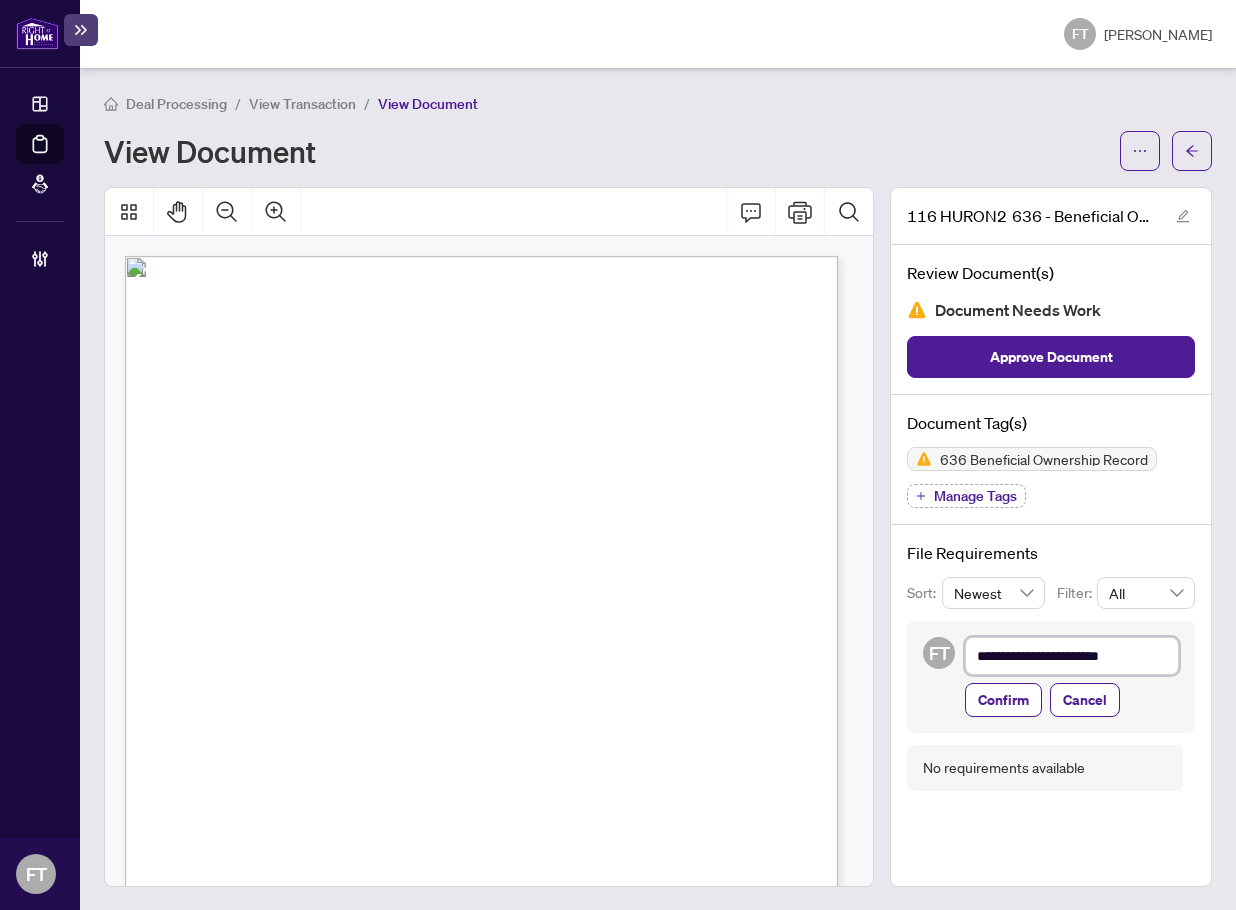 type on "**********" 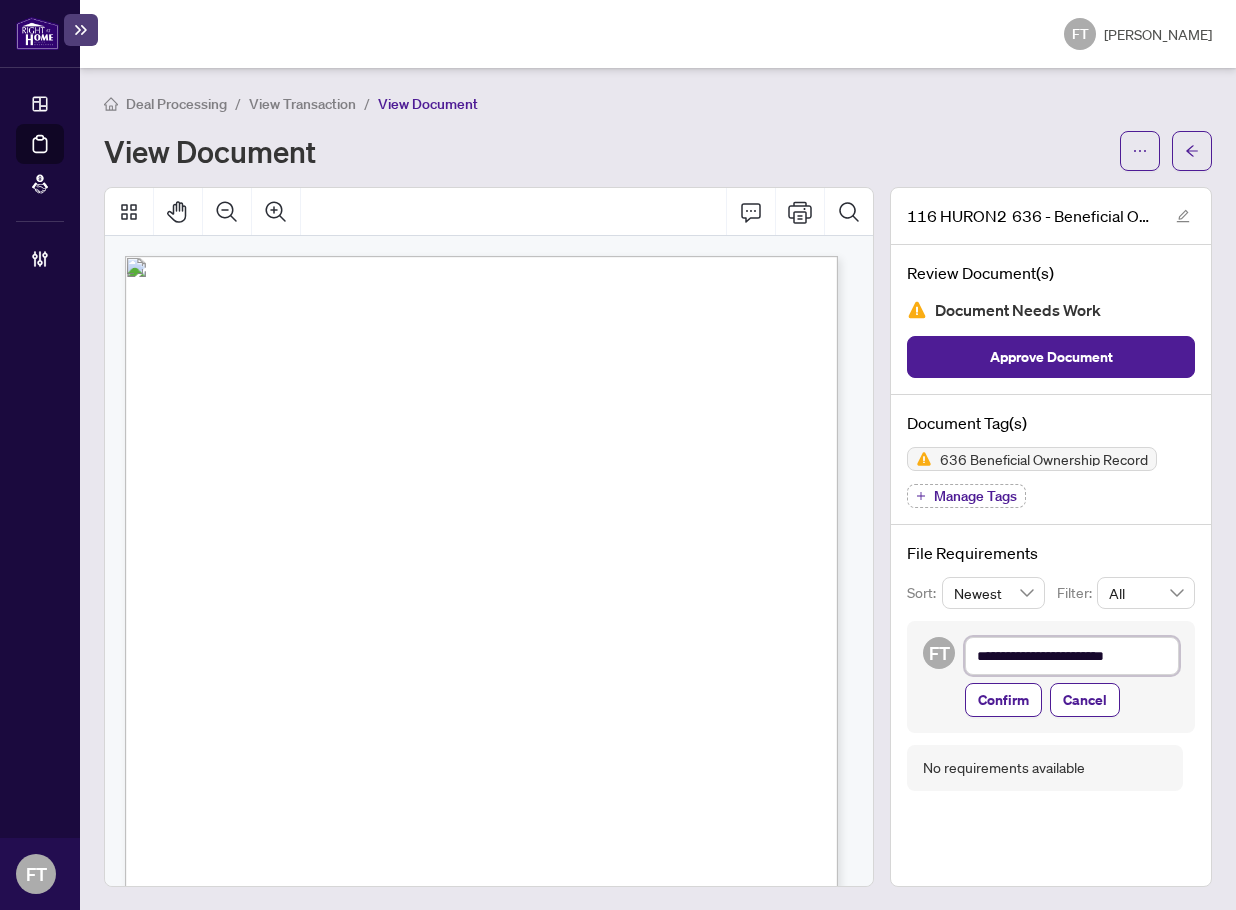 type on "**********" 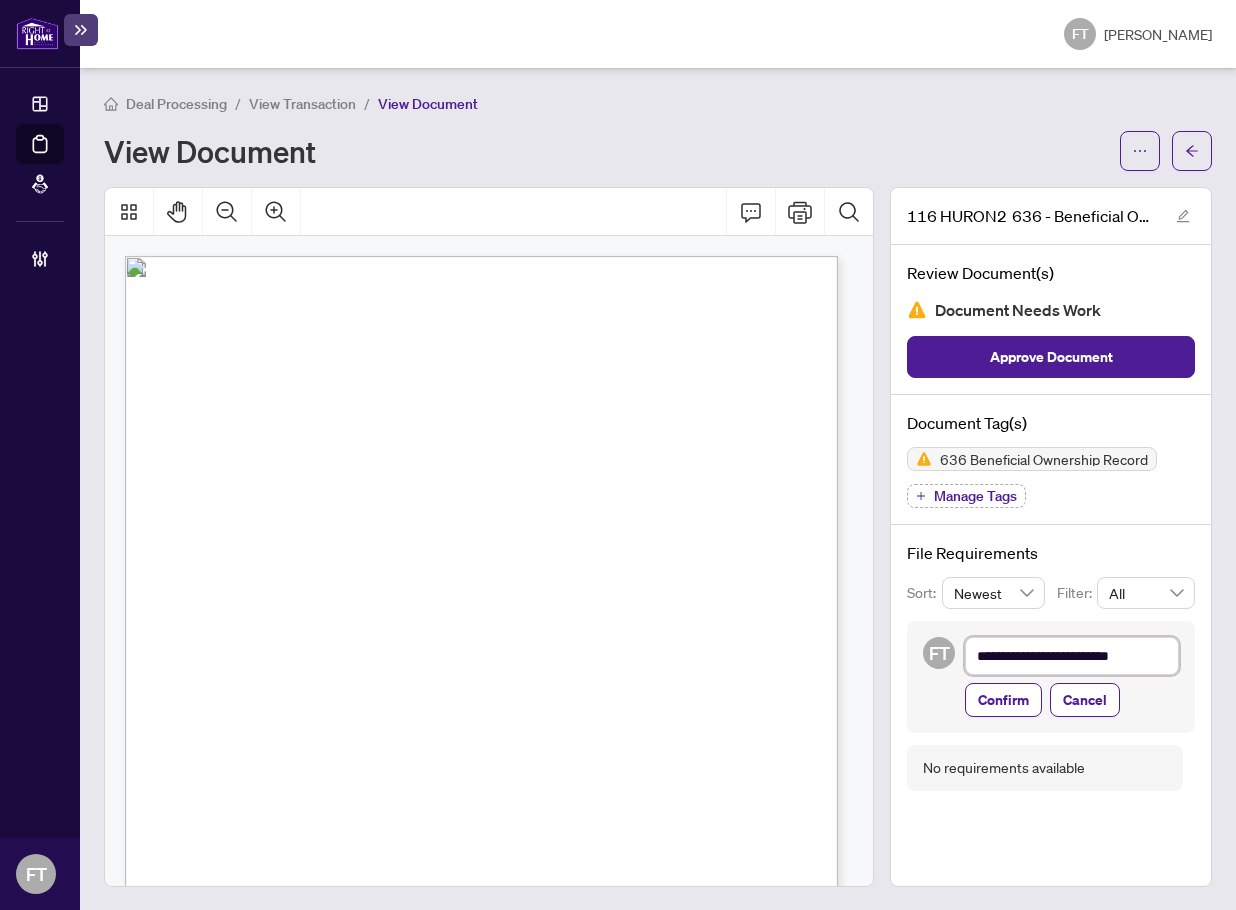 type on "**********" 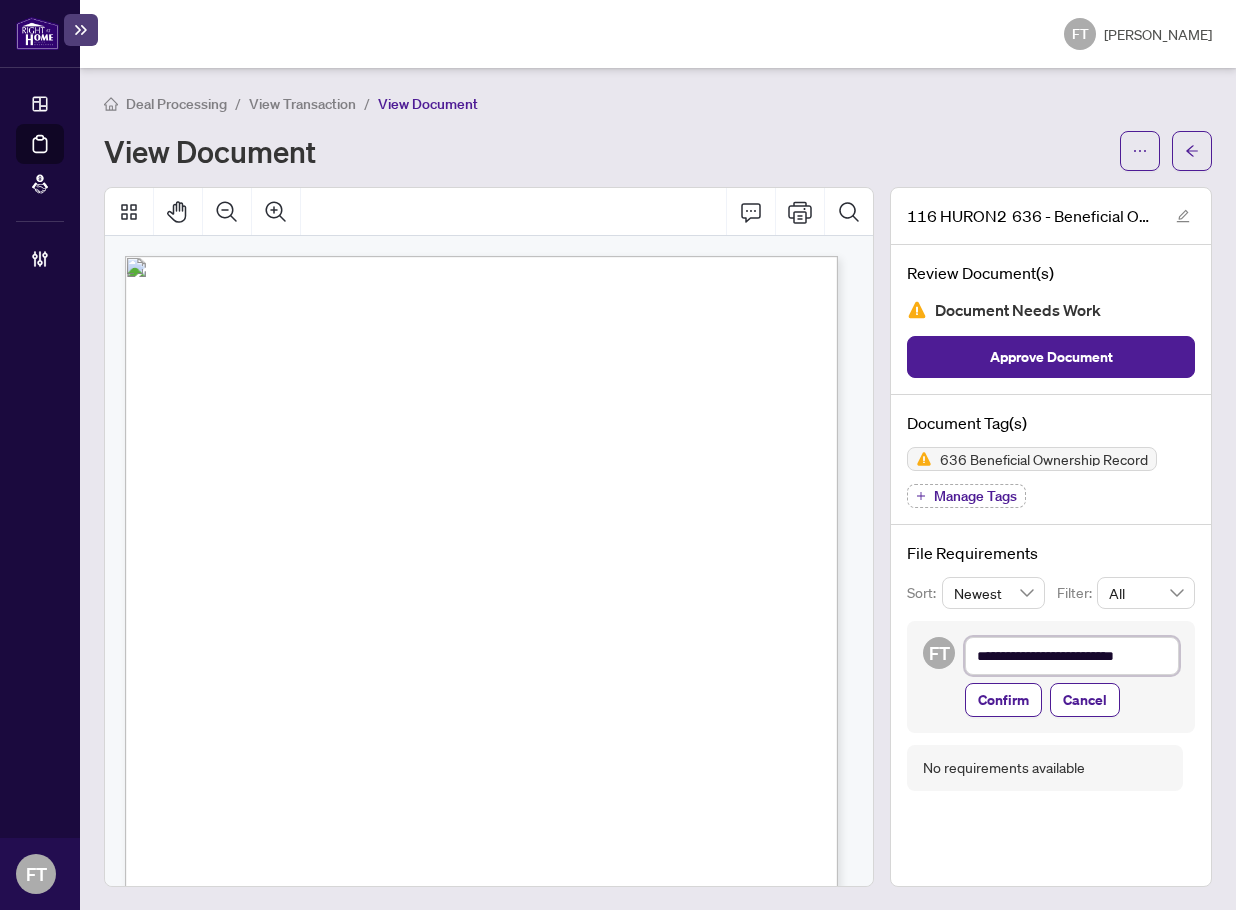 type on "**********" 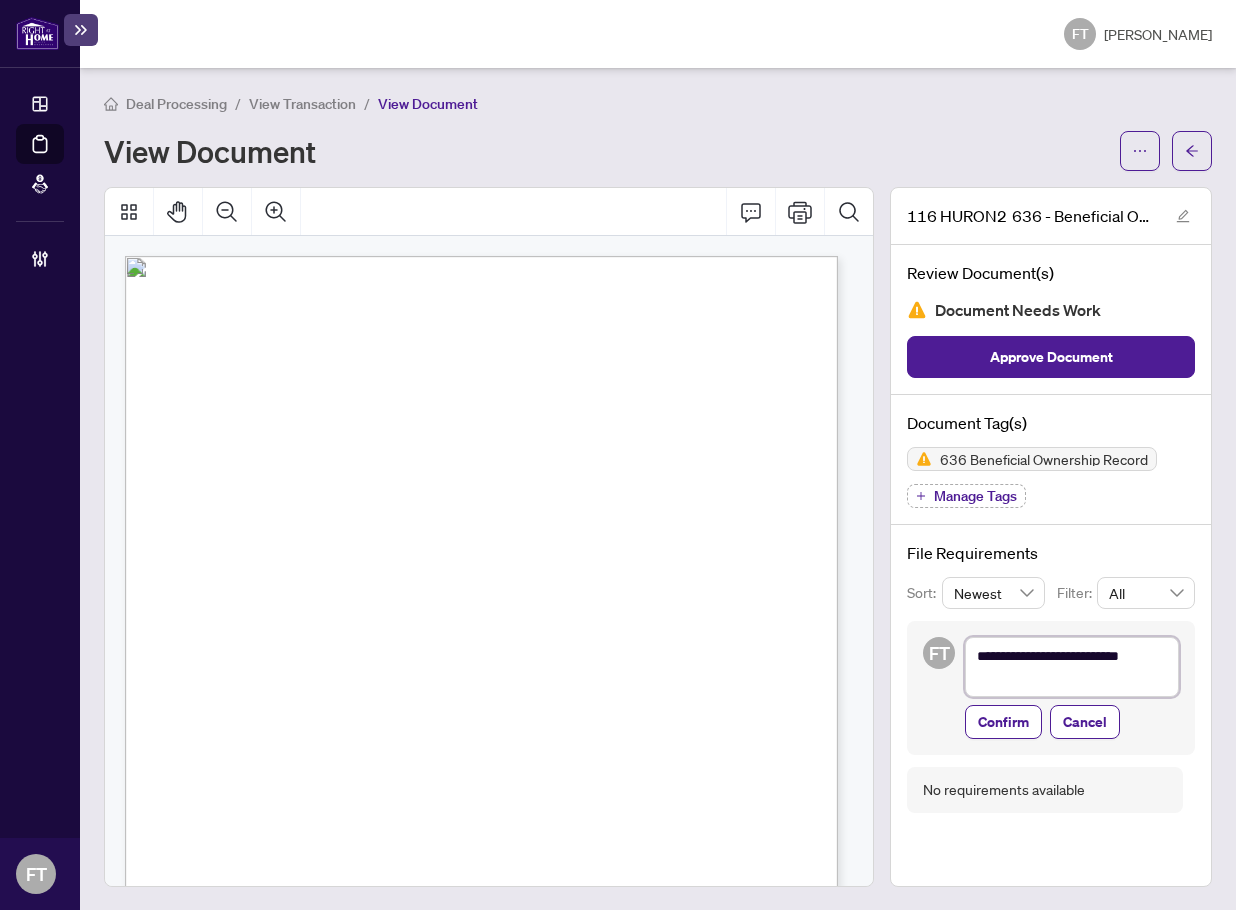 type on "**********" 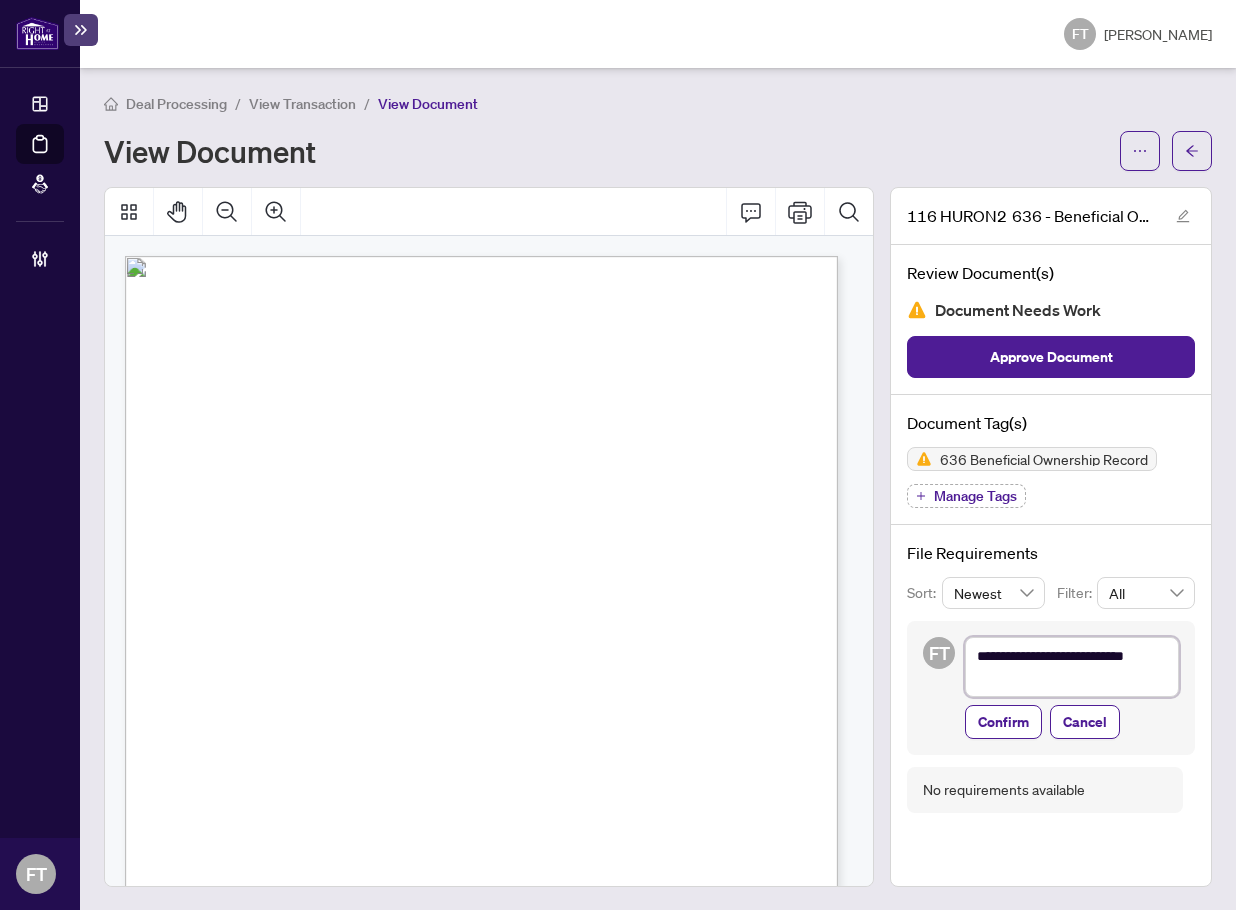 type on "**********" 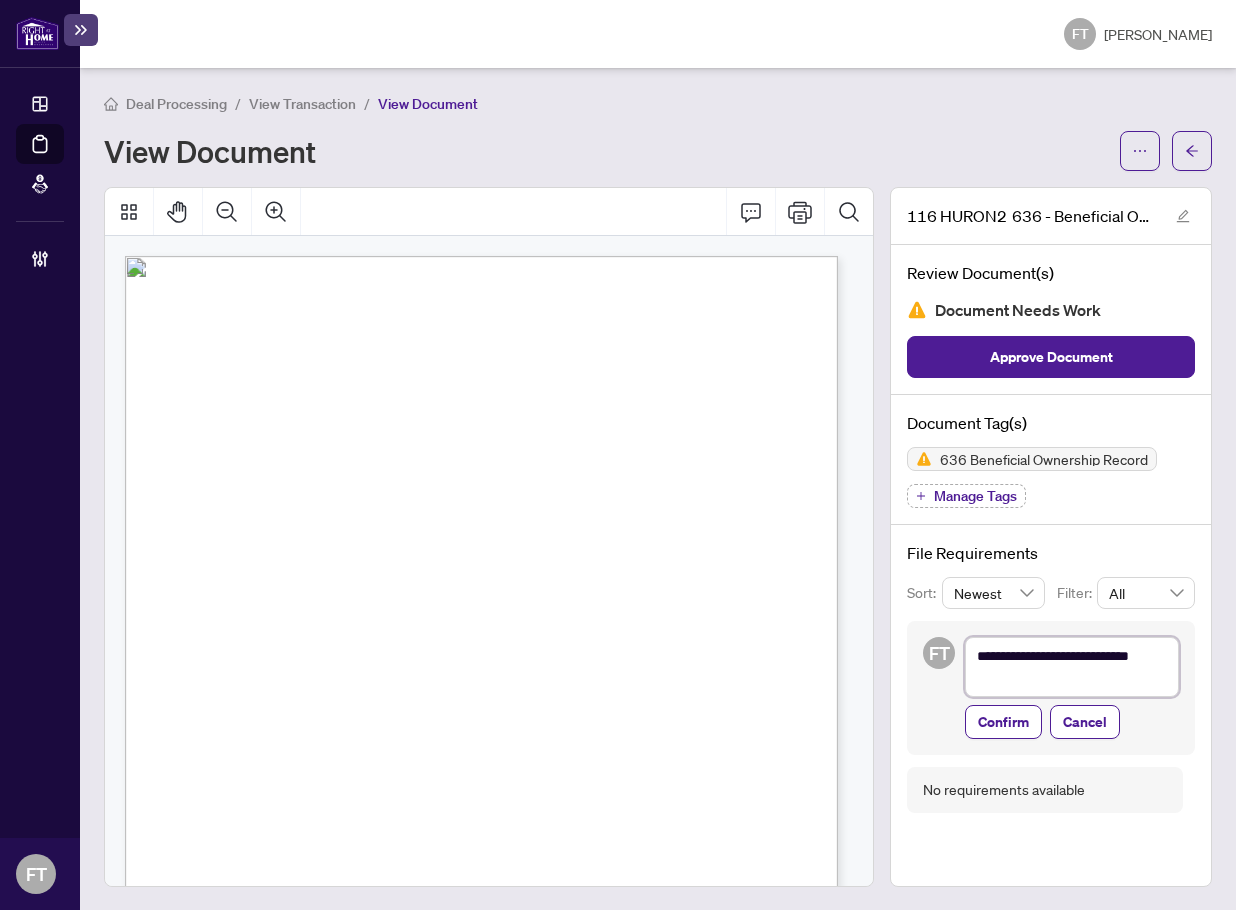 type on "**********" 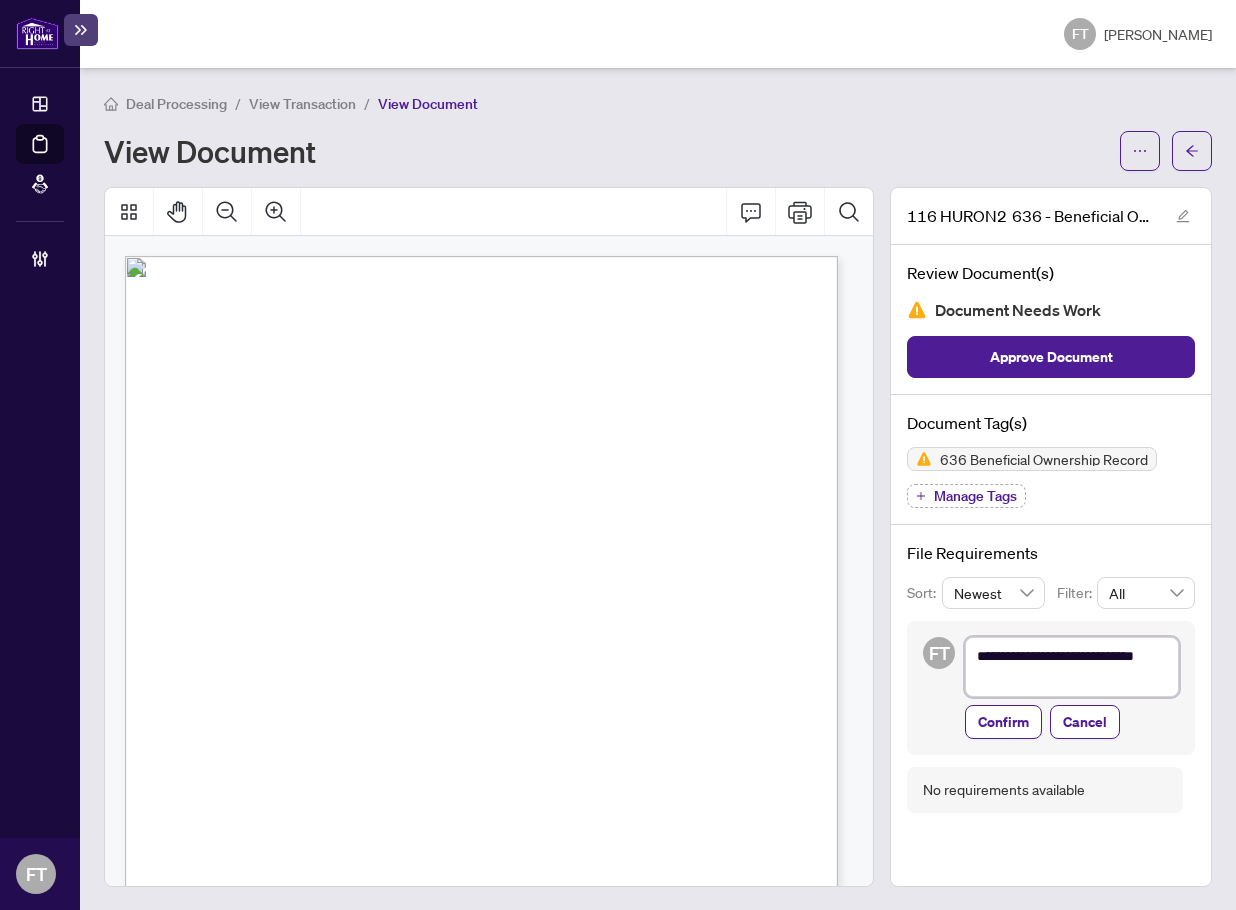 type on "**********" 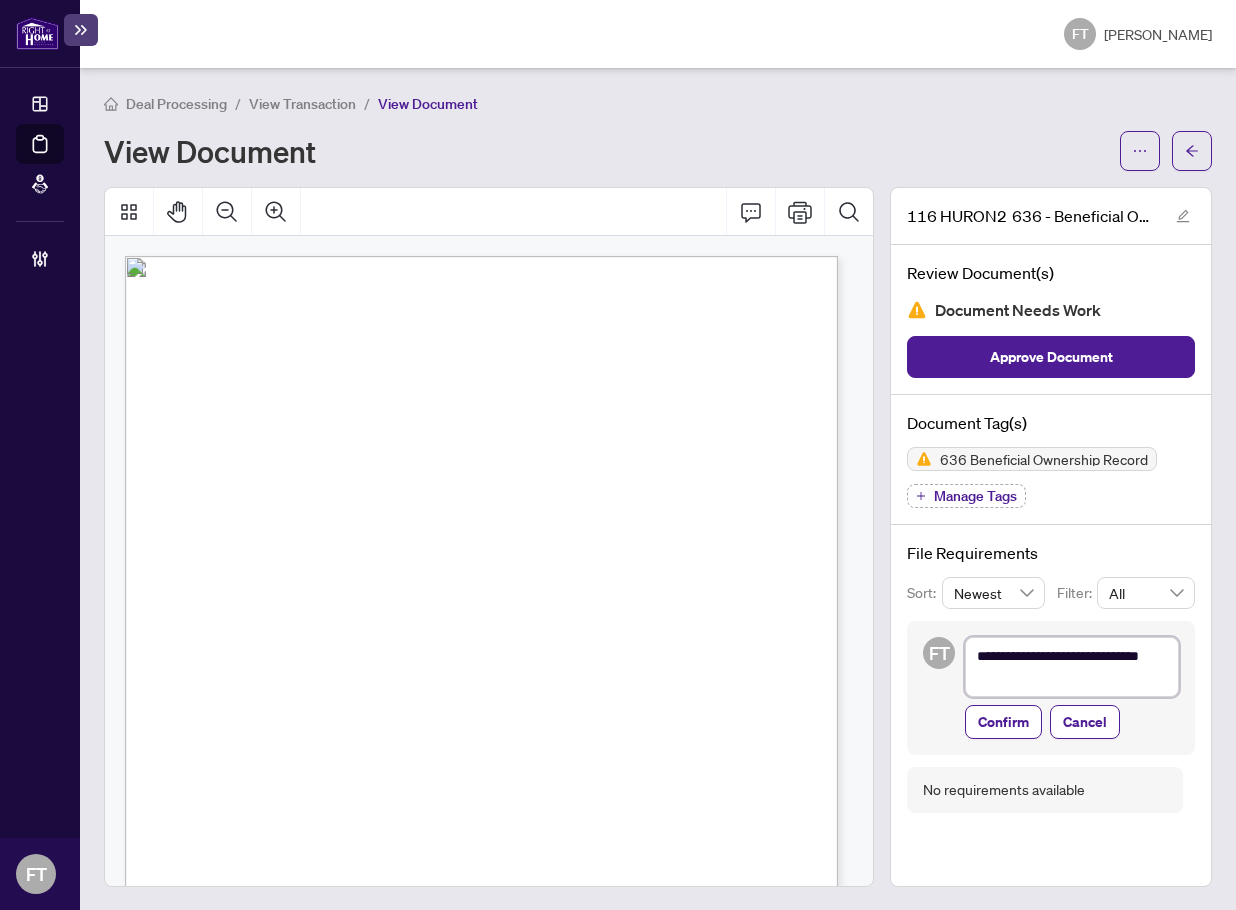 type on "**********" 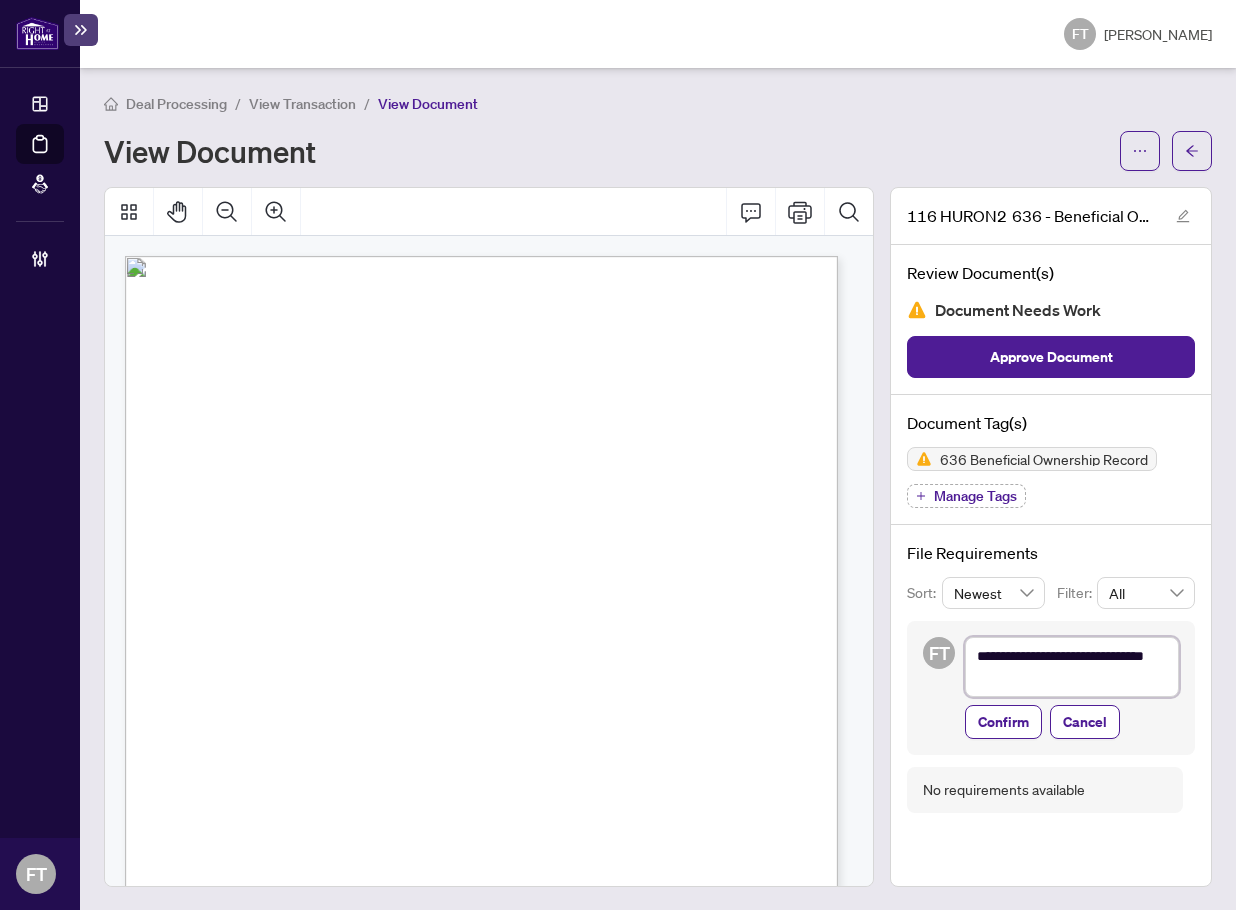 type on "**********" 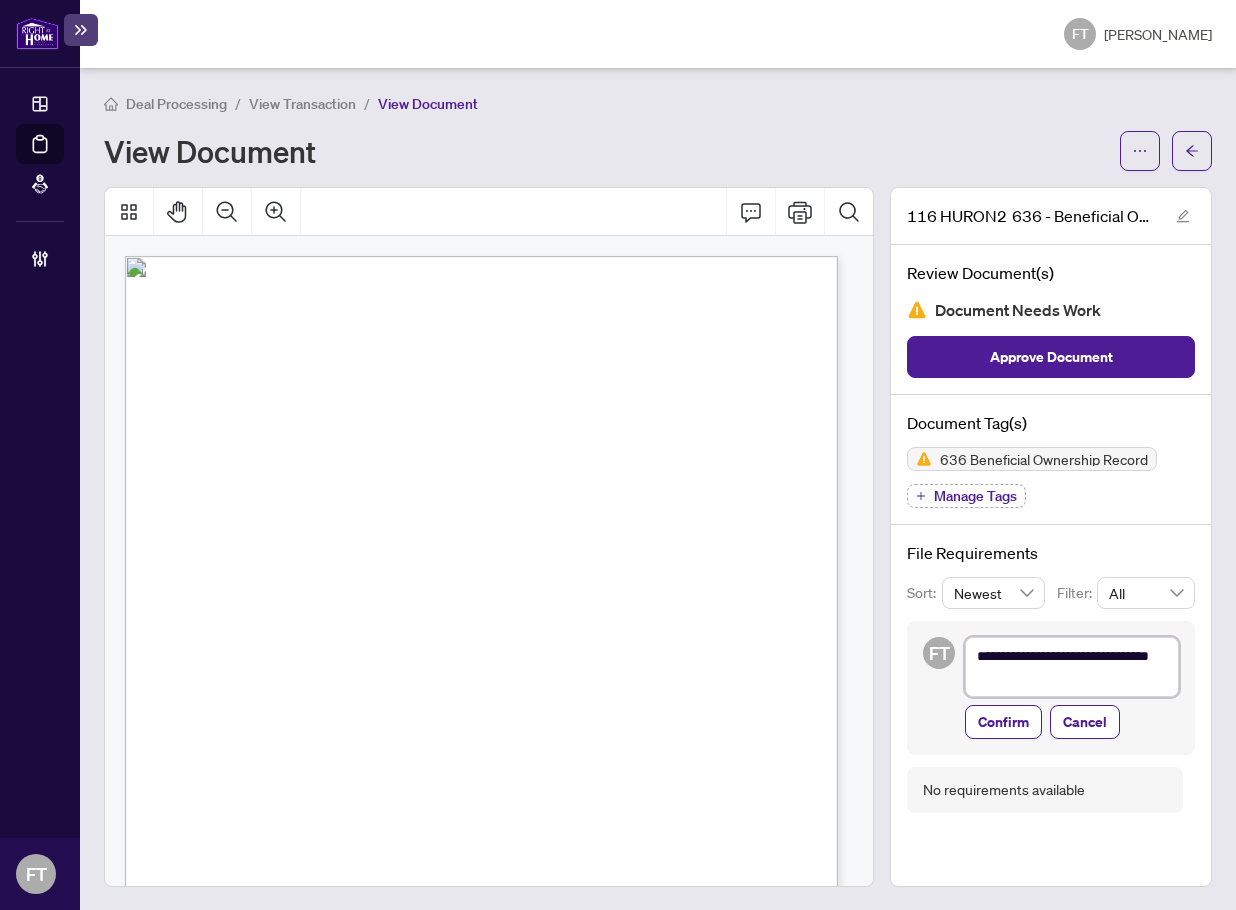 type on "**********" 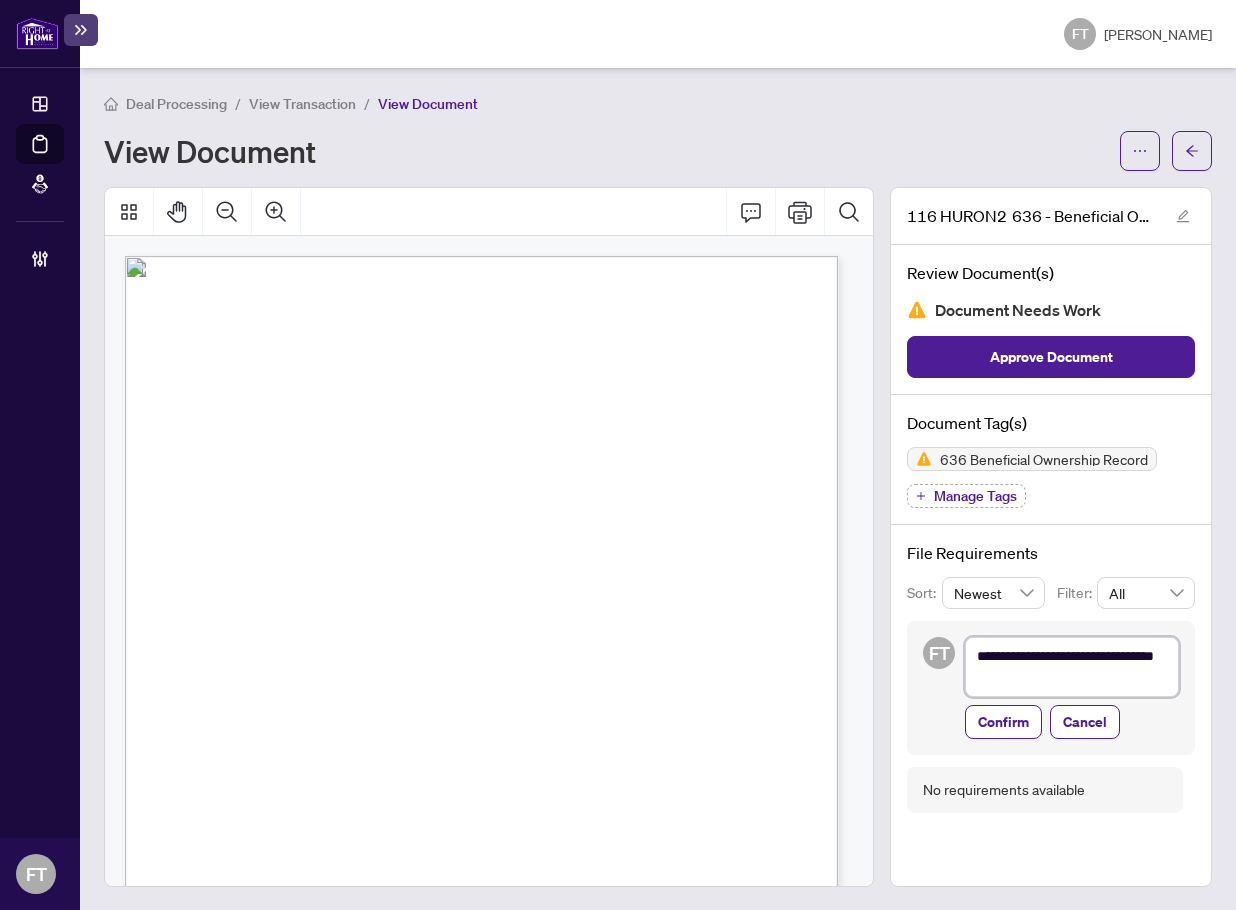 type on "**********" 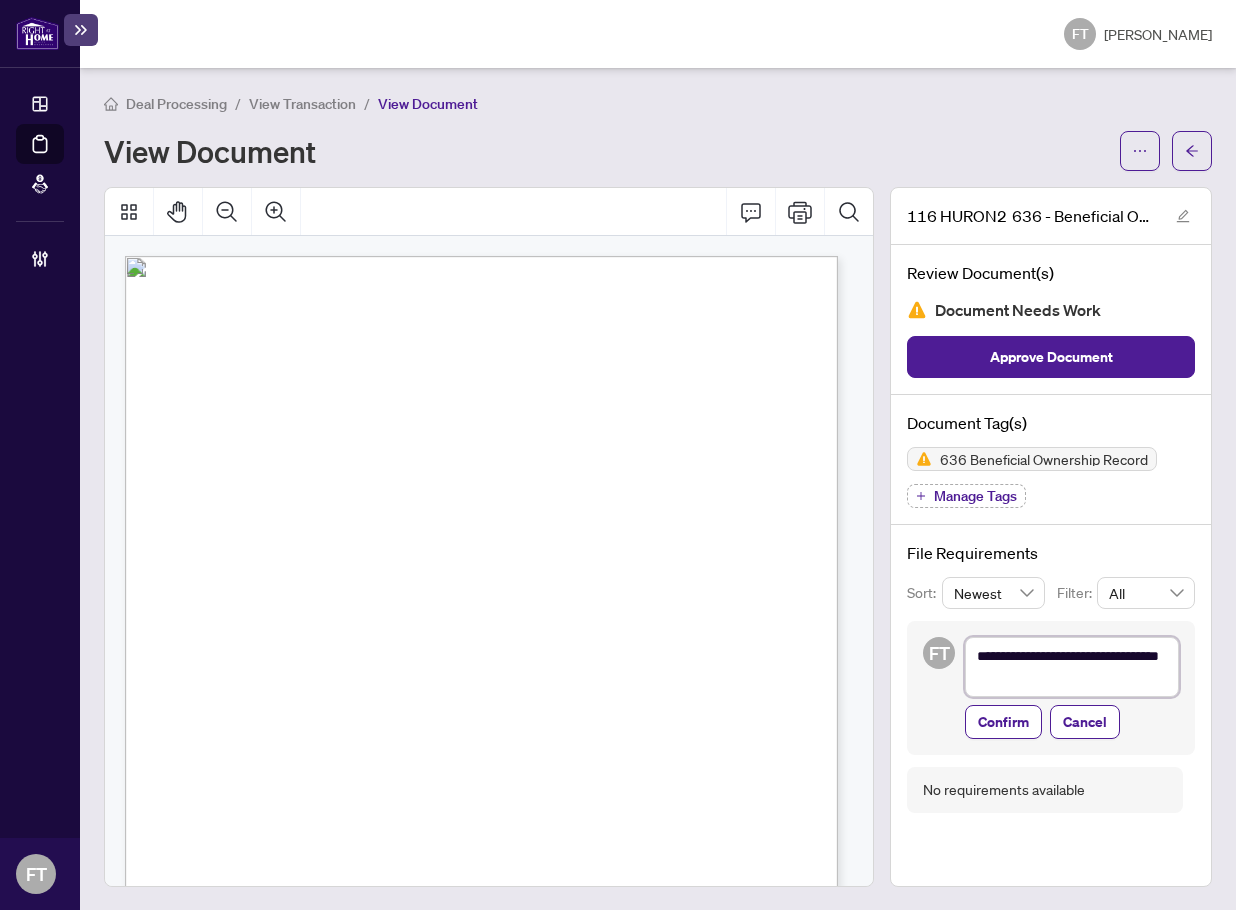 type on "**********" 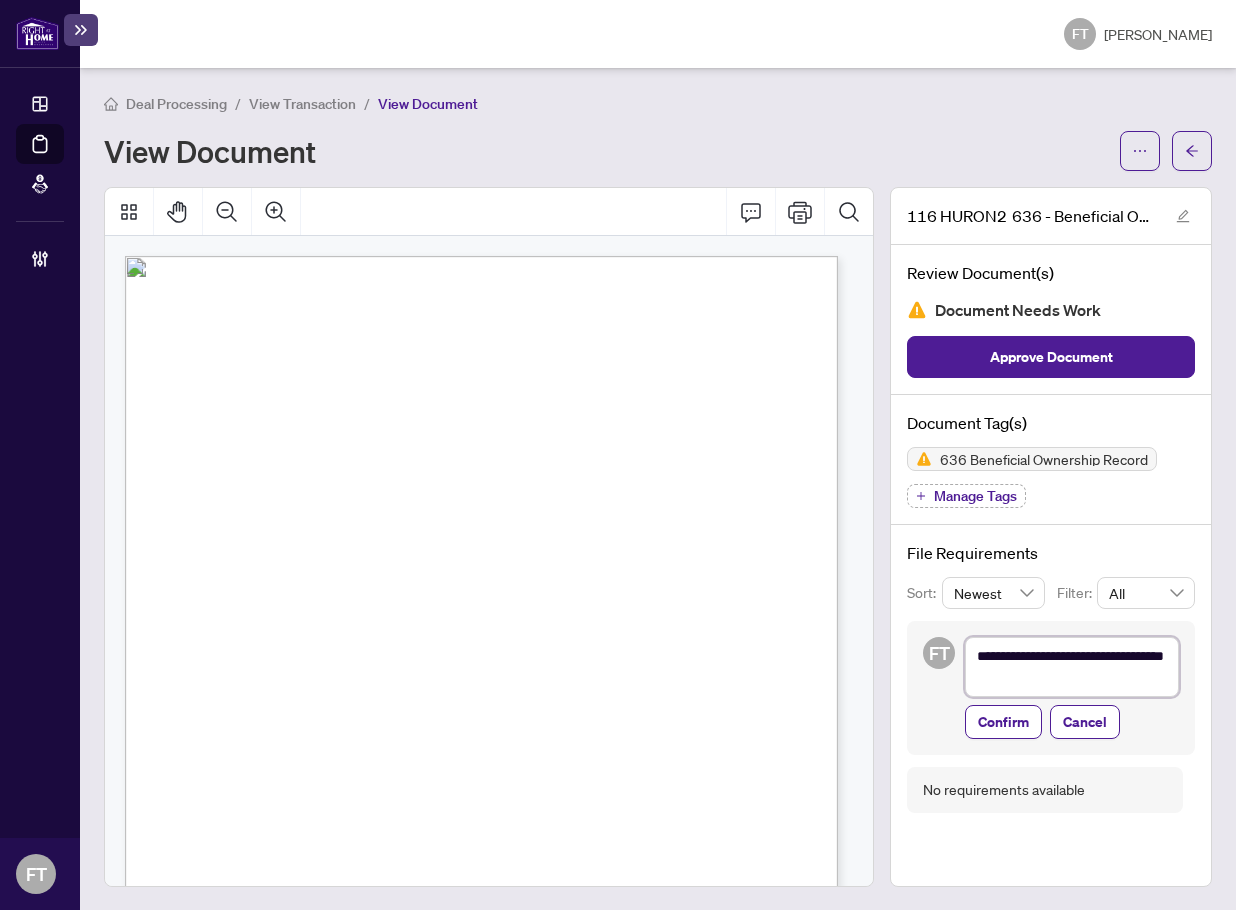 type on "**********" 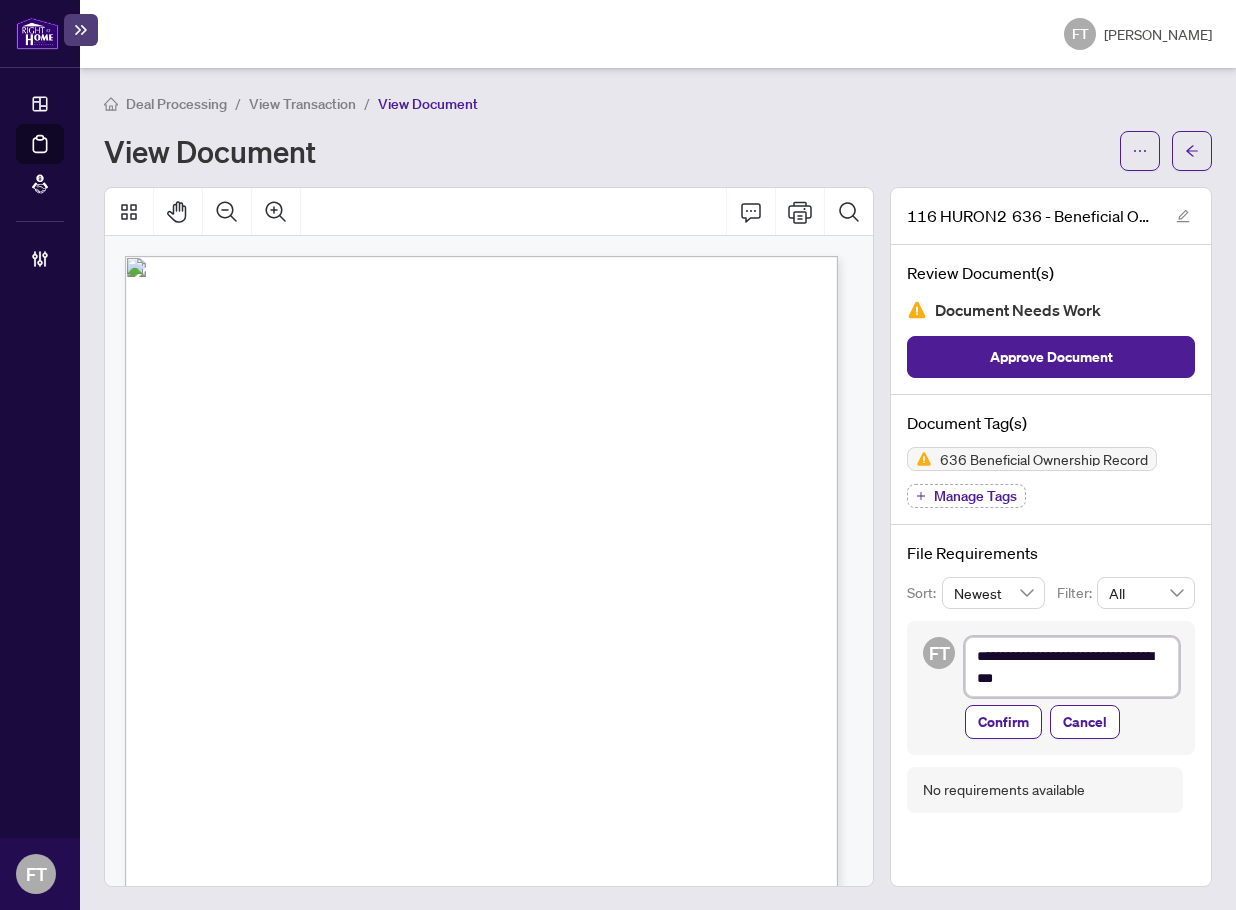type on "**********" 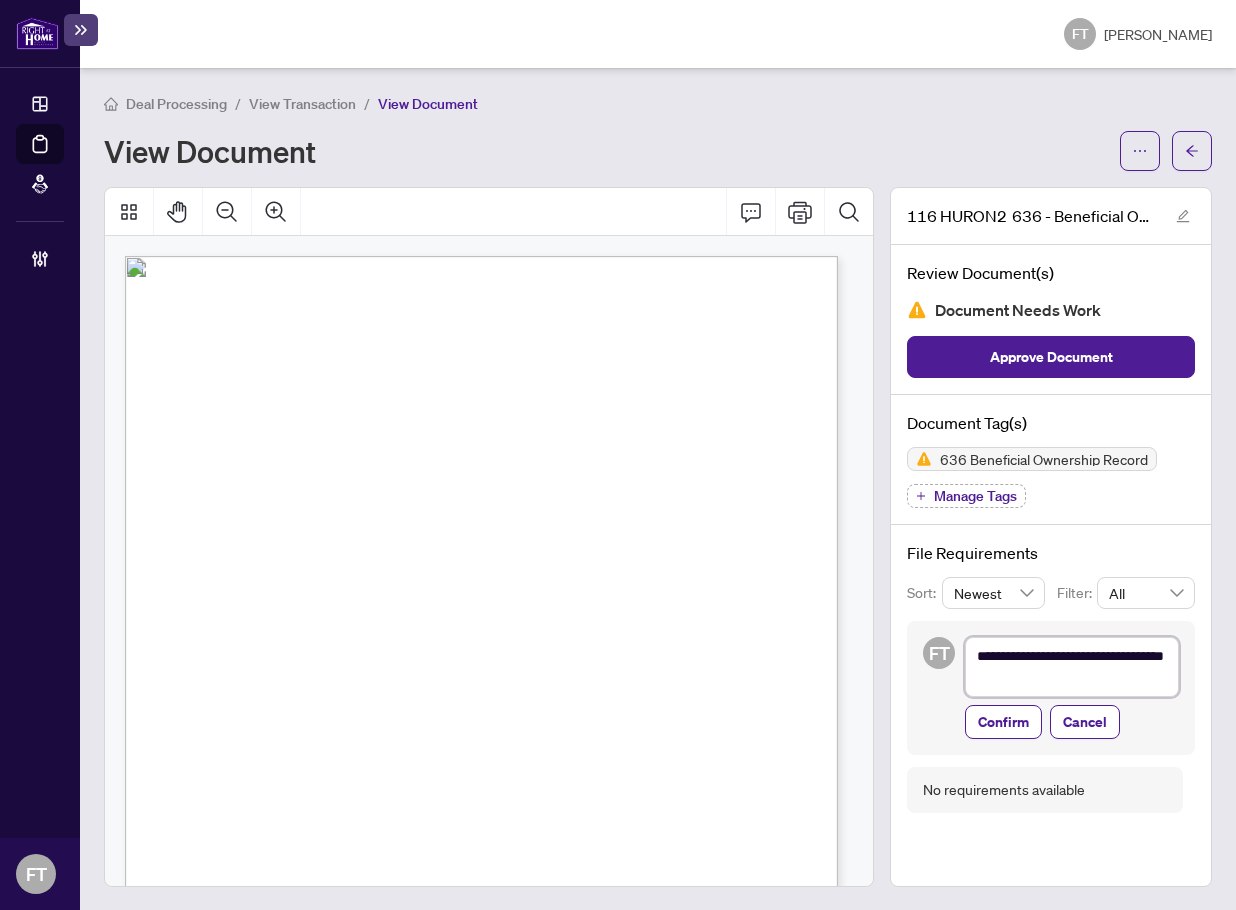 type on "**********" 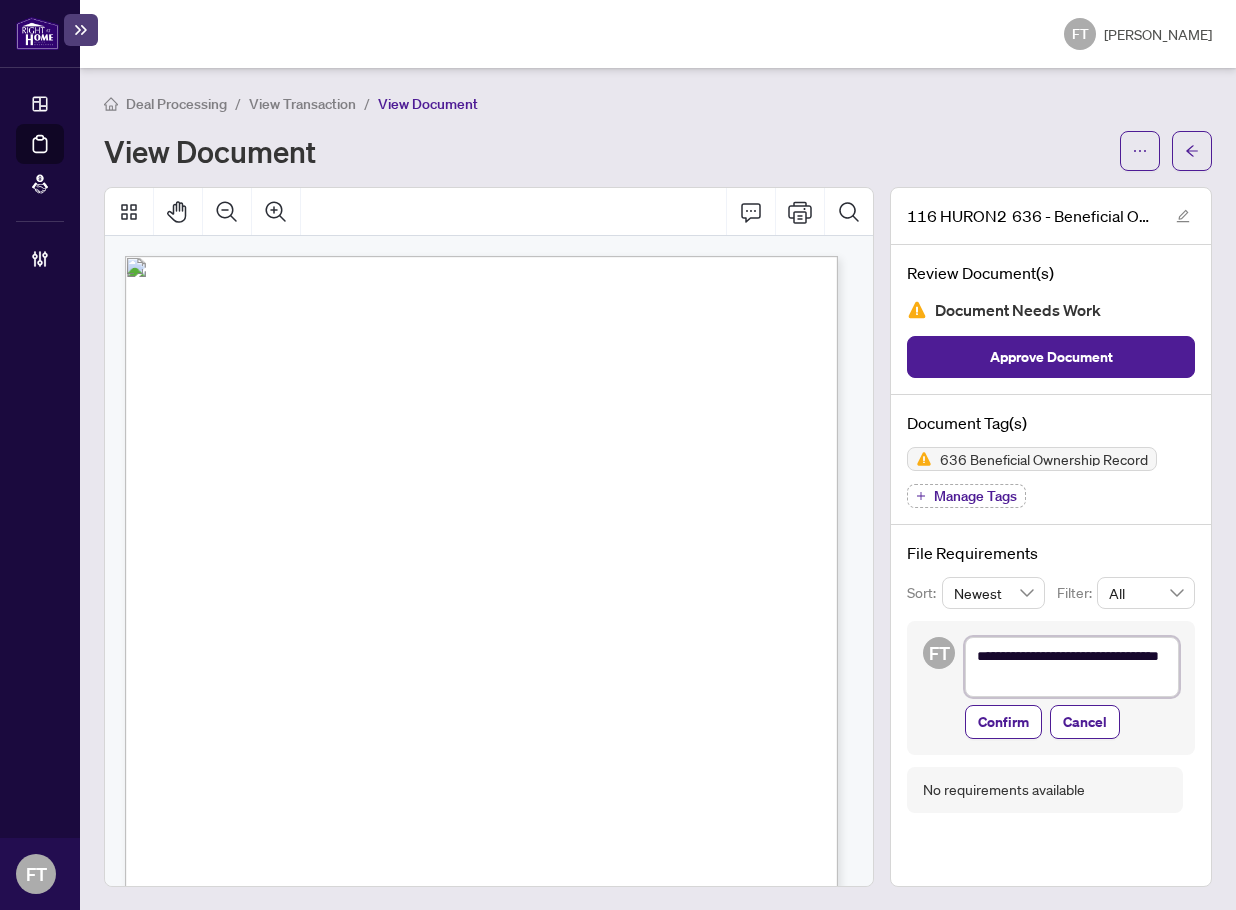 type on "**********" 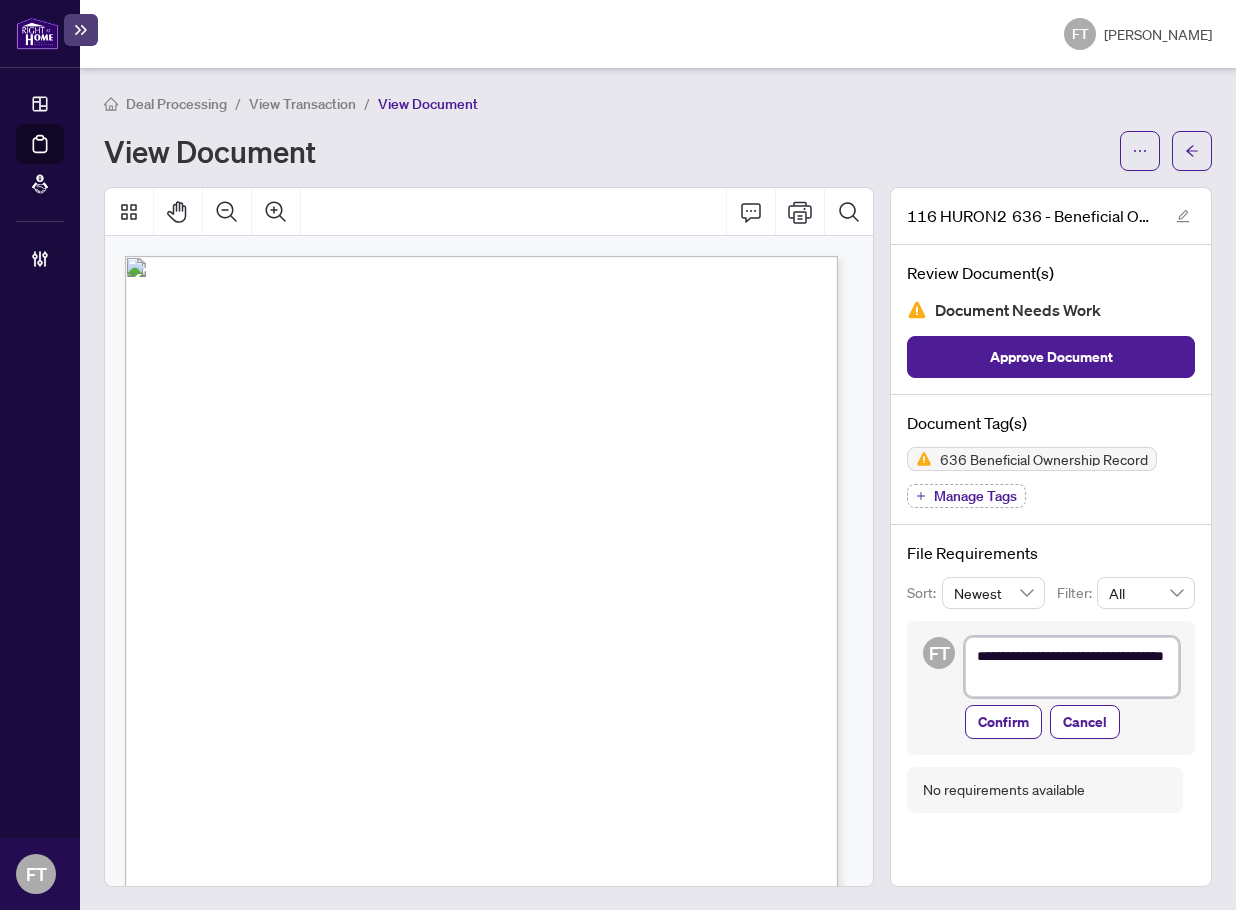 type on "**********" 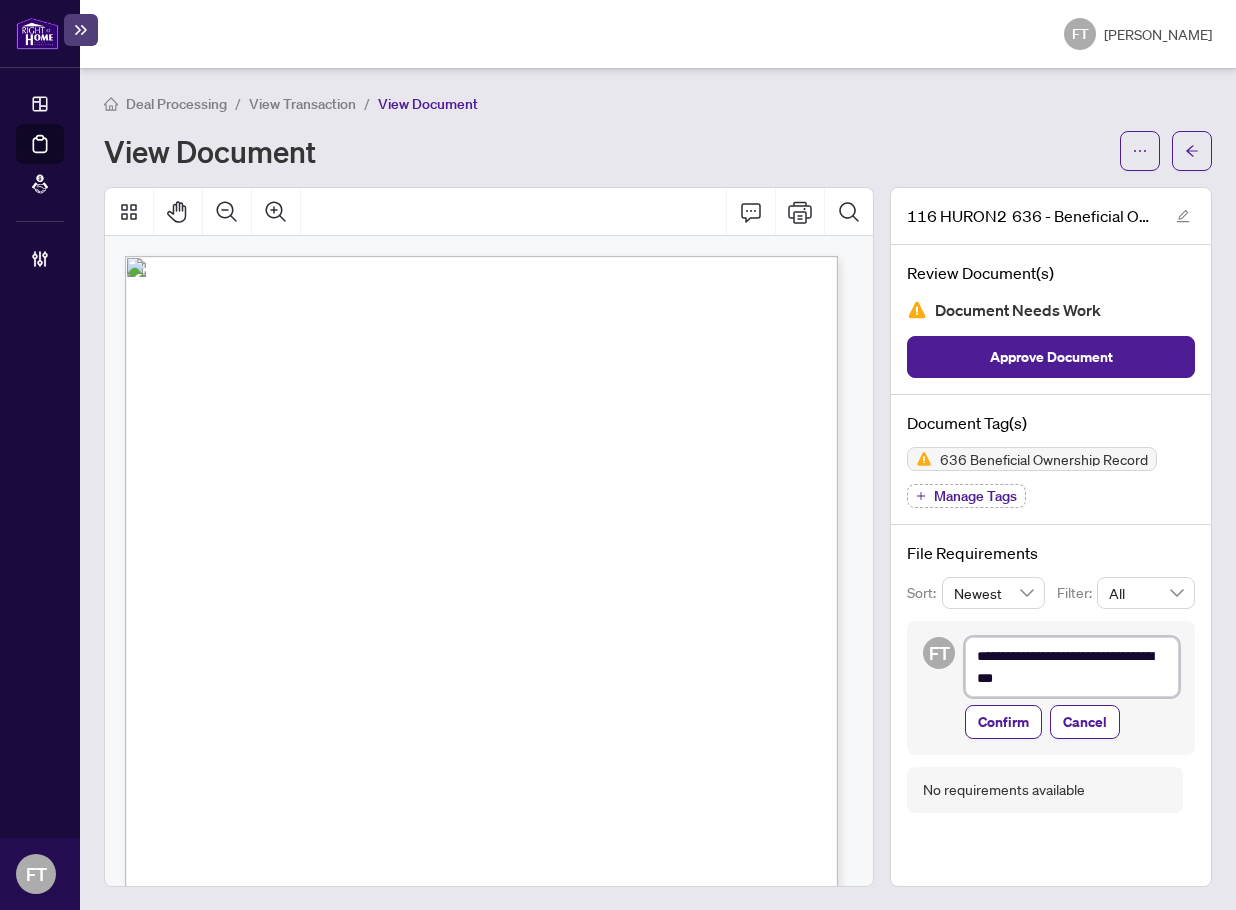 type on "**********" 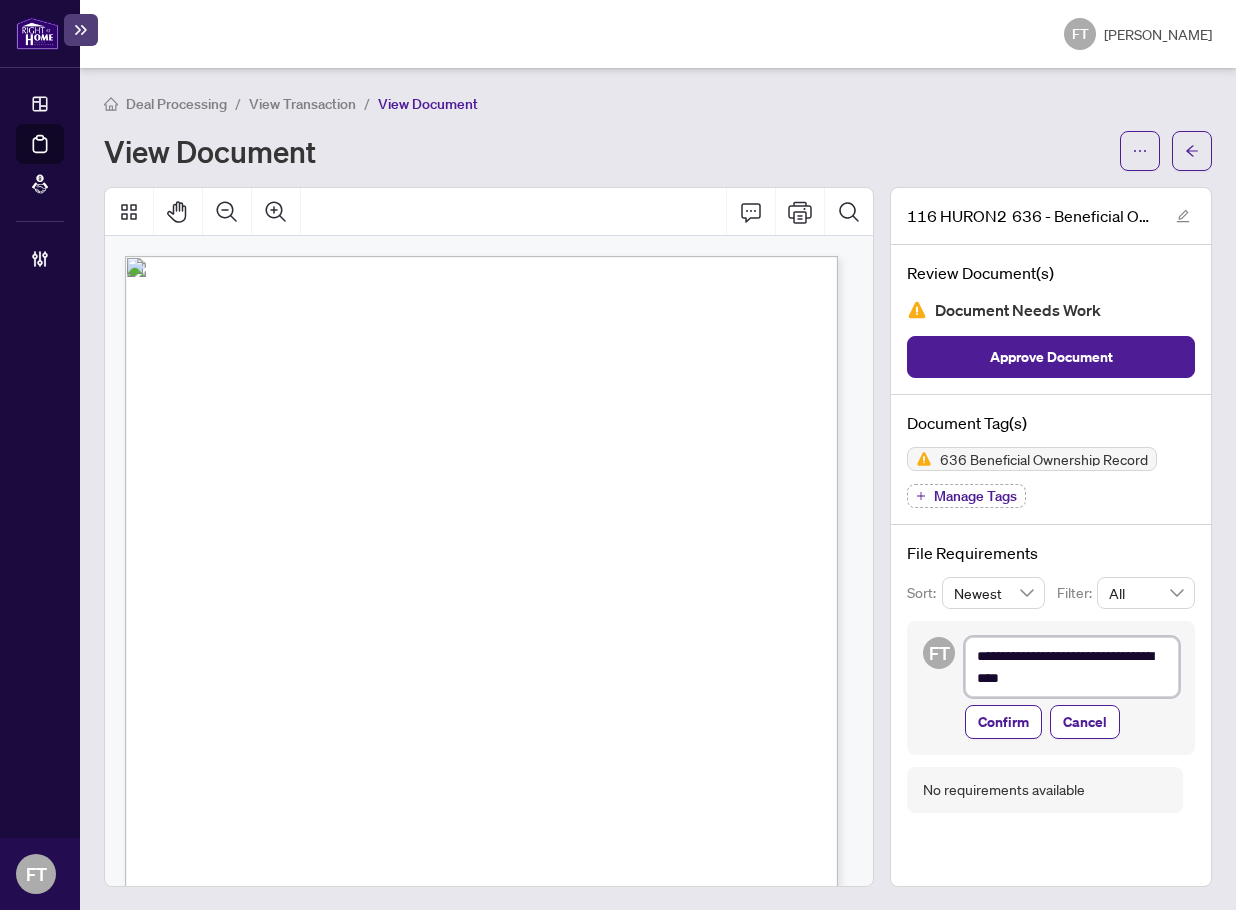 type on "**********" 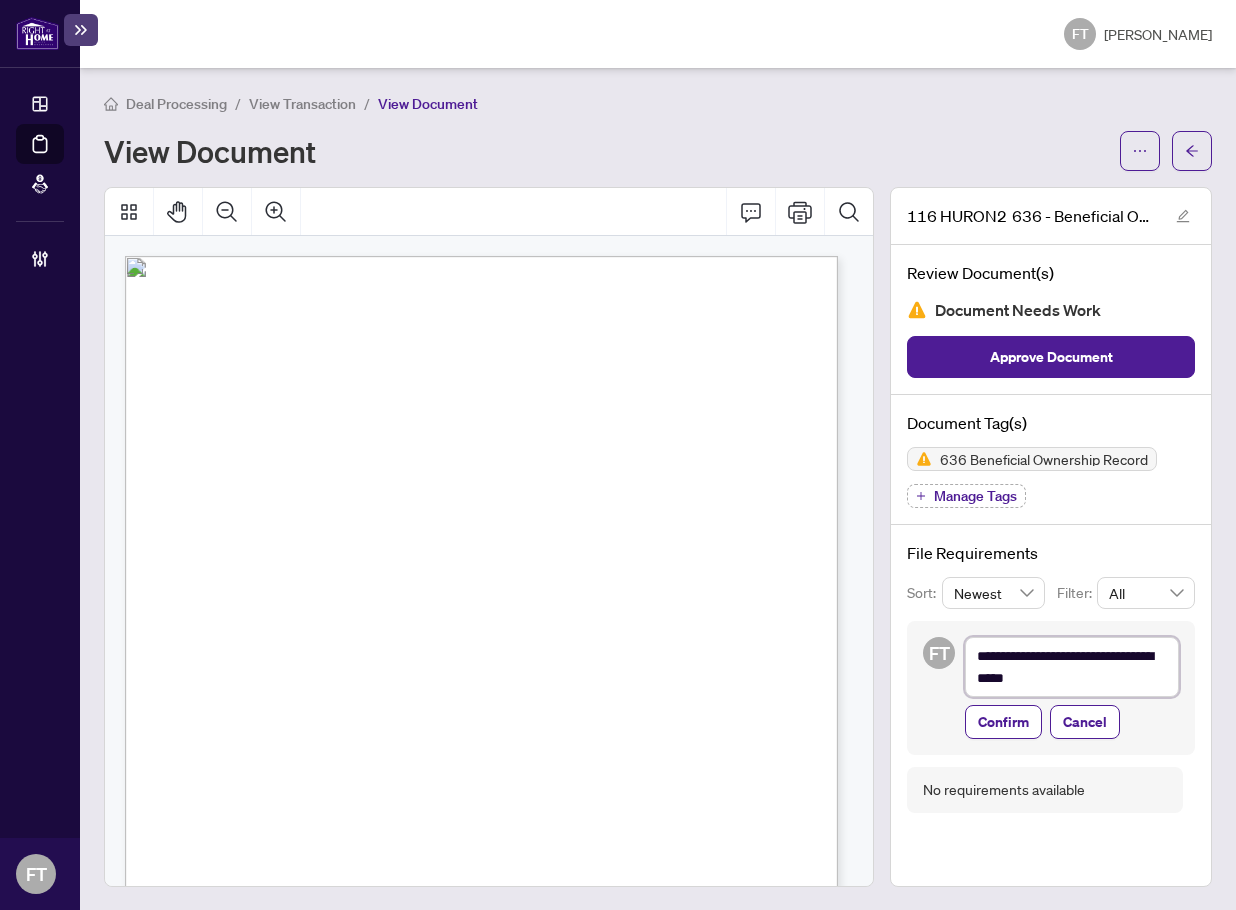 type on "**********" 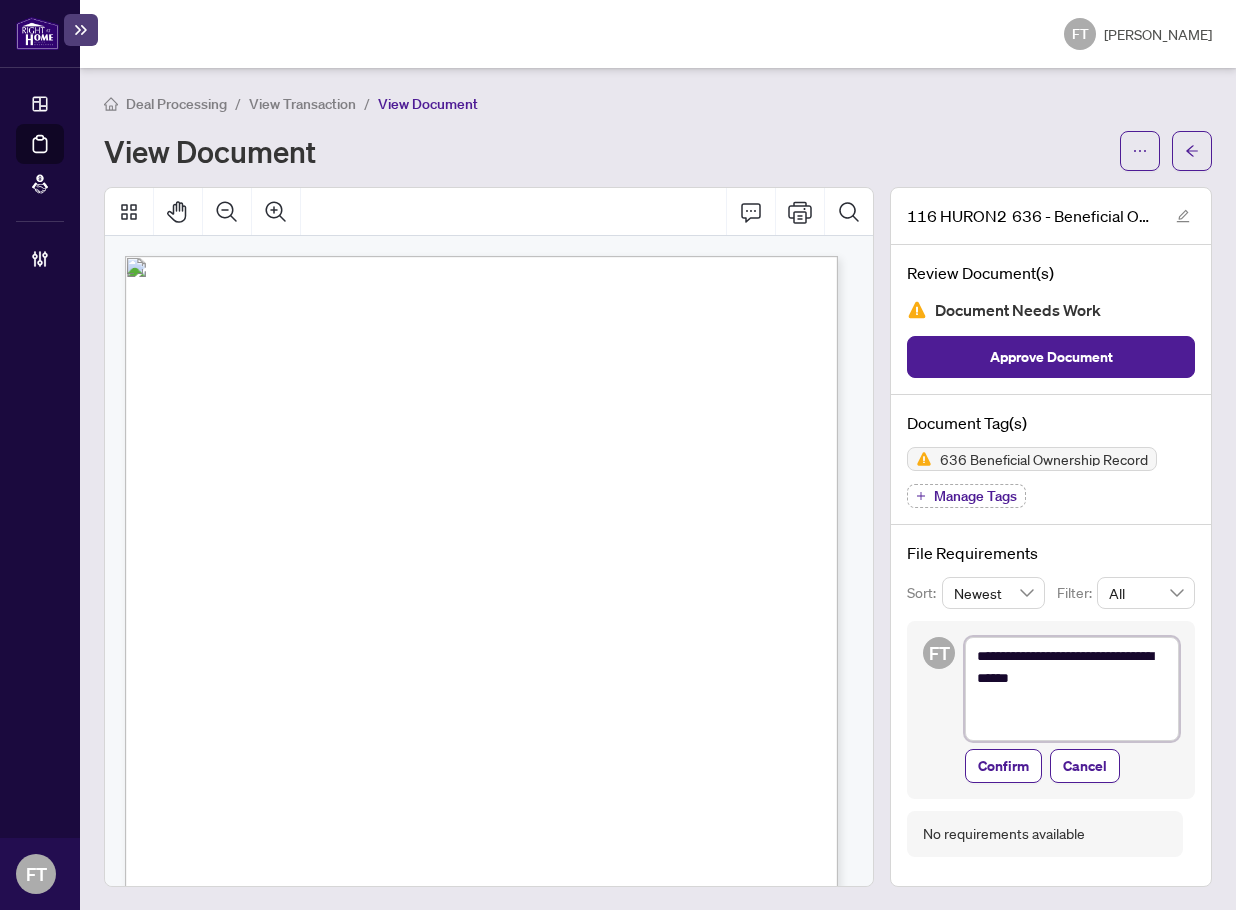 type on "**********" 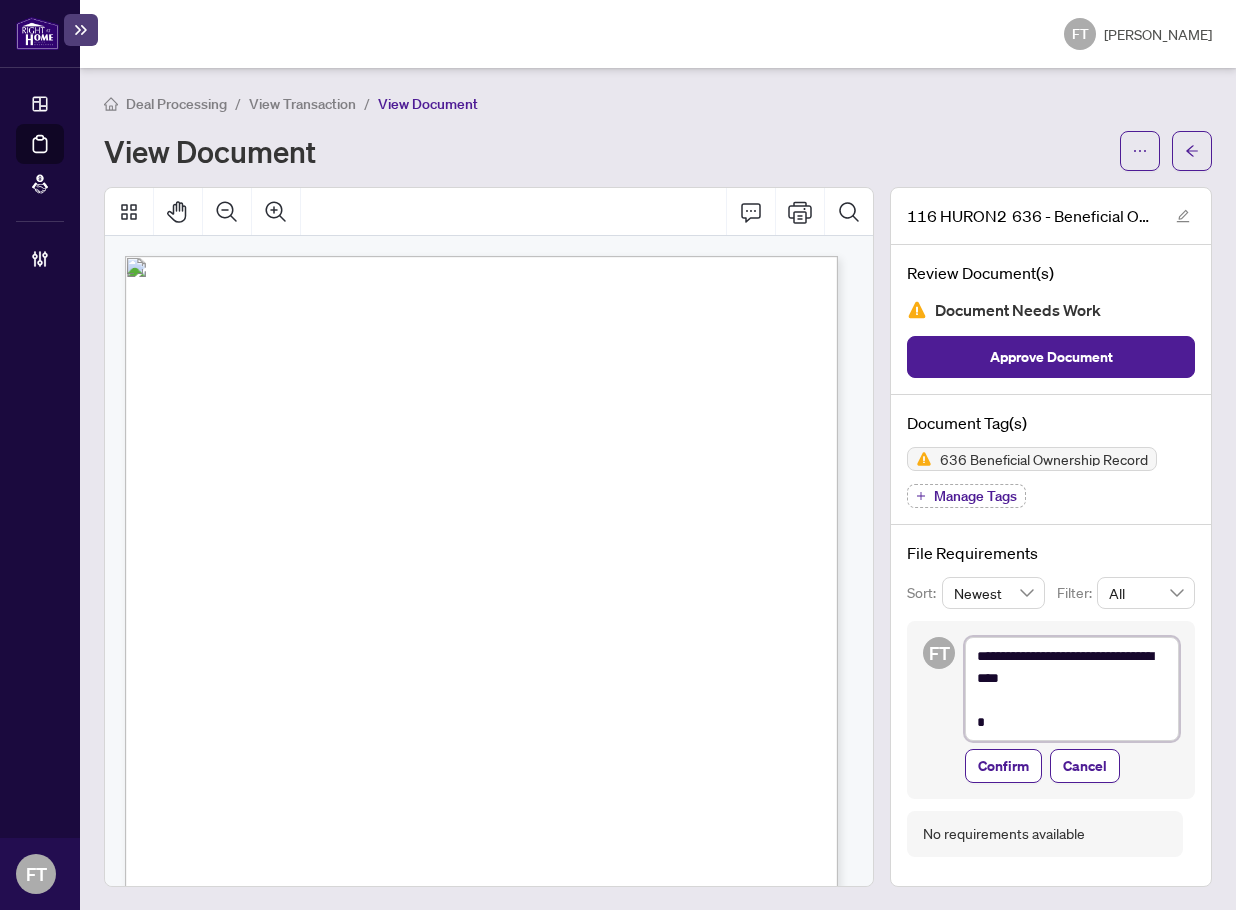 type on "**********" 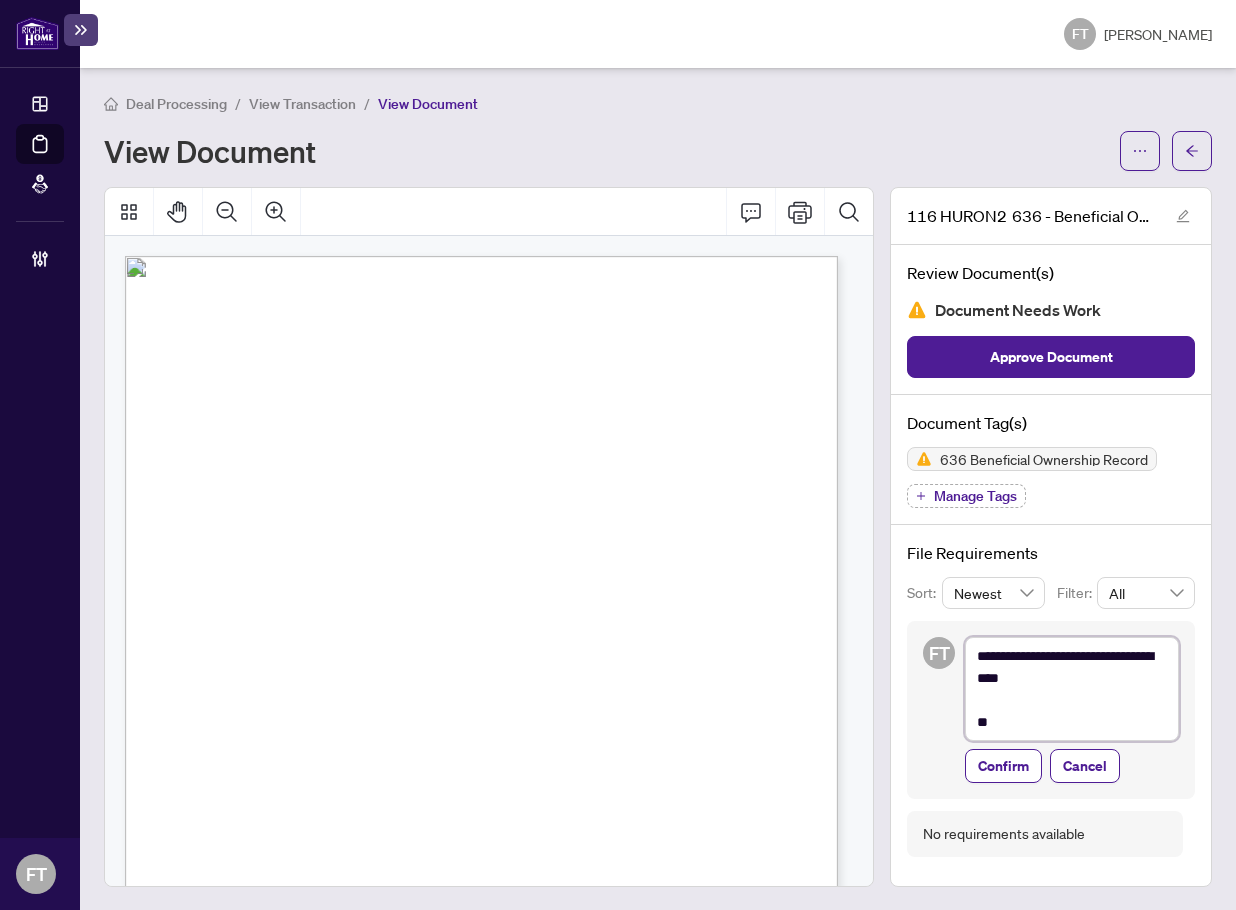 type on "**********" 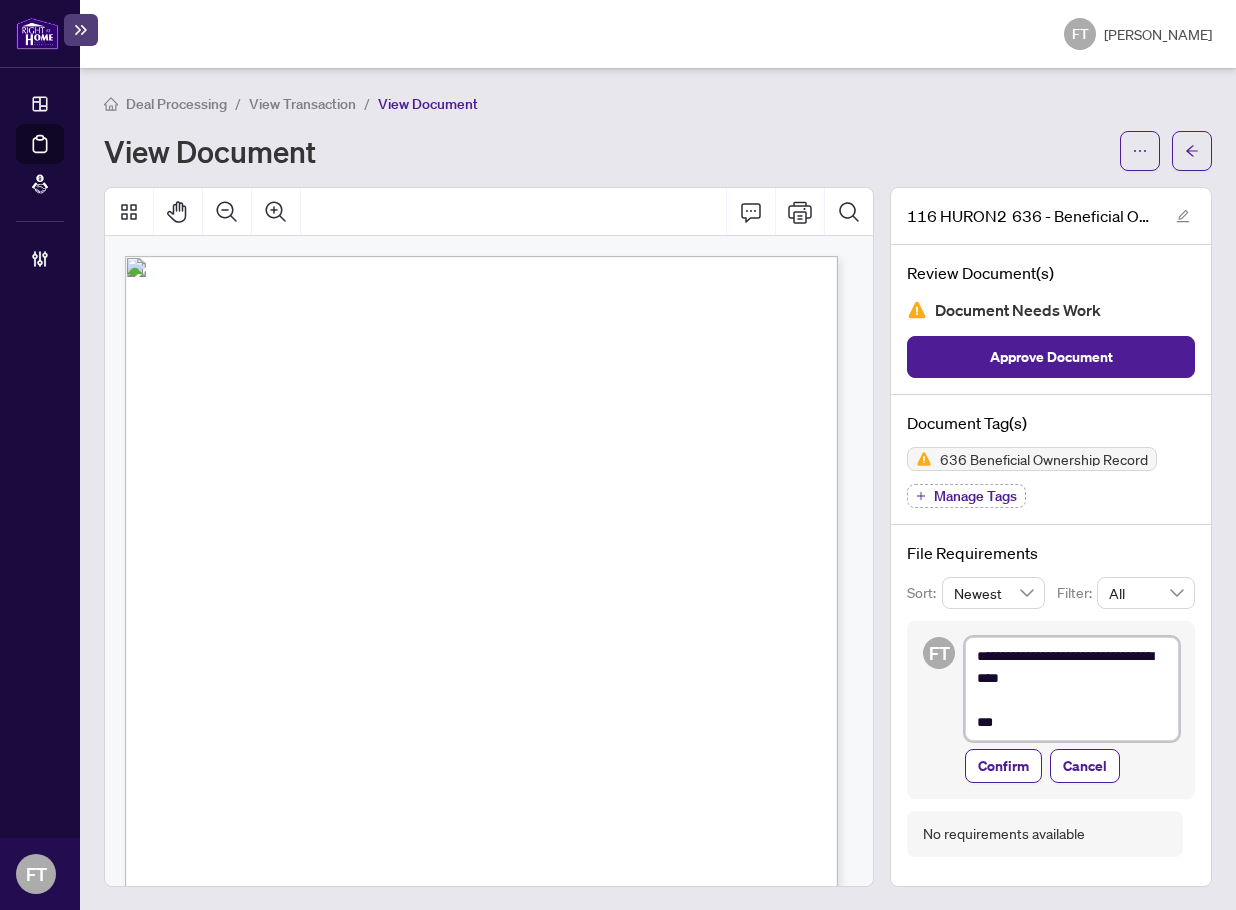 type on "**********" 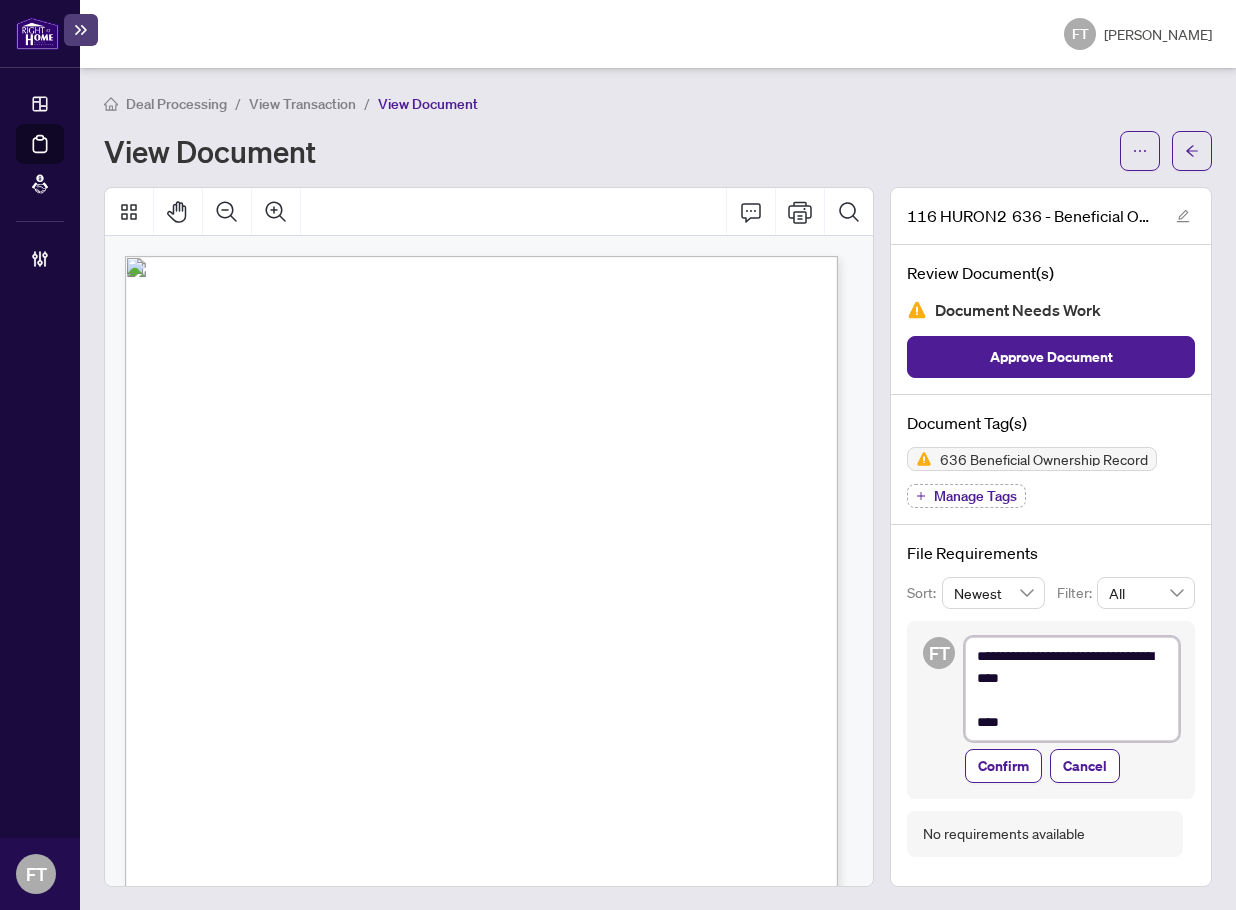 type on "**********" 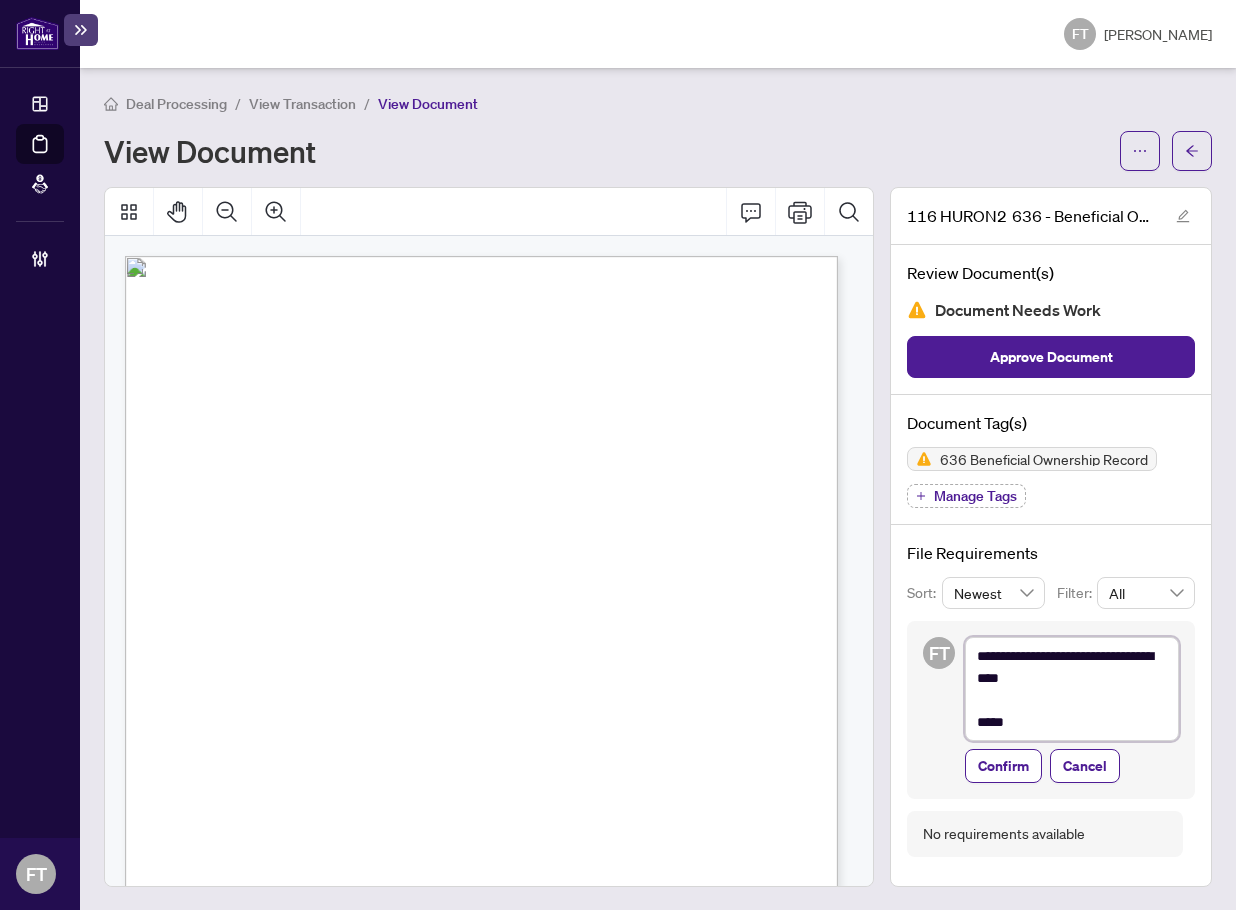type on "**********" 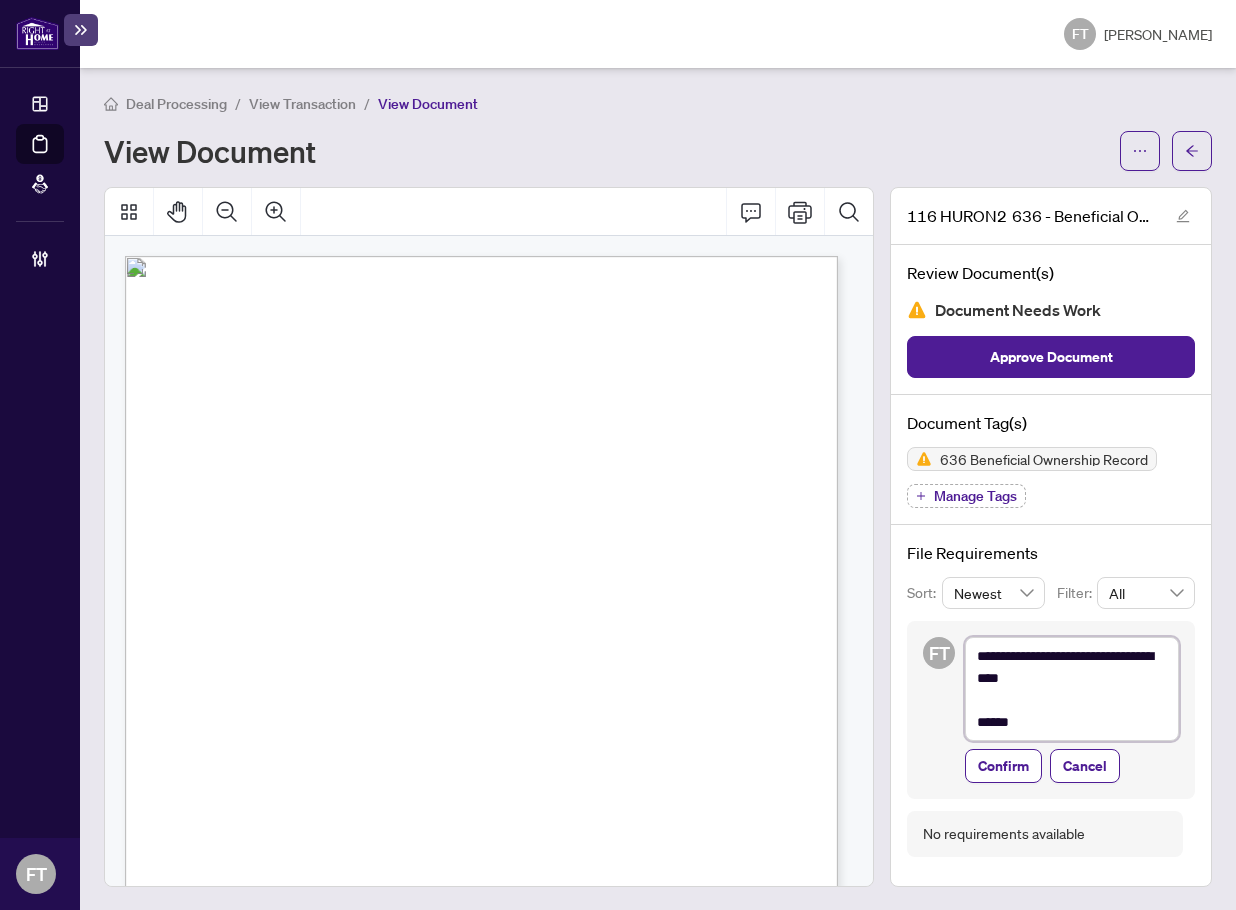 type on "**********" 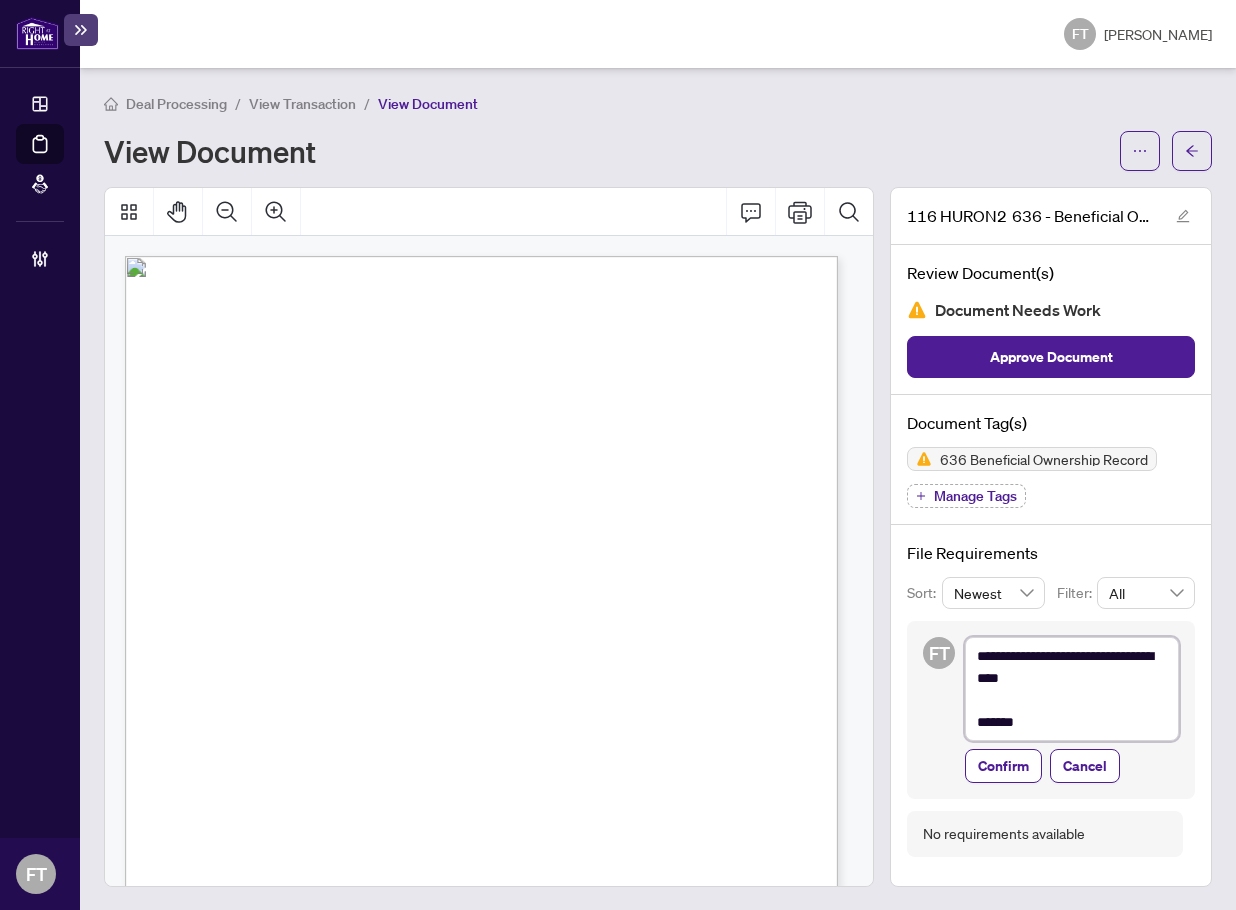 type on "**********" 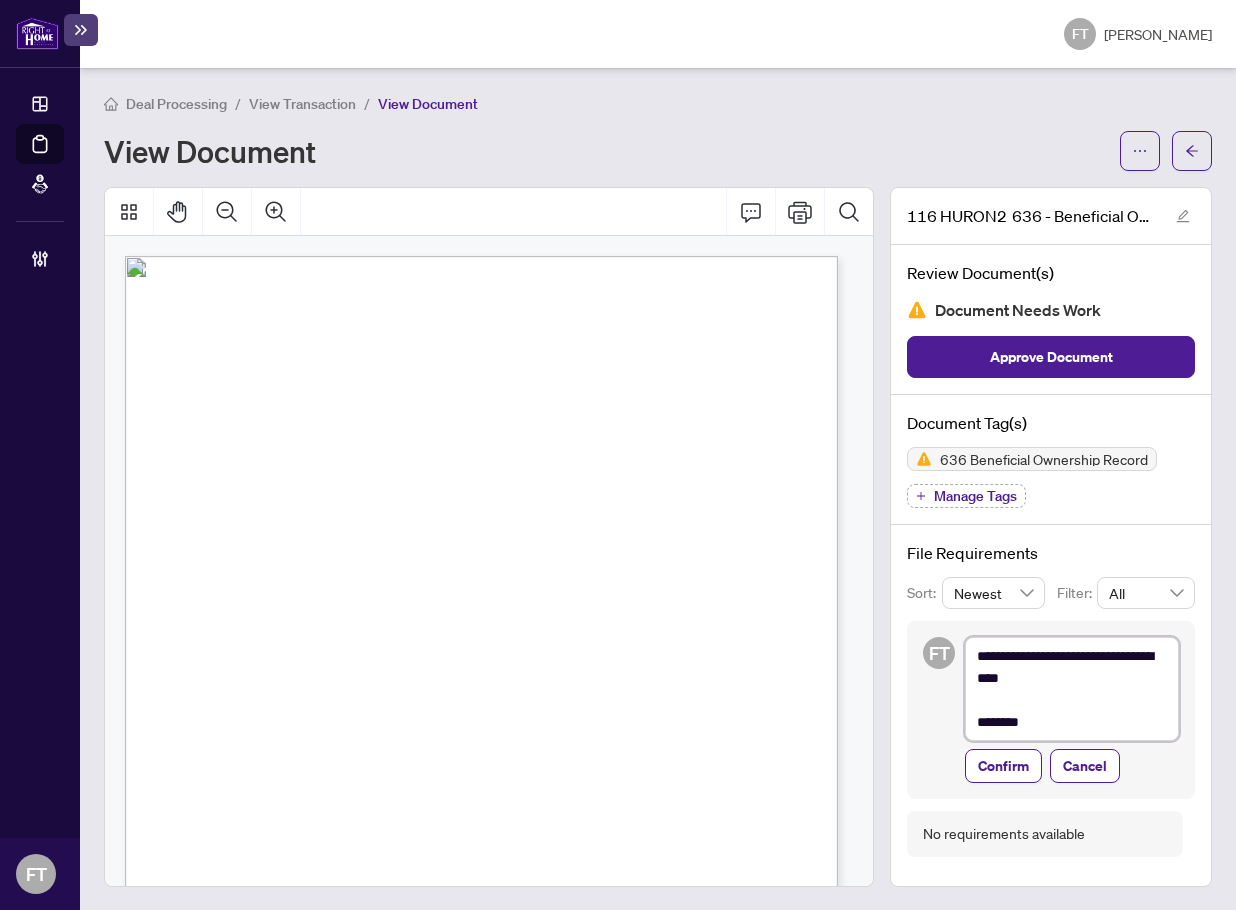 type on "**********" 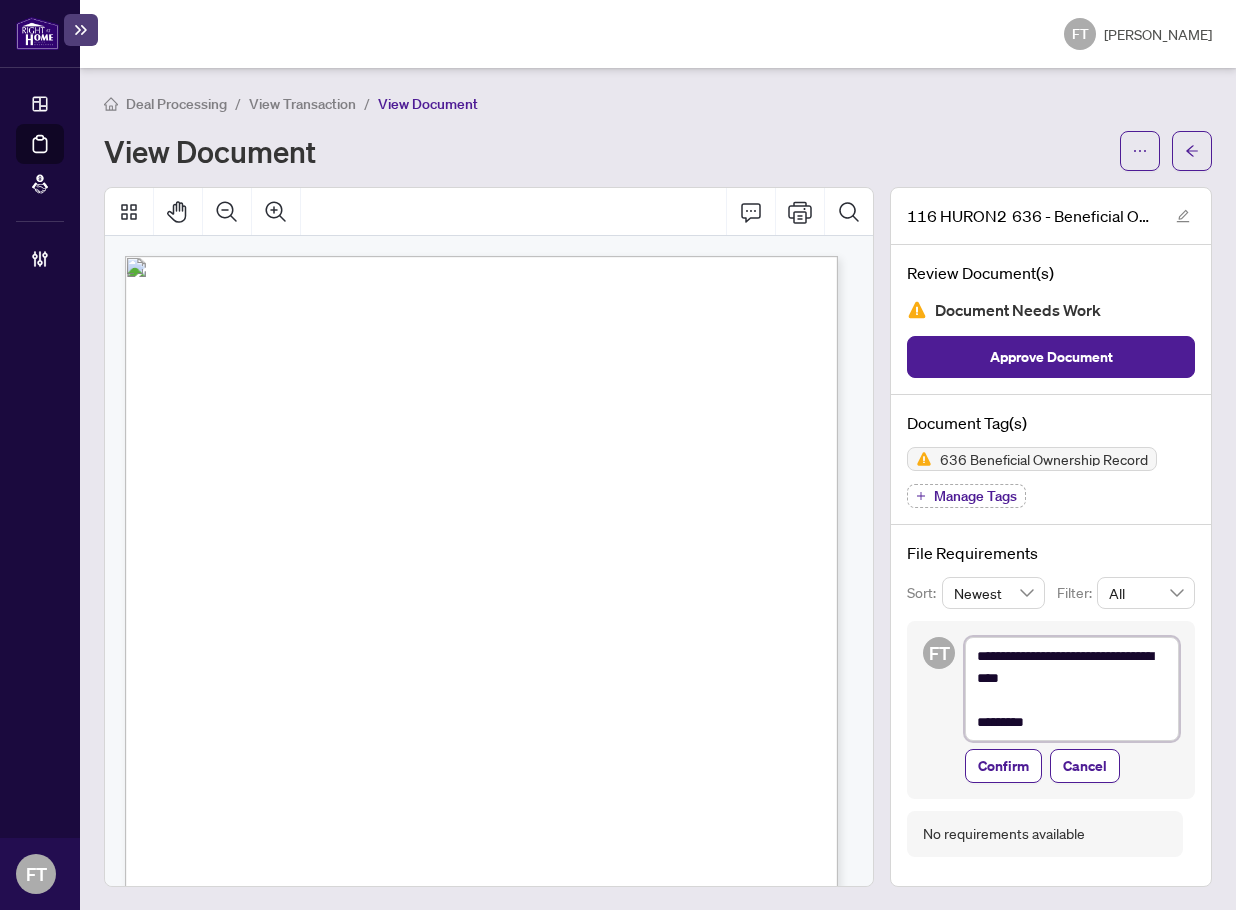 type on "**********" 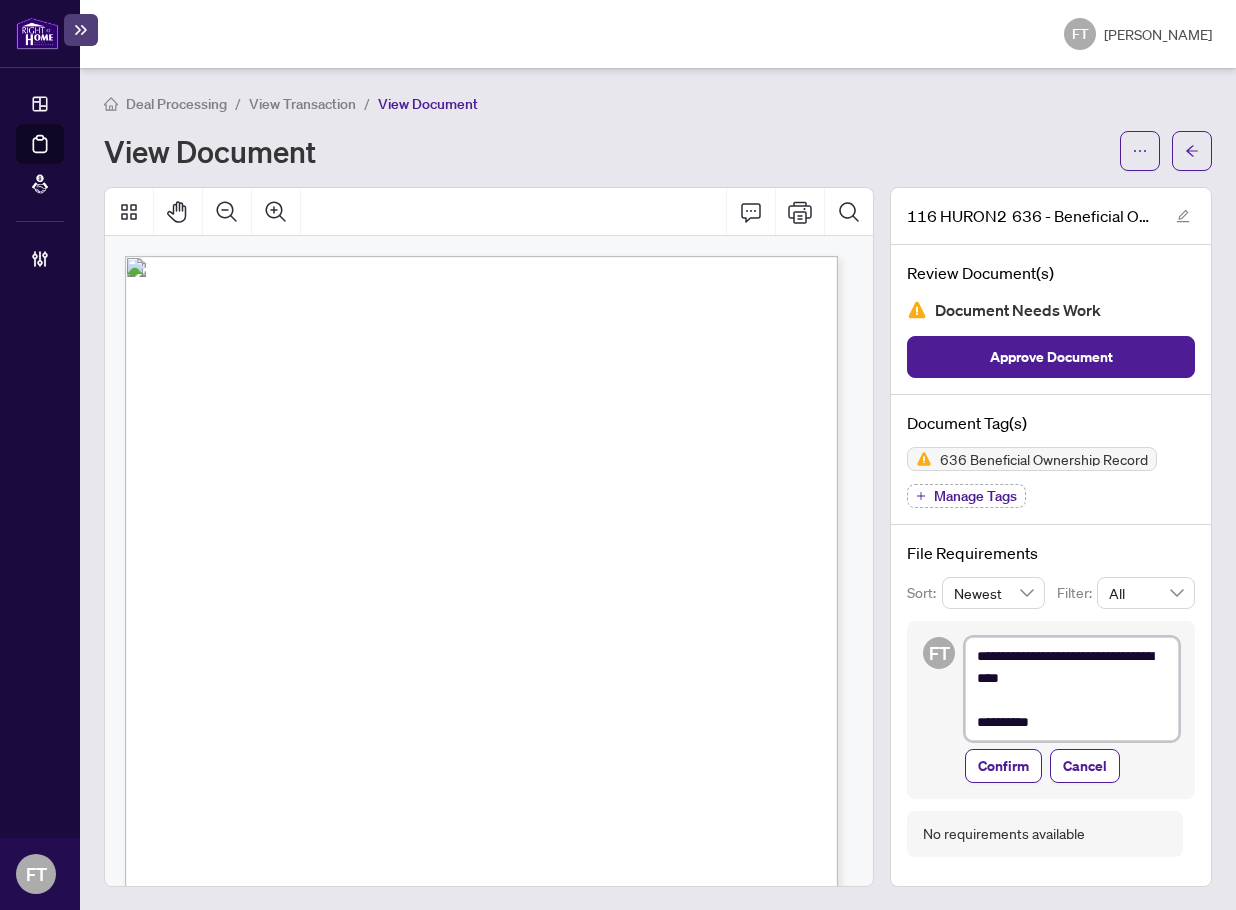 type on "**********" 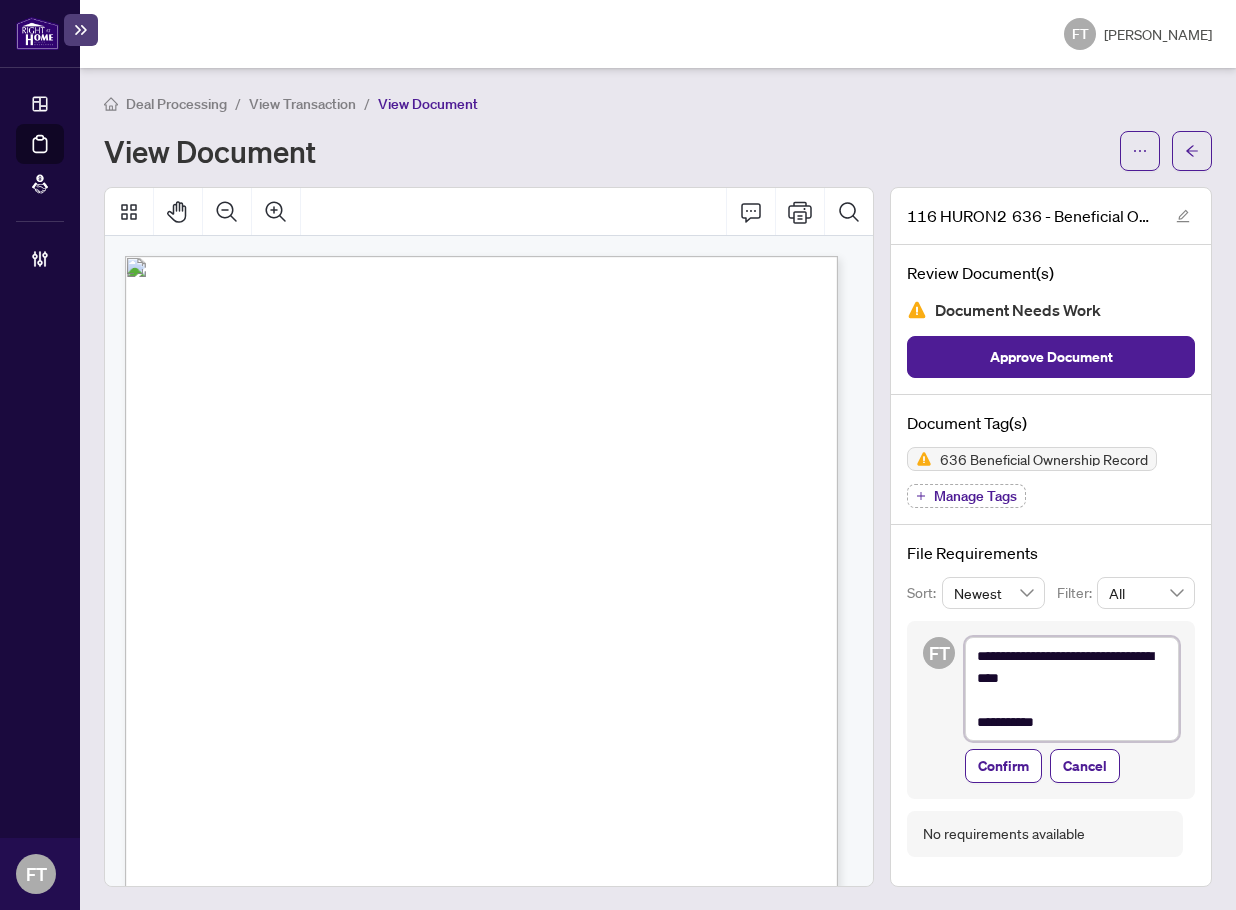 type on "**********" 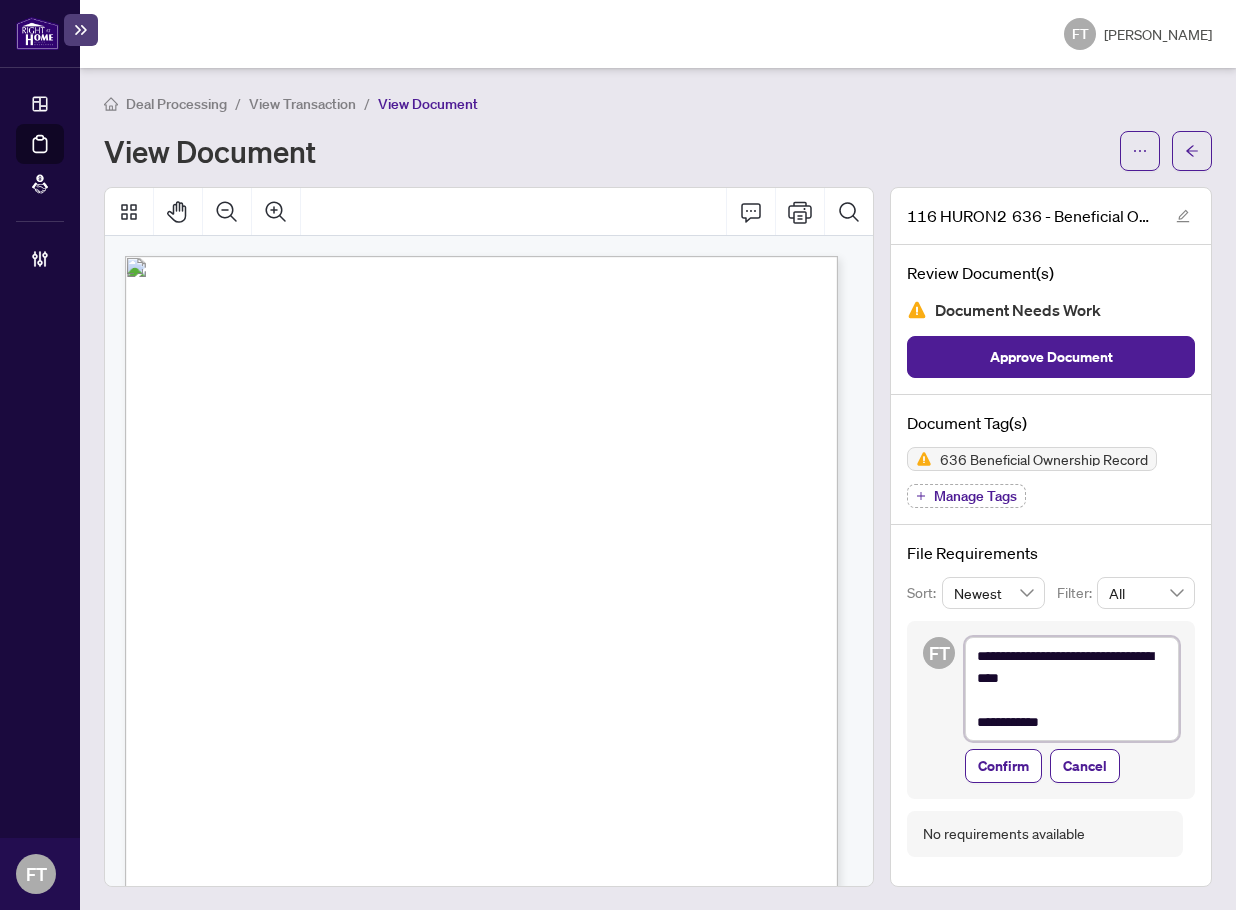 type on "**********" 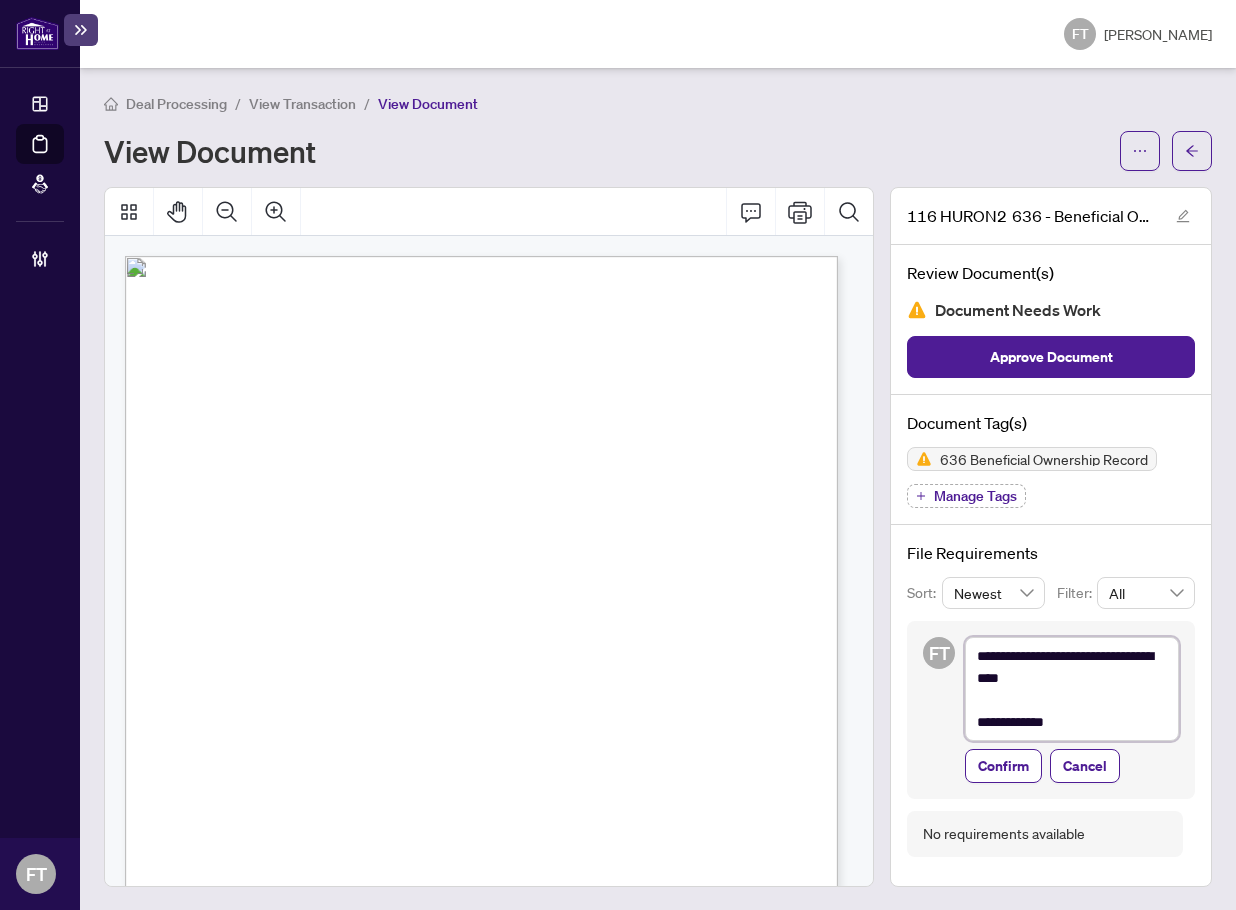 type on "**********" 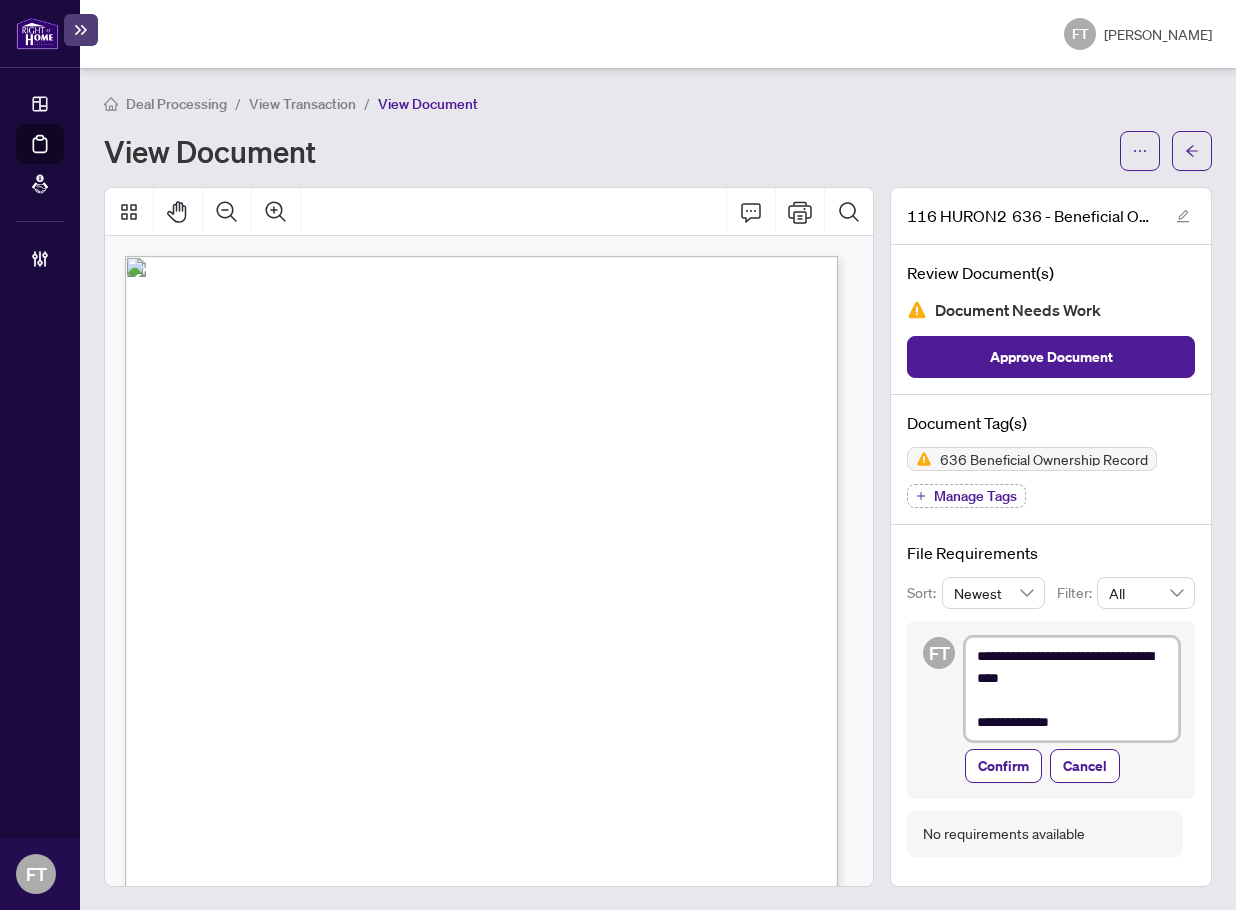 type on "**********" 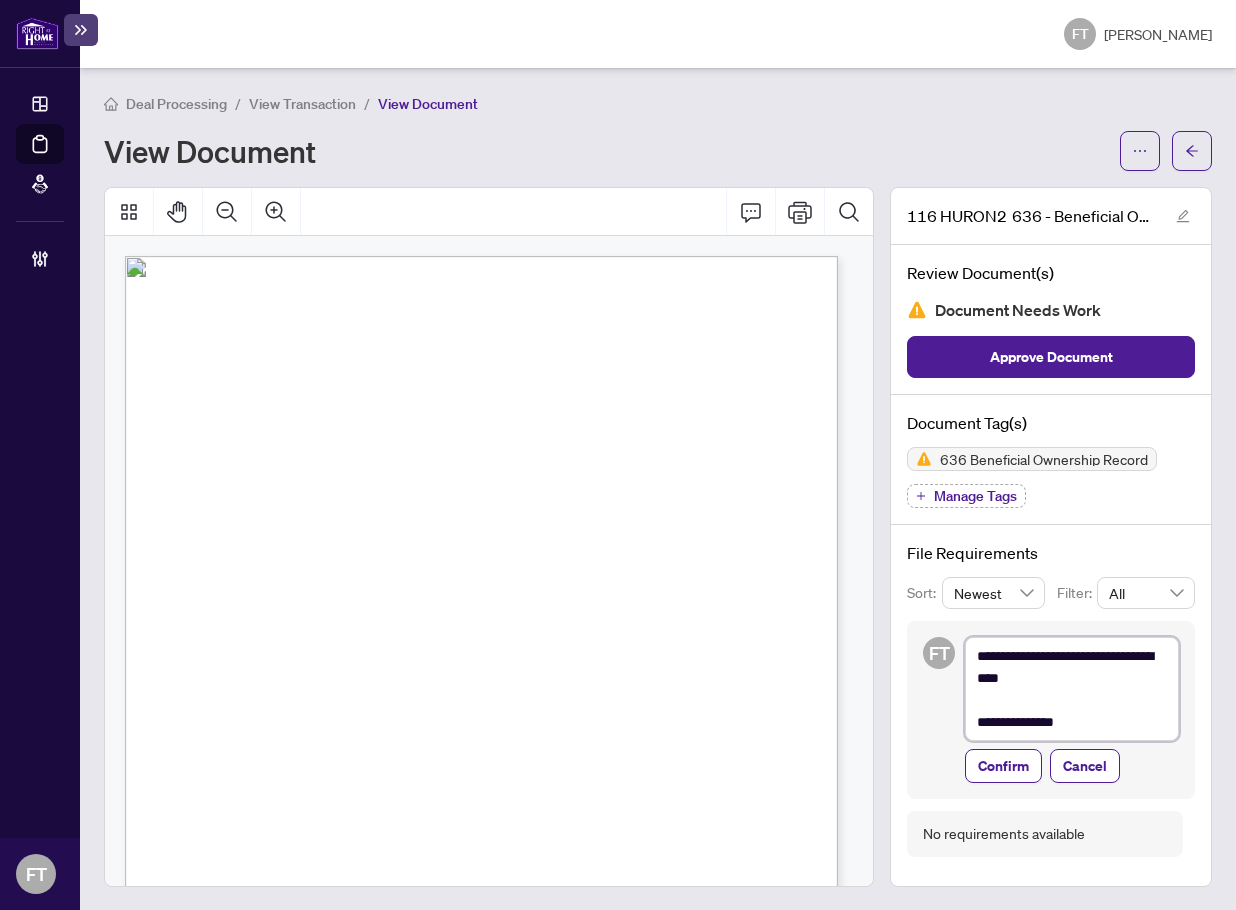 type on "**********" 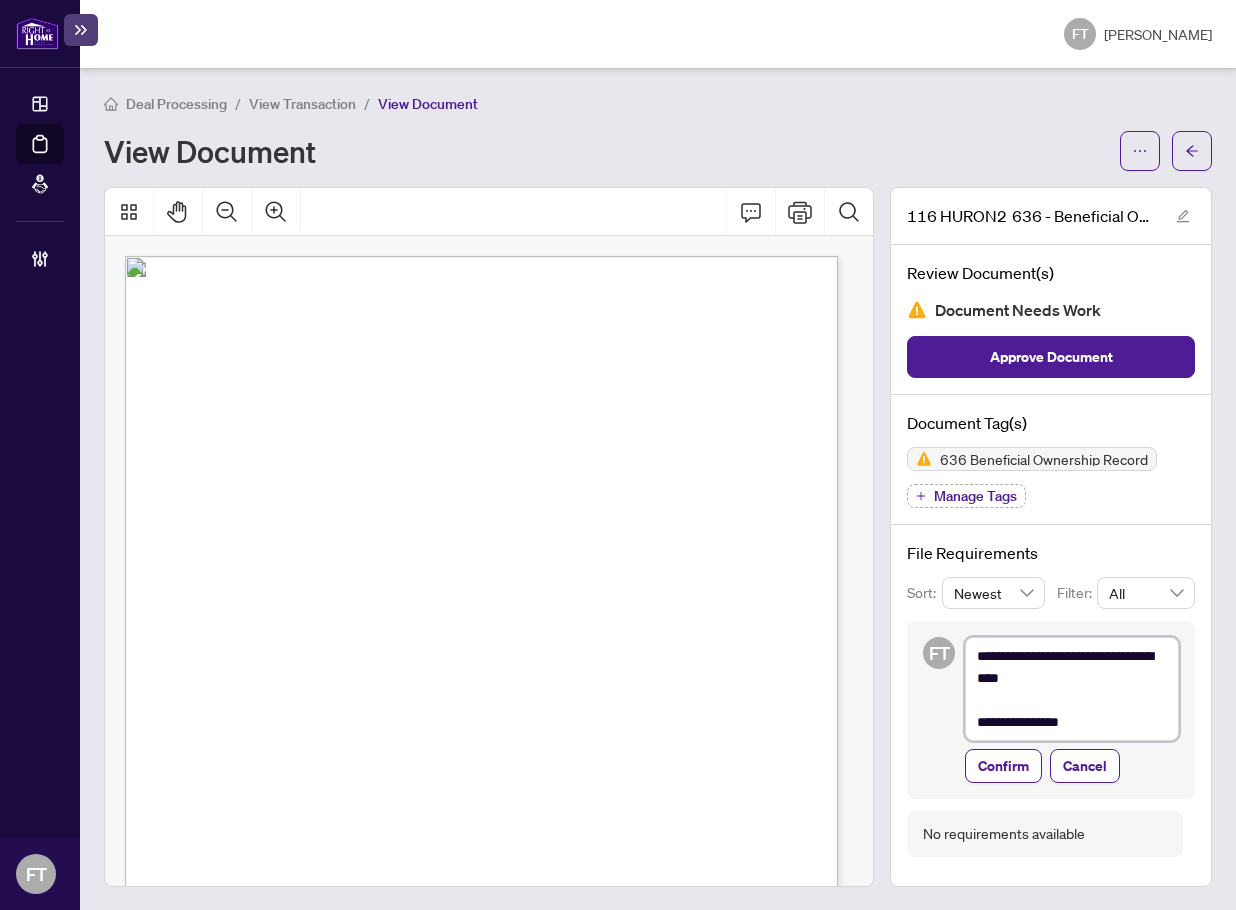 type on "**********" 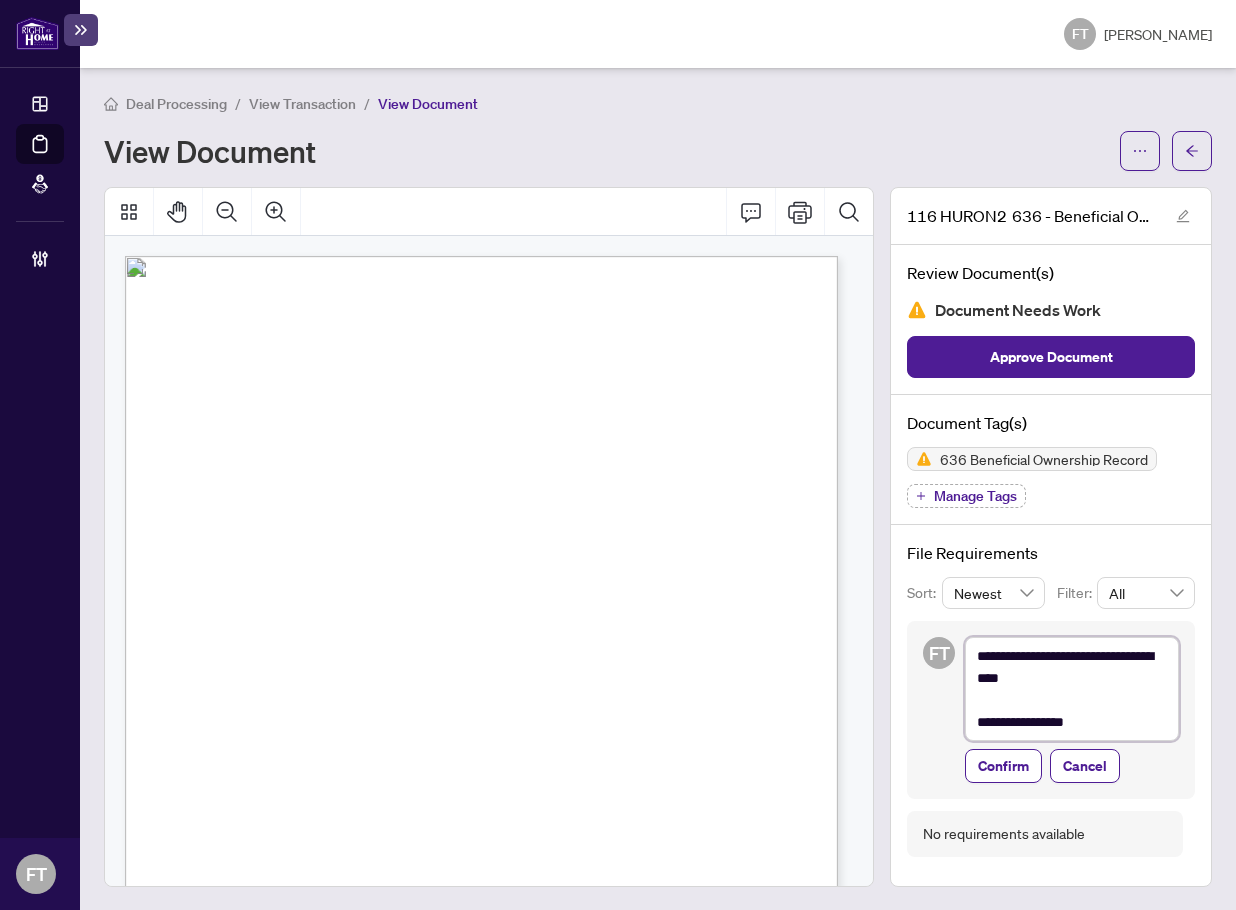 type on "**********" 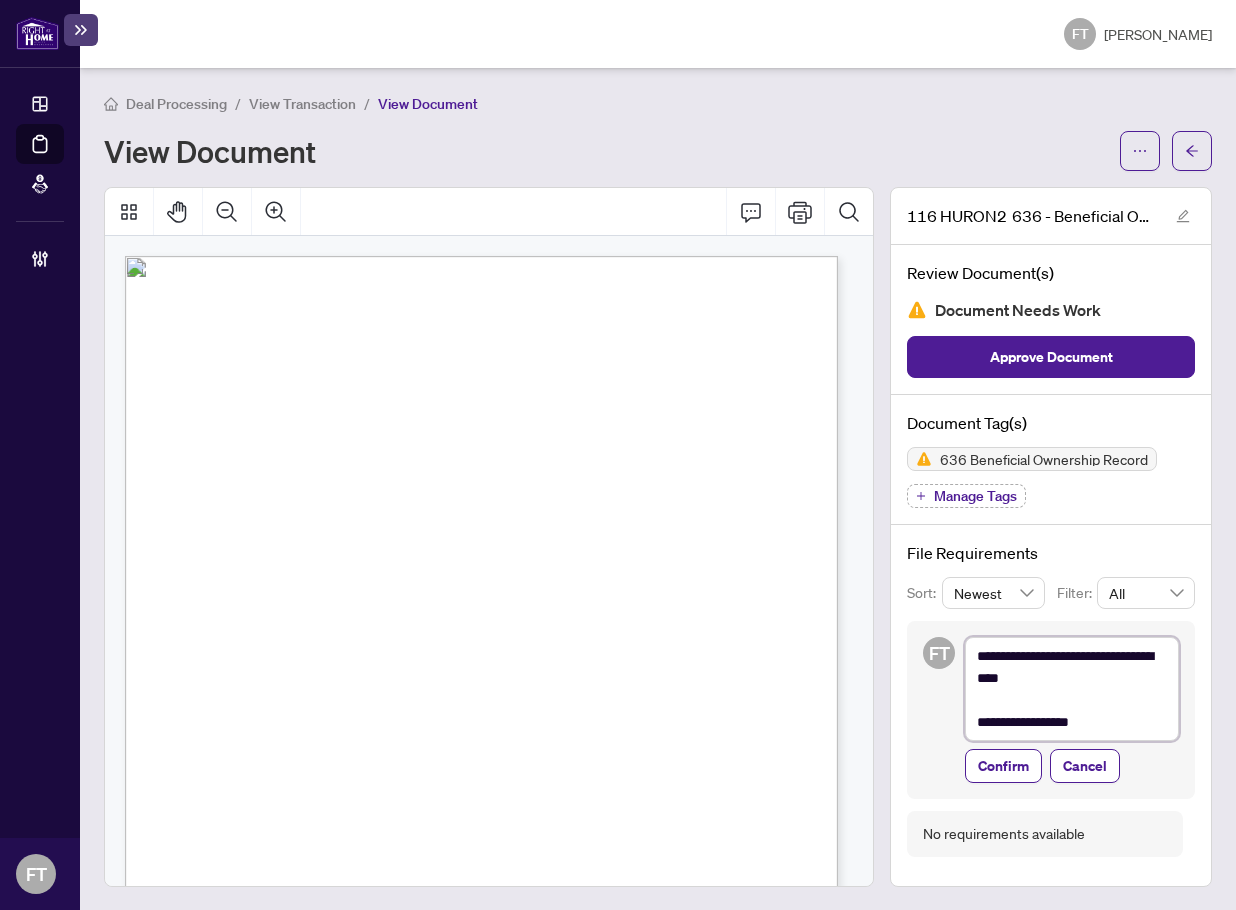 type on "**********" 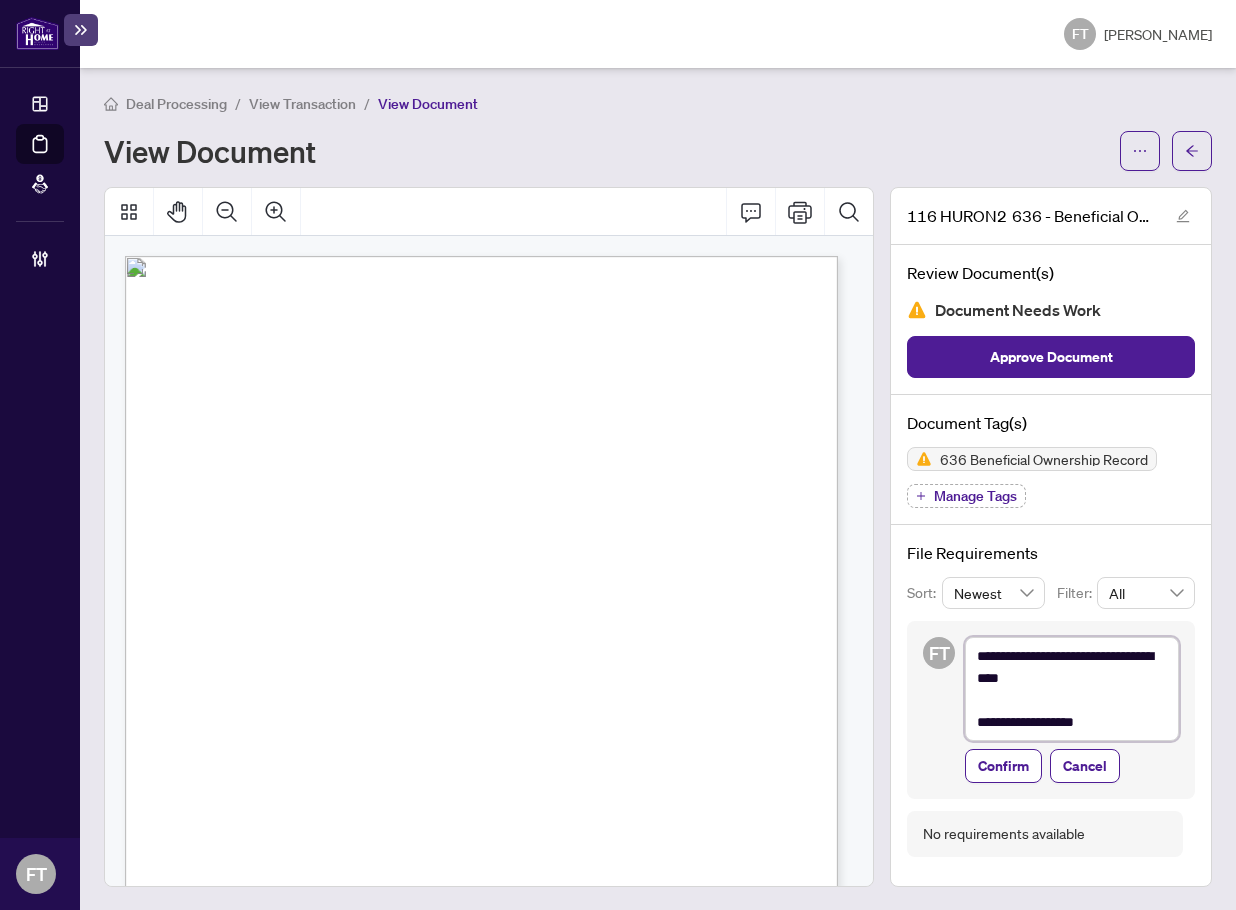 type on "**********" 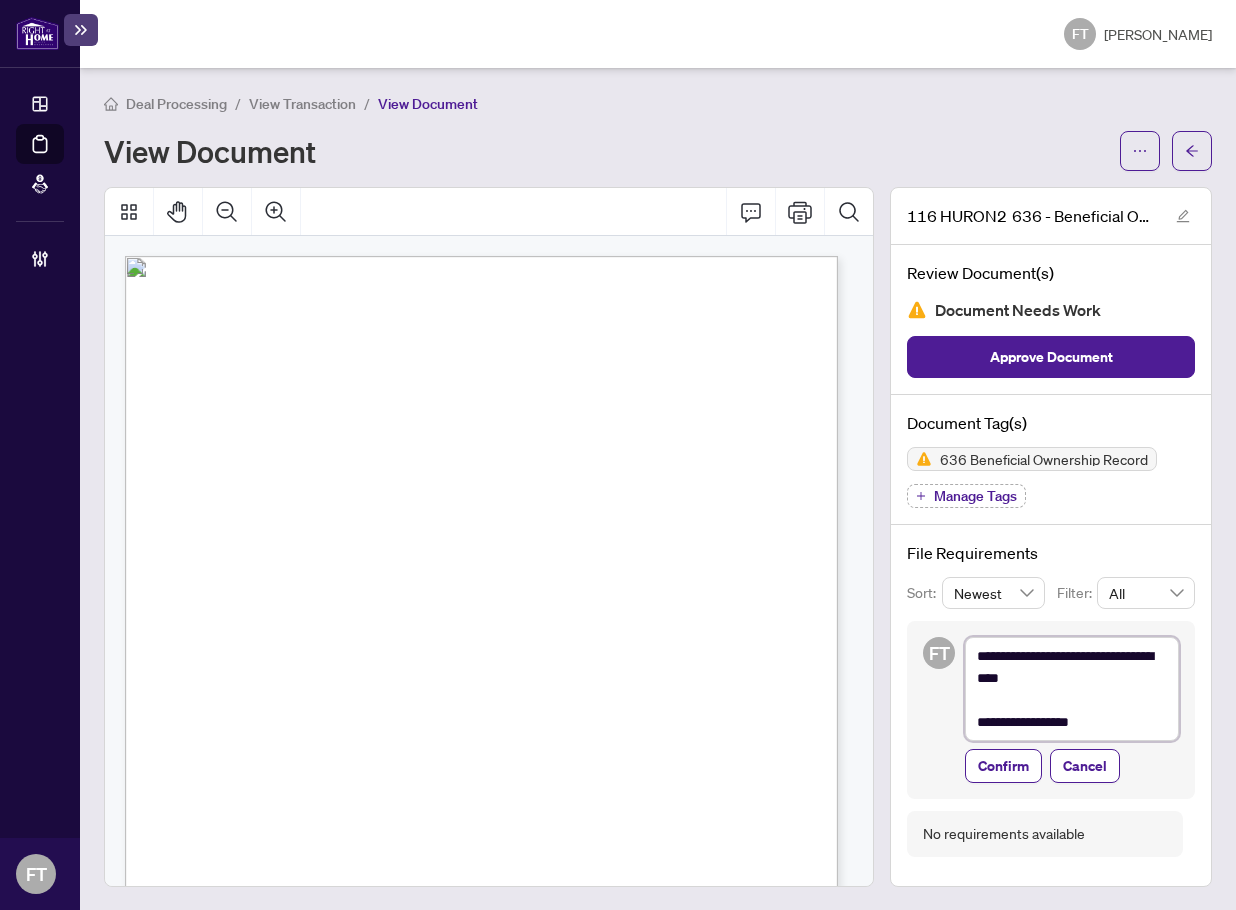 type on "**********" 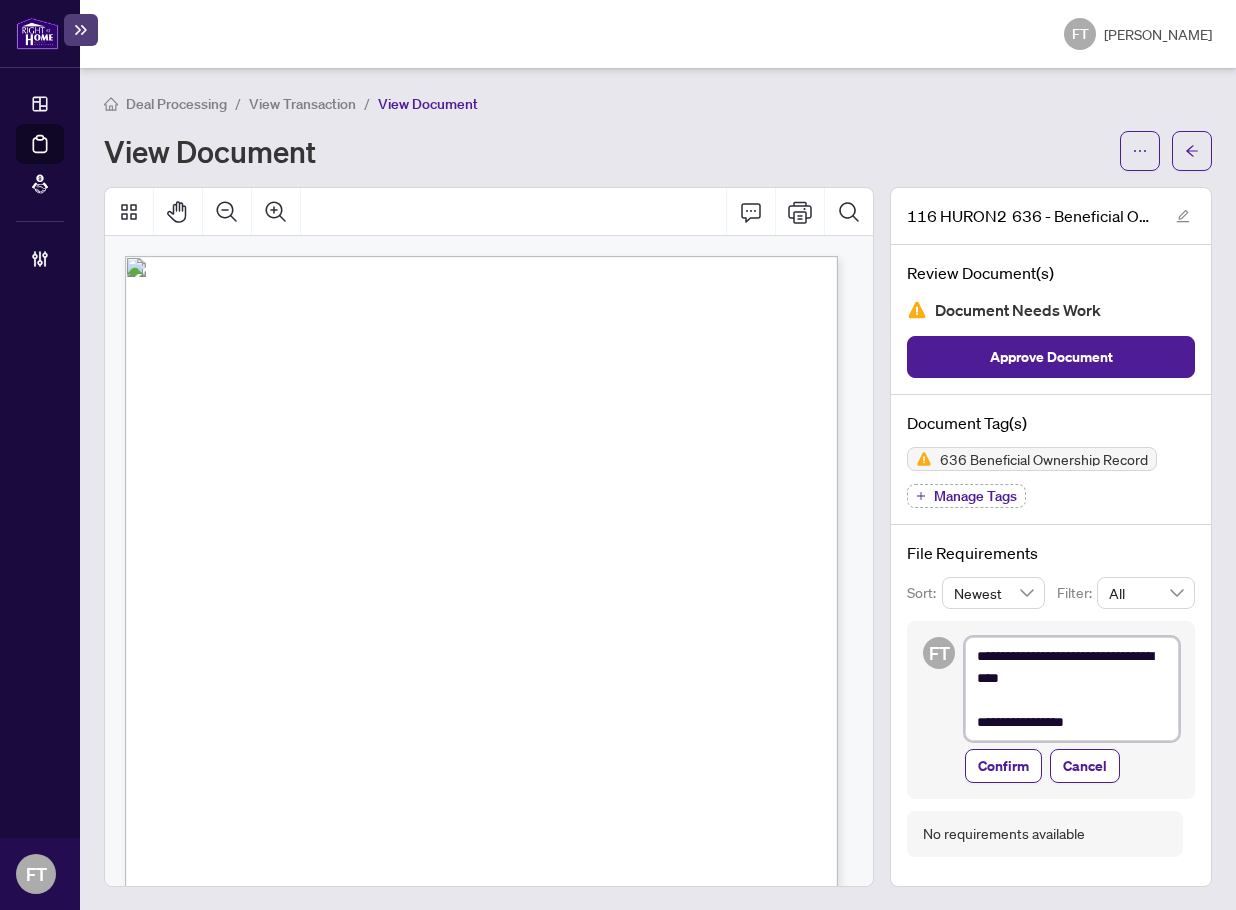 type on "**********" 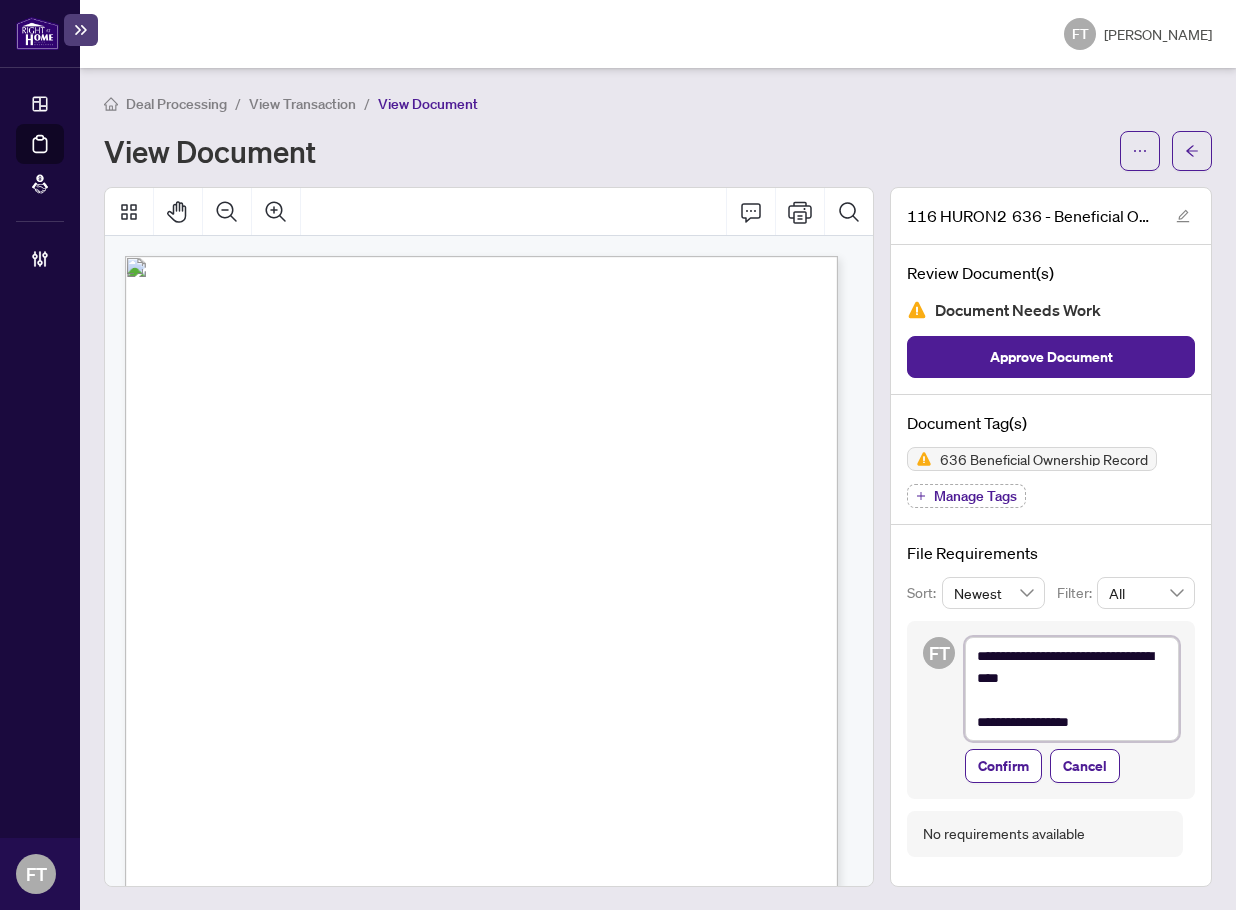 type on "**********" 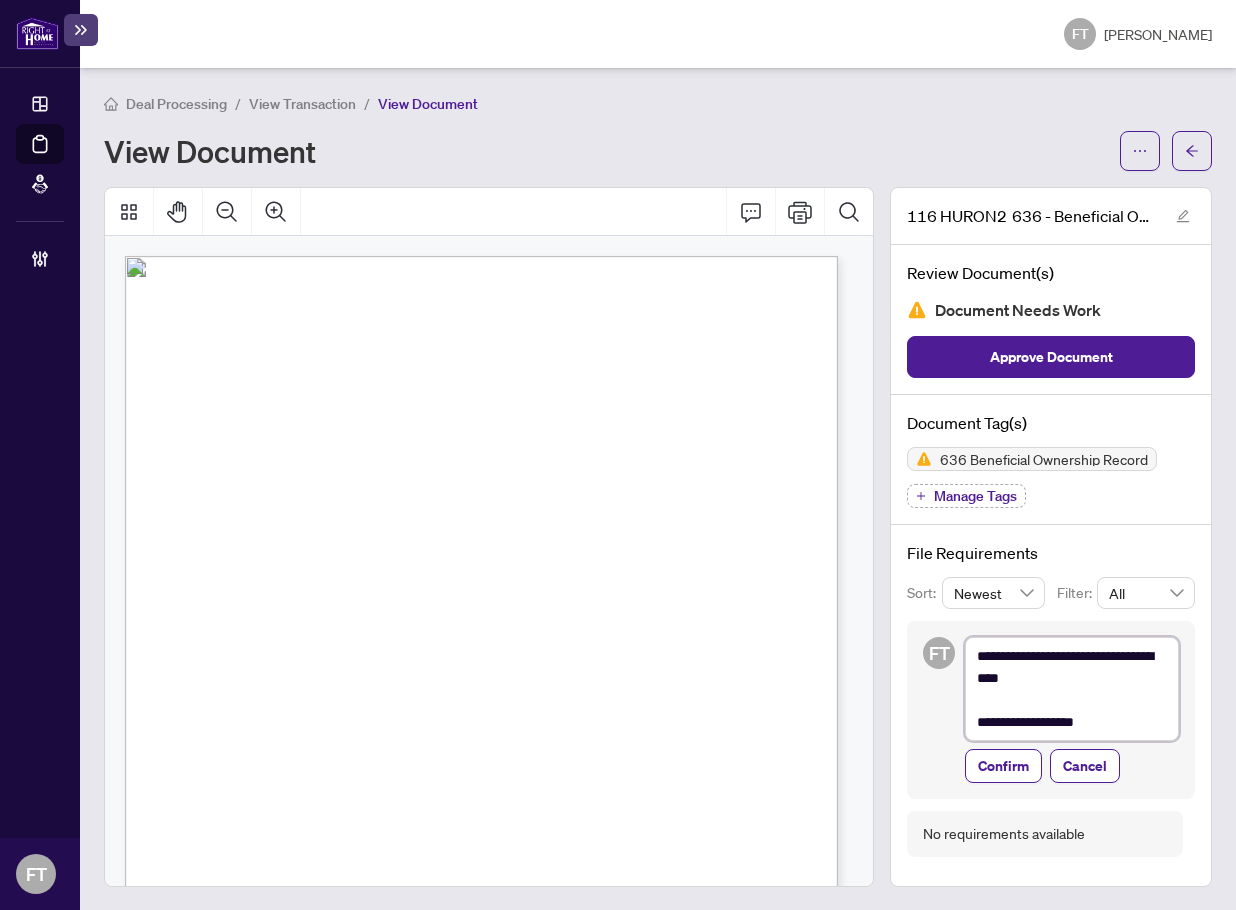 type on "**********" 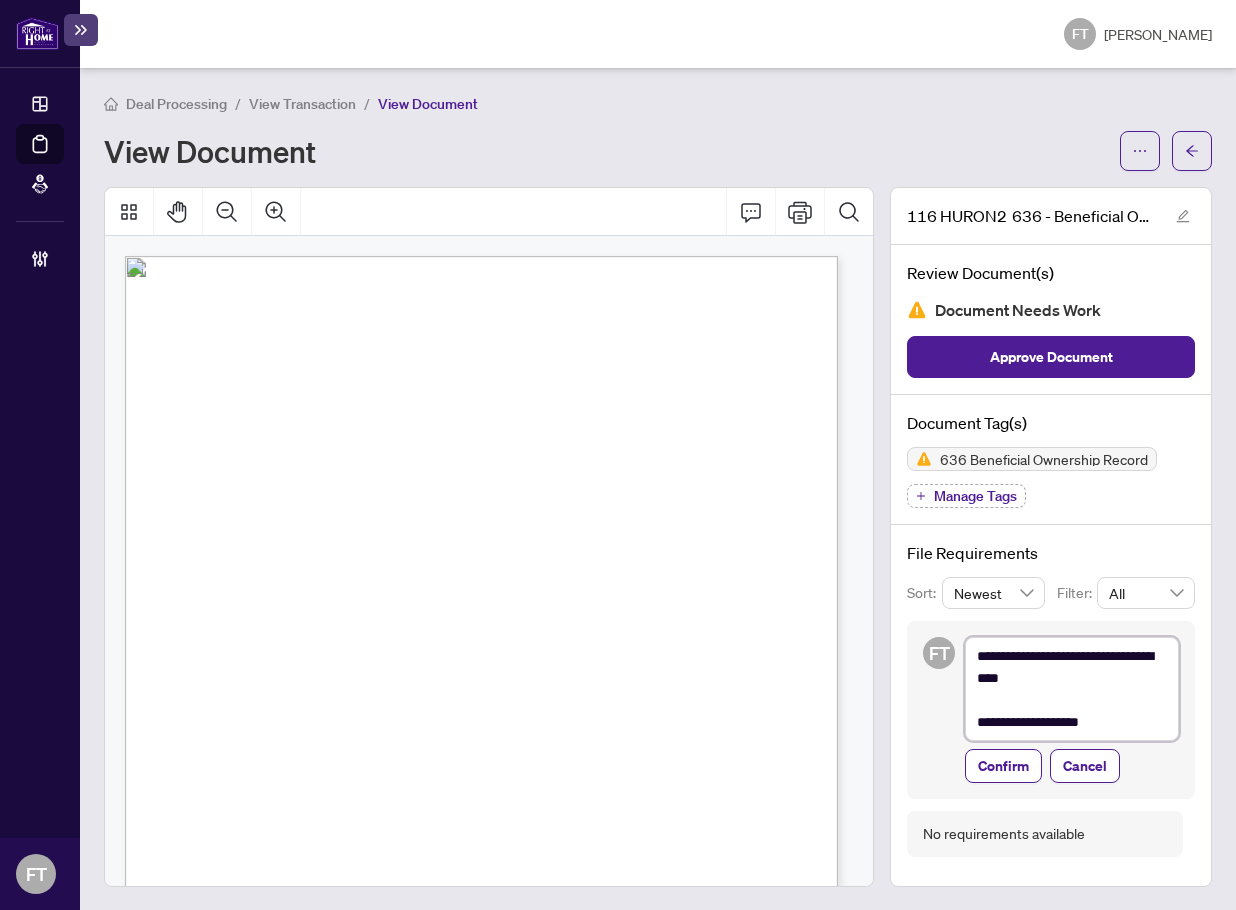 type on "**********" 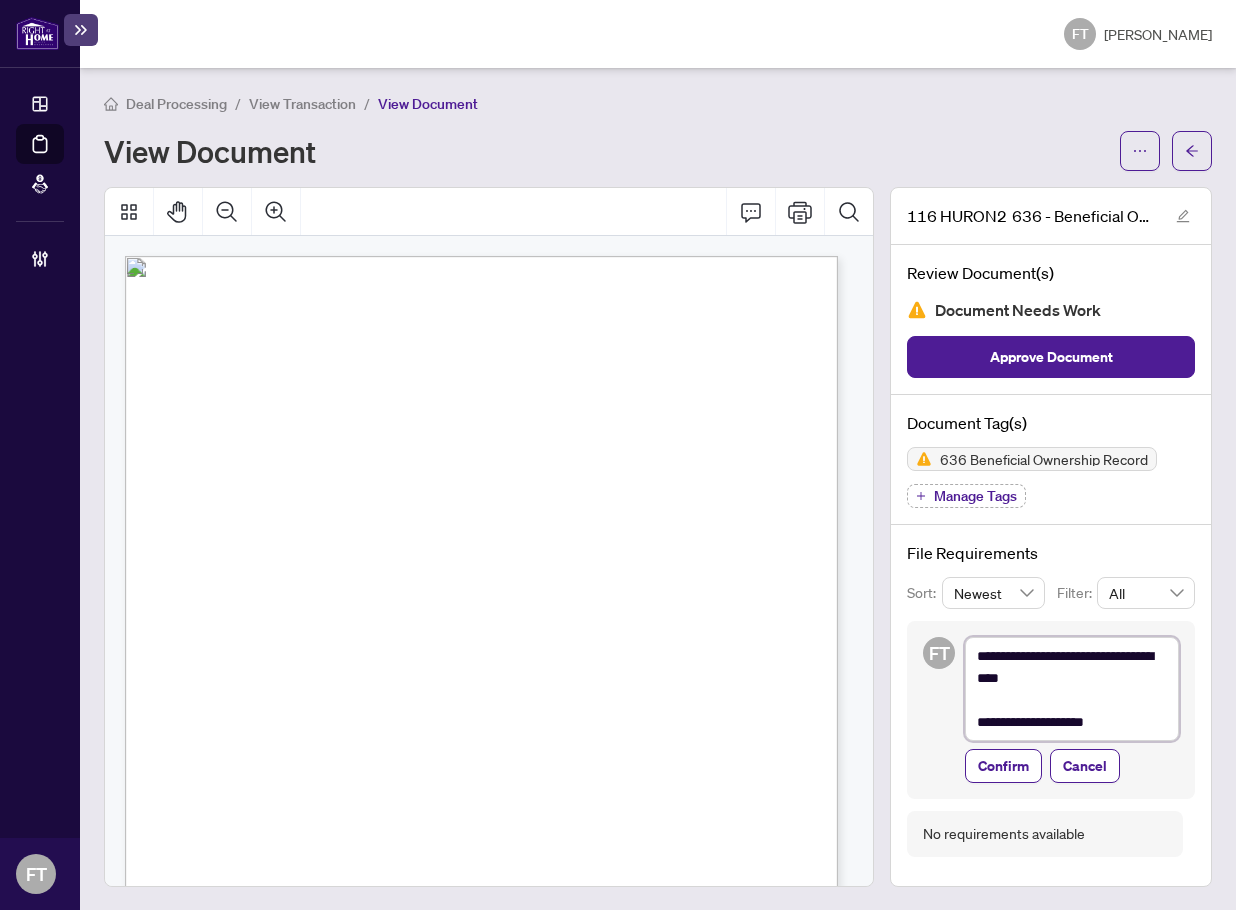 type on "**********" 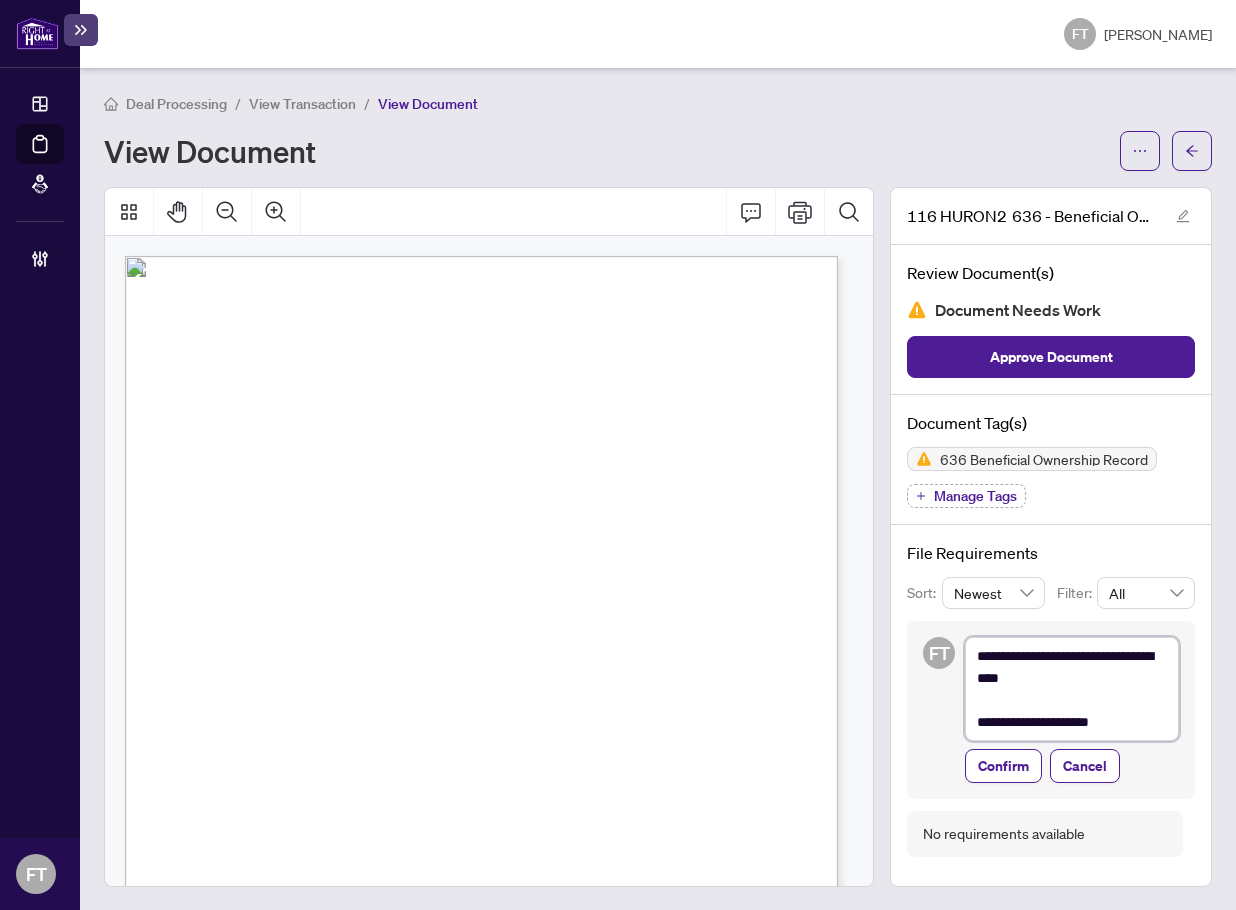 type on "**********" 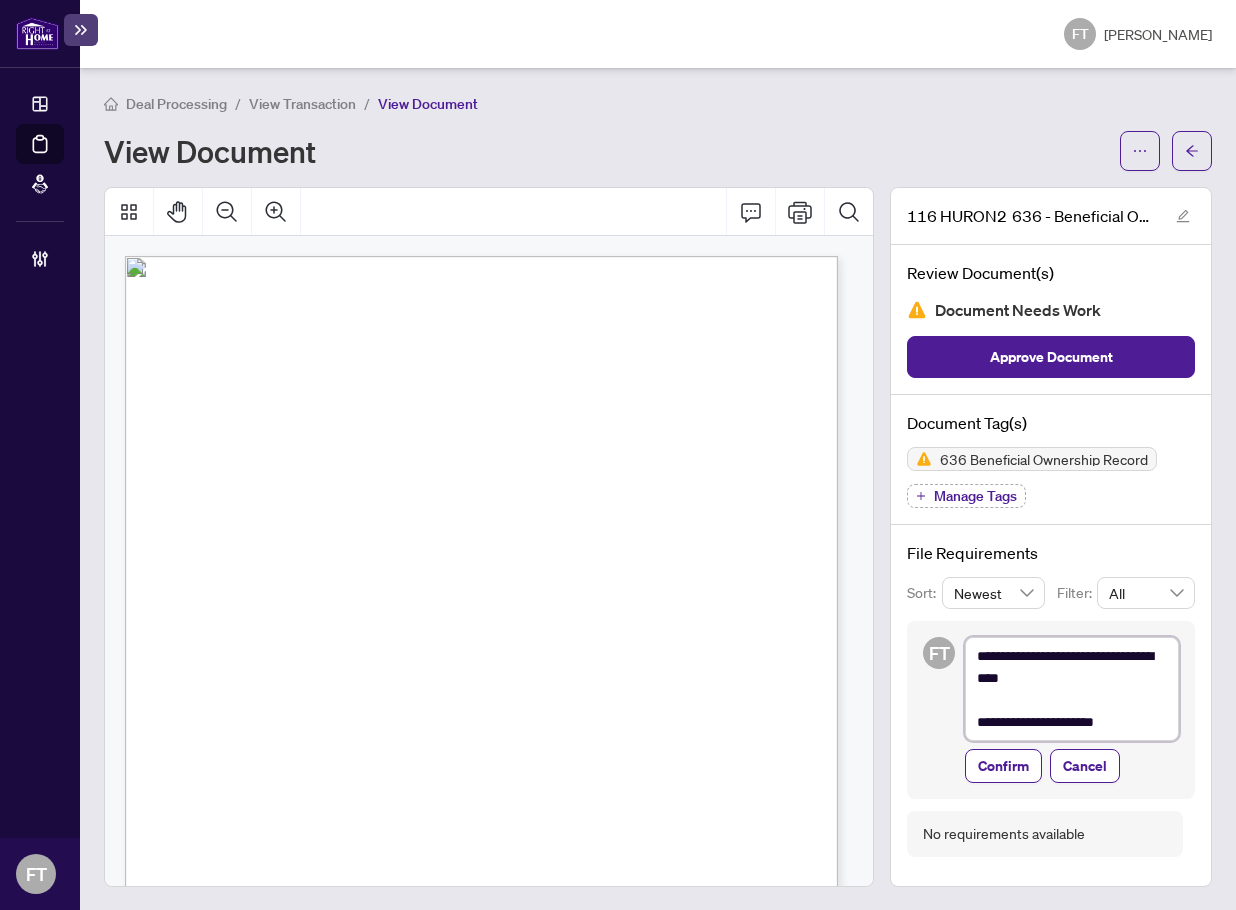 type on "**********" 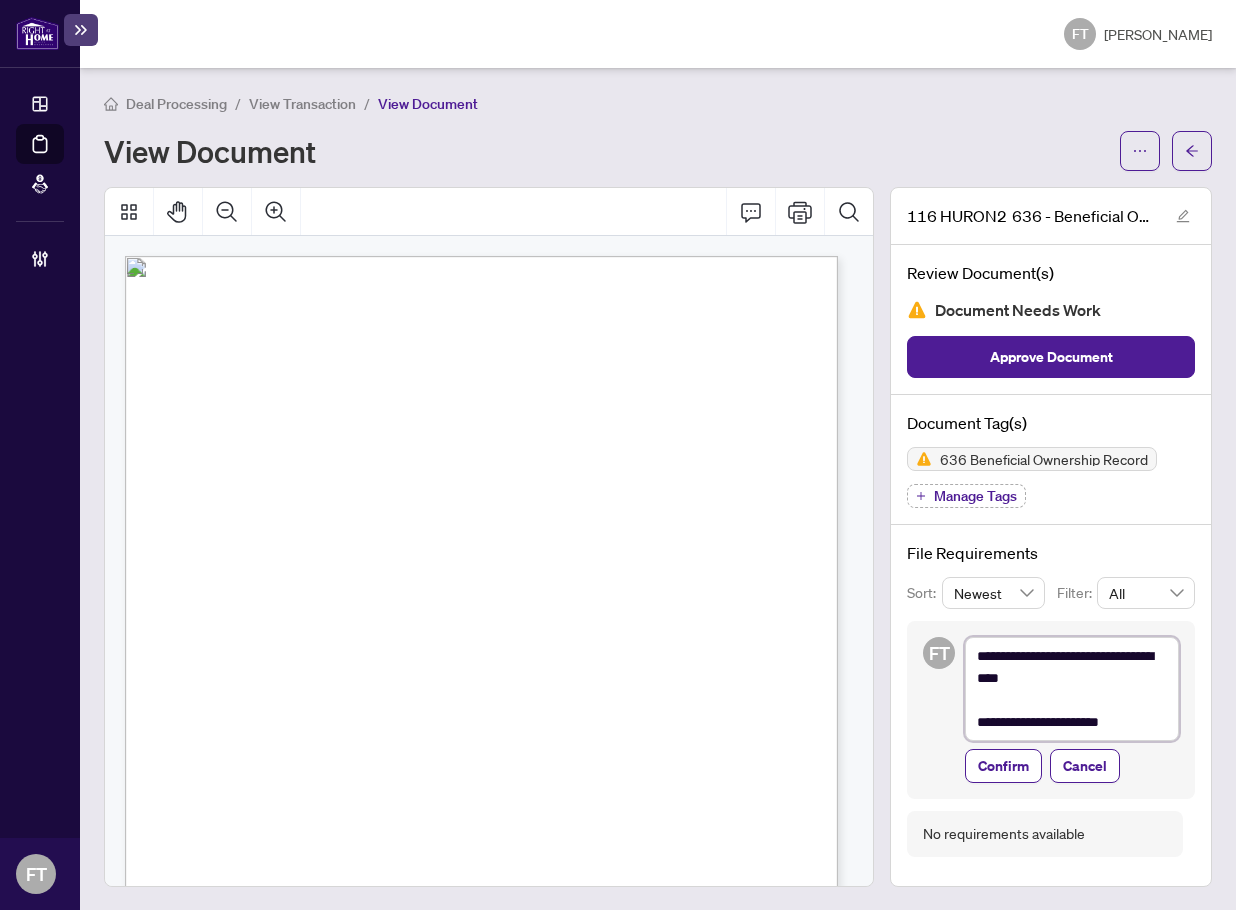 type on "**********" 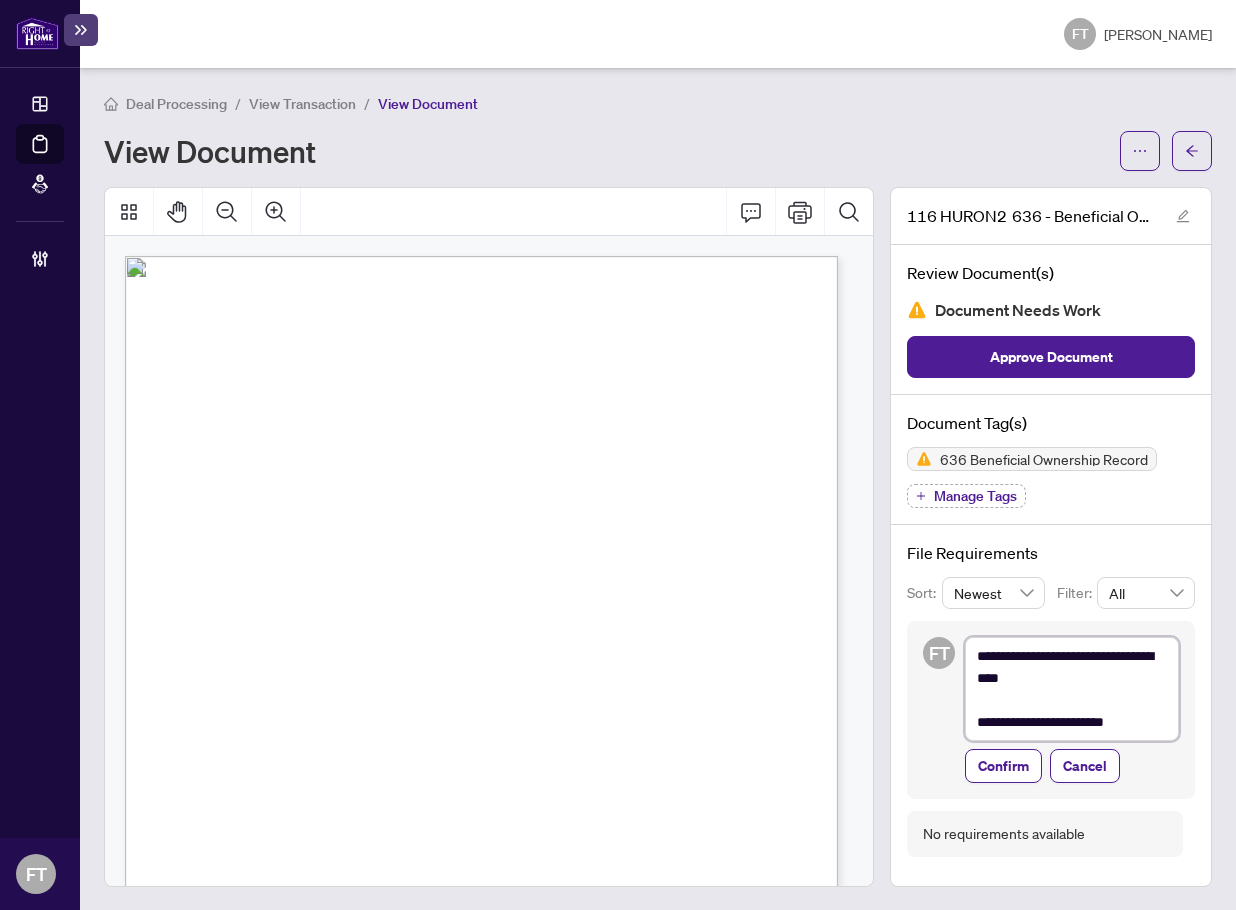 type on "**********" 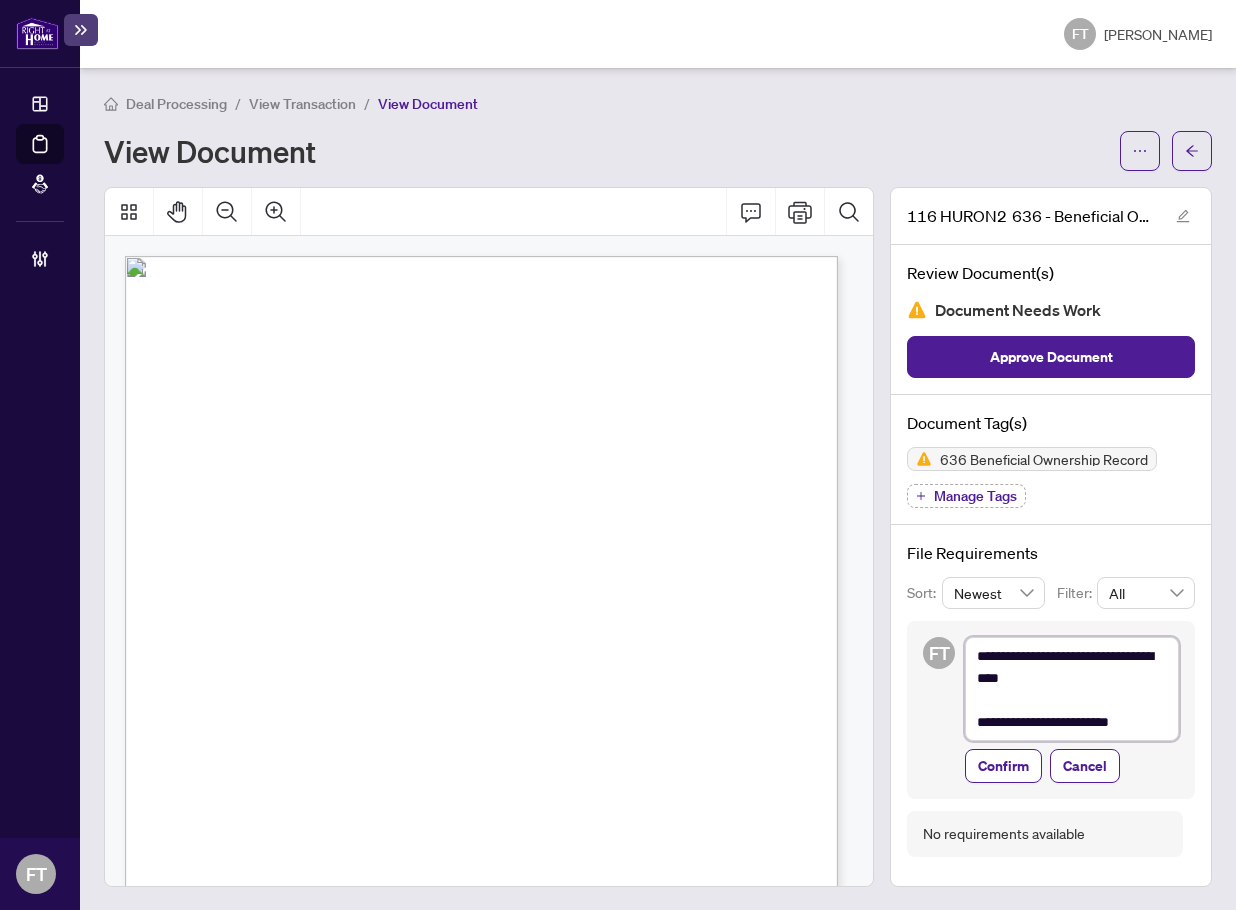 type on "**********" 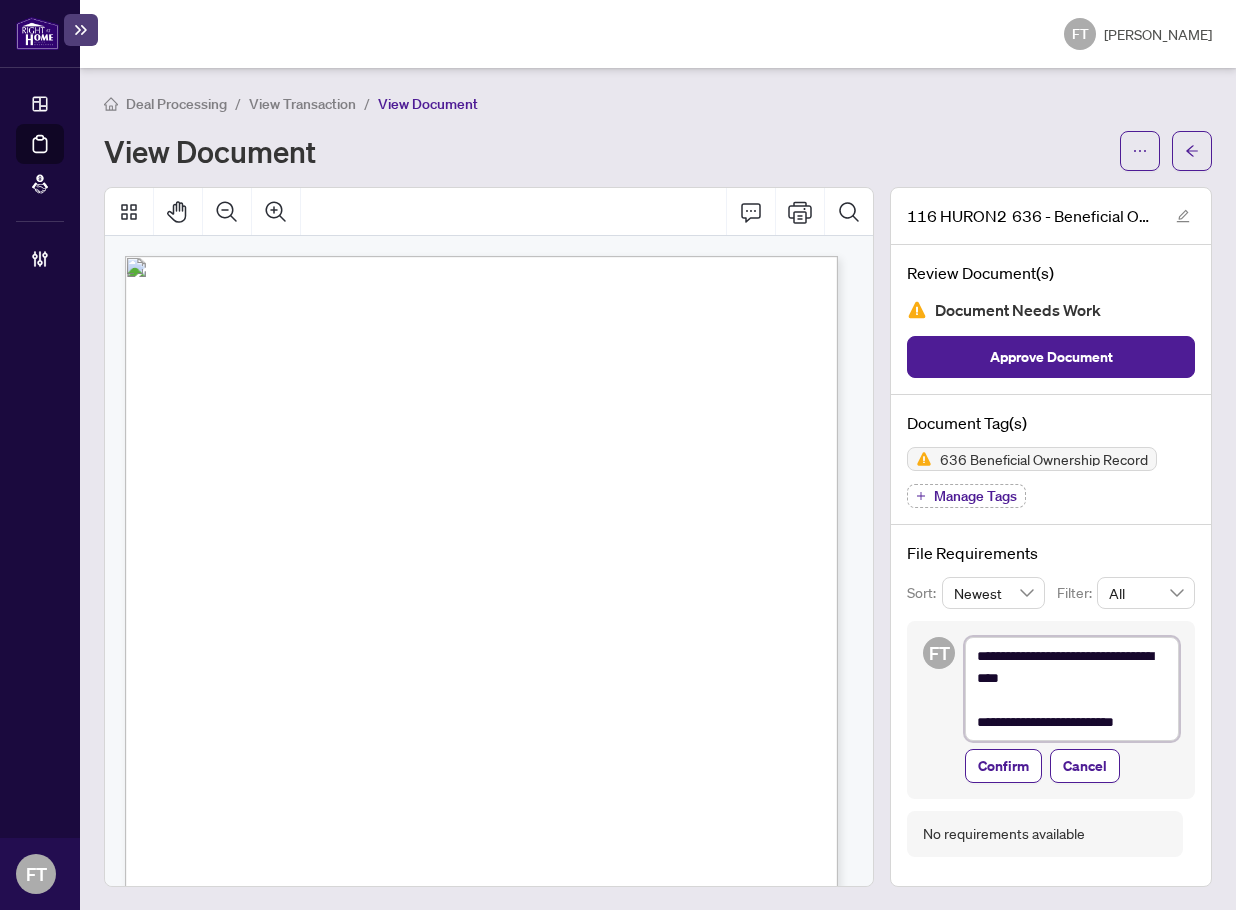 type on "**********" 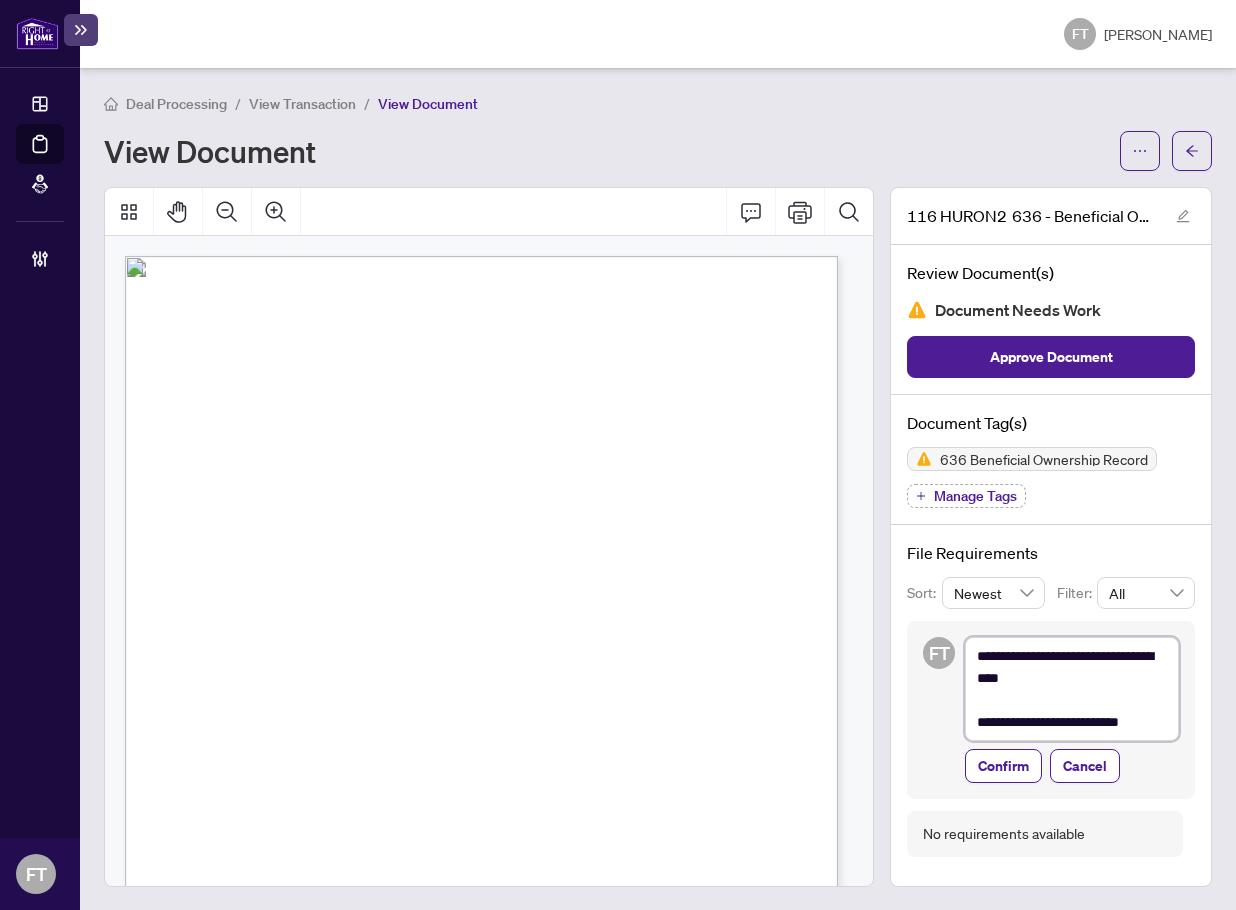 type on "**********" 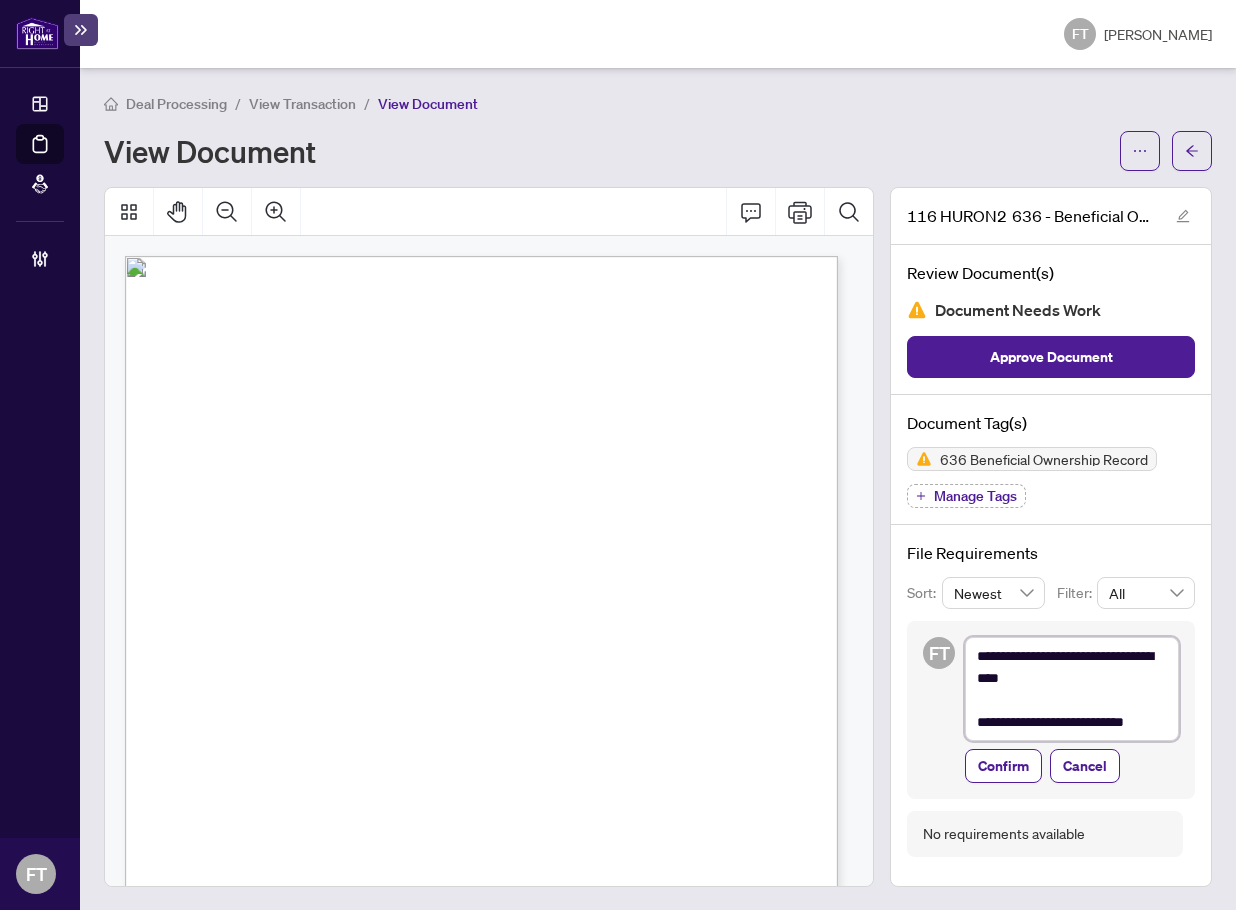 type on "**********" 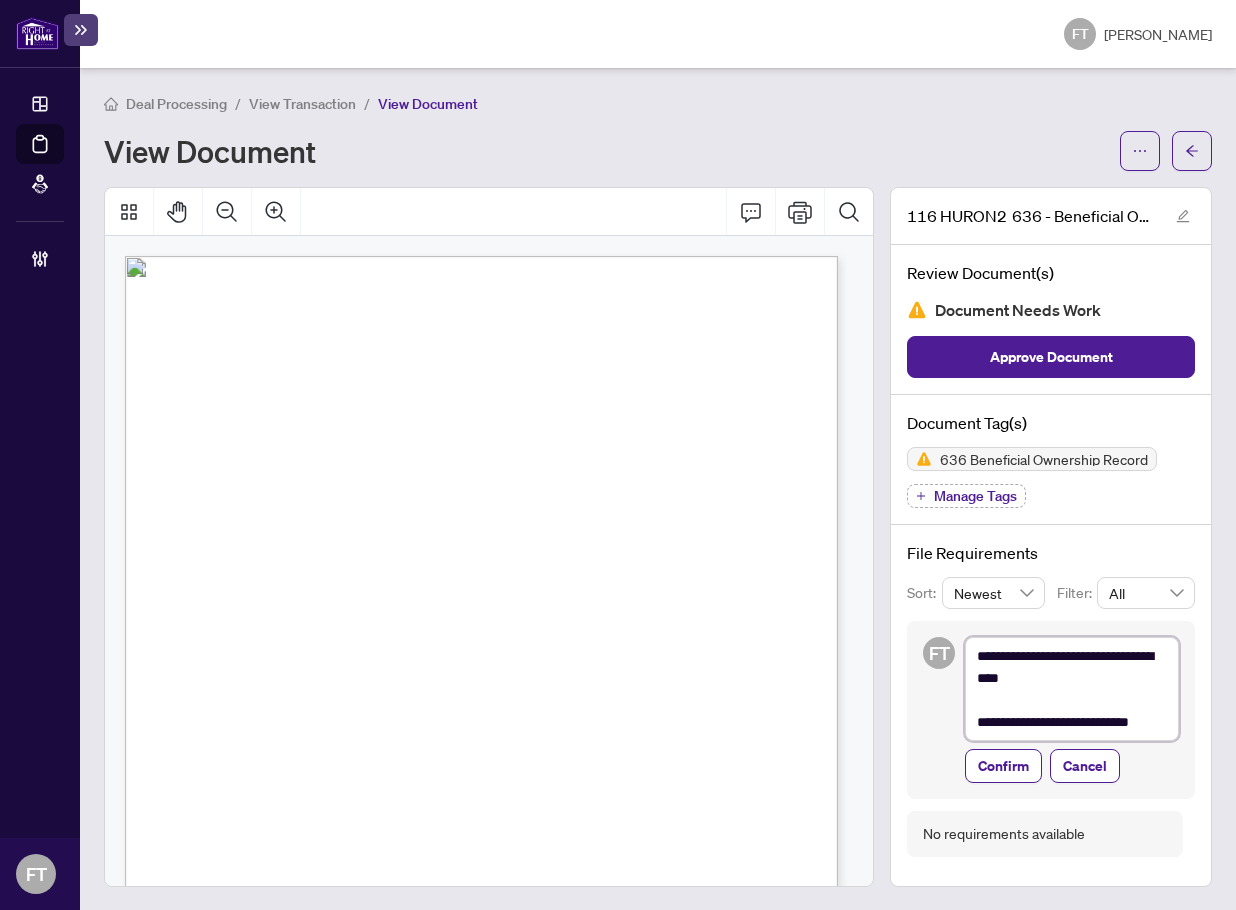 type on "**********" 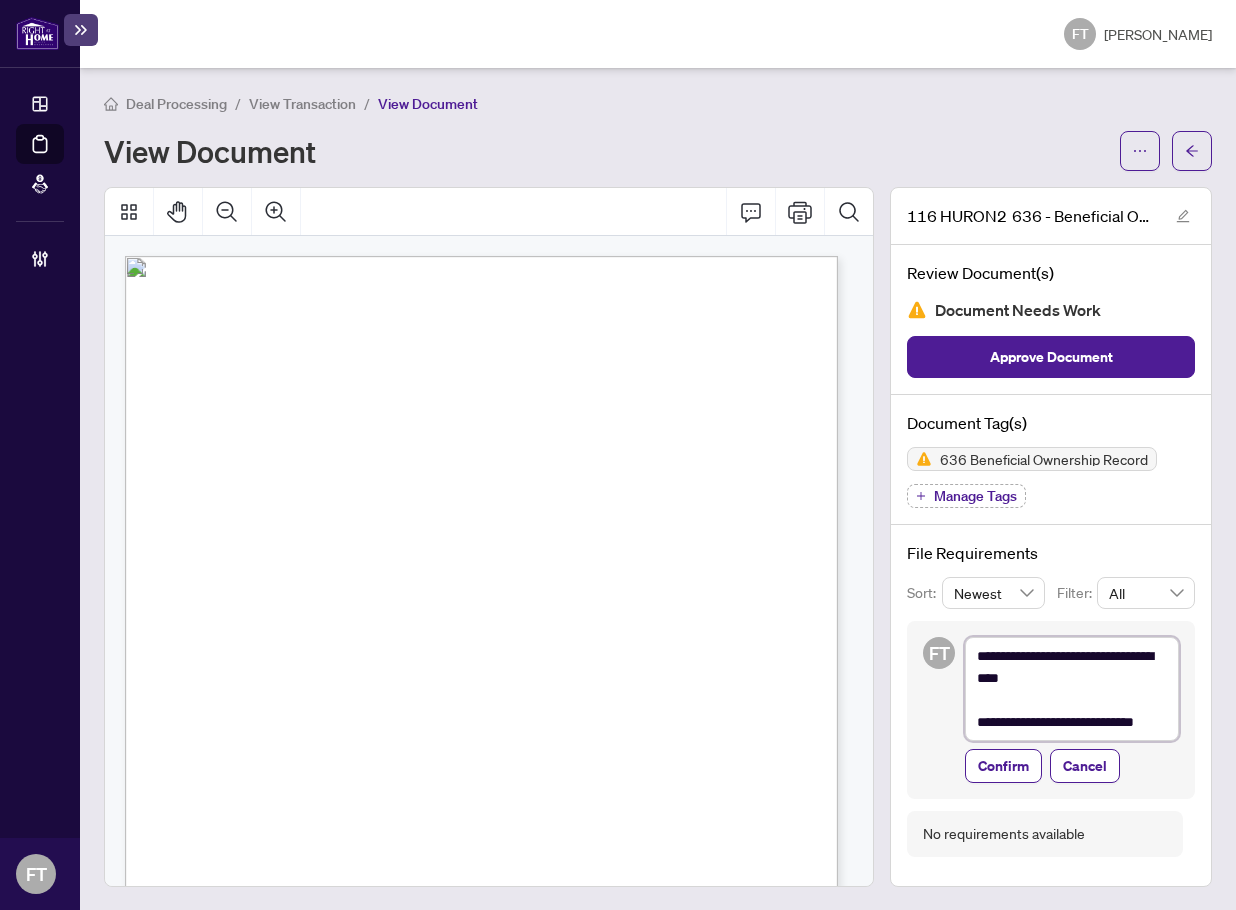 type on "**********" 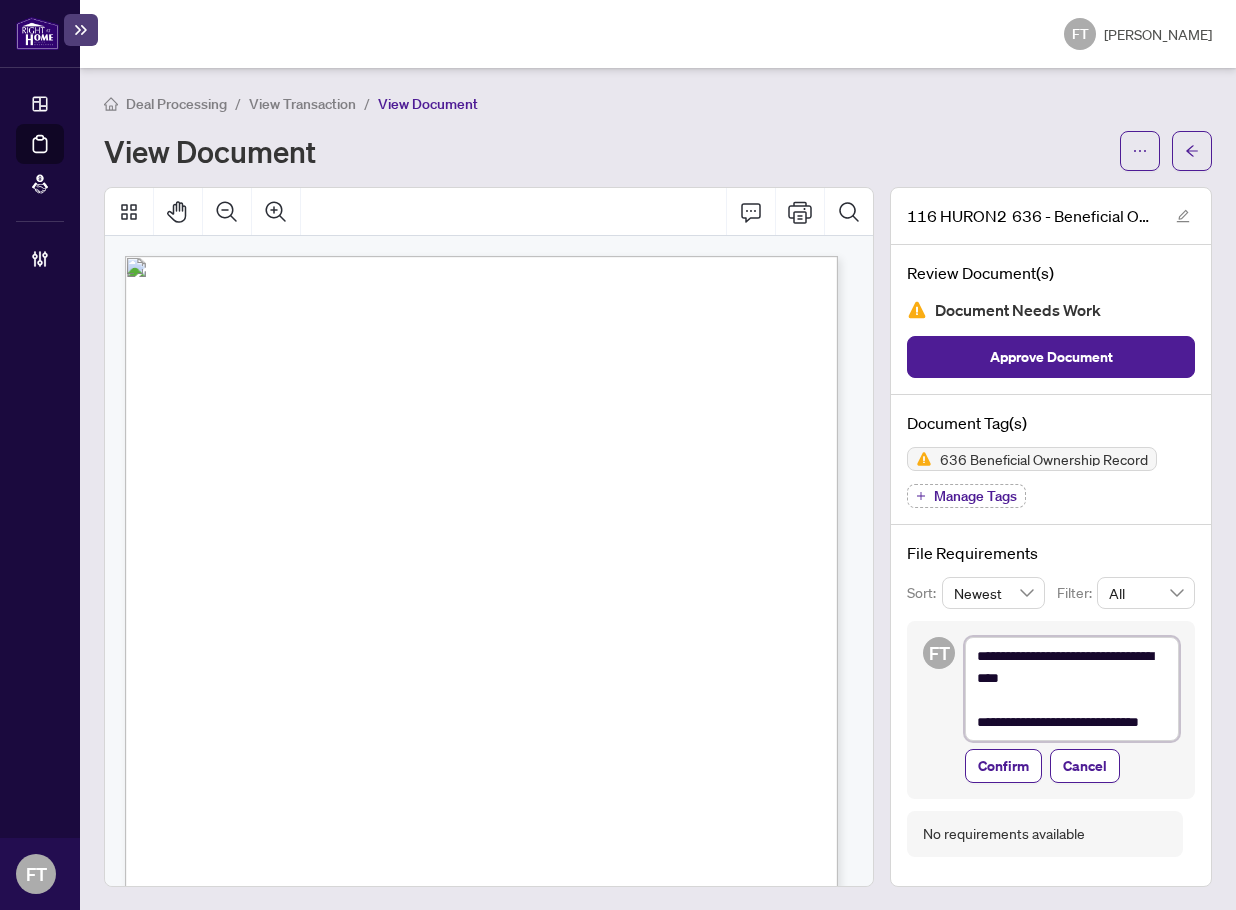 type on "**********" 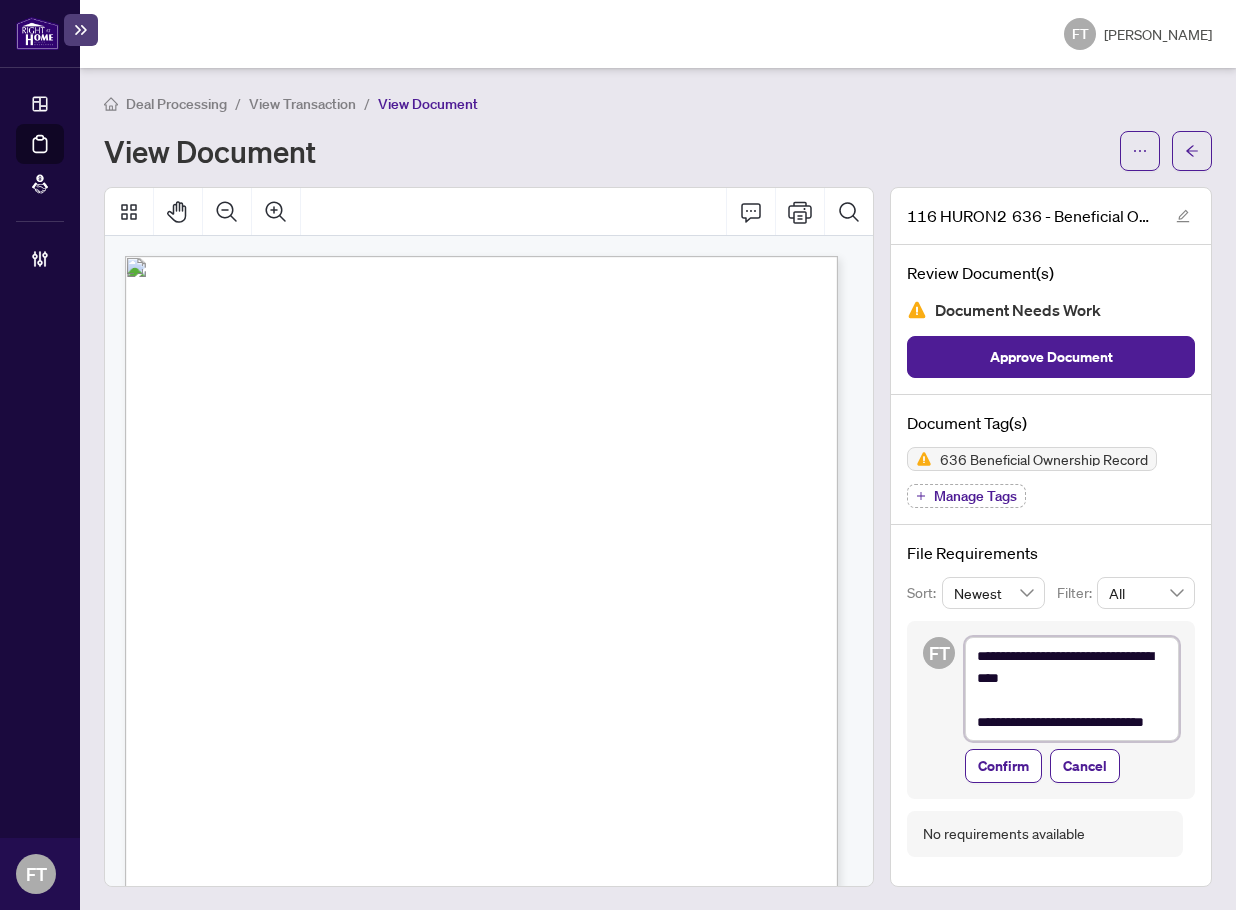 type on "**********" 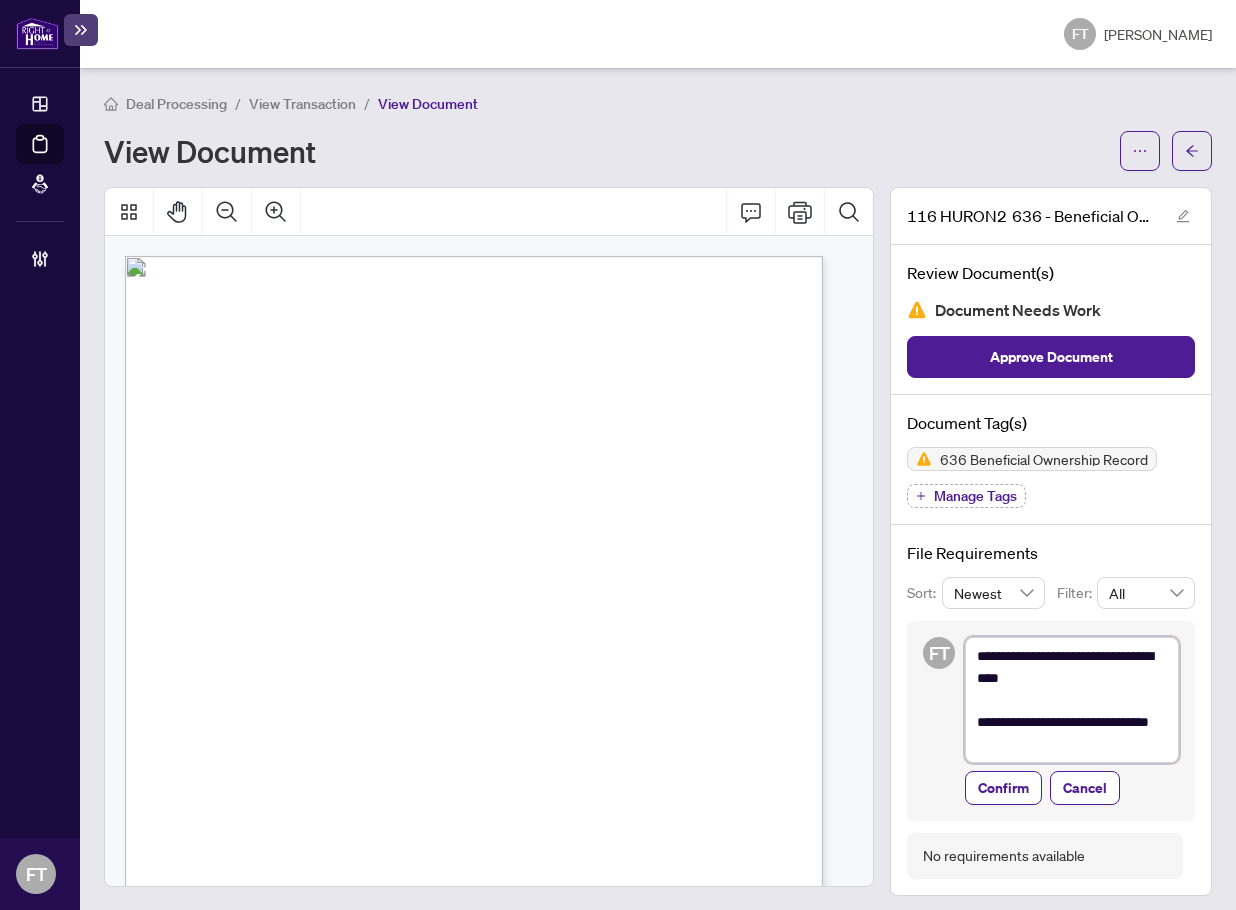 type on "**********" 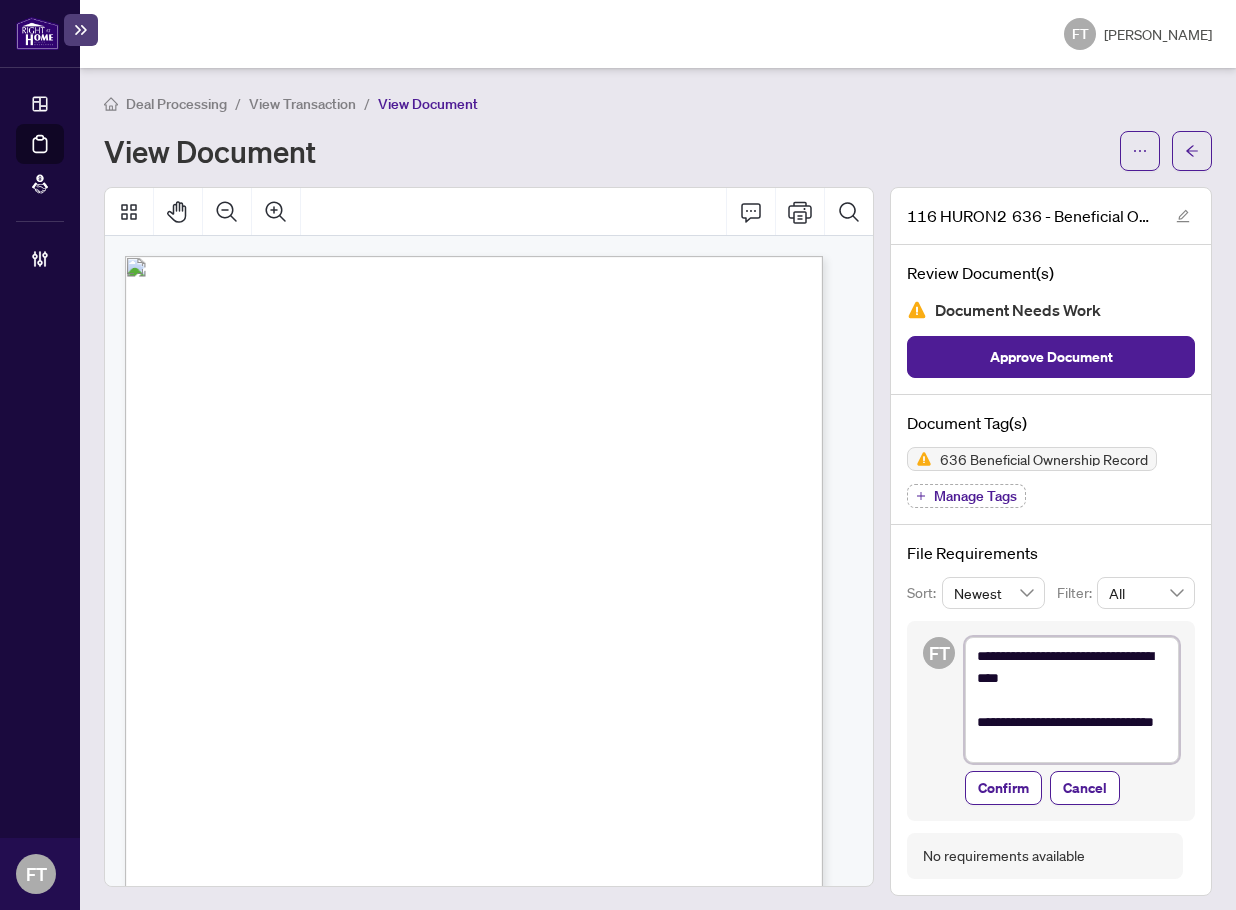 type on "**********" 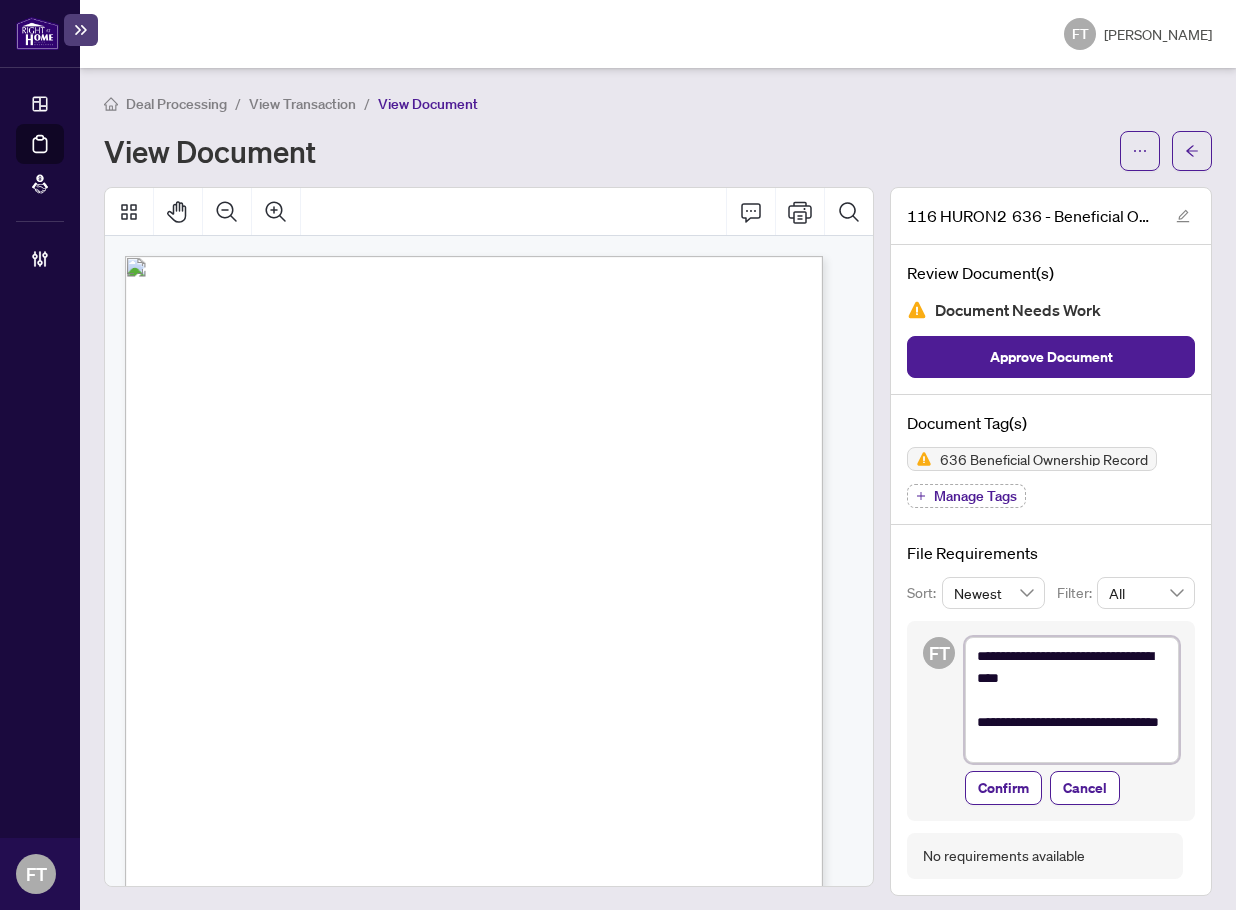 type on "**********" 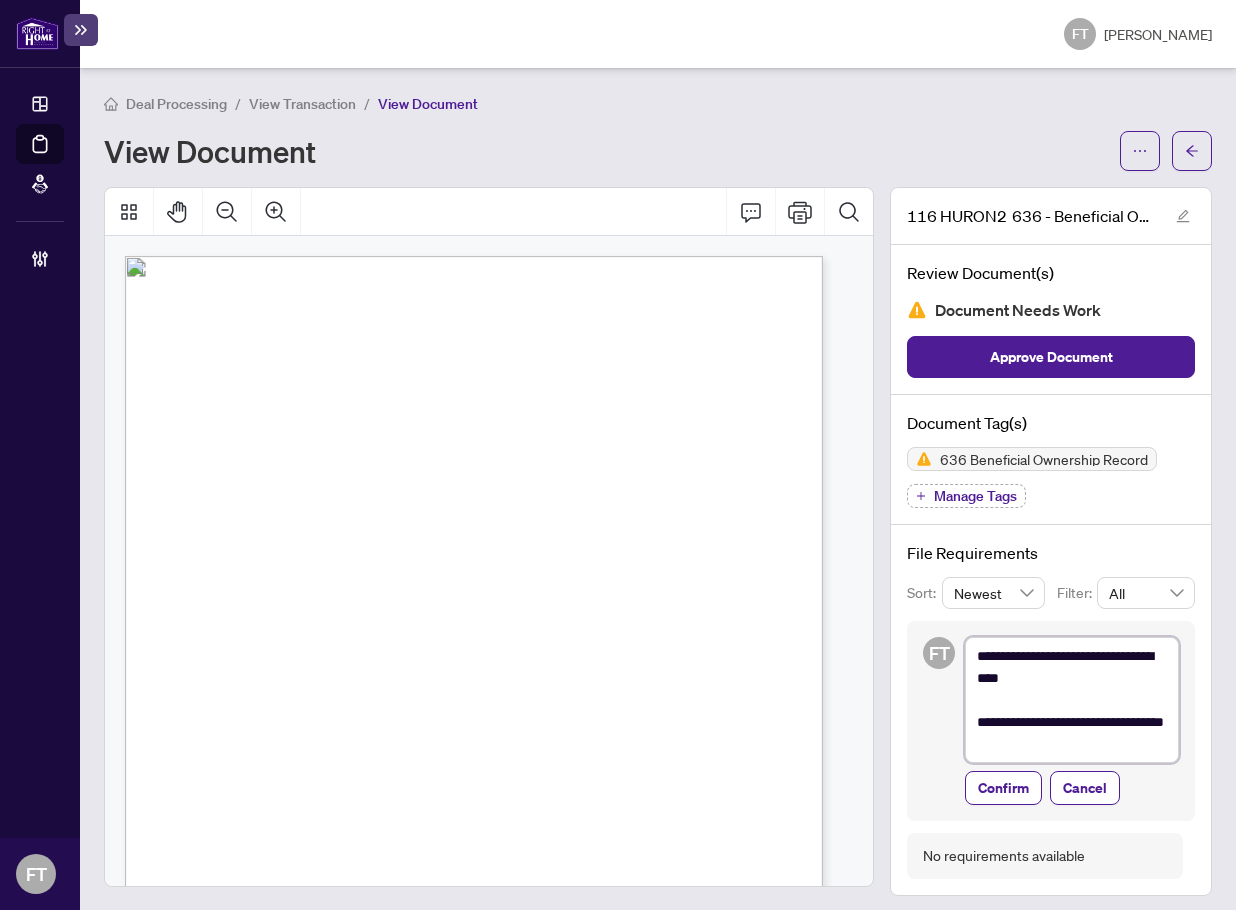 type on "**********" 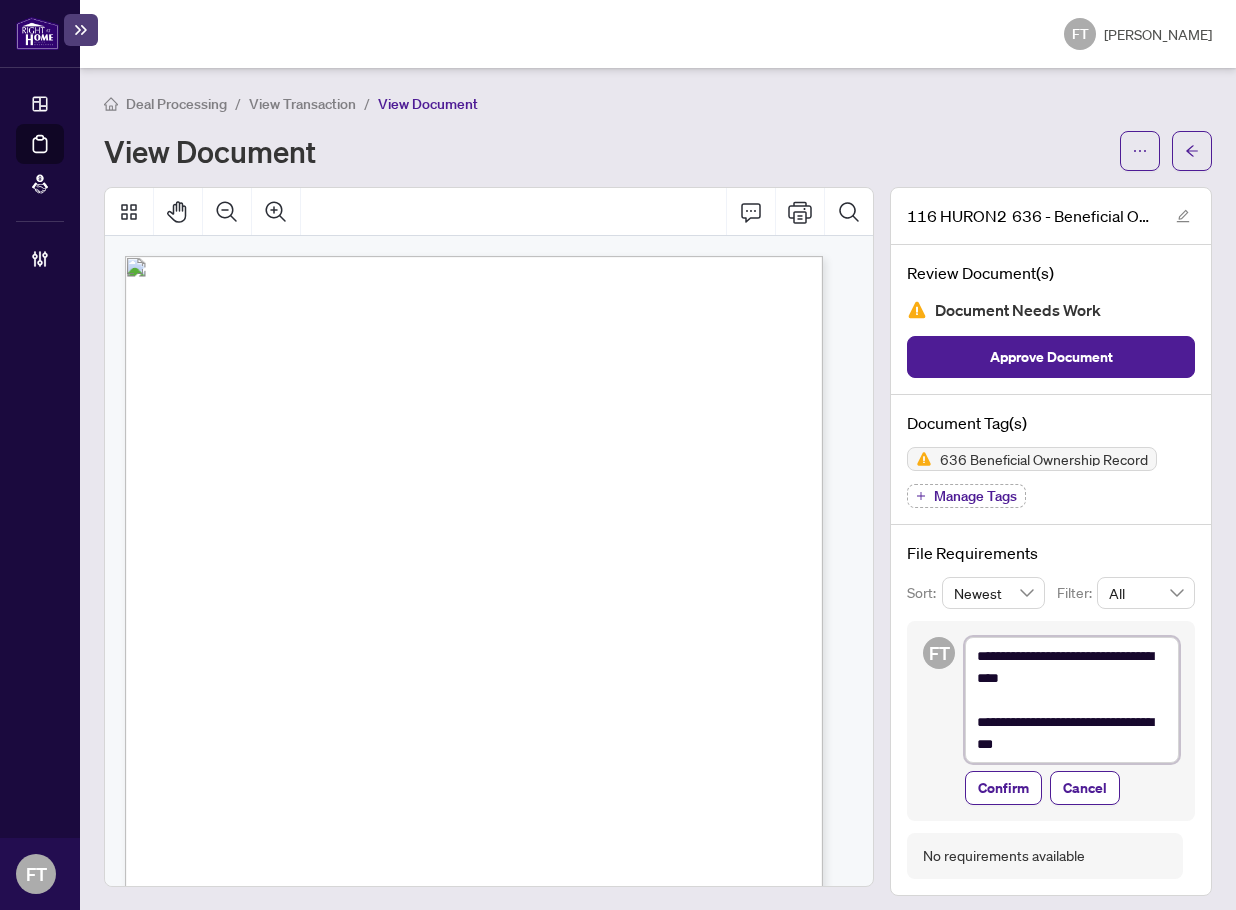 type on "**********" 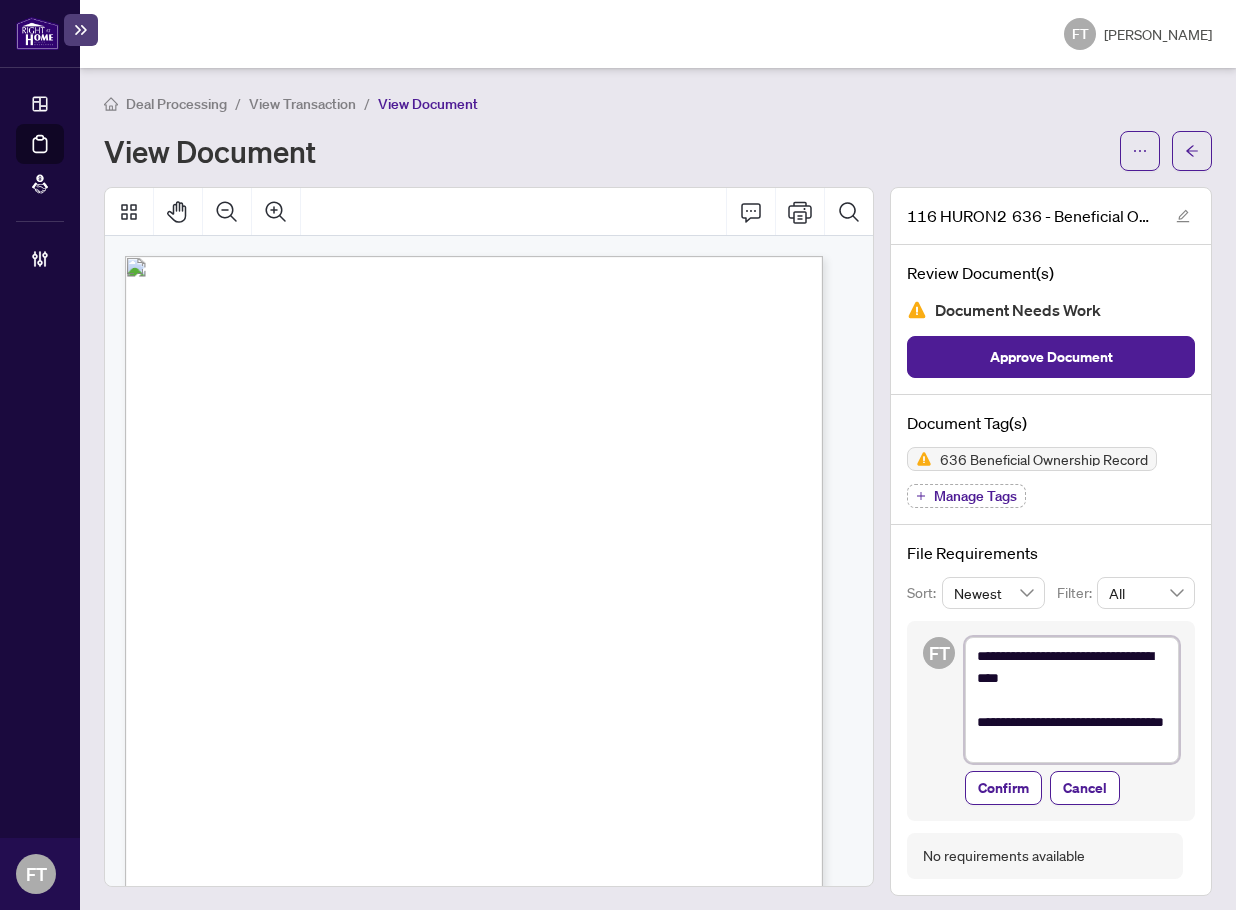type on "**********" 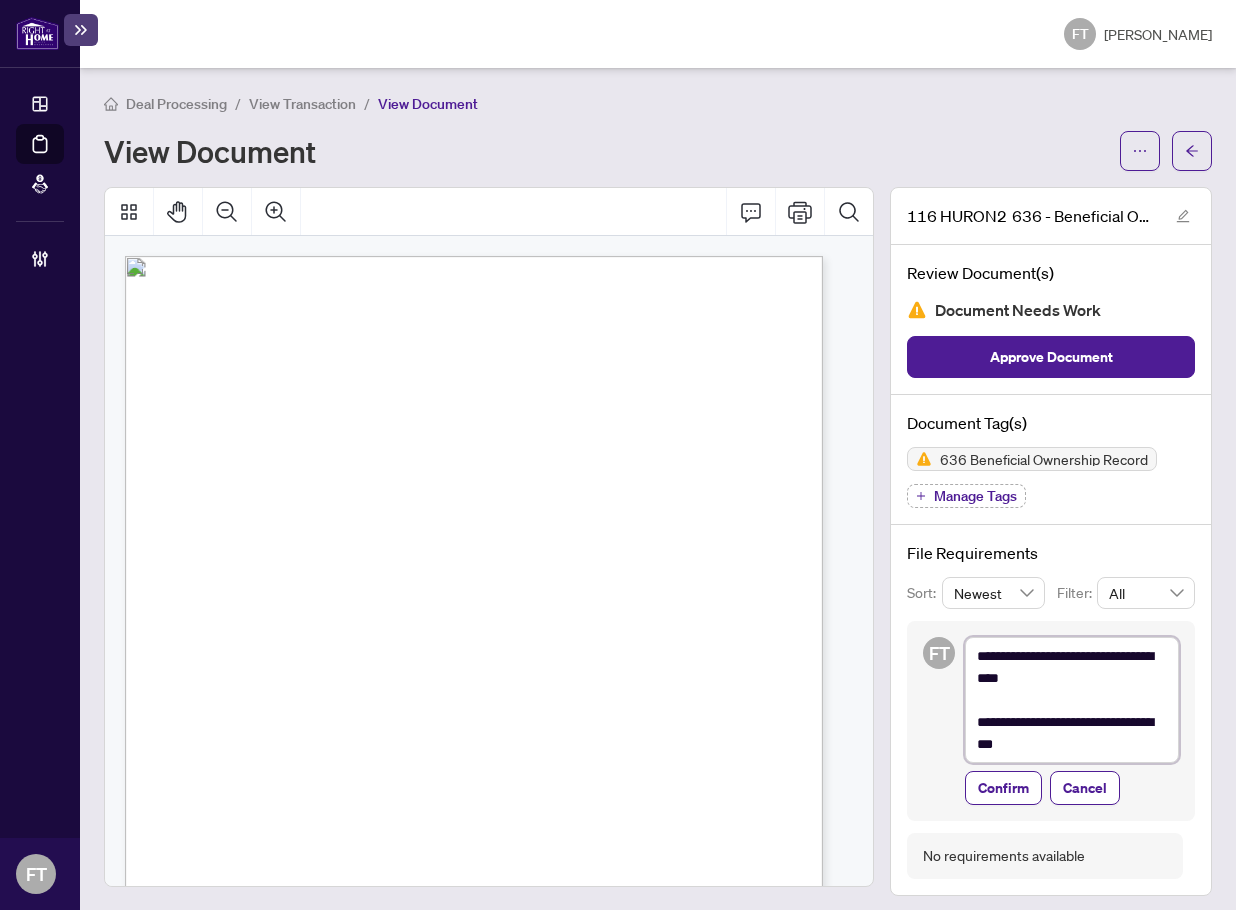 type on "**********" 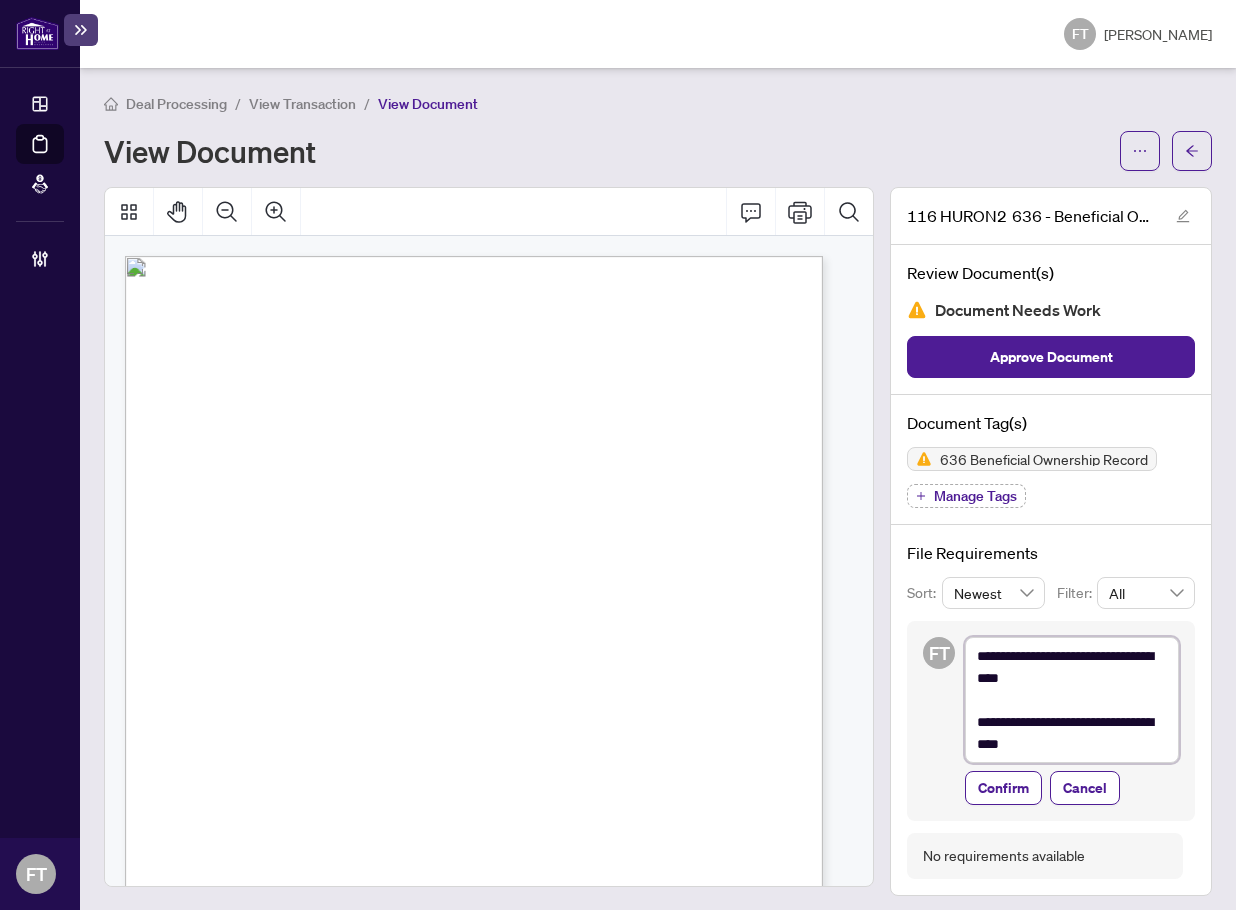 type 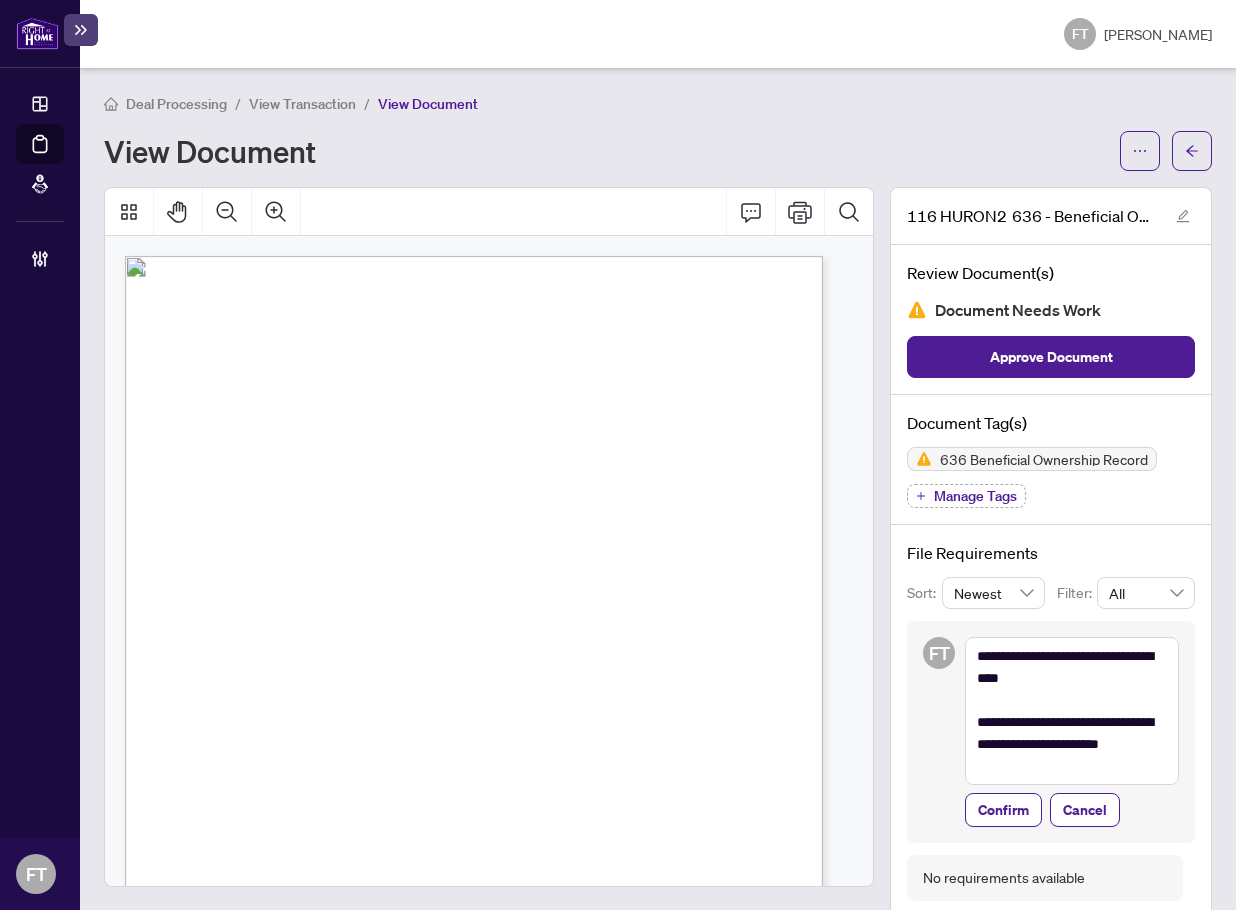click on ". . . . . . . . . . . . . . . . . . . . . . . . . . . . . . . . . . . . . . . . . . . . . . . . . . . . . . . . . . . . . . . . . . . . . . . . . . . . . . . . . . . . . . . . . . . . . . . . . . . . . . . . . . . ." at bounding box center [472, 632] 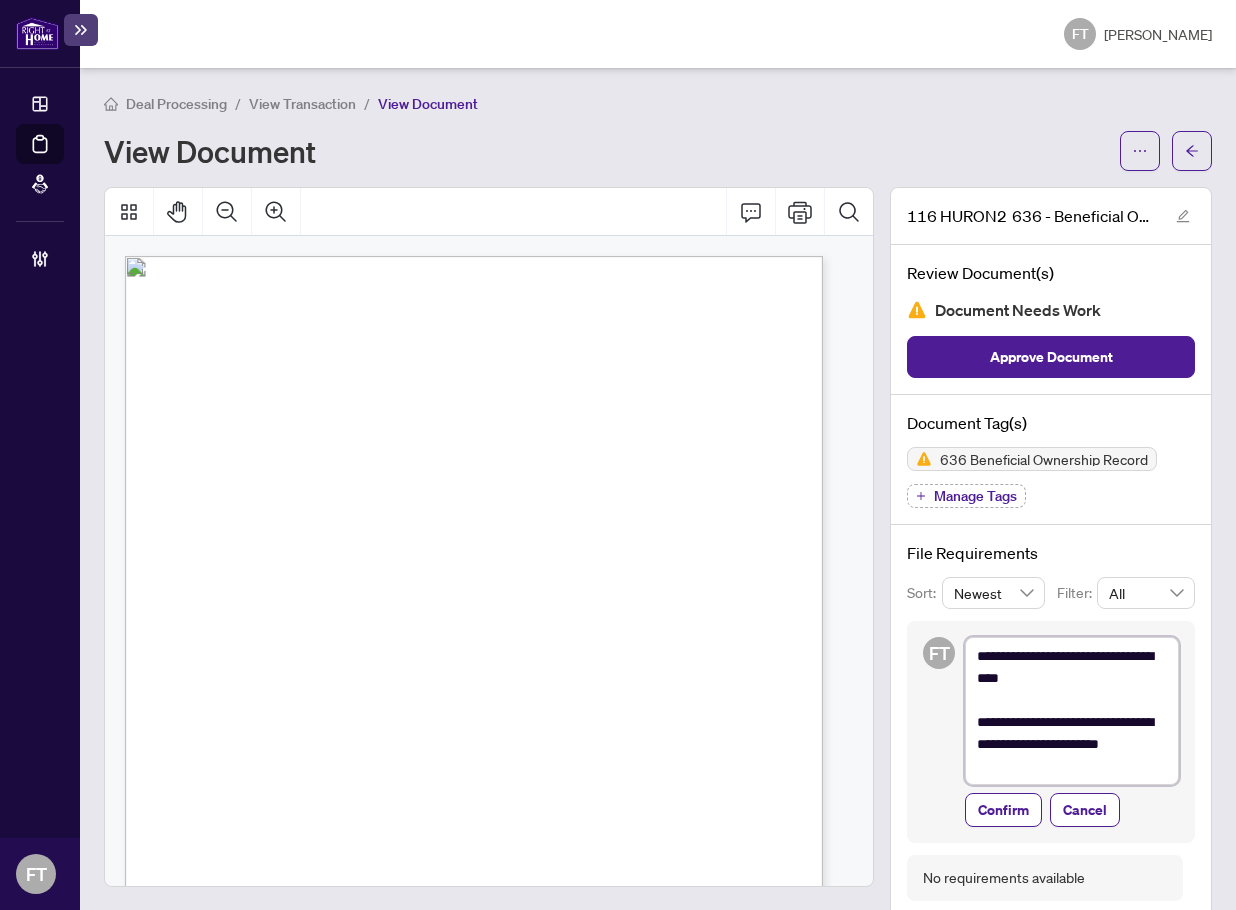 click on "**********" at bounding box center (1072, 711) 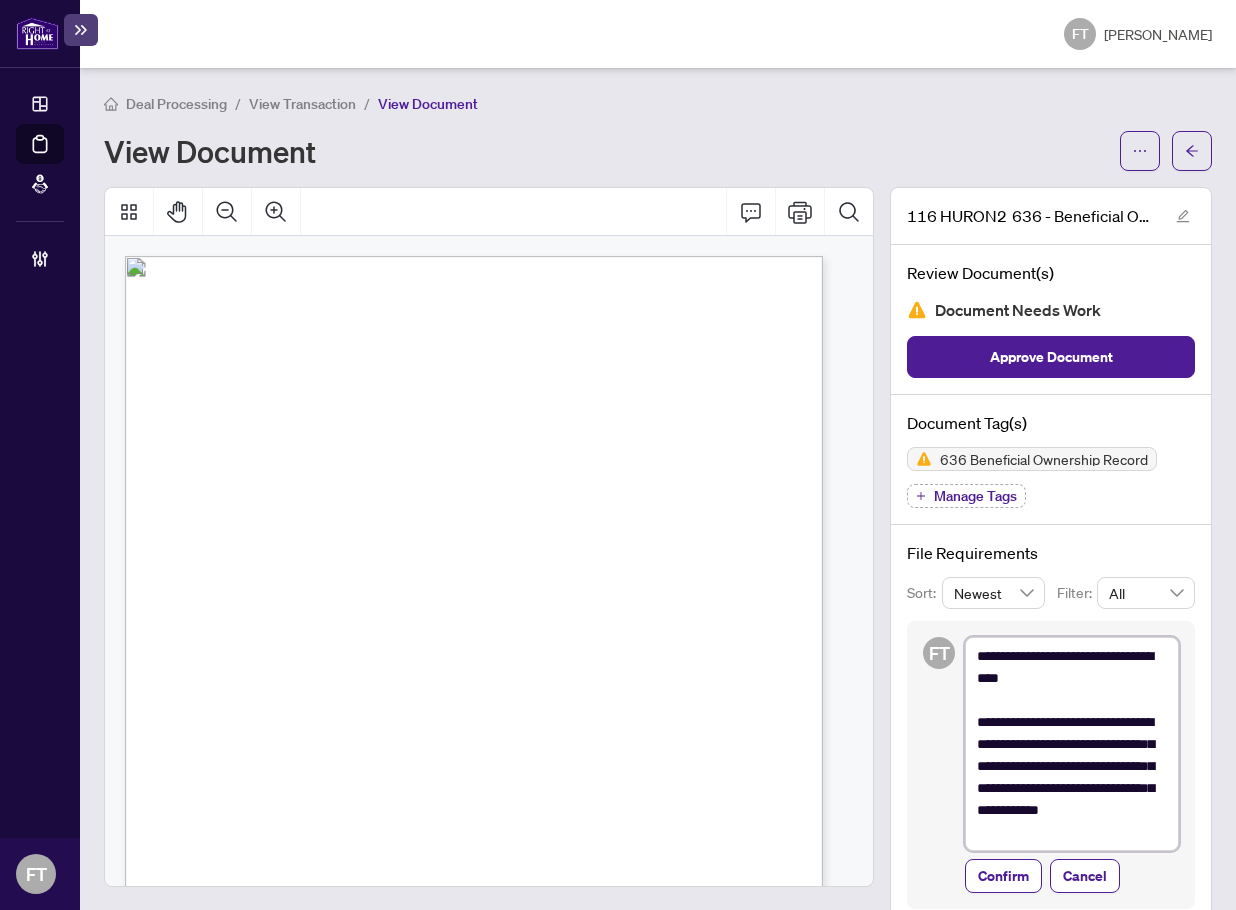 drag, startPoint x: 1126, startPoint y: 840, endPoint x: 978, endPoint y: 830, distance: 148.33745 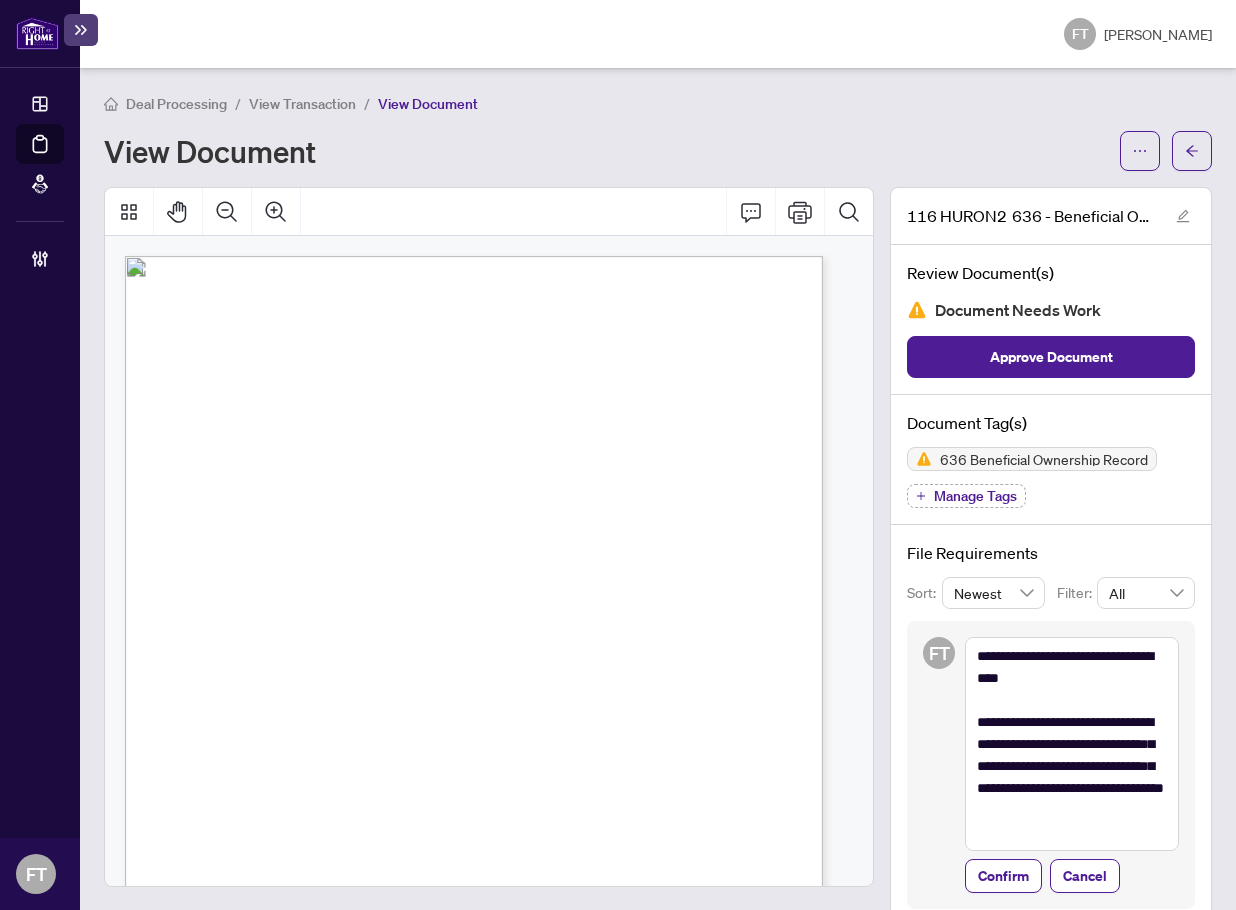 click on "B. For trust entities:" at bounding box center [221, 673] 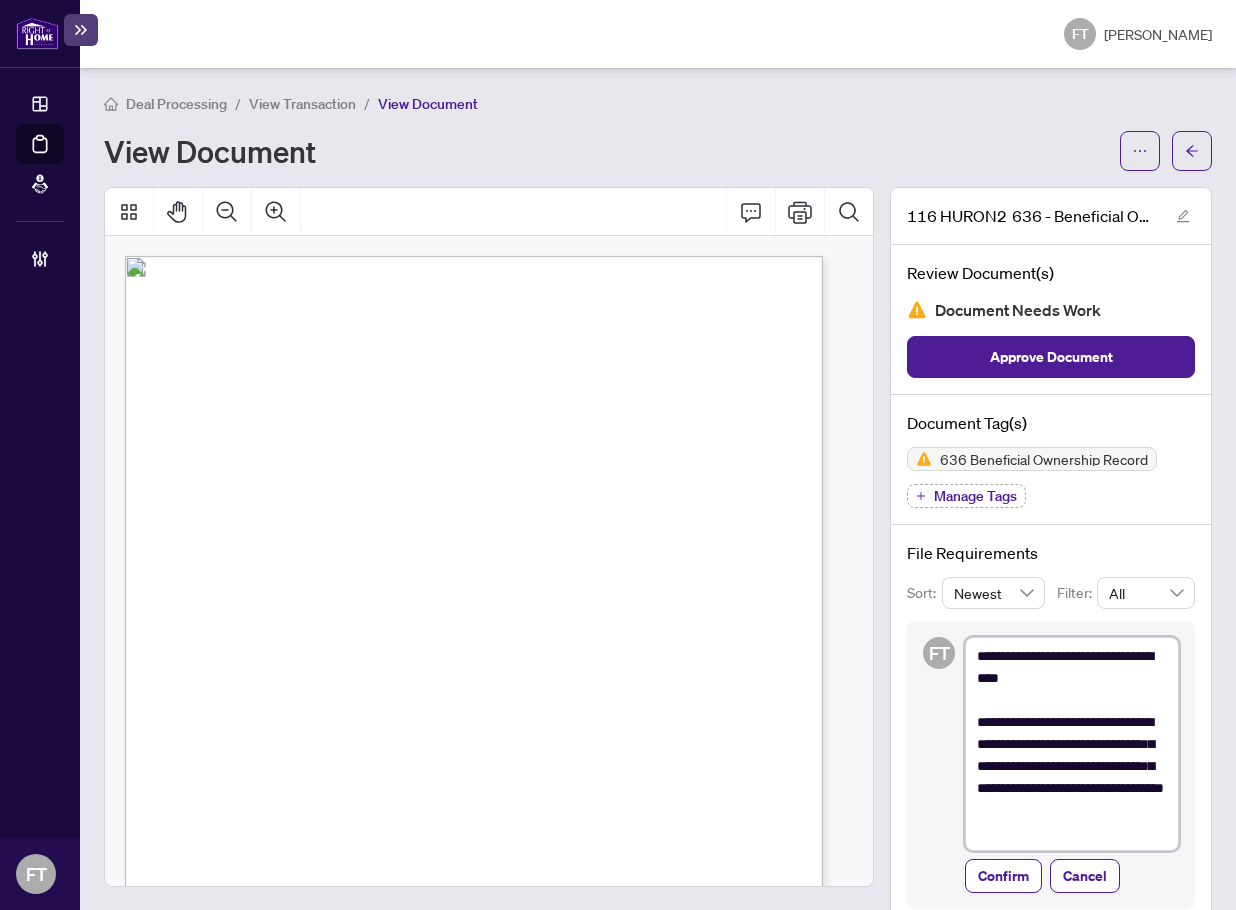 click on "**********" at bounding box center [1072, 744] 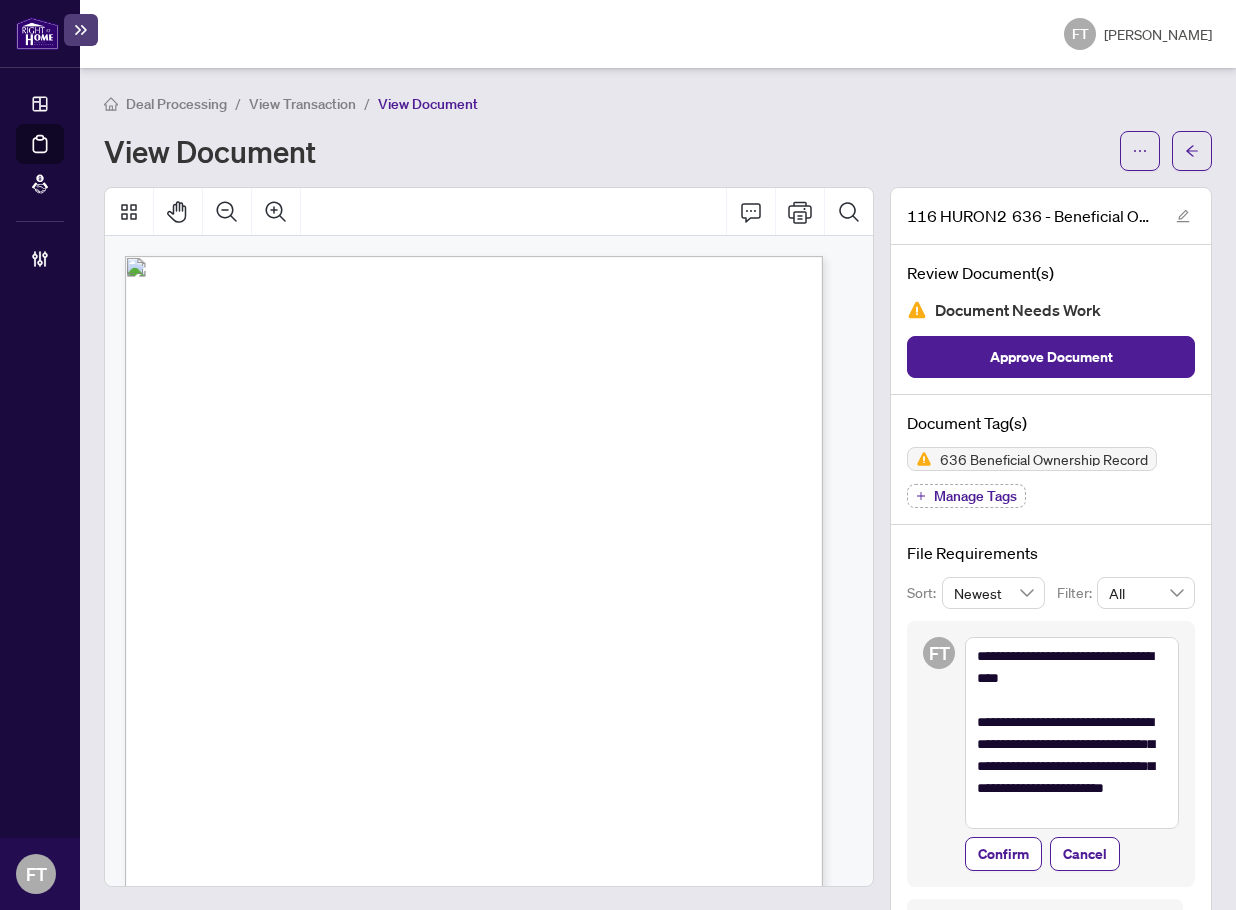 click on ". . . . . . . . . . . . . . . . . . . . . . . . . . . . . . . . . . . . . . . . . . . . . . . . . . . . . . . . . . . . . . . . . . . . . . . . . . . . . . . . . . . . . . . . . . . . . . . . . . . . . . . . . . . ." at bounding box center (472, 842) 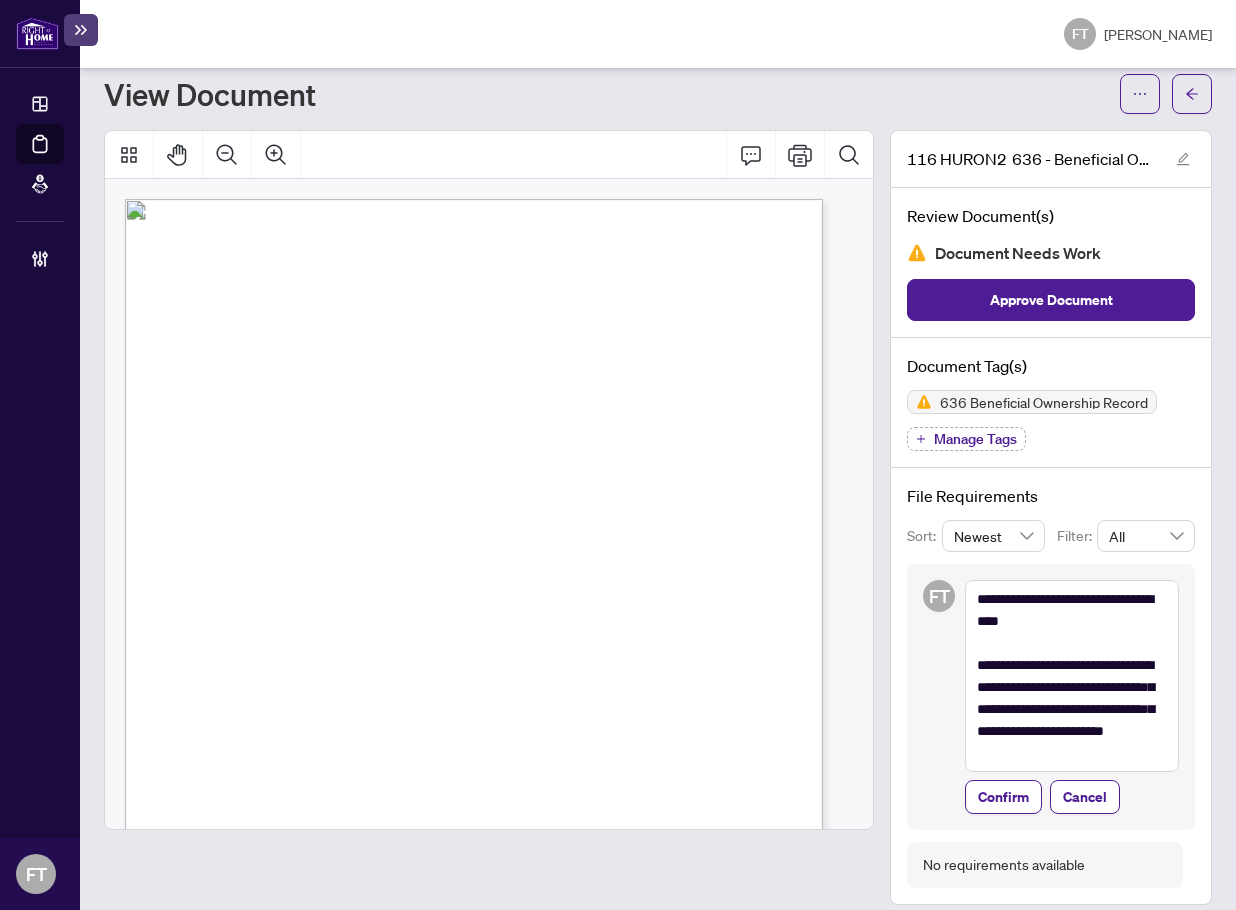 scroll, scrollTop: 75, scrollLeft: 0, axis: vertical 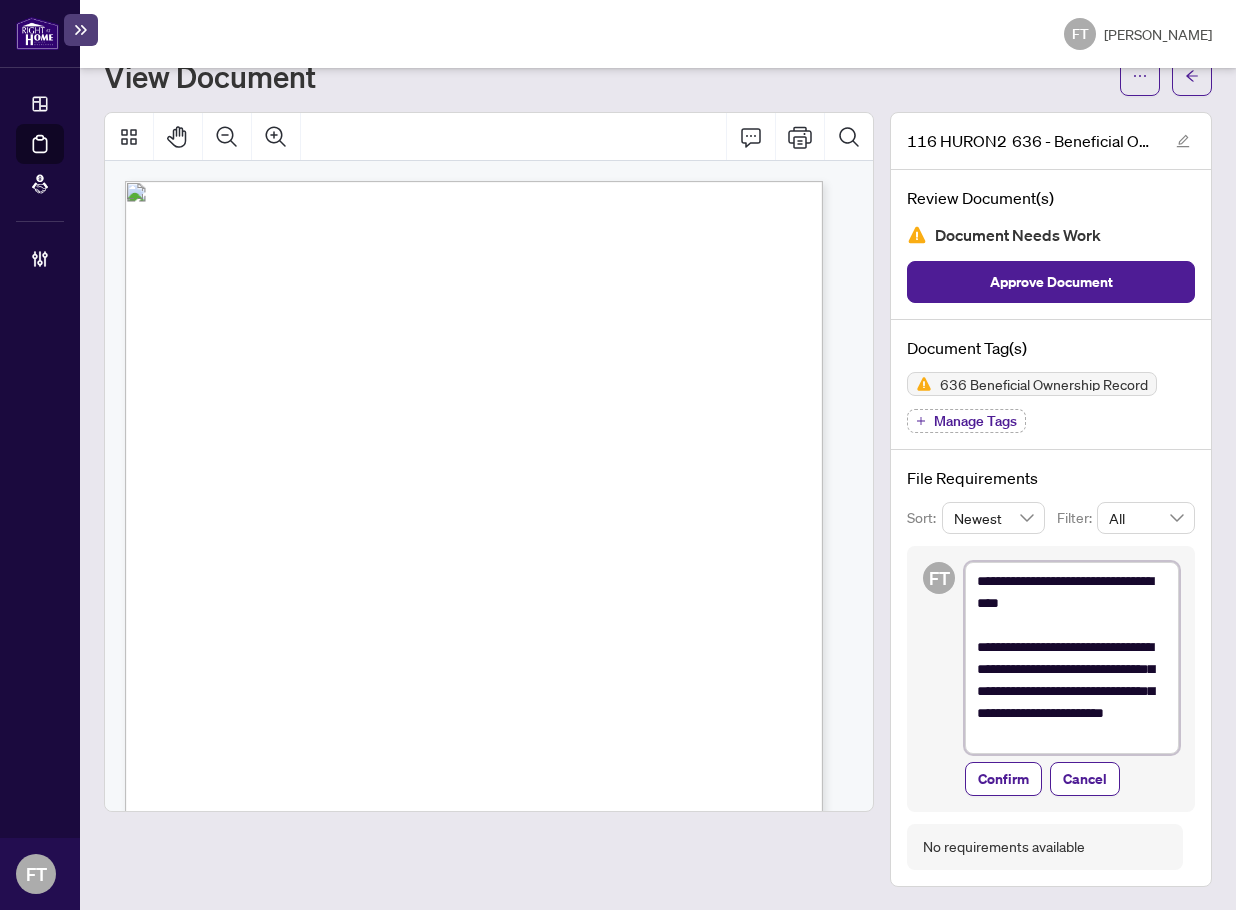 click on "**********" at bounding box center (1072, 658) 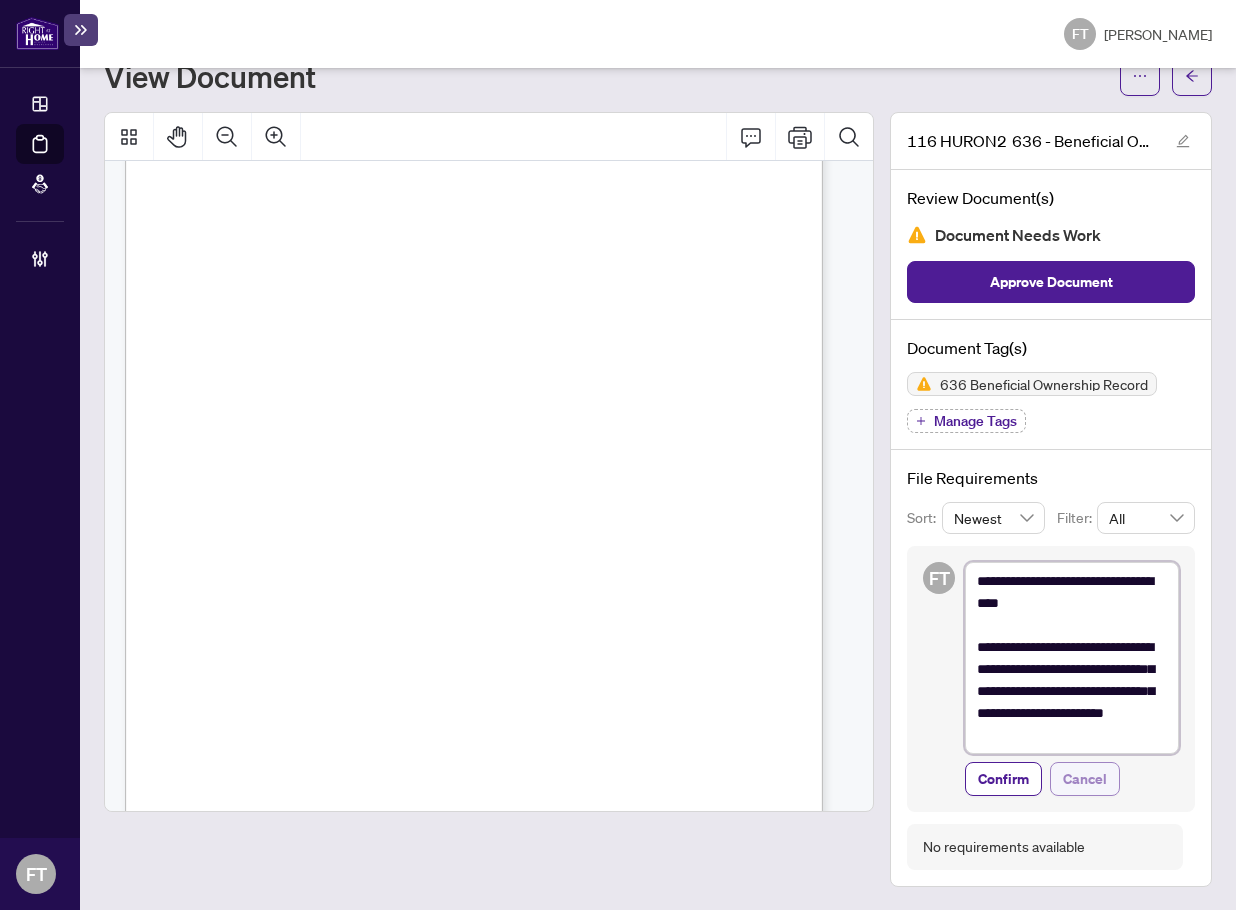 scroll, scrollTop: 1200, scrollLeft: 0, axis: vertical 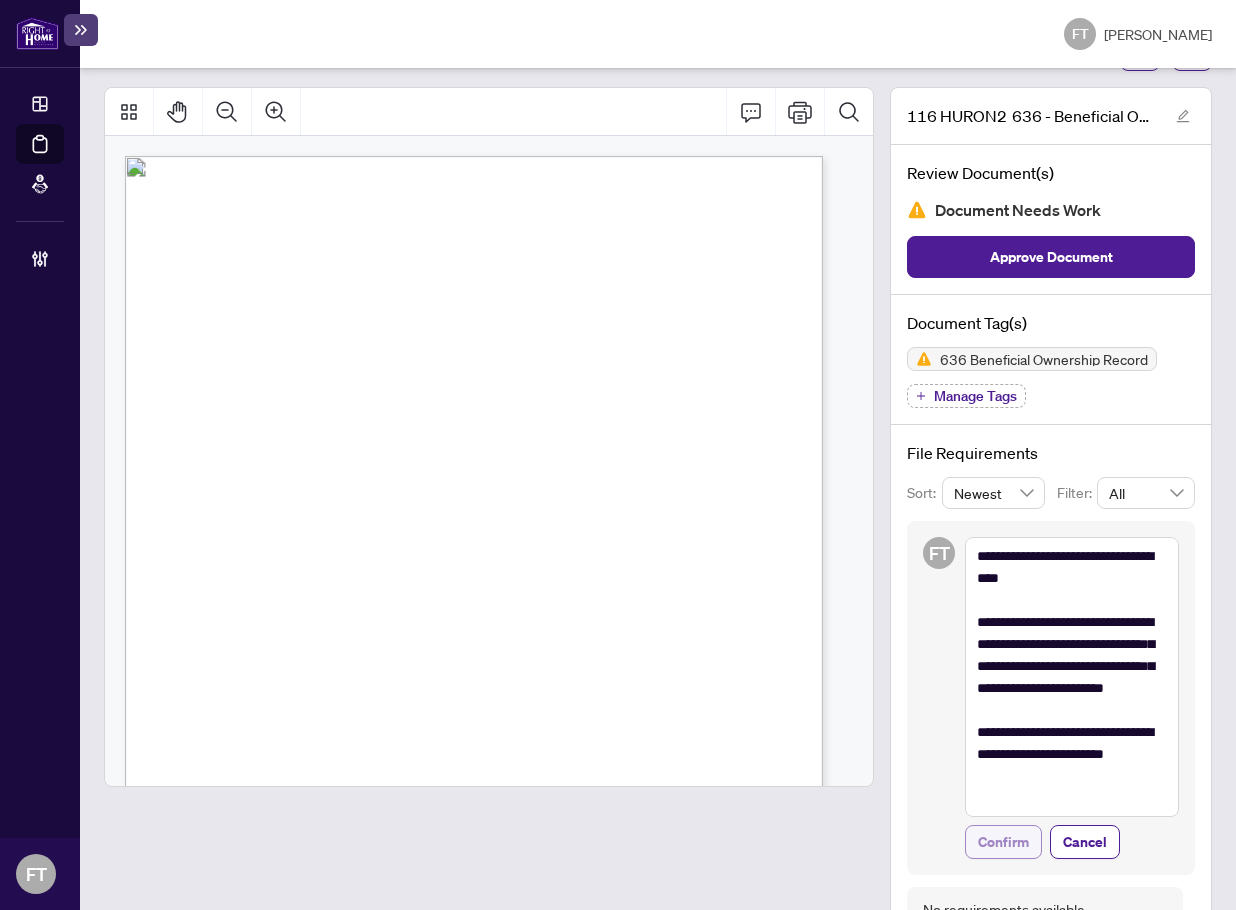 click on "Confirm" at bounding box center (1003, 842) 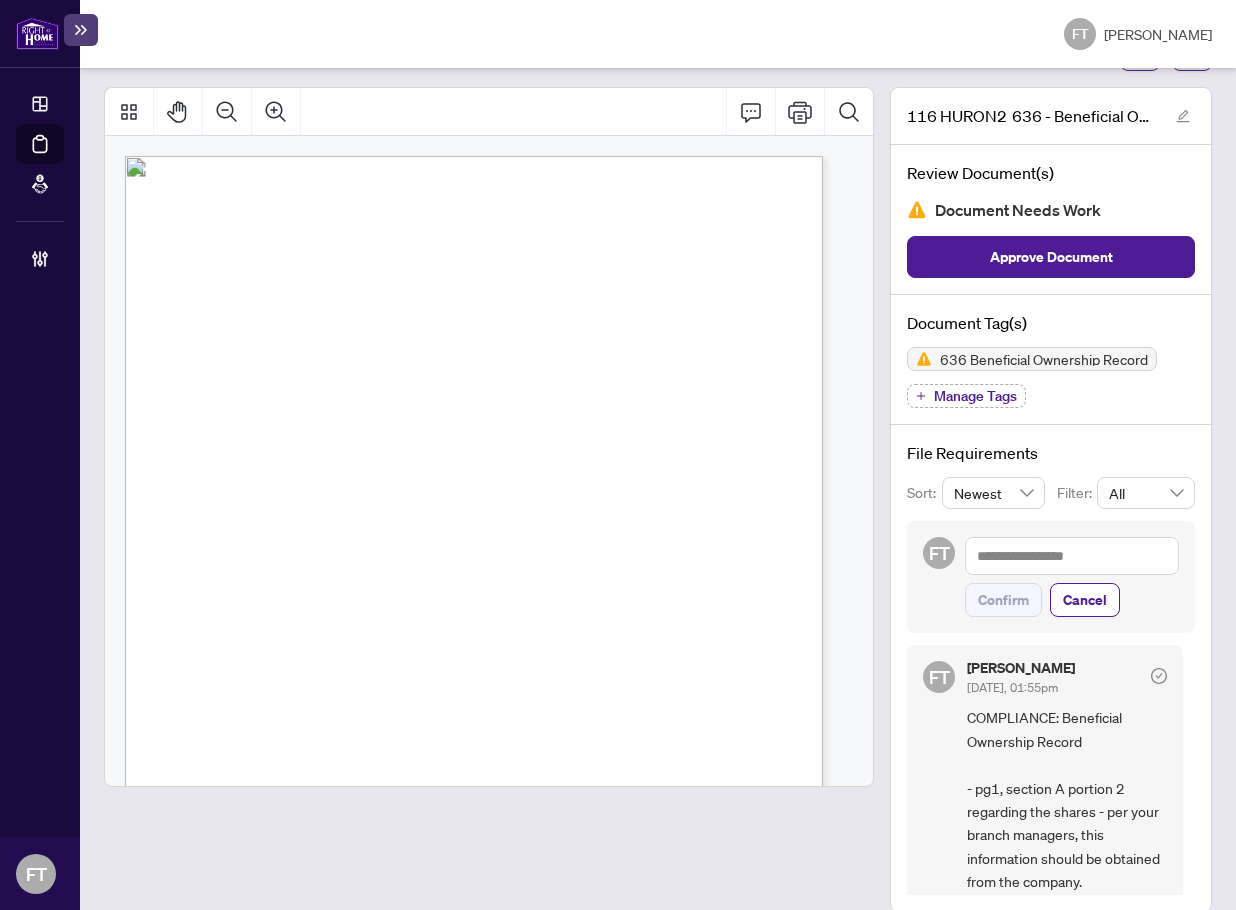 drag, startPoint x: 321, startPoint y: 557, endPoint x: 335, endPoint y: 559, distance: 14.142136 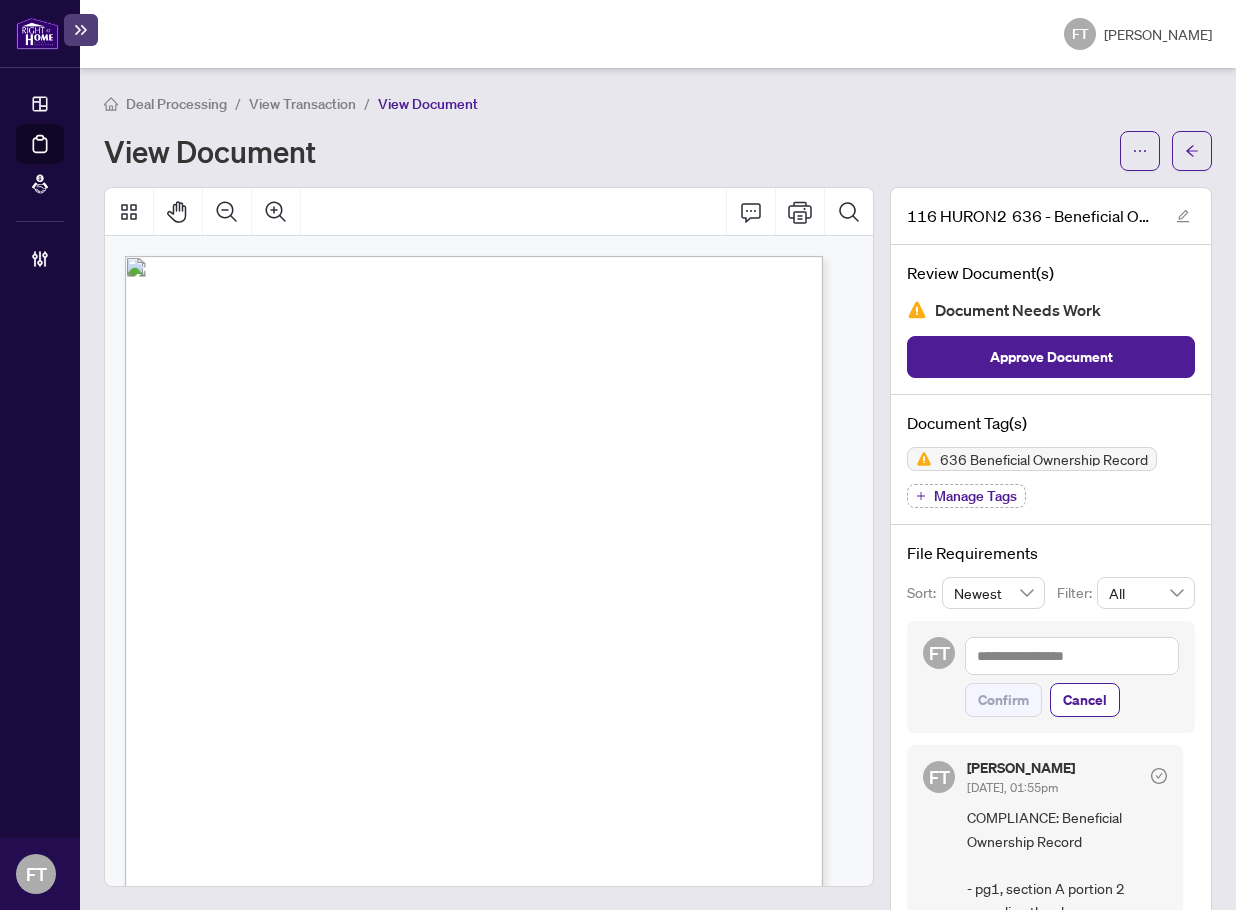 click on "View Transaction" at bounding box center [302, 104] 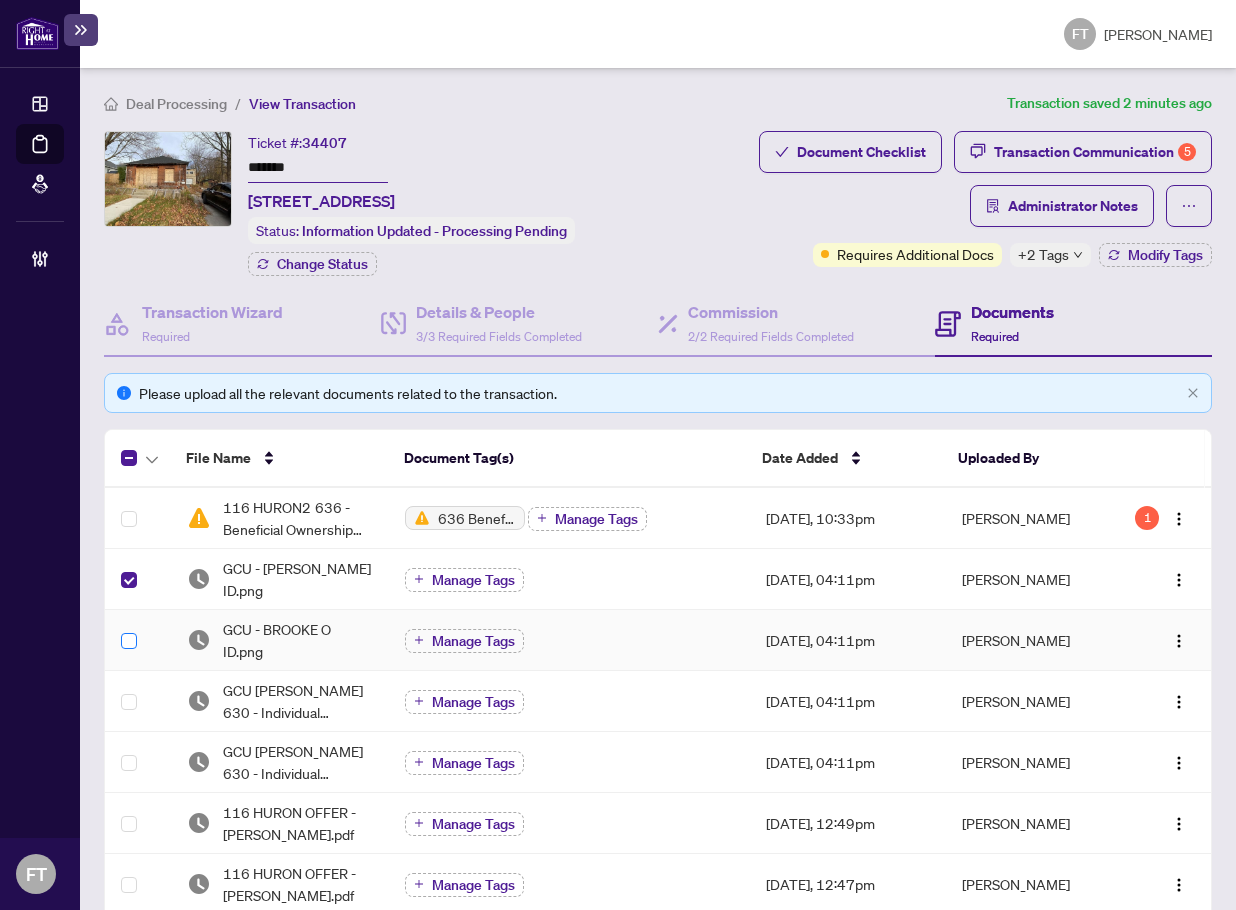 click at bounding box center [129, 641] 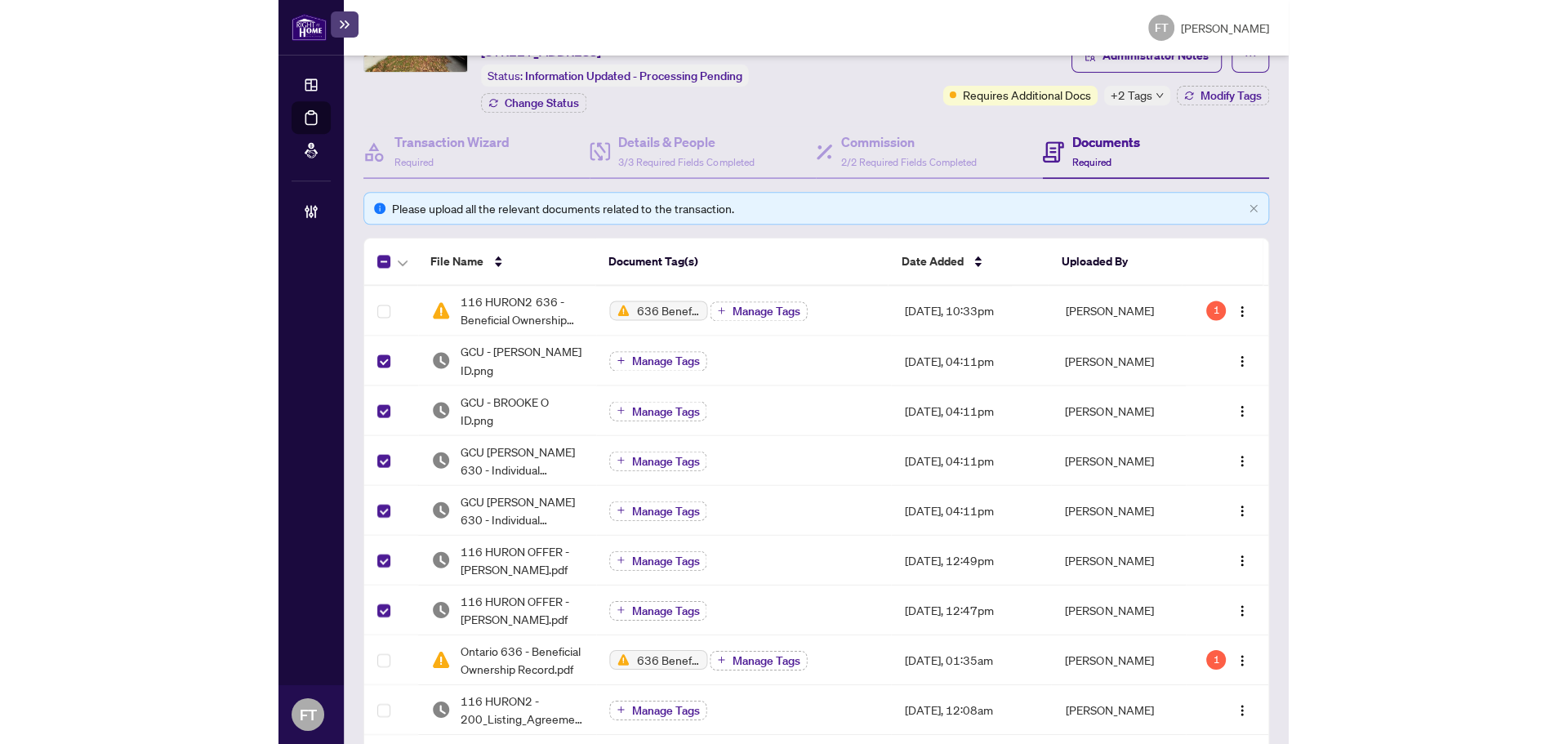 scroll, scrollTop: 163, scrollLeft: 0, axis: vertical 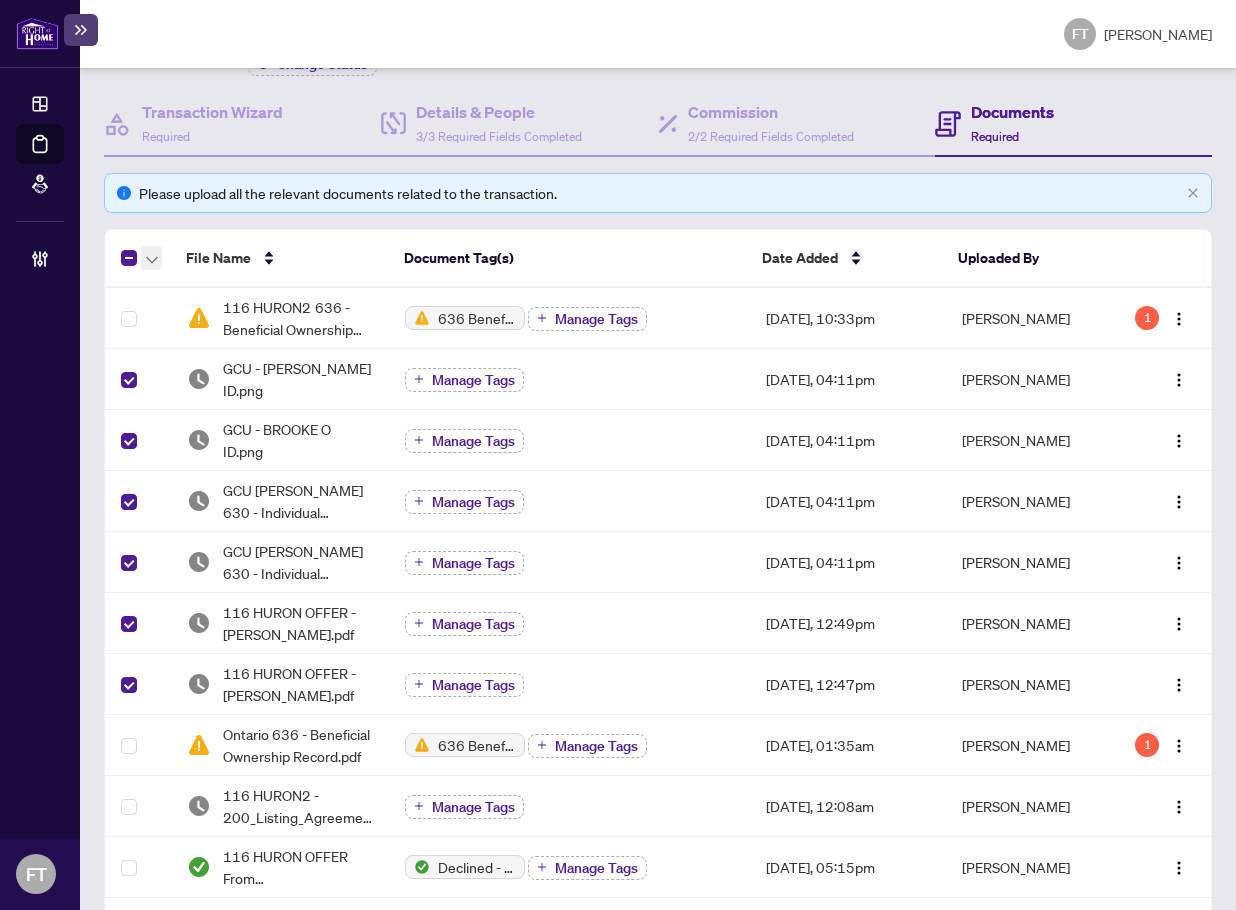 click 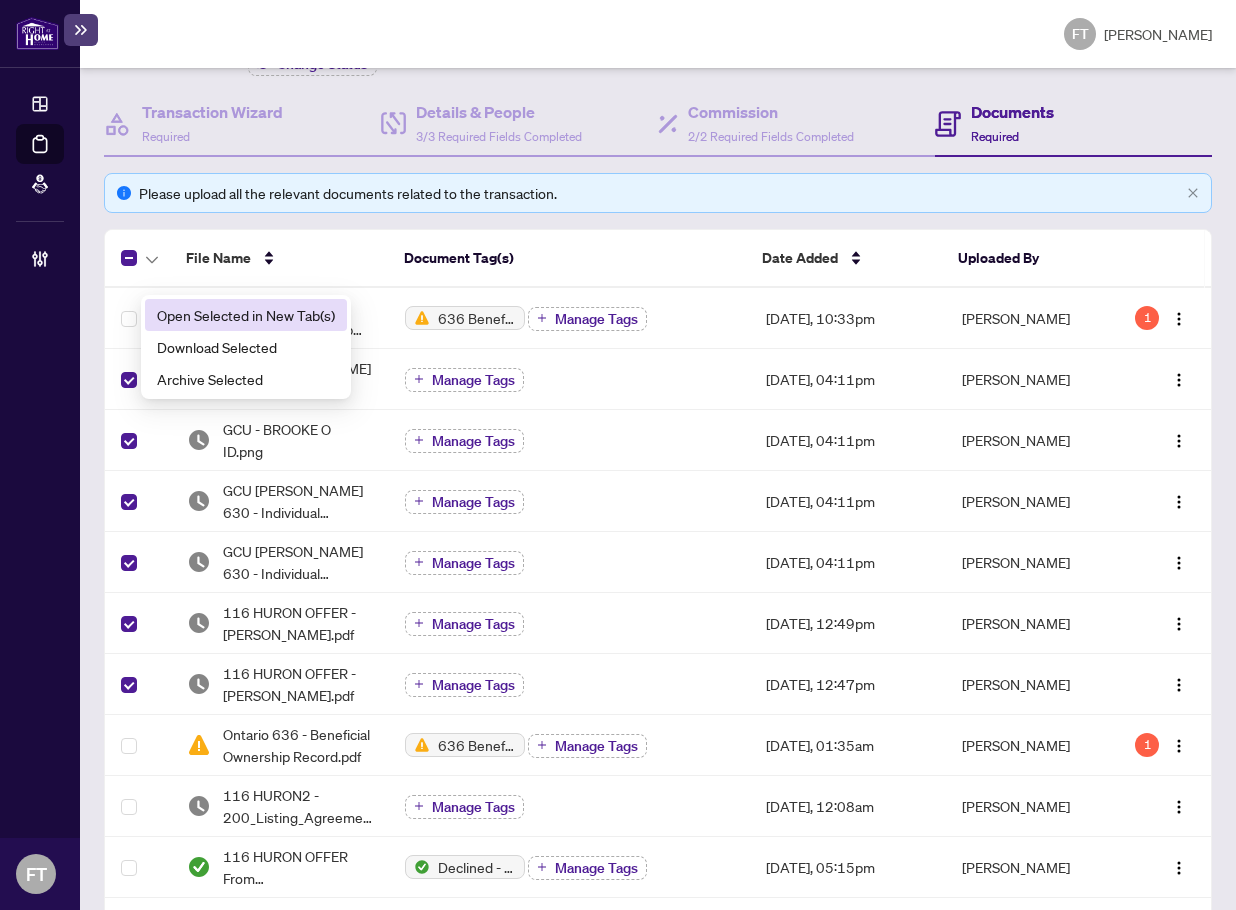 click on "Open Selected in New Tab(s)" at bounding box center (246, 315) 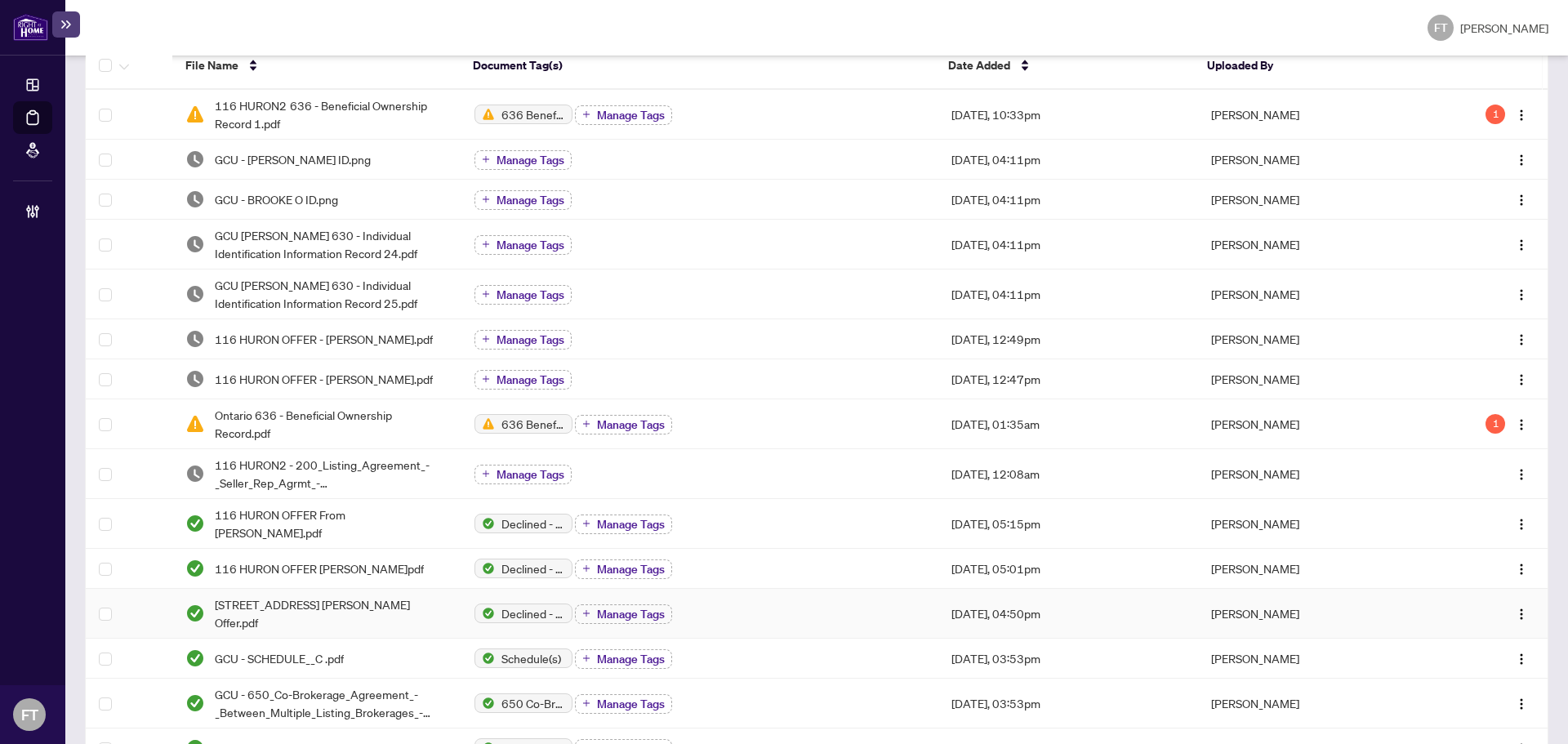 scroll, scrollTop: 327, scrollLeft: 0, axis: vertical 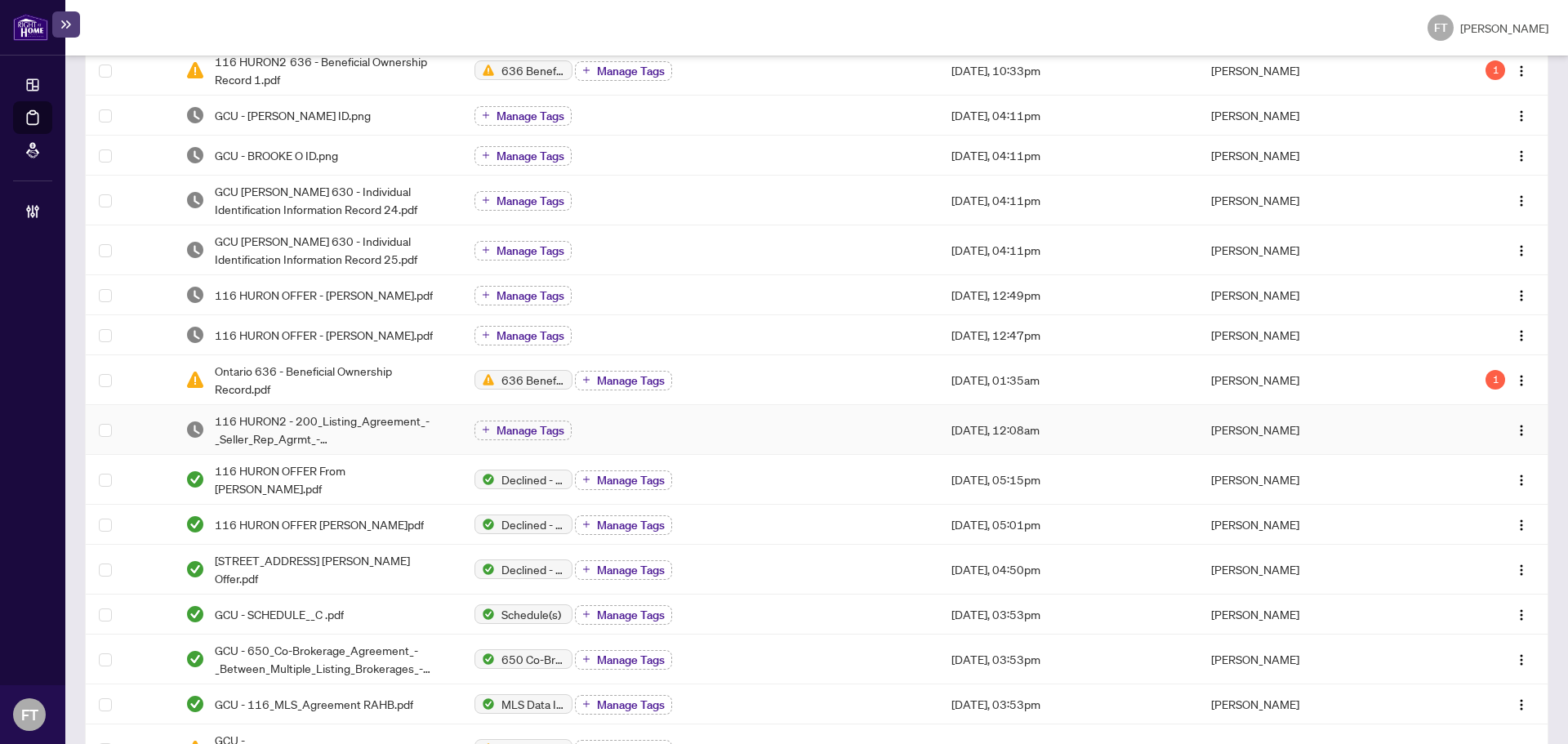 click on "116 HURON2 - 200_Listing_Agreement_-_Seller_Rep_Agrmt_-_Authority_to_Offer_for_Sale_-_PropTx-OREA.pdf" at bounding box center (332, 430) 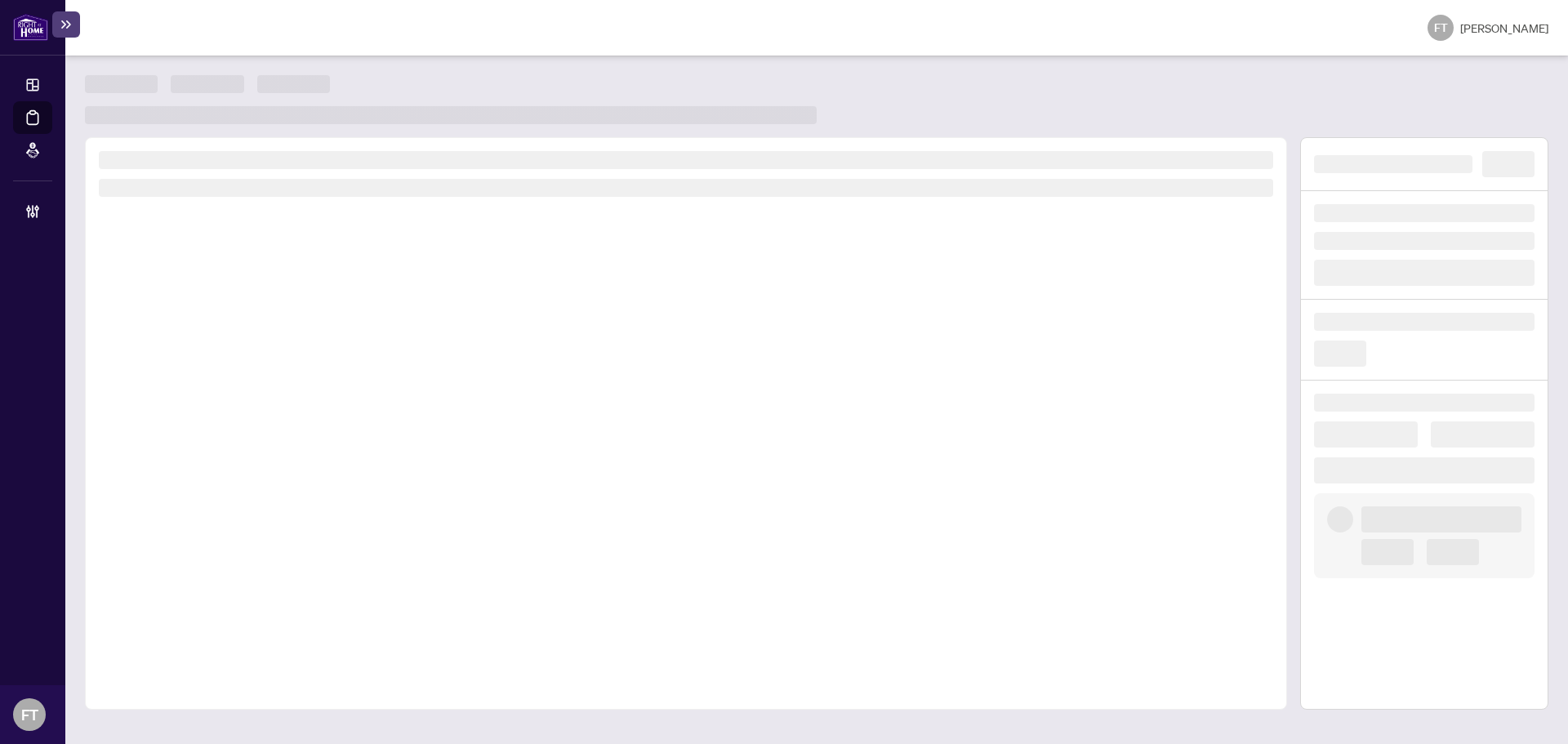 scroll, scrollTop: 0, scrollLeft: 0, axis: both 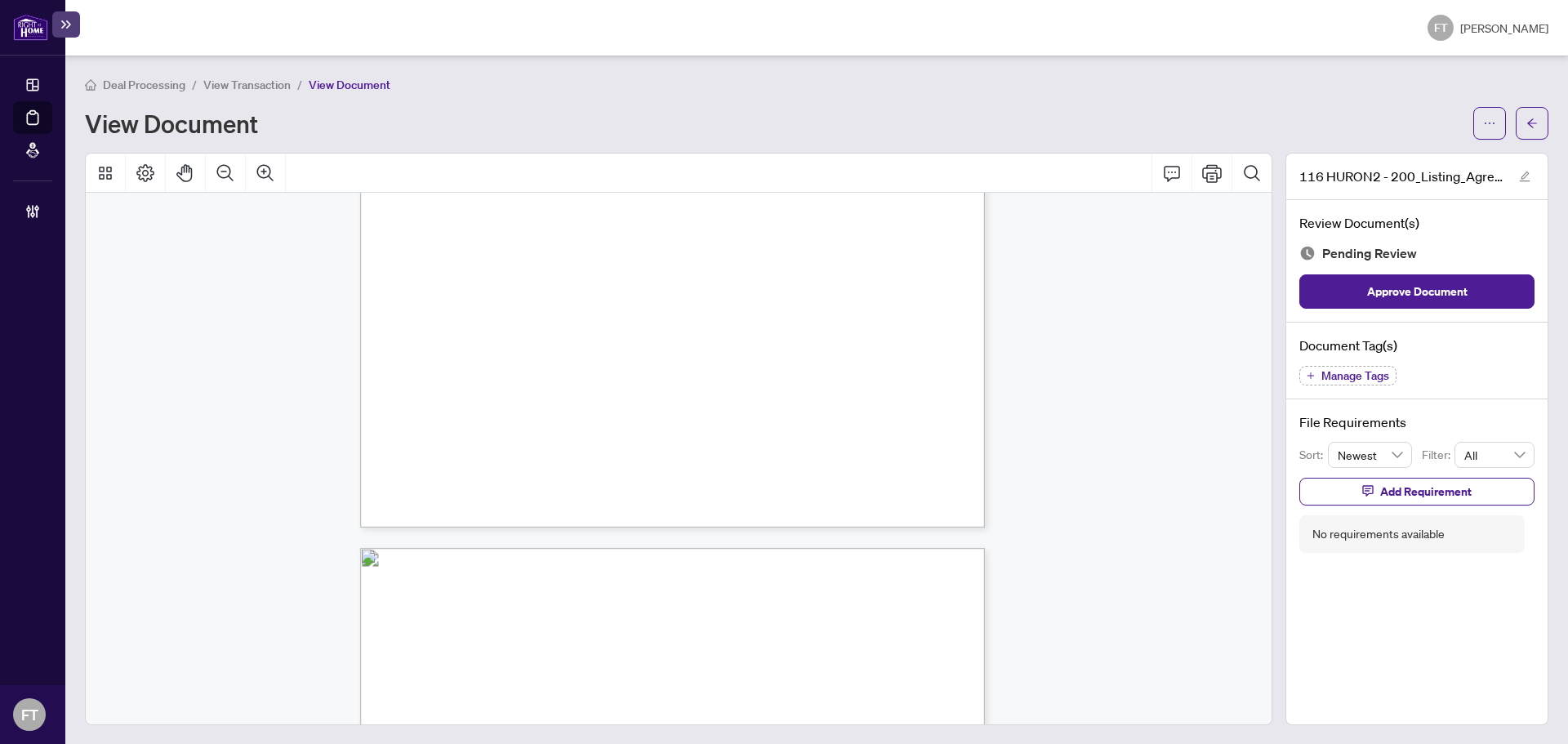 click on "Manage Tags" at bounding box center [1355, 376] 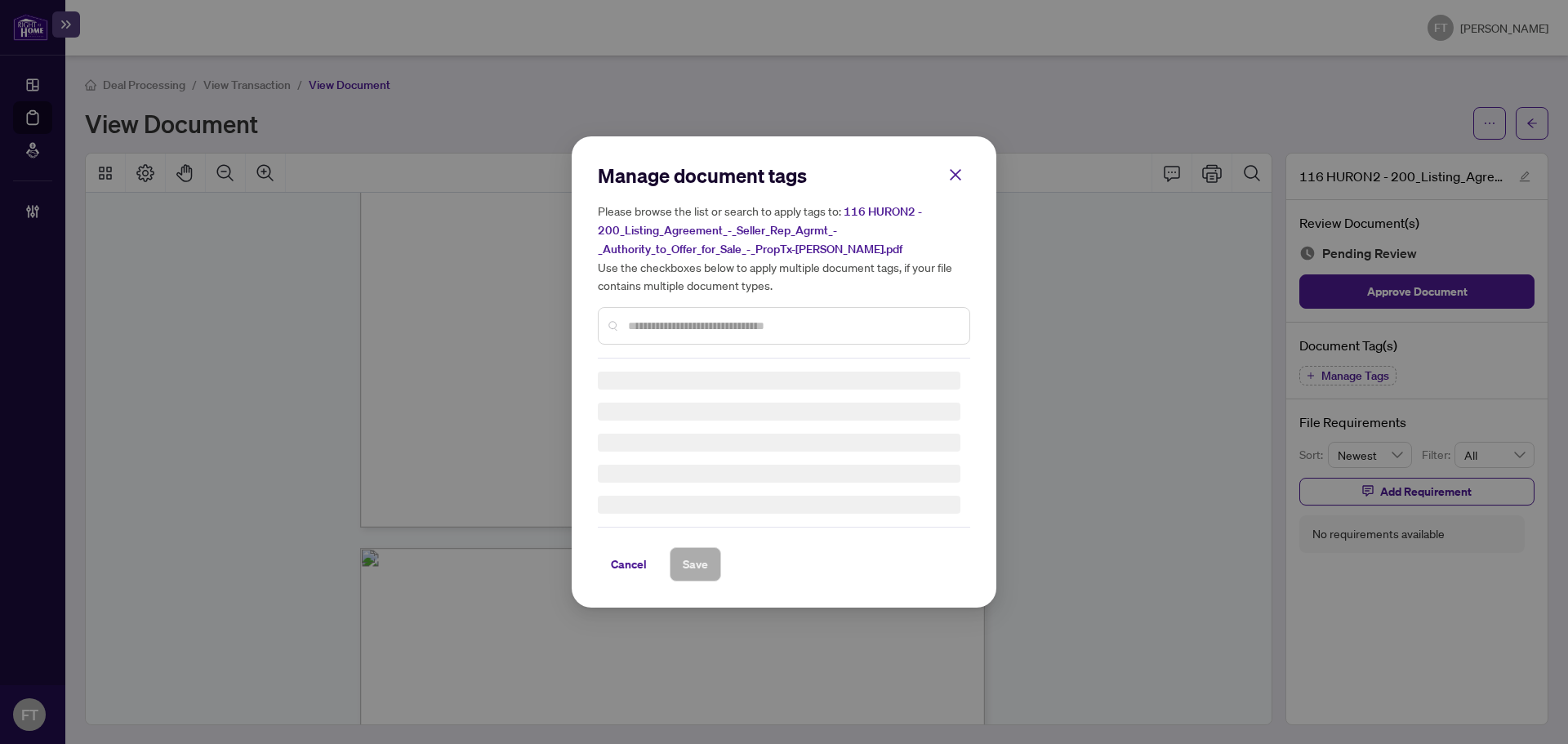 click on "Manage document tags Please browse the list or search to apply tags to:   116 HURON2 - 200_Listing_Agreement_-_Seller_Rep_Agrmt_-_Authority_to_Offer_for_Sale_-_PropTx-OREA.pdf   Use the checkboxes below to apply multiple document tags, if your file contains multiple document types." at bounding box center [784, 261] 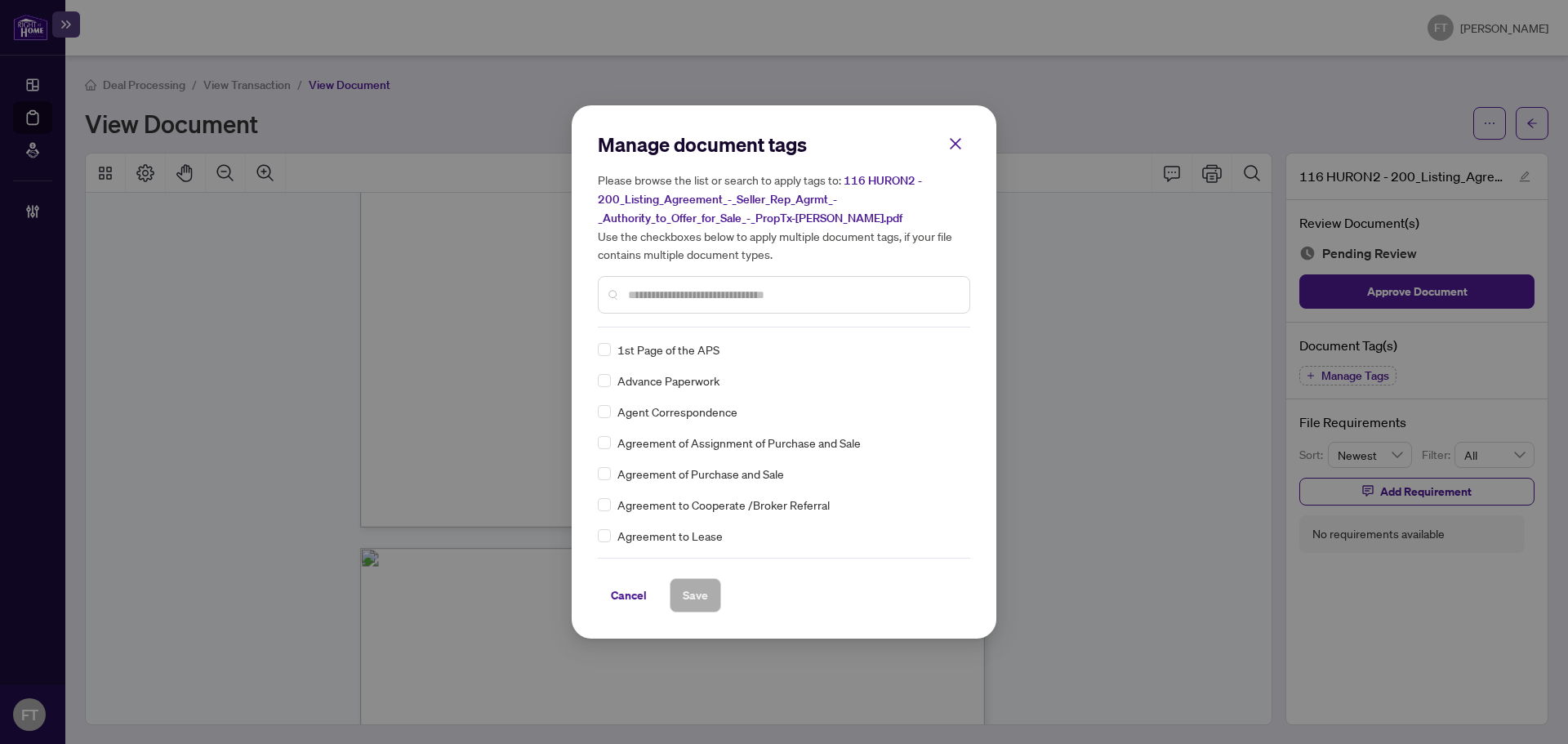 click at bounding box center [792, 295] 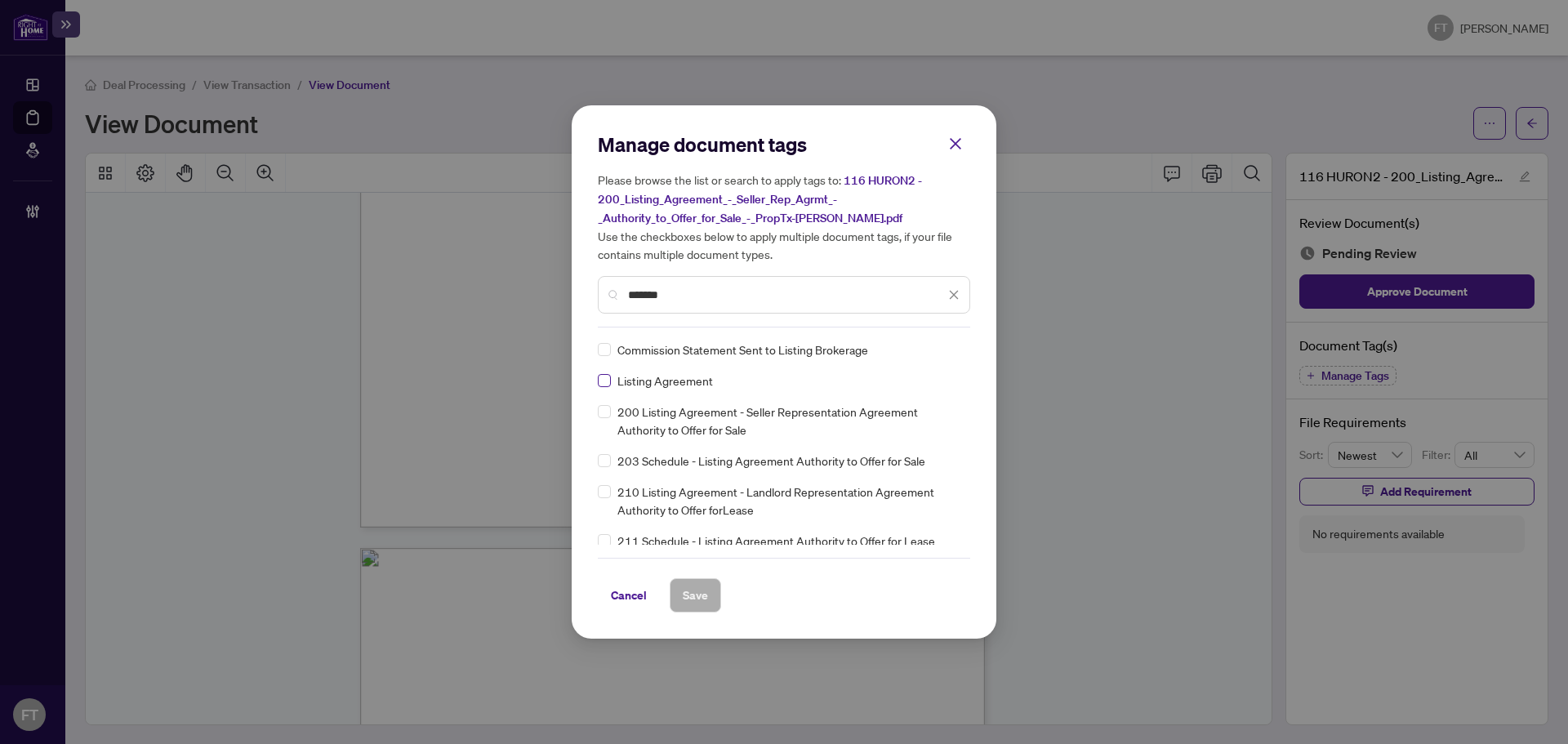 click at bounding box center [604, 381] 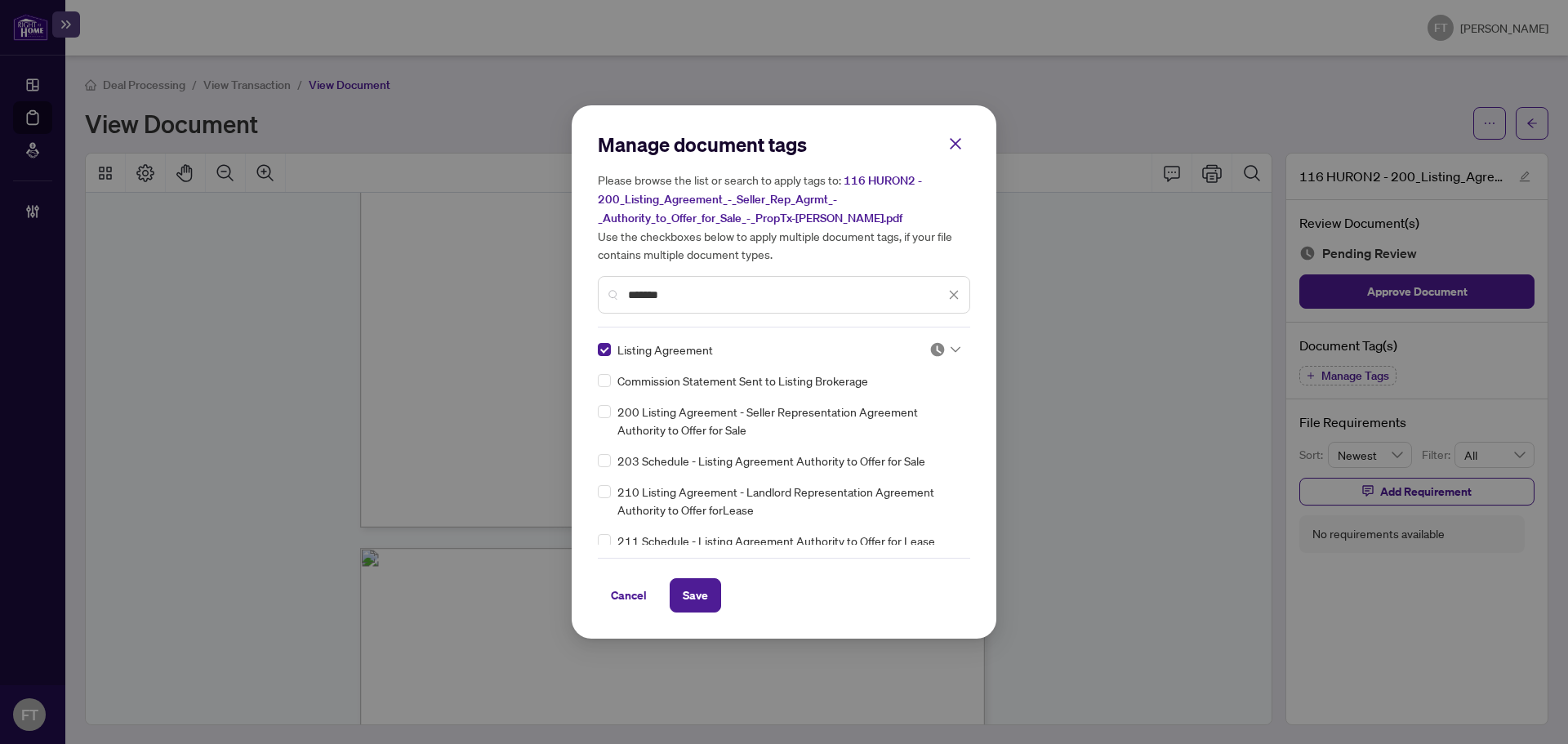 click at bounding box center (938, 350) 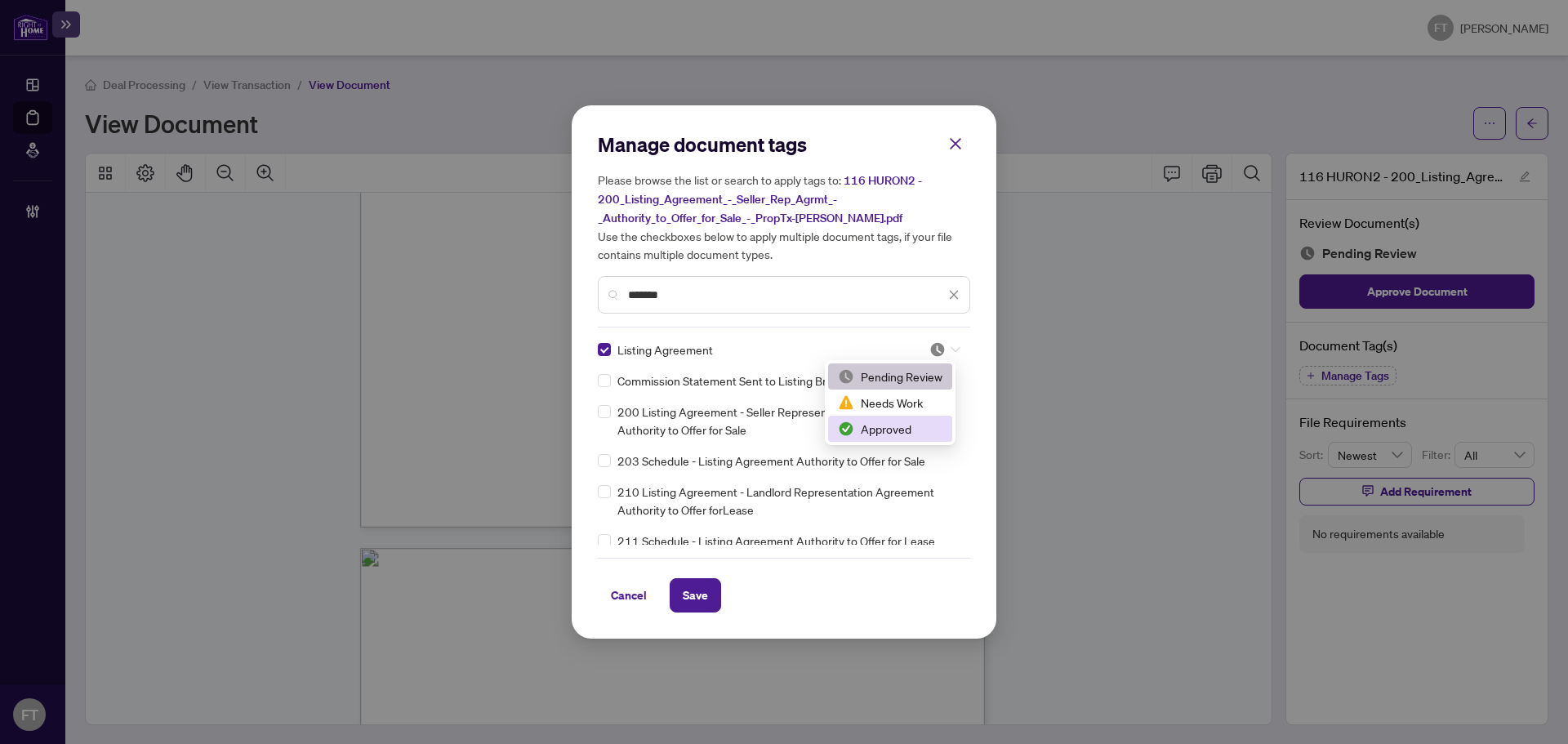 drag, startPoint x: 886, startPoint y: 428, endPoint x: 760, endPoint y: 507, distance: 148.71785 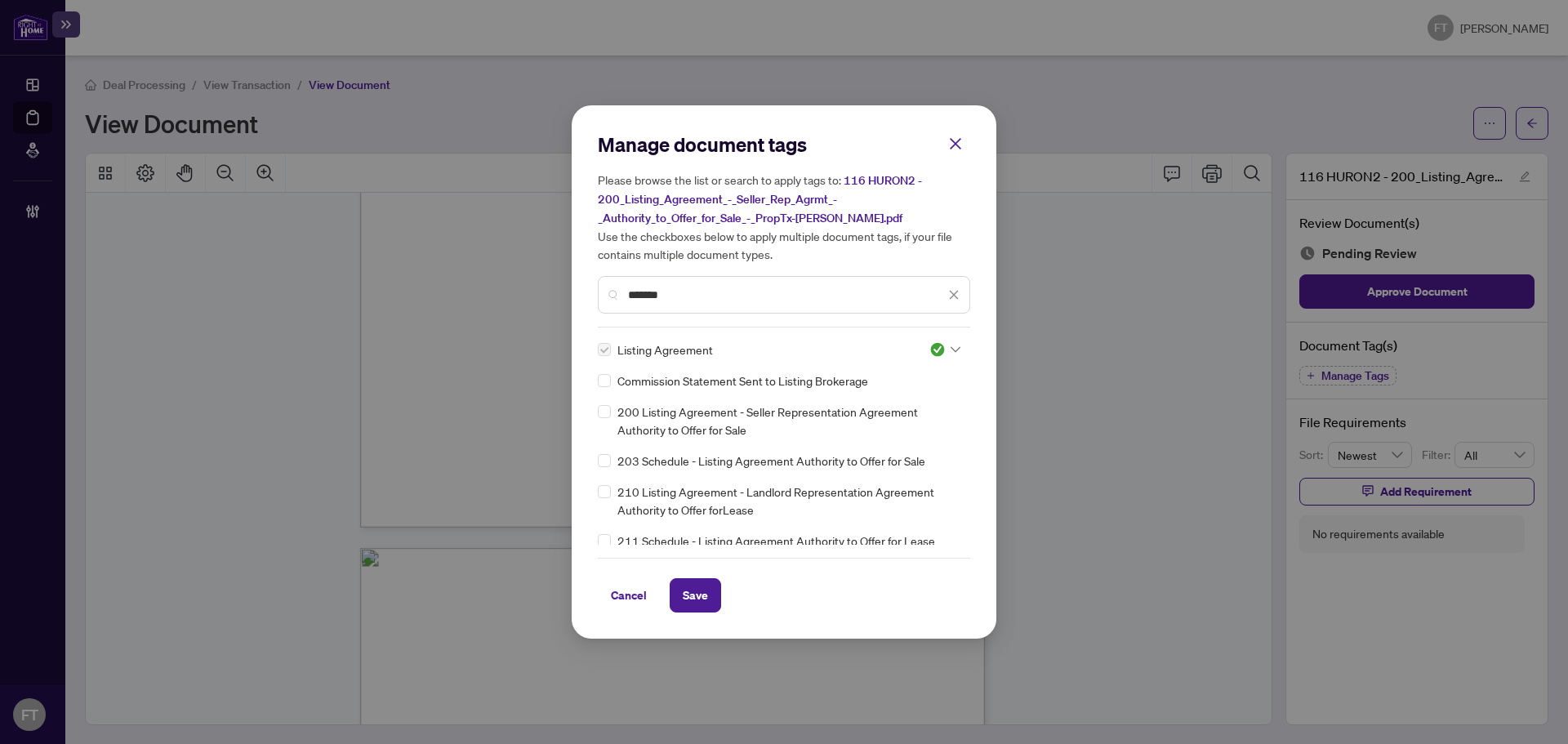 drag, startPoint x: 696, startPoint y: 578, endPoint x: 729, endPoint y: 575, distance: 33.13608 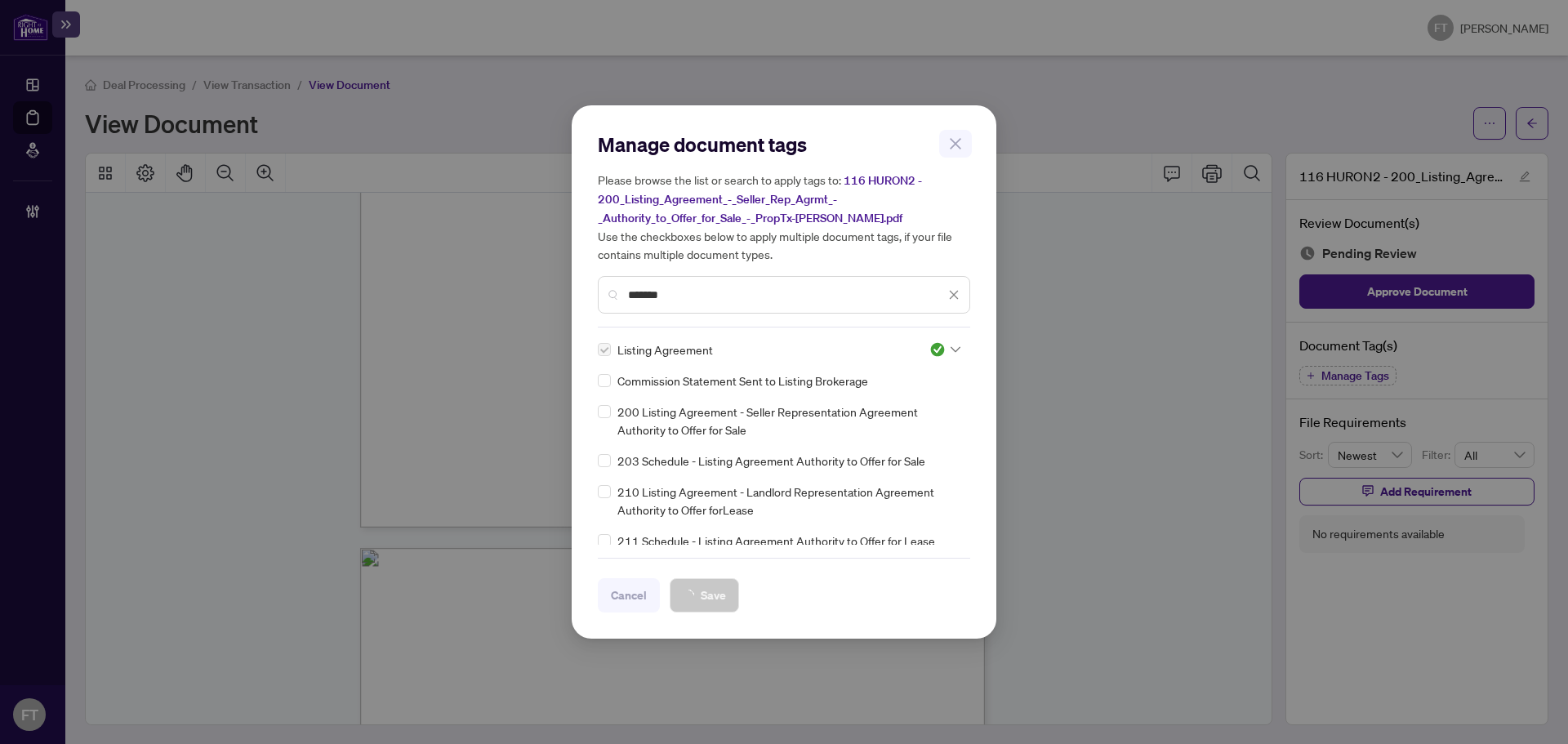 click on "Manage document tags Please browse the list or search to apply tags to:   116 HURON2 - 200_Listing_Agreement_-_Seller_Rep_Agrmt_-_Authority_to_Offer_for_Sale_-_PropTx-OREA.pdf   Use the checkboxes below to apply multiple document tags, if your file contains multiple document types.   ******* Listing Agreement Commission Statement Sent to Listing Brokerage 200 Listing Agreement - Seller Representation Agreement Authority to Offer for Sale 203 Schedule - Listing Agreement Authority to Offer for Sale 210 Listing Agreement - Landlord Representation Agreement Authority to Offer forLease 211 Schedule - Listing Agreement Authority to Offer for Lease 212 Amendment to Listing Agreement - Authority to Offer for Lease
Price Change/Extension/Amendments(s) 213 Suspension of Listing Agreement - Authority to Offer for Lease 214 Cancellation of Listing Agreement - Authority to Offer for Lease 215 Assignment of Listing Agreement - Authority to Offer for Lease 241 Suspension of Listing Agreement - Authority to Offer for Sale" at bounding box center [784, 372] 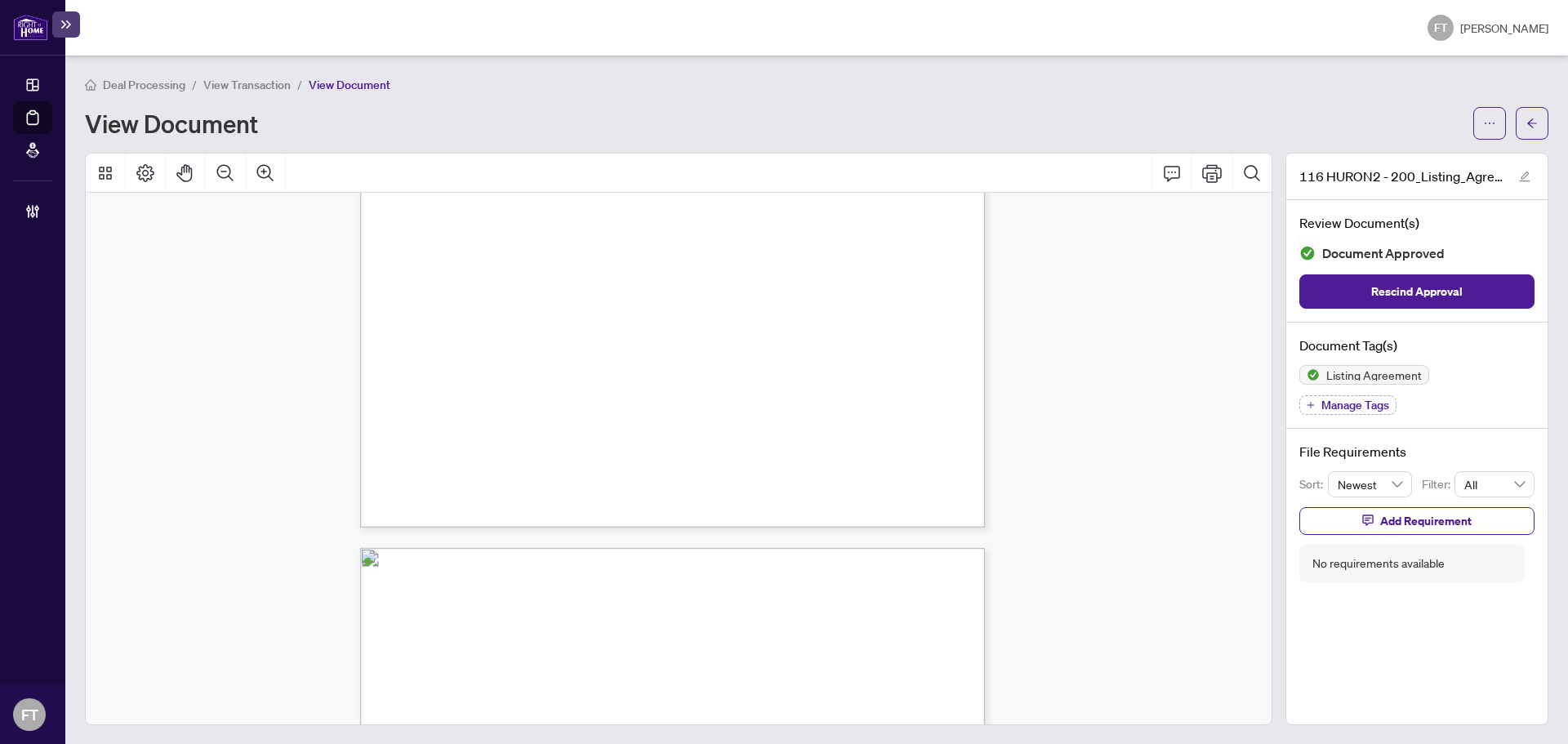 click on "Form 200  Revised 2025  Page 1 of 4
The trademarks REALTOR®, REALTORS®, MLS®, Multiple Listing Services® and associated logos are owned or controlled by  The Canadian Real Estate Association (CREA) and identify the real estate professionals who are members of CREA and the  quality of services they provide. Used under license.
© 2025, Ontario Real Estate Association (“OREA”). All rights reserved. This form was developed by OREA for the use and reproduction  by its members and licensees only. Any other use or reproduction is prohibited except with prior written consent of OREA. Do not alter  when printing or reproducing the standard pre-set portion. OREA bears no liability for your use of this form.
Listing Agreement
Seller Representation Agreement
Authority to Offer for Sale  Form 200
for use in the Province of Ontario
This is a Multiple Listing Service® Agreement  OR  Exclusive Listing Agreement
(Seller’s Initials)  (Seller’s Initials)  BETWEEN:
BROKERAGE:  SELLER:  for sale  1.  2." at bounding box center (679, 1358) 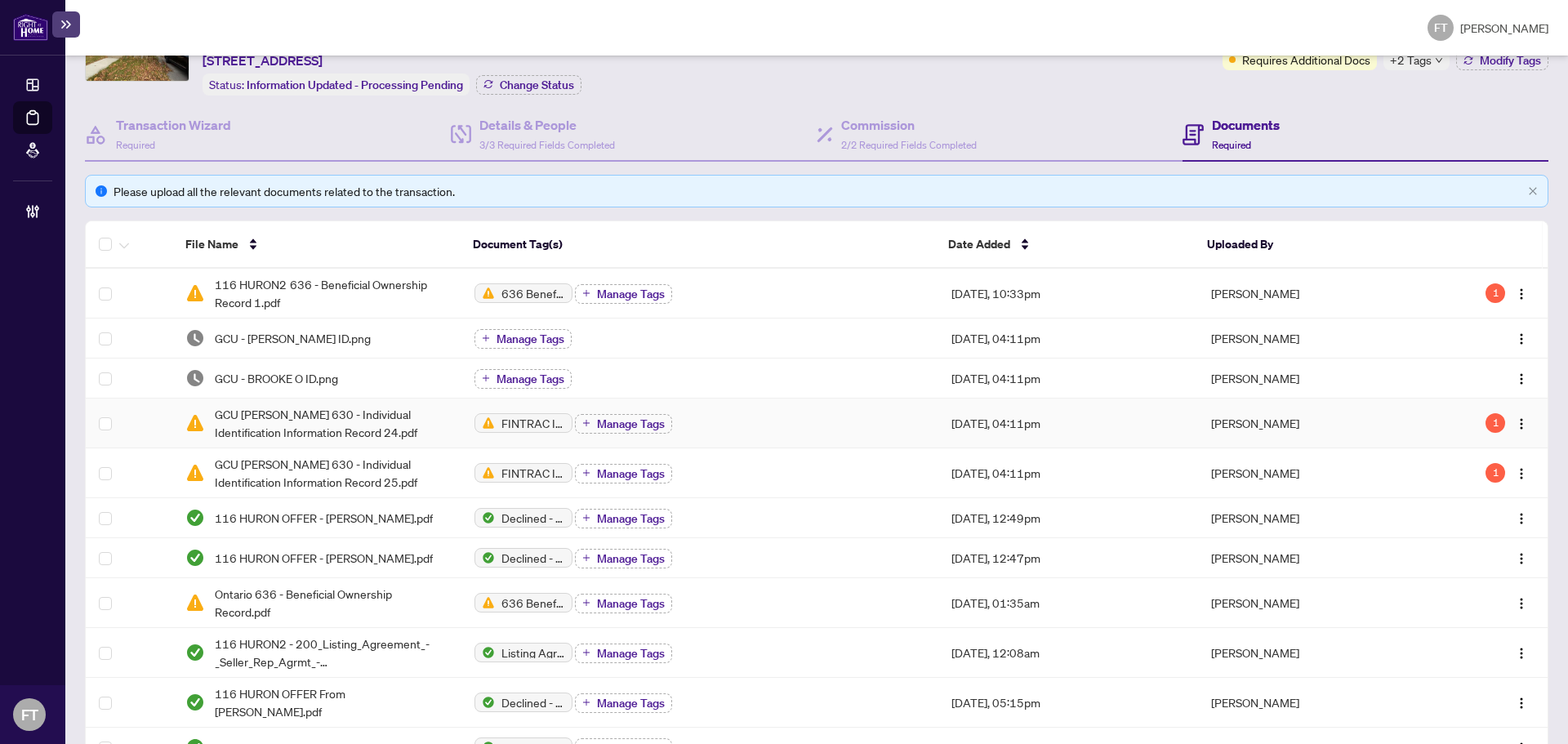 scroll, scrollTop: 163, scrollLeft: 0, axis: vertical 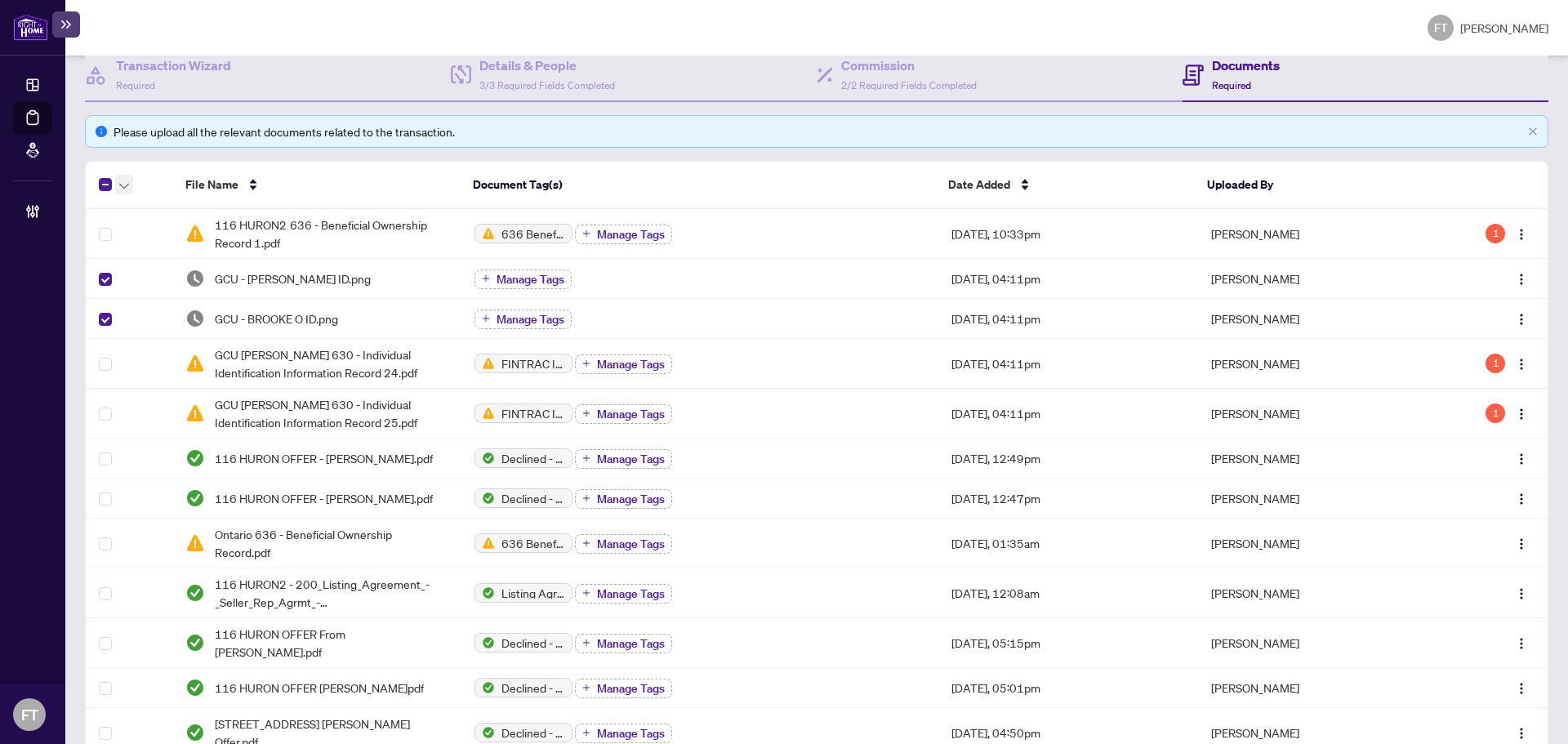 click 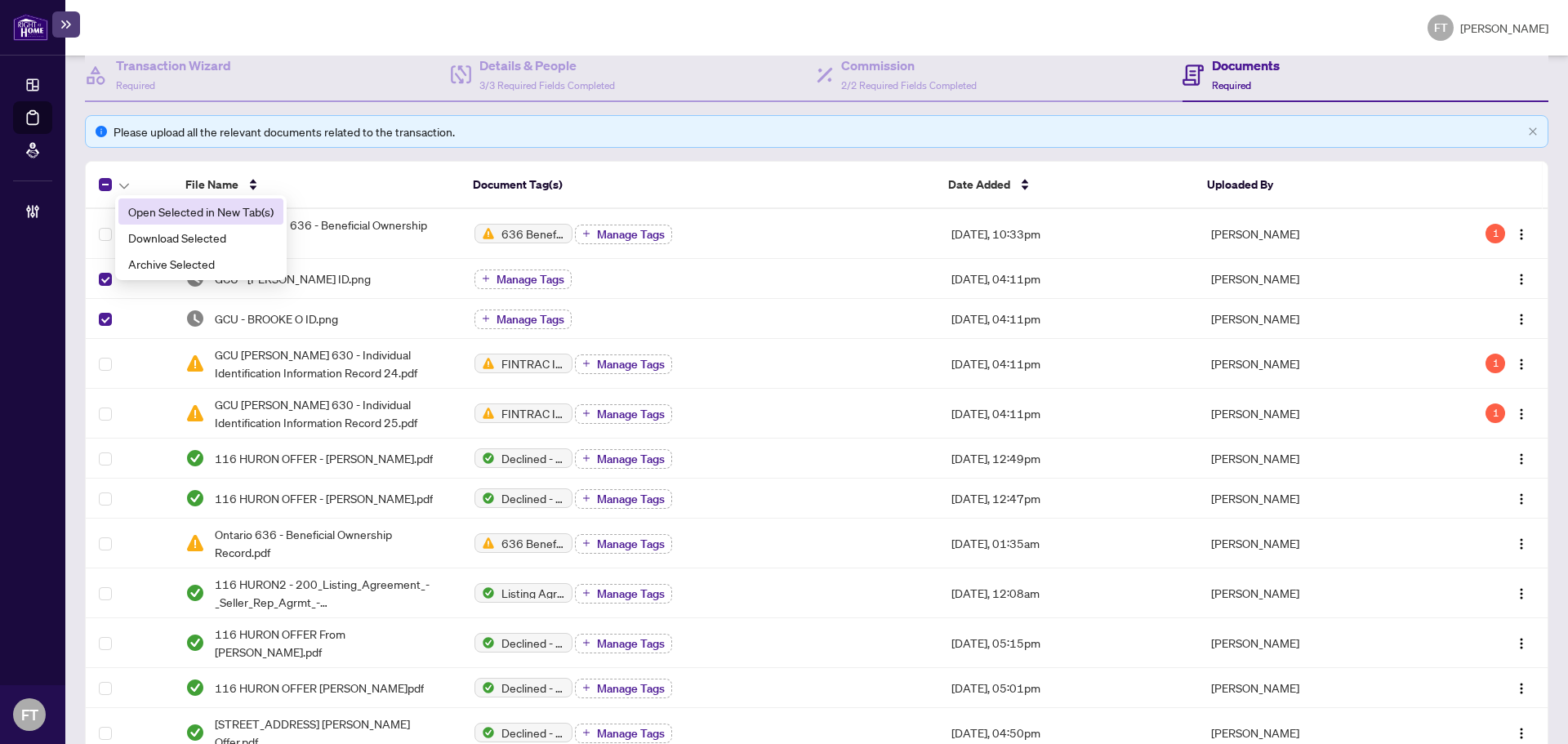click on "Open Selected in New Tab(s)" at bounding box center [201, 212] 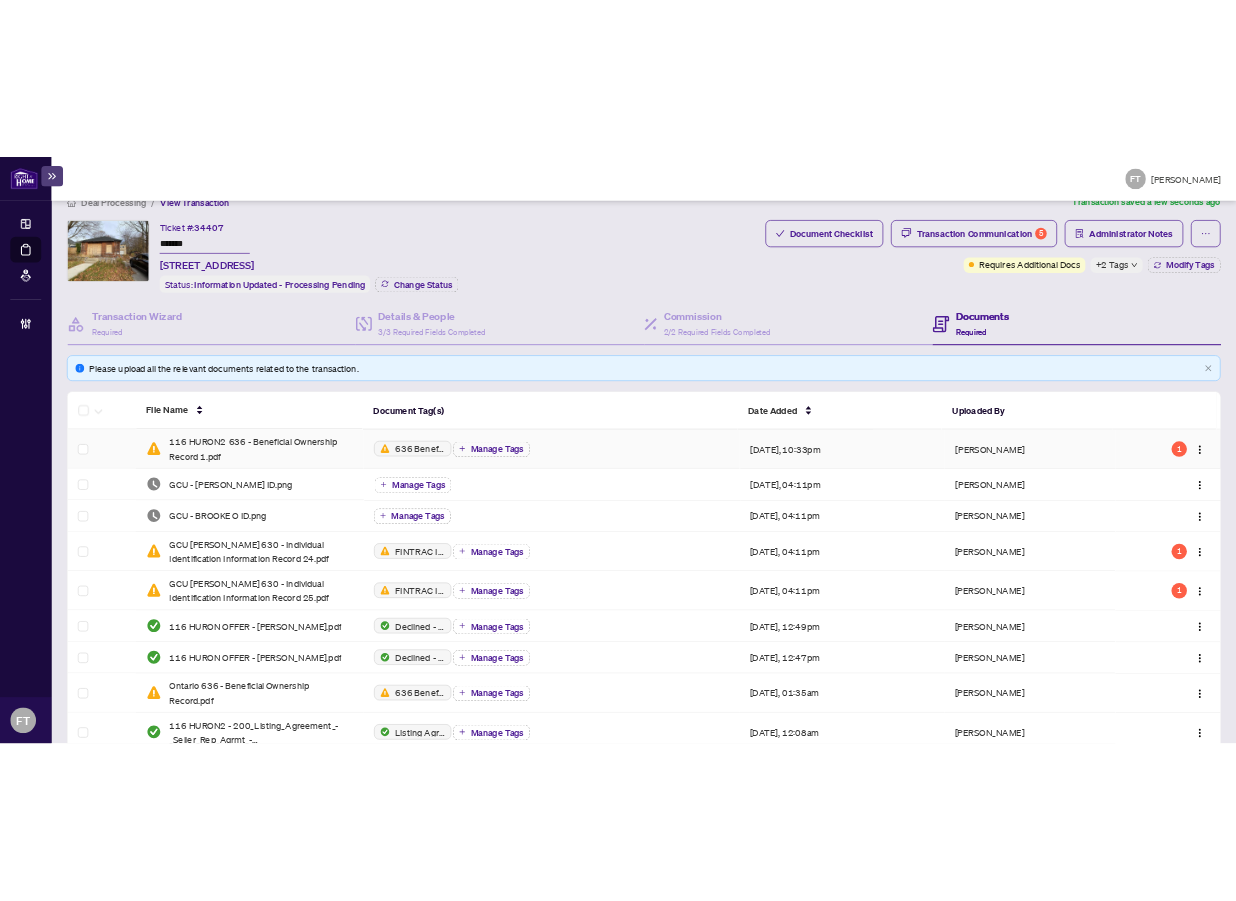 scroll, scrollTop: 0, scrollLeft: 0, axis: both 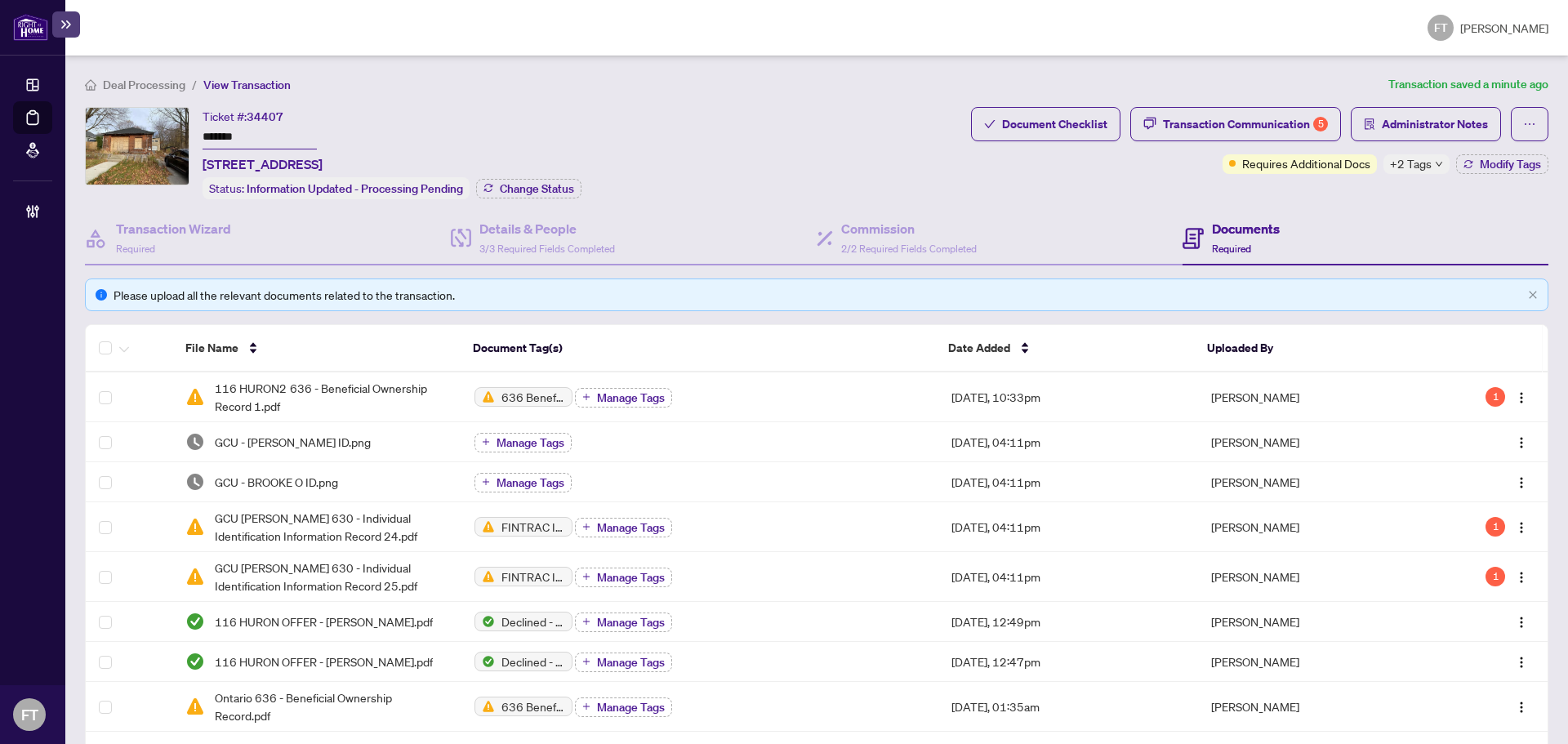 click on "Deal Processing" at bounding box center [144, 85] 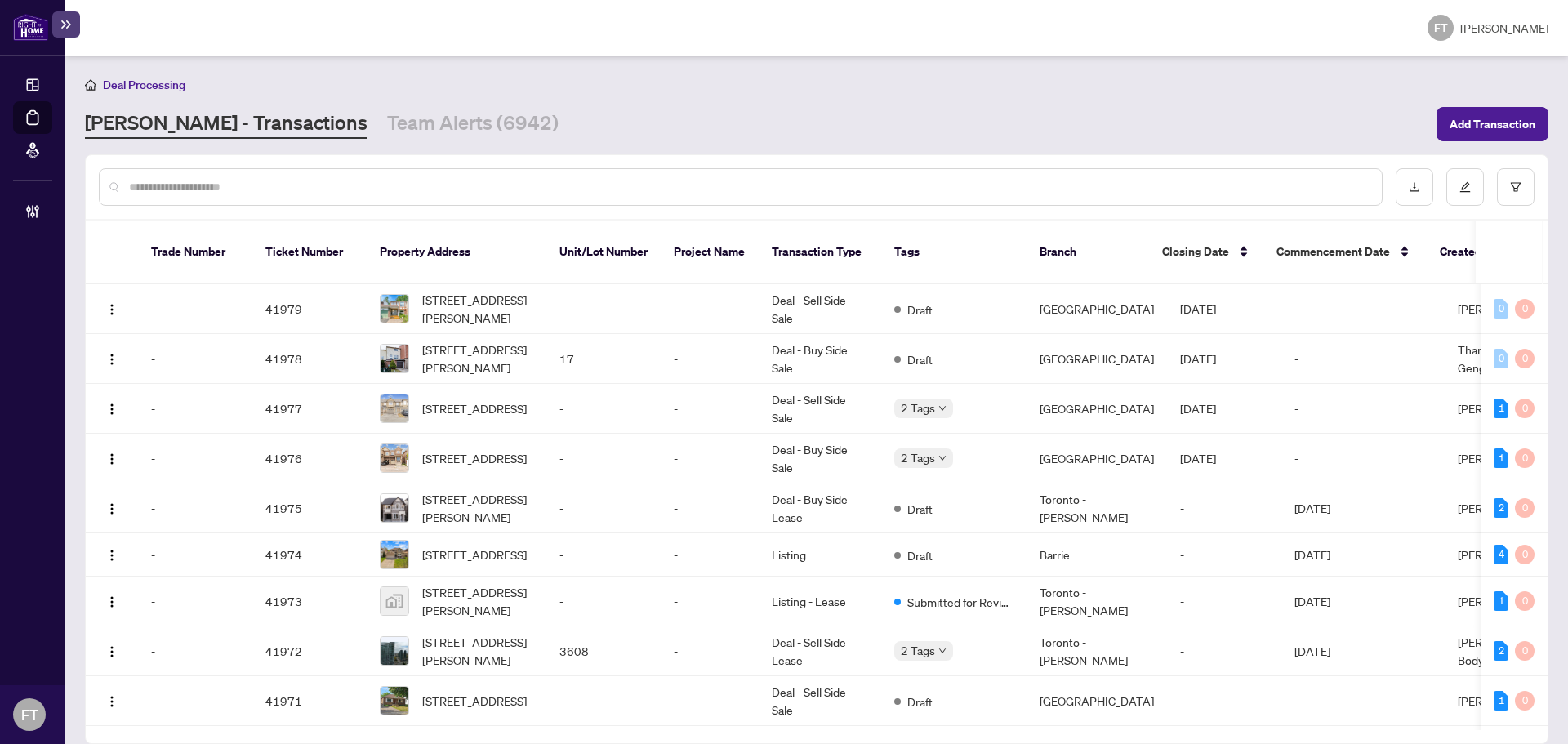 click on "Team Alerts   (6942)" at bounding box center [473, 124] 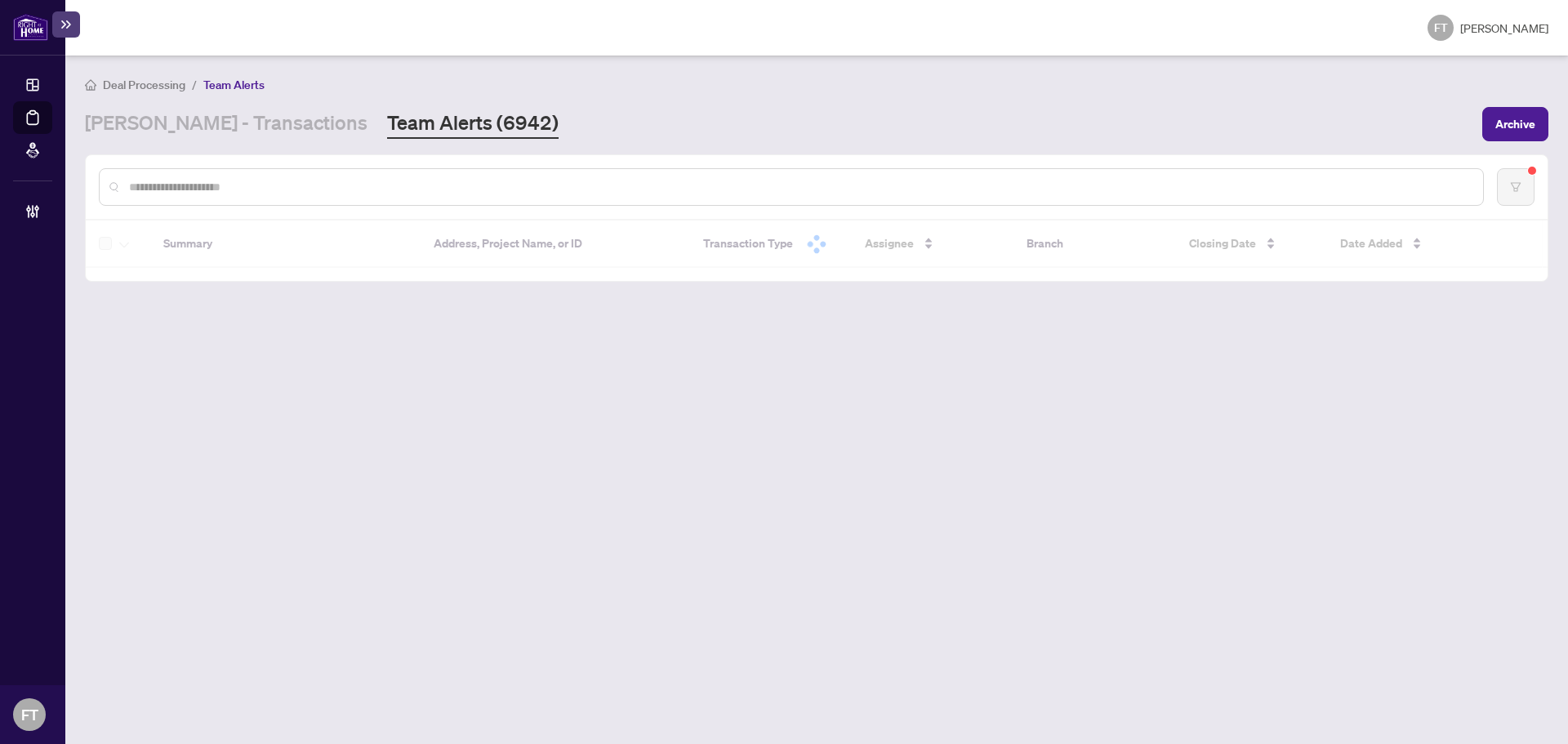 click at bounding box center [800, 187] 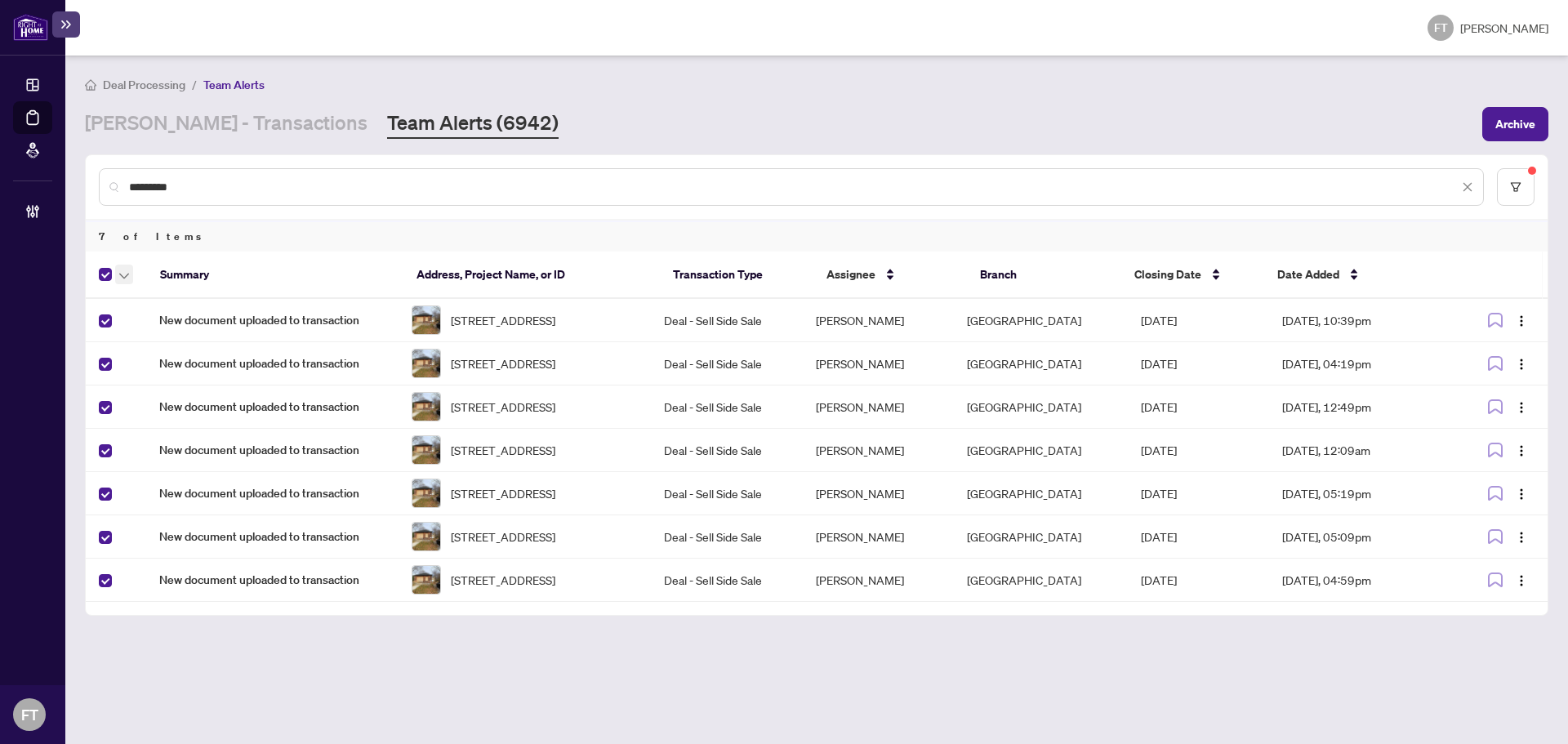 click 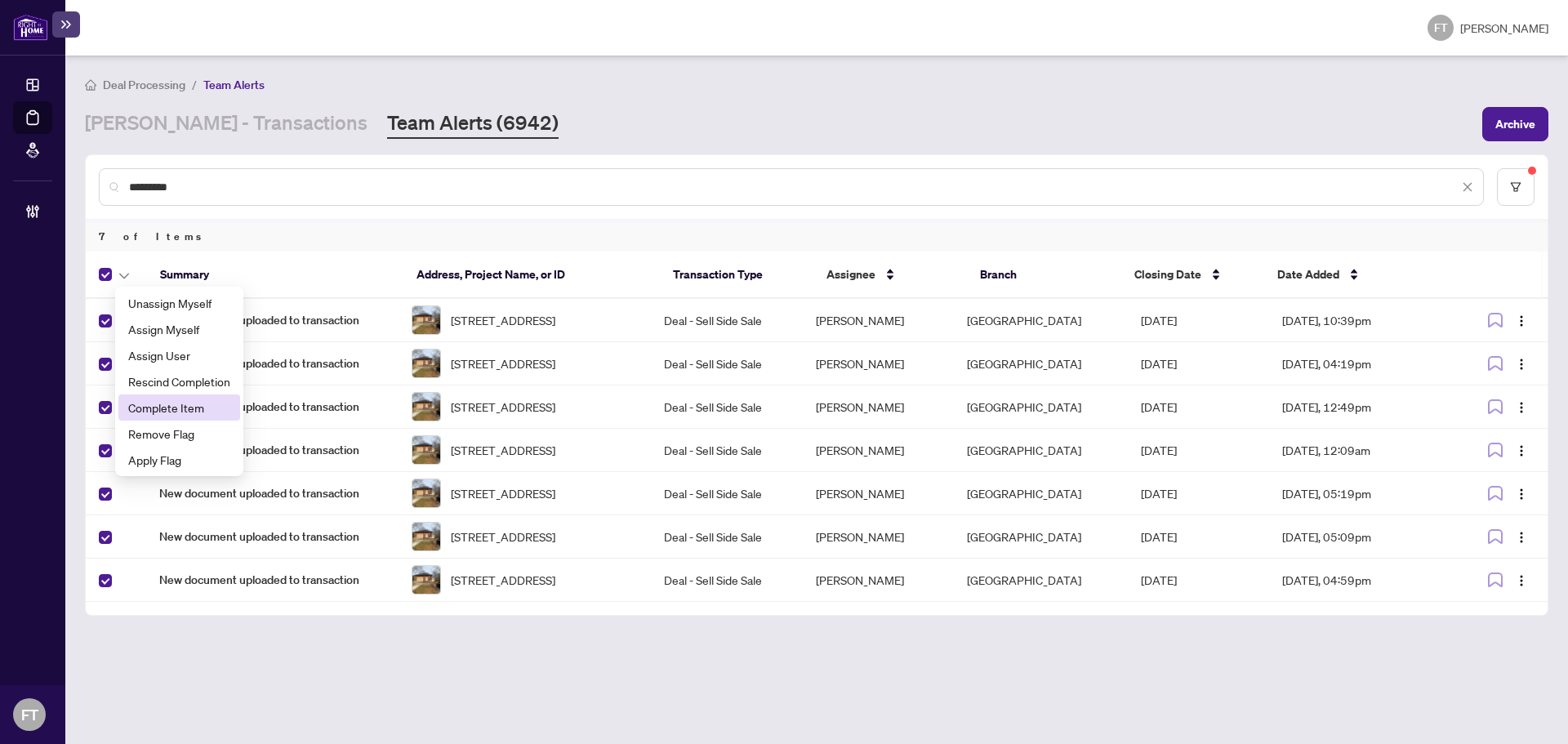 click on "Complete Item" at bounding box center (179, 408) 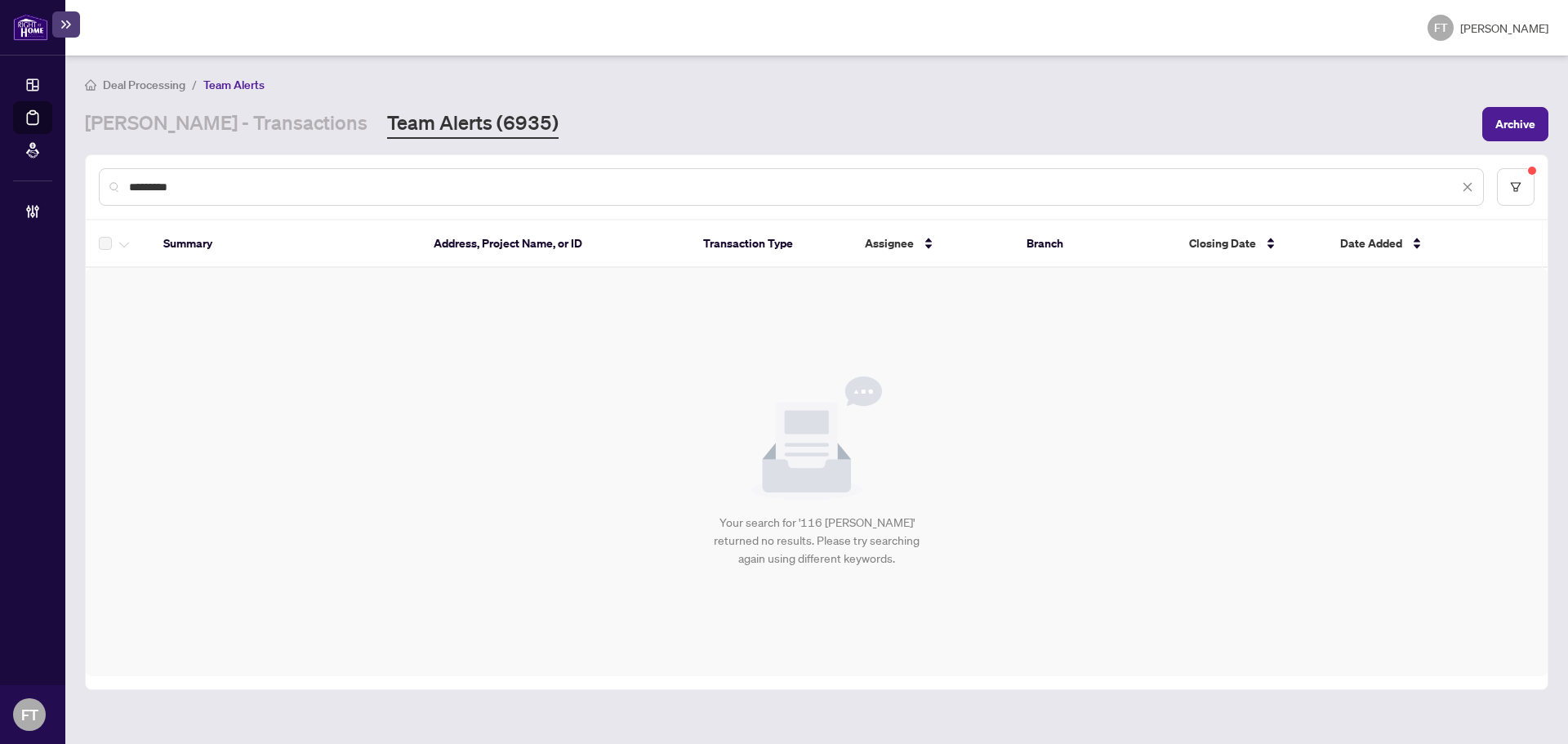 drag, startPoint x: 1179, startPoint y: 123, endPoint x: 1228, endPoint y: 142, distance: 52.55473 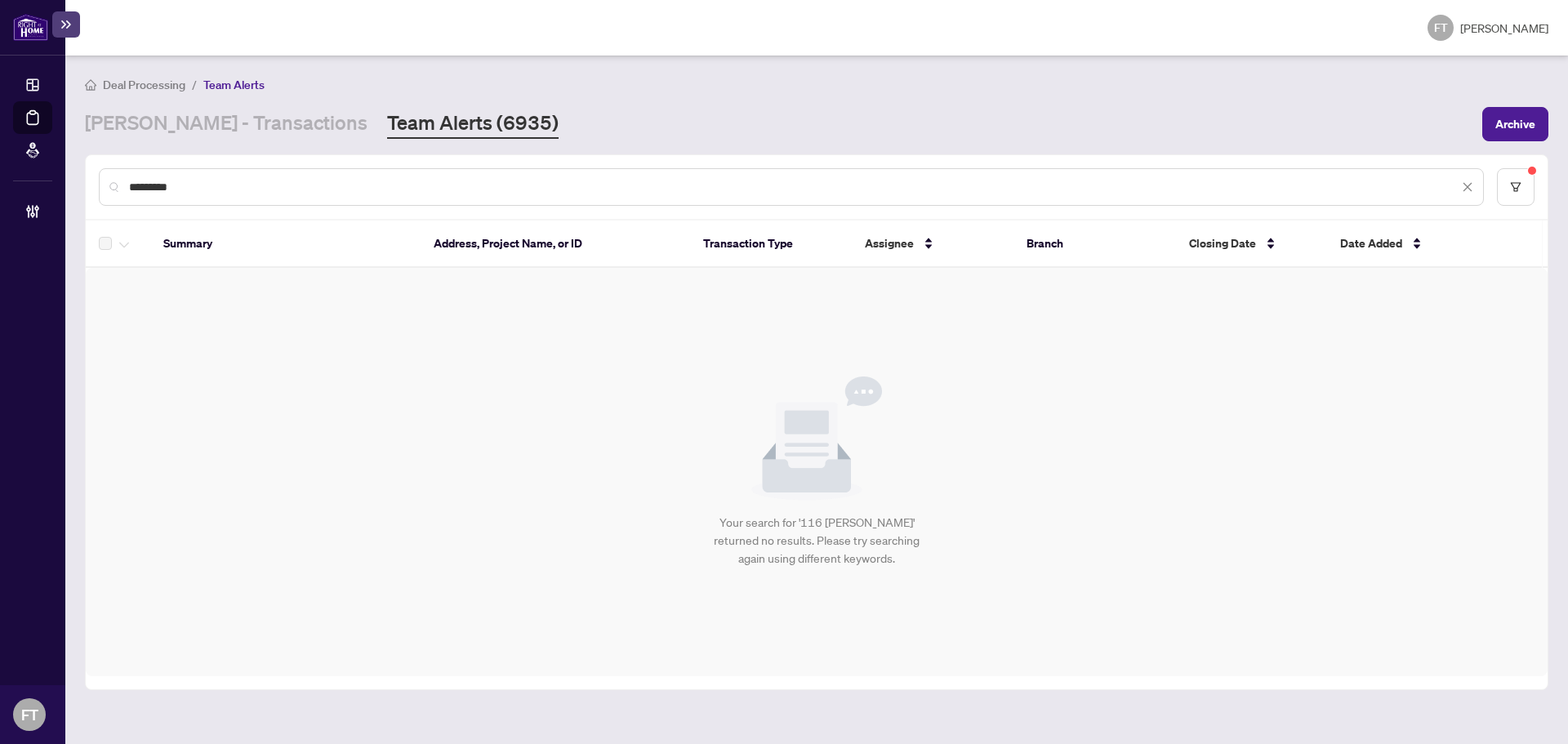 click on "FT Florabelle Tabije" at bounding box center (817, 28) 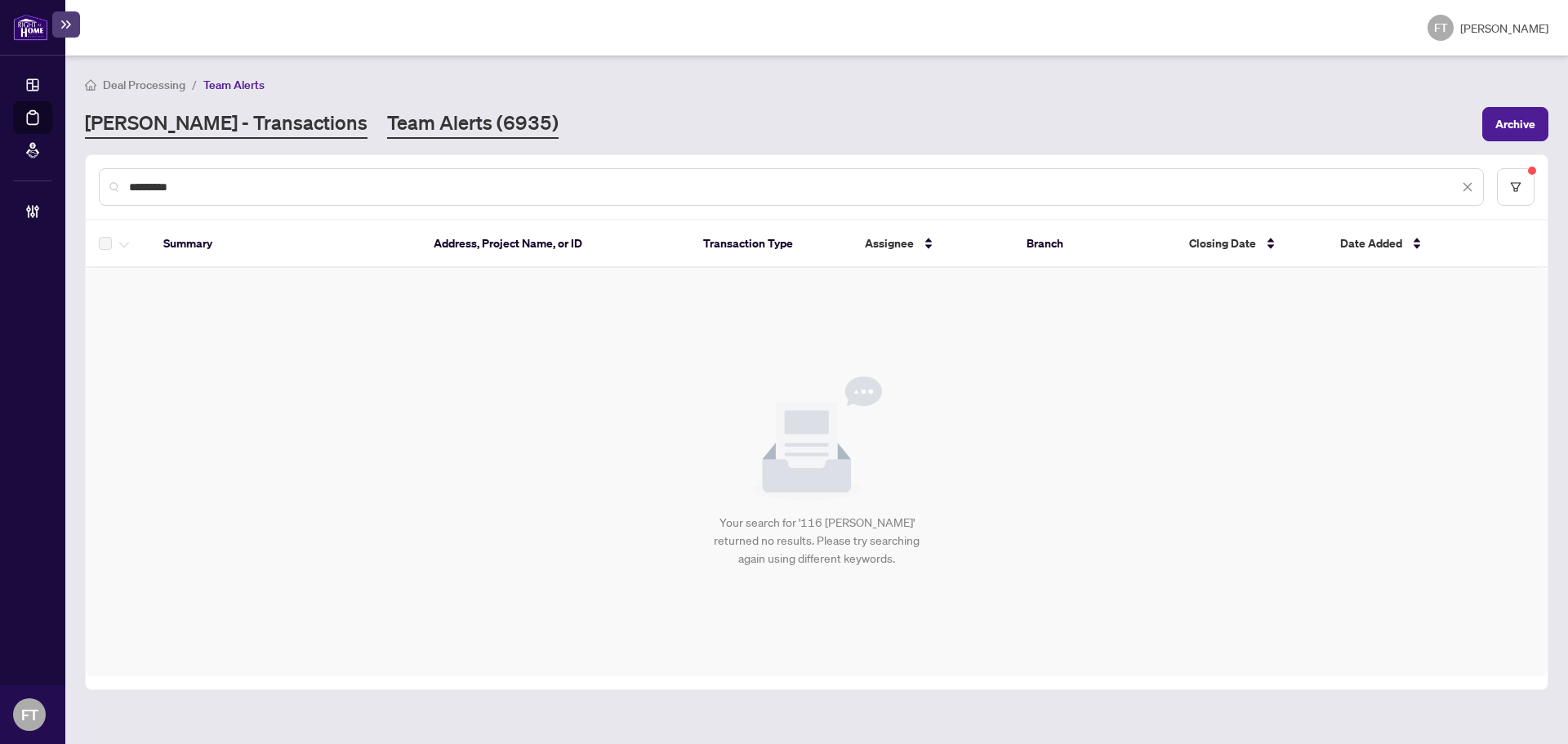 click on "RAHR - Transactions" at bounding box center (226, 124) 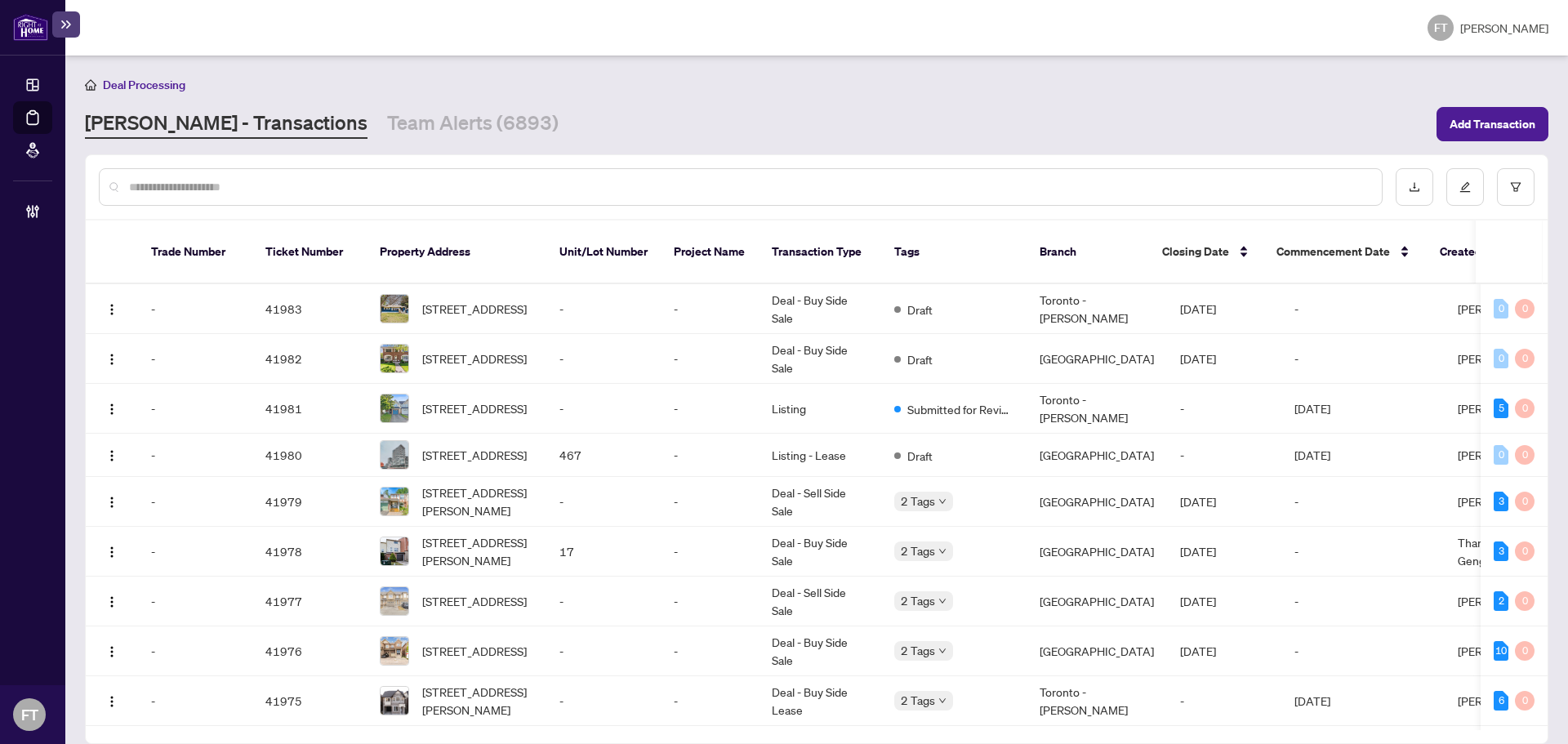 click at bounding box center (749, 187) 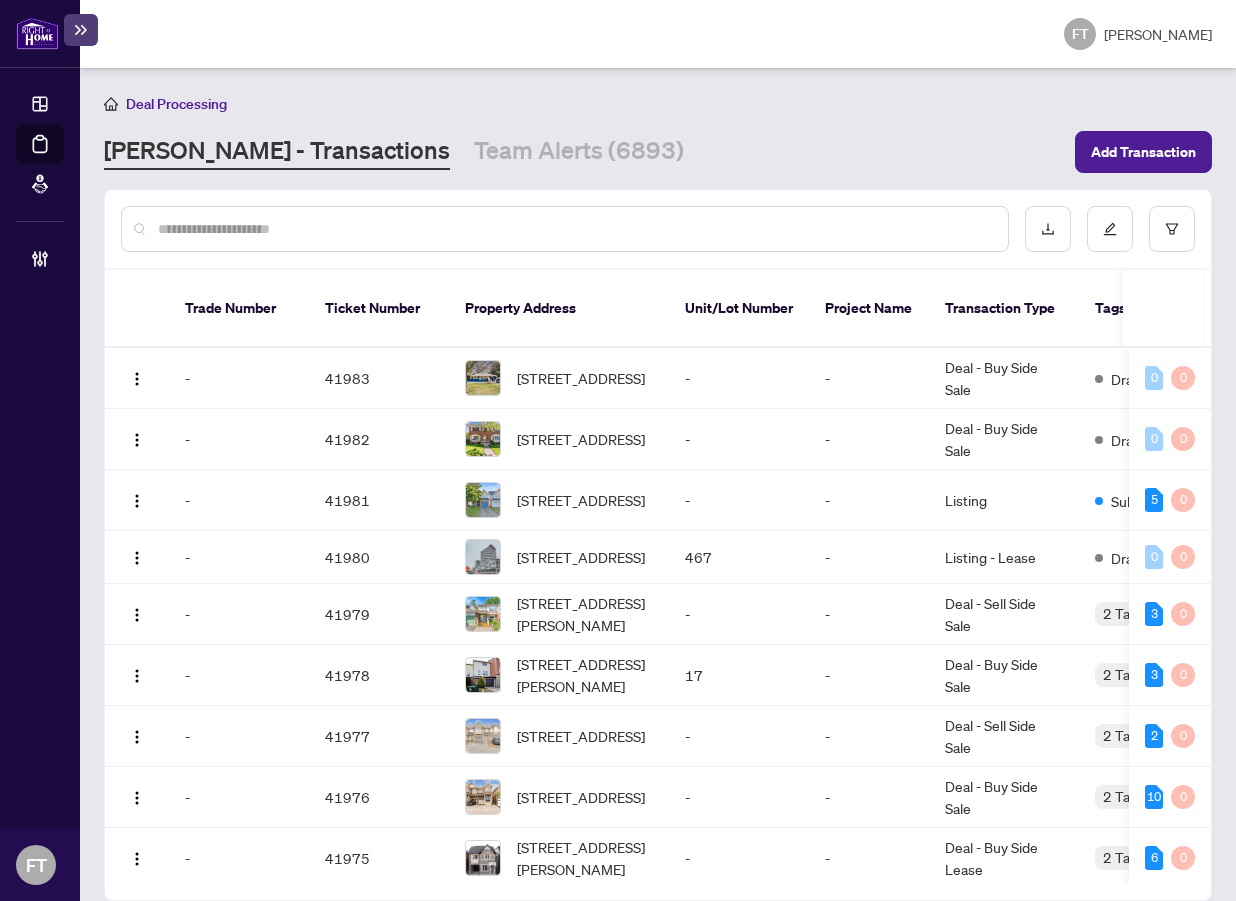 click at bounding box center (575, 229) 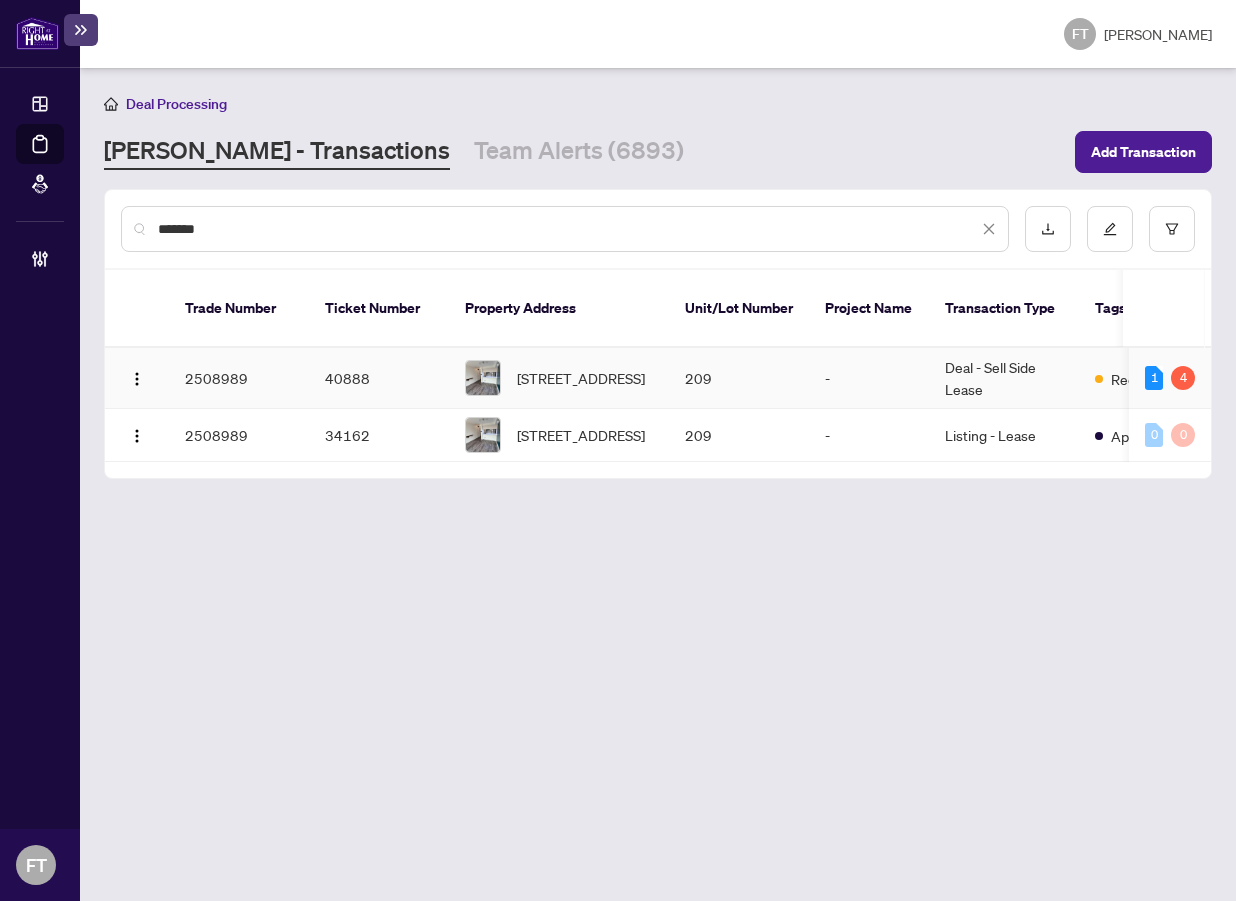 click on "Deal - Sell Side Lease" at bounding box center [1004, 378] 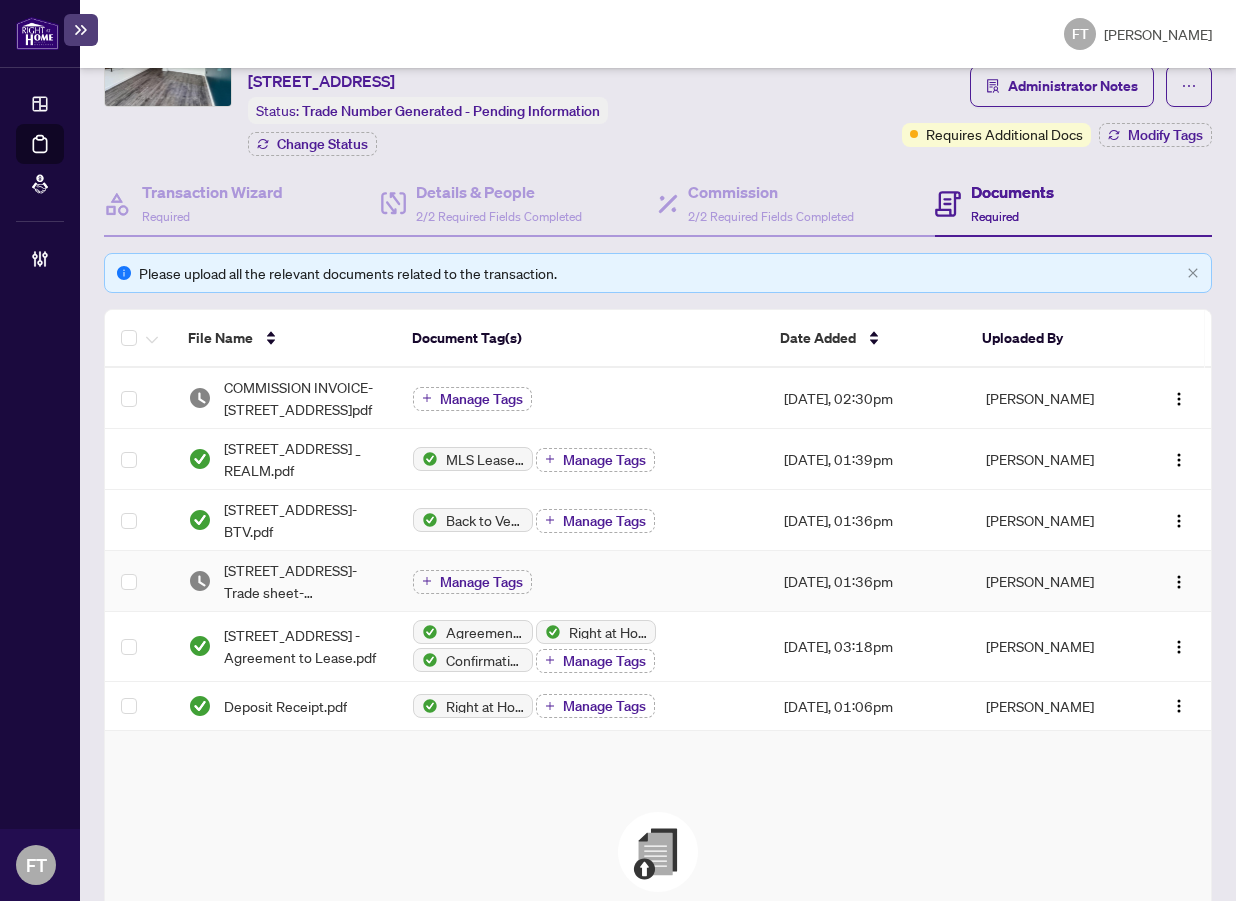 scroll, scrollTop: 217, scrollLeft: 0, axis: vertical 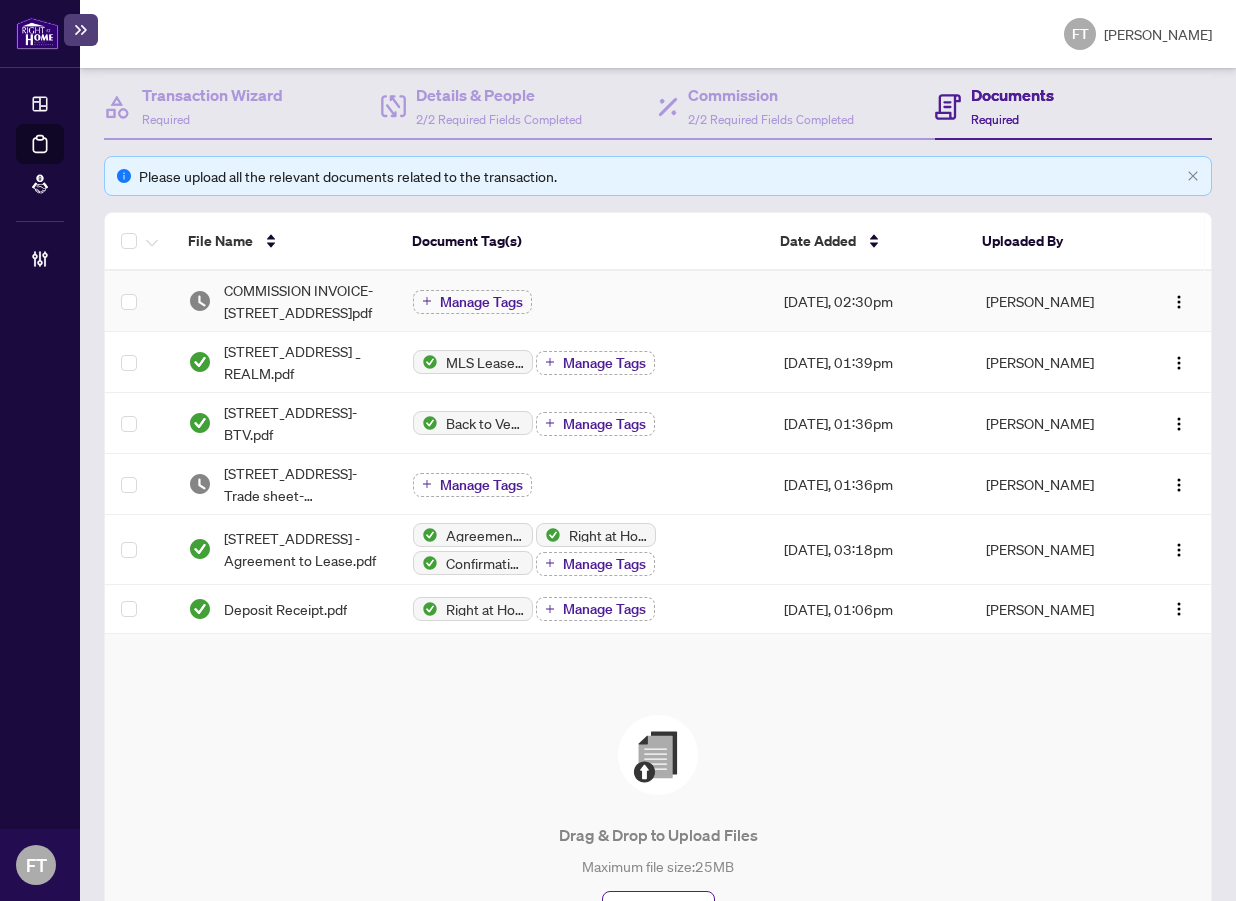 click on "COMMISSION INVOICE-880 Dundas St W 209.pdf" at bounding box center [302, 301] 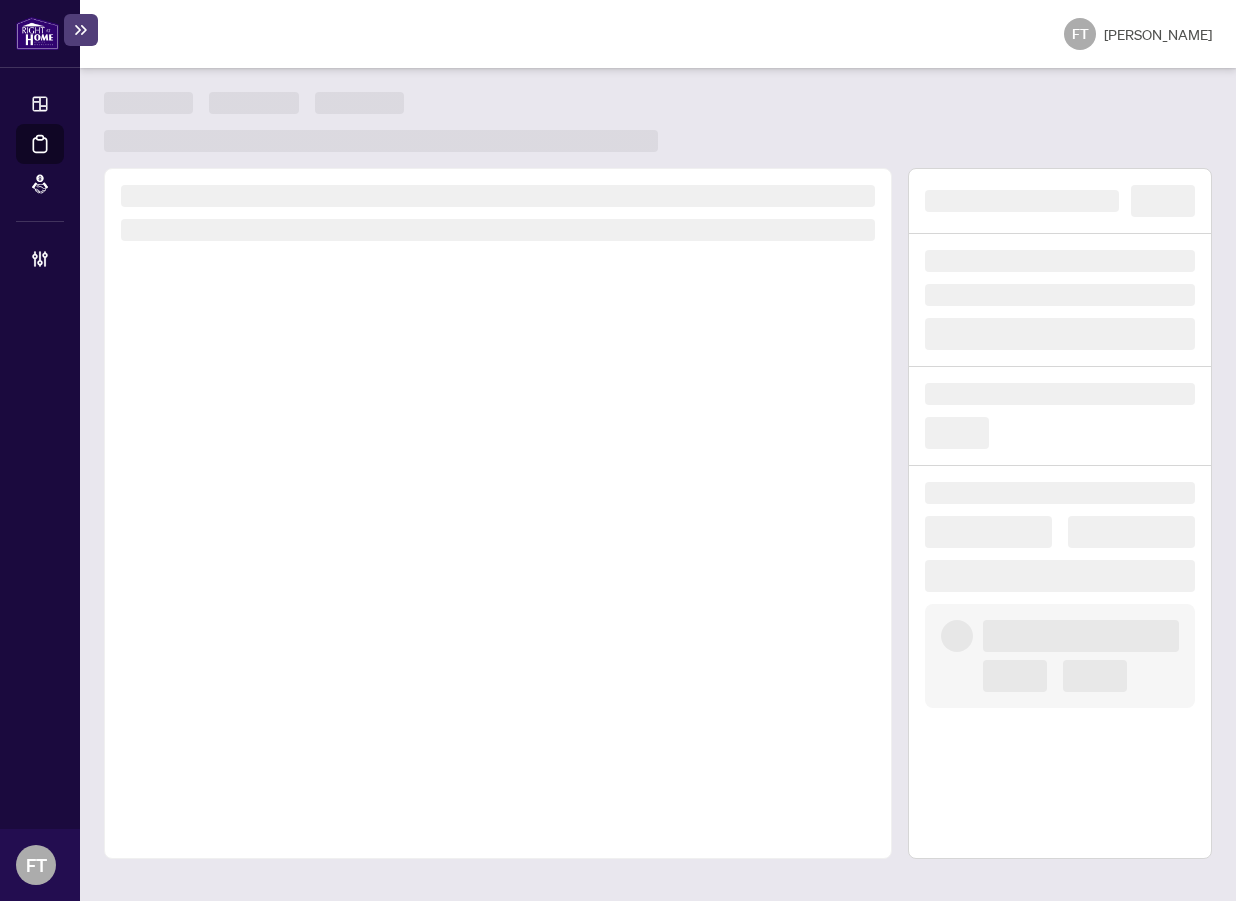 scroll, scrollTop: 0, scrollLeft: 0, axis: both 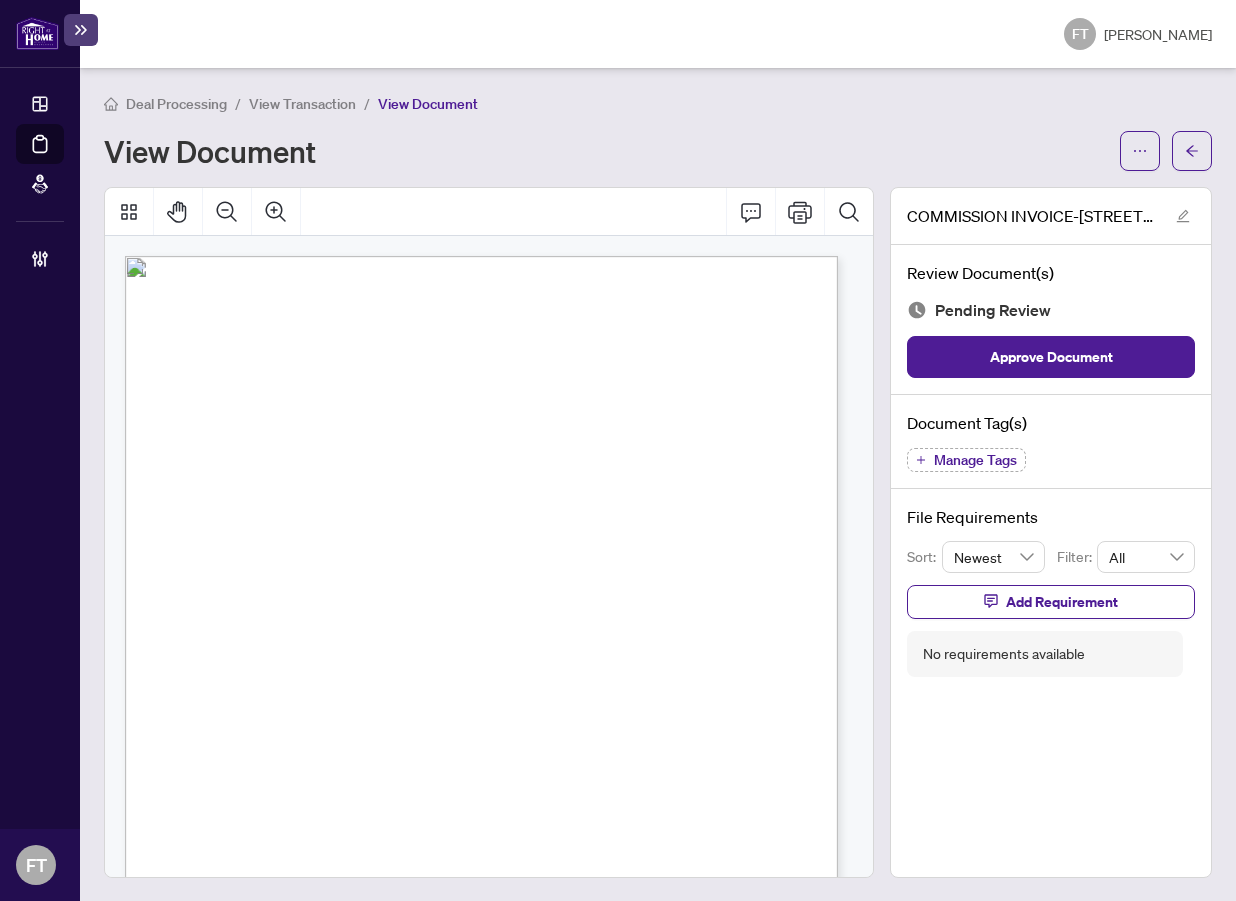 click at bounding box center (540, 793) 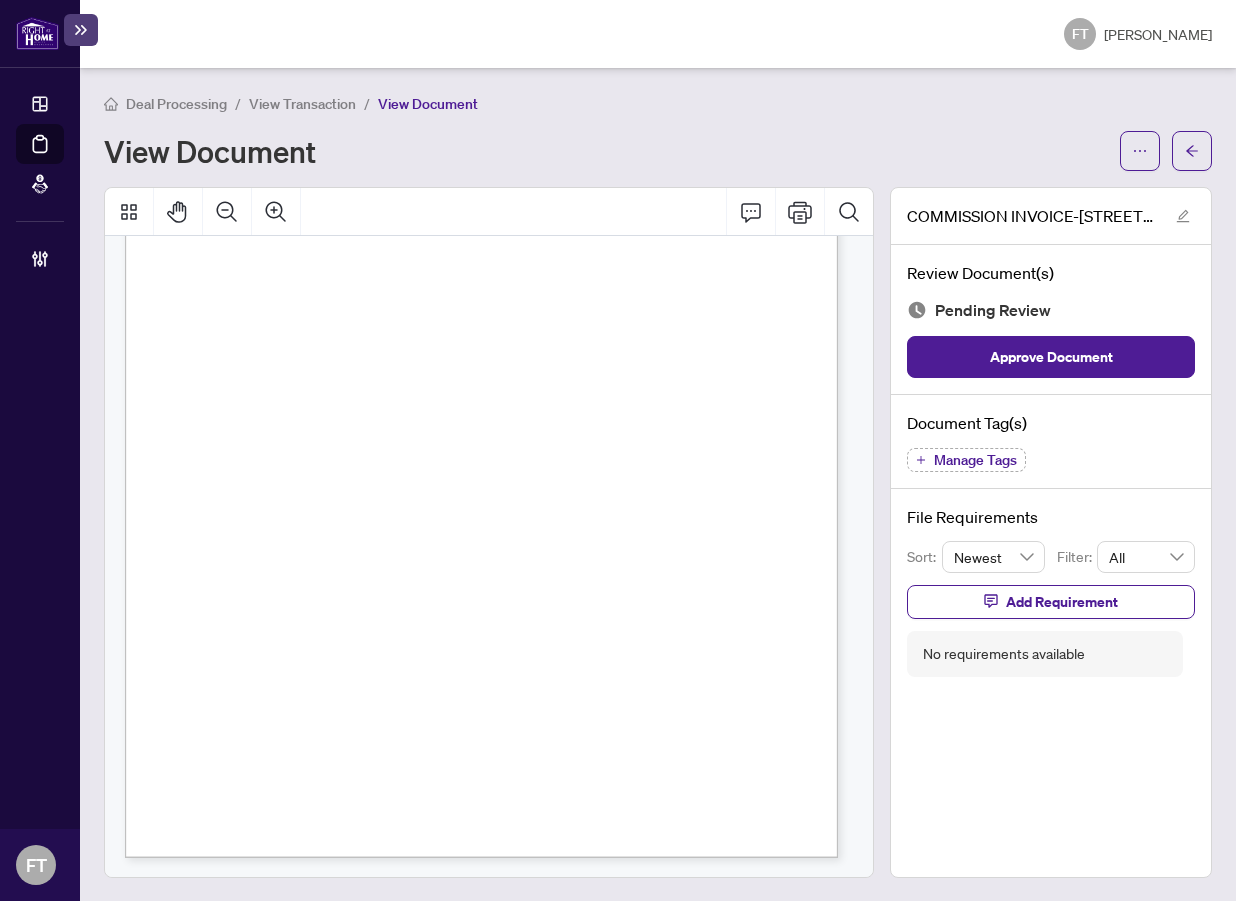 scroll, scrollTop: 322, scrollLeft: 0, axis: vertical 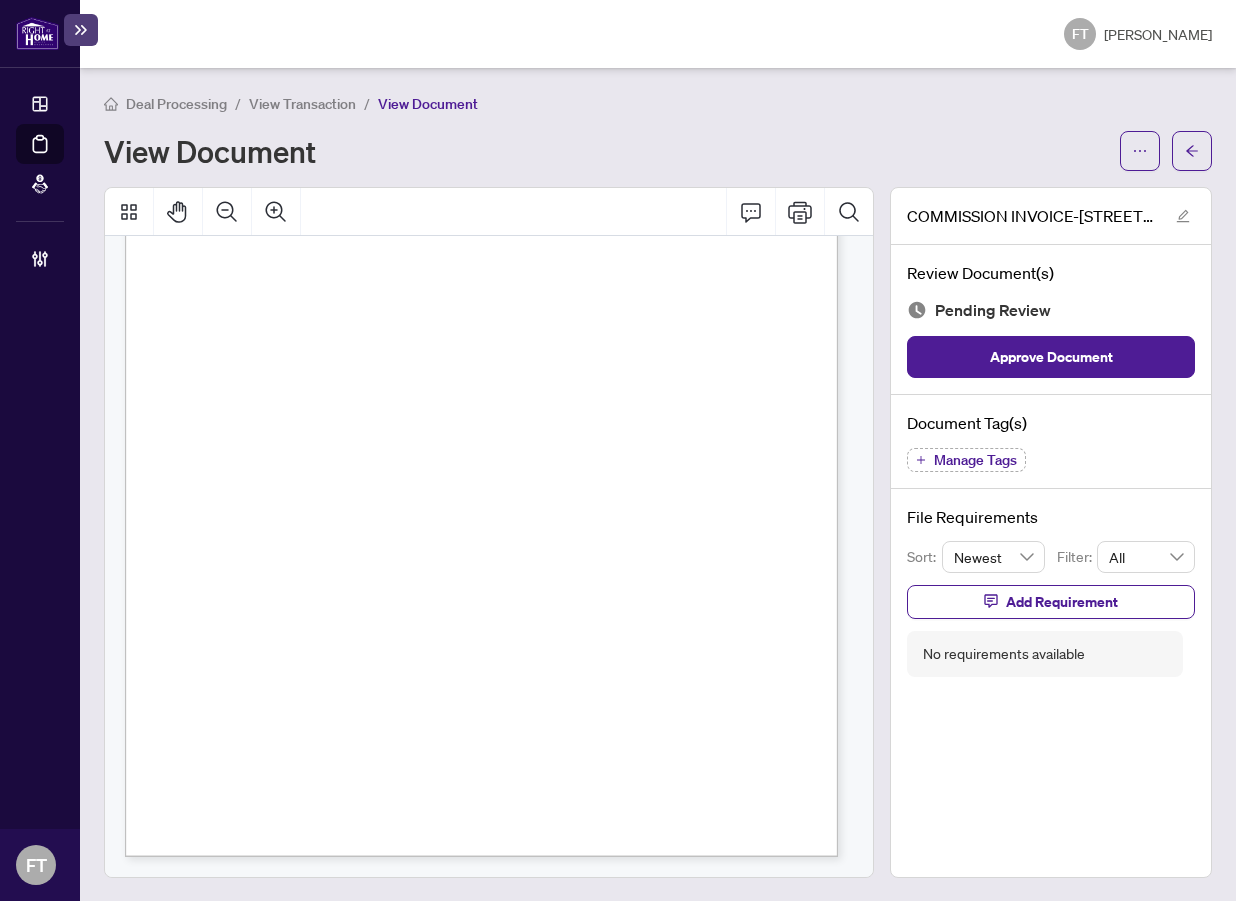 click on "Manage Tags" at bounding box center (975, 460) 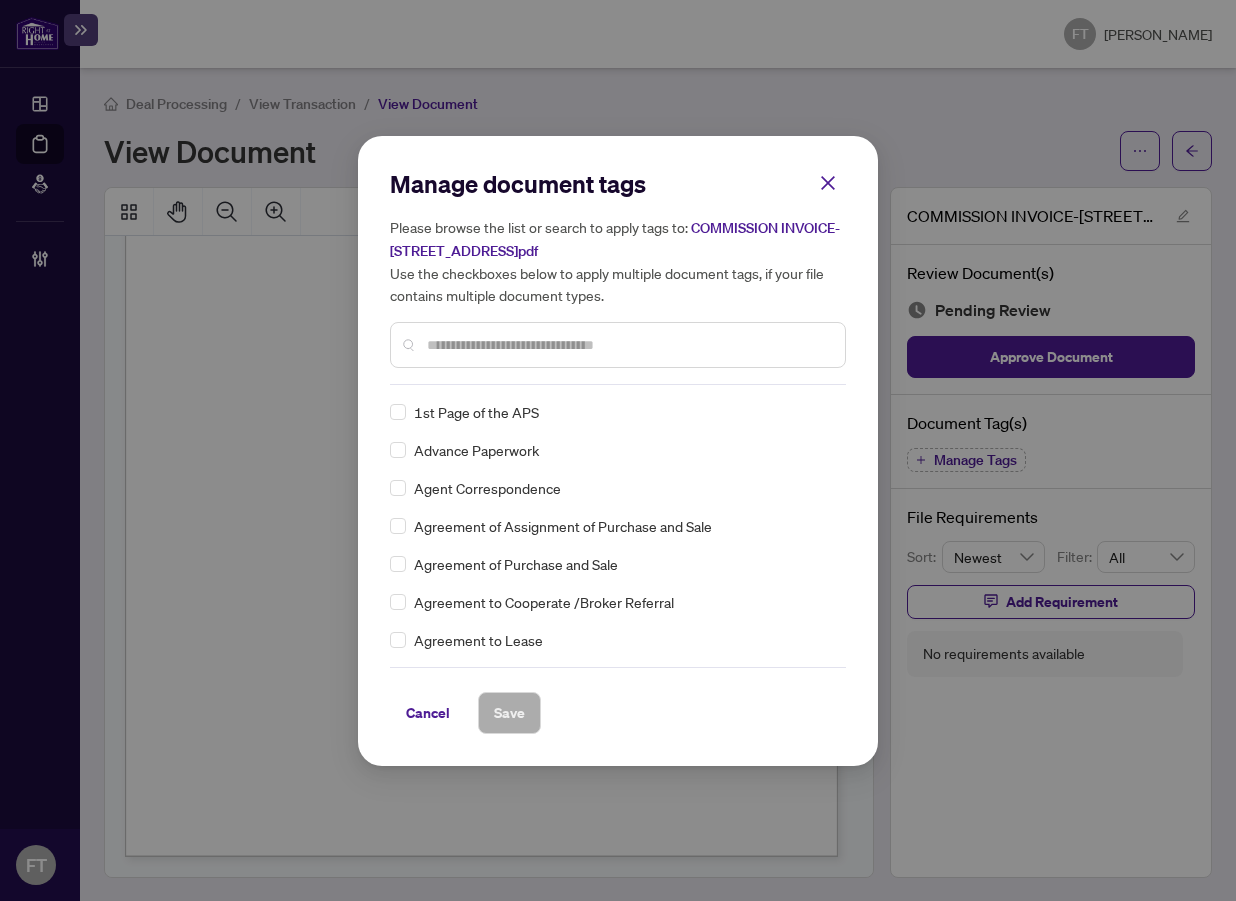 drag, startPoint x: 447, startPoint y: 721, endPoint x: 145, endPoint y: 682, distance: 304.5078 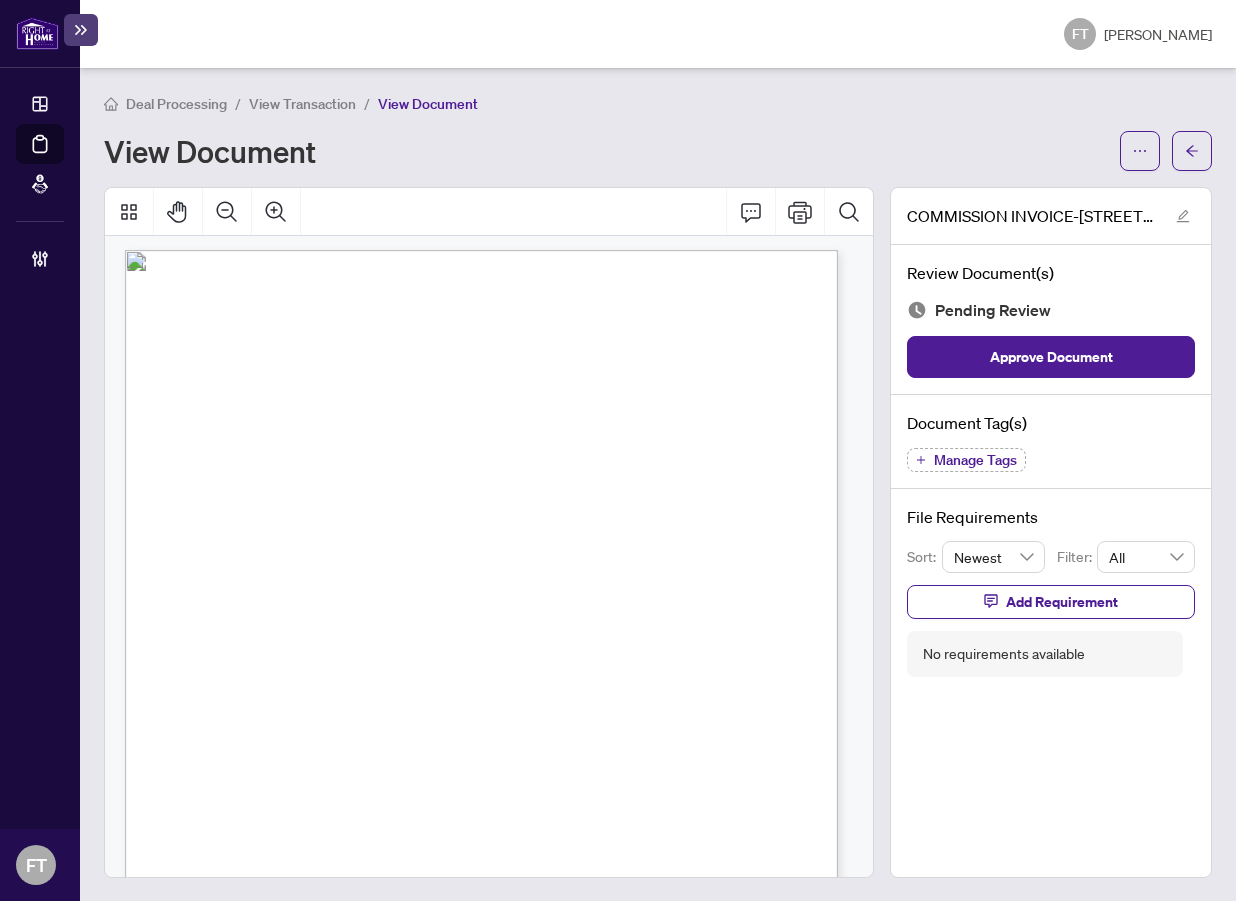 scroll, scrollTop: 0, scrollLeft: 0, axis: both 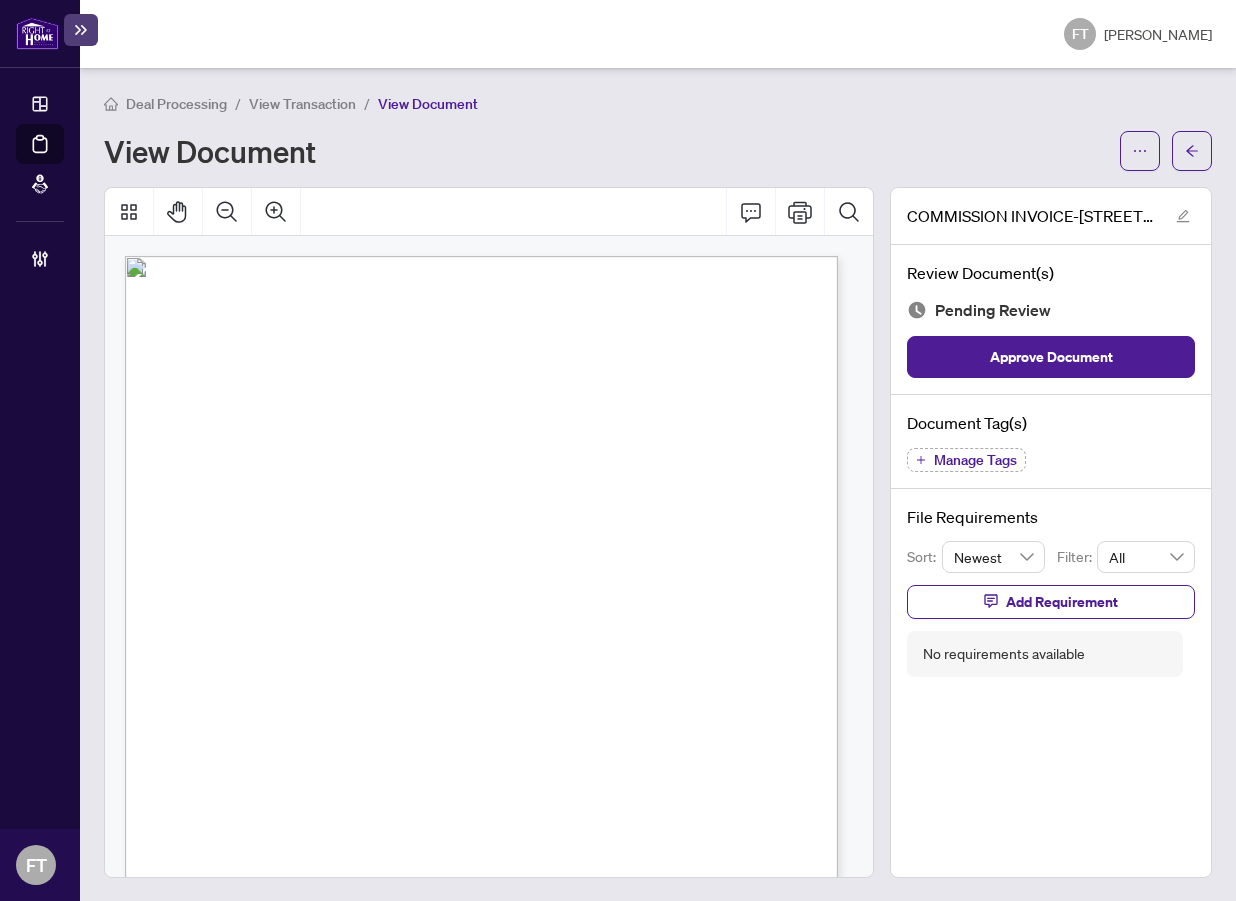 click on "Manage Tags" at bounding box center (975, 460) 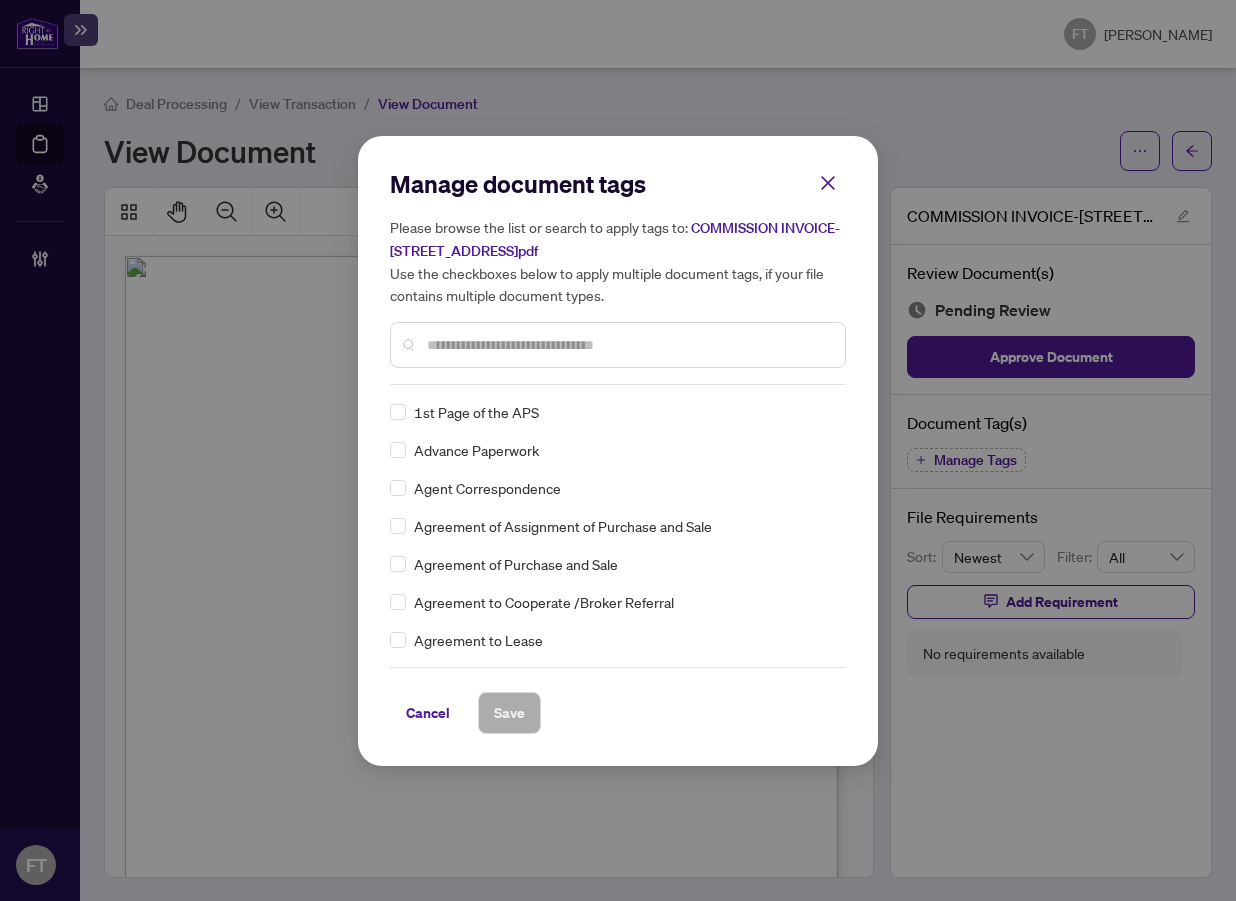 click at bounding box center (618, 345) 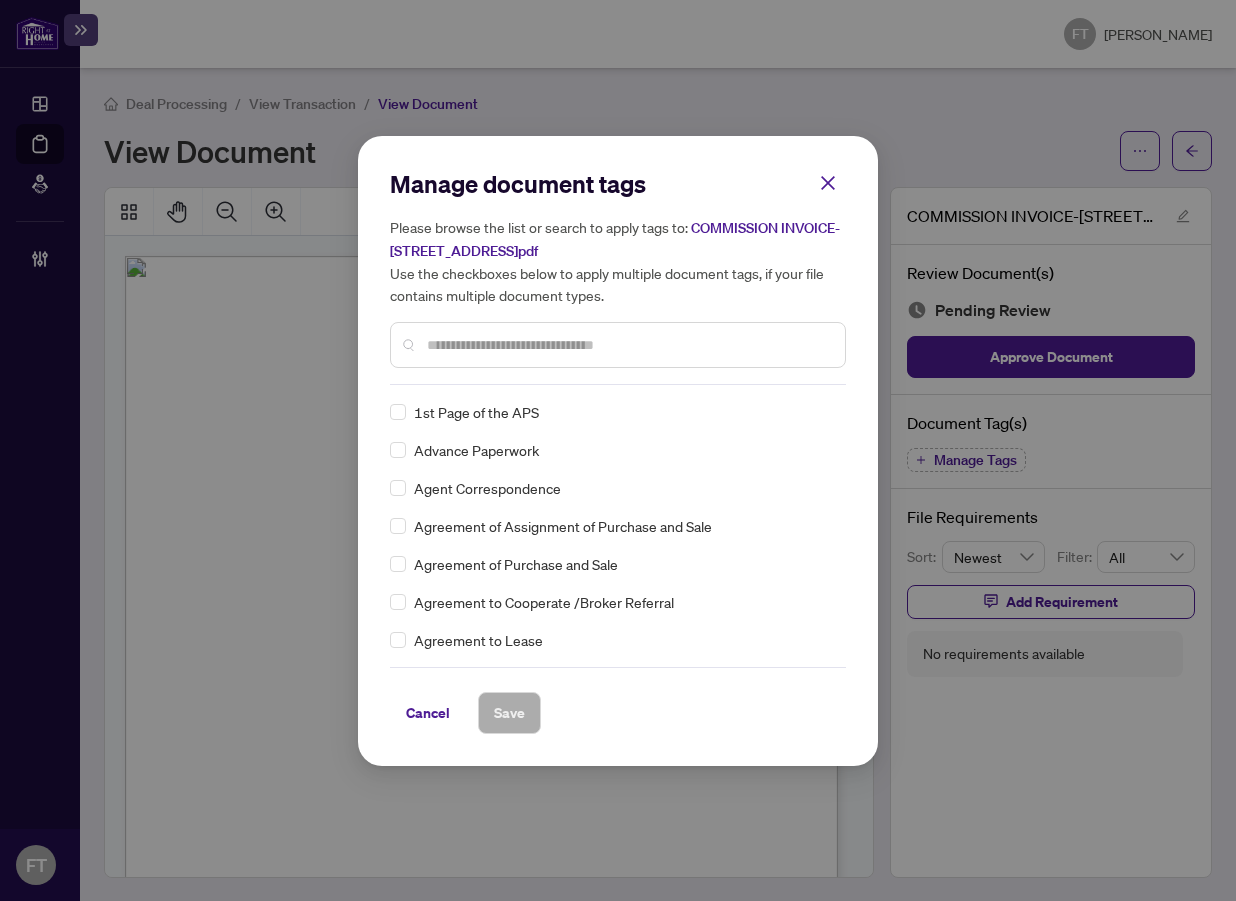 click at bounding box center (628, 345) 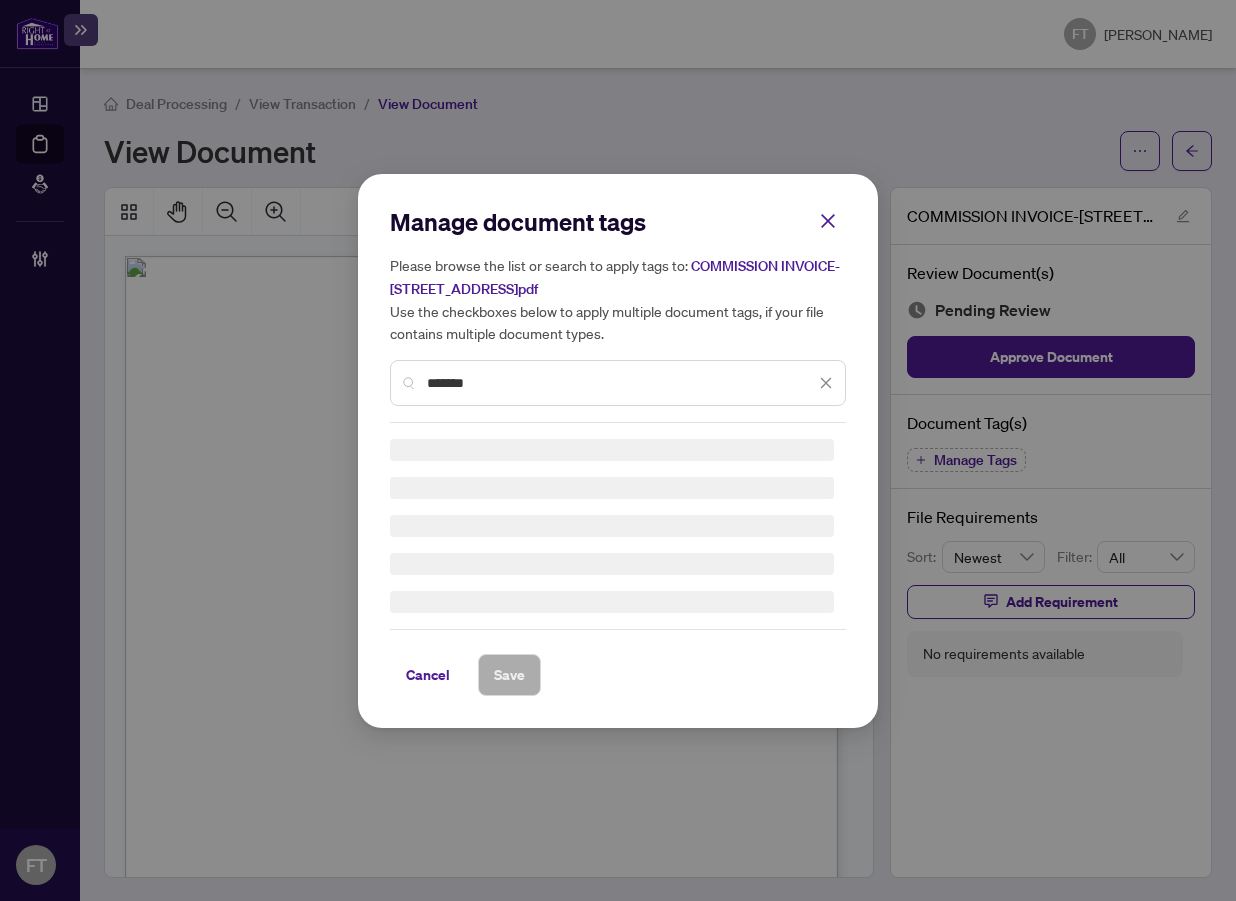 drag, startPoint x: 518, startPoint y: 397, endPoint x: 369, endPoint y: 373, distance: 150.9205 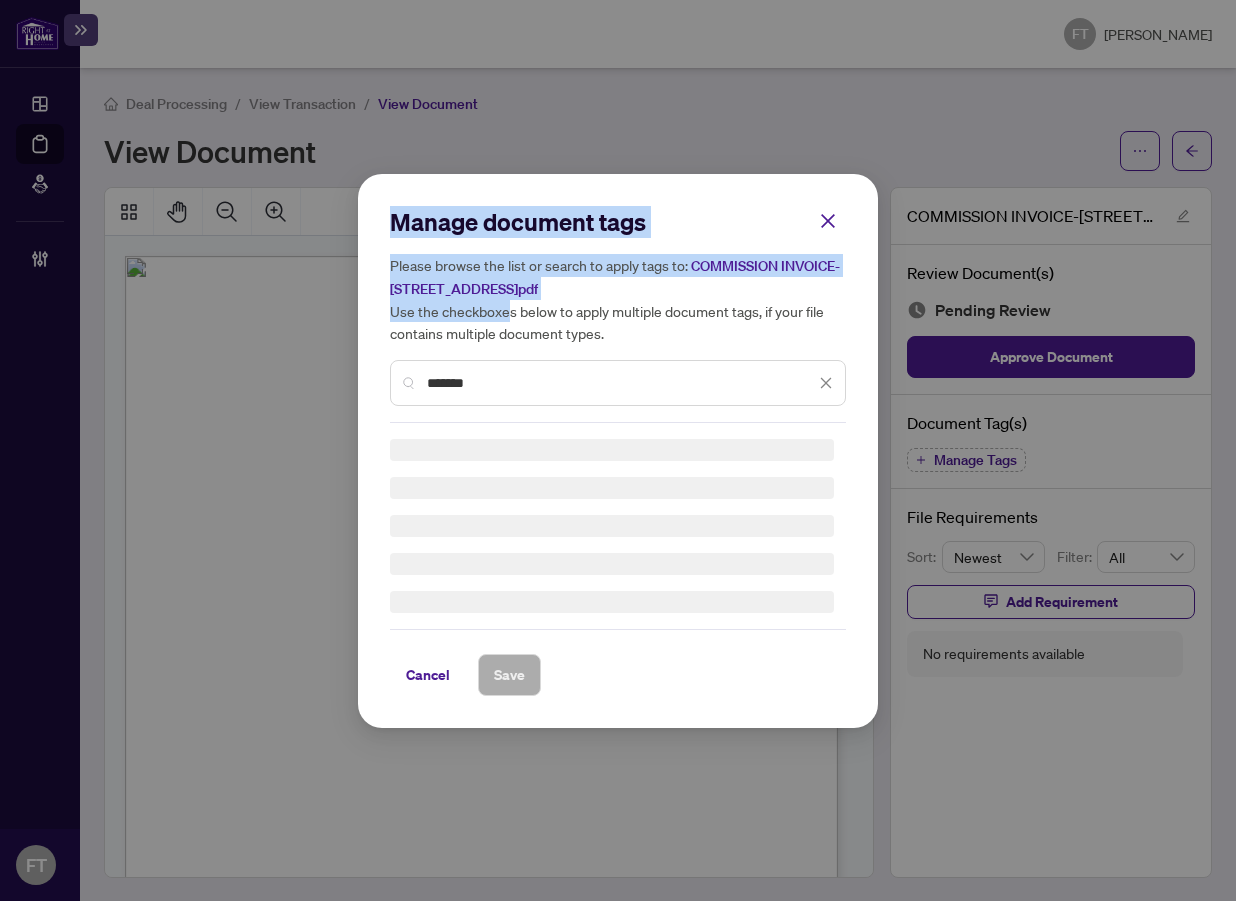 drag, startPoint x: 511, startPoint y: 372, endPoint x: 240, endPoint y: 370, distance: 271.0074 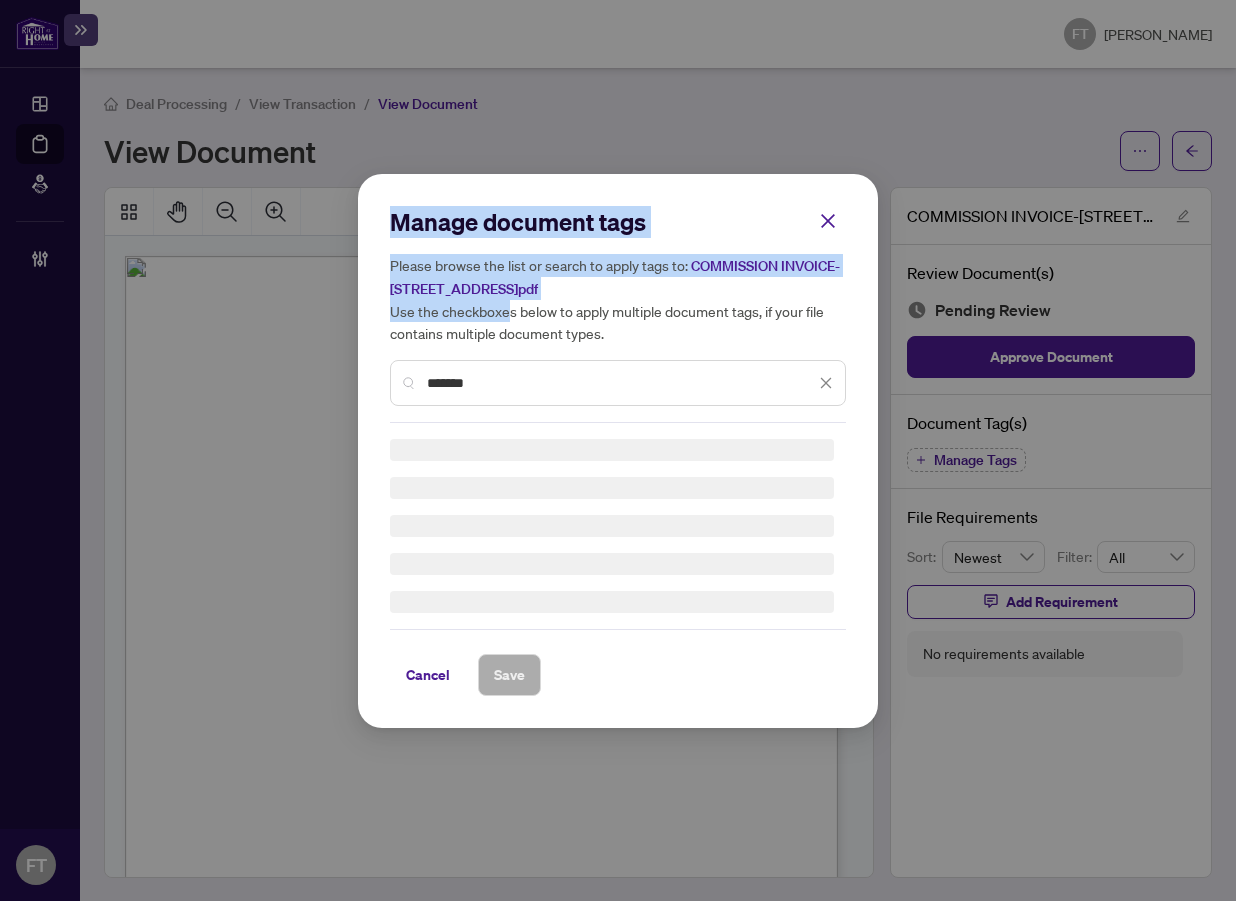 click on "Manage document tags Please browse the list or search to apply tags to:   COMMISSION INVOICE-880 Dundas St W 209.pdf   Use the checkboxes below to apply multiple document tags, if your file contains multiple document types.   ******* Cancel Save Cancel OK" at bounding box center [618, 450] 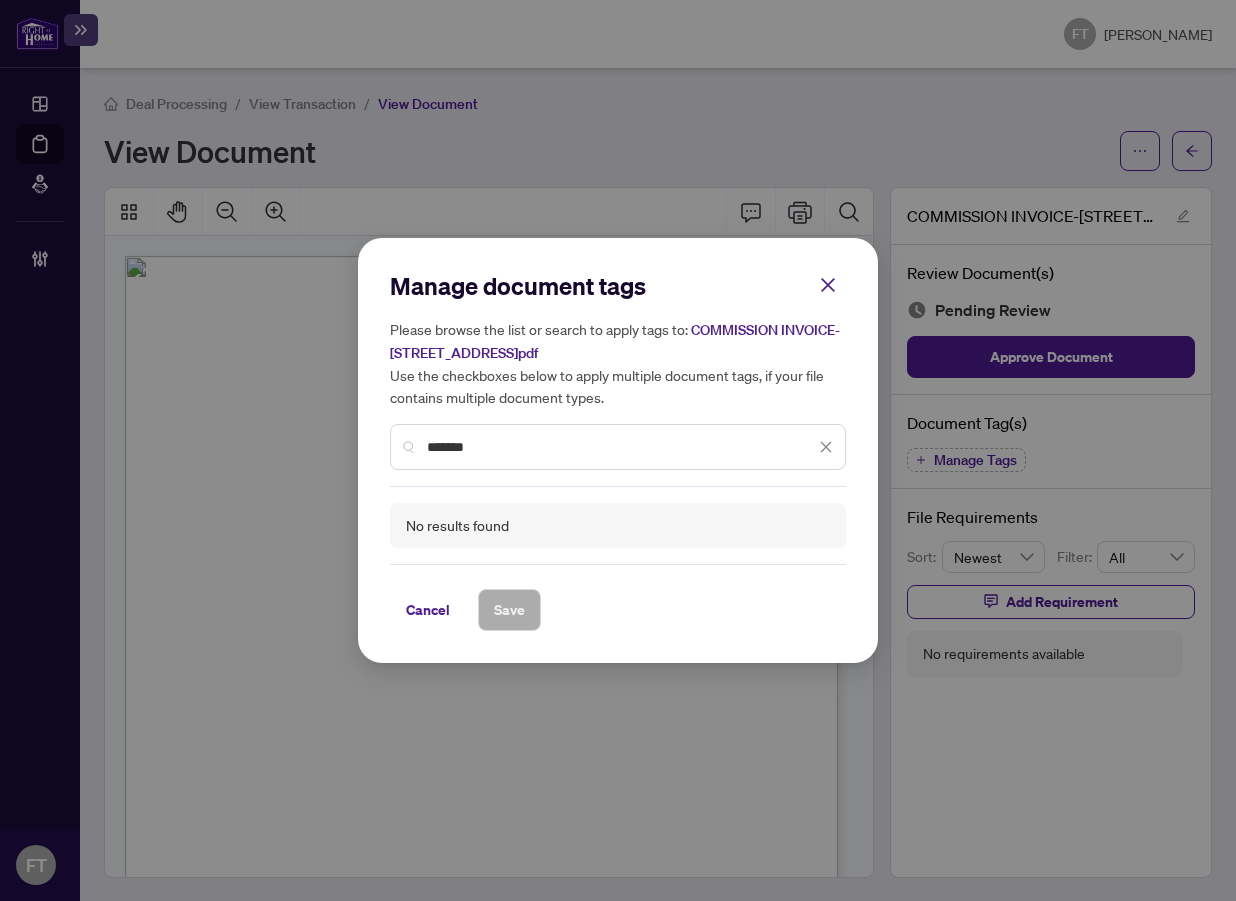 click on "*******" at bounding box center (621, 447) 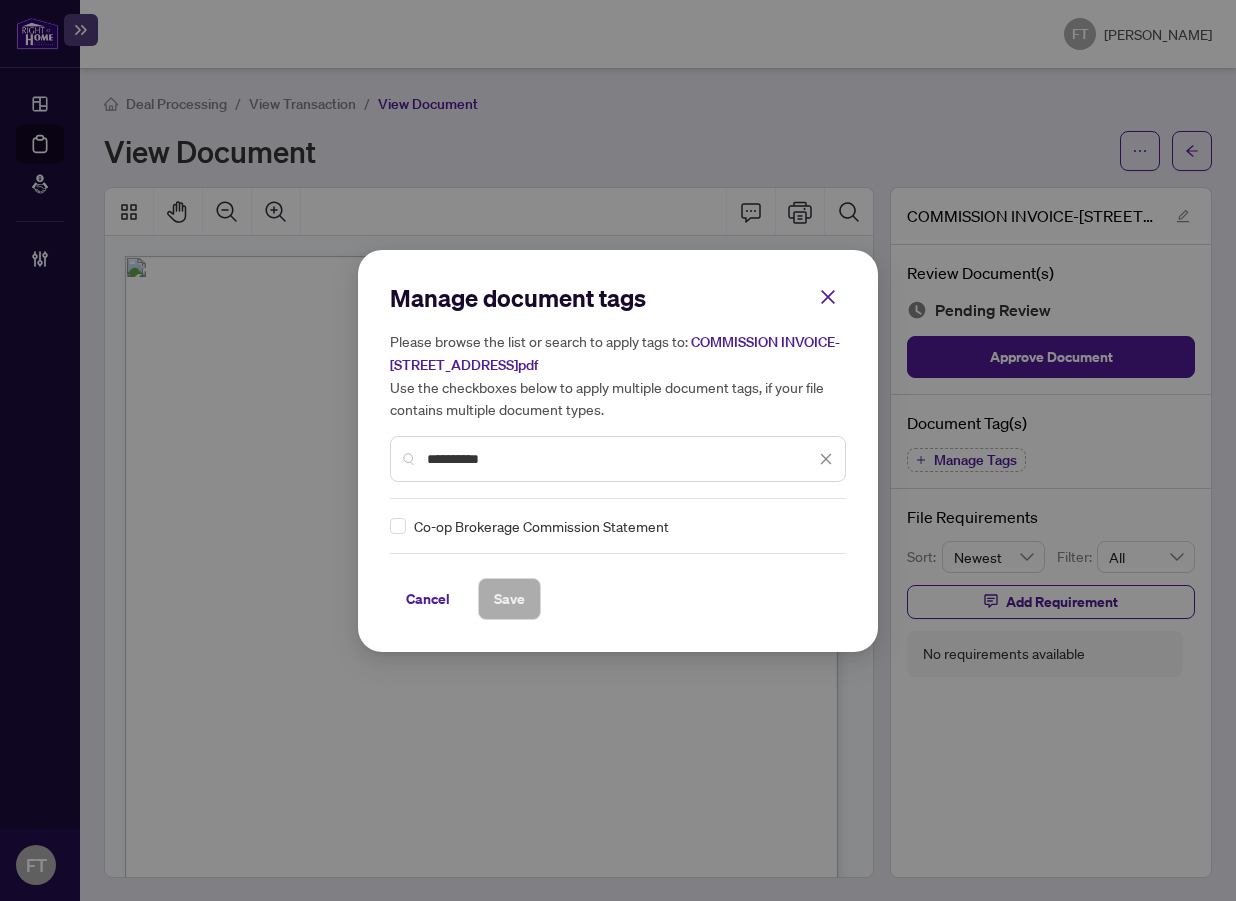 click on "**********" at bounding box center (618, 451) 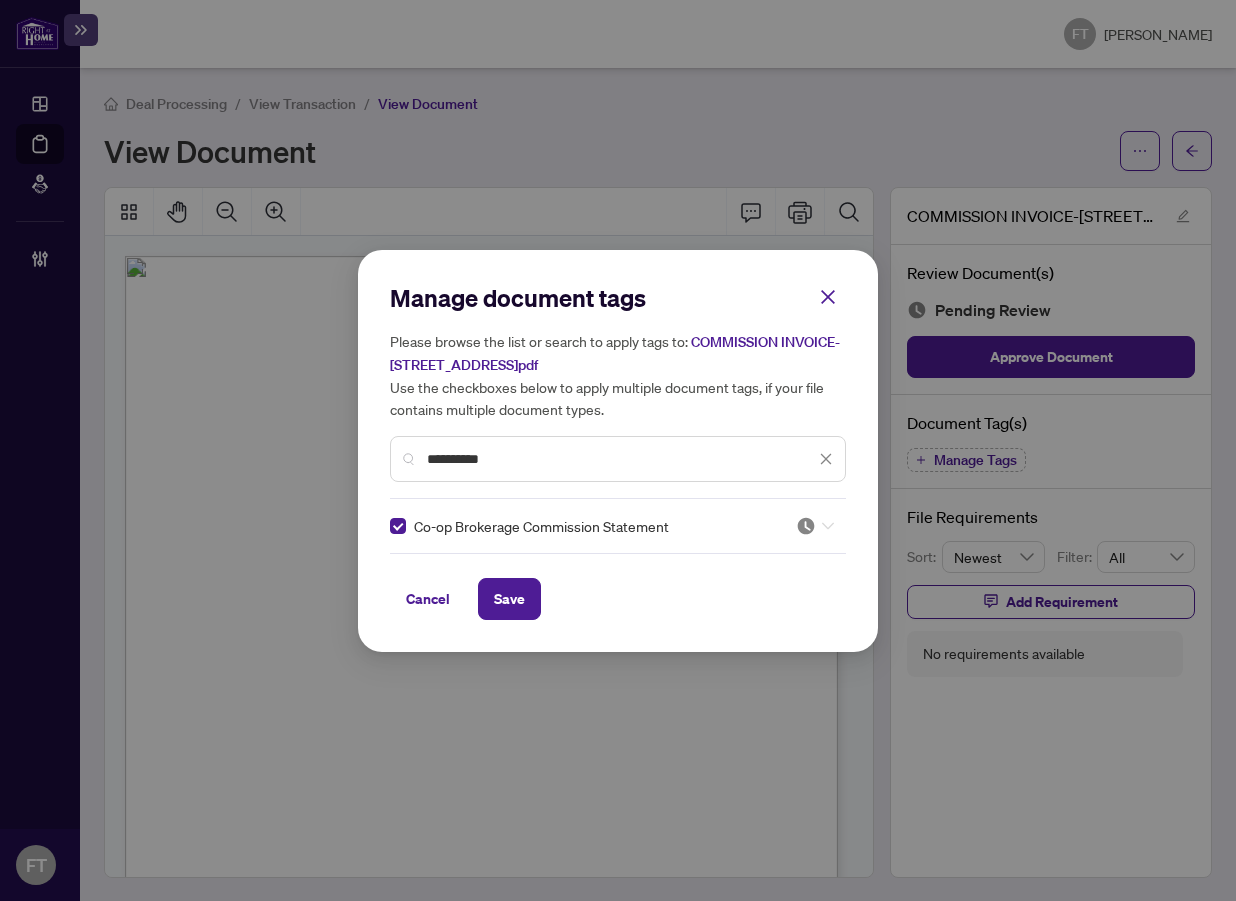 click at bounding box center [815, 526] 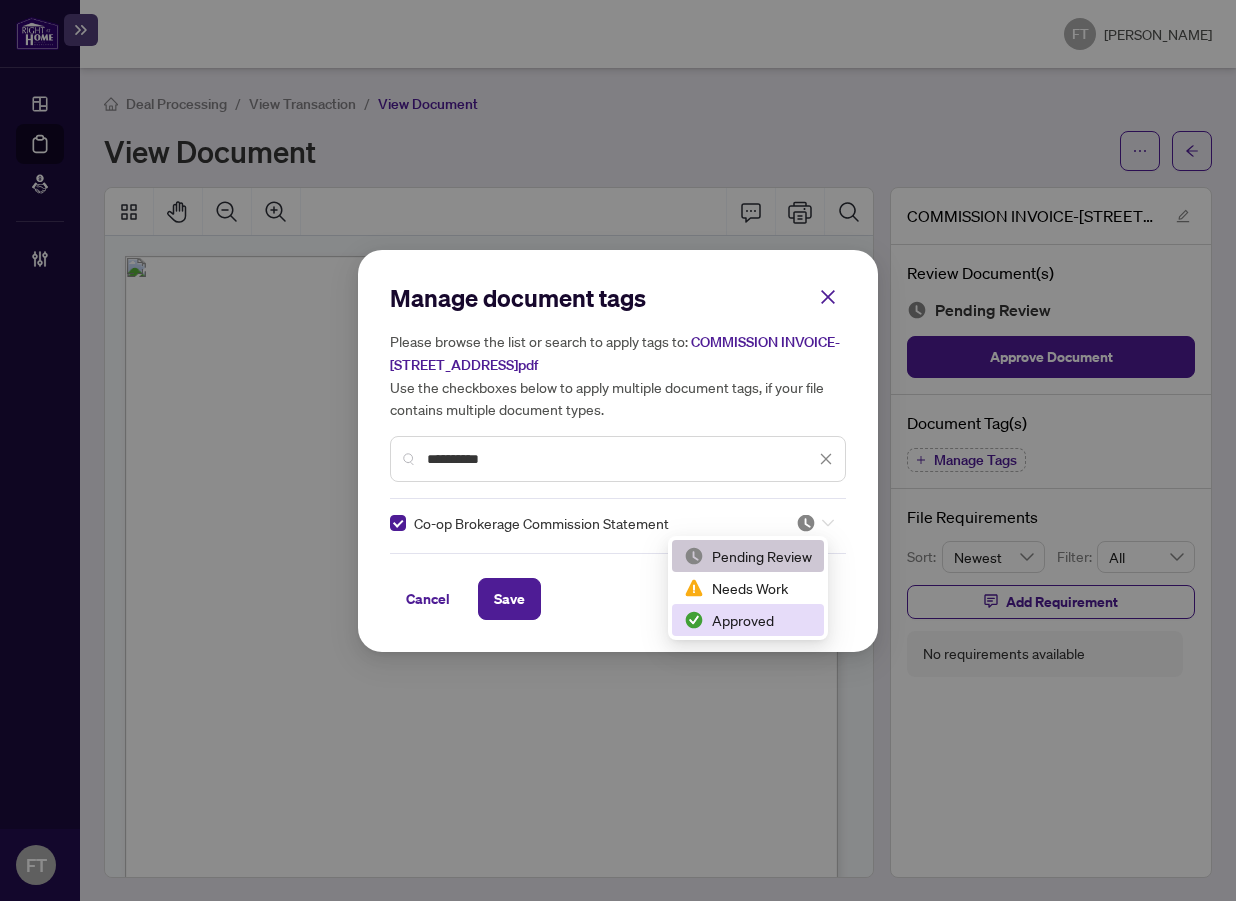 click on "Approved" at bounding box center [748, 620] 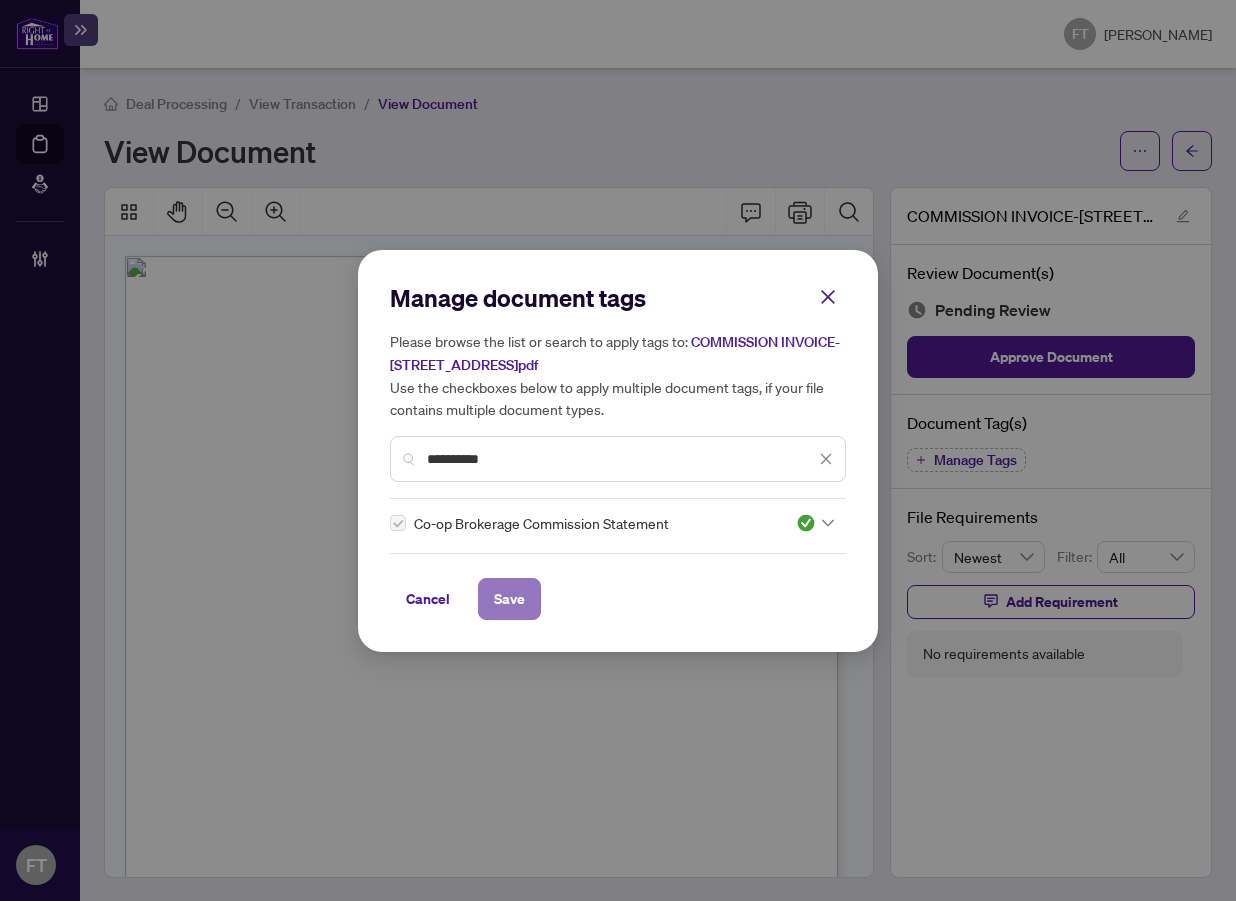 click on "Save" at bounding box center [509, 599] 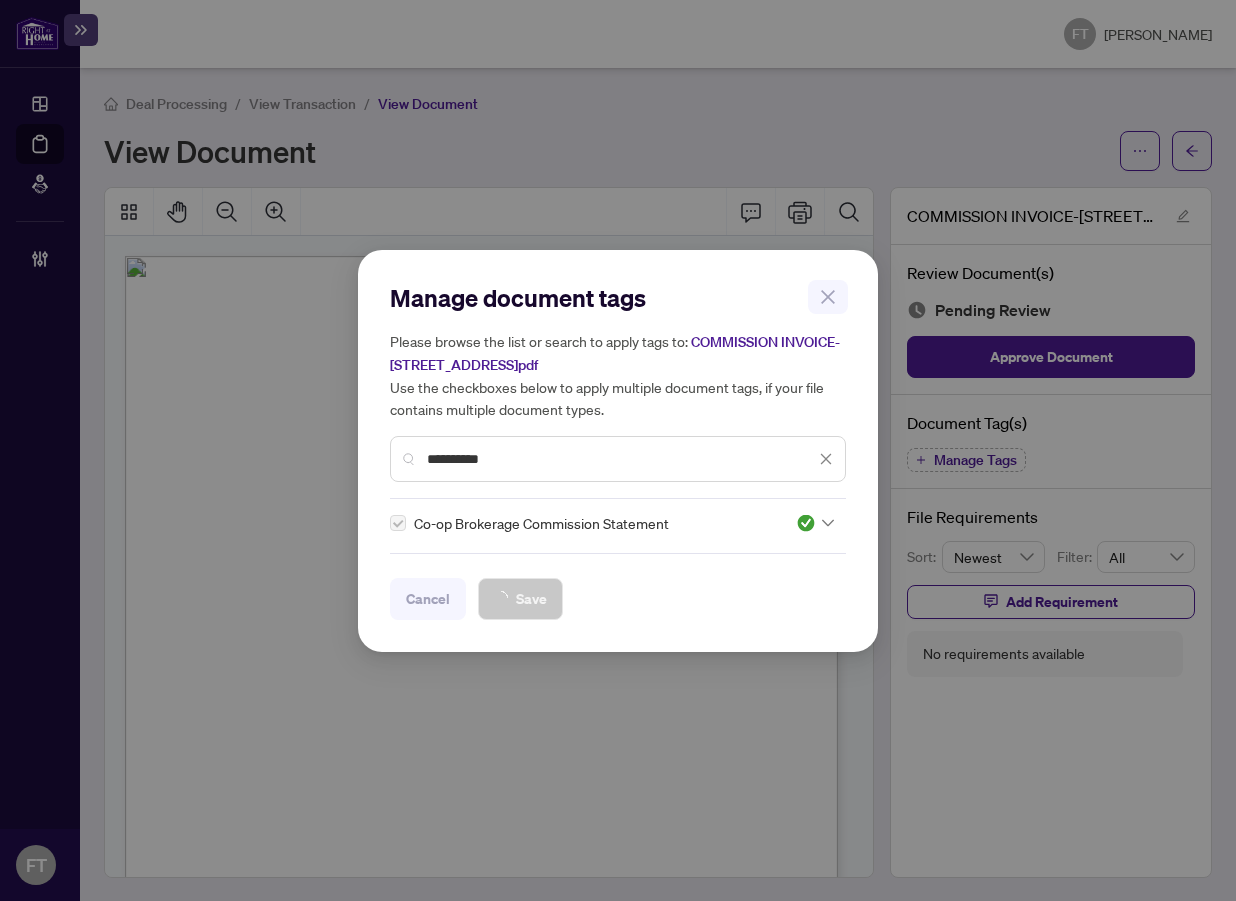 click on "**********" at bounding box center (618, 450) 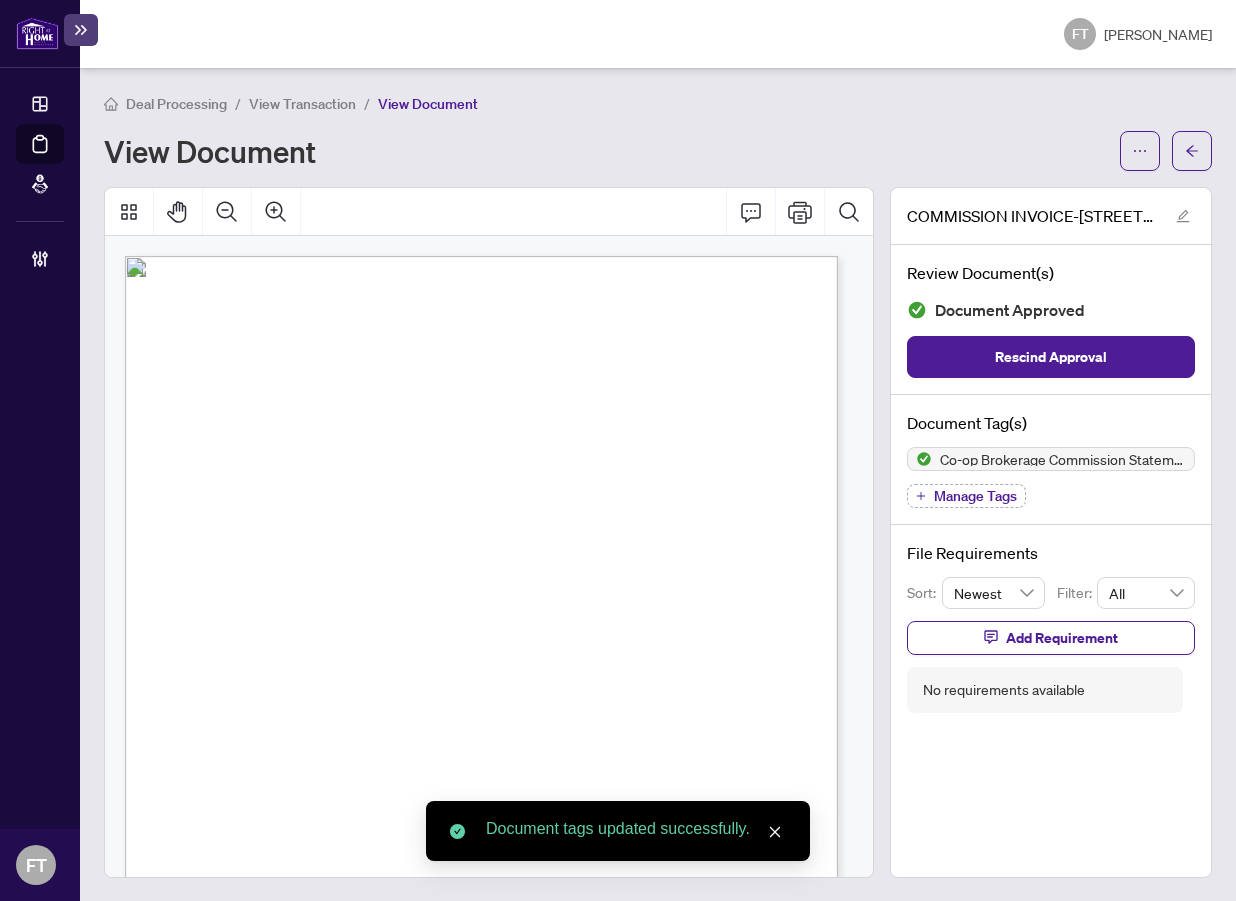 click on "Manage Tags" at bounding box center [966, 496] 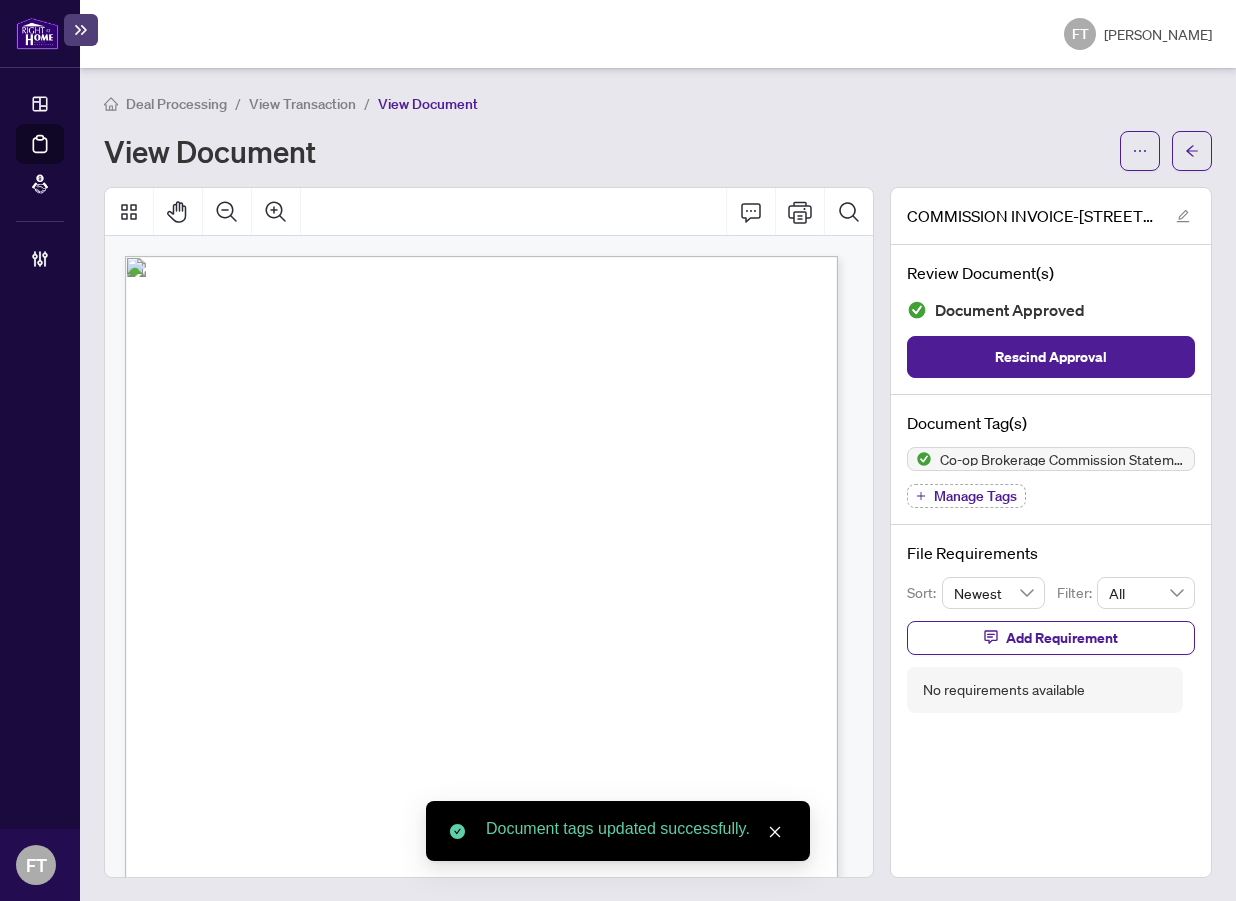 scroll, scrollTop: 0, scrollLeft: 0, axis: both 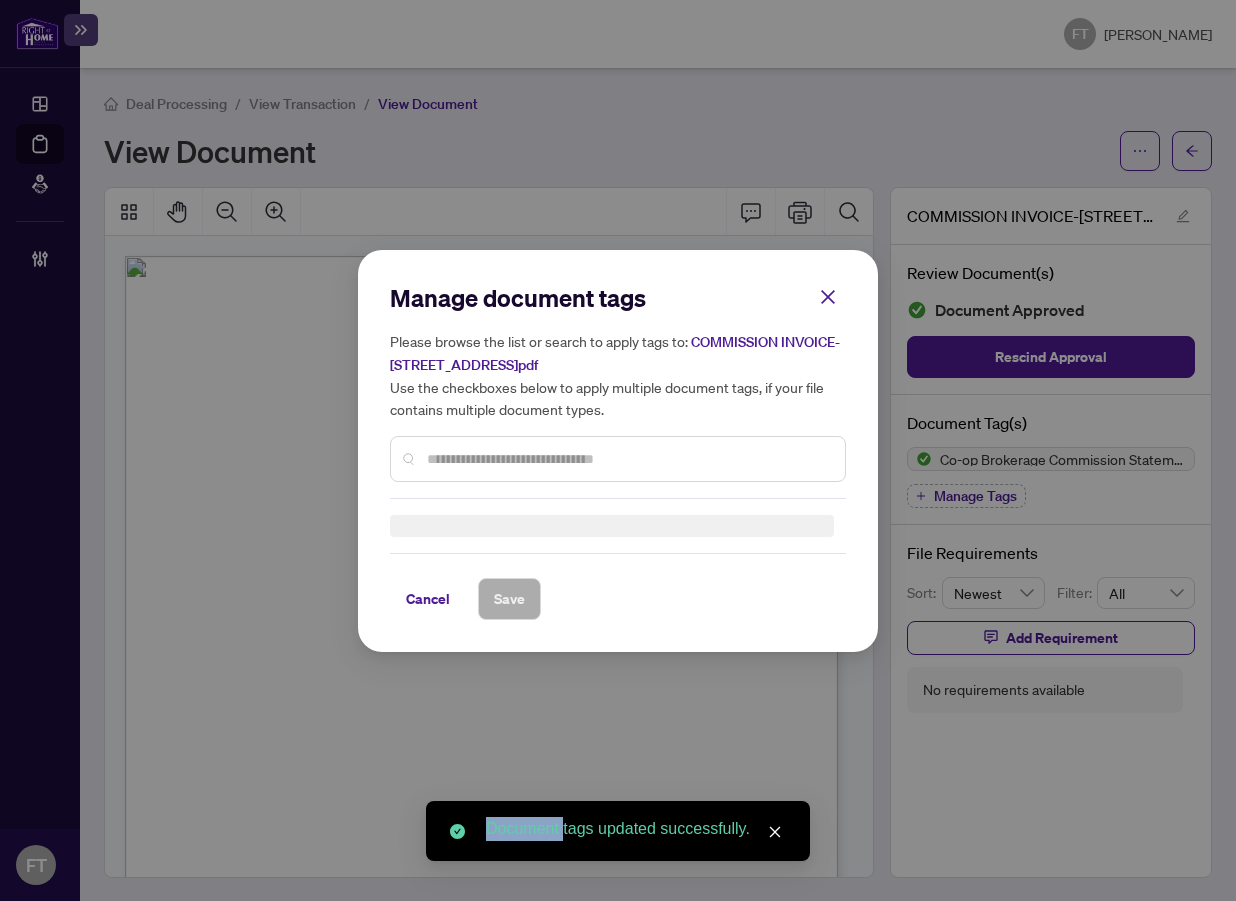 click on "Manage document tags Please browse the list or search to apply tags to:   COMMISSION INVOICE-880 Dundas St W 209.pdf   Use the checkboxes below to apply multiple document tags, if your file contains multiple document types.   Cancel Save Cancel OK" at bounding box center [618, 450] 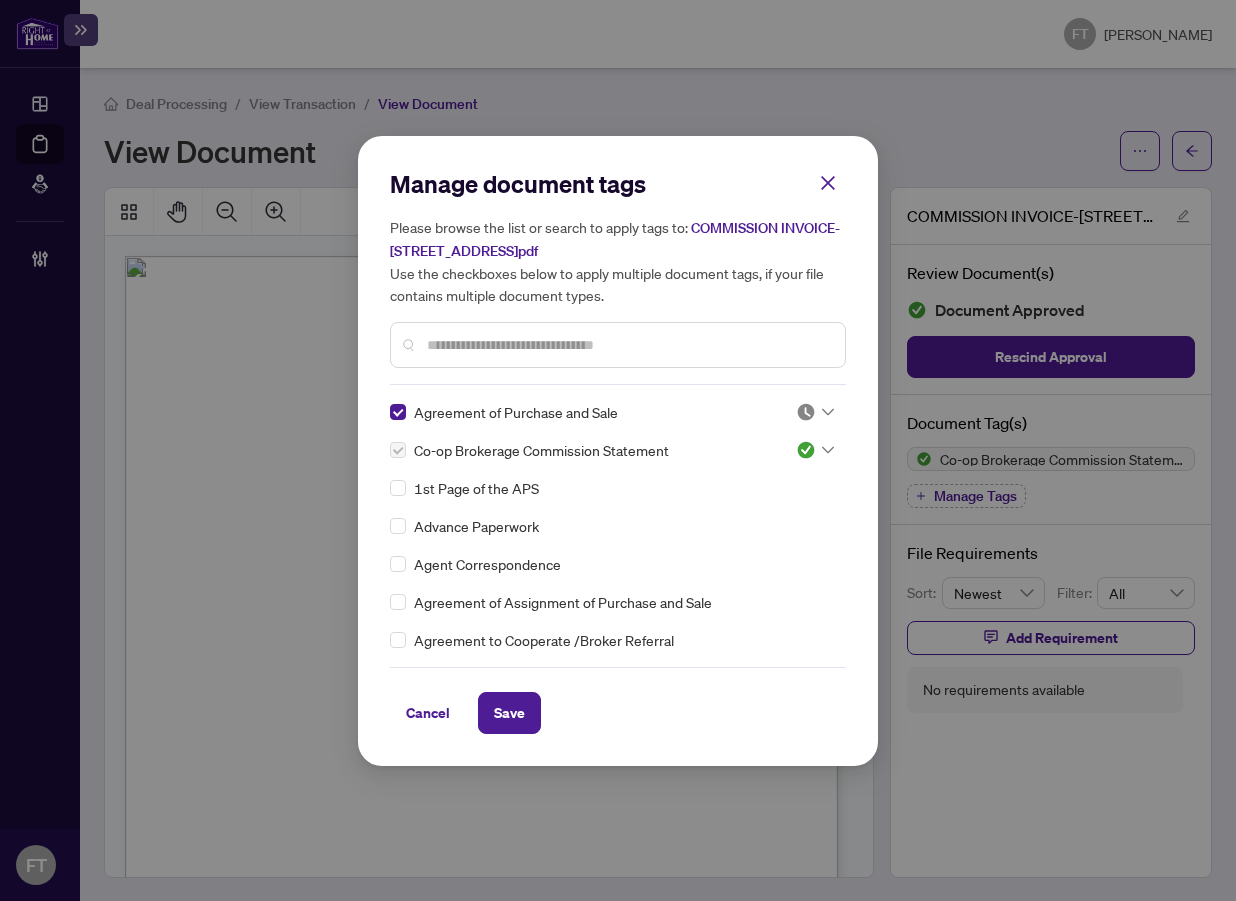 click on "Cancel" at bounding box center (428, 713) 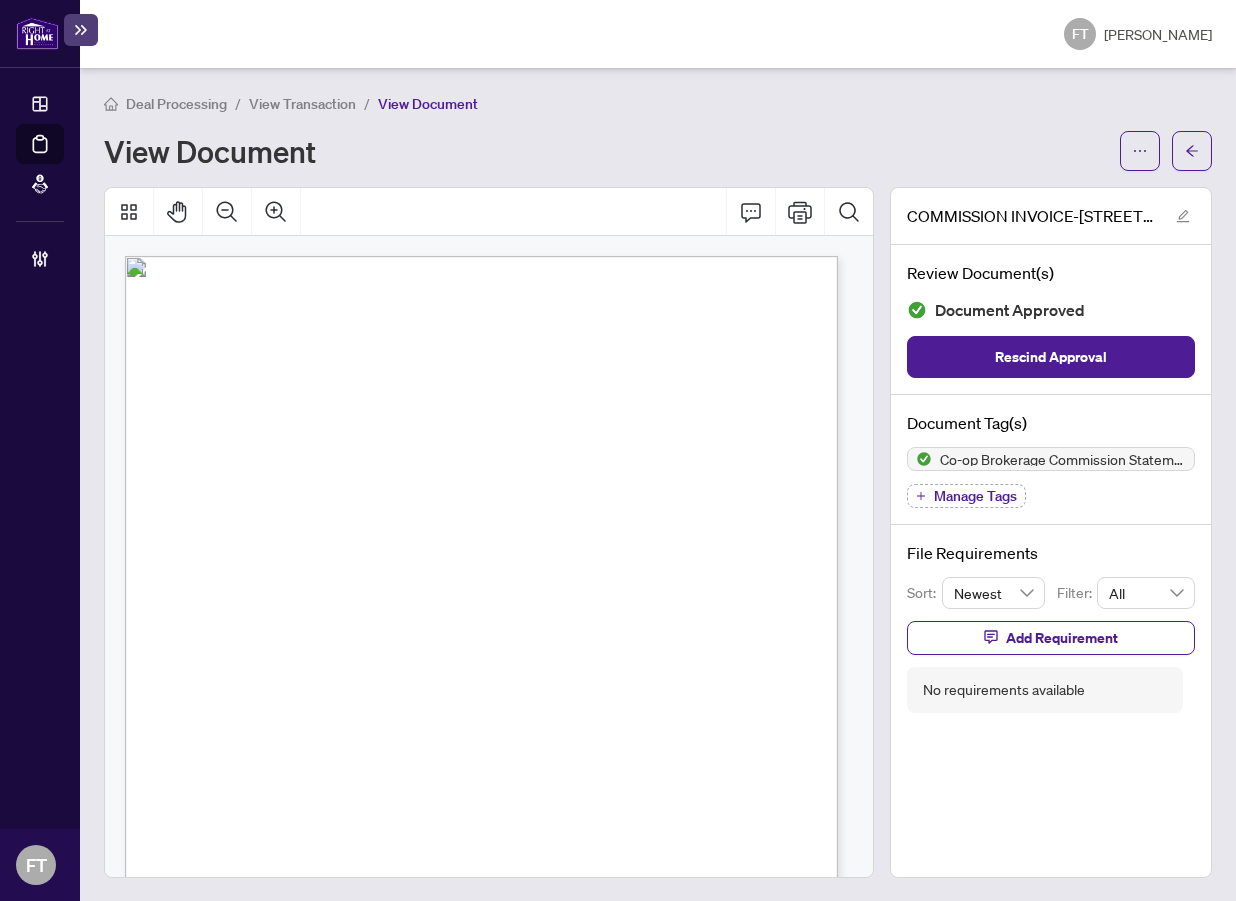 click at bounding box center (540, 793) 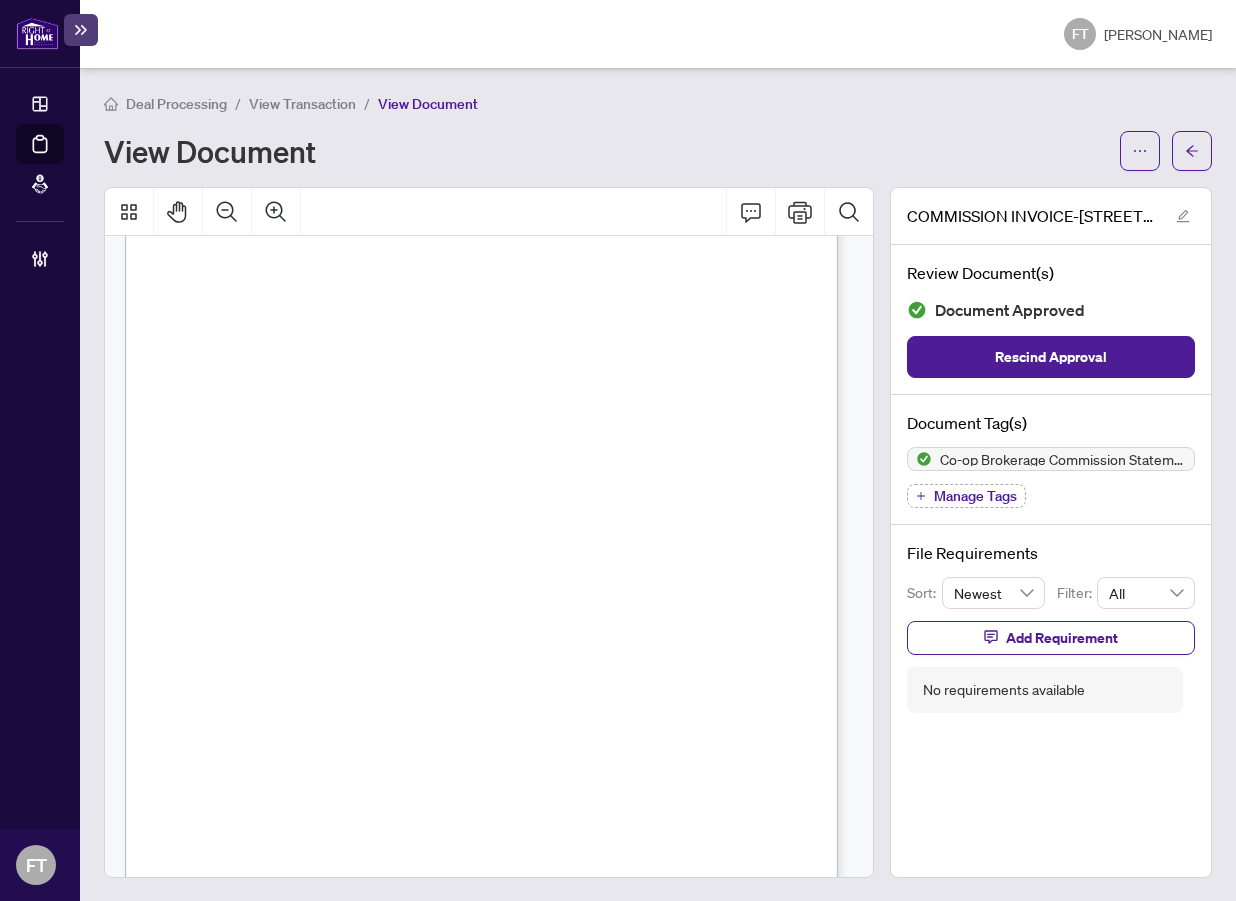 scroll, scrollTop: 322, scrollLeft: 0, axis: vertical 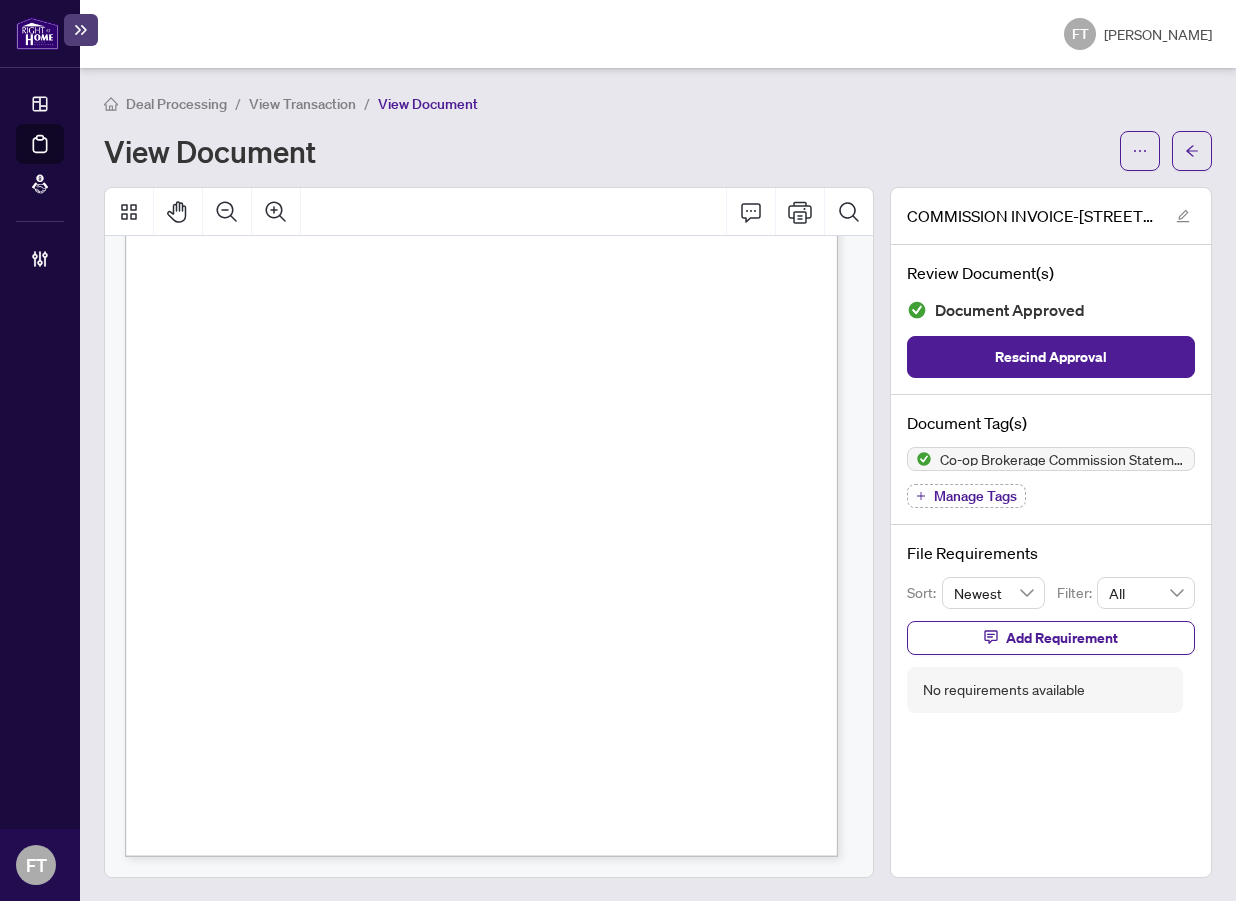click on "Deal Processing / View Transaction / View Document View Document" at bounding box center [658, 131] 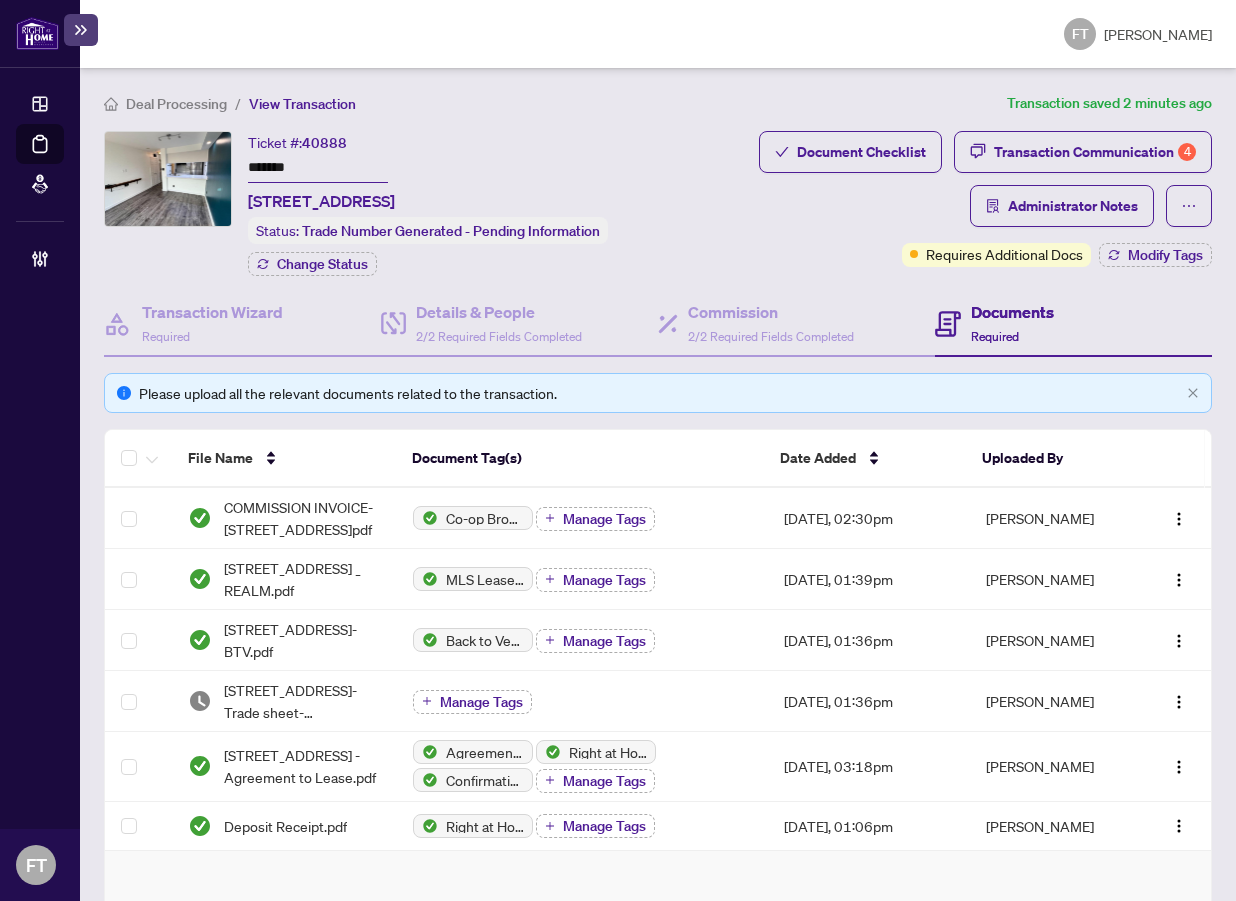 click on "Deal Processing" at bounding box center [176, 104] 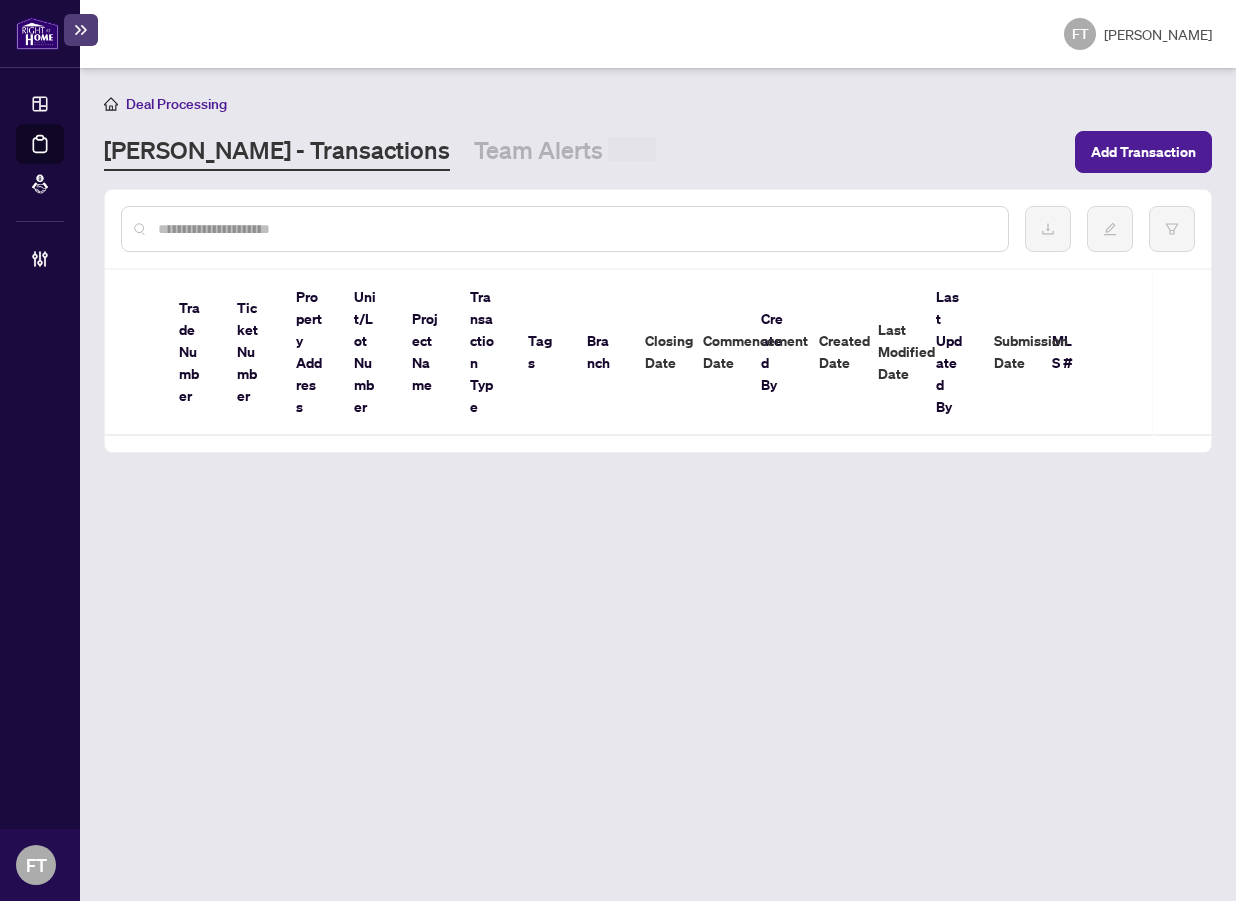 click at bounding box center [575, 229] 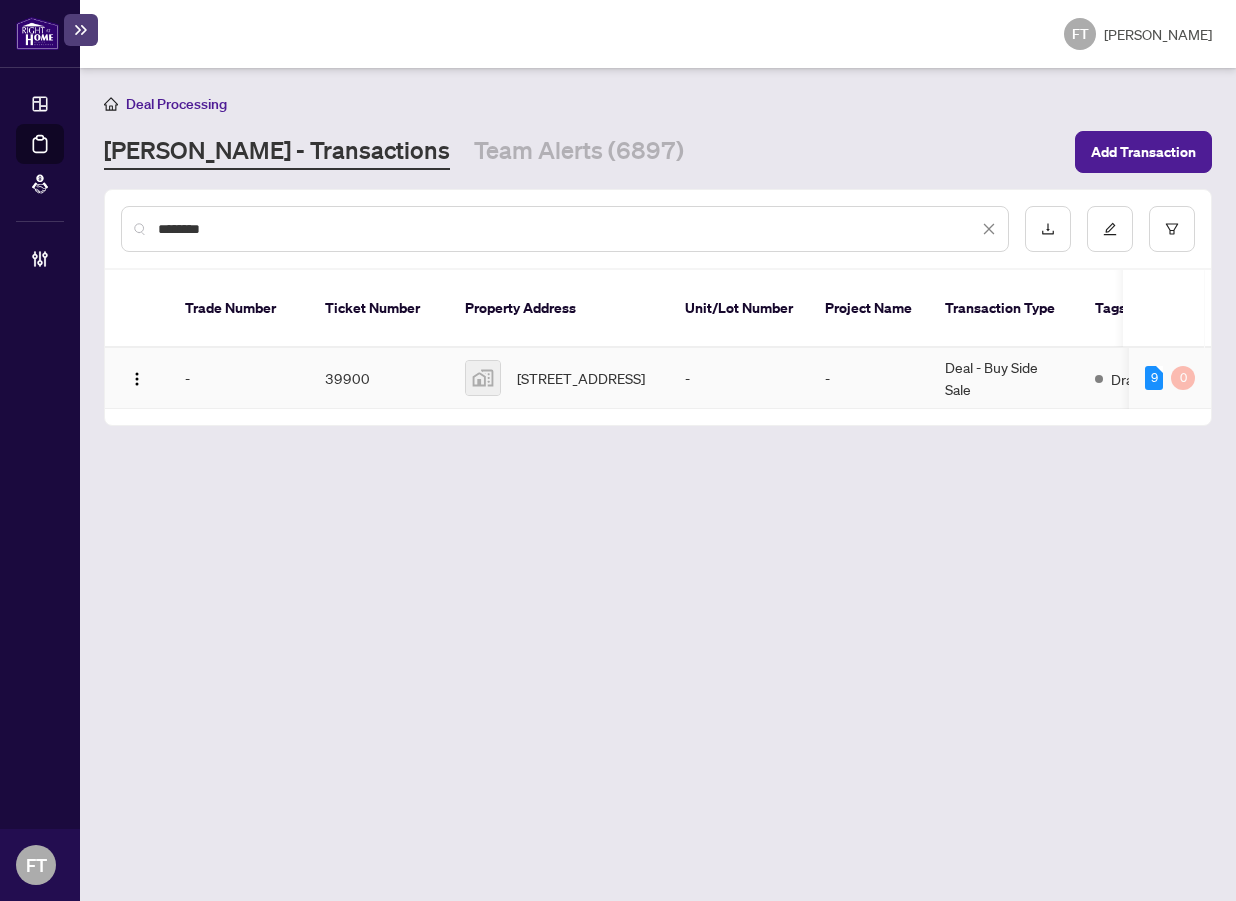 click on "Deal - Buy Side Sale" at bounding box center [1004, 378] 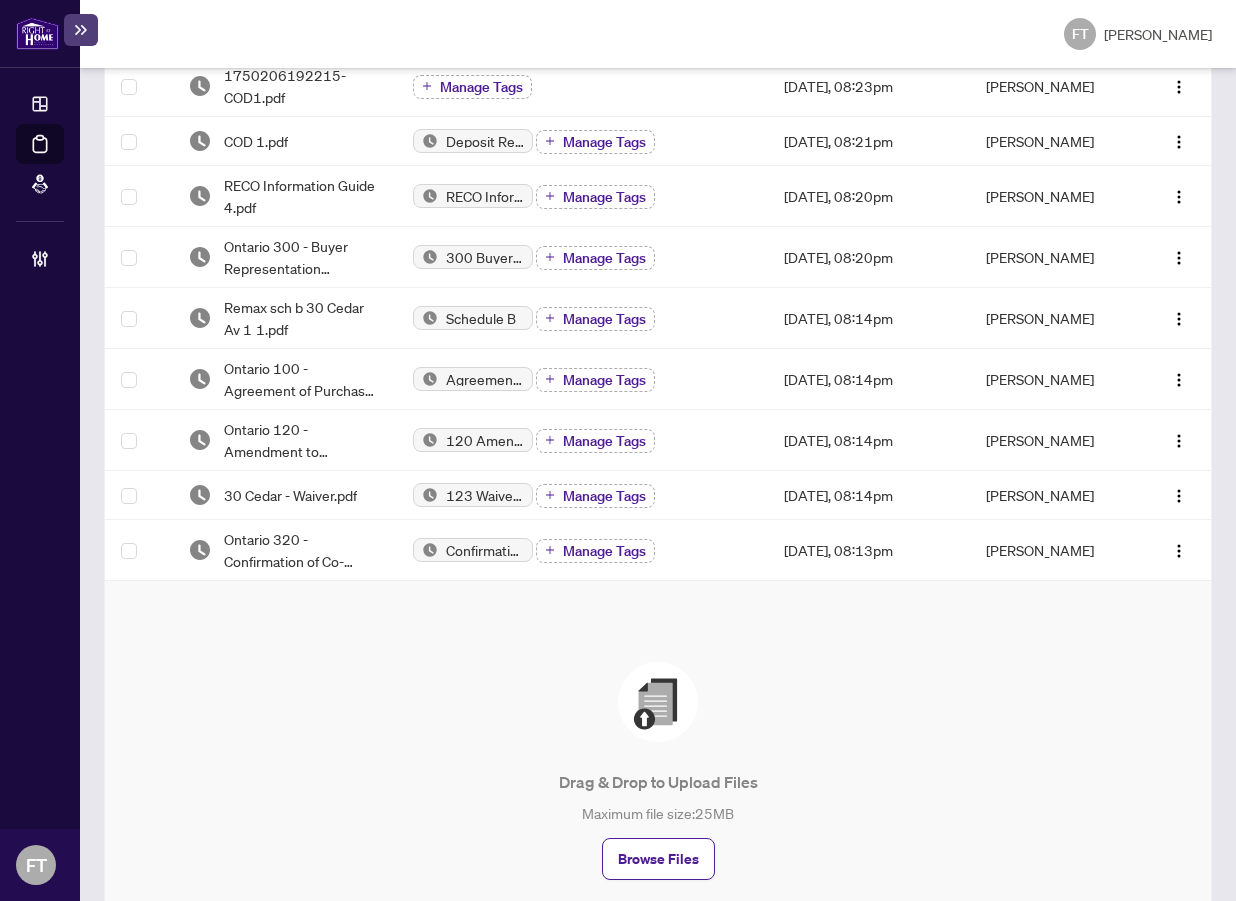 scroll, scrollTop: 500, scrollLeft: 0, axis: vertical 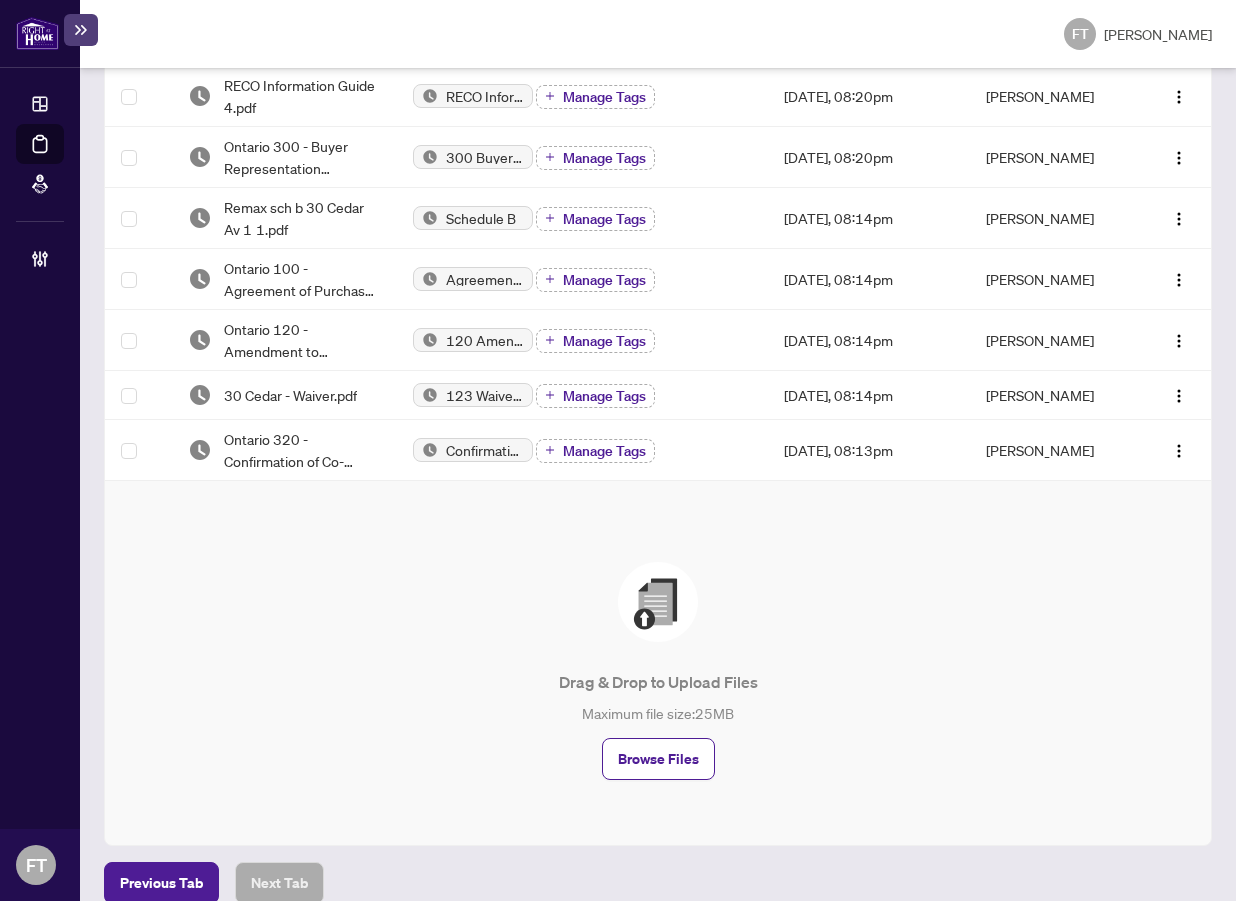 drag, startPoint x: 211, startPoint y: 695, endPoint x: 702, endPoint y: 440, distance: 553.2685 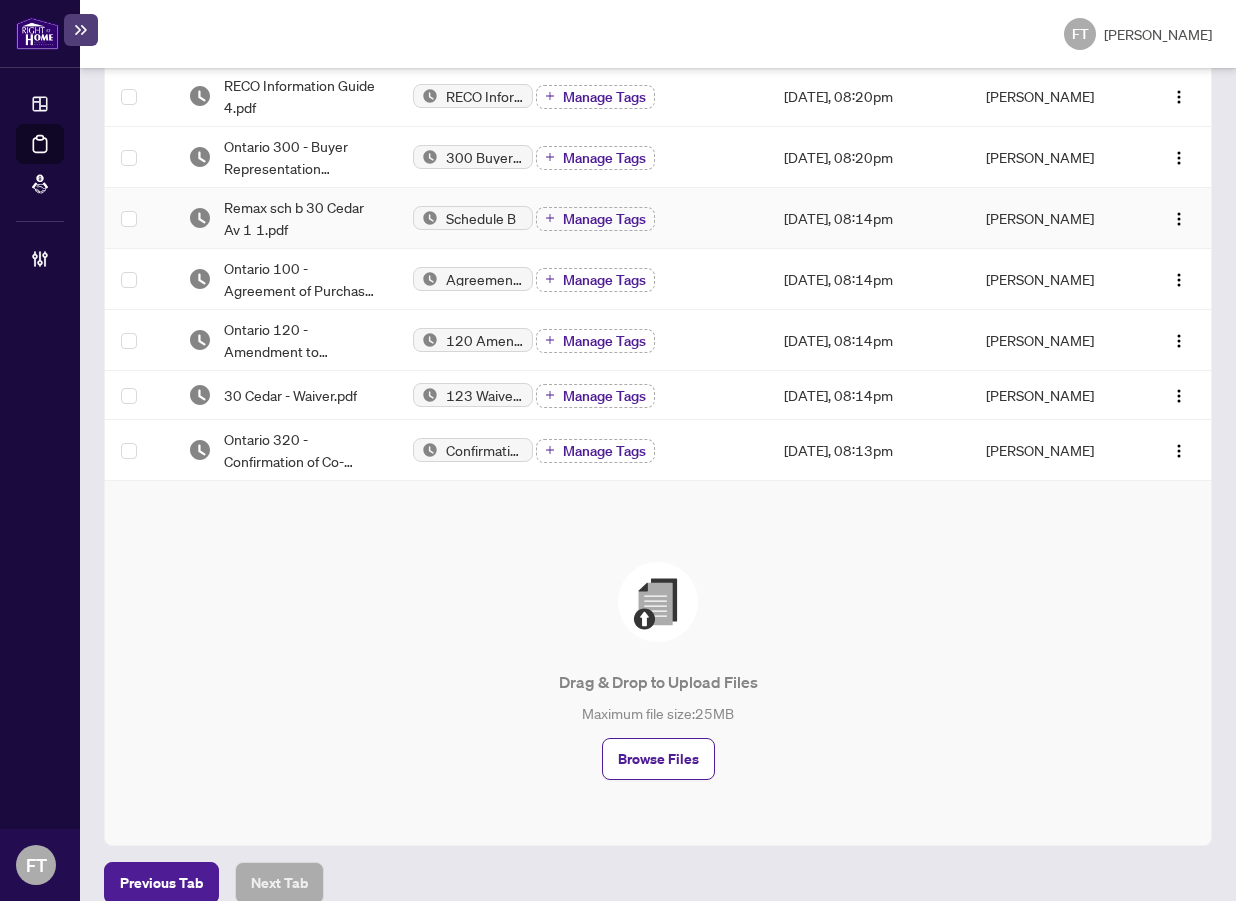 scroll, scrollTop: 0, scrollLeft: 0, axis: both 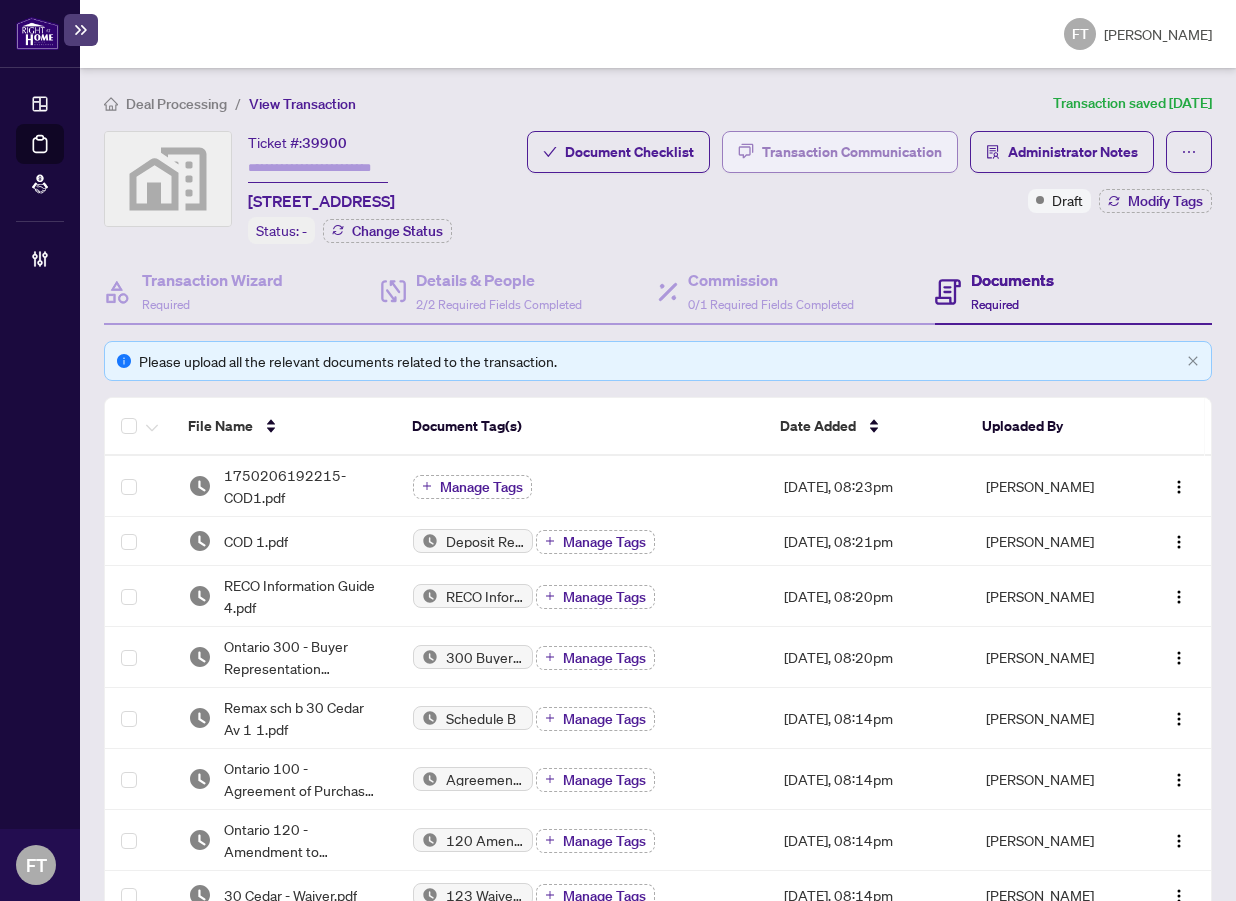 click on "Transaction Communication" at bounding box center [852, 152] 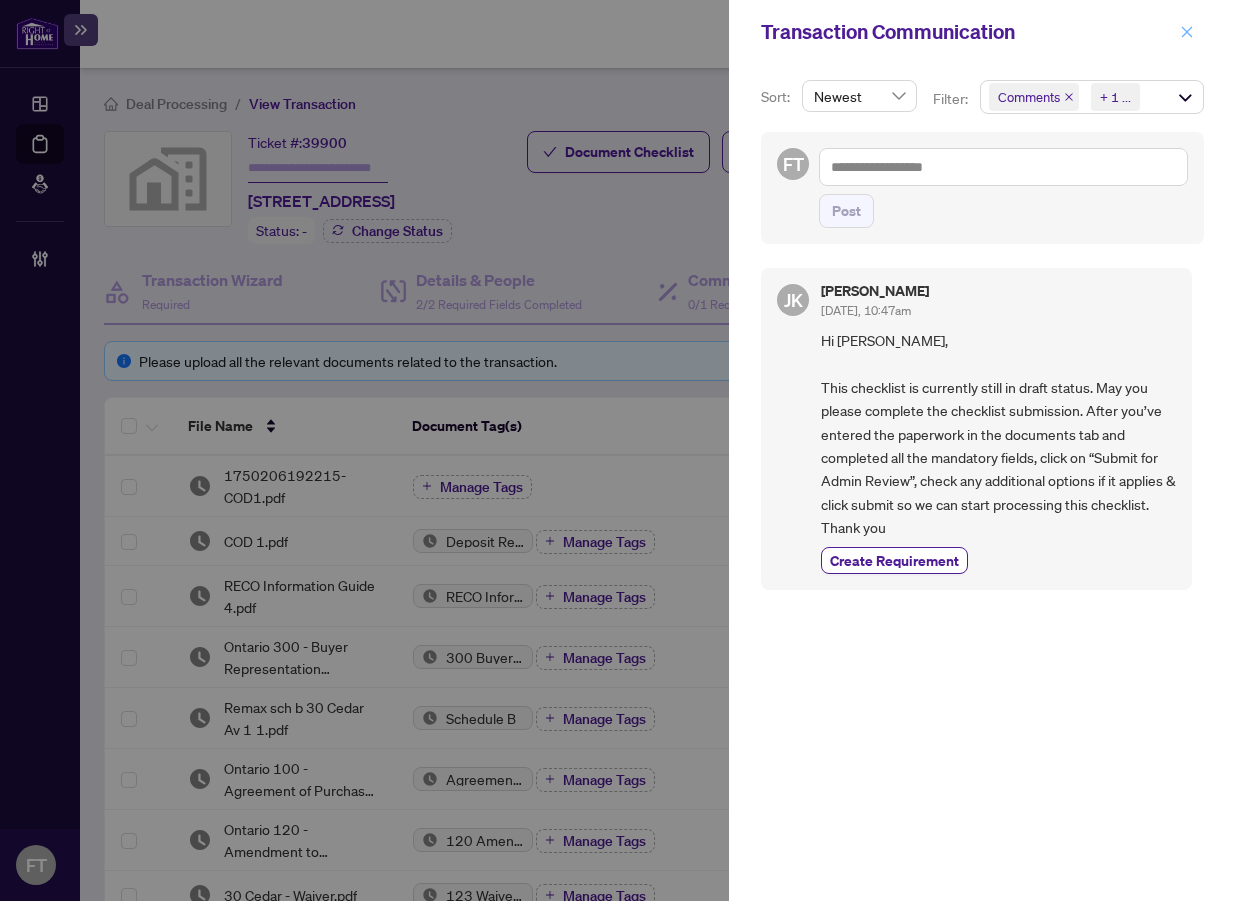 click 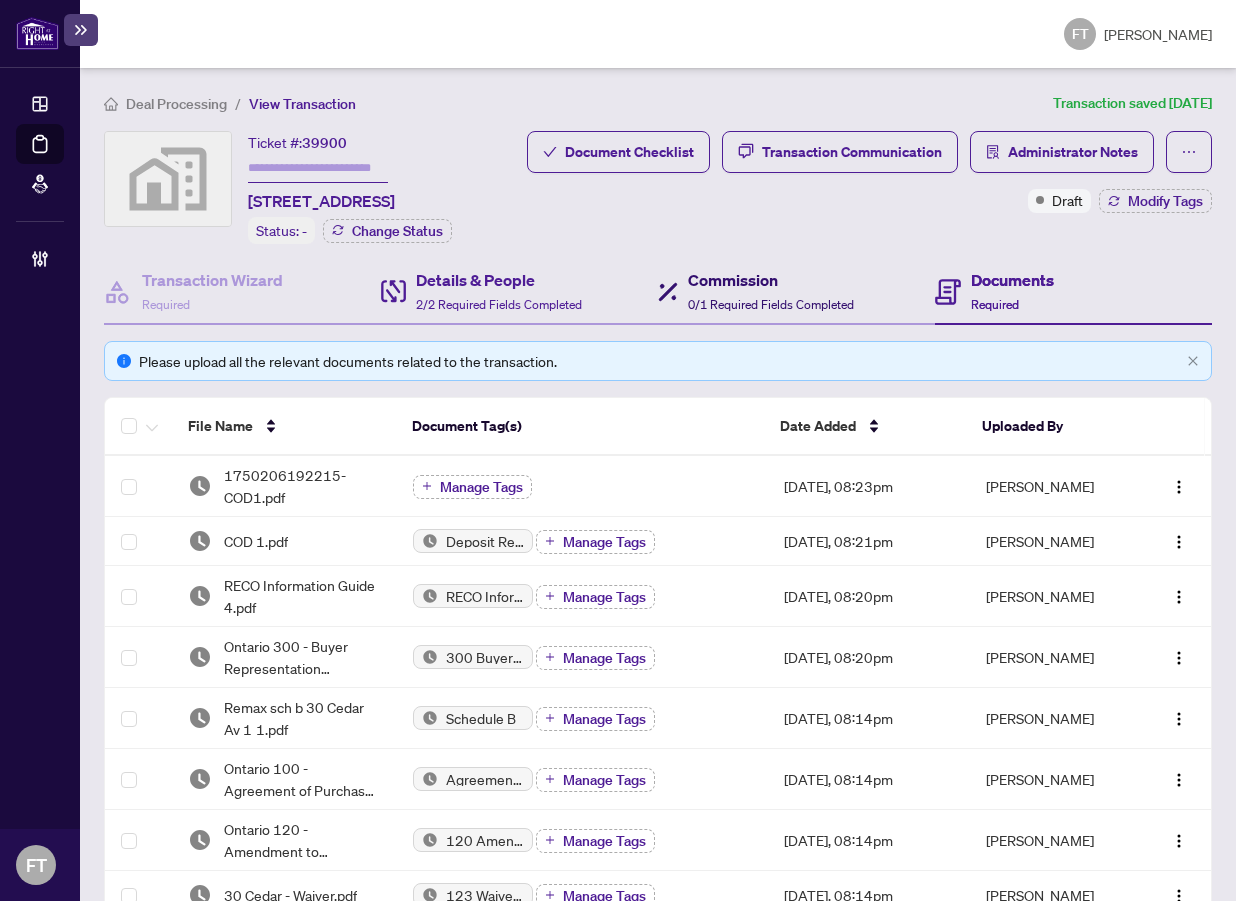drag, startPoint x: 753, startPoint y: 310, endPoint x: 563, endPoint y: 307, distance: 190.02368 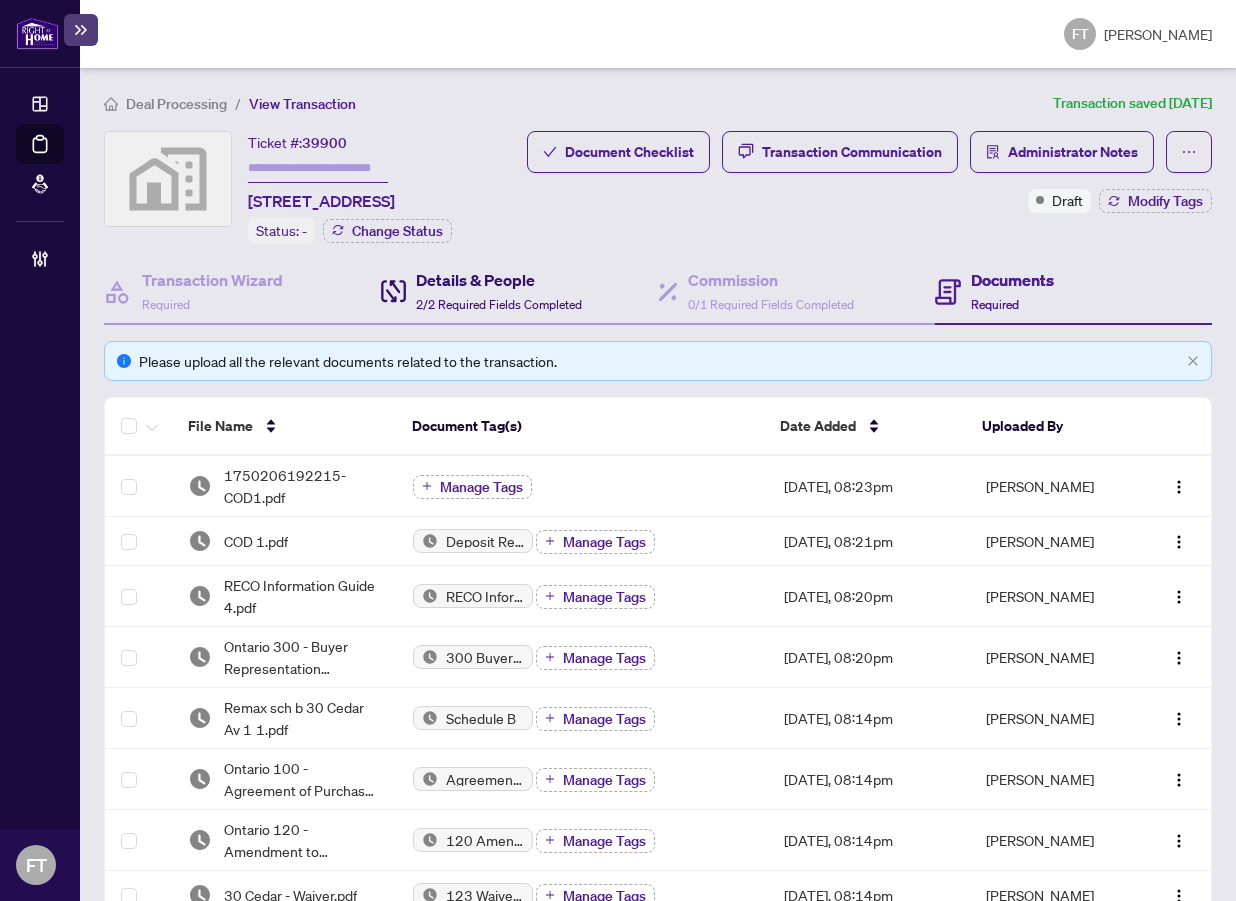 click on "2/2 Required Fields Completed" at bounding box center [499, 304] 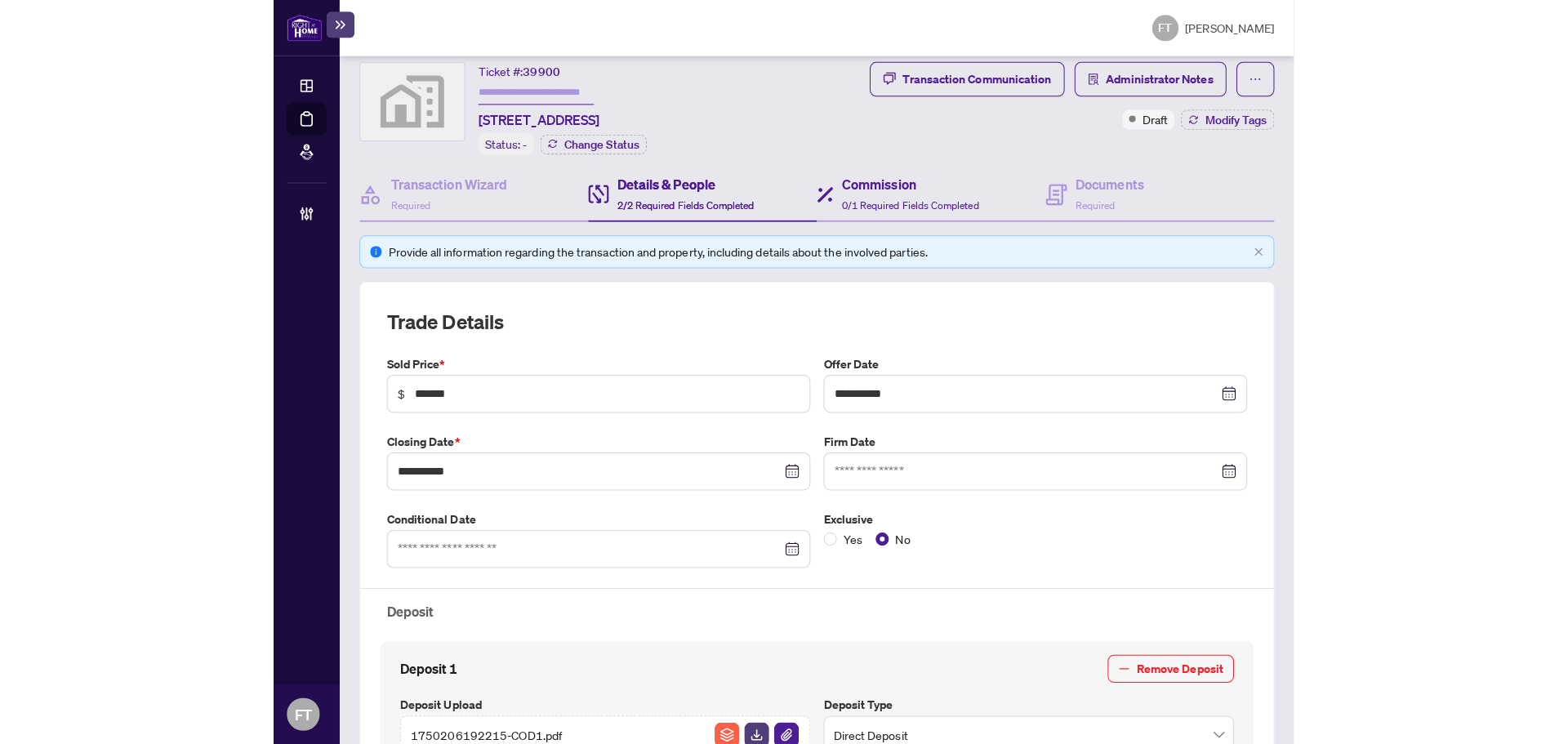 scroll, scrollTop: 0, scrollLeft: 0, axis: both 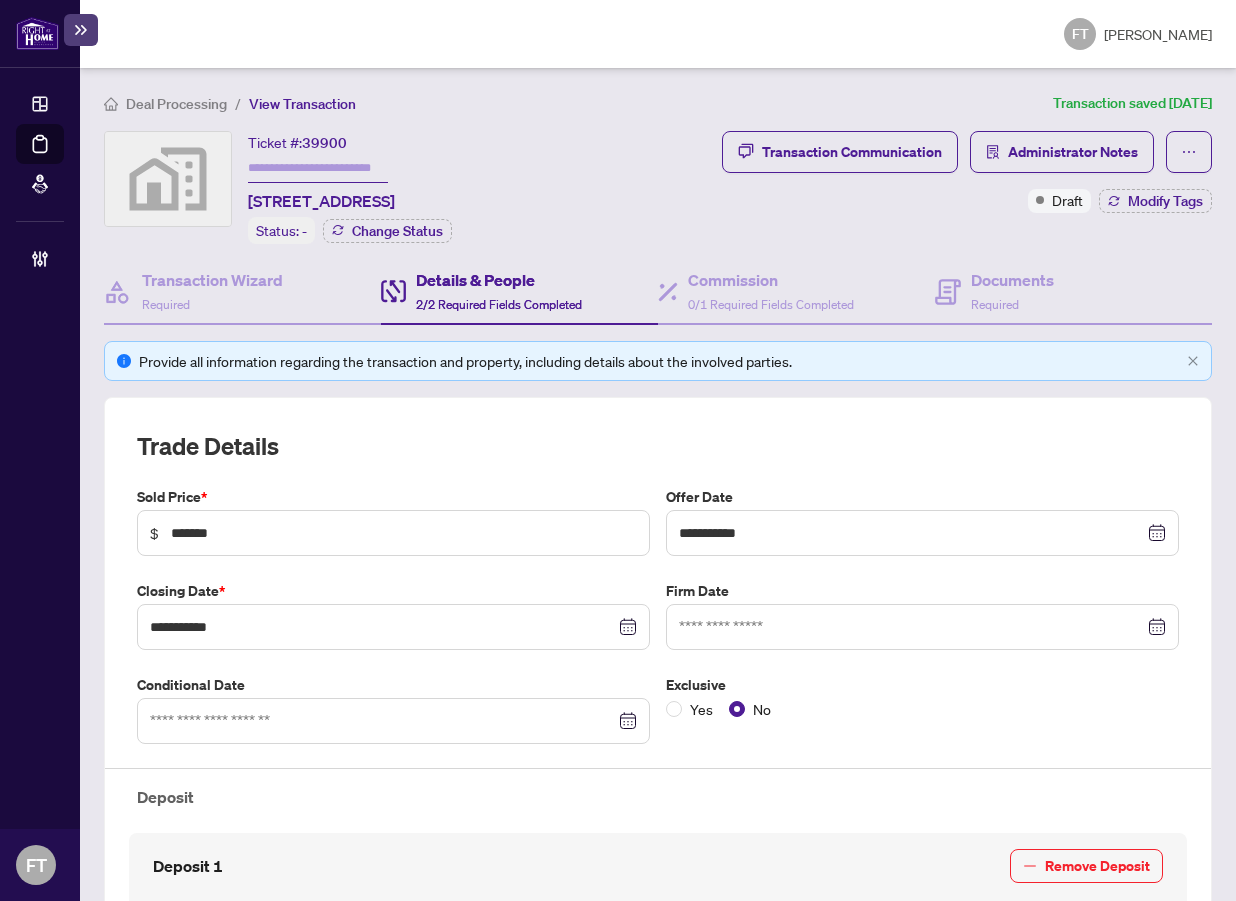 click on "**********" at bounding box center [658, 484] 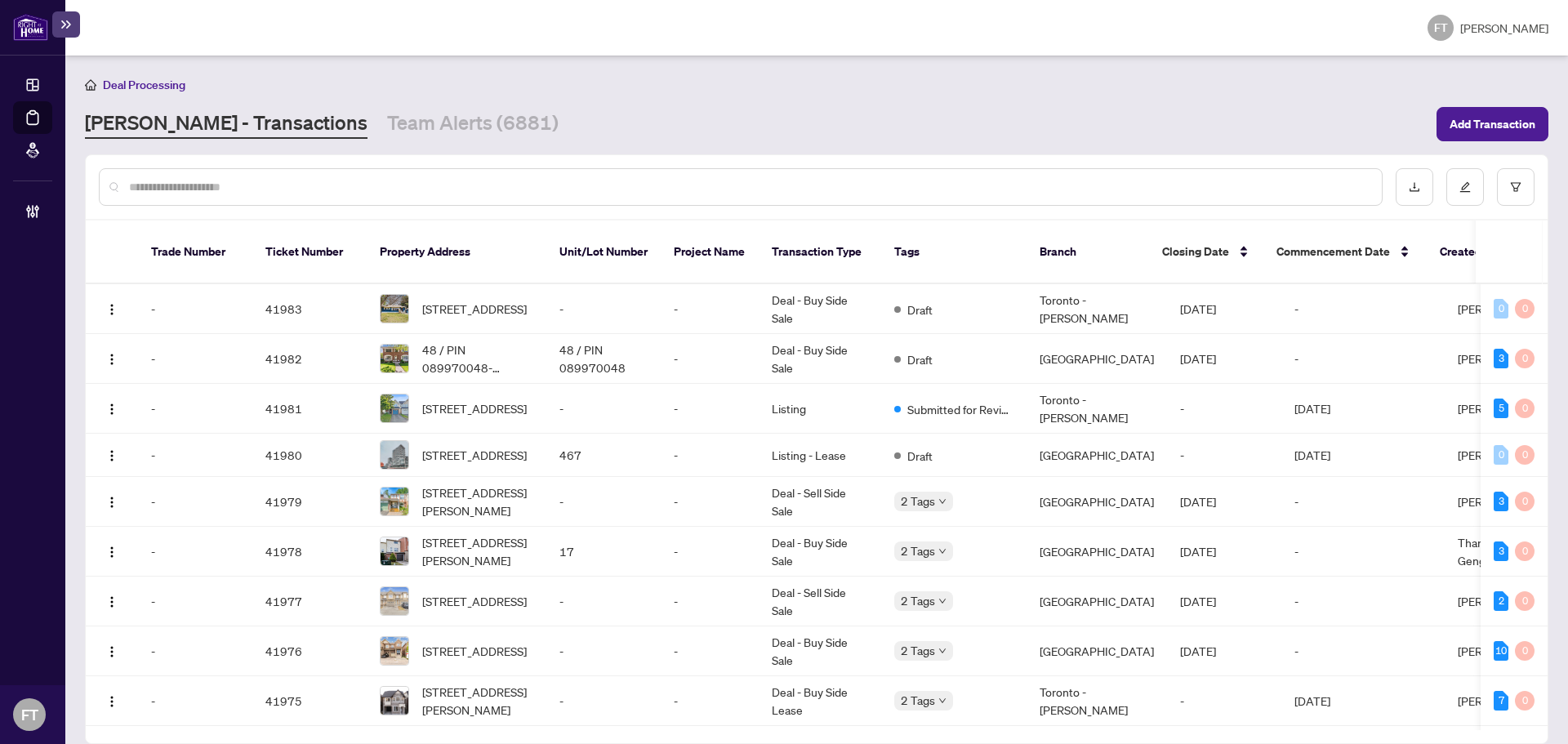 click on "Deal Processing" at bounding box center [817, 84] 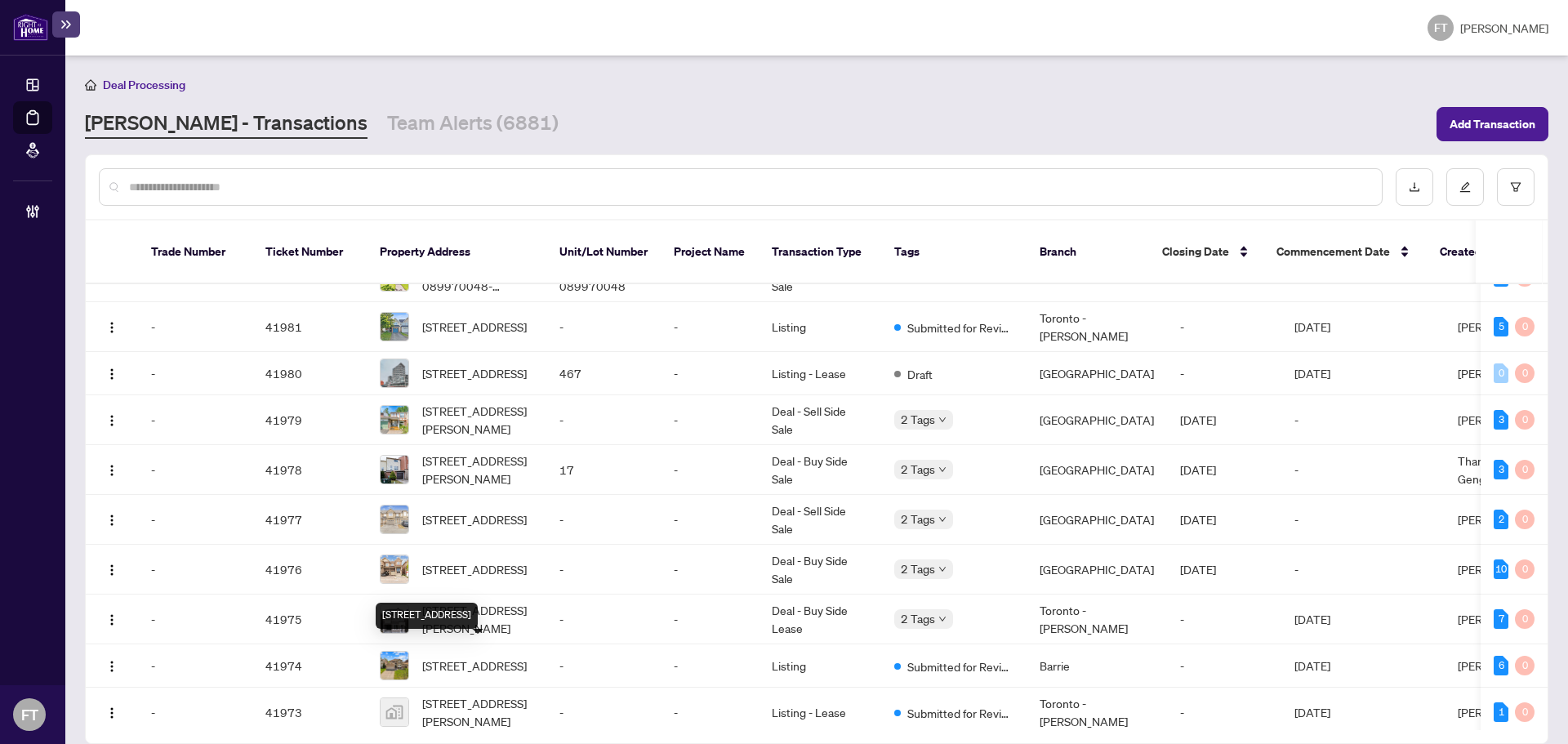 scroll, scrollTop: 0, scrollLeft: 0, axis: both 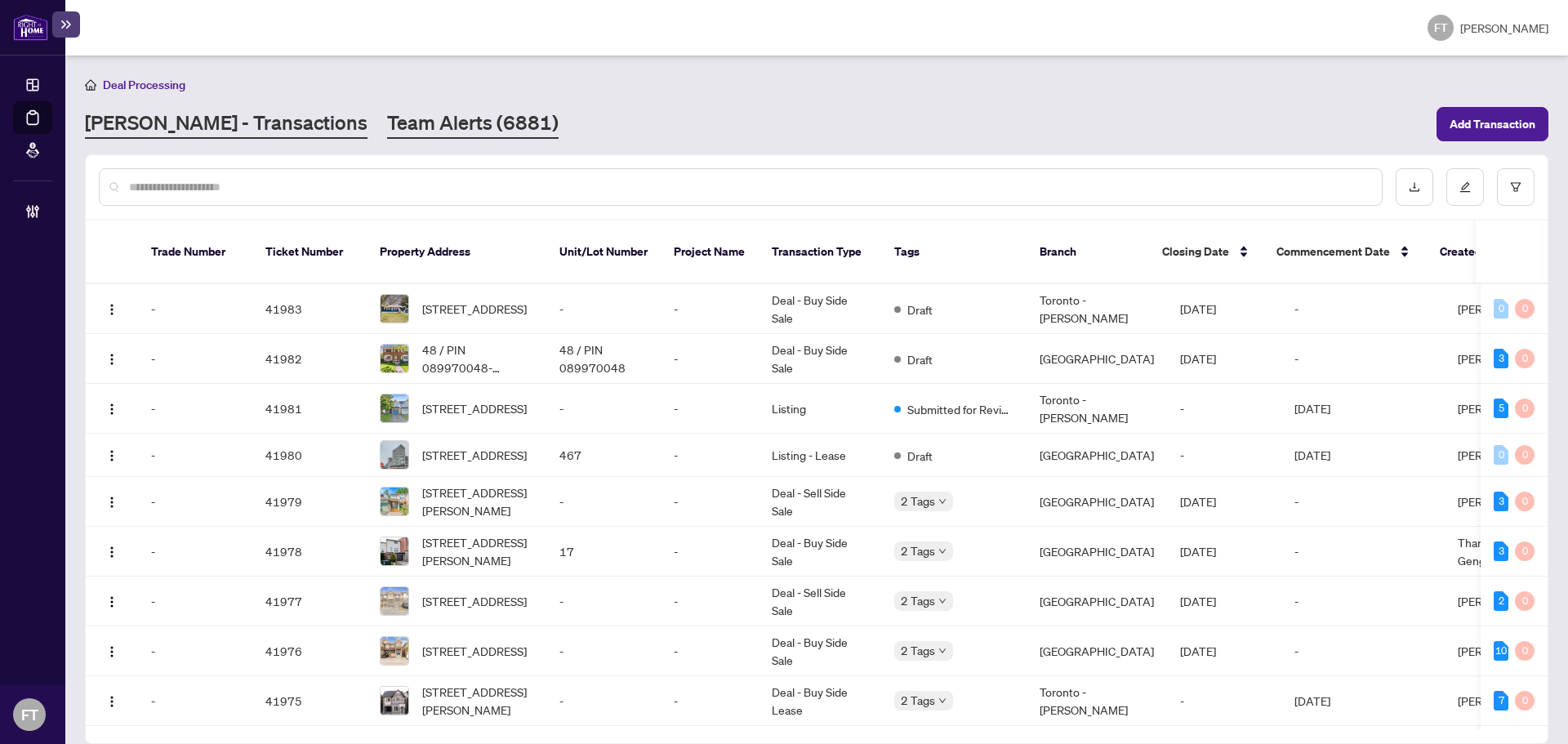 click on "Team Alerts   (6881)" at bounding box center [473, 124] 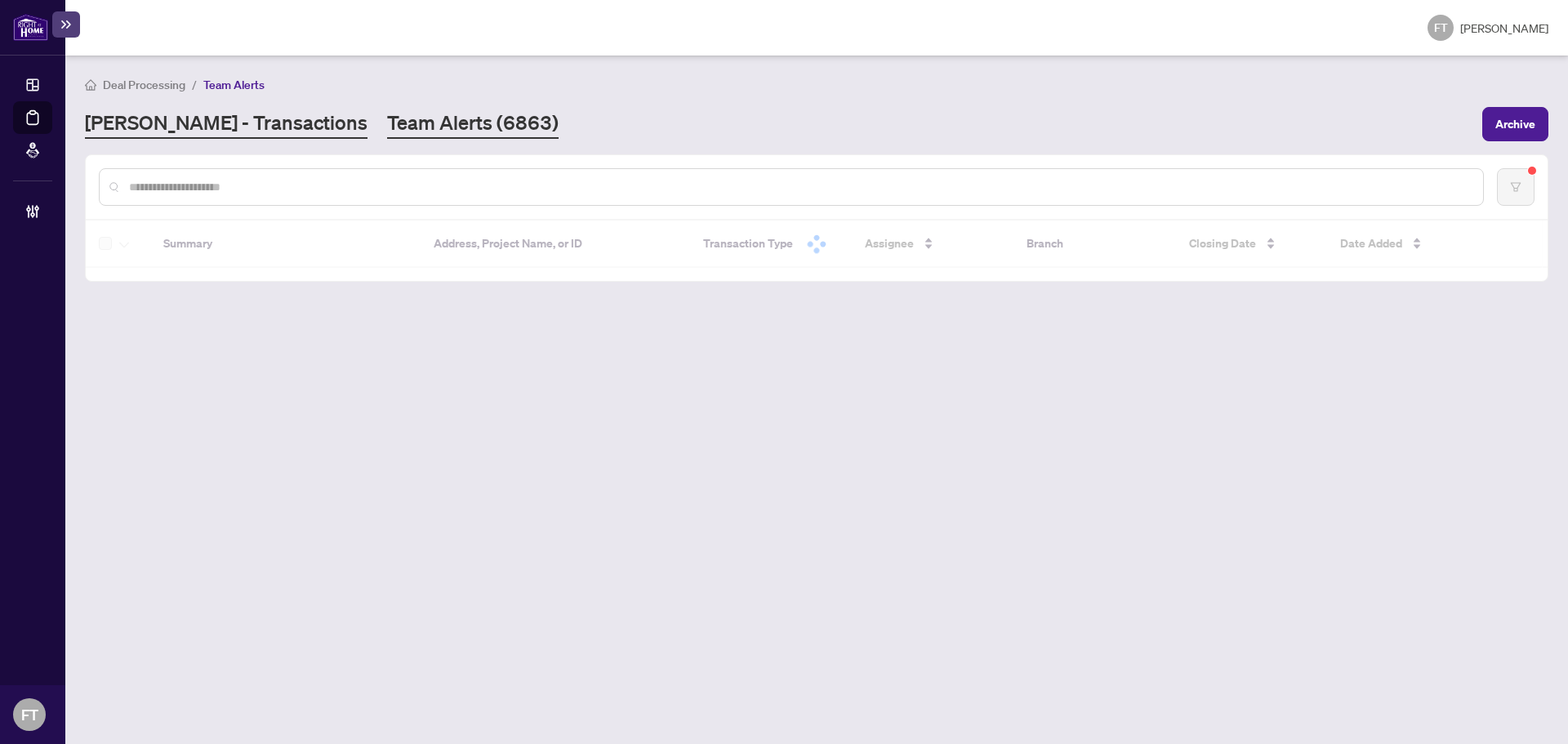 click on "RAHR - Transactions" at bounding box center [226, 124] 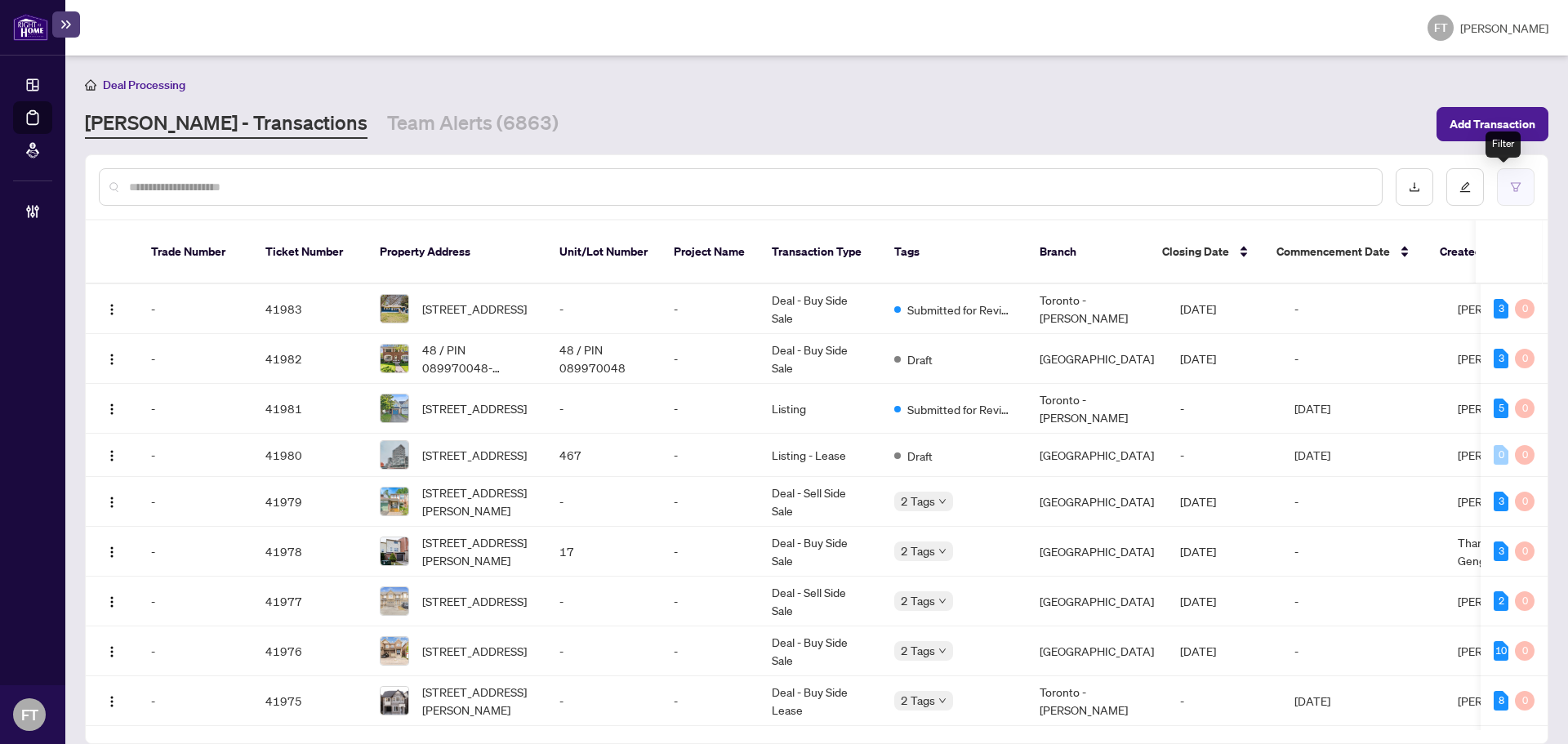 click at bounding box center [1516, 187] 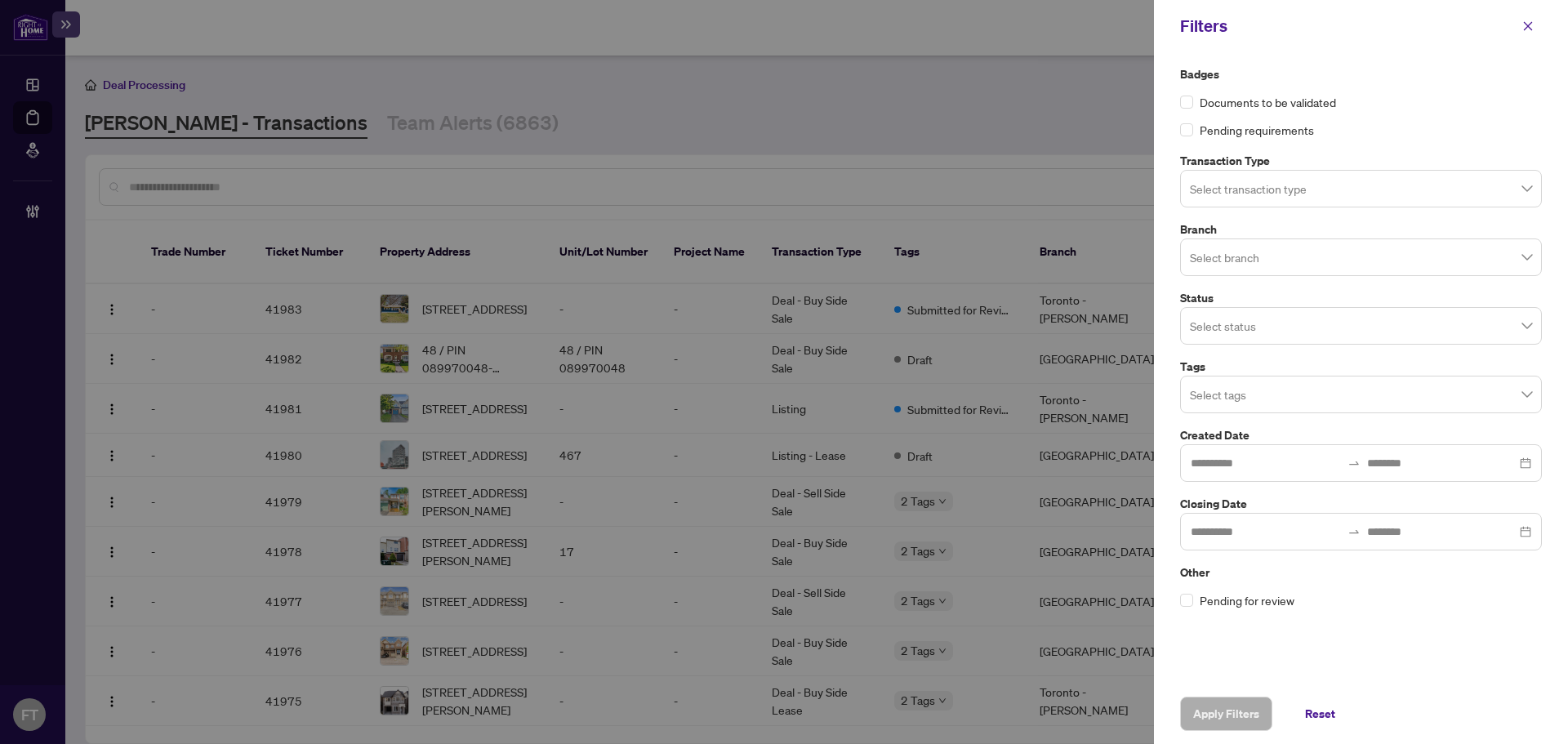 click on "Select transaction type" at bounding box center (1361, 189) 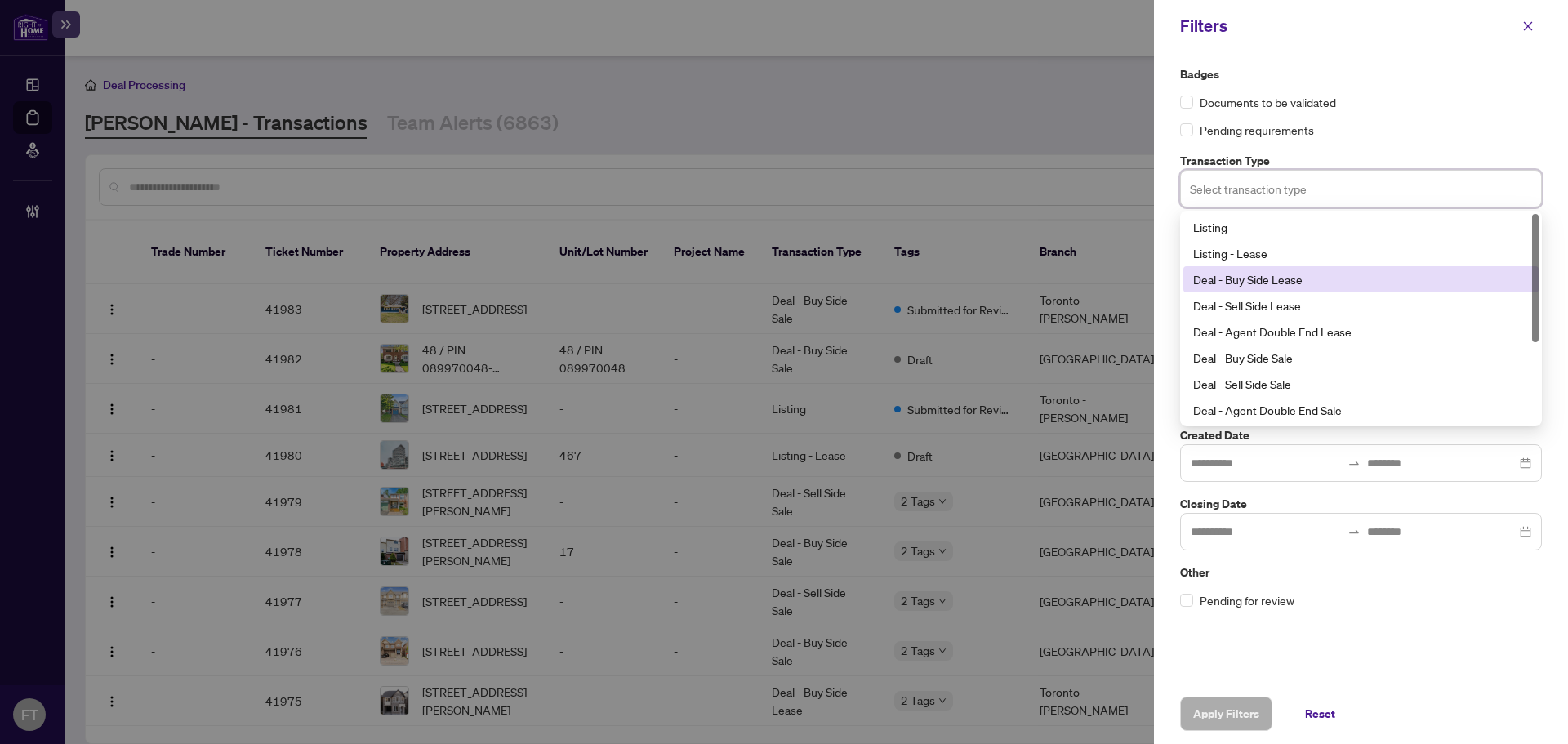 click on "Deal - Buy Side Lease" at bounding box center [1361, 279] 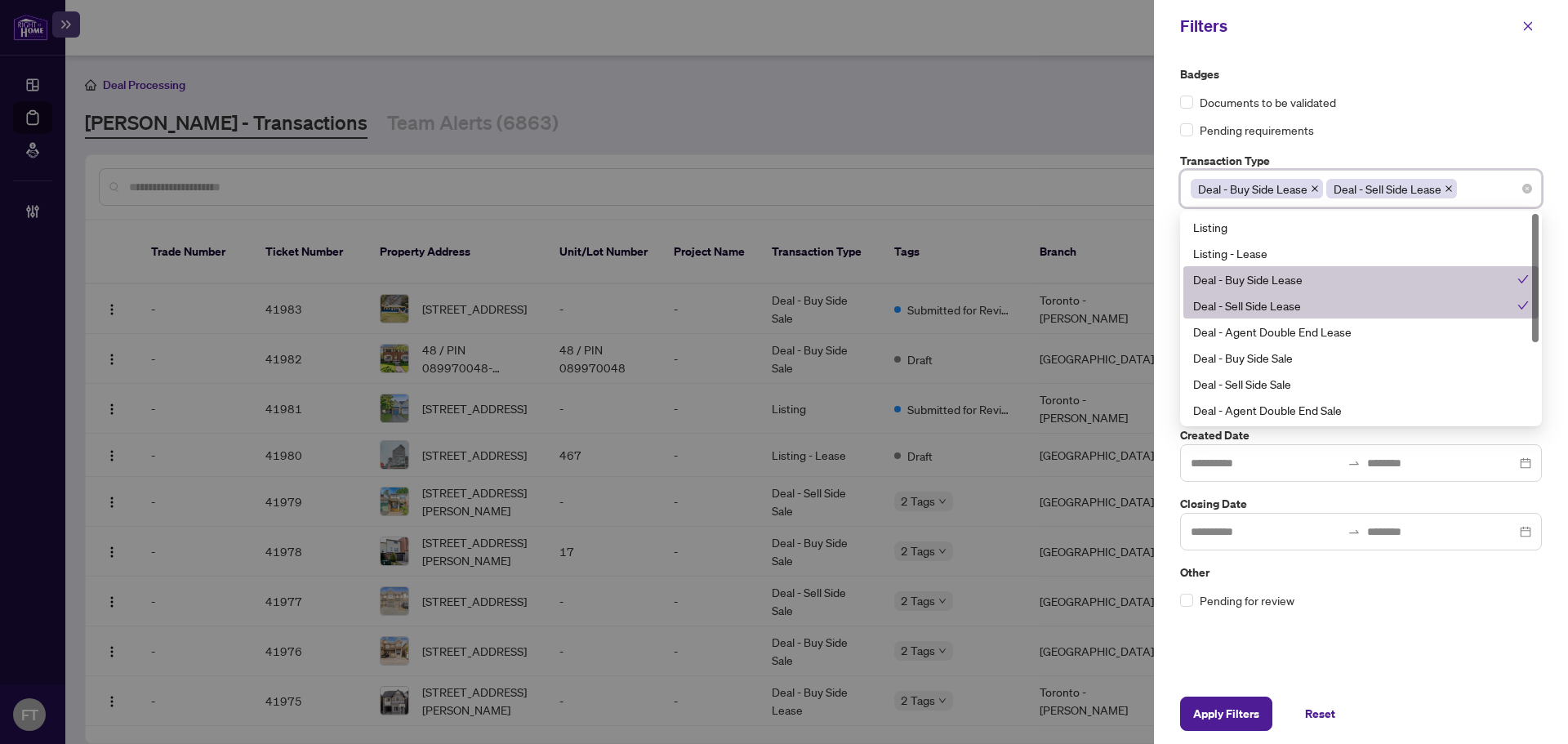 click on "Deal - Buy Side Sale" at bounding box center (1361, 358) 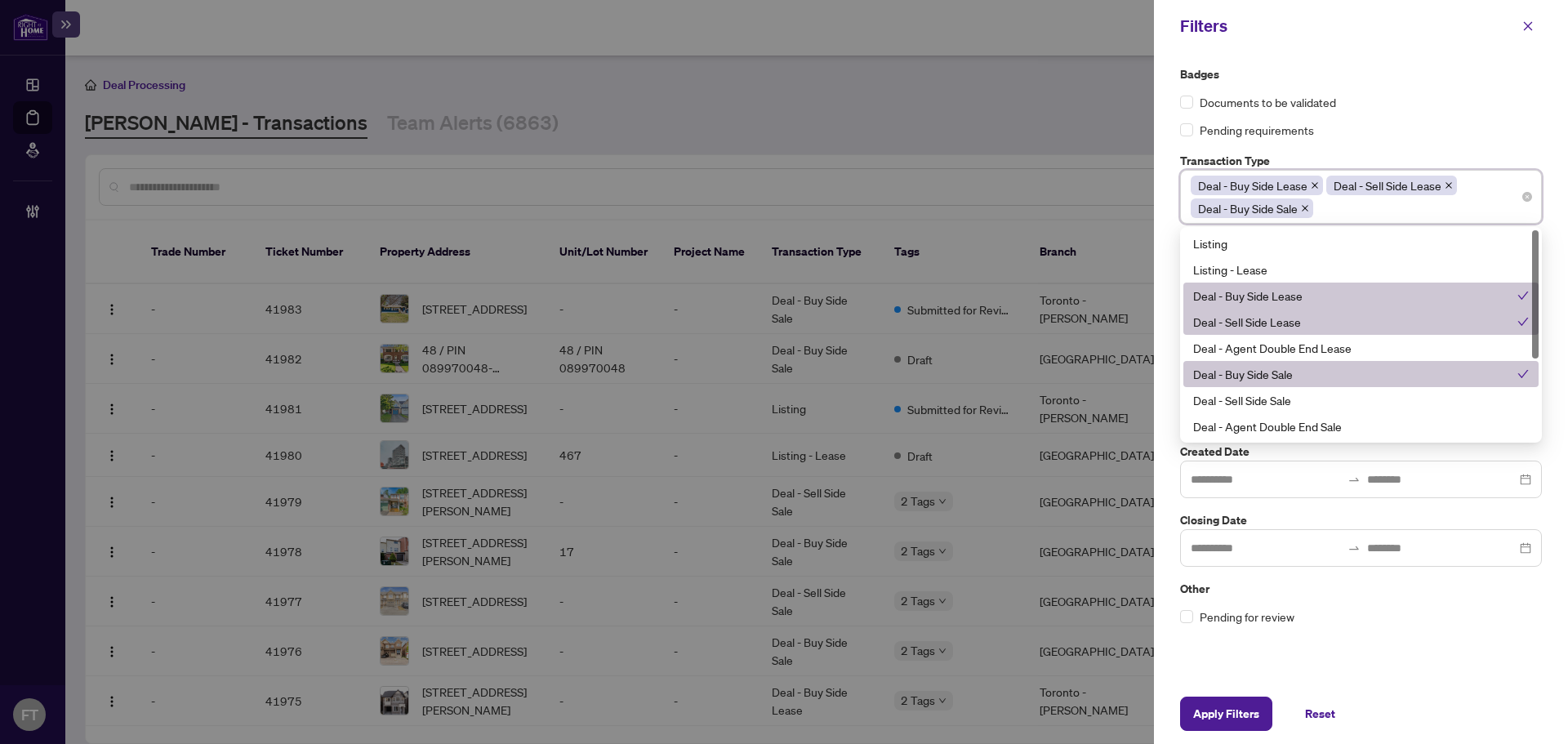 click on "Deal - Sell Side Lease" at bounding box center [1361, 322] 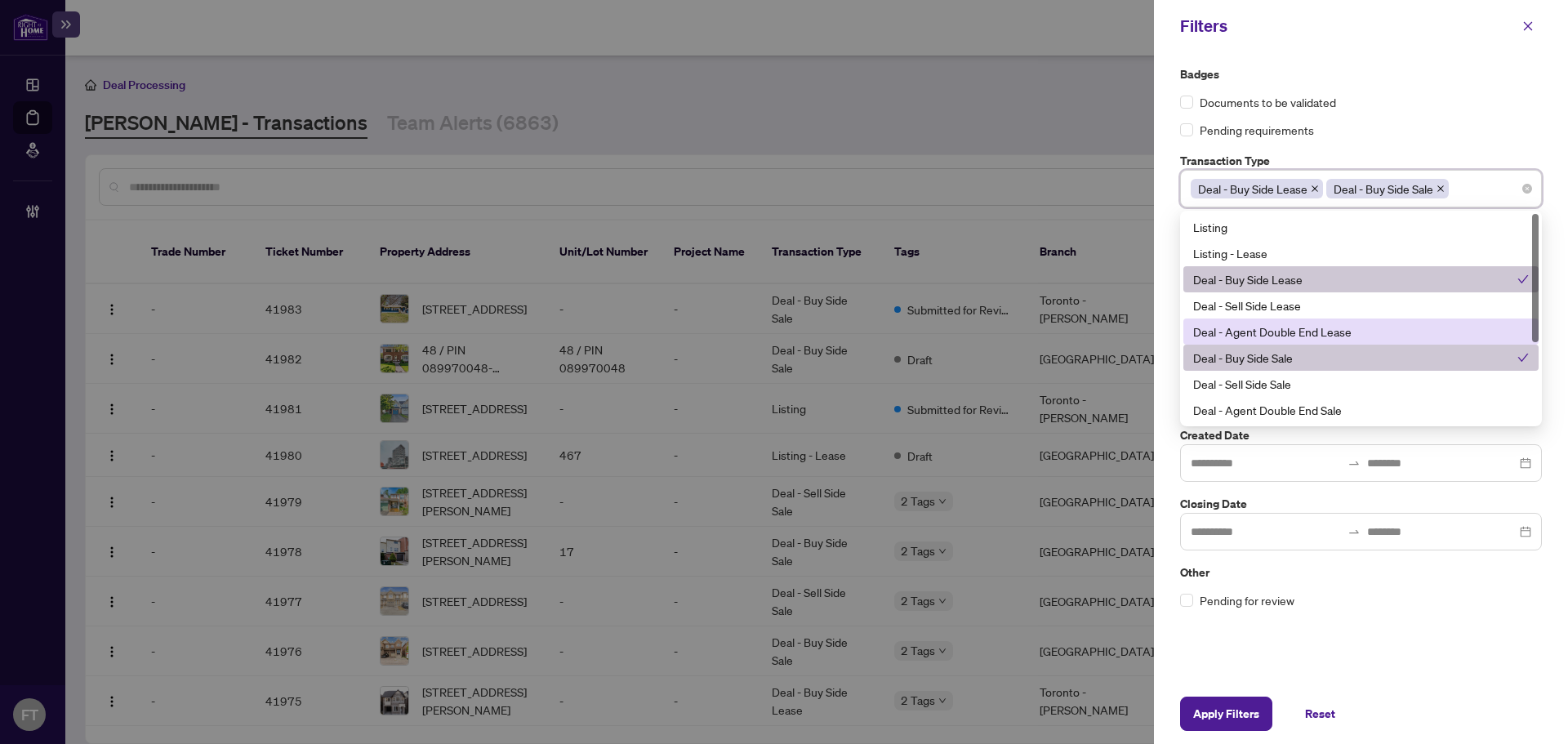 click on "Deal - Sell Side Lease" at bounding box center [1361, 305] 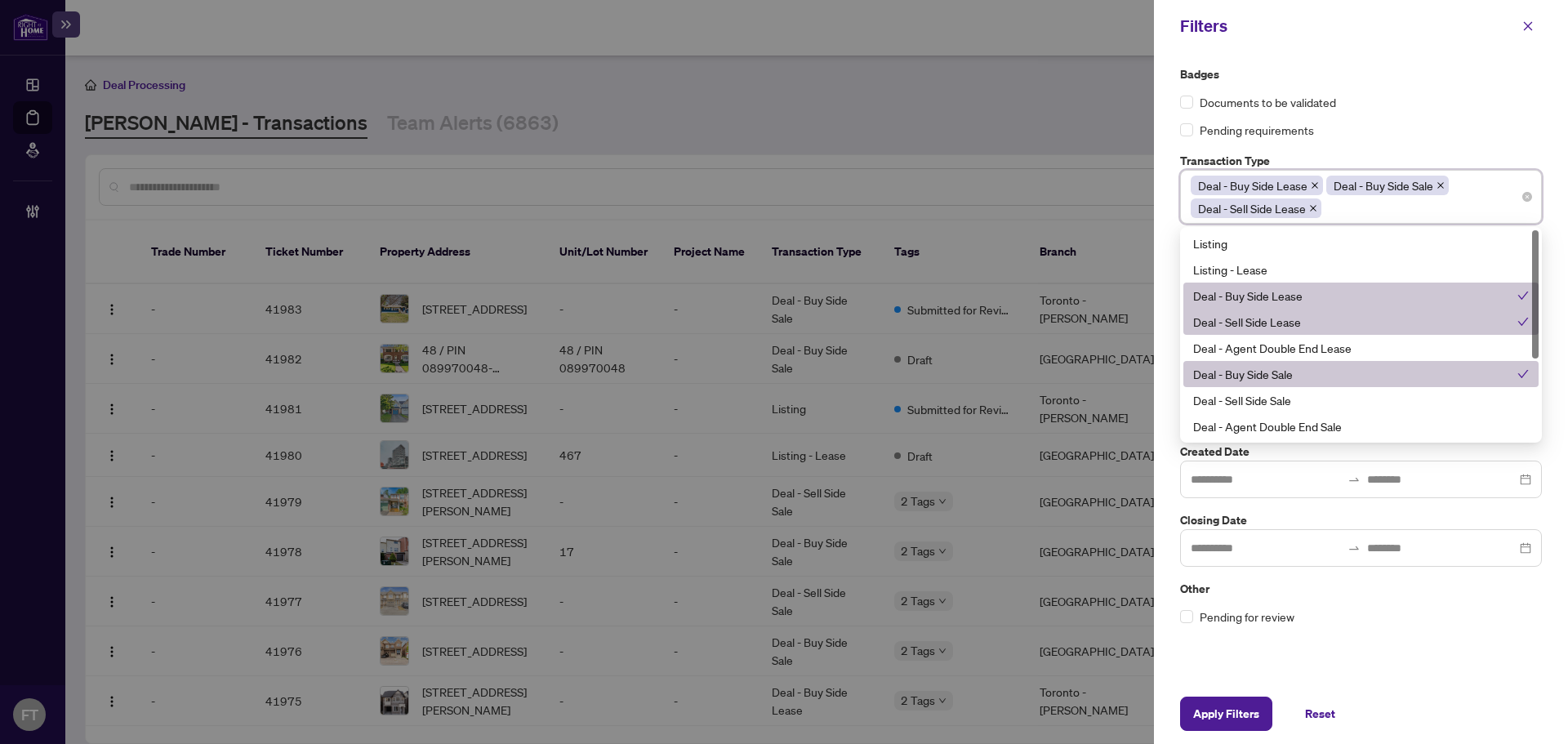 click on "Deal - Sell Side Lease" at bounding box center (1361, 322) 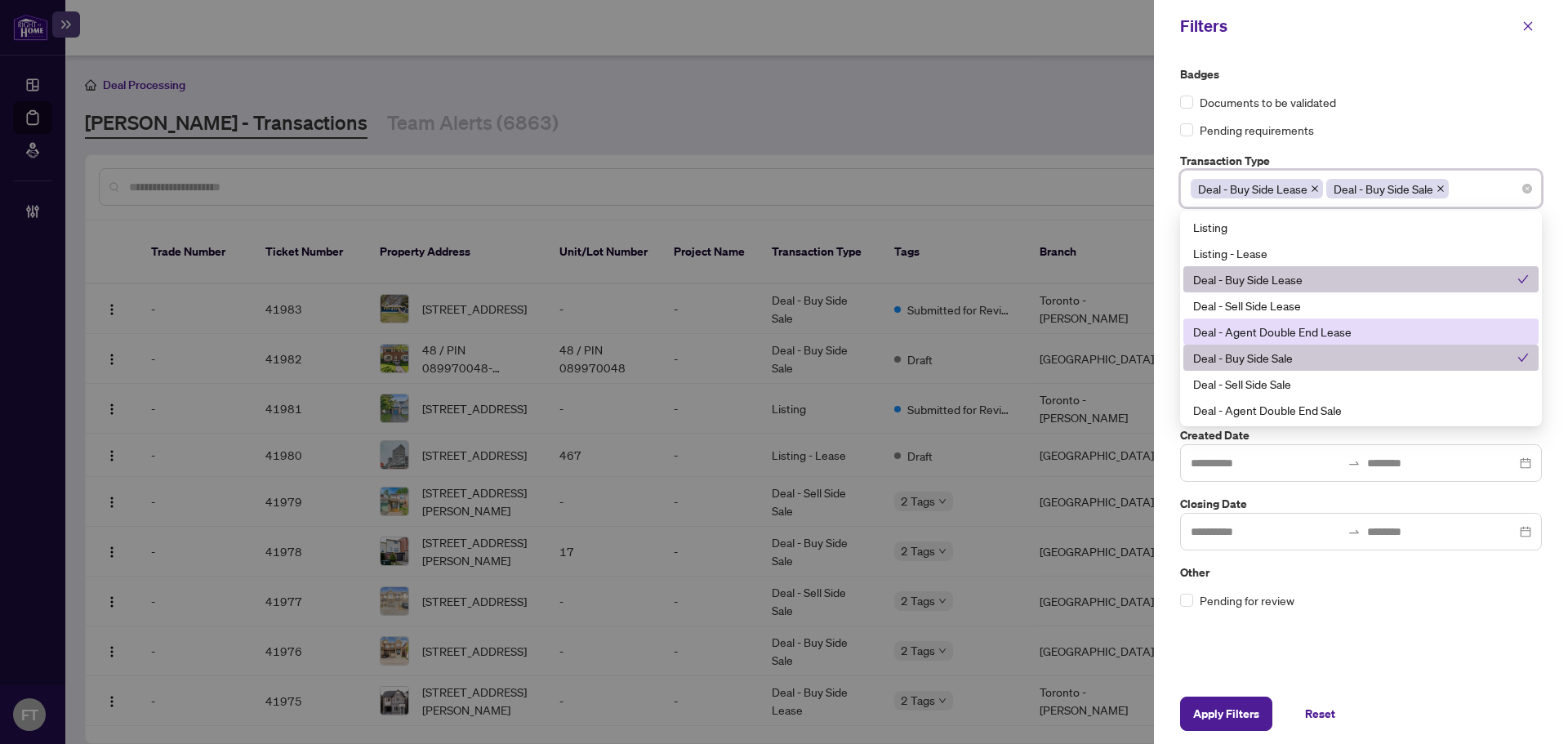 click on "Deal - Agent Double End Lease" at bounding box center [1361, 332] 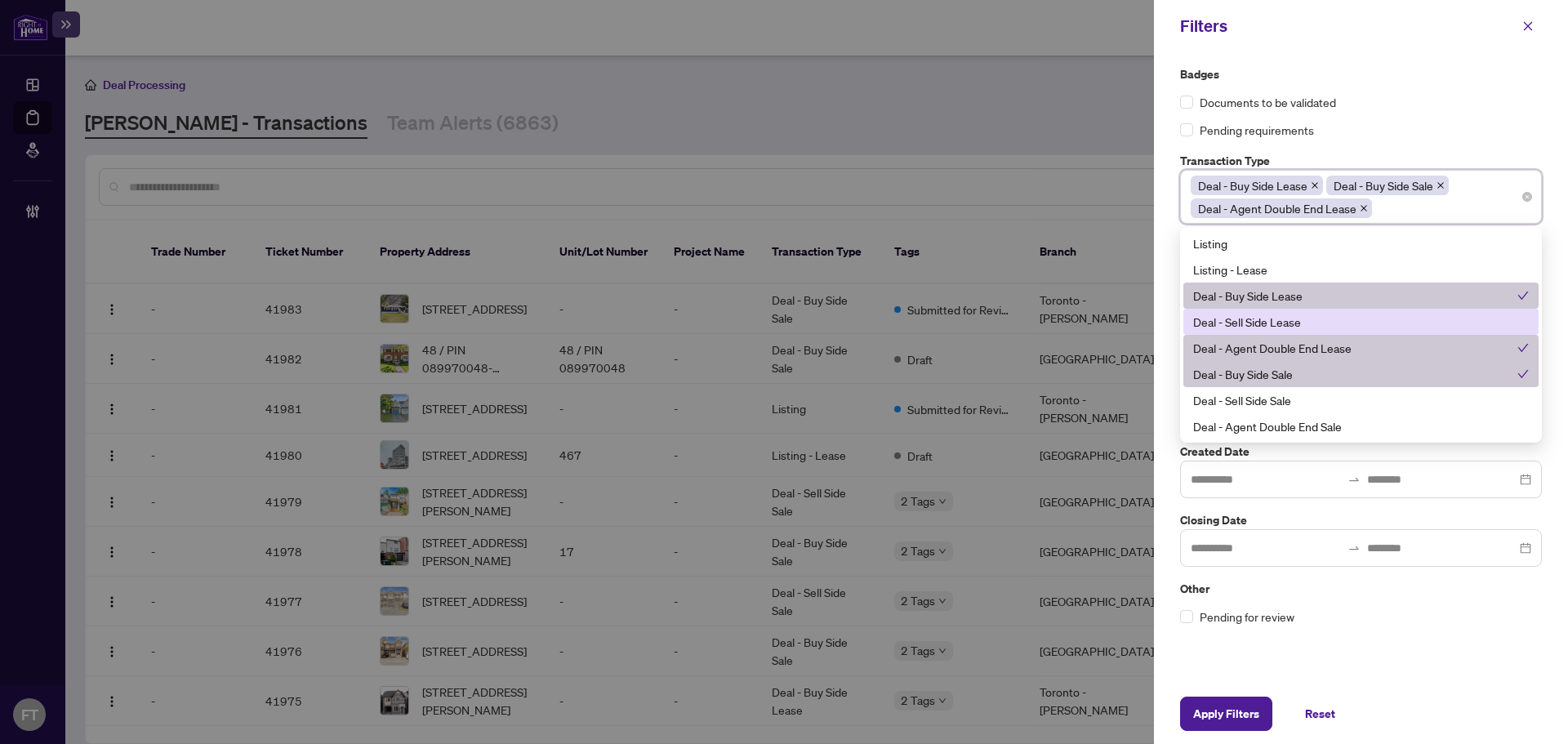 click on "Deal - Sell Side Lease" at bounding box center (1361, 322) 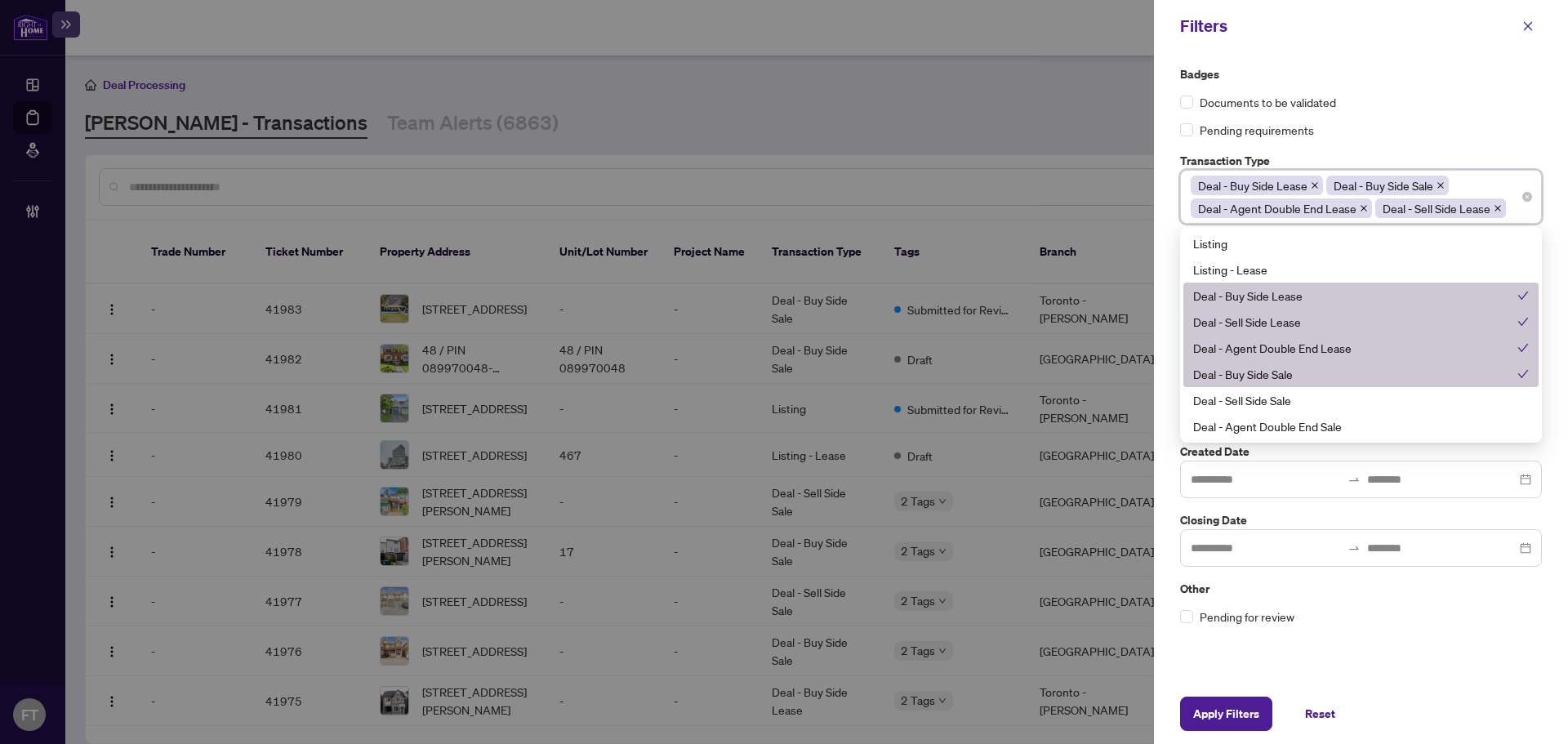 click on "Deal - Buy Side Sale" at bounding box center (1361, 374) 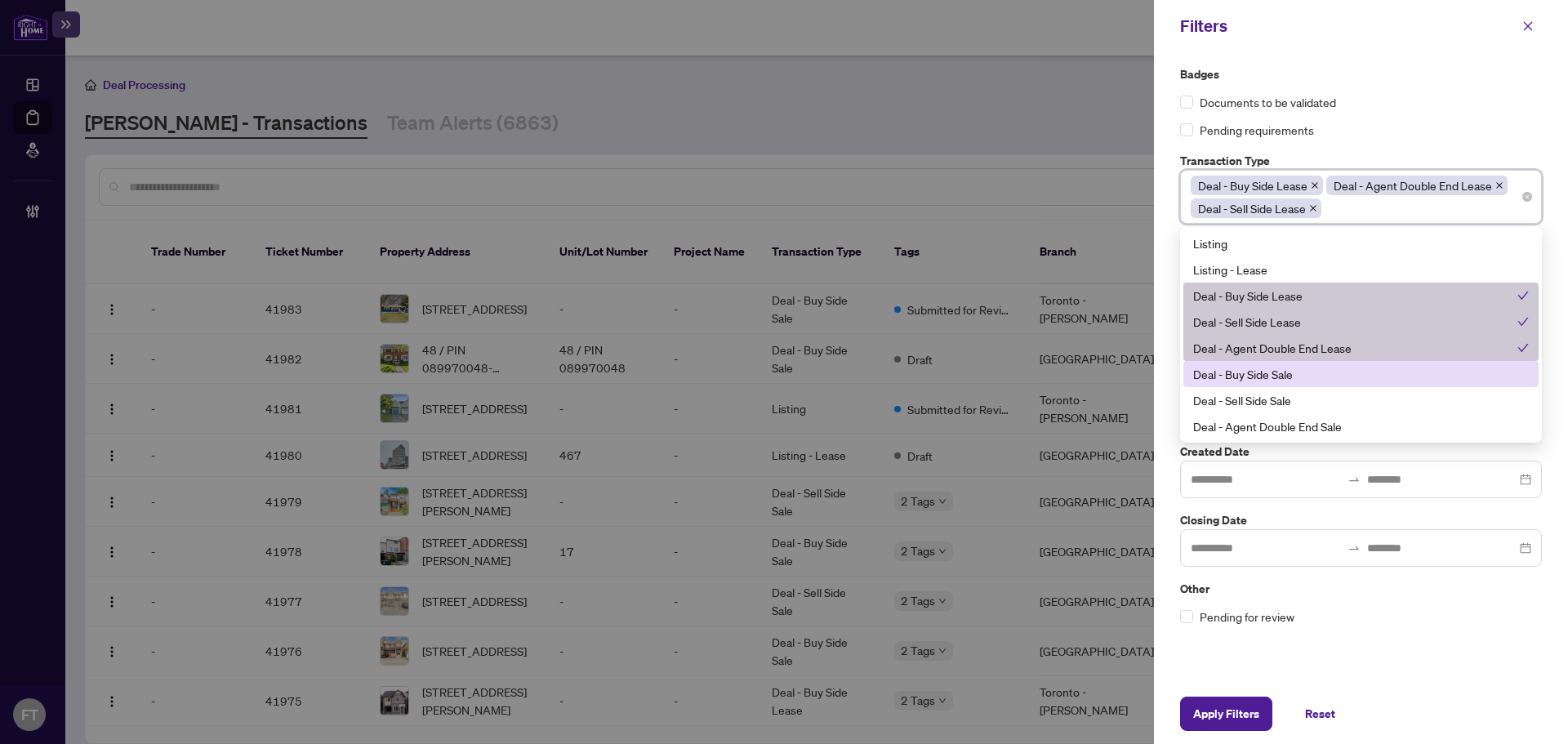 drag, startPoint x: 1243, startPoint y: 381, endPoint x: 1249, endPoint y: 404, distance: 23.76973 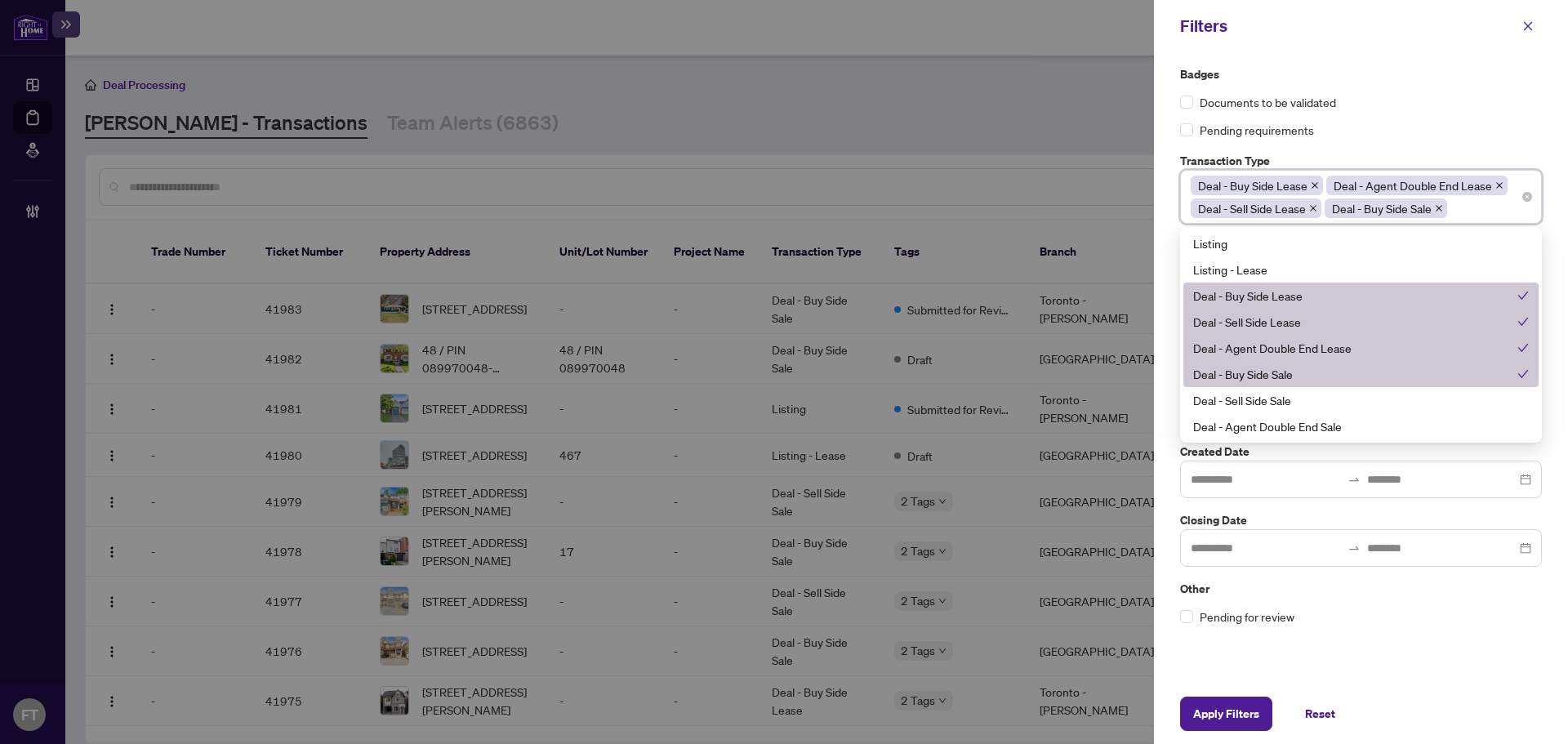 click on "Deal - Sell Side Sale" at bounding box center (1361, 400) 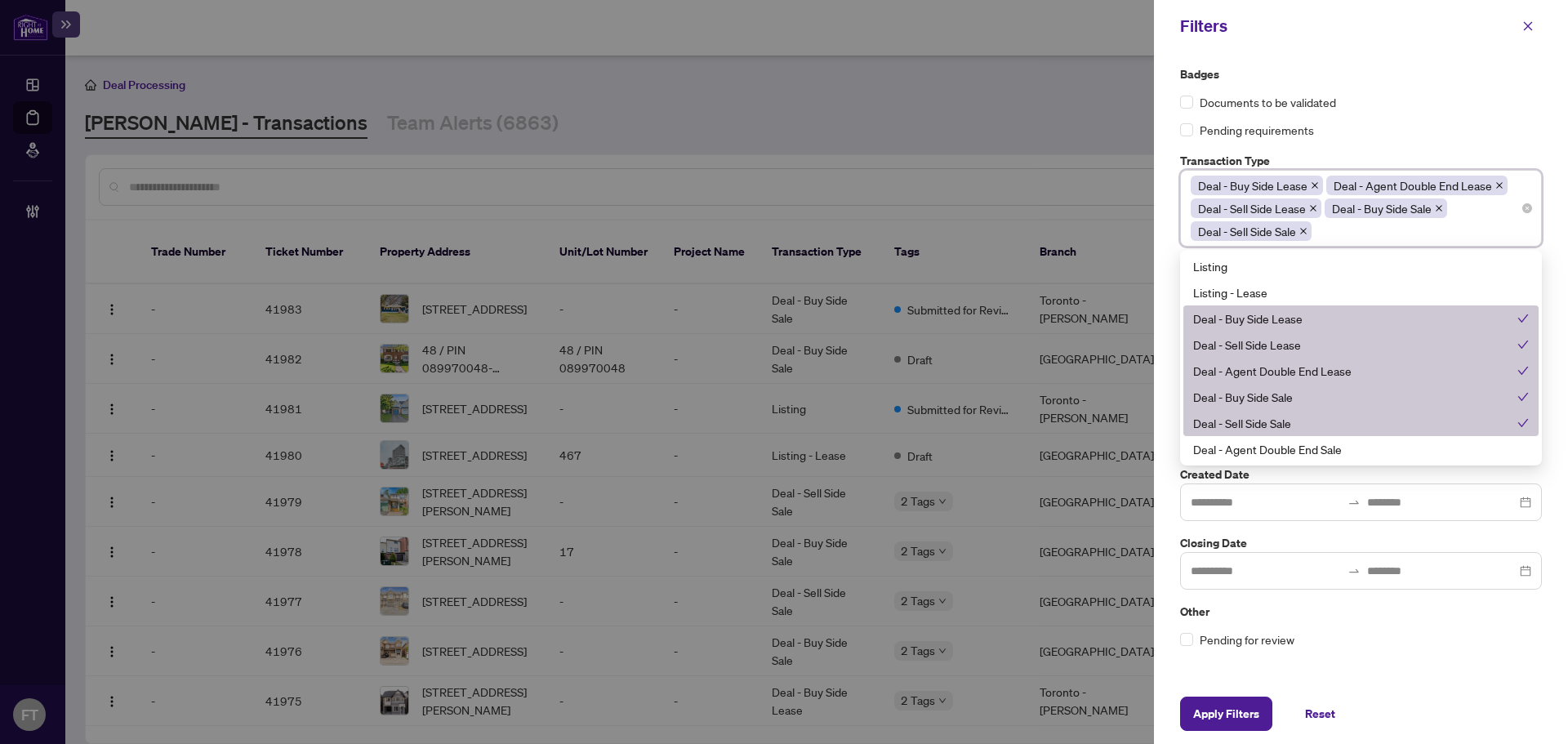 click on "Deal - Sell Side Sale" at bounding box center [1355, 423] 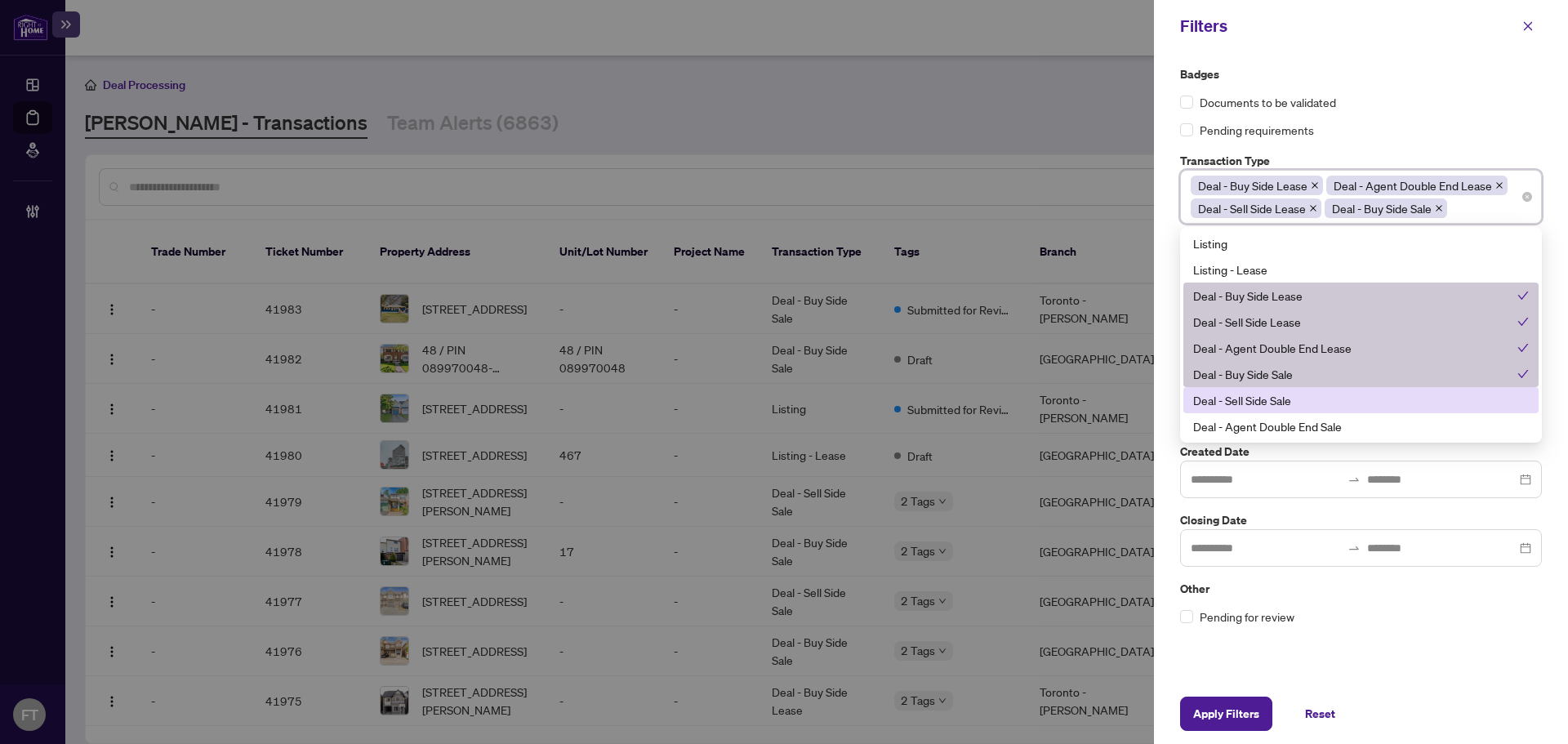 drag, startPoint x: 1275, startPoint y: 401, endPoint x: 1274, endPoint y: 431, distance: 30.01666 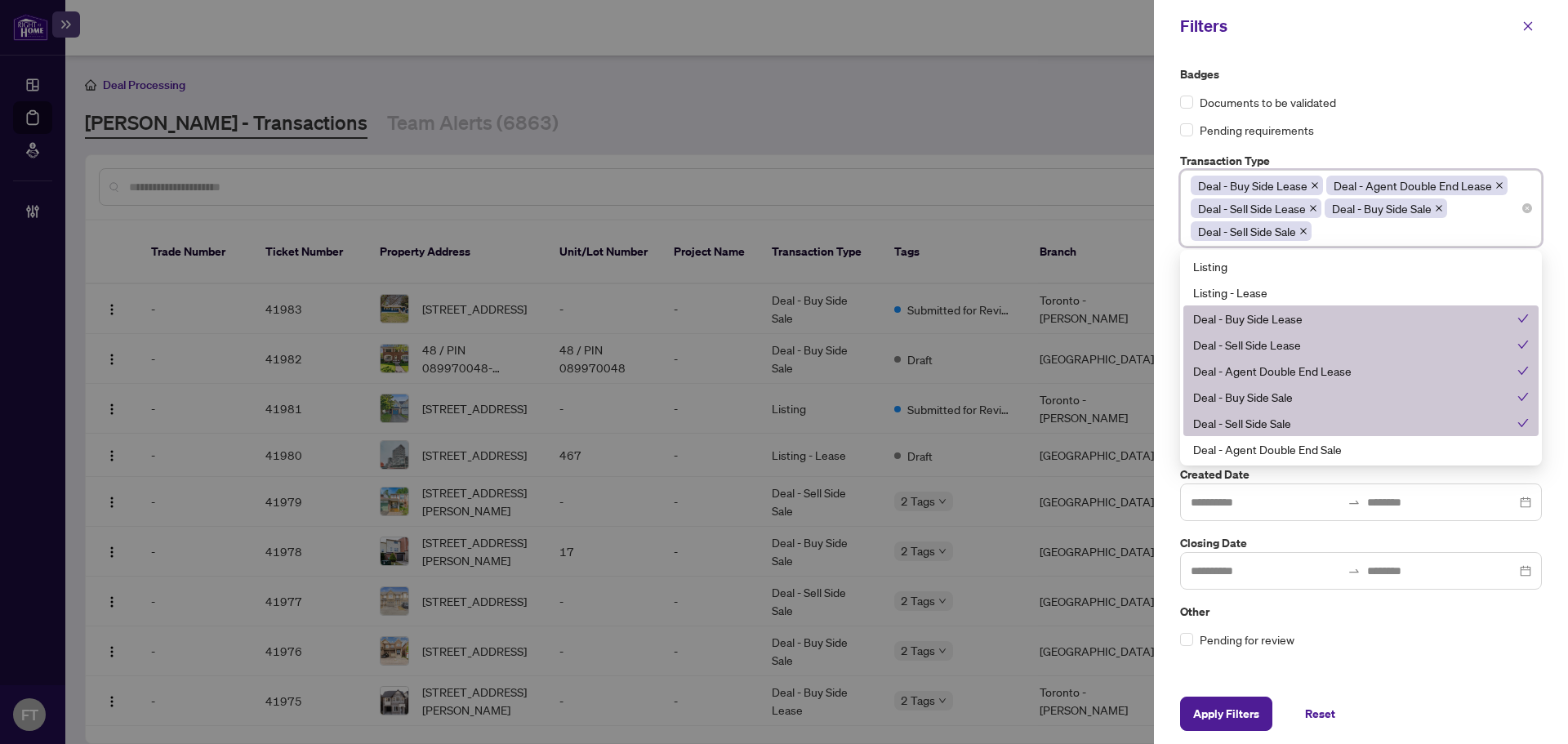 click on "Deal - Sell Side Sale" at bounding box center [1355, 423] 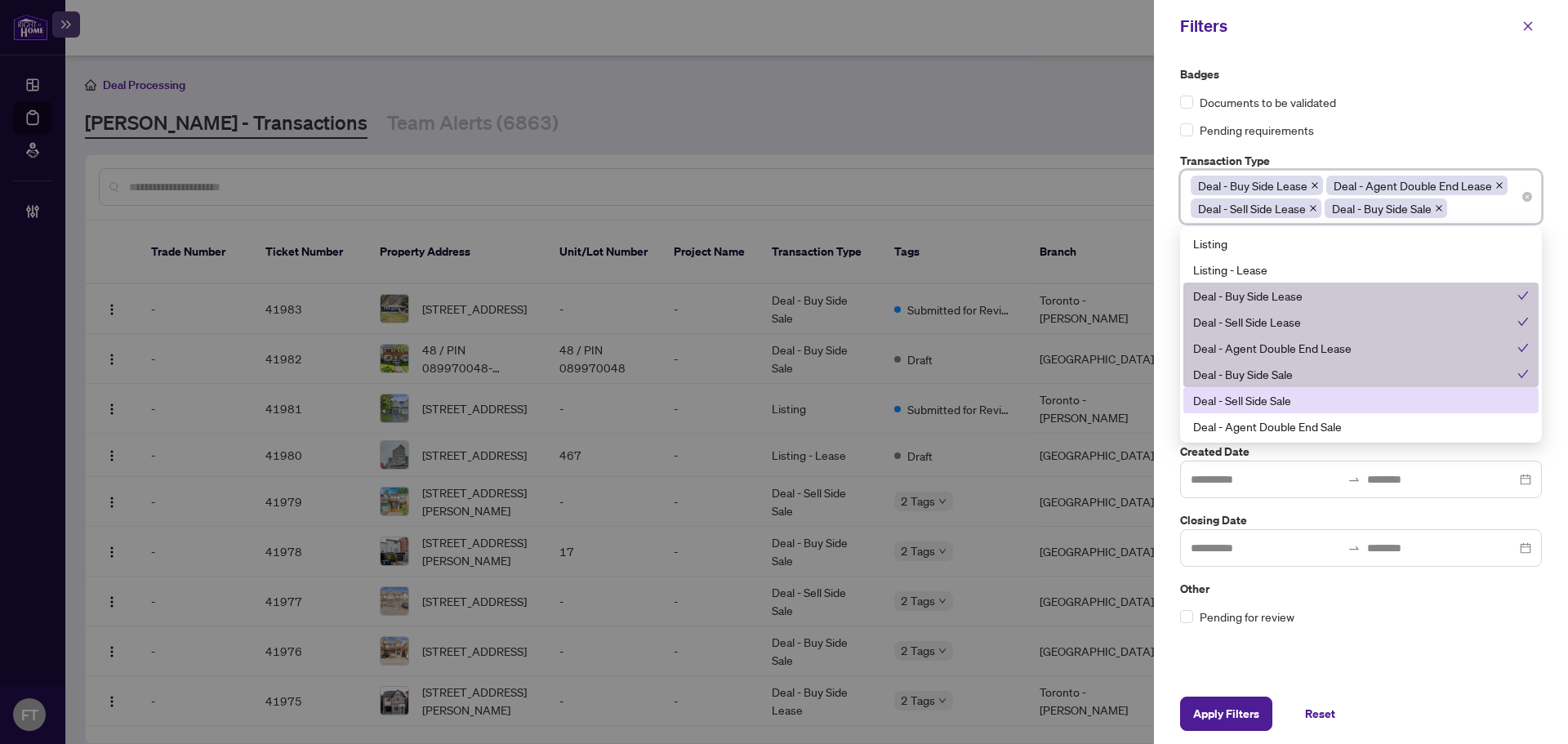 click on "Deal - Sell Side Sale" at bounding box center [1361, 400] 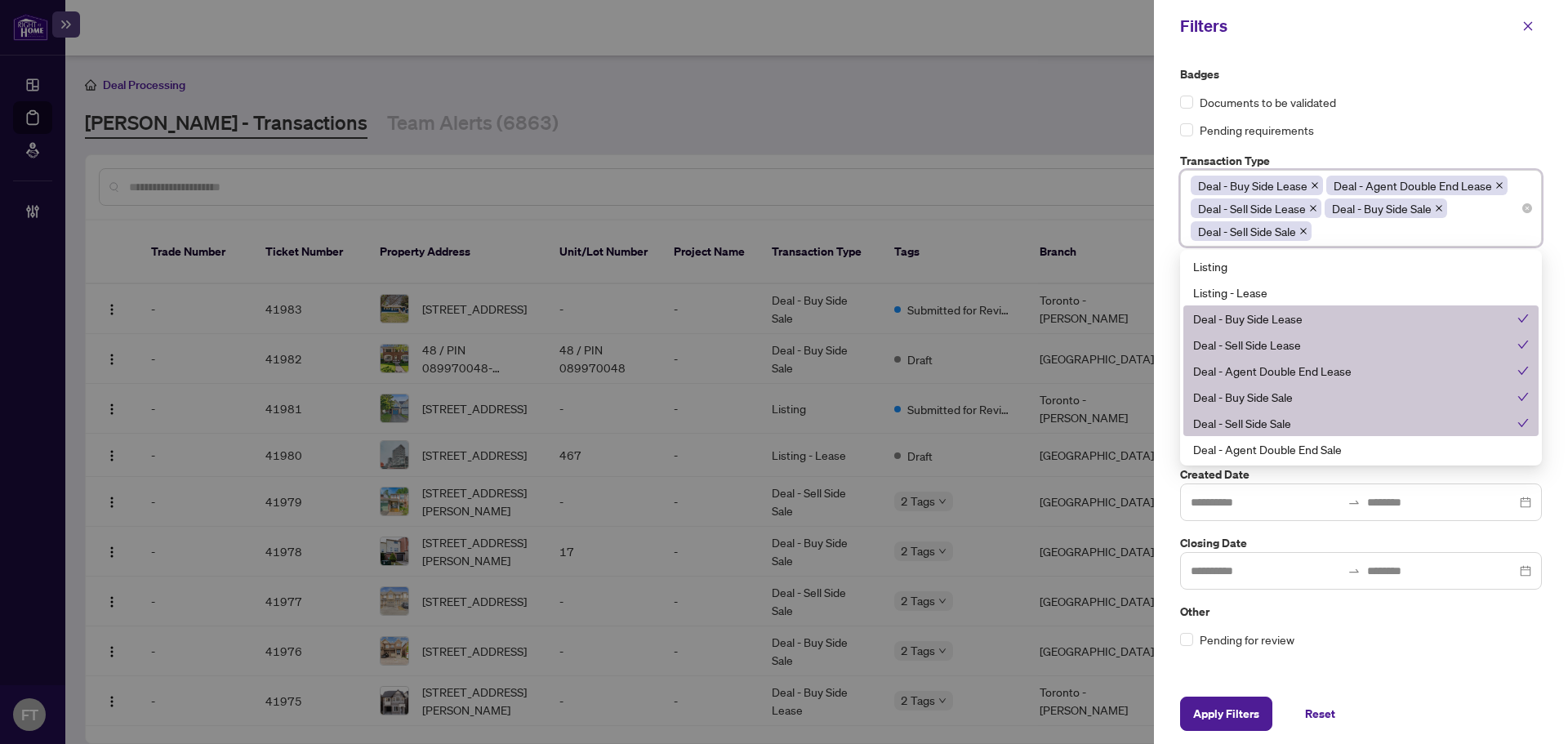click on "Deal - Agent Double End Sale" at bounding box center [1361, 449] 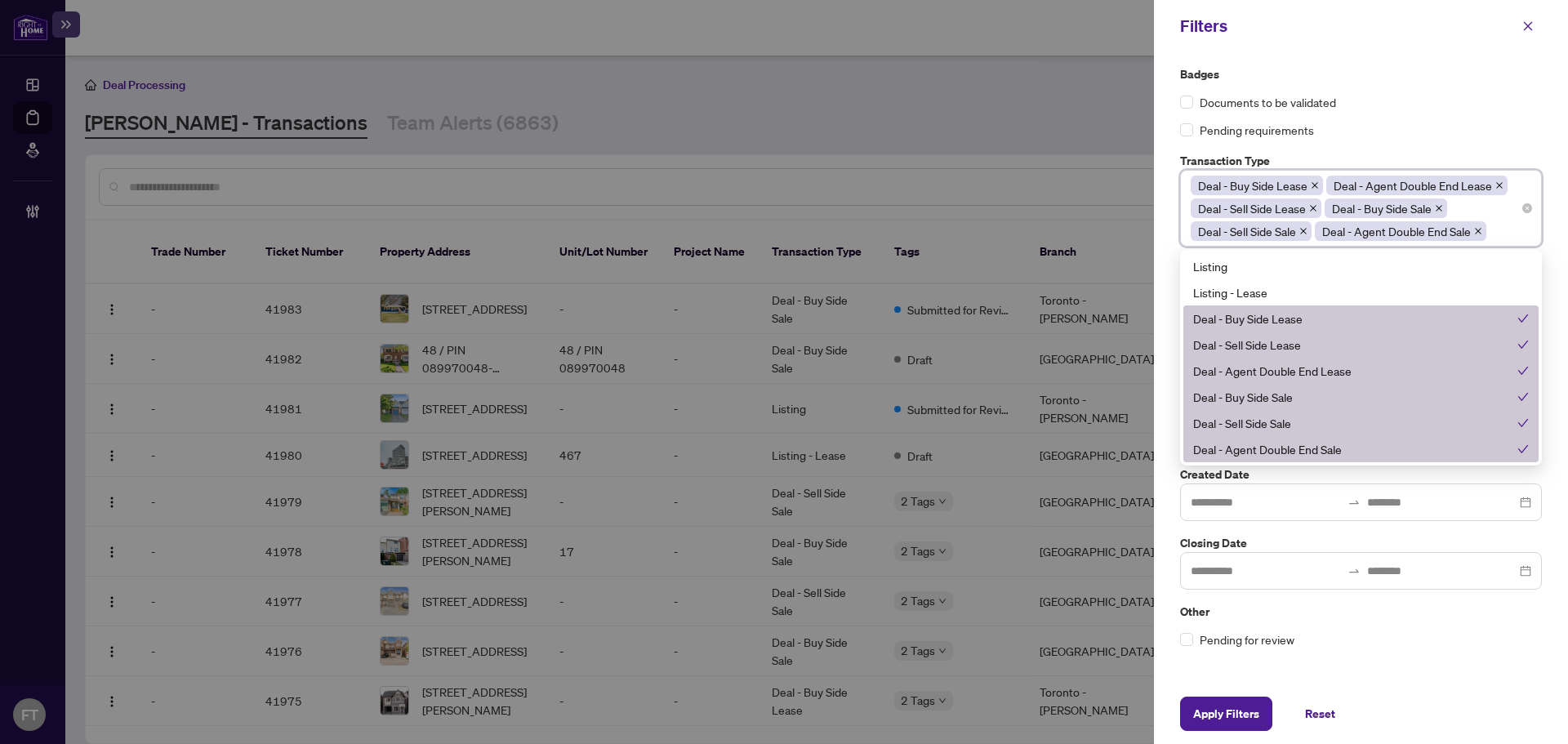 scroll, scrollTop: 82, scrollLeft: 0, axis: vertical 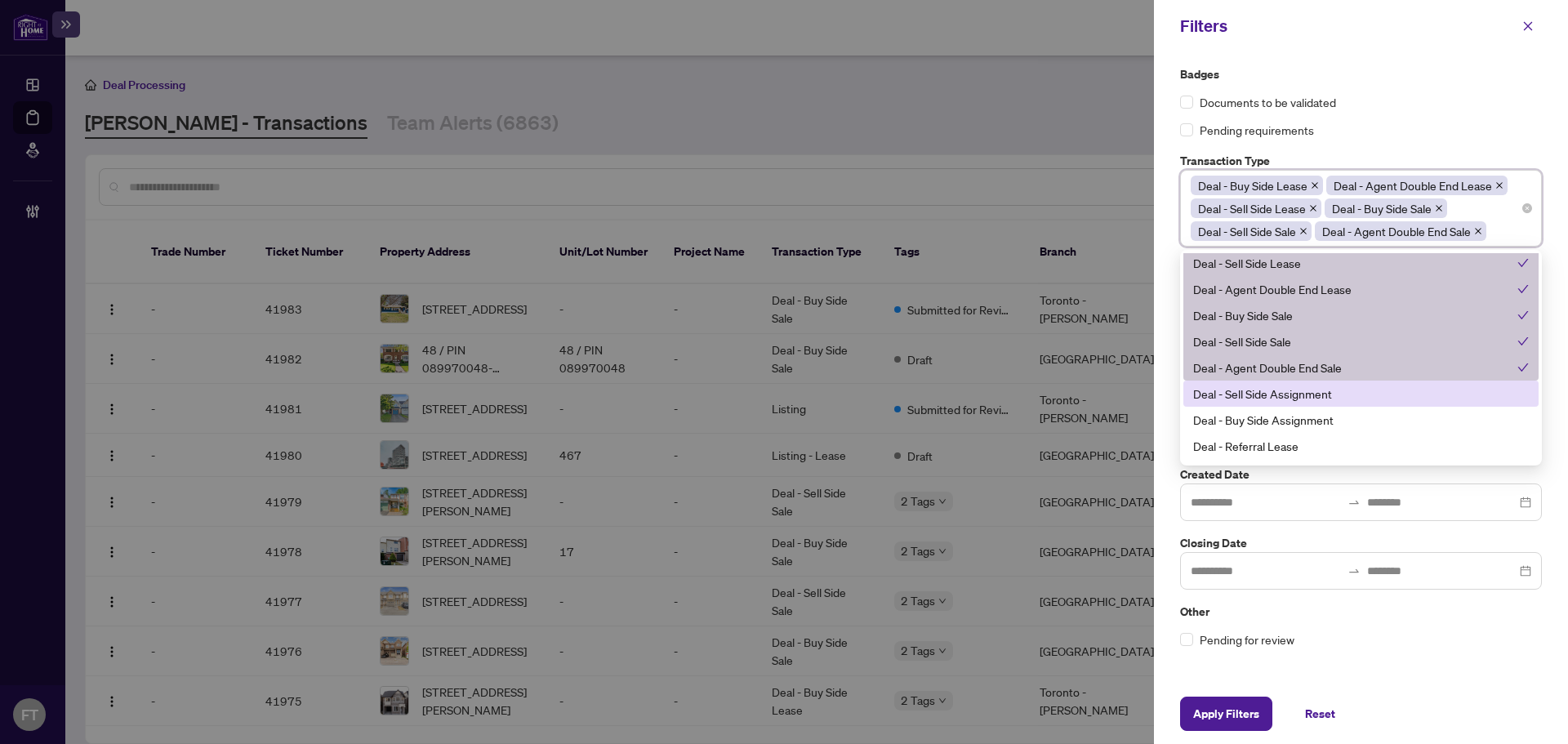 click on "Deal - Sell Side Assignment" at bounding box center (1361, 394) 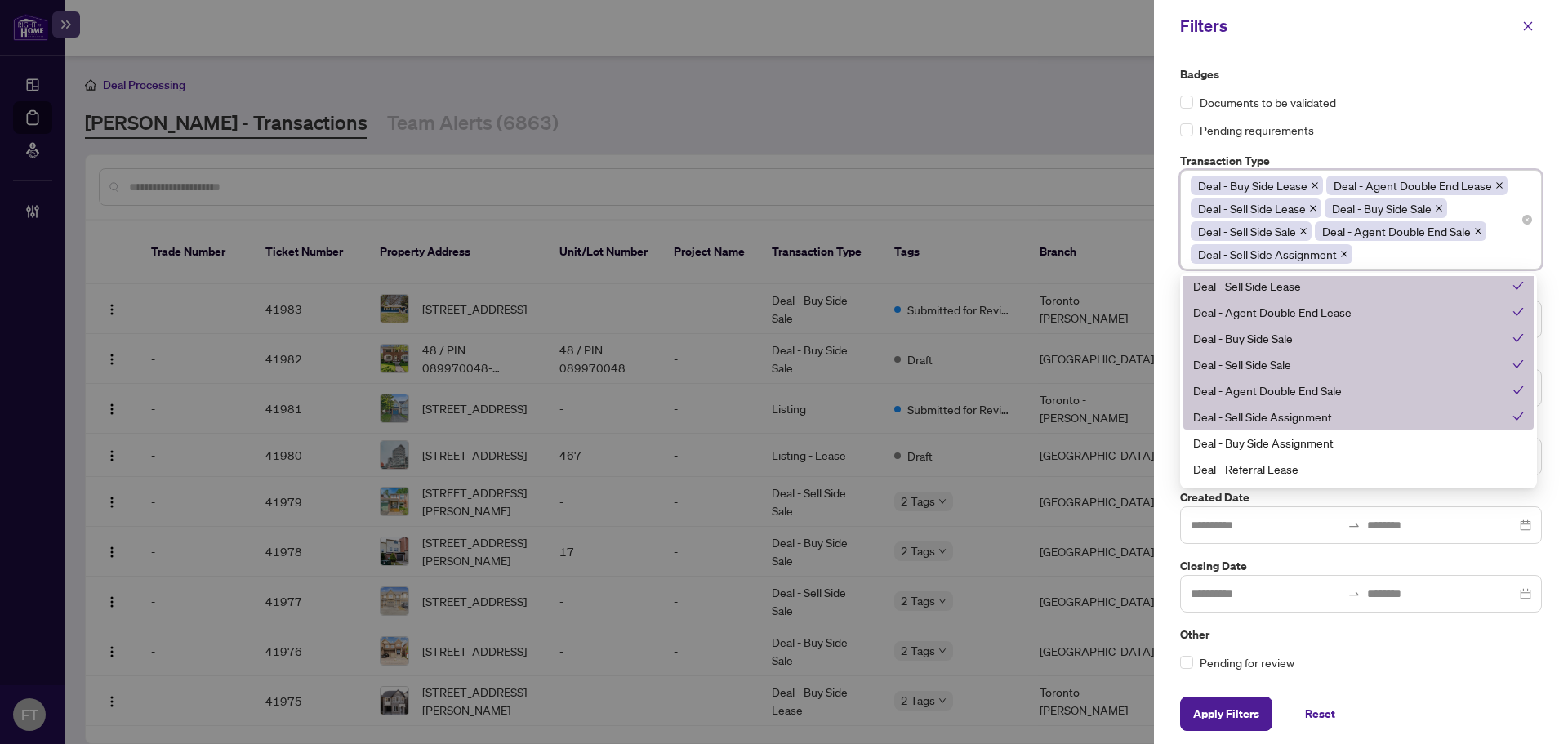 click on "Deal - Sell Side Assignment" at bounding box center (1352, 417) 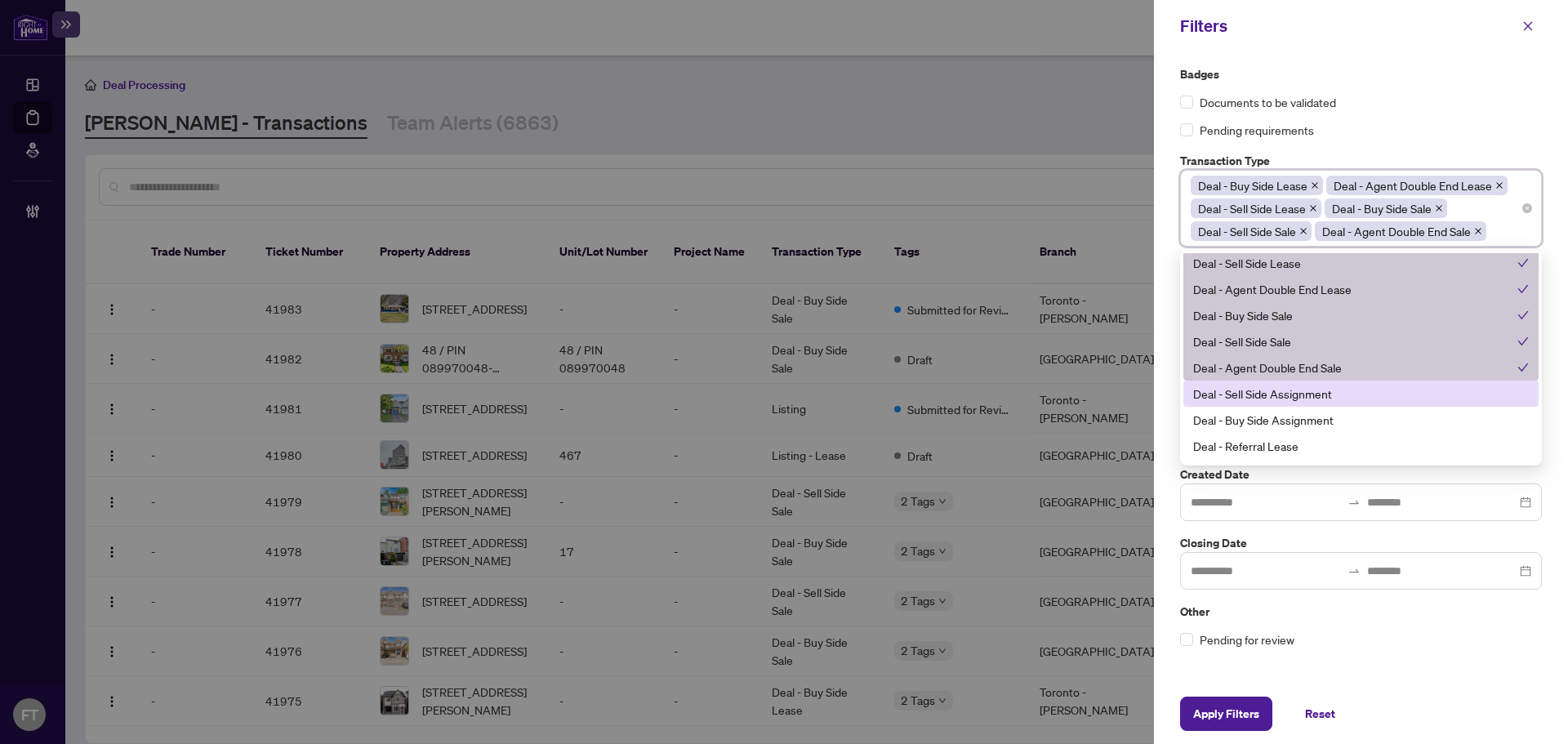 click on "Deal - Sell Side Assignment" at bounding box center [1361, 394] 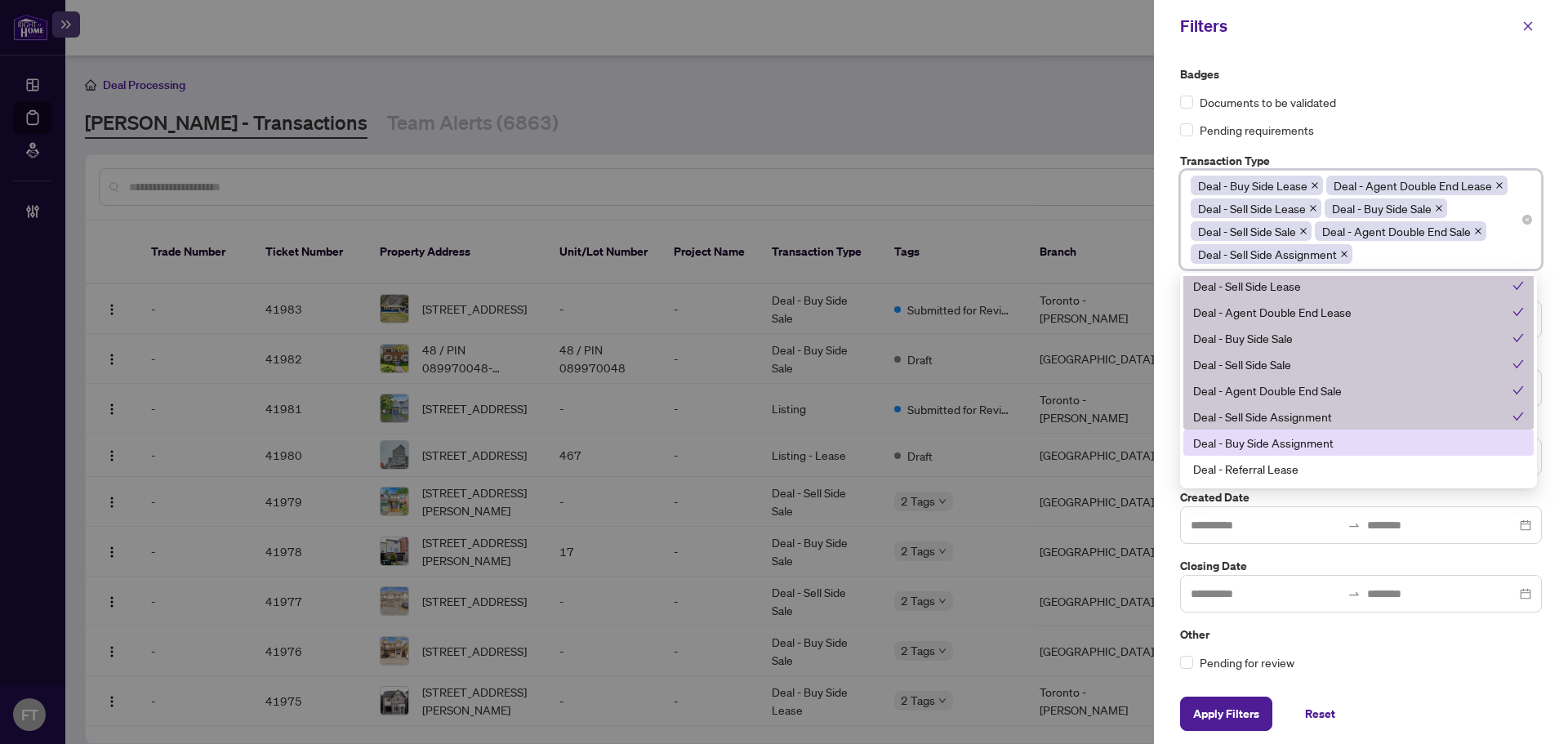 click on "Deal - Buy Side Assignment" at bounding box center (1358, 443) 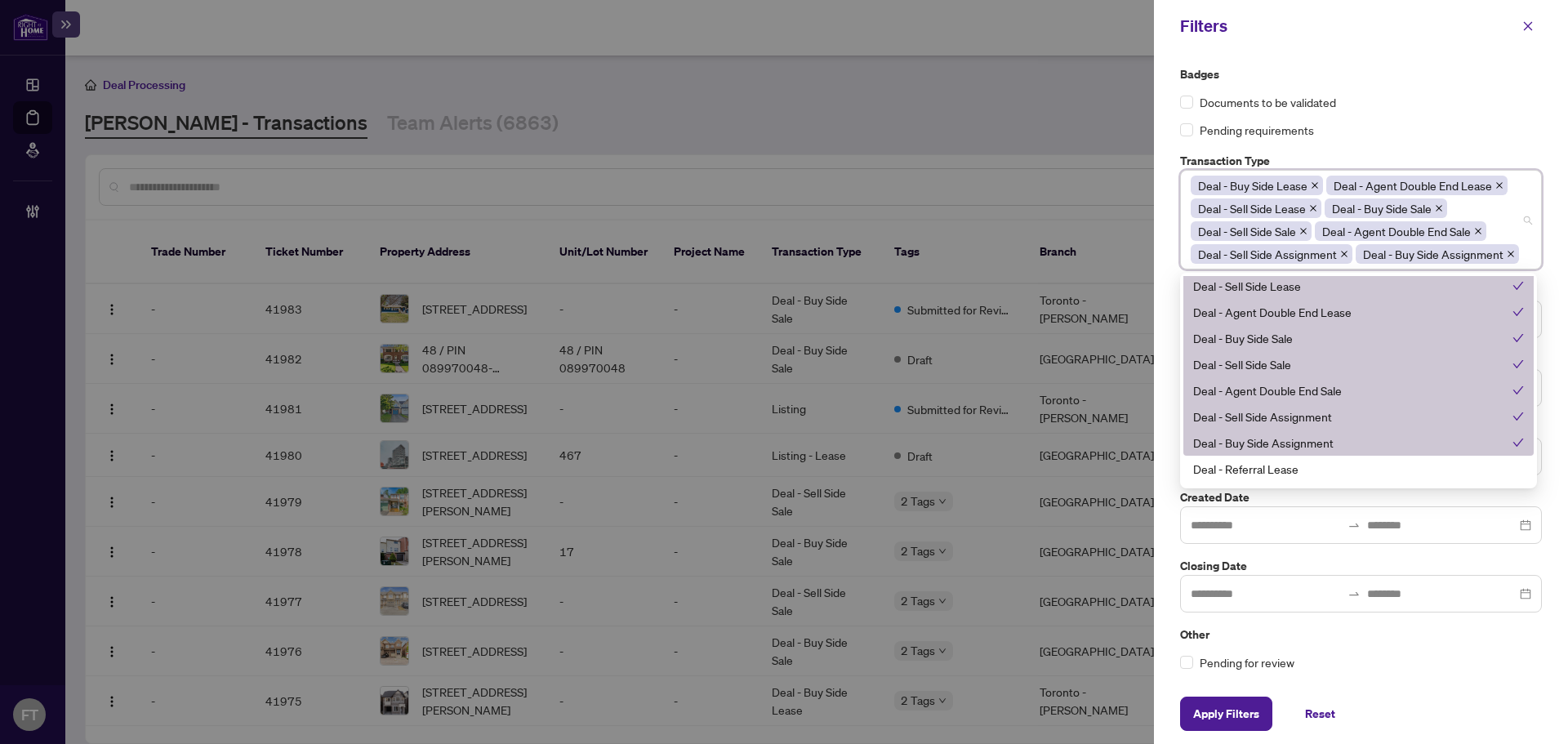 click on "Badges Documents to be validated Pending requirements Transaction Type Deal - Buy Side Lease Deal - Agent Double End Lease Deal - Sell Side Lease Deal - Buy Side Sale Deal - Sell Side Sale Deal - Agent Double End Sale Deal - Sell Side Assignment Deal - Buy Side Assignment   21 22 23 Deal - Sell Side Lease Deal - Agent Double End Lease Deal - Buy Side Sale Deal - Sell Side Sale Deal - Agent Double End Sale Deal - Sell Side Assignment Deal - Buy Side Assignment Deal - Referral Lease Deal - Referral Sale Deal - Builder Branch   Select branch Status   Select status Tags   Select tags Created Date Closing Date Other Pending for review" at bounding box center (1361, 368) 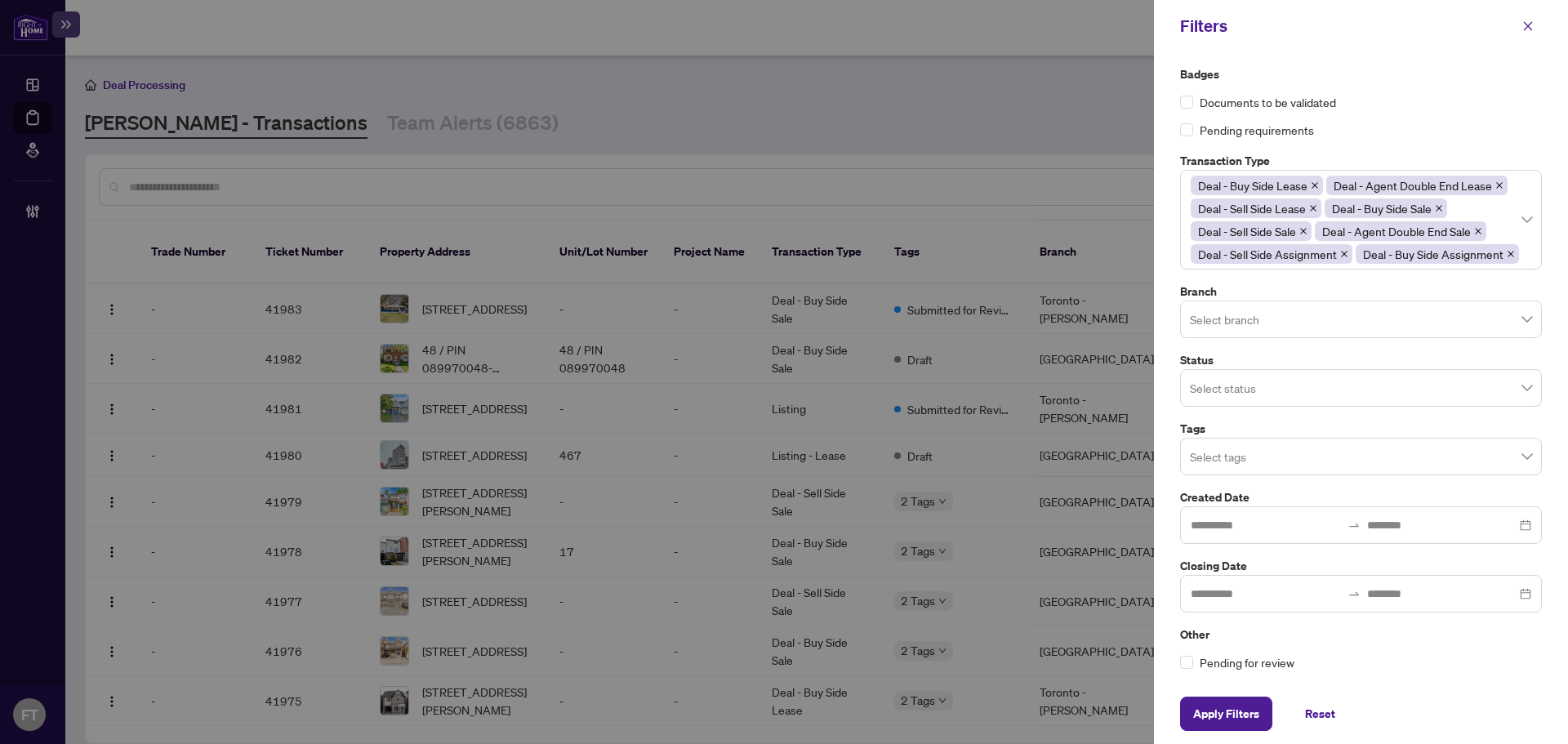 click at bounding box center (1361, 319) 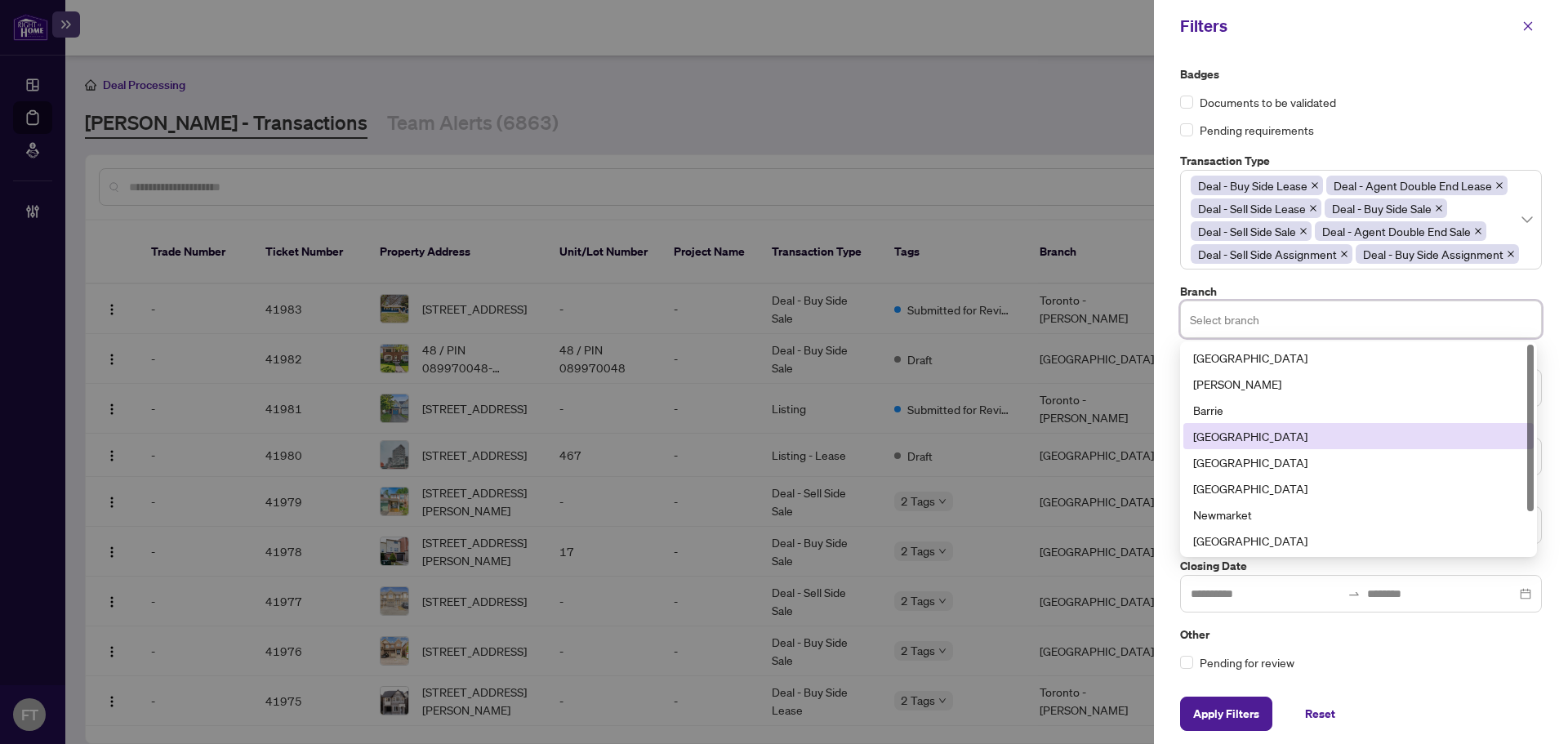 click on "Burlington" at bounding box center [1358, 436] 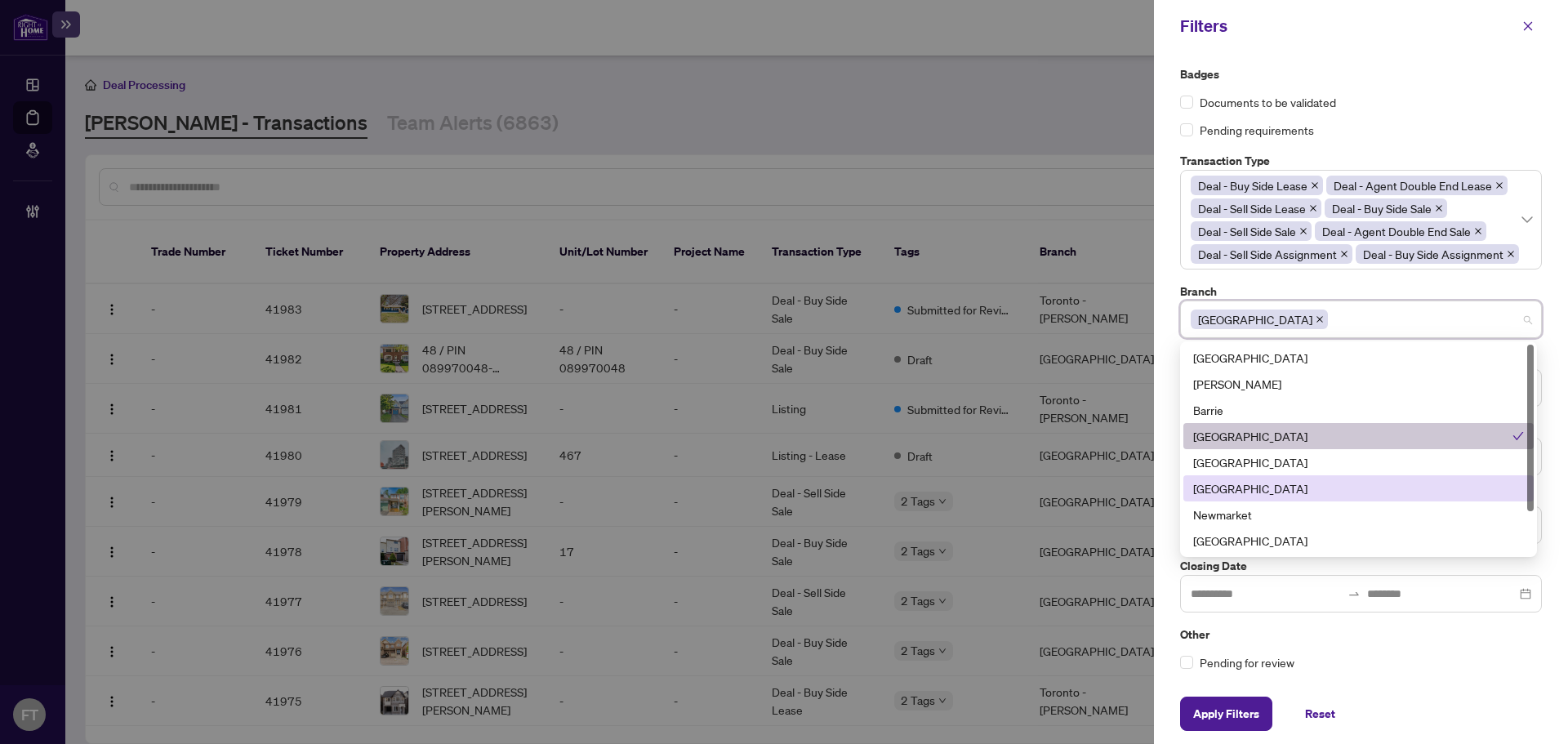 click on "Mississauga" at bounding box center [1358, 488] 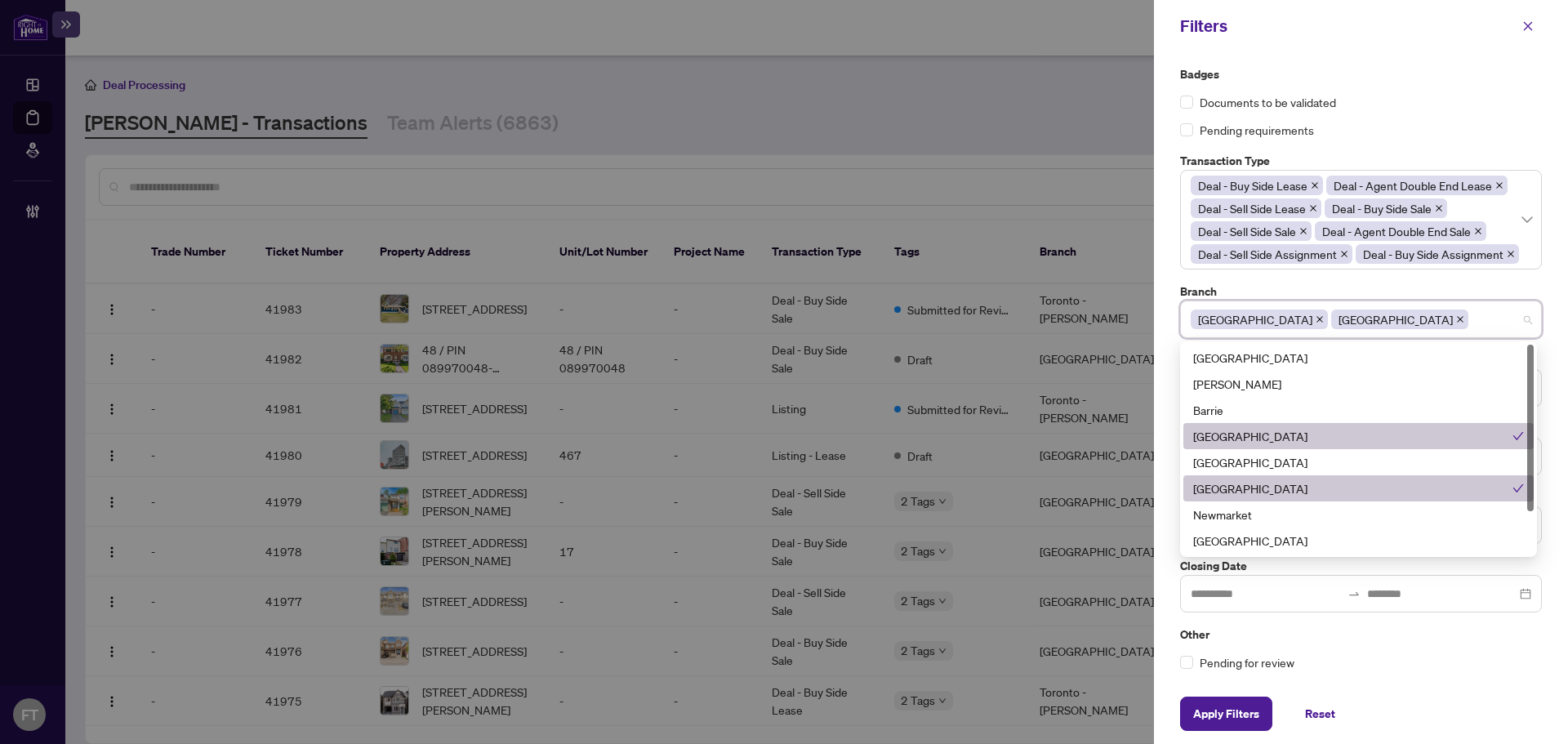 click on "Badges Documents to be validated Pending requirements Transaction Type Deal - Buy Side Lease Deal - Agent Double End Lease Deal - Sell Side Lease Deal - Buy Side Sale Deal - Sell Side Sale Deal - Agent Double End Sale Deal - Sell Side Assignment Deal - Buy Side Assignment   21 22 23 Deal - Sell Side Lease Deal - Agent Double End Lease Deal - Buy Side Sale Deal - Sell Side Sale Deal - Agent Double End Sale Deal - Sell Side Assignment Deal - Buy Side Assignment Deal - Referral Lease Deal - Referral Sale Deal - Builder Branch Burlington Mississauga   5 6 7 Richmond Hill Vaughan Barrie Burlington Durham Mississauga Newmarket Ottawa Toronto - Corporate Toronto - Don Mills Status   Select status Tags   Select tags Created Date Closing Date Other Pending for review" at bounding box center [1361, 368] 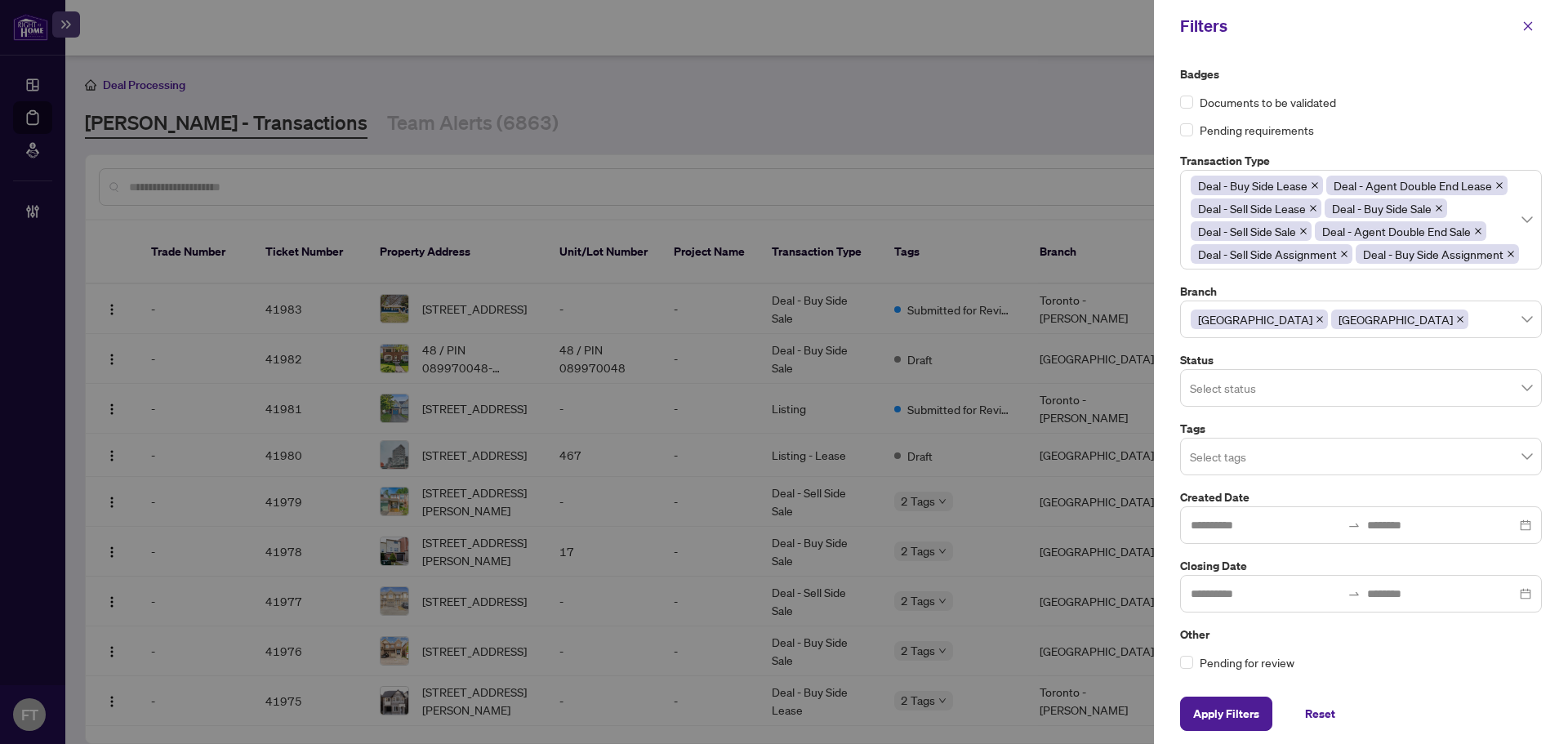 click at bounding box center [1361, 456] 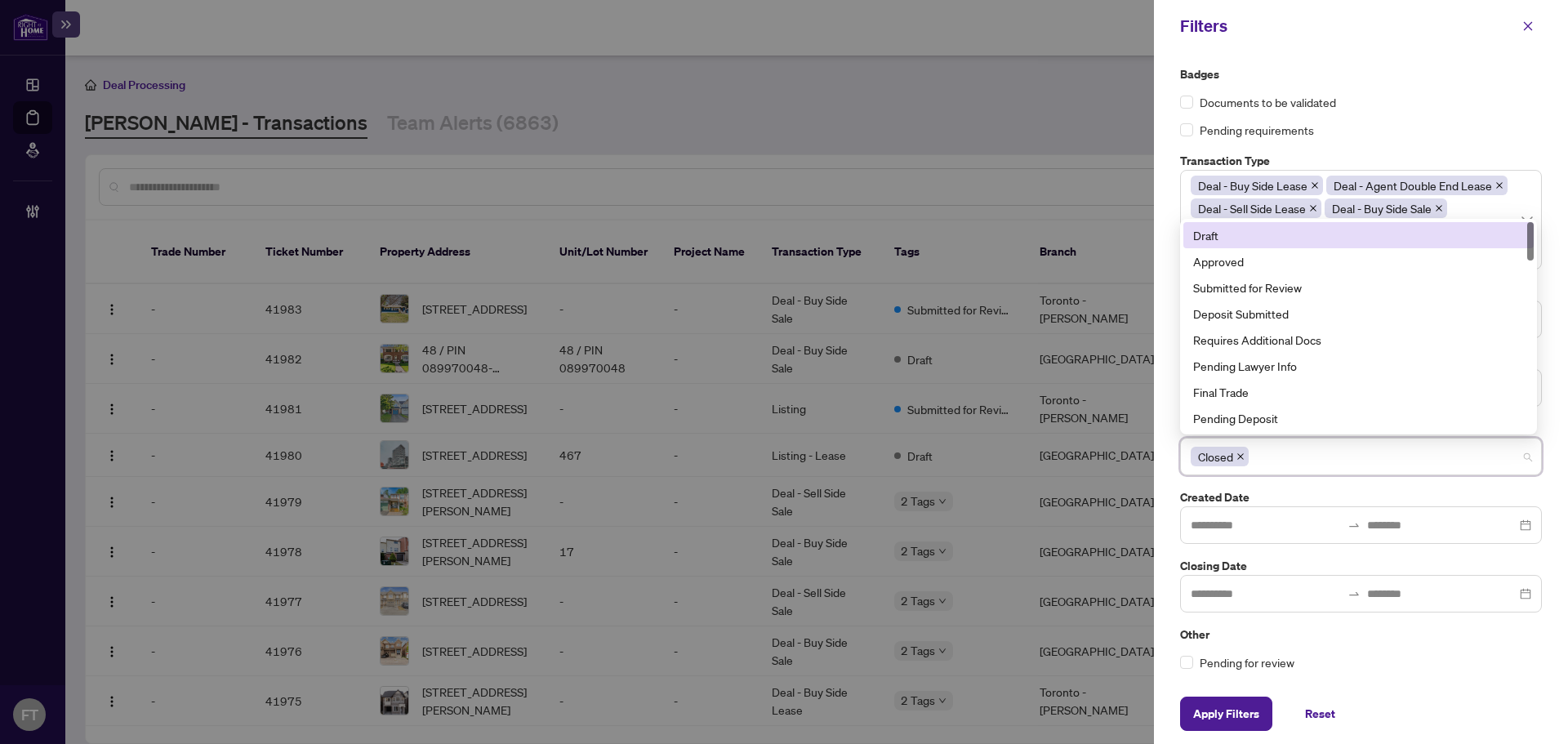 click on "Badges Documents to be validated Pending requirements Transaction Type Deal - Buy Side Lease Deal - Agent Double End Lease Deal - Sell Side Lease Deal - Buy Side Sale Deal - Sell Side Sale Deal - Agent Double End Sale Deal - Sell Side Assignment Deal - Buy Side Assignment   21 22 23 Deal - Sell Side Lease Deal - Agent Double End Lease Deal - Buy Side Sale Deal - Sell Side Sale Deal - Agent Double End Sale Deal - Sell Side Assignment Deal - Buy Side Assignment Deal - Referral Lease Deal - Referral Sale Deal - Builder Branch Burlington Mississauga   5 6 7 Richmond Hill Vaughan Barrie Burlington Durham Mississauga Newmarket Ottawa Toronto - Corporate Toronto - Don Mills Status   Select status Tags Closed   1 2 Draft Approved Submitted for Review Deposit Submitted Requires Additional Docs Pending Lawyer Info Final Trade Pending Deposit Cancellation Requested With Payroll Created Date Closing Date Other Pending for review" at bounding box center [1361, 368] 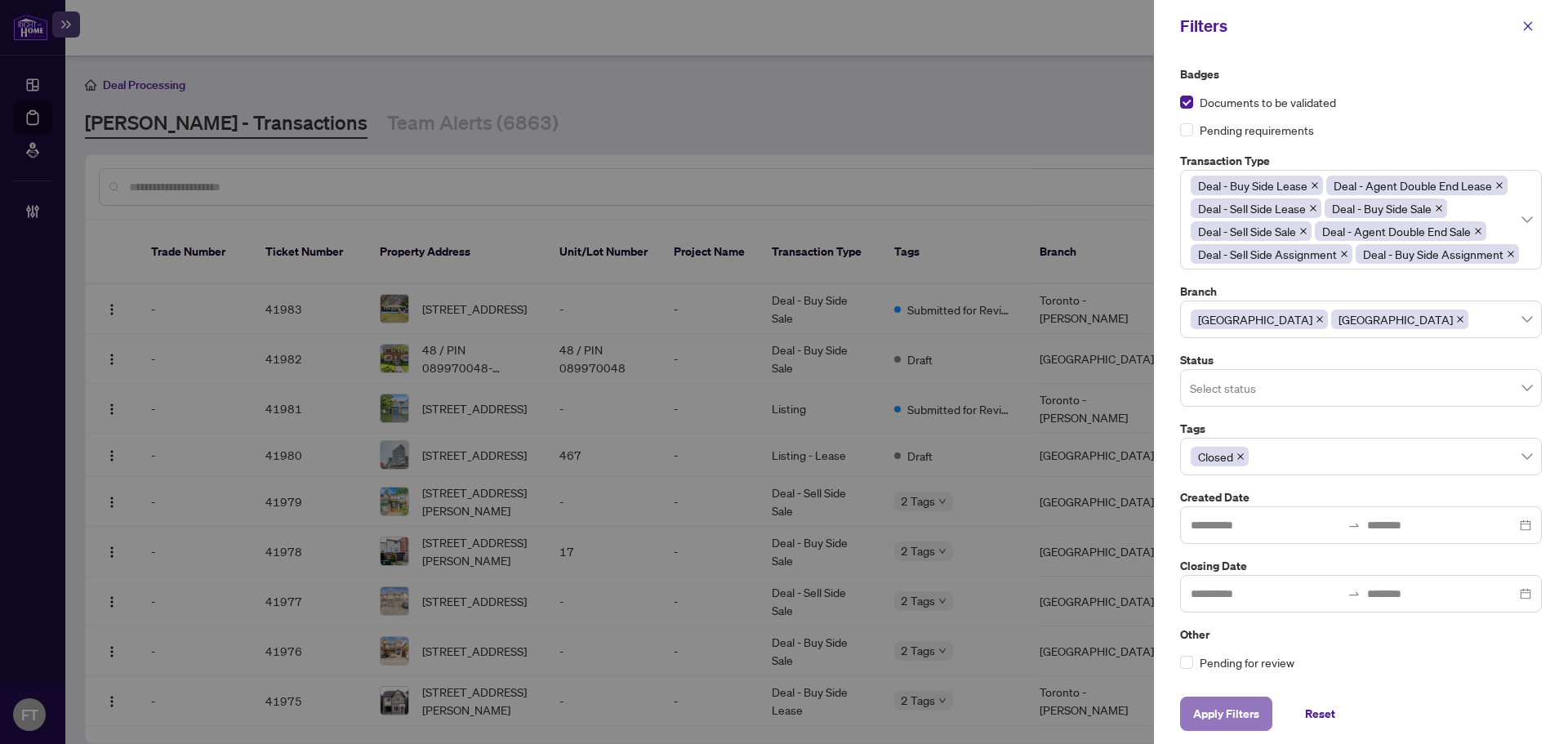 click on "Apply Filters" at bounding box center (1226, 714) 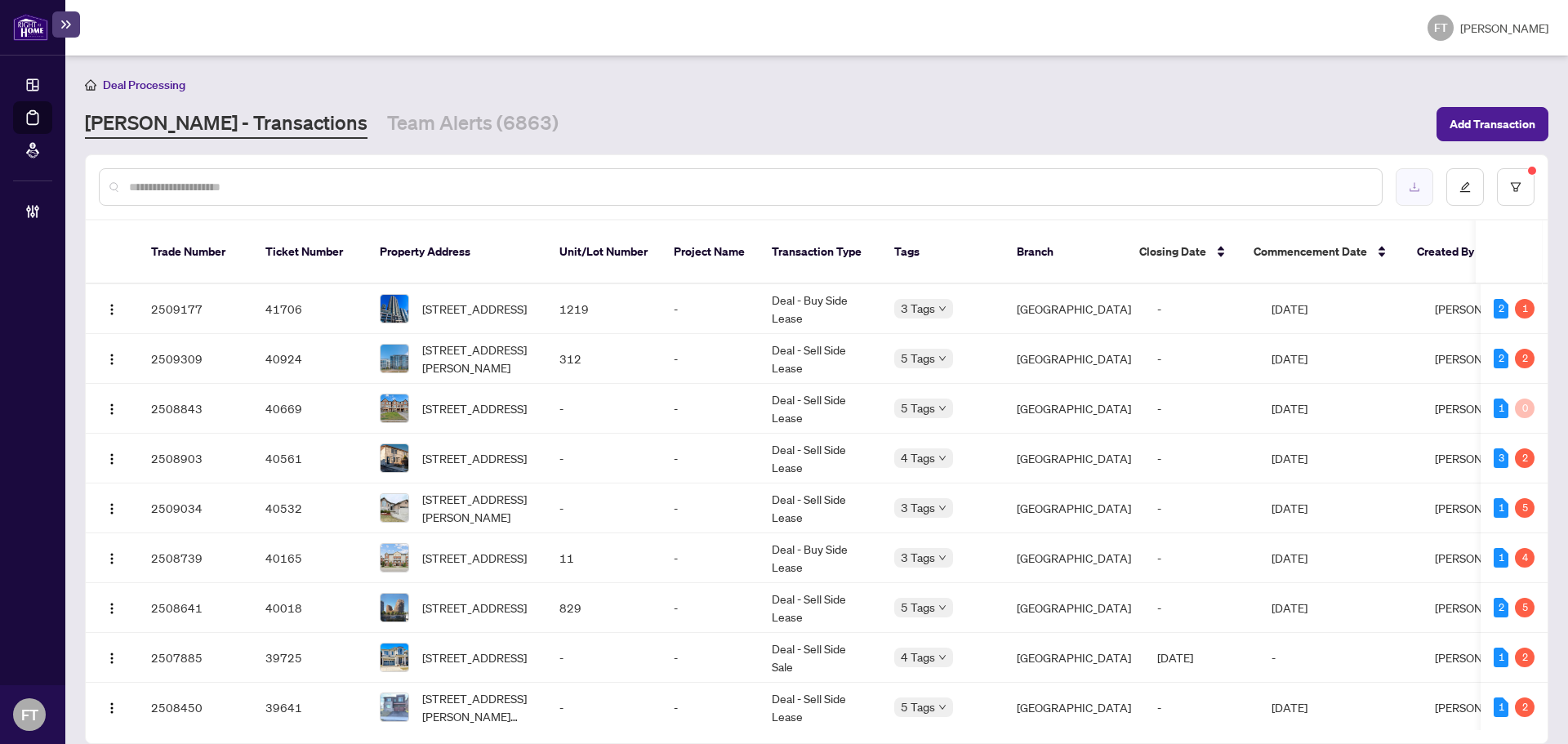 click 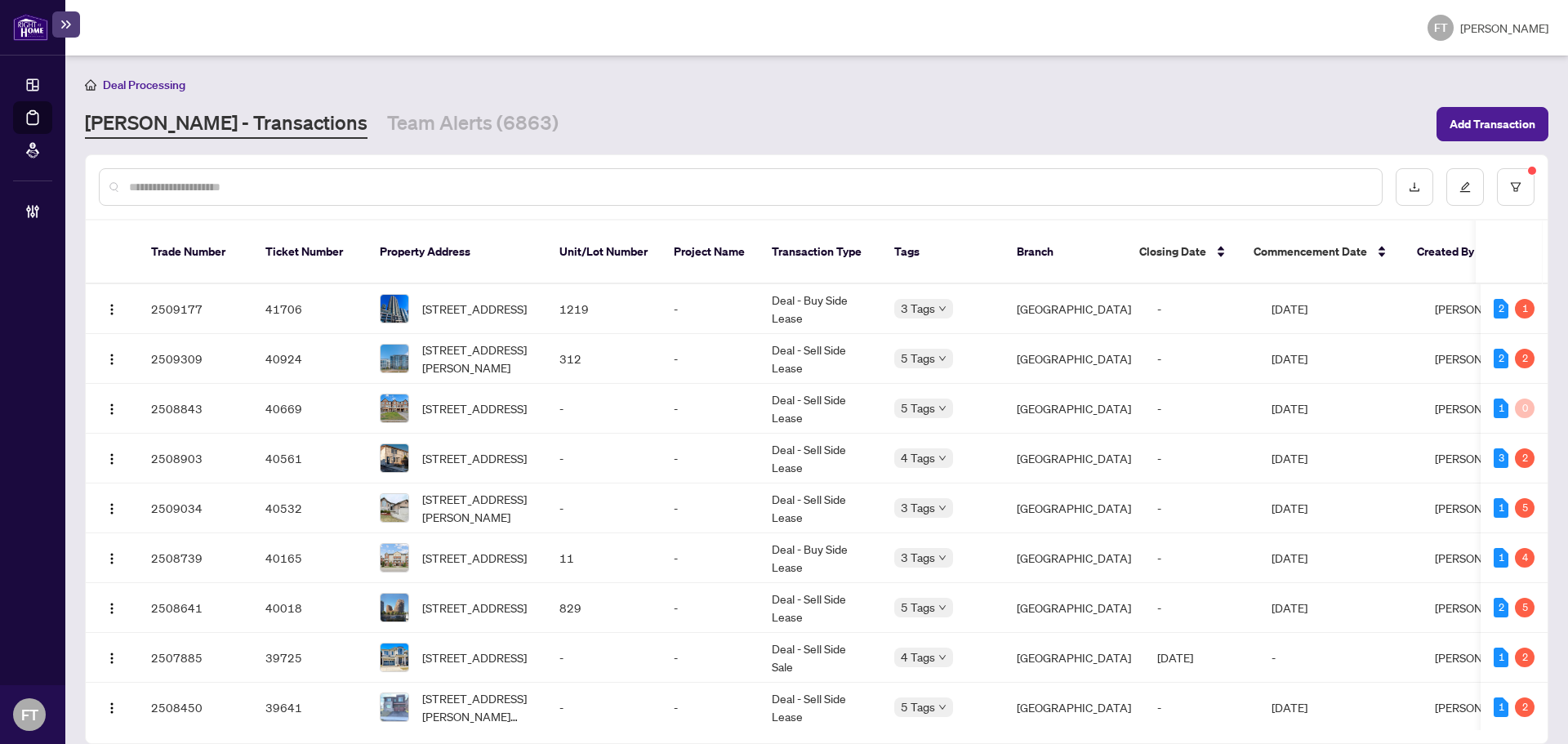 click on "RAHR - Transactions Team Alerts   (6863)" at bounding box center [755, 124] 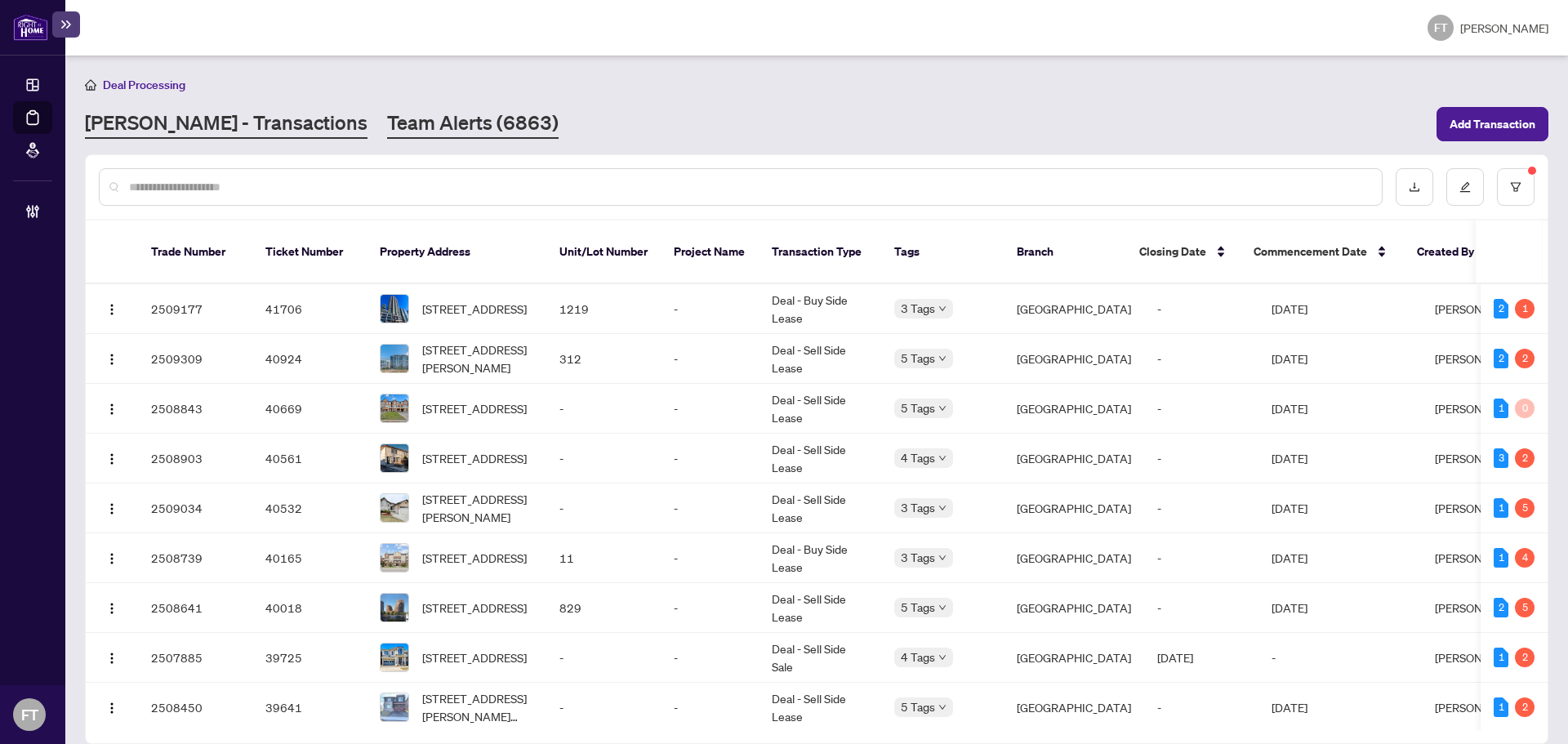 click on "Team Alerts   (6863)" at bounding box center (473, 124) 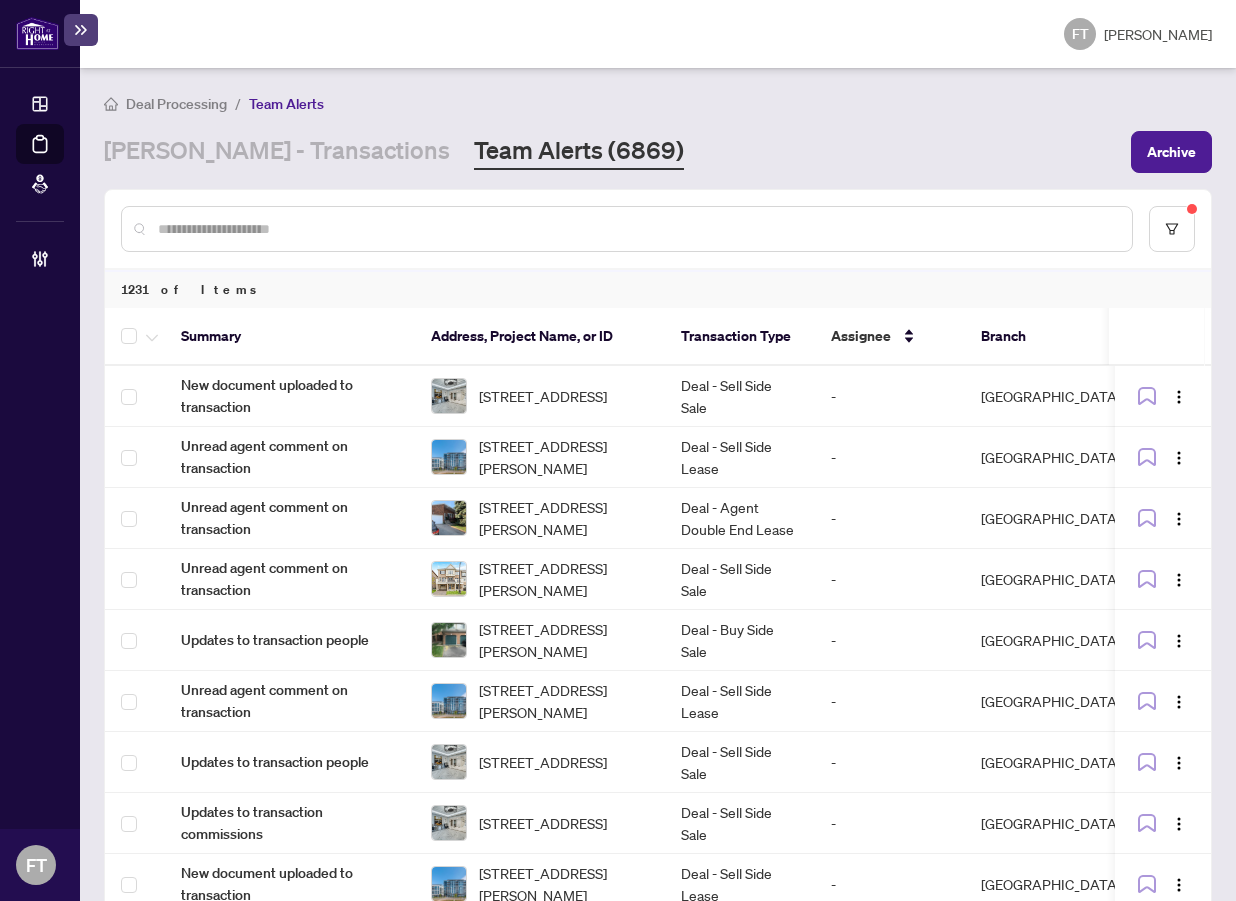 click at bounding box center [637, 229] 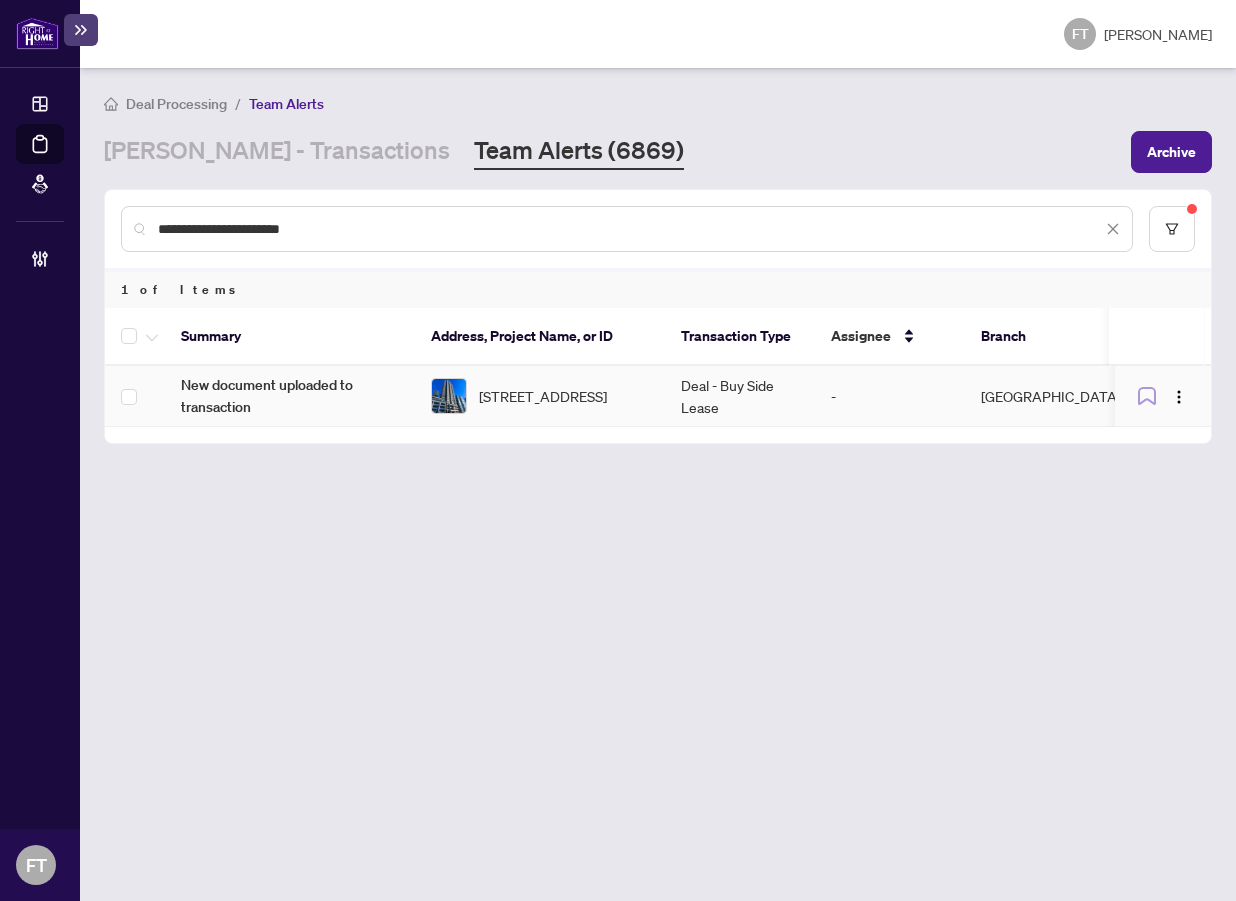 click on "Deal - Buy Side Lease" at bounding box center (740, 396) 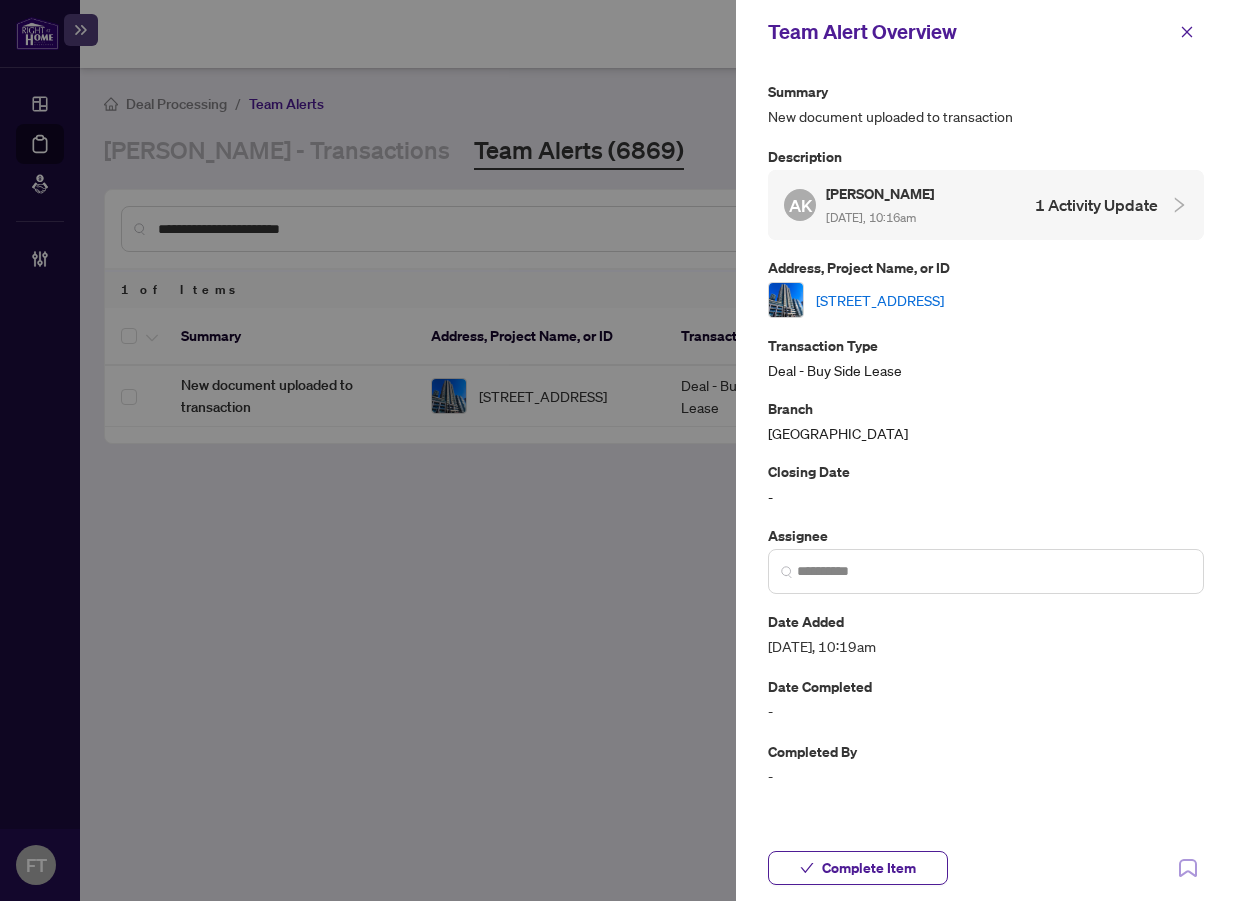 drag, startPoint x: 904, startPoint y: 224, endPoint x: 905, endPoint y: 234, distance: 10.049875 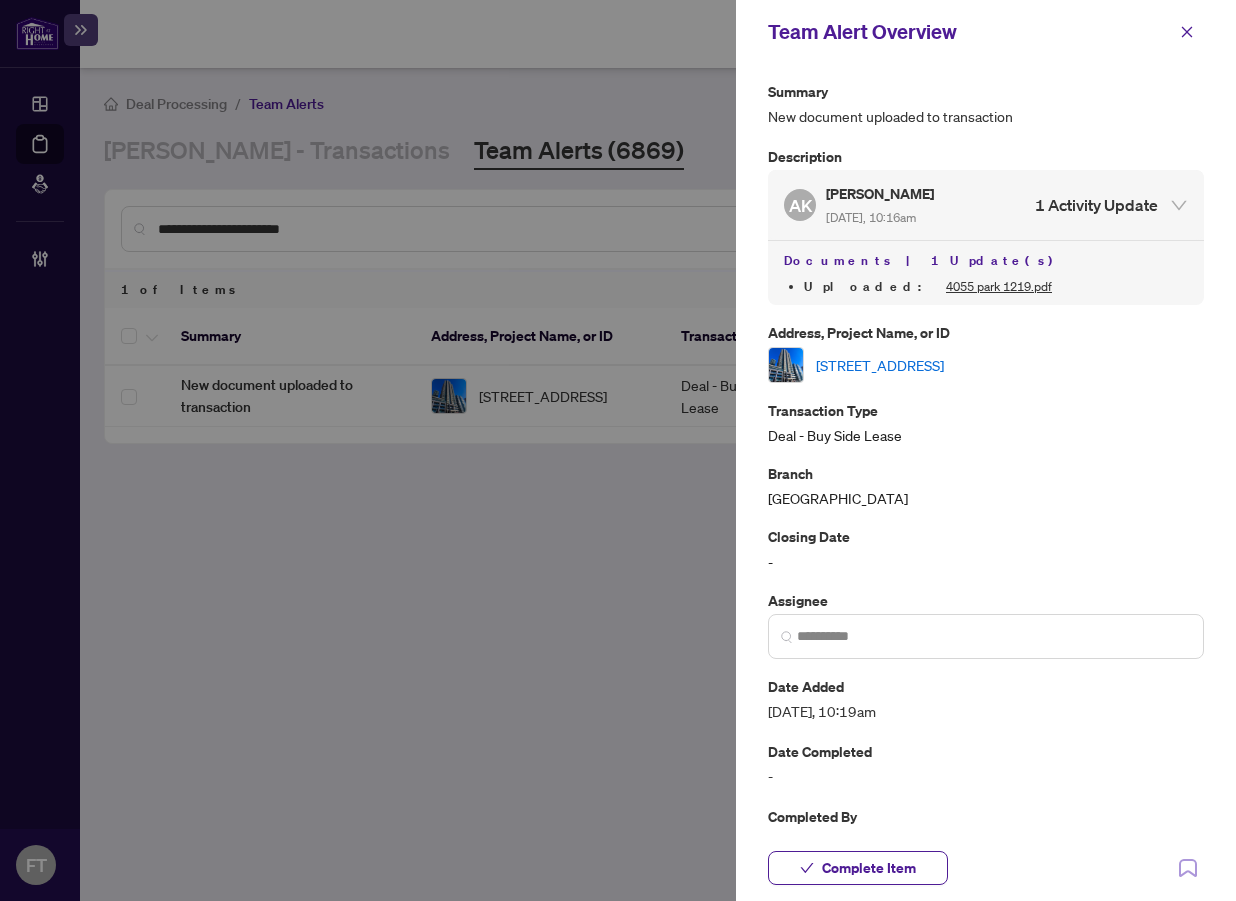 click on "4055 park 1219.pdf" at bounding box center (999, 286) 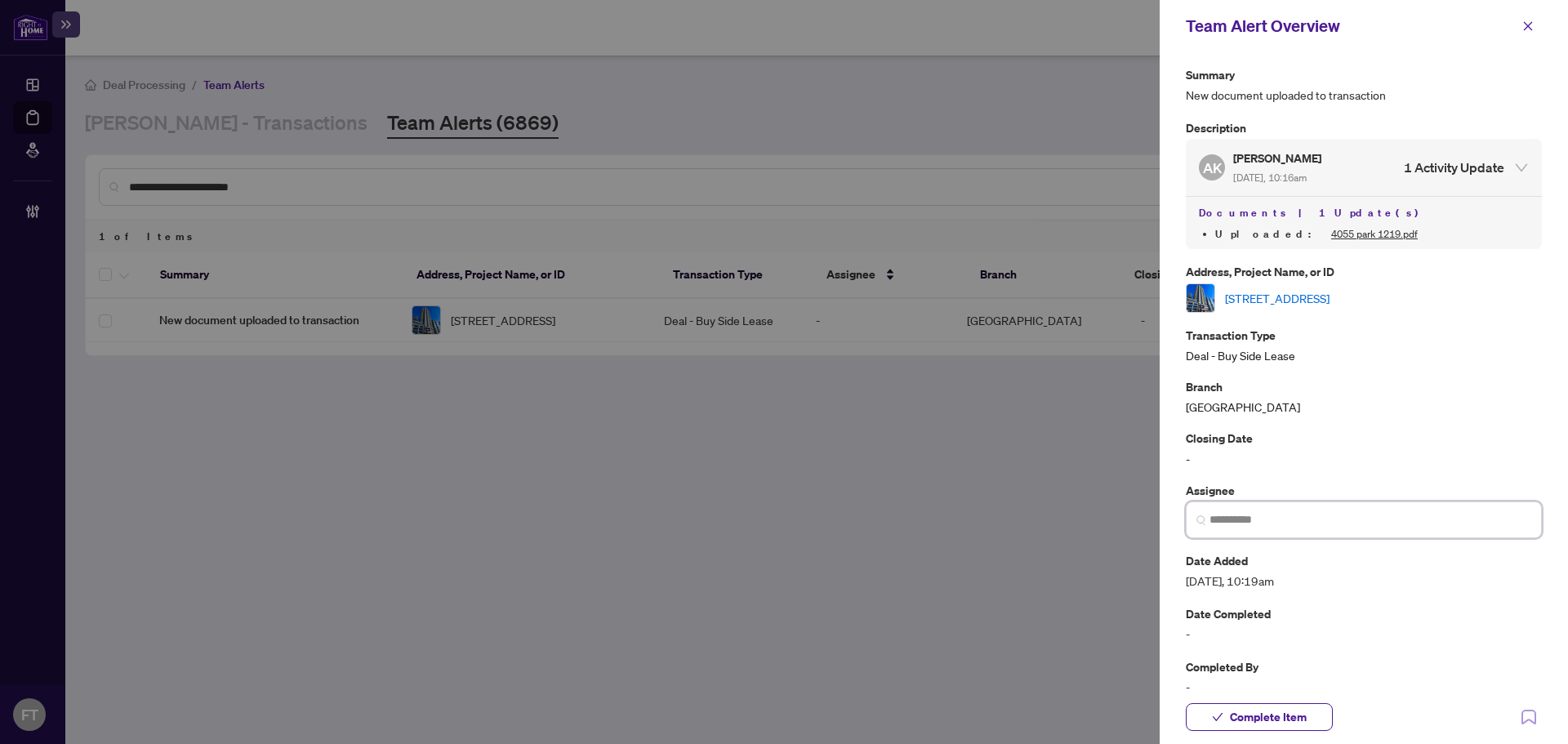 click at bounding box center (1370, 519) 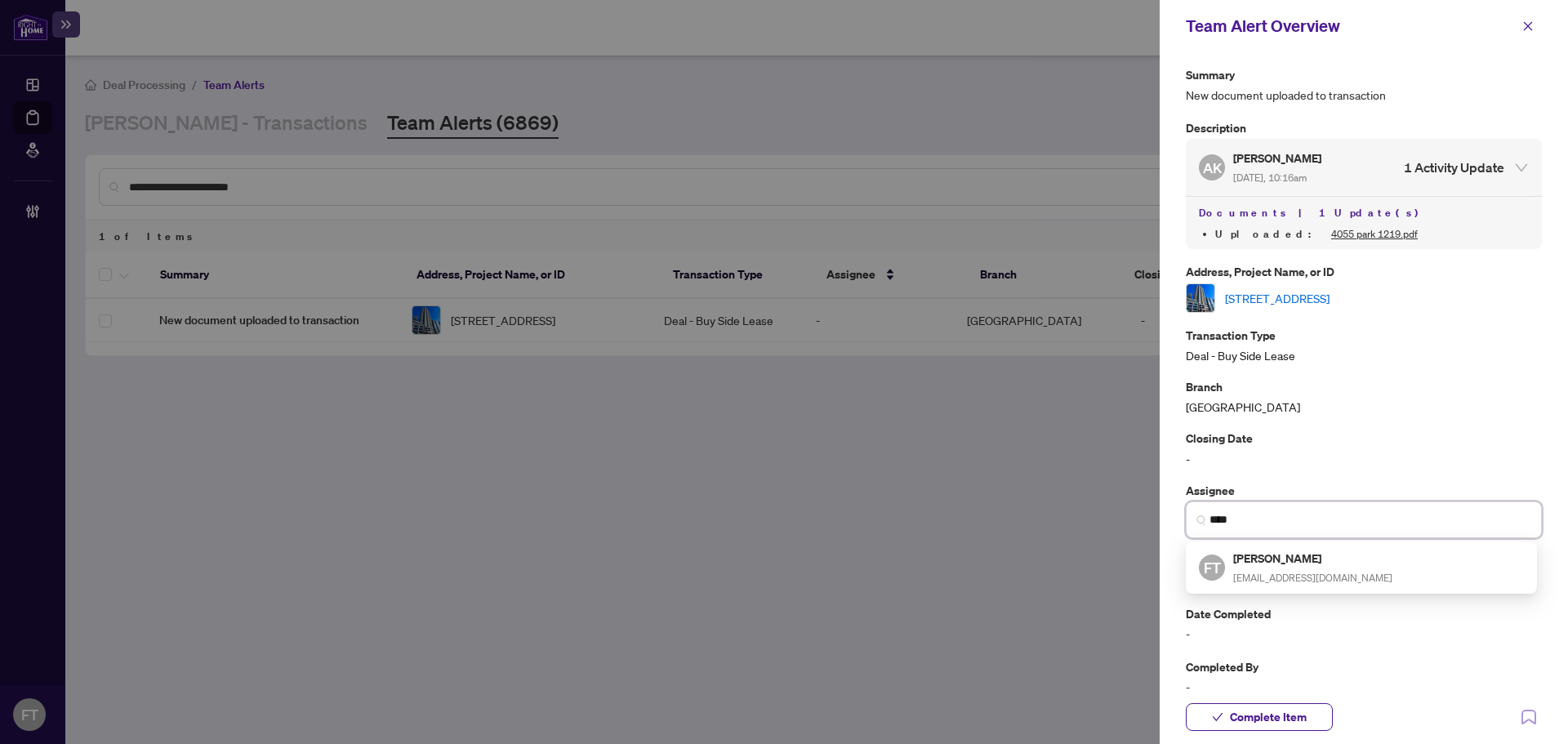 click on "[PERSON_NAME]" at bounding box center (1312, 558) 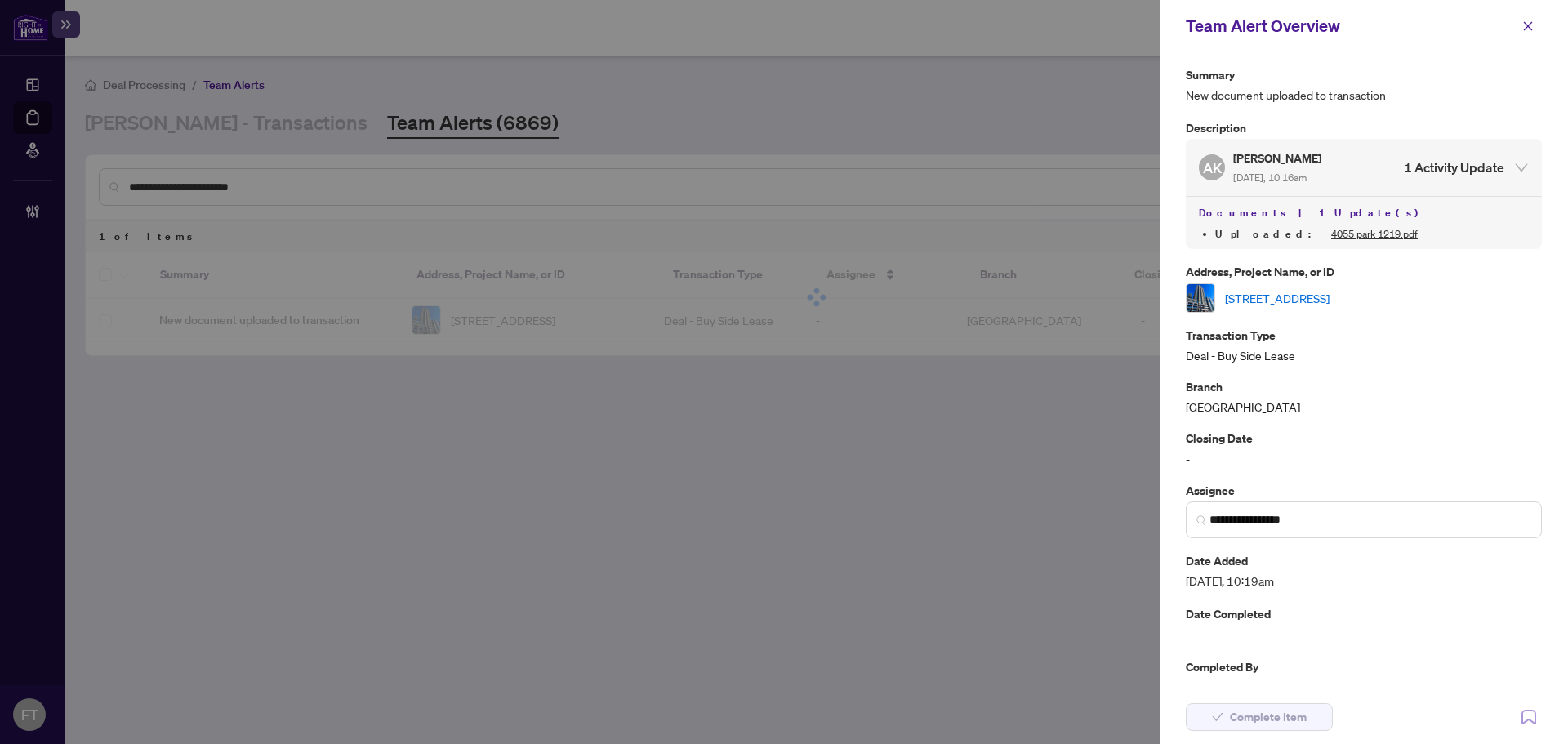 click at bounding box center (784, 372) 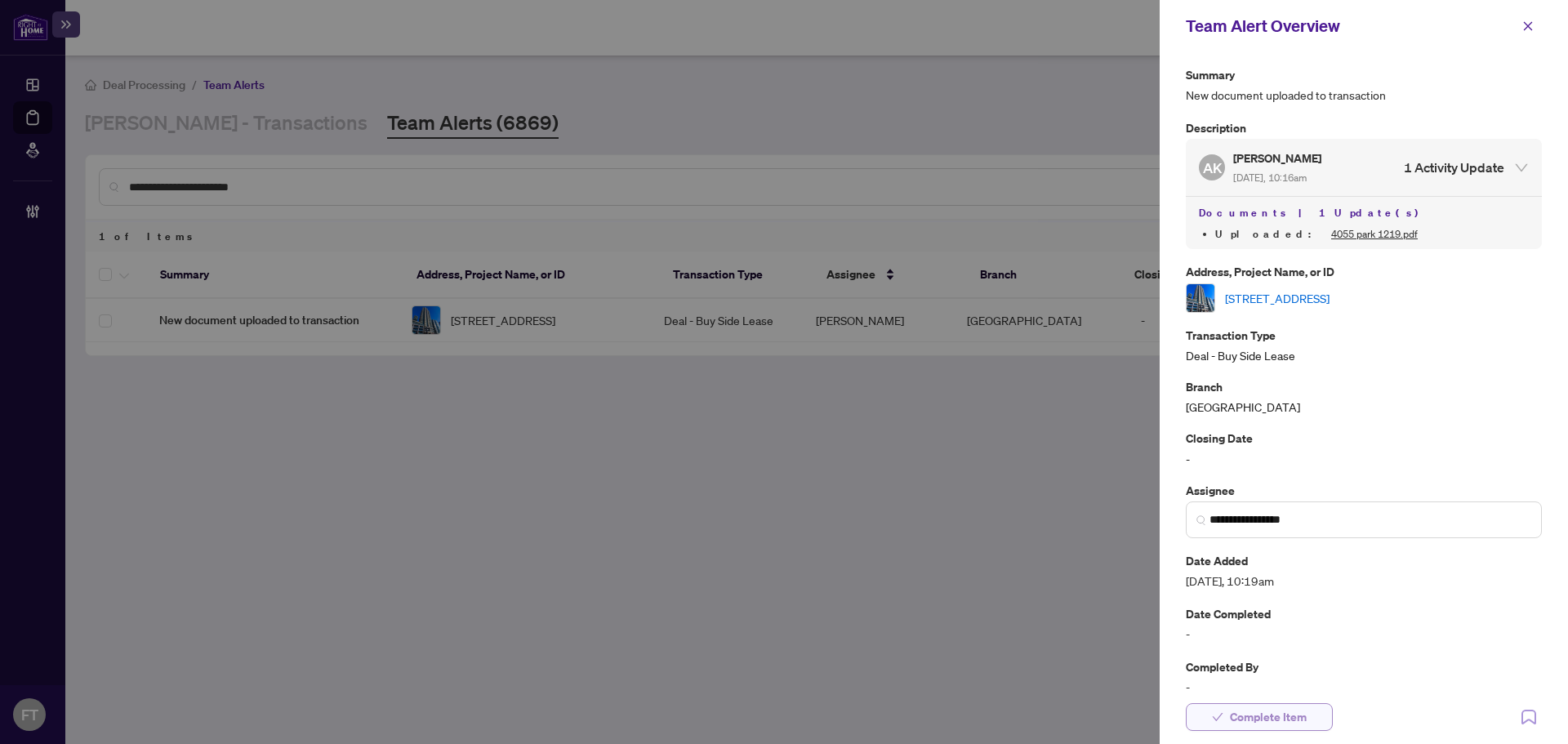 click on "Complete Item" at bounding box center (1268, 717) 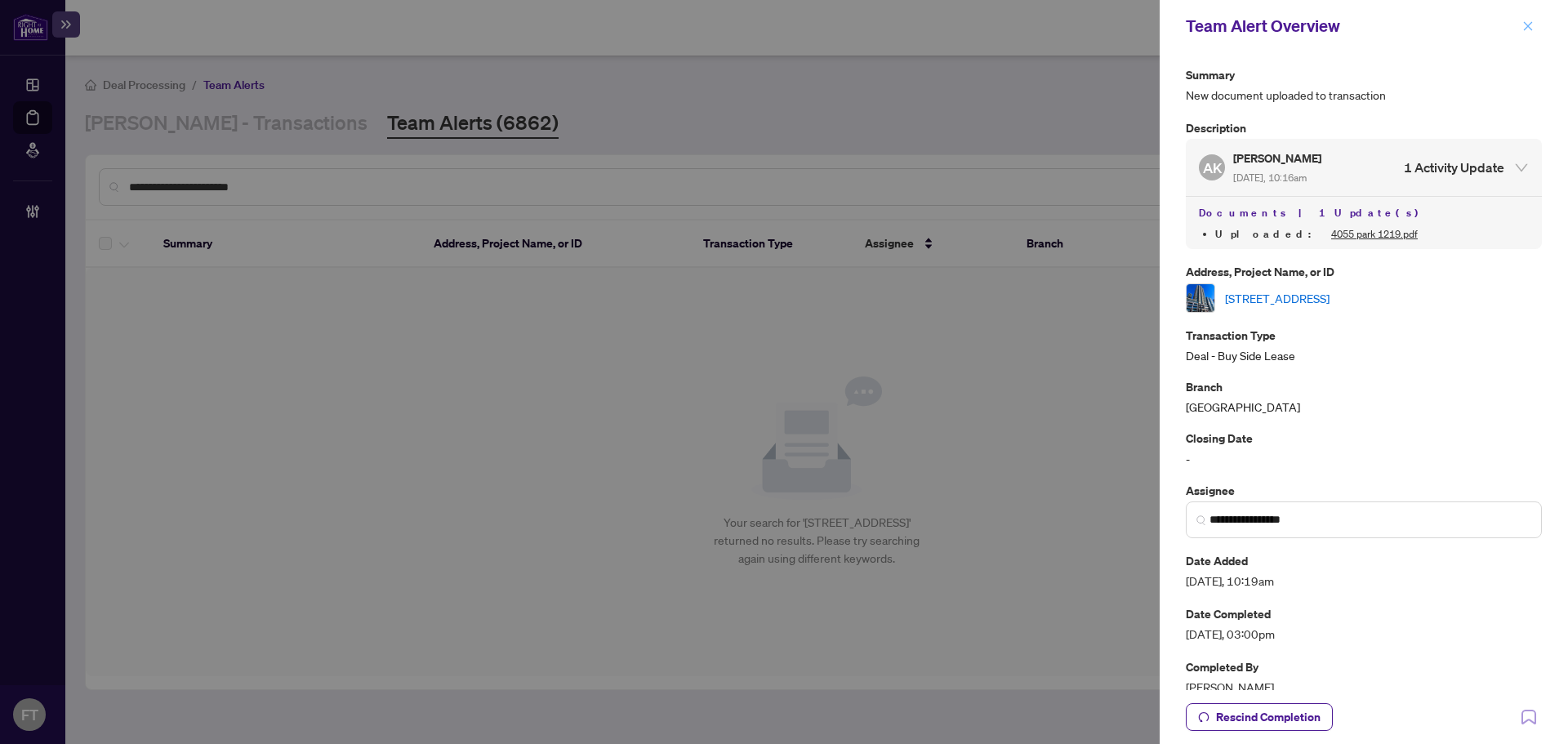 click at bounding box center [1528, 26] 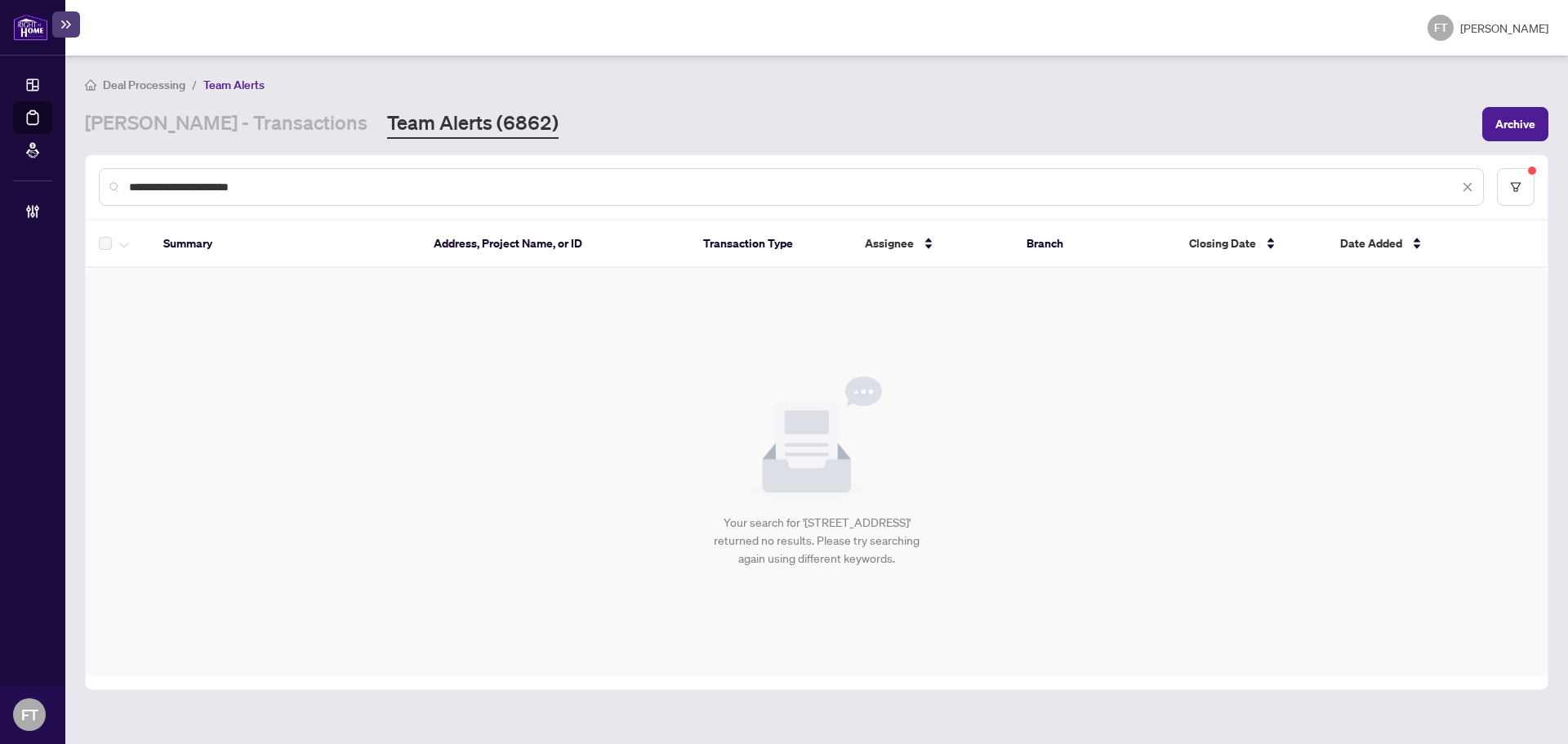 click on "**********" at bounding box center (801, 187) 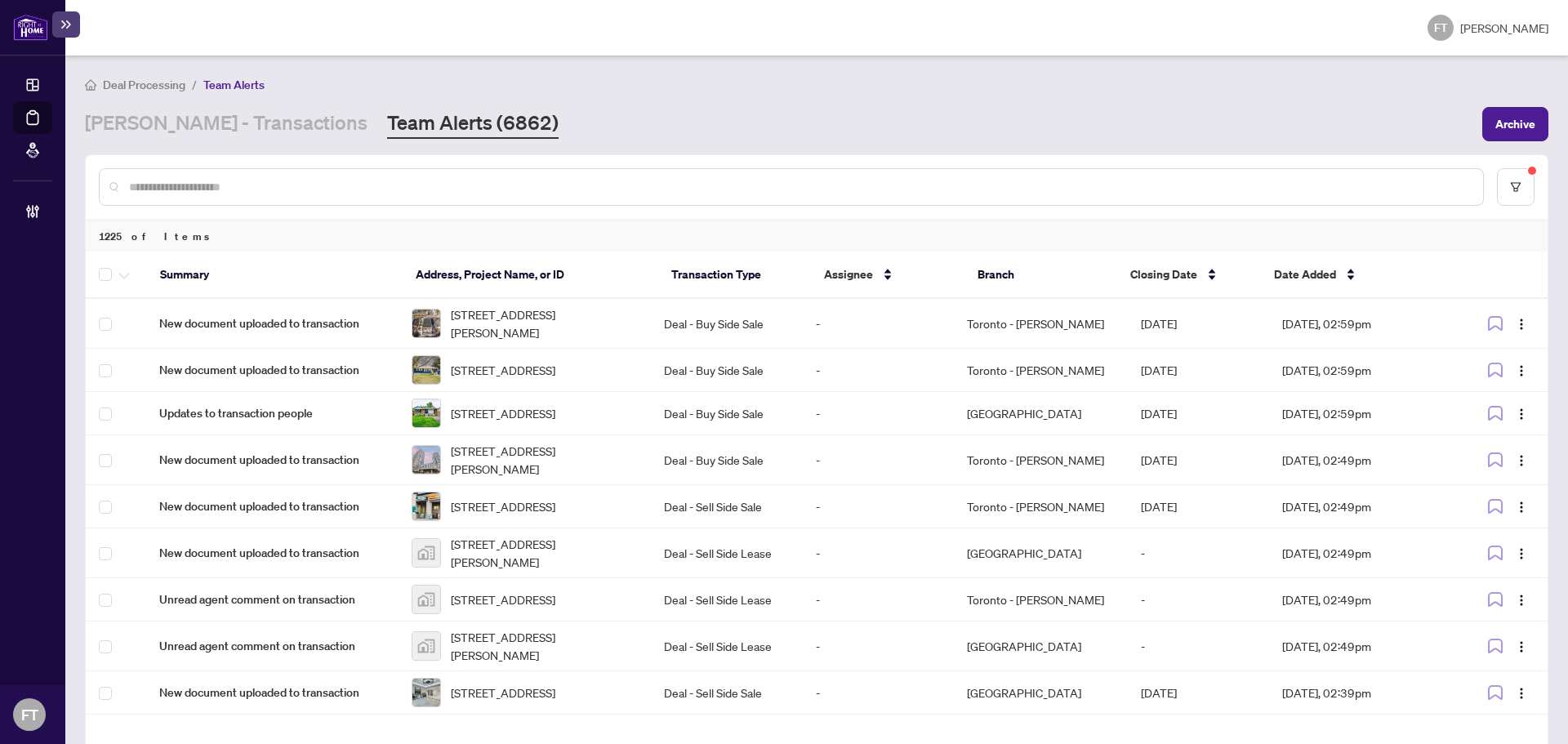 click on "Deal Processing / Team Alerts RAHR - Transactions Team Alerts   (6862) Archive 1225 of Items Summary Address, Project Name, or ID Transaction Type Assignee Branch Closing Date Date Added                   New document uploaded to transaction 2151 Danforth Ave, Toronto, Ontario M4C 1K2, Canada Deal - Buy Side Sale - Toronto - Don Mills Aug/20/2025 Jul/02/2025, 02:59pm New document uploaded to transaction 664 Geneva St, St. Catharines, Ontario L2N 2J8, Canada Deal - Buy Side Sale - Toronto - Don Mills Jul/29/2025 Jul/02/2025, 02:59pm Updates to transaction people 1232 Homewood Dr, Burlington, Ontario L7P 2M4, Canada Deal - Buy Side Sale - Mississauga Aug/11/2025 Jul/02/2025, 02:59pm New document uploaded to transaction 205-2550 Lawrence Ave, Toronto, Ontario M1P 4Z3, Canada Deal - Buy Side Sale - Toronto - Don Mills Jun/11/2025 Jul/02/2025, 02:49pm New document uploaded to transaction 33 The Links Rd, Toronto, Ontario M2P 1T7, Canada Deal - Sell Side Sale - Toronto - Don Mills Jul/08/2025 - Burlington" at bounding box center [817, 399] 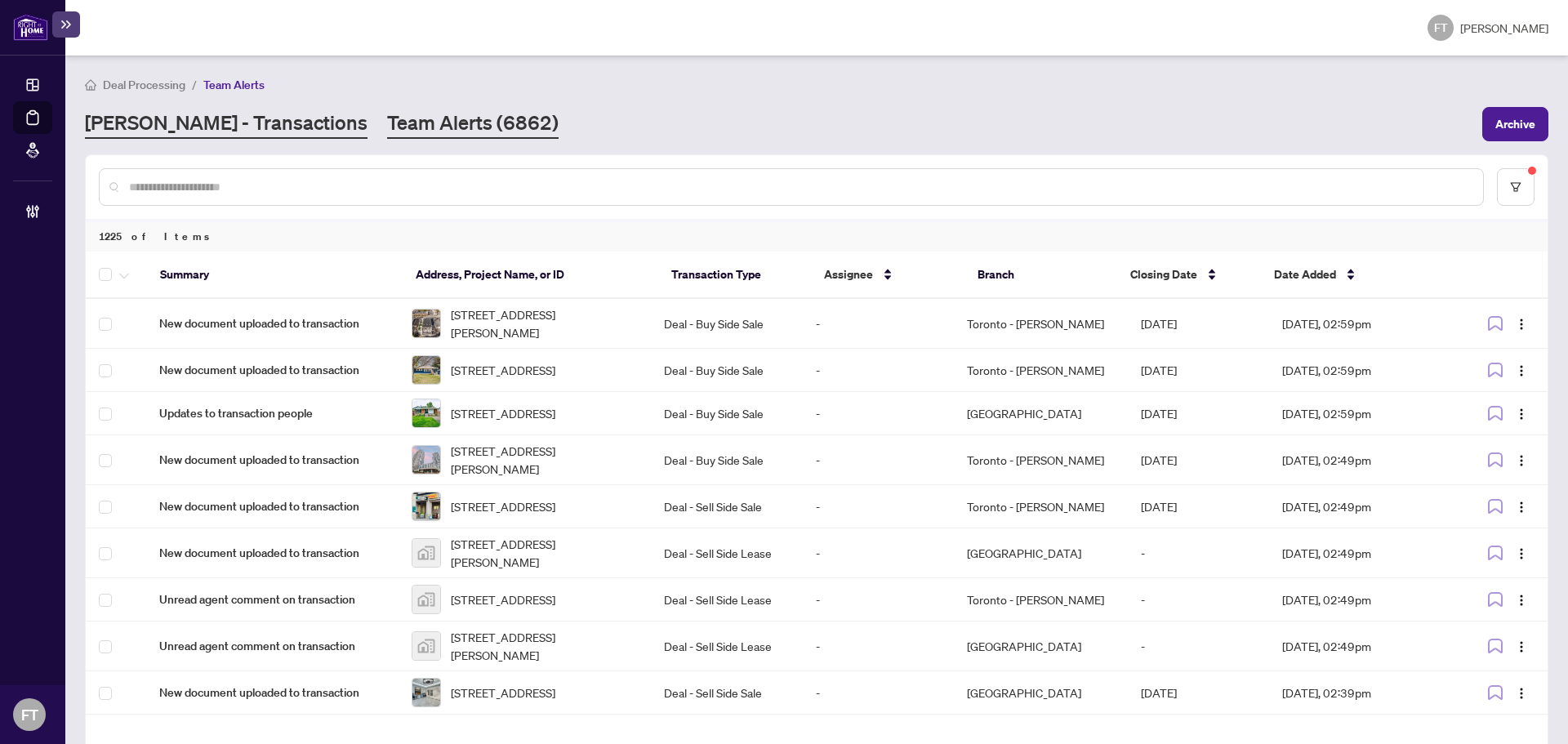click on "RAHR - Transactions" at bounding box center (226, 124) 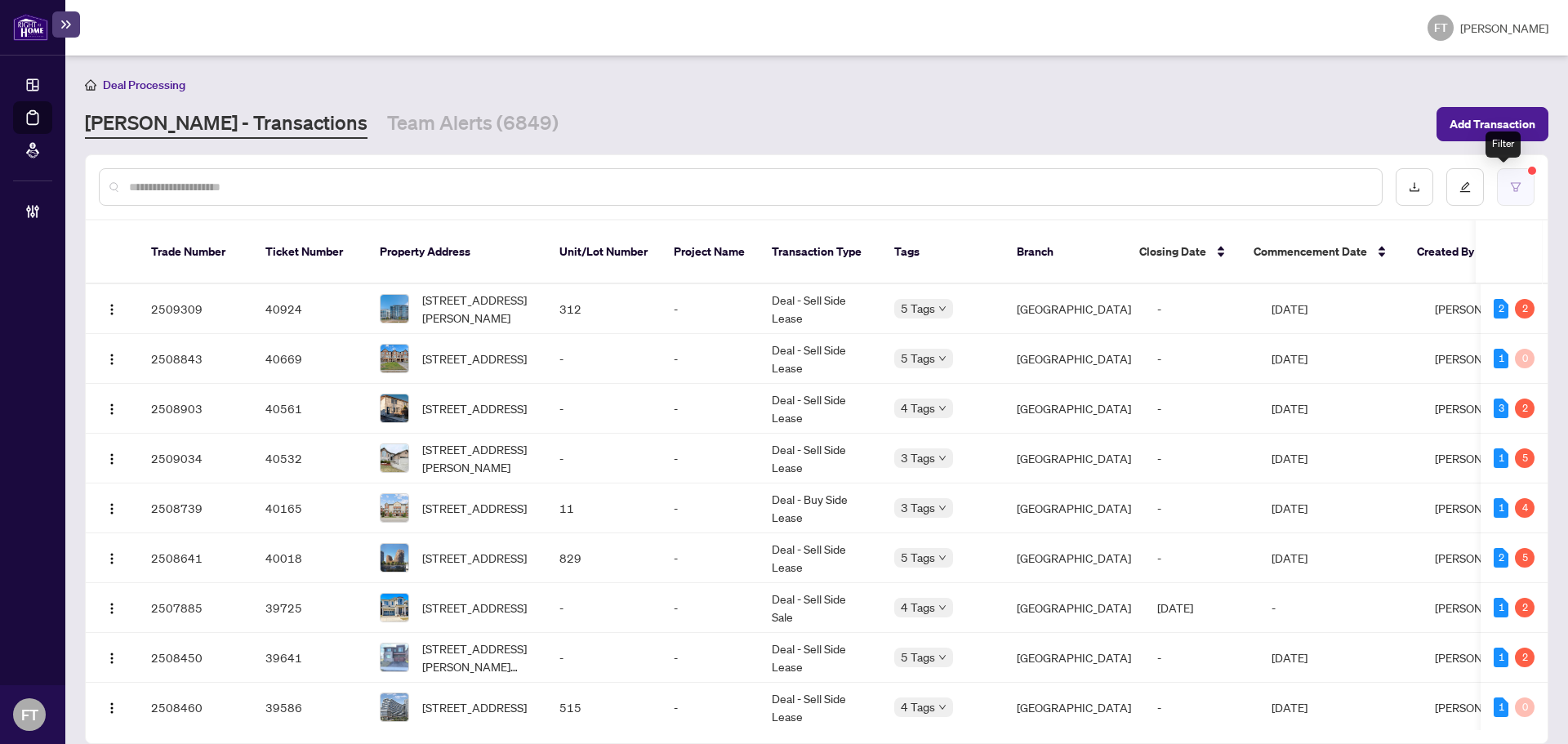 click at bounding box center [1516, 187] 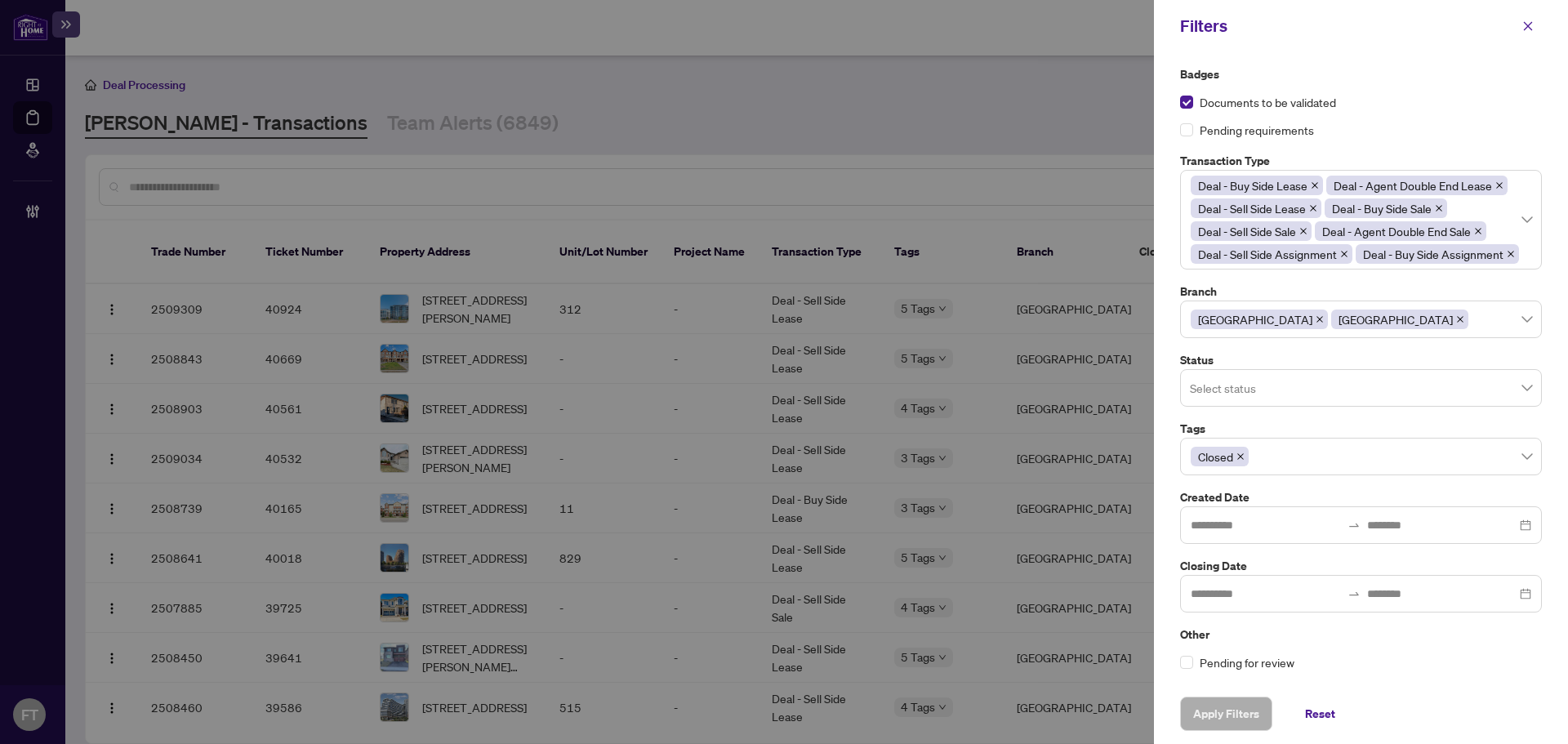 drag, startPoint x: 1395, startPoint y: 69, endPoint x: 1393, endPoint y: 77, distance: 8.246211 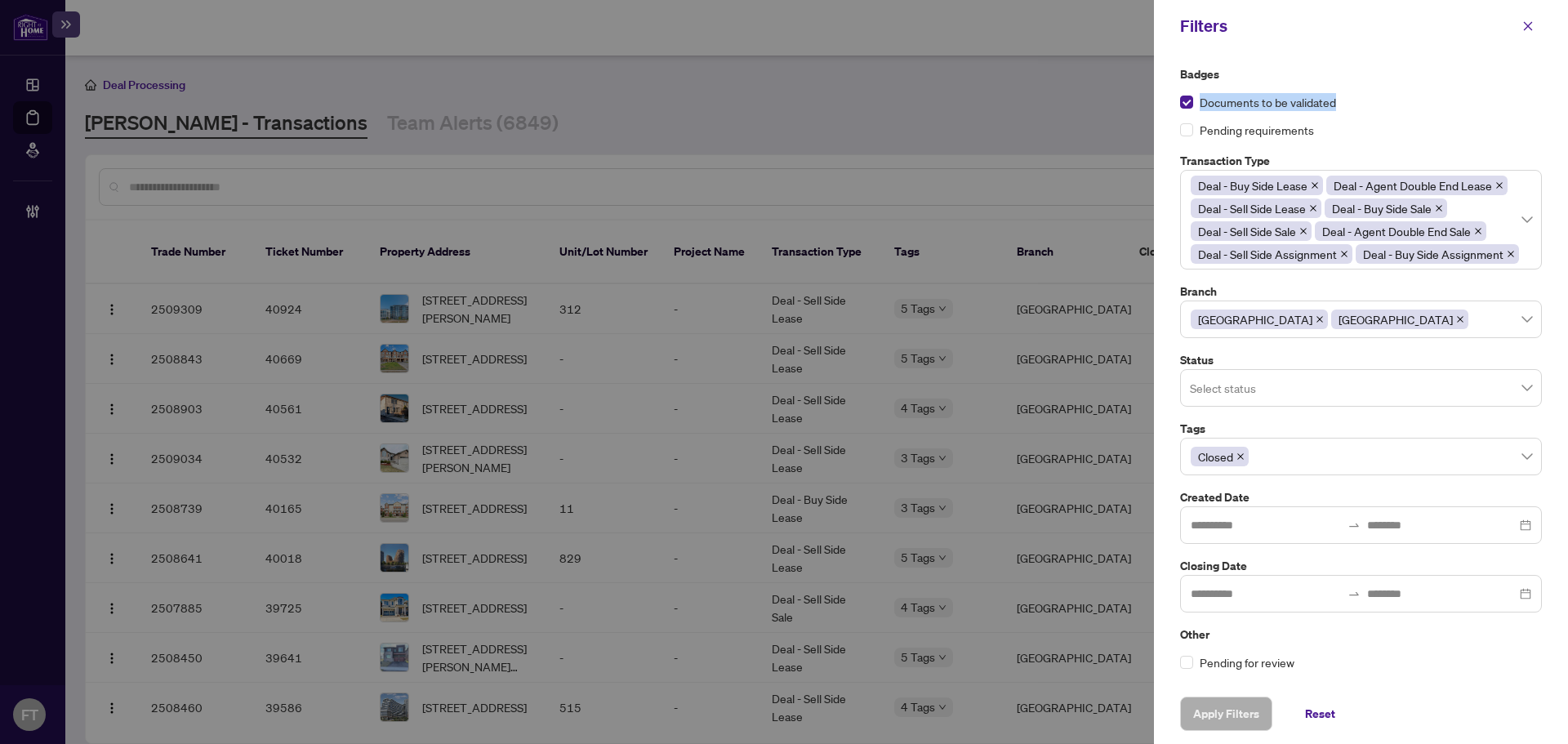 drag, startPoint x: 1200, startPoint y: 103, endPoint x: 1351, endPoint y: 105, distance: 151.0132 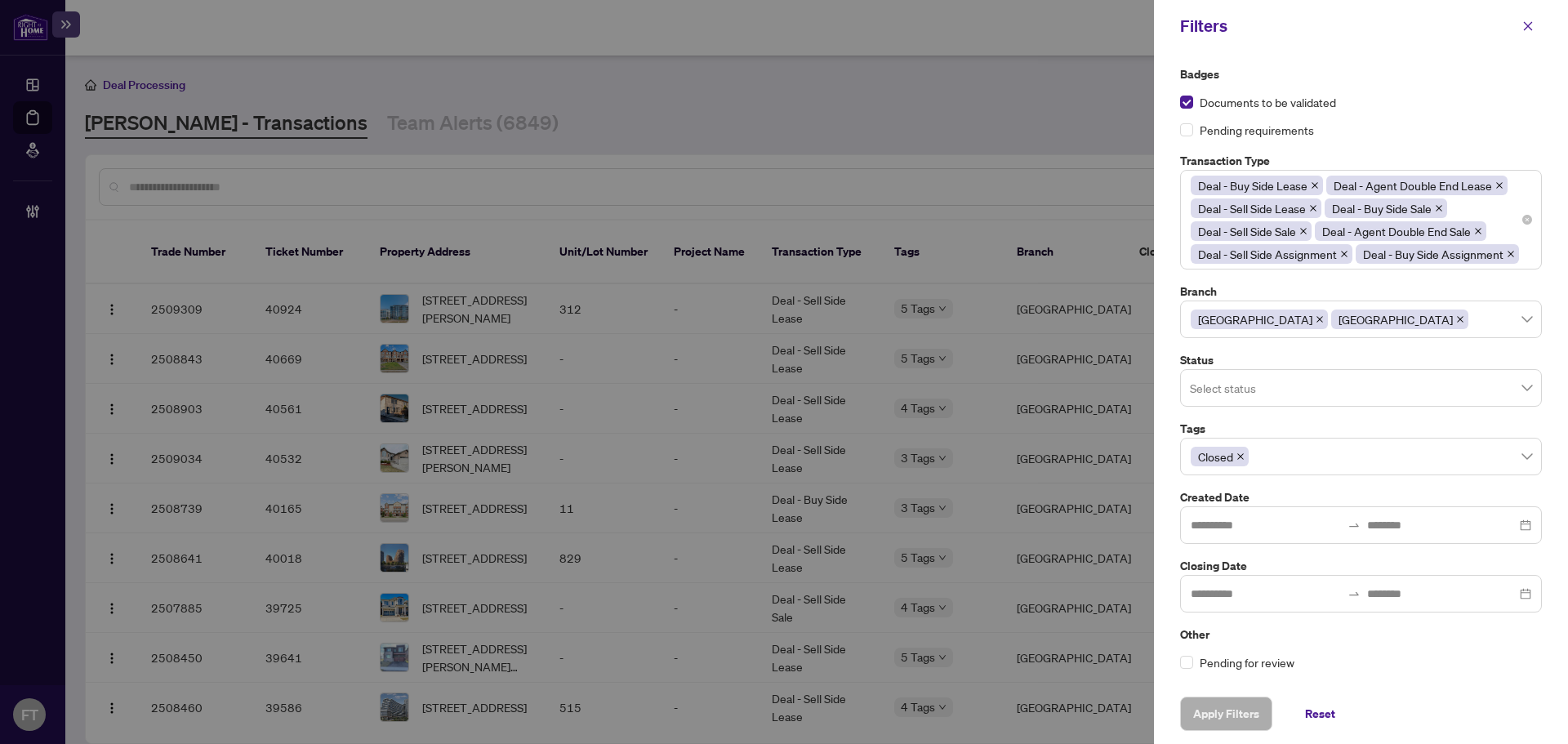 scroll, scrollTop: 1, scrollLeft: 0, axis: vertical 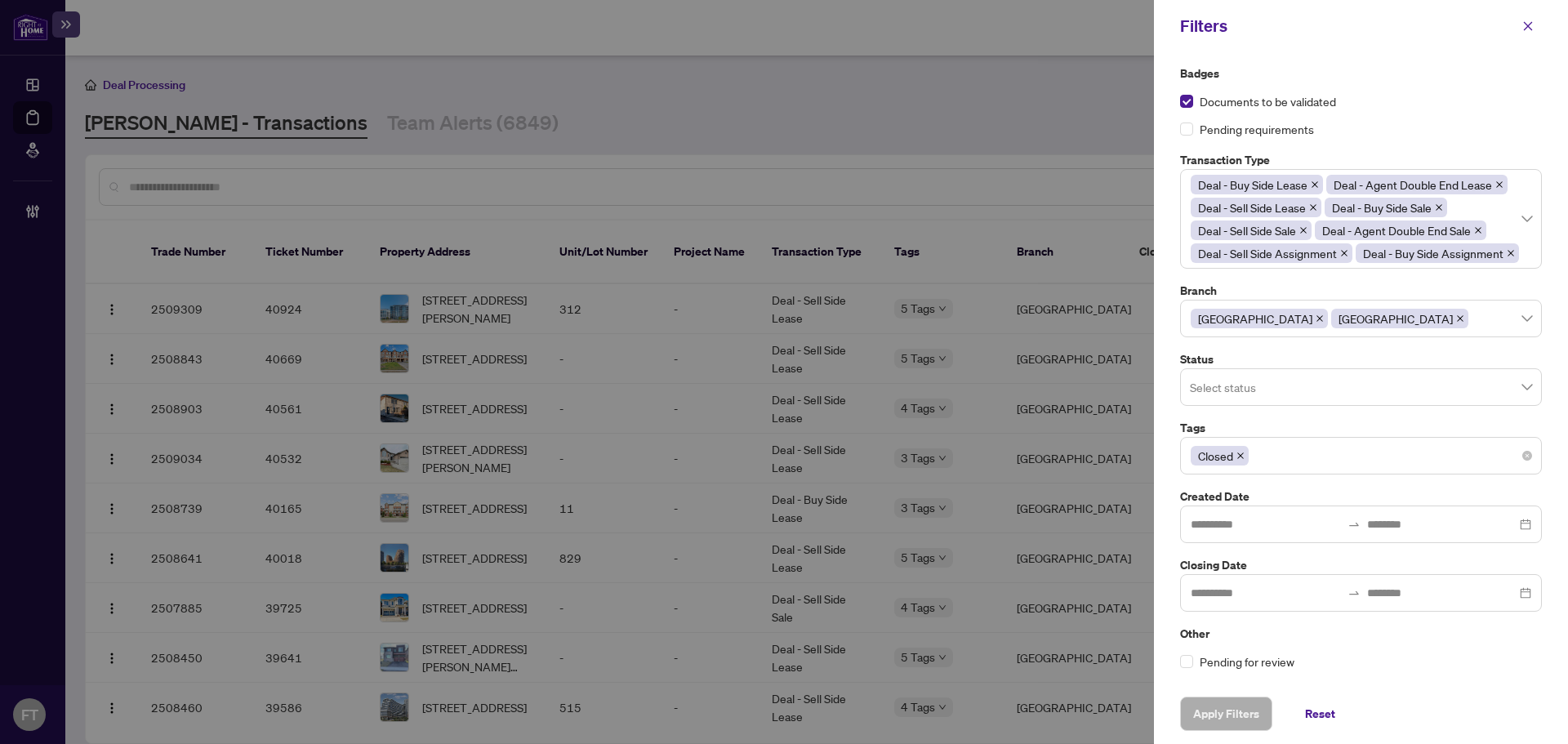 click on "Closed" at bounding box center [1361, 456] 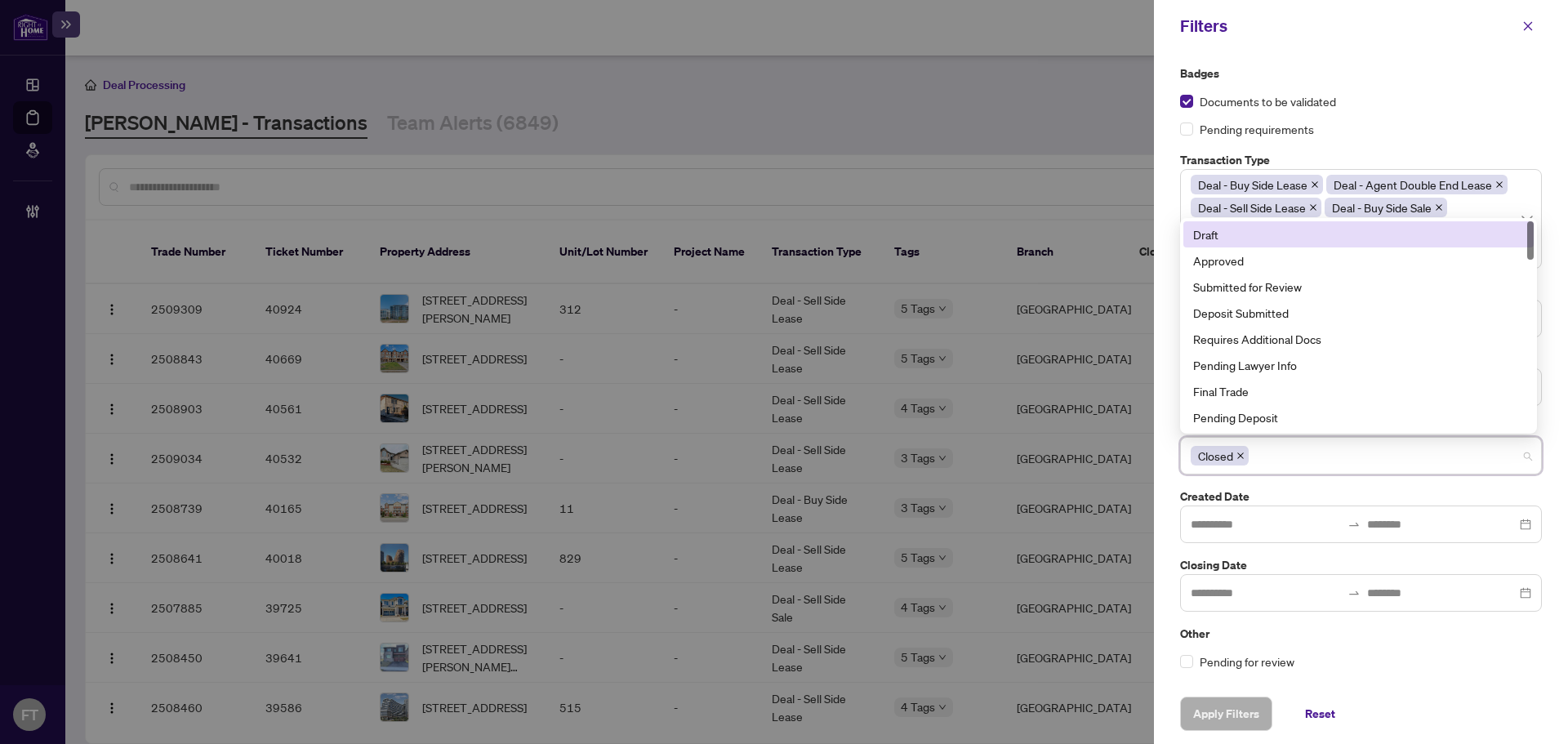 click on "Badges Documents to be validated Pending requirements Transaction Type Deal - Buy Side Lease Deal - Agent Double End Lease Deal - Sell Side Lease Deal - Buy Side Sale Deal - Sell Side Sale Deal - Agent Double End Sale Deal - Sell Side Assignment Deal - Buy Side Assignment   Branch Burlington Mississauga   Status   Select status Tags Closed   1 2 Draft Approved Submitted for Review Deposit Submitted Requires Additional Docs Pending Lawyer Info Final Trade Pending Deposit Cancellation Requested With Payroll Created Date Closing Date Other Pending for review" at bounding box center (1361, 368) 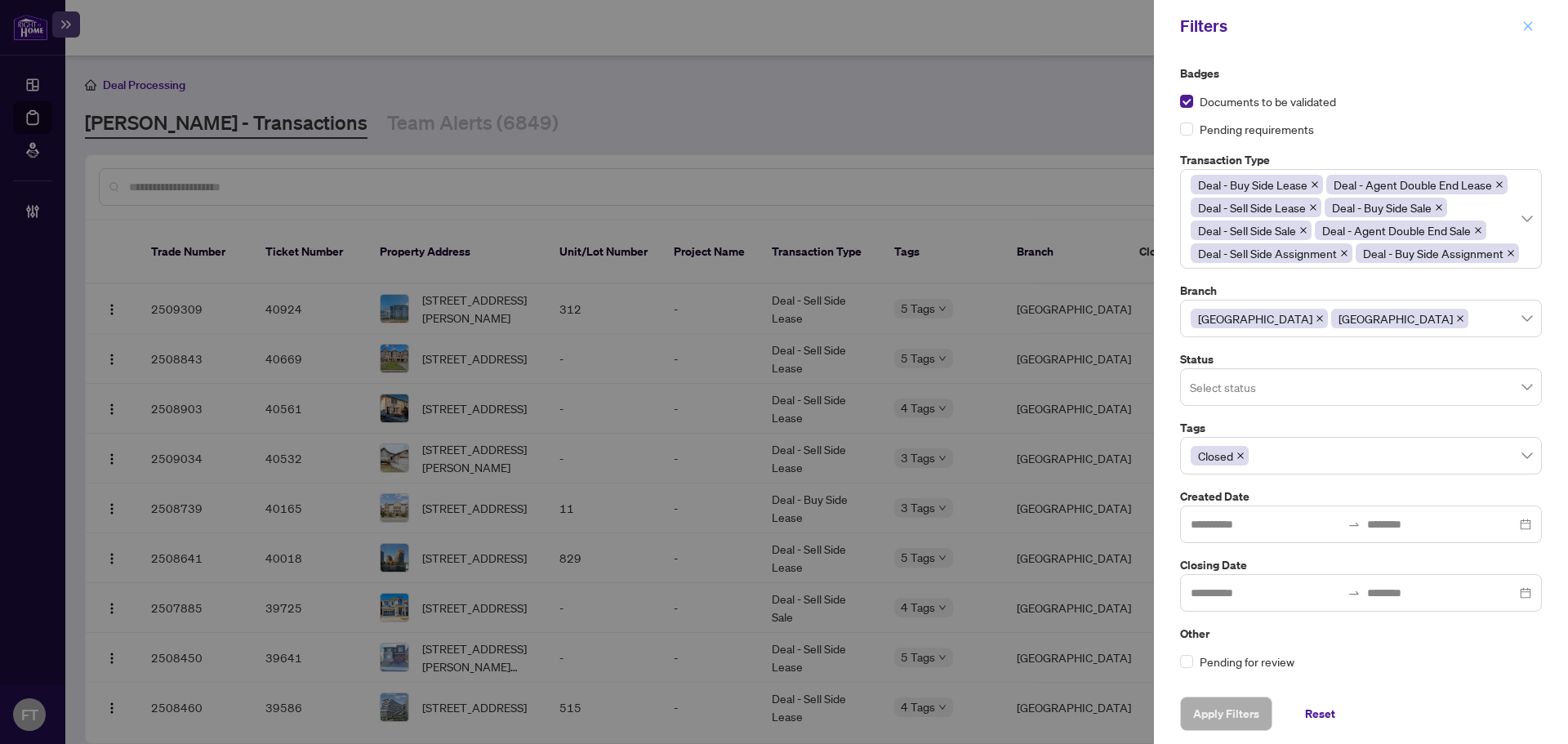 click at bounding box center (1528, 26) 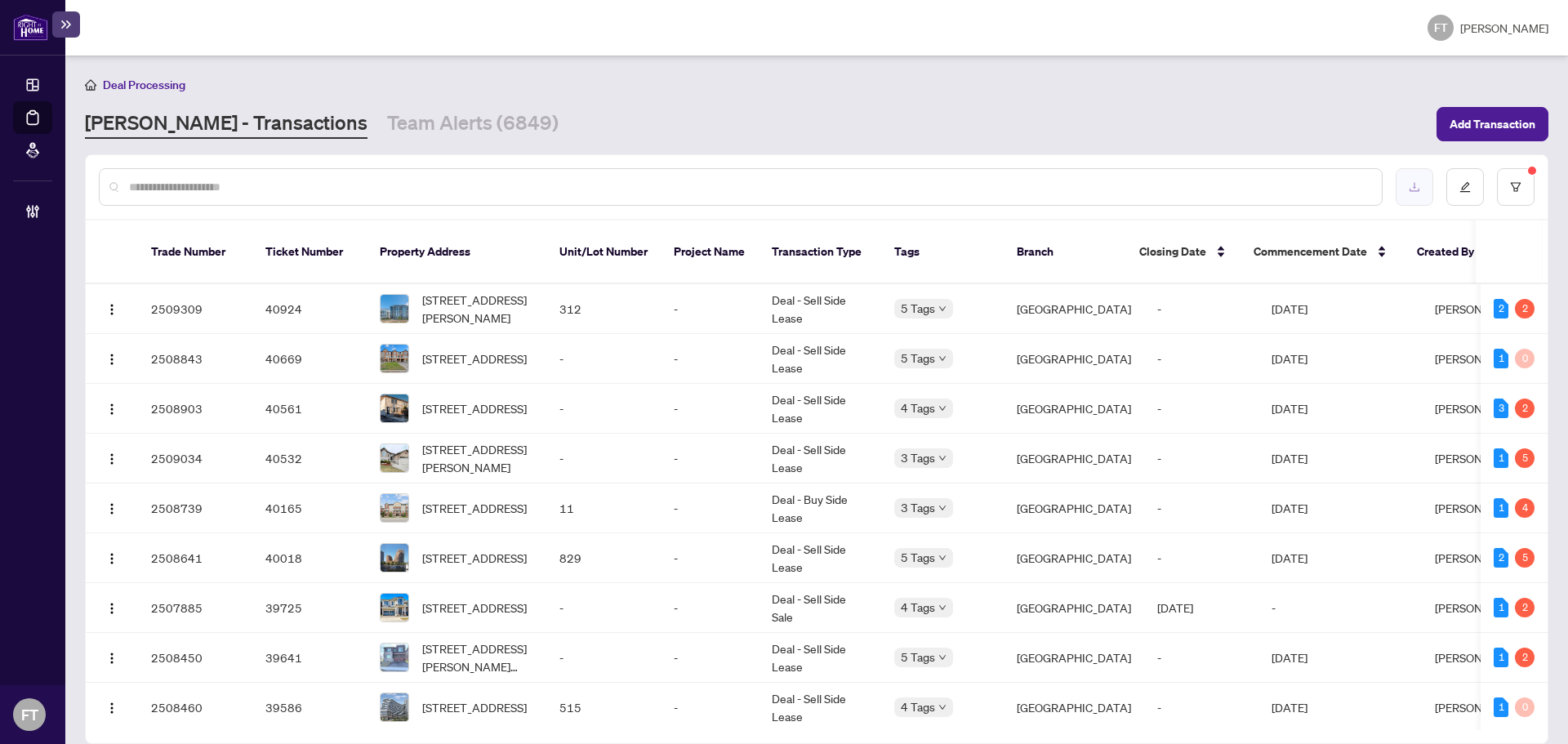 click 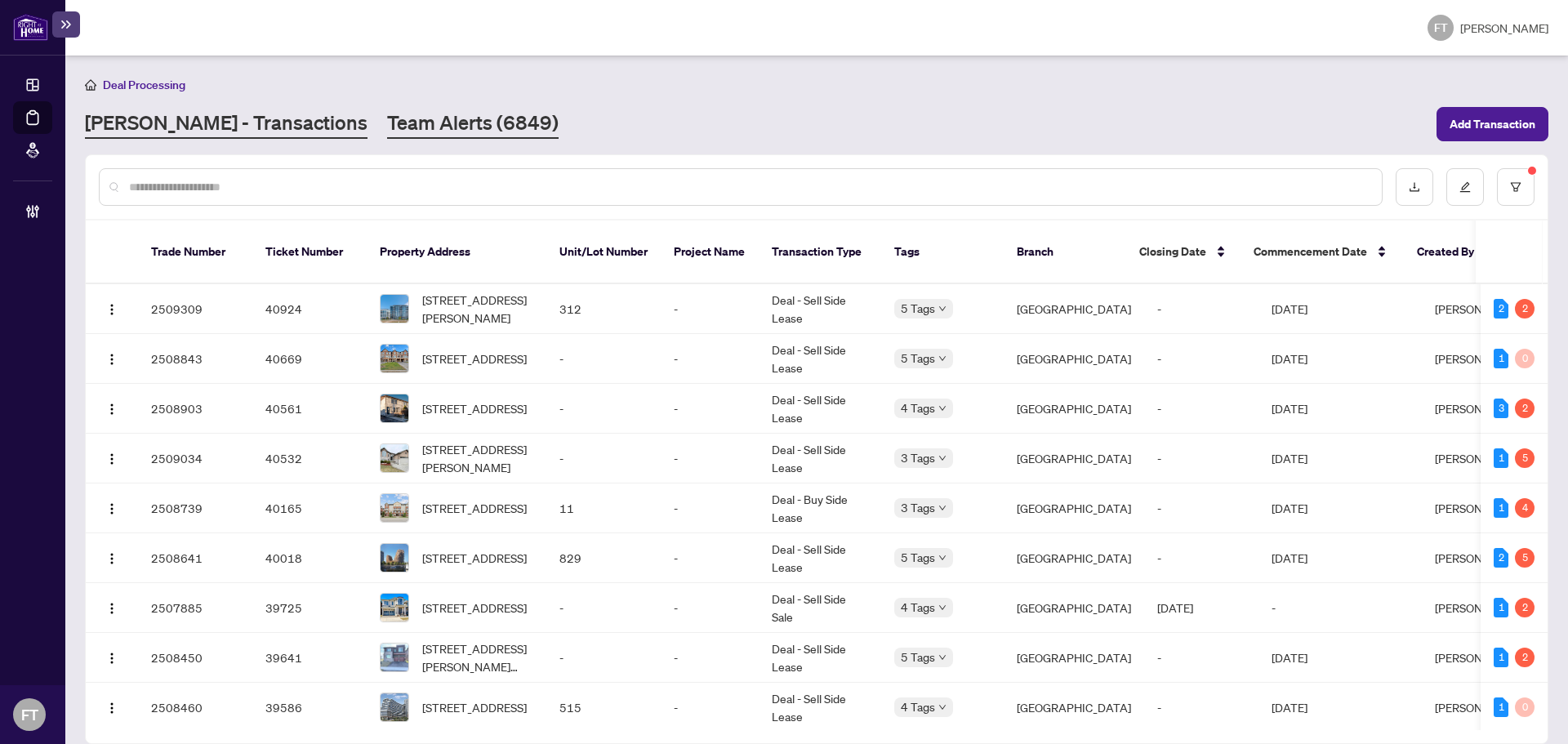 click on "Team Alerts   (6849)" at bounding box center [473, 124] 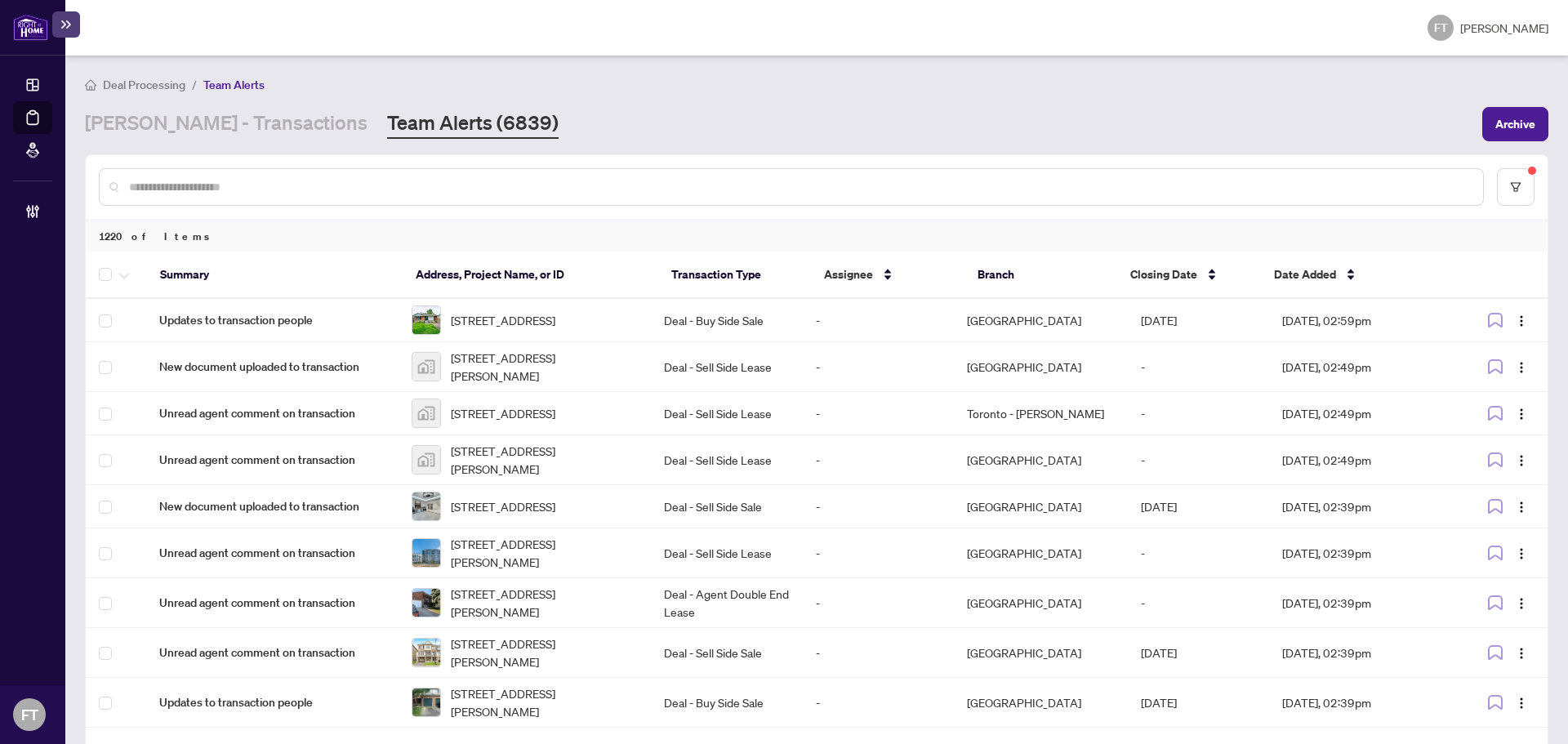 click on "FT Florabelle Tabije" at bounding box center [817, 28] 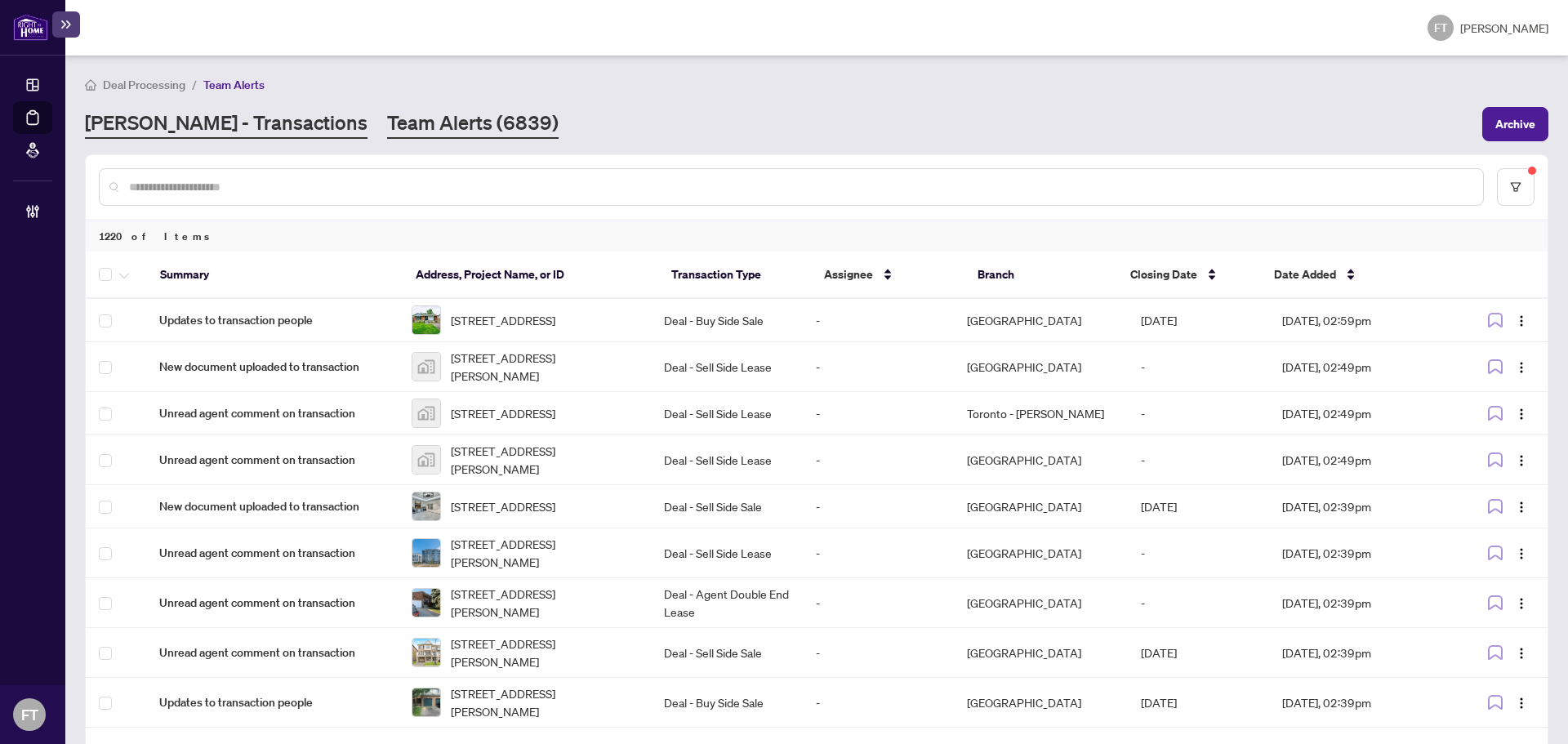 click on "RAHR - Transactions" at bounding box center [226, 124] 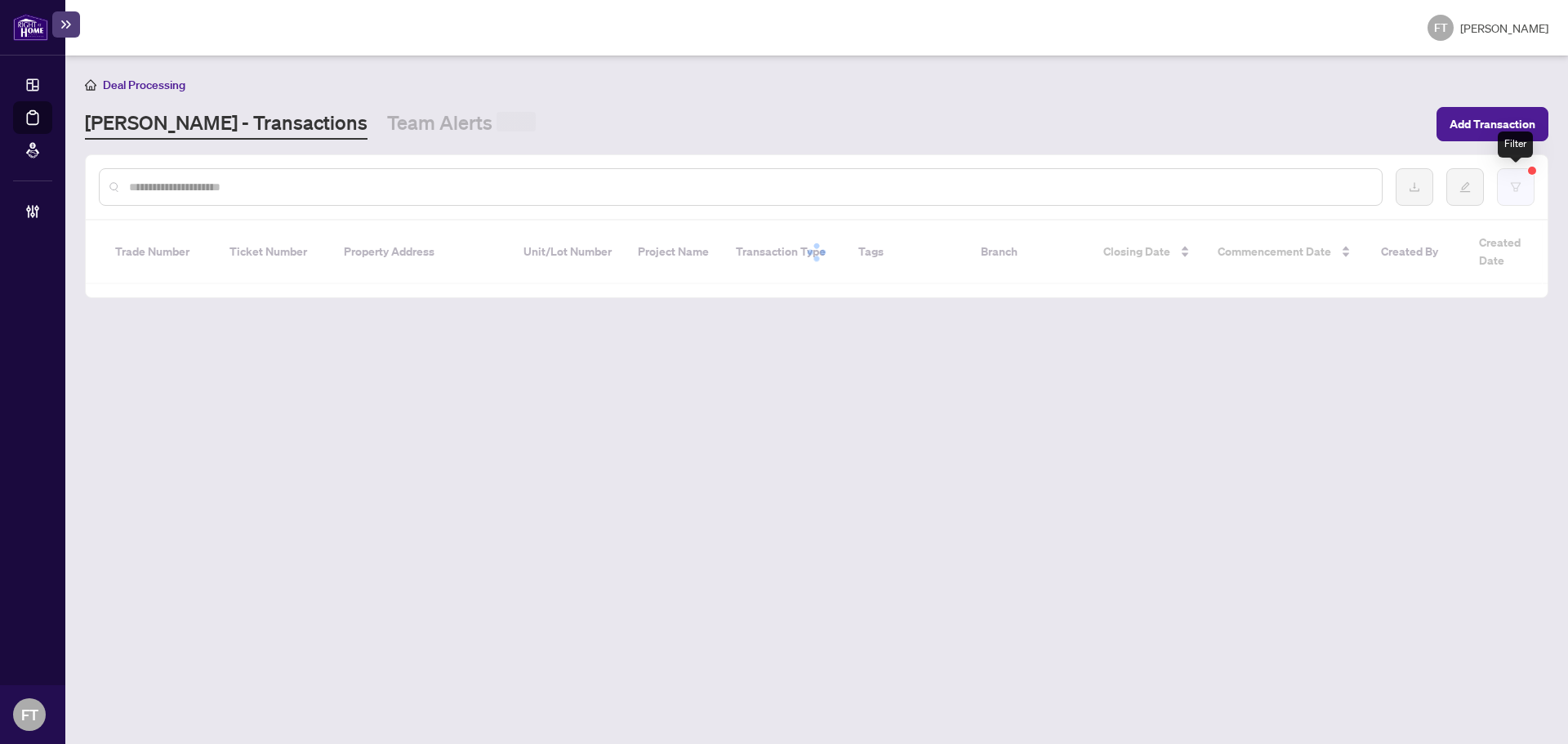 click at bounding box center (1516, 187) 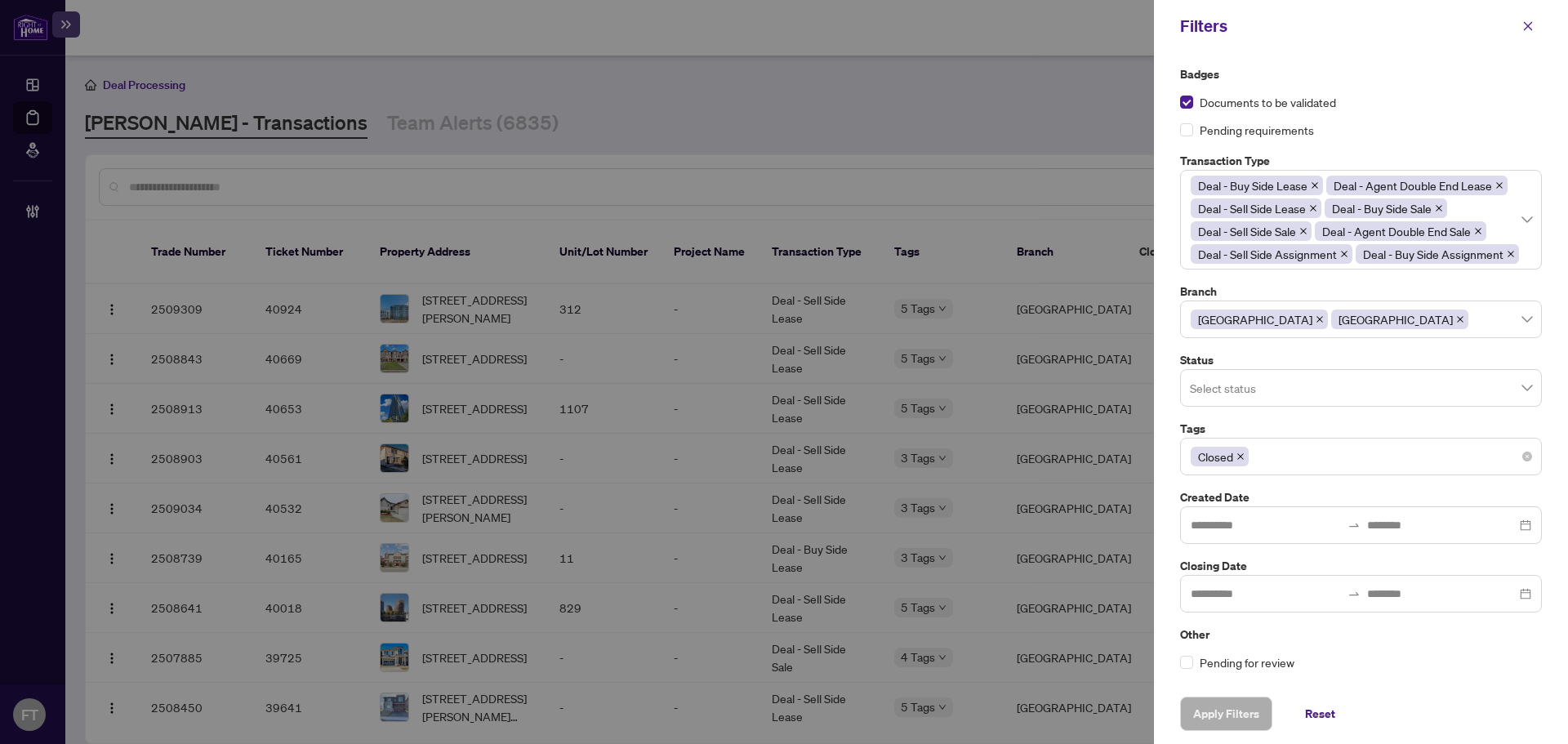 click on "Closed" at bounding box center (1361, 457) 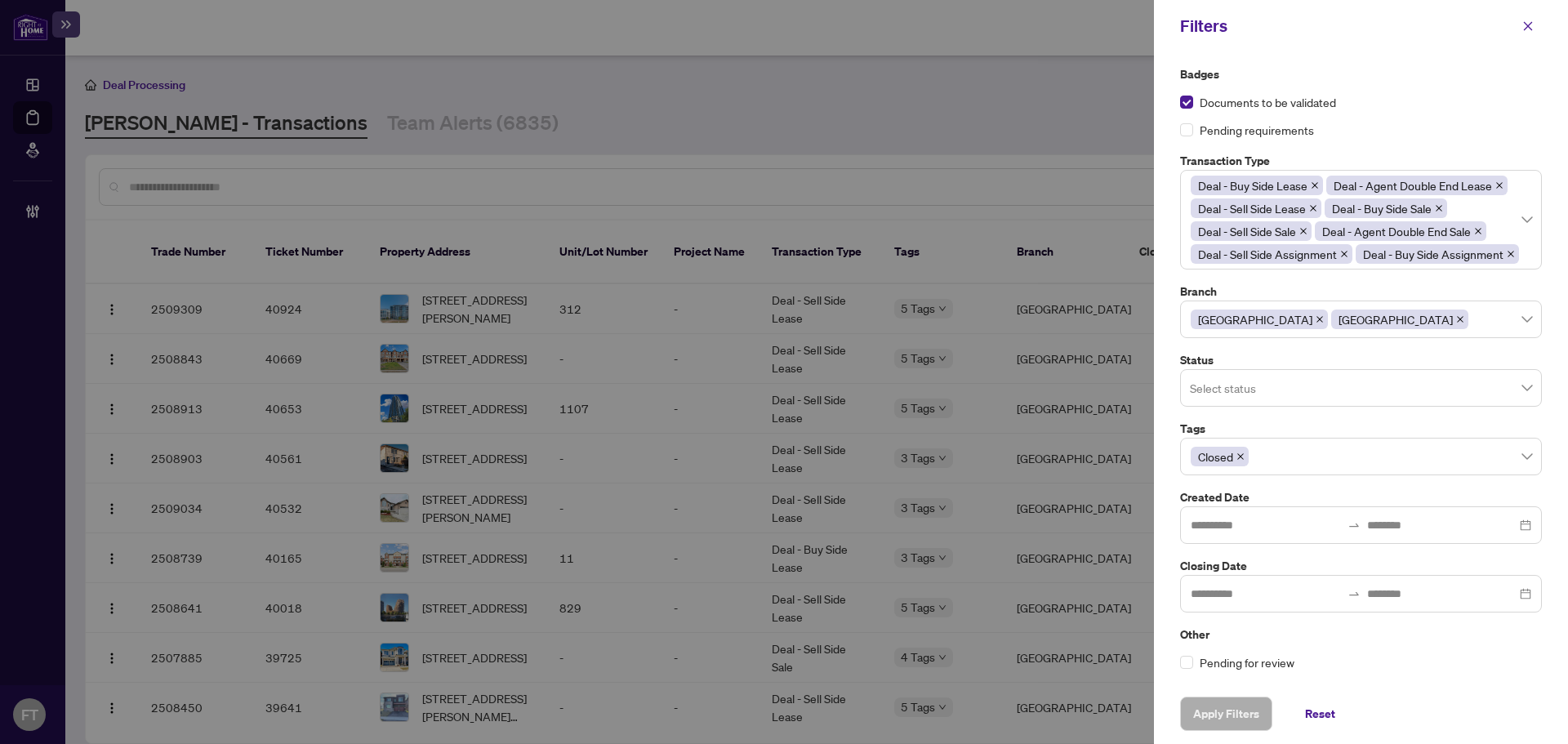 click at bounding box center (784, 372) 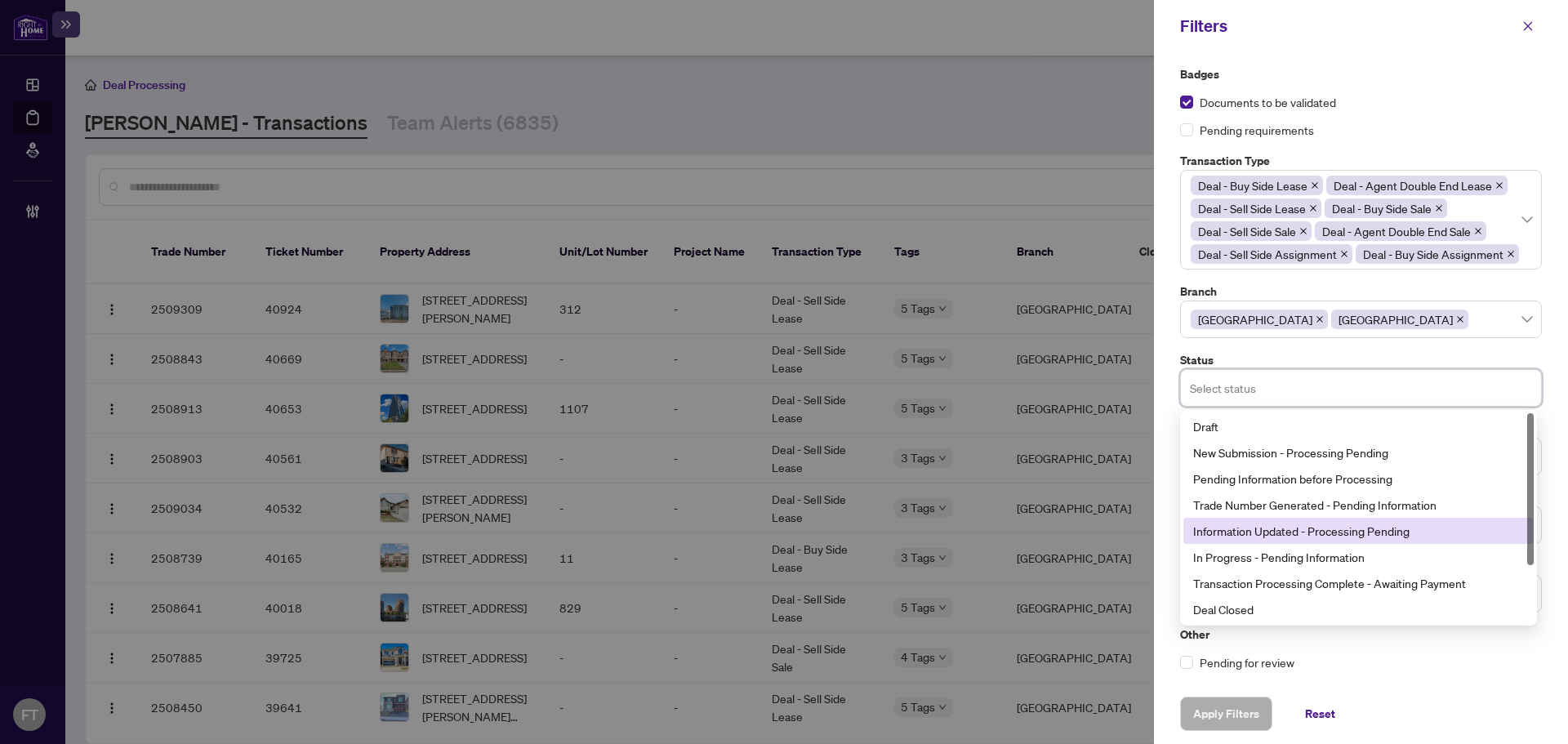 click on "Information Updated - Processing Pending" at bounding box center [1358, 531] 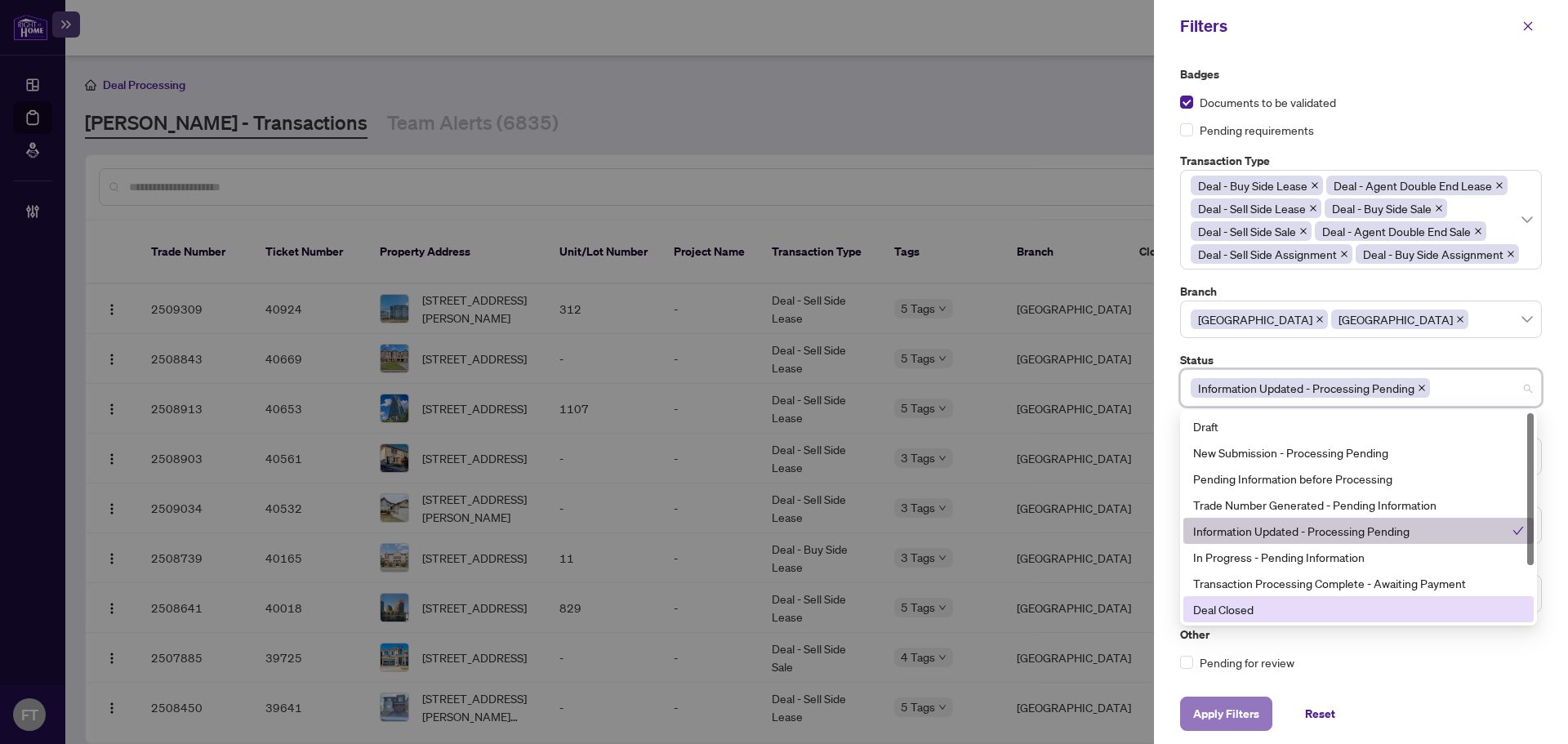 click on "Apply Filters" at bounding box center [1226, 714] 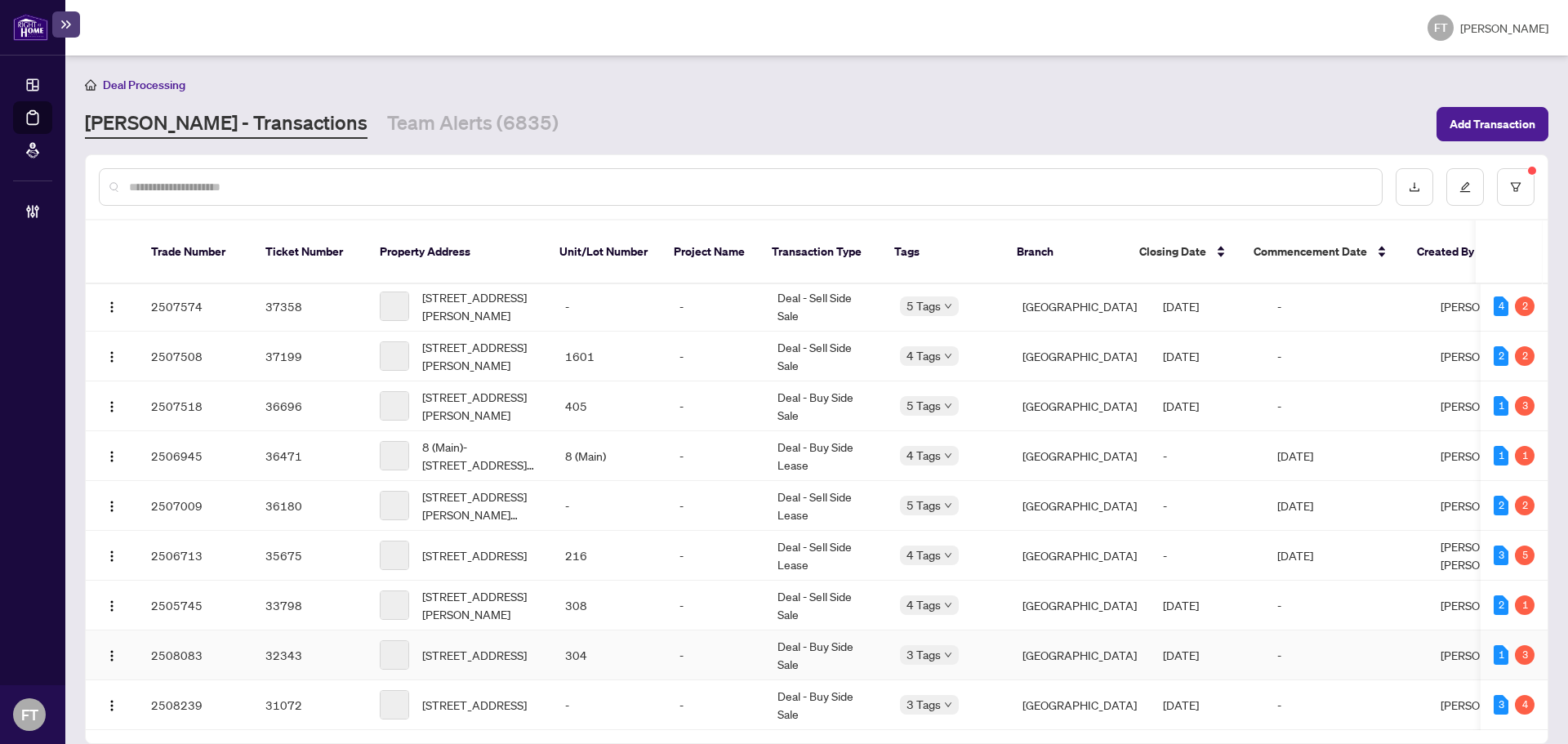 scroll, scrollTop: 492, scrollLeft: 0, axis: vertical 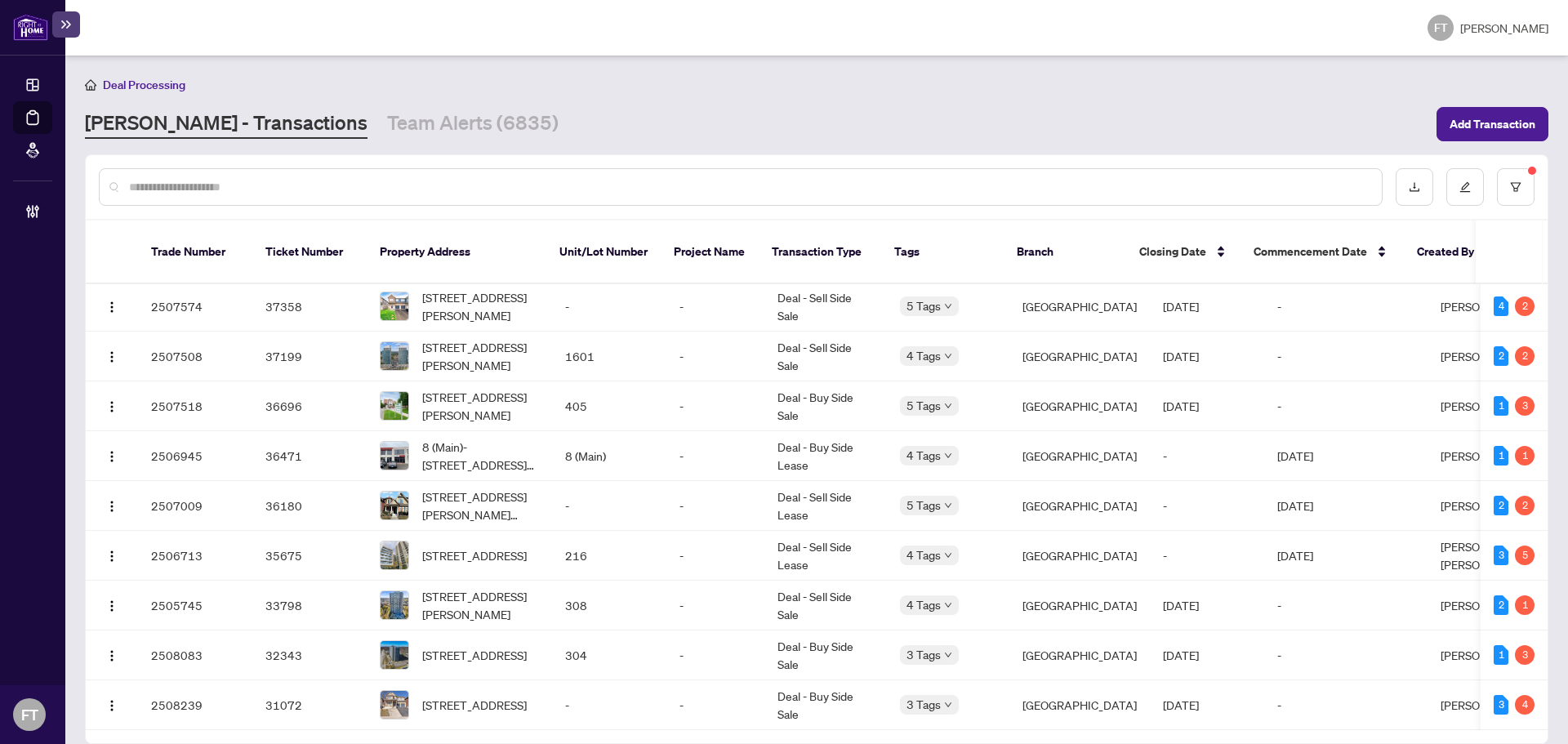 drag, startPoint x: 236, startPoint y: 60, endPoint x: 255, endPoint y: 77, distance: 25.495098 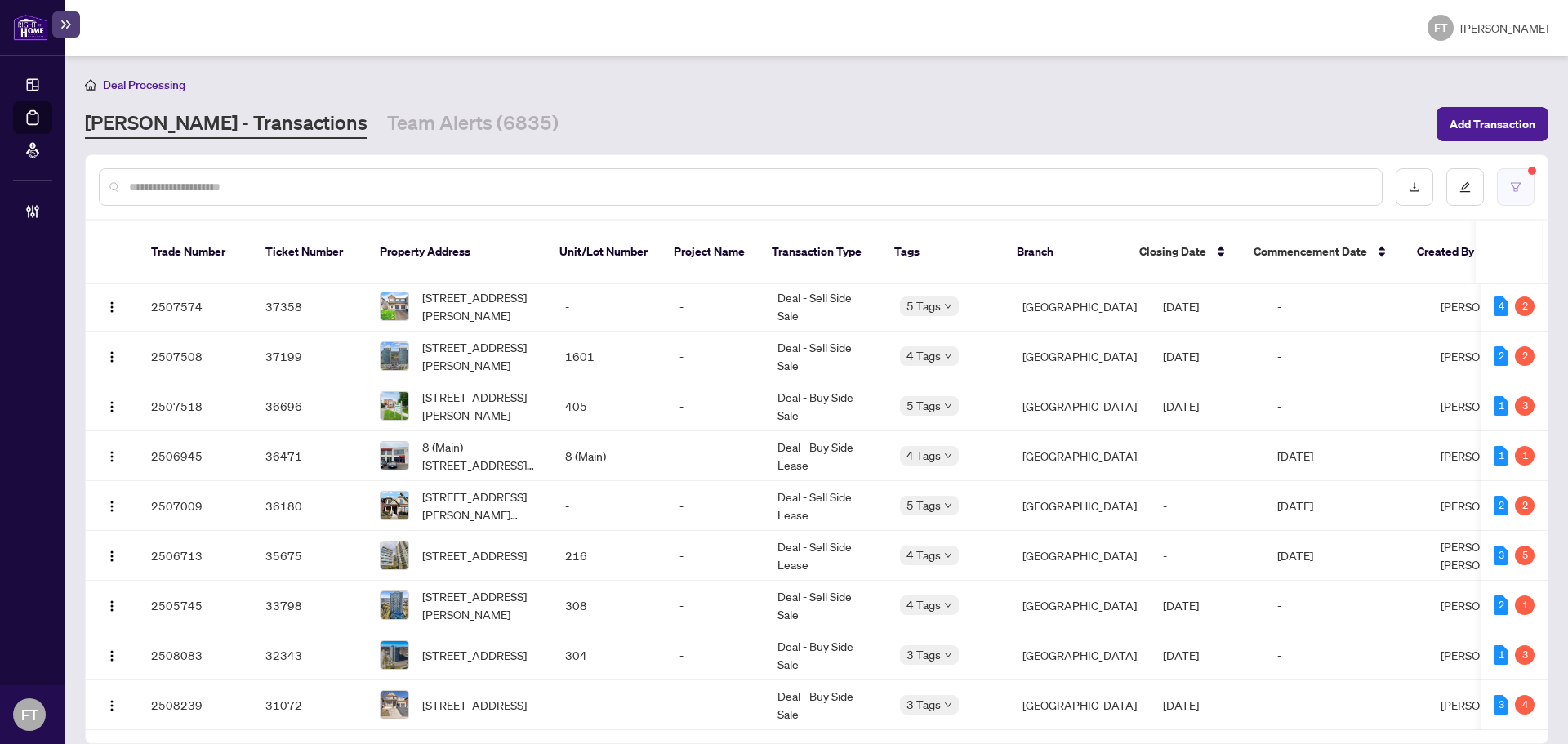 click at bounding box center (1516, 187) 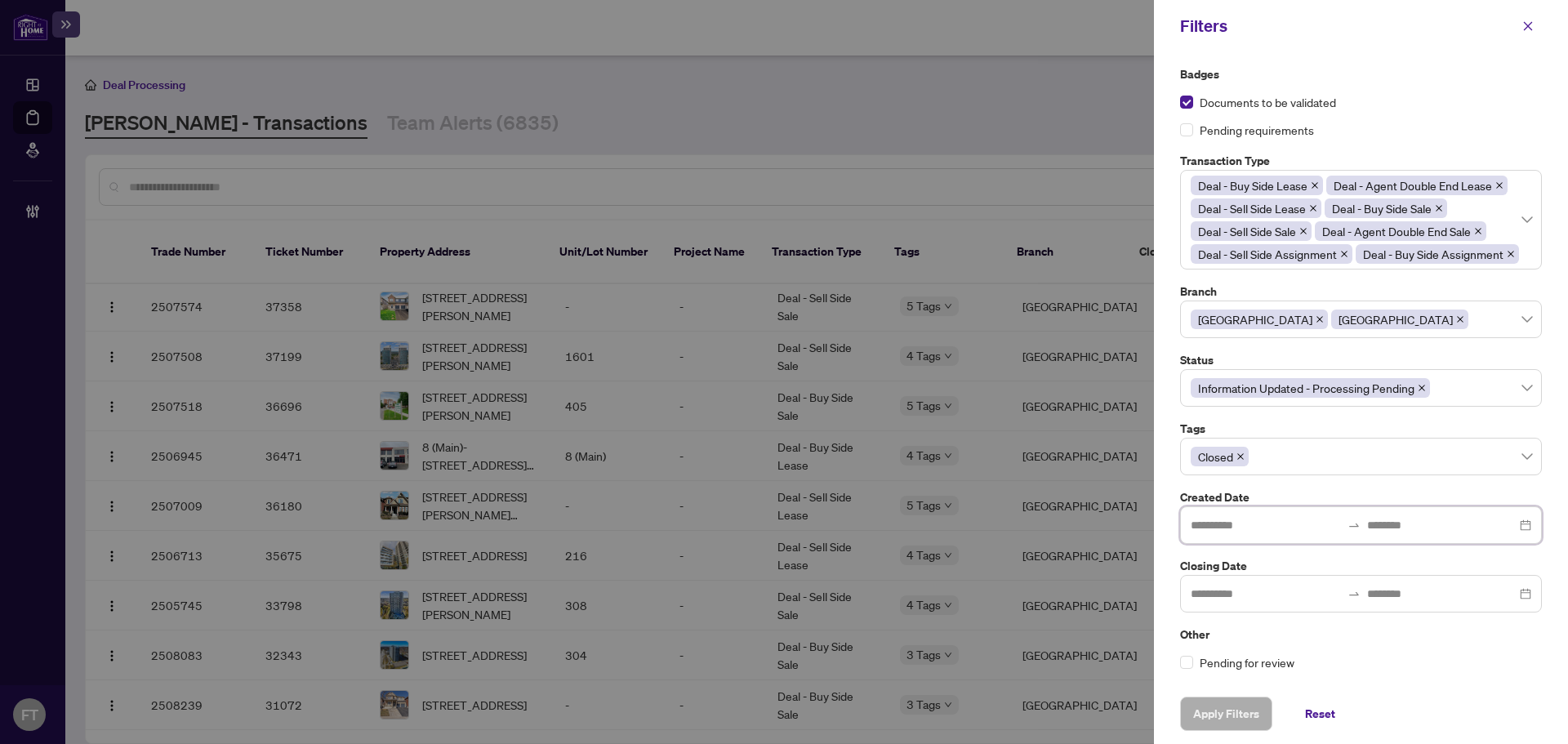click at bounding box center (1266, 525) 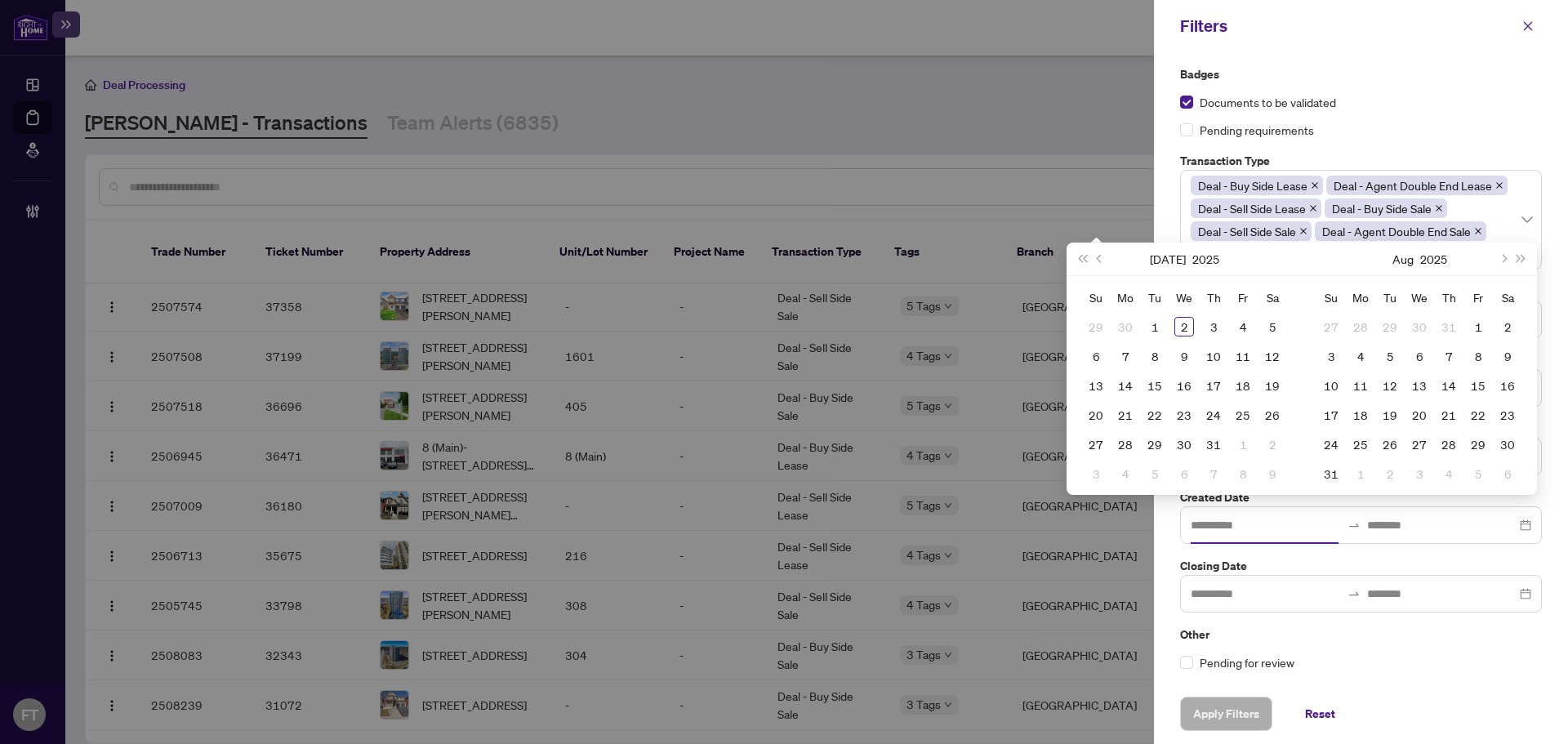 click on "Closing Date" at bounding box center [1361, 566] 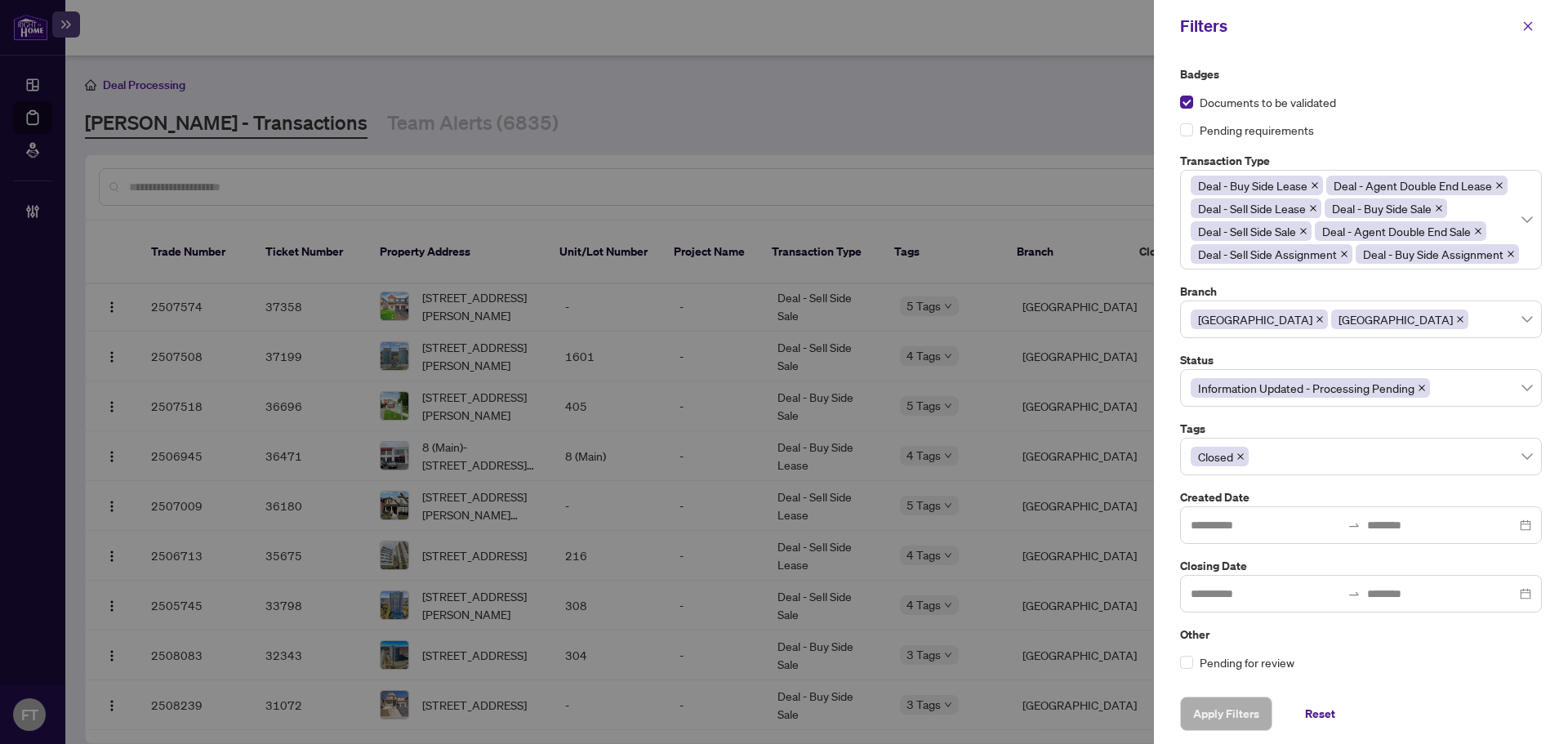 scroll, scrollTop: 1, scrollLeft: 0, axis: vertical 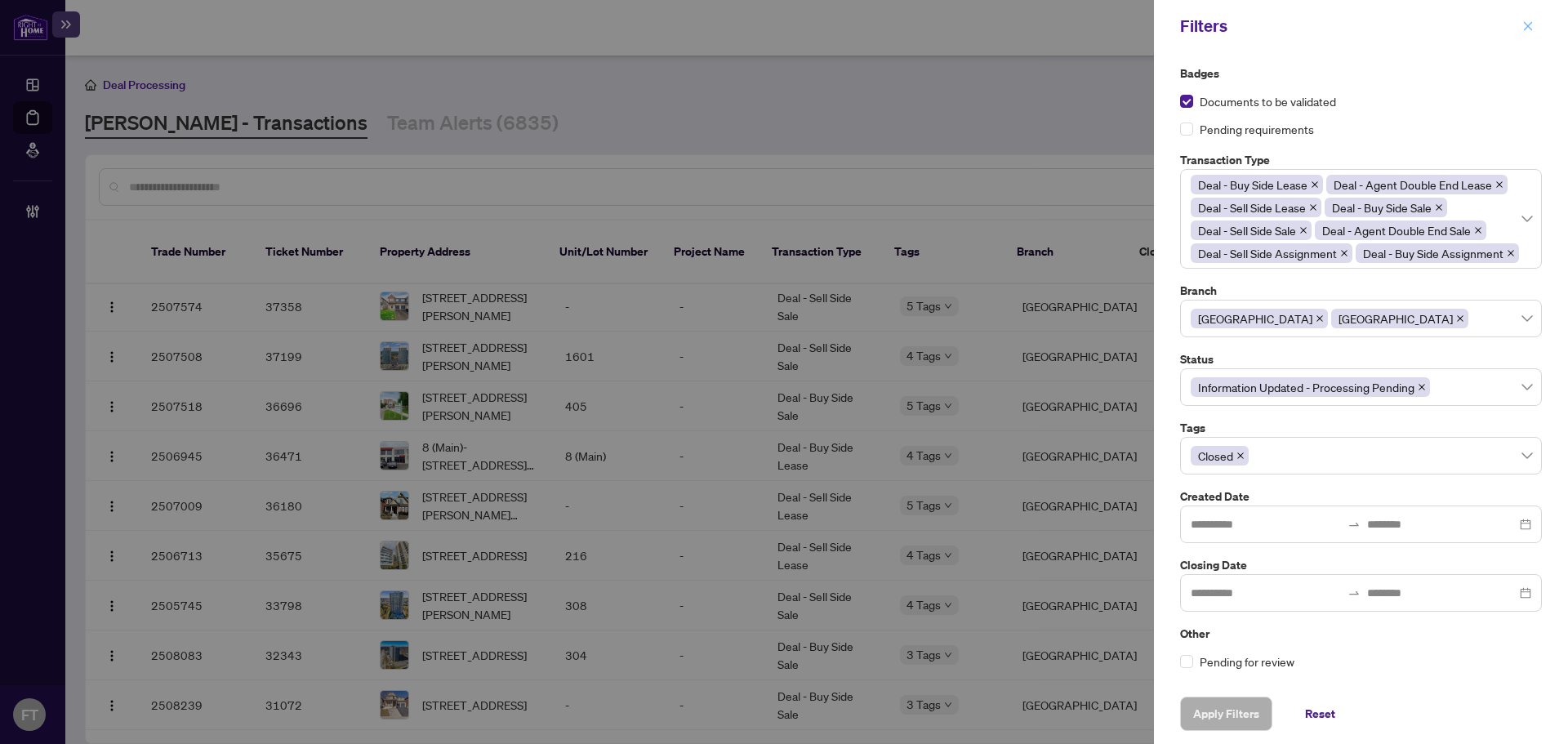 click 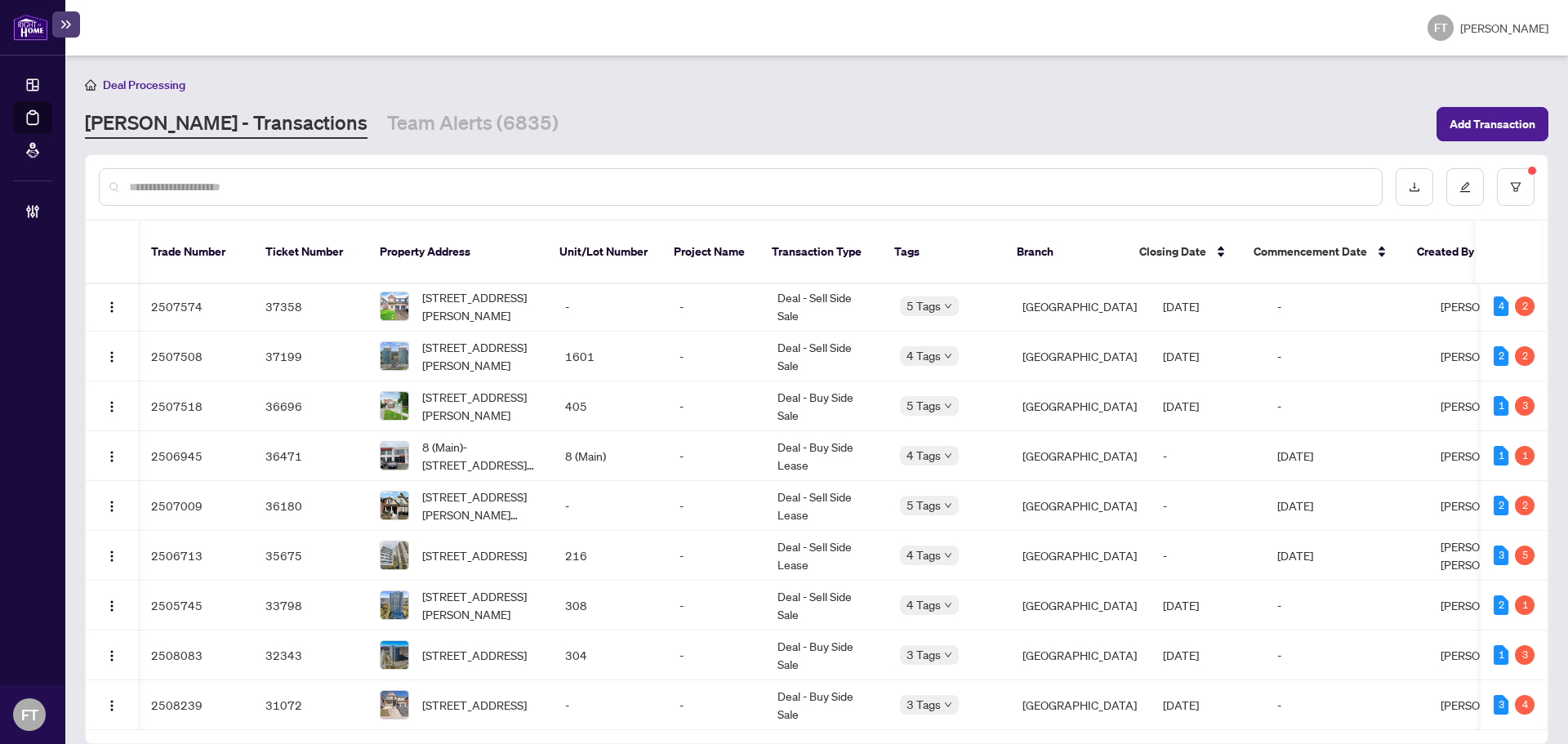 scroll, scrollTop: 492, scrollLeft: 114, axis: both 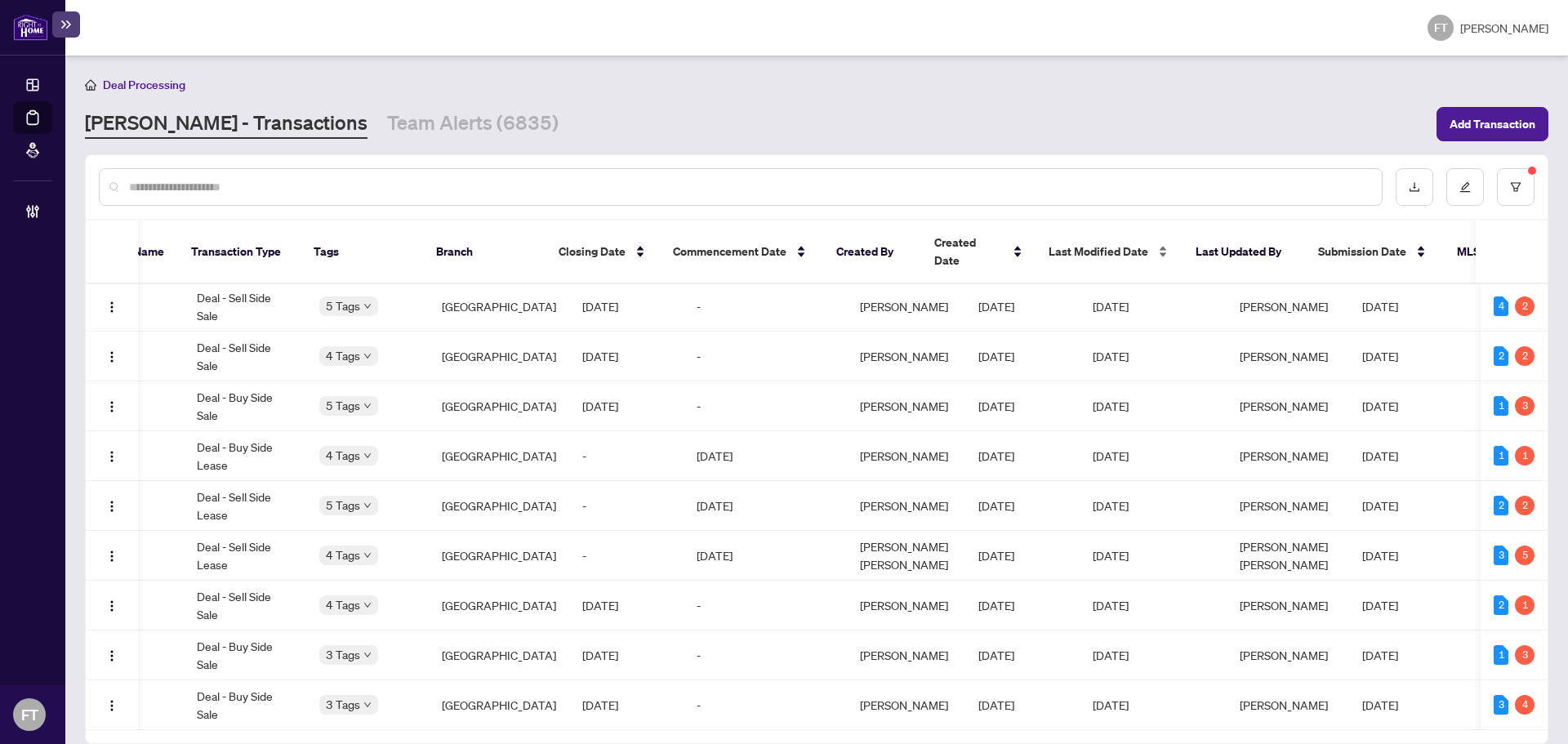 click on "Last Modified Date" at bounding box center (1098, 252) 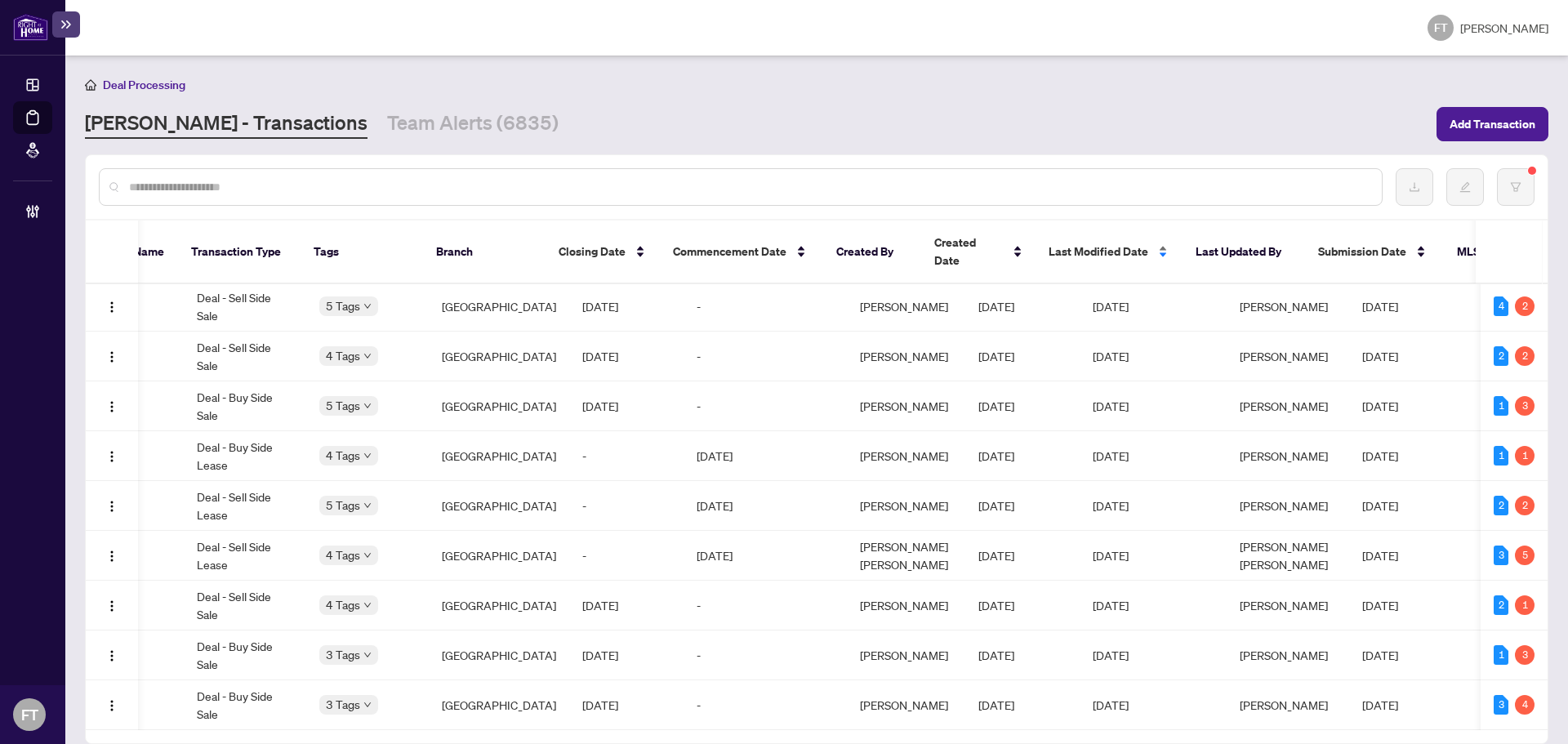 scroll 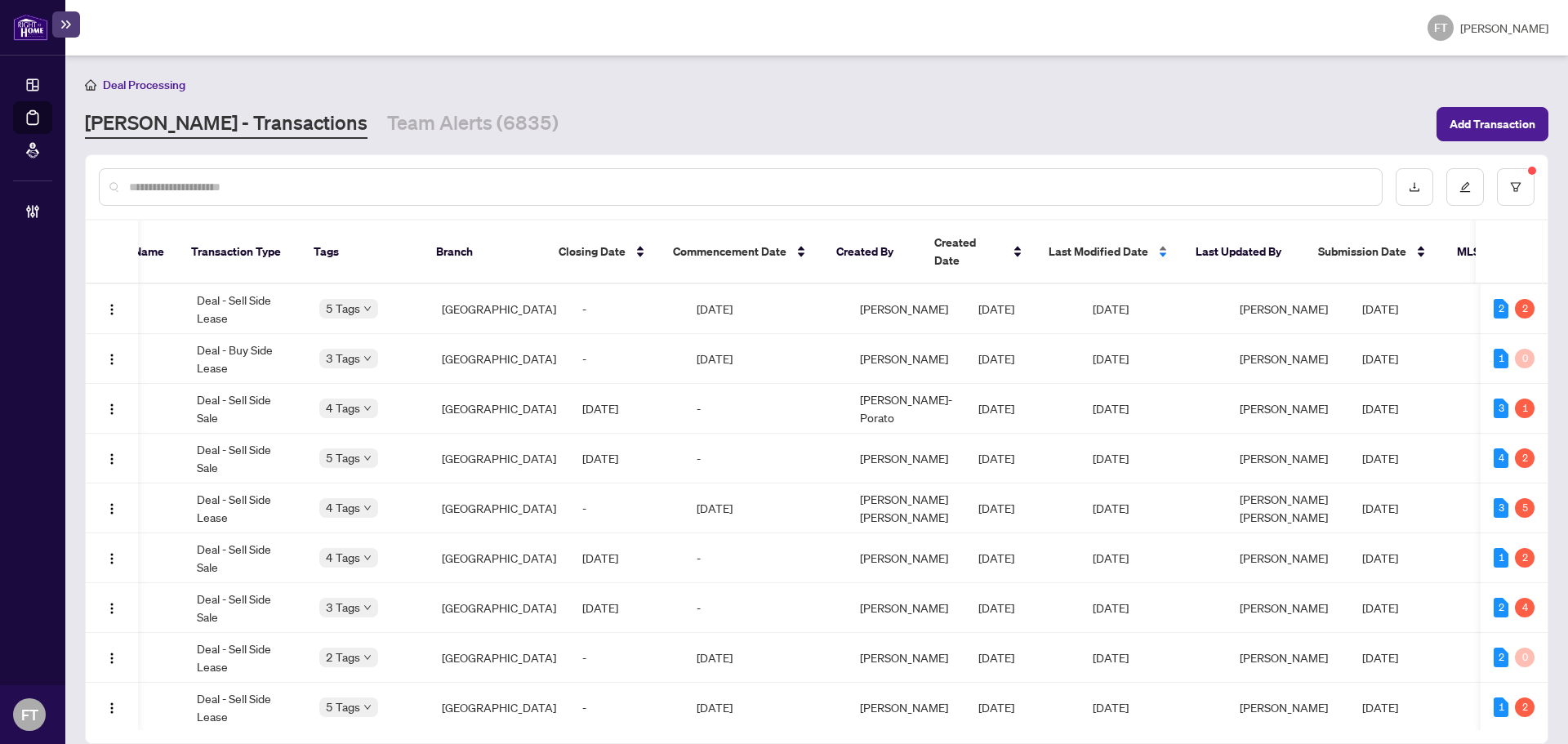 click on "Last Modified Date" at bounding box center (1098, 252) 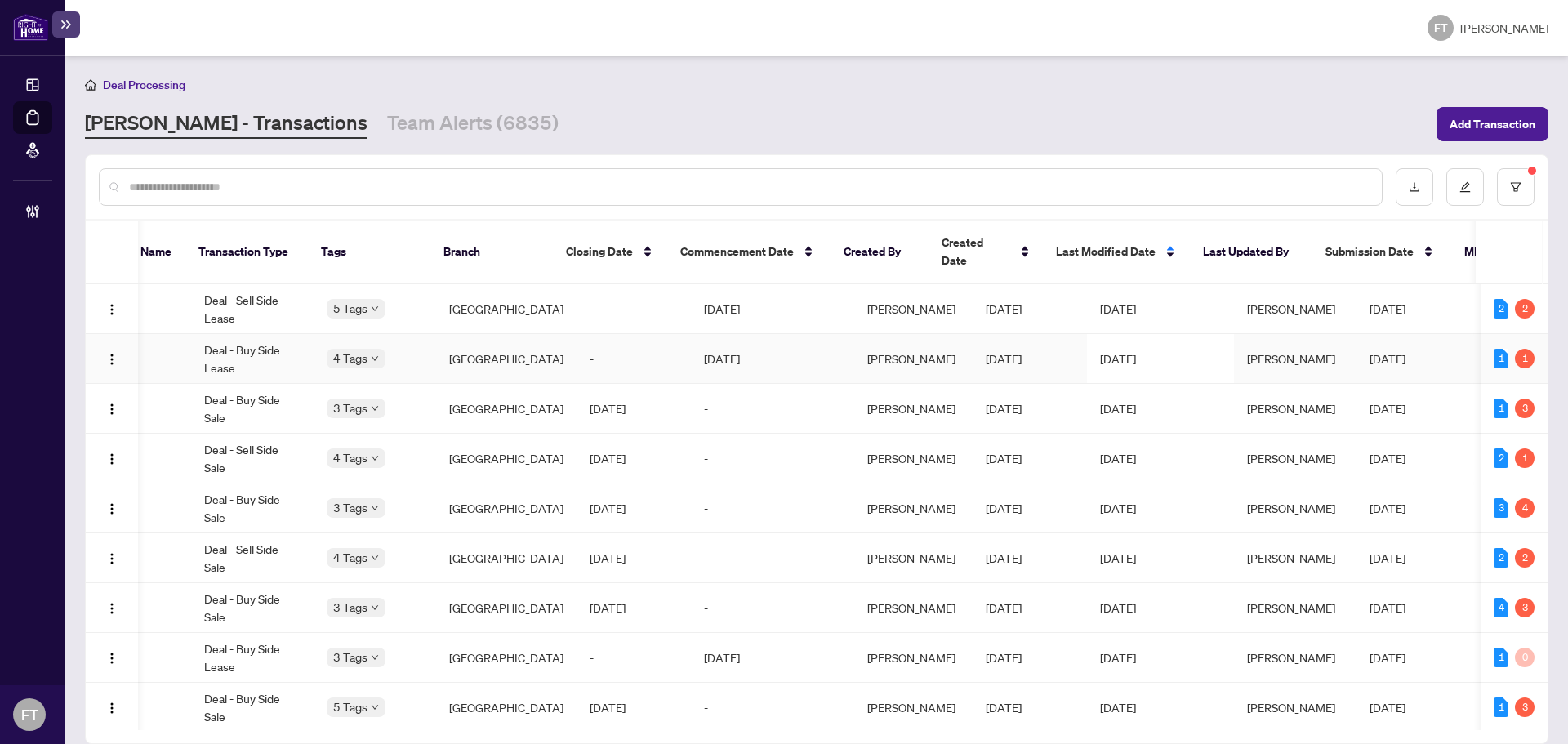 click on "Burlington" at bounding box center (506, 359) 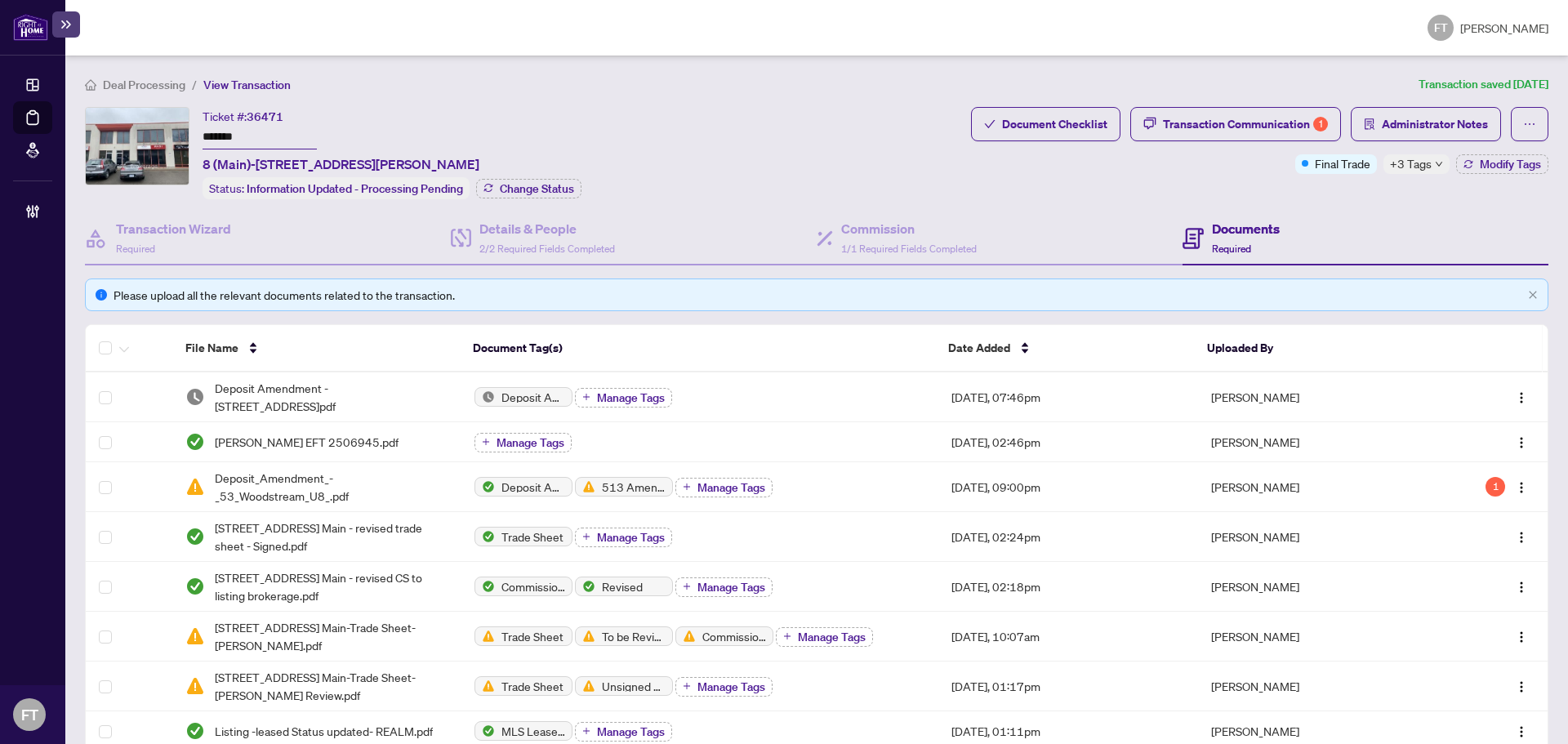 click on "+3 Tags" at bounding box center [1410, 163] 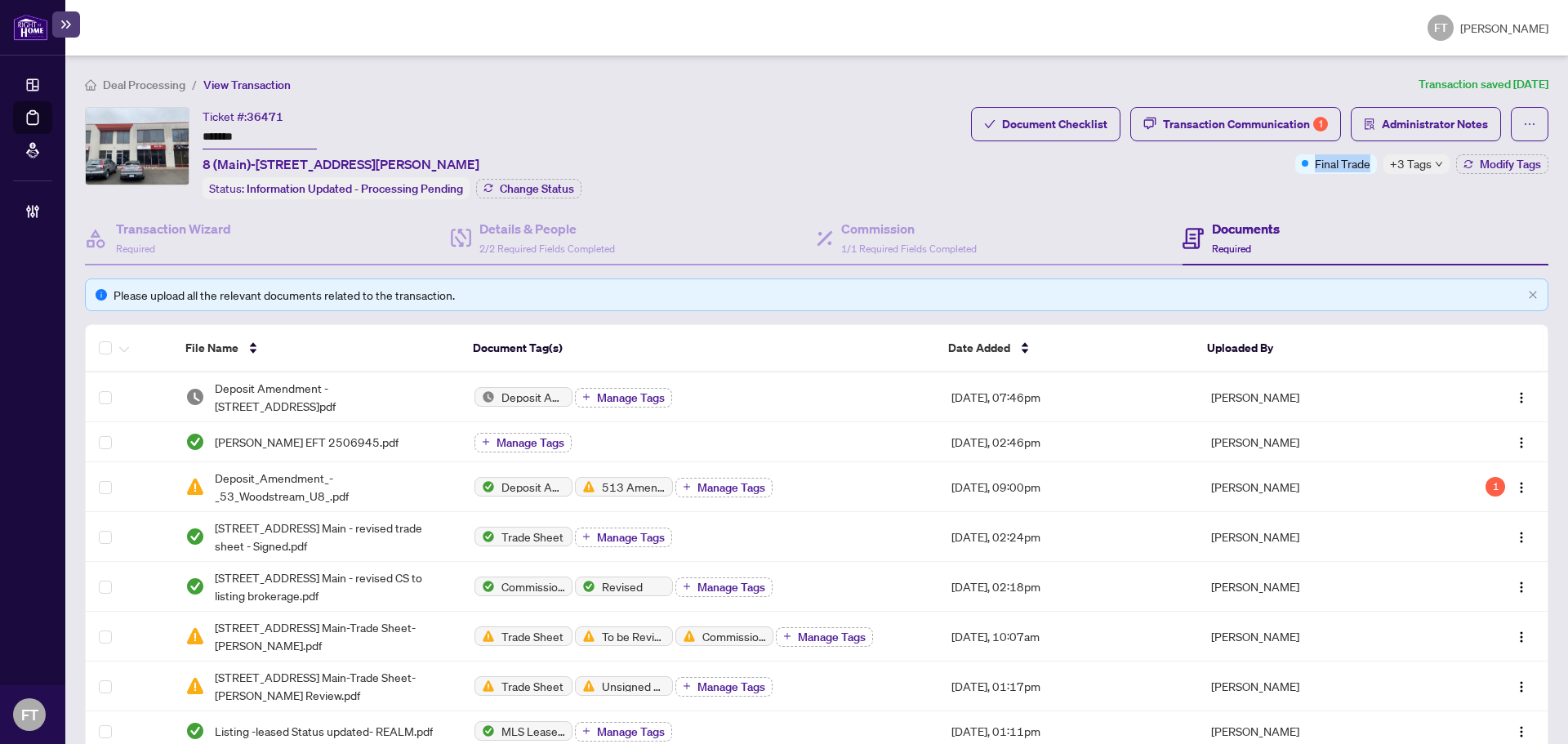 drag, startPoint x: 1303, startPoint y: 155, endPoint x: 1265, endPoint y: 150, distance: 38.32754 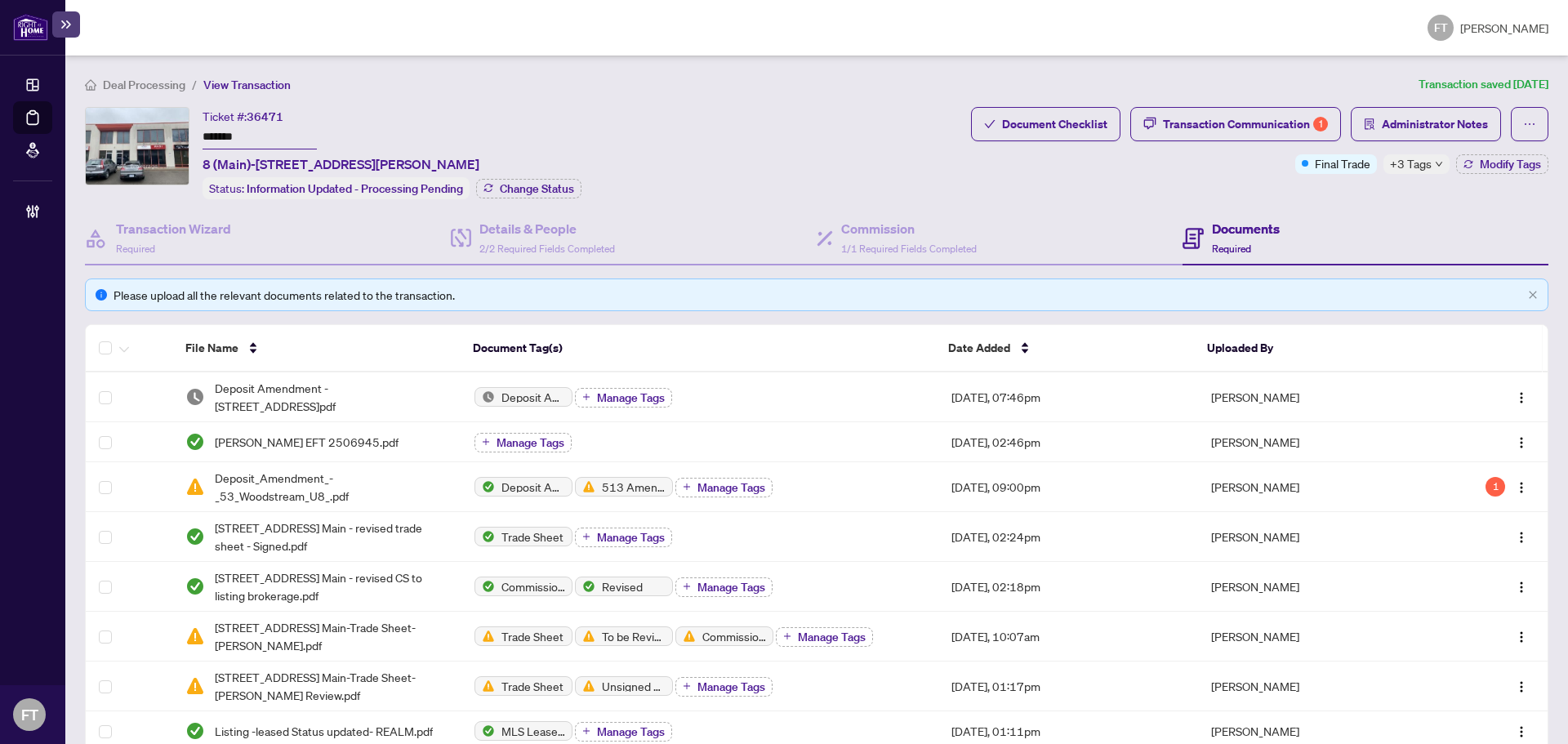 click on "Deal Processing" at bounding box center [144, 85] 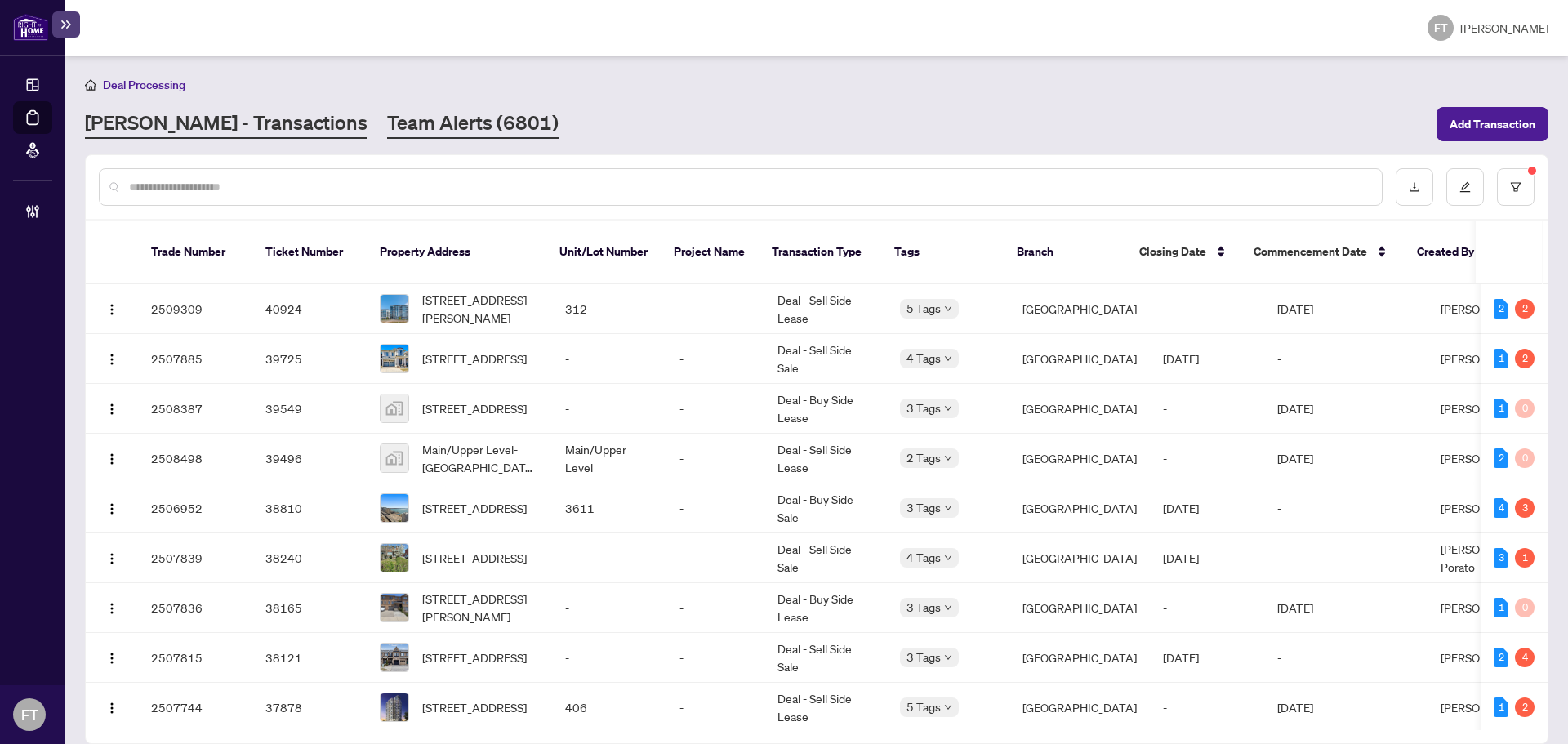 click on "Team Alerts   (6801)" at bounding box center [473, 124] 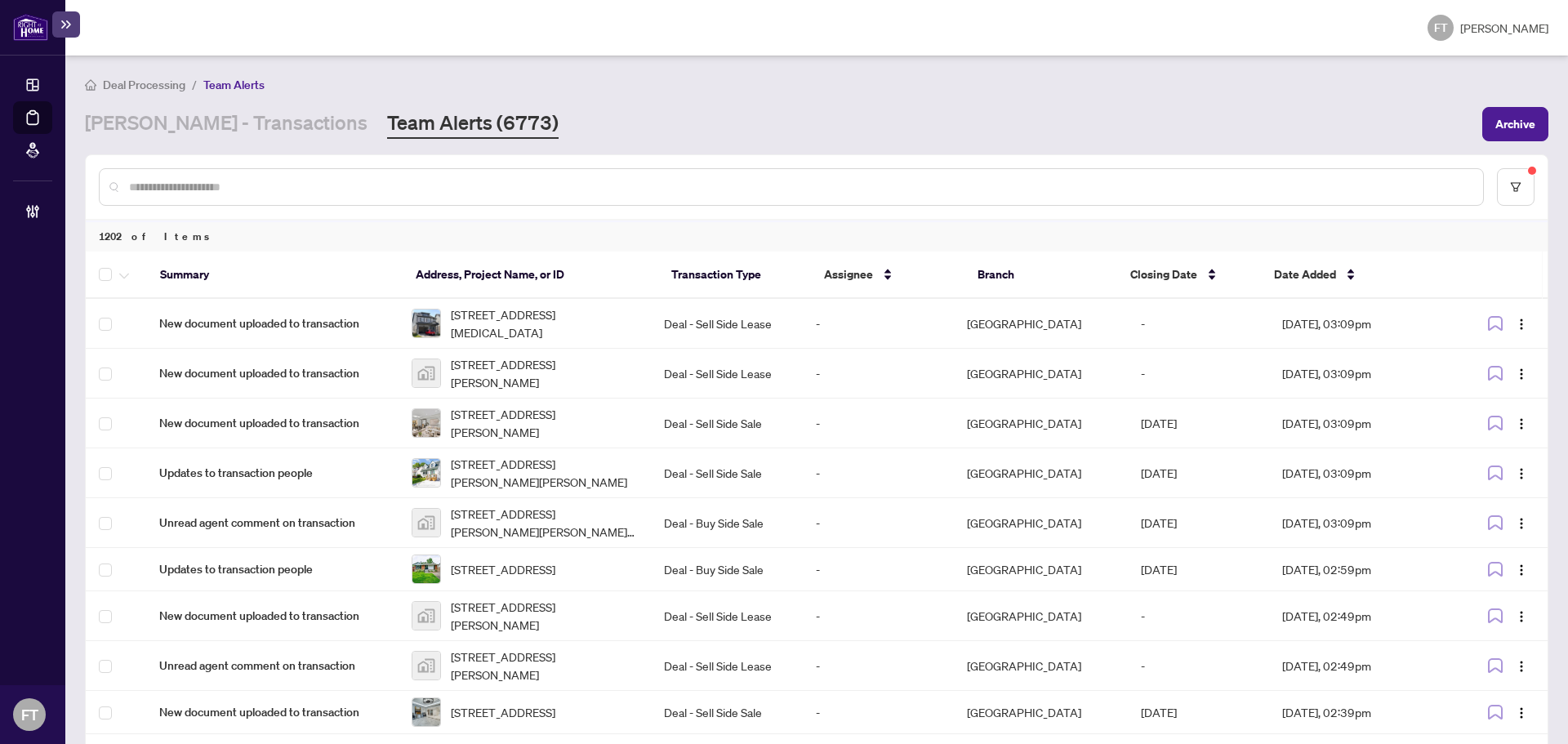 click at bounding box center (800, 187) 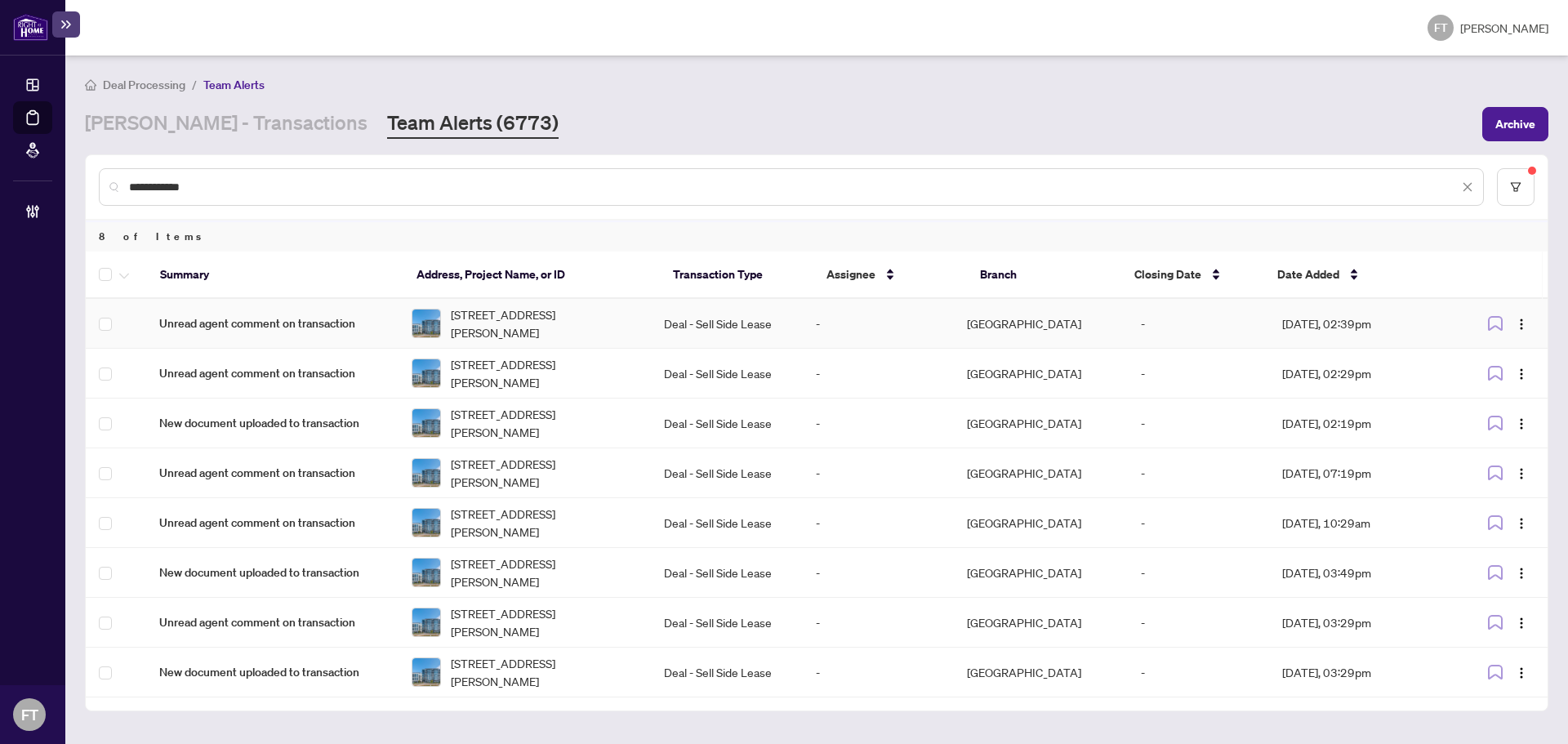 click on "312-1050 Main St, Milton, Ontario L9T 9M3, Canada" at bounding box center [544, 323] 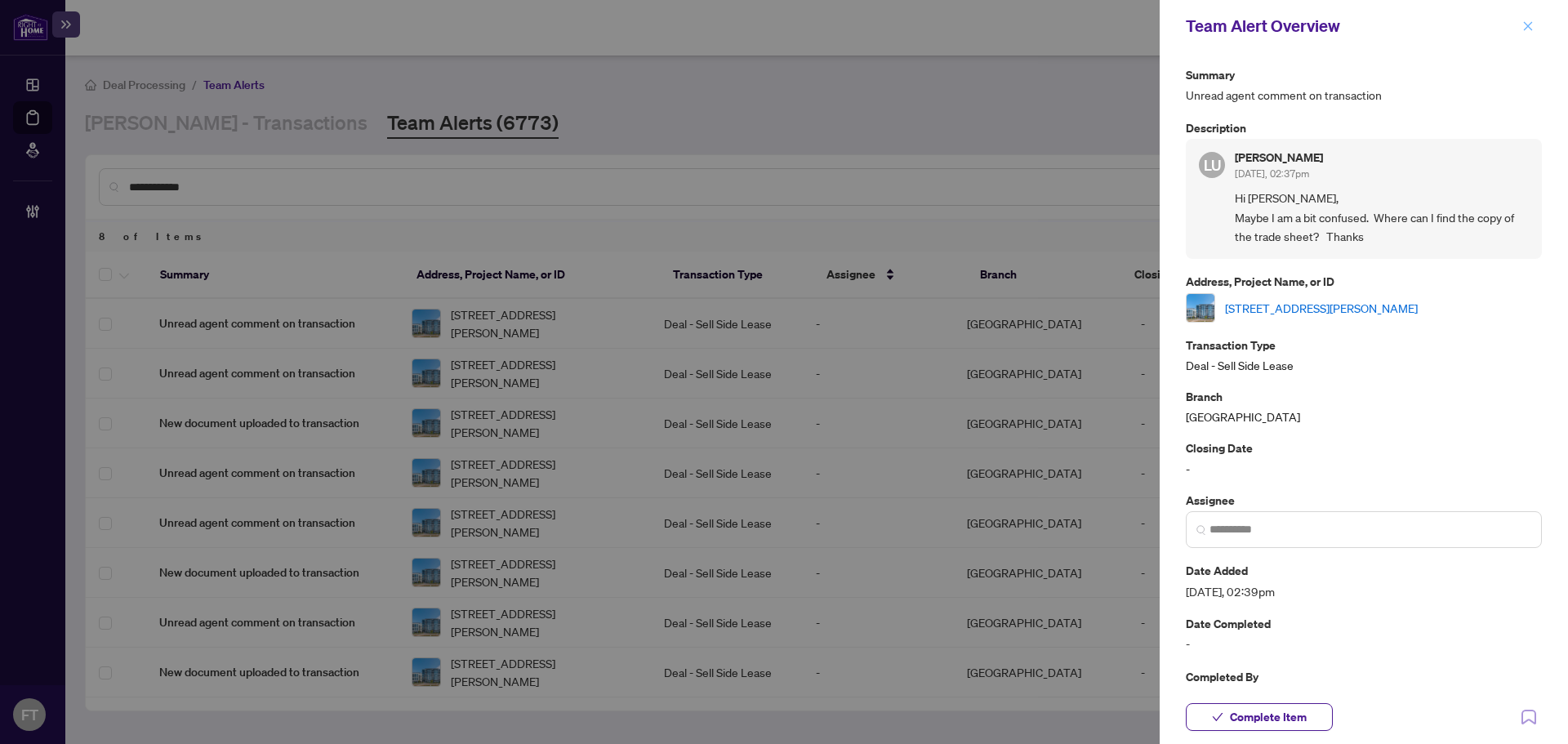 click 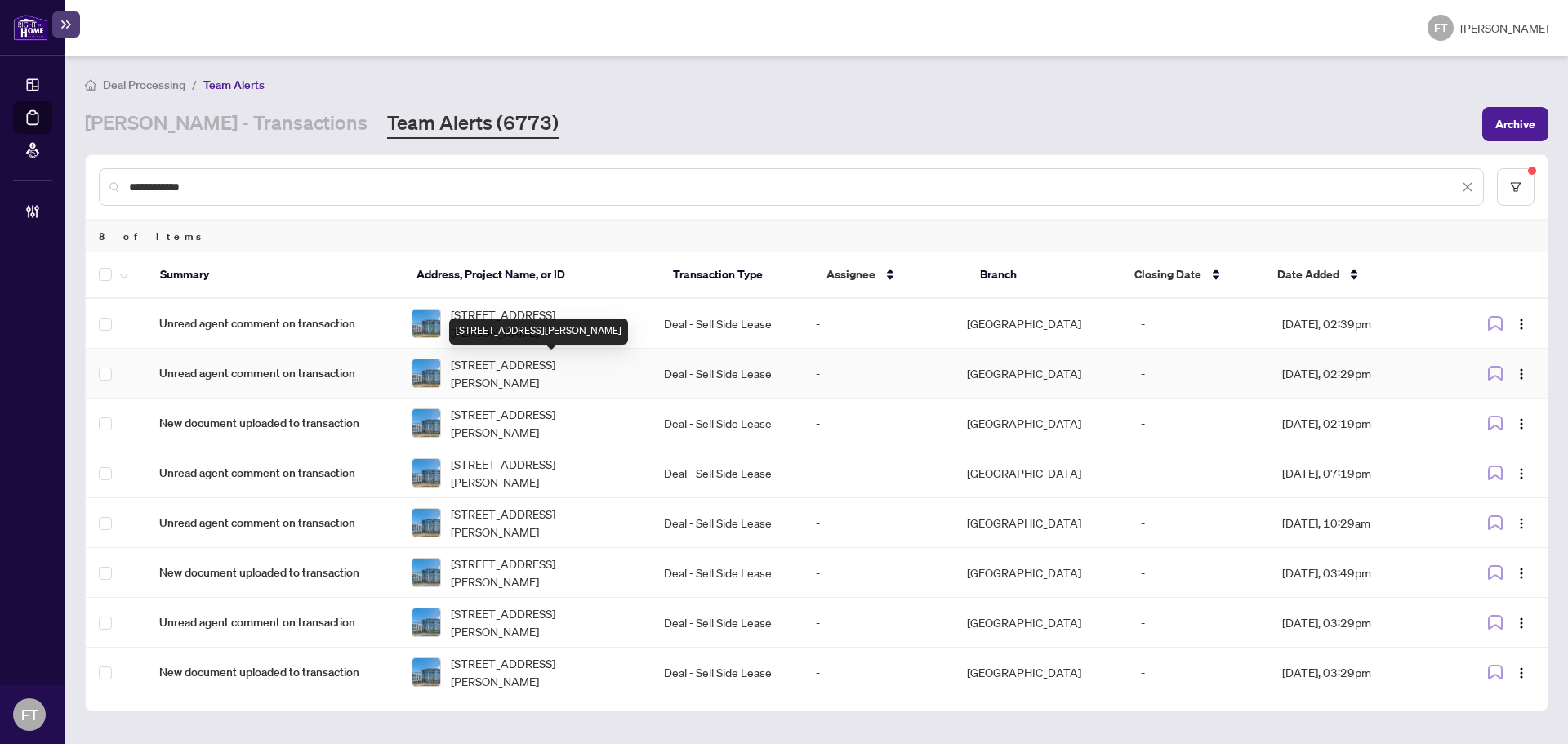 click on "312-1050 Main St, Milton, Ontario L9T 9M3, Canada" at bounding box center [544, 373] 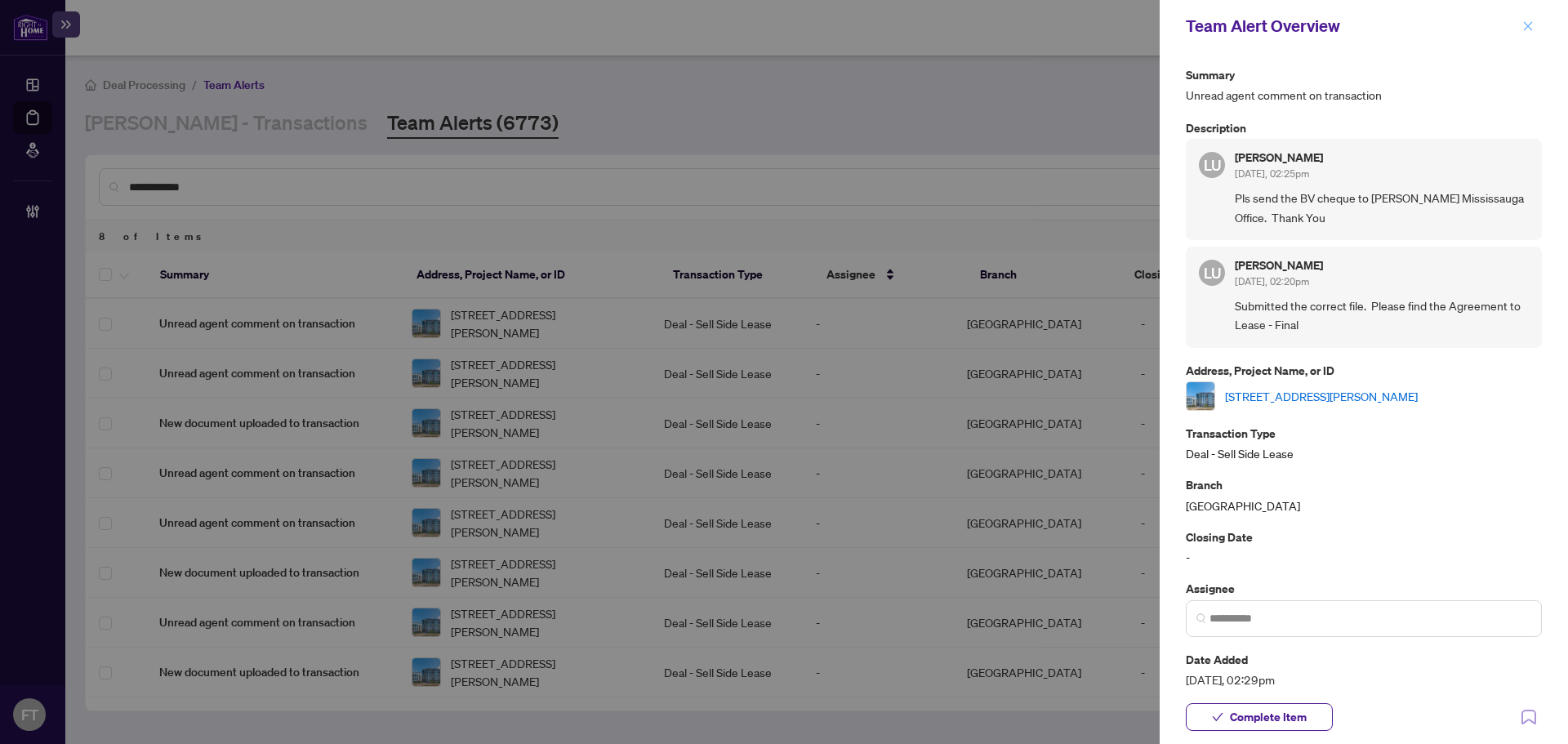 click 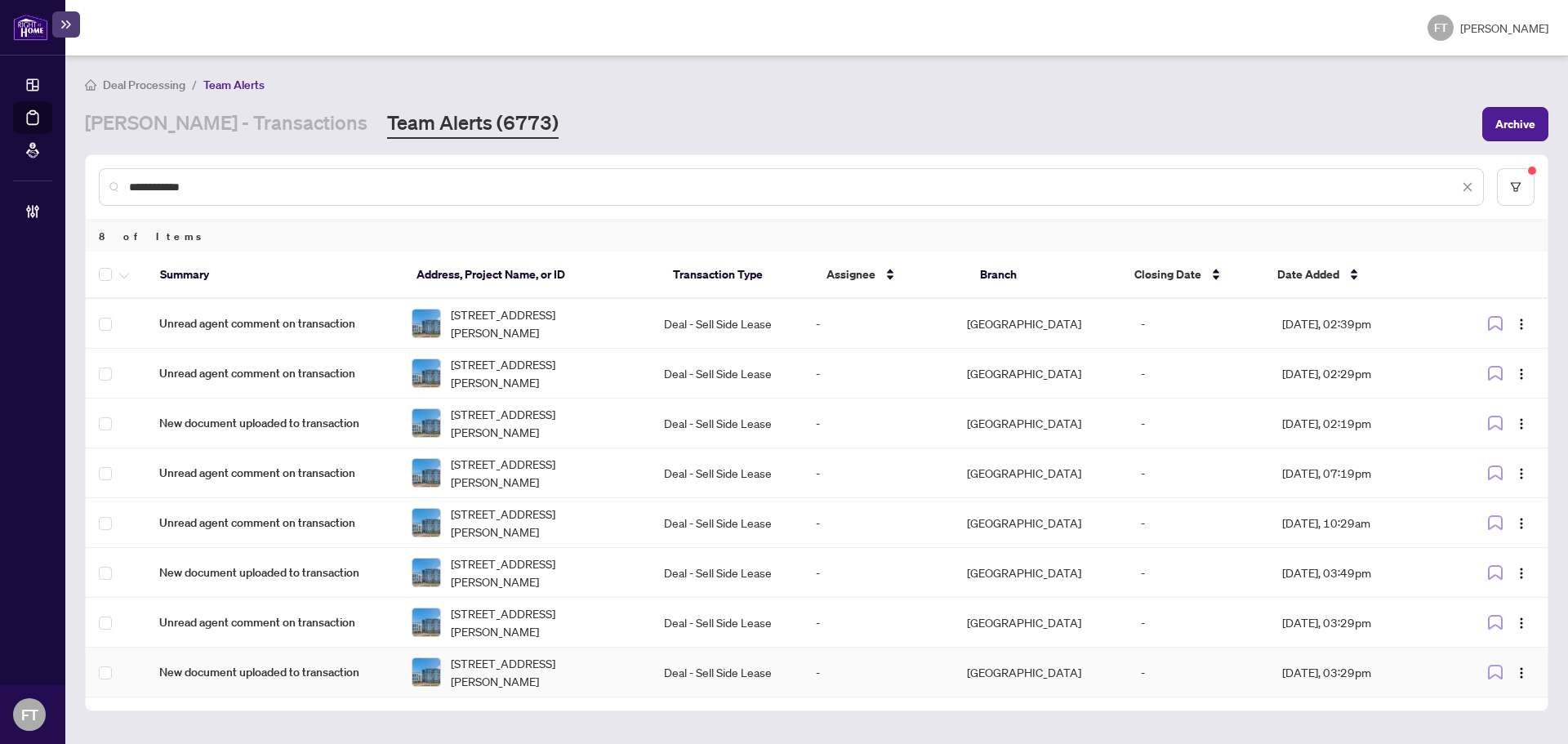 click at bounding box center (426, 672) 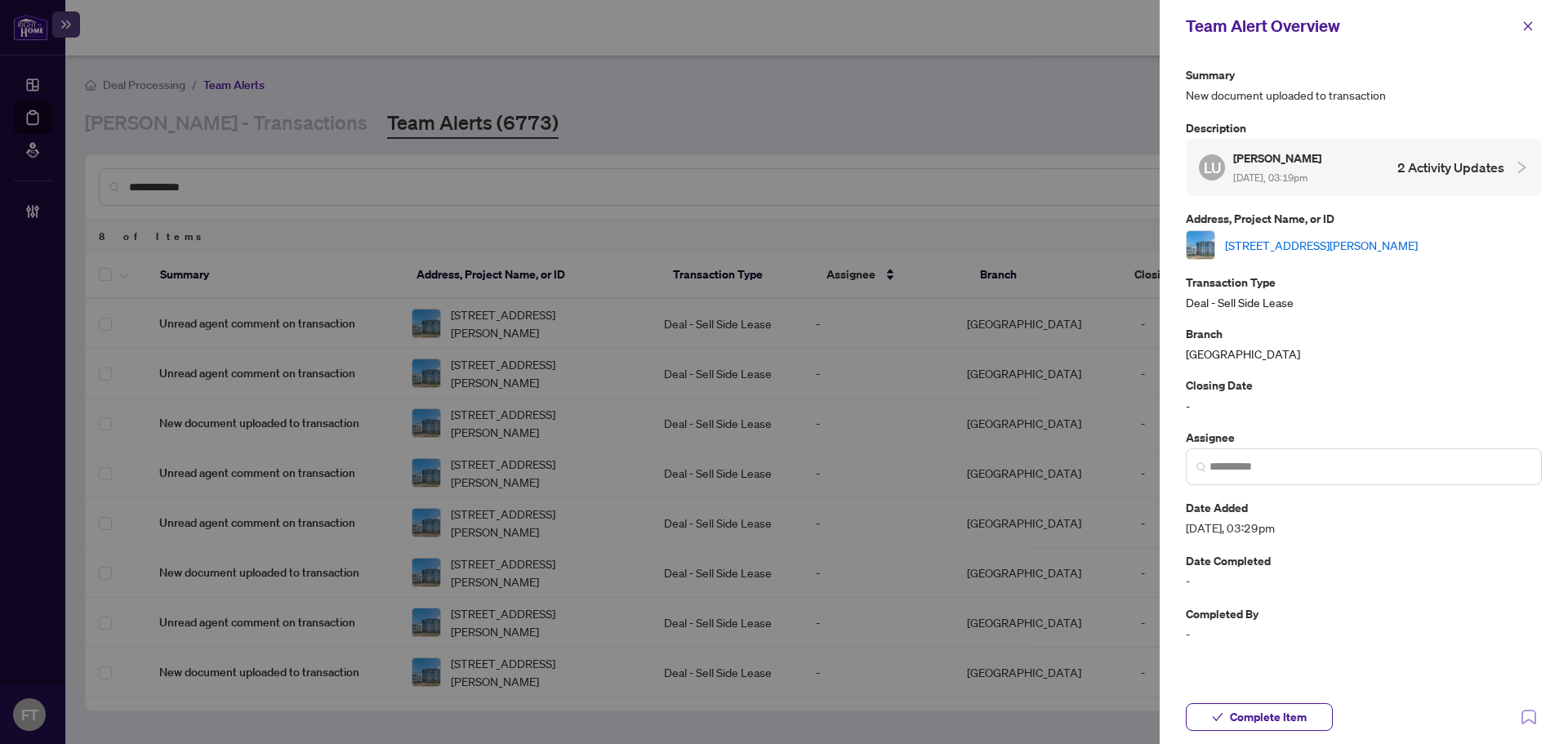 click on "Jun/24/2025, 03:19pm" at bounding box center (1270, 177) 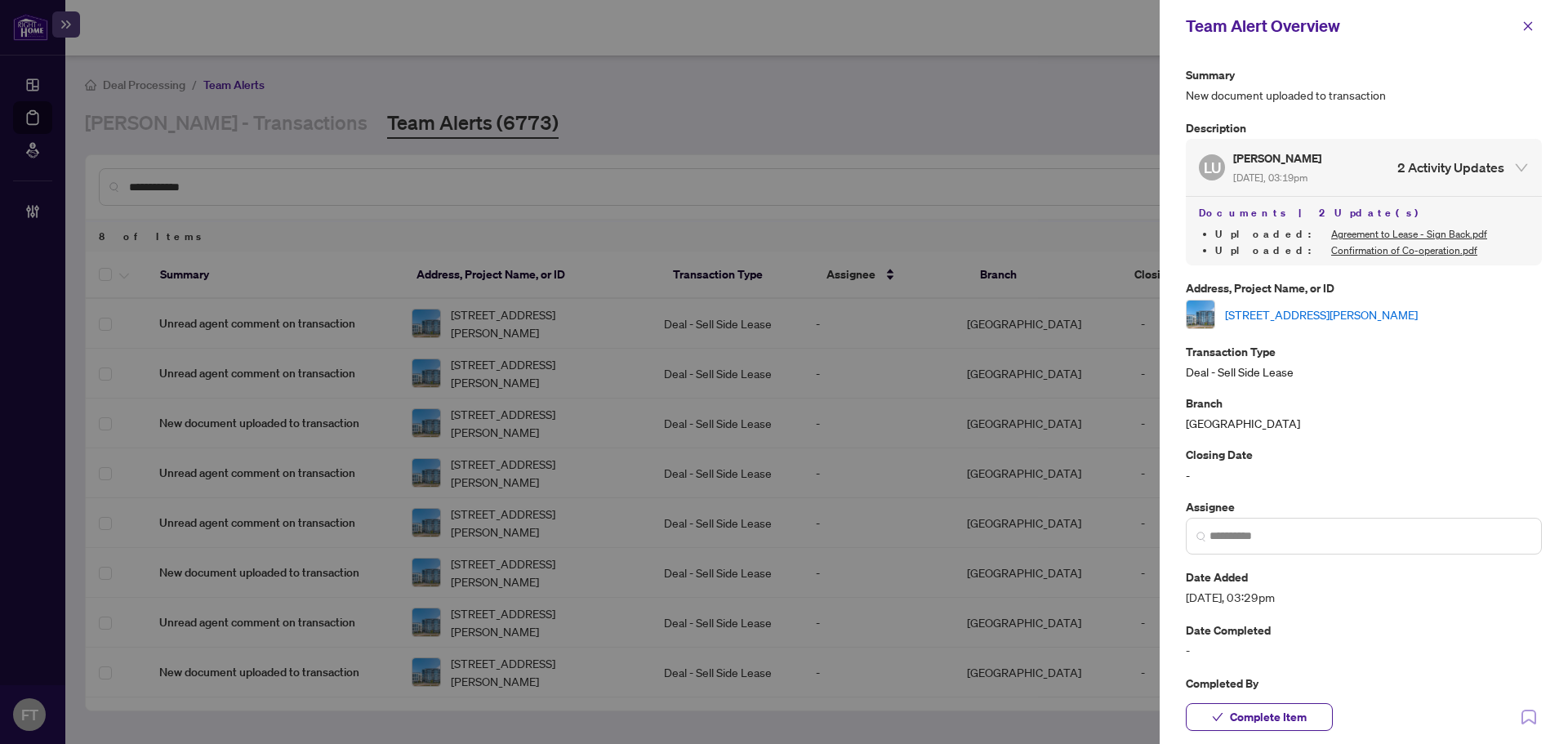 click at bounding box center [1528, 26] 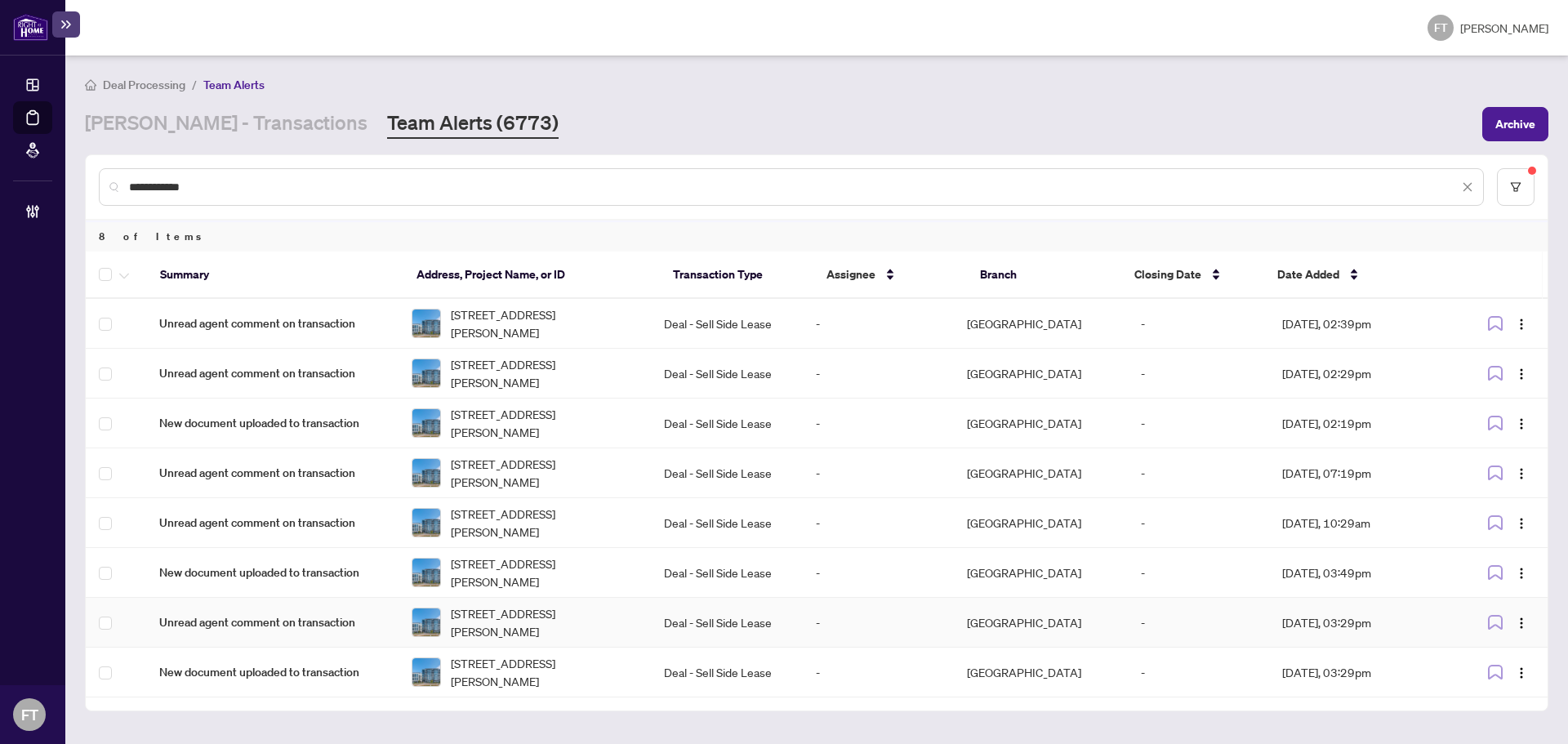 click on "Deal - Sell Side Lease" at bounding box center [726, 622] 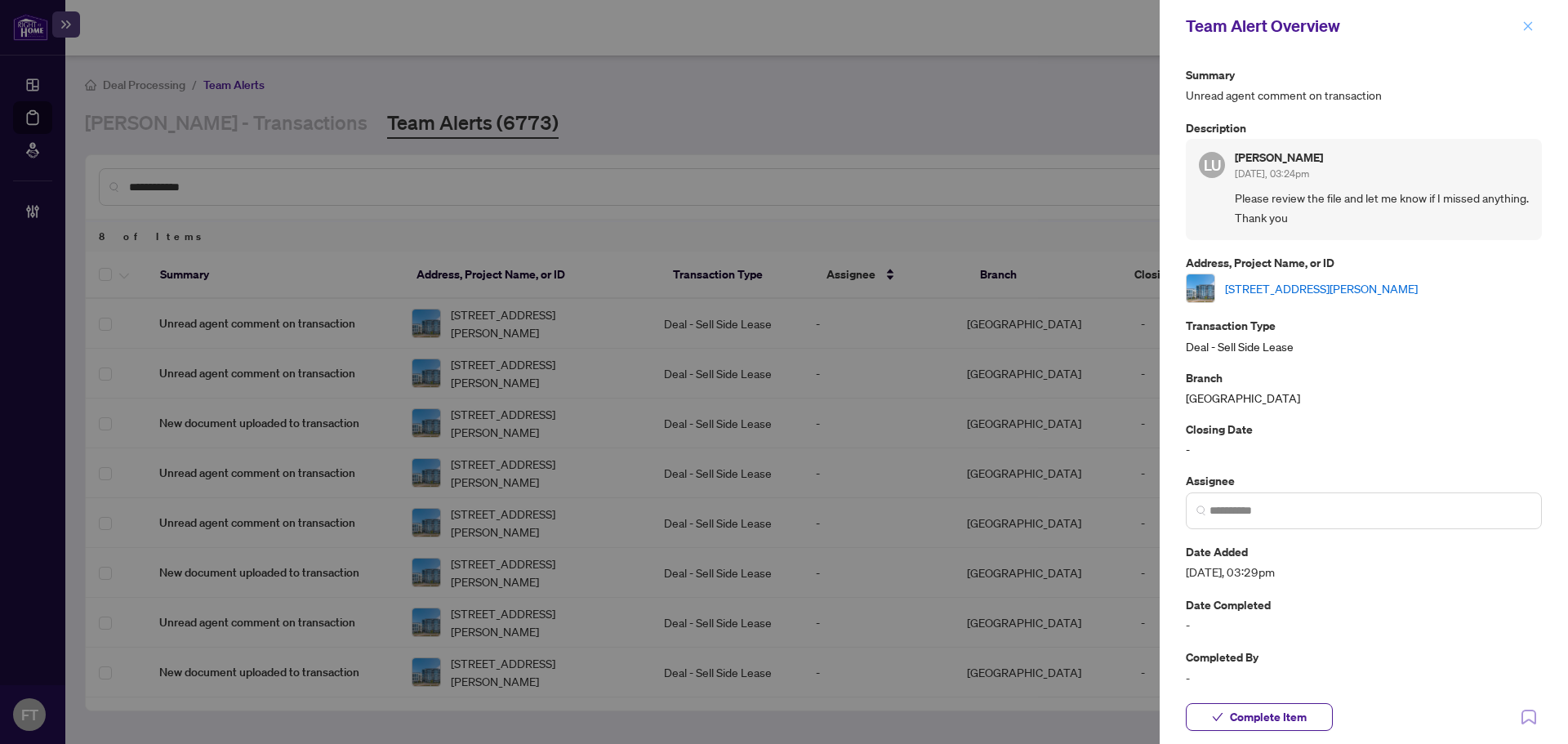 click 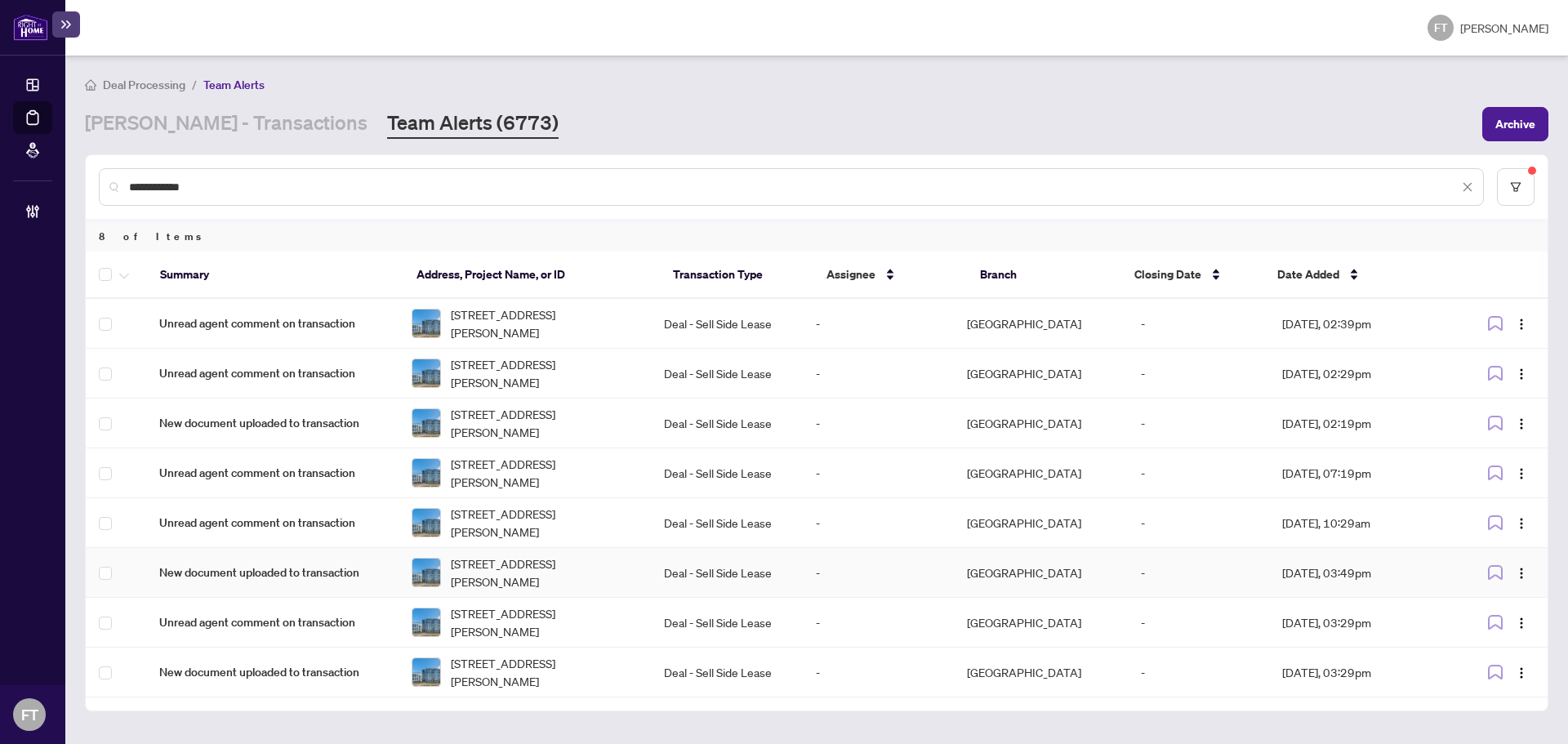 click at bounding box center [426, 572] 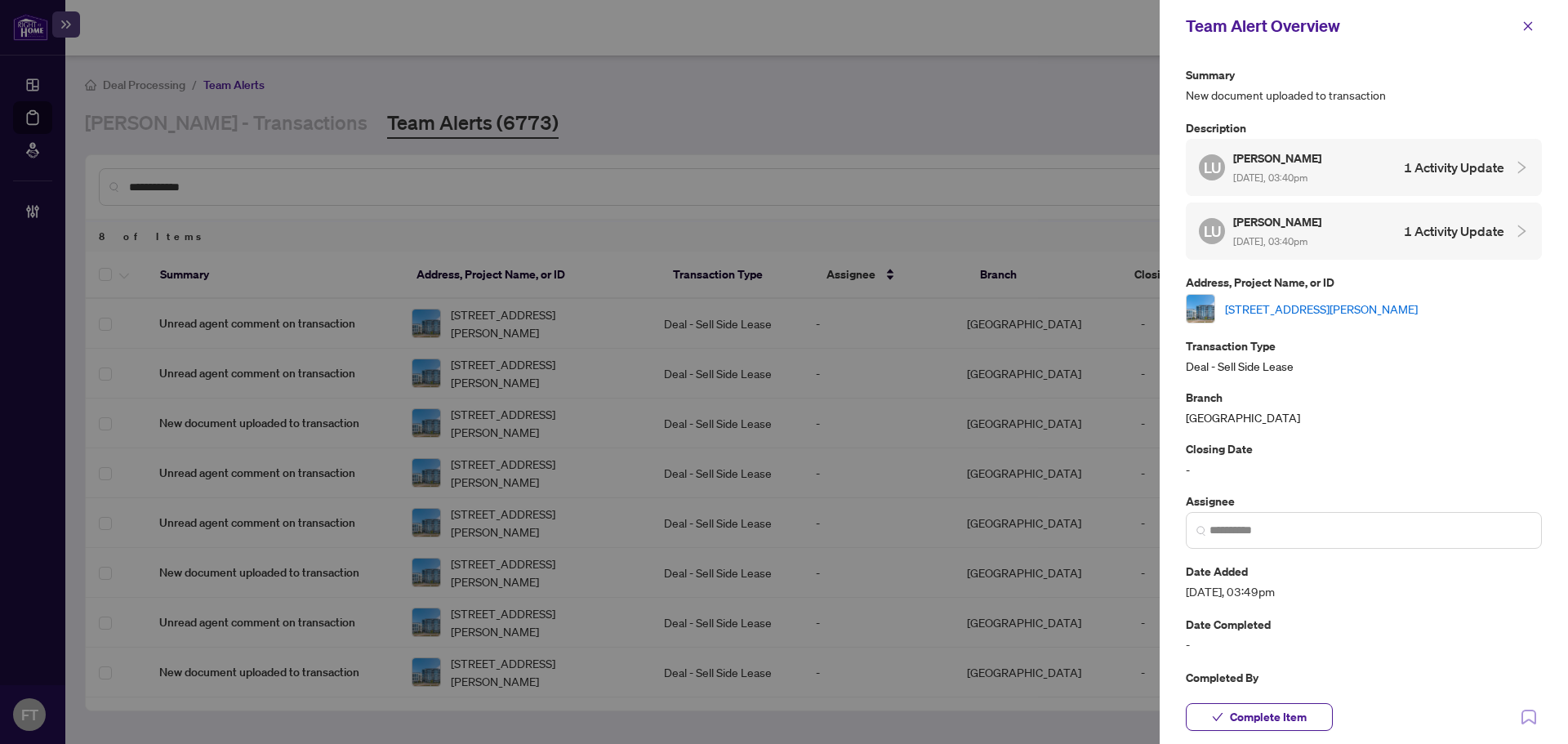 click on "LU Loreto Umali   Jun/24/2025, 03:40pm 1 Activity Update" at bounding box center [1352, 167] 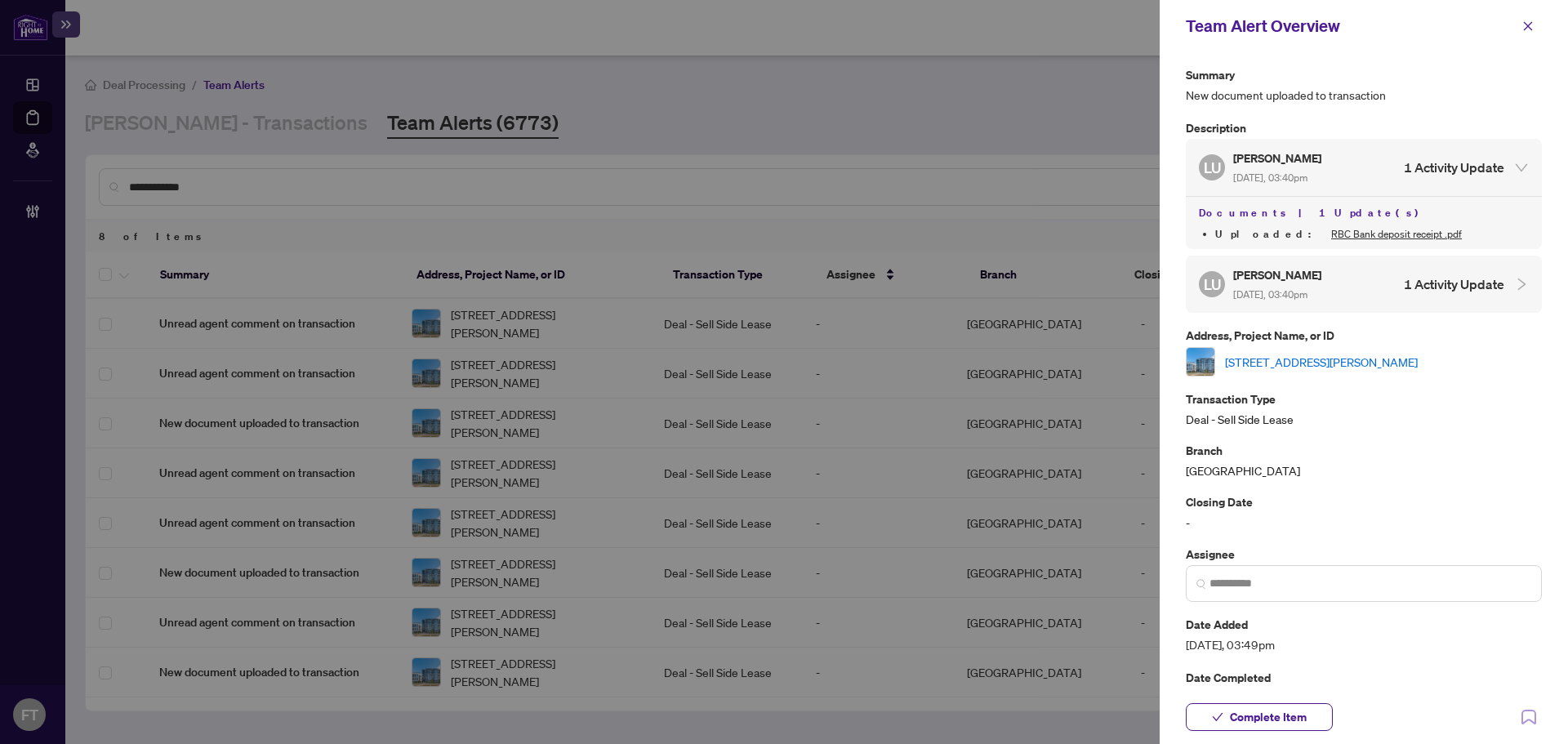 click on "LU Loreto Umali   Jun/24/2025, 03:40pm 1 Activity Update" at bounding box center (1352, 284) 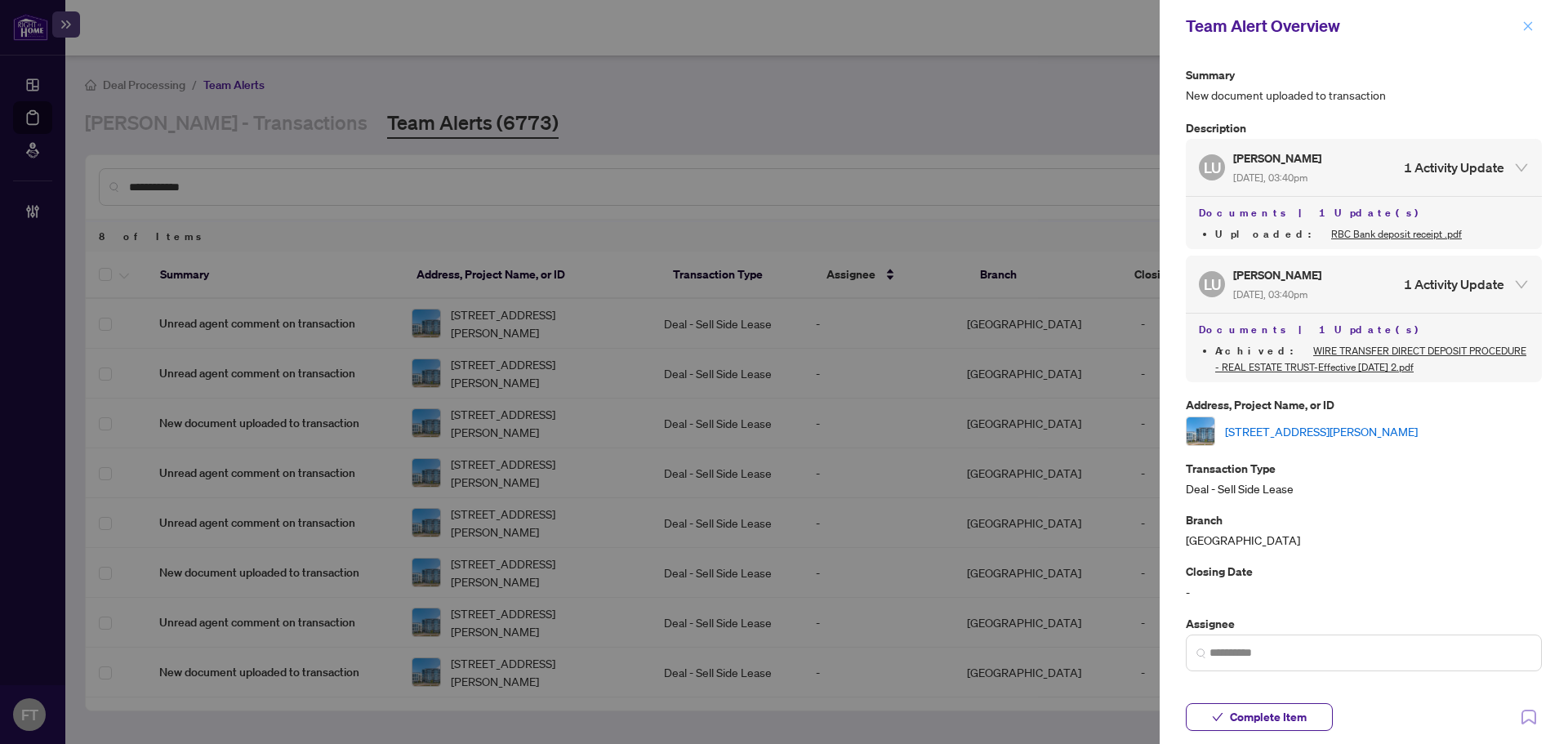 click 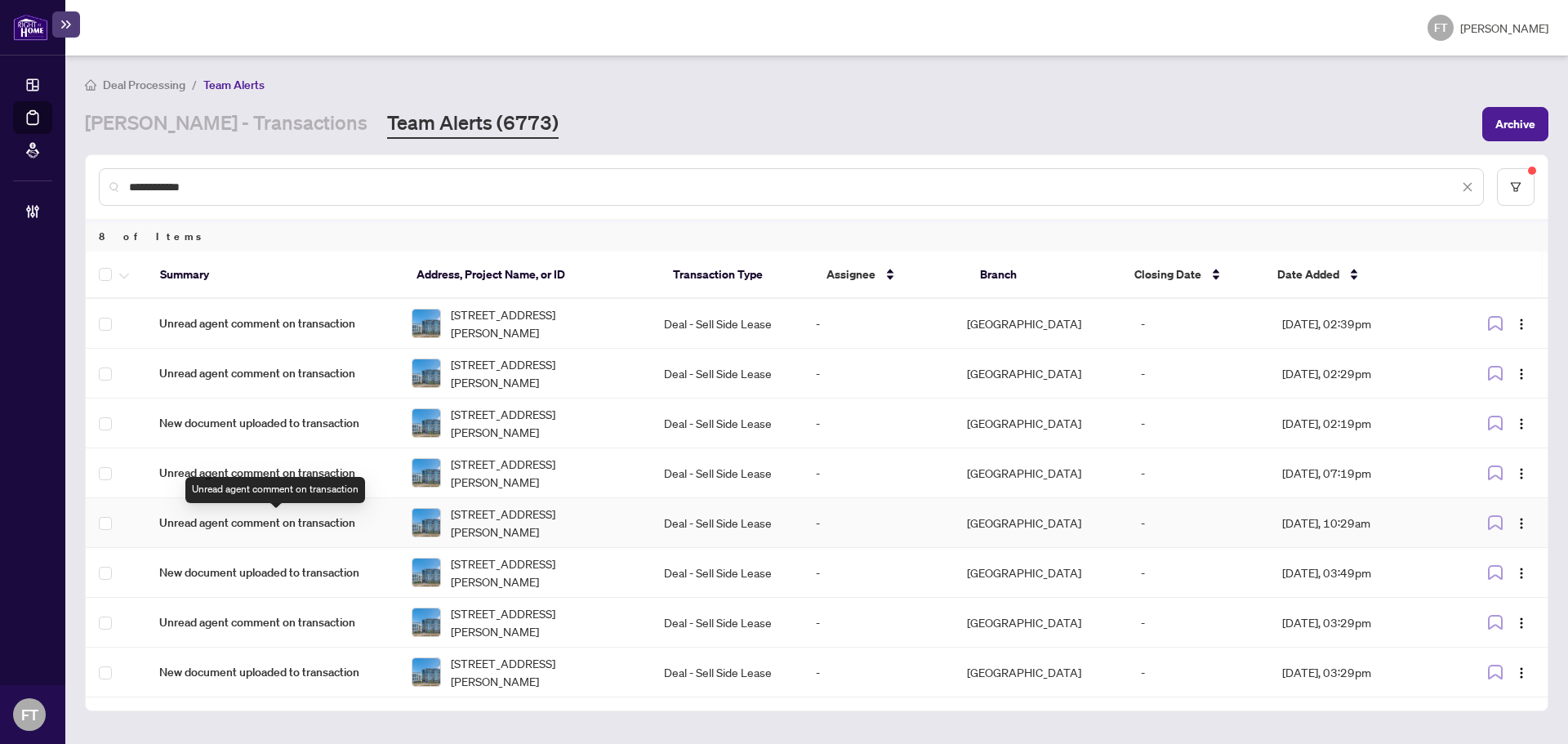 click on "Unread agent comment on transaction" at bounding box center [272, 523] 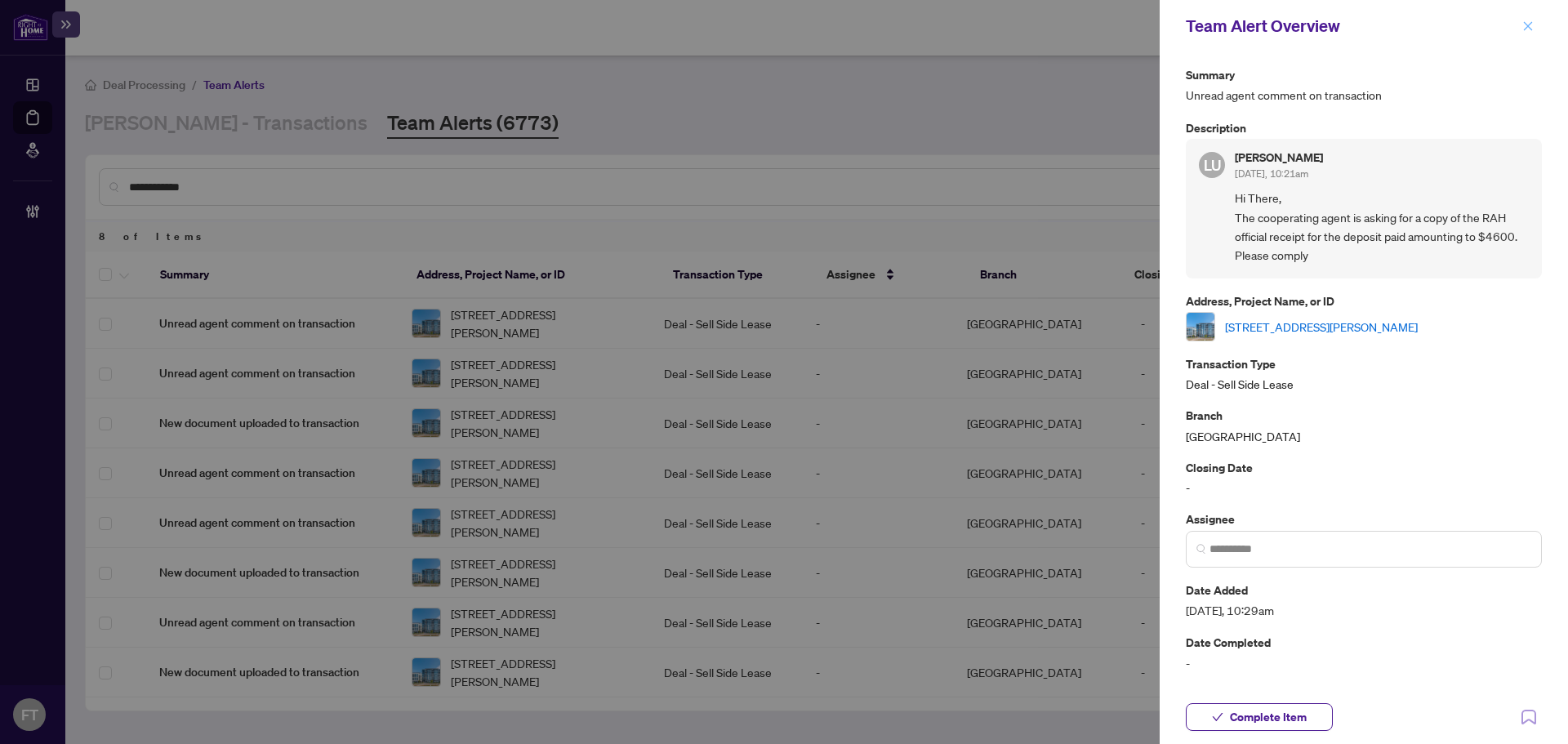 click at bounding box center [1528, 26] 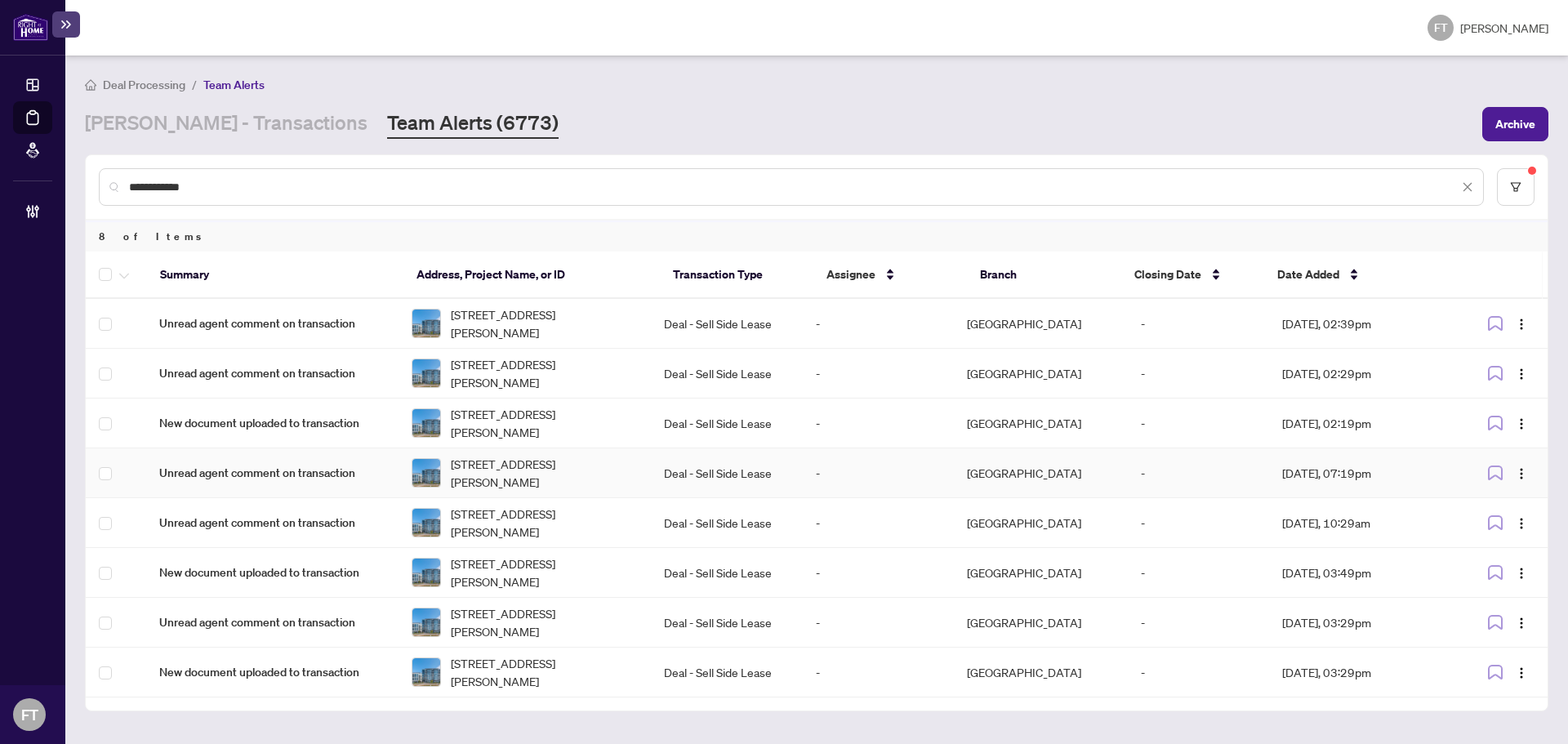 click at bounding box center (426, 473) 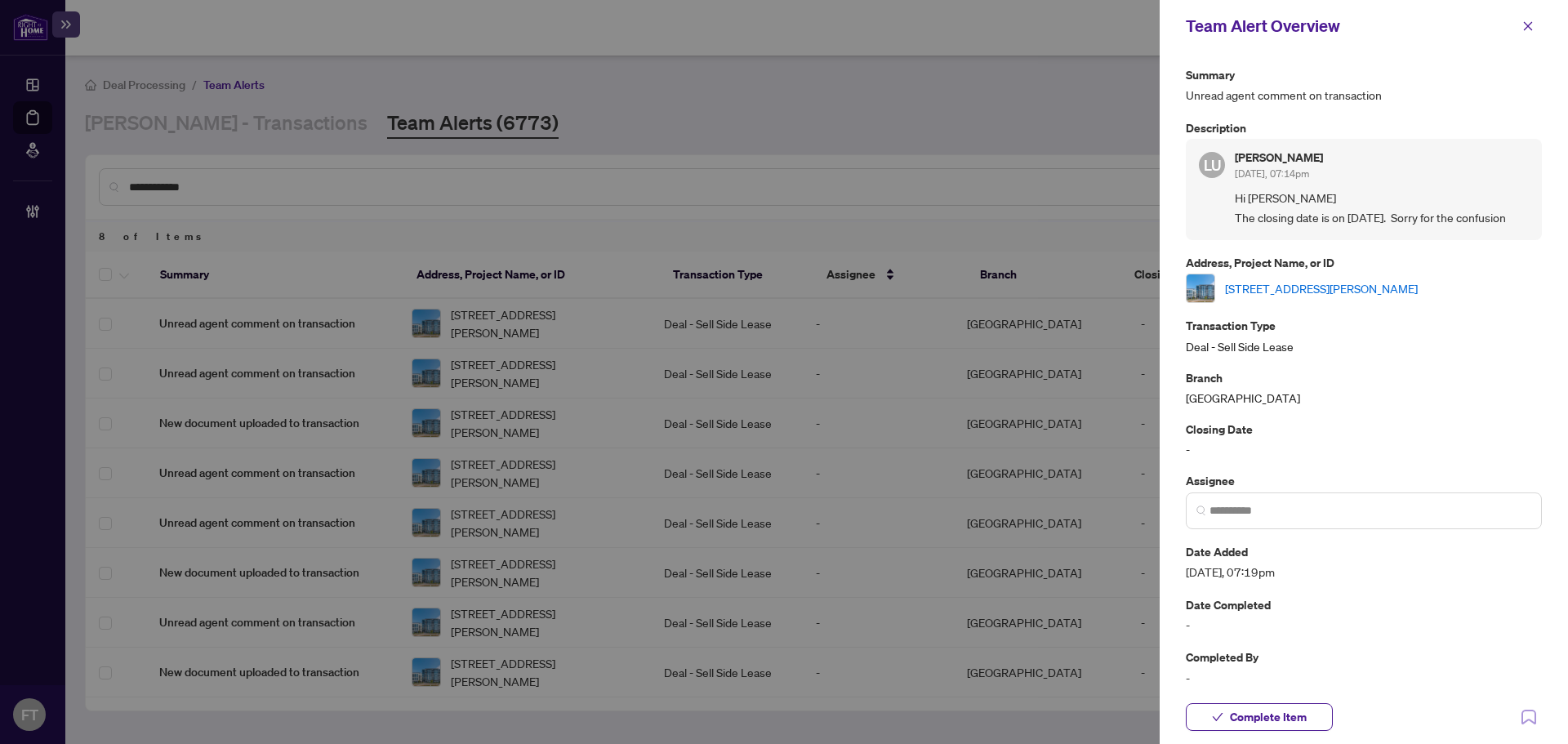 click on "Loreto Umali   Jun/30/2025, 07:14pm" at bounding box center [1382, 167] 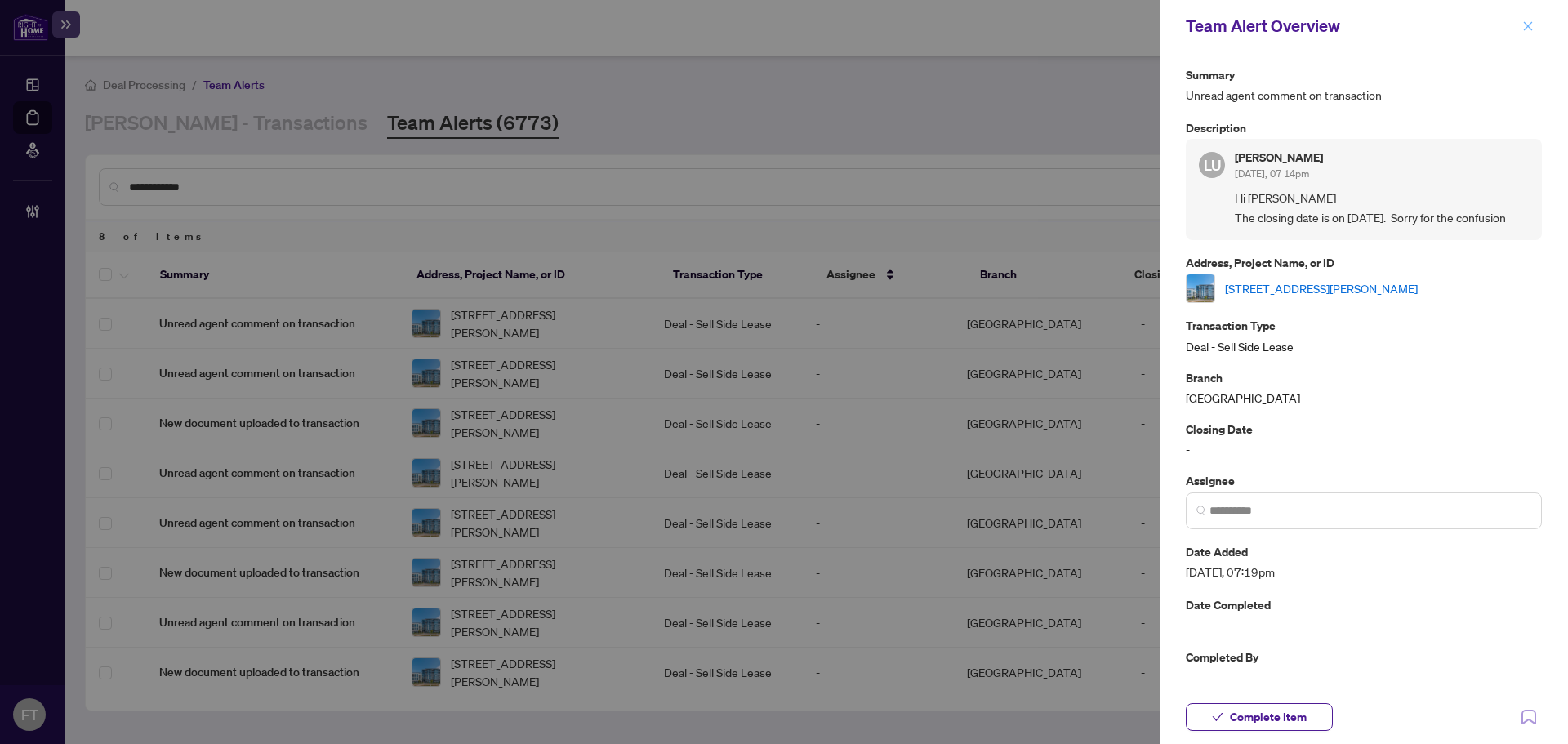 click at bounding box center (1528, 26) 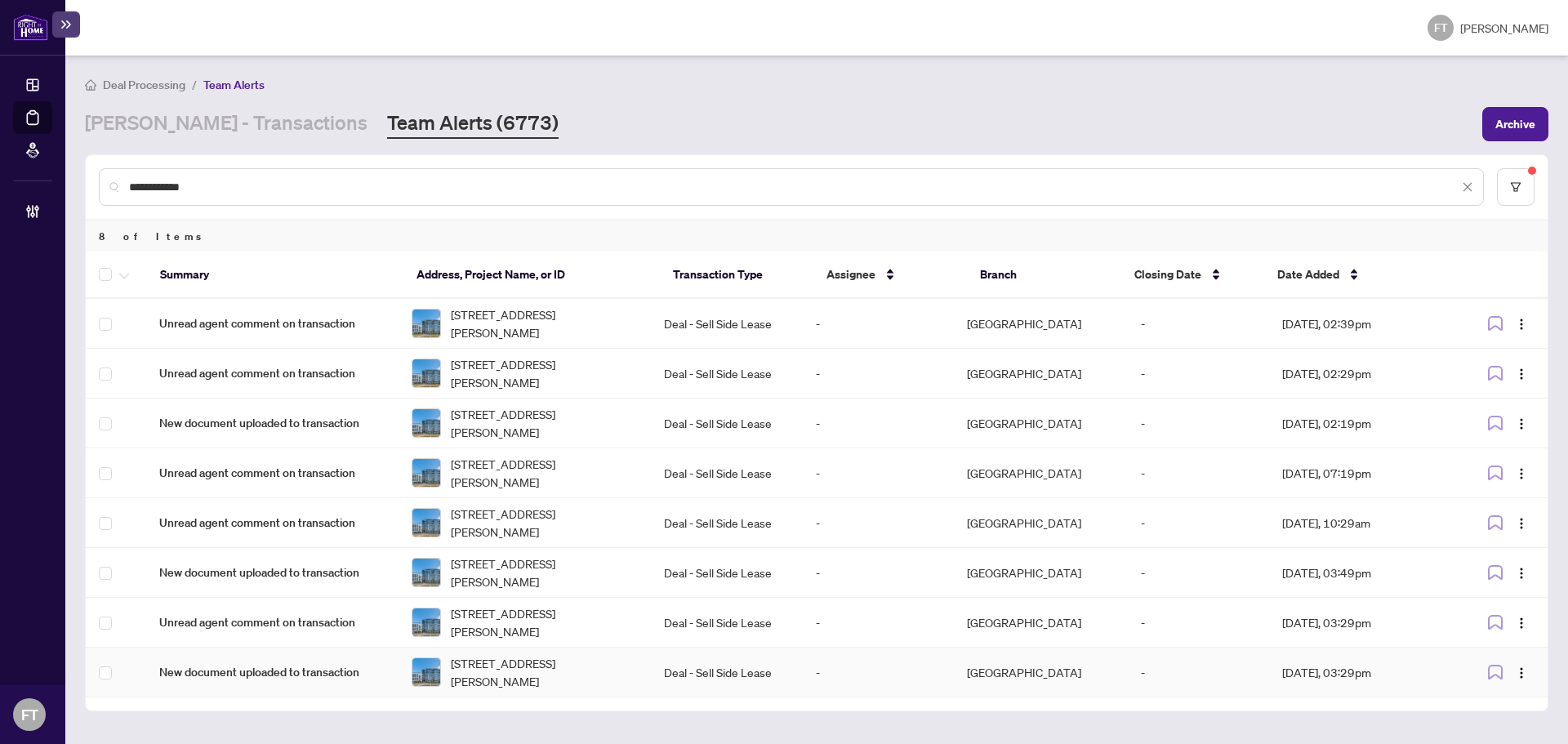 click on "New document uploaded to transaction" at bounding box center (272, 672) 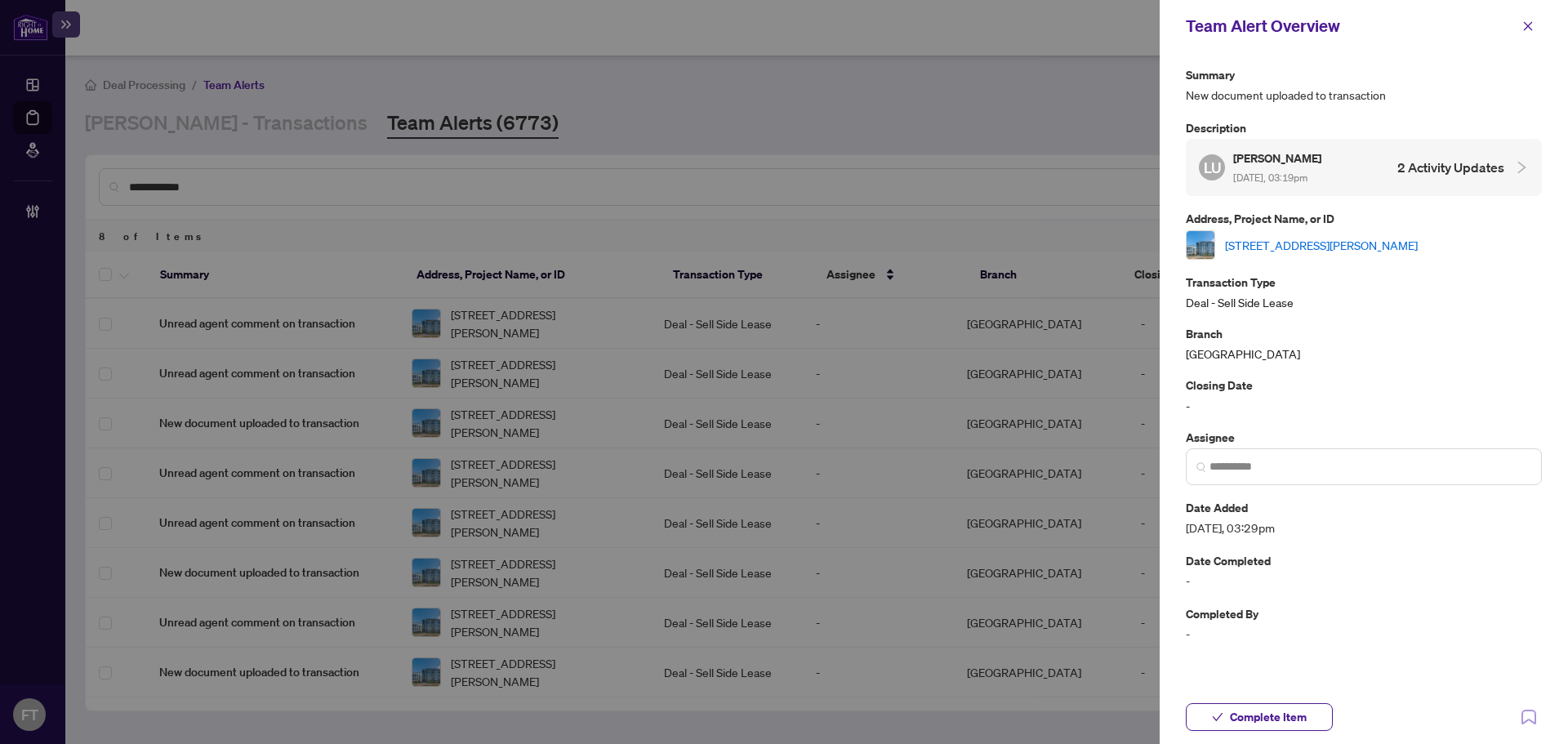 click on "LU Loreto Umali   Jun/24/2025, 03:19pm 2 Activity Updates" at bounding box center [1364, 167] 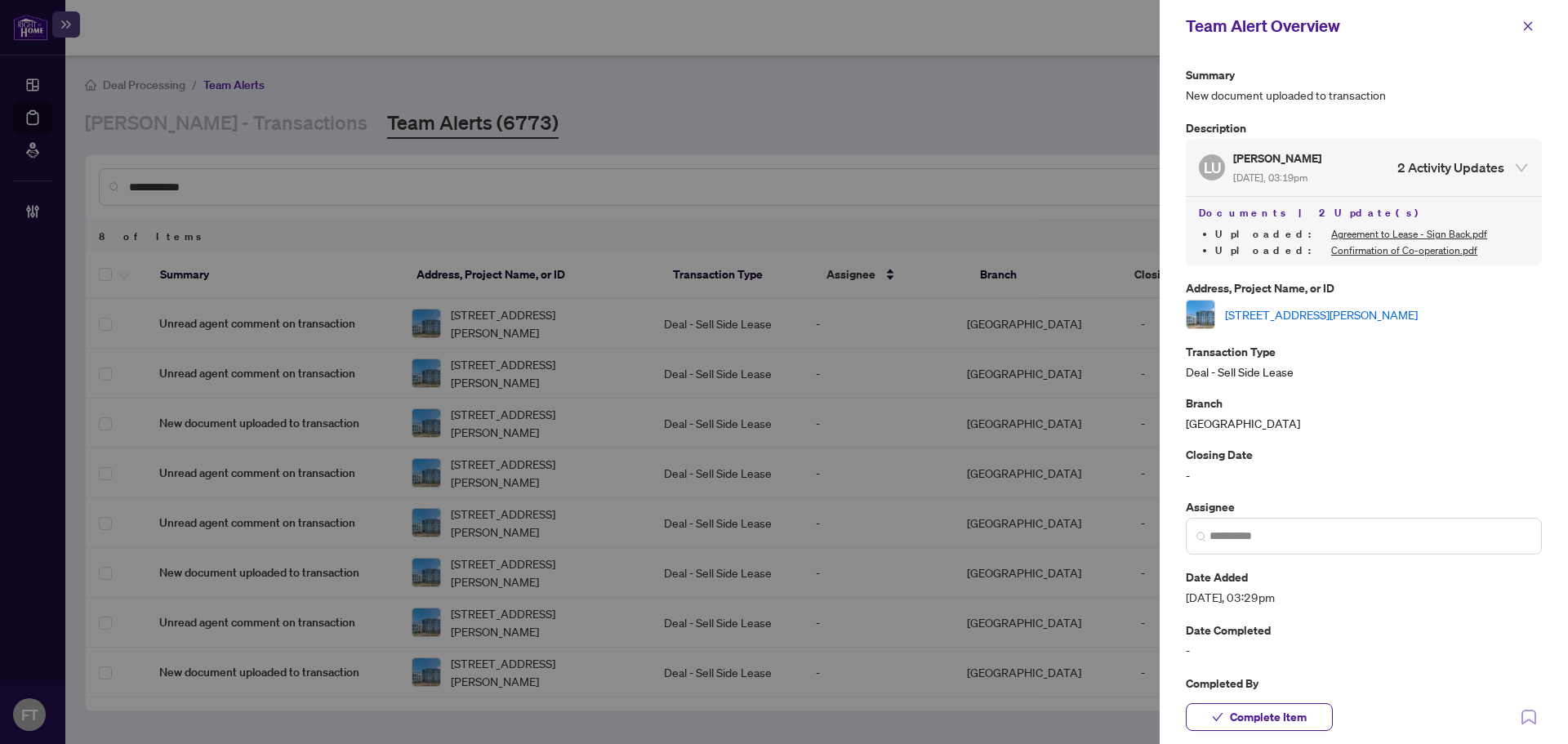 click on "Agreement to Lease  - Sign Back.pdf" at bounding box center [1409, 234] 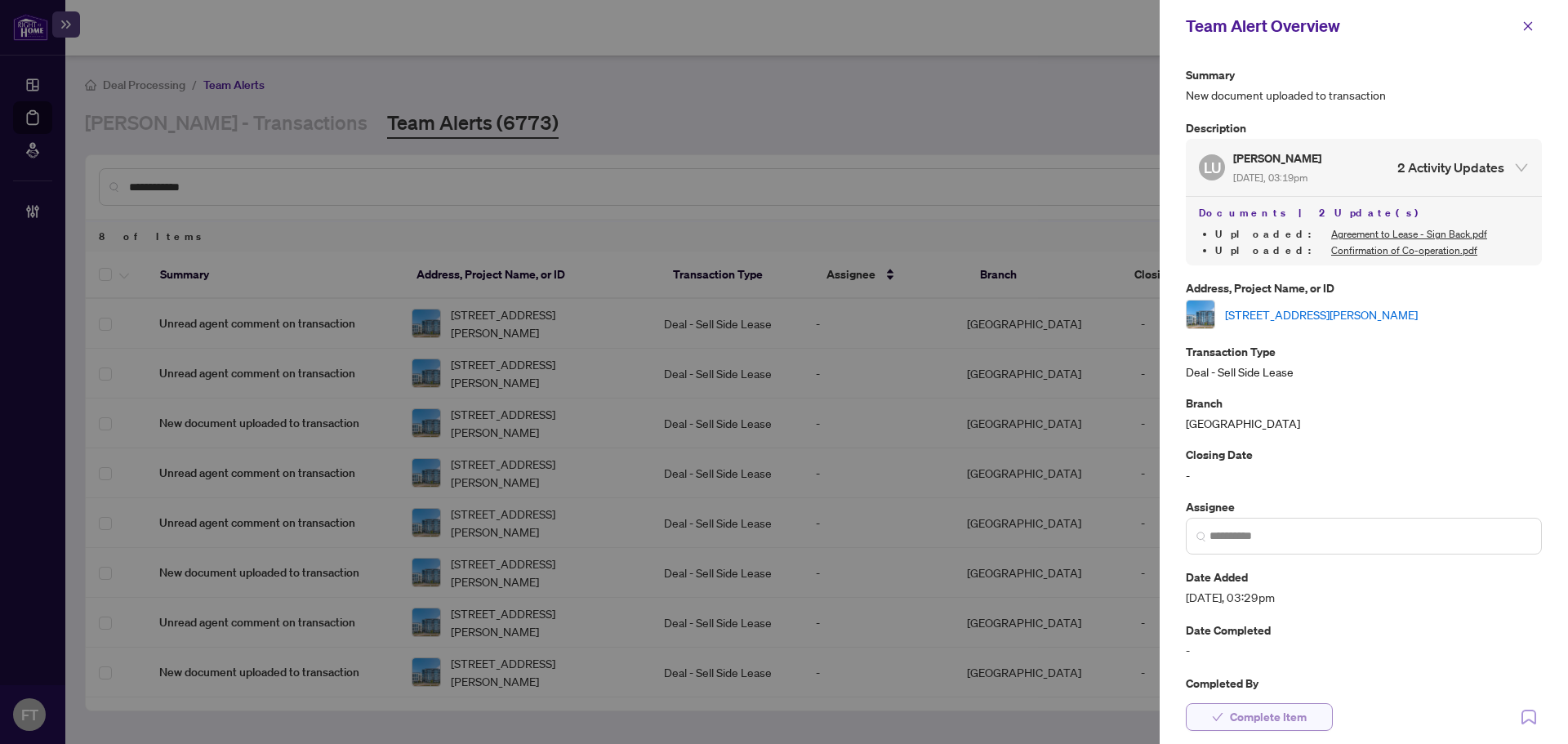 click on "Complete Item" at bounding box center [1268, 717] 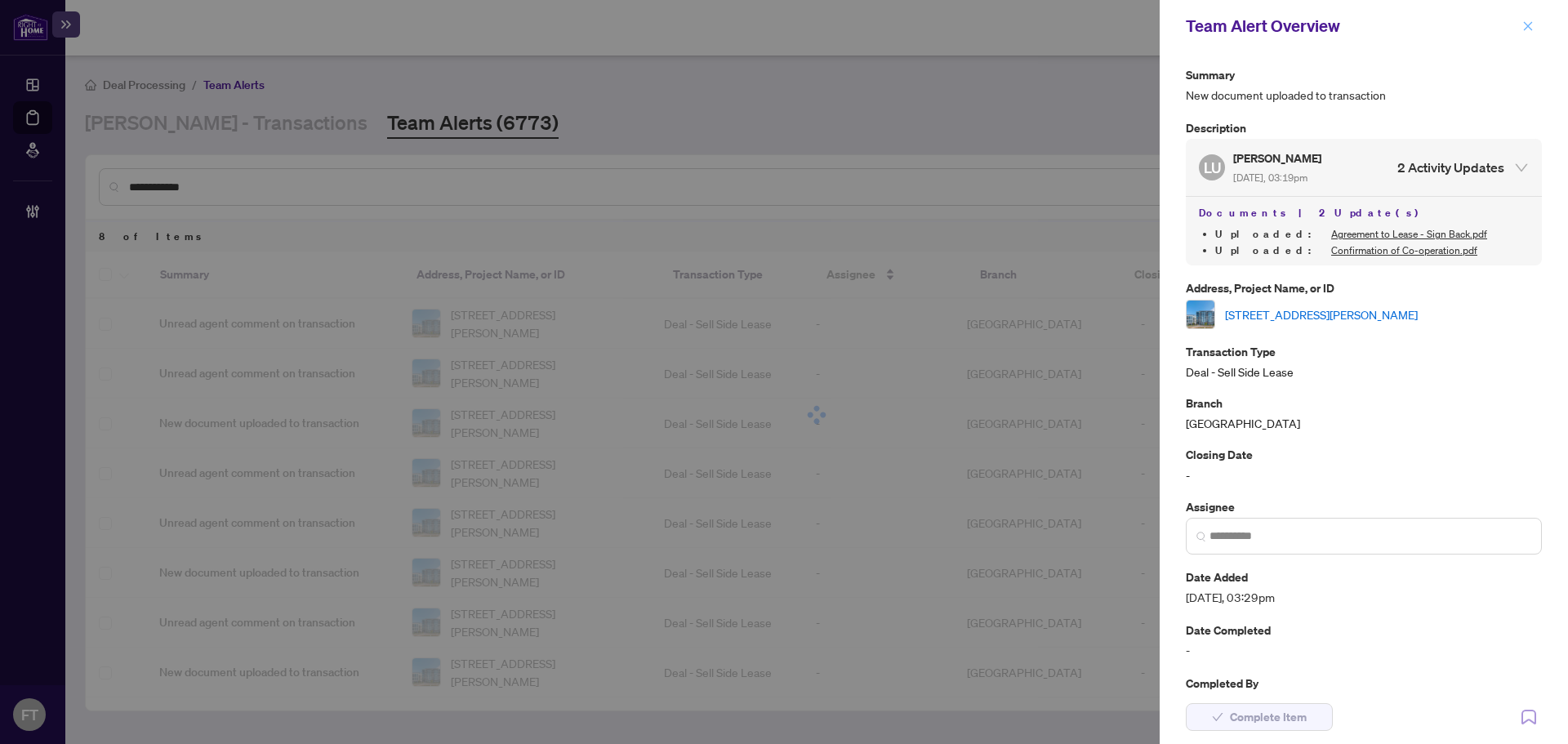 click 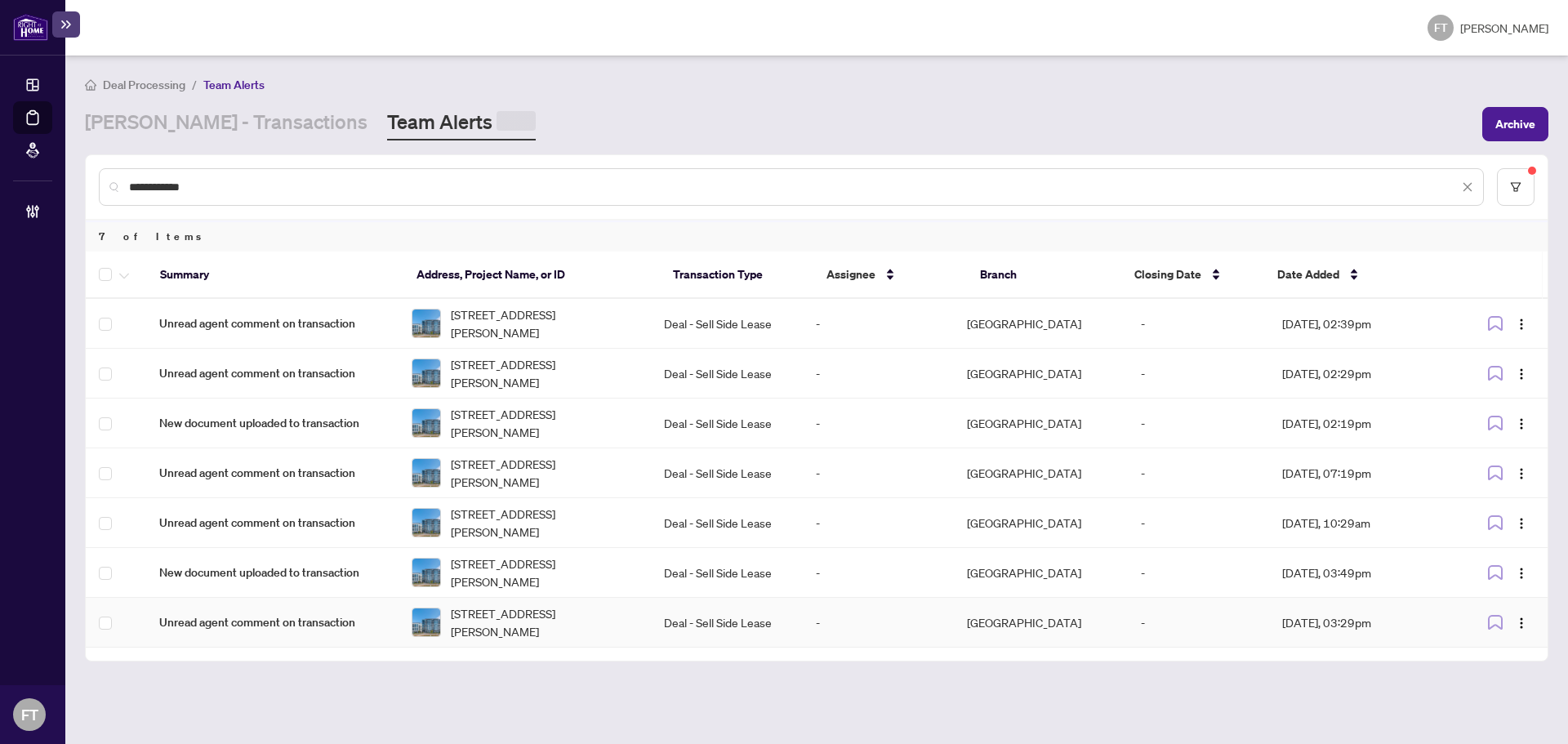 click on "Unread agent comment on transaction" at bounding box center [272, 622] 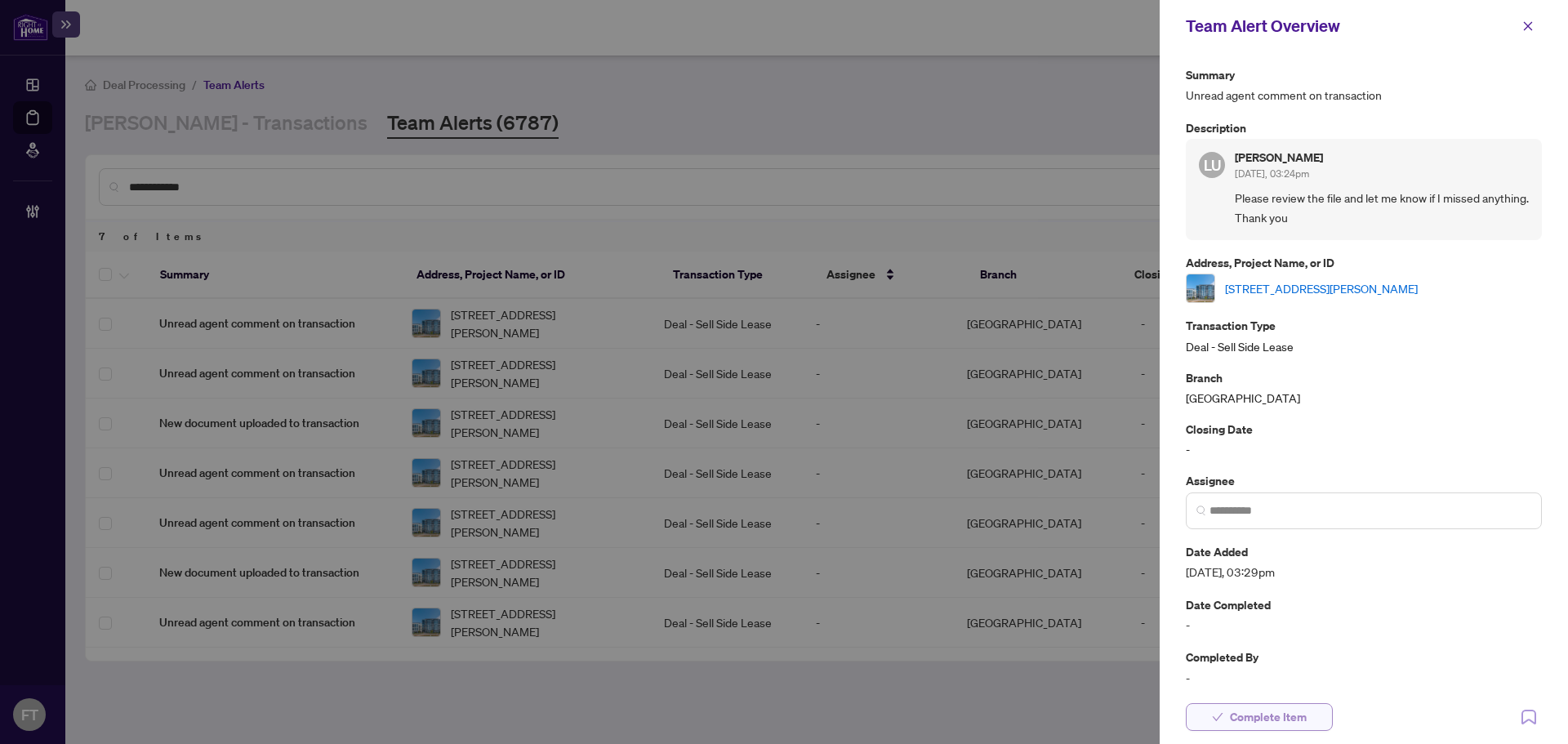 click on "Complete Item" at bounding box center [1268, 717] 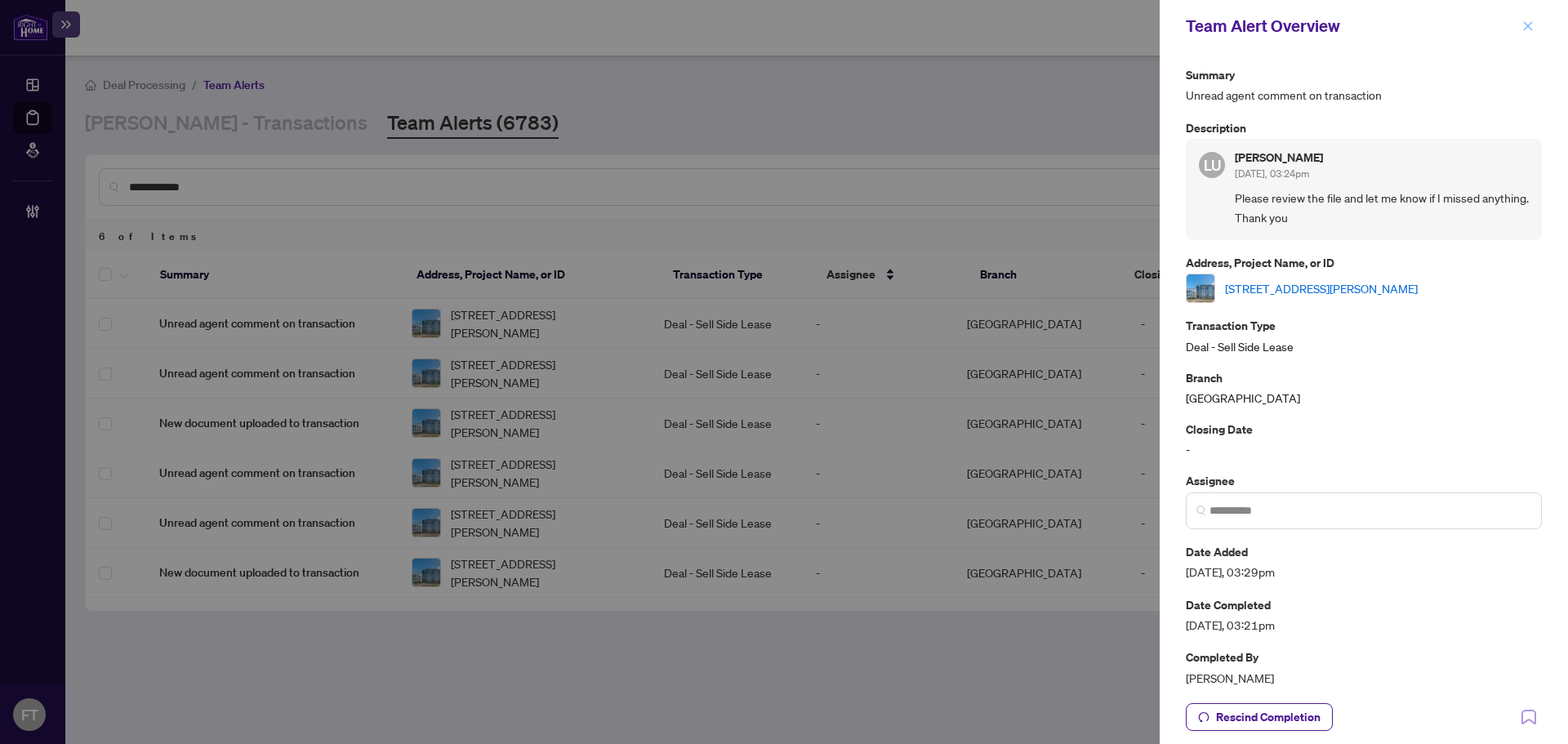 click 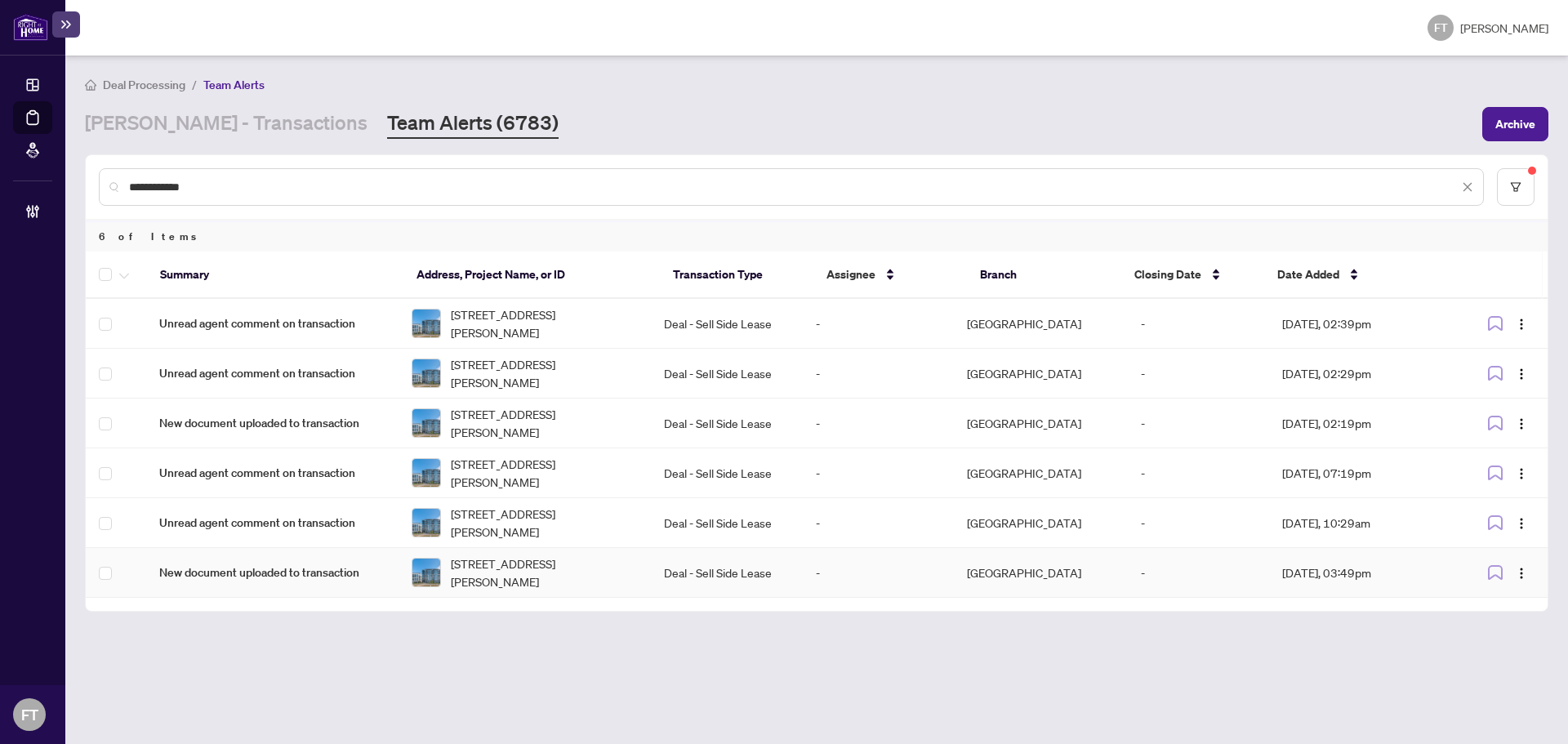 click on "New document uploaded to transaction" at bounding box center [272, 572] 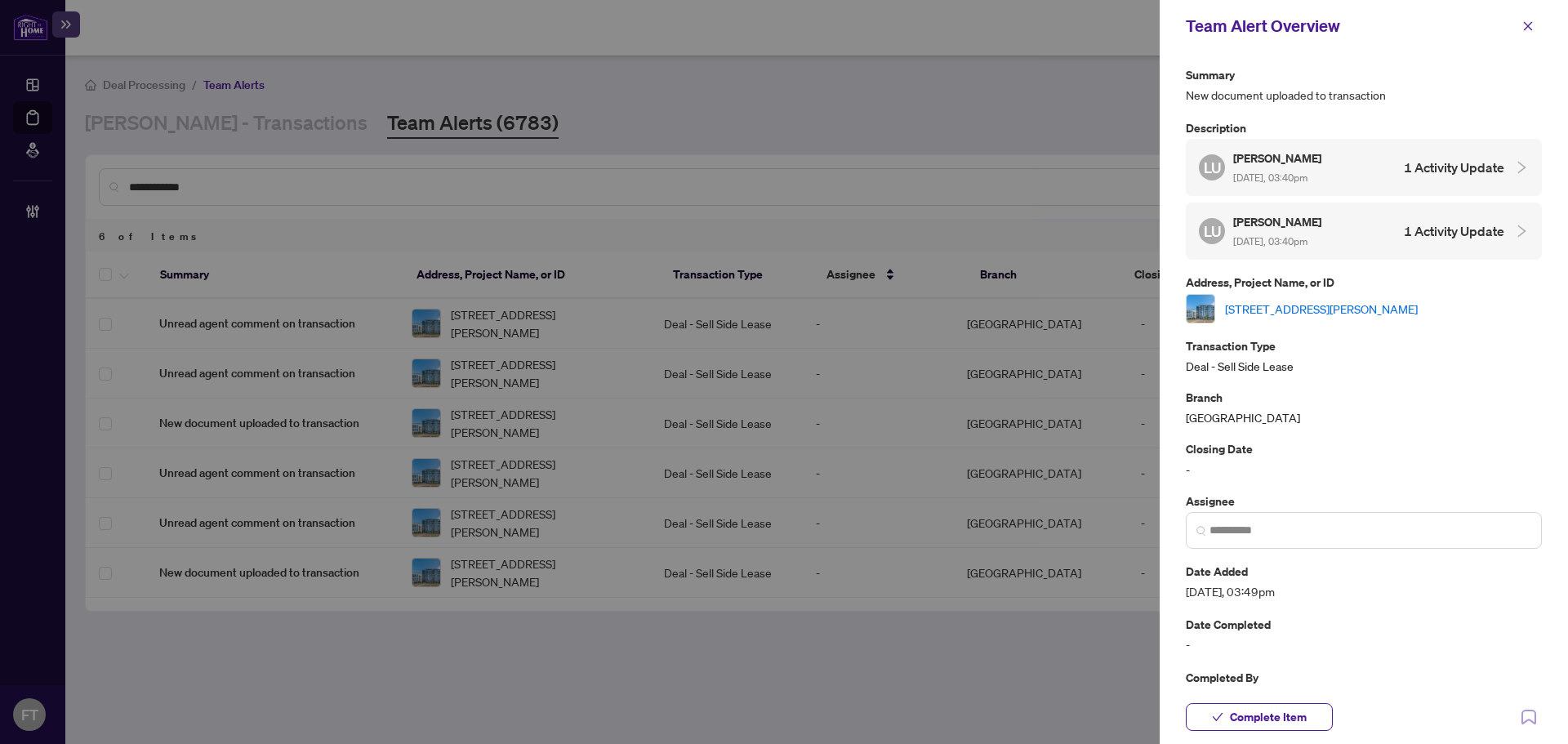 click on "LU Loreto Umali   Jun/24/2025, 03:40pm 1 Activity Update" at bounding box center [1352, 231] 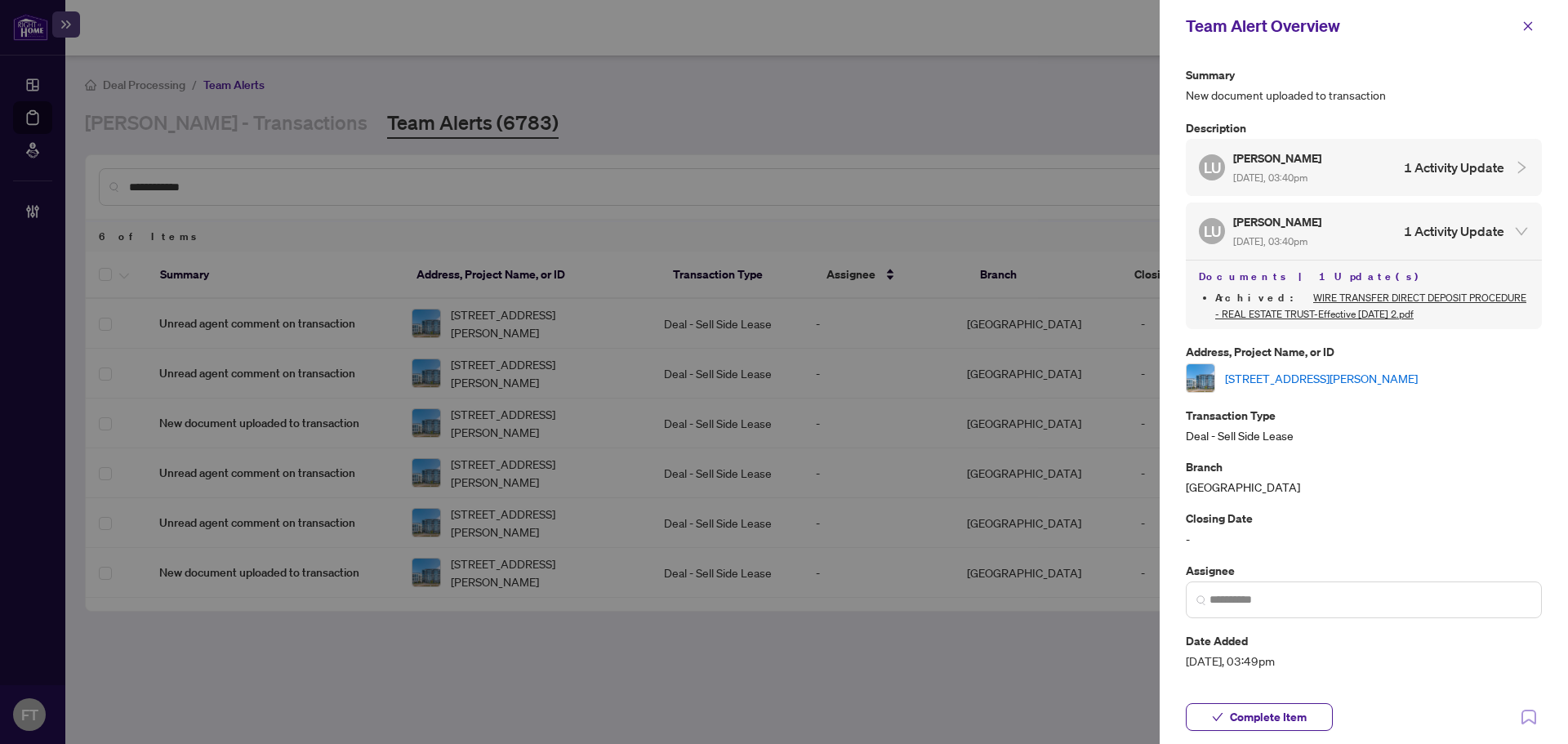 click on "LU Loreto Umali   Jun/24/2025, 03:40pm 1 Activity Update" at bounding box center [1352, 167] 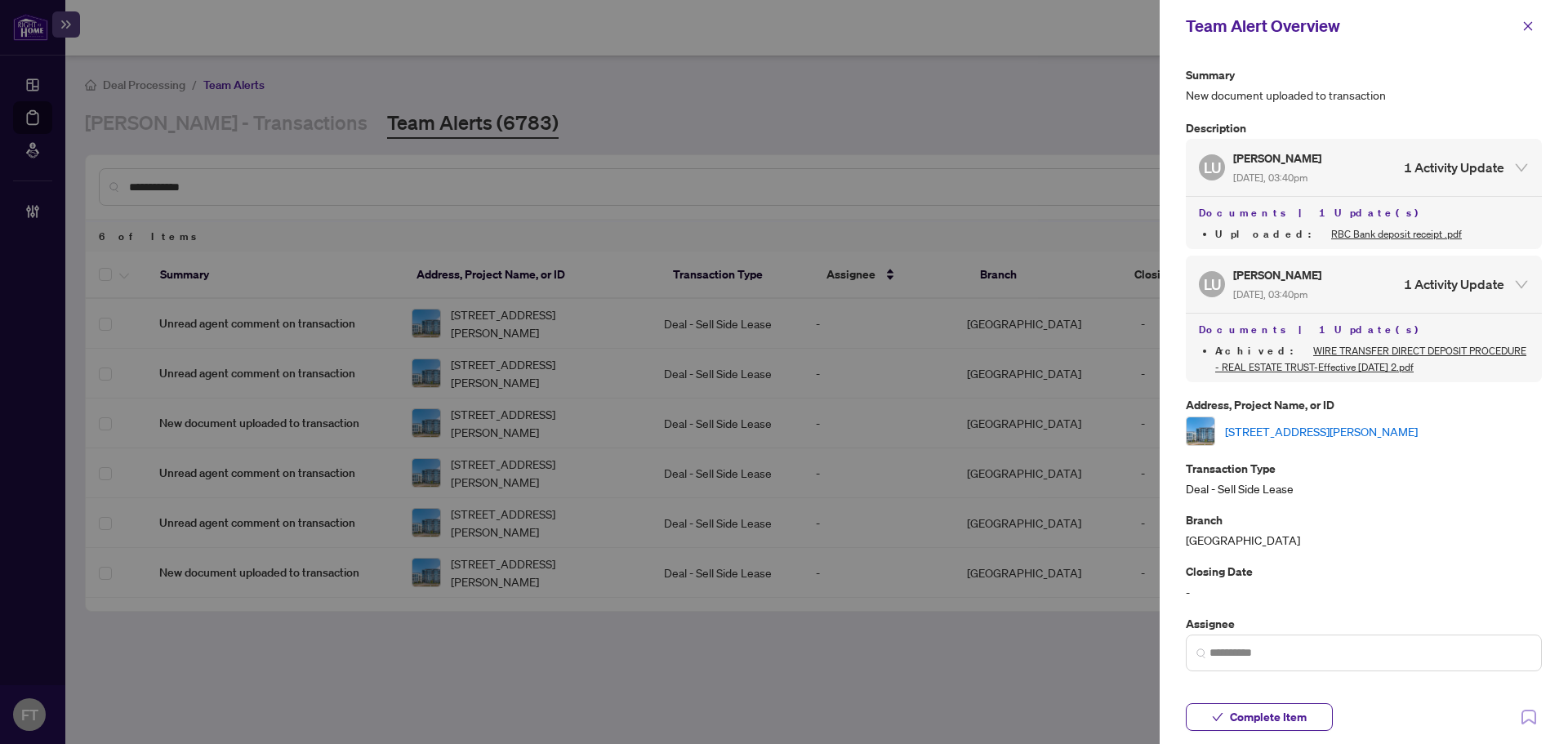 click on "RBC Bank deposit receipt .pdf" at bounding box center [1396, 234] 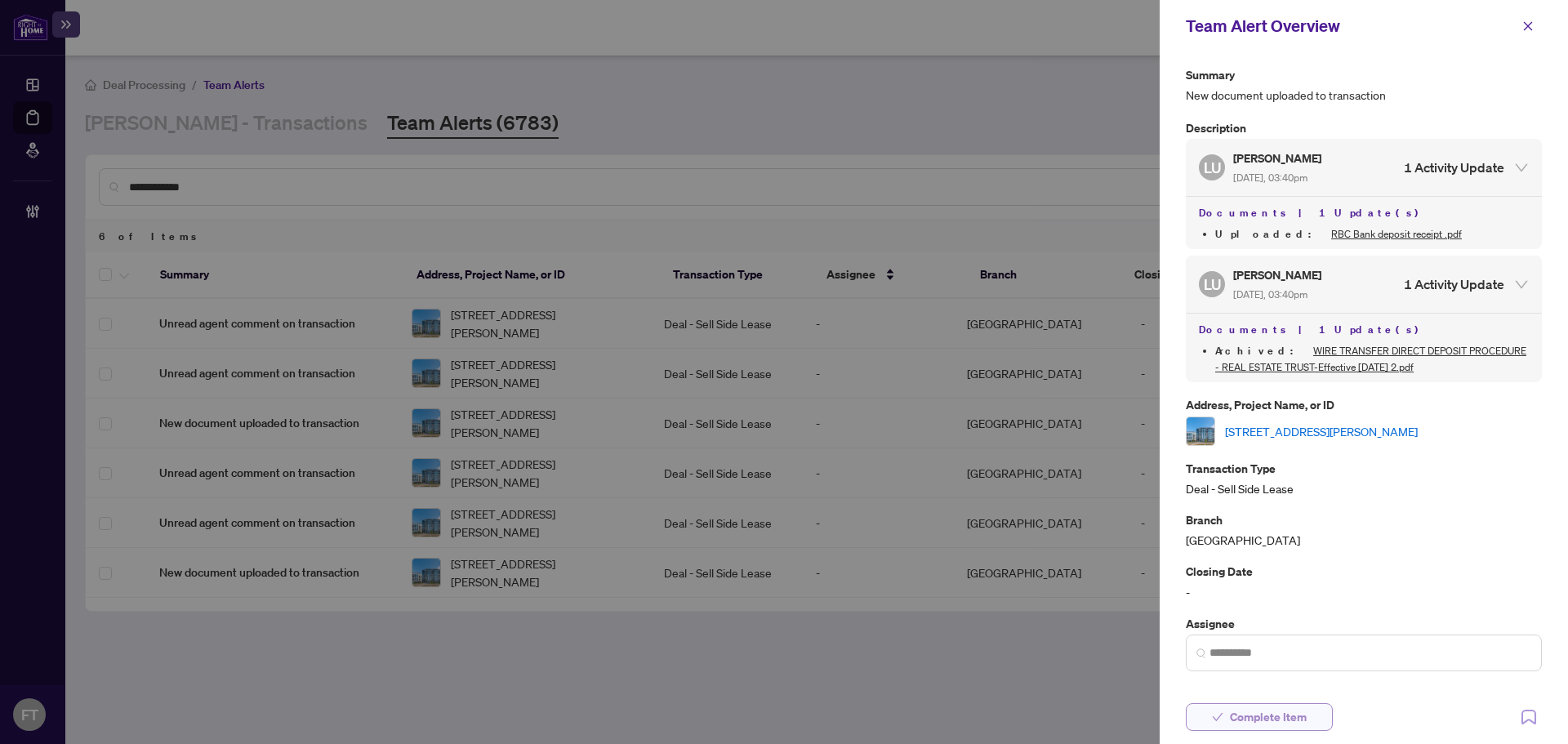 click on "Complete Item" at bounding box center (1268, 717) 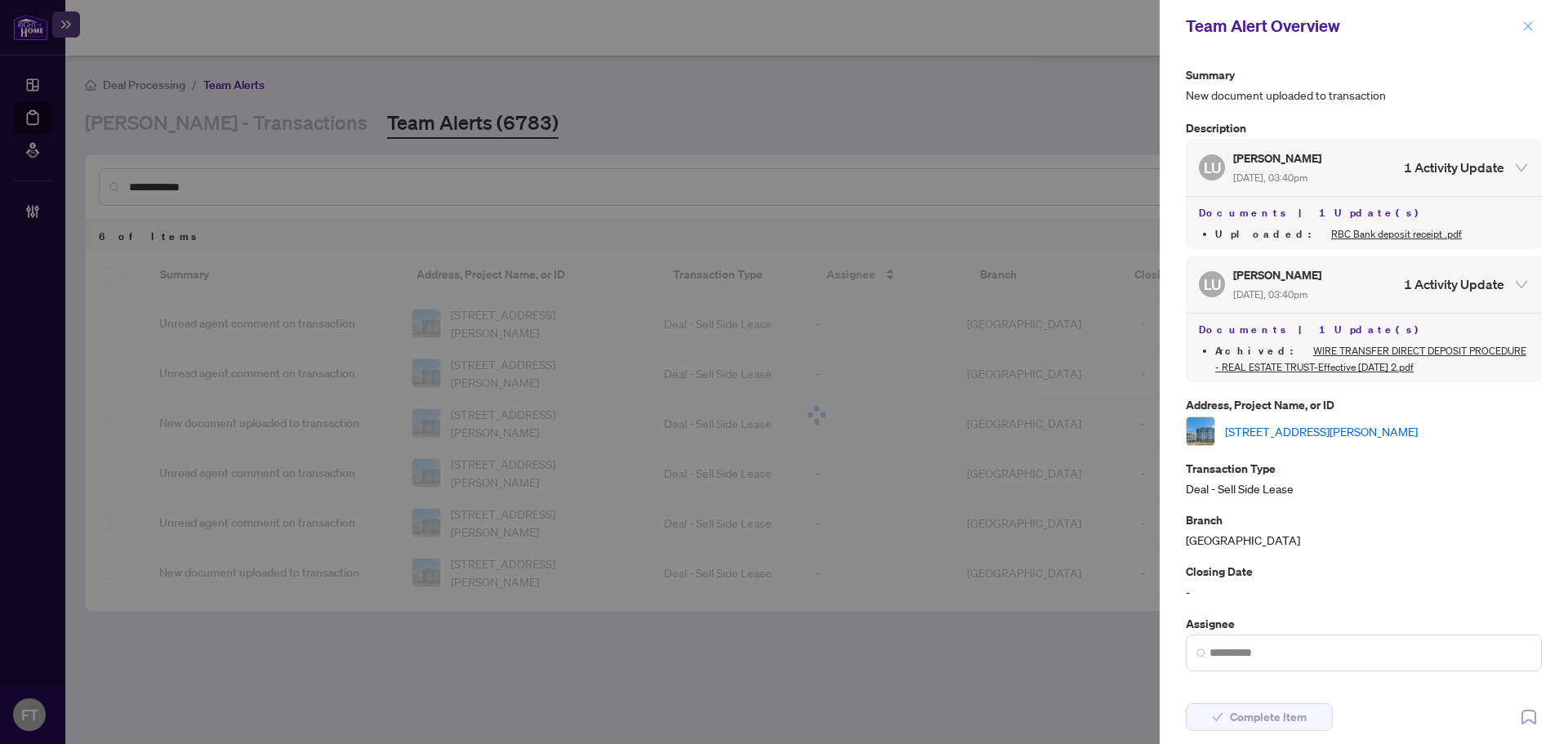 click 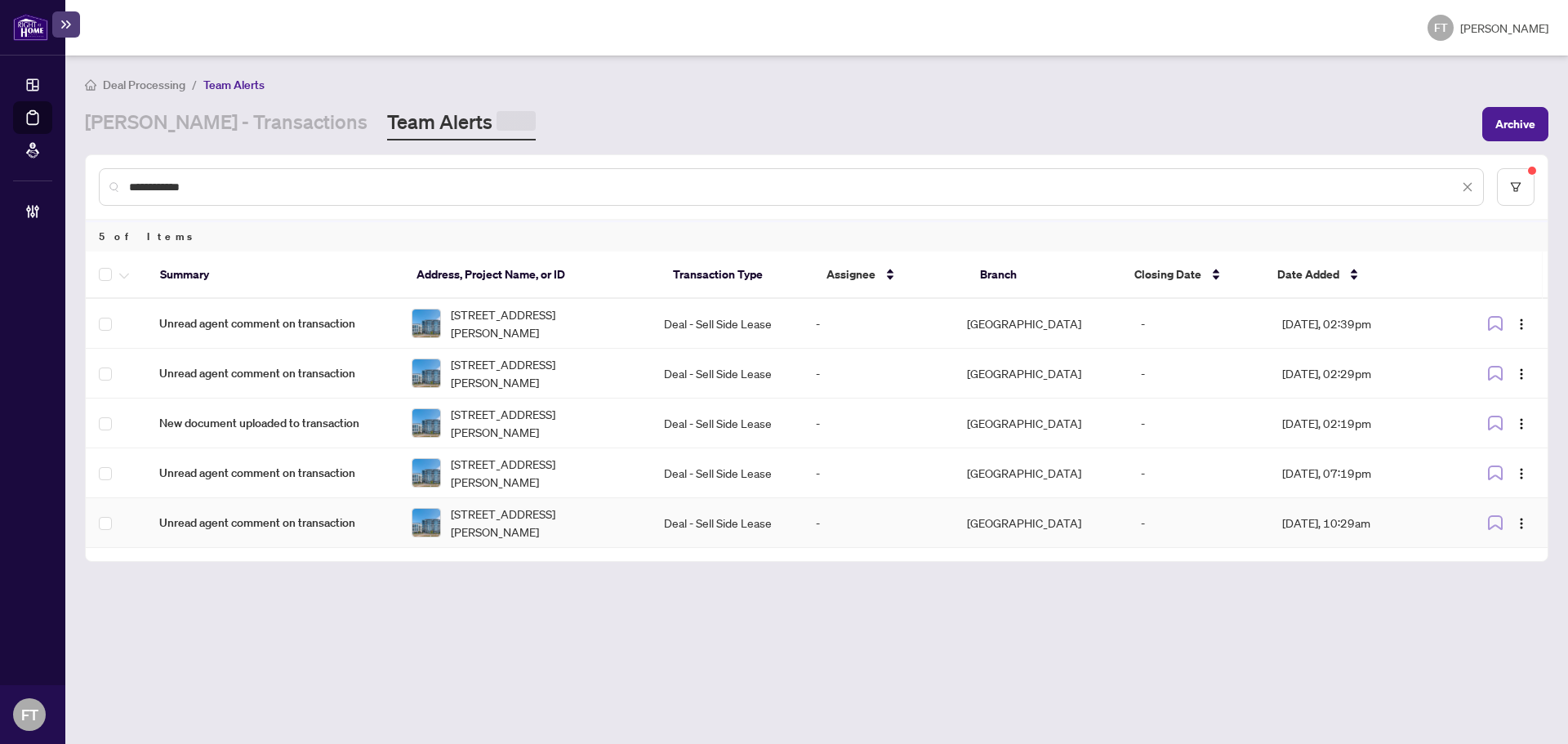 click on "Unread agent comment on transaction" at bounding box center (272, 523) 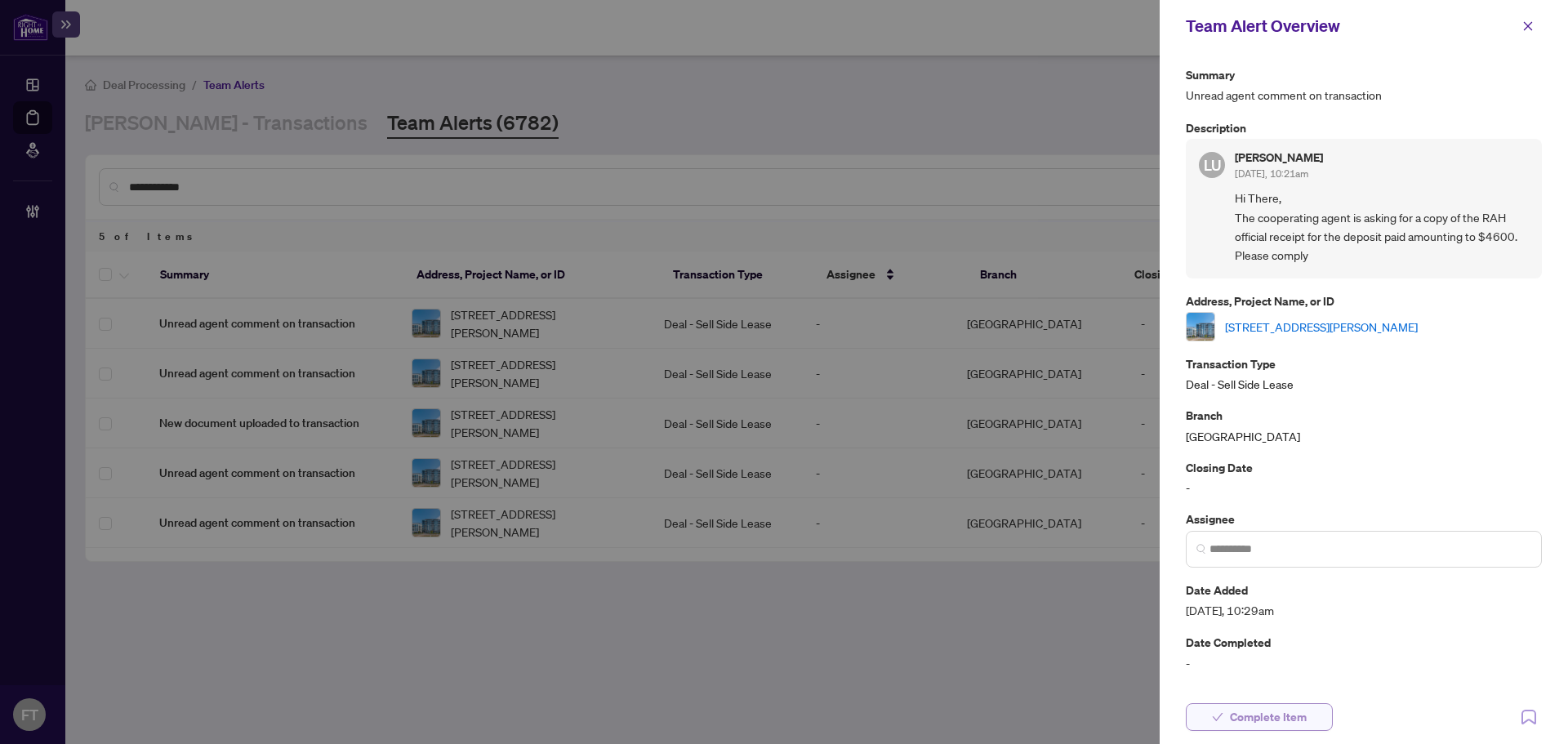 click on "Complete Item" at bounding box center (1268, 717) 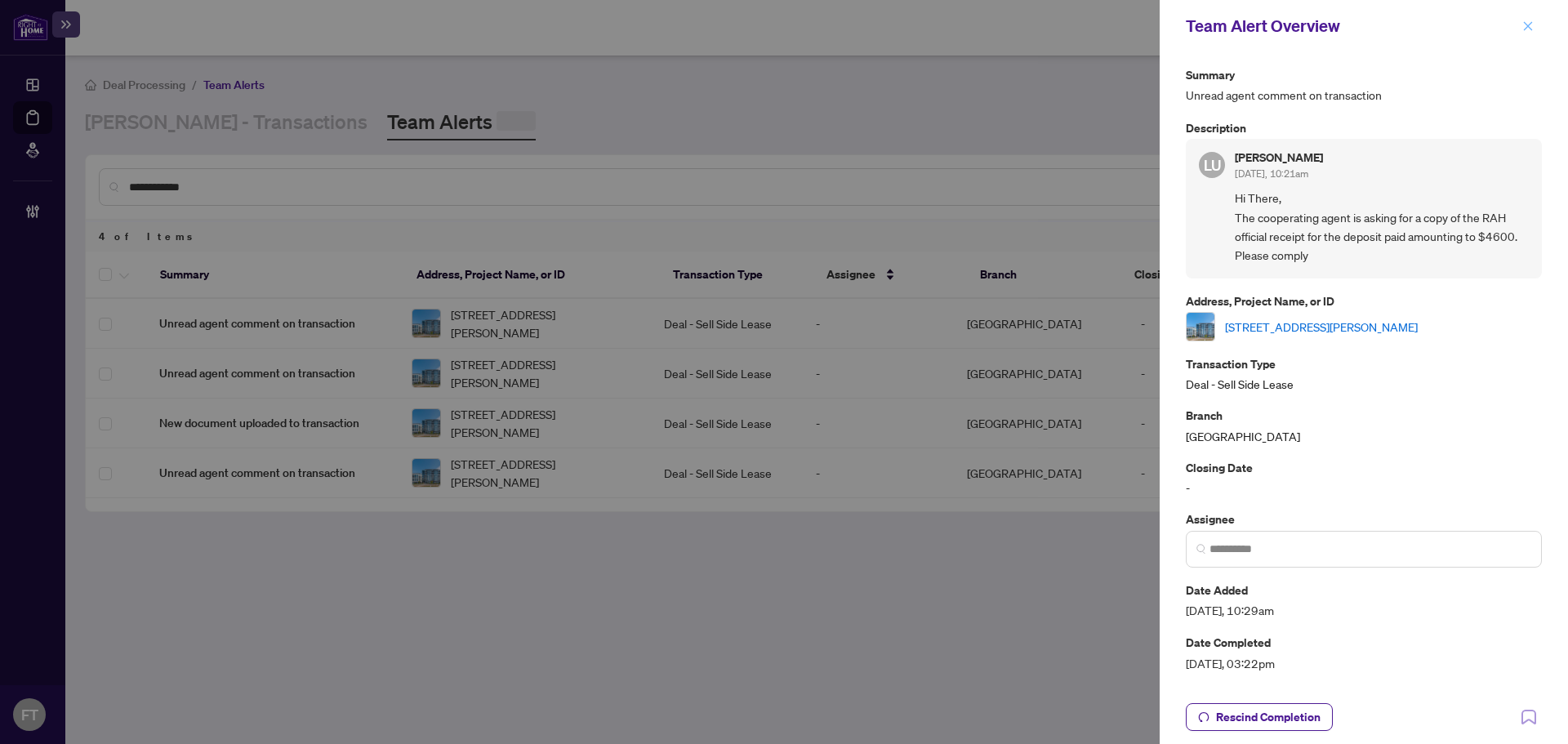 click 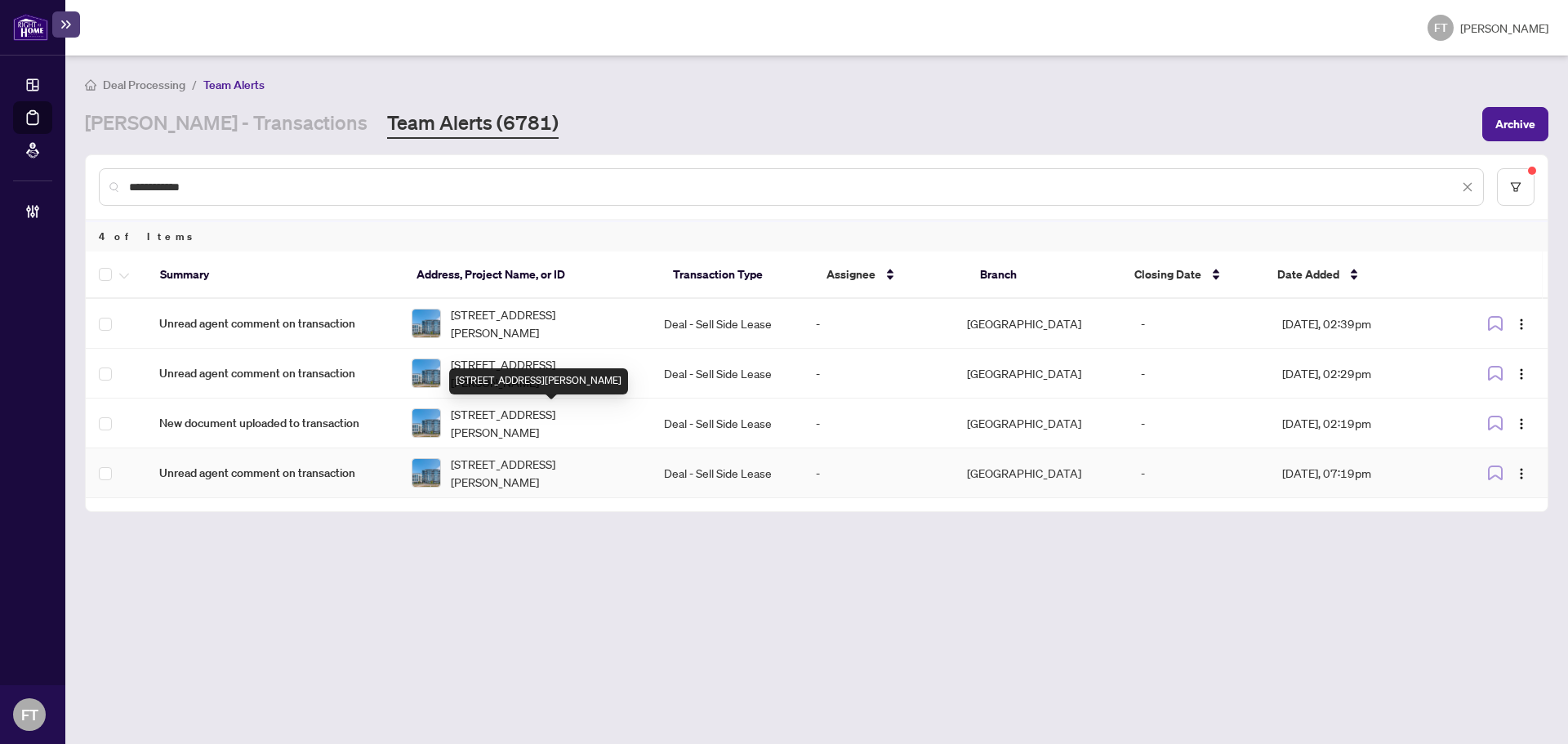 click on "312-1050 Main St, Milton, Ontario L9T 9M3, Canada" at bounding box center (524, 473) 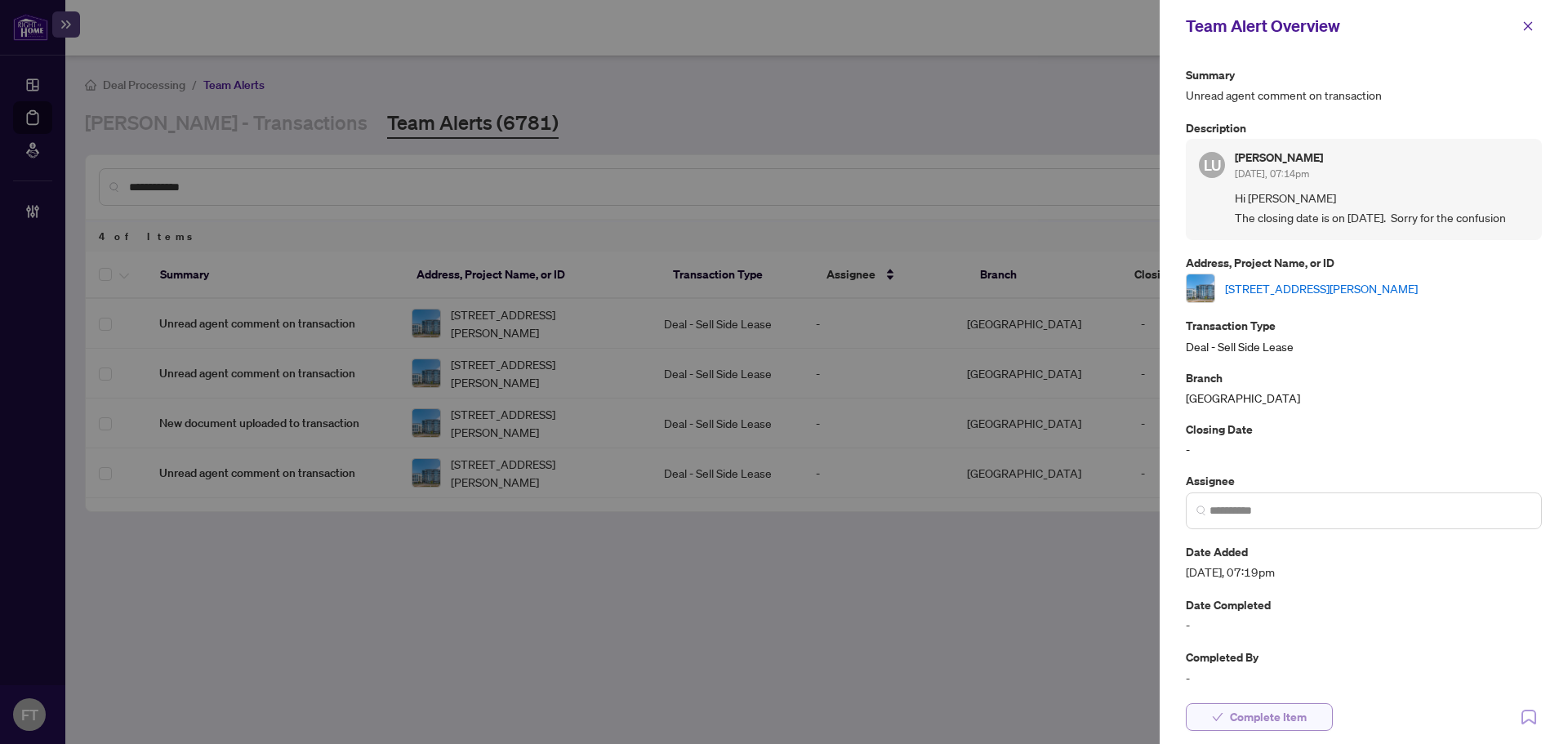 click on "Complete Item" at bounding box center [1268, 717] 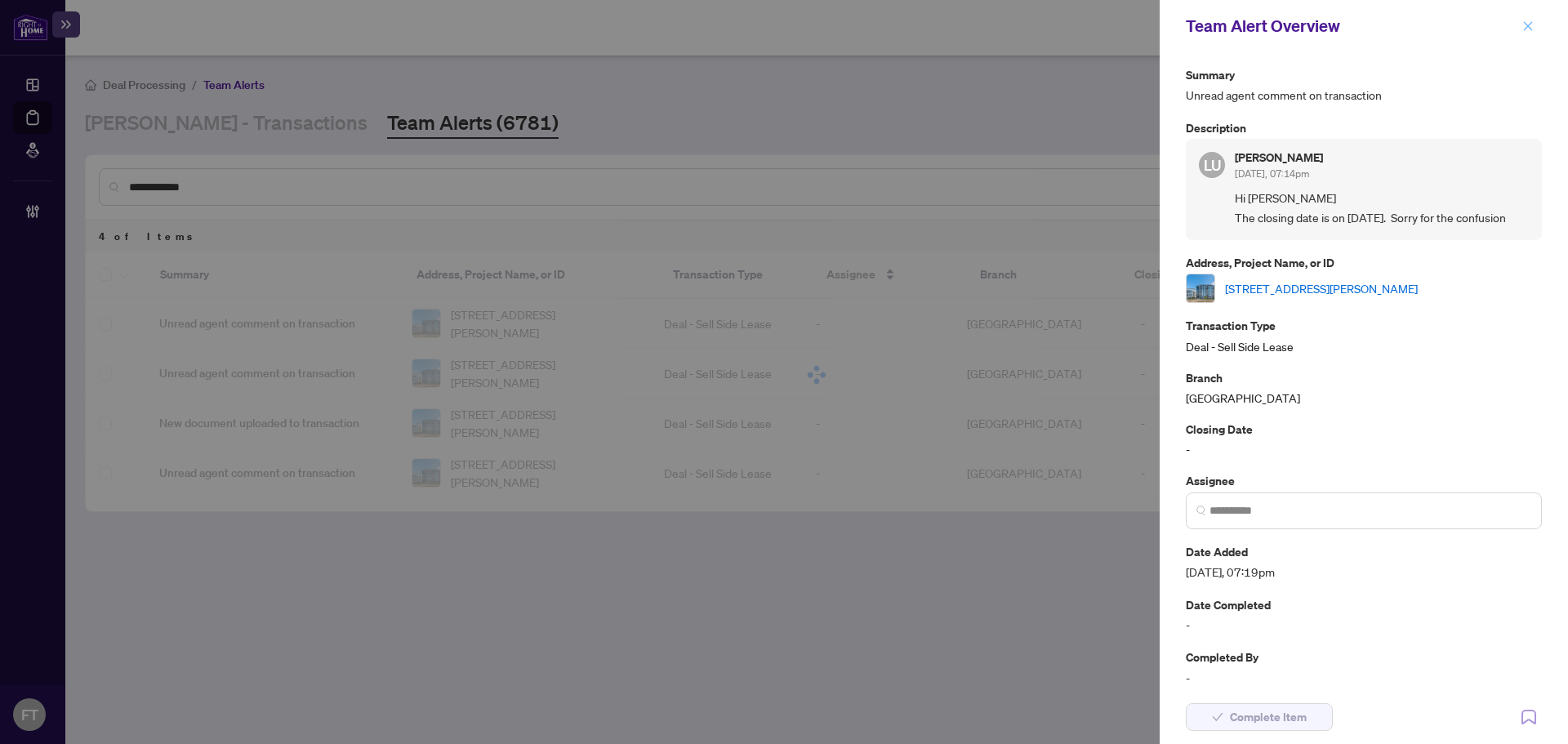 click 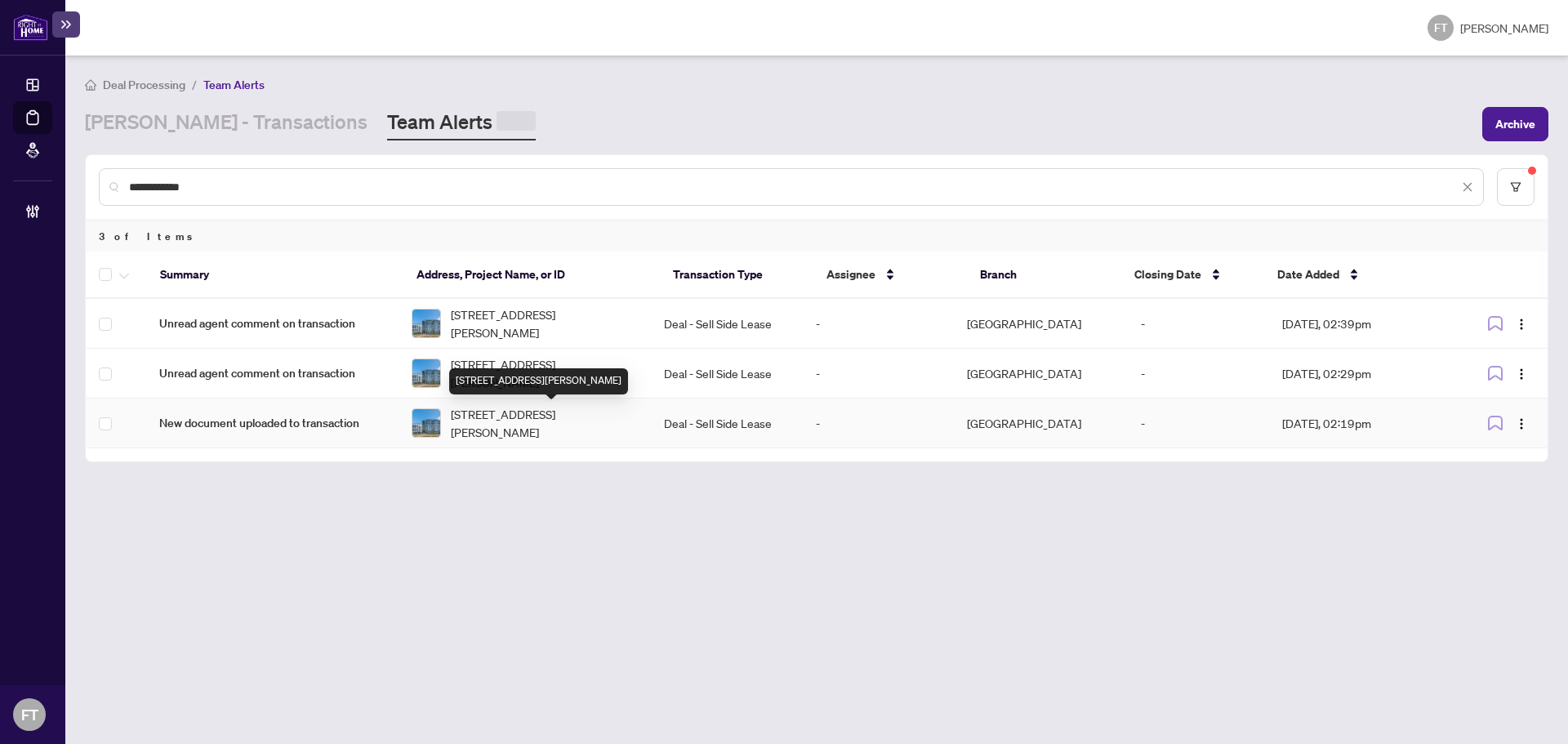 click on "312-1050 Main St, Milton, Ontario L9T 9M3, Canada" at bounding box center [544, 423] 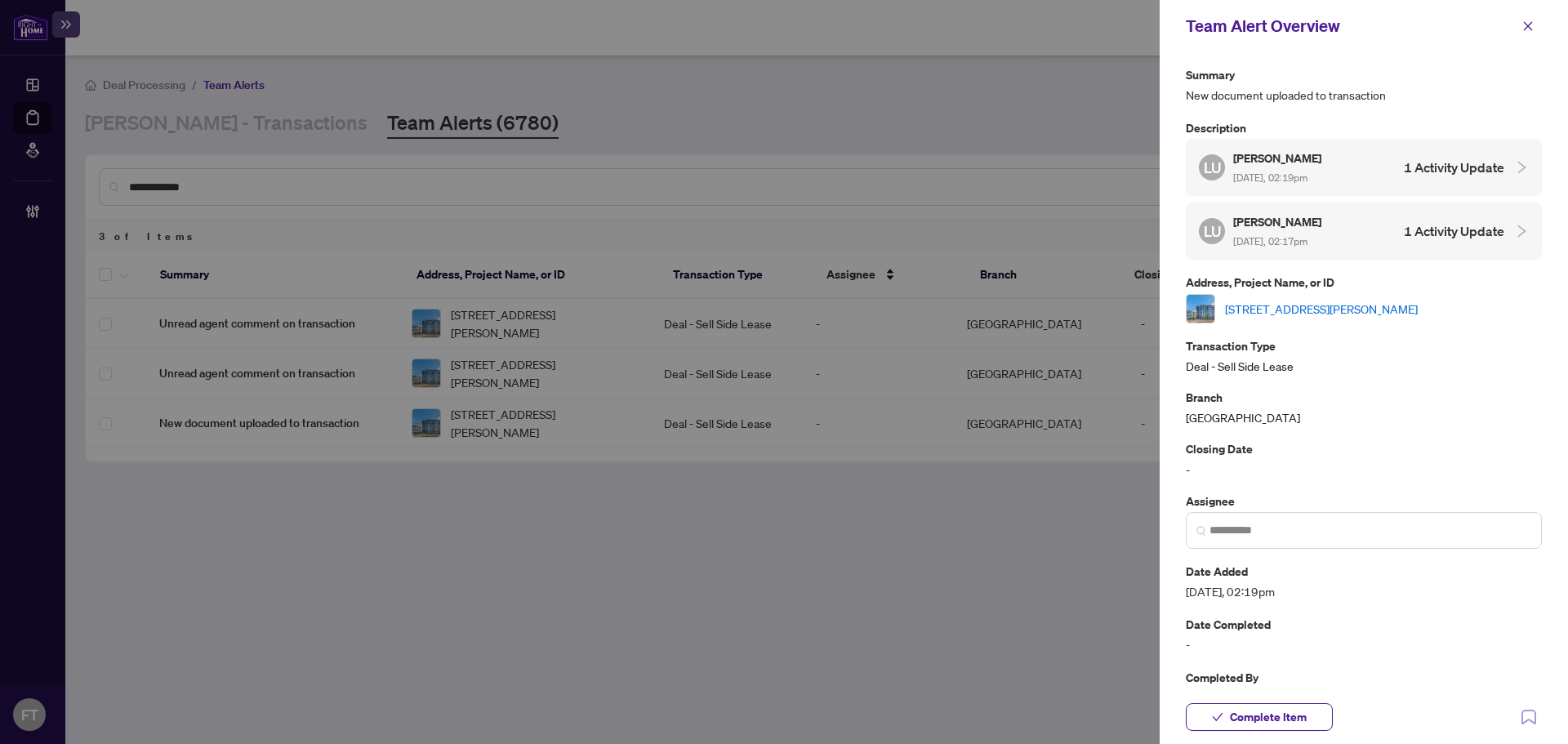 click on "1 Activity Update" at bounding box center [1454, 167] 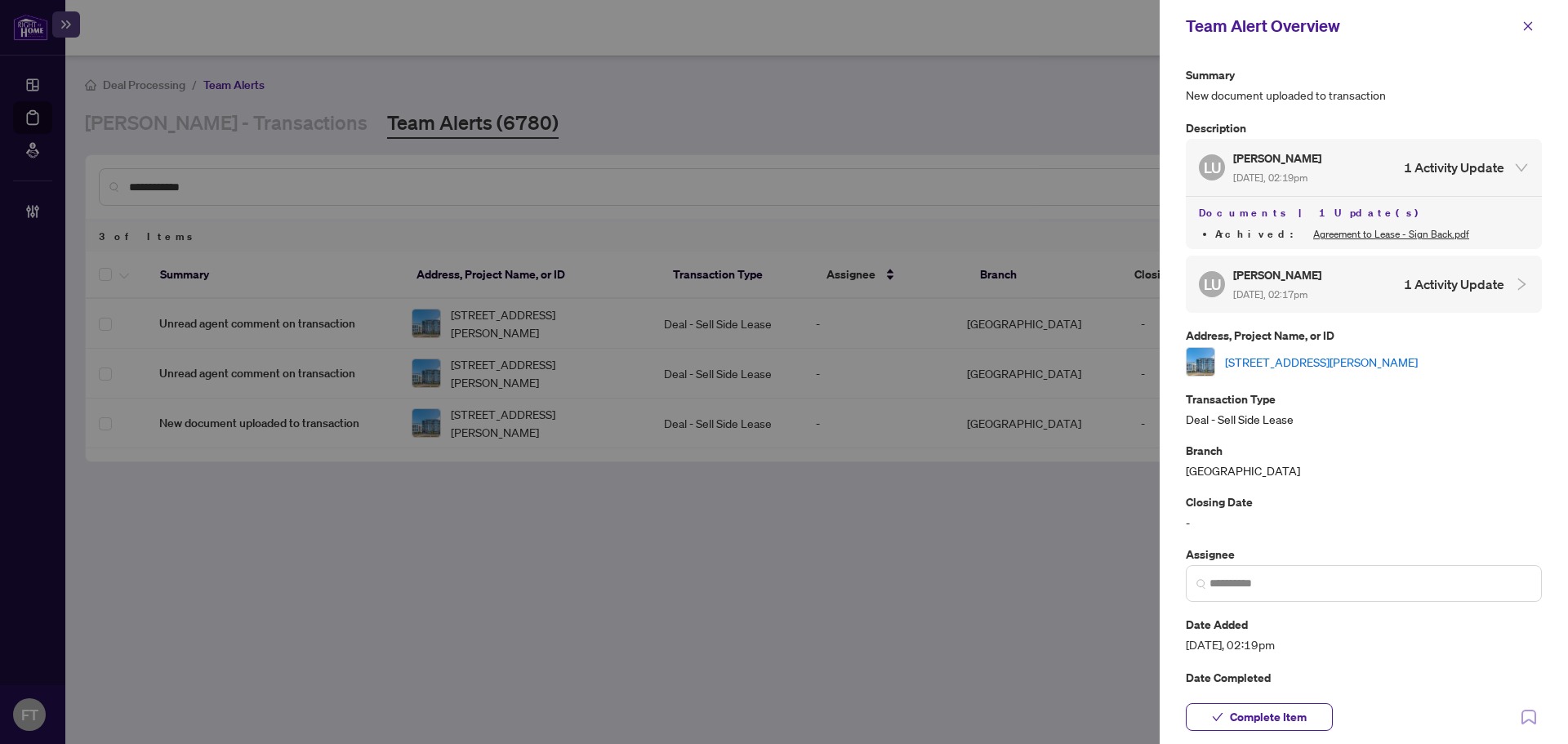 click on "1 Activity Update" at bounding box center (1454, 284) 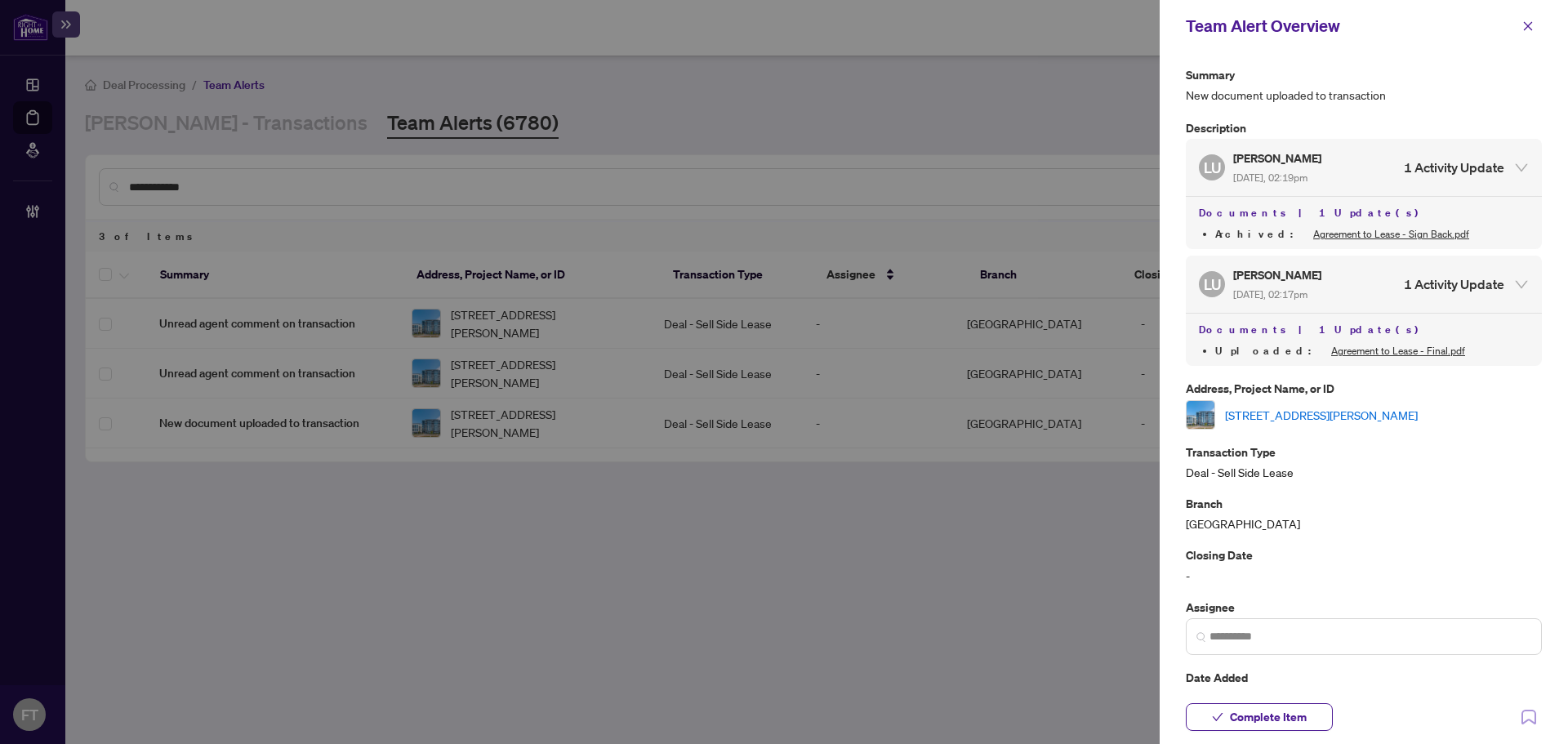 click on "Agreement to Lease - Final.pdf" at bounding box center (1398, 350) 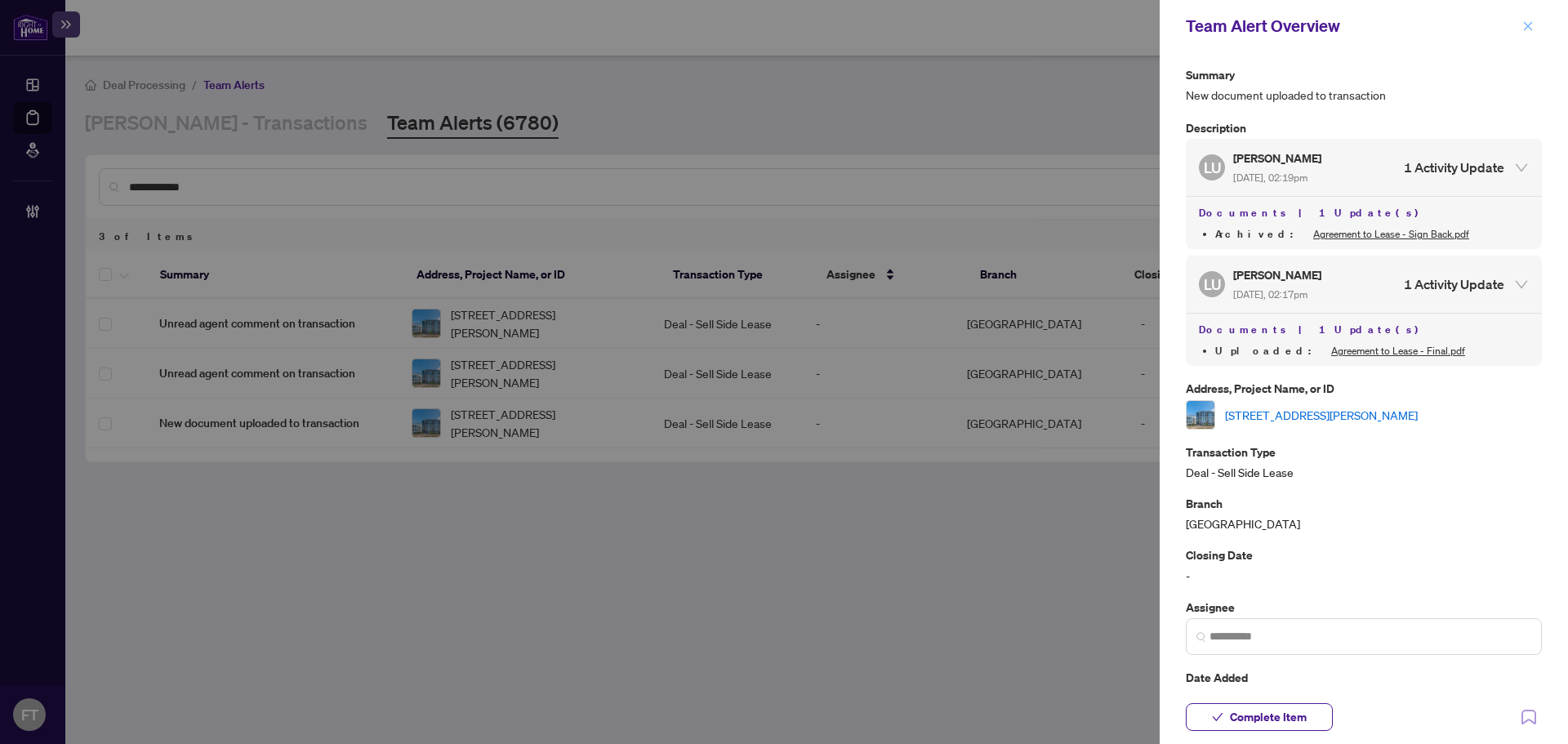 click 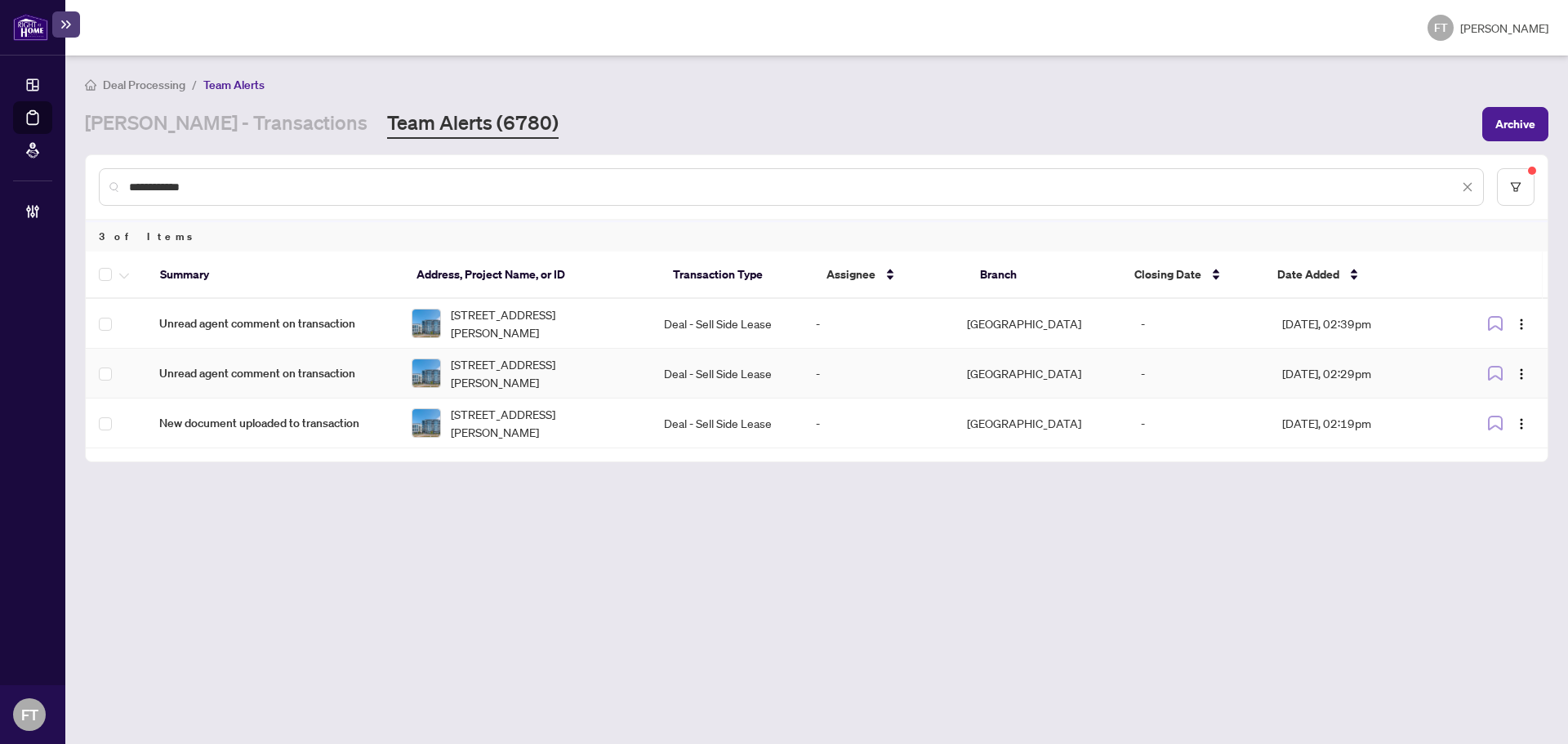 click on "Unread agent comment on transaction" at bounding box center (272, 373) 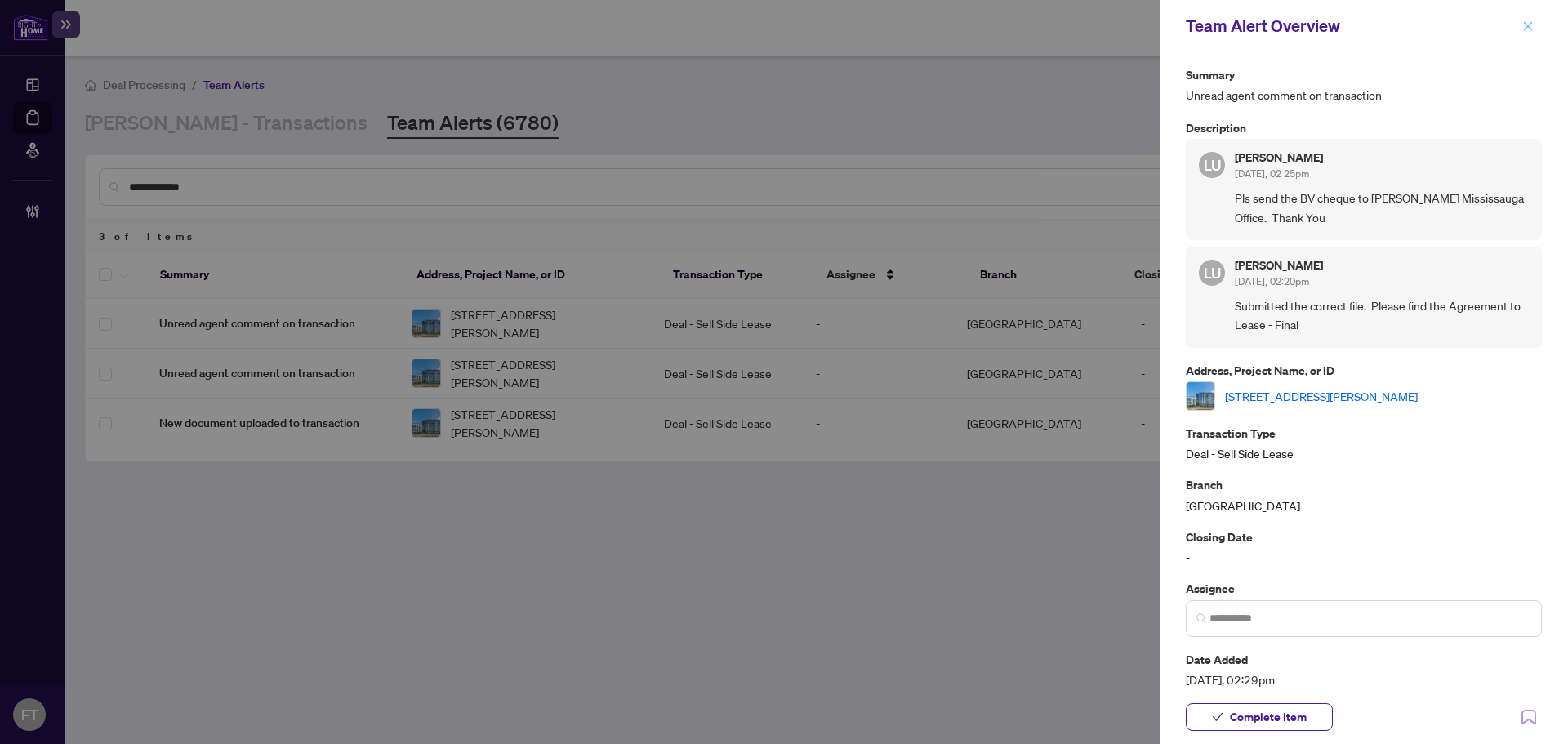 click 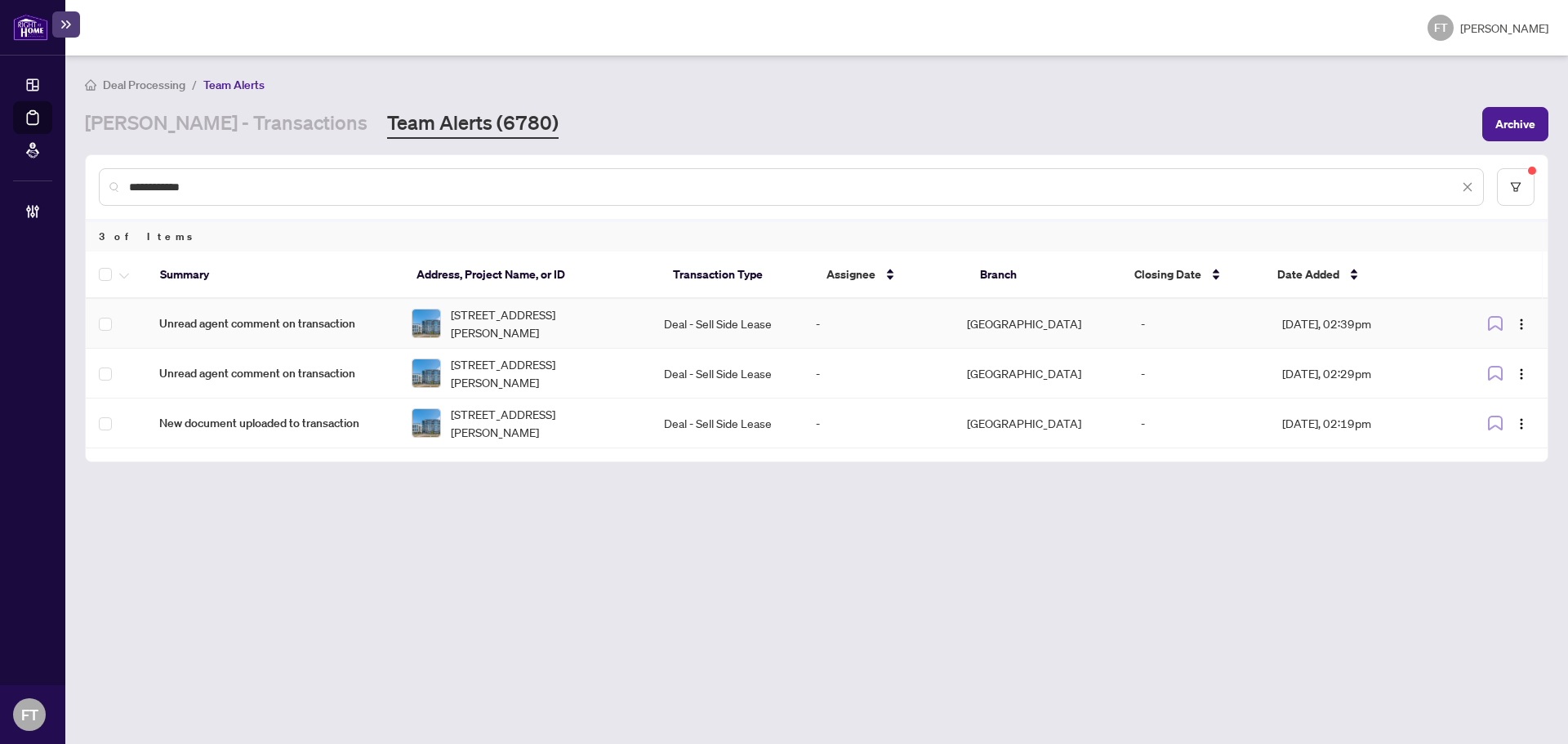 click on "Unread agent comment on transaction" at bounding box center (272, 323) 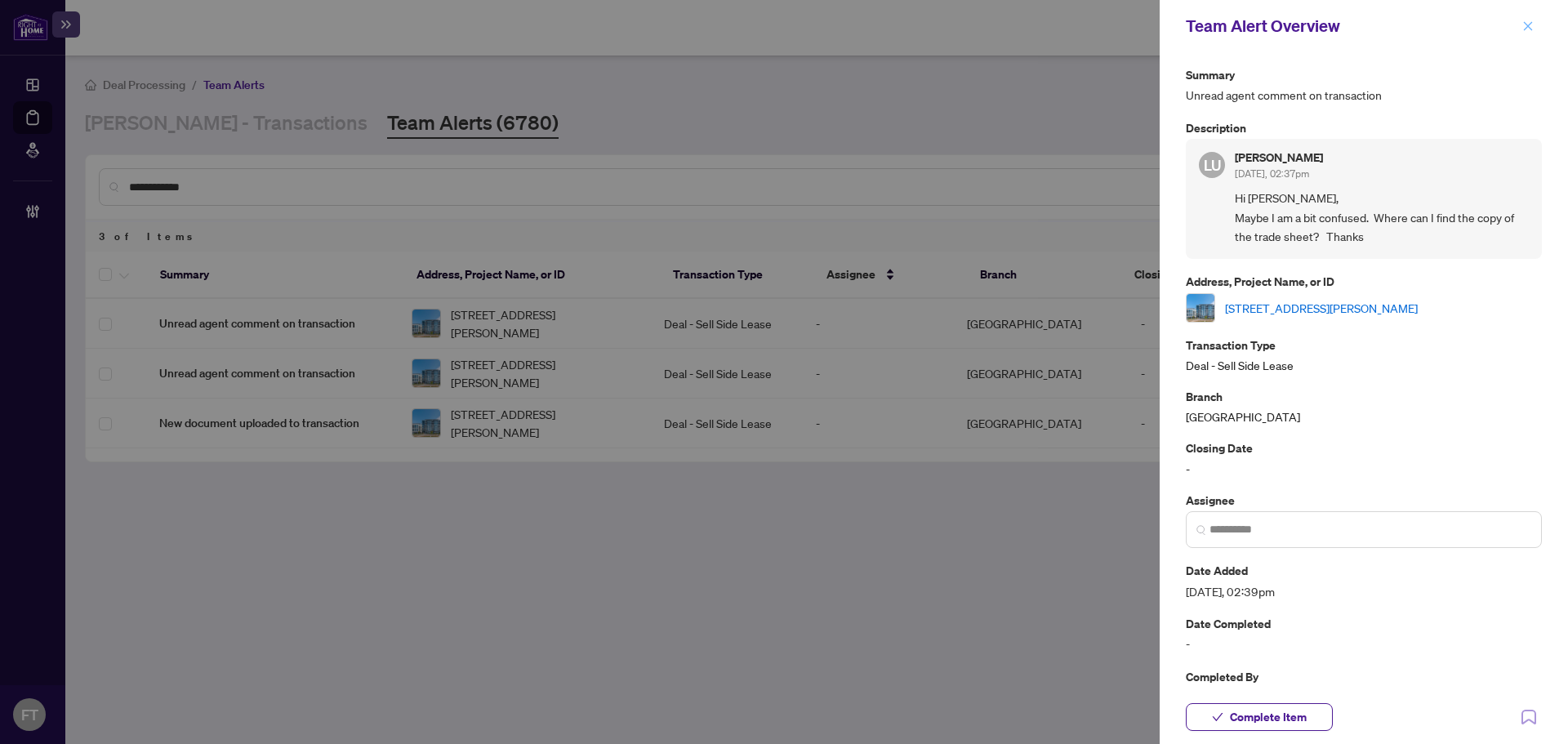 click 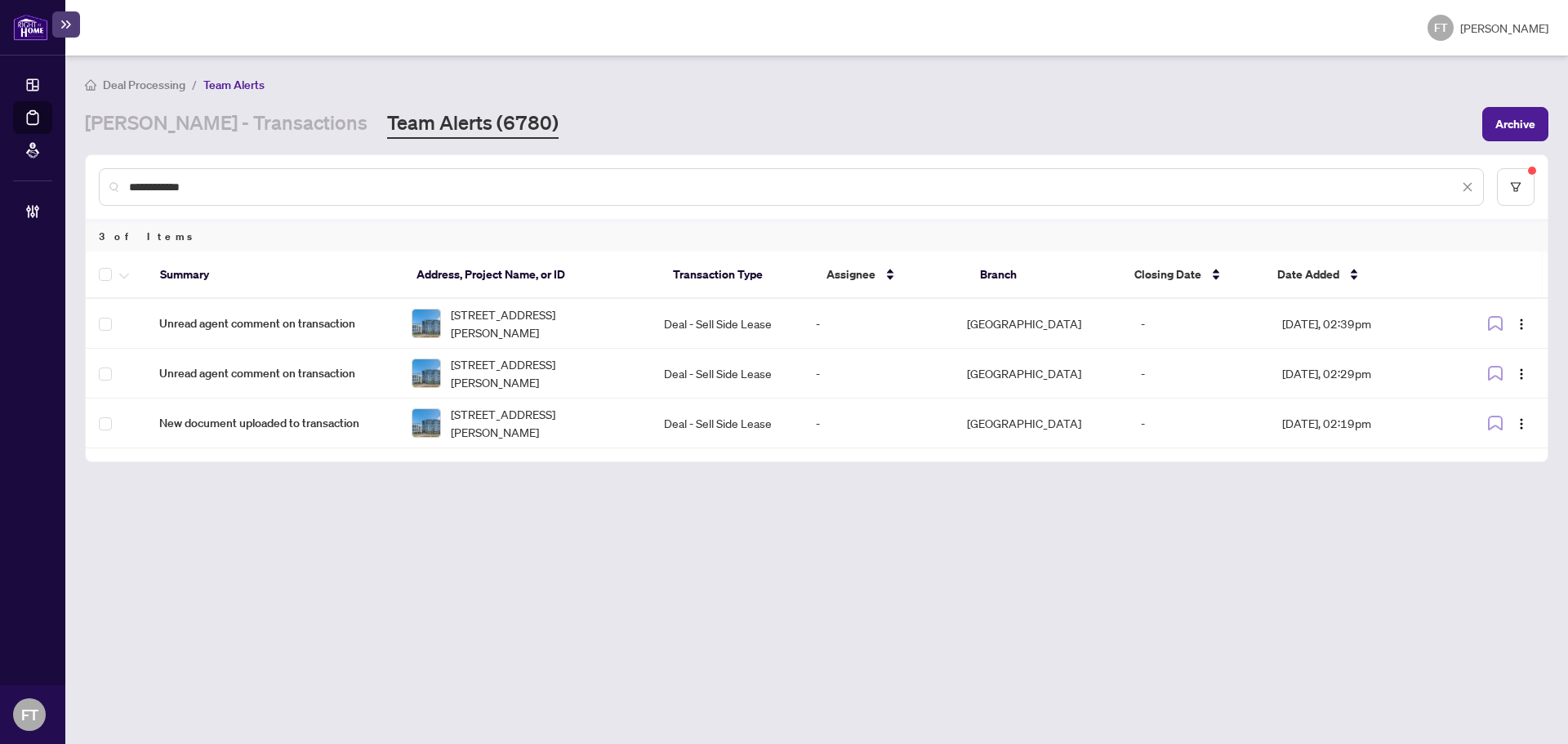 drag, startPoint x: 662, startPoint y: 582, endPoint x: 657, endPoint y: 595, distance: 13.928388 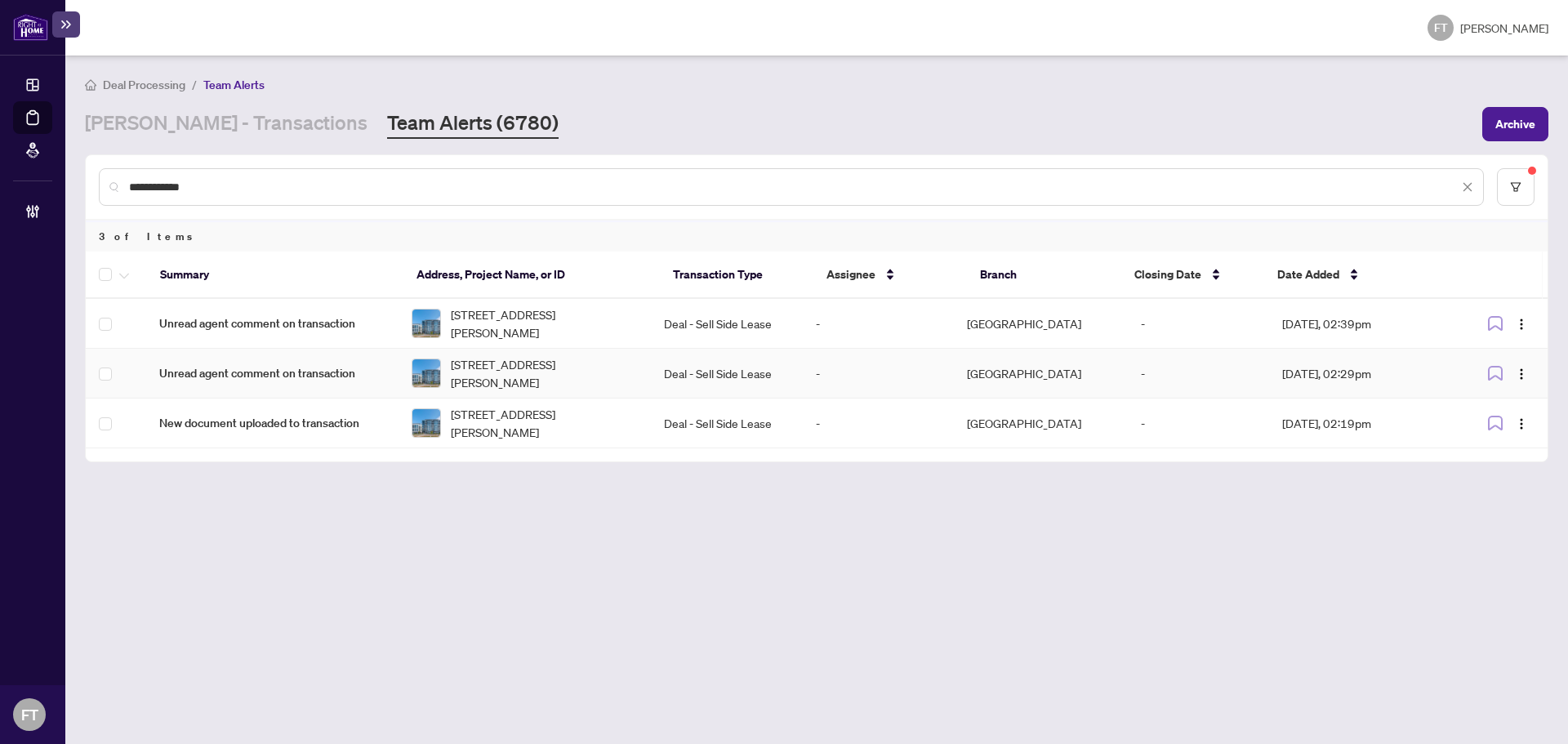 click on "Unread agent comment on transaction" at bounding box center [272, 373] 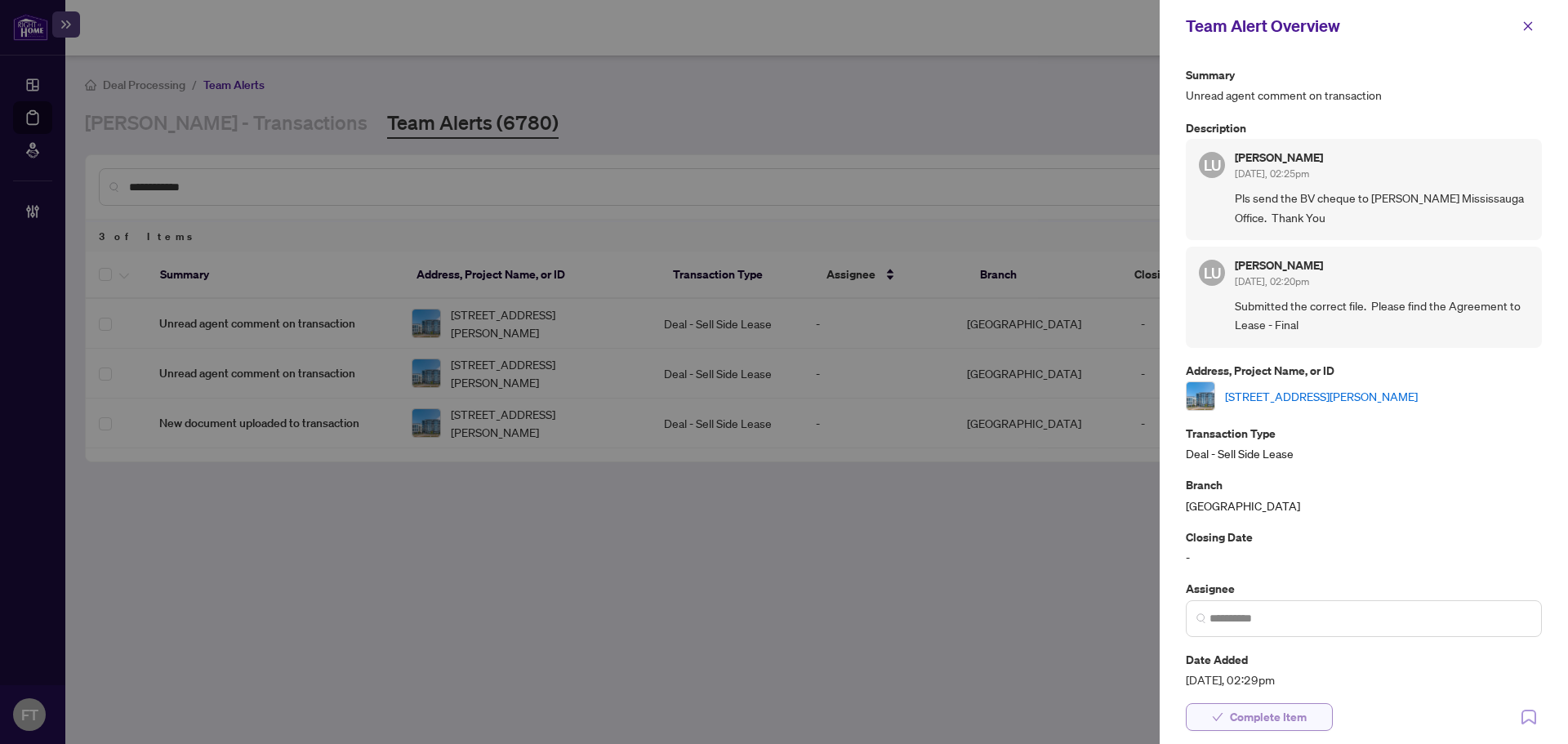 click on "Complete Item" at bounding box center [1268, 717] 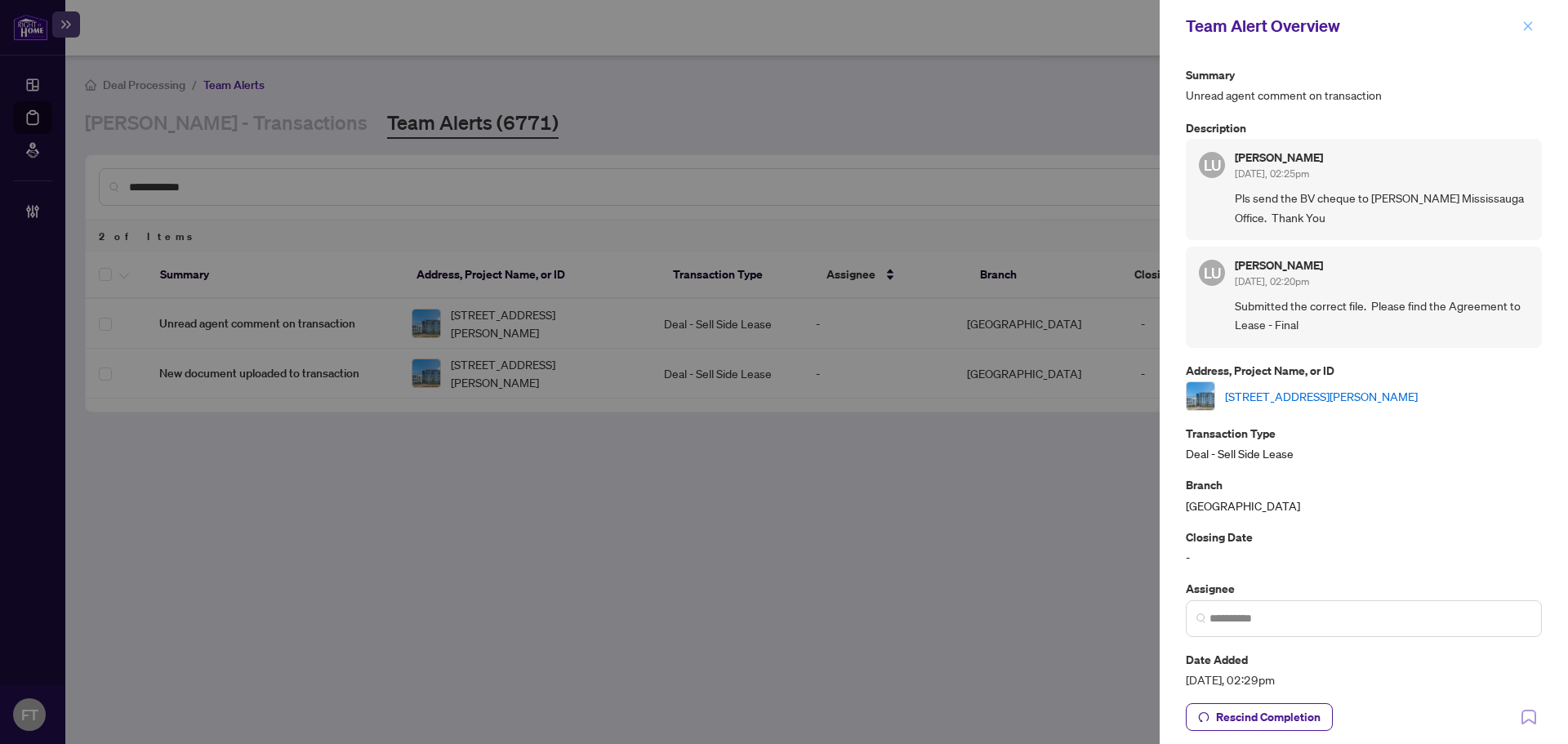click 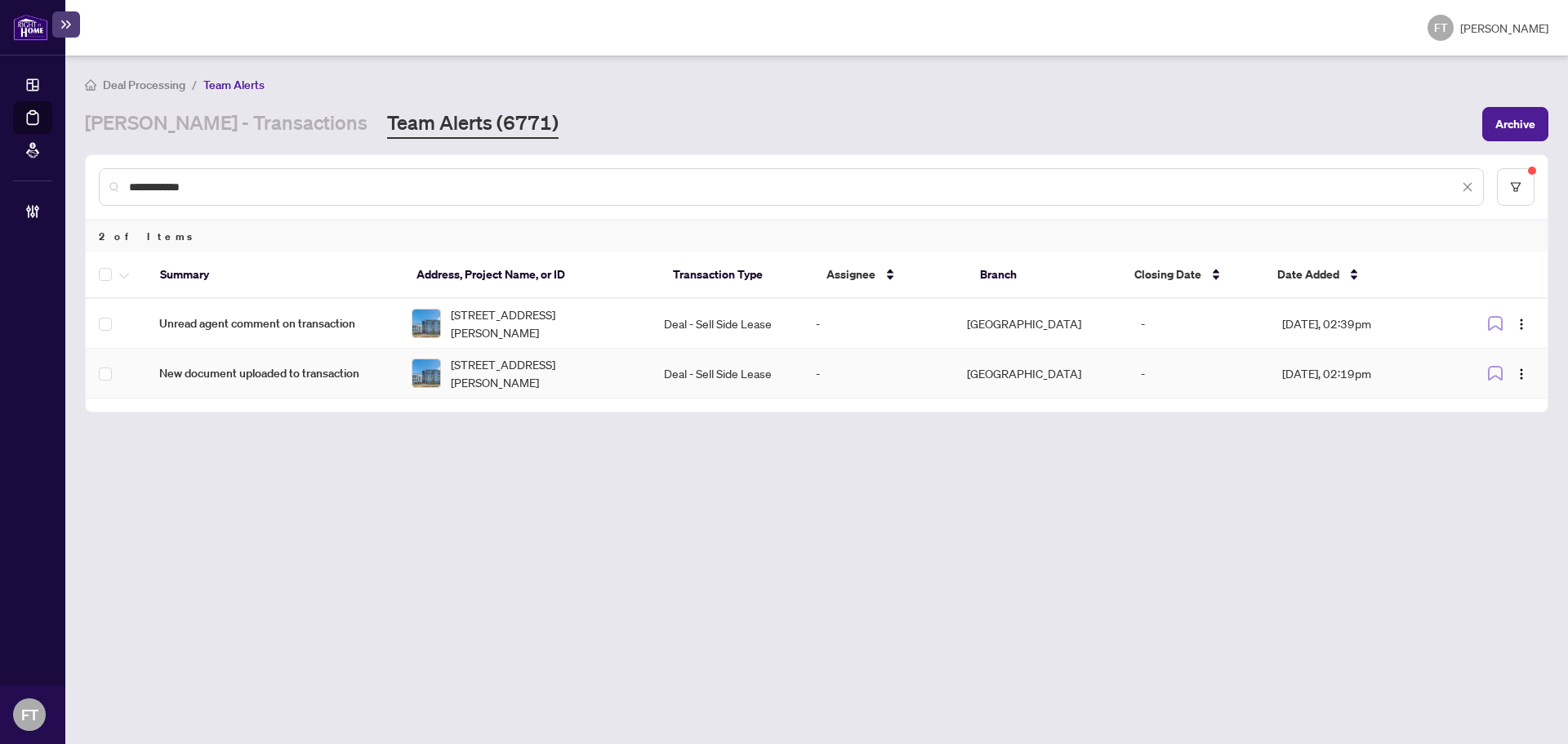 click on "312-1050 Main St, Milton, Ontario L9T 9M3, Canada" at bounding box center (544, 373) 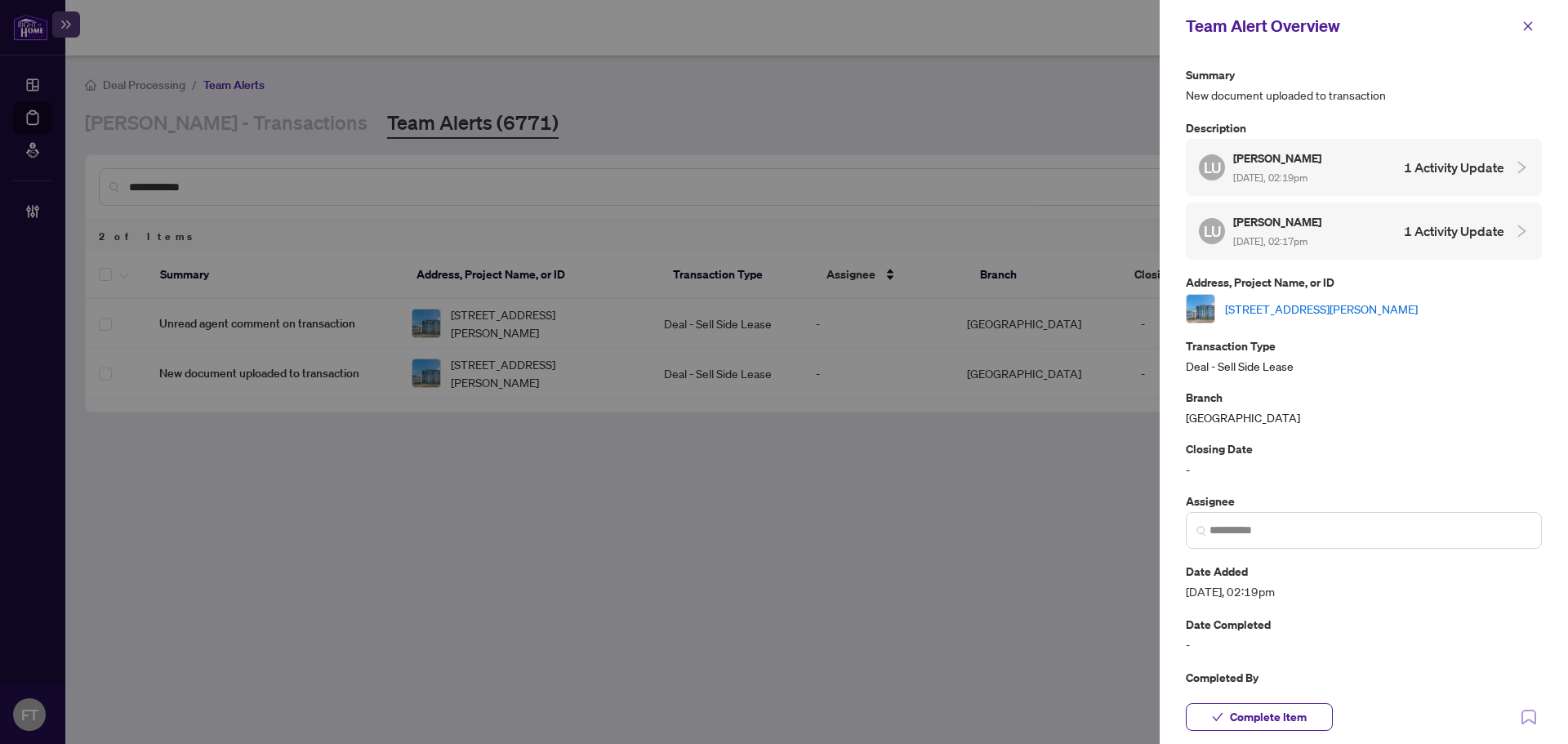 drag, startPoint x: 1305, startPoint y: 238, endPoint x: 1310, endPoint y: 207, distance: 31.40064 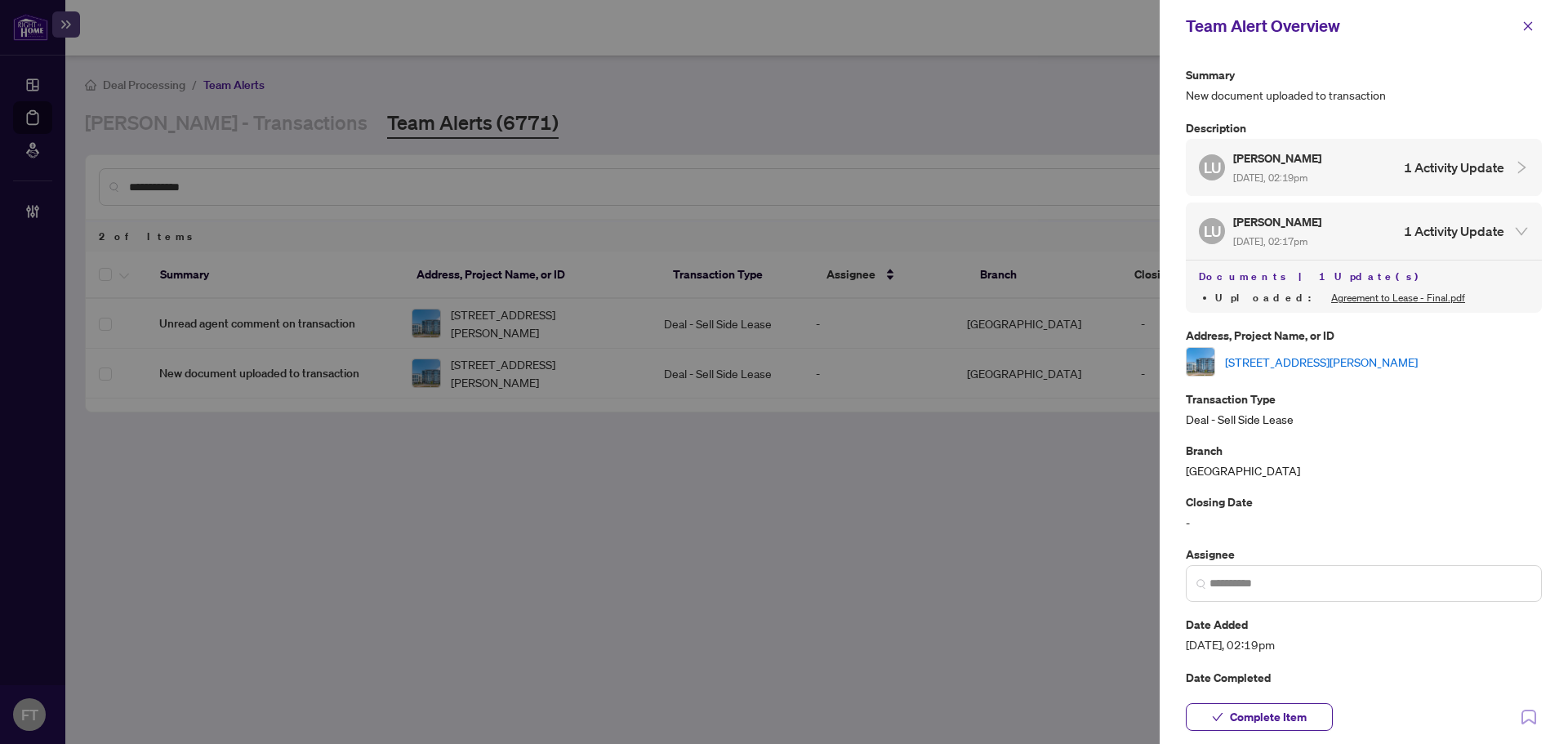 click on "Loreto Umali   Jul/02/2025, 02:19pm" at bounding box center (1278, 167) 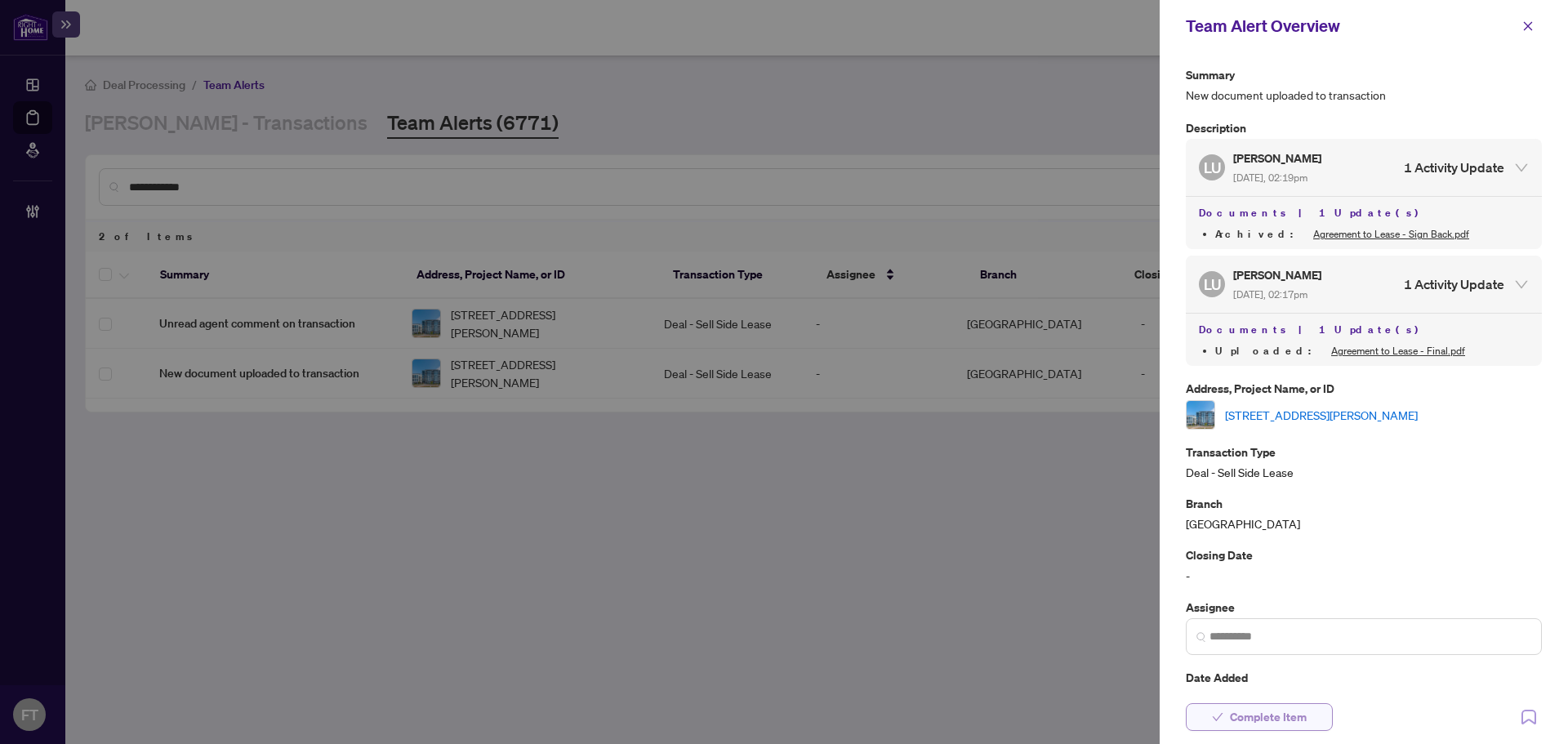 click on "Complete Item" at bounding box center [1259, 717] 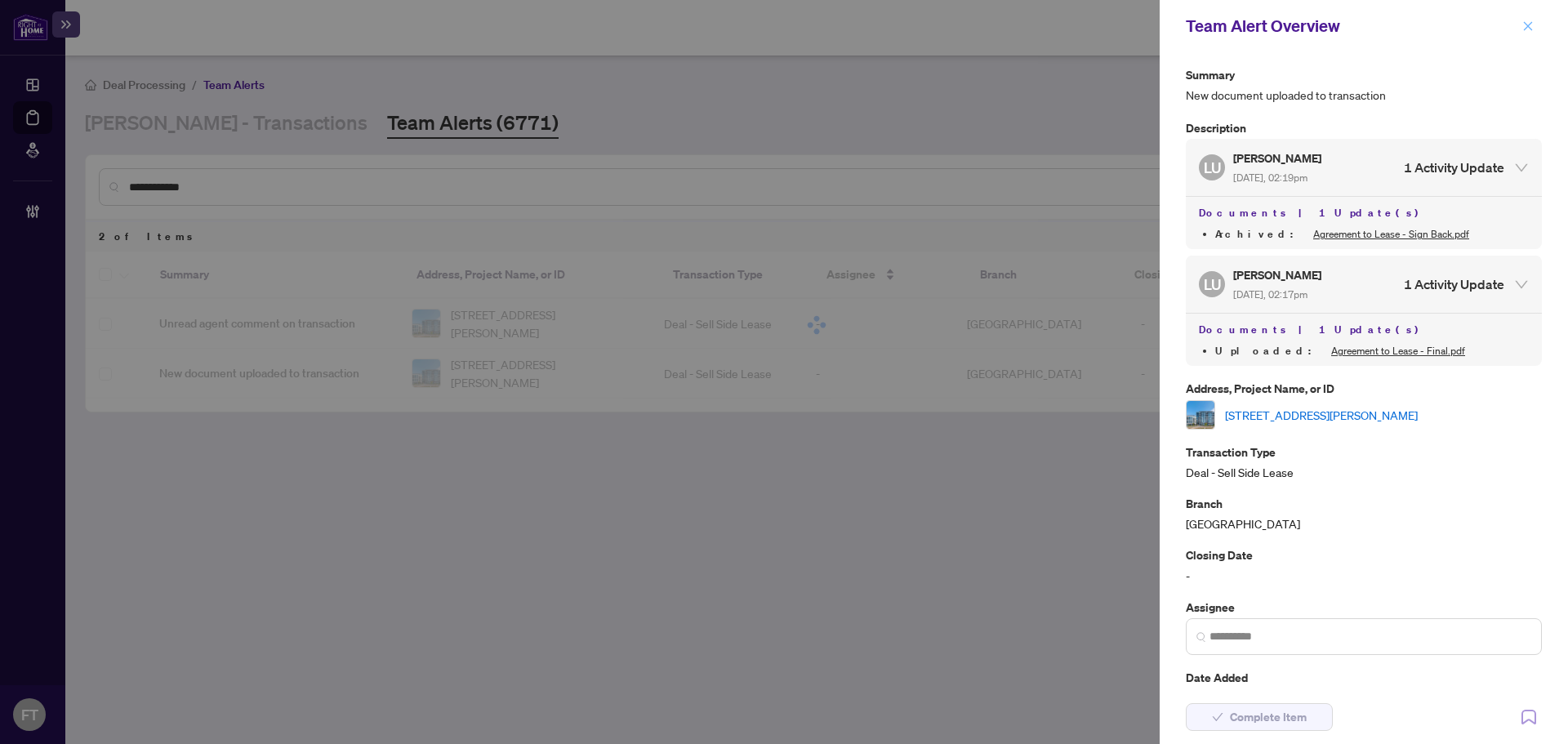click 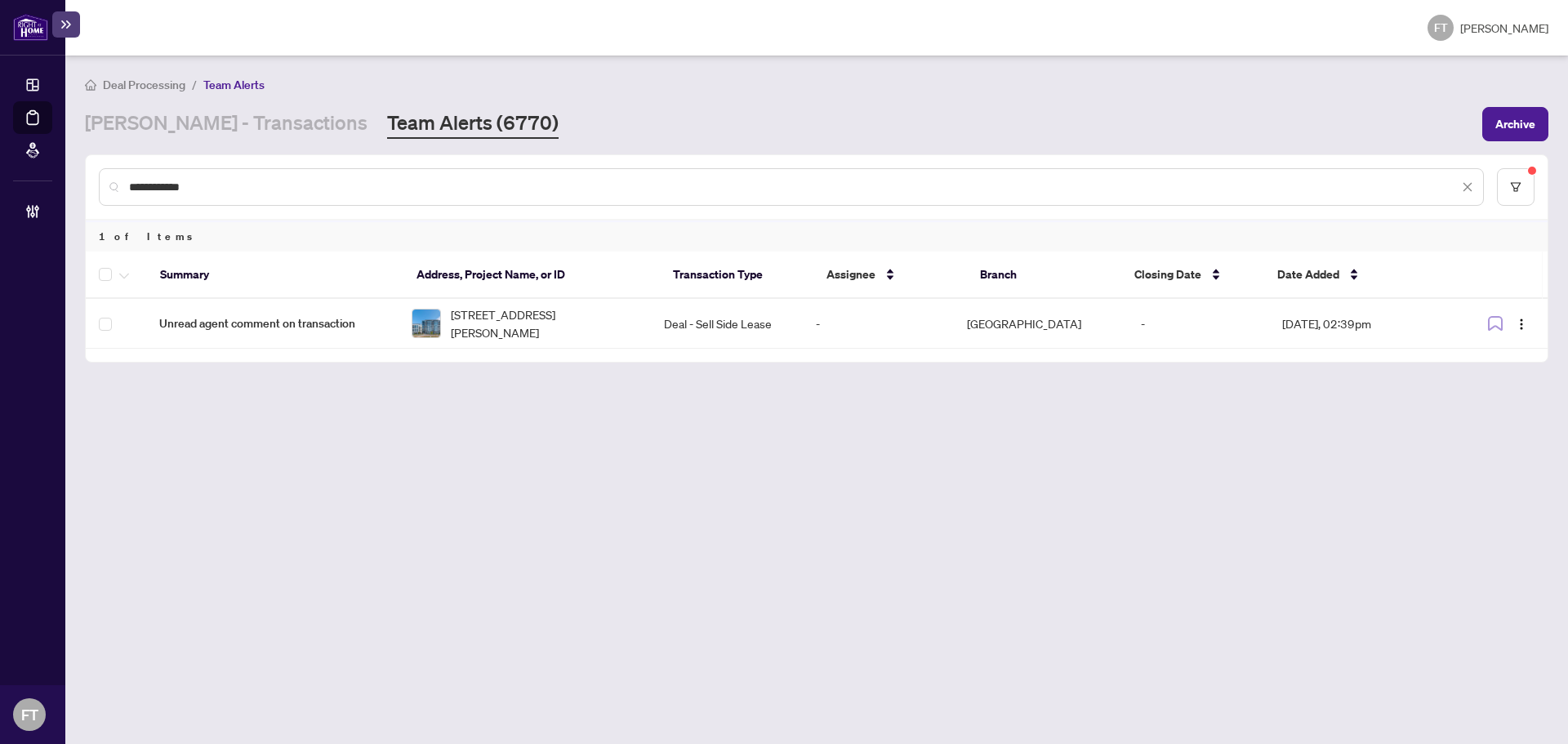 click on "**********" at bounding box center (817, 399) 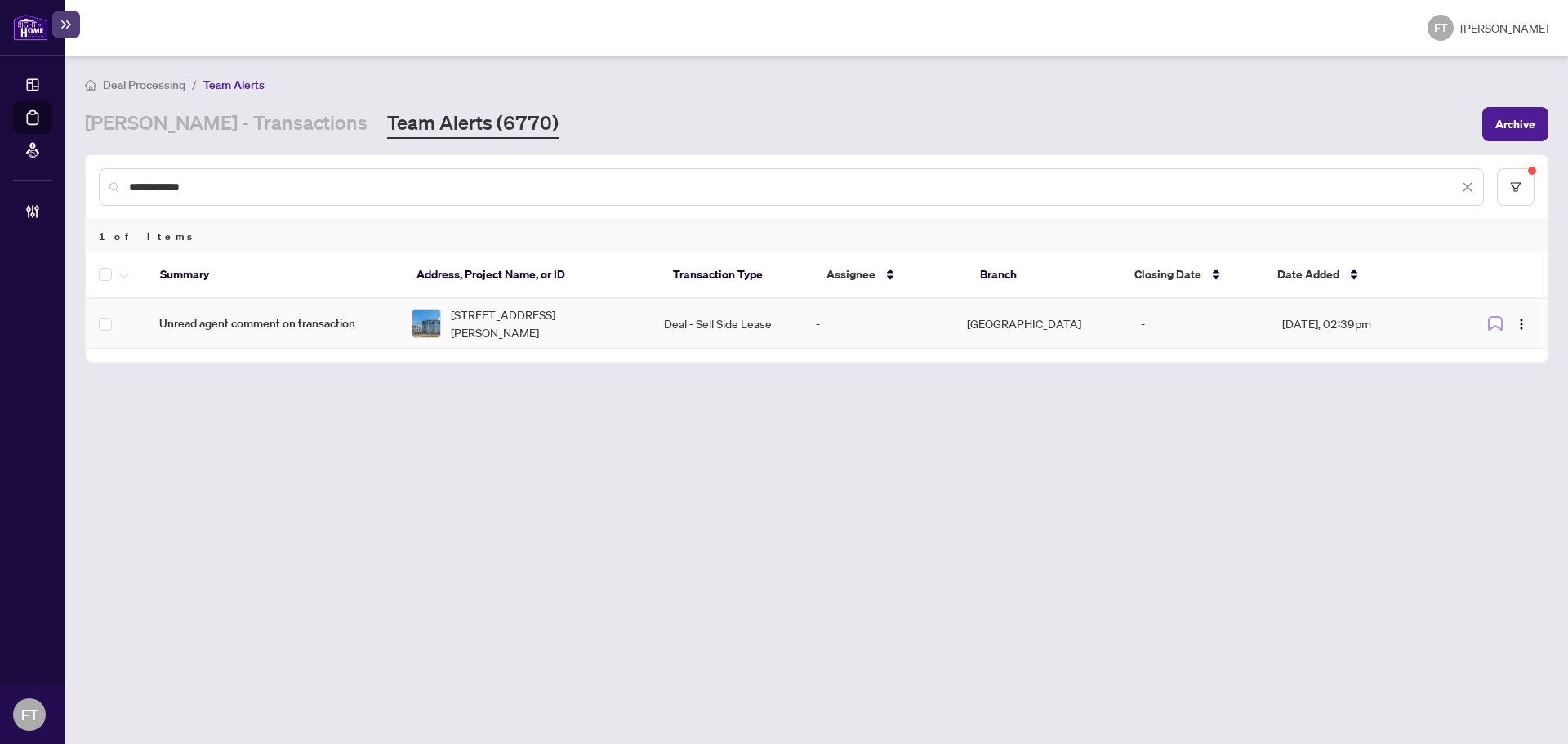 click on "312-1050 Main St, Milton, Ontario L9T 9M3, Canada" at bounding box center [544, 323] 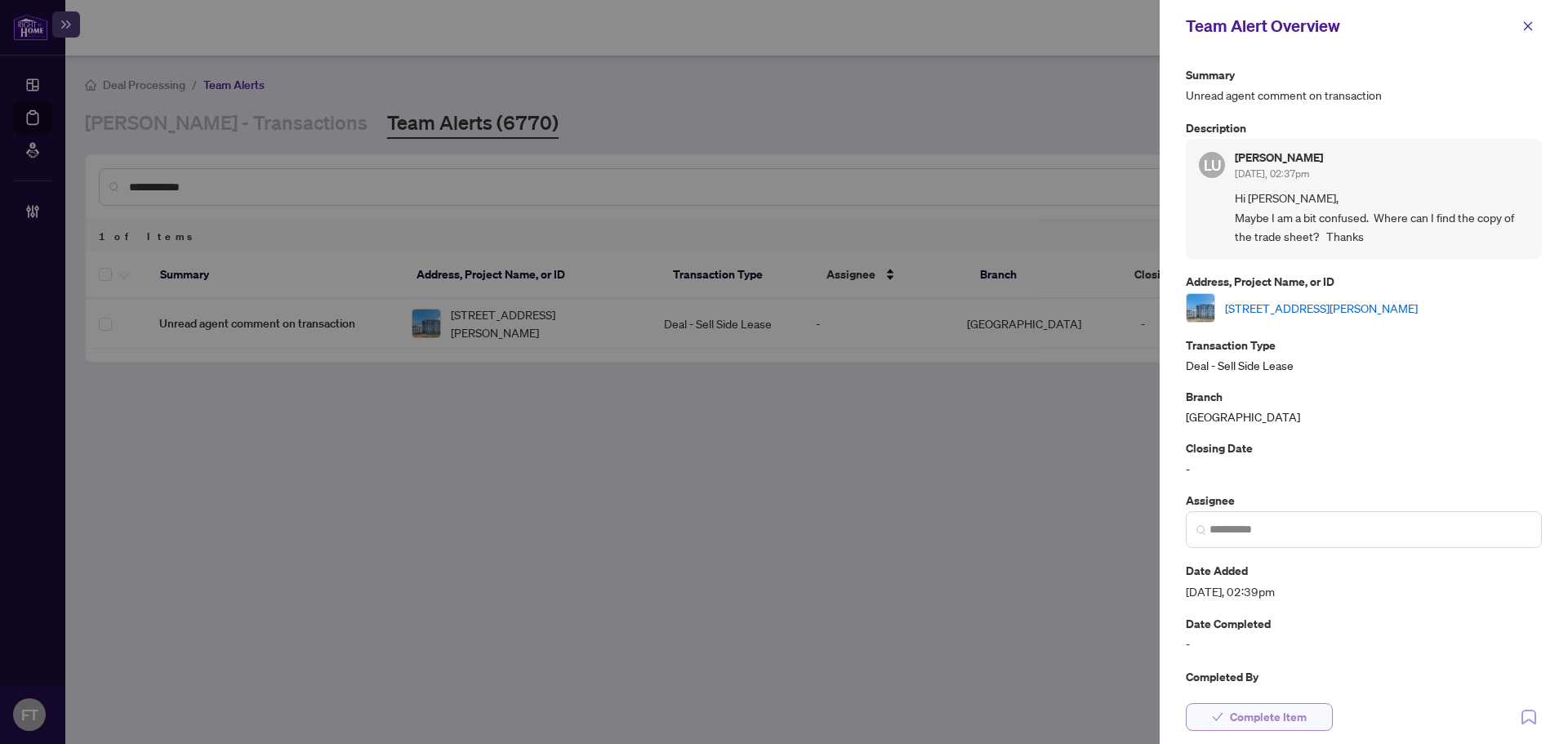 click on "Complete Item" at bounding box center (1268, 717) 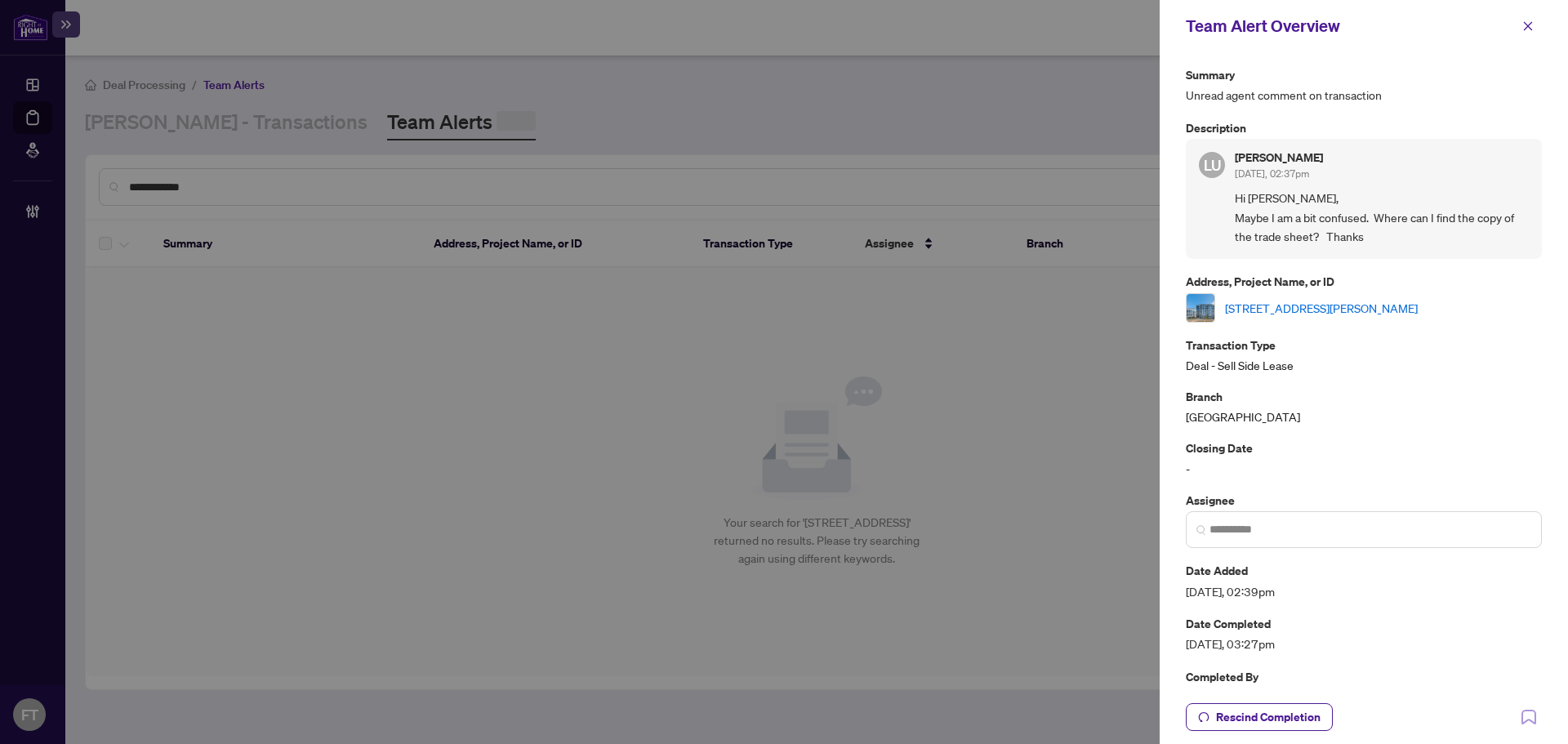 click 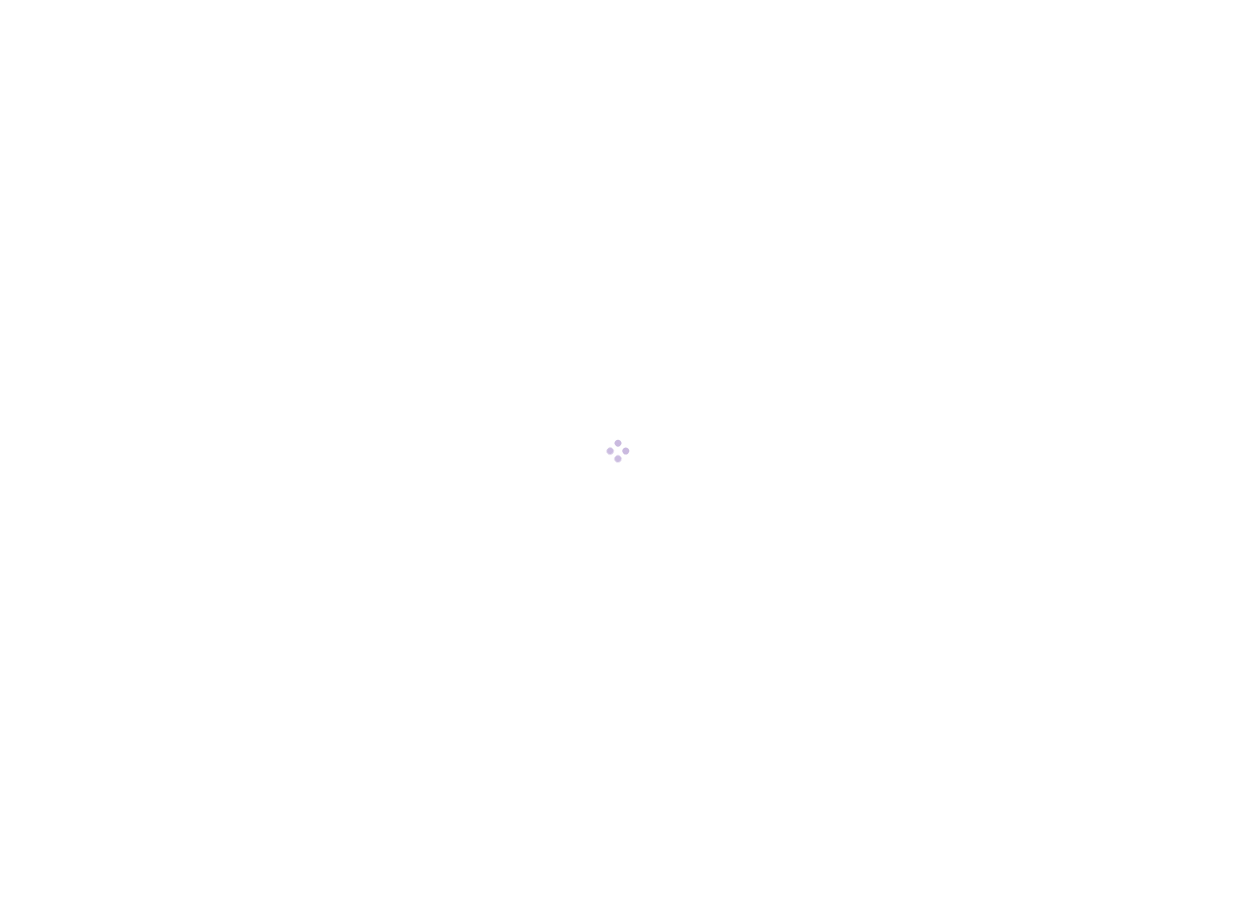 scroll, scrollTop: 0, scrollLeft: 0, axis: both 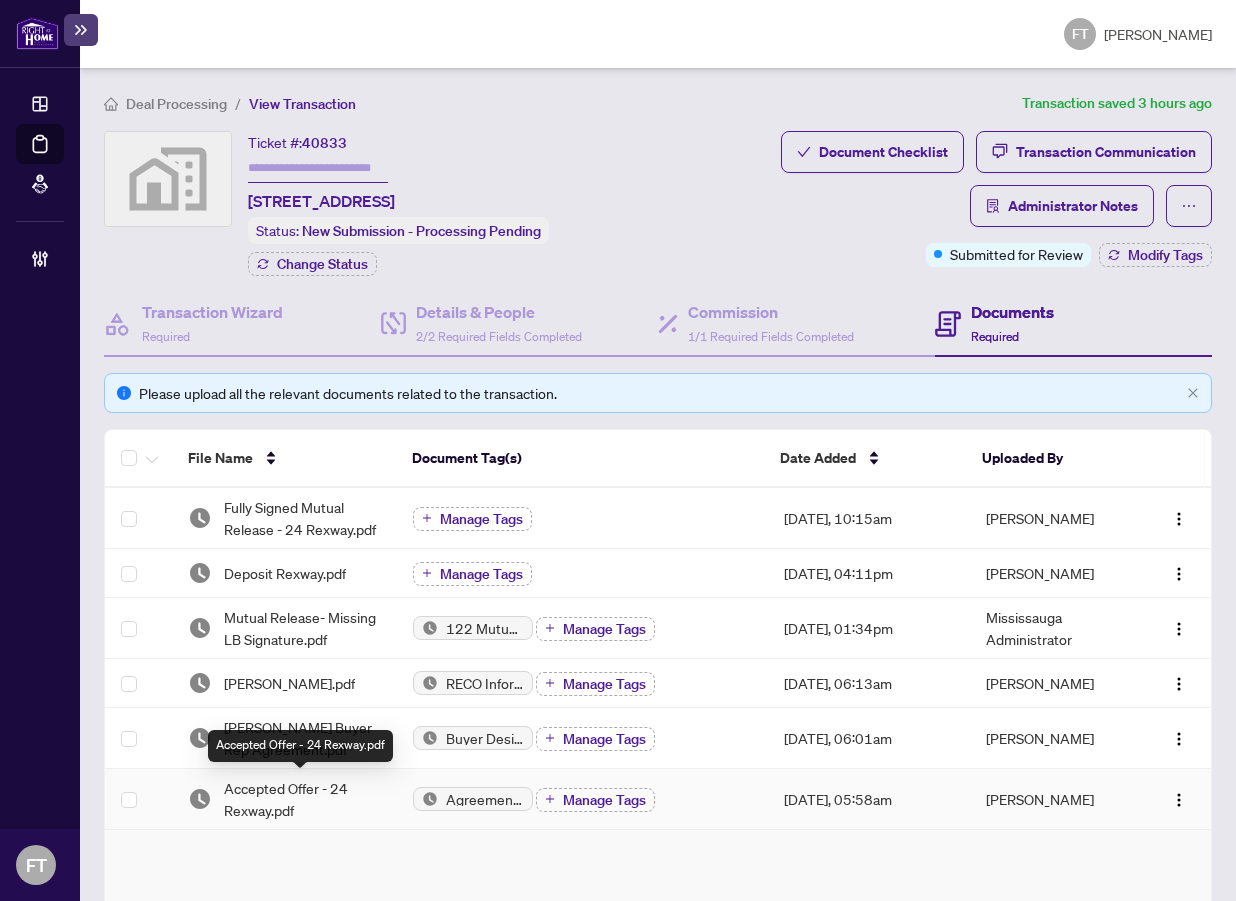 drag, startPoint x: 256, startPoint y: 800, endPoint x: 1223, endPoint y: 630, distance: 981.8294 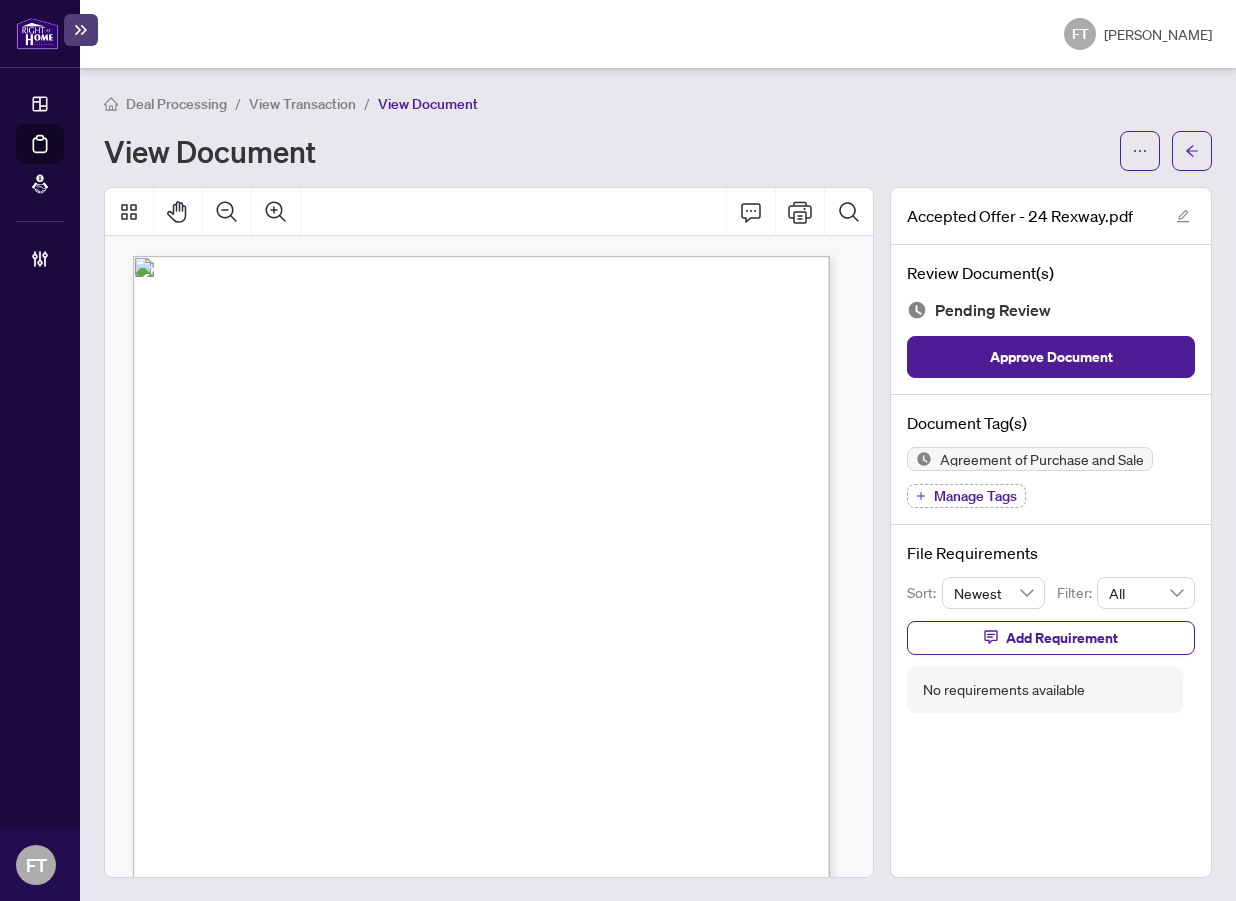 click on "DigiSign Verified - 841 c2323-1636-42a 1-9036-3b8f66d64b43
DiglSign Verified - 17ee615a-d6a9-4489-a8ao-84o414827 41 C
OlllritlNl&tltl  Agreement of  Purchase and Sale  .......  Aaocfalltll
fOIIII 100
fot  UM  In  the  PrcMnce  of  Ontario
Thia AQteen'l8ftt  of  Purchase ond  Solt doted  thli ..........  ~.~  ......... day of ....... •. •, • • • • .... • • • • • • .. • · • · ...... • · • • • ....  ~~.~  ............................................. 2o?.  ~  ....... .
IUYllb .............. · .. · • ..... • • •  ~~.  •  .~!.~ .. · · · · ·  ~  ·i.iaoi ·,;-i  ·or;,;r,~;; · · · · · · · · · .. · · · · ·· ·• • · · · · · • .. · • · · .. · · · · · · · .. · ......... · · · ... , .... ·· ... , .... b pu,chote  rr°"'
~
a...a...___  24  Rexway  Drive  Georgetown  Olf  J,1Q  11>8  fronli,-o  on fMt ...................................  !~.~~~  in  ~.~~~~  CB  OSl'I':  ~  ..  ~.~~~~.~.~~~  (HeNwithlUpon  ." at bounding box center [539, 793] 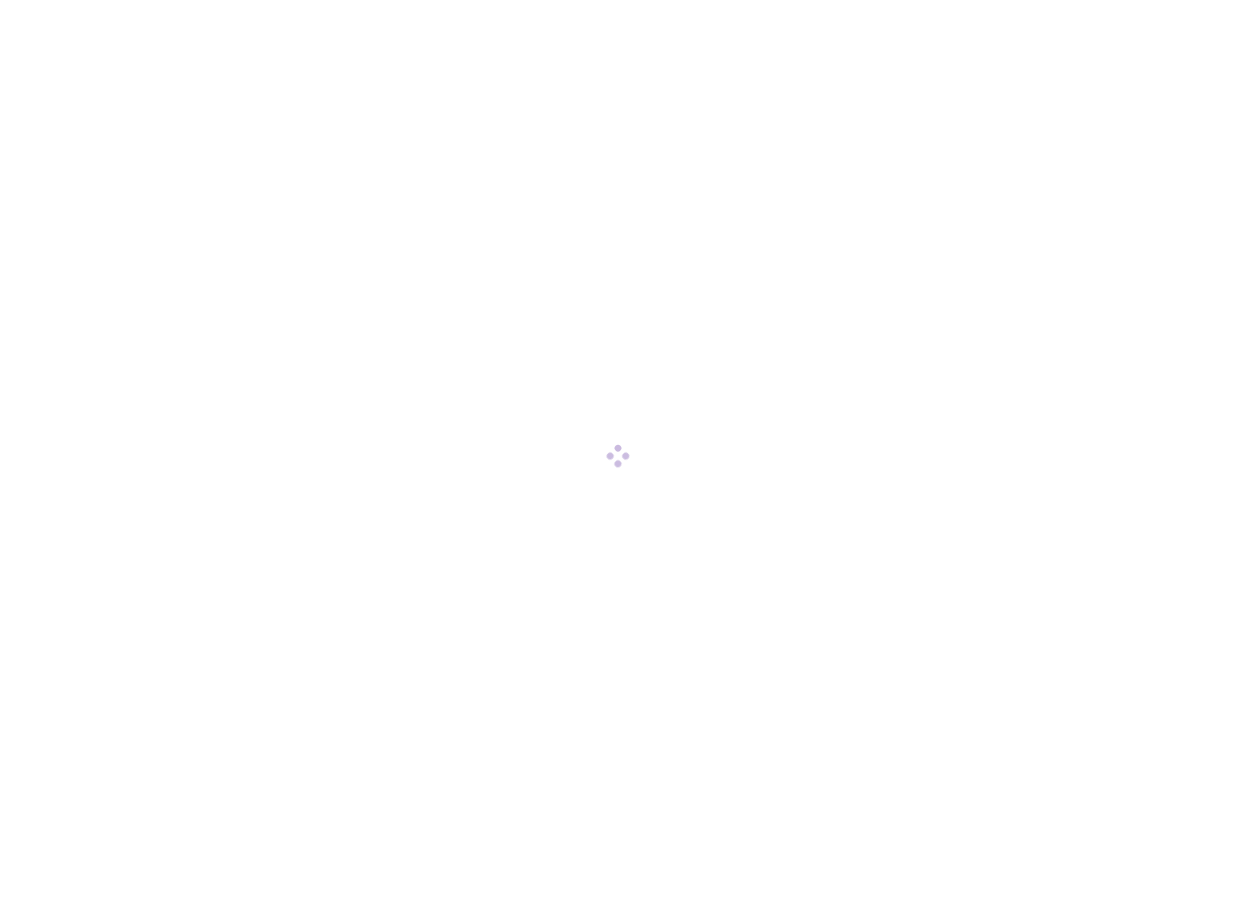 scroll, scrollTop: 0, scrollLeft: 0, axis: both 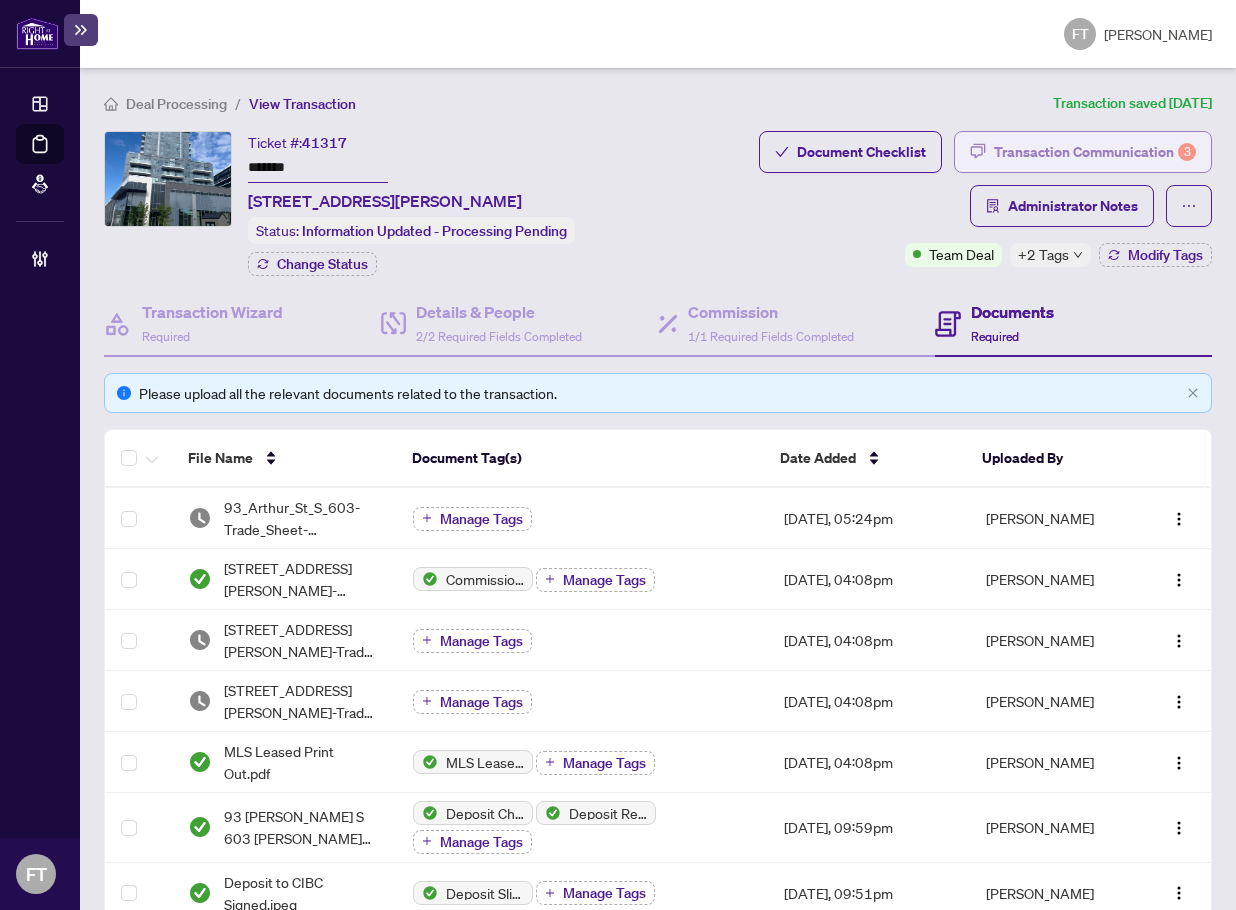 click on "Transaction Communication 3" at bounding box center (1095, 152) 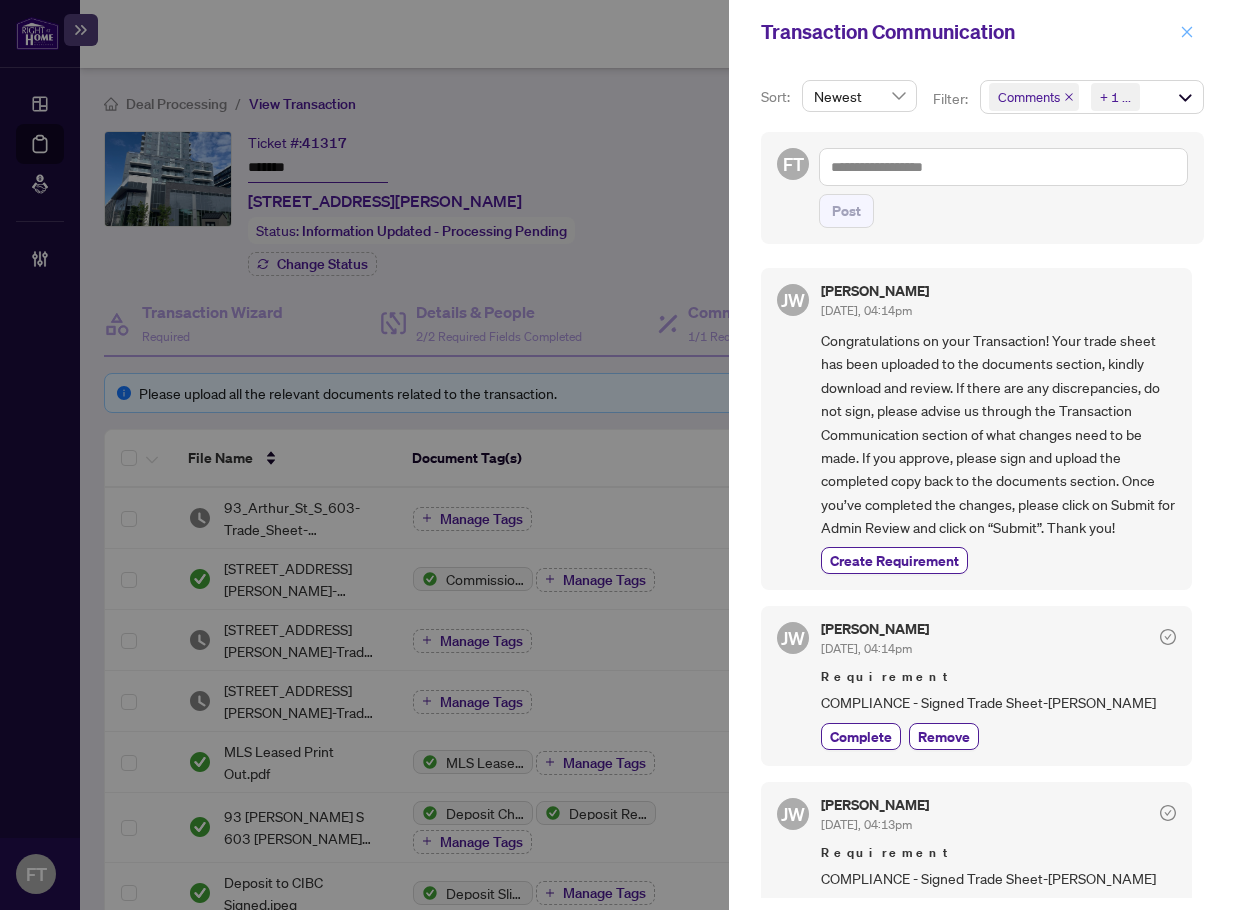 click 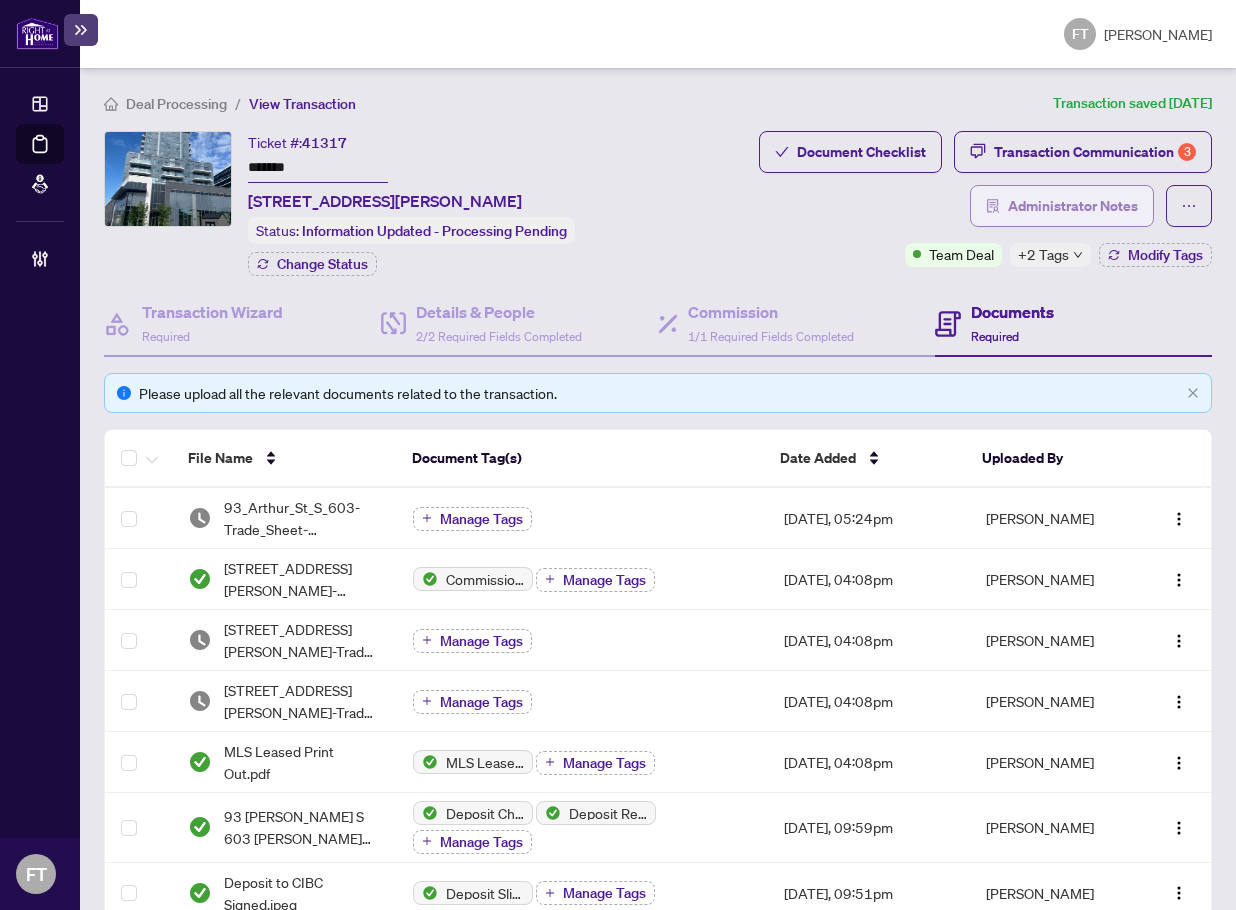 click on "Administrator Notes" at bounding box center [1073, 206] 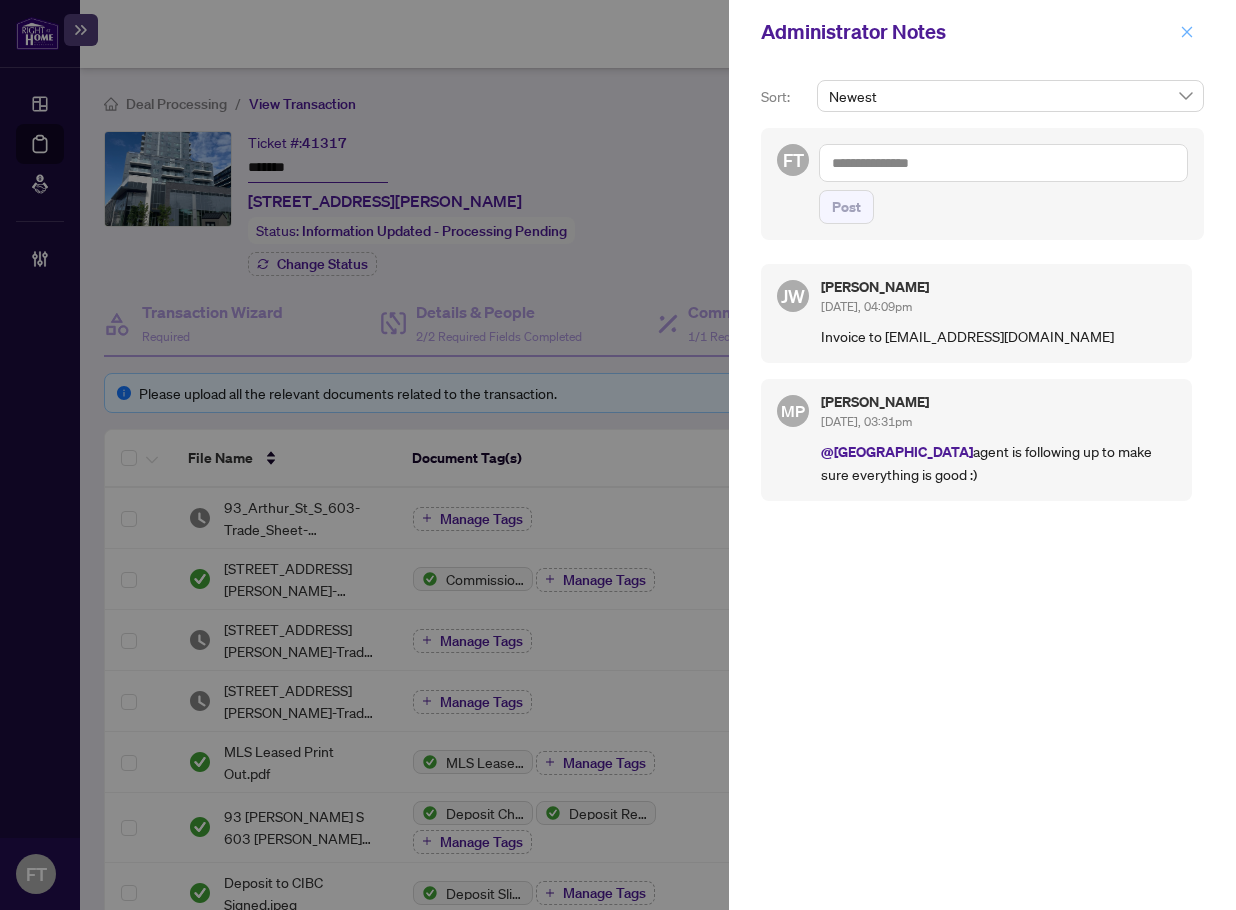click at bounding box center [1187, 32] 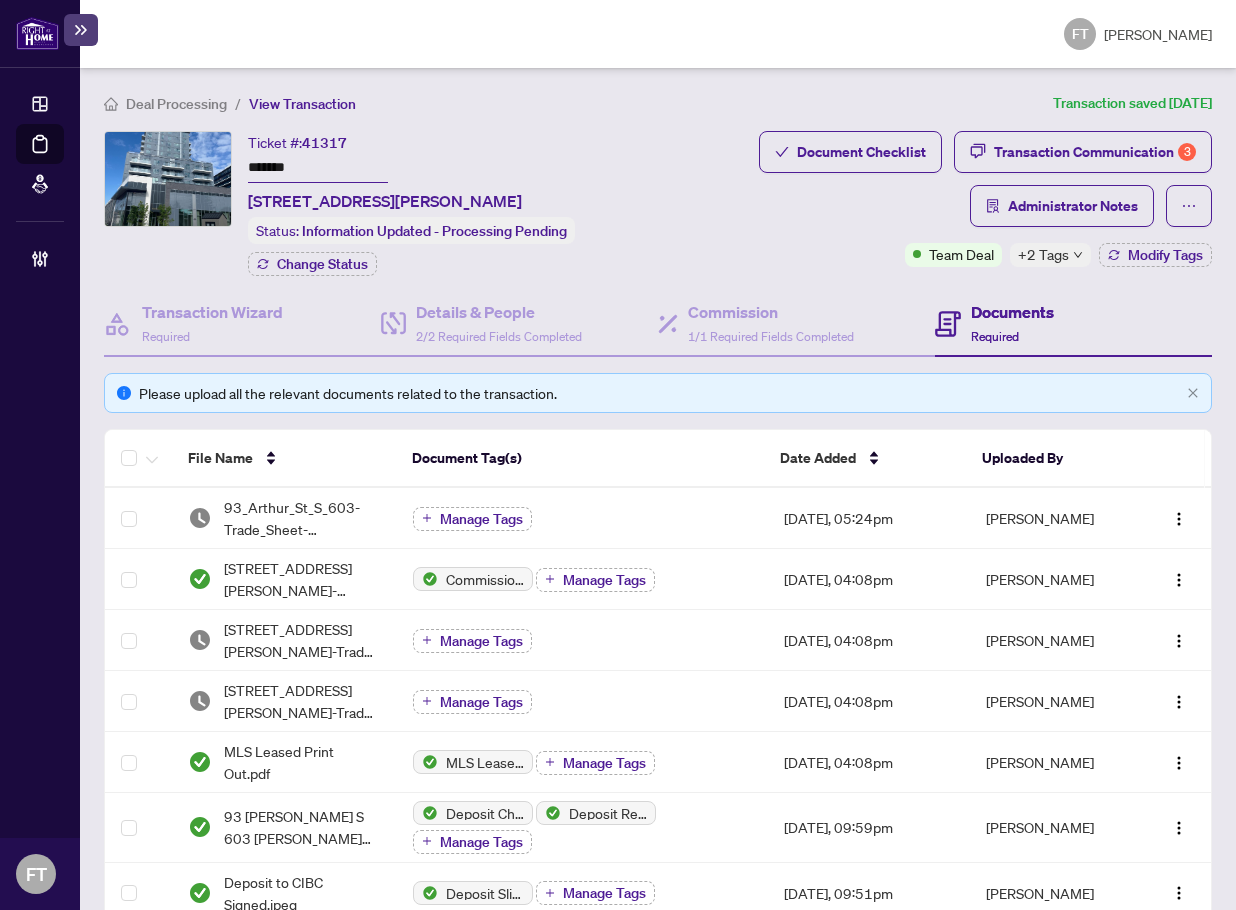 click on "Deal Processing" at bounding box center [176, 104] 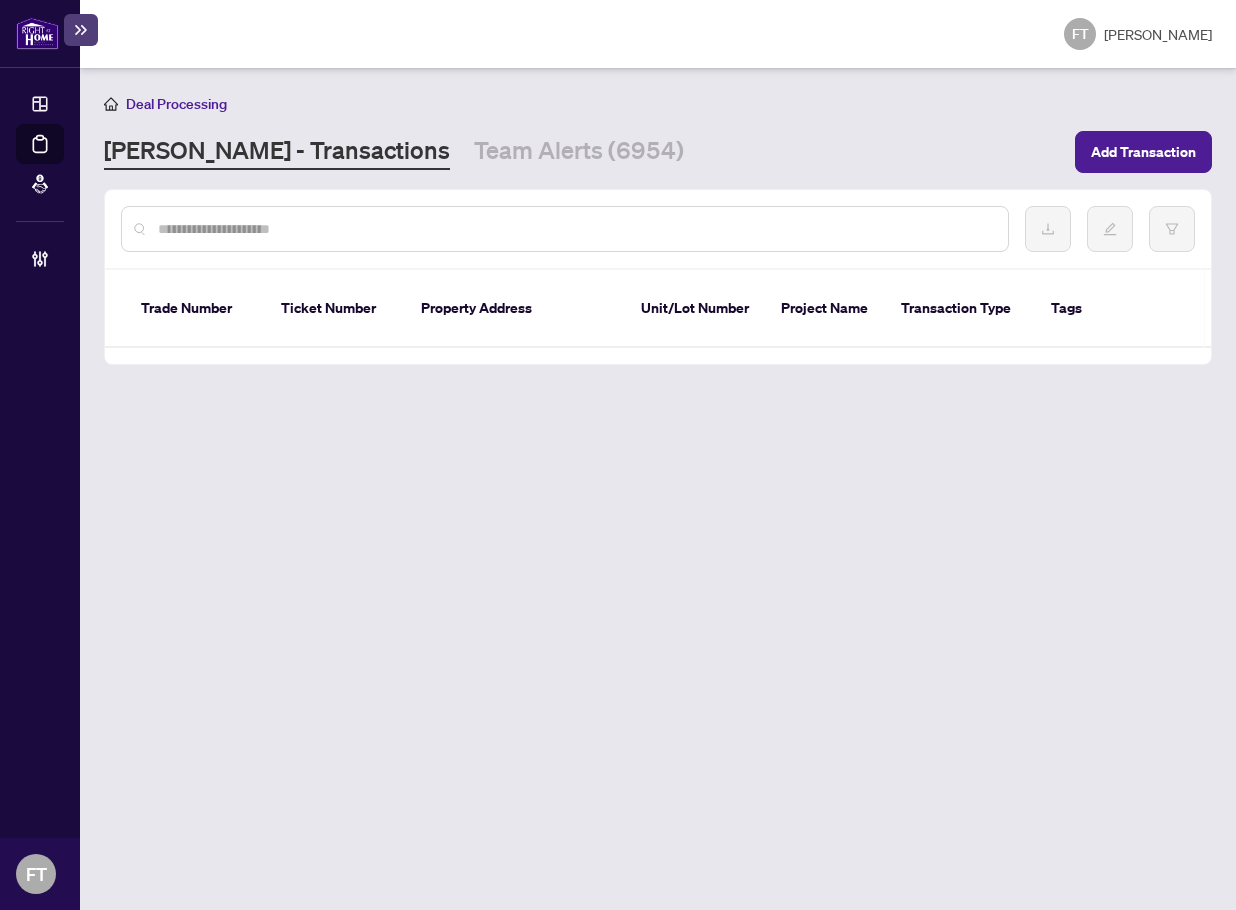 click at bounding box center [575, 229] 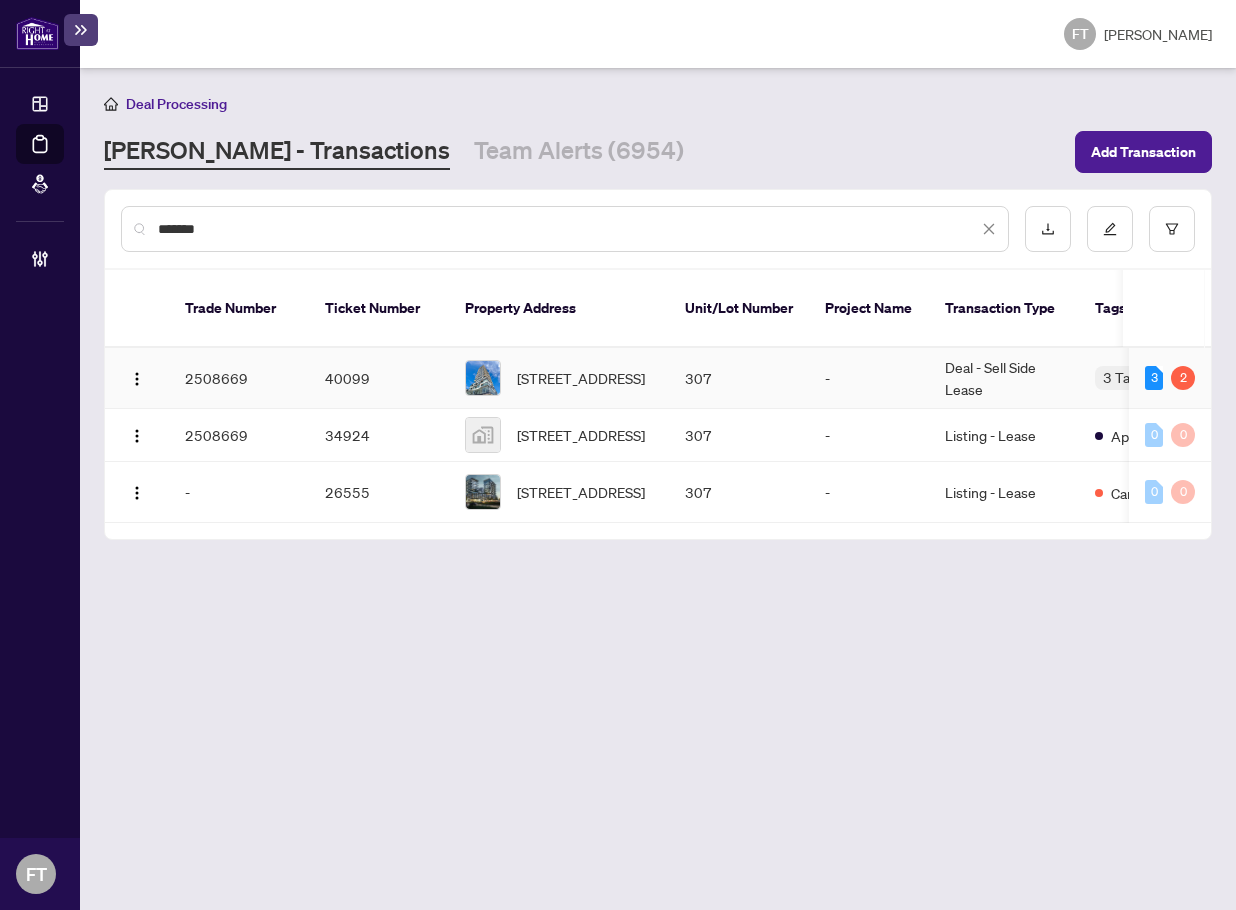 type on "*******" 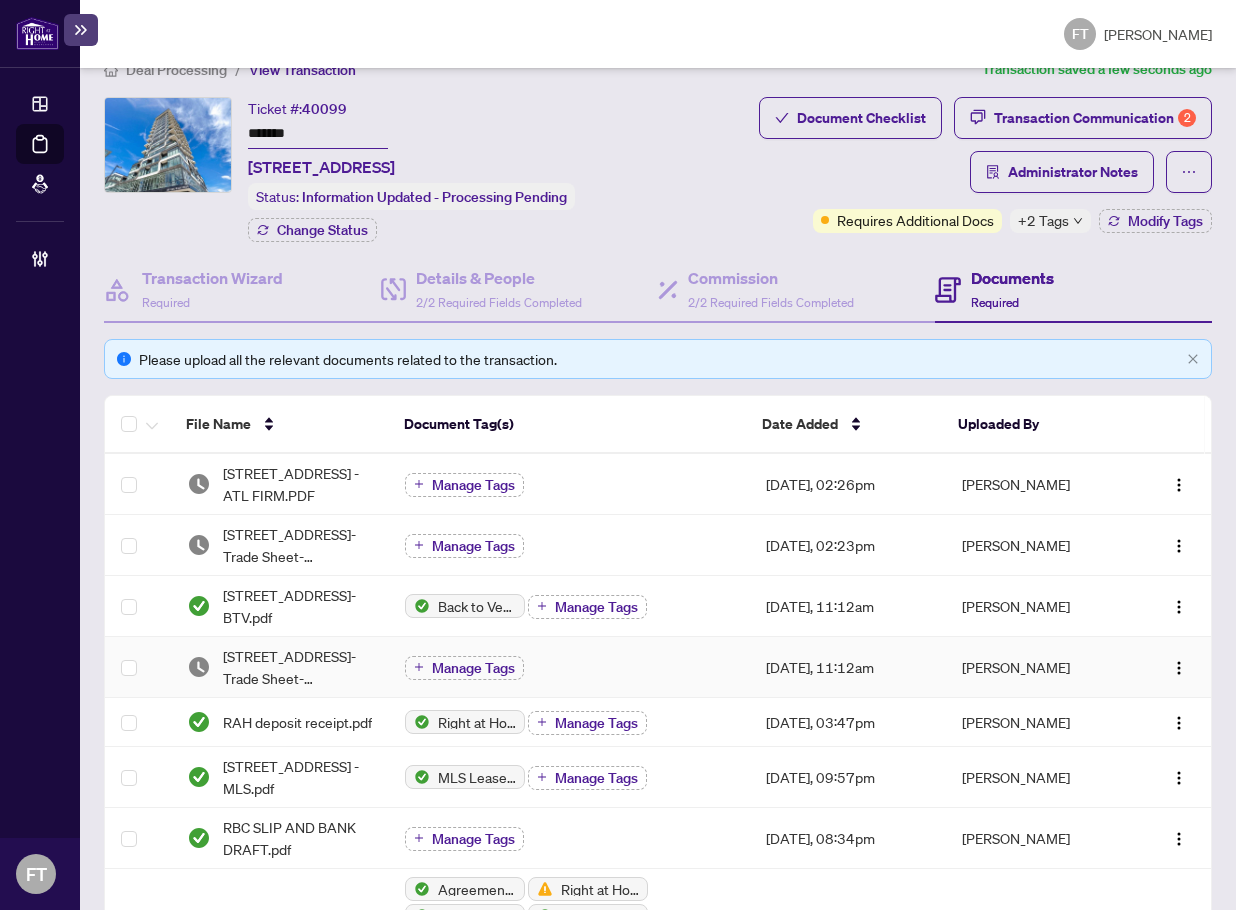scroll, scrollTop: 0, scrollLeft: 0, axis: both 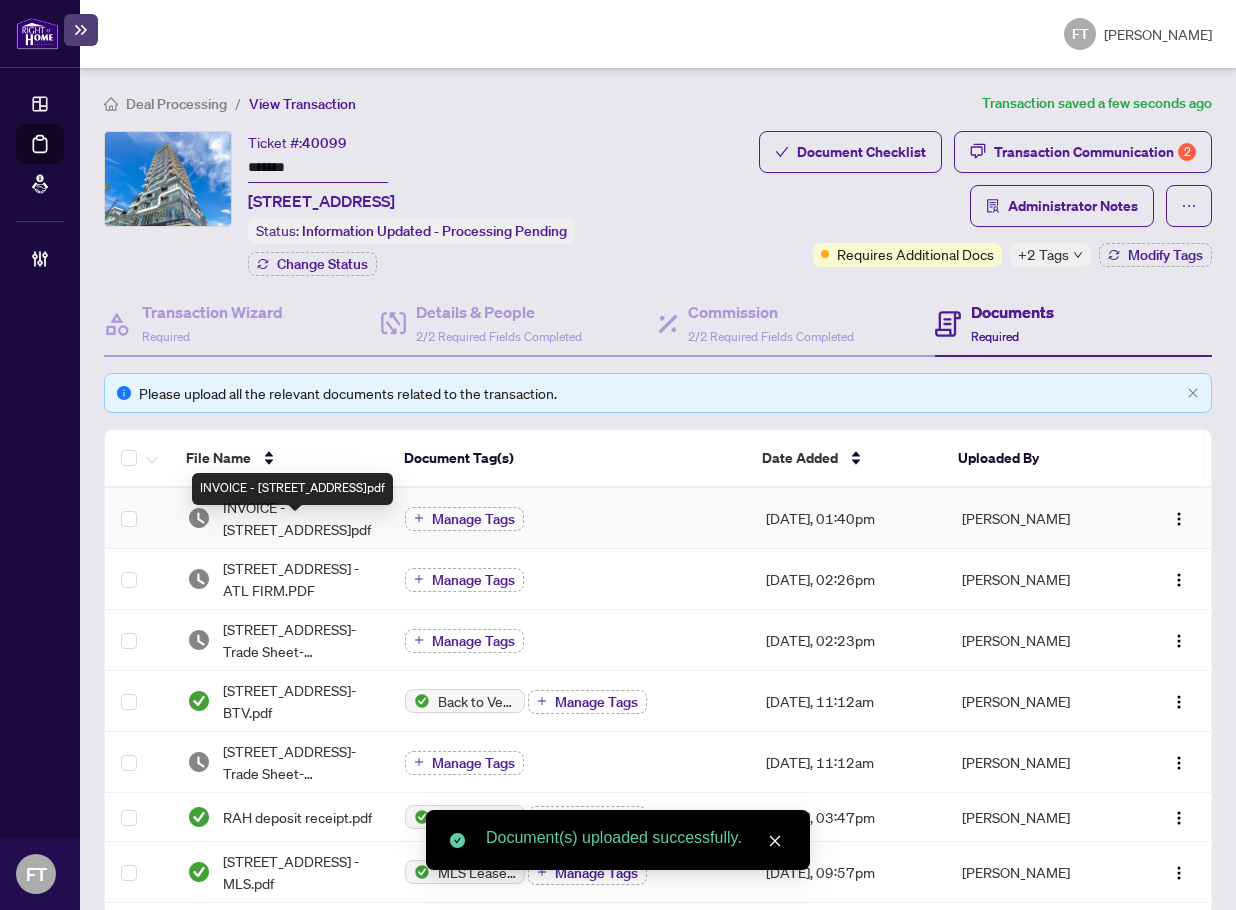 click on "INVOICE - [STREET_ADDRESS]pdf" at bounding box center (298, 518) 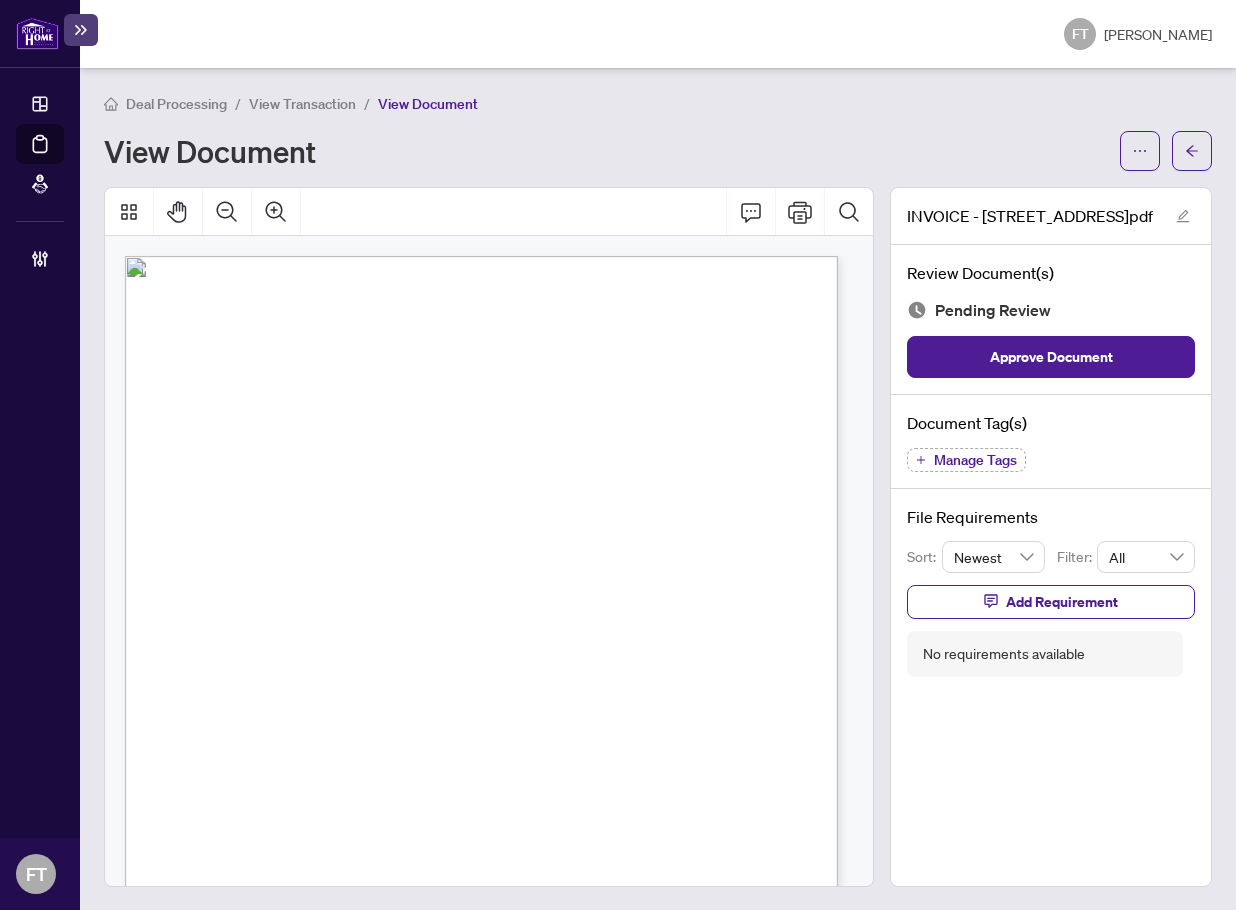 click at bounding box center [540, 793] 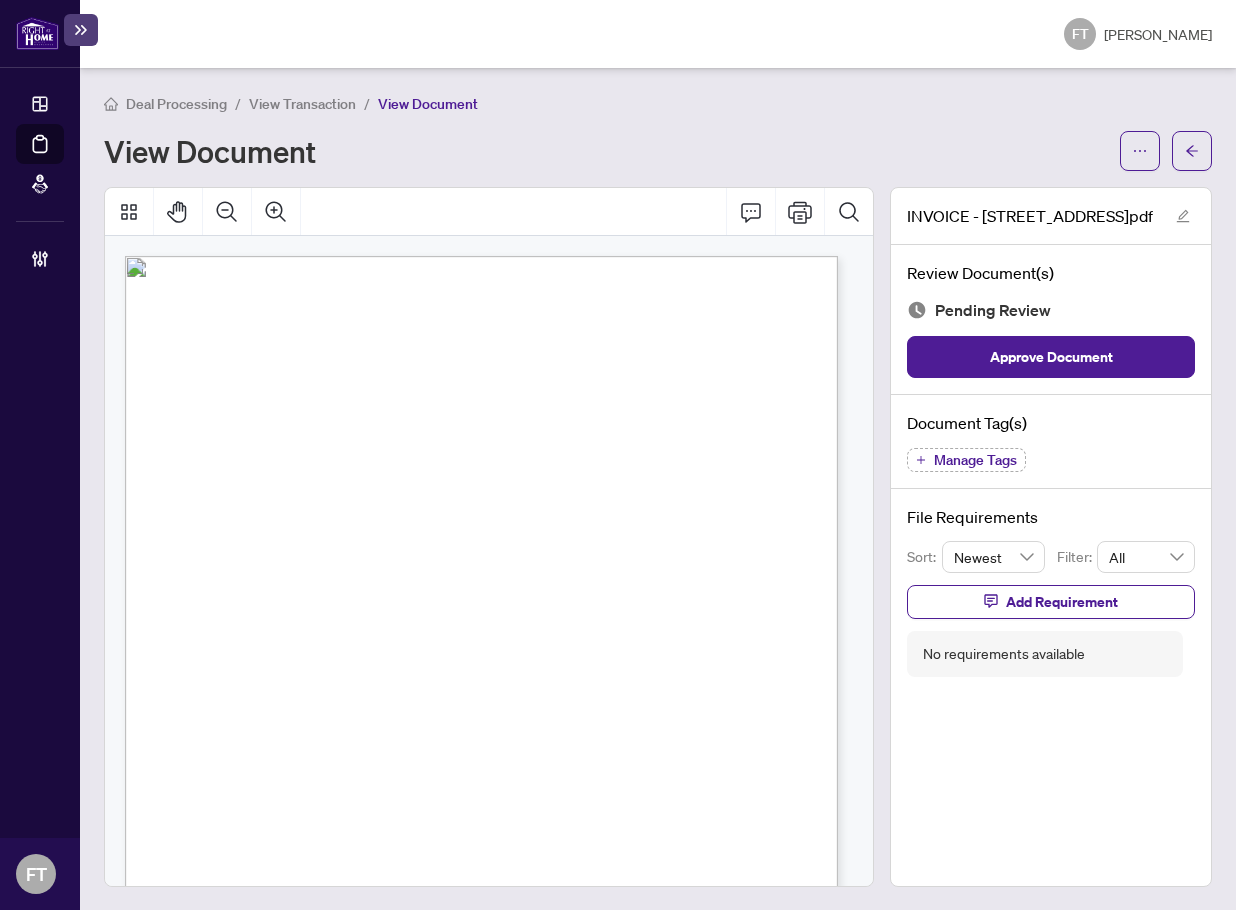 click on "Manage Tags" at bounding box center [966, 460] 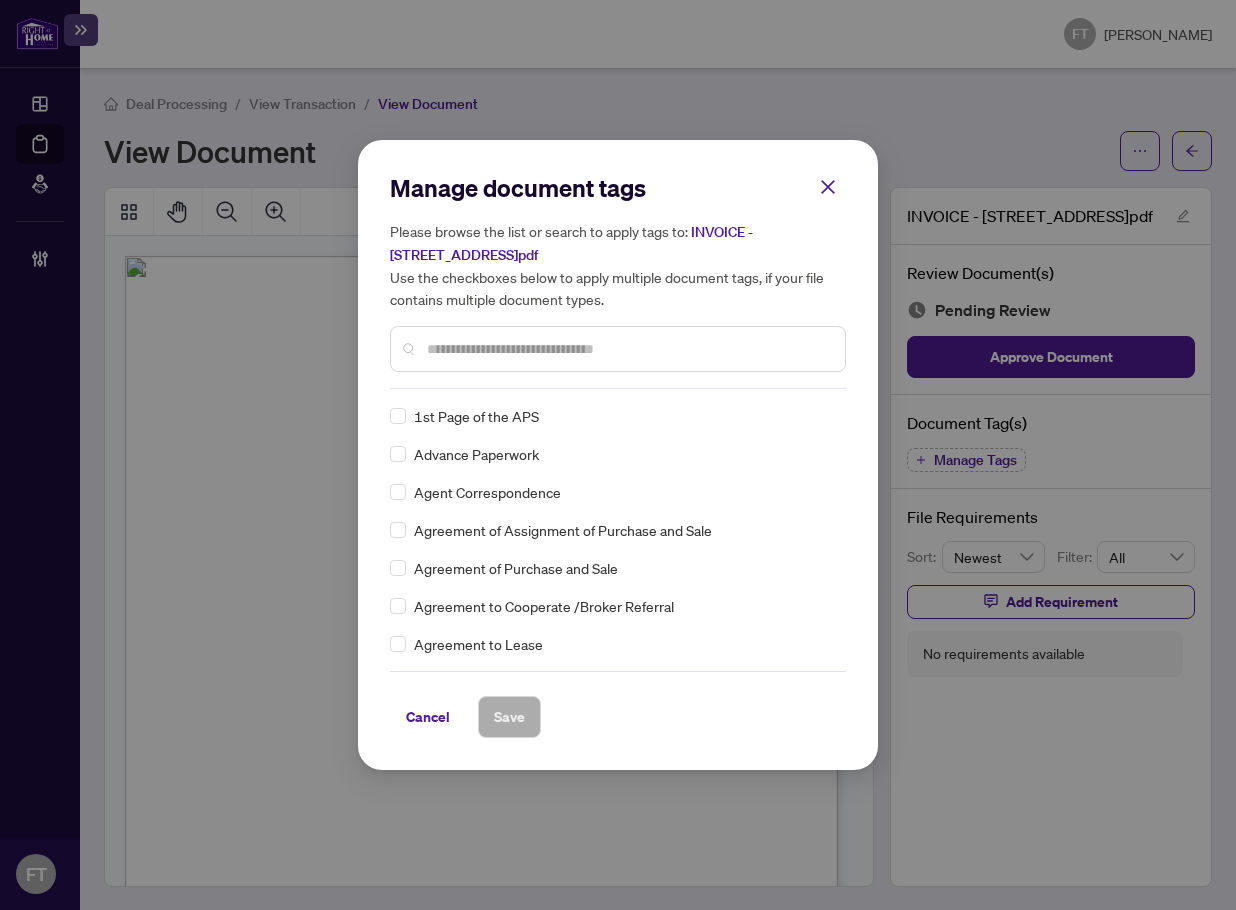 click at bounding box center [628, 349] 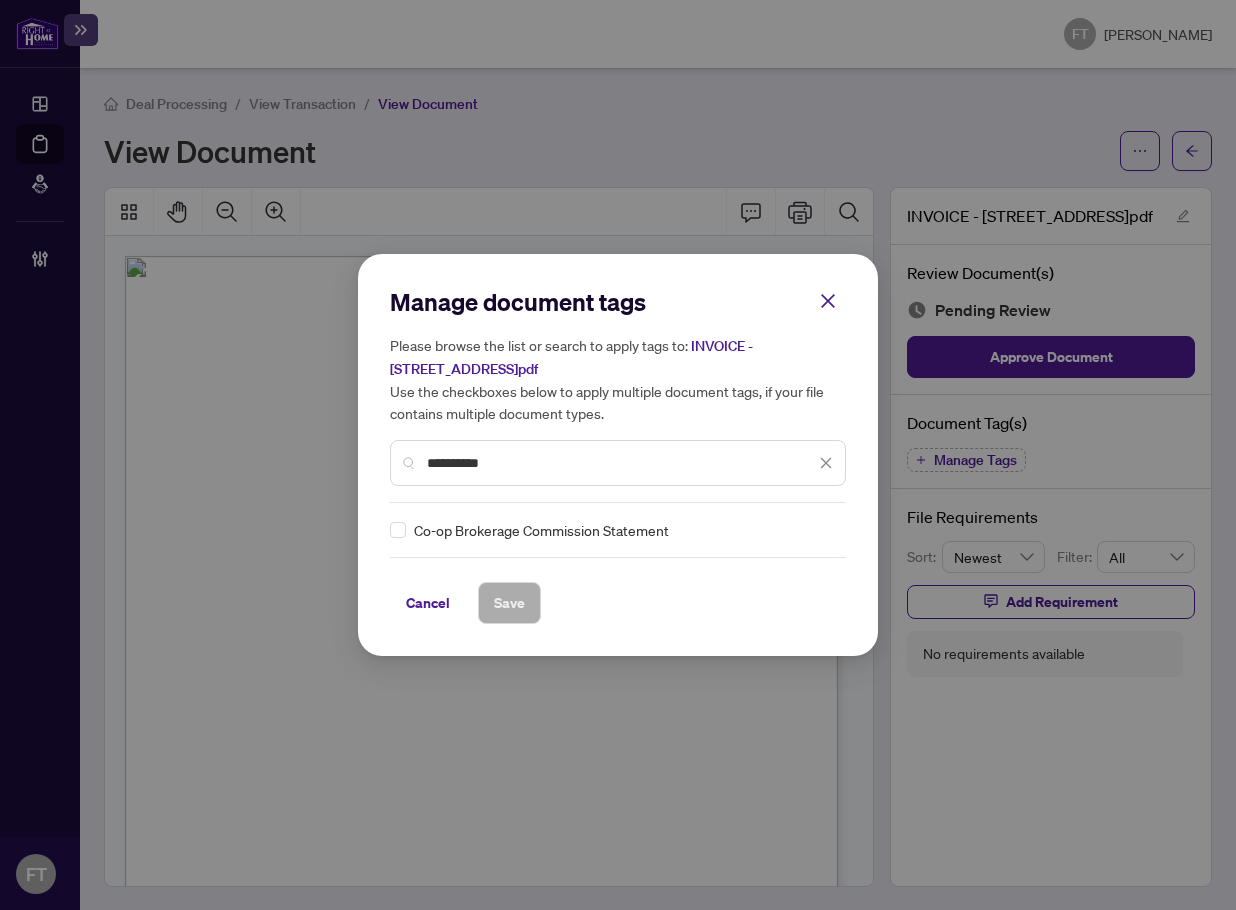 type on "**********" 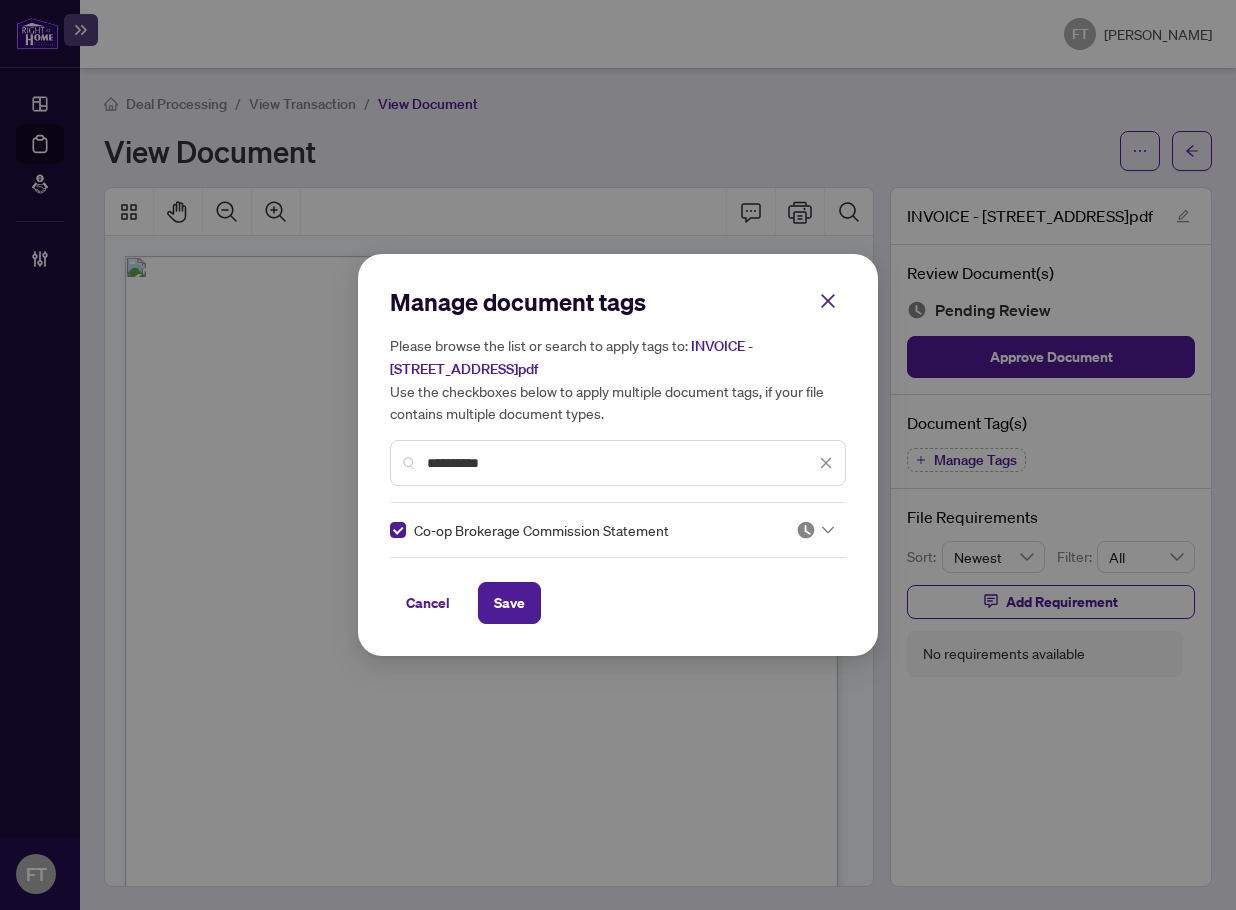 click at bounding box center [806, 530] 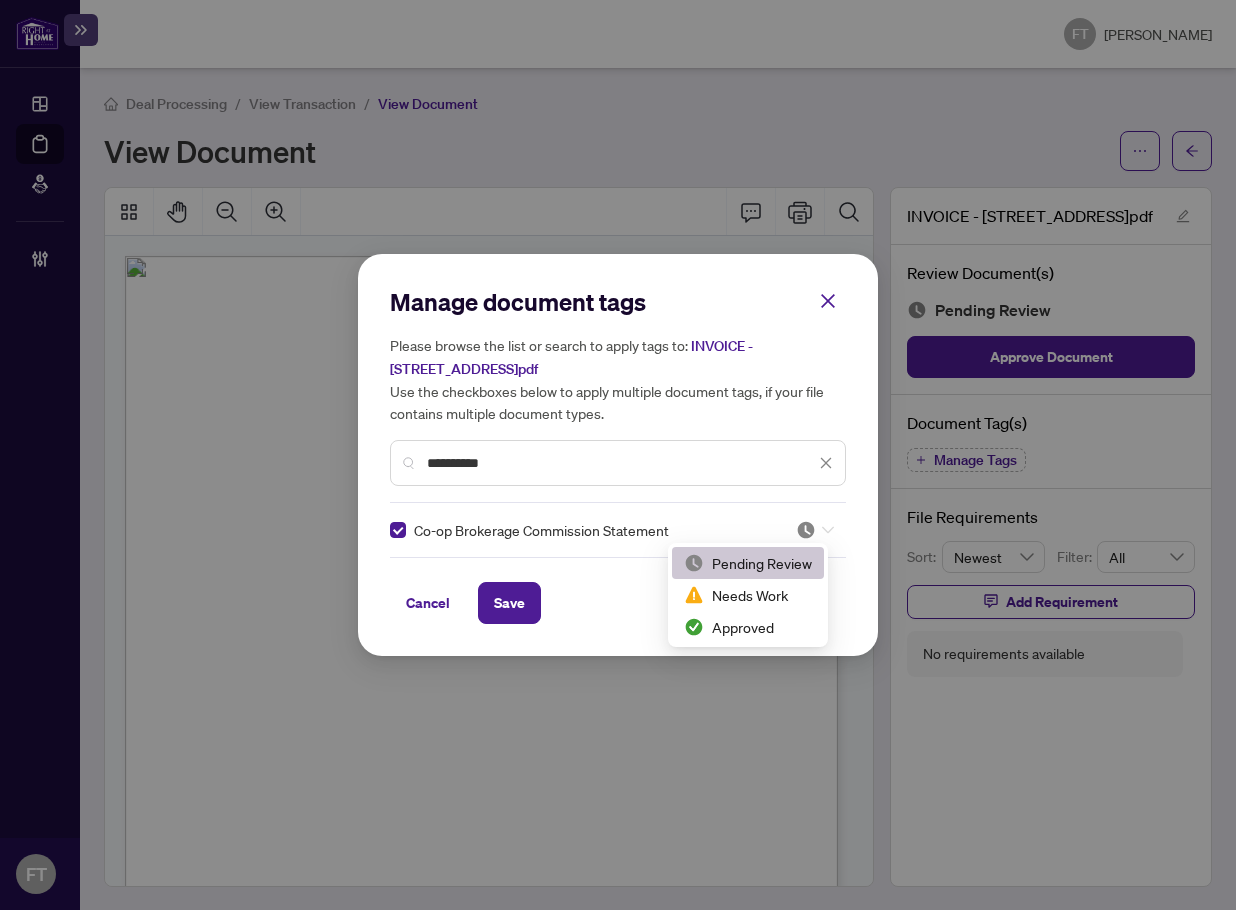scroll, scrollTop: 3, scrollLeft: 0, axis: vertical 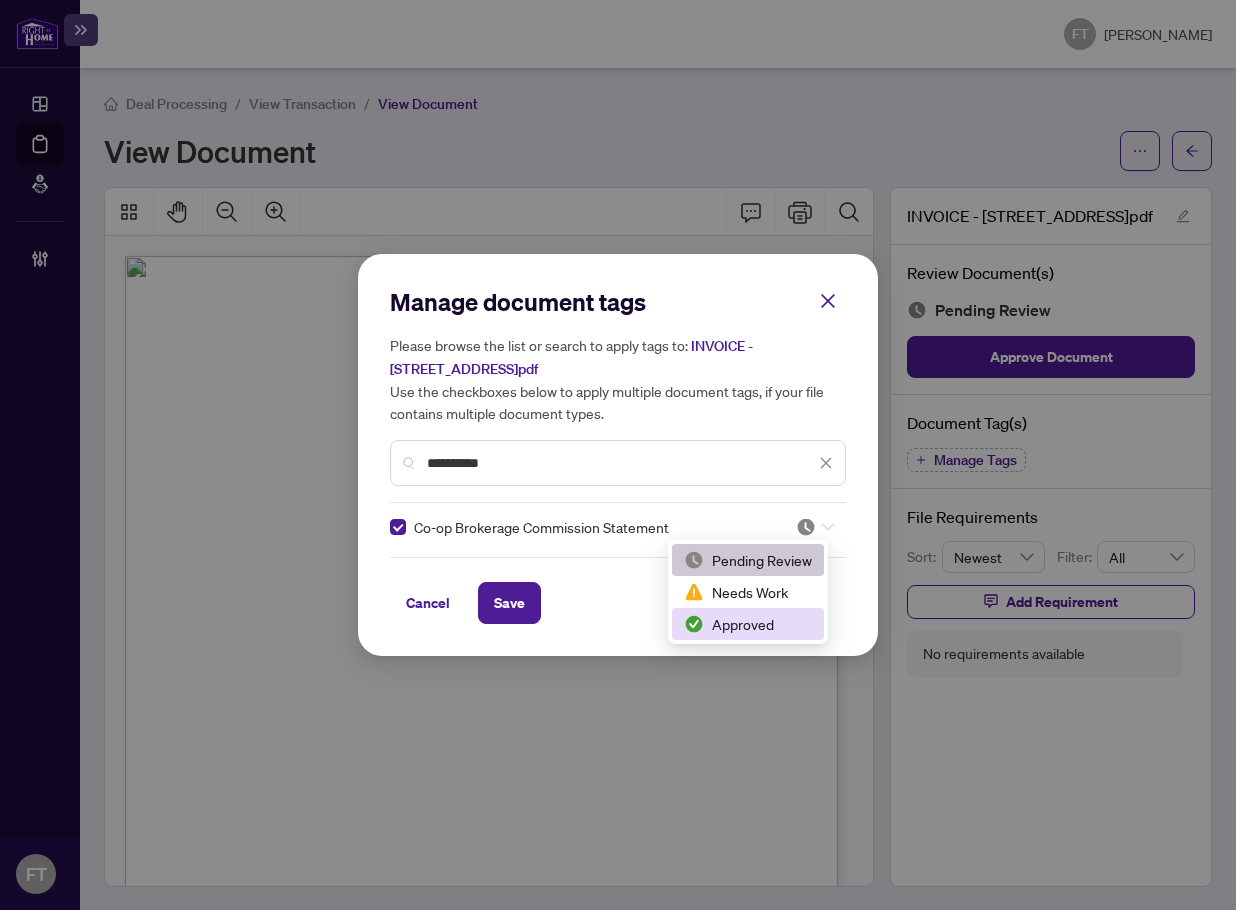click on "Approved" at bounding box center (748, 624) 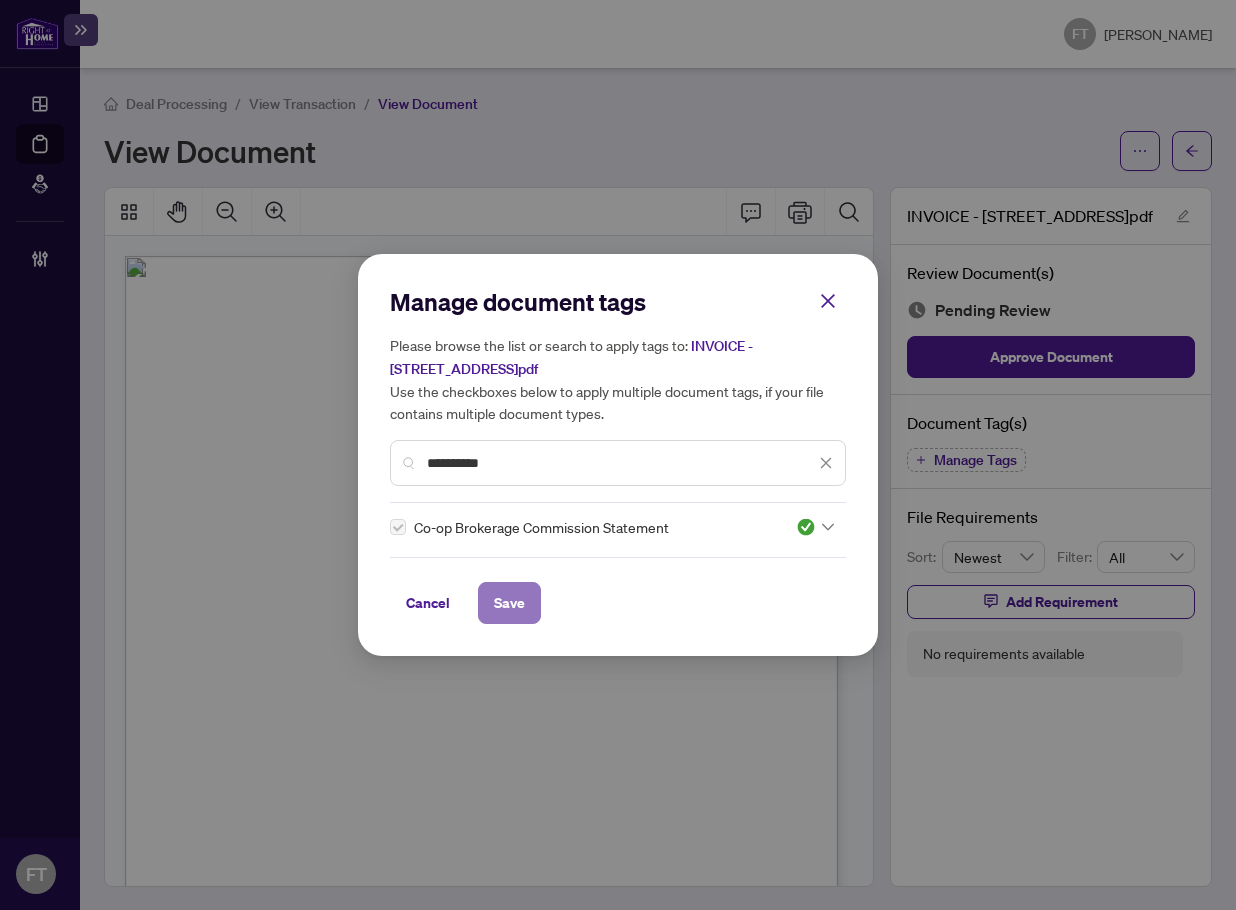 click on "Save" at bounding box center [509, 603] 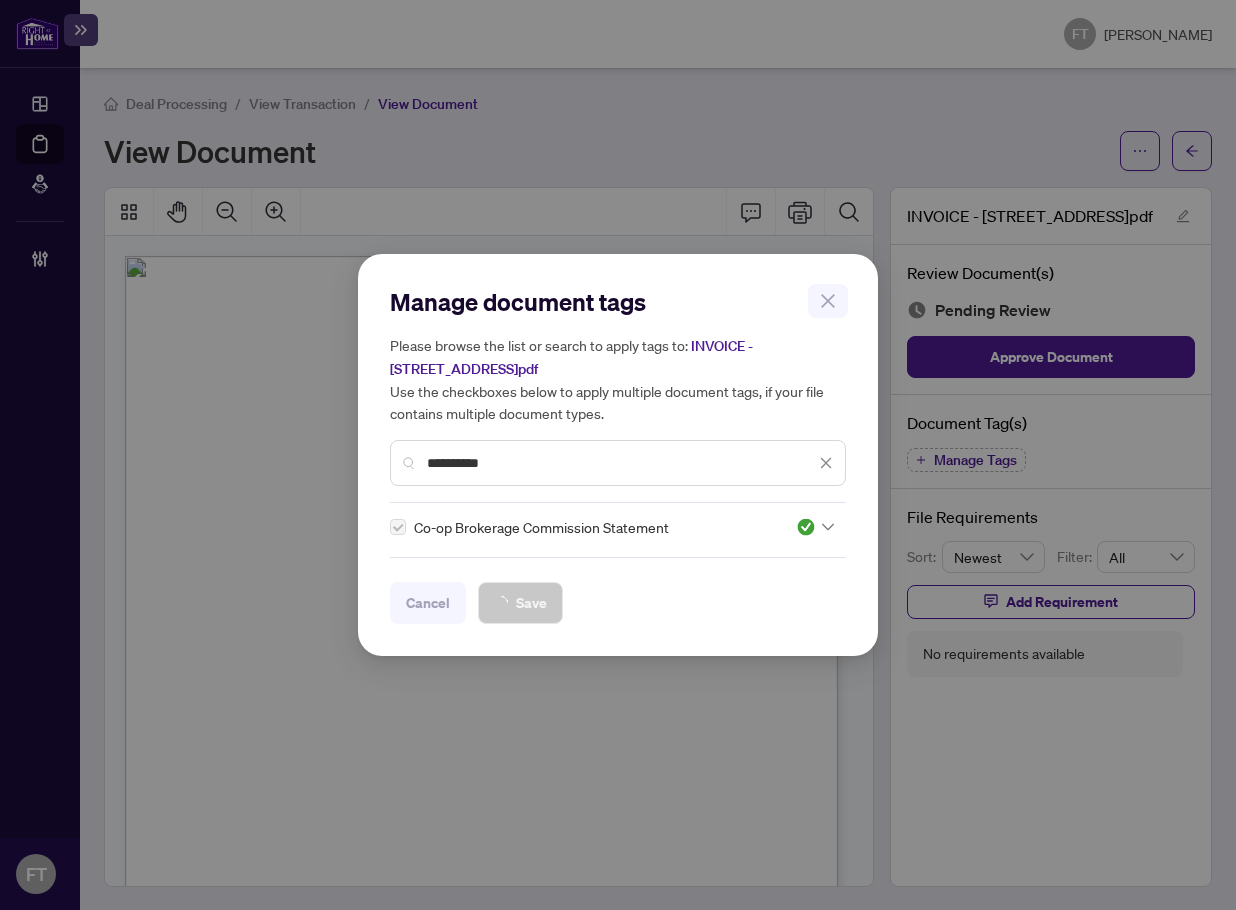 click on "**********" at bounding box center [618, 455] 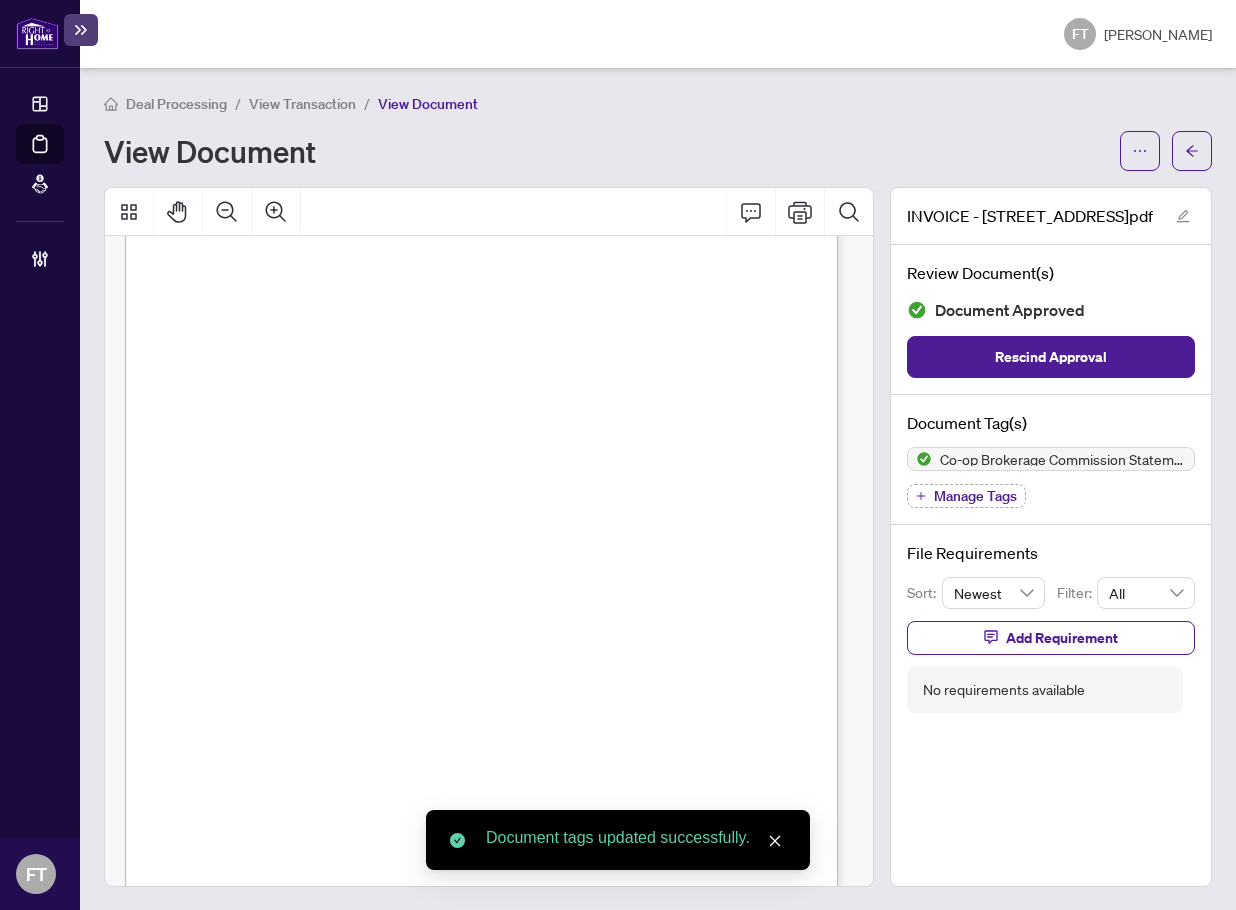 scroll, scrollTop: 313, scrollLeft: 0, axis: vertical 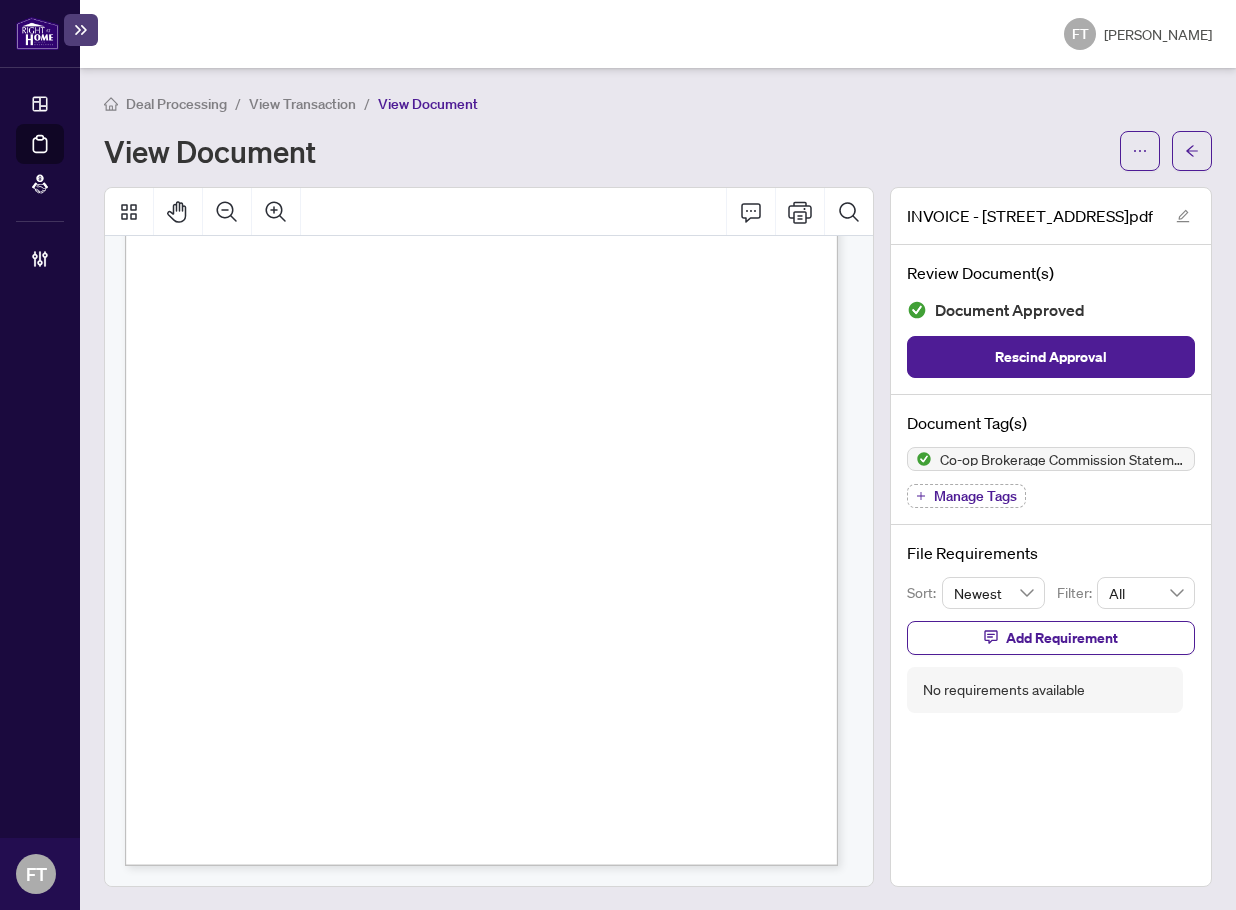 drag, startPoint x: 178, startPoint y: 101, endPoint x: 657, endPoint y: 2, distance: 489.12372 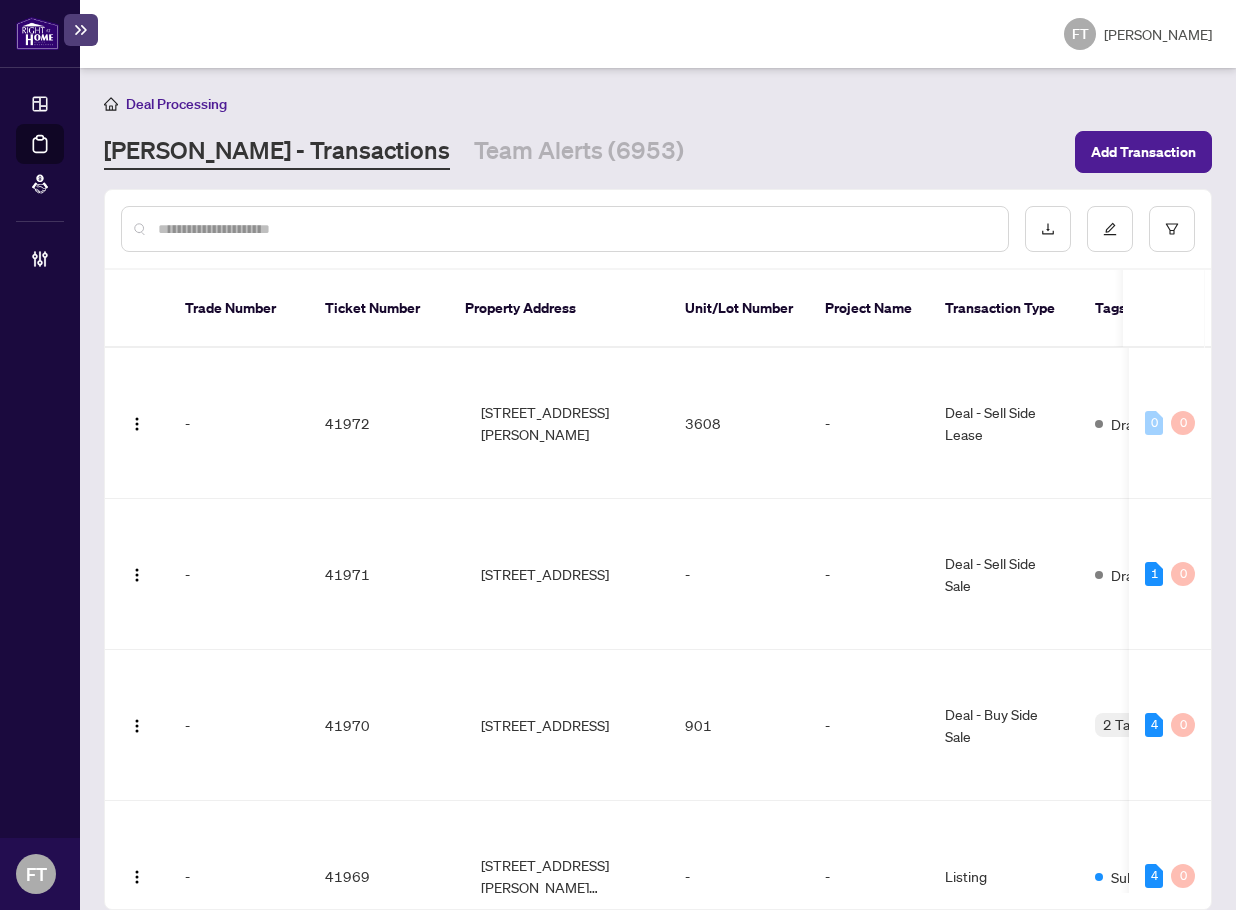 click at bounding box center (575, 229) 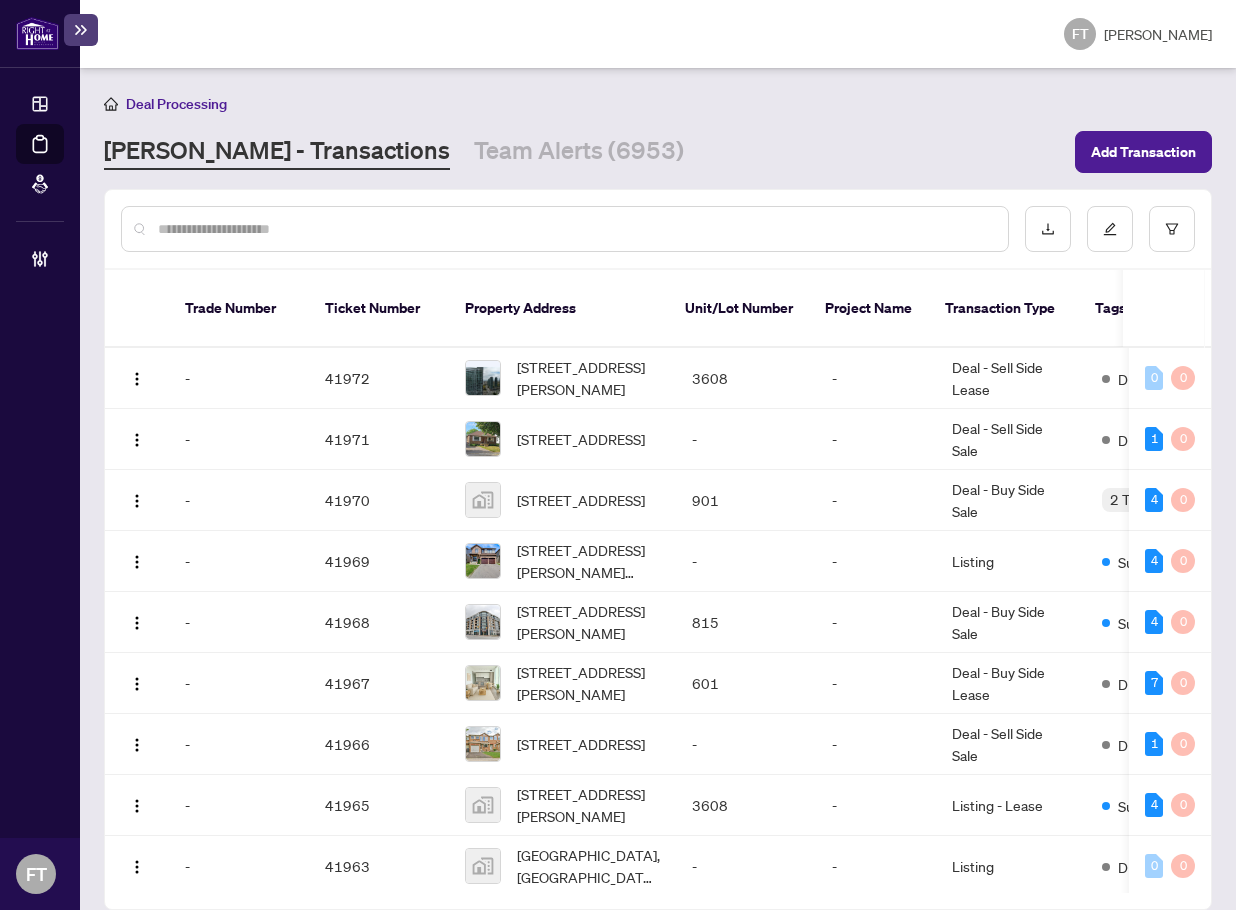 click at bounding box center [575, 229] 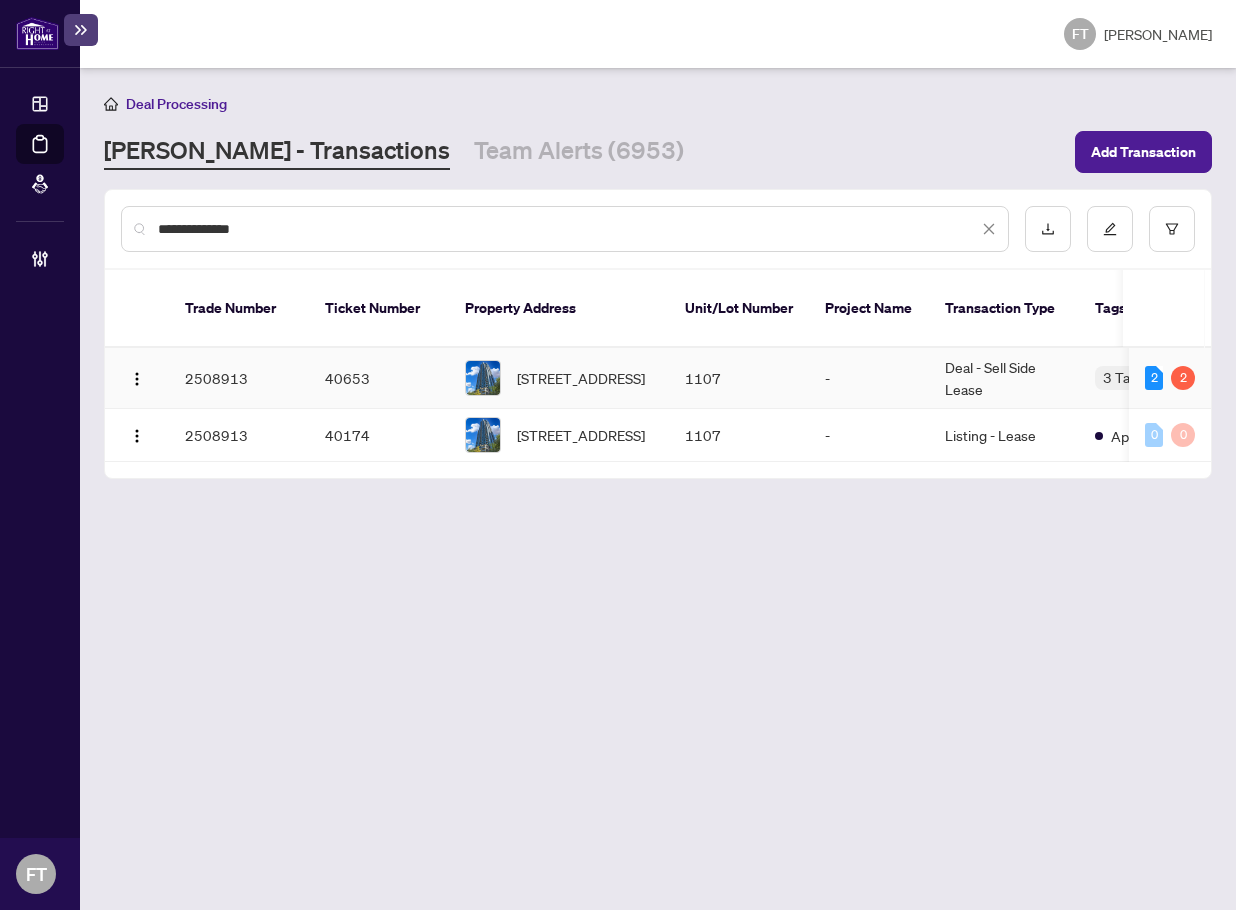 type on "**********" 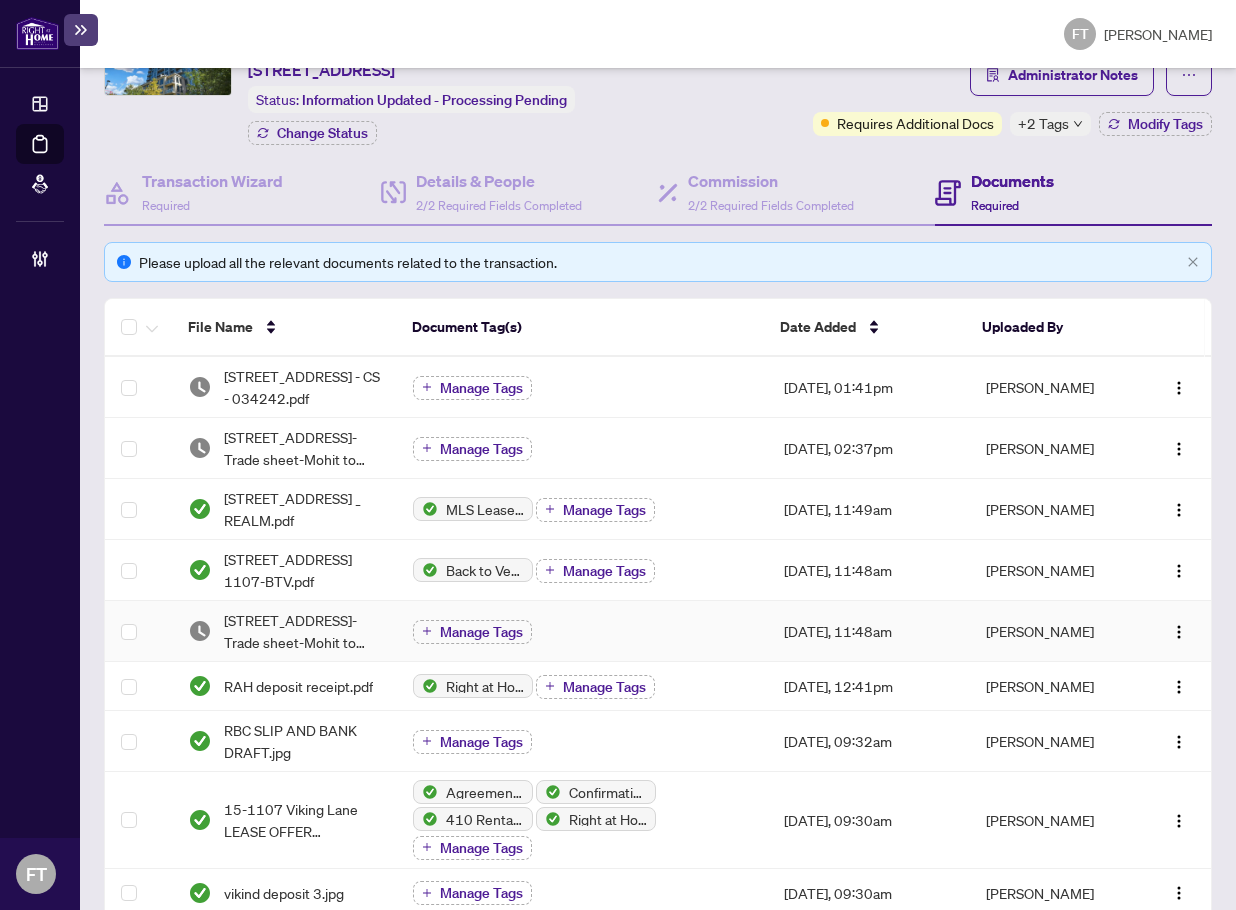 scroll, scrollTop: 200, scrollLeft: 0, axis: vertical 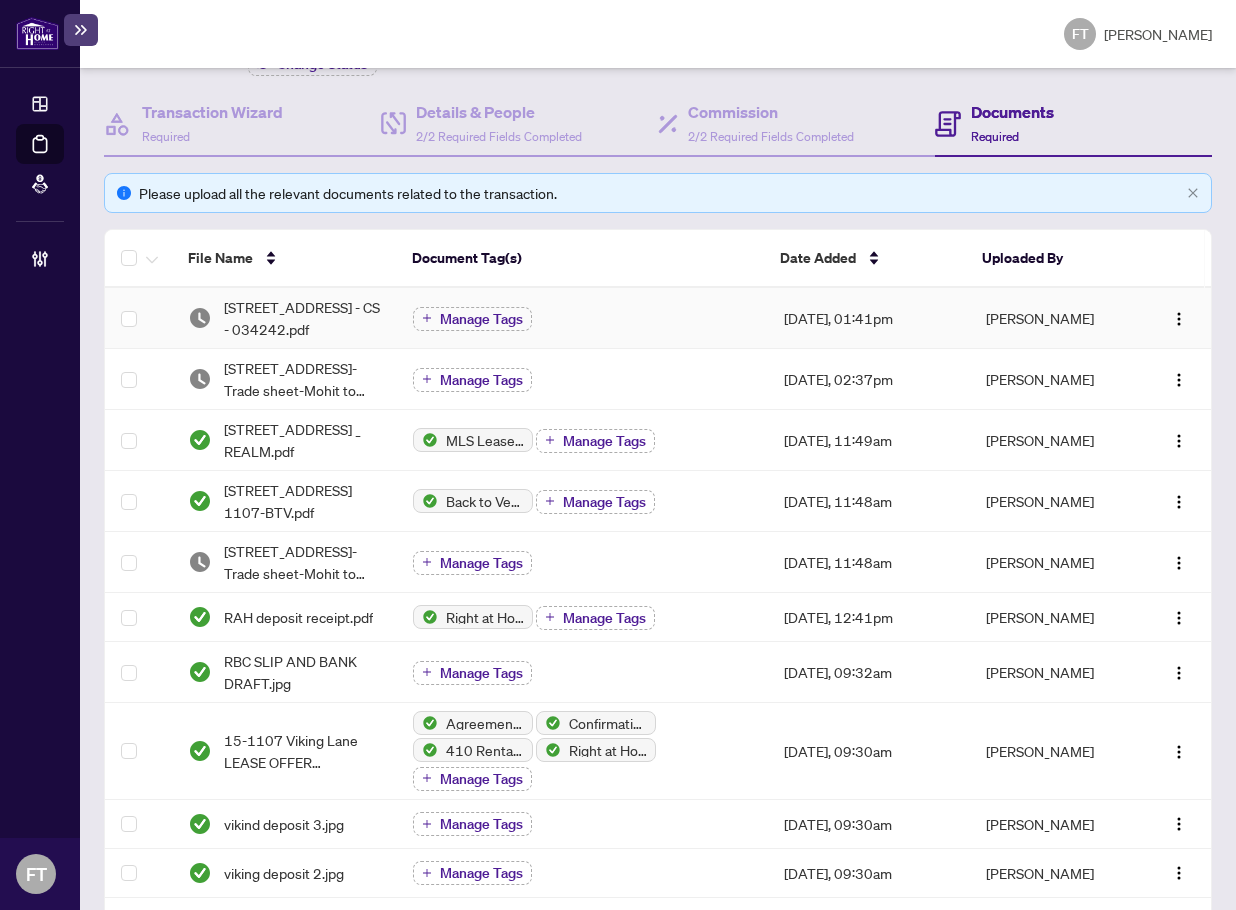 click on "15 Viking Lane 1107 - CS - 034242.pdf" at bounding box center [302, 318] 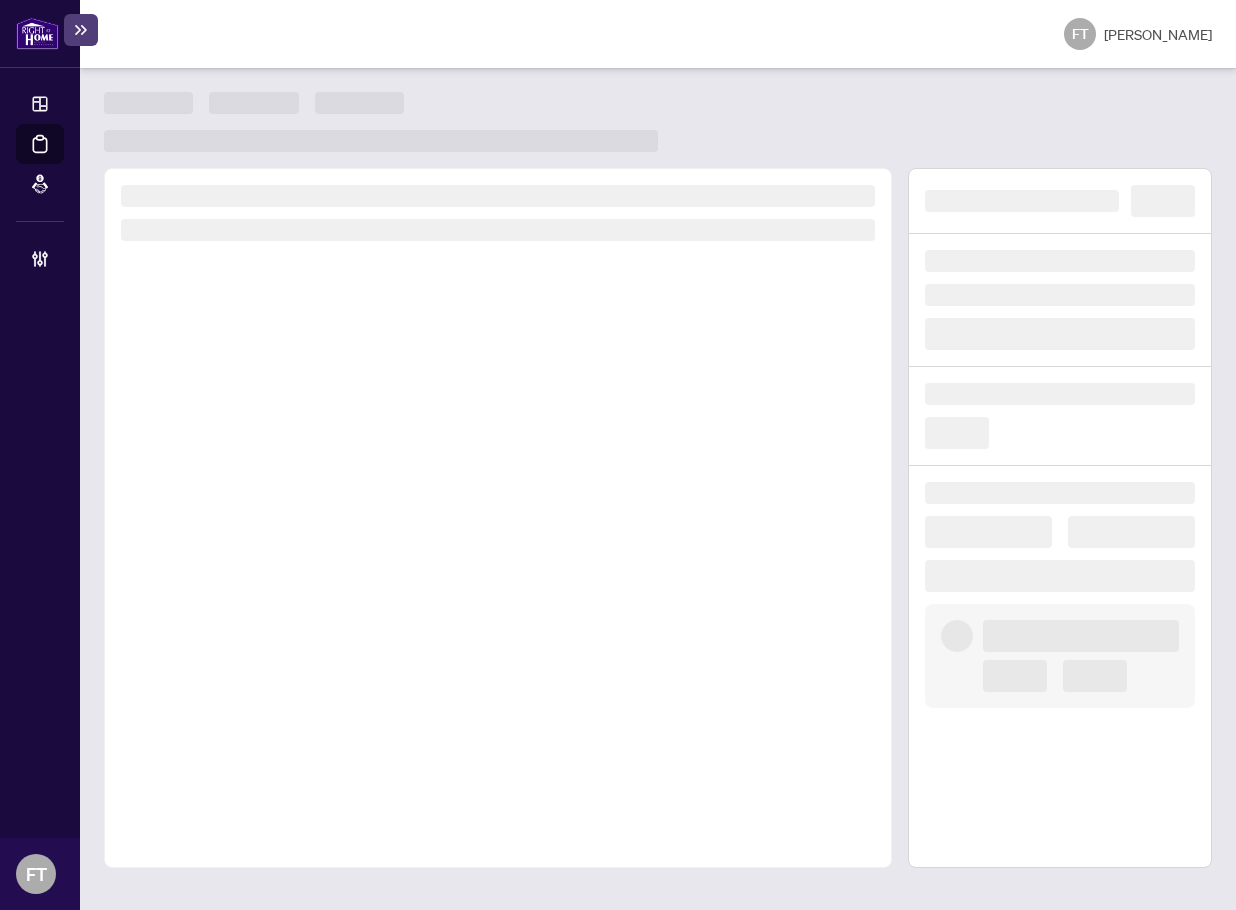 scroll, scrollTop: 0, scrollLeft: 0, axis: both 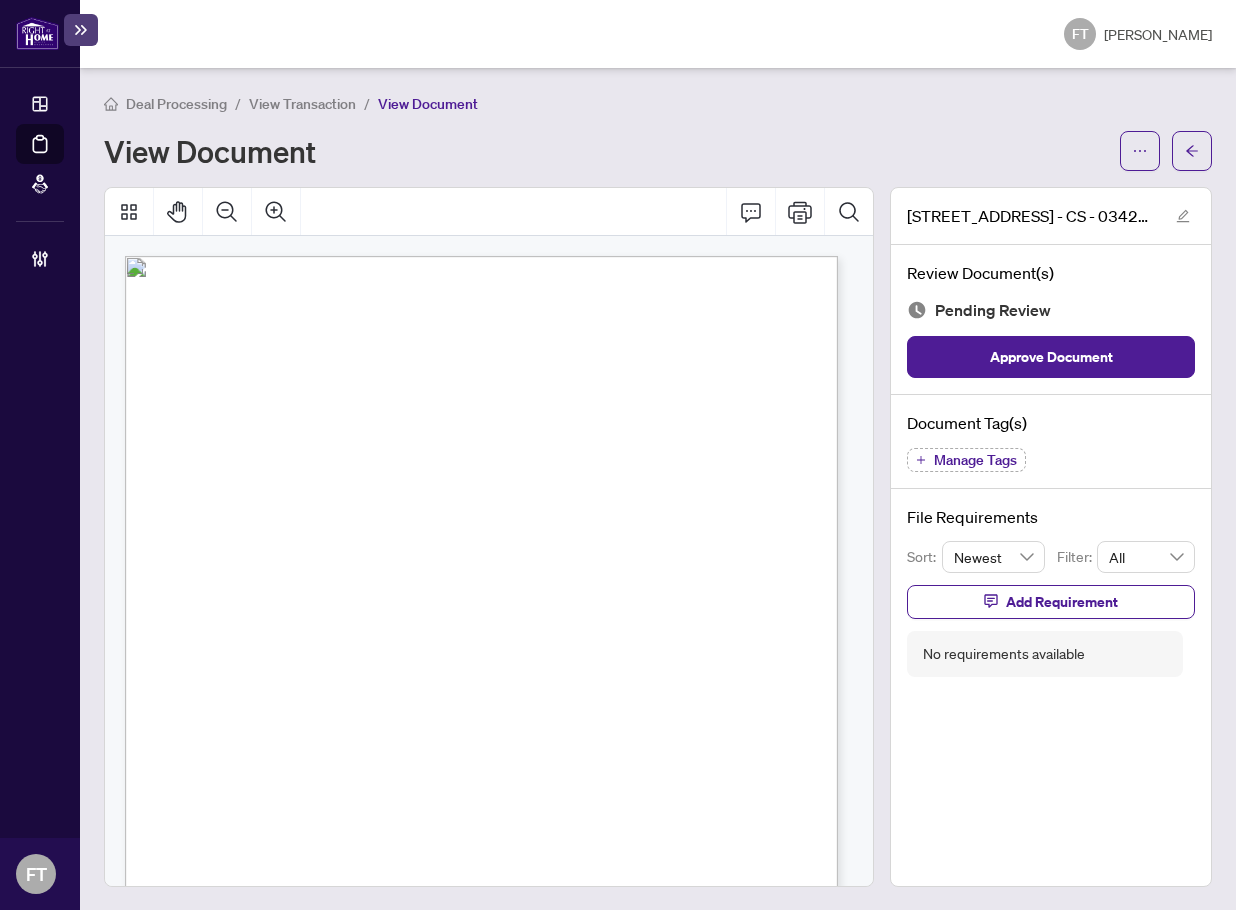 click on "Manage Tags" at bounding box center [975, 460] 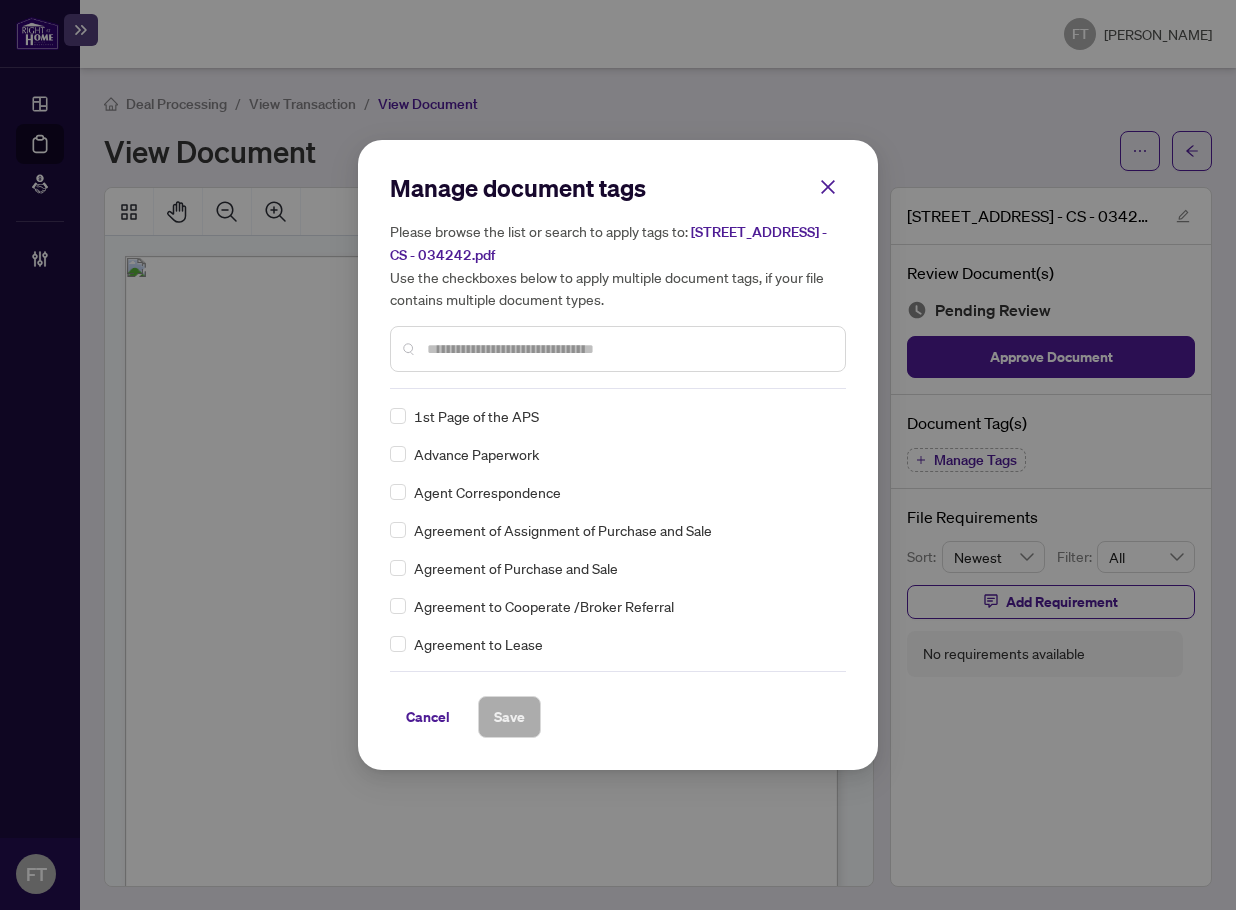 click at bounding box center (628, 349) 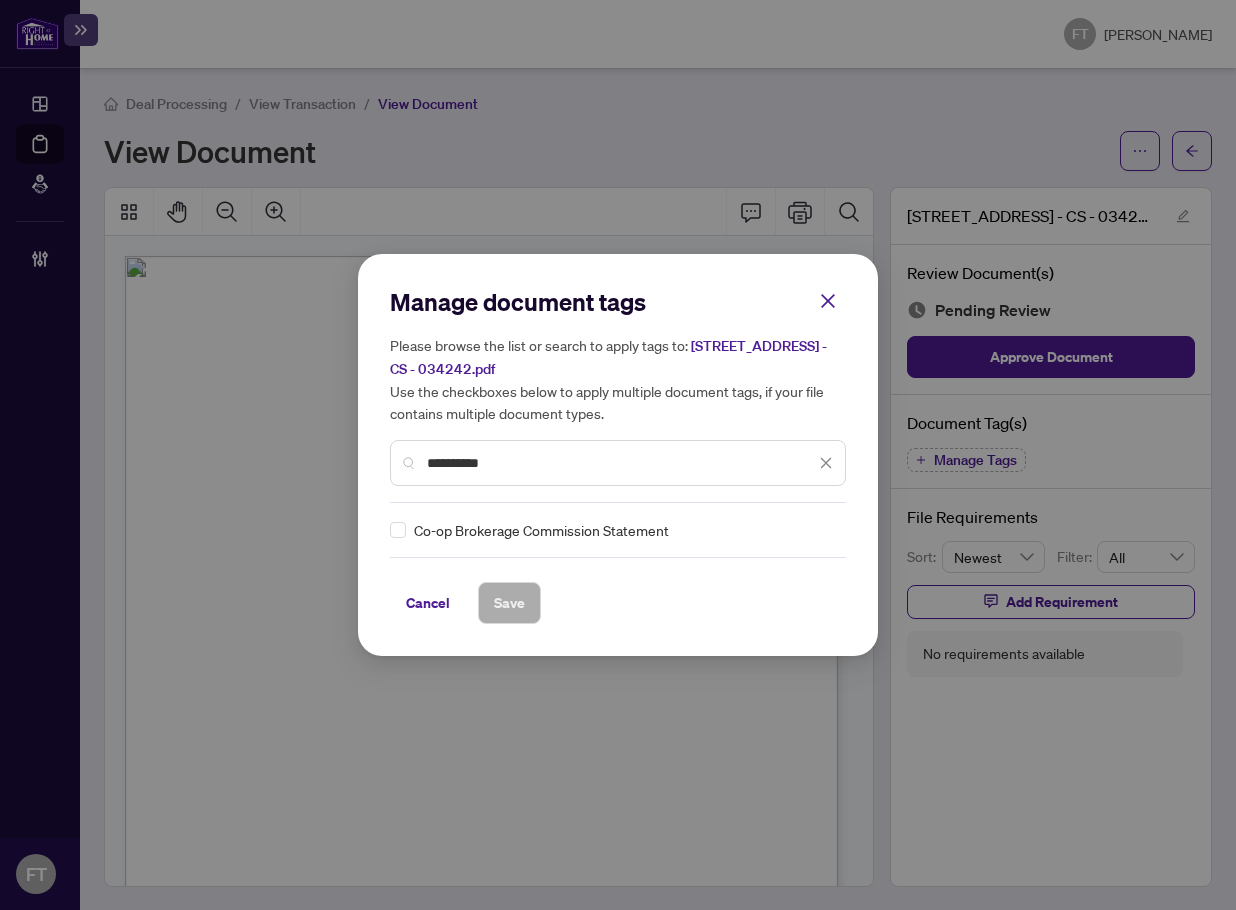 type on "**********" 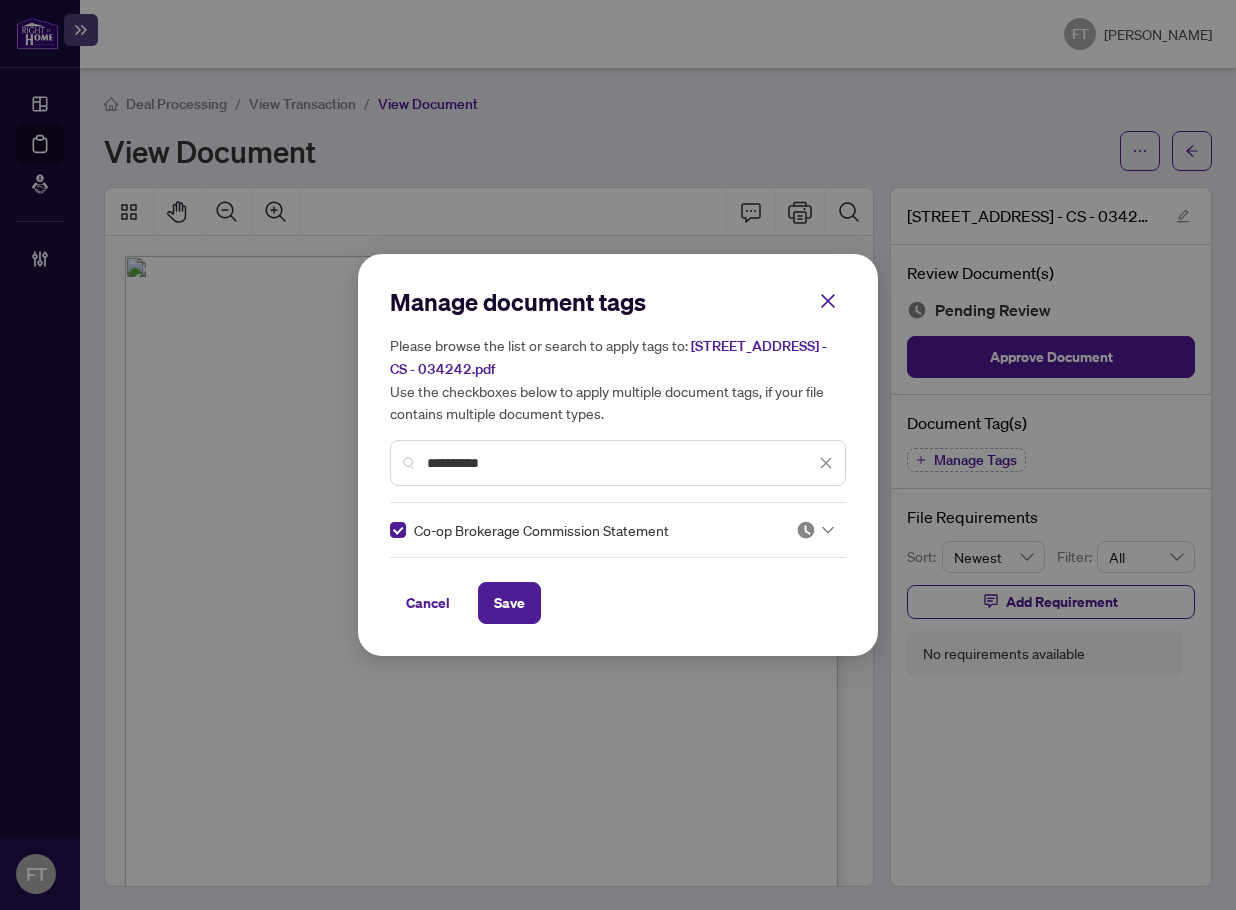 click at bounding box center [806, 530] 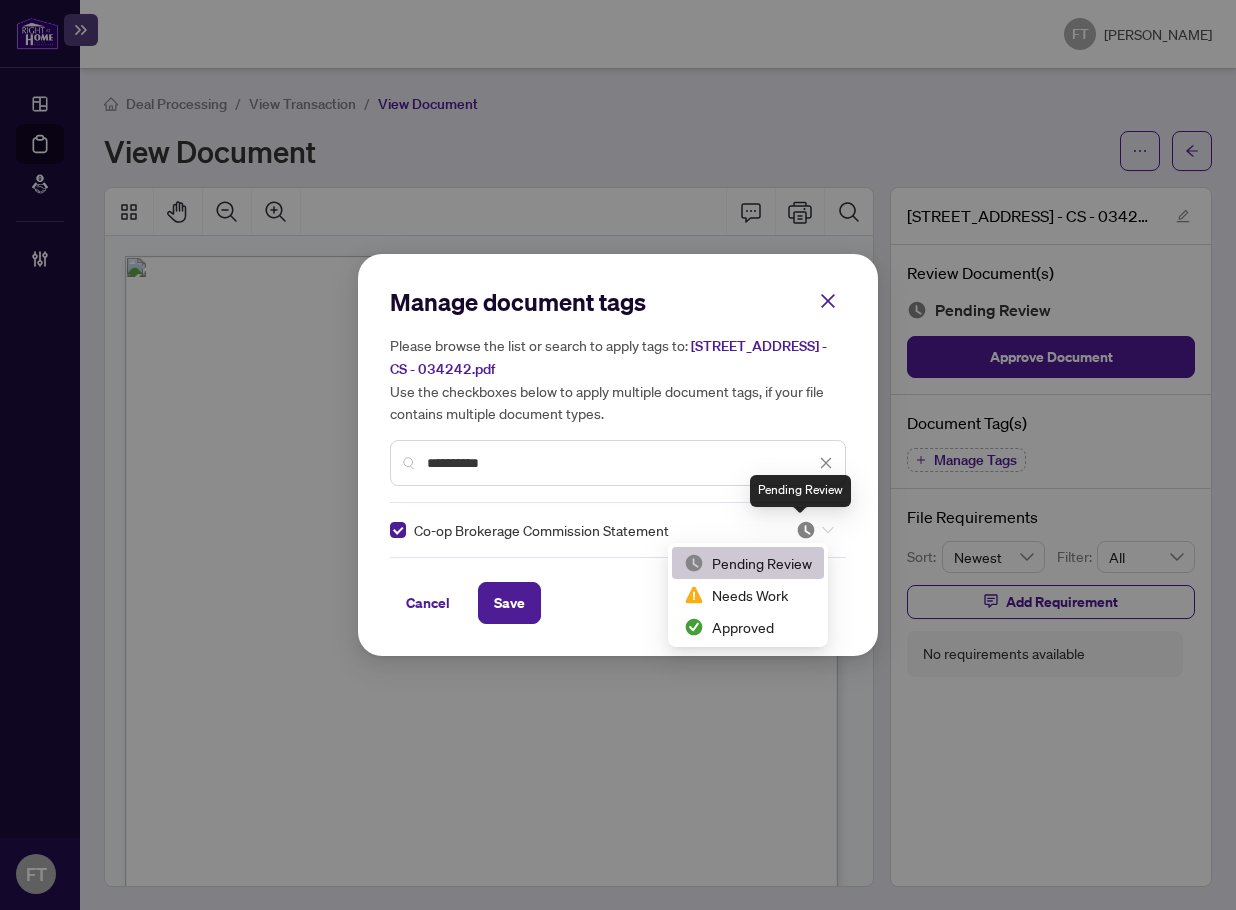 scroll, scrollTop: 3, scrollLeft: 0, axis: vertical 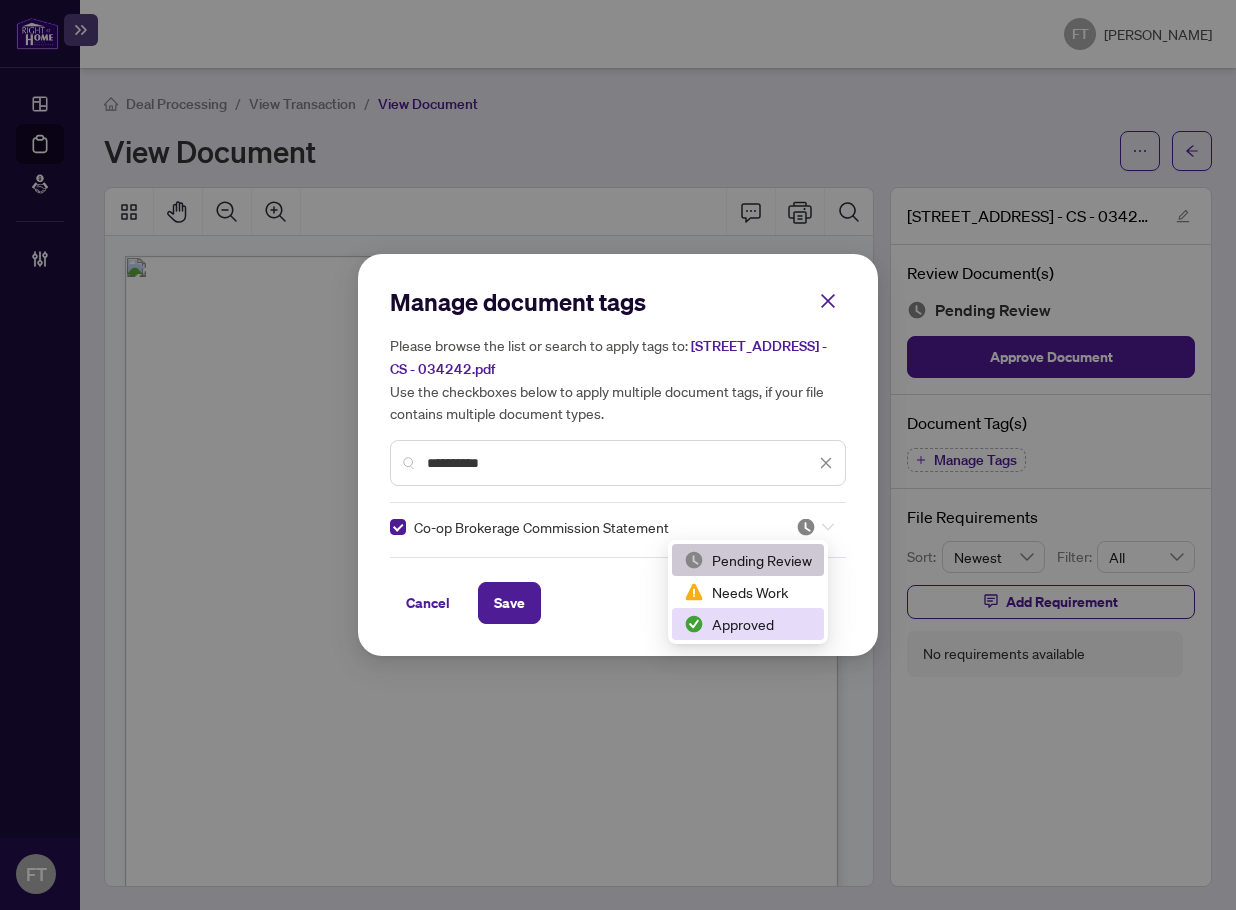 drag, startPoint x: 761, startPoint y: 619, endPoint x: 557, endPoint y: 621, distance: 204.0098 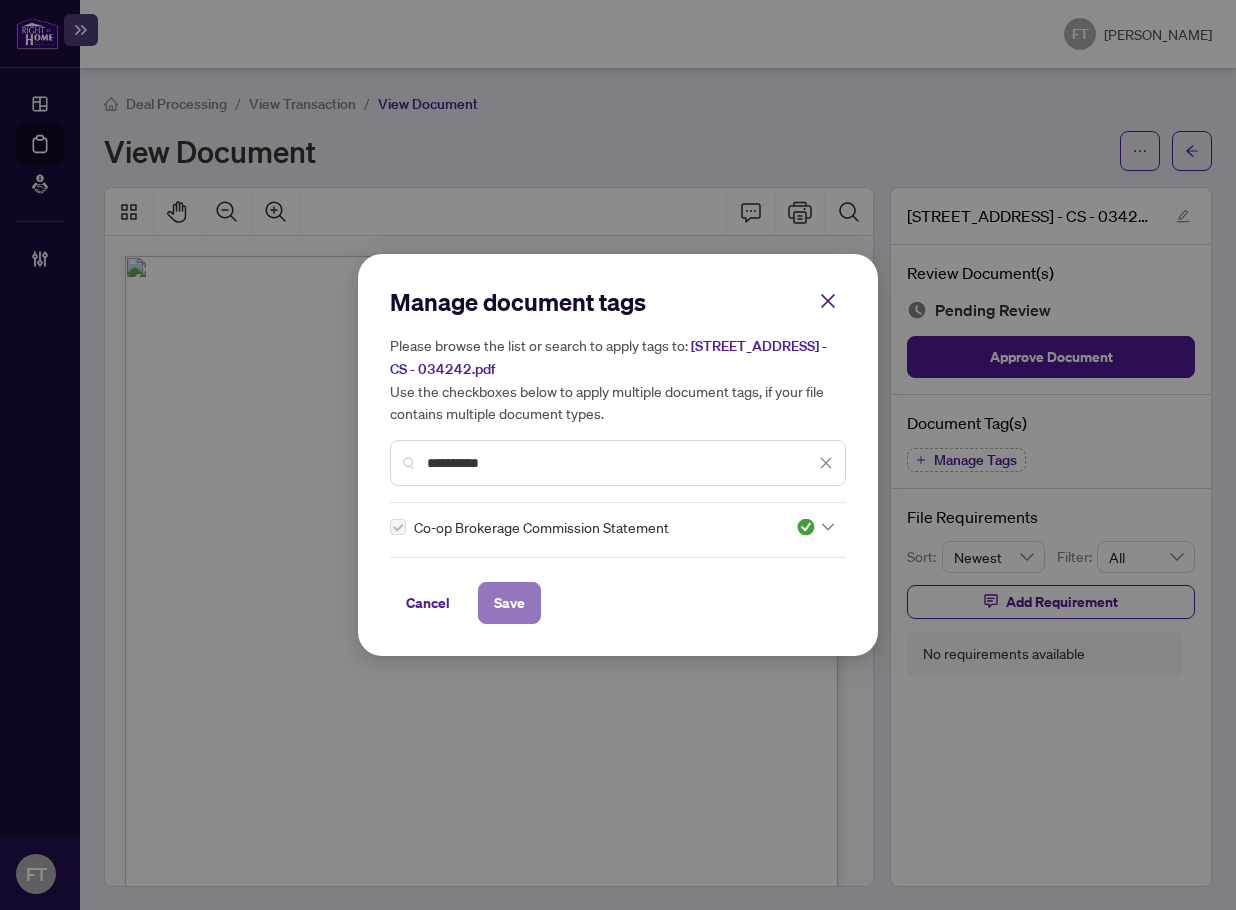 click on "Save" at bounding box center [509, 603] 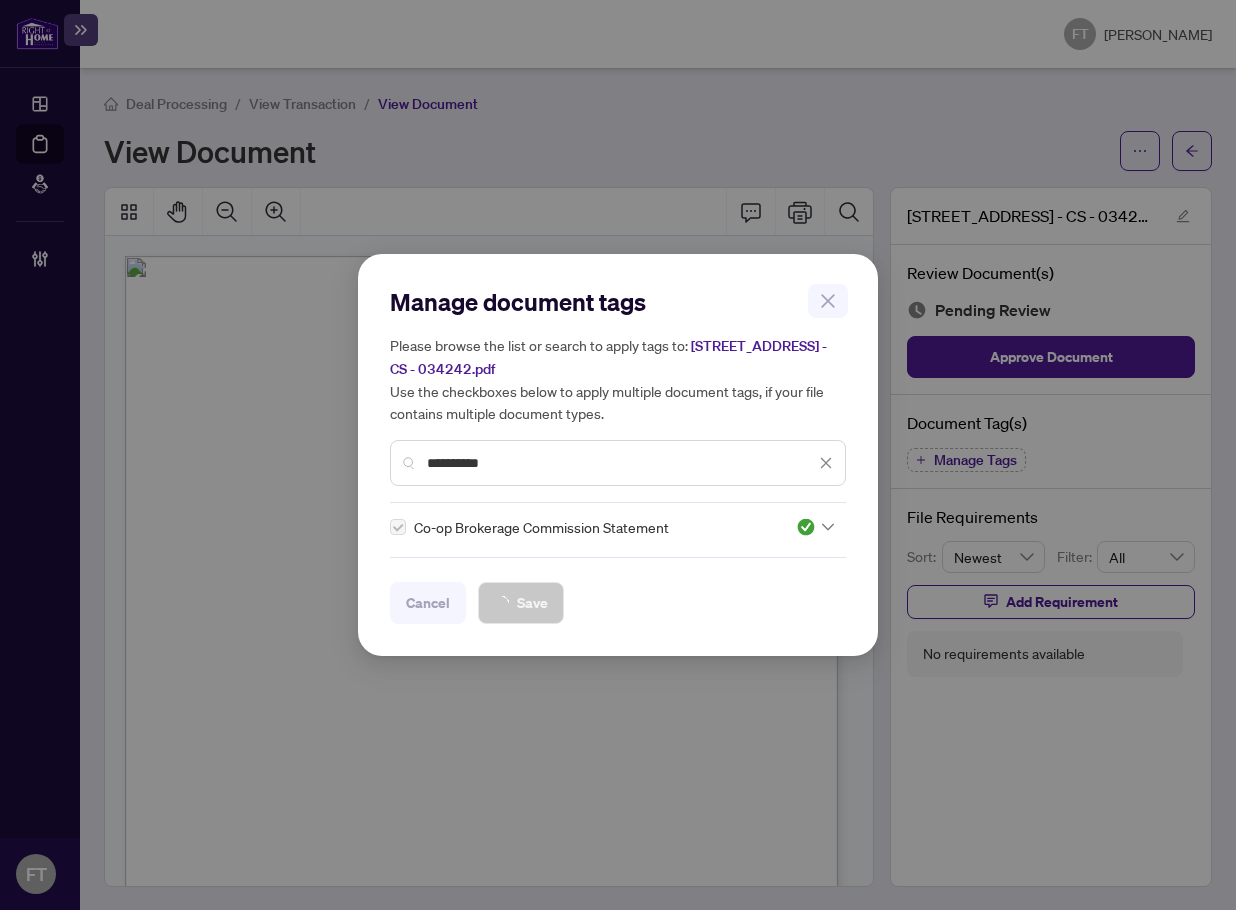 click on "**********" at bounding box center (618, 455) 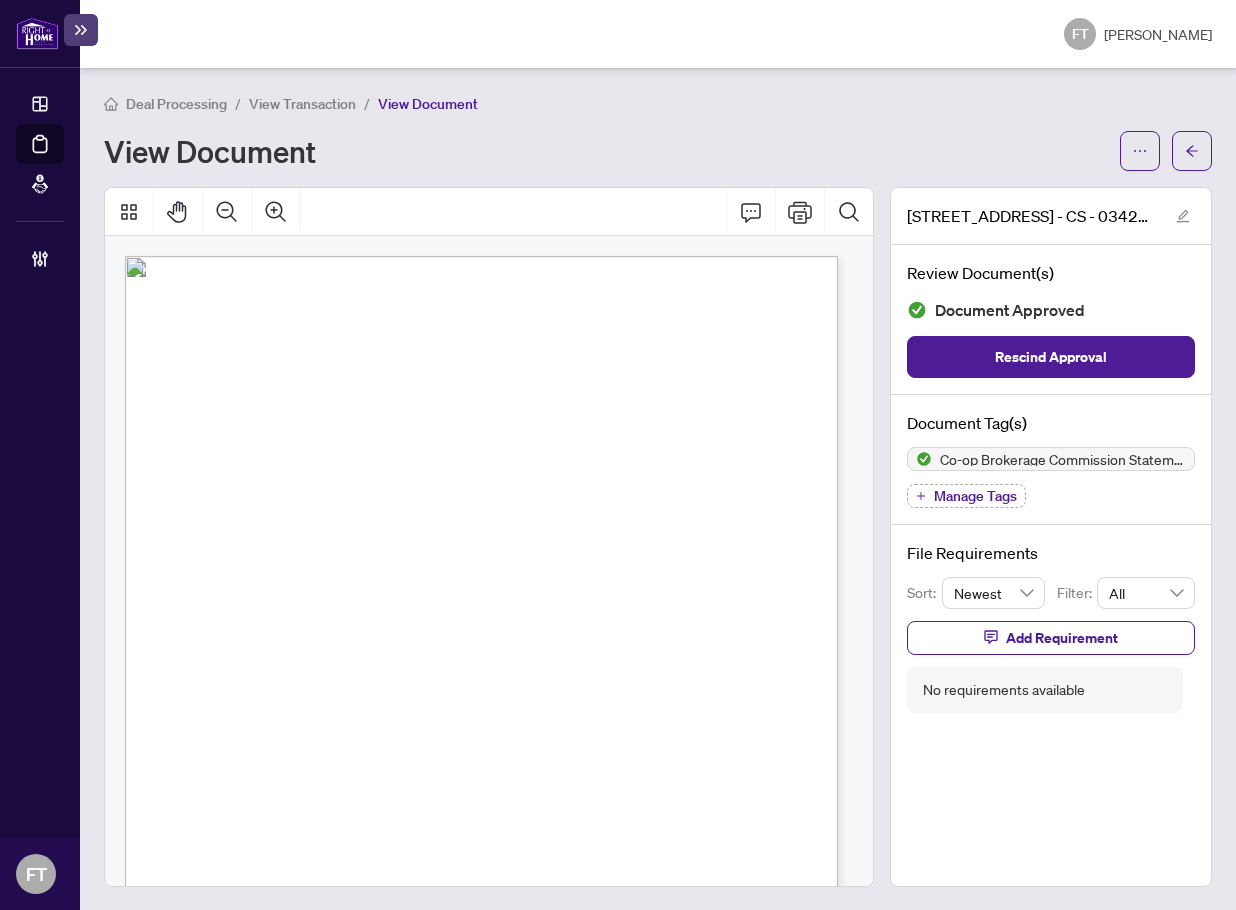 click at bounding box center [540, 793] 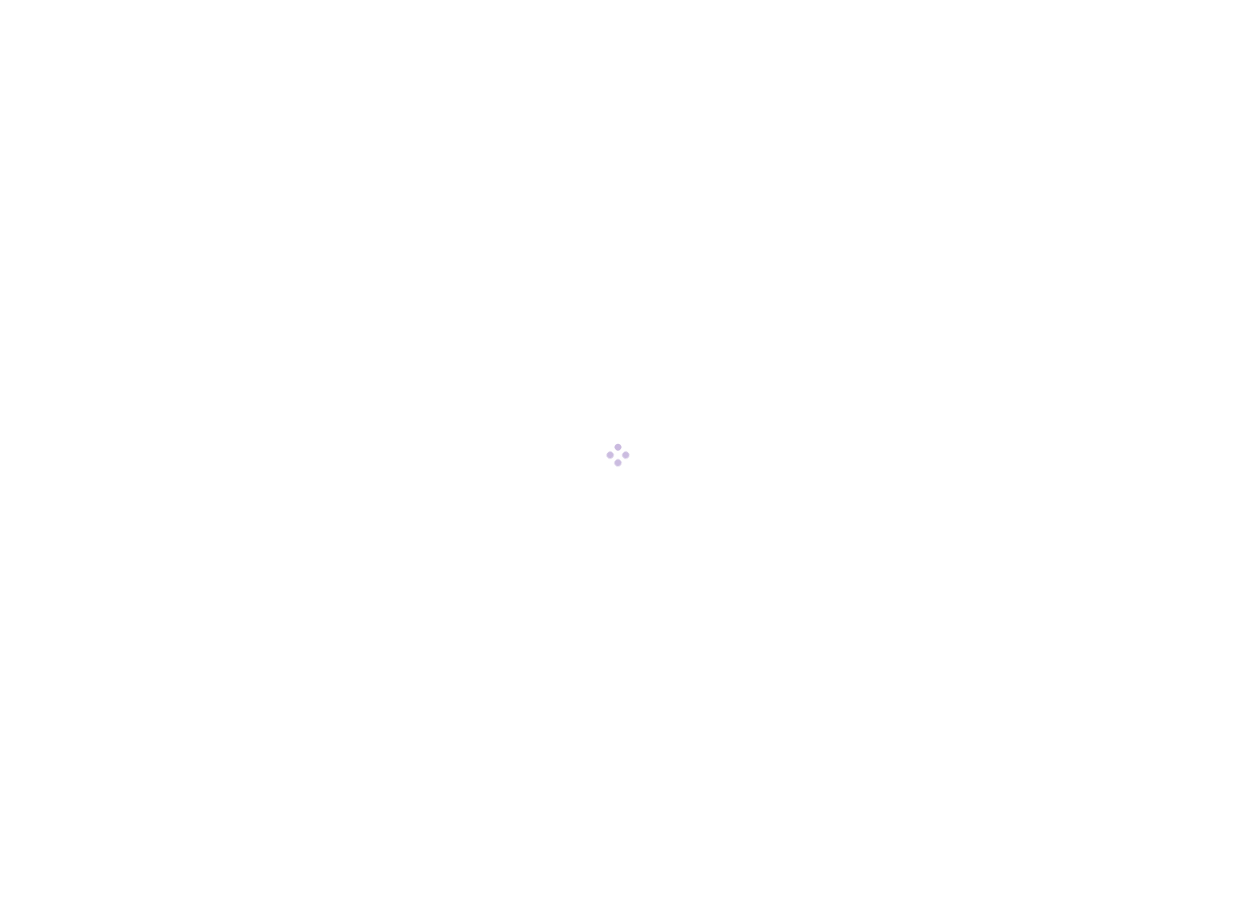 scroll, scrollTop: 0, scrollLeft: 0, axis: both 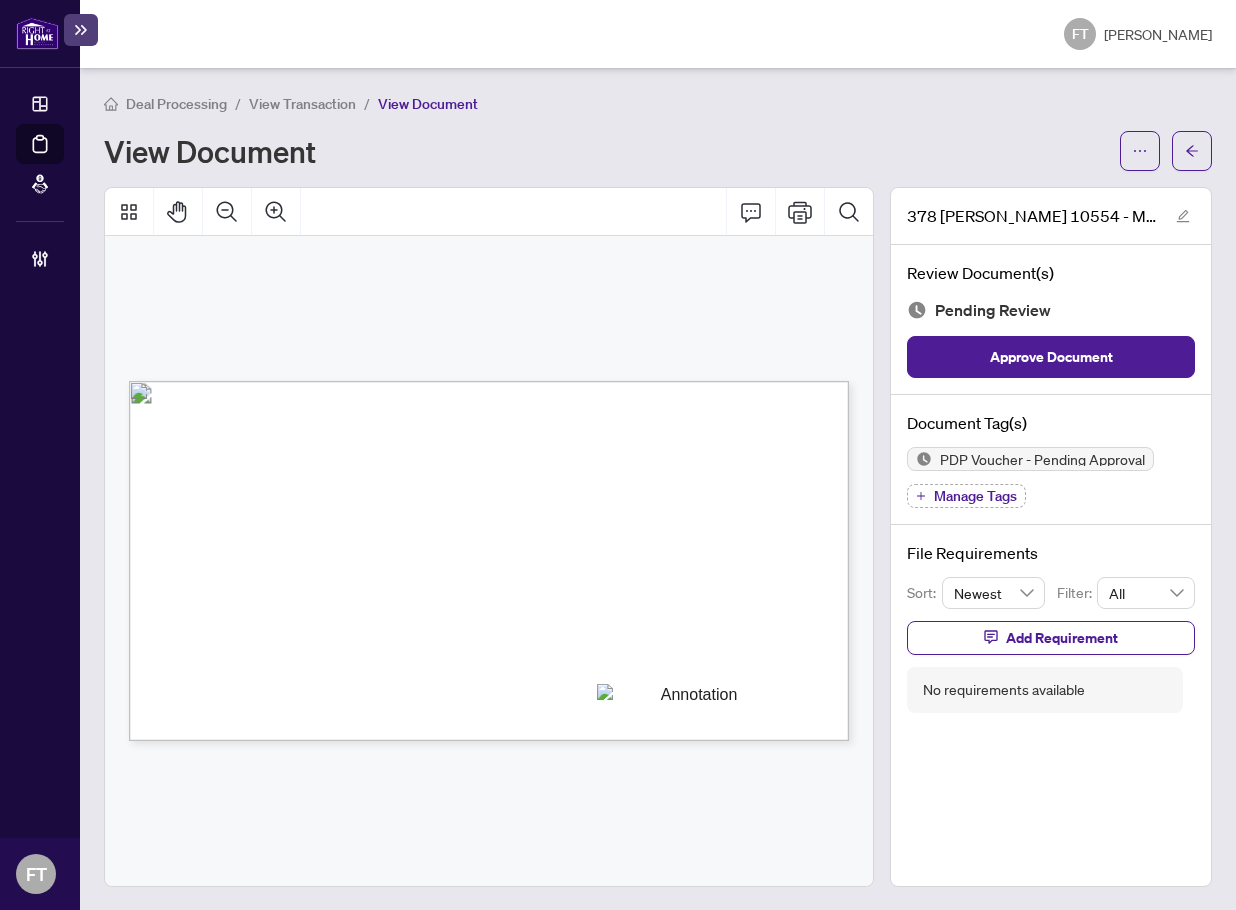 click on "View Transaction" at bounding box center (302, 104) 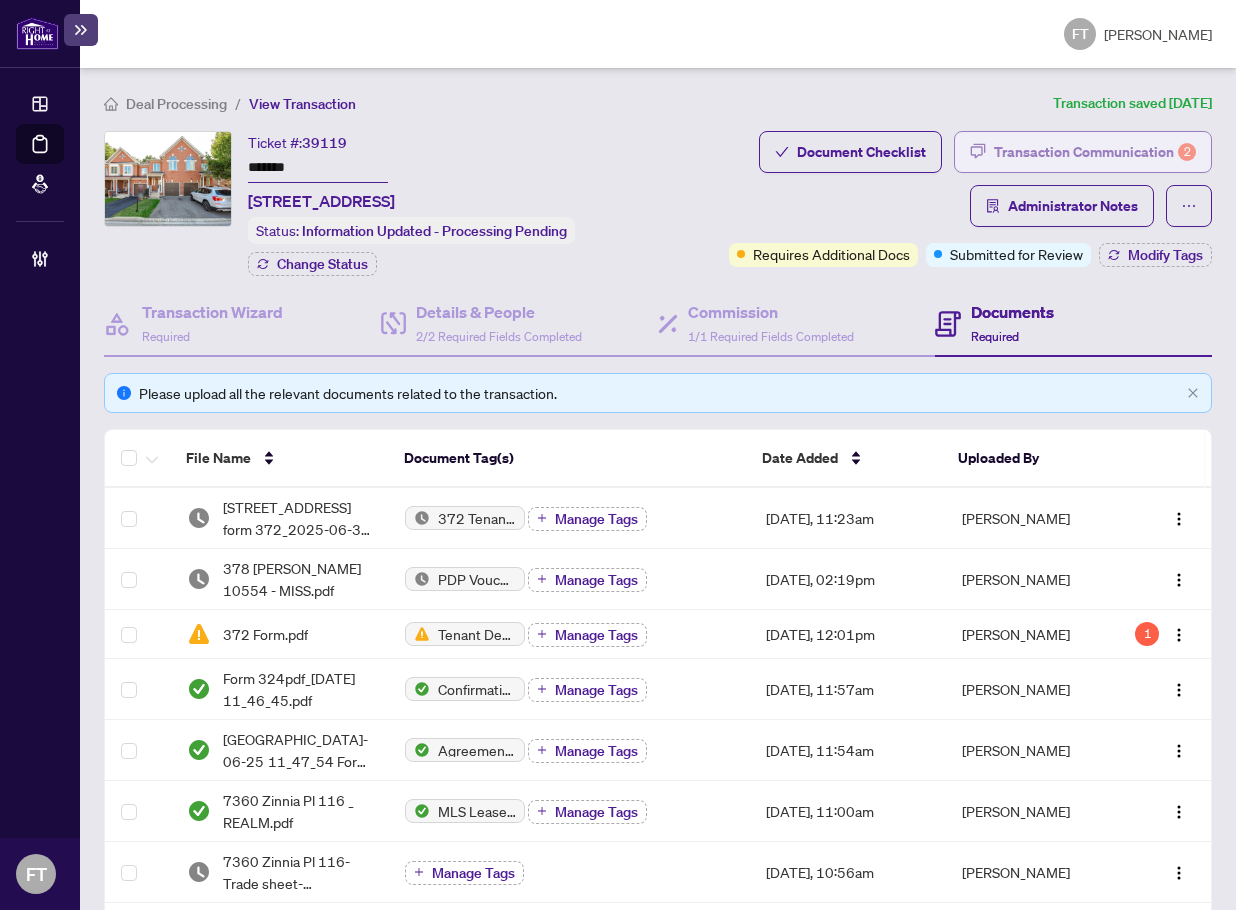 click on "Transaction Communication 2" at bounding box center [1095, 152] 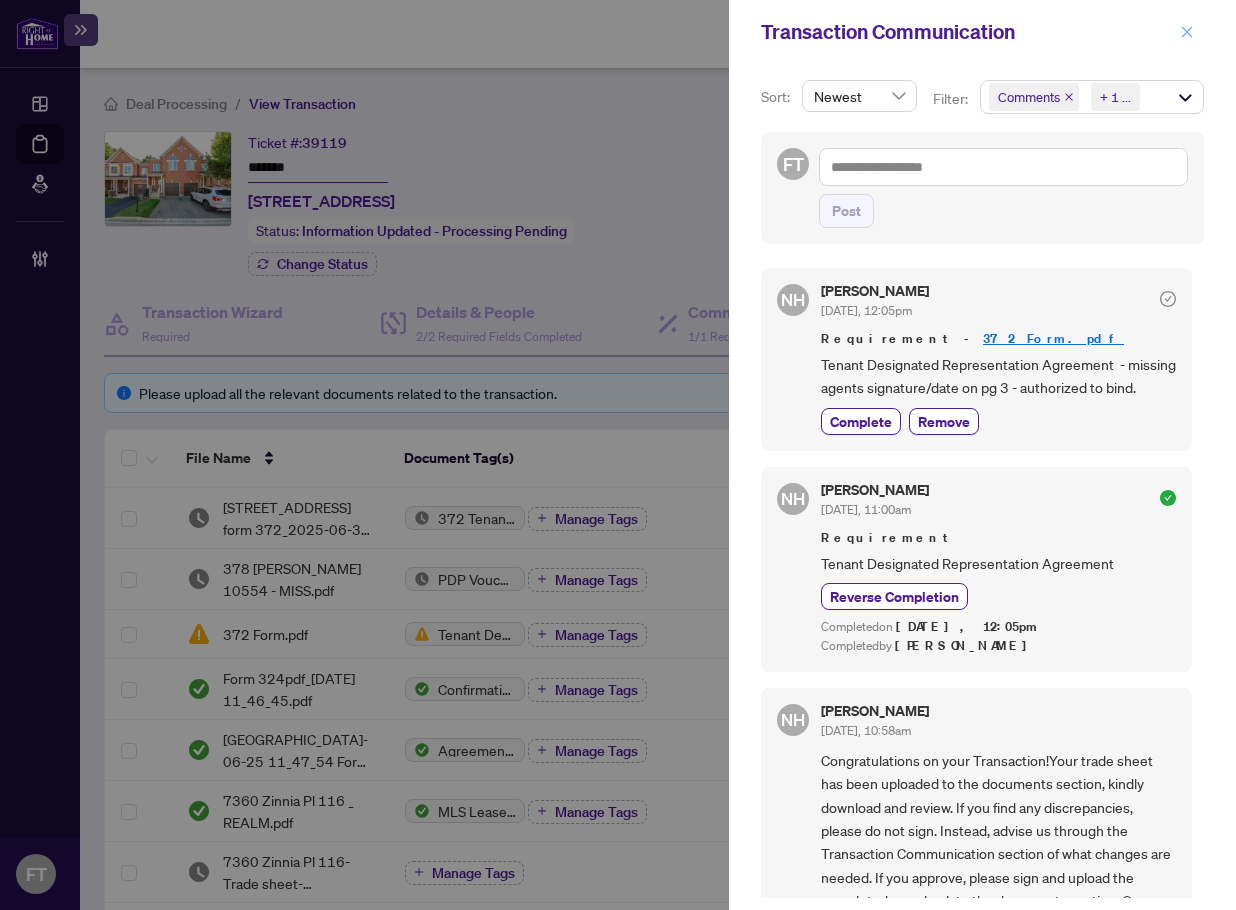 click 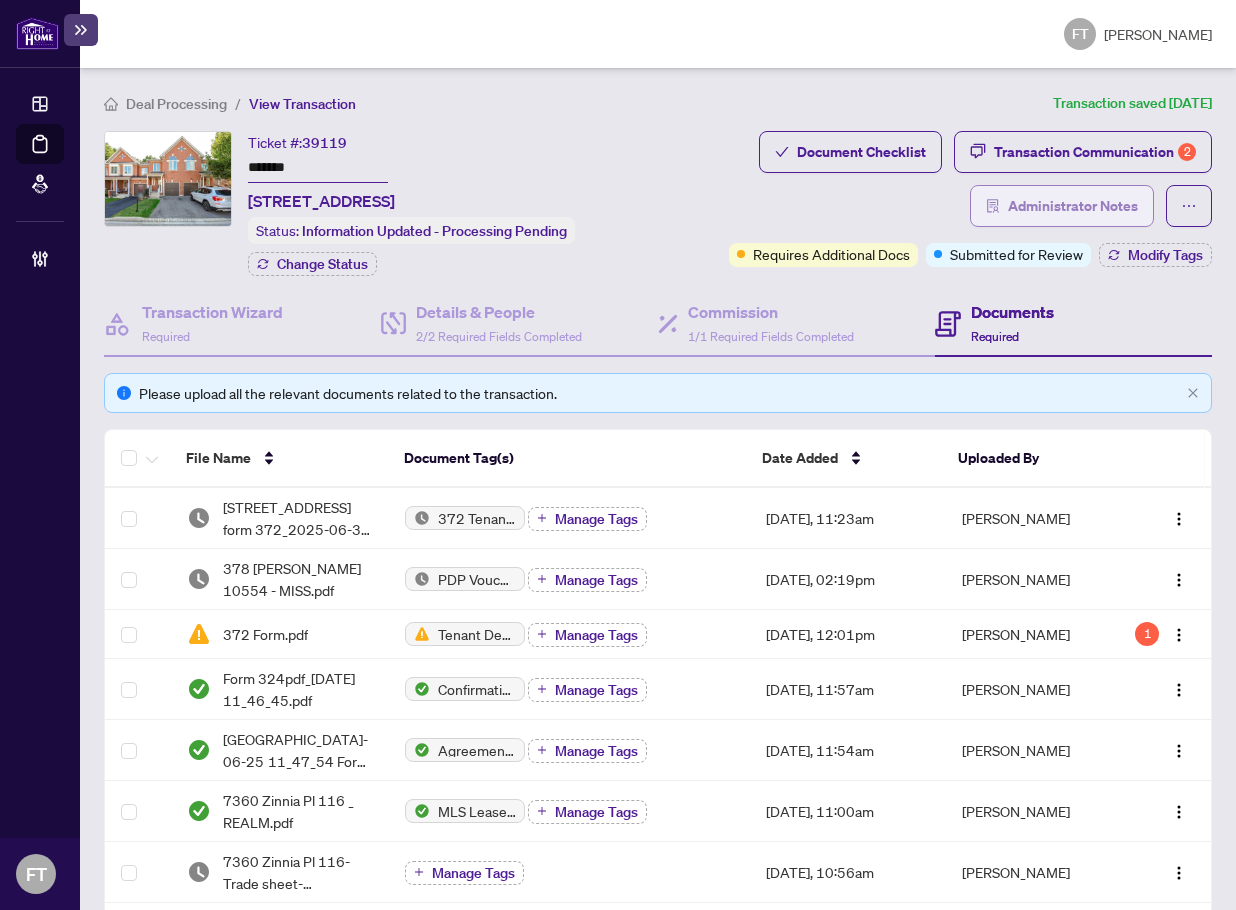 click on "Administrator Notes" at bounding box center (1073, 206) 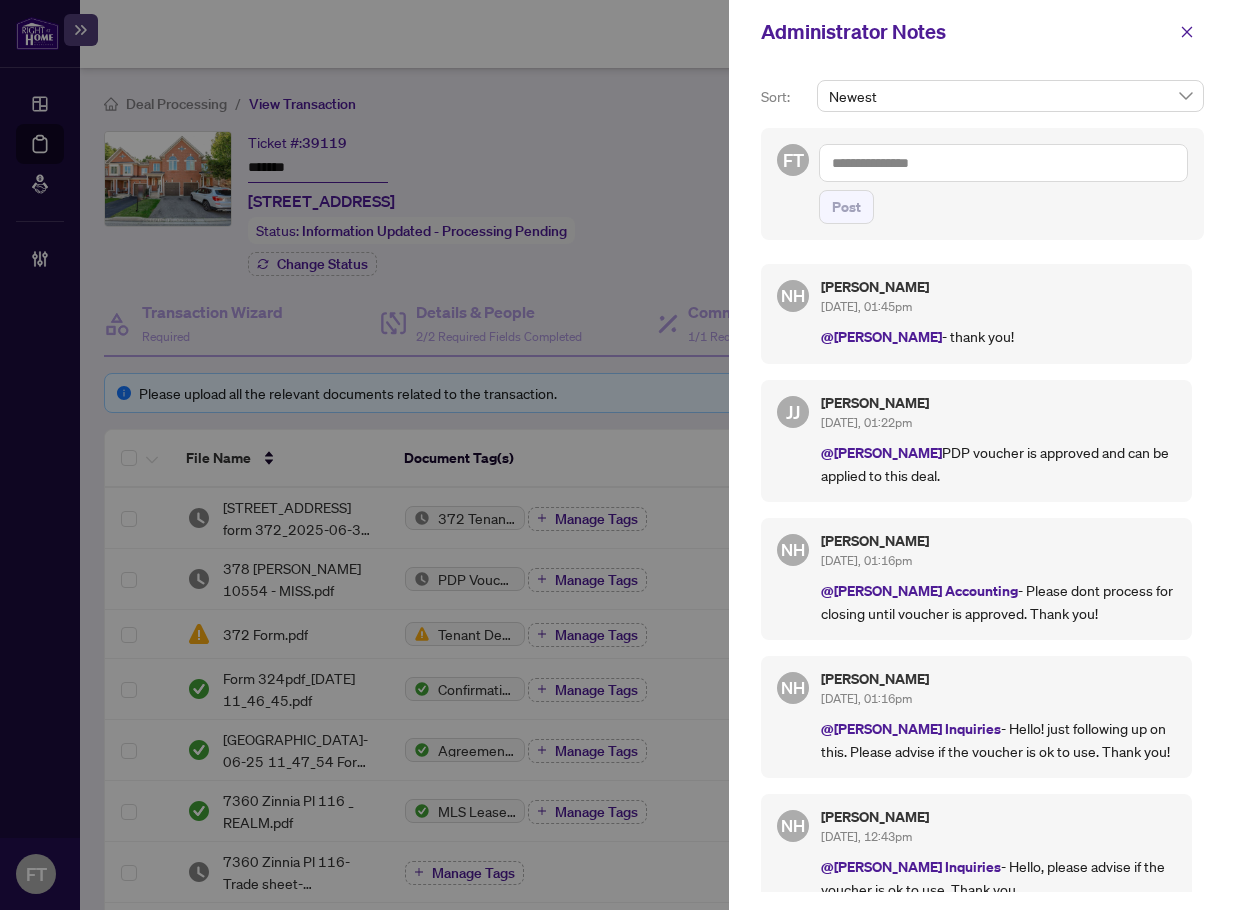 click on "Sort: Newest FT   Post NH [PERSON_NAME]   [DATE], 01:45pm @[PERSON_NAME] - thank you! [PERSON_NAME] [PERSON_NAME]   [DATE], 01:22pm @[PERSON_NAME]  PDP voucher is approved and can be applied to this deal. NH [PERSON_NAME]   [DATE], 01:16pm @[PERSON_NAME] Accounting  - Please dont process for closing until voucher is approved. Thank you! NH [PERSON_NAME]   [DATE], 01:16pm @[PERSON_NAME] Inquiries - Hello! just following up on this. Please advise if the voucher is ok to use. Thank you! NH [PERSON_NAME]   [DATE], 12:43pm @[PERSON_NAME] Inquiries   - Hello, please advise if the voucher is ok to use. Thank you MA Mississauga Administrator   [DATE], 02:28pm @[PERSON_NAME]   @[PERSON_NAME] Accounting  Please see deal voucher agent has uploaded. Thank you! NH [PERSON_NAME]   [DATE], 10:56am CS emailed to [EMAIL_ADDRESS][DOMAIN_NAME]; [EMAIL_ADDRESS][DOMAIN_NAME]               MP [PERSON_NAME]   [DATE], 11:08am @Deals West  please look into the deal (agent had it submitted incorrectly )  :)" at bounding box center (982, 487) 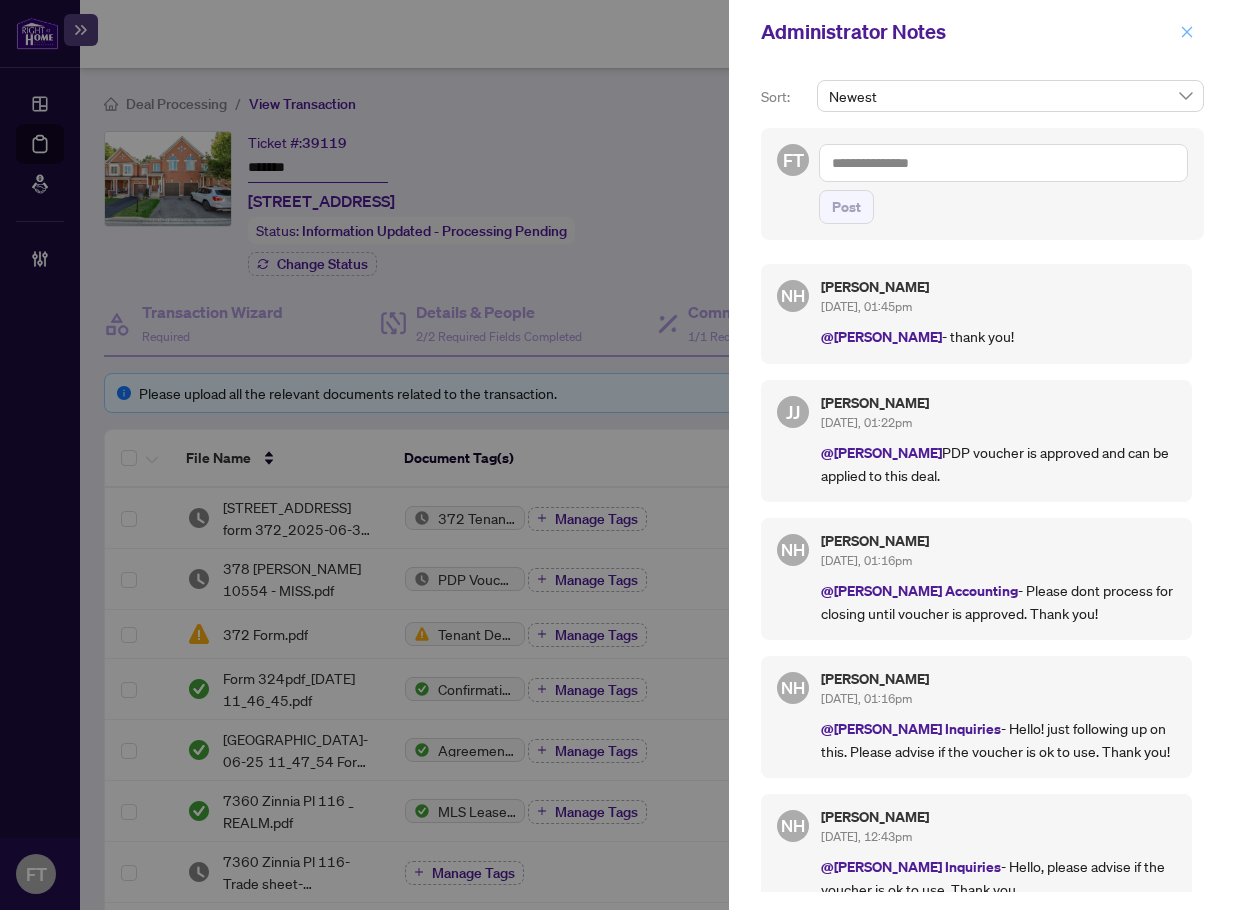 click 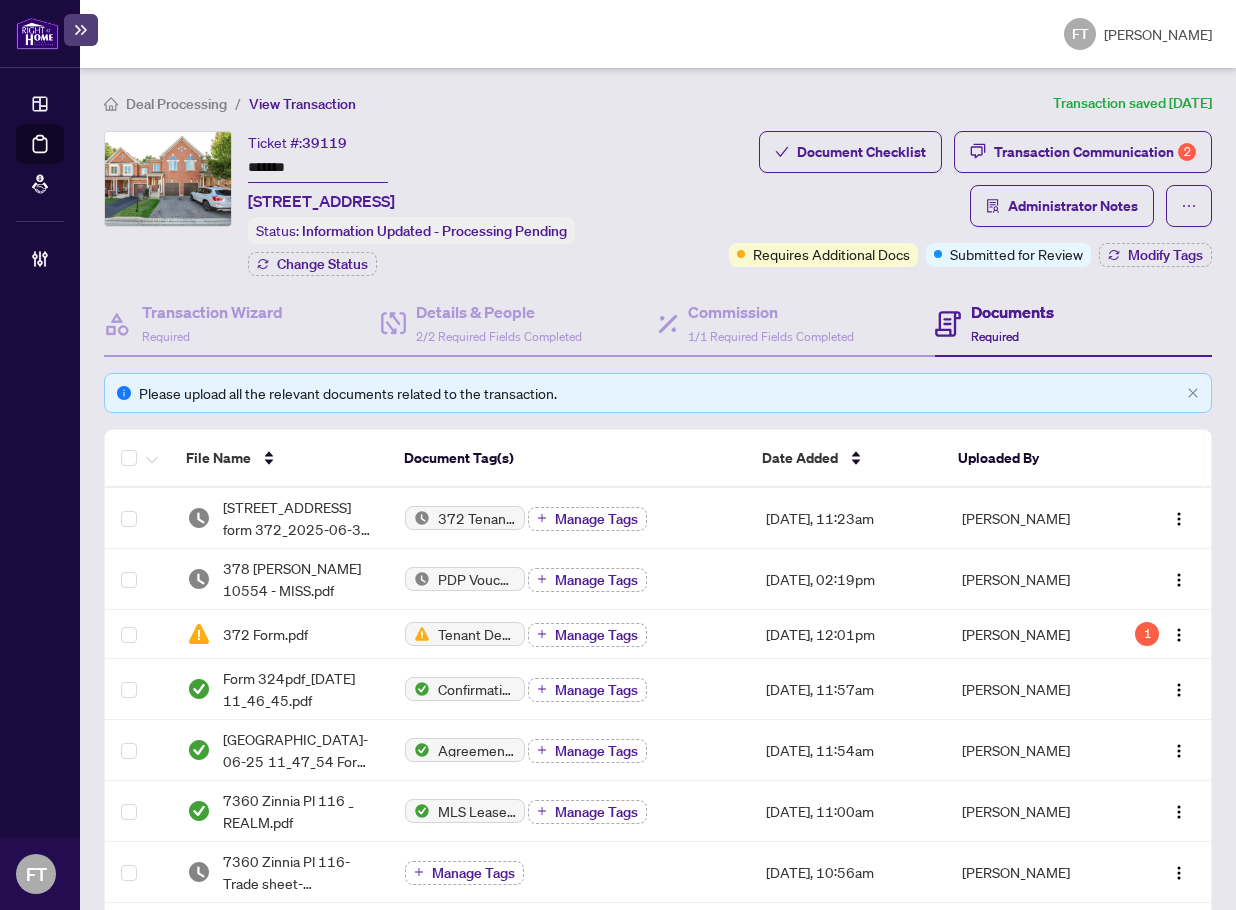 drag, startPoint x: 495, startPoint y: 75, endPoint x: 581, endPoint y: 11, distance: 107.200745 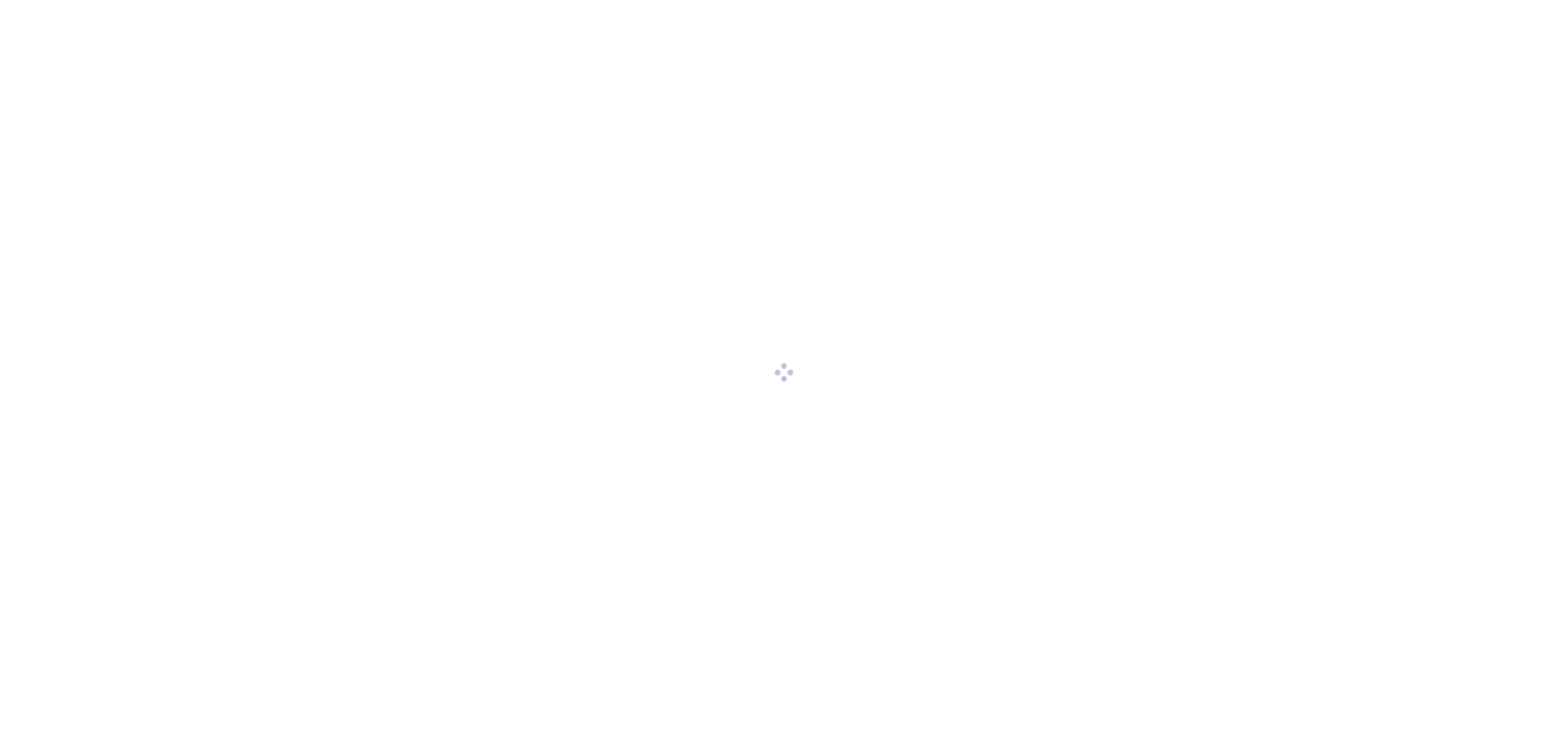 scroll, scrollTop: 0, scrollLeft: 0, axis: both 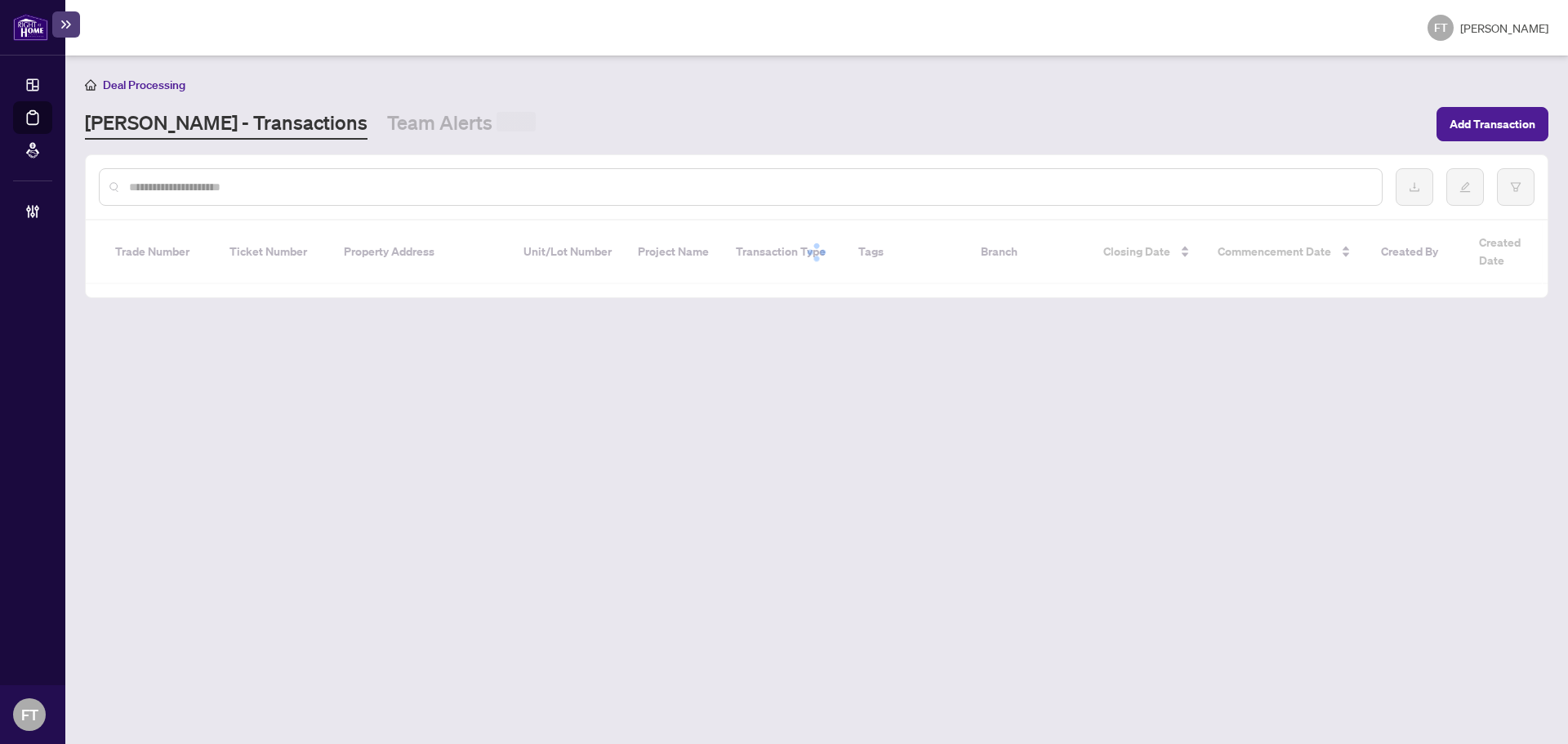 click at bounding box center [749, 187] 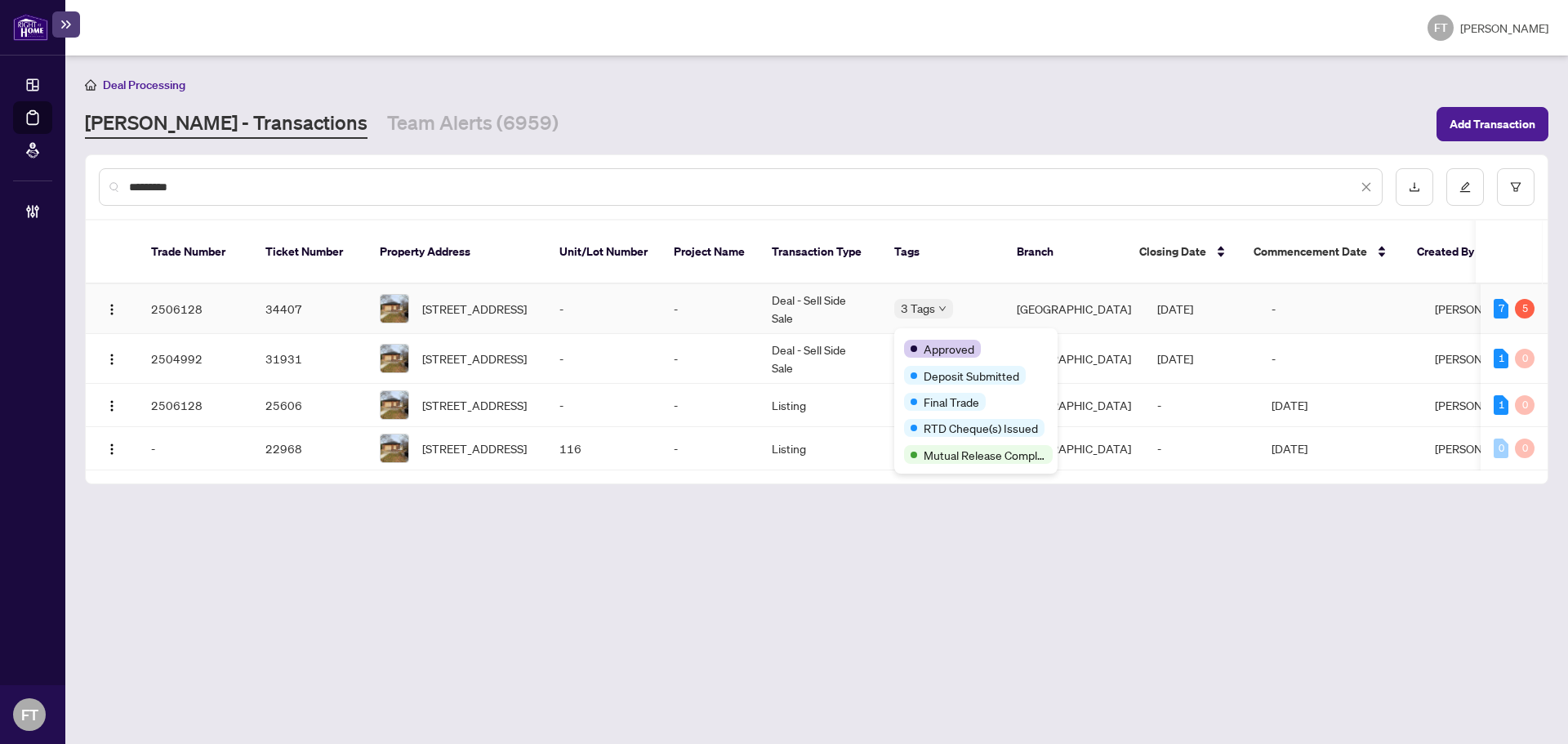 type on "*********" 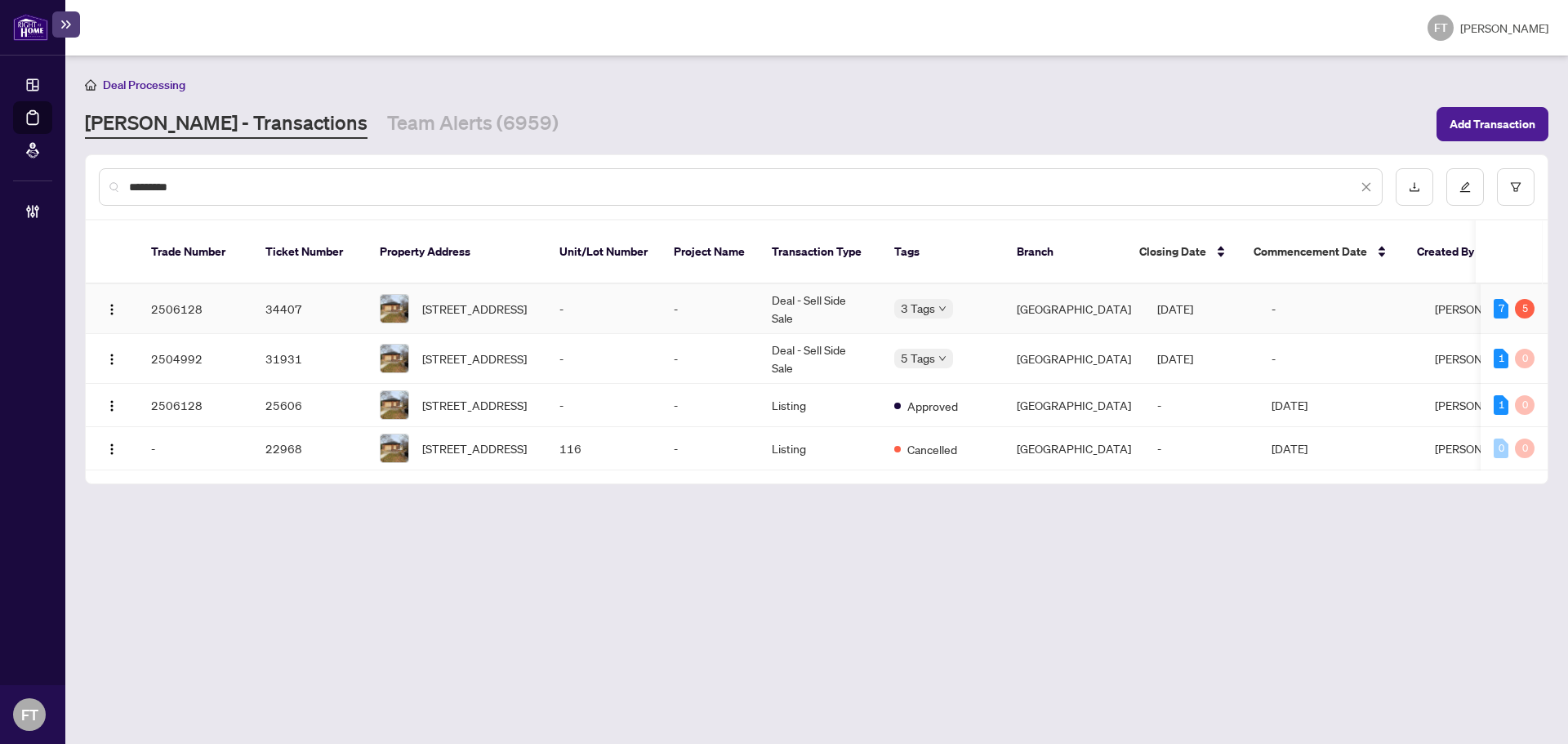 click on "[GEOGRAPHIC_DATA]" at bounding box center [1074, 309] 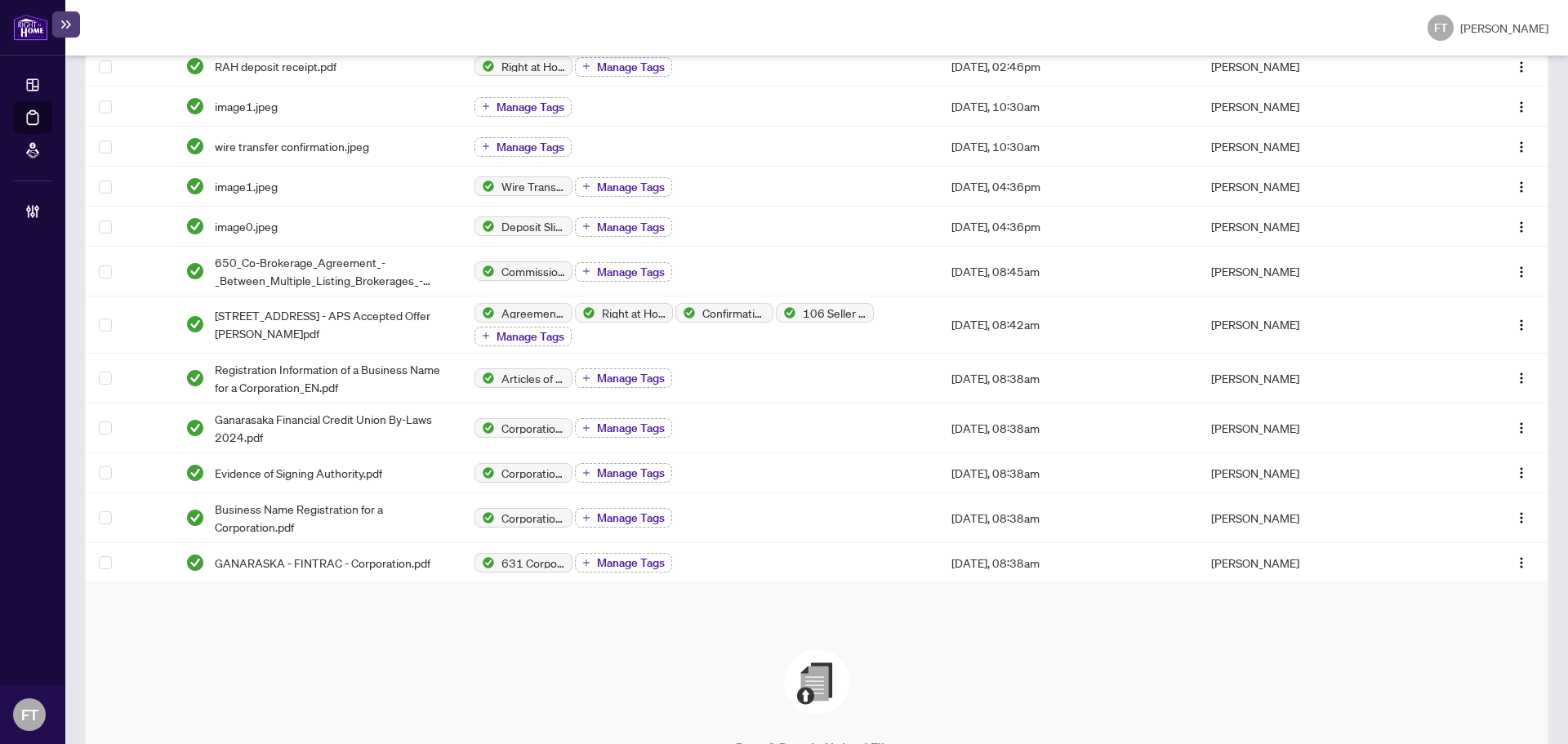 scroll, scrollTop: 1615, scrollLeft: 0, axis: vertical 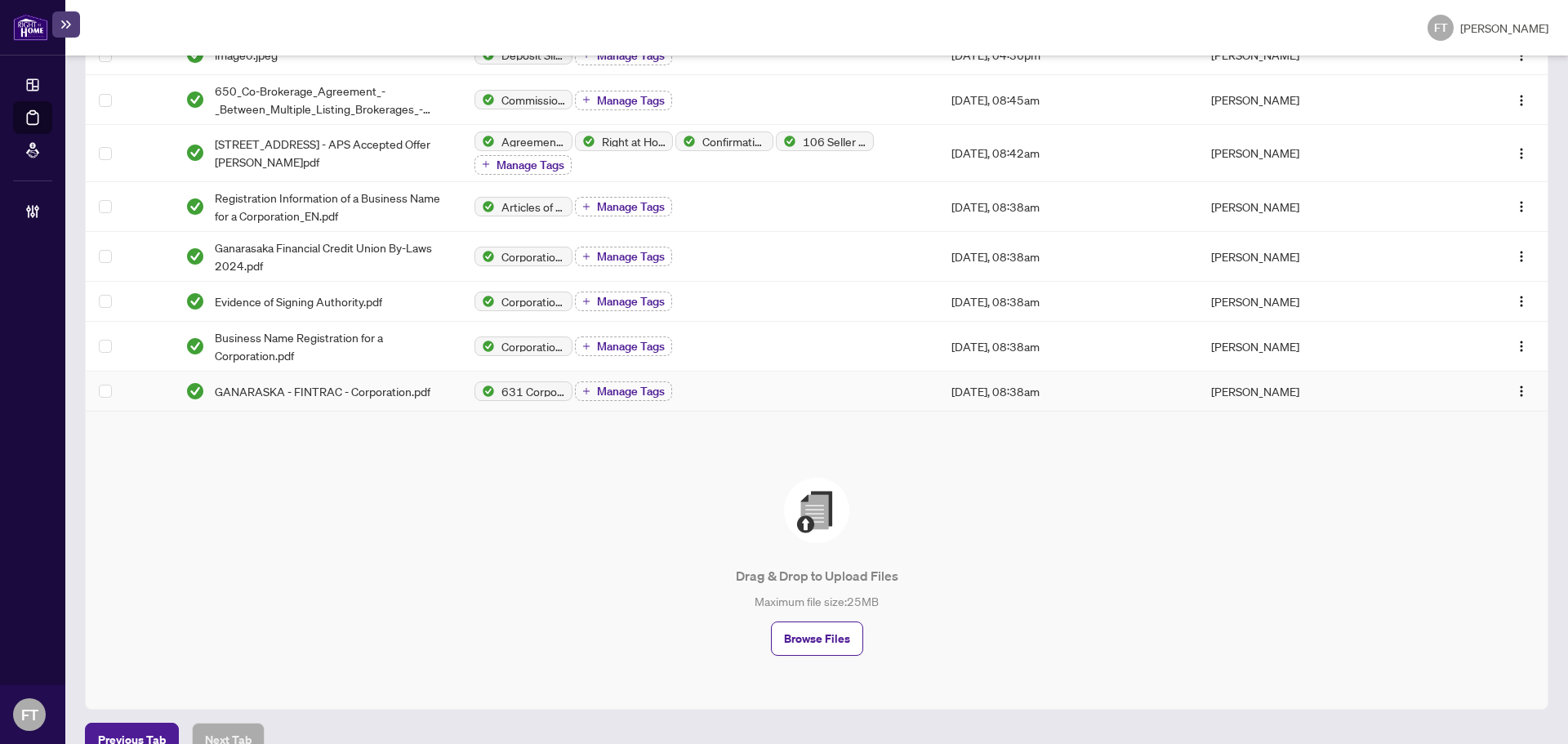 click on "GANARASKA - FINTRAC - Corporation.pdf" at bounding box center (317, 391) 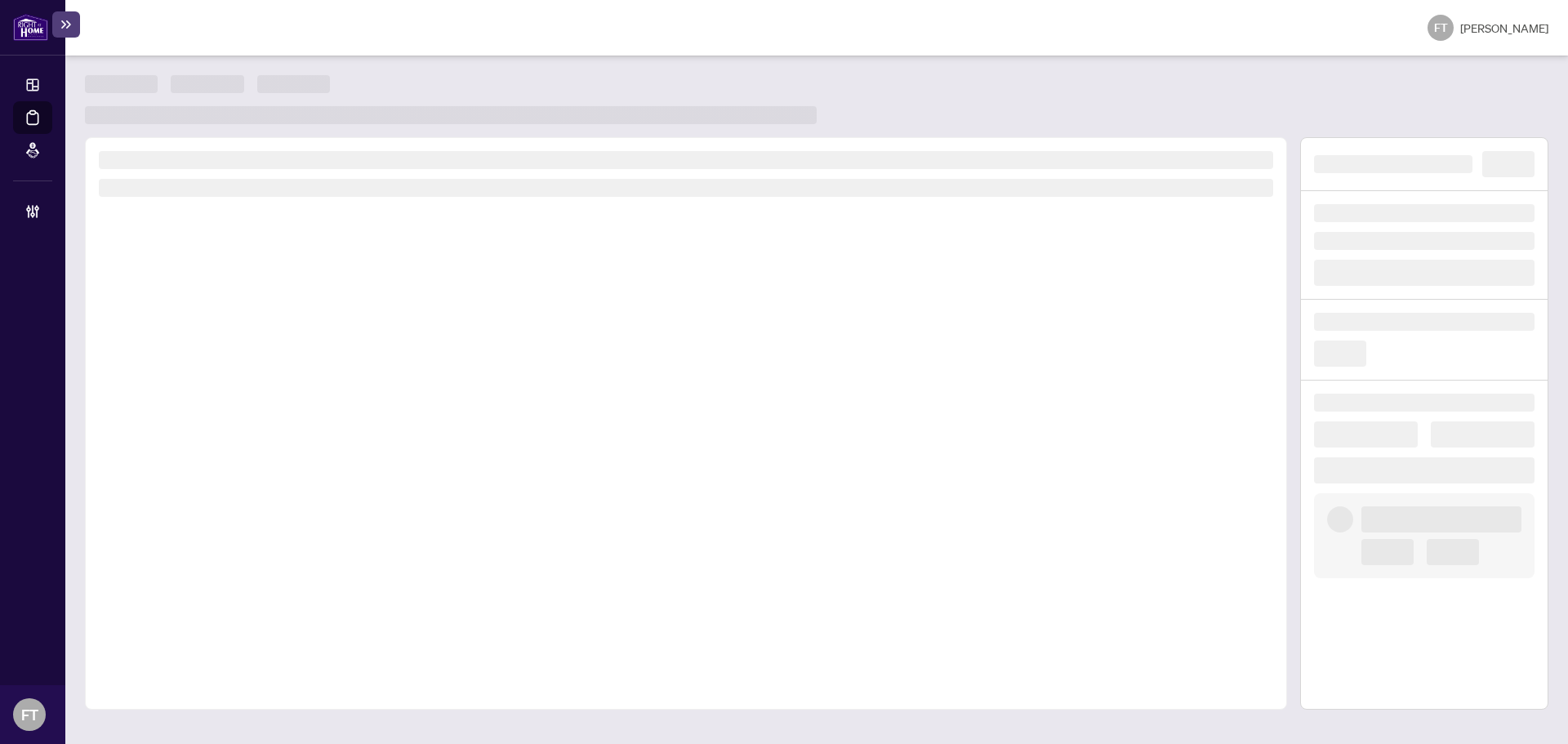 scroll, scrollTop: 0, scrollLeft: 0, axis: both 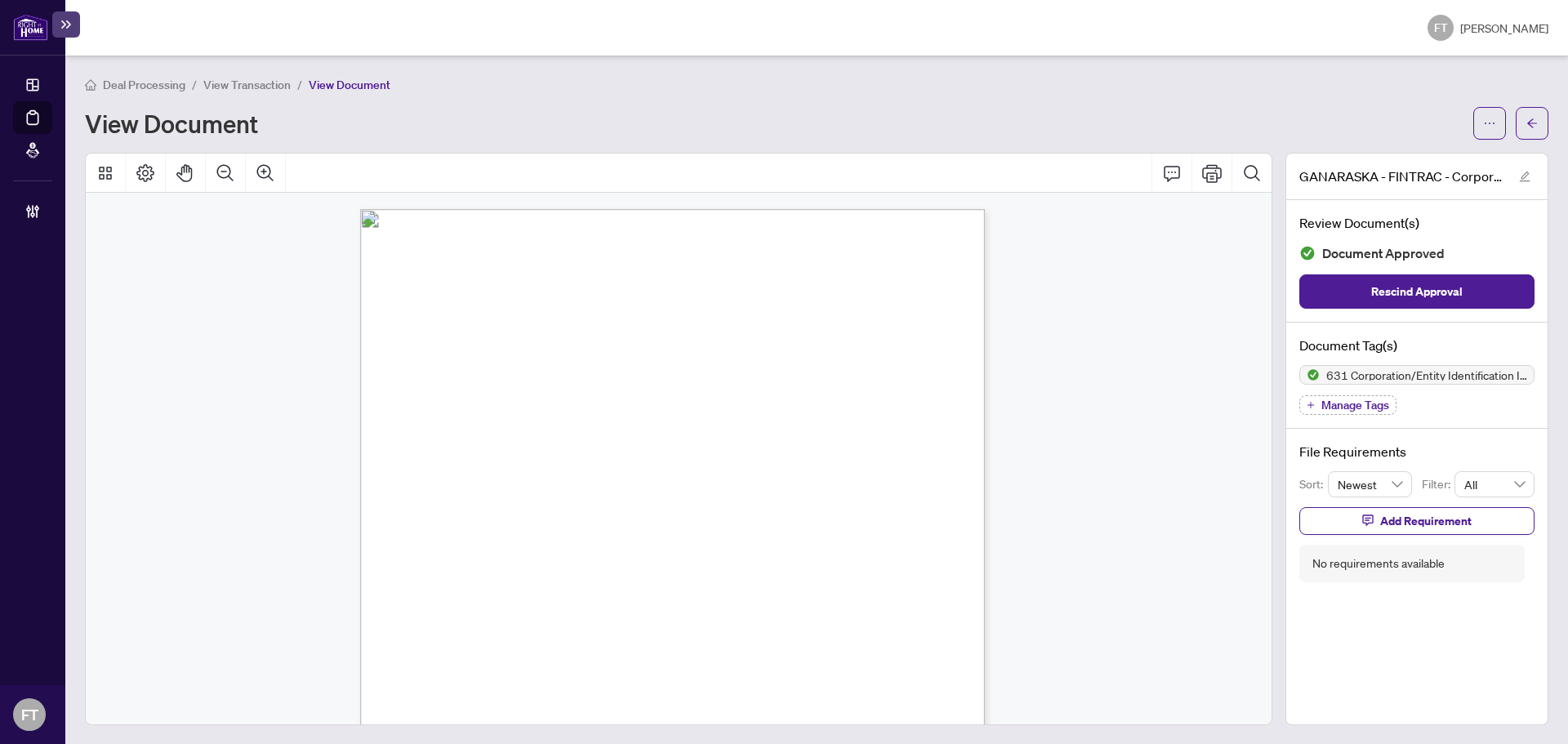 click on "View Transaction" at bounding box center (247, 85) 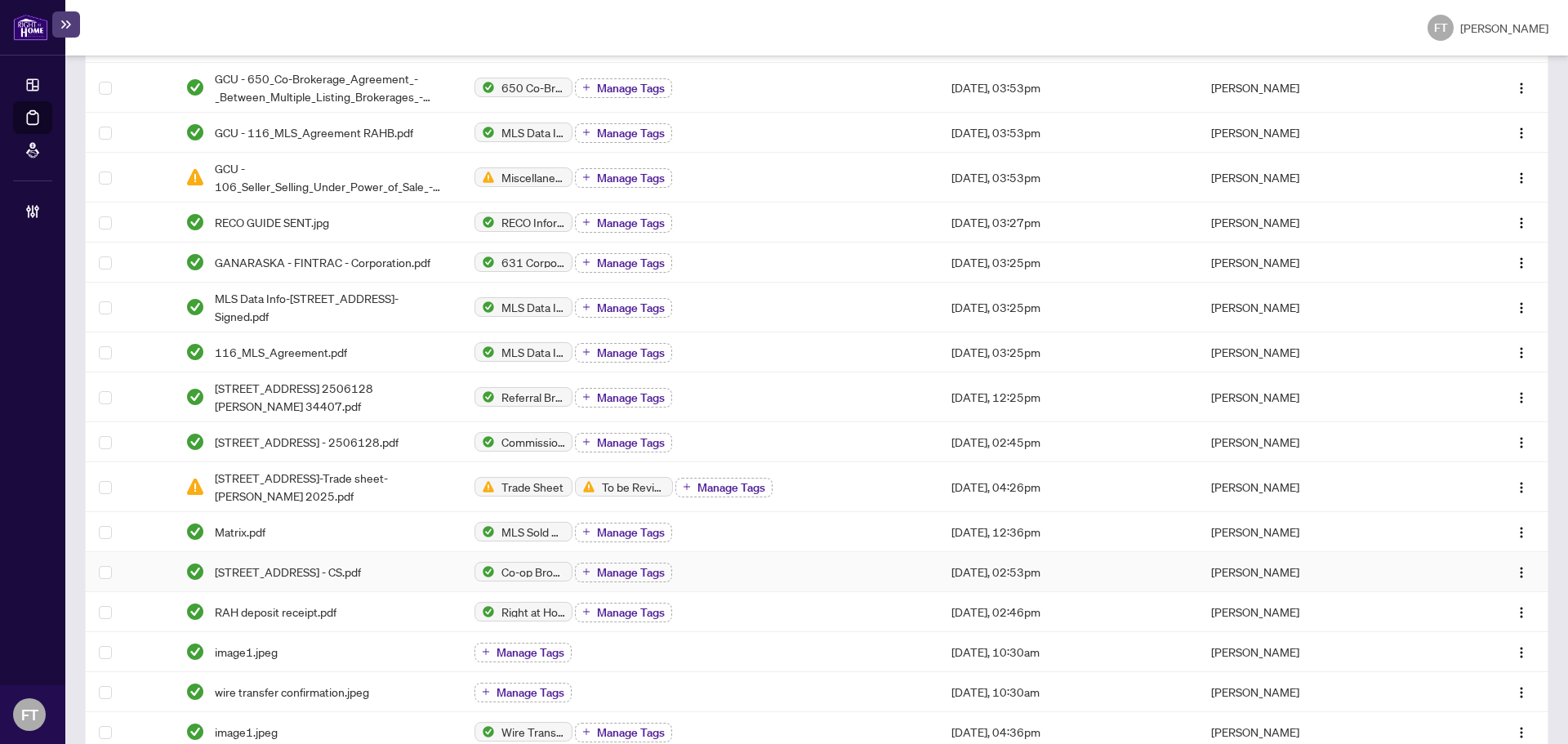 scroll, scrollTop: 1225, scrollLeft: 0, axis: vertical 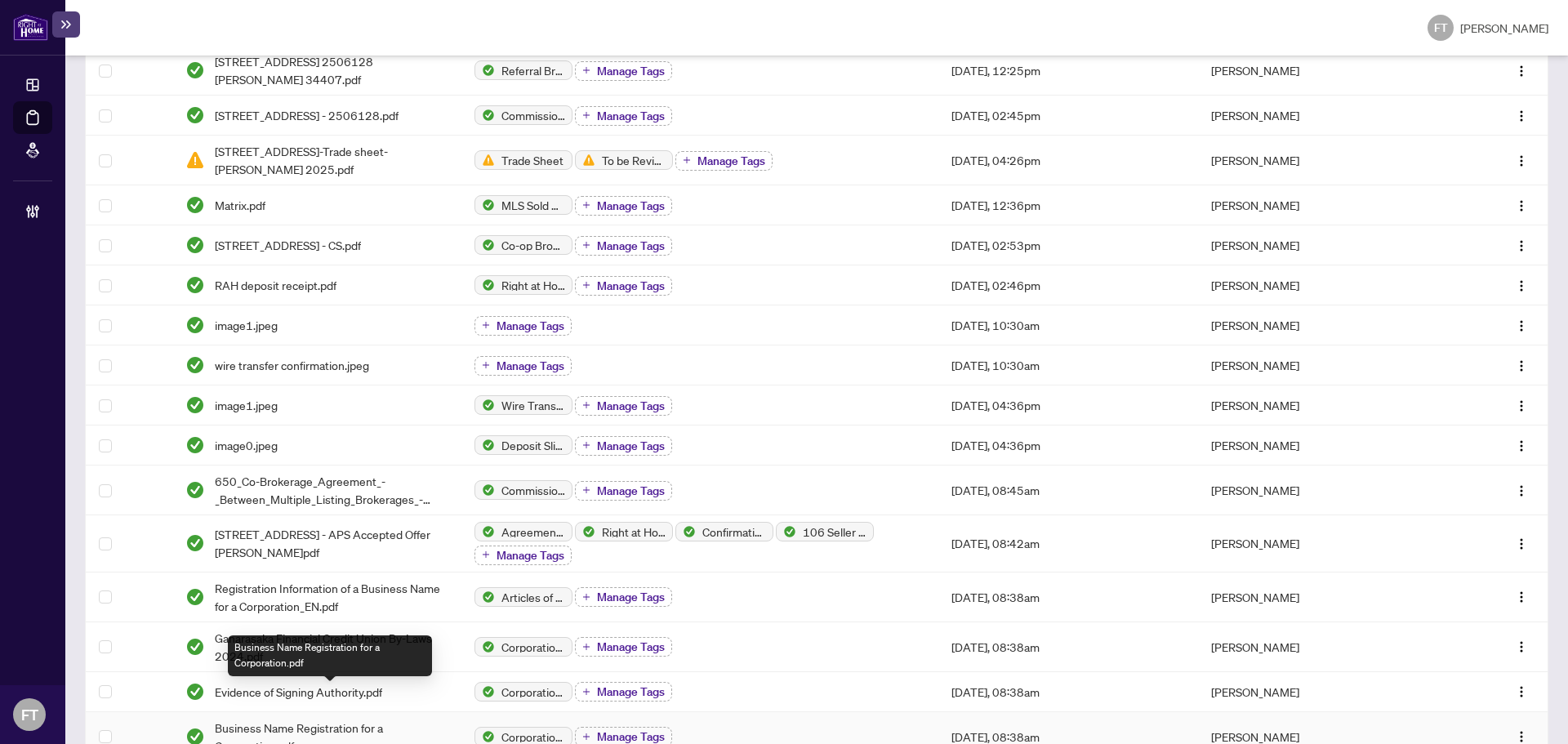 click on "Business Name Registration for a Corporation.pdf" at bounding box center [332, 737] 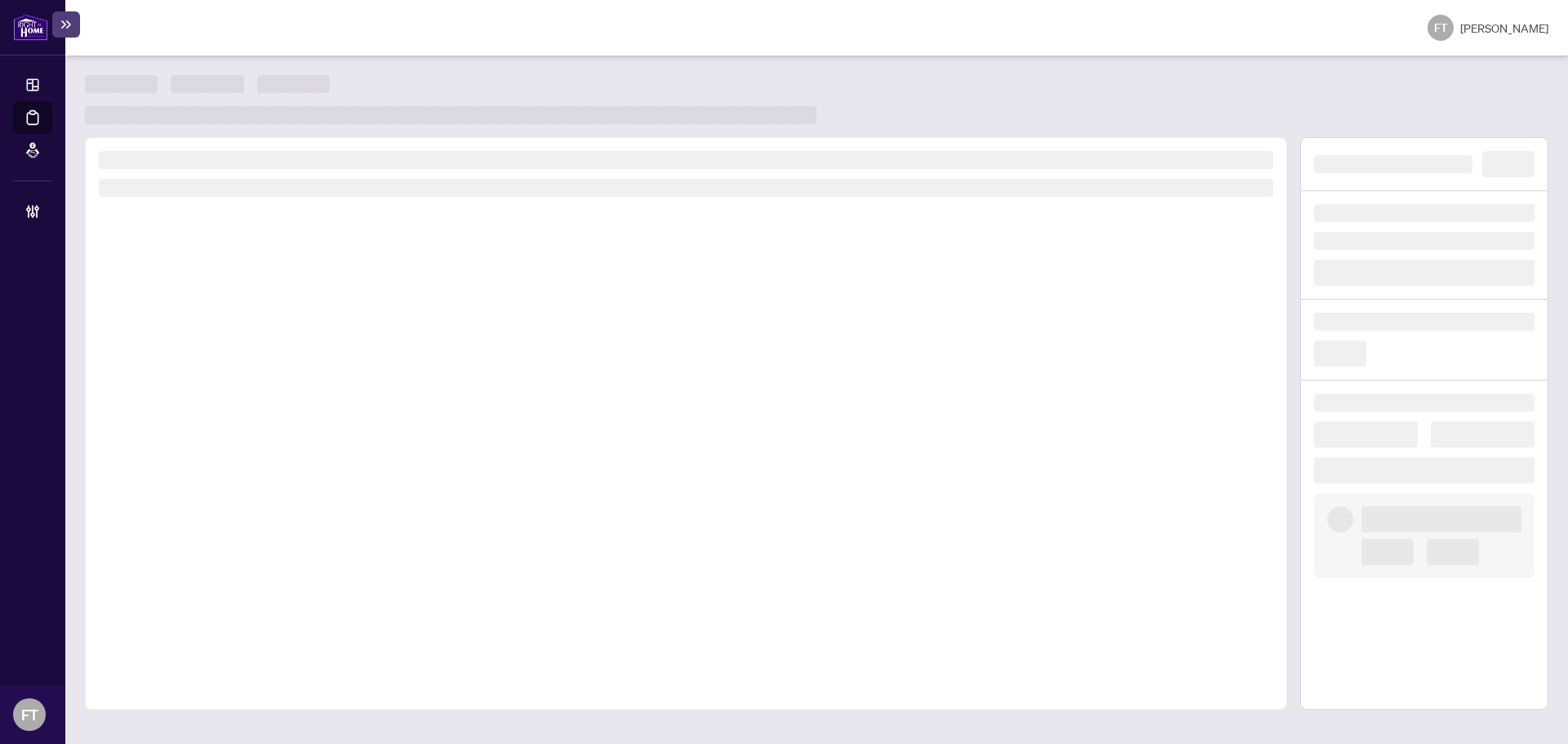 scroll, scrollTop: 0, scrollLeft: 0, axis: both 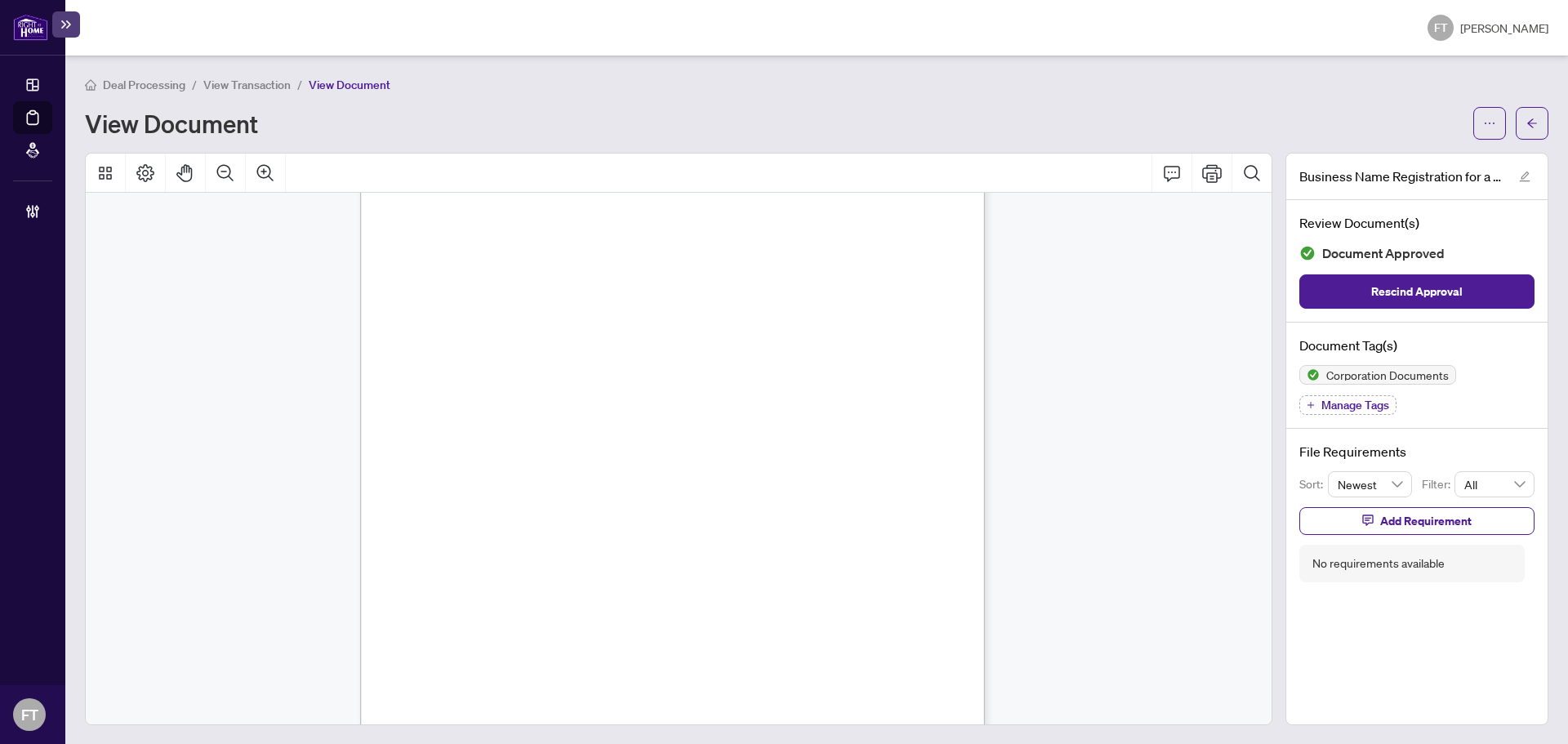 click on "View Transaction" at bounding box center [247, 85] 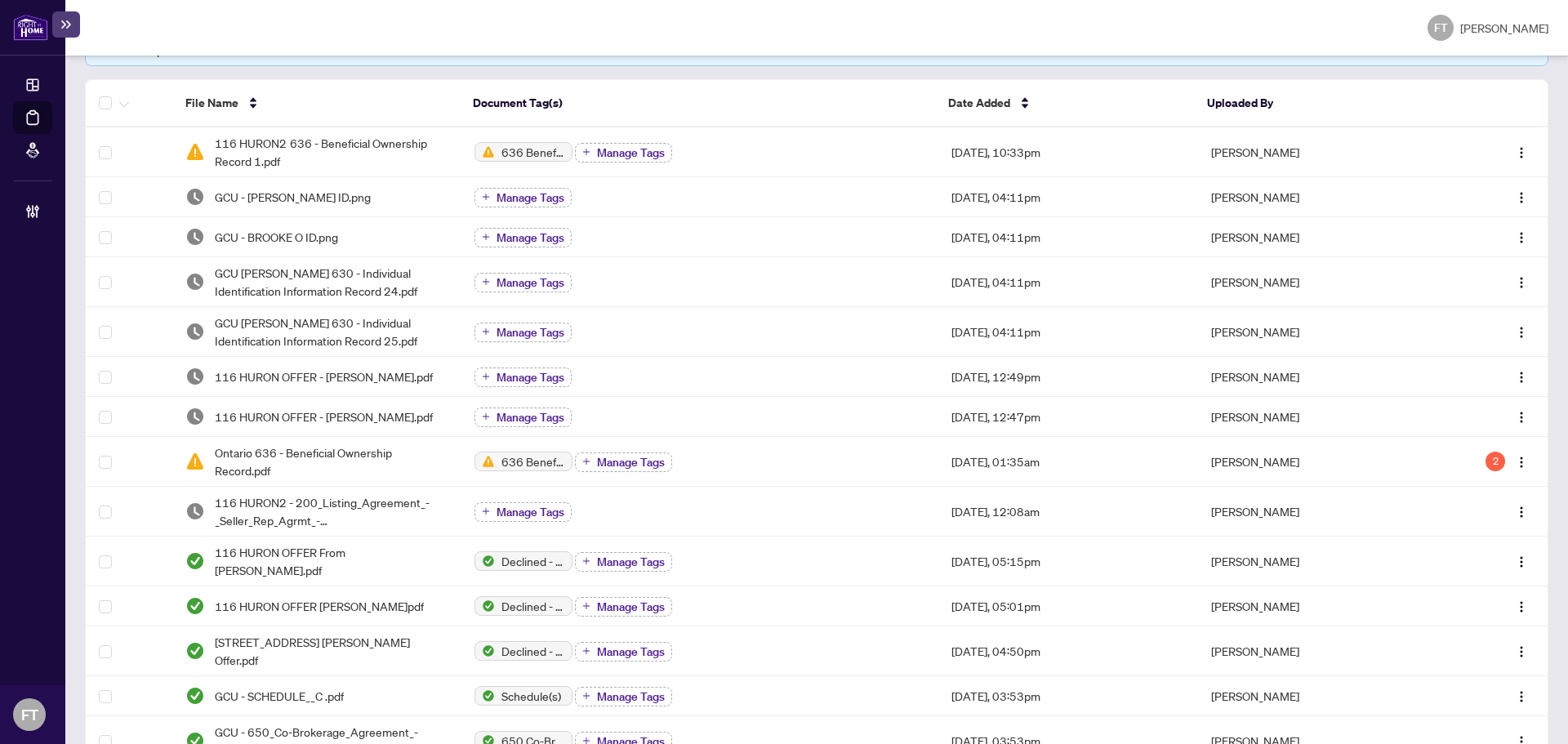 scroll, scrollTop: 0, scrollLeft: 0, axis: both 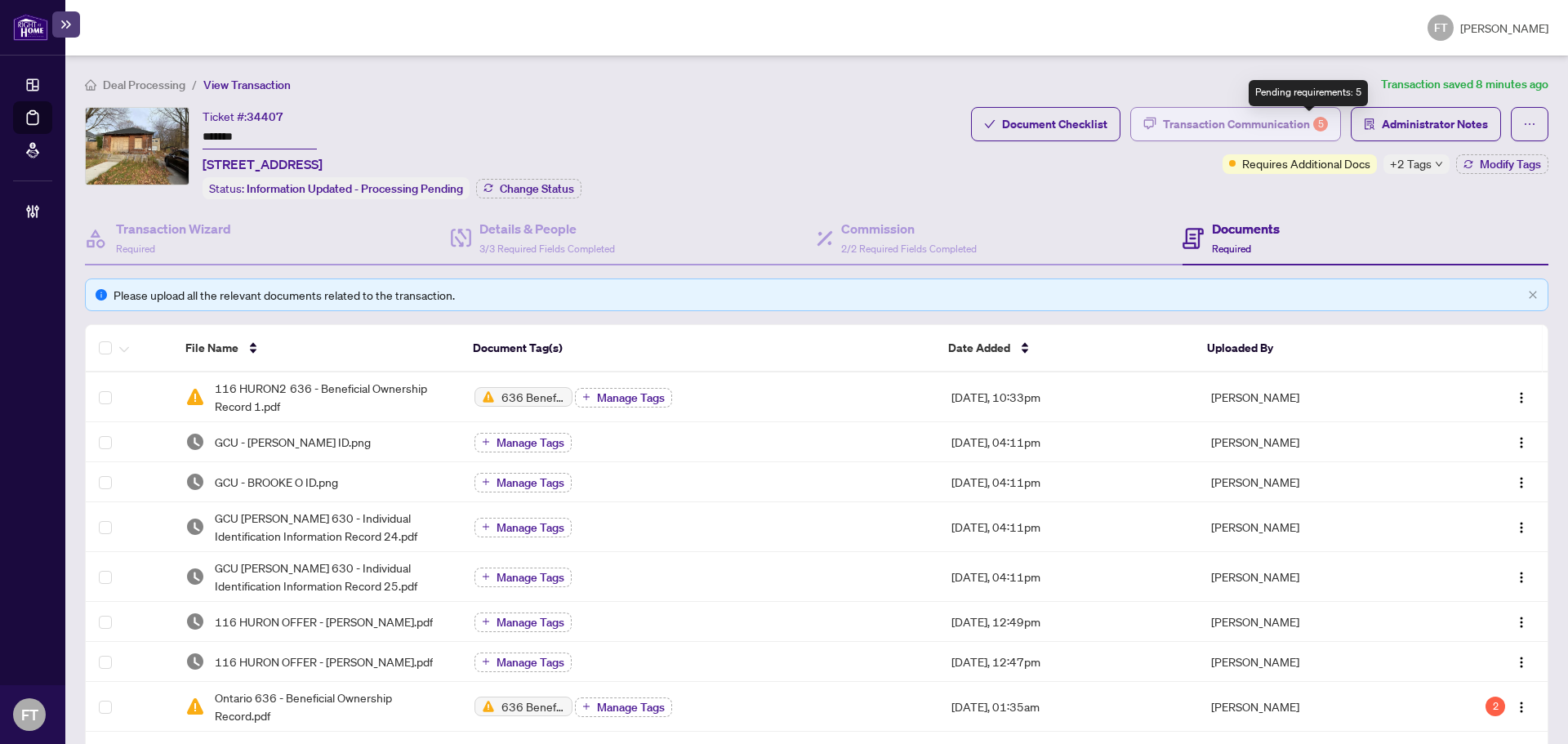 click on "5" at bounding box center (1321, 124) 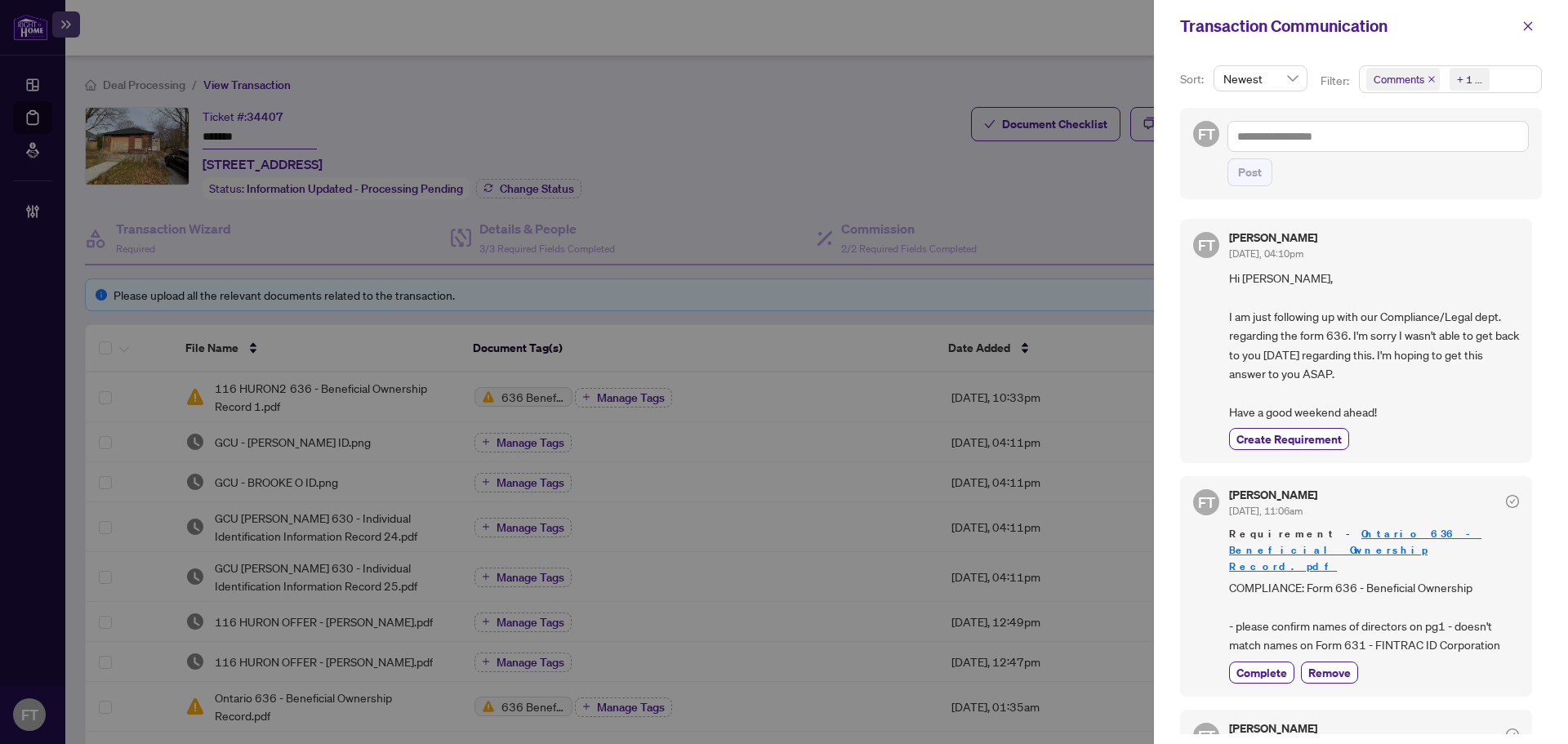 click on "+ 1 ..." at bounding box center (1468, 79) 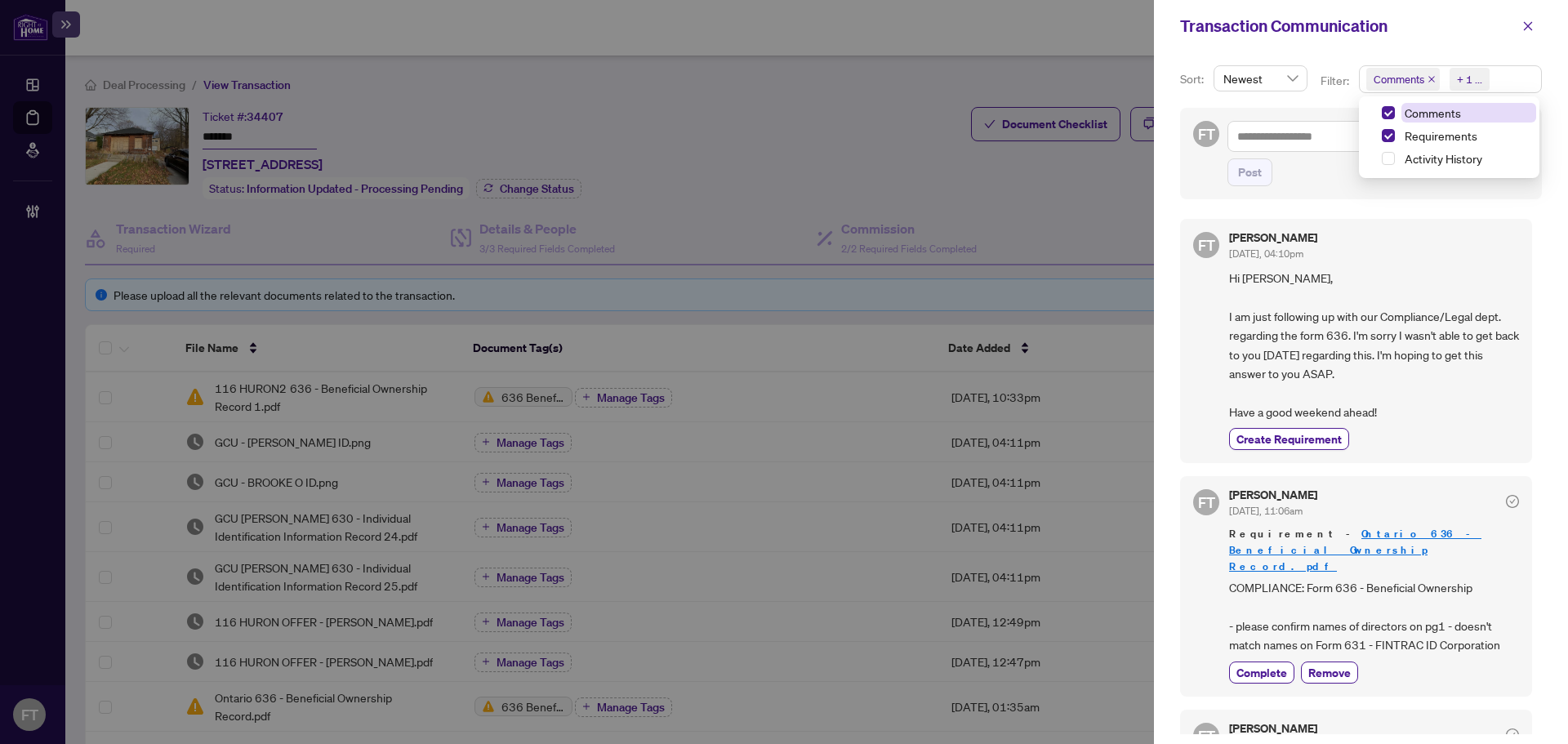 click on "Comments" at bounding box center (1468, 113) 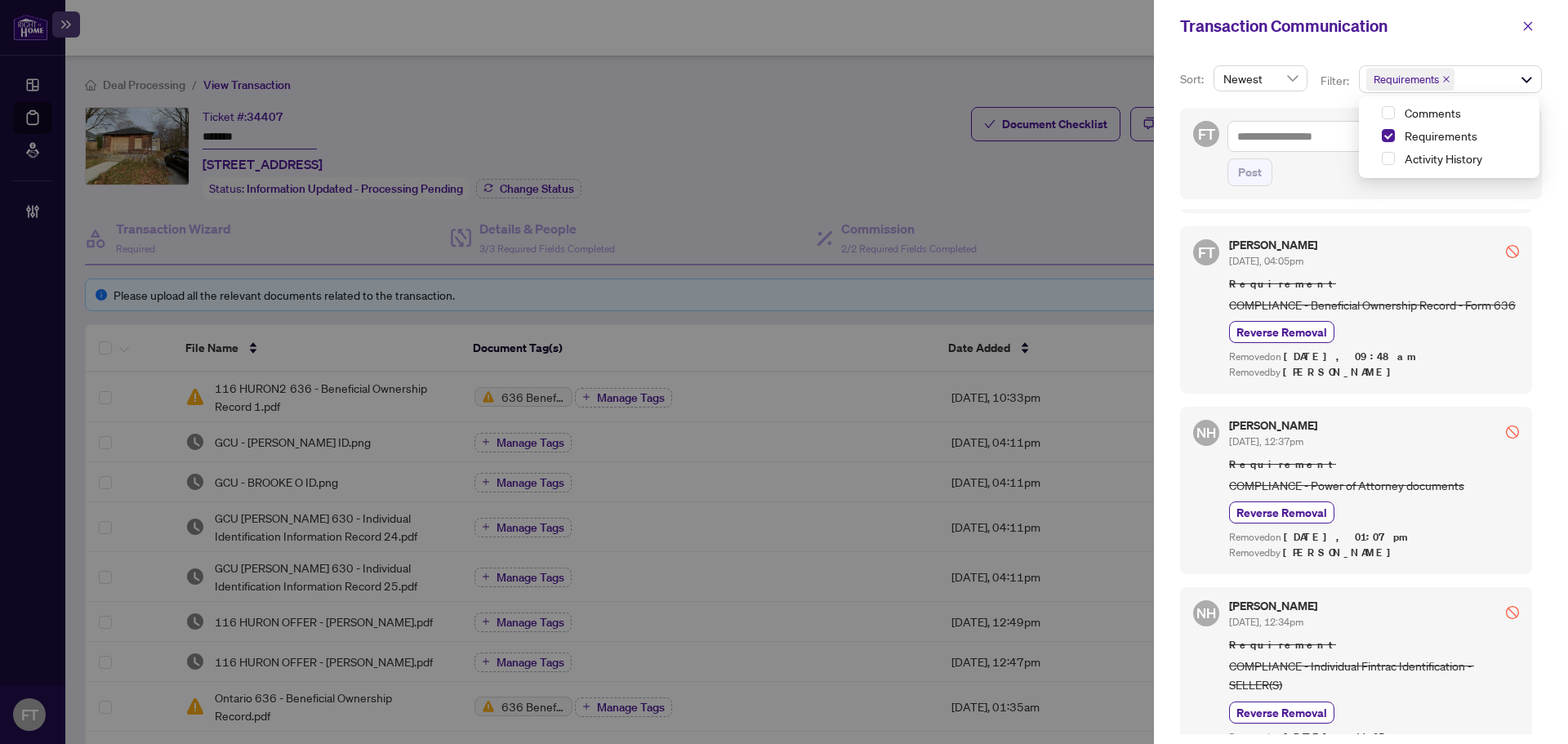 scroll, scrollTop: 1938, scrollLeft: 0, axis: vertical 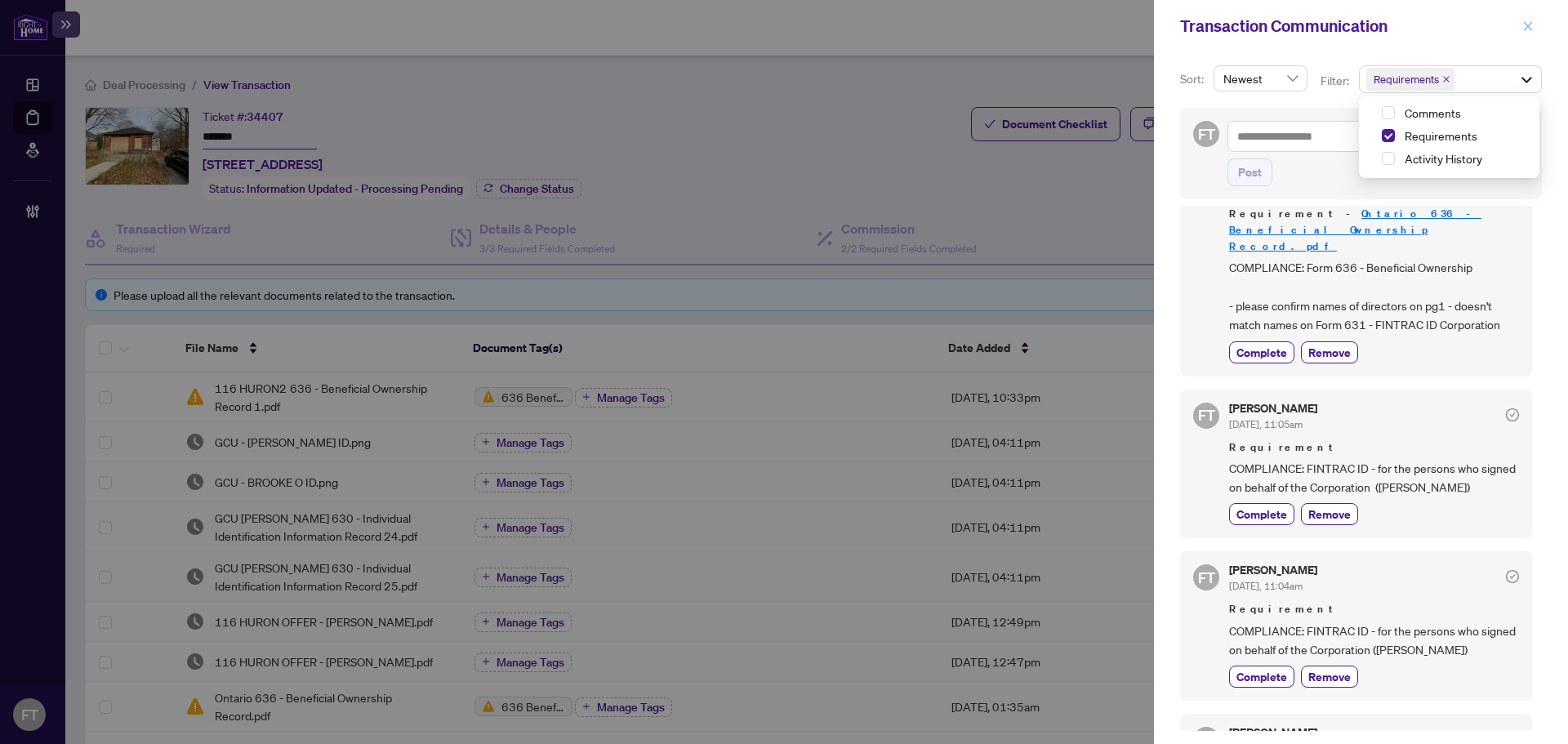 click 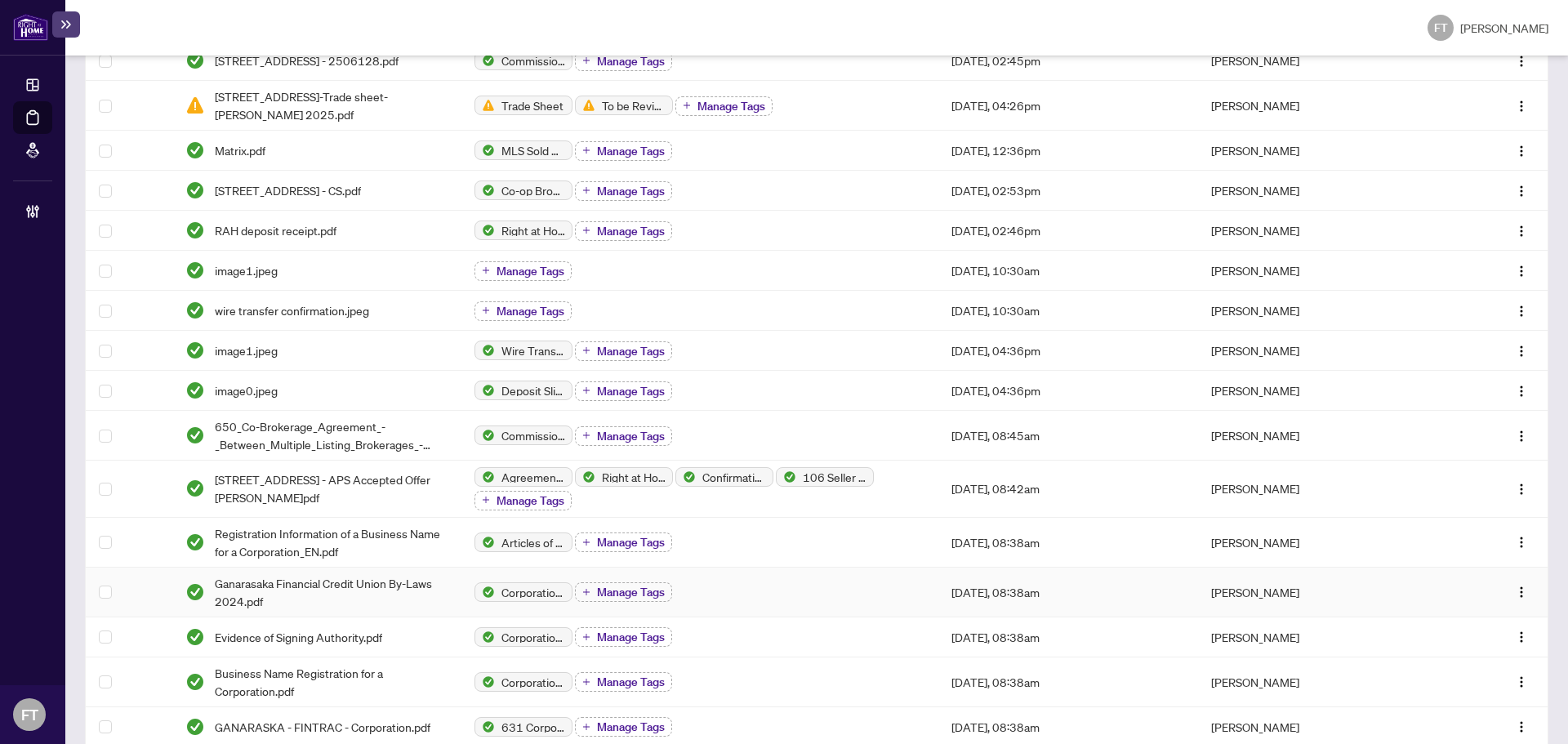 scroll, scrollTop: 1307, scrollLeft: 0, axis: vertical 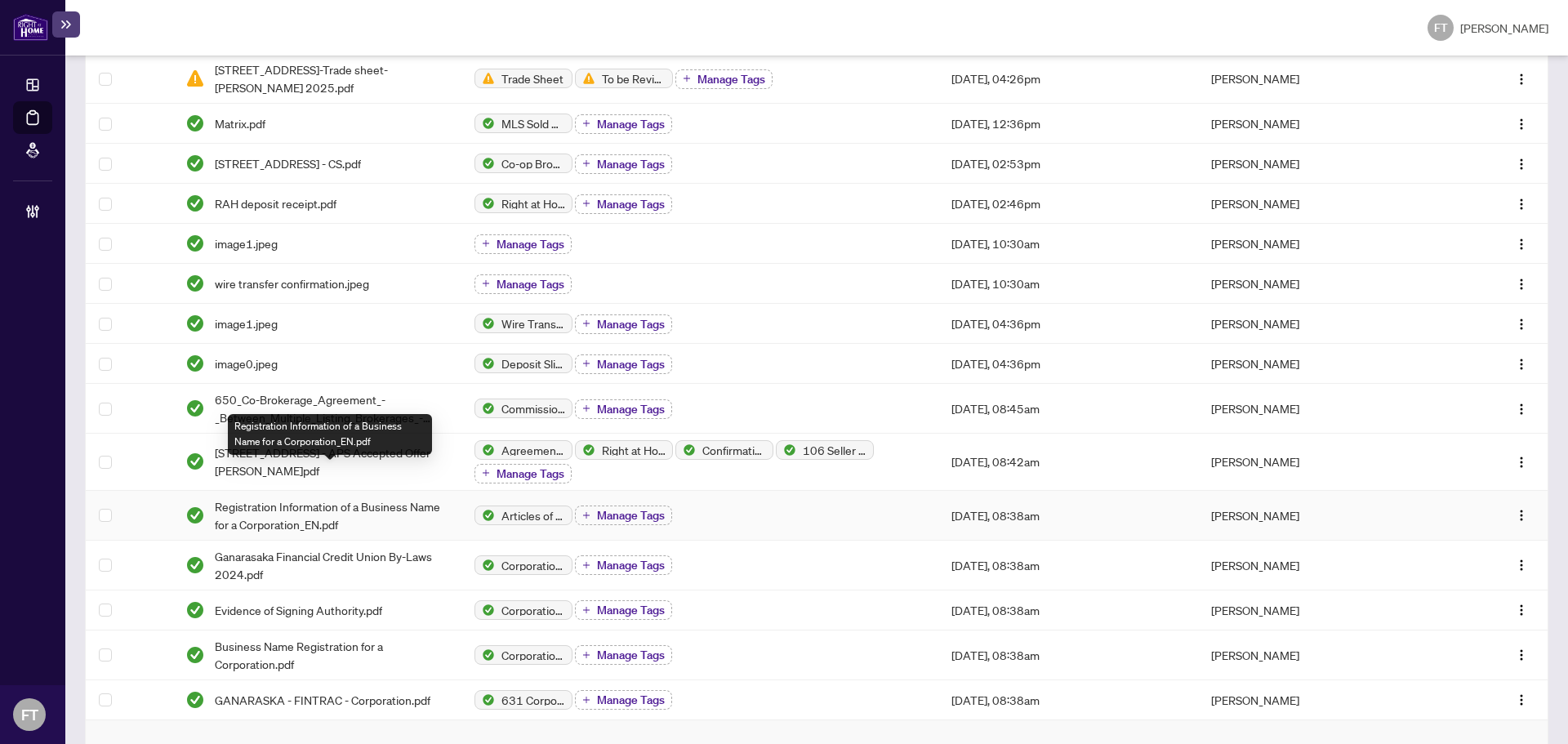 click on "Registration Information of a Business Name for a Corporation_EN.pdf" at bounding box center [332, 515] 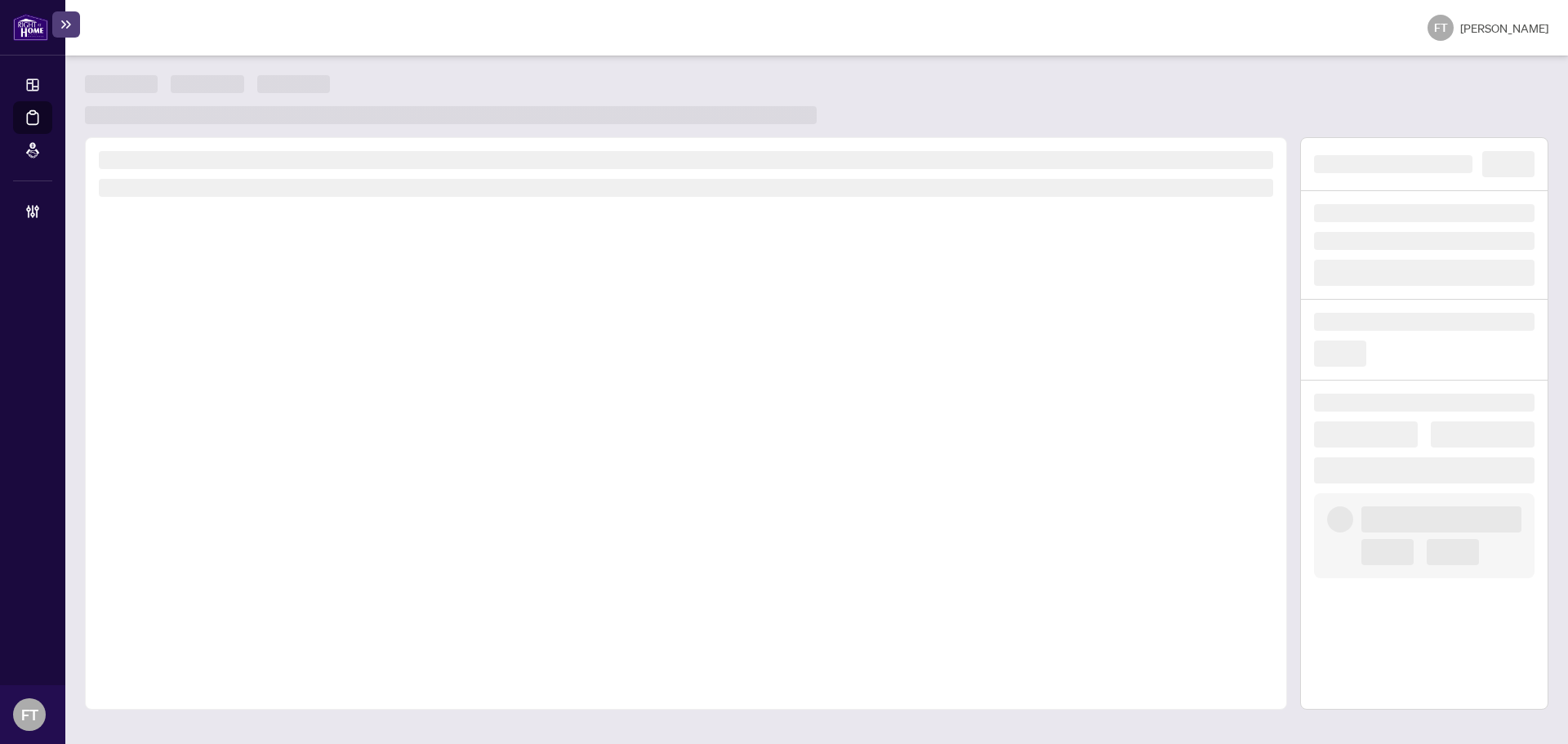 scroll, scrollTop: 0, scrollLeft: 0, axis: both 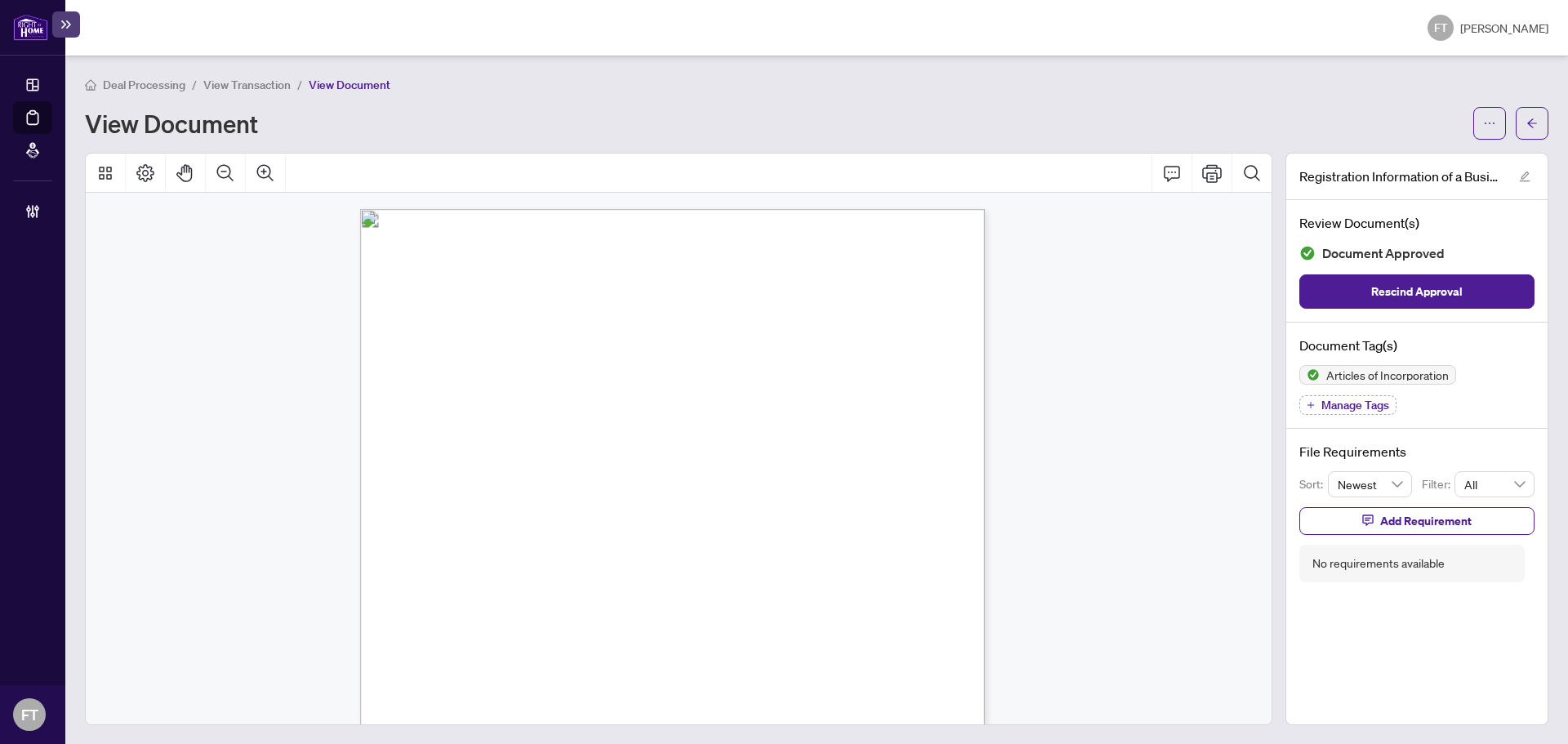 click on "Ministry of Government and
Consumer Services
Registration Information
Type of Filing:
Business Name Registration for a Corporation
Business Name:
GANARASKA FINANCIAL SERVICES GROUP
Business Identification Number (BIN):
1000091221
Address of Principal Place of Business:
17 Queen Street, Port Hope, Ontario, Canada, L1A 2Y8
Activity (NAICS Code):
522111 - local credit unions (See 522130 Local credit unions (US))
Effective Date:
January 24, 2022
Expiry Date:
January 23, 2027
Registrant Information:
Name: GANARASKA CREDIT UNION LTD., OCN: 148861
Issued: January 24, 2022, BIN: 1000091221
The Registration Information is not complete without the Business Name Registration Certificate.
Certified a true copy of the record of the Ministry of Government and Consumer Services.
Director/Registrar, Ministry of Government and Consumer Services  Page  1  of  2" at bounding box center (751, 715) 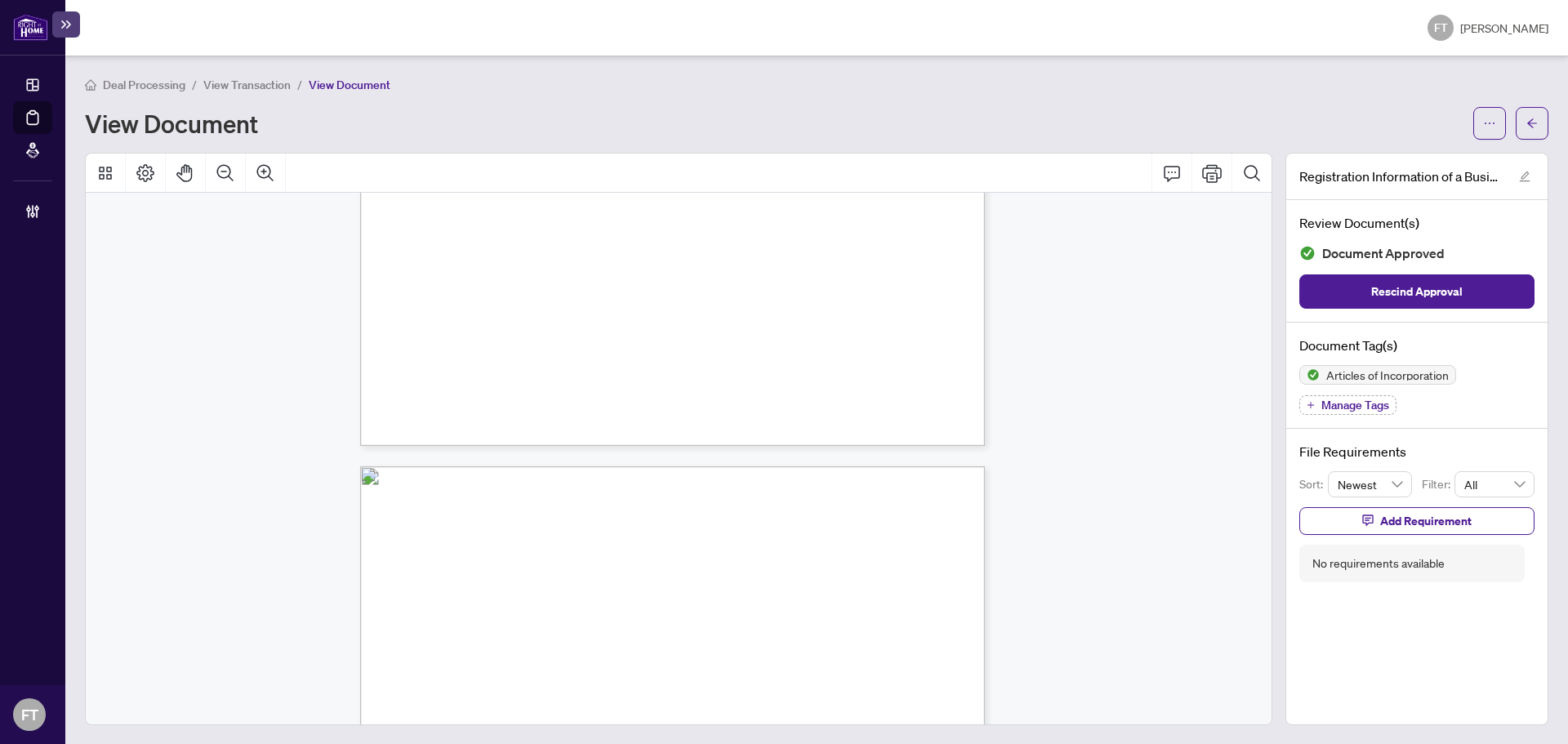 scroll, scrollTop: 1138, scrollLeft: 0, axis: vertical 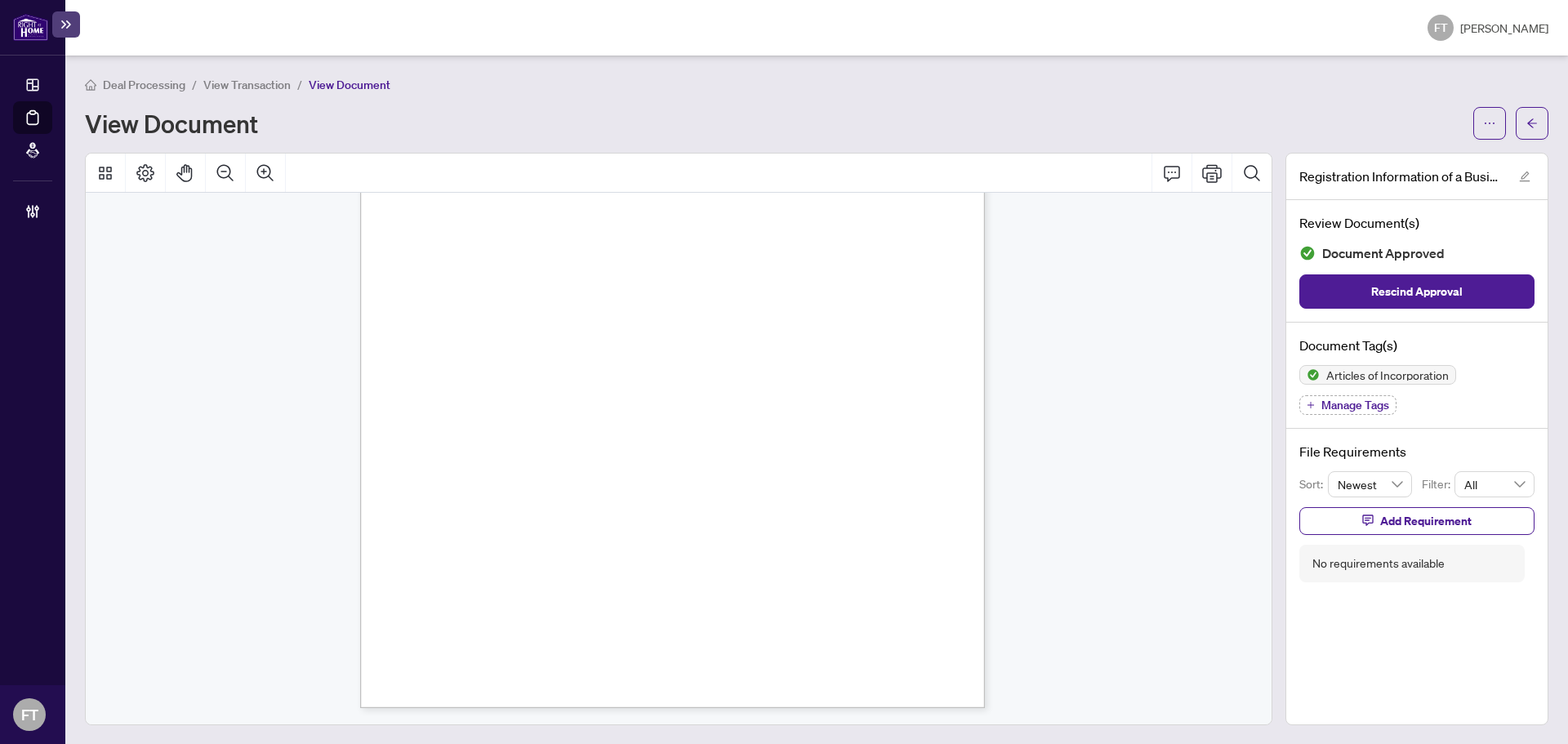 click on "View Transaction" at bounding box center [247, 85] 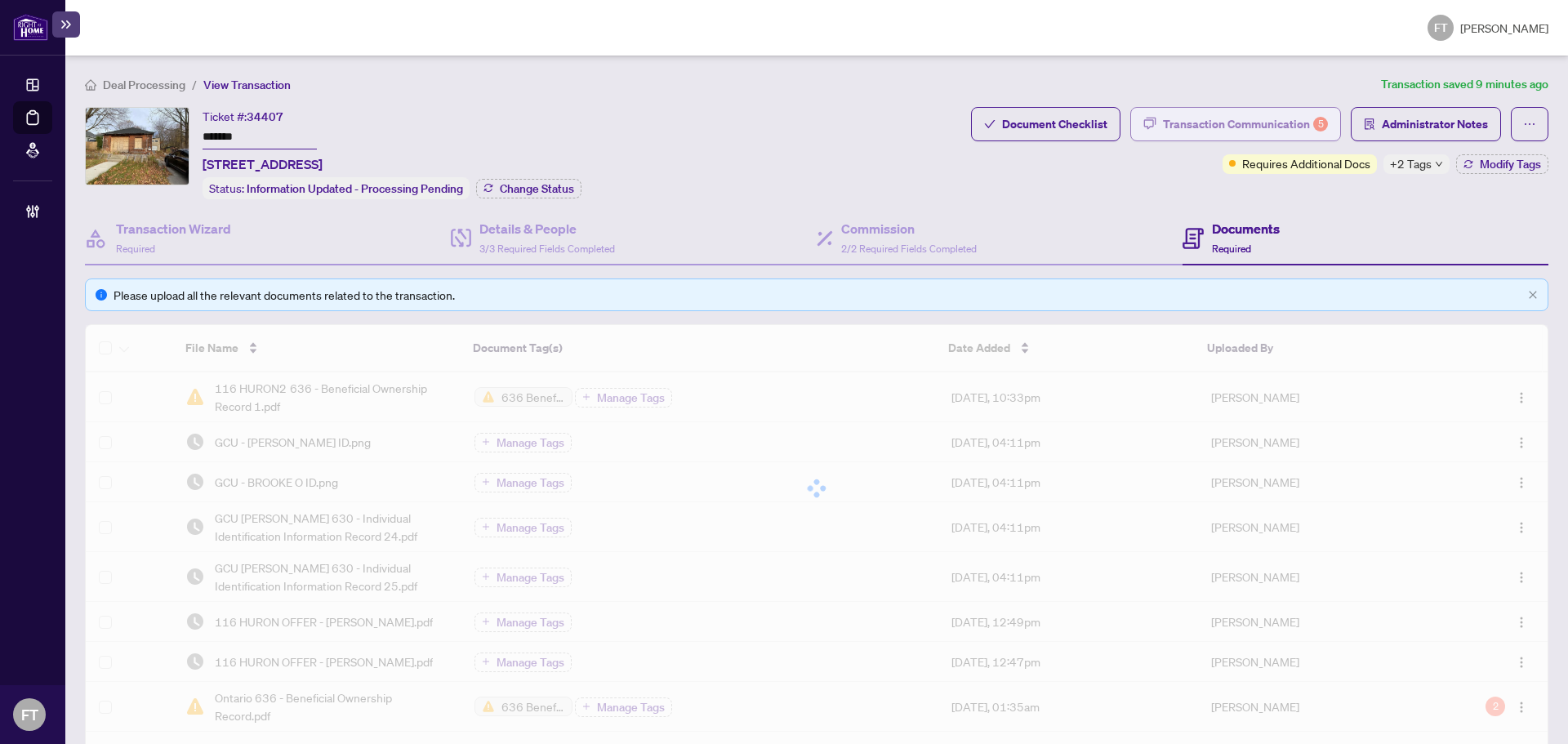 click on "5" at bounding box center [1321, 124] 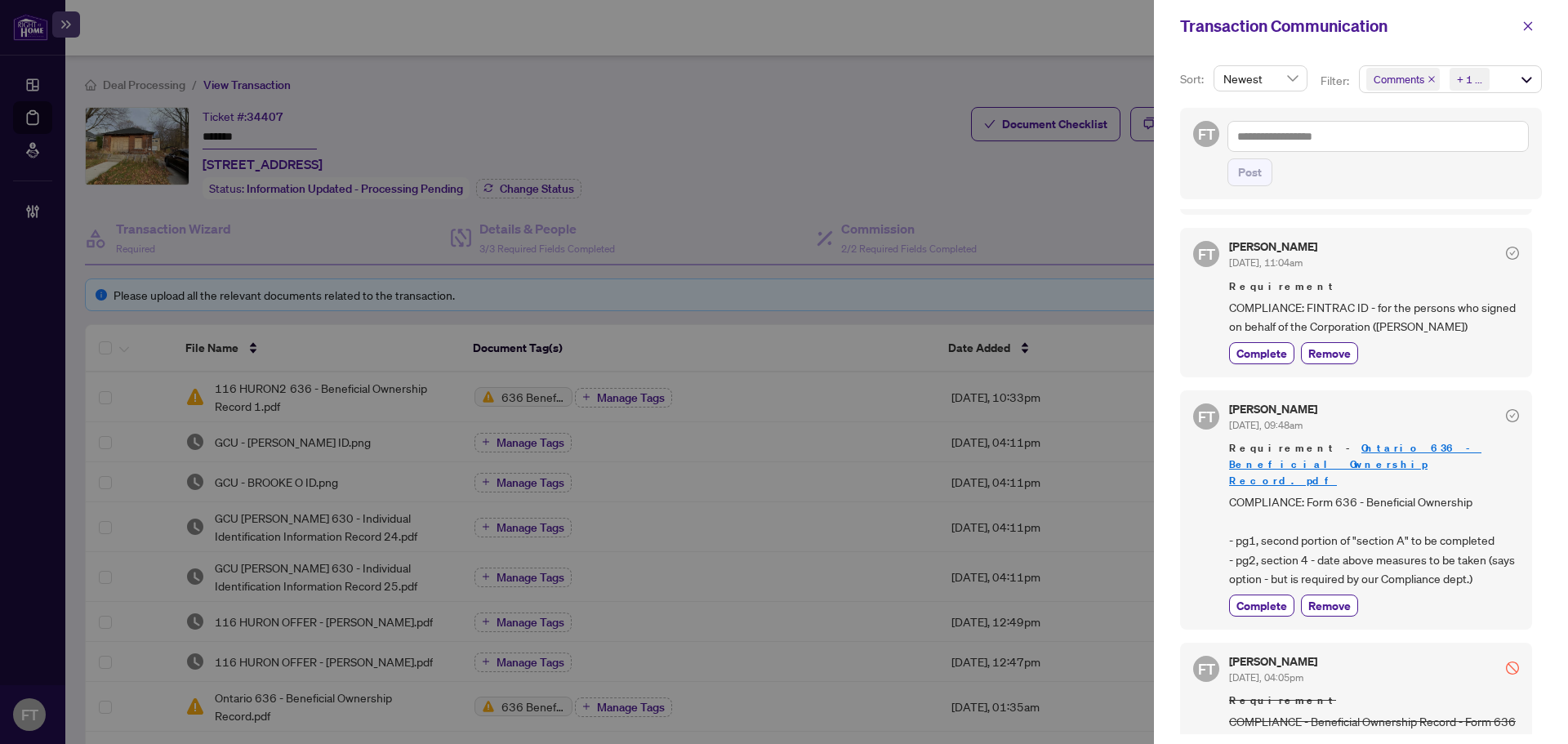 scroll, scrollTop: 653, scrollLeft: 0, axis: vertical 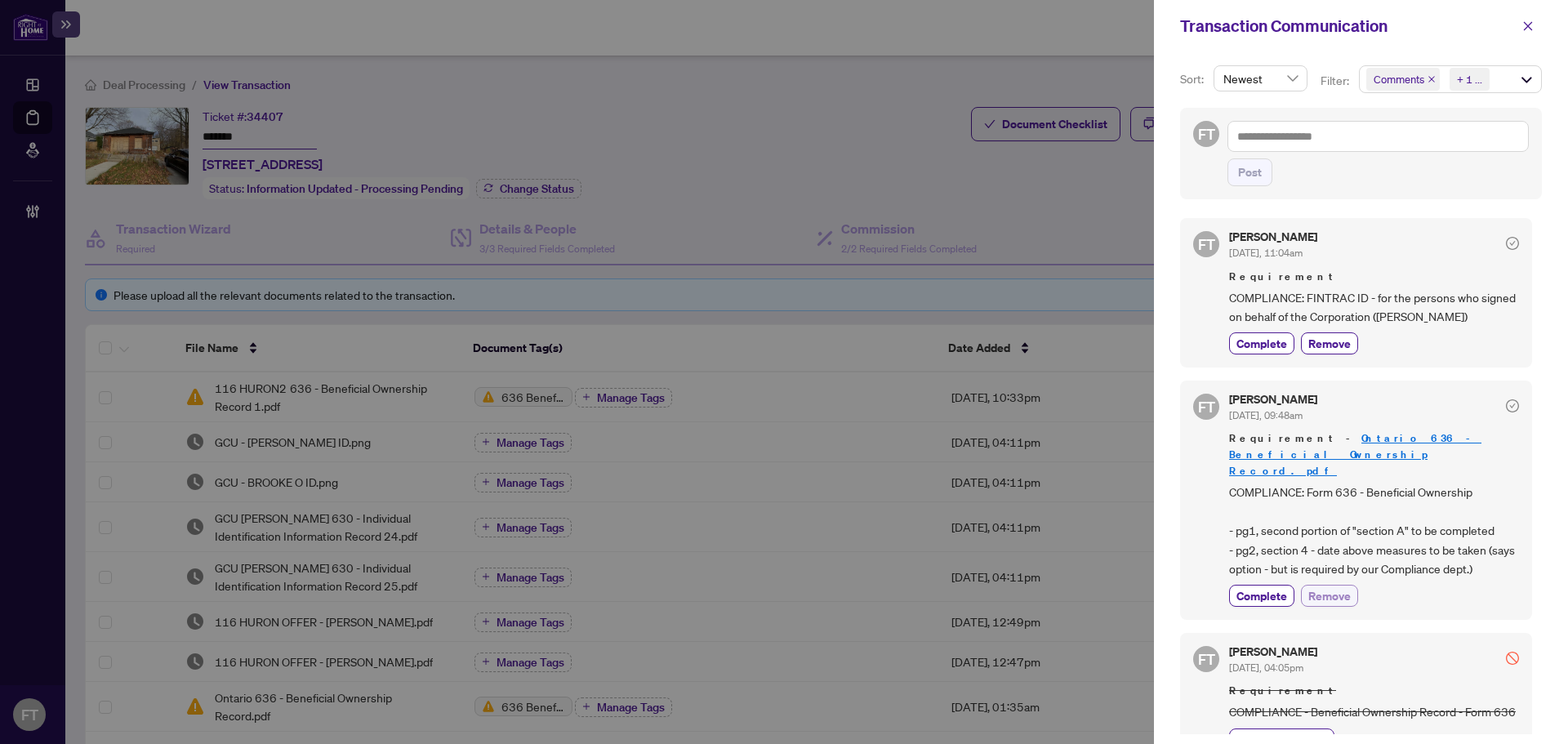 click on "Remove" at bounding box center (1330, 595) 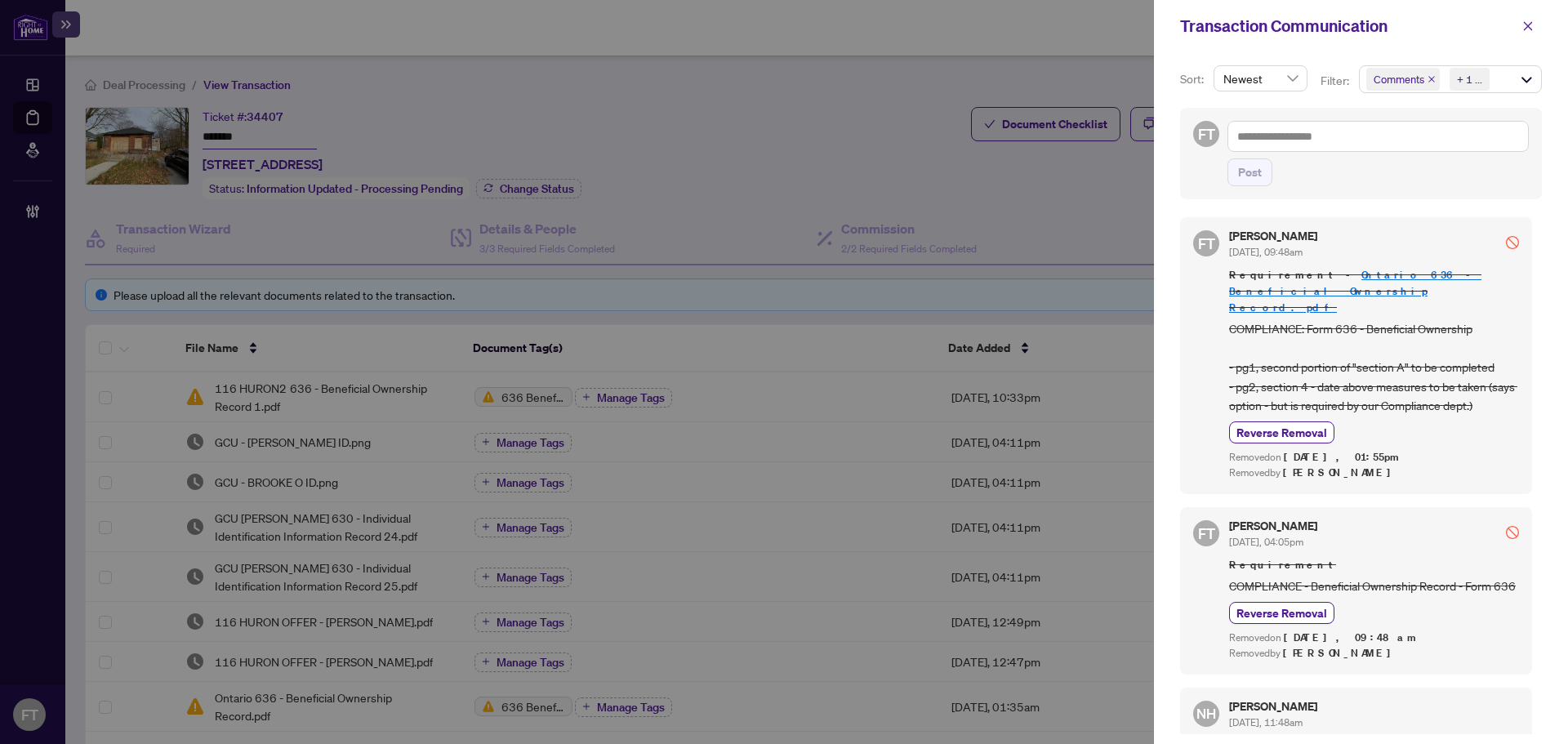 scroll, scrollTop: 653, scrollLeft: 0, axis: vertical 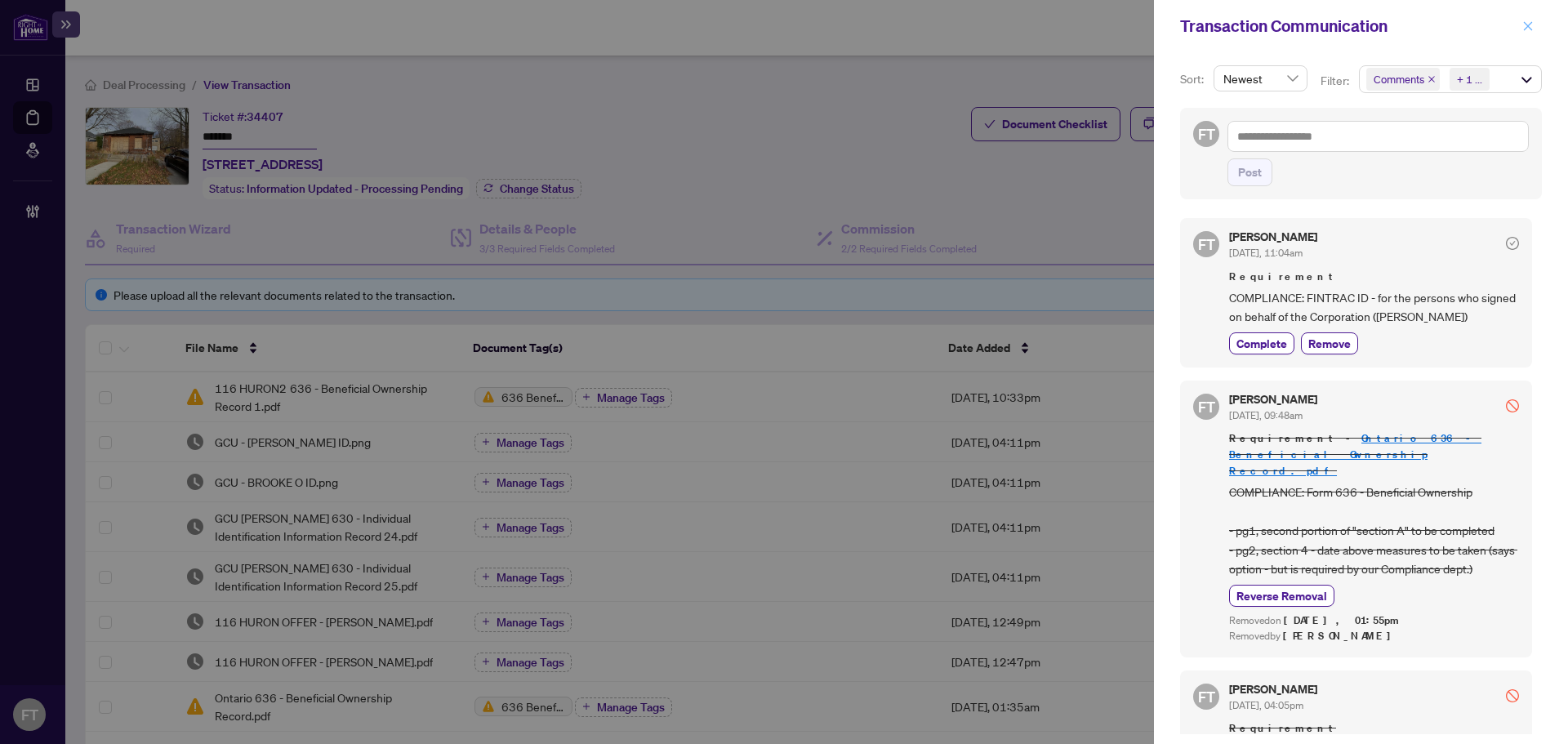 click 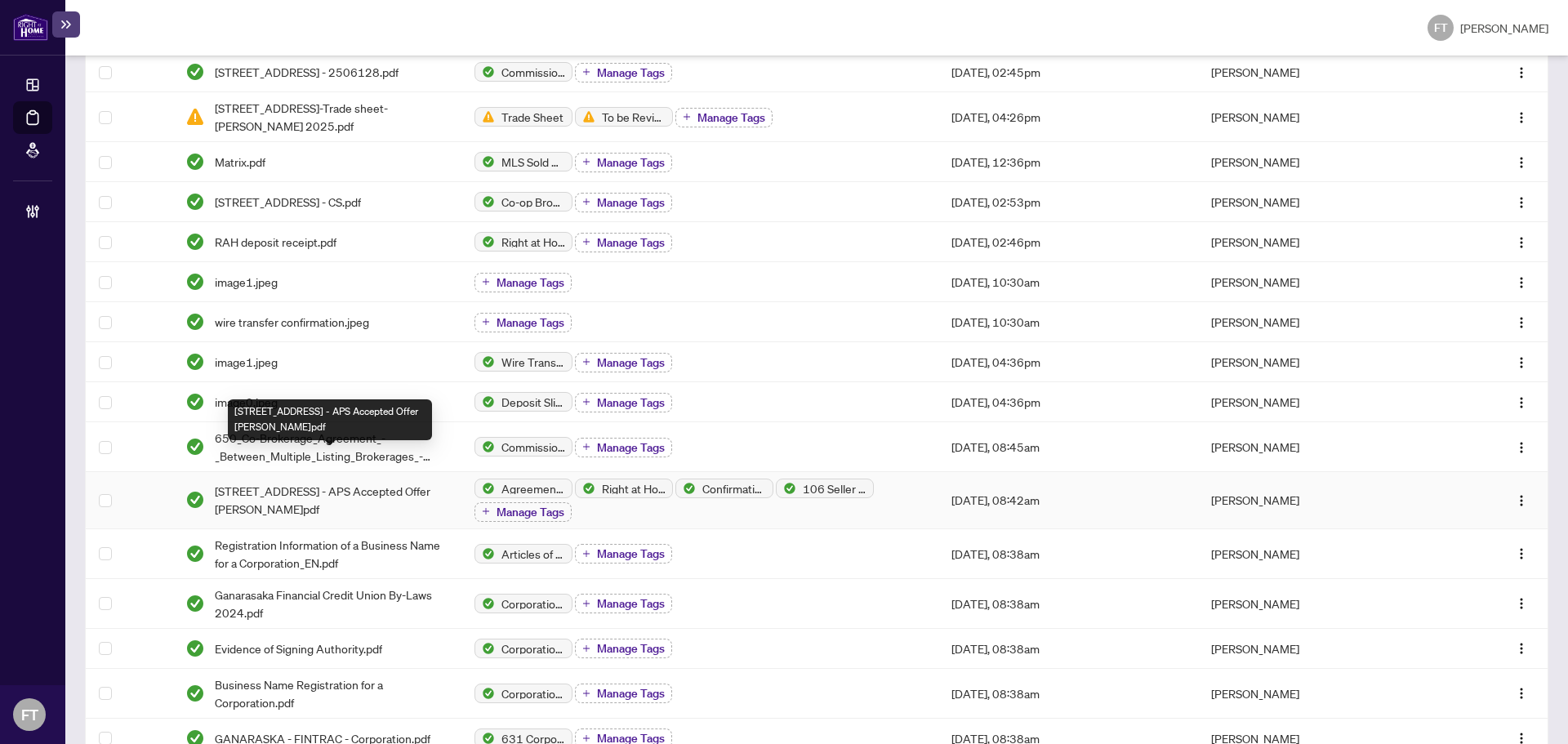 scroll, scrollTop: 1307, scrollLeft: 0, axis: vertical 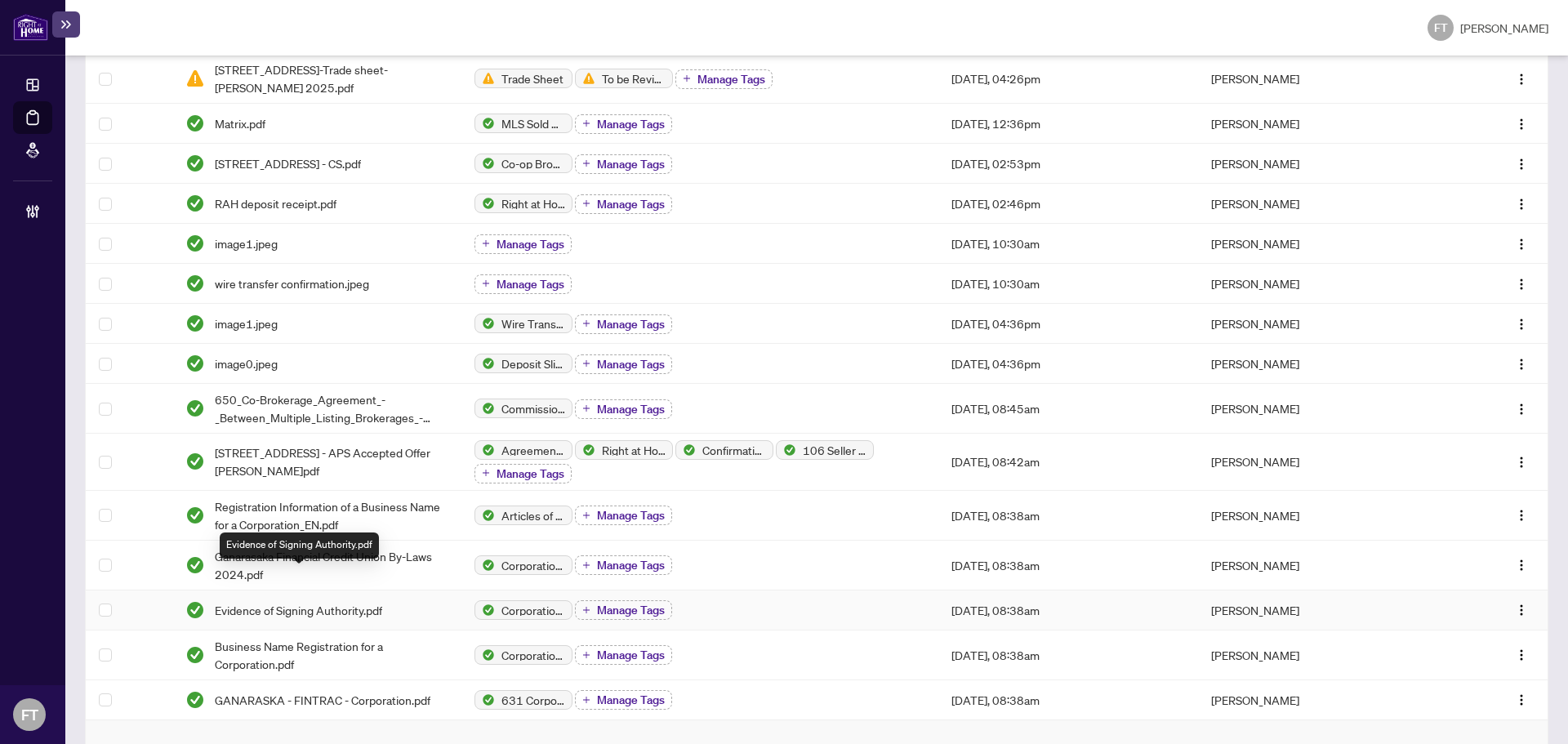 click on "Evidence of Signing Authority.pdf" at bounding box center [298, 610] 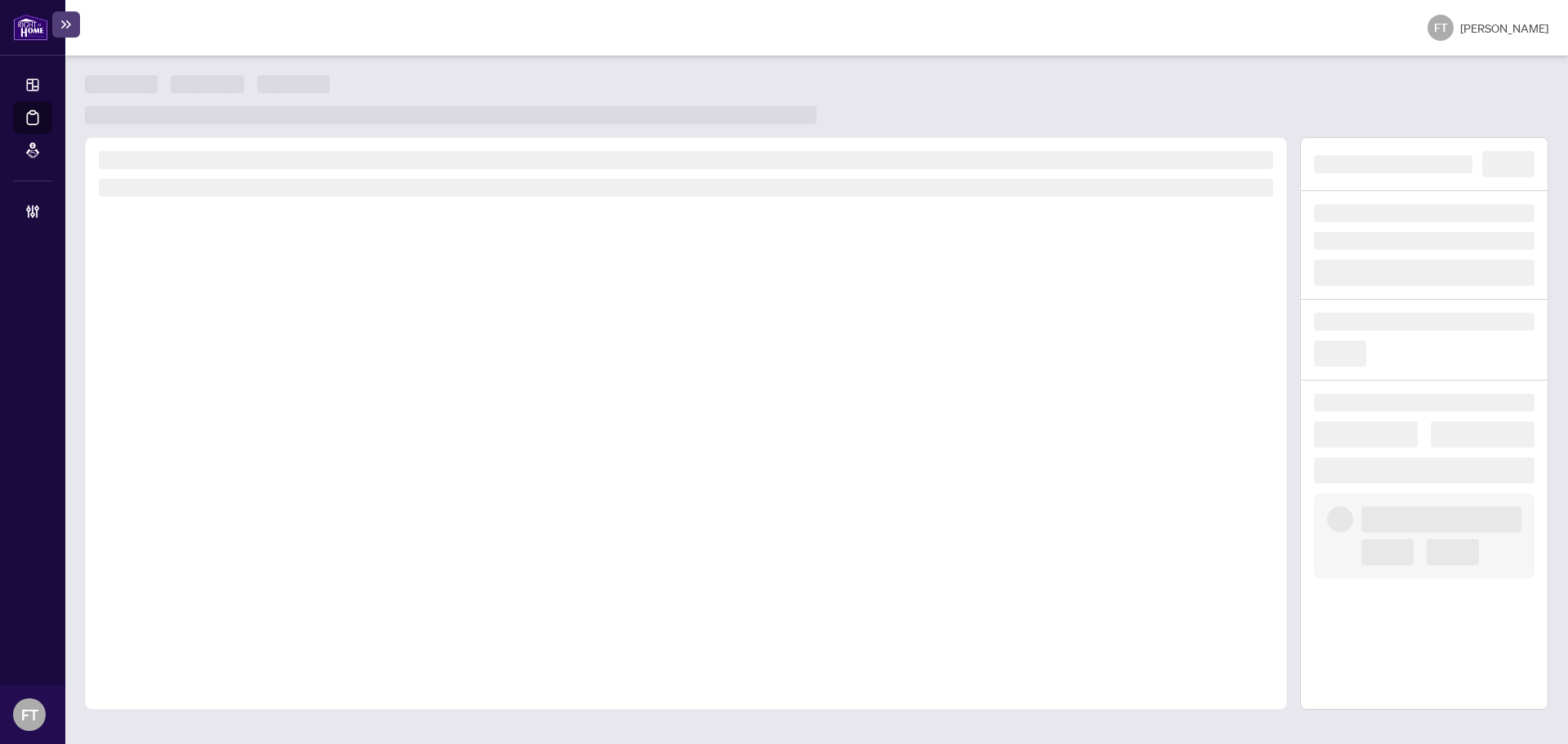 scroll, scrollTop: 0, scrollLeft: 0, axis: both 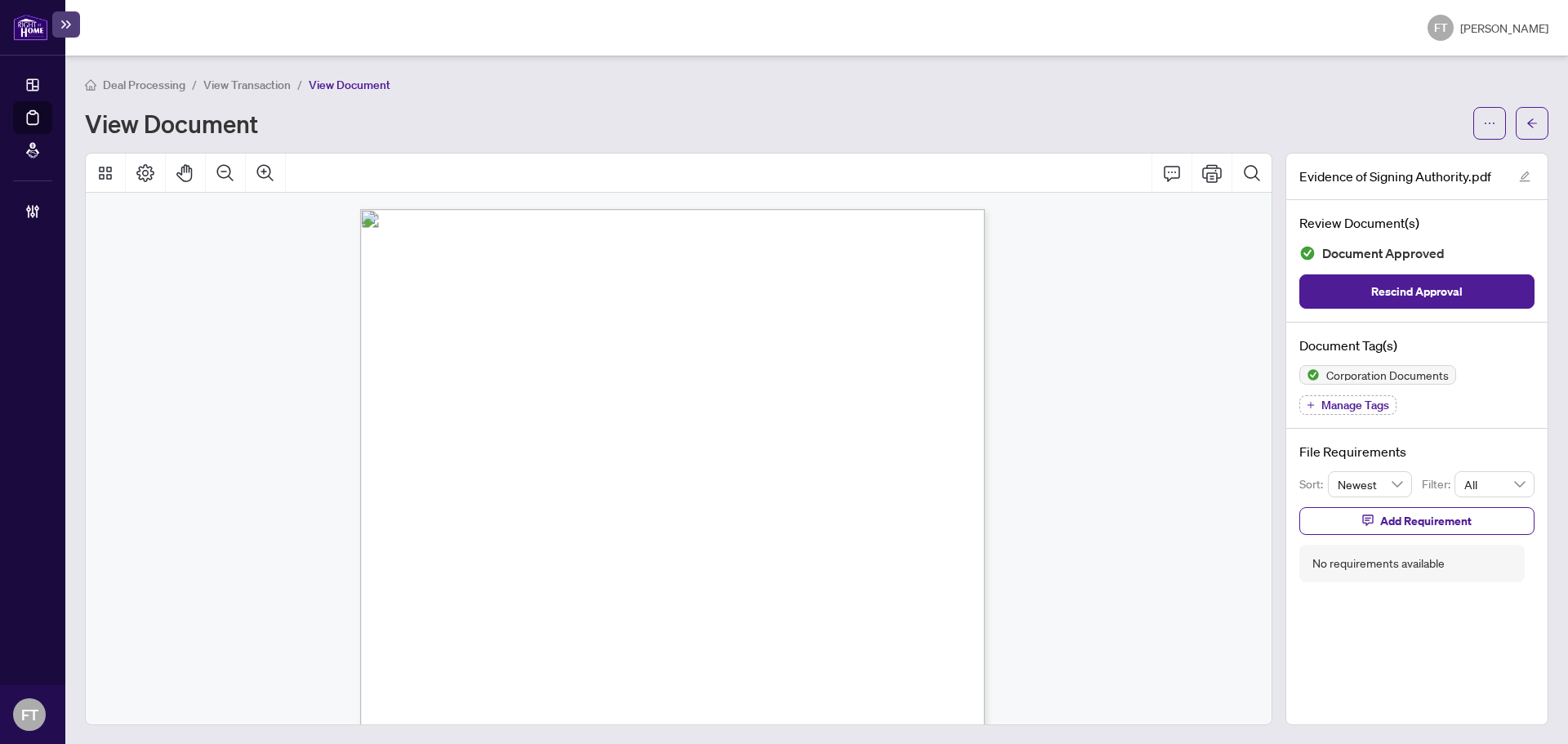 drag, startPoint x: 245, startPoint y: 82, endPoint x: 1557, endPoint y: 42, distance: 1312.6096 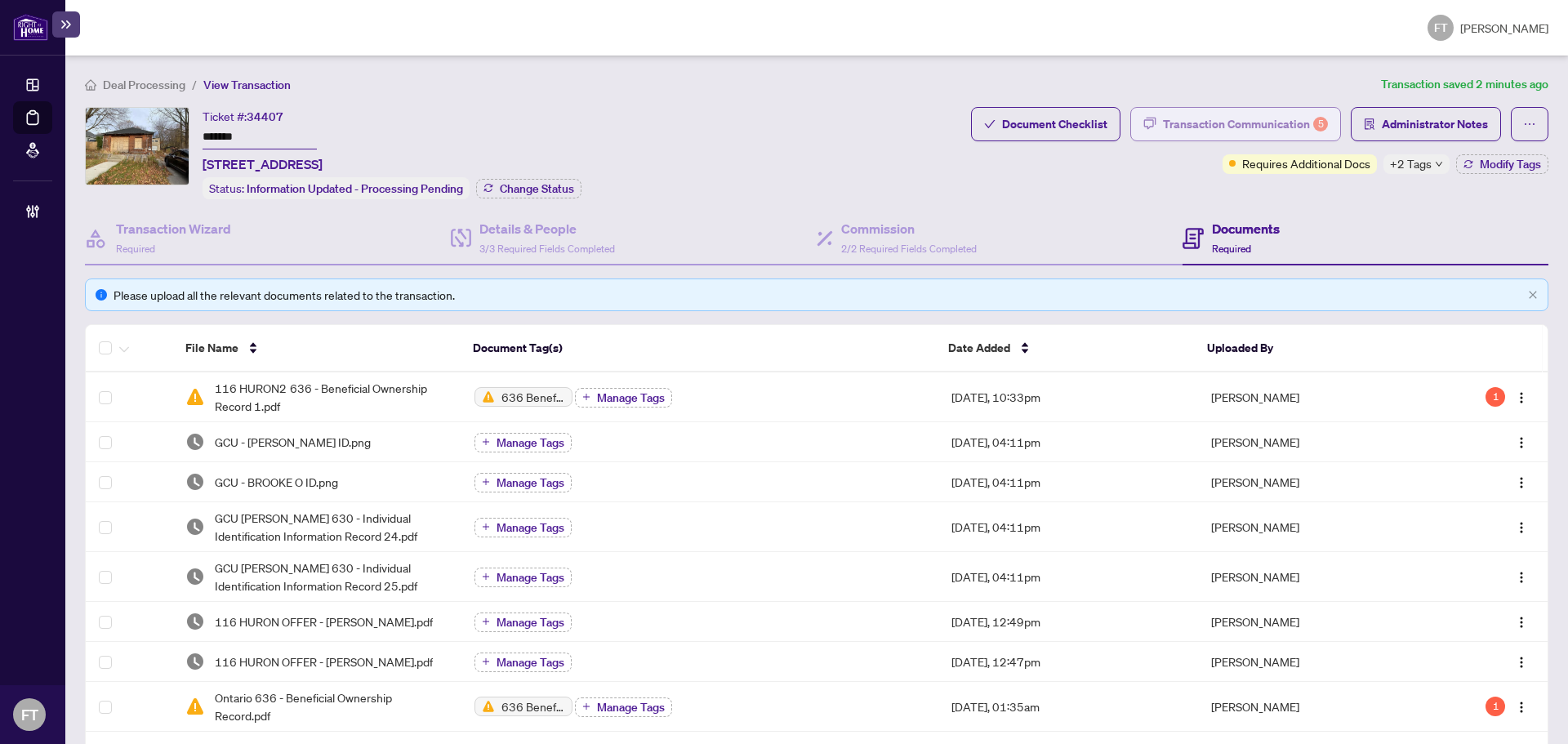 click on "Transaction Communication 5" at bounding box center (1245, 124) 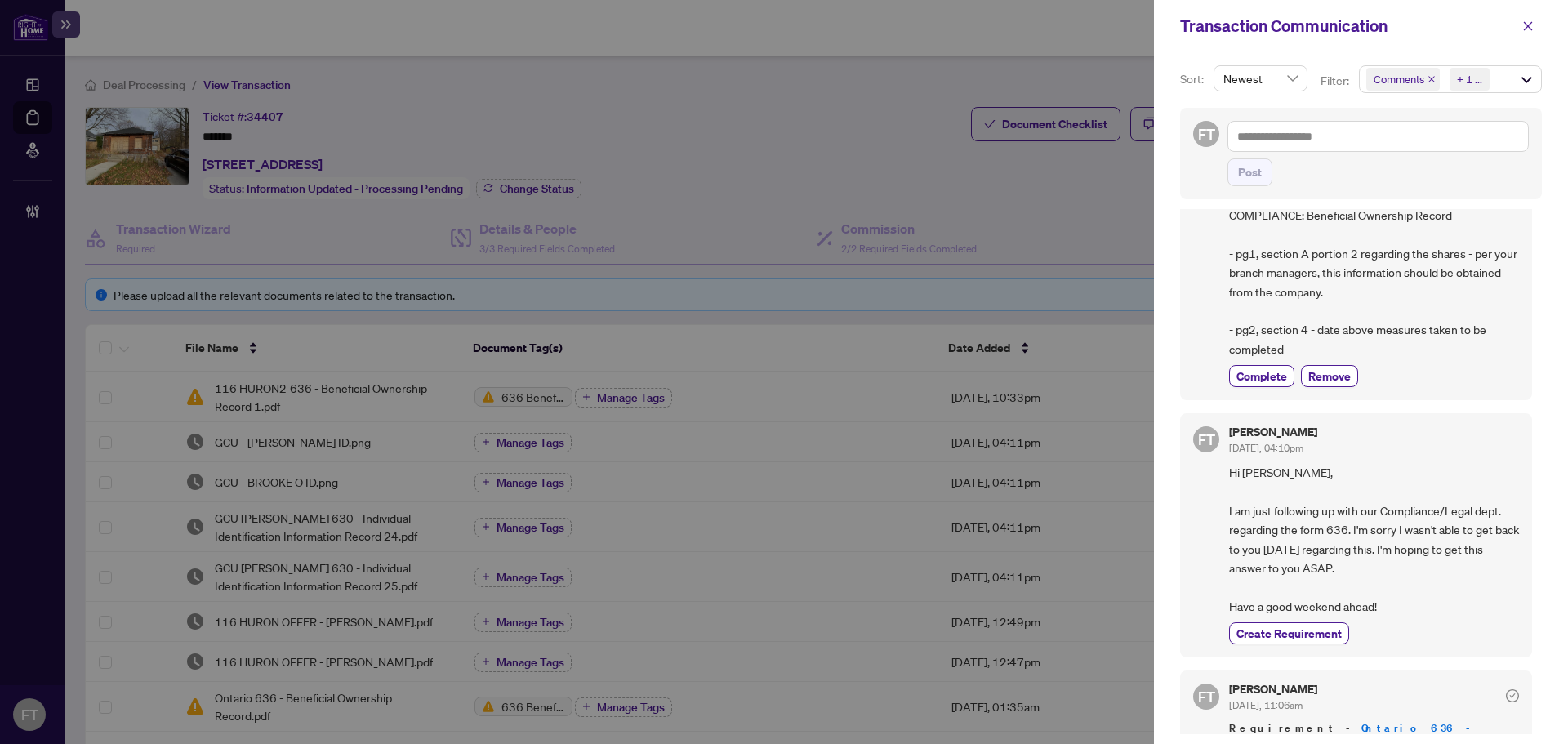 scroll, scrollTop: 327, scrollLeft: 0, axis: vertical 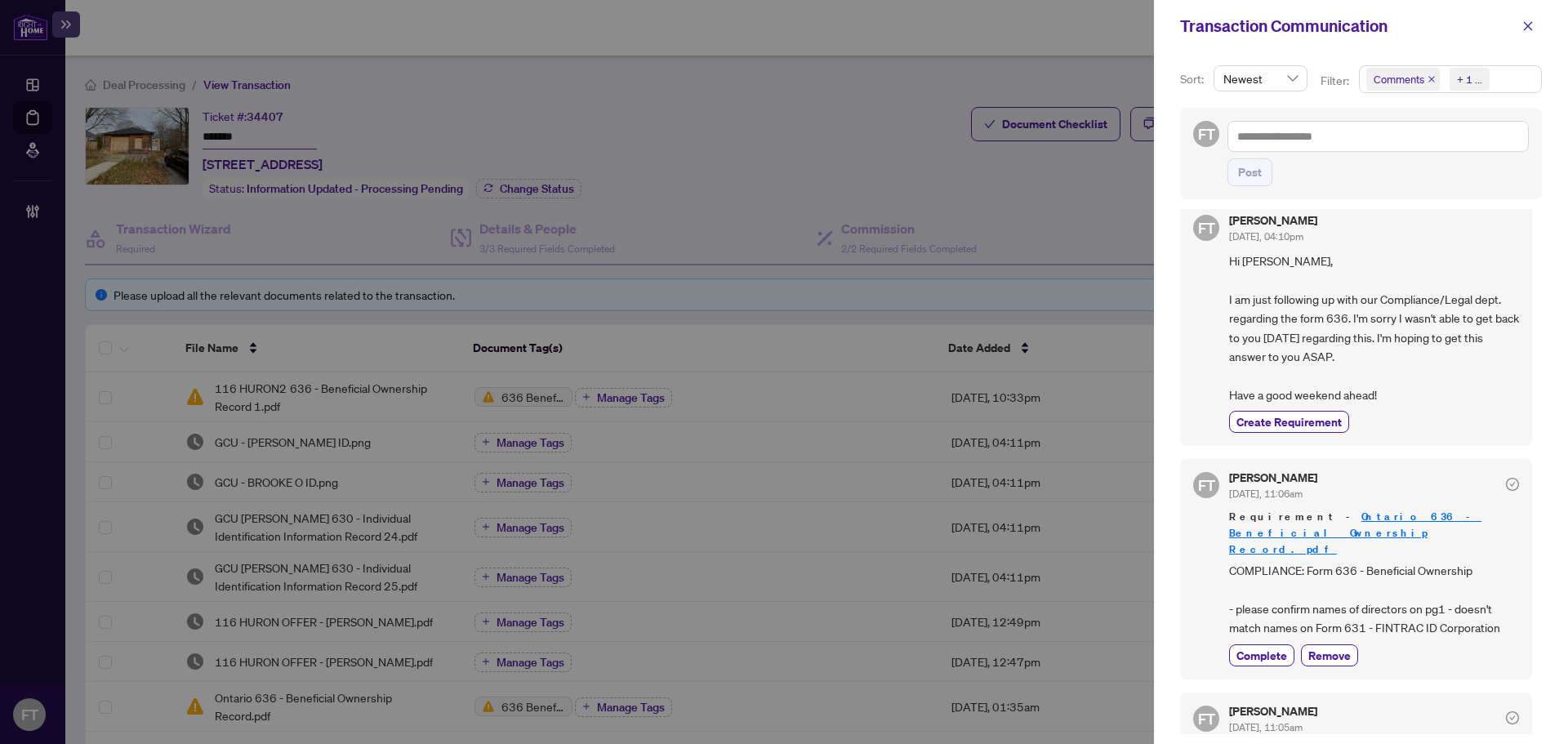 click on "Comments Requirements + 1 ..." at bounding box center [1450, 79] 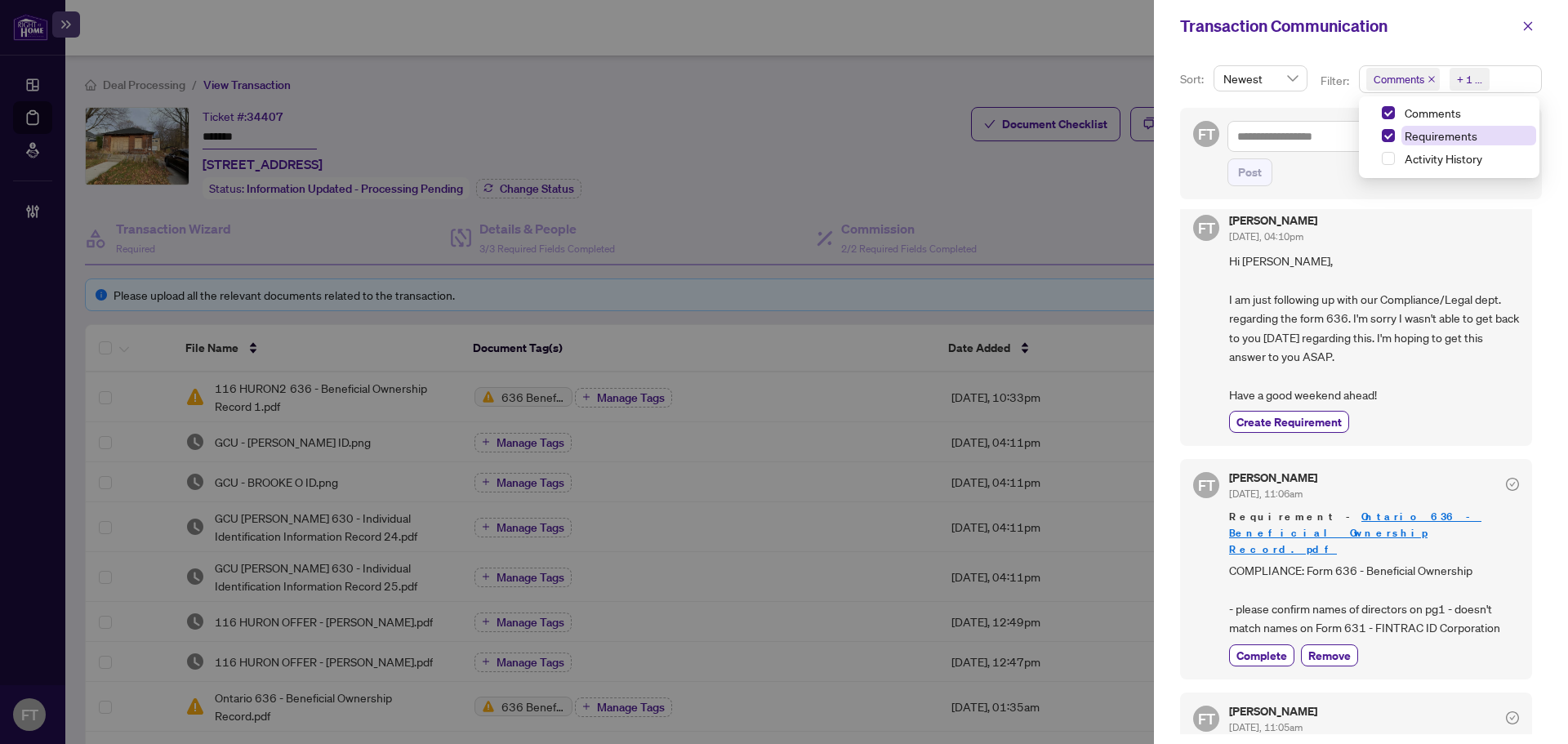 click on "Requirements" at bounding box center [1468, 136] 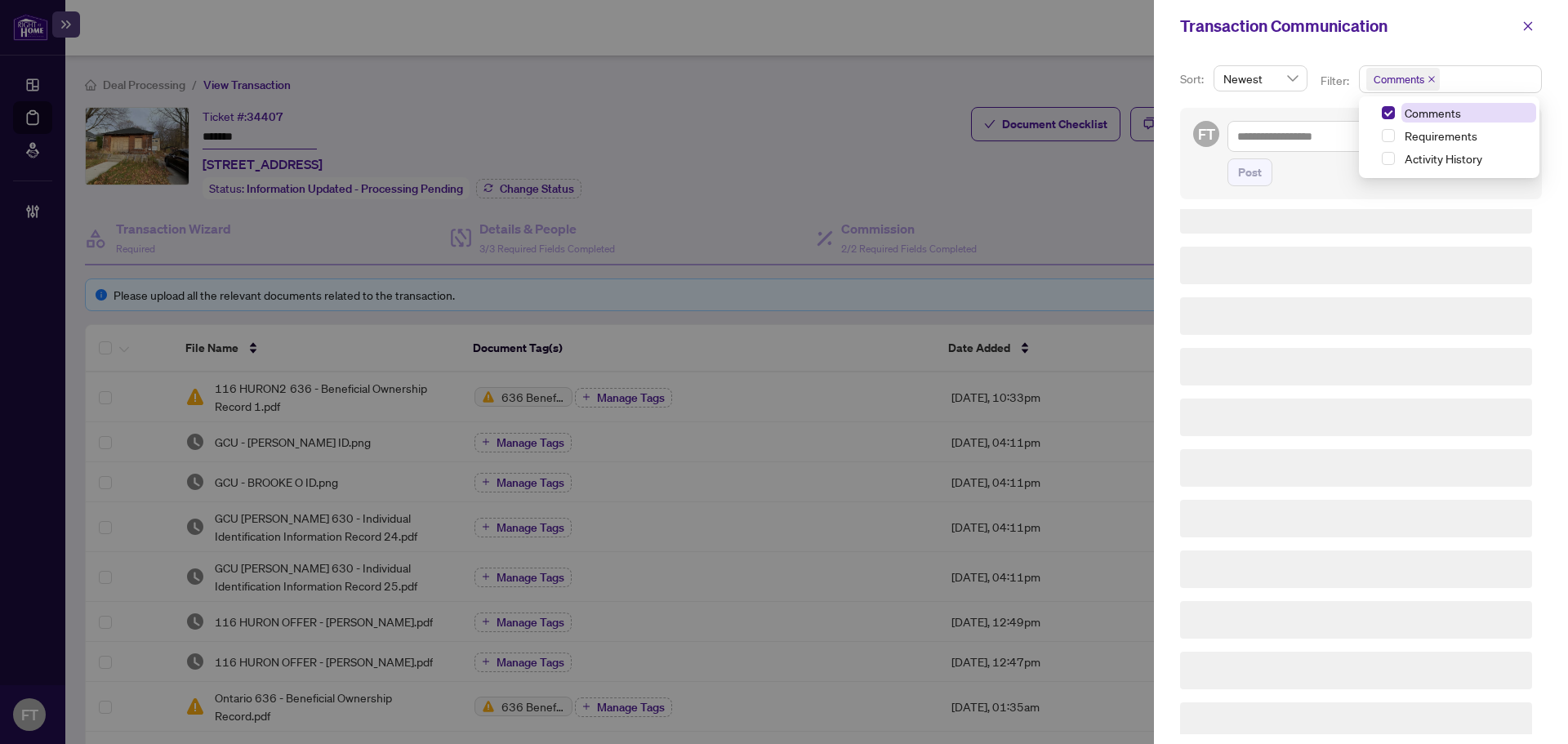 scroll, scrollTop: 0, scrollLeft: 0, axis: both 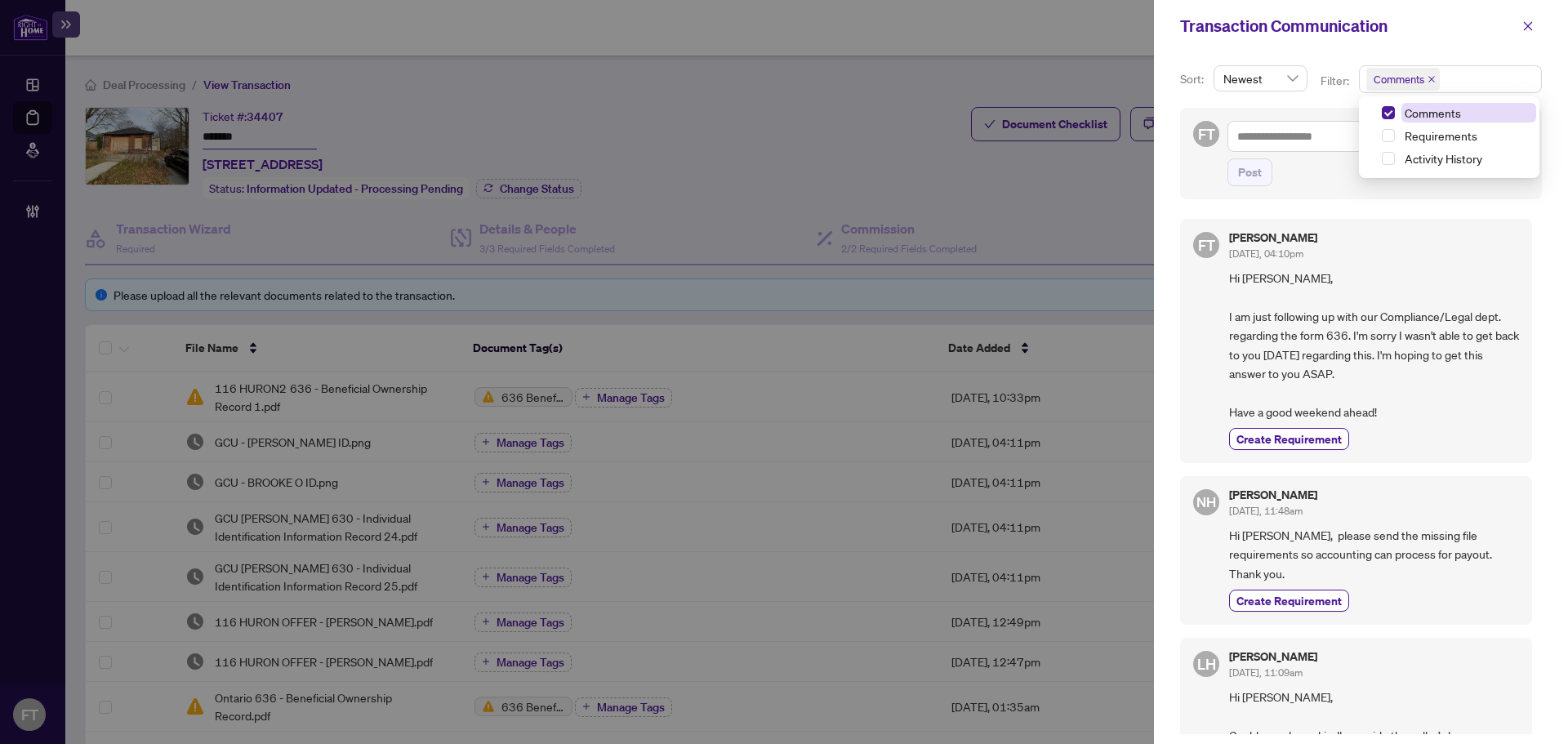 click on "Comments" at bounding box center (1432, 113) 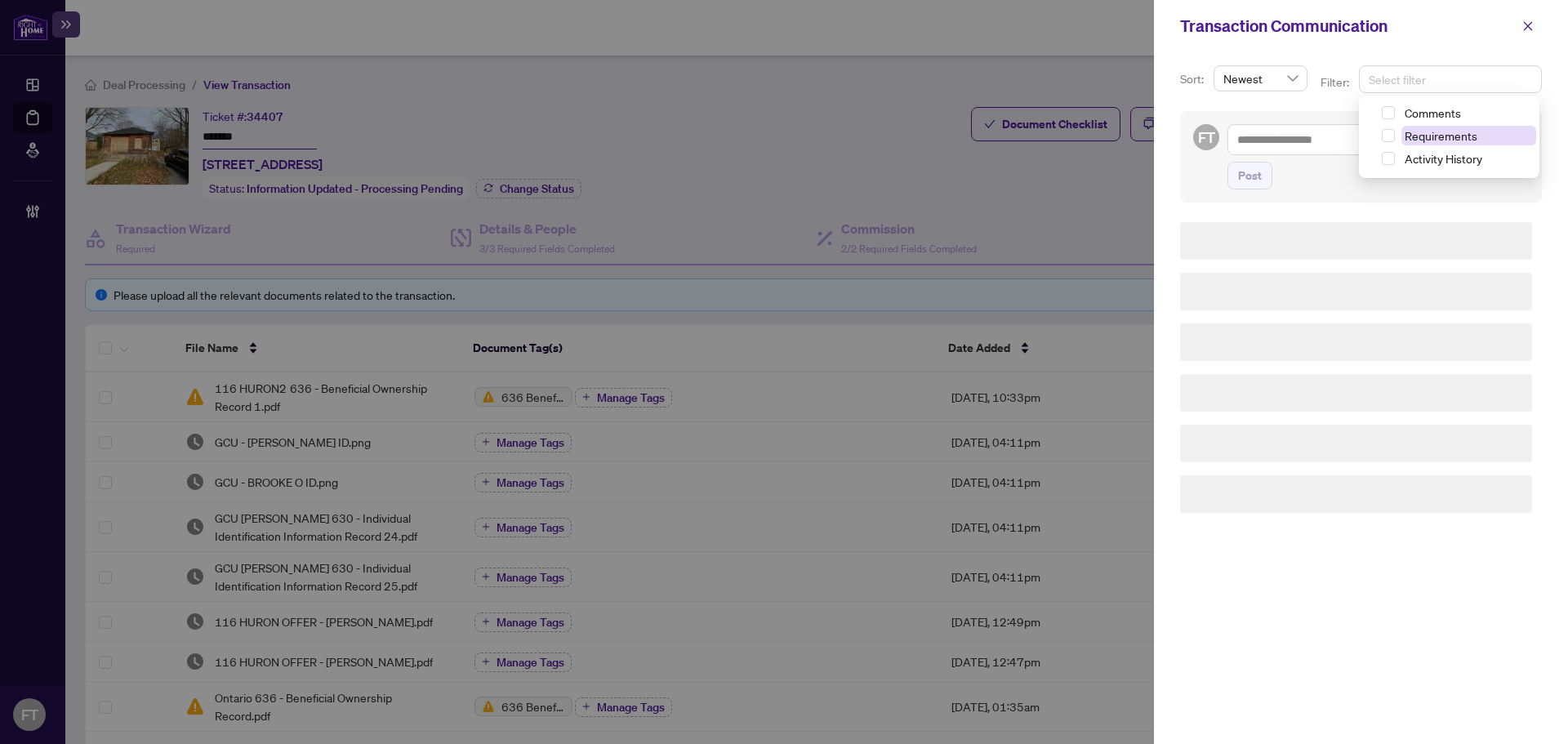 click on "Requirements" at bounding box center [1441, 136] 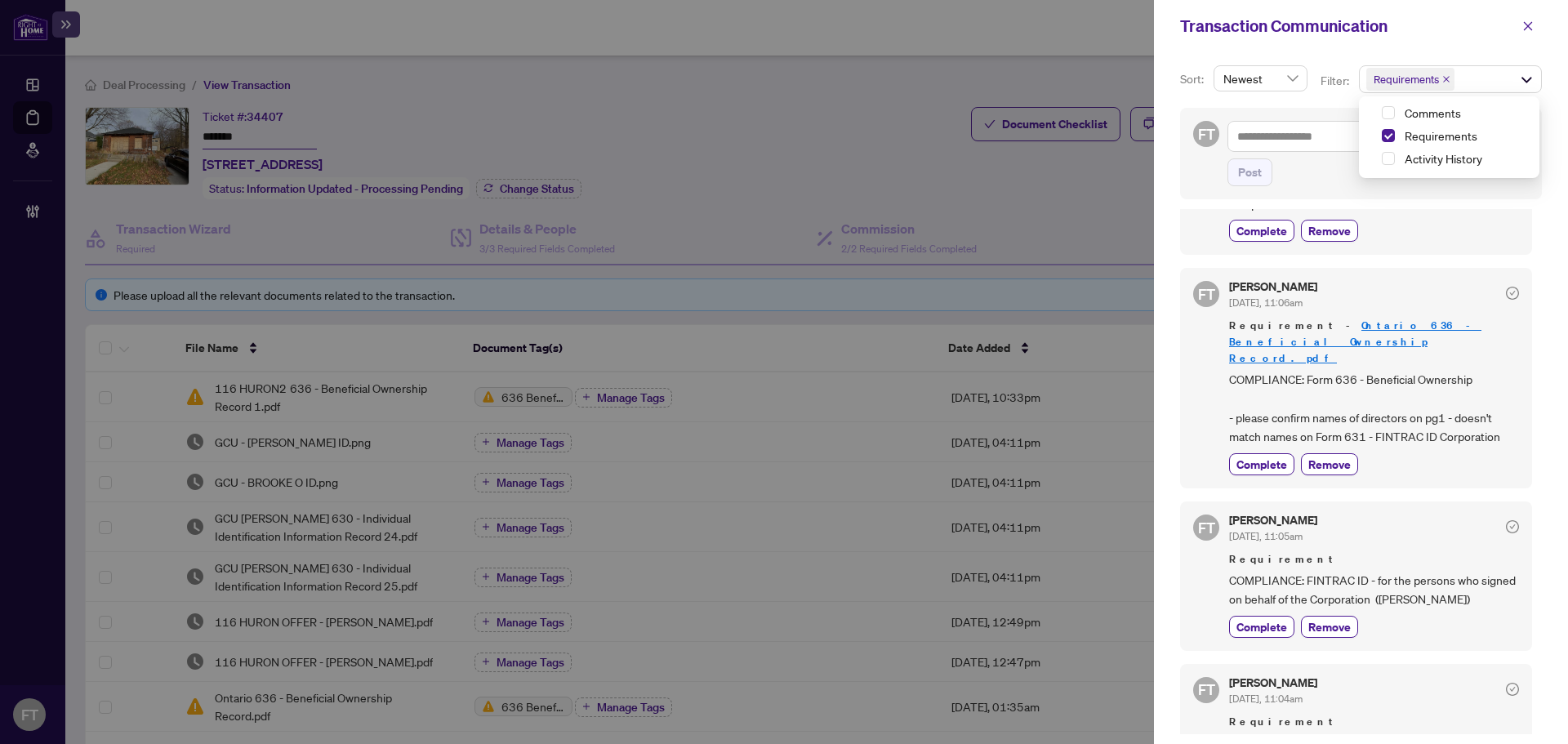 scroll, scrollTop: 245, scrollLeft: 0, axis: vertical 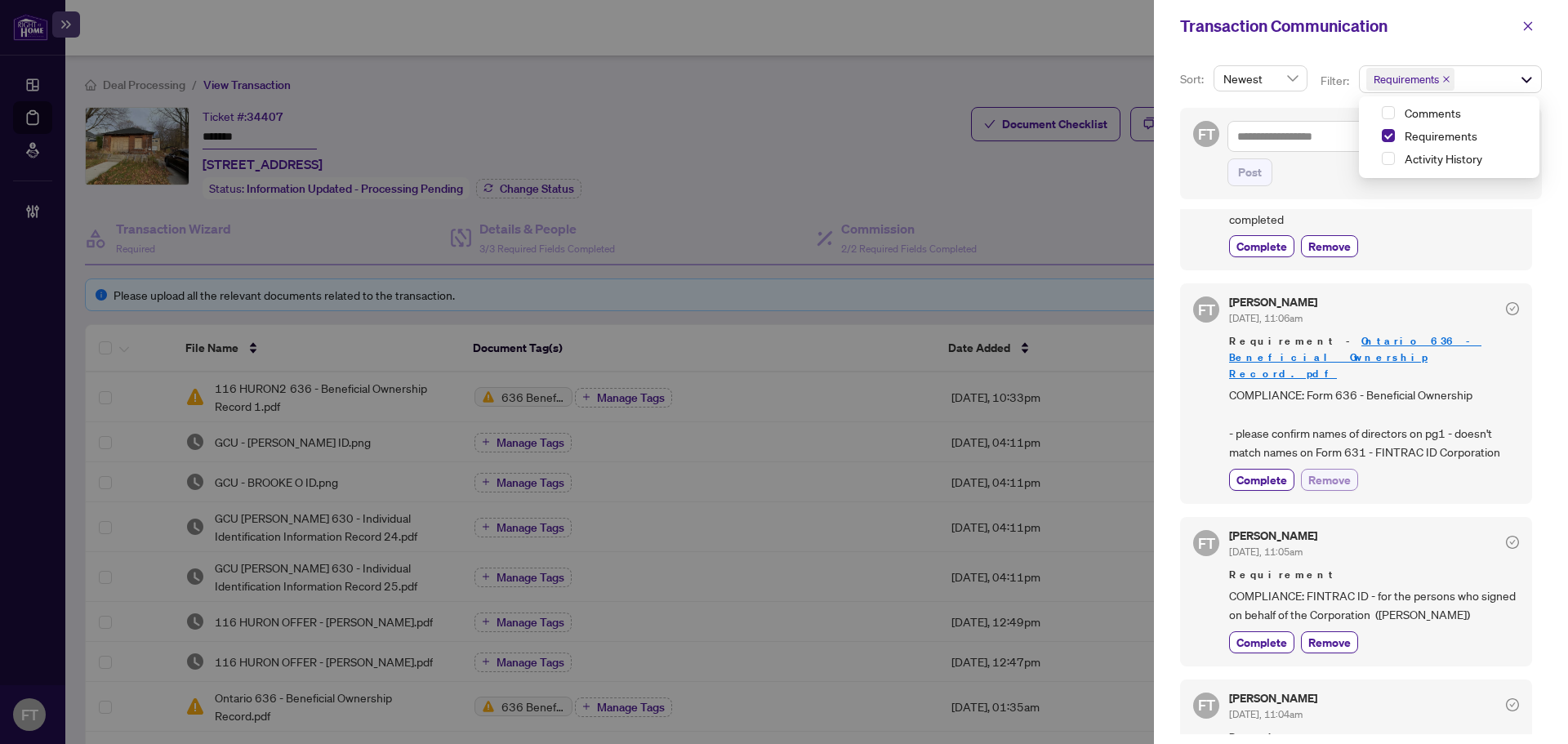 click on "Remove" at bounding box center (1330, 479) 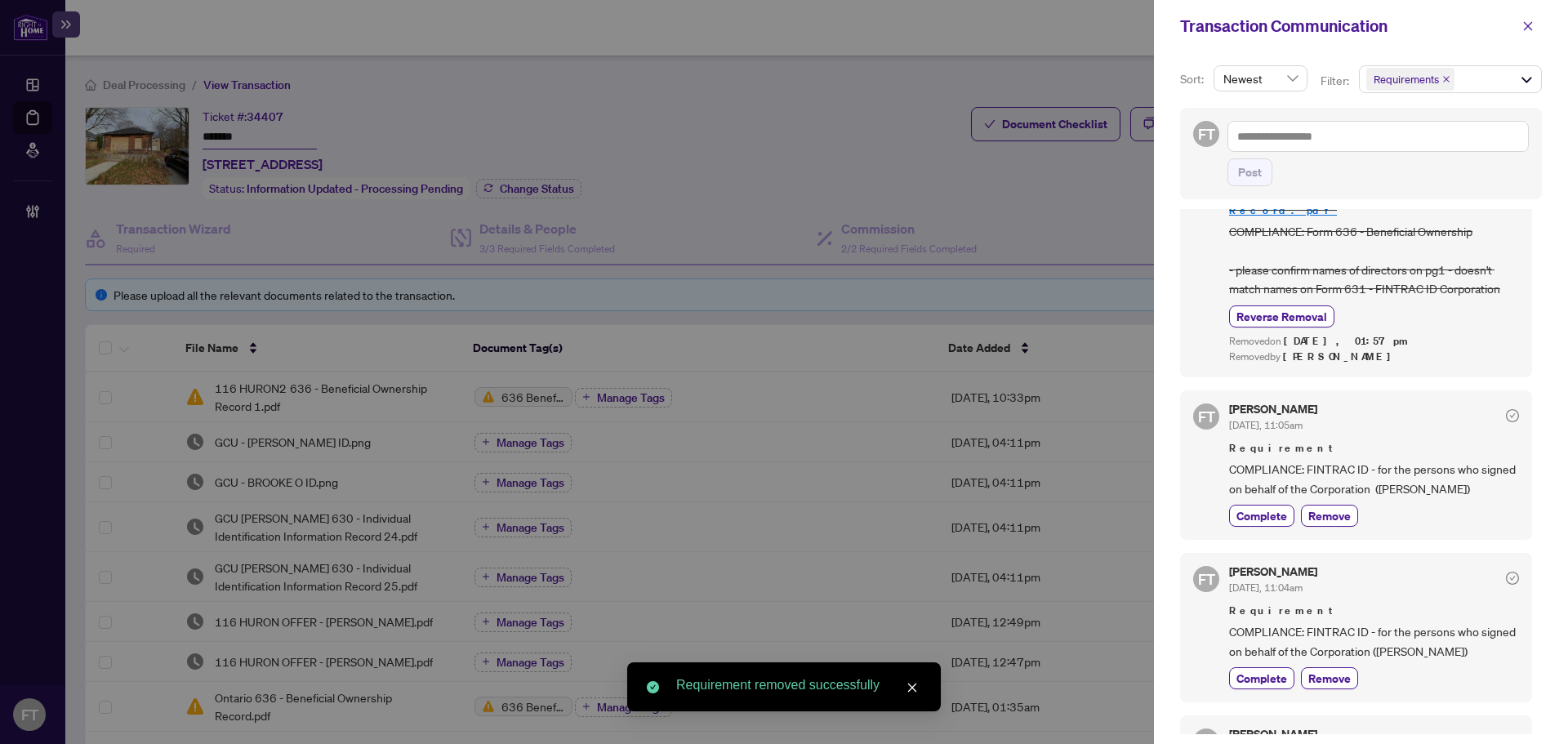 scroll, scrollTop: 490, scrollLeft: 0, axis: vertical 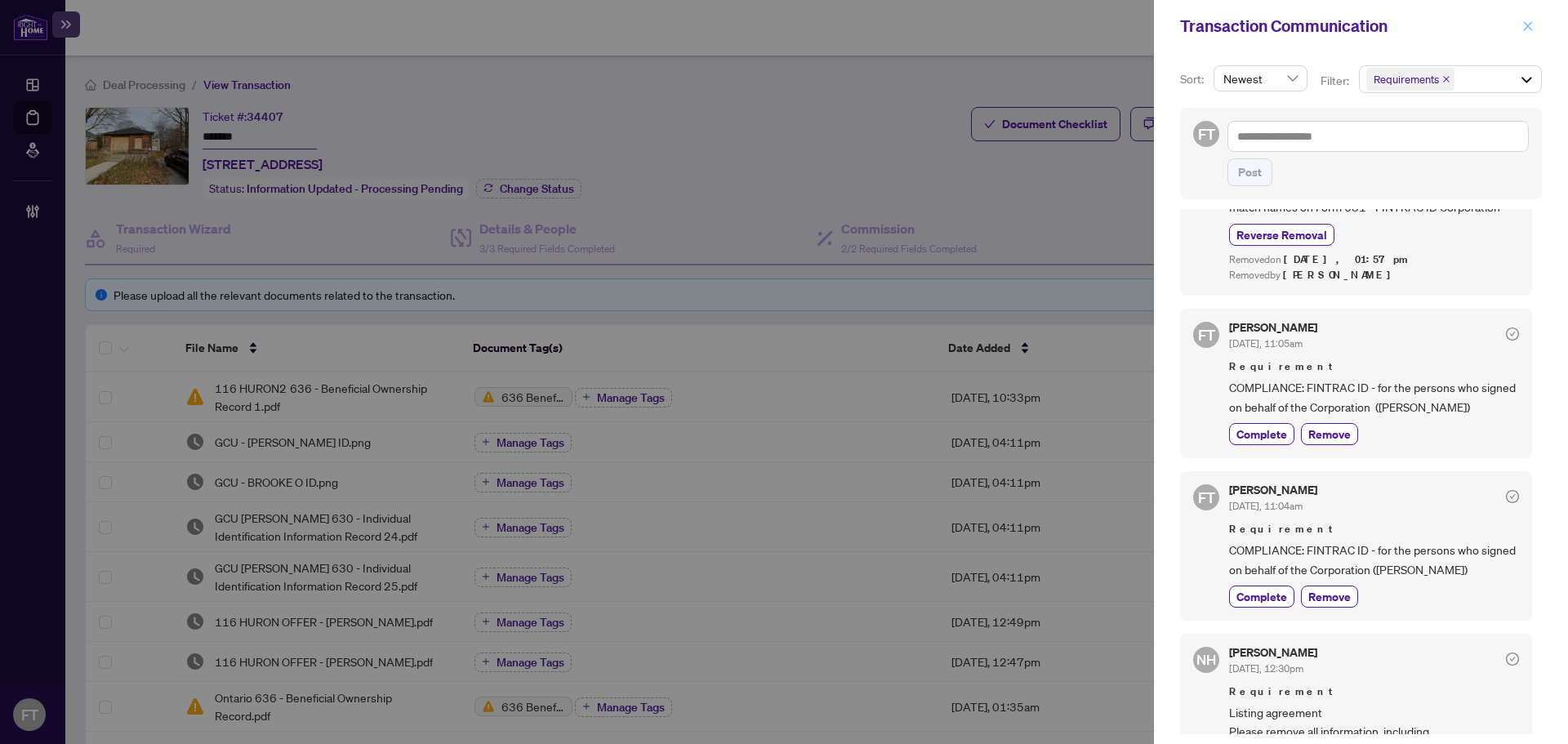 click 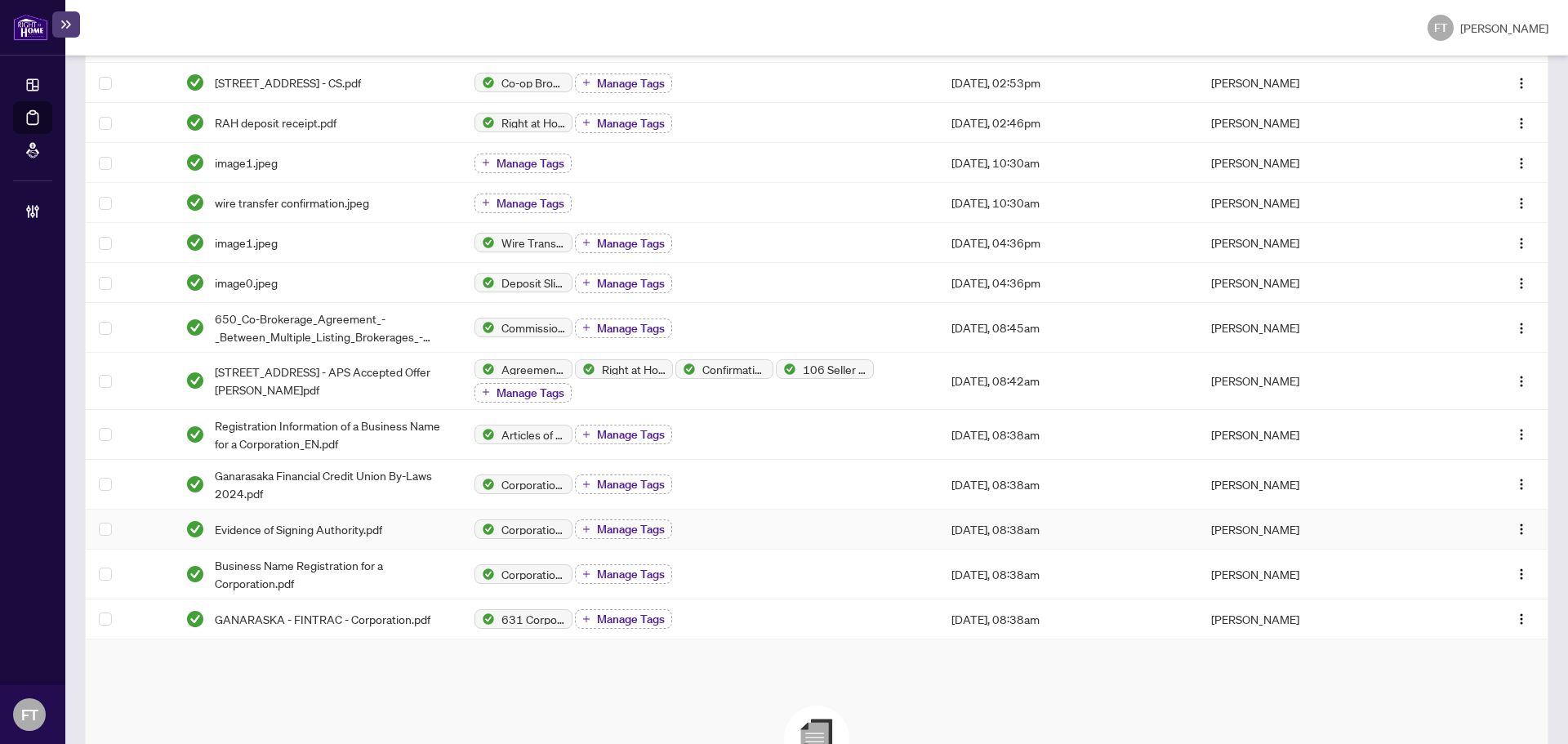 scroll, scrollTop: 1388, scrollLeft: 0, axis: vertical 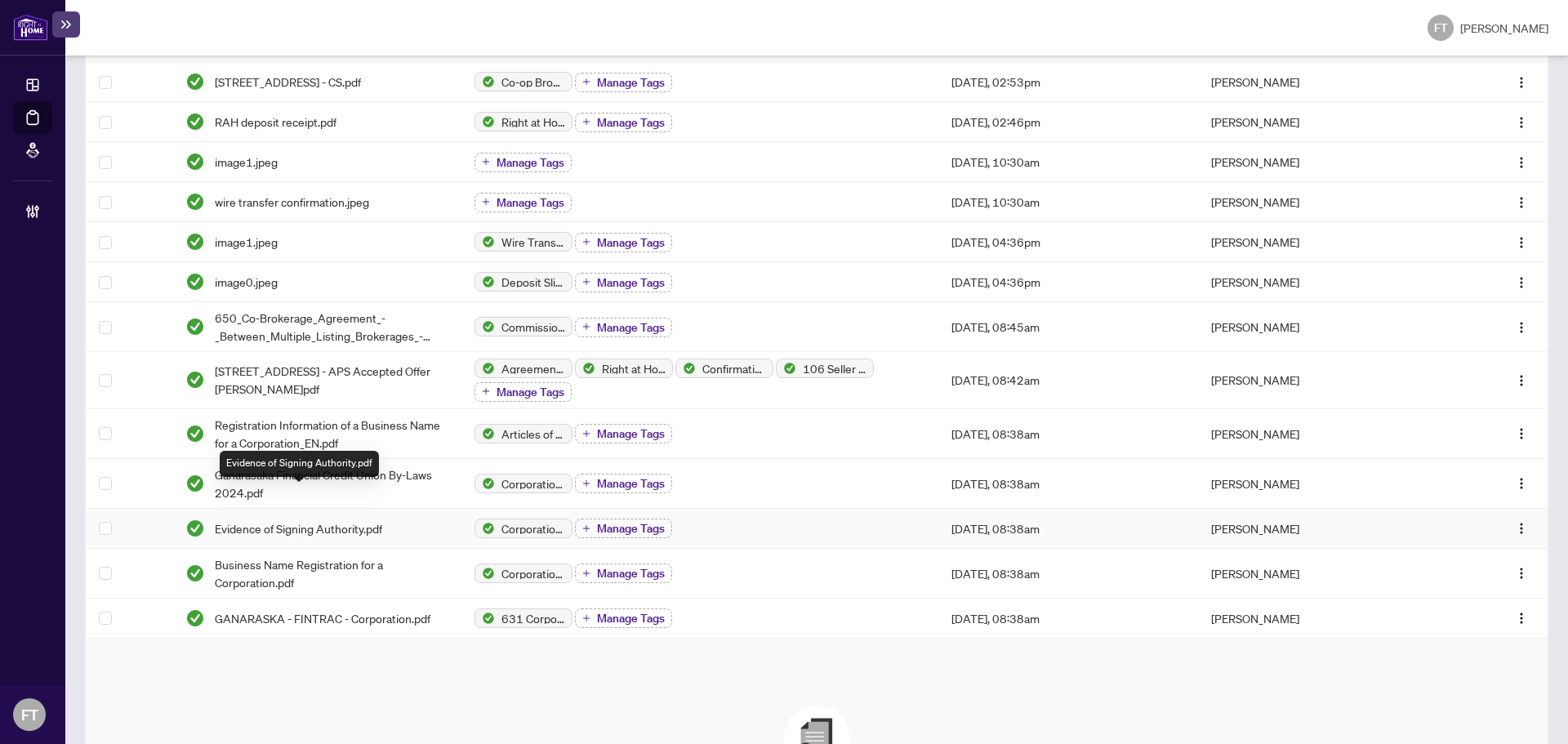 click on "Evidence of Signing Authority.pdf" at bounding box center (298, 528) 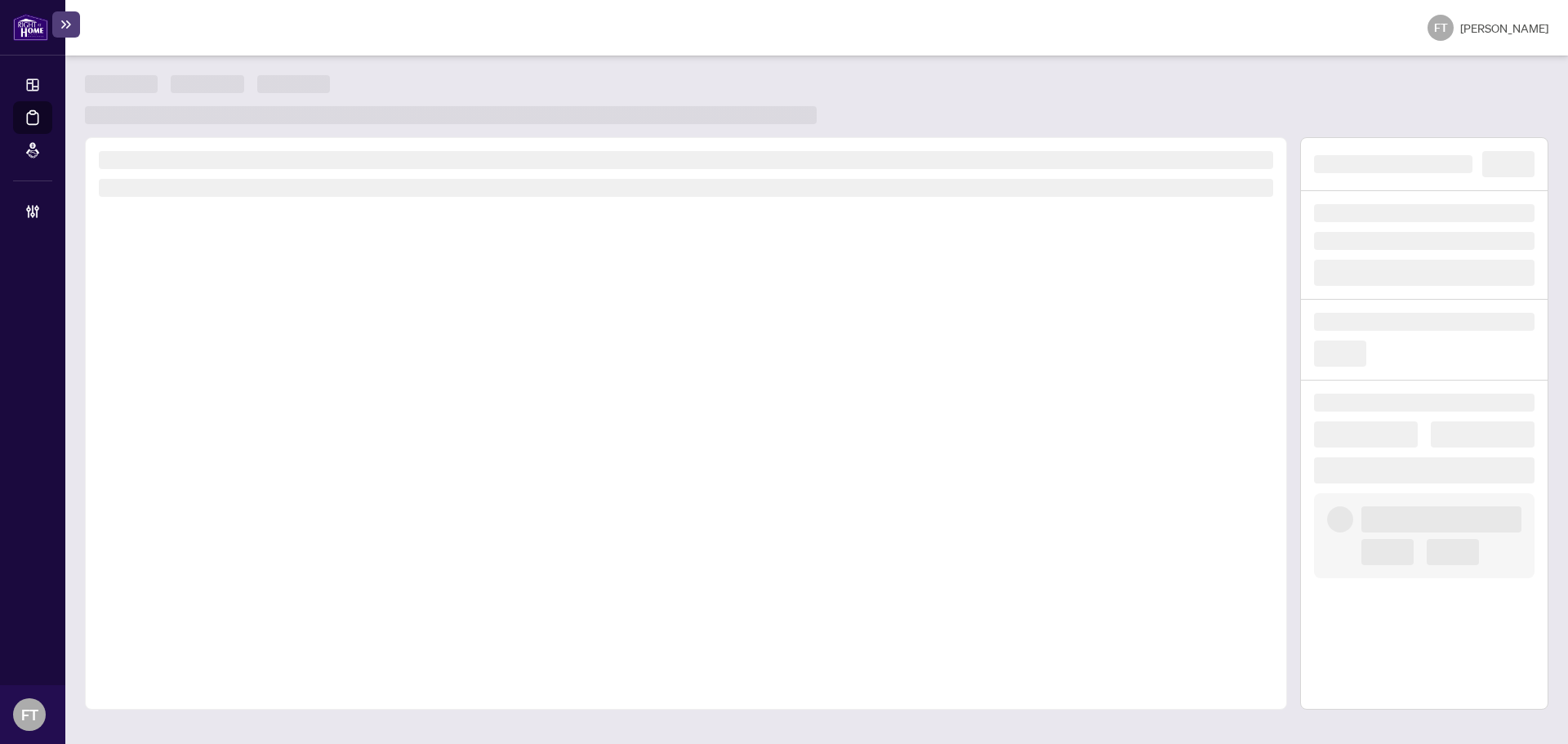scroll, scrollTop: 0, scrollLeft: 0, axis: both 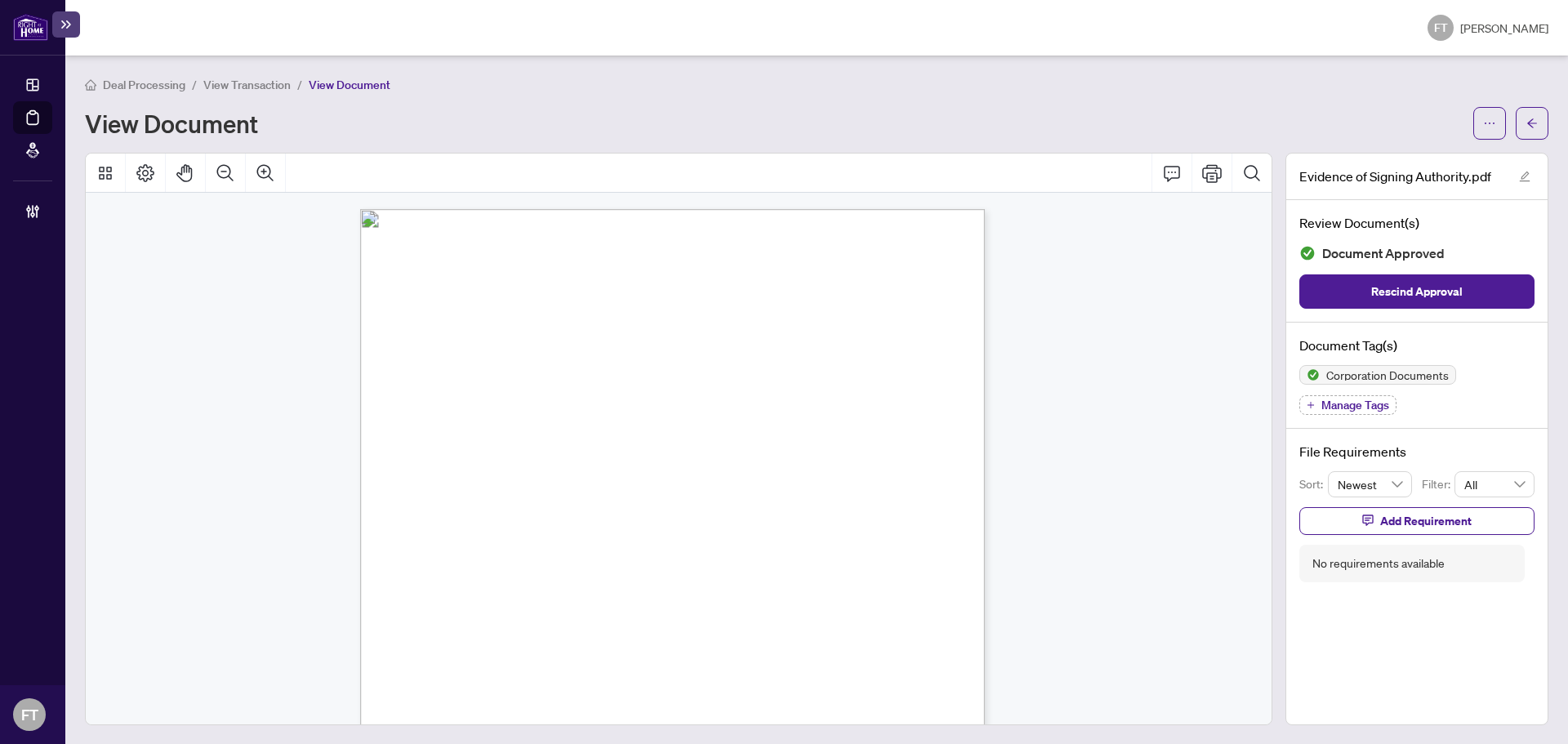 click on "View Transaction" at bounding box center (247, 85) 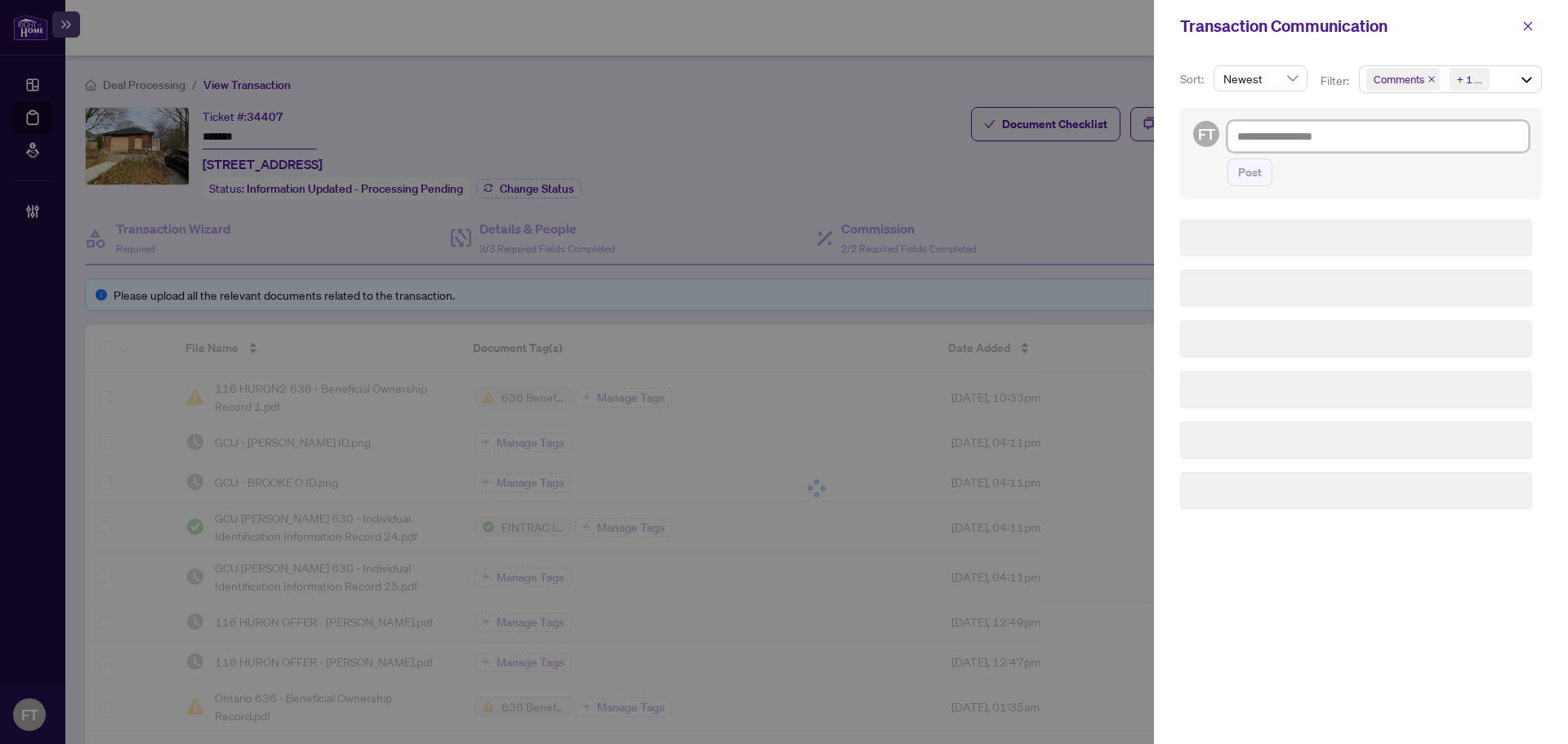 click at bounding box center (1378, 136) 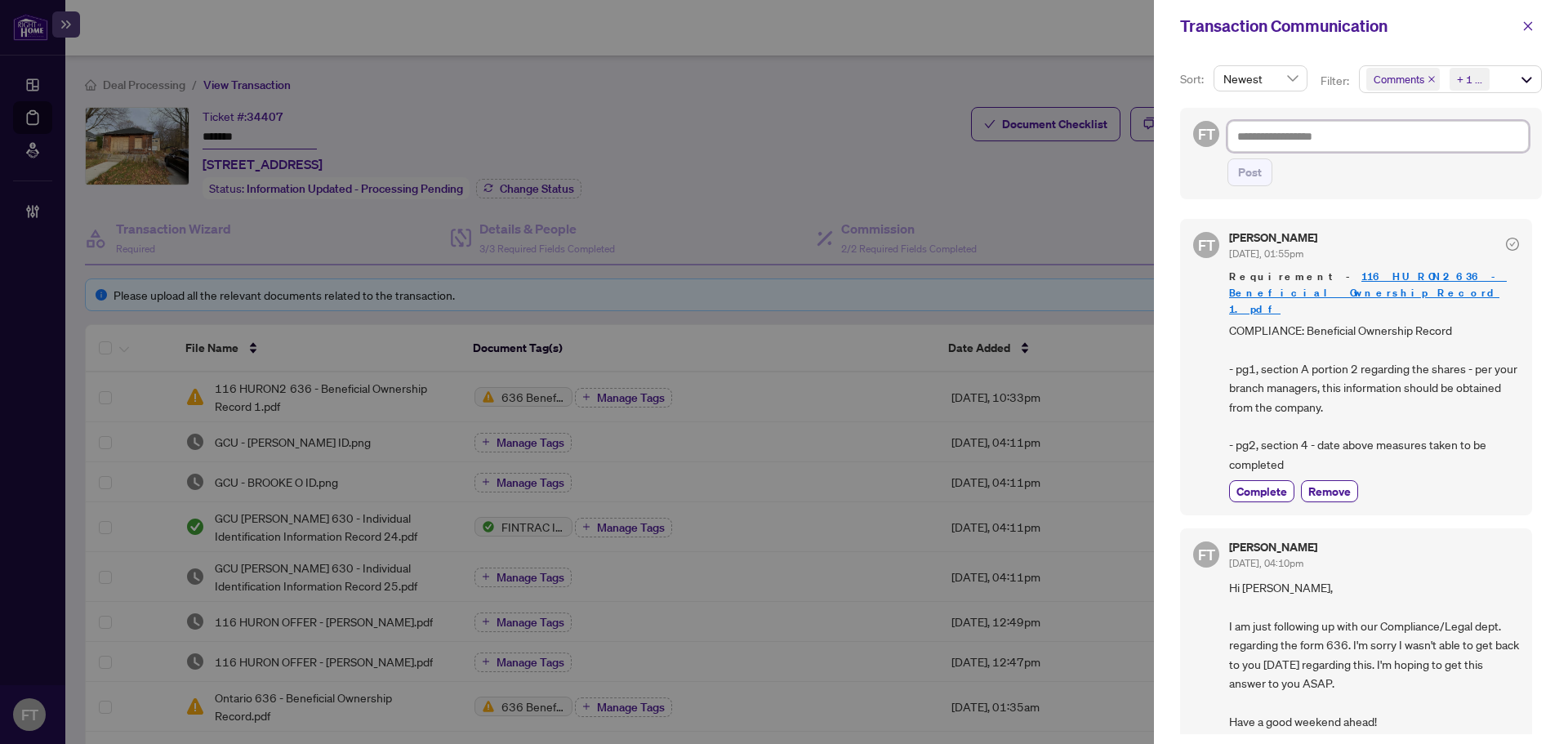 type on "*" 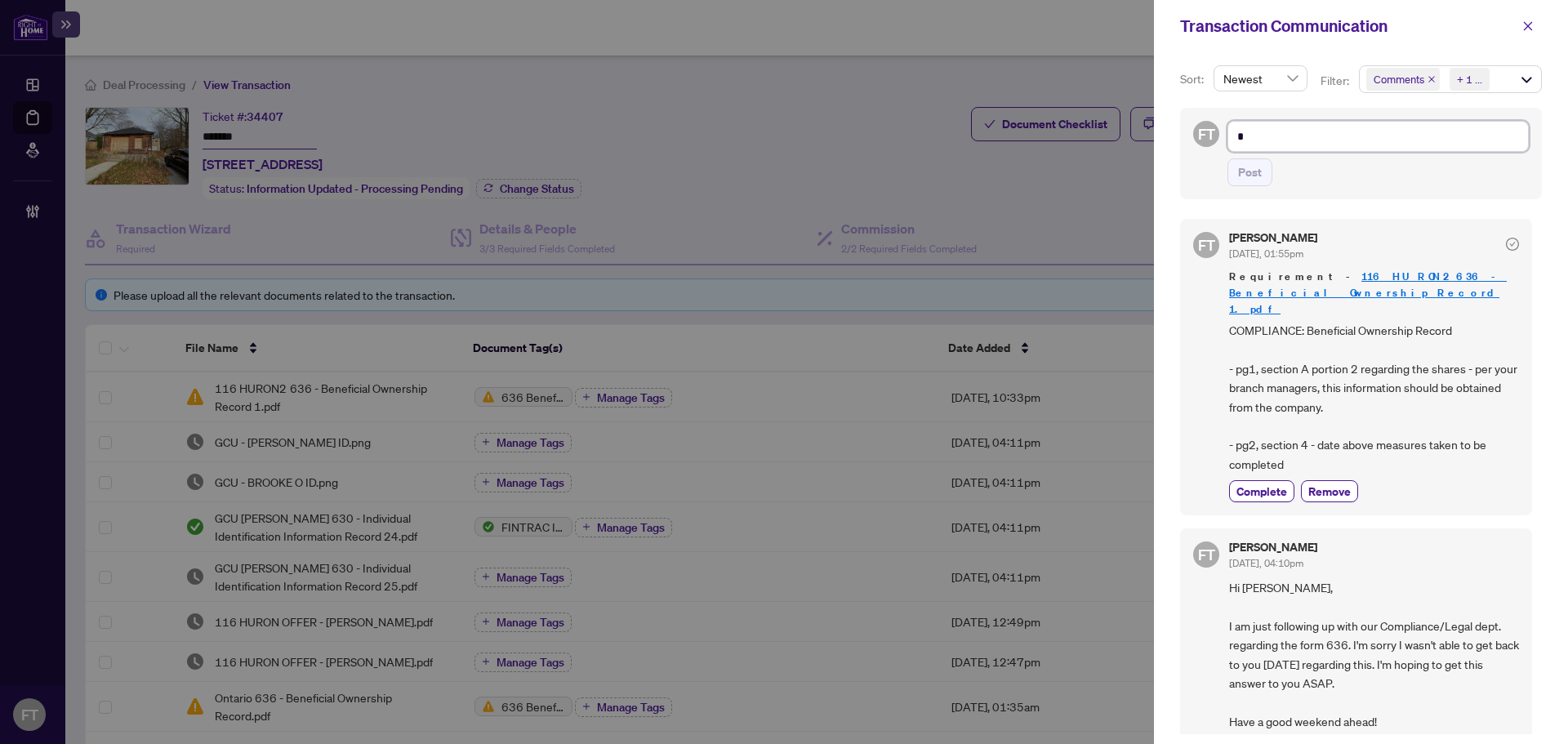 type on "**" 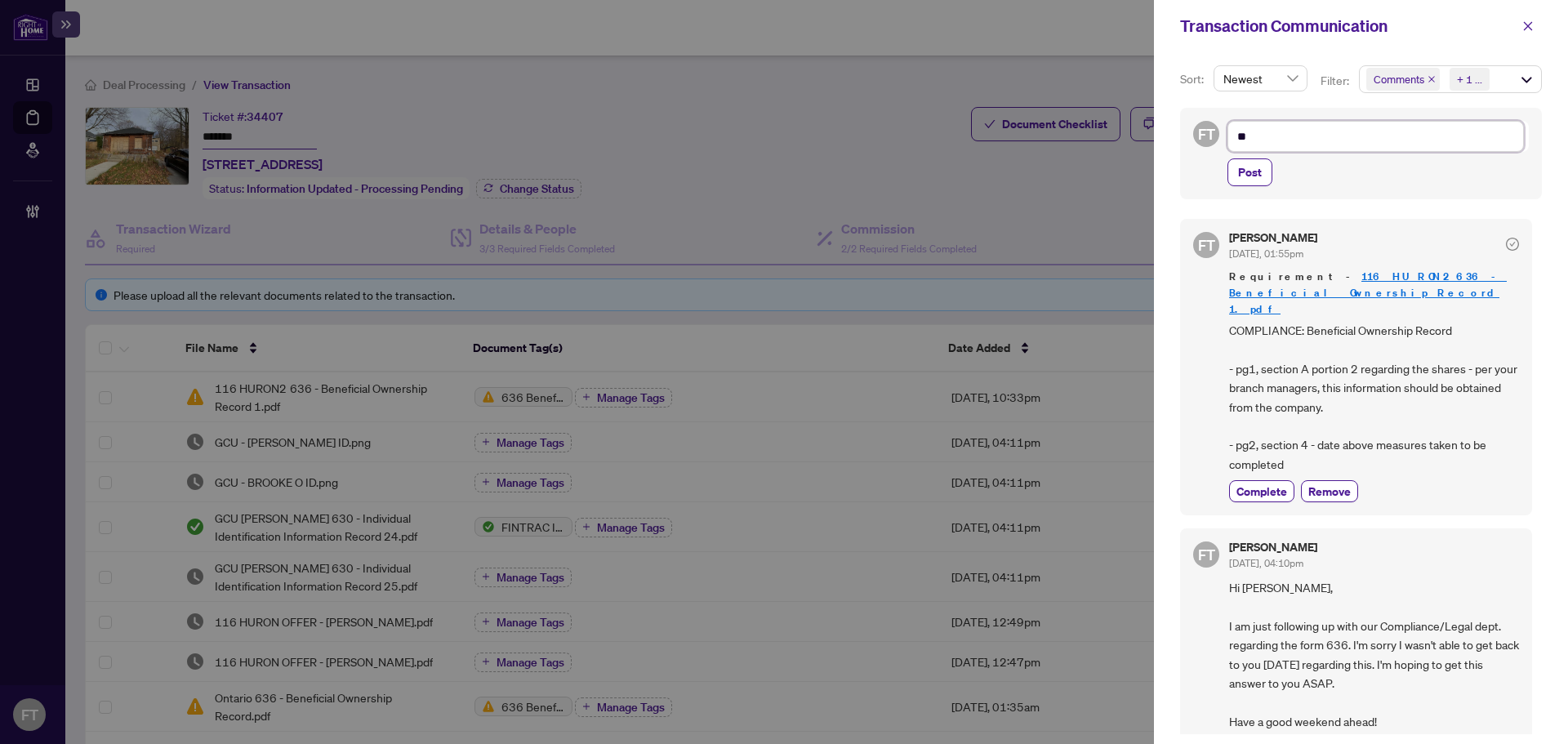 type on "**" 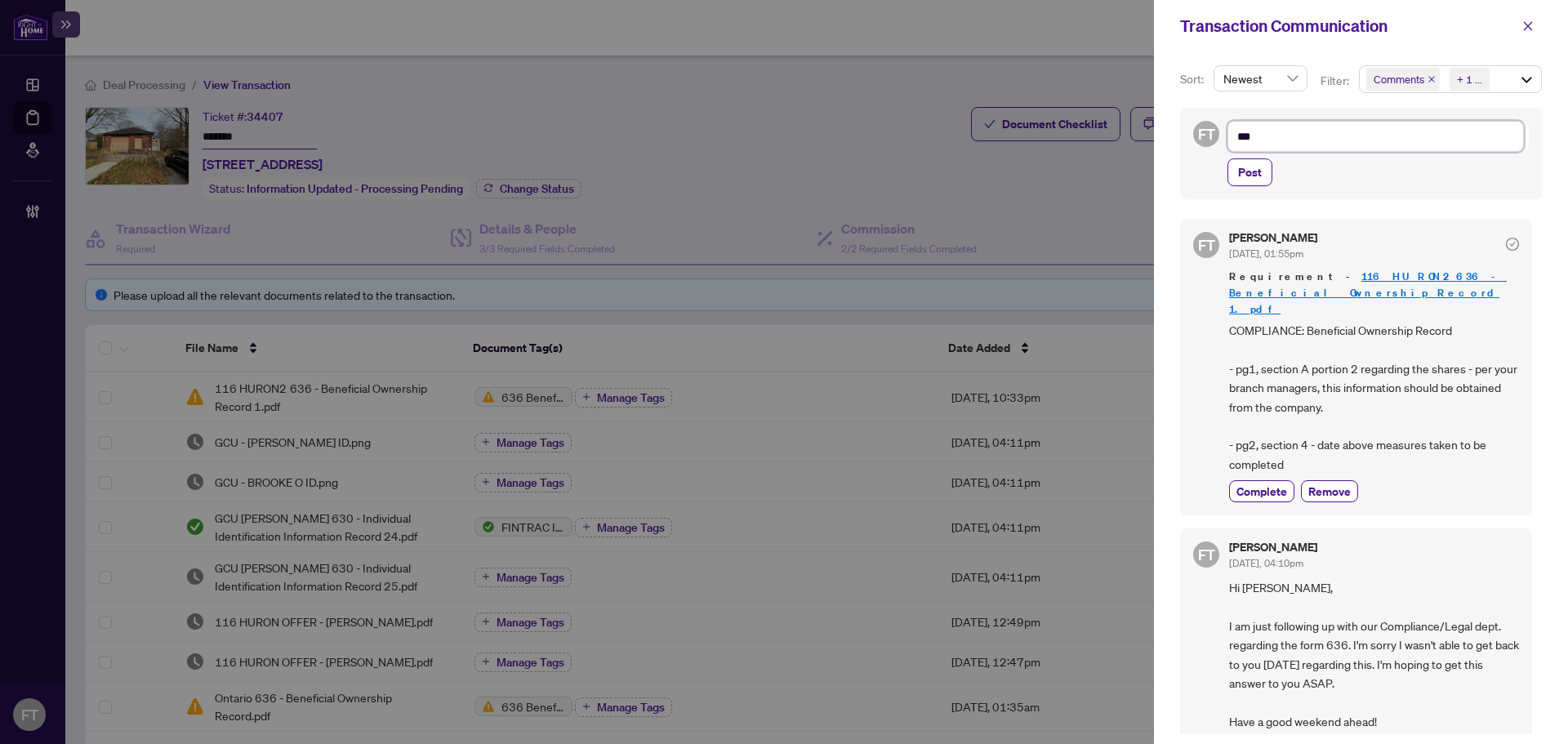 type on "****" 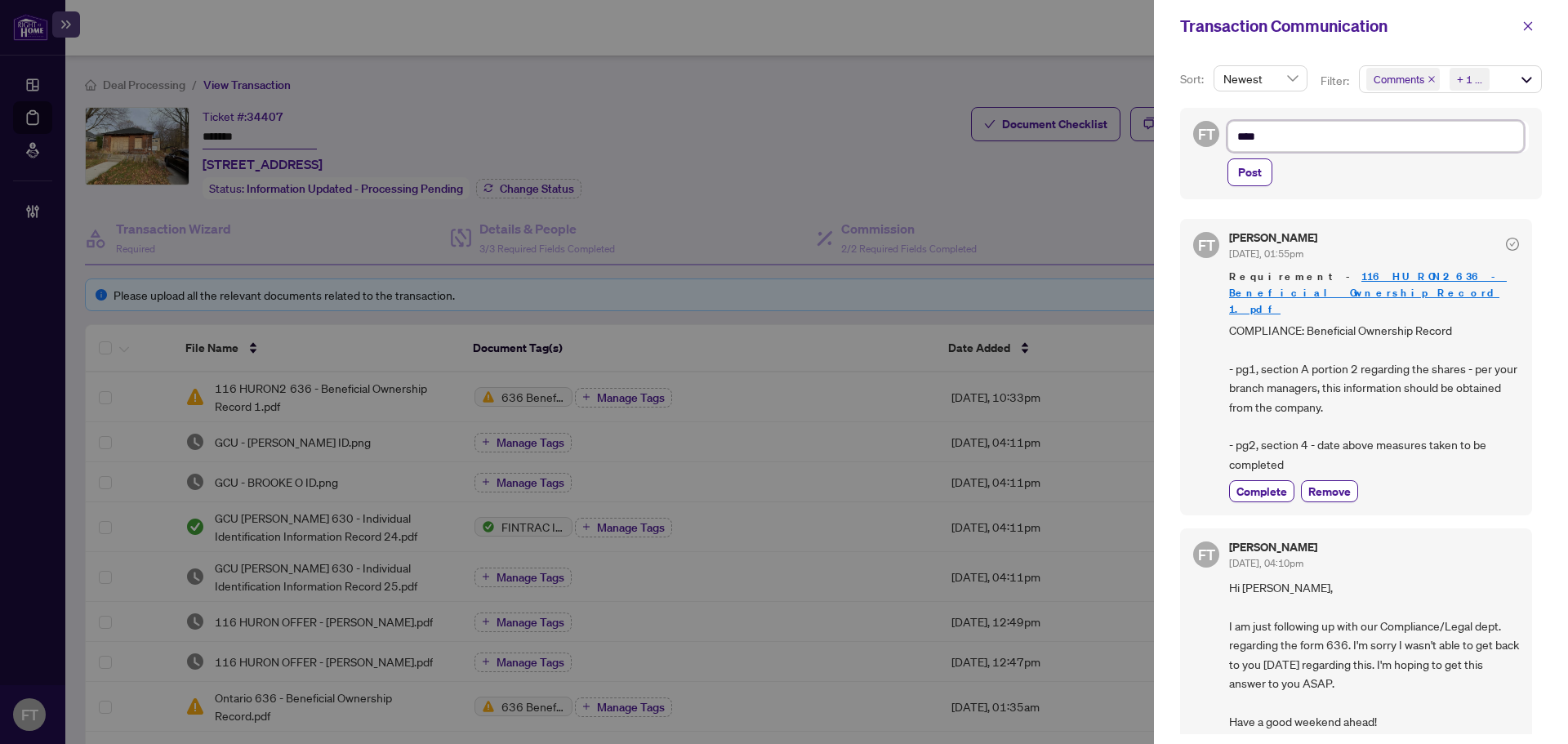 type on "*****" 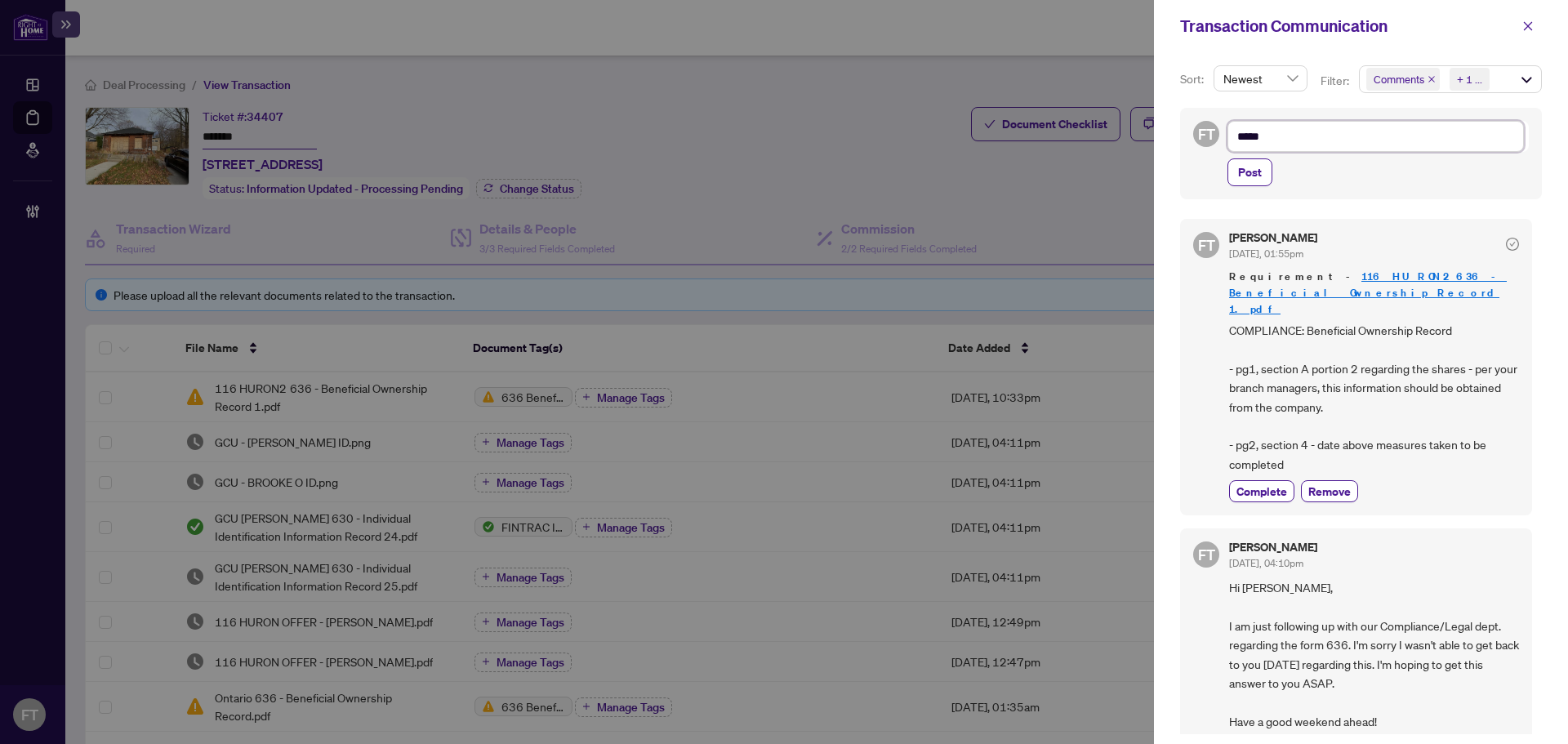 type on "******" 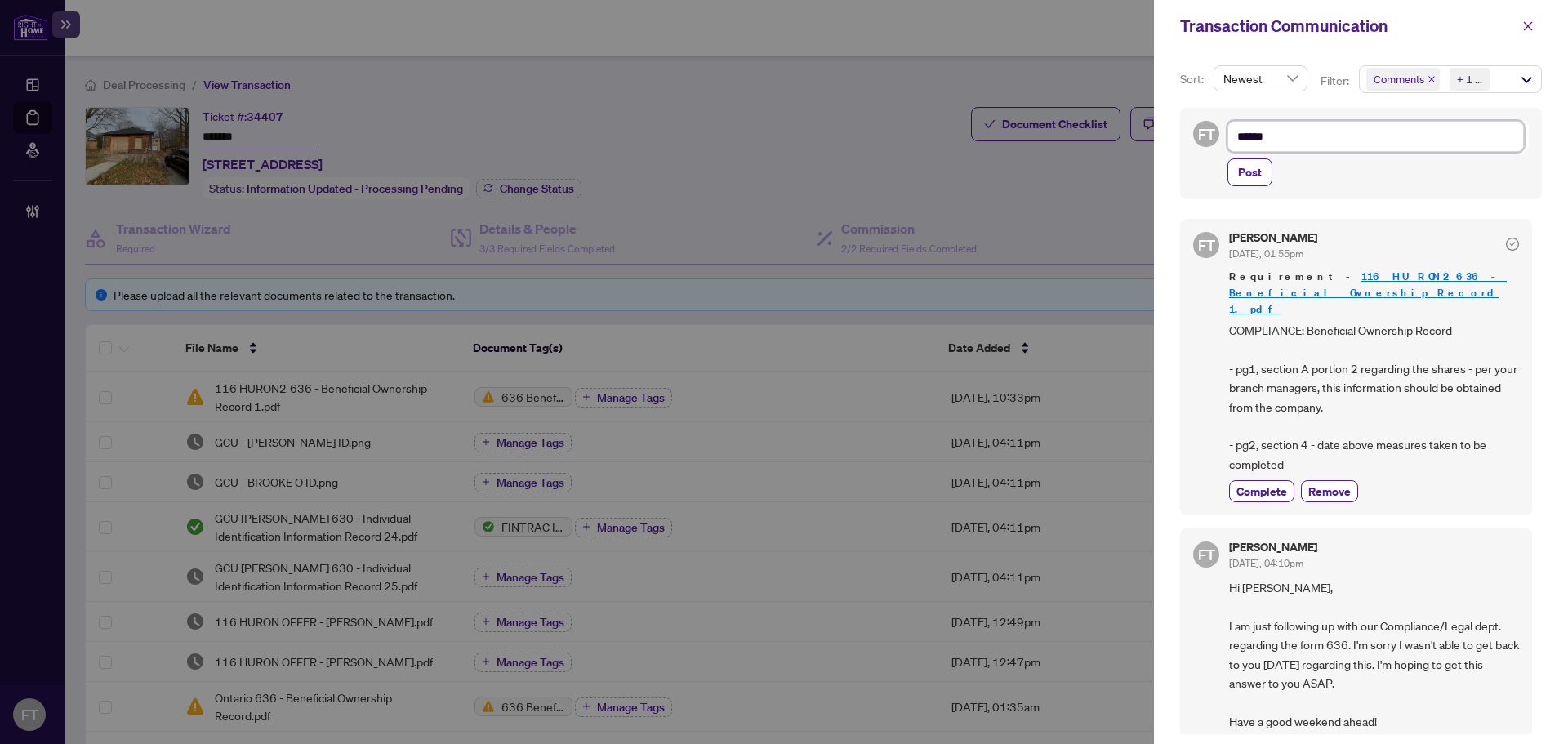 type on "*******" 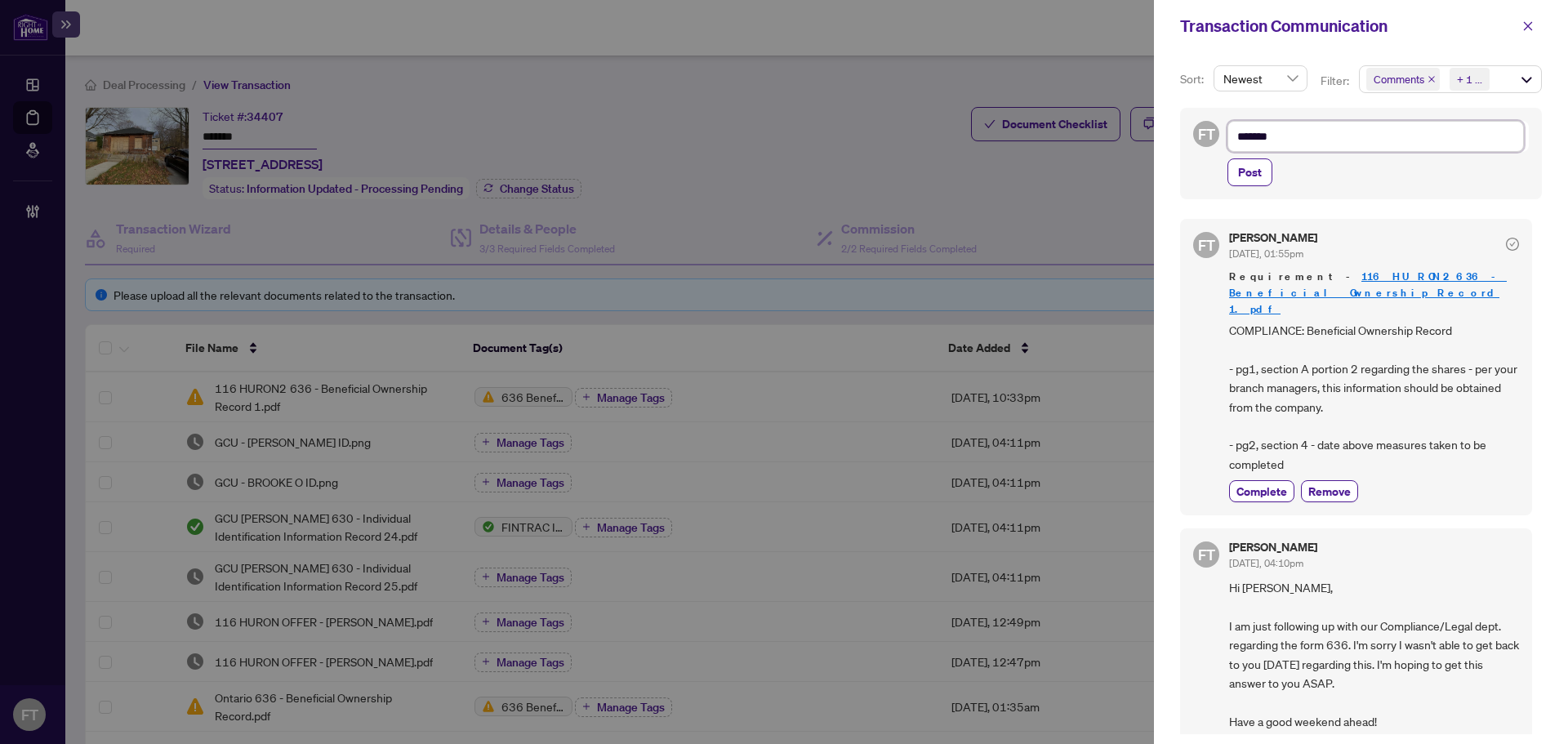 type on "********" 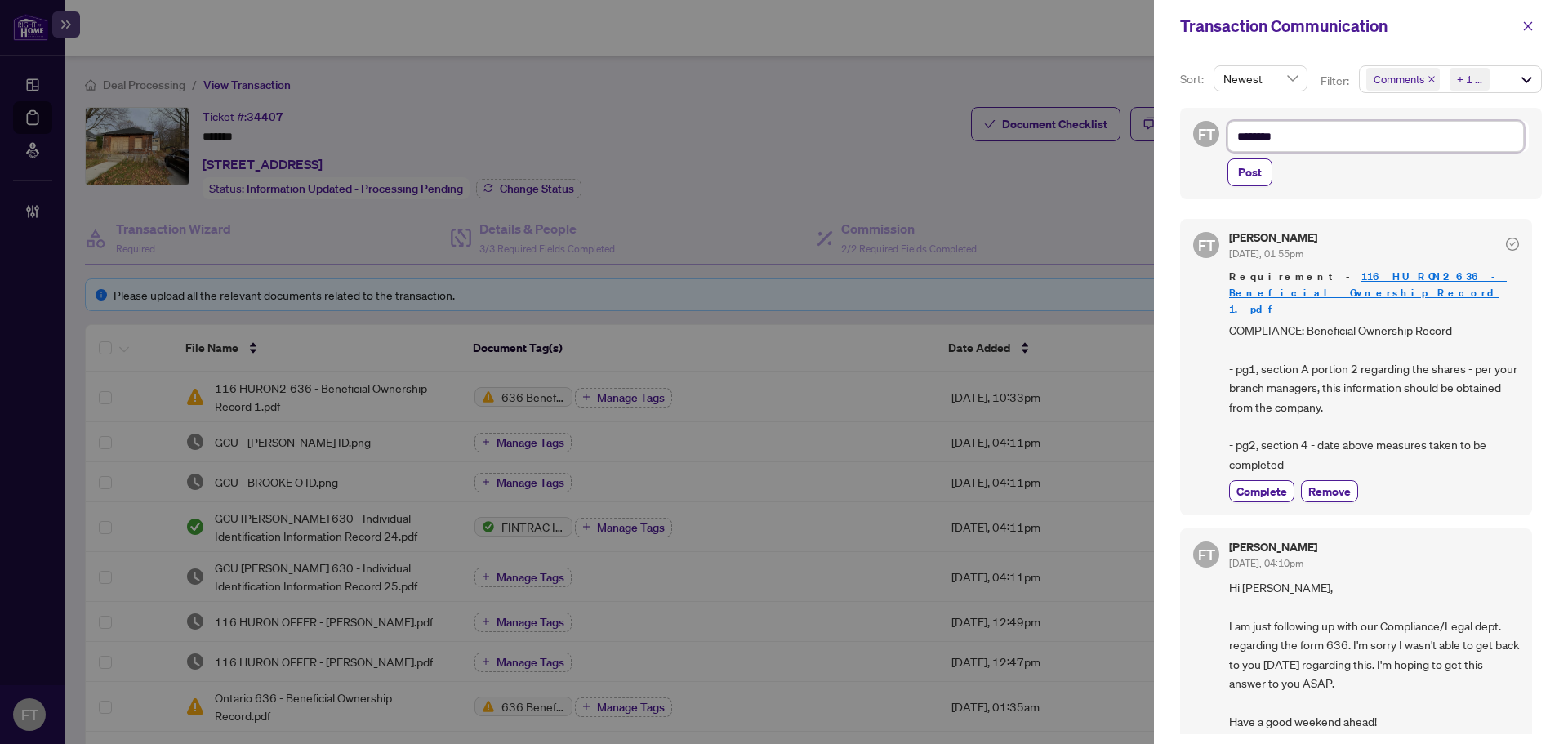 type on "*********" 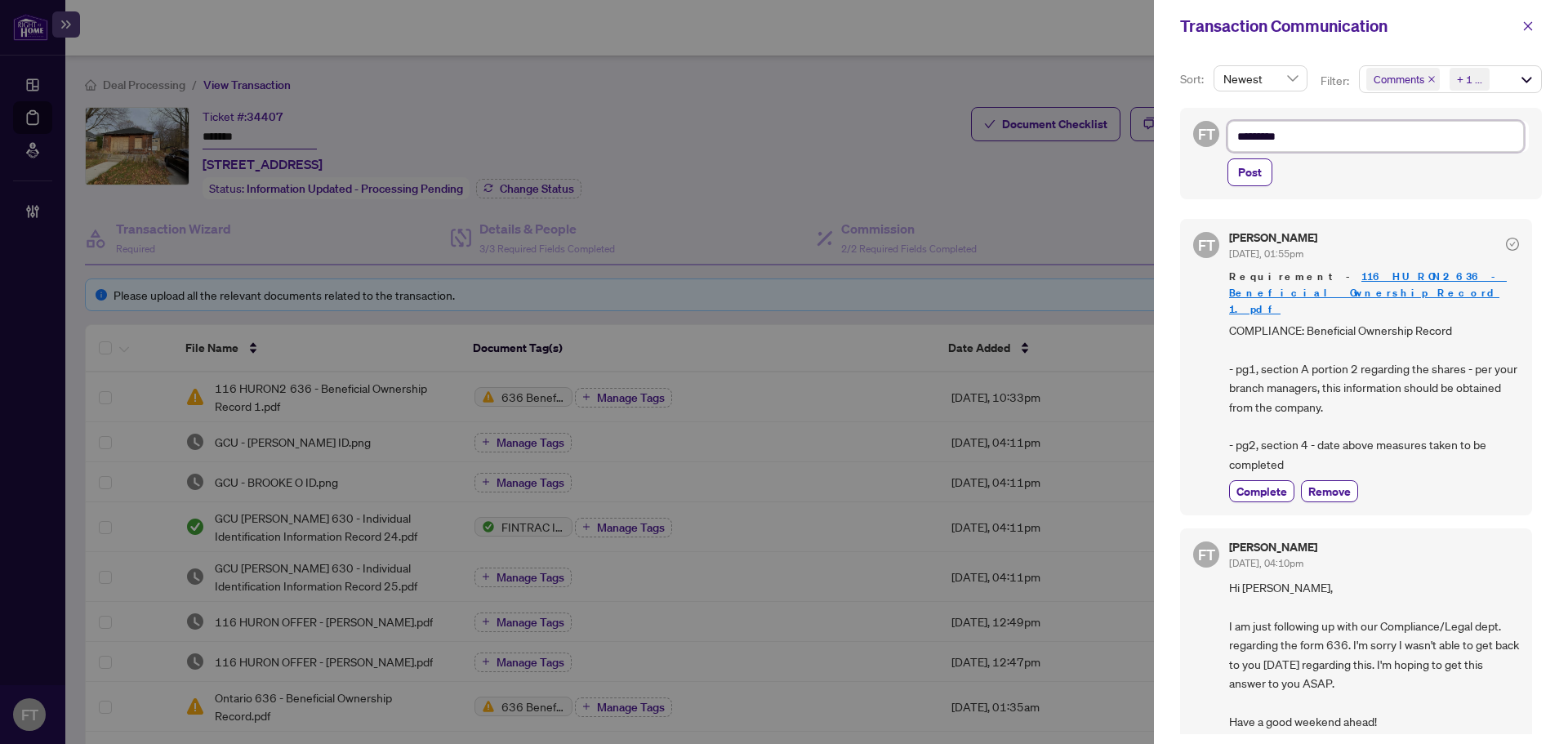 type on "**********" 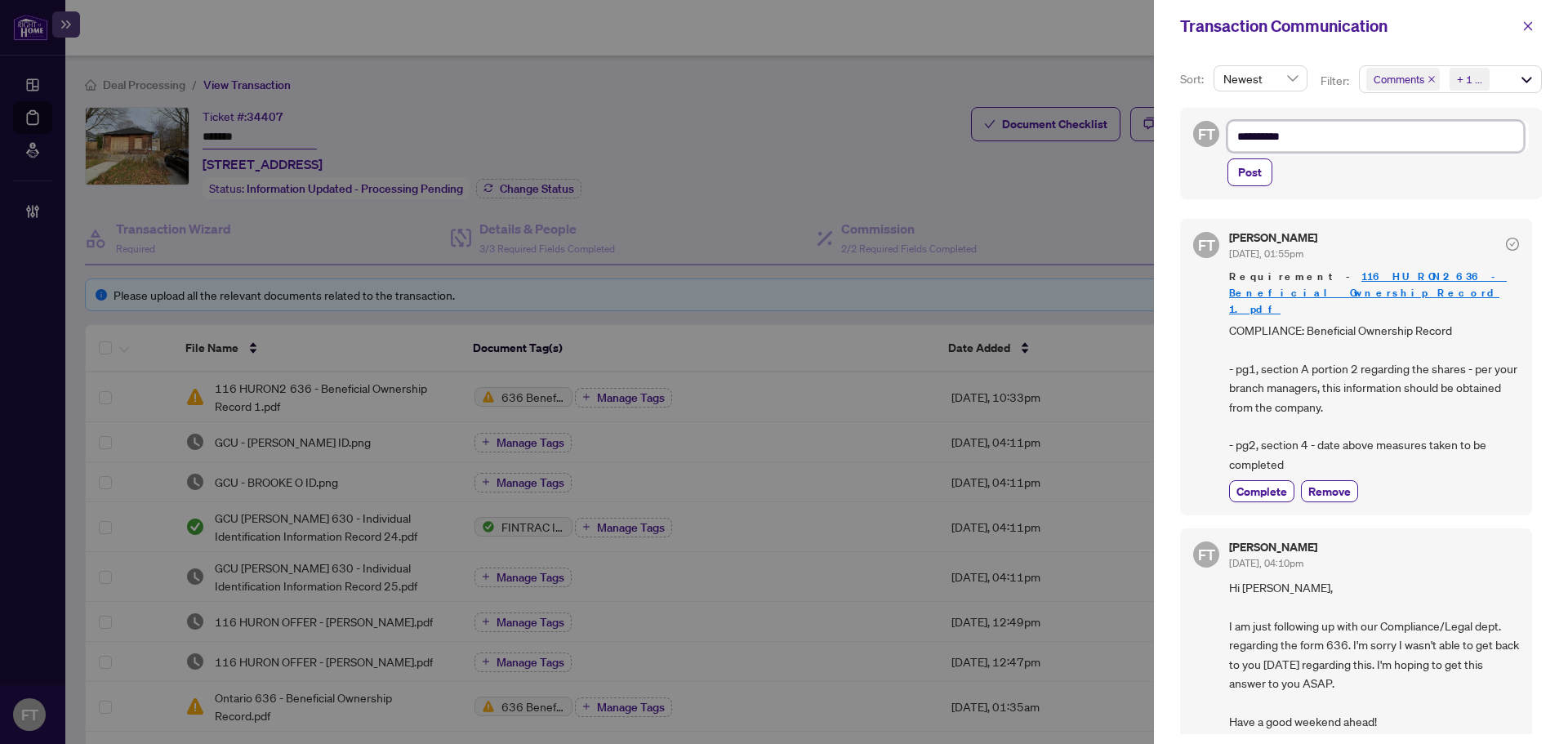 type on "**********" 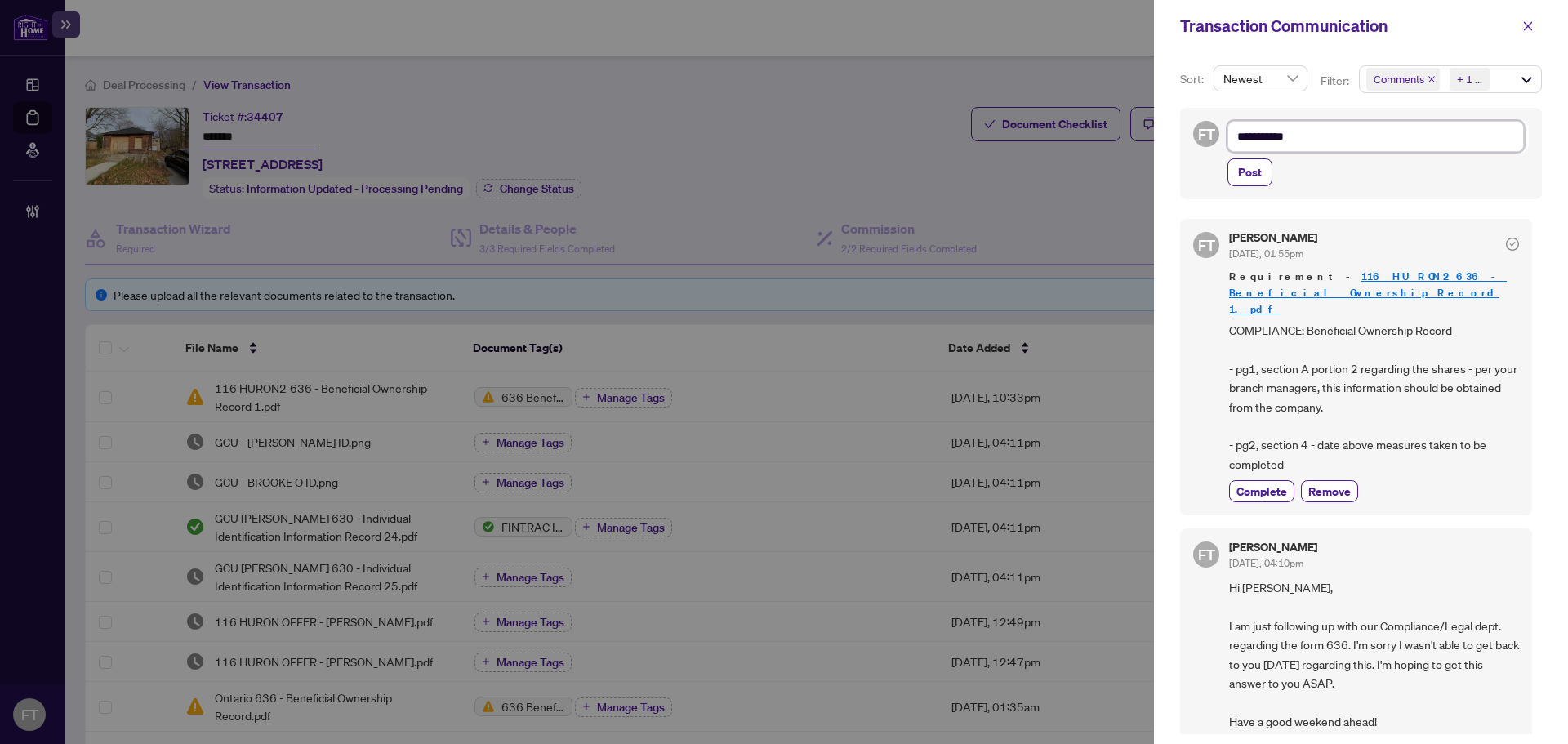type on "**********" 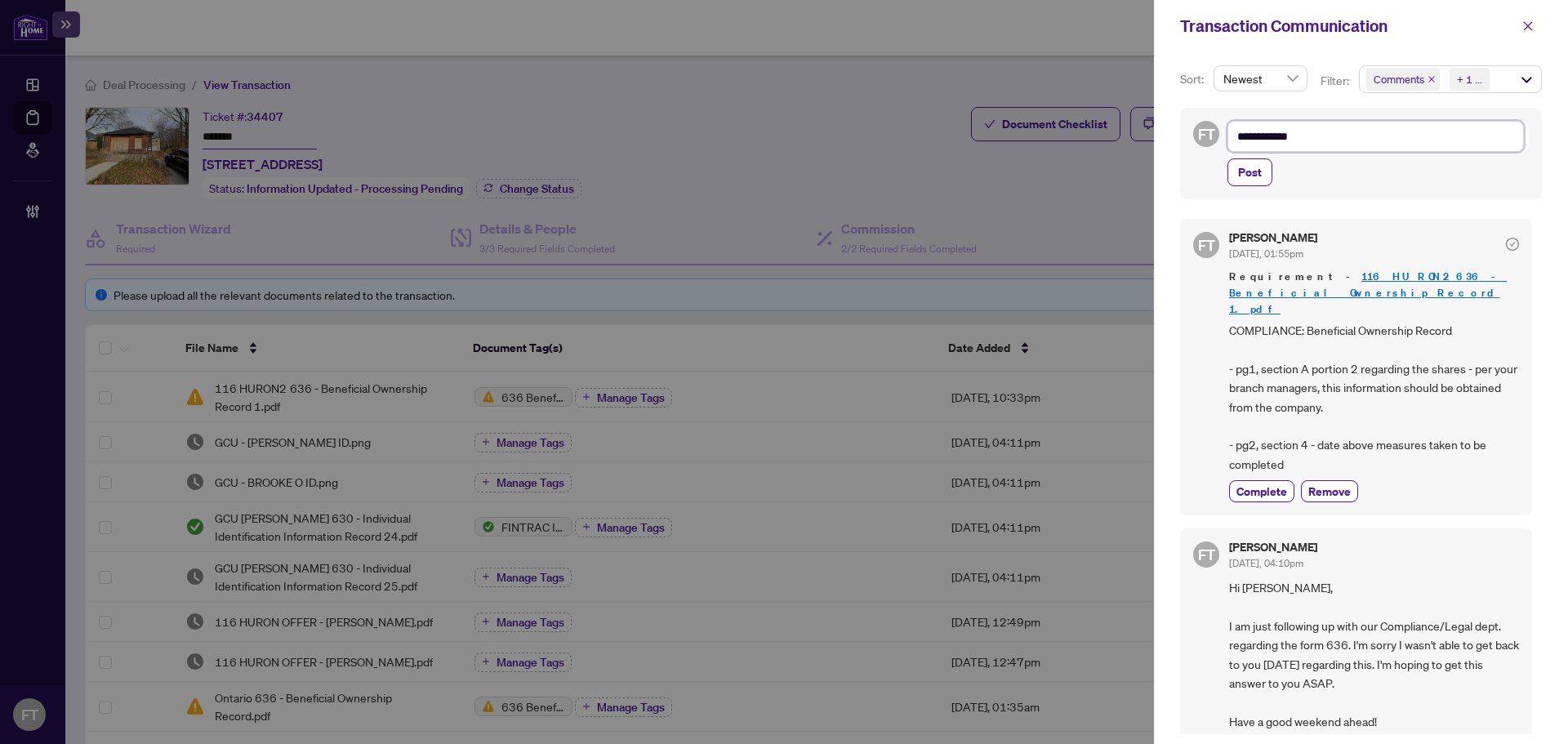 type on "**********" 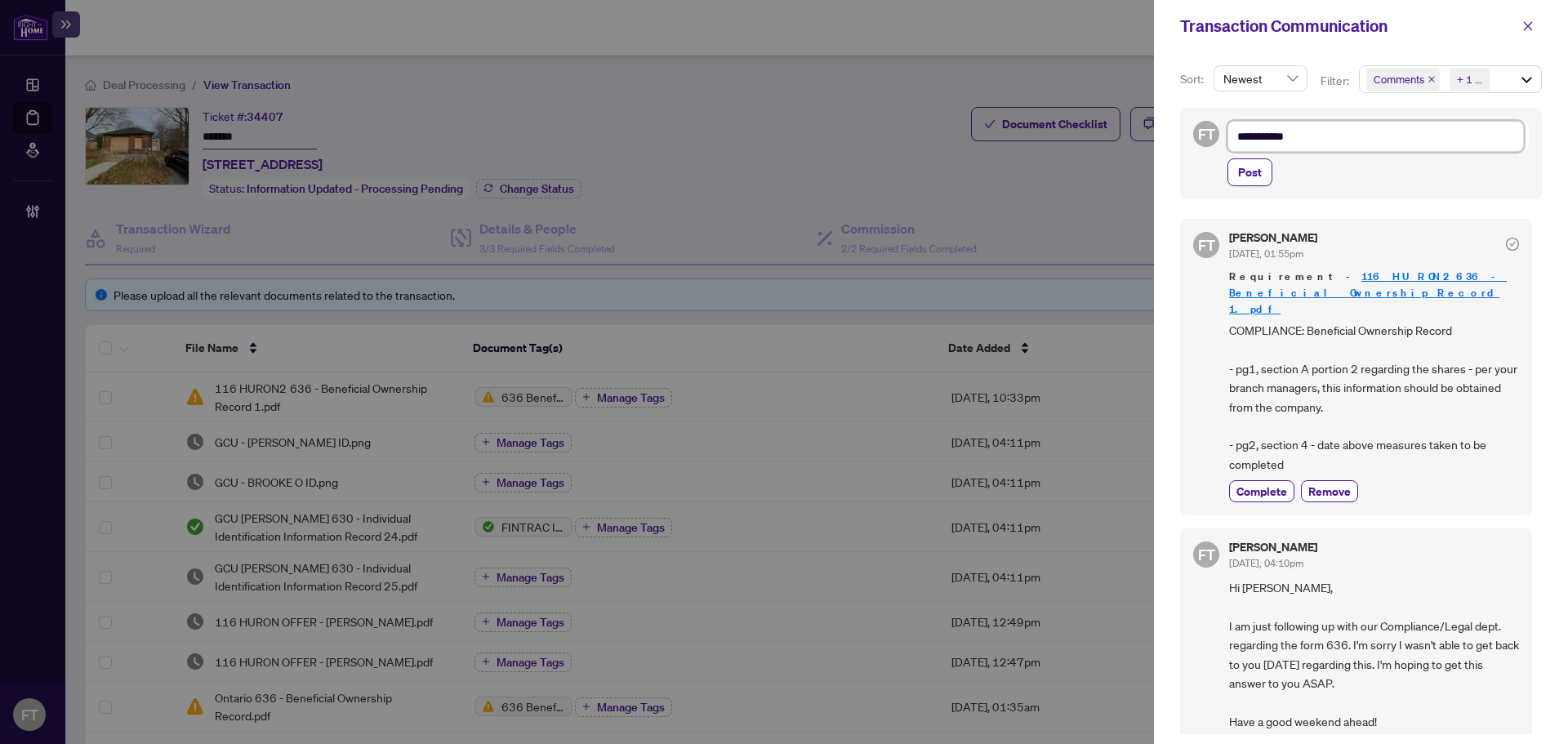 type on "**********" 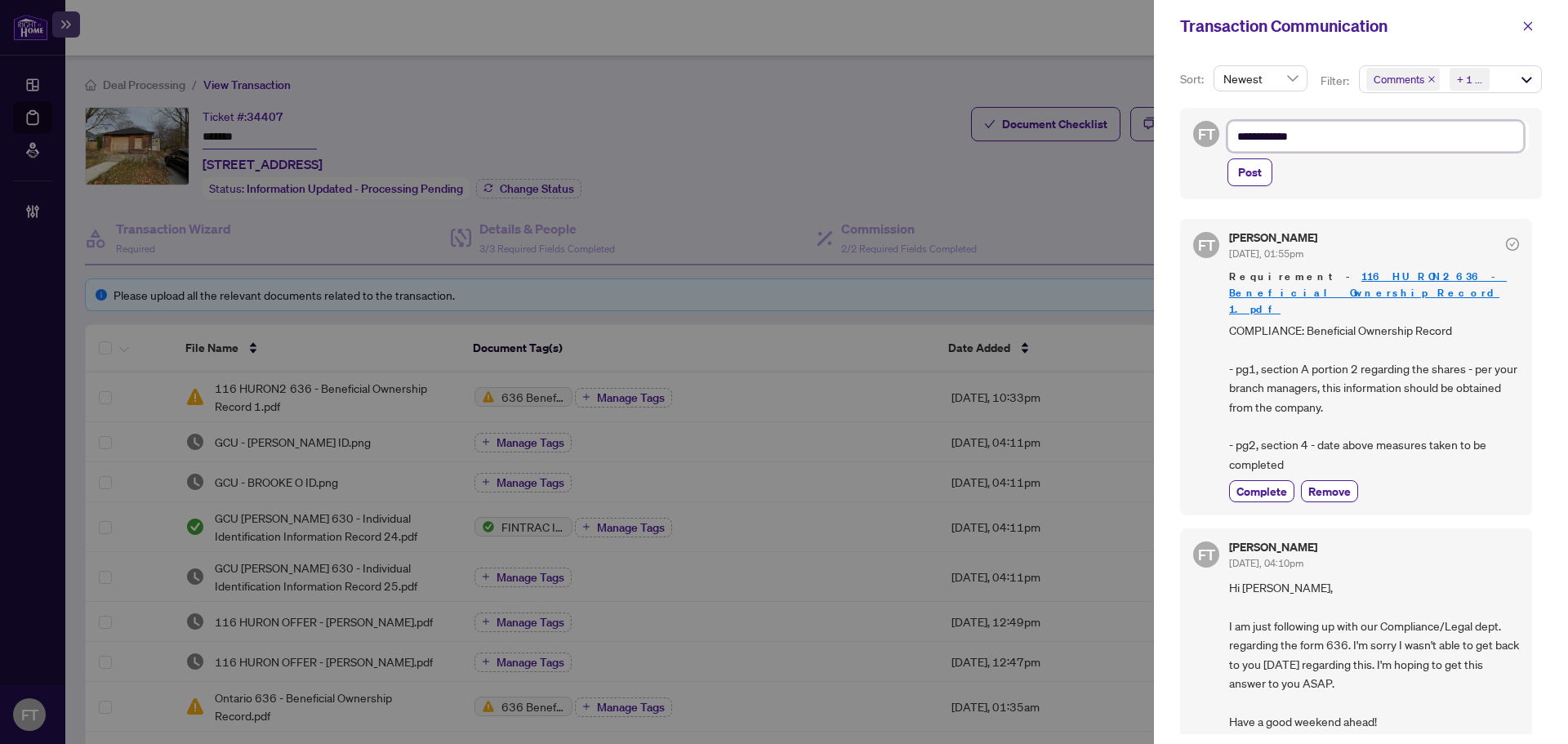 type on "**********" 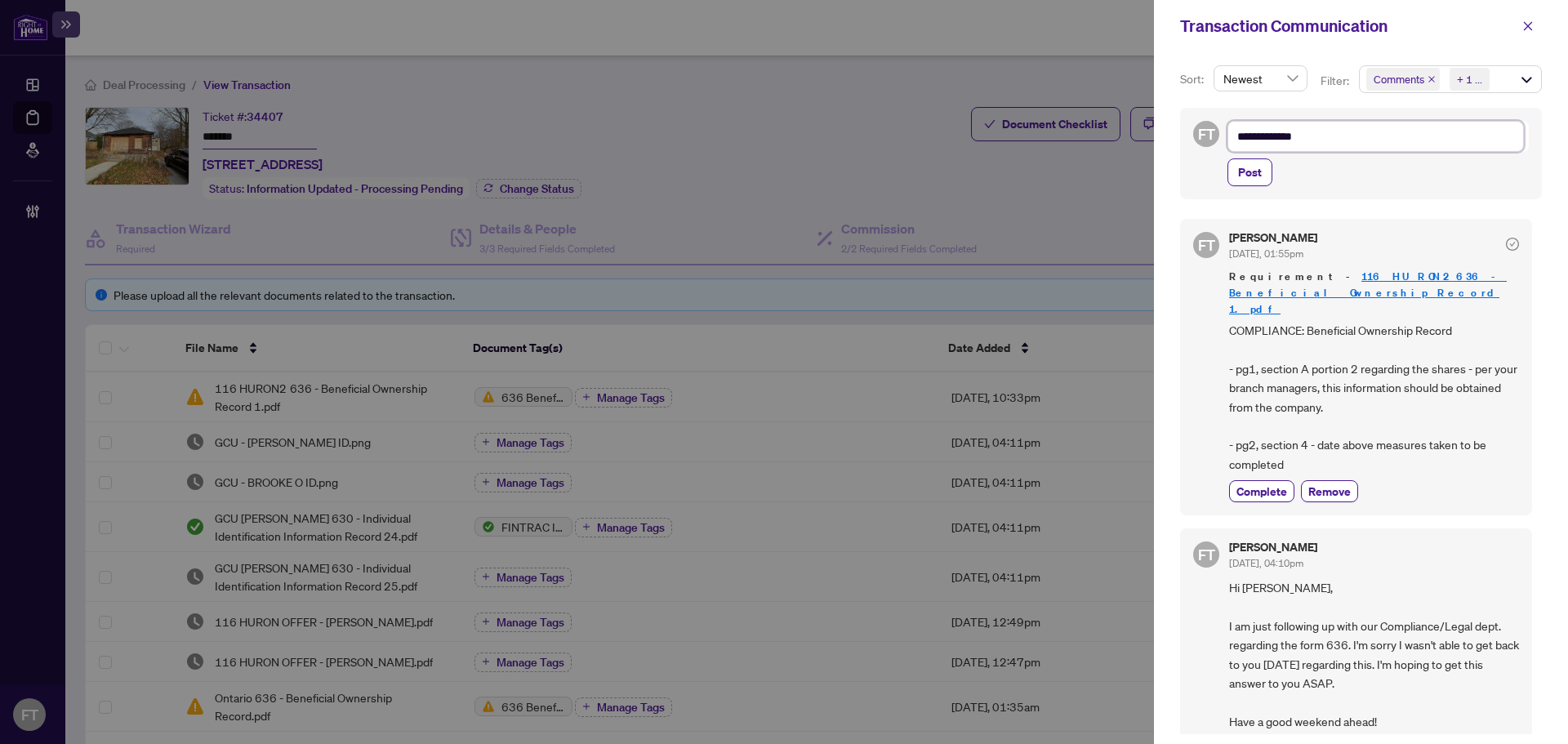 type on "**********" 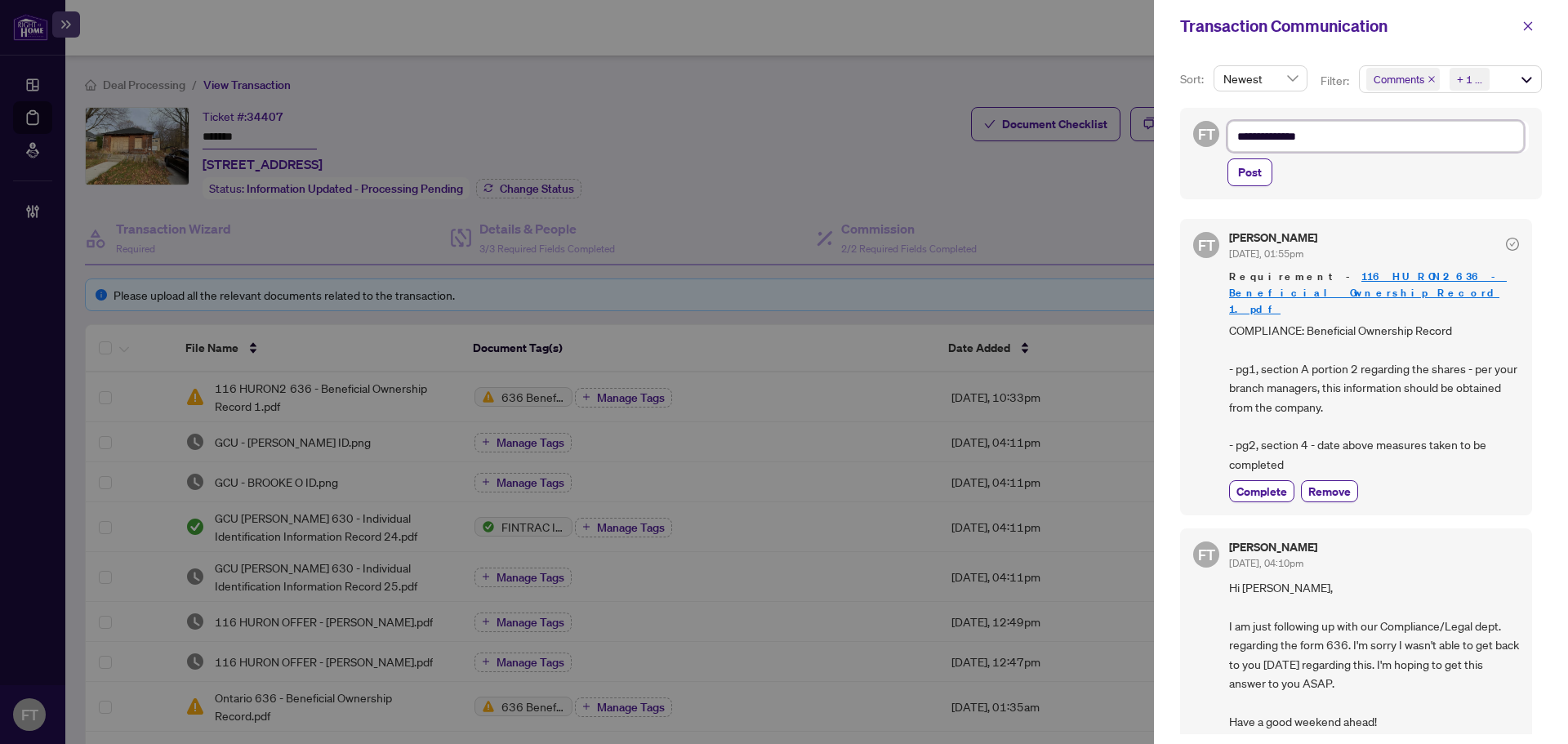 type on "**********" 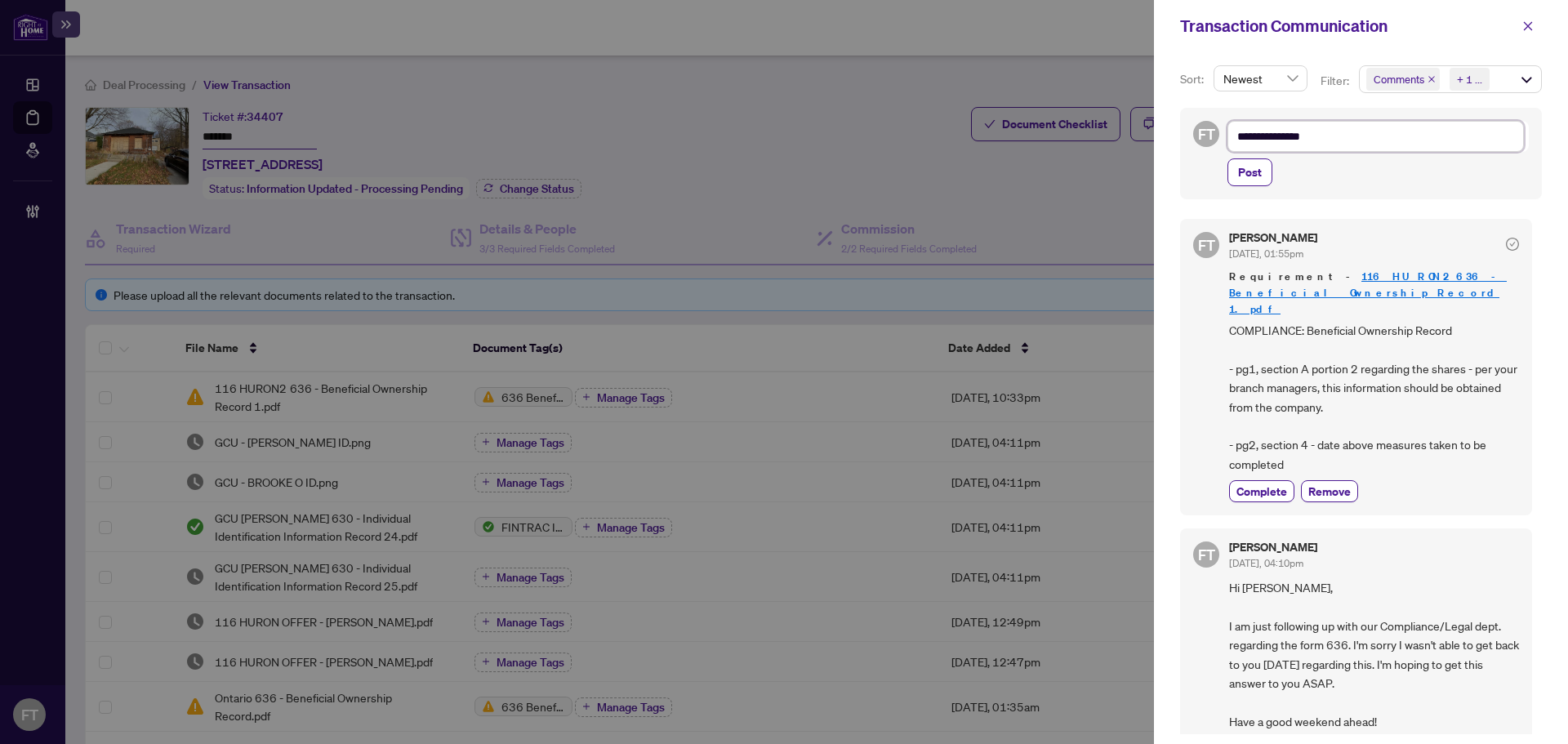 type on "**********" 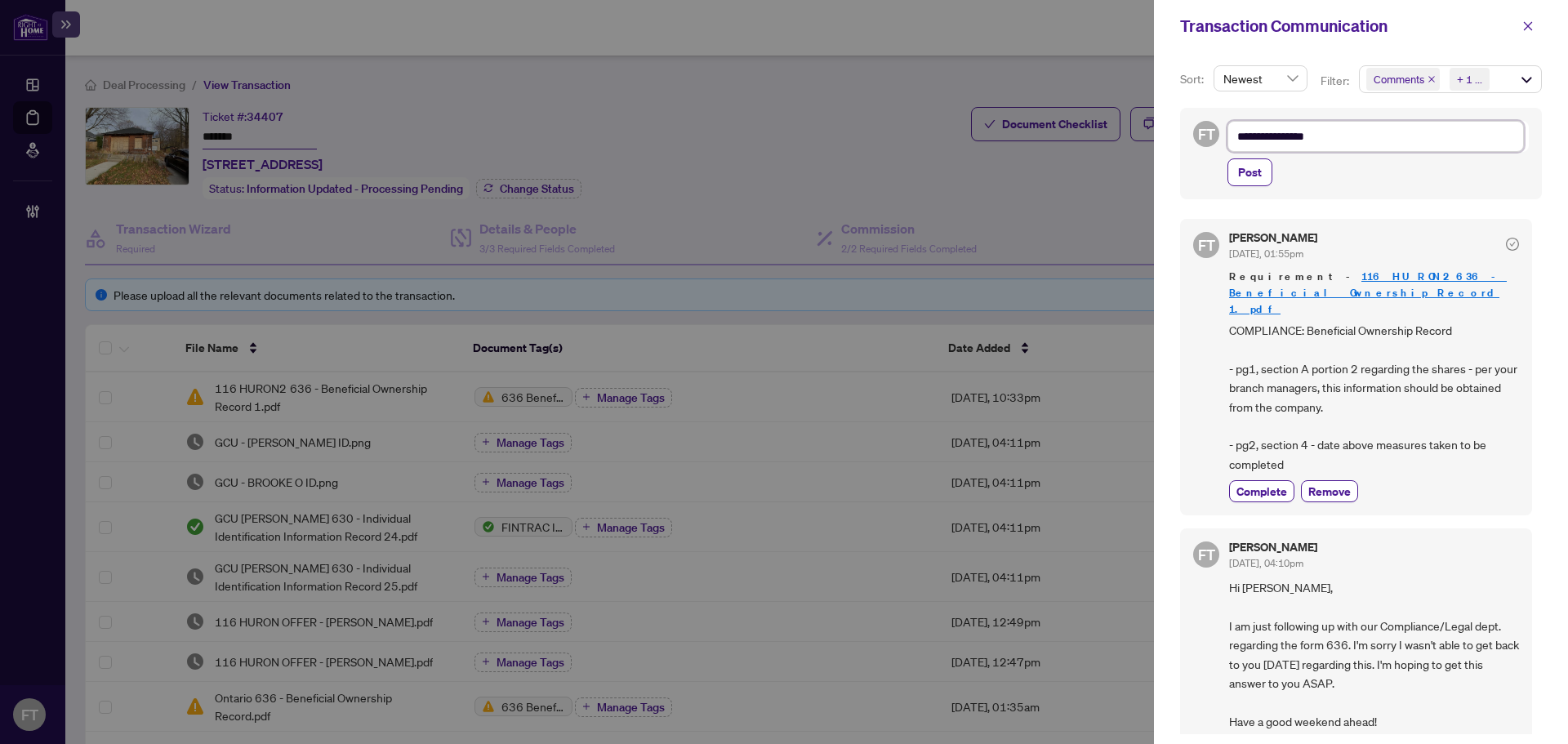 type on "**********" 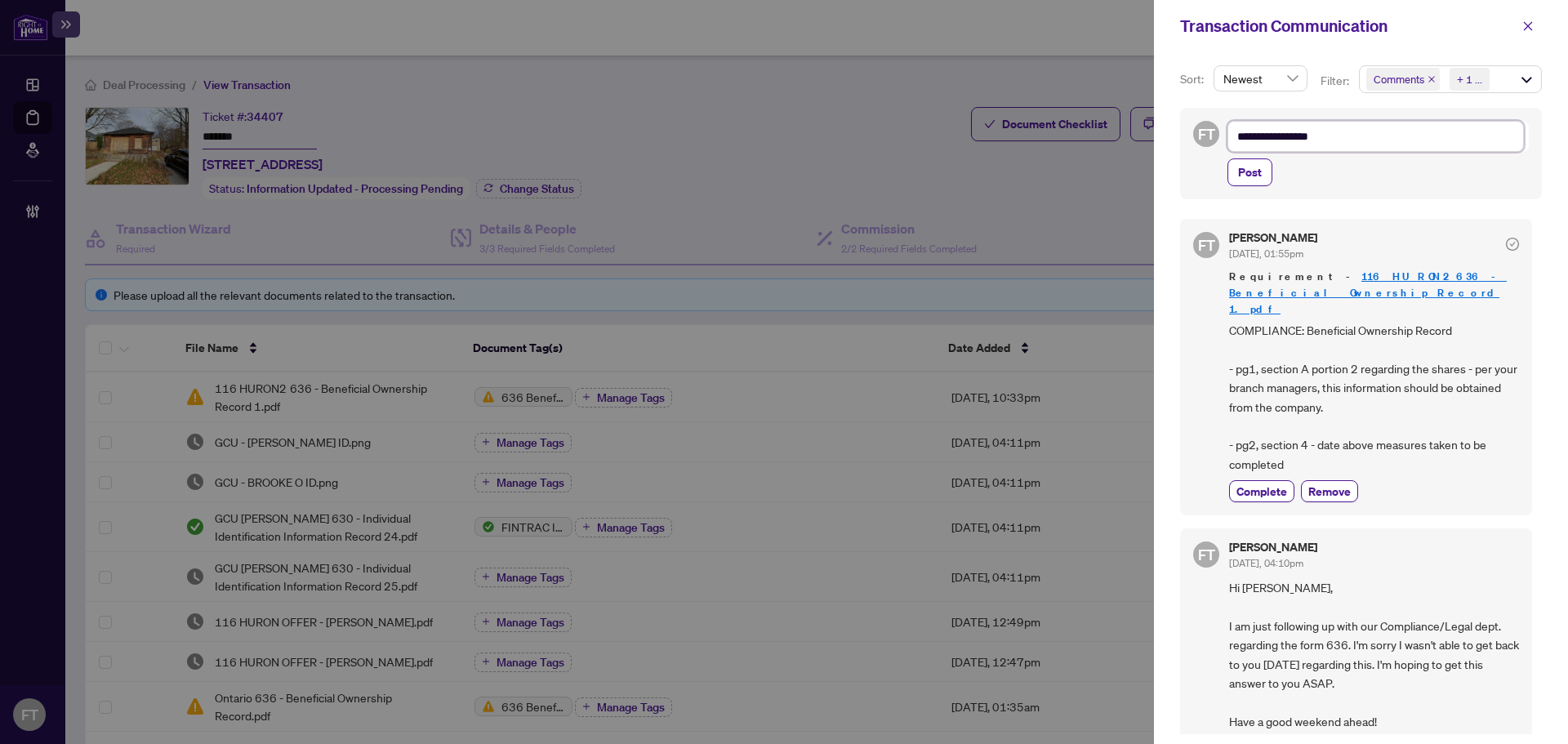 type on "**********" 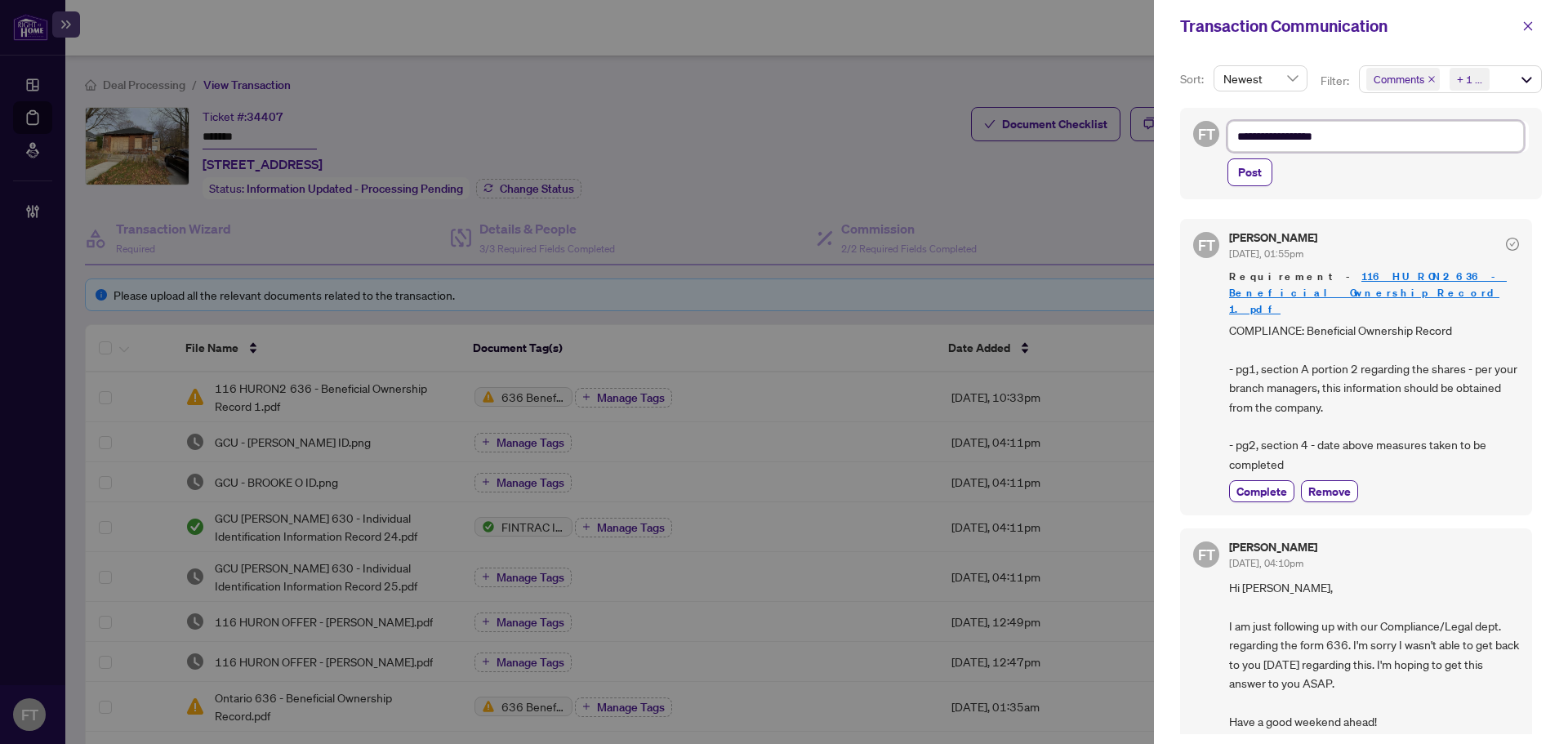 type on "**********" 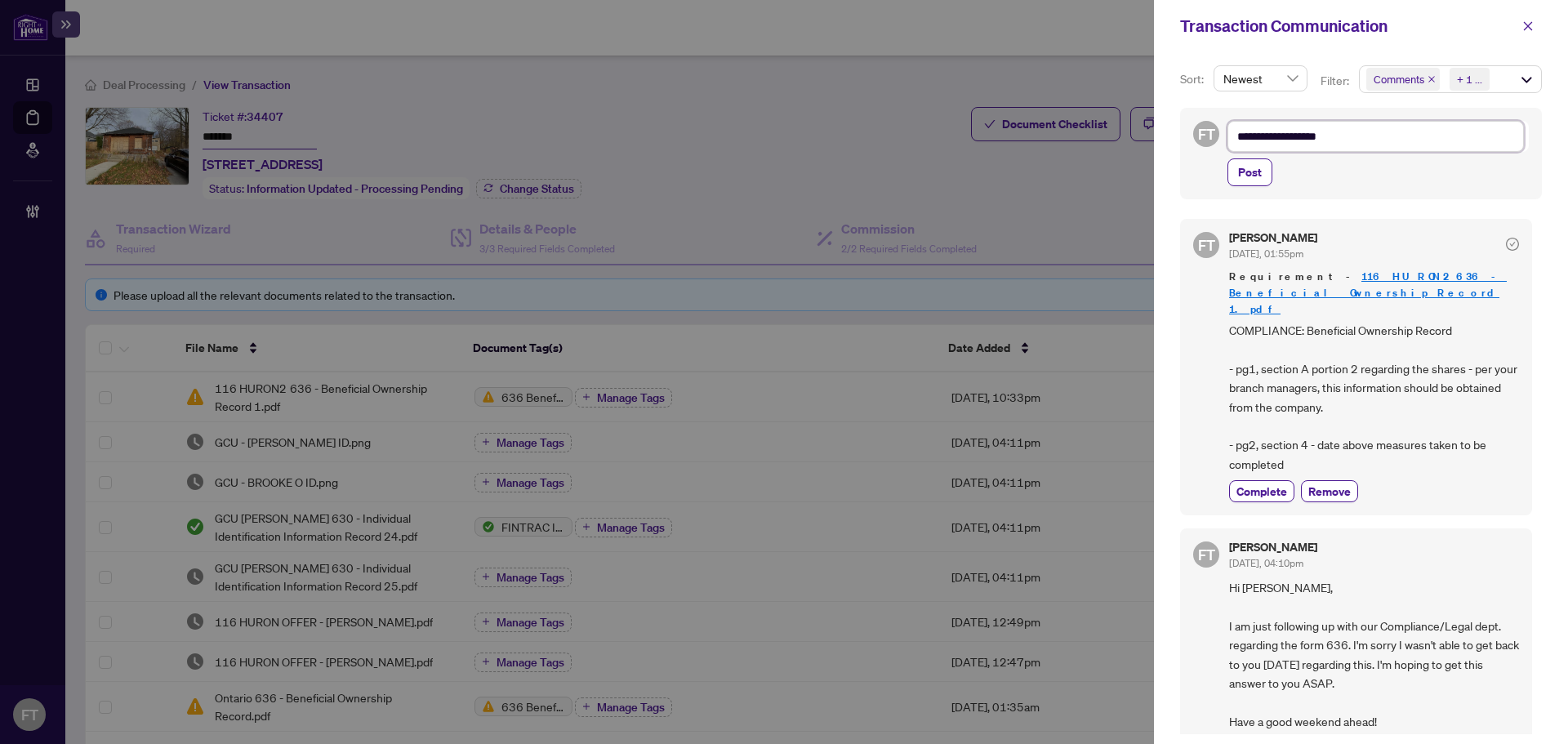 type on "**********" 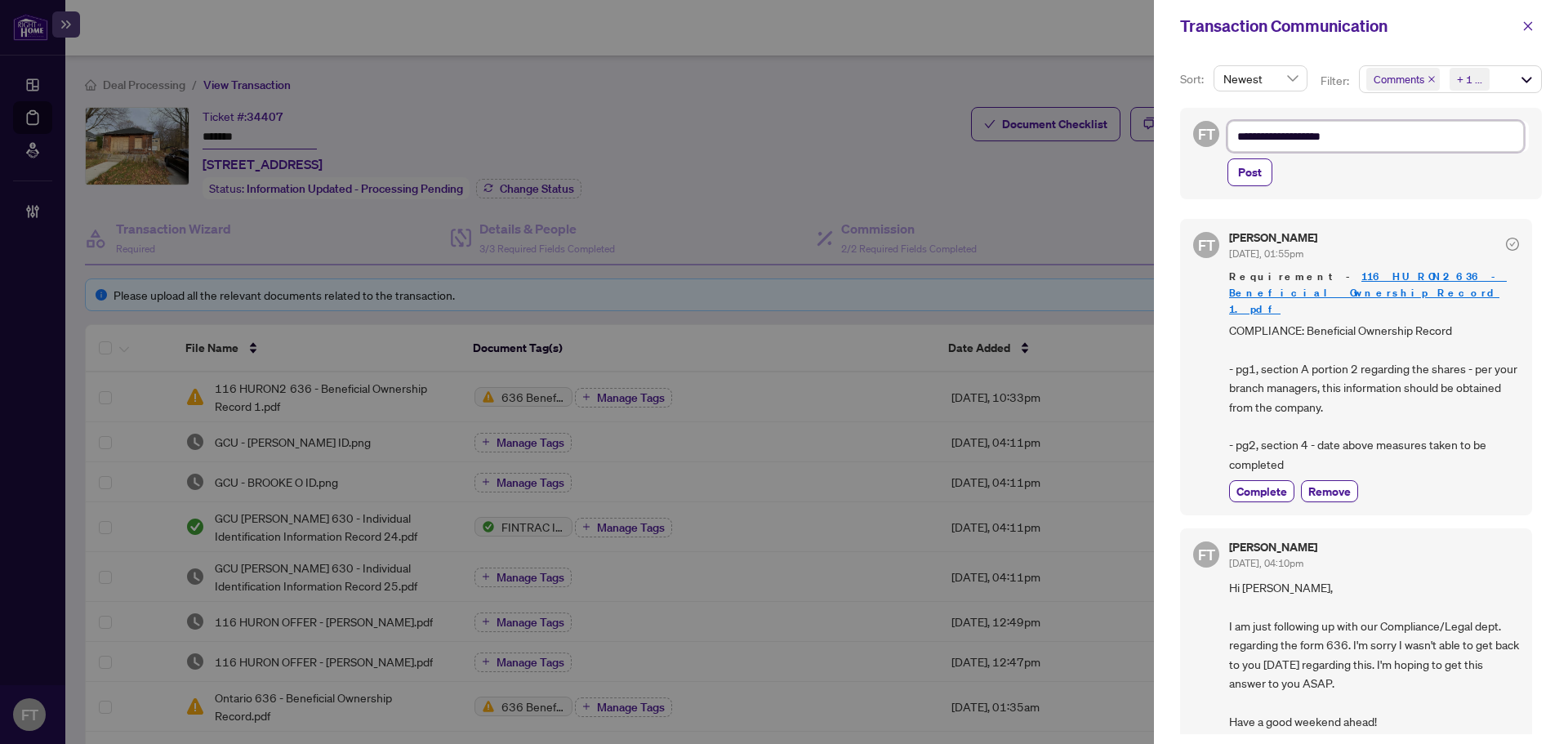 type on "**********" 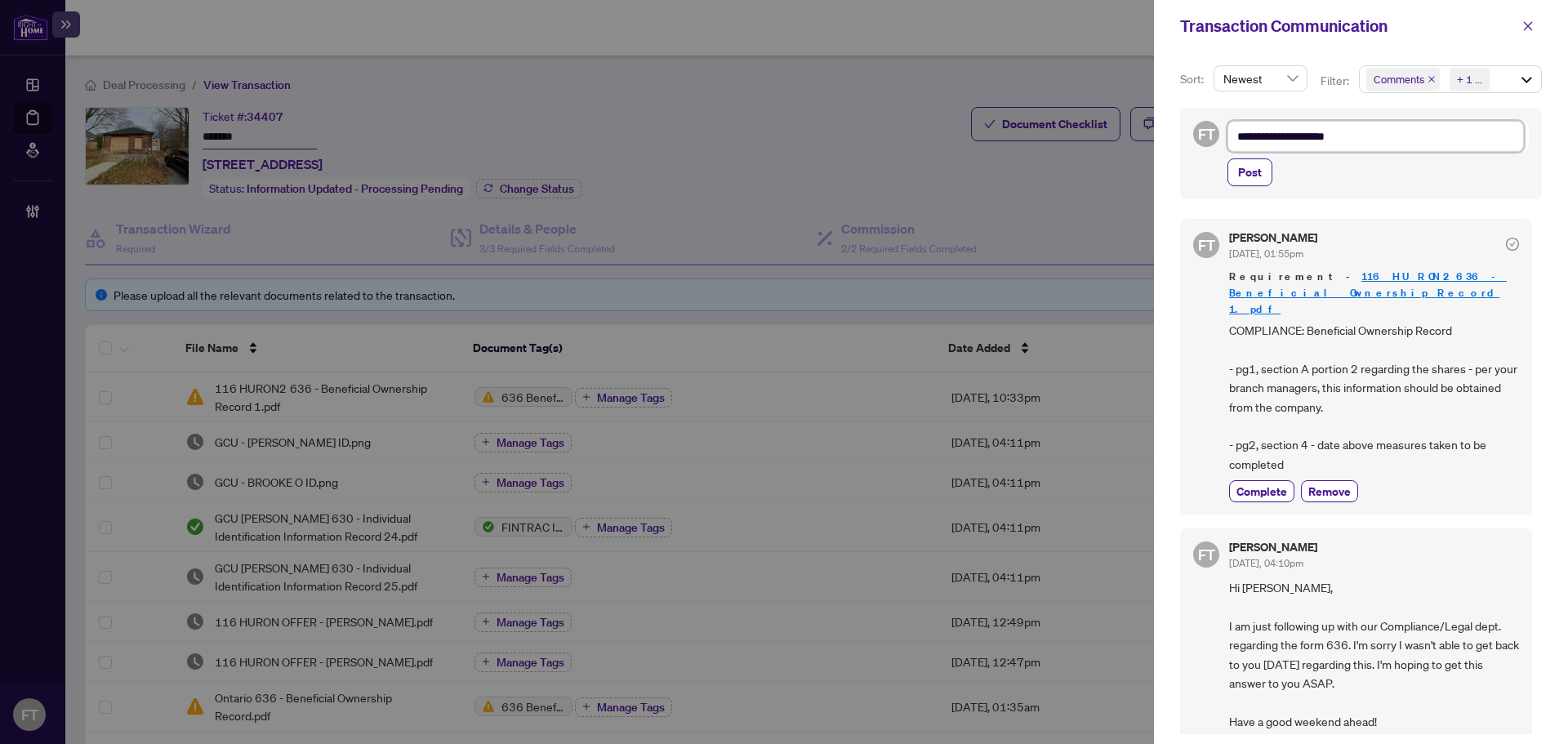 type on "**********" 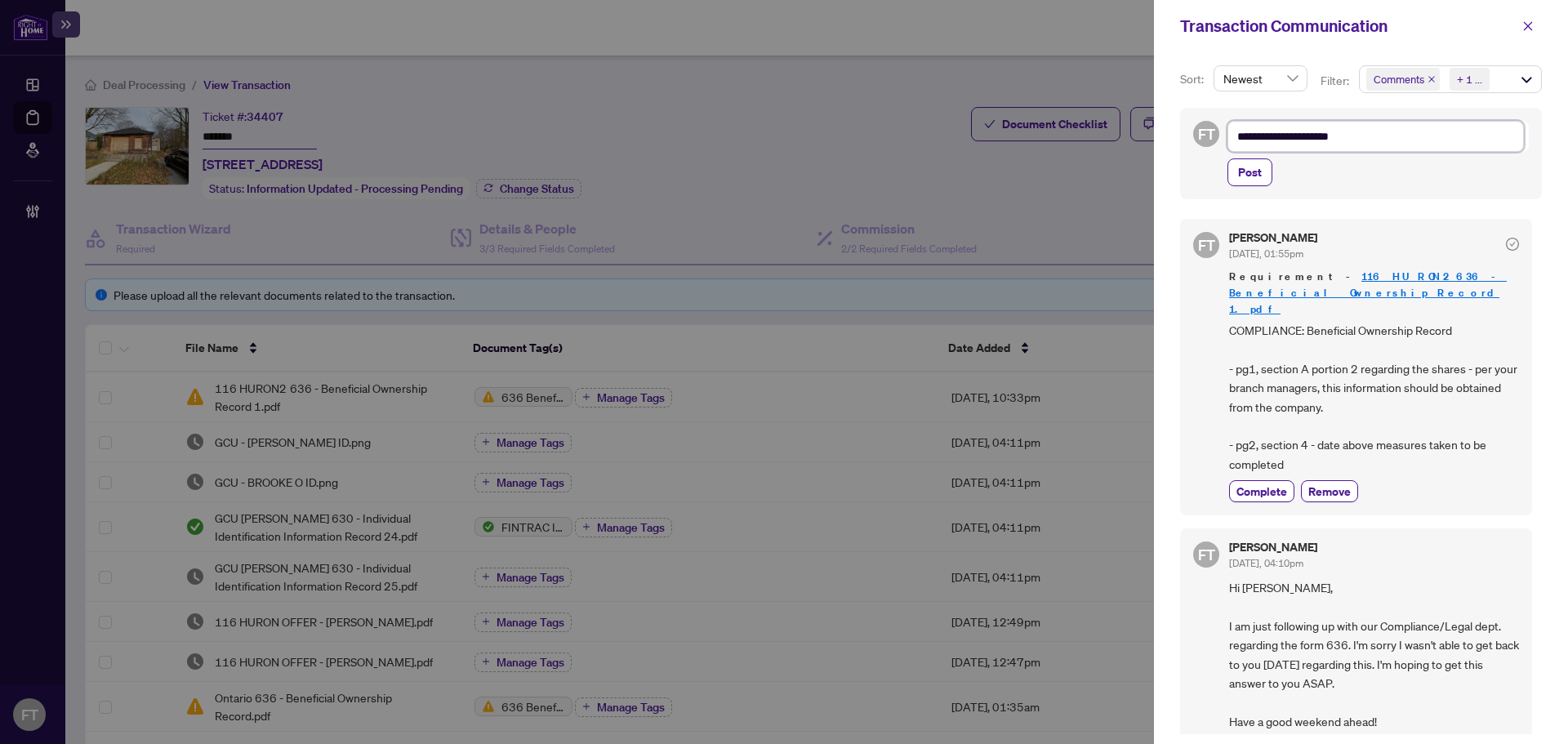 type on "**********" 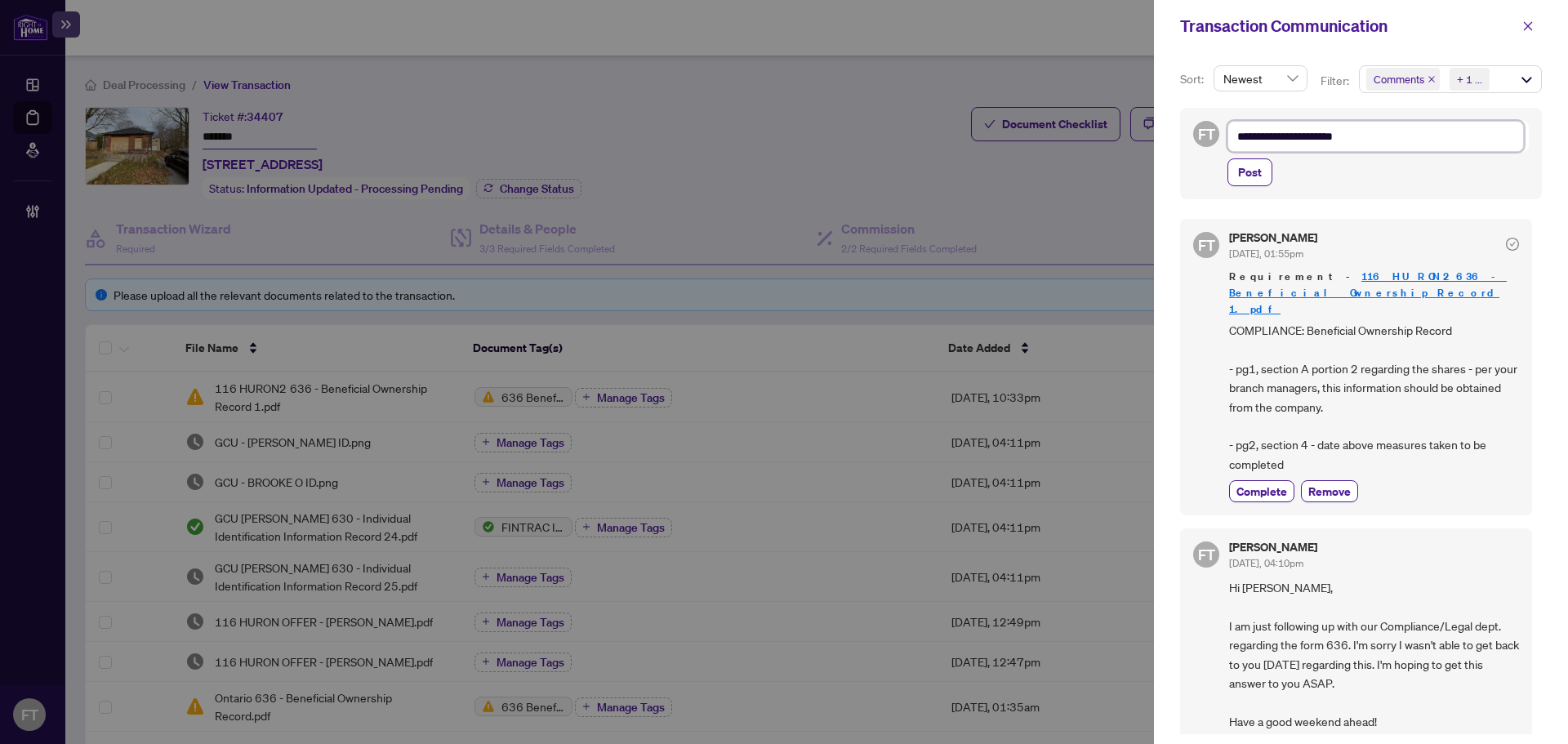 type on "**********" 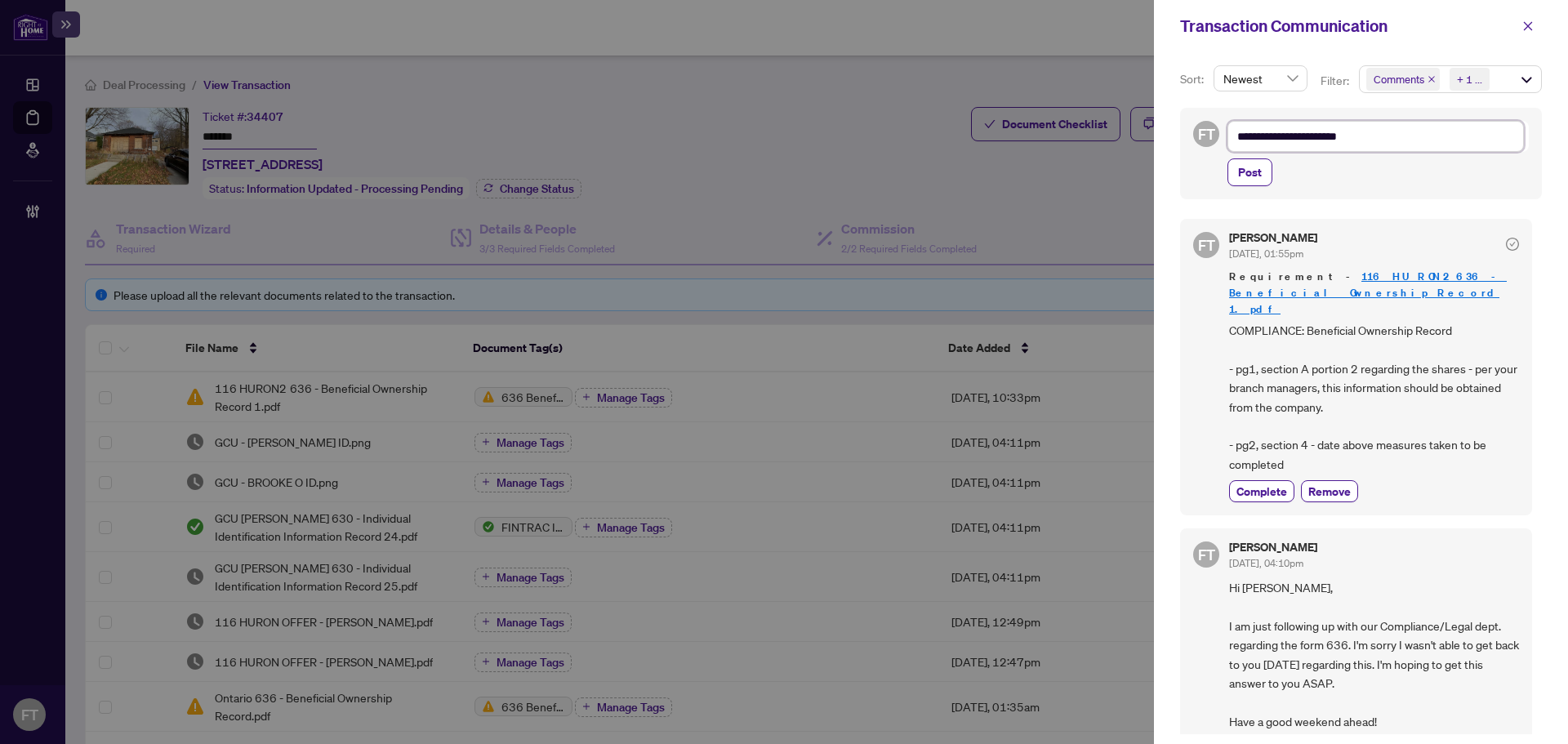 type on "**********" 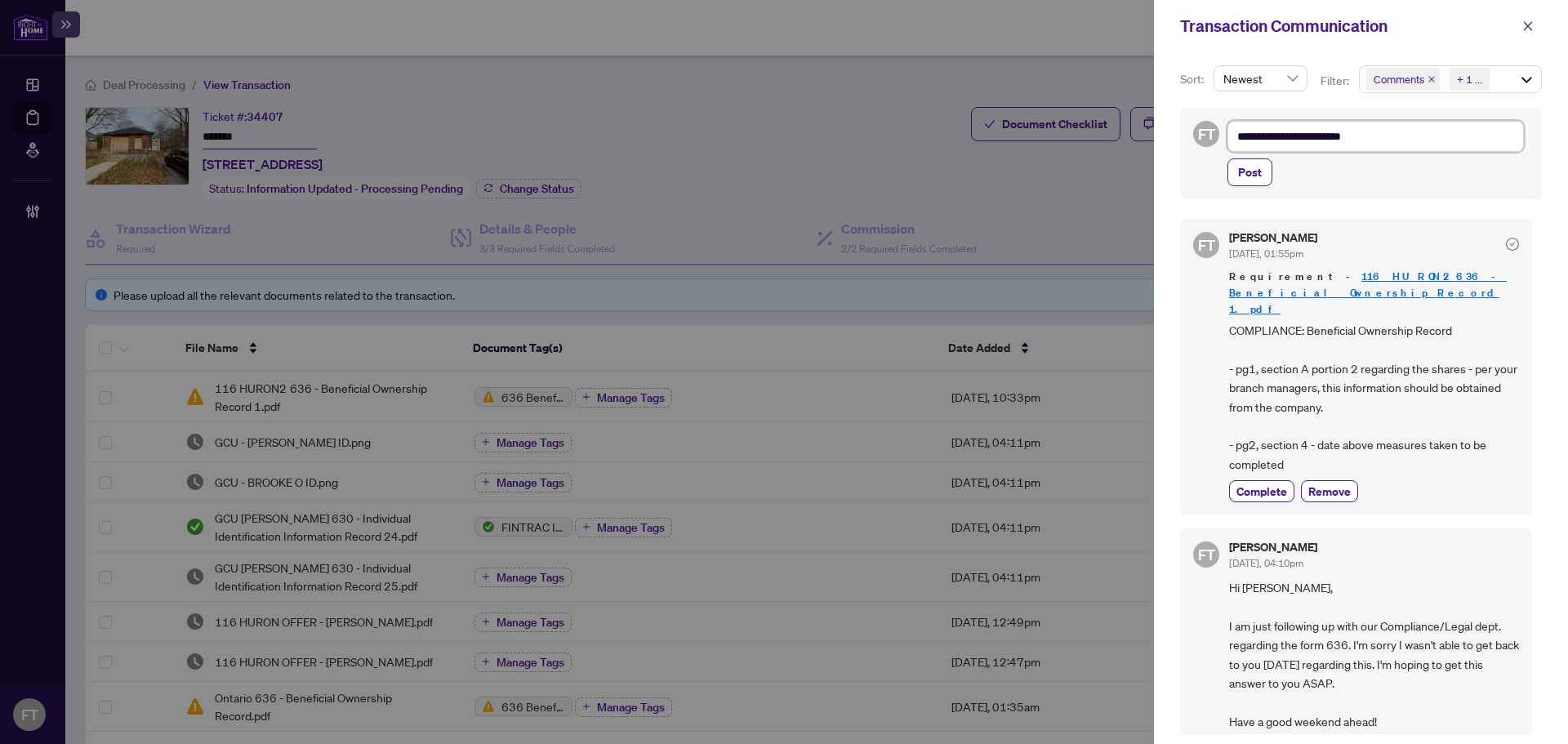 type on "**********" 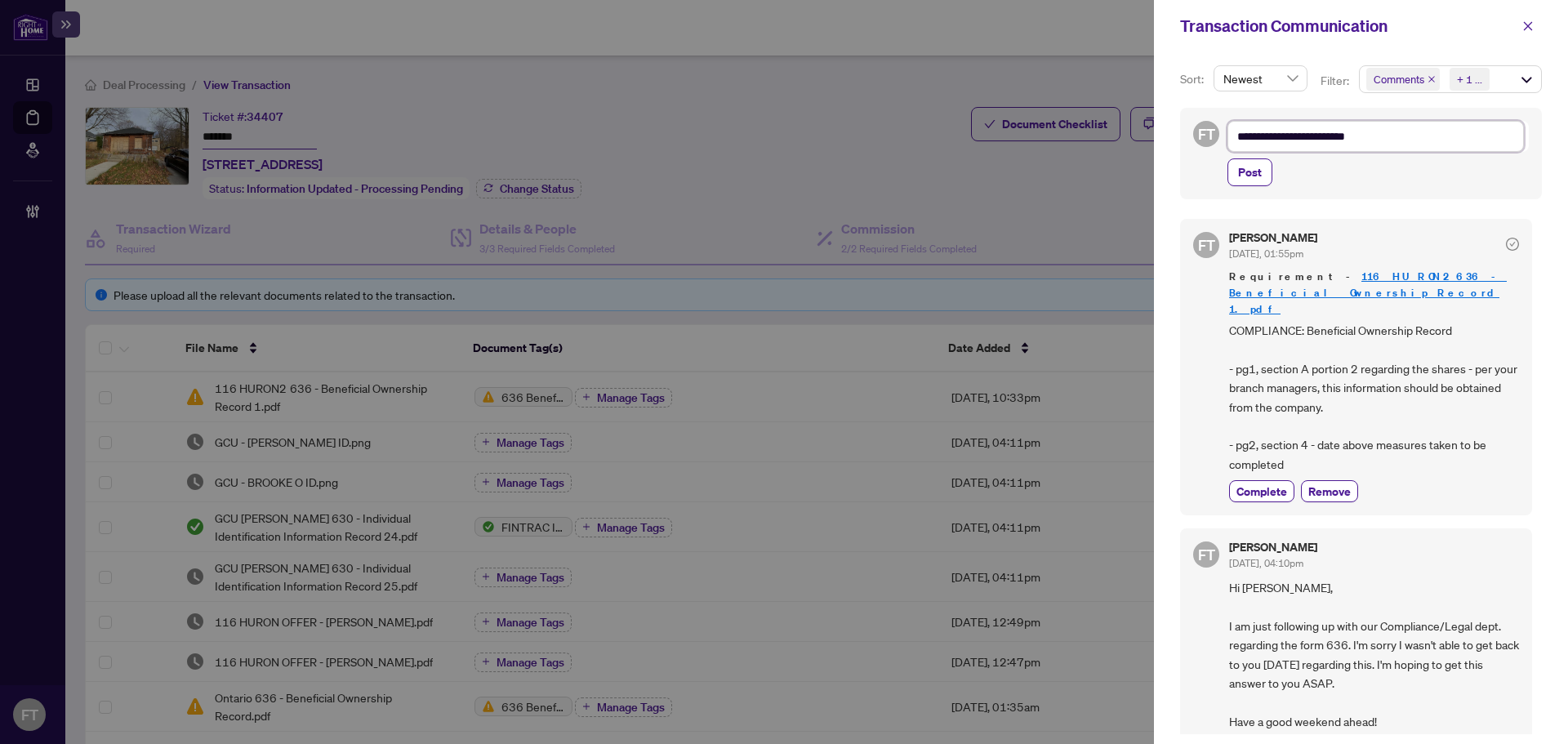 type on "**********" 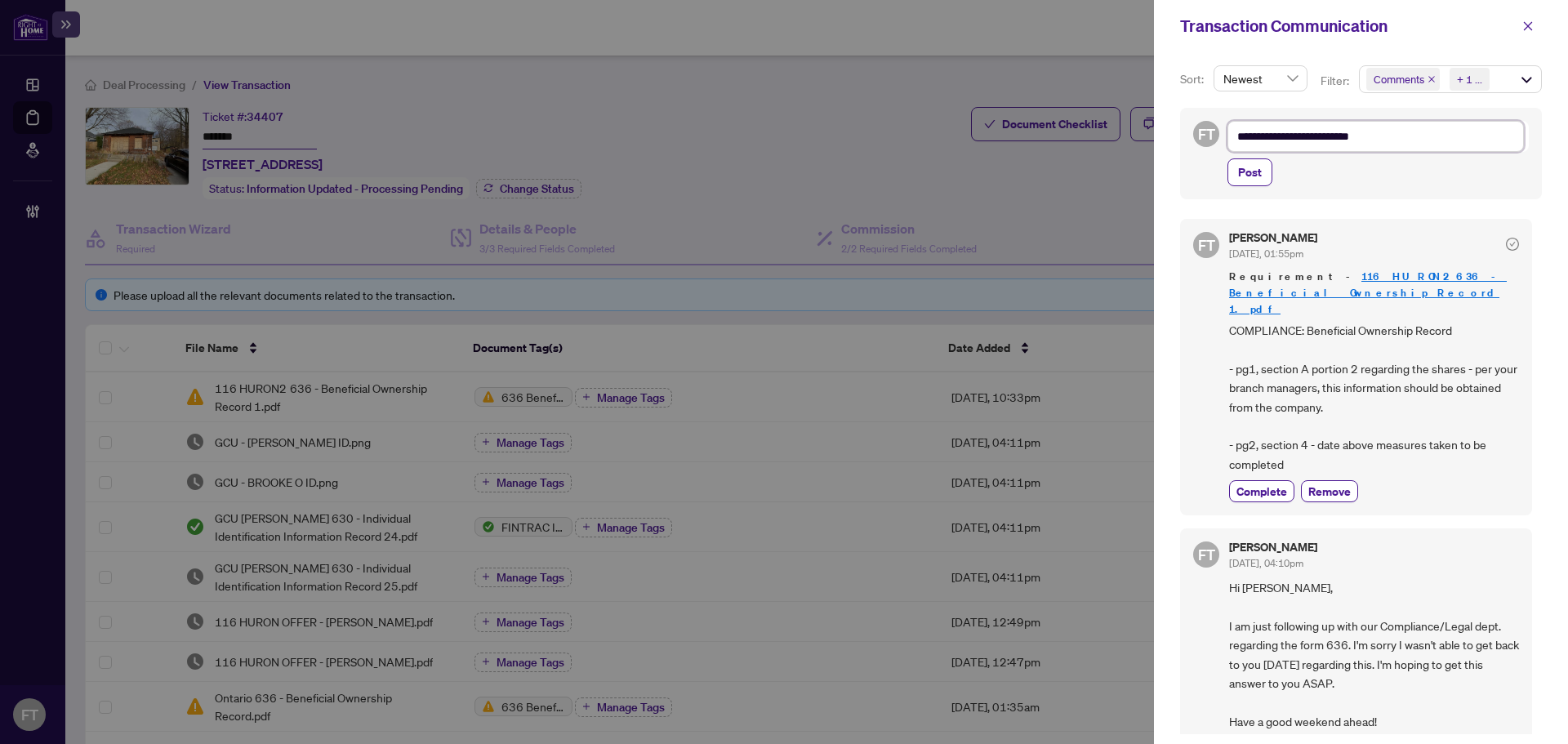 type on "**********" 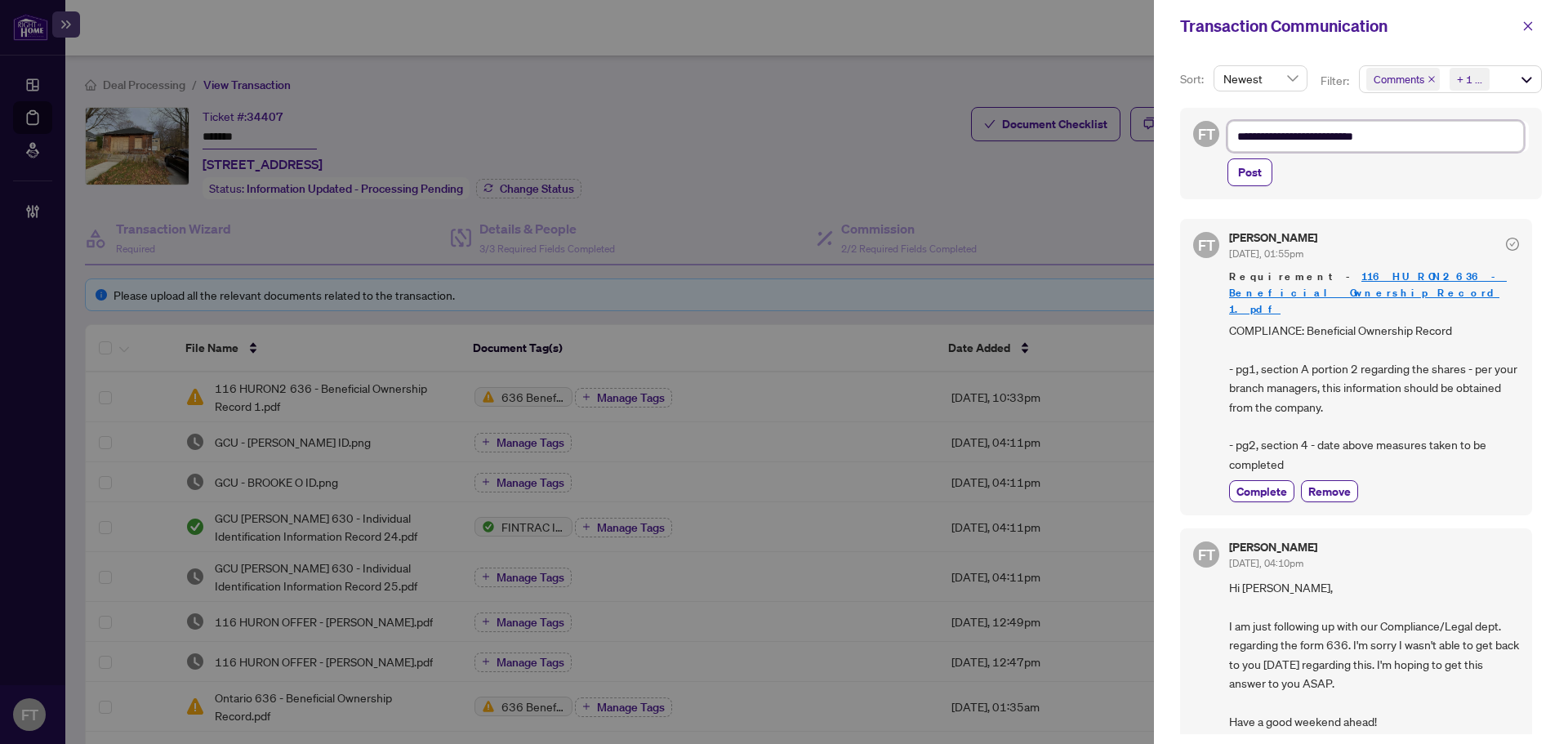 type on "**********" 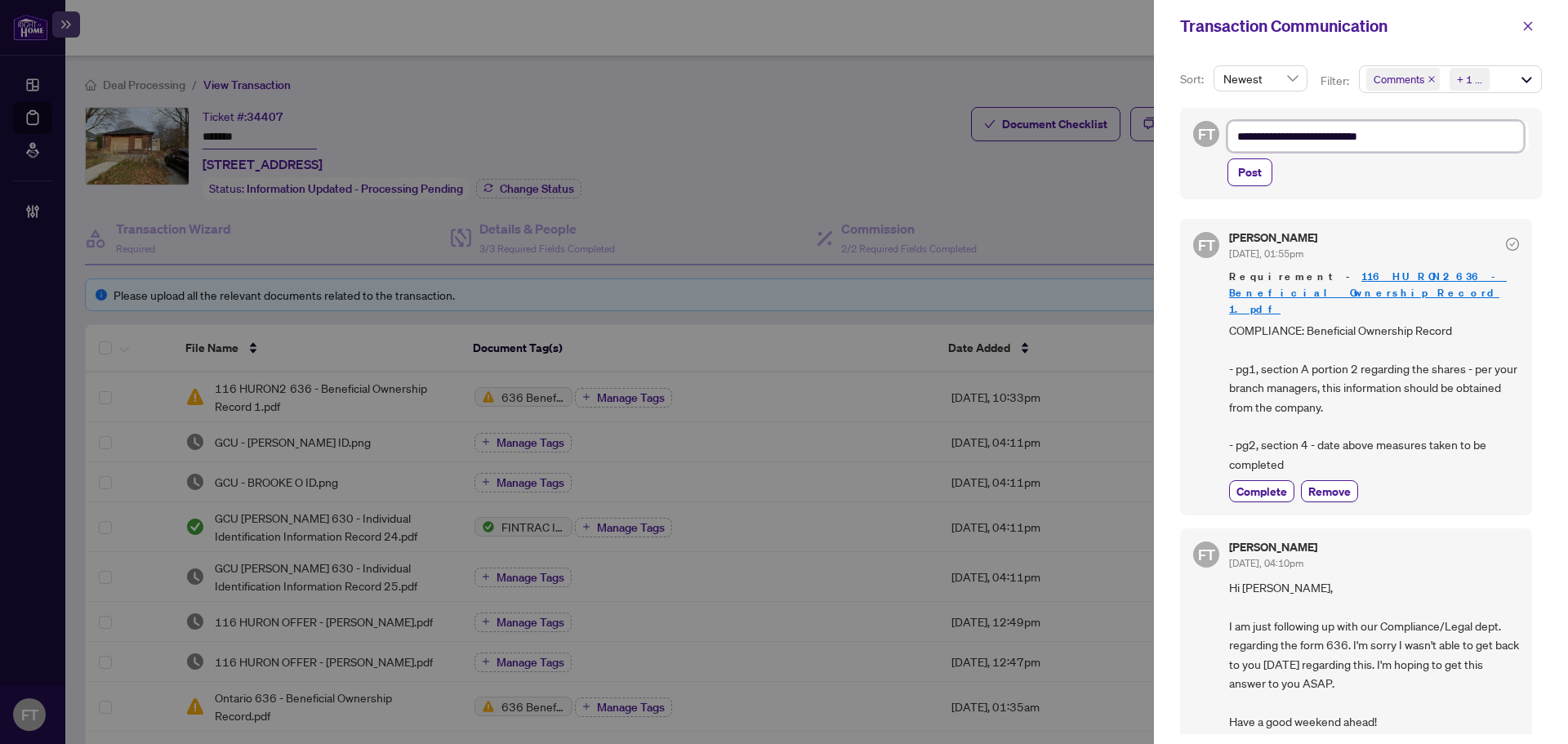 type on "**********" 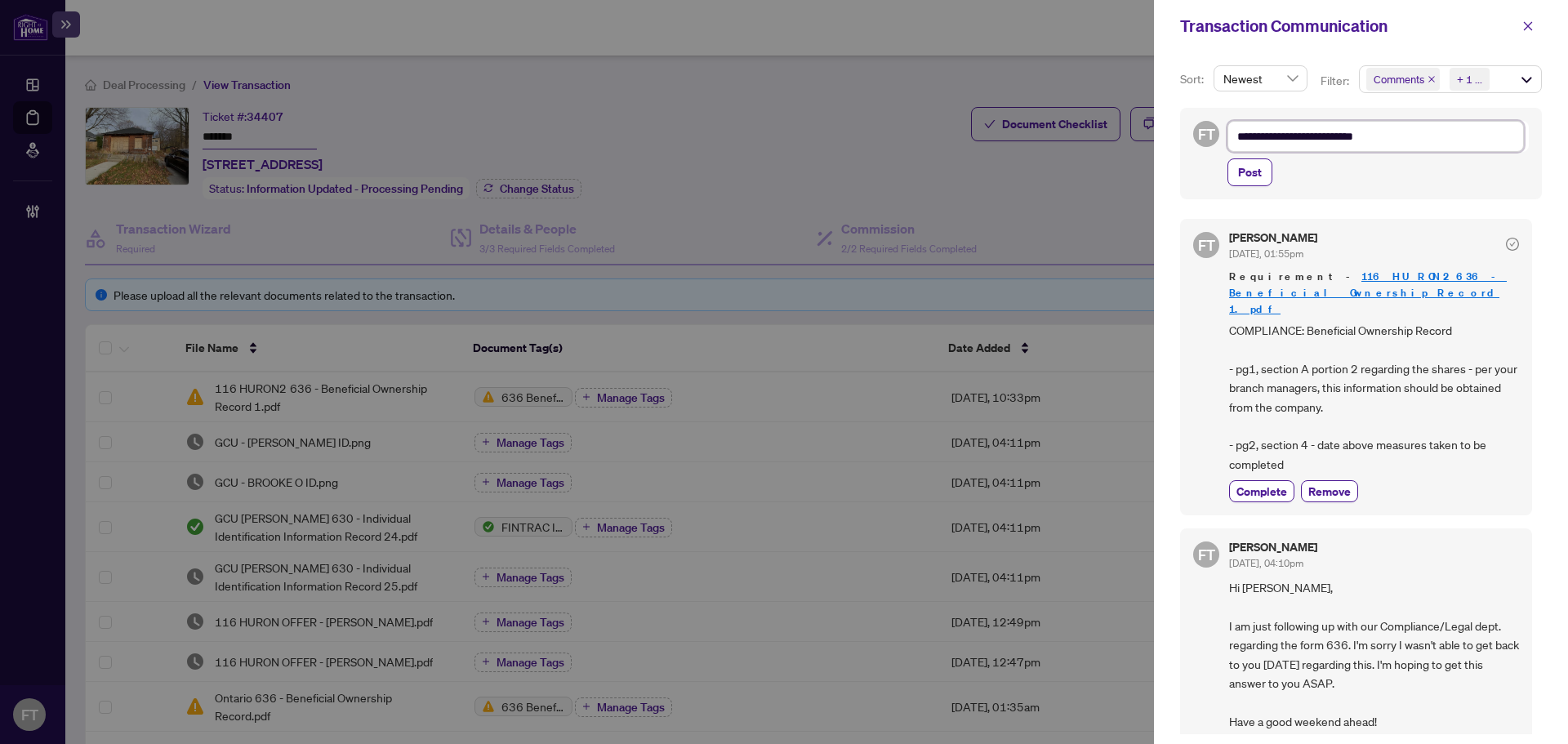 type on "**********" 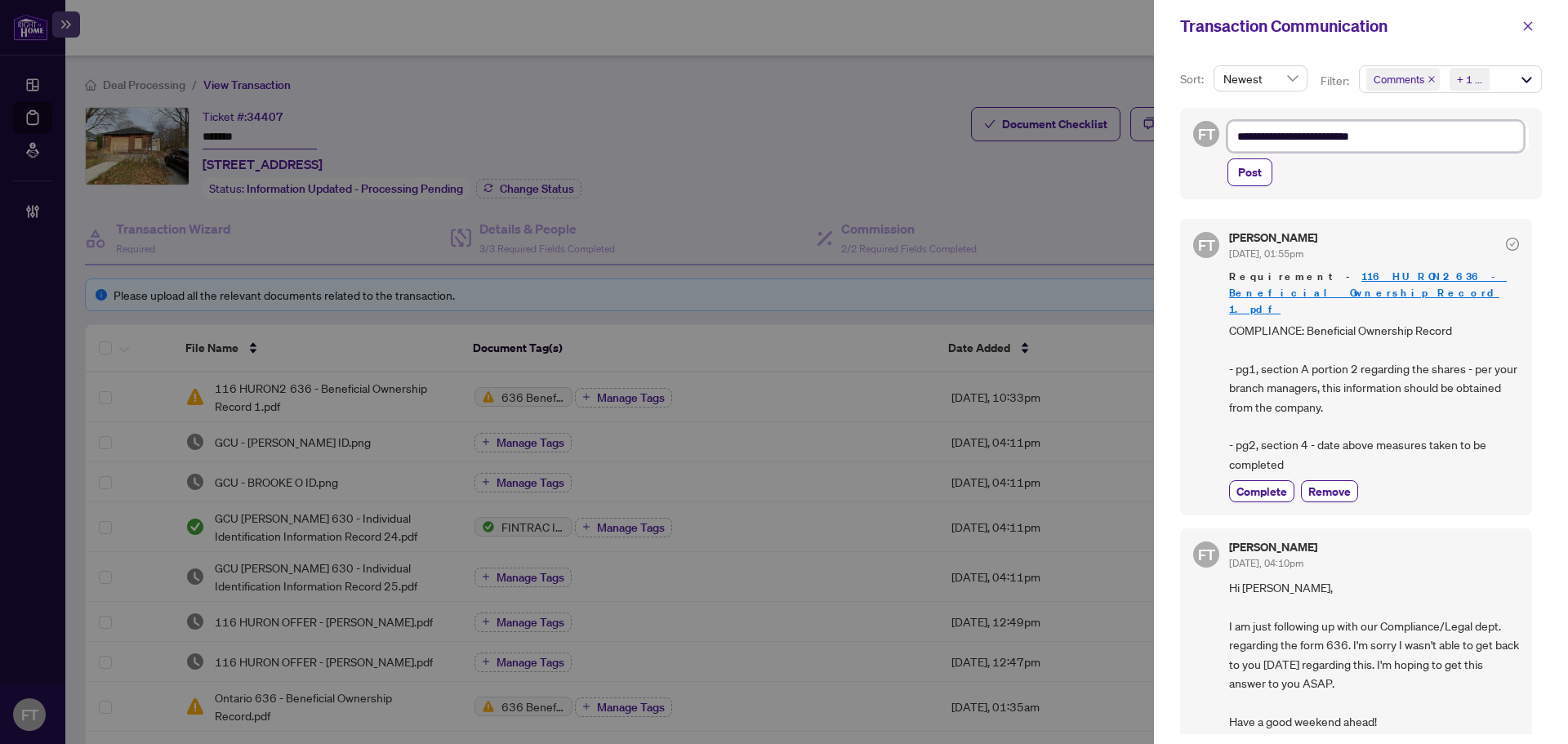 type on "**********" 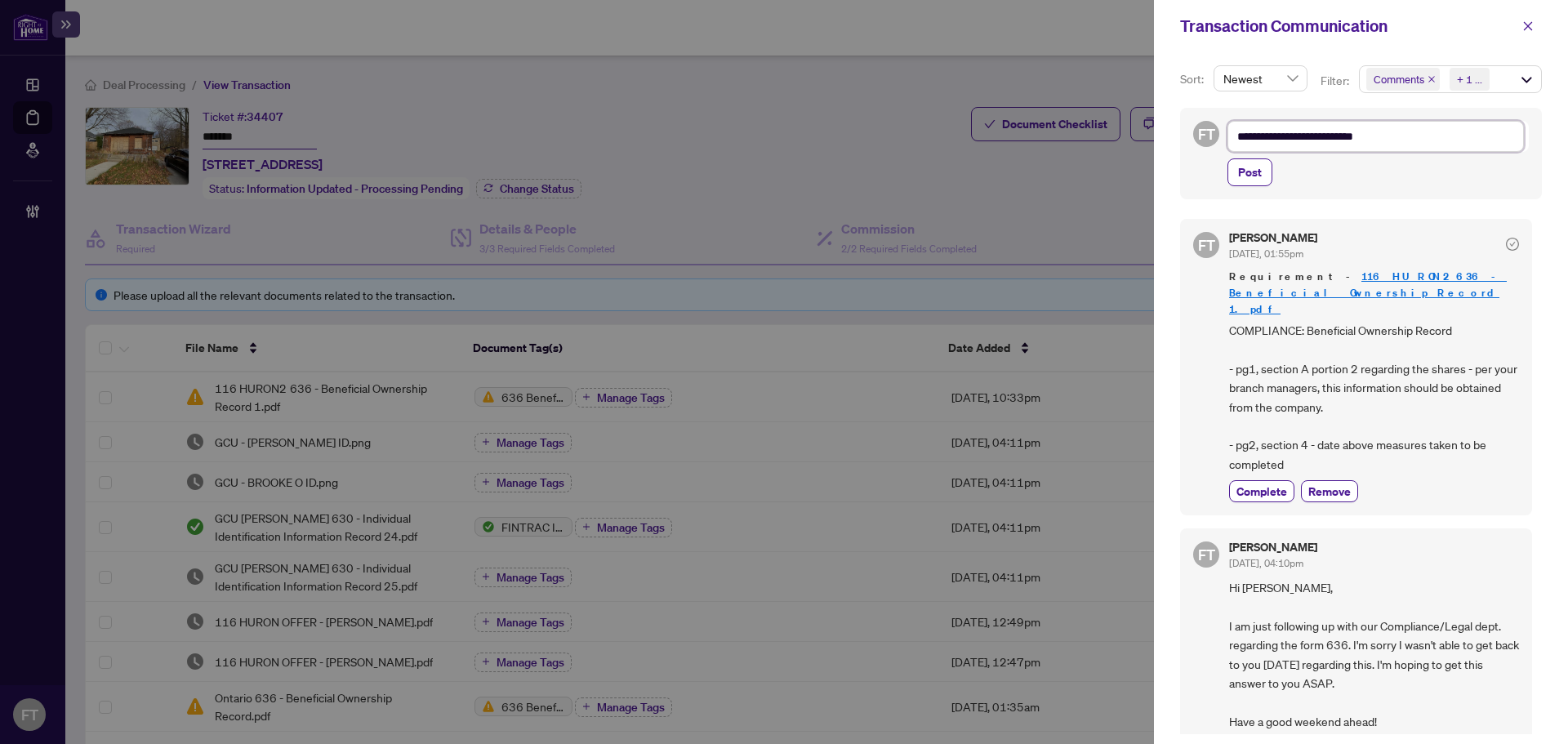 type on "**********" 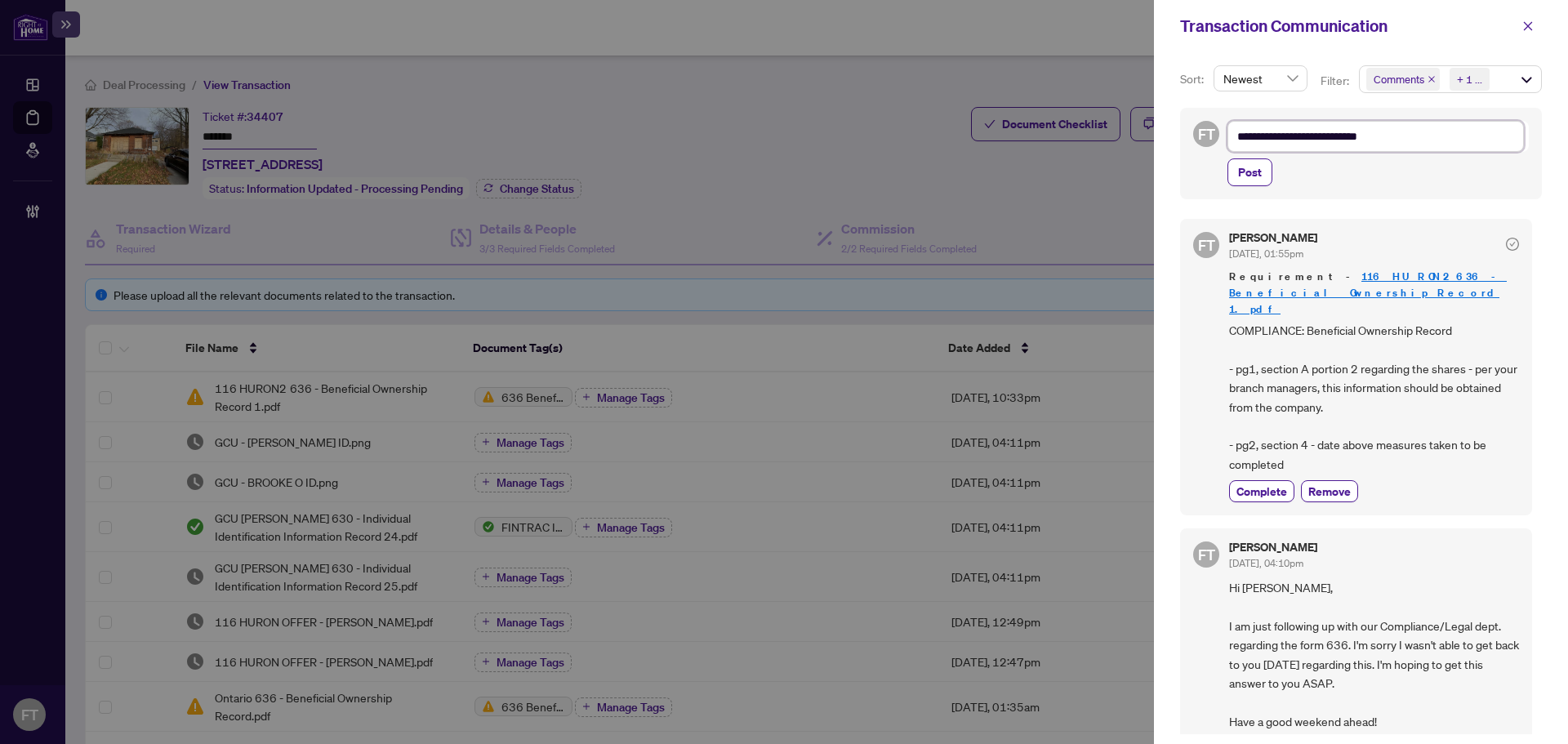 type on "**********" 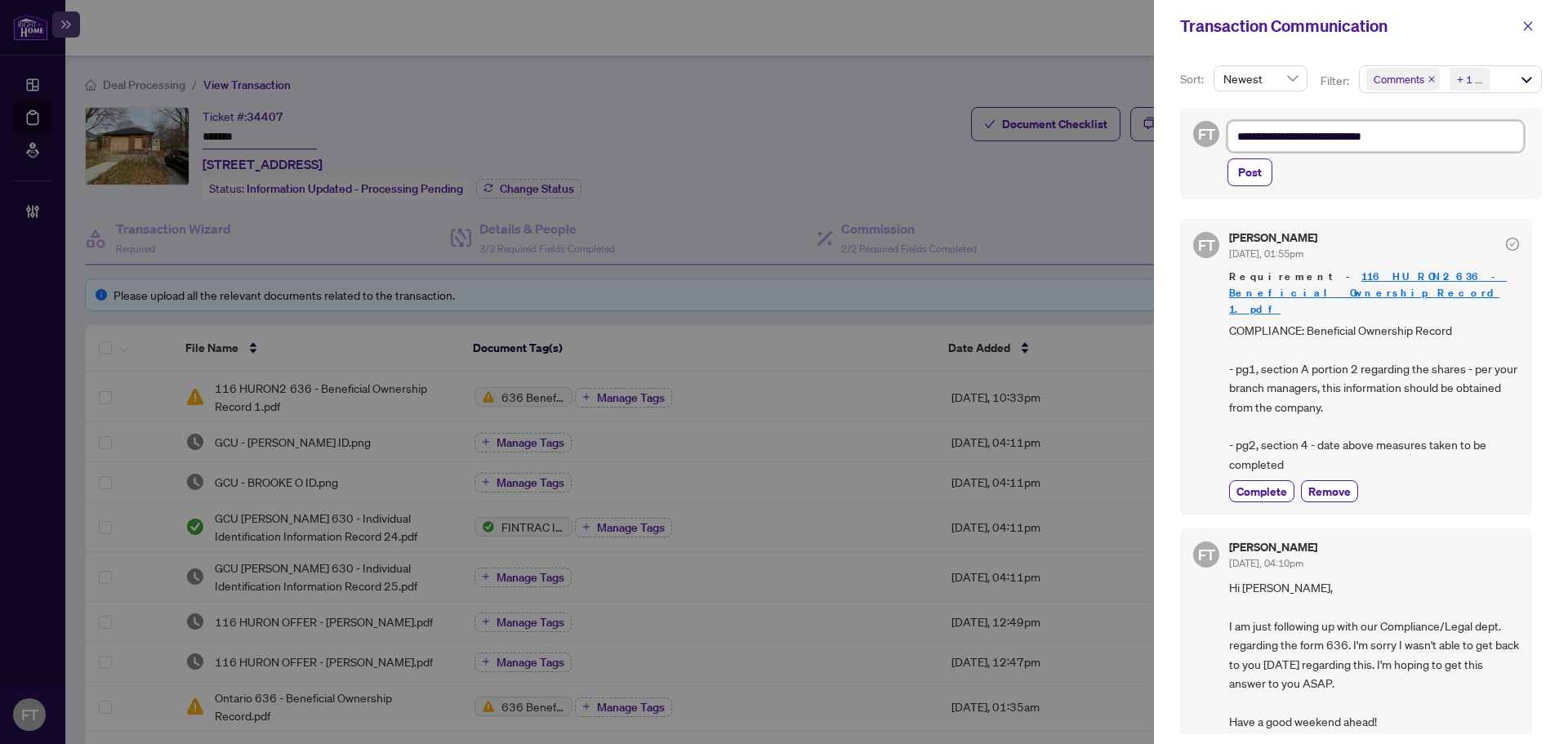 type on "**********" 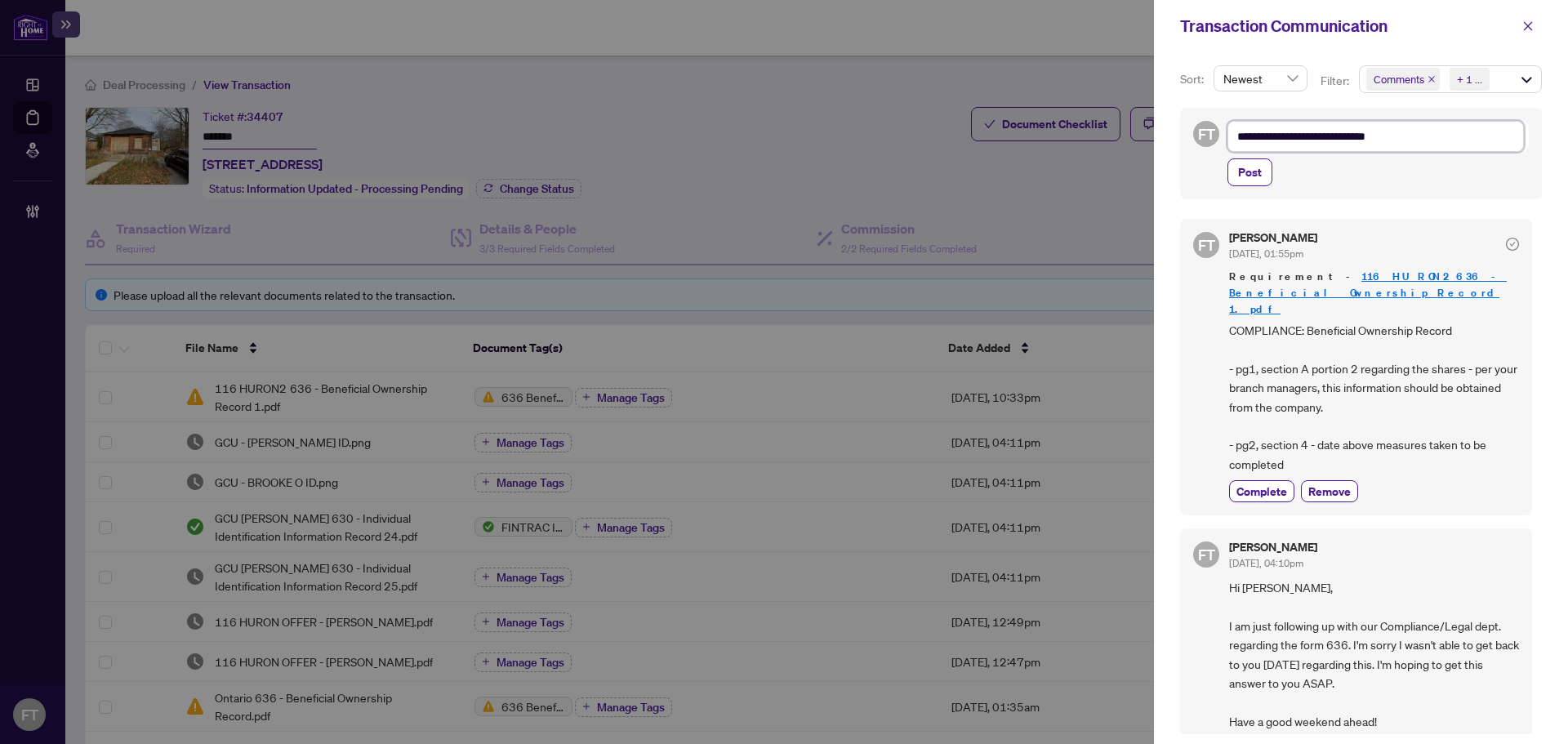 type on "**********" 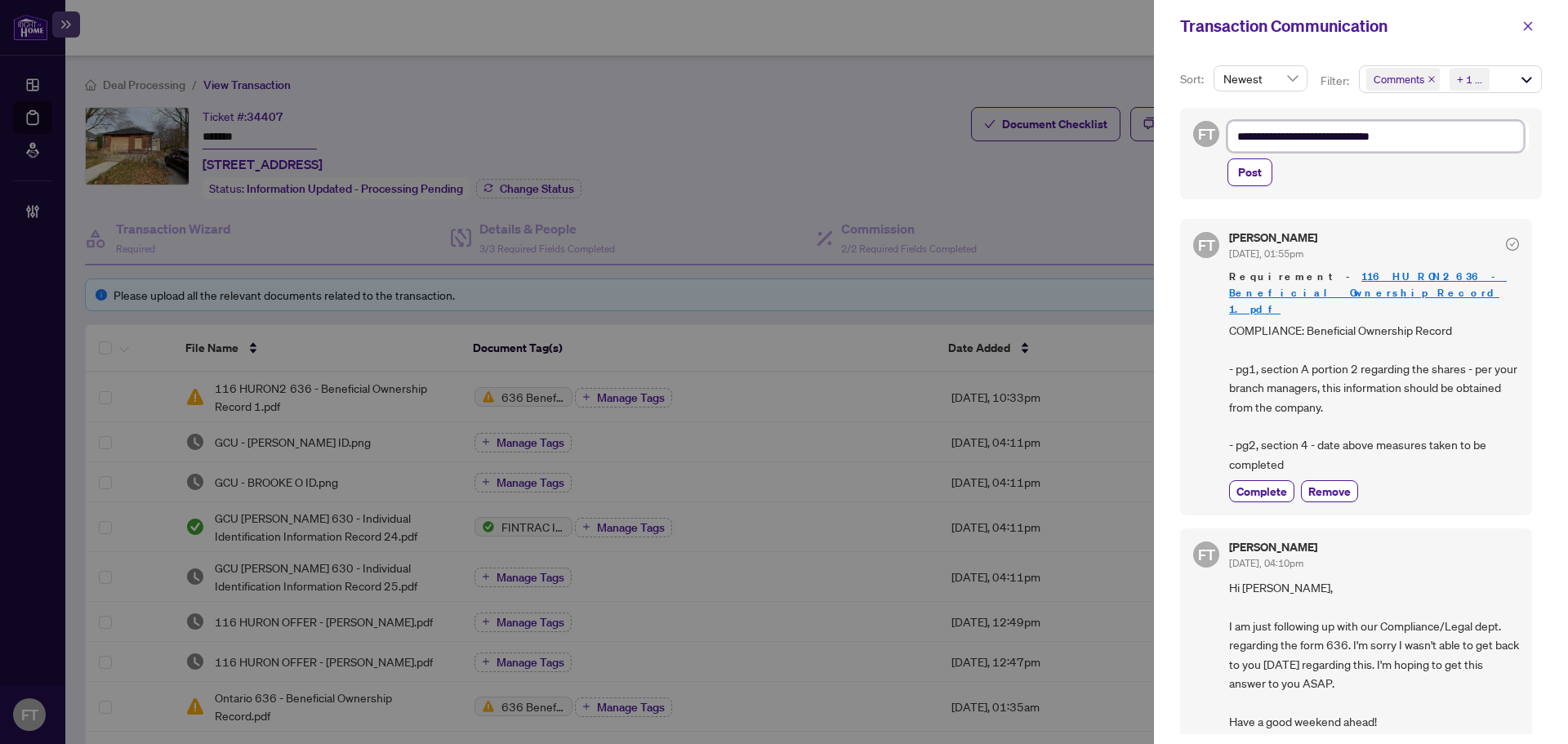 type on "**********" 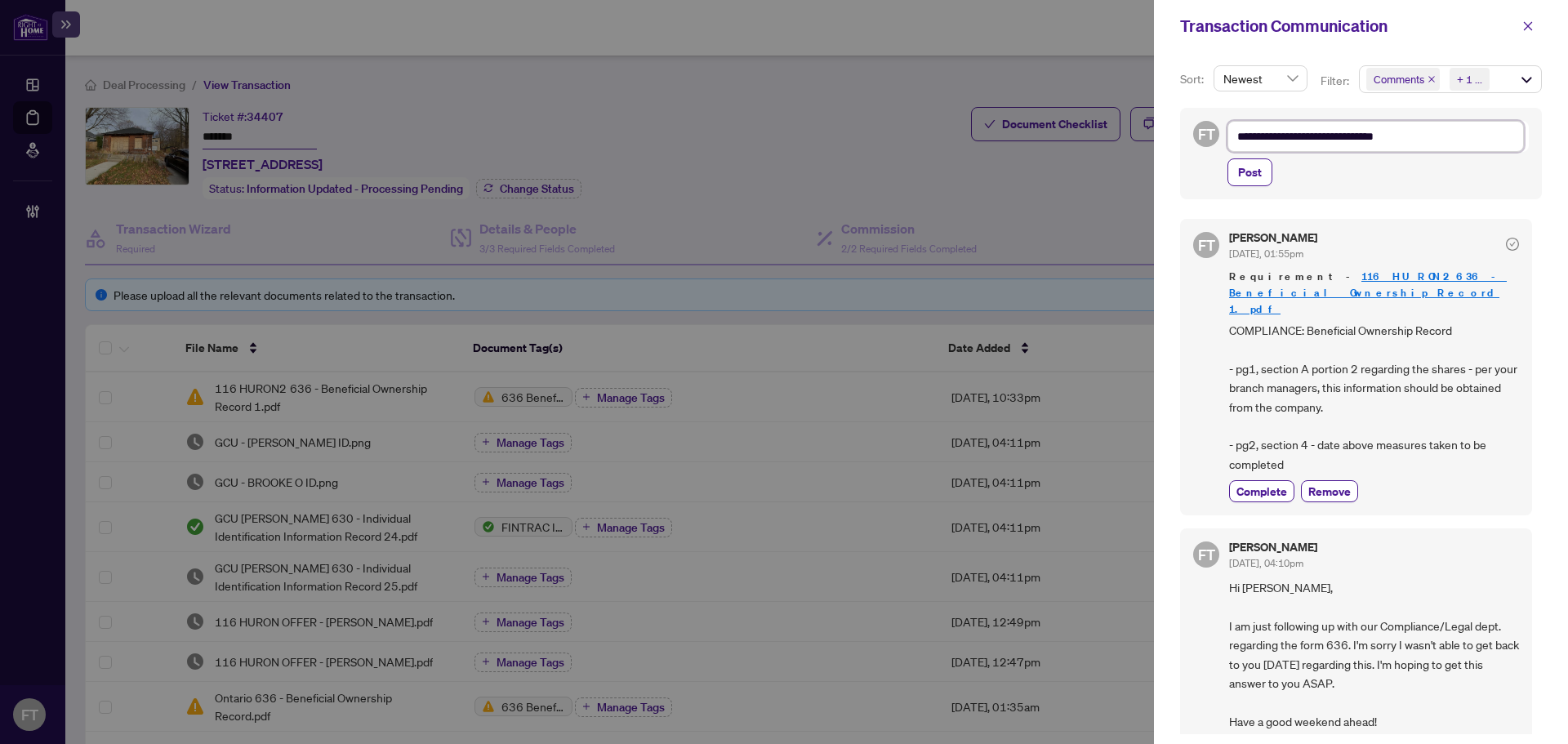 type on "**********" 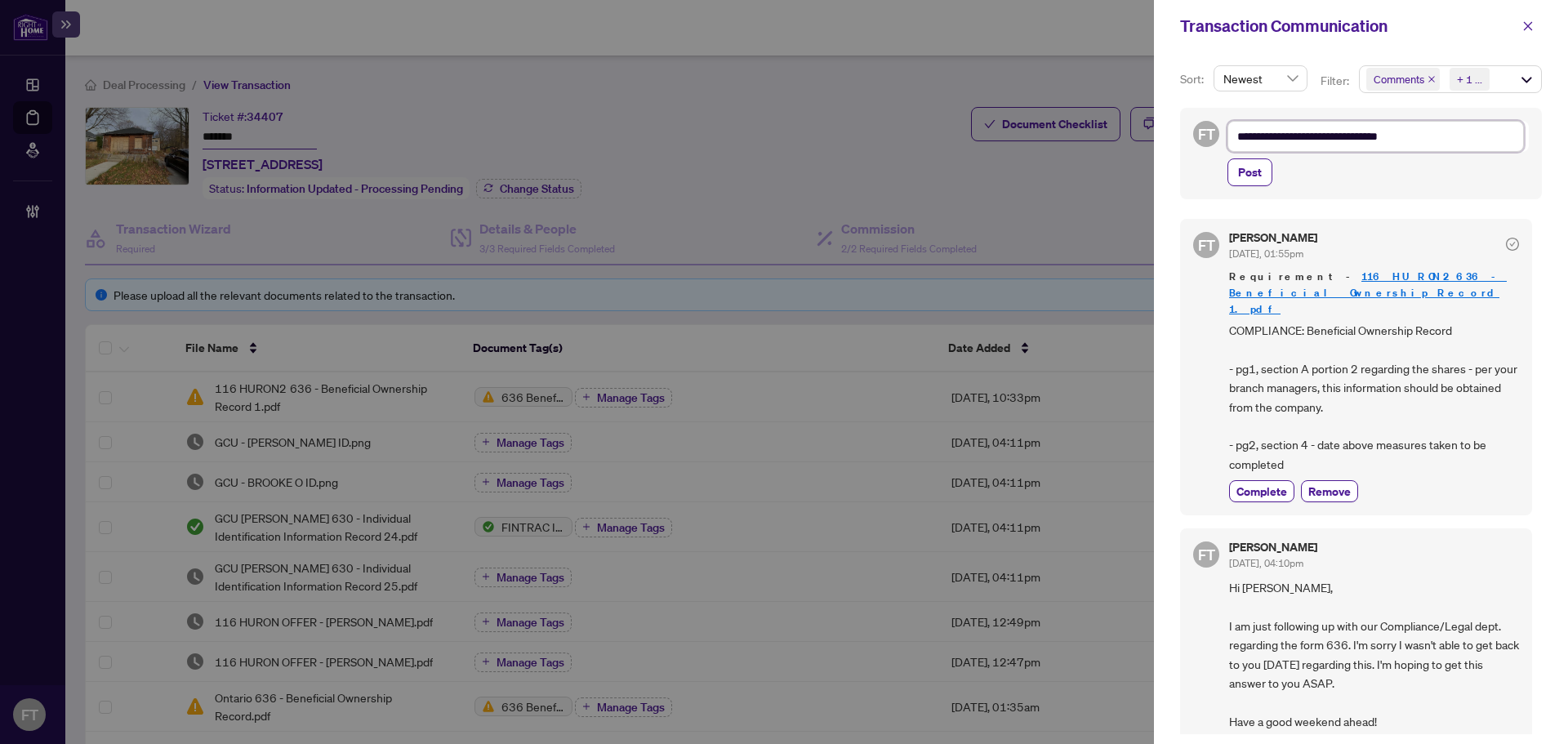 type on "**********" 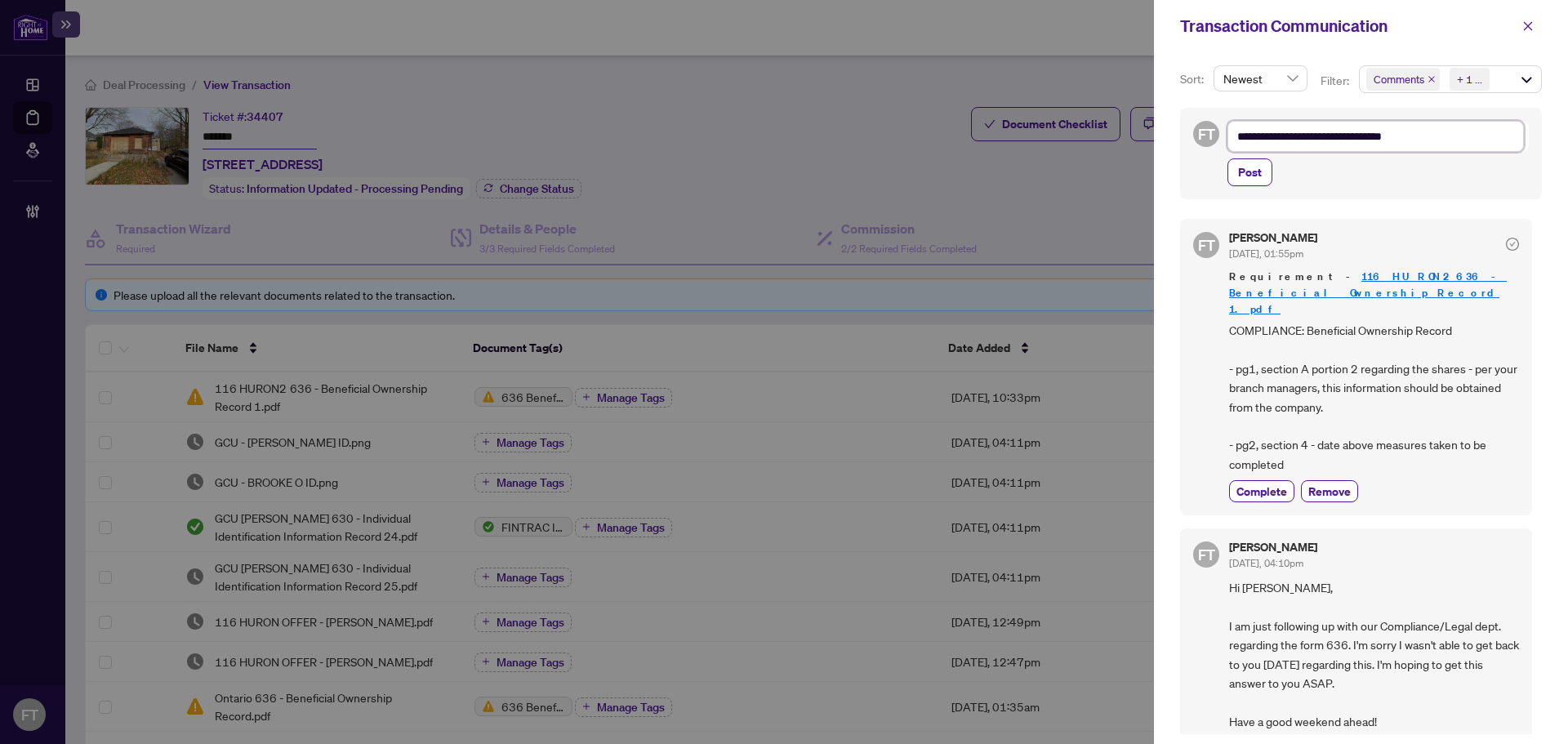 type on "**********" 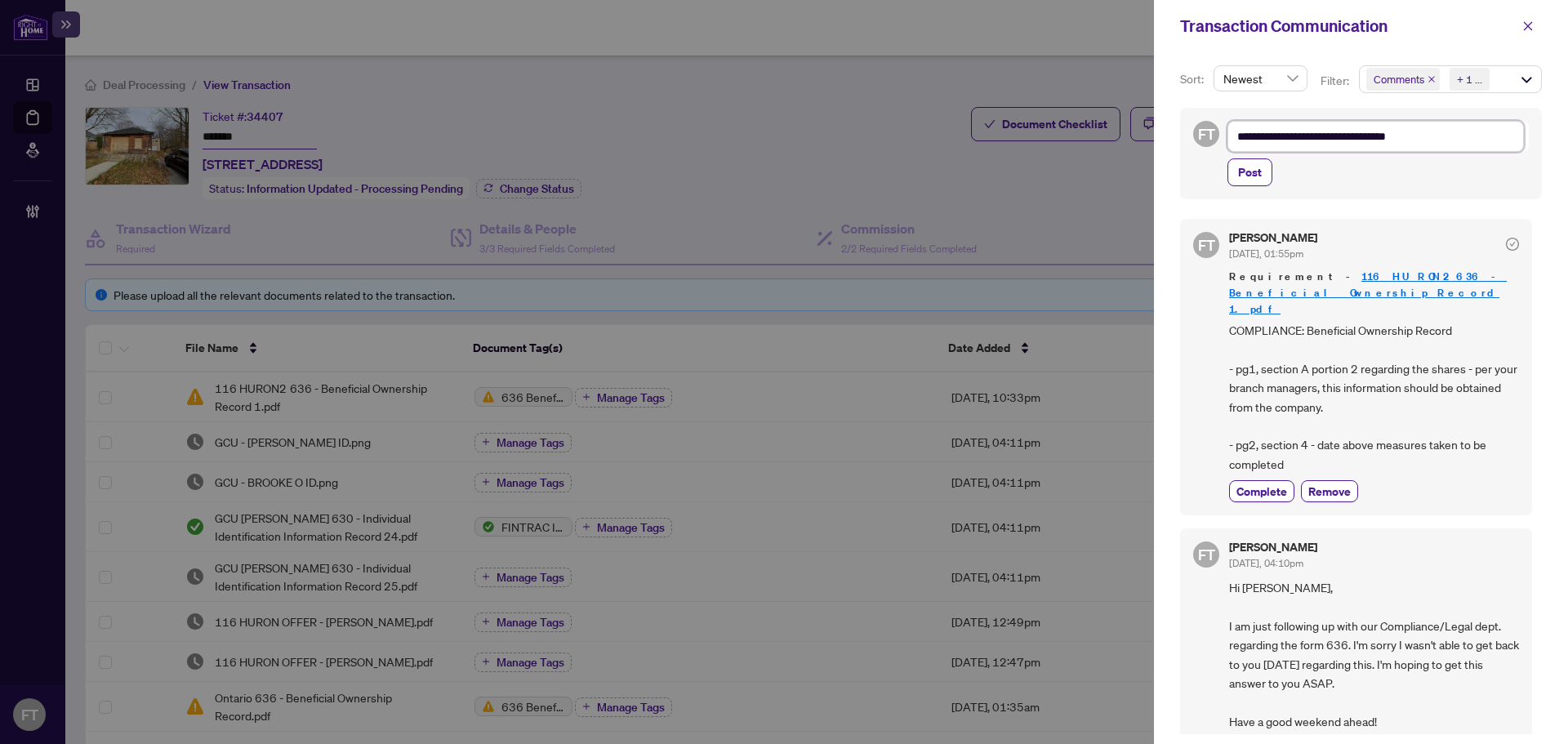 type on "**********" 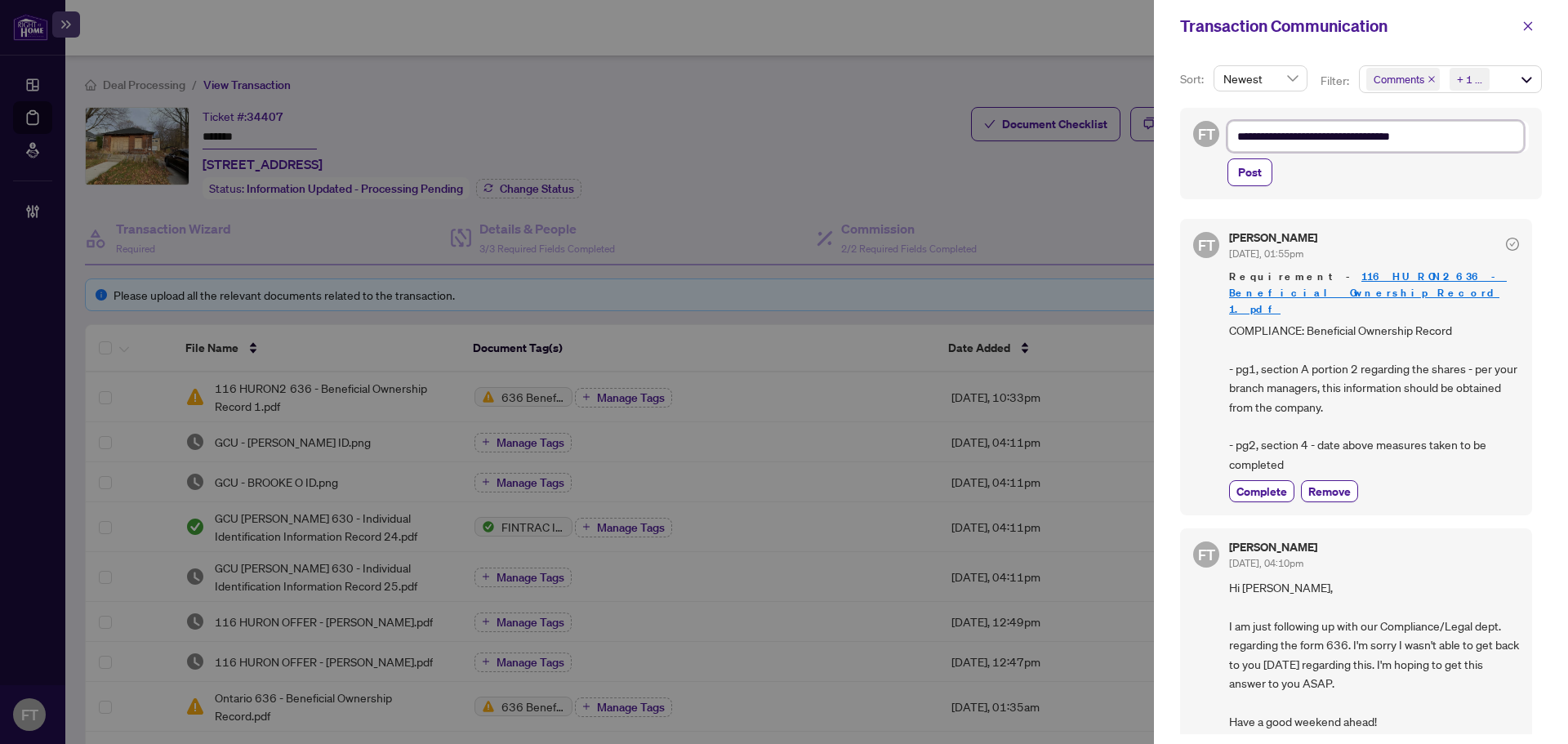 type on "**********" 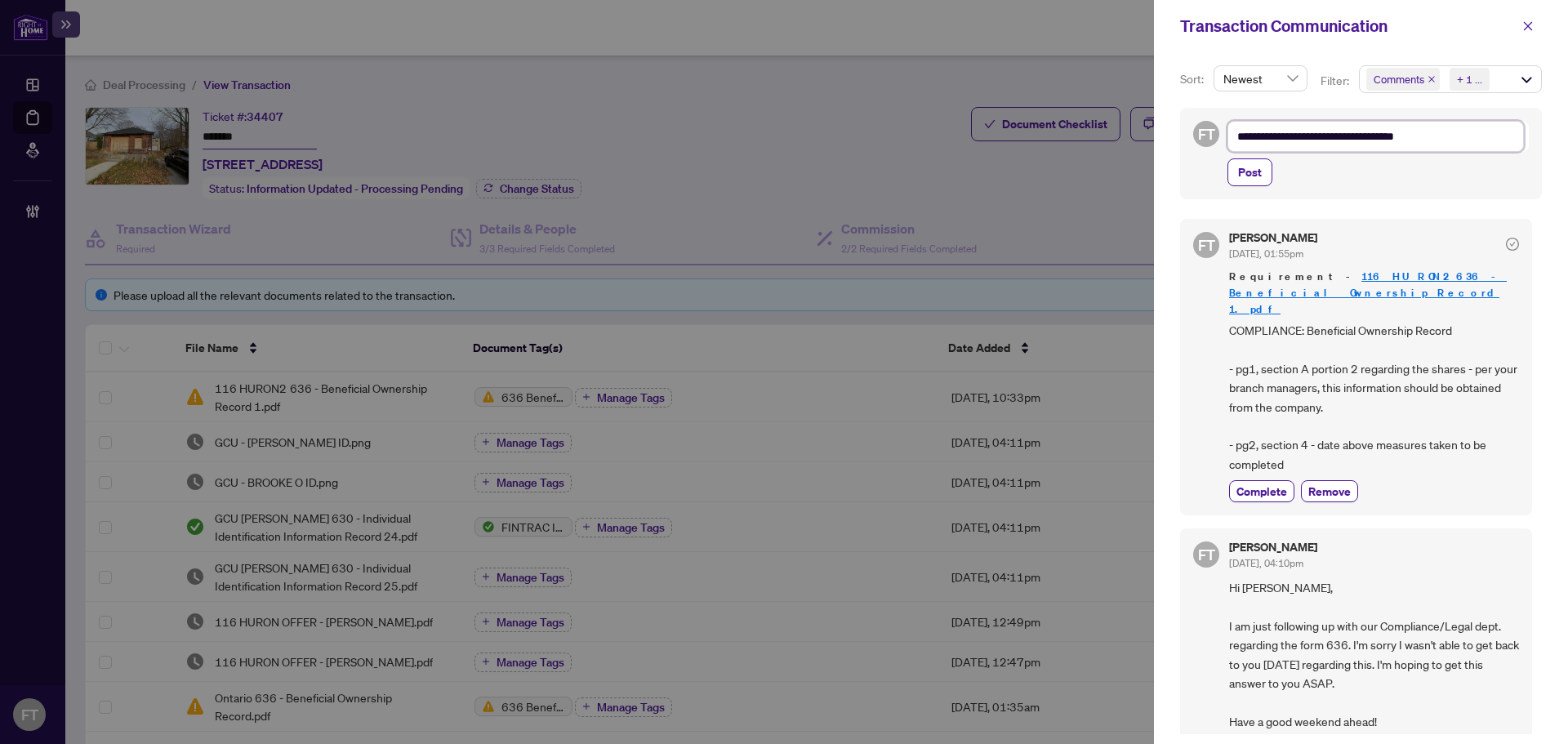 type on "**********" 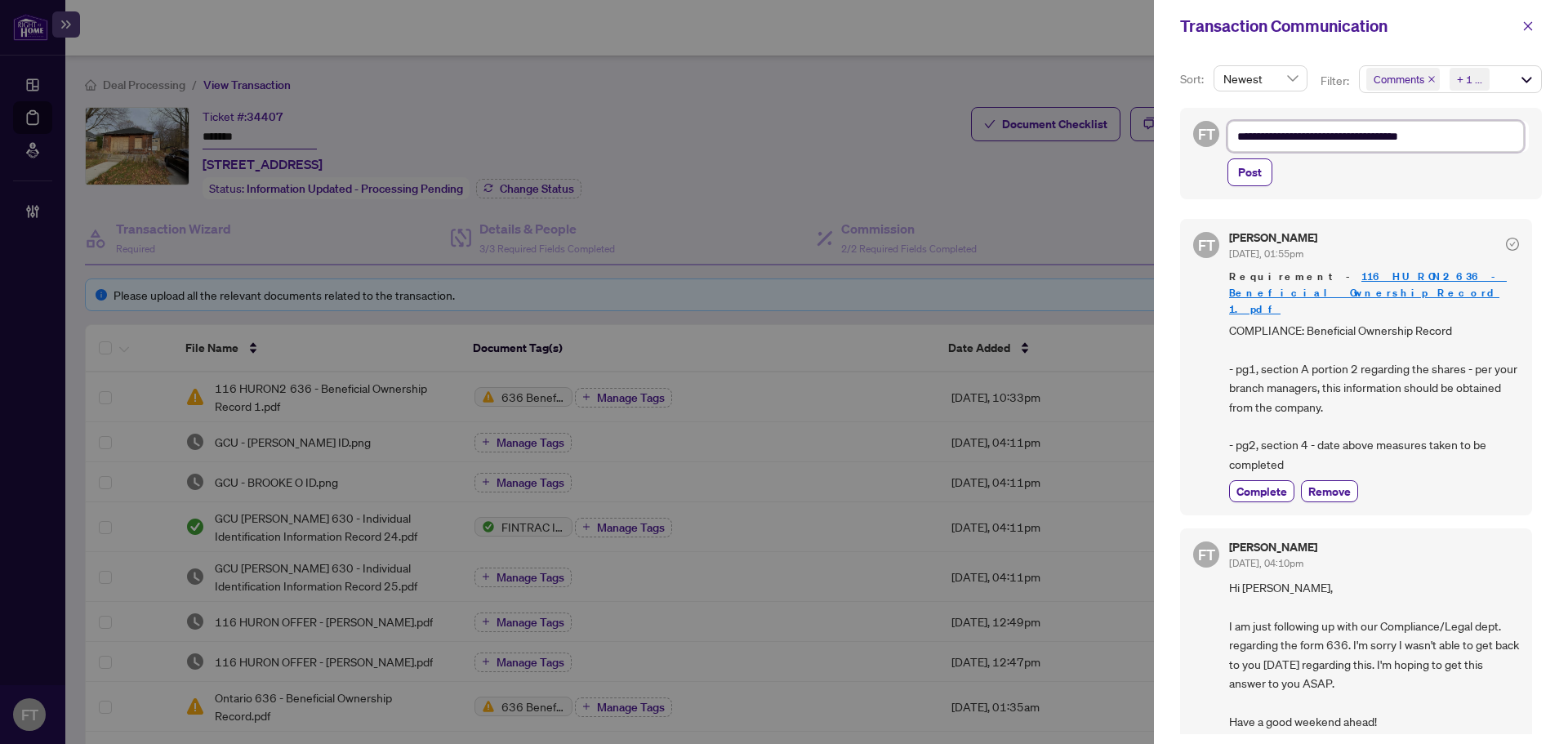 type on "**********" 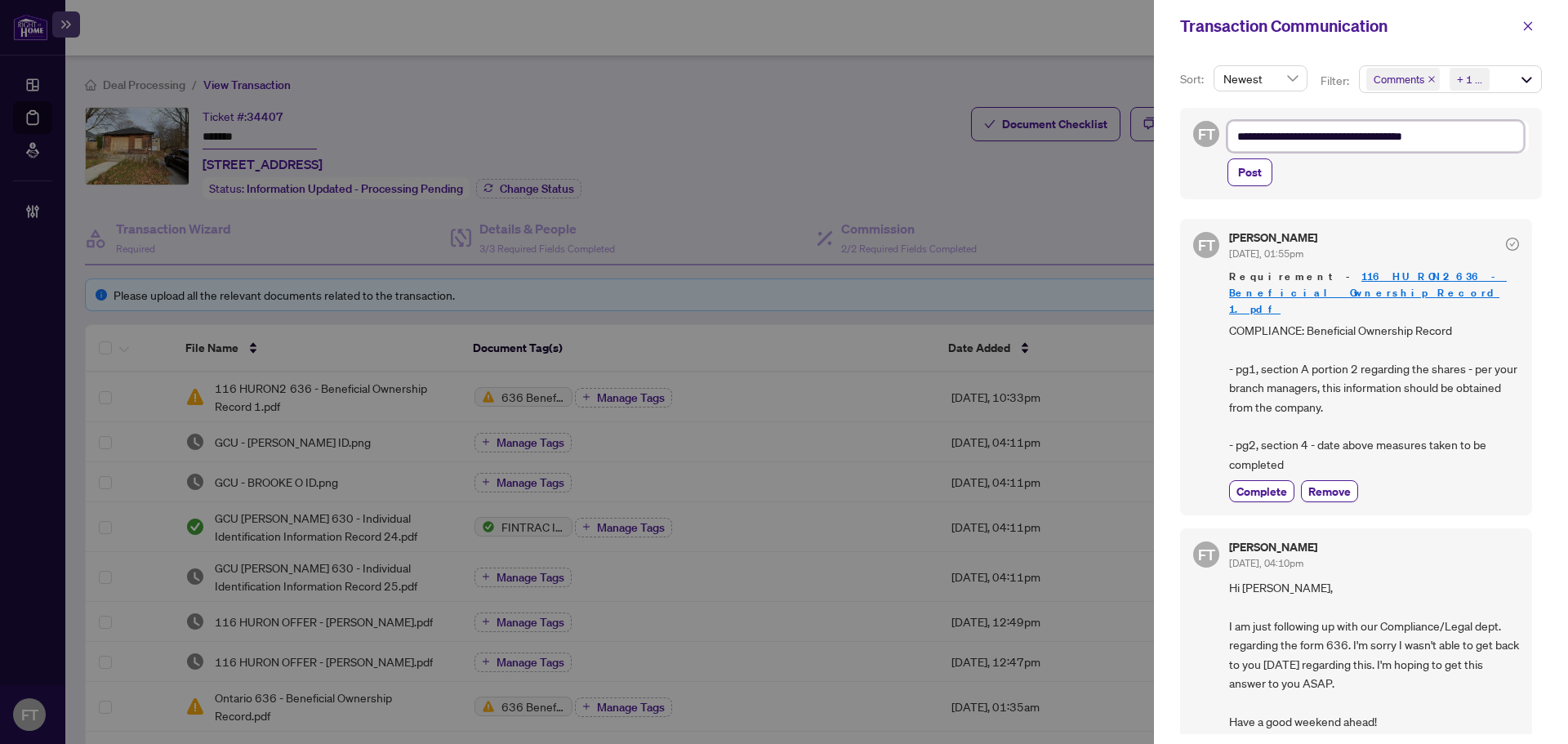 type on "**********" 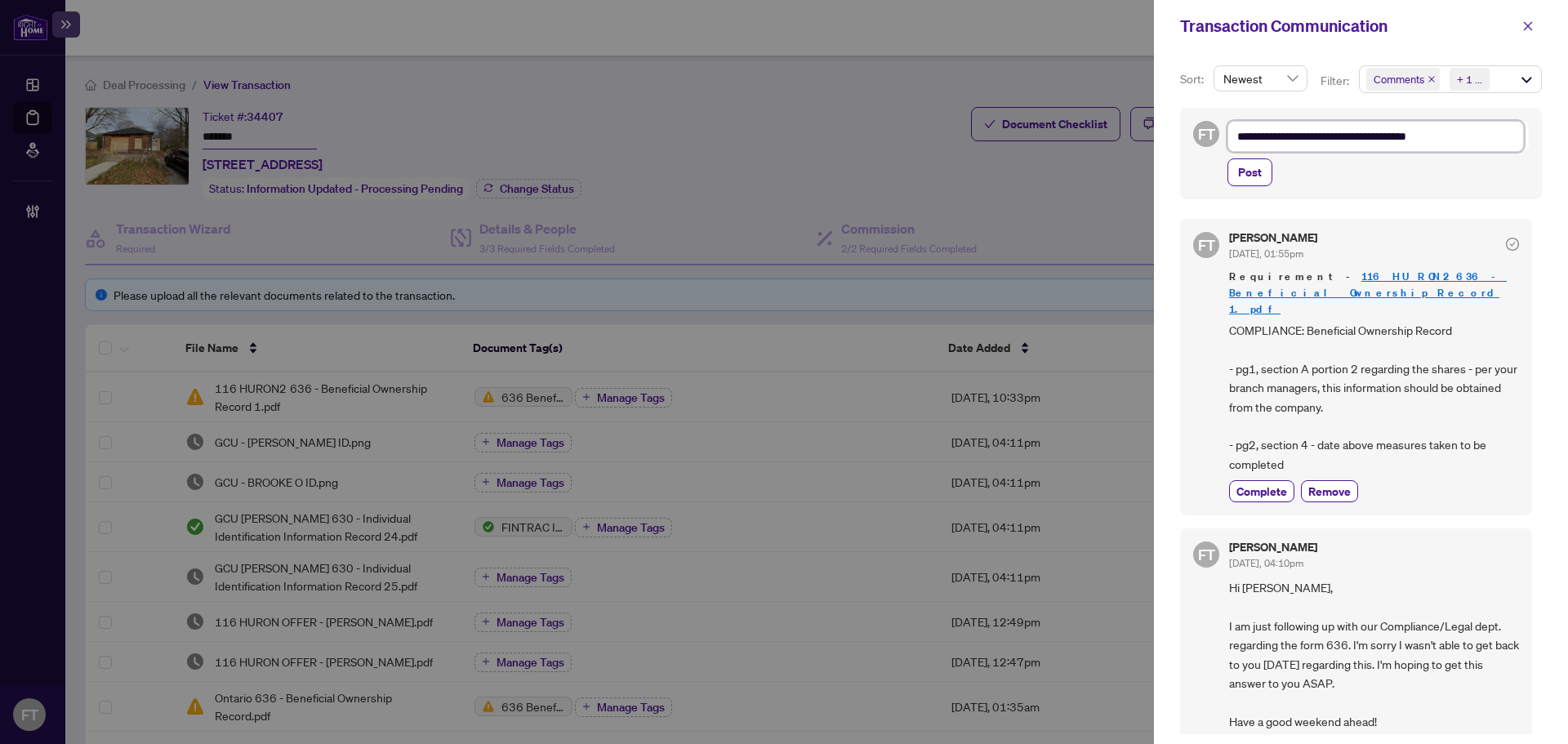 type on "**********" 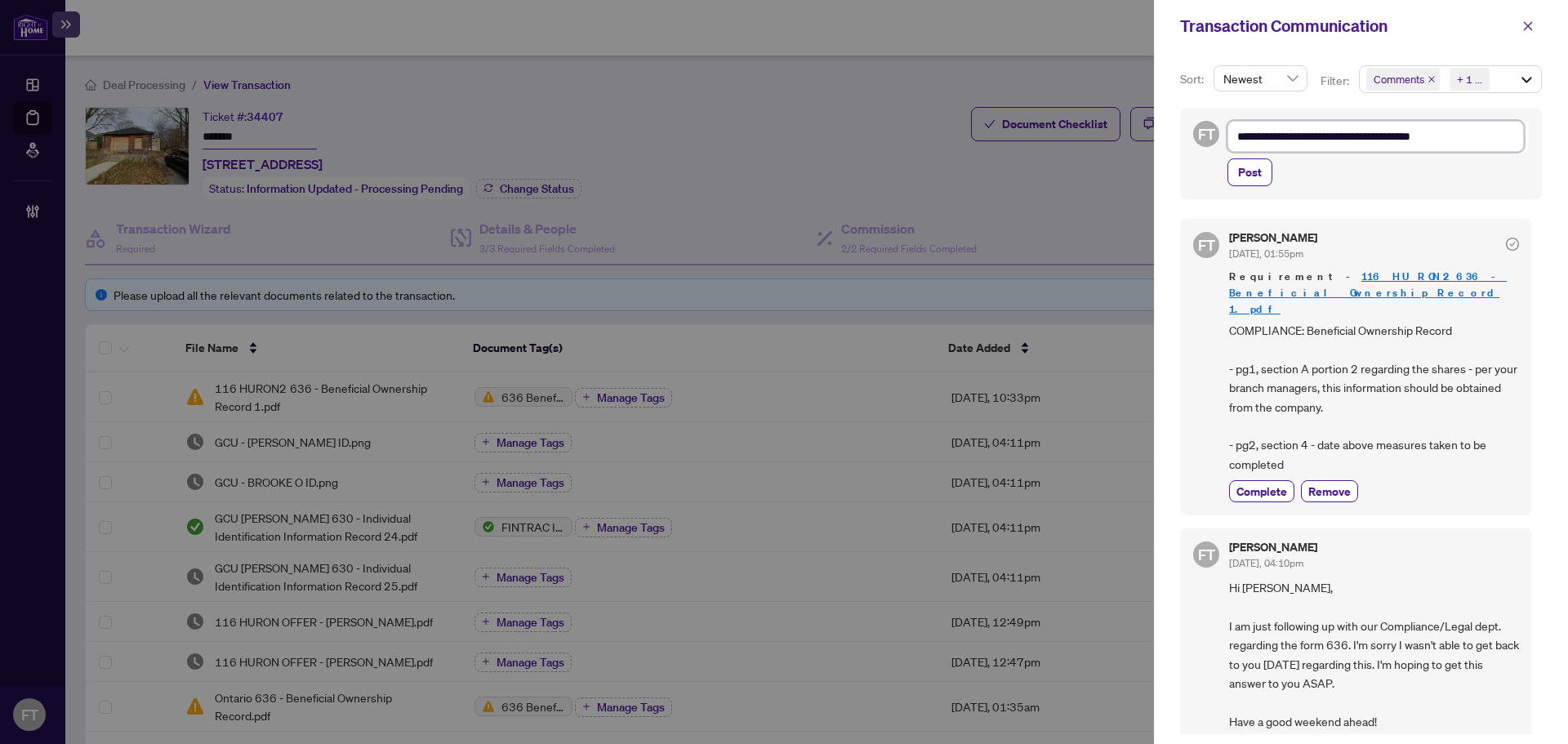 type on "**********" 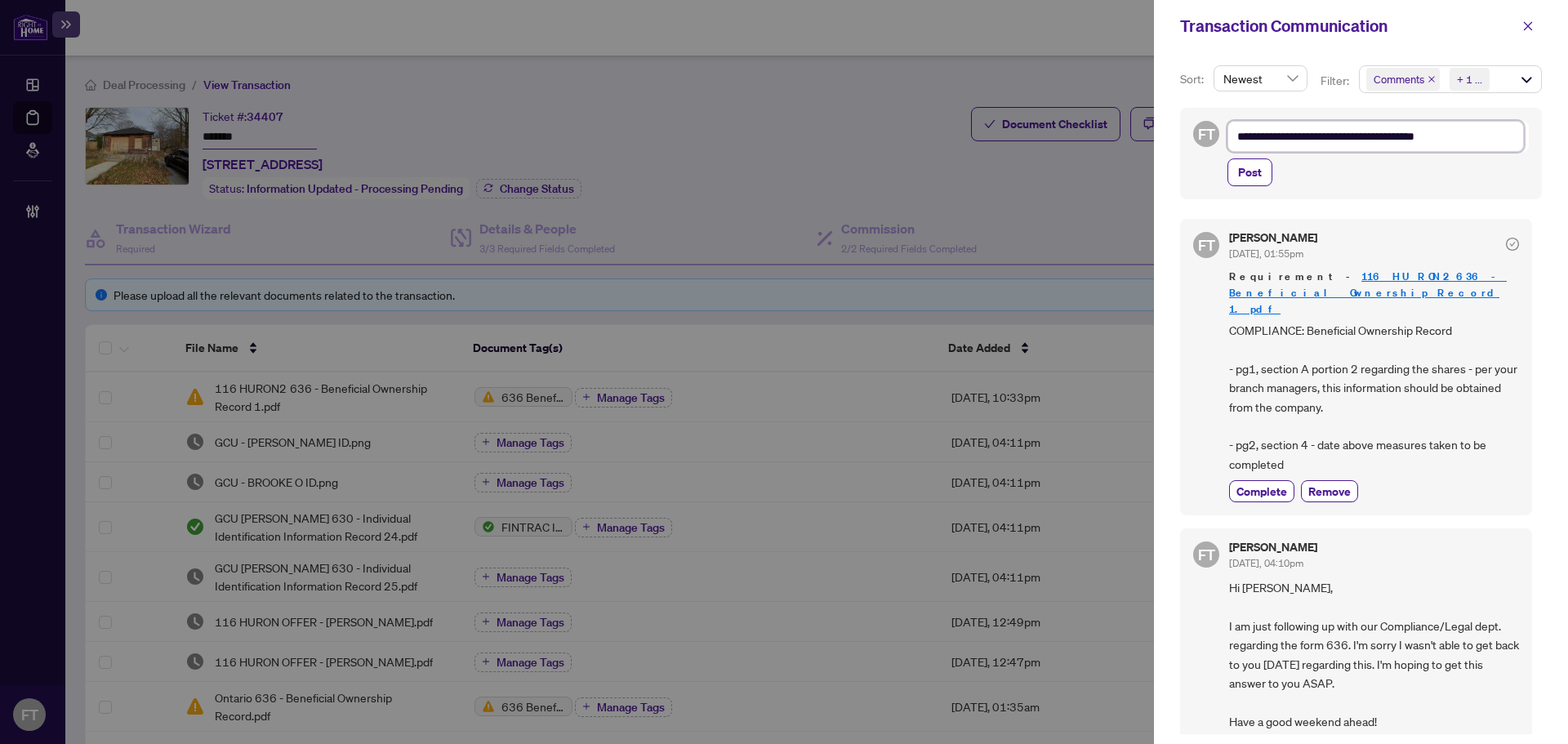 type on "**********" 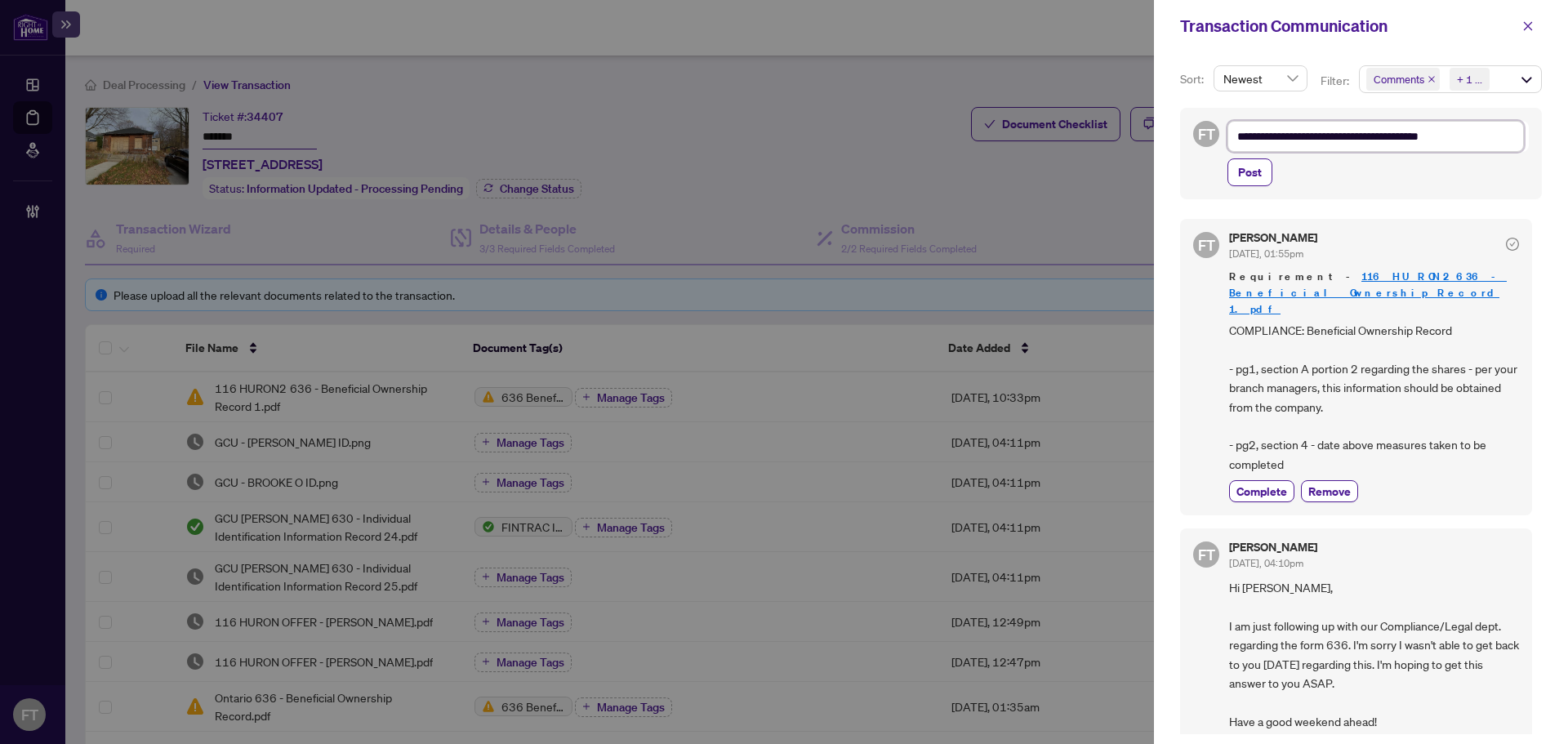 type on "**********" 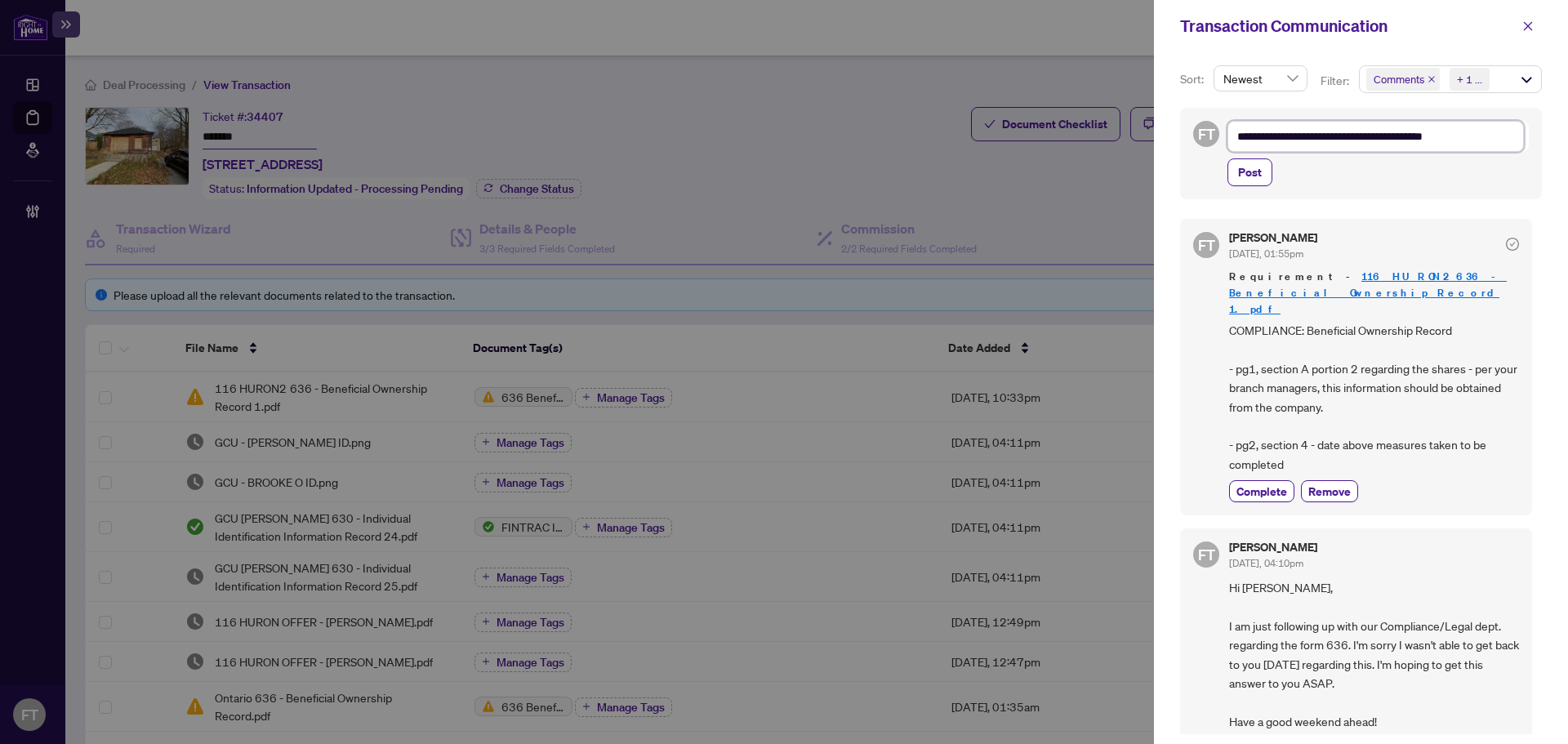 type on "**********" 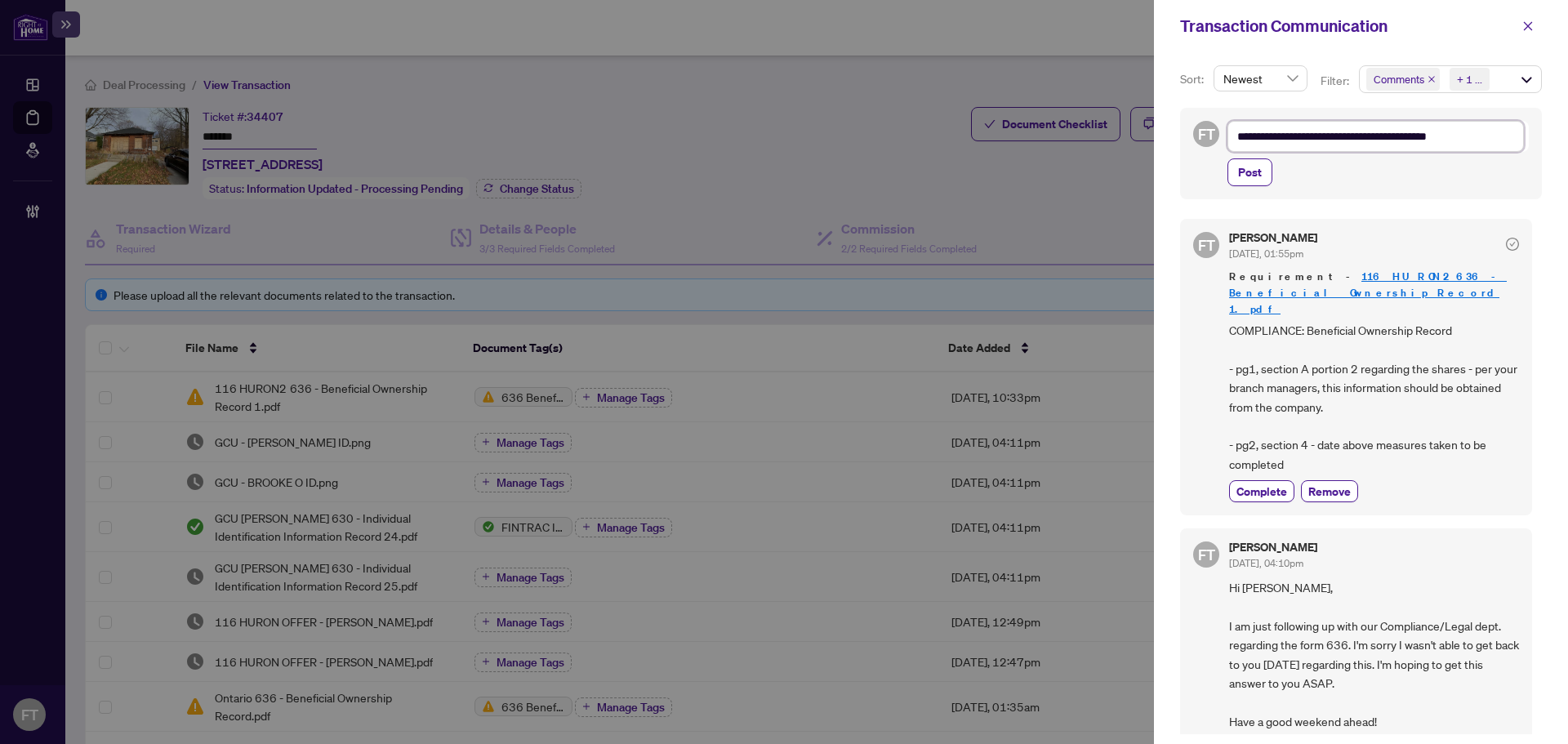 type on "**********" 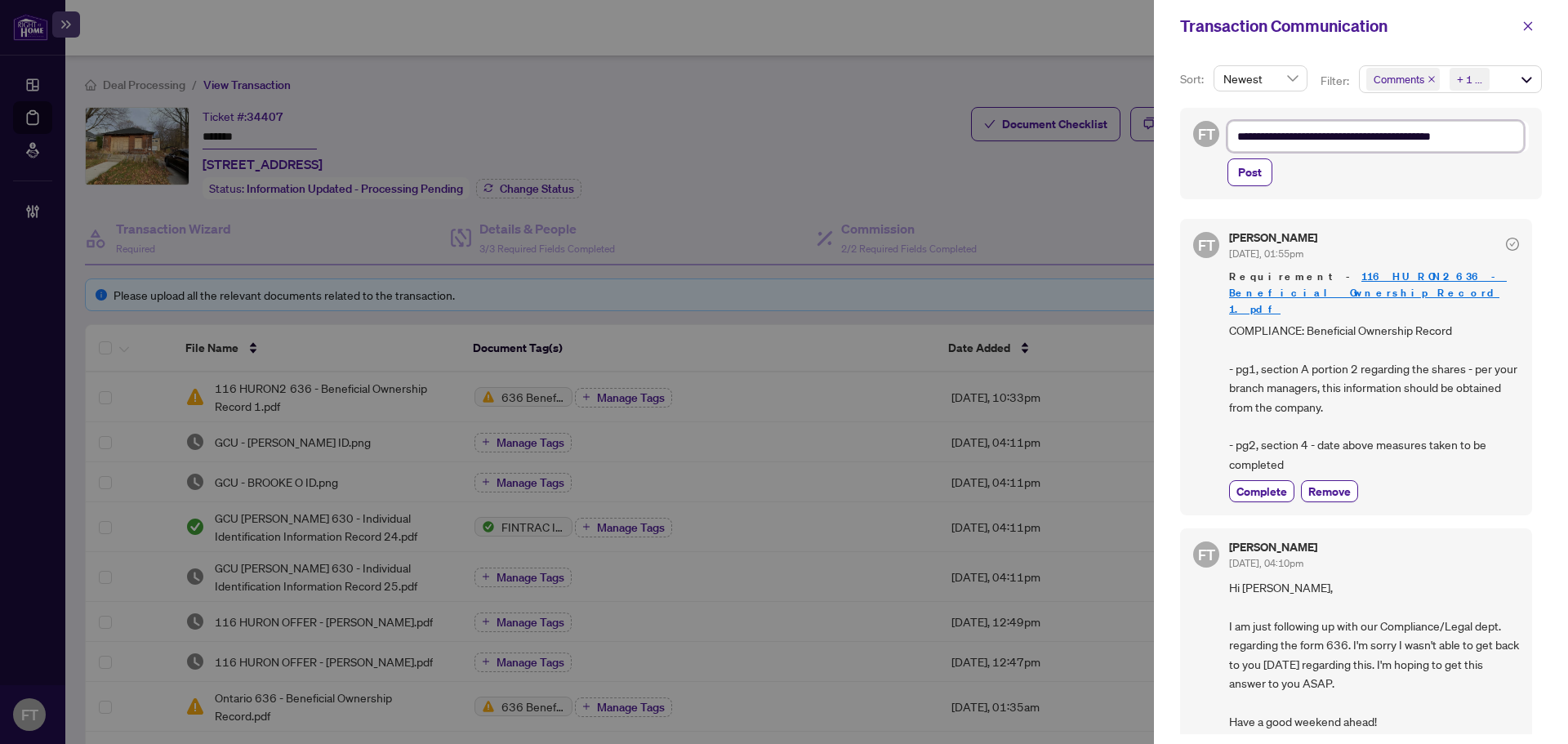 type on "**********" 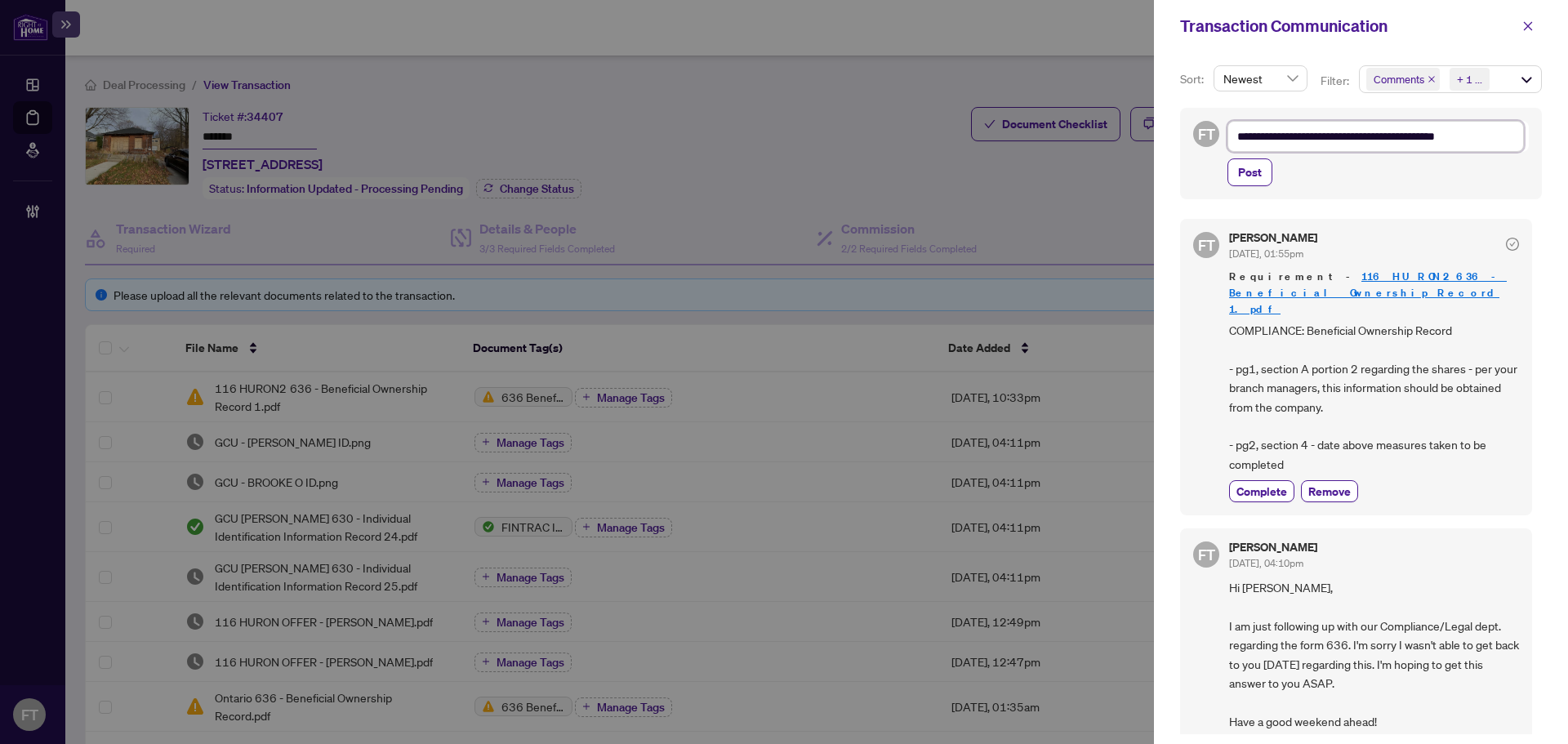 type on "**********" 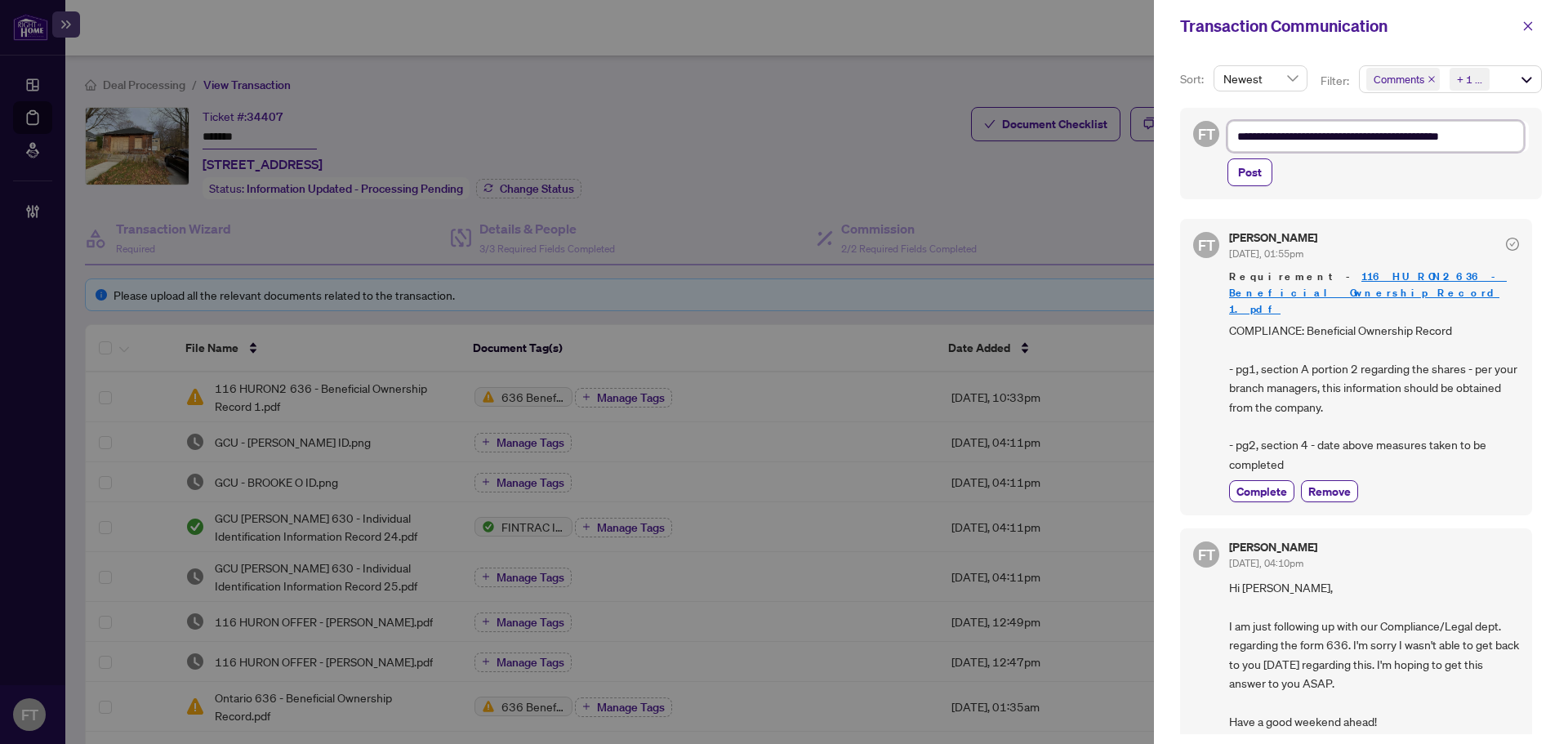 type on "**********" 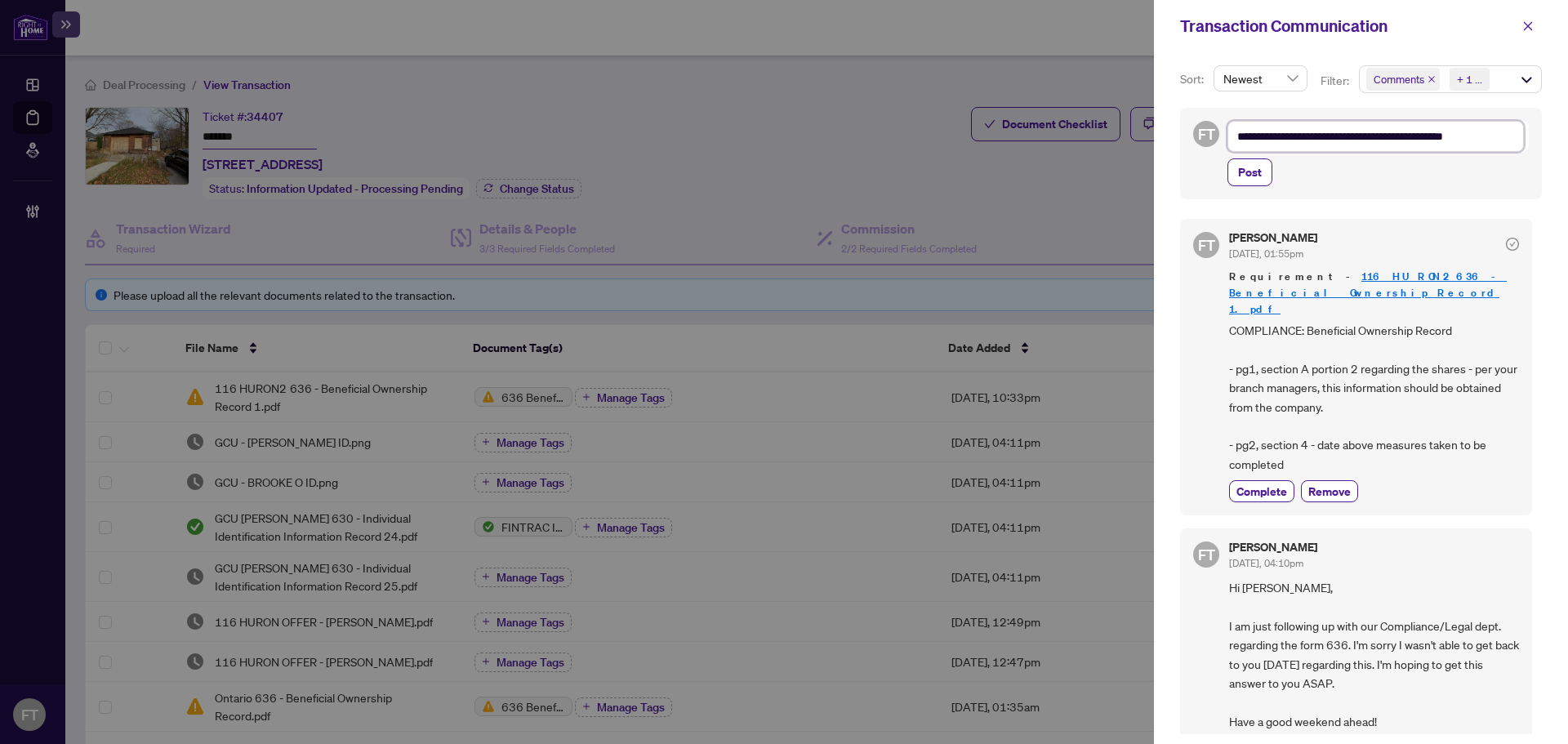 type on "**********" 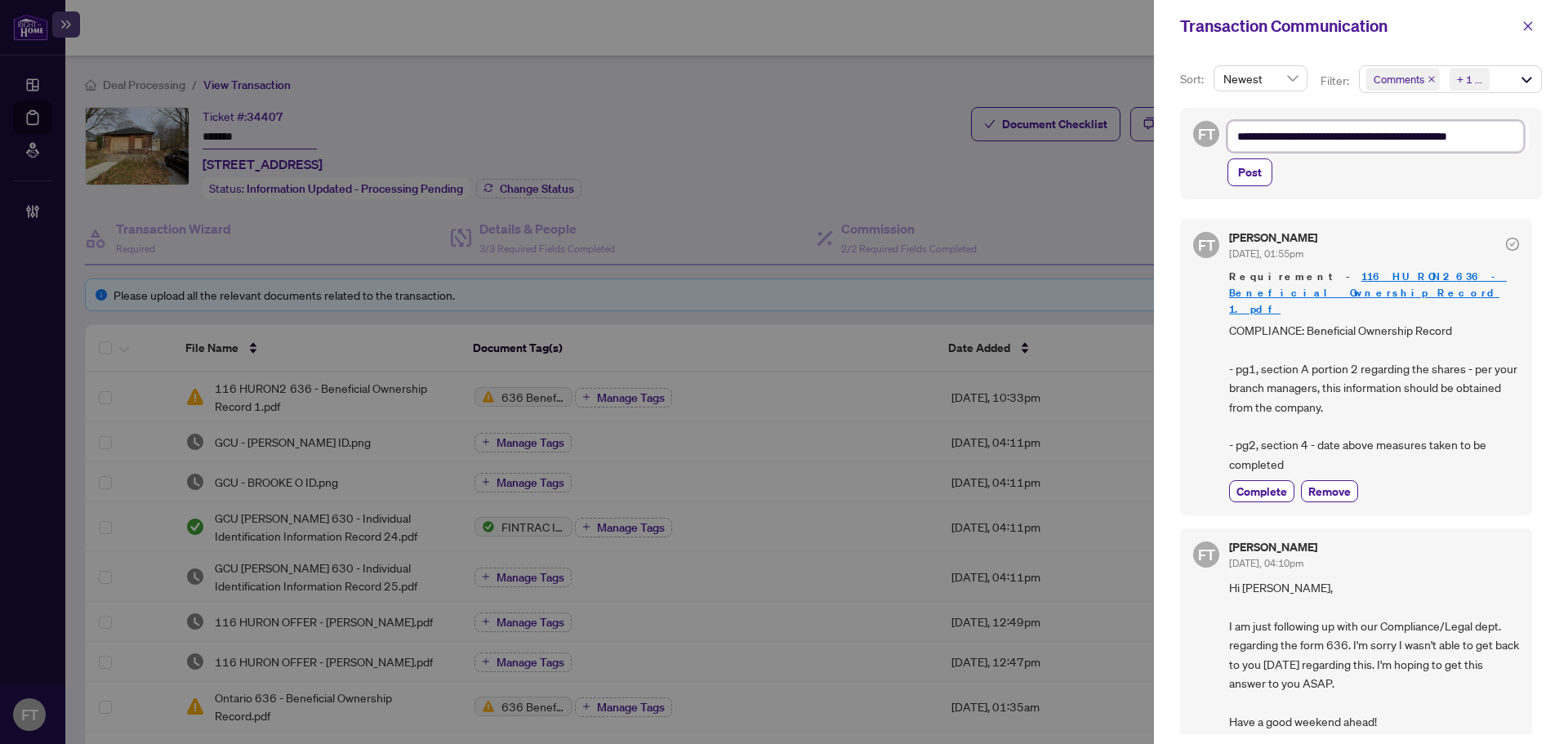 type on "**********" 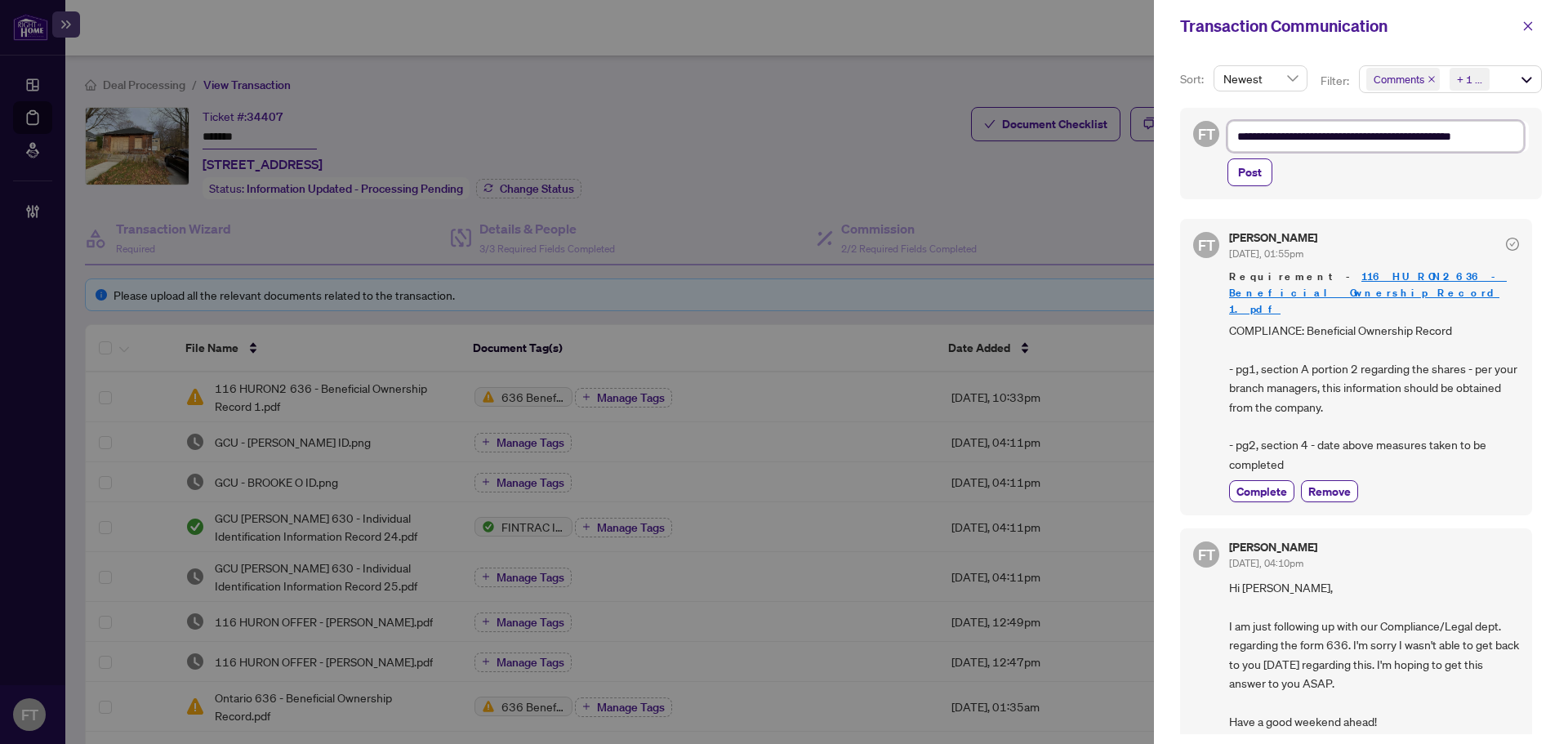type on "**********" 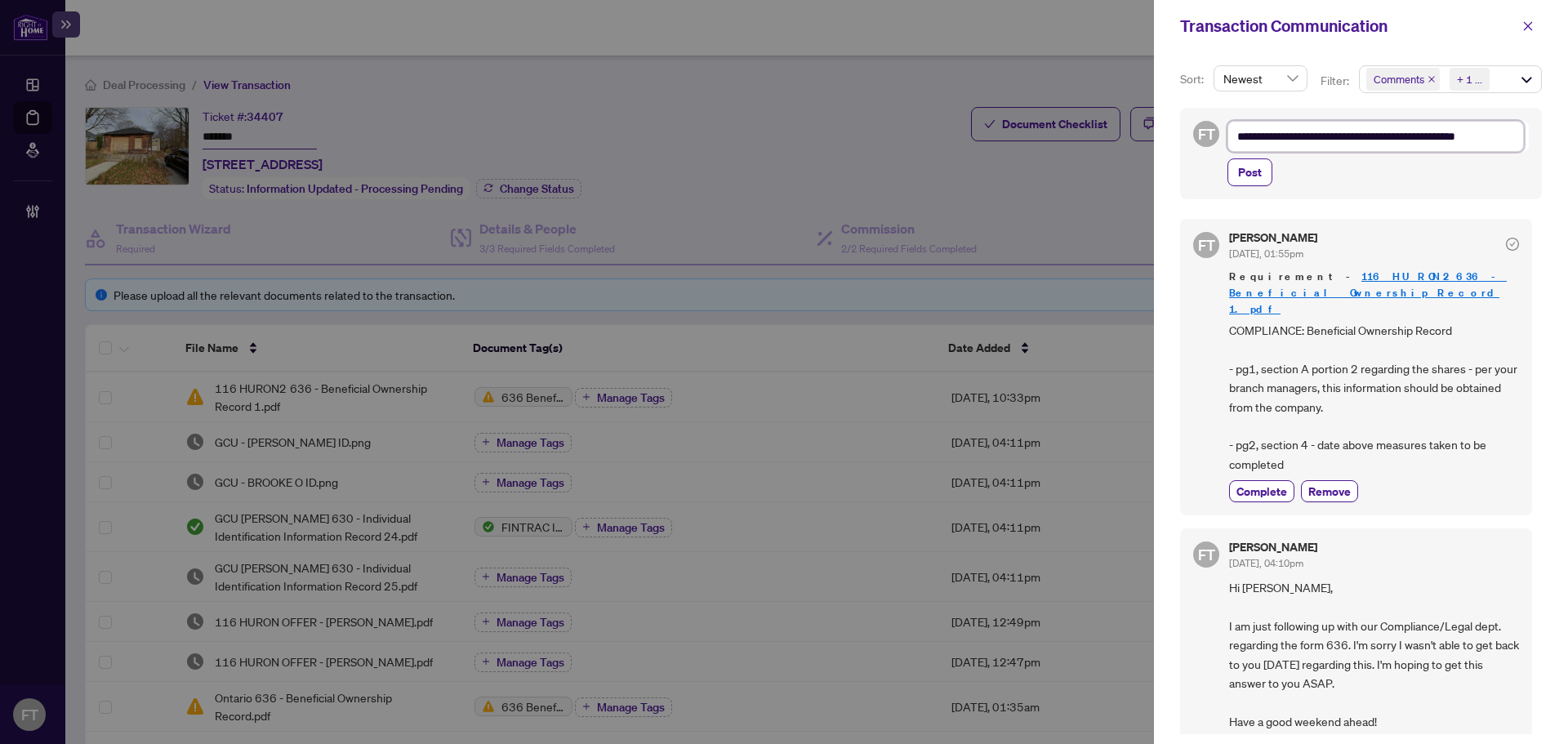 type on "**********" 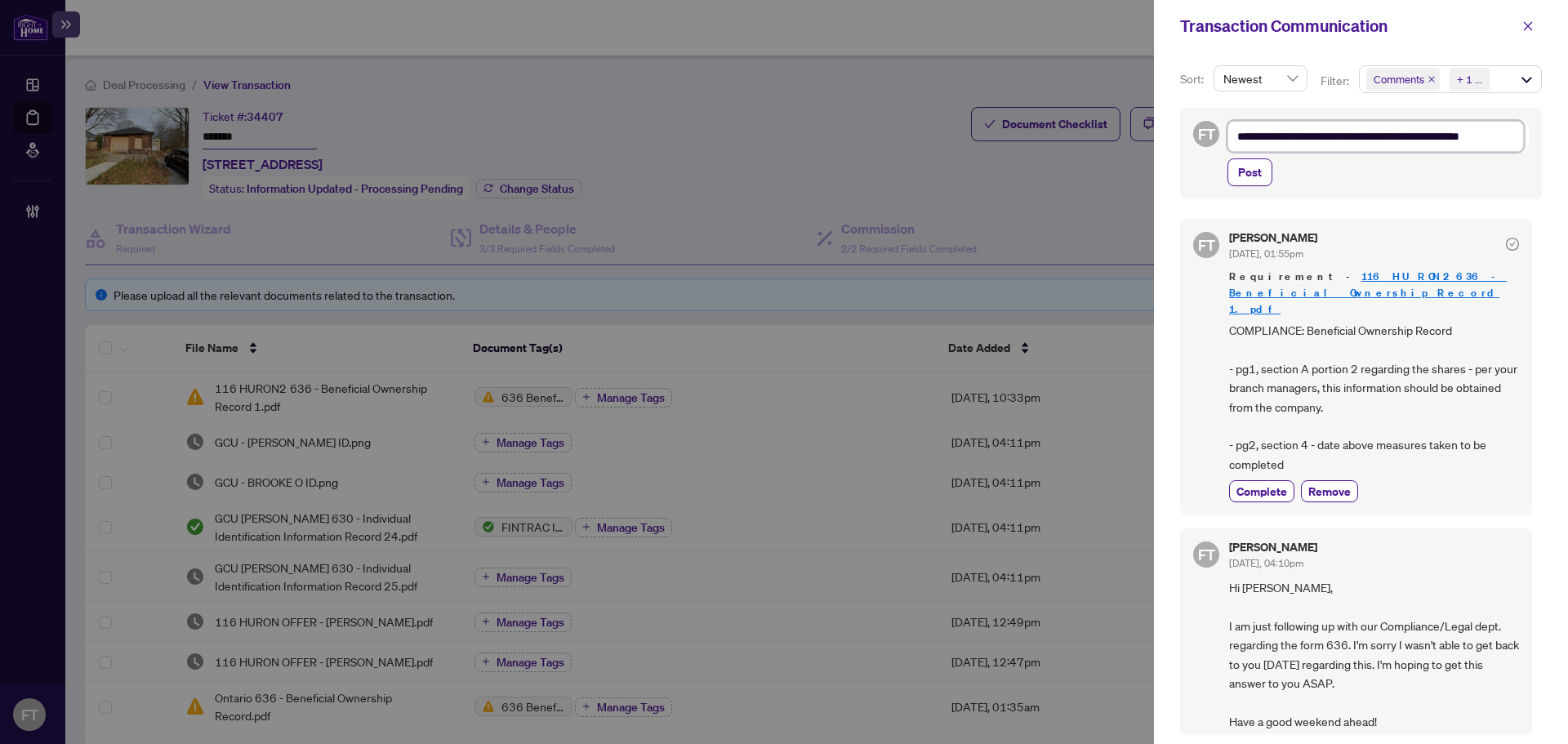 type on "**********" 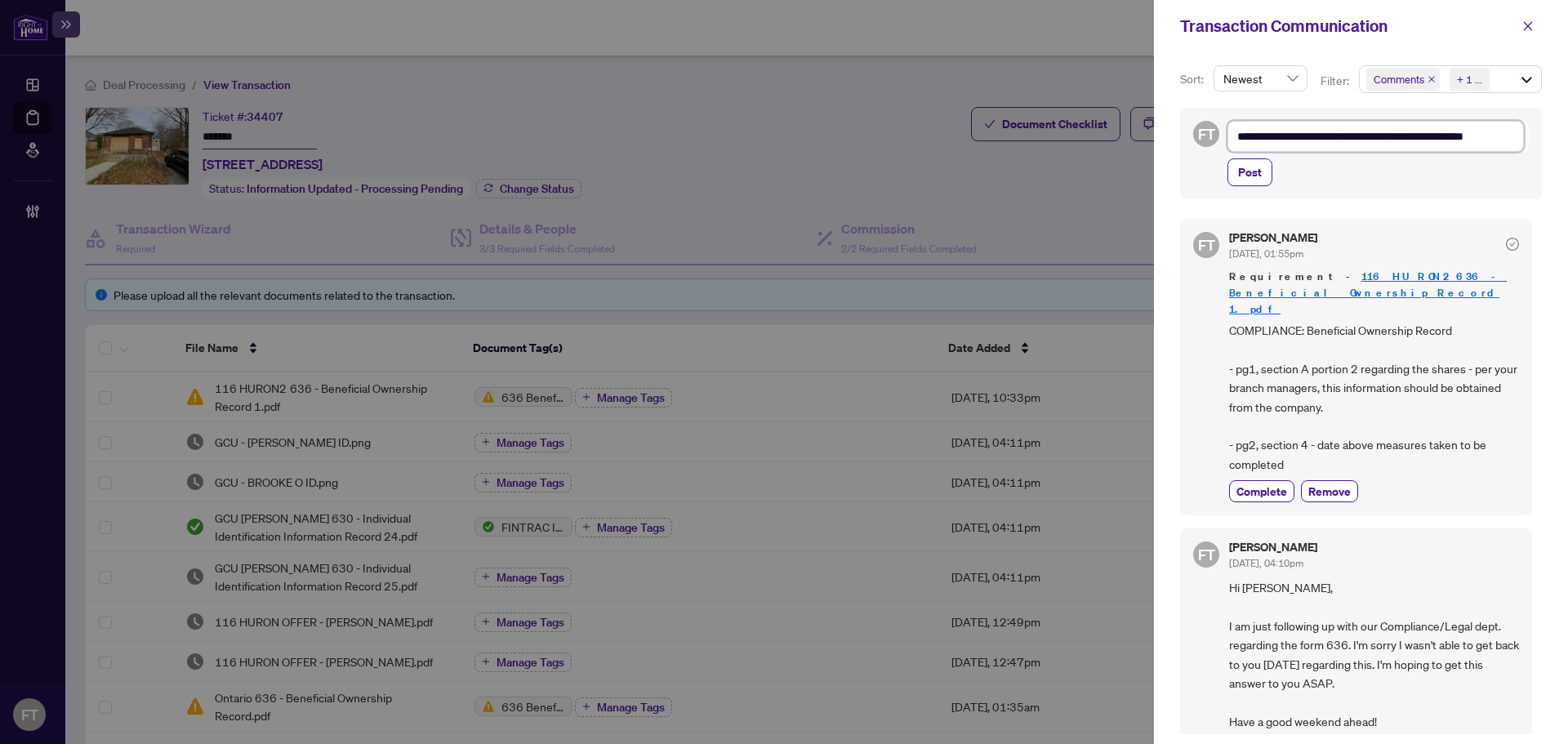 type on "**********" 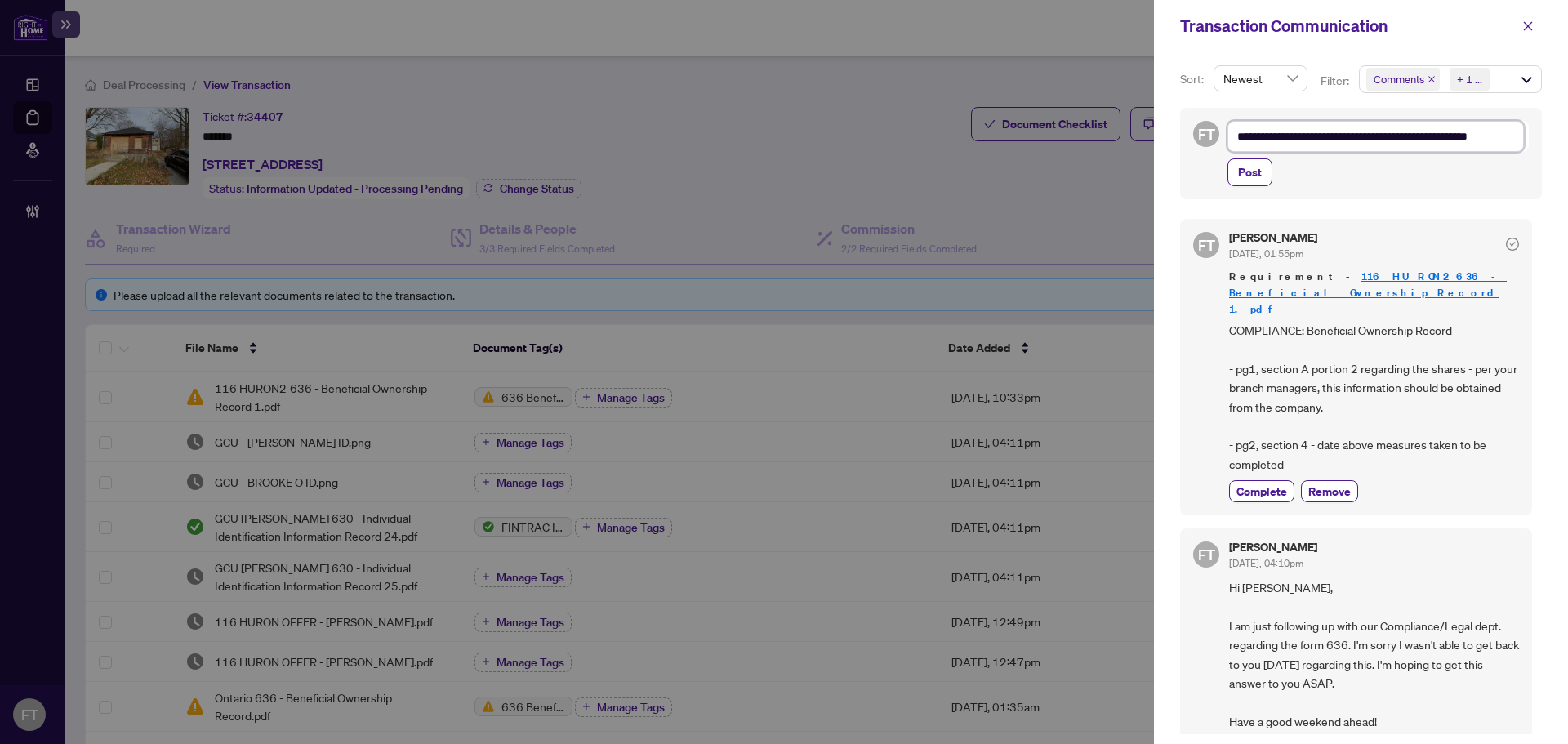 type on "**********" 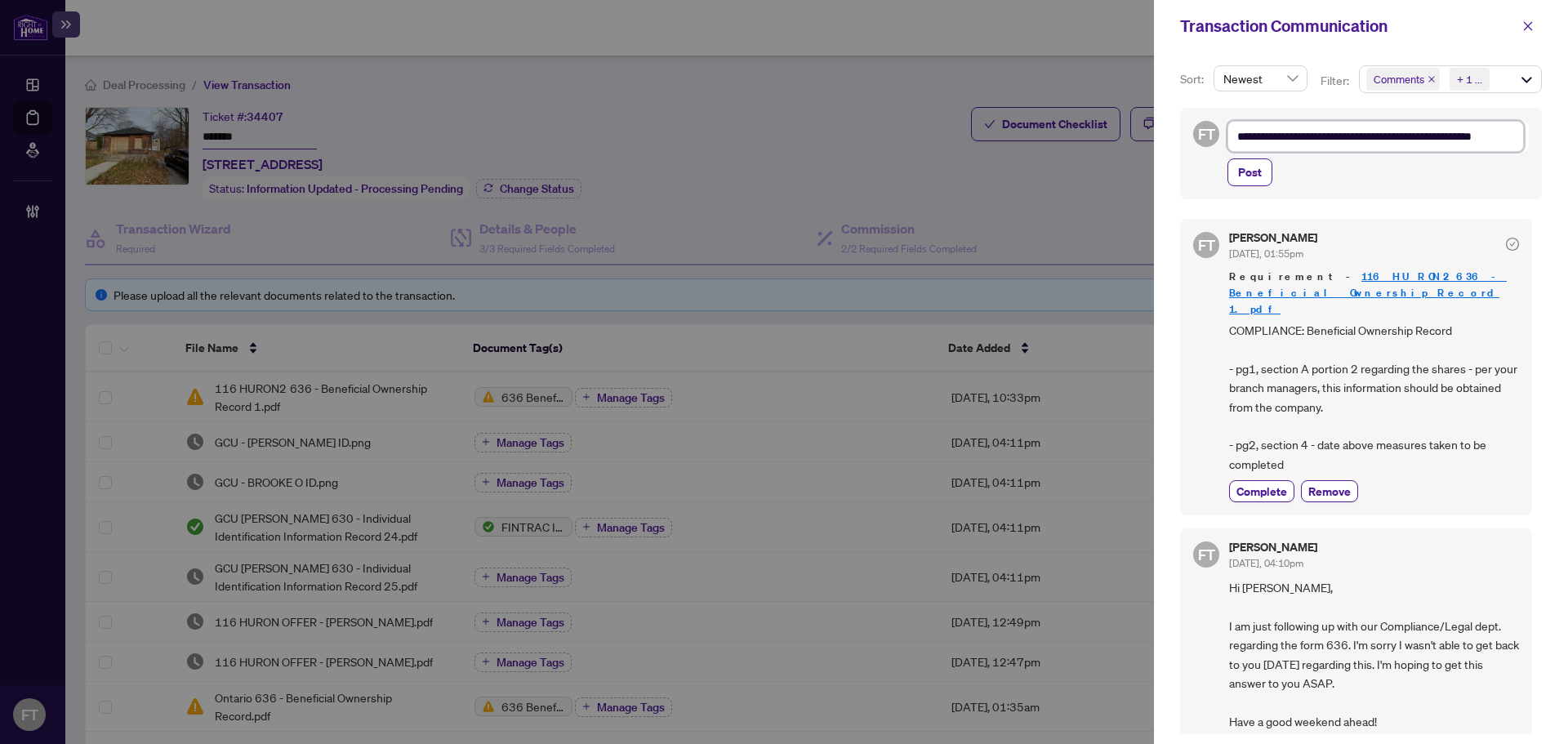 type on "**********" 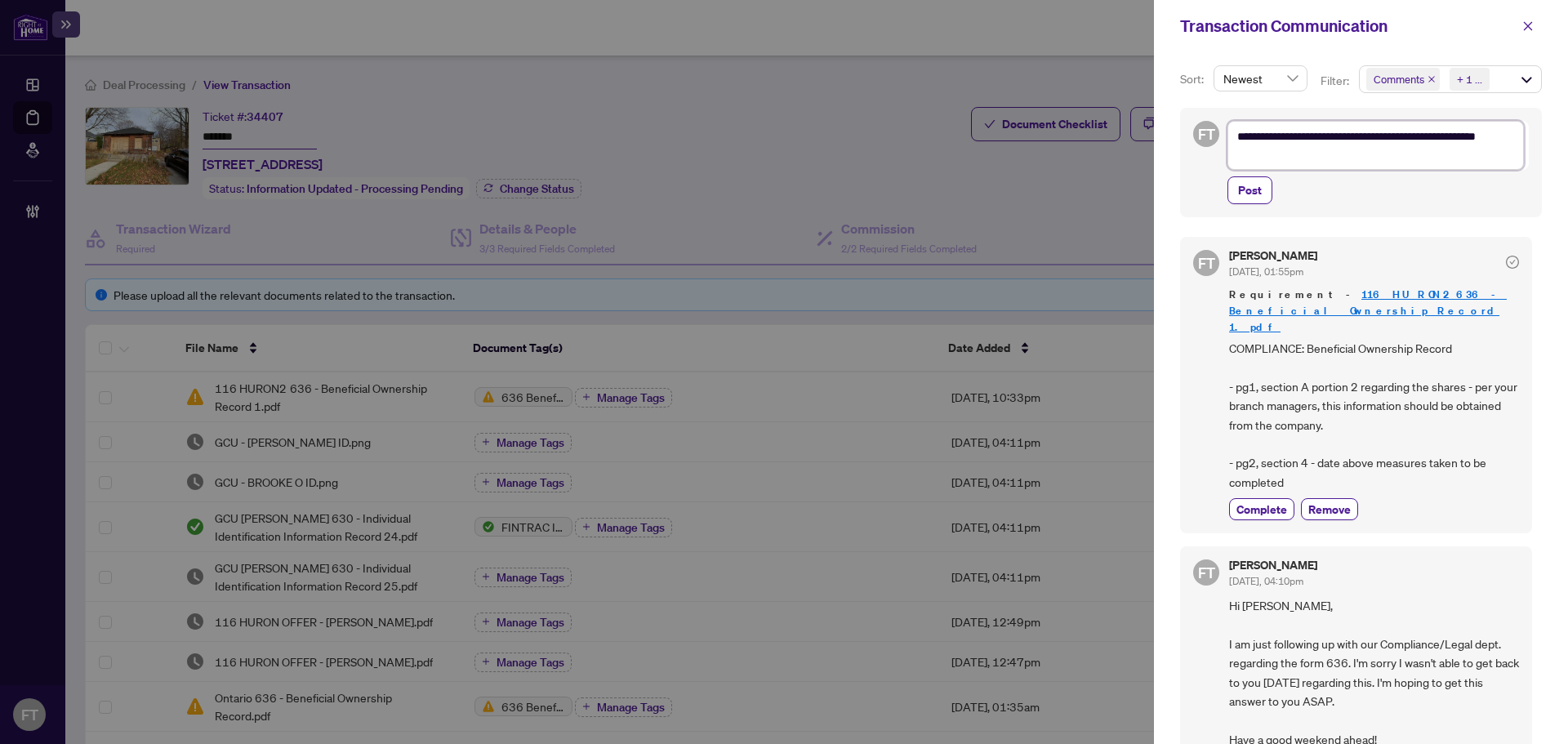 type on "**********" 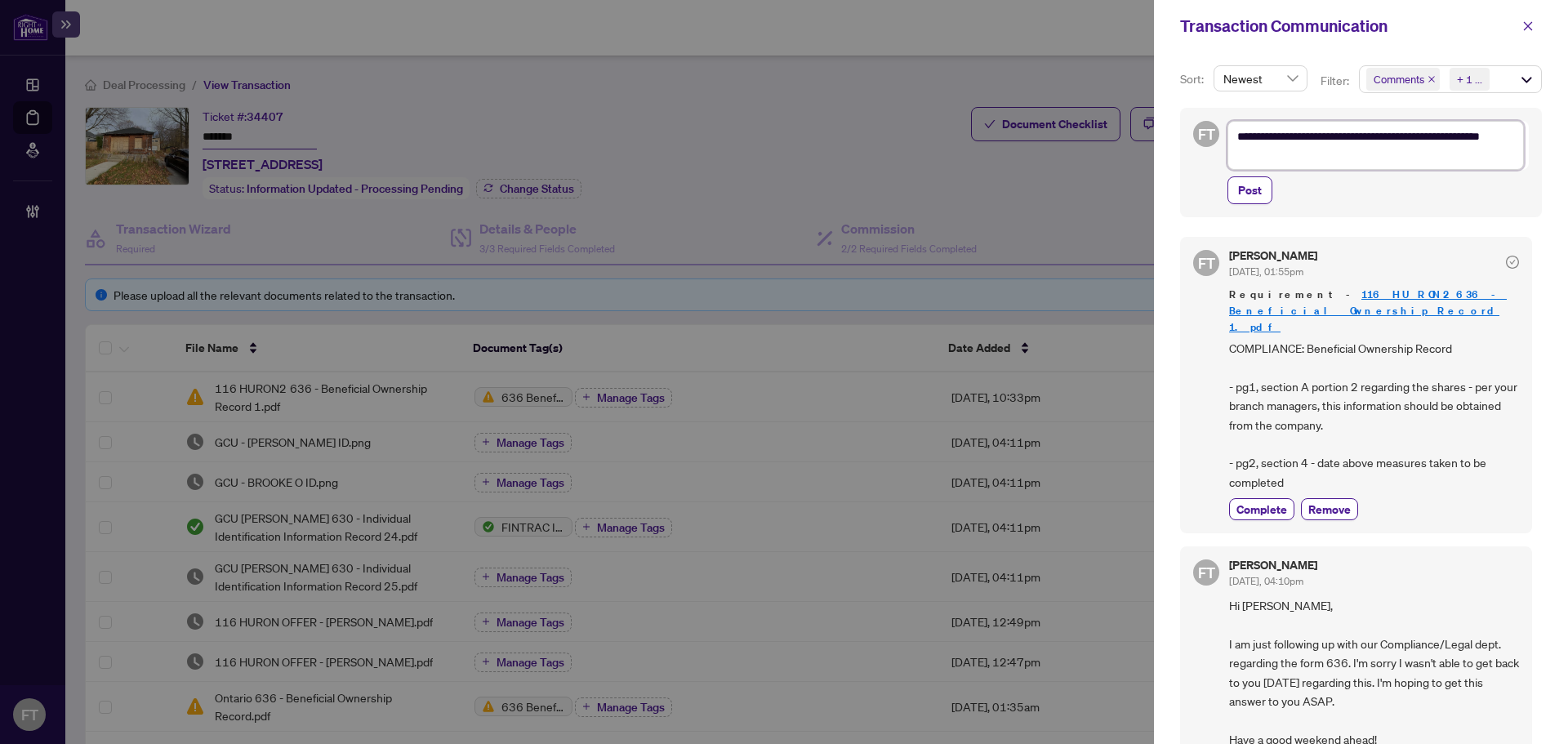 type on "**********" 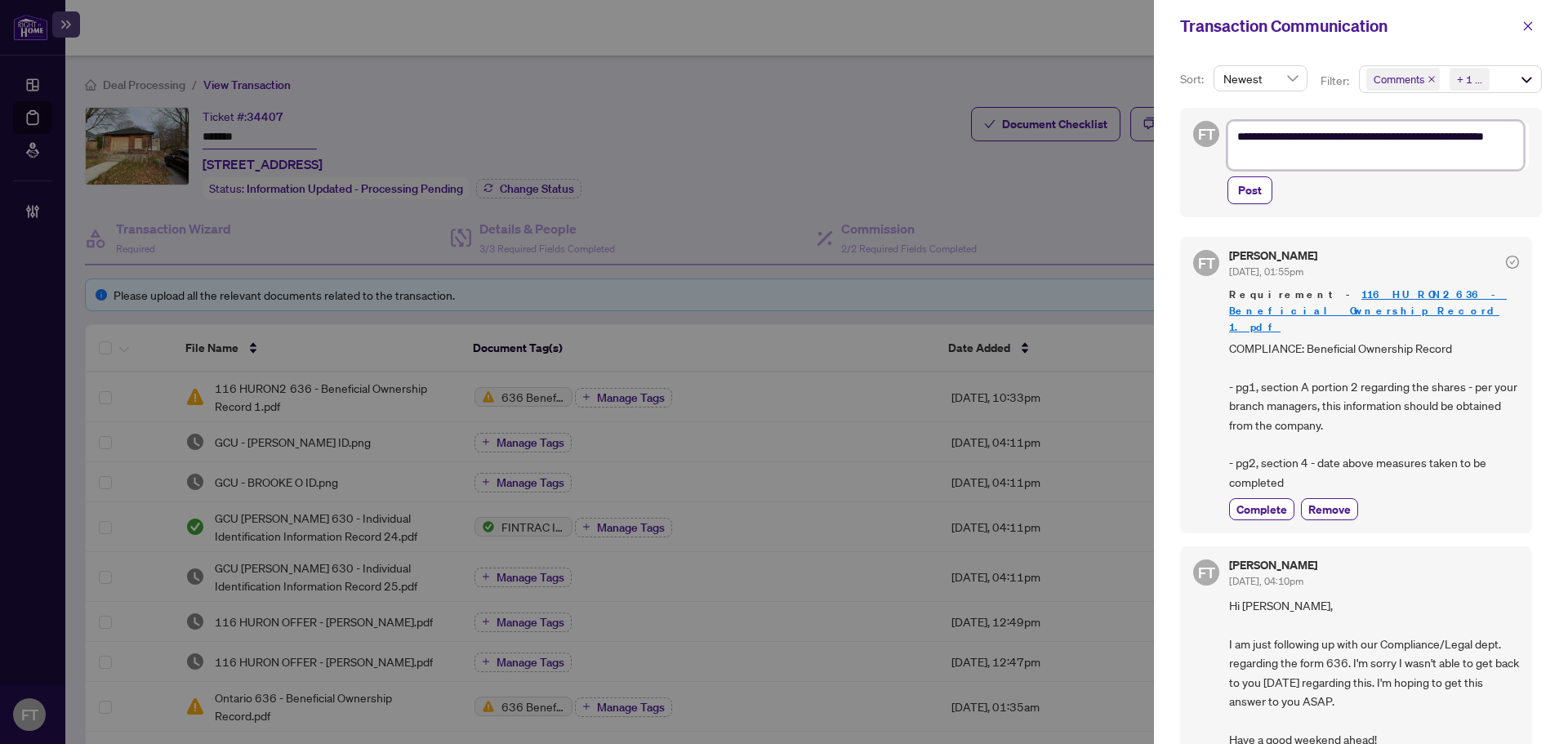 type on "**********" 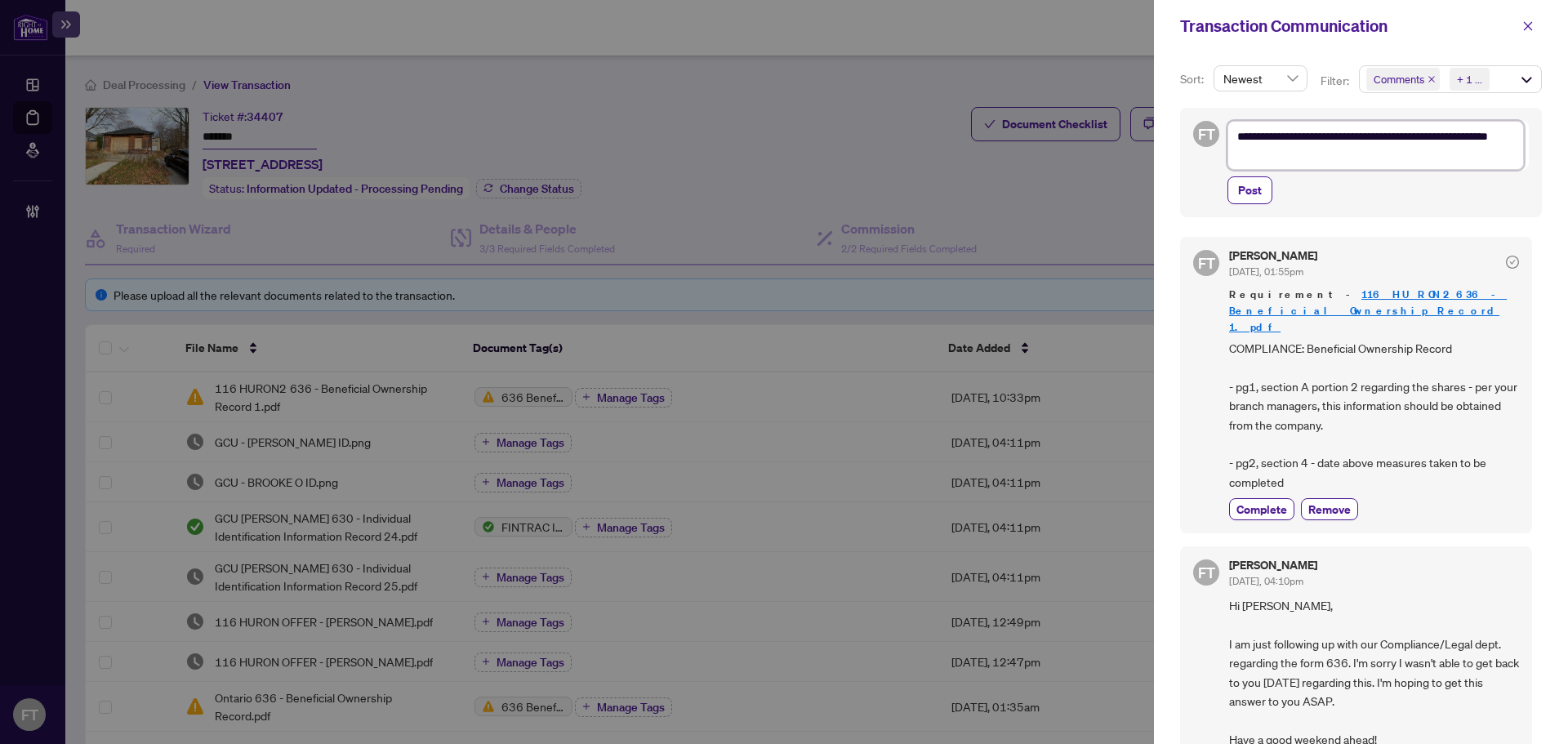 type on "**********" 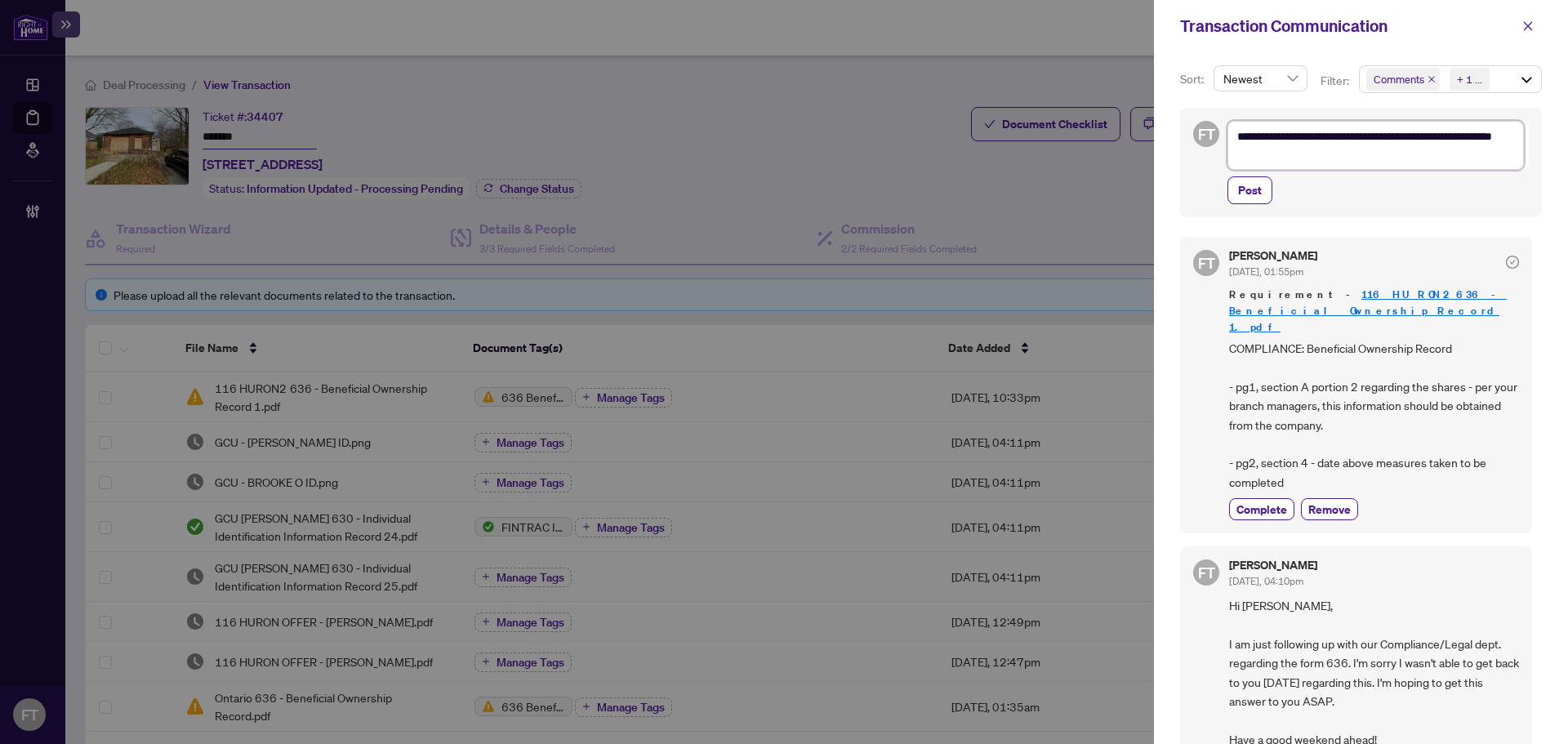 type on "**********" 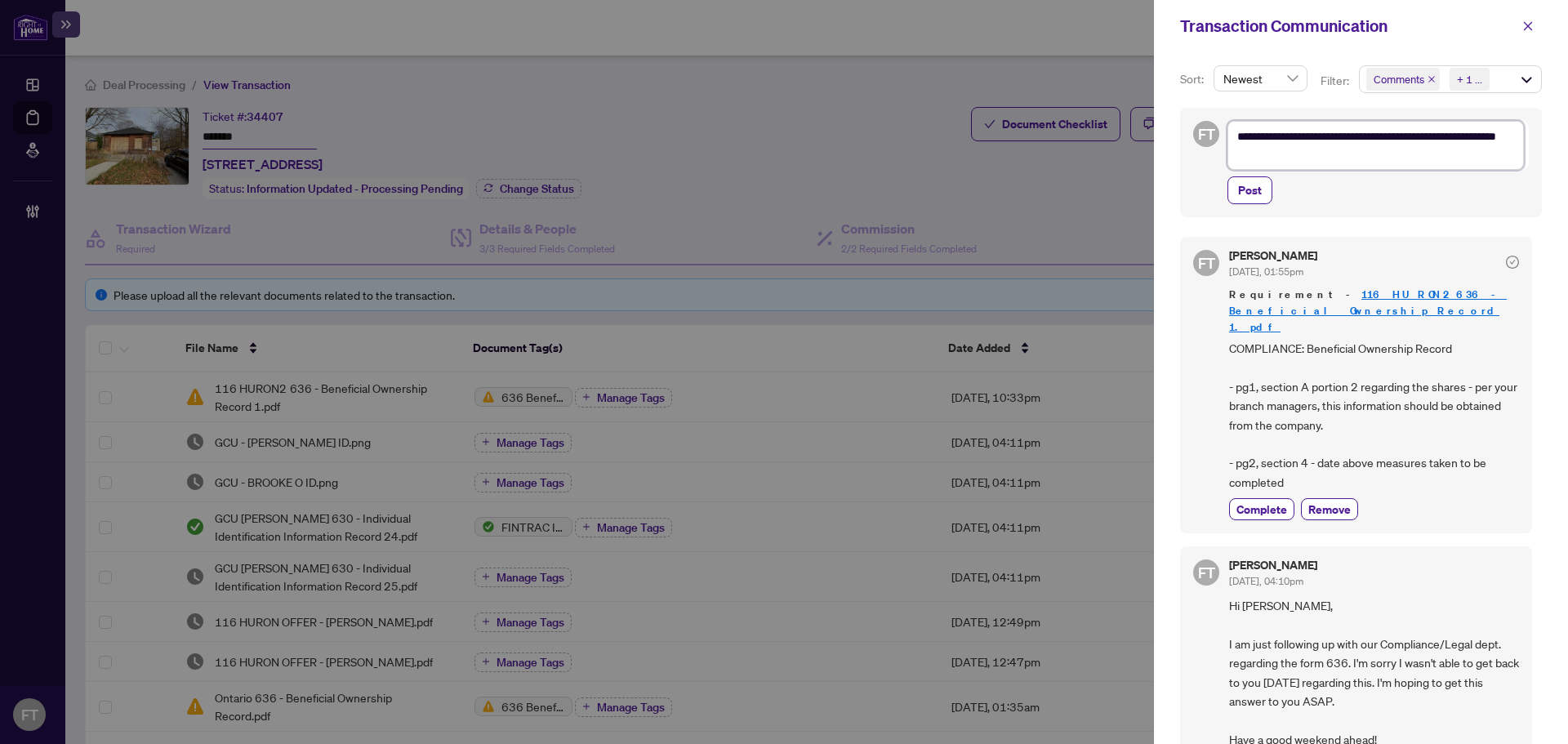 type on "**********" 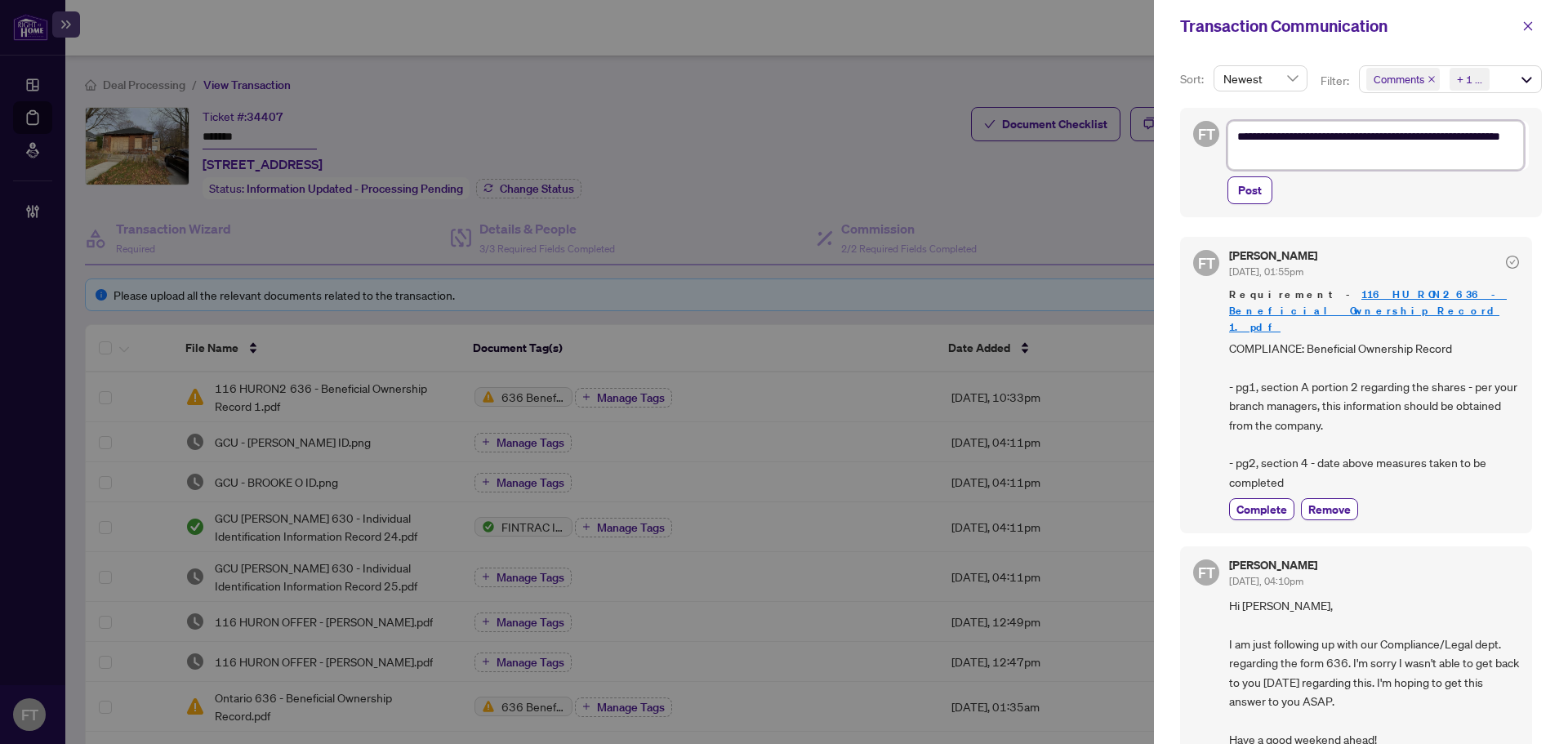 type on "**********" 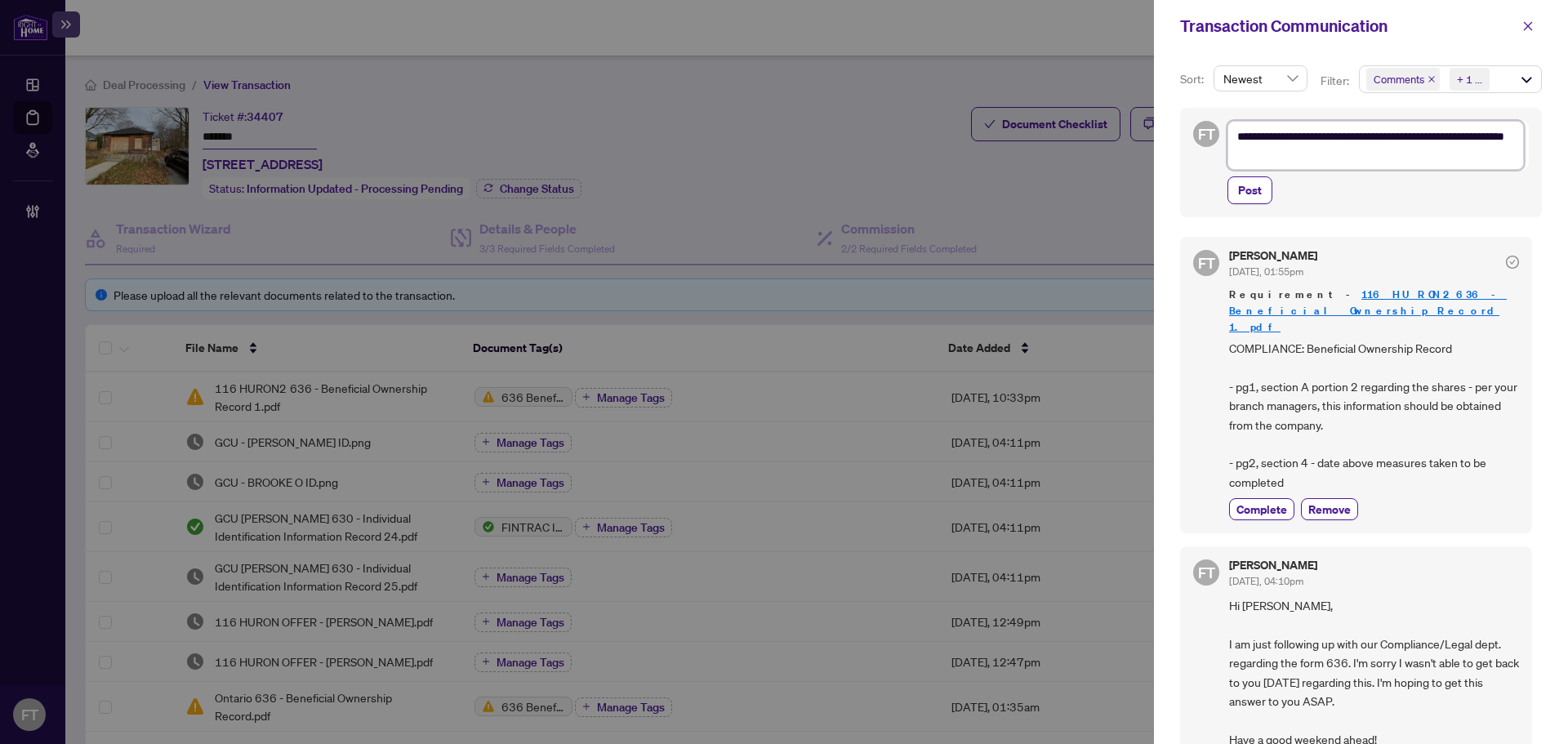 type on "**********" 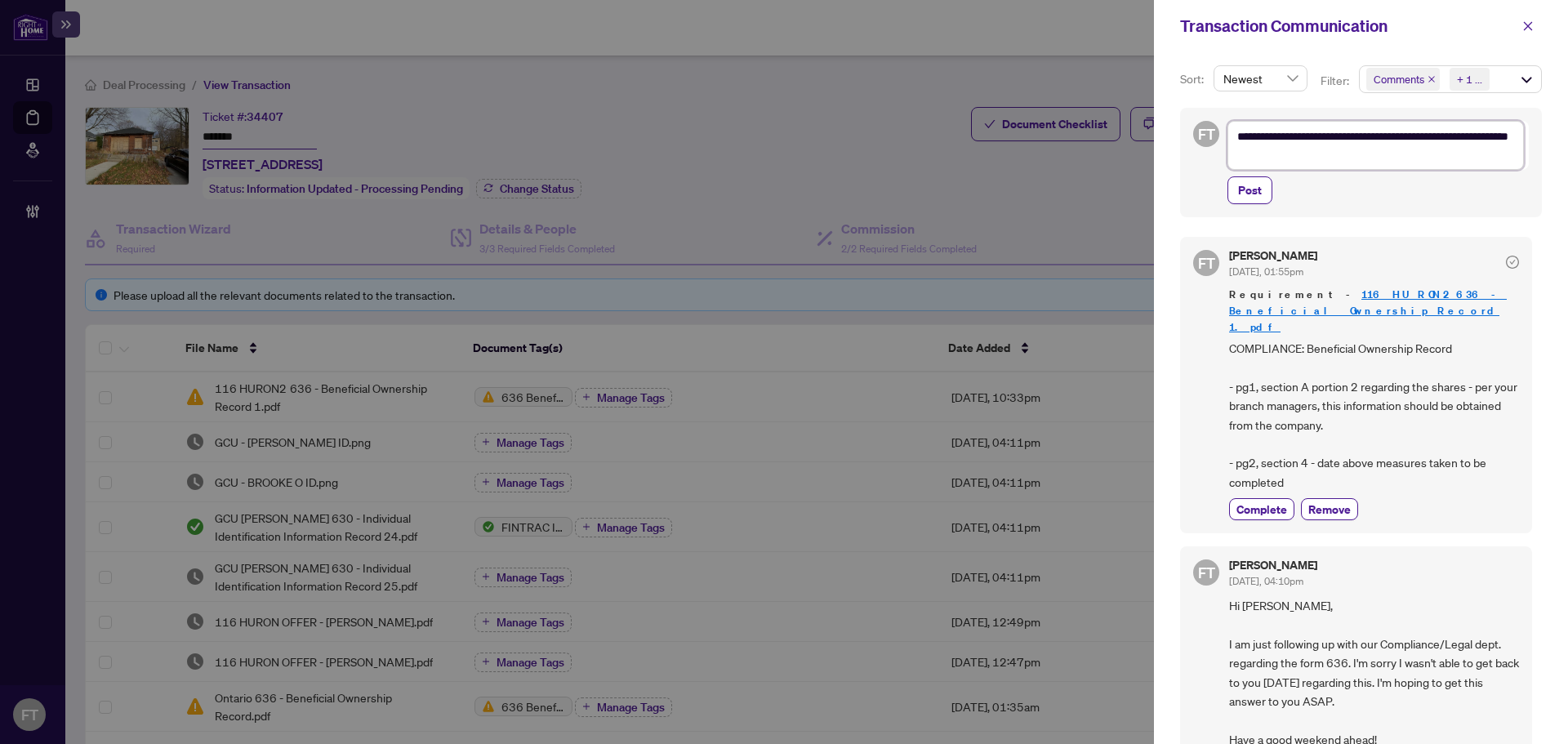 type on "**********" 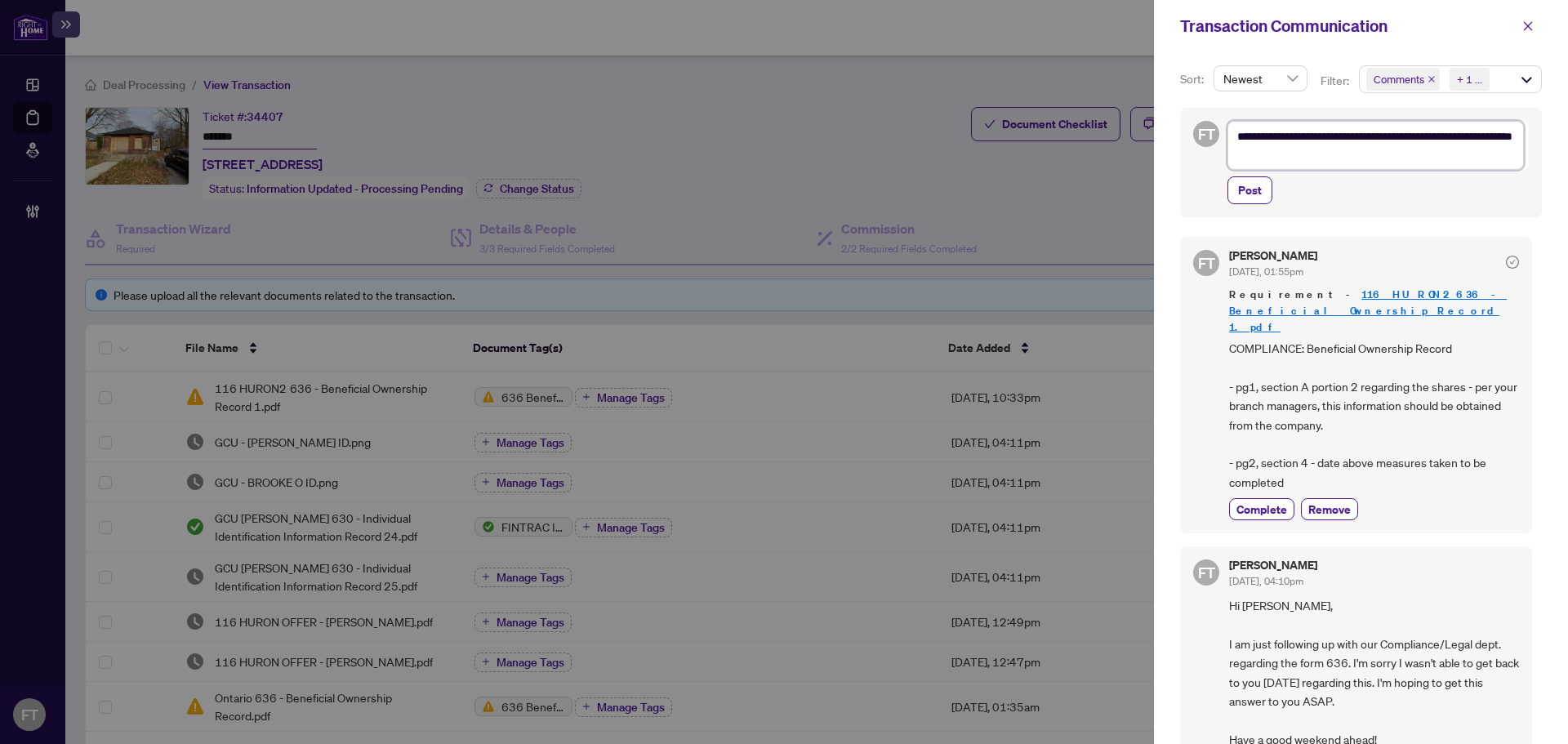 type on "**********" 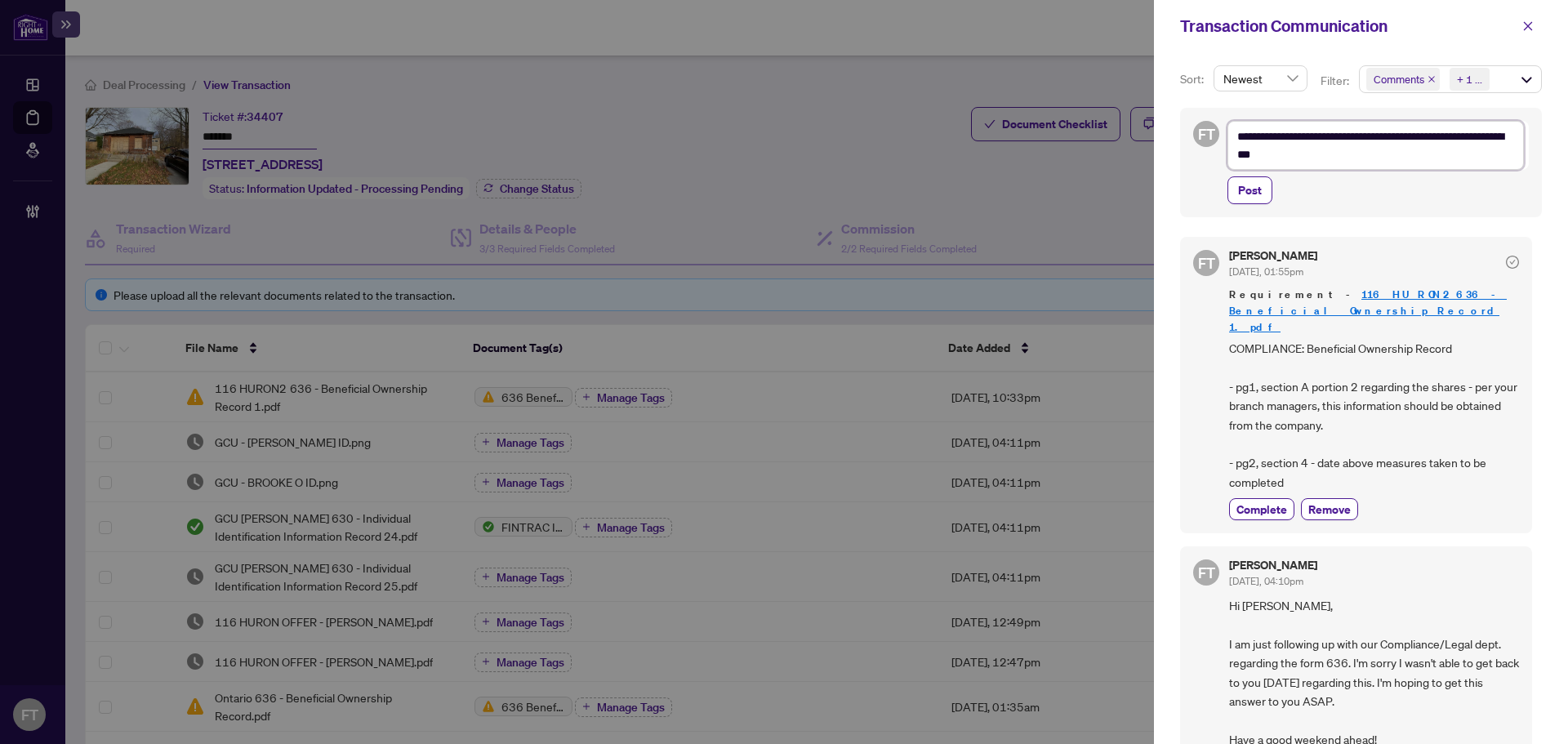 type on "**********" 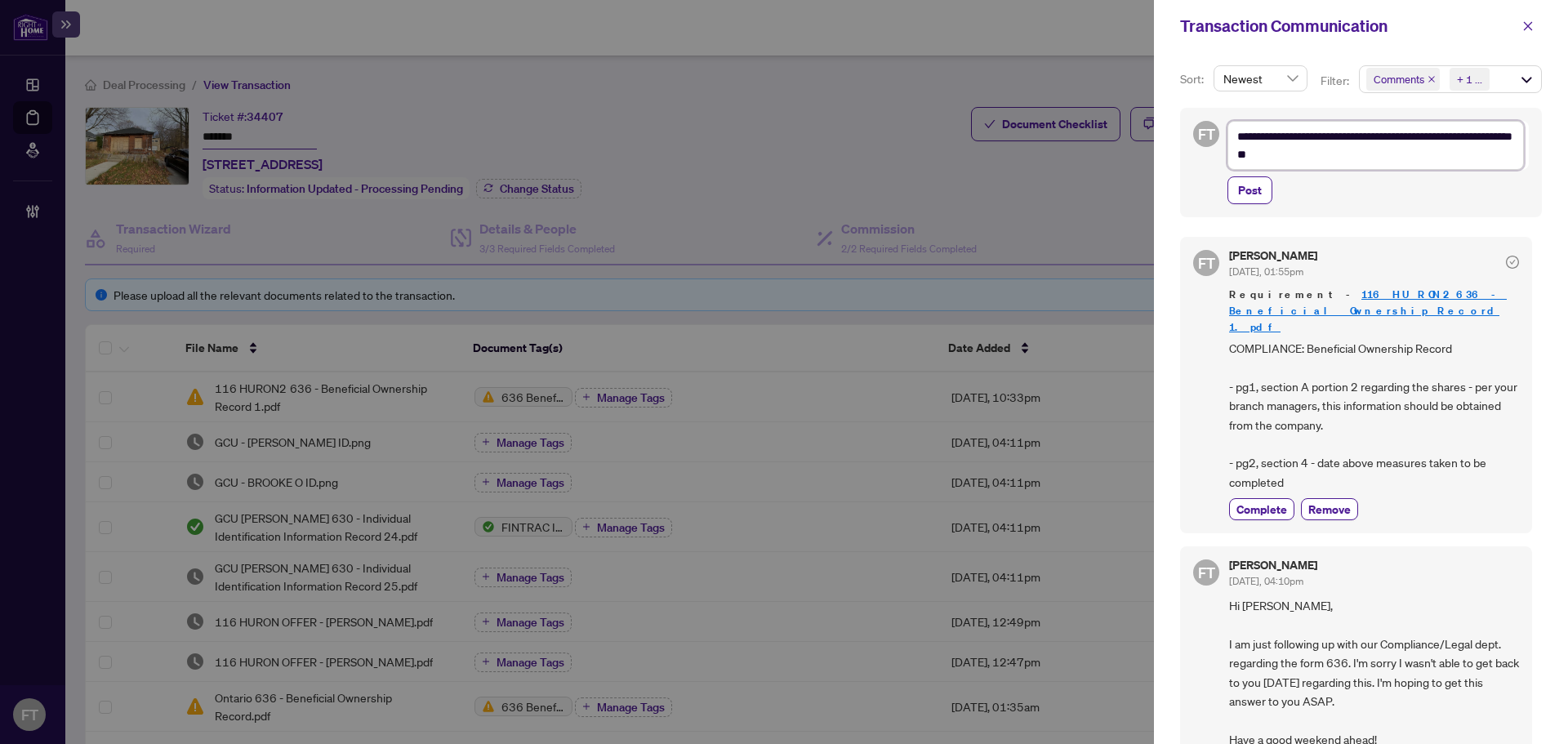 type on "**********" 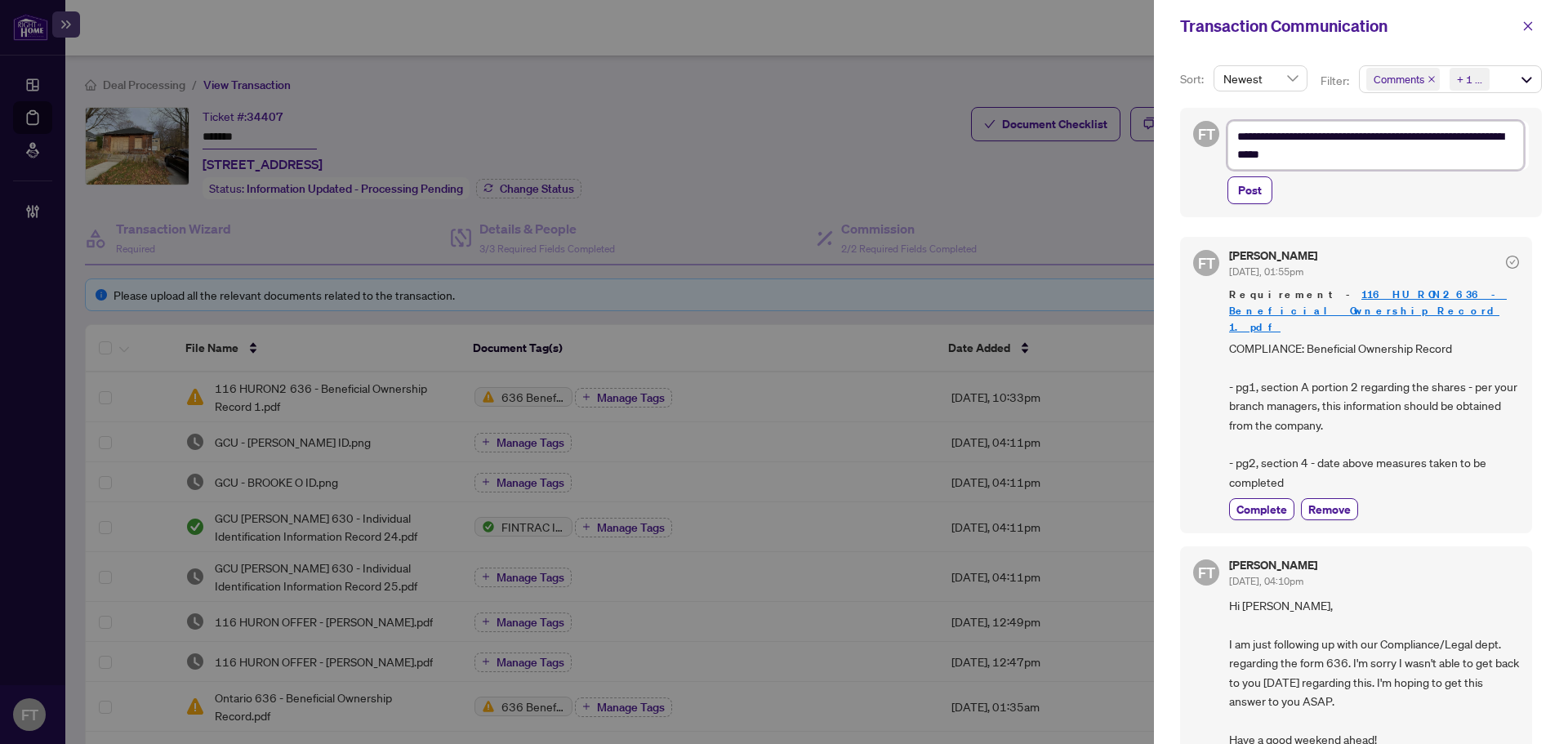 type on "**********" 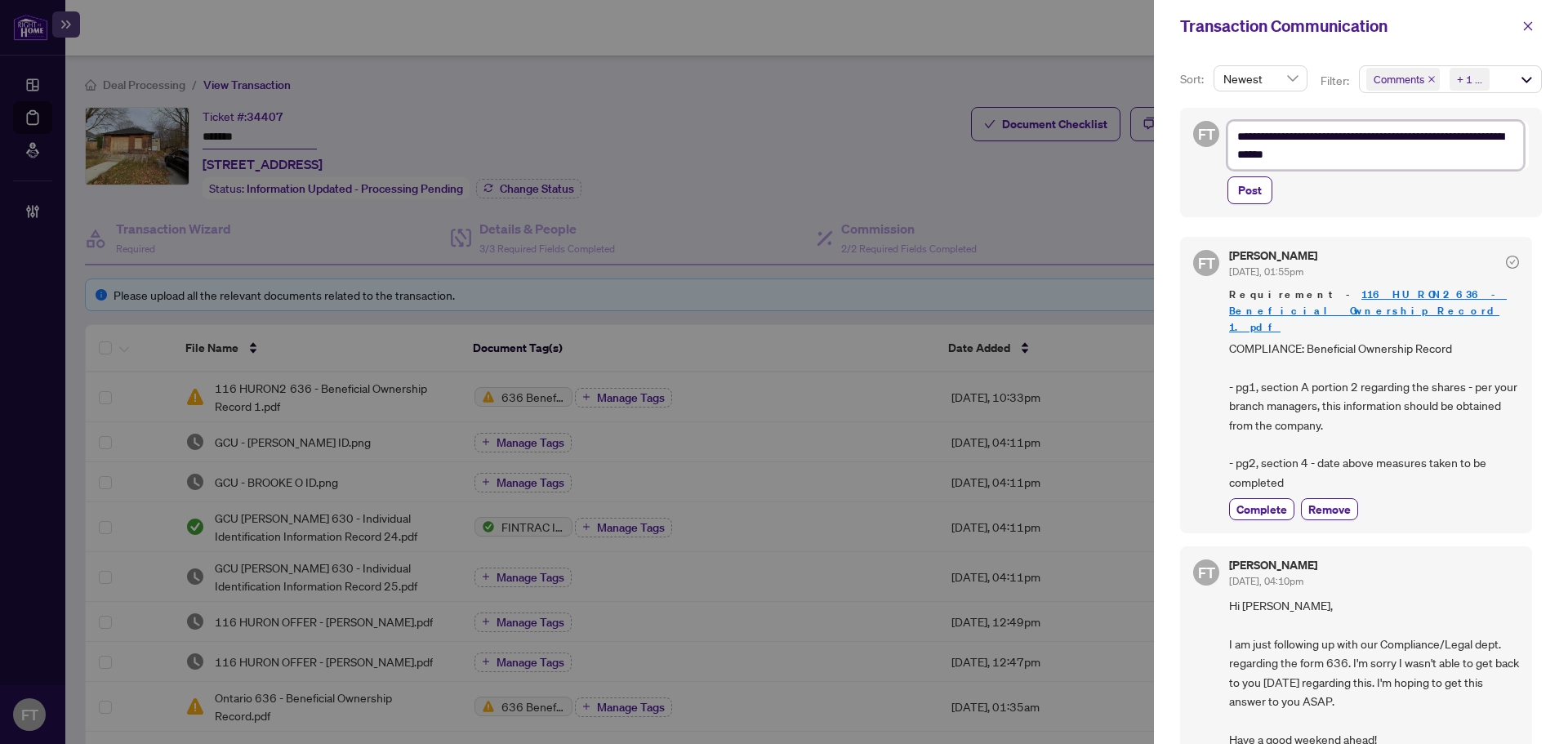type on "**********" 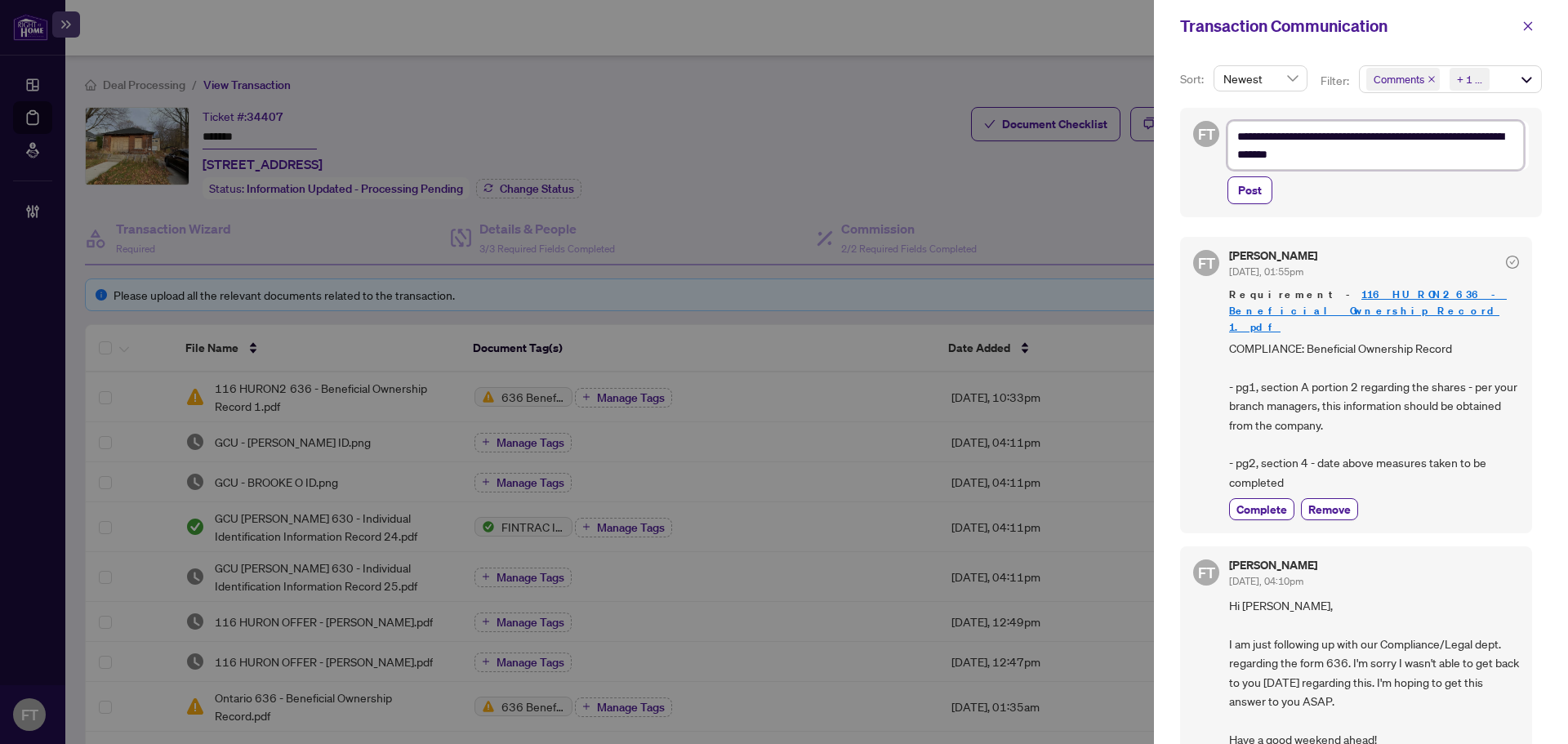 type on "**********" 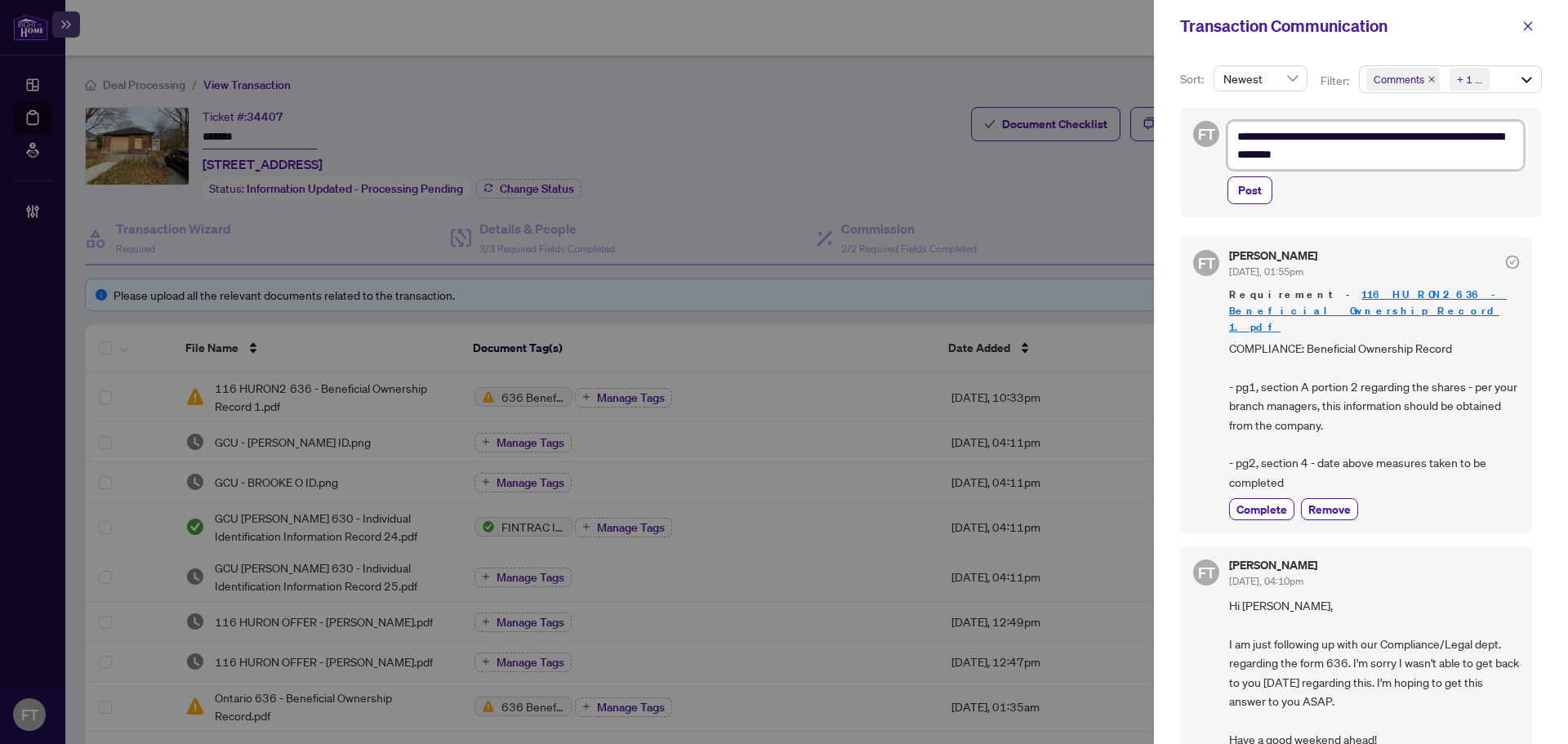 type on "**********" 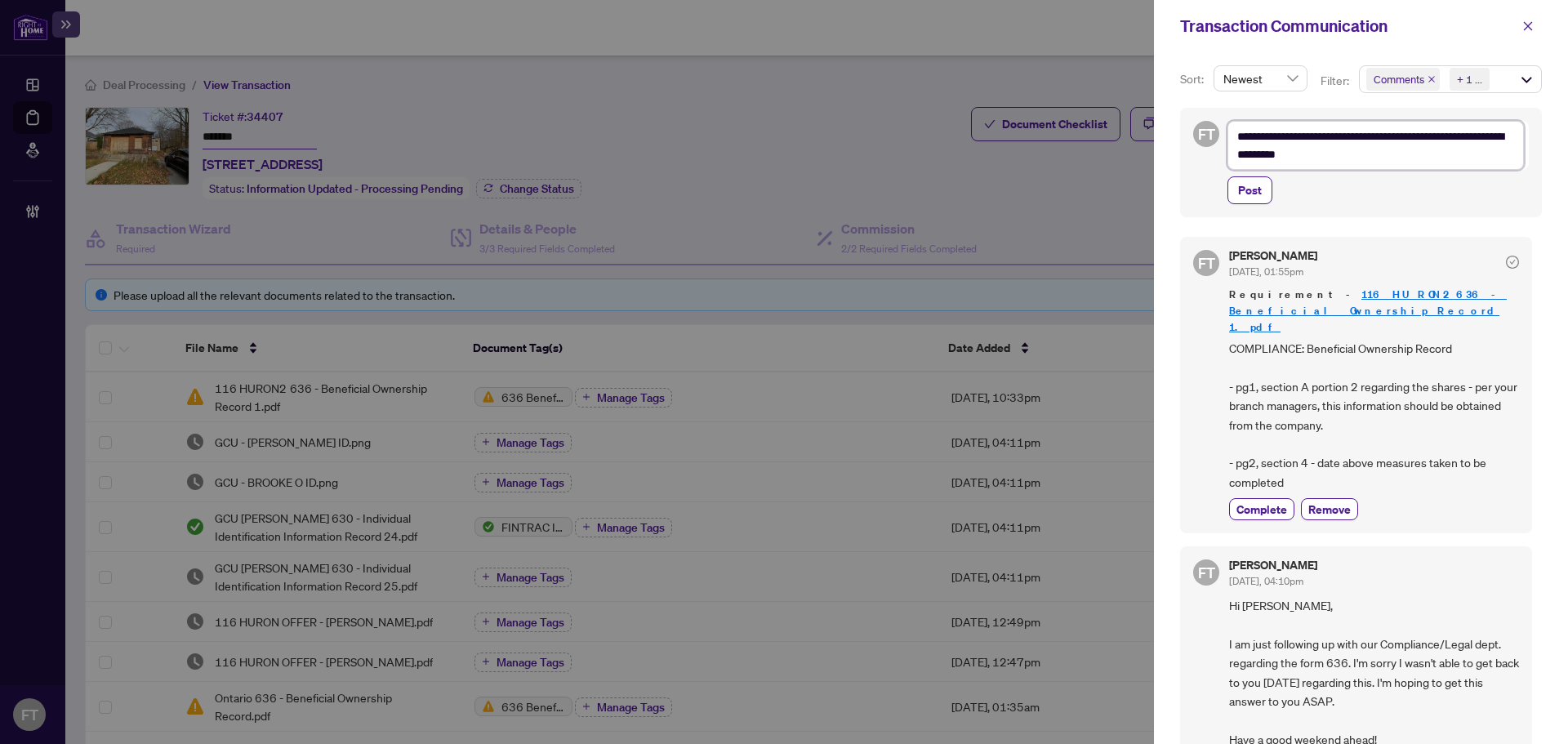 type on "**********" 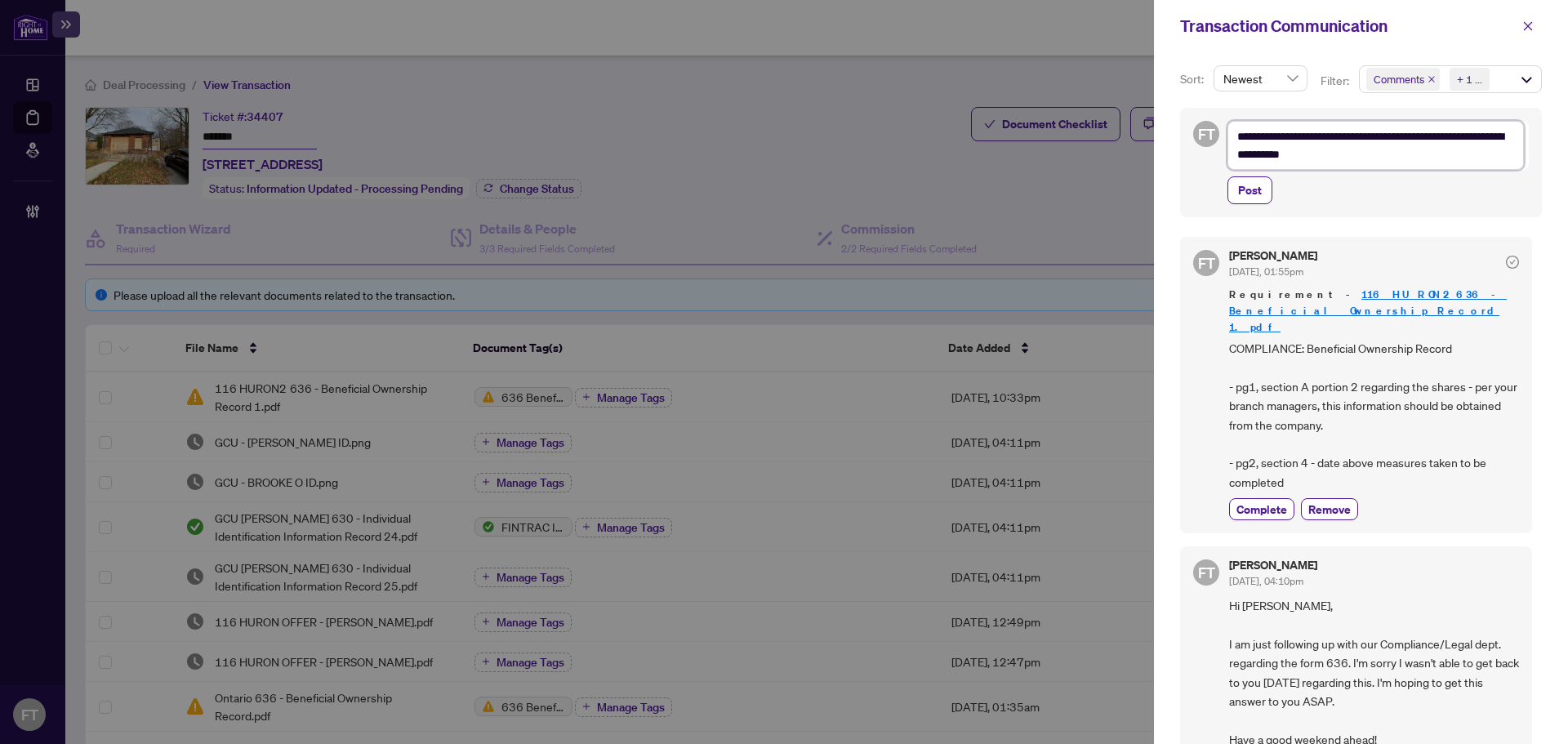type on "**********" 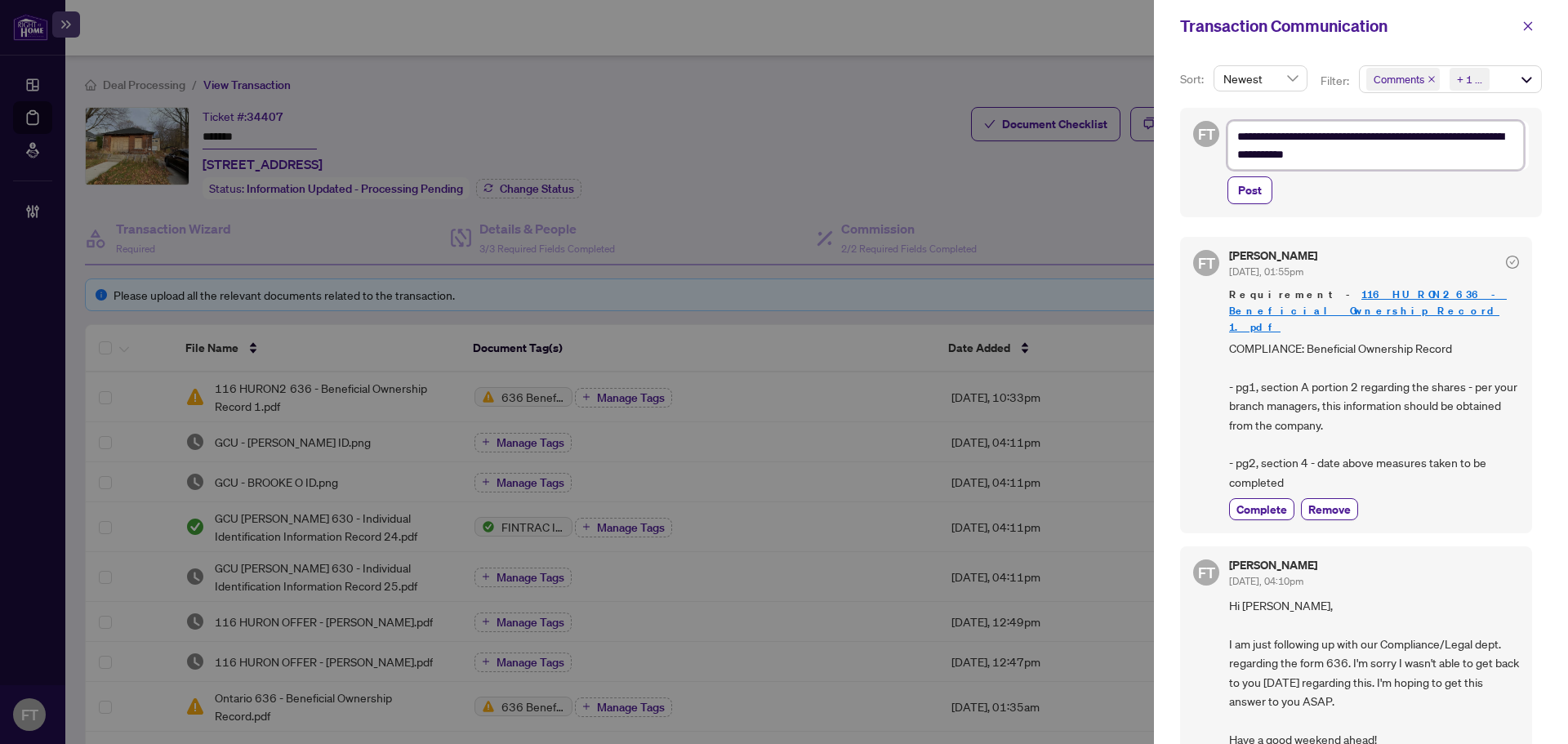 type on "**********" 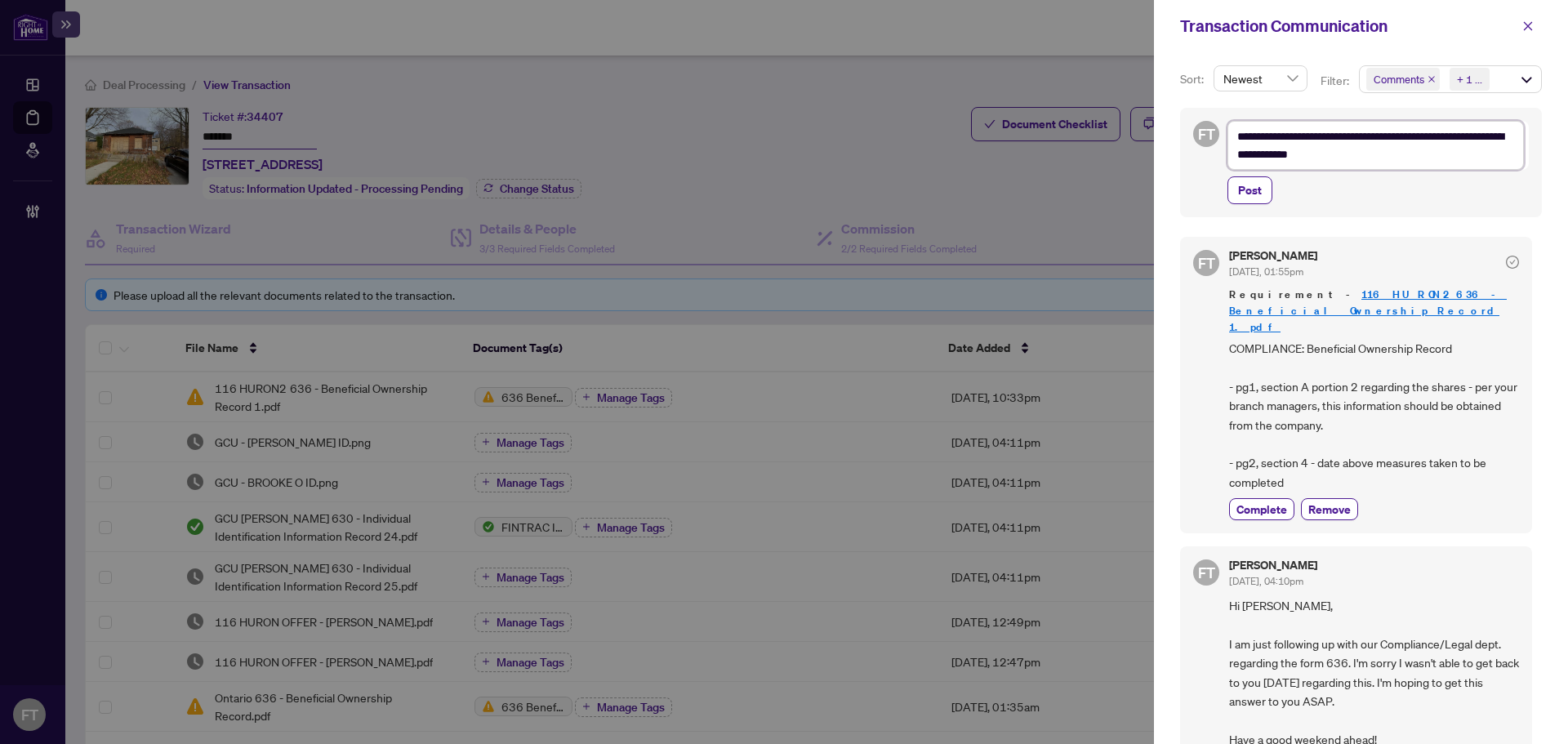 type on "**********" 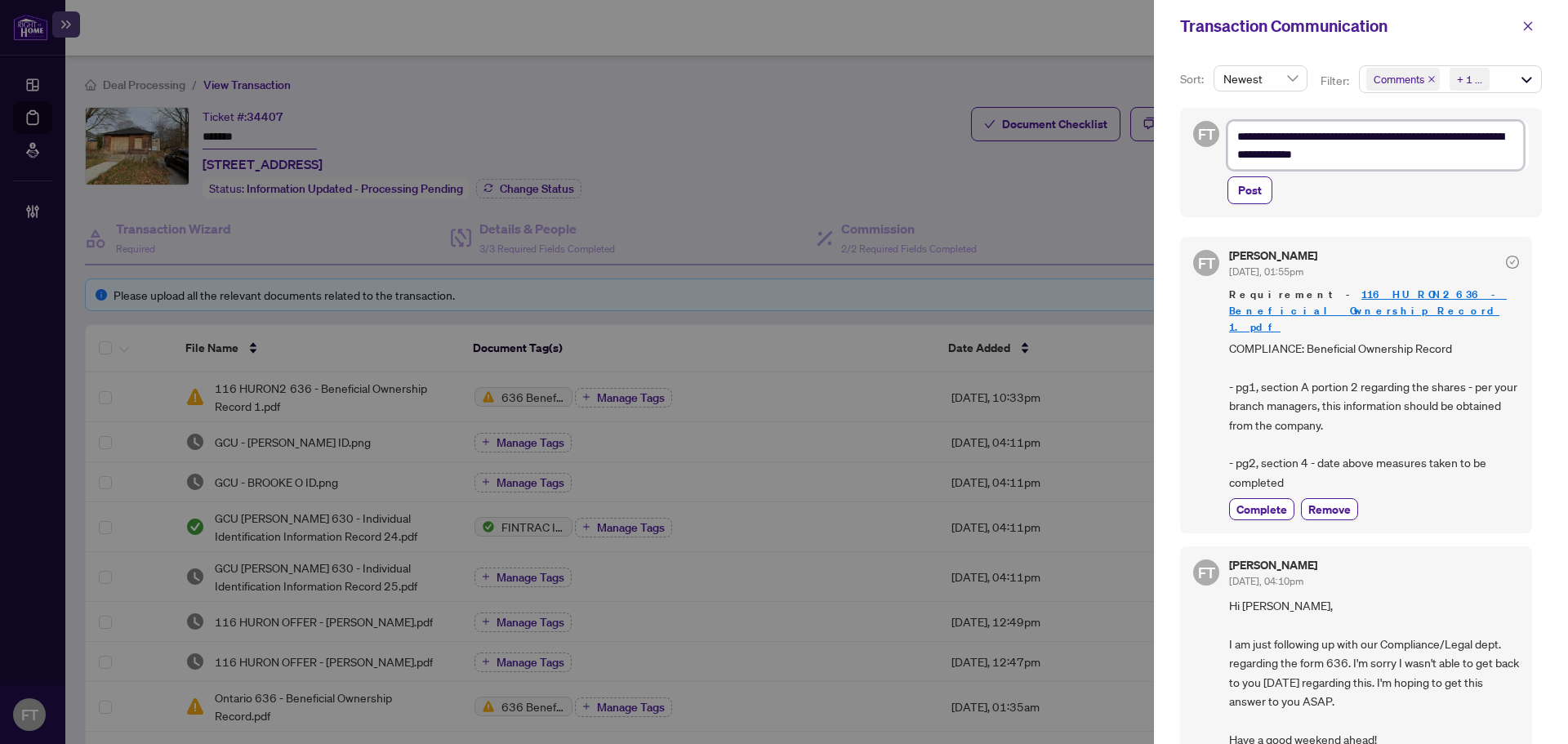 type on "**********" 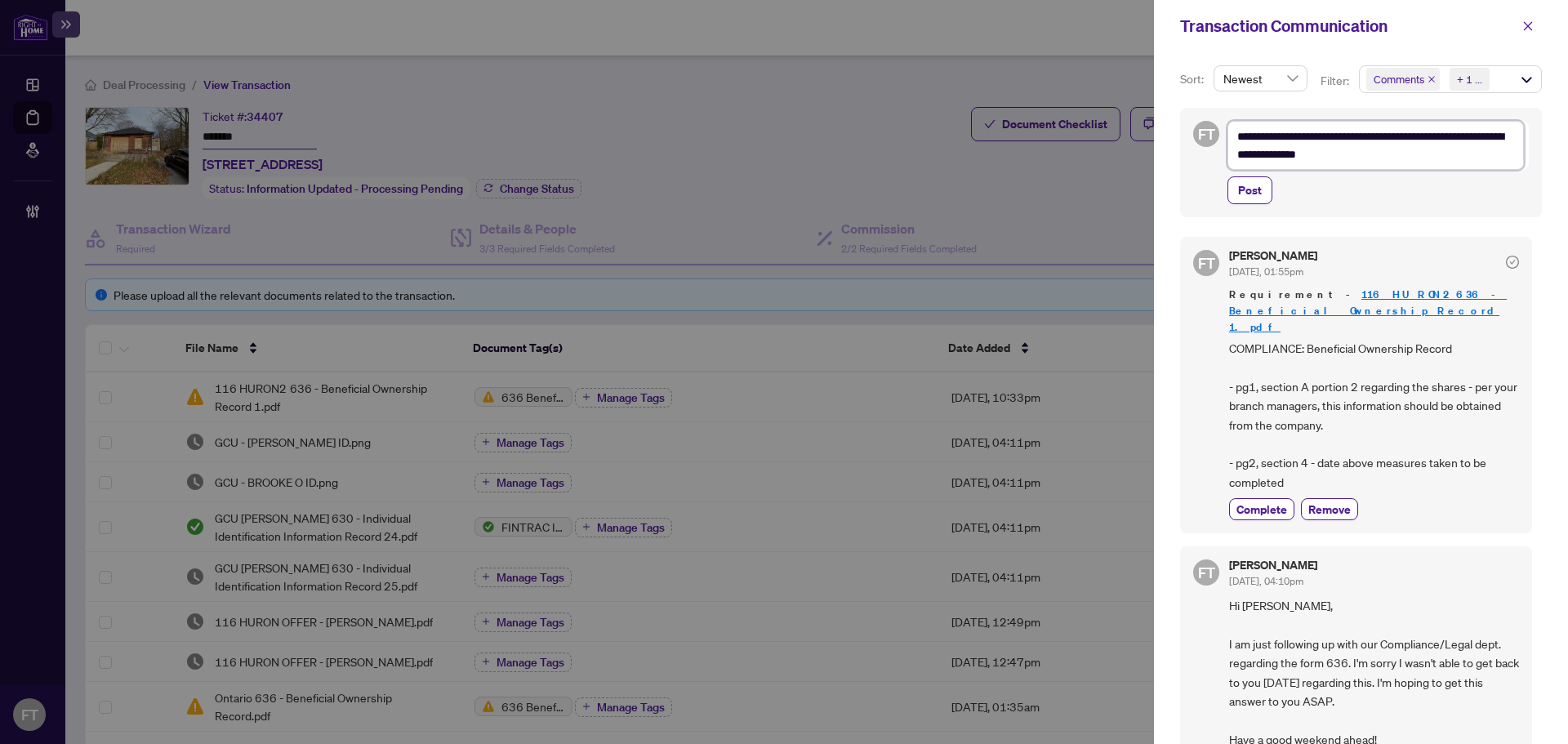 type on "**********" 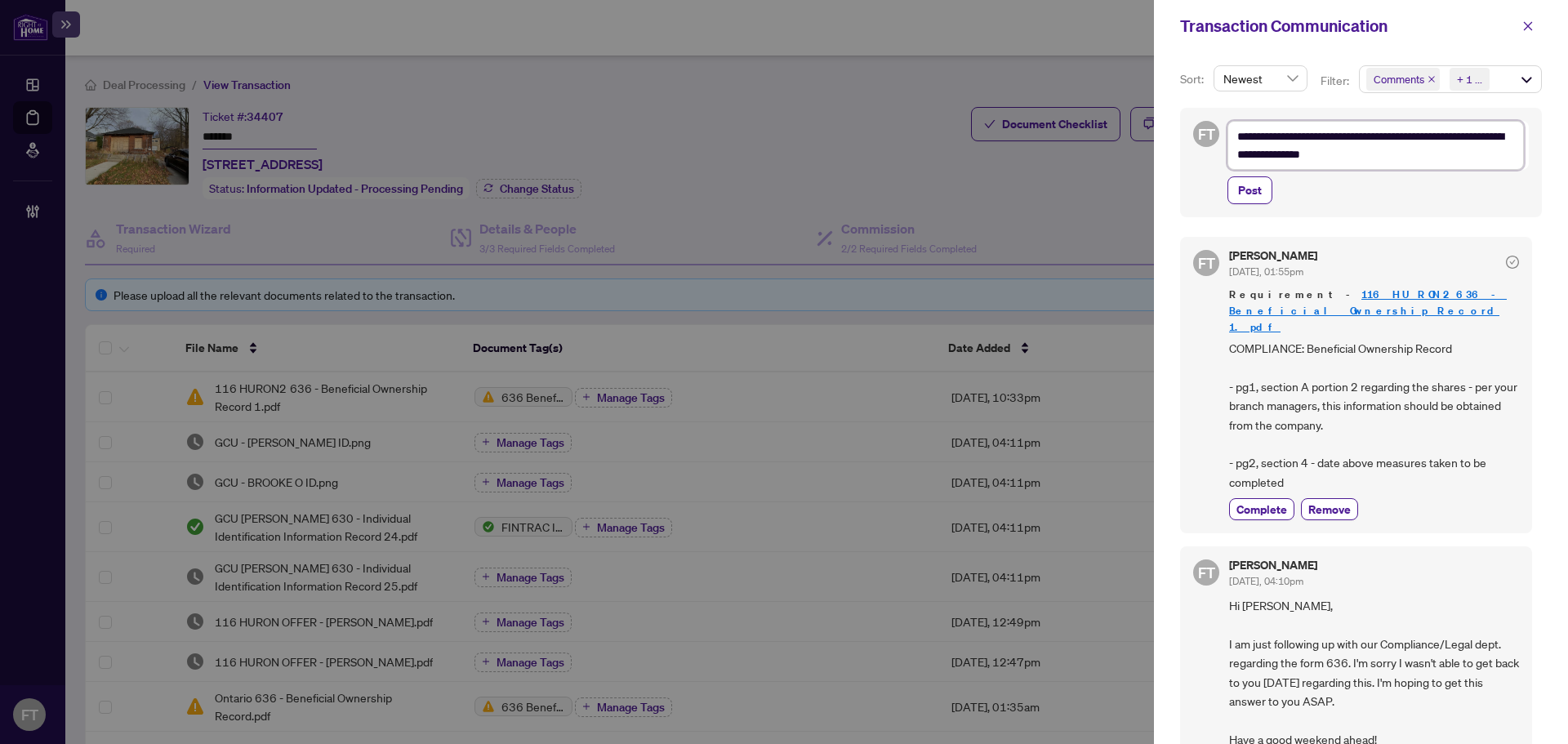 type on "**********" 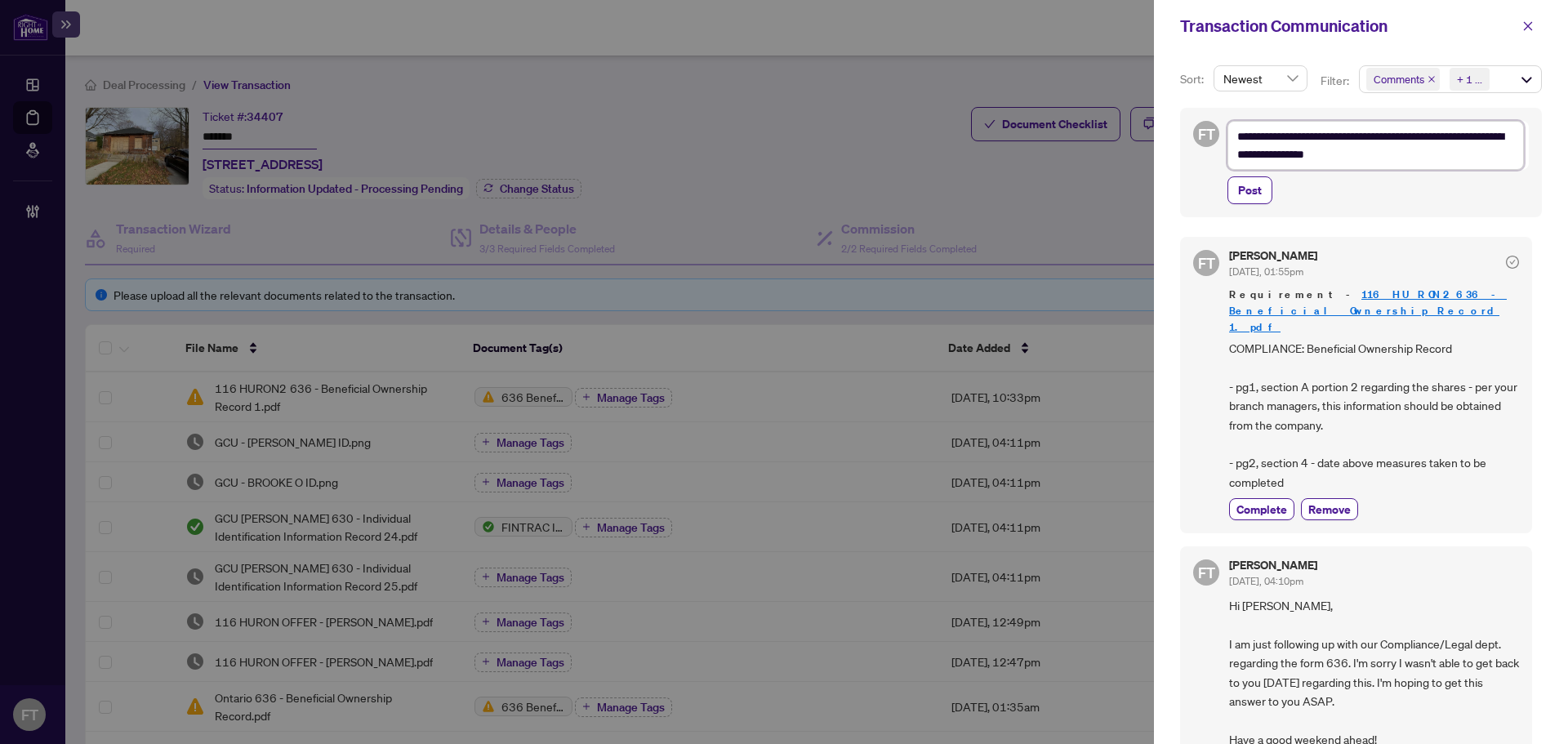 type on "**********" 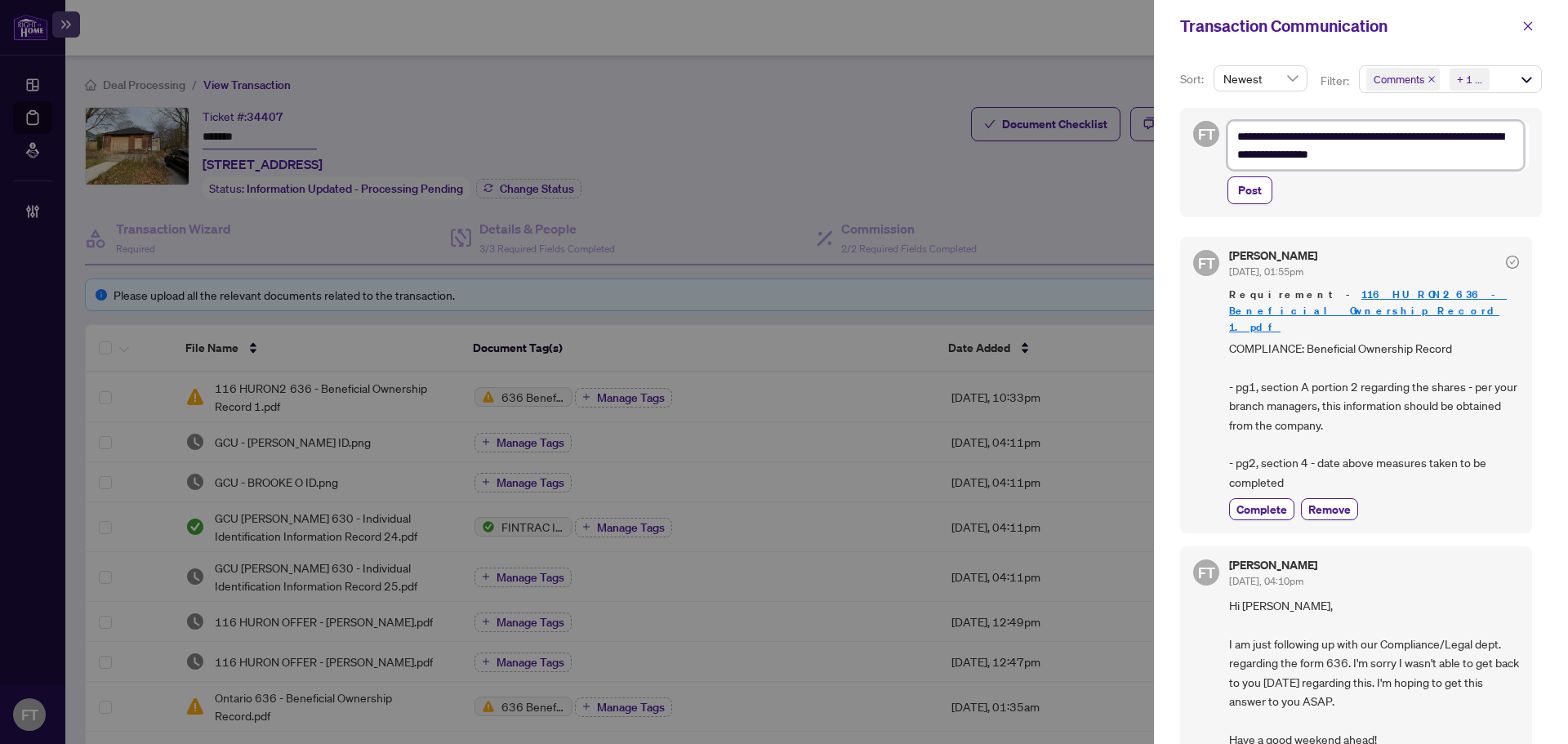 type on "**********" 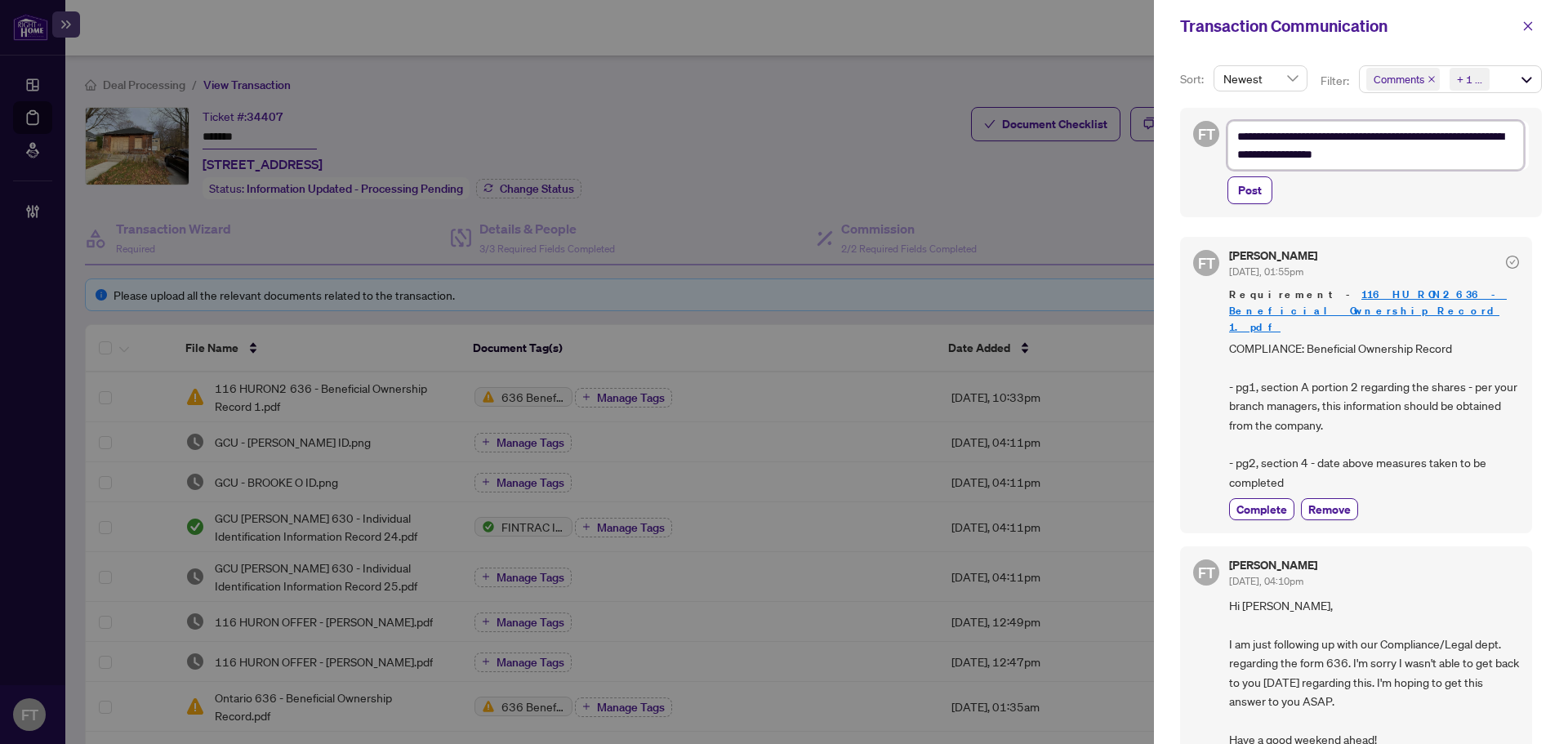 type on "**********" 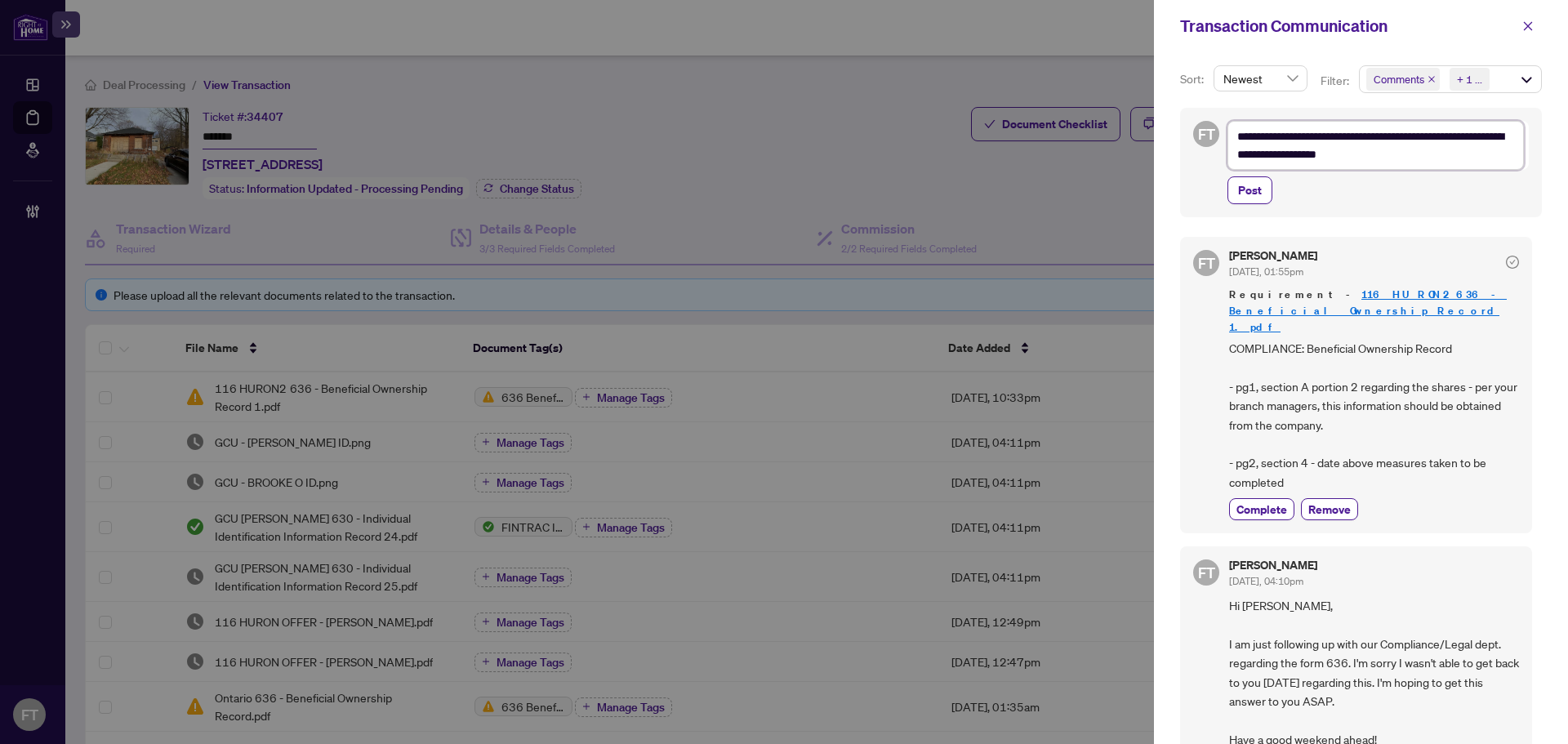type on "**********" 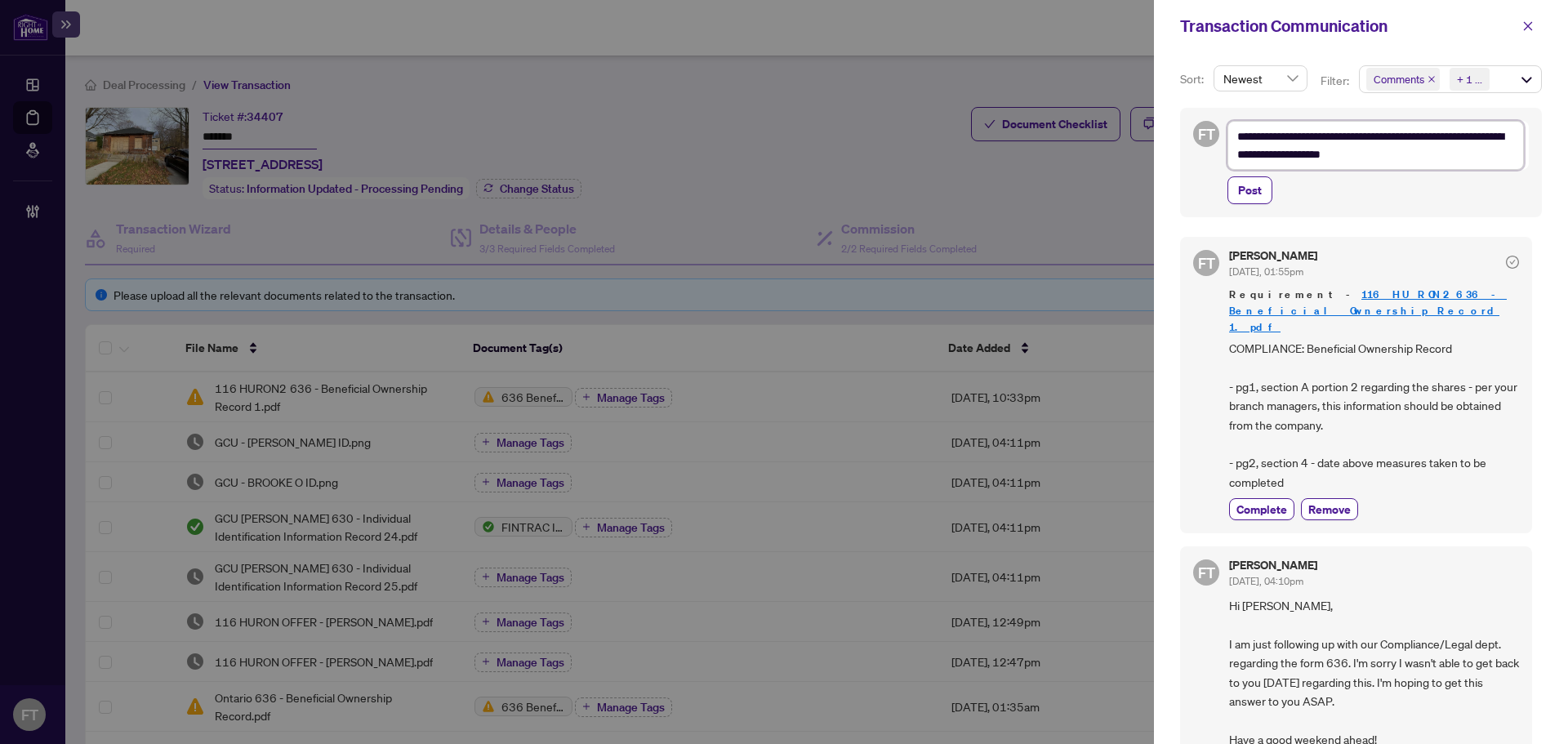 type on "**********" 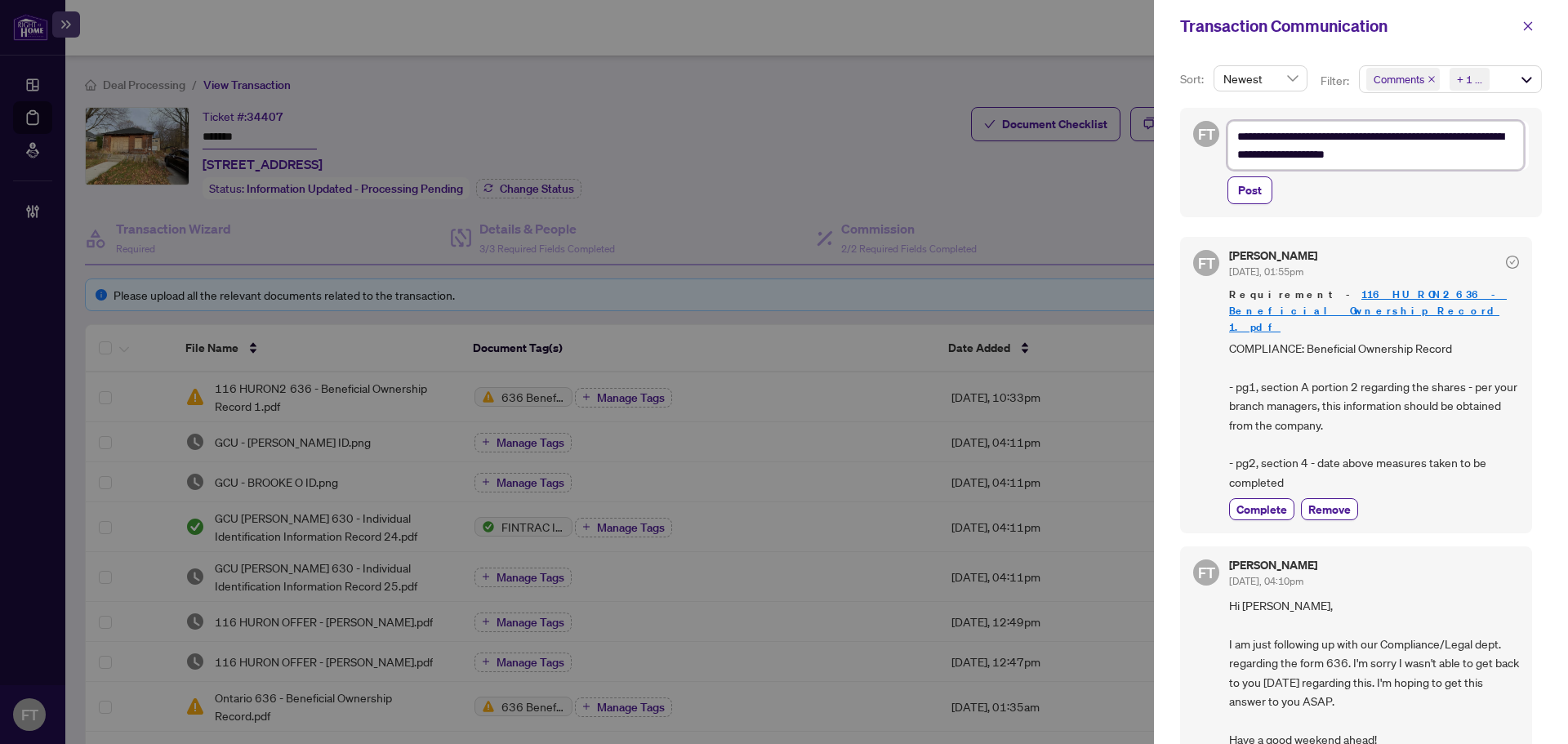 type on "**********" 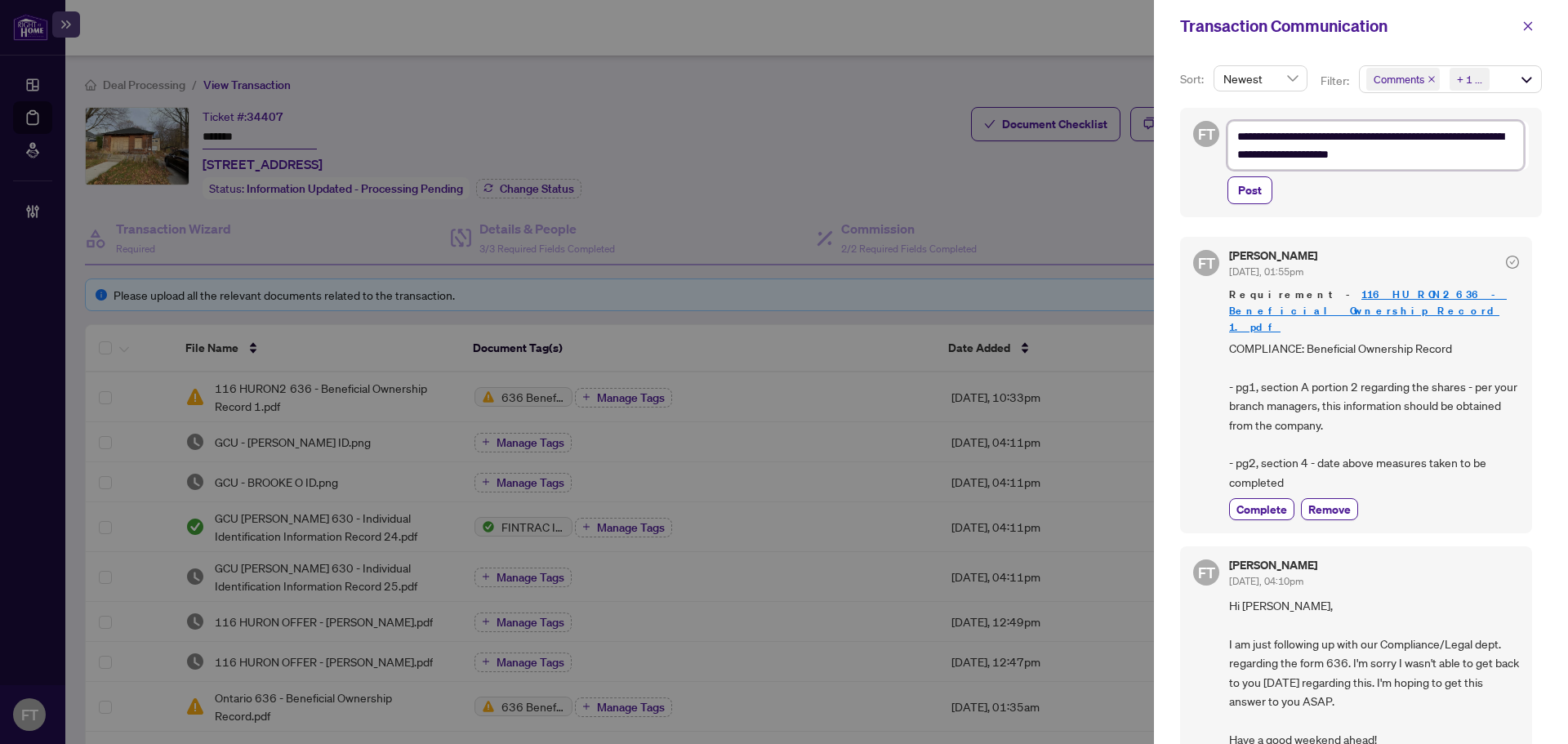 type on "**********" 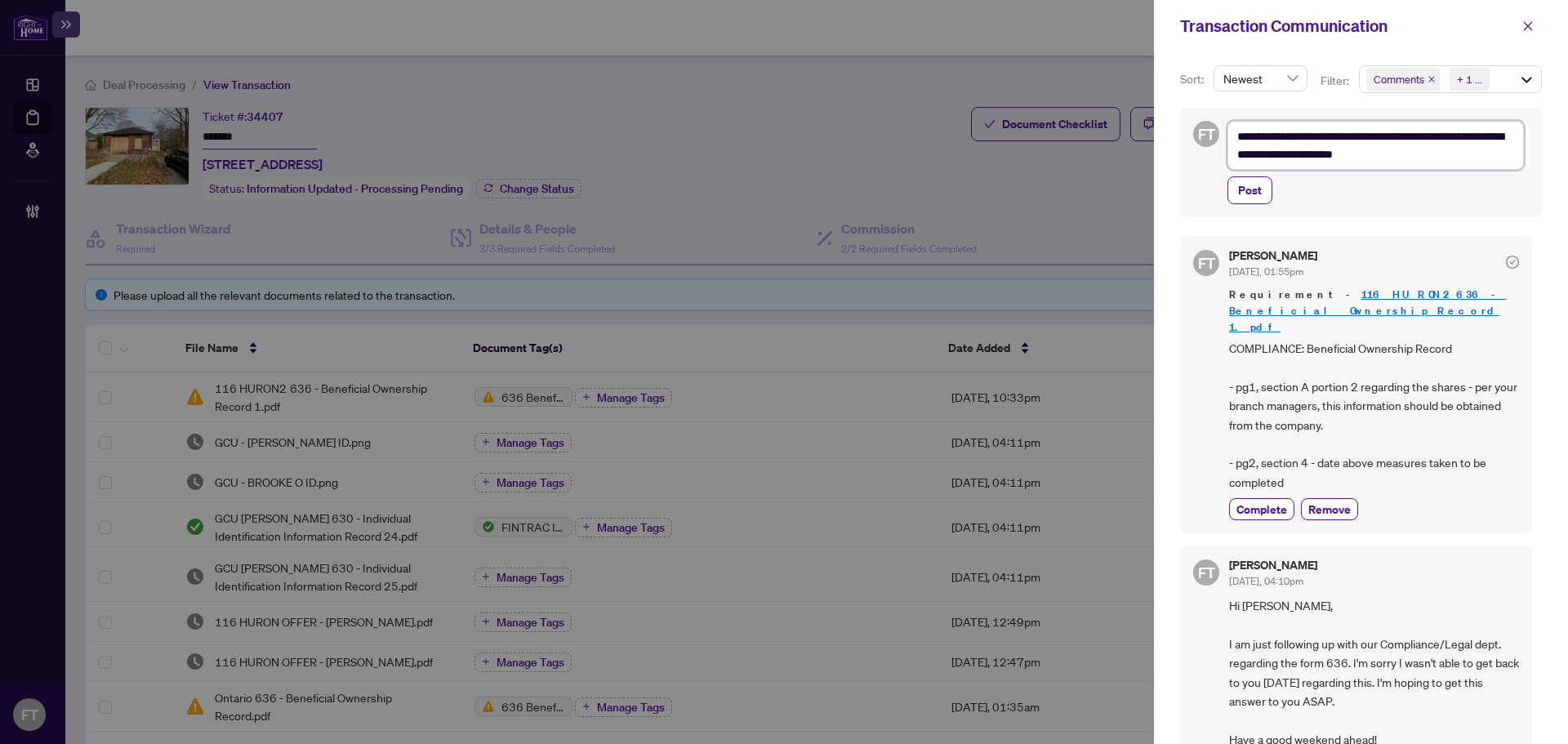 type on "**********" 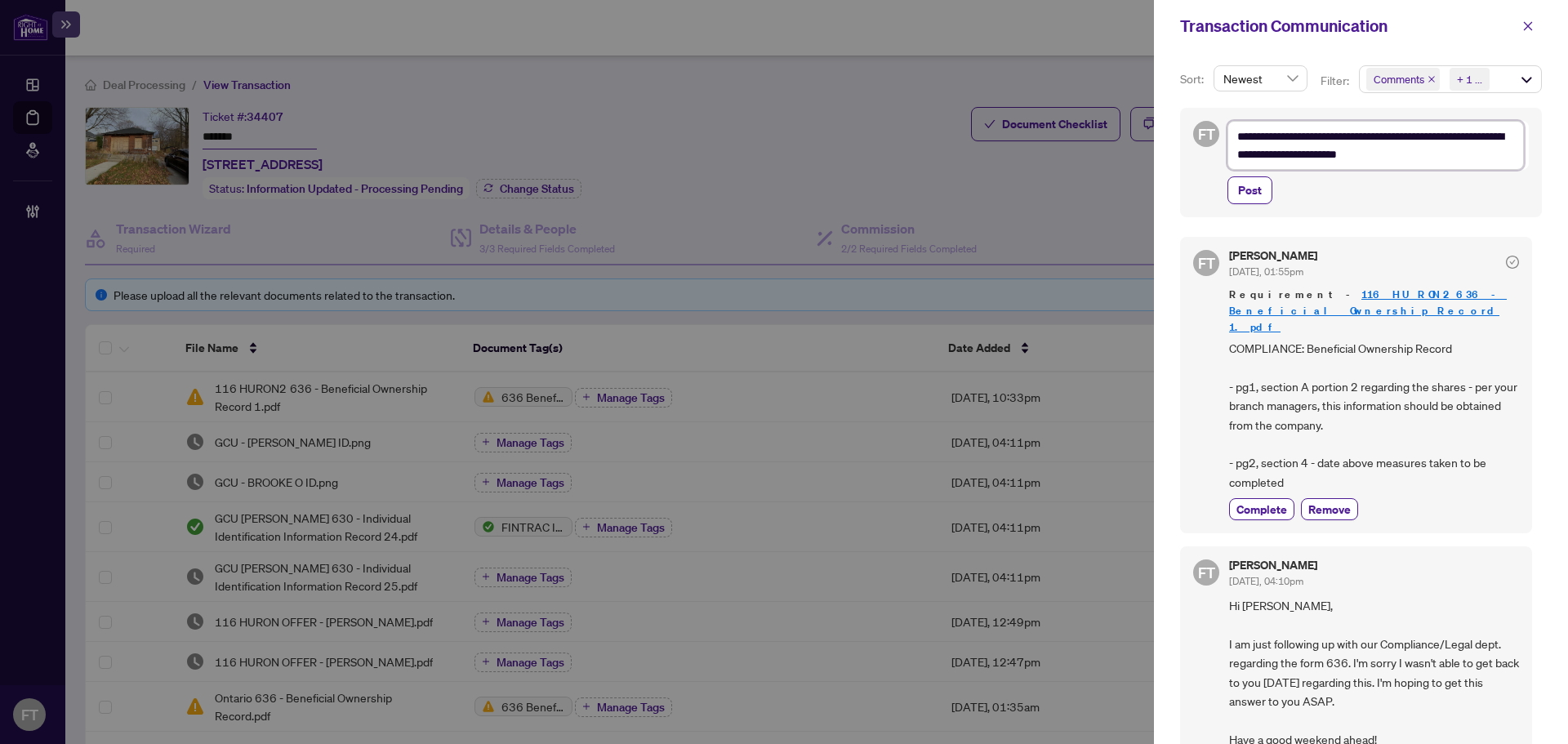 type on "**********" 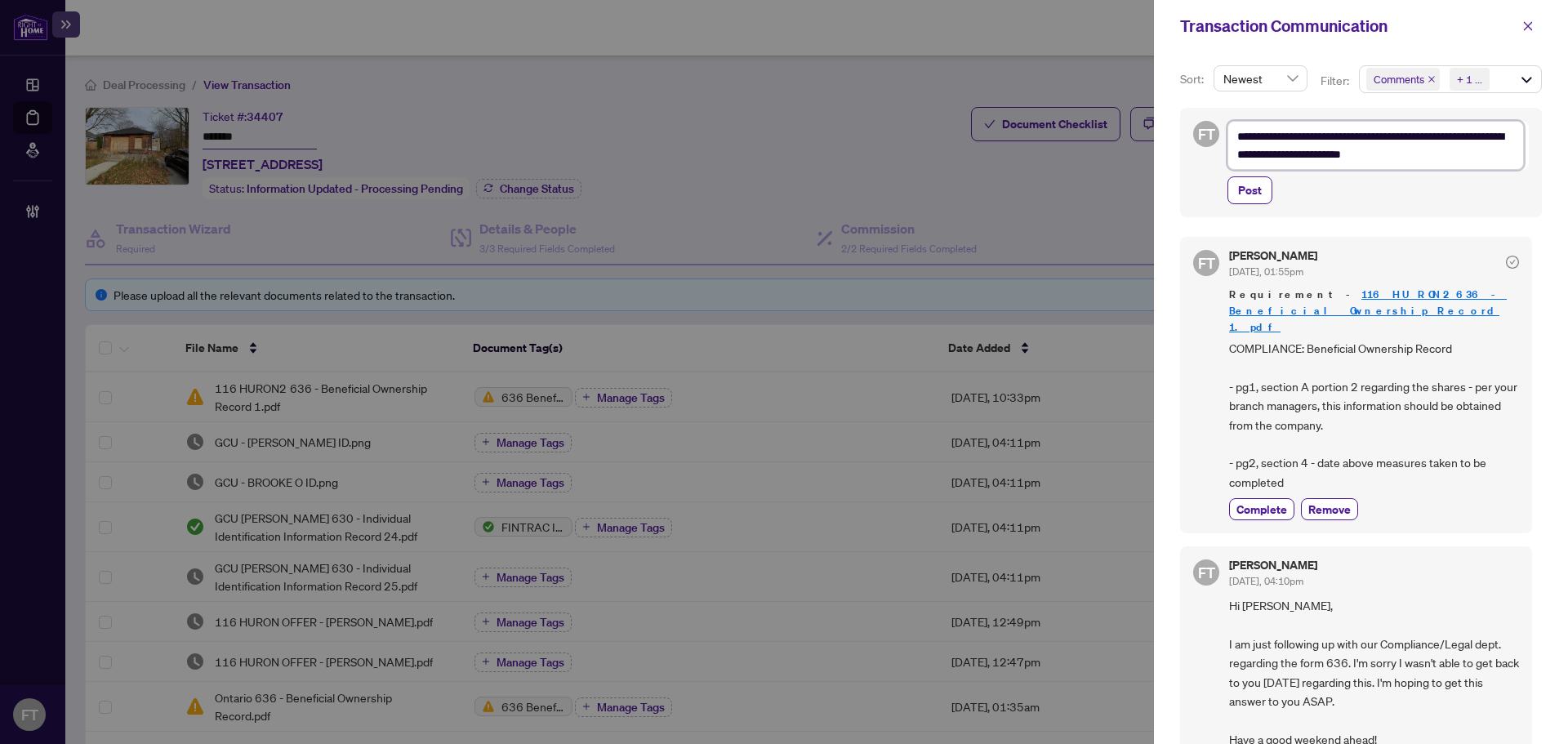 type on "**********" 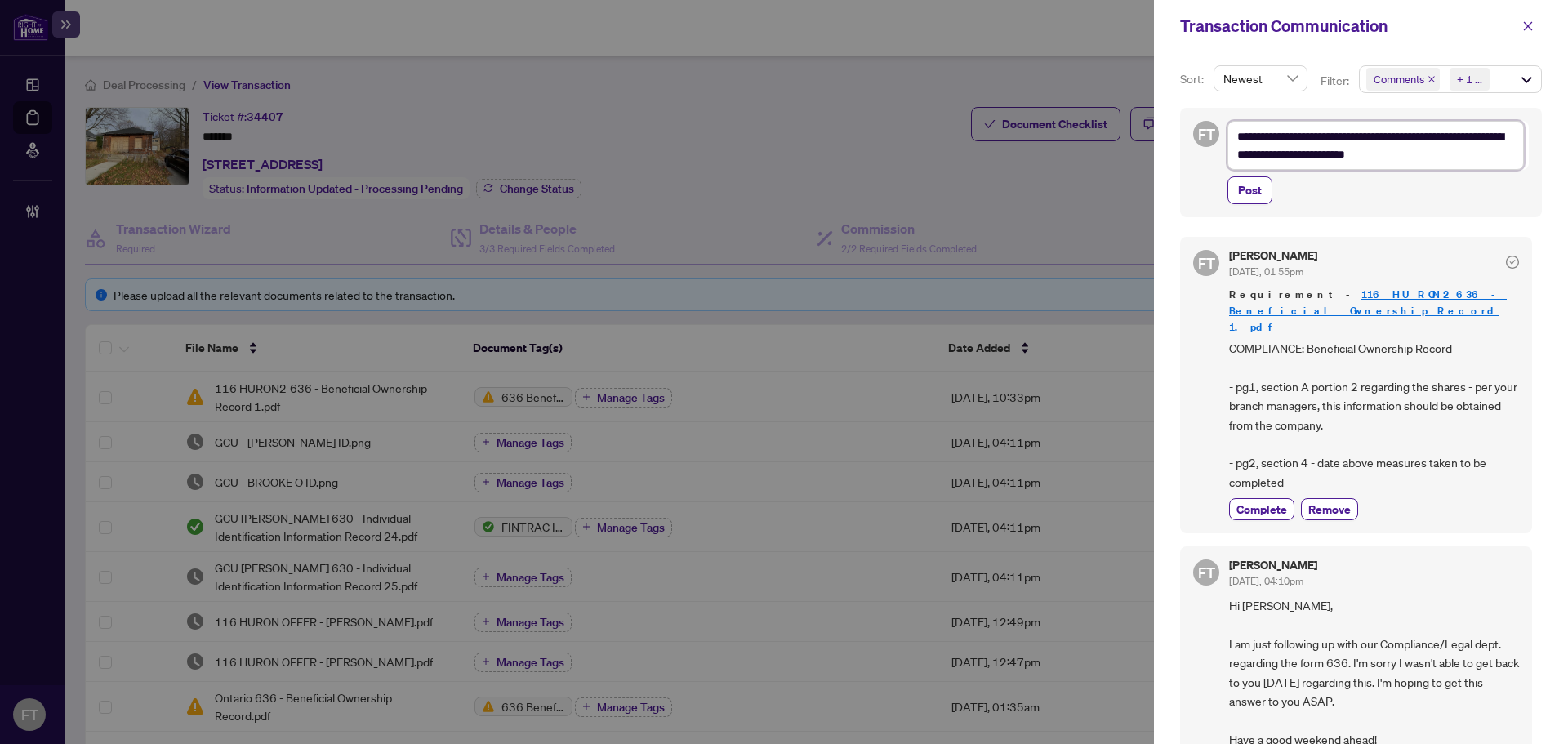 type on "**********" 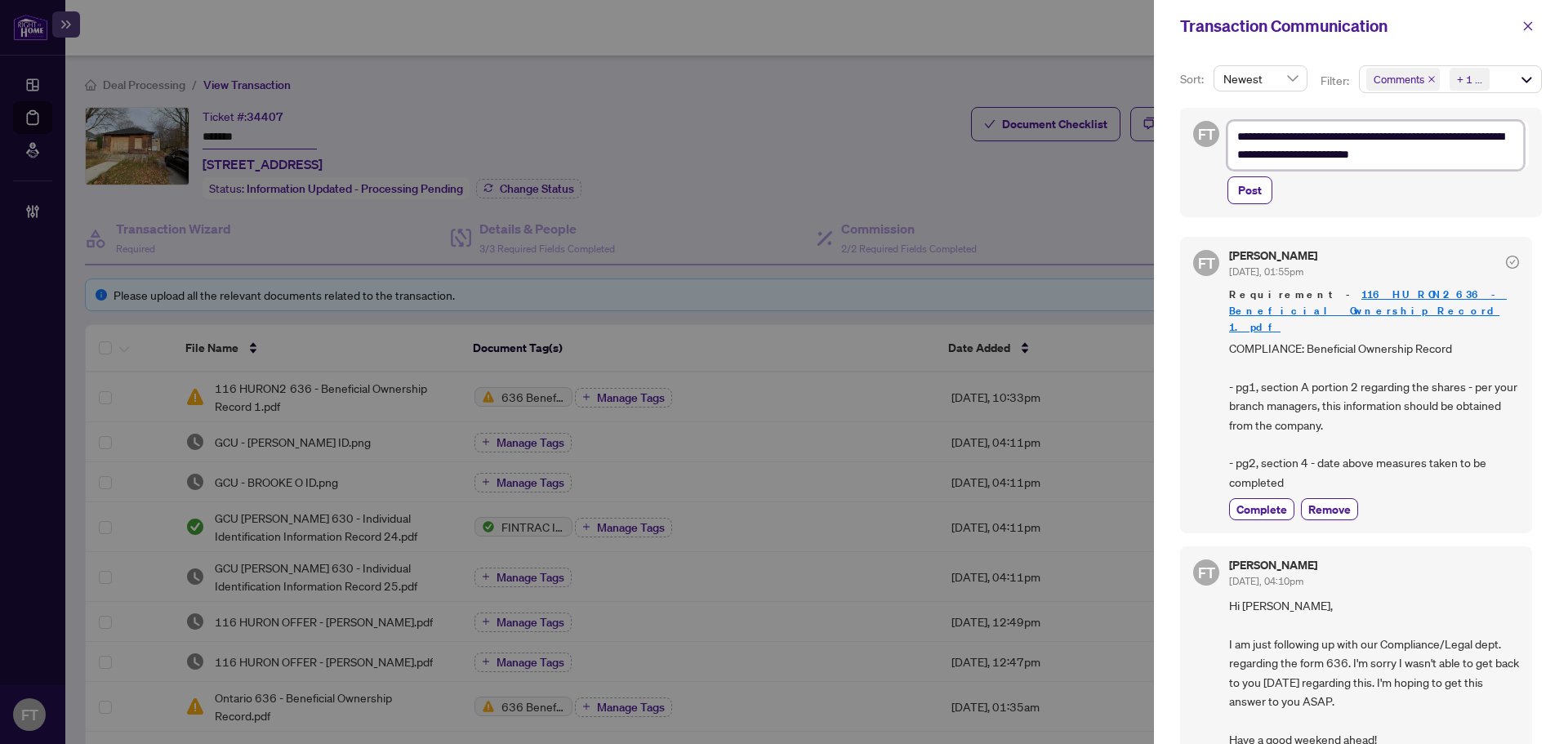 type on "**********" 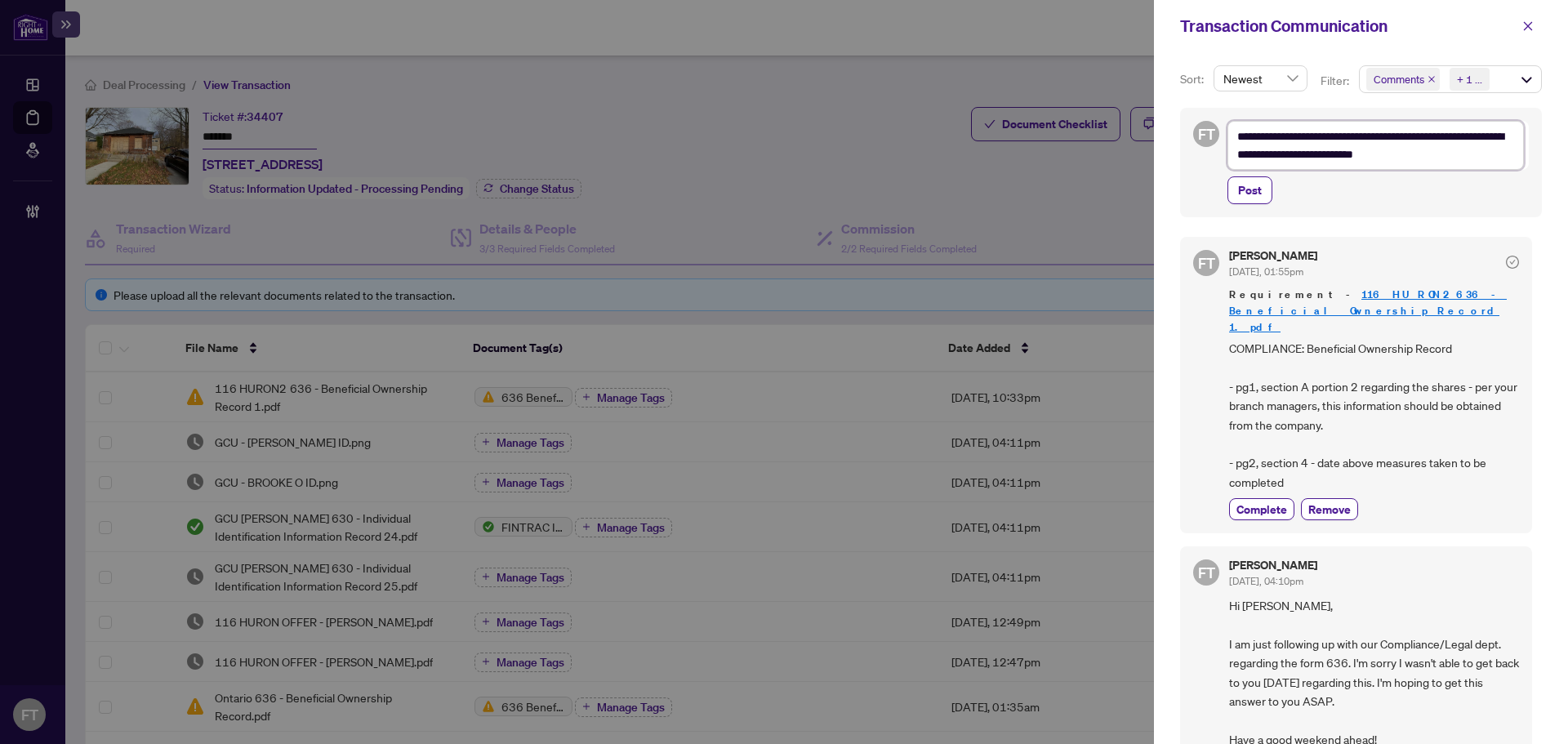 type on "**********" 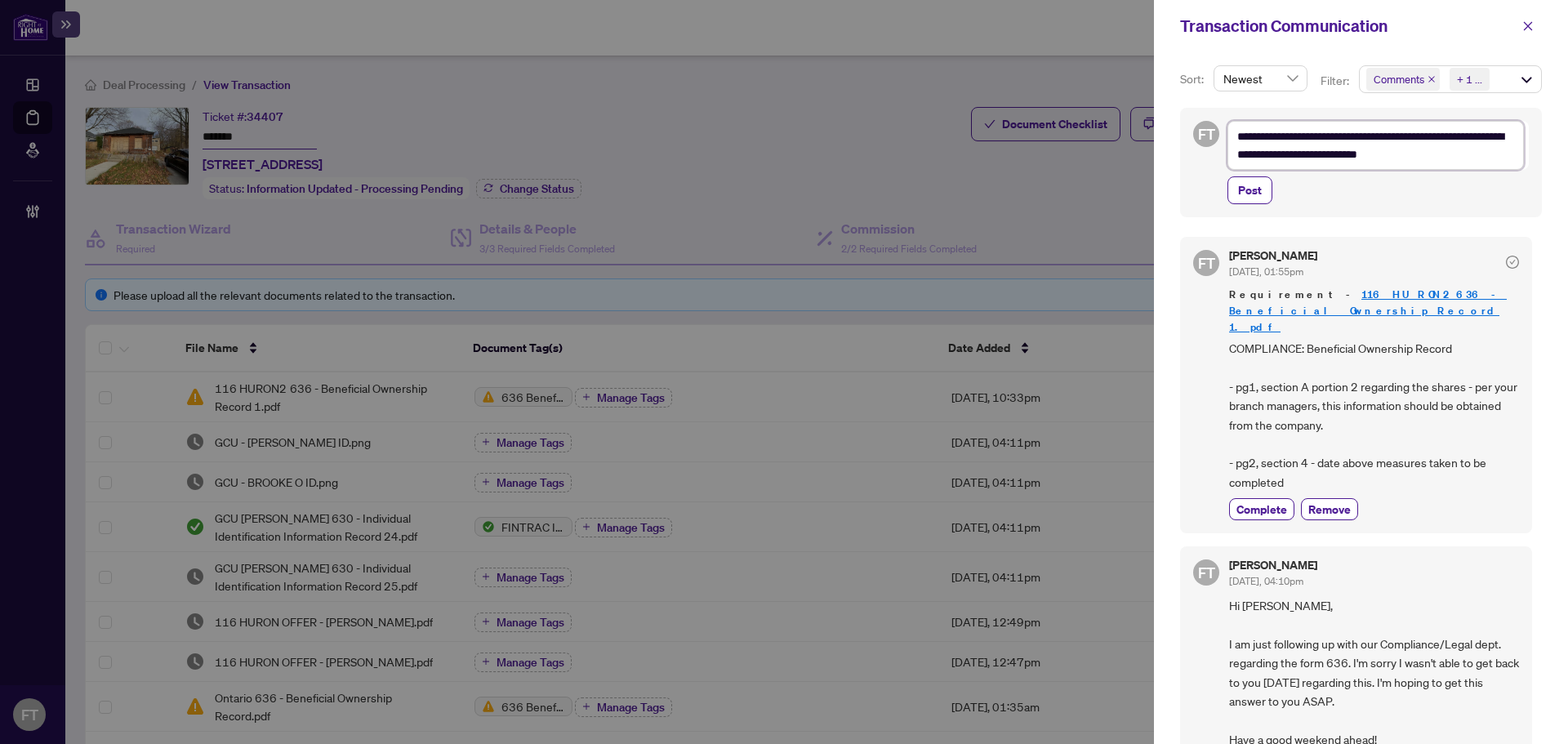 type on "**********" 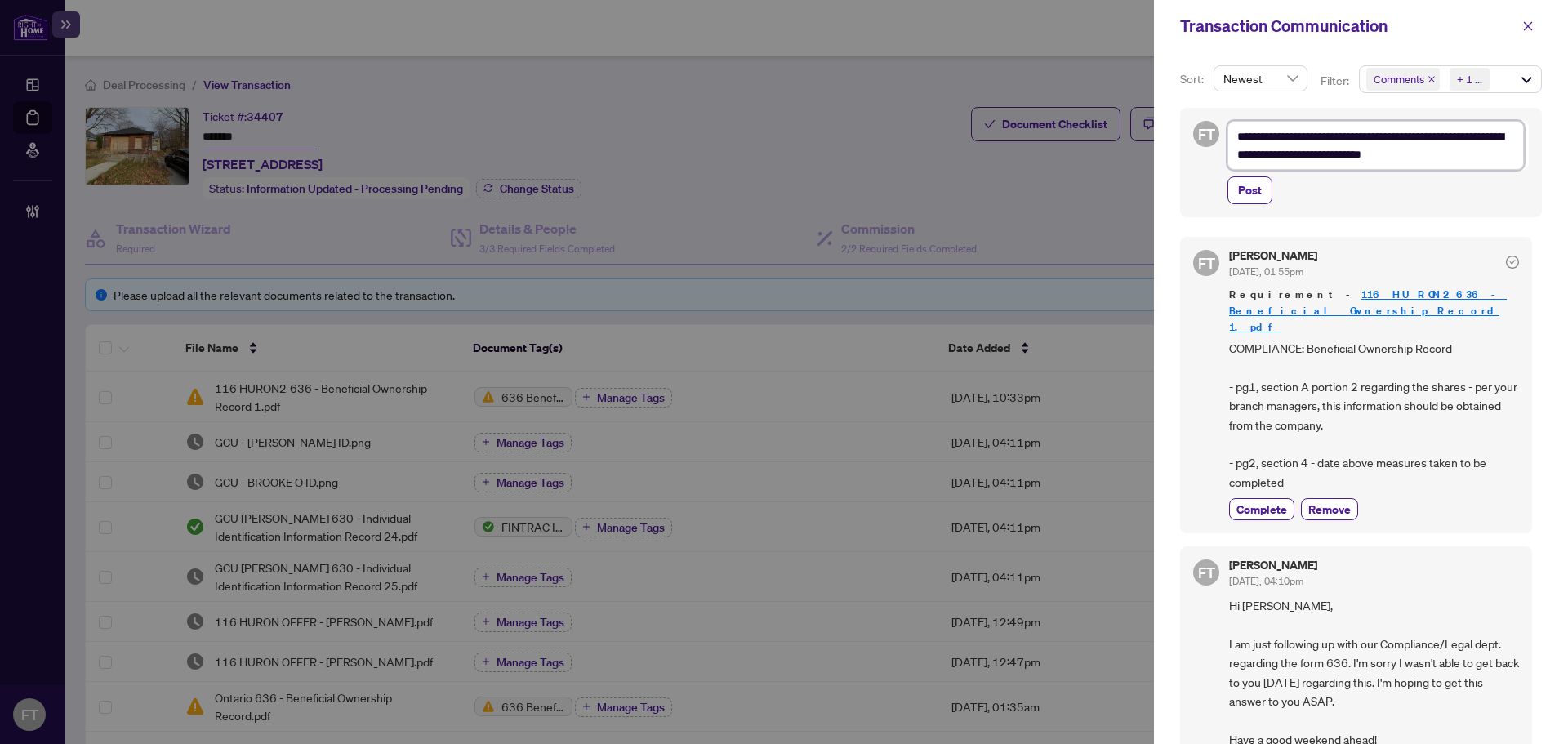 type on "**********" 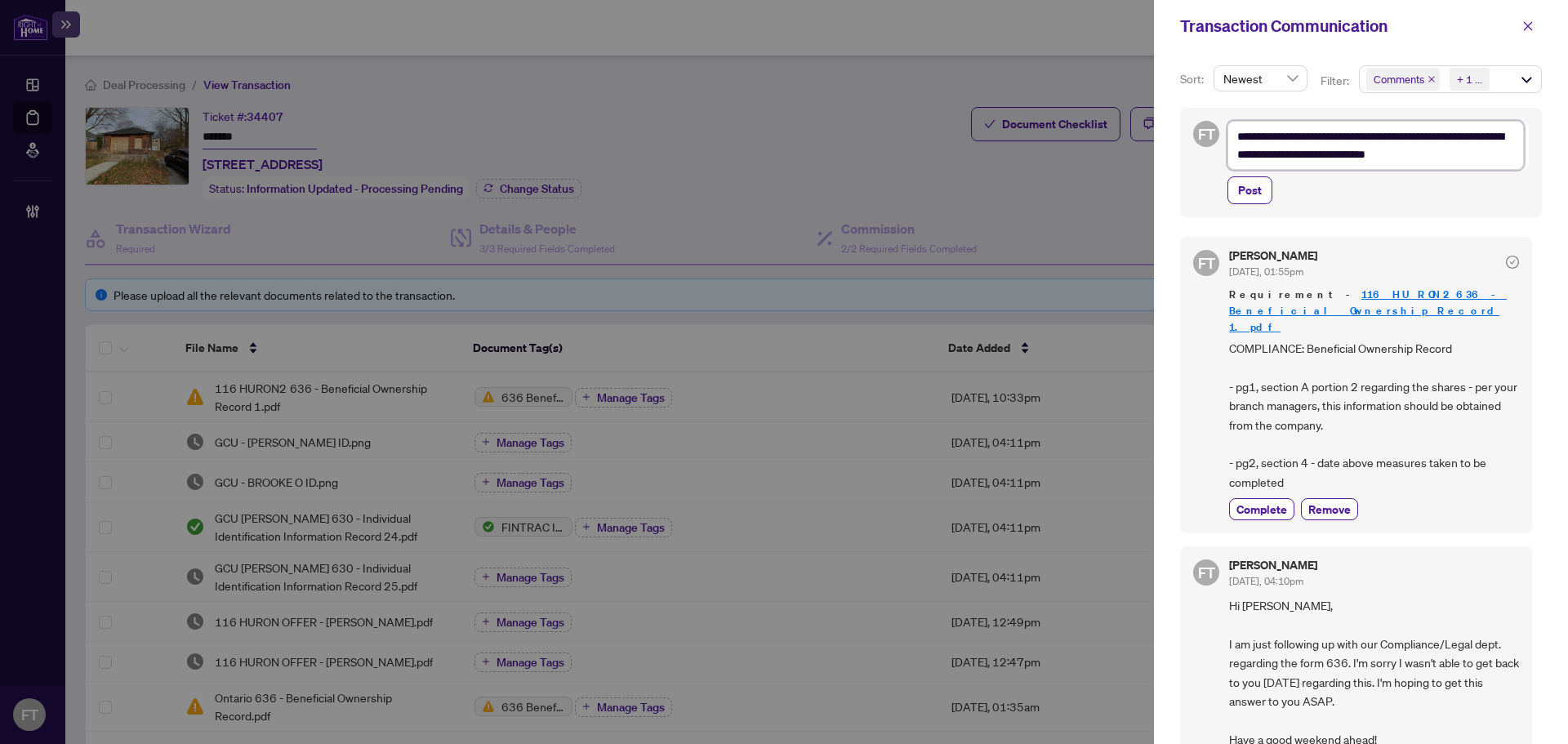 type on "**********" 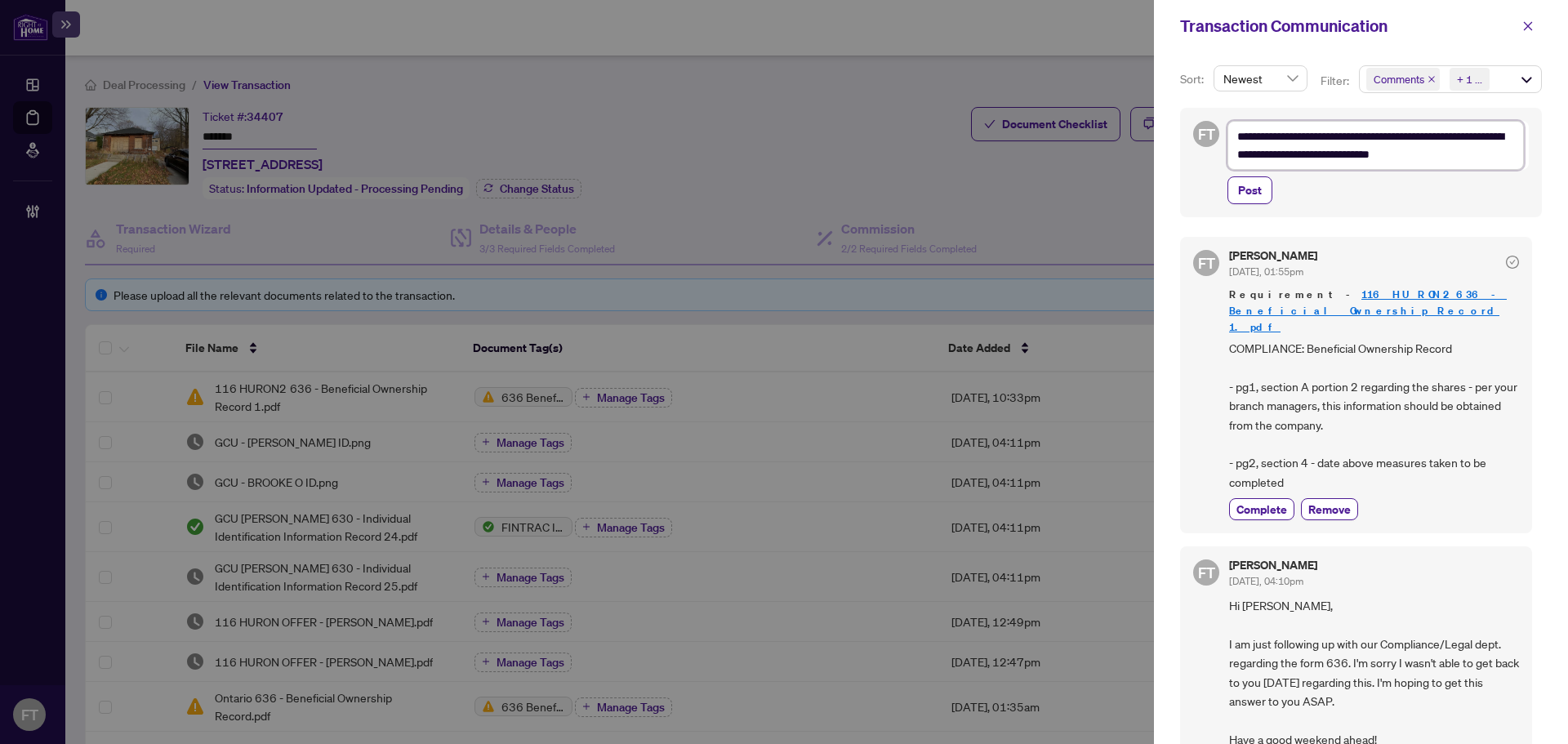 type on "**********" 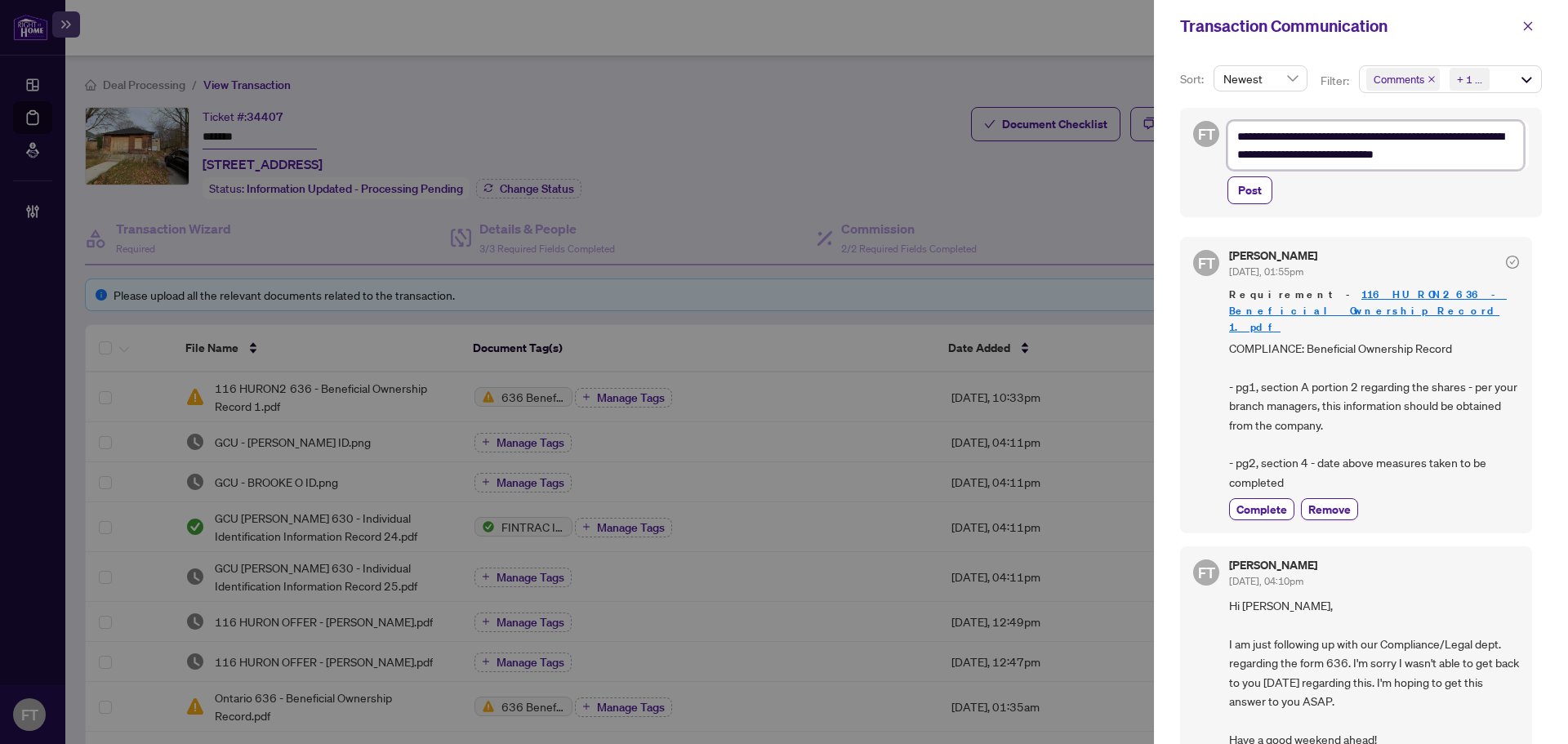 type on "**********" 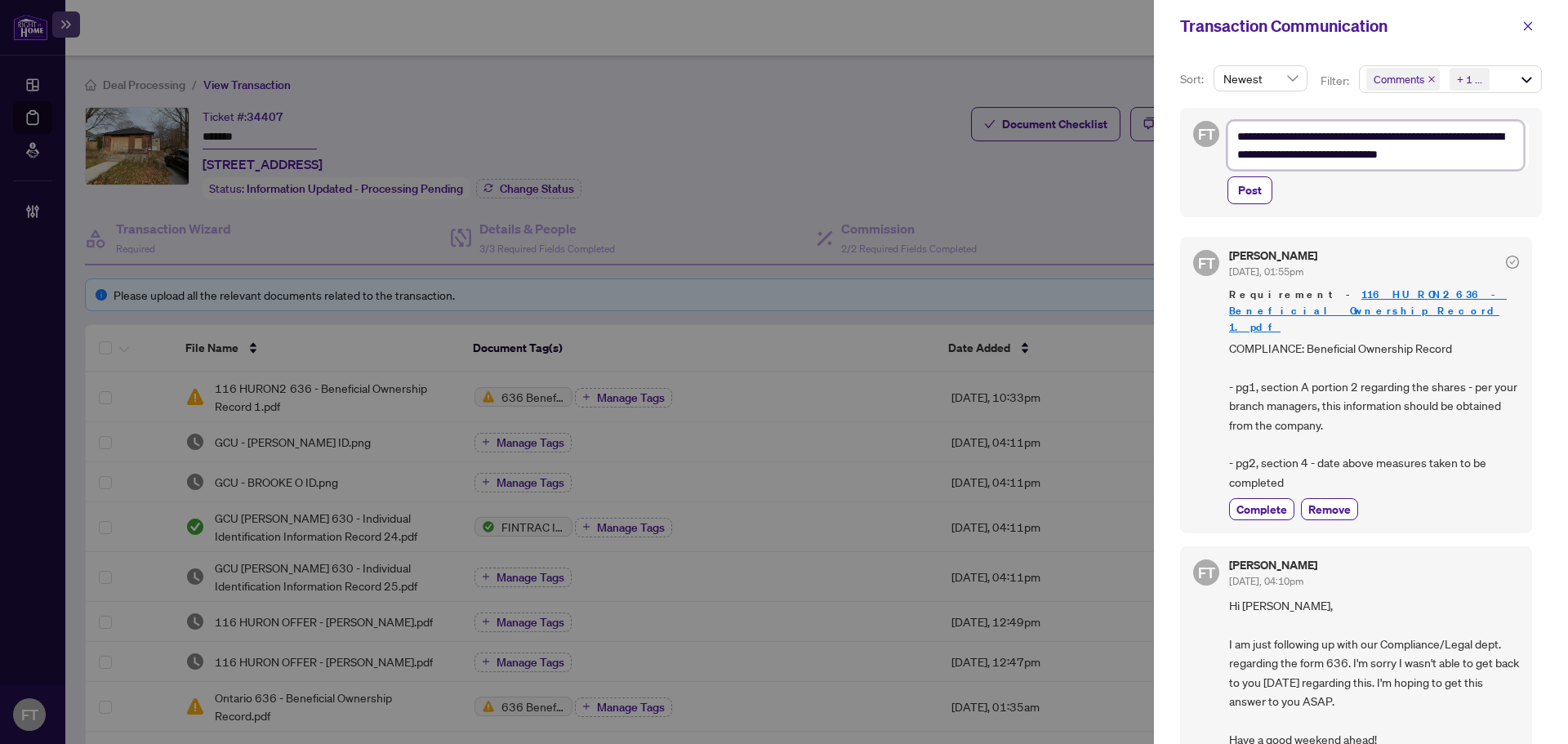 type on "**********" 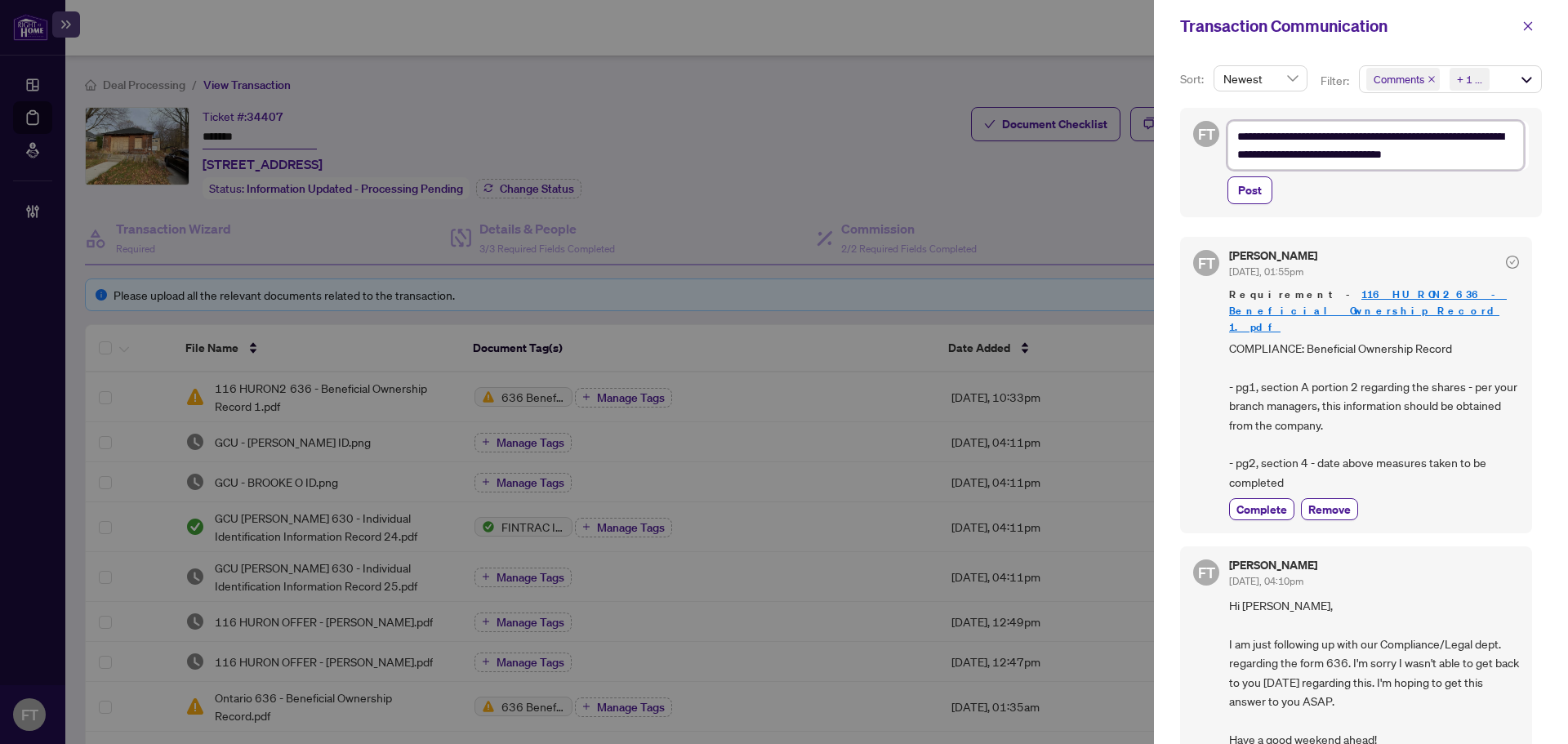 type on "**********" 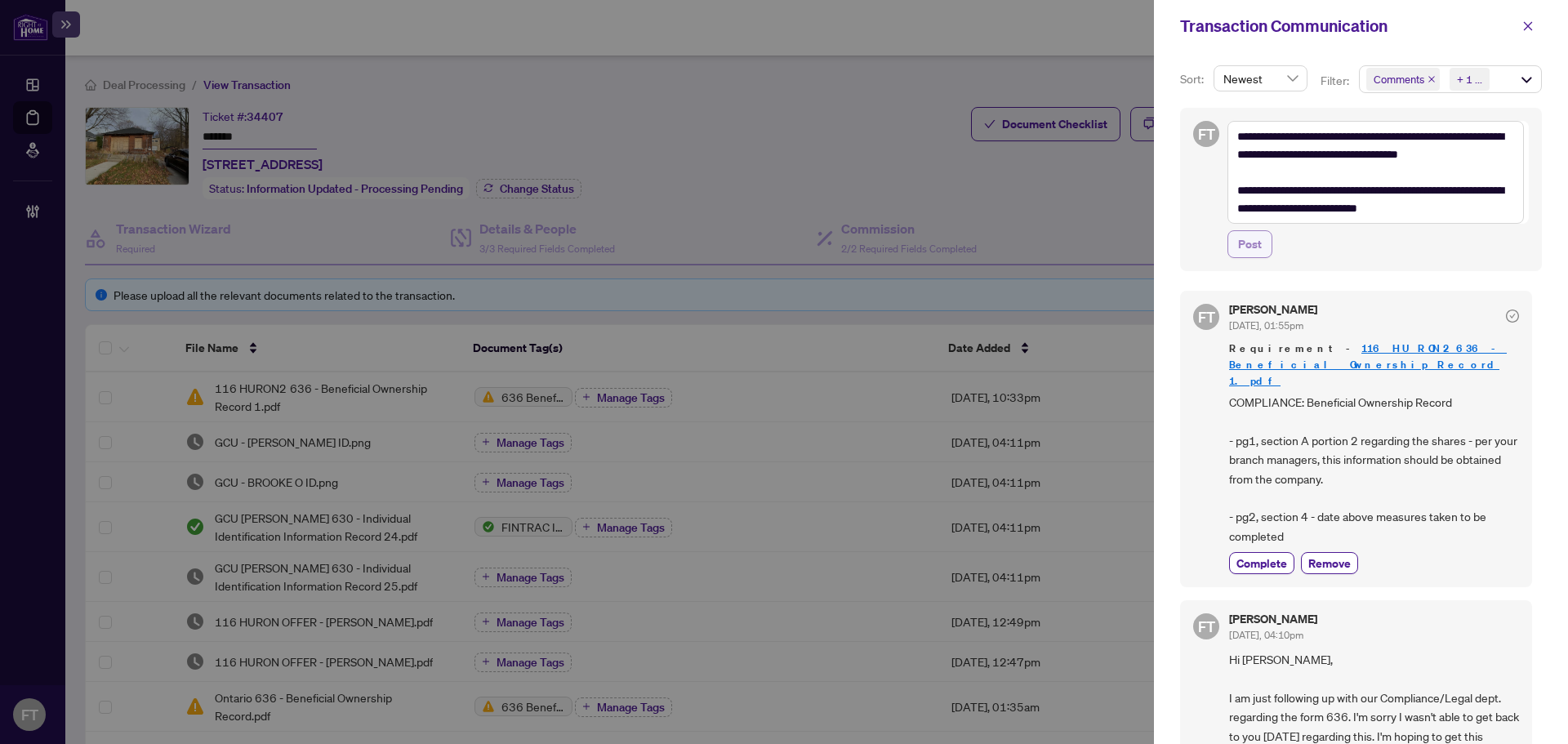 click on "Post" at bounding box center (1250, 244) 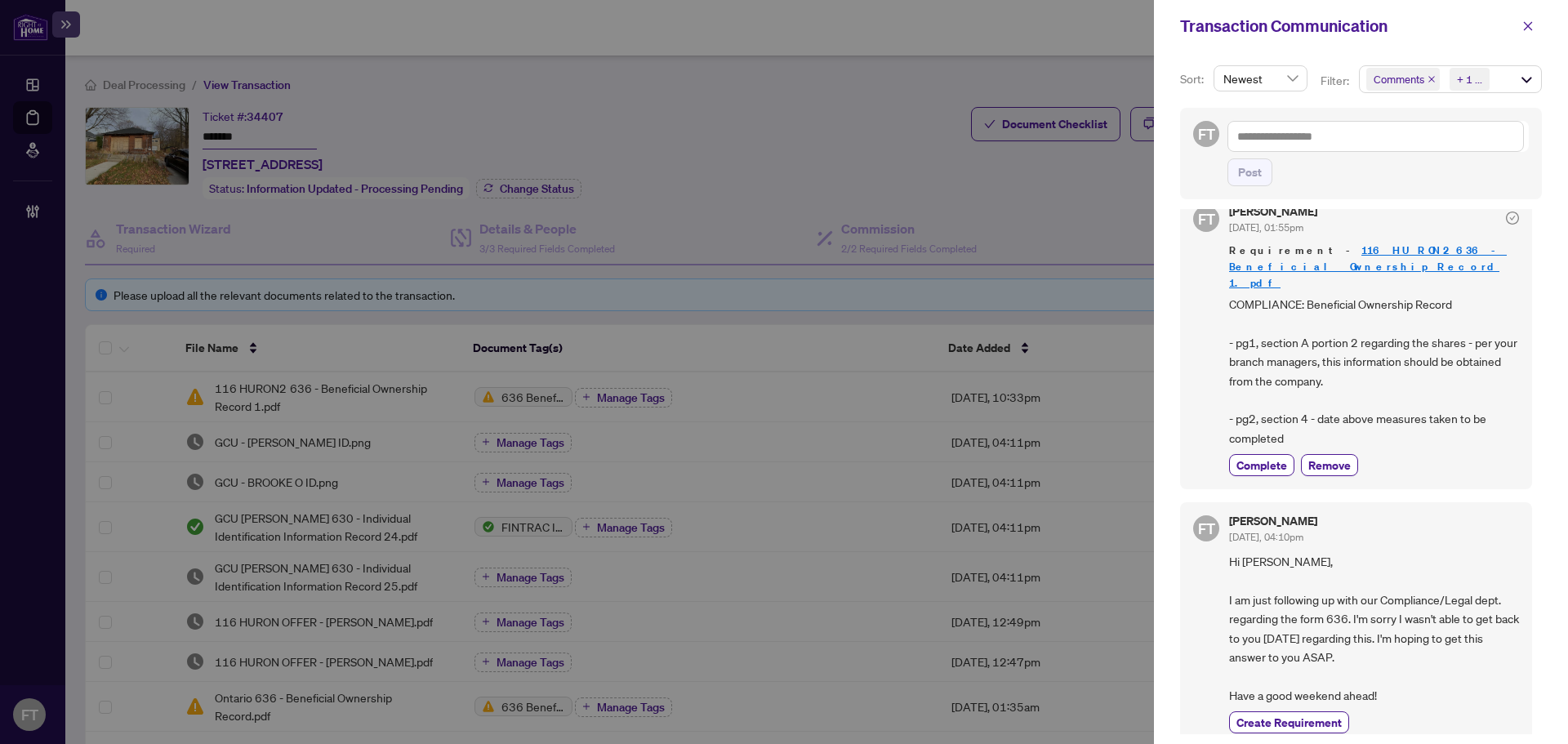 scroll, scrollTop: 408, scrollLeft: 0, axis: vertical 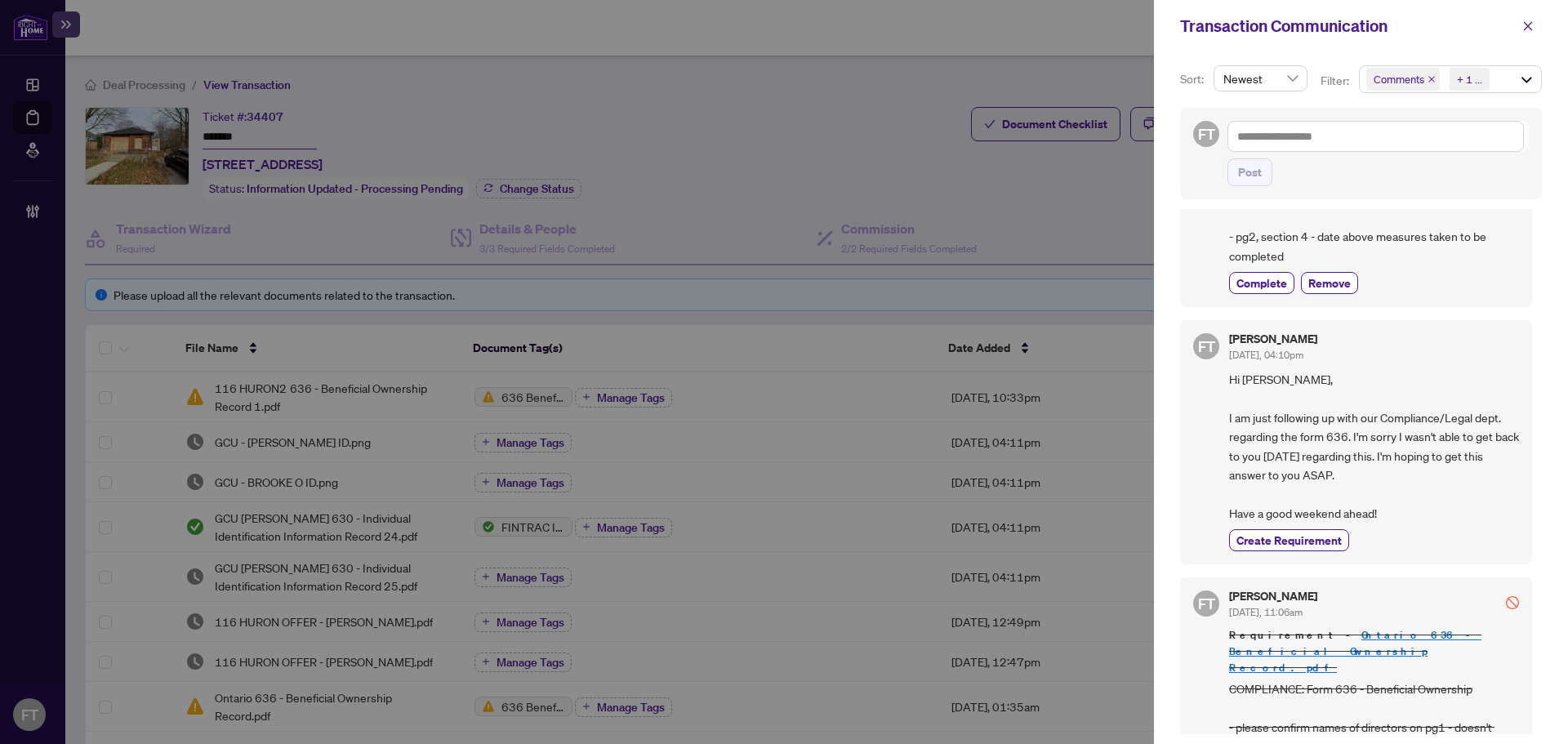 click on "Comments Requirements + 1 ..." at bounding box center [1450, 79] 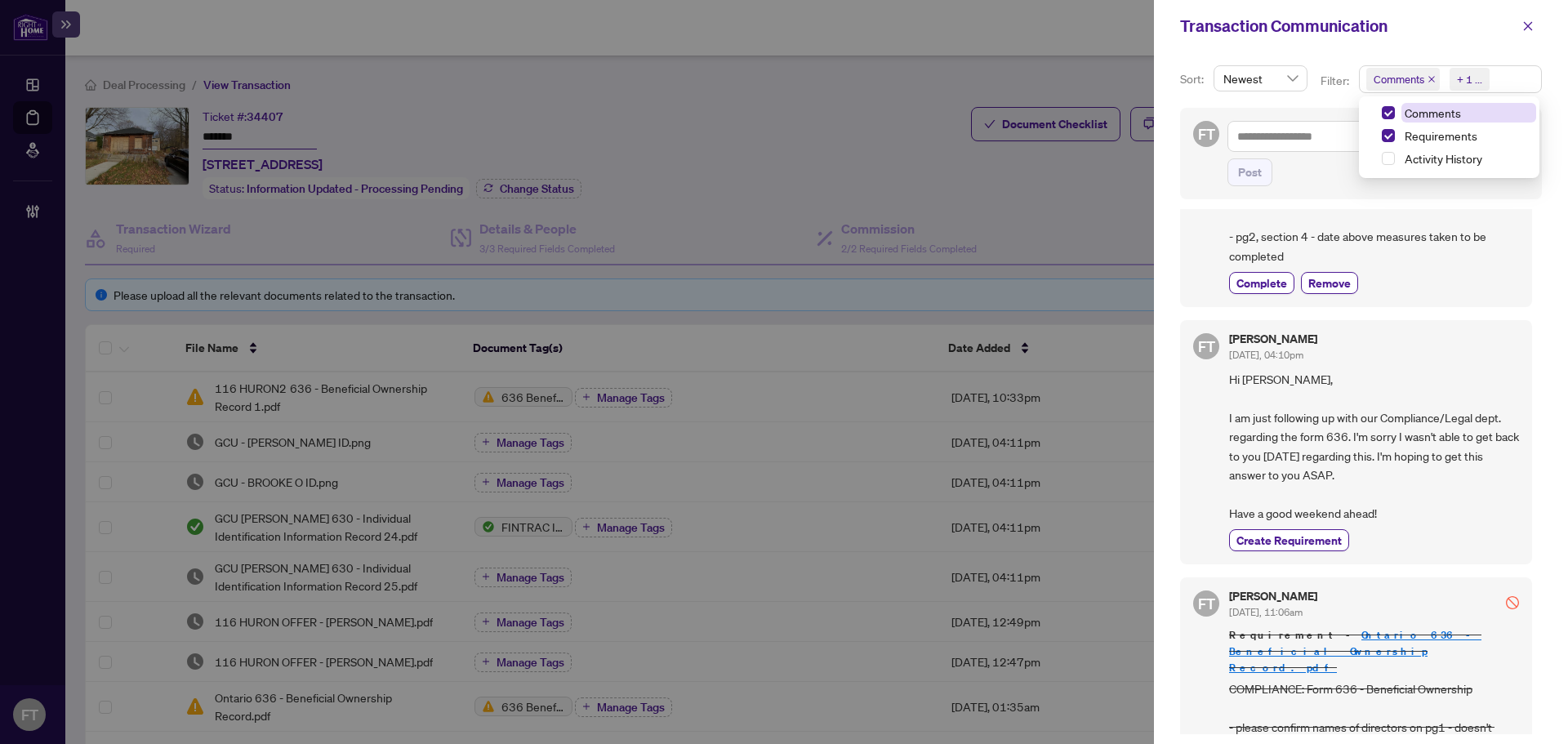 click on "Comments" at bounding box center (1432, 113) 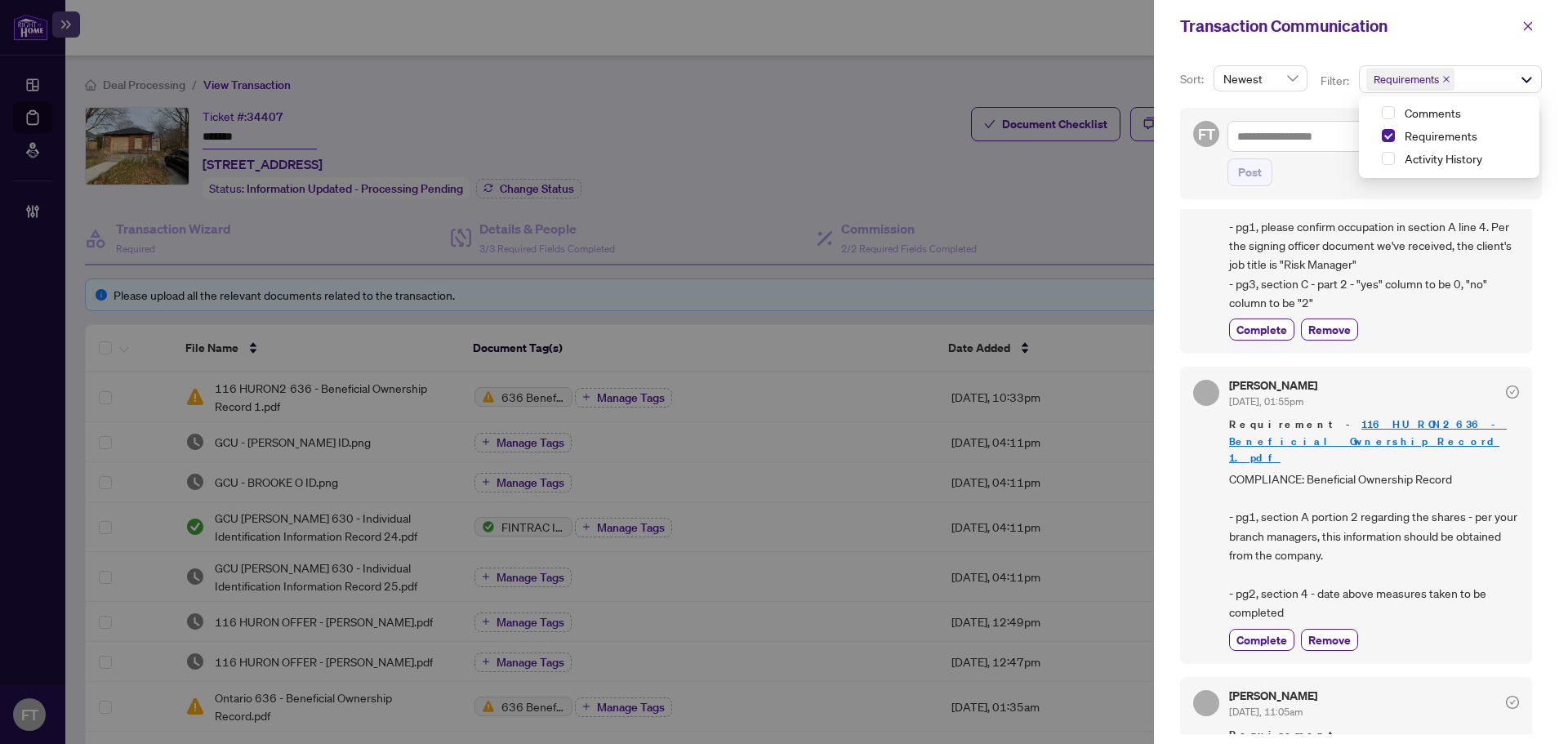 scroll, scrollTop: 0, scrollLeft: 0, axis: both 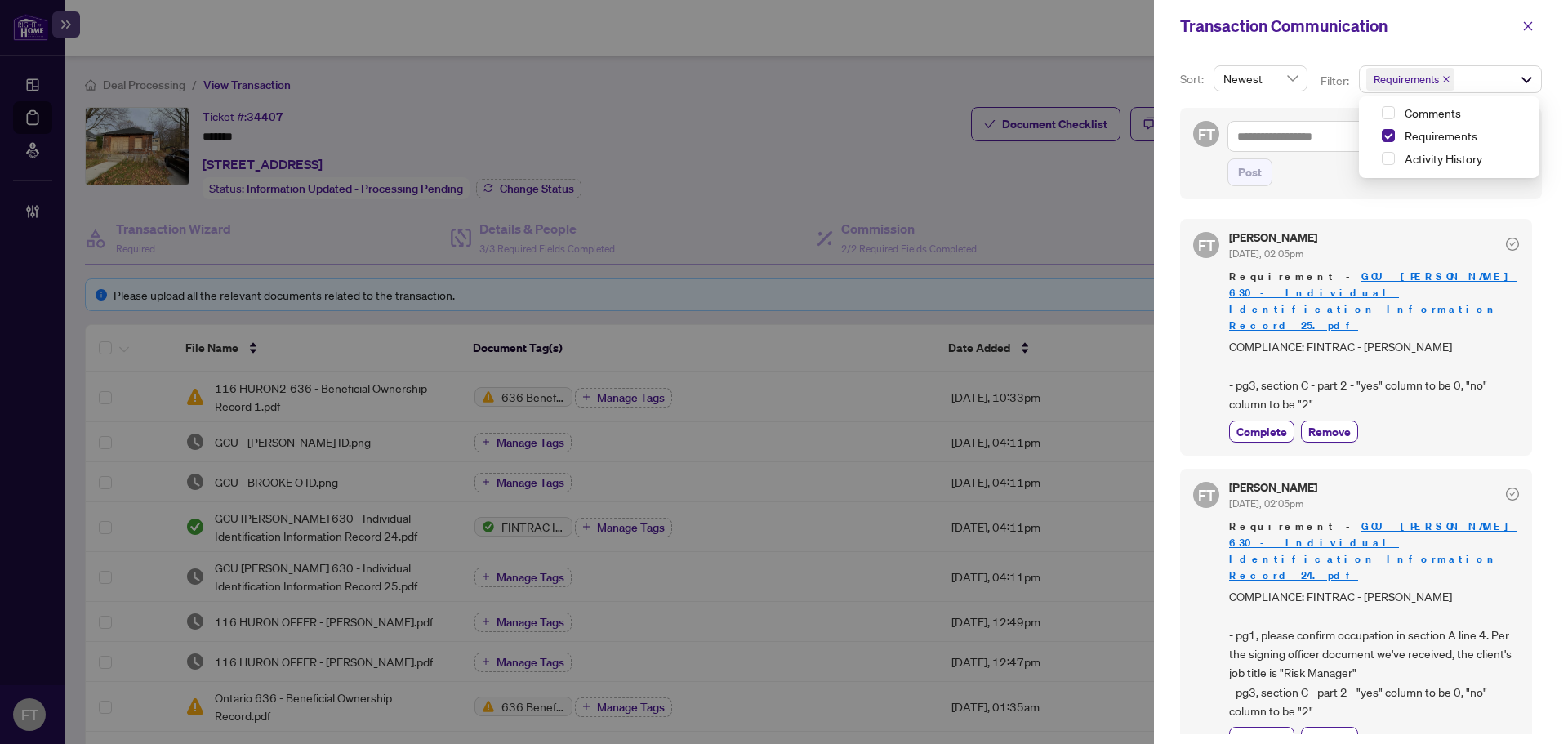 click on "COMPLIANCE: FINTRAC - Katherine
- pg3, section C - part 2 - "yes" column to be 0, "no" column to be "2"" at bounding box center [1374, 376] 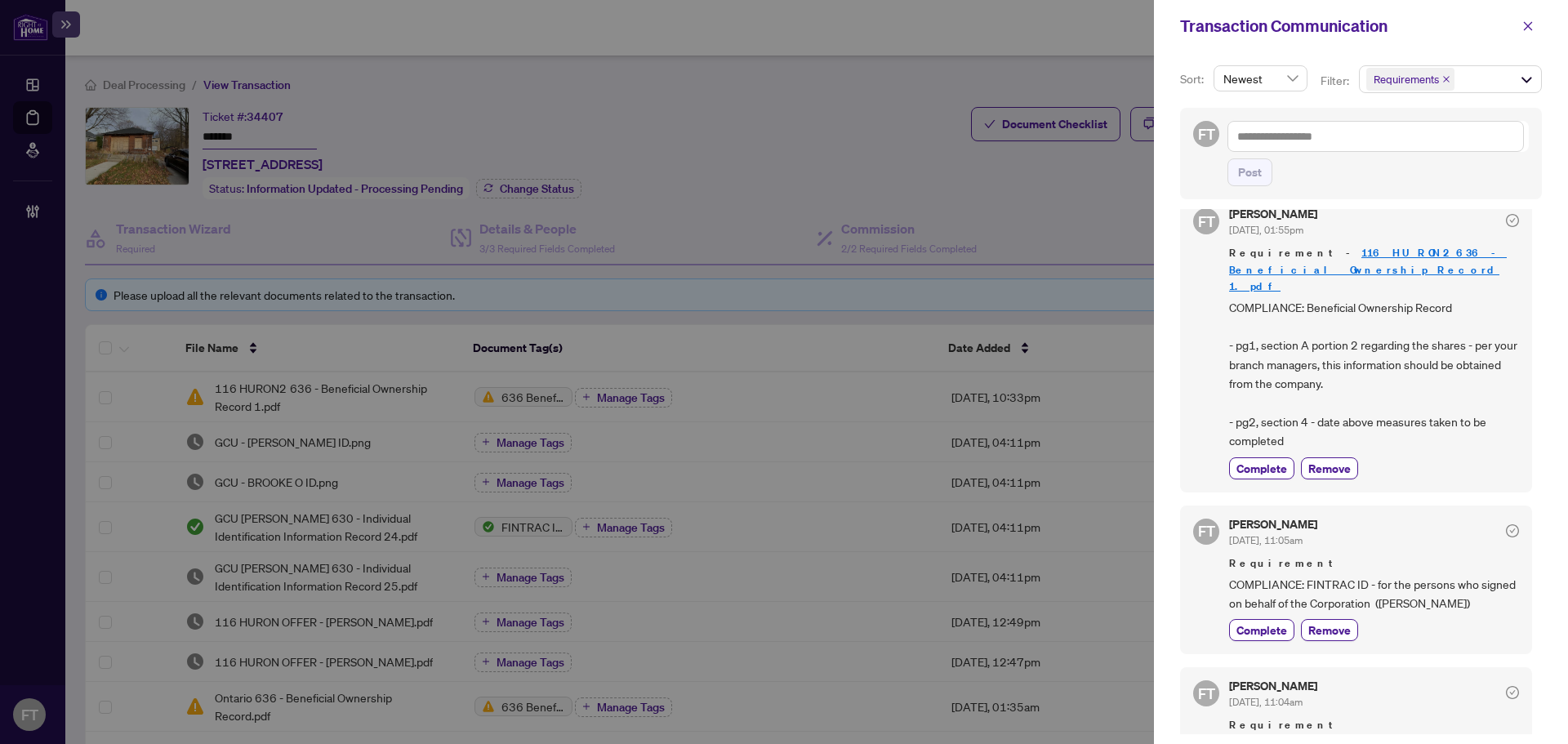 scroll, scrollTop: 653, scrollLeft: 0, axis: vertical 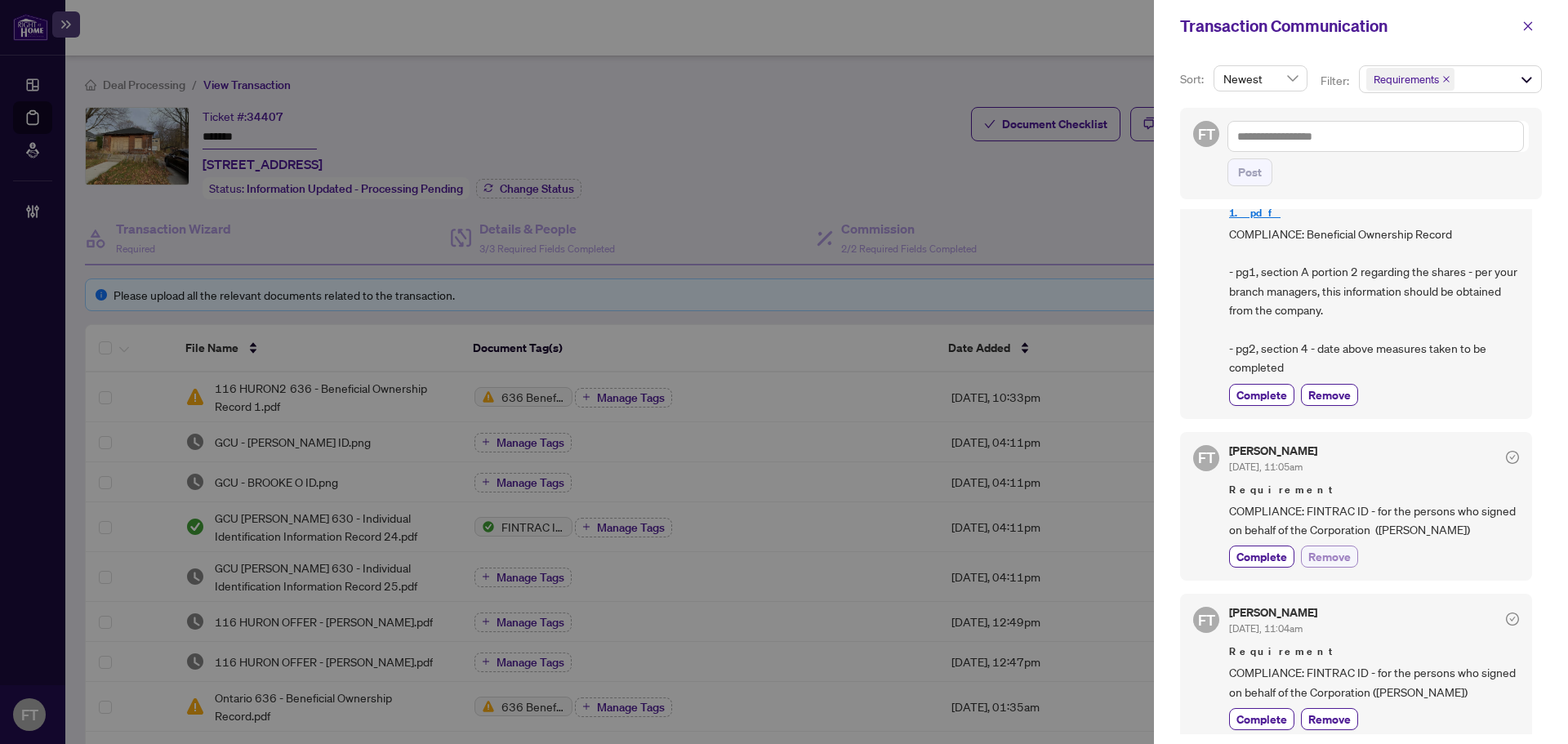 click on "Remove" at bounding box center [1330, 556] 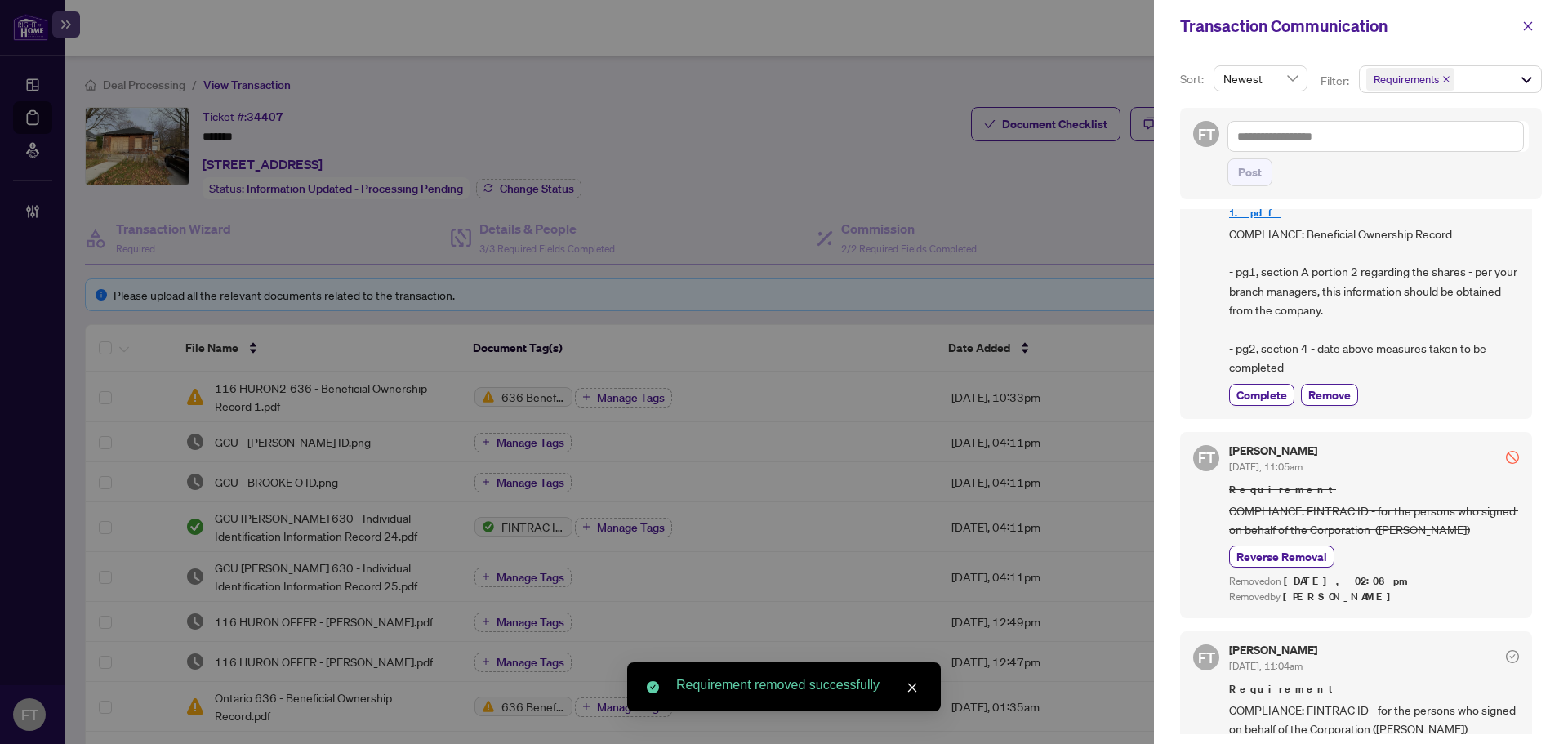 click on "Remove" at bounding box center (1330, 756) 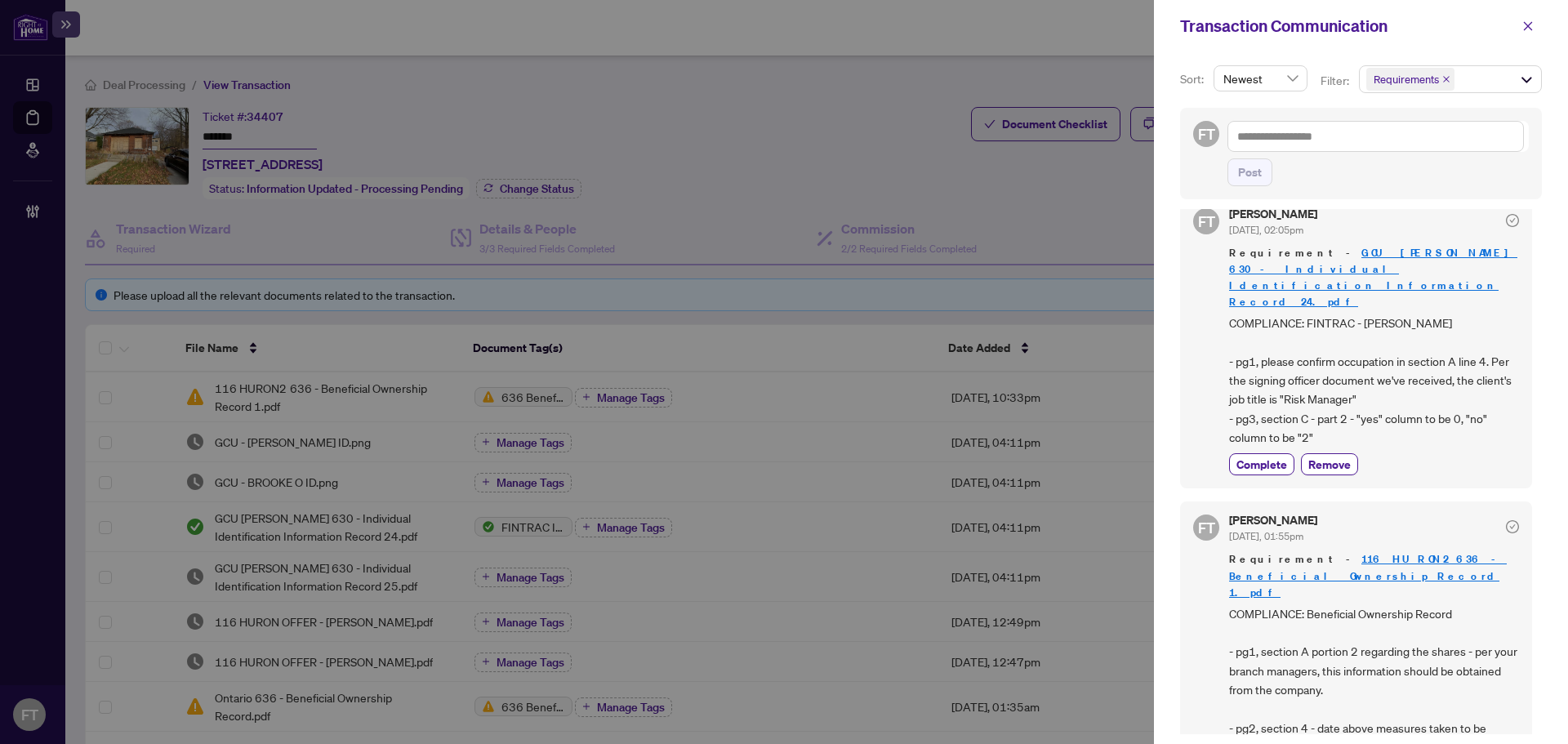 scroll, scrollTop: 82, scrollLeft: 0, axis: vertical 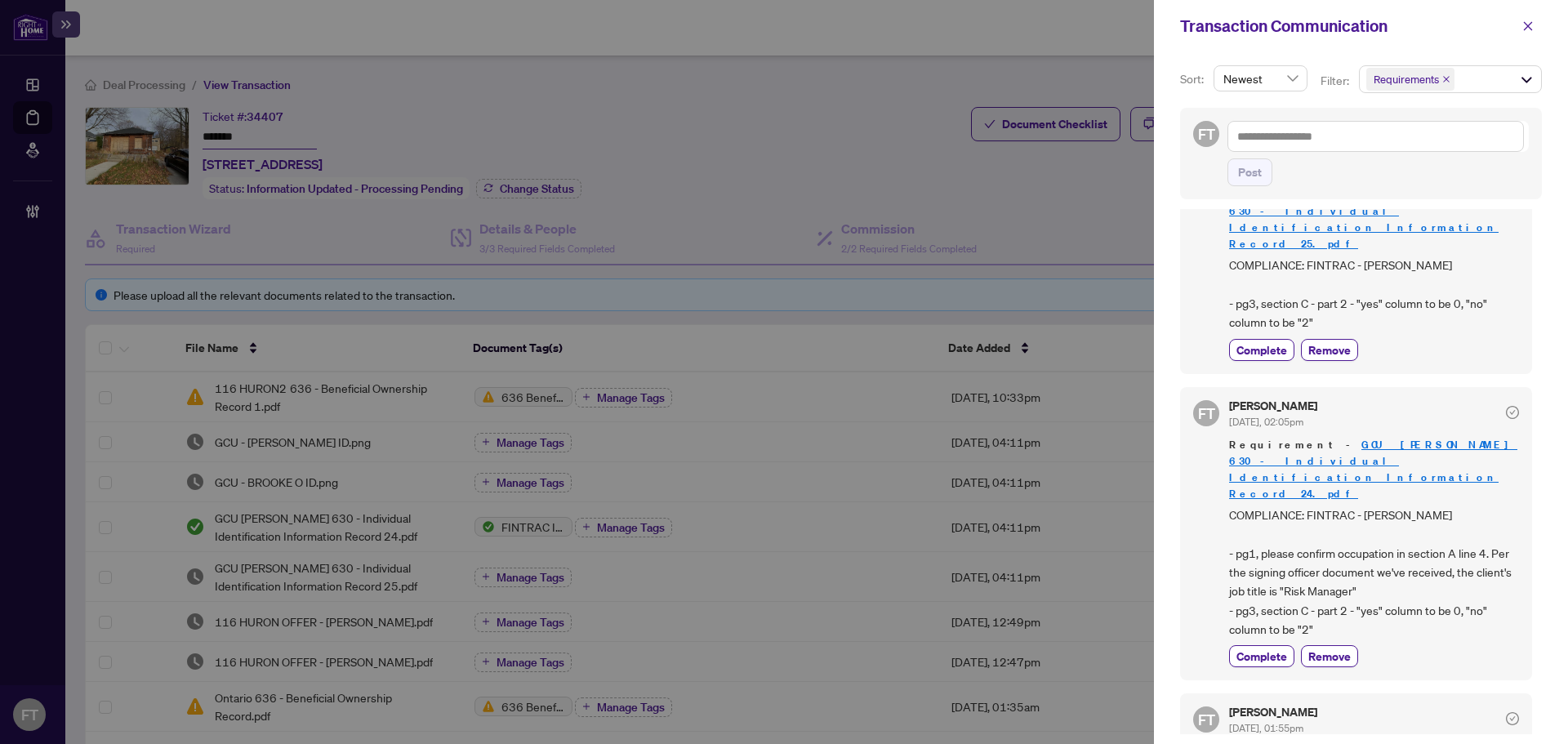 drag, startPoint x: 1530, startPoint y: 23, endPoint x: 1557, endPoint y: 47, distance: 36.124784 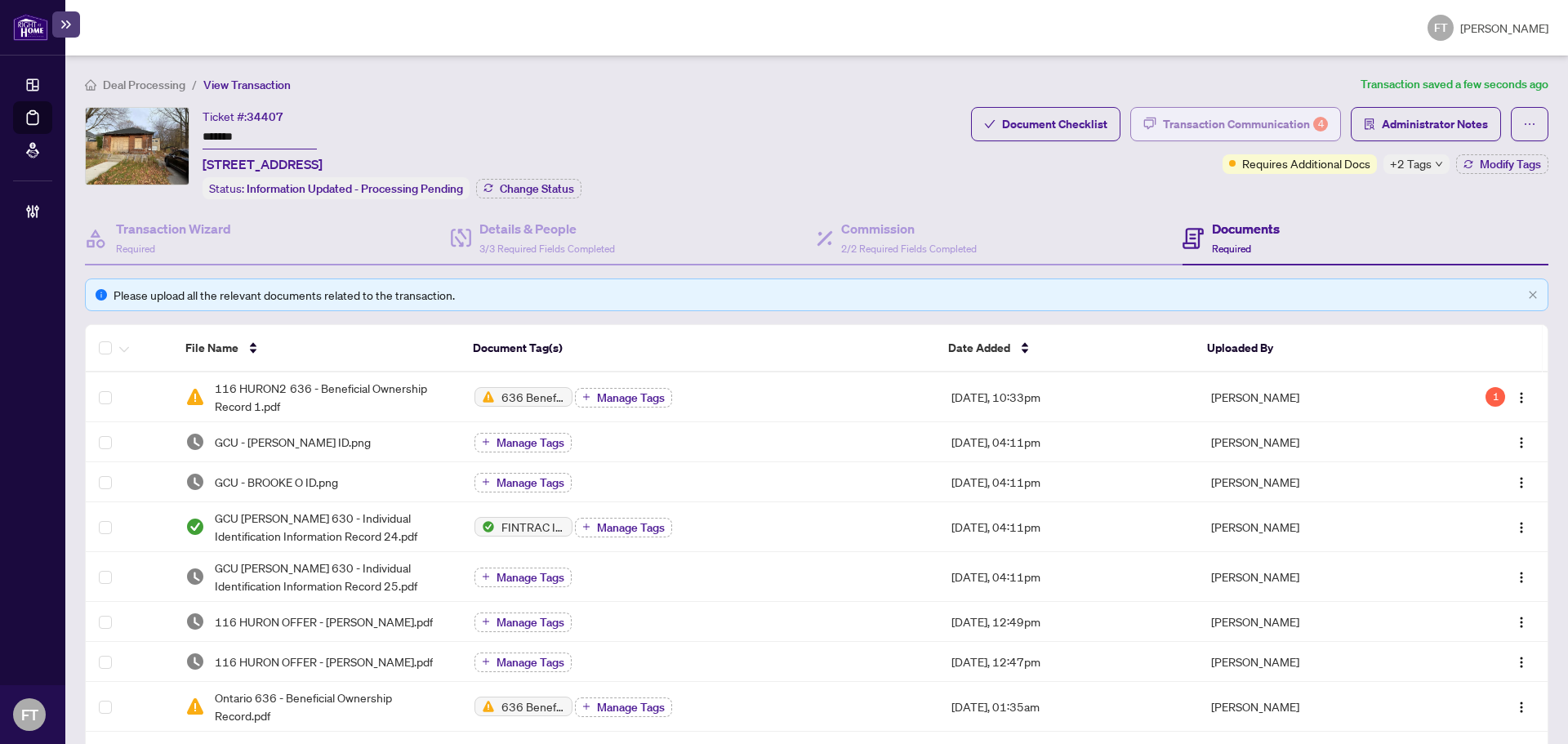 click on "Transaction Communication 4" at bounding box center (1245, 124) 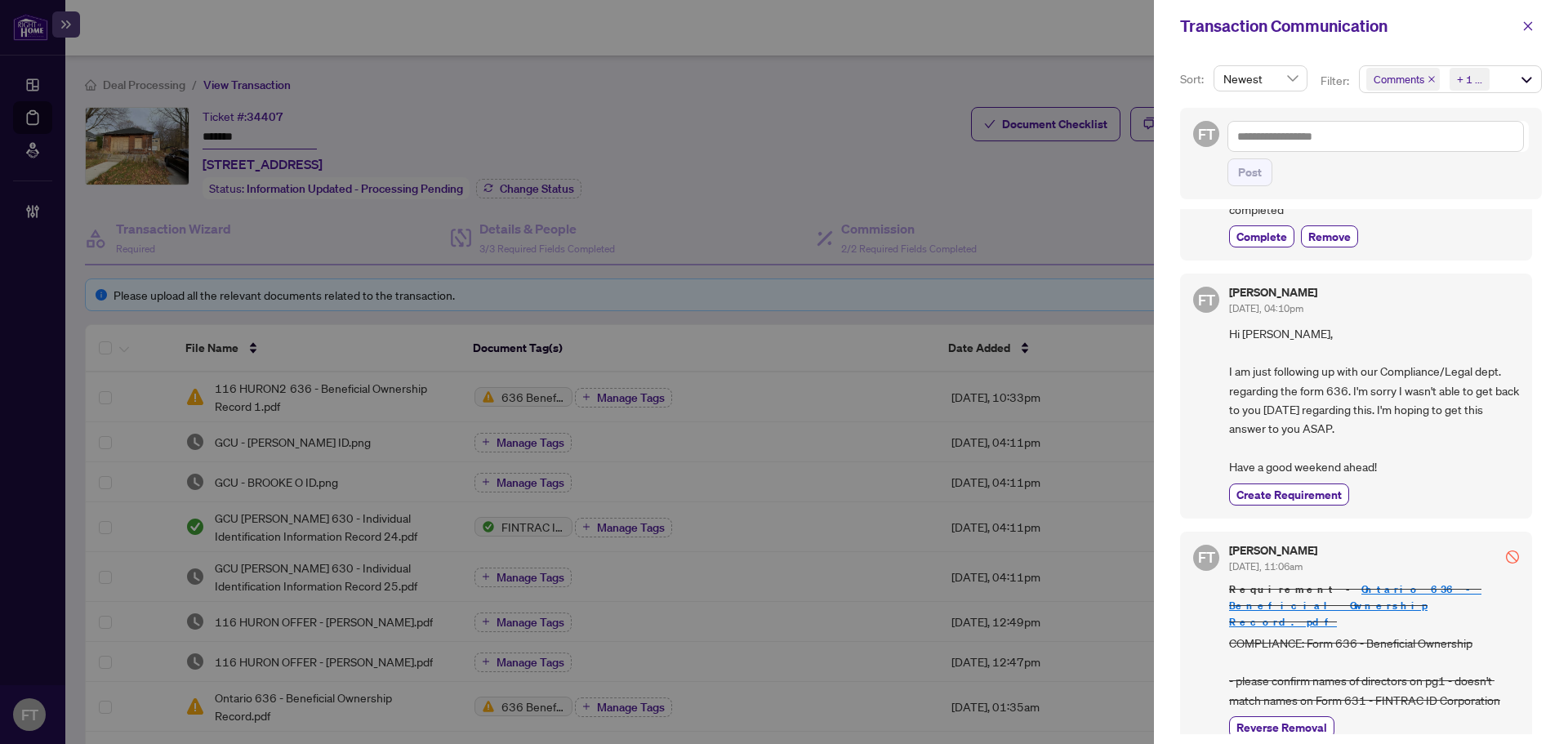 scroll, scrollTop: 1062, scrollLeft: 0, axis: vertical 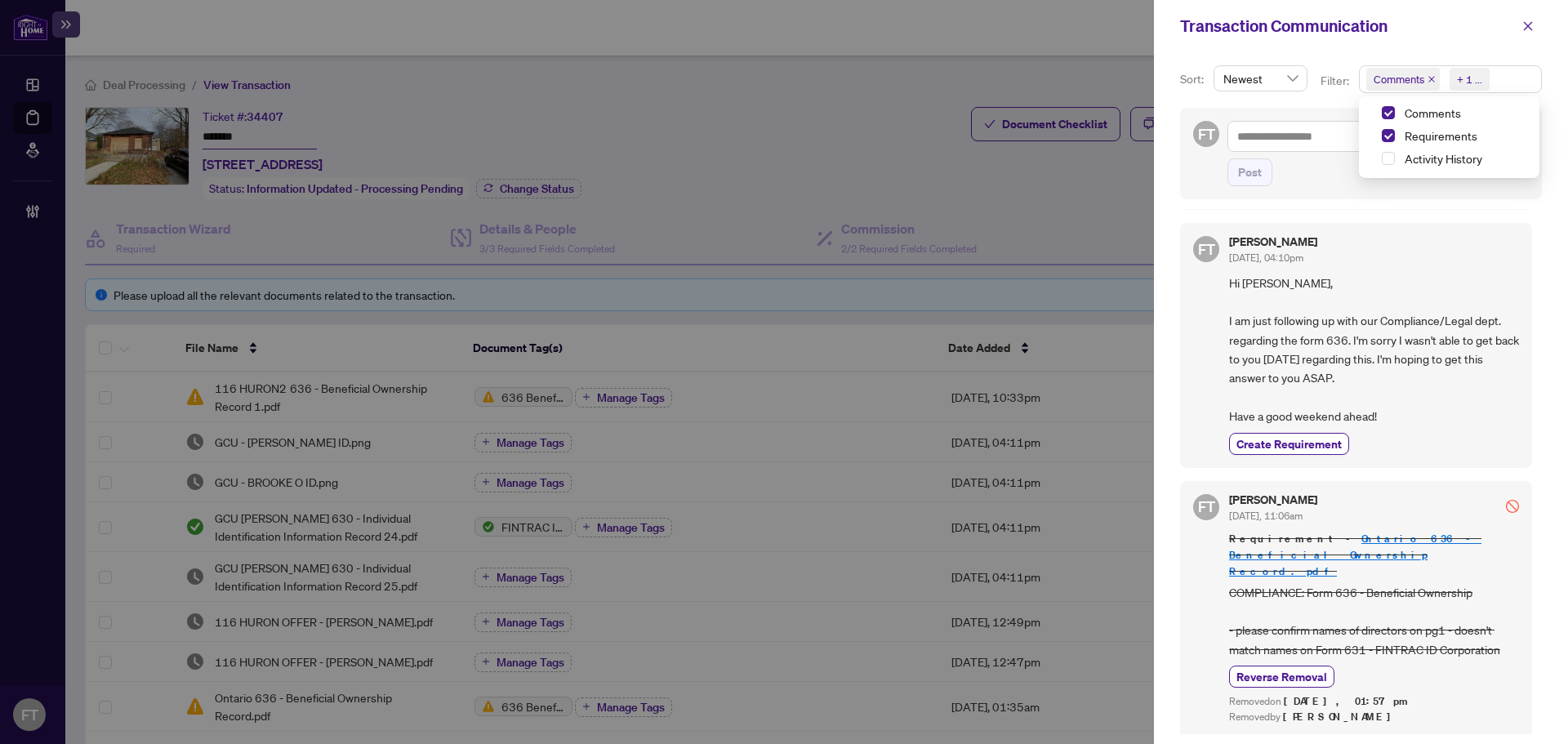 click on "Comments Requirements + 1 ..." at bounding box center [1450, 79] 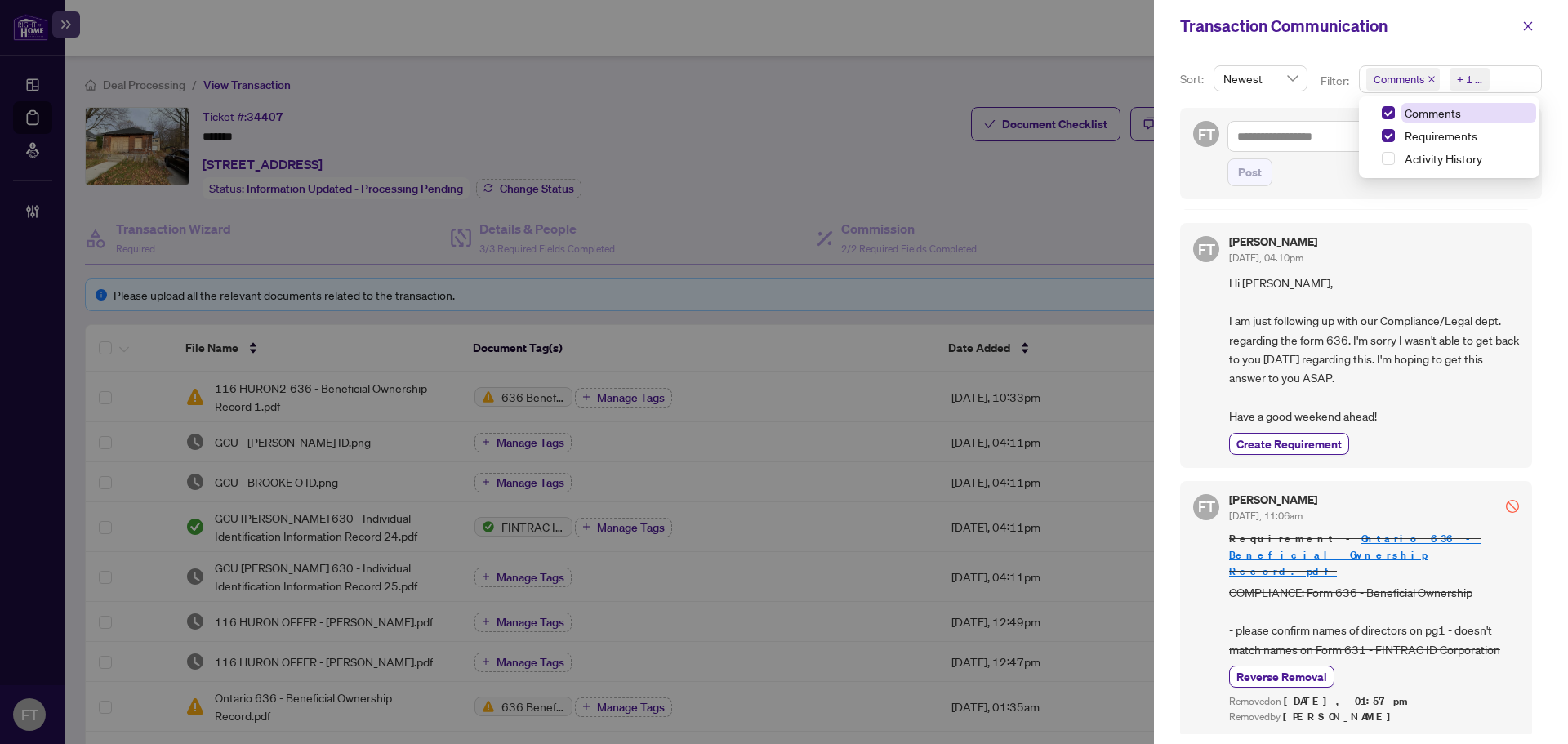 click on "Comments" at bounding box center (1432, 113) 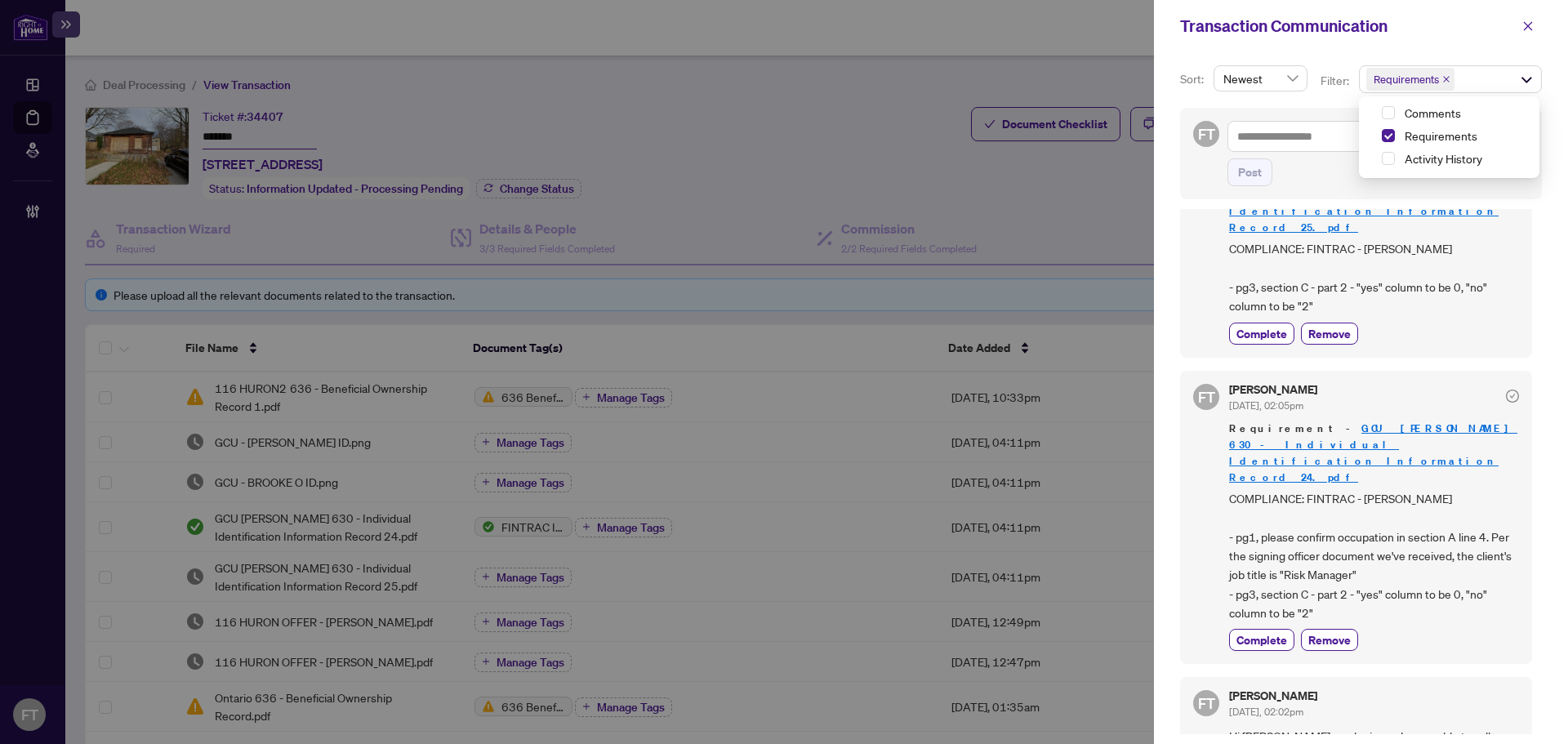 scroll, scrollTop: 82, scrollLeft: 0, axis: vertical 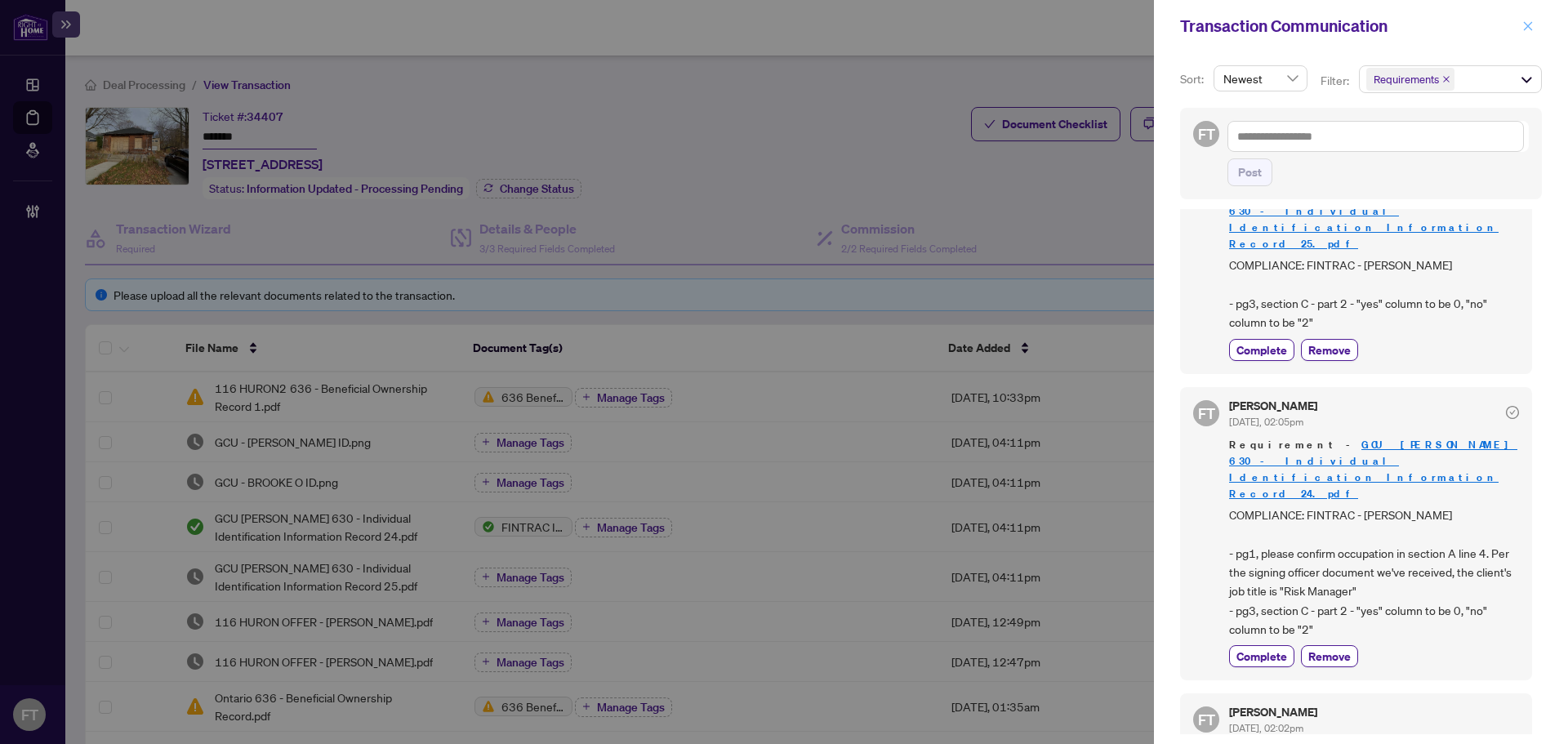 click 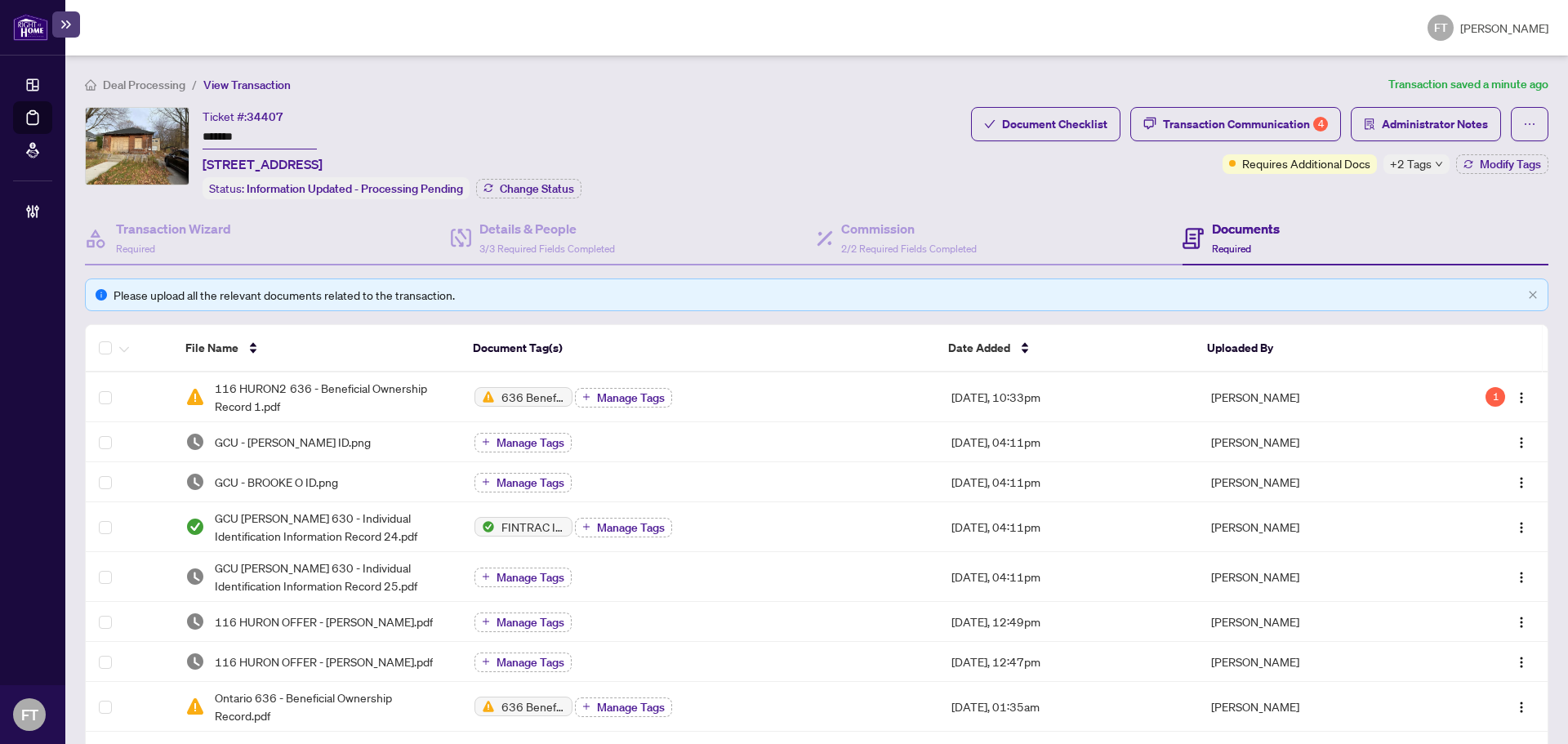 click on "Deal Processing" at bounding box center [144, 85] 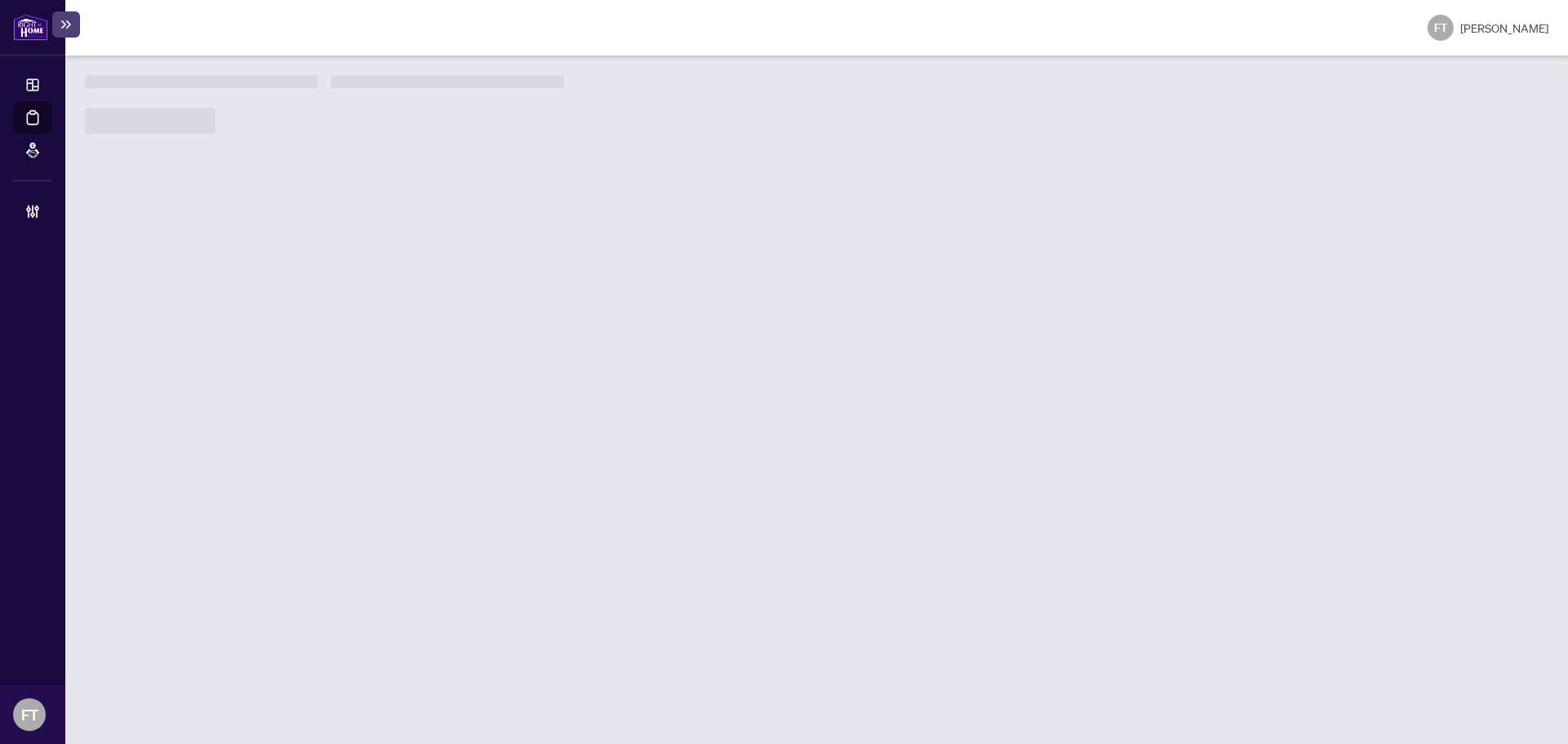scroll, scrollTop: 0, scrollLeft: 0, axis: both 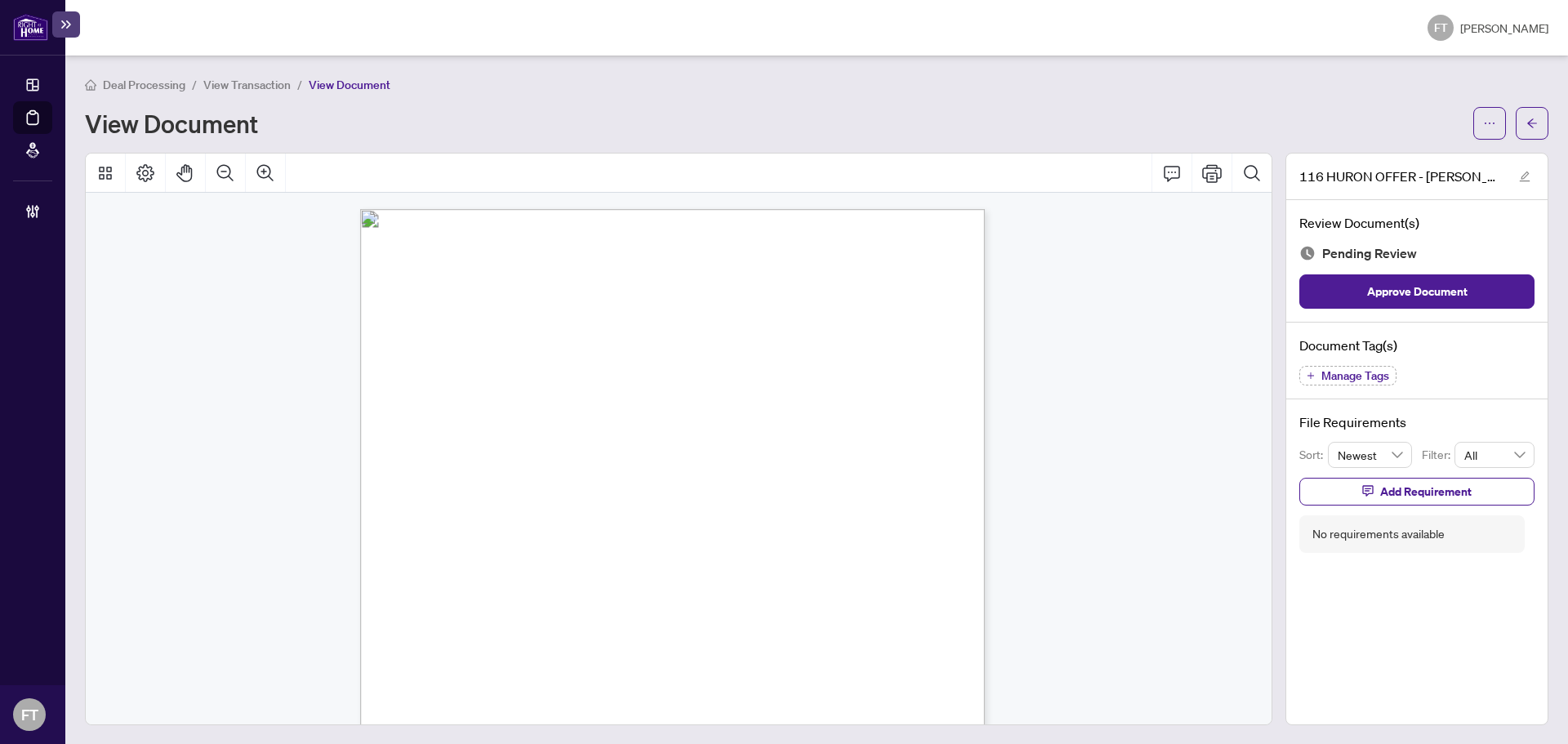 click on "fronting on the ................................................................................... side of ...................................................................................................." at bounding box center (672, 458) 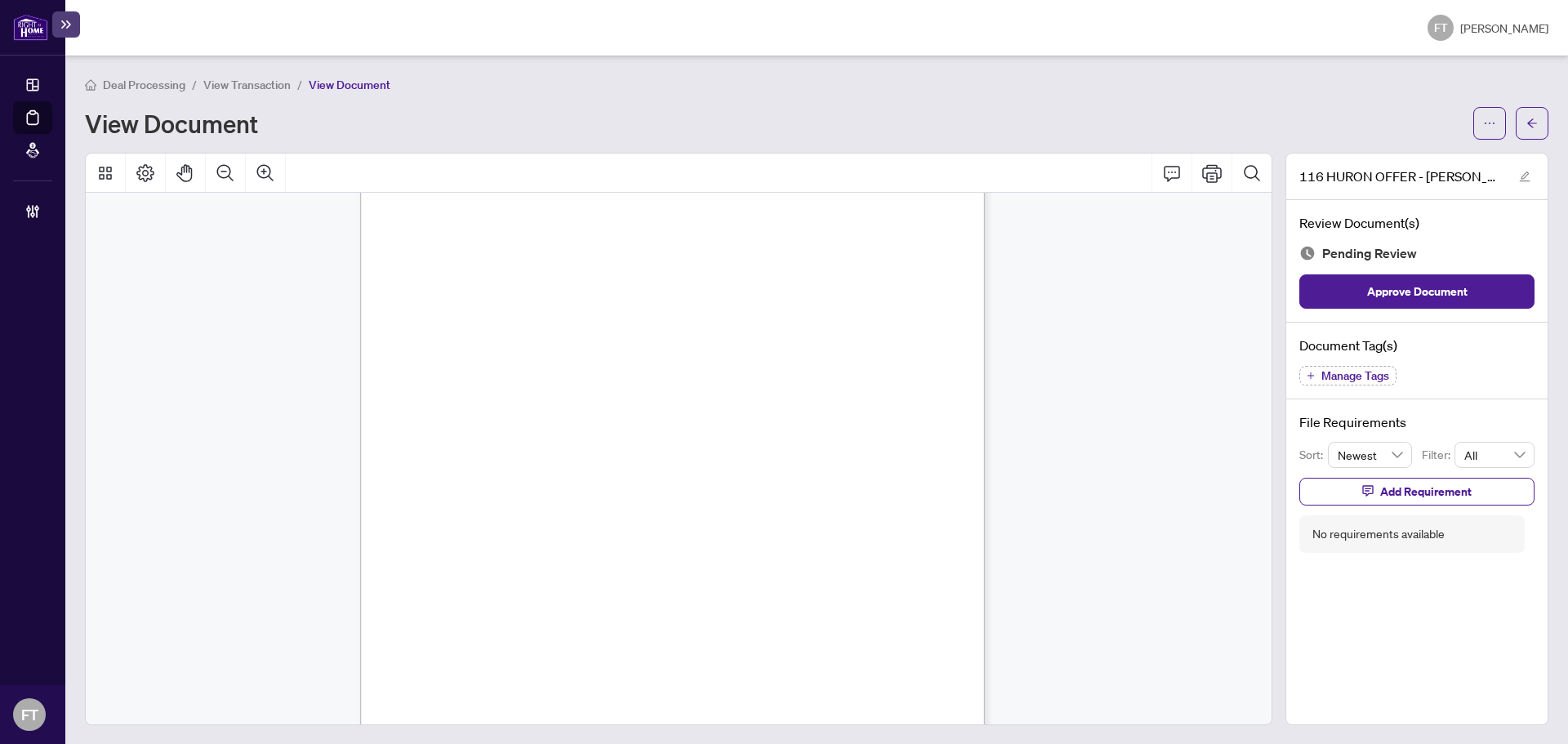 scroll, scrollTop: 2532, scrollLeft: 0, axis: vertical 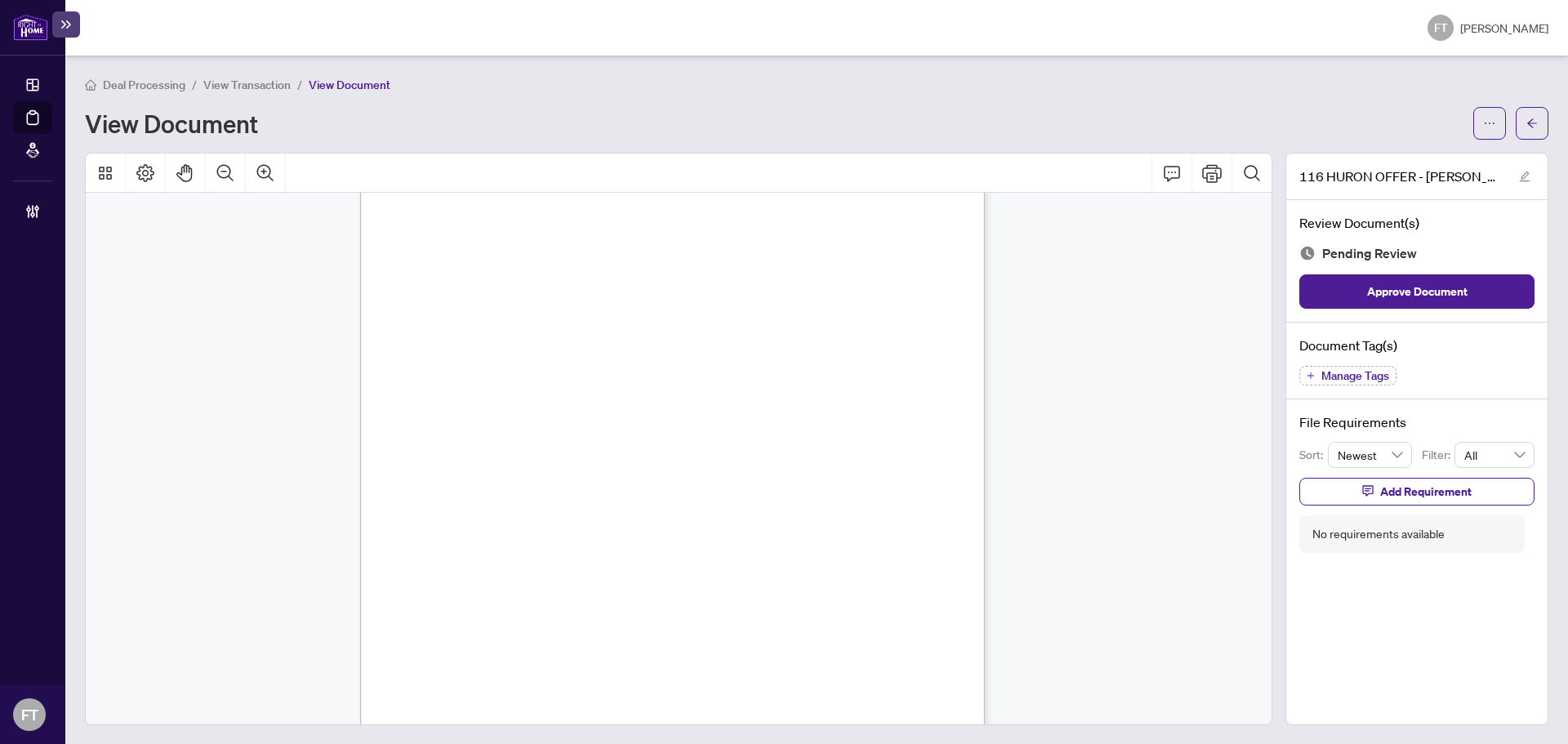click on "Manage Tags" at bounding box center (1355, 376) 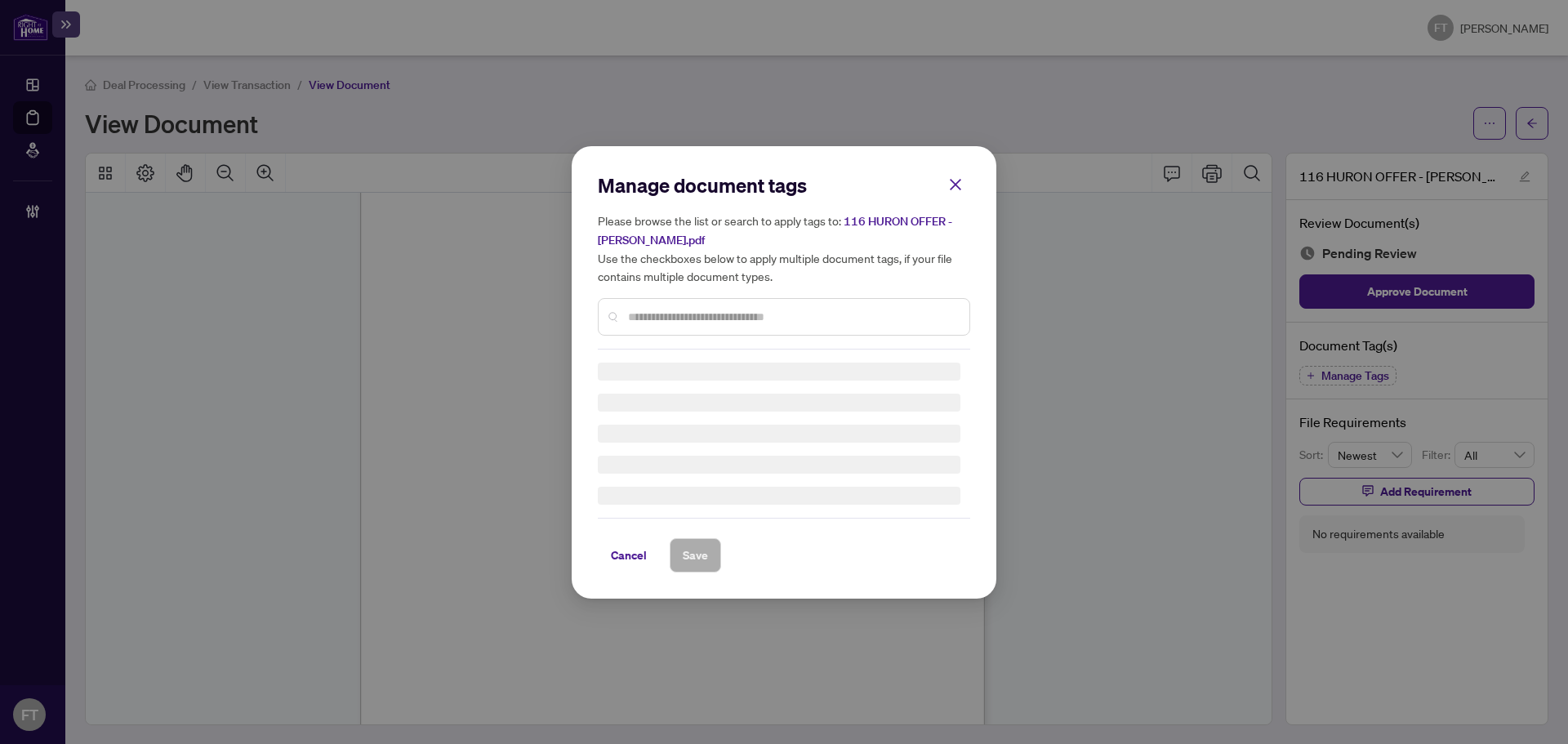 click on "Manage document tags Please browse the list or search to apply tags to:   116 HURON OFFER - [PERSON_NAME].pdf   Use the checkboxes below to apply multiple document tags, if your file contains multiple document types." at bounding box center (784, 261) 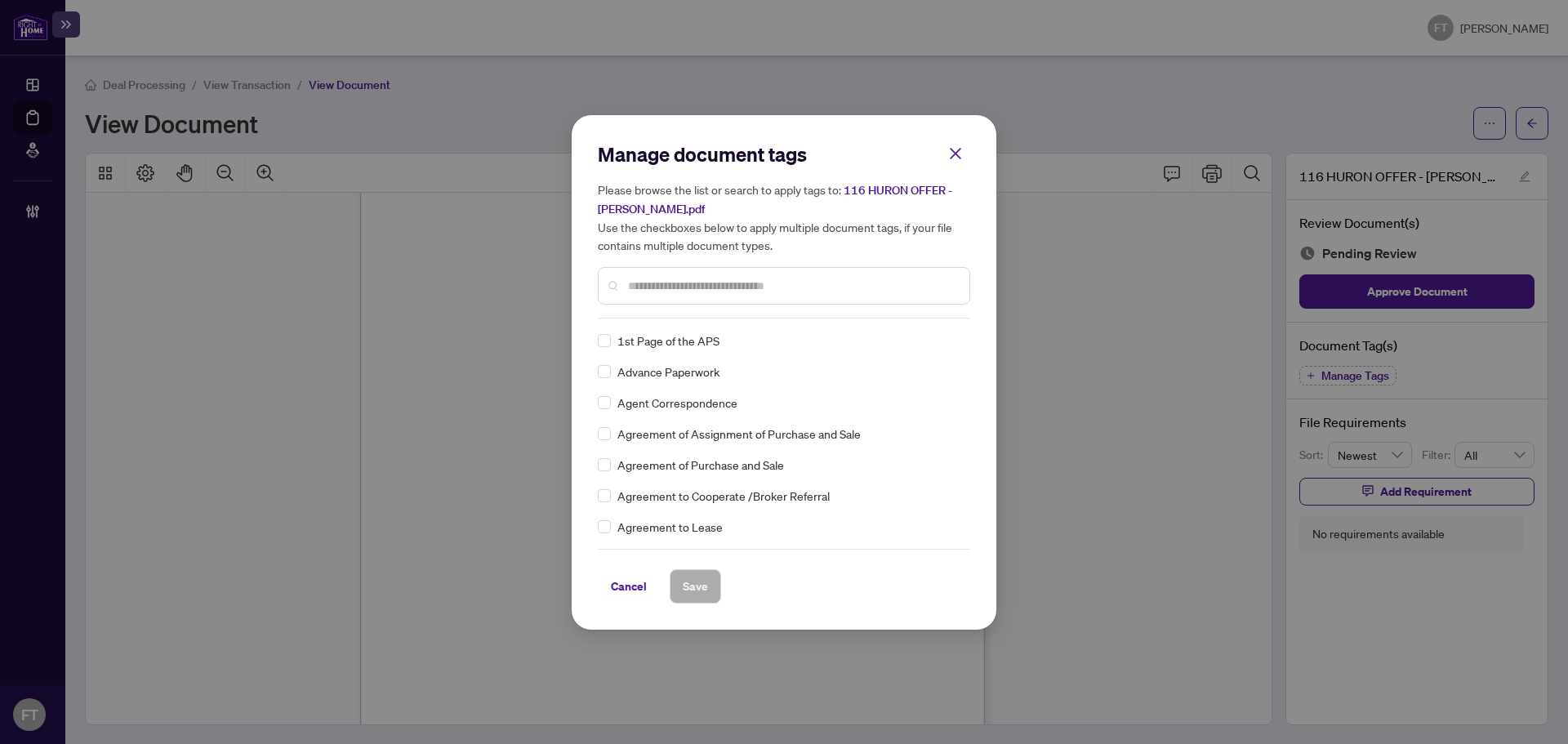 click at bounding box center (792, 286) 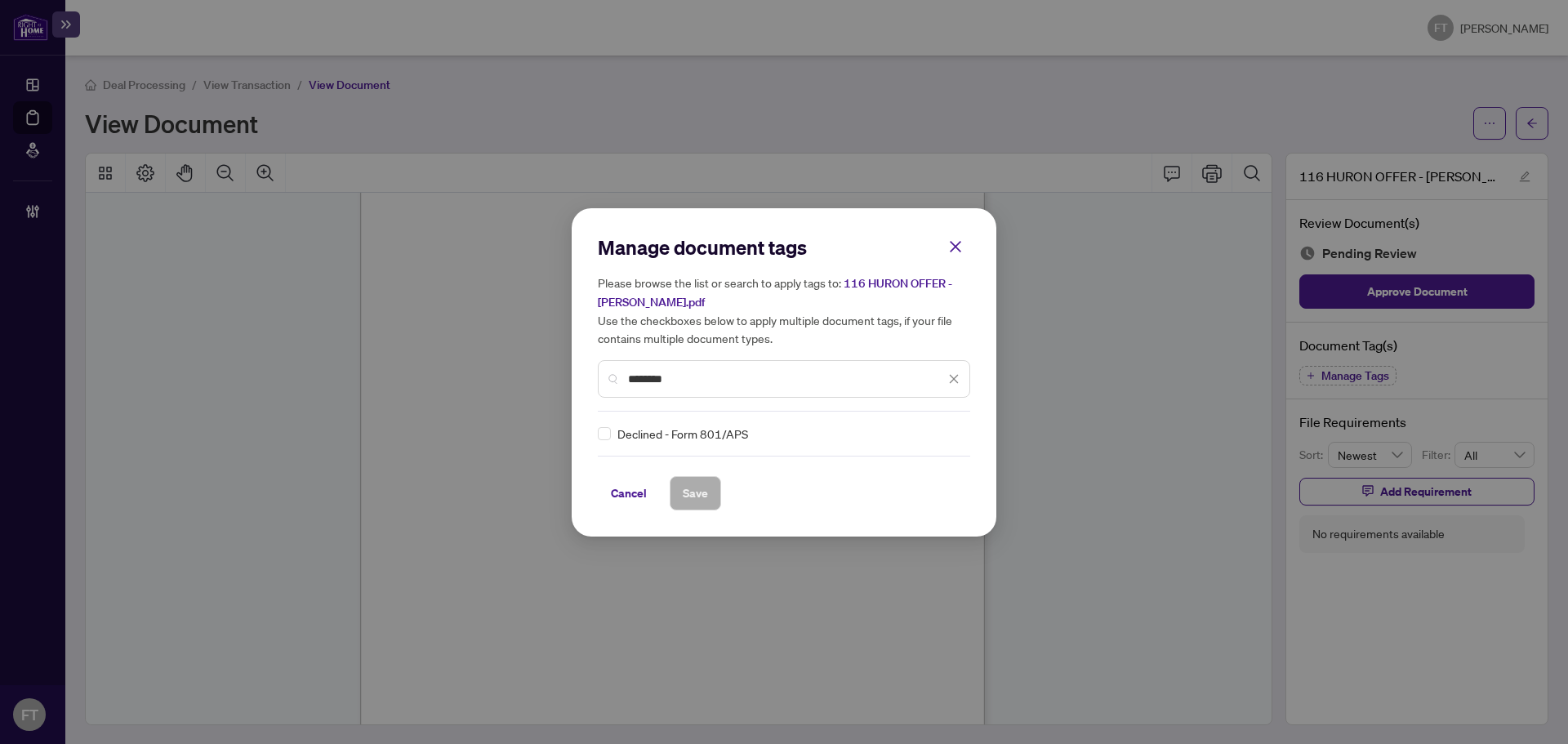 type on "********" 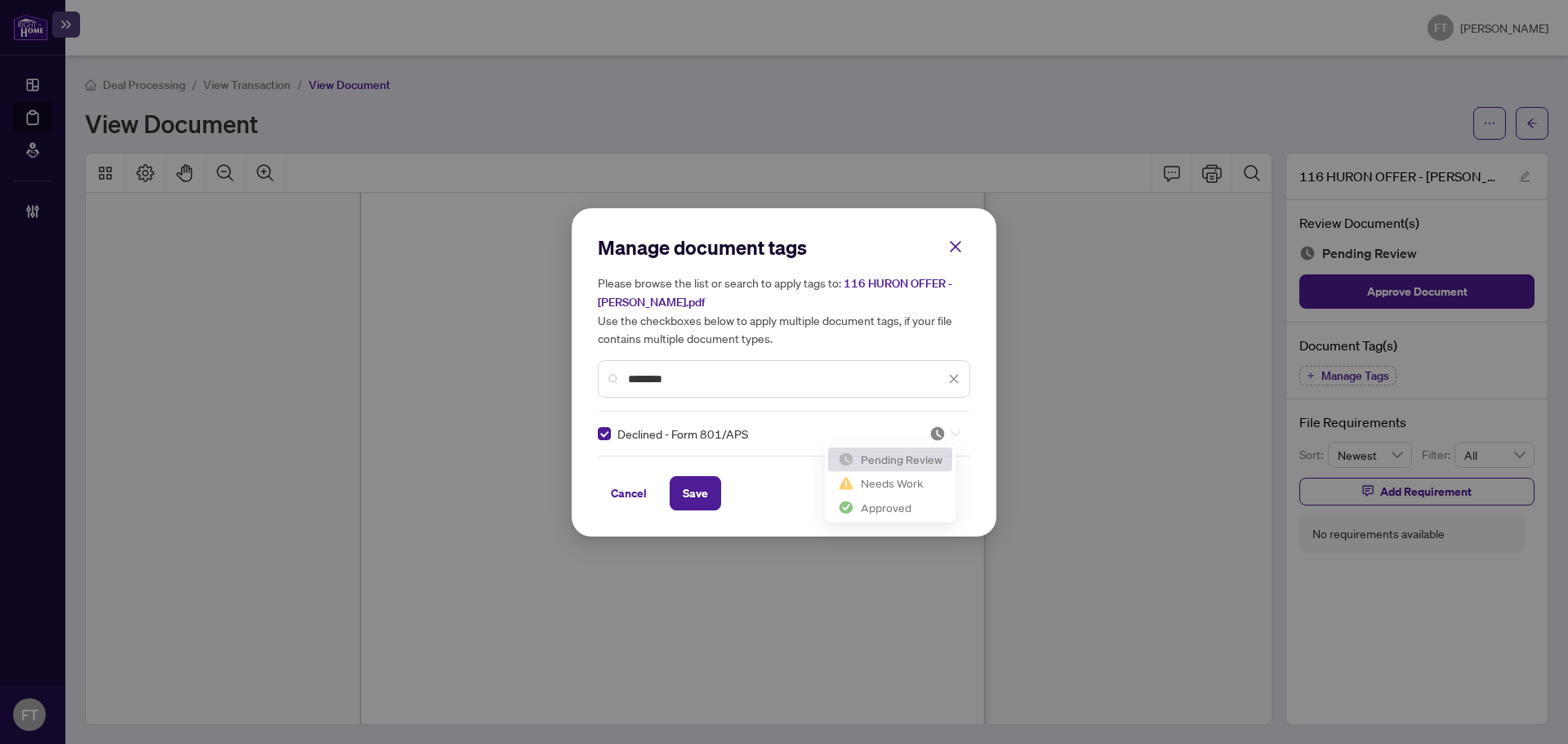 click at bounding box center (938, 434) 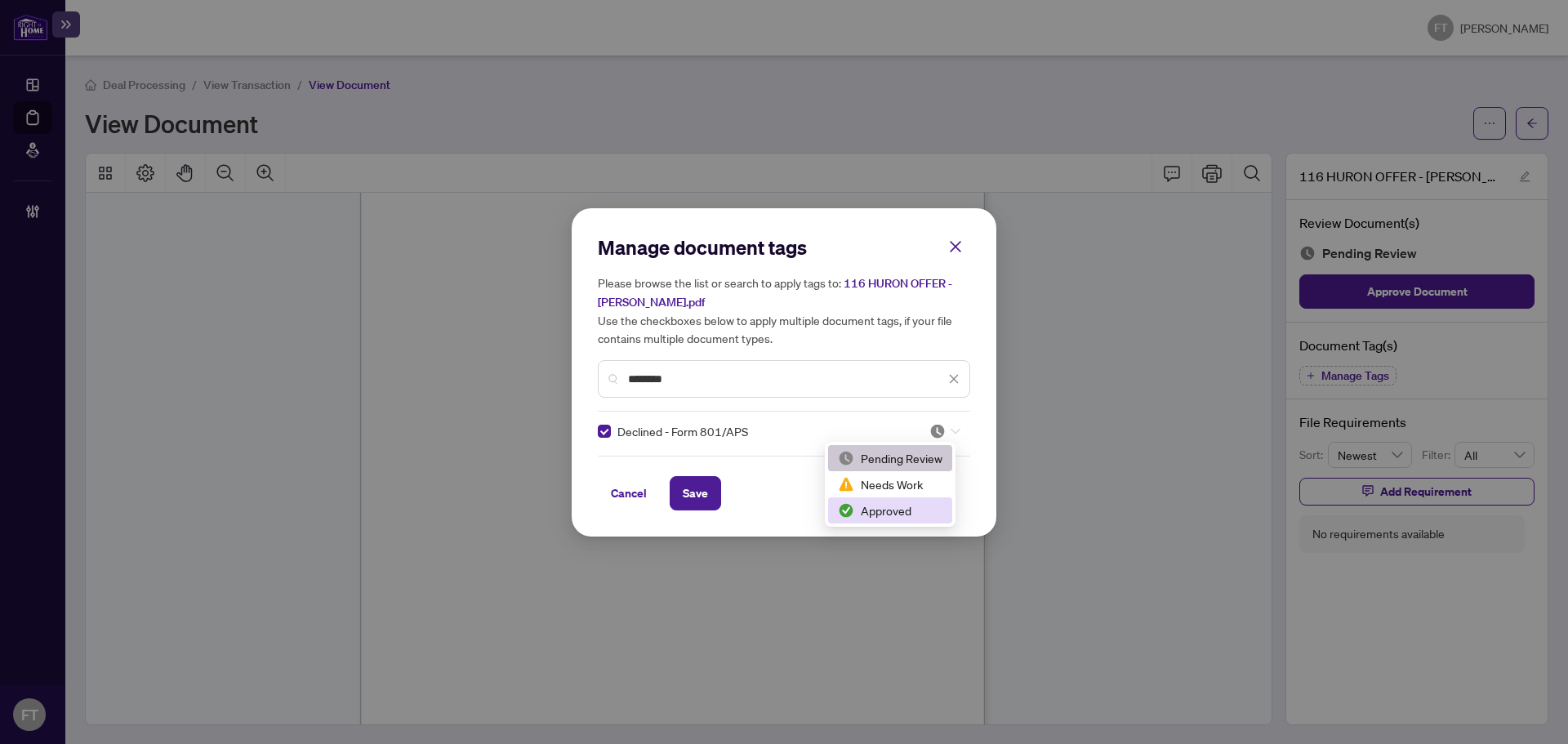 click on "Approved" at bounding box center [890, 510] 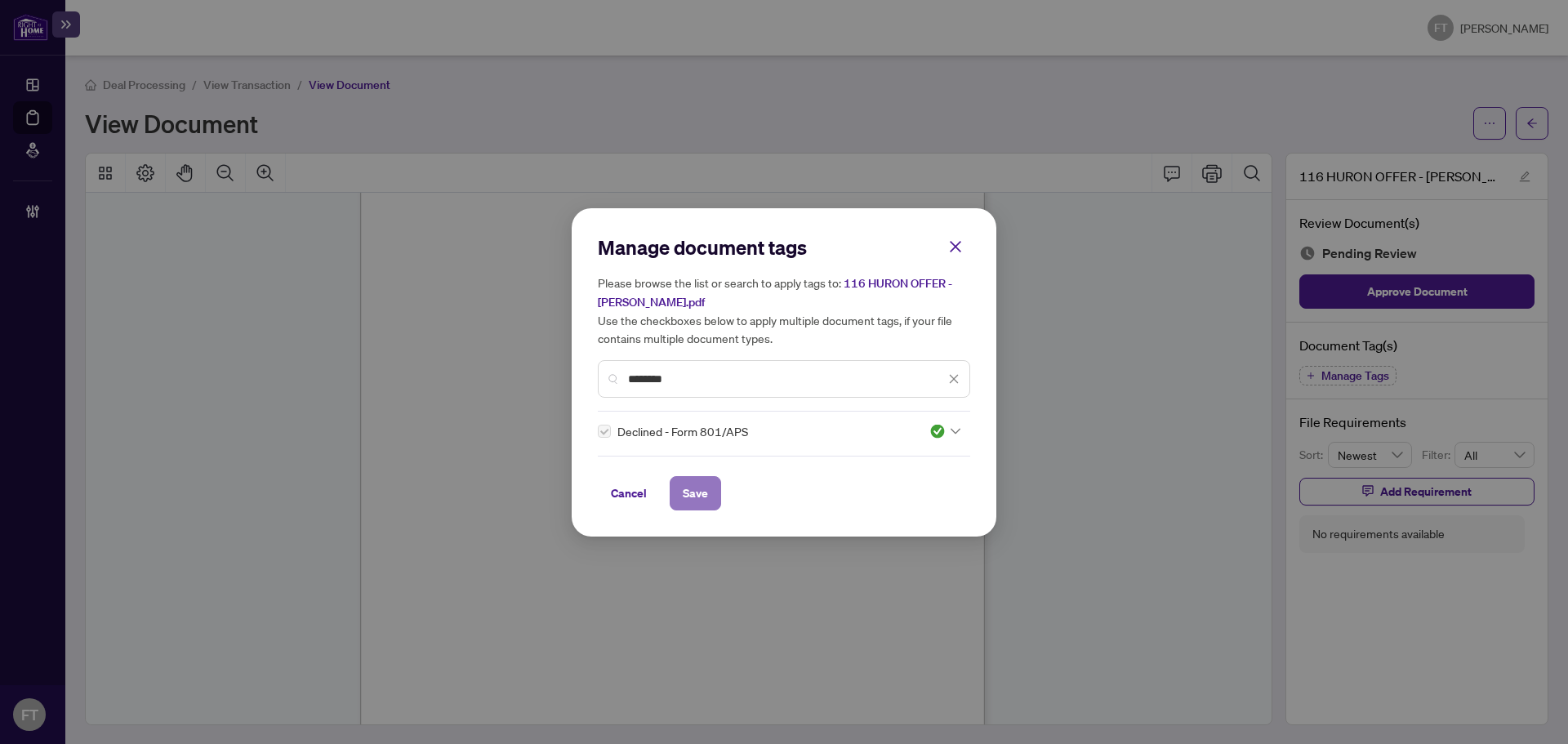 click on "Save" at bounding box center [695, 493] 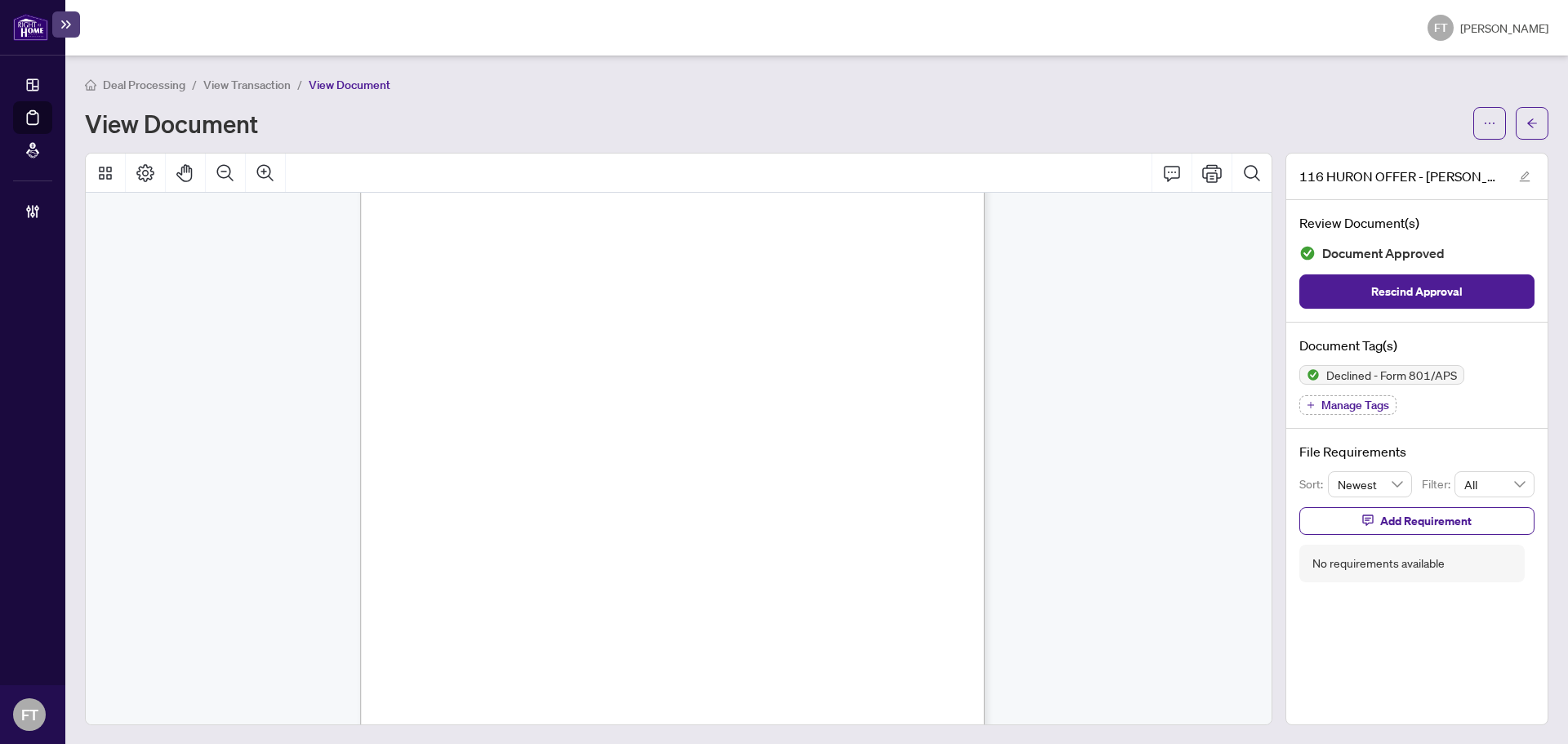 scroll, scrollTop: 1470, scrollLeft: 0, axis: vertical 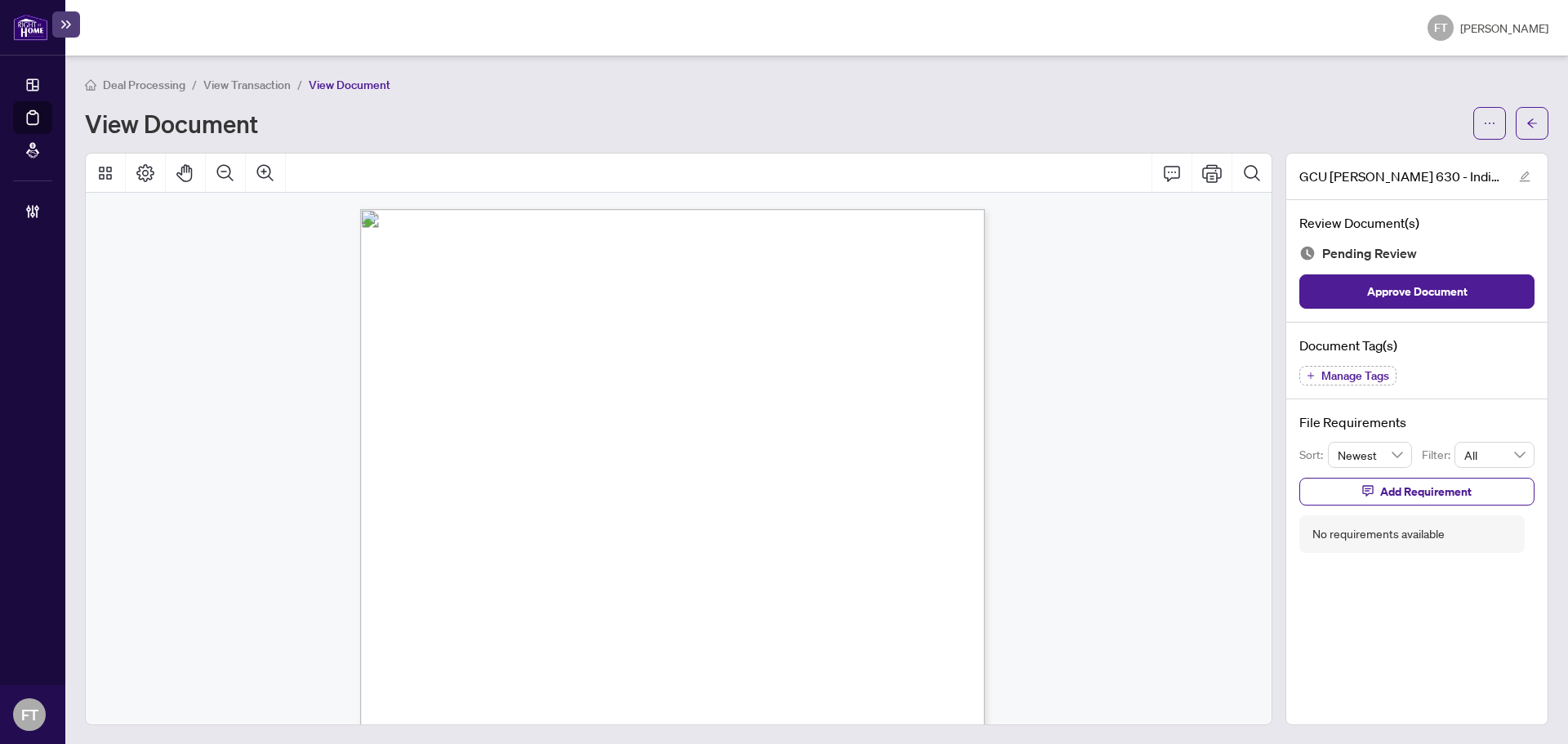 drag, startPoint x: 795, startPoint y: 498, endPoint x: 799, endPoint y: 488, distance: 10.77033 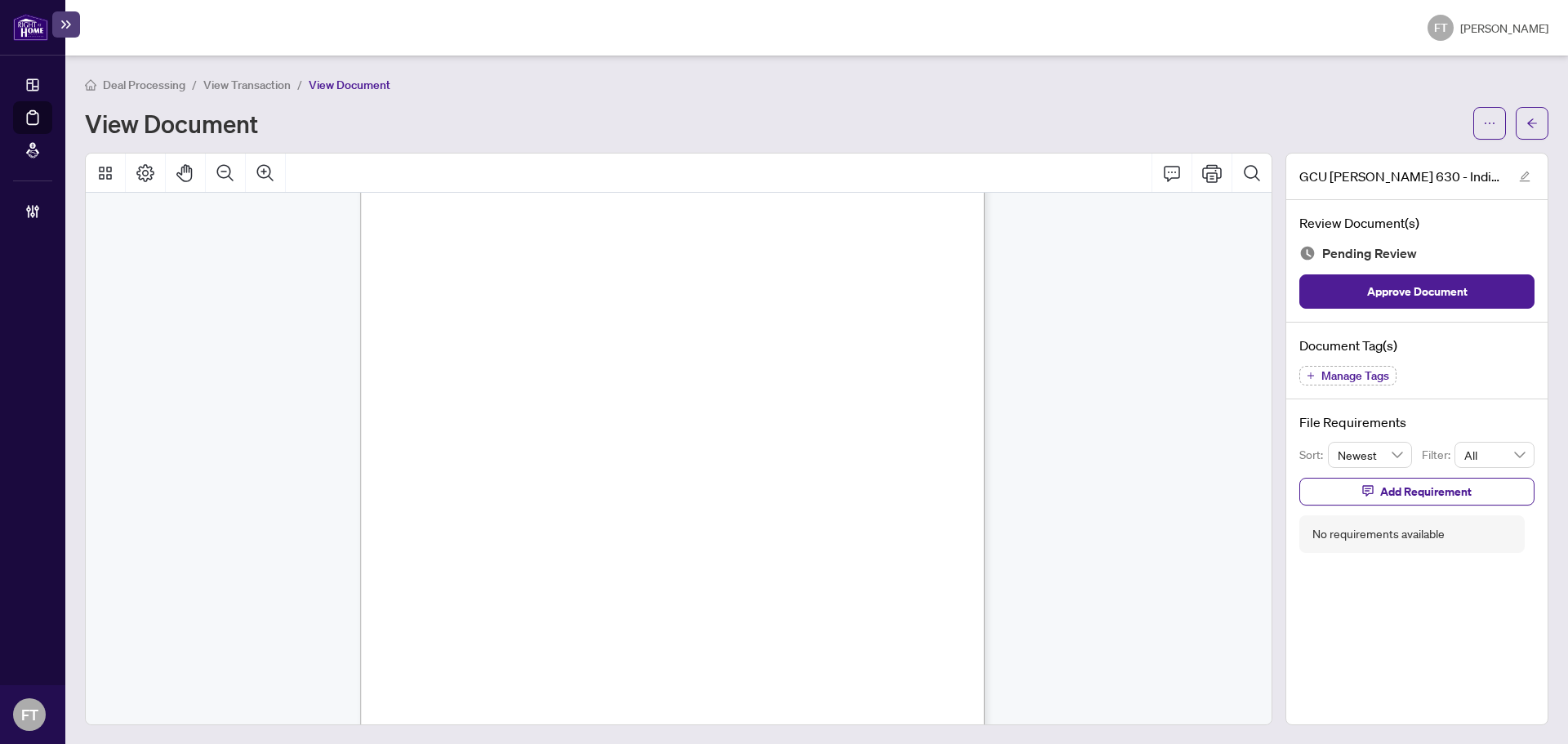 scroll, scrollTop: 2042, scrollLeft: 0, axis: vertical 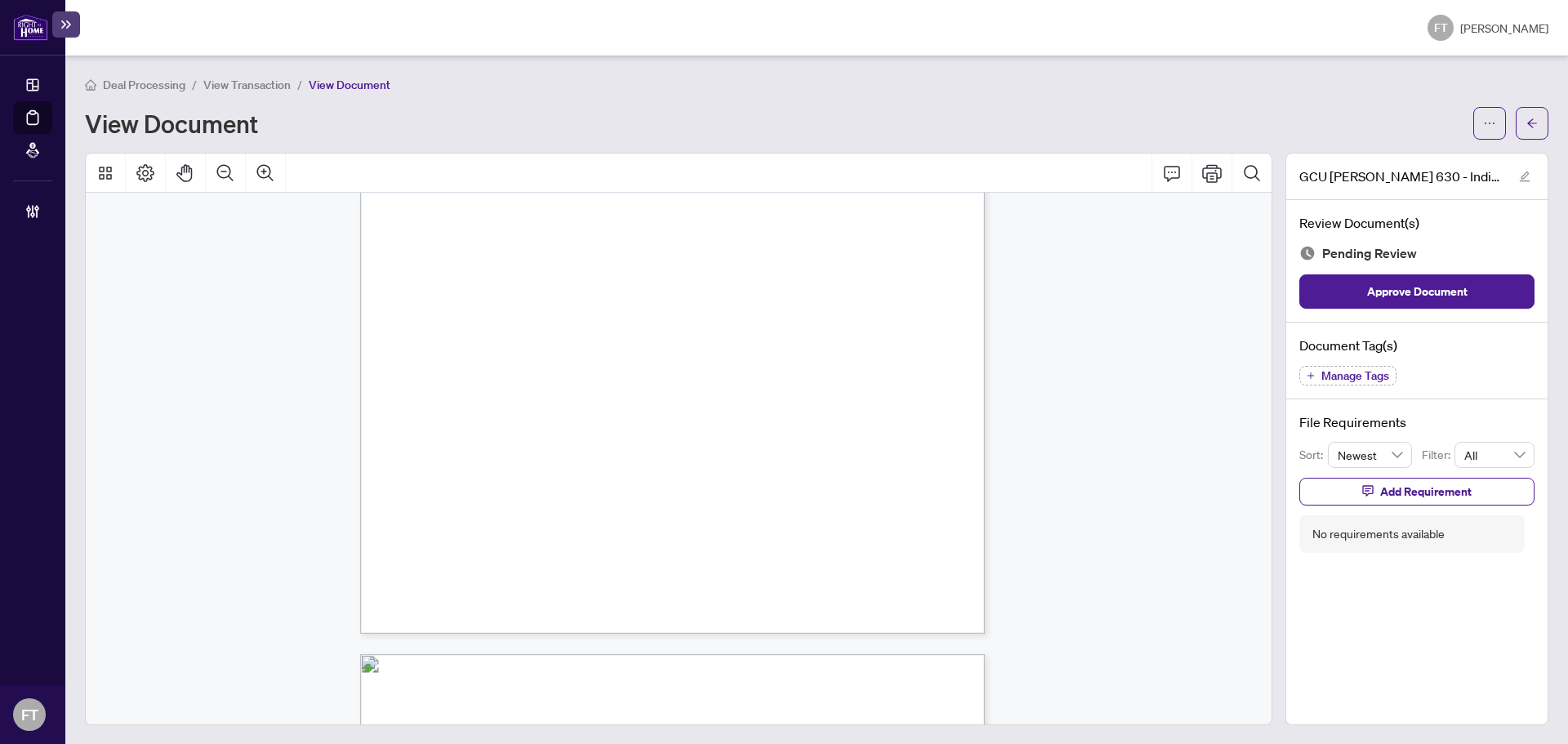 drag, startPoint x: 1272, startPoint y: 544, endPoint x: 1272, endPoint y: 529, distance: 15 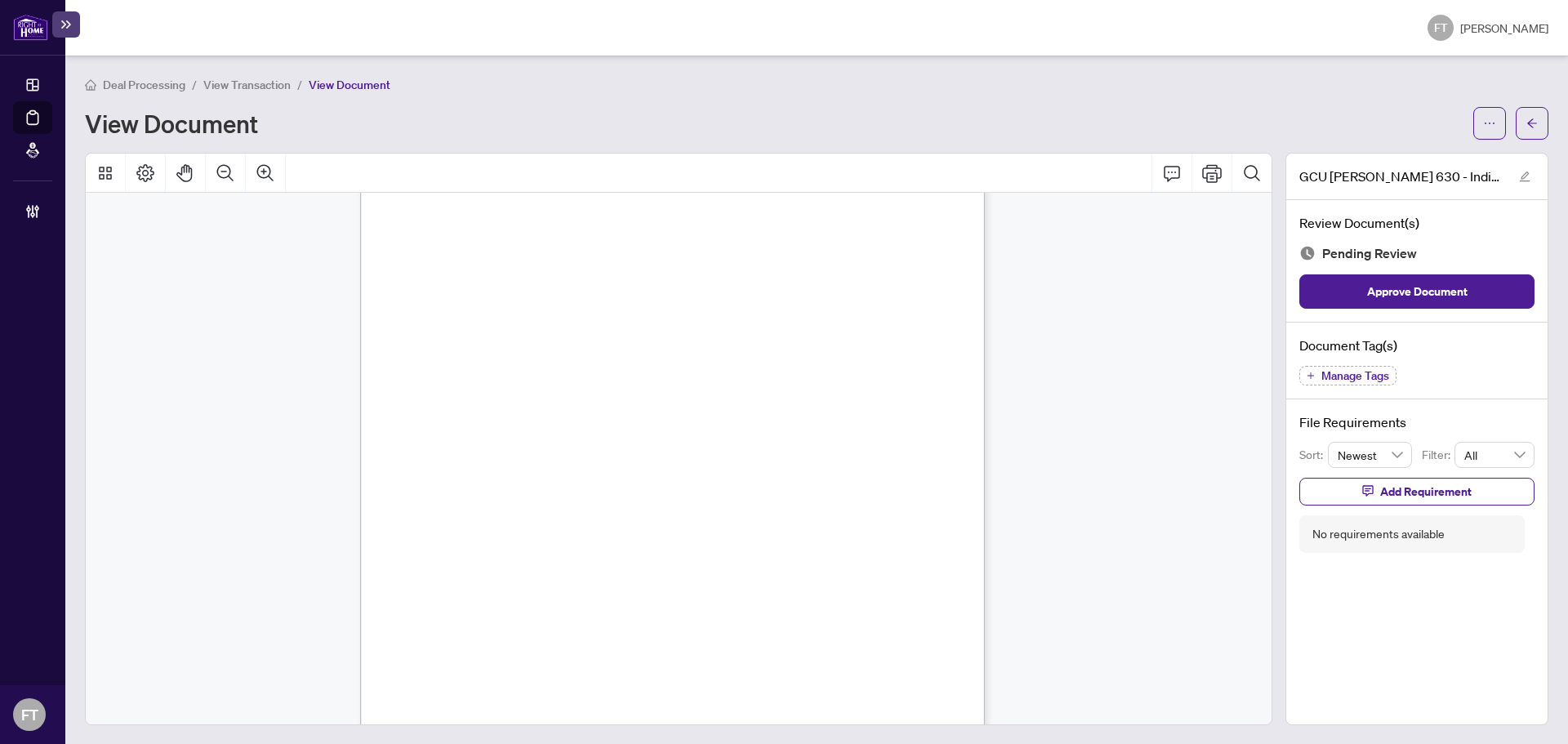 scroll, scrollTop: 1901, scrollLeft: 0, axis: vertical 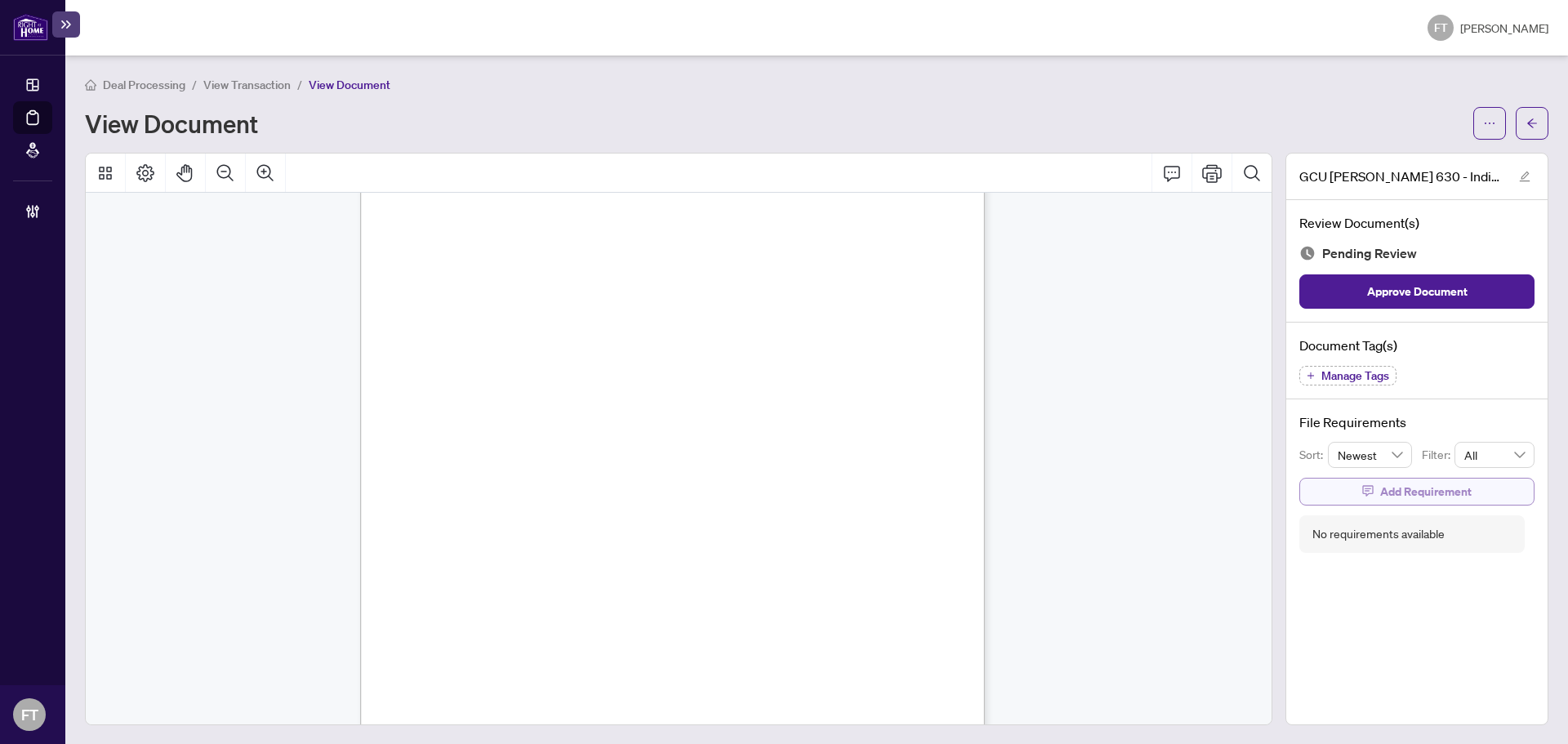 click on "Add Requirement" at bounding box center [1426, 492] 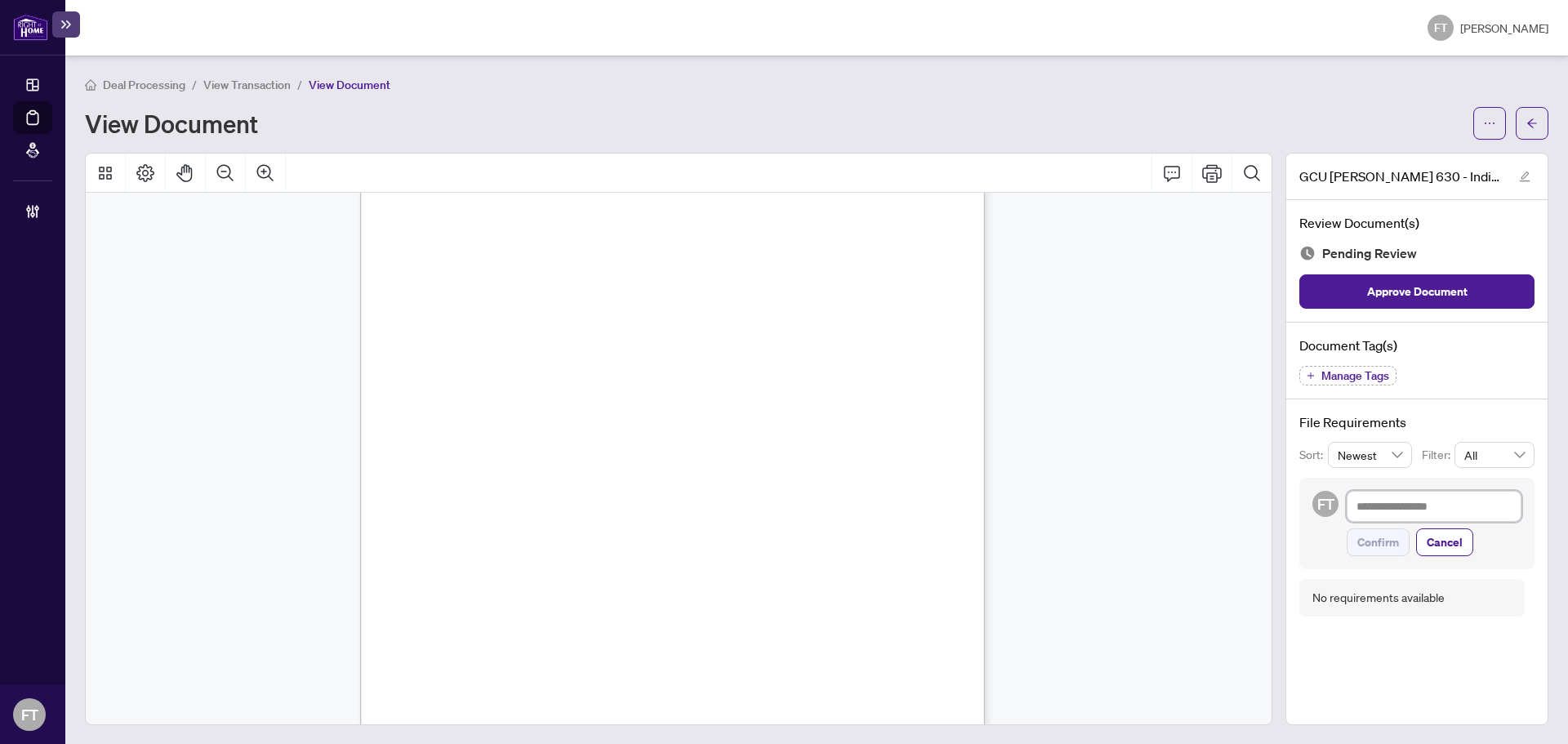 click at bounding box center [1434, 506] 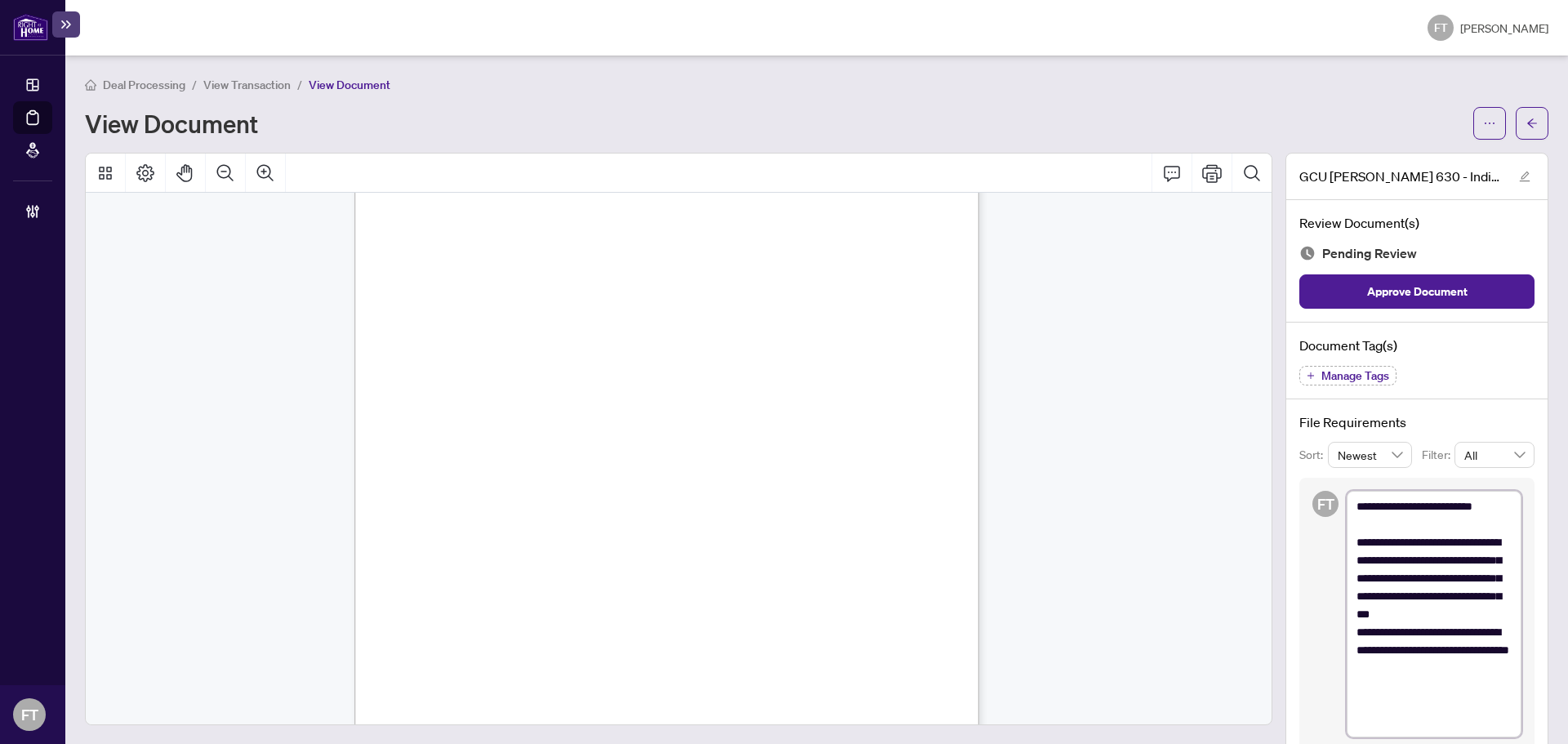 drag, startPoint x: 1381, startPoint y: 520, endPoint x: 1308, endPoint y: 520, distance: 73 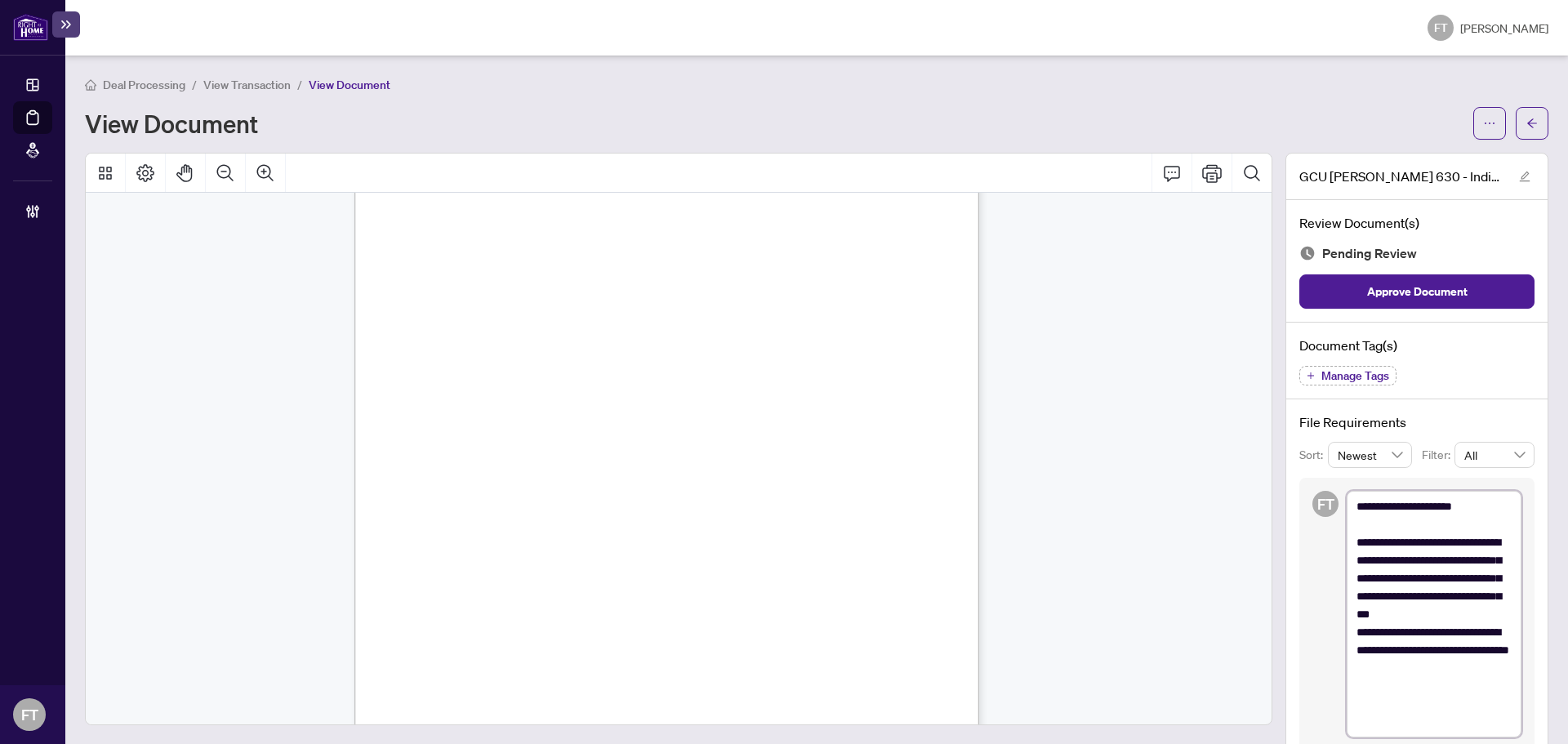 type on "**********" 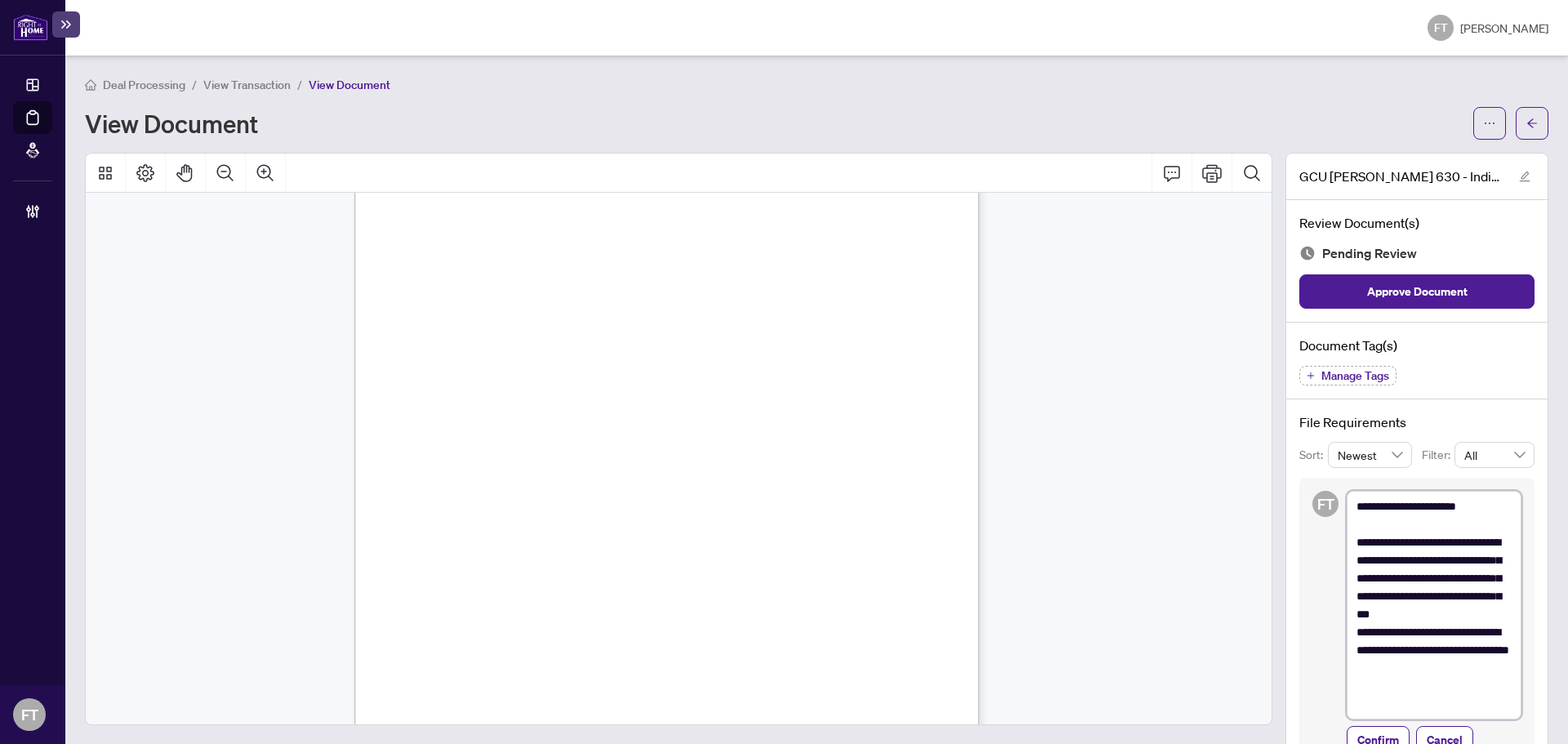 type on "**********" 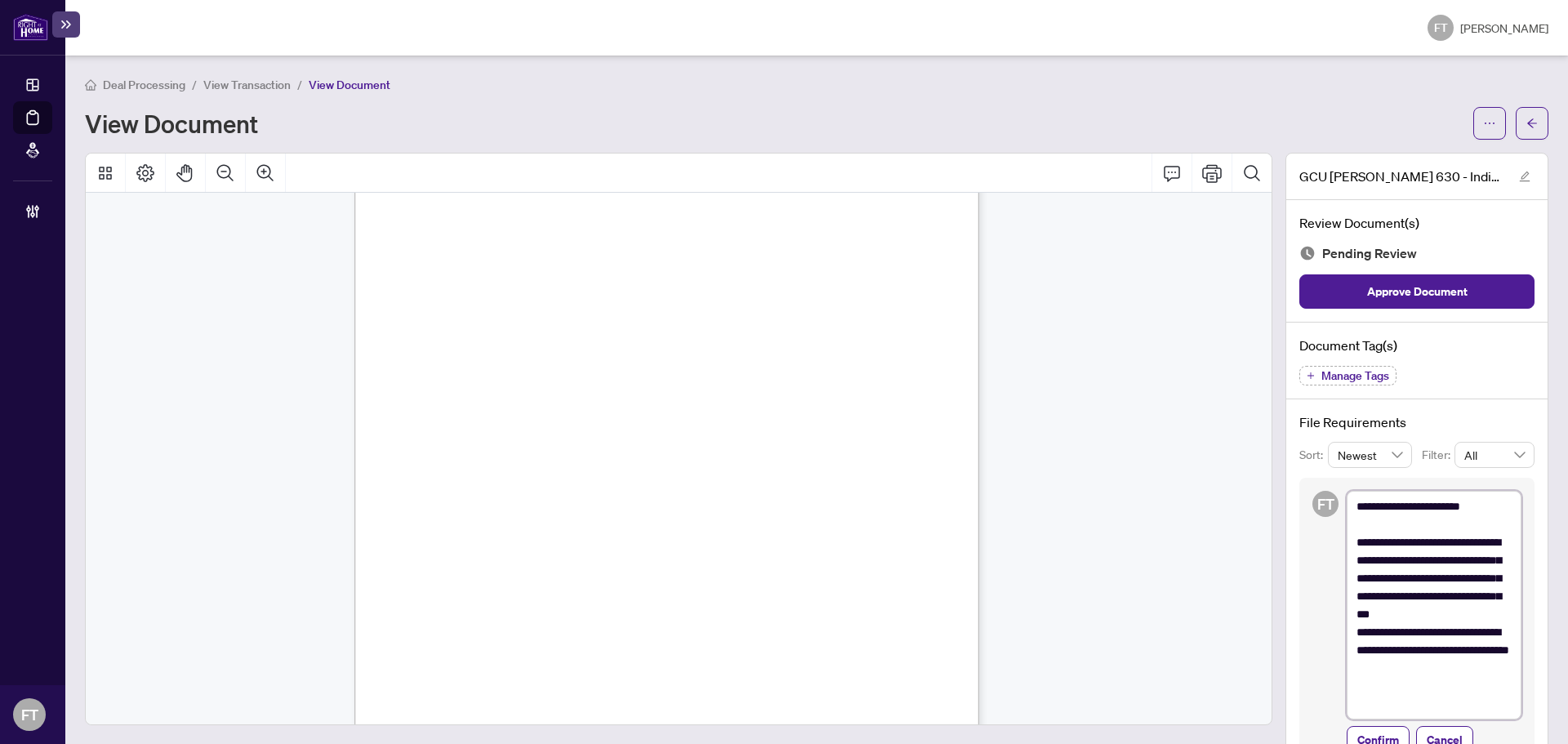 type on "**********" 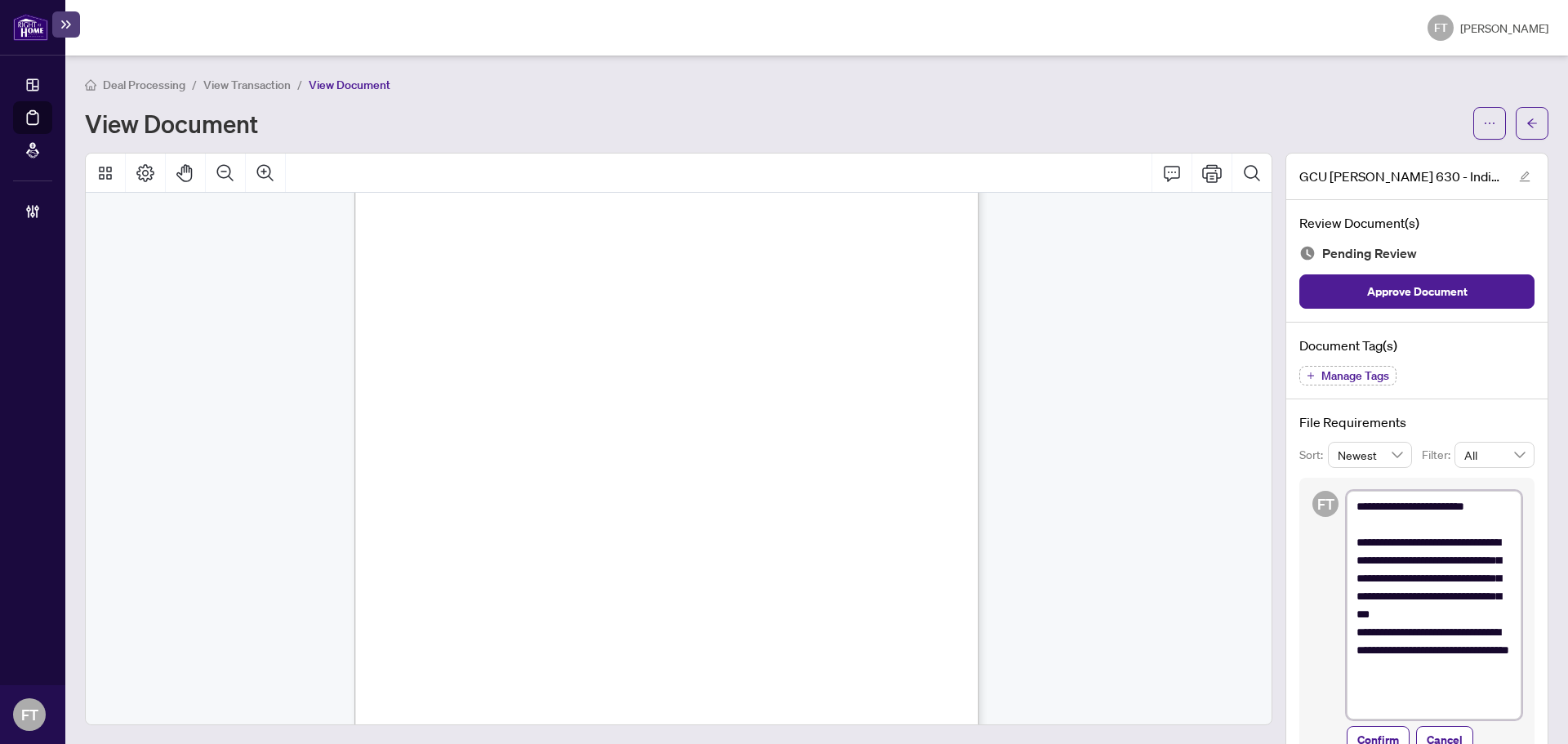 type on "**********" 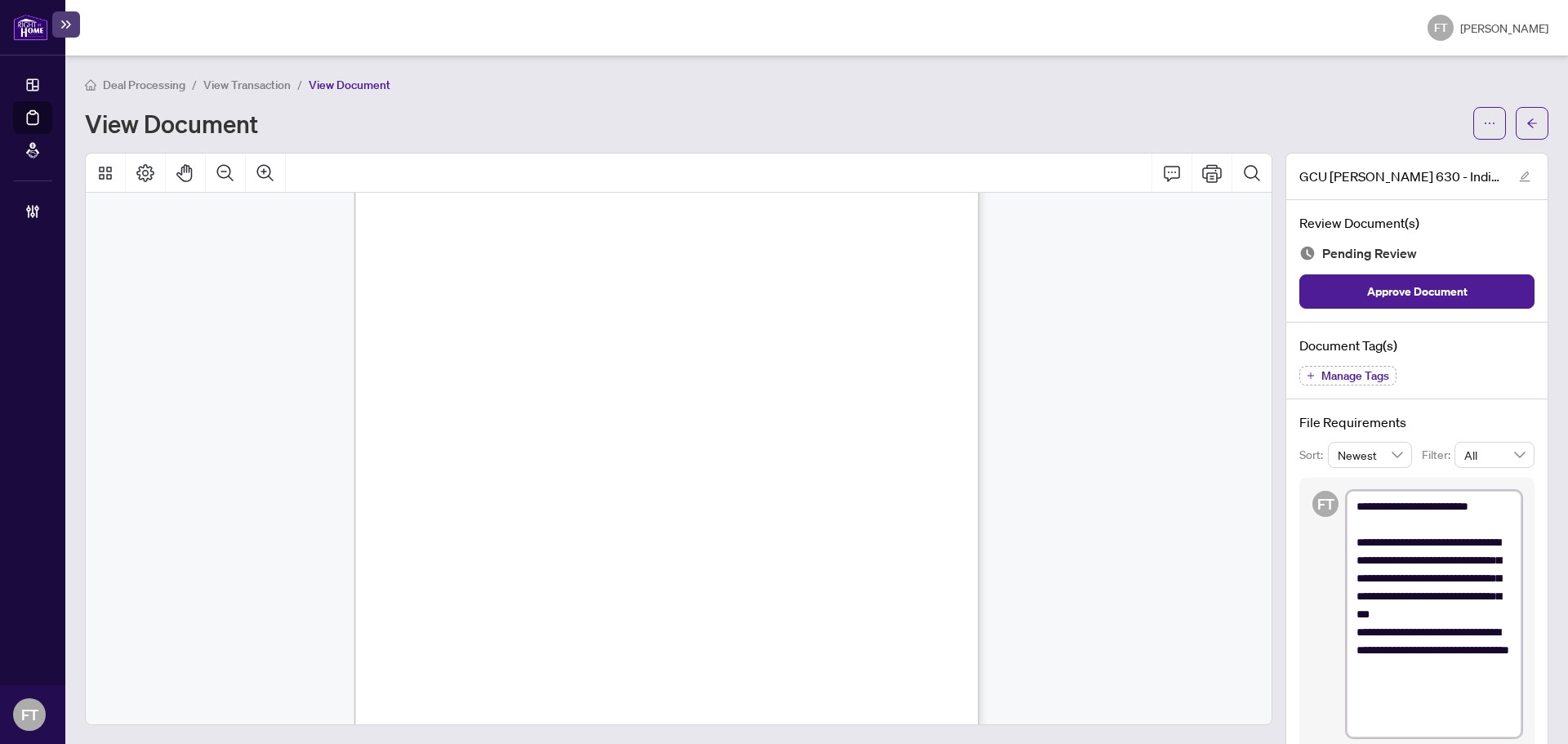 type on "**********" 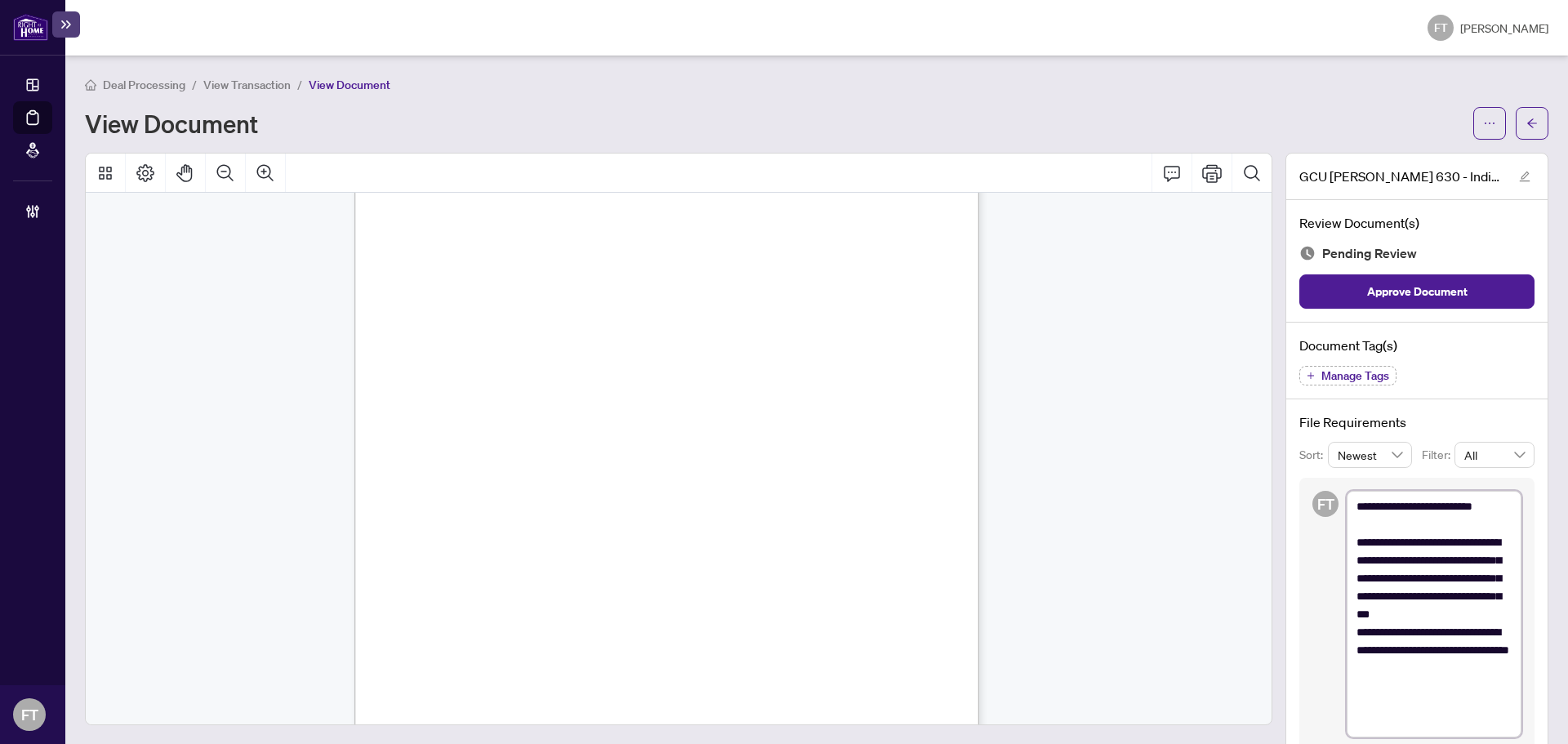 type on "**********" 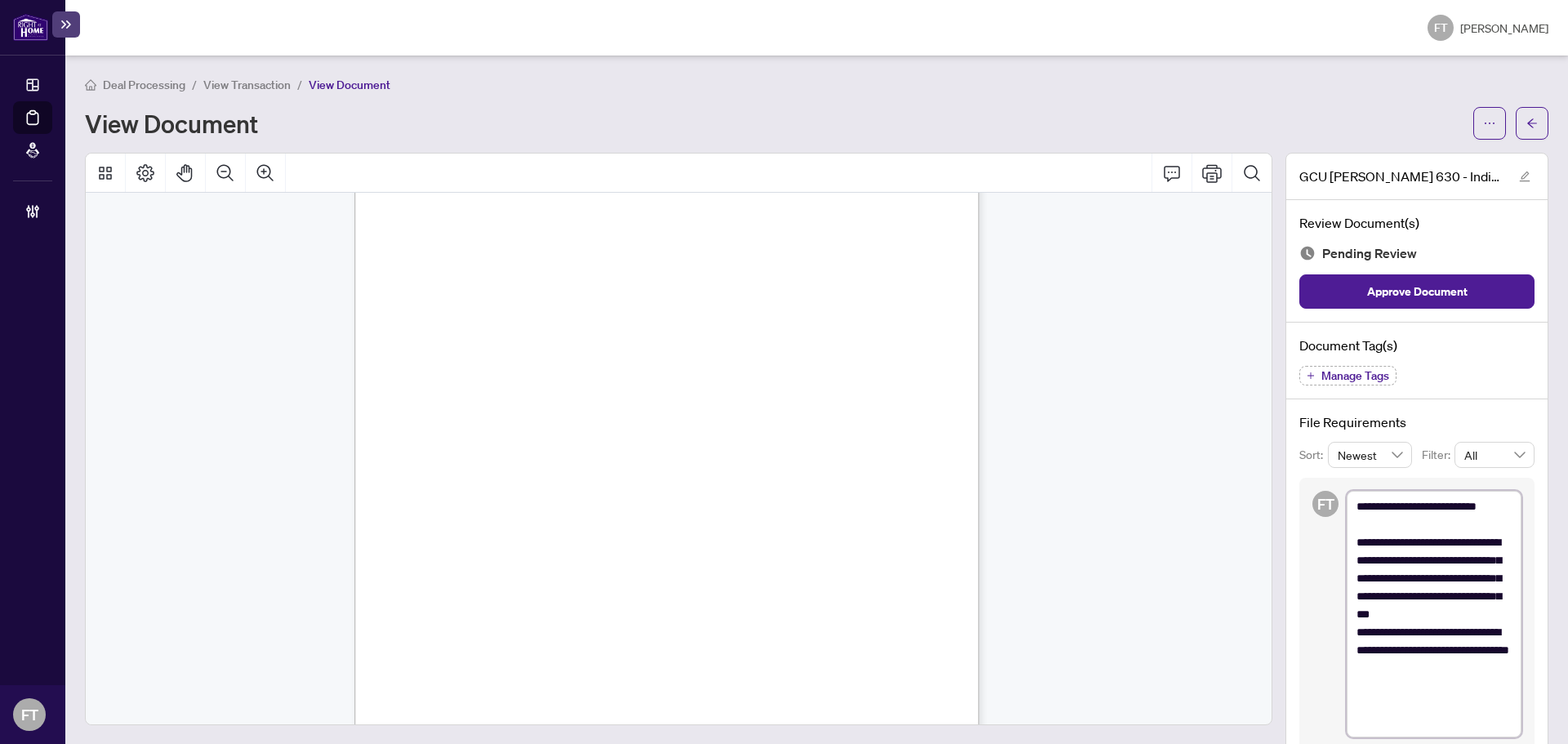 type on "**********" 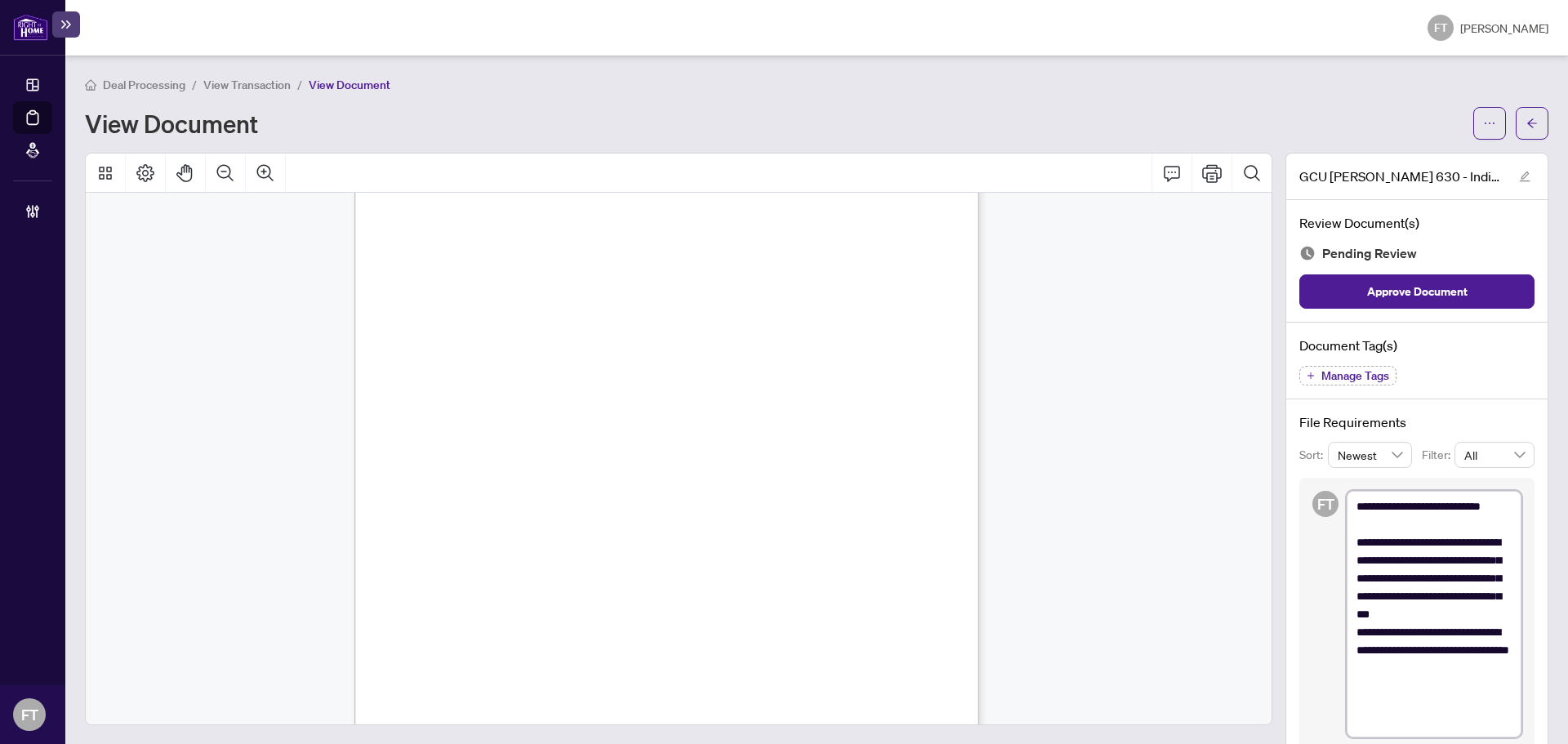 type on "**********" 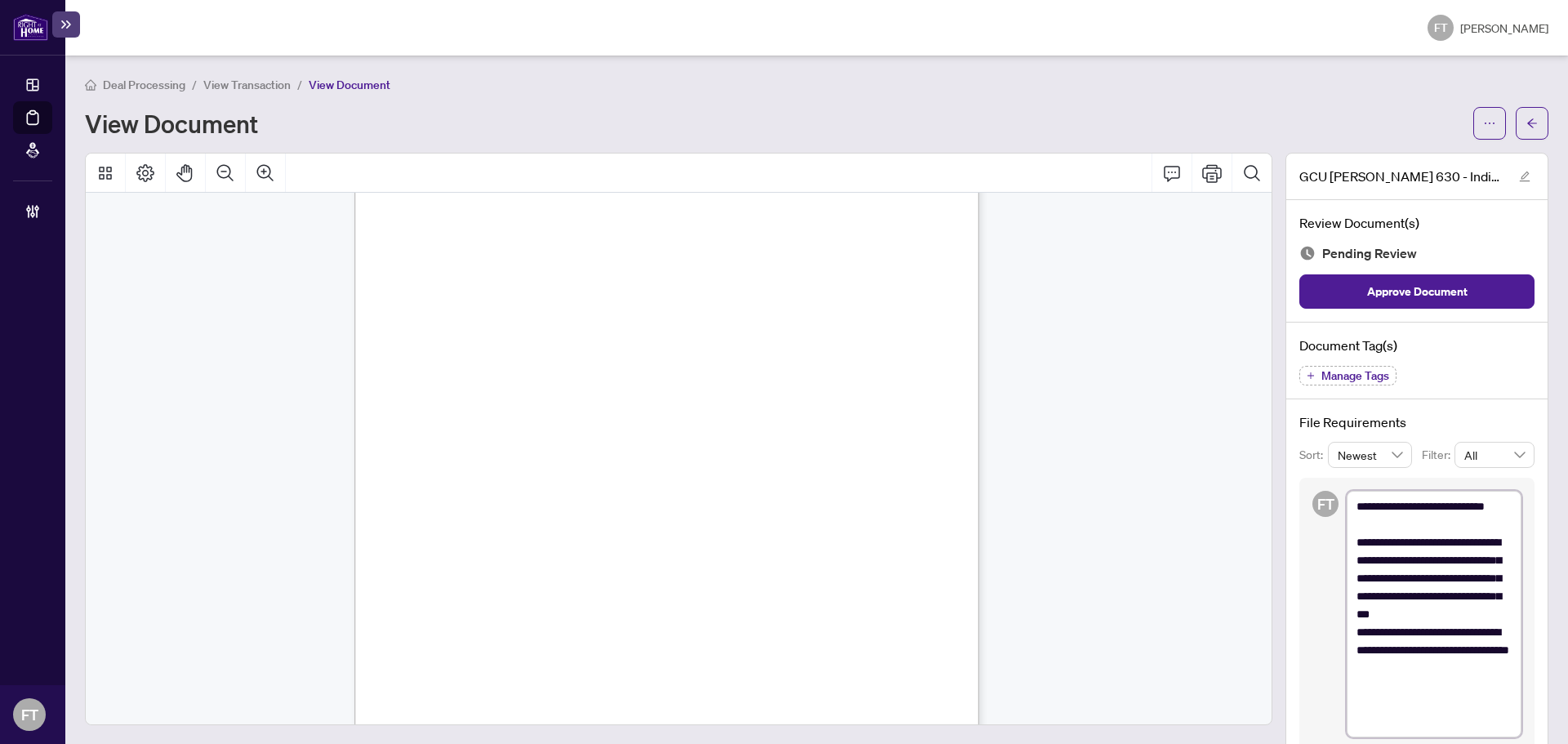 drag, startPoint x: 1415, startPoint y: 650, endPoint x: 1306, endPoint y: 549, distance: 148.60013 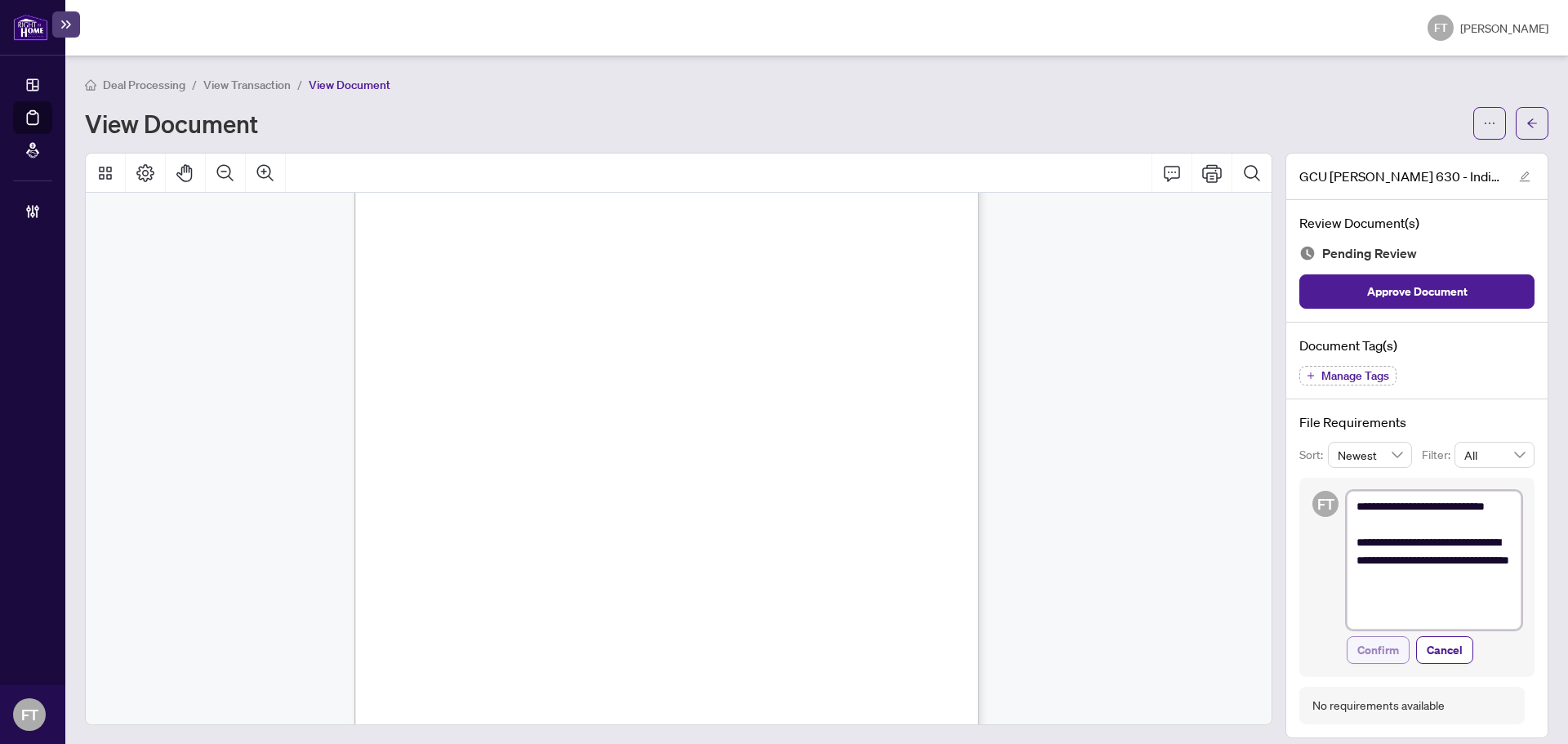 type on "**********" 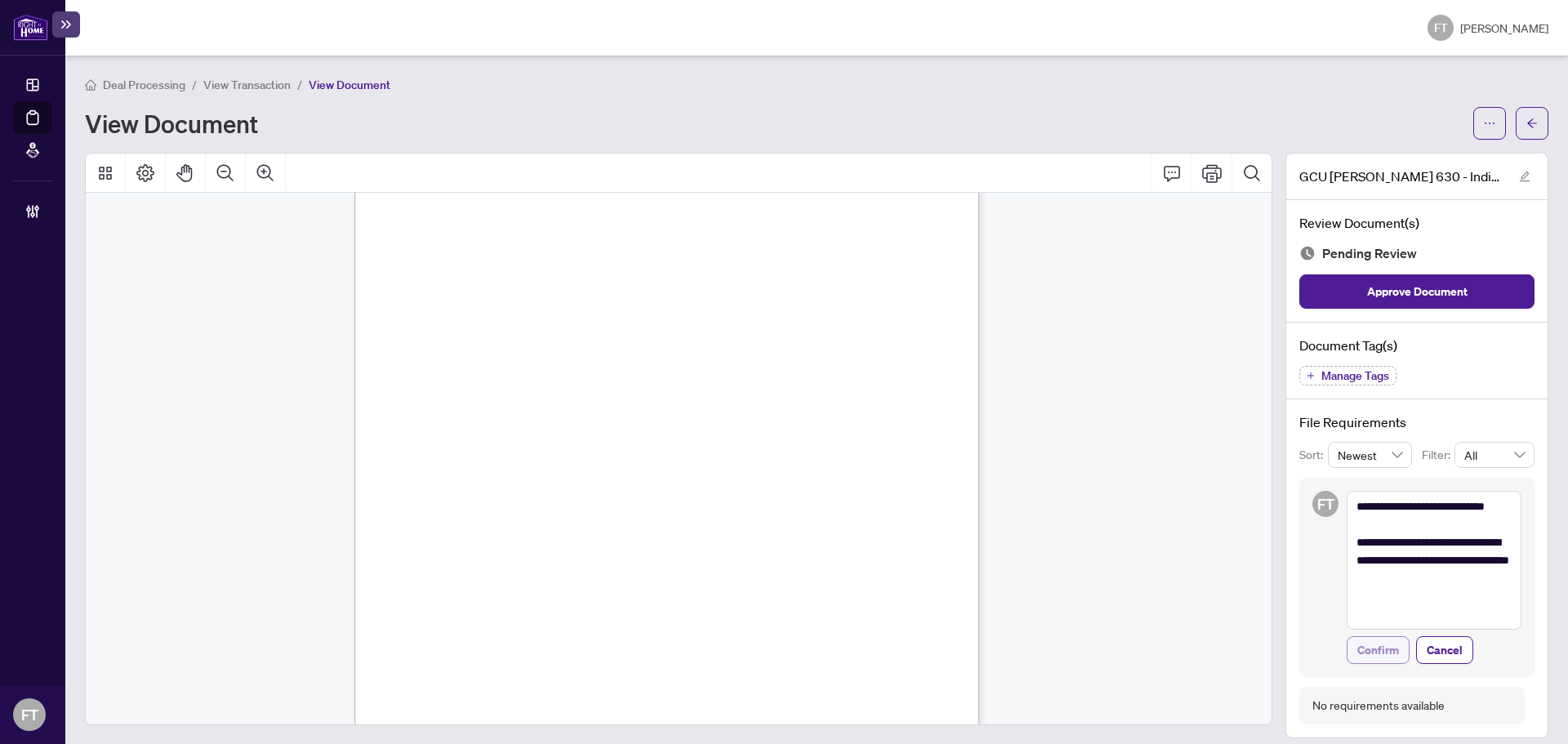 click on "Confirm" at bounding box center [1378, 650] 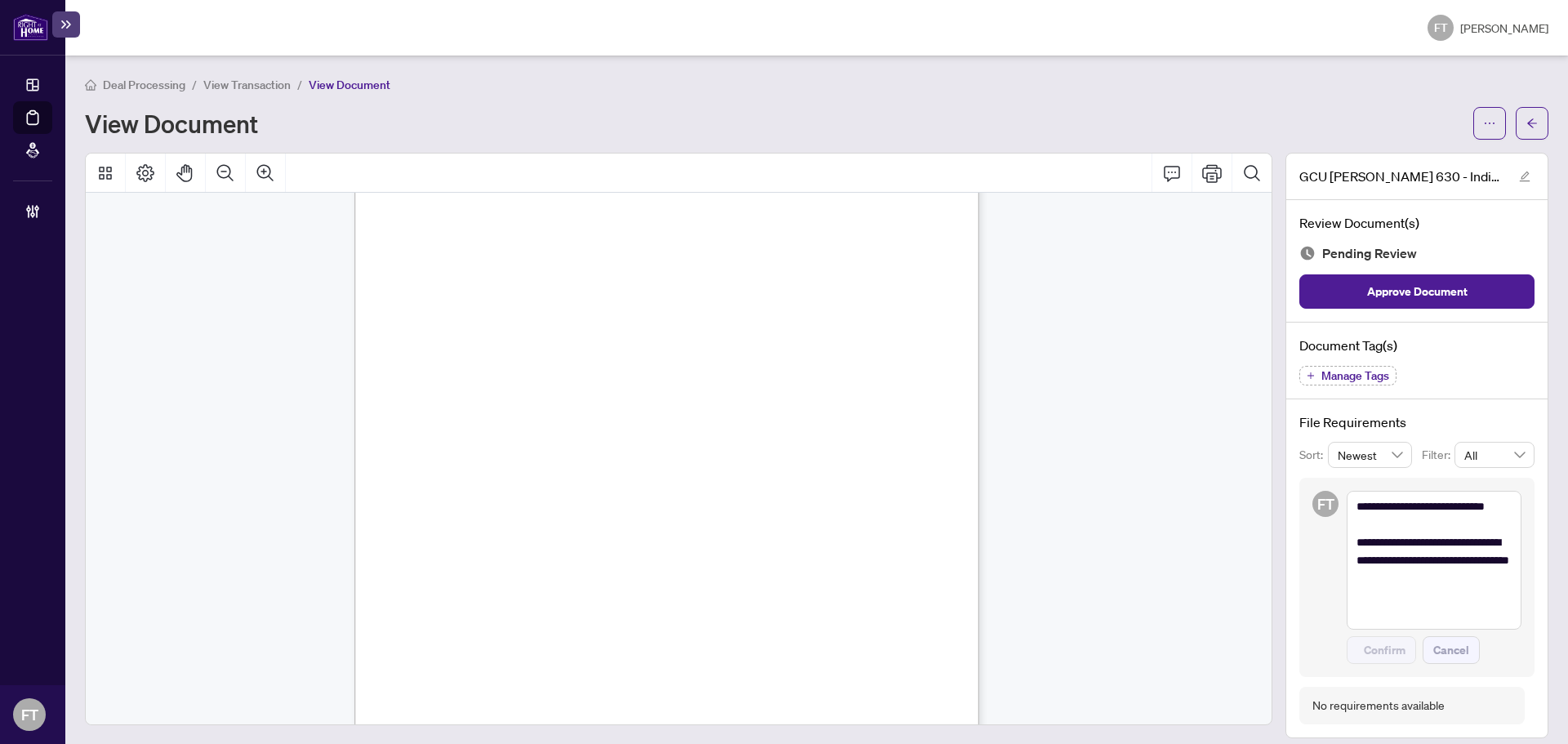click on "Individual Identification
Information Record  Form 630
for use in the Province of Ontario
Part 2:  Circle the number below that corresponds to the responses you provided in Part 1. Add up all the numbers in all columns to get a total risk score
for the client:
Part 3:  This form is intended to provide a rough approximation of risk and is not intended to replace a sales representative’s judgment. If the score is
10 or above or you are uncertain about what score to apply, seek guidance from your Compliance Officer.
Part 4:  Apply the following measures according to the client risk score that was approved in Part 3:
< 10: client is not high risk. No additional steps required.
� search of the client.
C. Client Risk
Part 1:  Answer the following questions by circling the answer that applies:
#  Question
1  Prior to this transaction, did you previously work with this client or have a personal relationship with them?  Yes  No
2 Yes  No  Possibly
3 property or your brokerage location?
Yes  No" at bounding box center [745, 471] 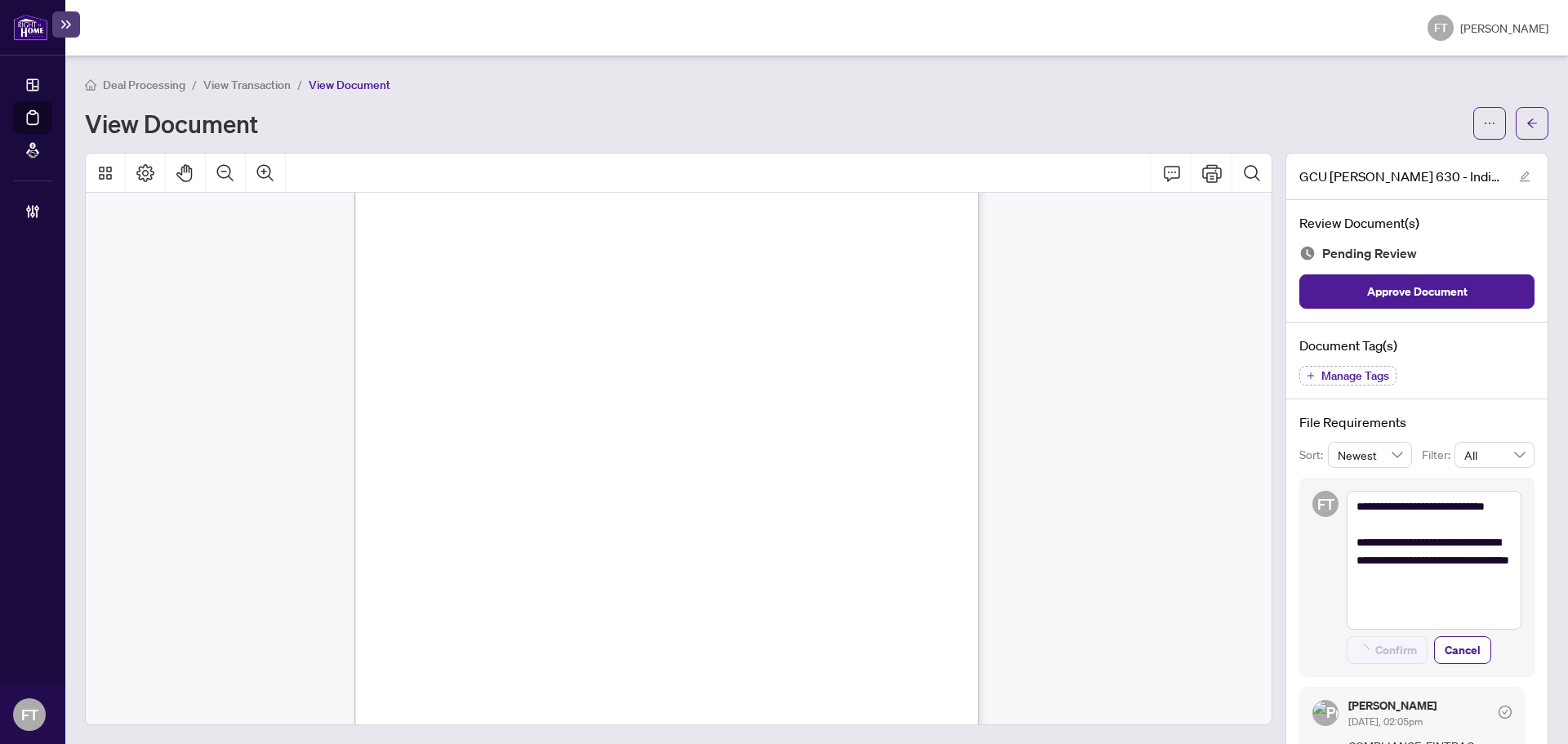 type on "**********" 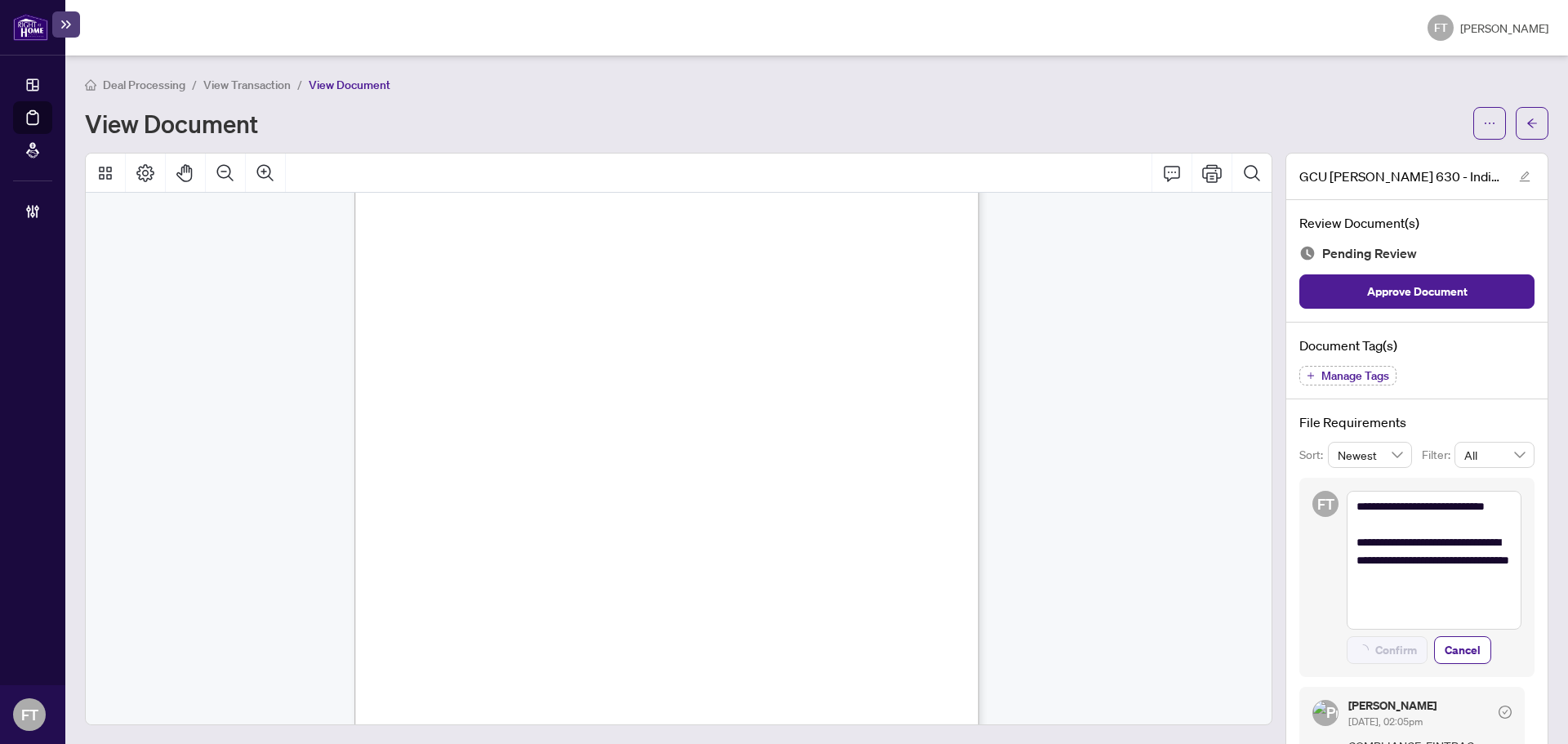 type 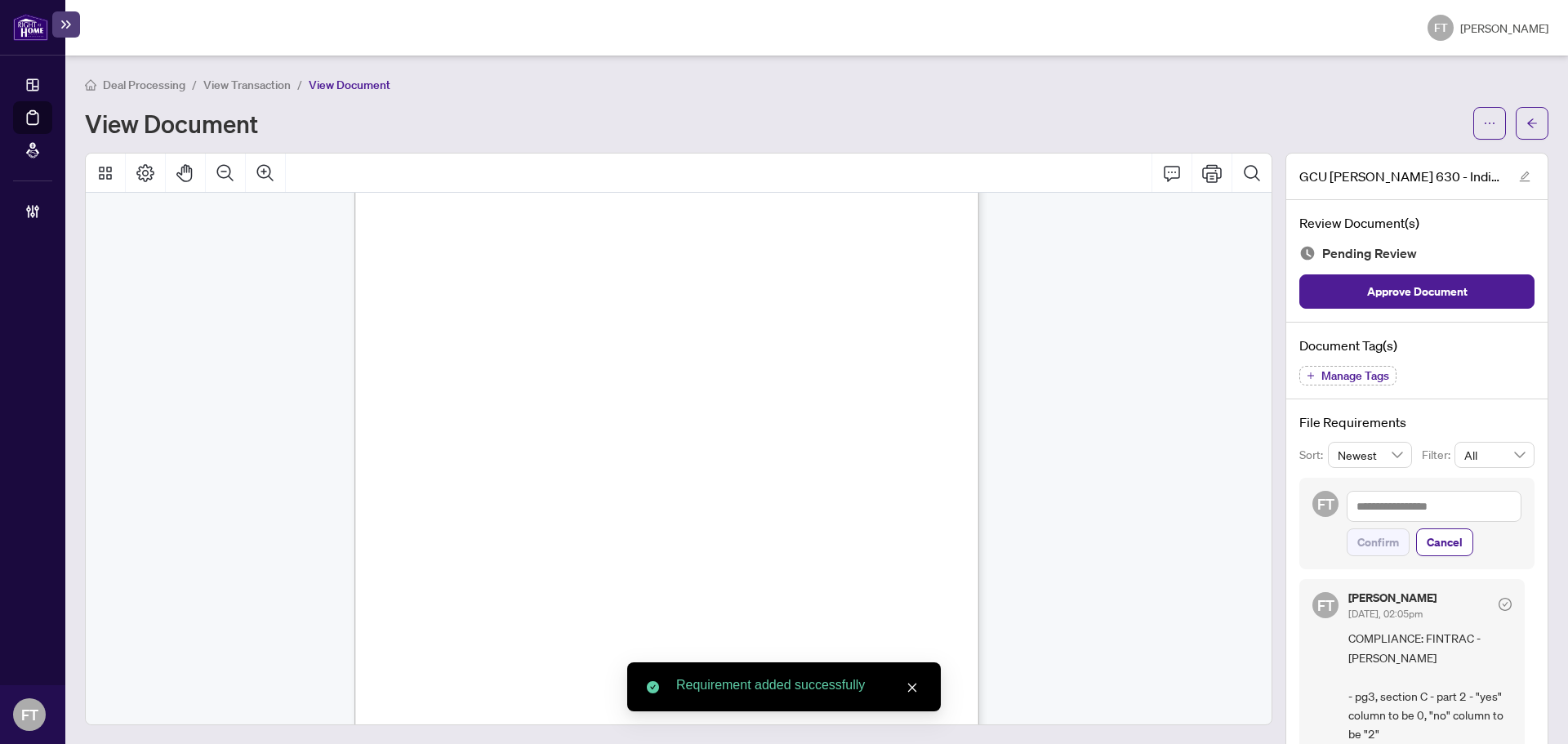scroll, scrollTop: 2551, scrollLeft: 0, axis: vertical 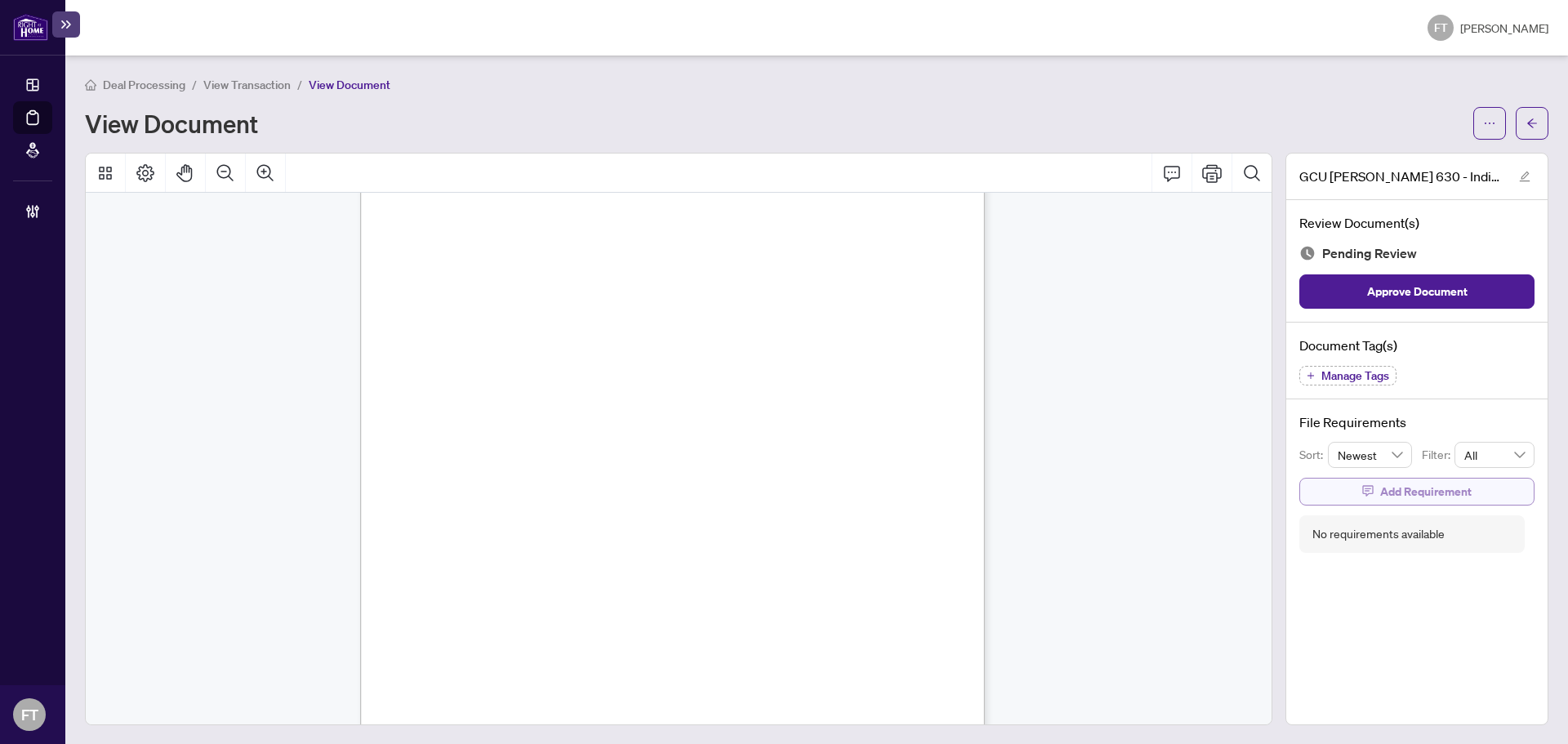 click on "Add Requirement" at bounding box center [1426, 492] 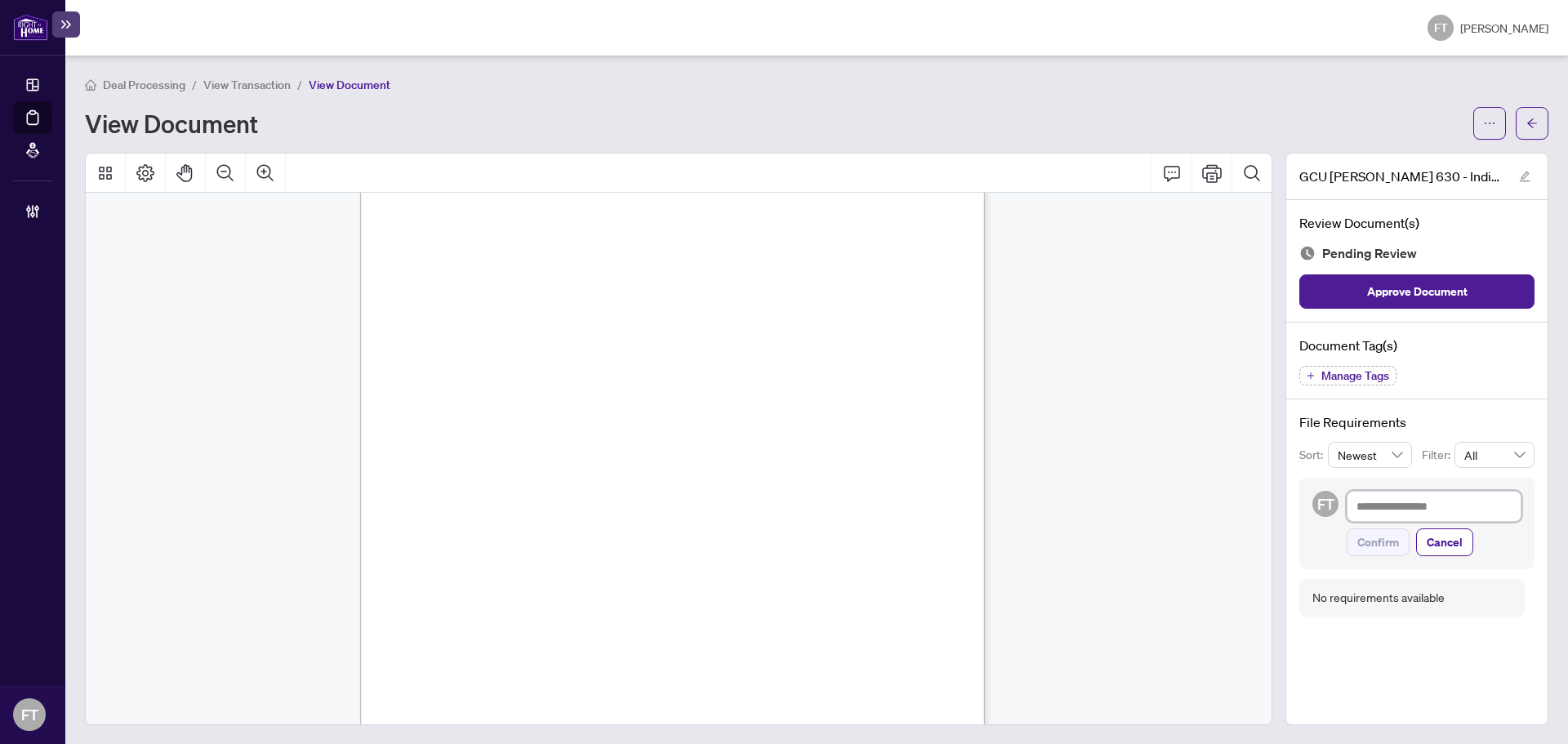 click at bounding box center [1434, 506] 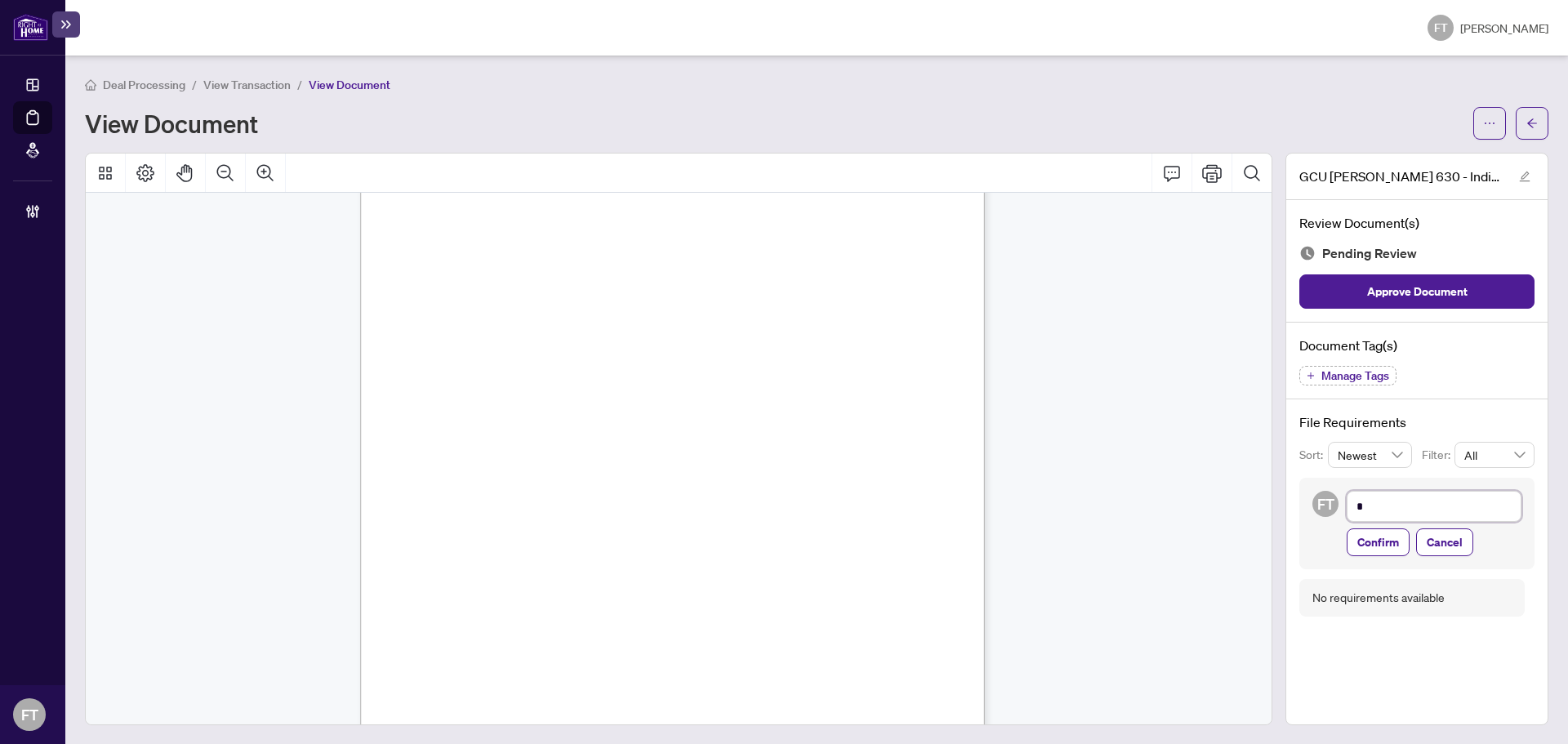 type on "**********" 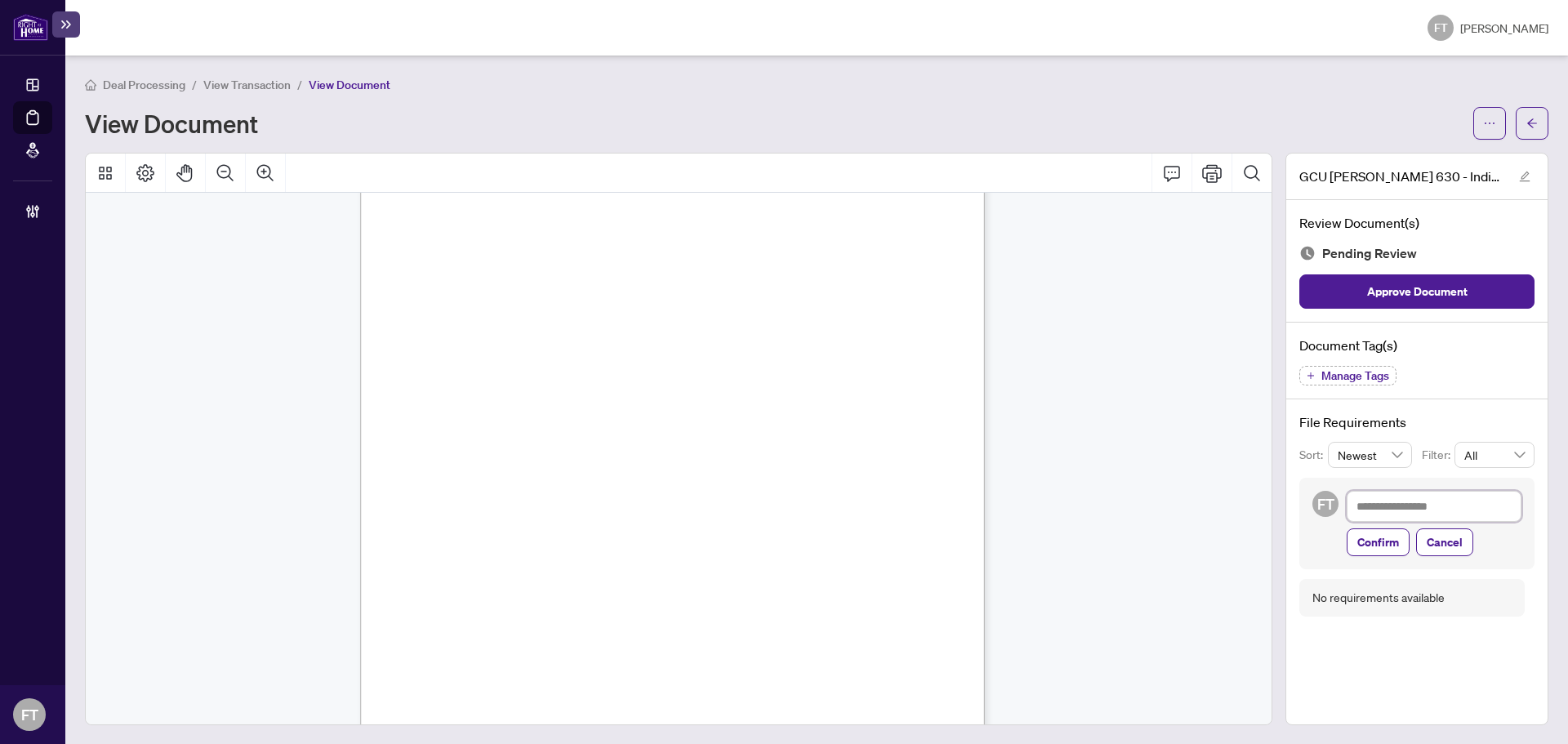 type on "*" 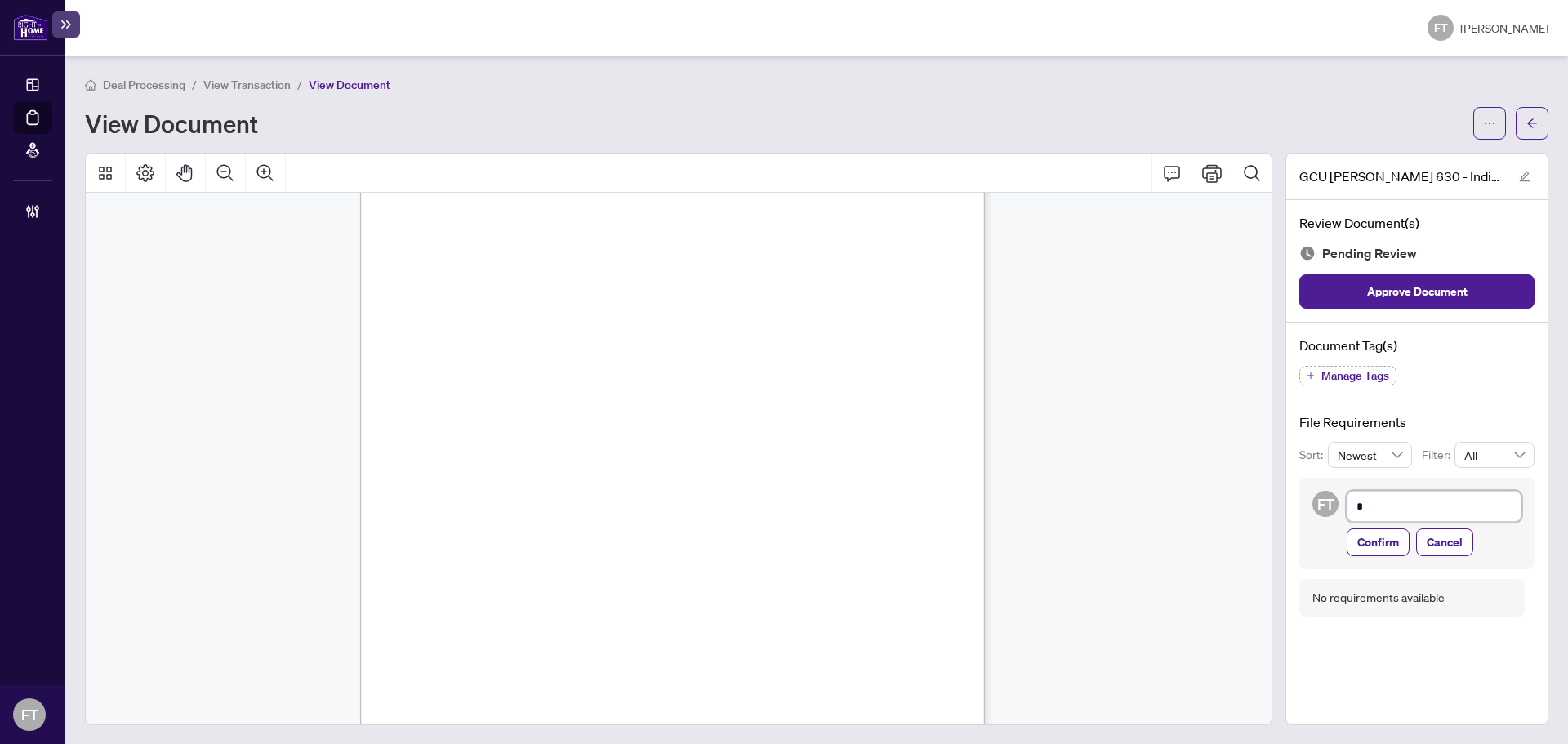 type on "**" 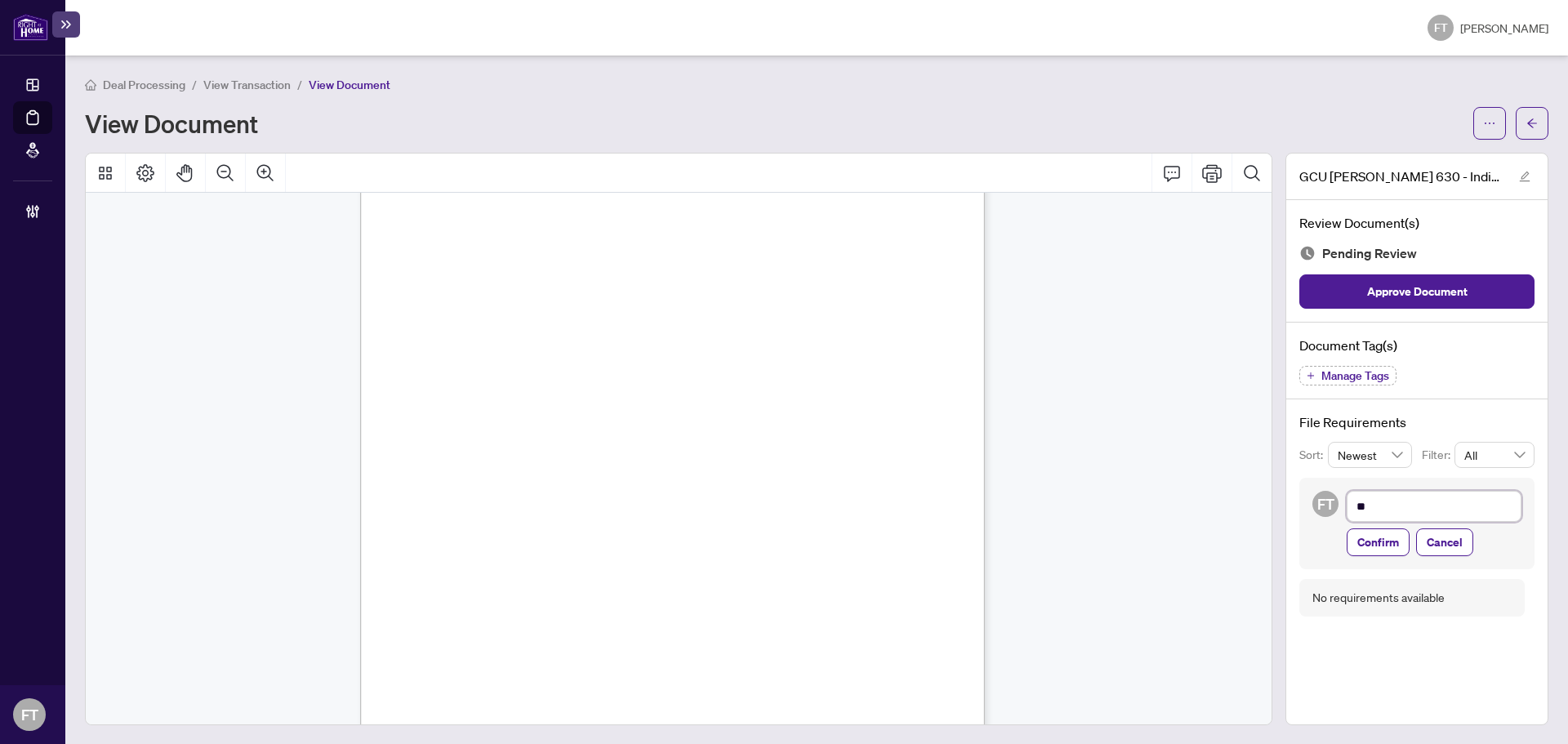 type on "***" 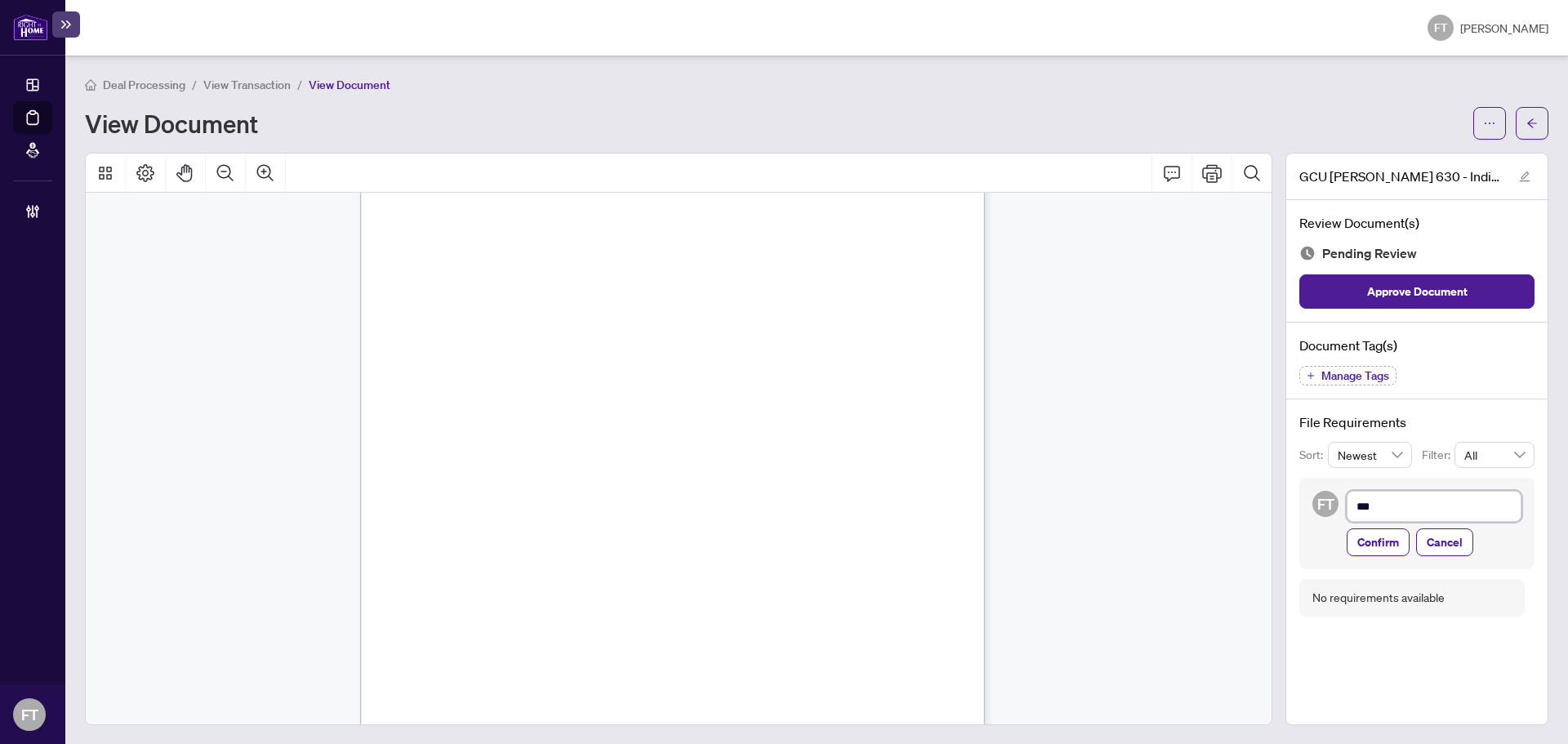 type on "****" 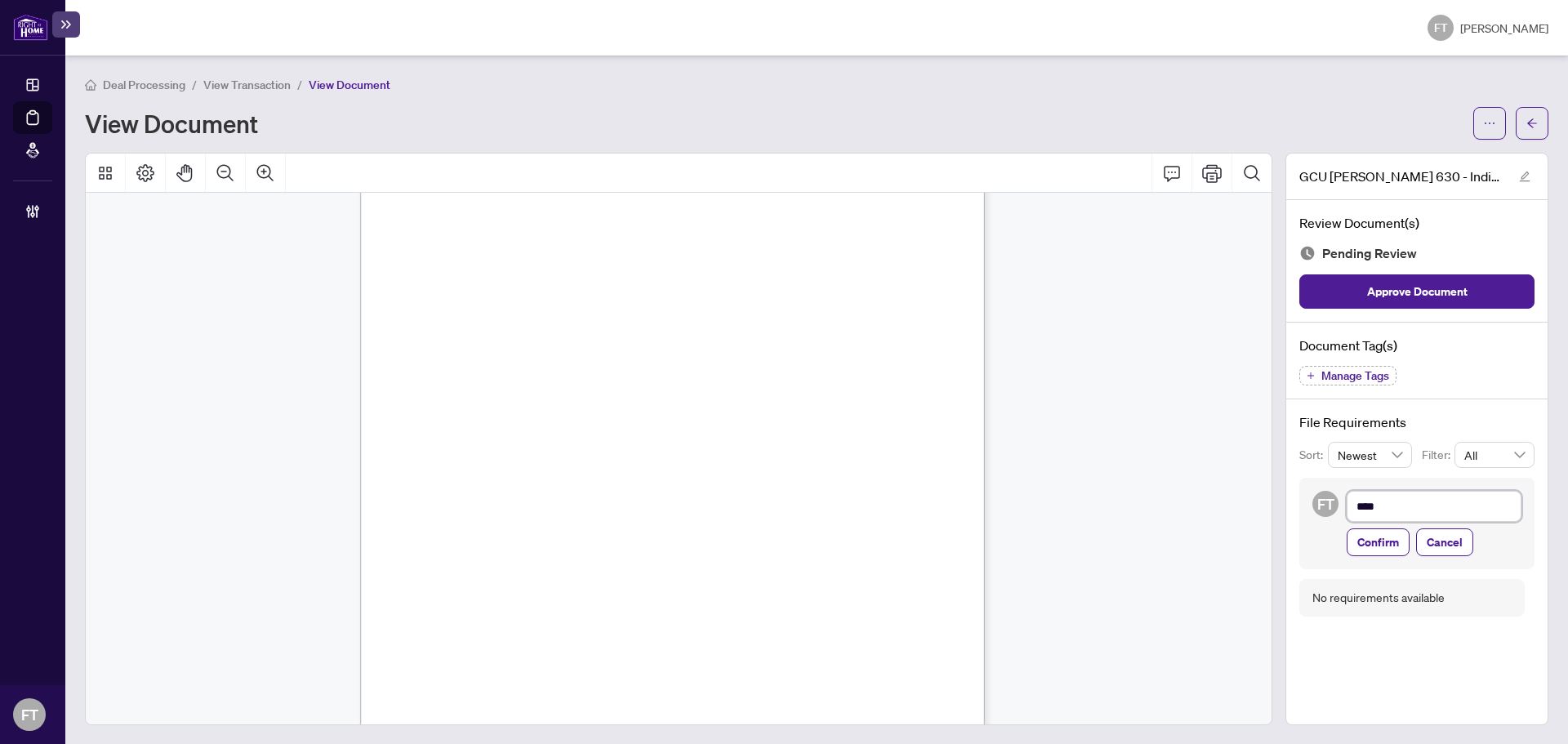 type on "*****" 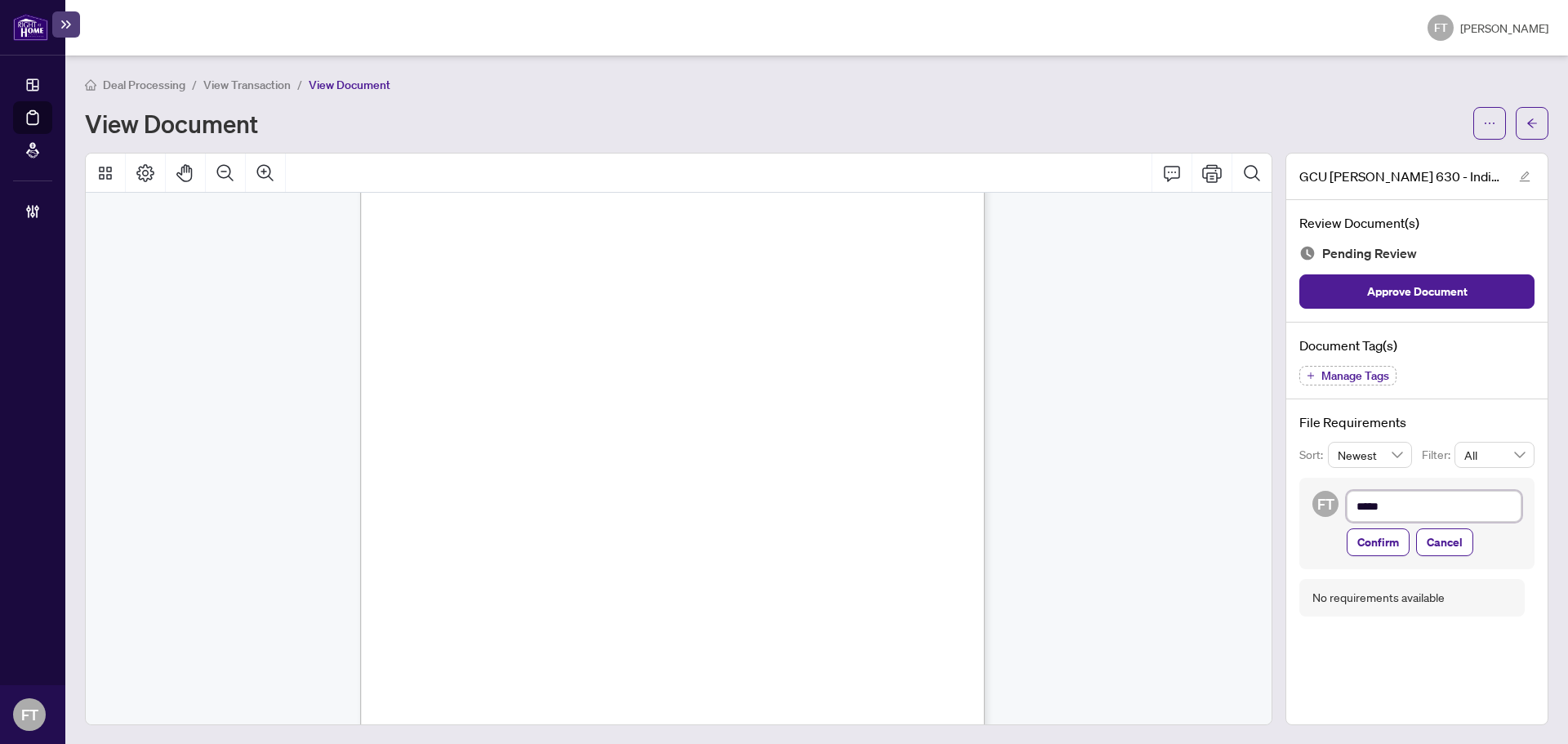 type on "******" 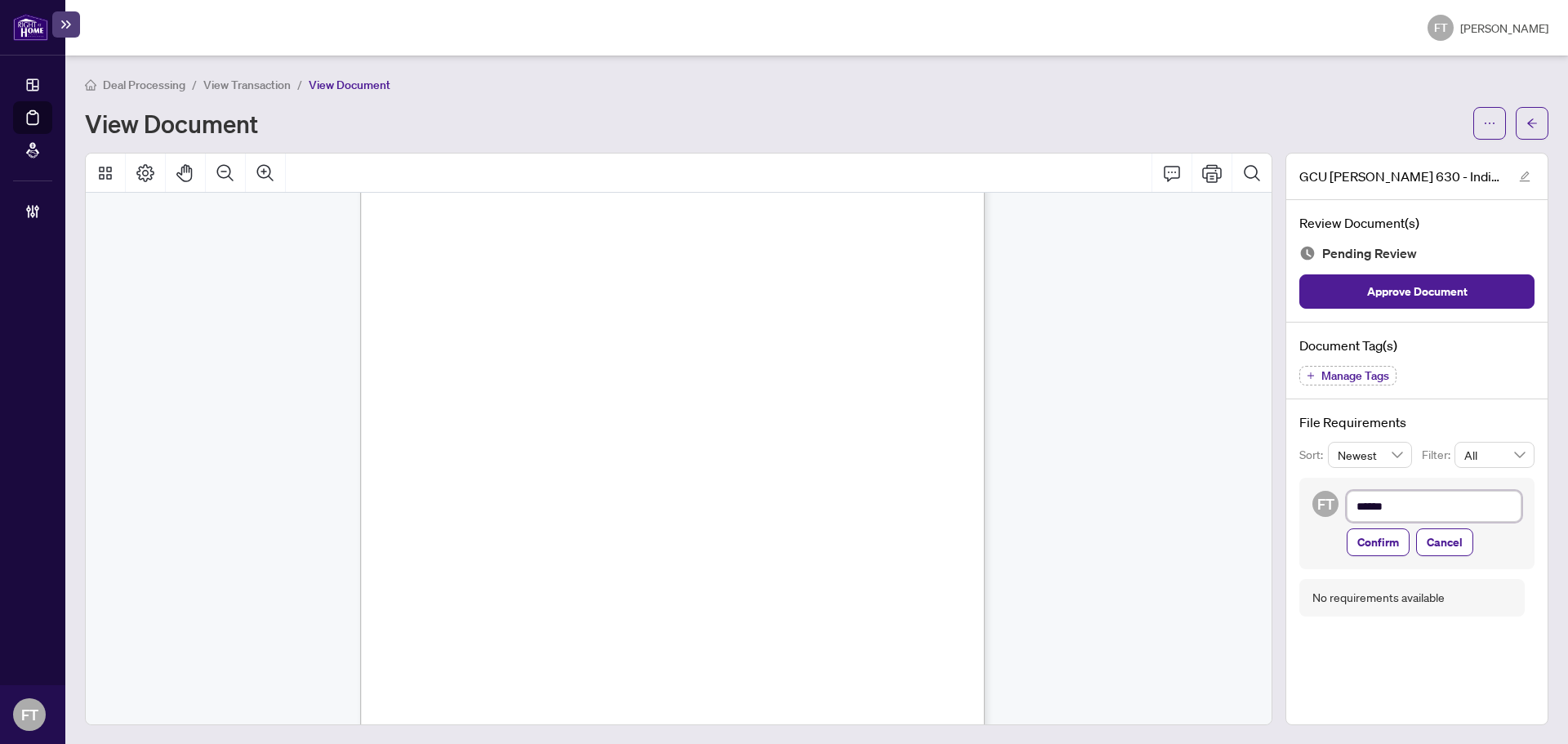 type on "*******" 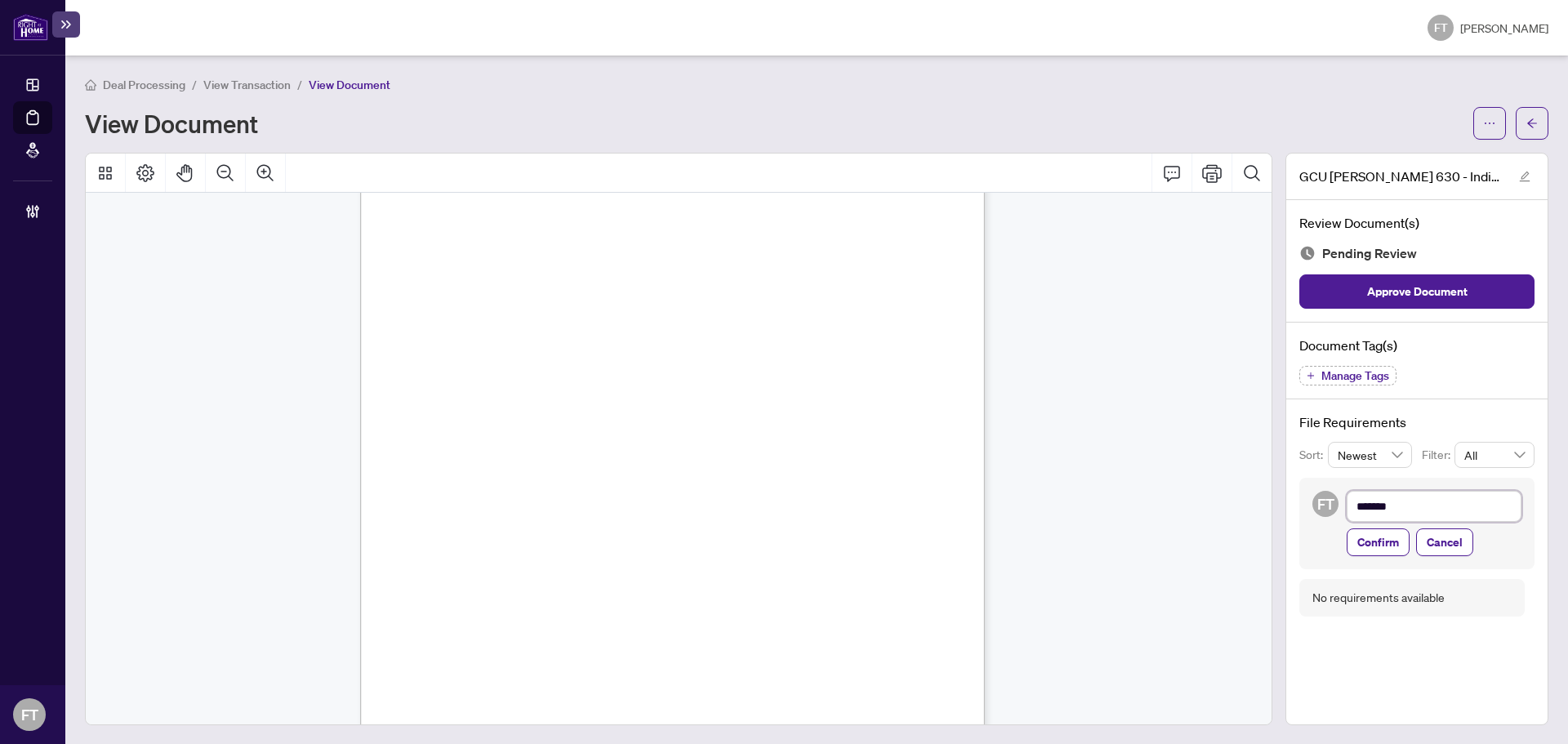 type on "********" 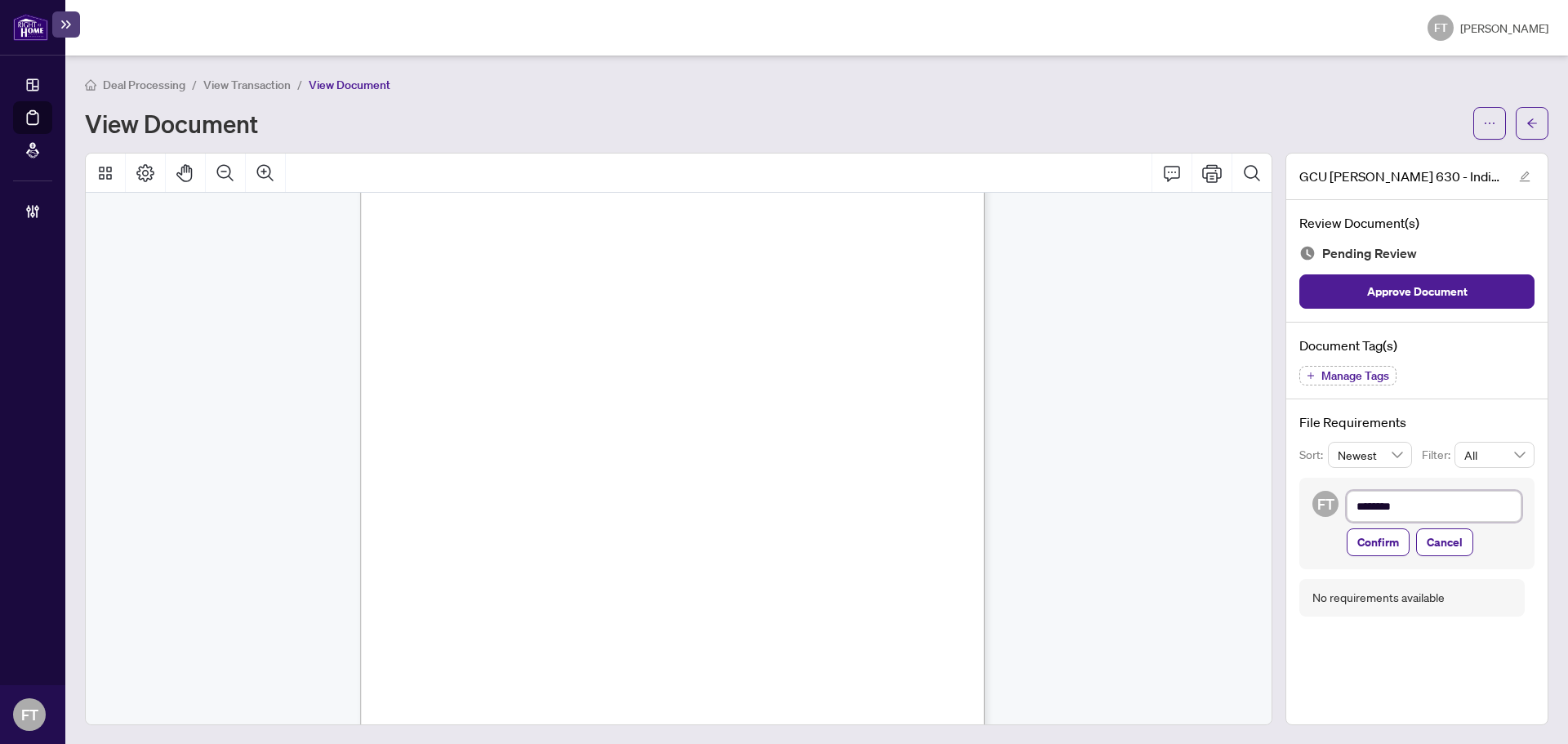 type on "*********" 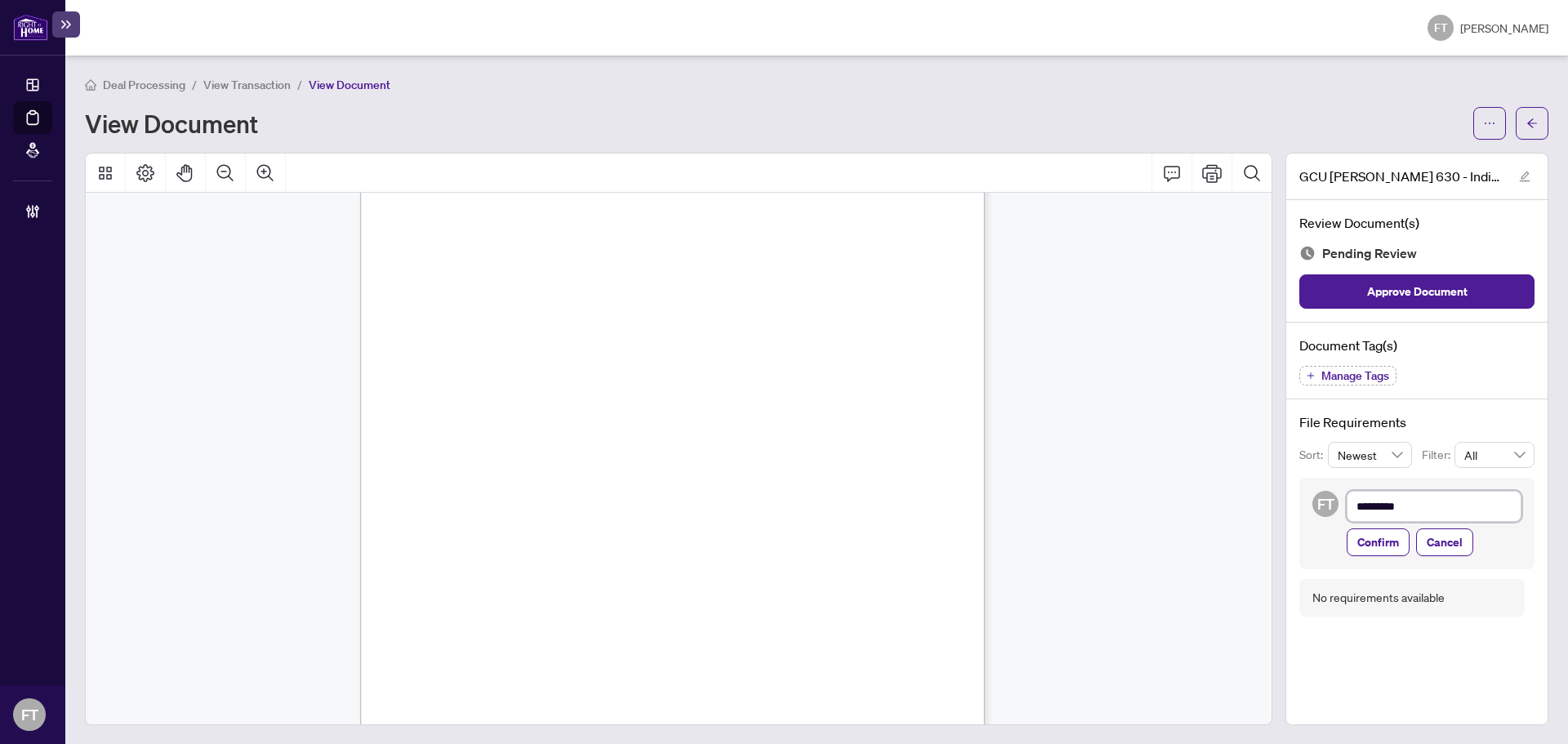 type on "**********" 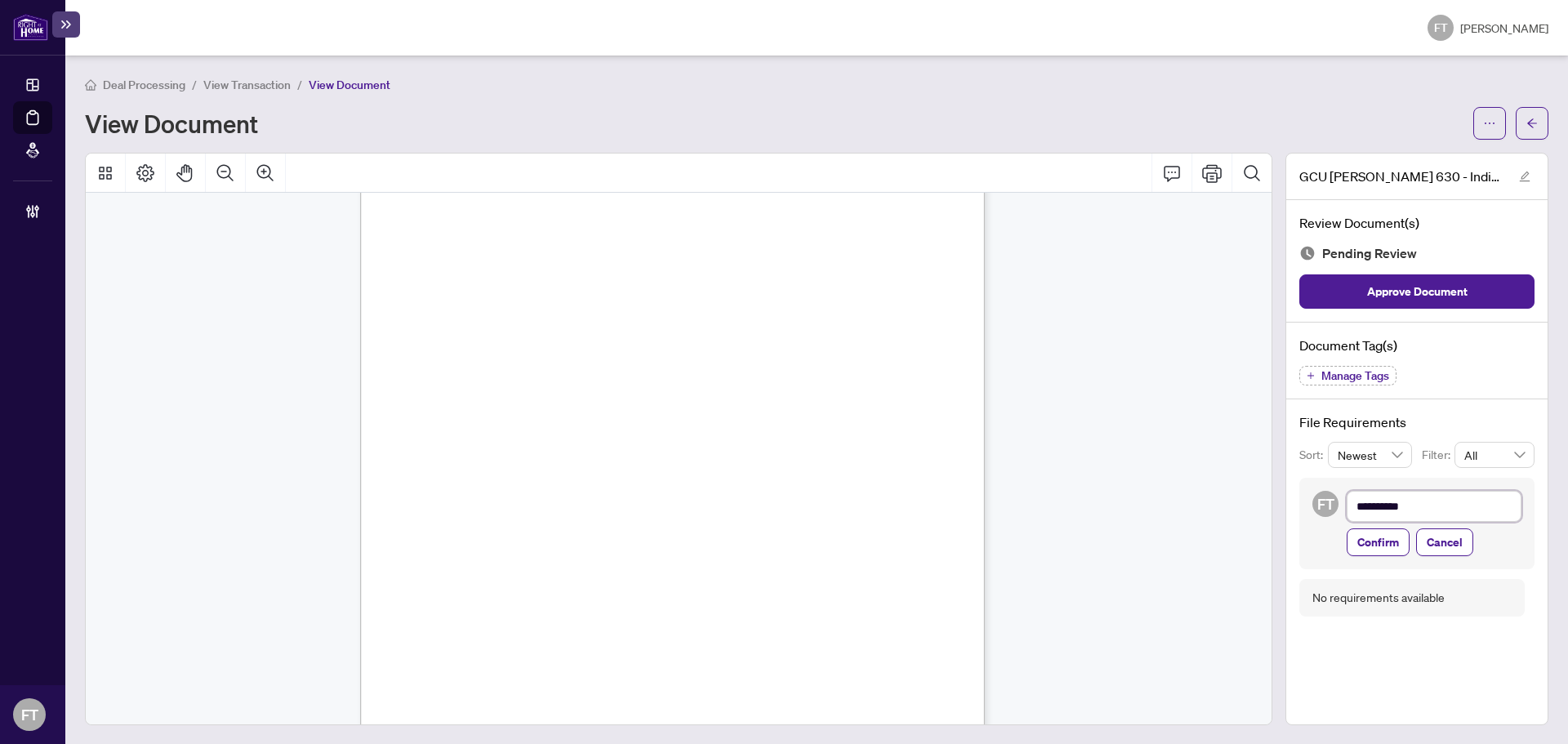type on "**********" 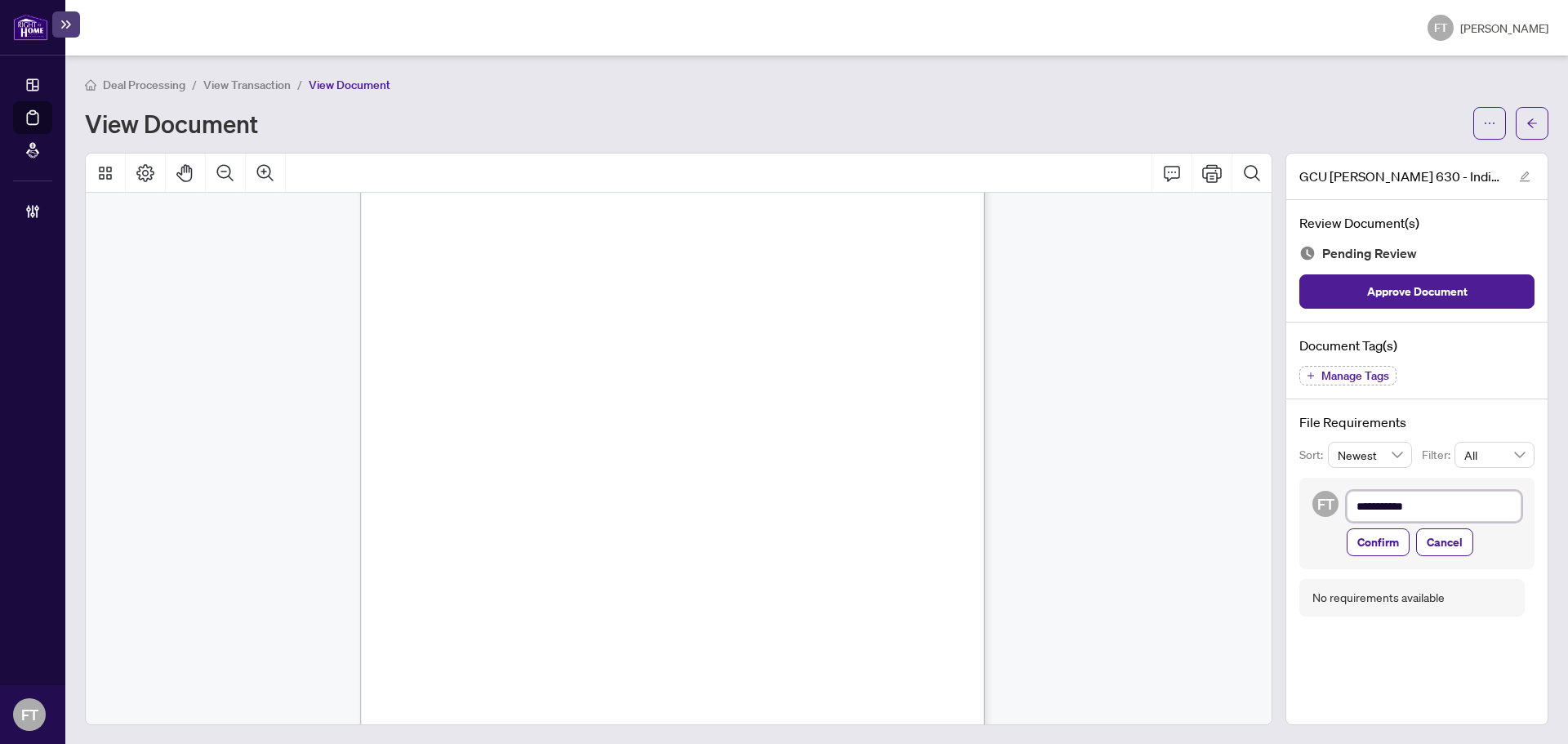 type on "**********" 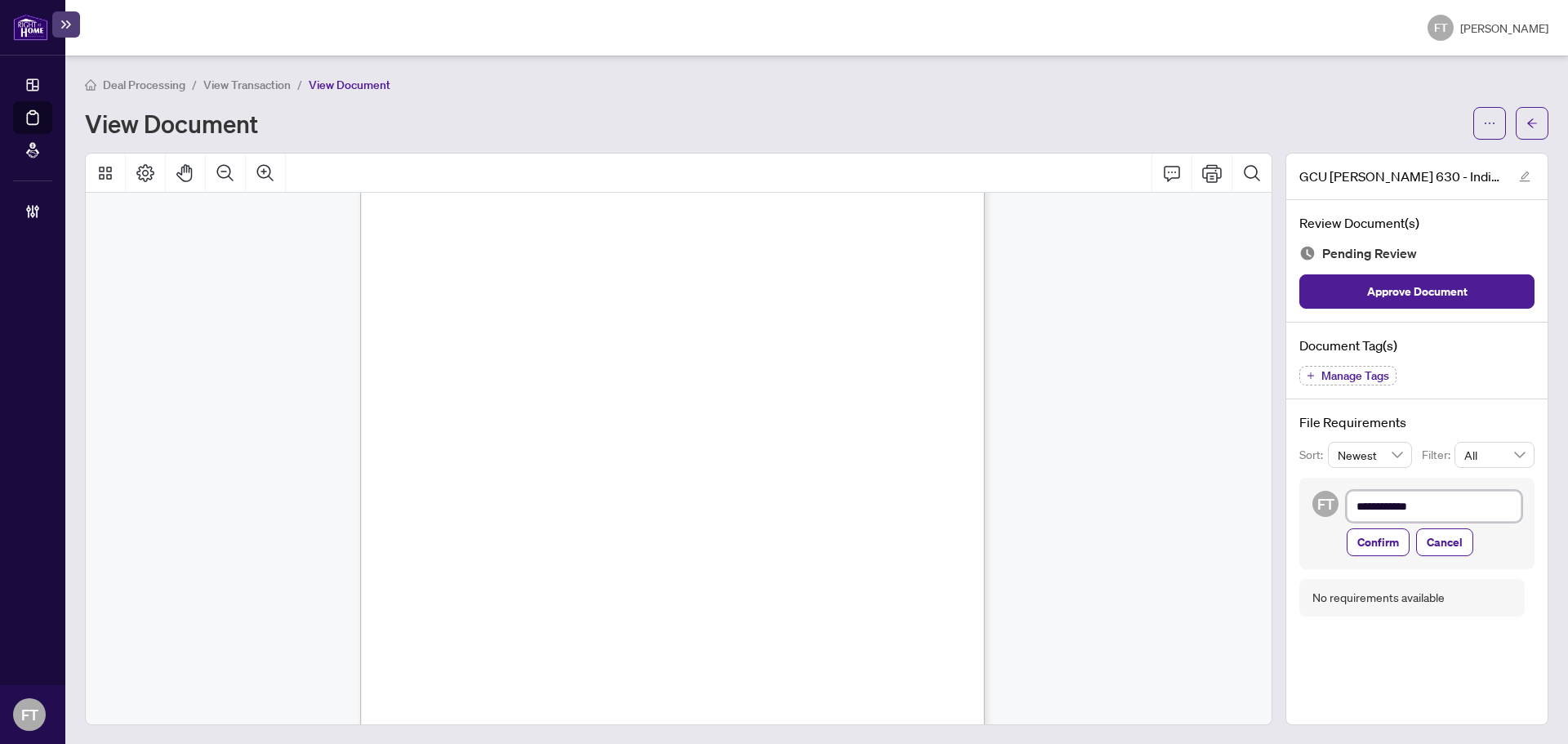 type on "**********" 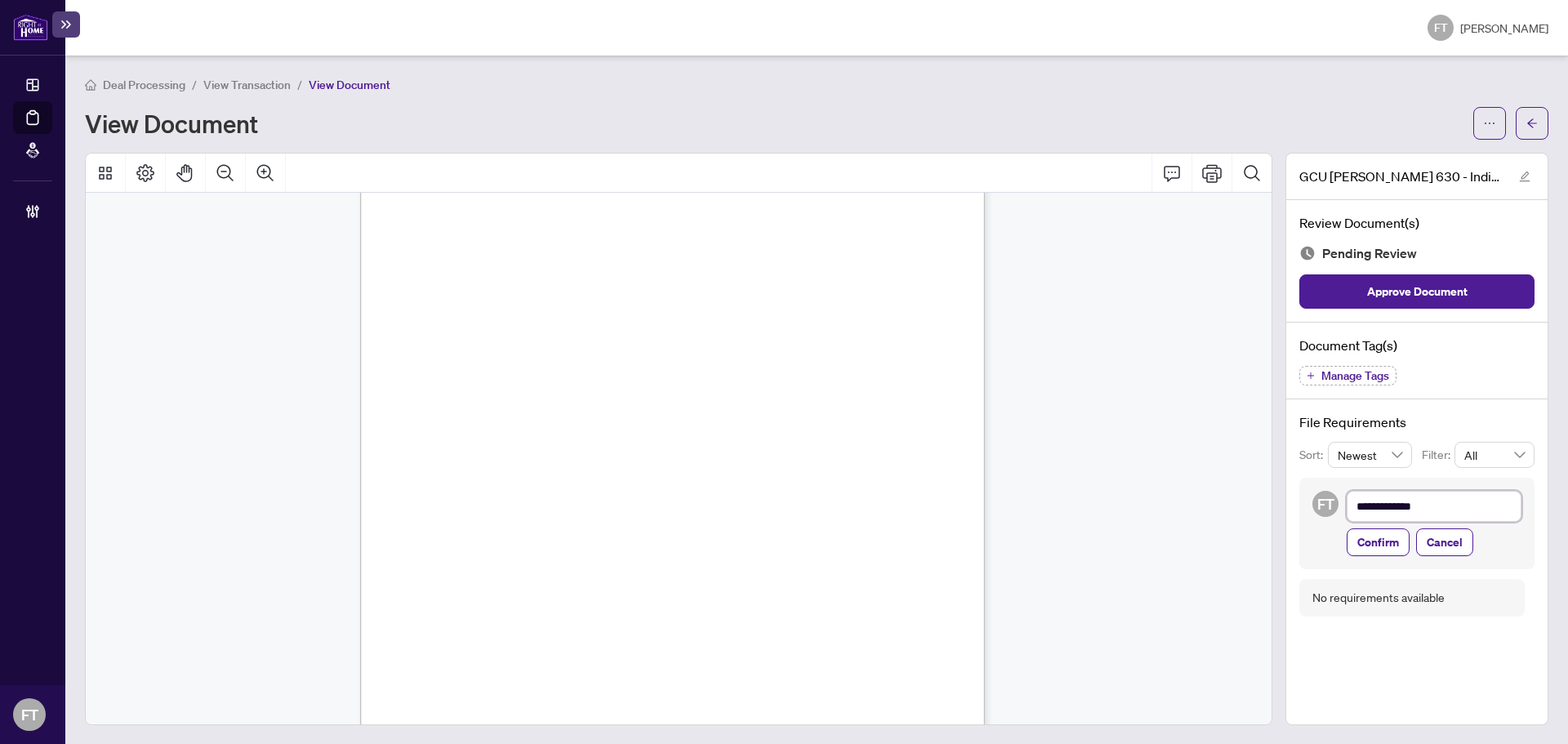 type on "**********" 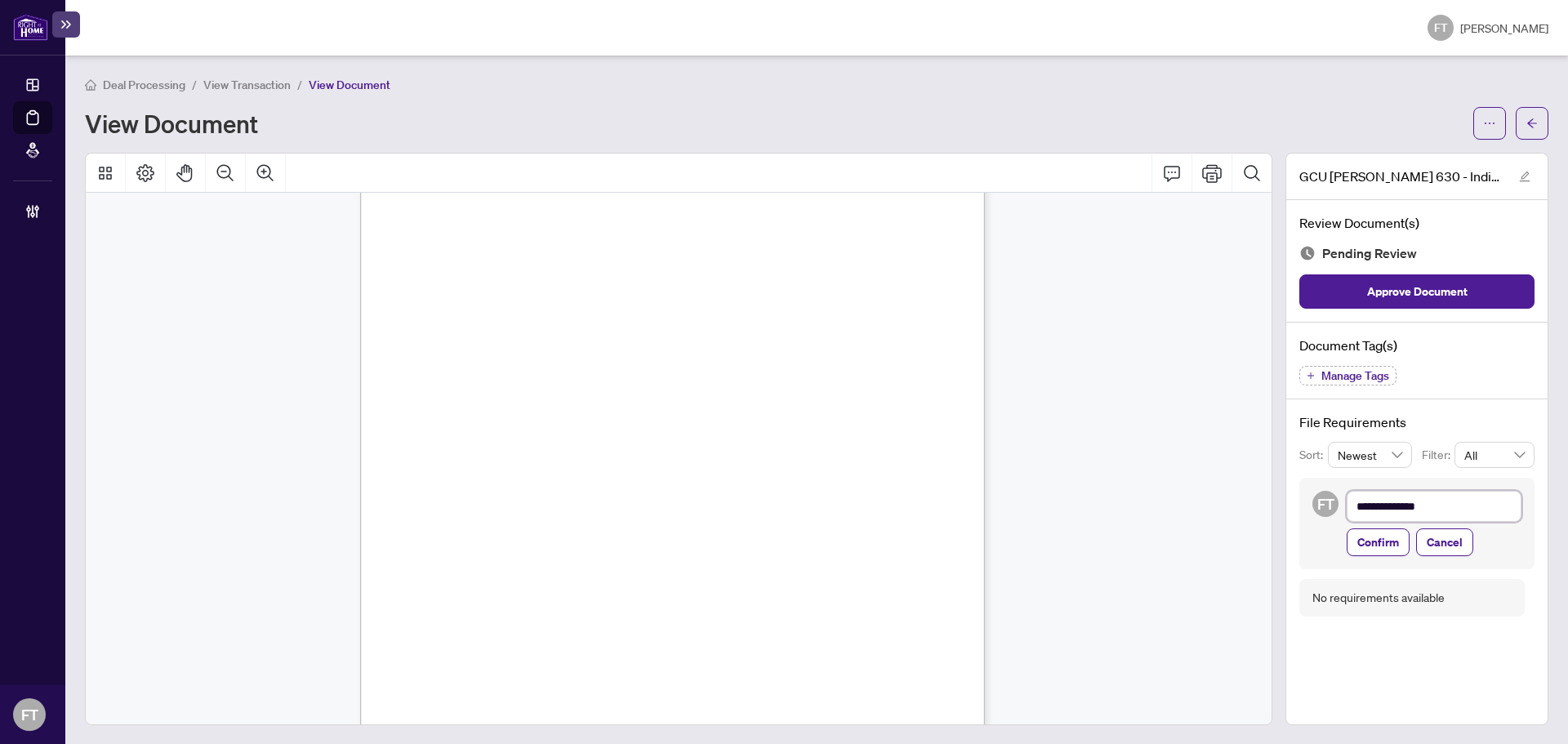 type on "**********" 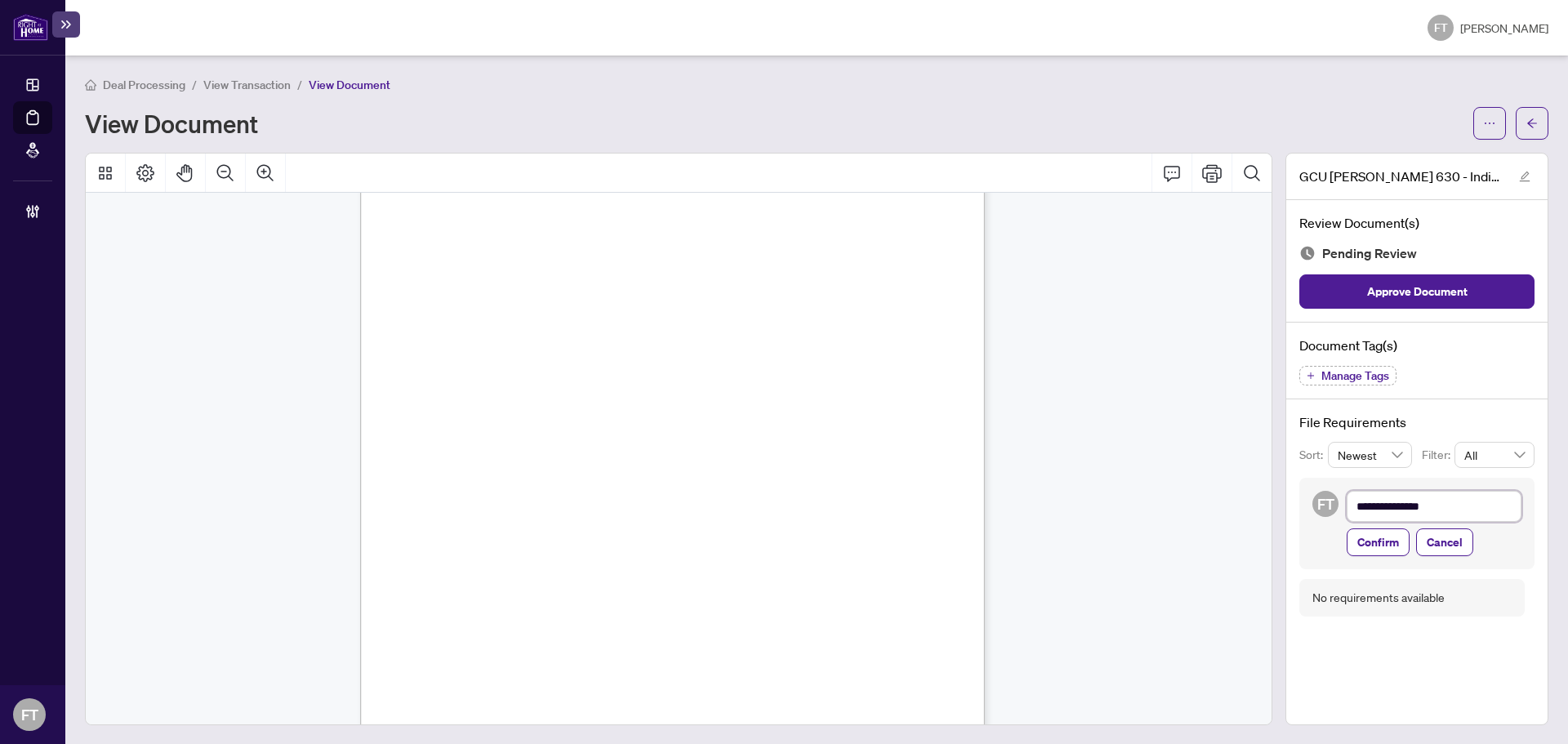 type on "**********" 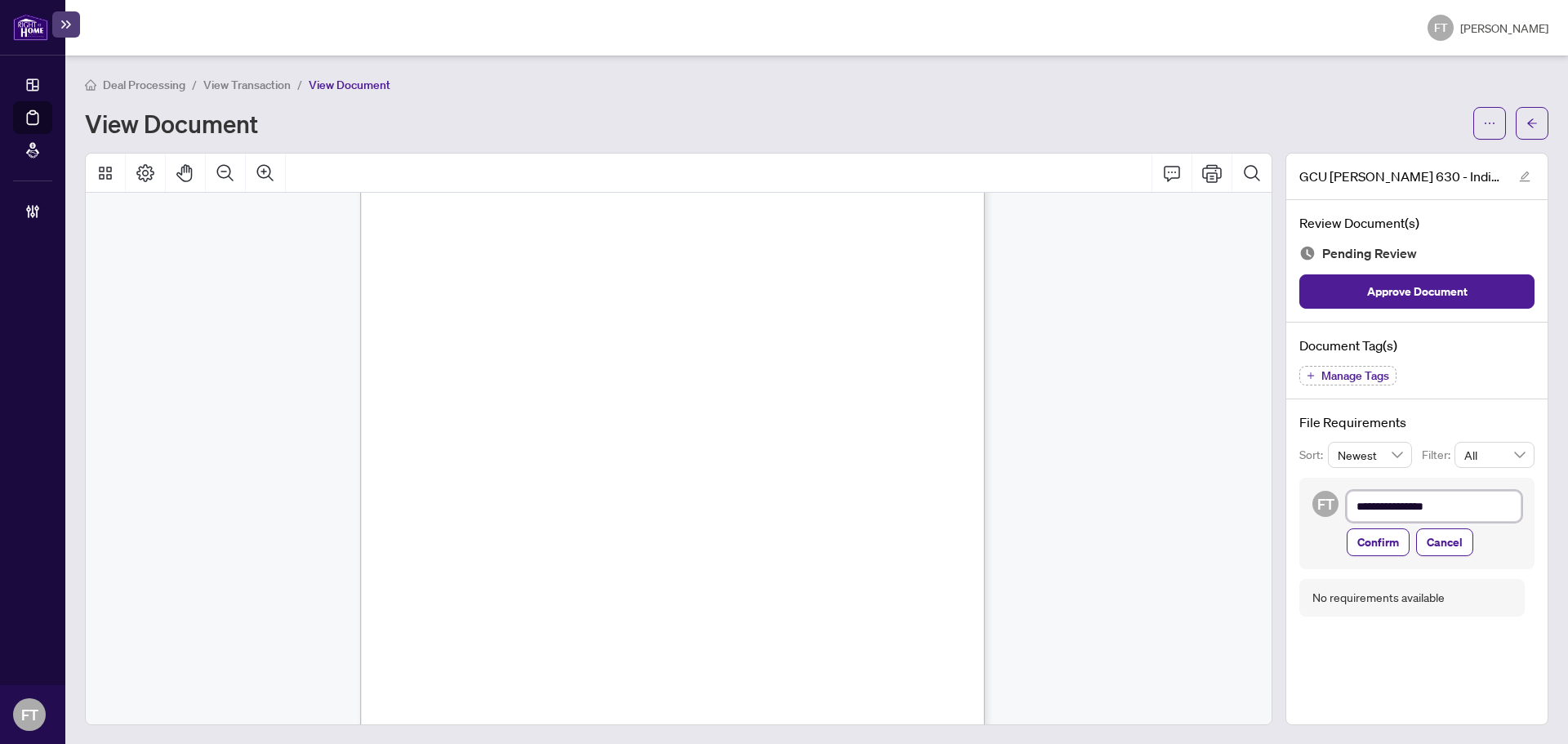 type on "**********" 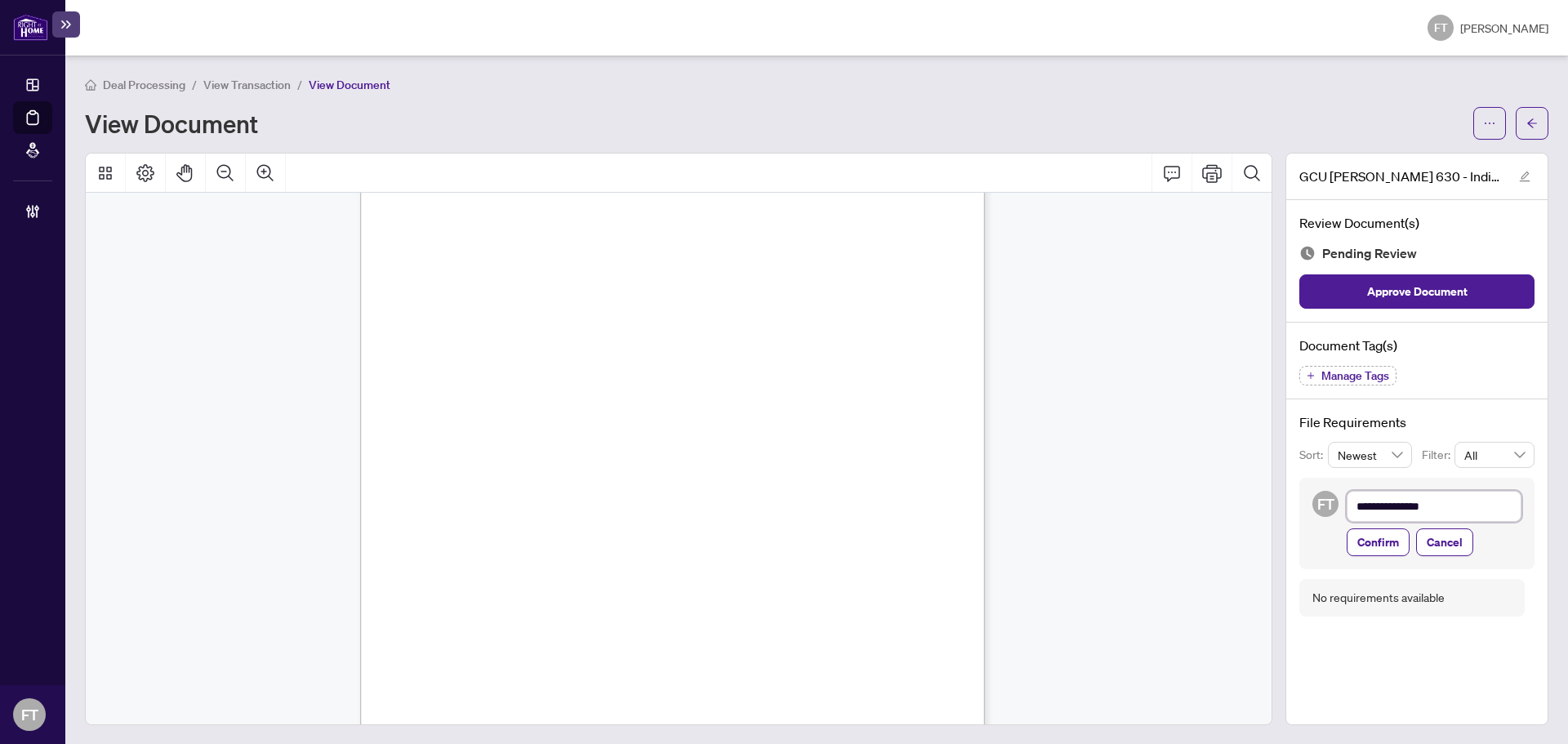 type on "**********" 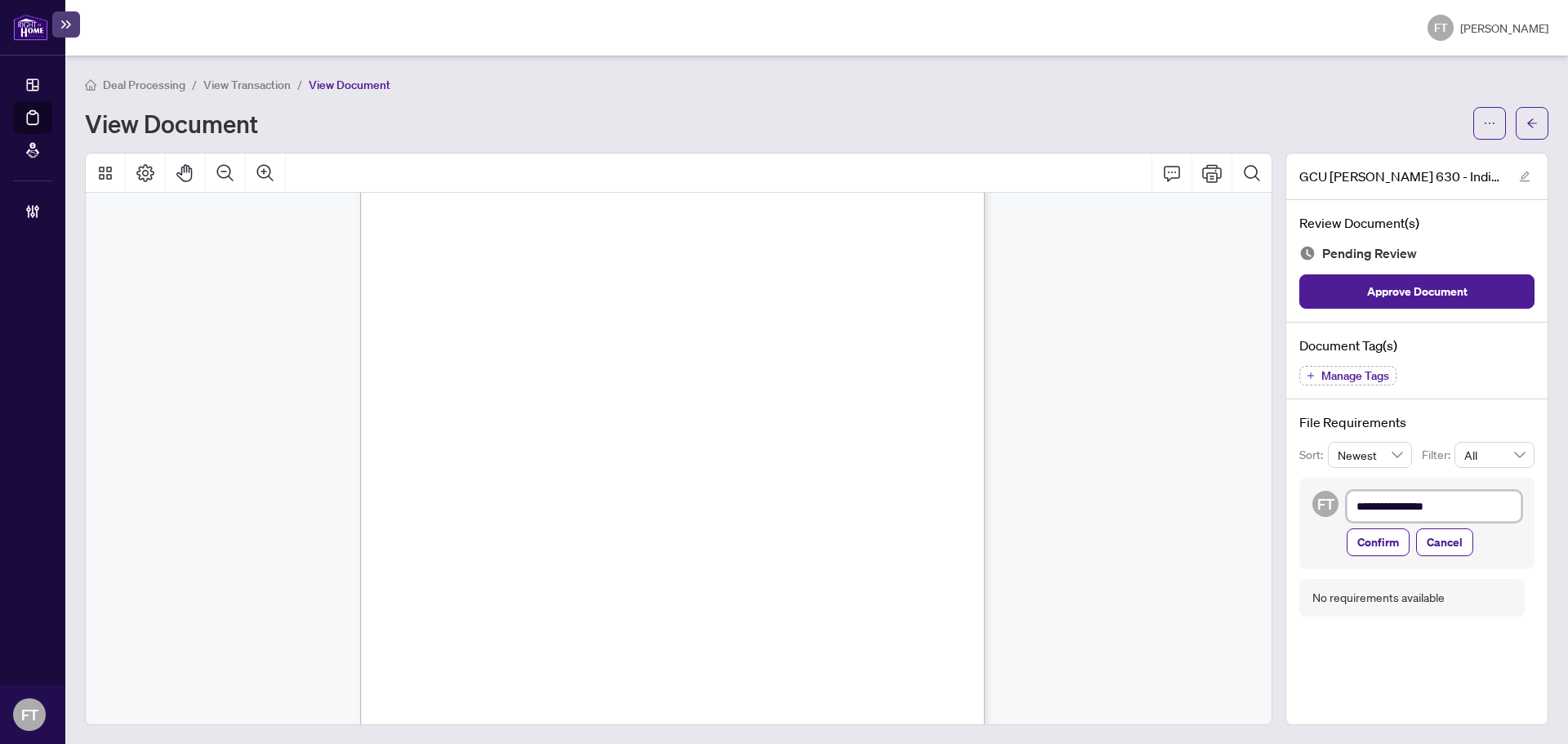 type on "**********" 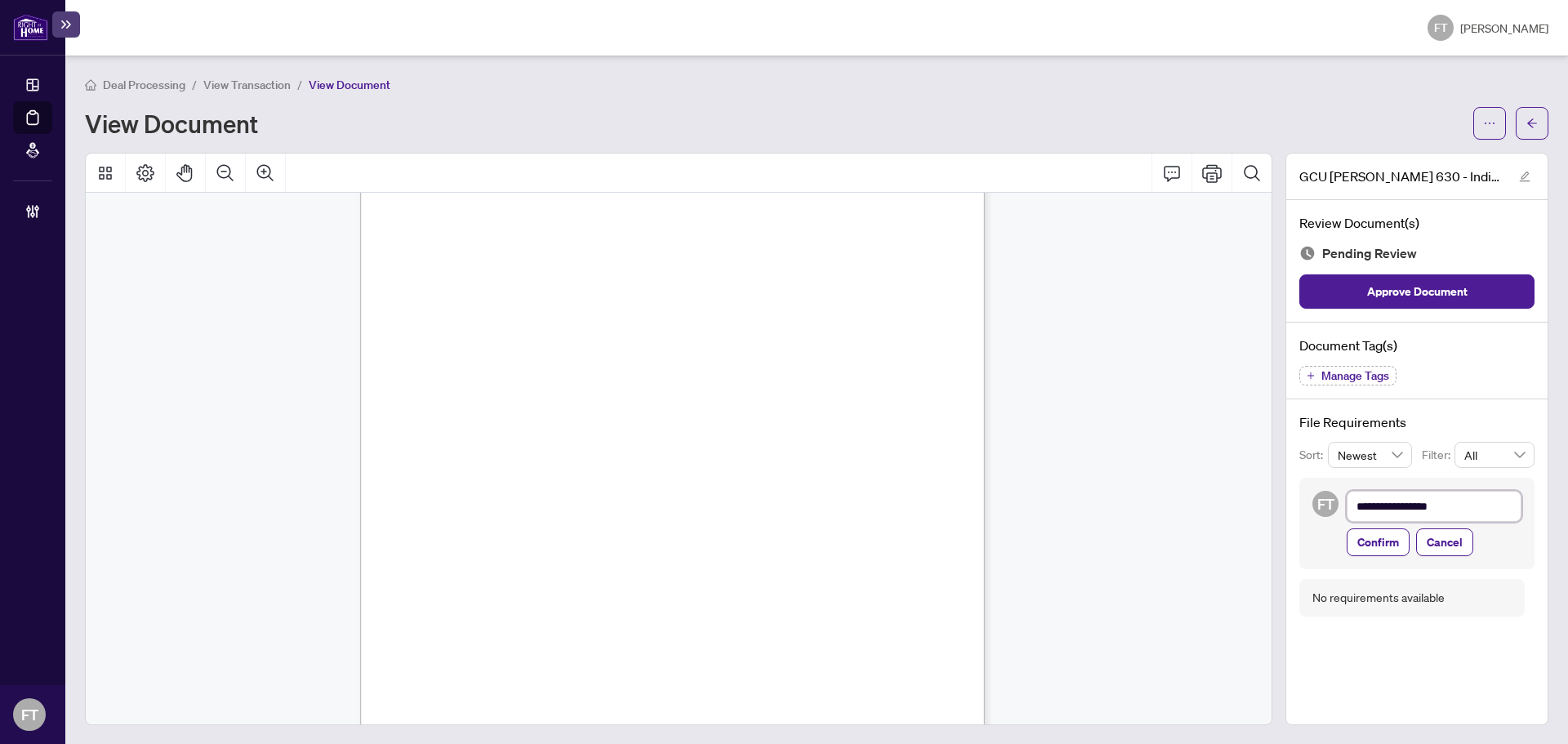 type on "**********" 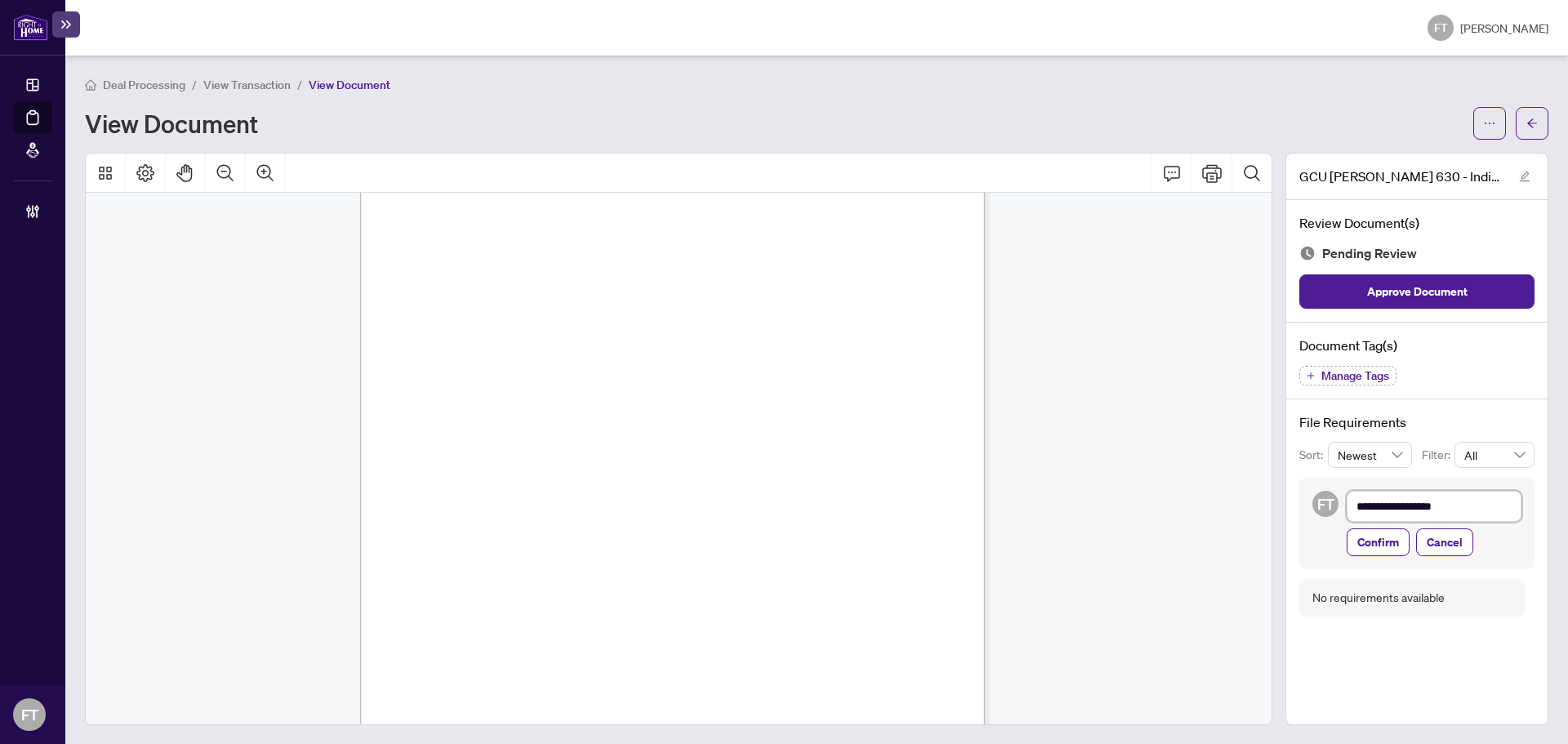 type on "**********" 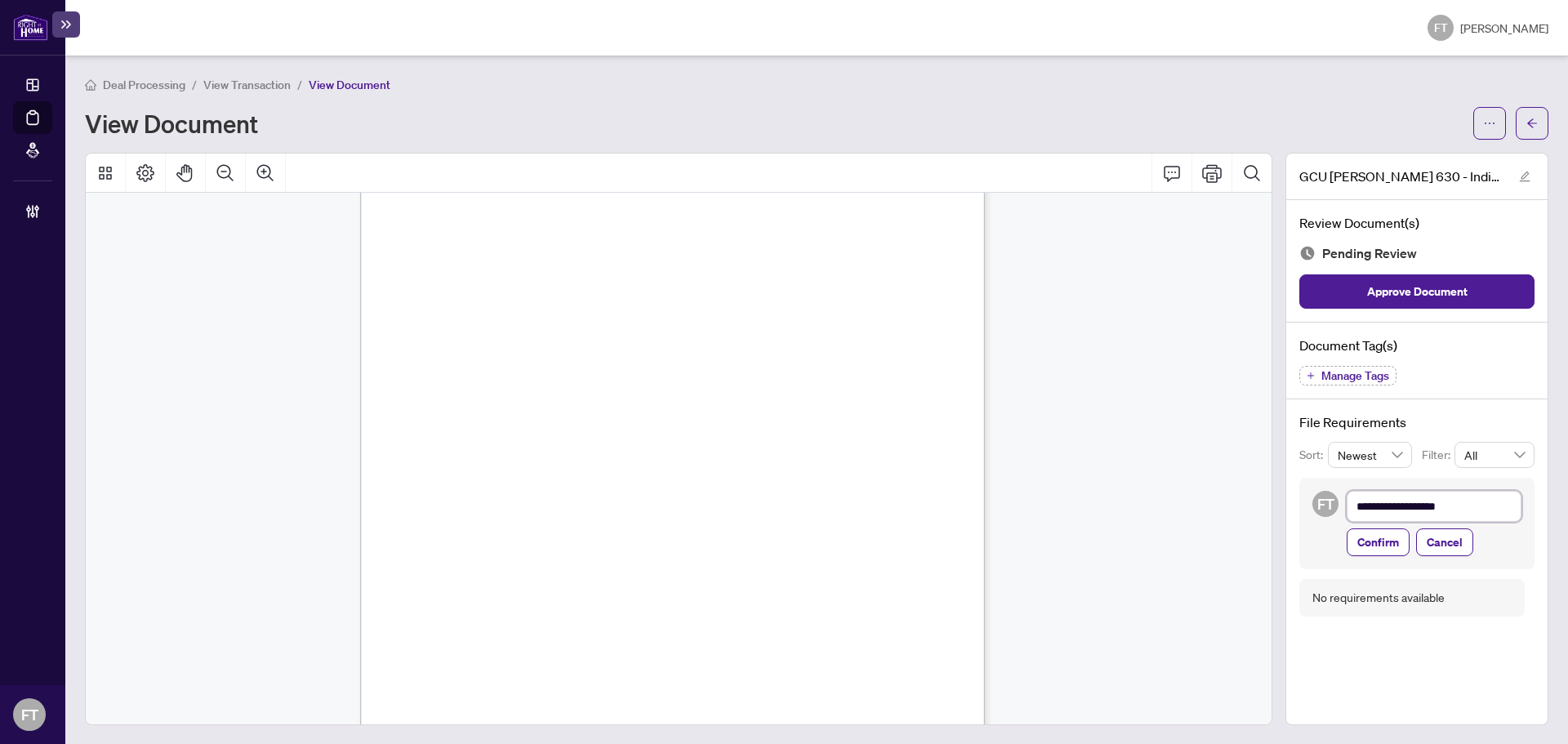 type on "**********" 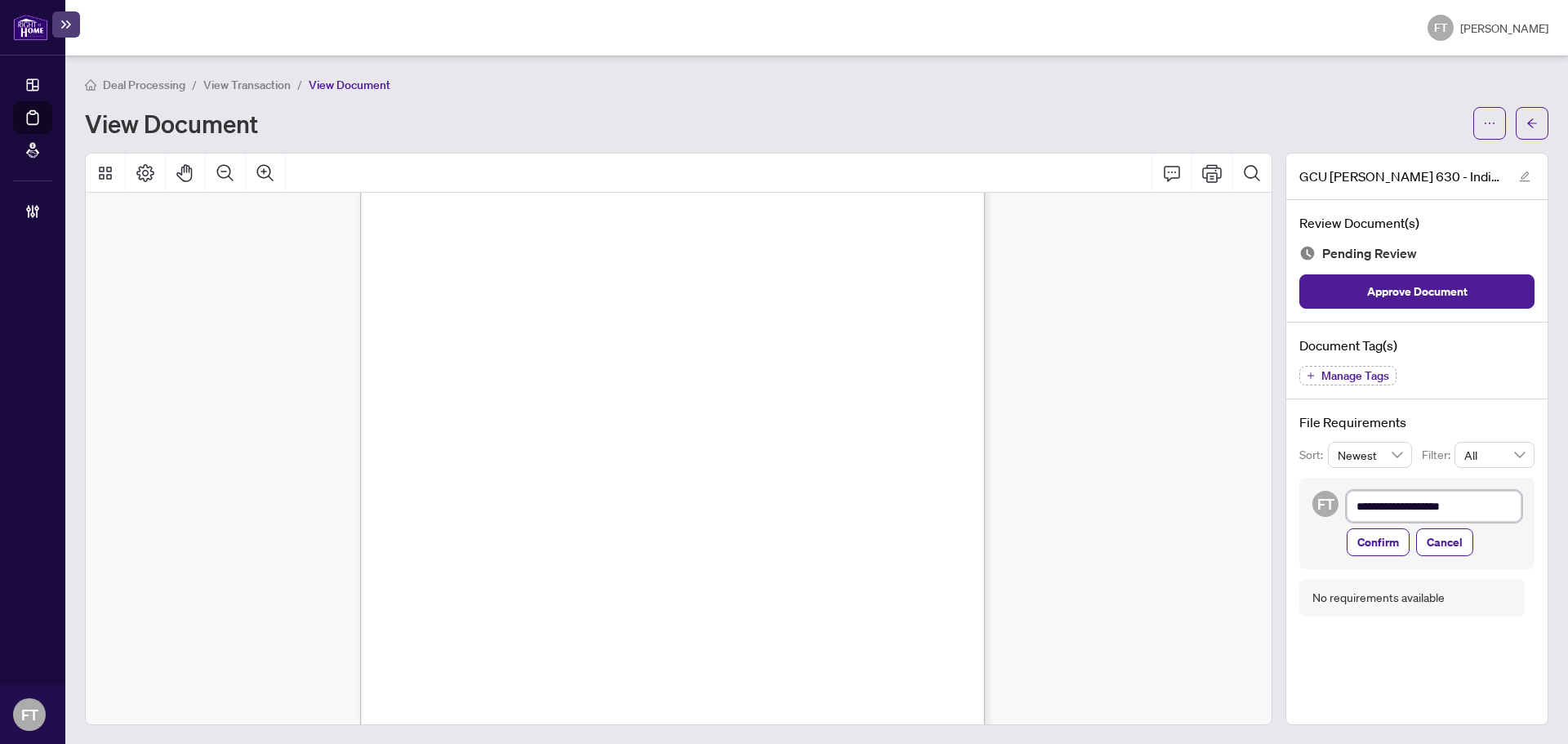 type on "**********" 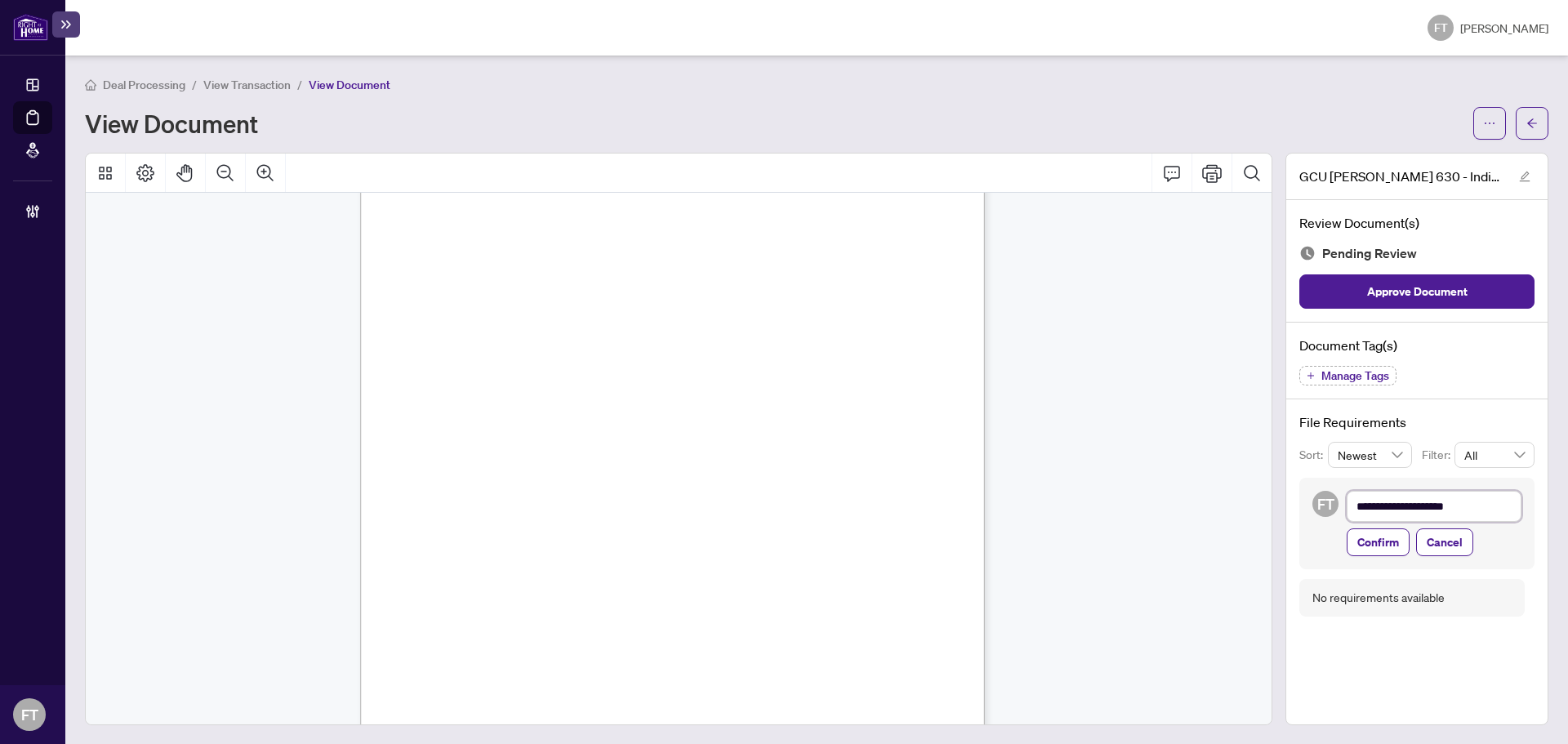 type on "**********" 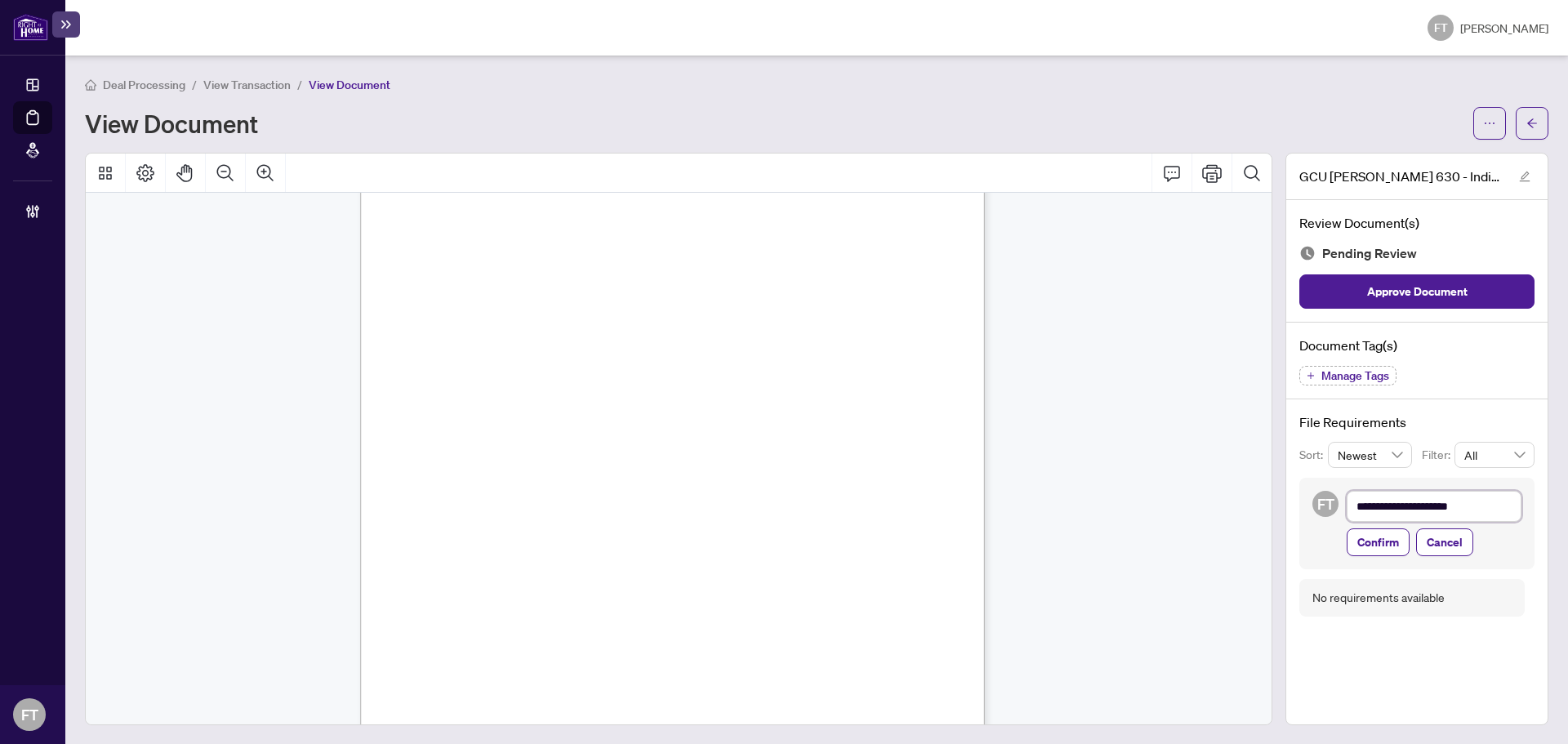 type on "**********" 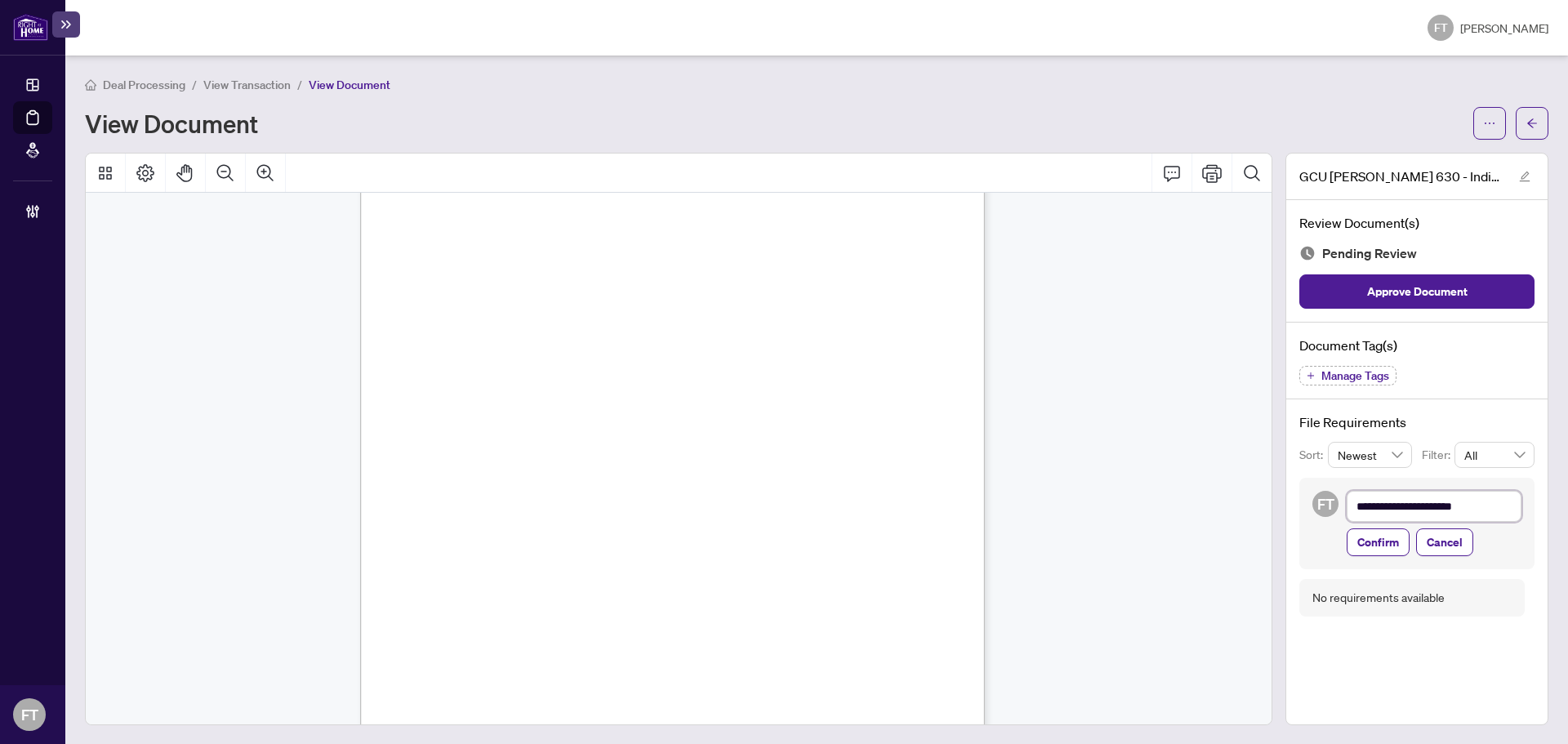 type on "**********" 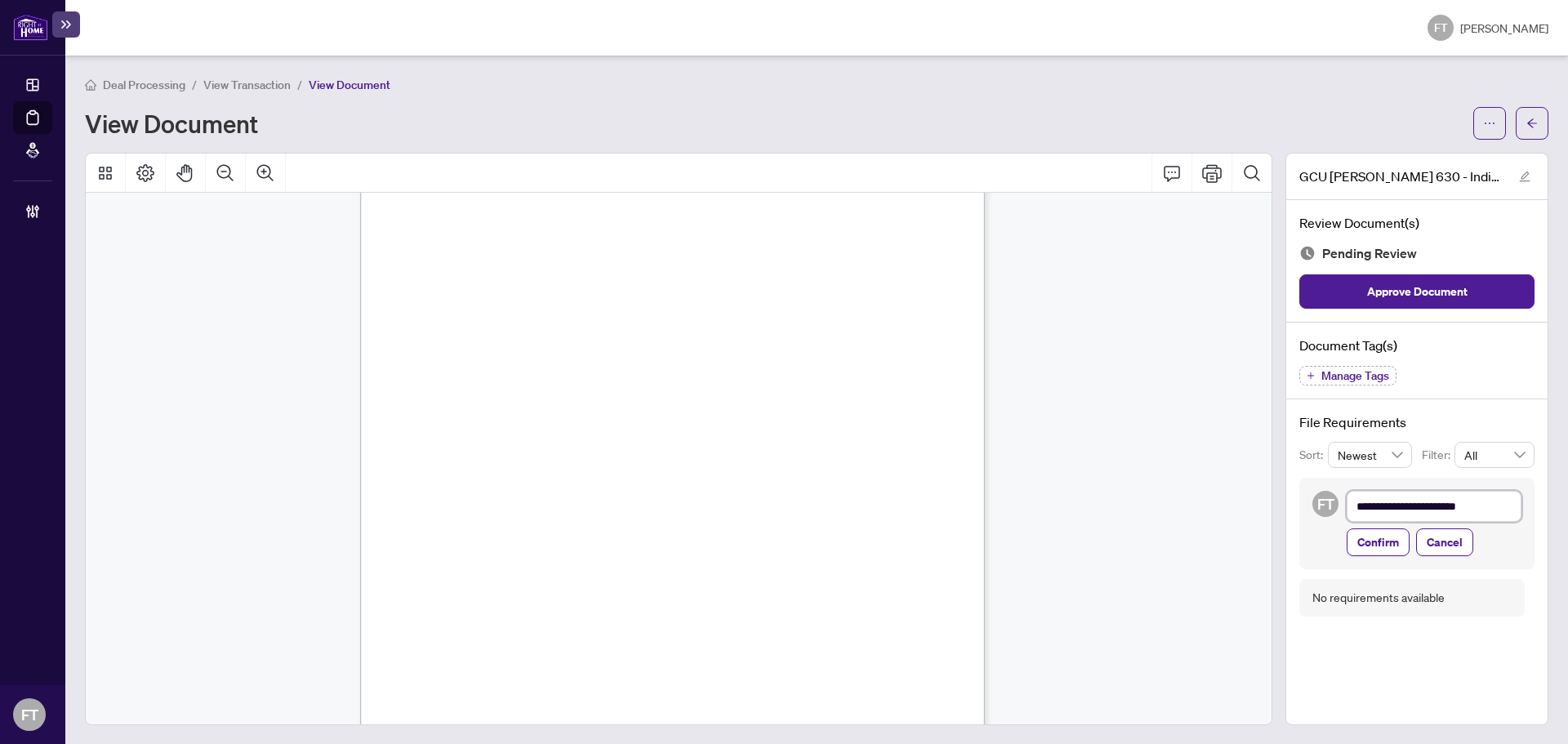 type on "**********" 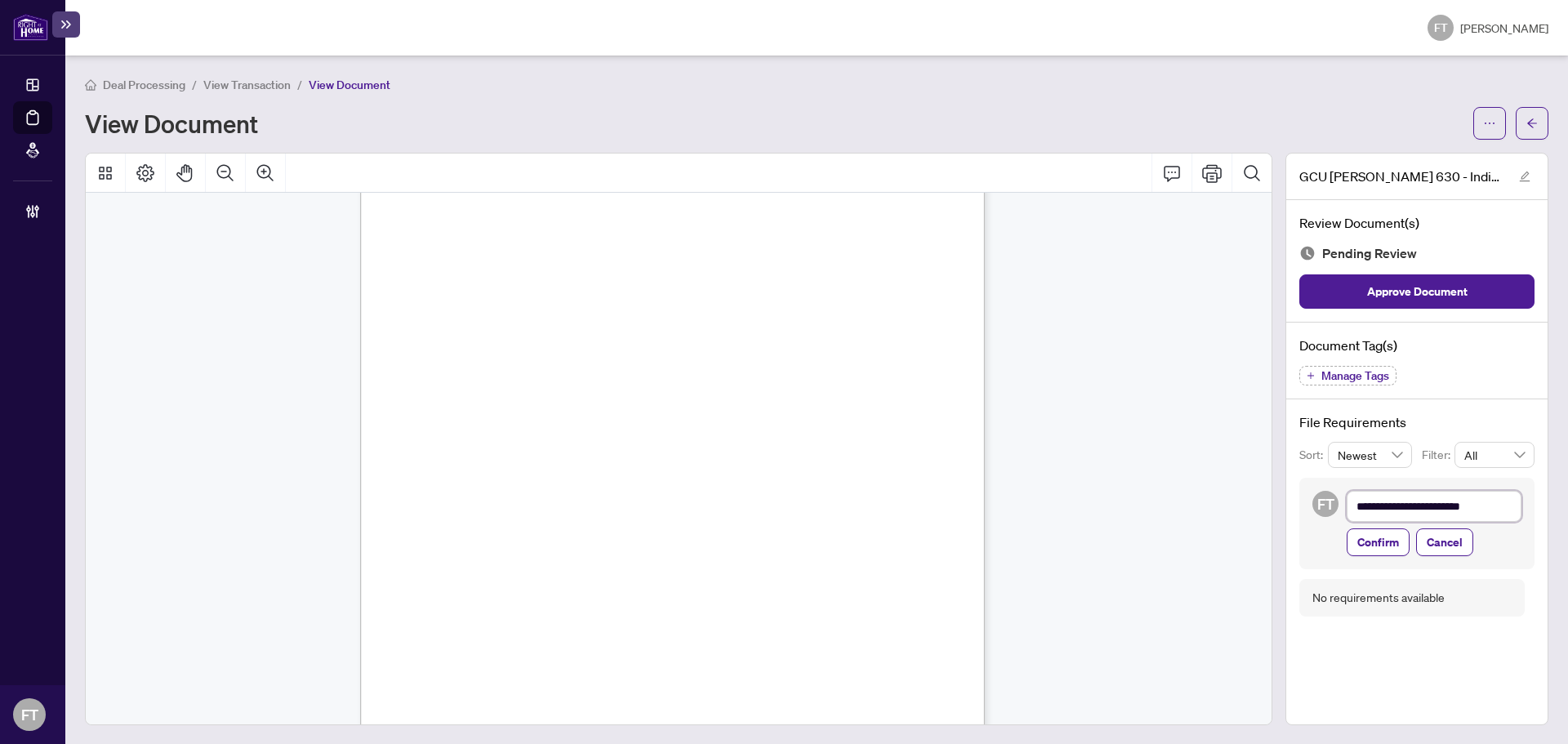 type on "**********" 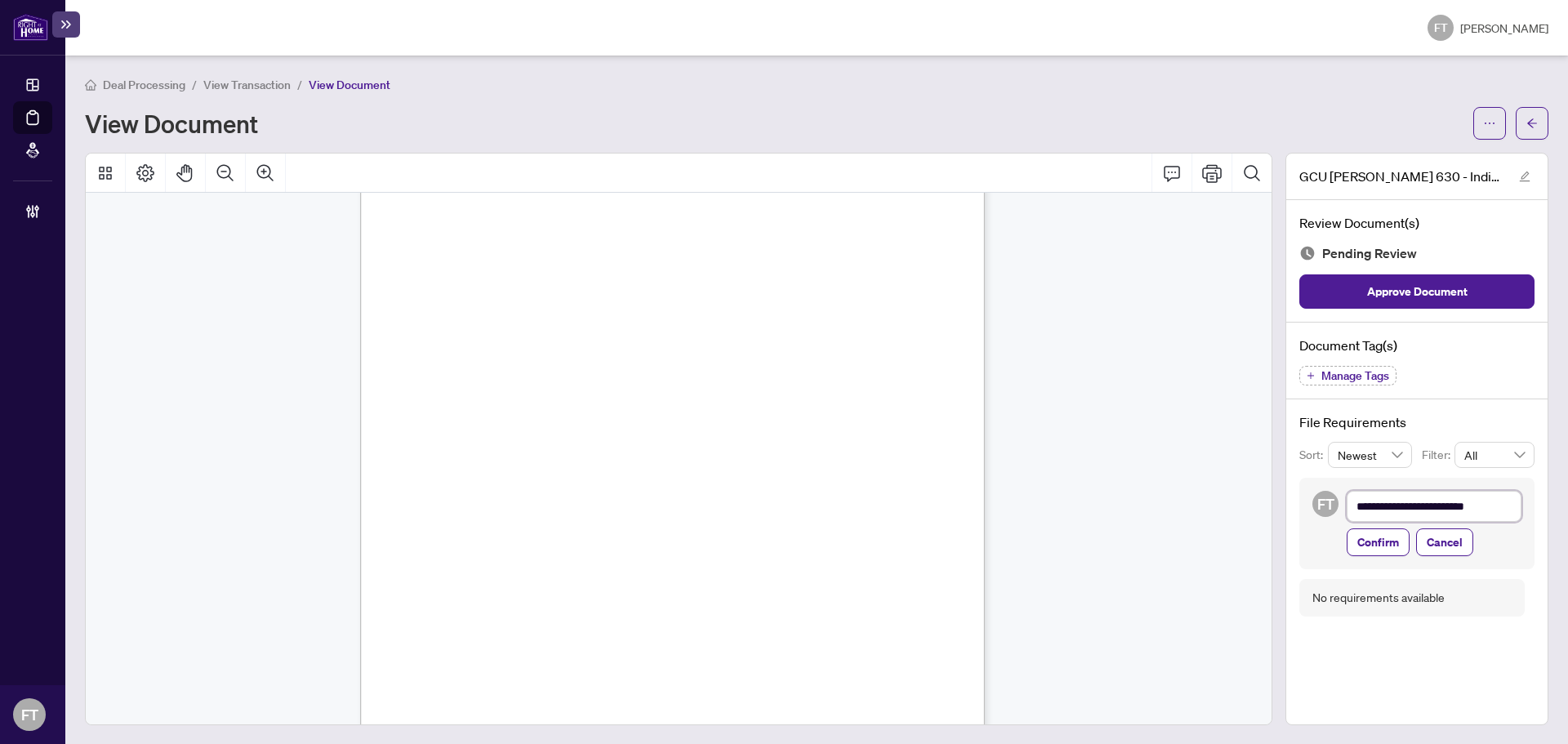 type on "**********" 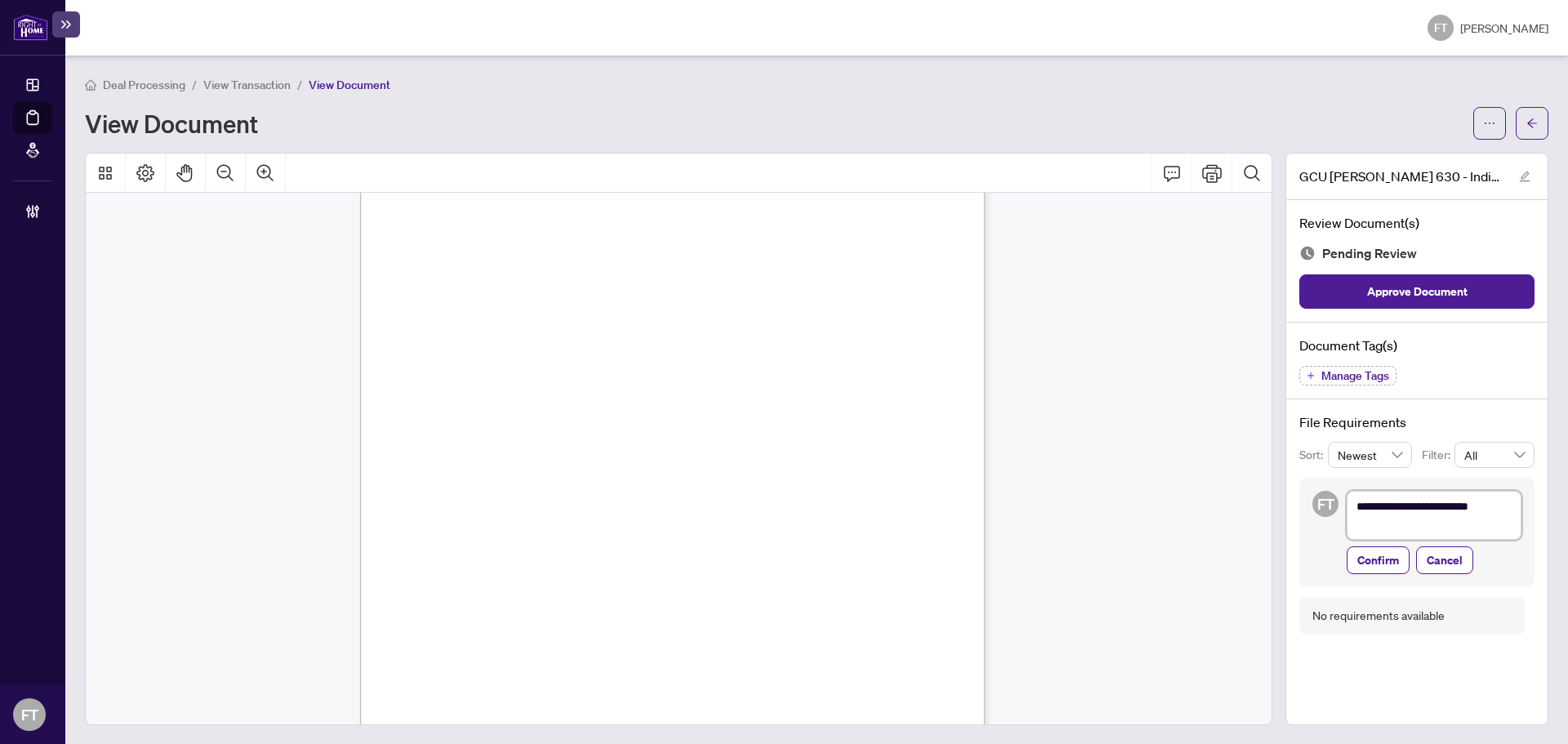 type on "**********" 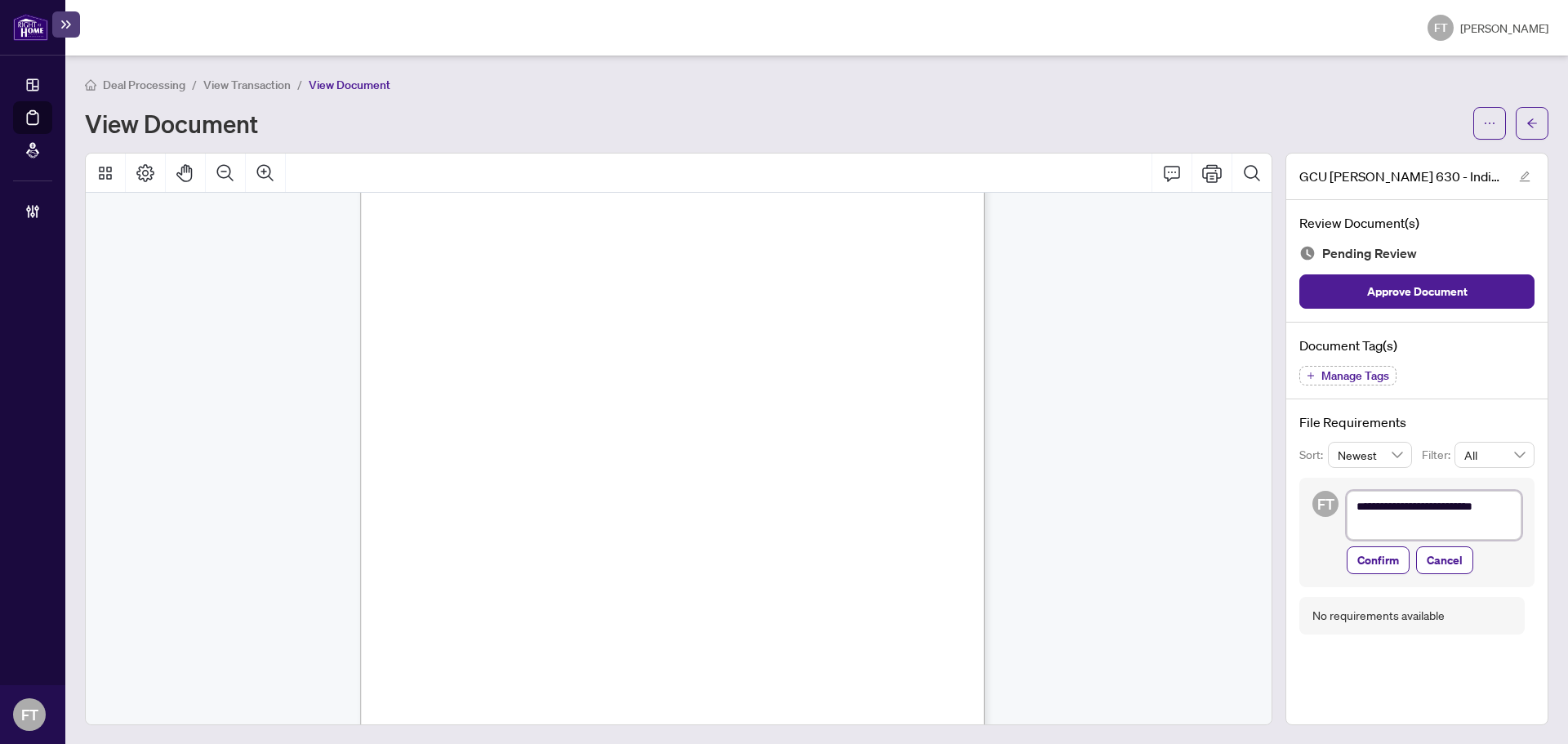 type on "**********" 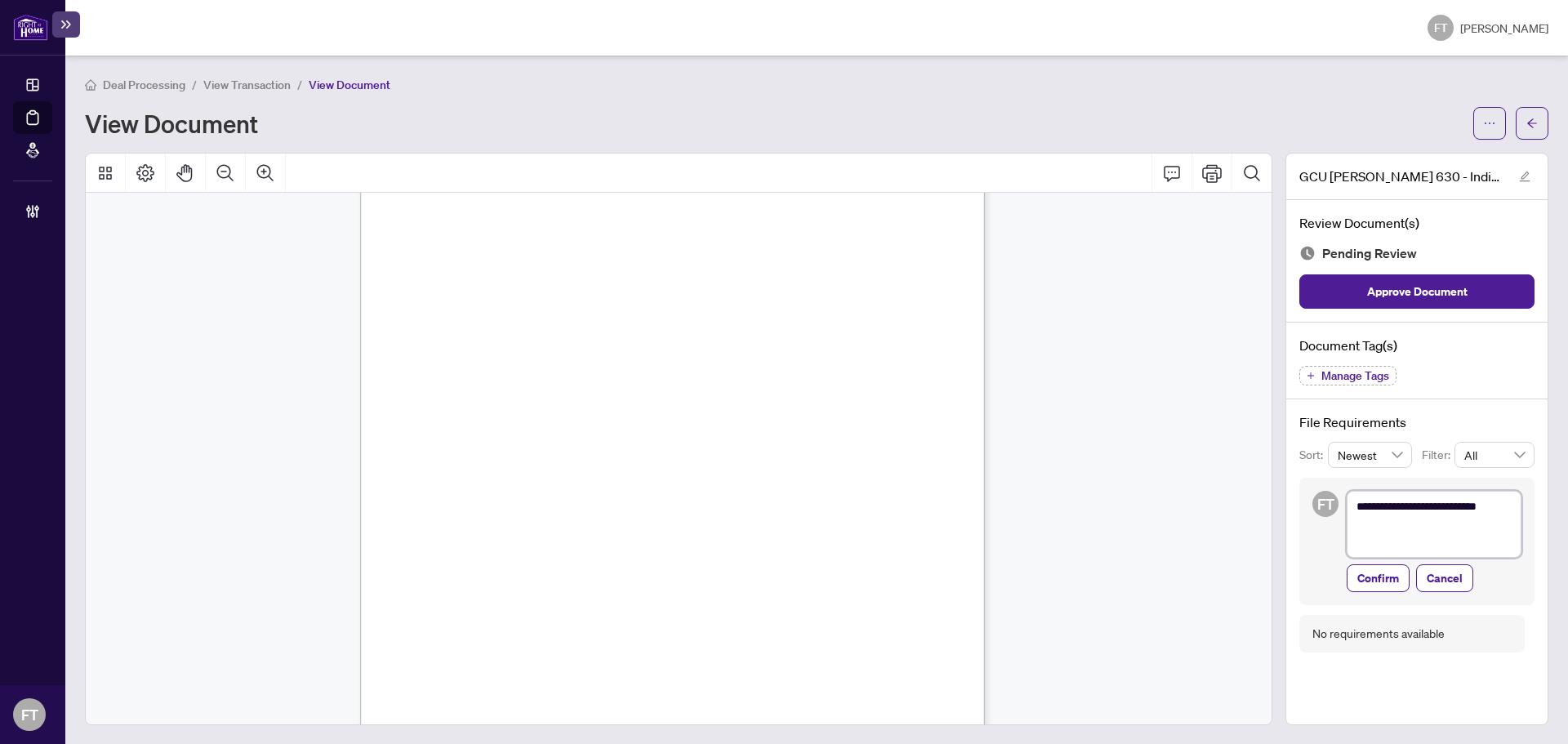 type on "**********" 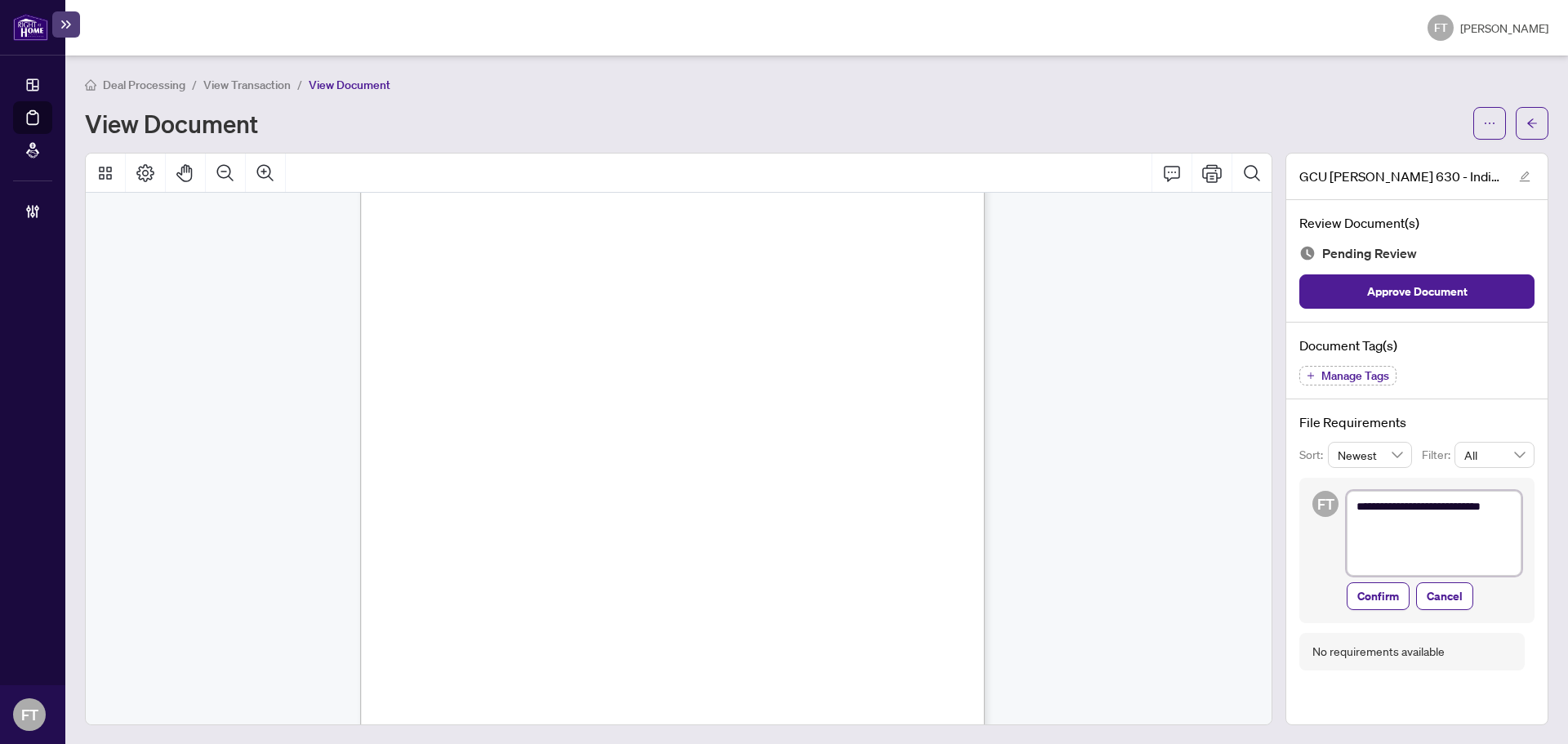type on "**********" 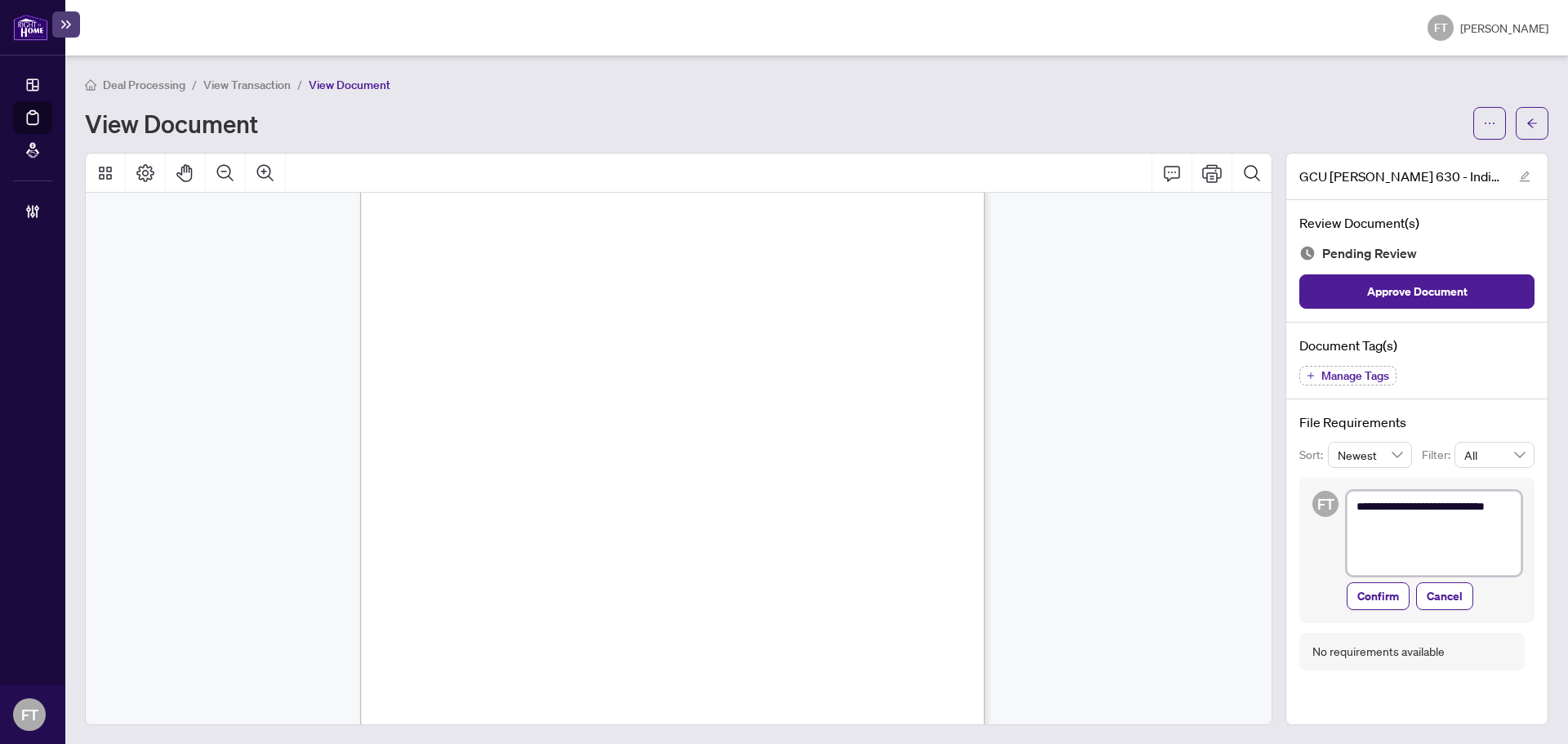 type on "**********" 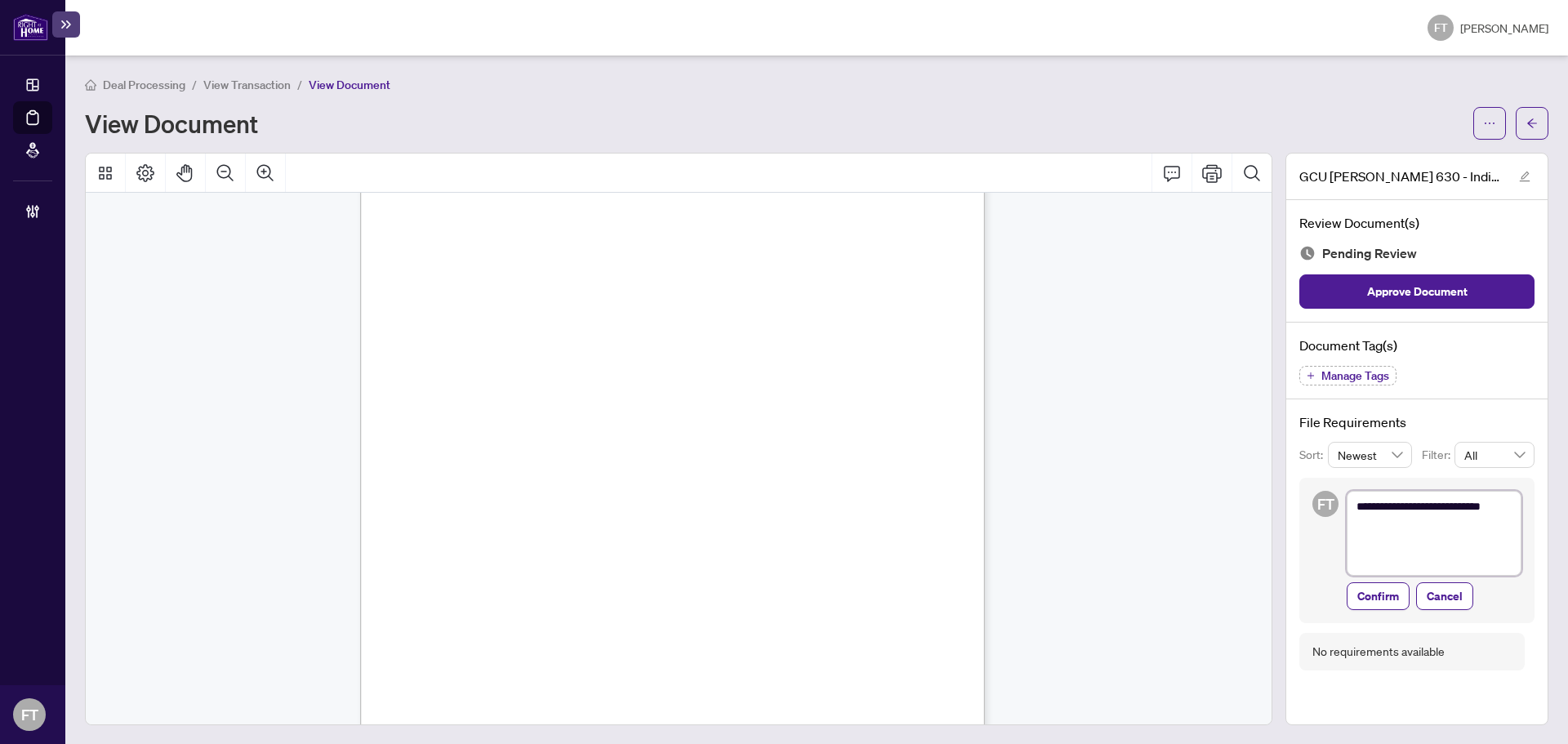type on "**********" 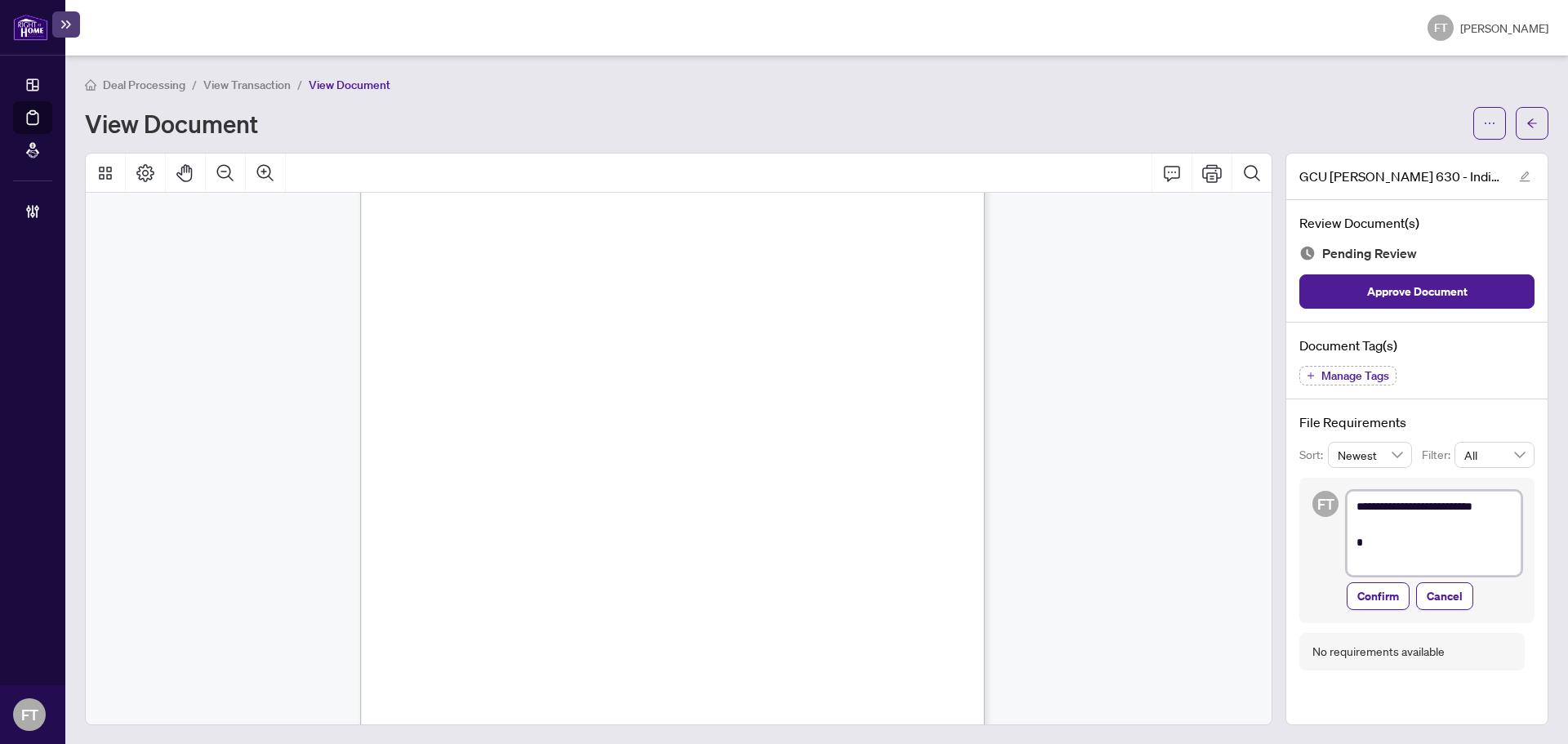 type on "**********" 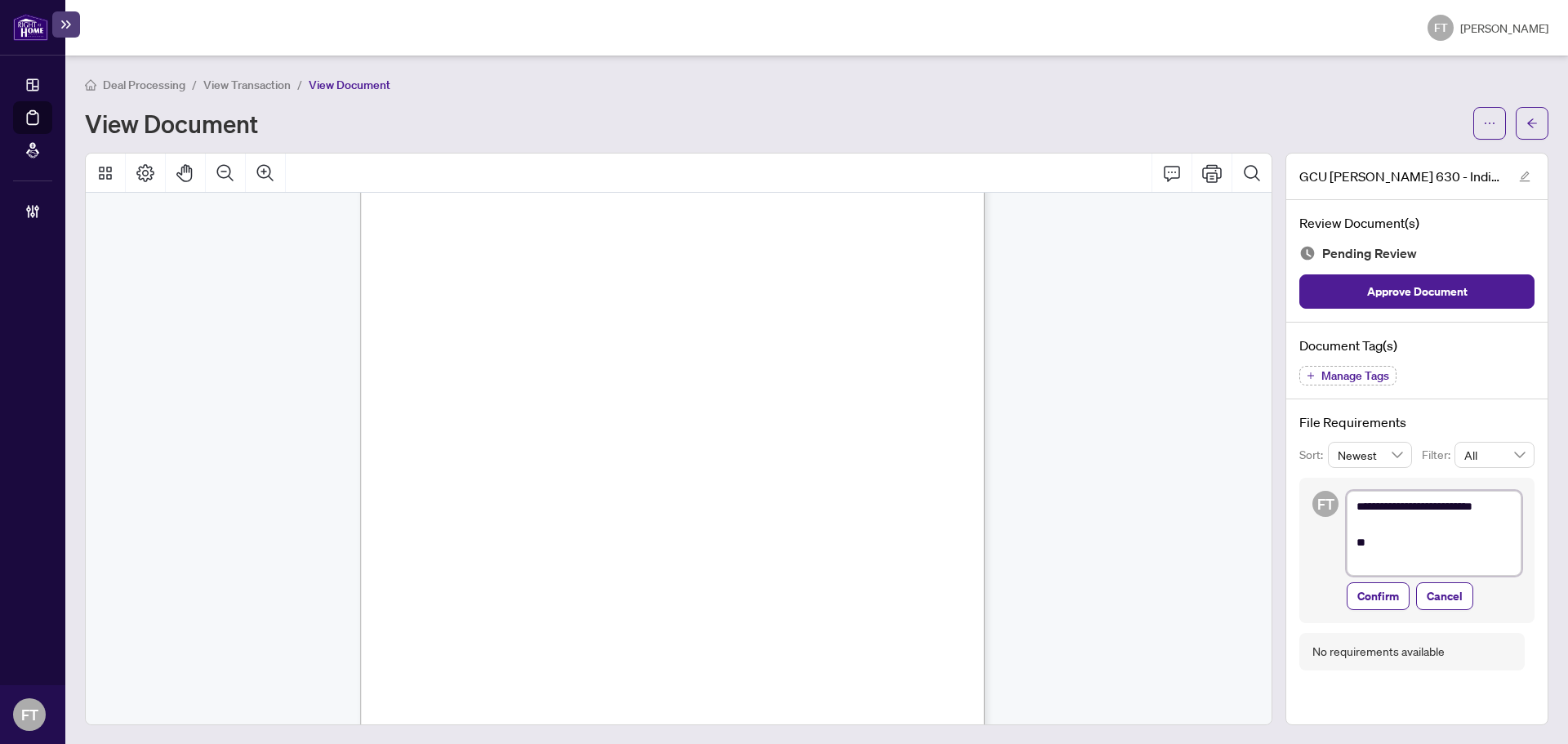 type on "**********" 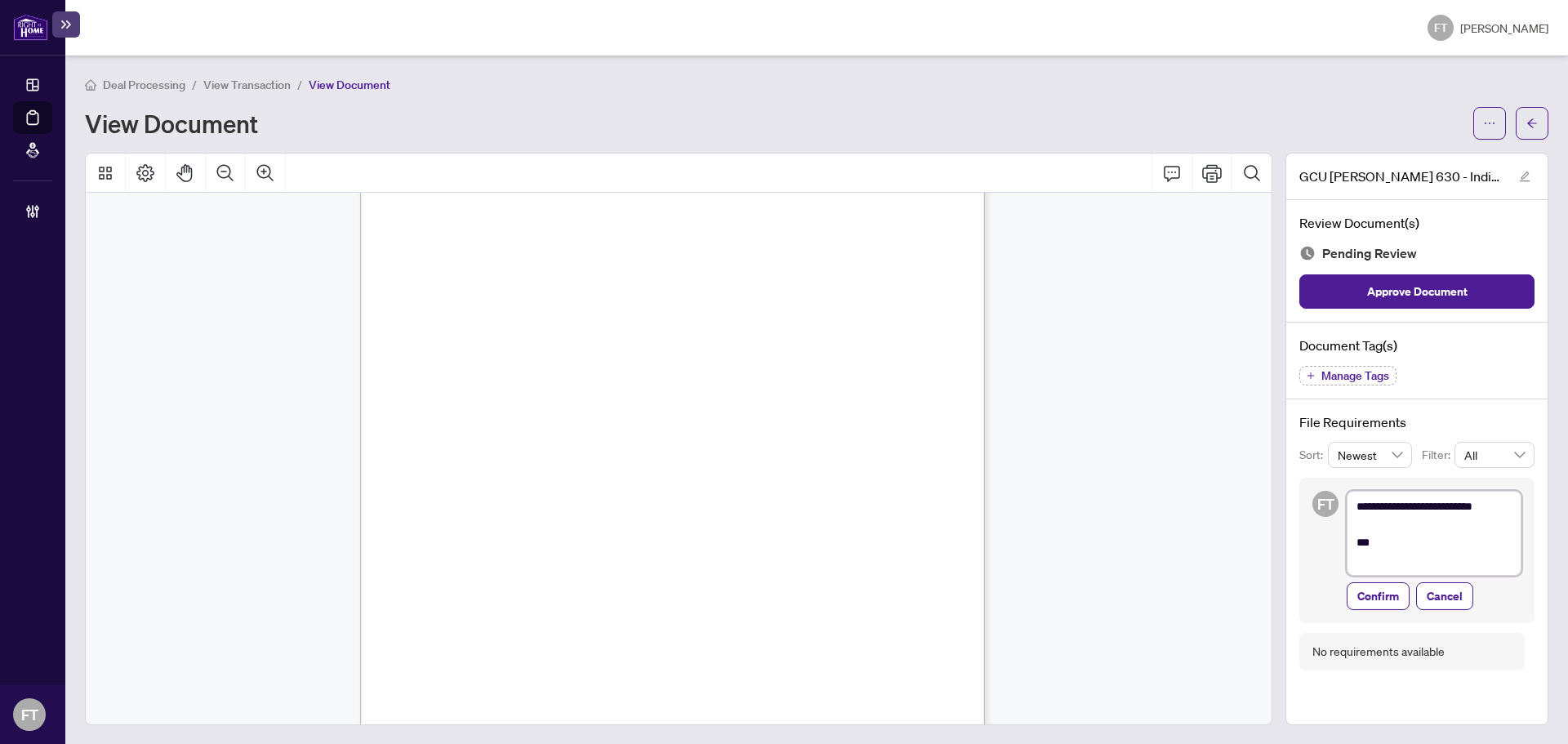 type on "**********" 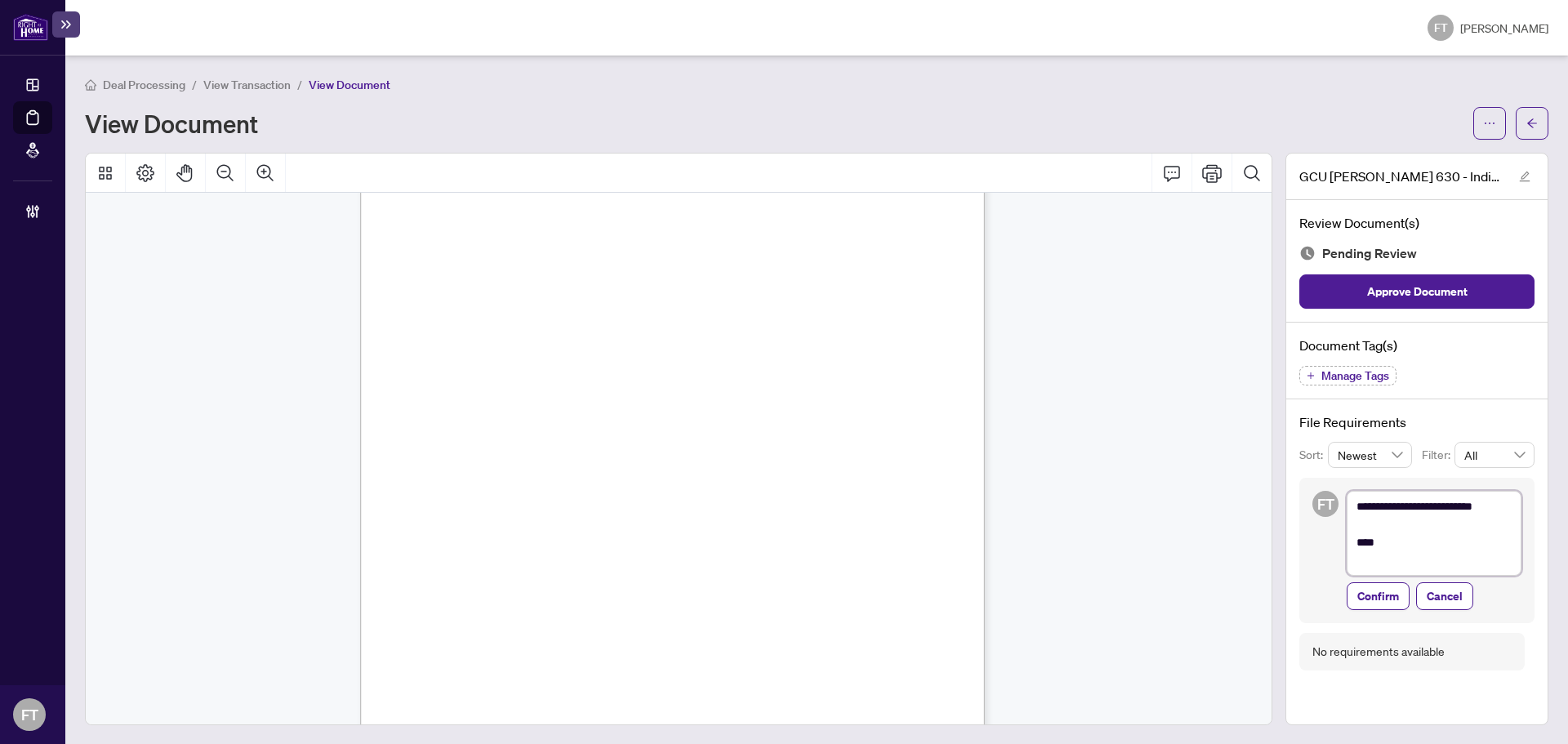 type on "**********" 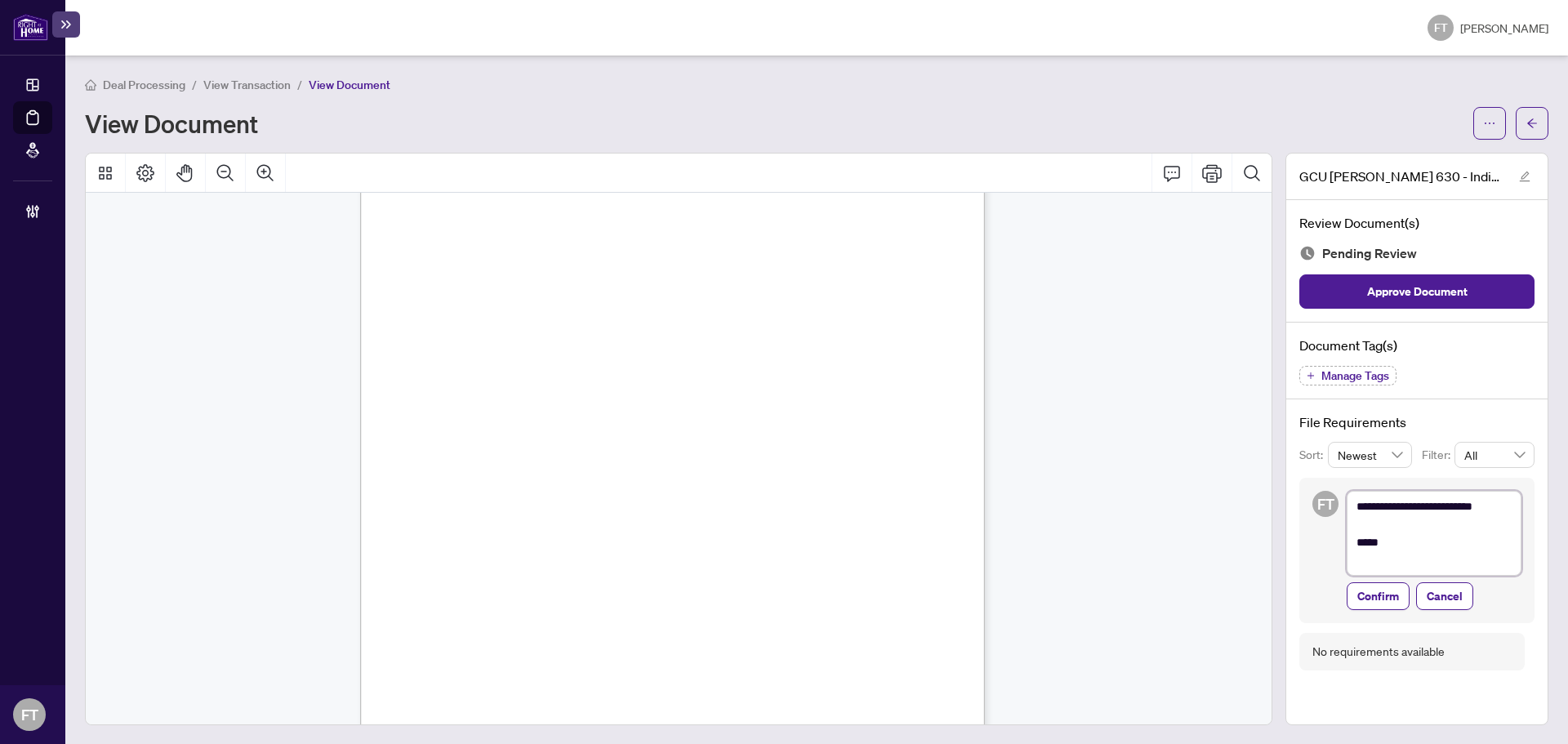 type on "**********" 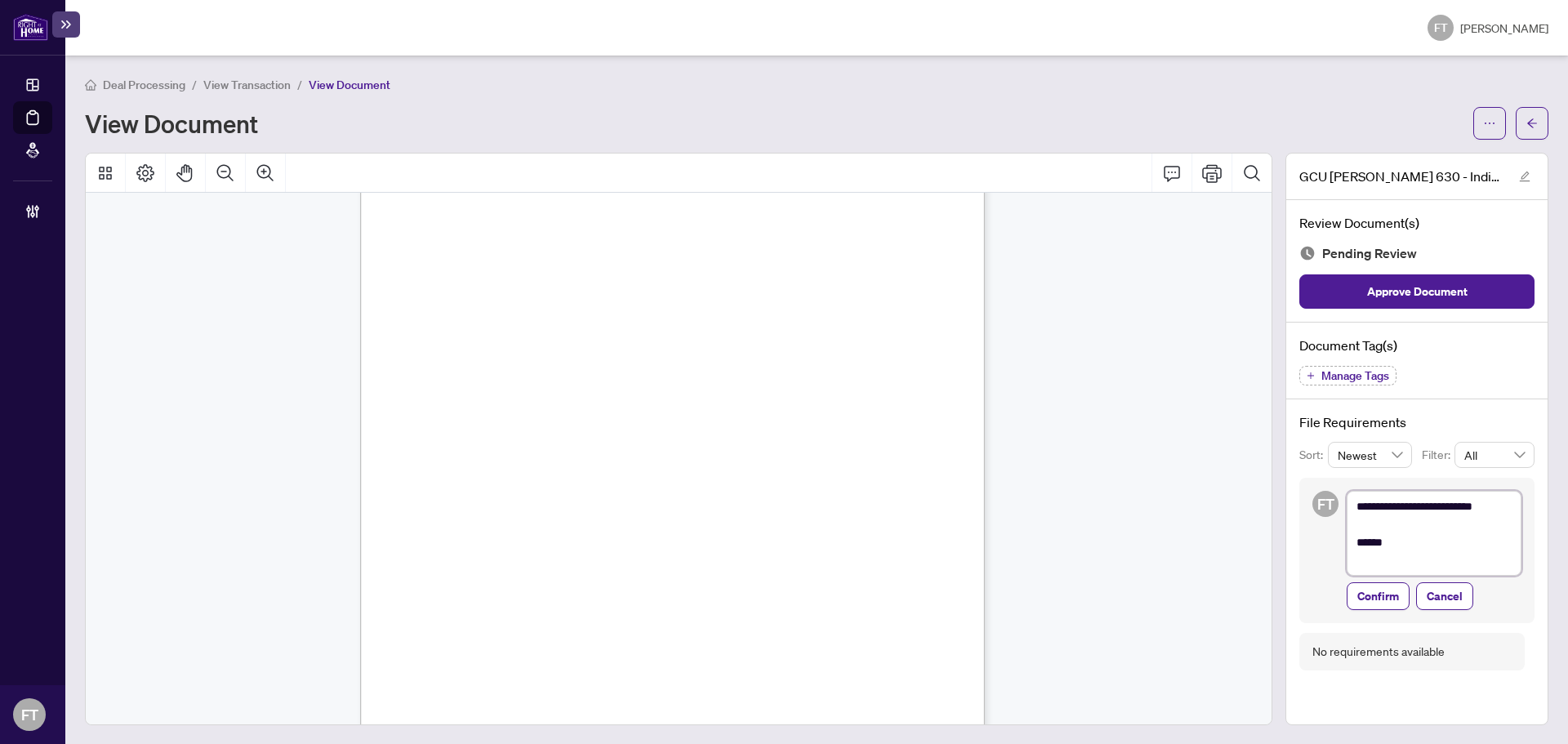 type on "**********" 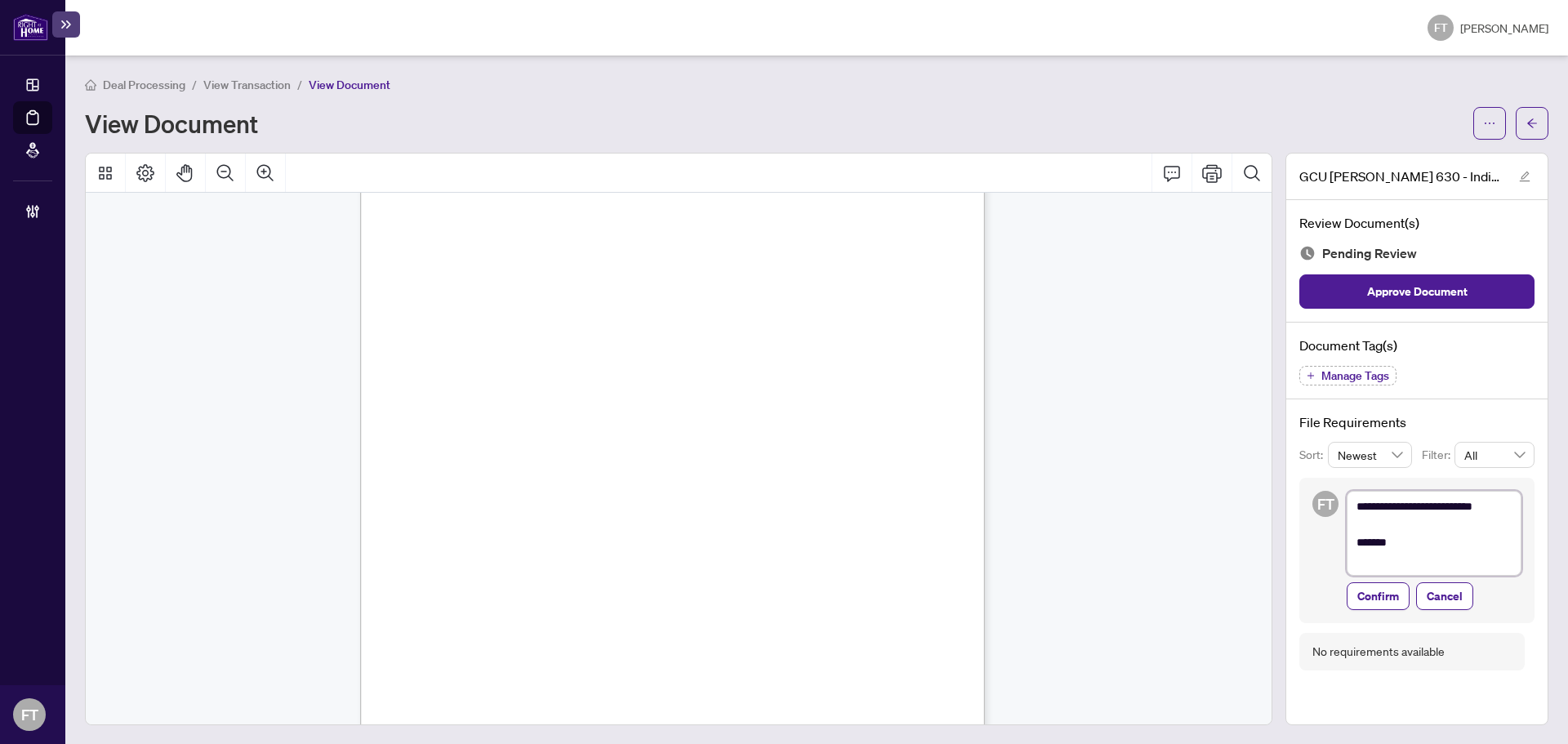 type on "**********" 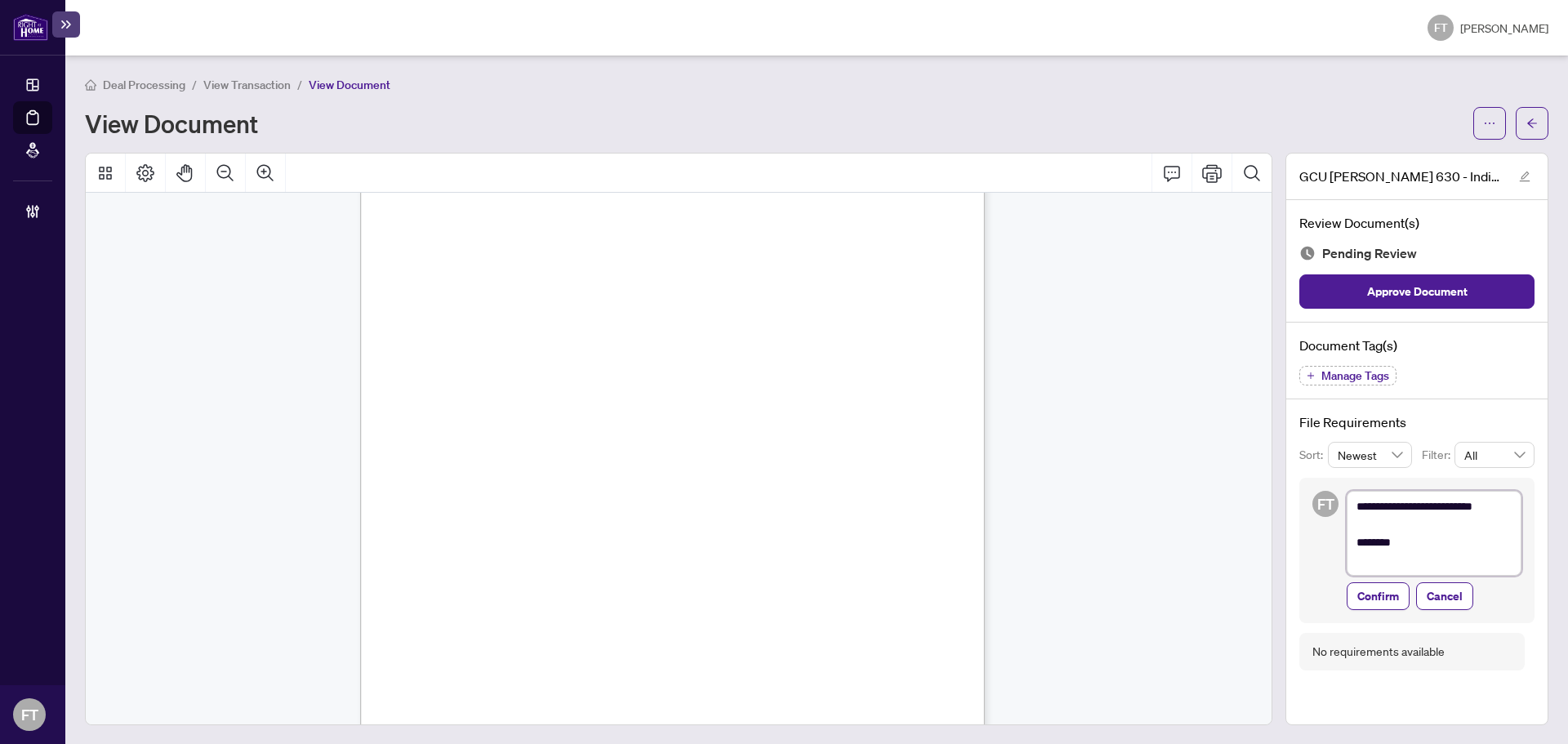 type on "**********" 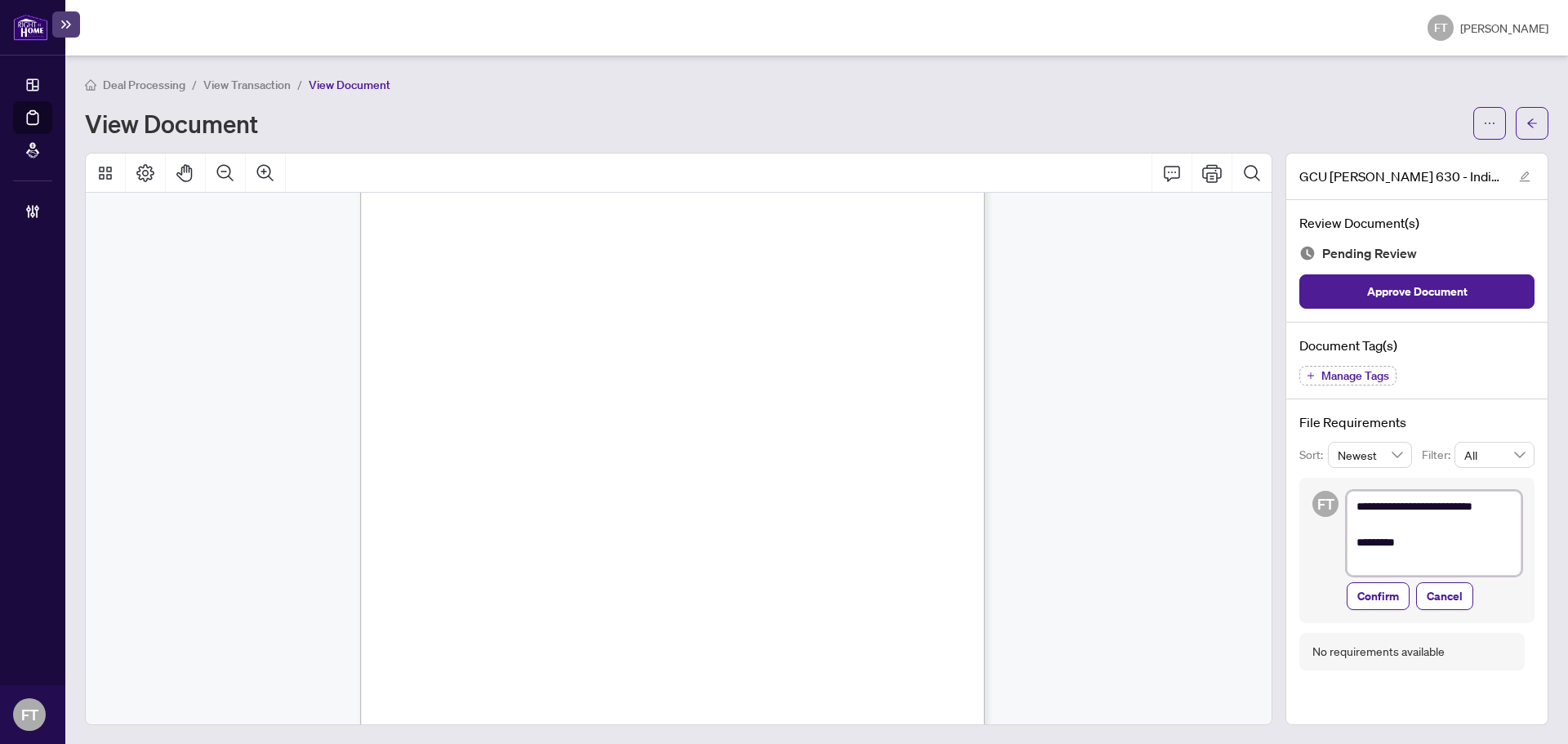 type on "**********" 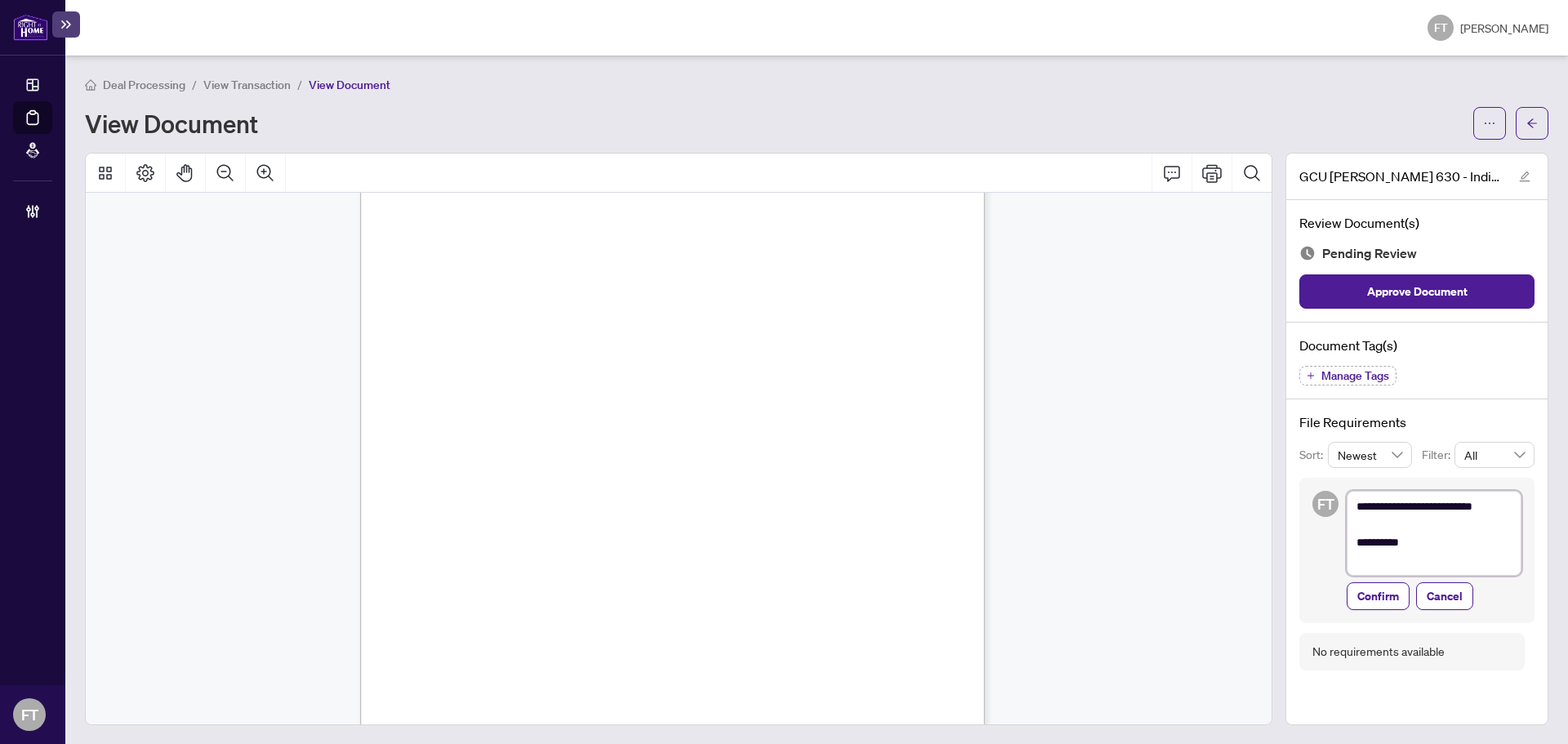 type on "**********" 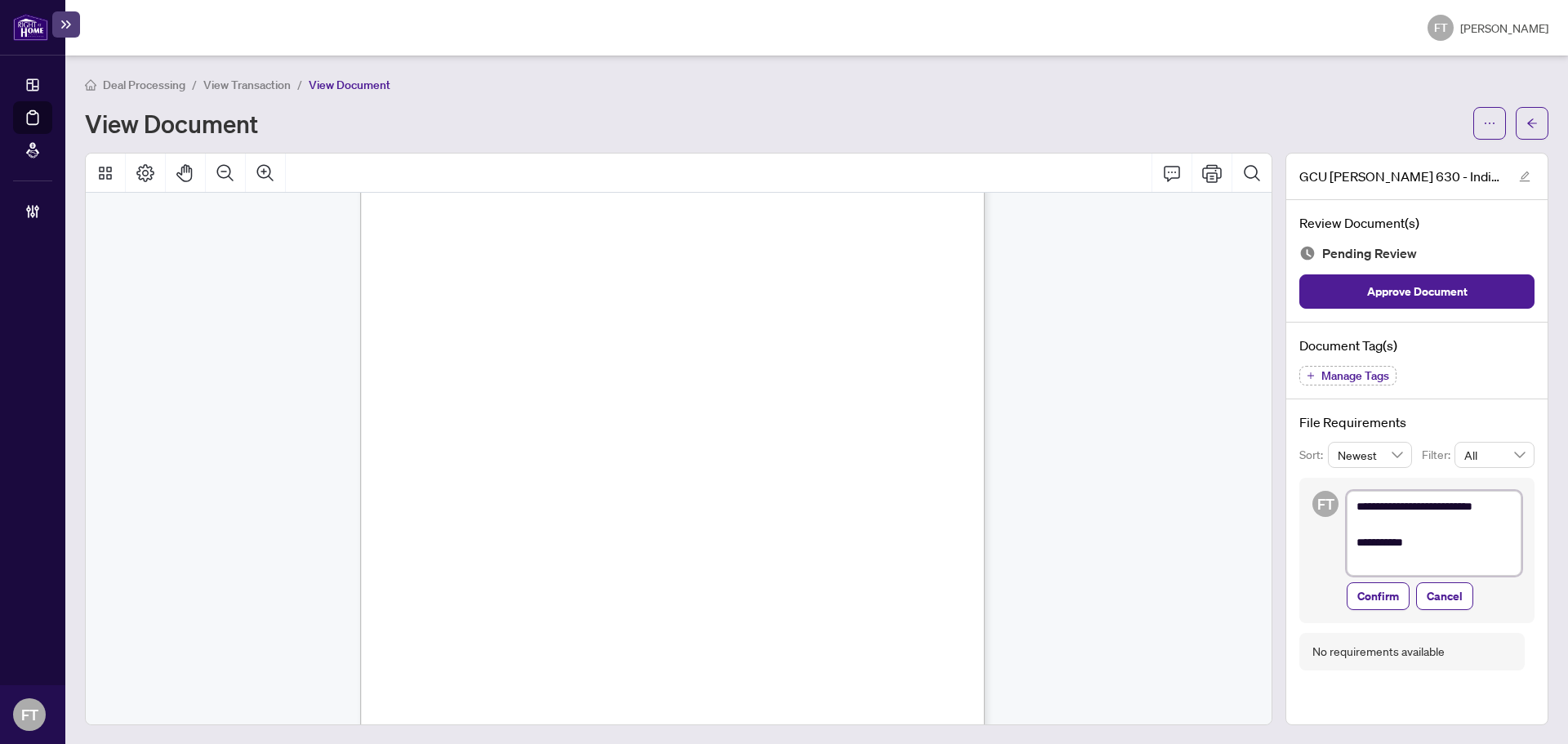 type on "**********" 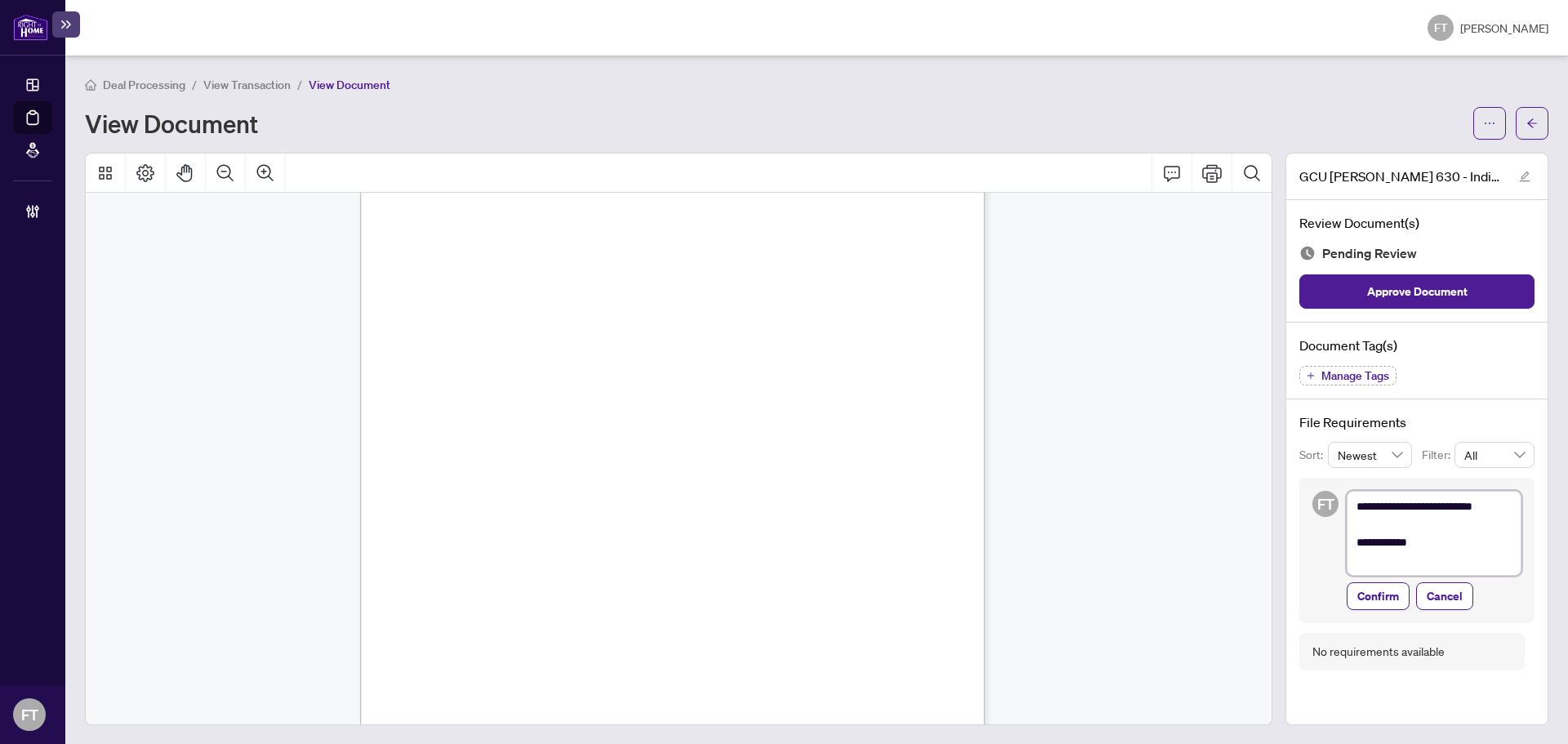 type on "**********" 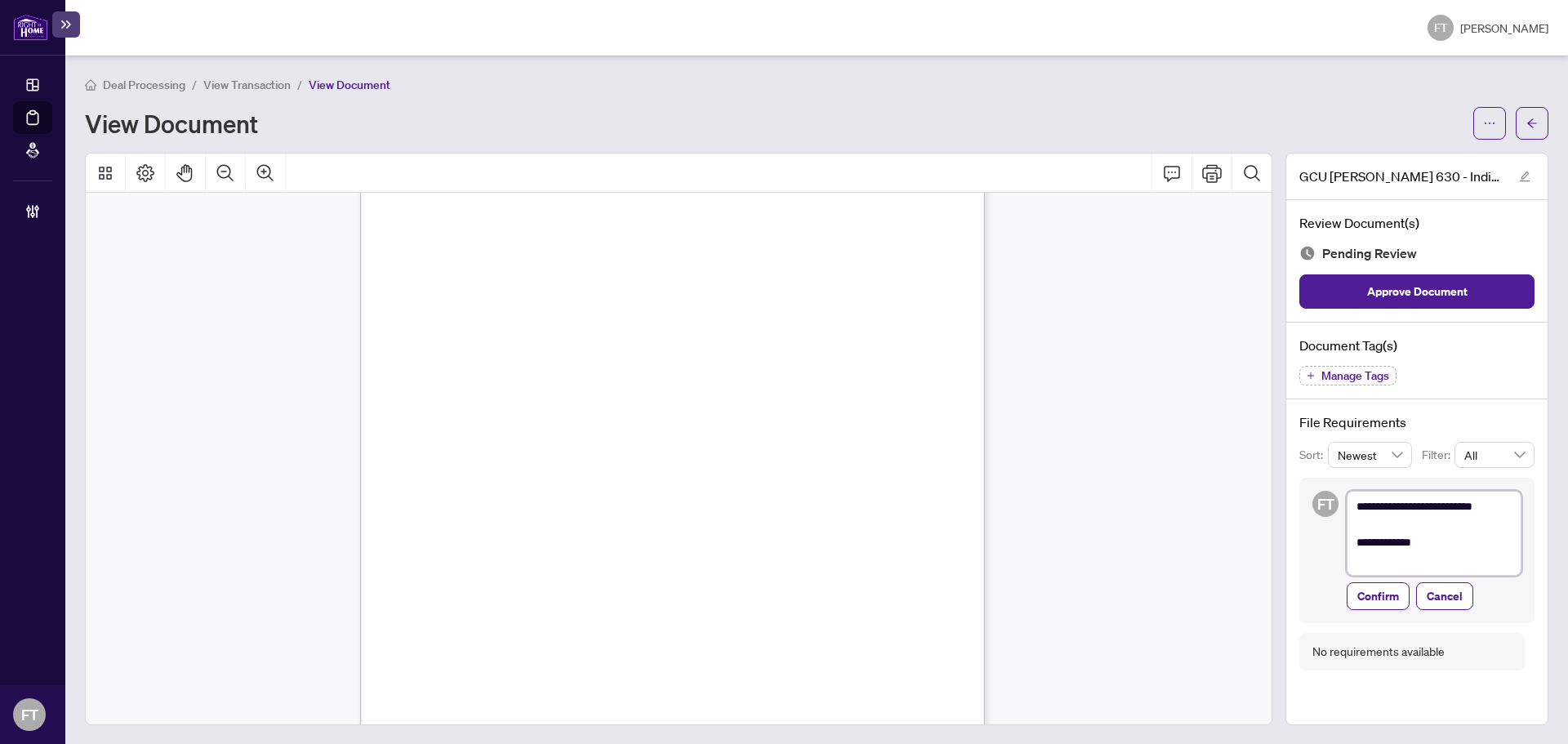 type on "**********" 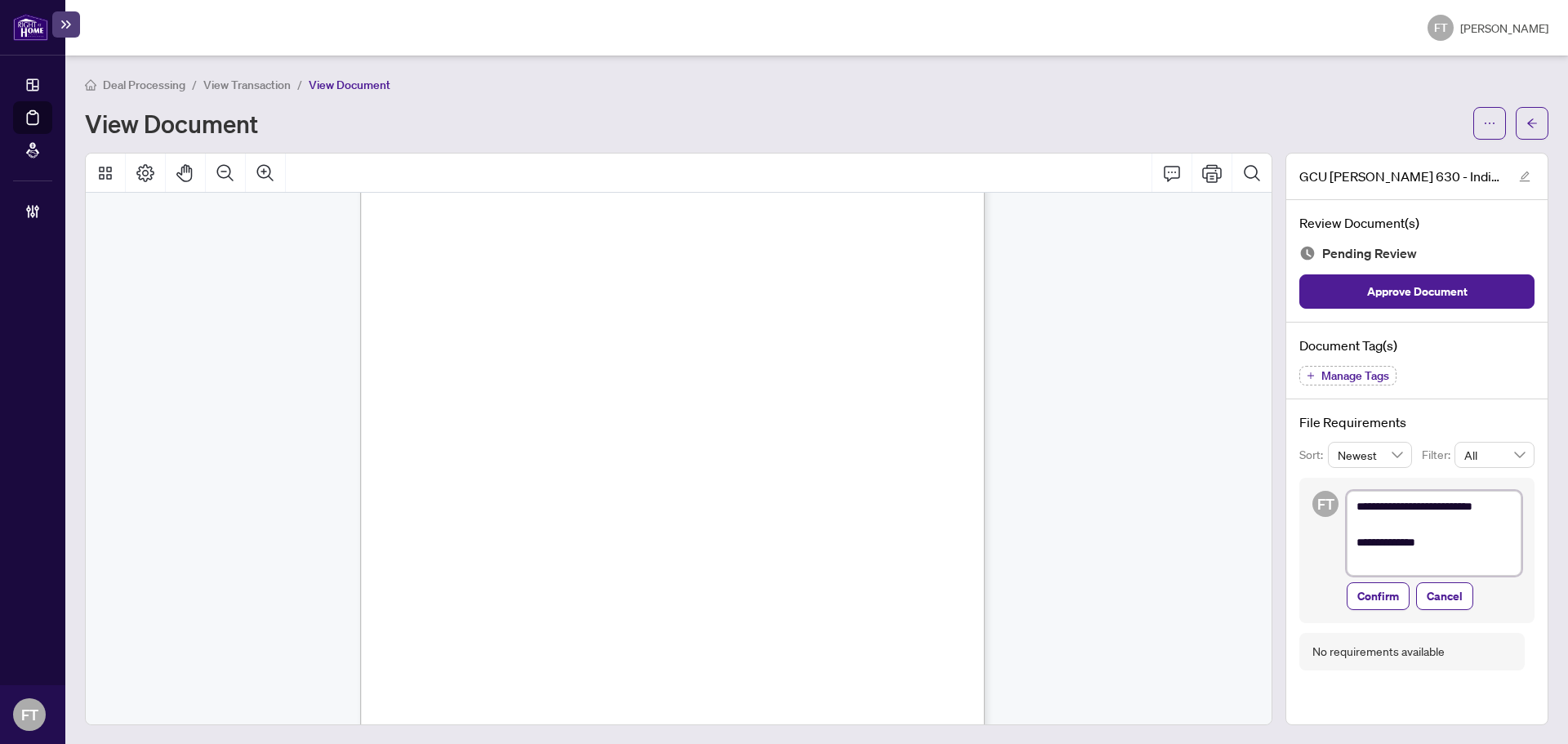 type on "**********" 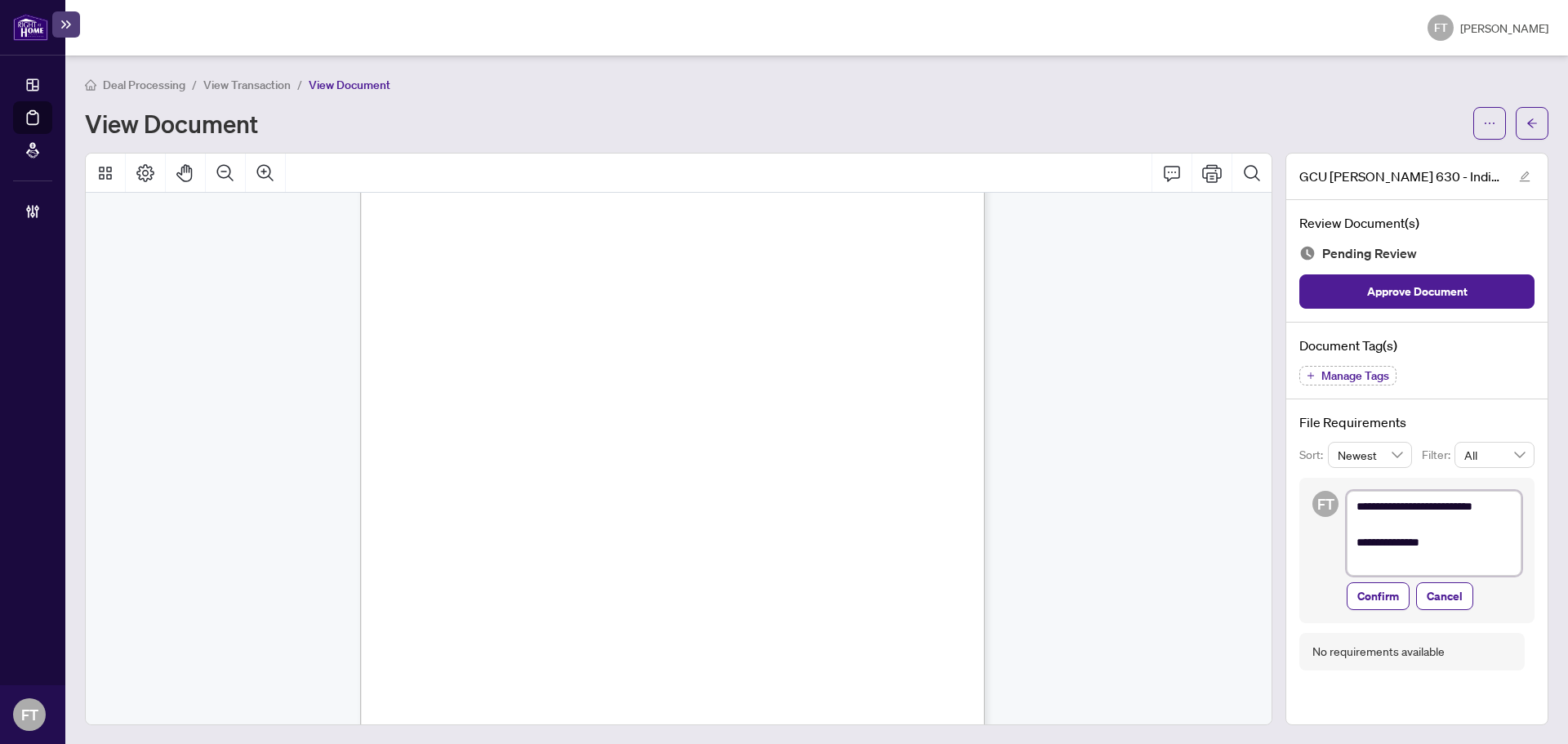 type on "**********" 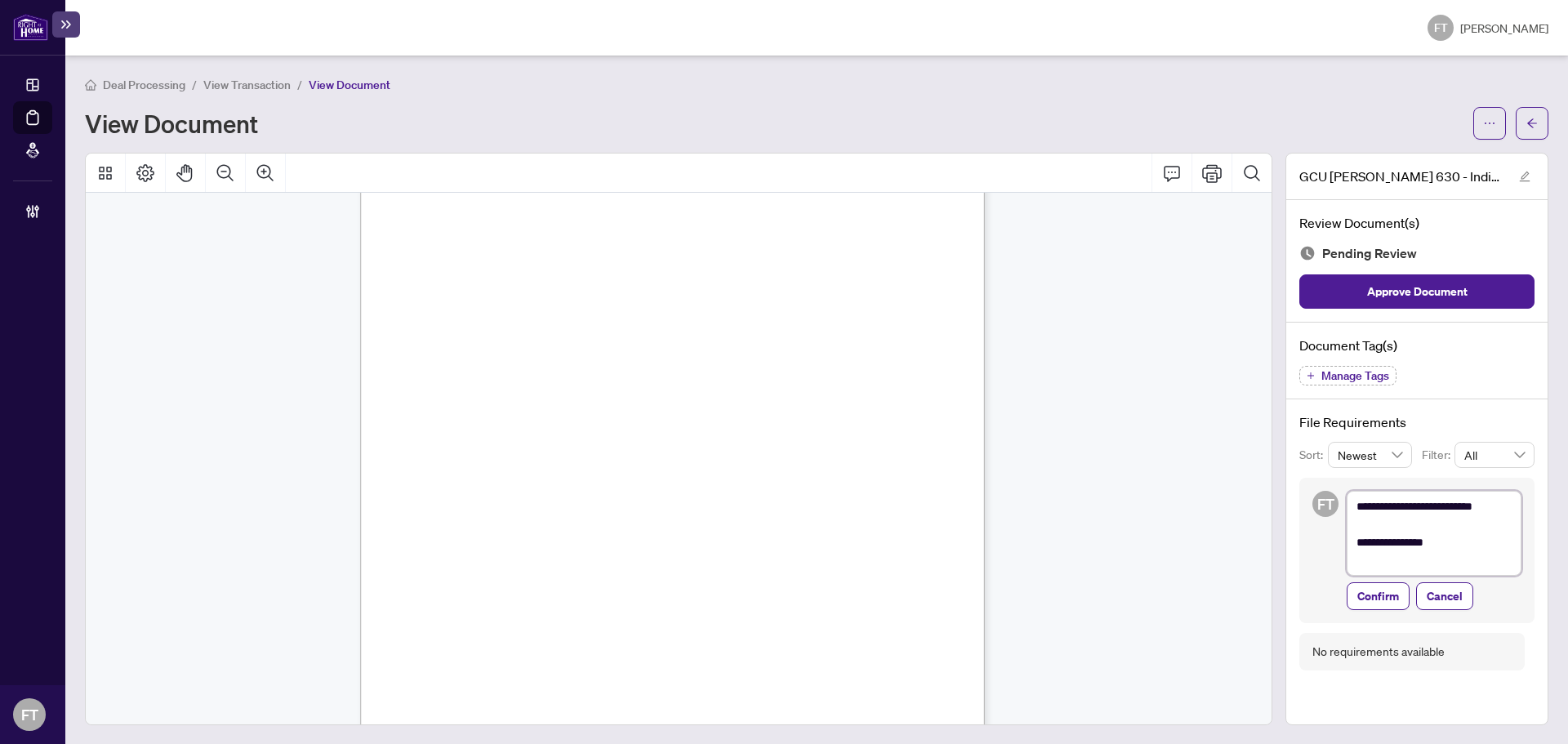 type on "**********" 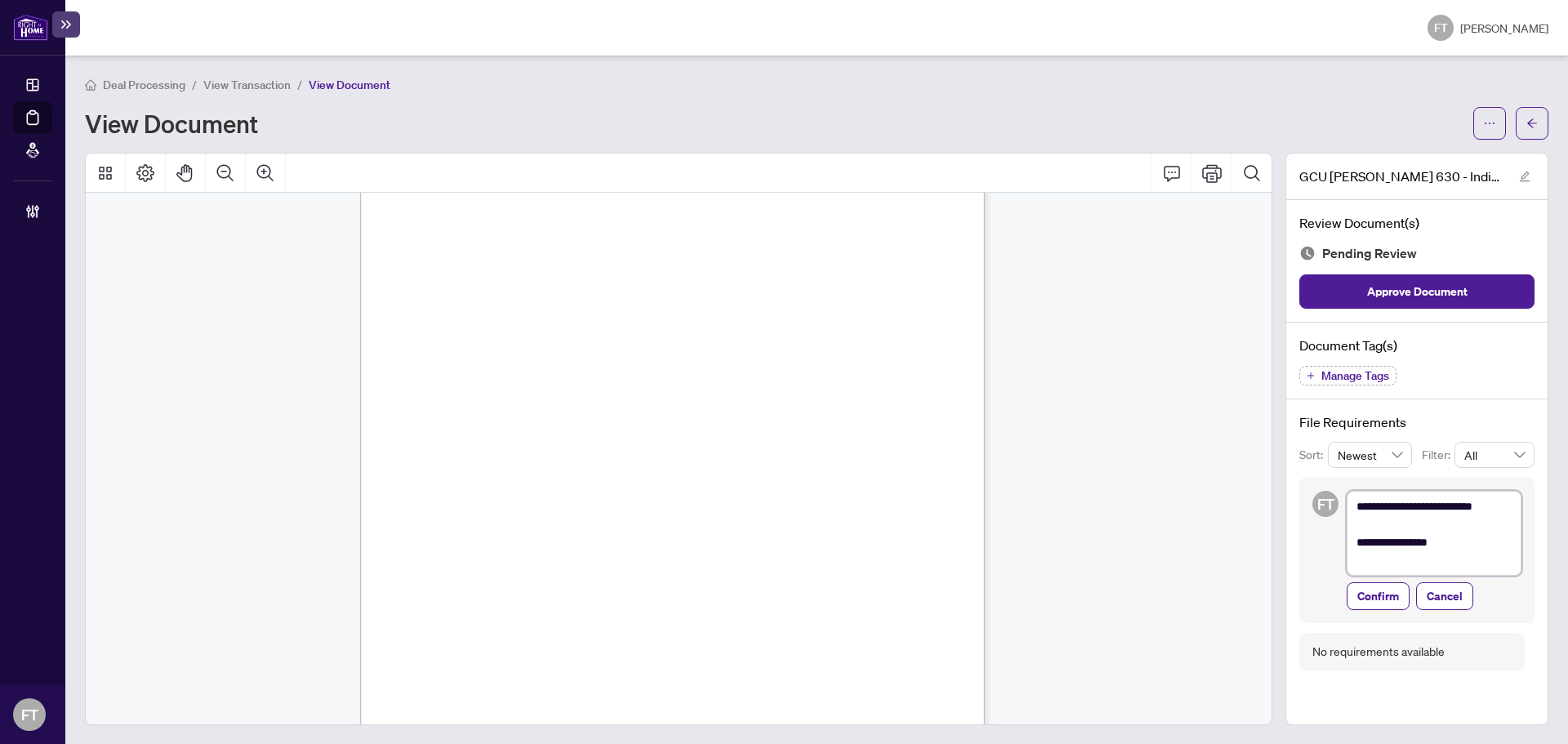 type on "**********" 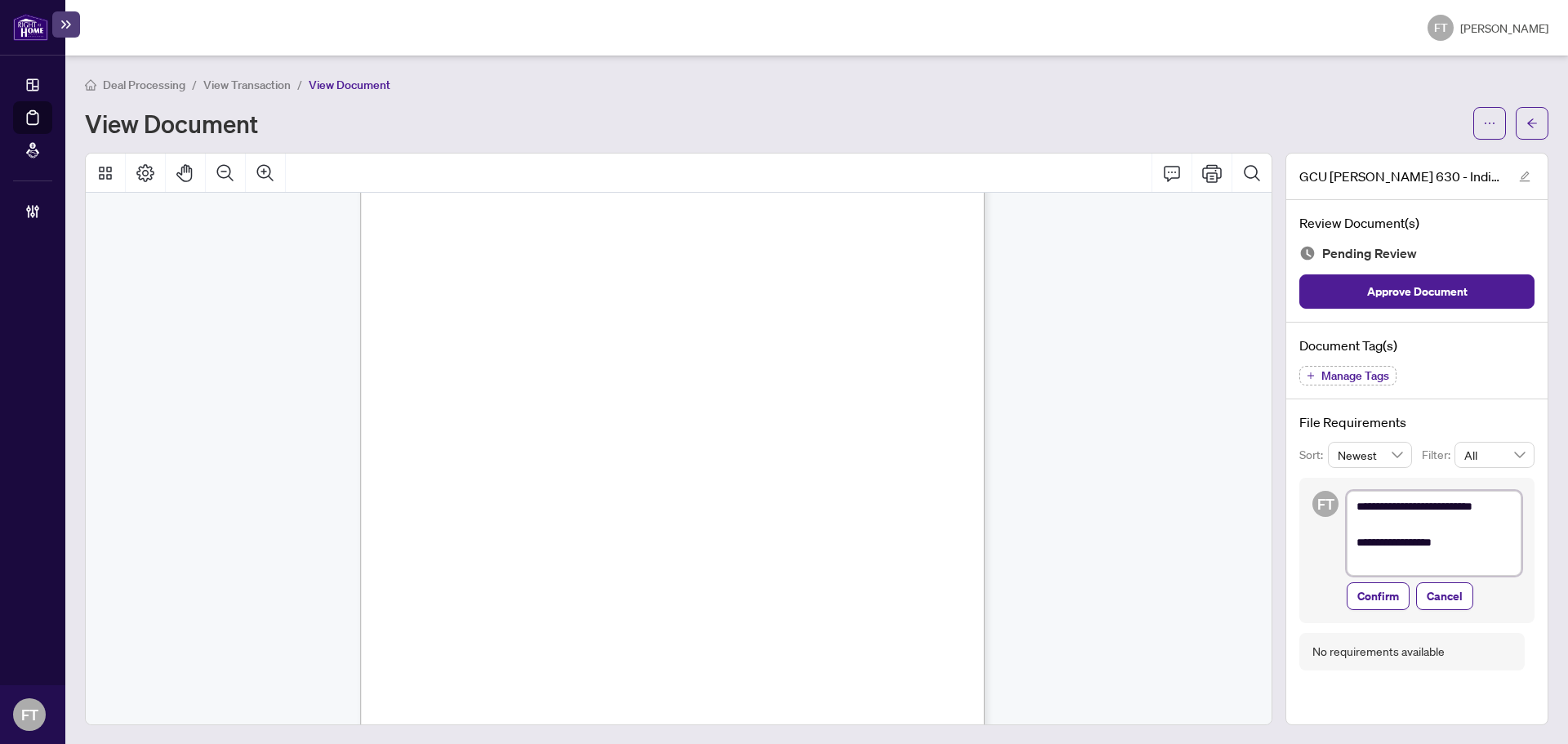 type on "**********" 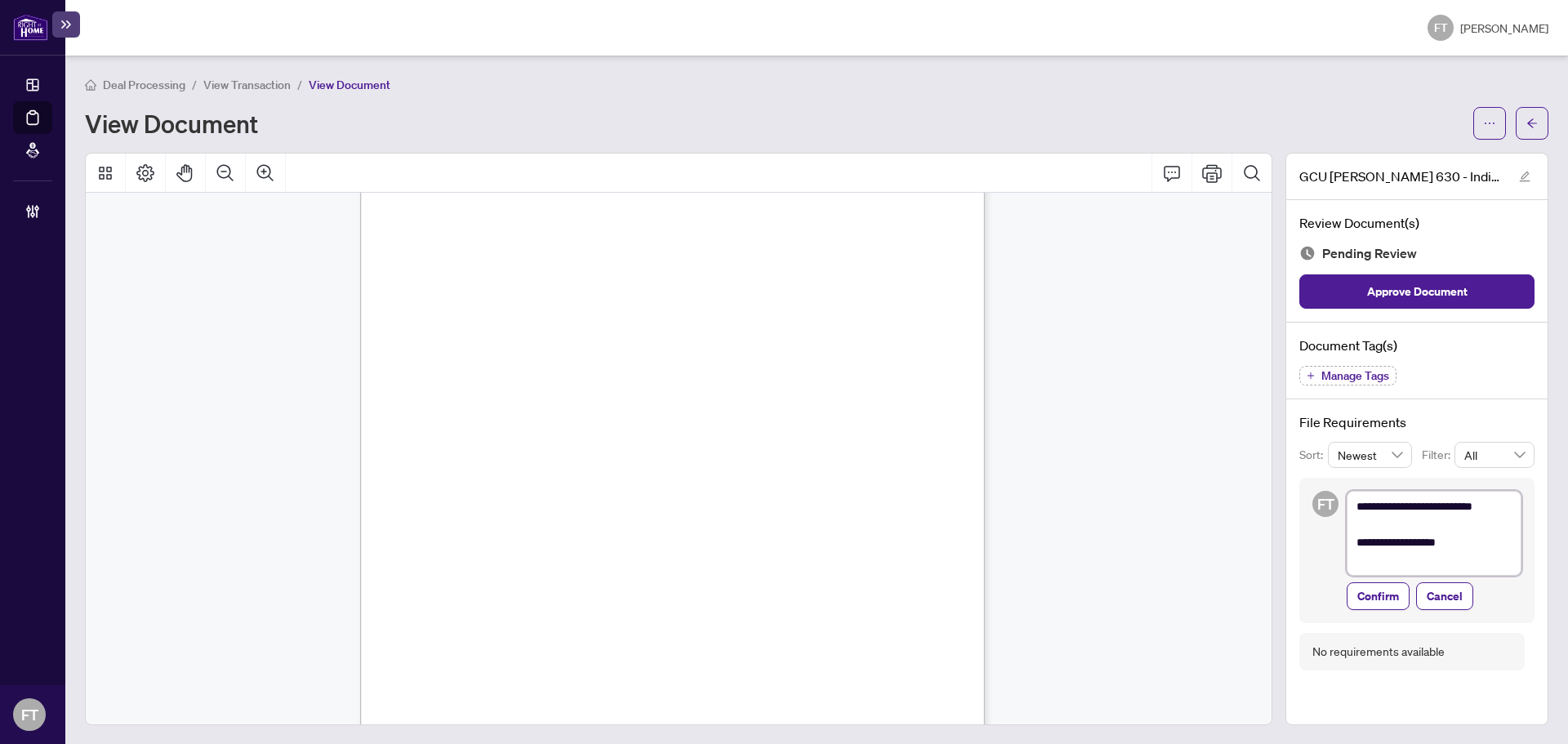 type on "**********" 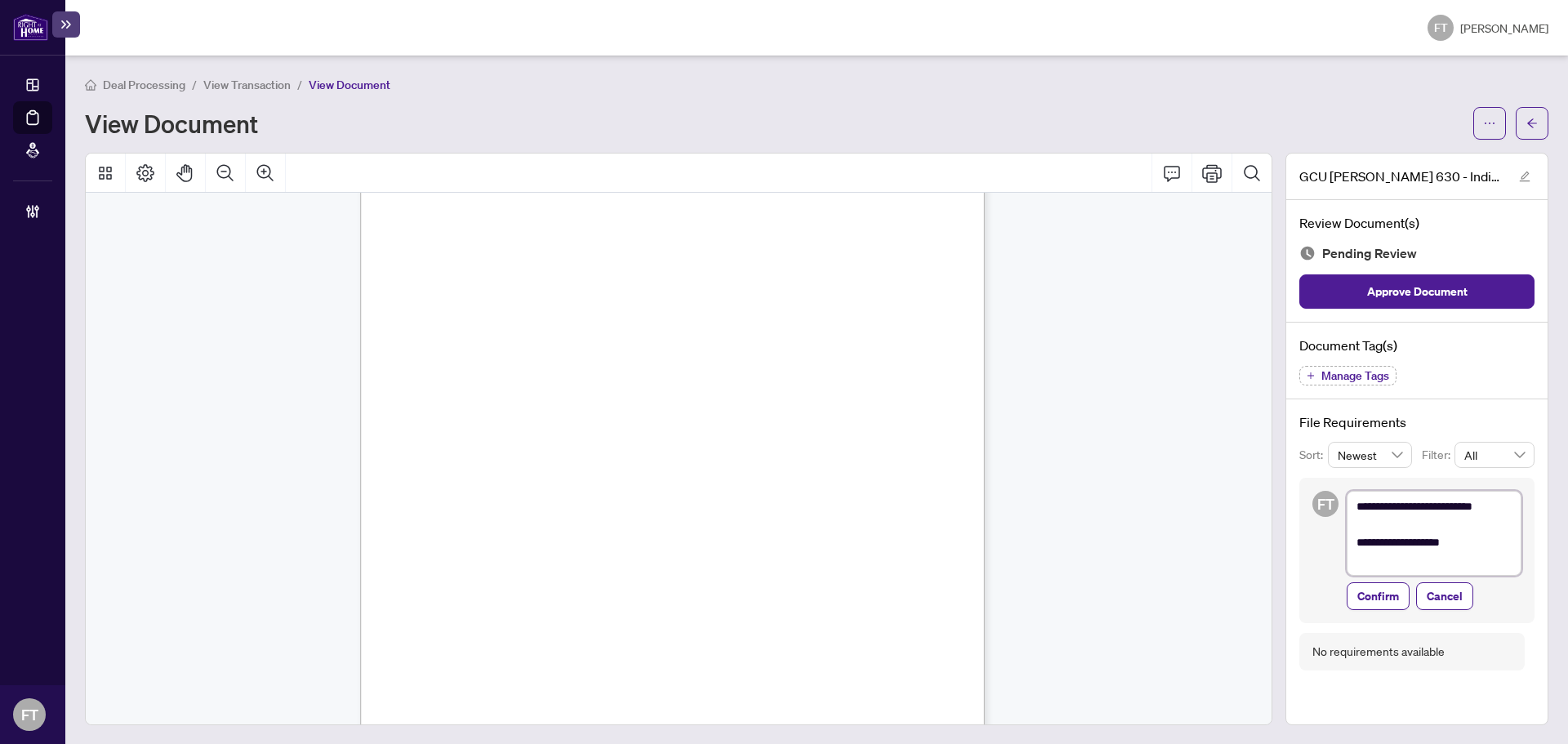 type on "**********" 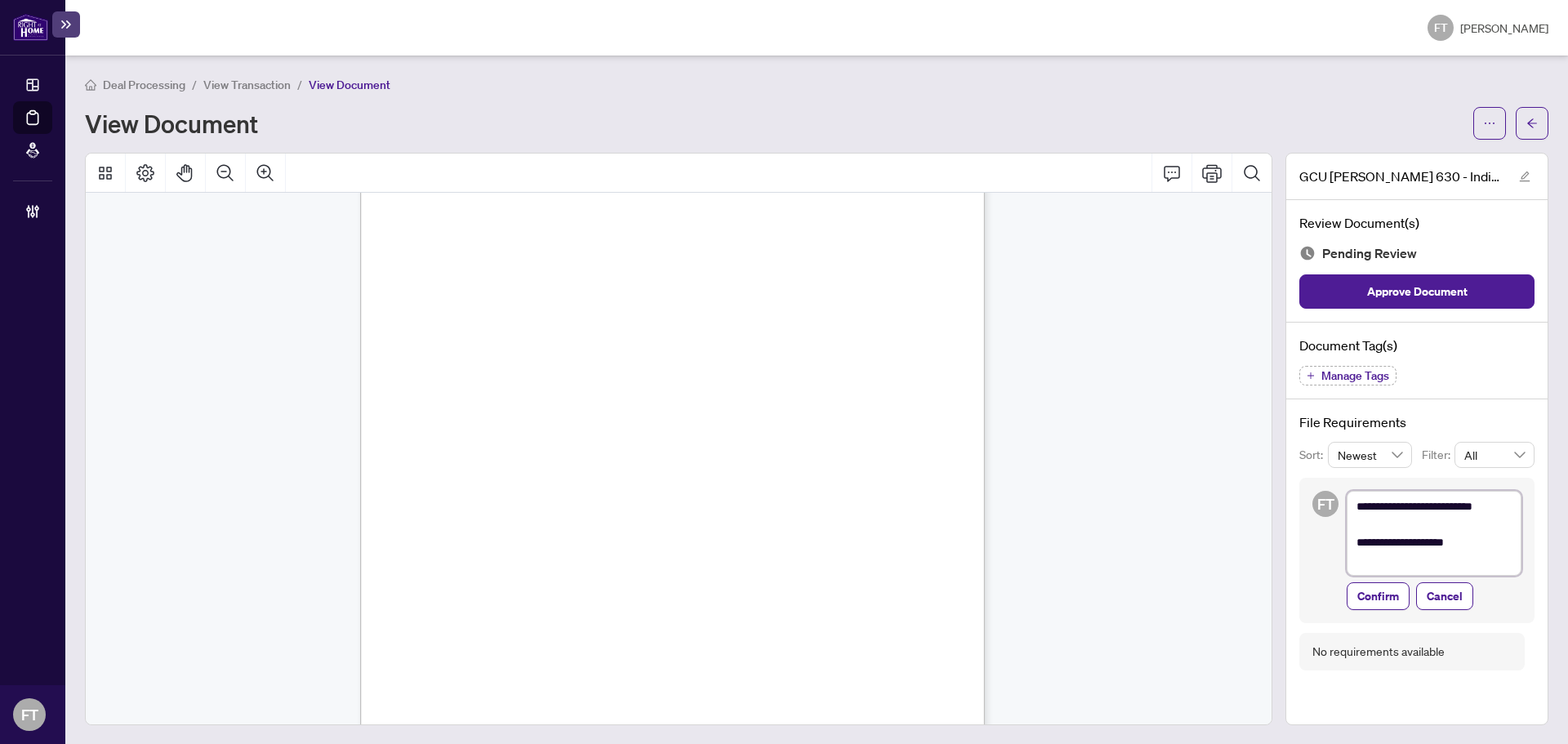 type on "**********" 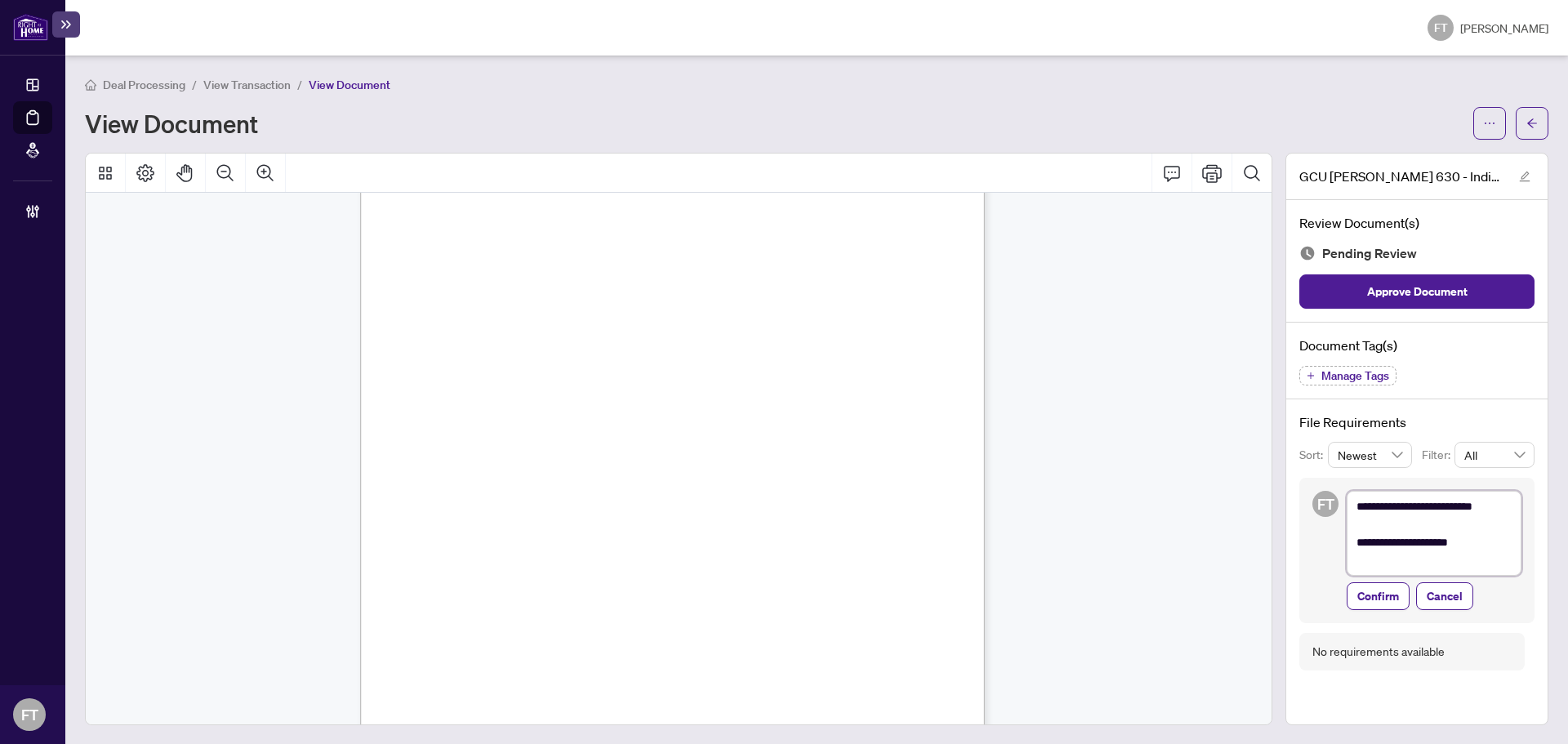 type on "**********" 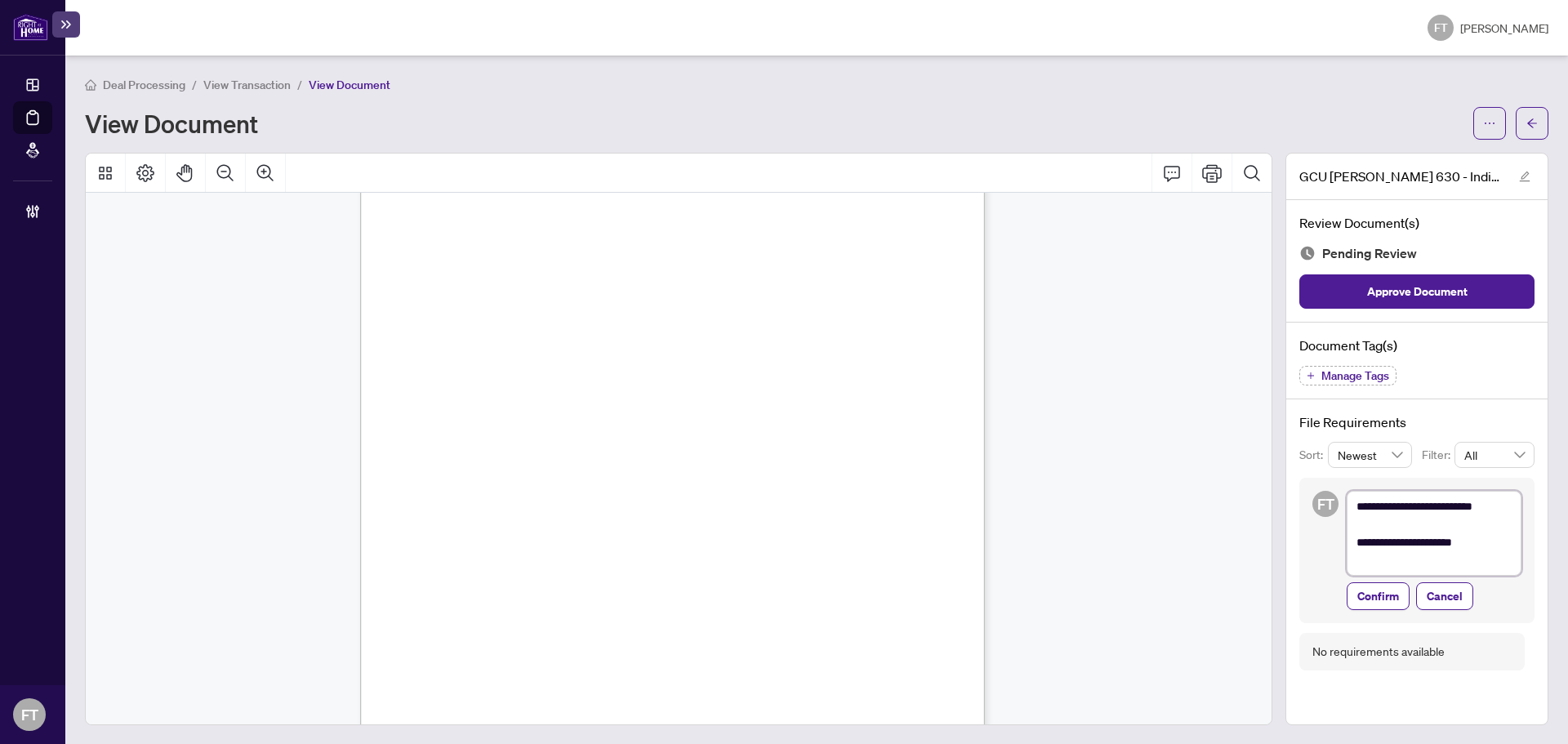 type on "**********" 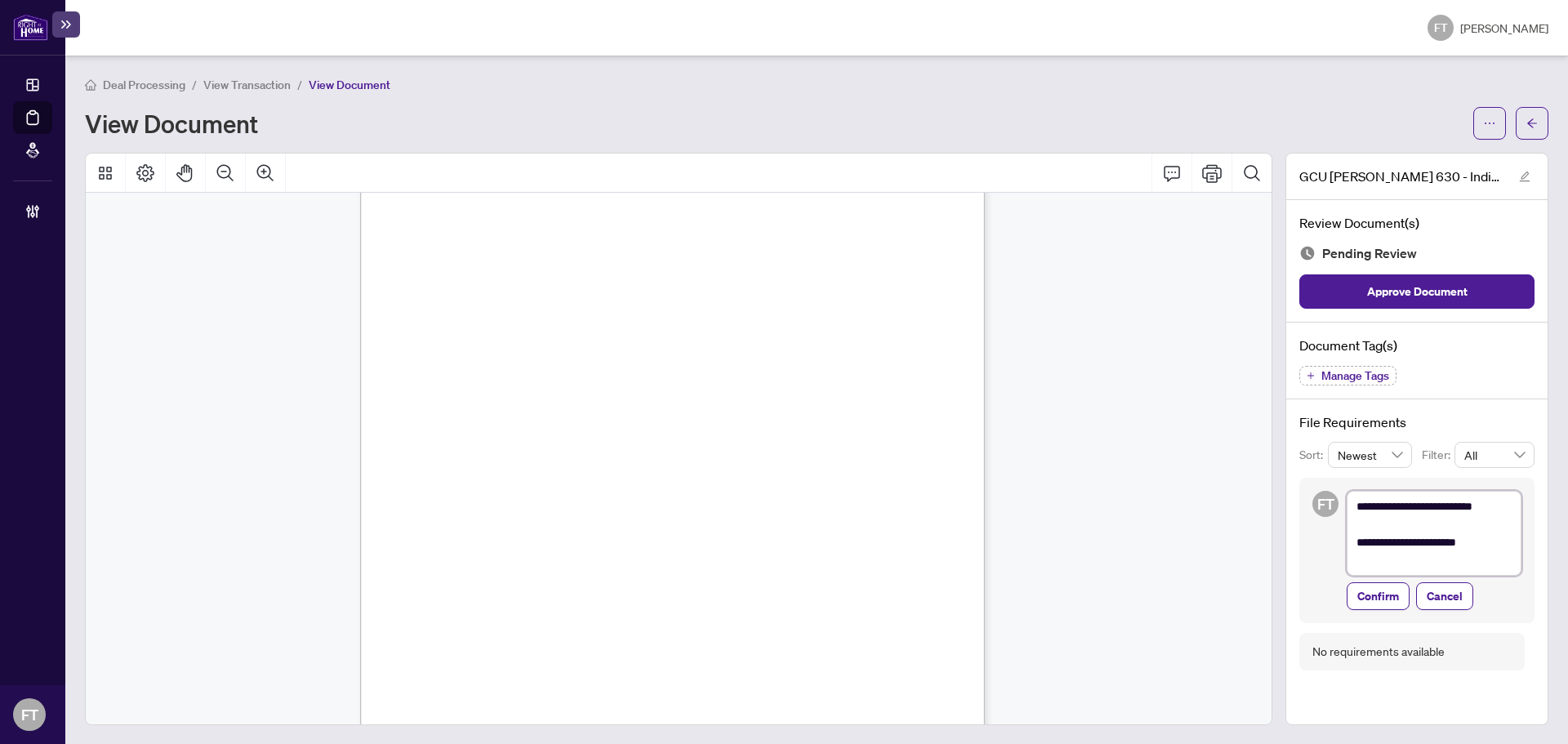 type on "**********" 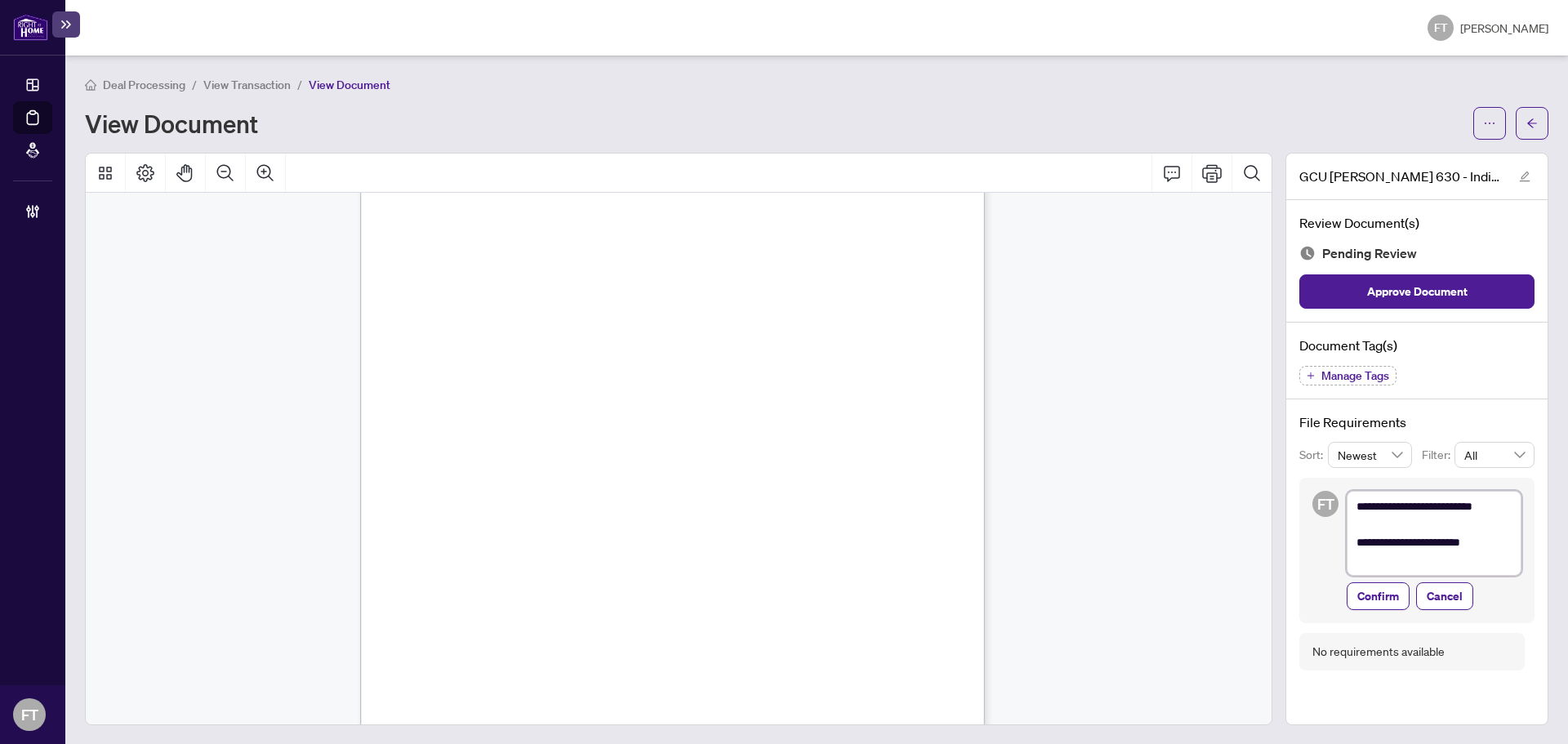 type on "**********" 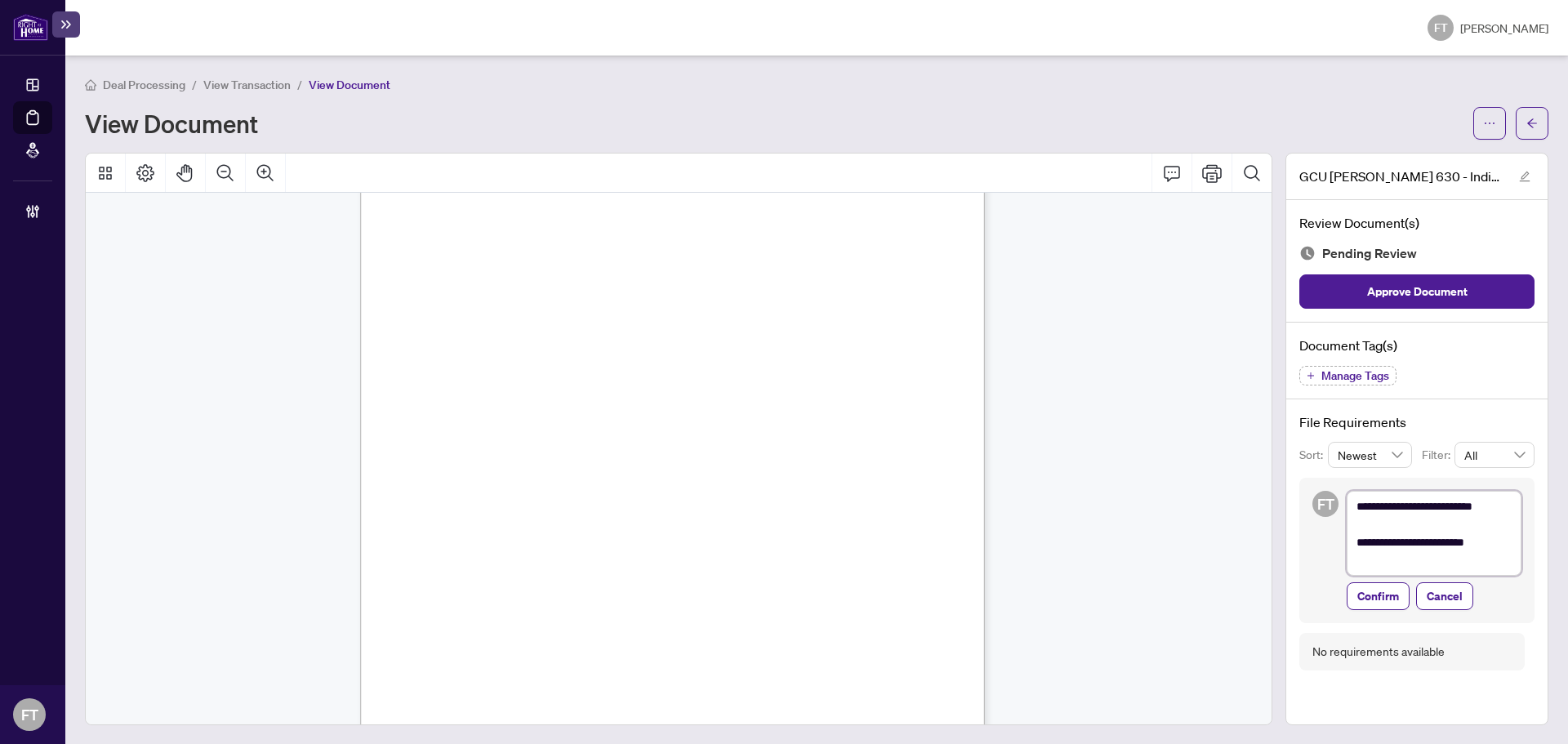 type on "**********" 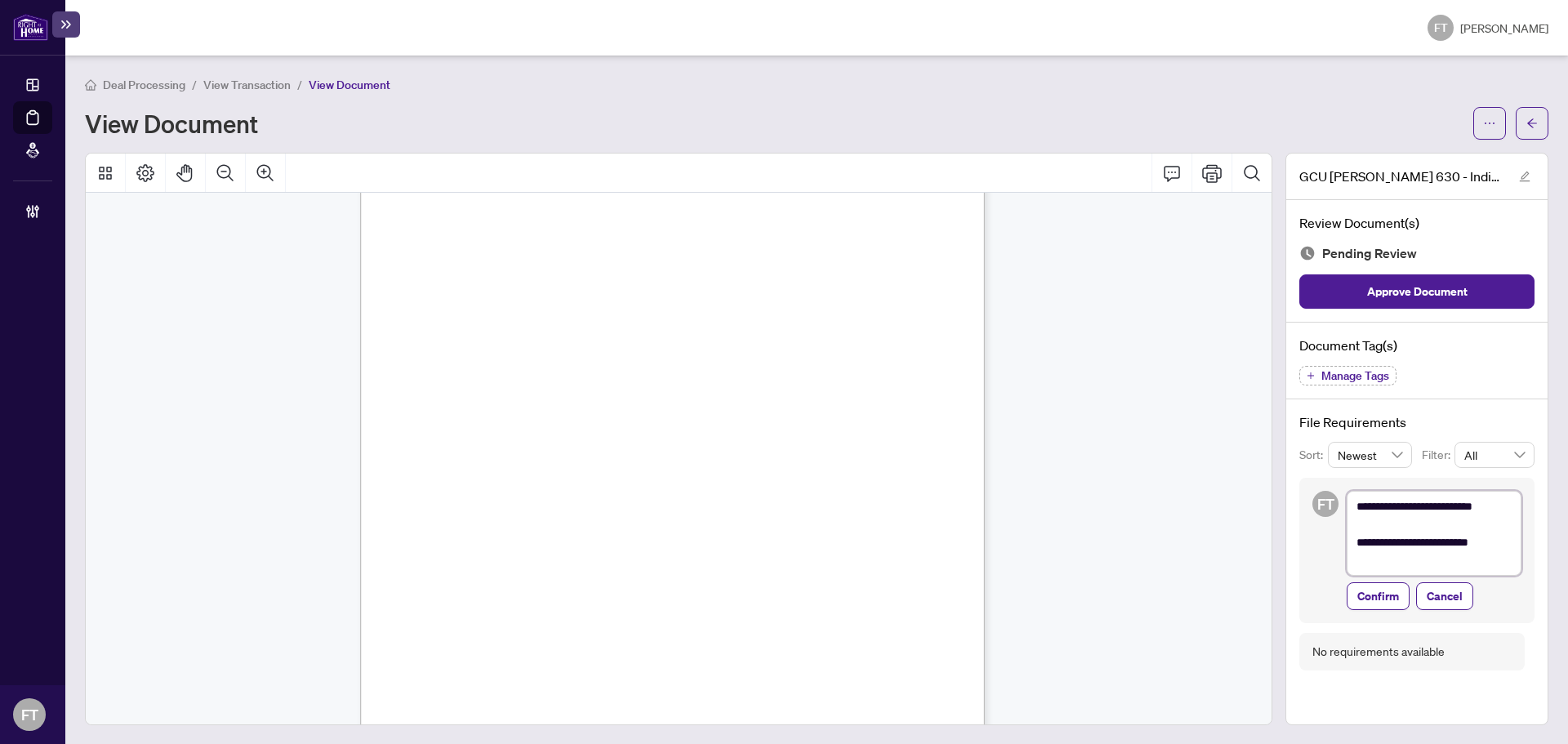 type on "**********" 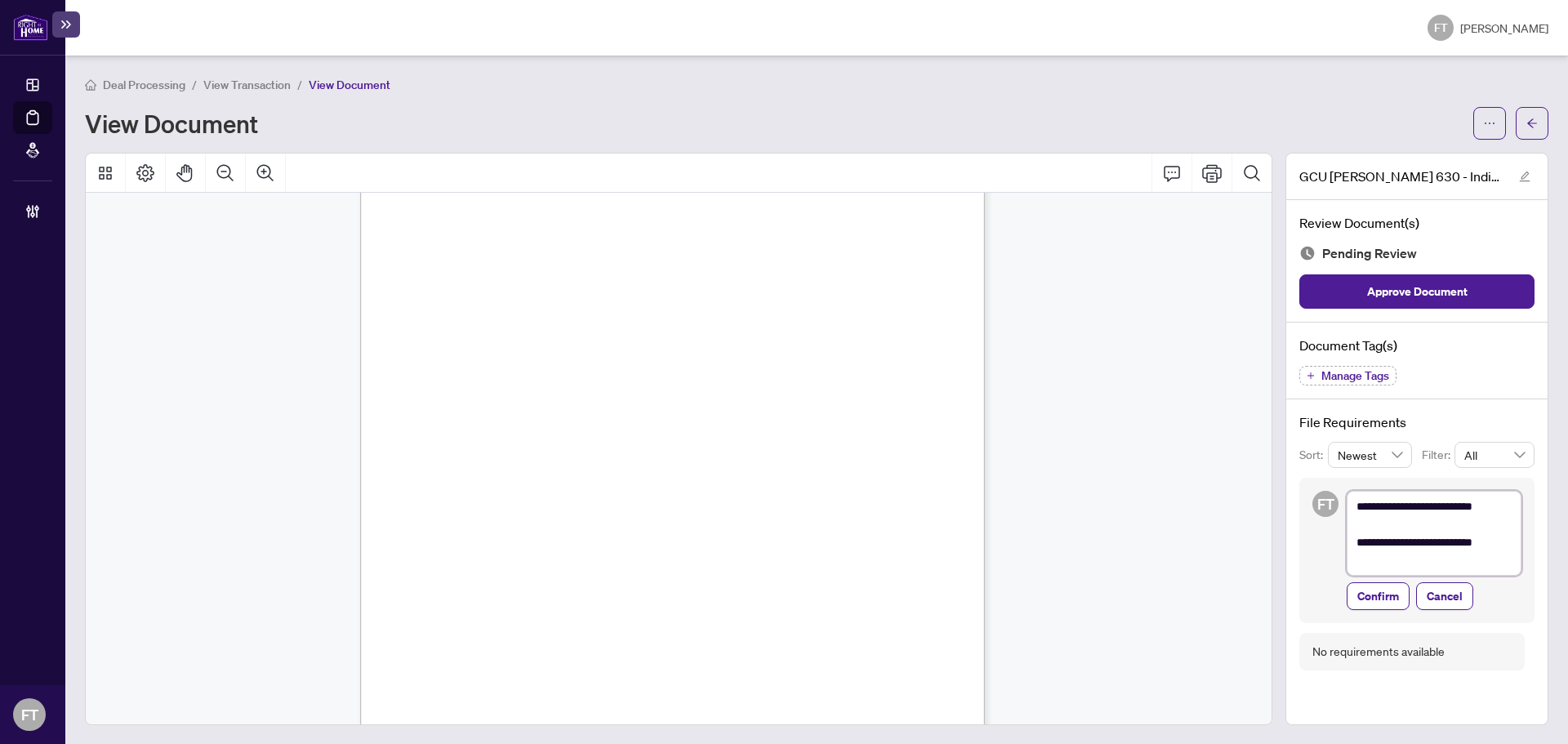 type on "**********" 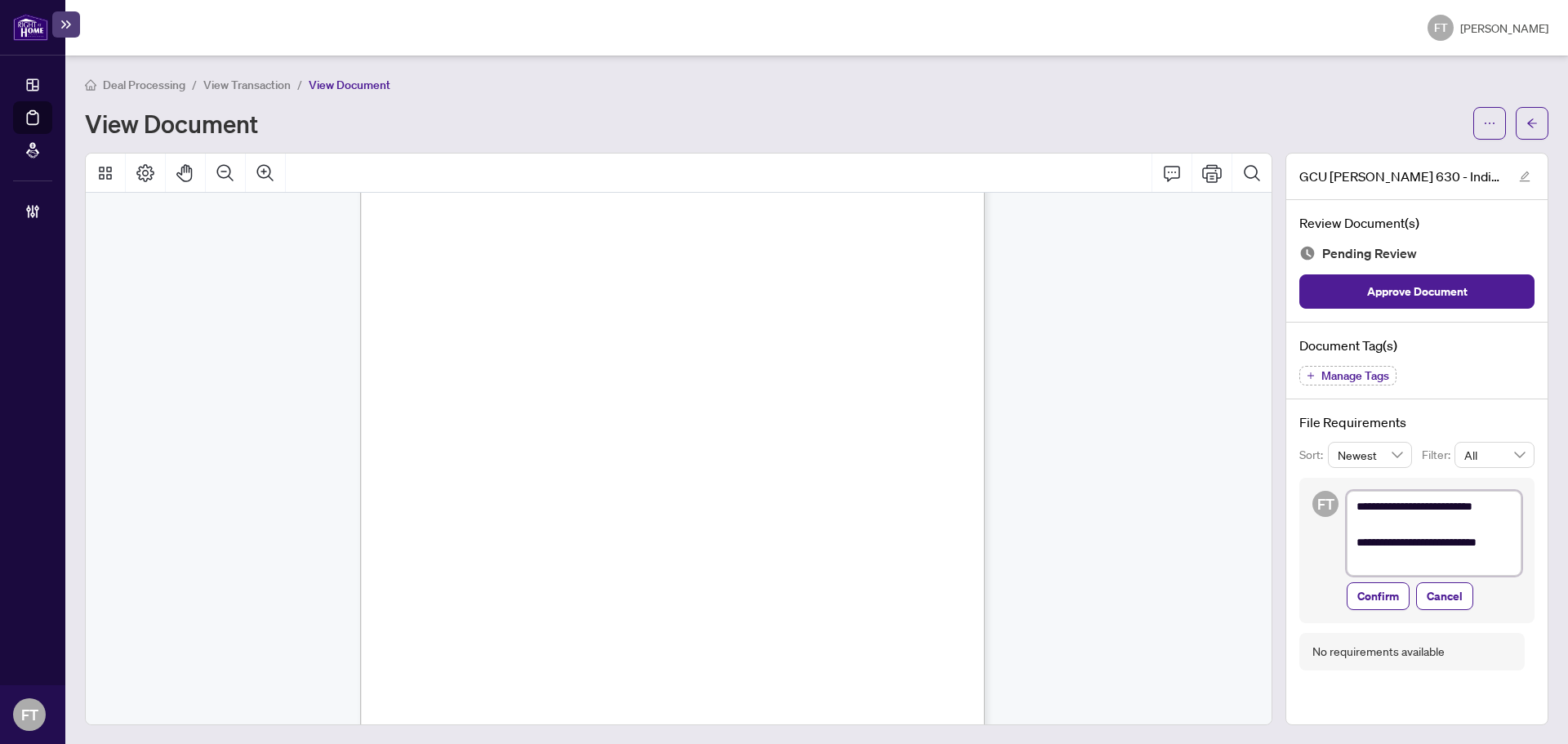 type on "**********" 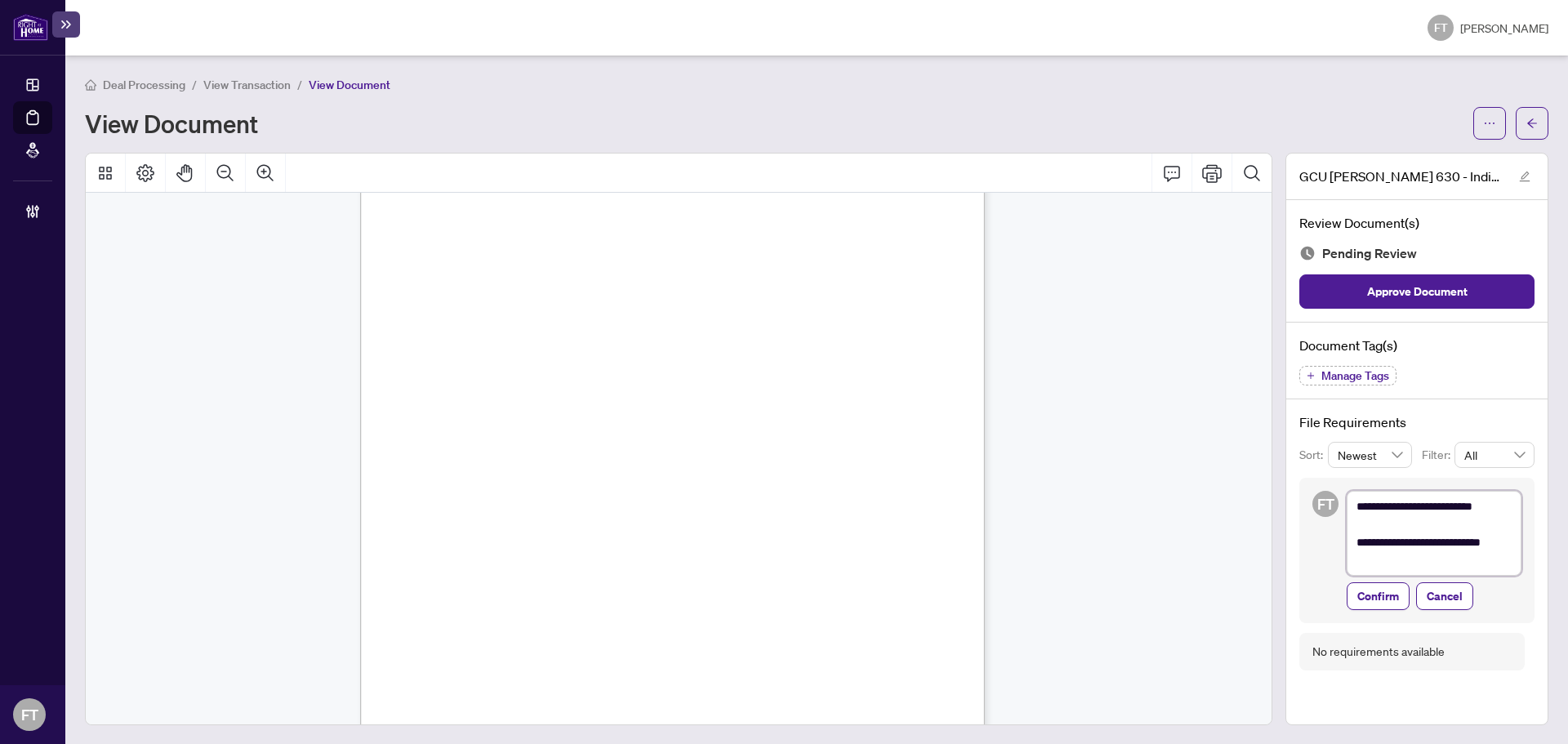 type on "**********" 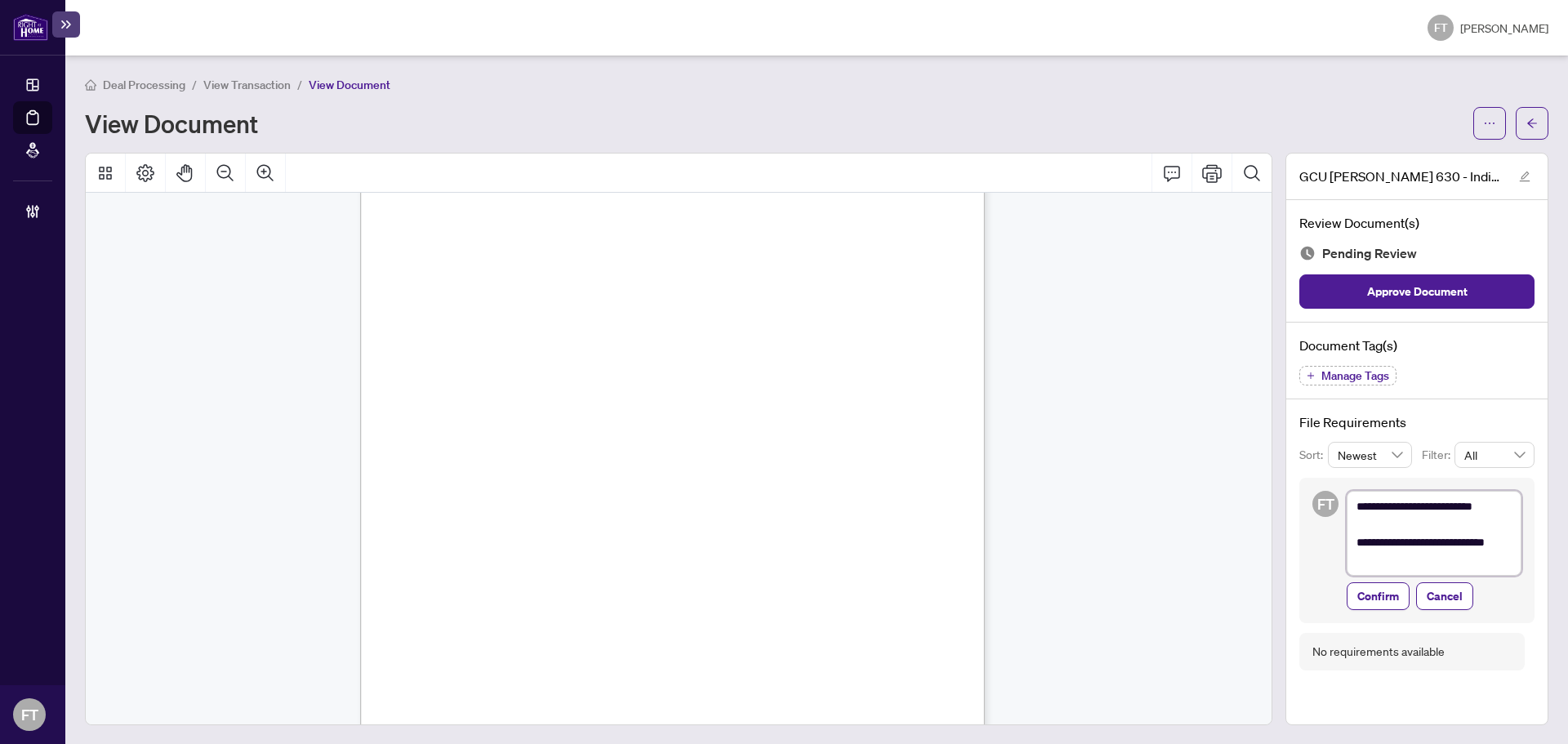 type on "**********" 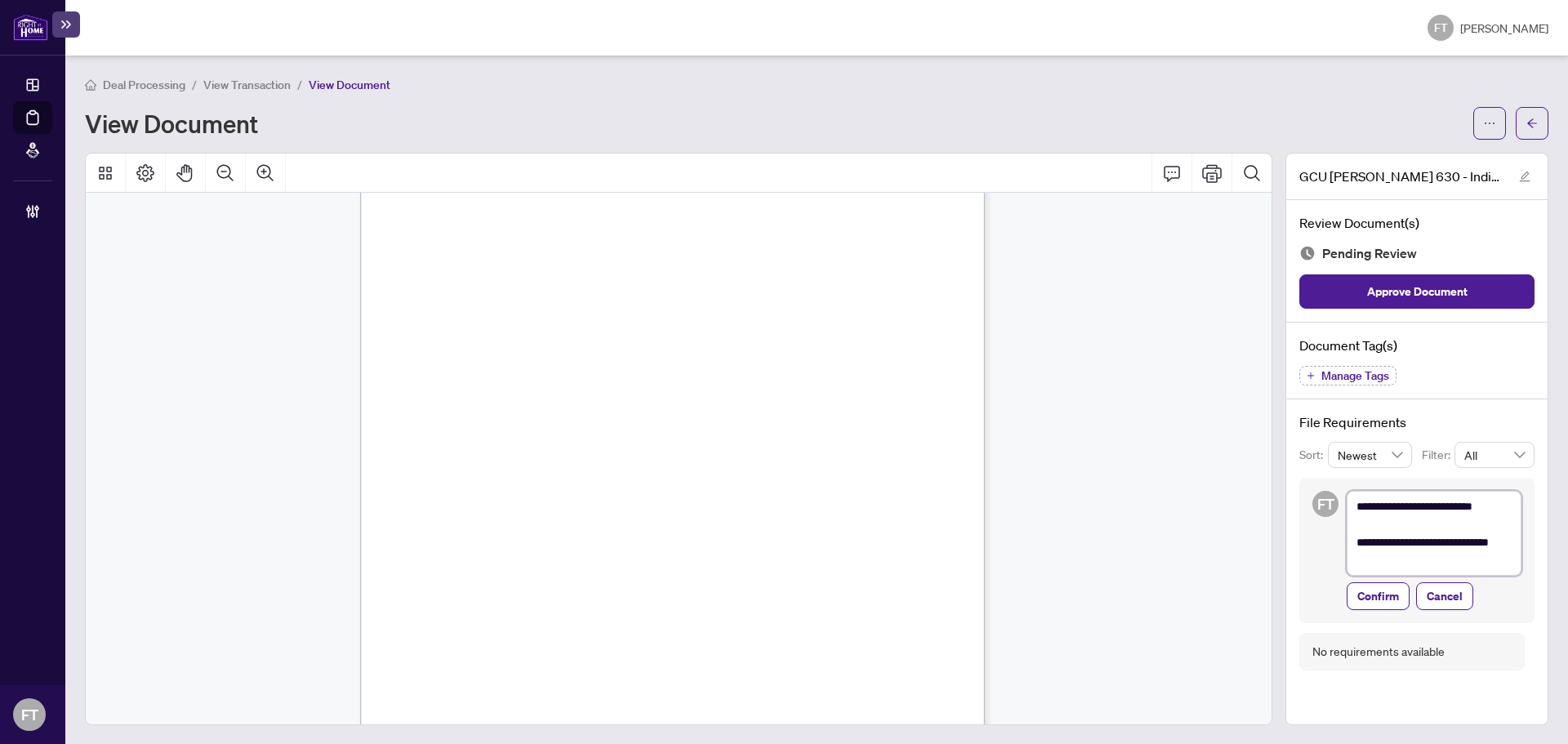 type on "**********" 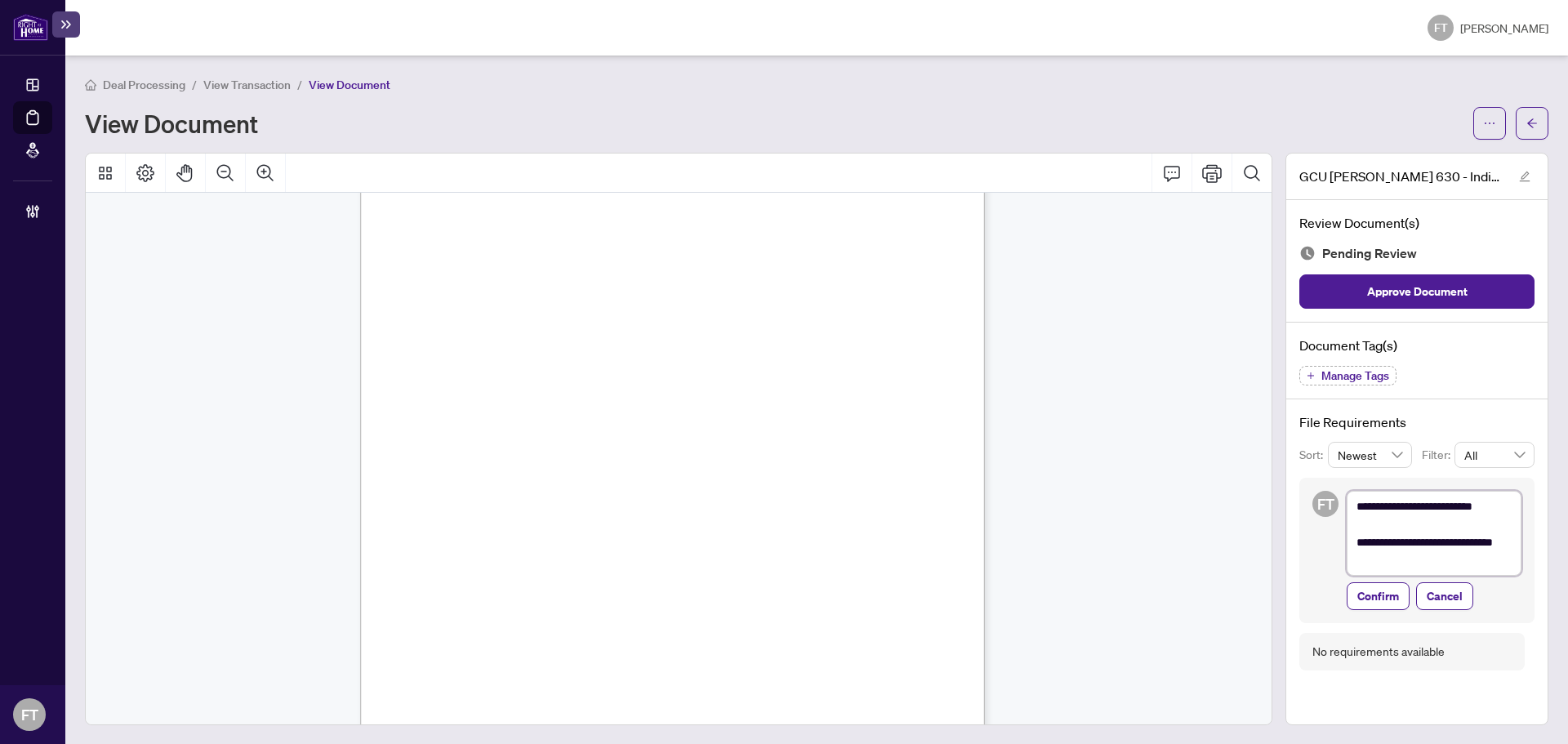 type on "**********" 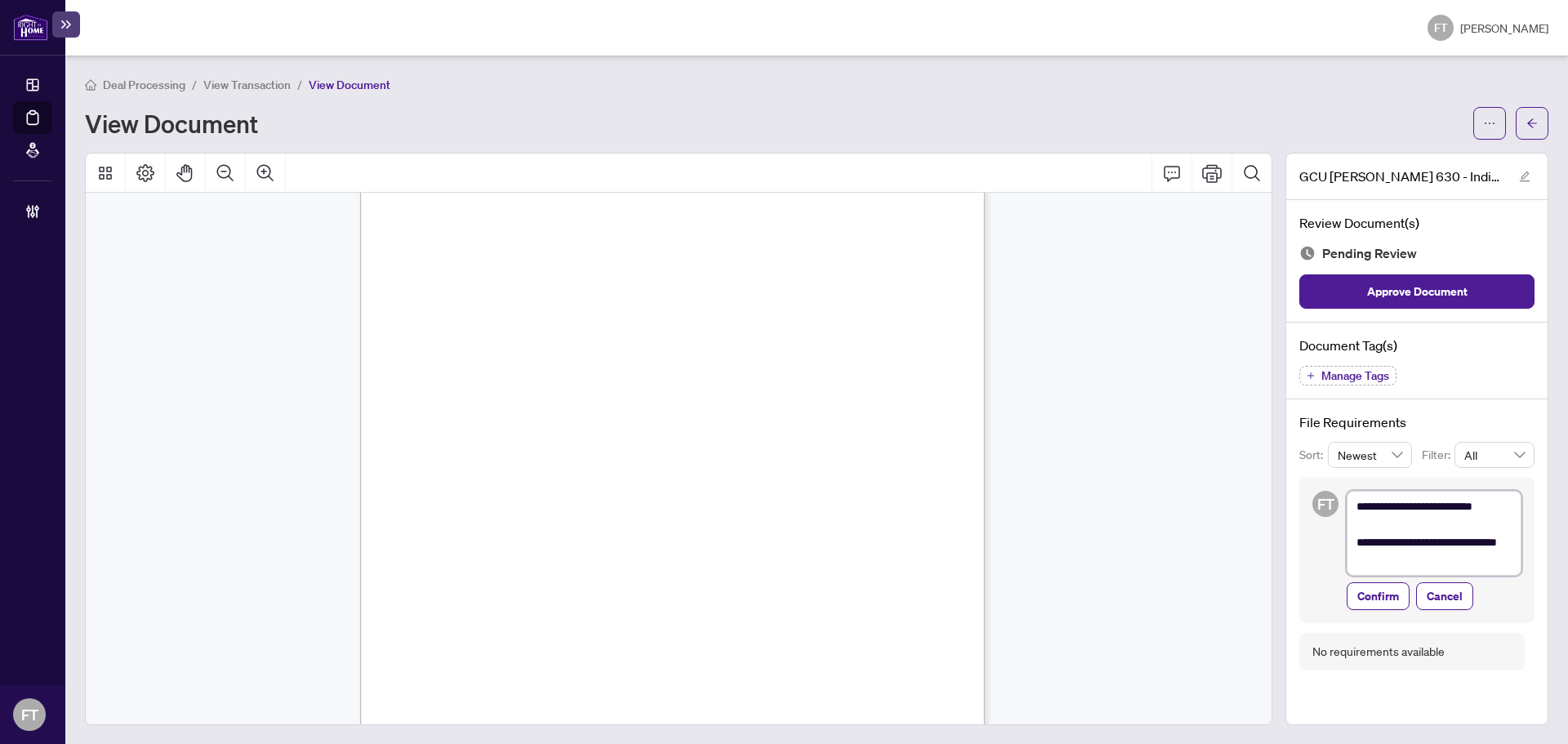 type on "**********" 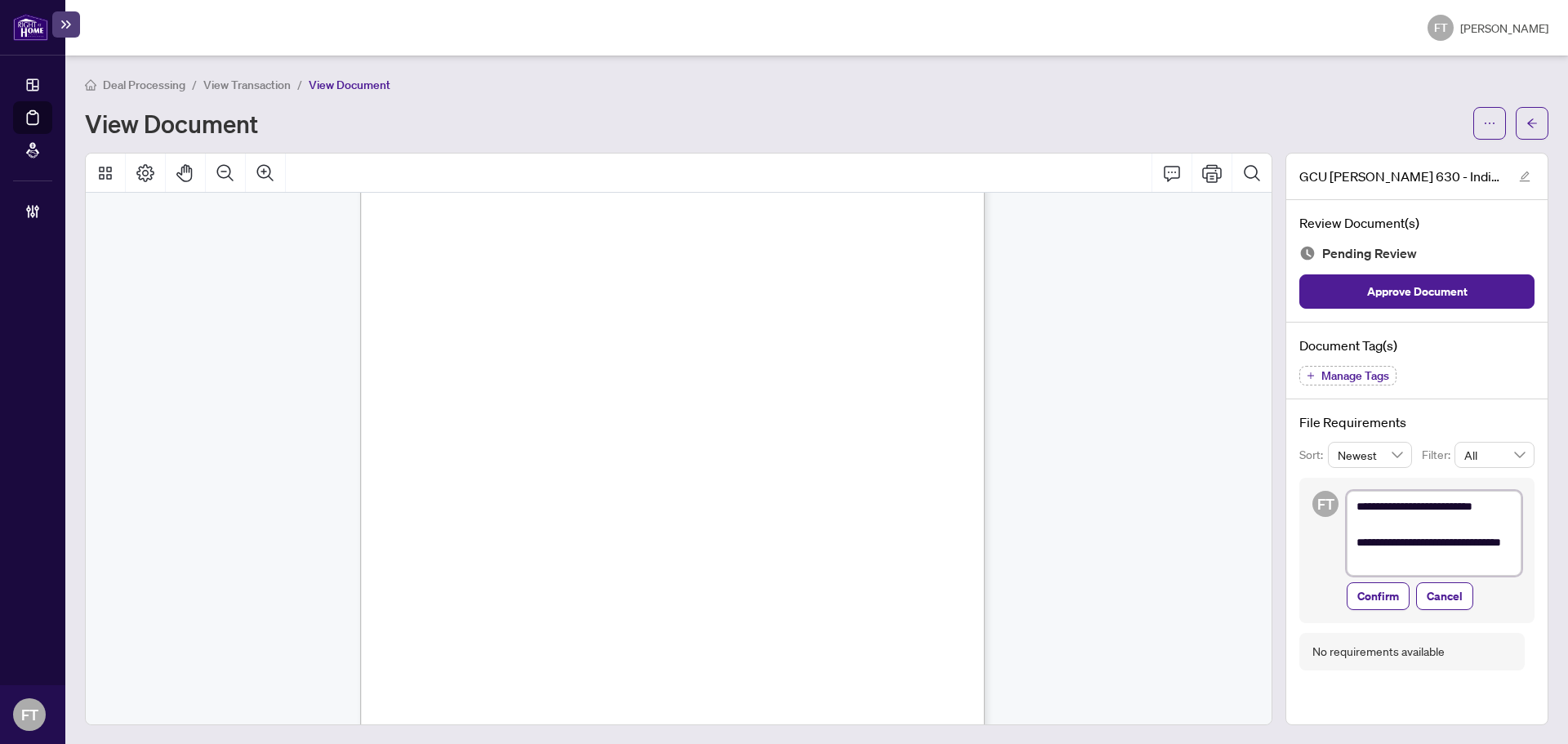 type on "**********" 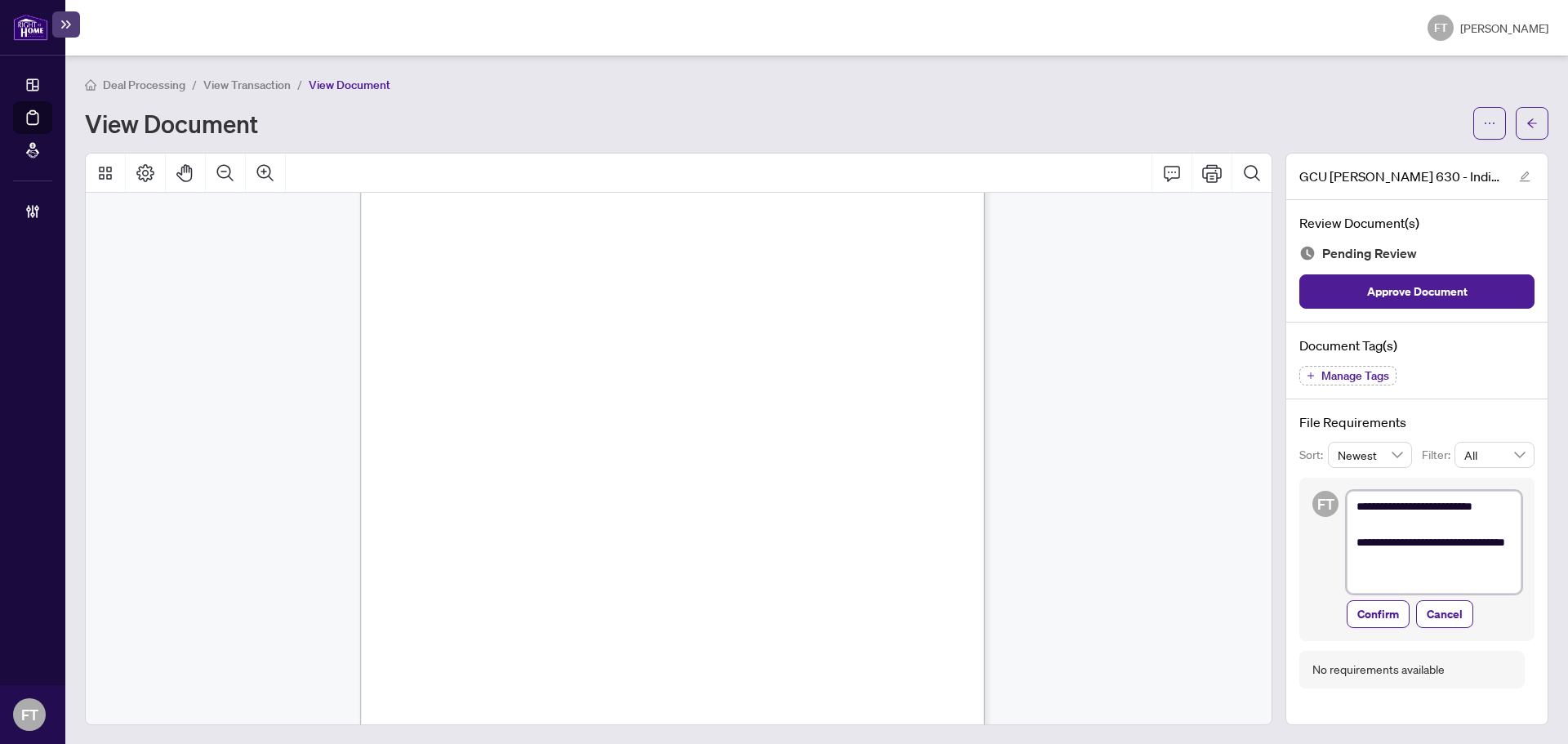 type on "**********" 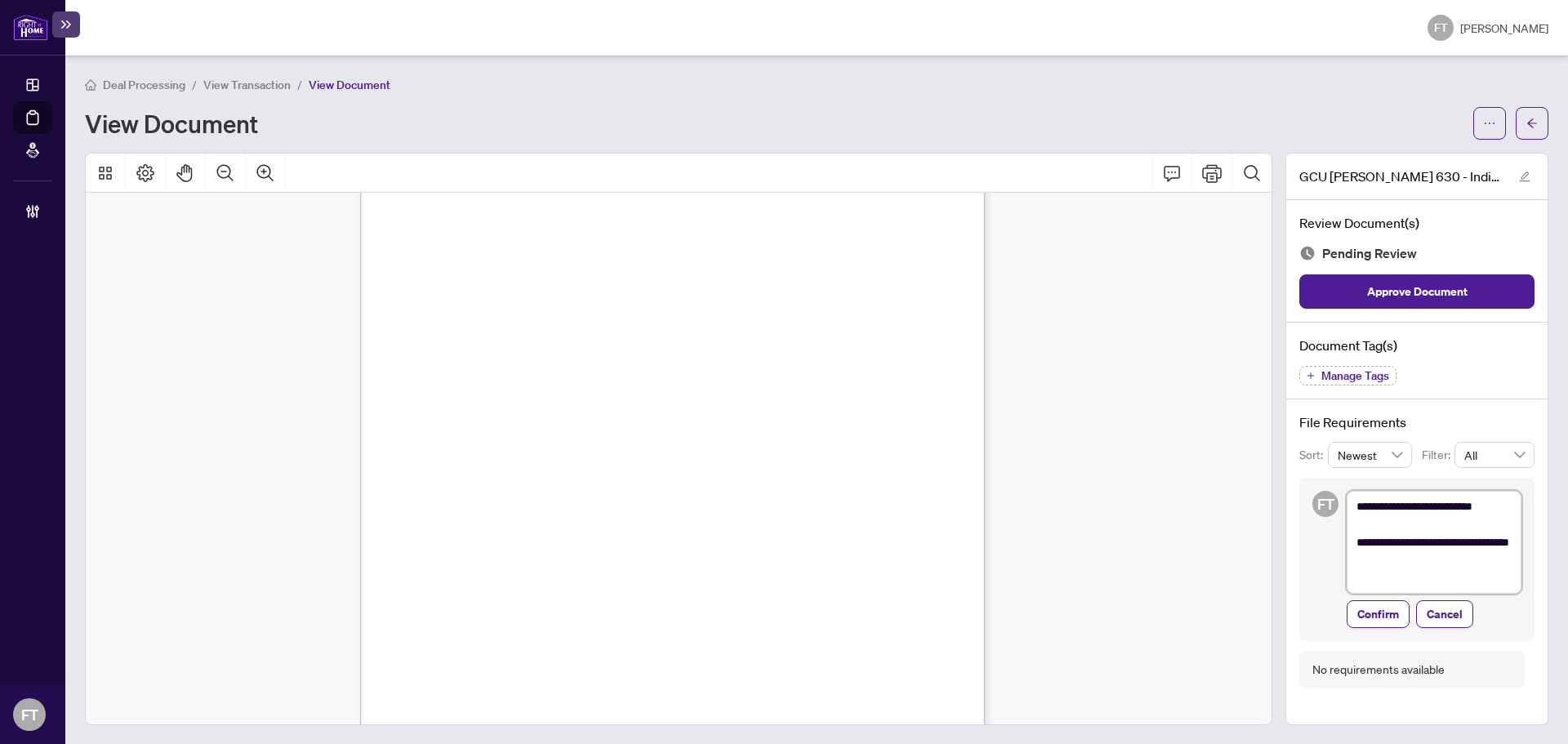 type on "**********" 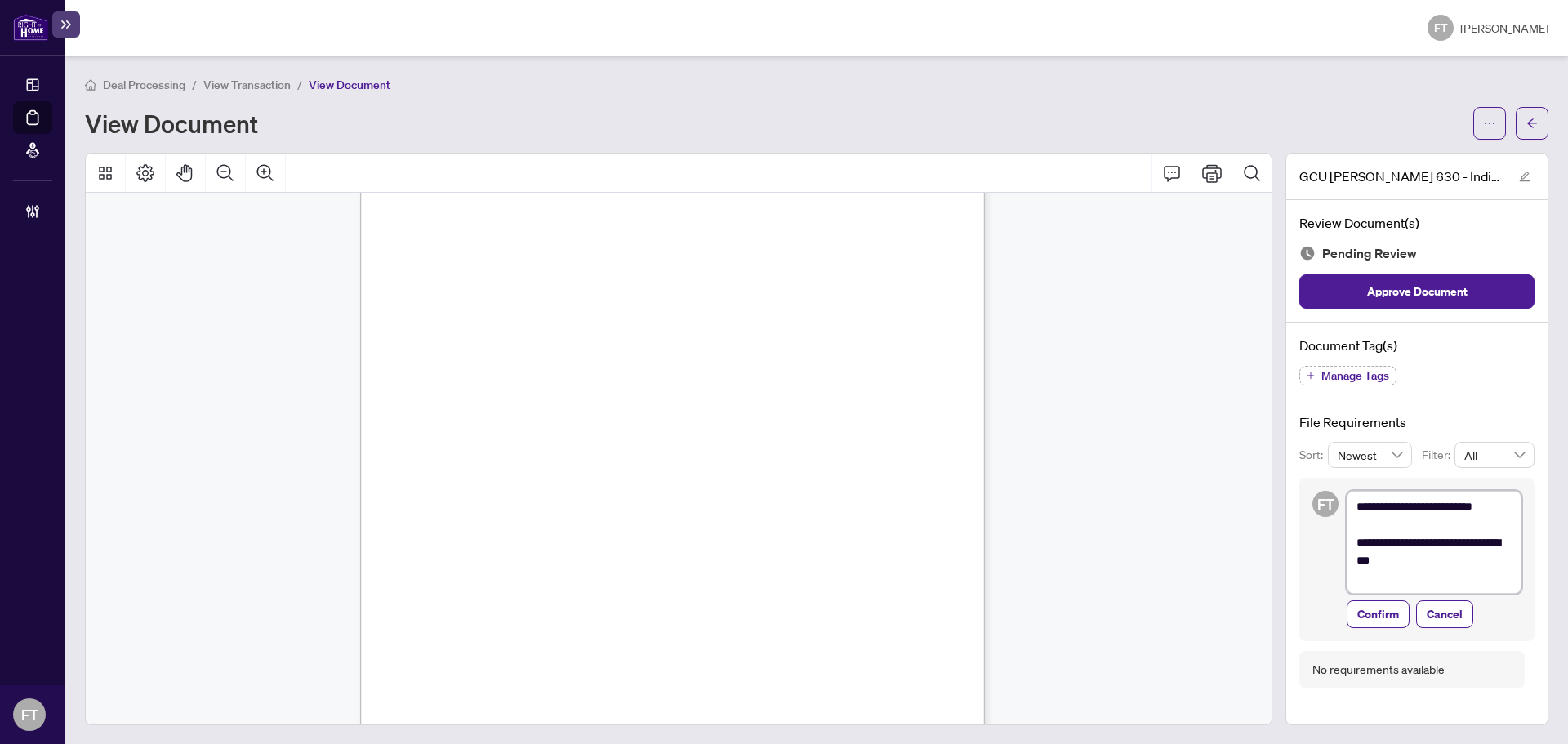 type on "**********" 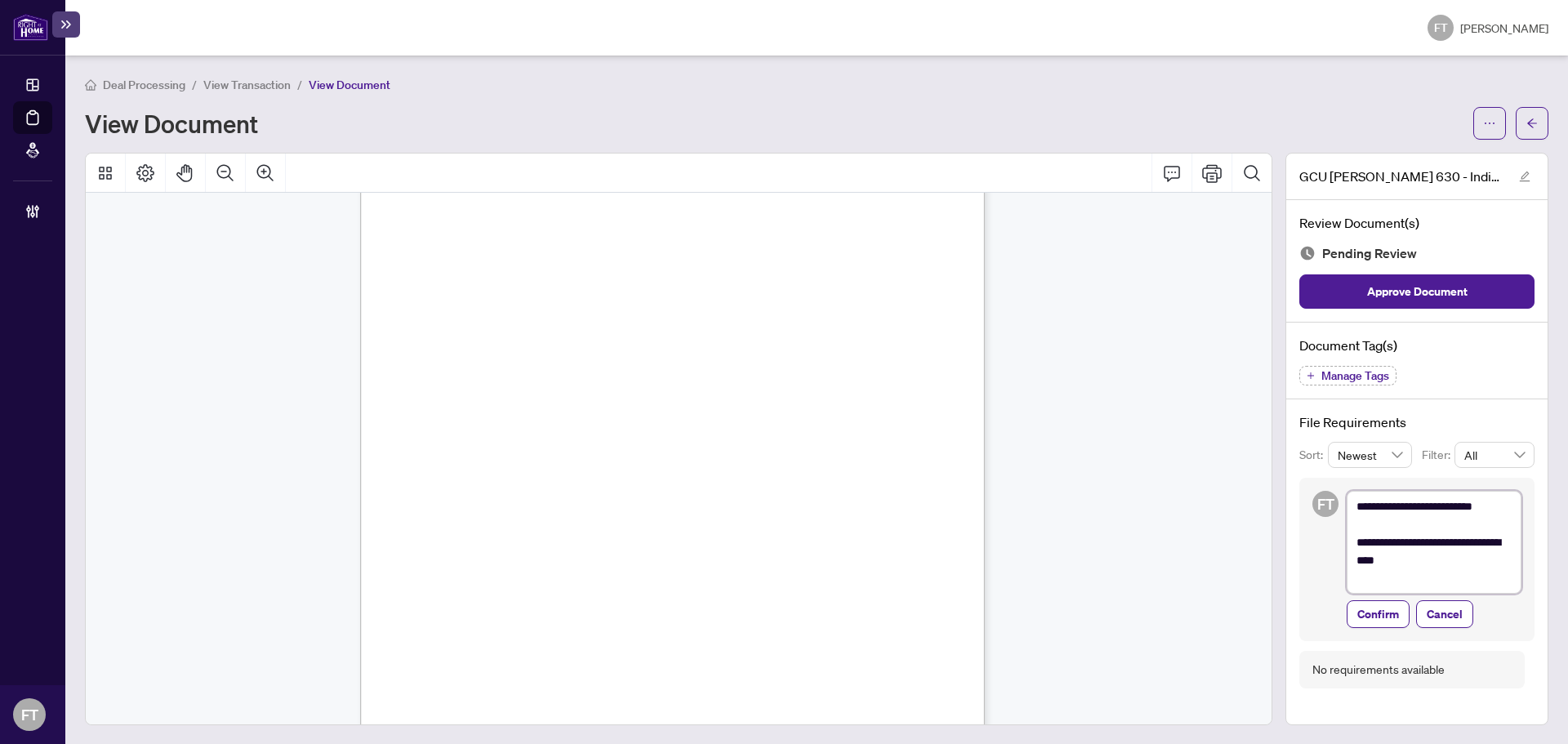 type on "**********" 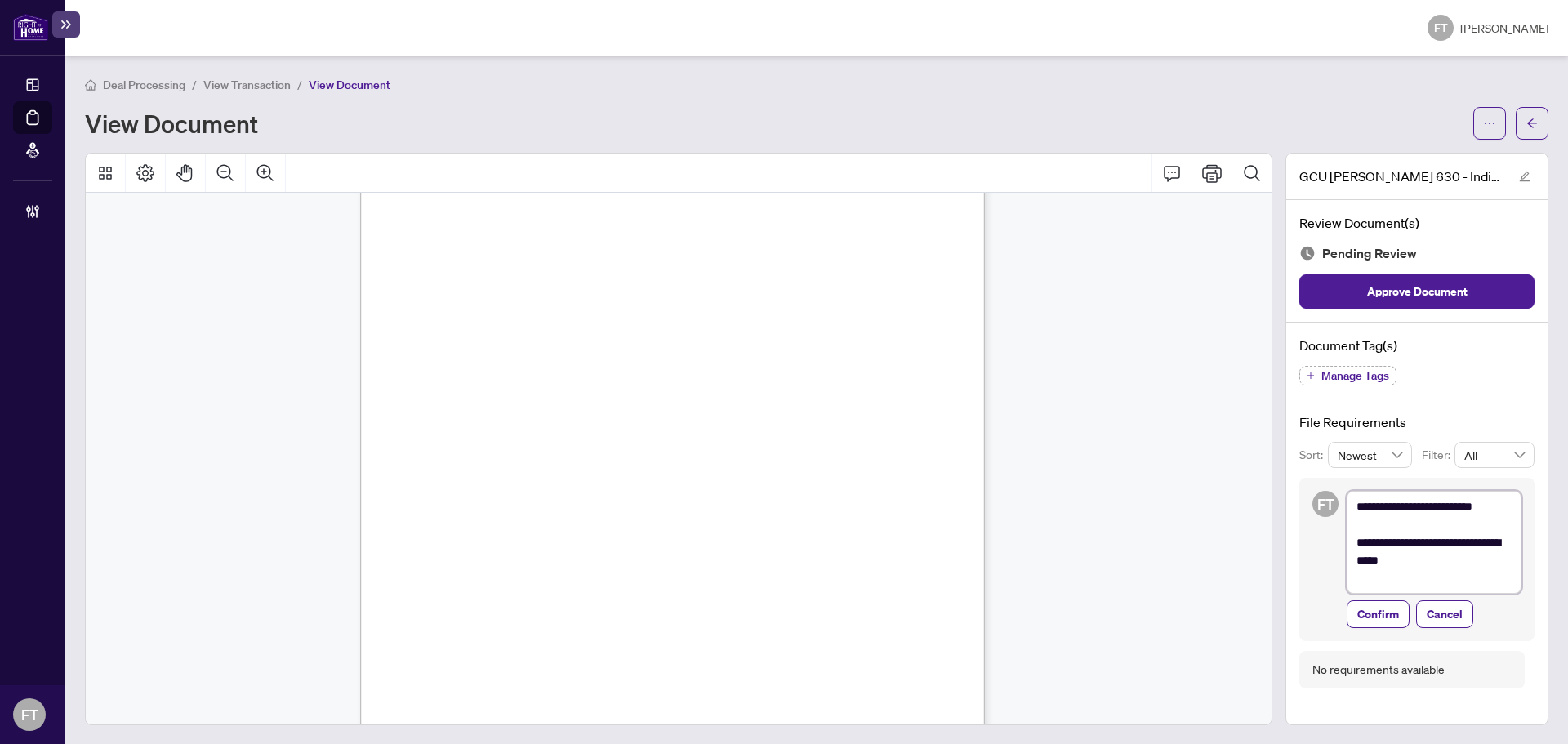 type on "**********" 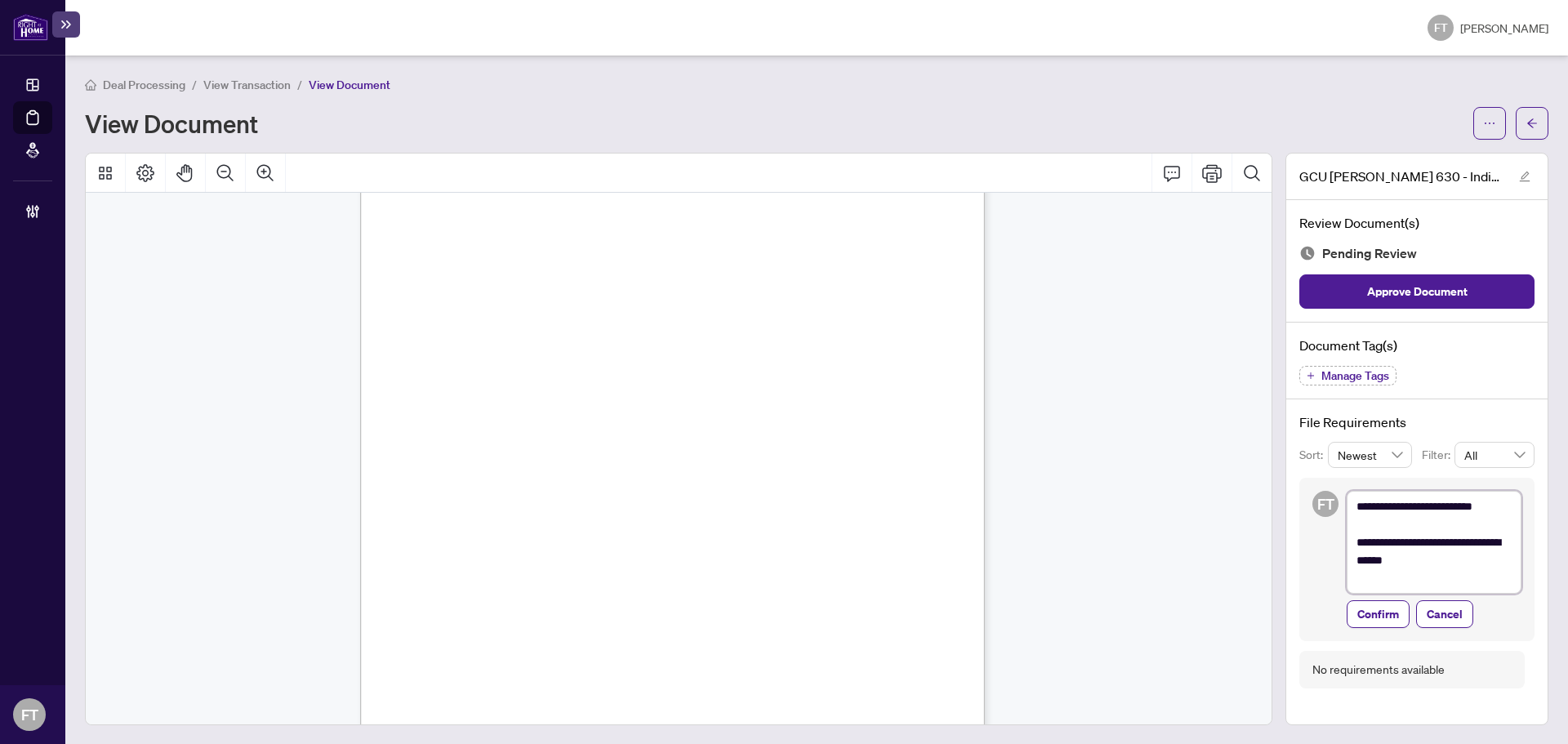 type on "**********" 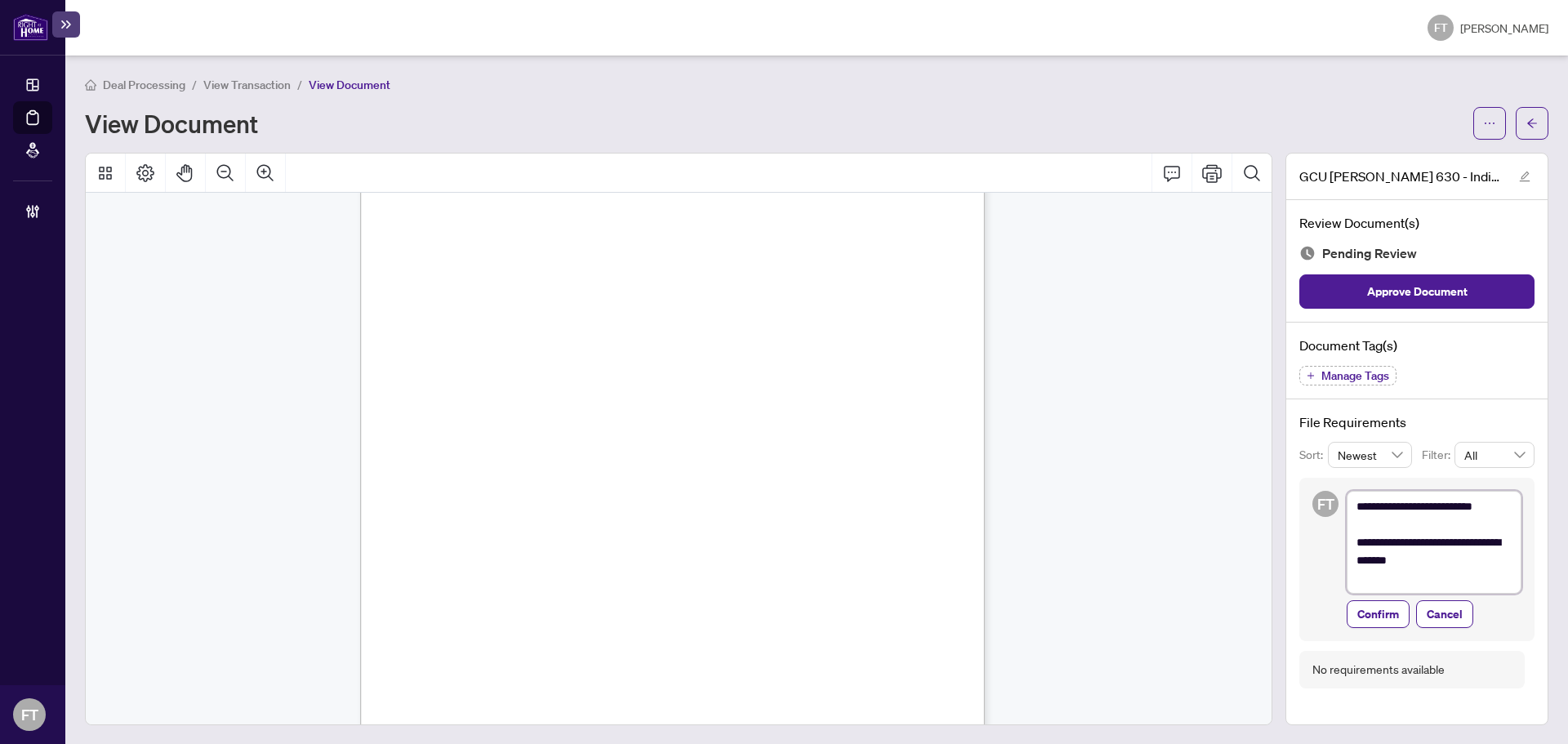 scroll, scrollTop: 1715, scrollLeft: 0, axis: vertical 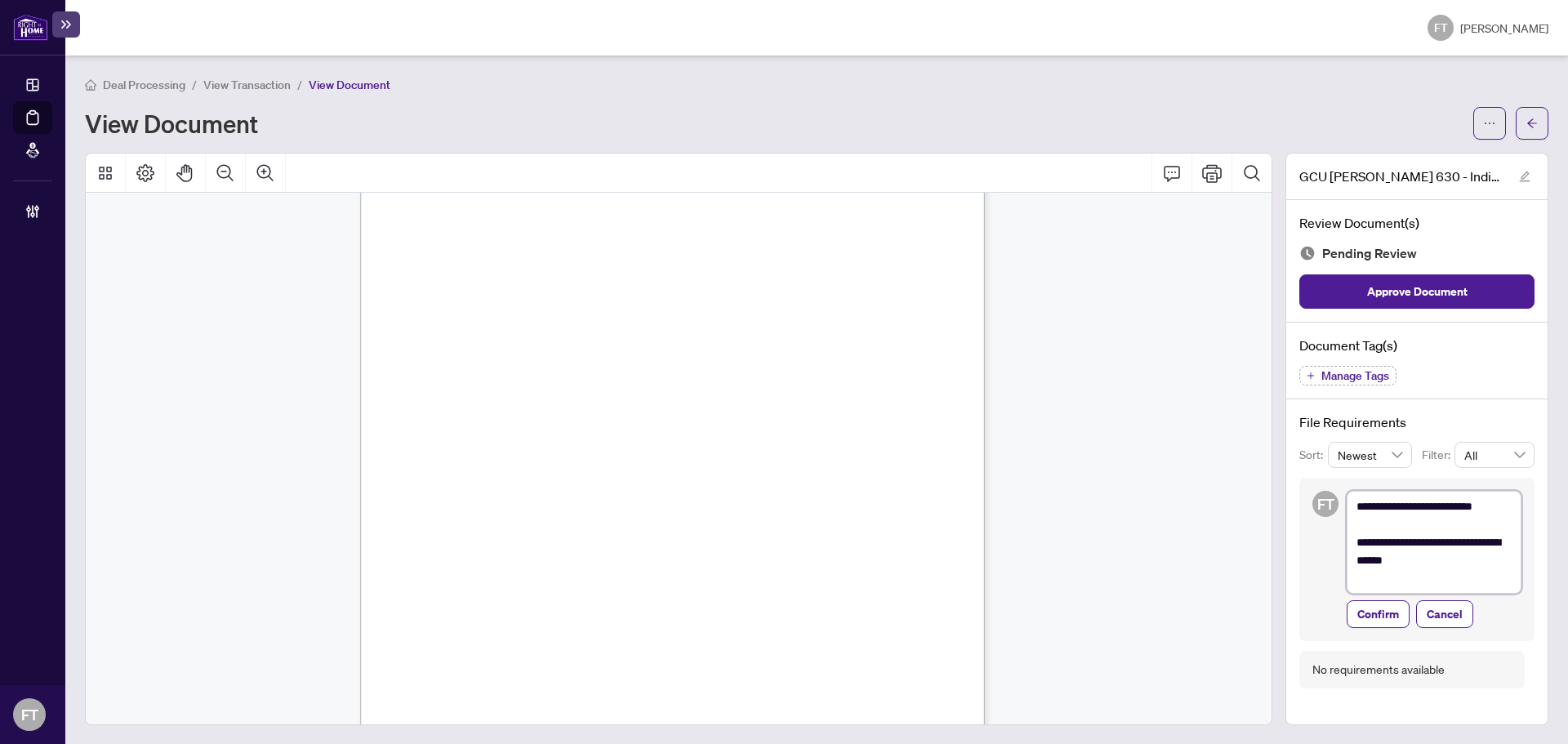 type on "**********" 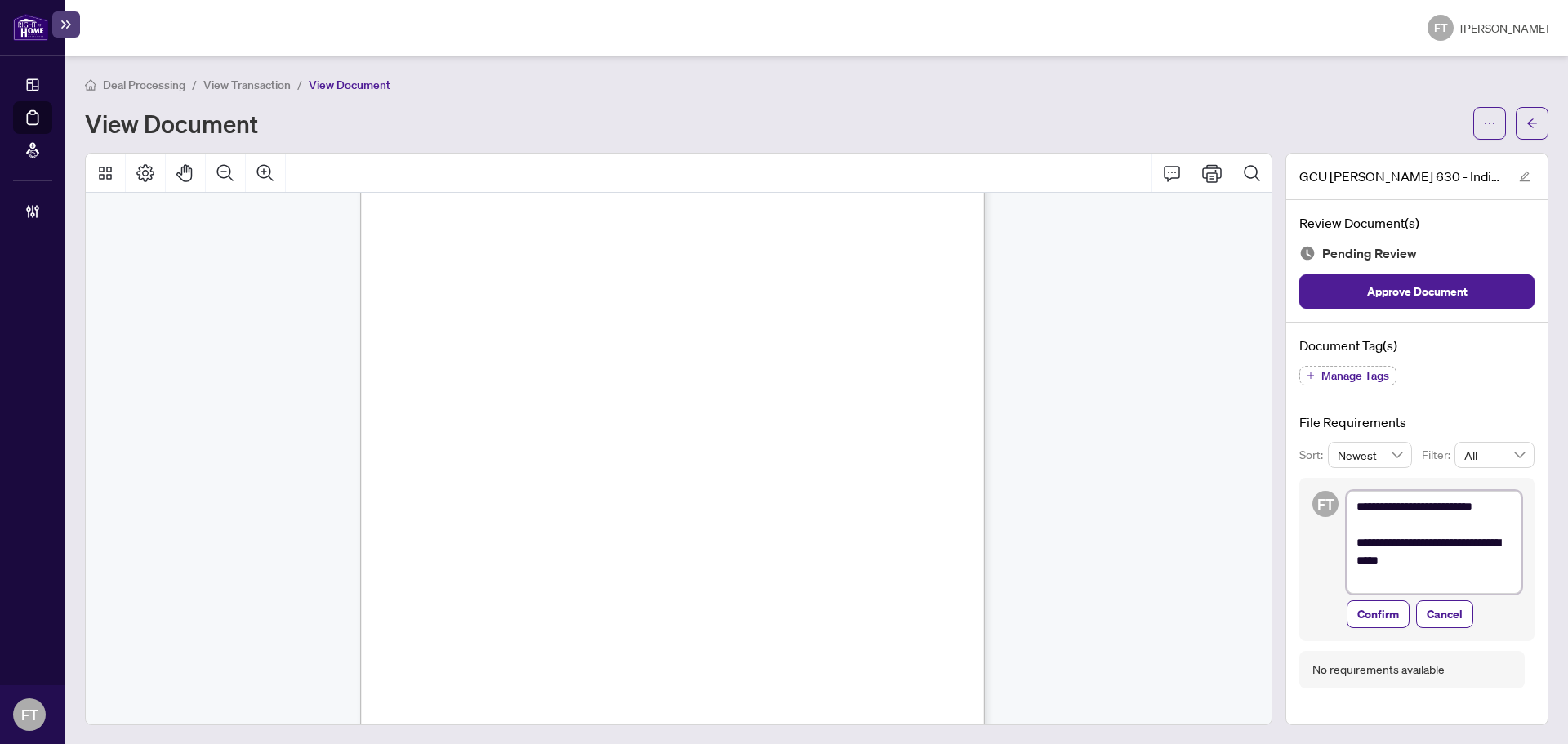type on "**********" 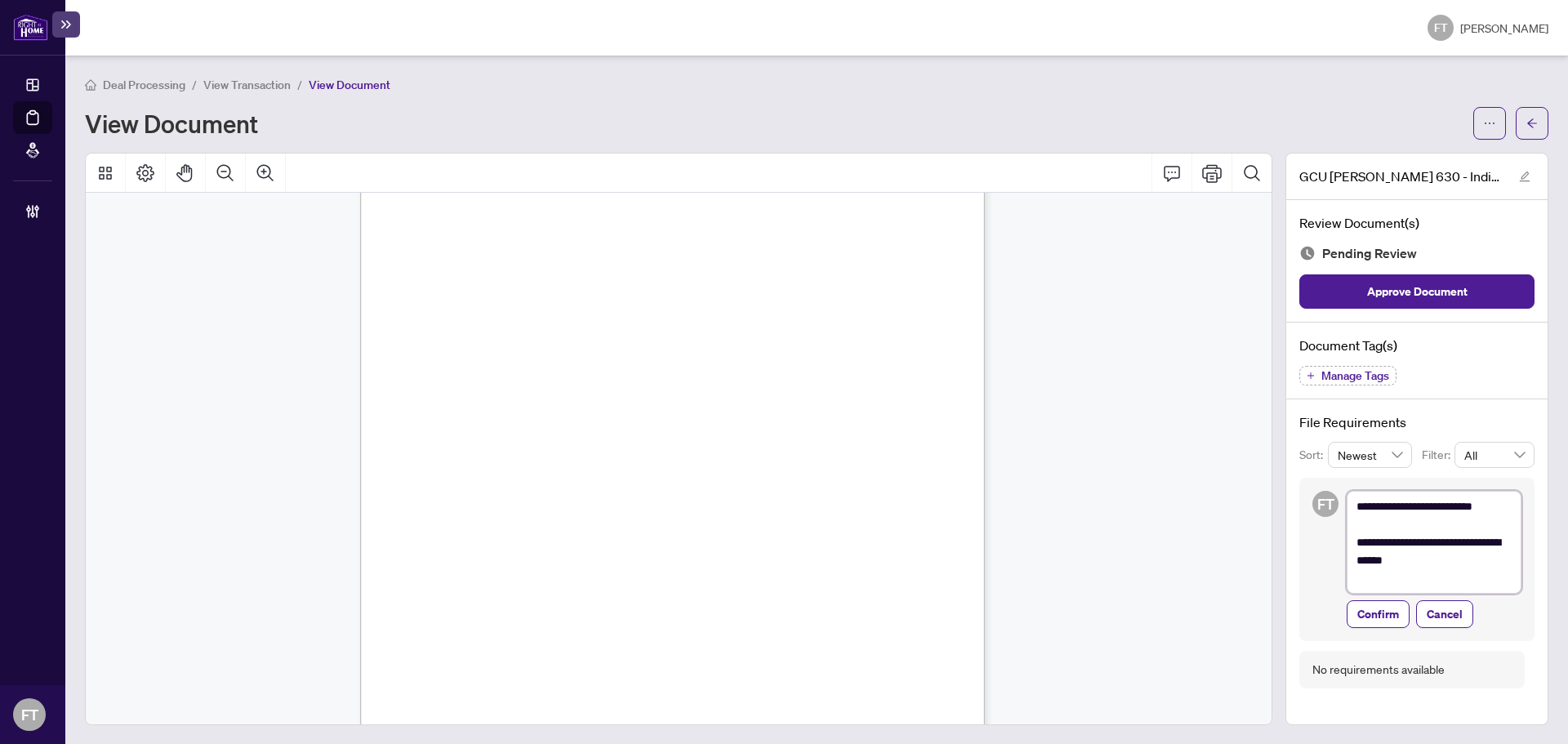 type on "**********" 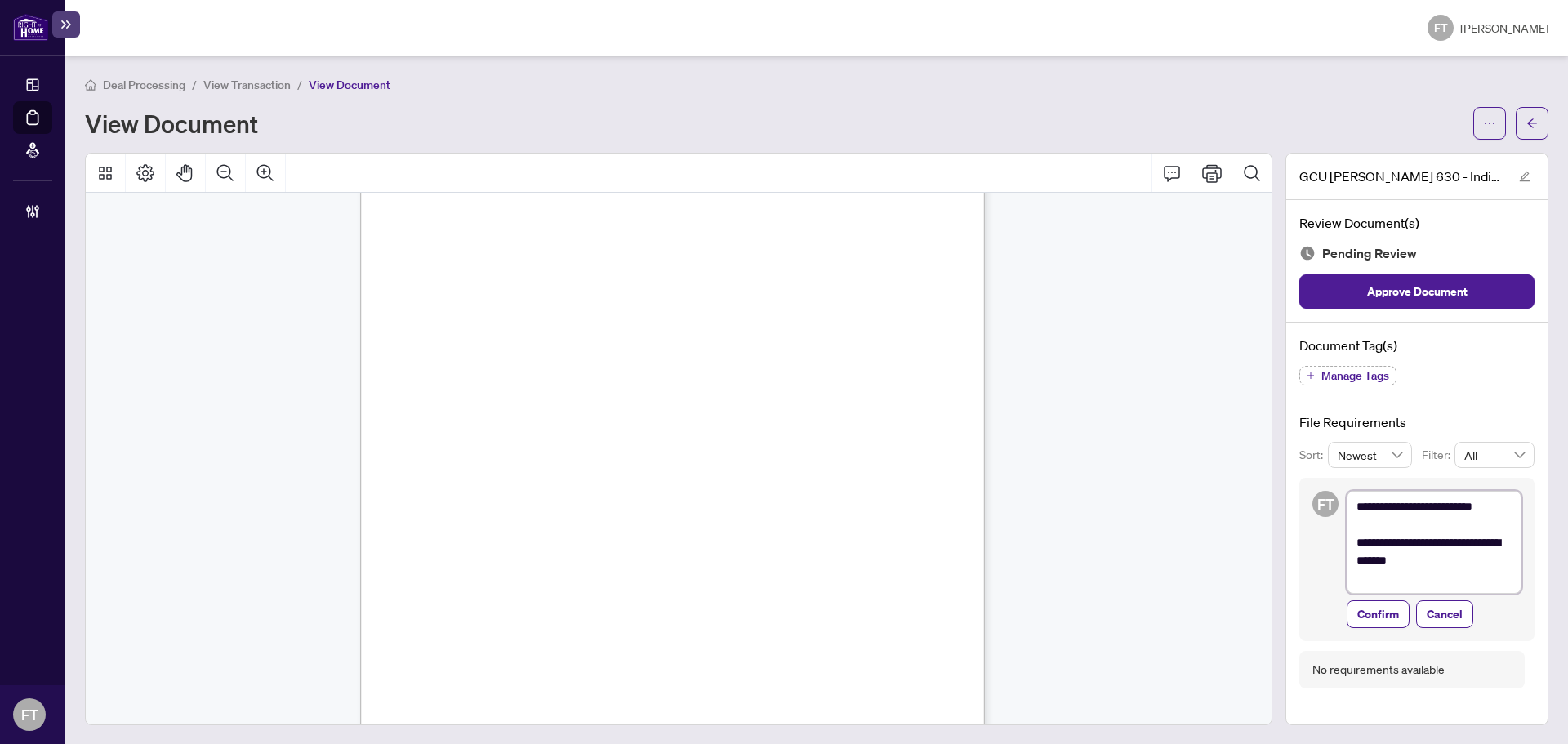 type on "**********" 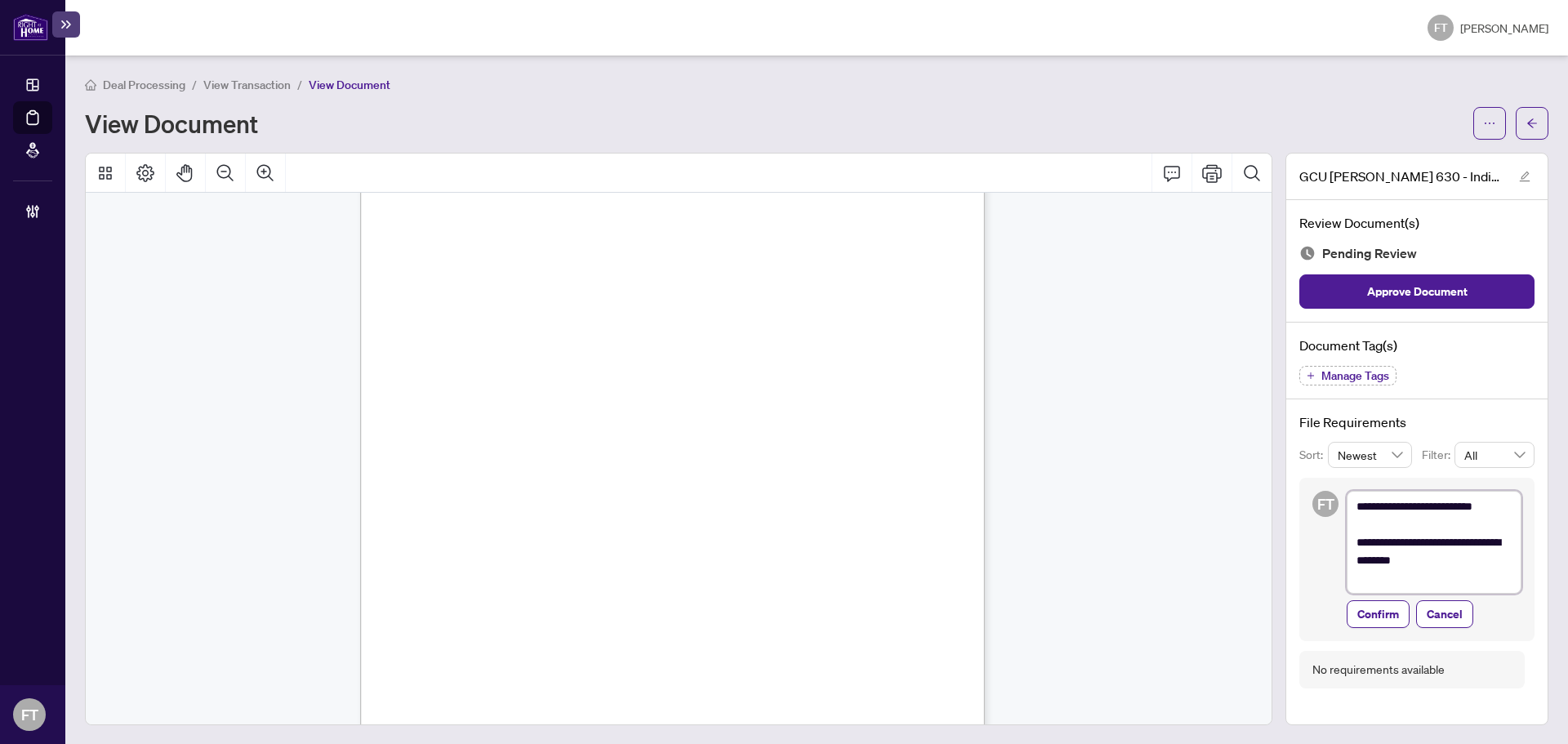 type on "**********" 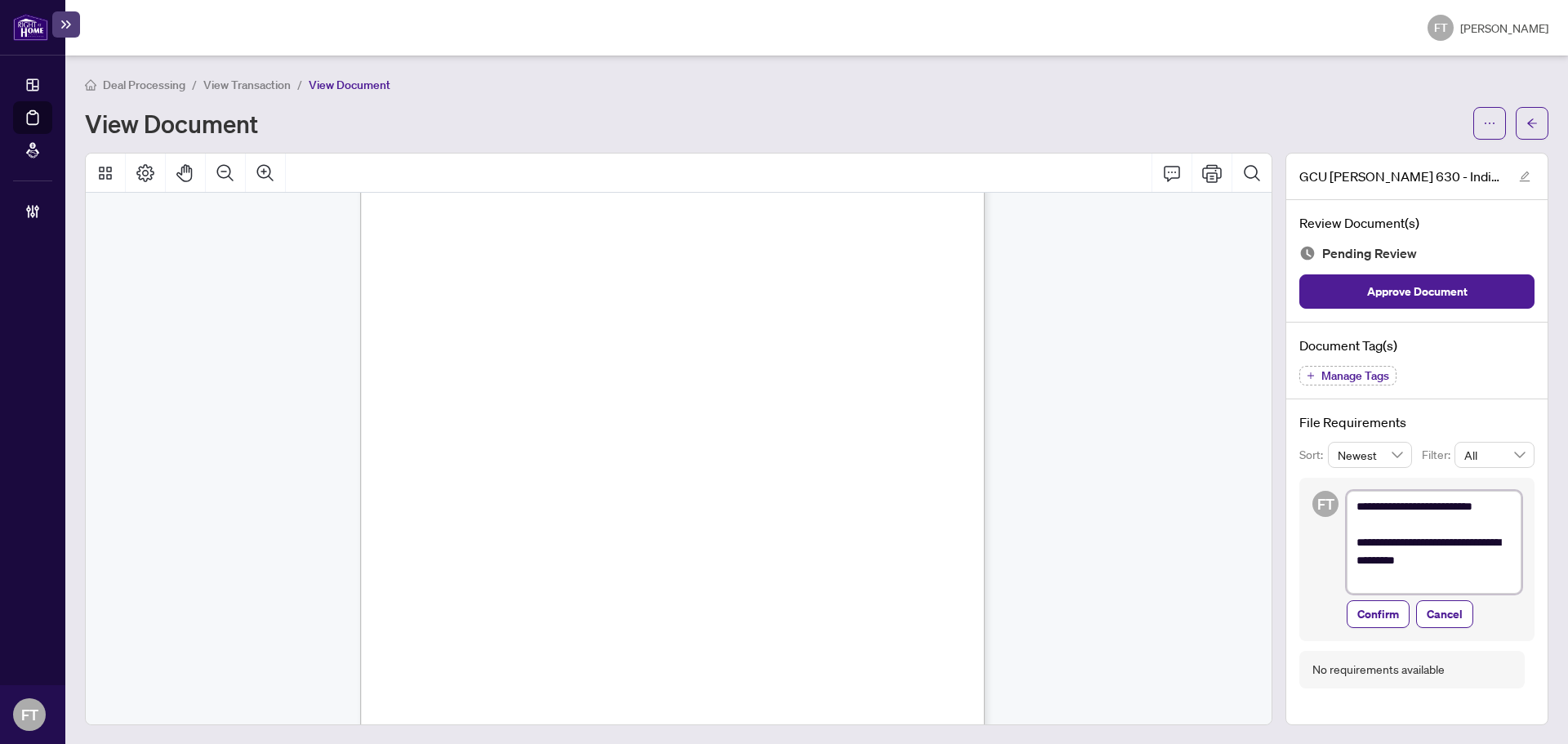 type on "**********" 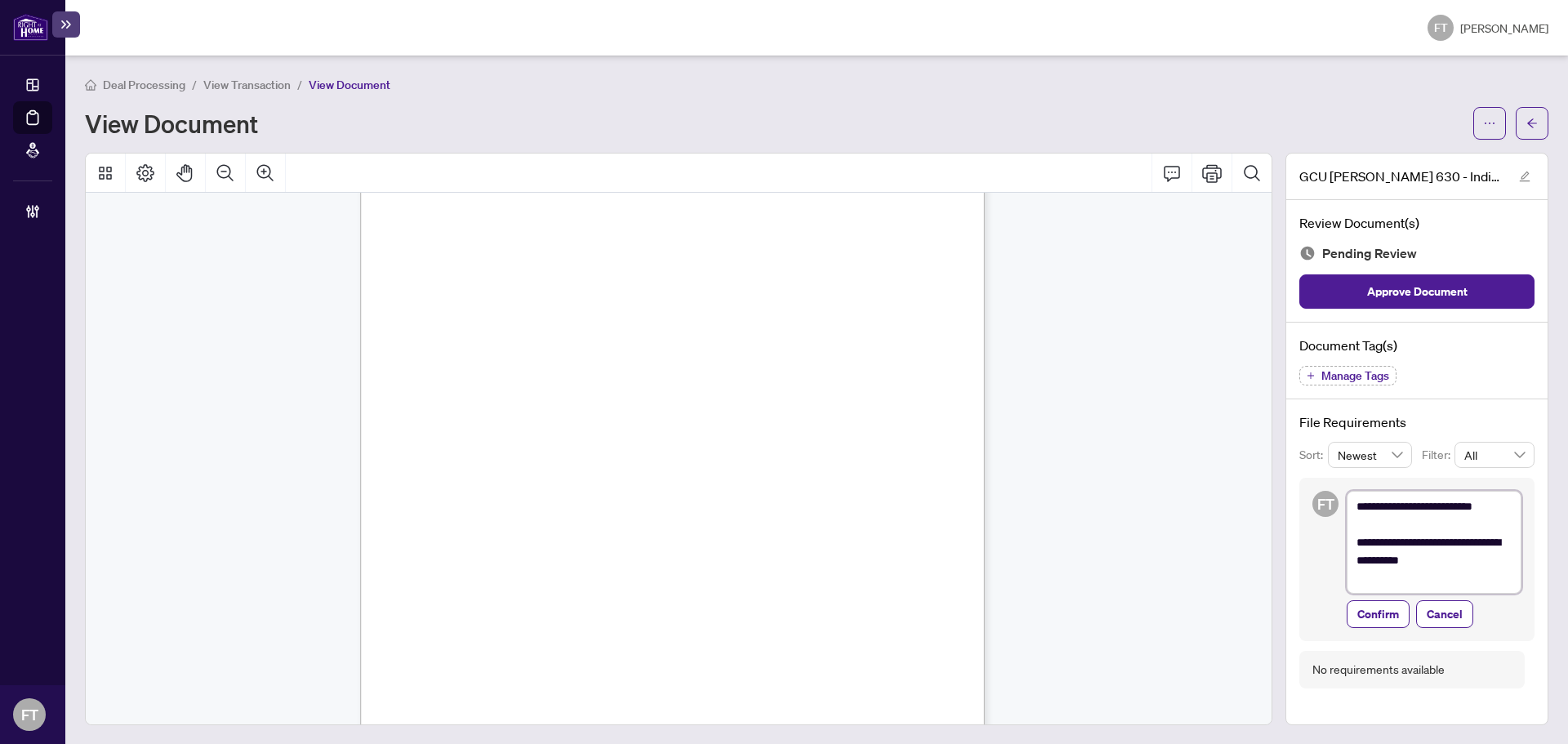 type on "**********" 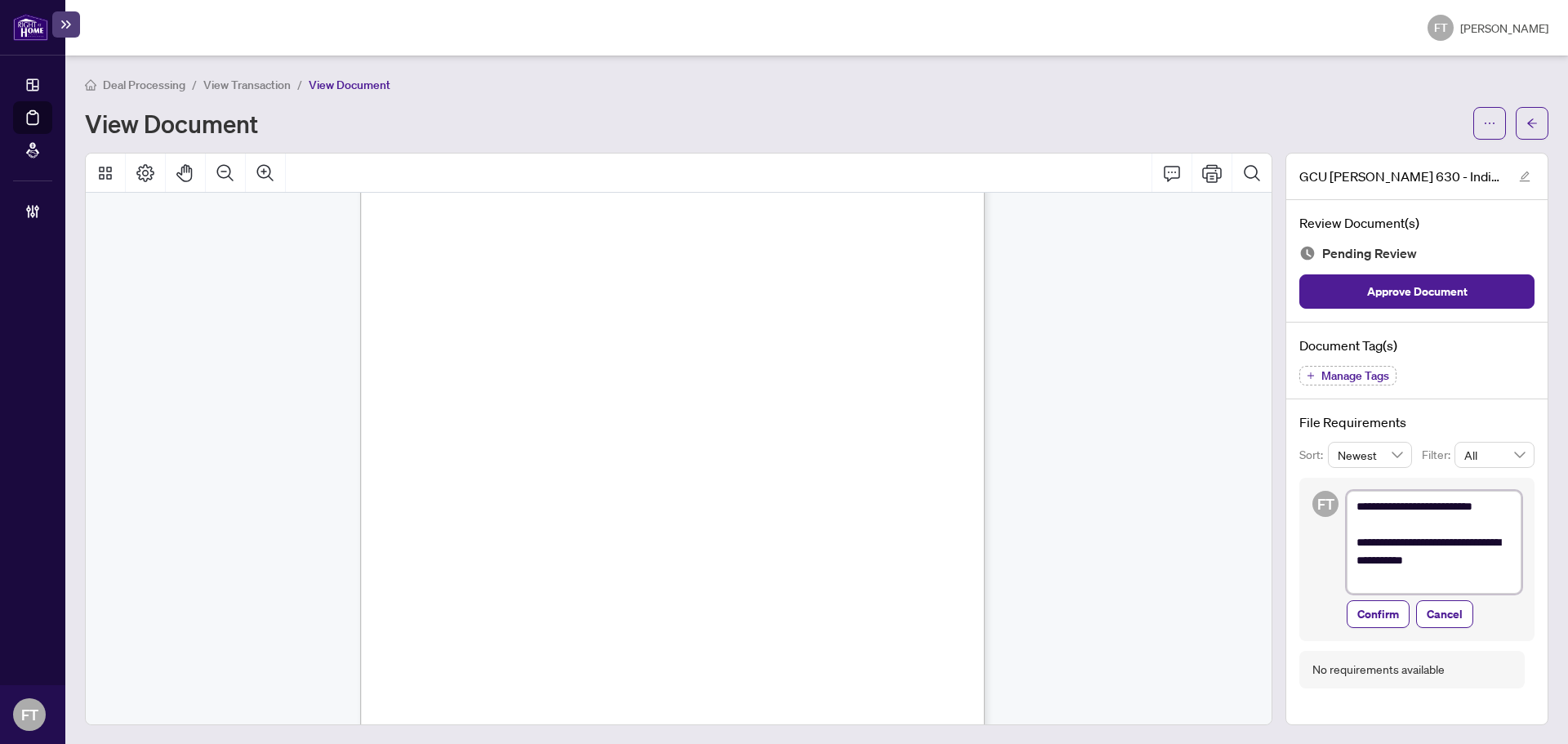type on "**********" 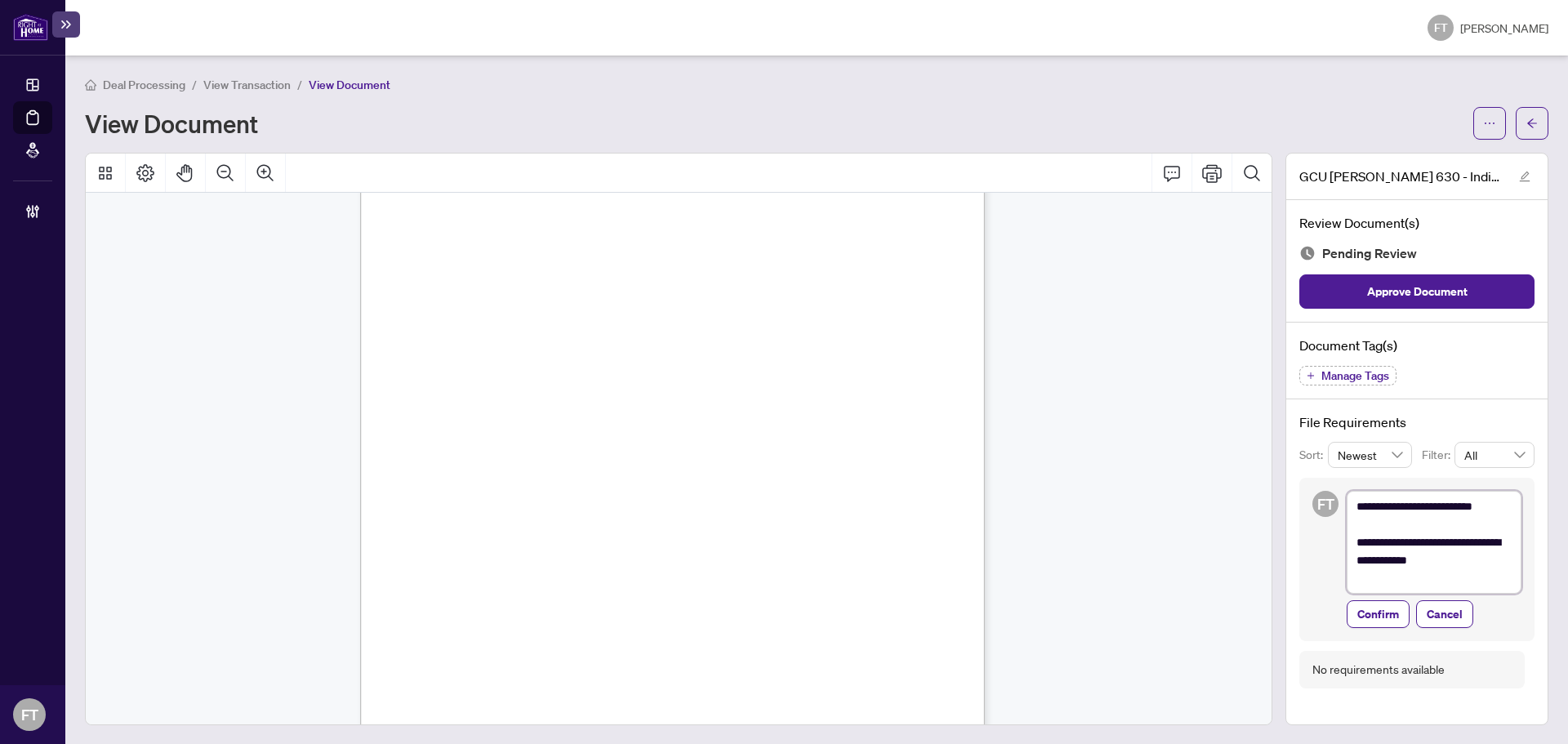 type on "**********" 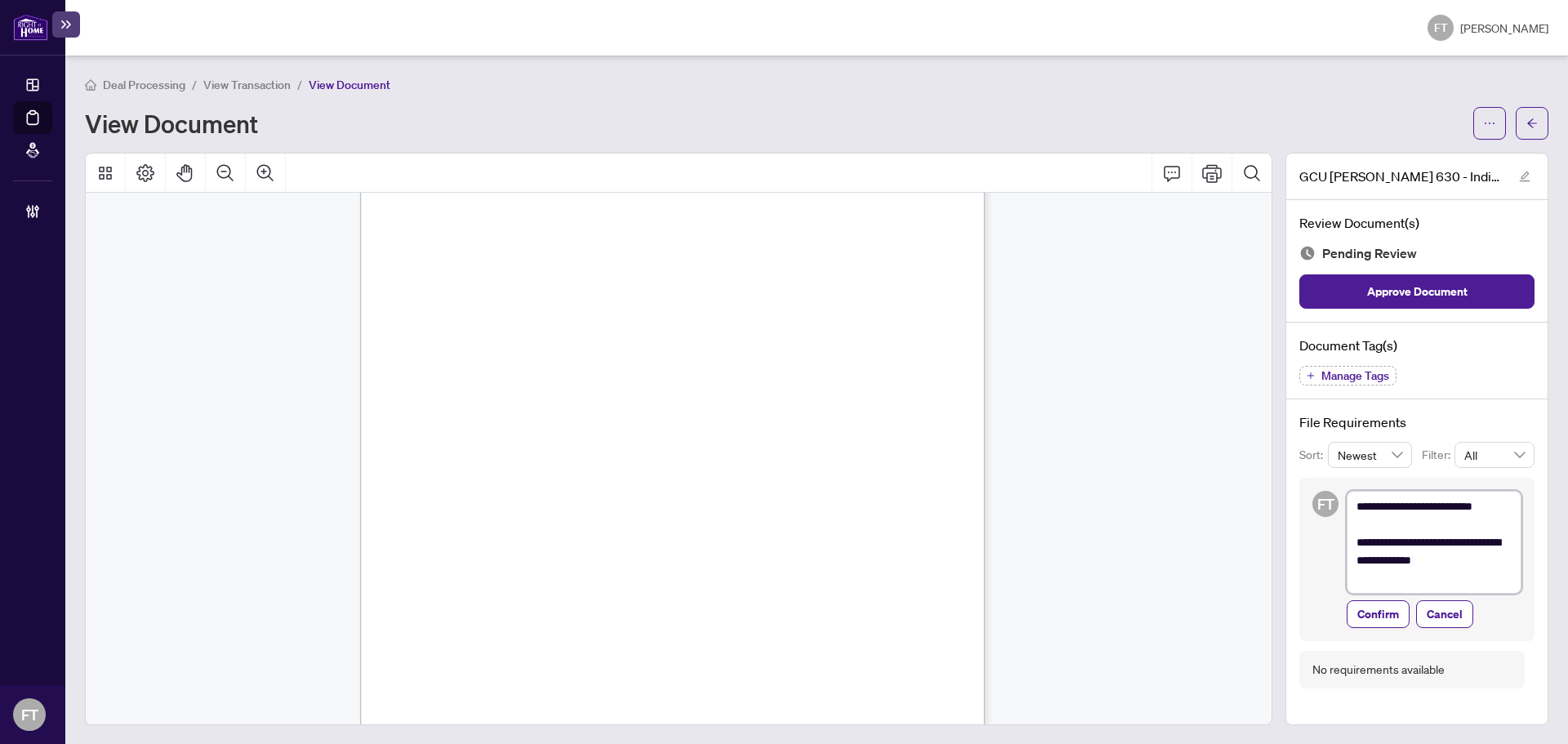 type on "**********" 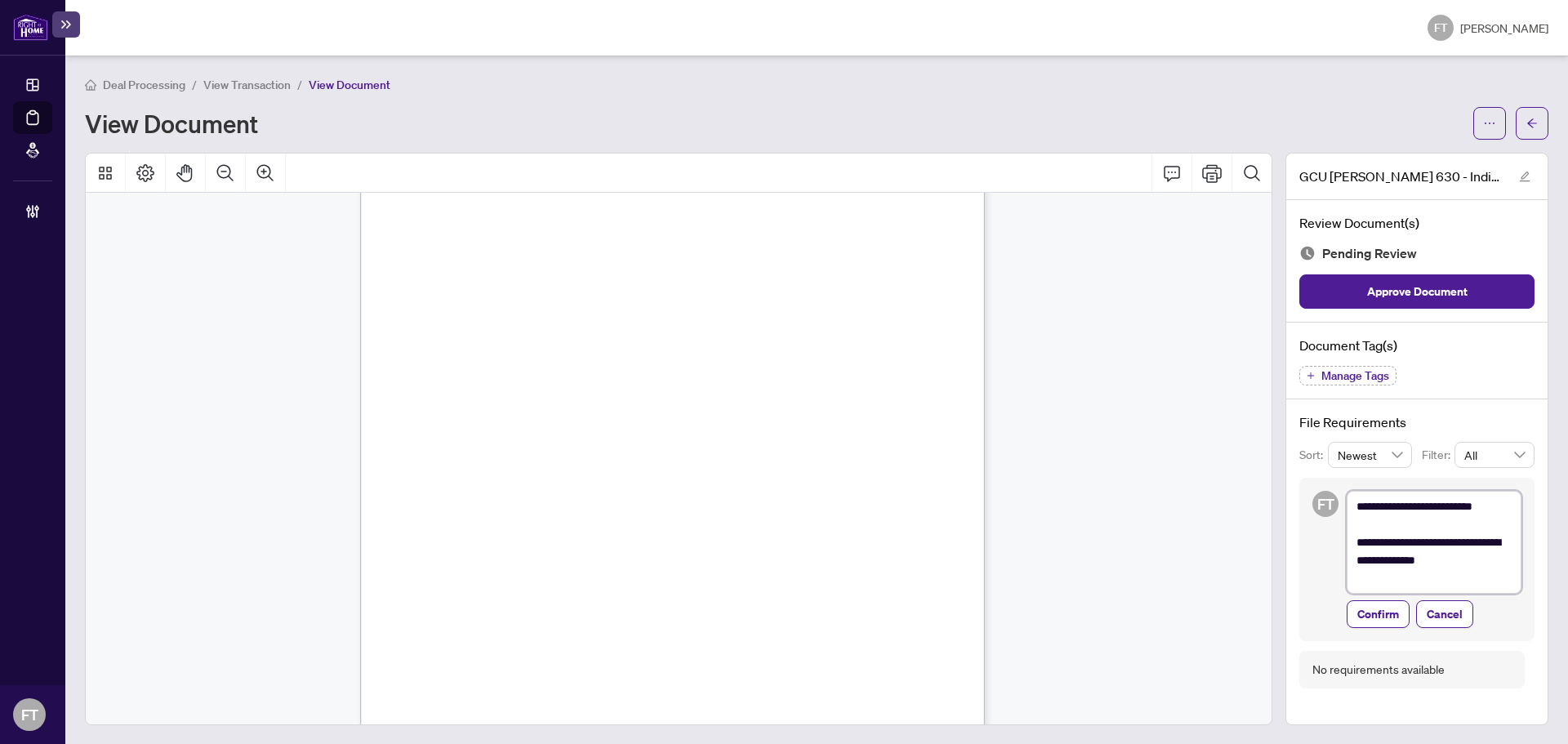 type on "**********" 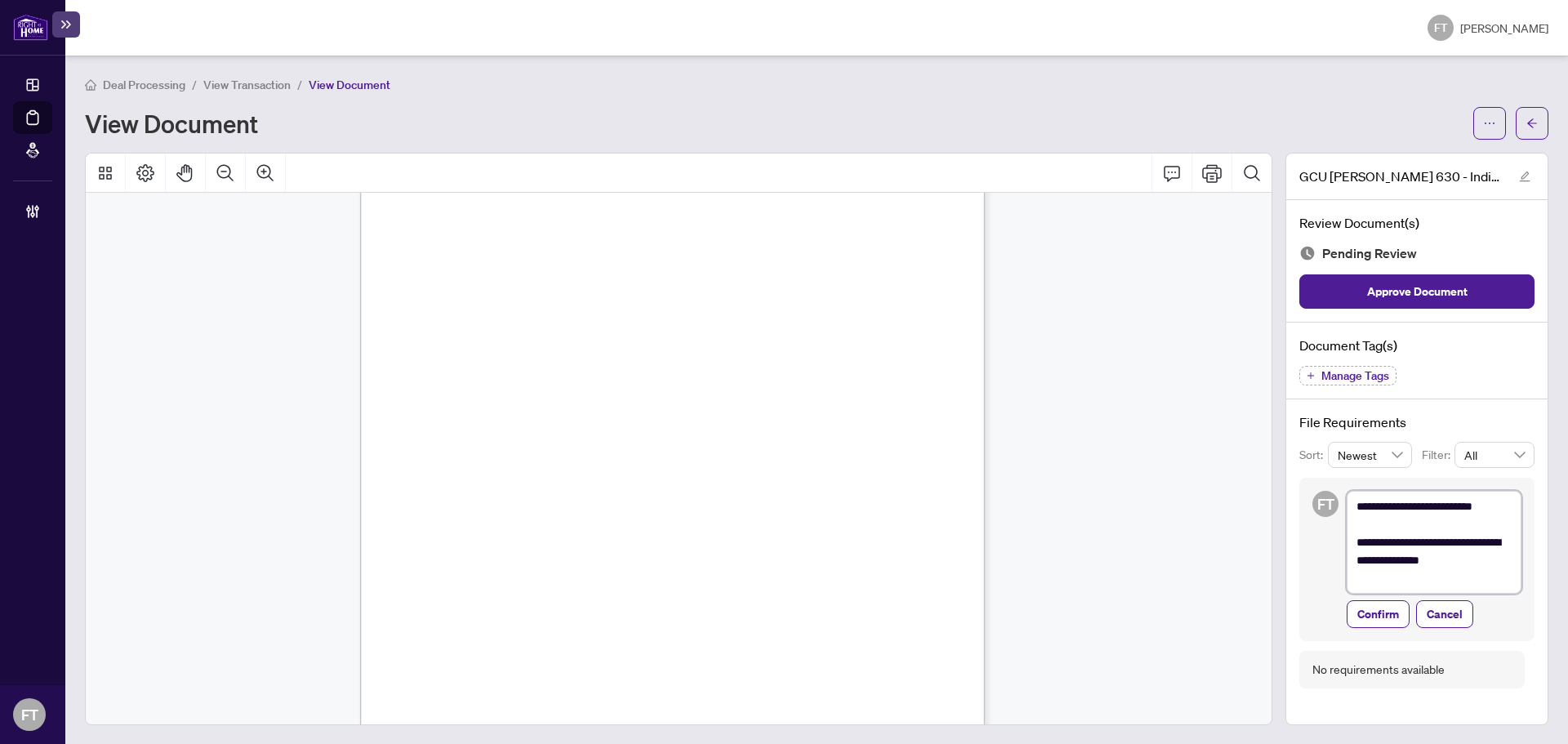 type on "**********" 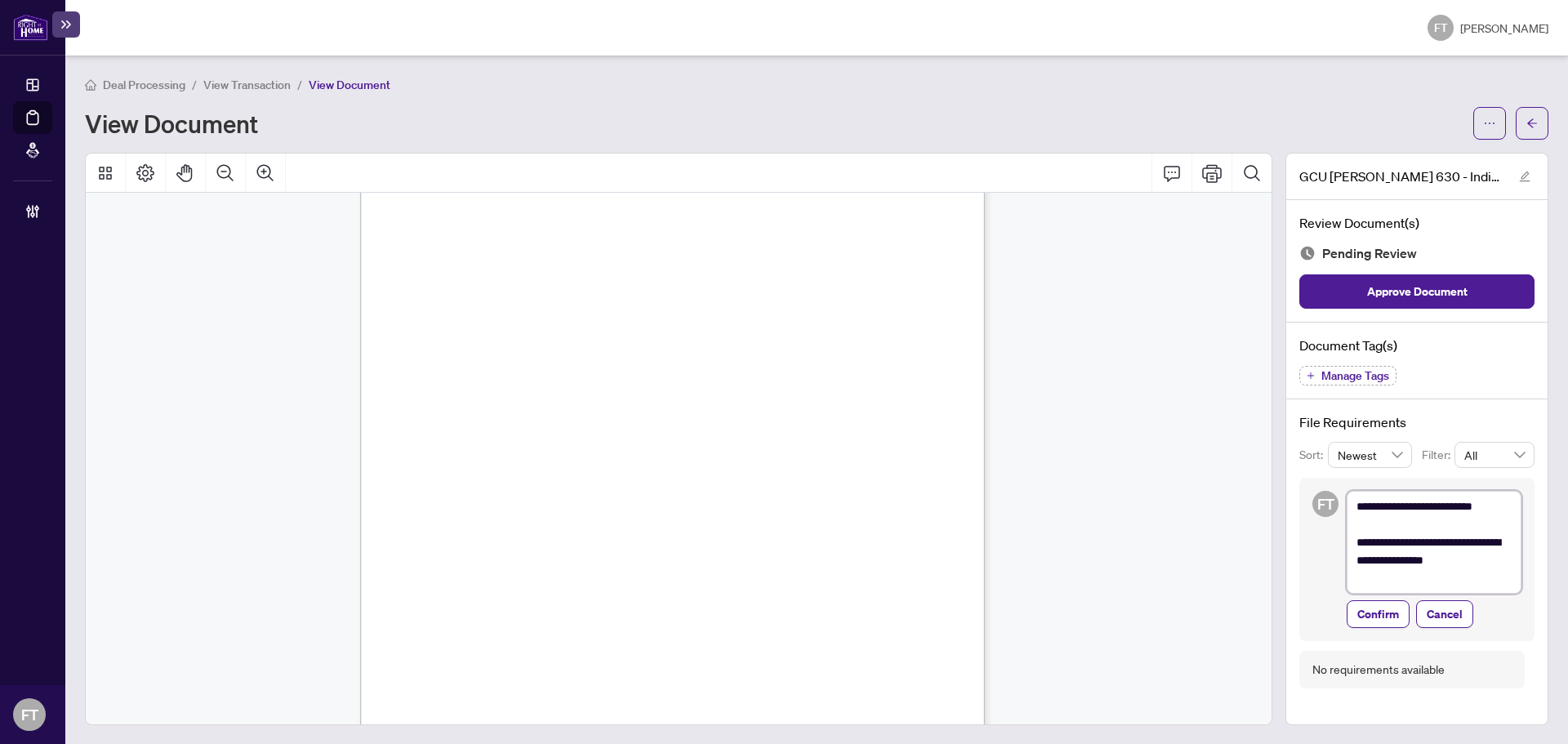 type on "**********" 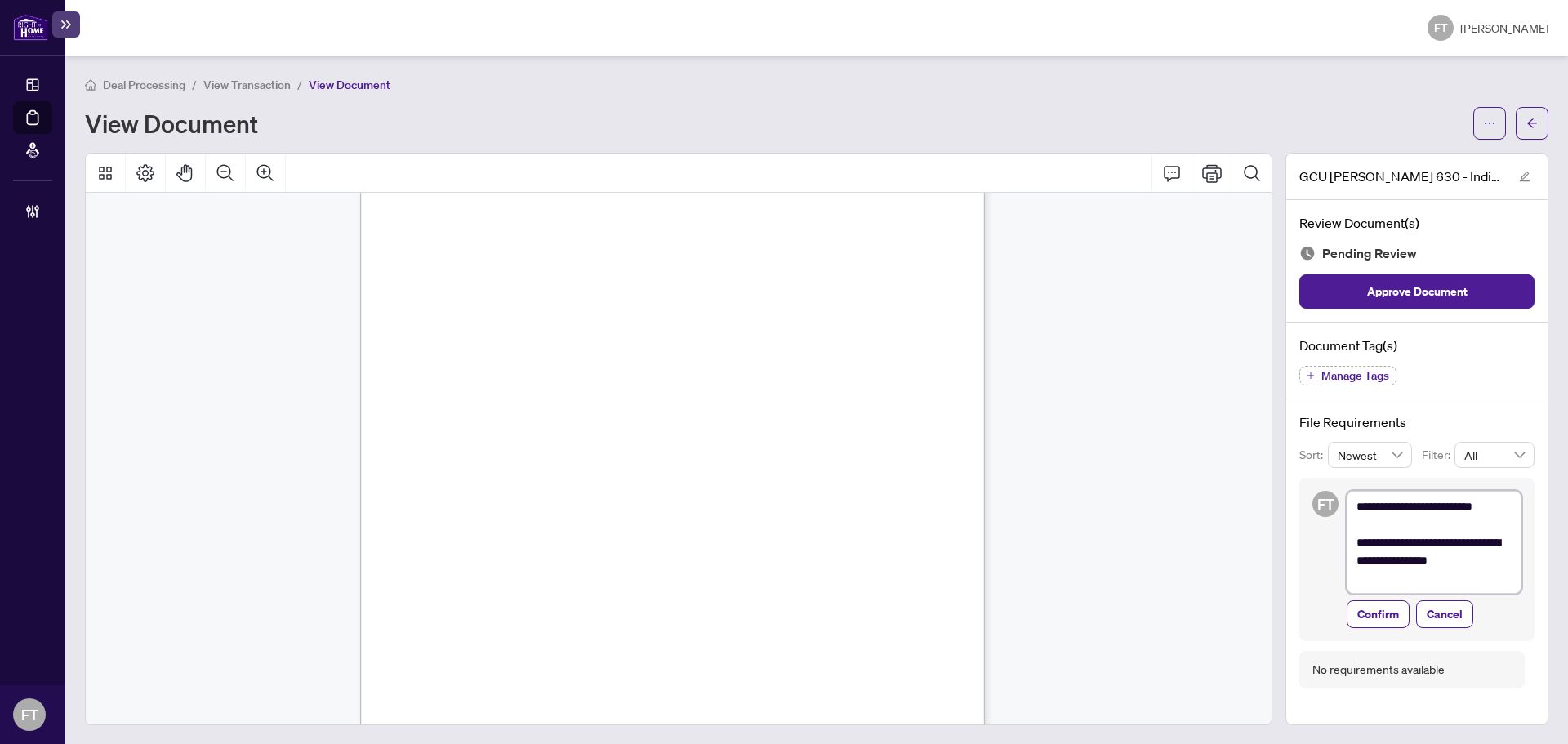type on "**********" 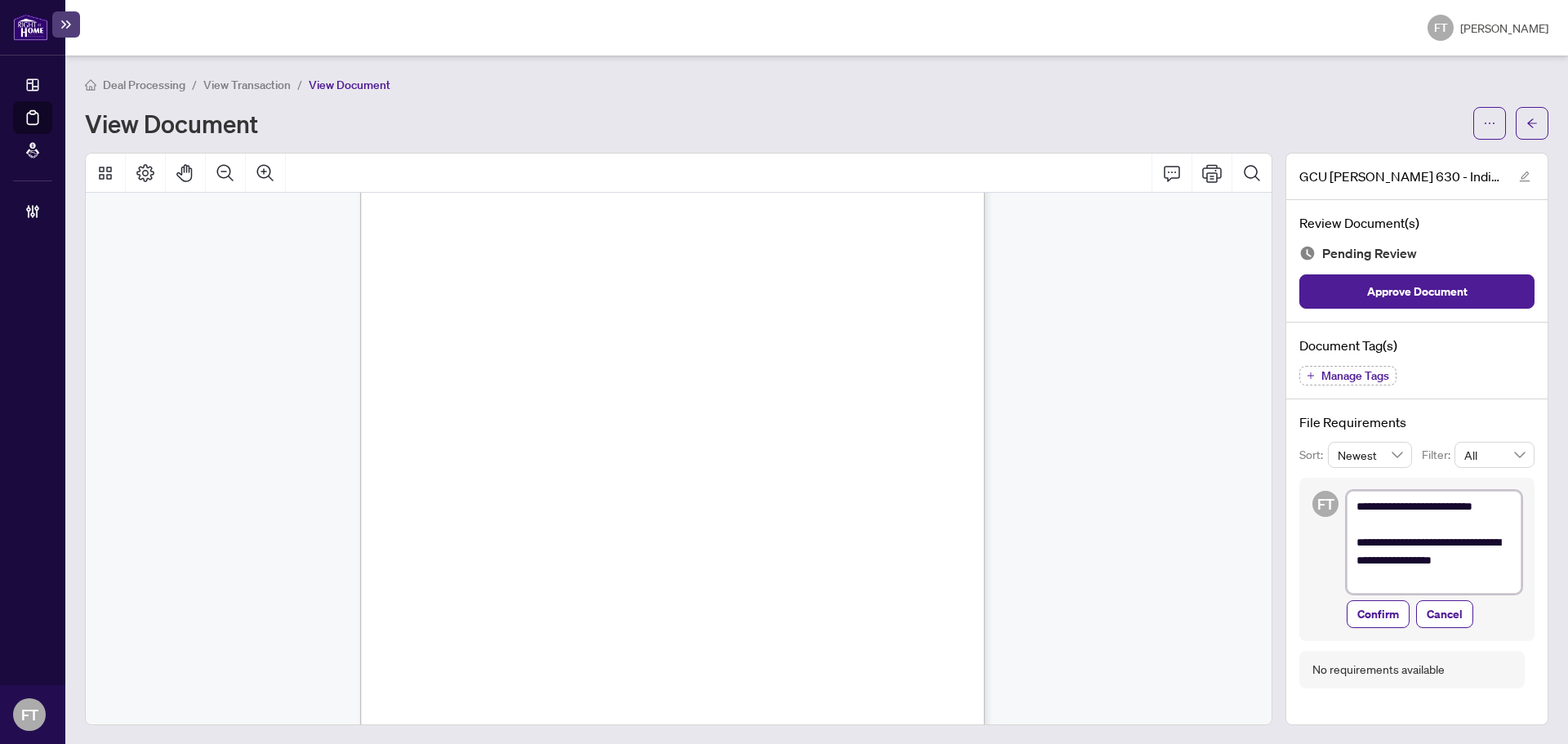 type on "**********" 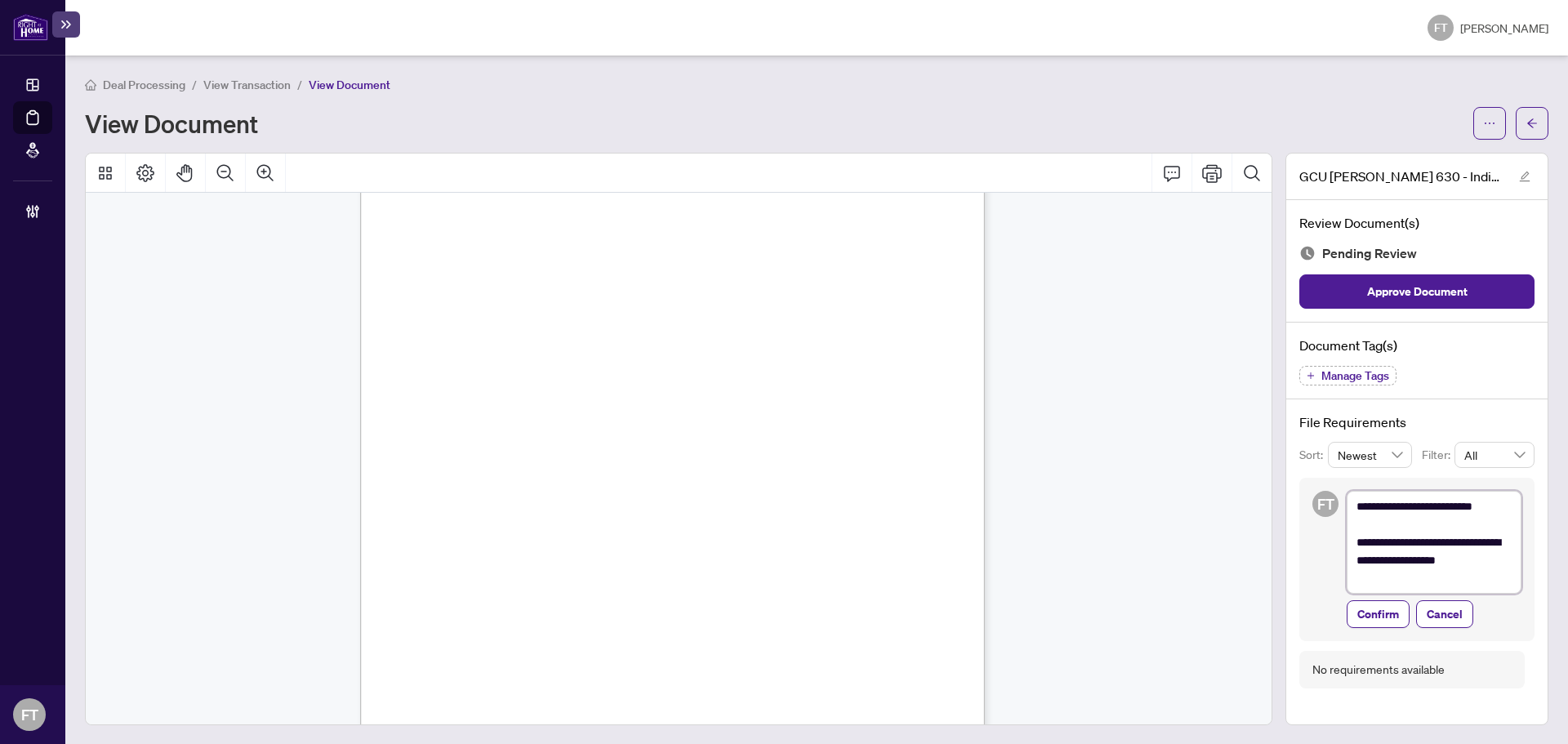 type on "**********" 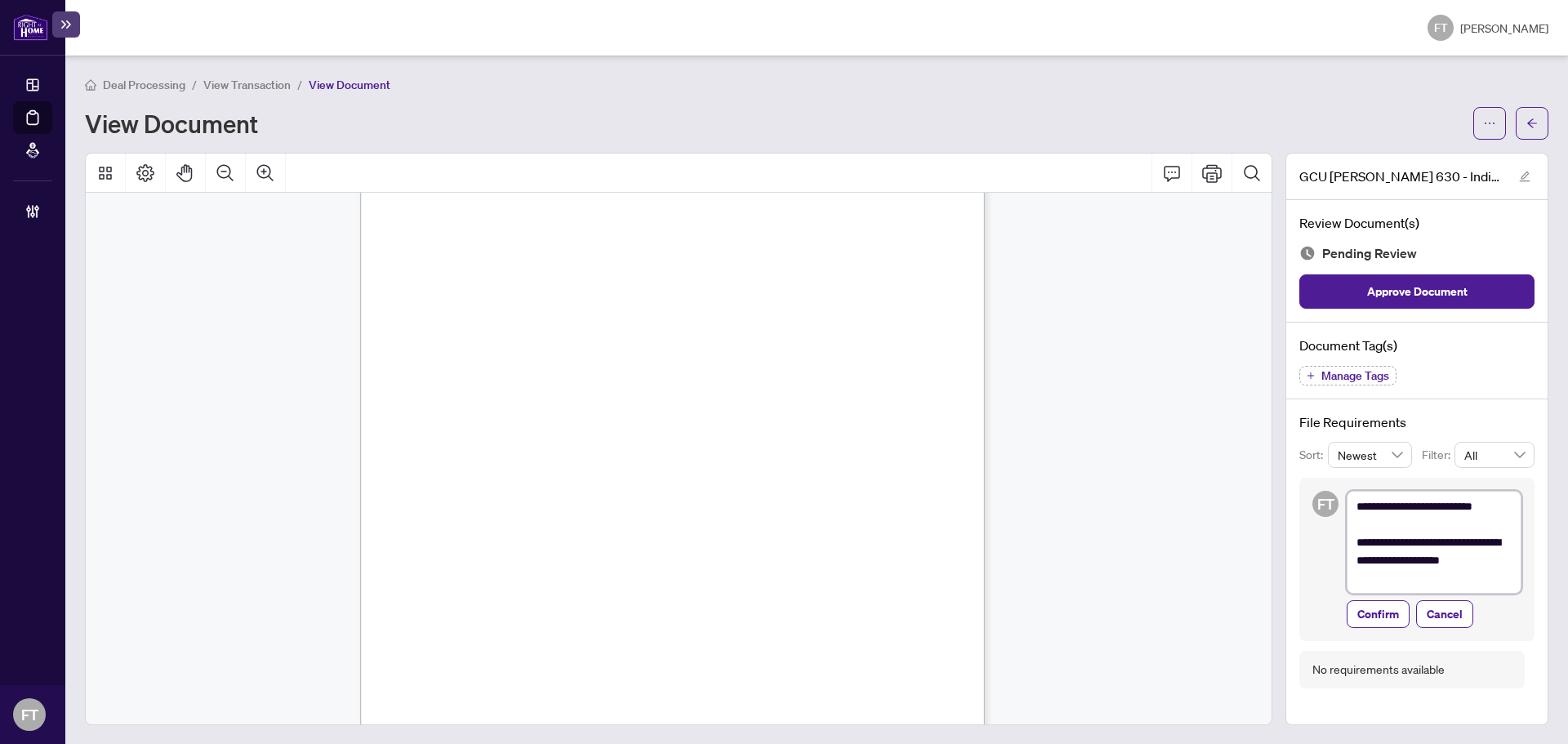 type on "**********" 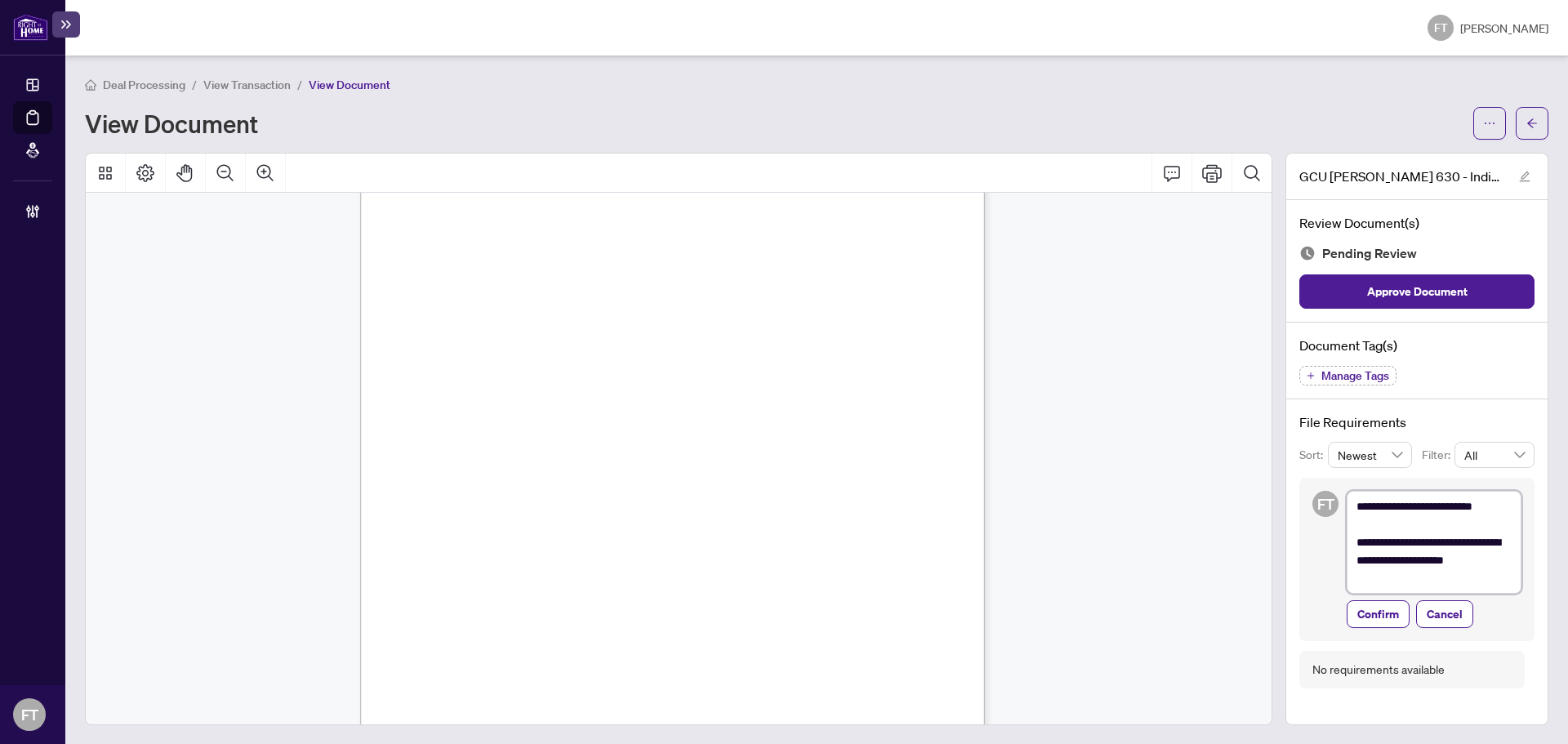 type on "**********" 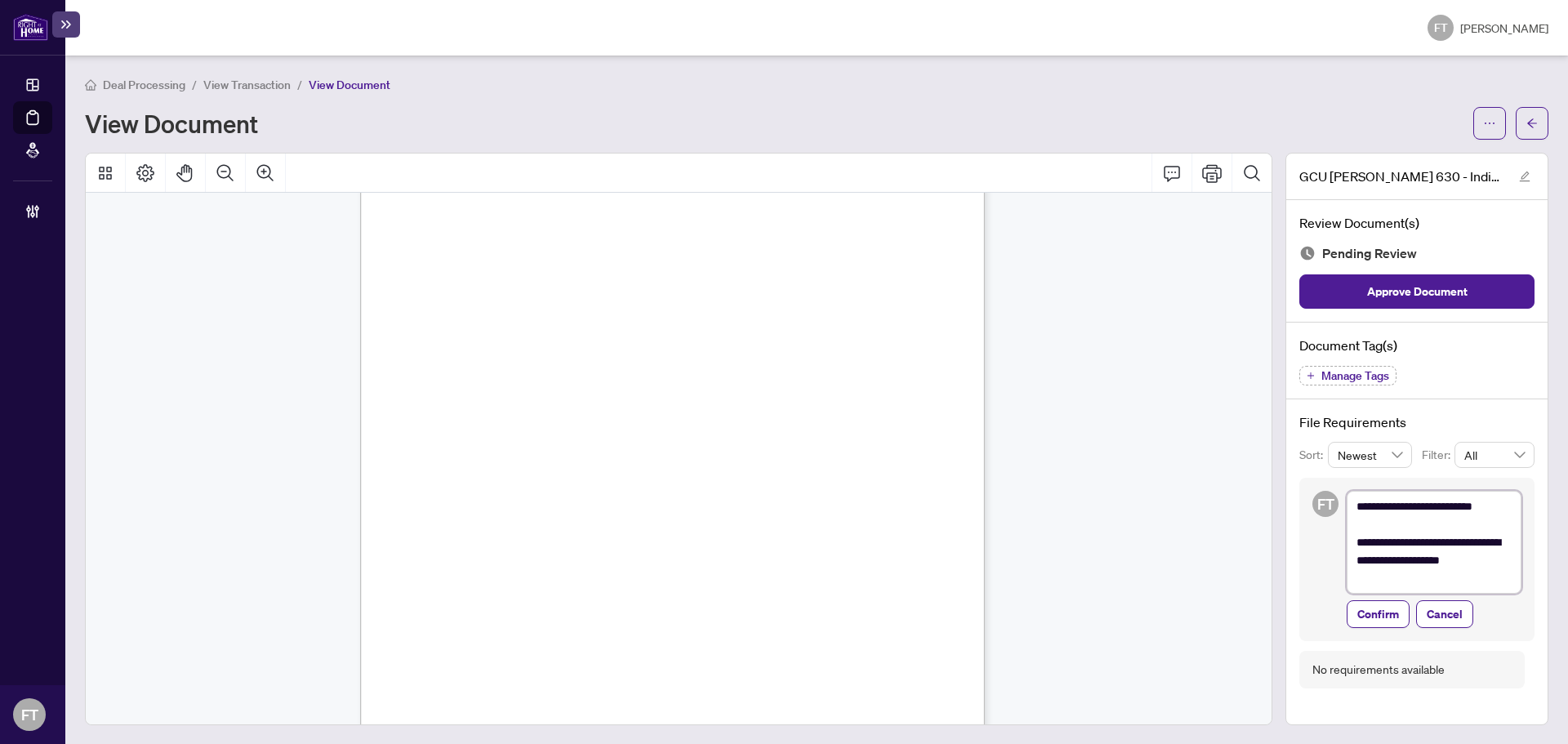 type on "**********" 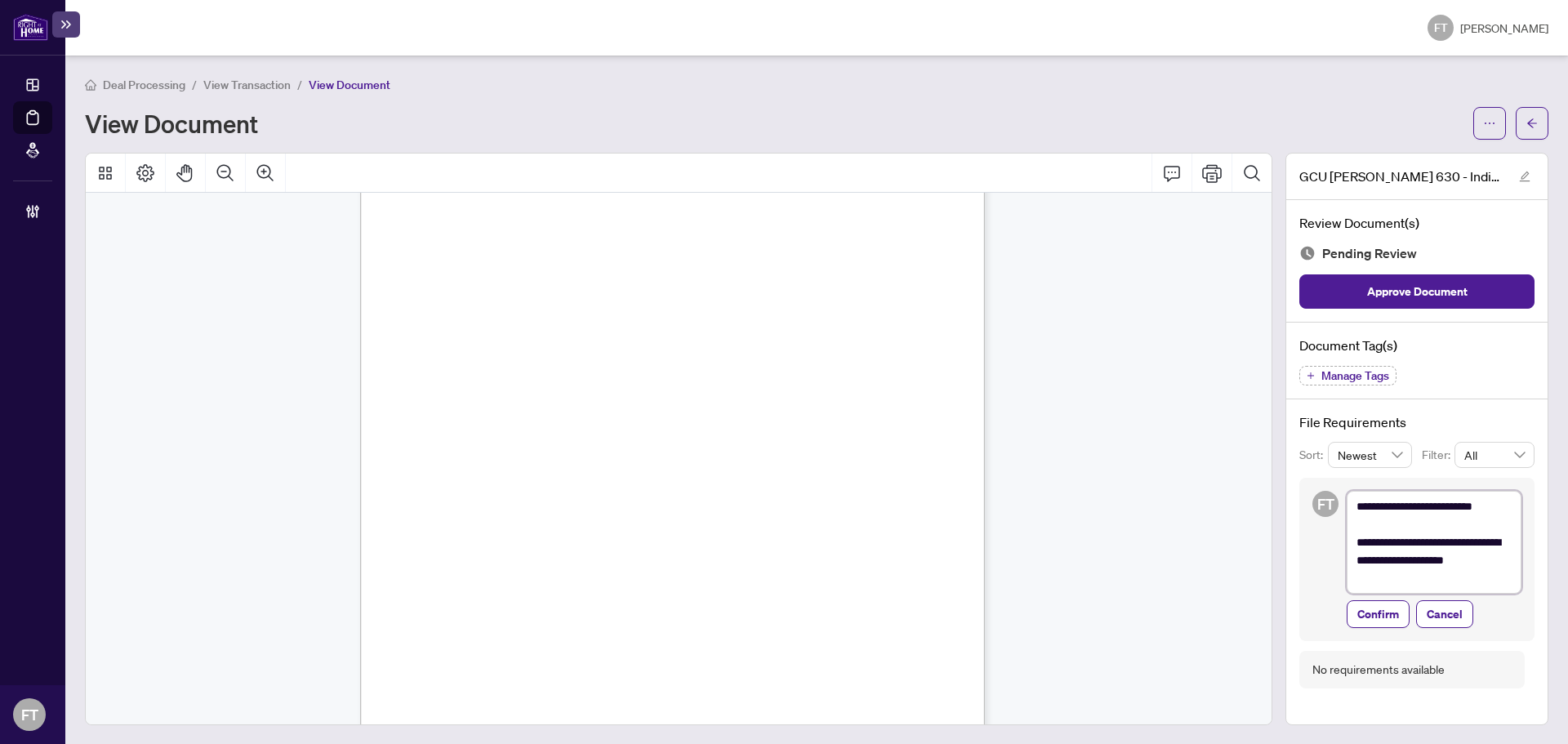 type on "**********" 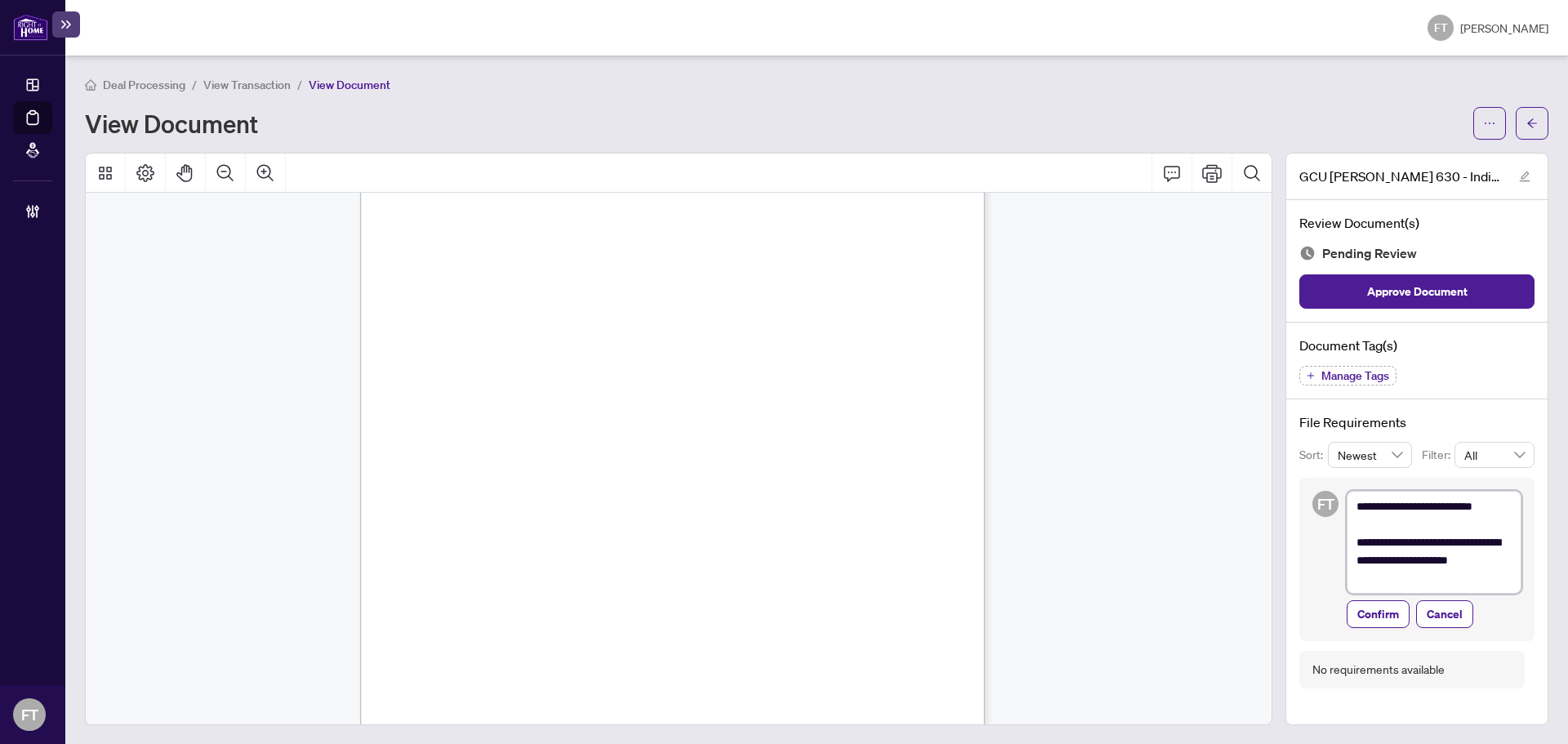 type on "**********" 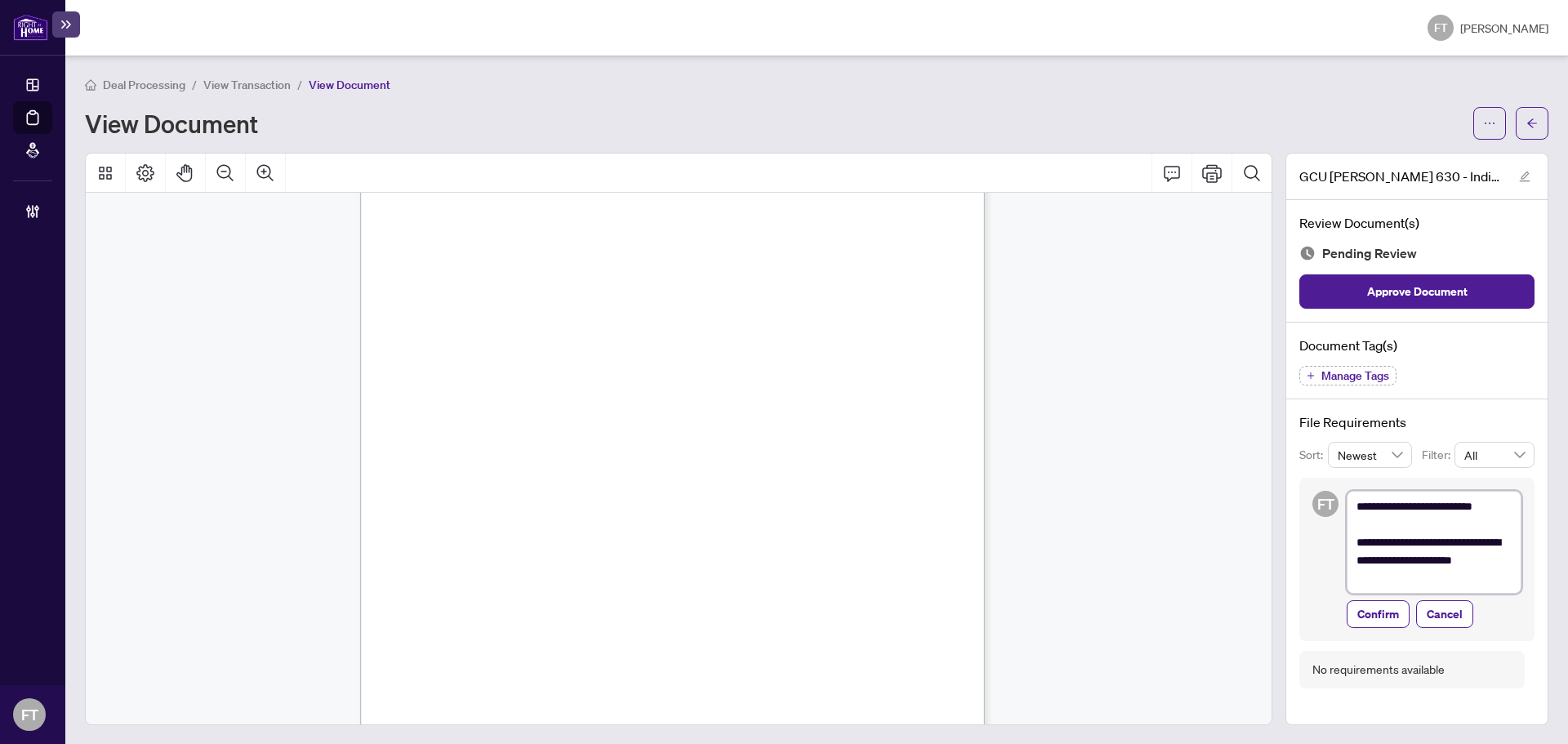 type on "**********" 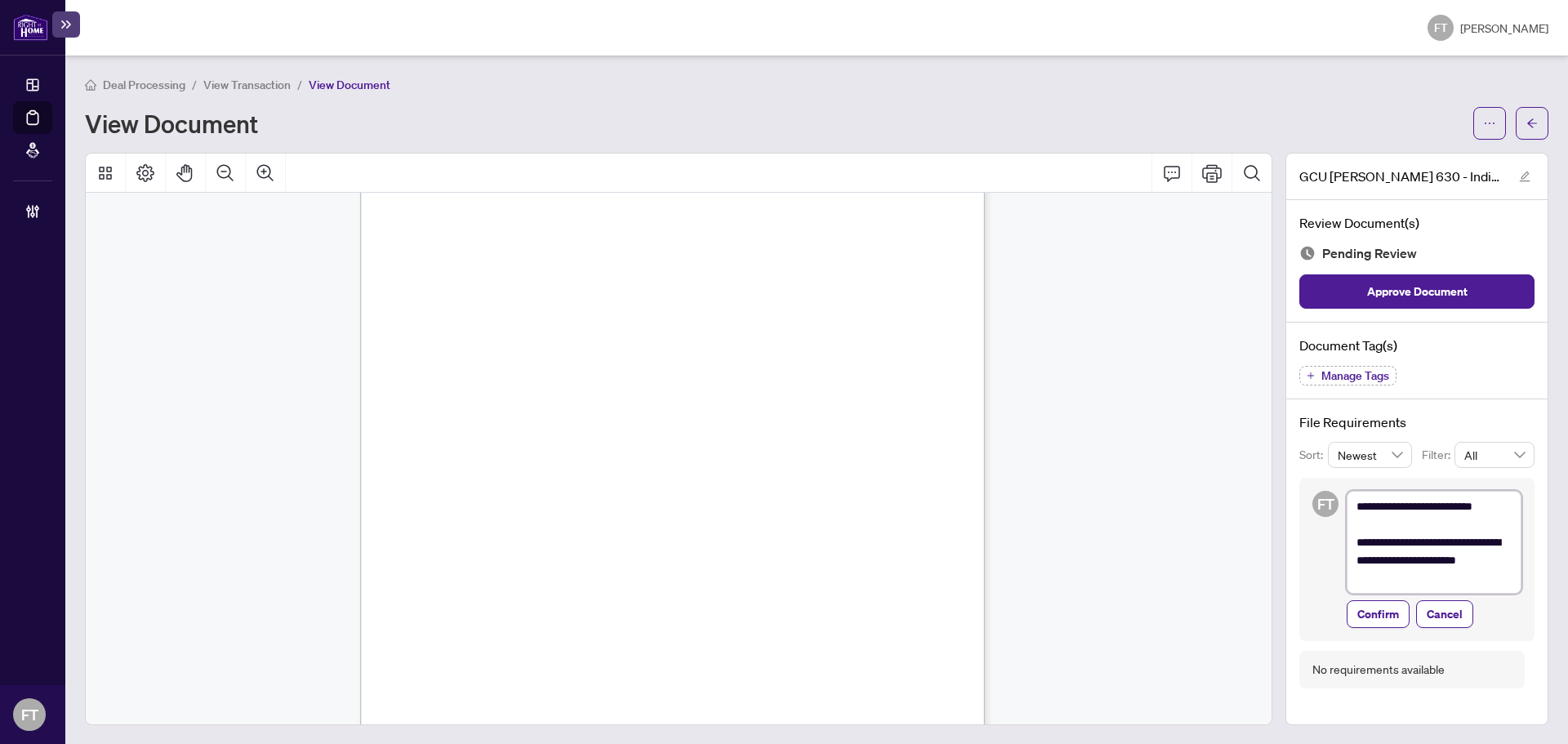 type on "**********" 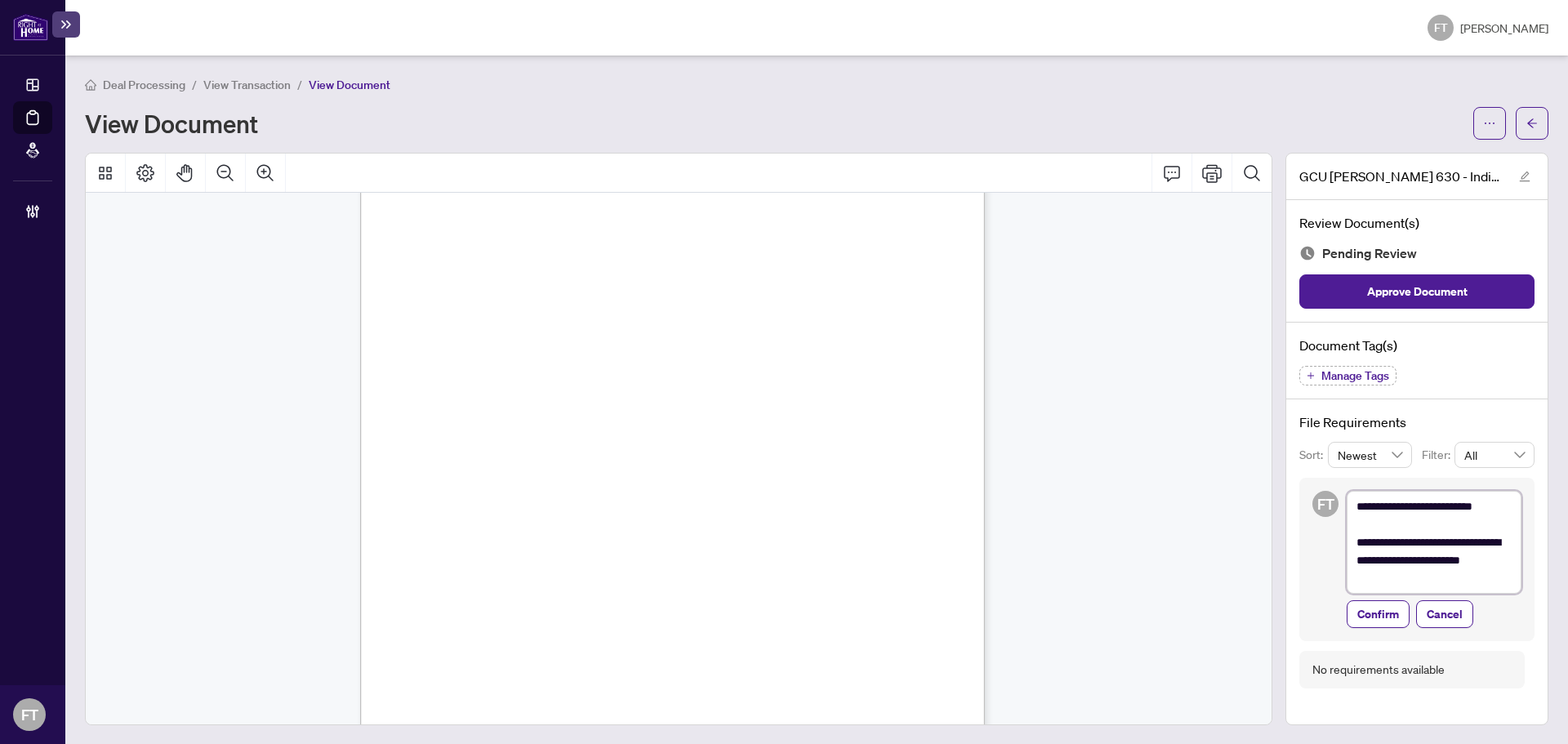 type on "**********" 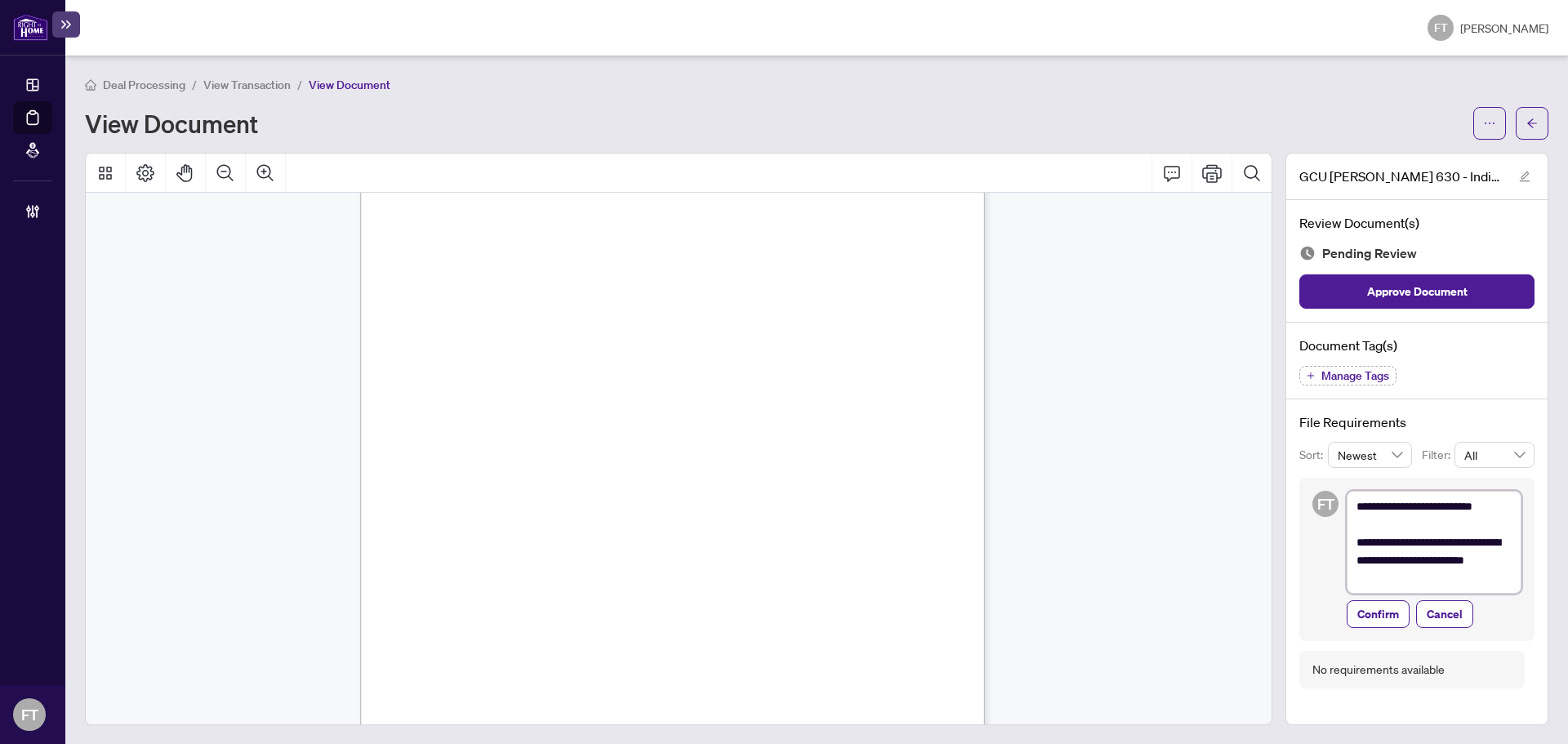 type on "**********" 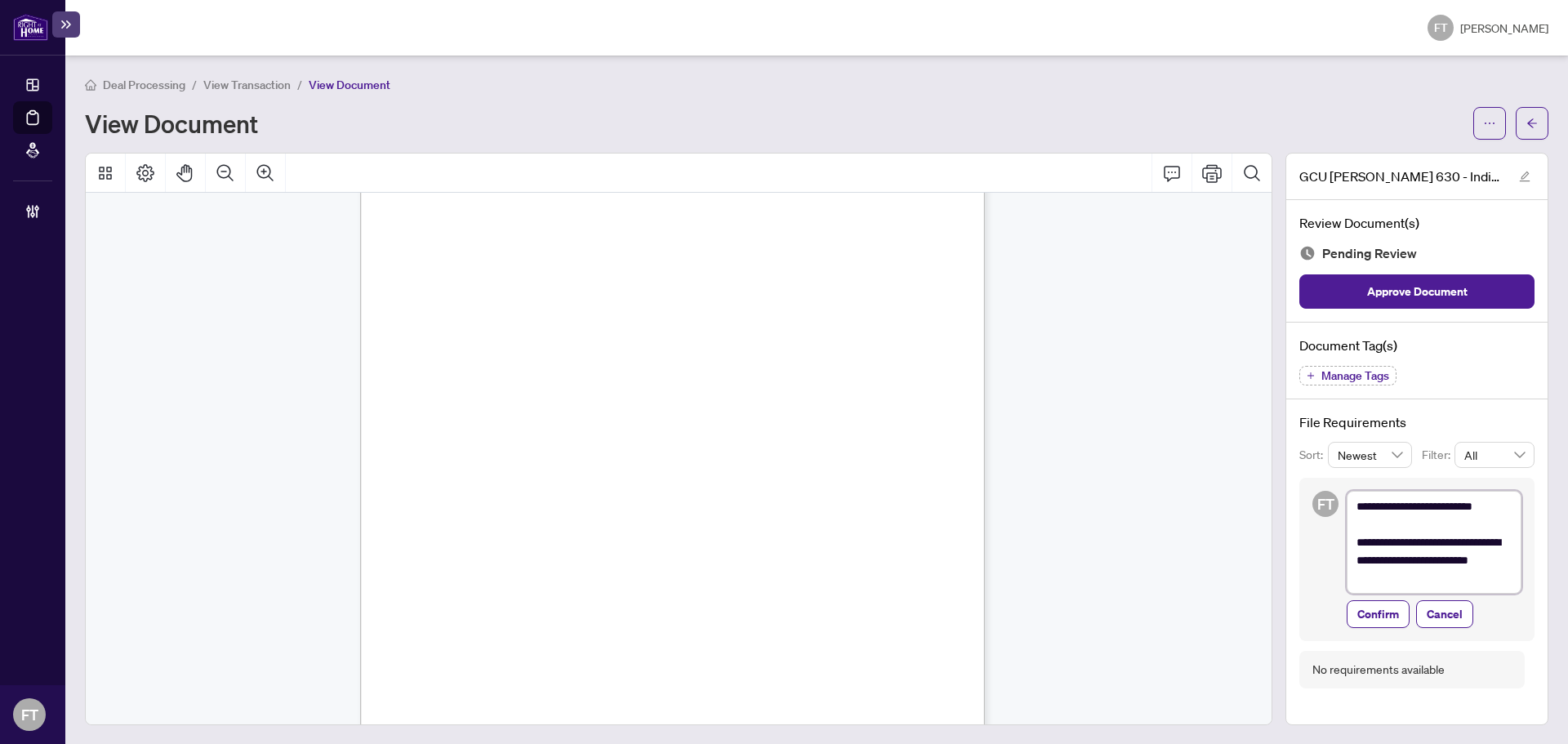 type on "**********" 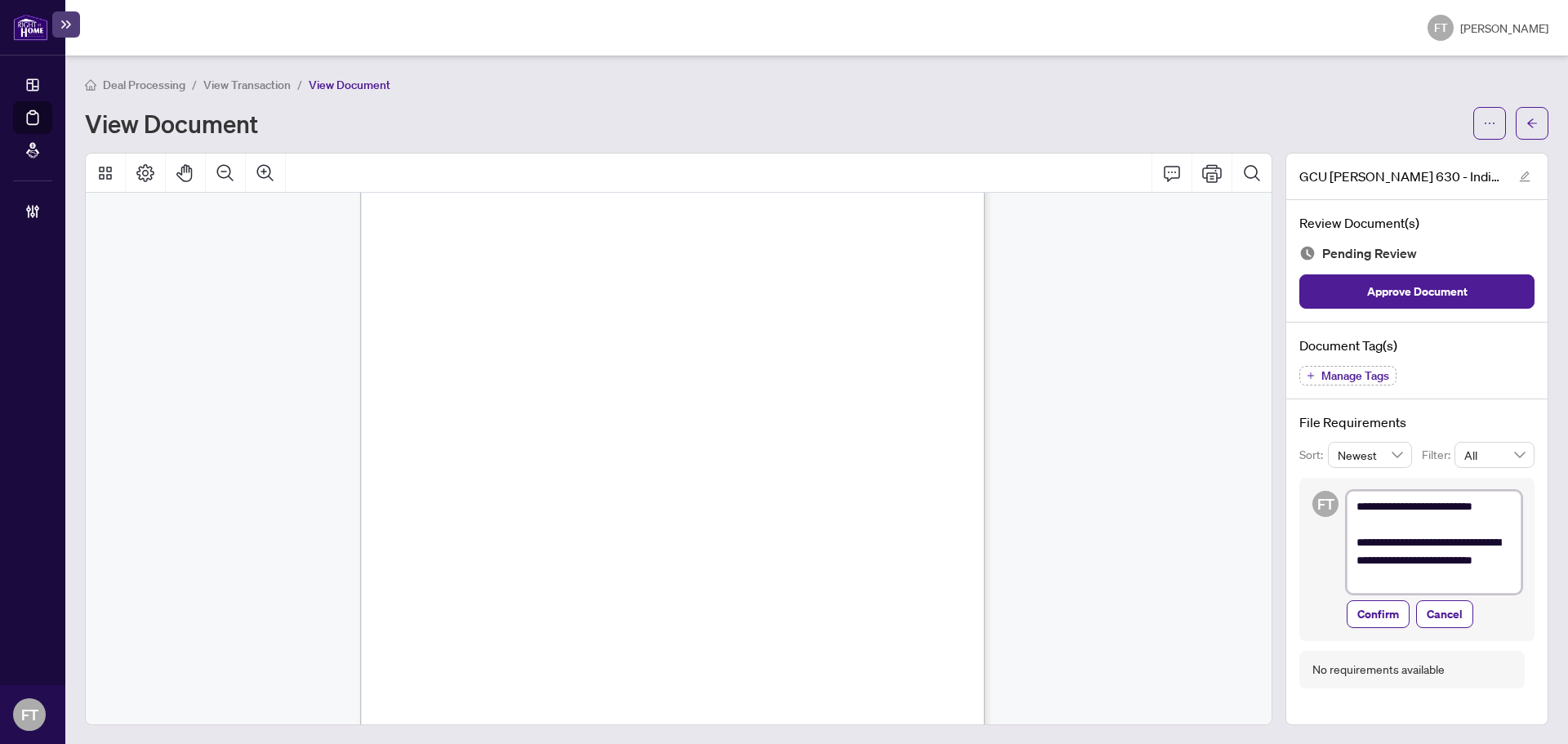 type on "**********" 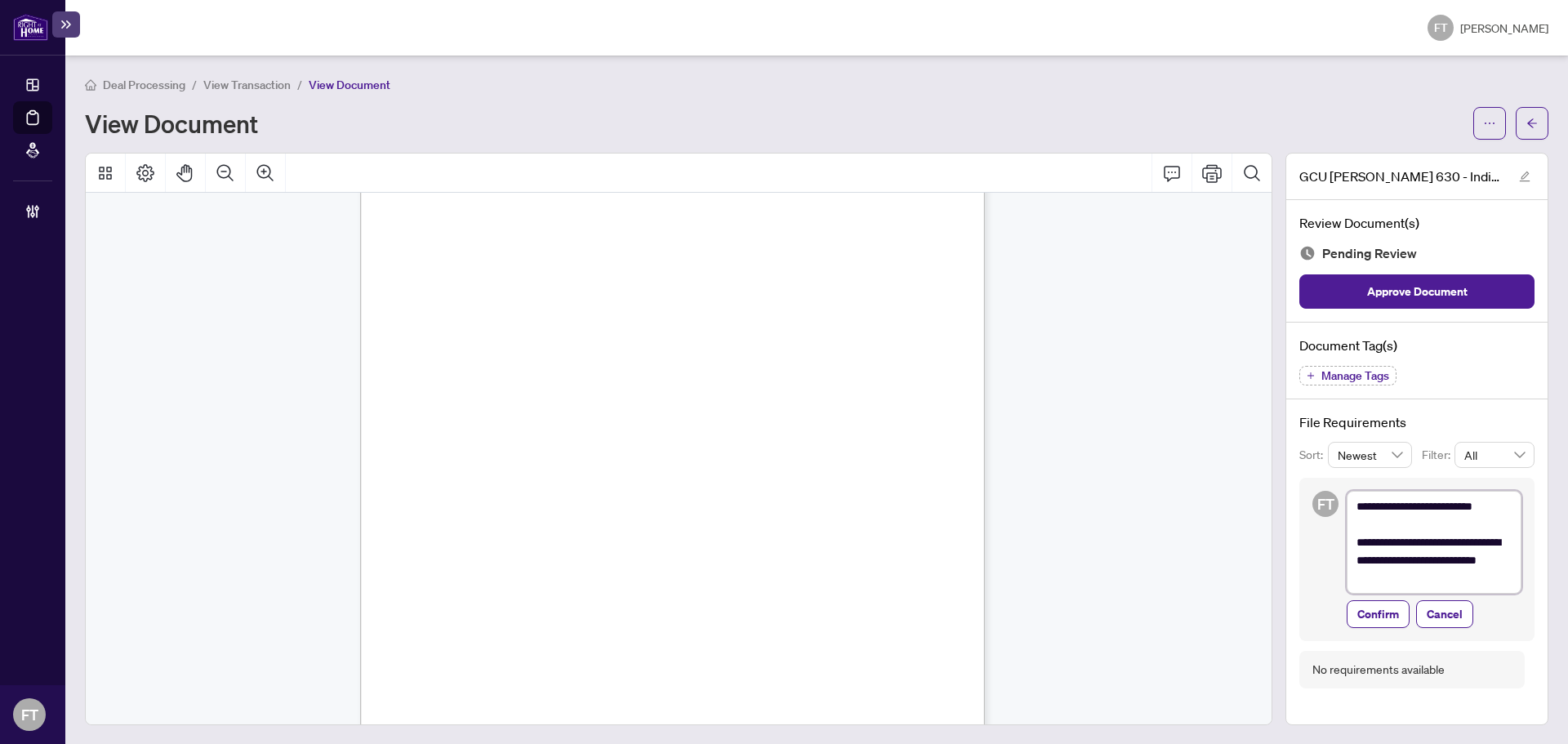 type on "**********" 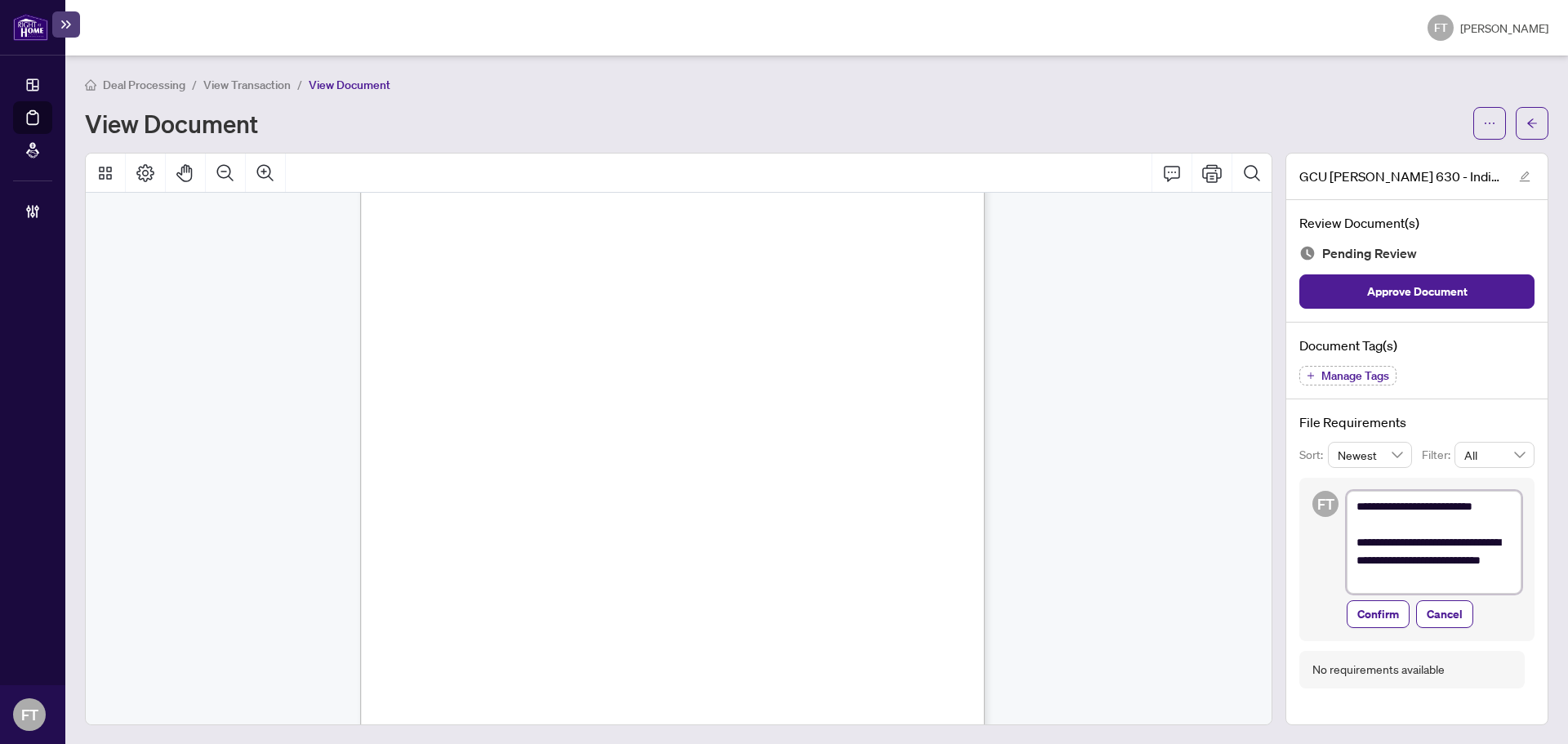 type 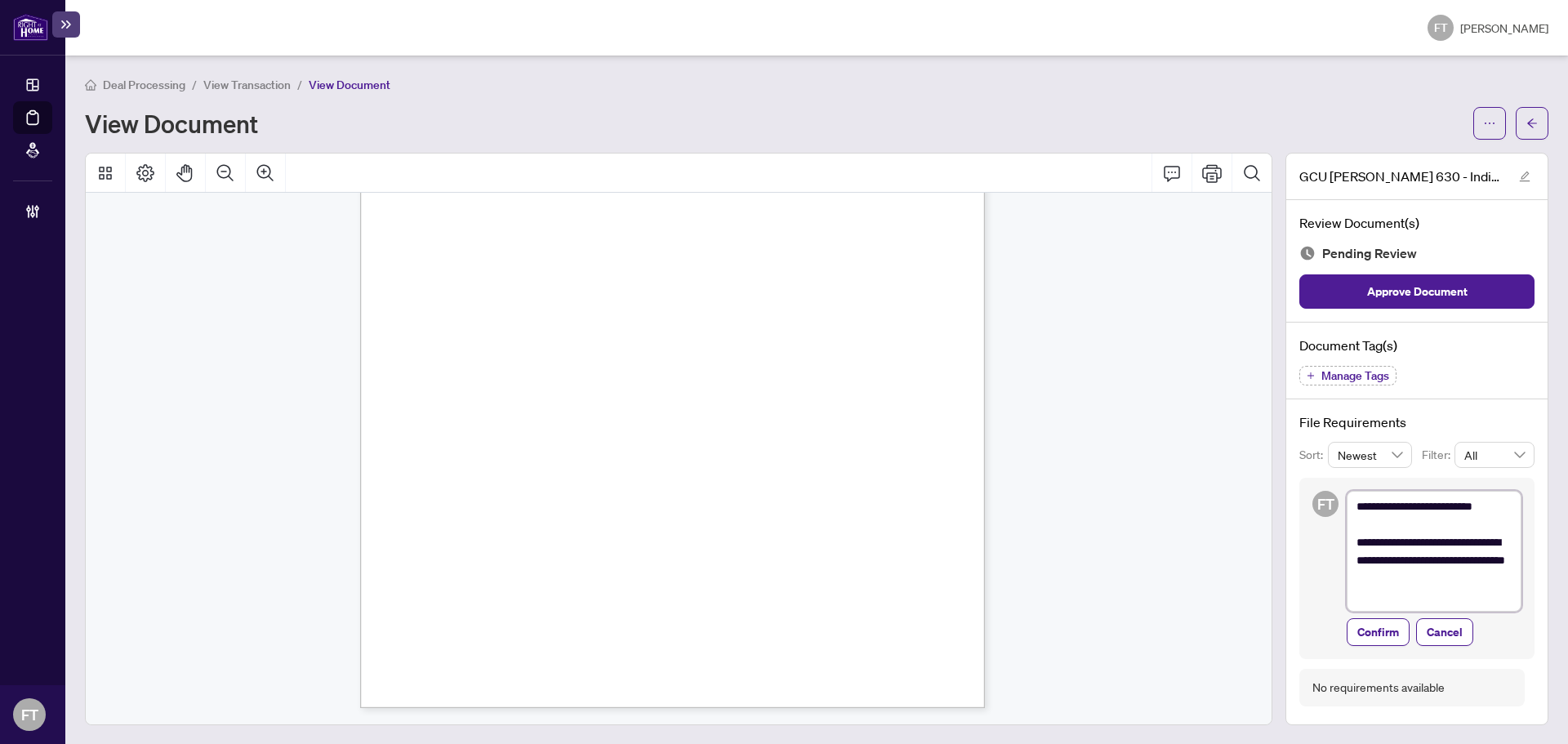 scroll, scrollTop: 2551, scrollLeft: 0, axis: vertical 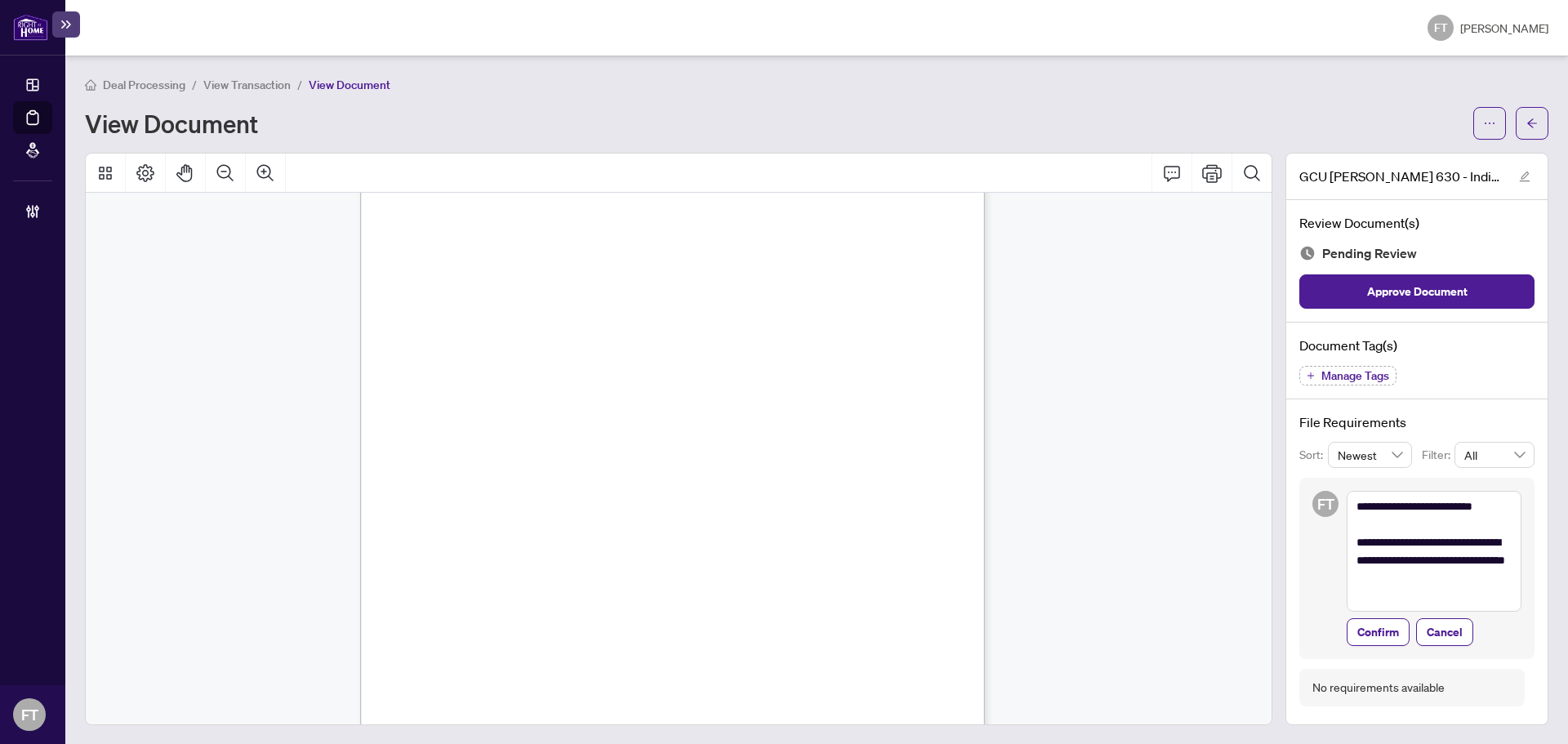 click on "Manage Tags" at bounding box center (1355, 376) 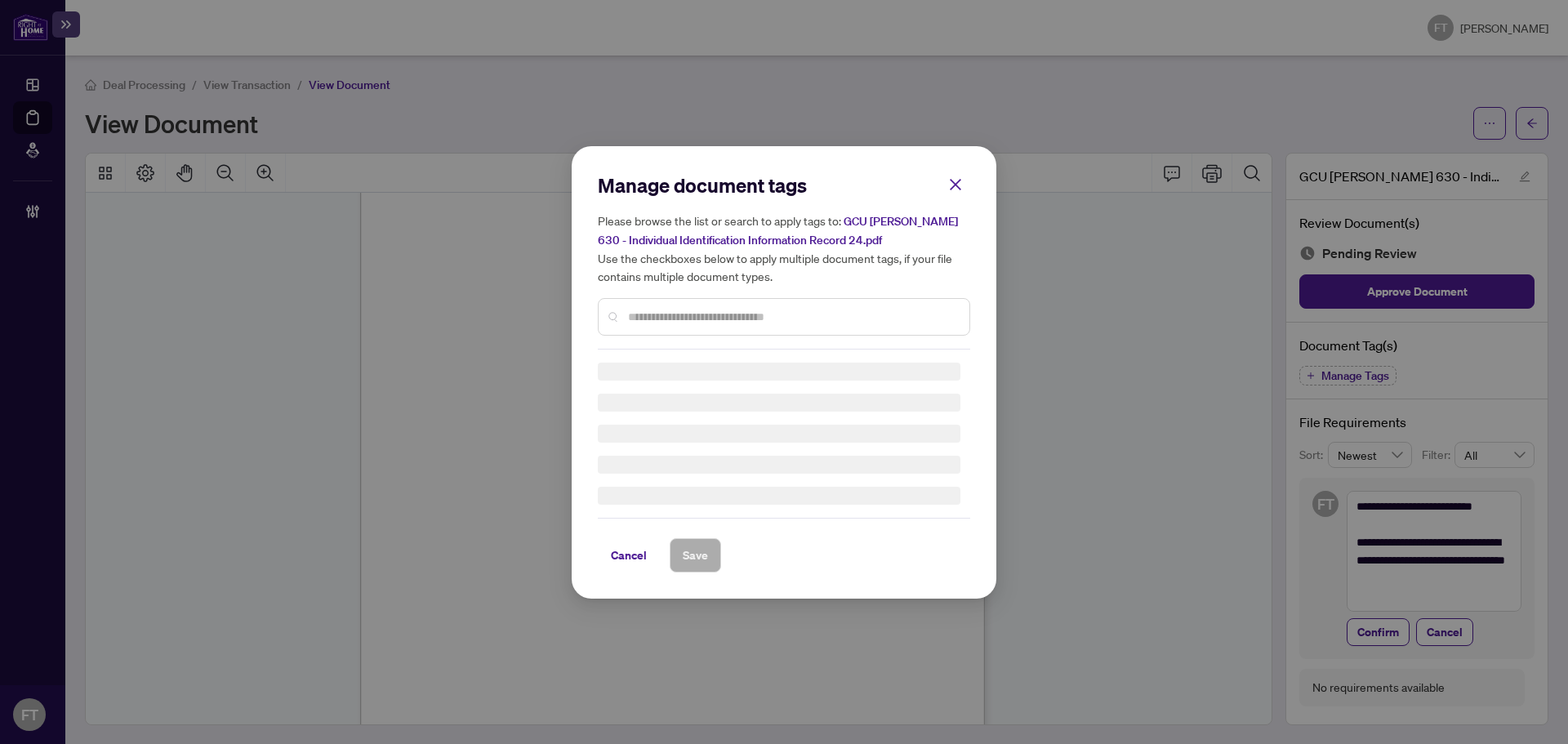 click at bounding box center (792, 317) 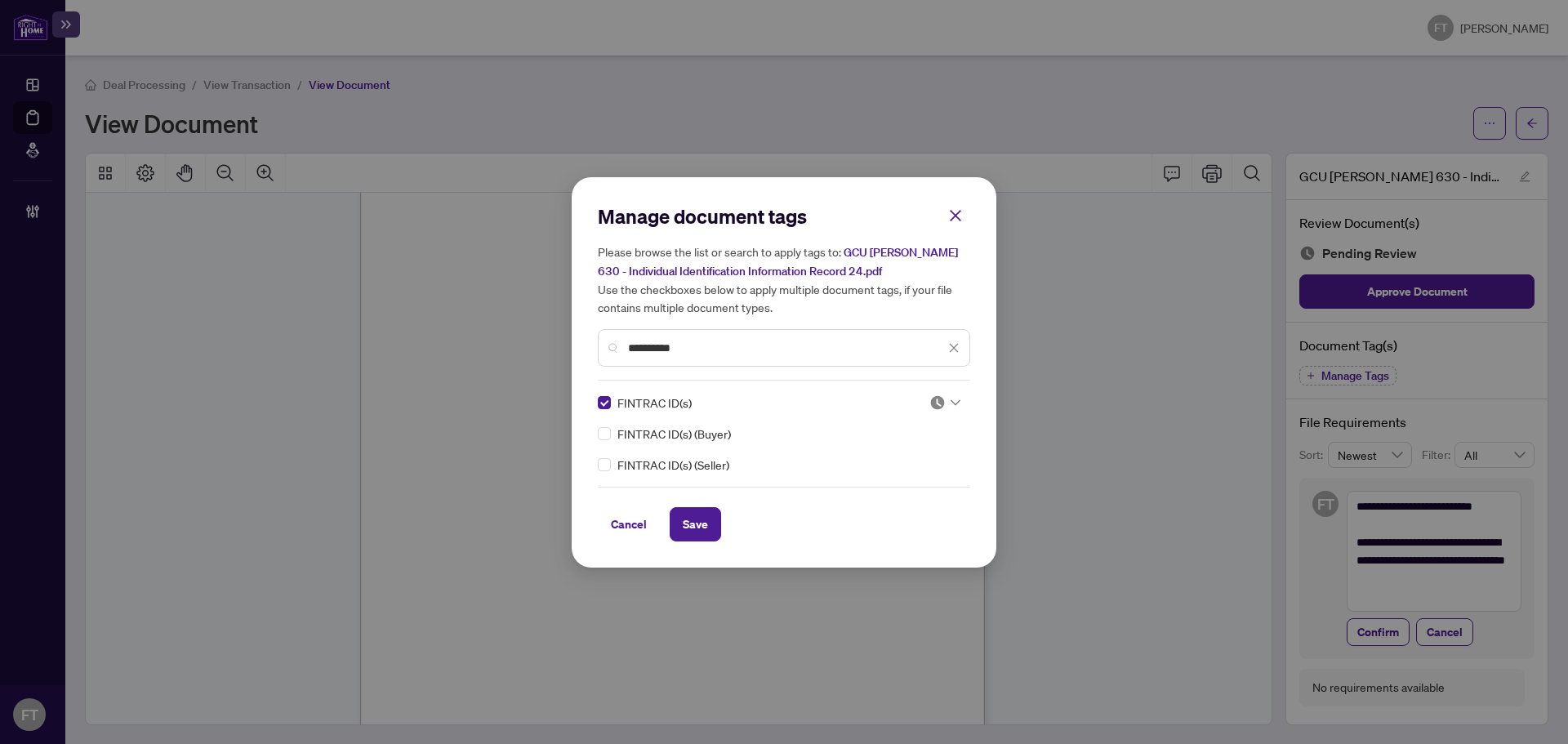click at bounding box center (938, 403) 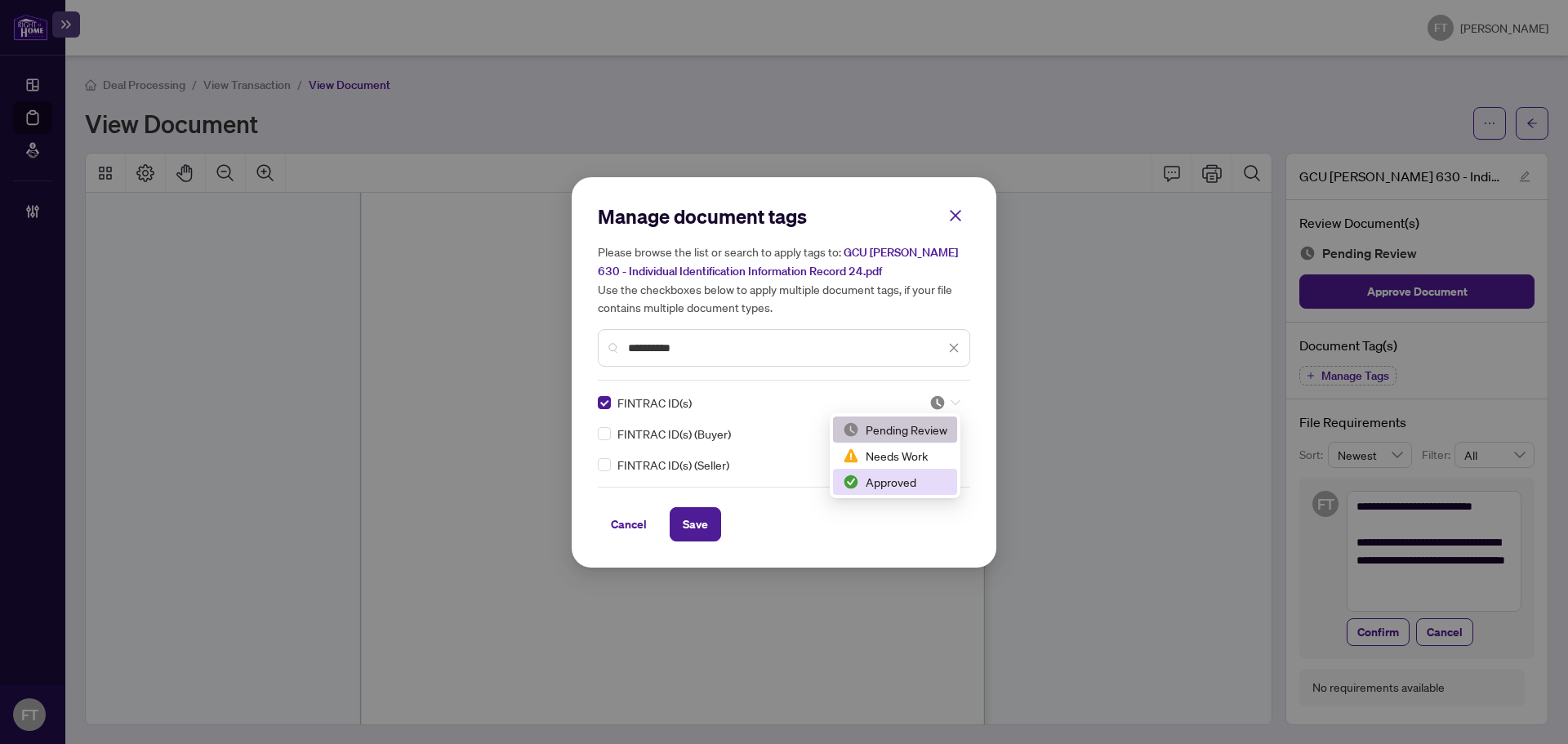 click on "Approved" at bounding box center (895, 482) 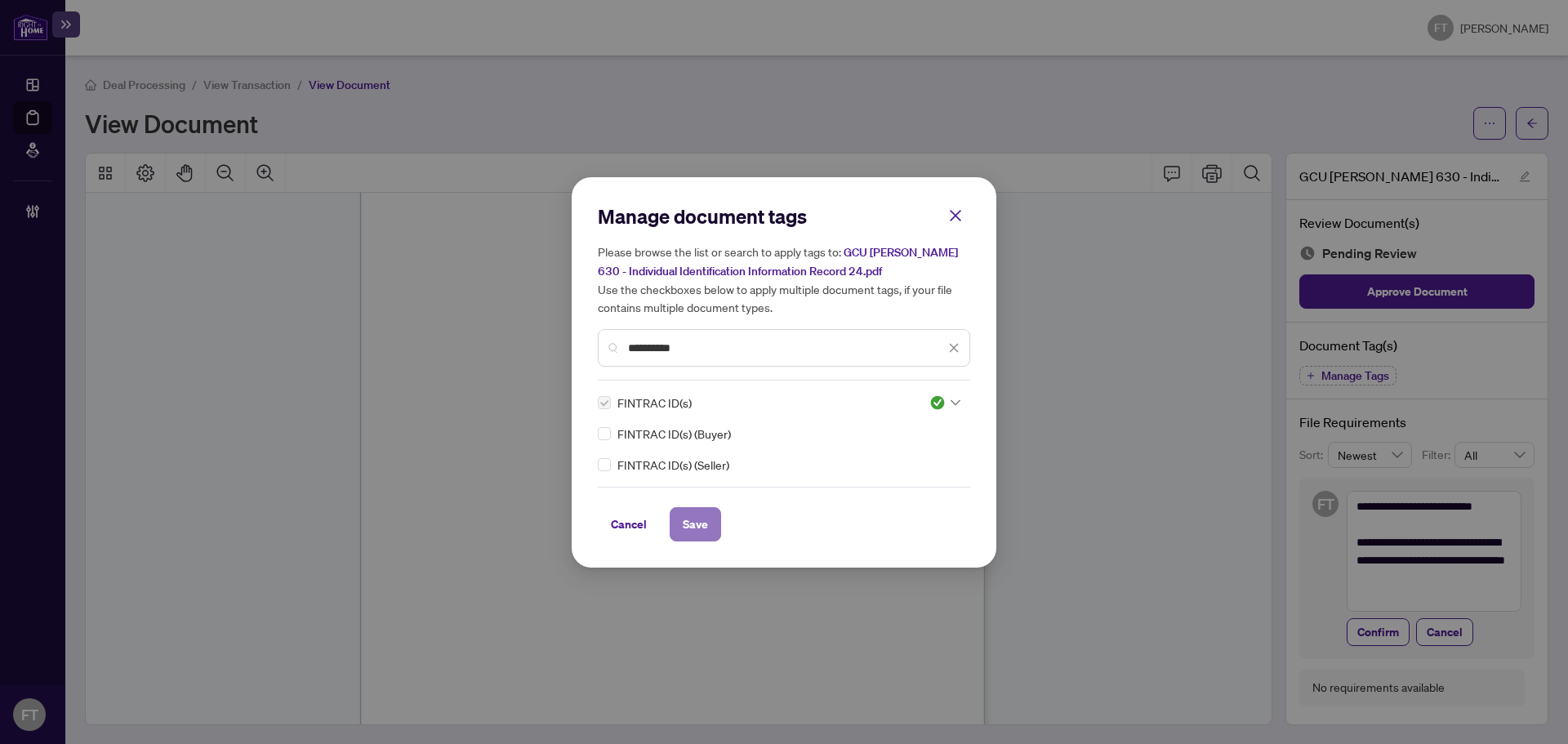 click on "Save" at bounding box center [695, 524] 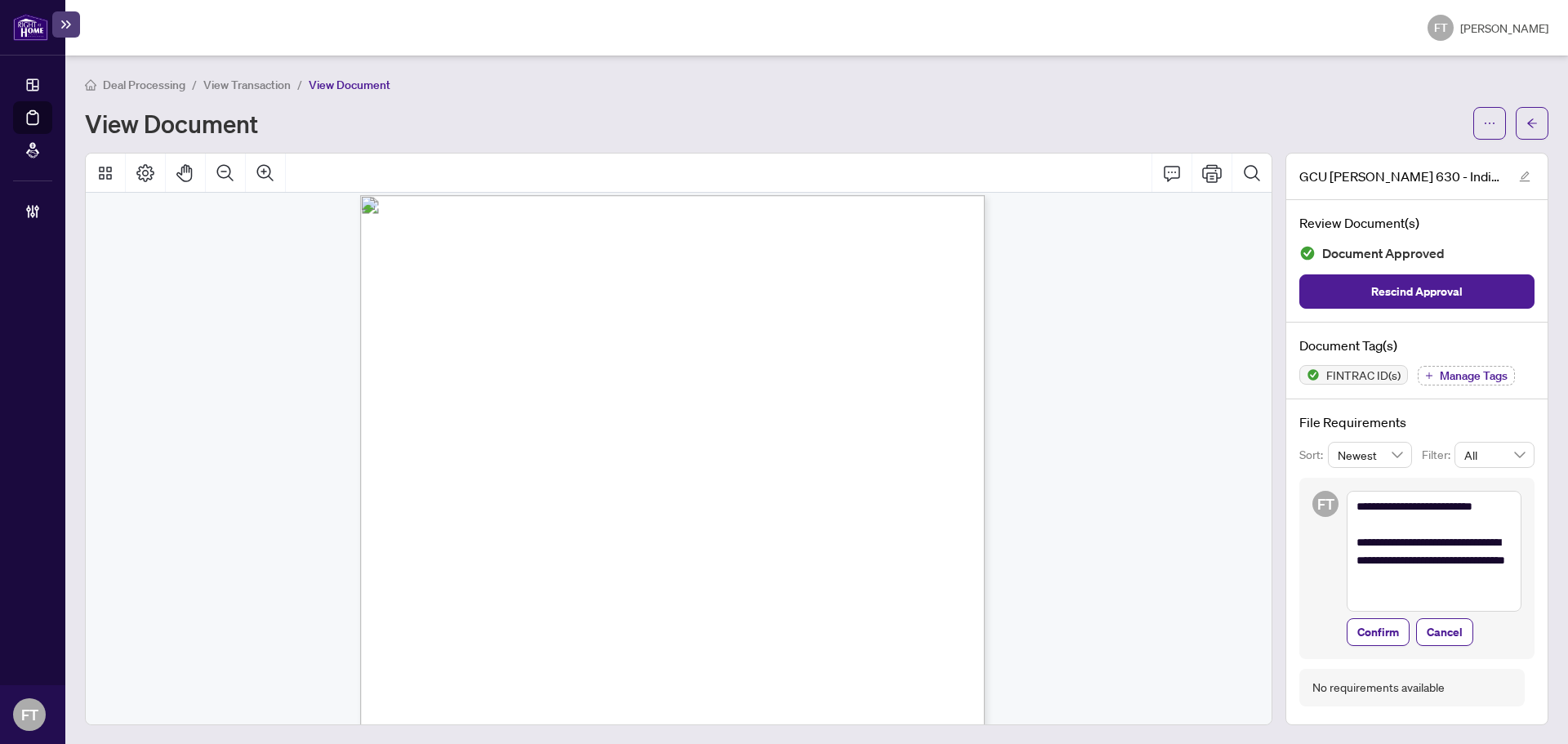 scroll, scrollTop: 0, scrollLeft: 0, axis: both 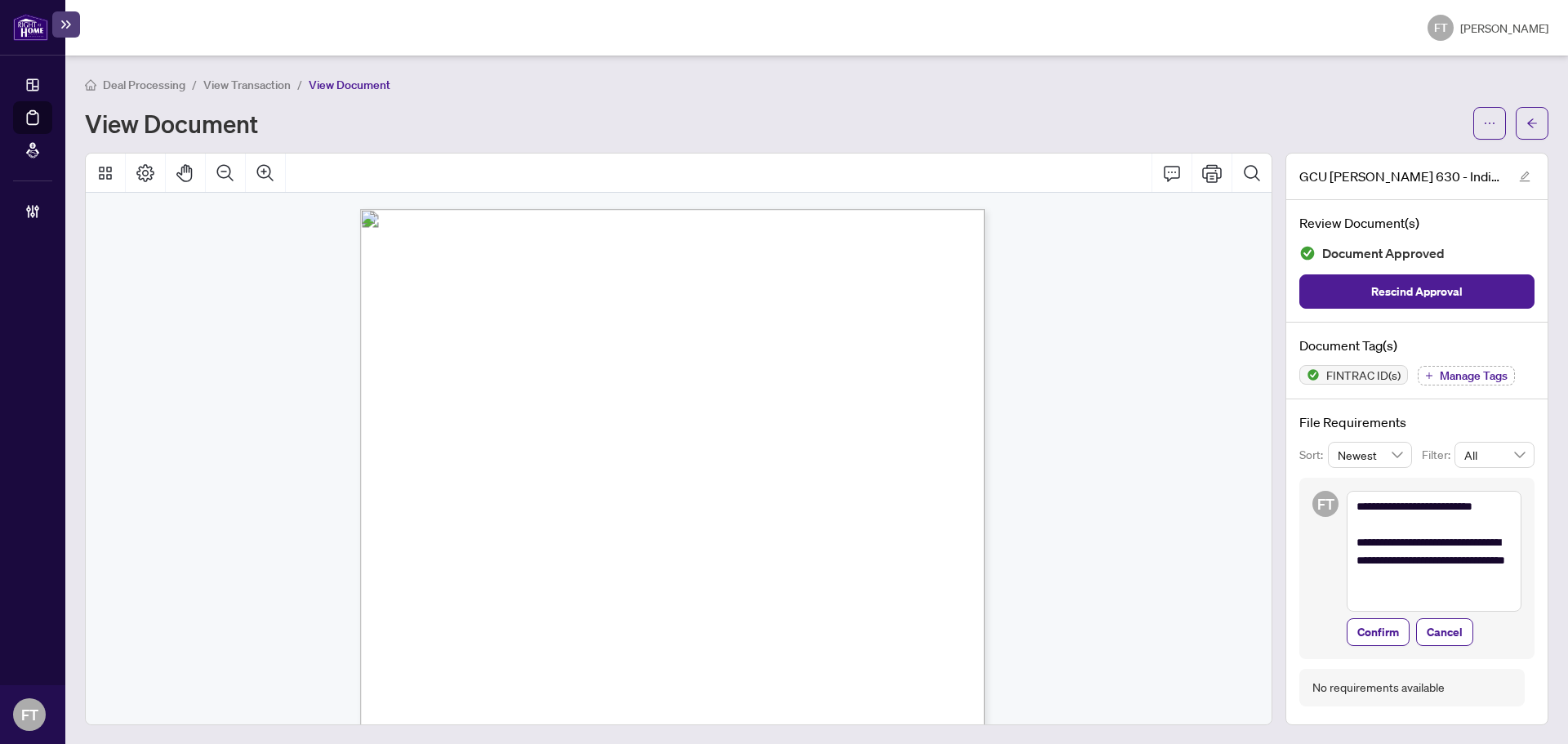 drag, startPoint x: 519, startPoint y: 451, endPoint x: 1364, endPoint y: 602, distance: 858.3857 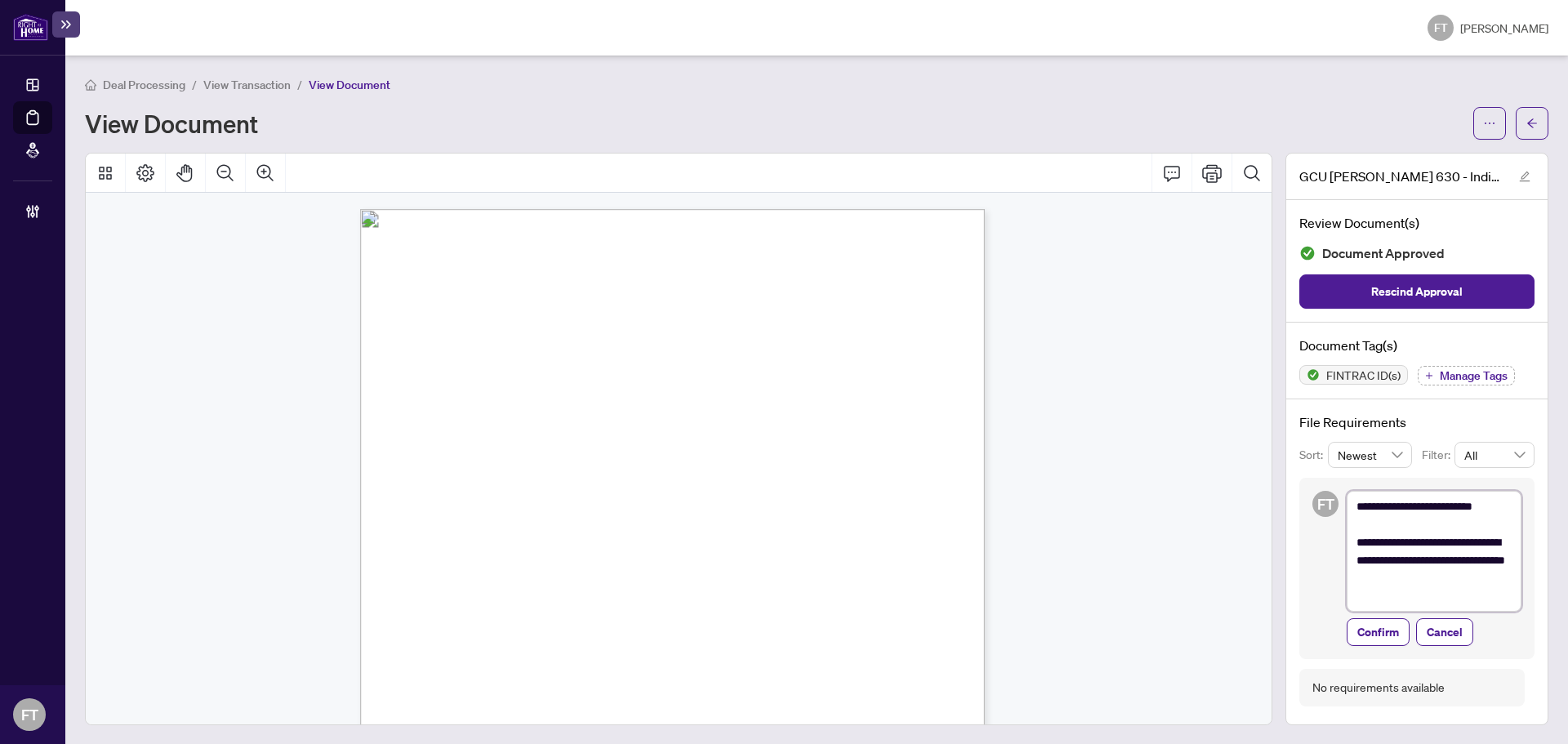 click on "**********" at bounding box center (1434, 551) 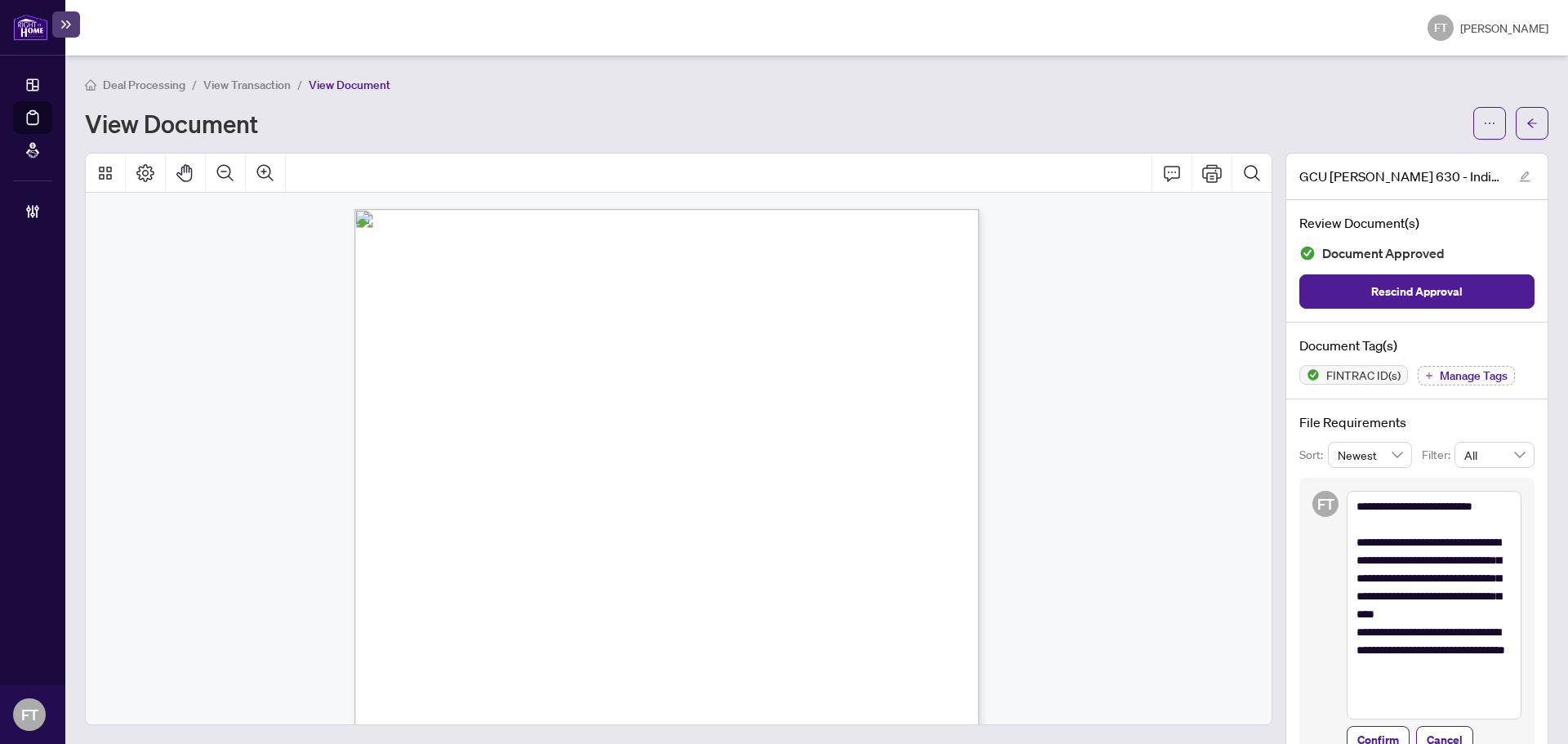 click on "It is recommended that the Individual Identification Information Record be completed:" at bounding box center (539, 333) 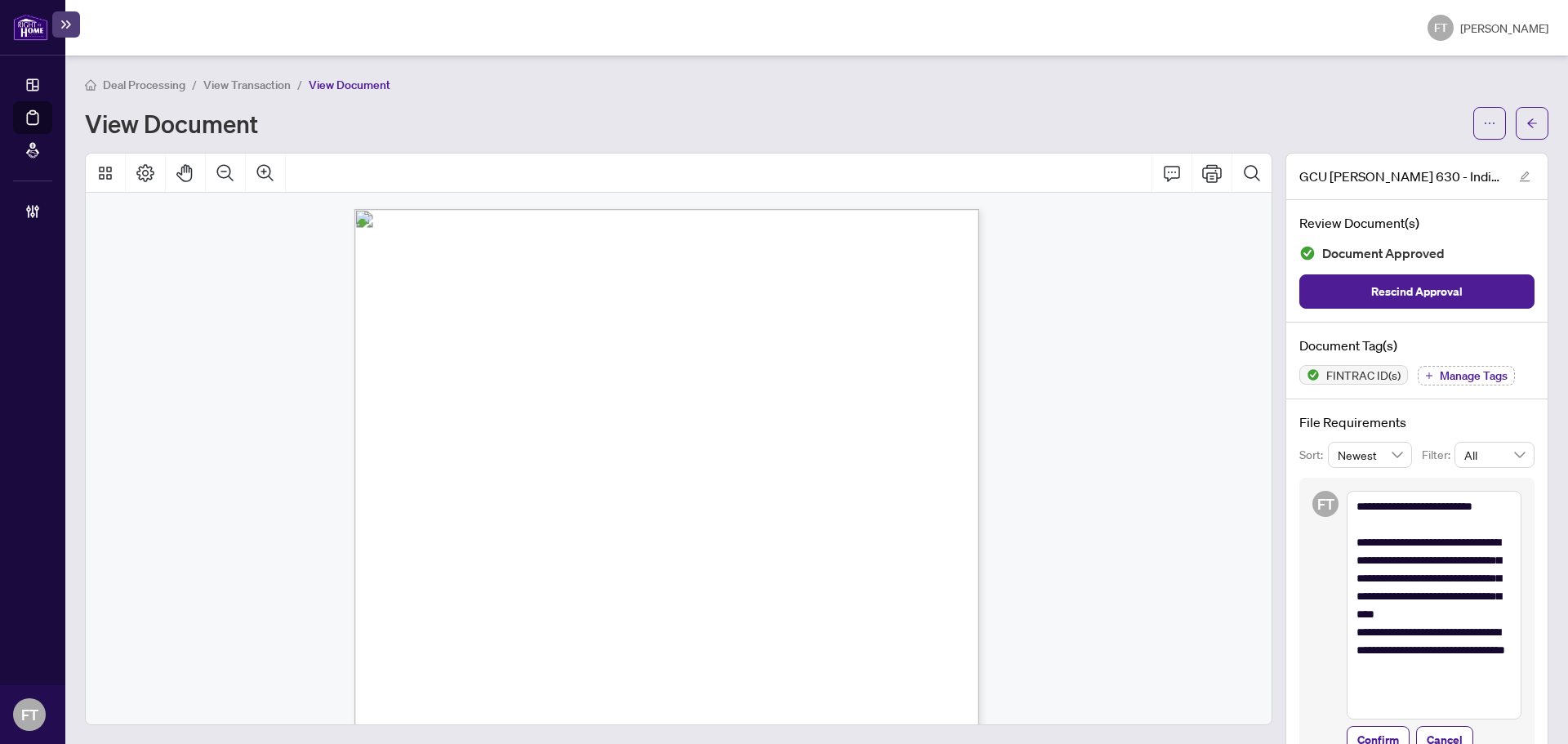 scroll, scrollTop: 82, scrollLeft: 0, axis: vertical 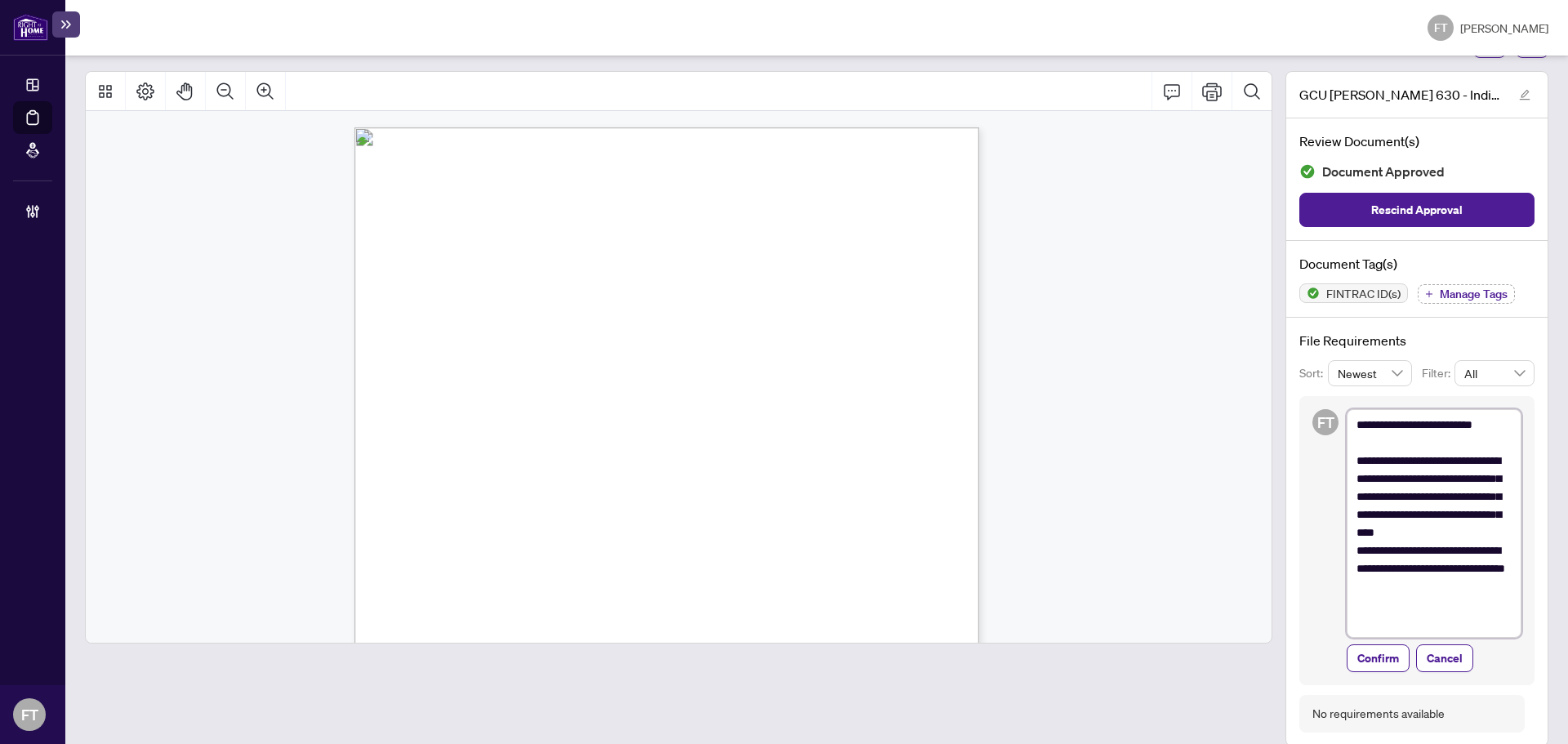 click on "**********" at bounding box center (1434, 523) 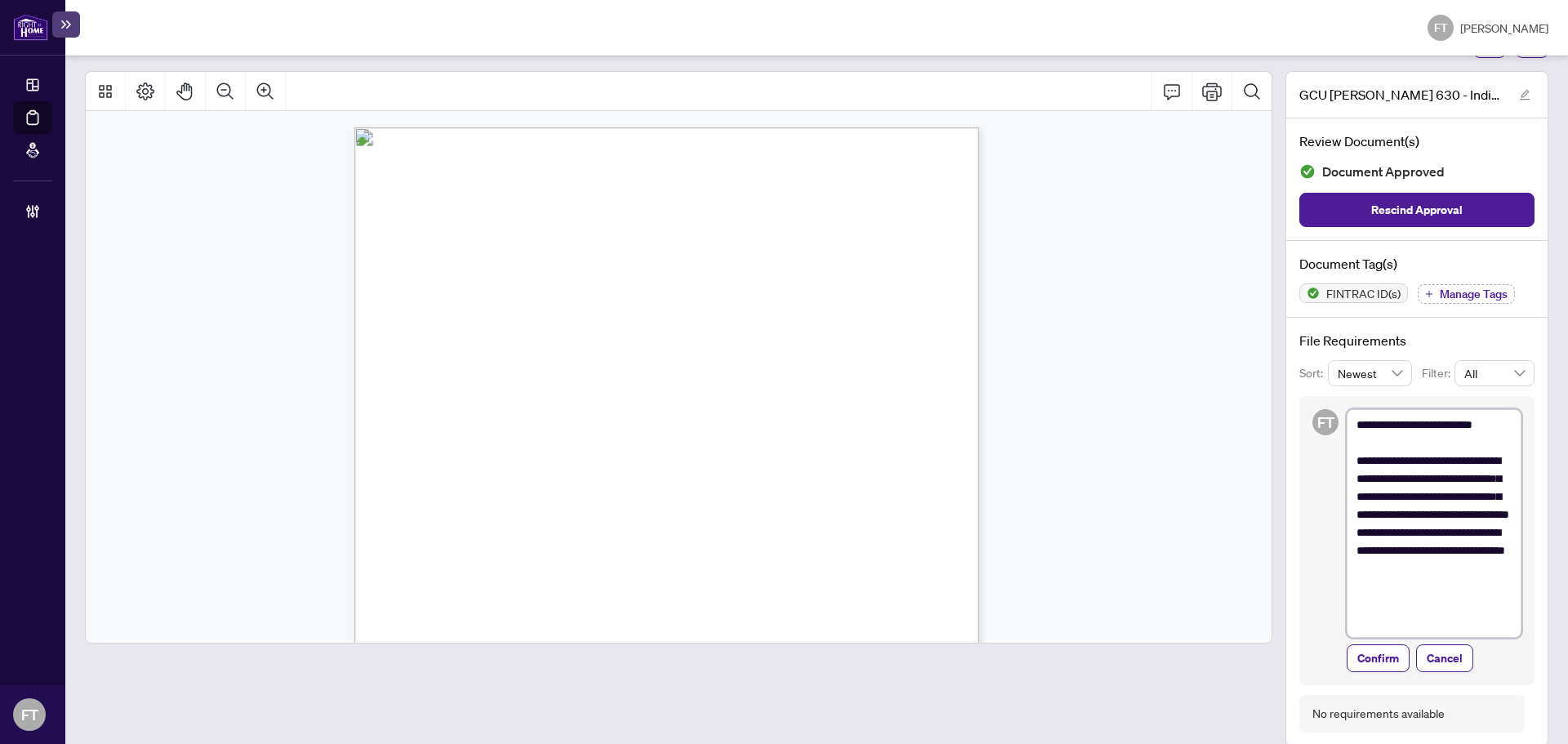 scroll, scrollTop: 82, scrollLeft: 0, axis: vertical 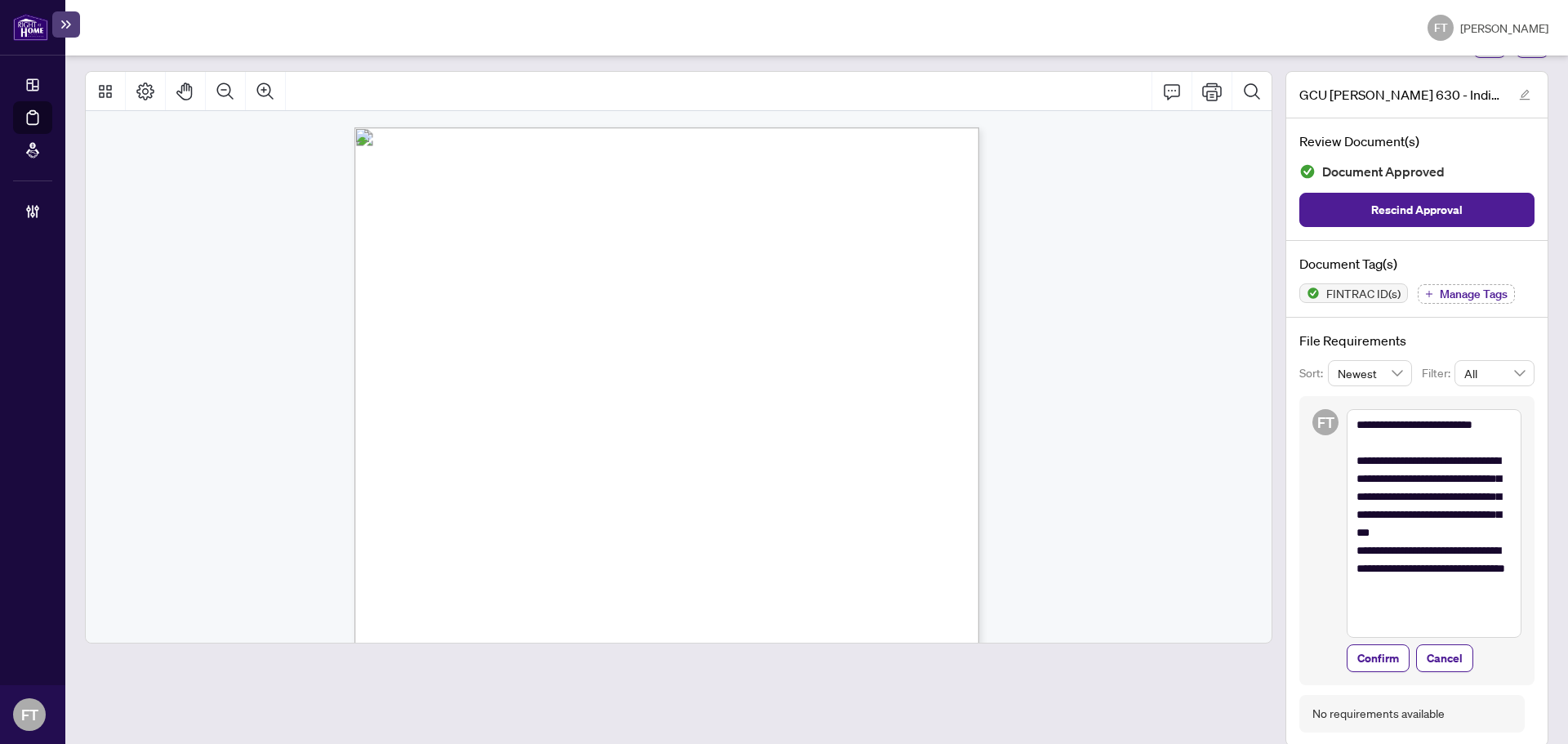 click on "1. Type of Identification Document" at bounding box center [457, 512] 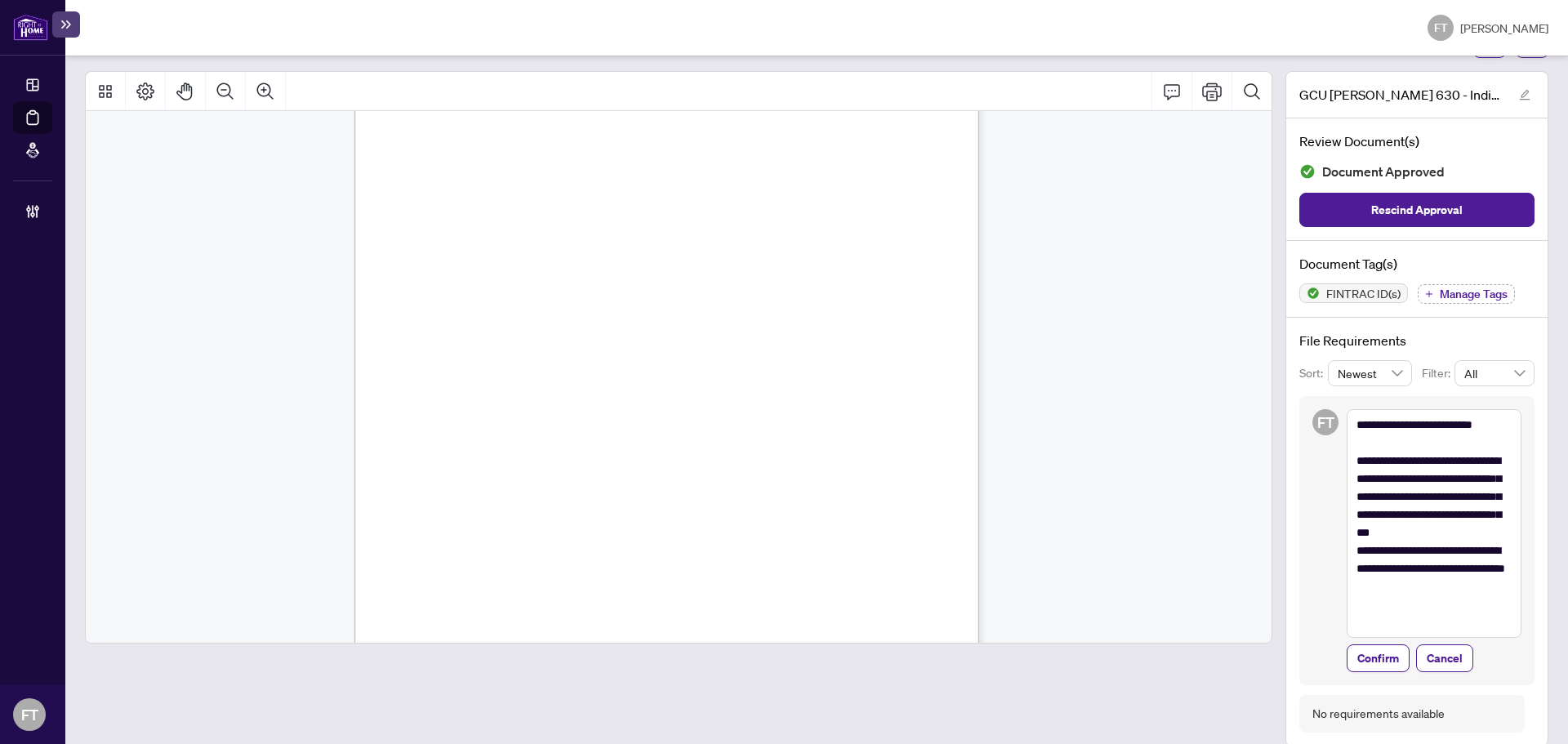 scroll, scrollTop: 2042, scrollLeft: 0, axis: vertical 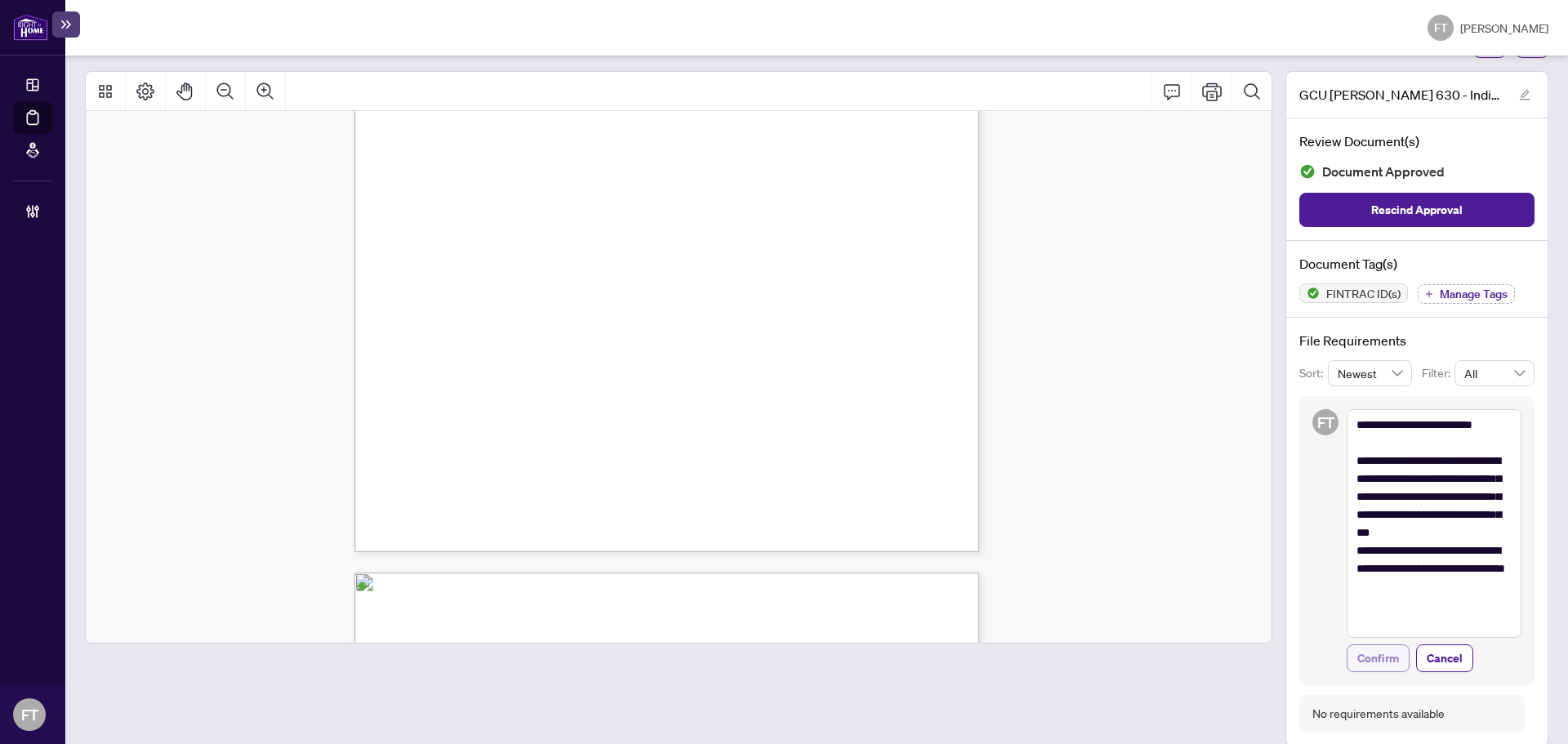 click on "Confirm" at bounding box center (1378, 658) 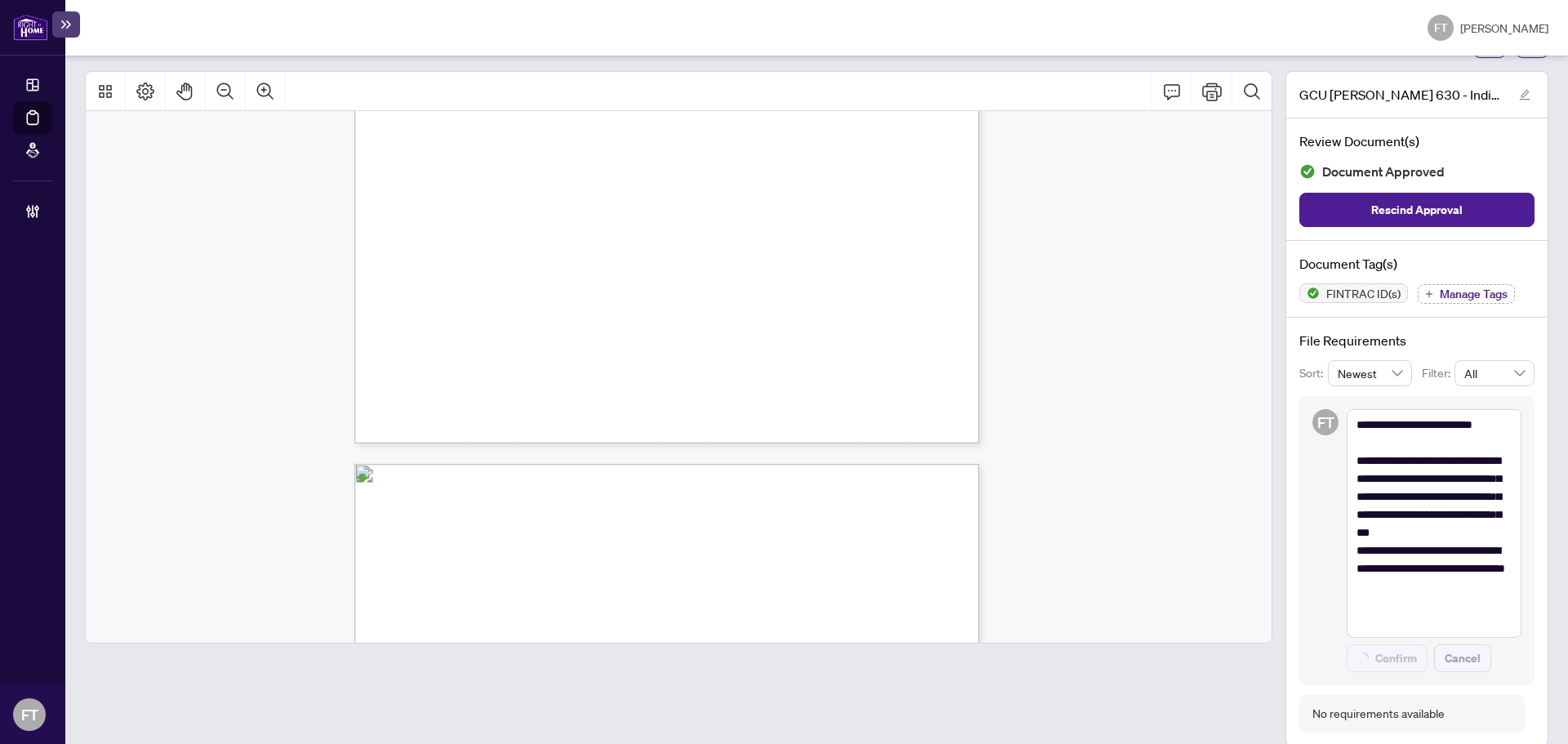 scroll, scrollTop: 2368, scrollLeft: 0, axis: vertical 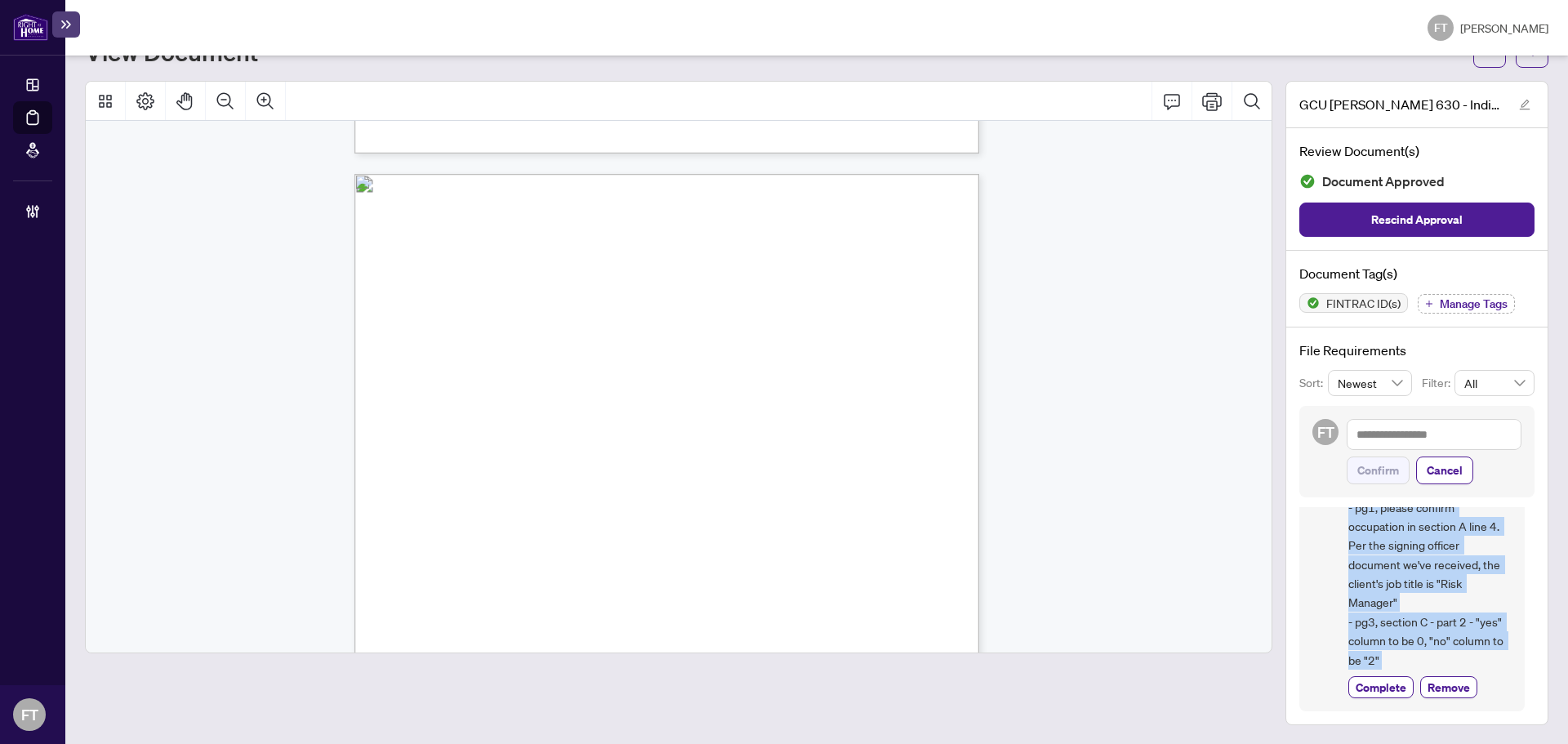 drag, startPoint x: 1335, startPoint y: 567, endPoint x: 1454, endPoint y: 720, distance: 193.82982 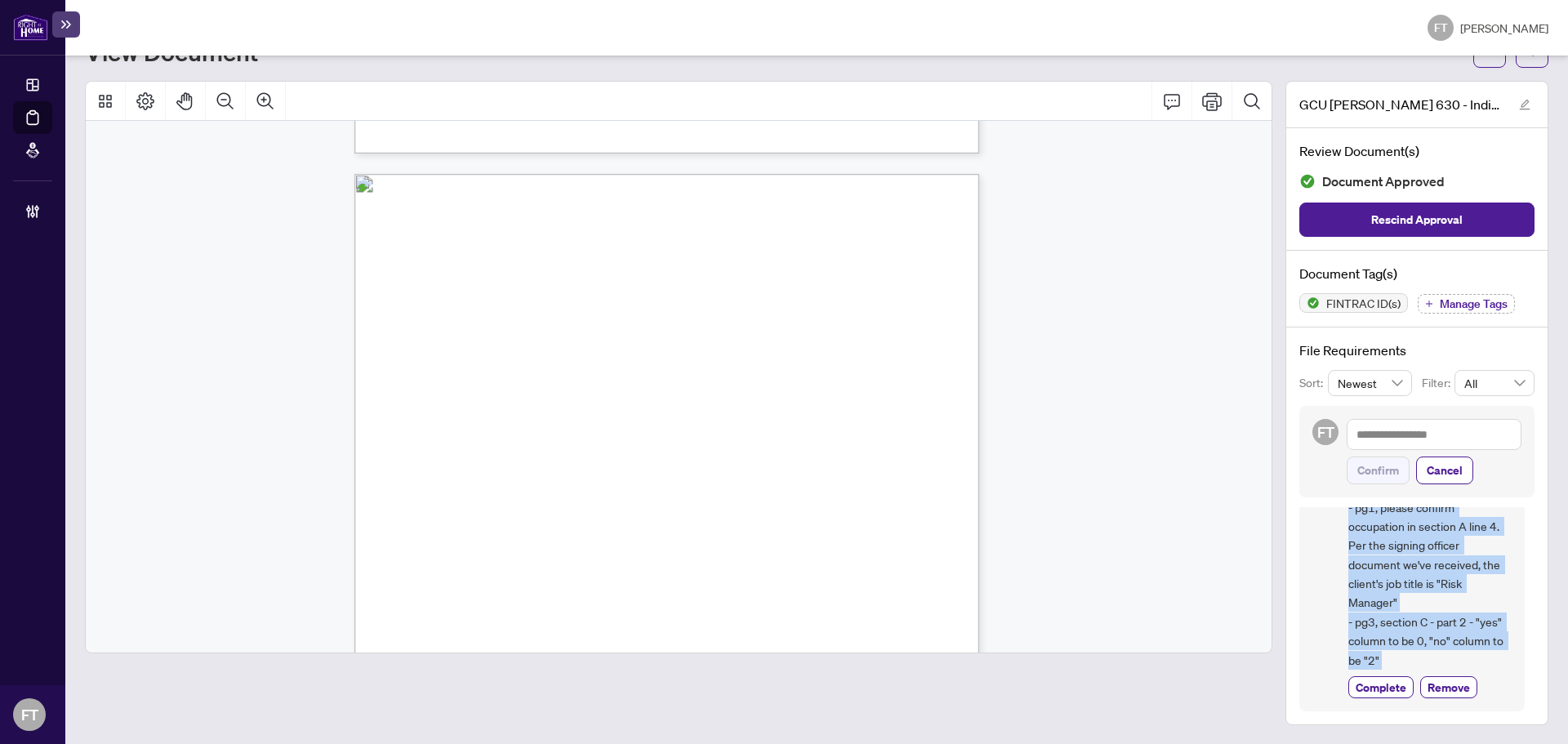 copy on "COMPLIANCE: FINTRAC - Brooke
- pg1, please confirm occupation in section A line 4. Per the signing officer document we've received, the client's job title is "Risk Manager"
- pg3, section C - part 2 - "yes" column to be 0, "no" column to be "2" Complete Remove" 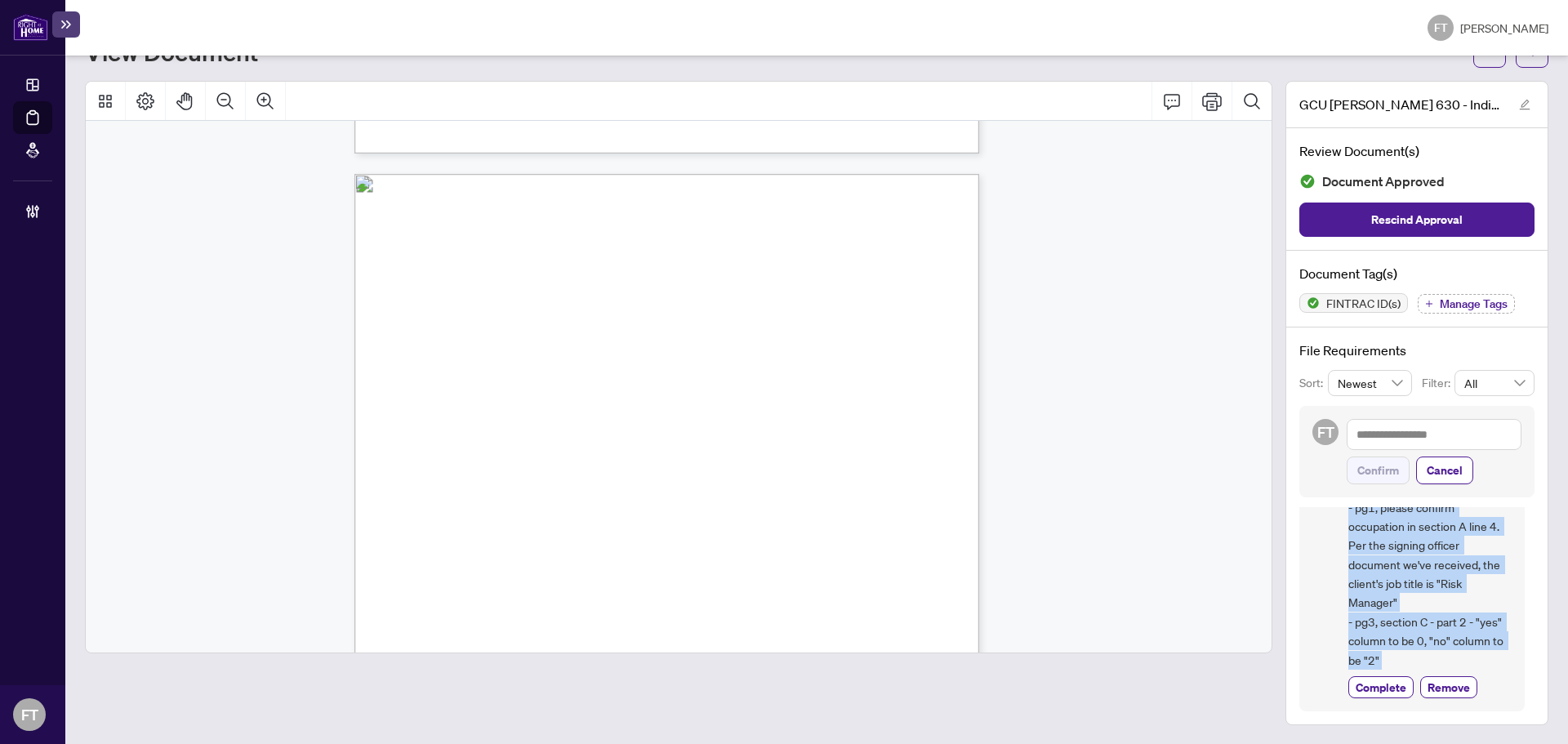 click on "Manage Tags" at bounding box center [1473, 304] 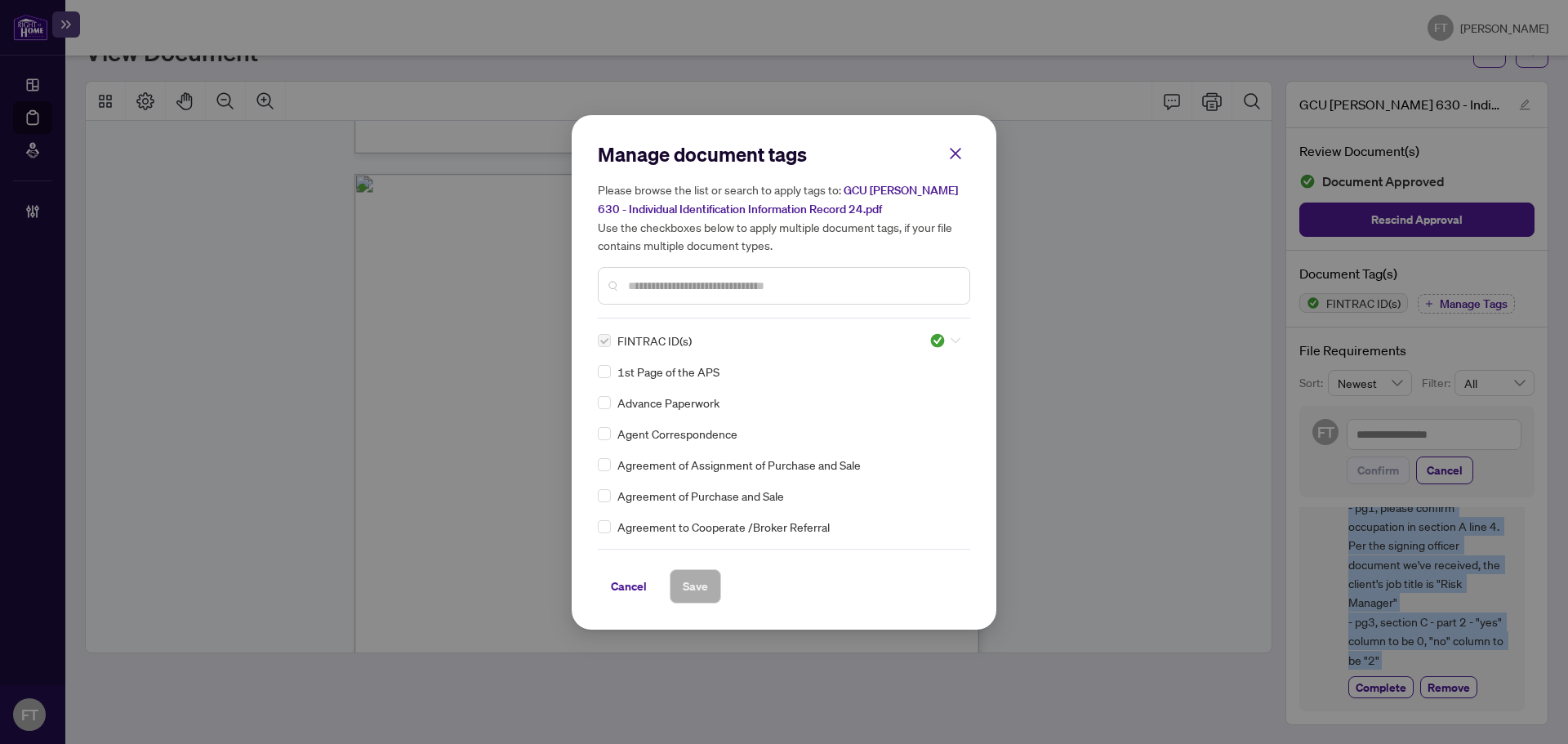 click at bounding box center (945, 341) 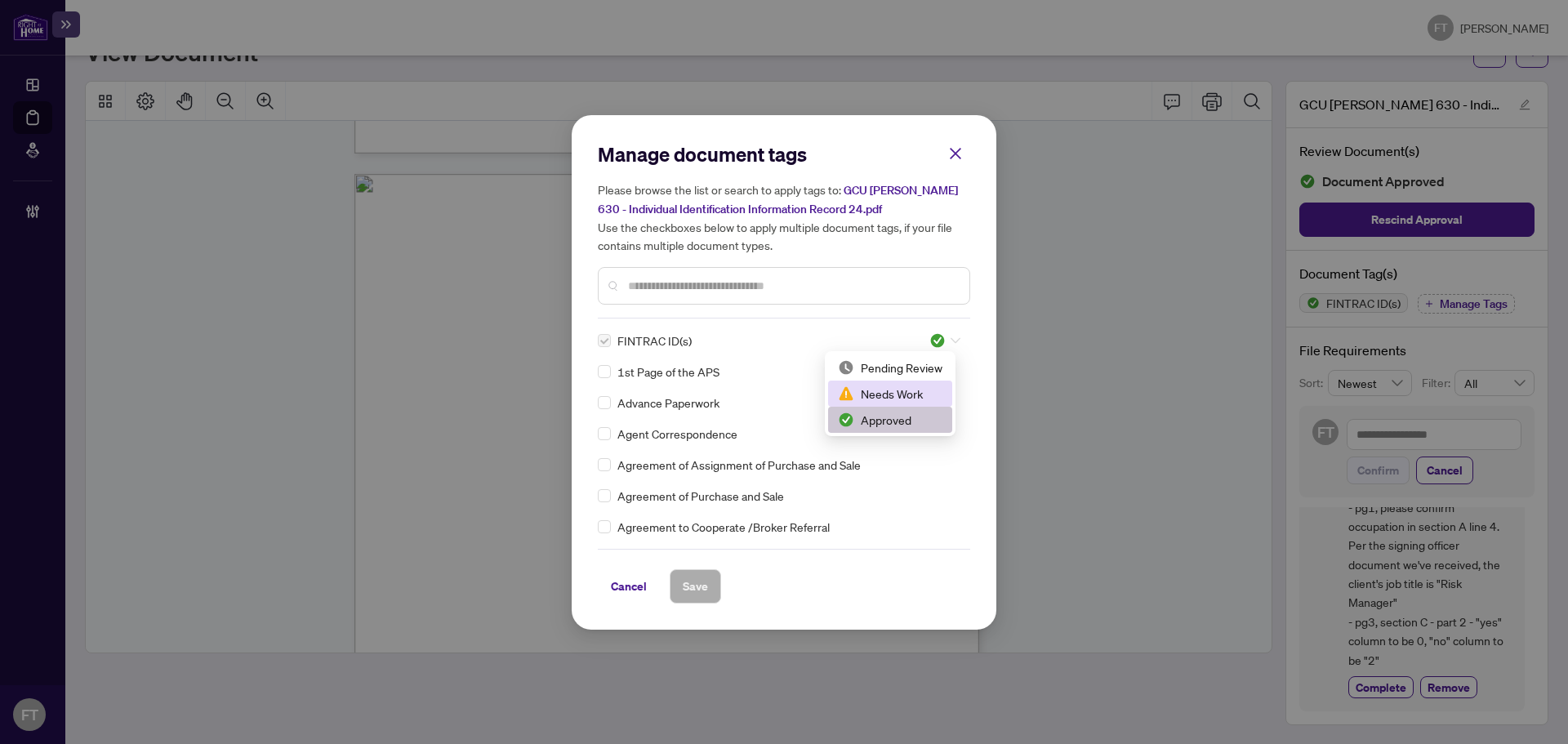 drag, startPoint x: 907, startPoint y: 389, endPoint x: 676, endPoint y: 609, distance: 319 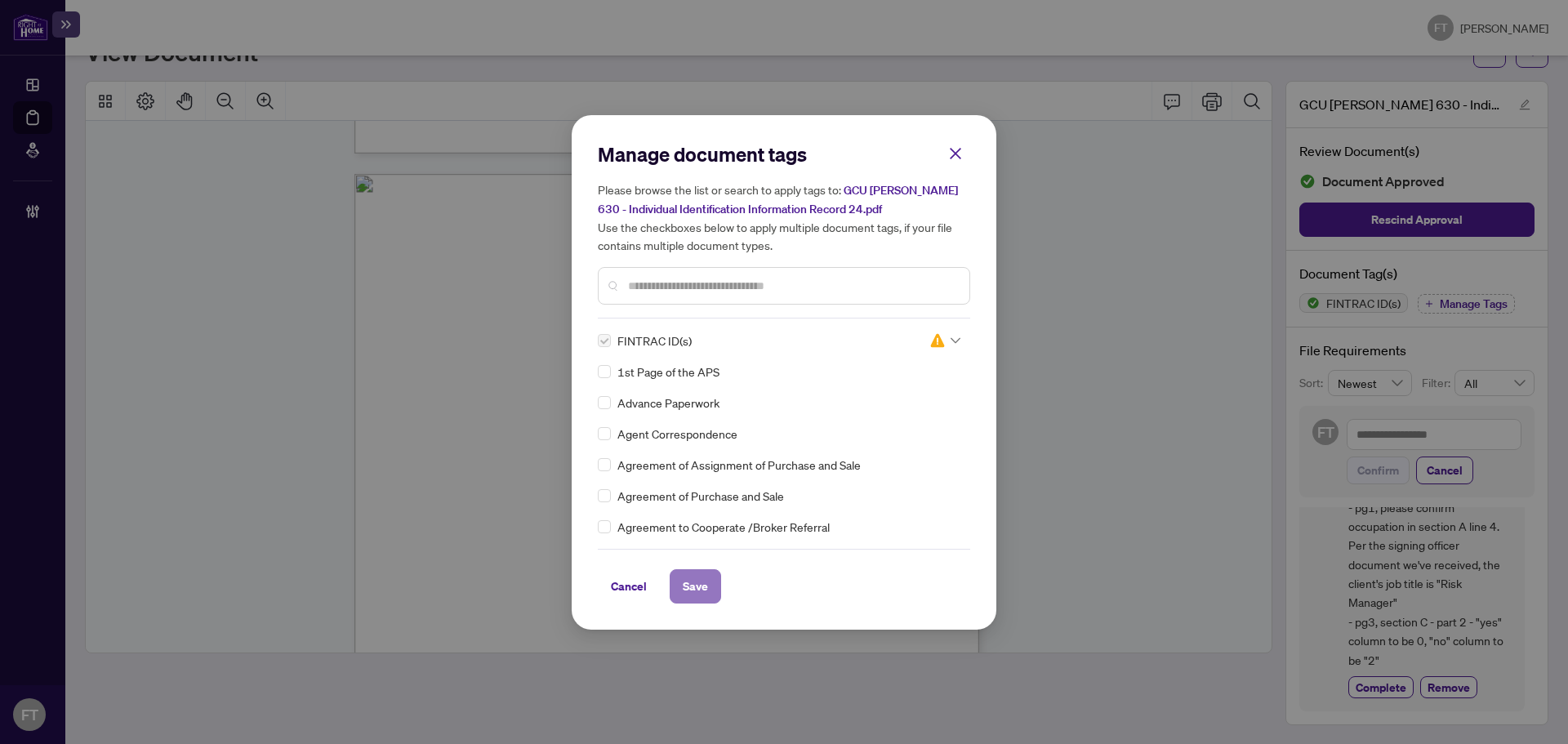 click on "Save" at bounding box center (695, 586) 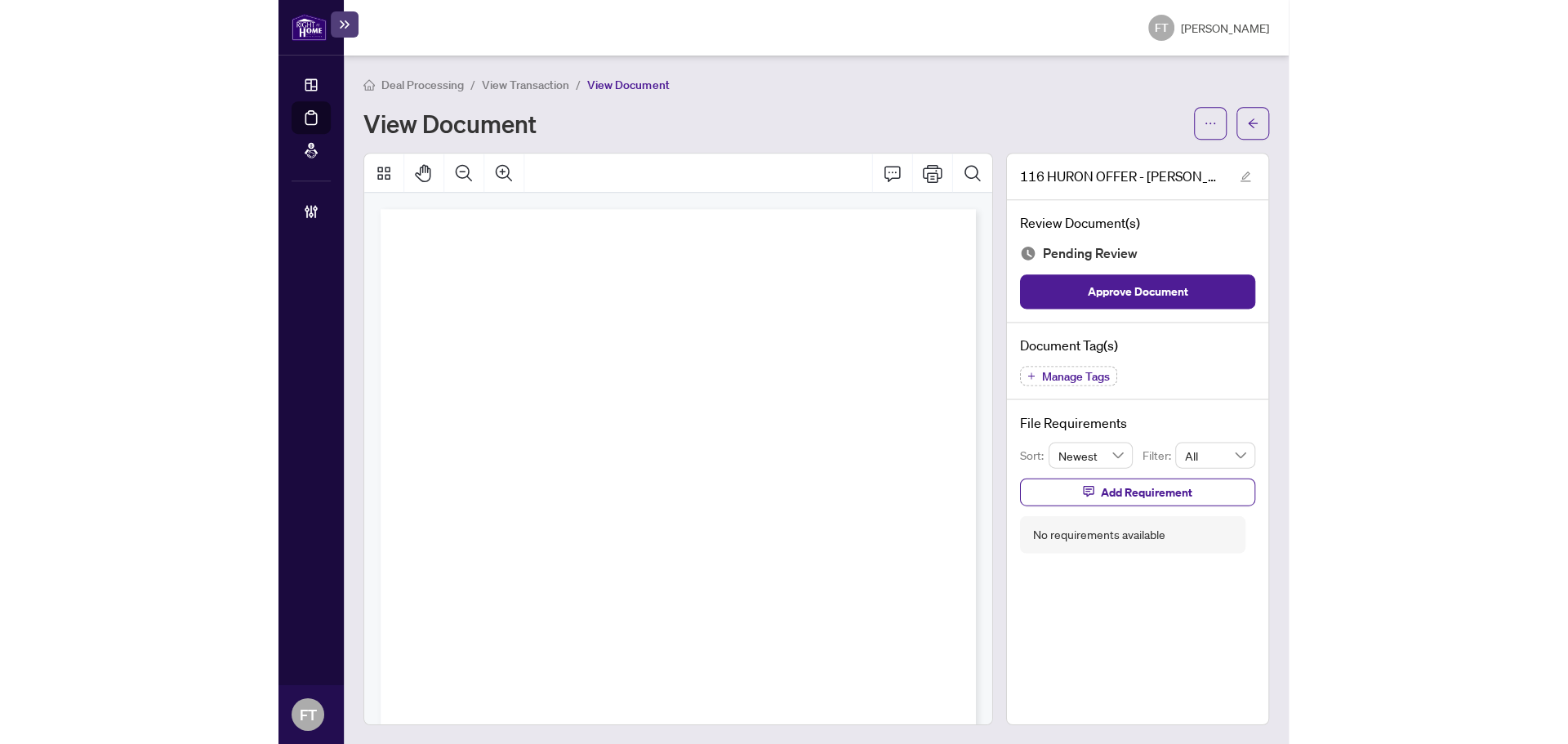 scroll, scrollTop: 0, scrollLeft: 0, axis: both 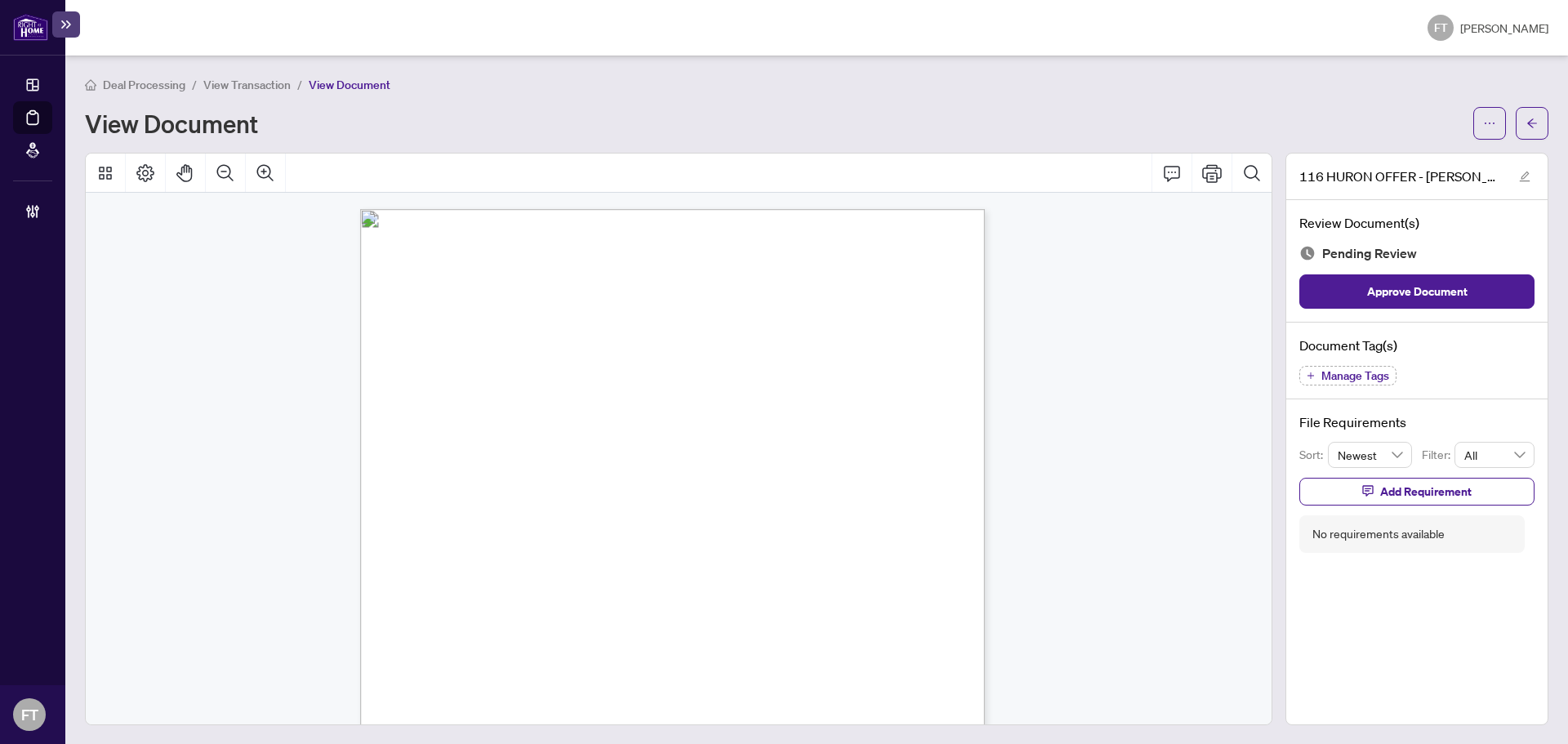 click on "Loading Loading Loading Loading Loading" at bounding box center [679, 5579] 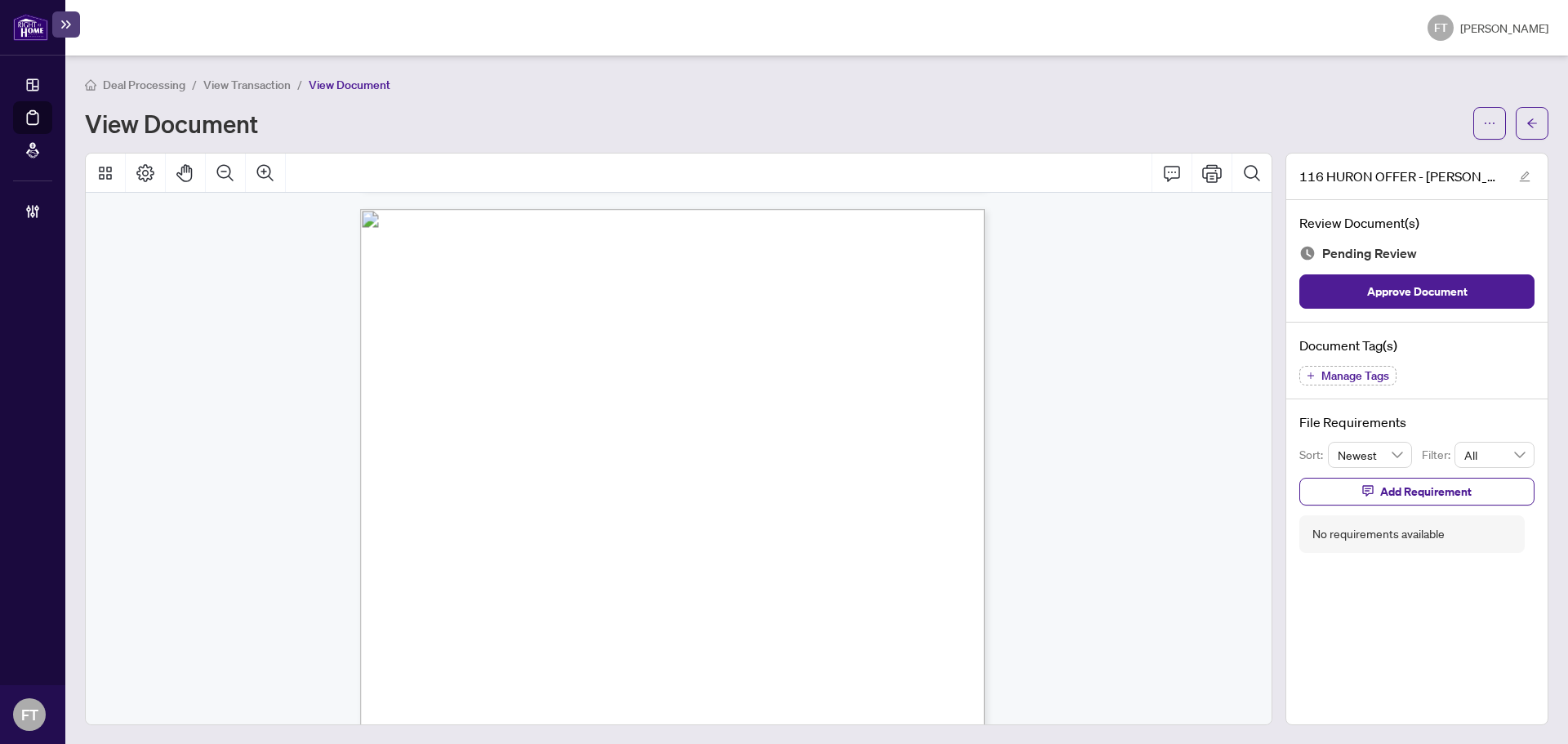 scroll, scrollTop: 3316, scrollLeft: 0, axis: vertical 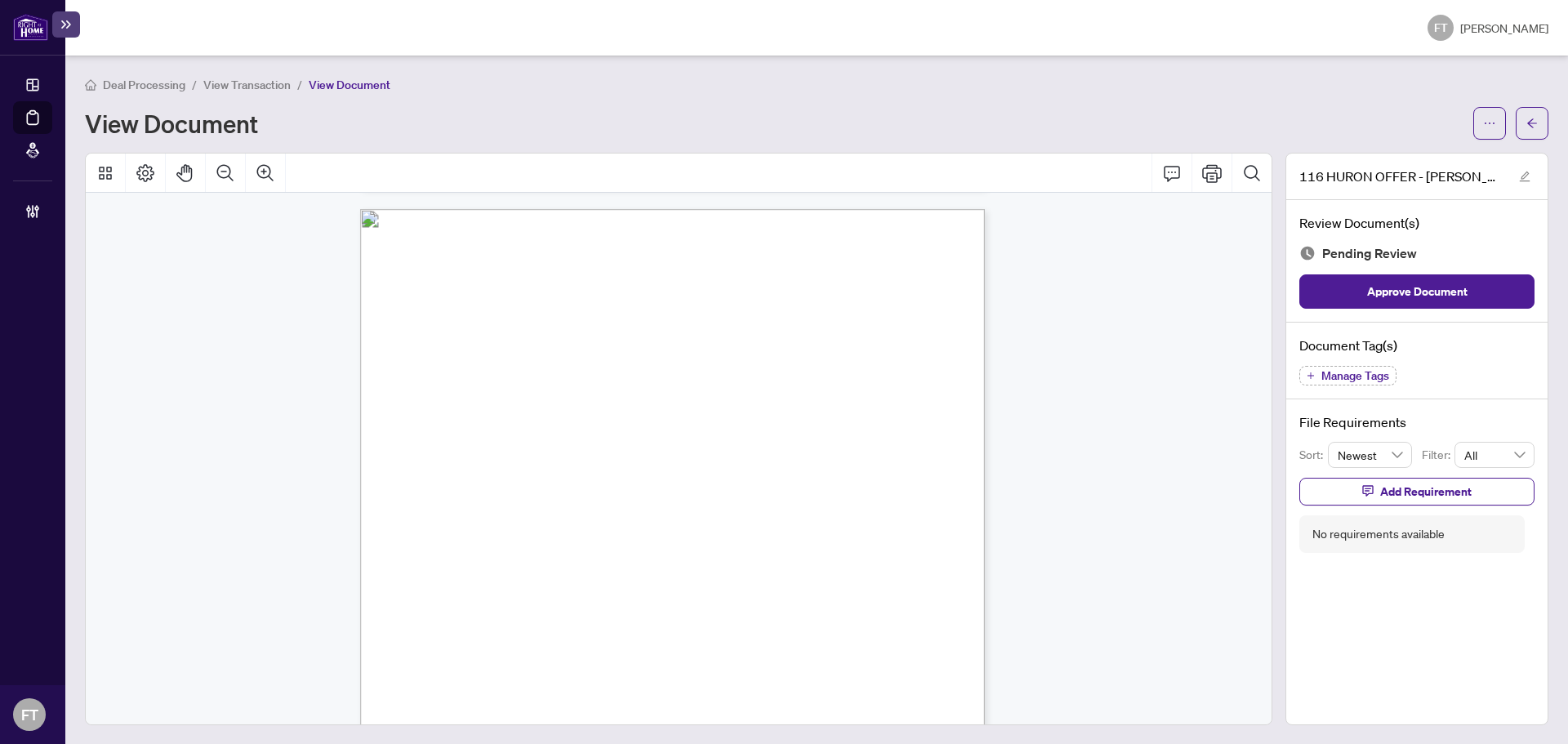drag, startPoint x: 1402, startPoint y: 384, endPoint x: 1387, endPoint y: 384, distance: 15 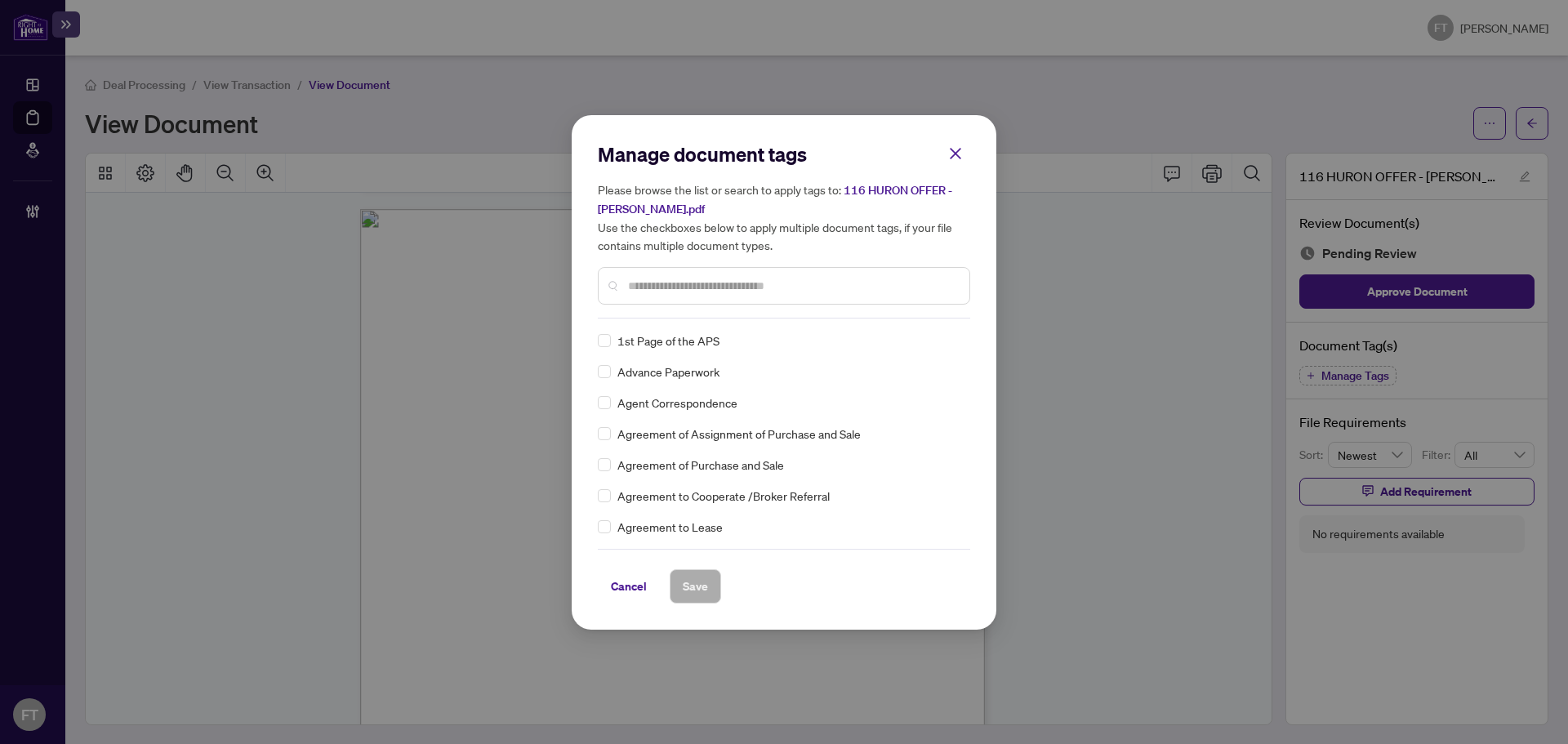 click at bounding box center (784, 286) 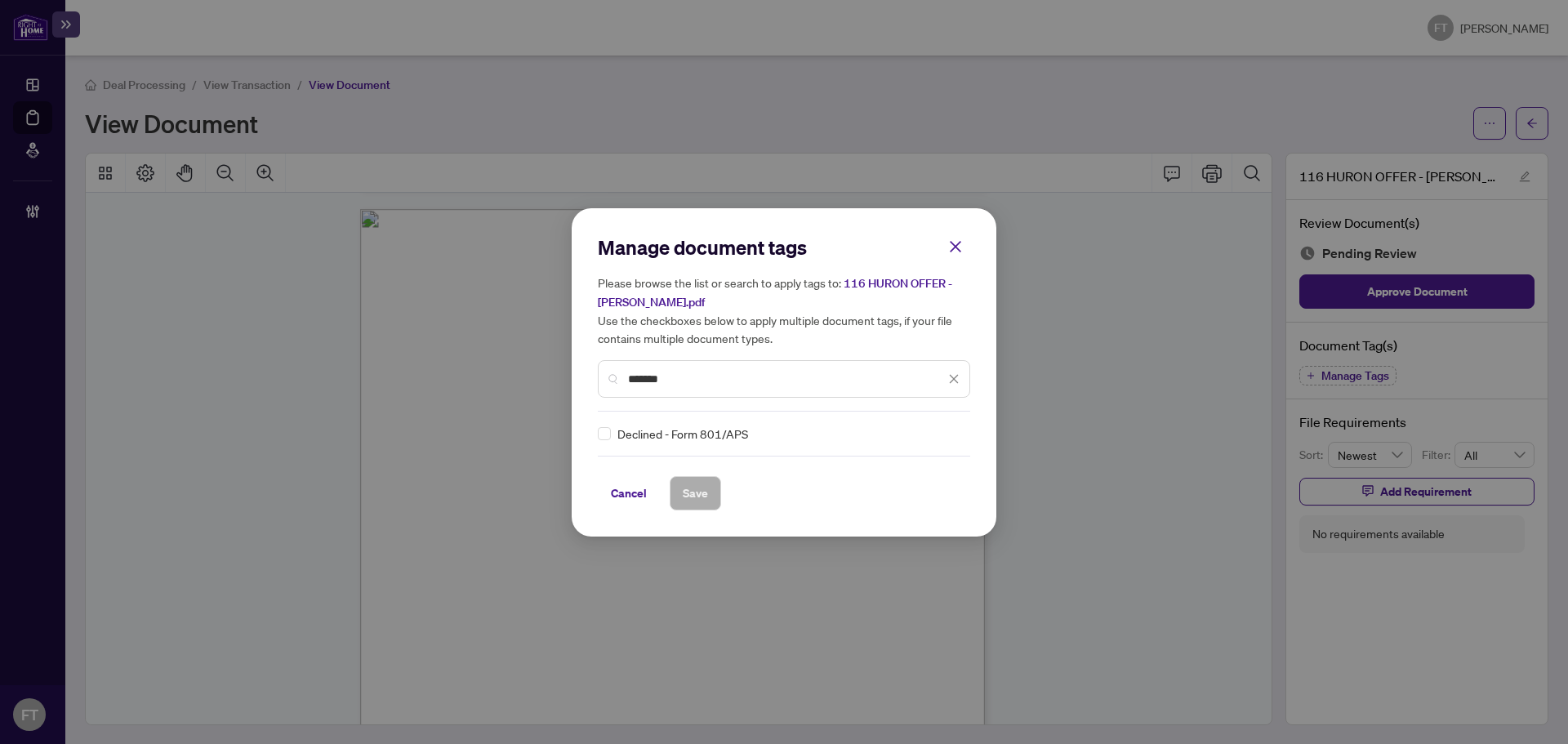 type on "*******" 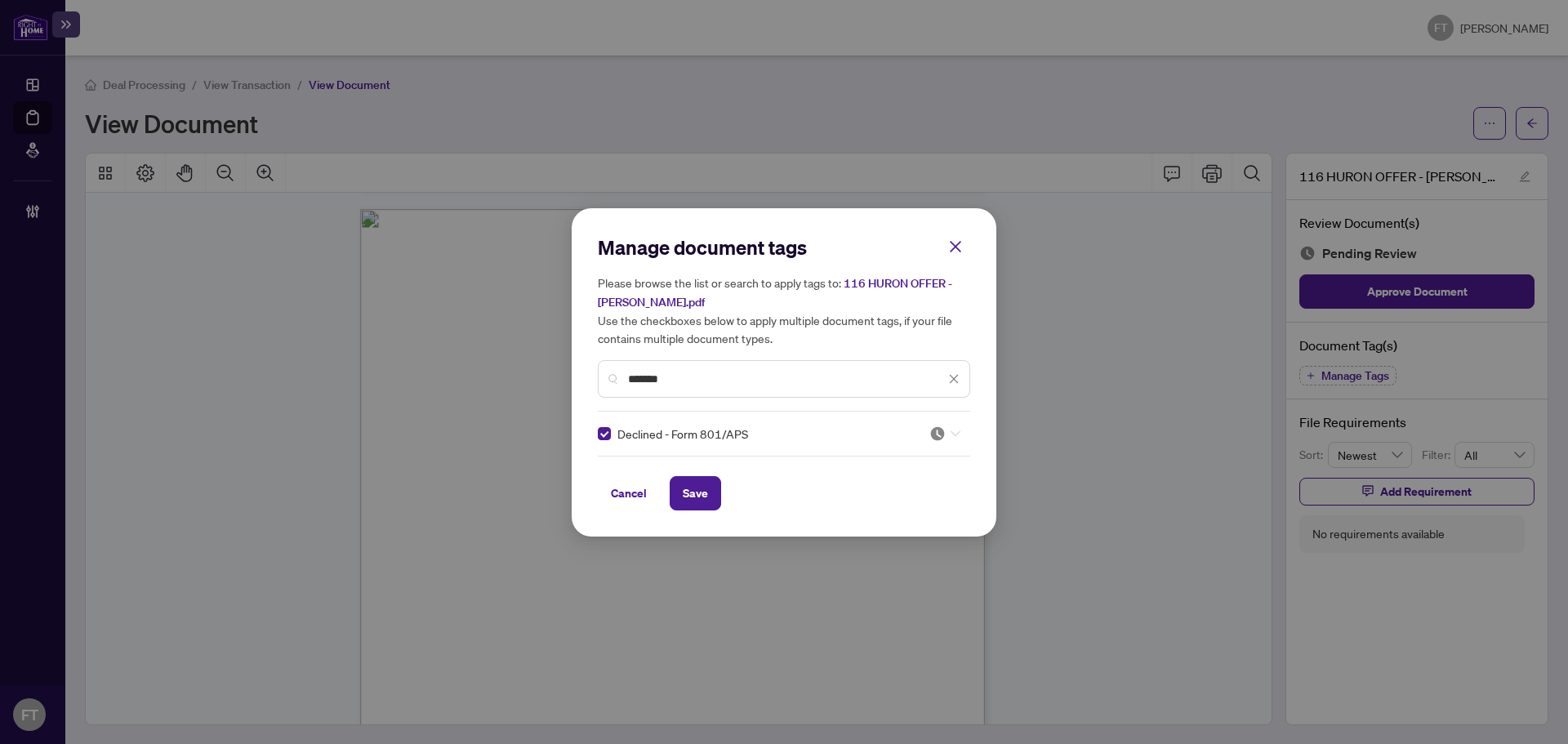 click at bounding box center [945, 434] 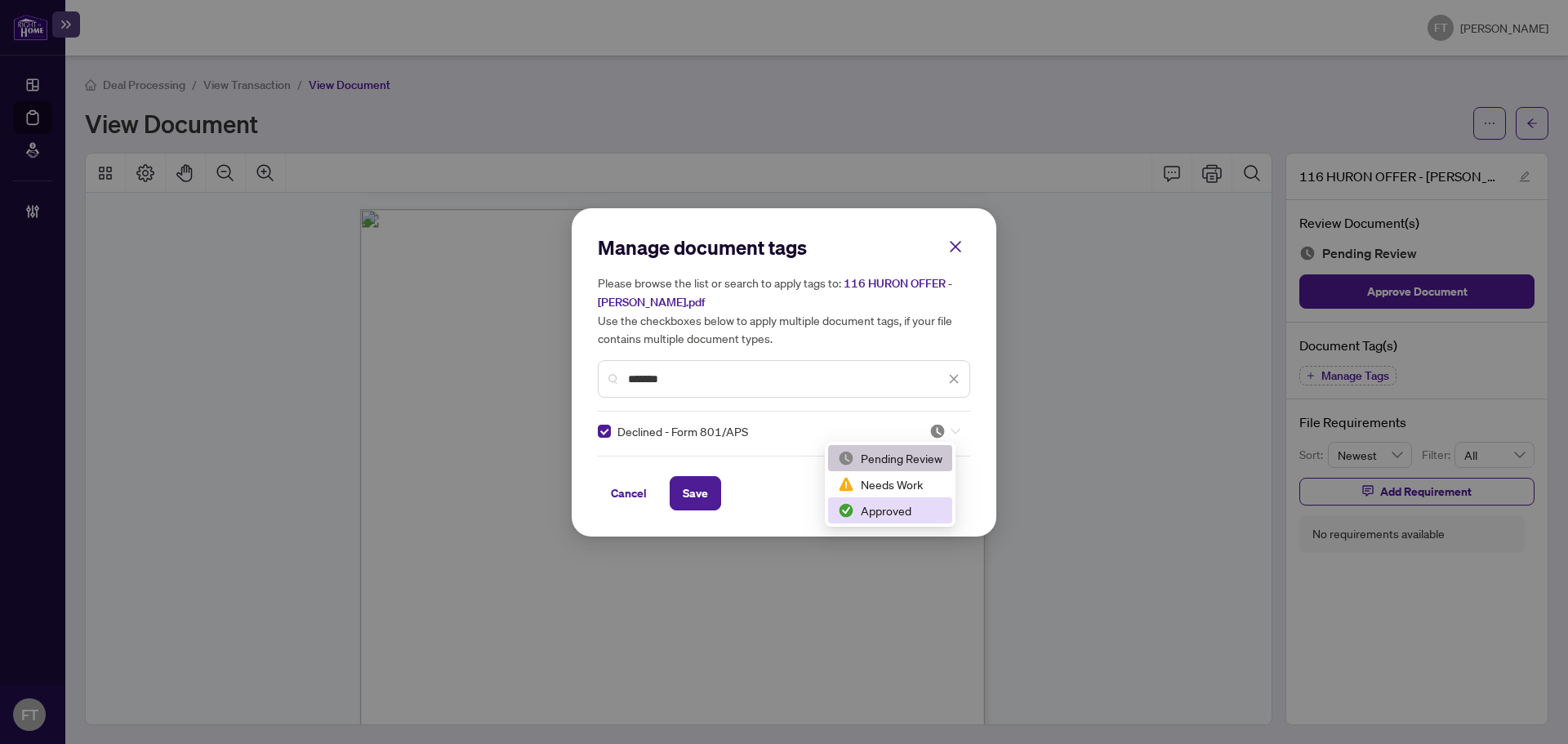 click on "Approved" at bounding box center (890, 510) 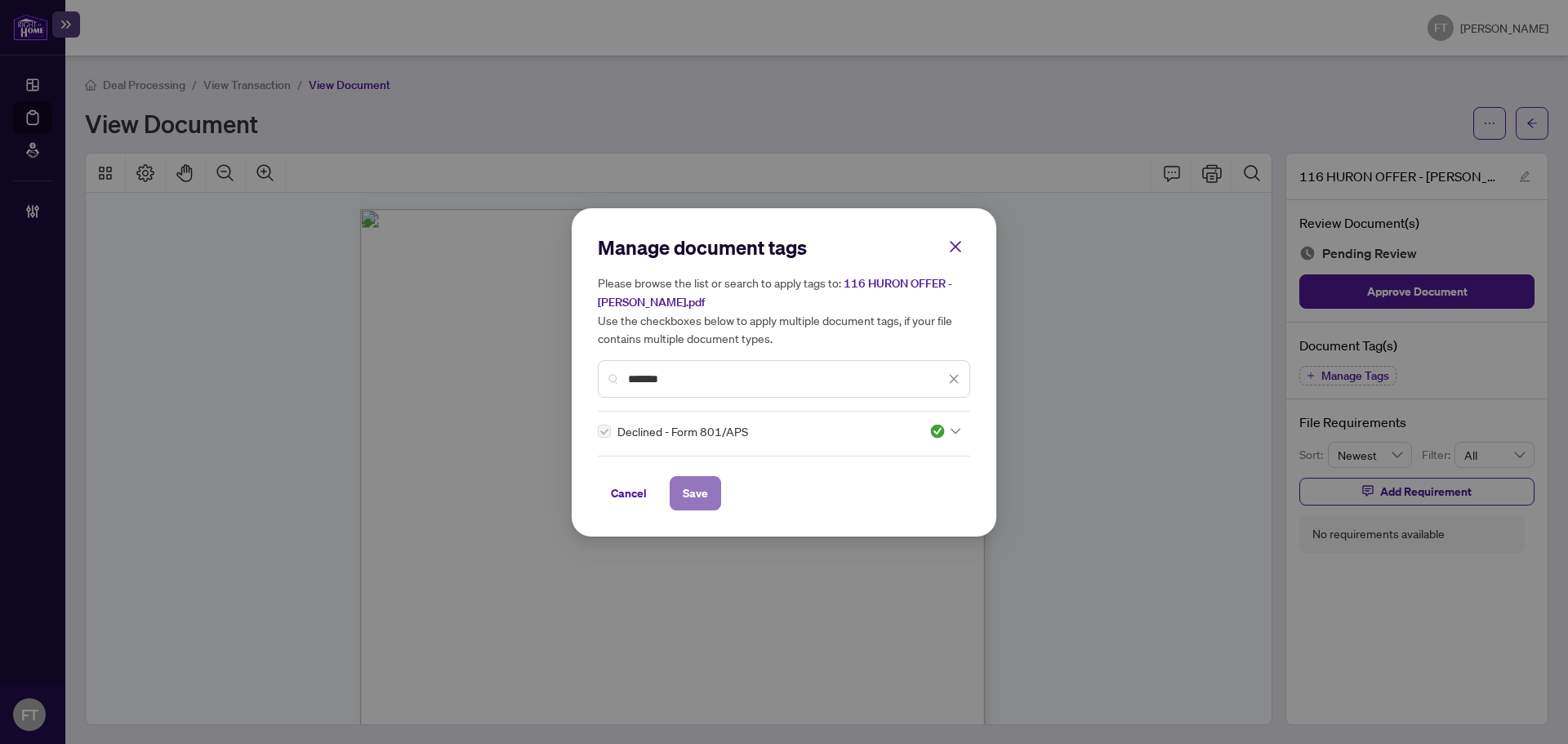 click on "Save" at bounding box center [695, 493] 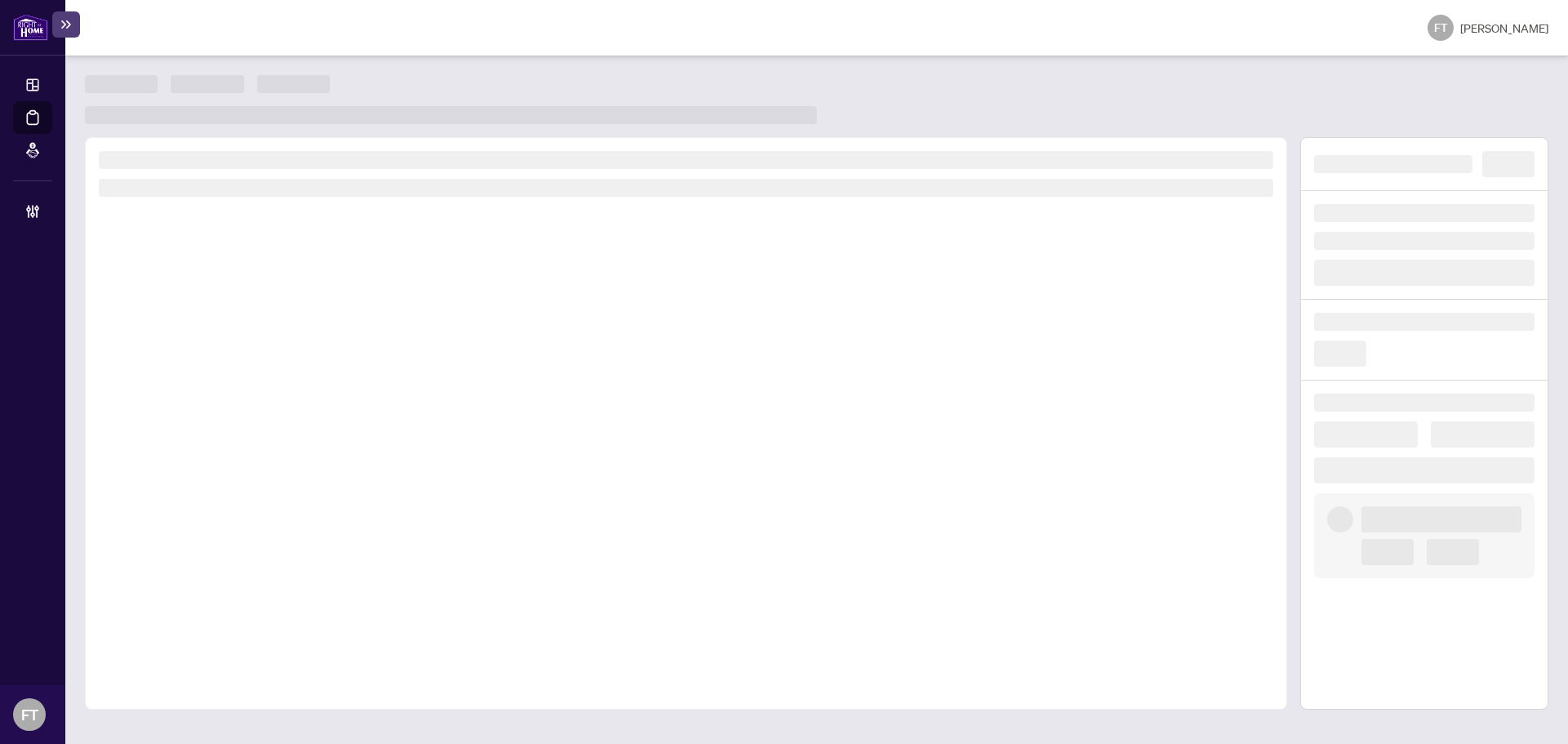scroll, scrollTop: 0, scrollLeft: 0, axis: both 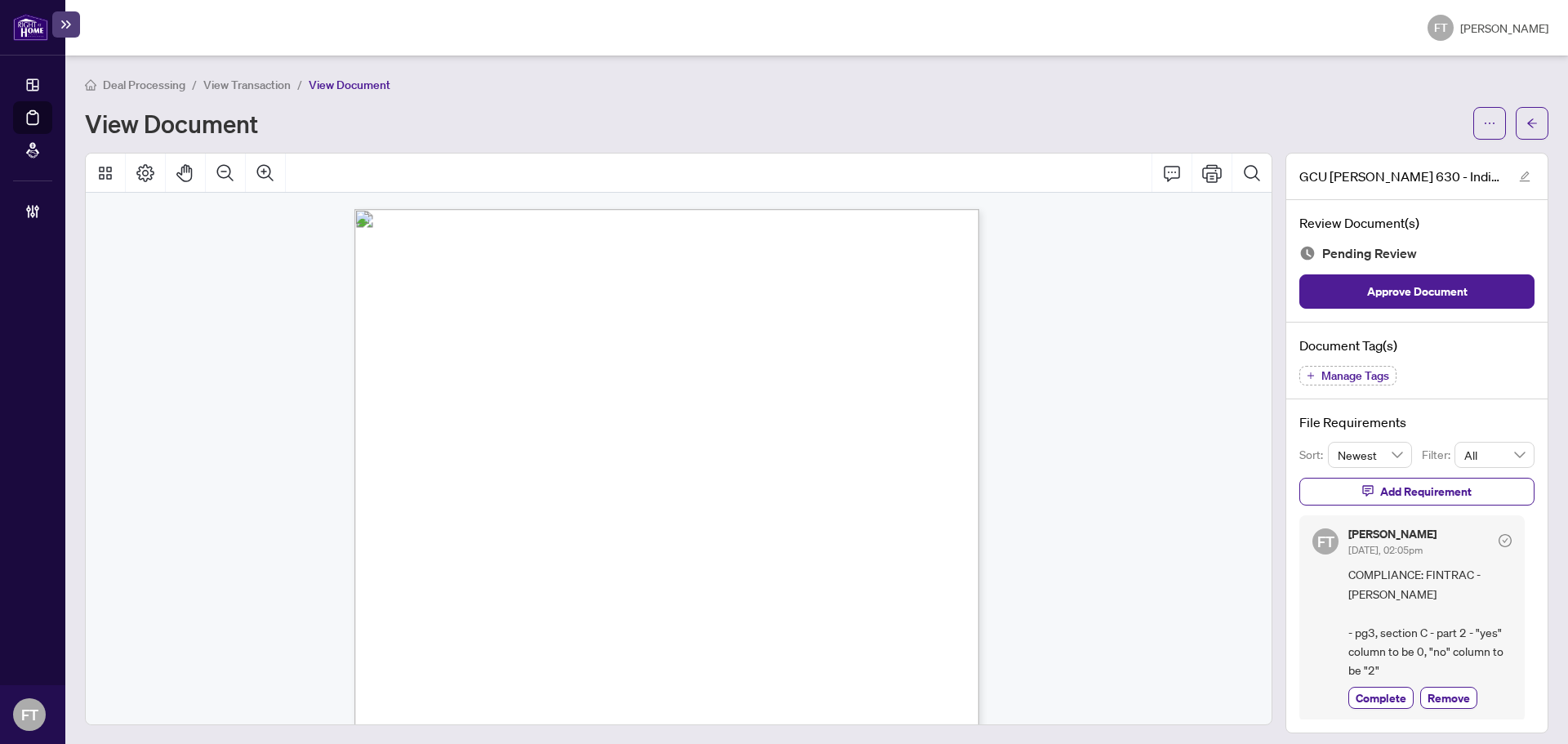 click on "Manage Tags" at bounding box center (1348, 376) 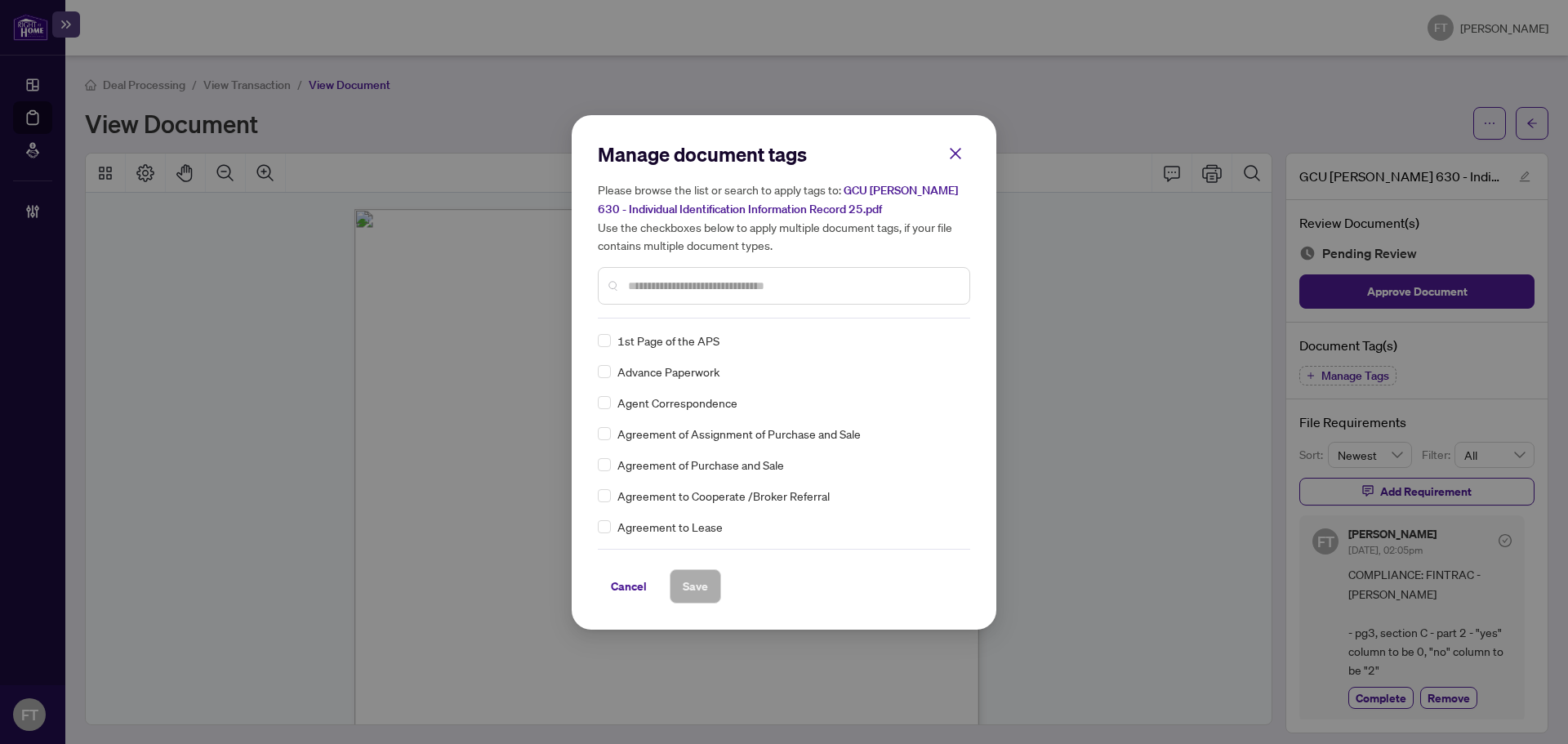 click at bounding box center (792, 286) 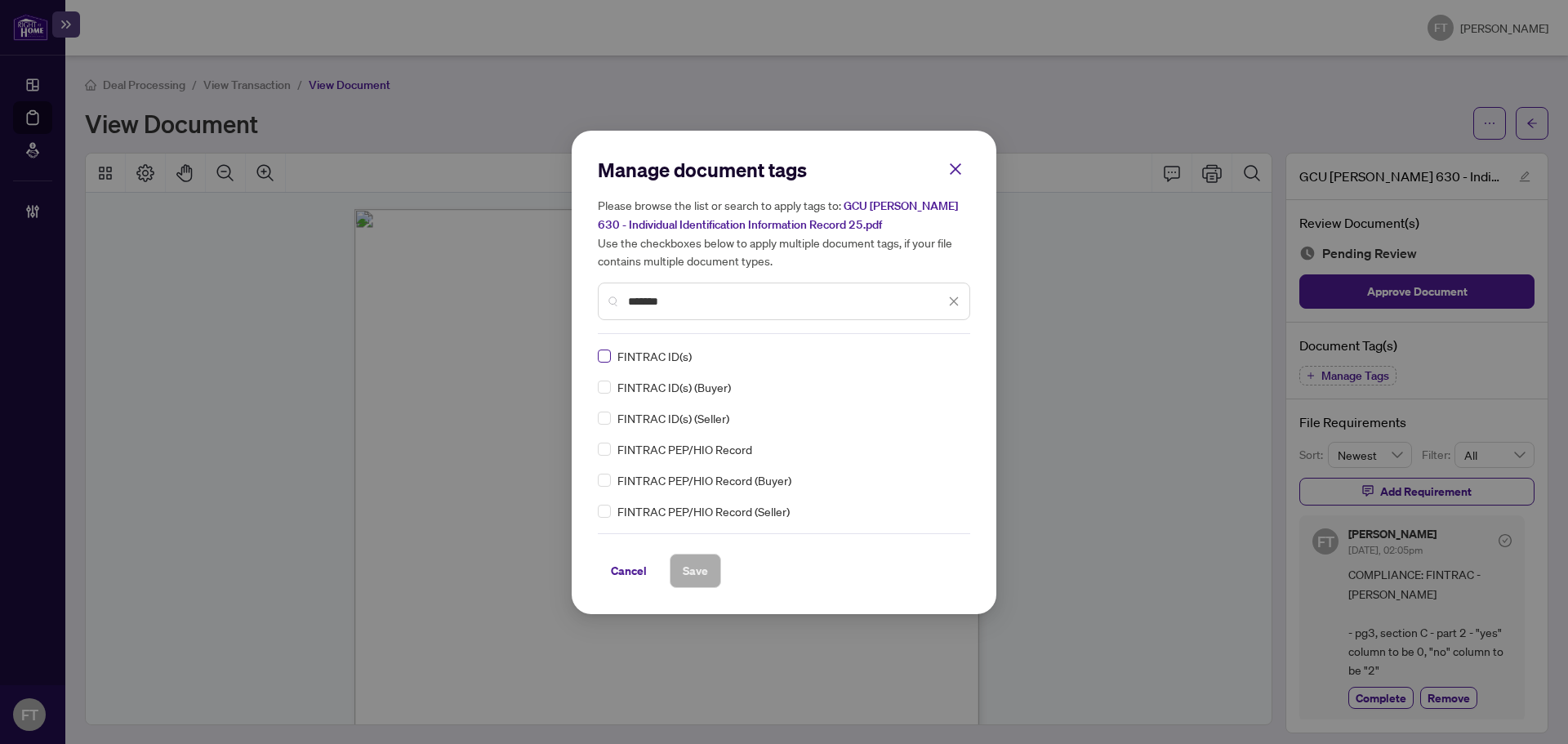 type on "*******" 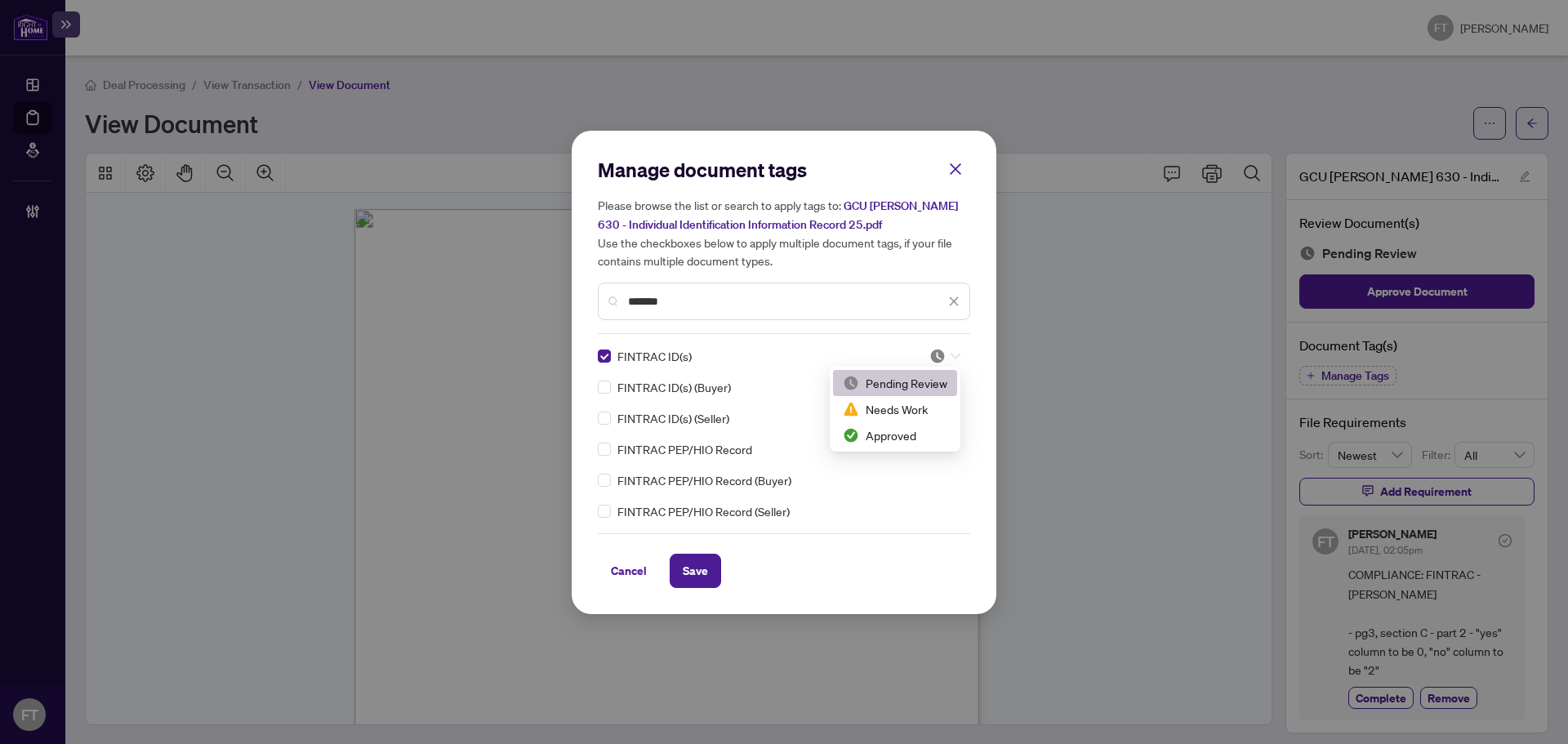 click at bounding box center (945, 356) 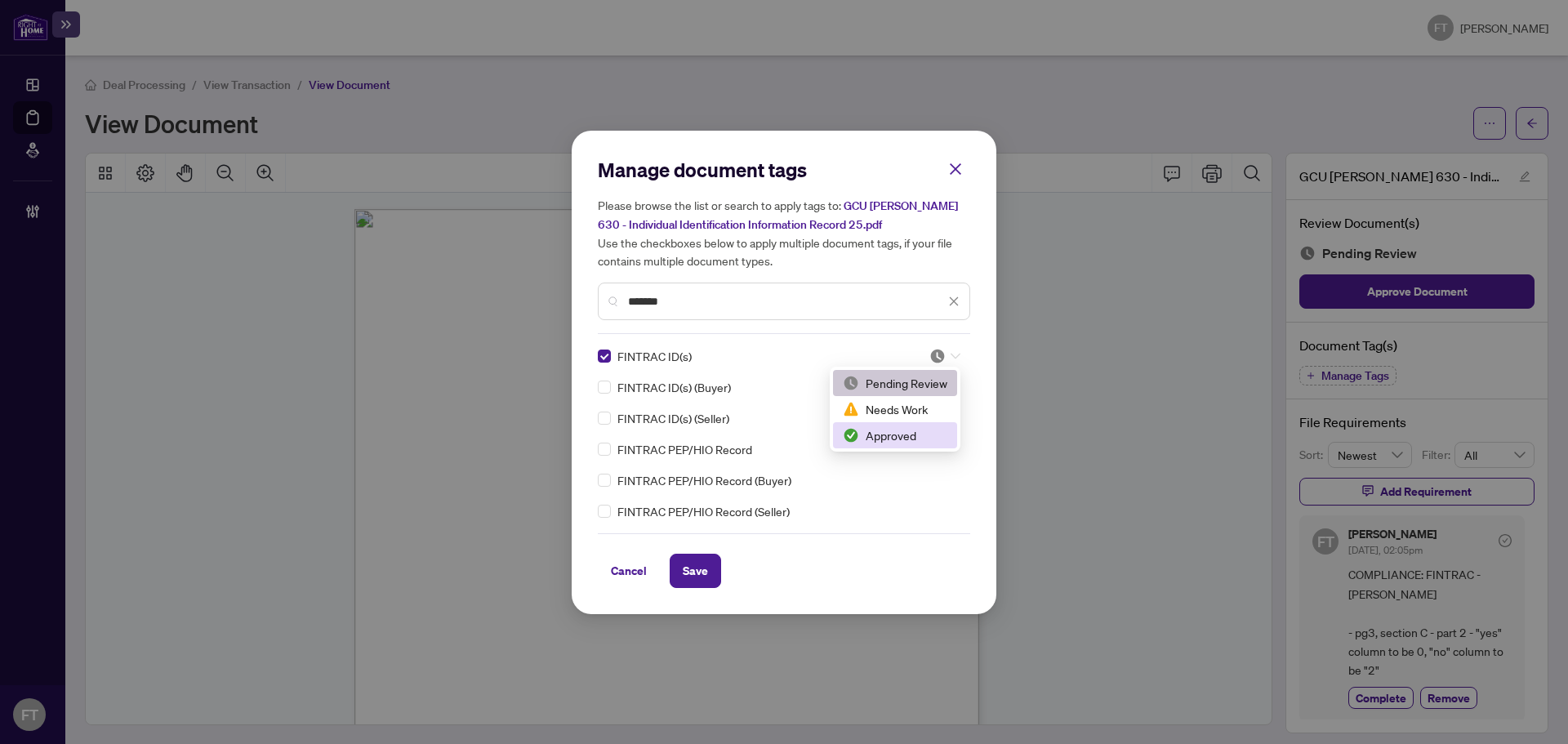 click on "Approved" at bounding box center [895, 435] 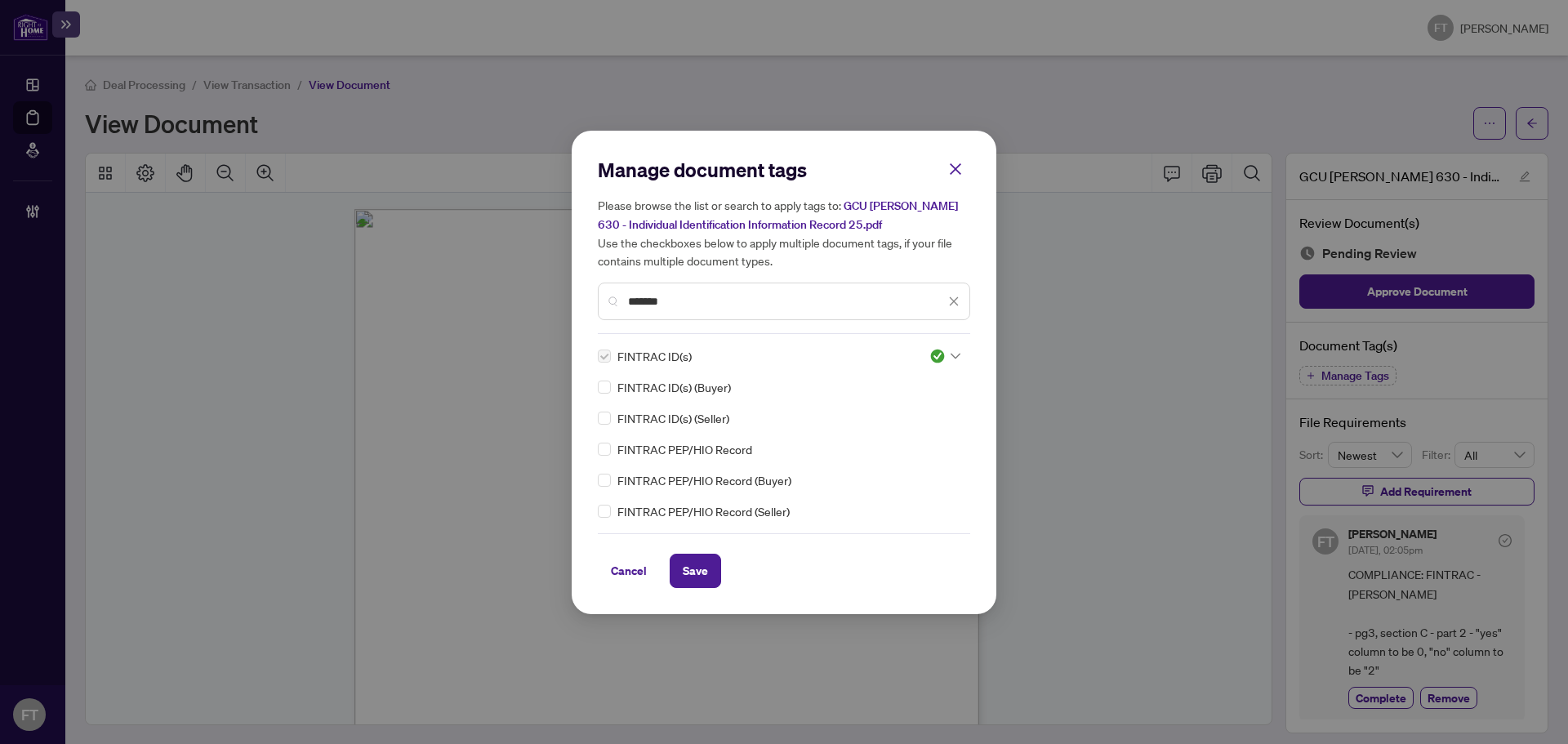 click on "Cancel Save" at bounding box center (784, 571) 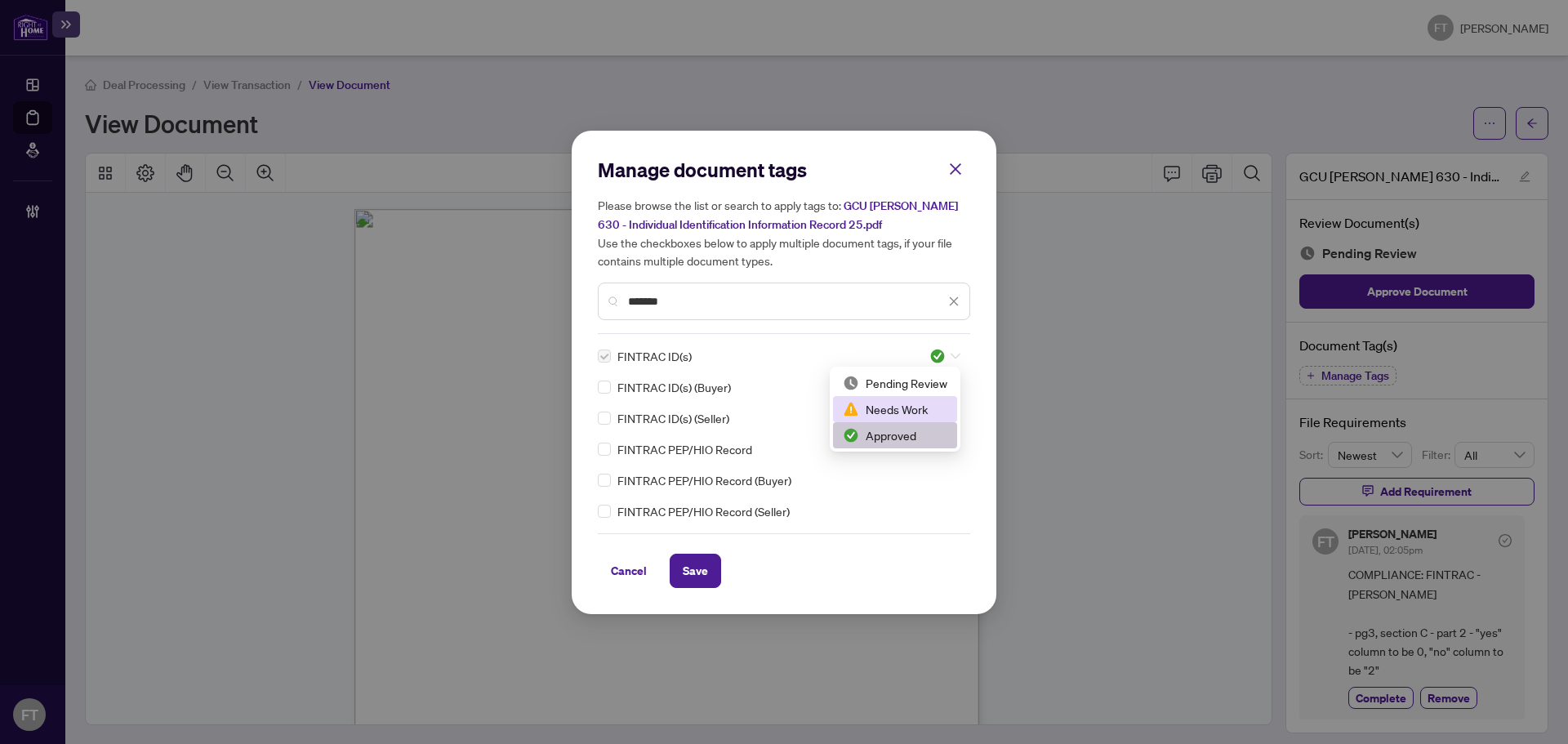 drag, startPoint x: 877, startPoint y: 406, endPoint x: 806, endPoint y: 504, distance: 121.01653 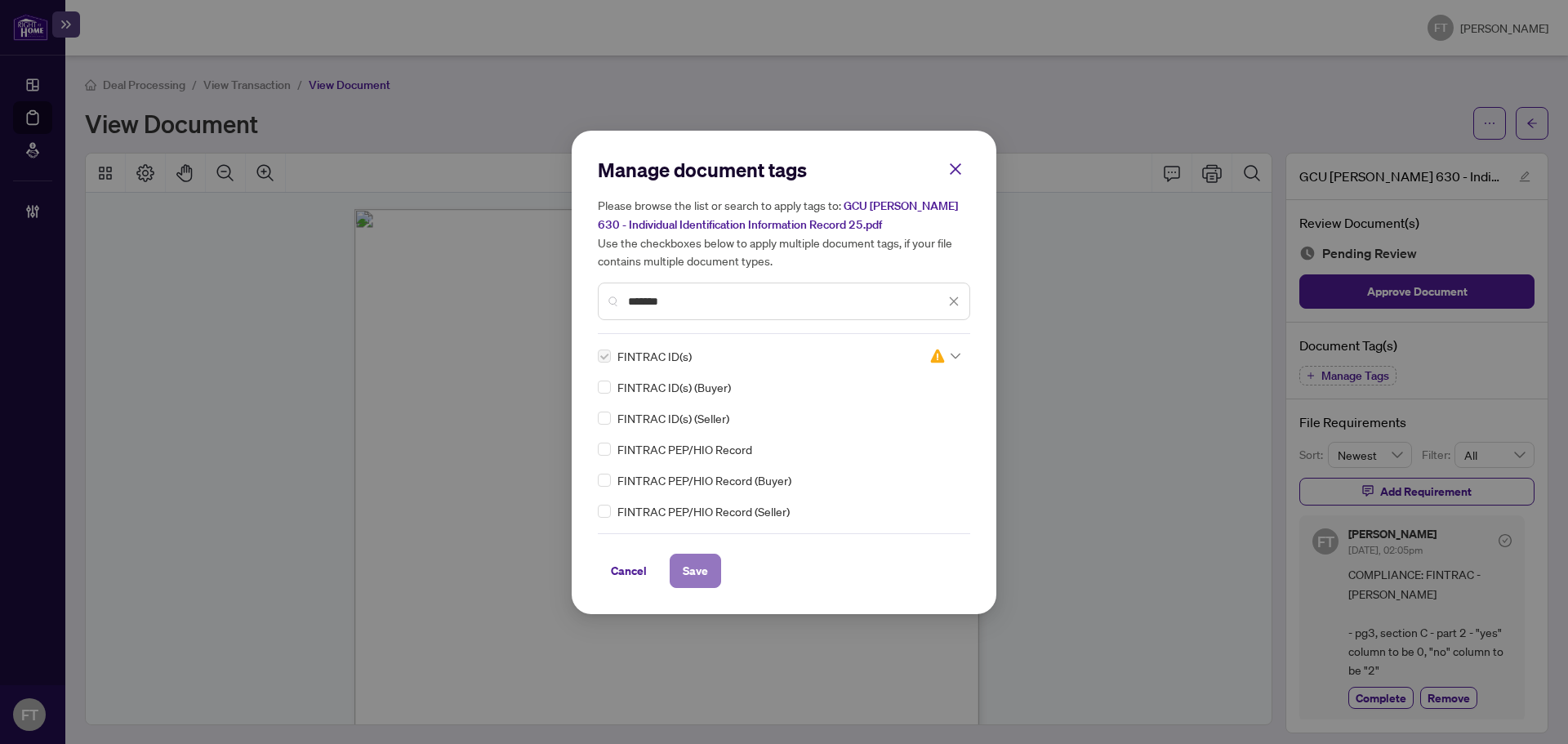 drag, startPoint x: 699, startPoint y: 572, endPoint x: 1028, endPoint y: 218, distance: 483.27735 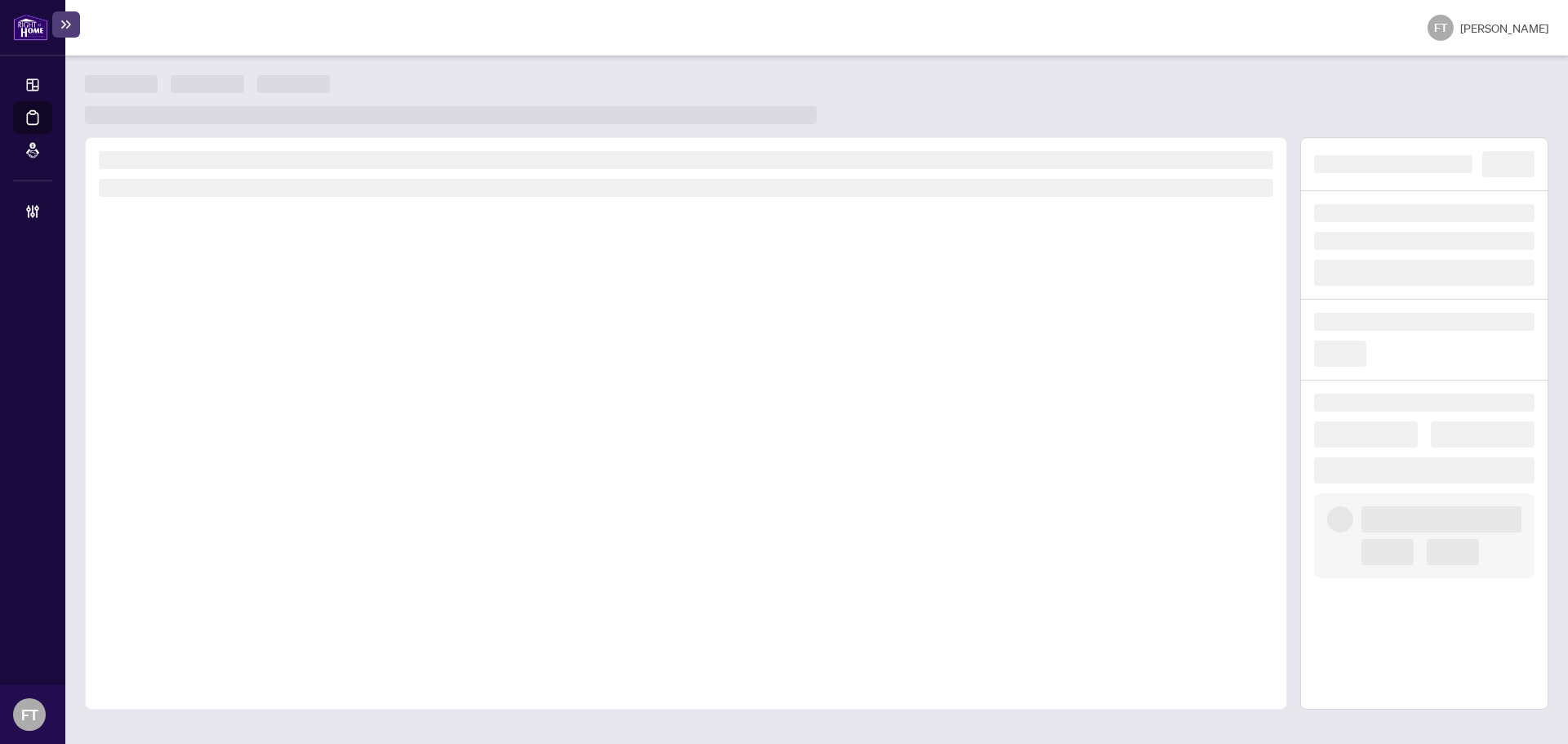 scroll, scrollTop: 0, scrollLeft: 0, axis: both 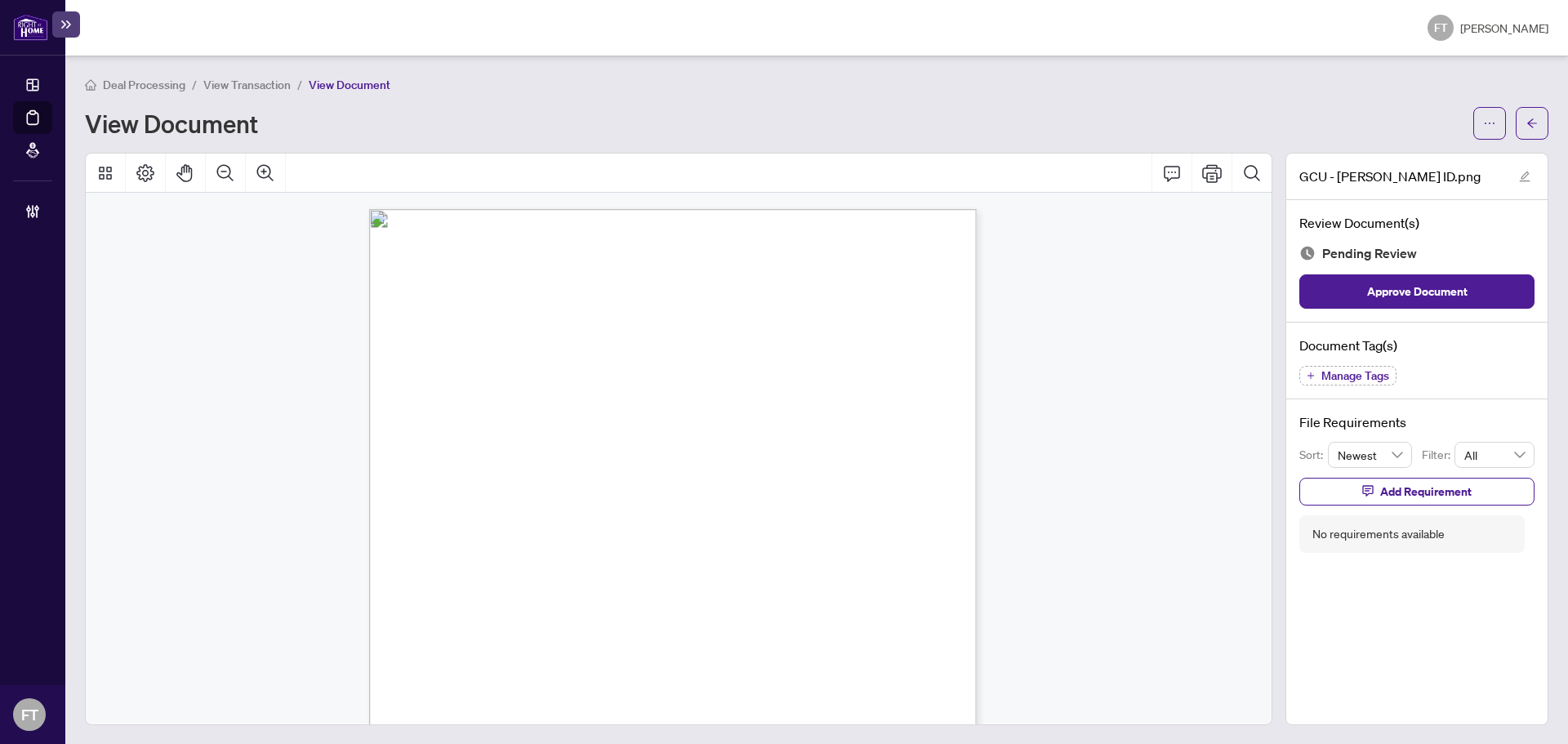 click on "Manage Tags" at bounding box center [1348, 376] 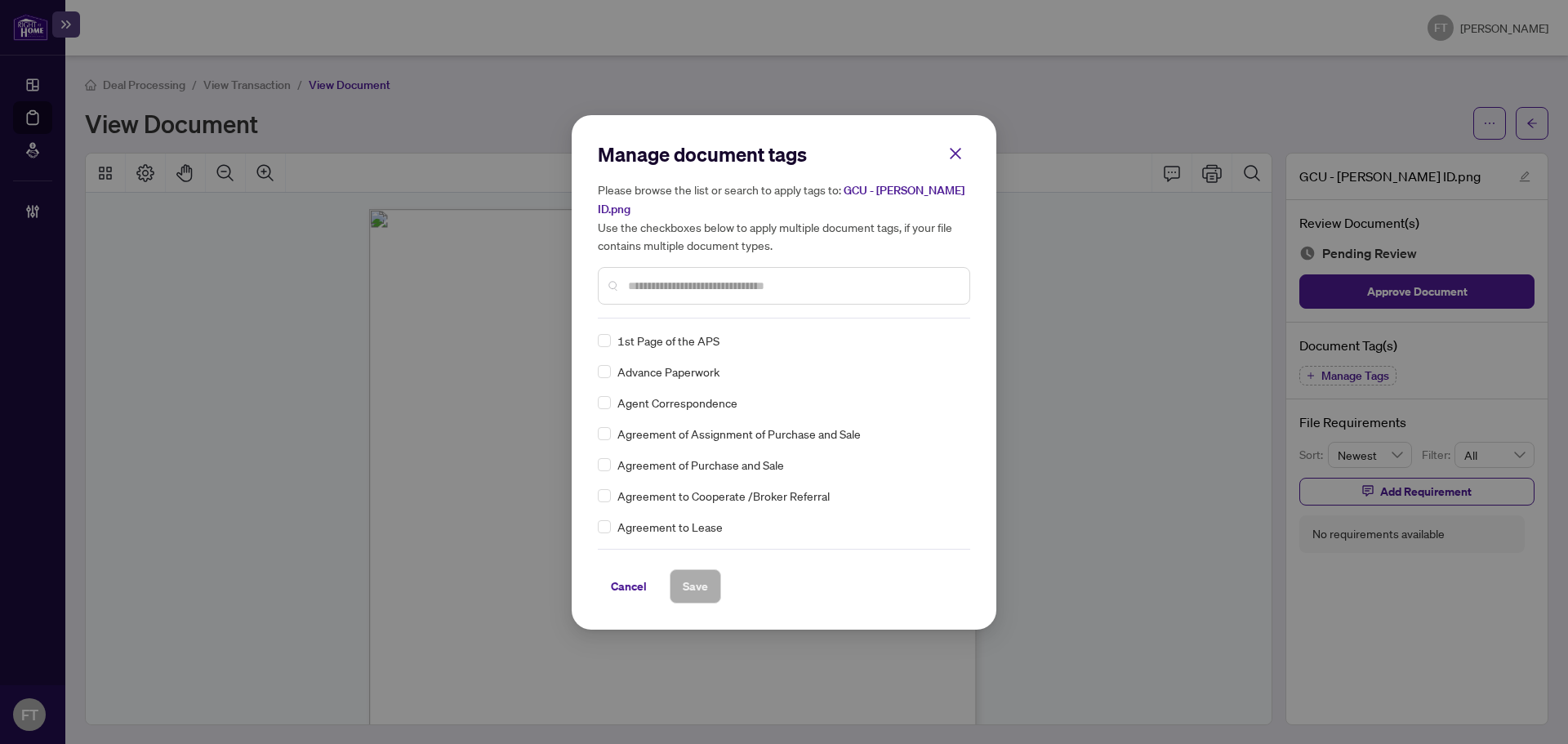 drag, startPoint x: 727, startPoint y: 280, endPoint x: 724, endPoint y: 260, distance: 20.223748 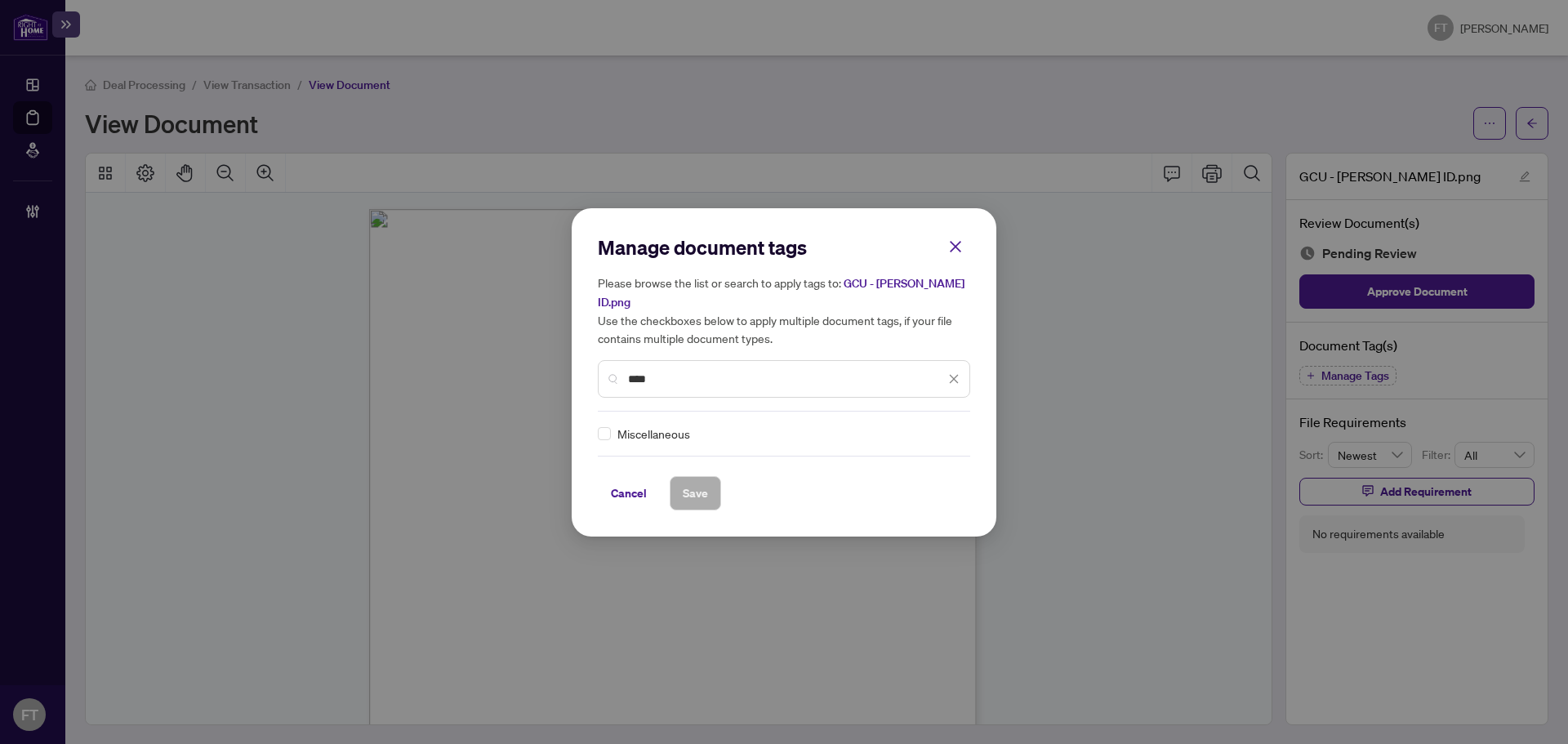 scroll, scrollTop: 0, scrollLeft: 0, axis: both 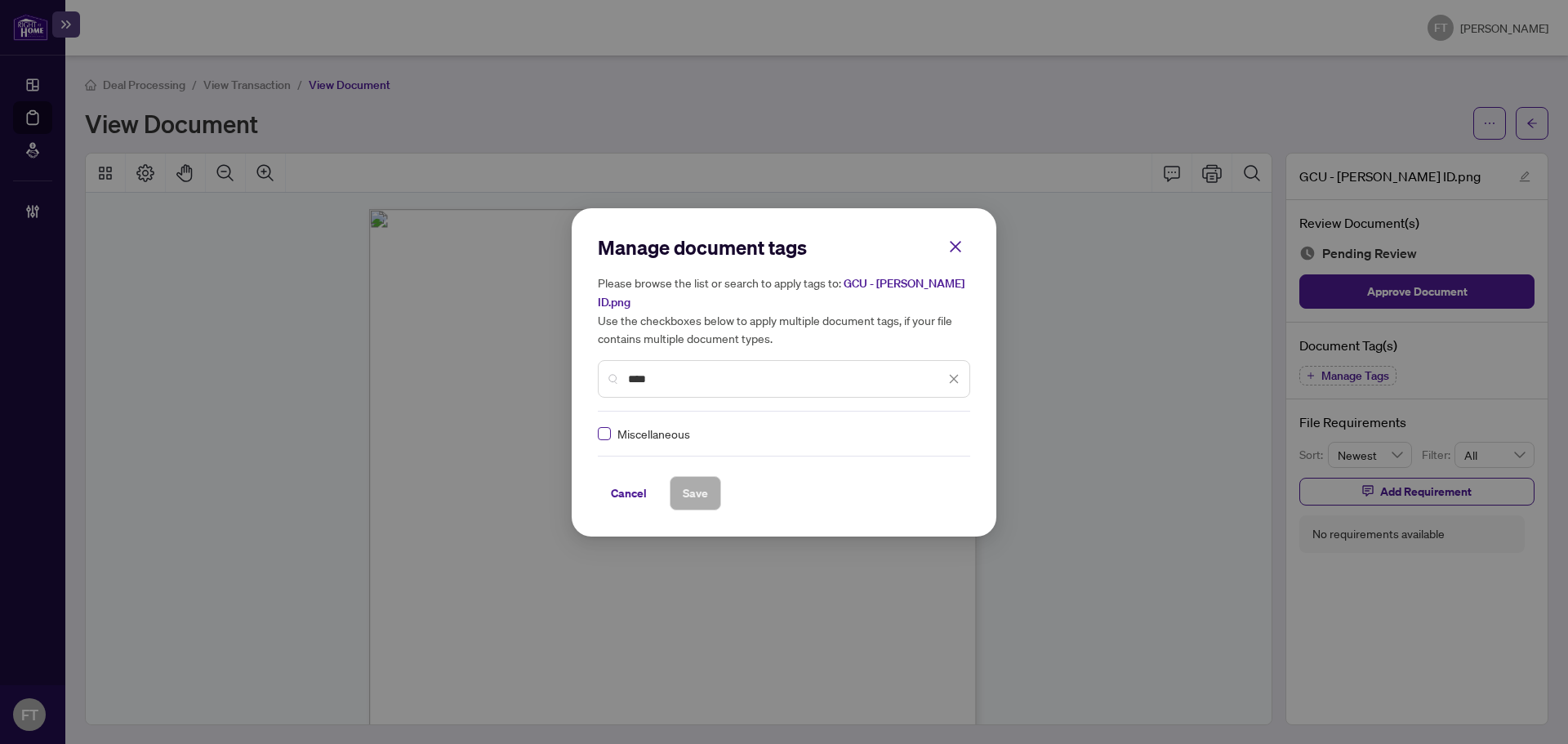type on "****" 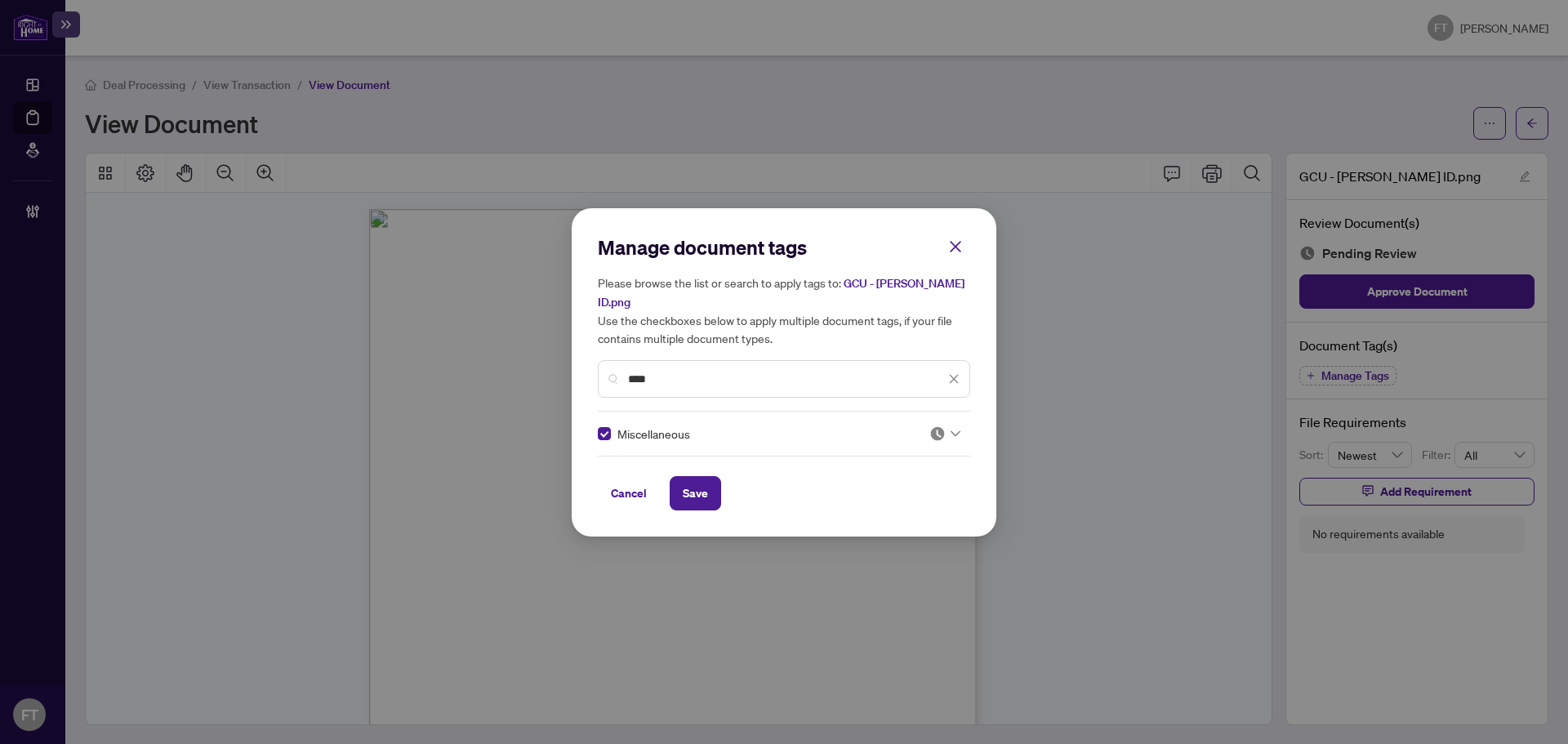click 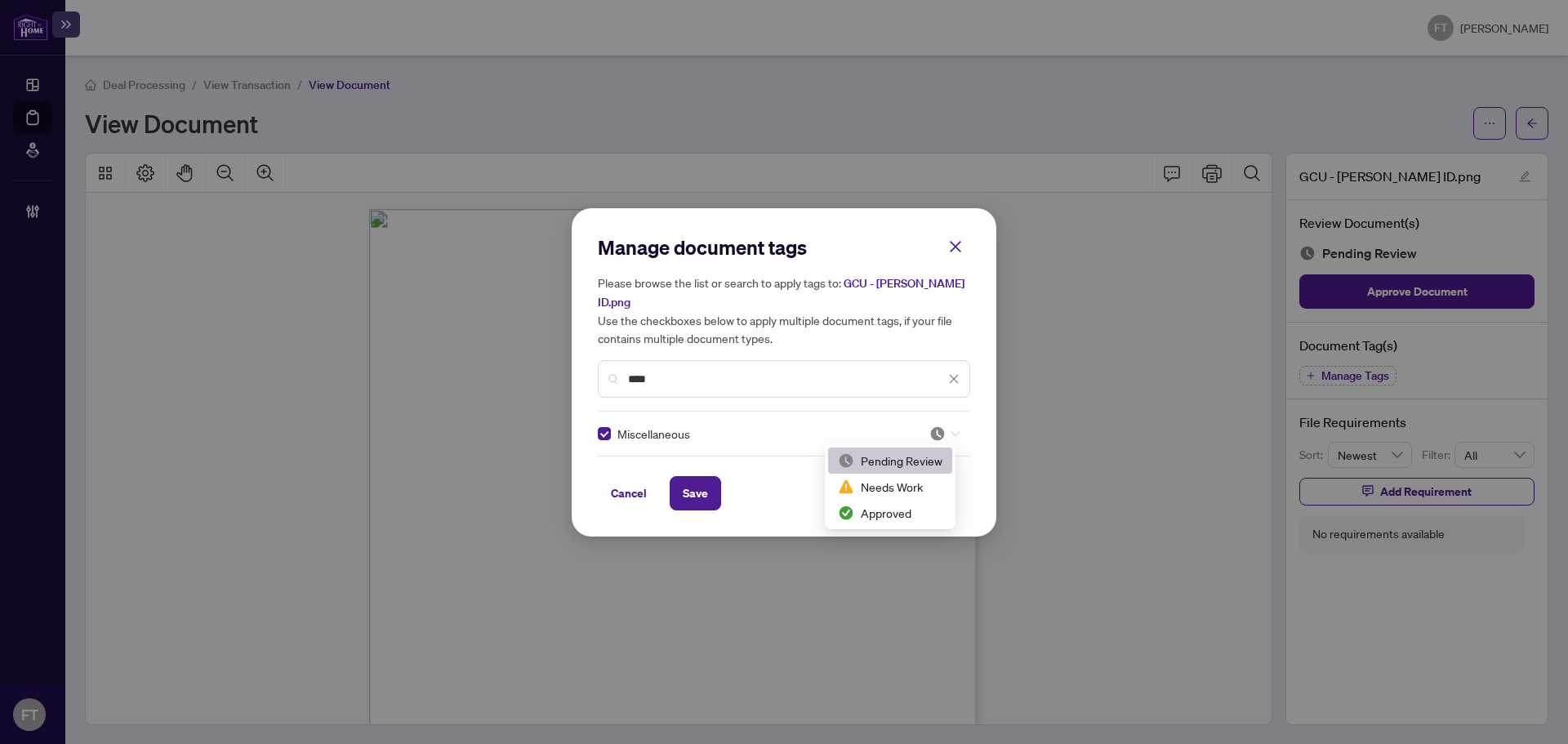 scroll, scrollTop: 2, scrollLeft: 0, axis: vertical 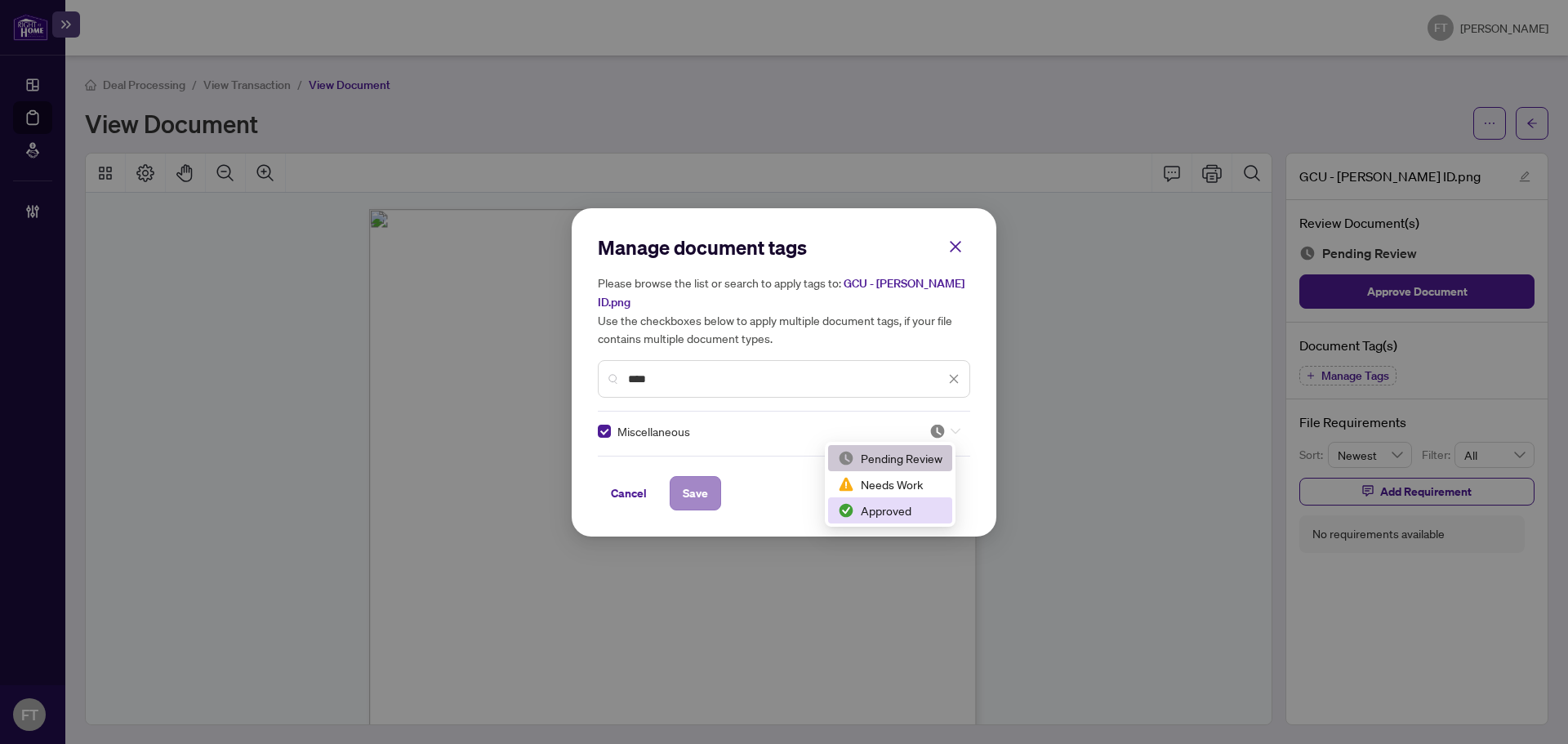 drag, startPoint x: 876, startPoint y: 512, endPoint x: 687, endPoint y: 498, distance: 189.51781 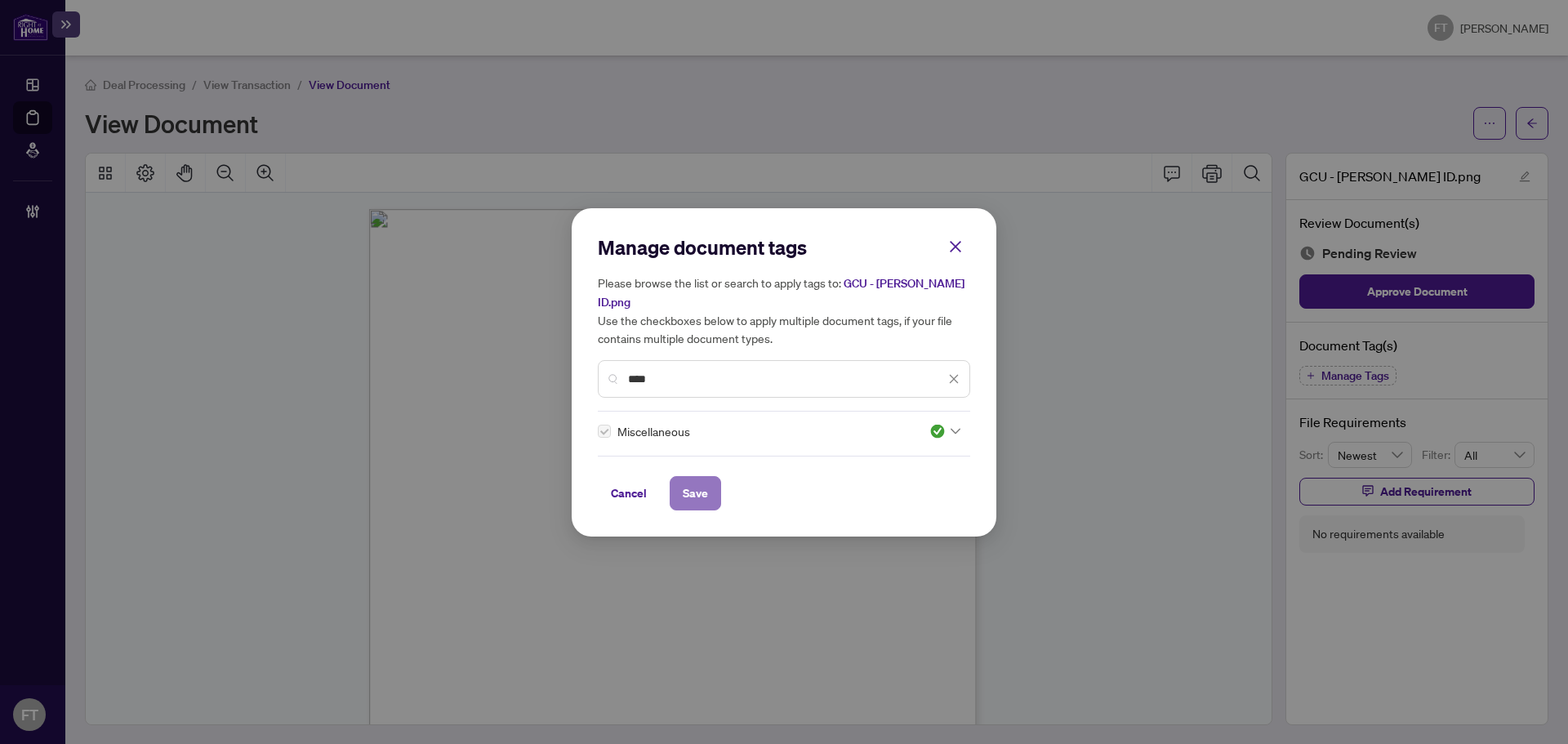 click on "Save" at bounding box center (695, 493) 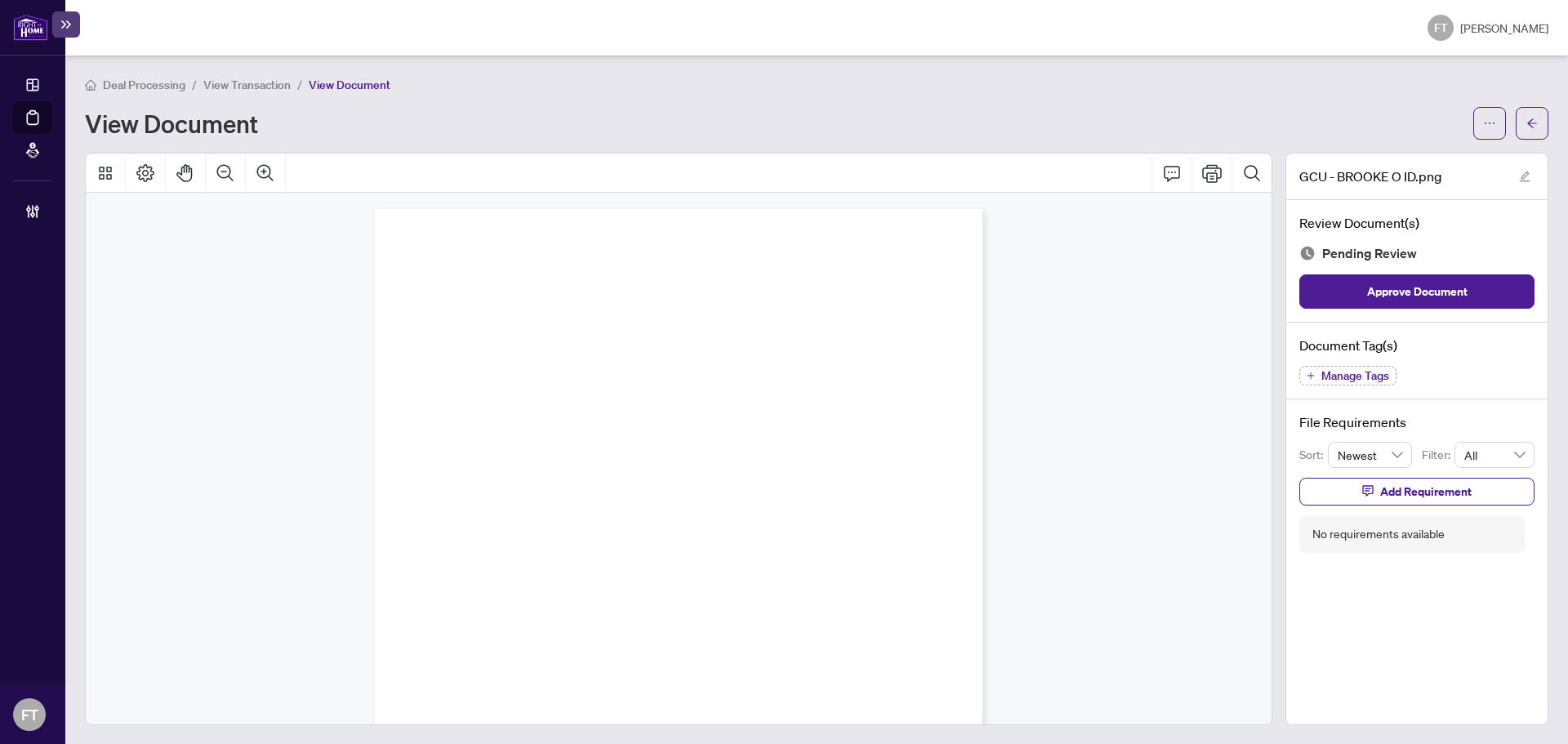 scroll, scrollTop: 0, scrollLeft: 0, axis: both 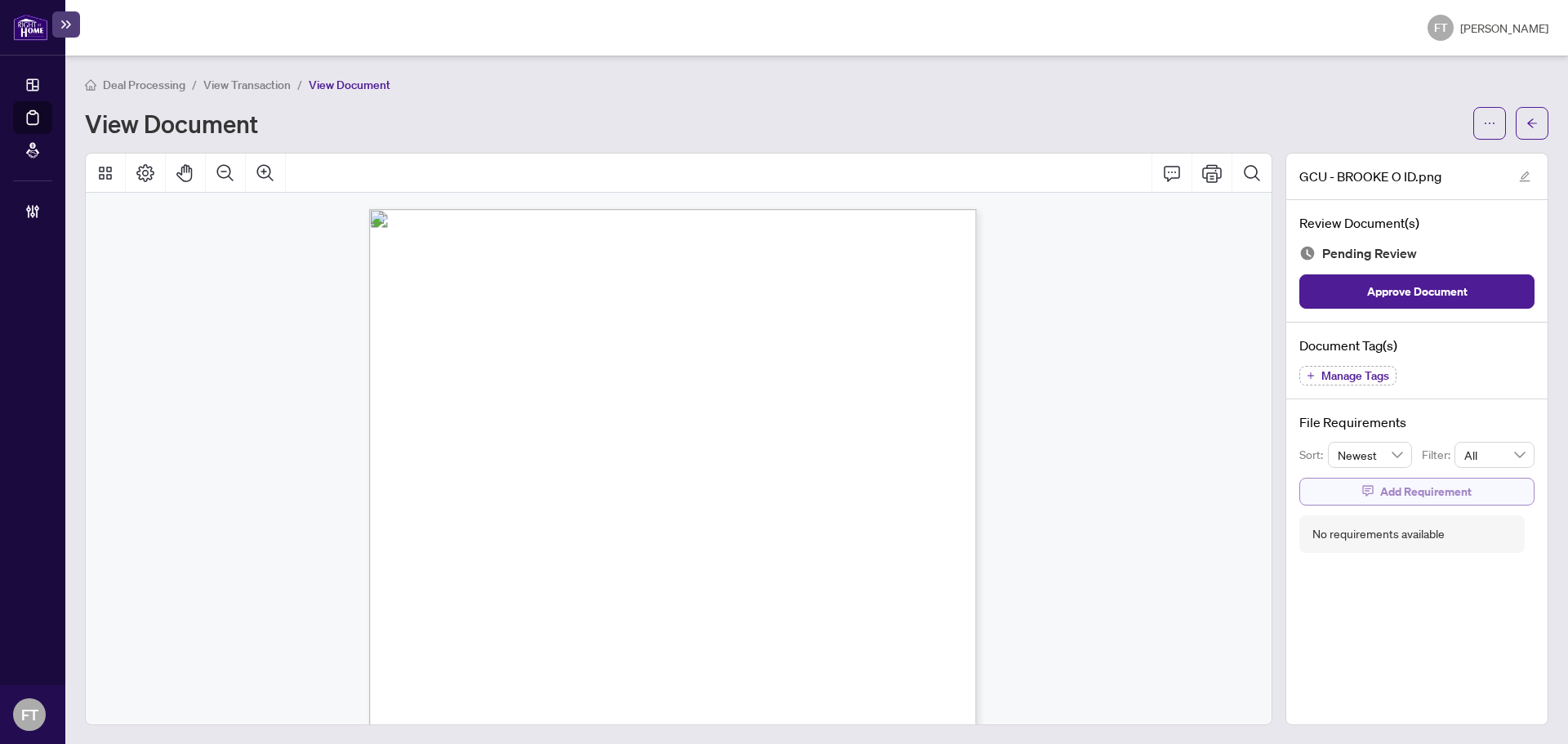click on "Add Requirement" at bounding box center [1417, 492] 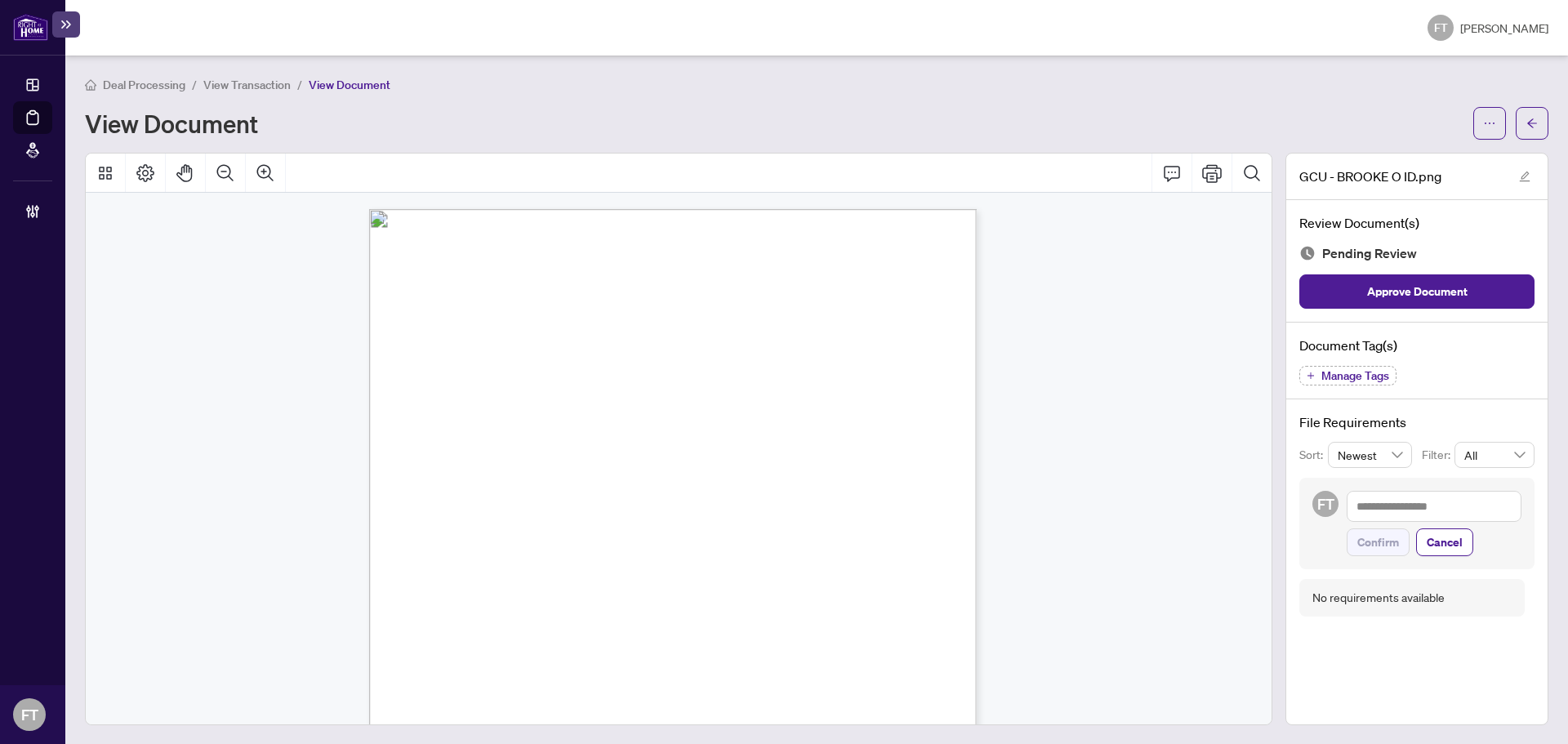 click on "Manage Tags" at bounding box center [1355, 376] 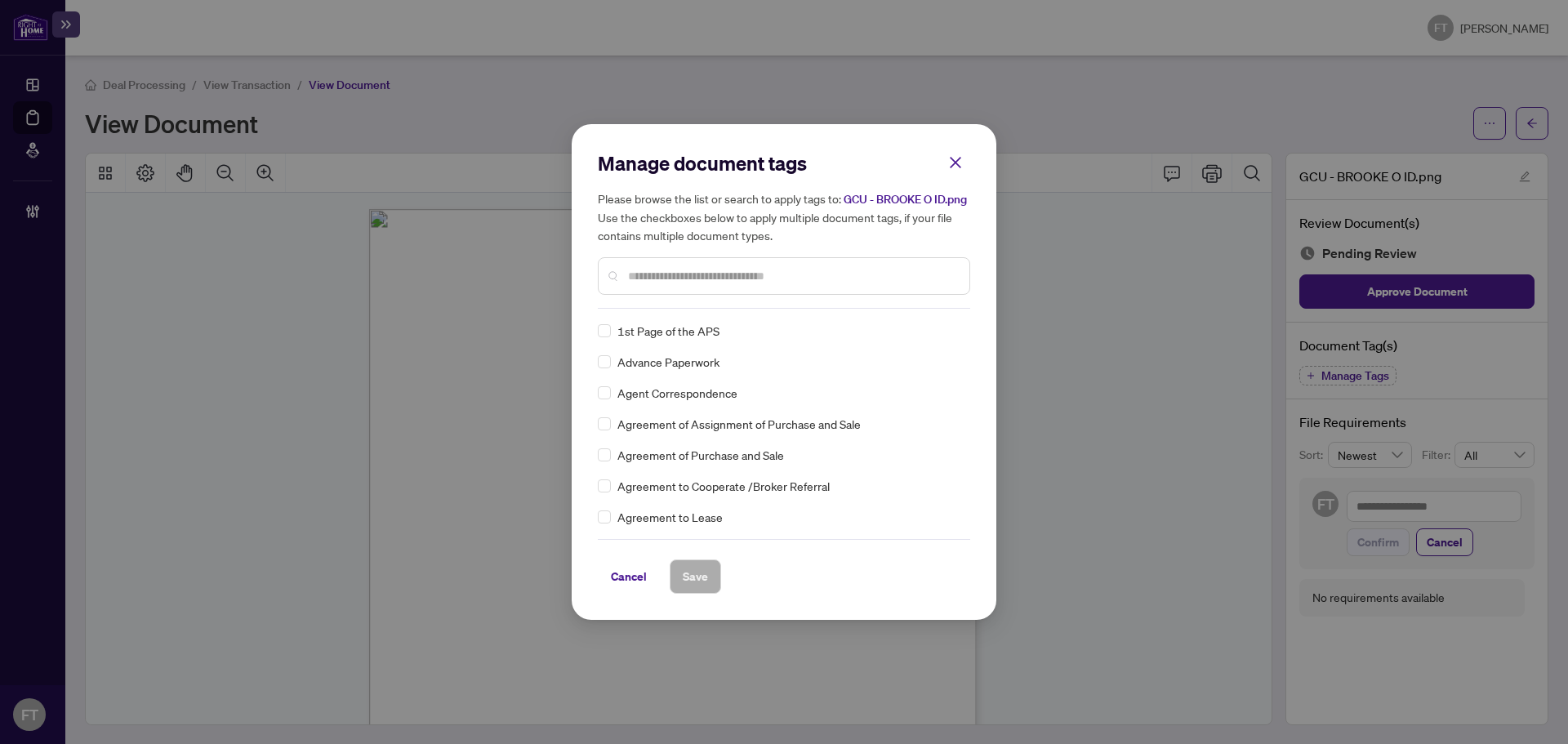 click on "Manage document tags Please browse the list or search to apply tags to:   GCU - BROOKE O ID.png   Use the checkboxes below to apply multiple document tags, if your file contains multiple document types." at bounding box center (784, 229) 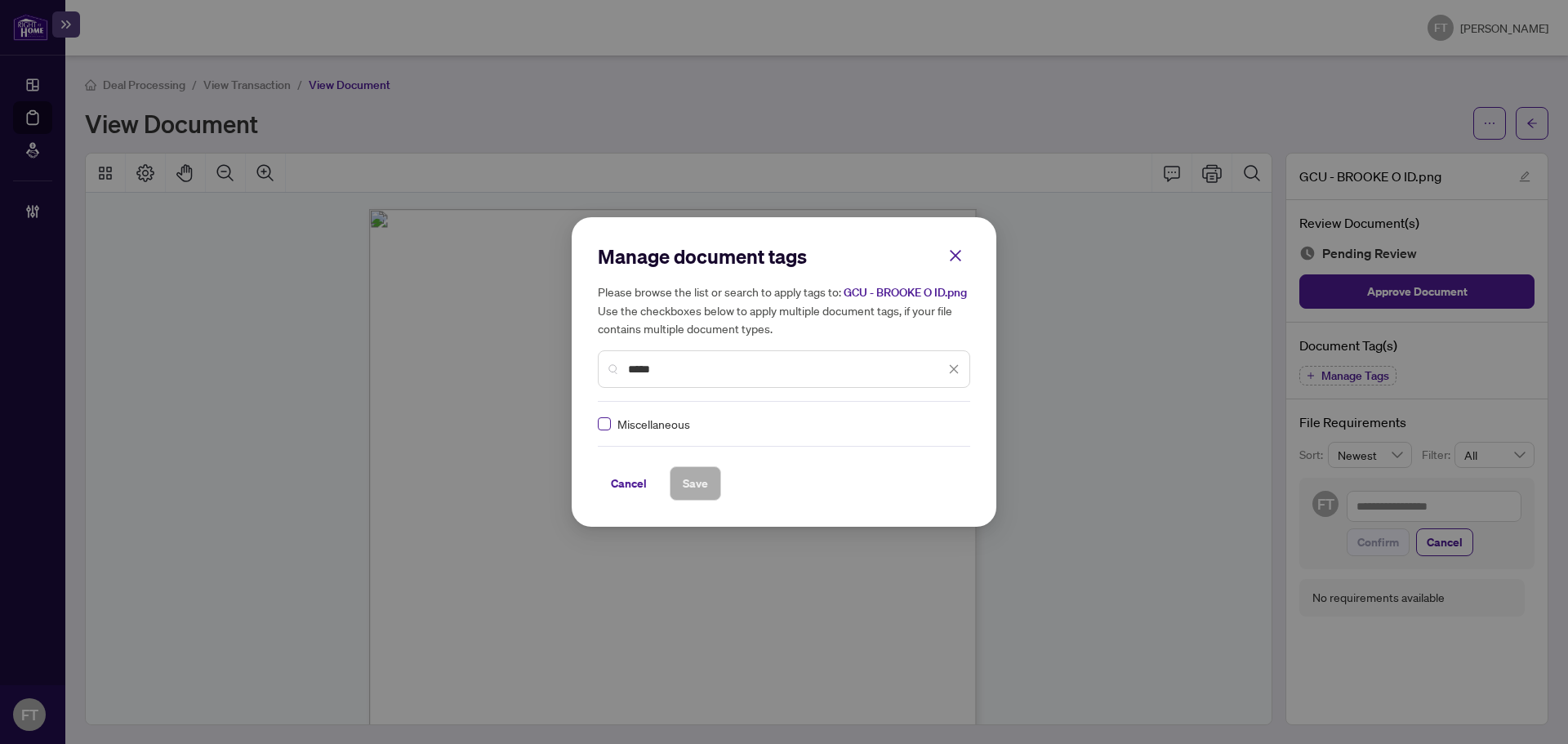 type on "*****" 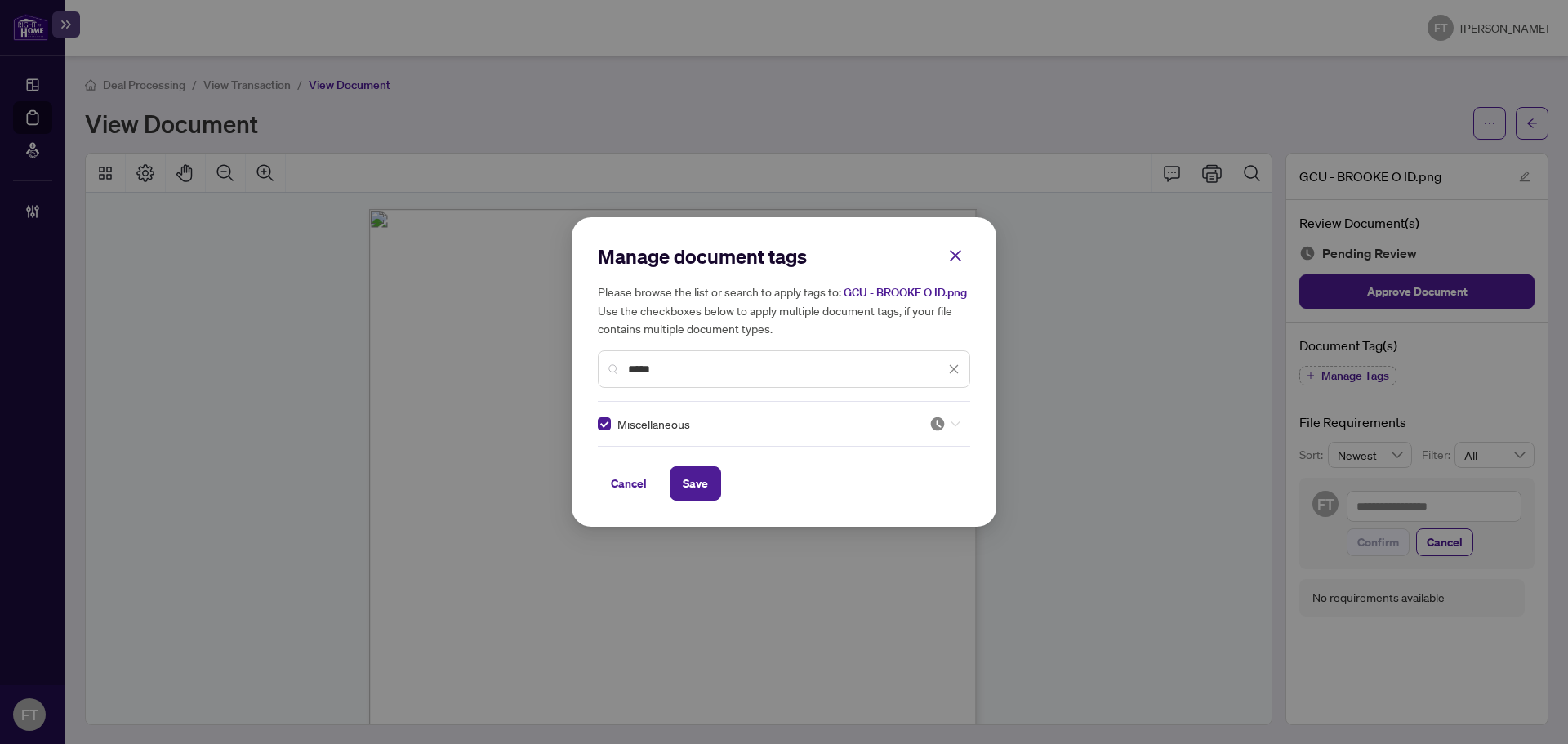 drag, startPoint x: 947, startPoint y: 427, endPoint x: 936, endPoint y: 462, distance: 36.687873 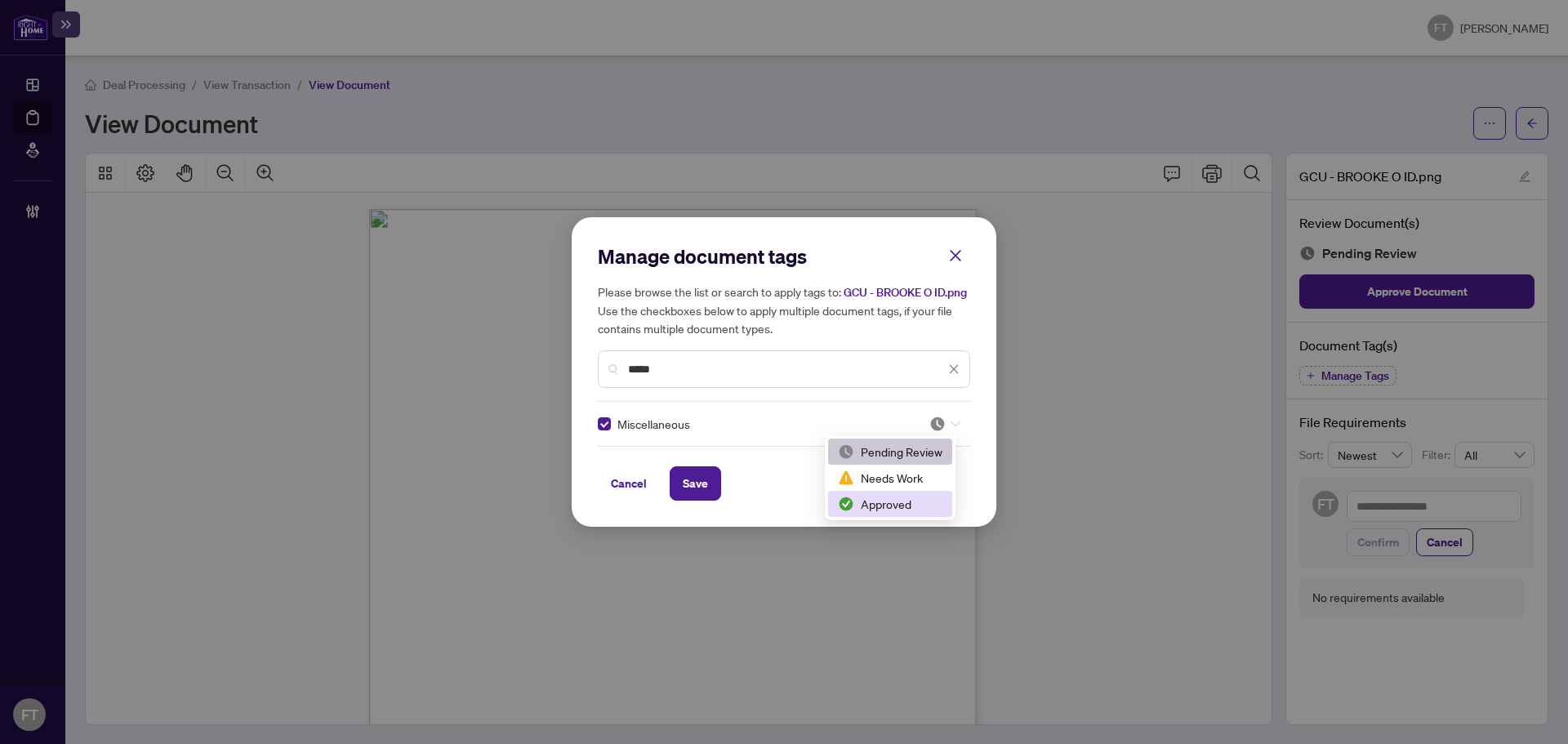 click on "Approved" at bounding box center [890, 504] 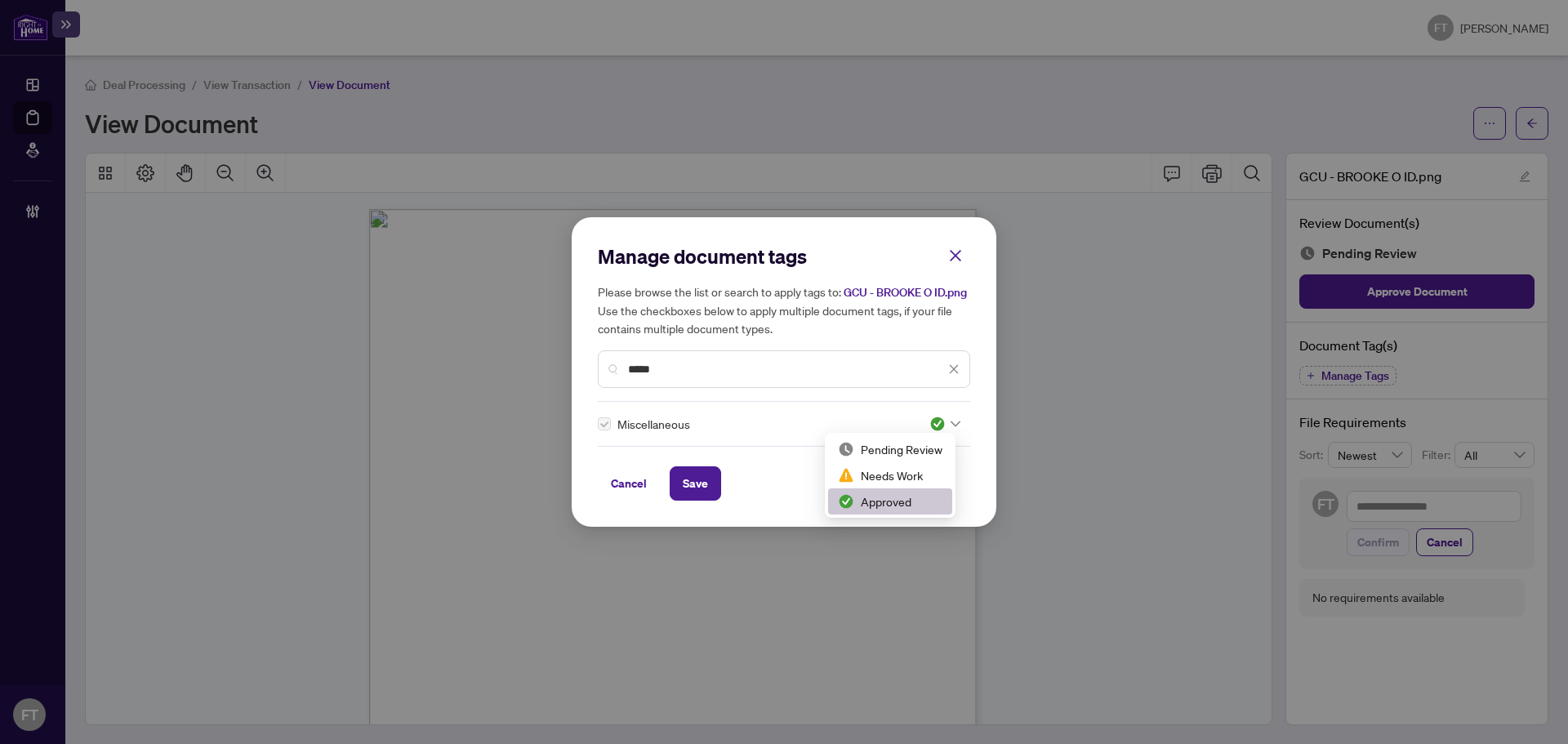 scroll, scrollTop: 2, scrollLeft: 0, axis: vertical 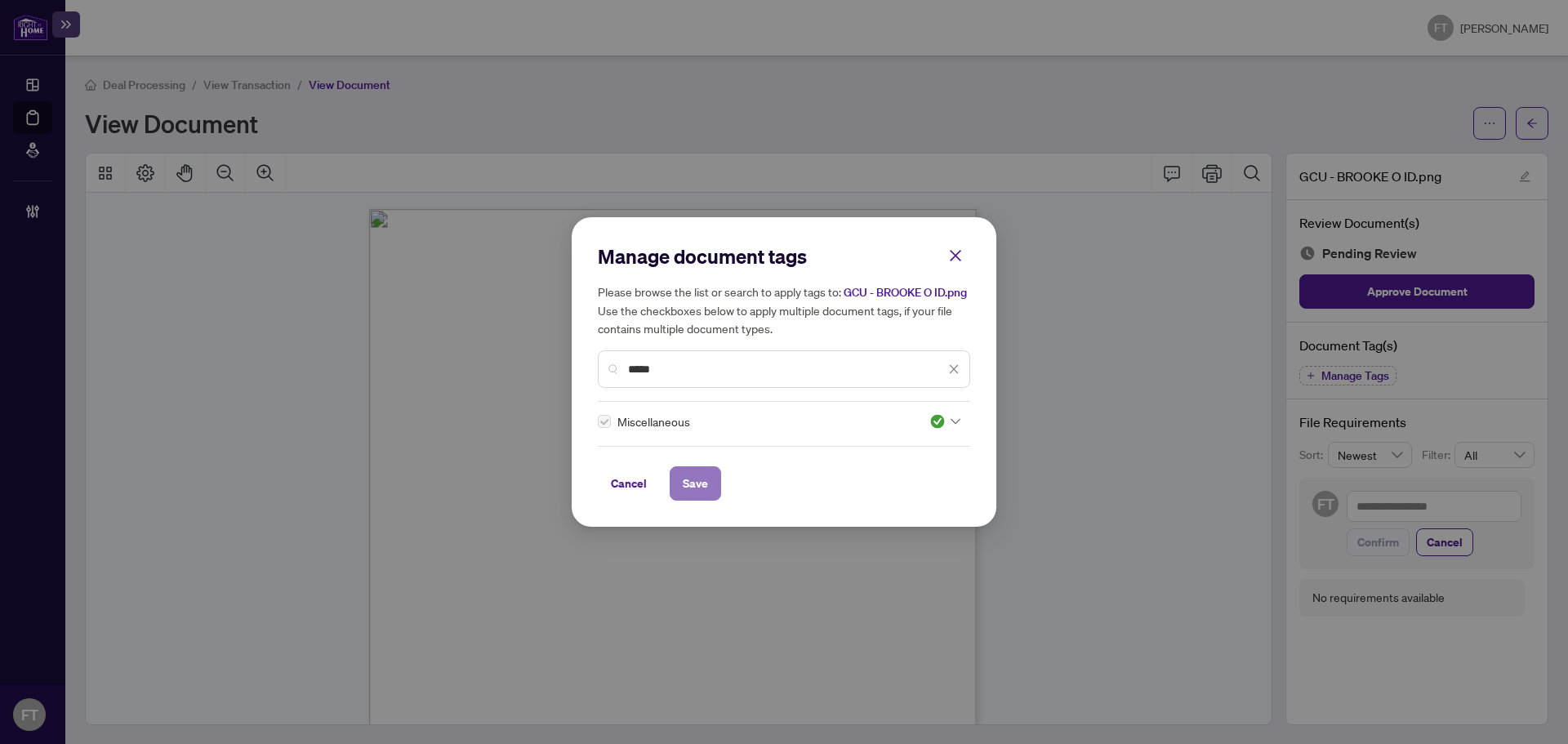 click on "Save" at bounding box center (695, 483) 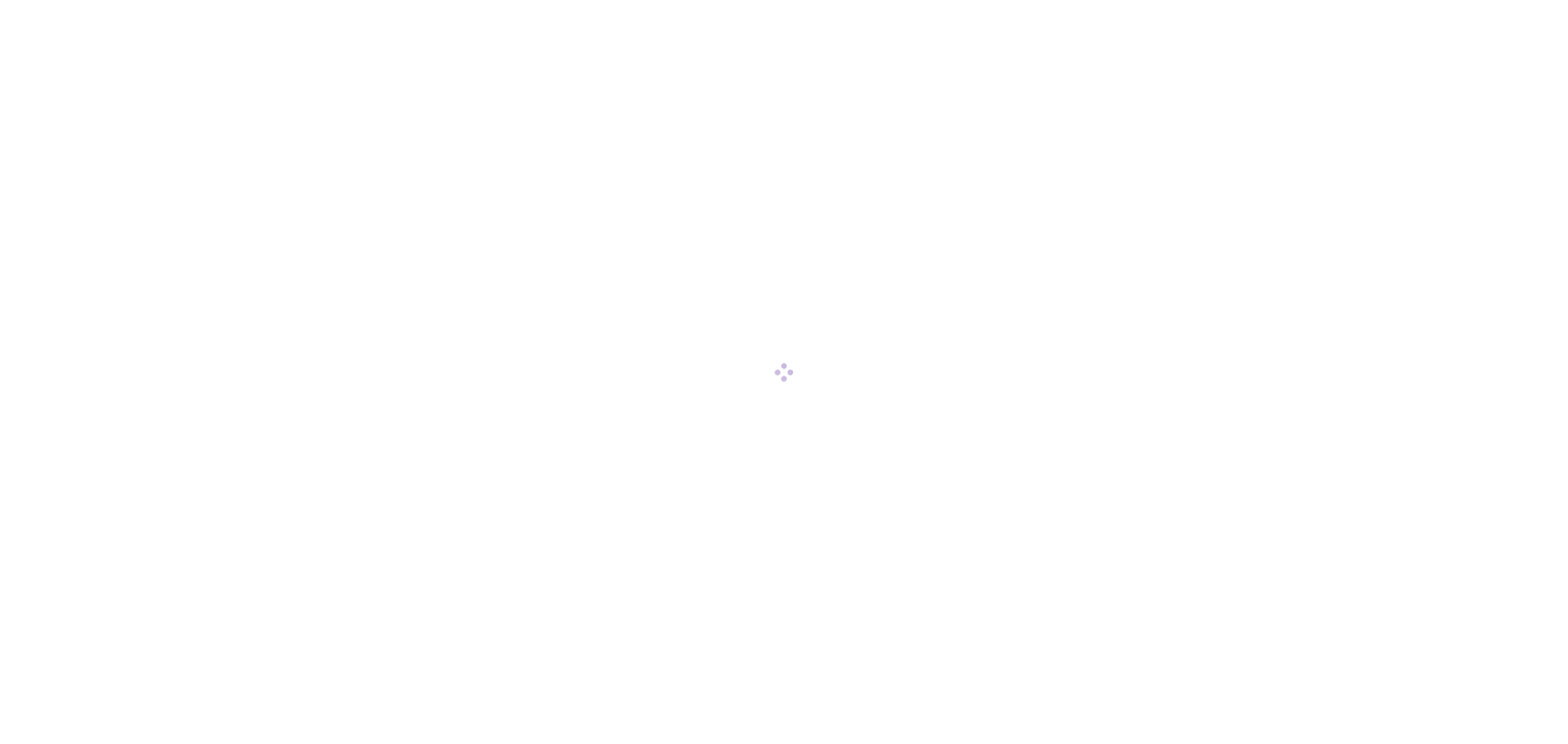scroll, scrollTop: 0, scrollLeft: 0, axis: both 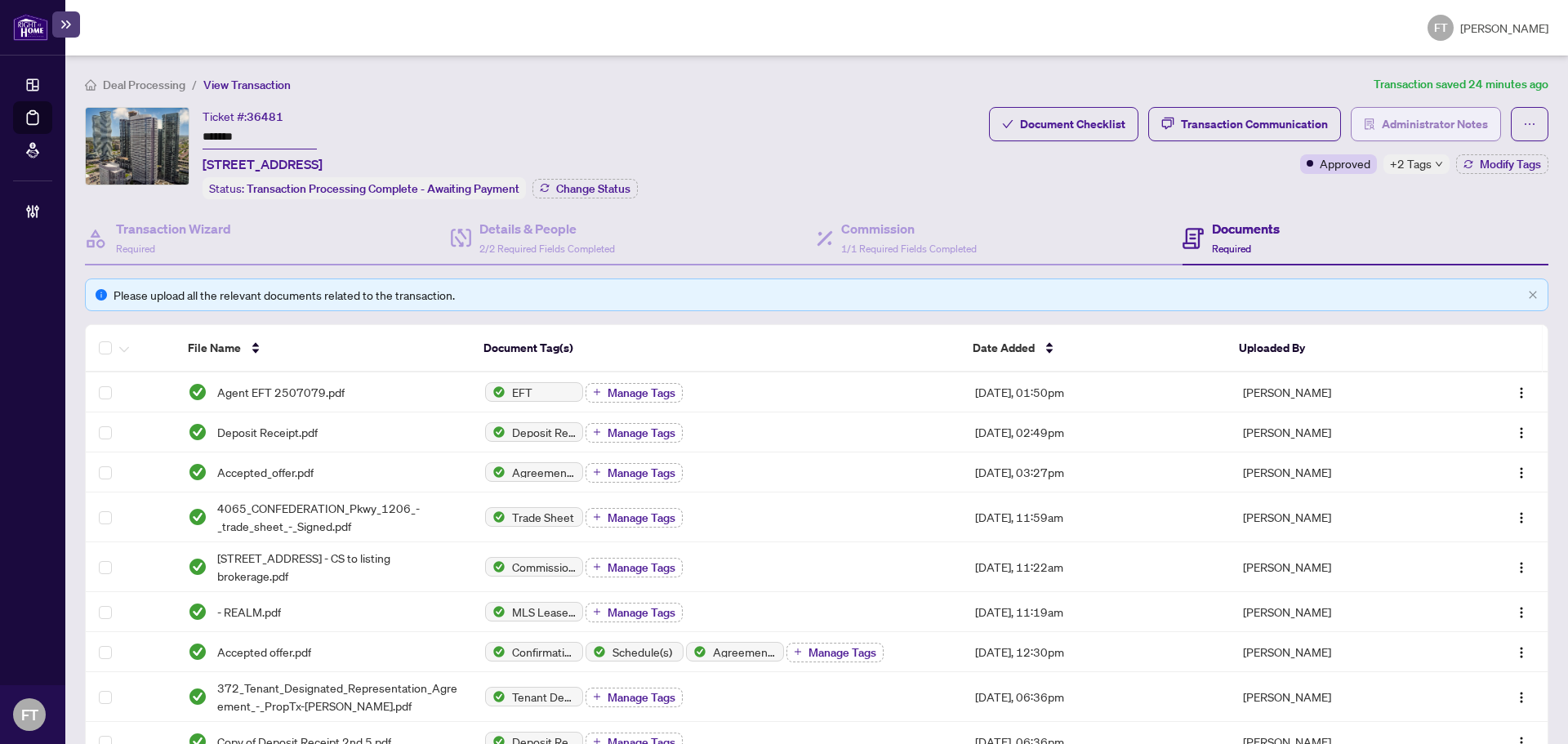 click on "Administrator Notes" at bounding box center [1435, 124] 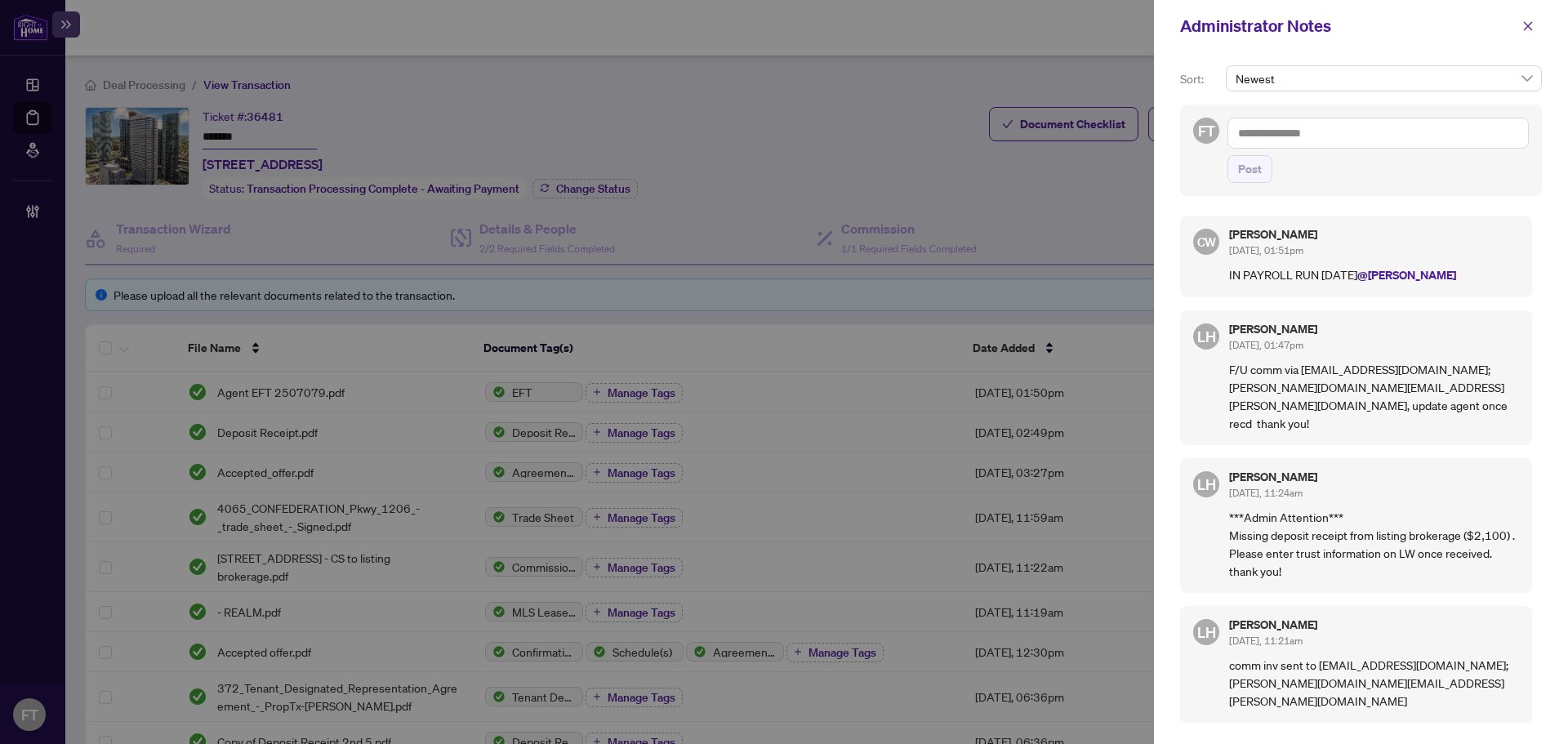 drag, startPoint x: 1405, startPoint y: 372, endPoint x: 1418, endPoint y: 372, distance: 13 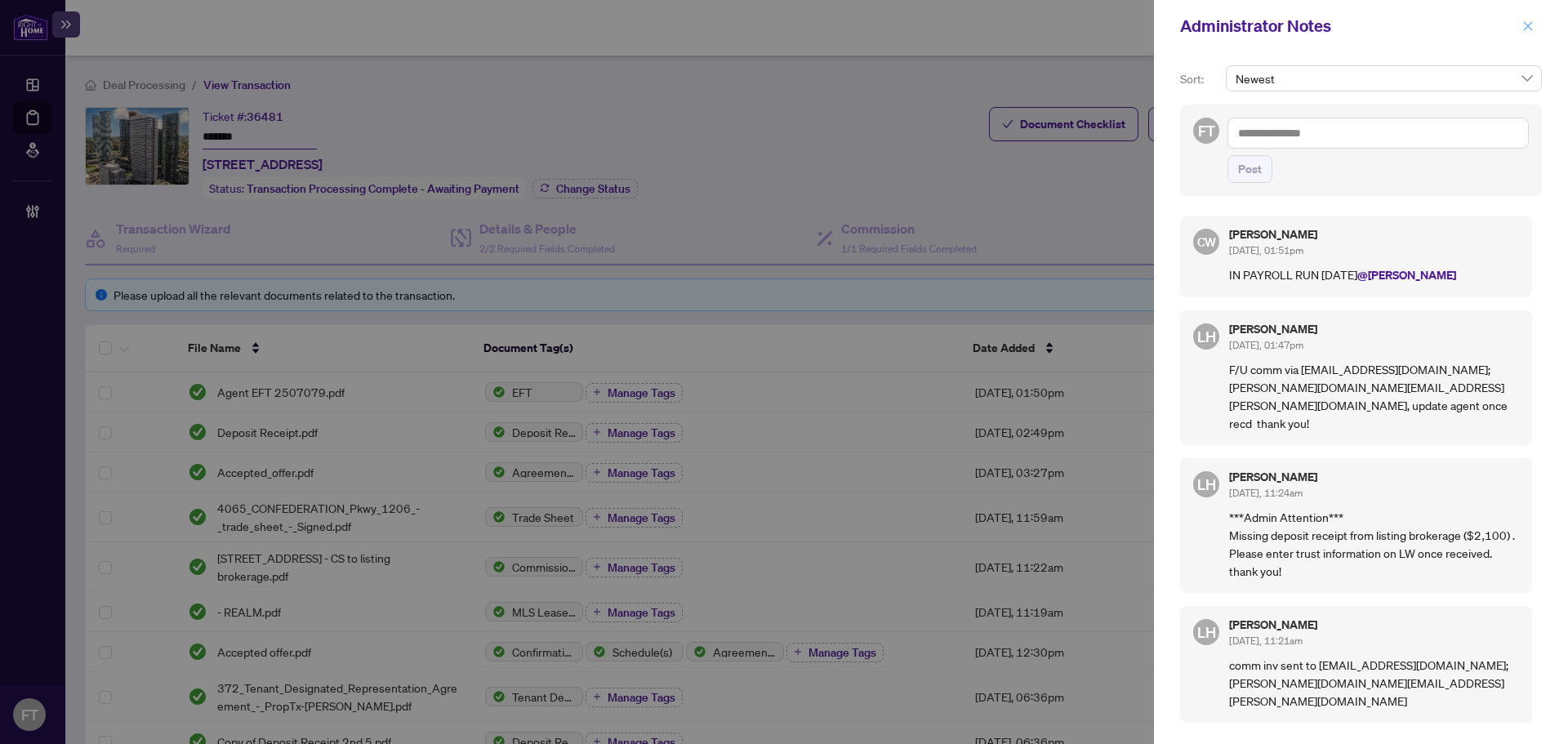 click 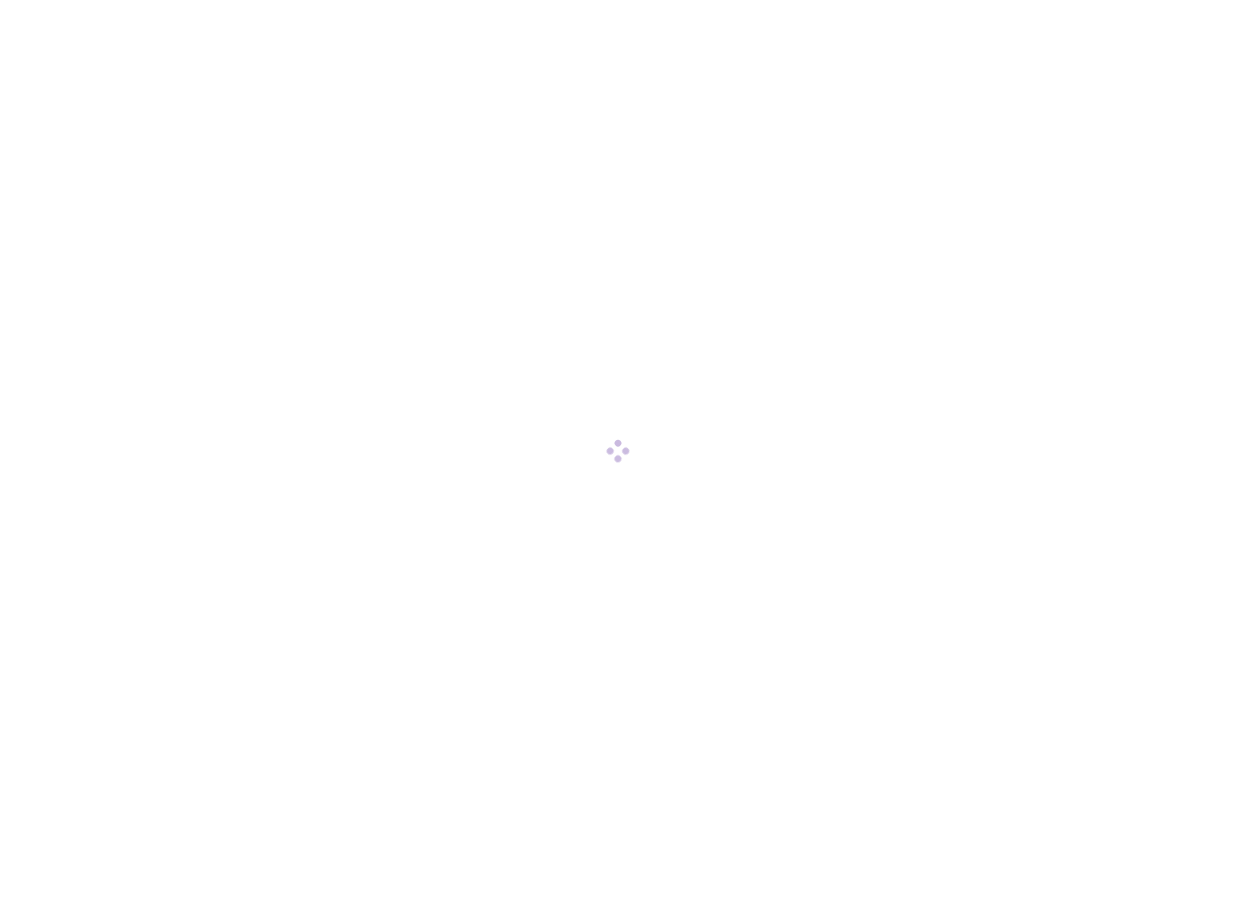scroll, scrollTop: 0, scrollLeft: 0, axis: both 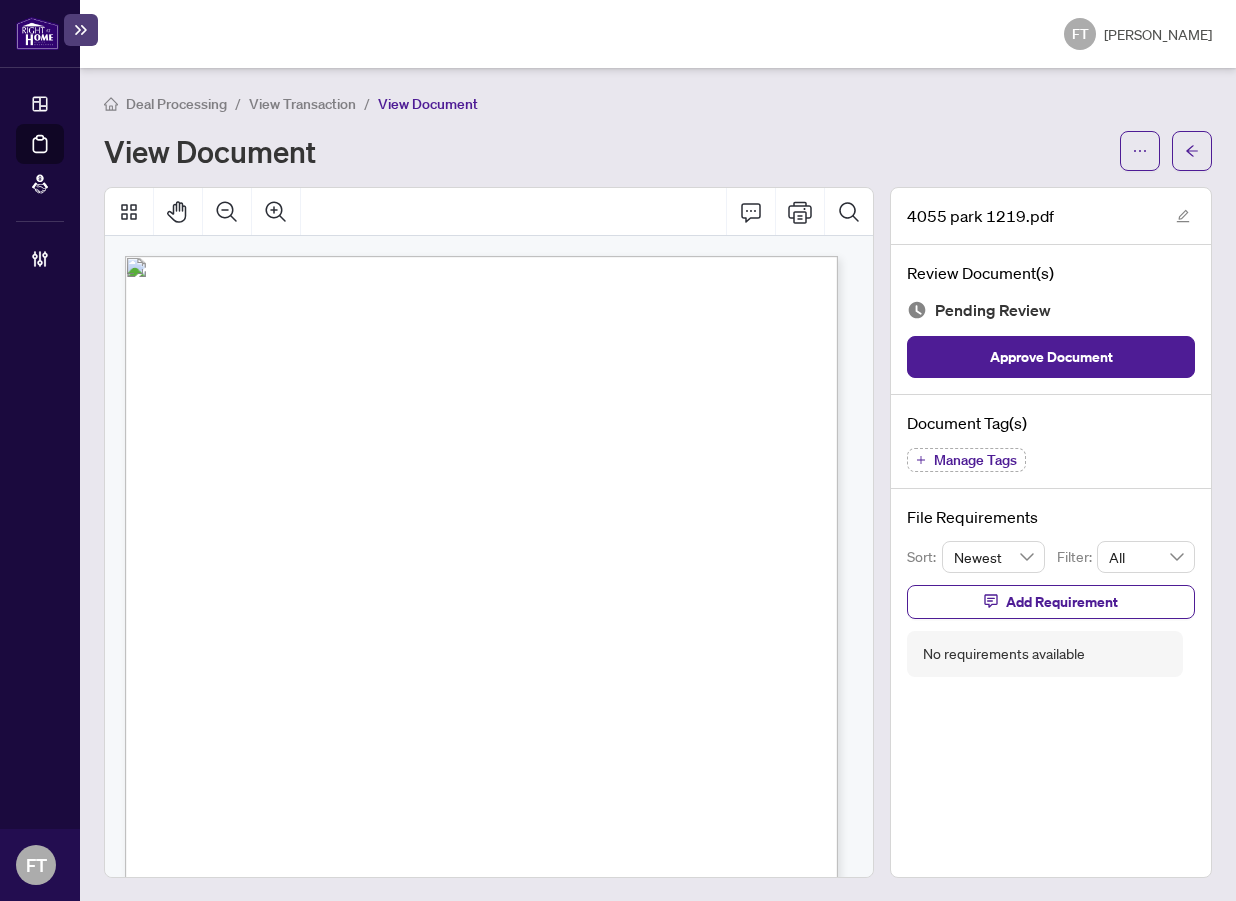 click at bounding box center (540, 793) 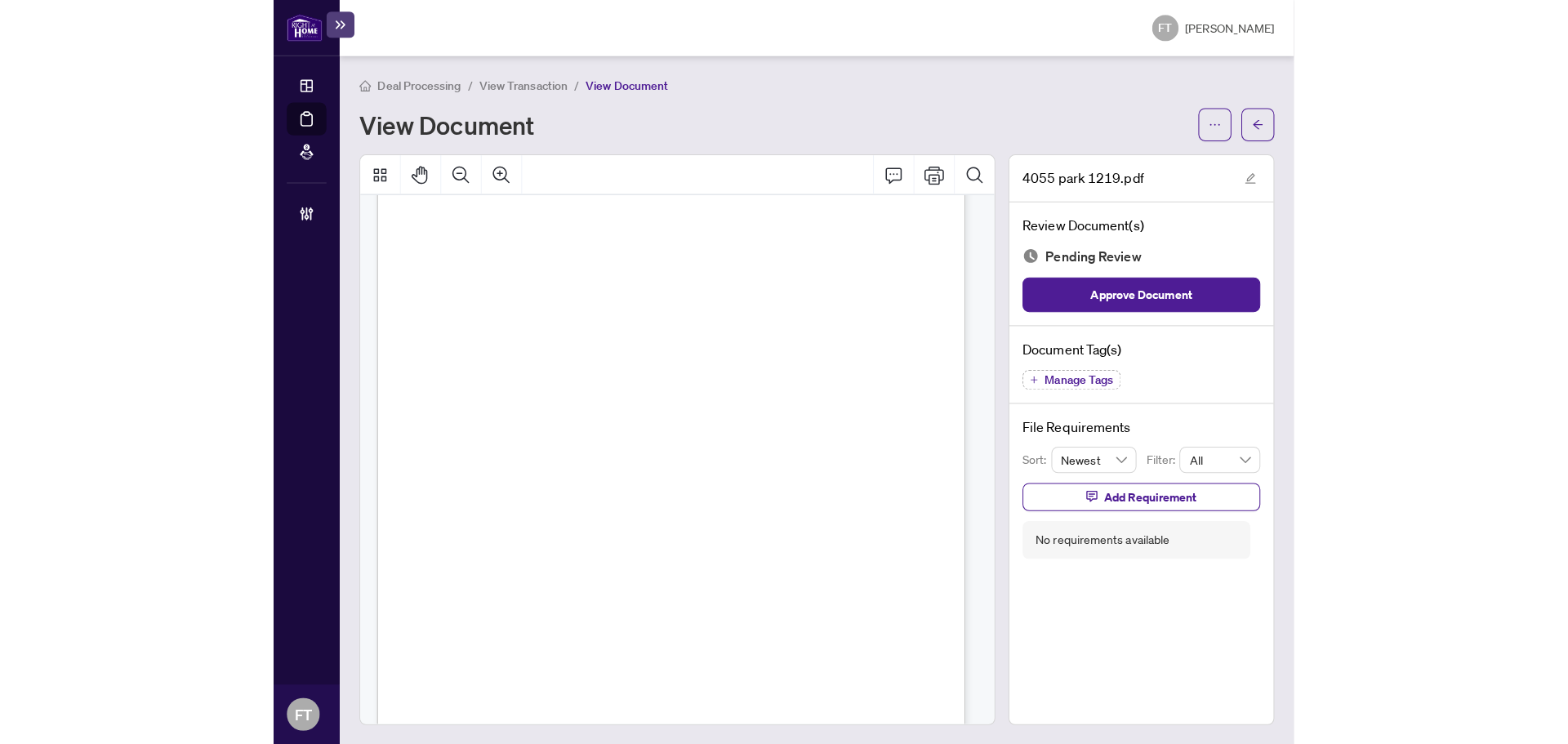 scroll, scrollTop: 0, scrollLeft: 0, axis: both 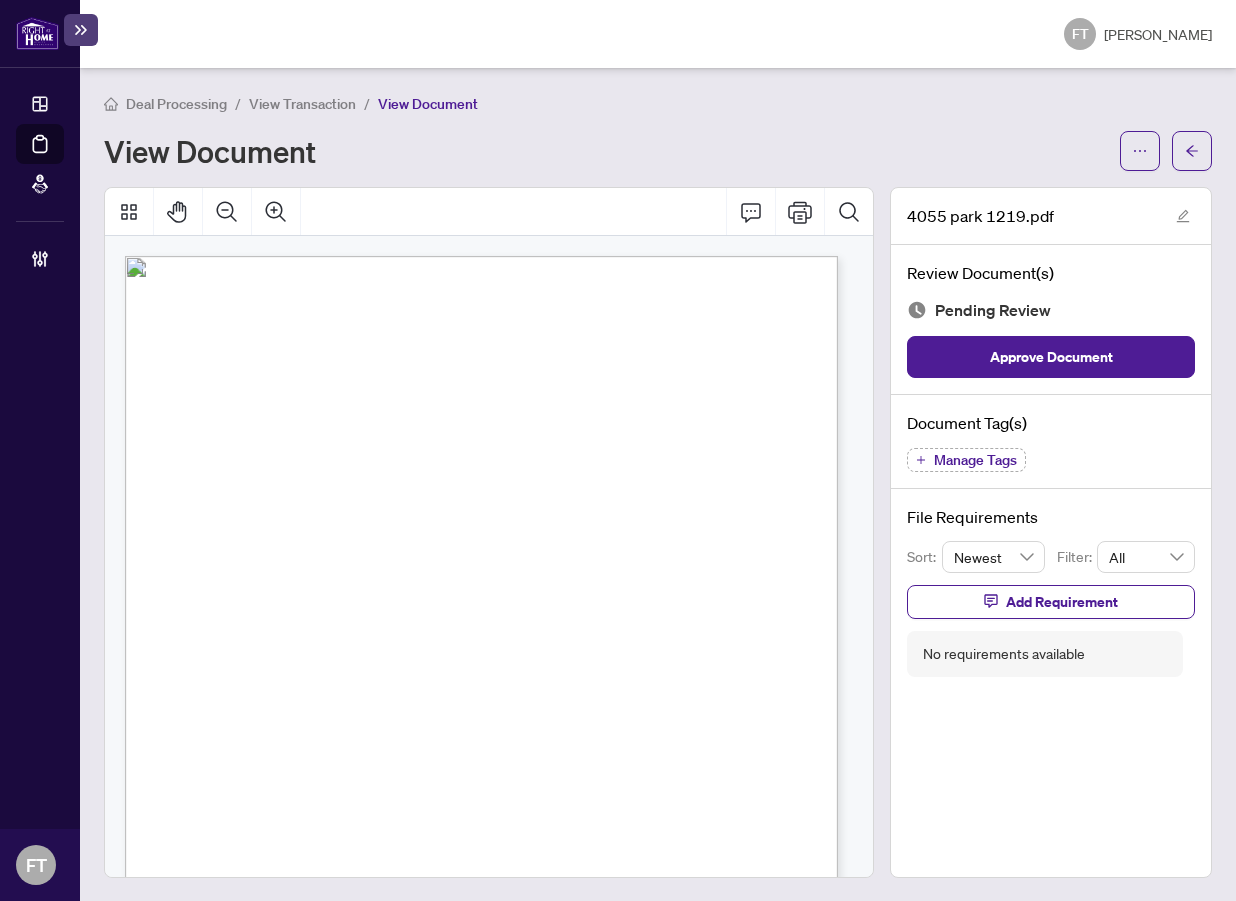 drag, startPoint x: 603, startPoint y: 521, endPoint x: 590, endPoint y: 509, distance: 17.691807 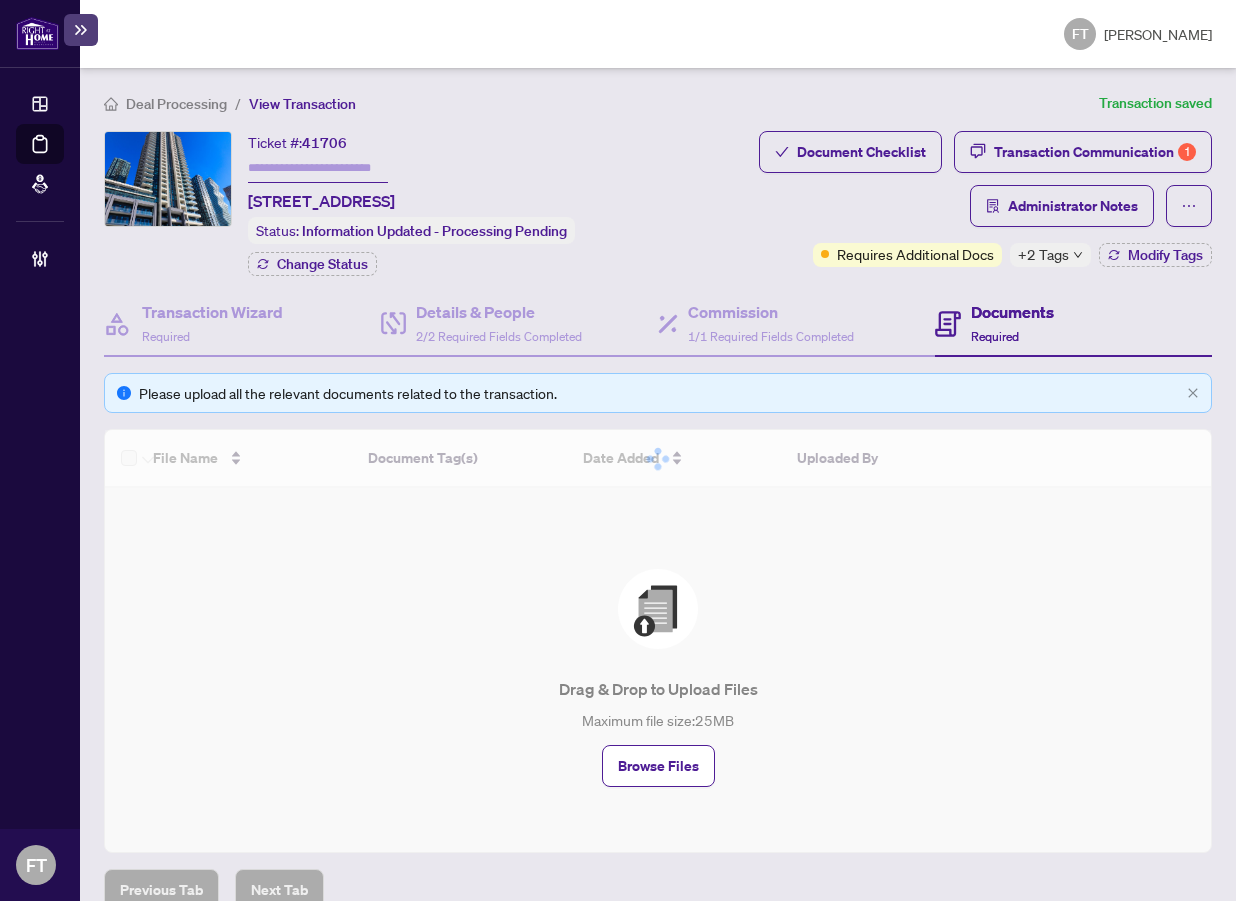 type on "*******" 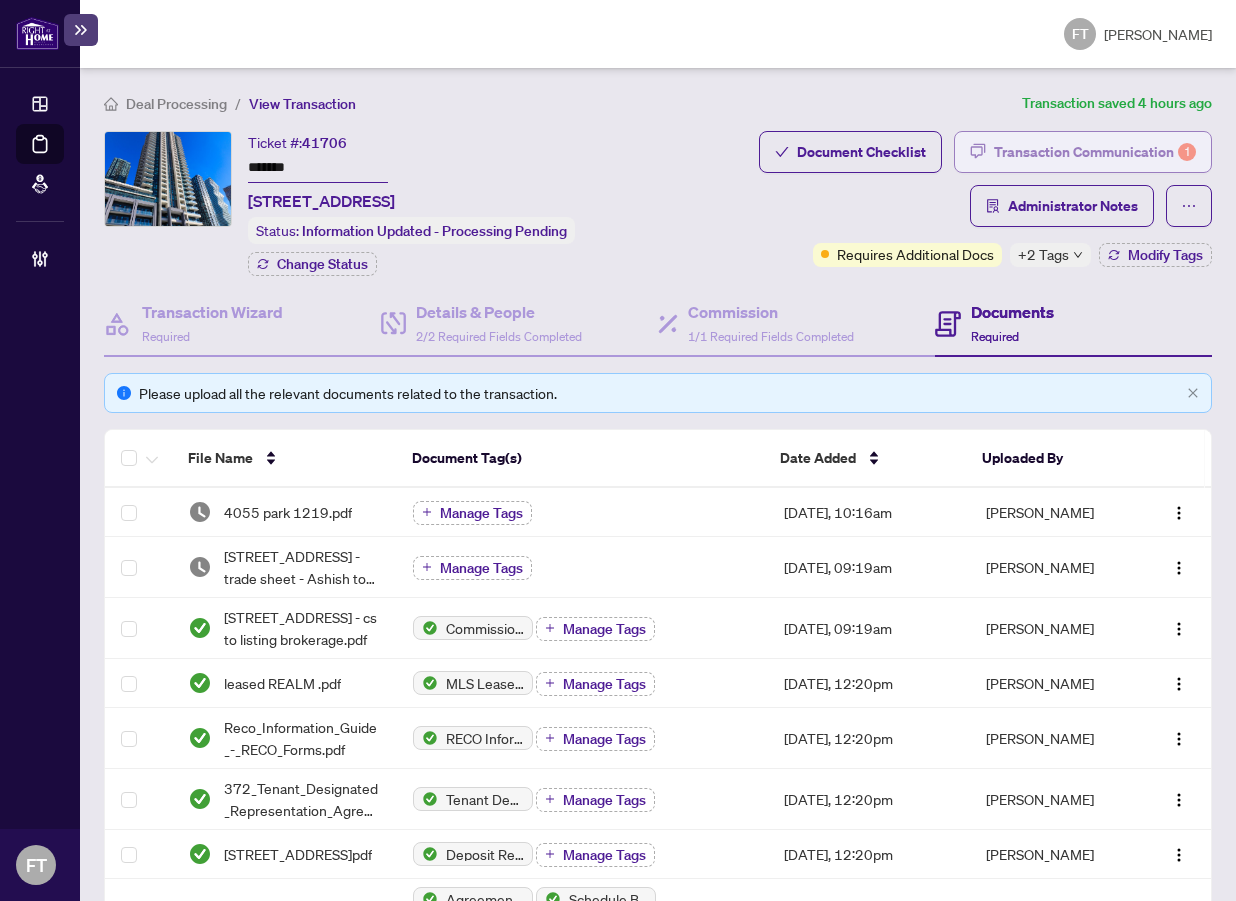 click on "Transaction Communication 1" at bounding box center [1095, 152] 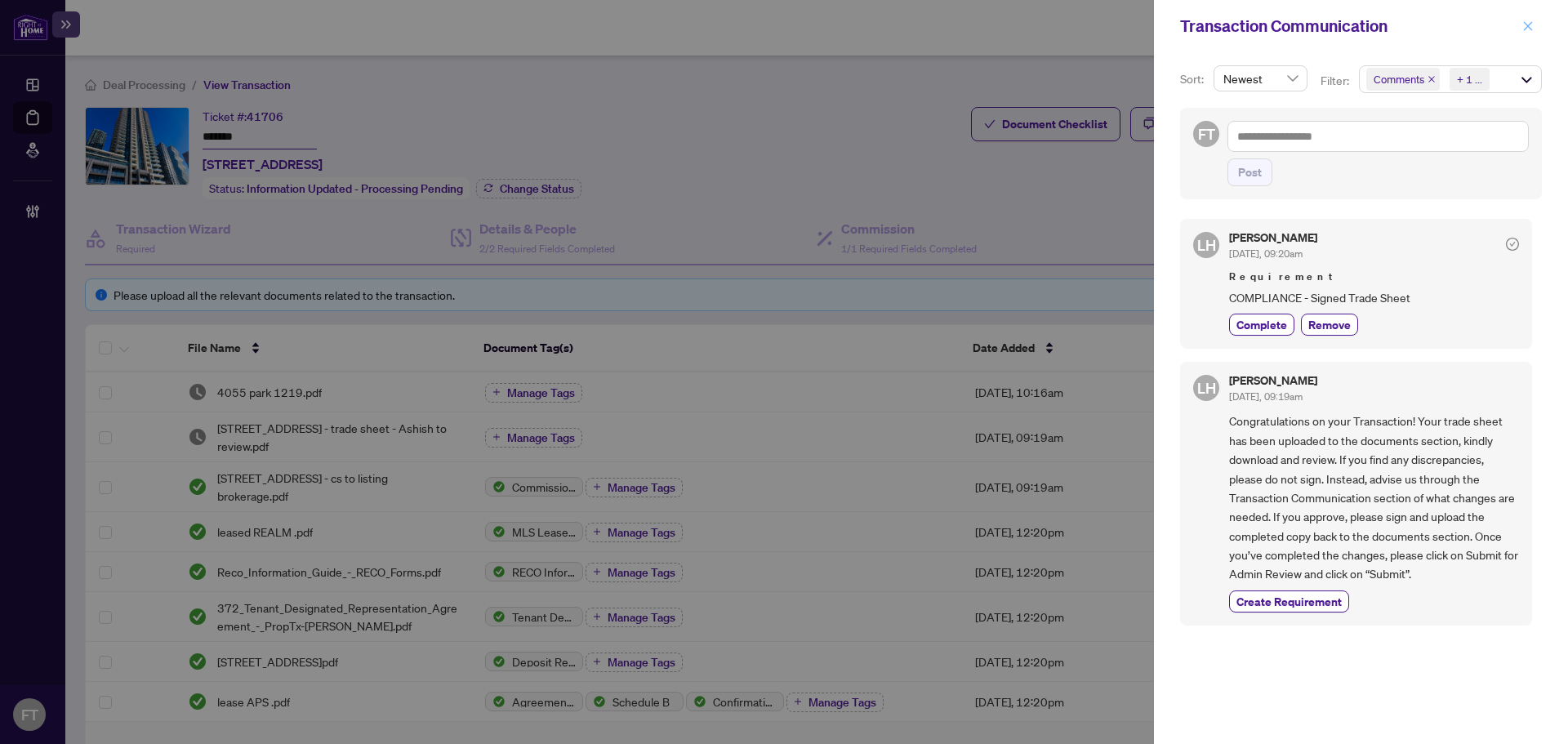 click 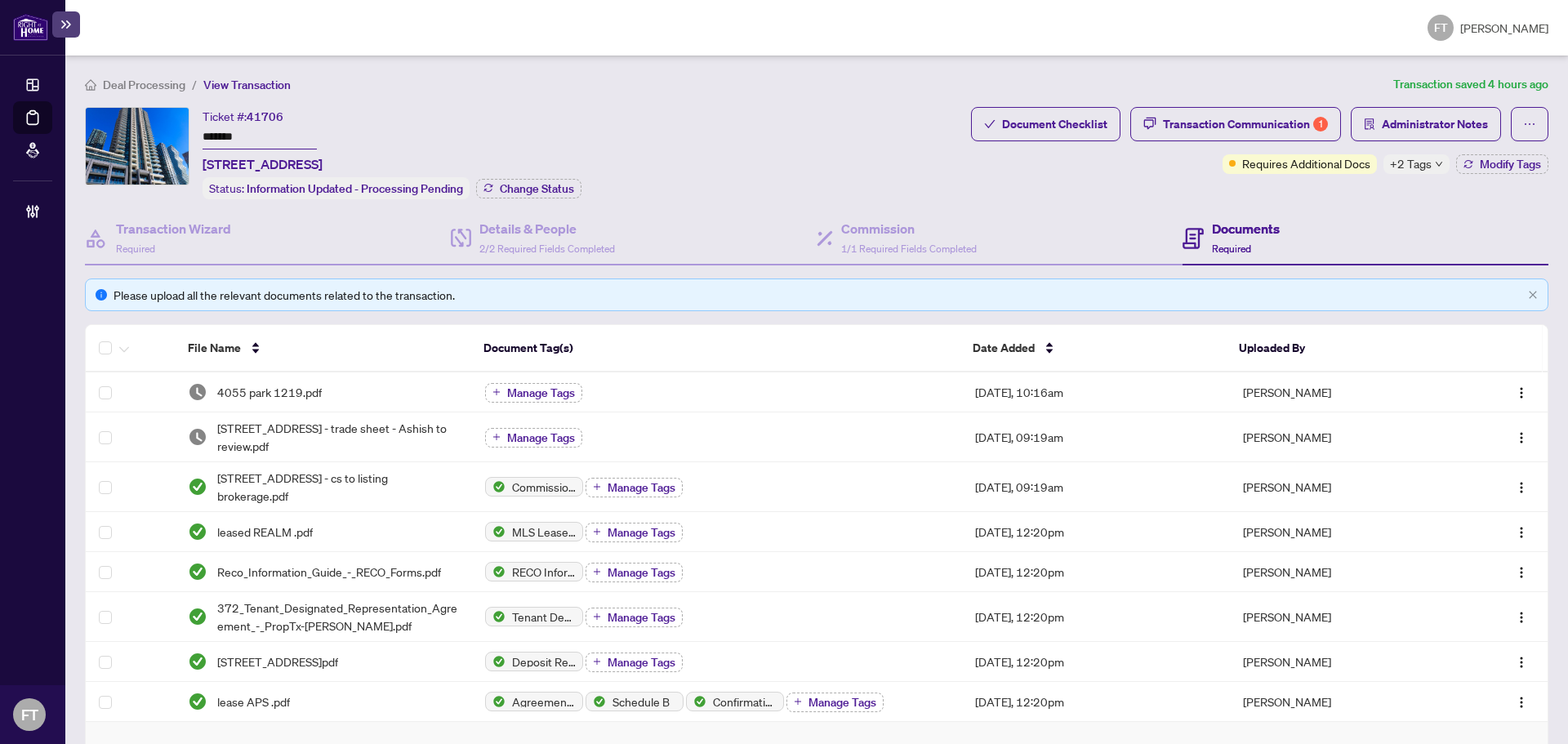 click on "Ticket #:  41706 ******* [STREET_ADDRESS] Status:   Information Updated - Processing Pending Change Status" at bounding box center (524, 153) 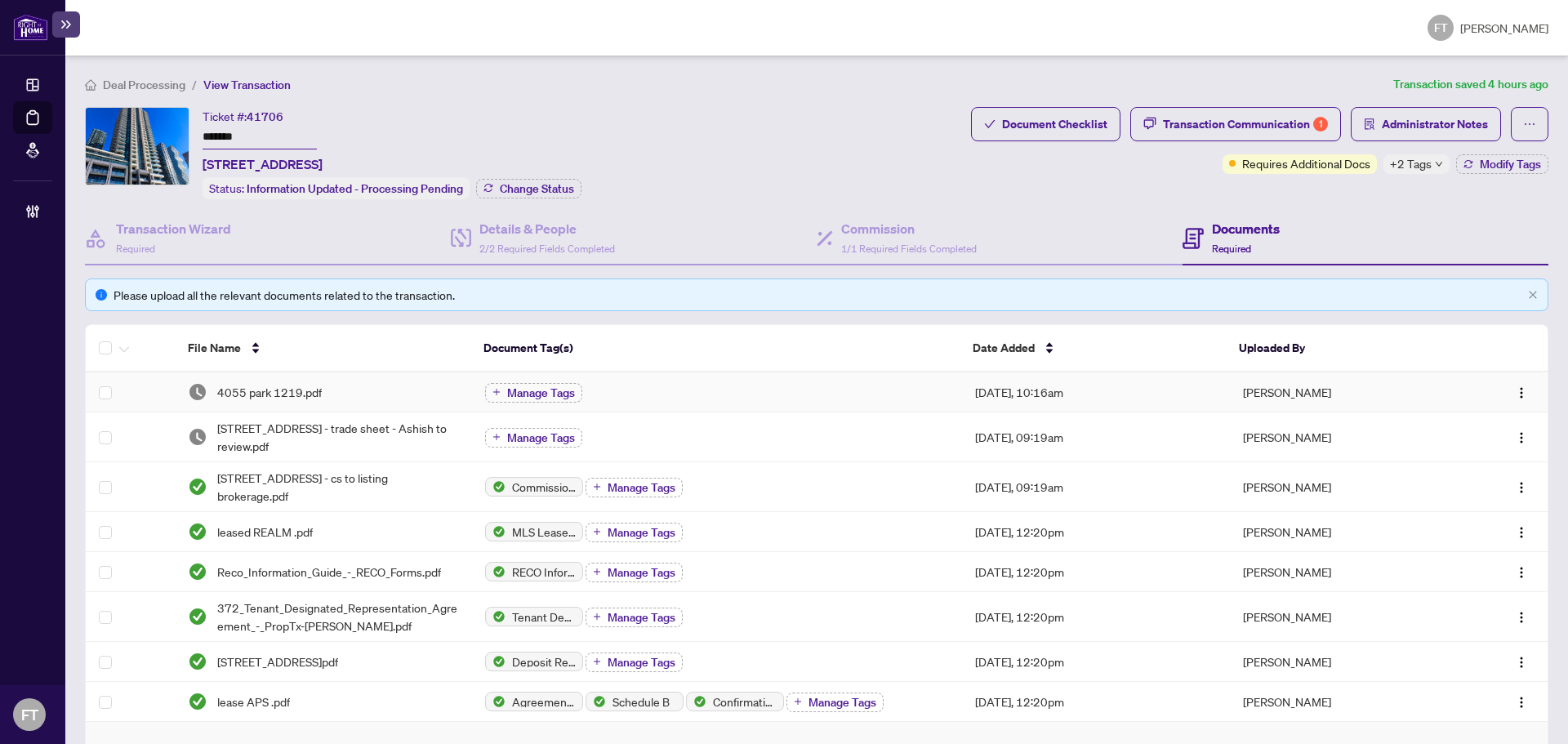 click 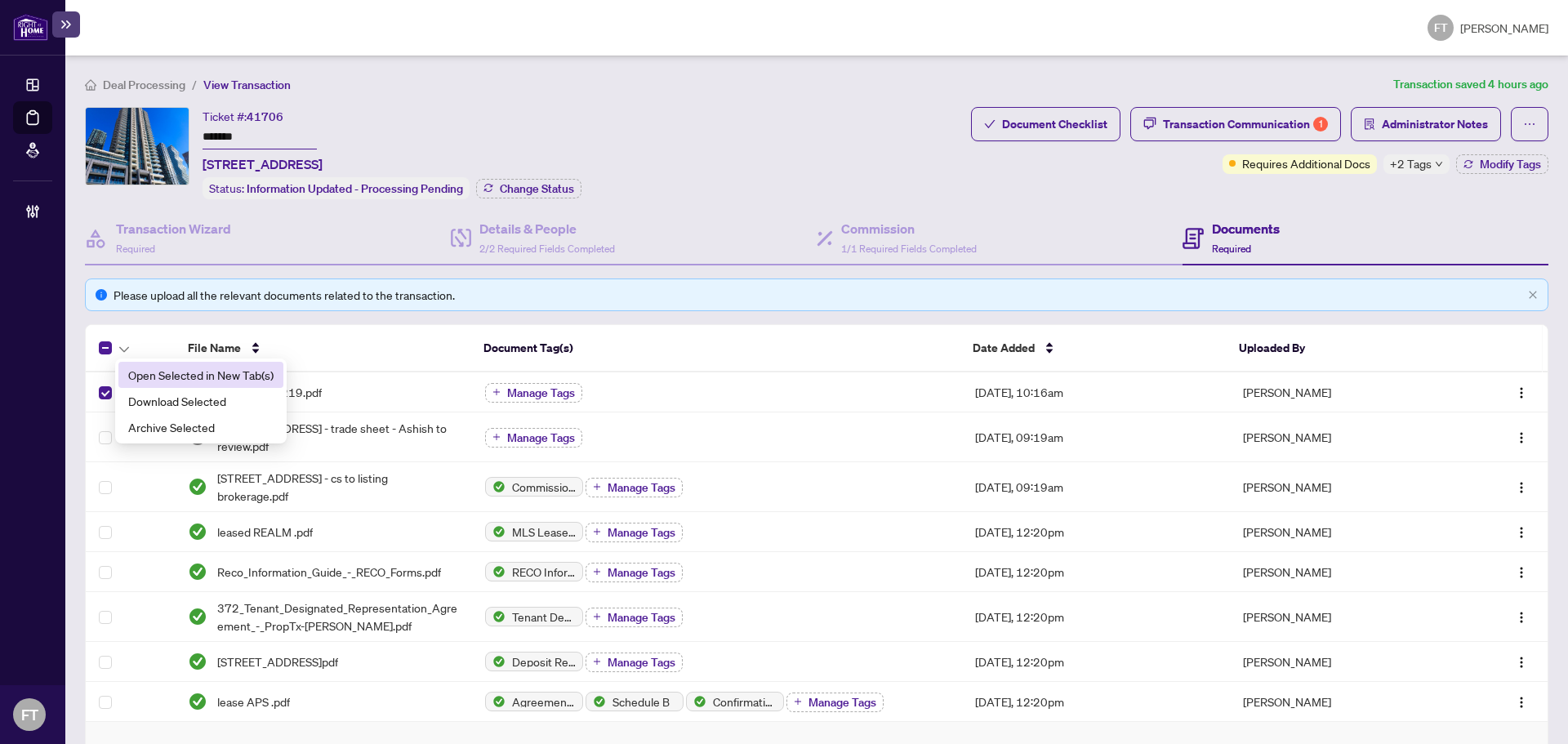 click on "Open Selected in New Tab(s)" at bounding box center (201, 375) 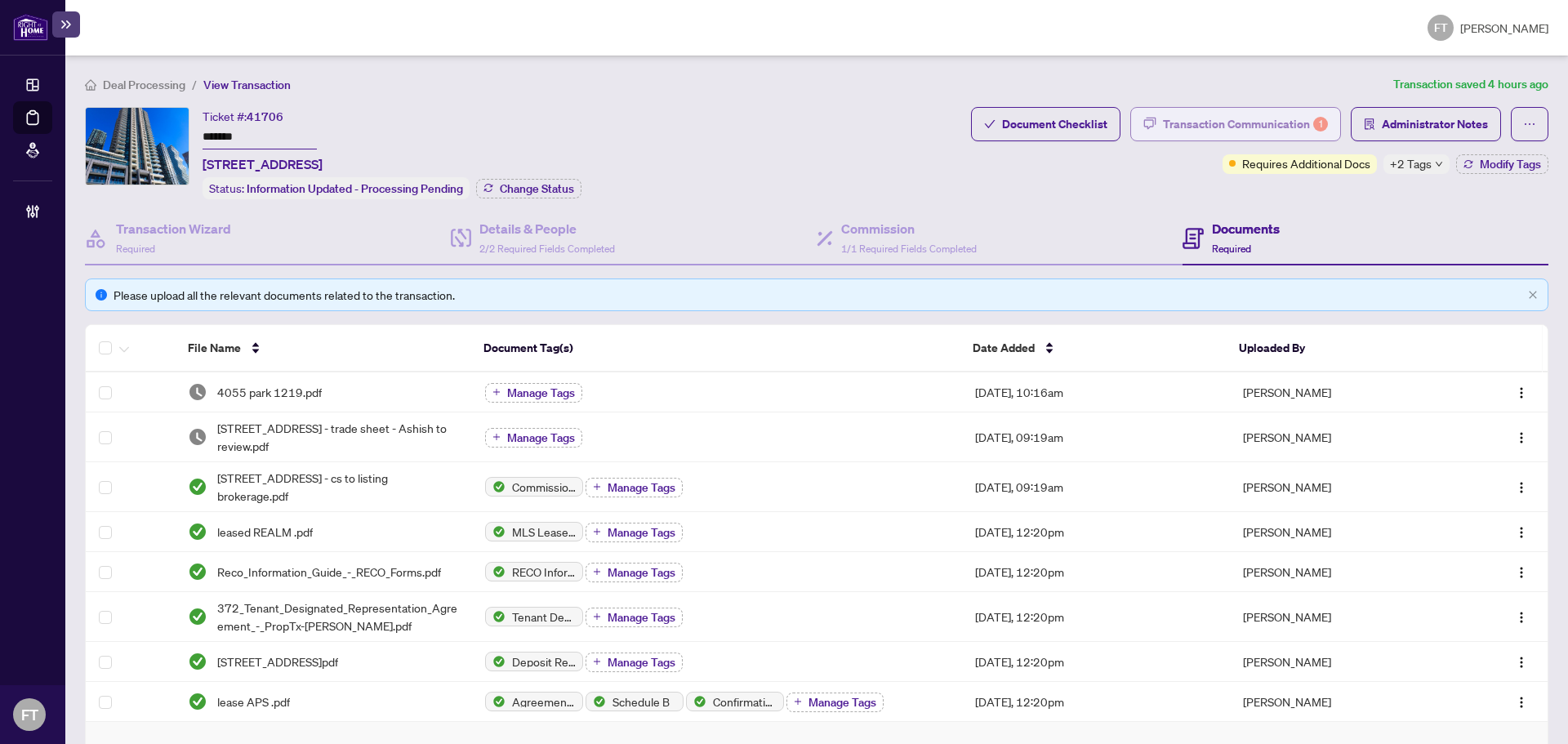 click on "Transaction Communication 1" at bounding box center (1245, 124) 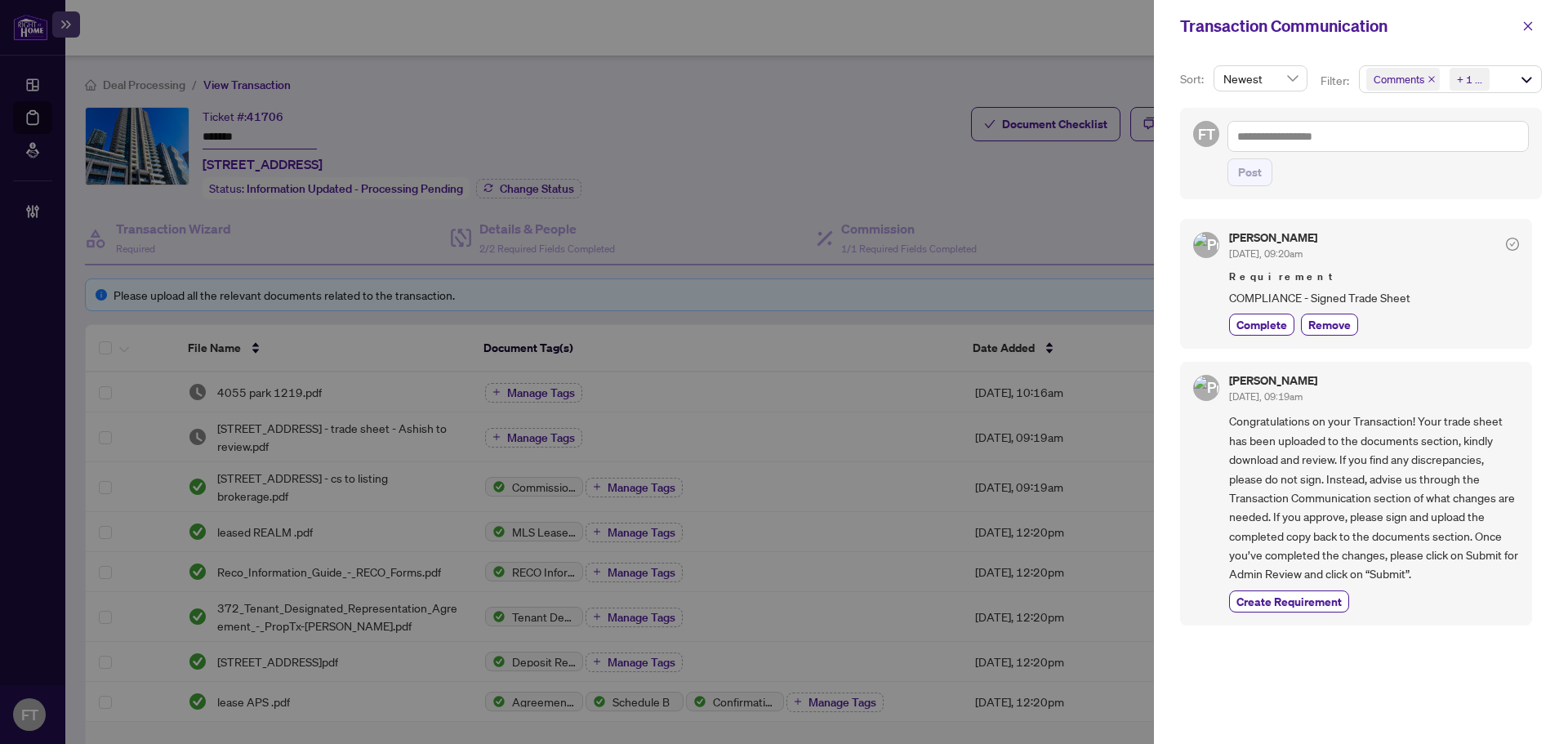 click on "Comments Requirements + 1 ..." at bounding box center [1450, 79] 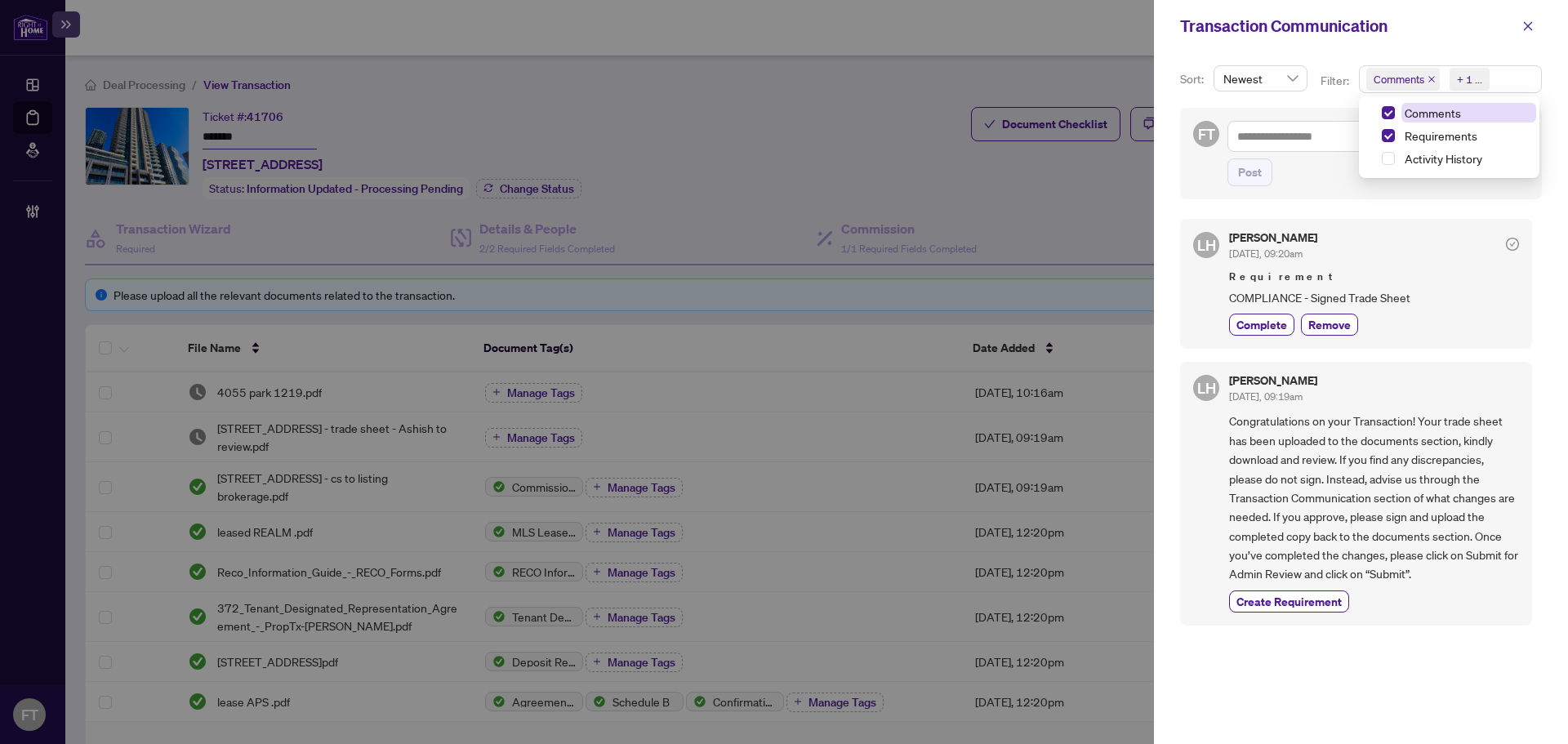 click on "Comments" at bounding box center (1432, 113) 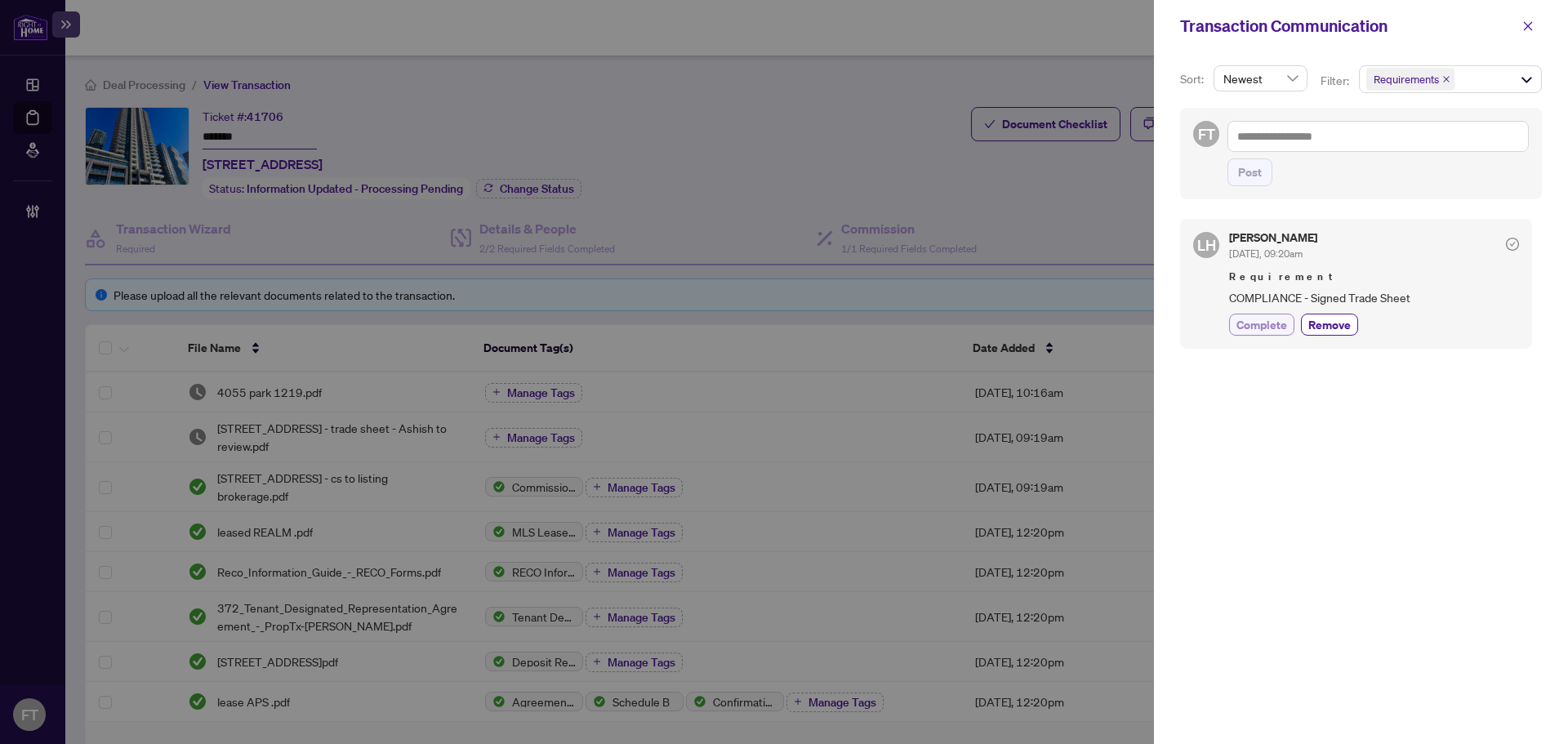 click on "Complete" at bounding box center (1262, 324) 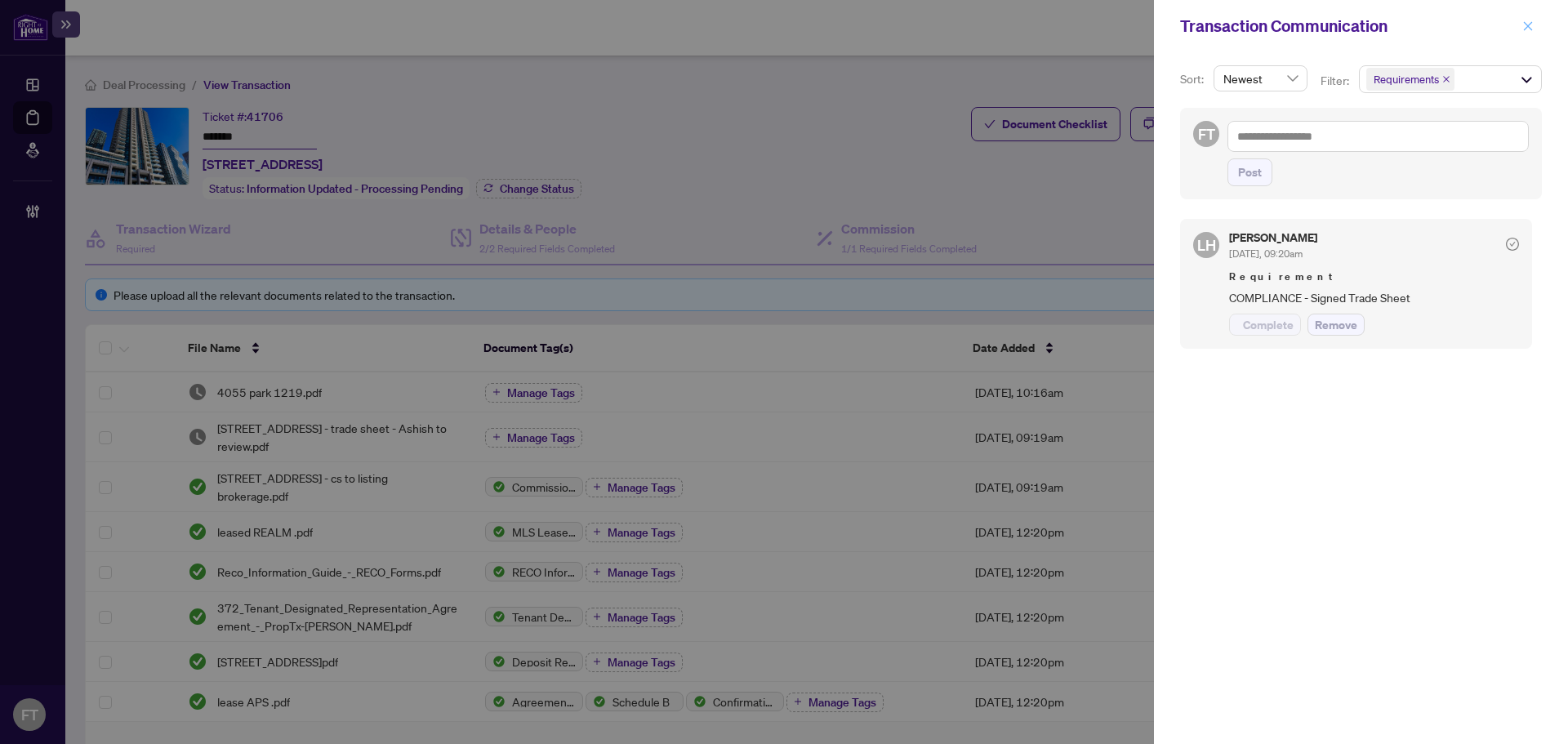 click 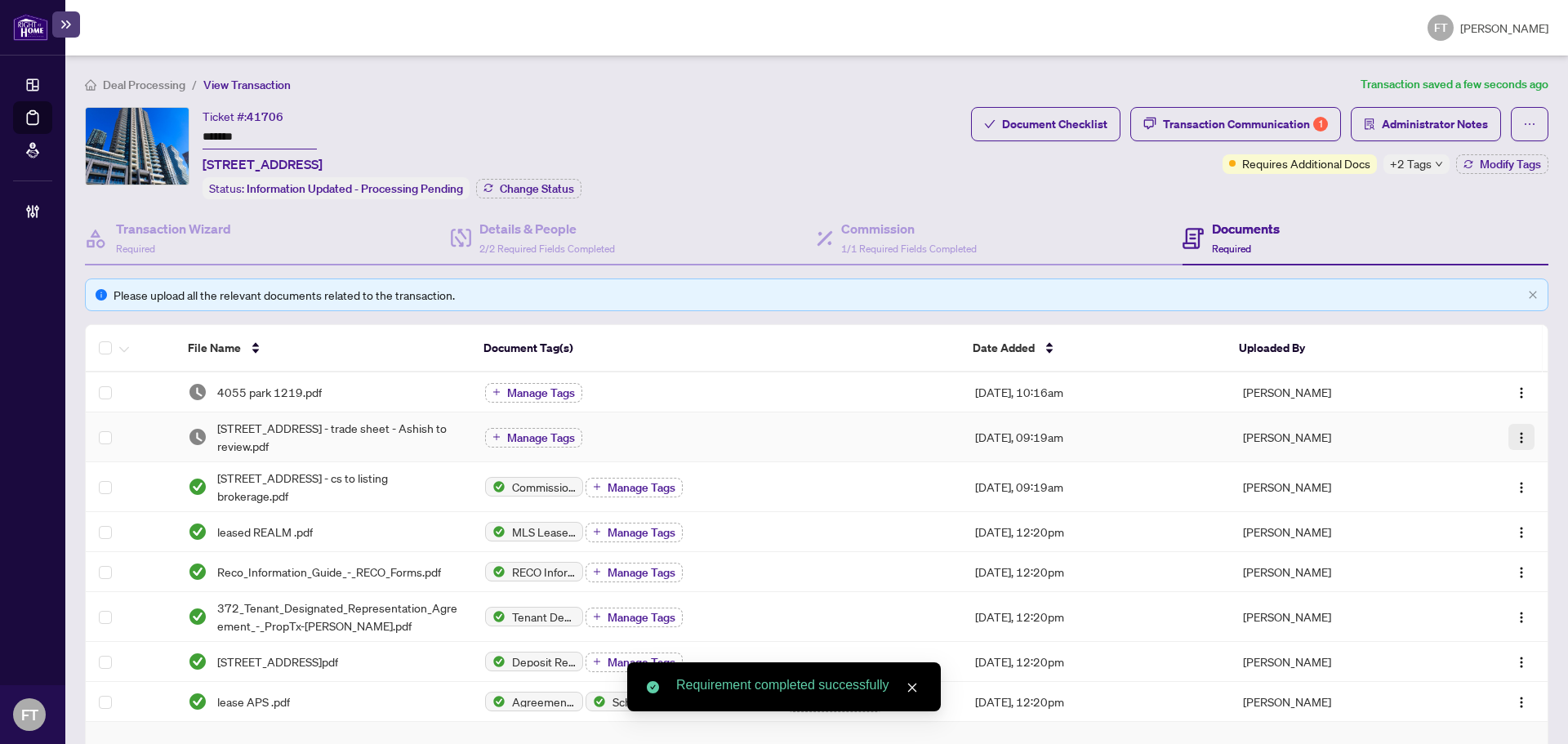 click at bounding box center (1521, 437) 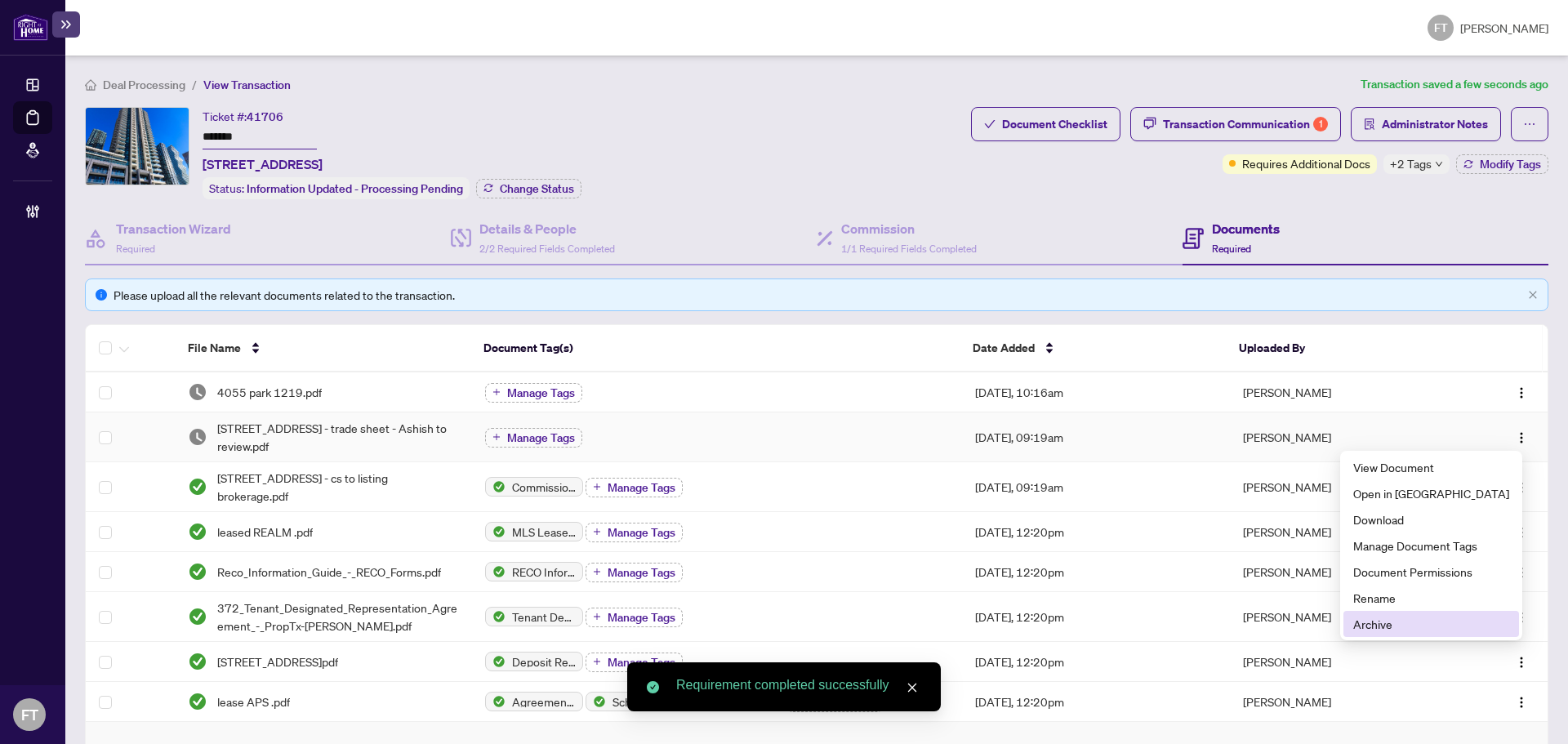 click on "Archive" at bounding box center [1431, 624] 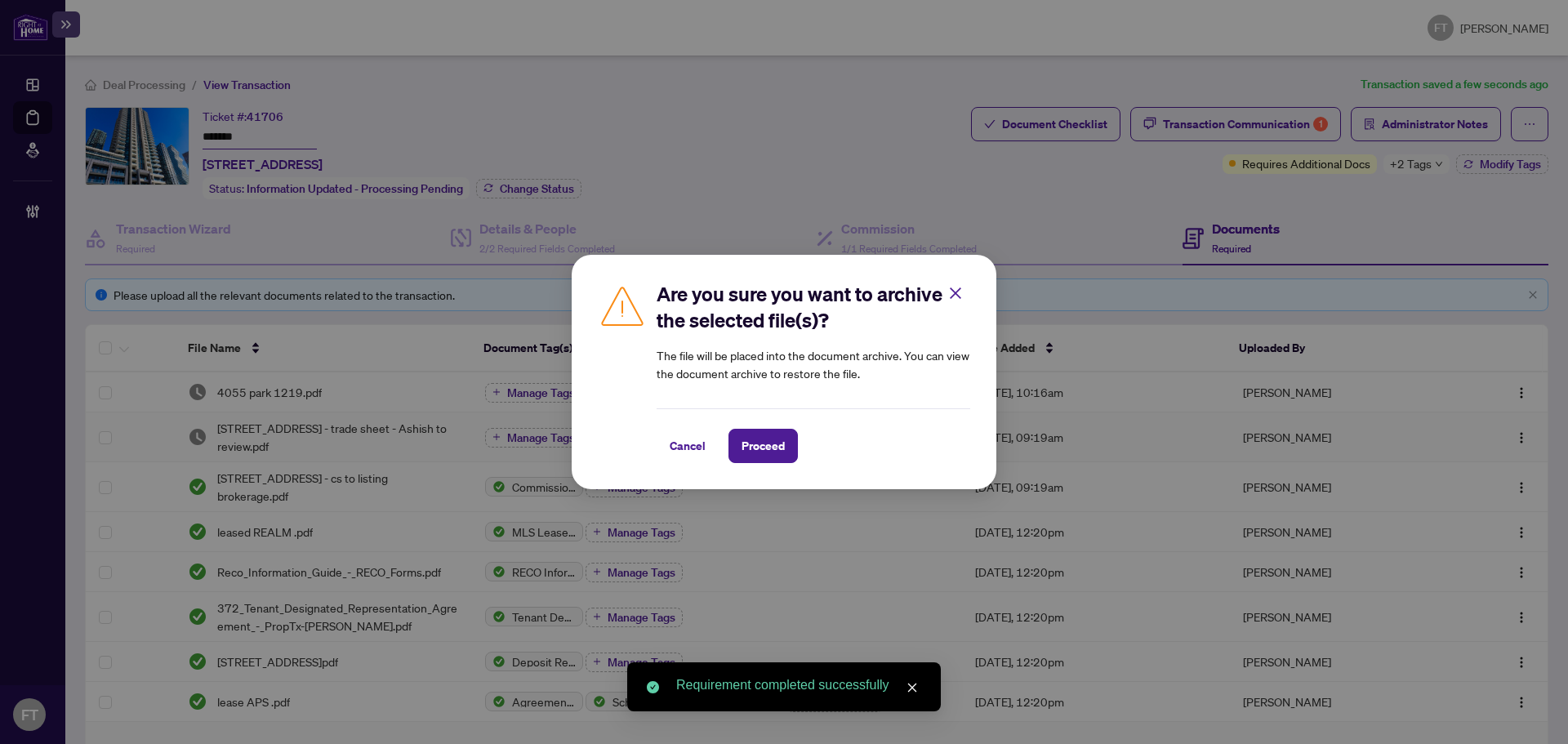 drag, startPoint x: 770, startPoint y: 452, endPoint x: 857, endPoint y: 452, distance: 87 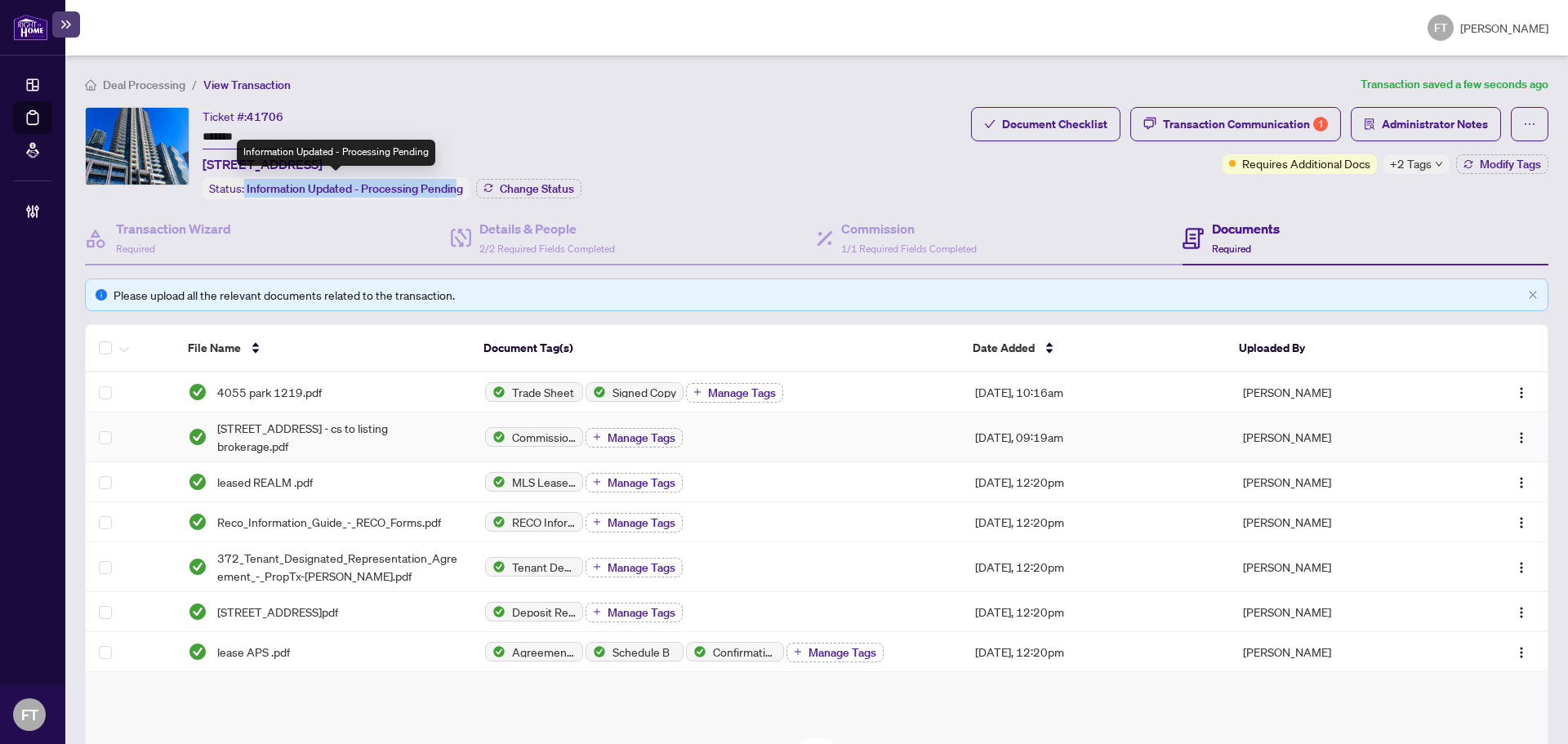 drag, startPoint x: 243, startPoint y: 187, endPoint x: 457, endPoint y: 194, distance: 214.11446 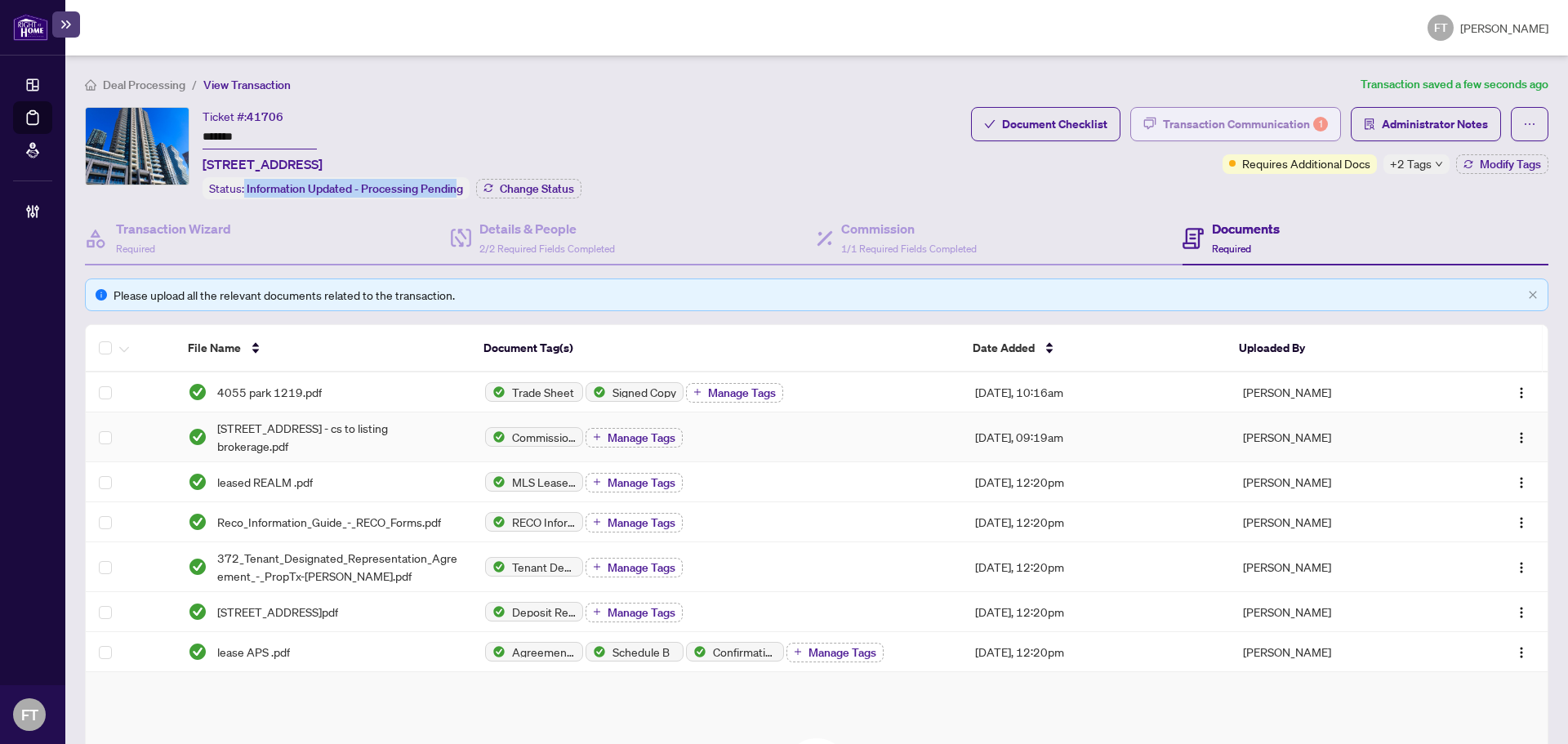 click on "Transaction Communication 1" at bounding box center (1245, 124) 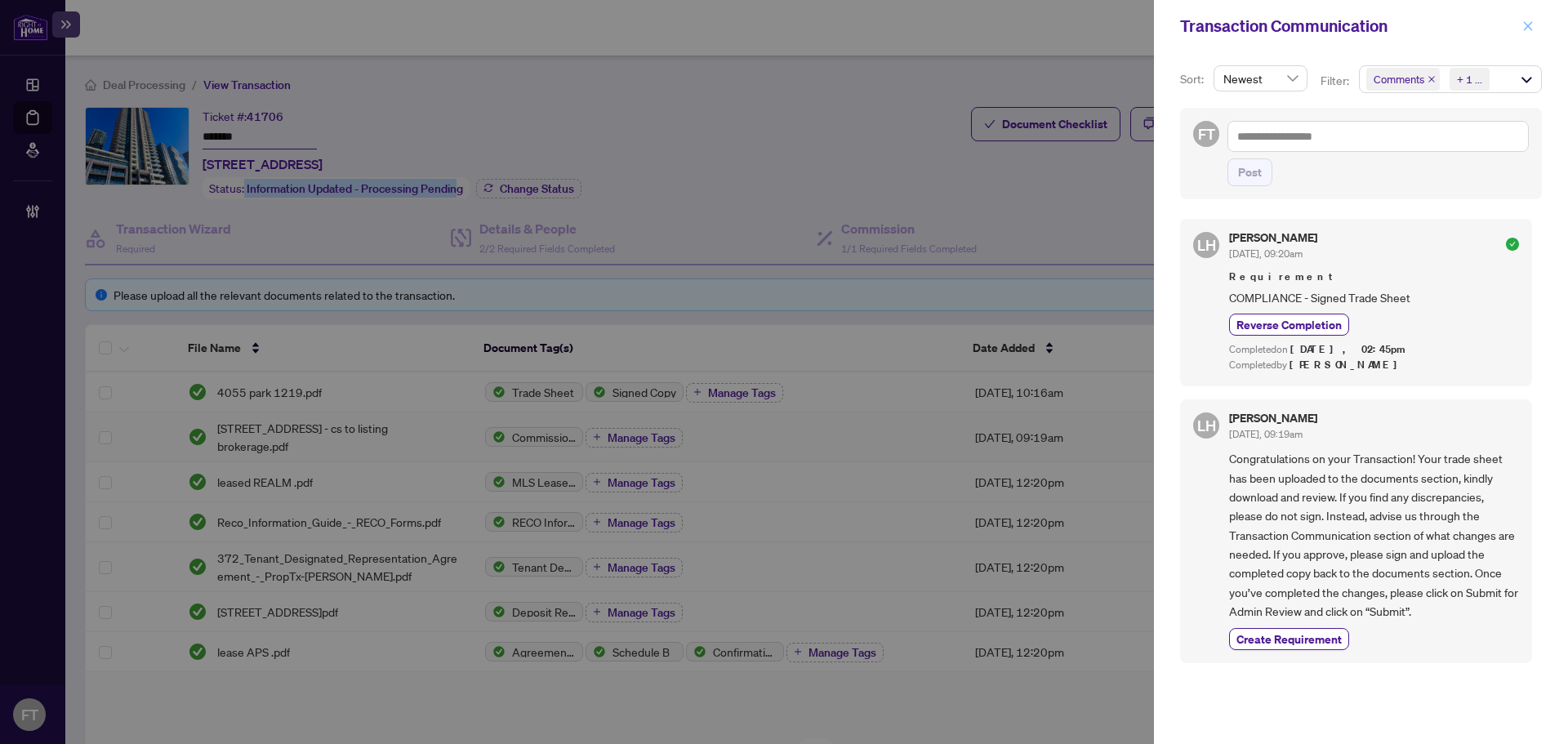 click 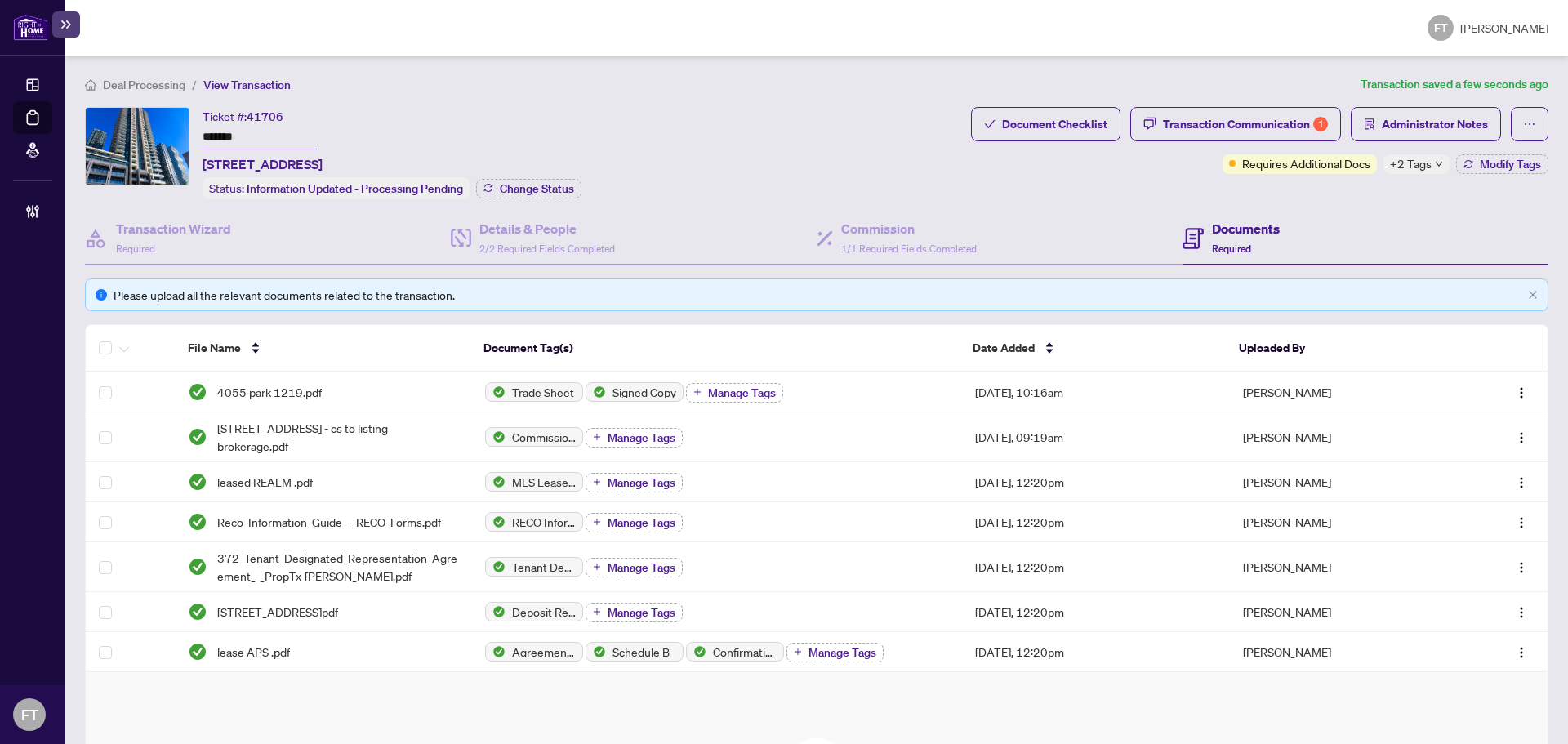 click on "Ticket #:  41706 ******* 1219-4055 Parkside Village Dr, Mississauga, Ontario L5B 0K8, Canada Status:   Information Updated - Processing Pending Change Status" at bounding box center (524, 153) 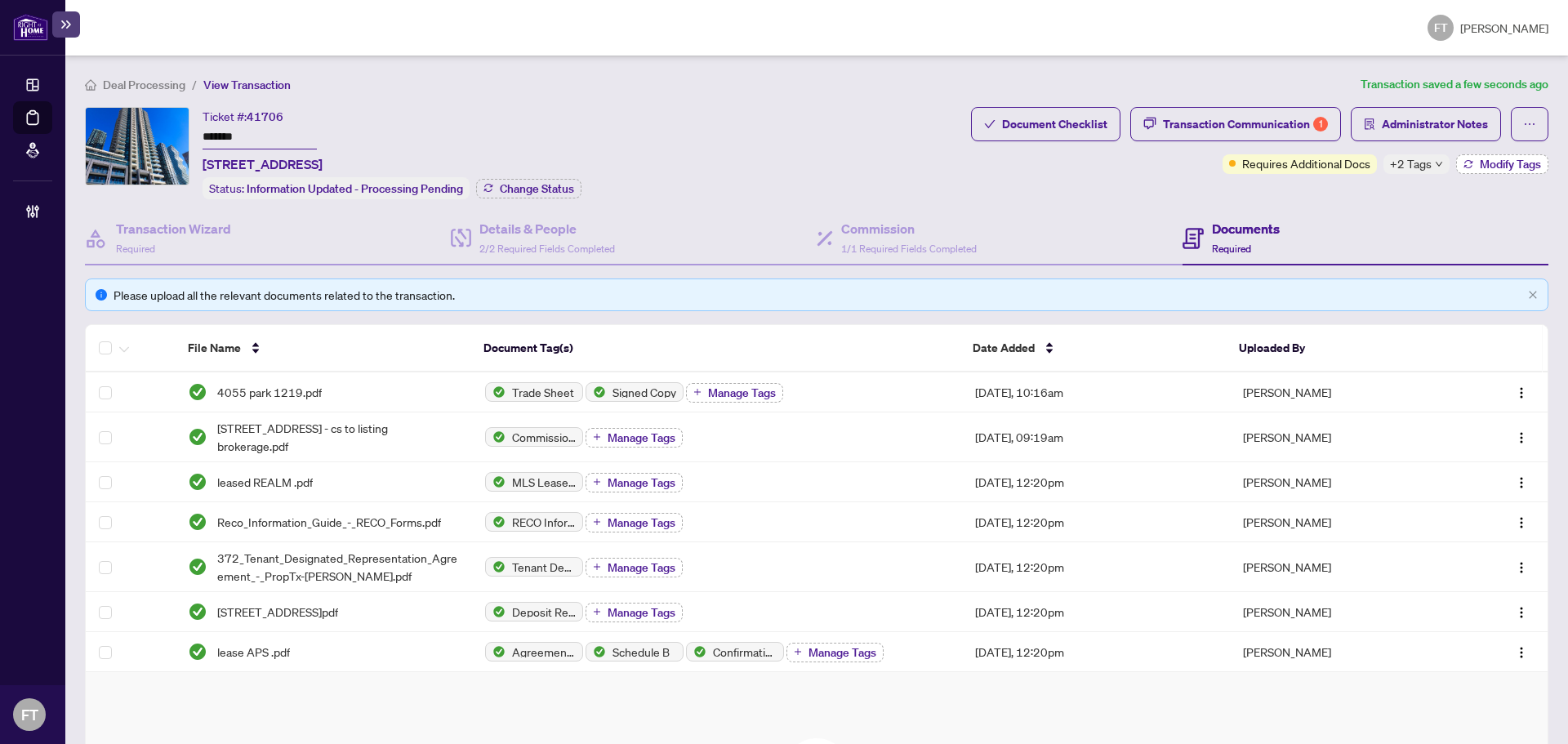 click on "Modify Tags" at bounding box center [1510, 164] 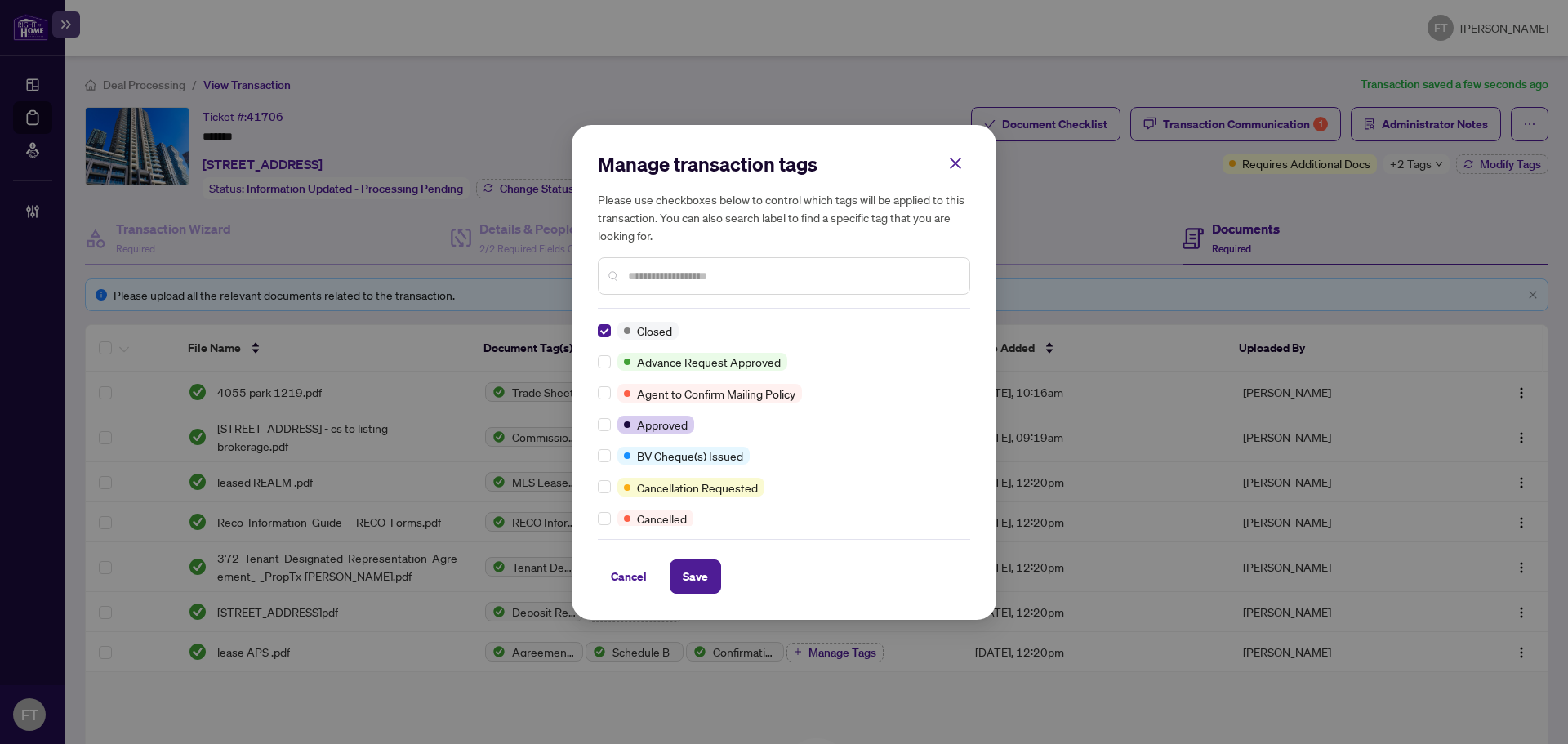 scroll, scrollTop: 0, scrollLeft: 0, axis: both 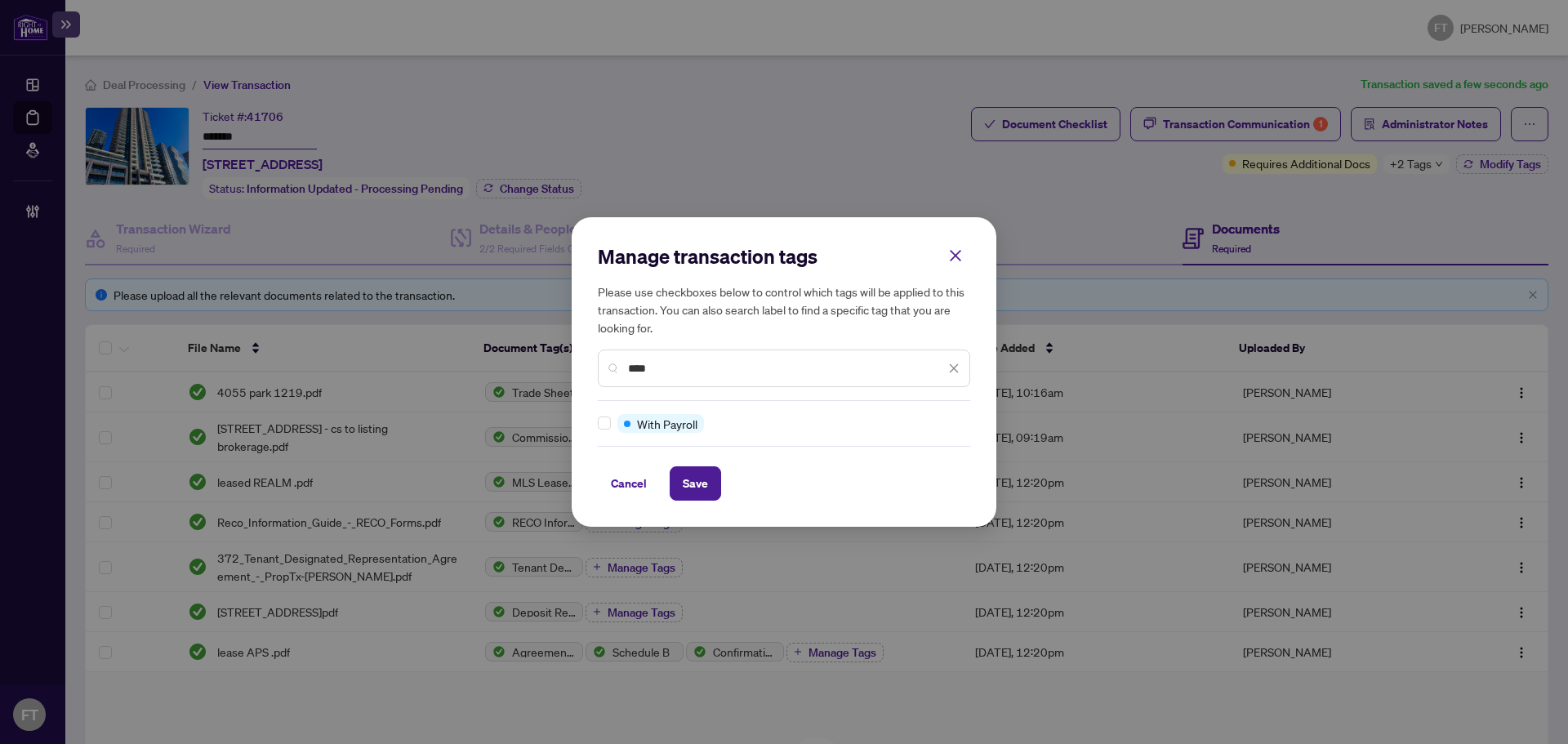 type on "****" 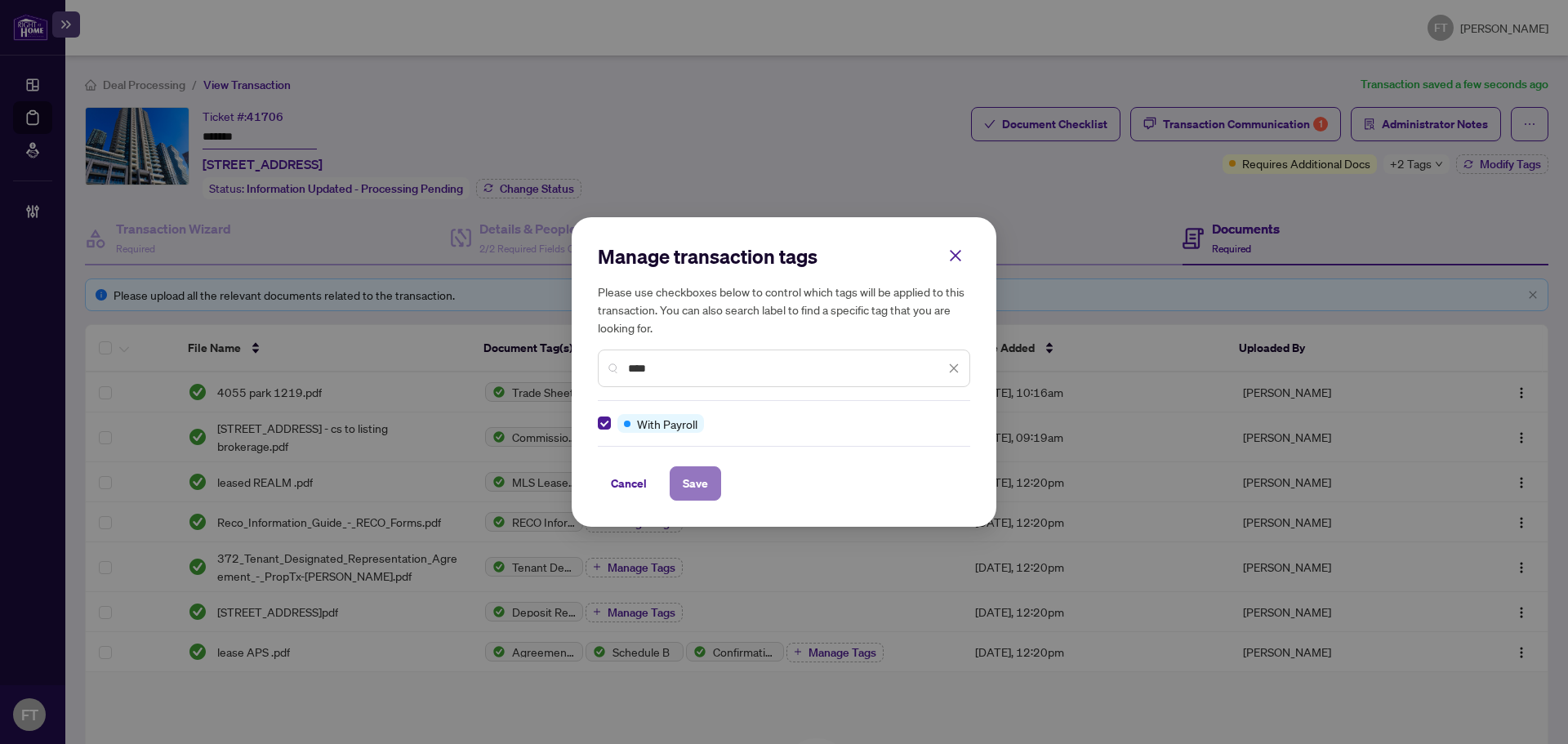 click on "Save" at bounding box center (695, 483) 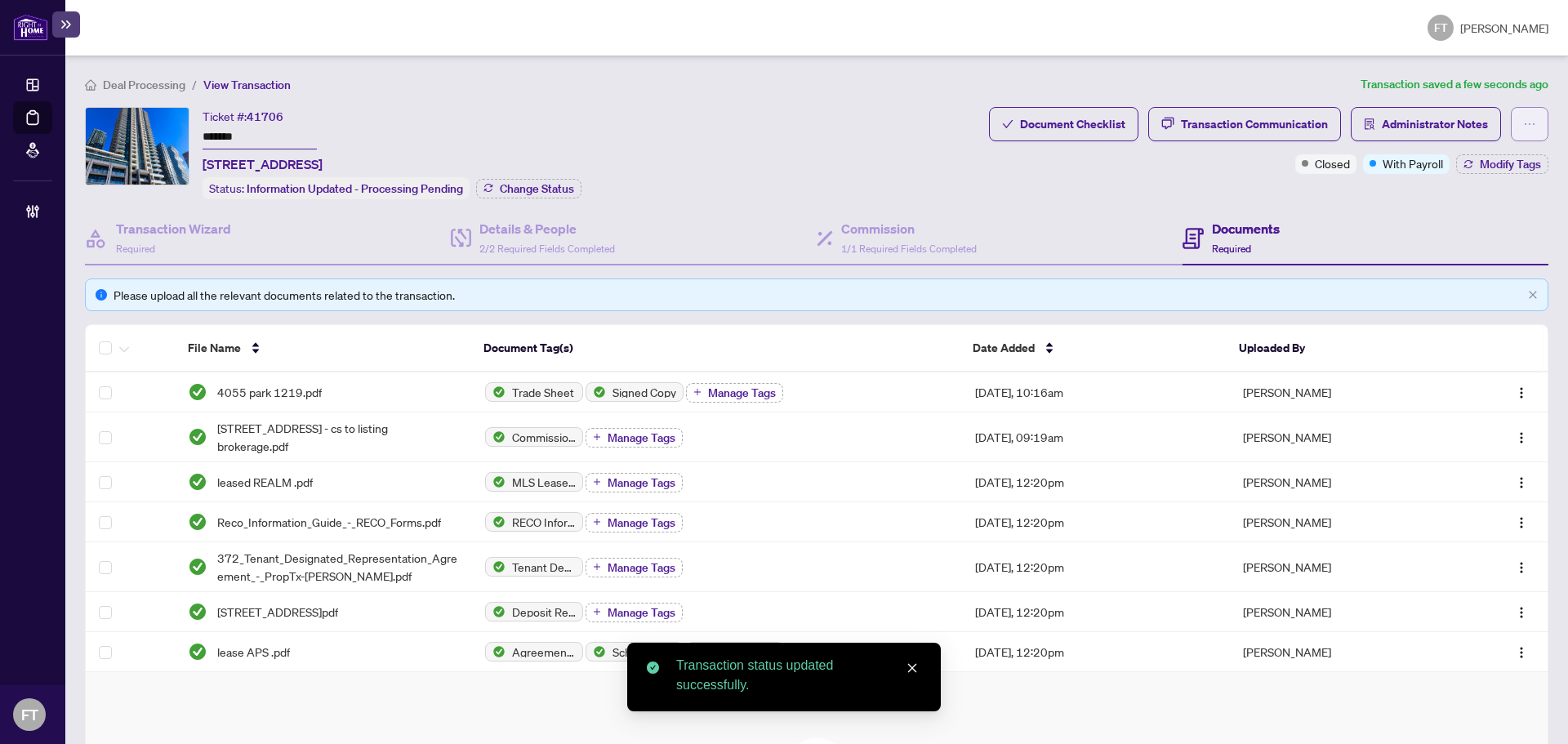 click 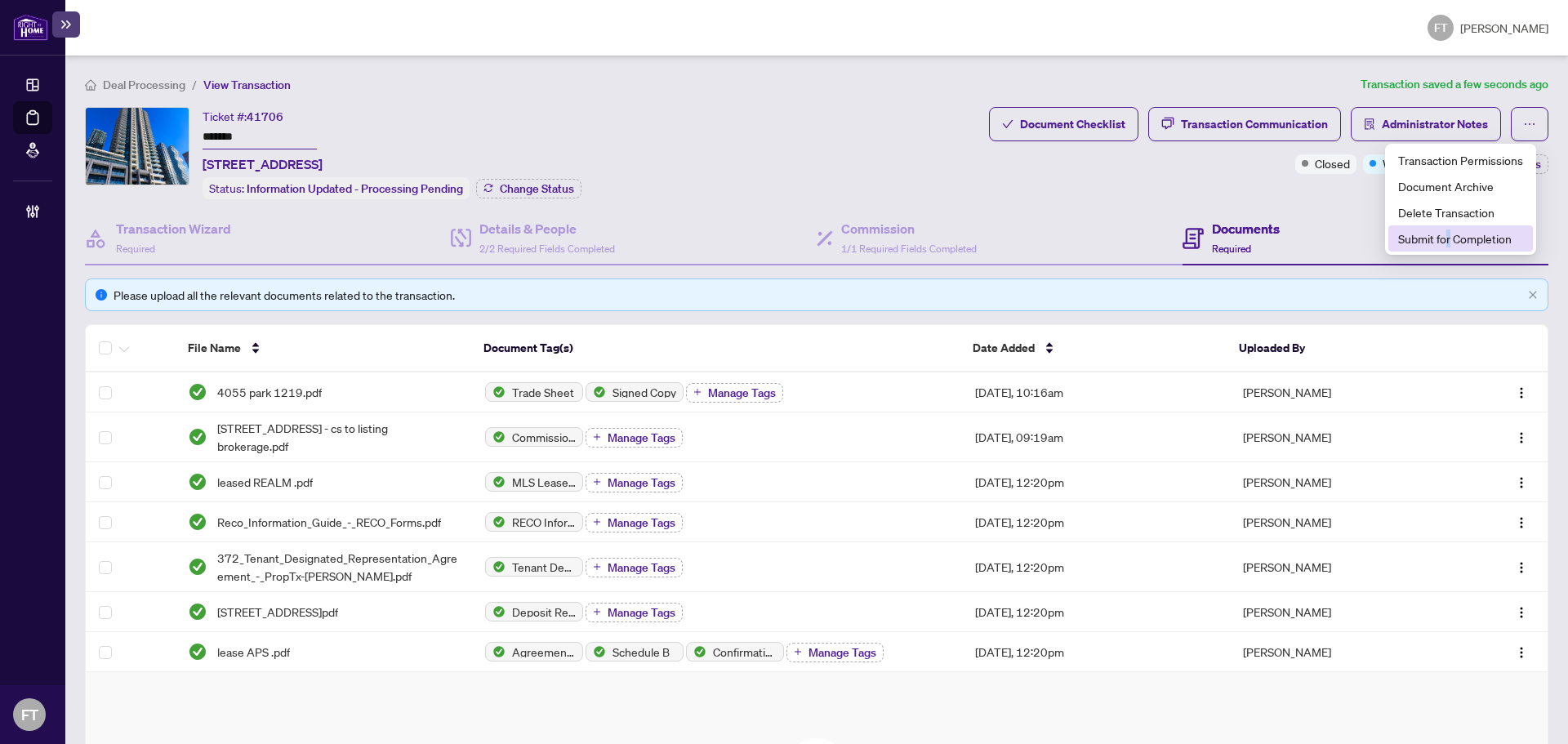 click on "Submit for Completion" at bounding box center (1460, 238) 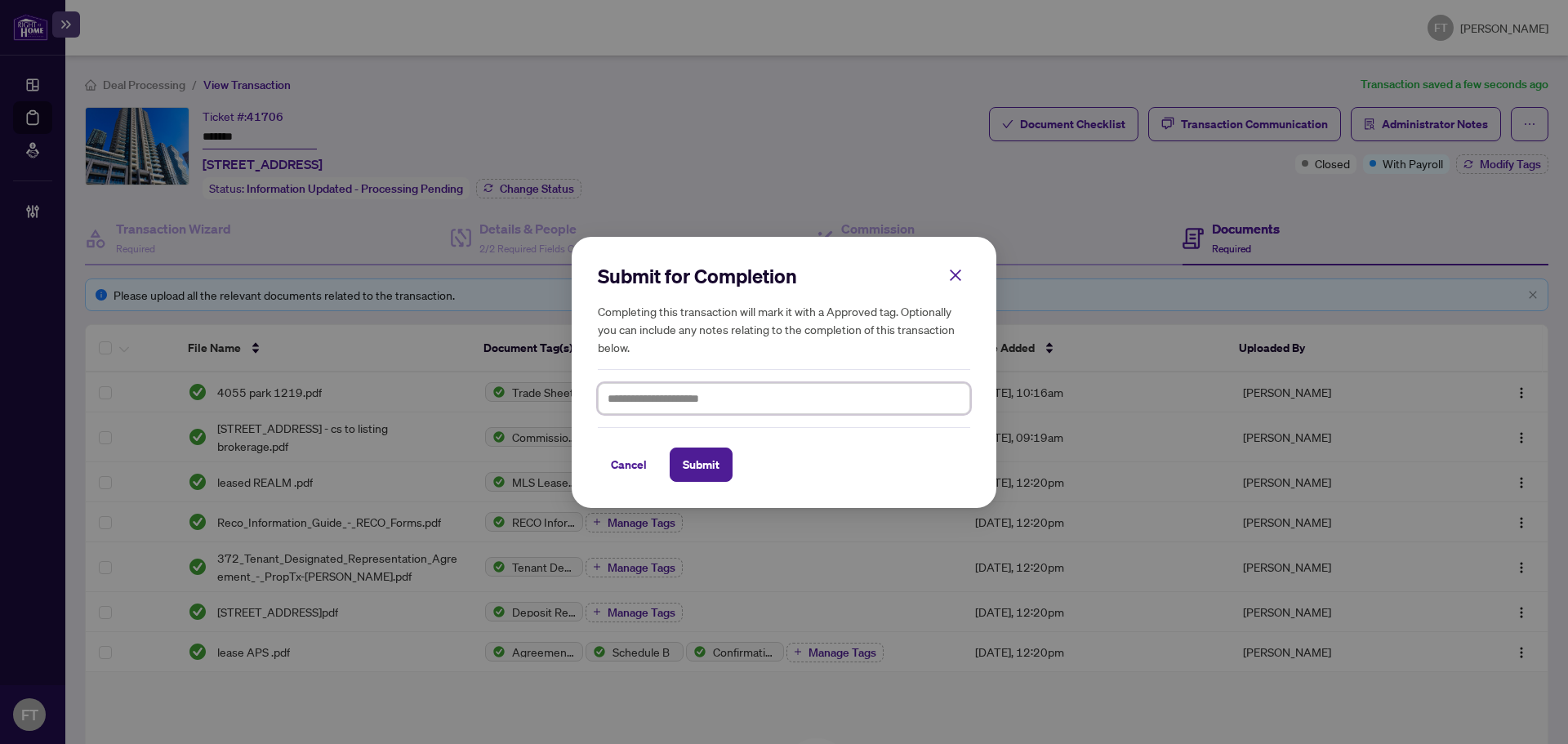 click at bounding box center [784, 399] 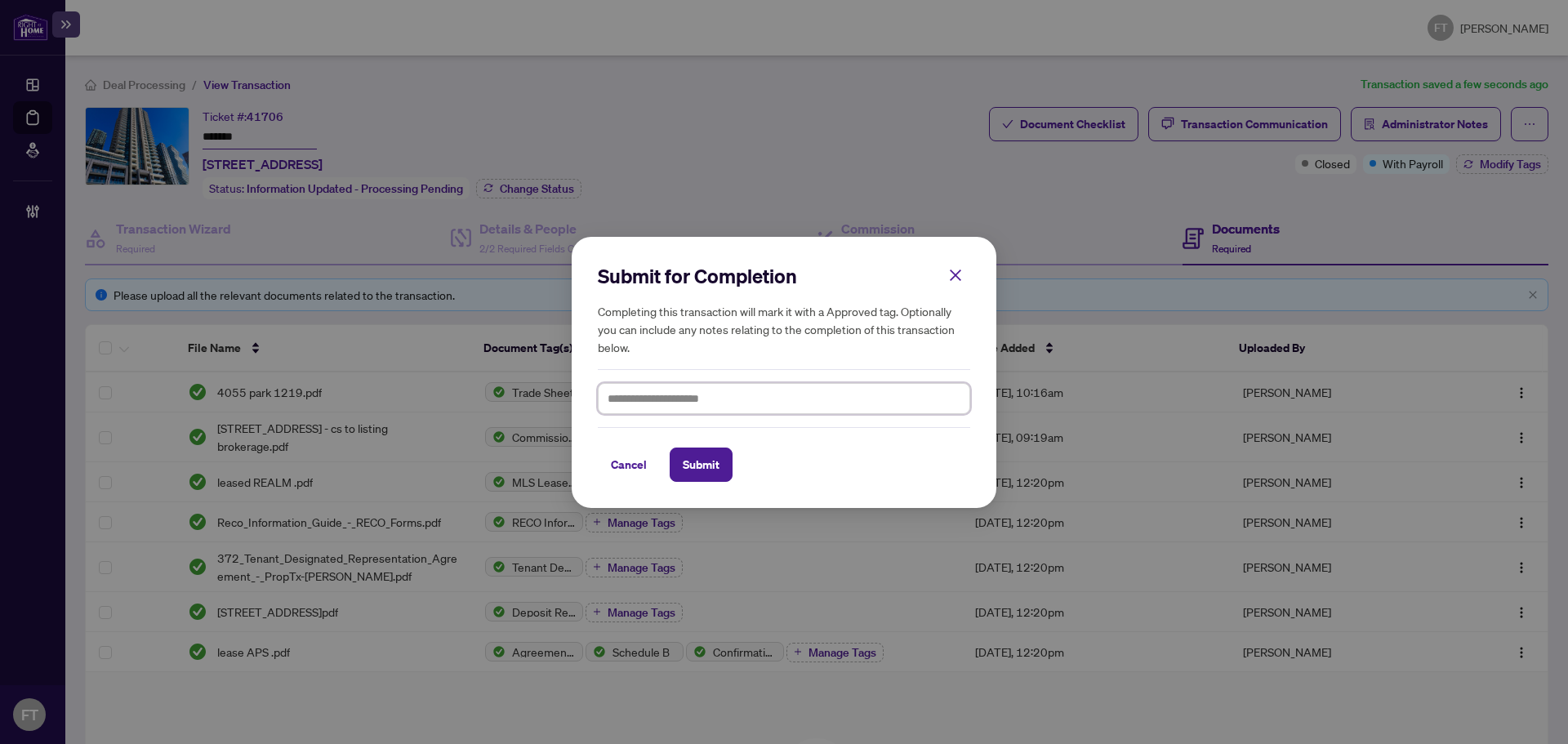 type on "*" 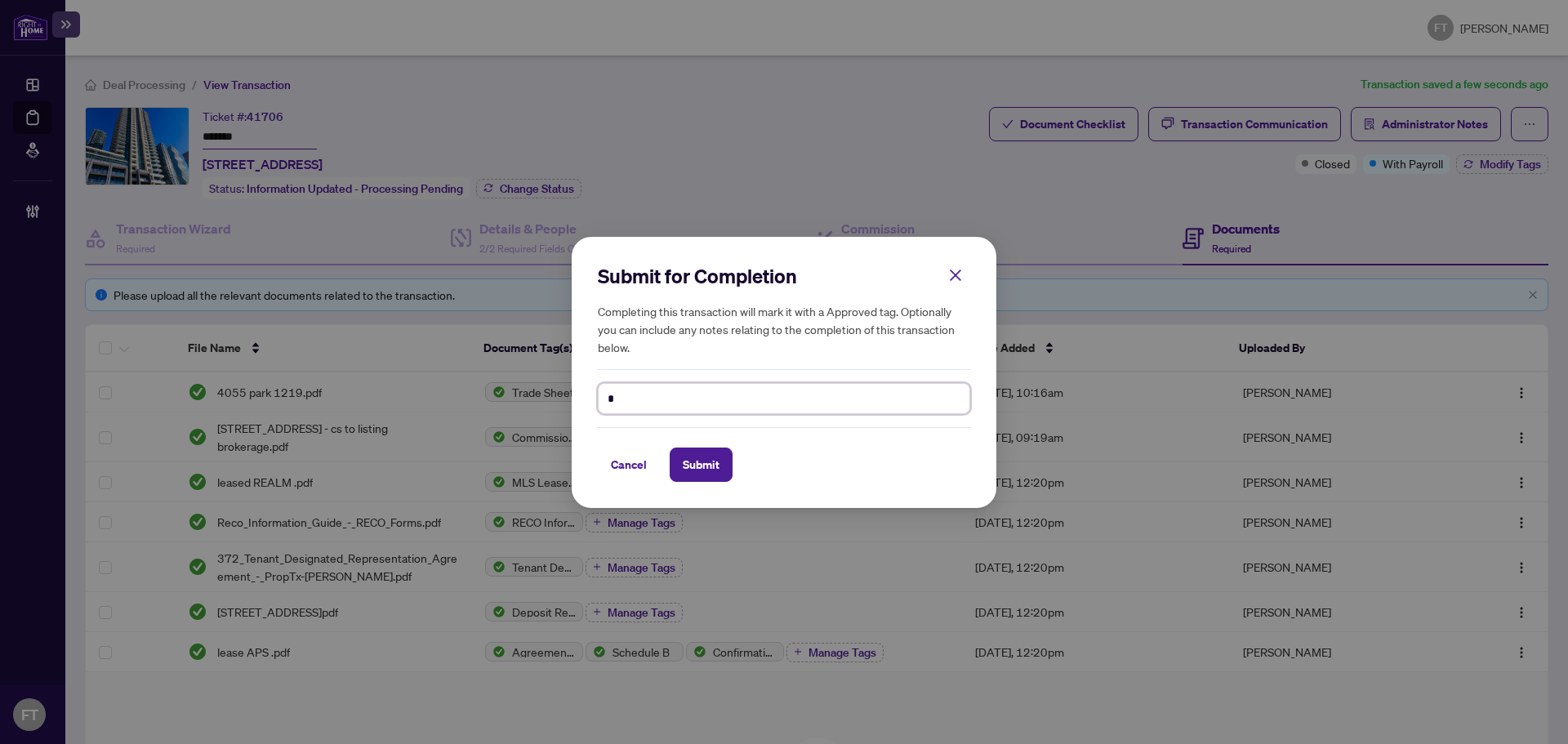 type on "**" 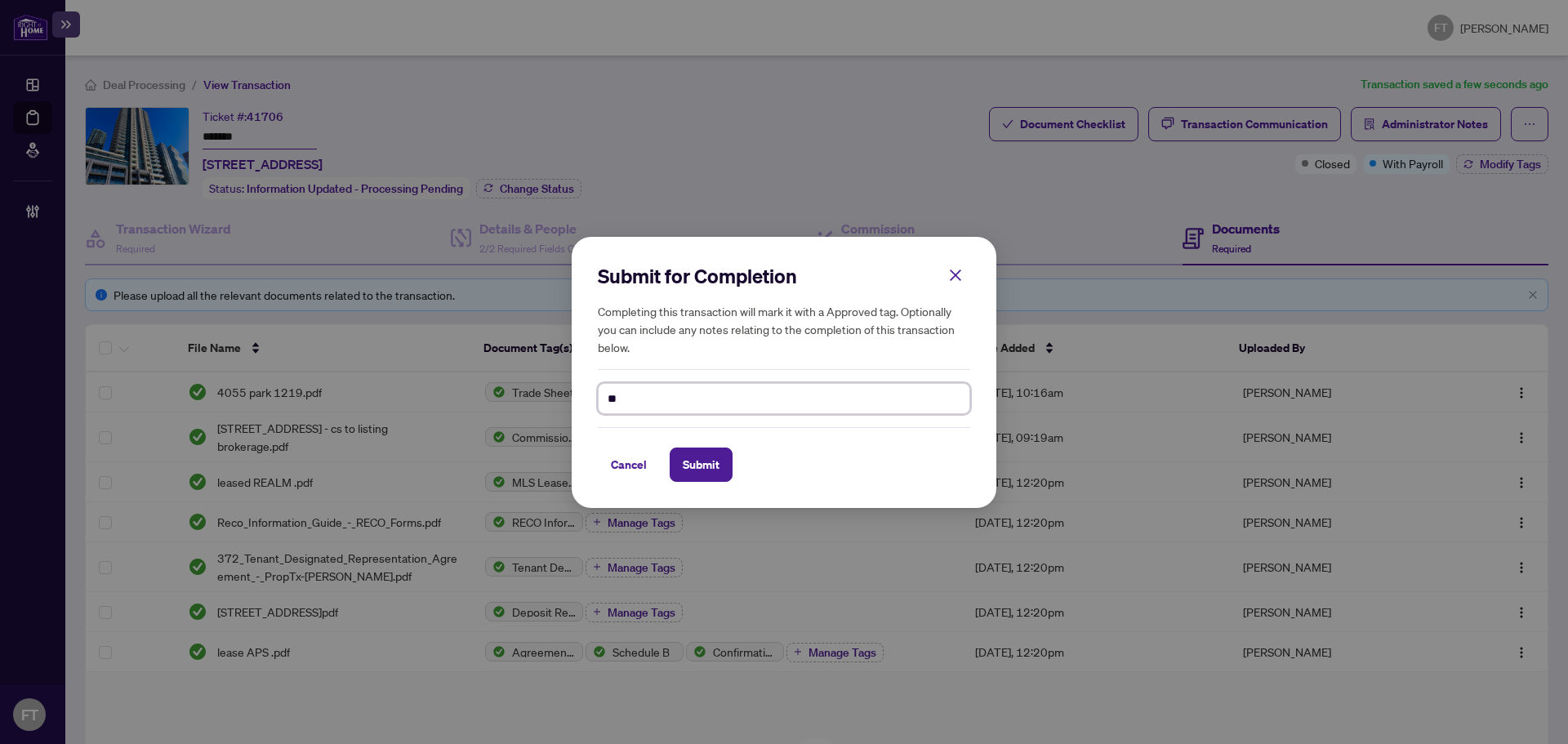type on "**" 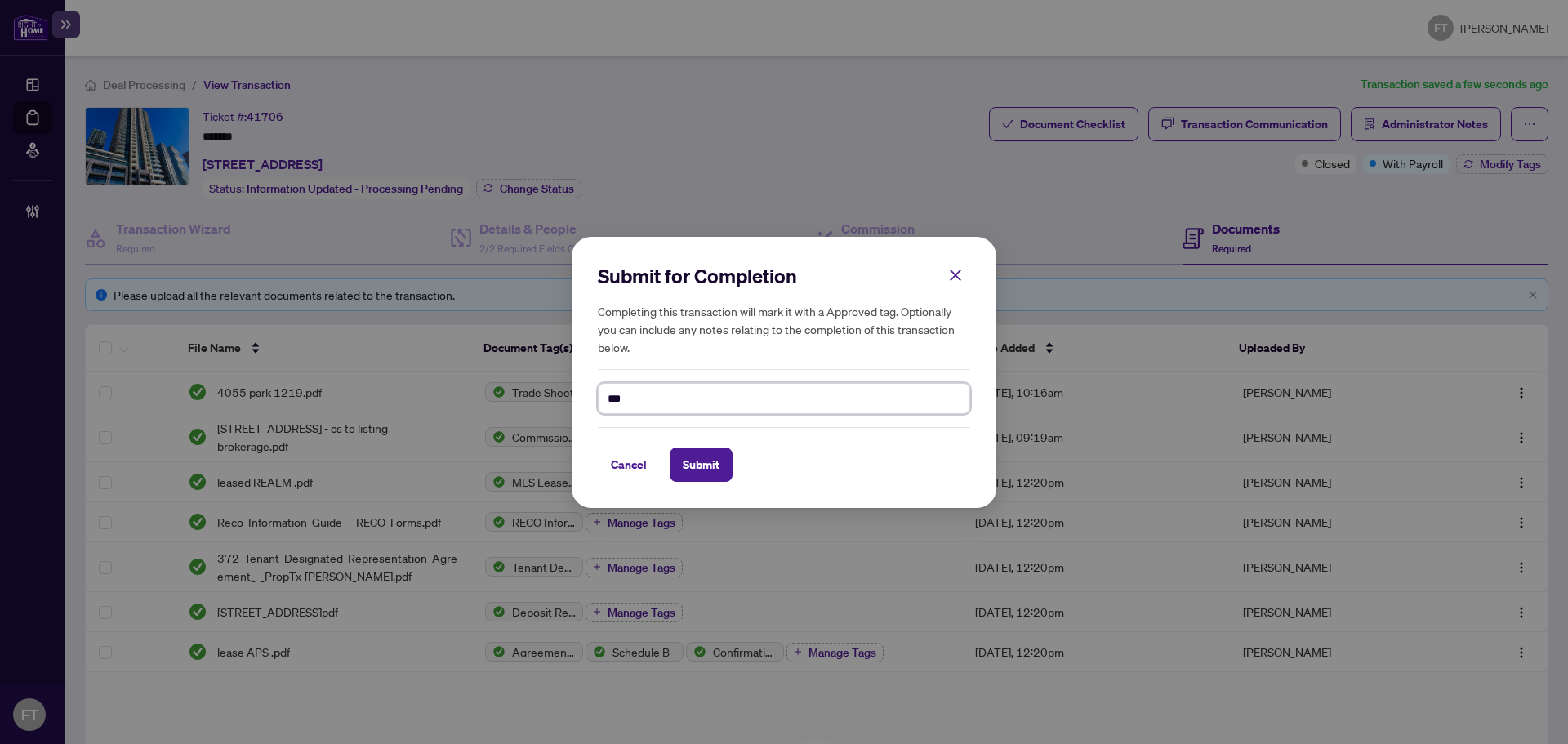 type on "****" 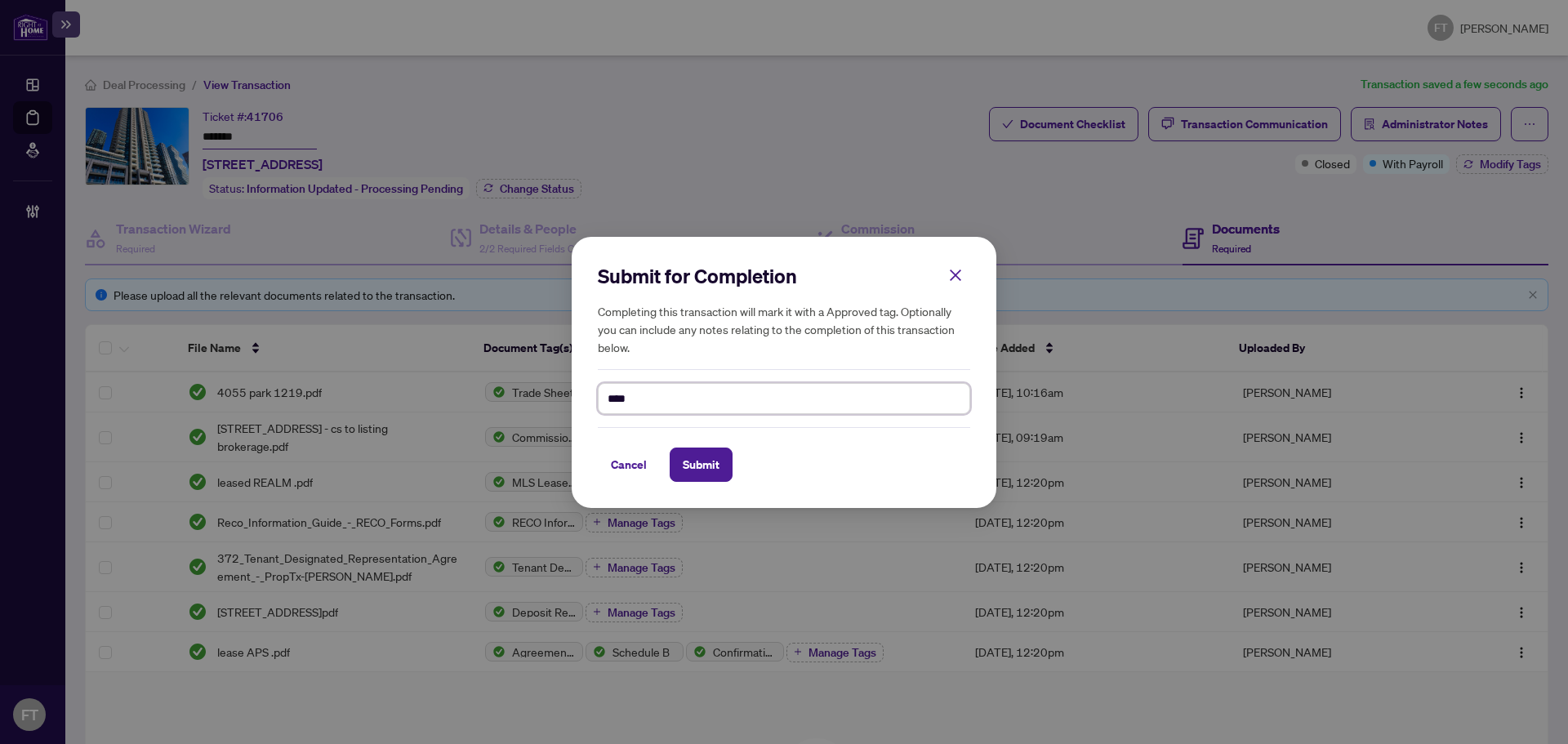 type on "*****" 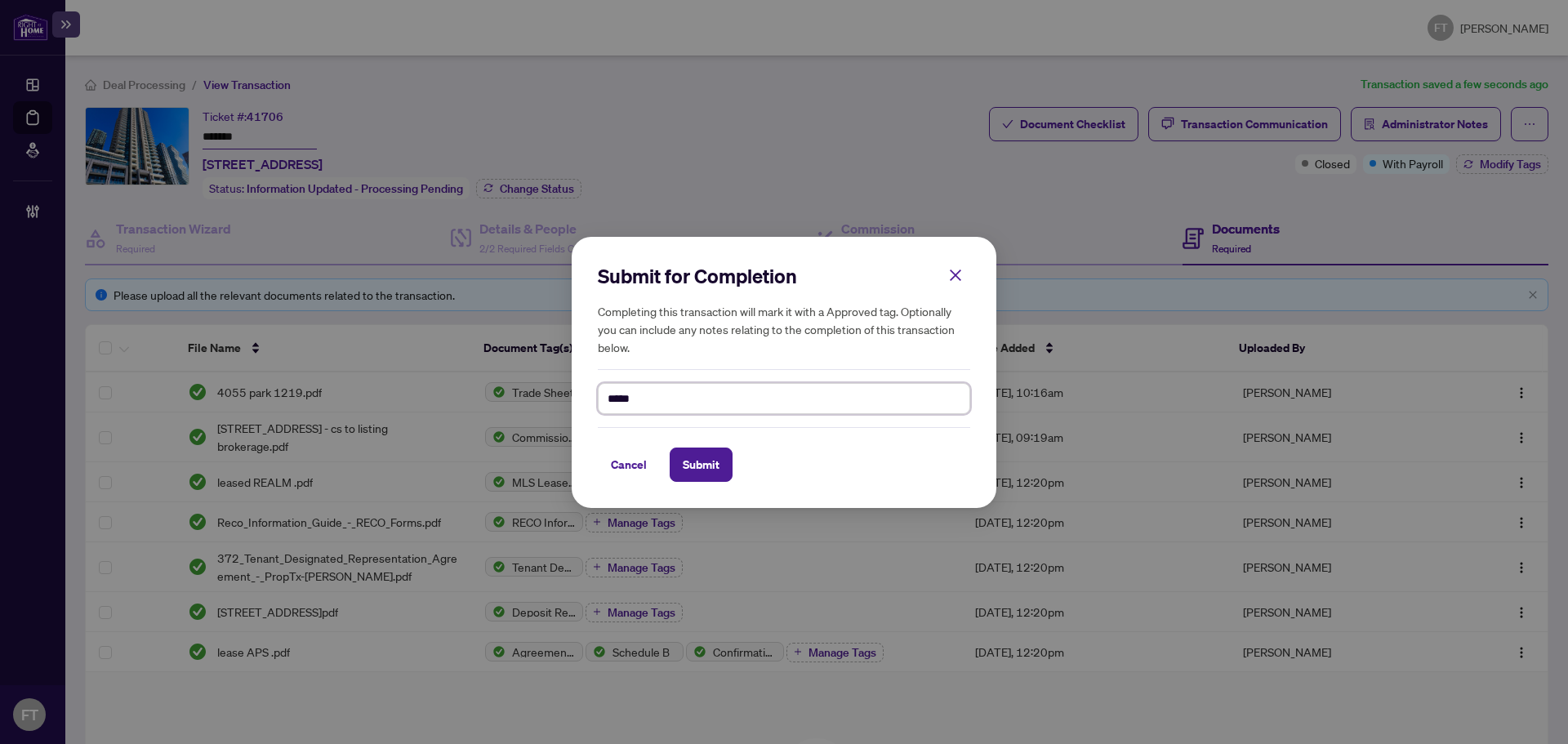 type on "******" 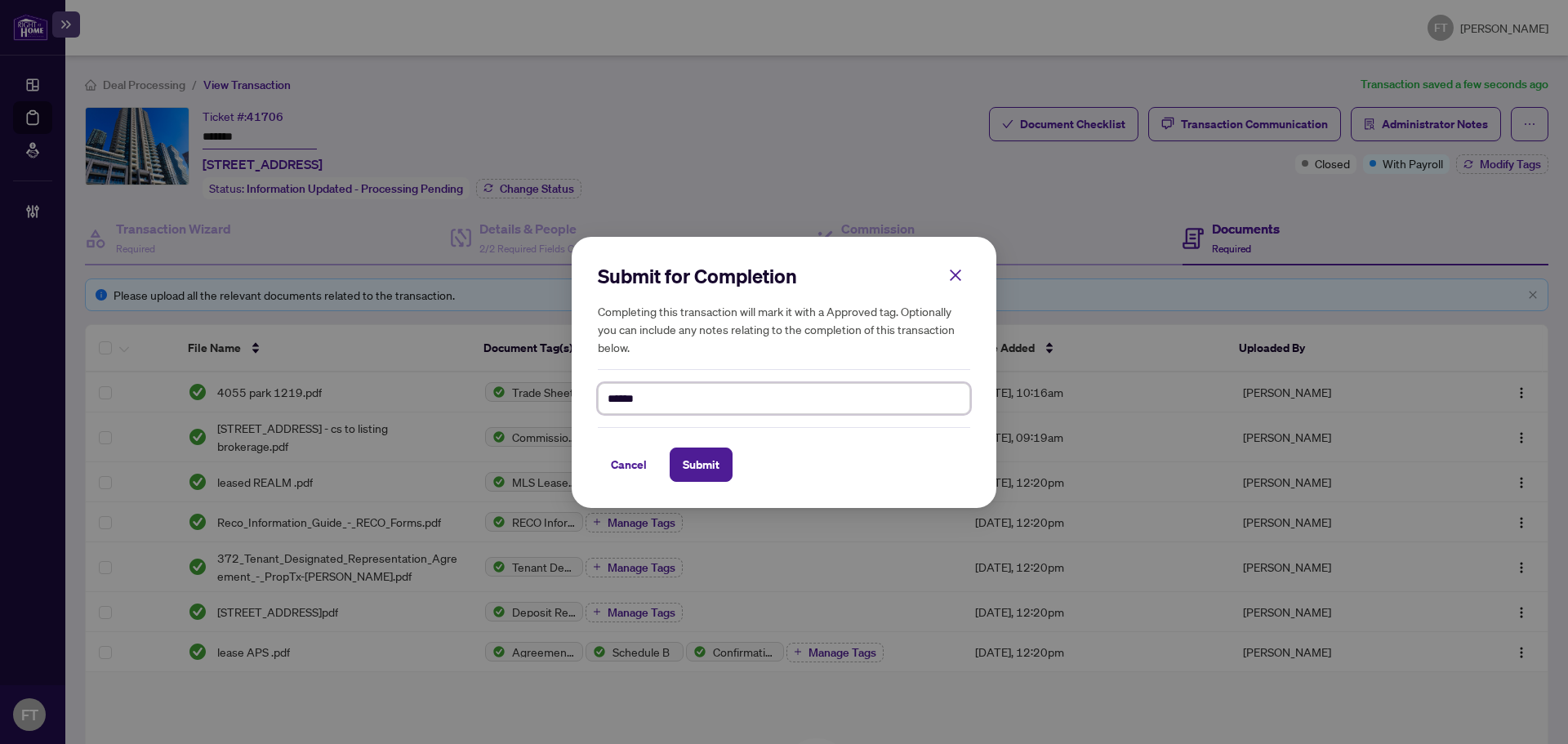 type on "*****" 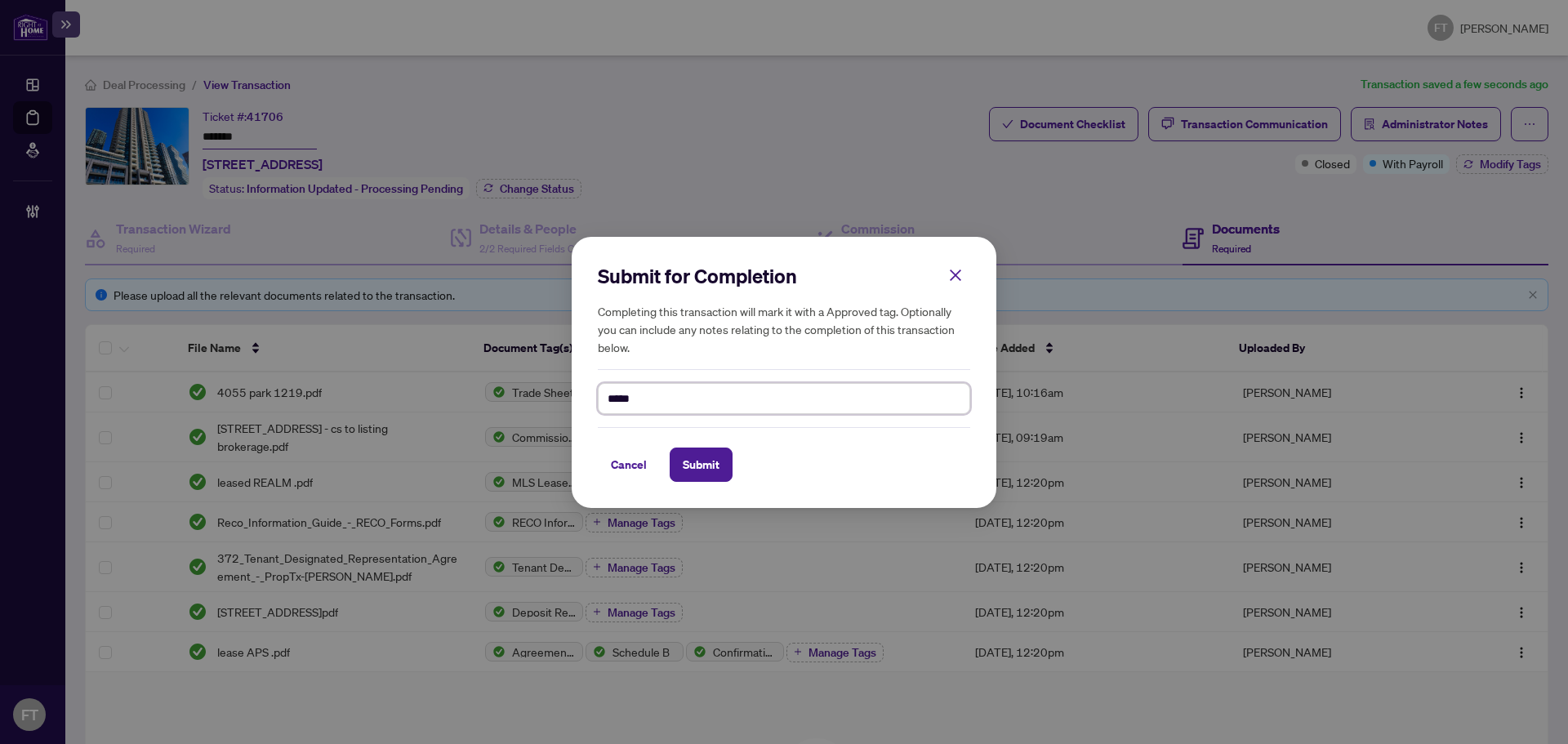 type on "******" 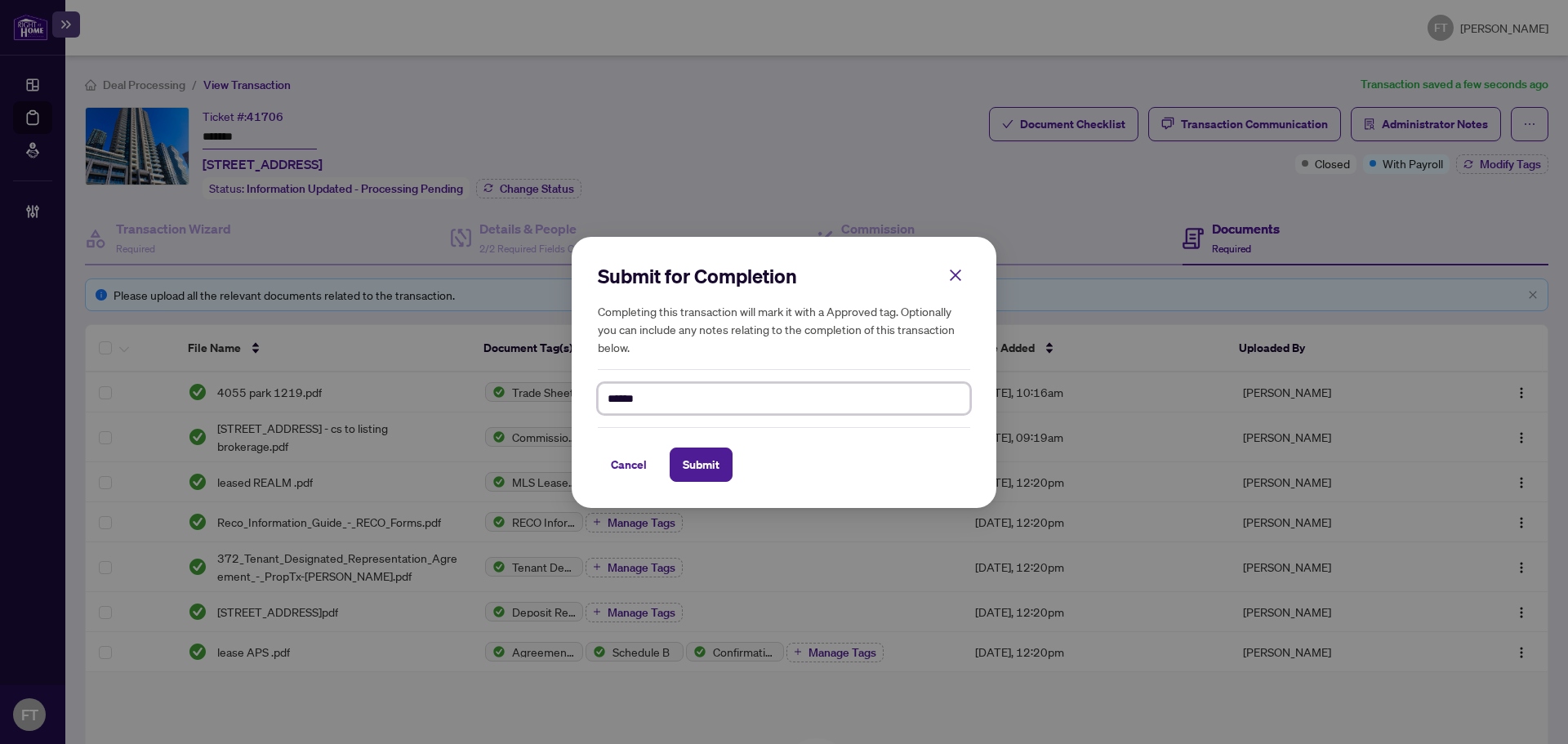 type on "*******" 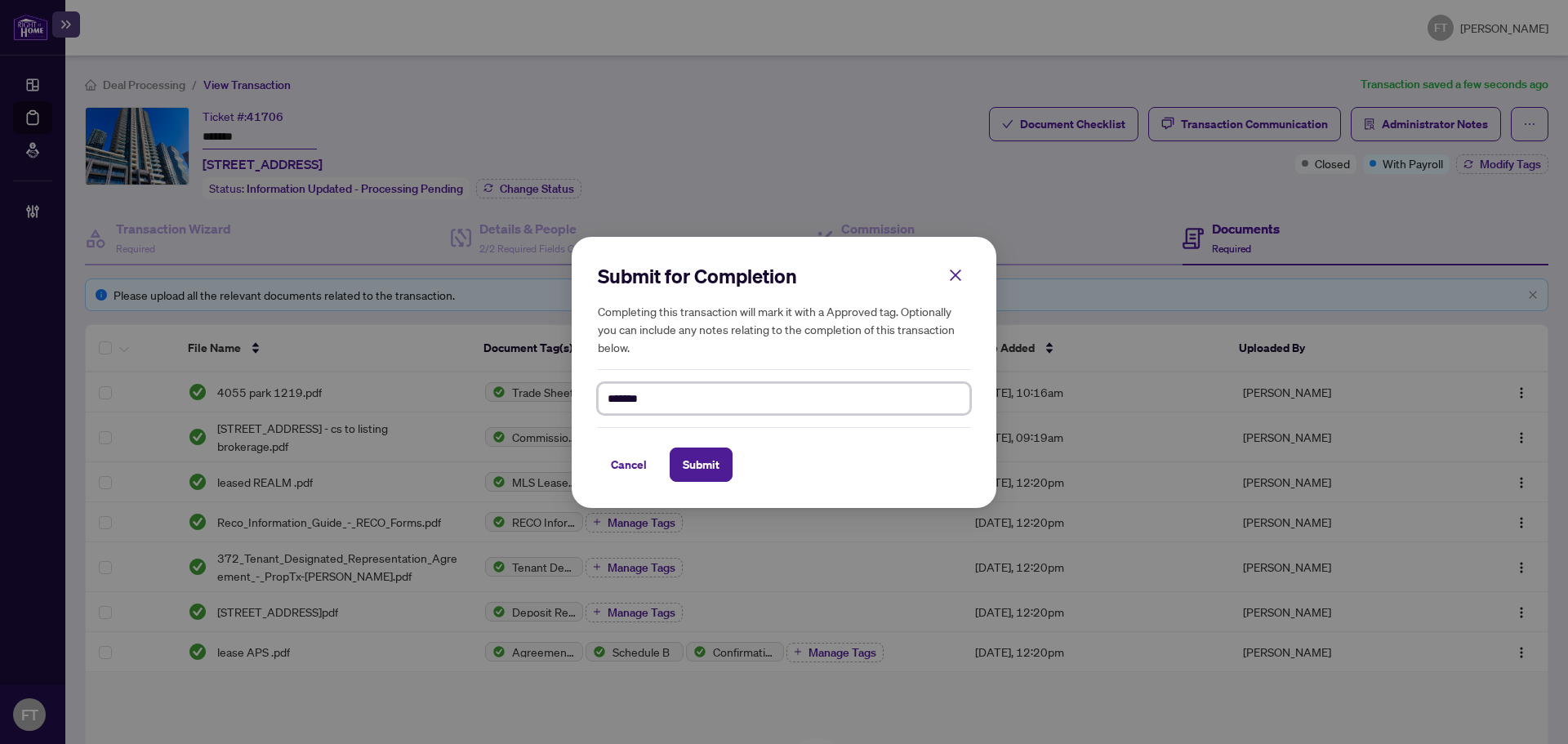 type on "*******" 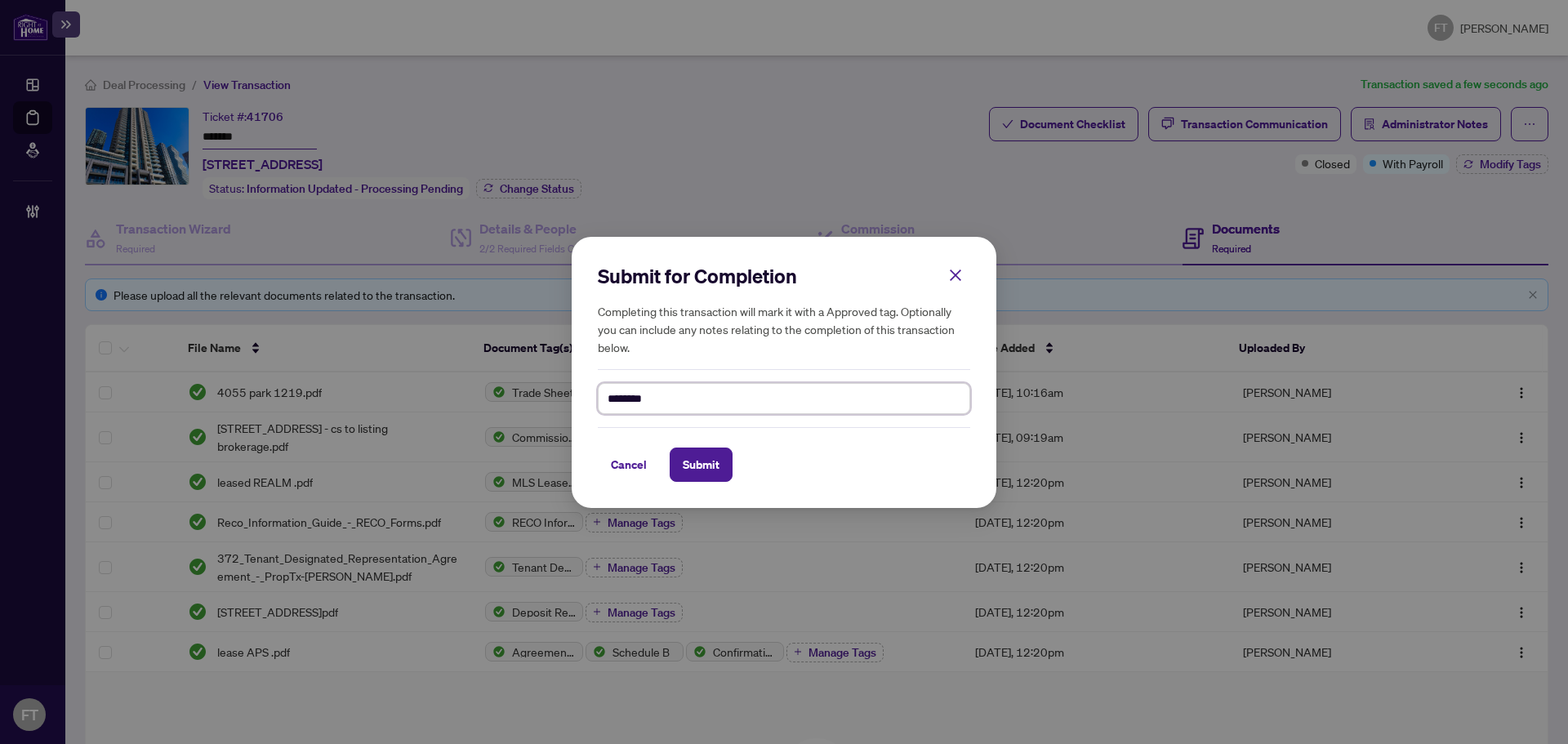 type on "*********" 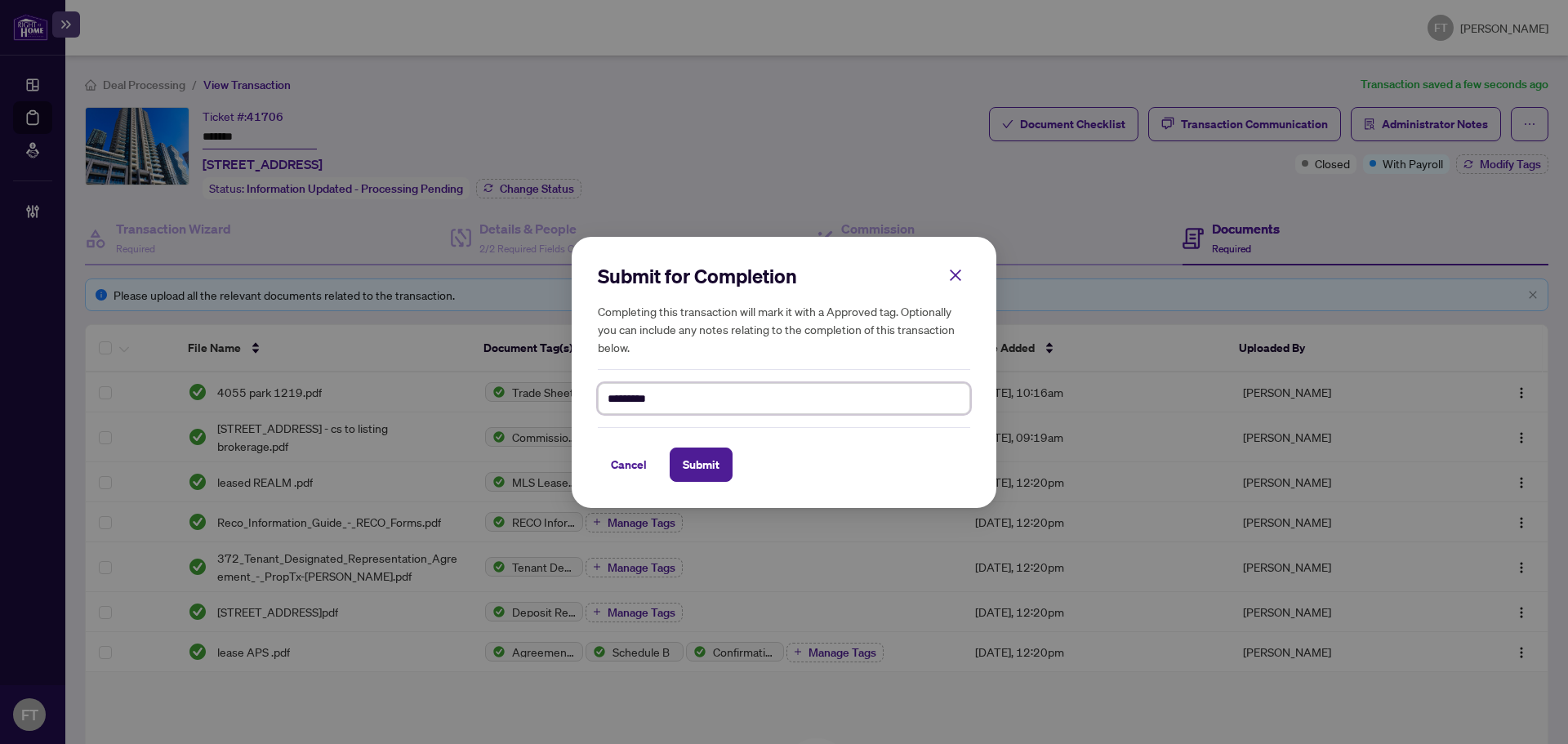type on "*********" 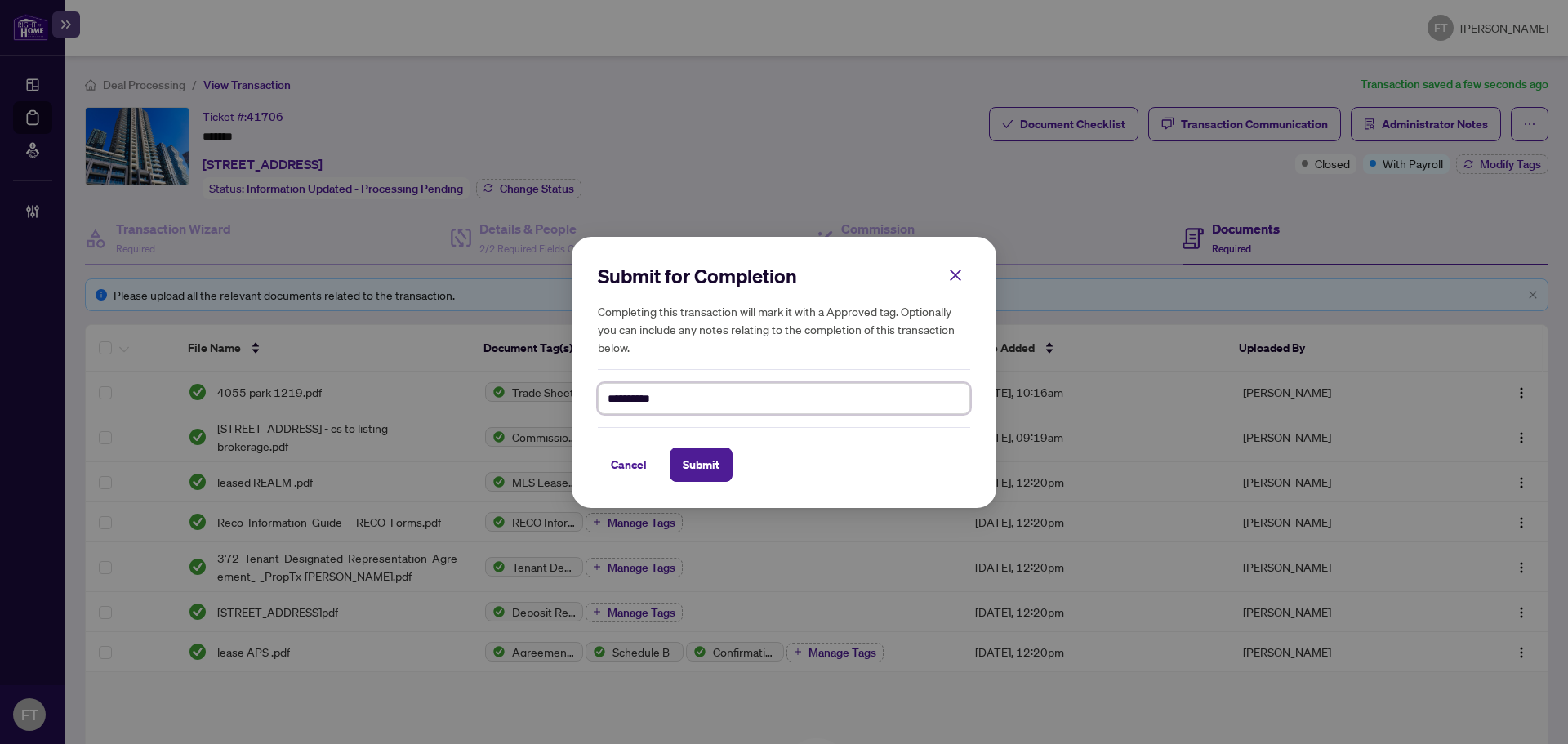type on "**********" 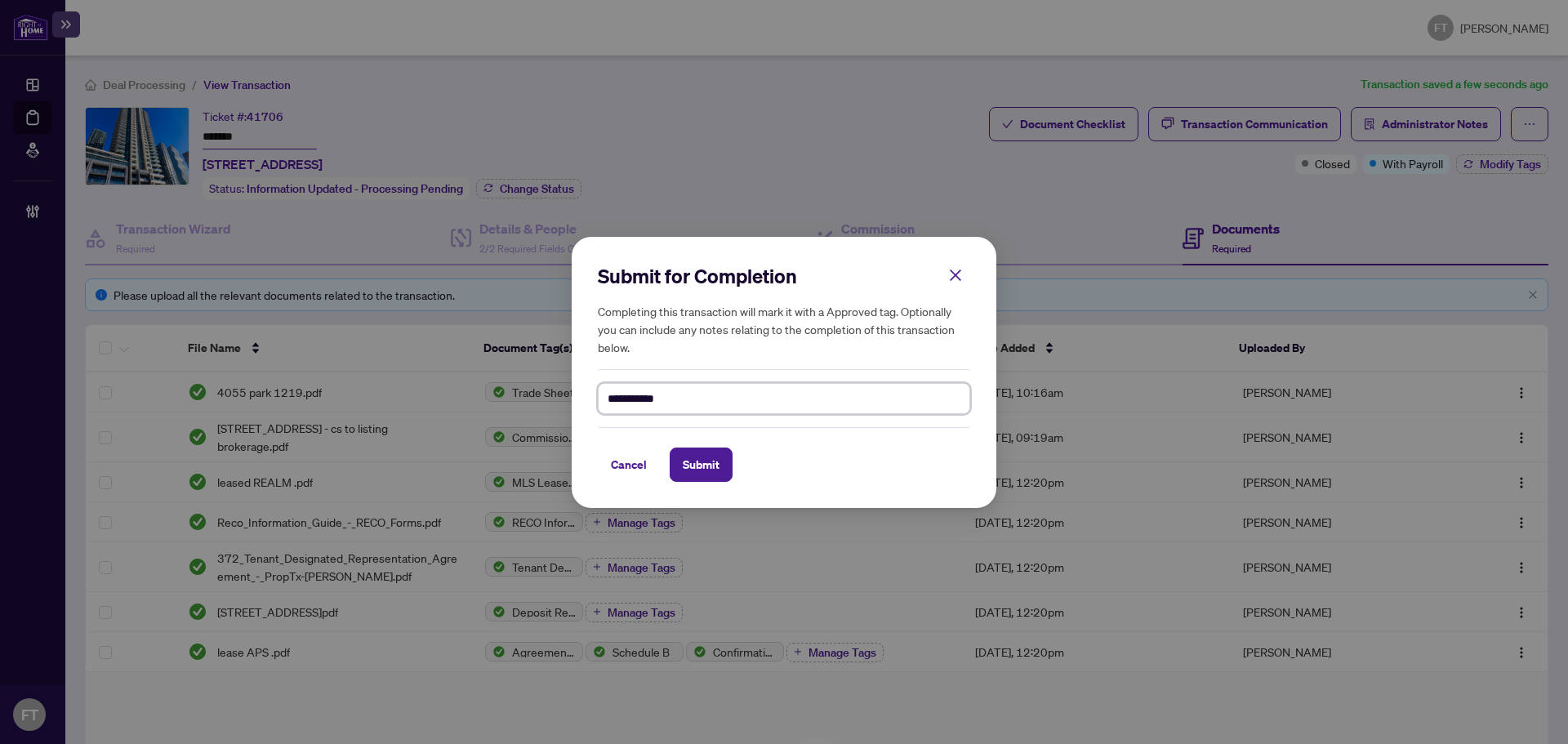 type on "**********" 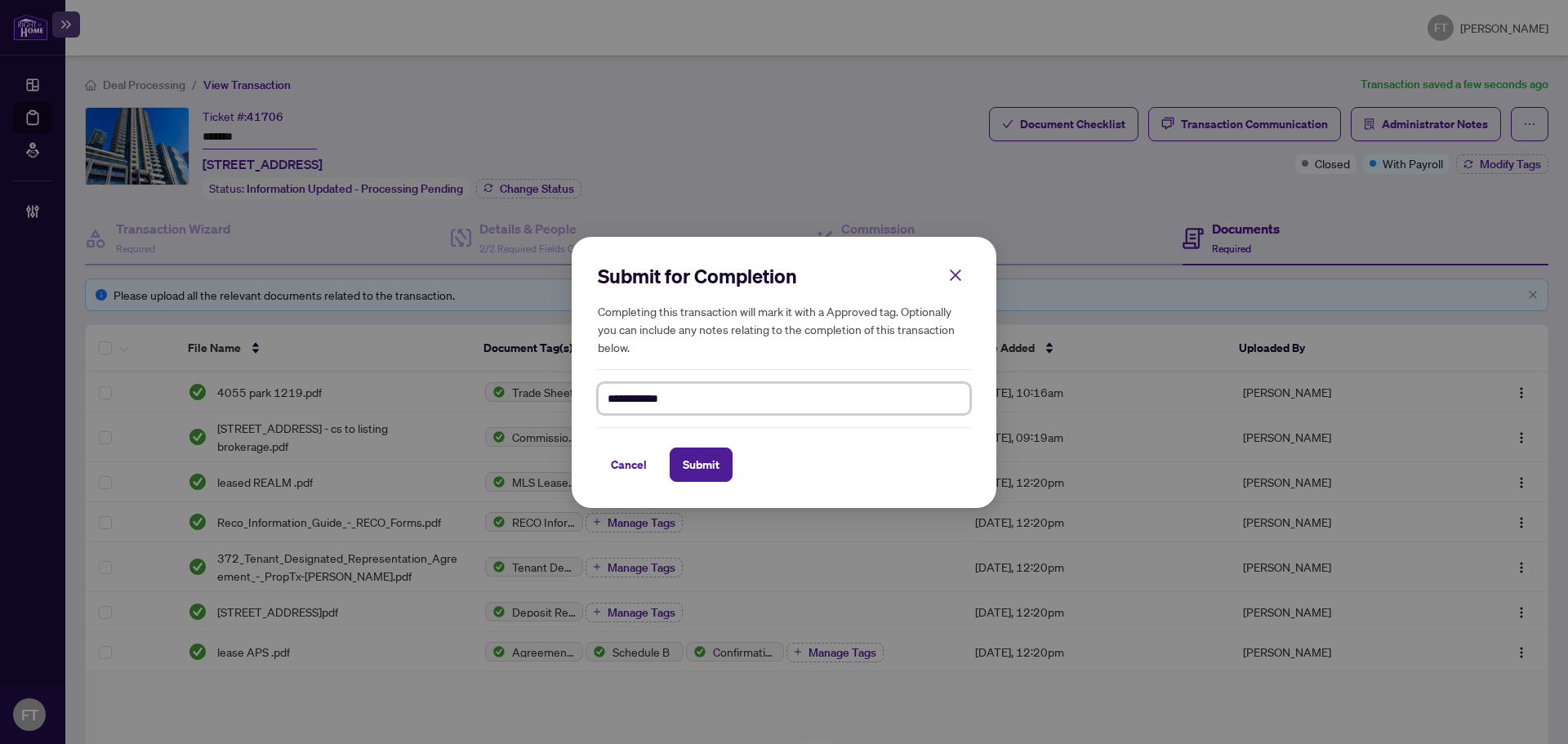 type on "**********" 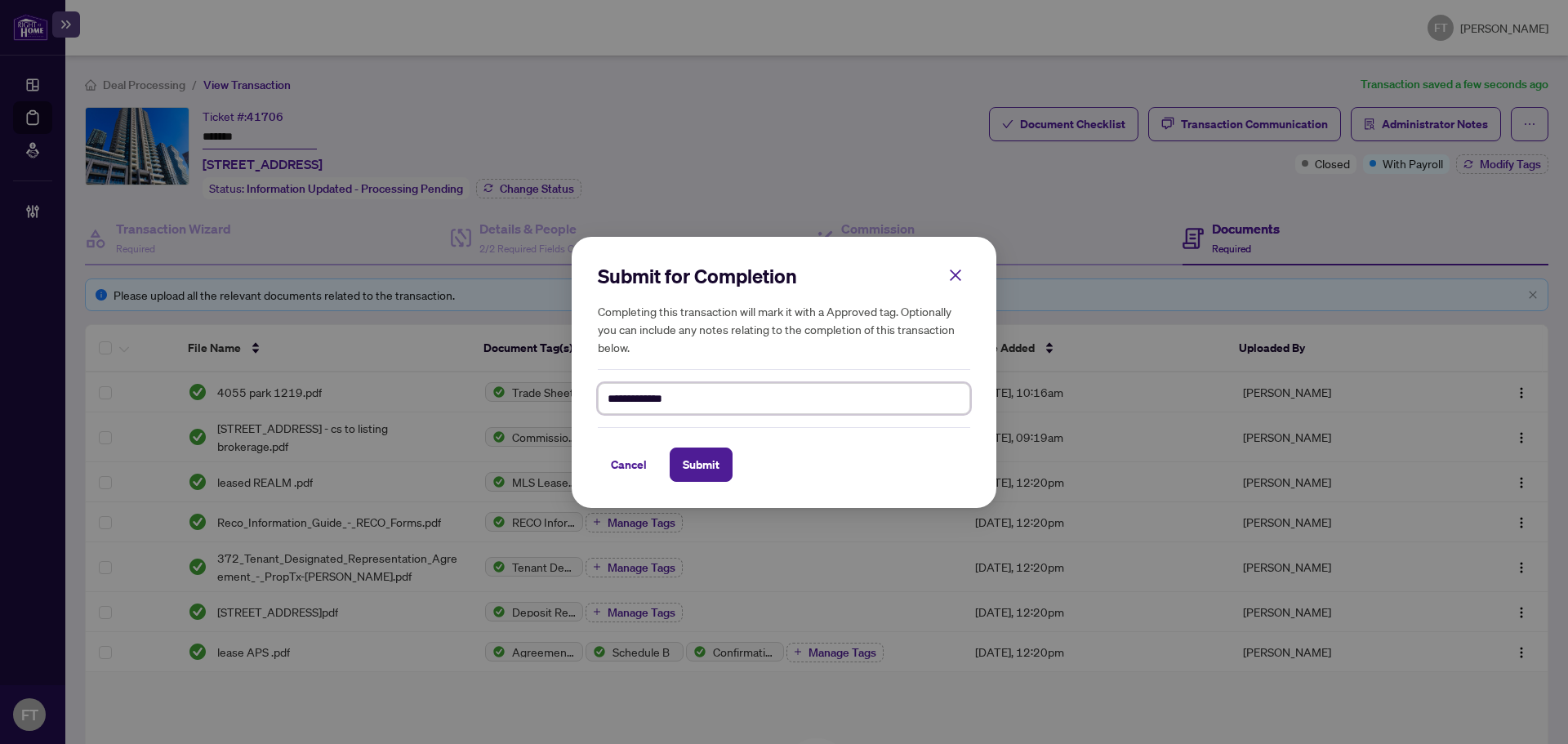 type on "**********" 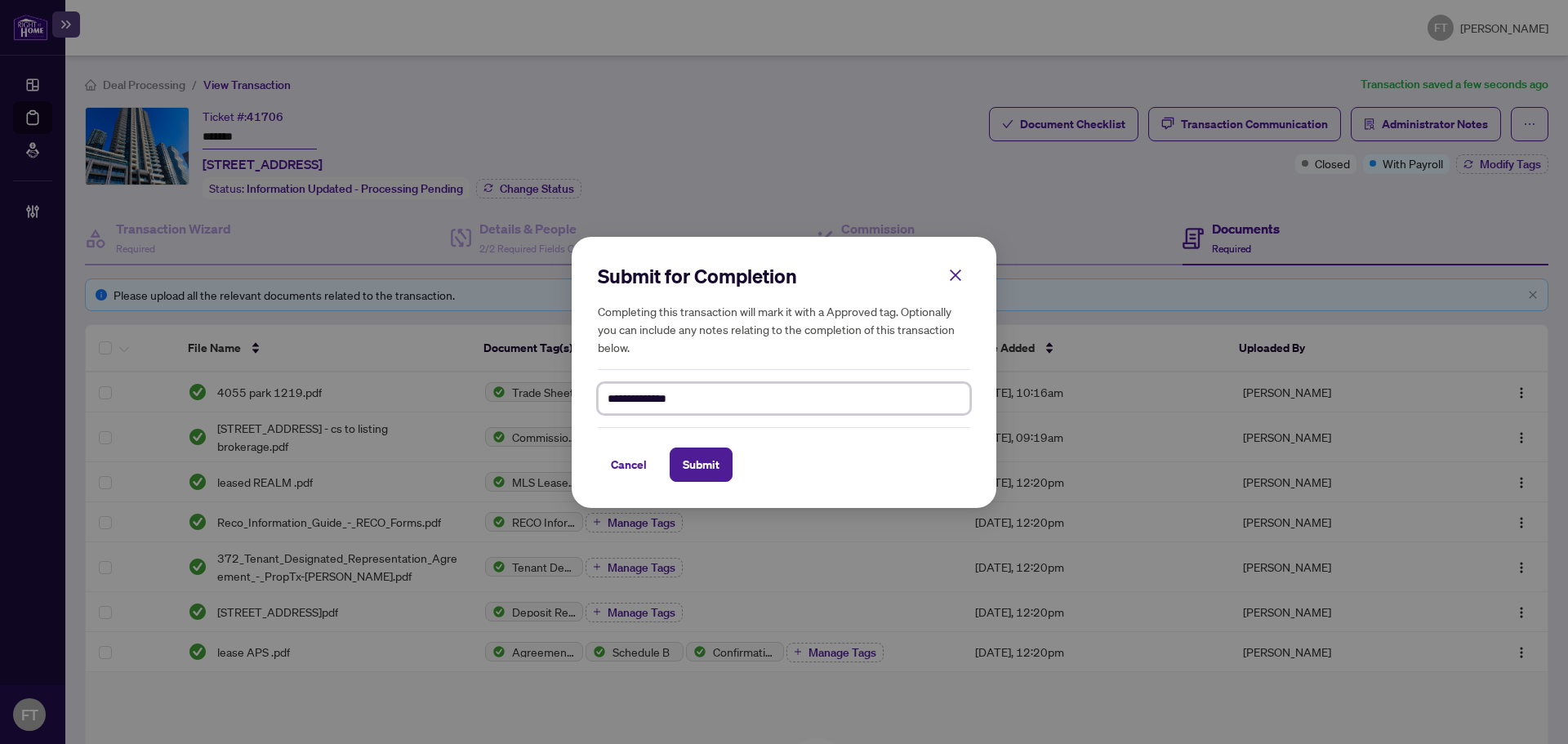 type on "**********" 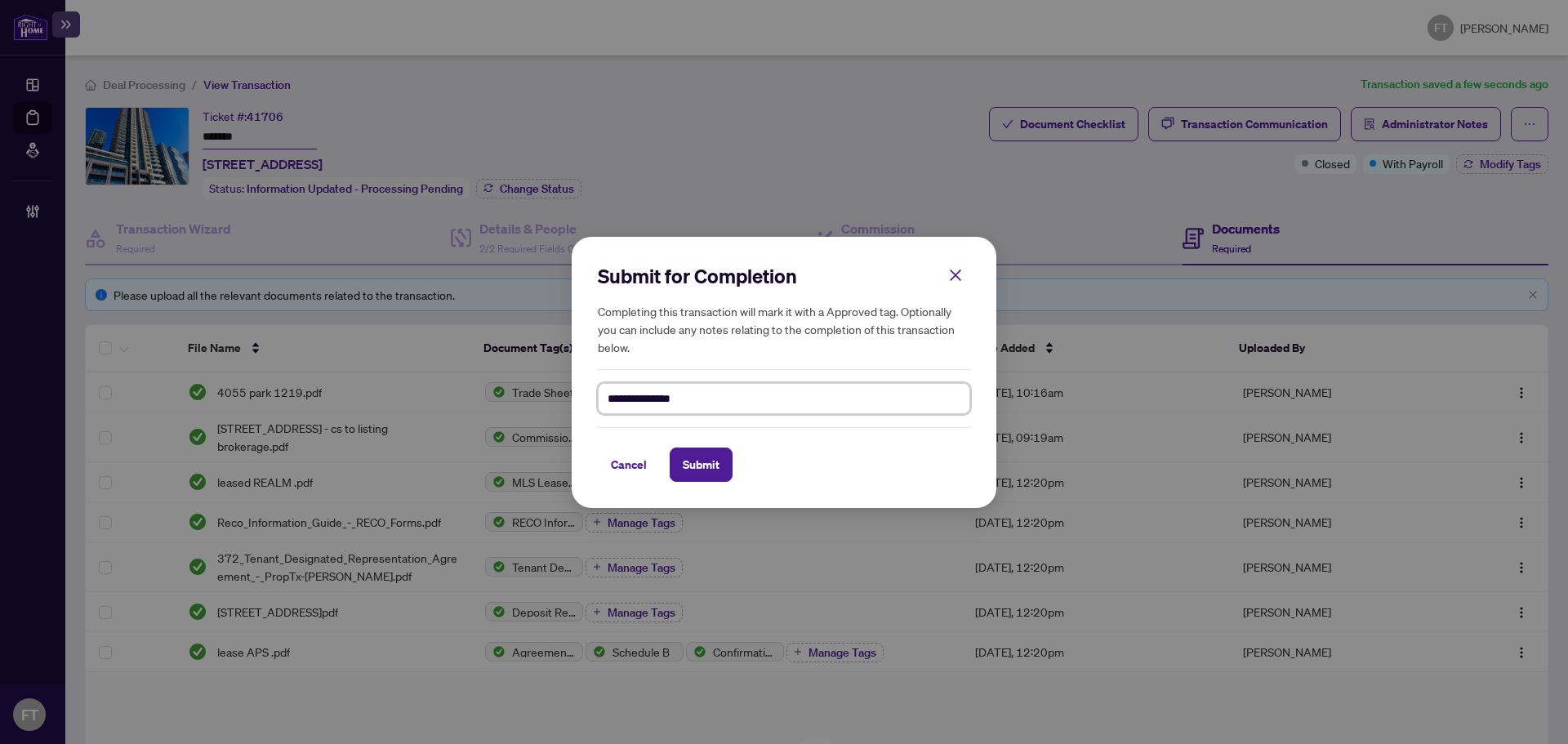 type on "**********" 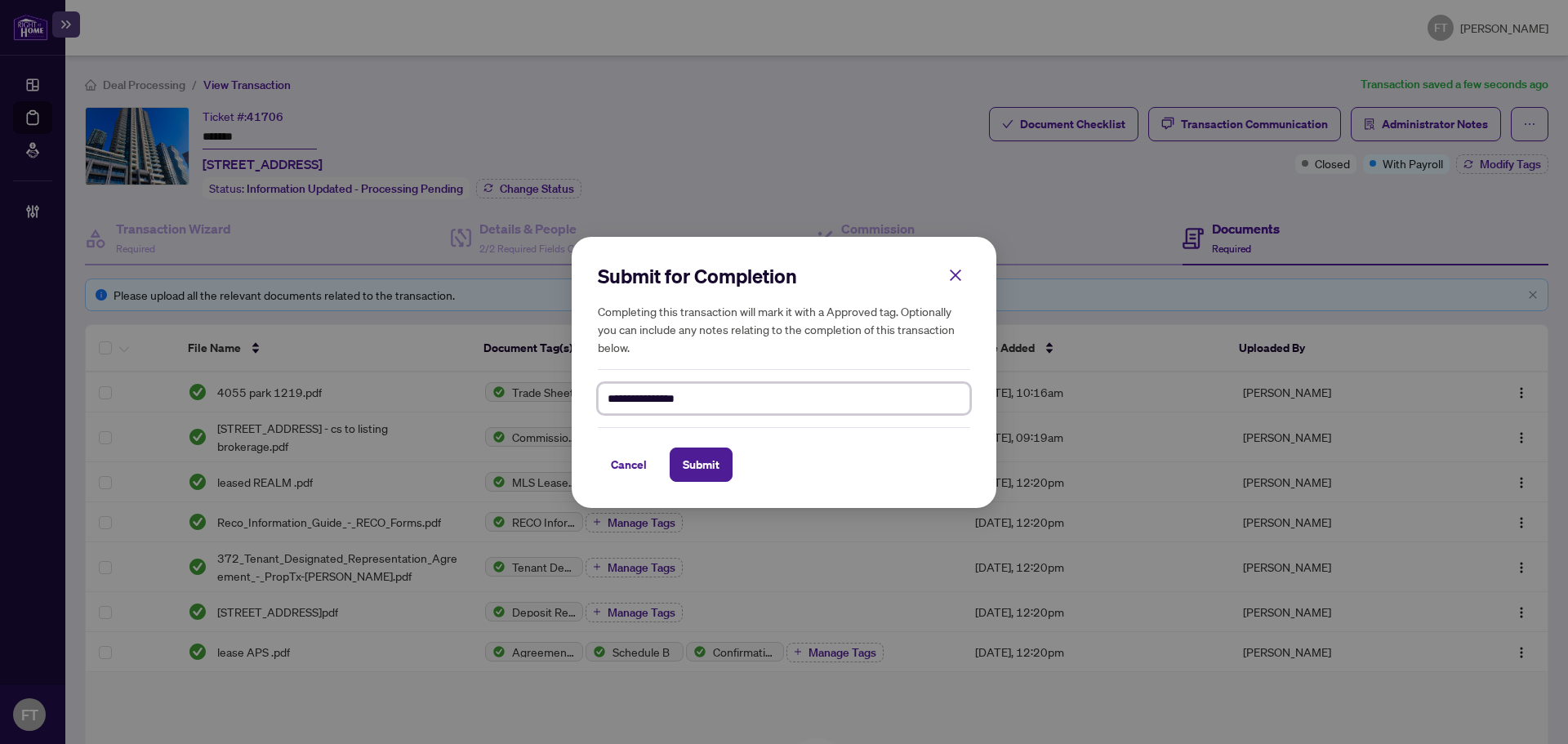 type on "**********" 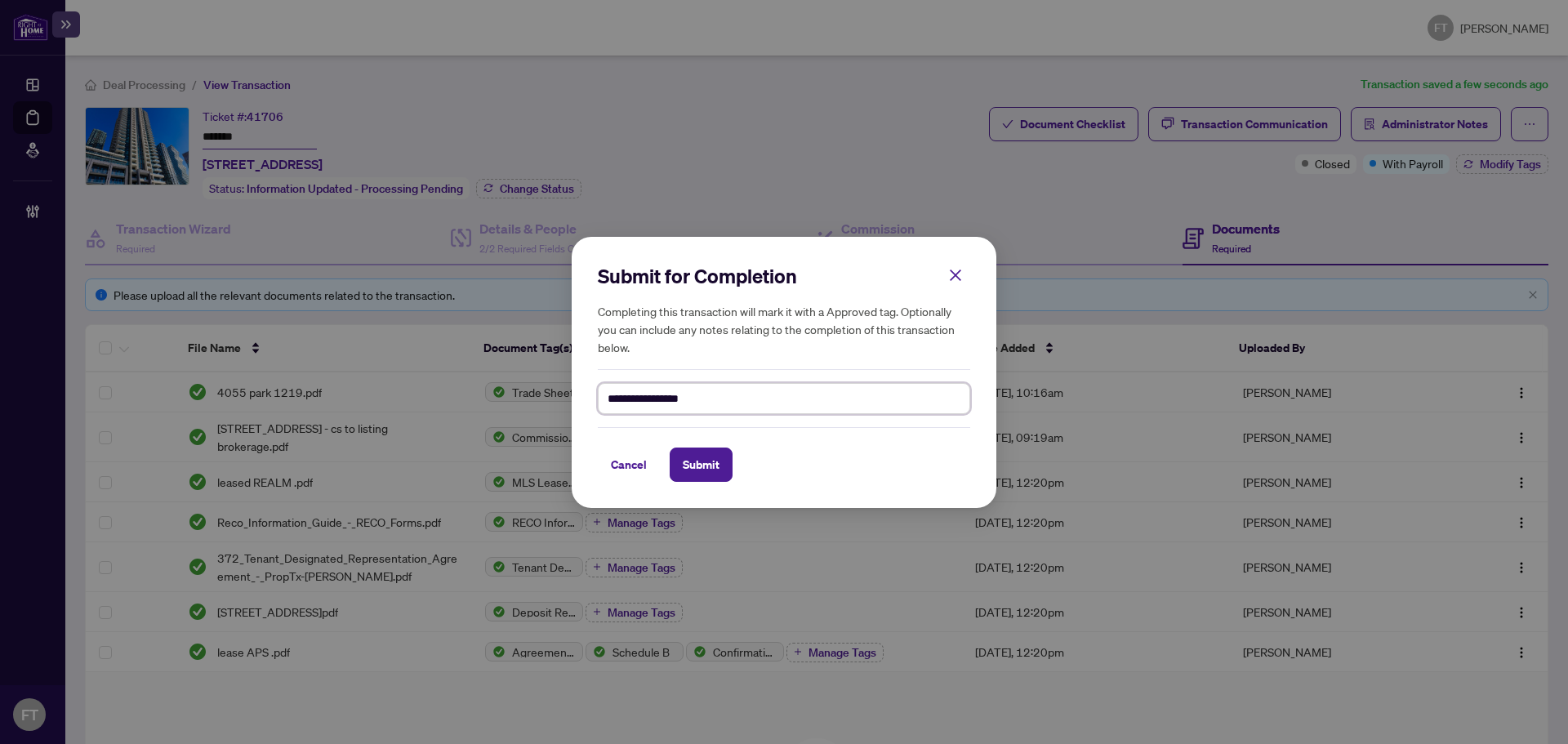 drag, startPoint x: 715, startPoint y: 402, endPoint x: 552, endPoint y: 385, distance: 163.88411 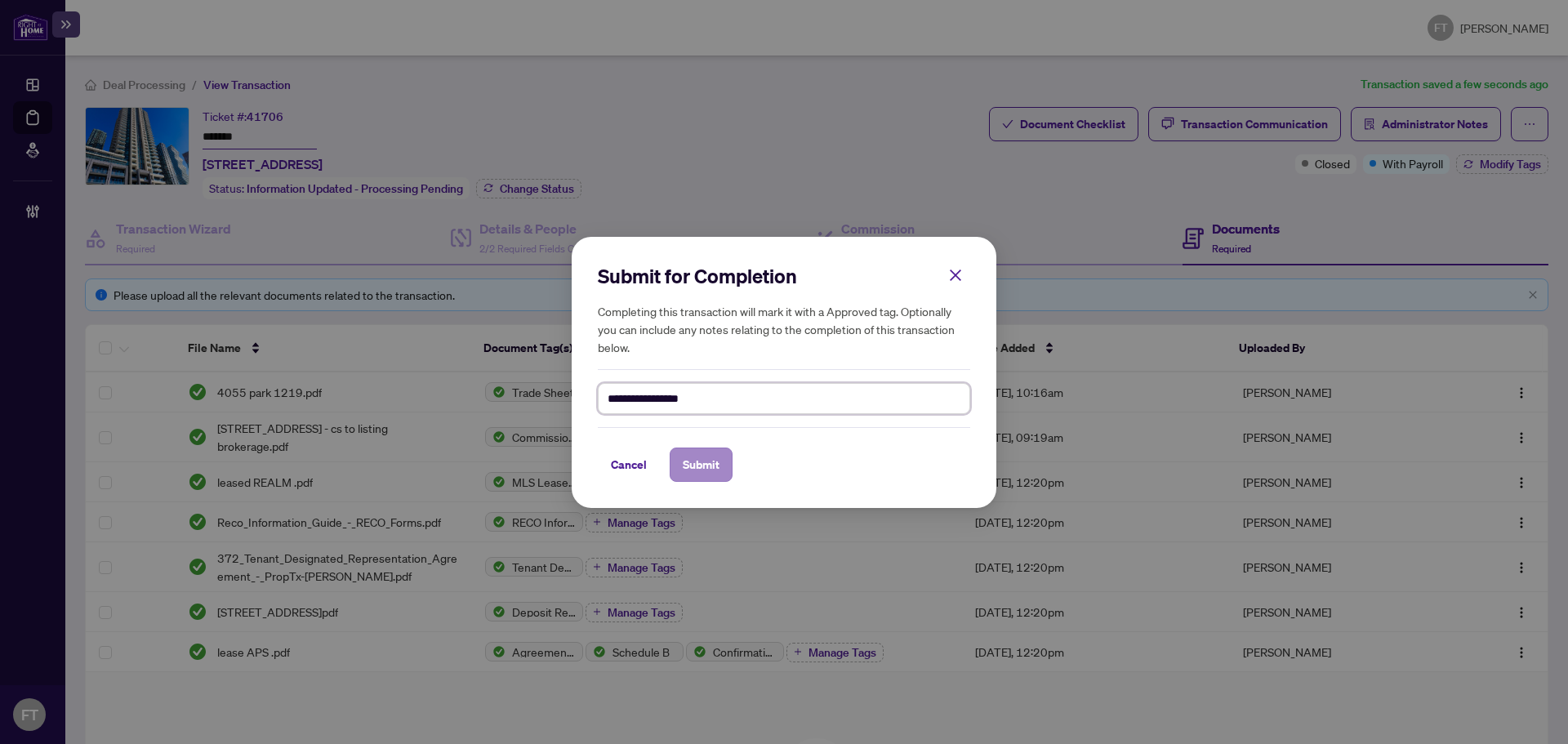 type on "**********" 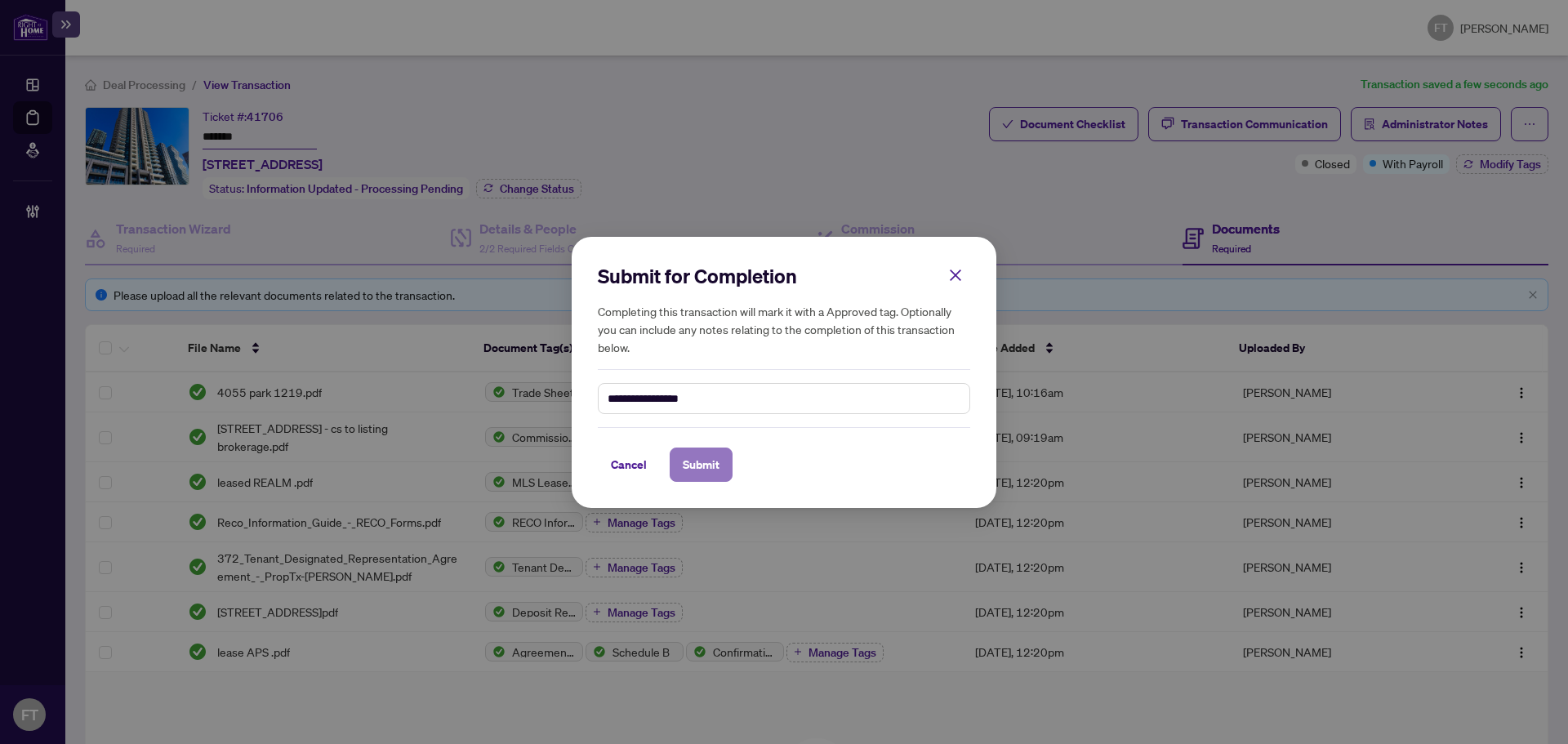 click on "Submit" at bounding box center (701, 465) 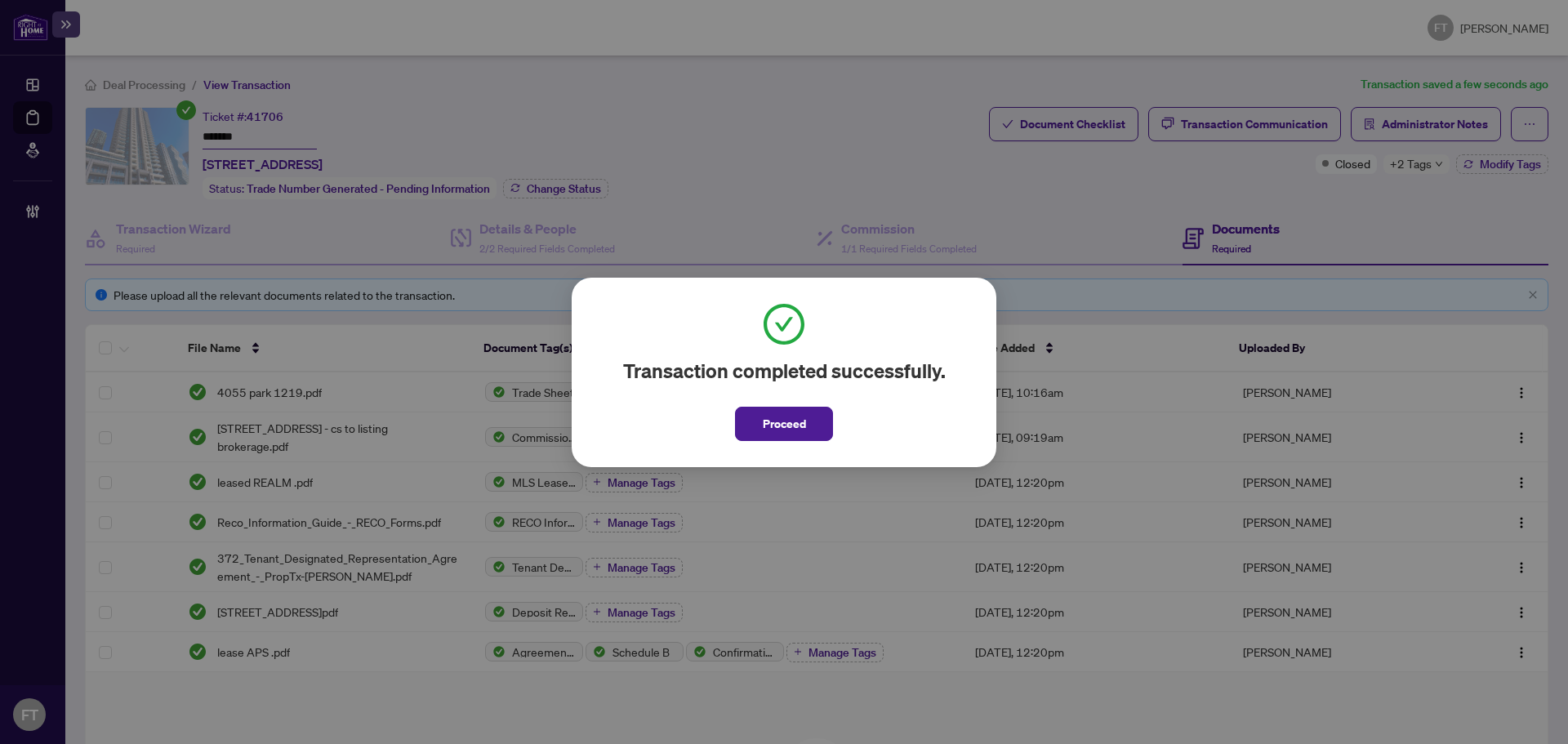 drag, startPoint x: 251, startPoint y: 187, endPoint x: 593, endPoint y: 371, distance: 388.35551 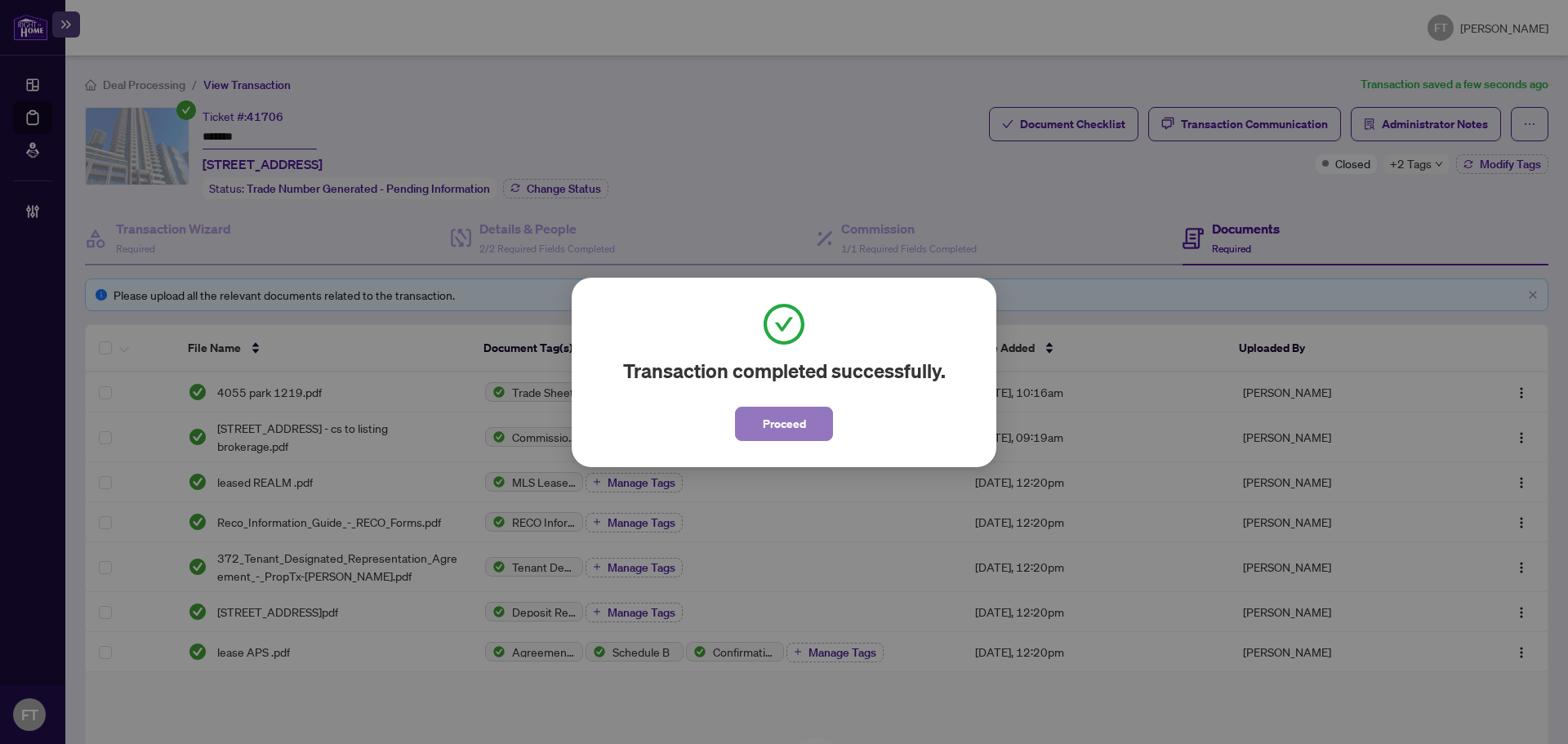 click on "Proceed" at bounding box center (784, 424) 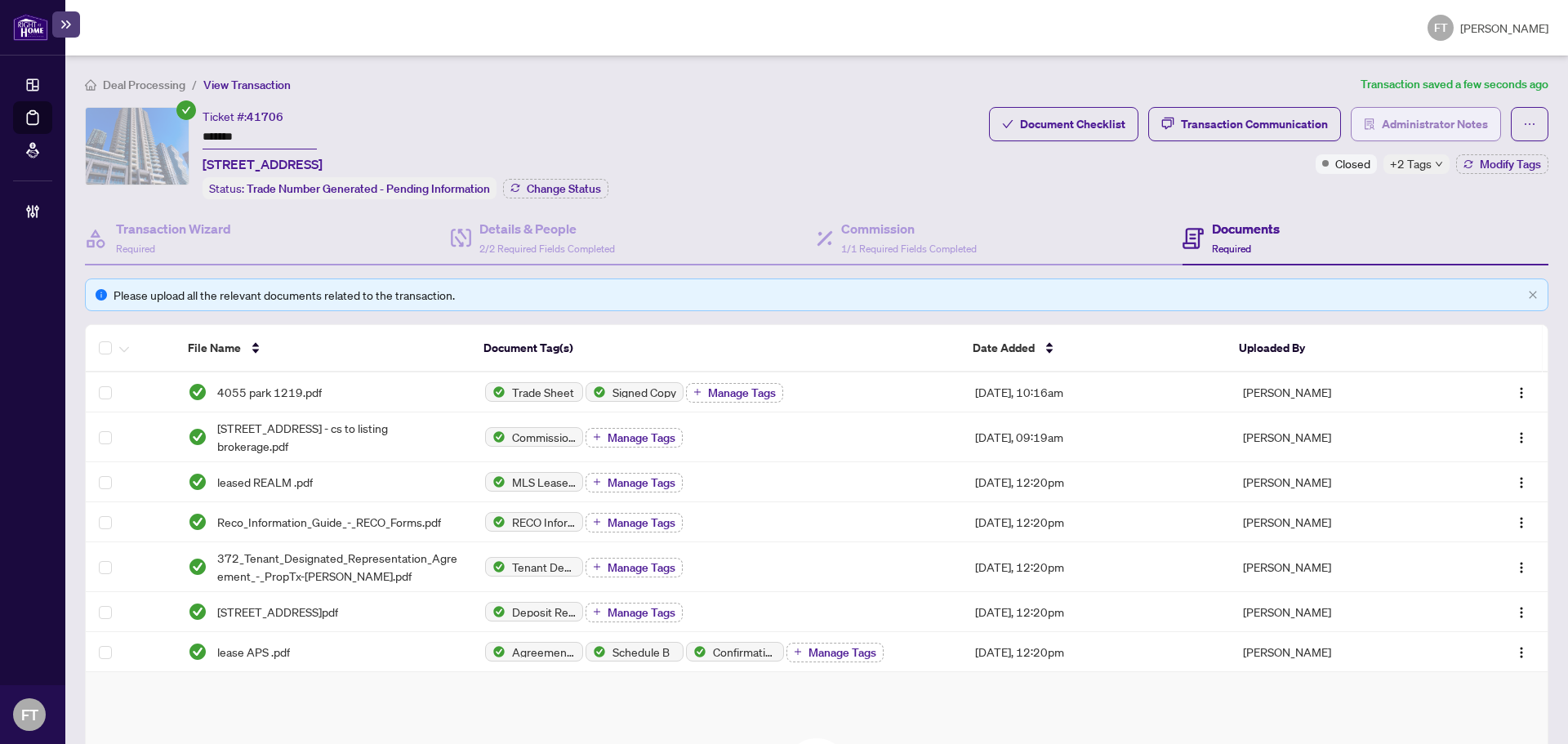click on "Administrator Notes" at bounding box center [1435, 124] 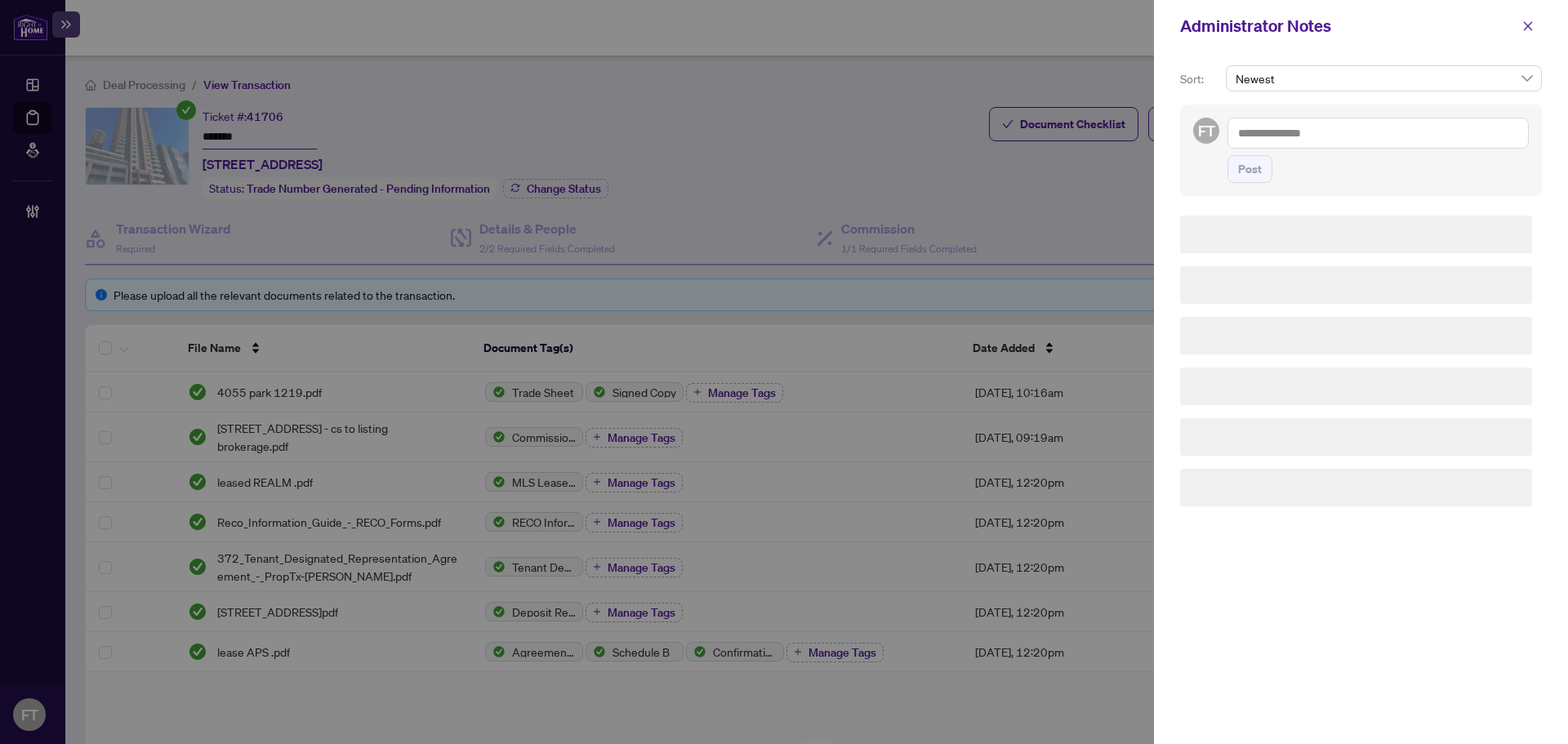 click at bounding box center [1378, 133] 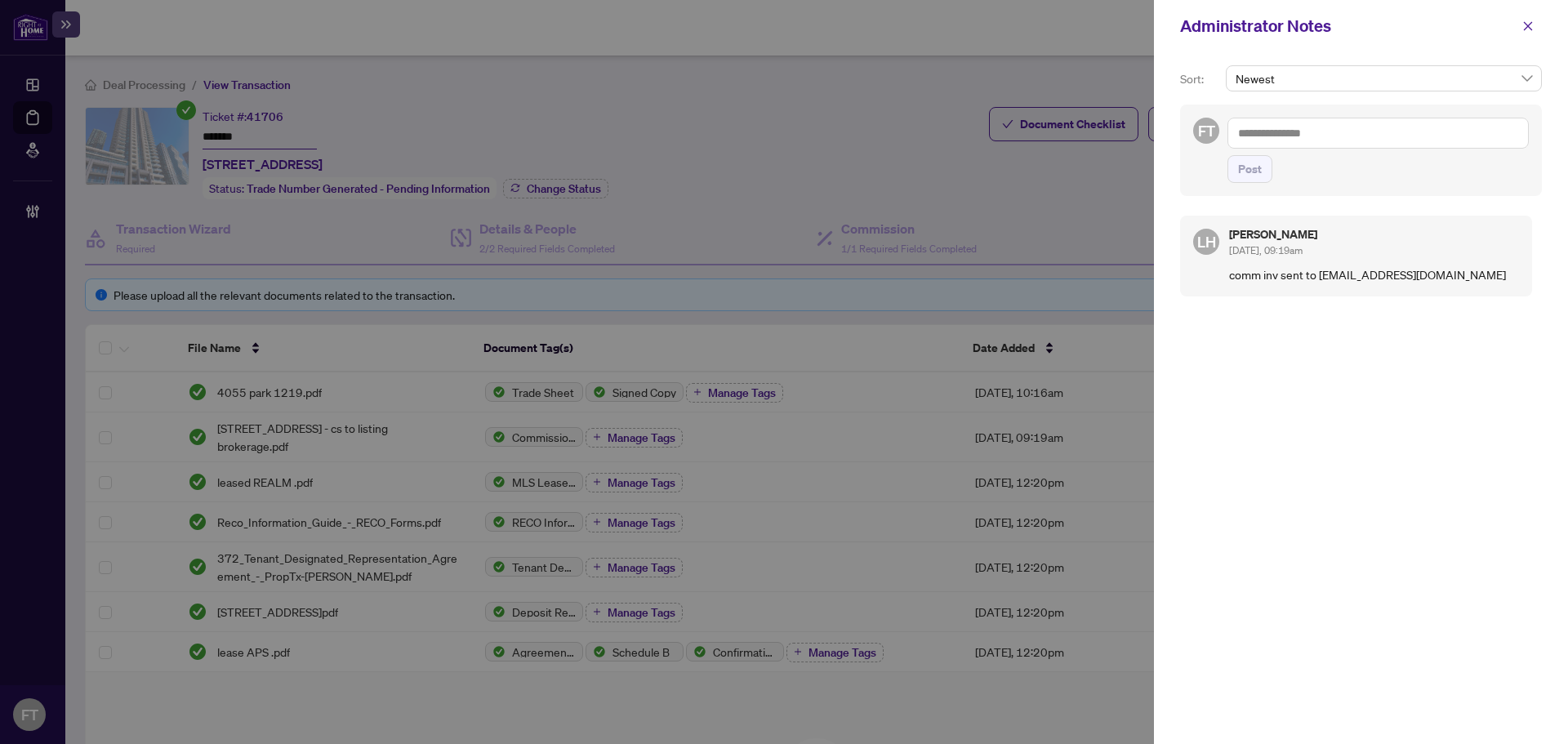 paste on "**********" 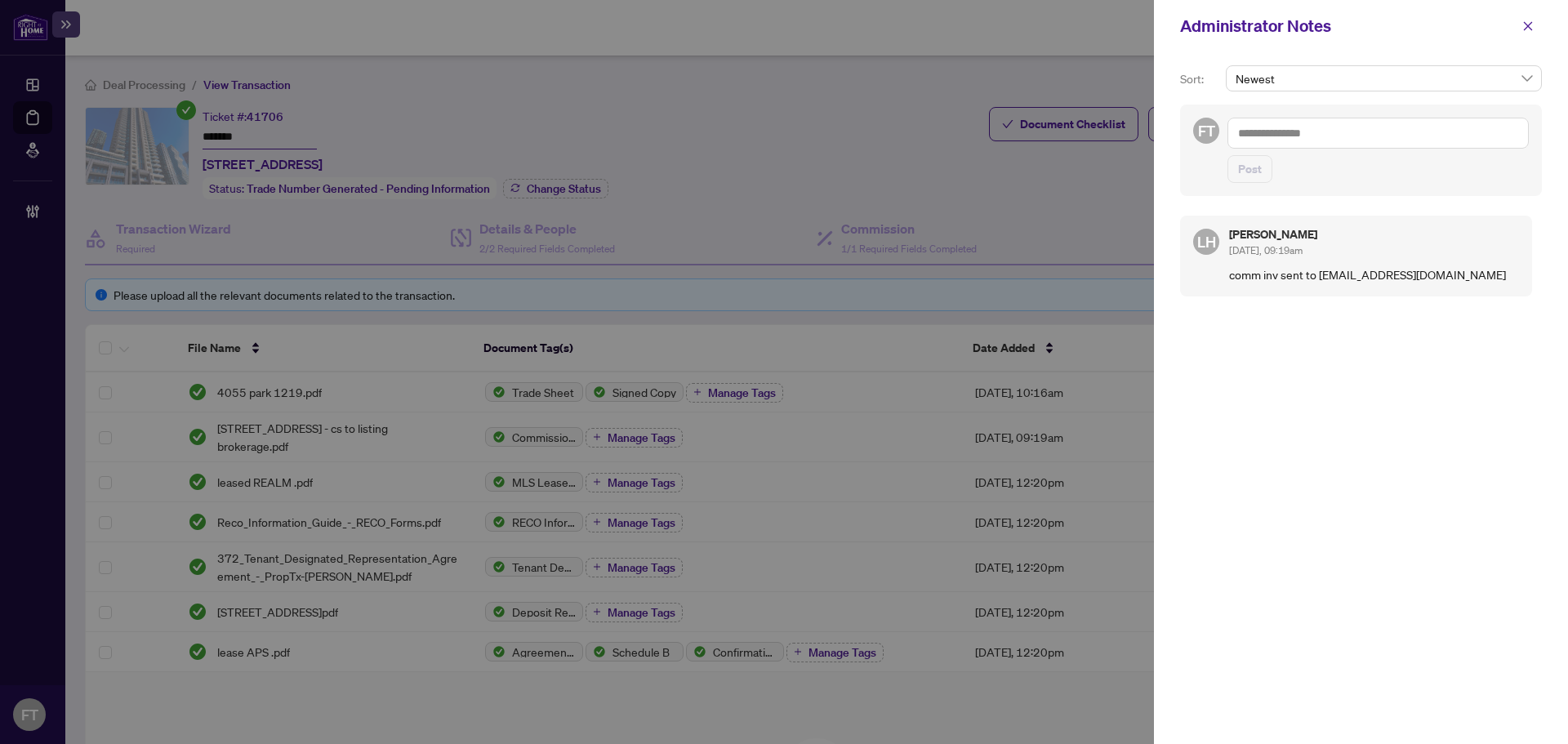 type on "**********" 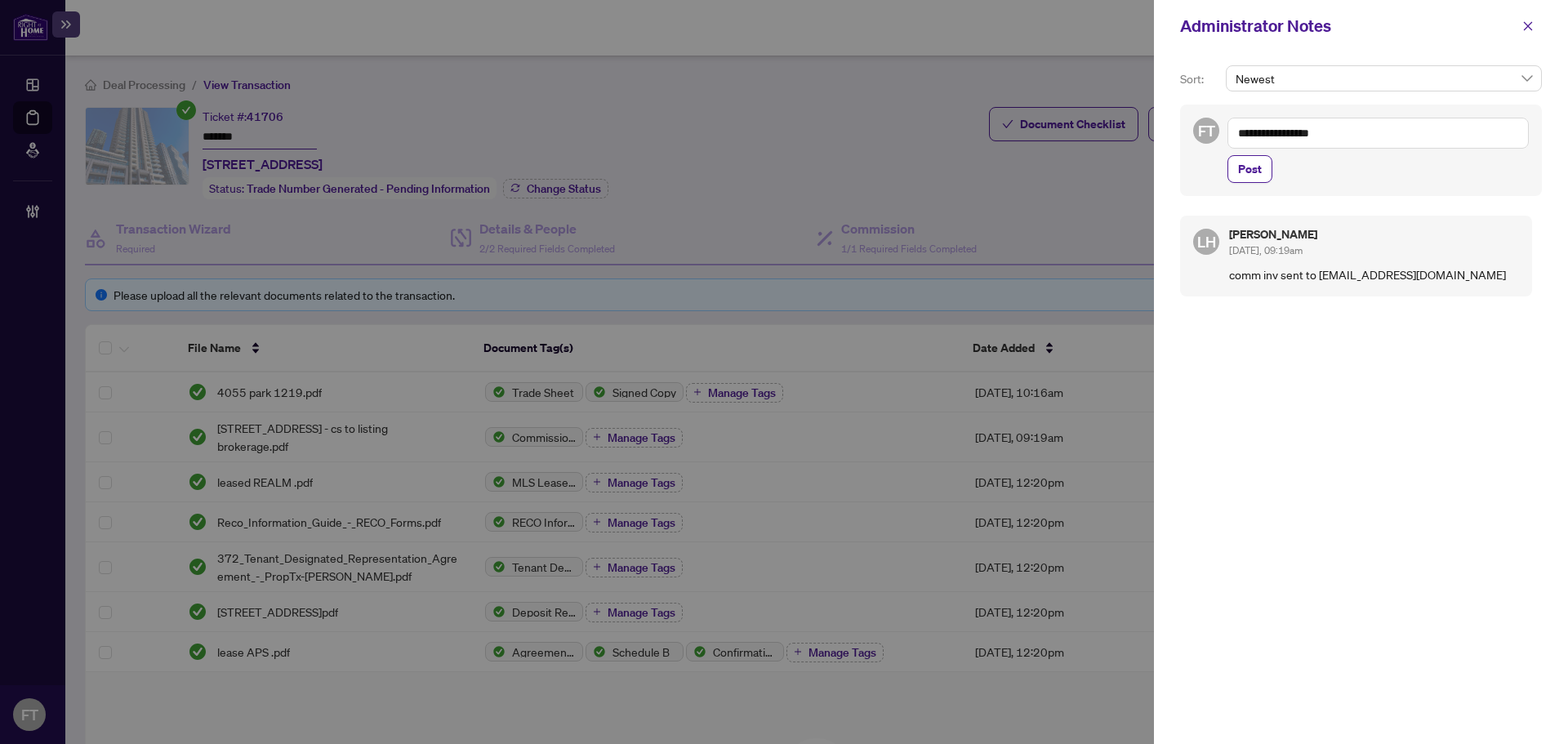 click on "Post" at bounding box center (1250, 169) 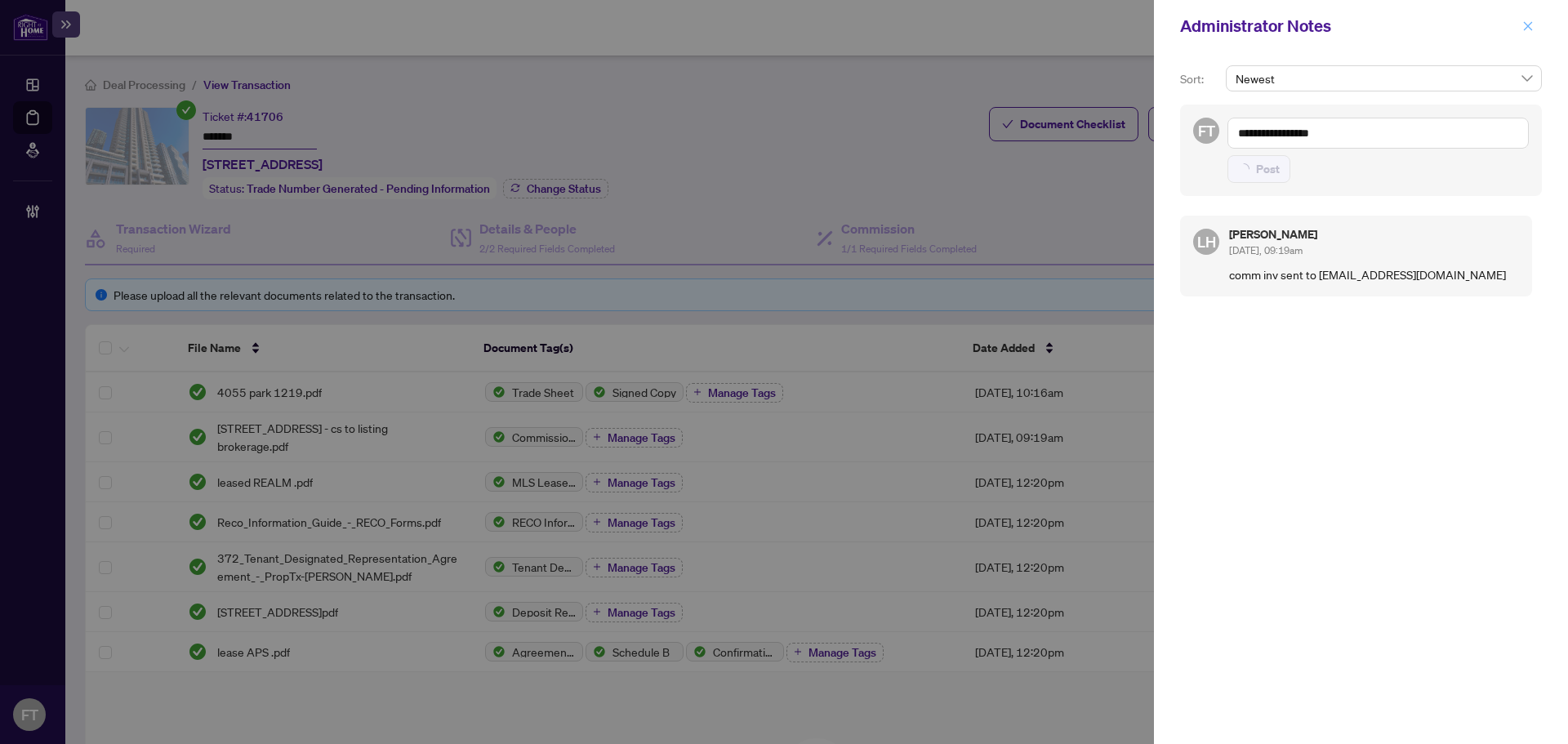 click 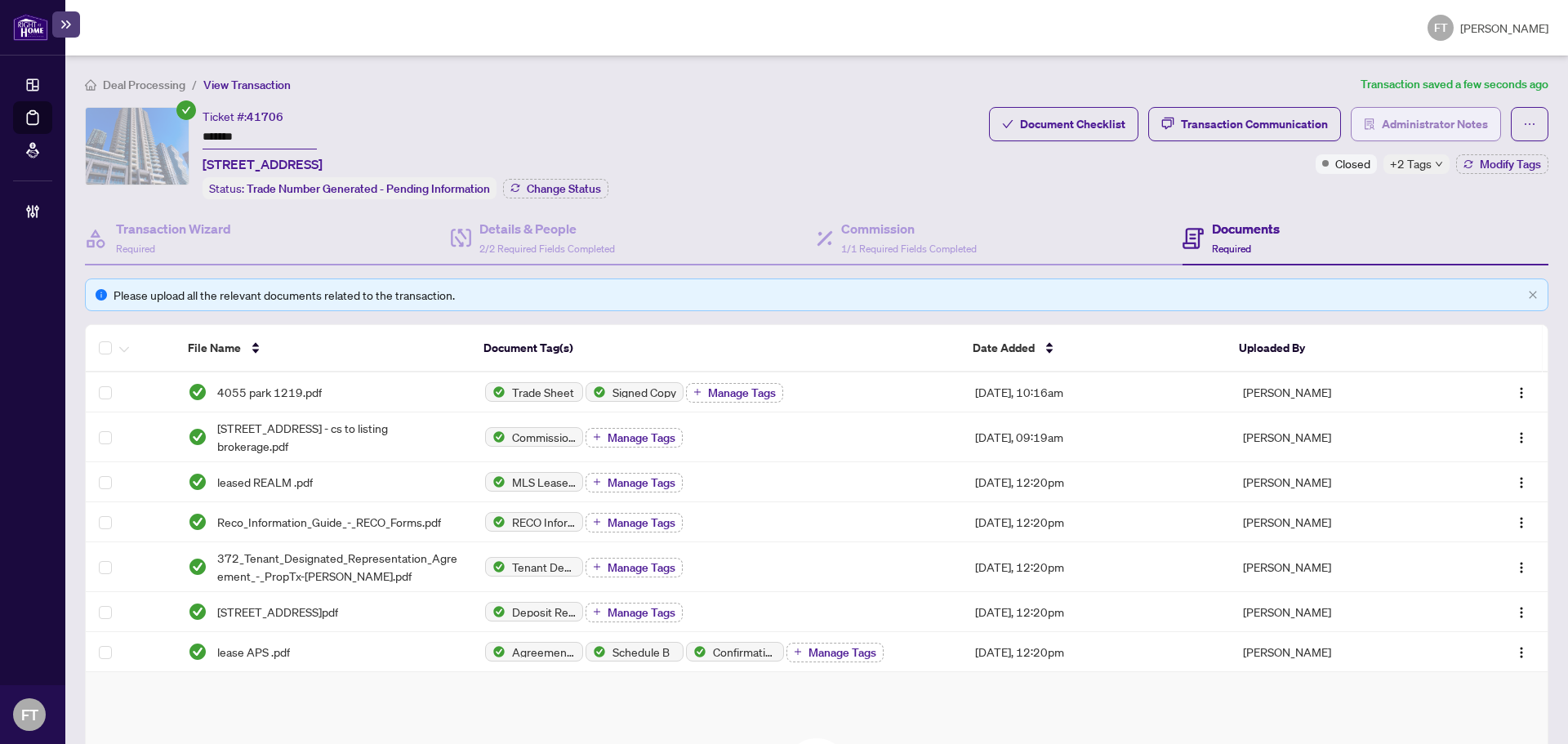 click on "Administrator Notes" at bounding box center (1435, 124) 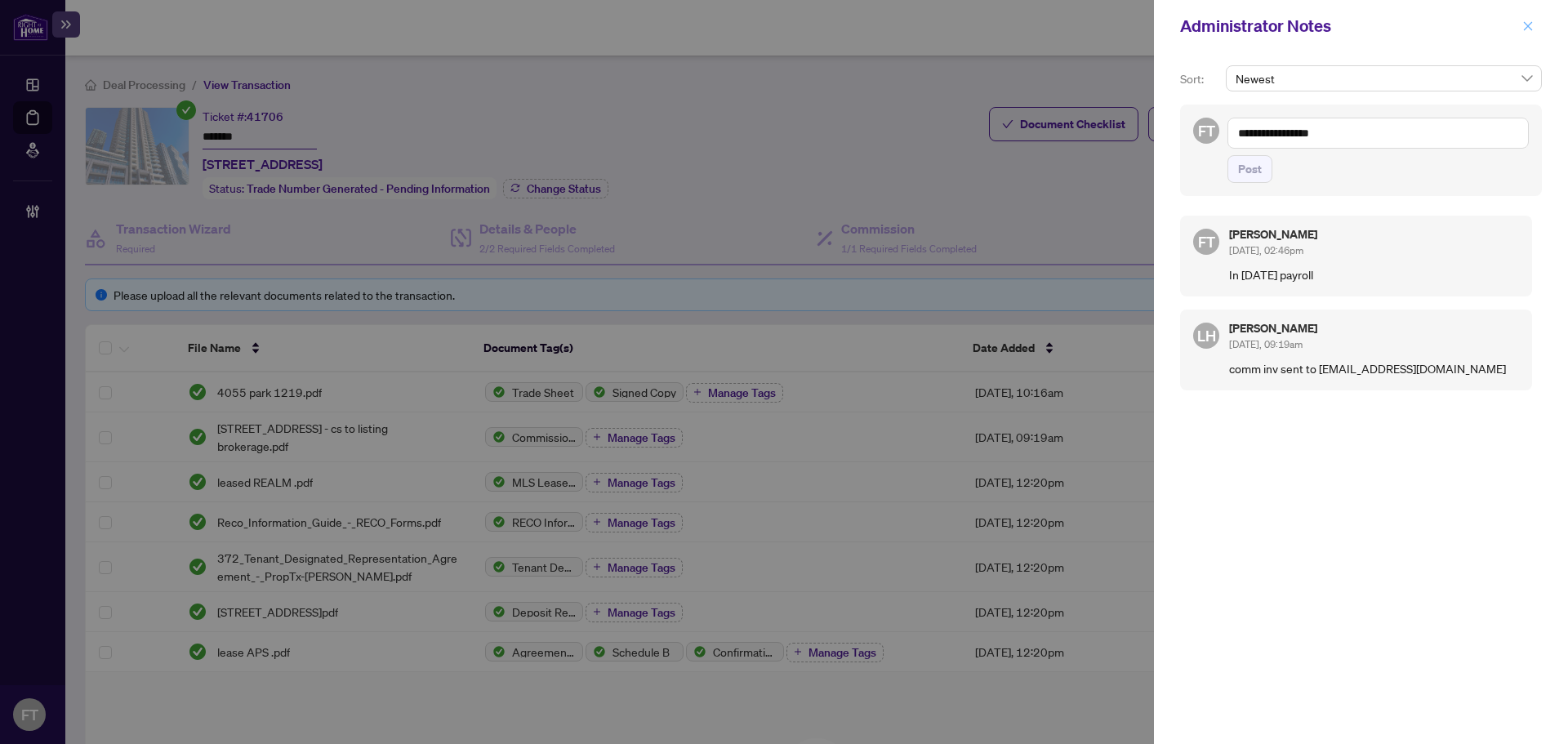 click at bounding box center (1528, 26) 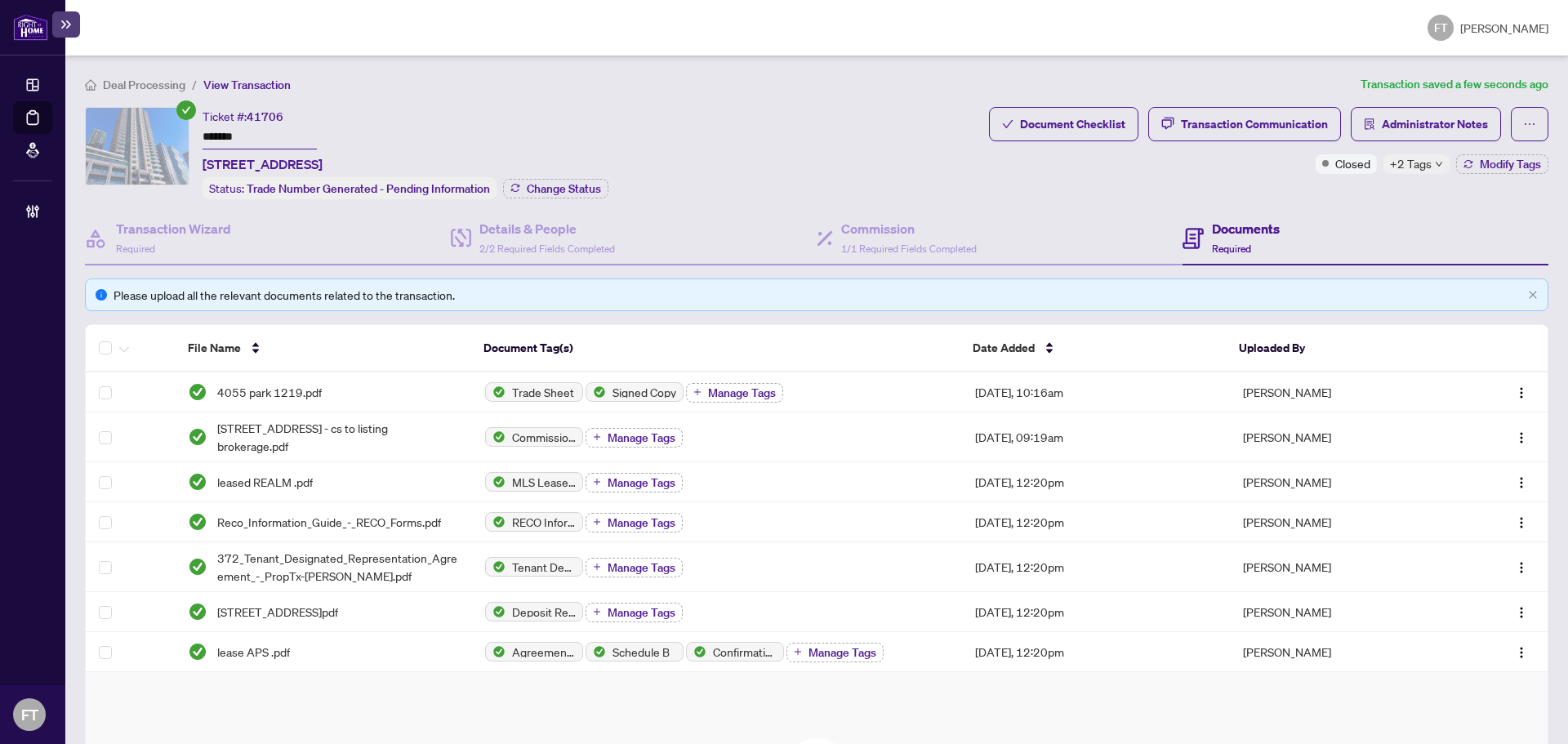 click on "Document Checklist Transaction Communication Administrator Notes Closed +2 Tags Modify Tags" at bounding box center [1268, 140] 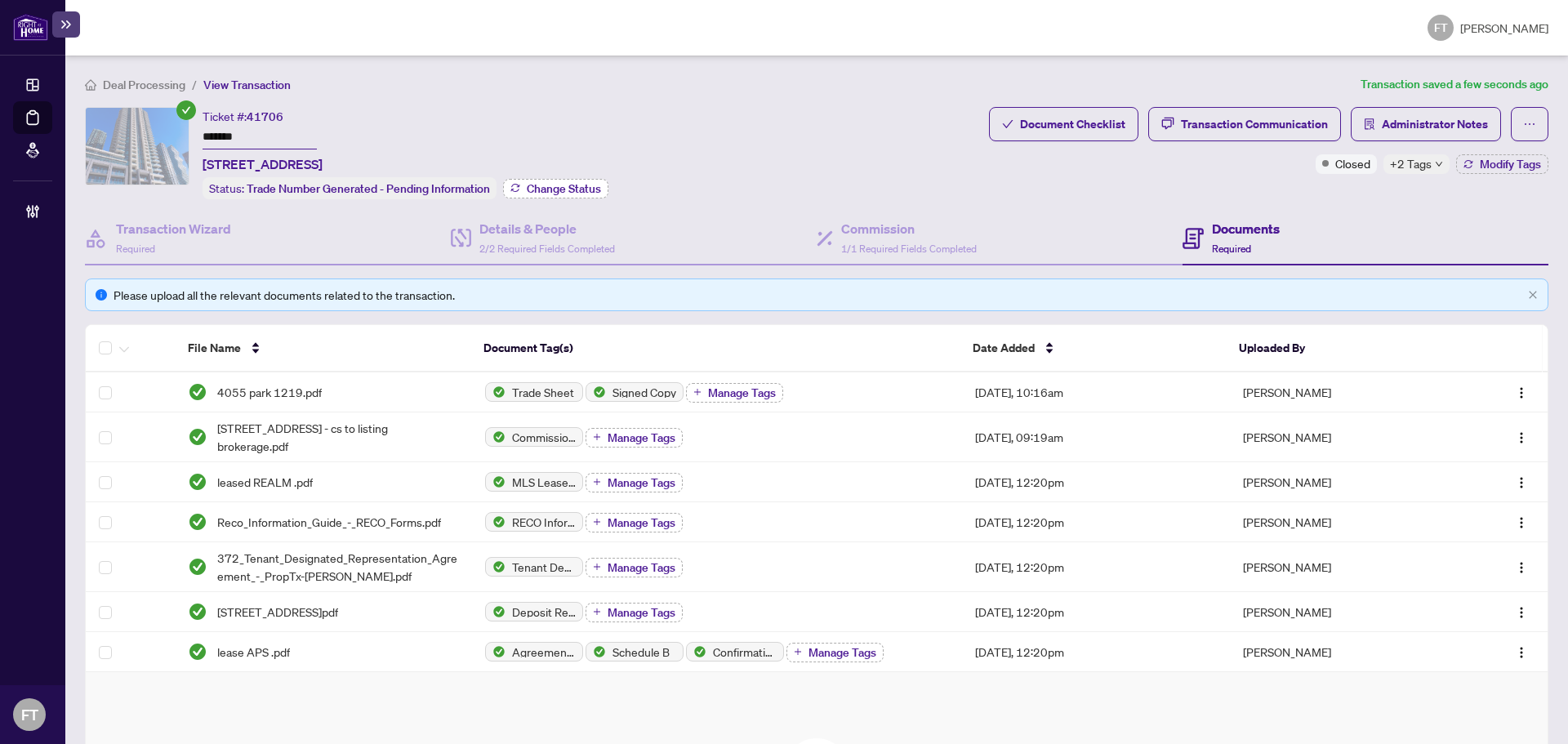 click on "Change Status" at bounding box center (564, 189) 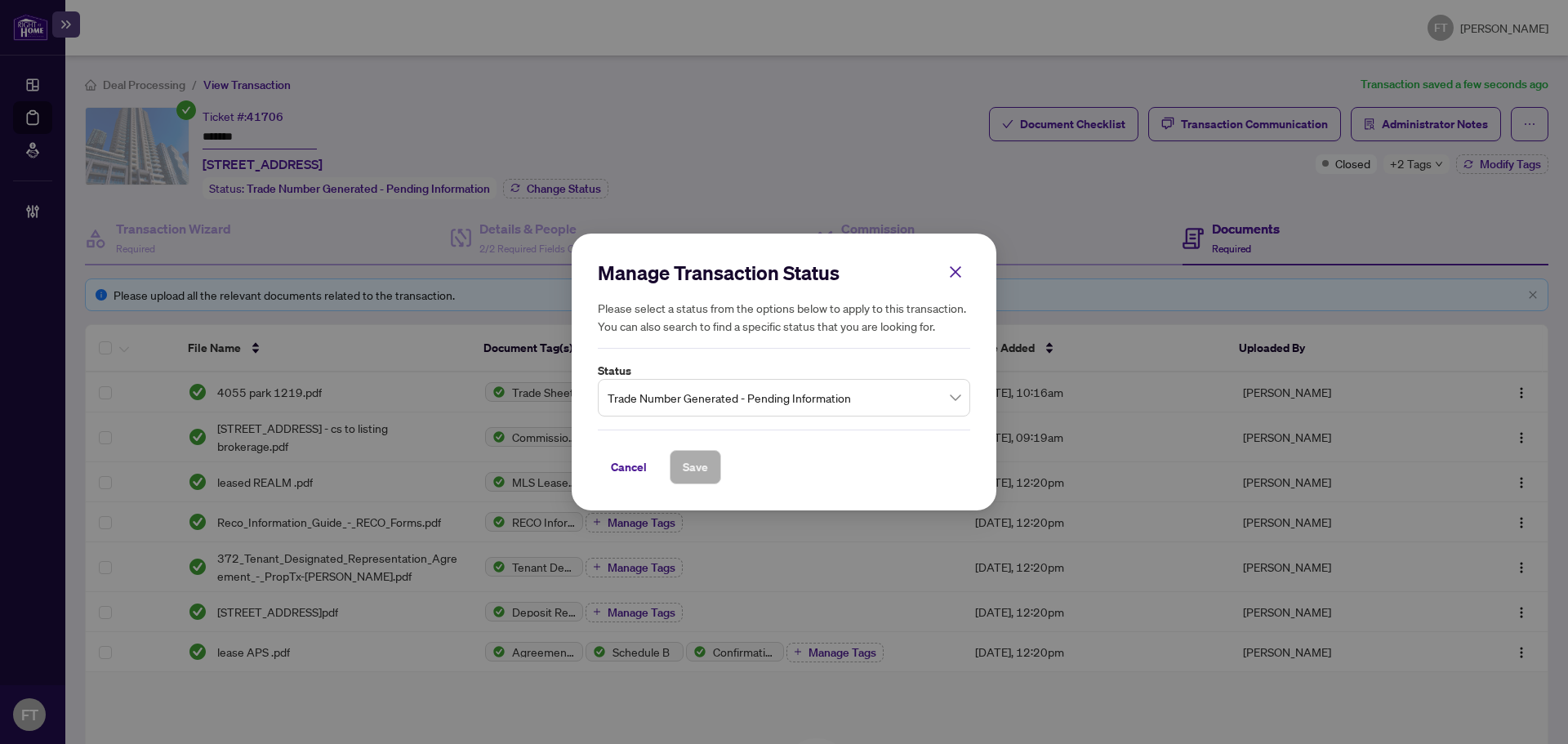 click on "Trade Number Generated - Pending Information" at bounding box center (784, 398) 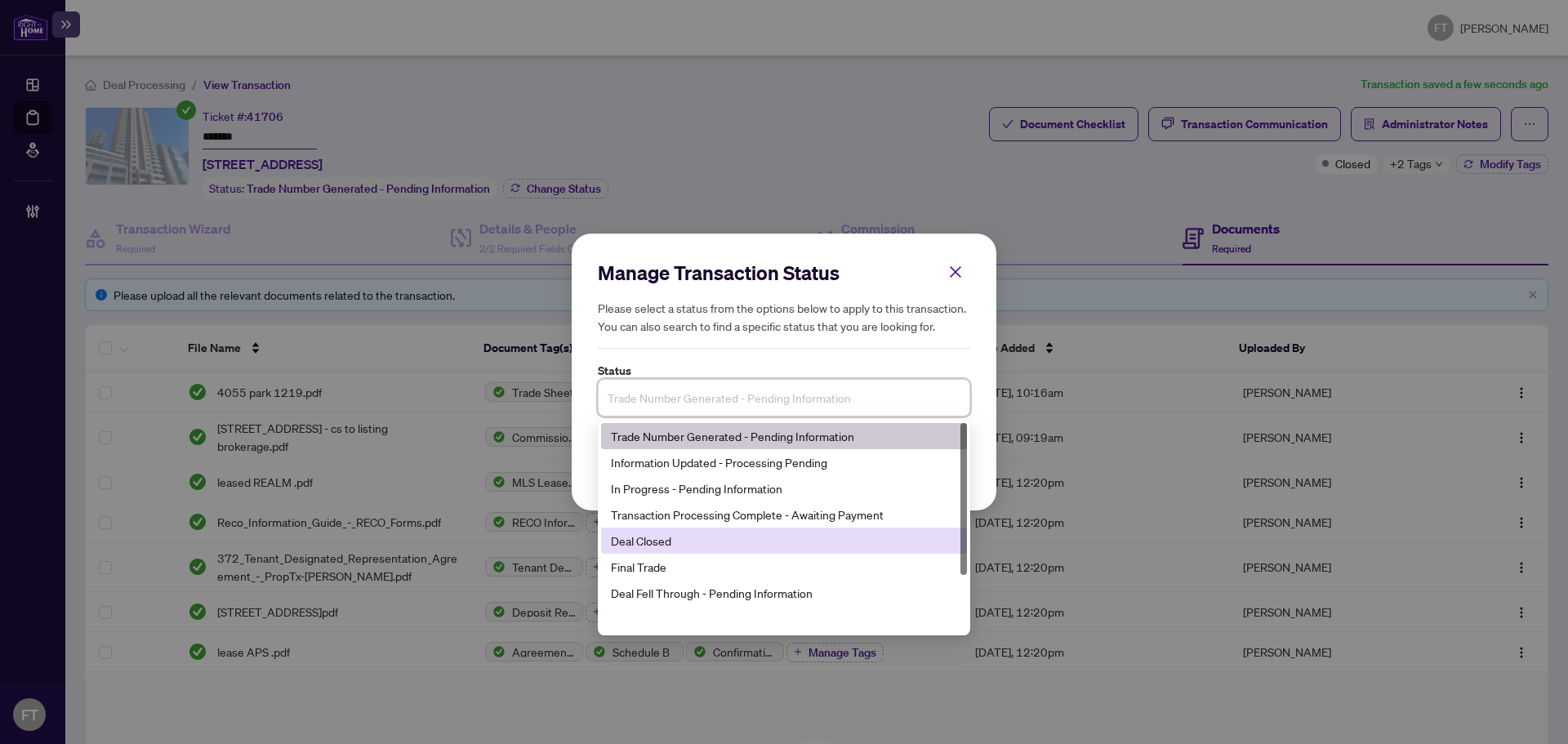 scroll, scrollTop: 0, scrollLeft: 0, axis: both 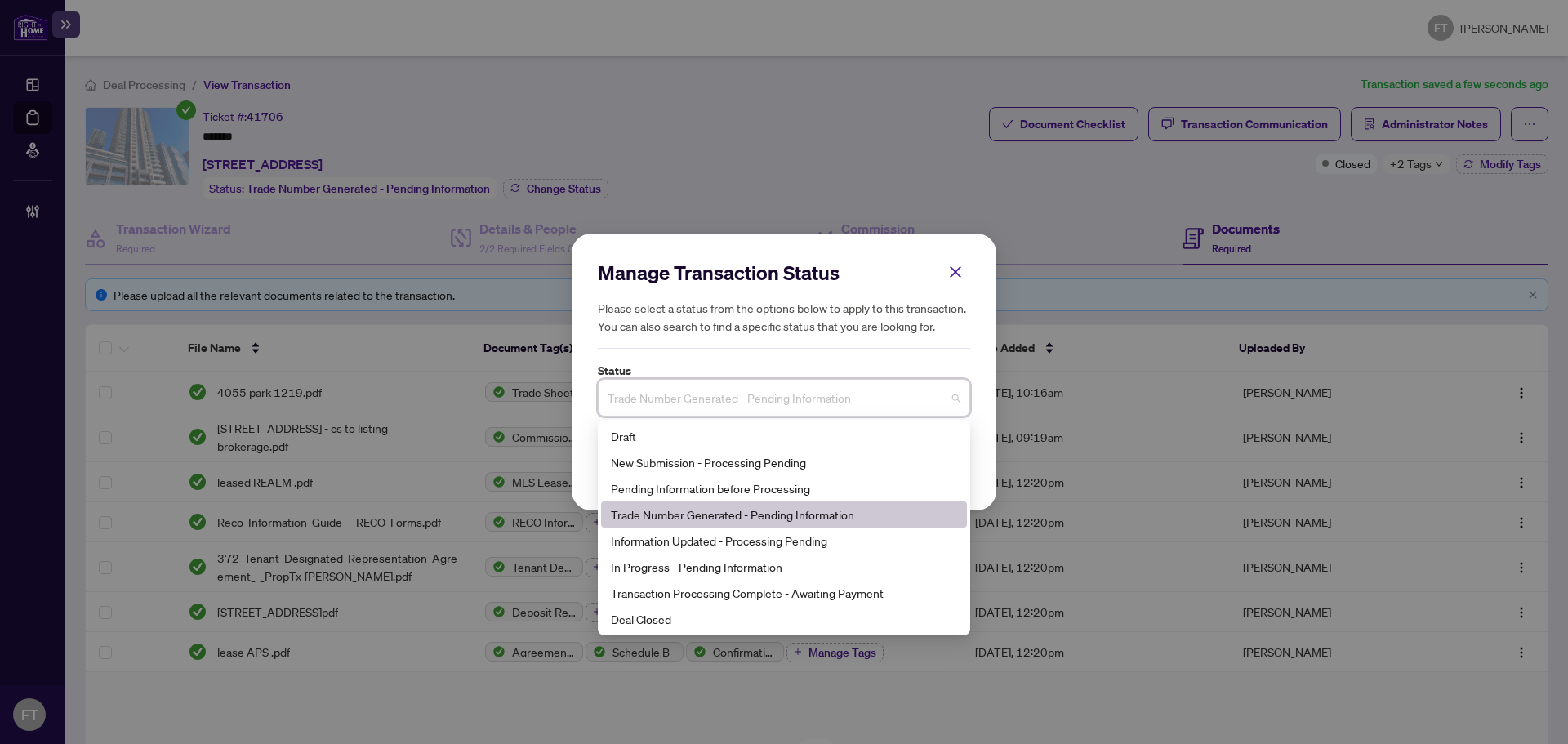 click on "Manage Transaction Status" at bounding box center (784, 273) 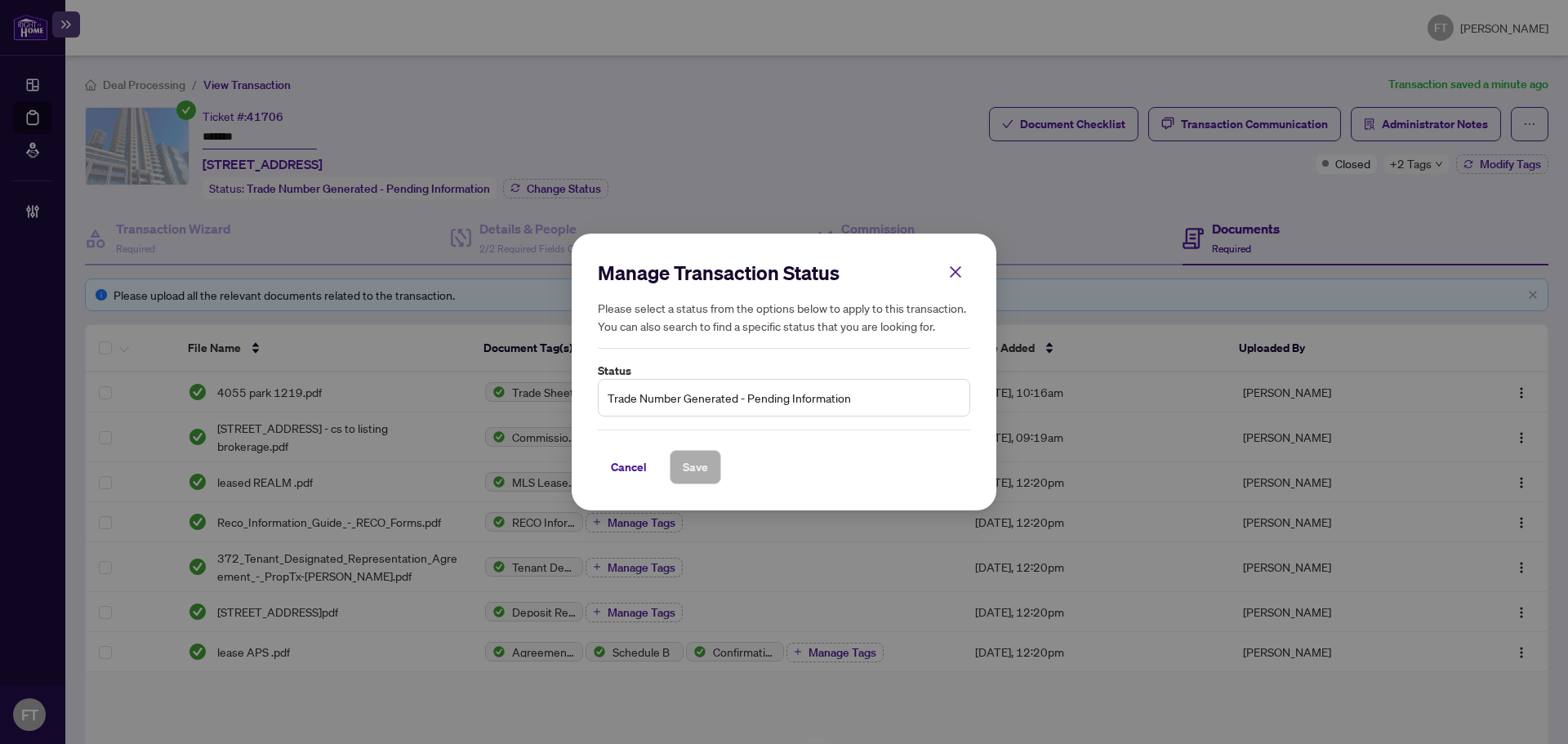 click on "Trade Number Generated - Pending Information" at bounding box center [784, 398] 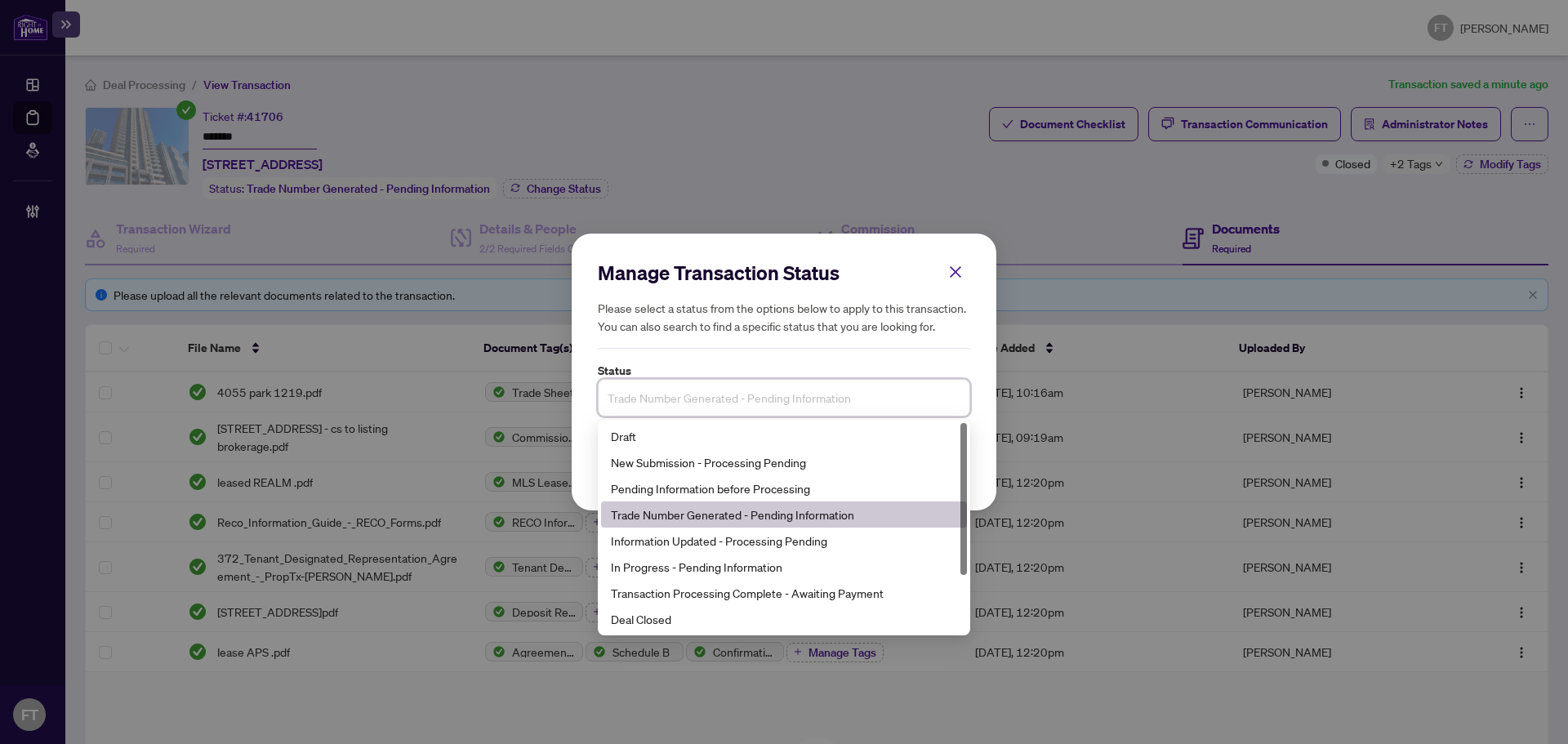 click on "Trade Number Generated - Pending Information" at bounding box center [784, 398] 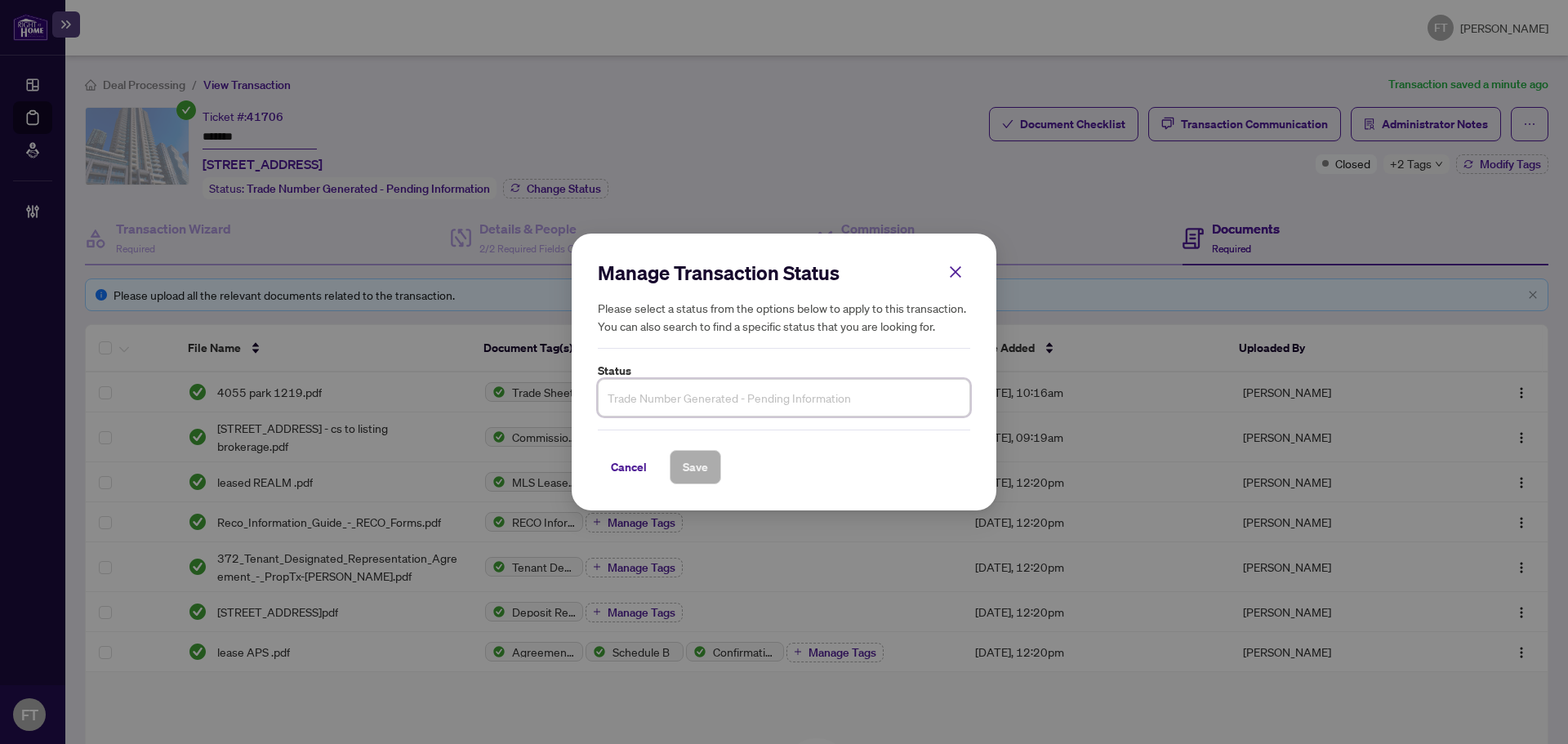 click on "Trade Number Generated - Pending Information" at bounding box center (784, 398) 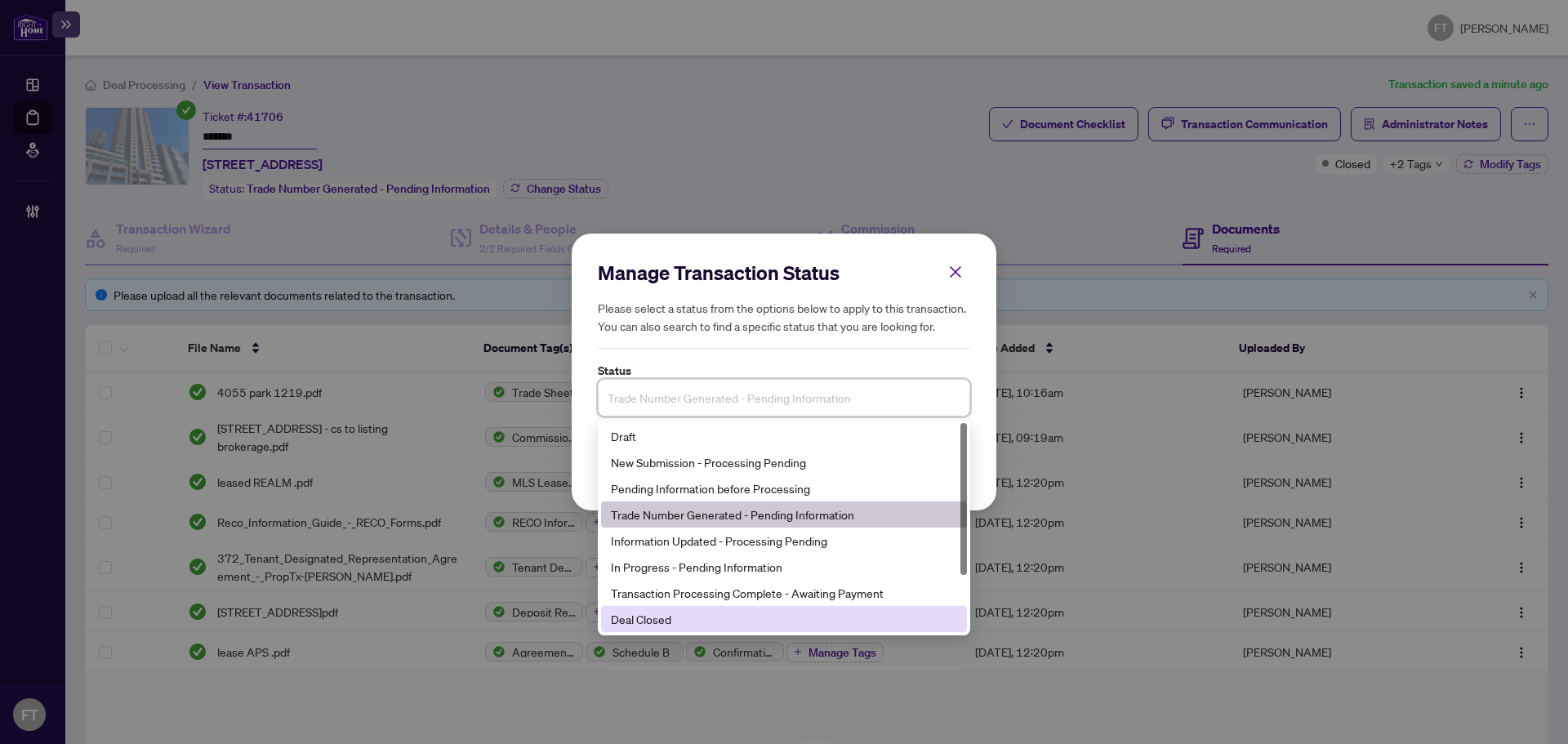 click on "Deal Closed" at bounding box center (784, 619) 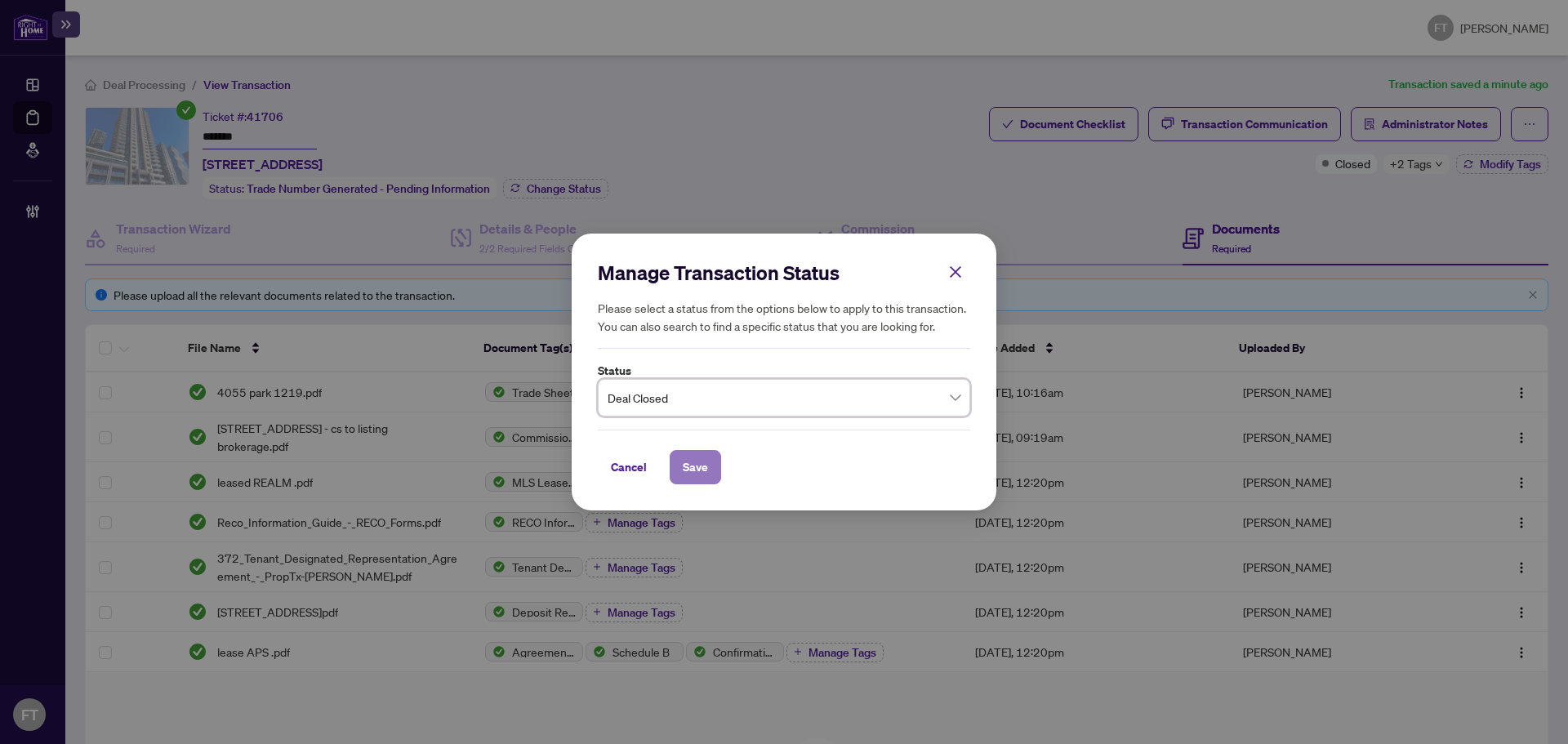 click on "Save" at bounding box center [695, 467] 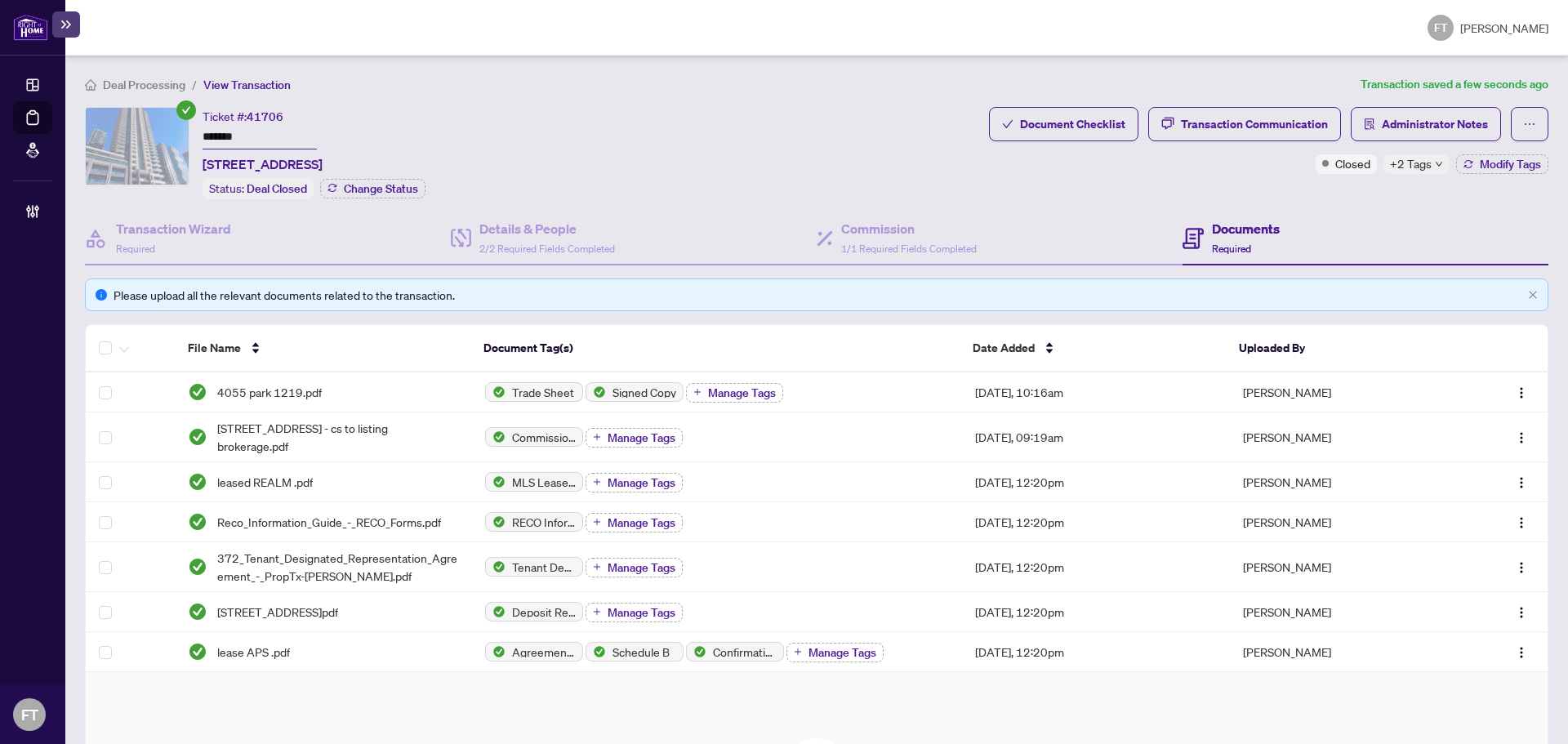 click on "Deal Processing / View Transaction Transaction saved   a few seconds ago Ticket #:  41706 ******* 1219-4055 Parkside Village Dr, Mississauga, Ontario L5B 0K8, Canada Status:   Deal Closed Change Status Document Checklist Transaction Communication Administrator Notes Closed +2 Tags Modify Tags Transaction Wizard Required Details & People 2/2 Required Fields Completed Commission 1/1 Required Fields Completed Documents Required Please upload all the relevant documents related to the transaction. File Name Document Tag(s) Date Added Uploaded By             4055 park 1219.pdf Trade Sheet Signed Copy Manage Tags Jul/02/2025, 10:16am Ashish Kapoor 4055 Parkside Village Dr 1219 - cs to listing brokerage.pdf Commission Statement Sent to Listing Brokerage Manage Tags Jul/02/2025, 09:19am Lulu Hao leased REALM .pdf MLS Leased Print Out Manage Tags Jun/30/2025, 12:20pm Ashish Kapoor Reco_Information_Guide_-_RECO_Forms.pdf RECO Information Guide Manage Tags Jun/30/2025, 12:20pm Ashish Kapoor Manage Tags Manage Tags" at bounding box center [817, 546] 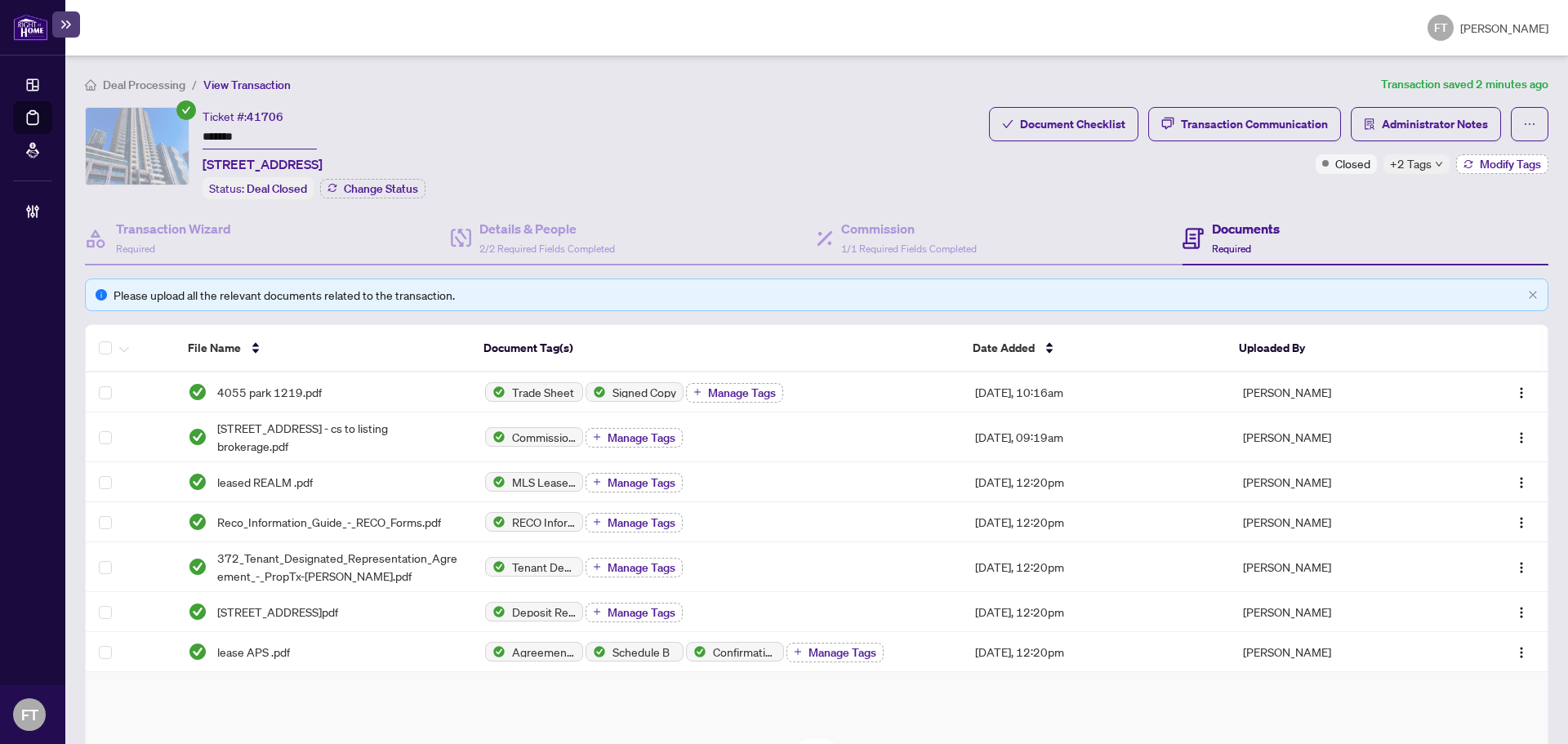 click on "Modify Tags" at bounding box center [1502, 164] 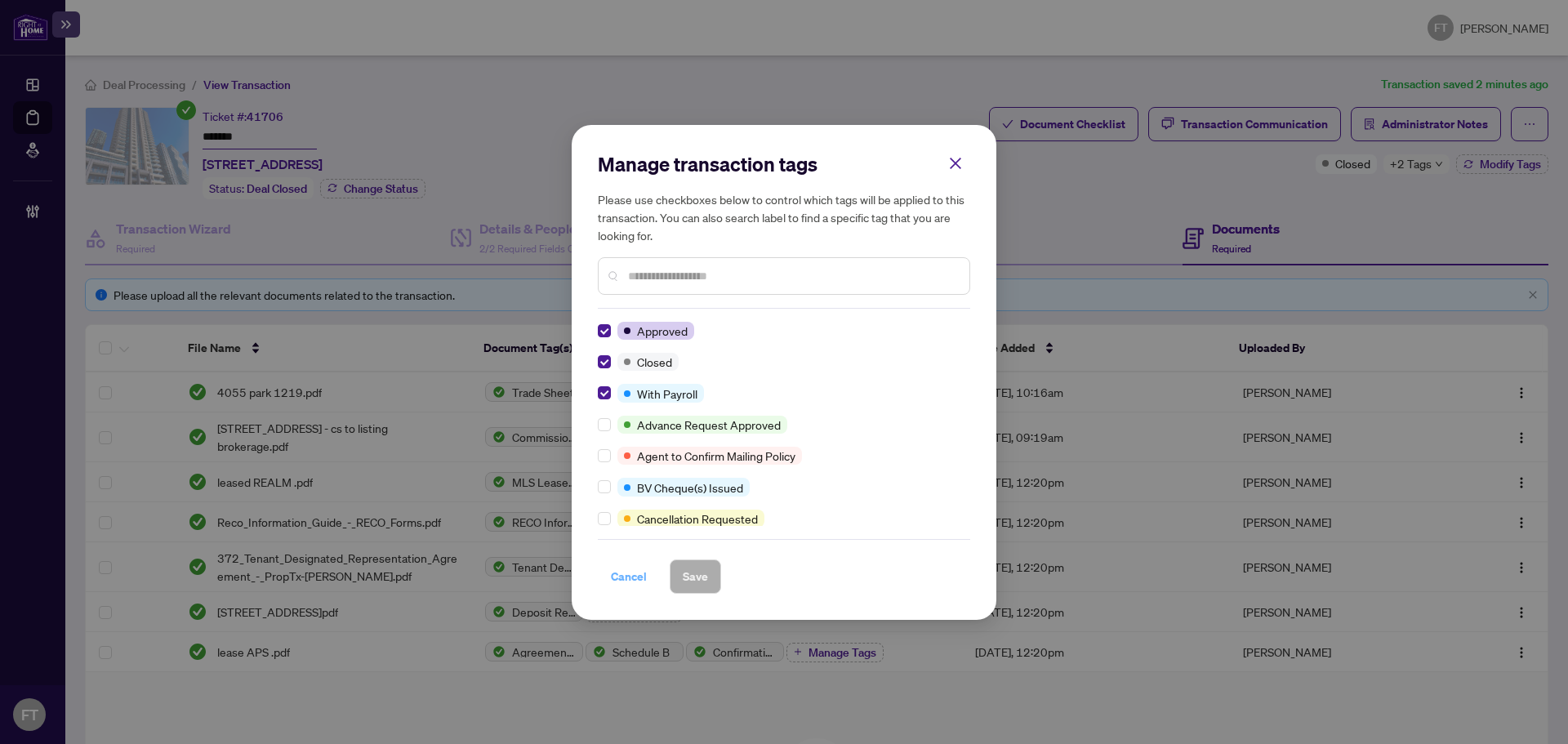 click on "Cancel" at bounding box center (629, 577) 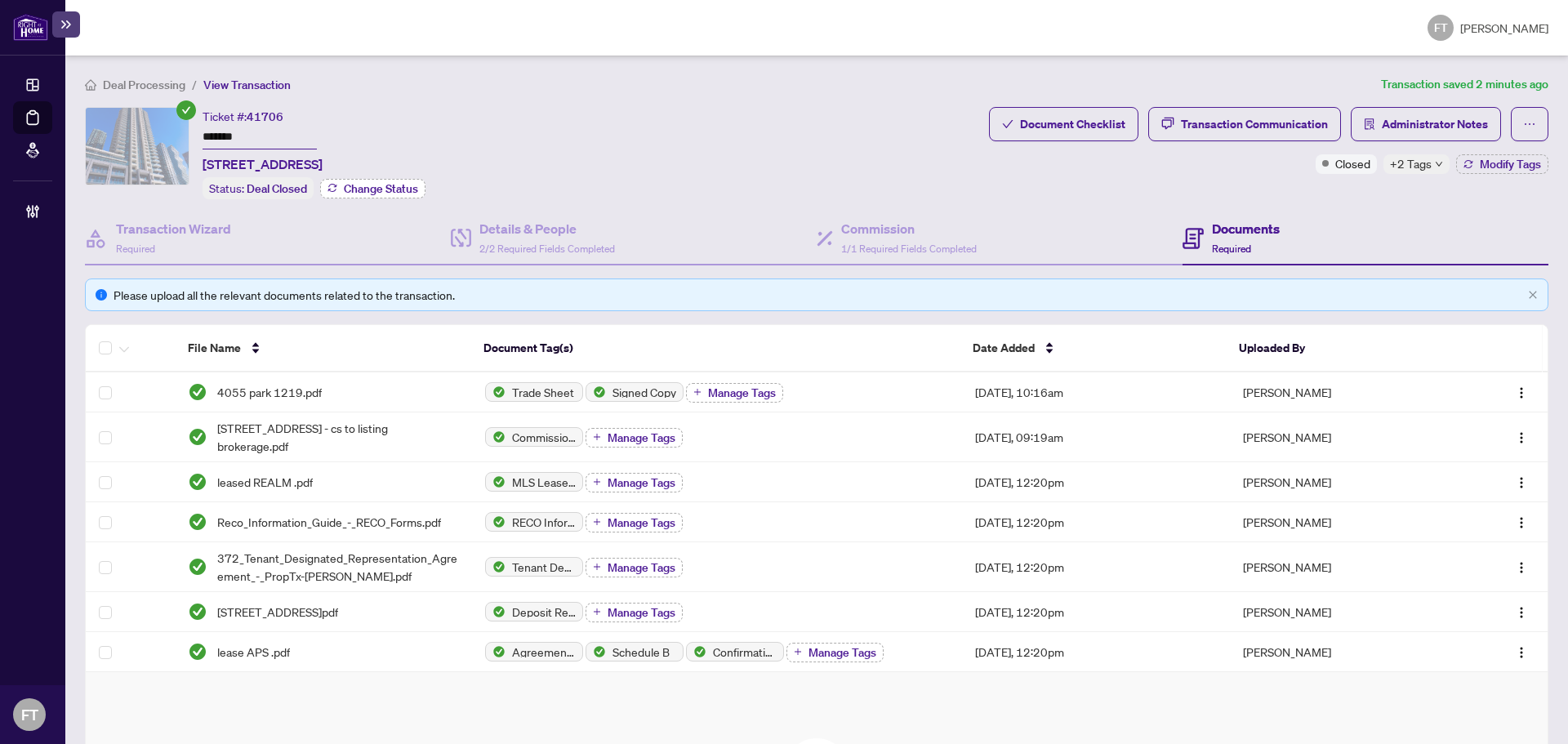 click on "Change Status" at bounding box center (381, 189) 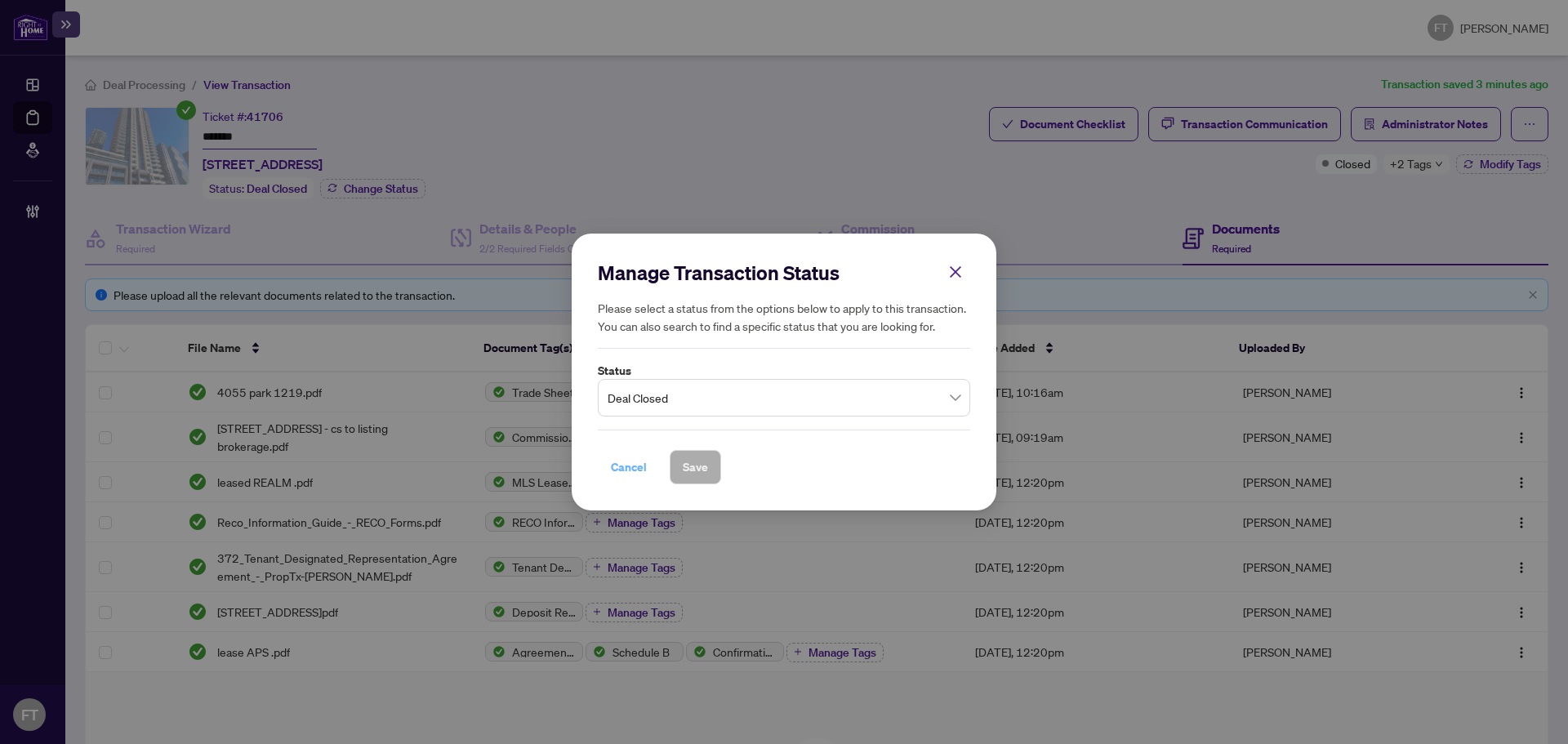 click on "Cancel" at bounding box center [629, 467] 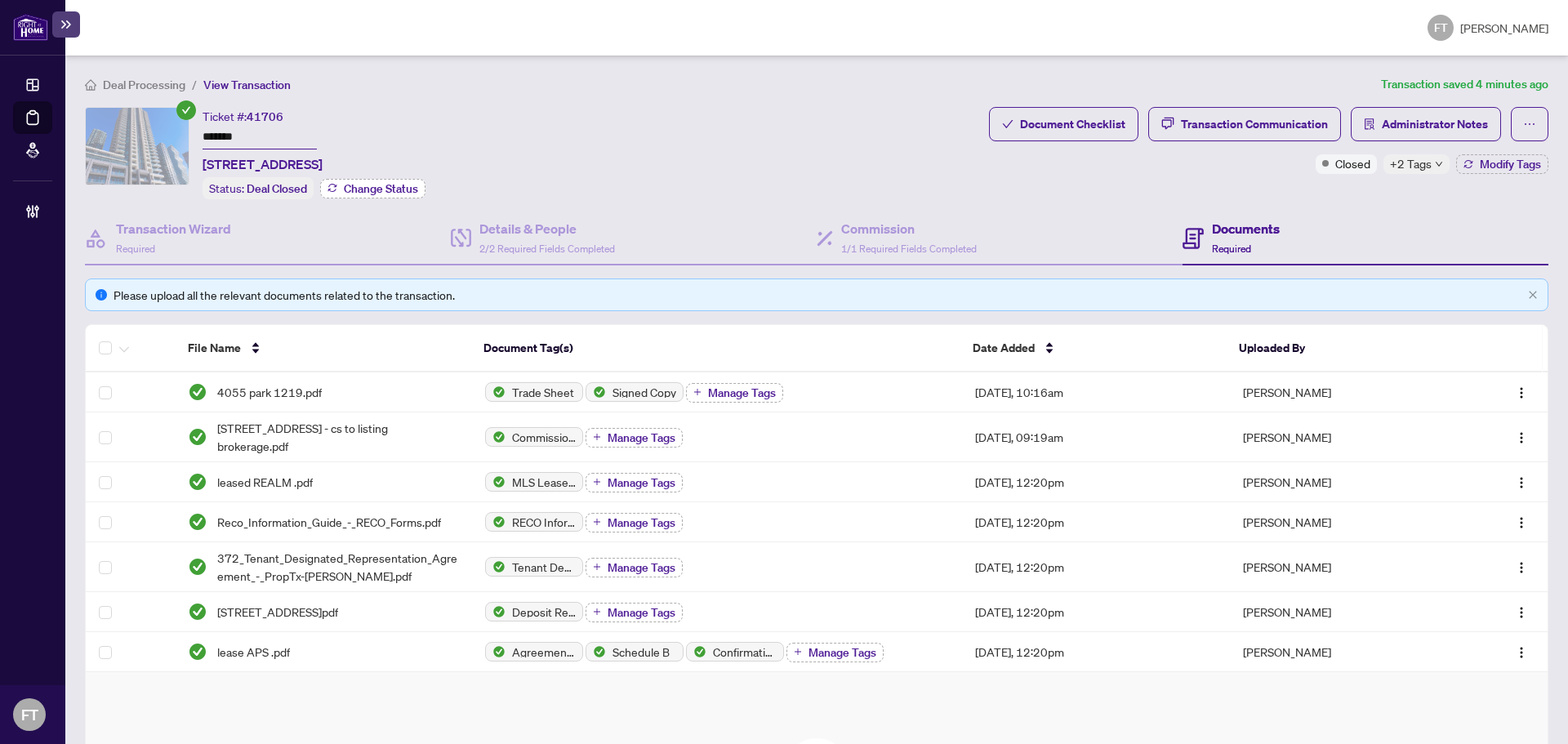 click on "Change Status" at bounding box center (381, 189) 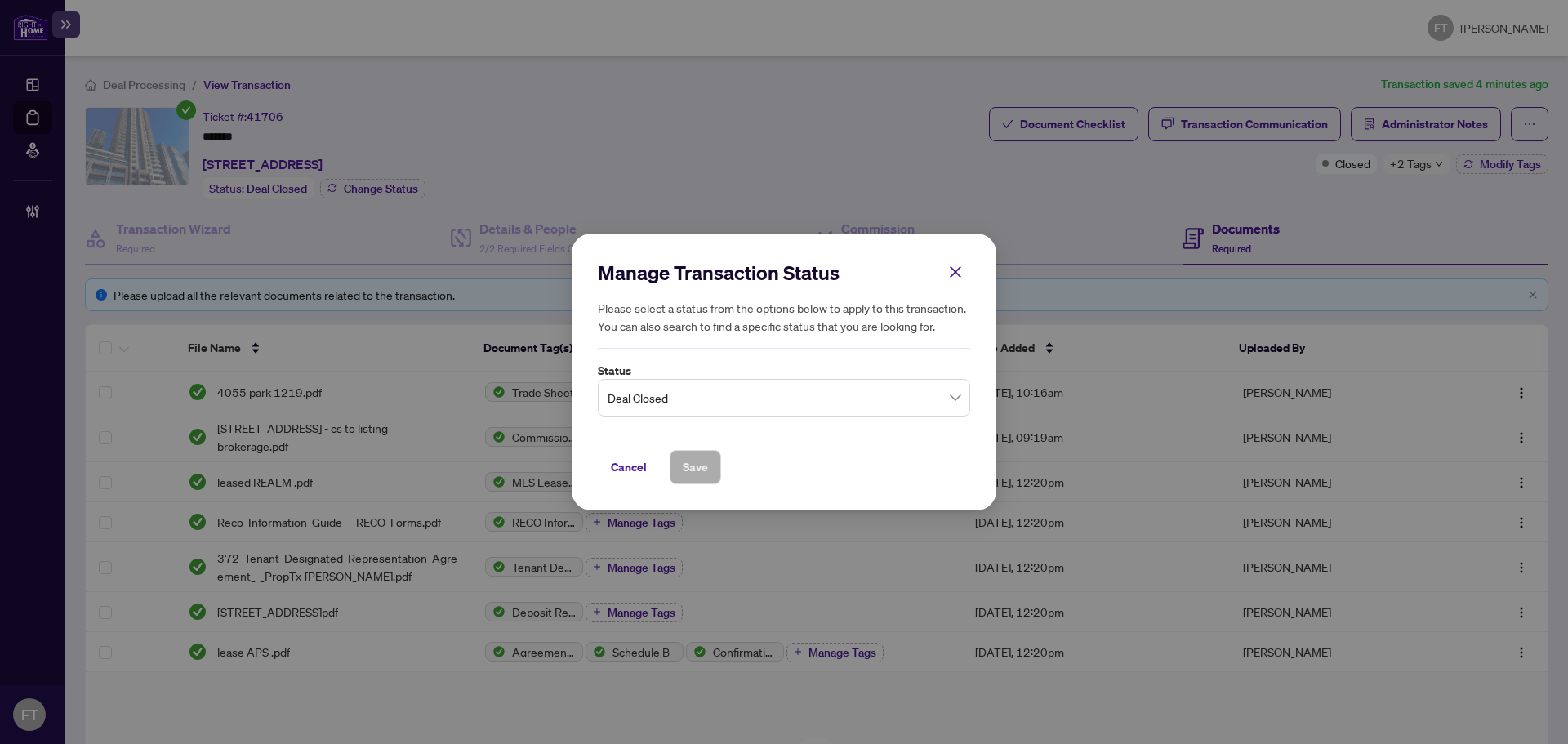 click on "Deal Closed" at bounding box center (784, 398) 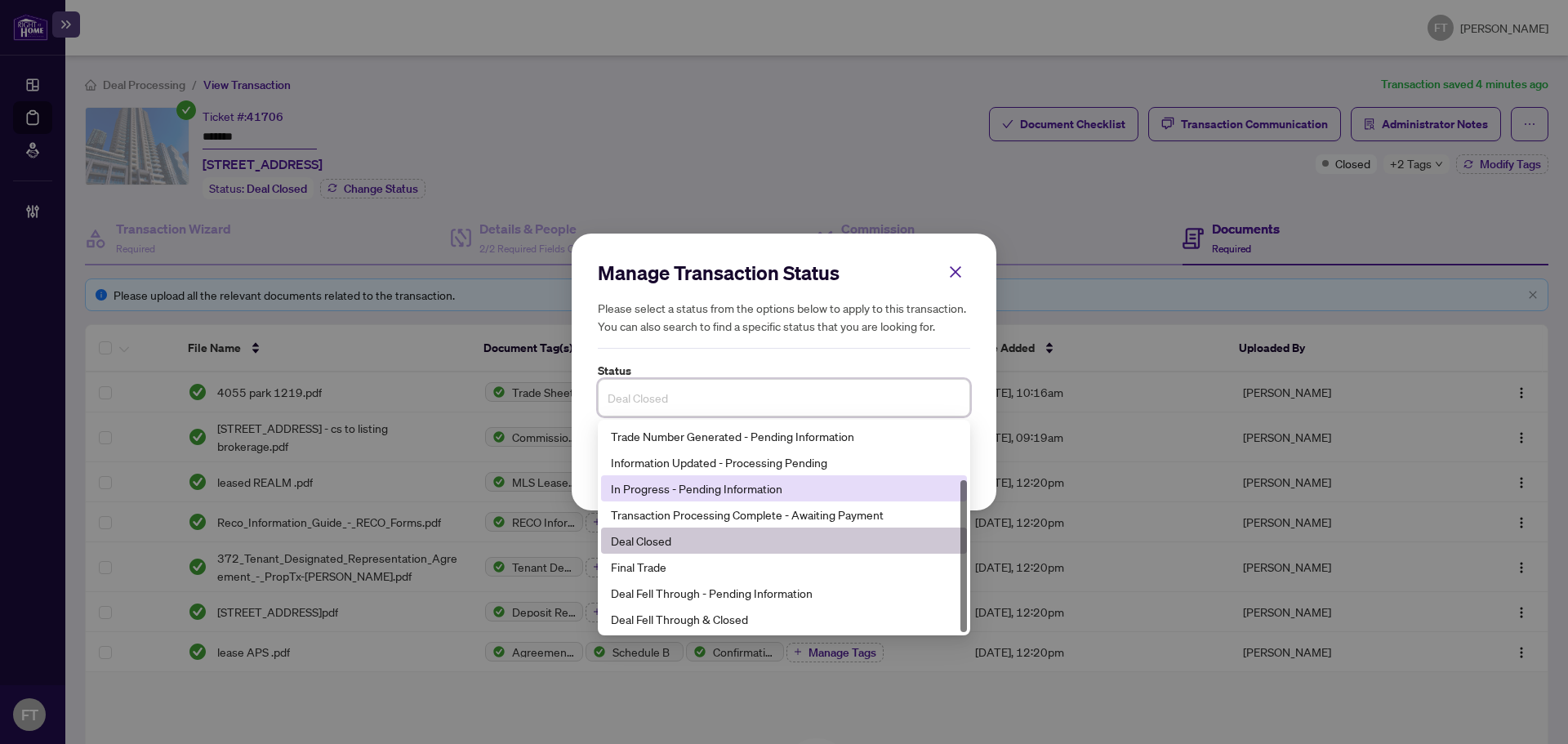 scroll, scrollTop: 0, scrollLeft: 0, axis: both 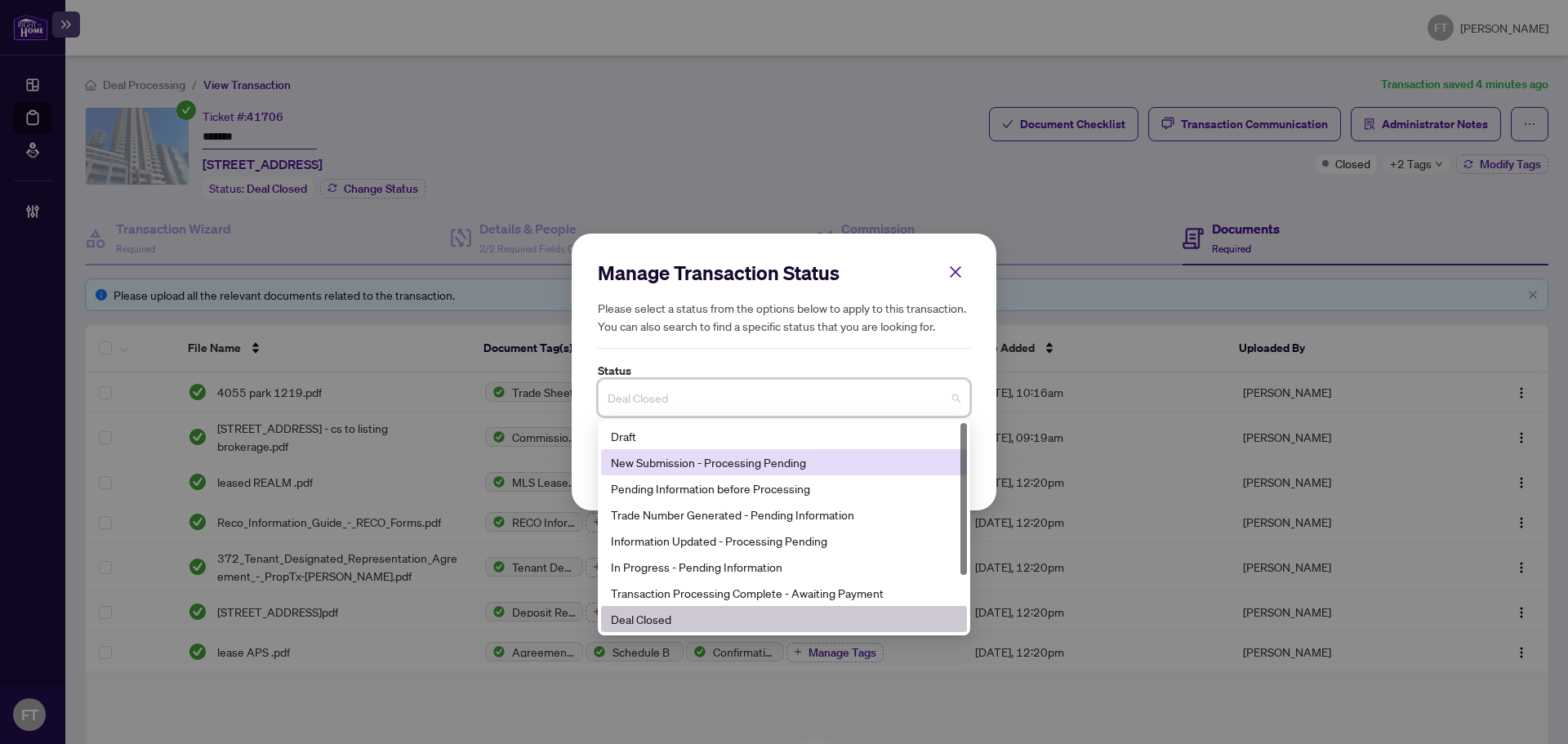 click on "Manage Transaction Status" at bounding box center [784, 273] 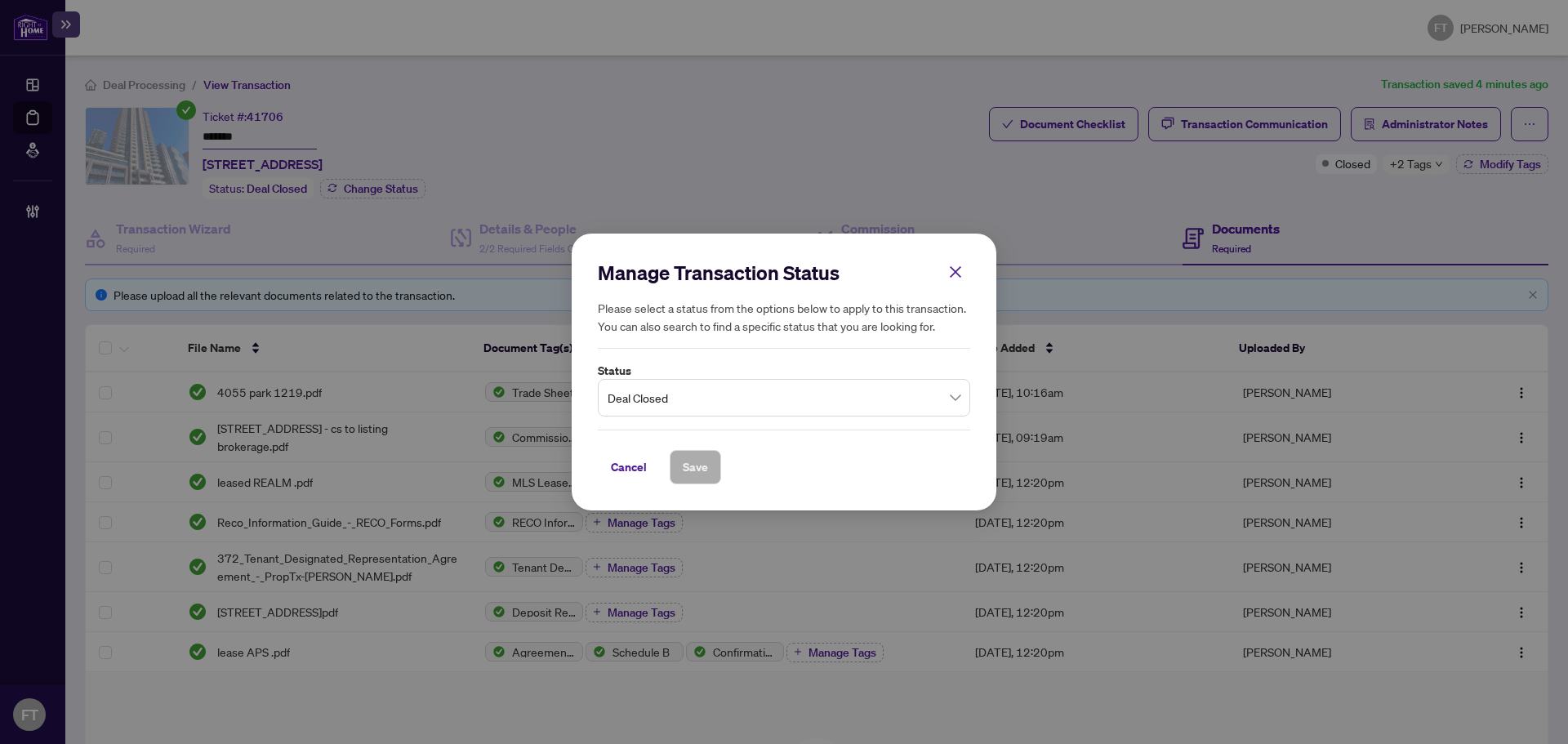 drag, startPoint x: 615, startPoint y: 462, endPoint x: 644, endPoint y: 466, distance: 29.274562 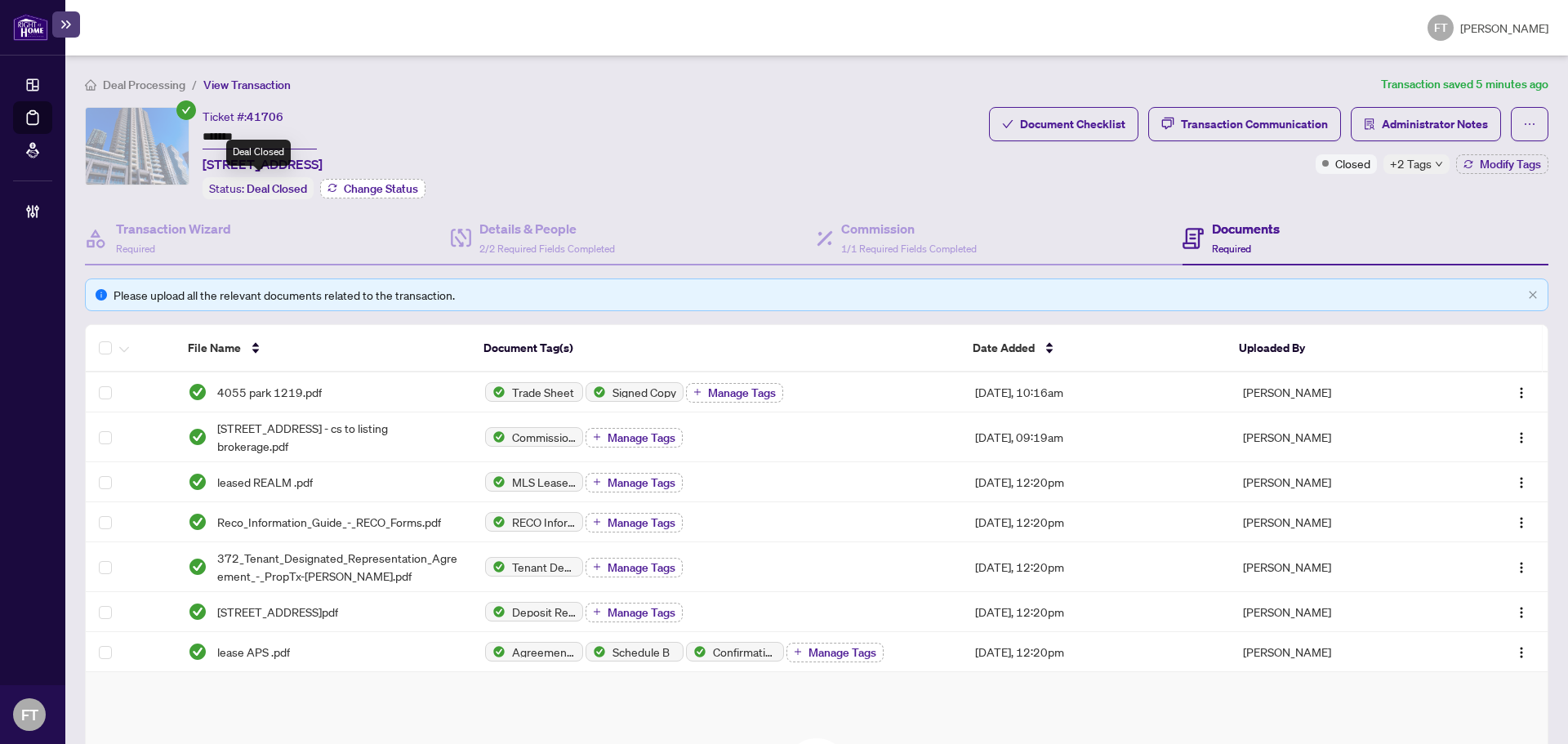click on "Change Status" at bounding box center [381, 189] 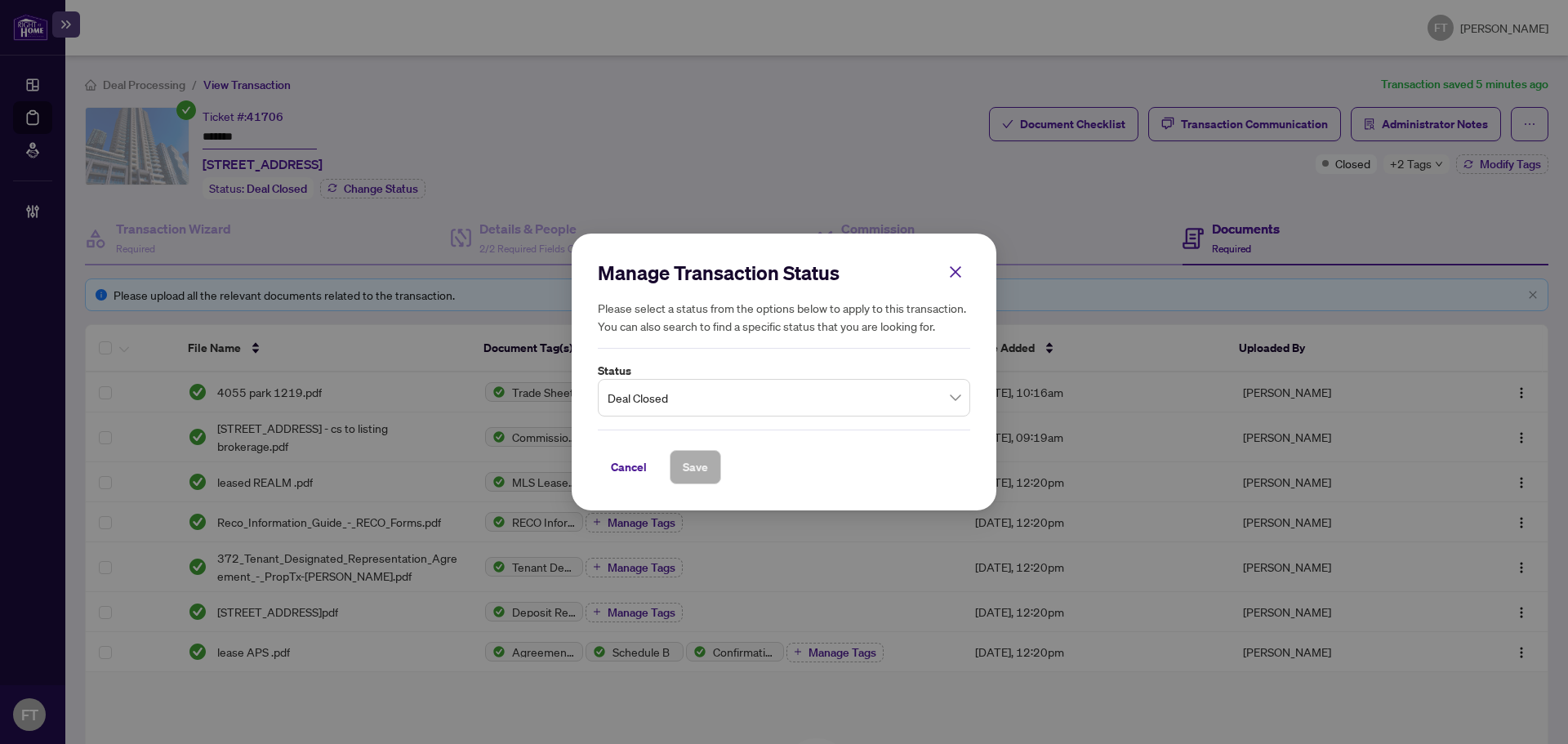 click on "Deal Closed" at bounding box center [784, 398] 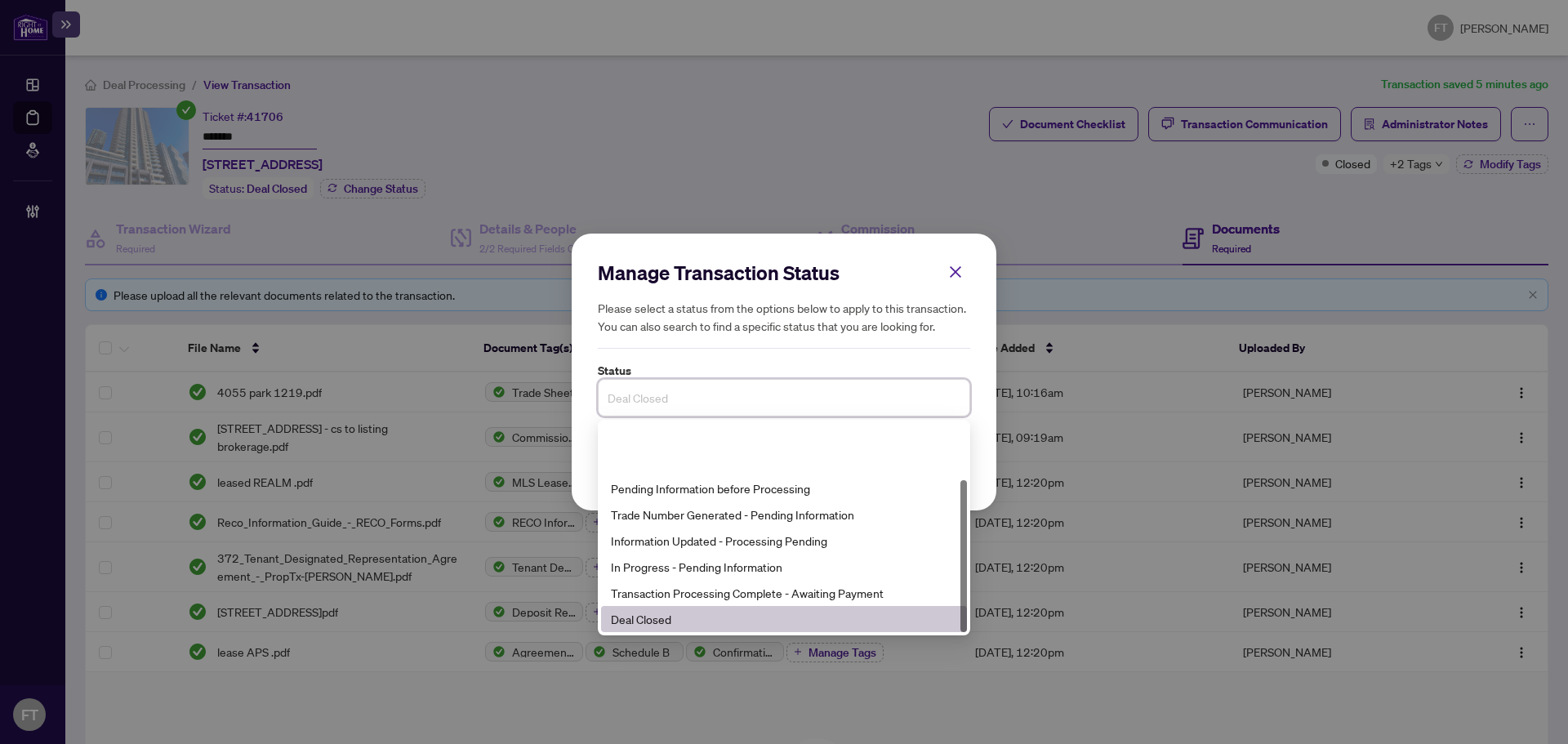 scroll, scrollTop: 78, scrollLeft: 0, axis: vertical 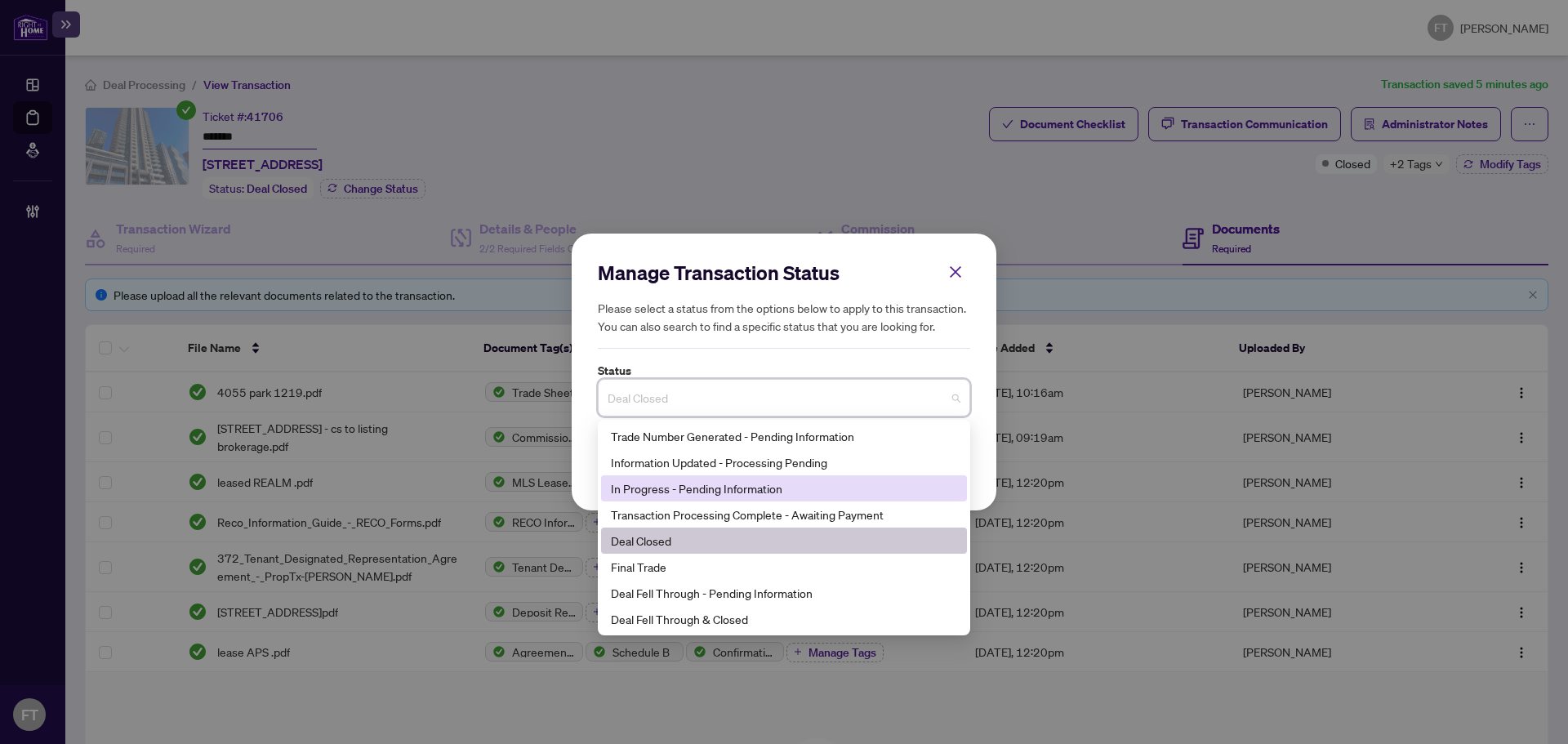 click on "Manage Transaction Status Please select a status from the options below to apply to this transaction.
You can also search to find a specific status that you are looking for.   Status Deal Closed 6 5 8 Pending Information before Processing Trade Number Generated - Pending Information Information Updated - Processing Pending In Progress - Pending Information Transaction Processing Complete - Awaiting Payment Deal Closed Final Trade Deal Fell Through - Pending Information Deal Fell Through & Closed Cancel Save Cancel OK" at bounding box center (784, 372) 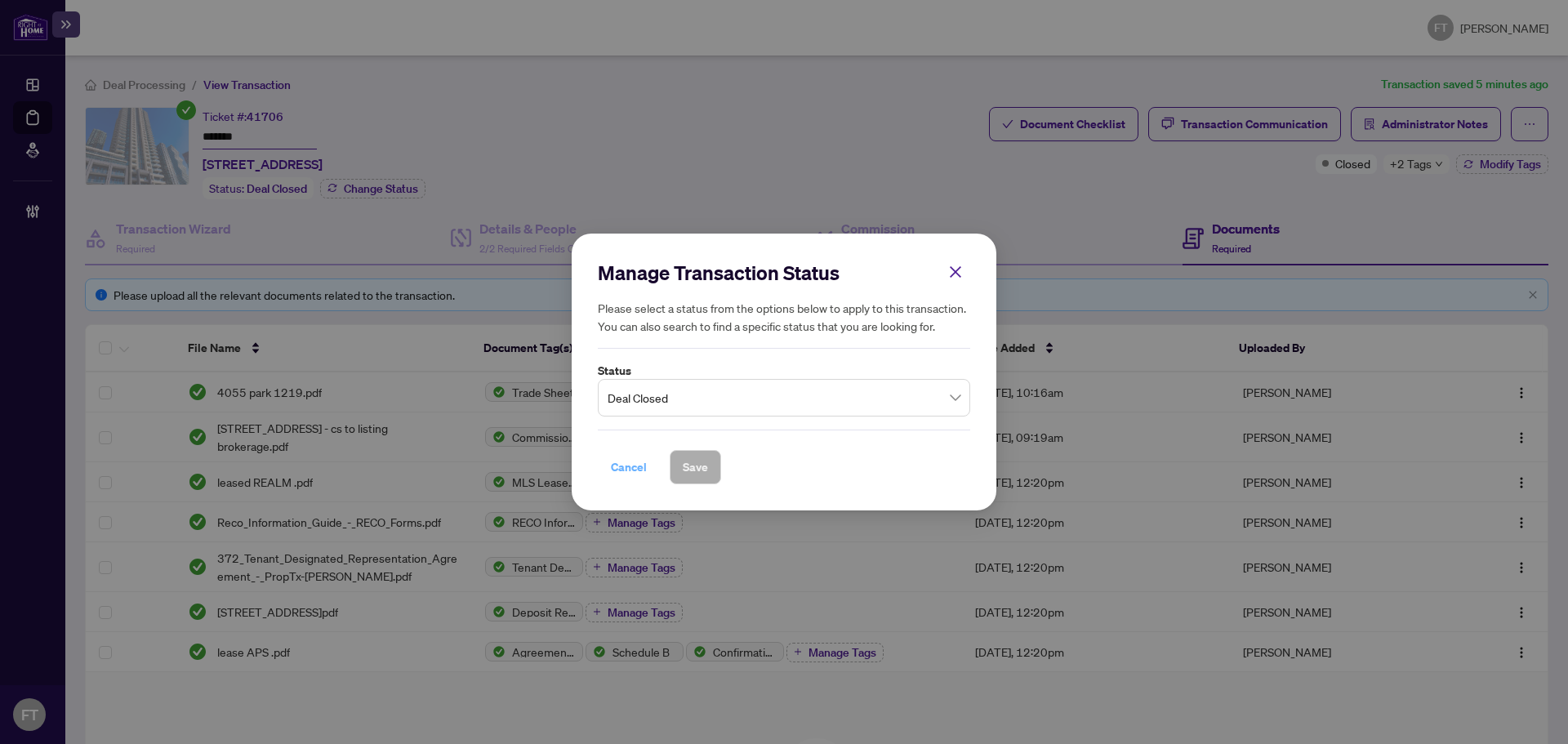 click on "Cancel" at bounding box center (629, 467) 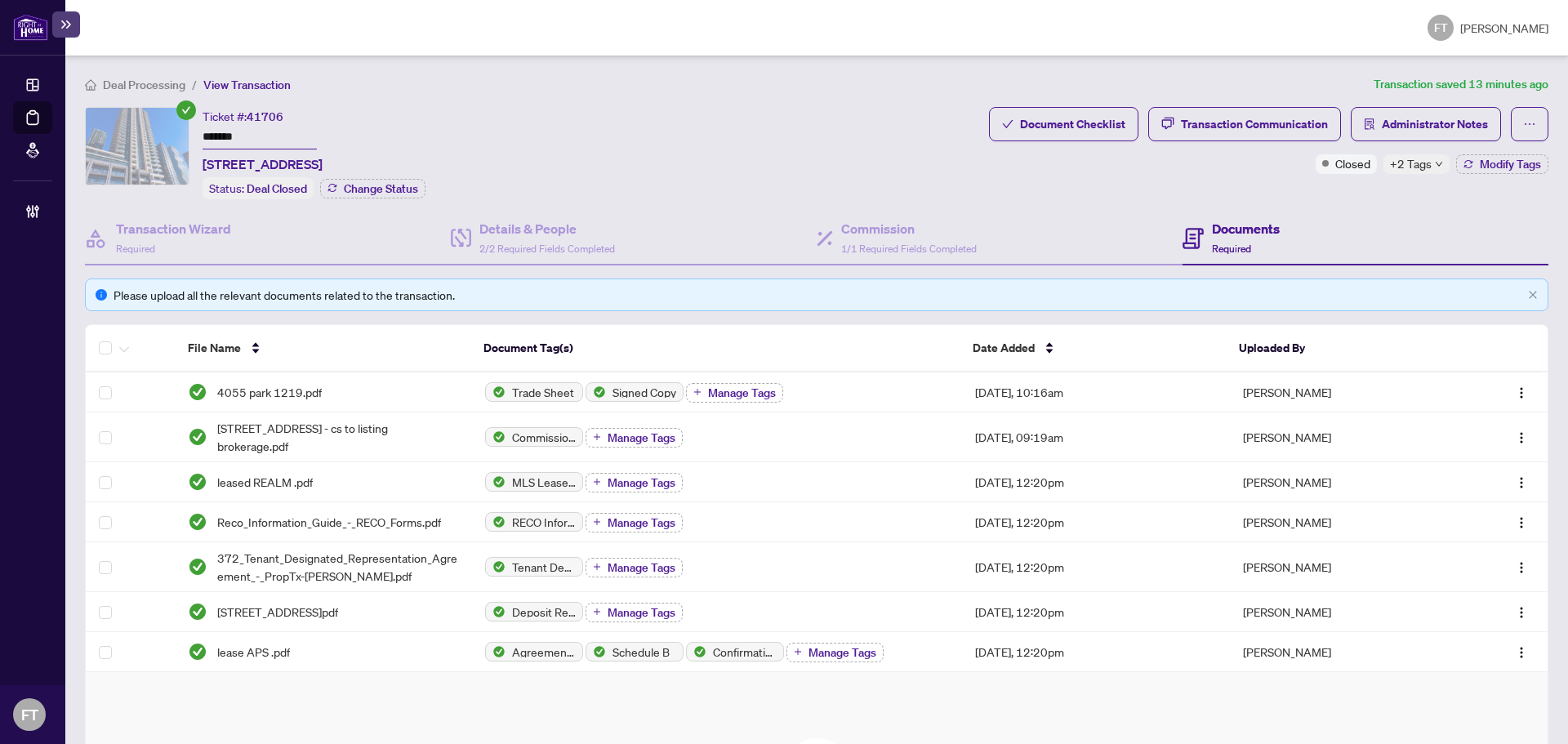 click on "+2 Tags" at bounding box center [1410, 163] 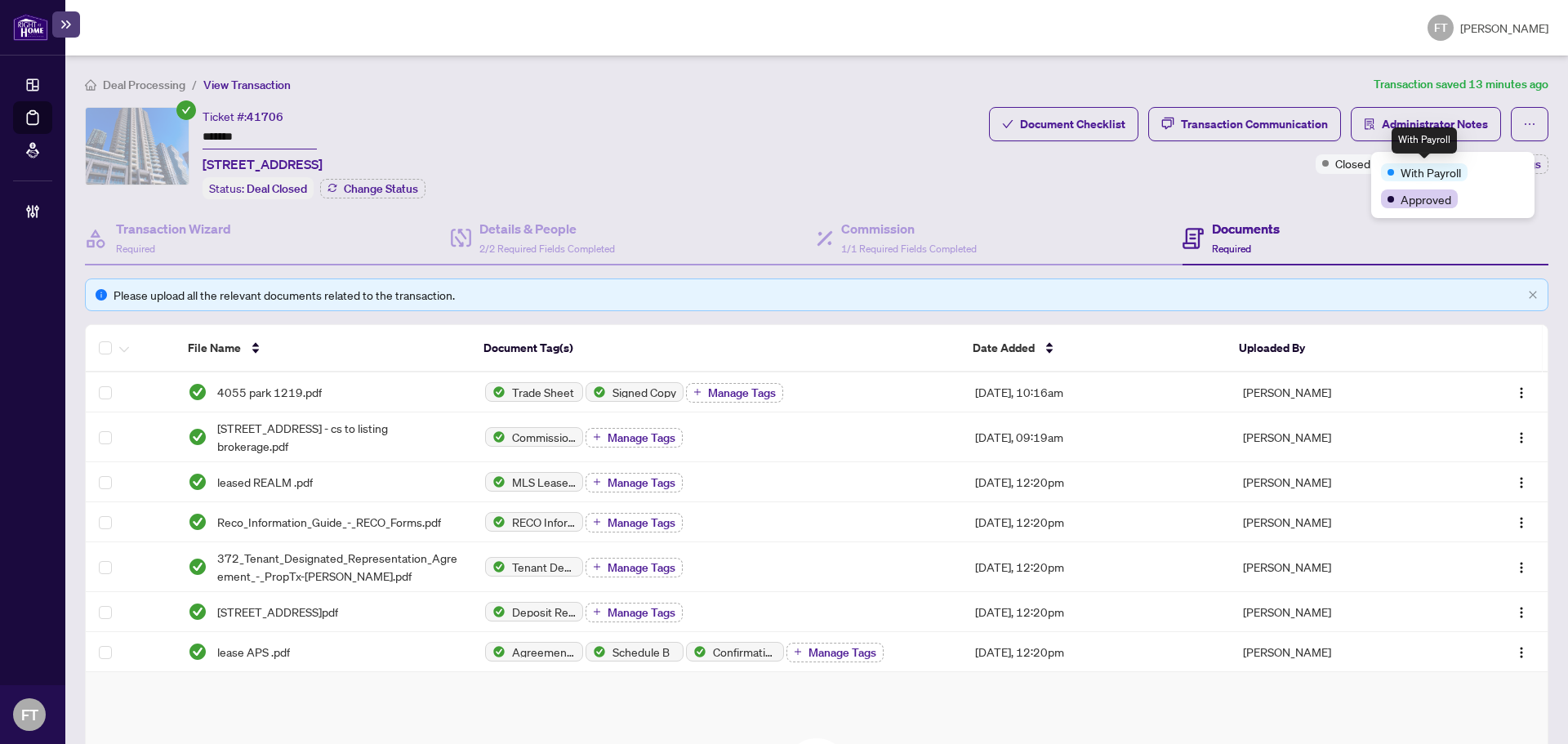click on "Document Checklist Transaction Communication Administrator Notes Closed +2 Tags Modify Tags" at bounding box center [1268, 153] 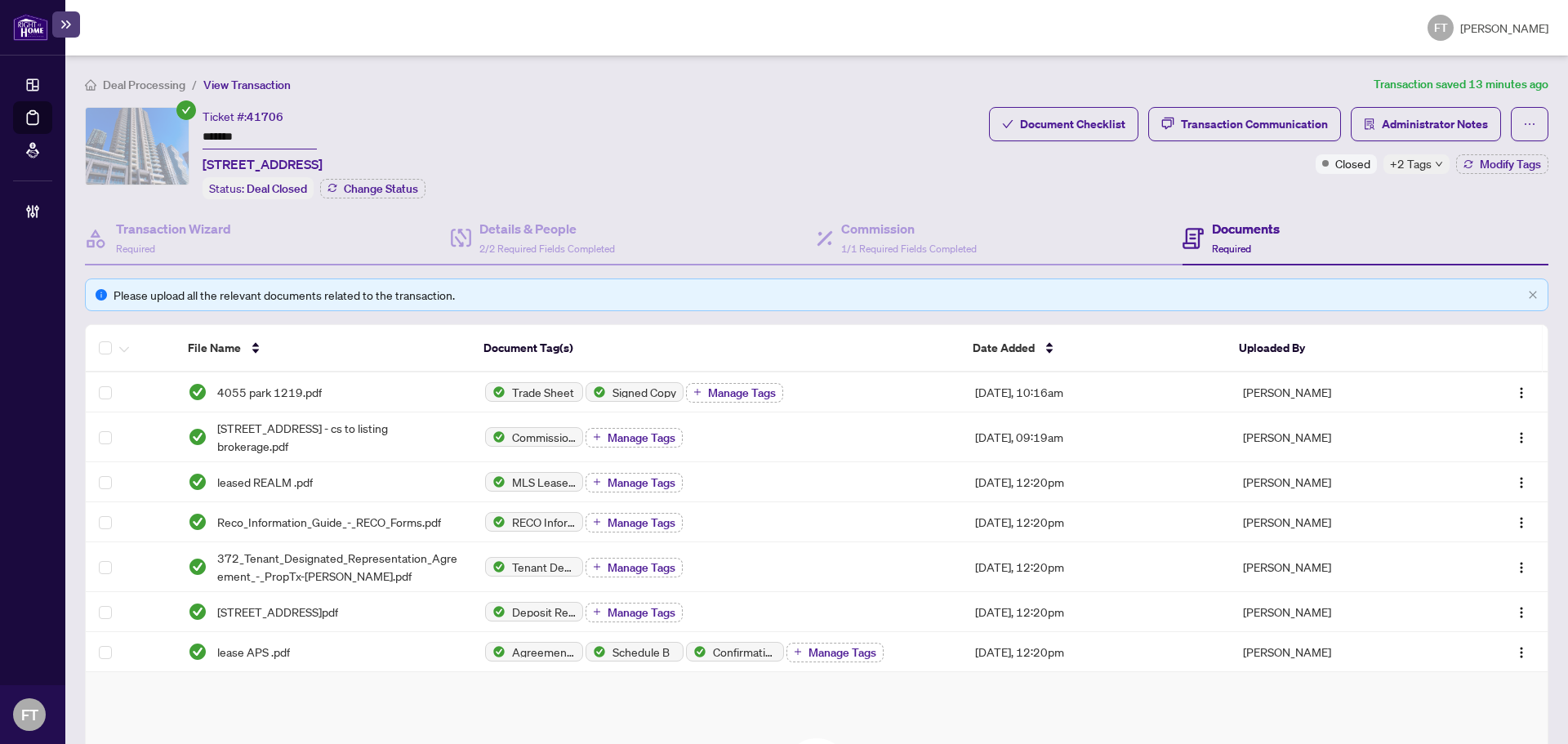 click on "Deal Processing" at bounding box center [144, 85] 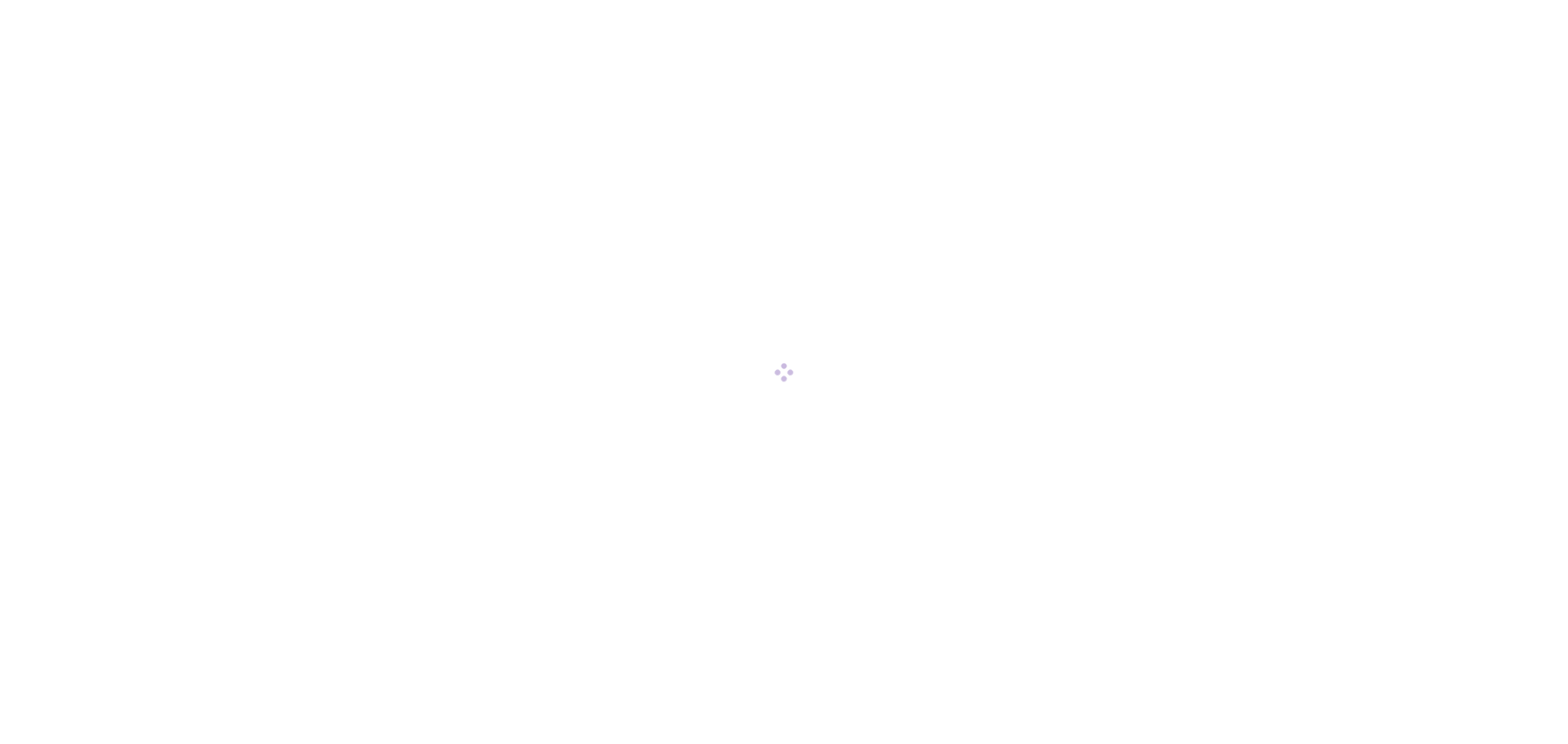 scroll, scrollTop: 0, scrollLeft: 0, axis: both 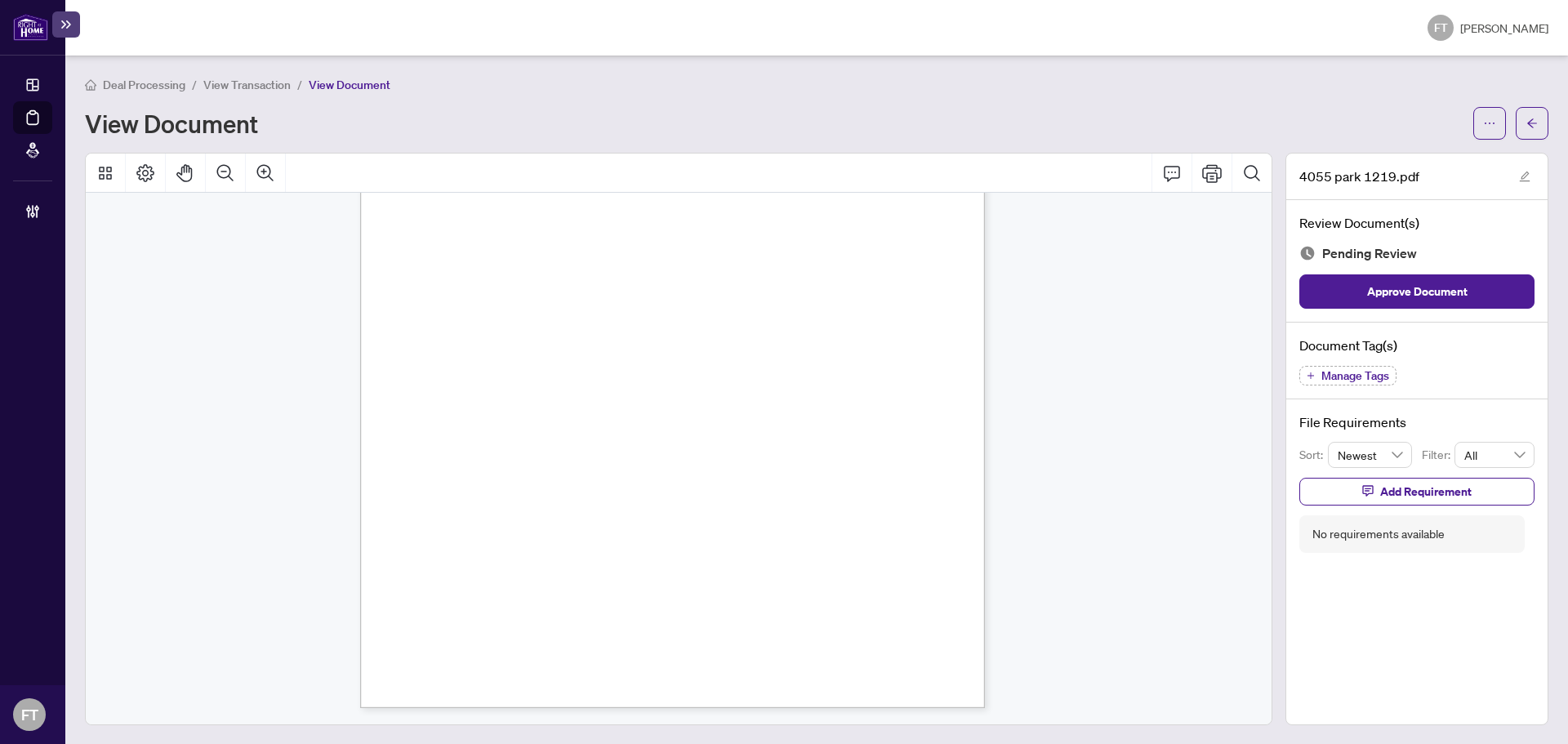 click at bounding box center (751, 405) 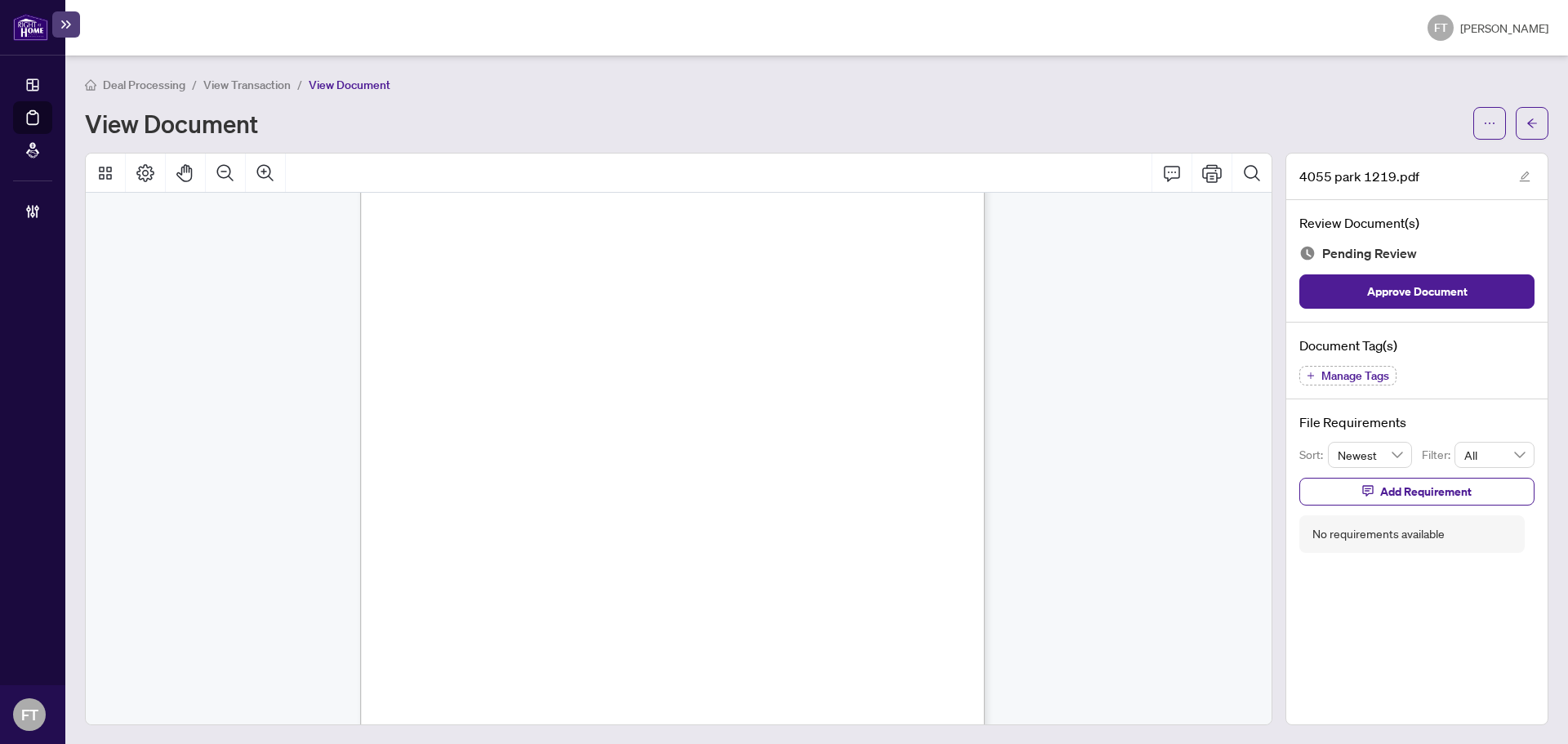 scroll, scrollTop: 0, scrollLeft: 0, axis: both 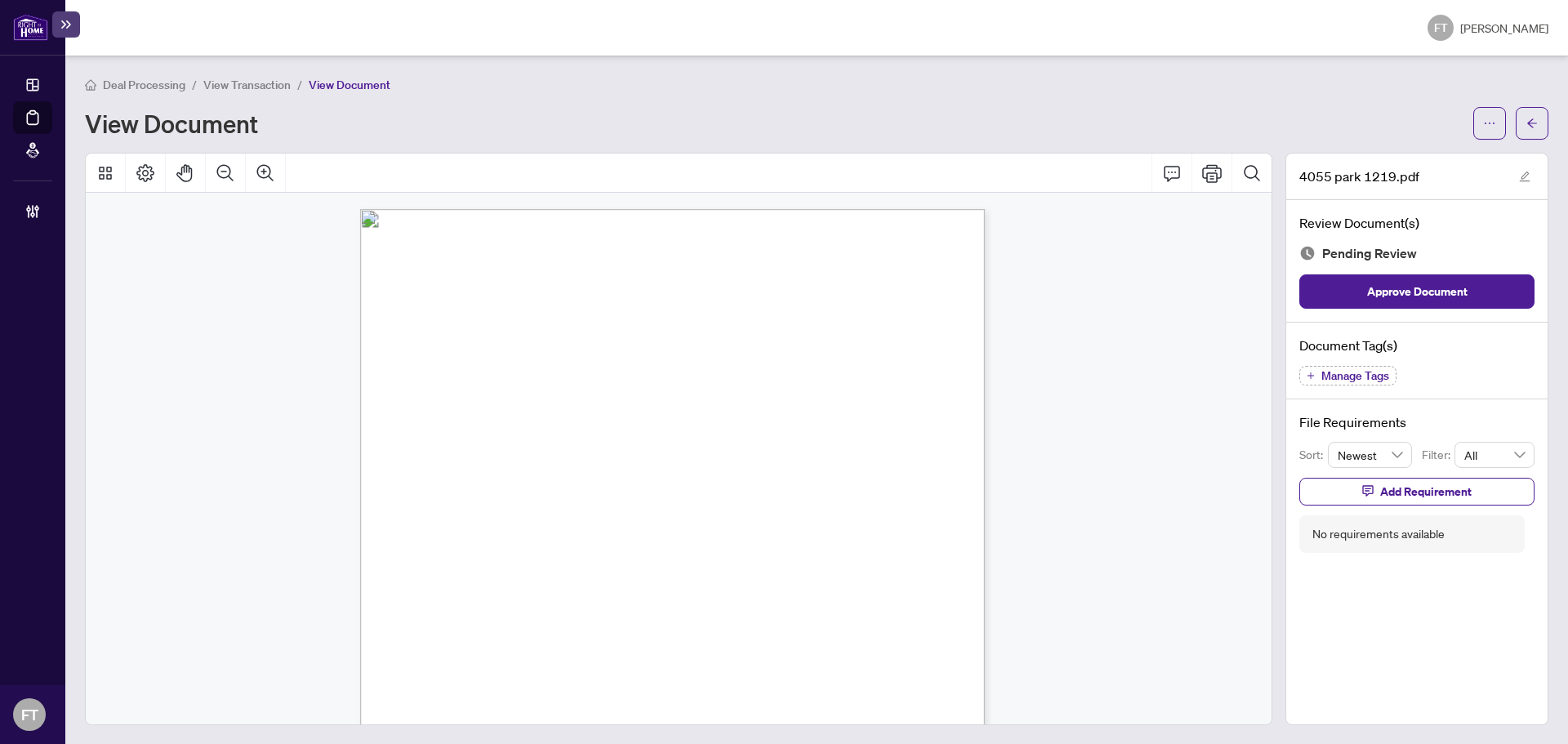 click at bounding box center [751, 715] 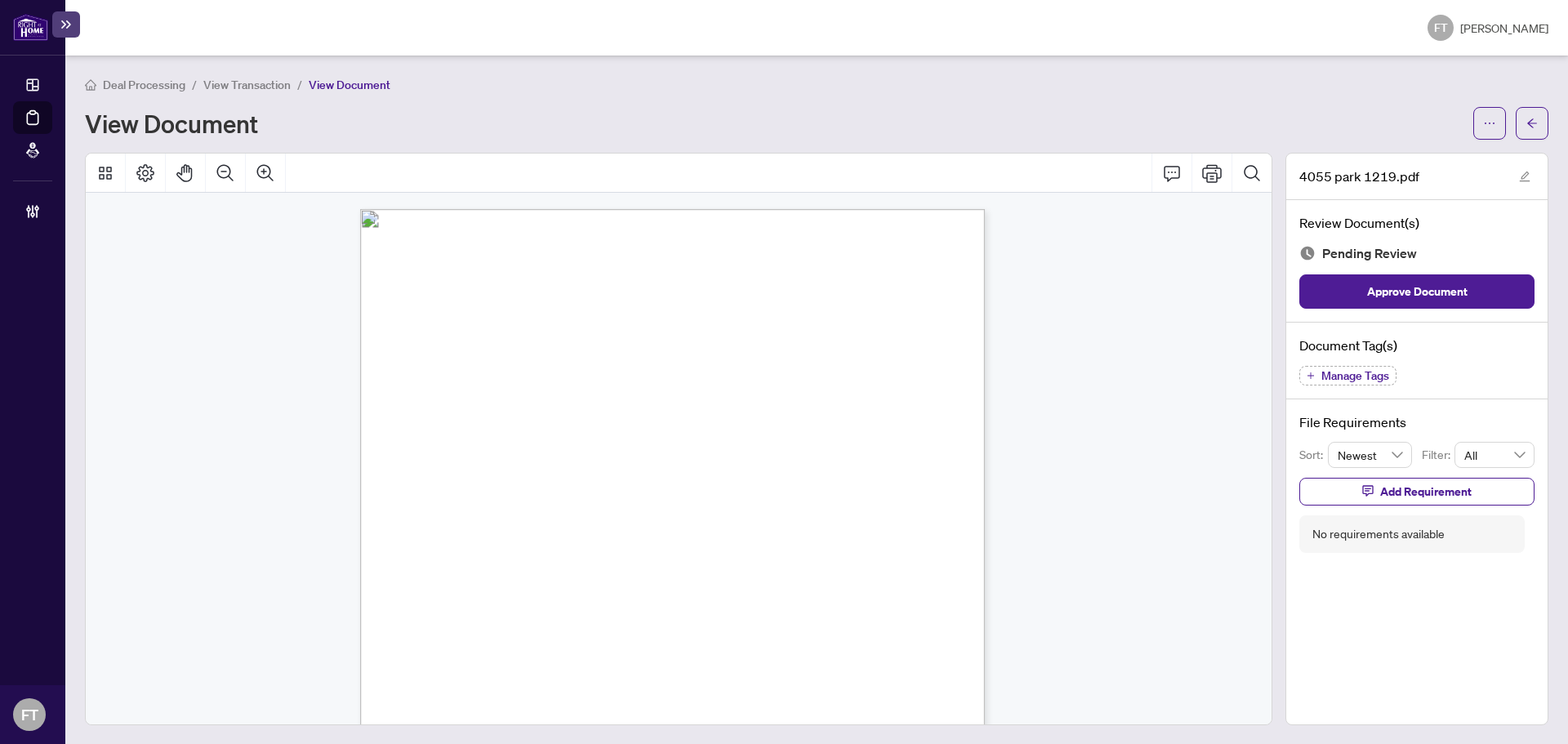click on "Manage Tags" at bounding box center [1355, 376] 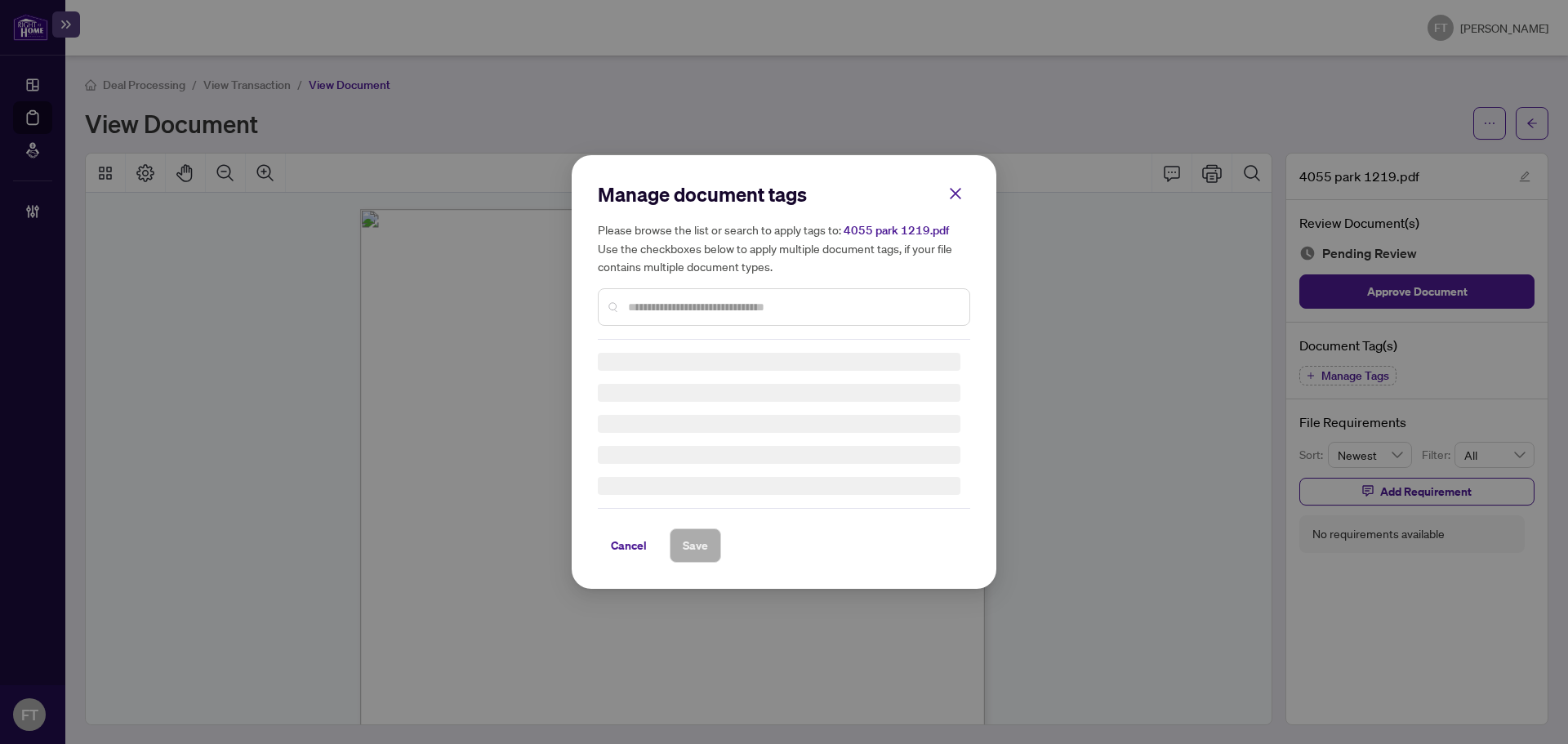 click on "Manage document tags Please browse the list or search to apply tags to:   4055 park 1219.pdf   Use the checkboxes below to apply multiple document tags, if your file contains multiple document types." at bounding box center [784, 261] 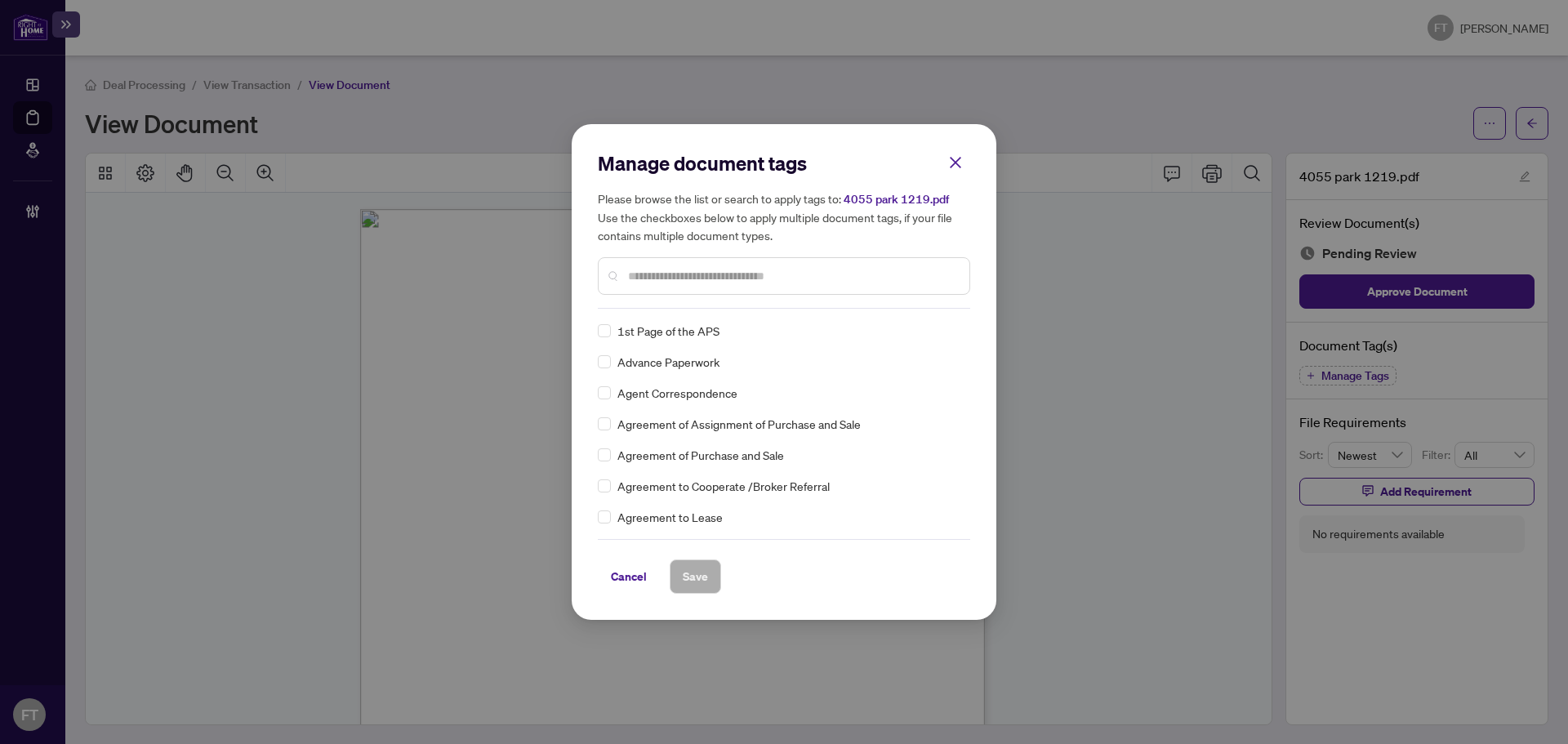 click at bounding box center [792, 276] 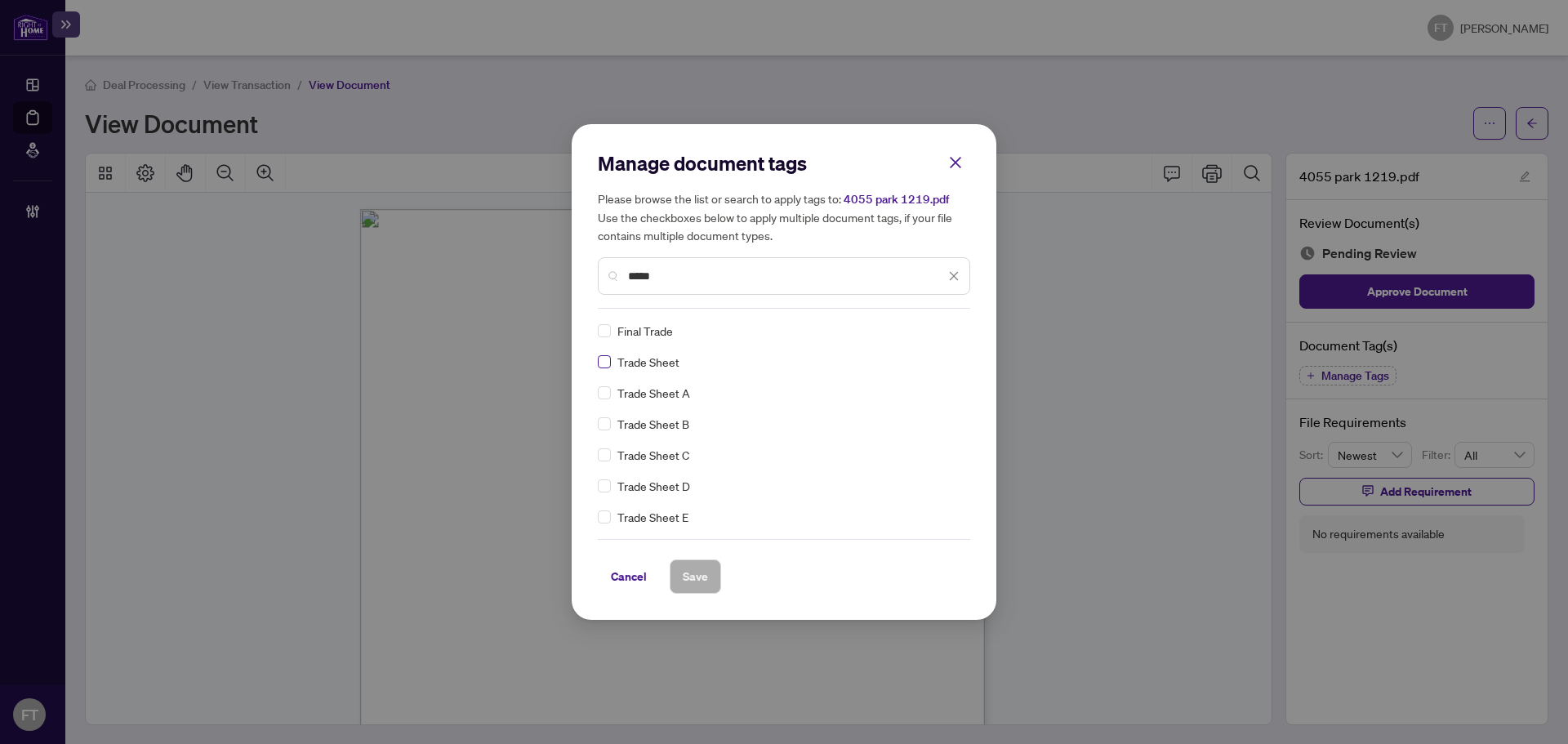 click at bounding box center (604, 362) 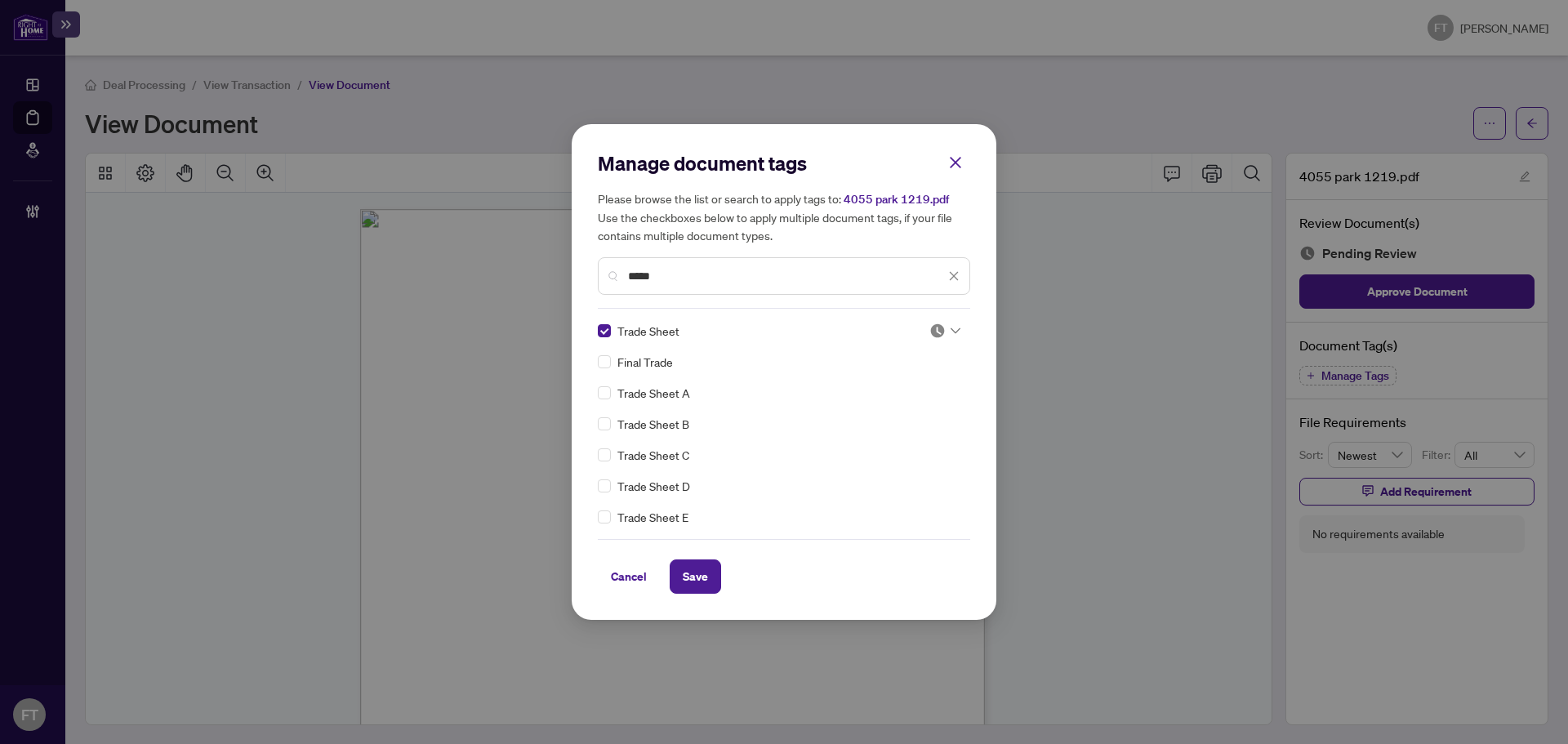 drag, startPoint x: 667, startPoint y: 272, endPoint x: 554, endPoint y: 237, distance: 118.29624 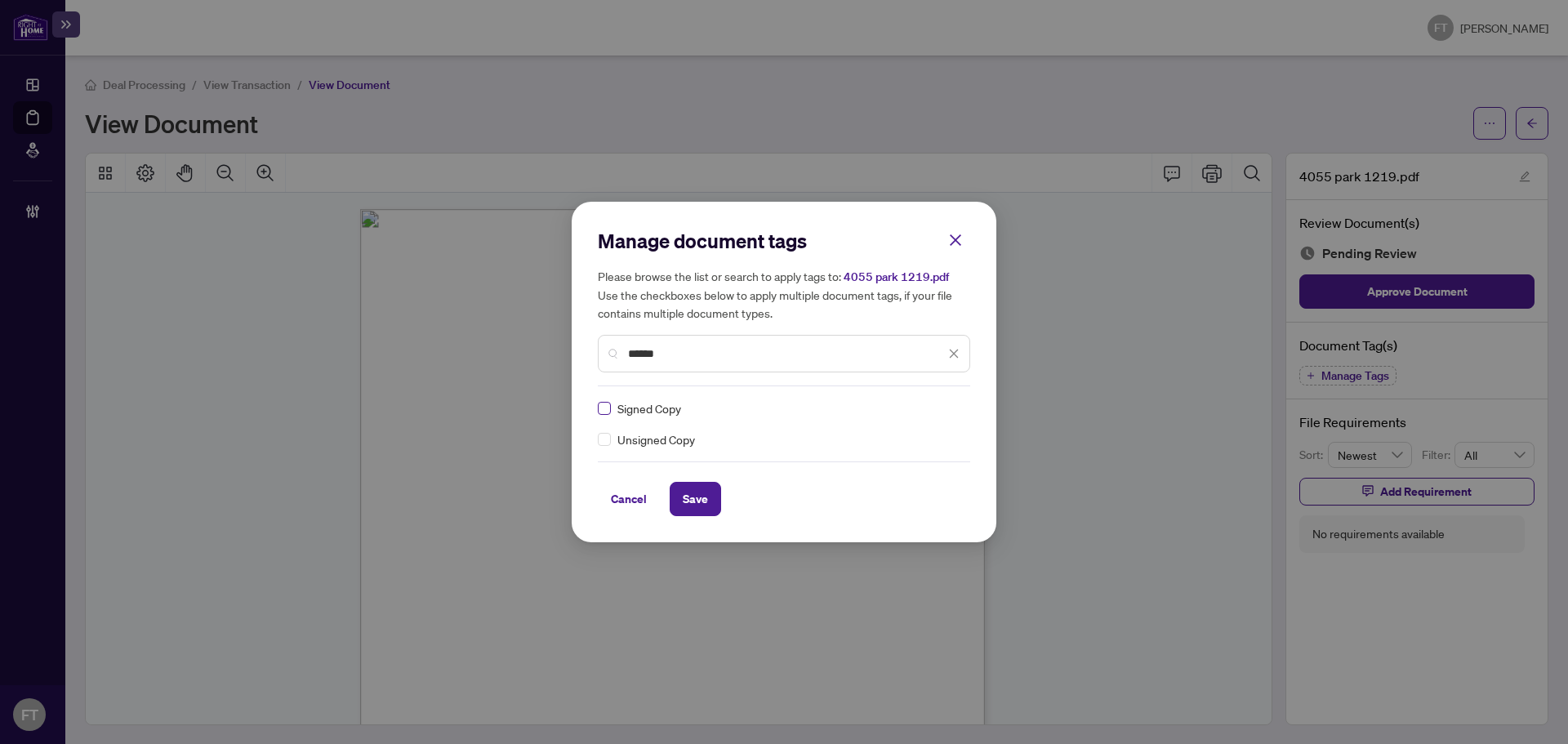 type on "******" 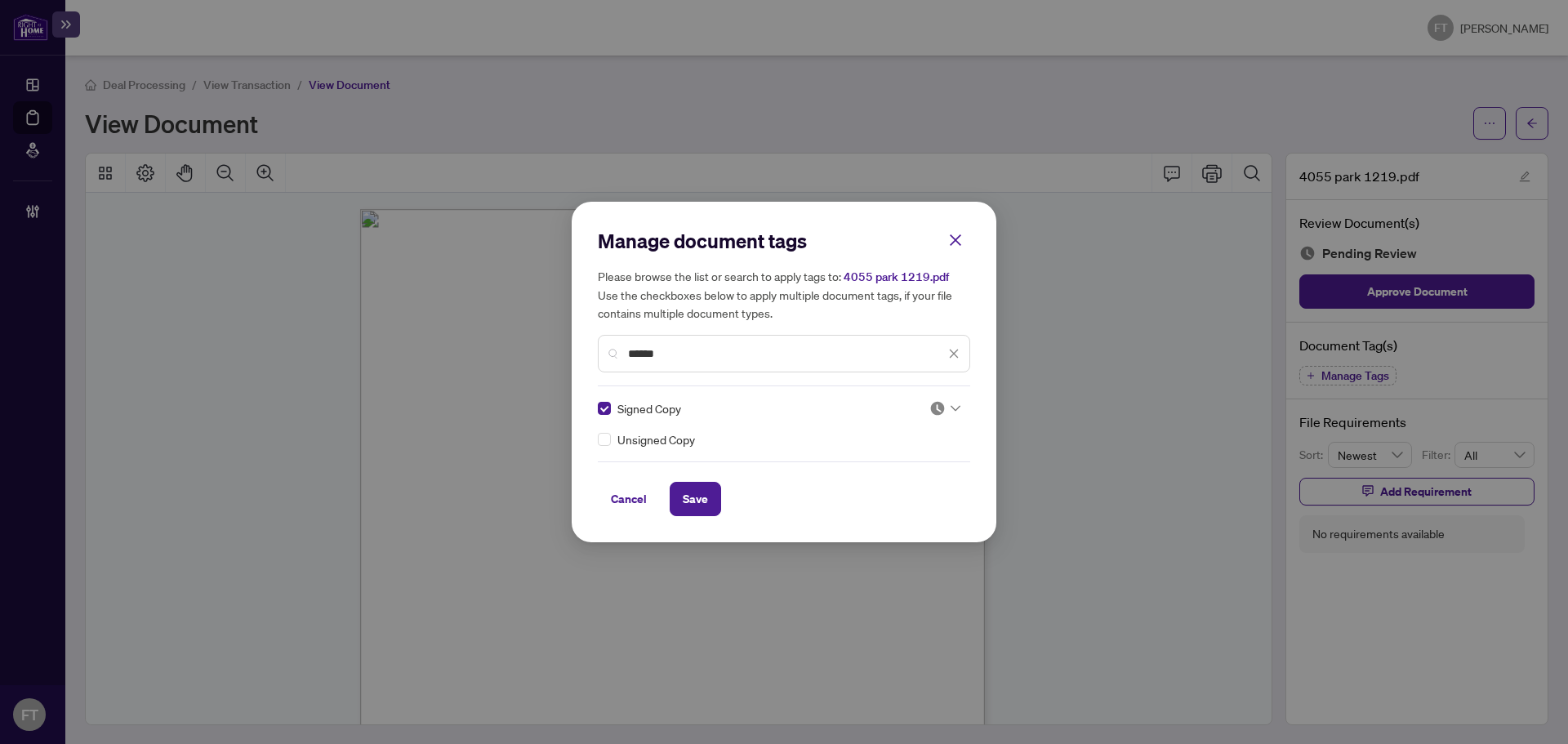click 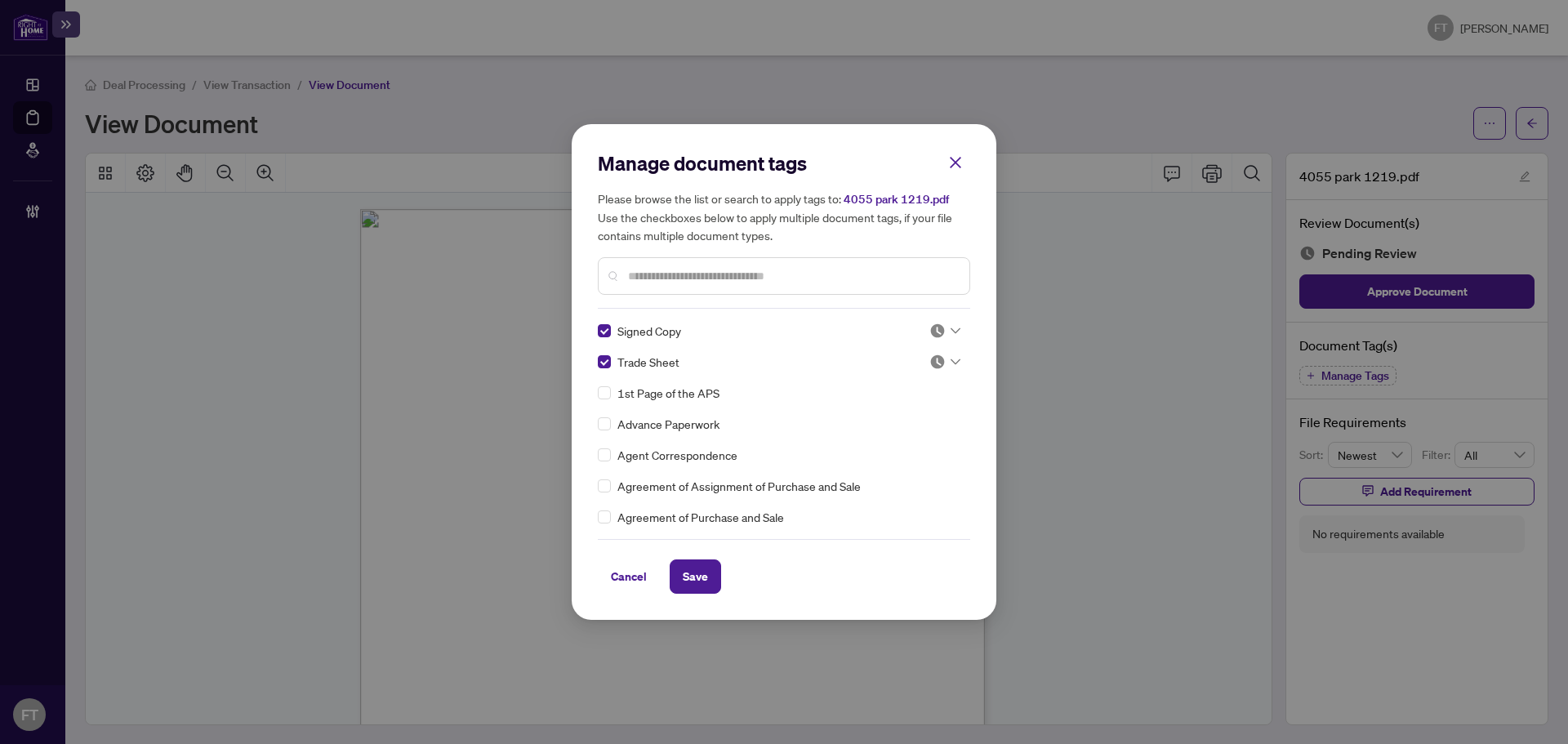 click at bounding box center [938, 331] 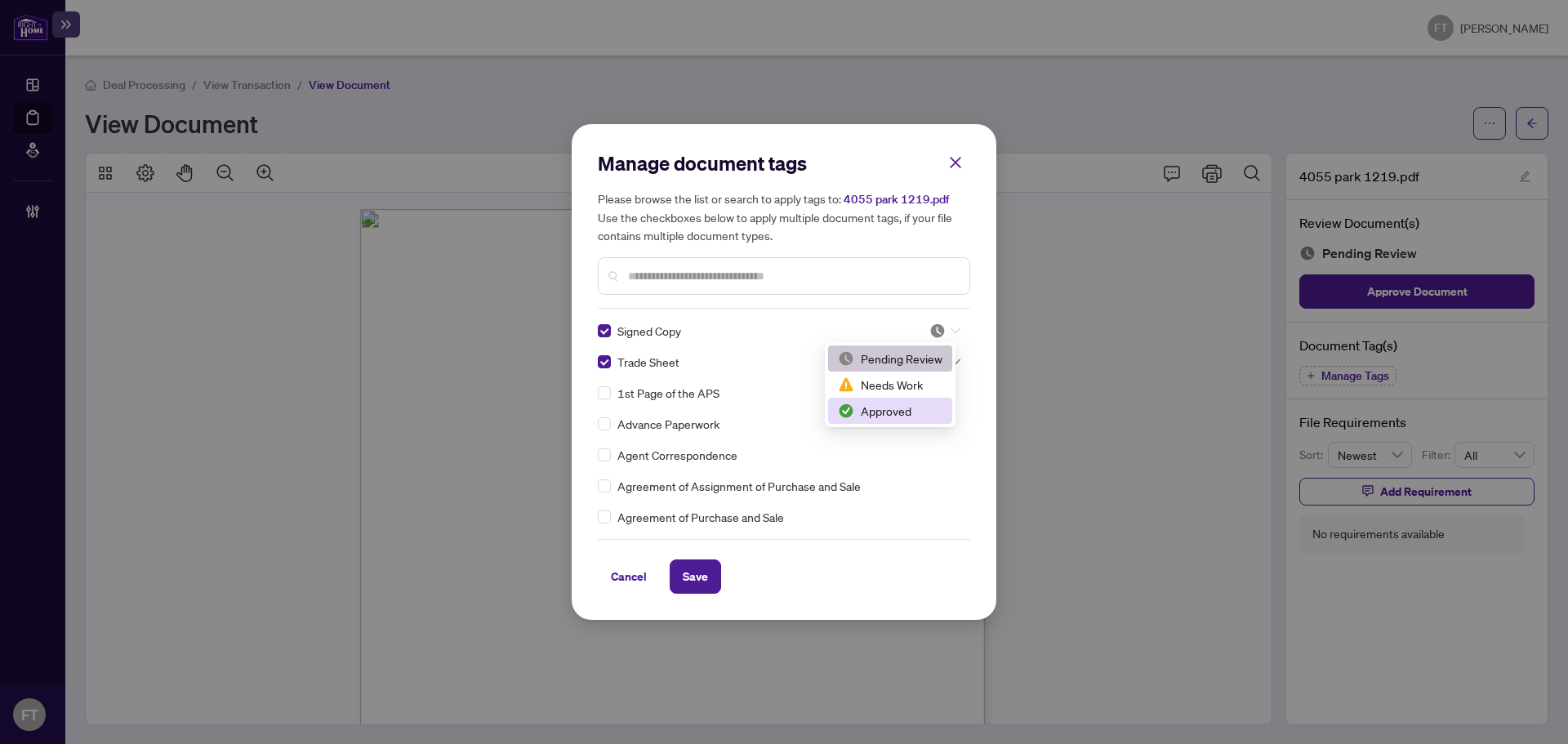 drag, startPoint x: 903, startPoint y: 412, endPoint x: 943, endPoint y: 375, distance: 54.48853 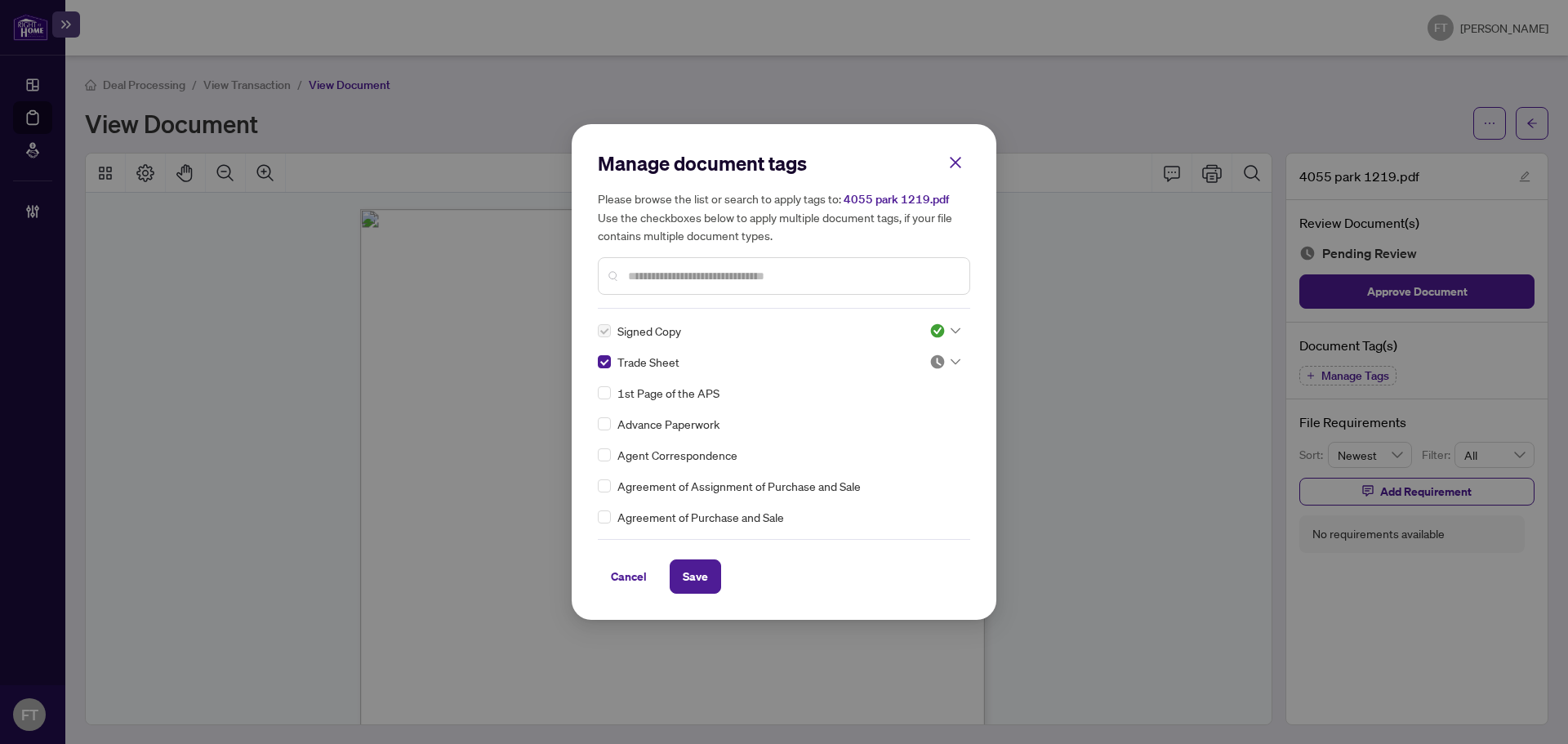 click at bounding box center [940, 366] 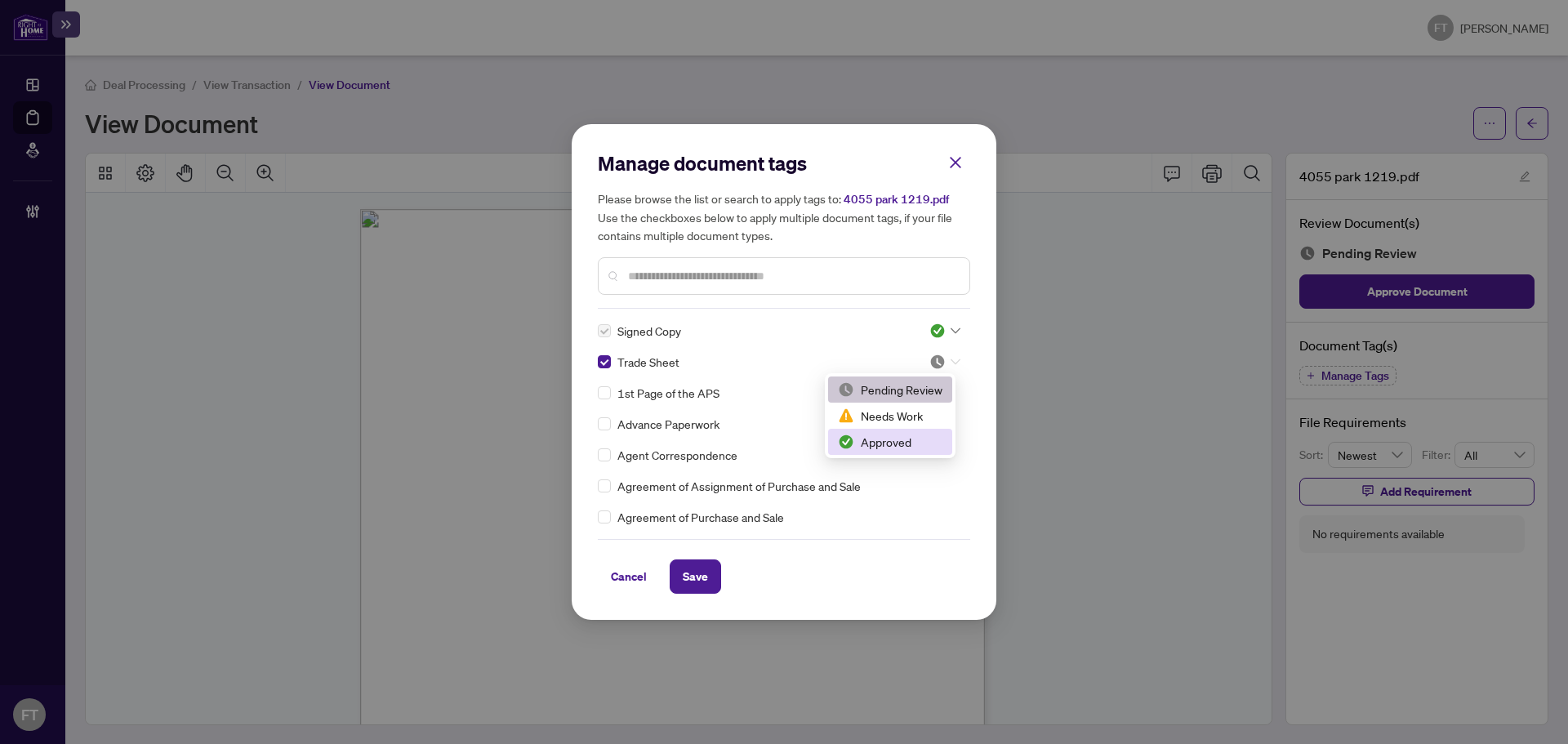 click on "Approved" at bounding box center [890, 442] 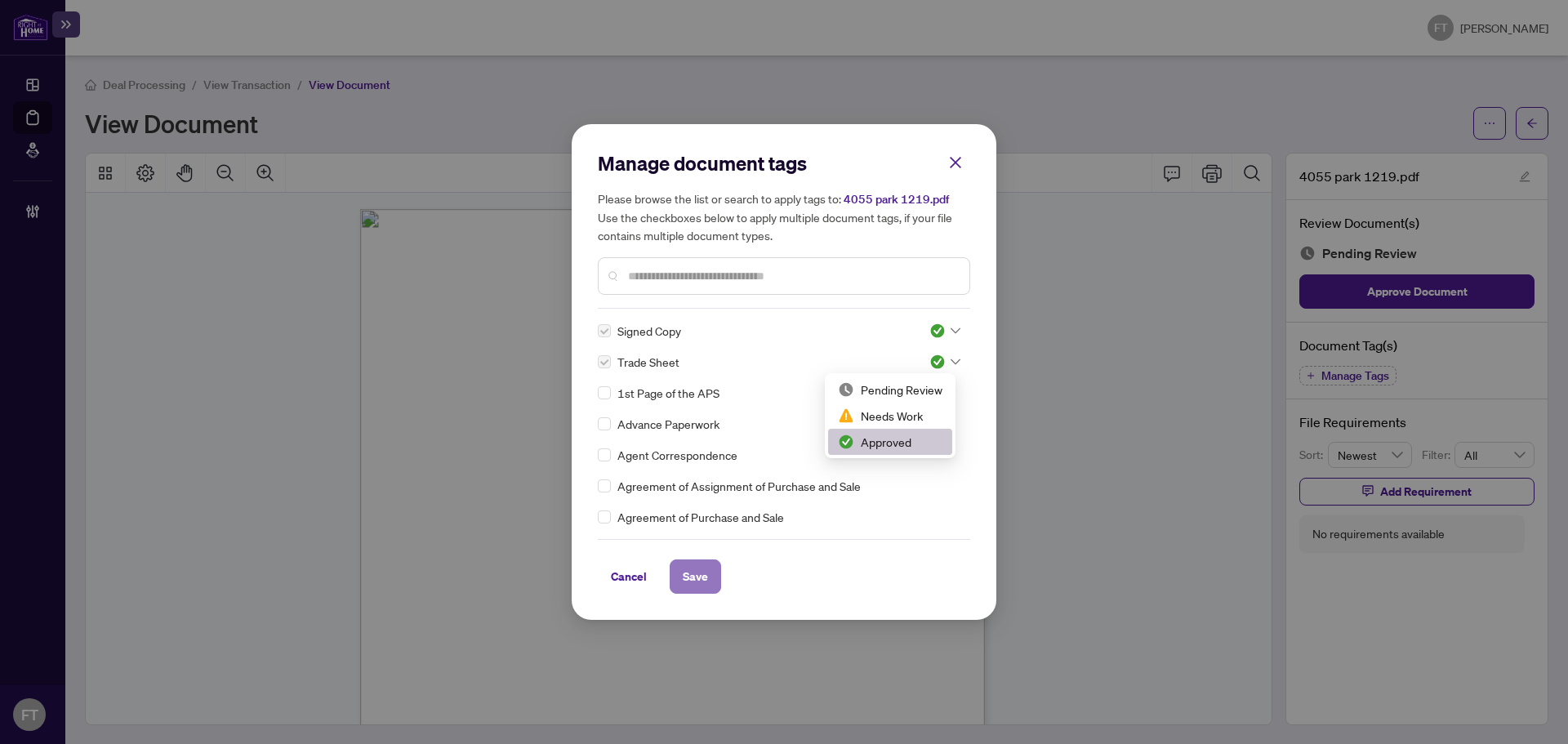 click on "Save" at bounding box center (695, 577) 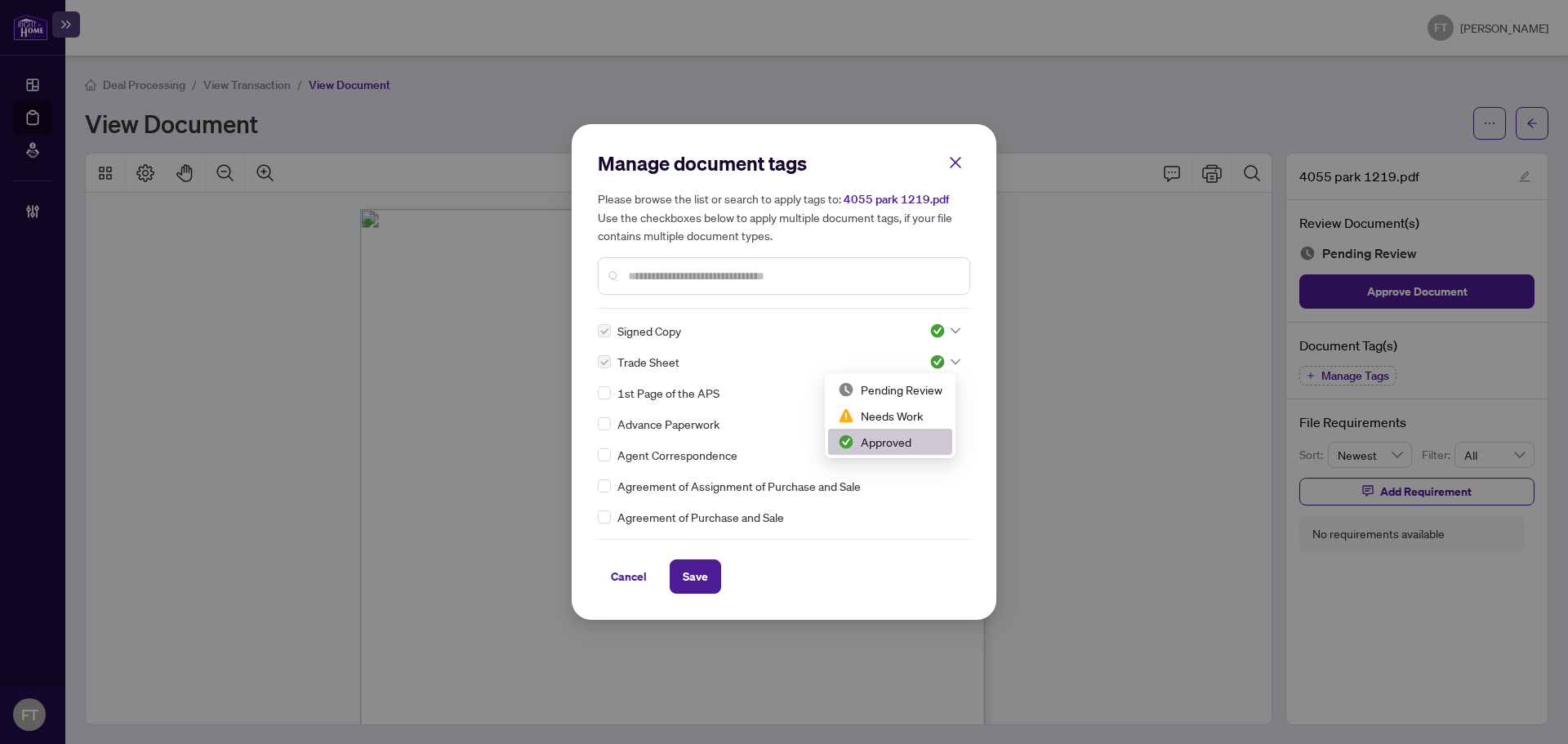 click on "Manage document tags Please browse the list or search to apply tags to:   4055 park 1219.pdf   Use the checkboxes below to apply multiple document tags, if your file contains multiple document types.   Signed Copy Trade Sheet 3 1st Page of the APS Advance Paperwork Agent Correspondence Agreement of Assignment of Purchase and Sale Agreement of Purchase and Sale Agreement to Cooperate /Broker Referral Agreement to Lease Articles of Incorporation Back to Vendor Letter Belongs to Another Transaction Builder's Consent Buyer Designated Representation Agreement Buyer Designated Representation Agreement Buyers Lawyer Information Certificate of Estate Trustee(s) Client Refused to Sign Closing Date Change Co-op Brokerage Commission Statement Co-op EFT Co-operating Indemnity Agreement Commission Adjustment Commission Agreement Commission Calculation Commission Statement Sent Commission Statement Sent to Landlord Commission Statement Sent to Lawyer Commission Statement Sent to Listing Brokerage Commission Waiver Letter" at bounding box center [784, 372] 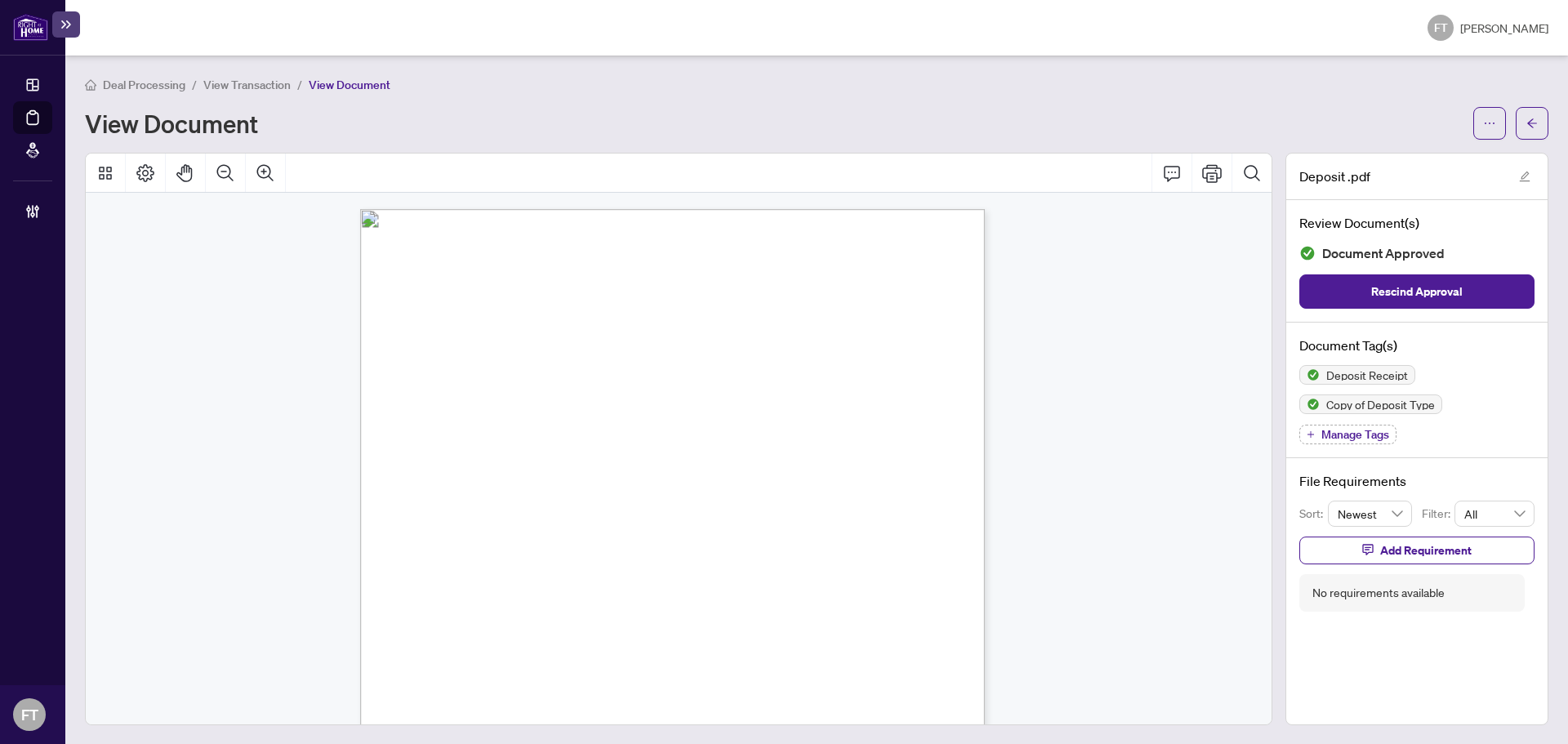 scroll, scrollTop: 0, scrollLeft: 0, axis: both 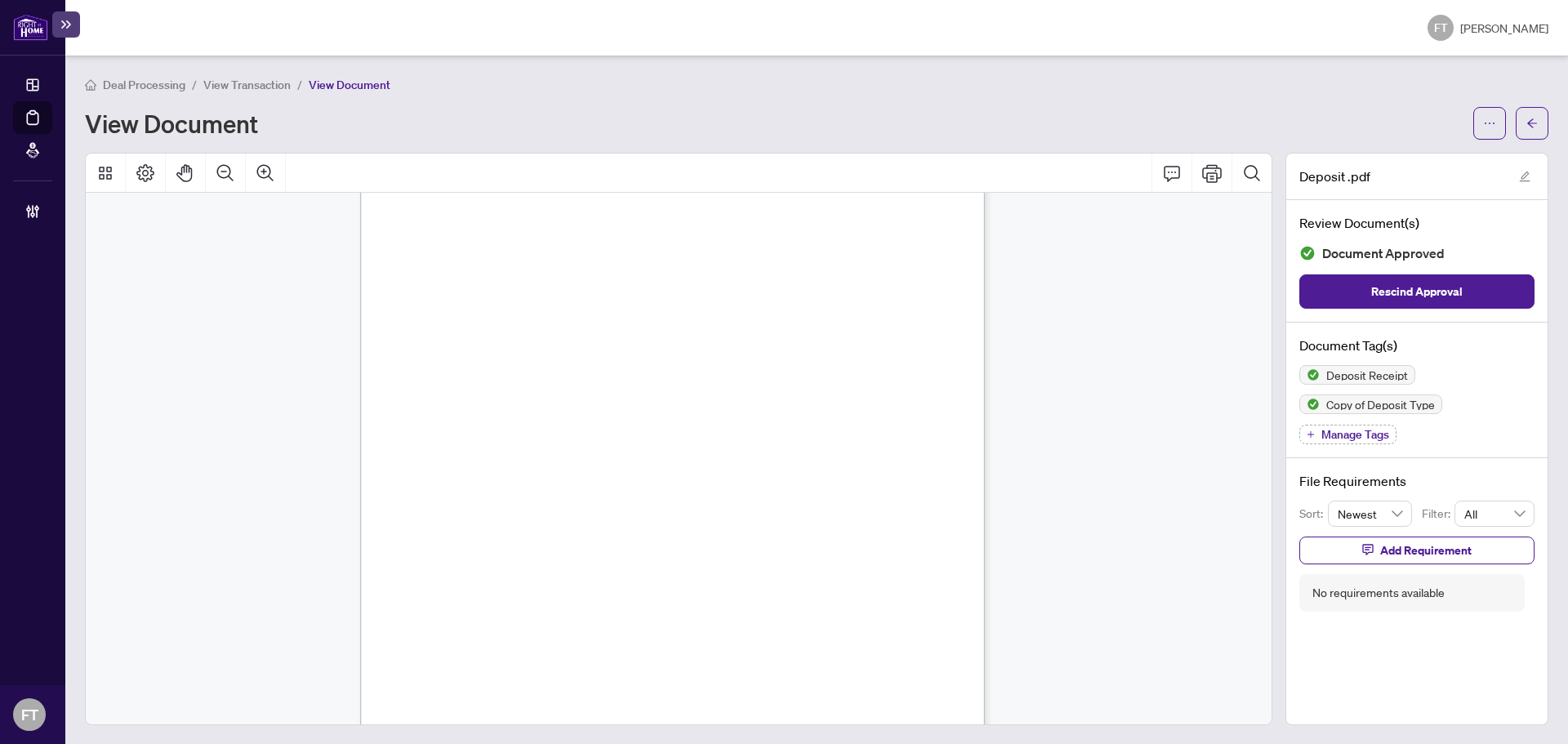 drag, startPoint x: 1050, startPoint y: 493, endPoint x: 1539, endPoint y: 212, distance: 563.98759 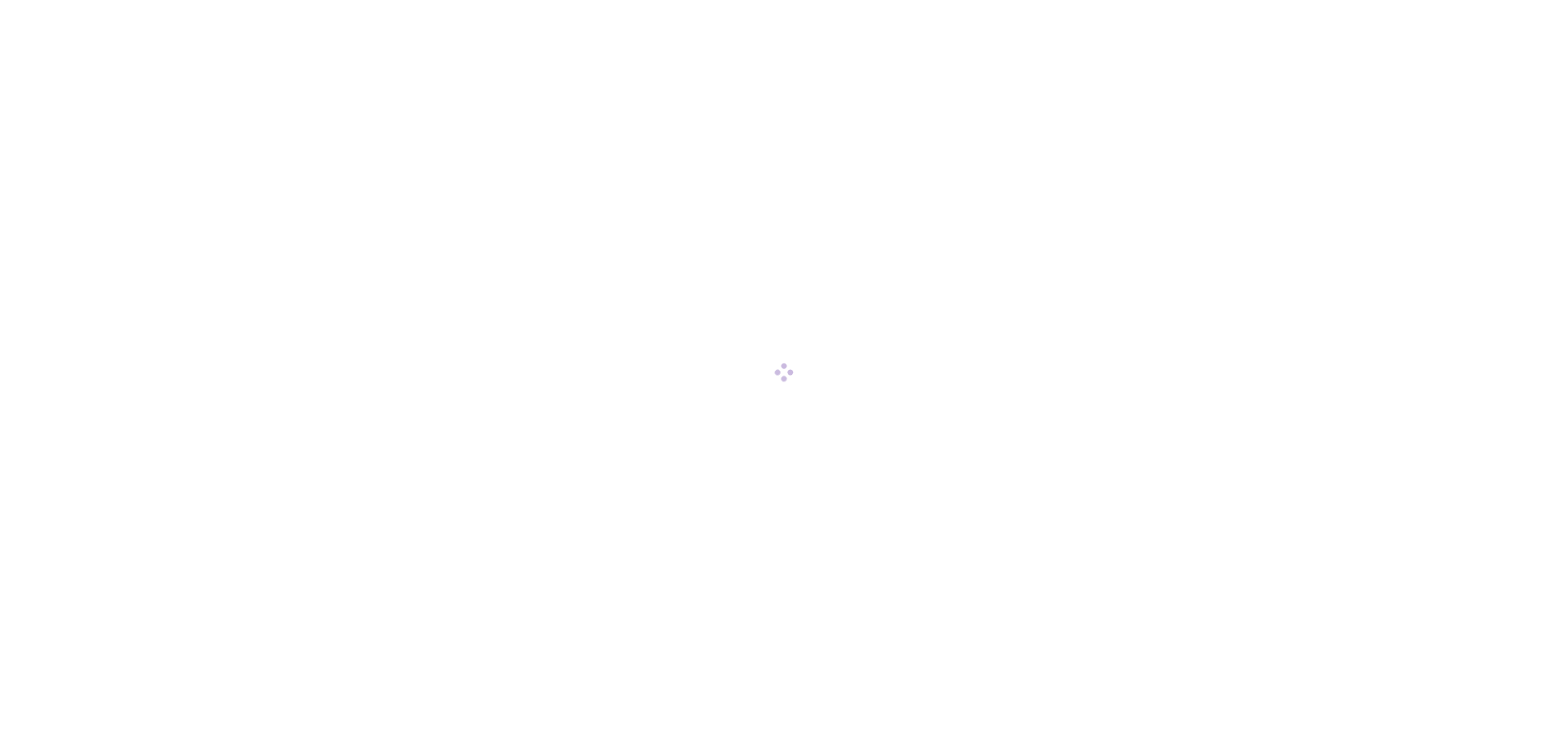 scroll, scrollTop: 0, scrollLeft: 0, axis: both 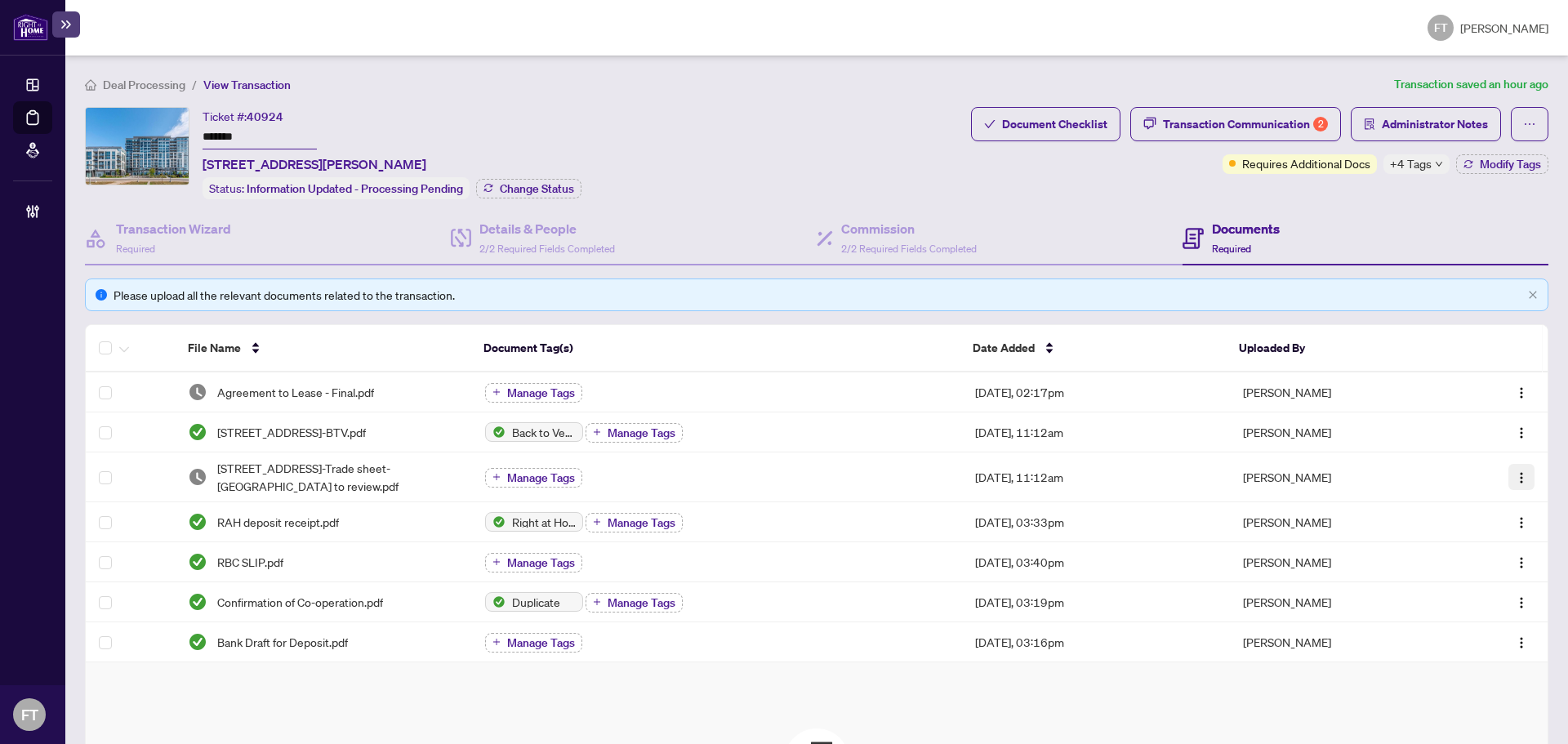 click at bounding box center [1521, 477] 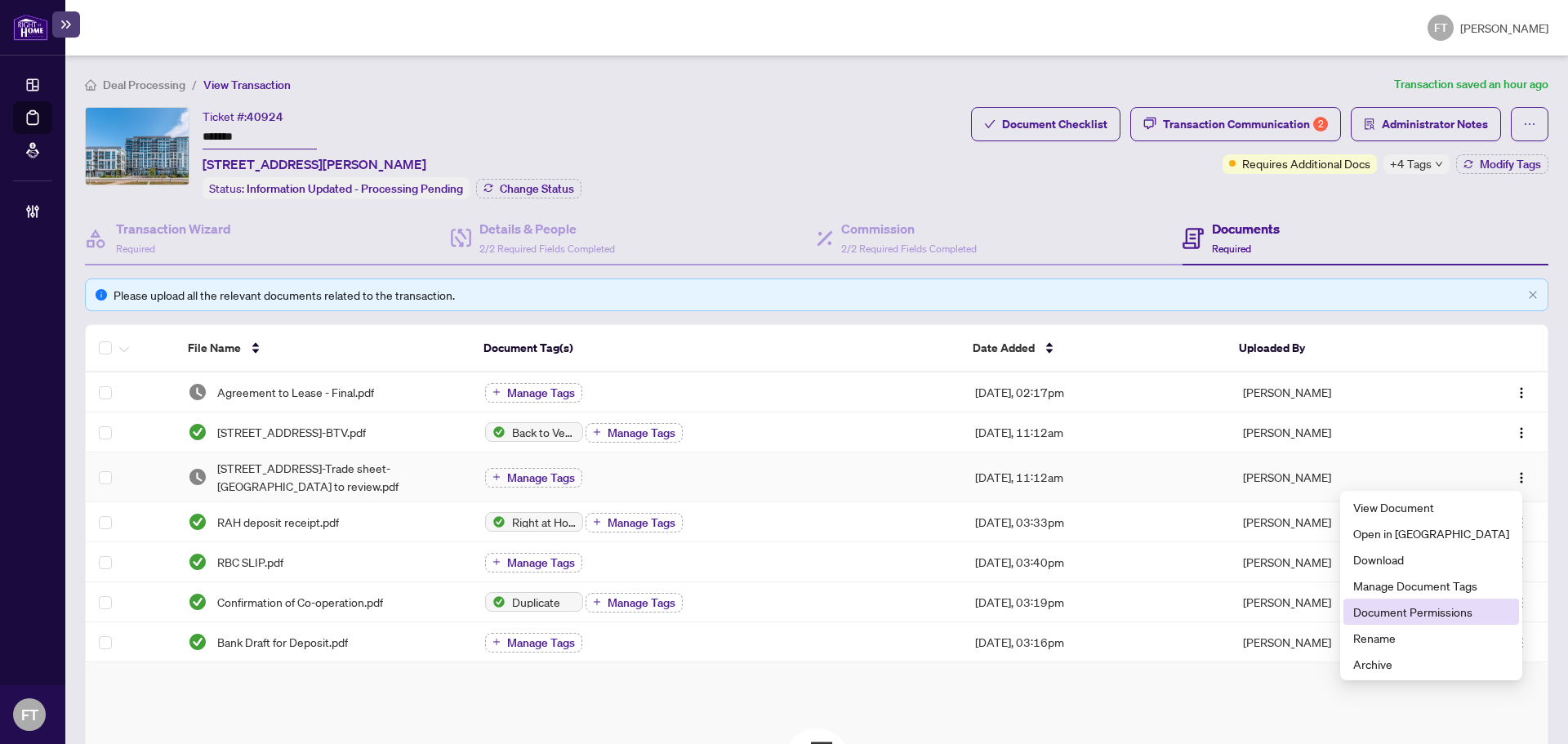 click on "Document Permissions" at bounding box center [1431, 612] 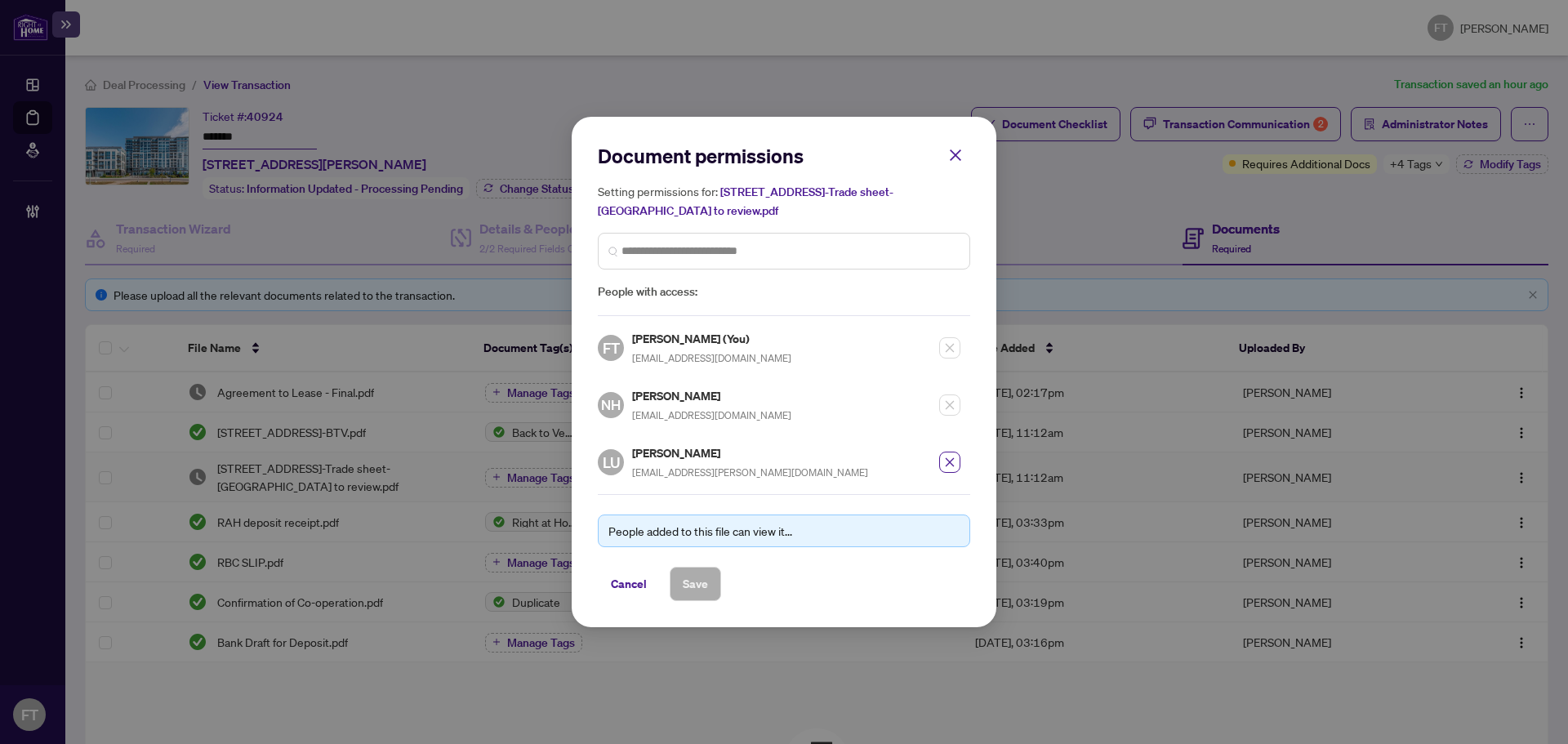 click on "Cancel" at bounding box center [629, 584] 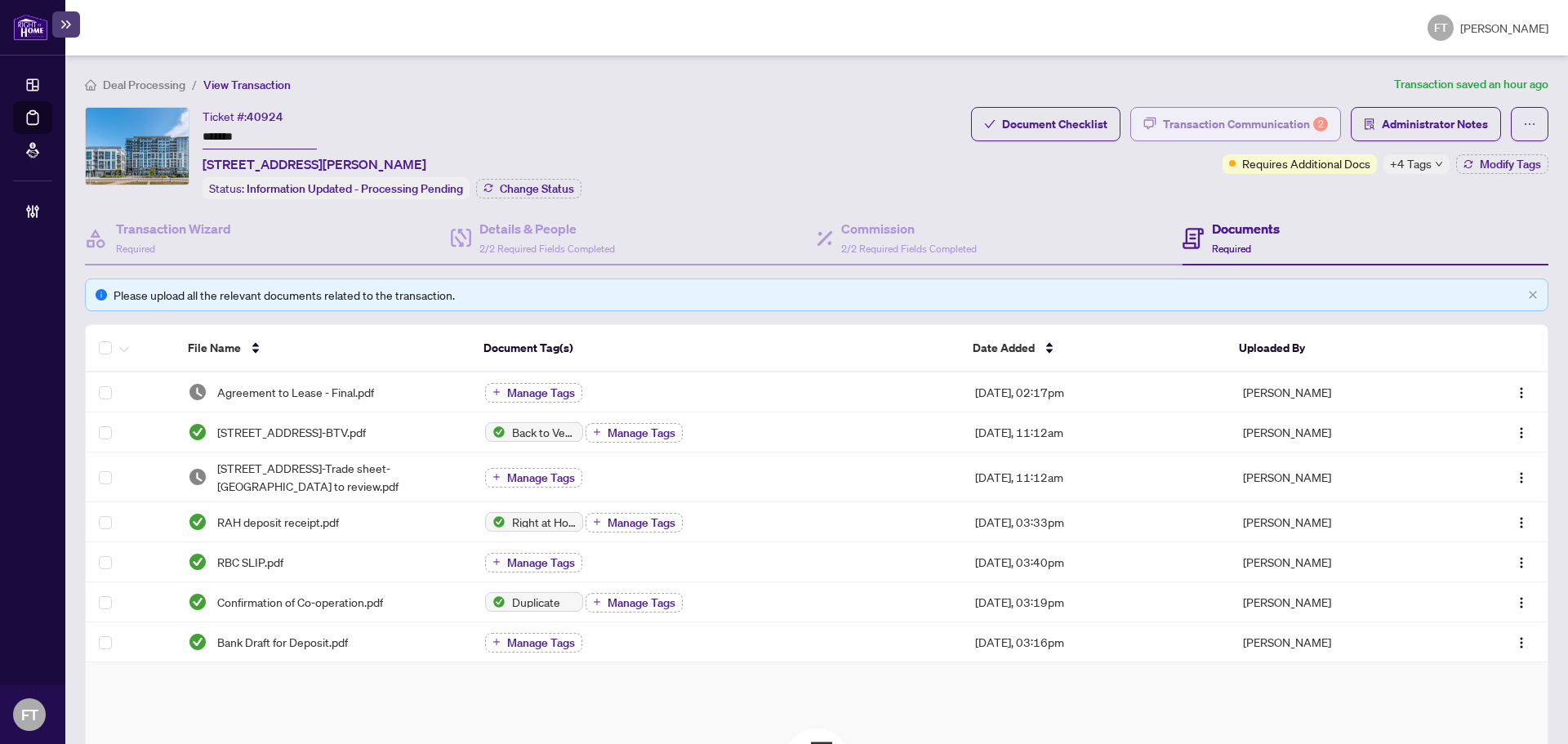 click on "2" at bounding box center [1321, 124] 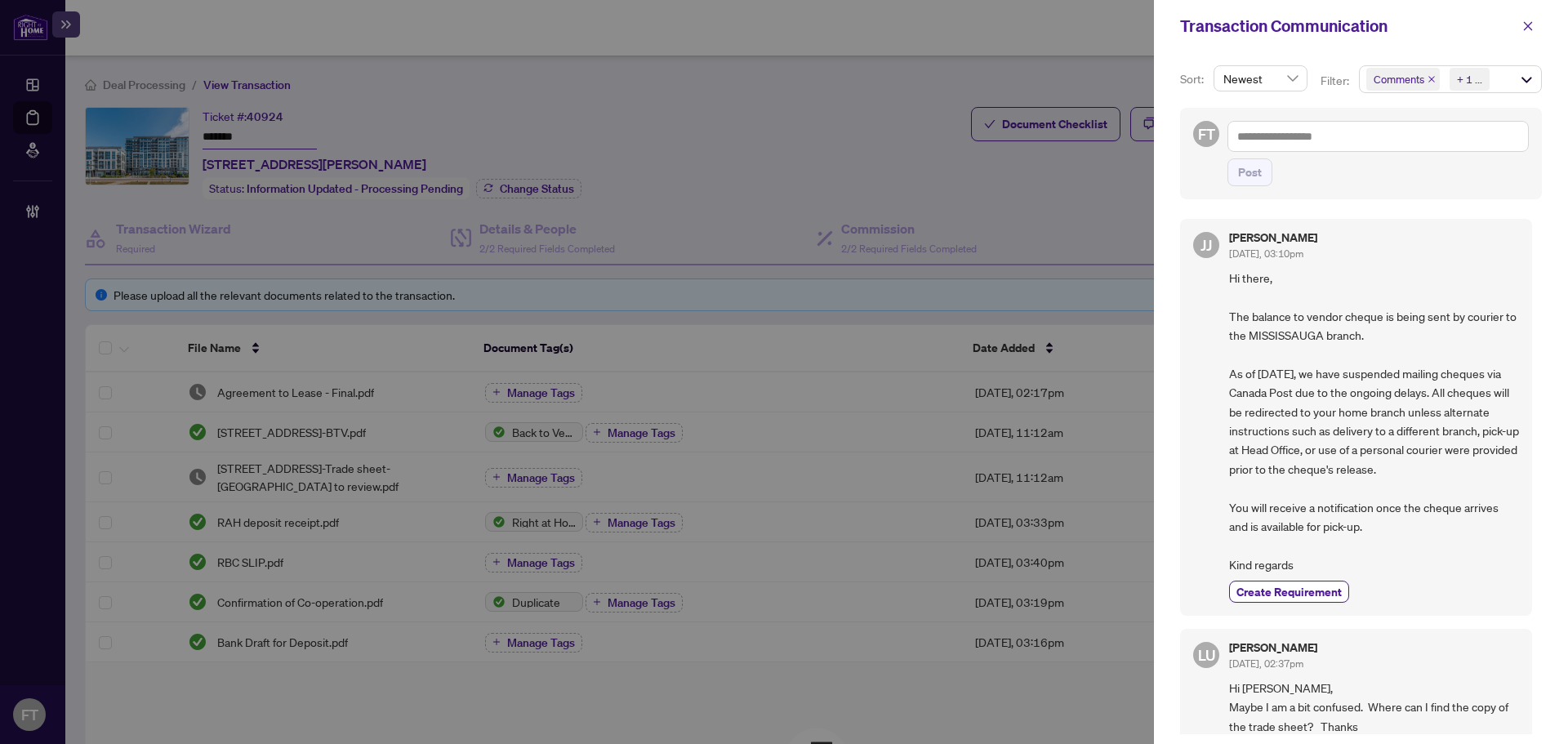 click on "Comments Requirements + 1 ..." at bounding box center (1450, 79) 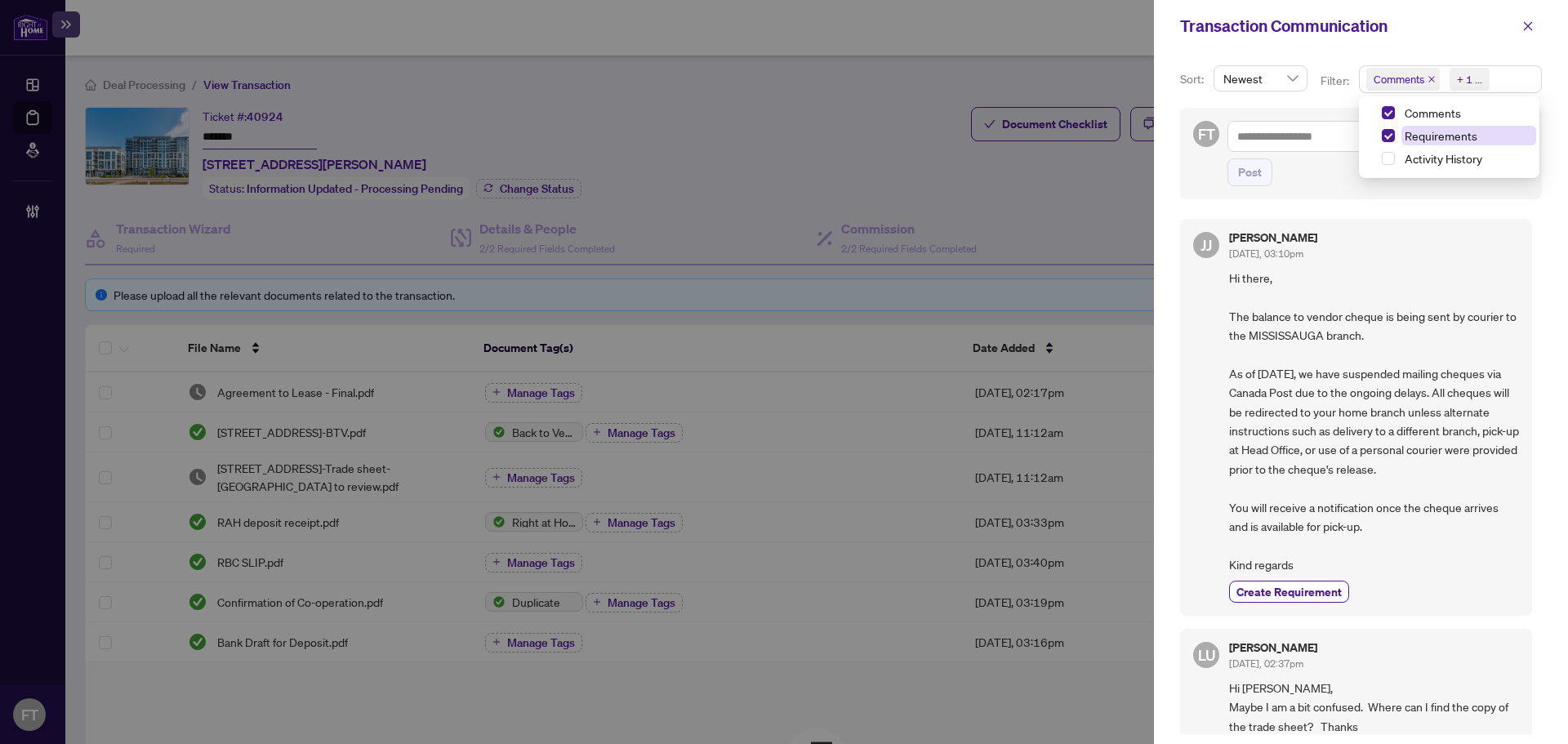 click on "Requirements" at bounding box center [1441, 136] 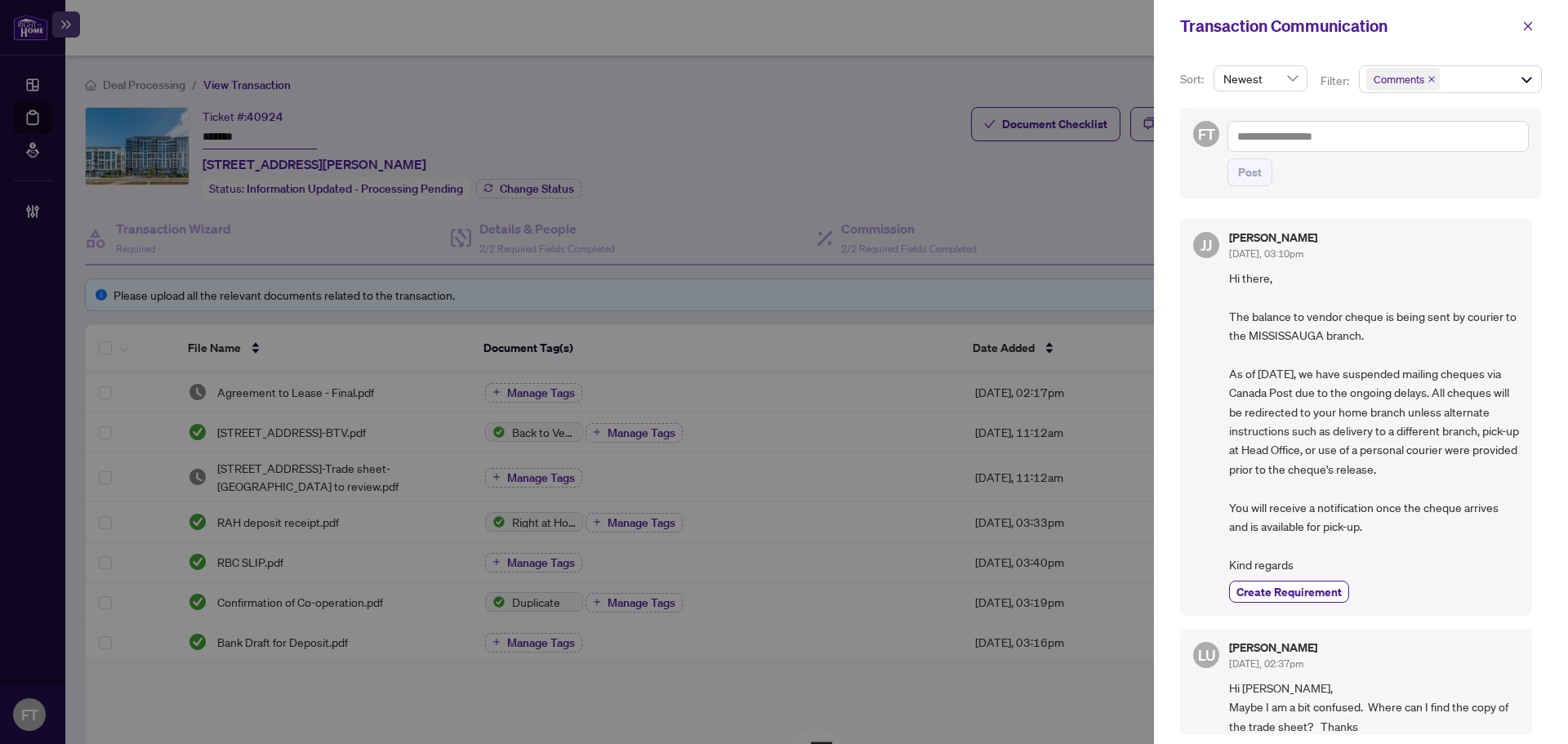 click on "Transaction Communication" at bounding box center (1347, 26) 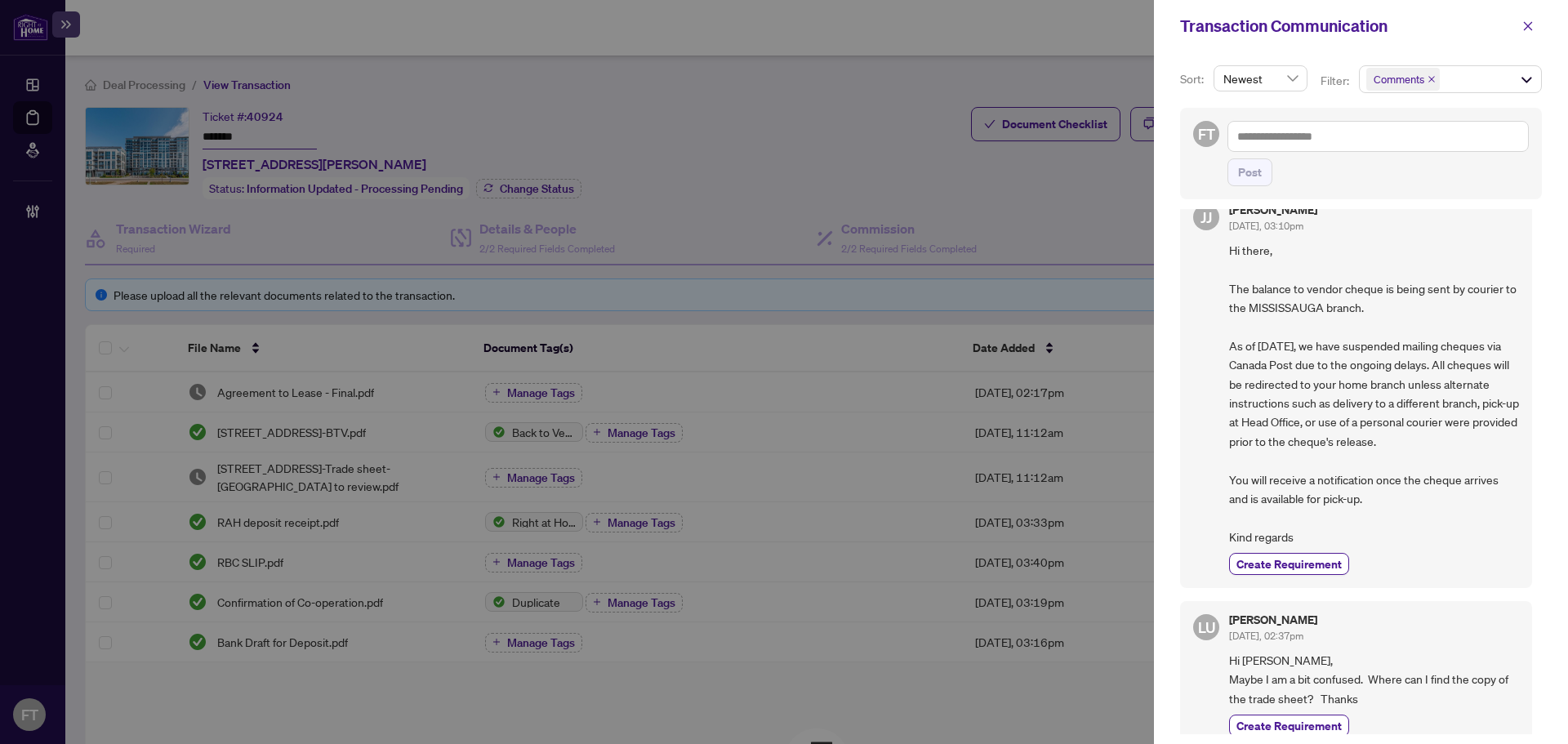 scroll, scrollTop: 0, scrollLeft: 0, axis: both 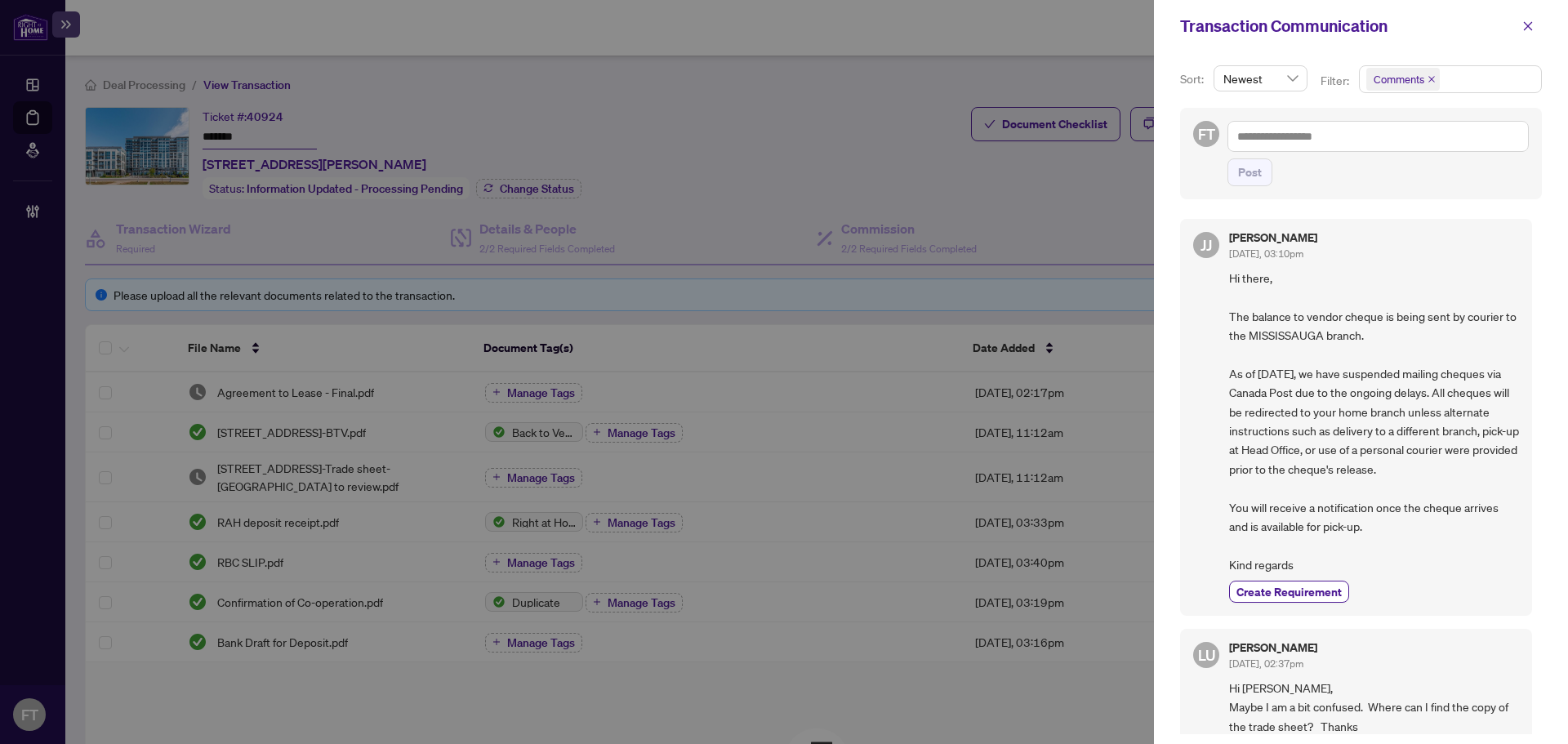click on "Comments + 0 ..." at bounding box center [1450, 79] 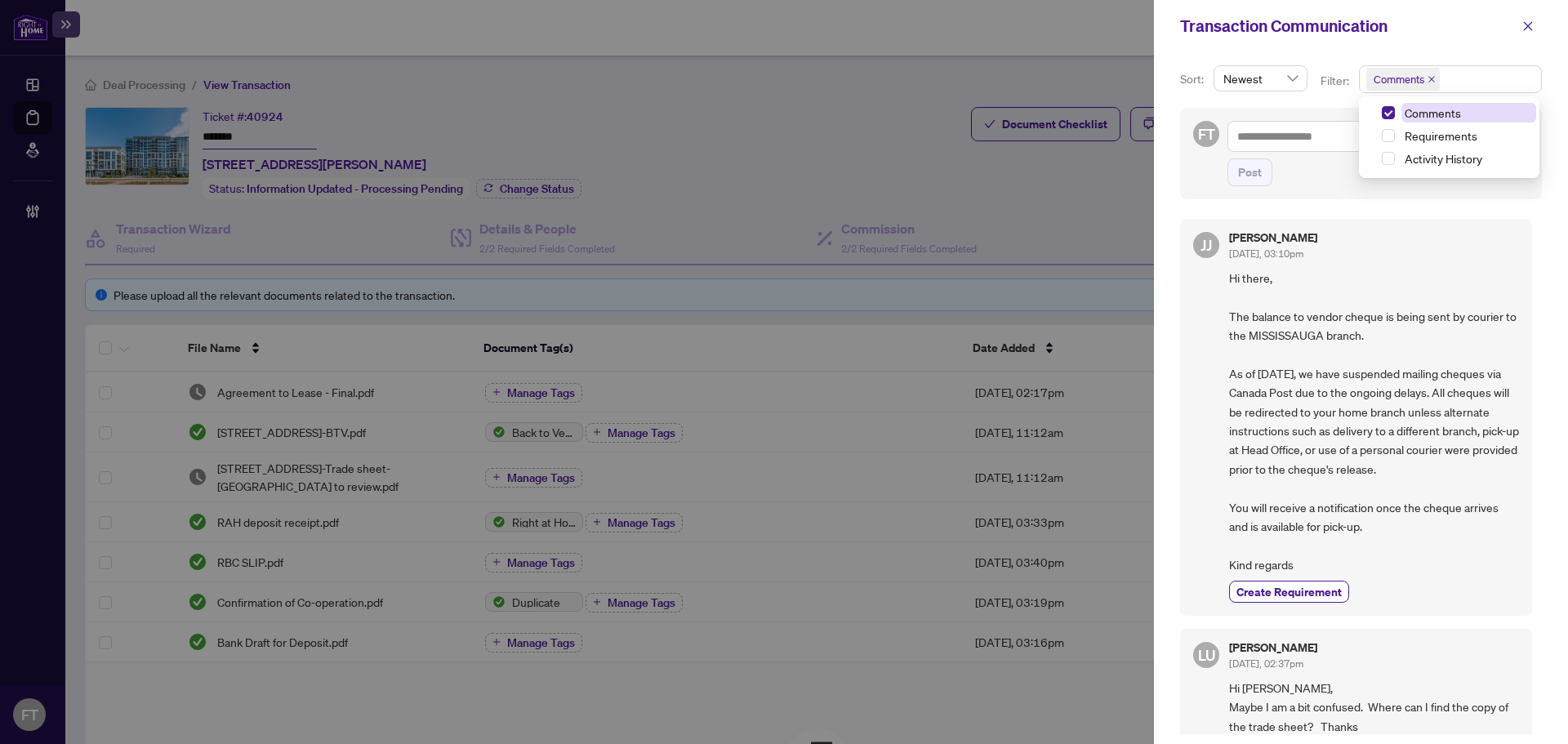 drag, startPoint x: 1438, startPoint y: 138, endPoint x: 1427, endPoint y: 105, distance: 34.785054 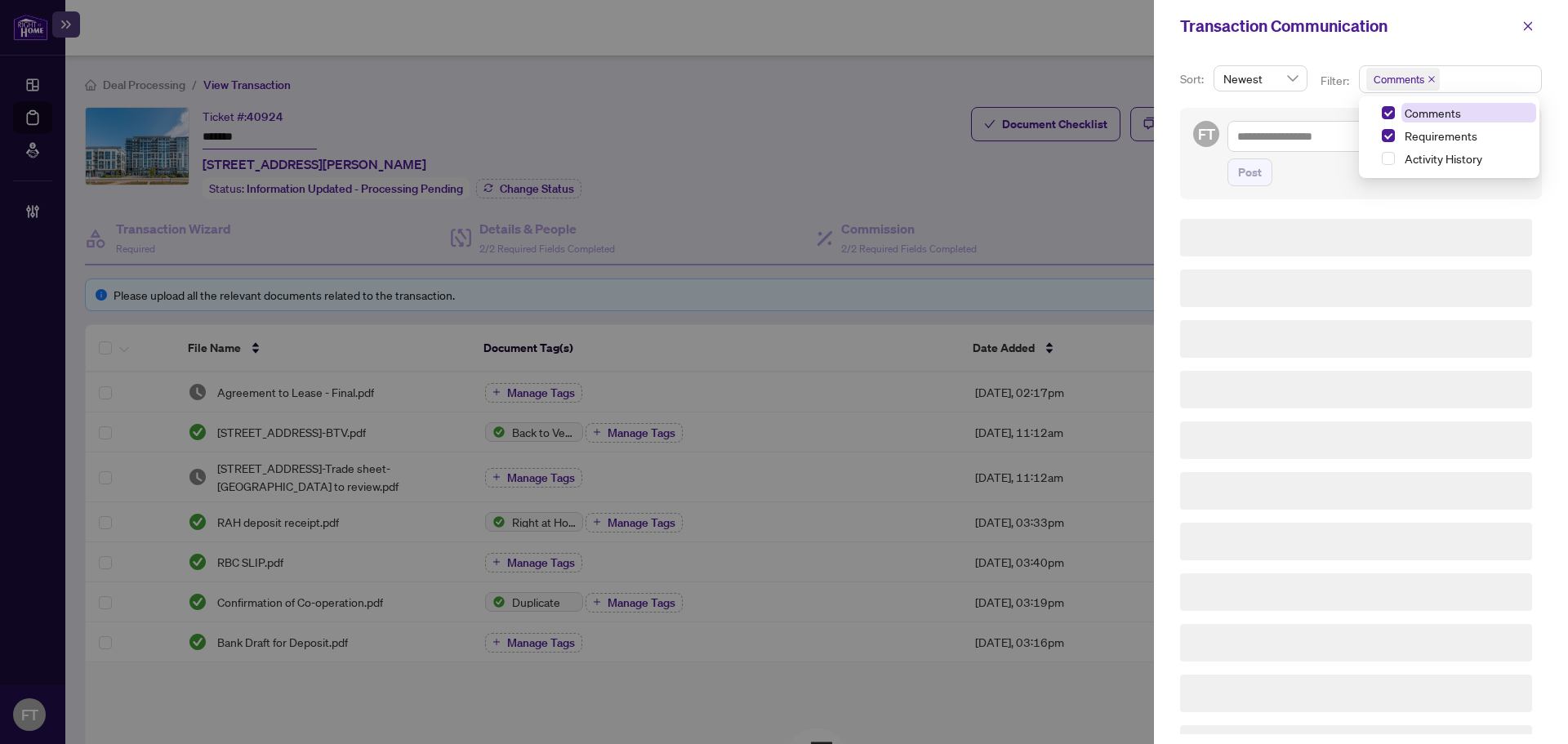 click on "Comments" at bounding box center (1432, 113) 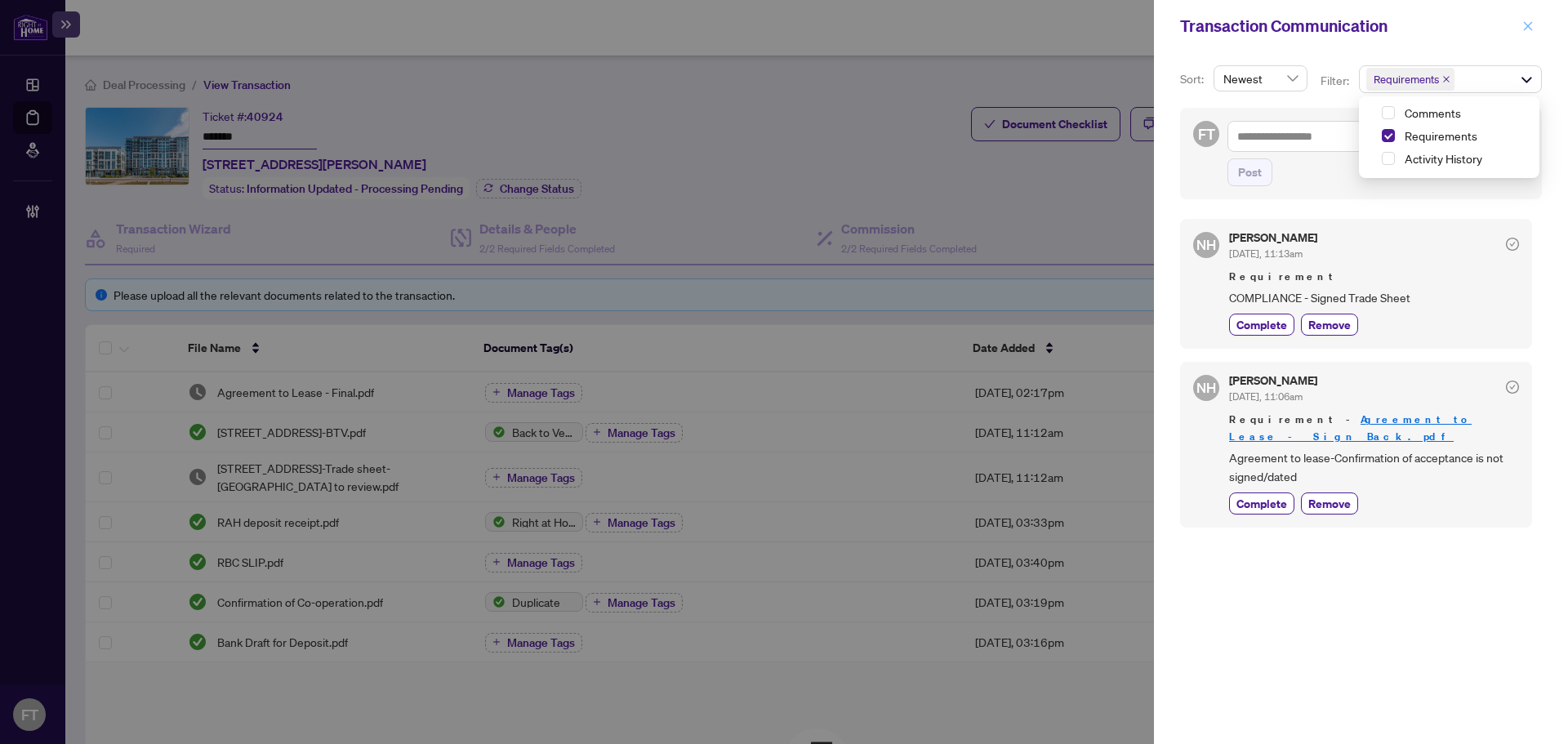 click at bounding box center [1528, 26] 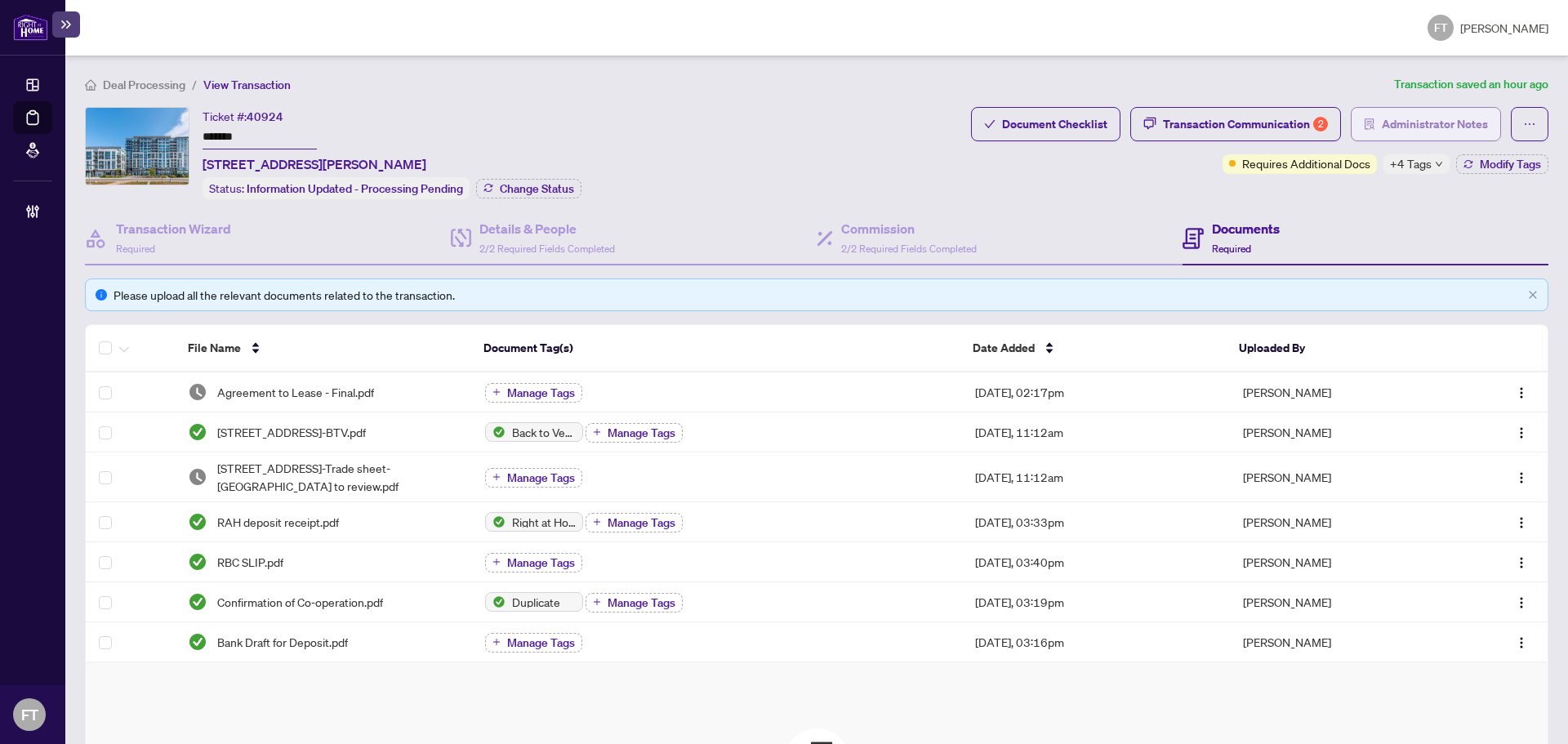 click on "Administrator Notes" at bounding box center [1435, 124] 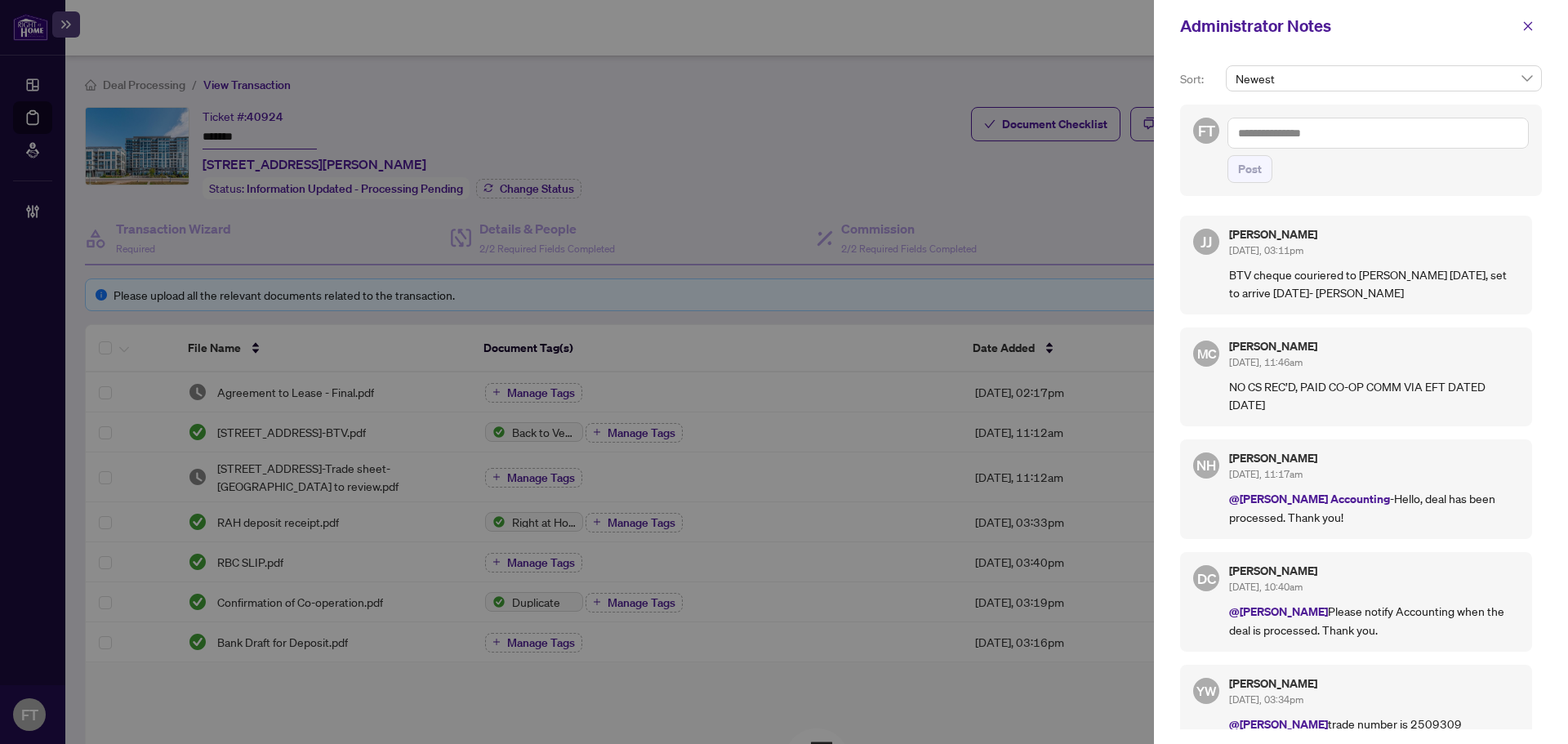 scroll, scrollTop: 245, scrollLeft: 0, axis: vertical 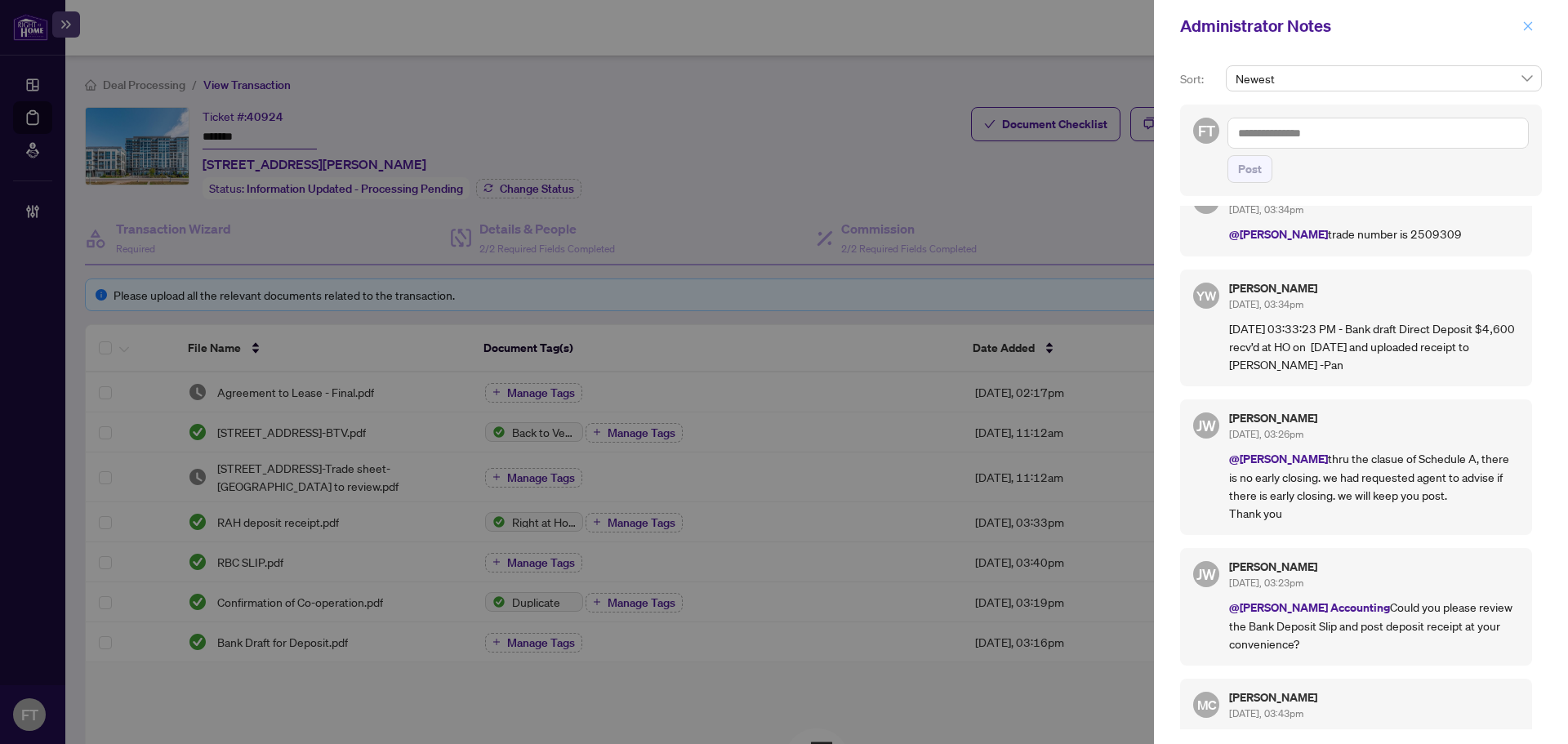 click at bounding box center [1528, 26] 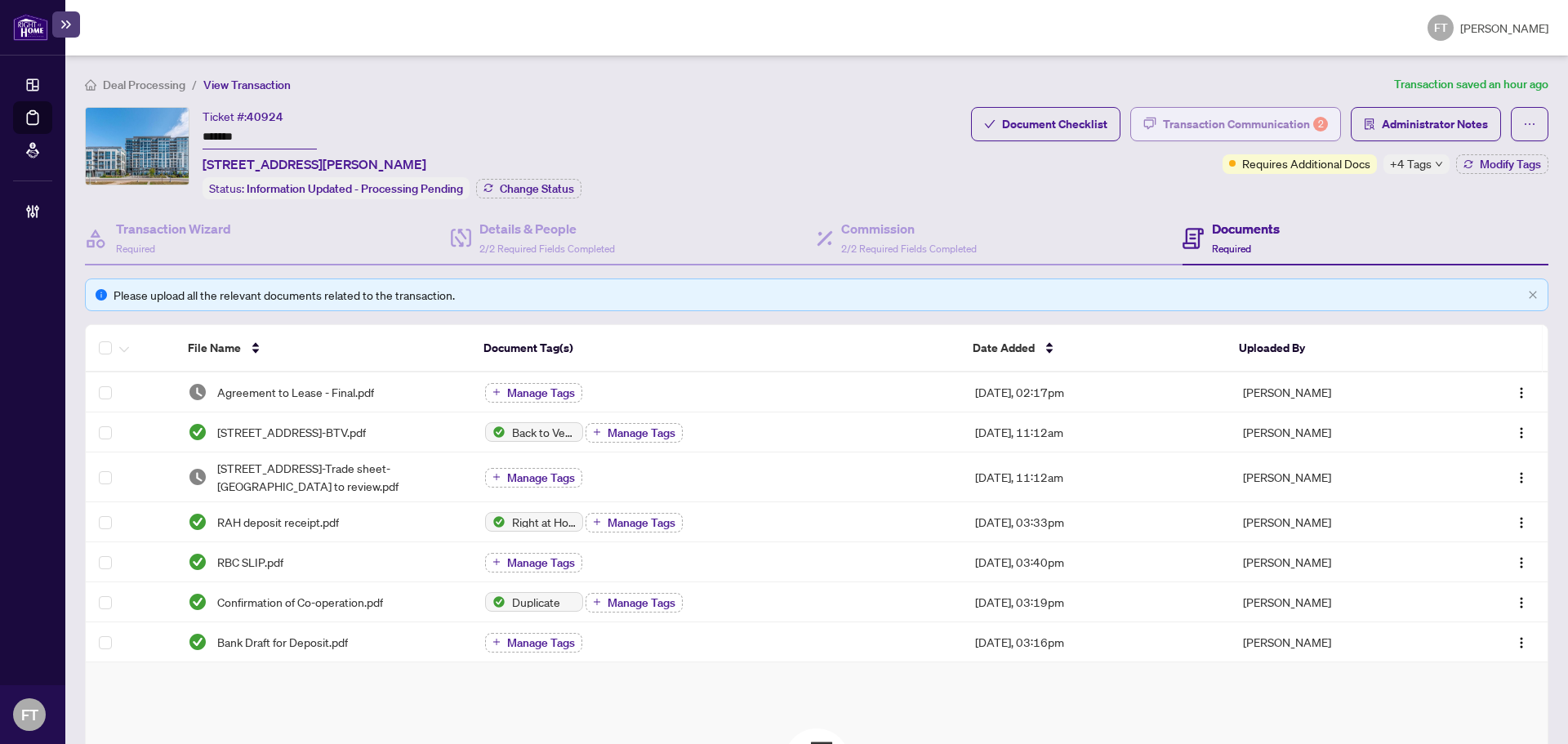 click on "Transaction Communication 2" at bounding box center [1245, 124] 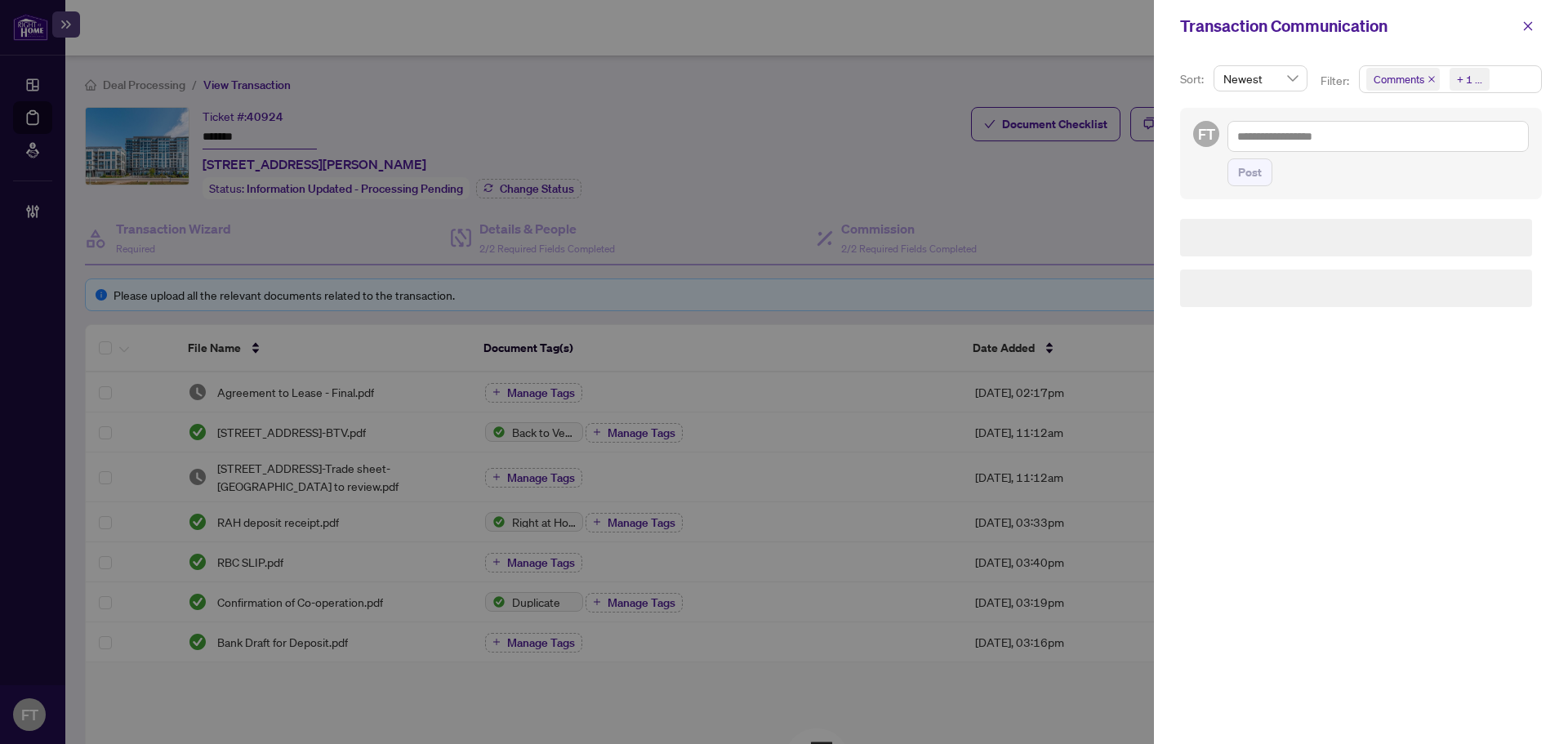 click on "Comments Requirements + 1 ..." at bounding box center (1450, 79) 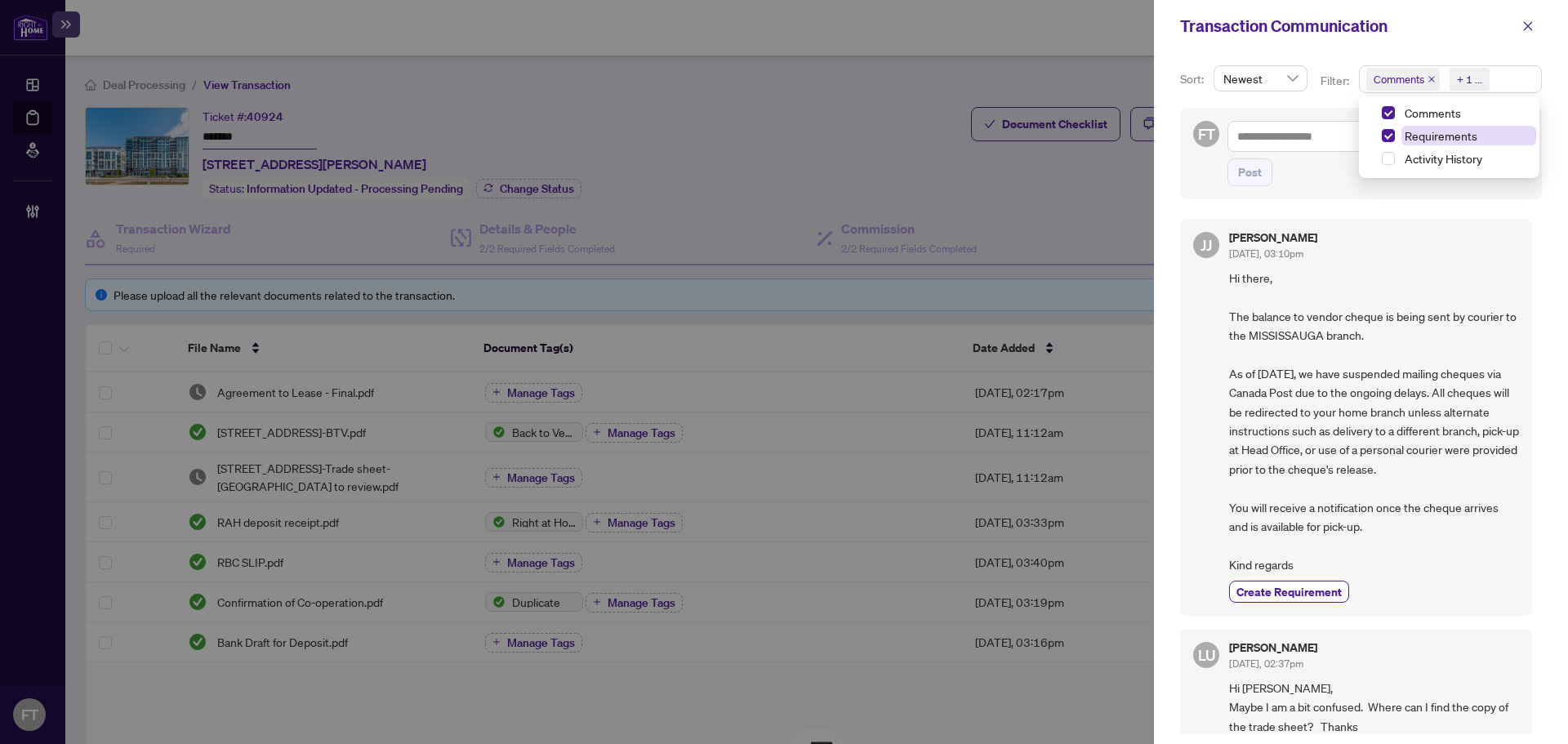 click on "Requirements" at bounding box center [1441, 136] 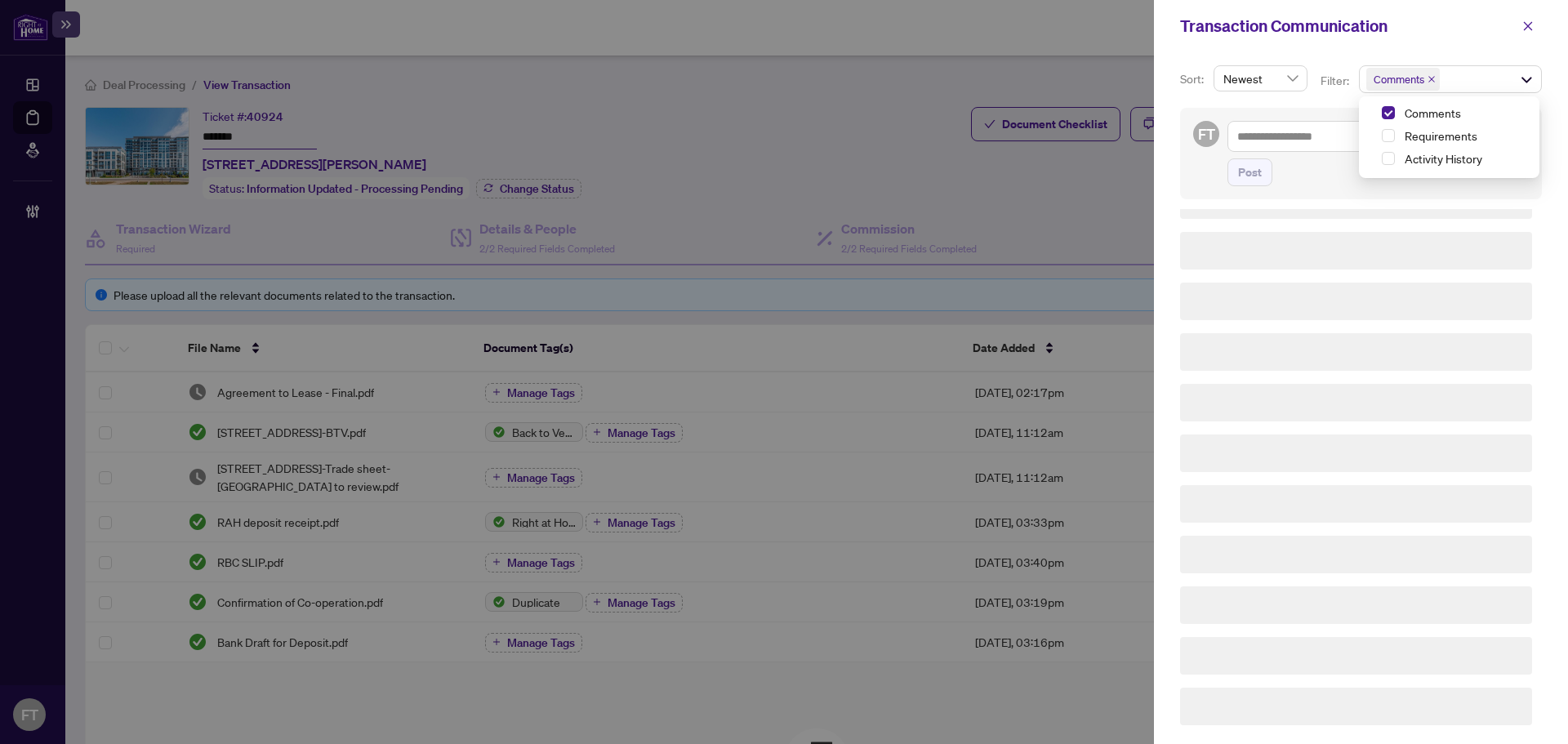 scroll, scrollTop: 180, scrollLeft: 0, axis: vertical 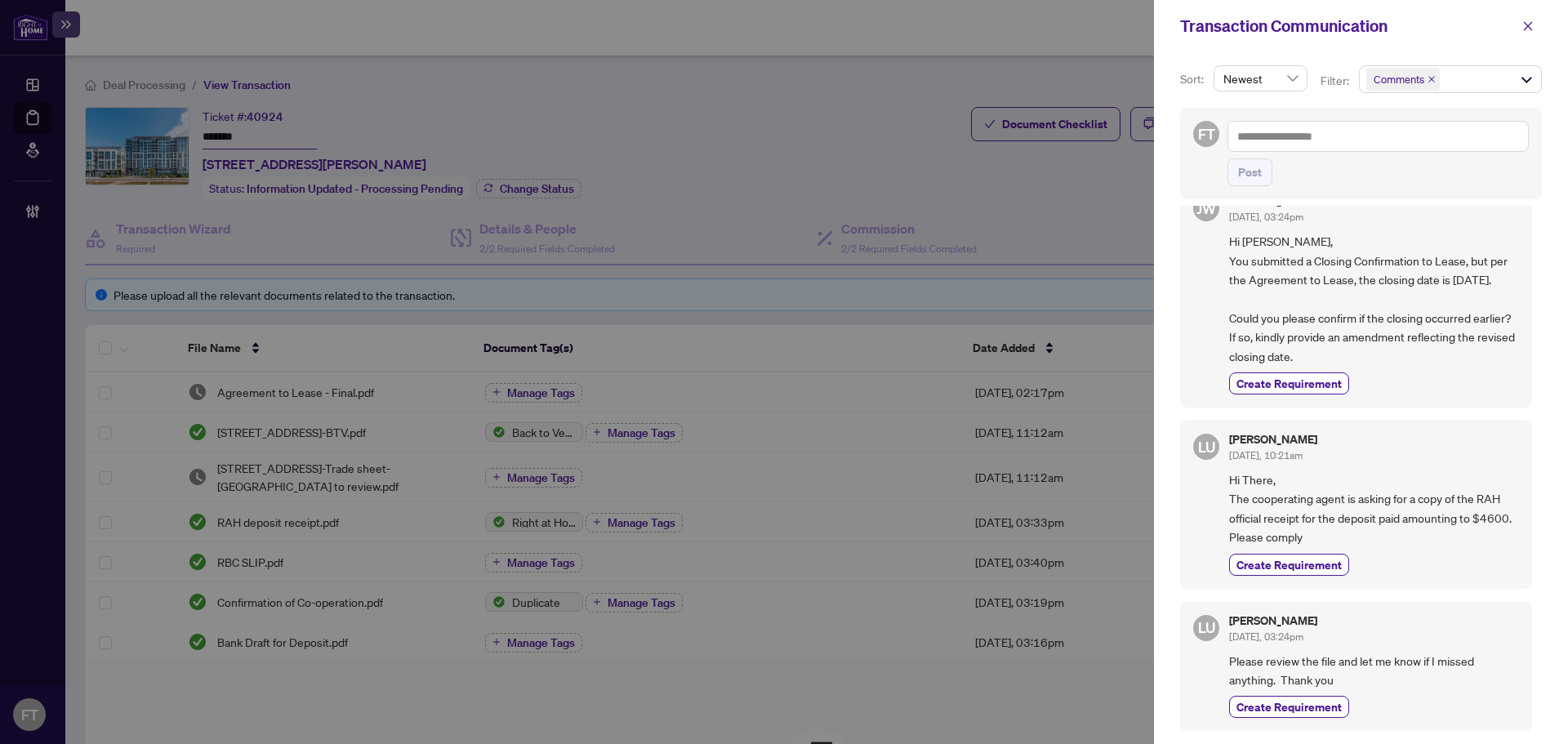 click on "Loreto Umali   Jun/24/2025, 03:24pm Please review the file and let me know if I missed anything.  Thank you Create Requirement" at bounding box center (1374, 666) 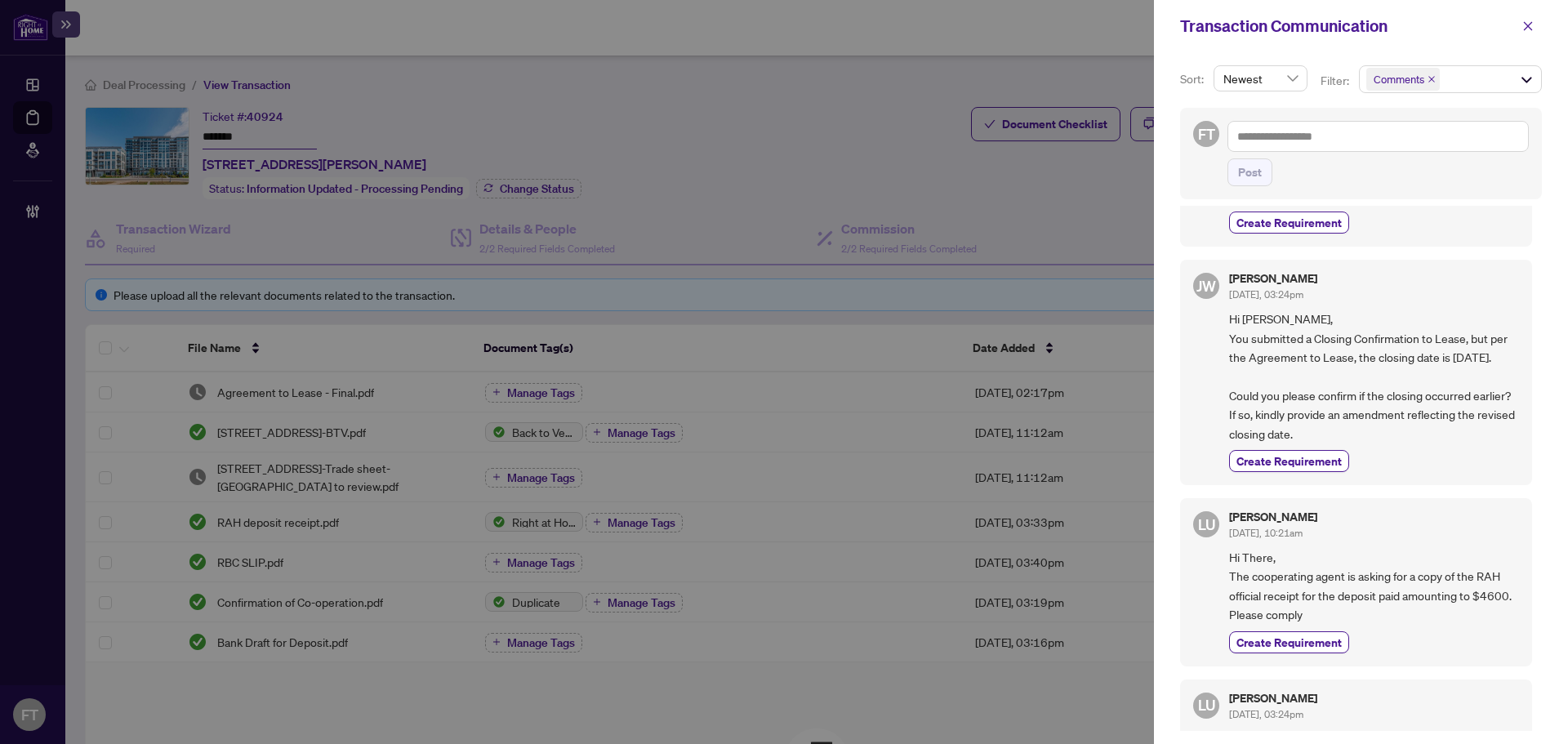 scroll, scrollTop: 2109, scrollLeft: 0, axis: vertical 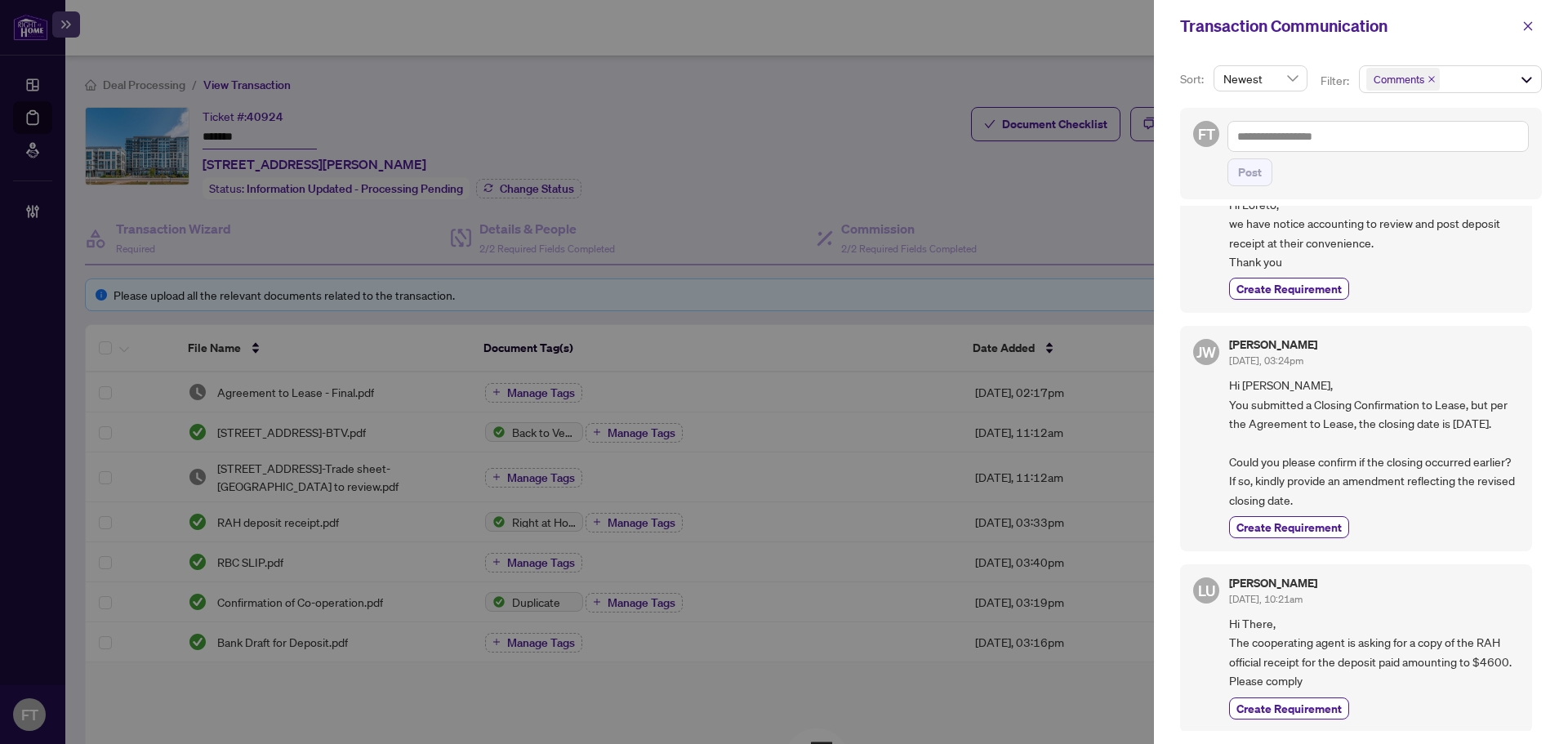 click on "Hi There,
The cooperating agent is asking for a copy of the RAH official receipt for the deposit paid amounting to $4600.  Please comply" at bounding box center [1374, 653] 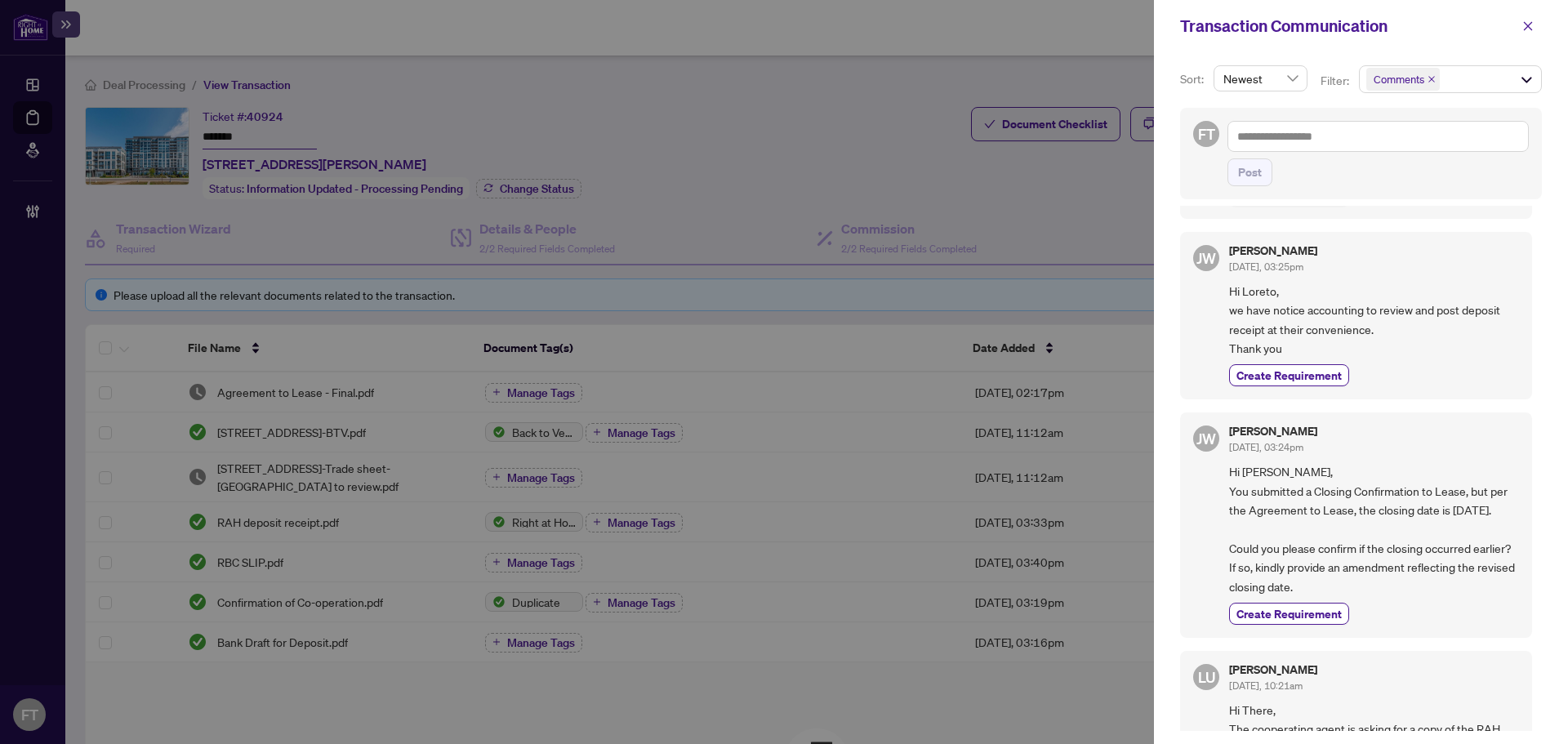 scroll, scrollTop: 1946, scrollLeft: 0, axis: vertical 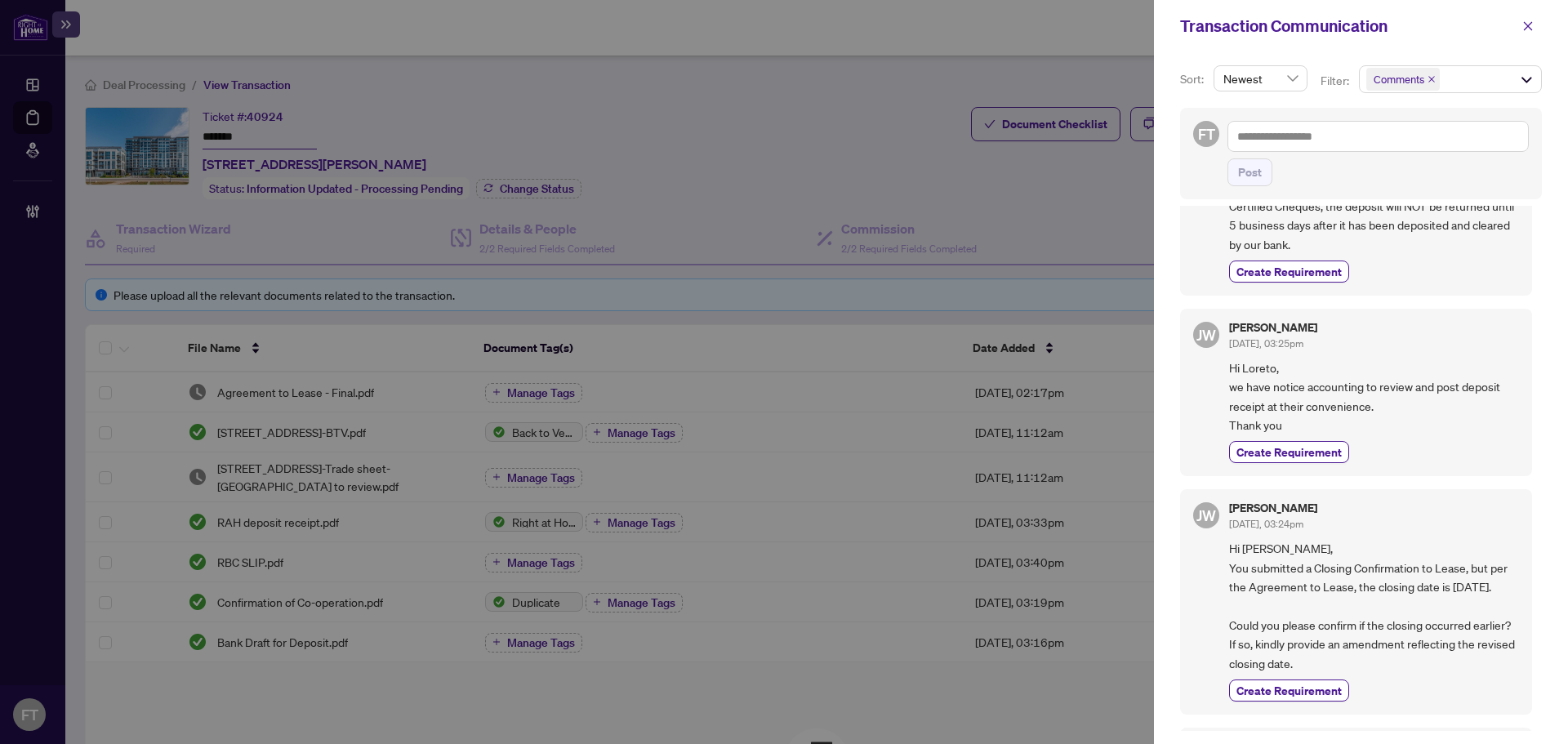 click on "Hi Loreto,
You submitted a Closing Confirmation to Lease, but per the Agreement to Lease, the closing date is July 1st, 2025.
Could you please confirm if the closing occurred earlier? If so, kindly provide an amendment reflecting the revised closing date." at bounding box center (1374, 606) 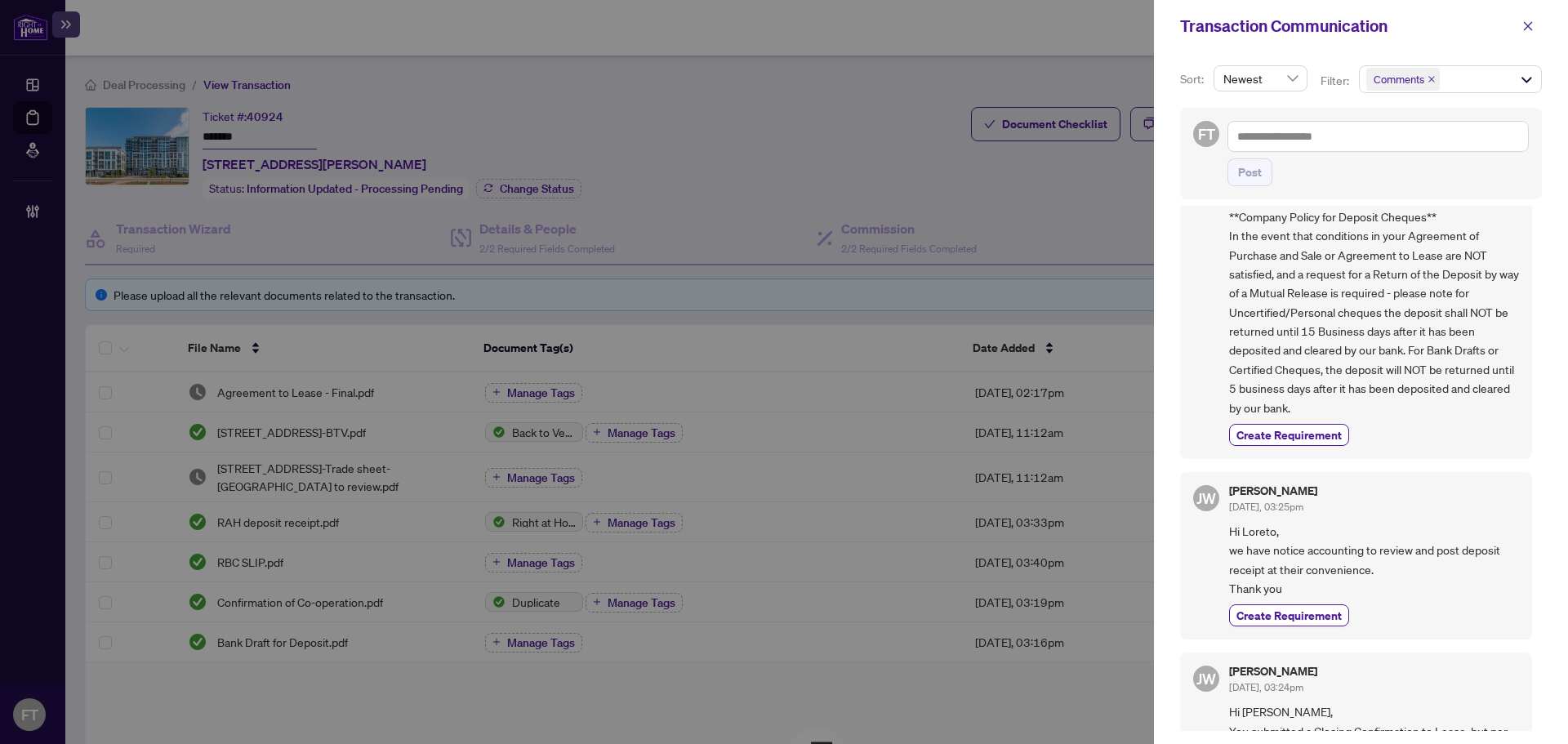 click on "JW Jocelyne Wong   Jun/30/2025, 03:25pm Hi Loreto,
we have notice accounting to review and post deposit receipt at their convenience.
Thank you Create Requirement" at bounding box center [1356, 556] 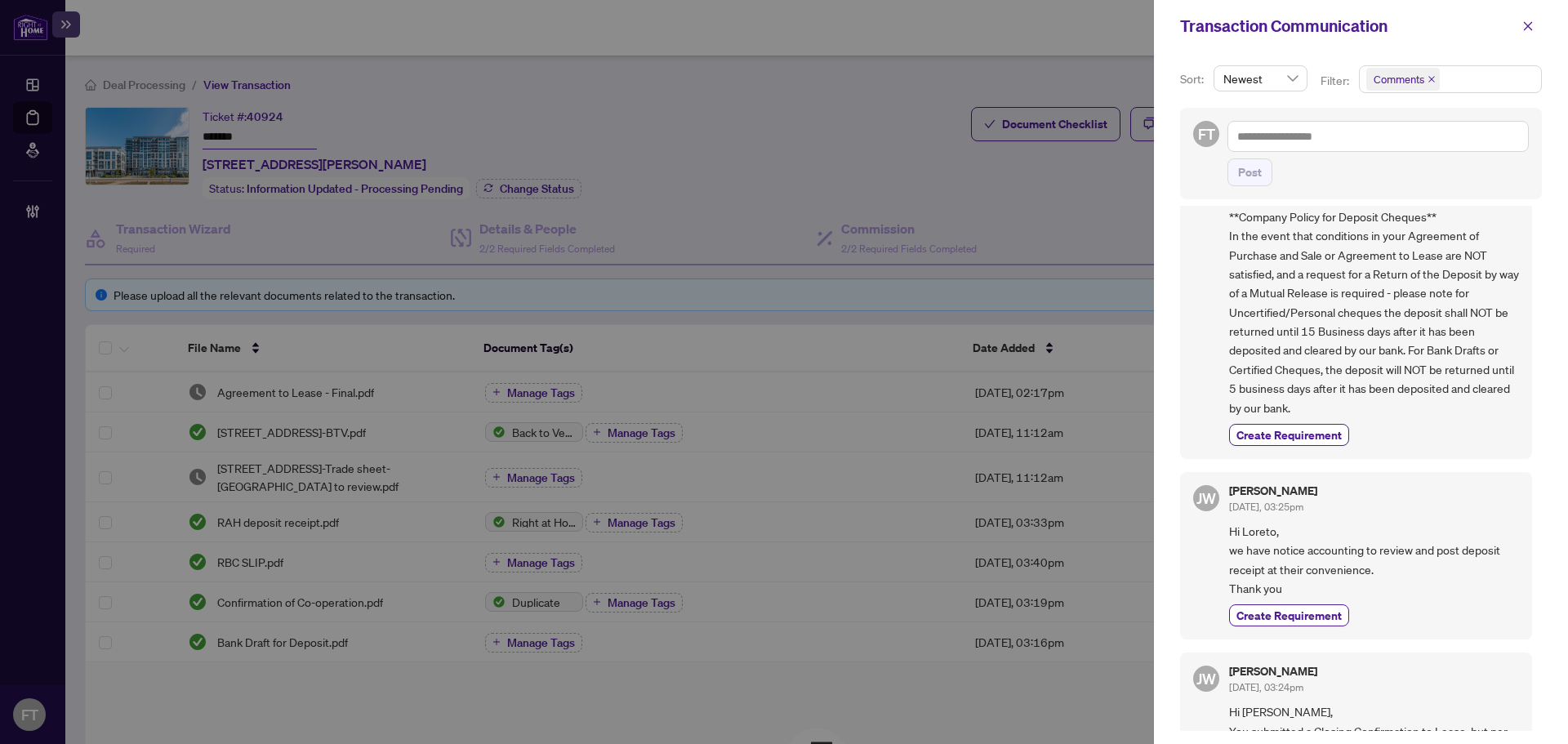 click on "Comments + 0 ..." at bounding box center (1450, 79) 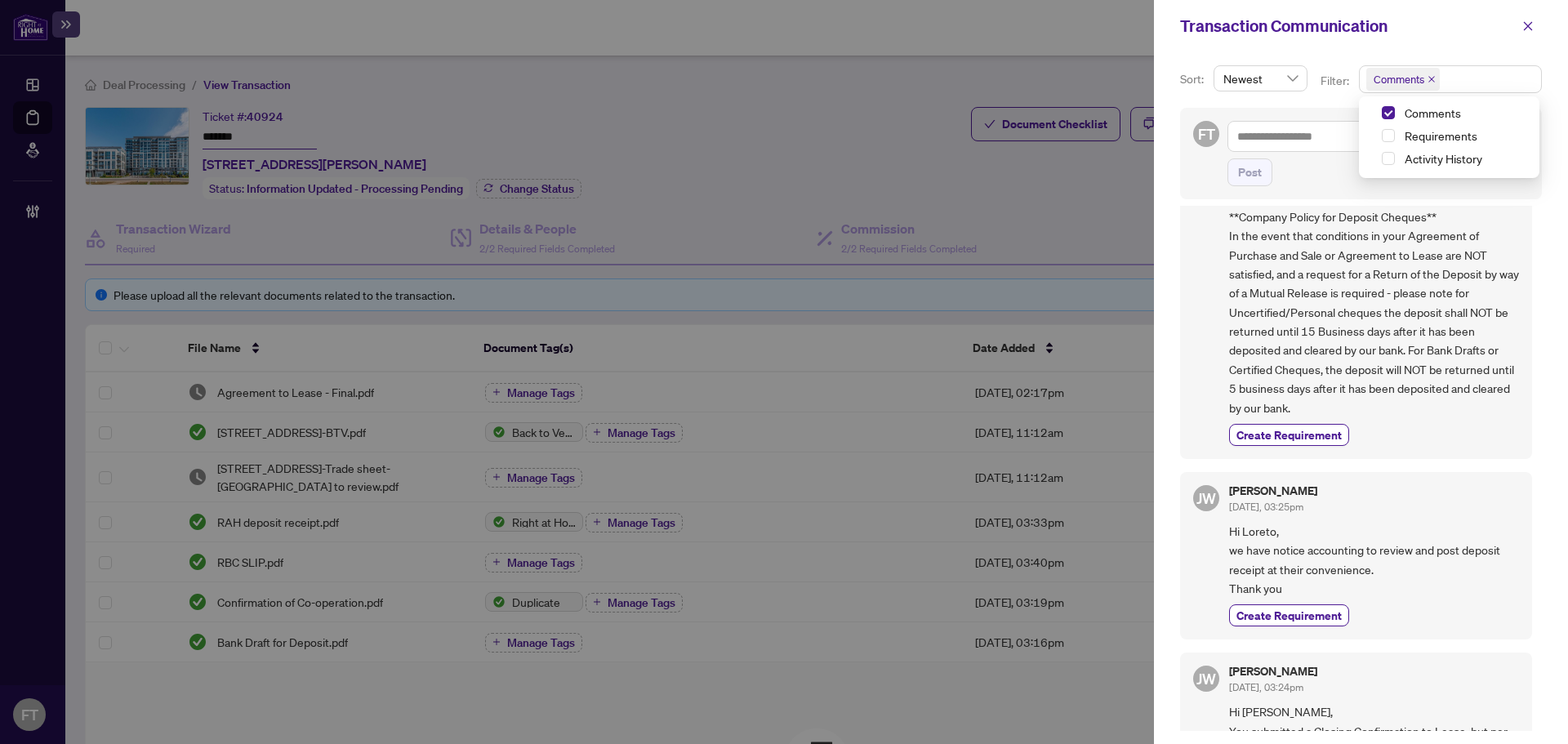 click 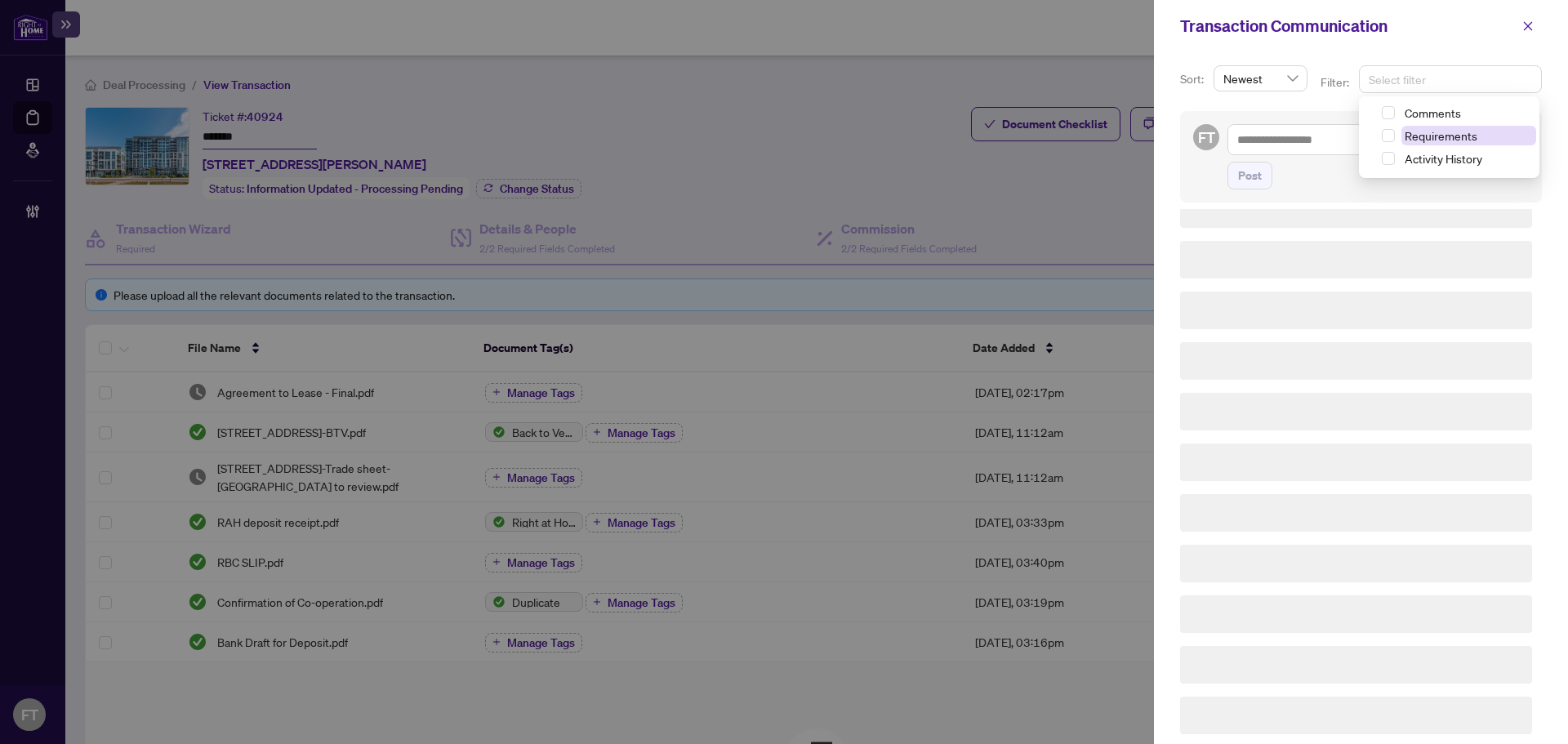 scroll, scrollTop: 79, scrollLeft: 0, axis: vertical 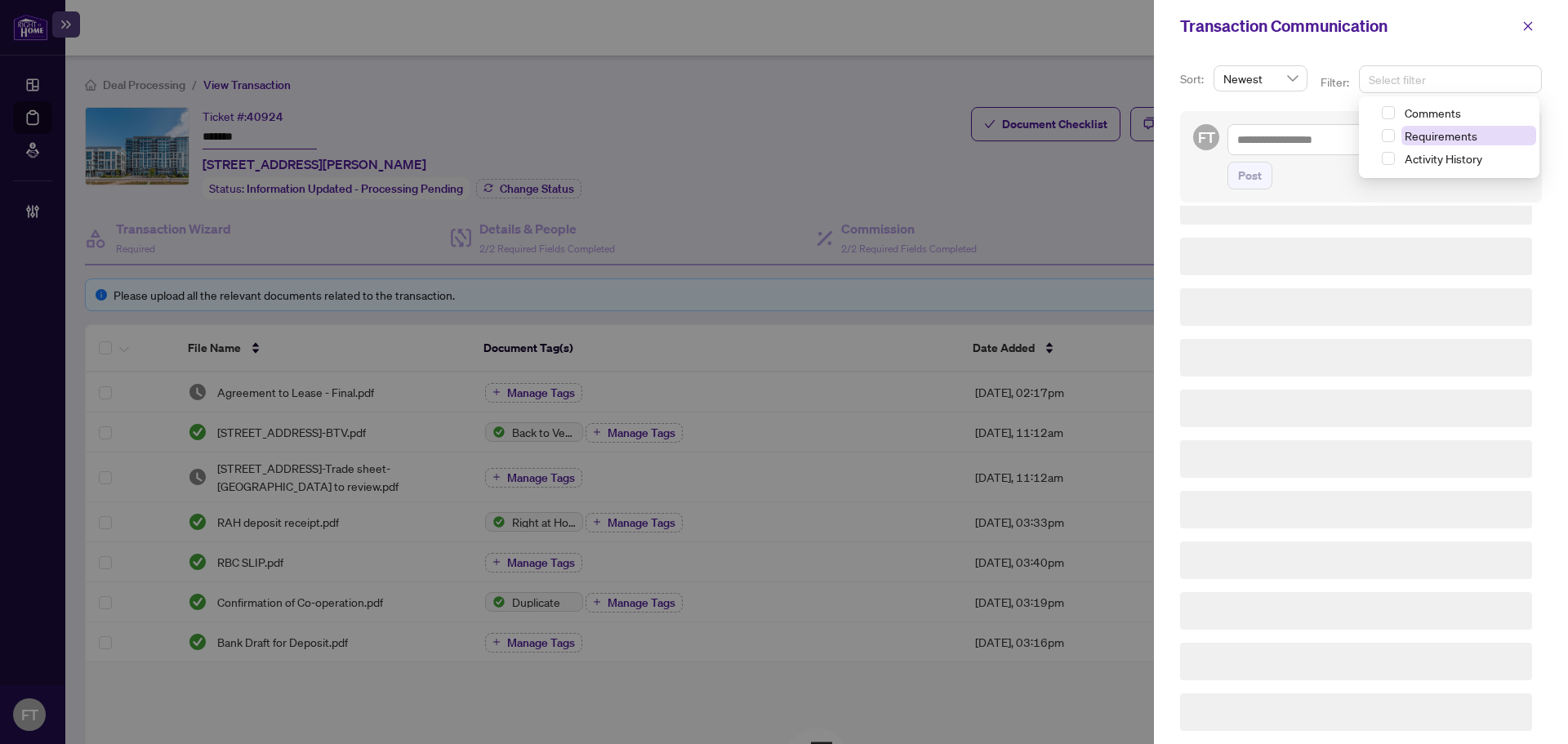 click on "Requirements" at bounding box center [1441, 136] 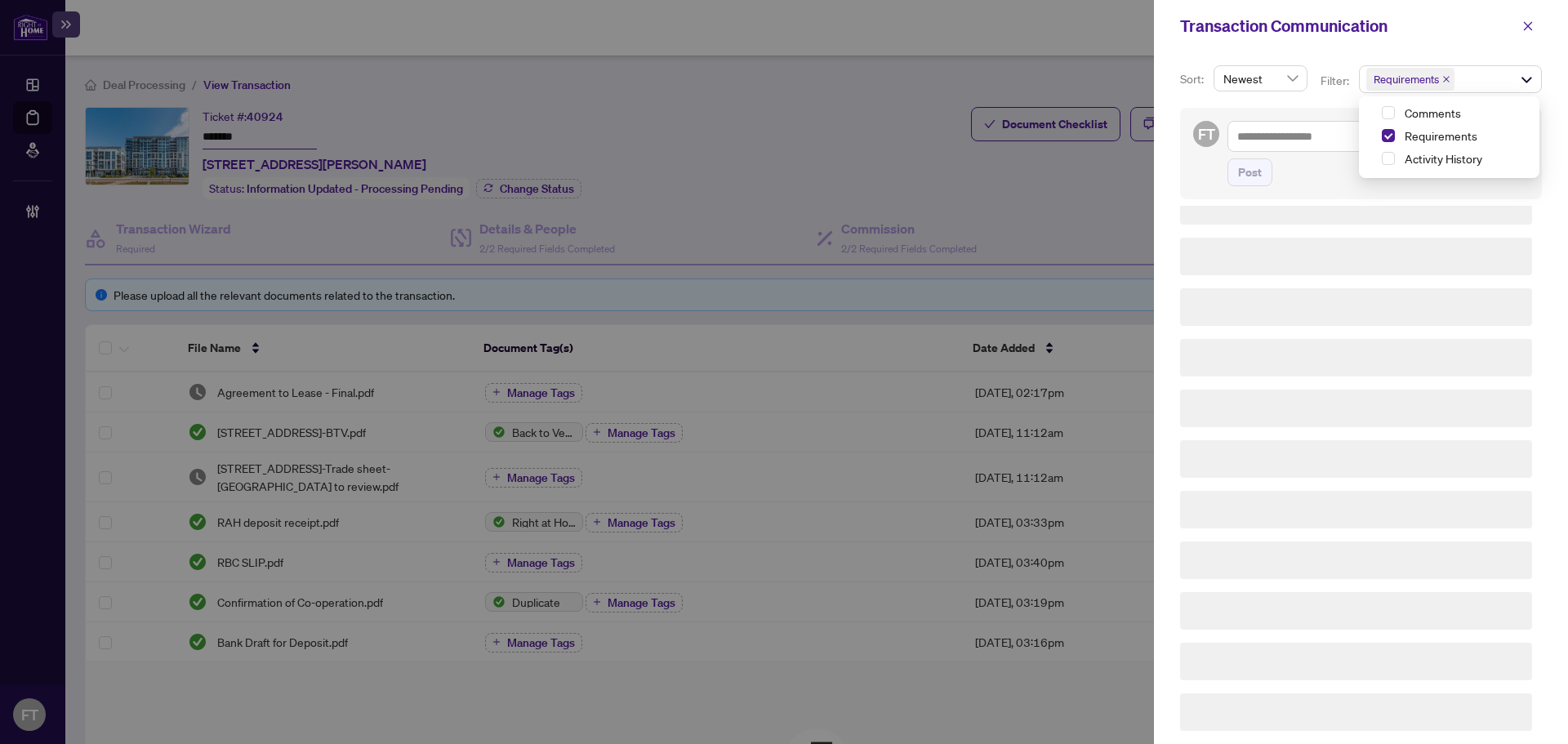 scroll, scrollTop: 3, scrollLeft: 0, axis: vertical 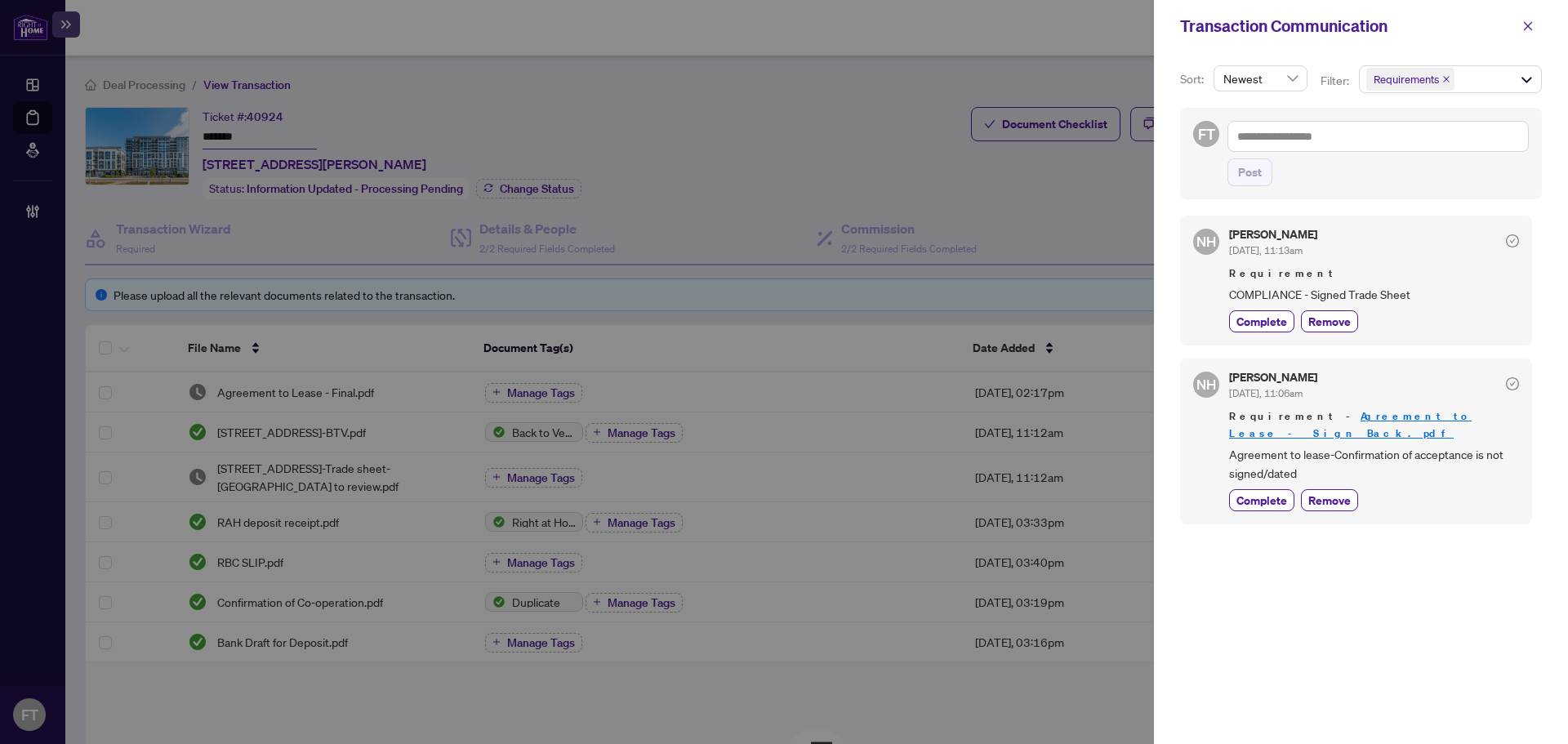 click on "NH Nazia Hossain   Jul/02/2025, 11:13am Requirement   COMPLIANCE - Signed Trade Sheet Complete Remove" at bounding box center (1356, 280) 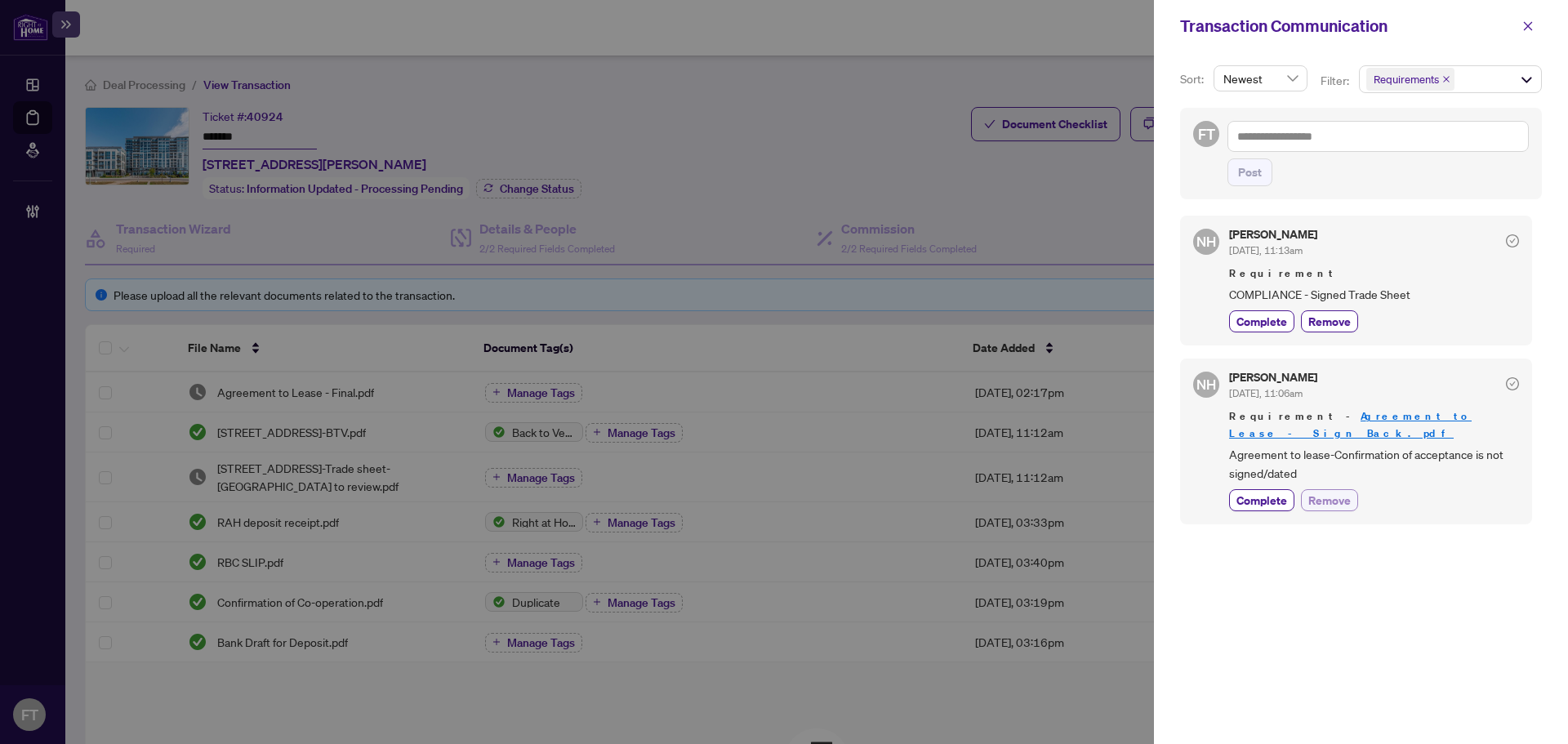 click on "Remove" at bounding box center [1330, 500] 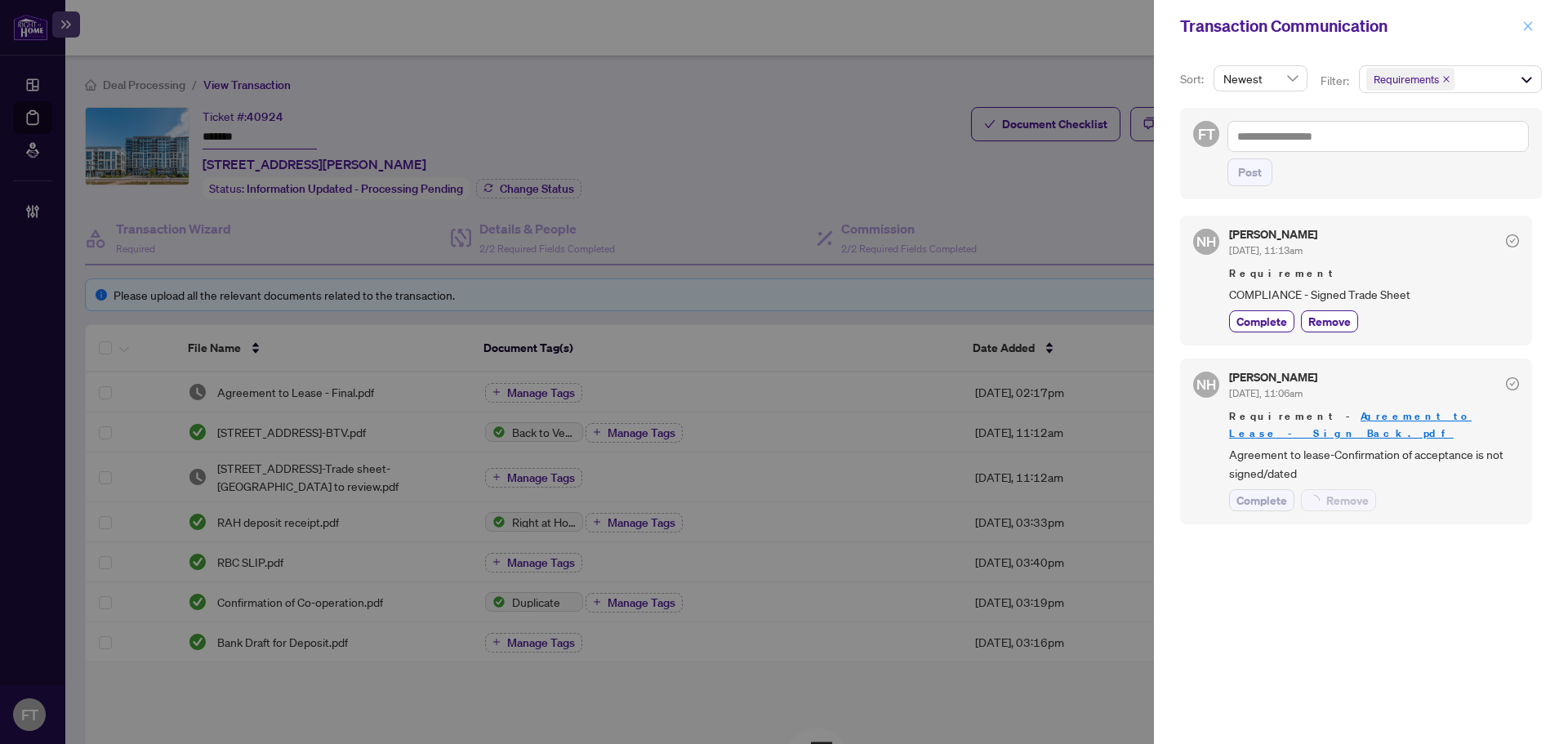 click 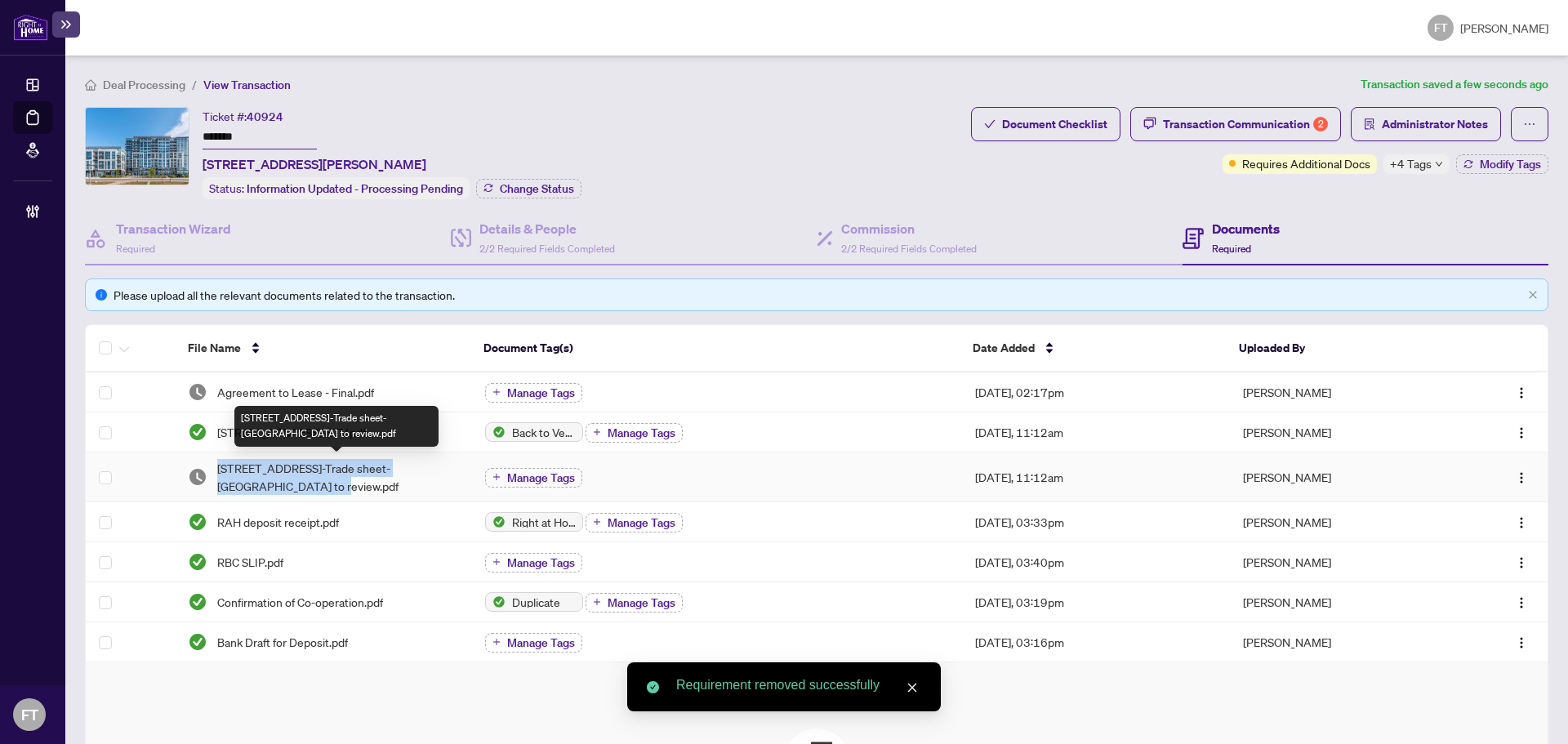drag, startPoint x: 291, startPoint y: 482, endPoint x: 218, endPoint y: 469, distance: 74.1485 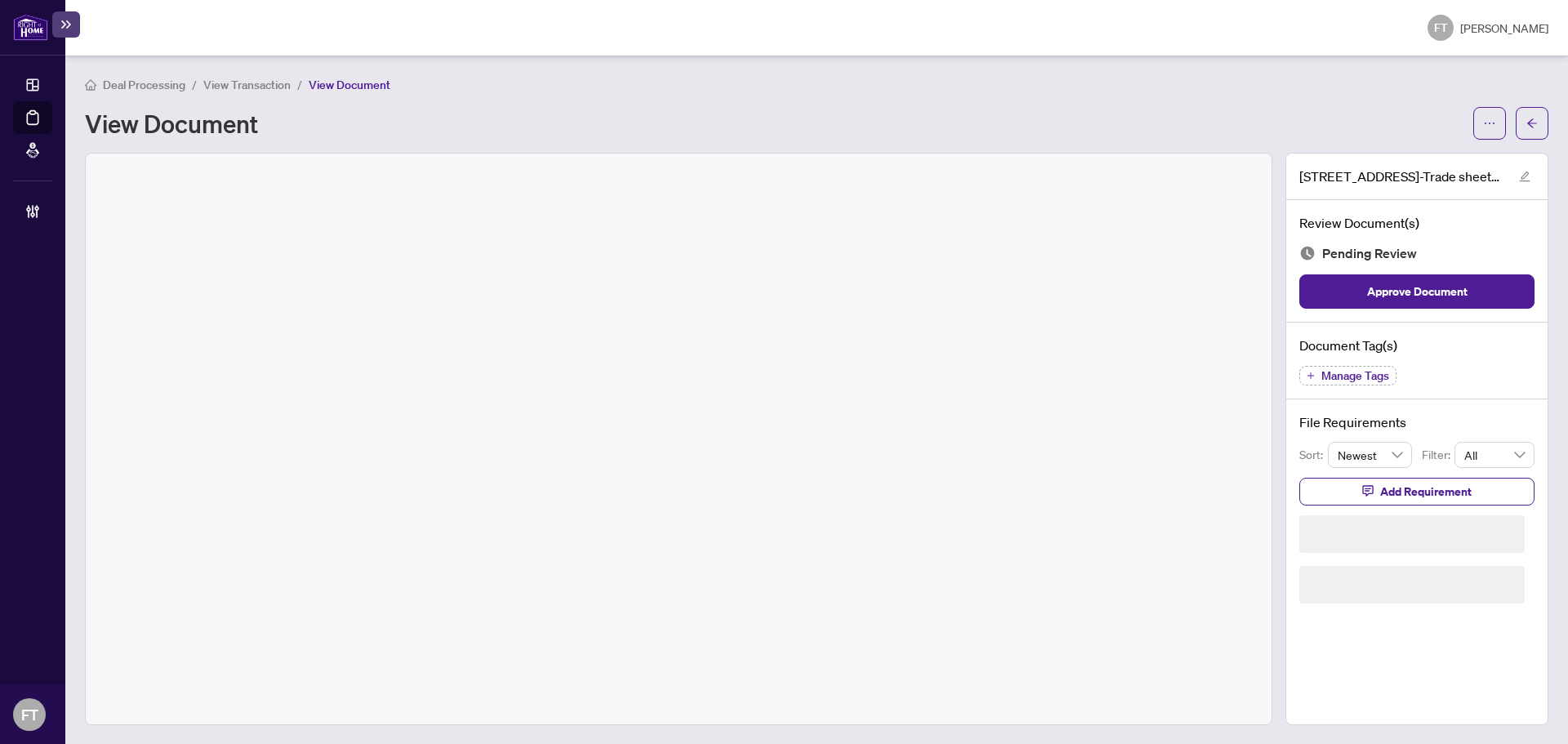 click on "View Transaction" at bounding box center (247, 84) 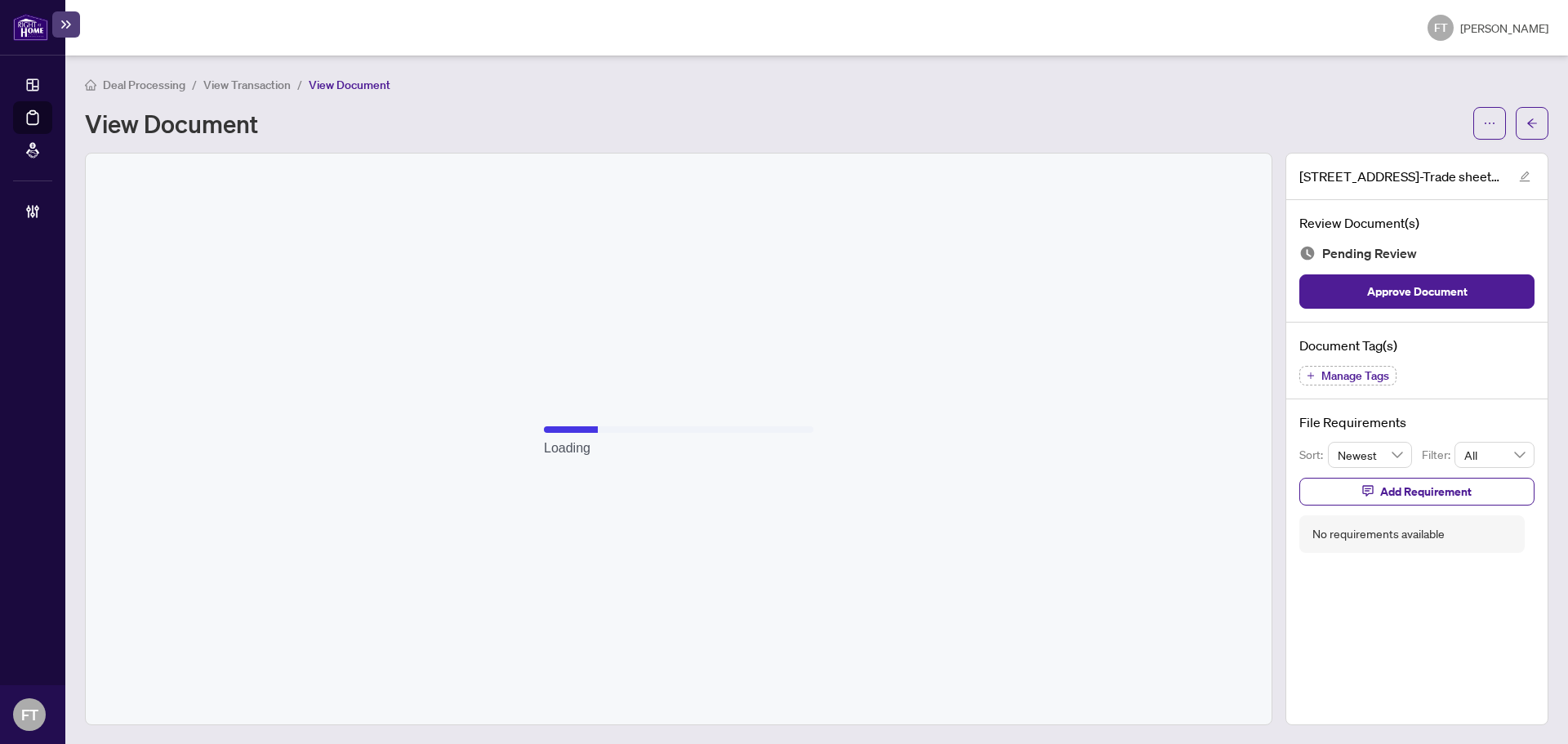 click on "View Transaction" at bounding box center [247, 85] 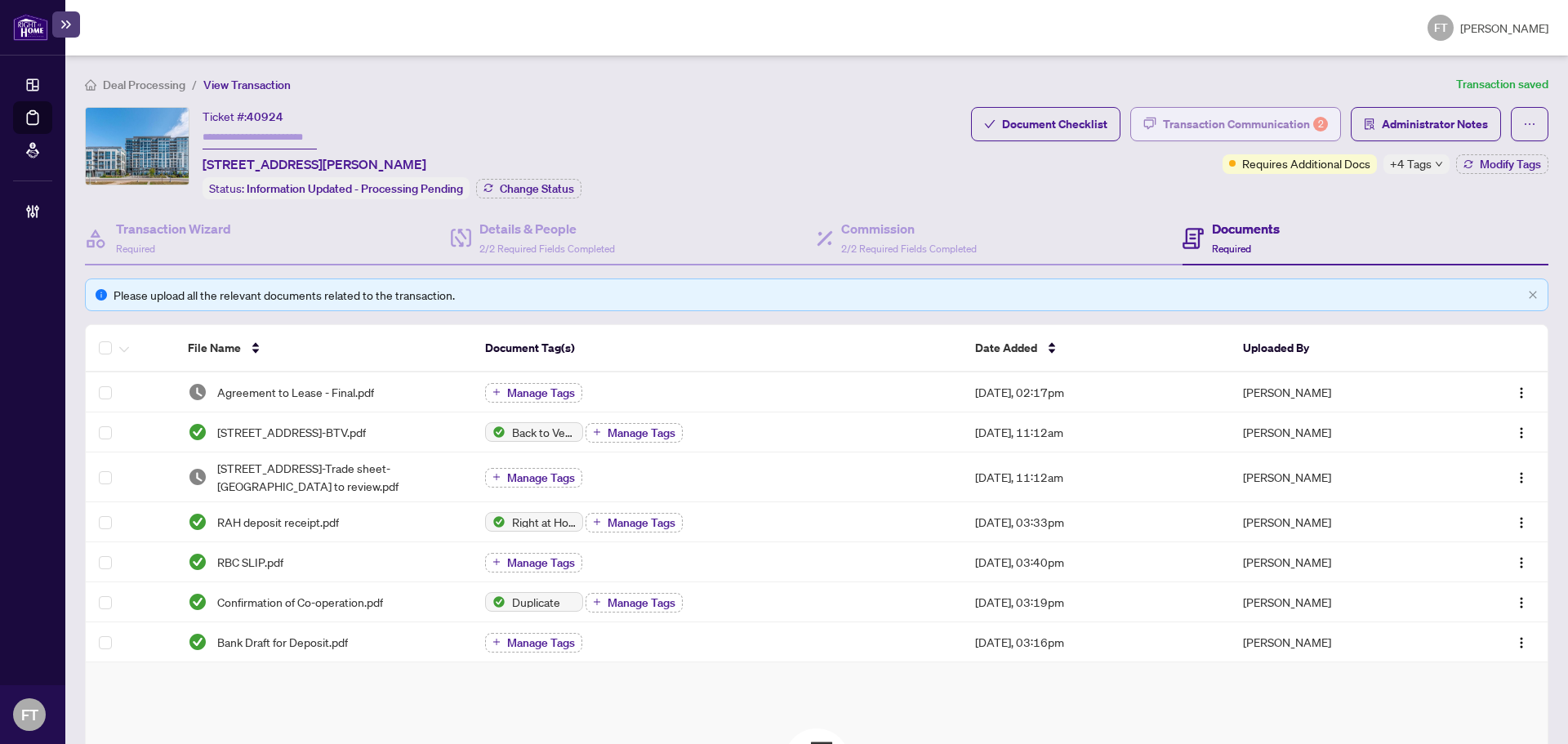 type on "*******" 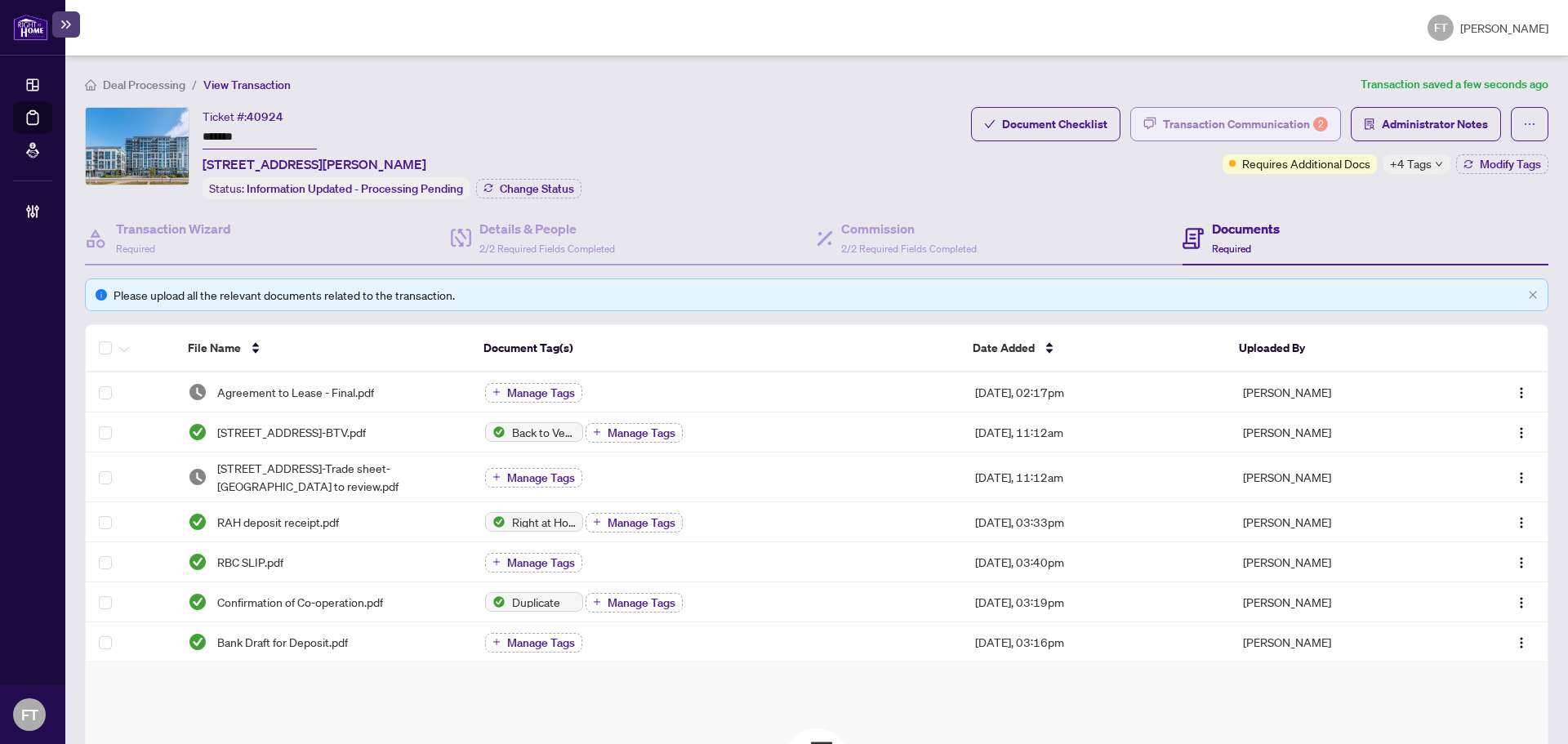 click on "Transaction Communication 2" at bounding box center (1245, 124) 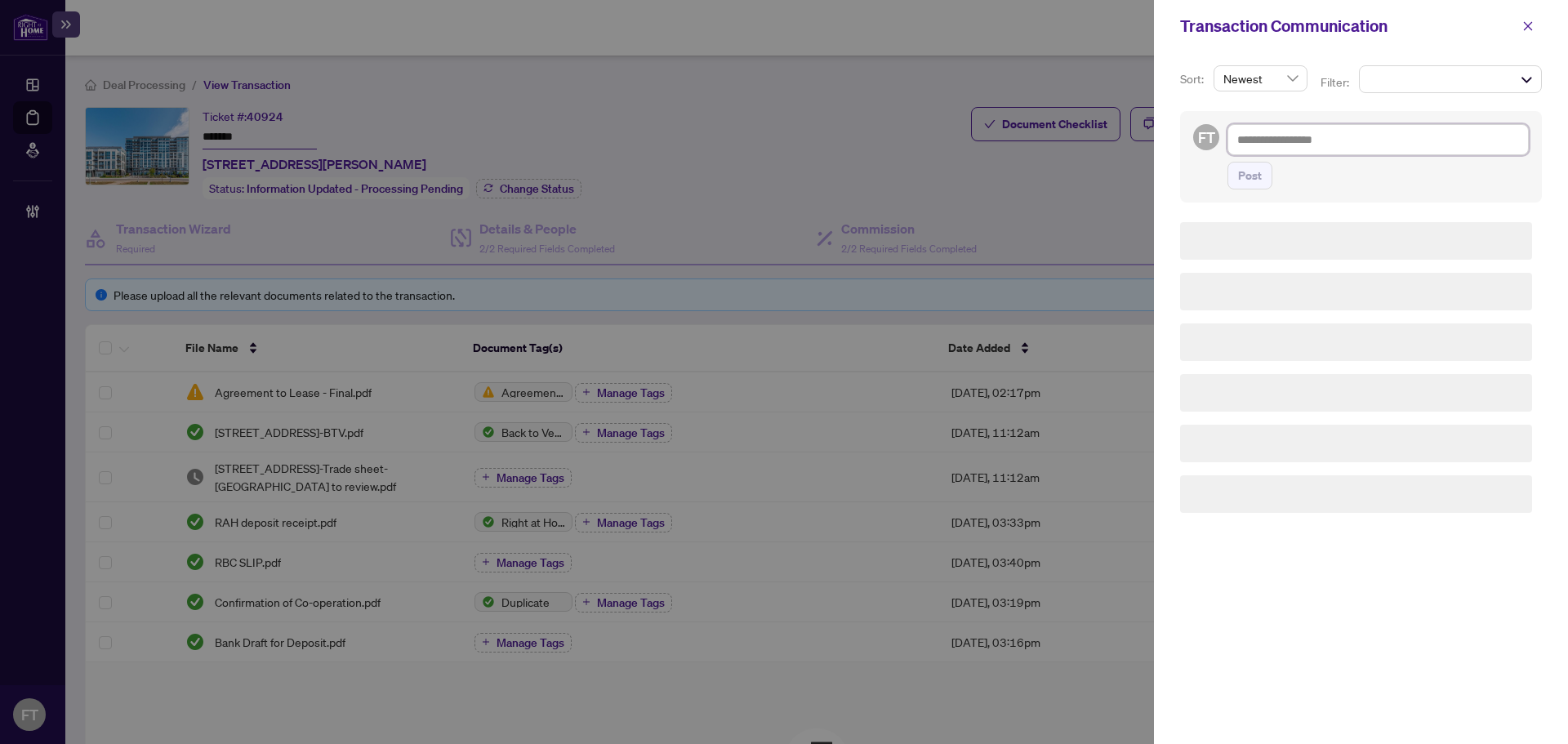 click at bounding box center [1378, 140] 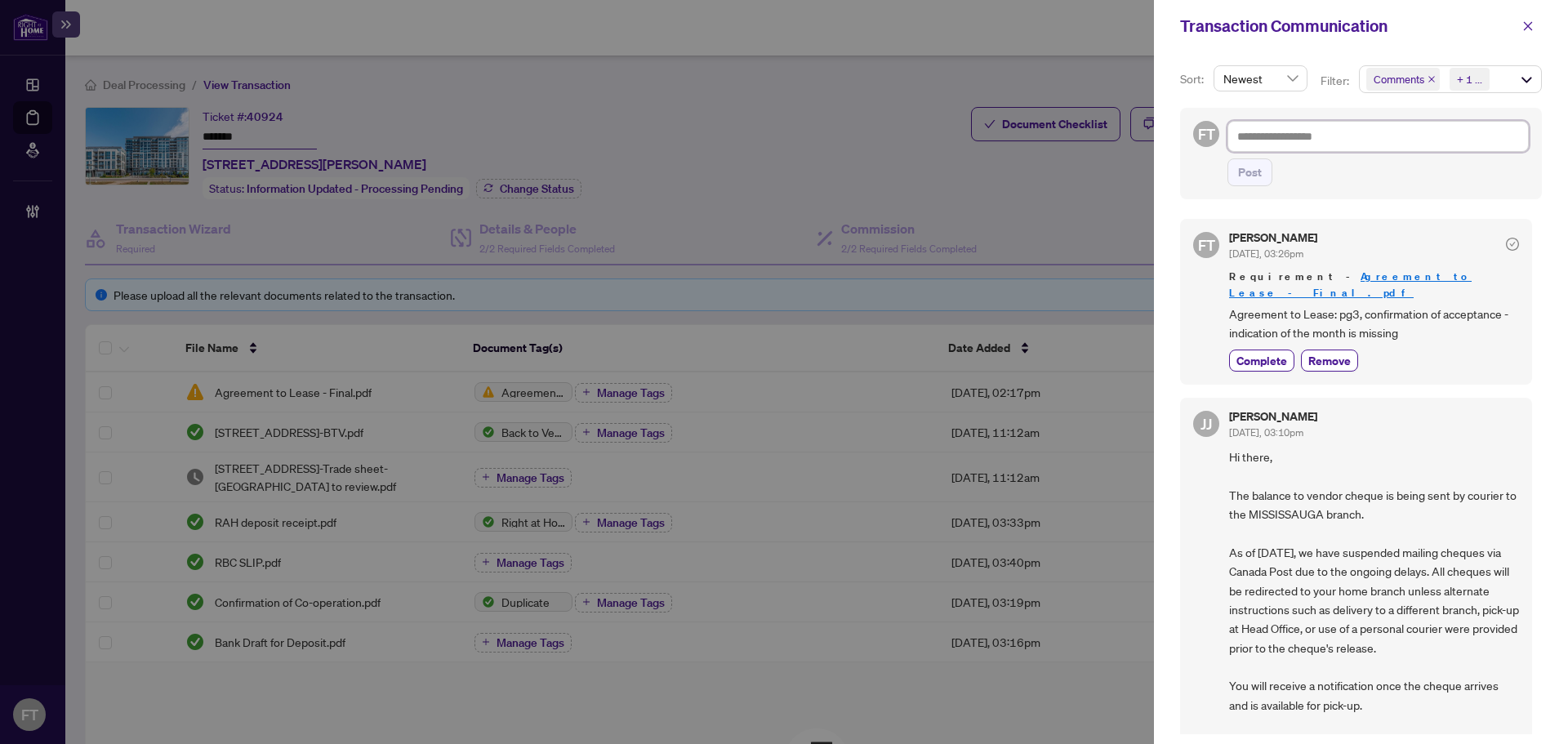 click at bounding box center [1378, 136] 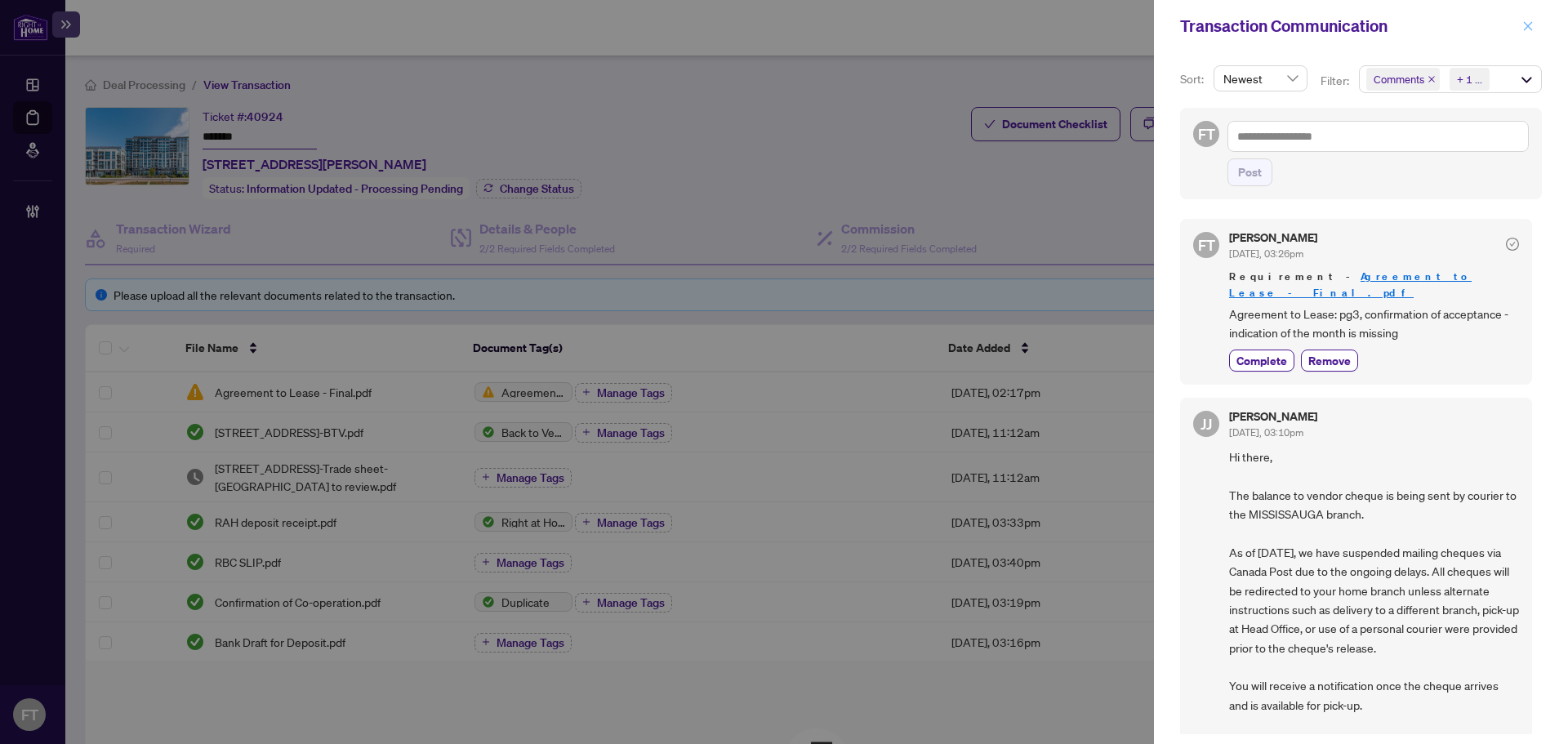 click at bounding box center (1528, 26) 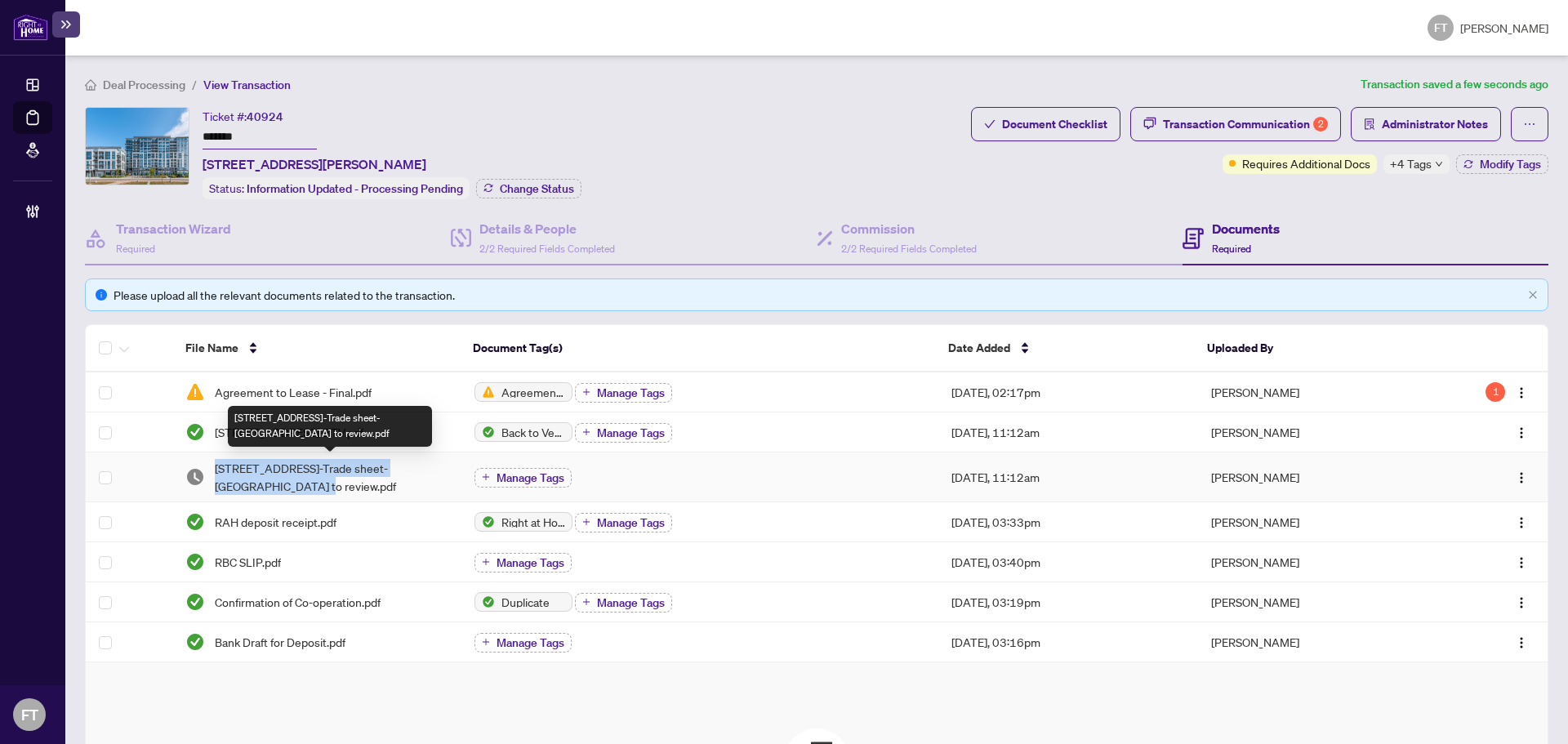copy on "1050 Main St E 312-Trade sheet-Loreto to review." 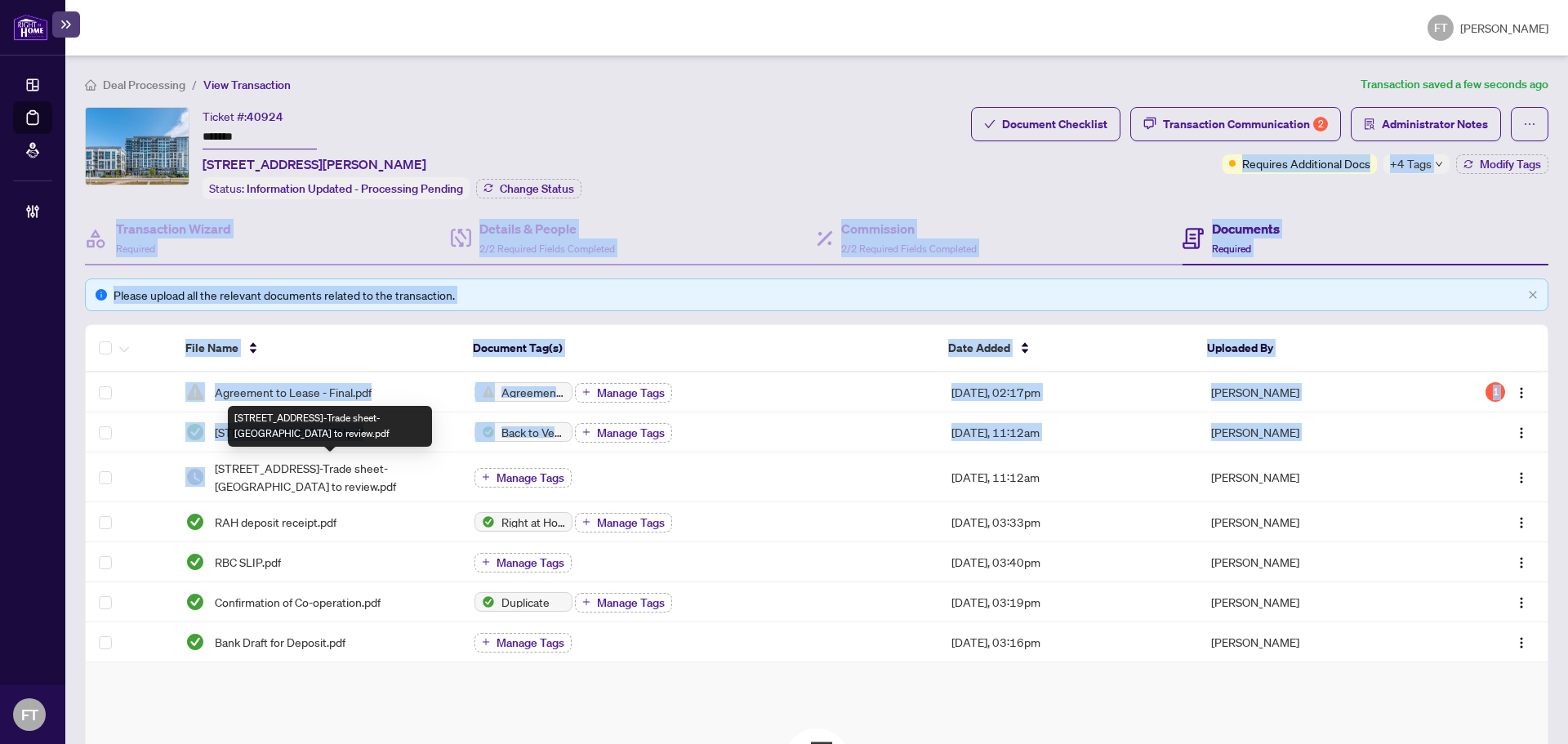 drag, startPoint x: 216, startPoint y: 465, endPoint x: 849, endPoint y: 100, distance: 730.69419 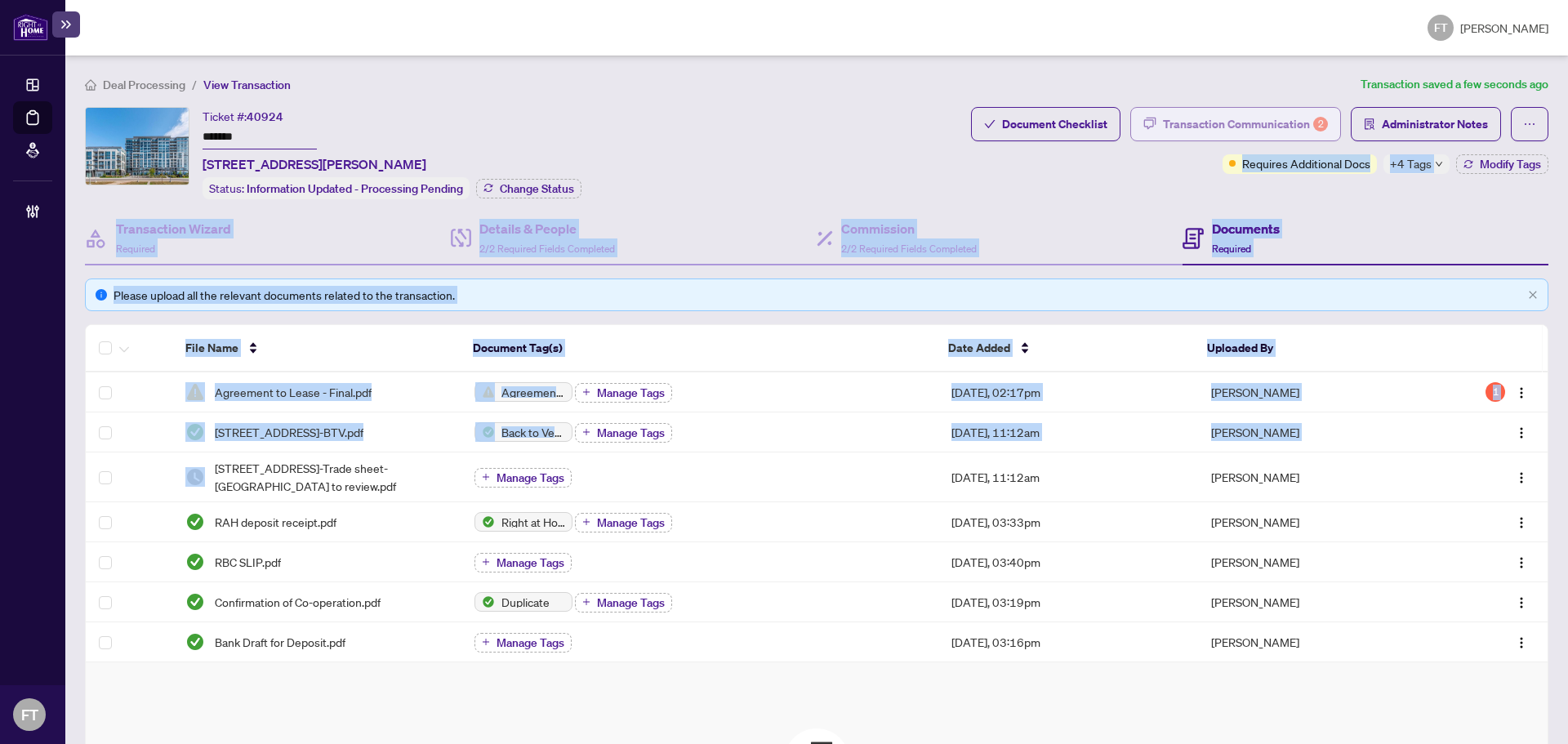 click on "Transaction Communication 2" at bounding box center [1245, 124] 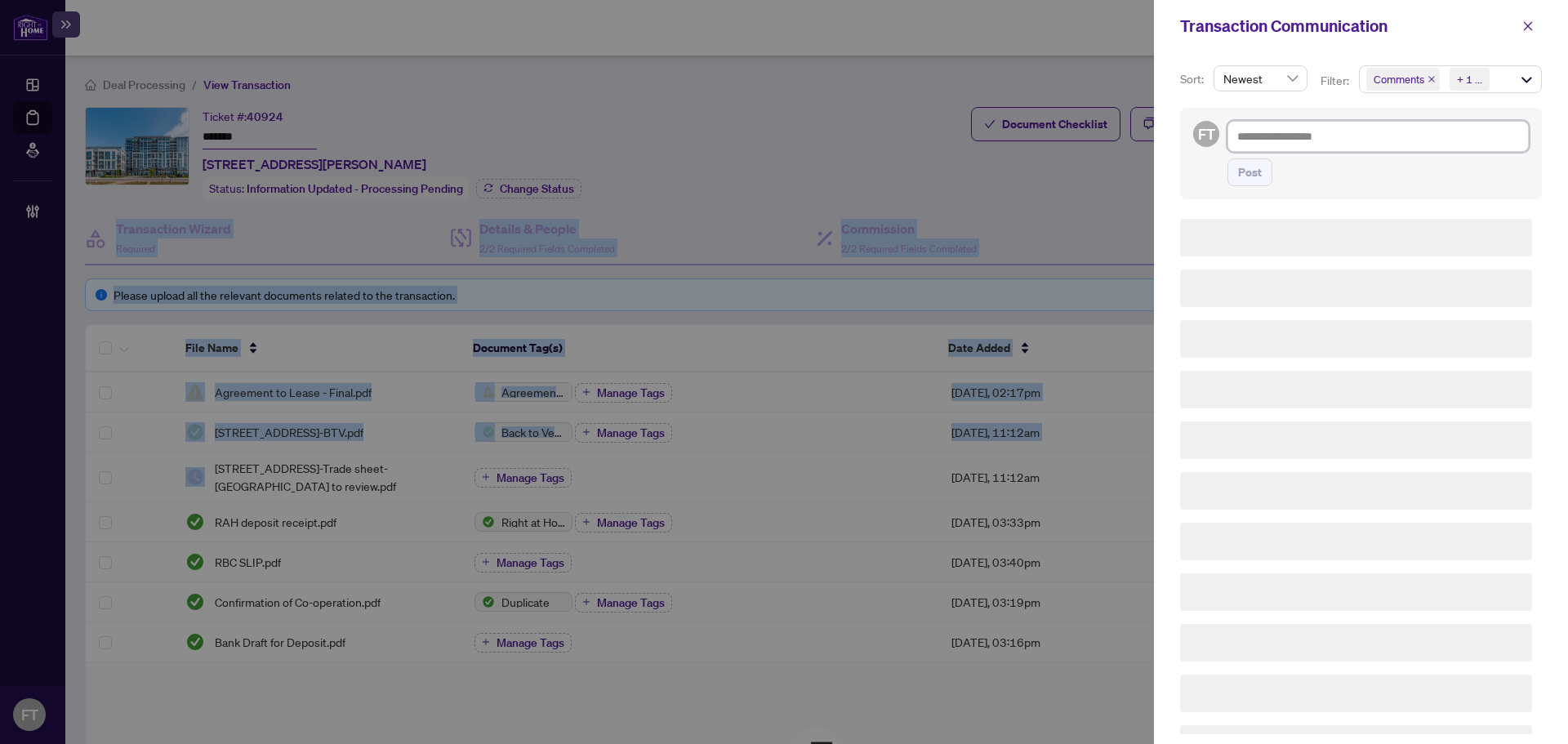 click at bounding box center [1378, 136] 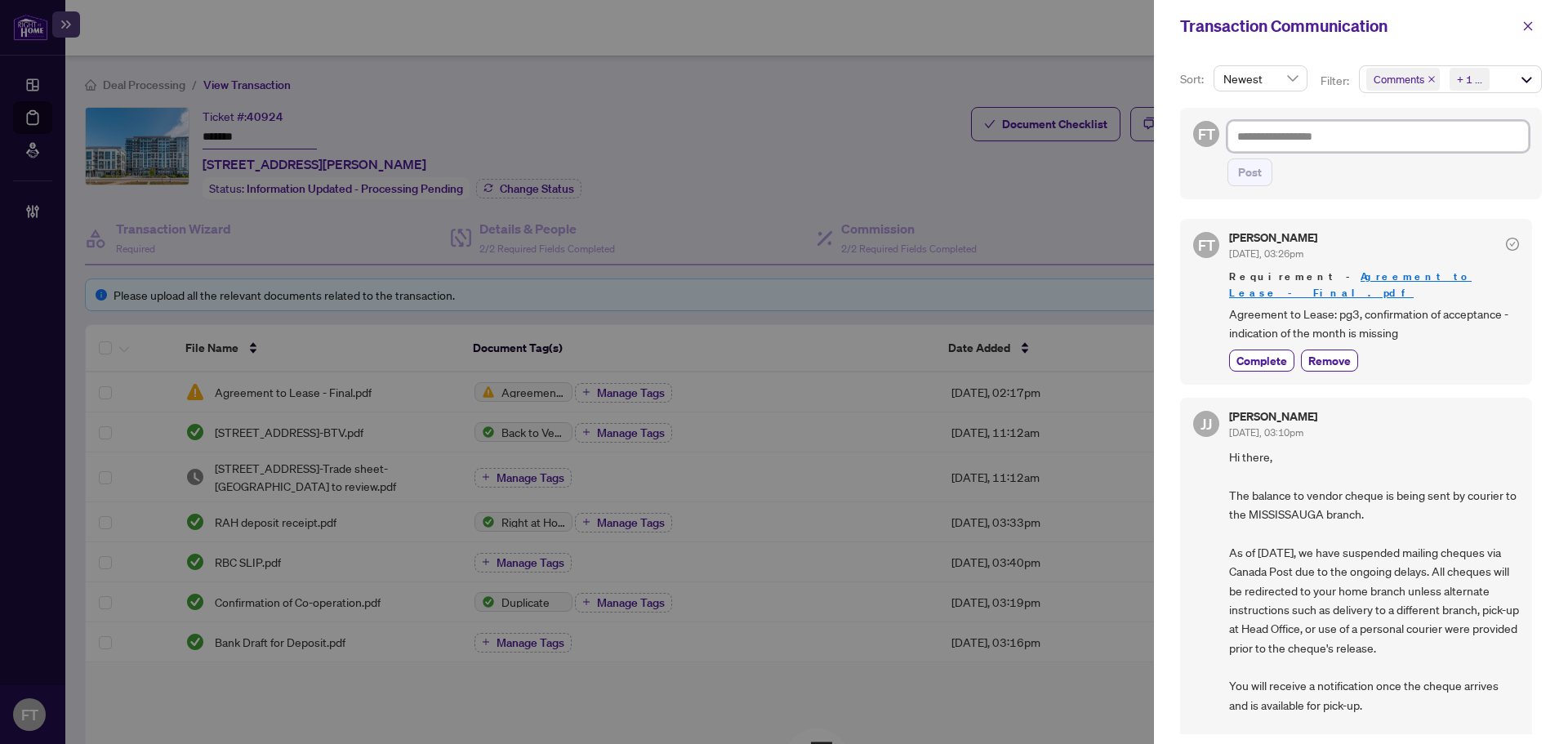 type on "*" 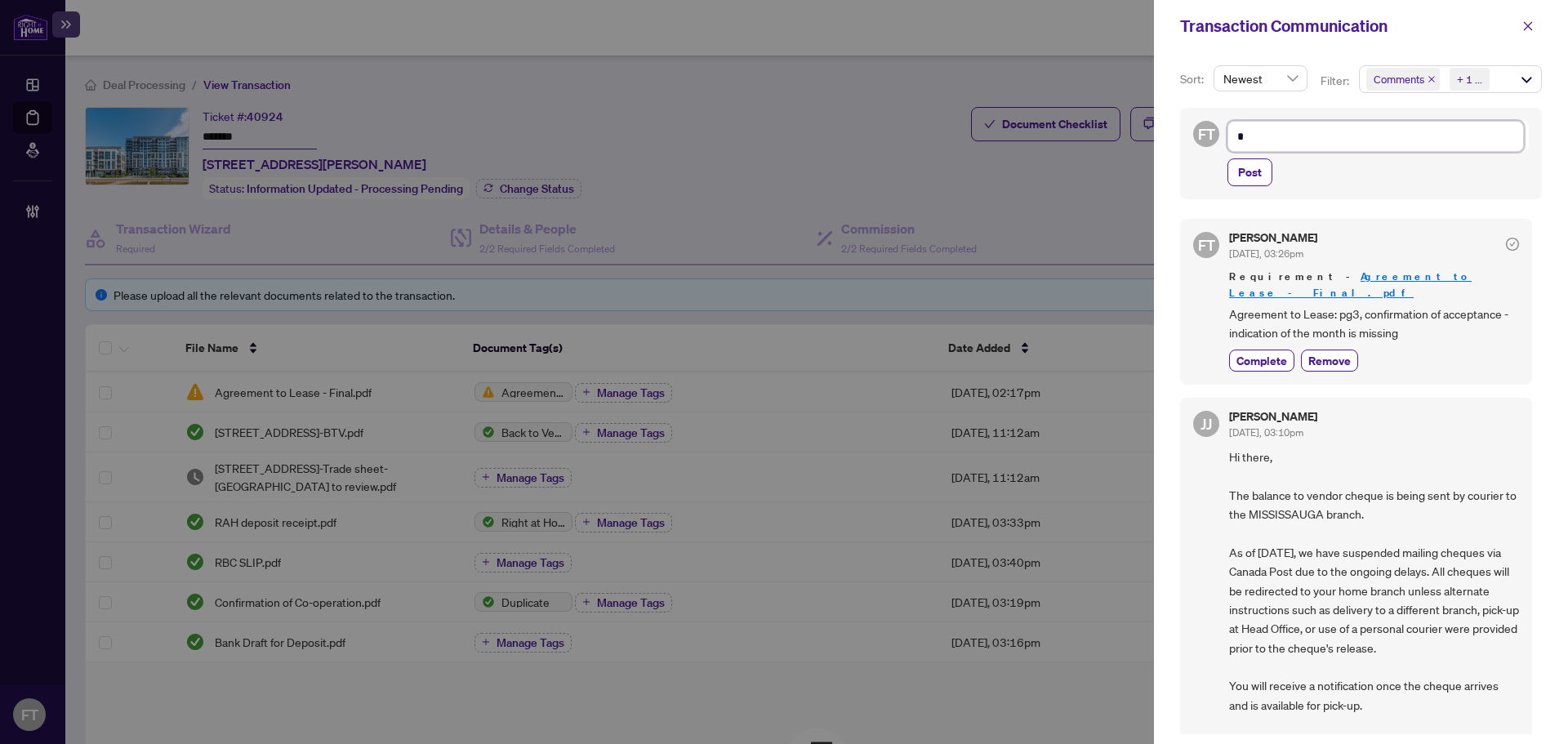 type on "**" 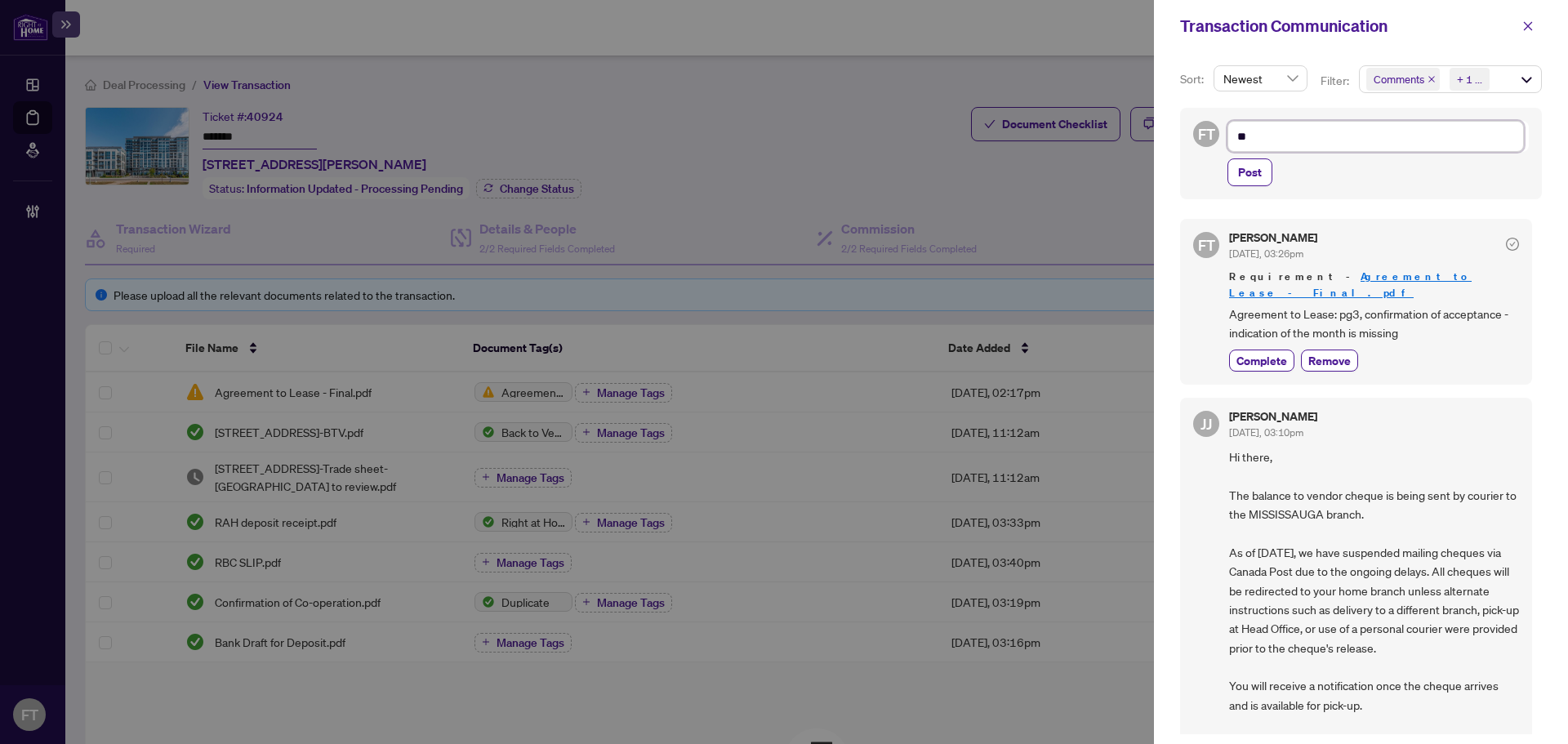 type on "**" 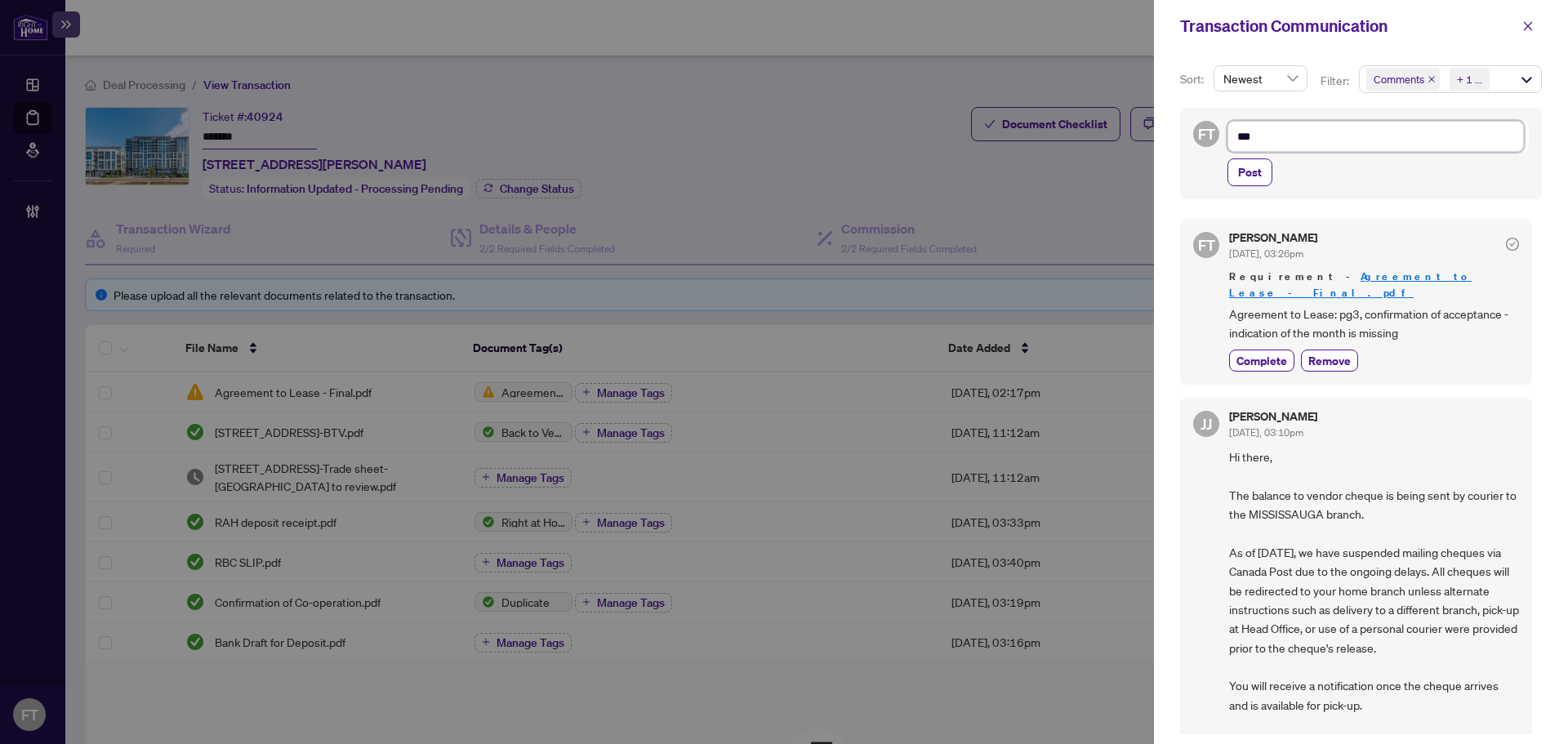 type on "****" 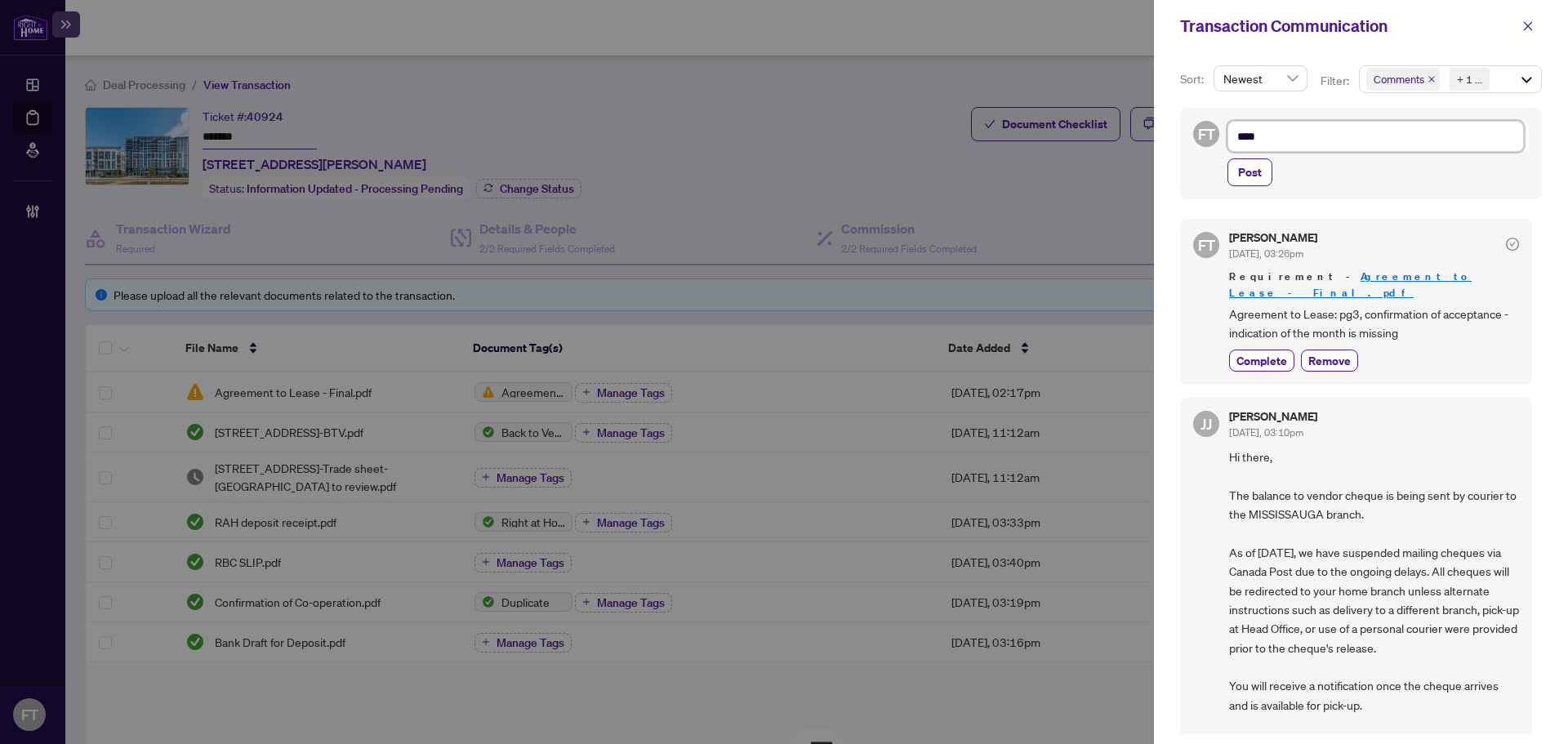 type on "**" 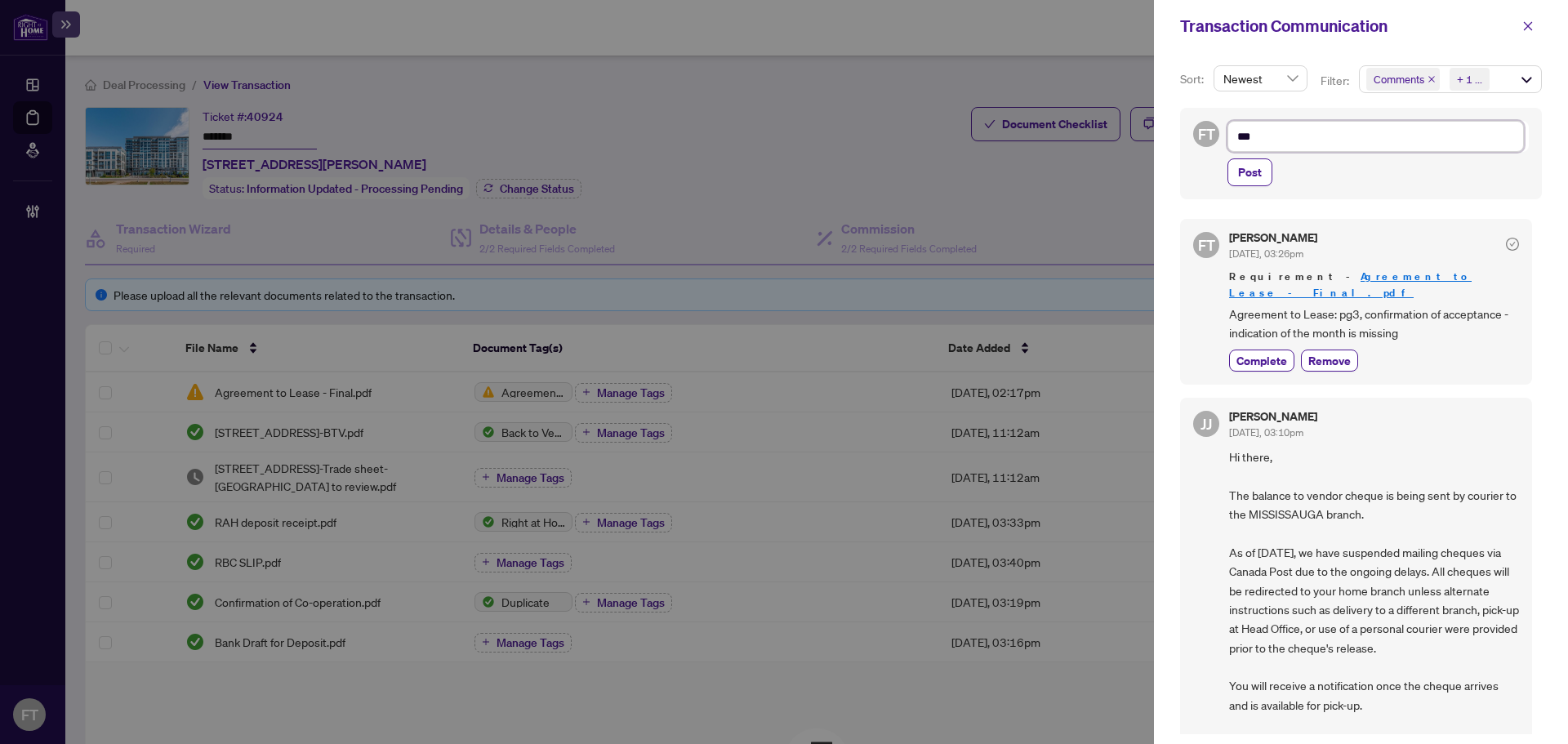 type on "**" 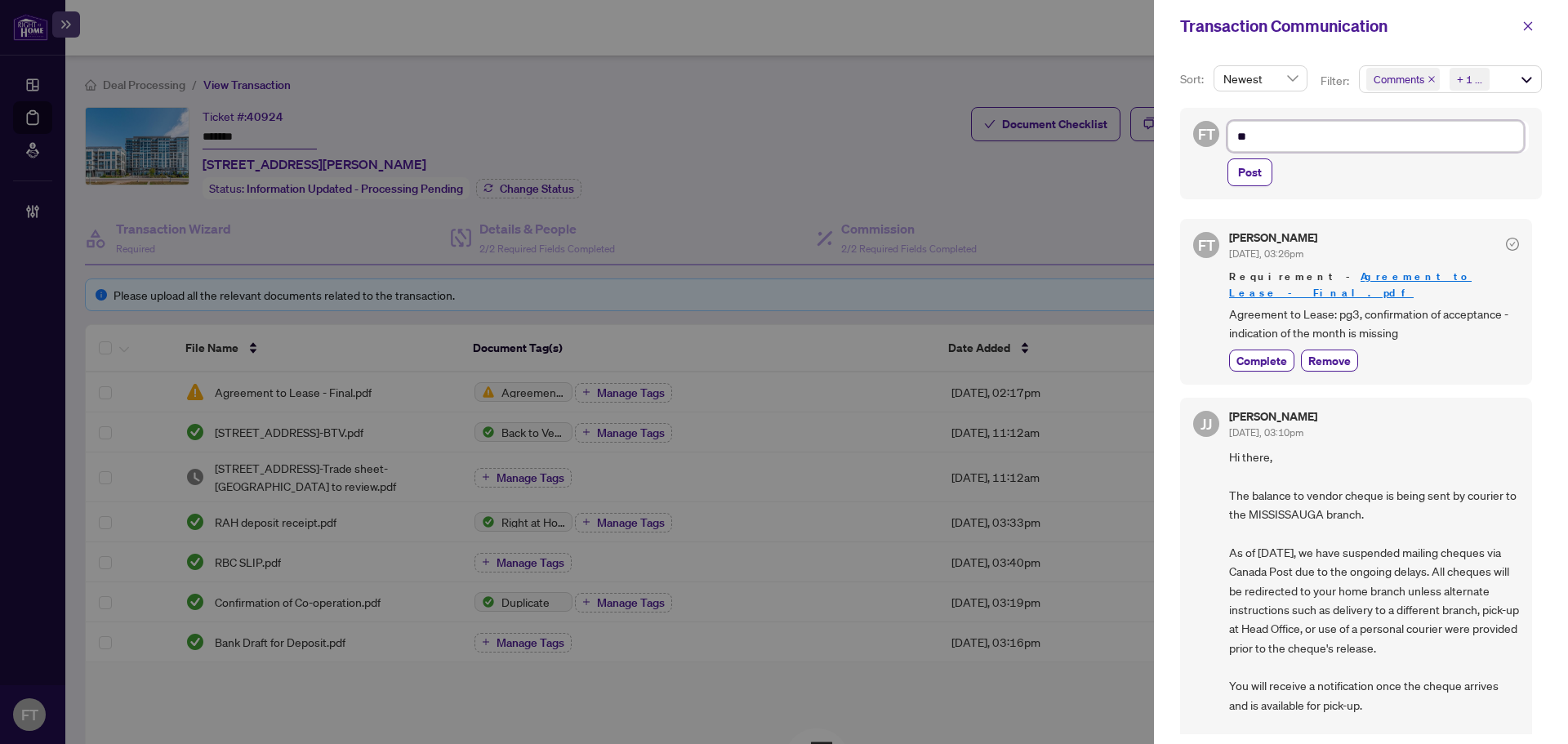 type on "**" 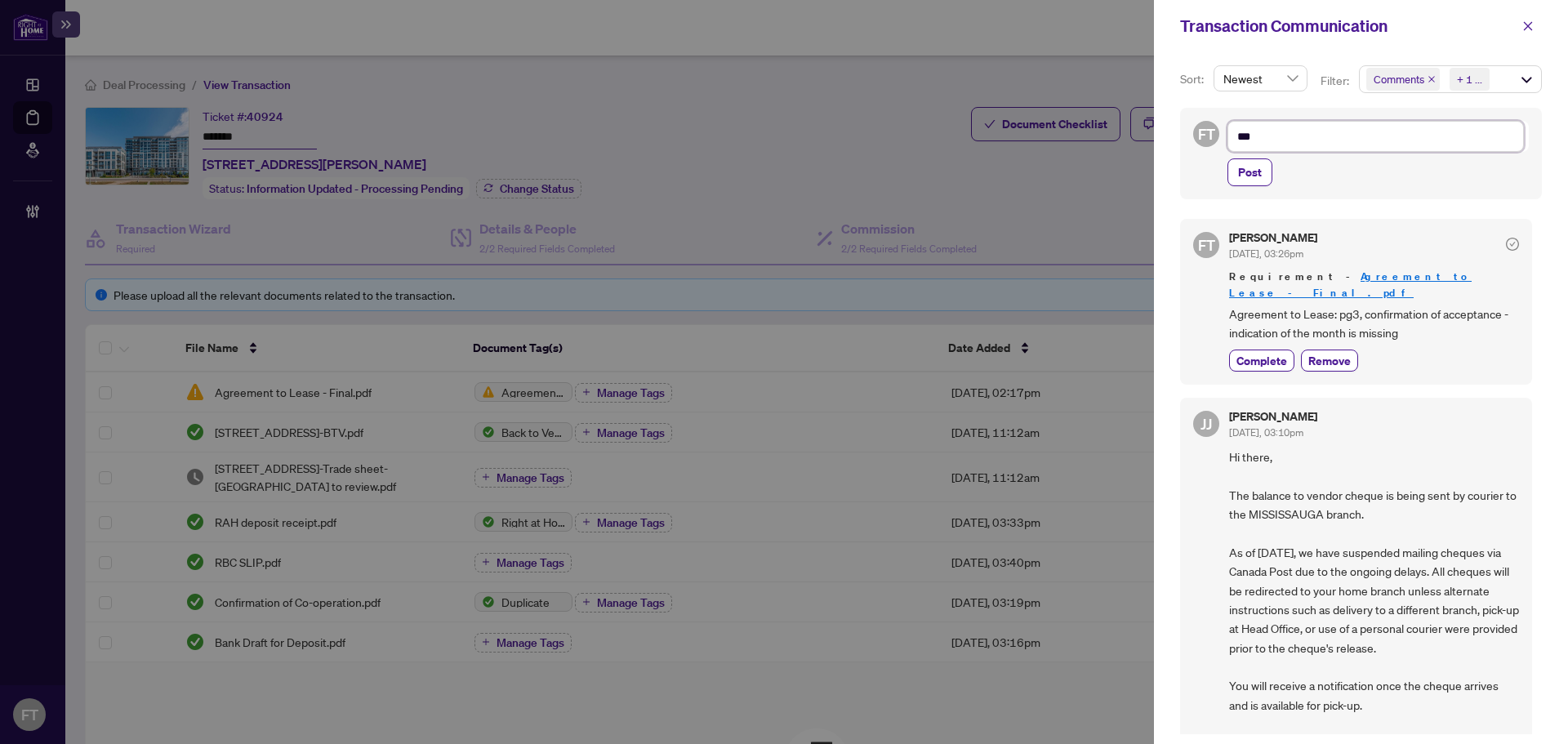 click on "+ 1 ..." at bounding box center (1469, 79) 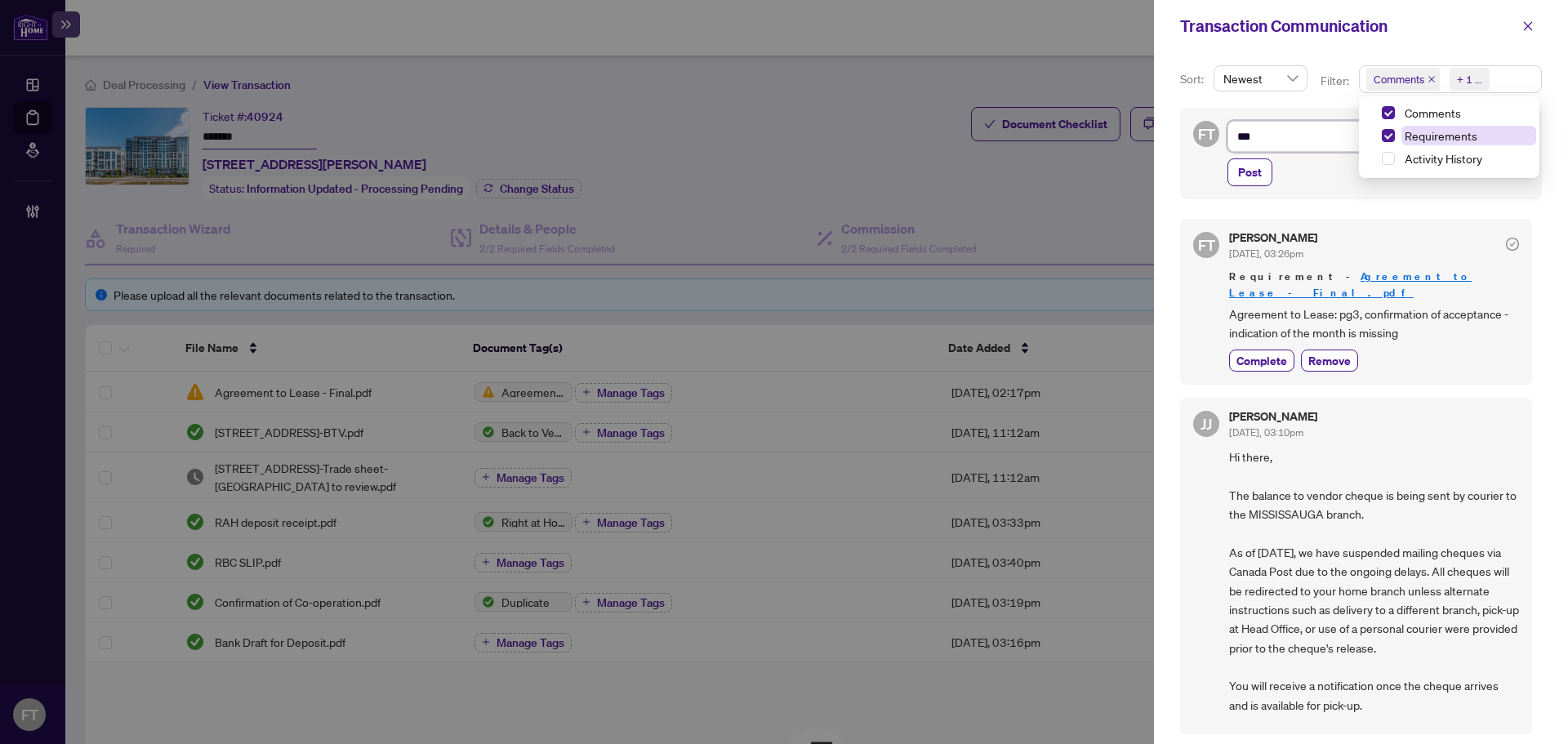 click on "Requirements" at bounding box center [1441, 136] 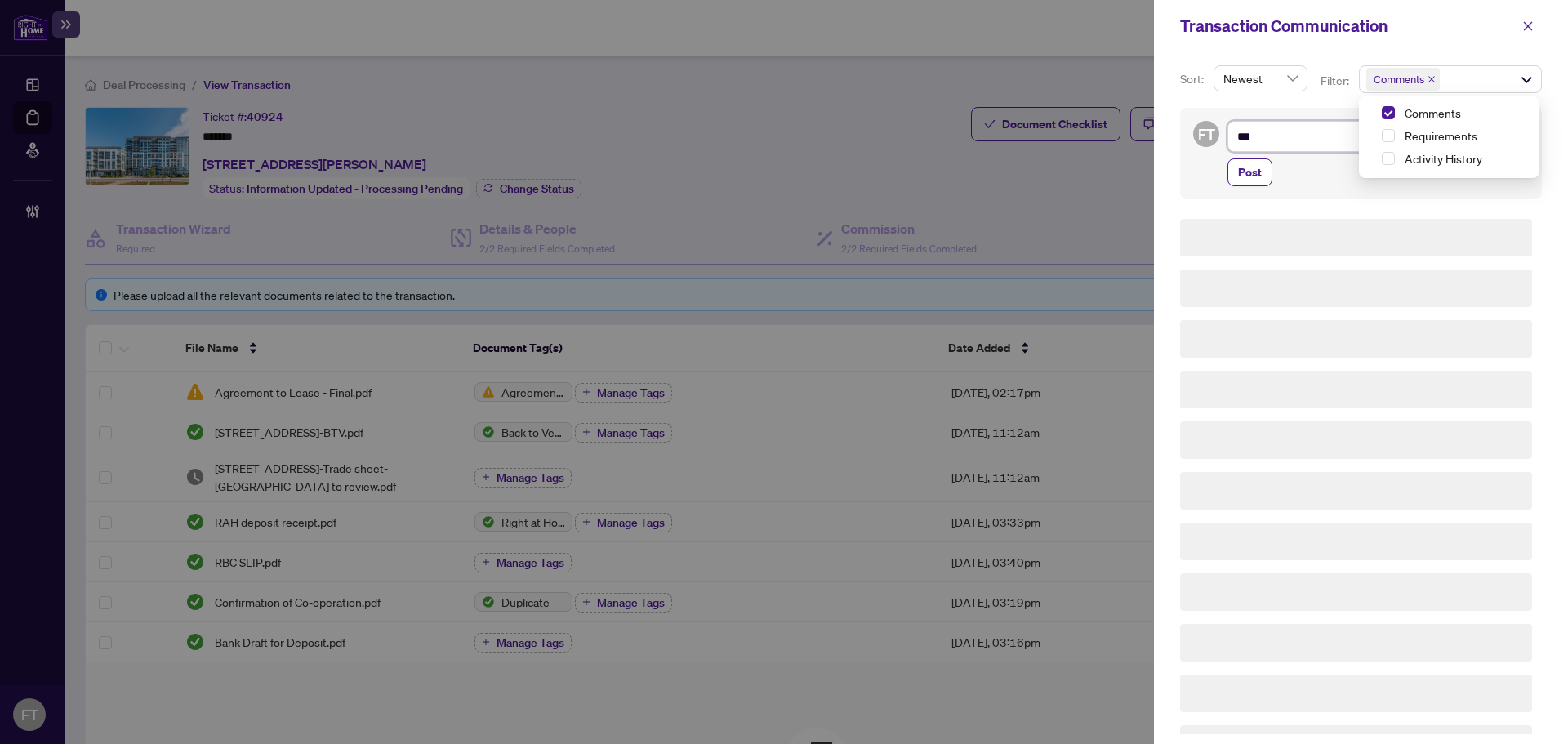 click on "**" at bounding box center [1375, 136] 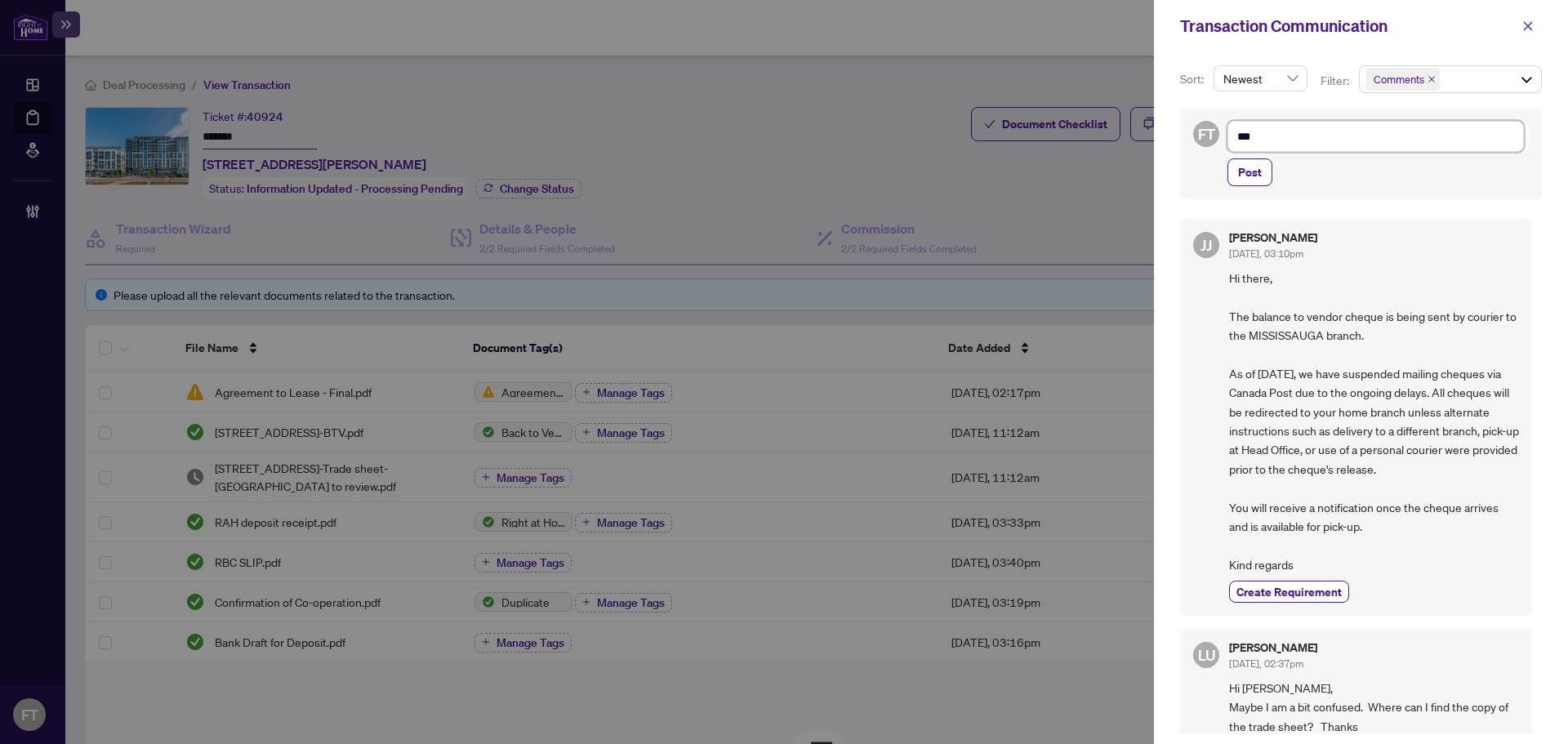 type on "****" 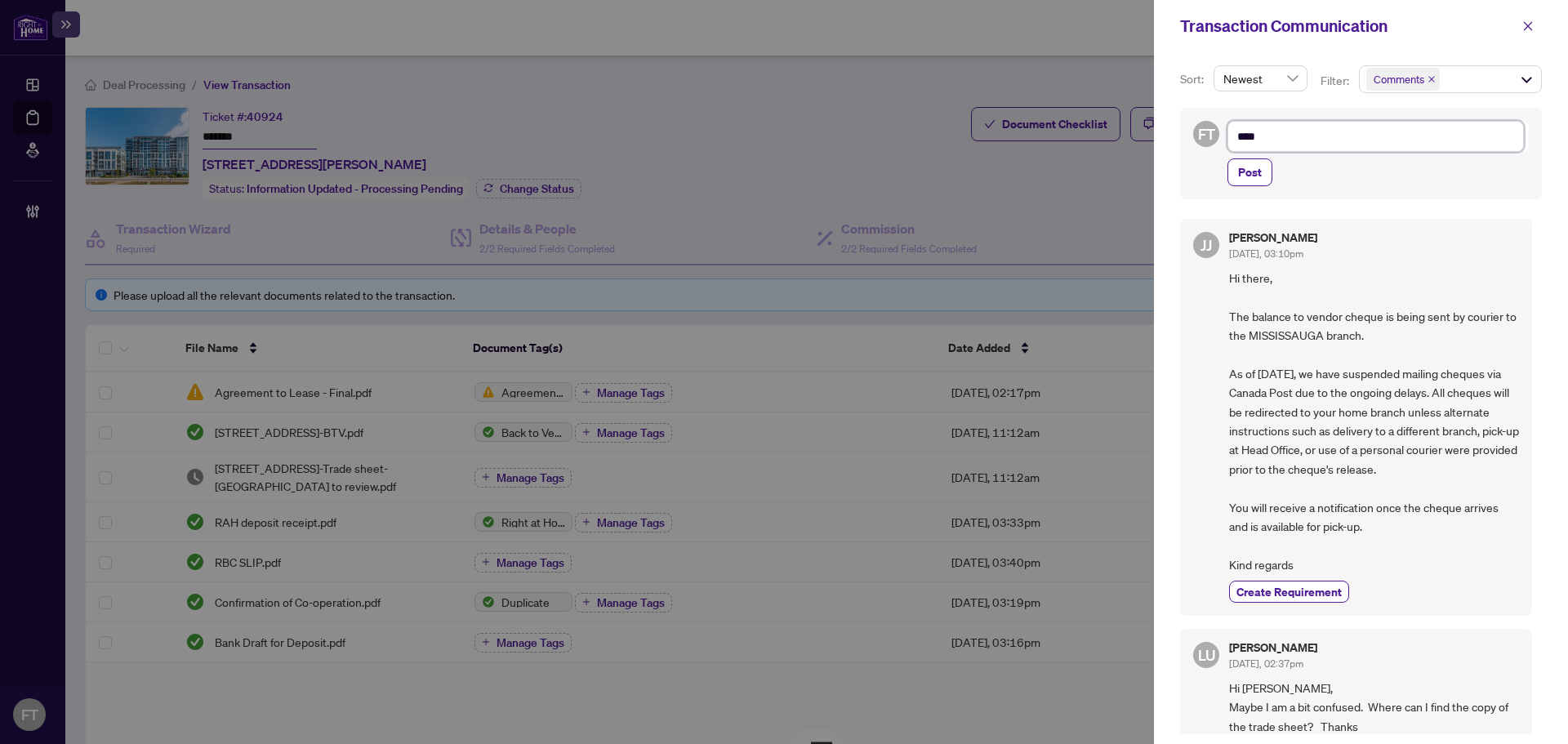 type on "*****" 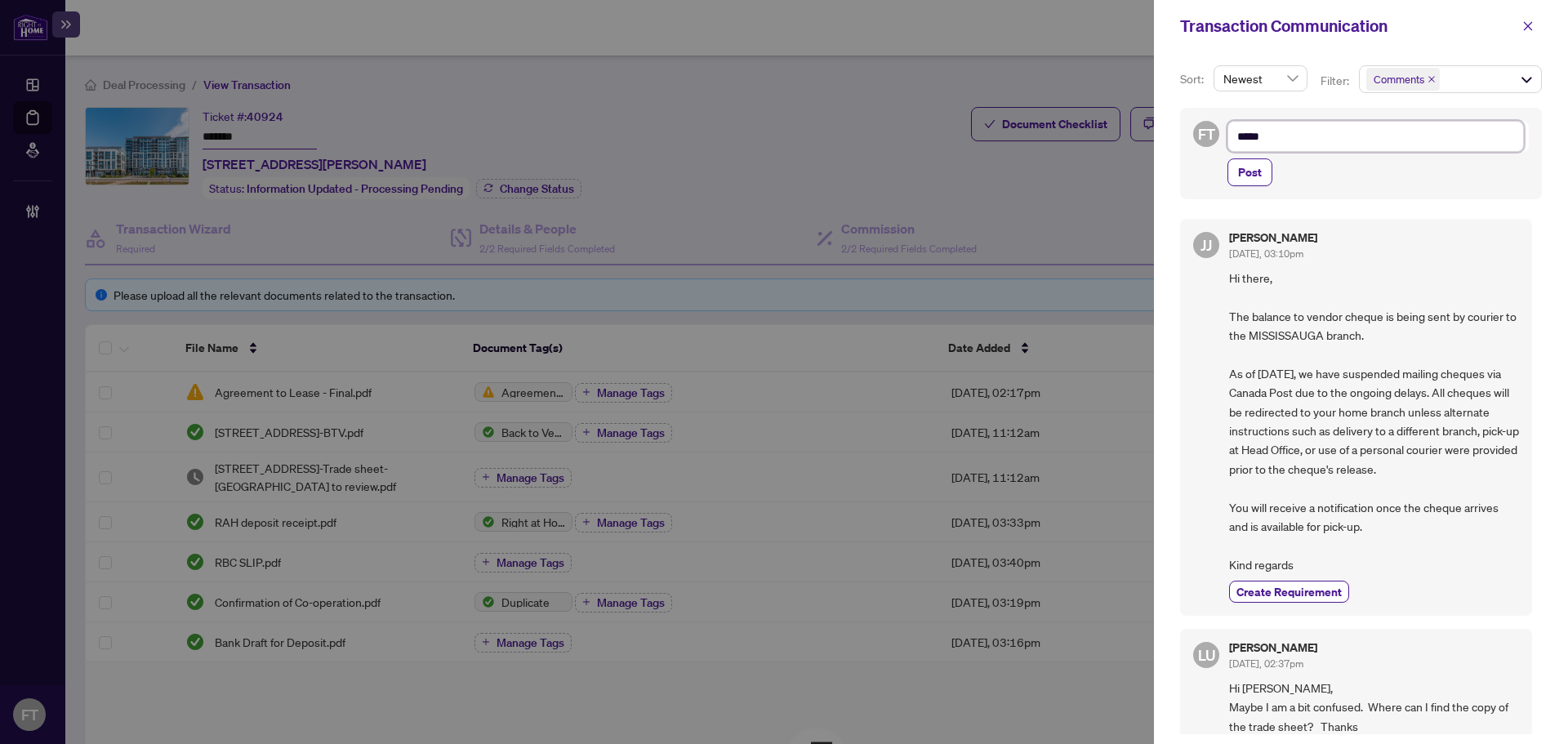type on "******" 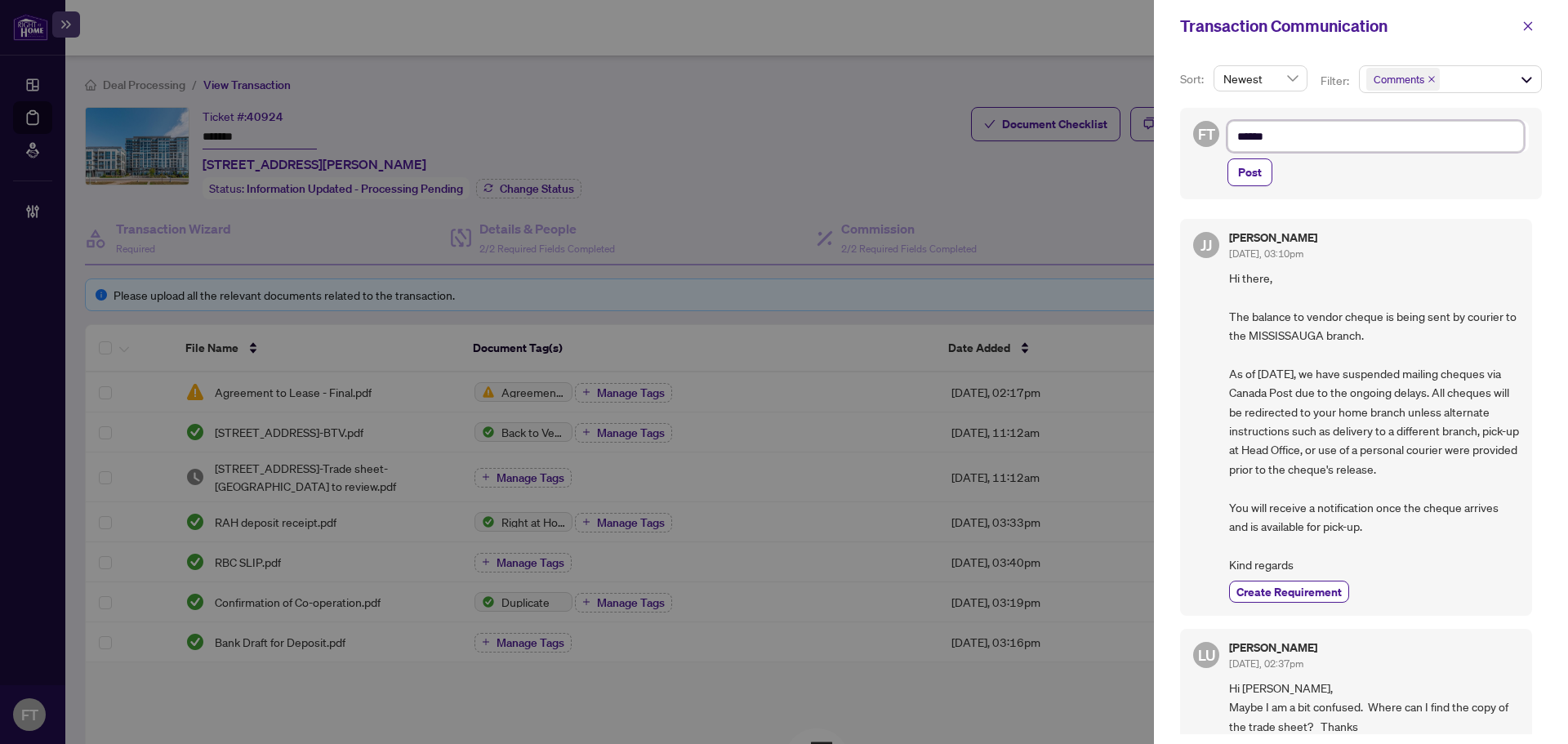 type on "*******" 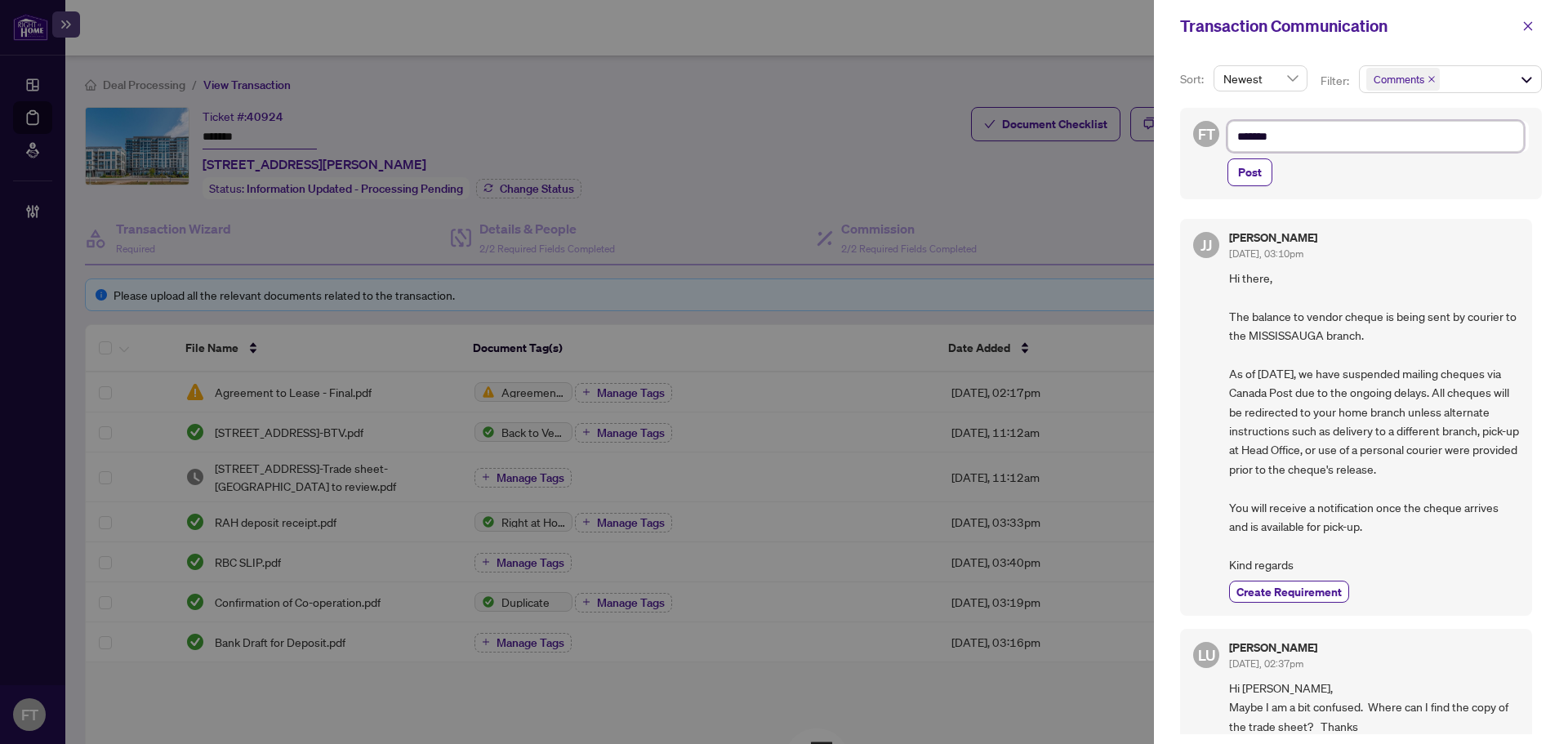 type on "*******" 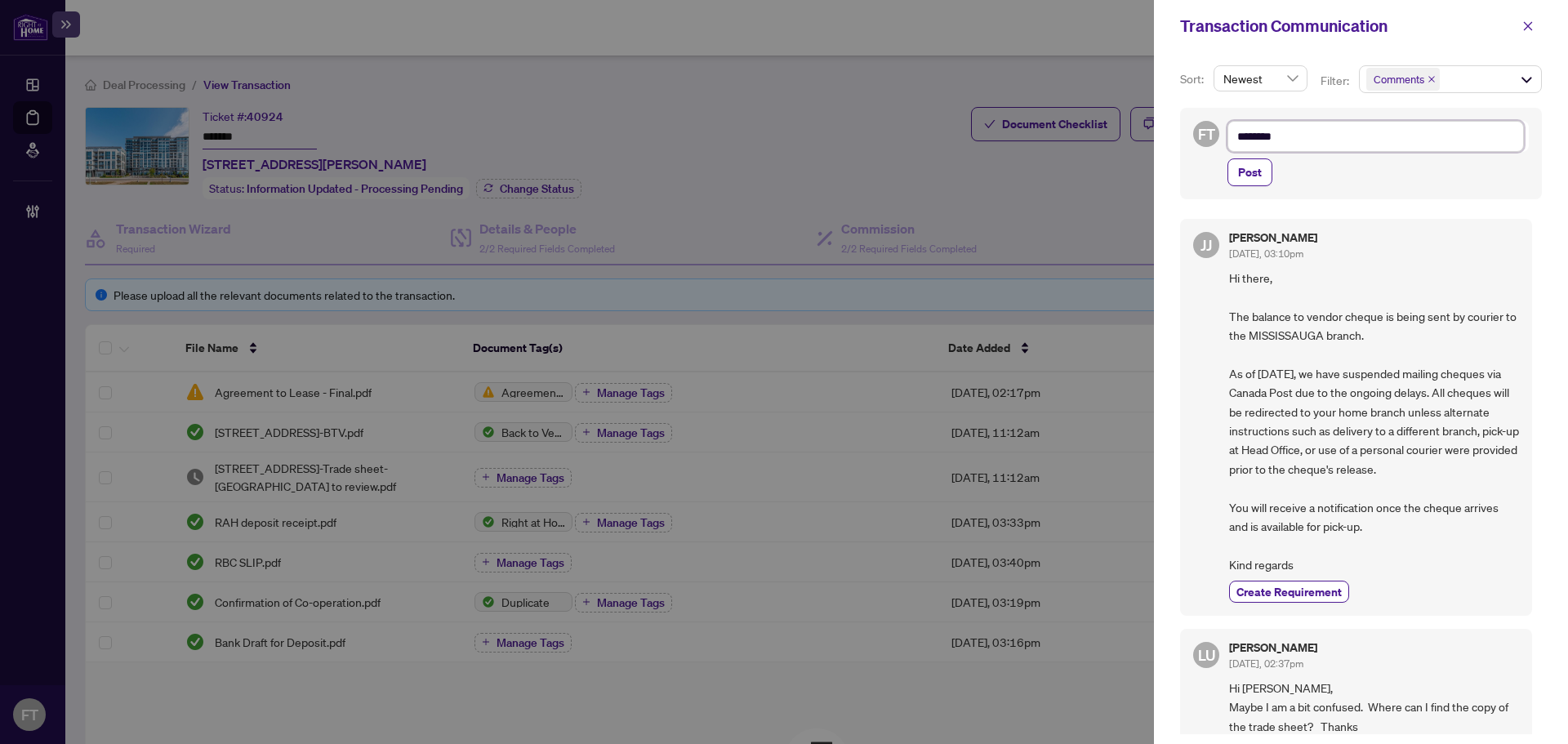 type on "********" 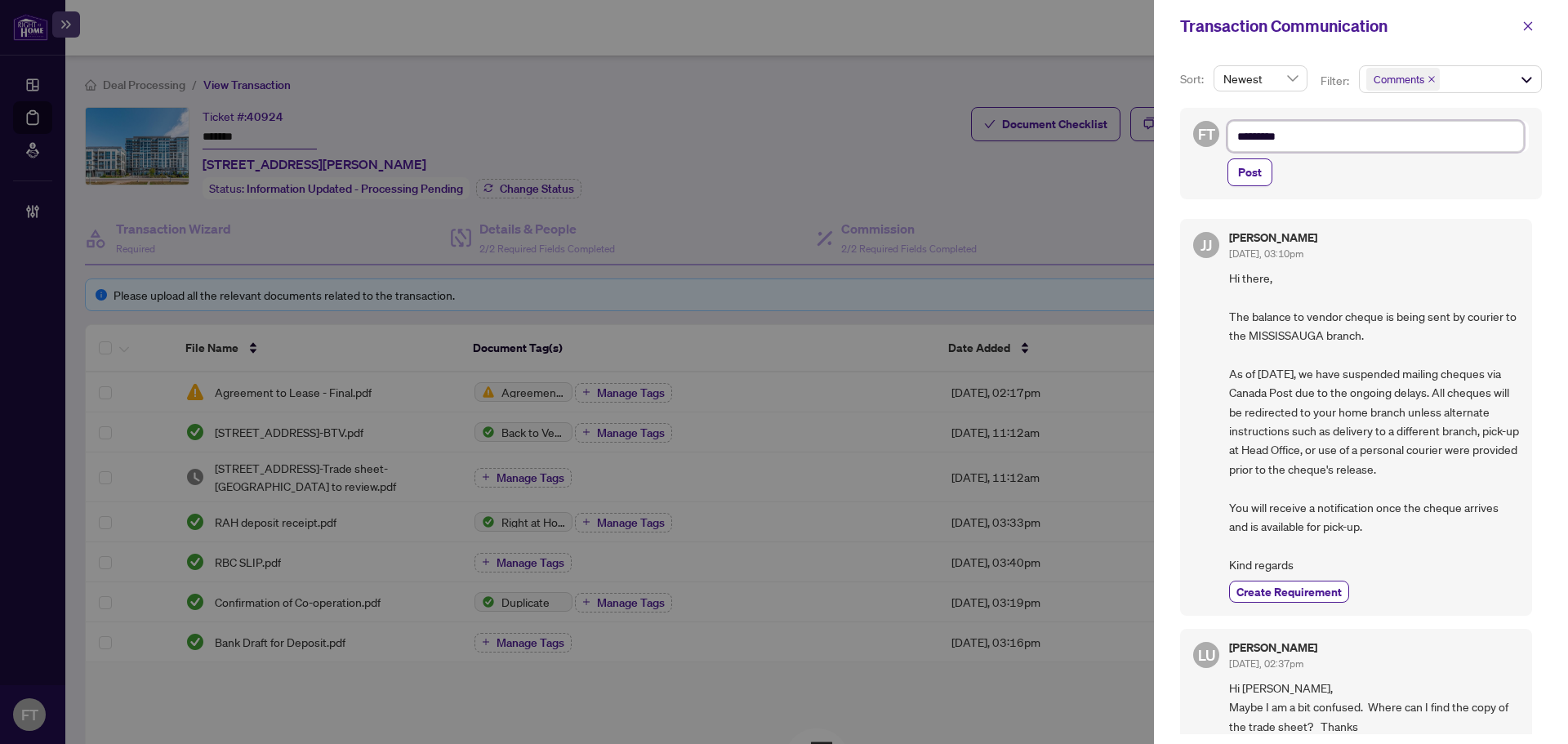 type on "**********" 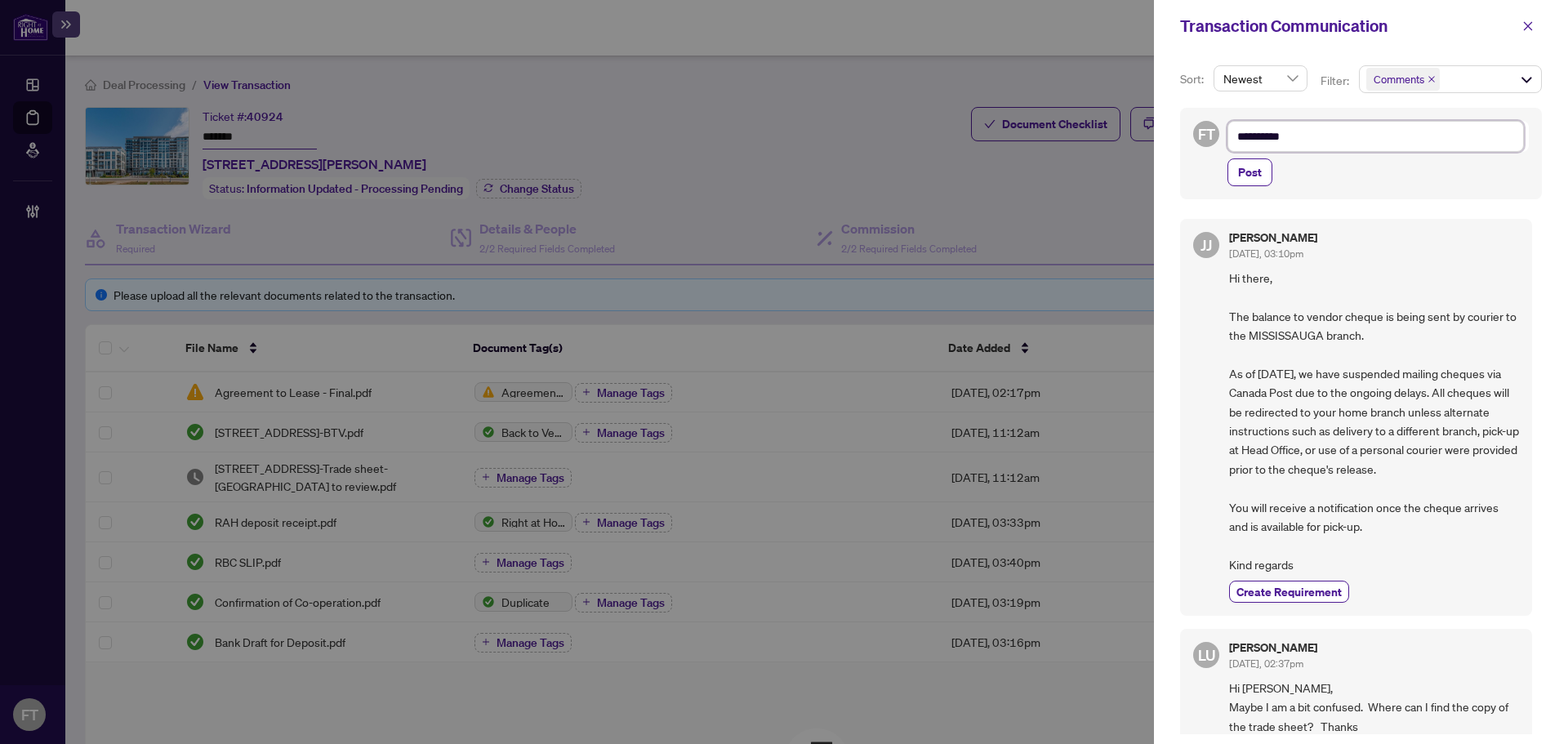 type on "**********" 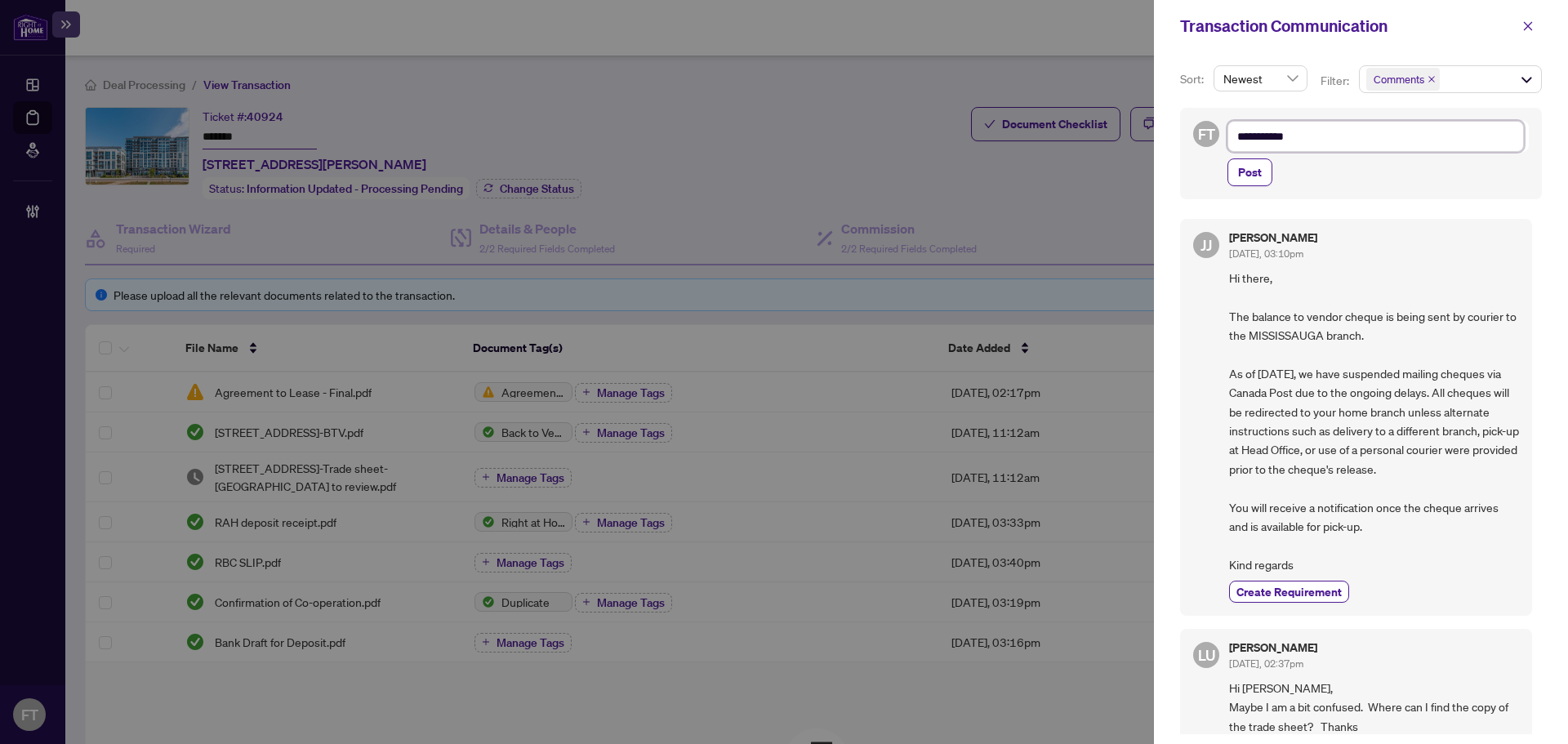 type on "**********" 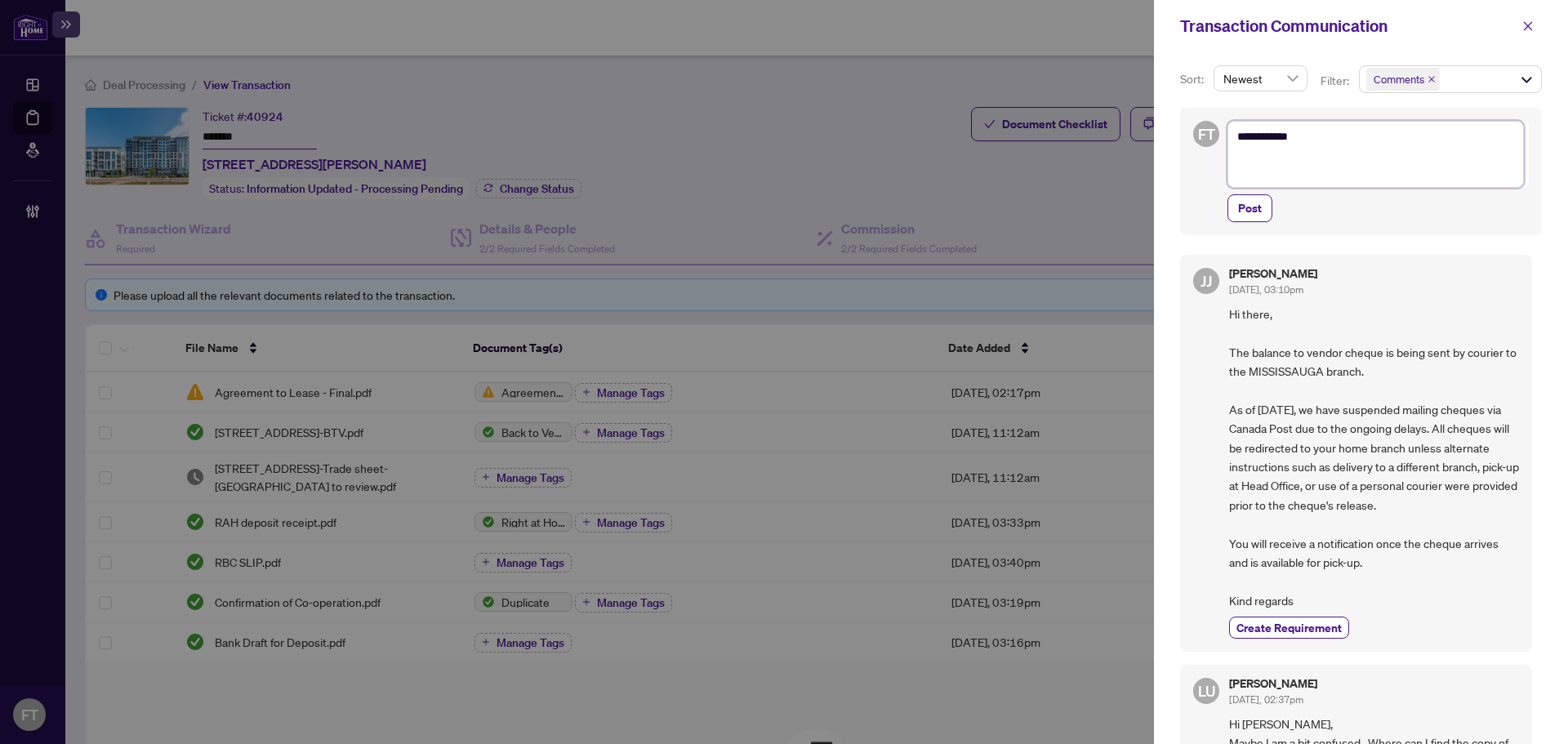 type on "**********" 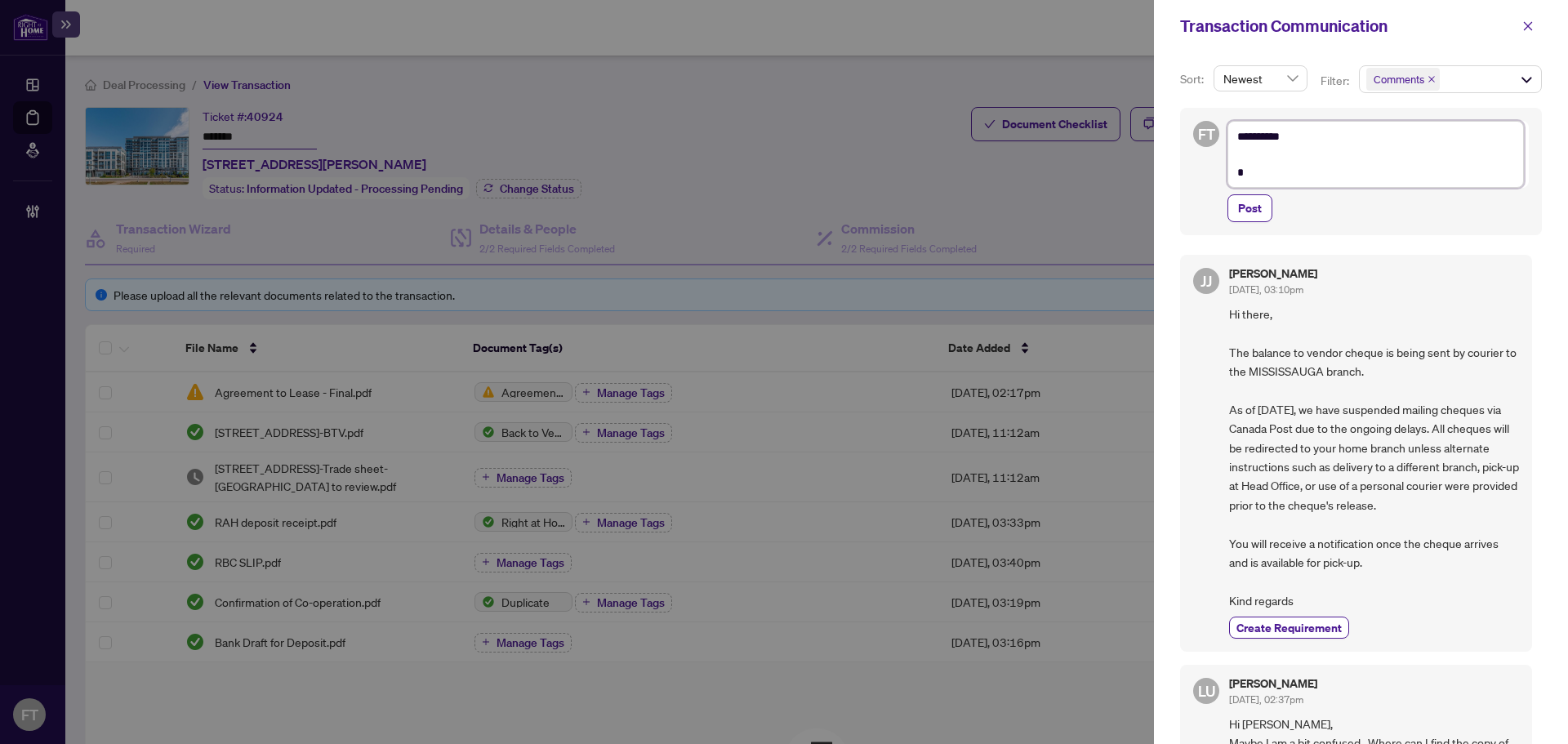 type on "**********" 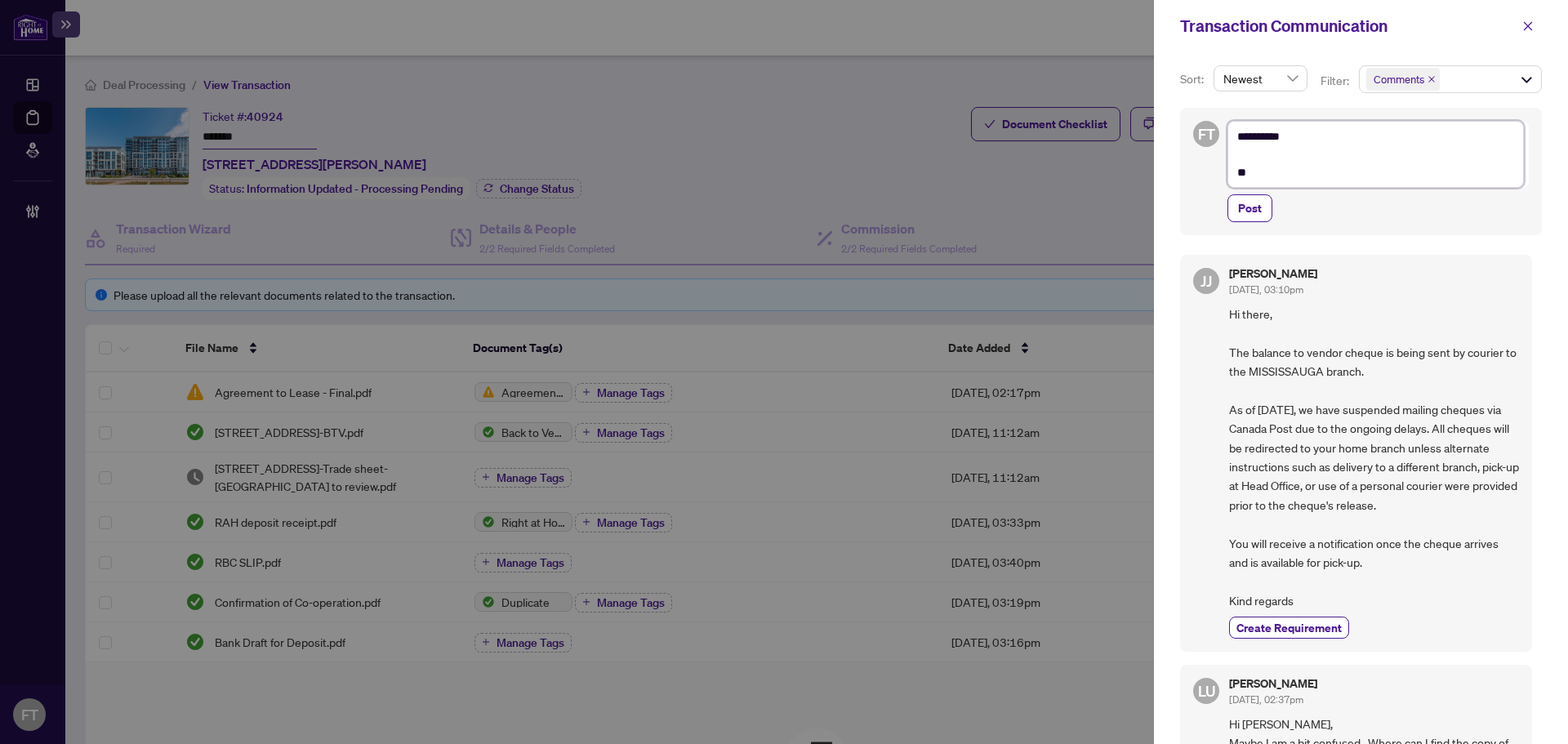 type on "**********" 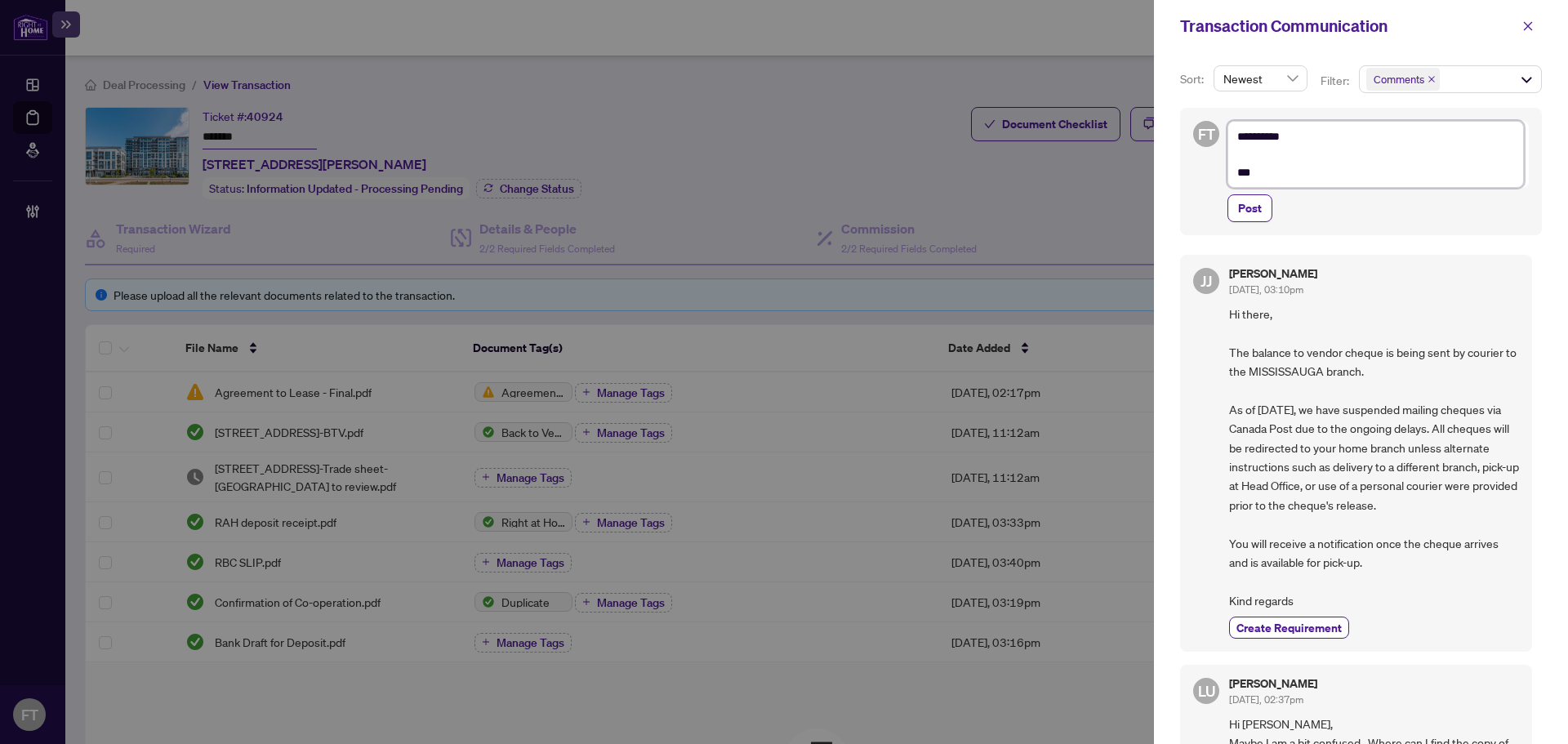 type on "**********" 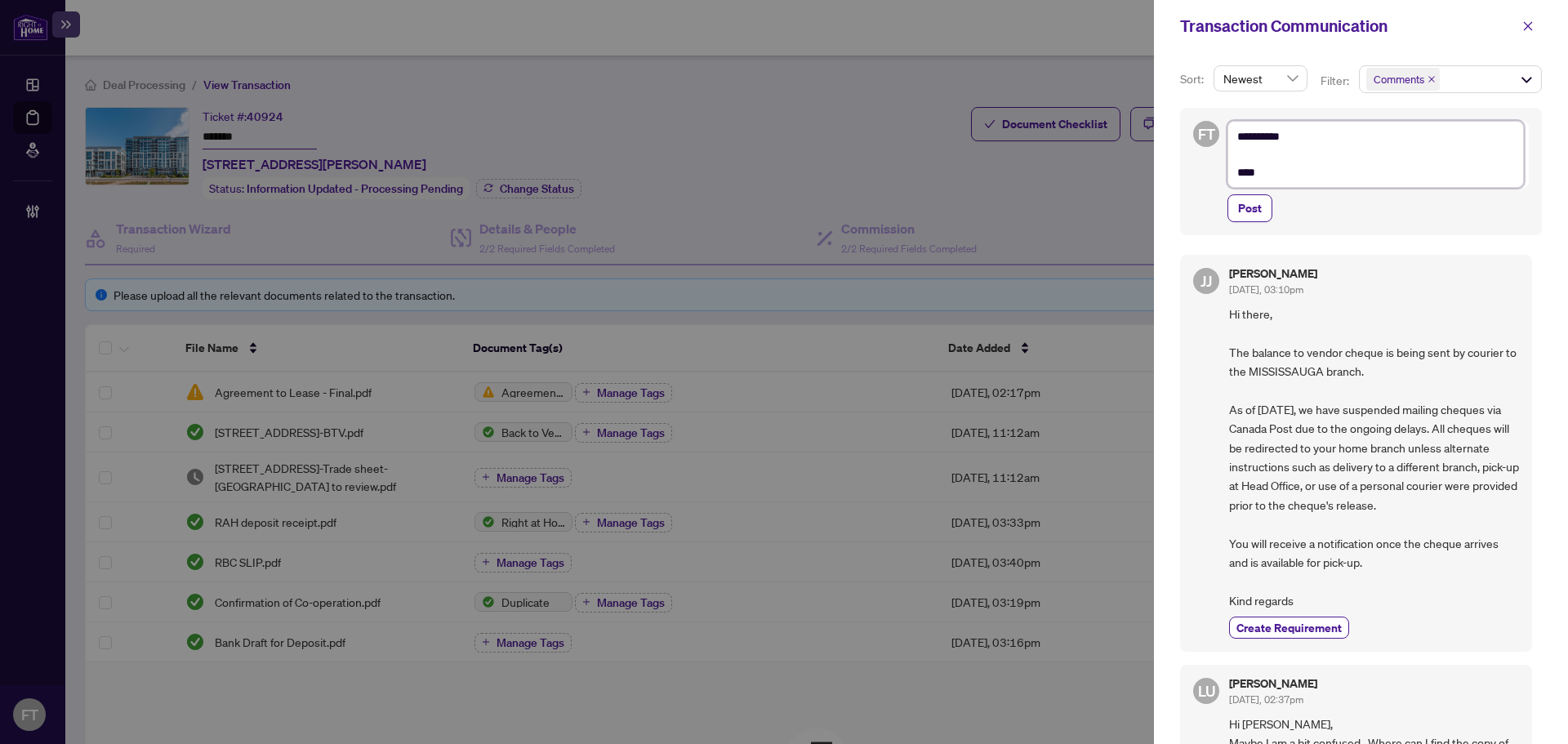 type on "**********" 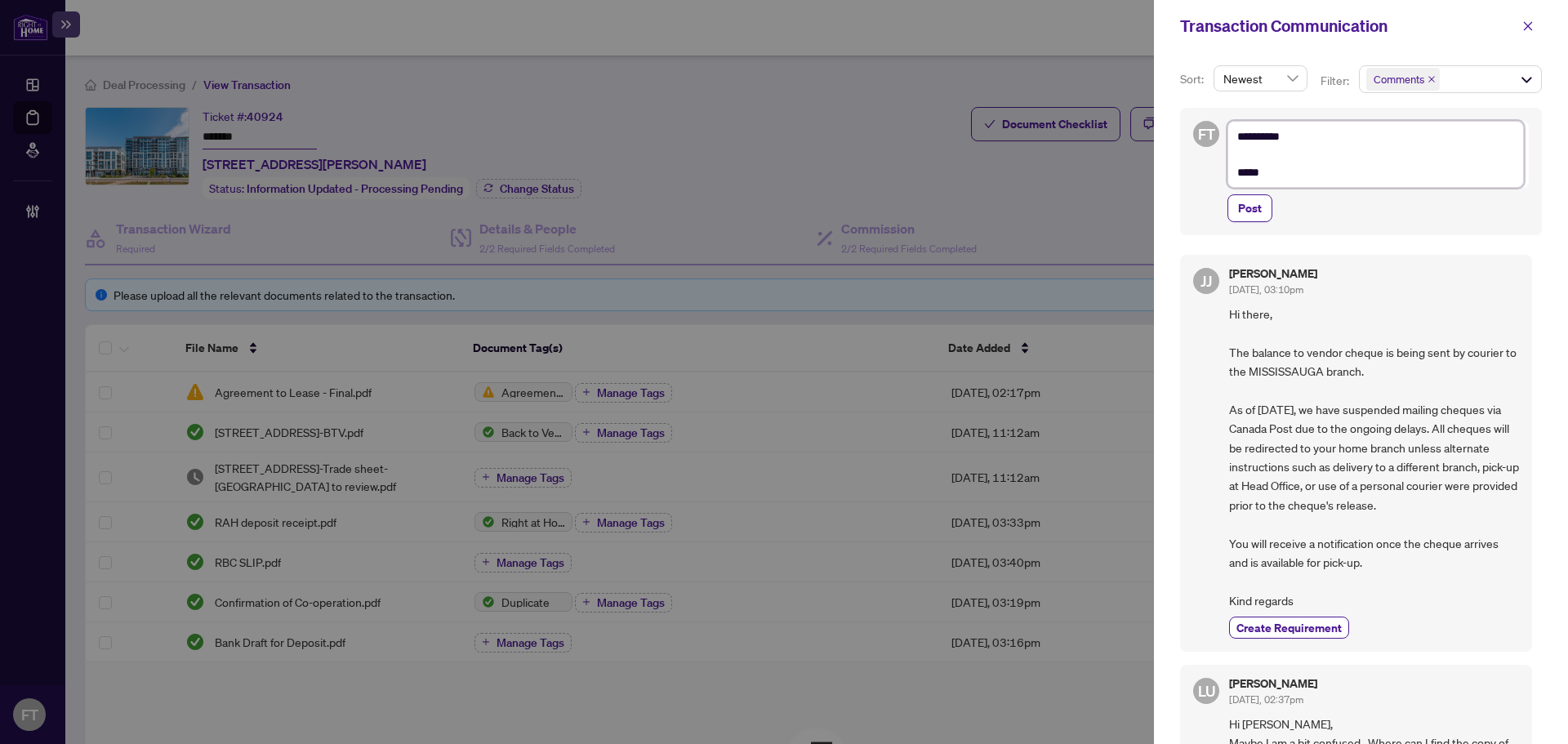 type on "**********" 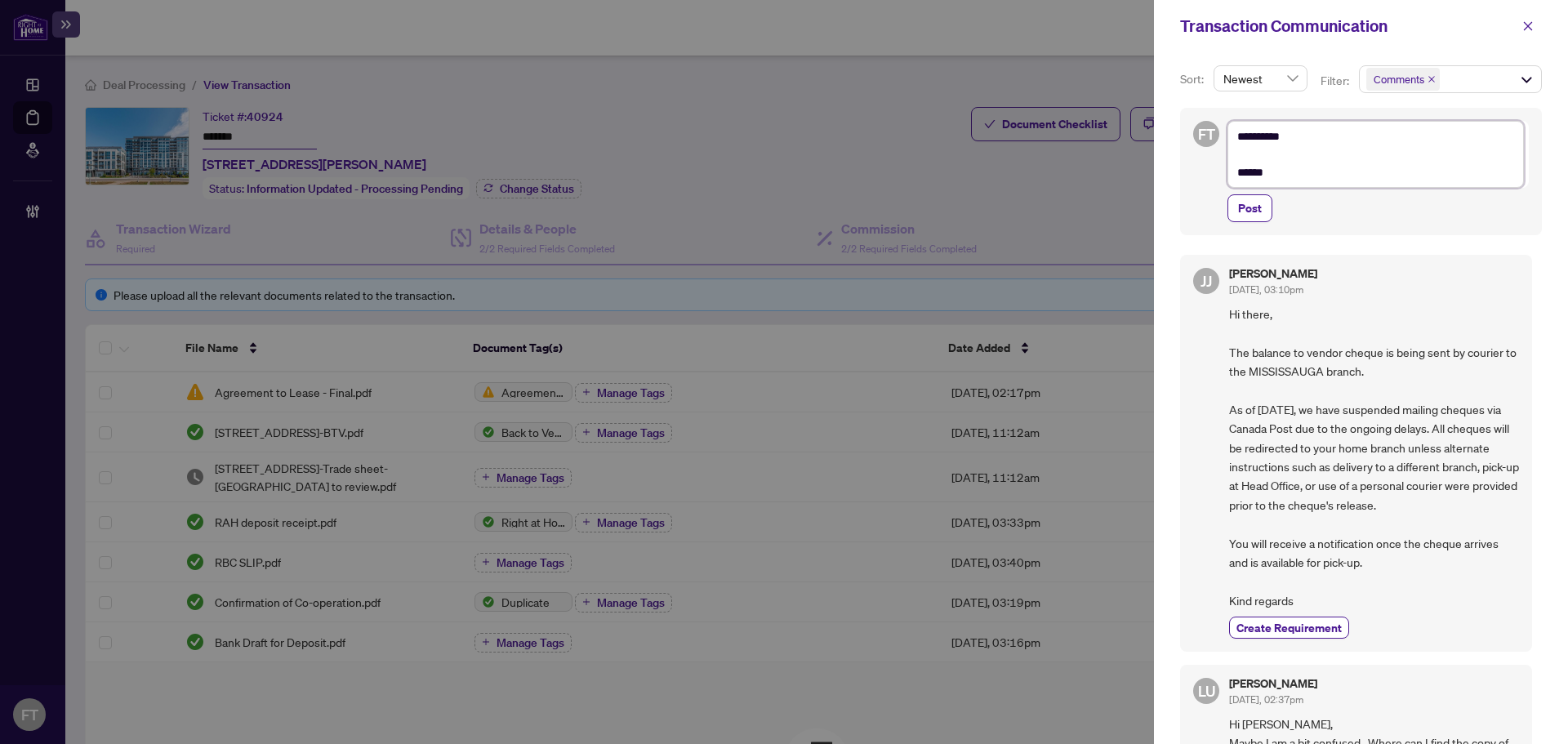 type on "**********" 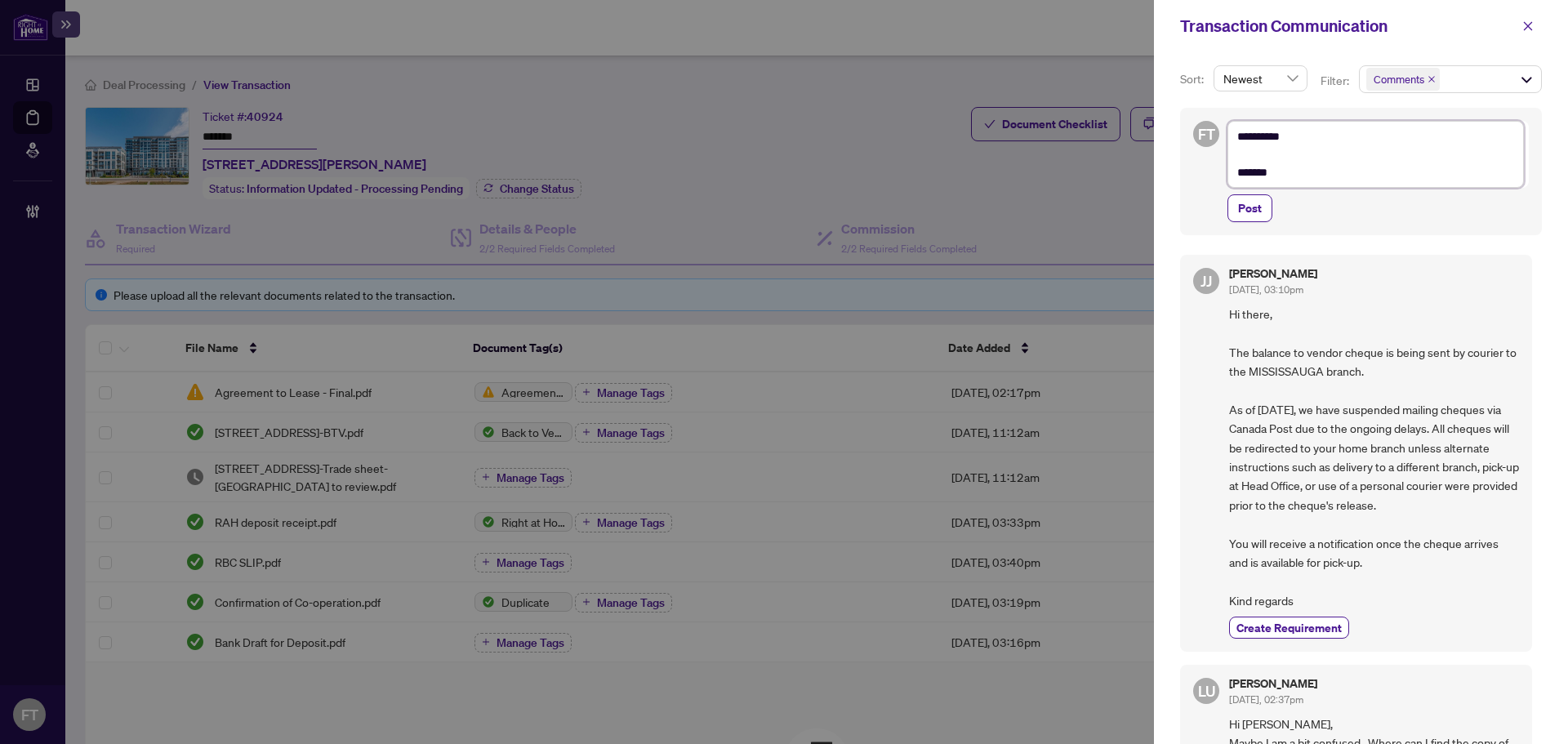 type on "**********" 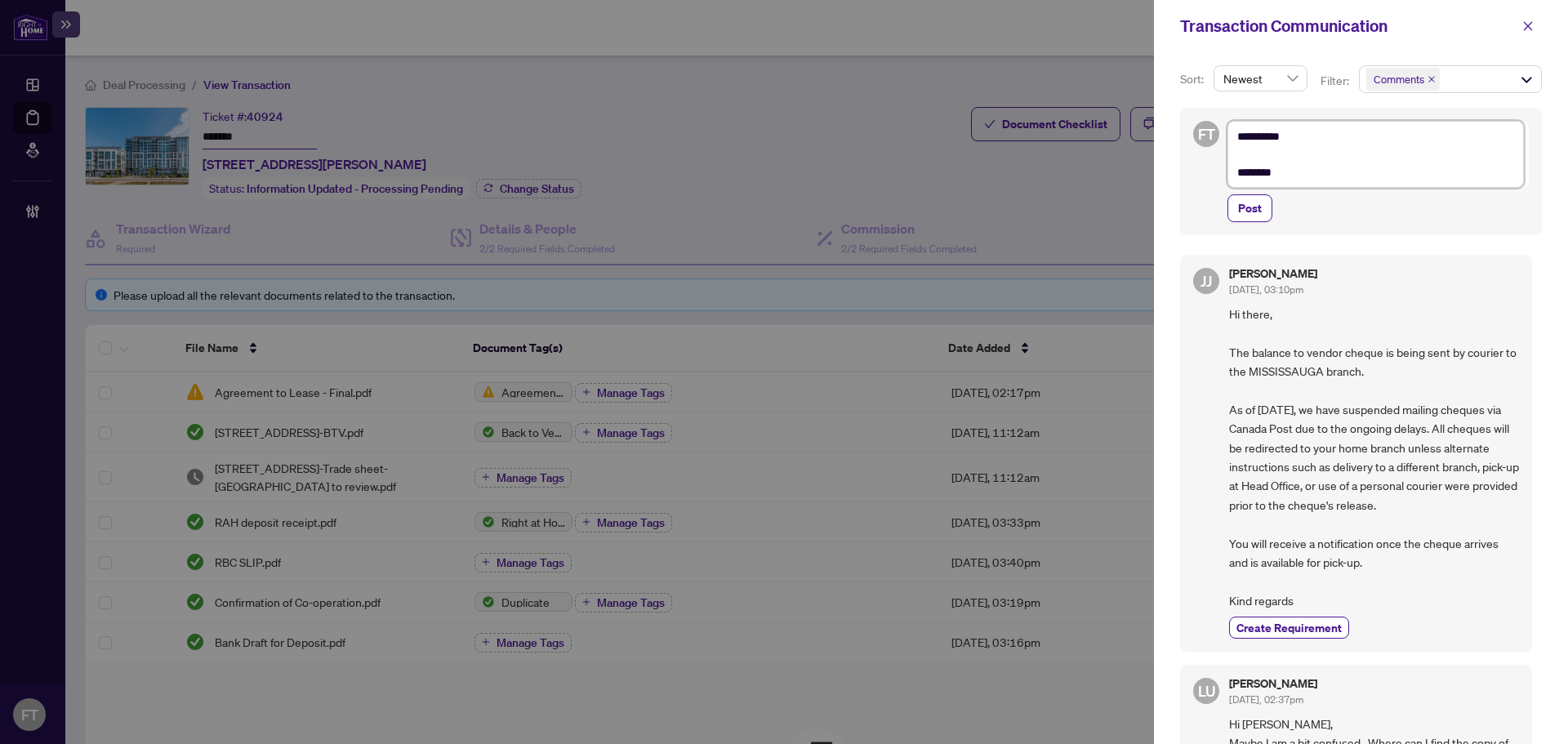 type on "**********" 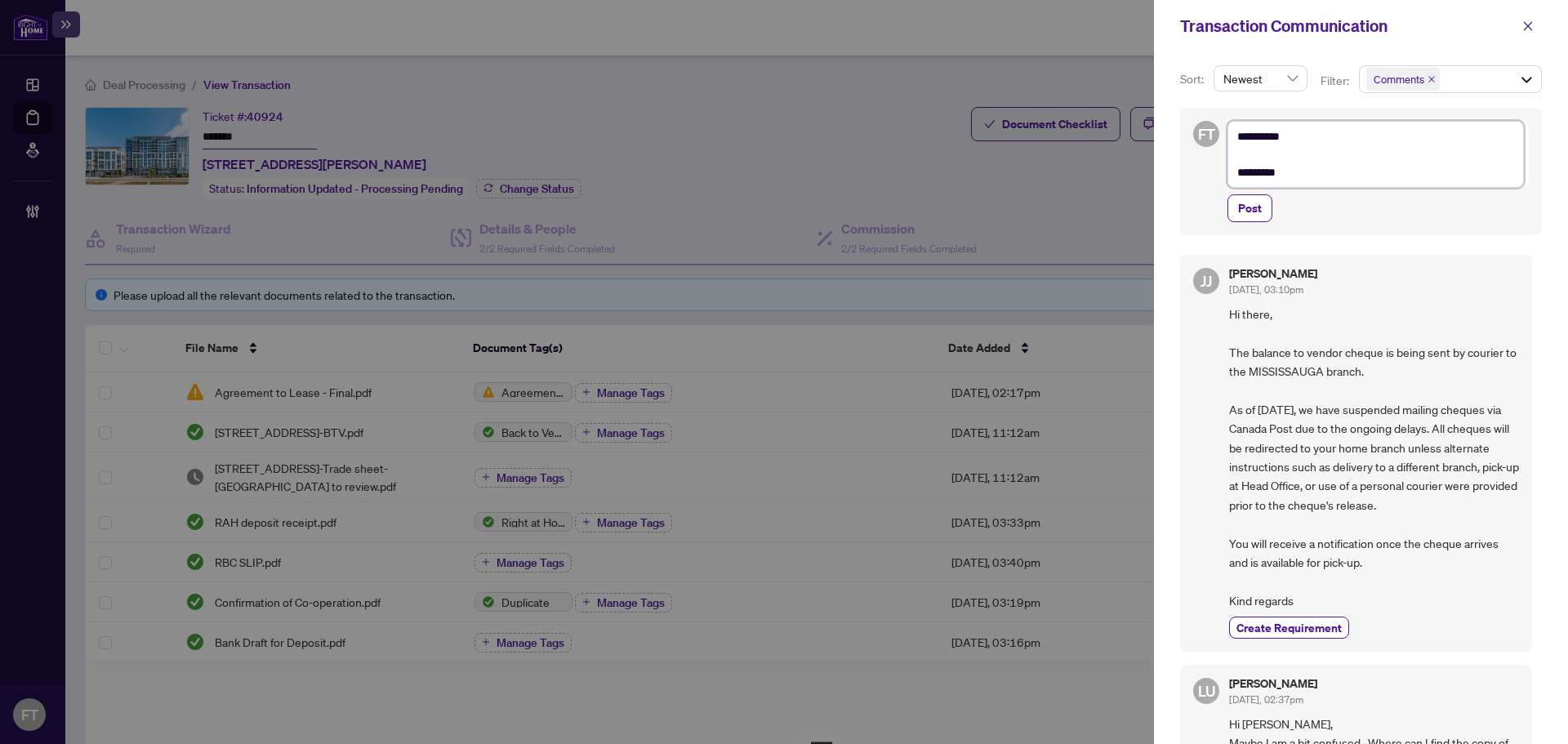 type on "**********" 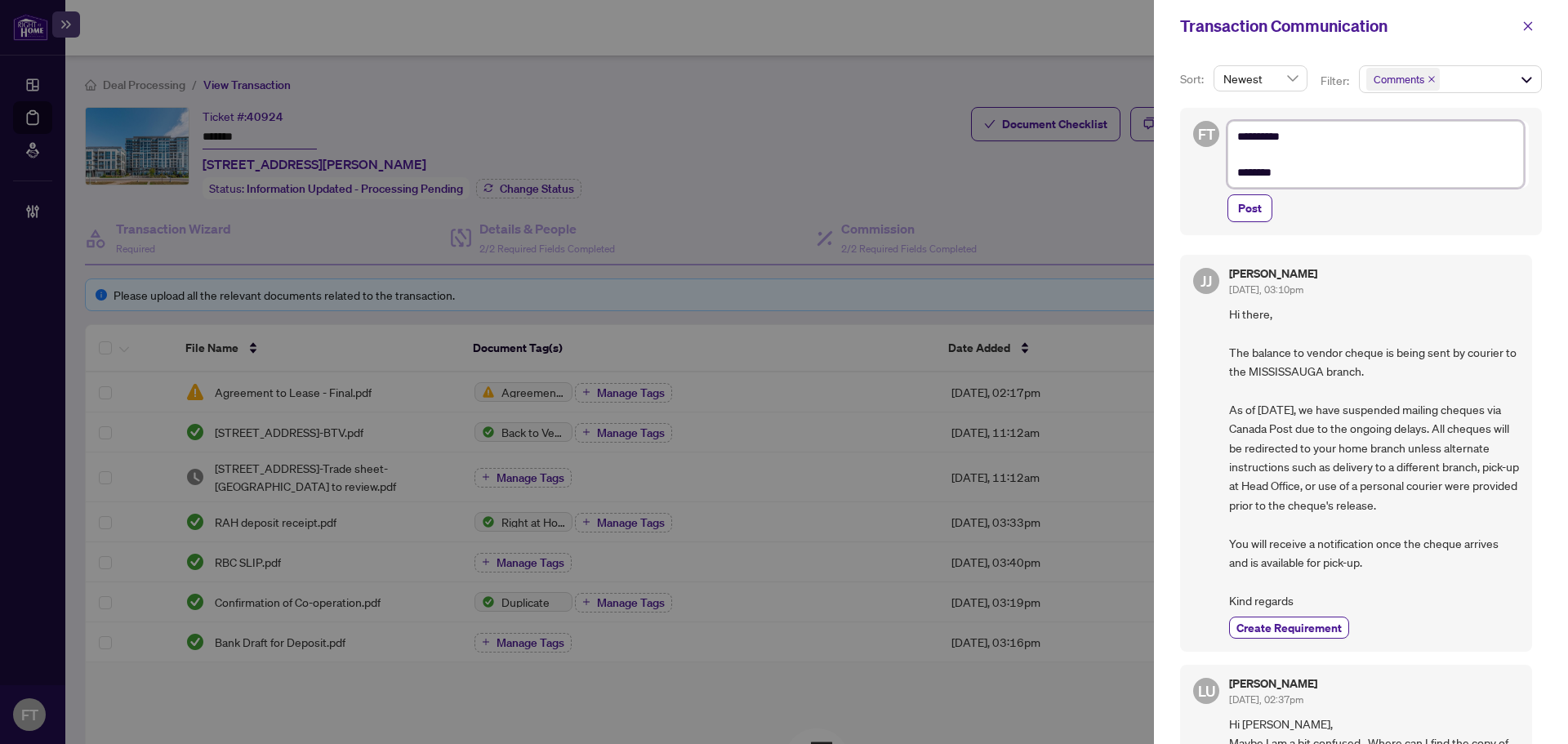 type on "**********" 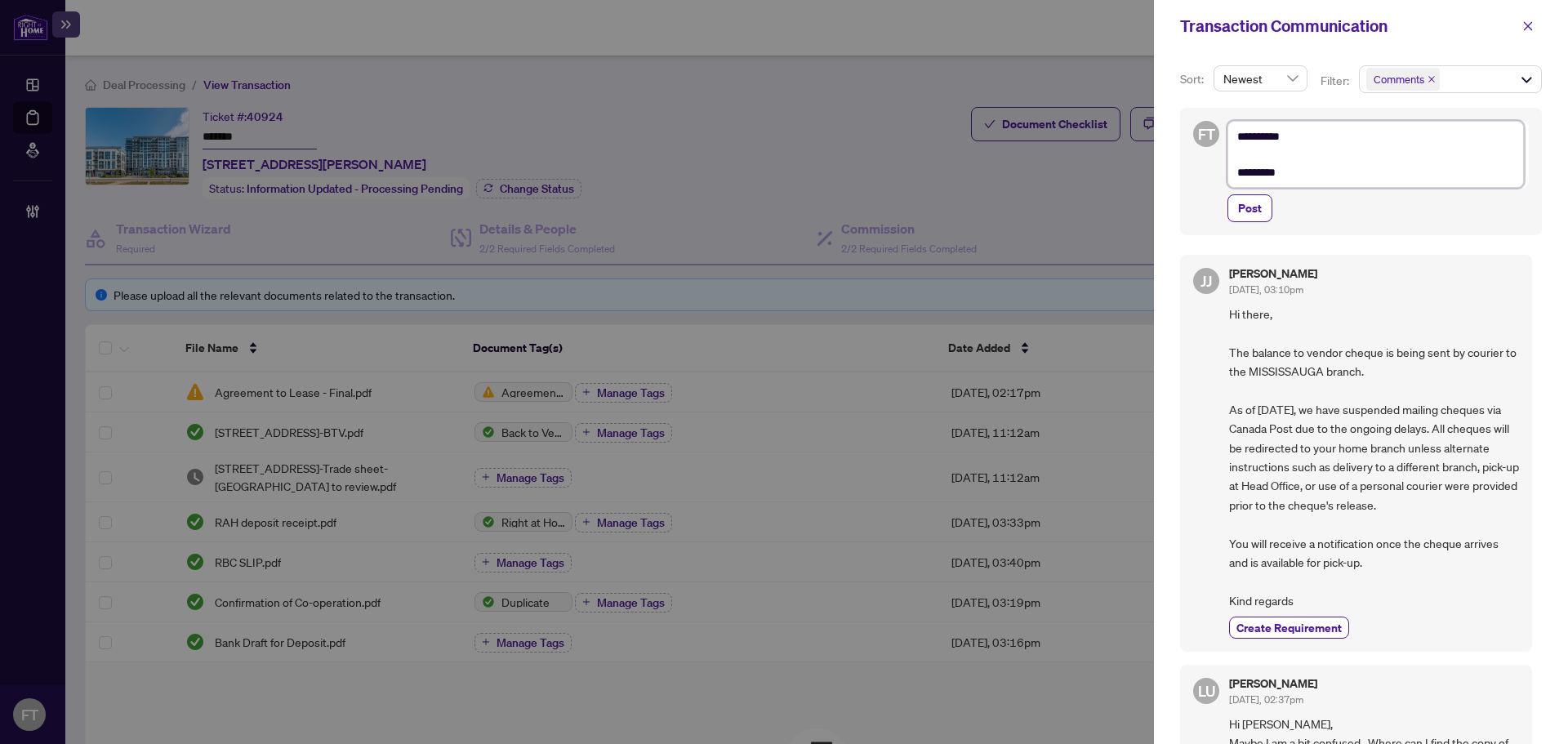 type on "**********" 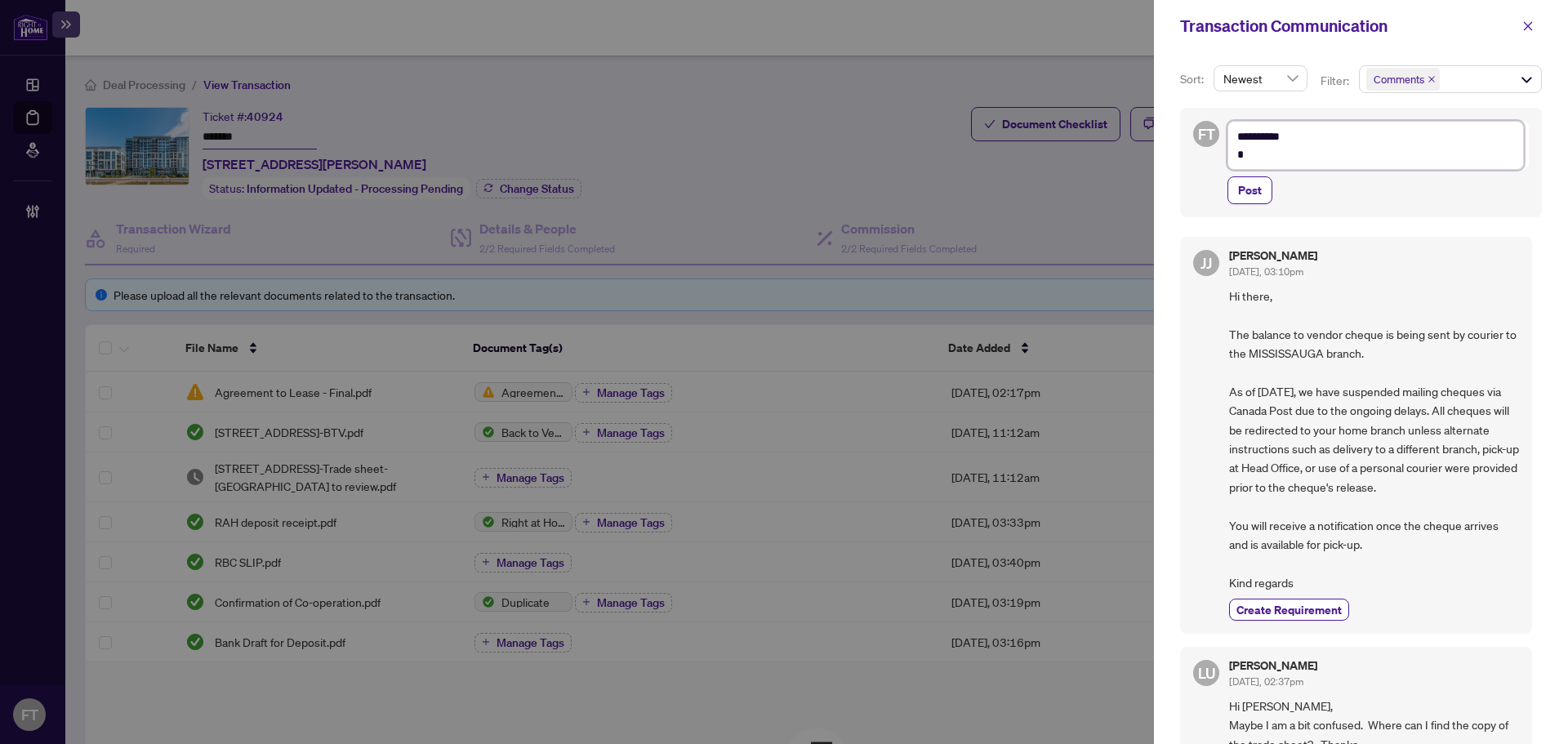 type on "**********" 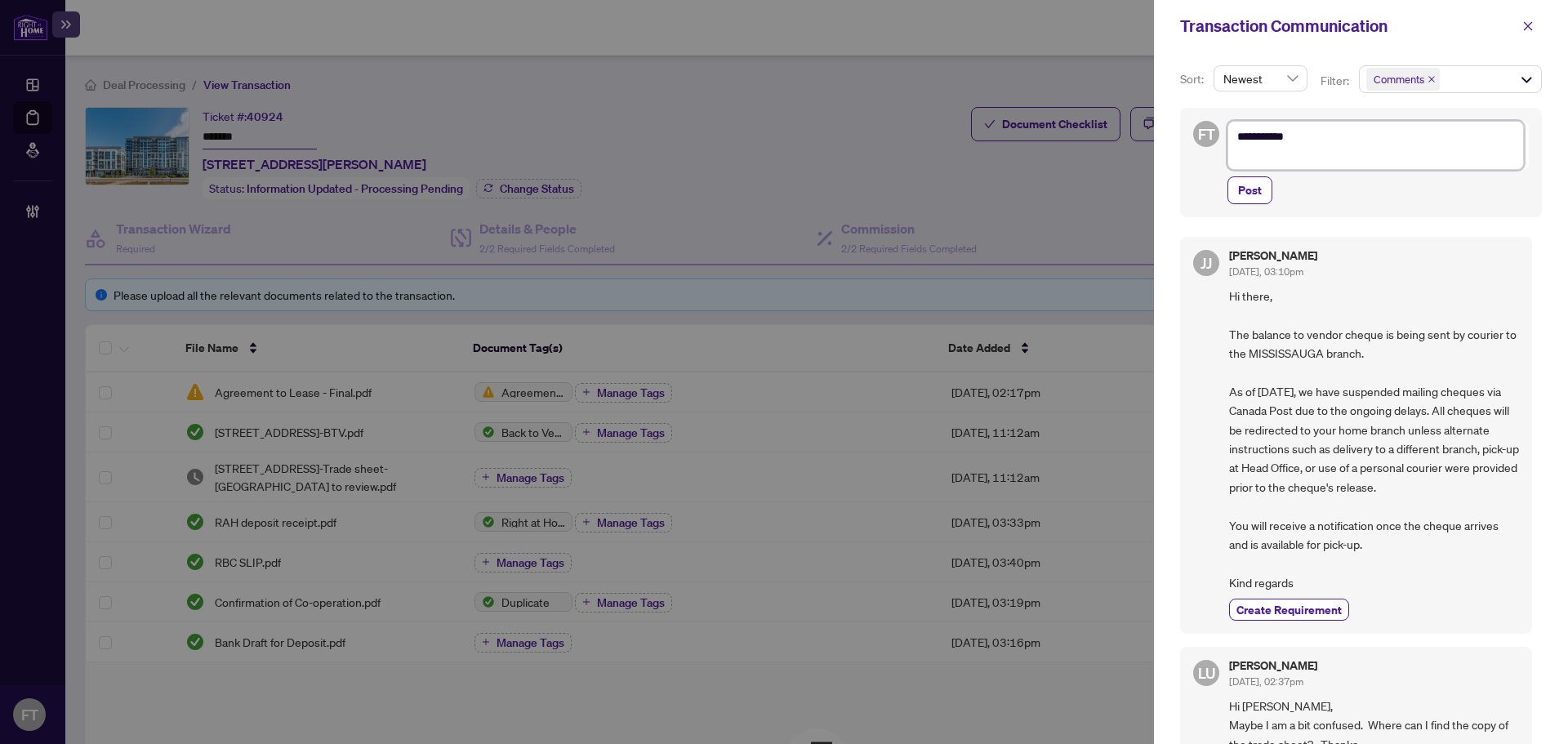type on "**********" 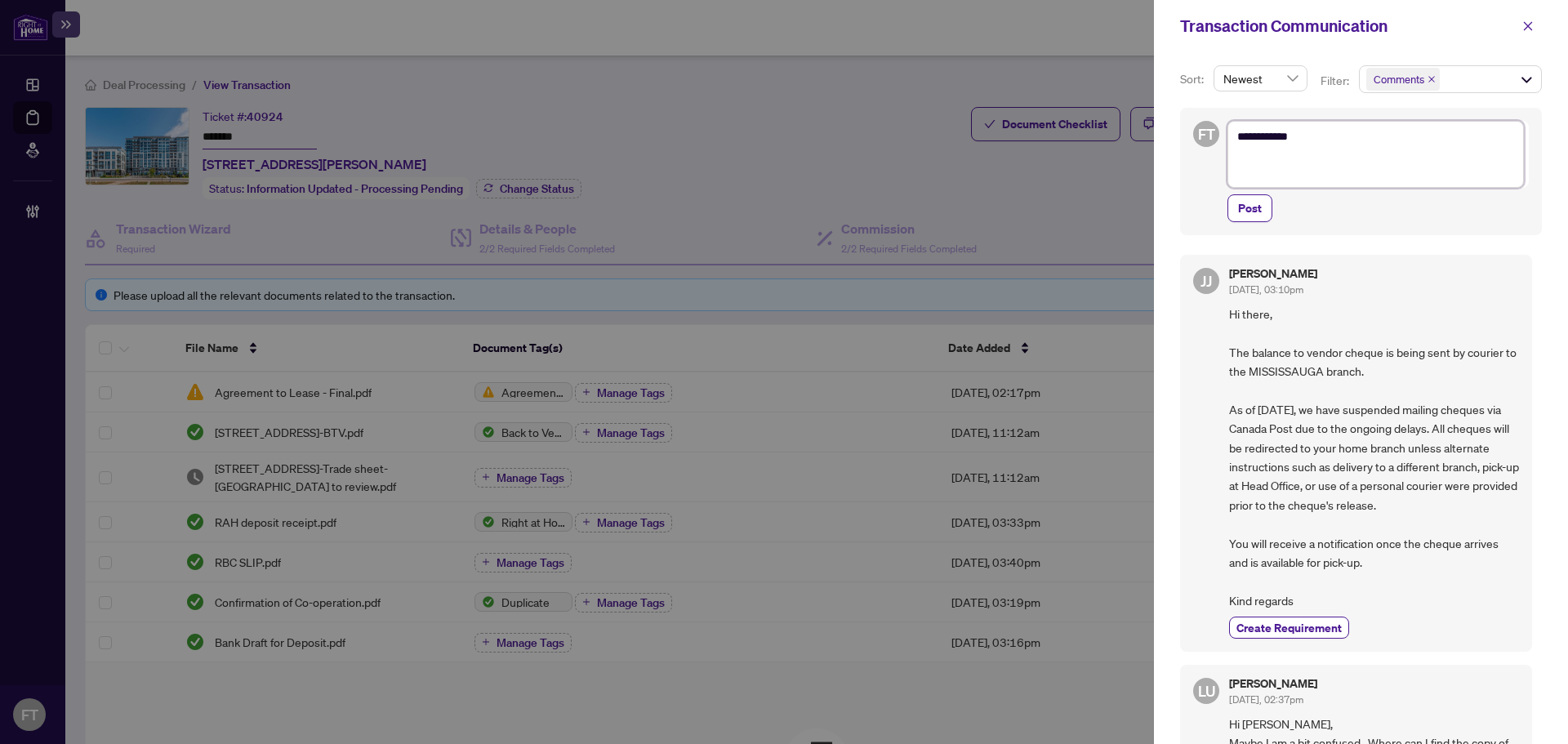 type on "**********" 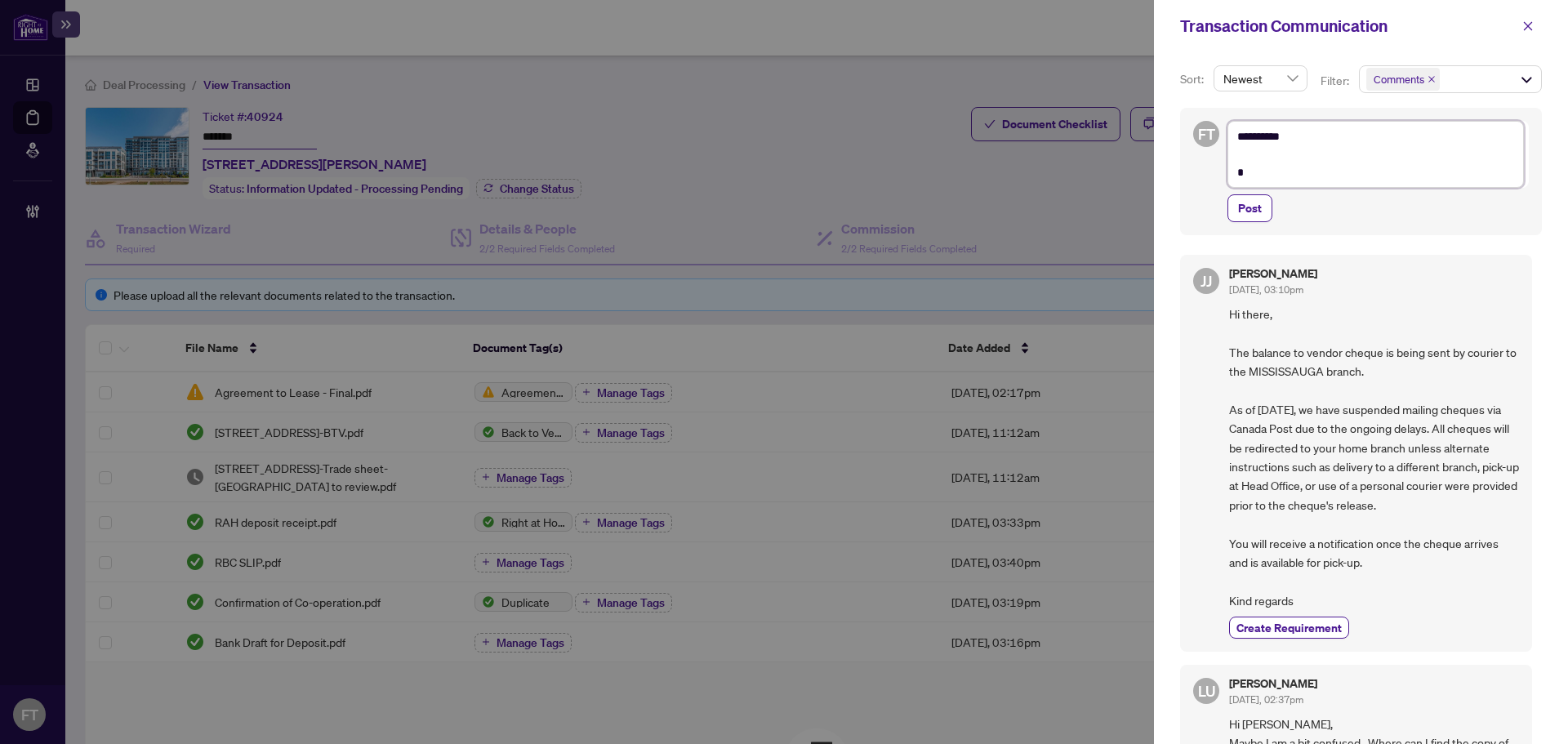 type on "**********" 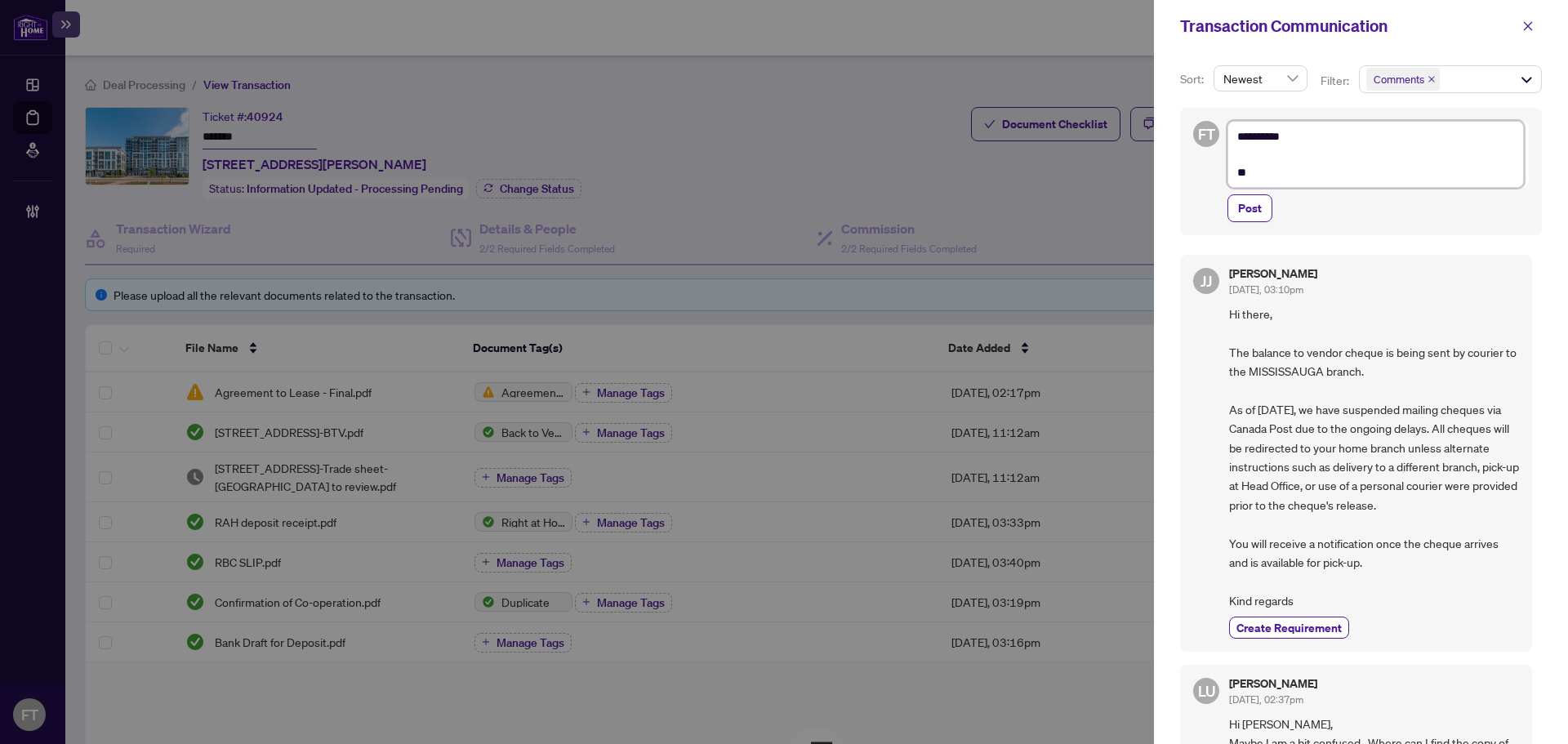 type on "**********" 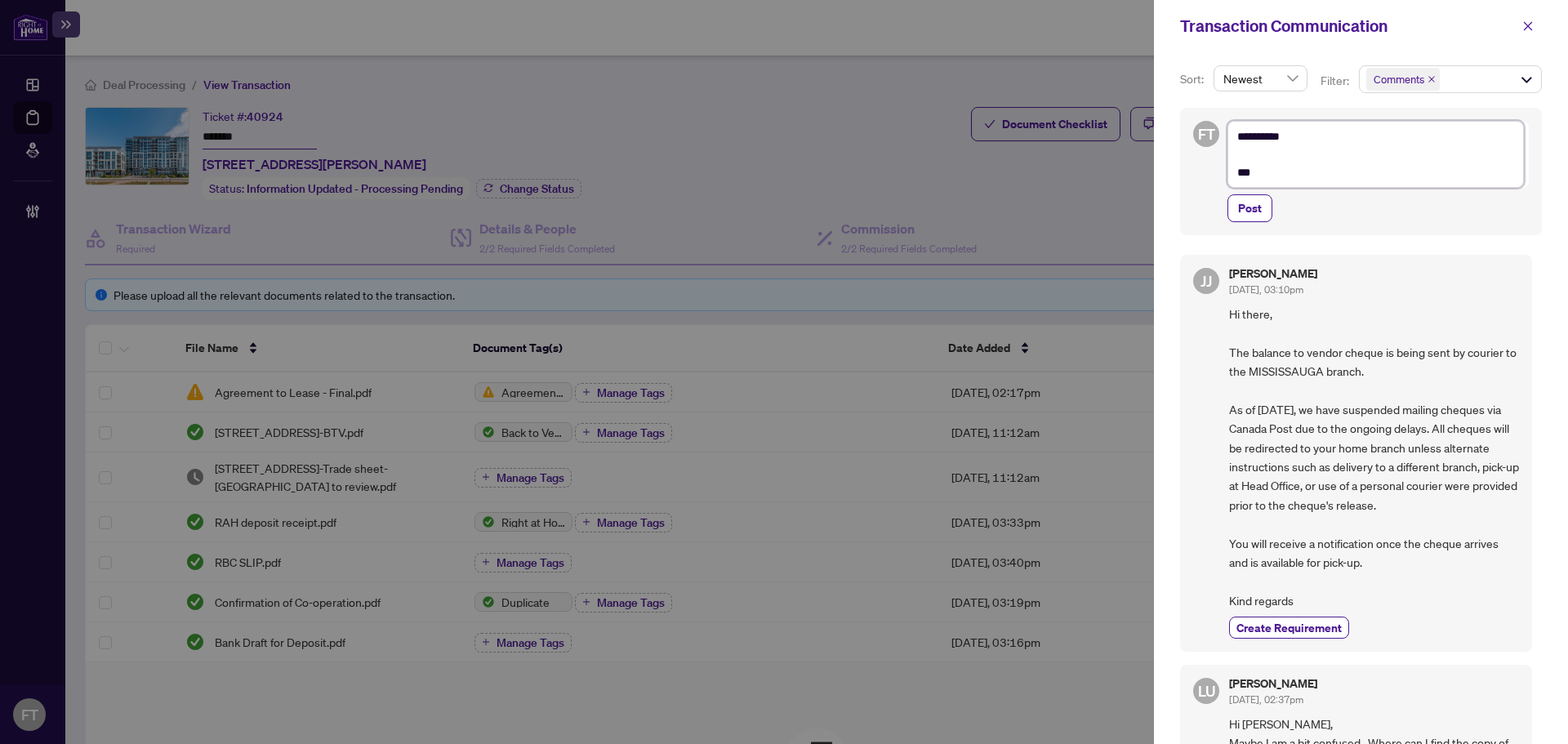 type on "**********" 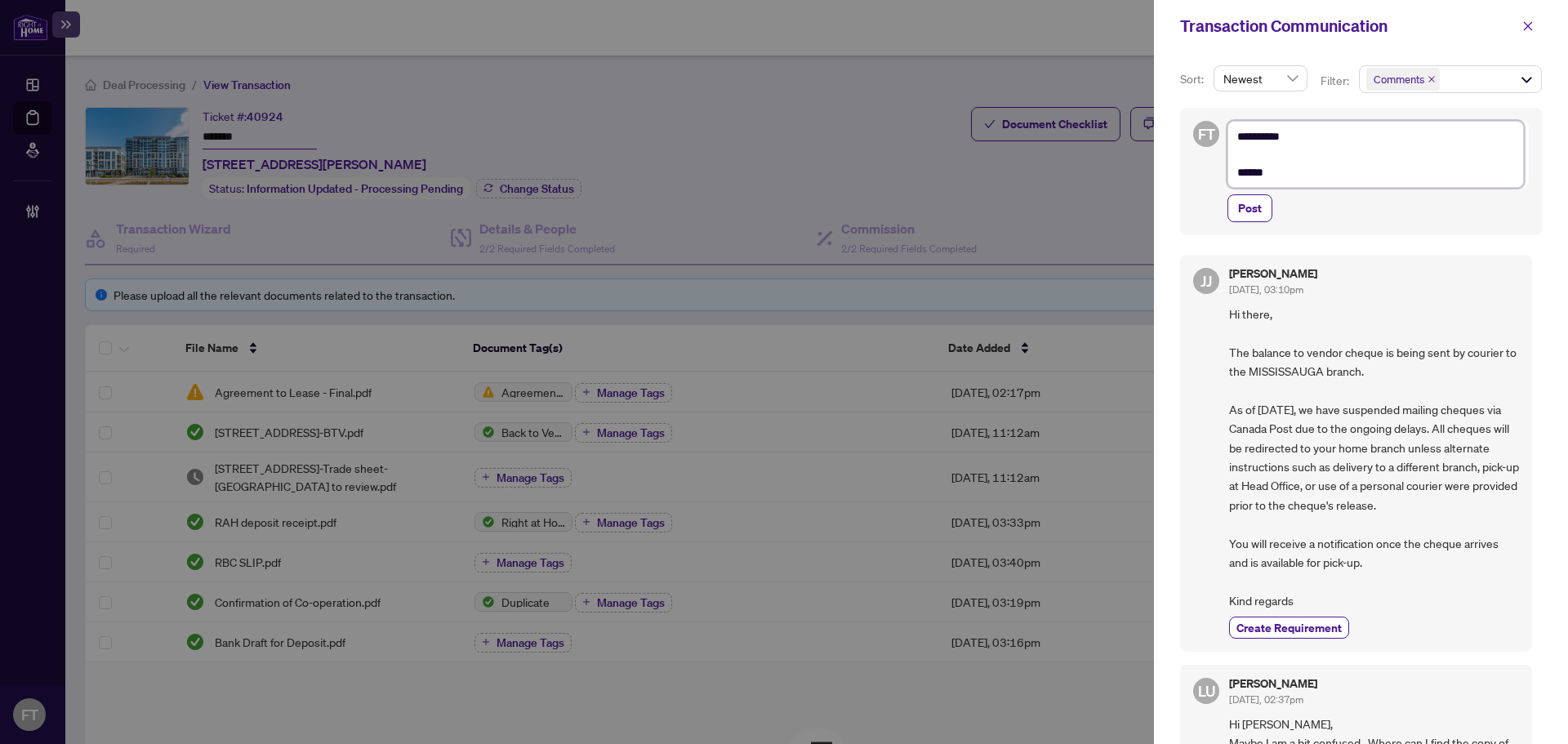 type on "**********" 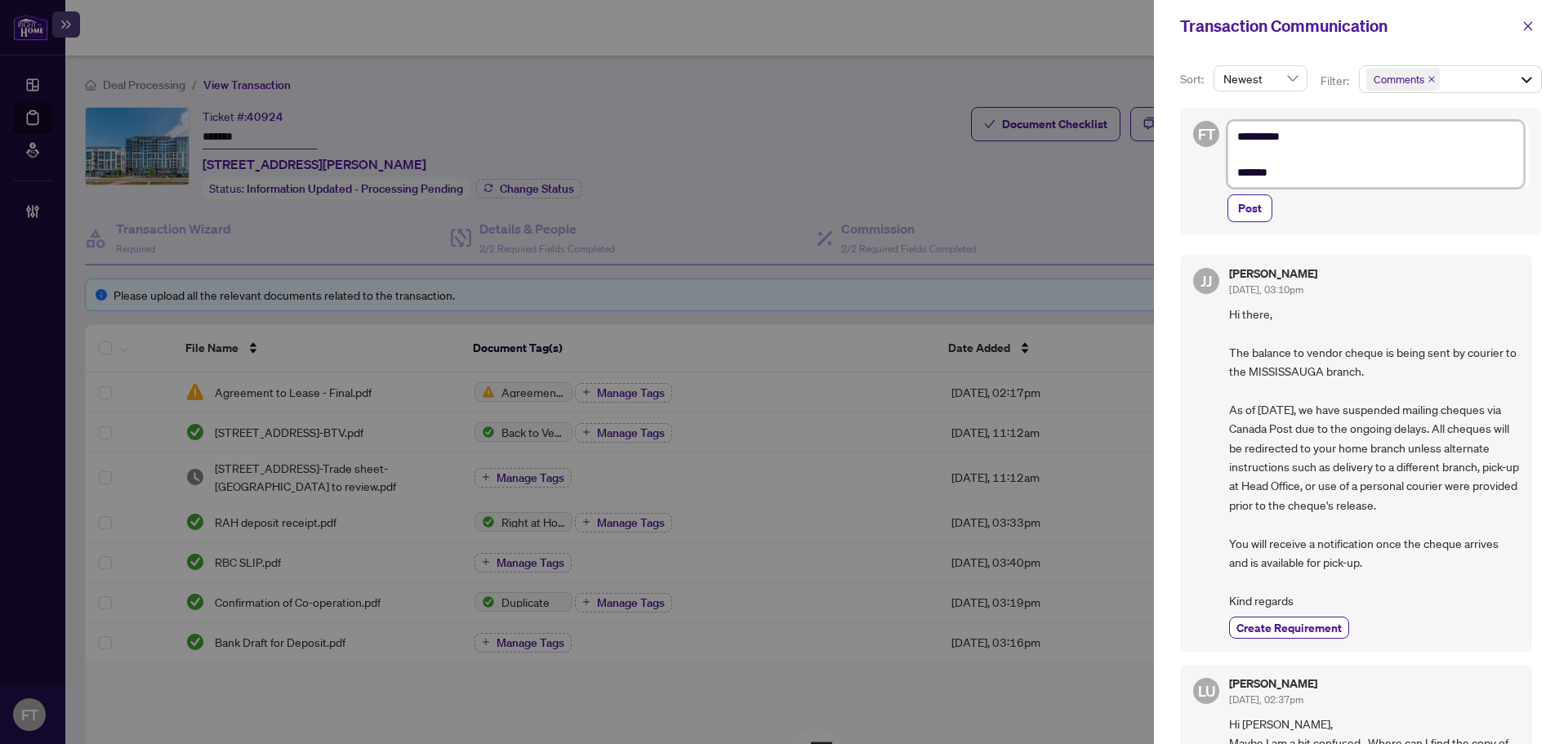 type on "**********" 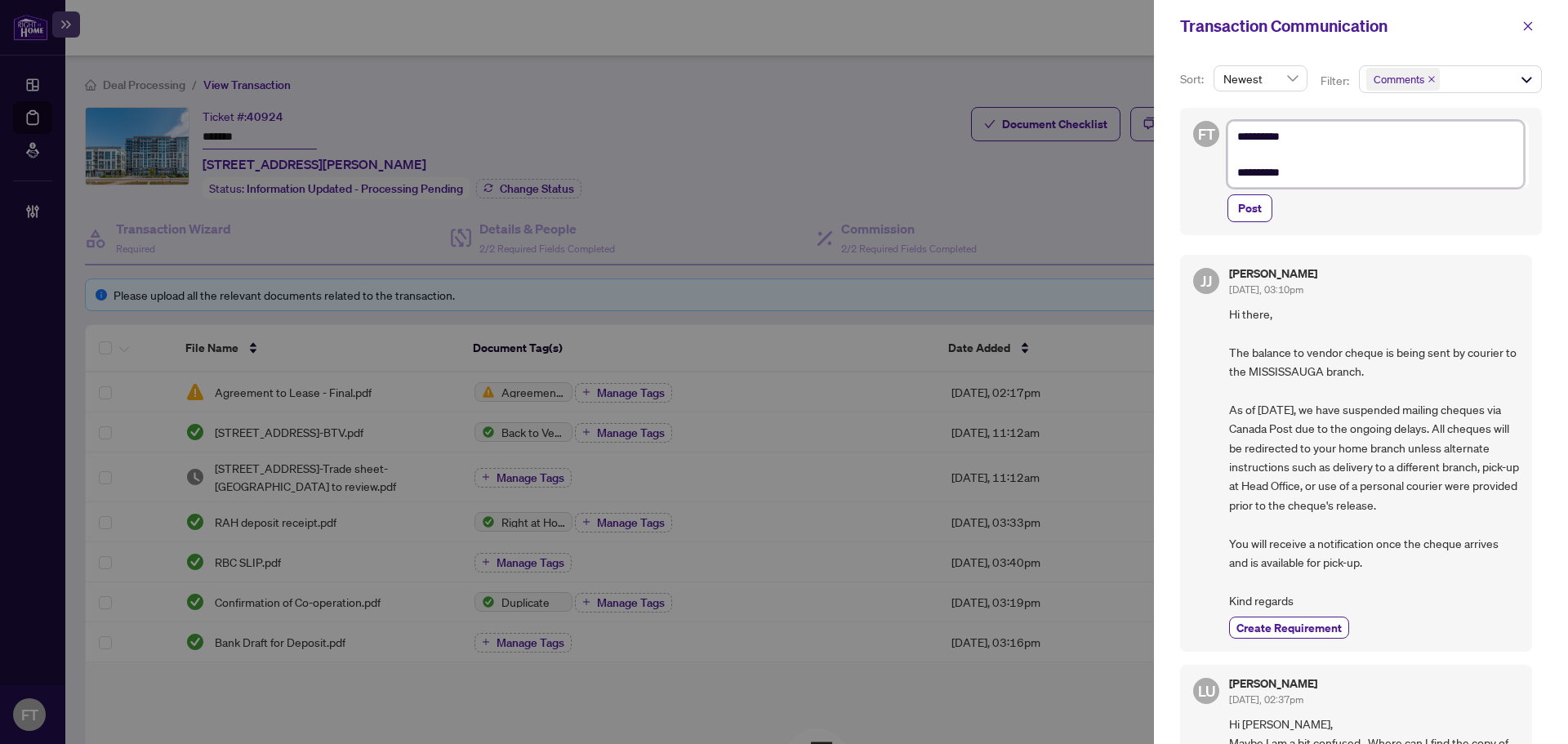 type on "**********" 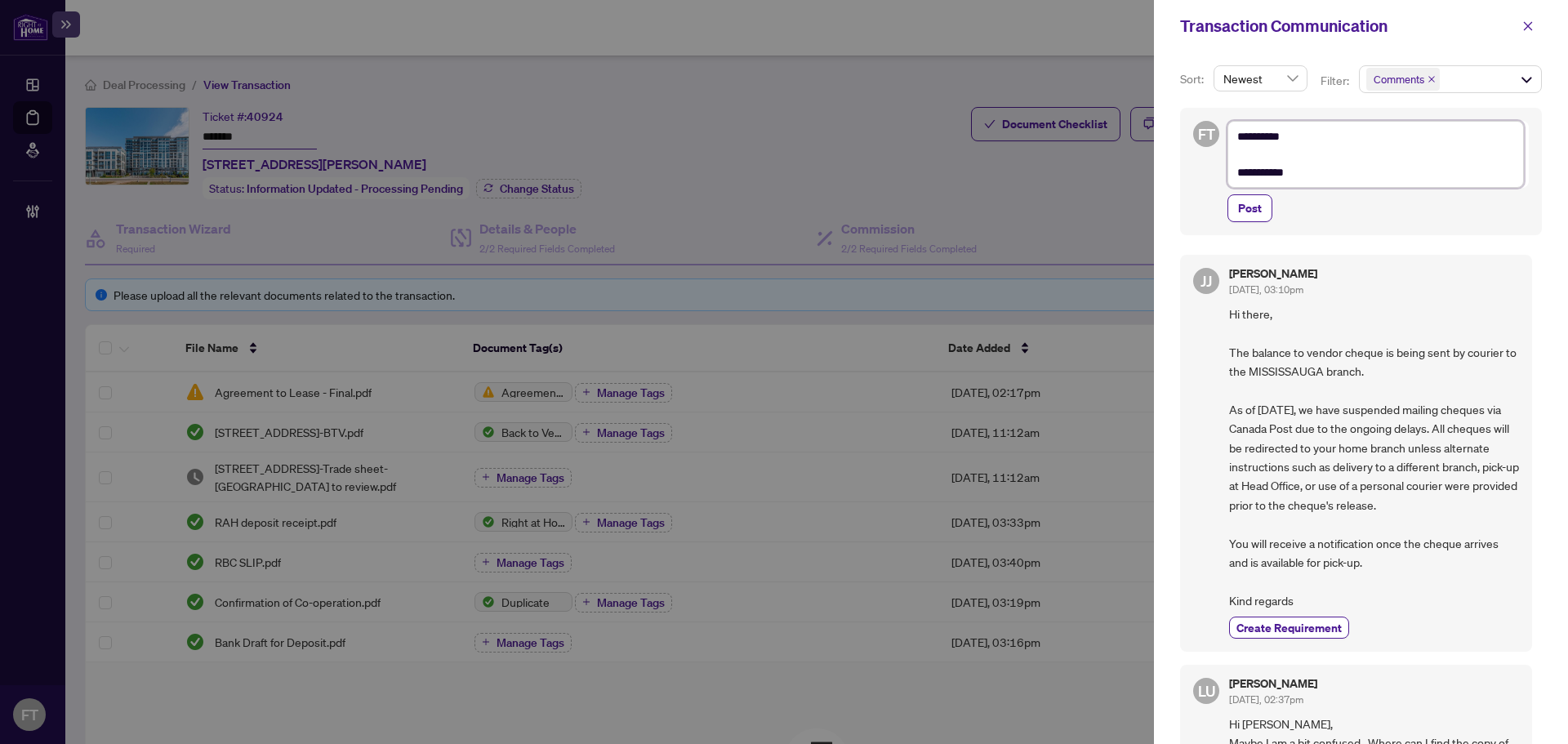 type on "**********" 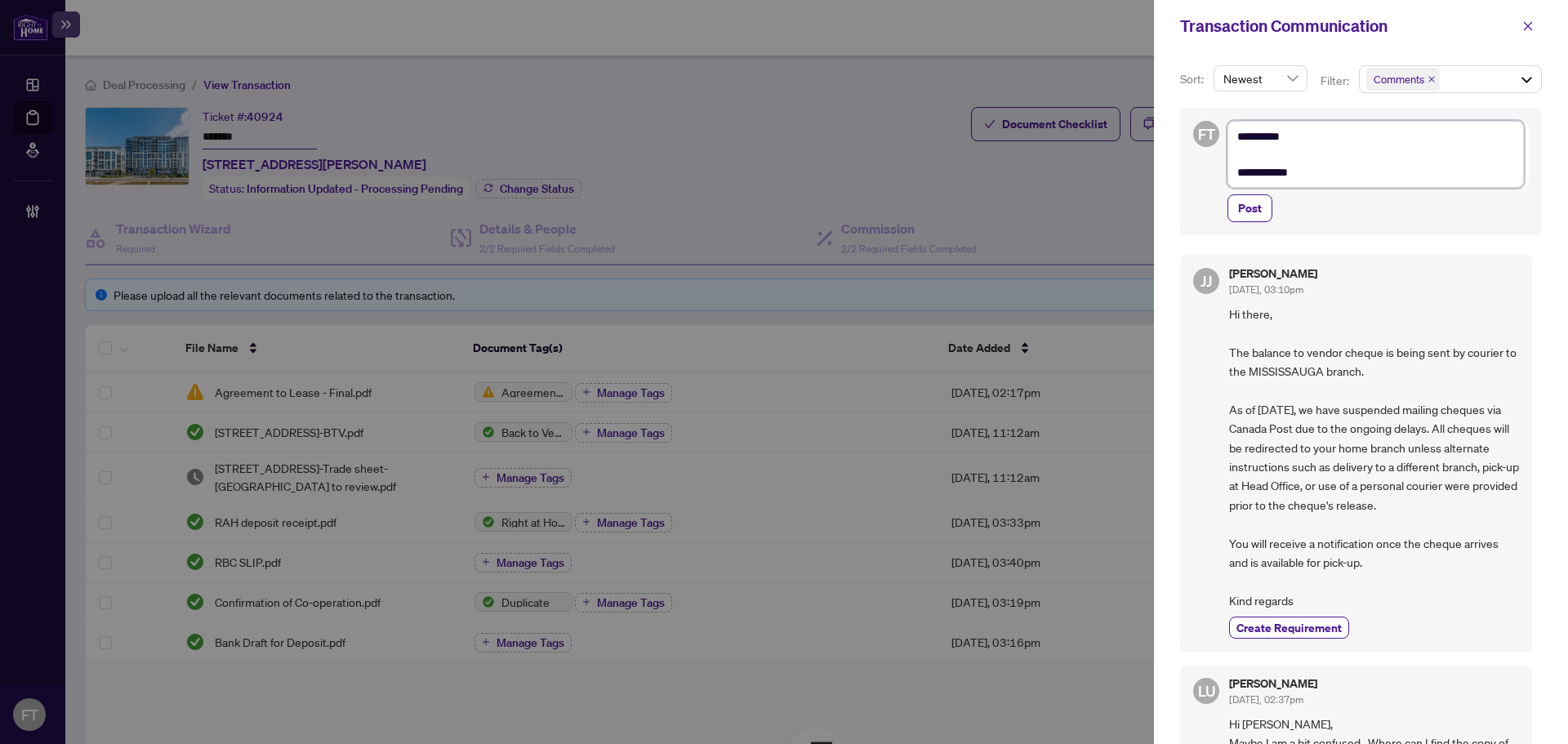 type on "**********" 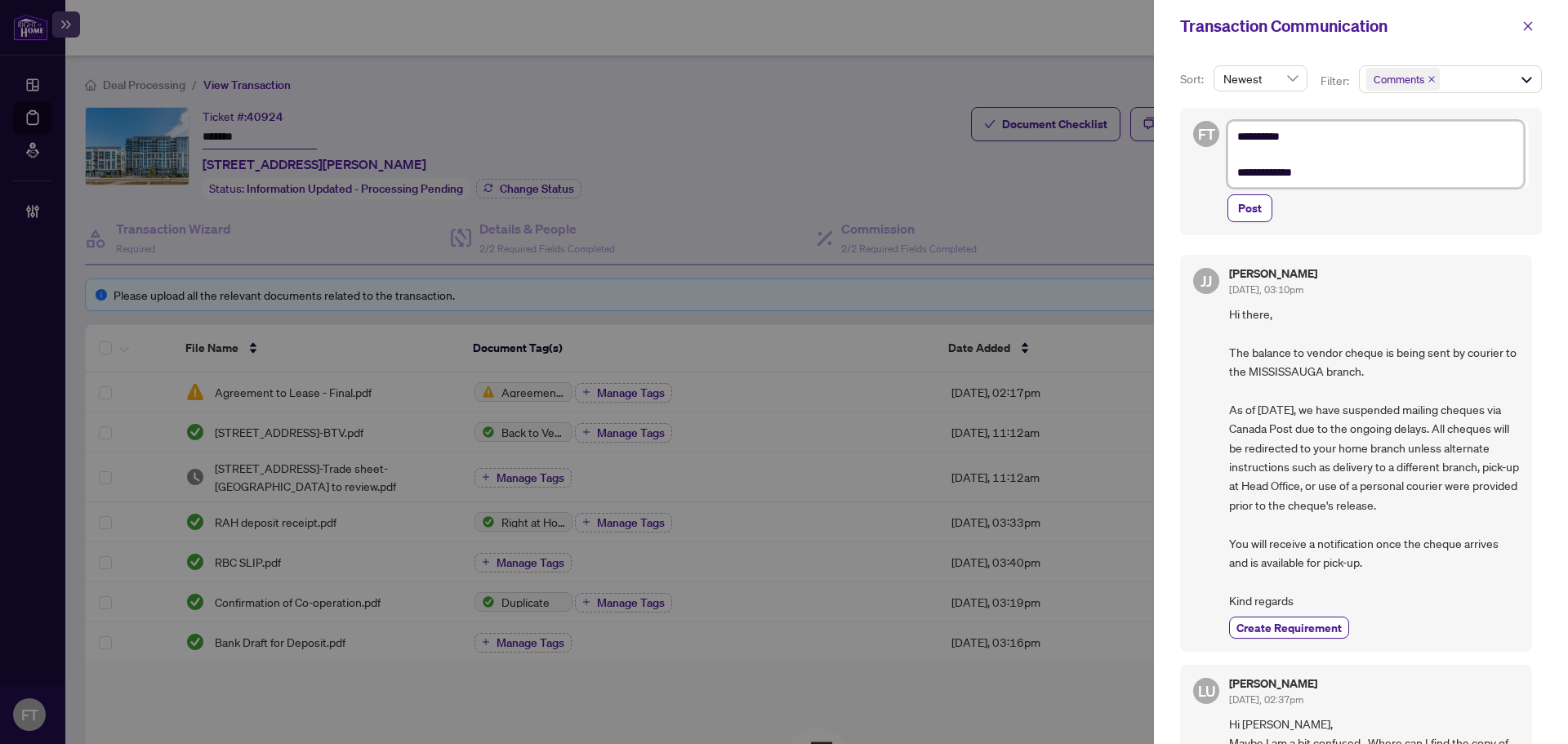 type on "**********" 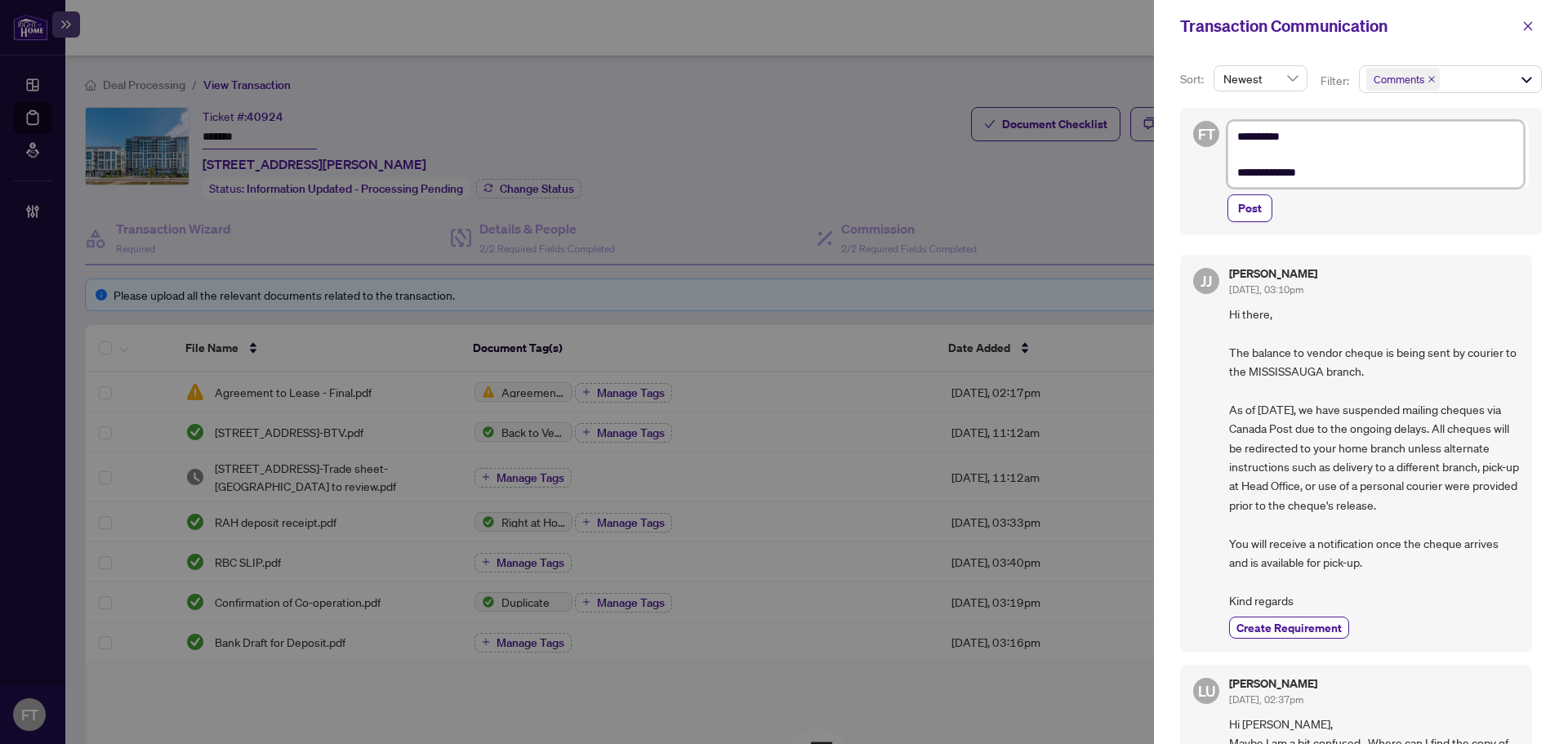type on "**********" 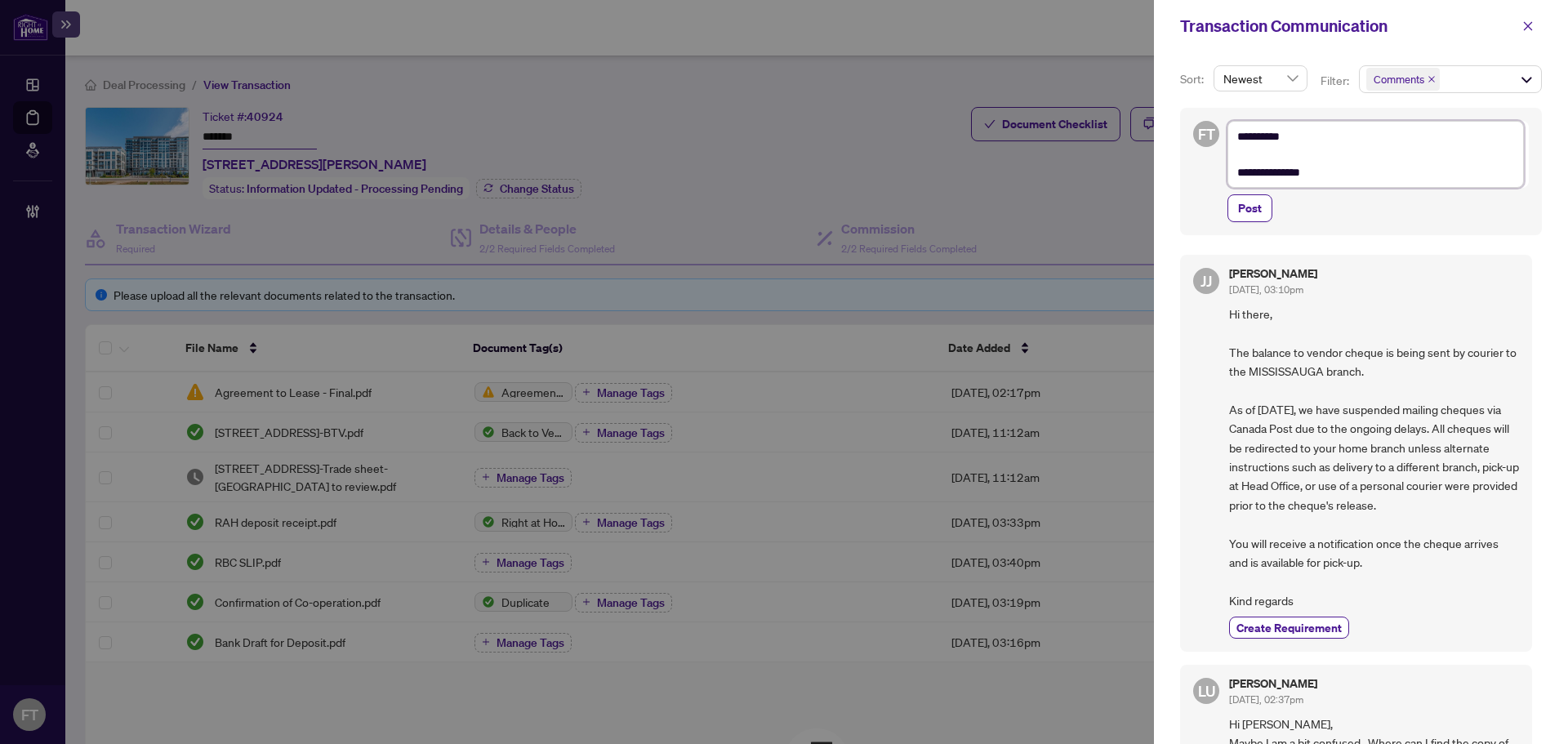 type on "**********" 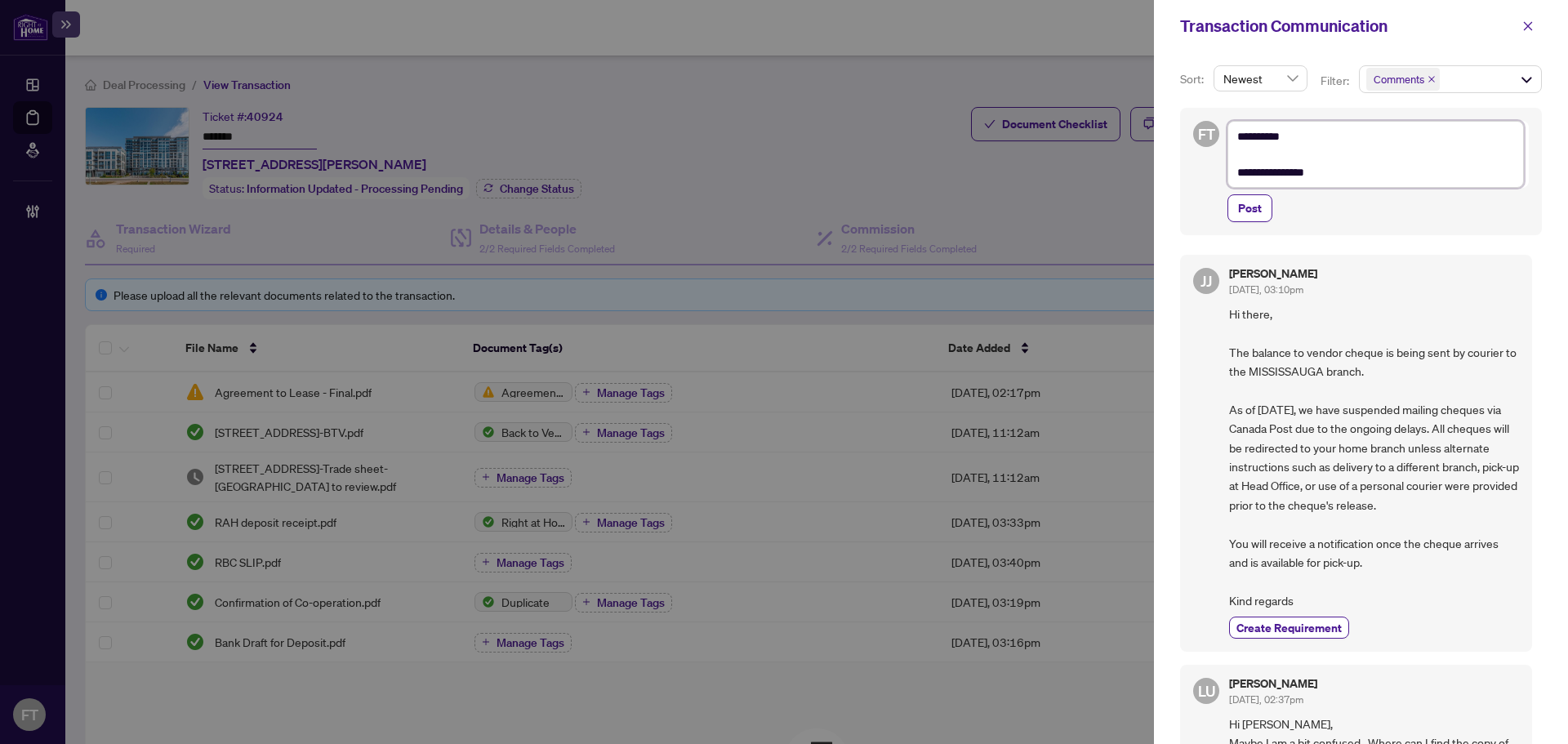 type on "**********" 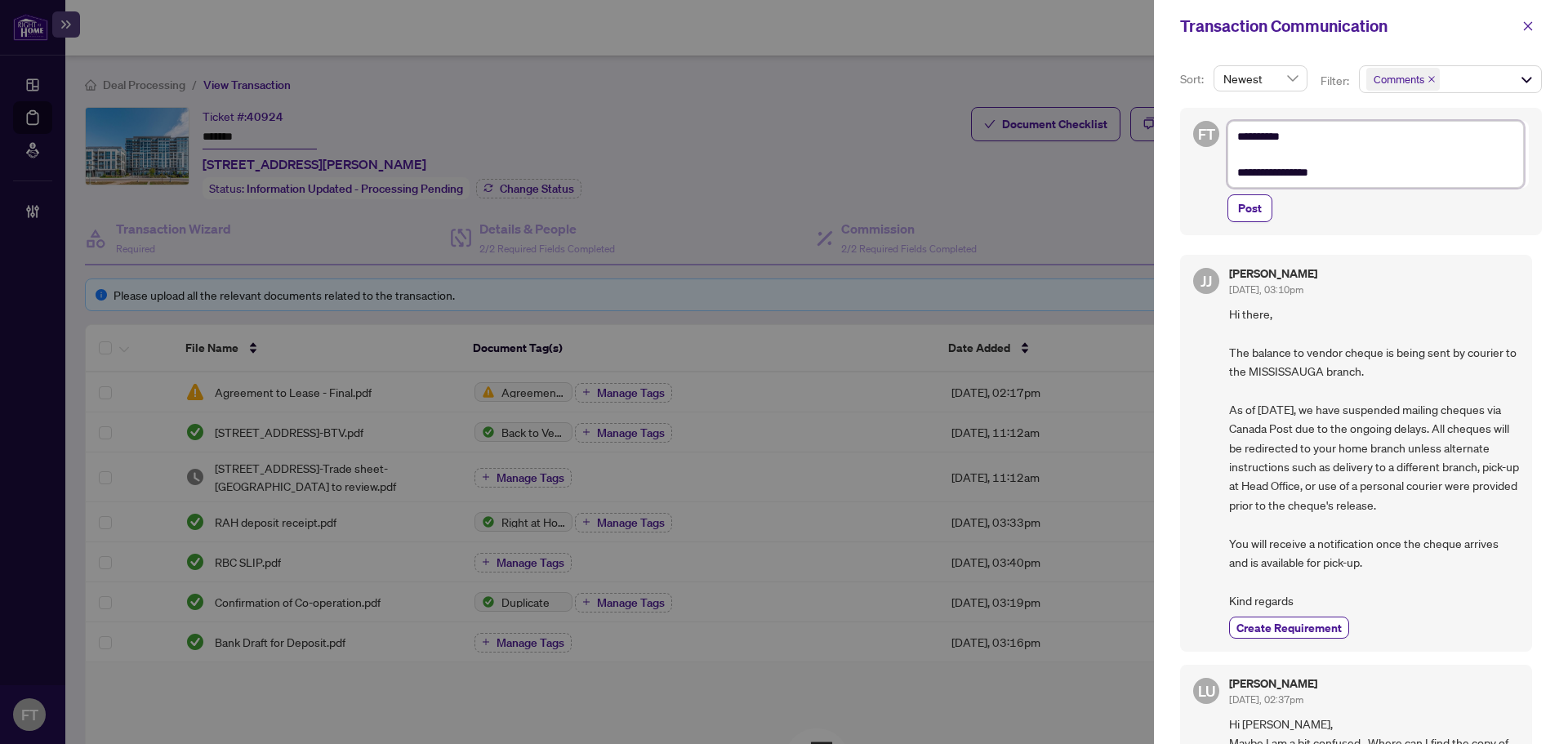type on "**********" 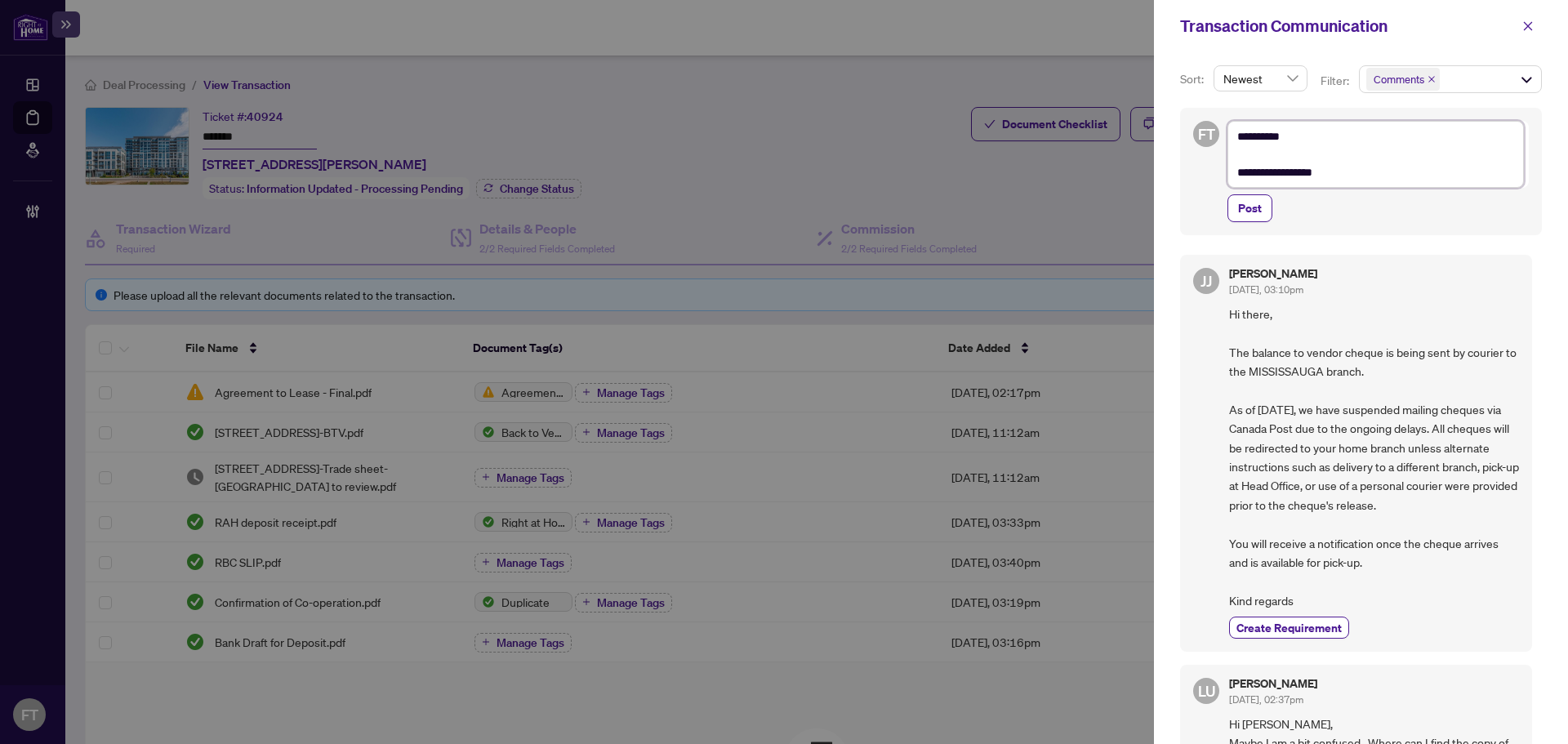 type on "**********" 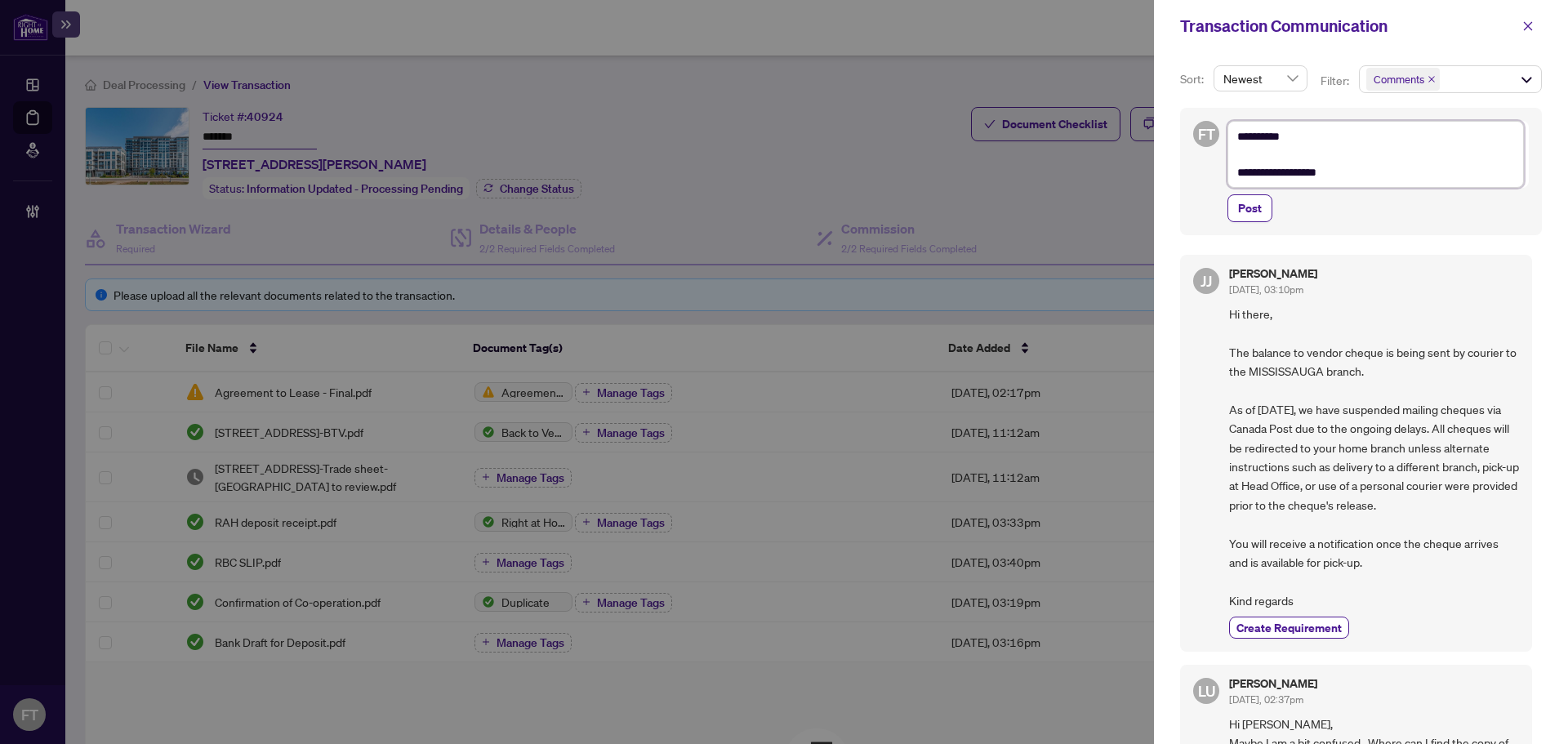type on "**********" 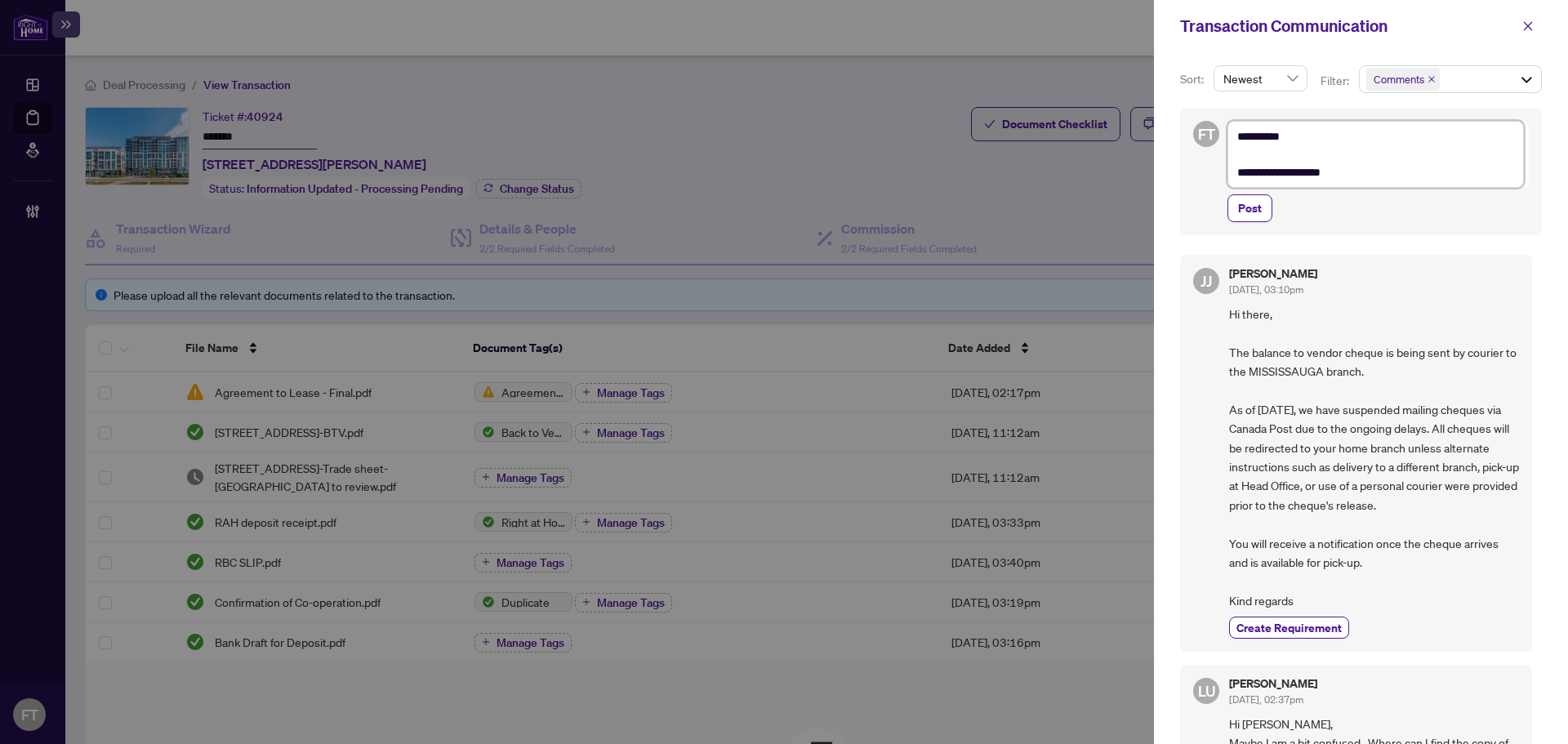 type on "**********" 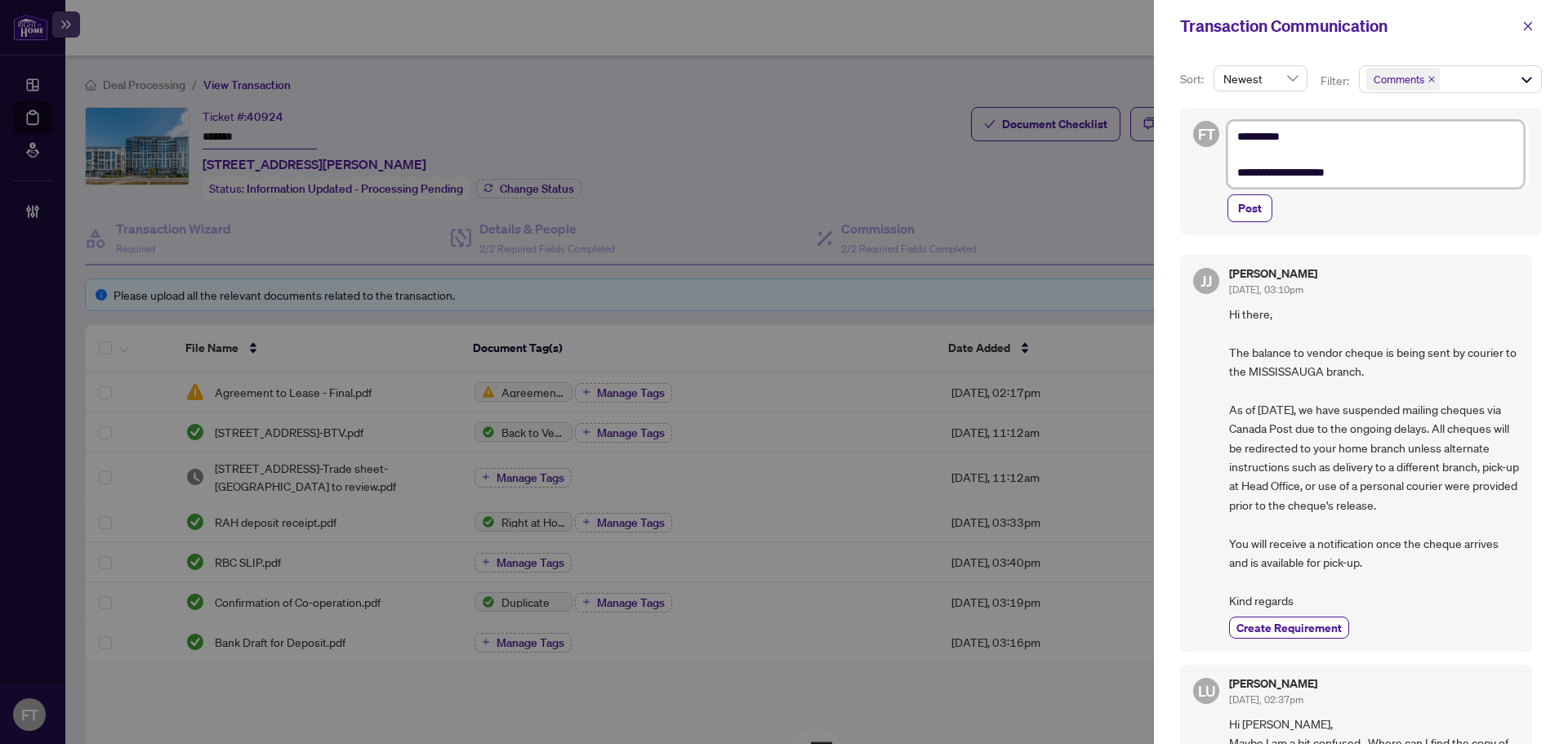 type on "**********" 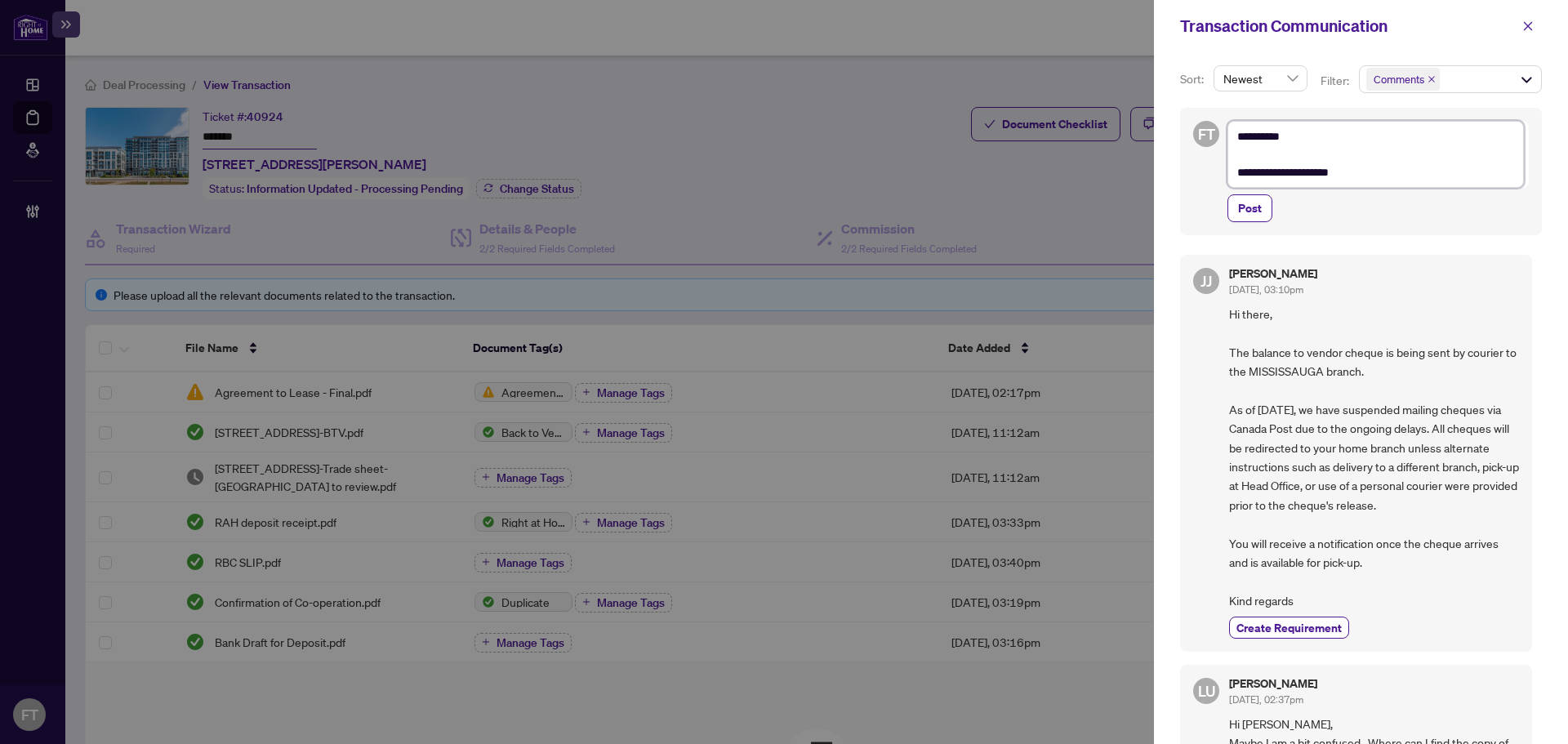 type on "**********" 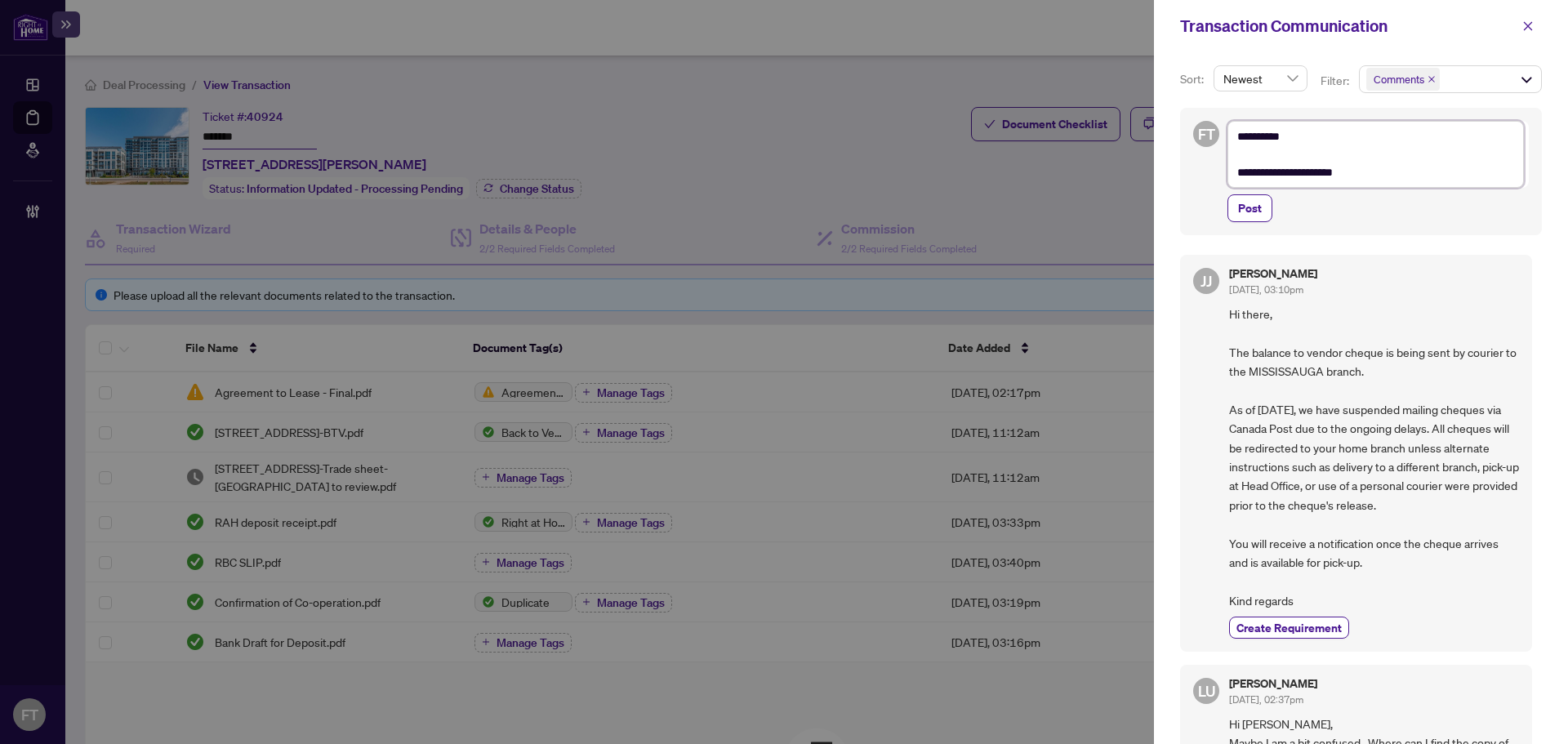 type on "**********" 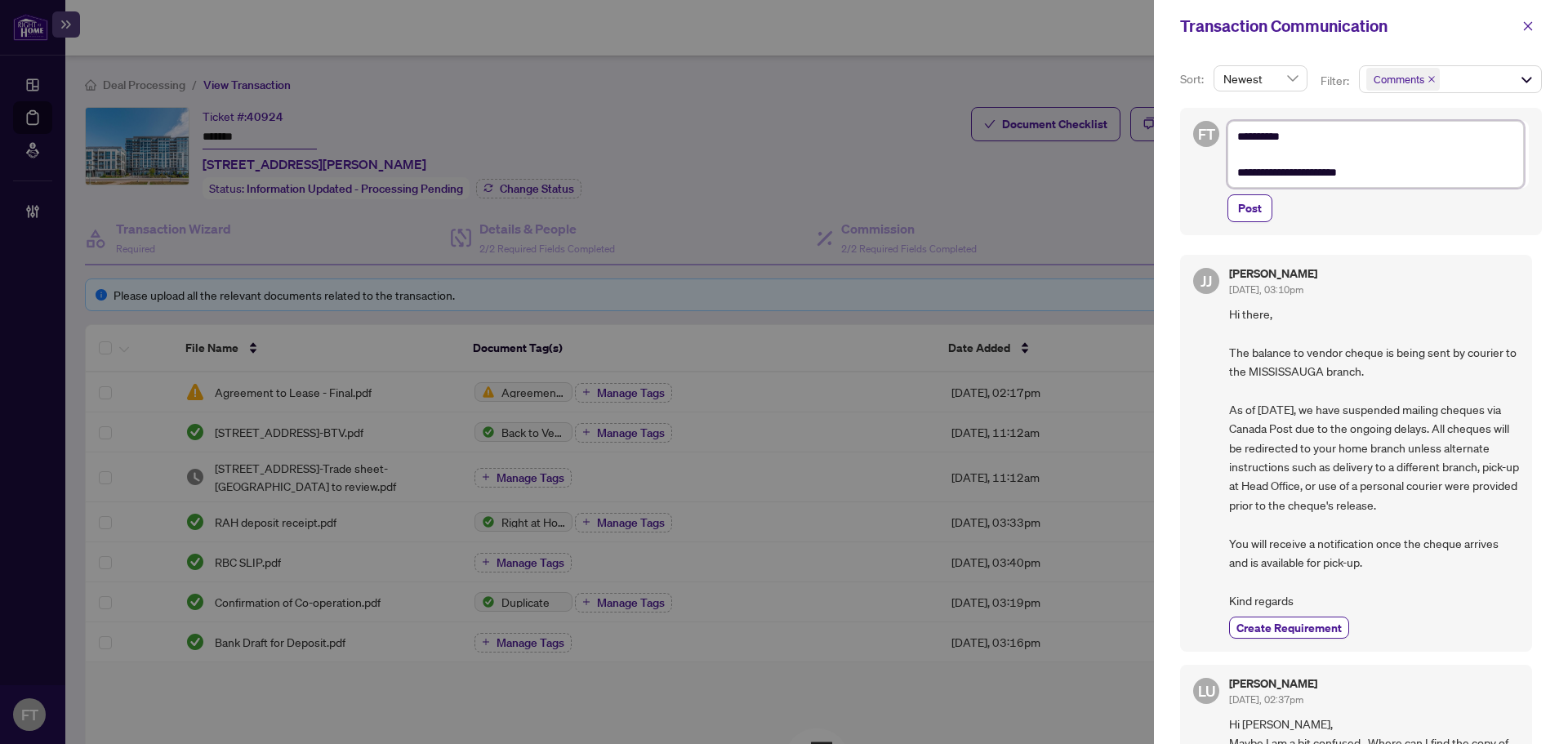 type on "**********" 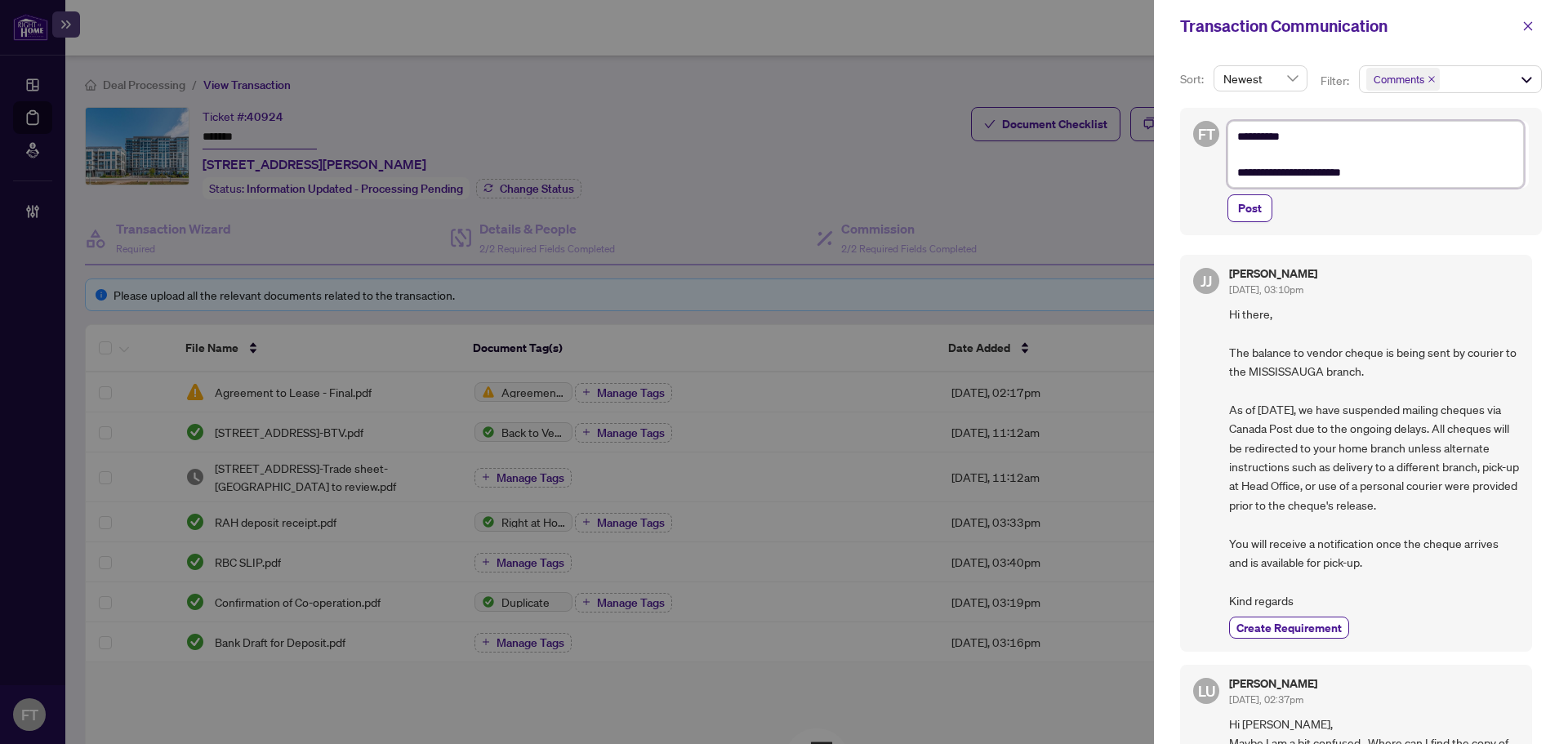 type on "**********" 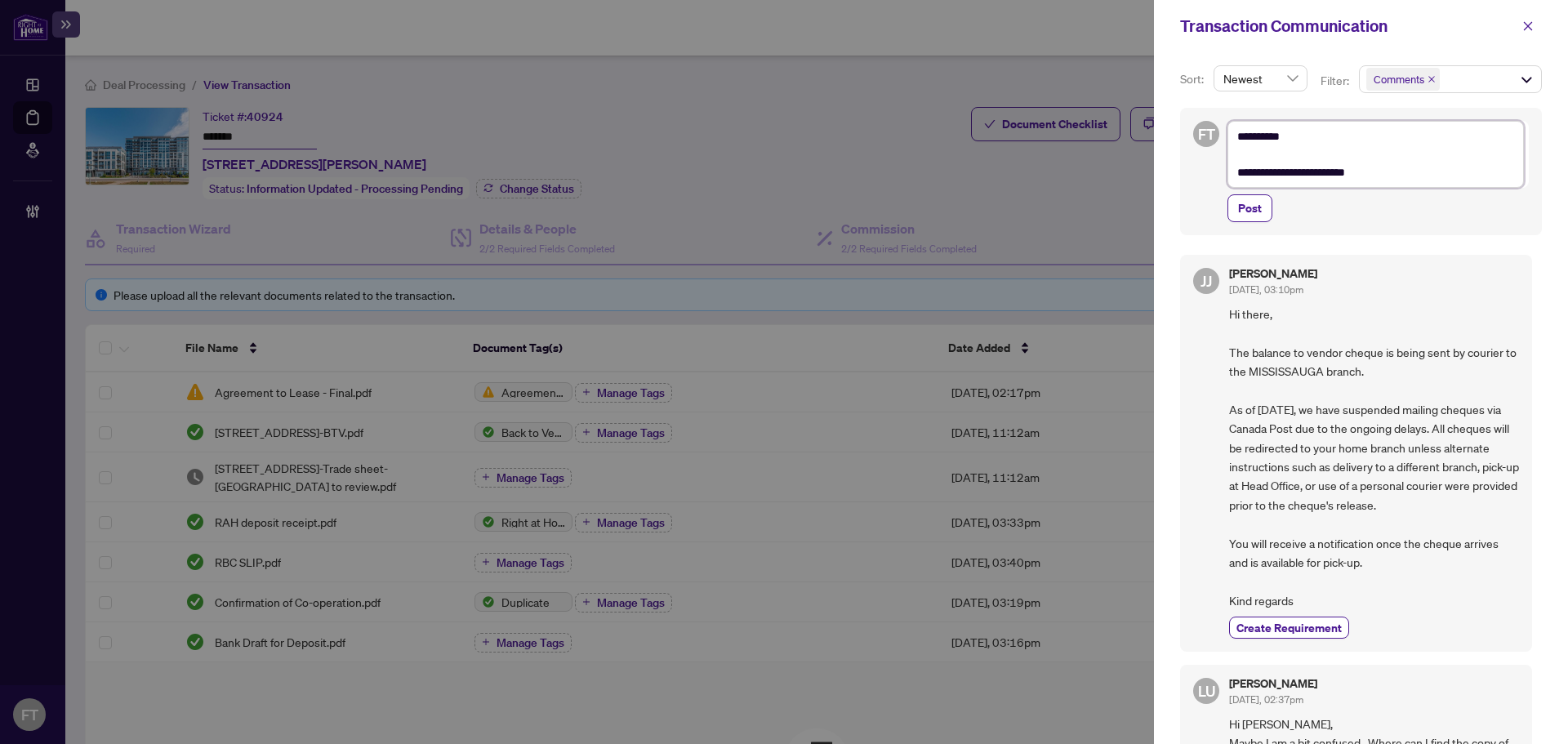 type on "**********" 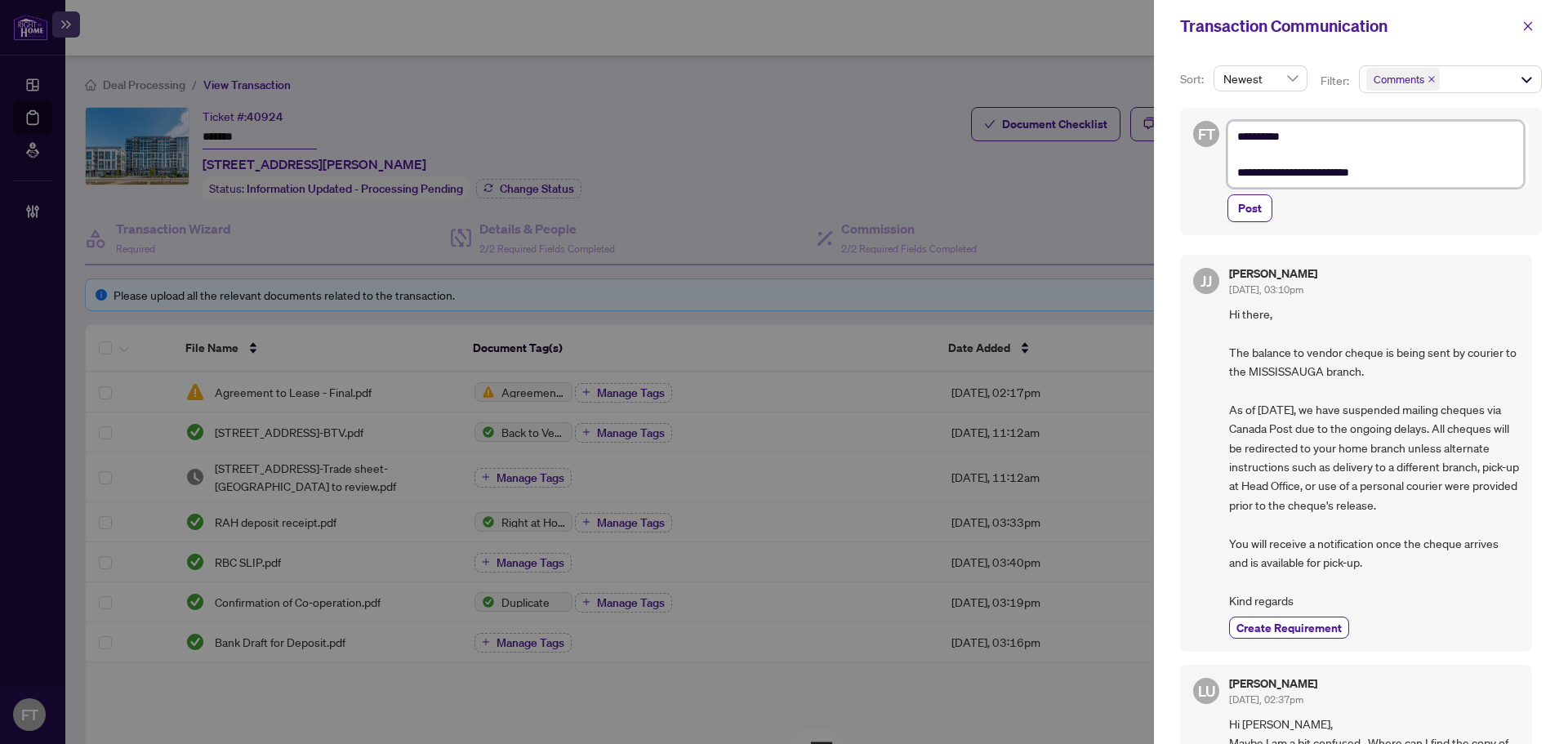 type on "**********" 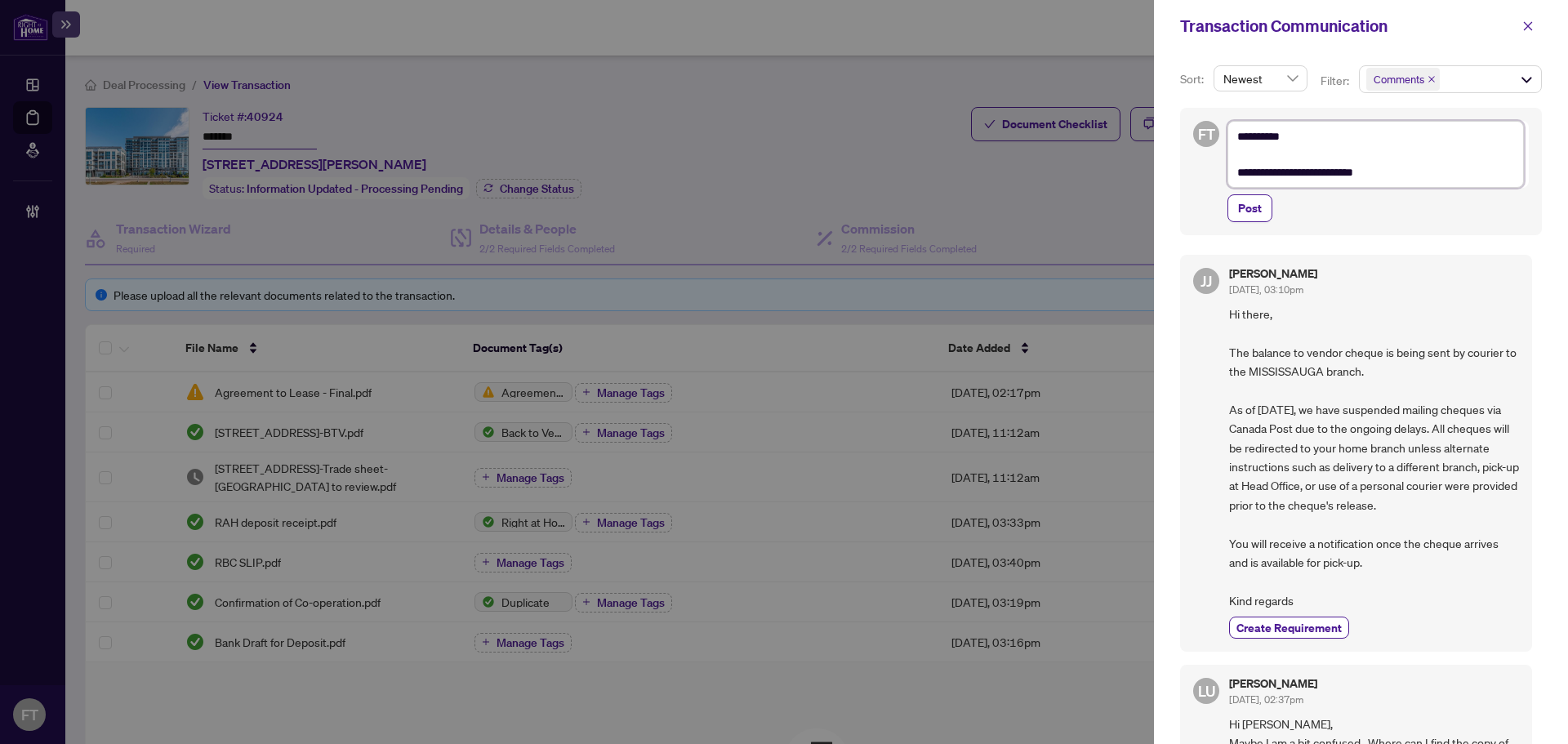 type on "**********" 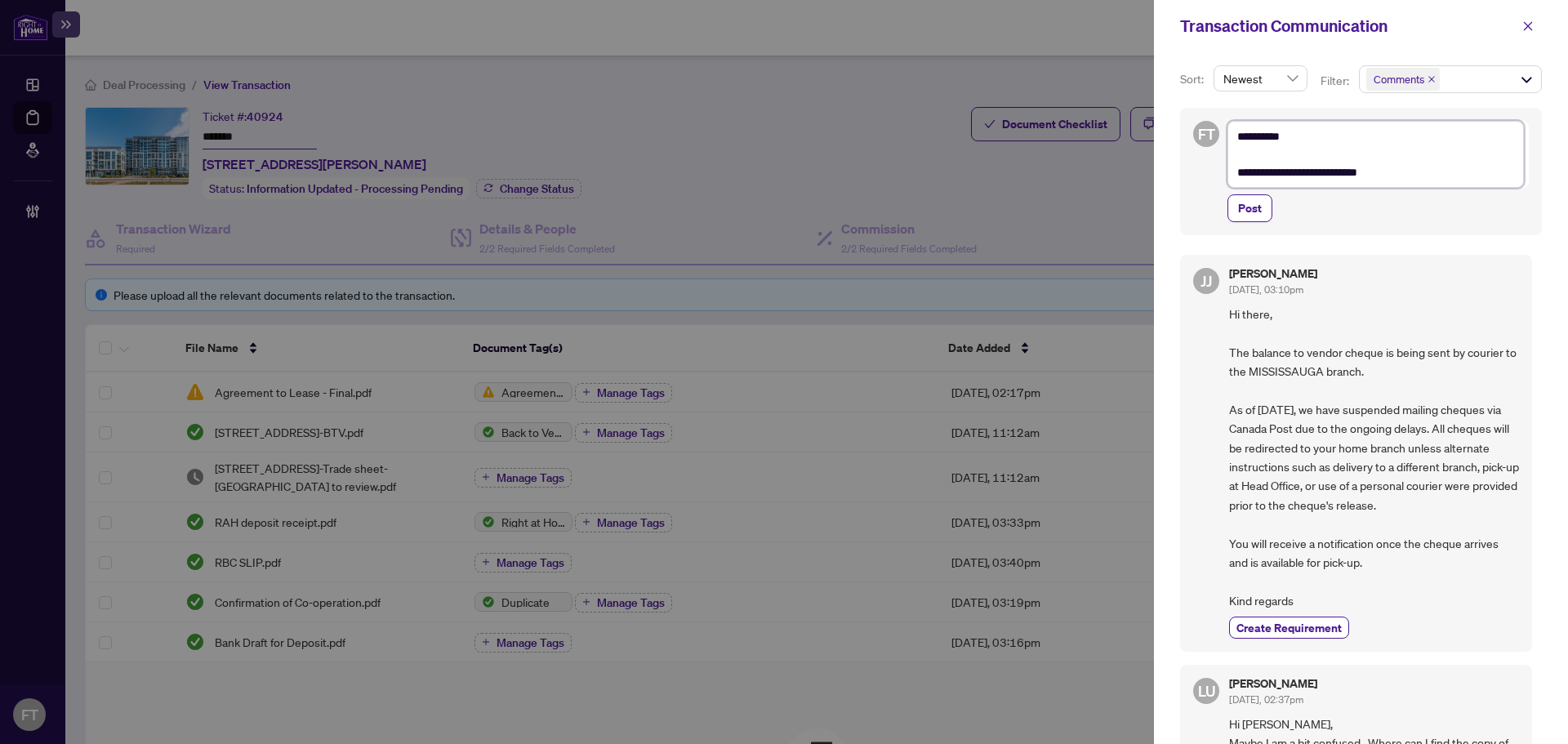 type on "**********" 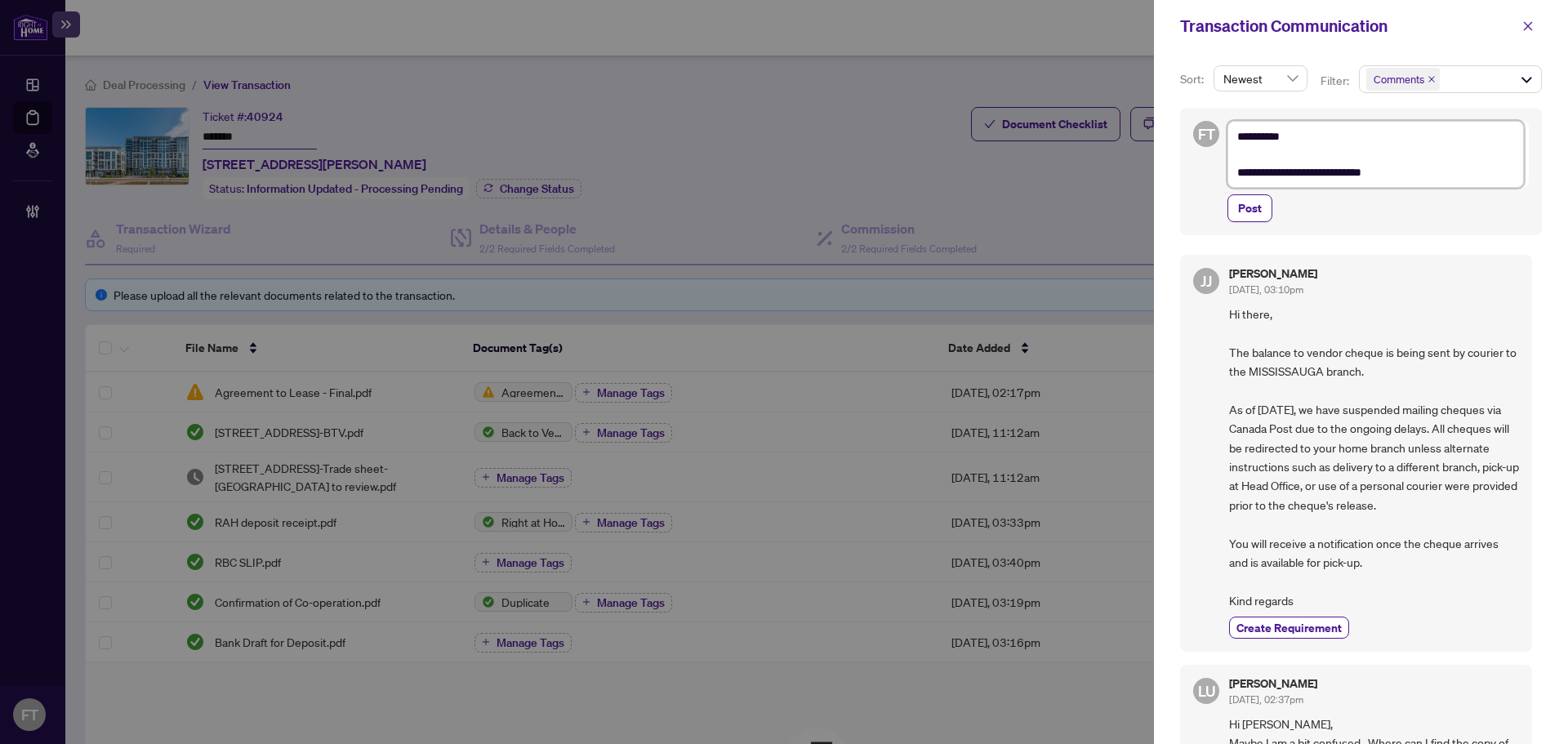 type on "**********" 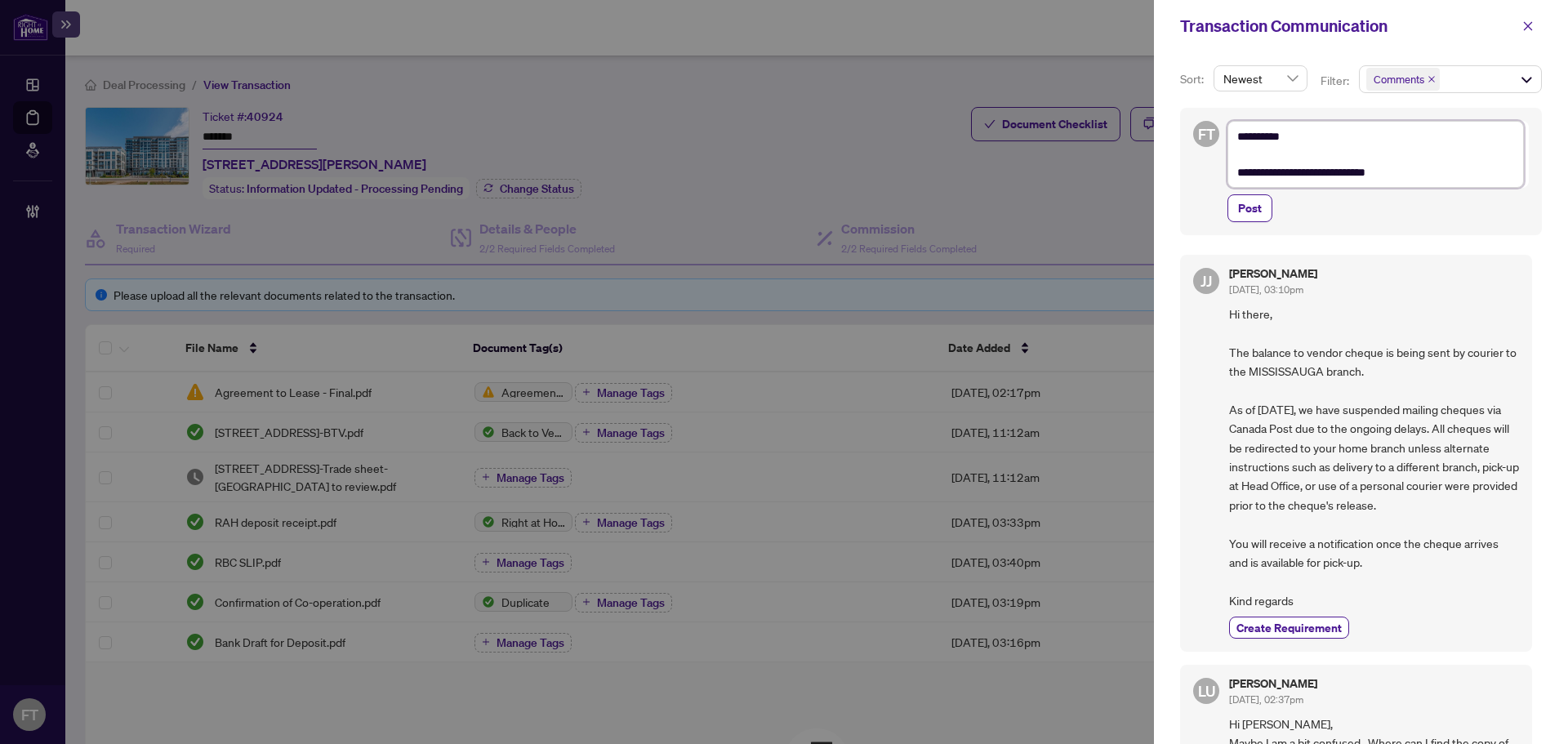 type on "**********" 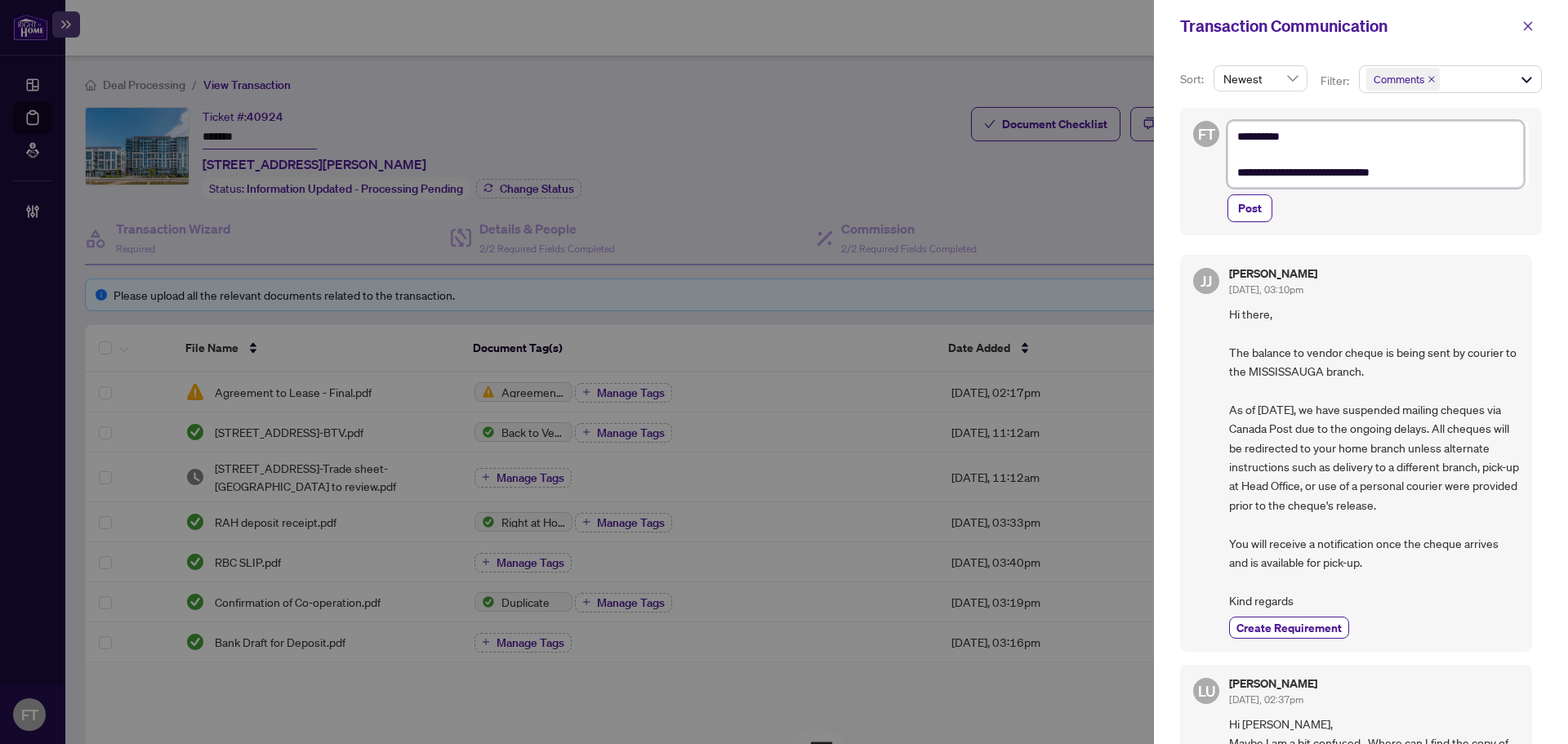 type on "**********" 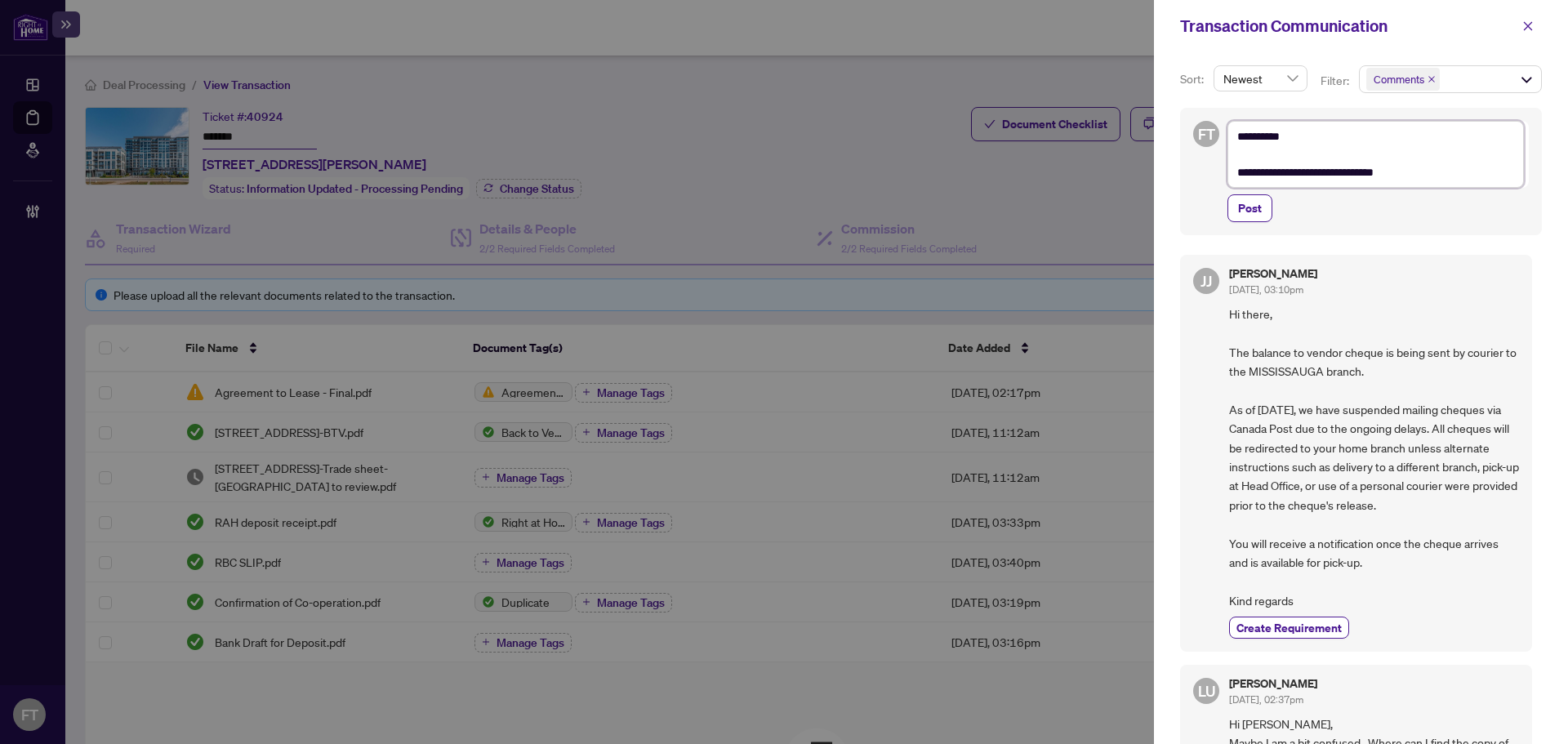 type on "**********" 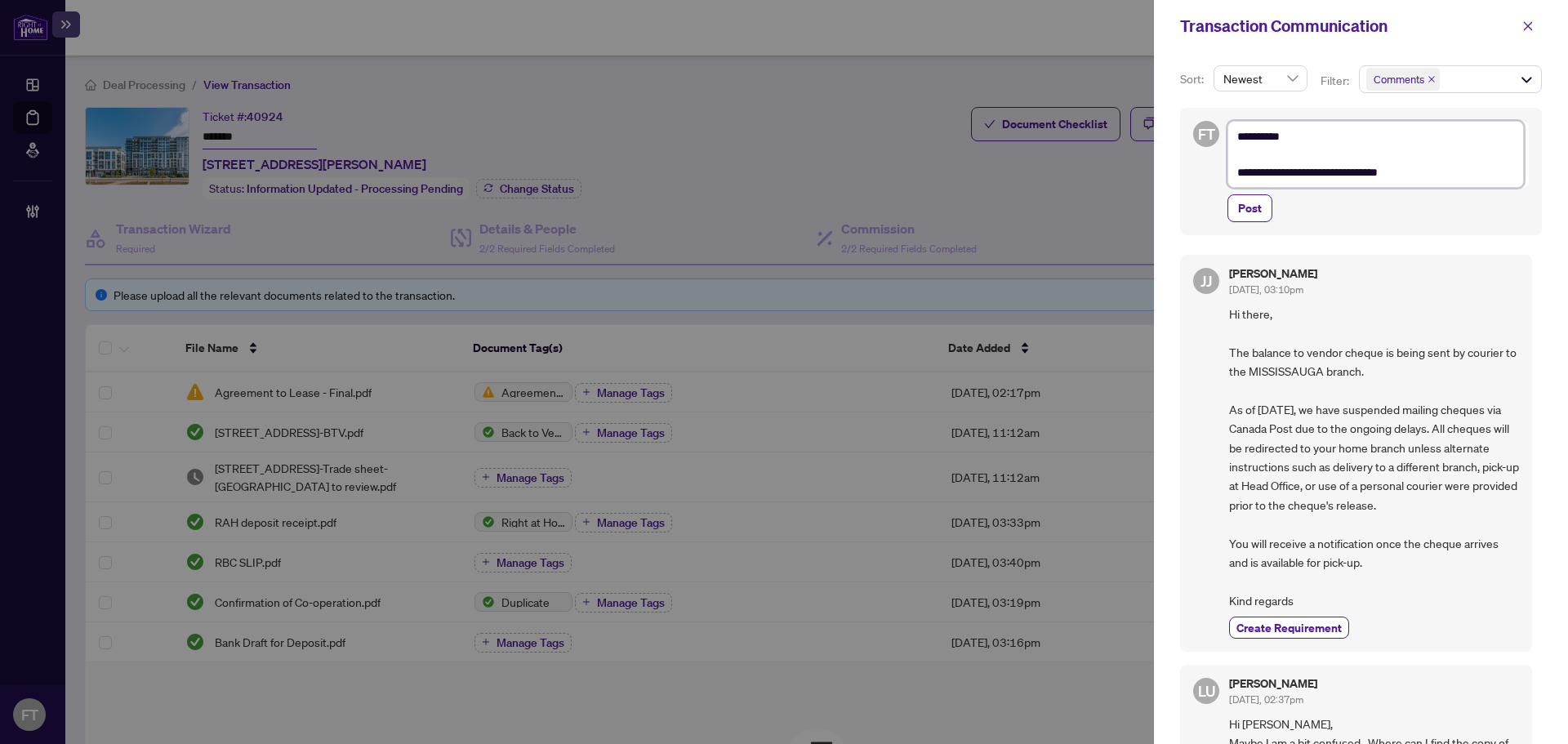 type on "**********" 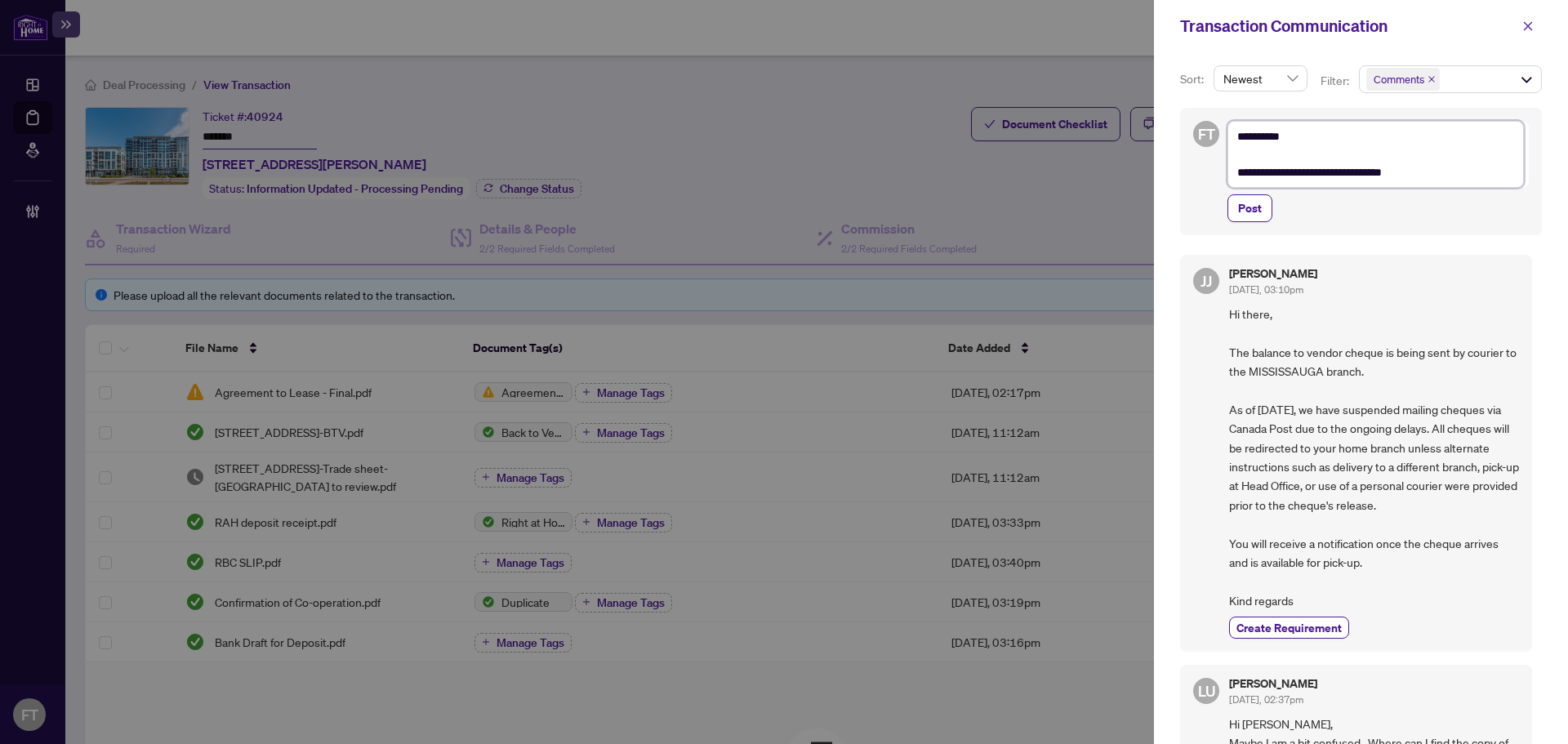type on "**********" 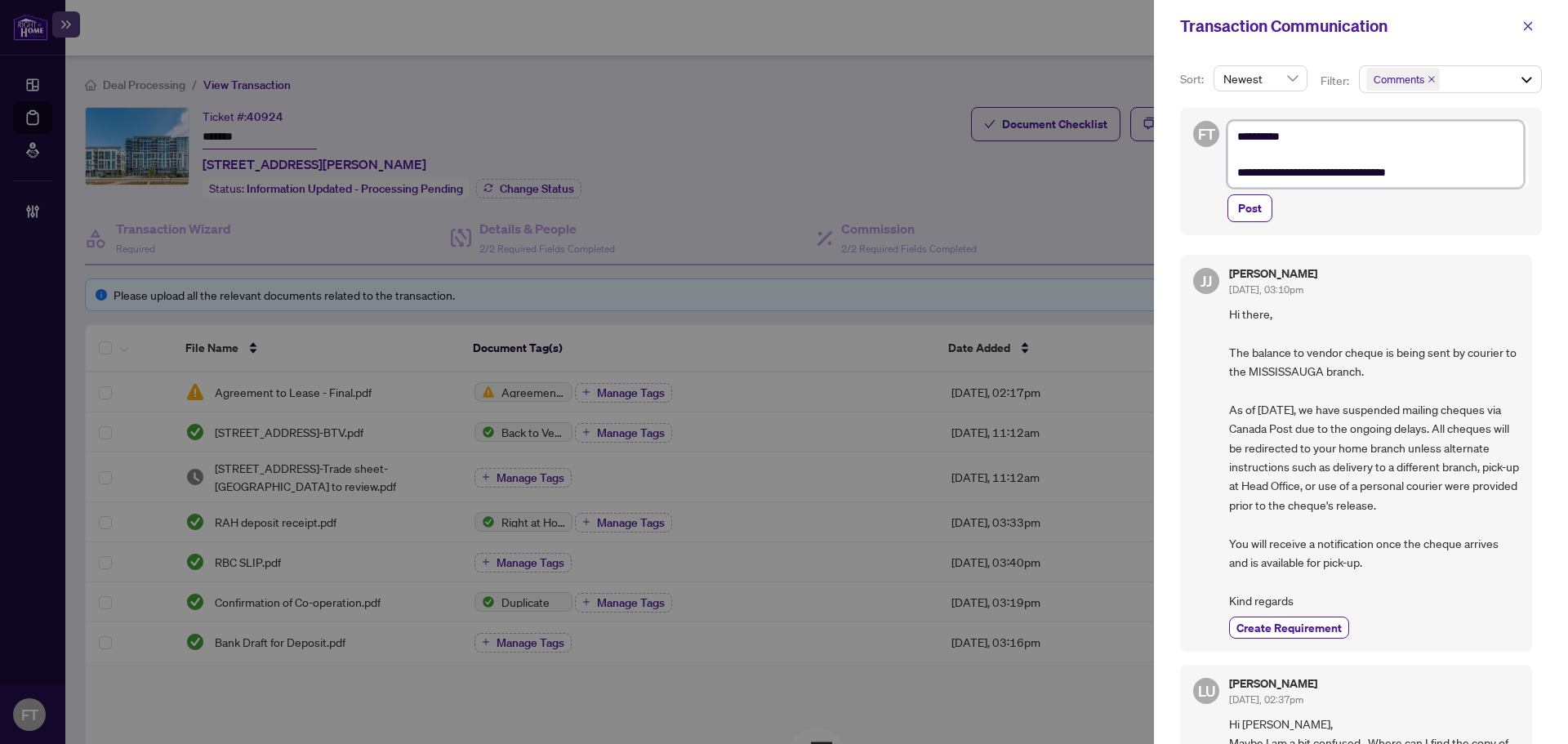 type on "**********" 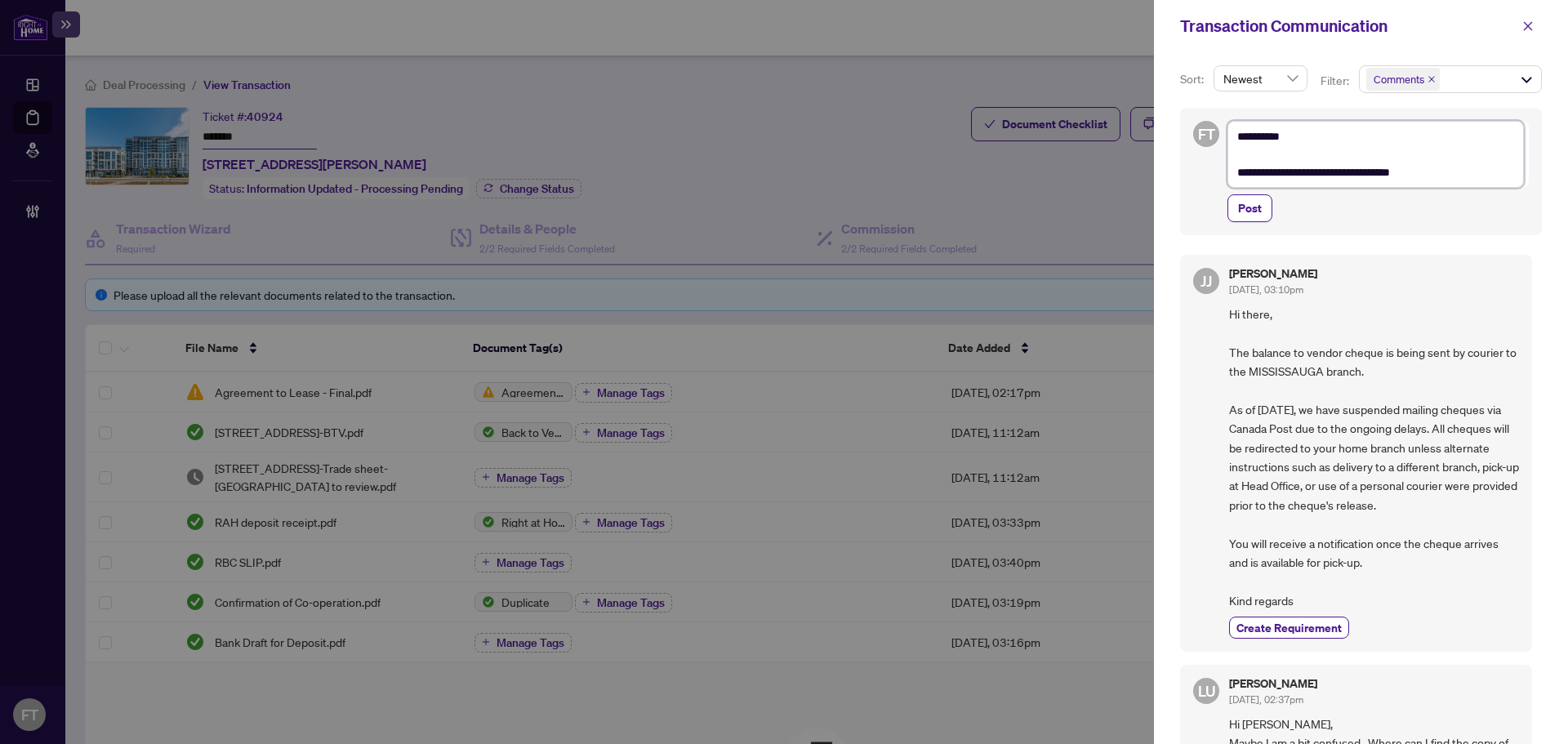 type on "**********" 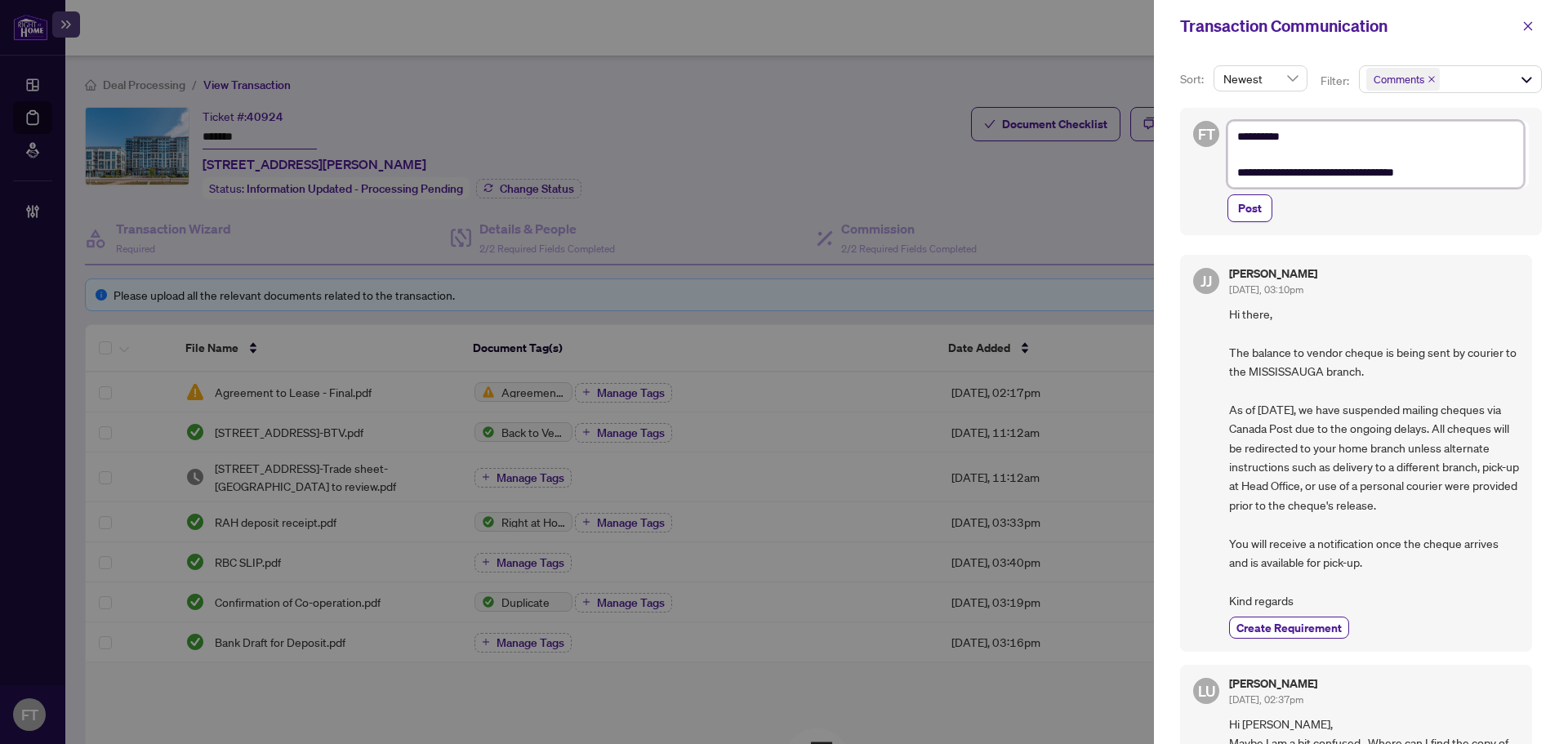 type on "**********" 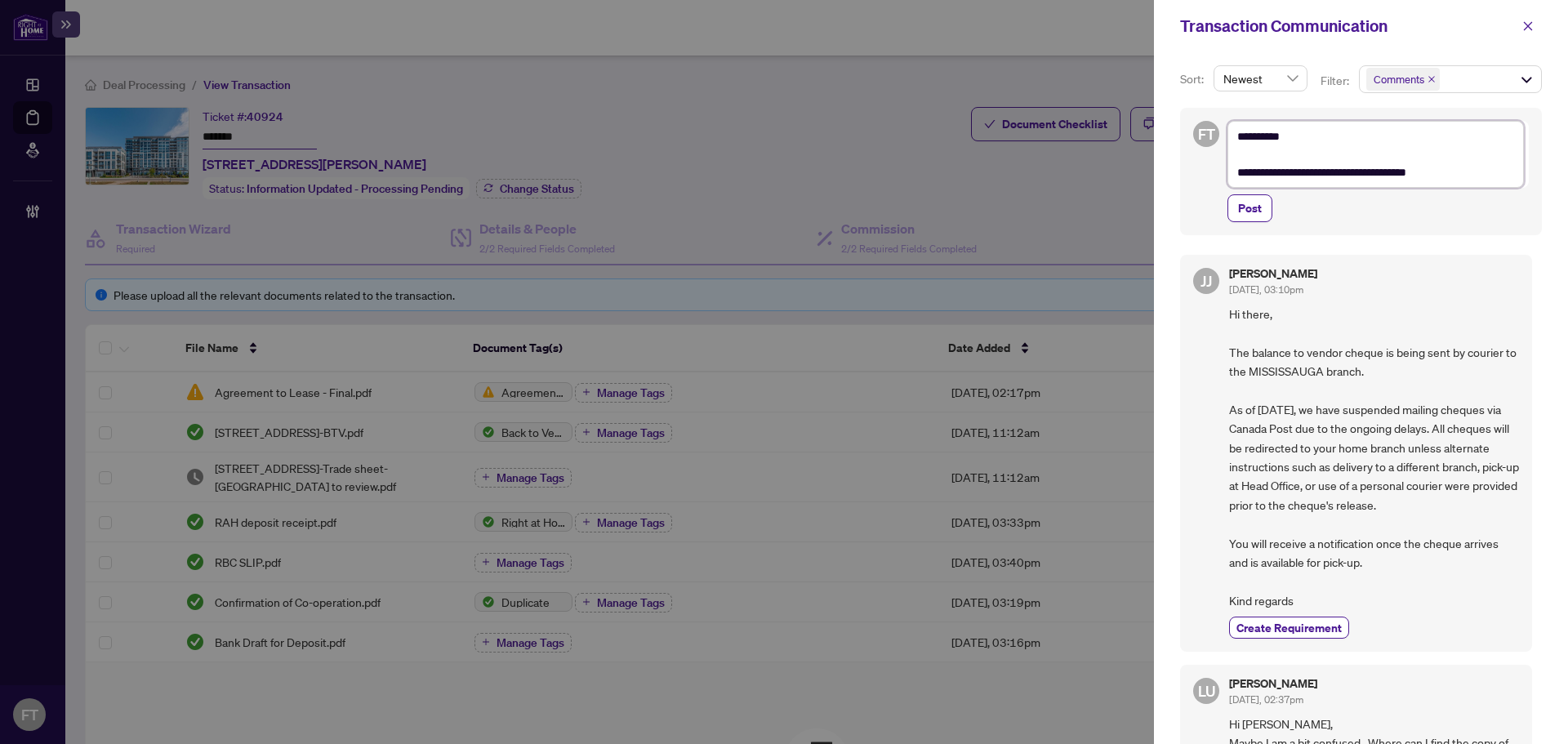 type on "**********" 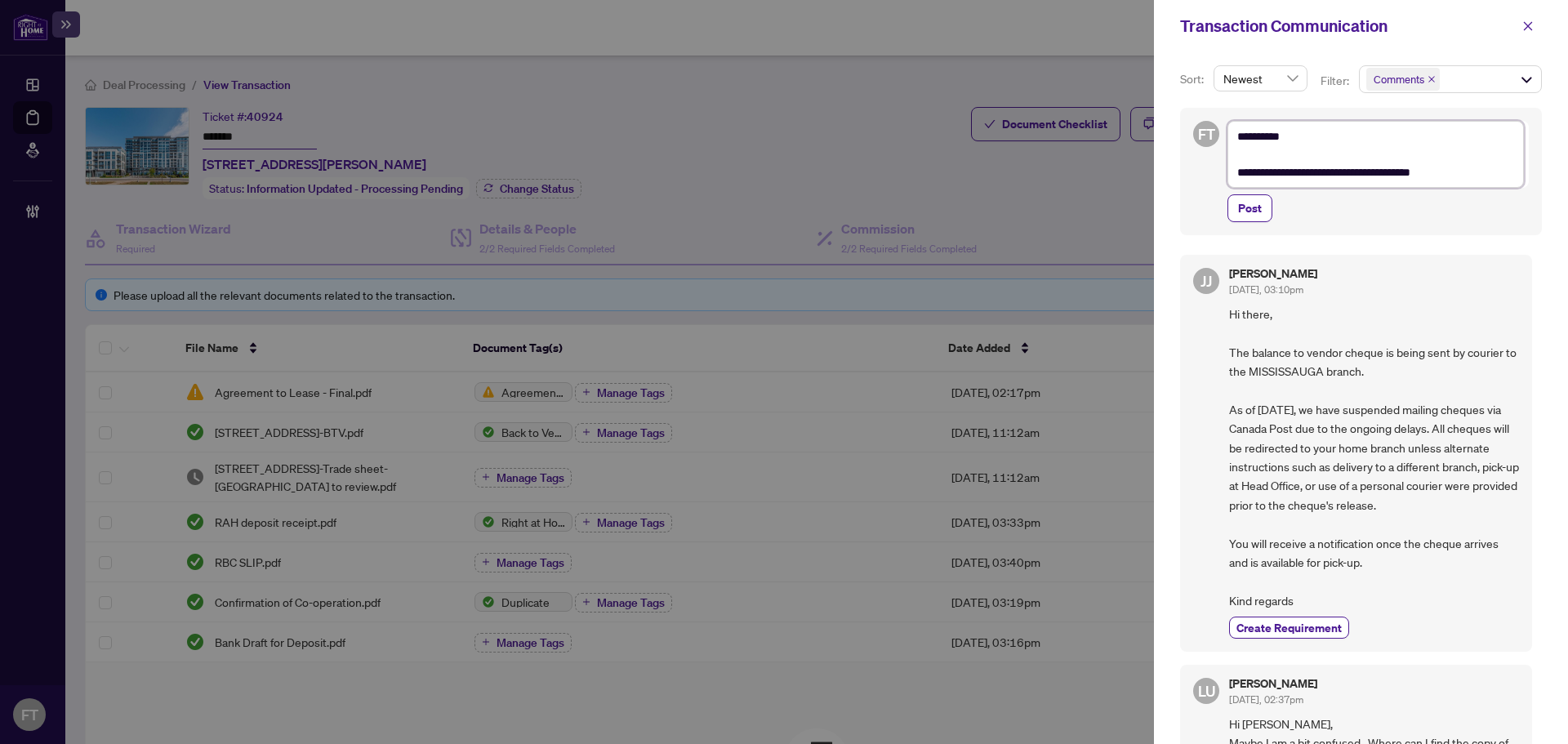 type on "**********" 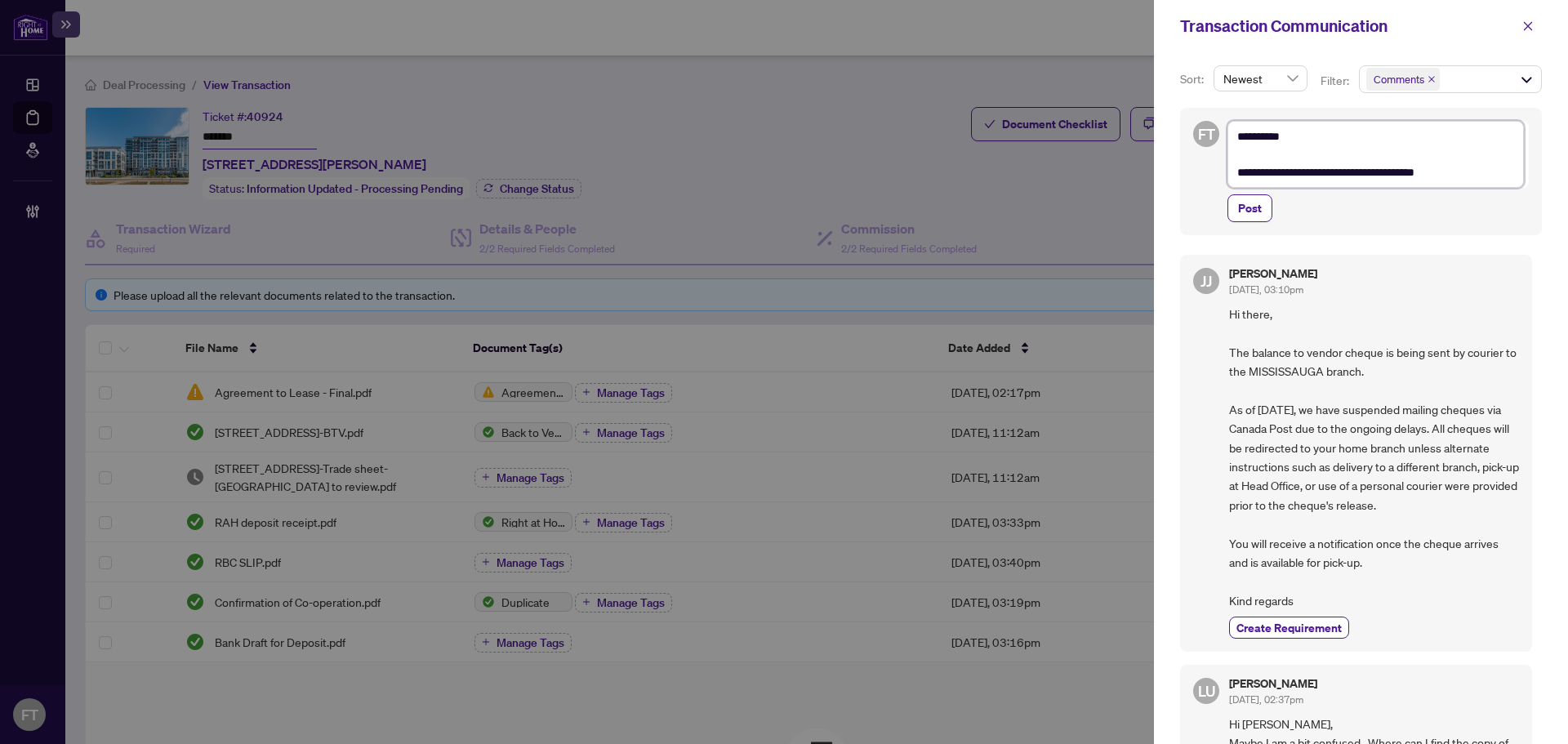 type on "**********" 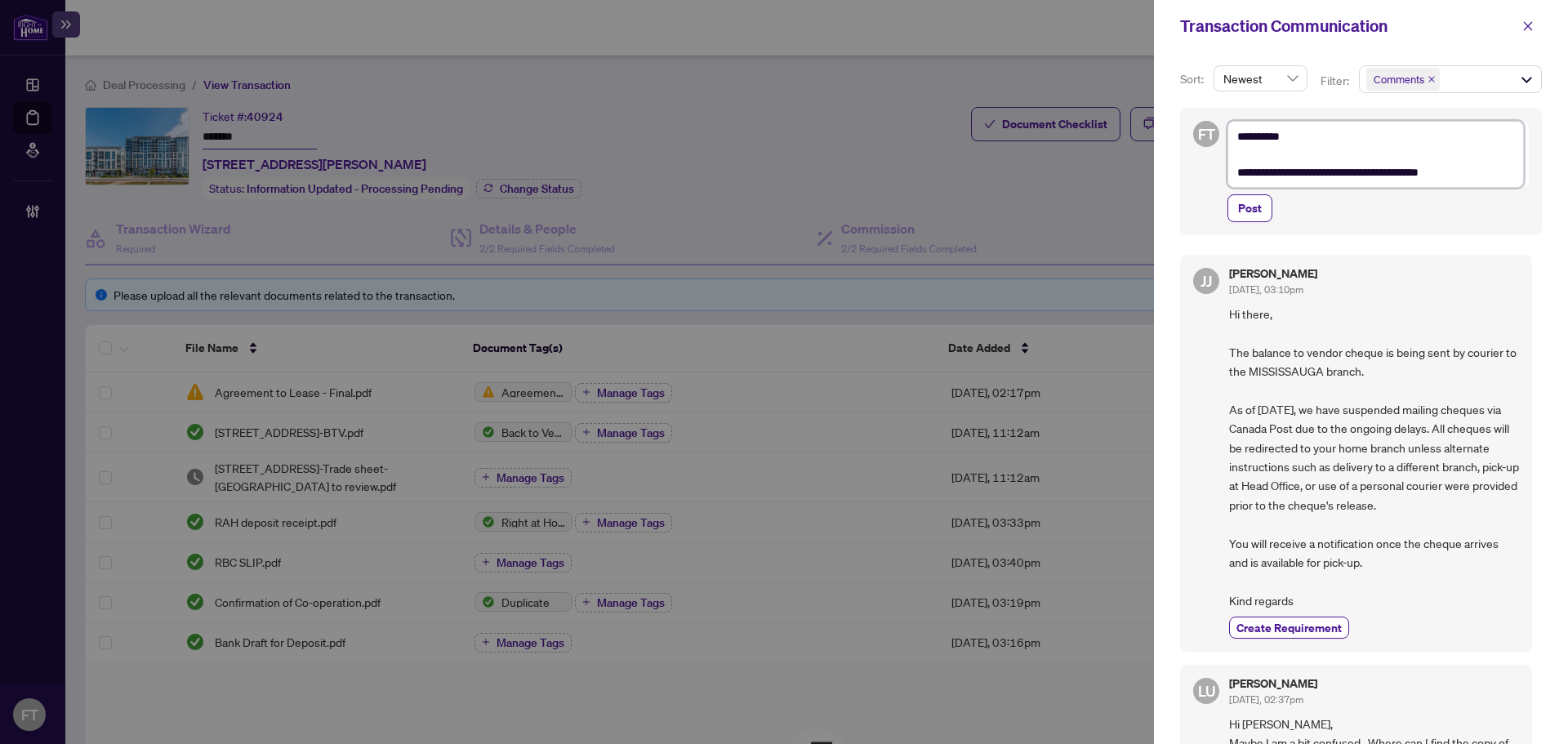 type on "**********" 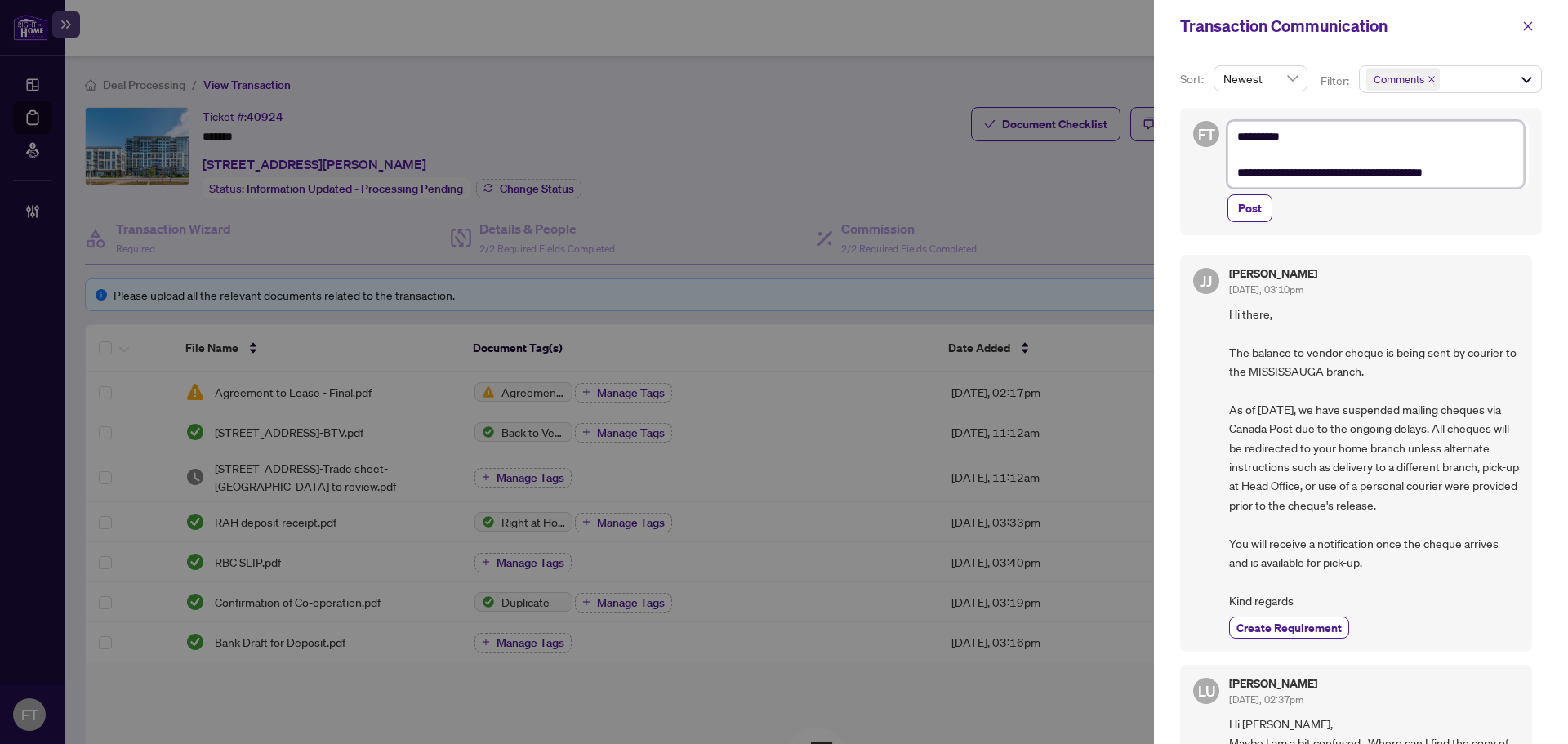type on "**********" 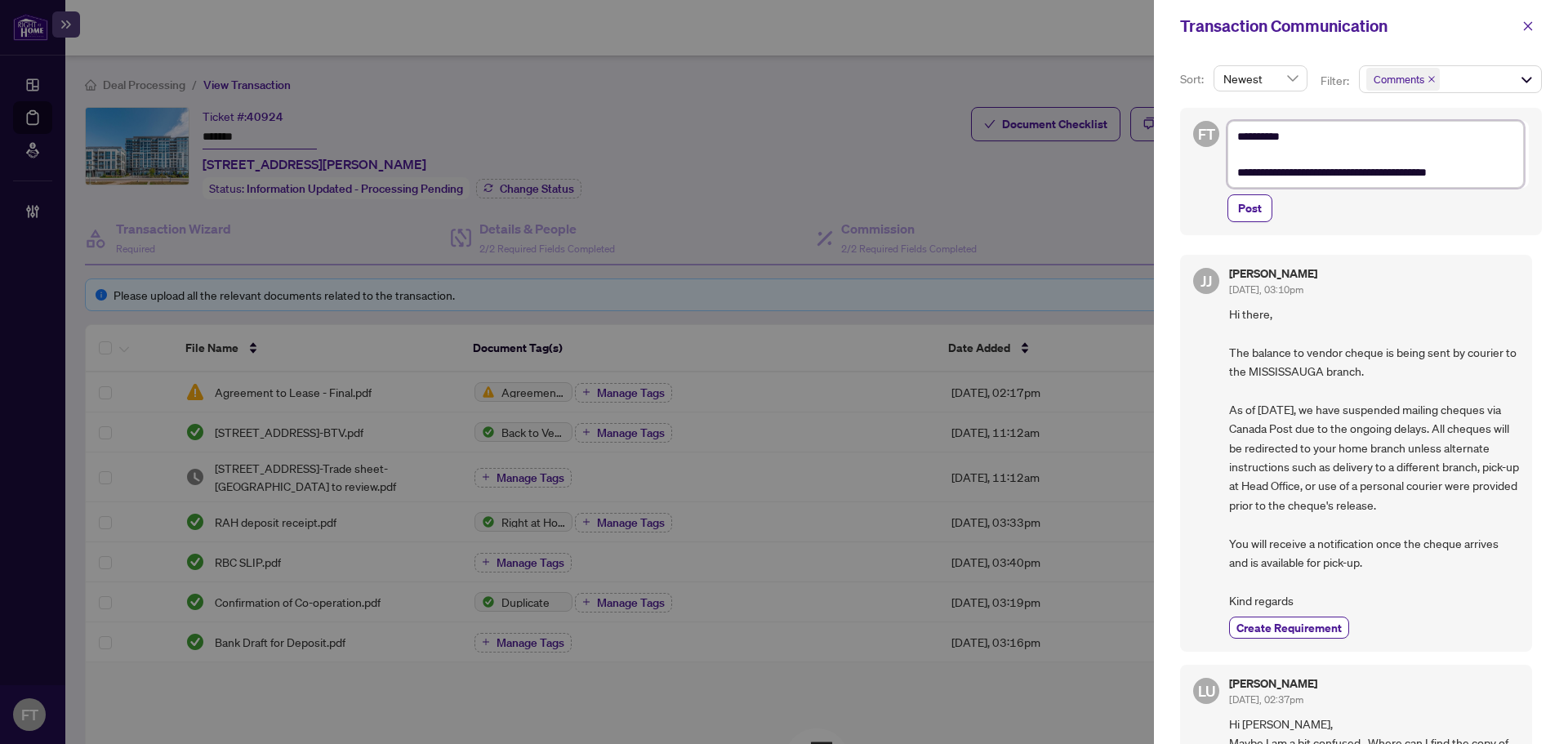 type on "**********" 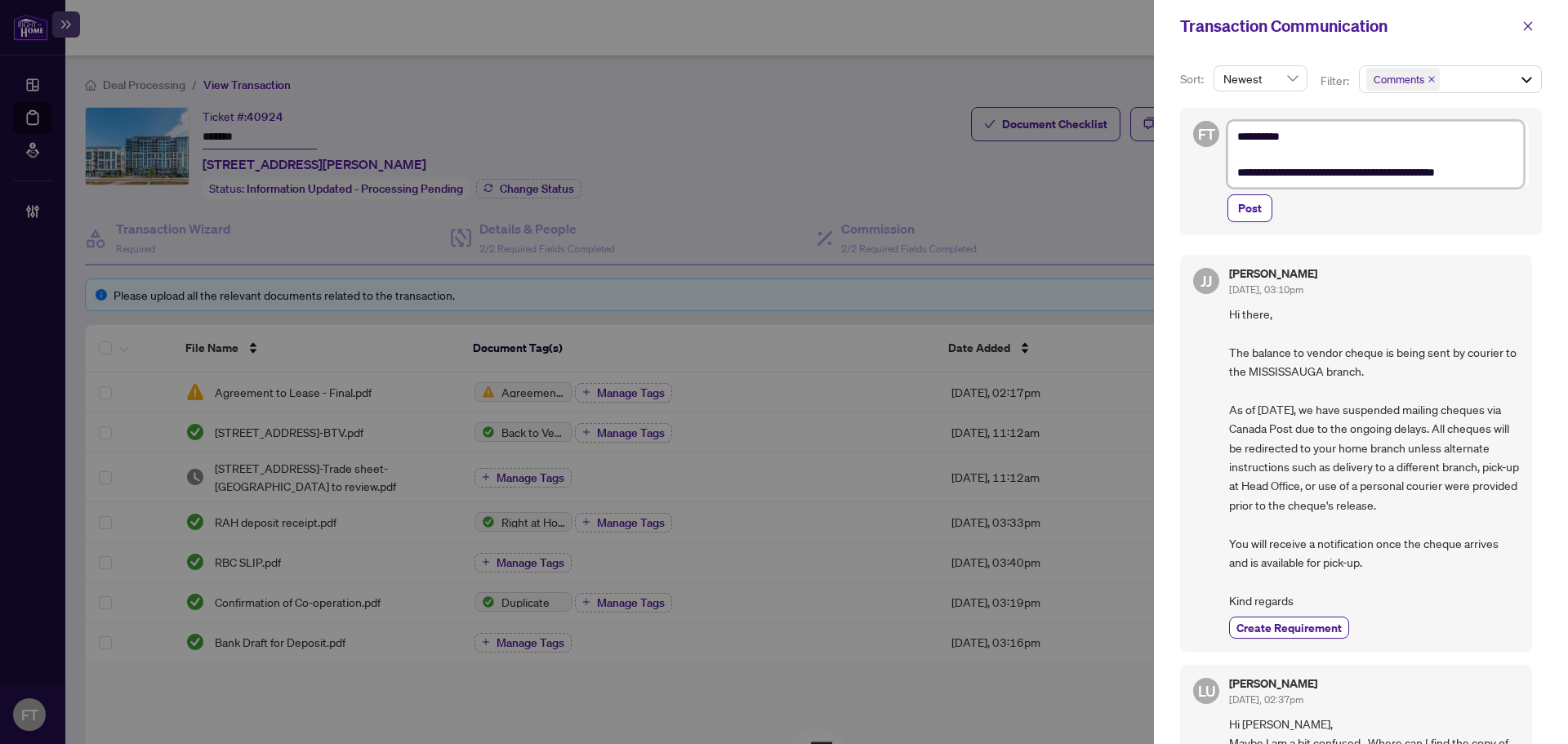 type on "**********" 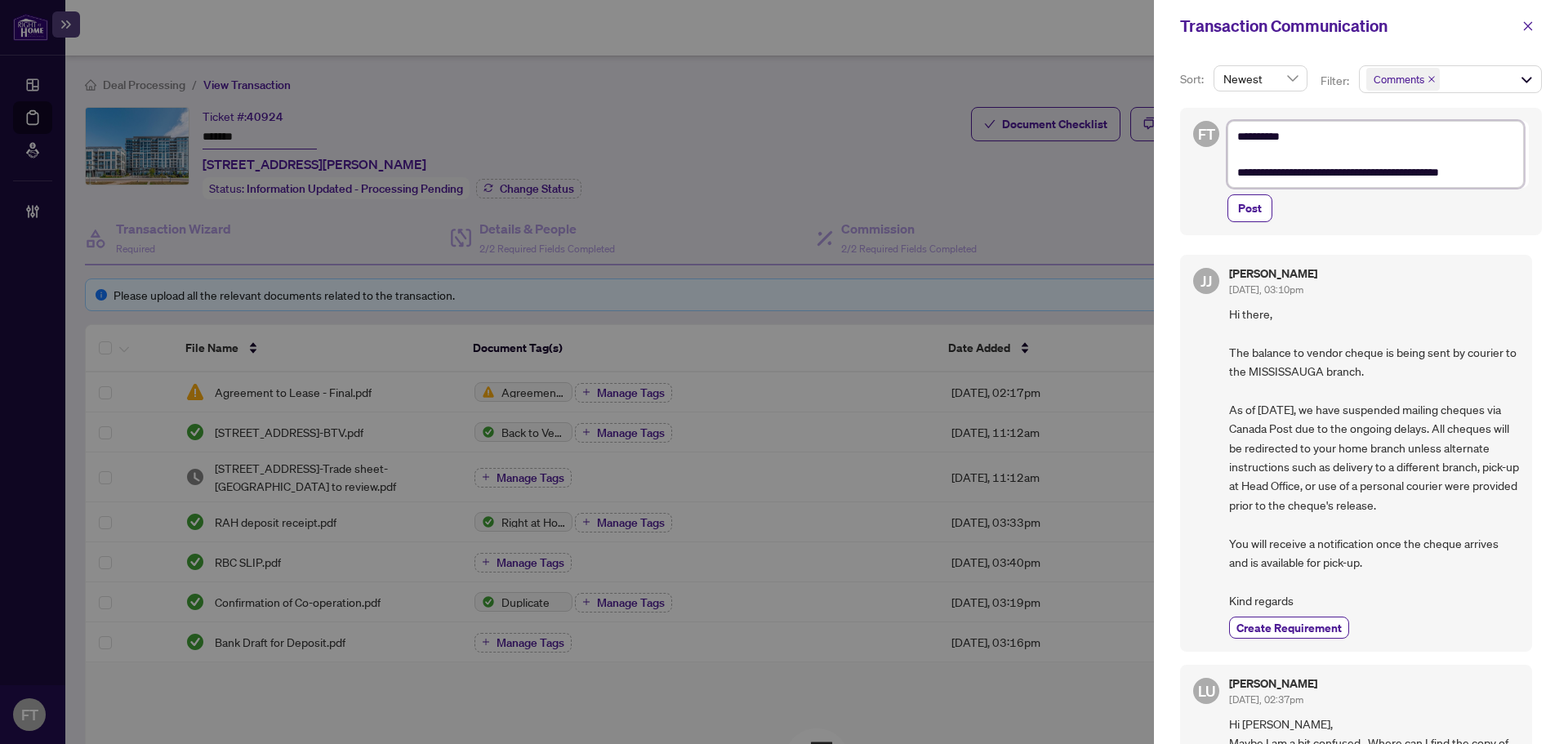 type on "**********" 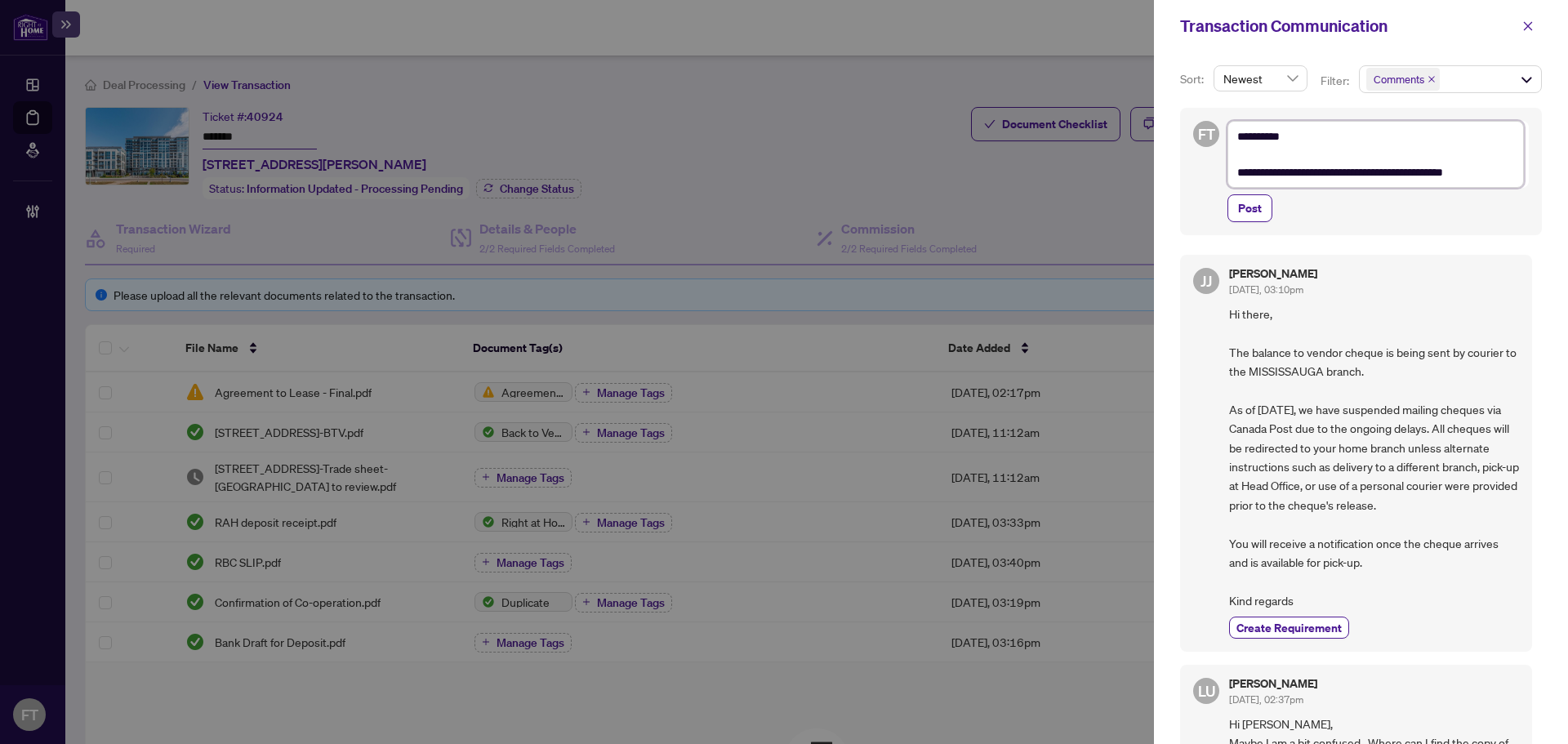 type on "**********" 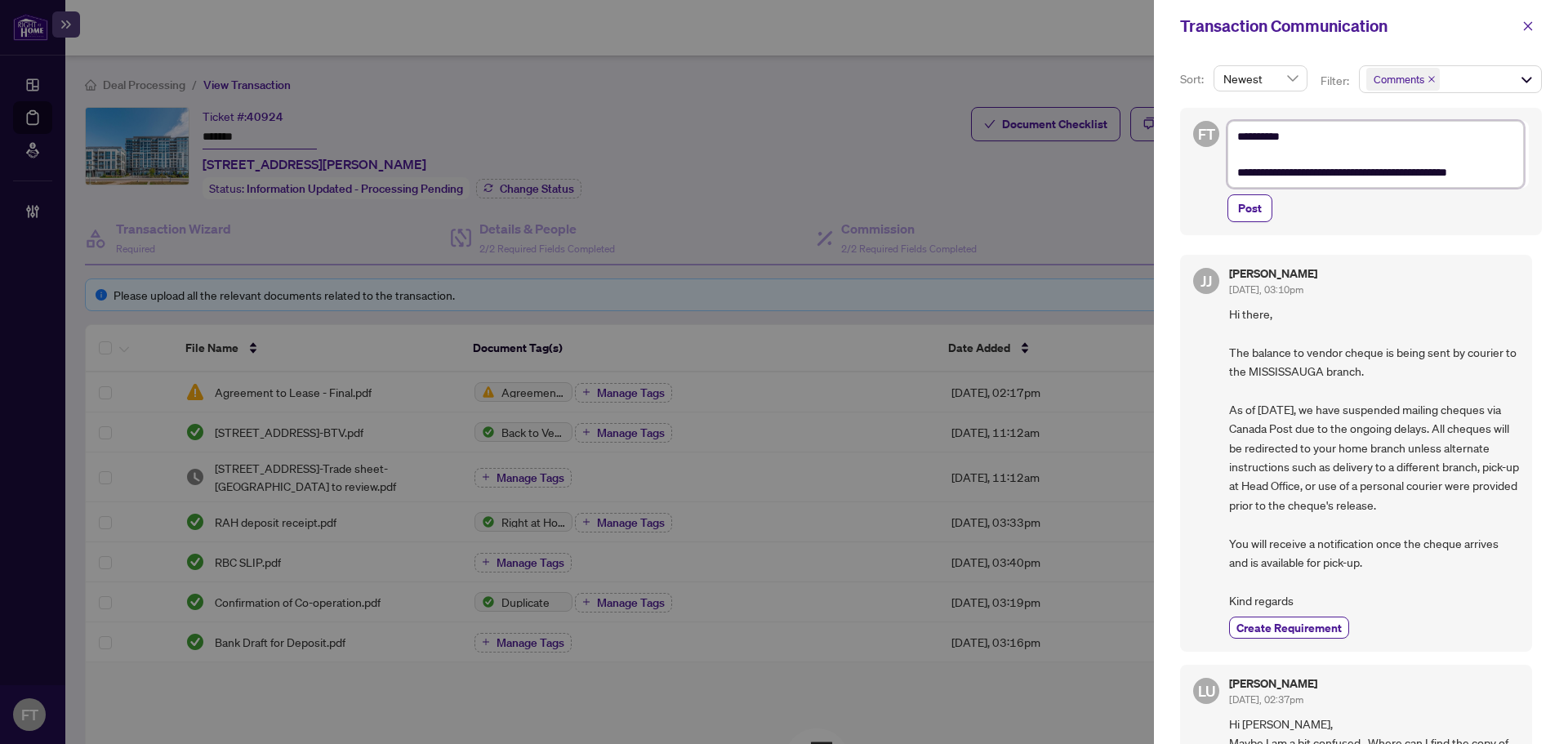 type on "**********" 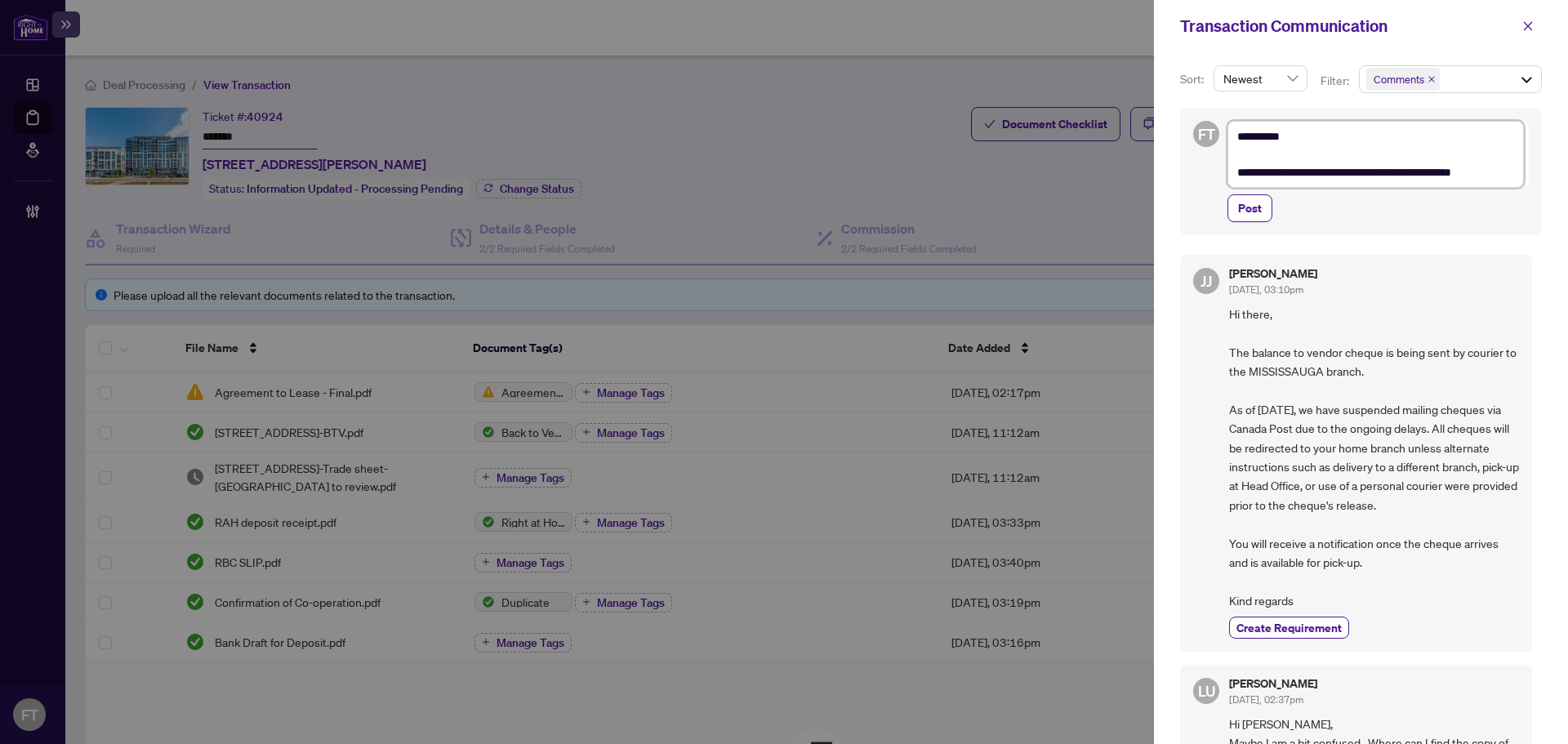 type on "**********" 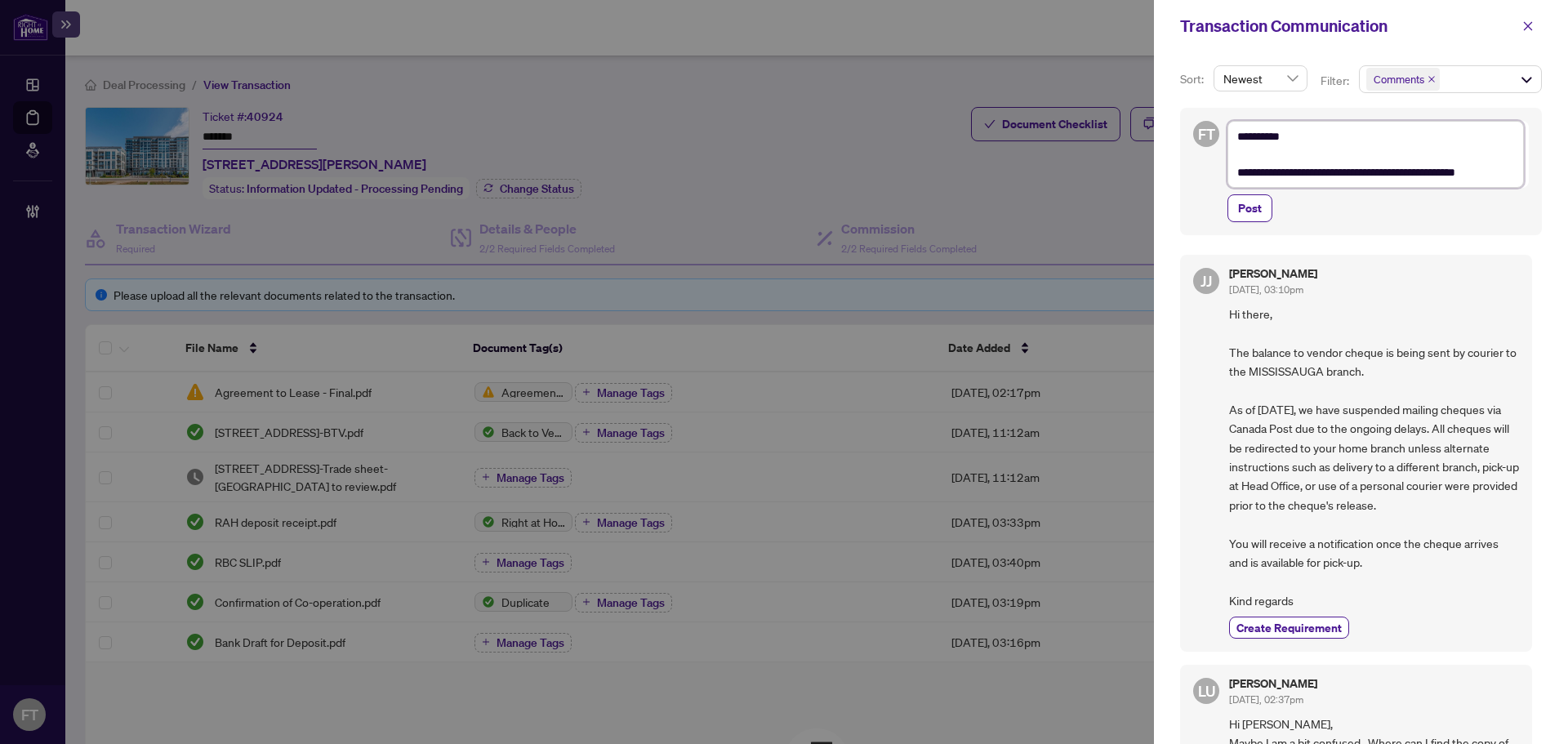 type on "**********" 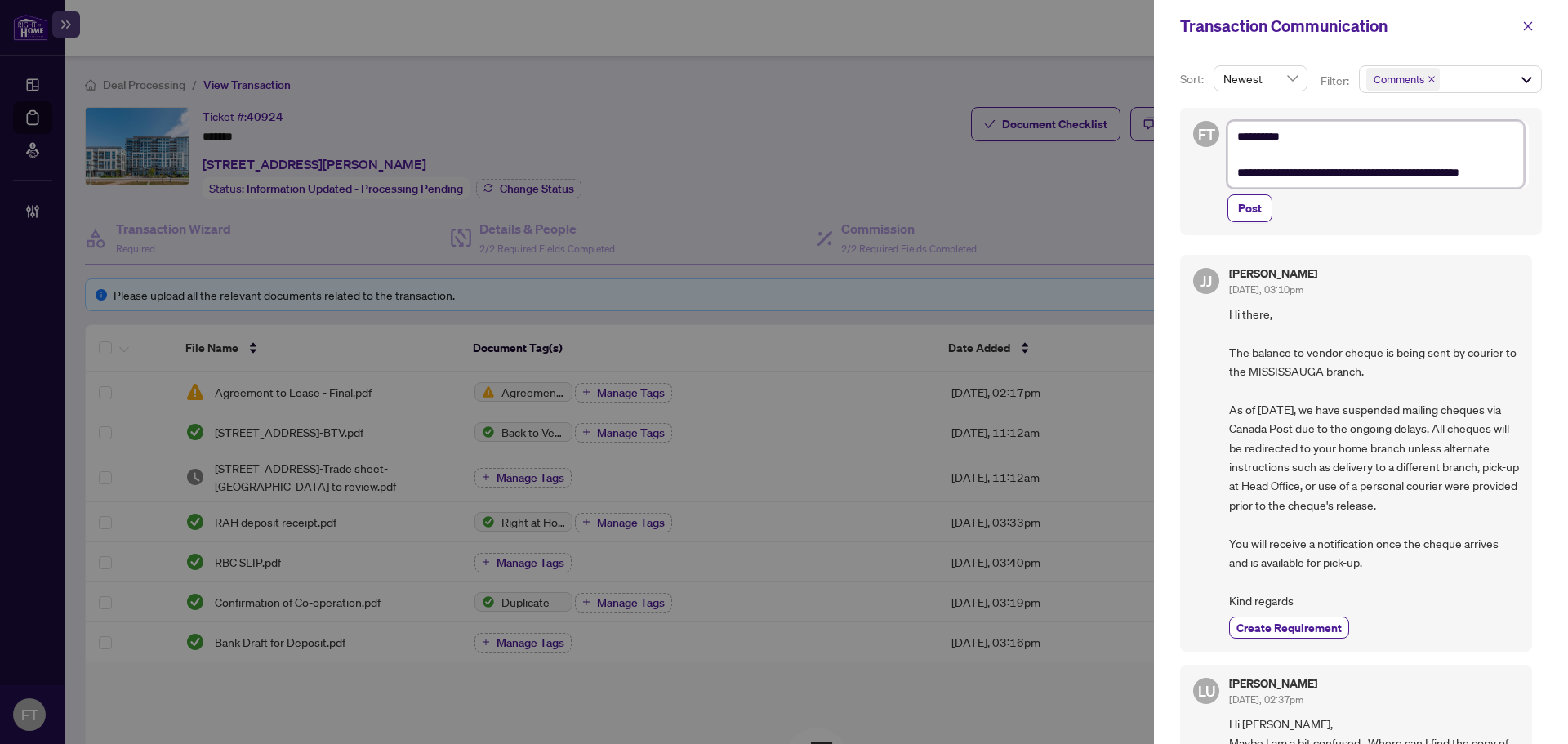 type on "**********" 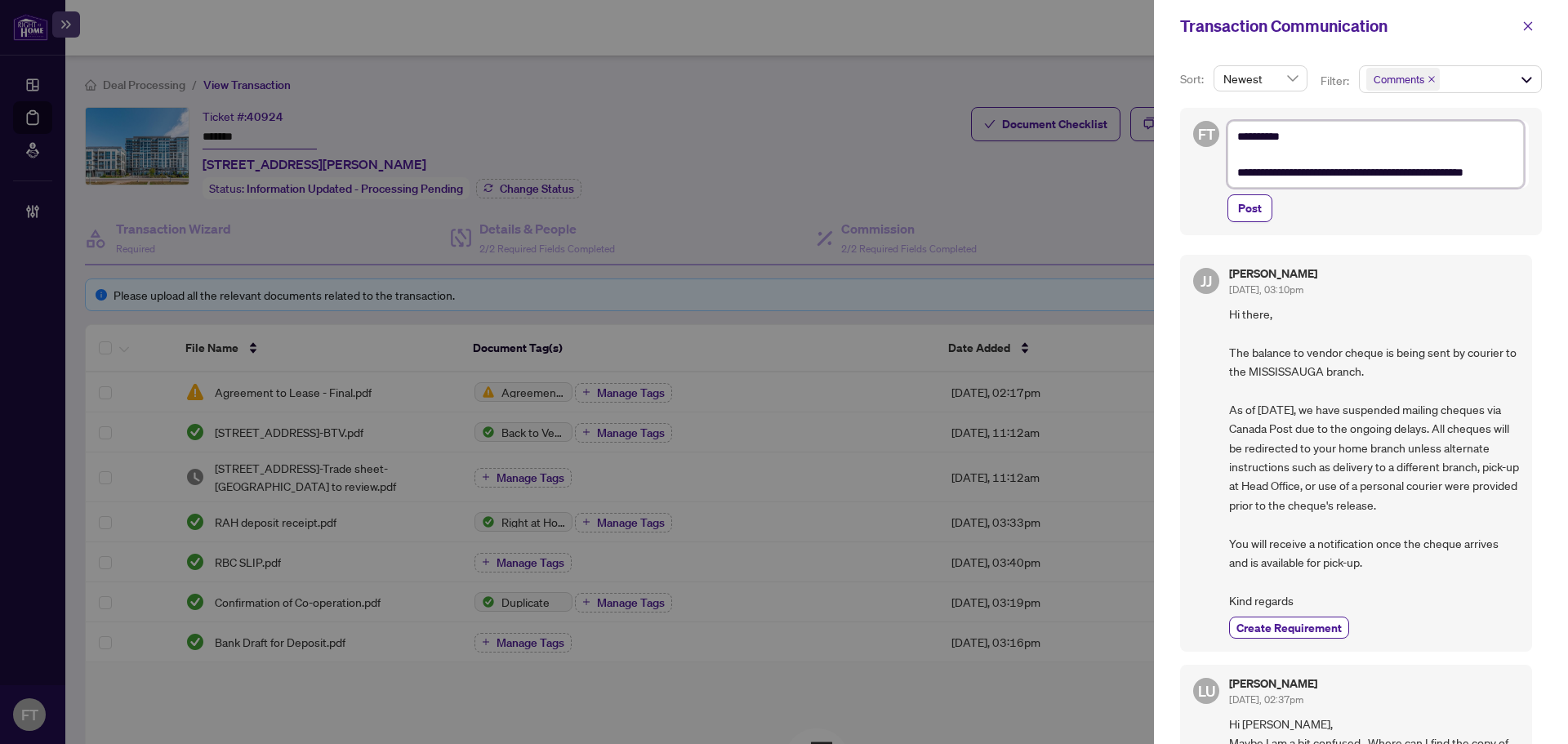 type on "**********" 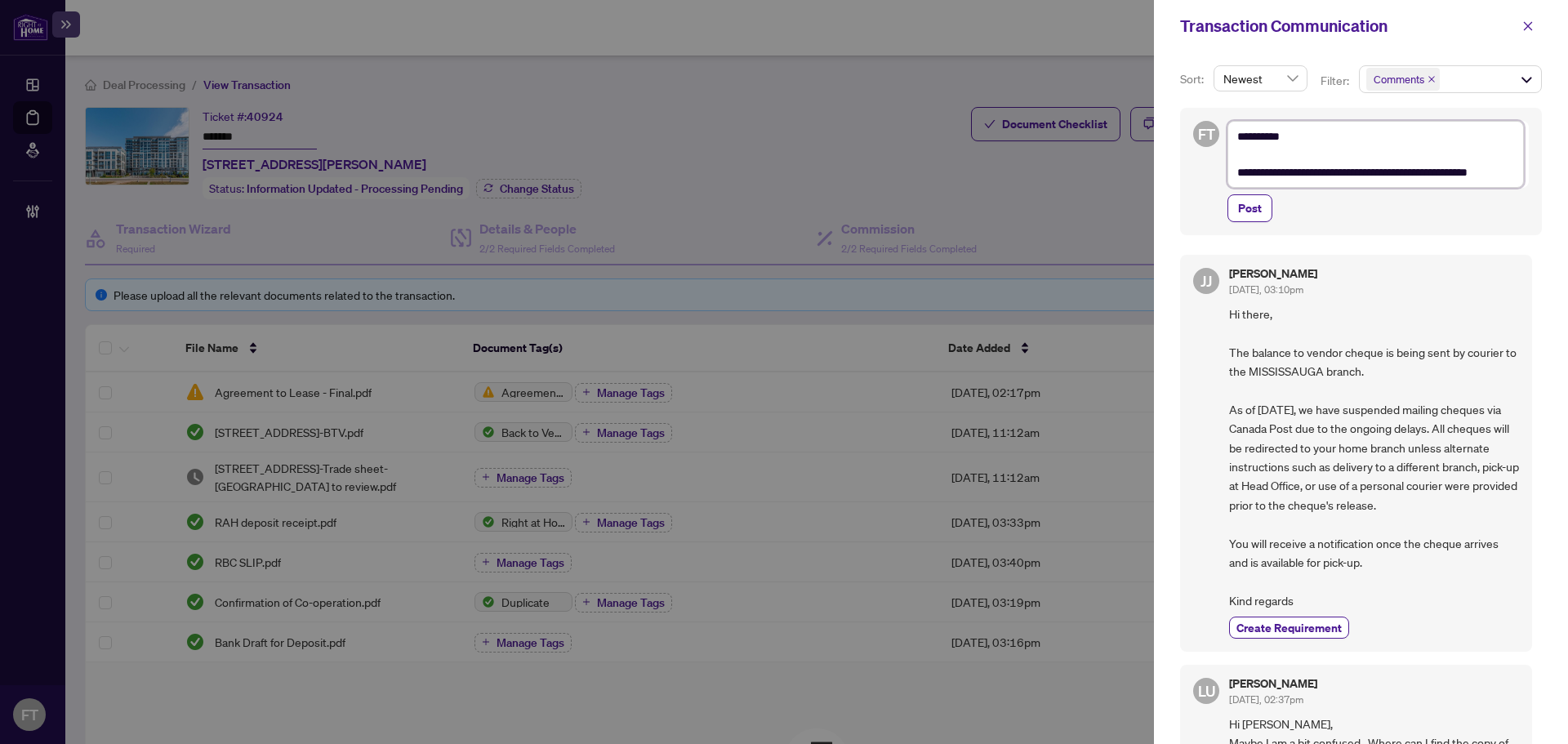 type on "**********" 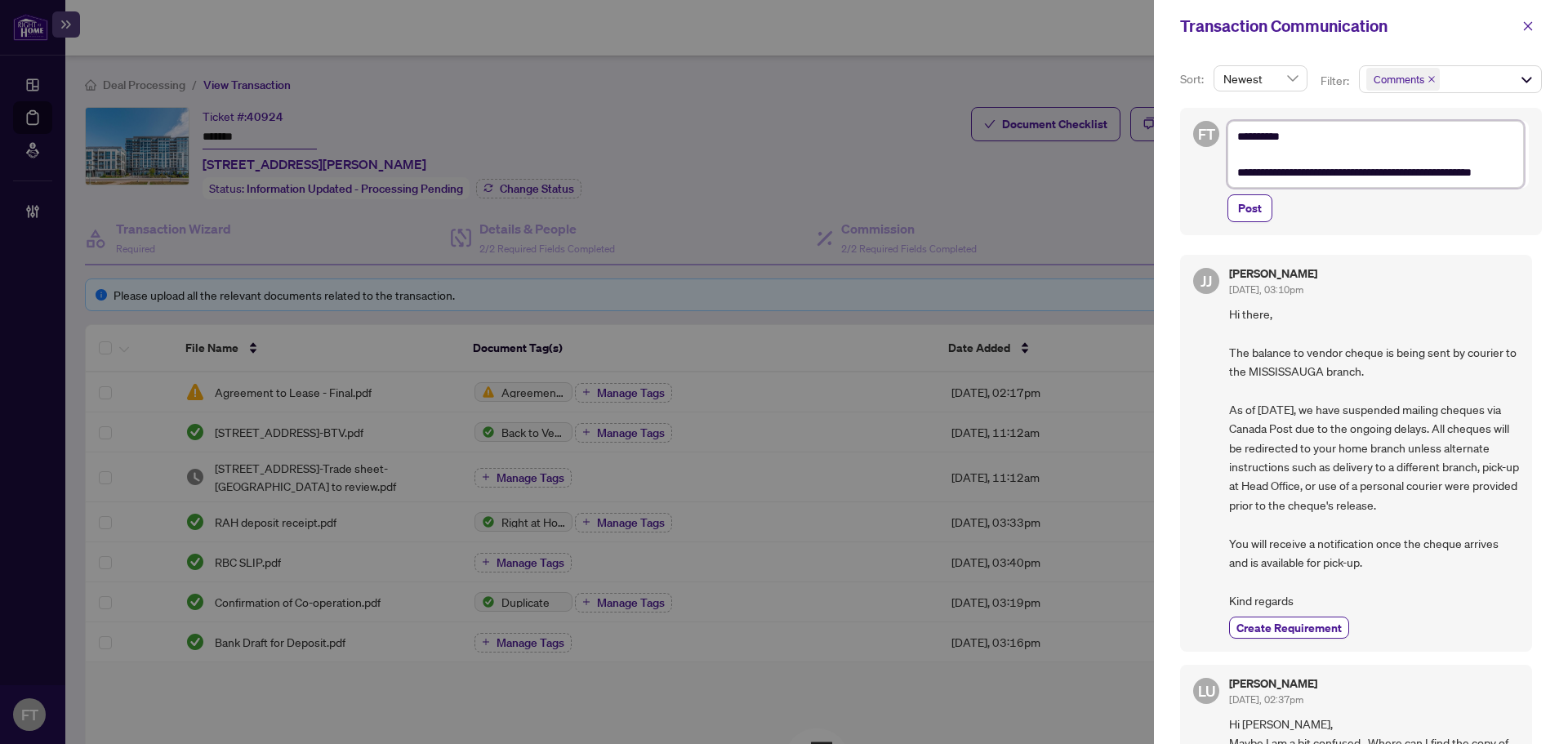 type on "**********" 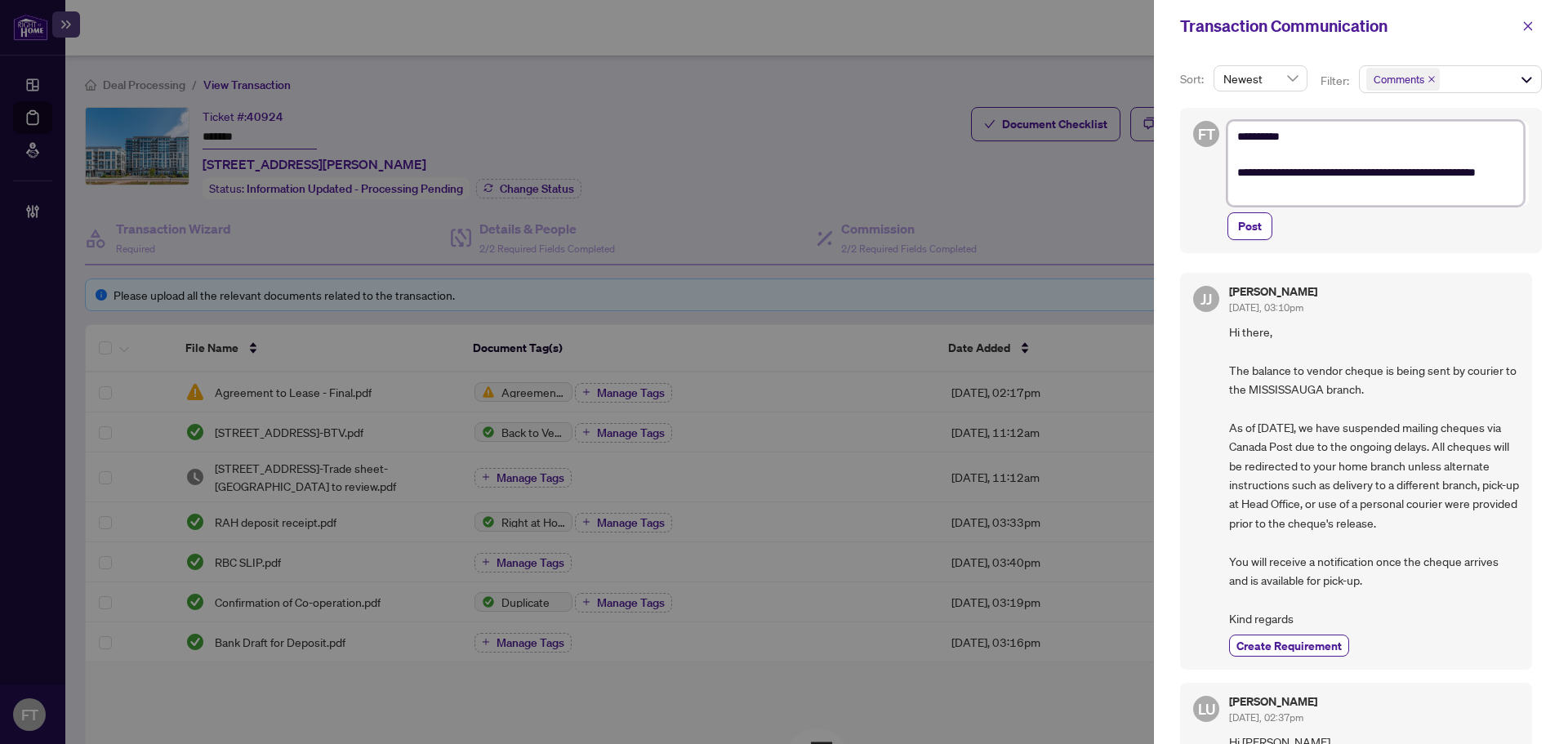 type on "**********" 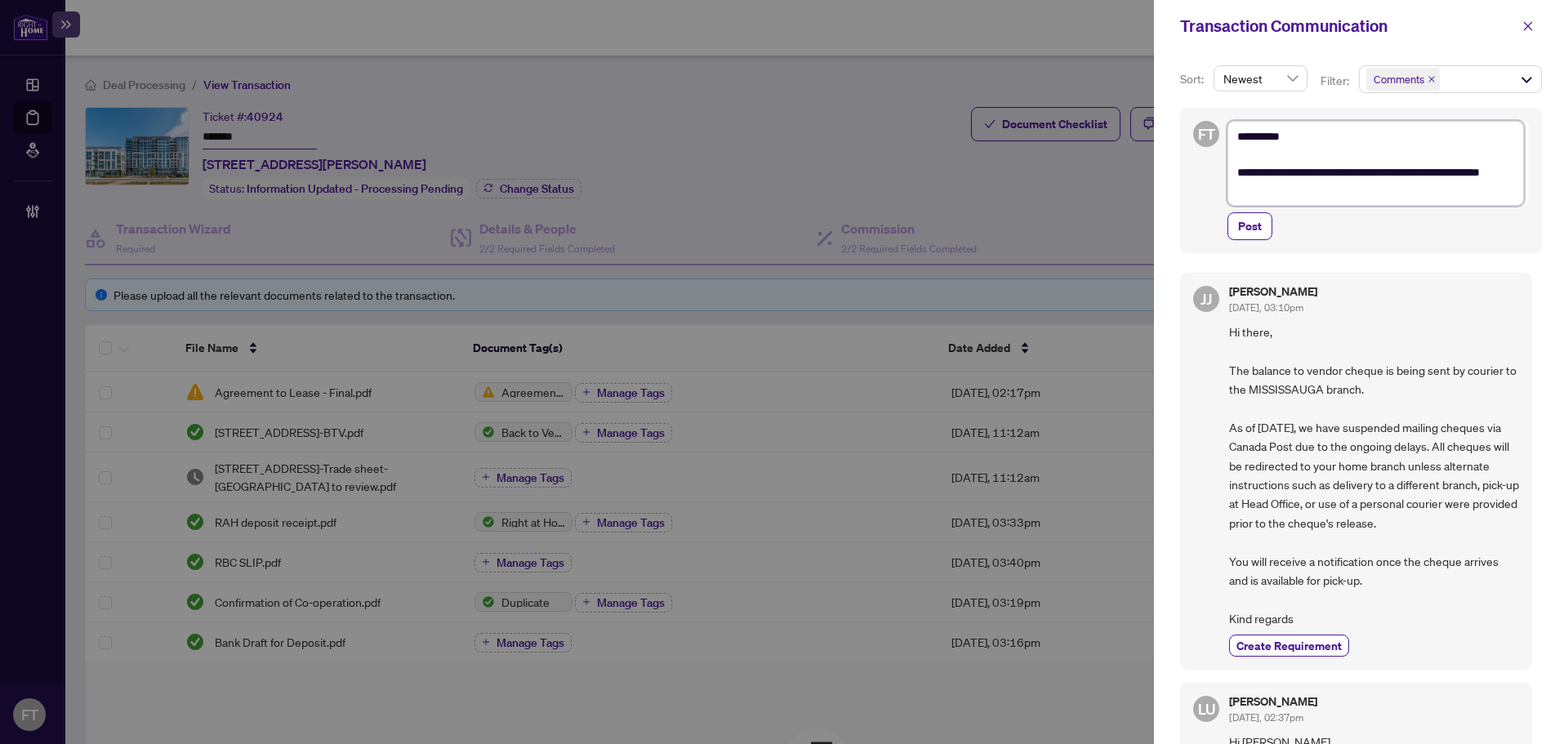 type on "**********" 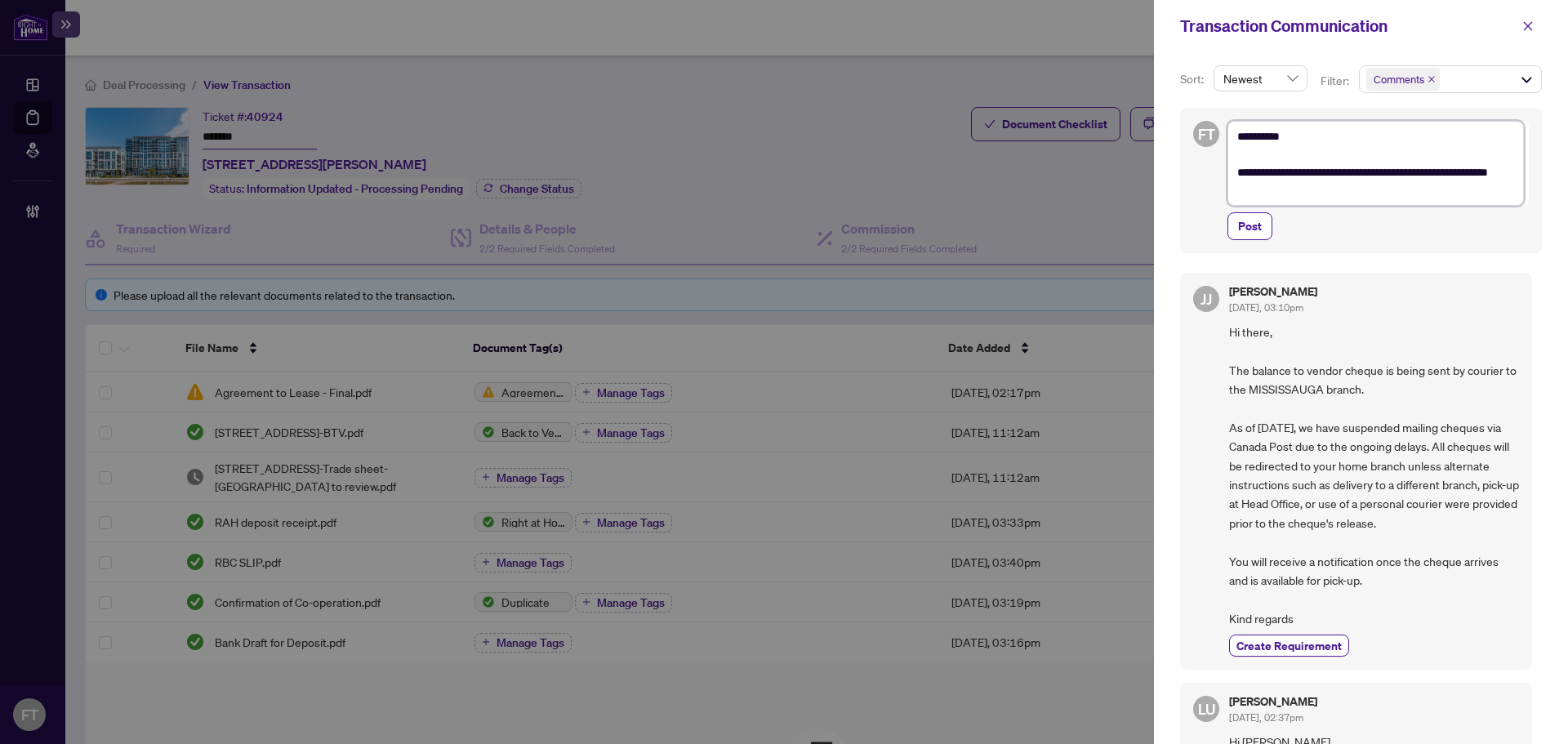 type on "**********" 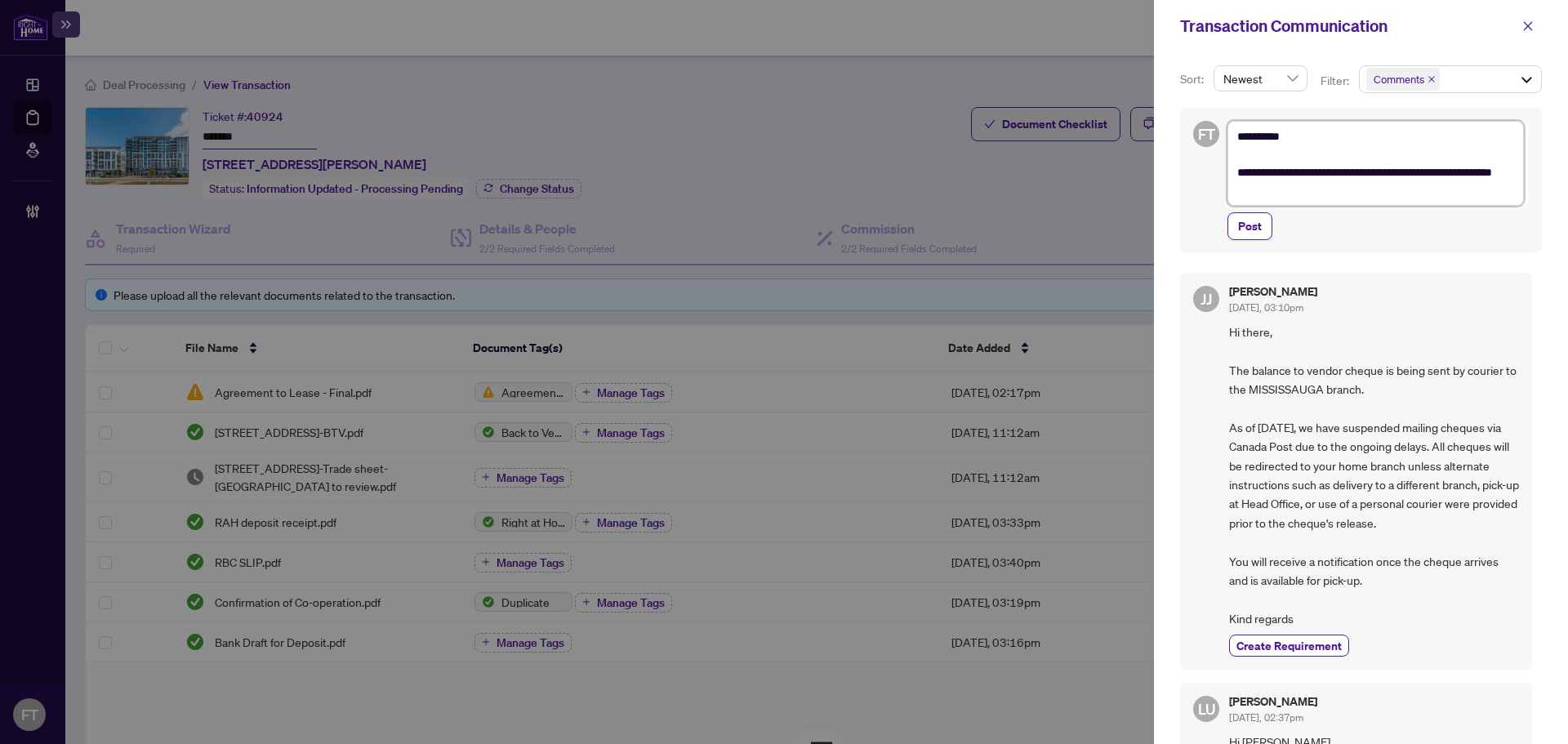 type on "**********" 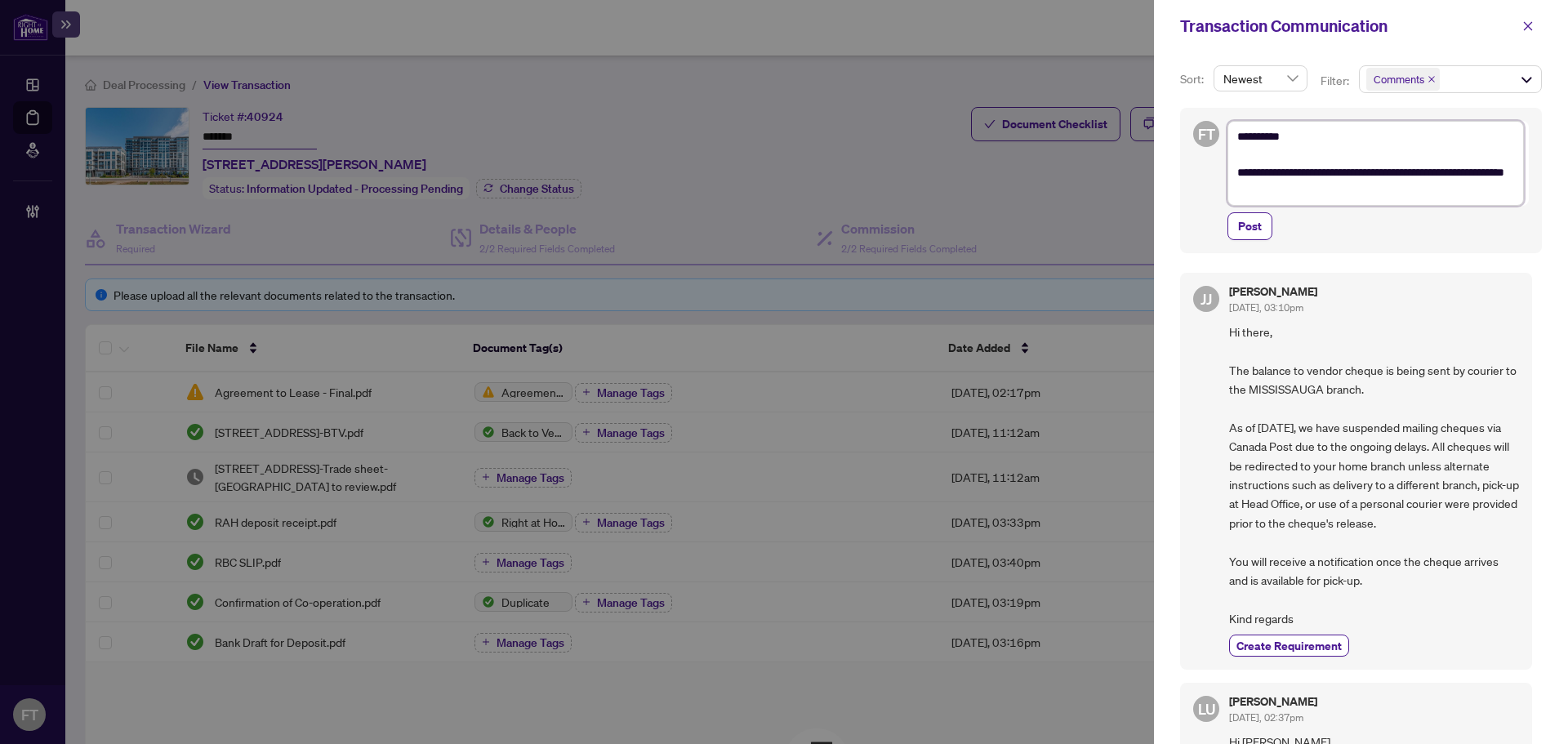 type on "**********" 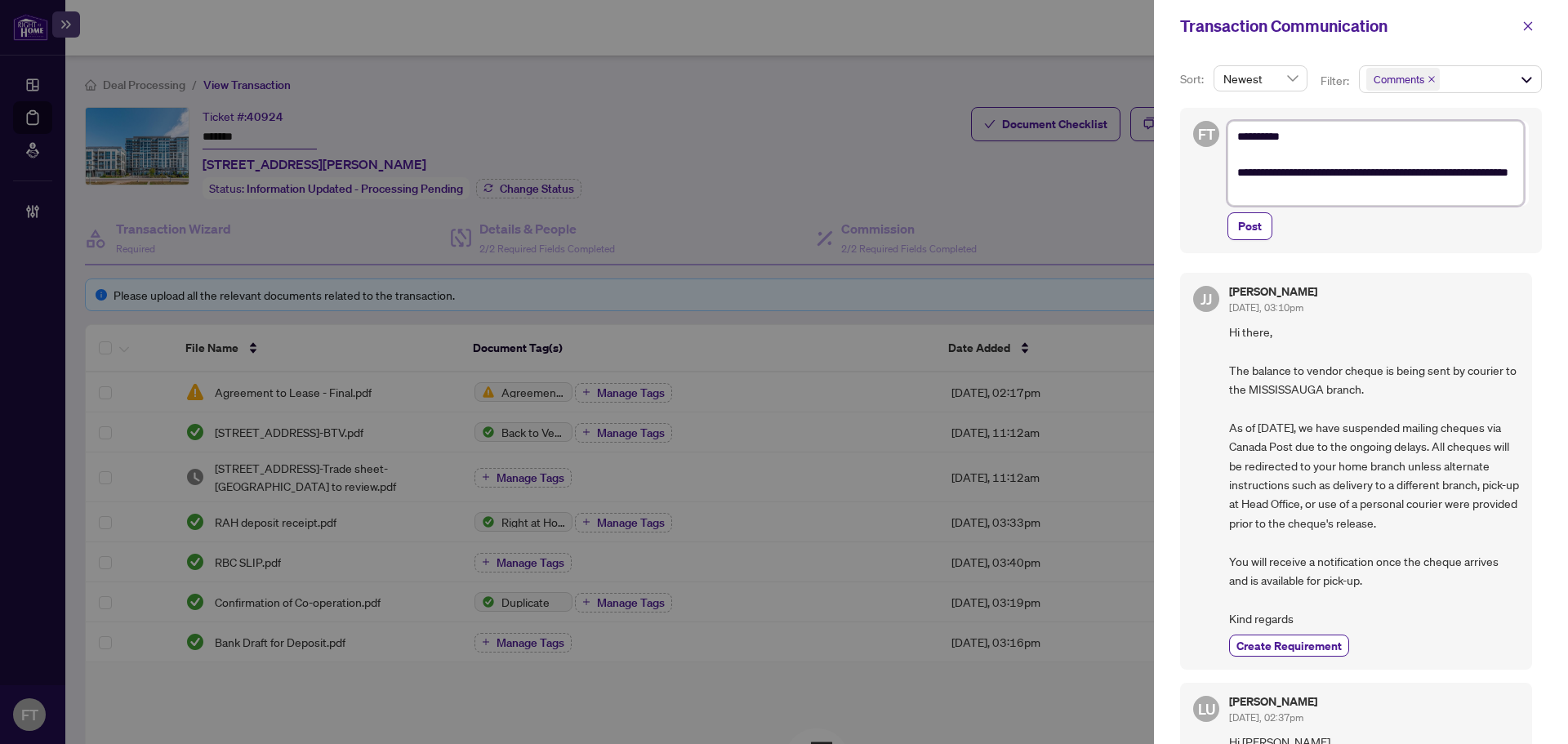 type on "**********" 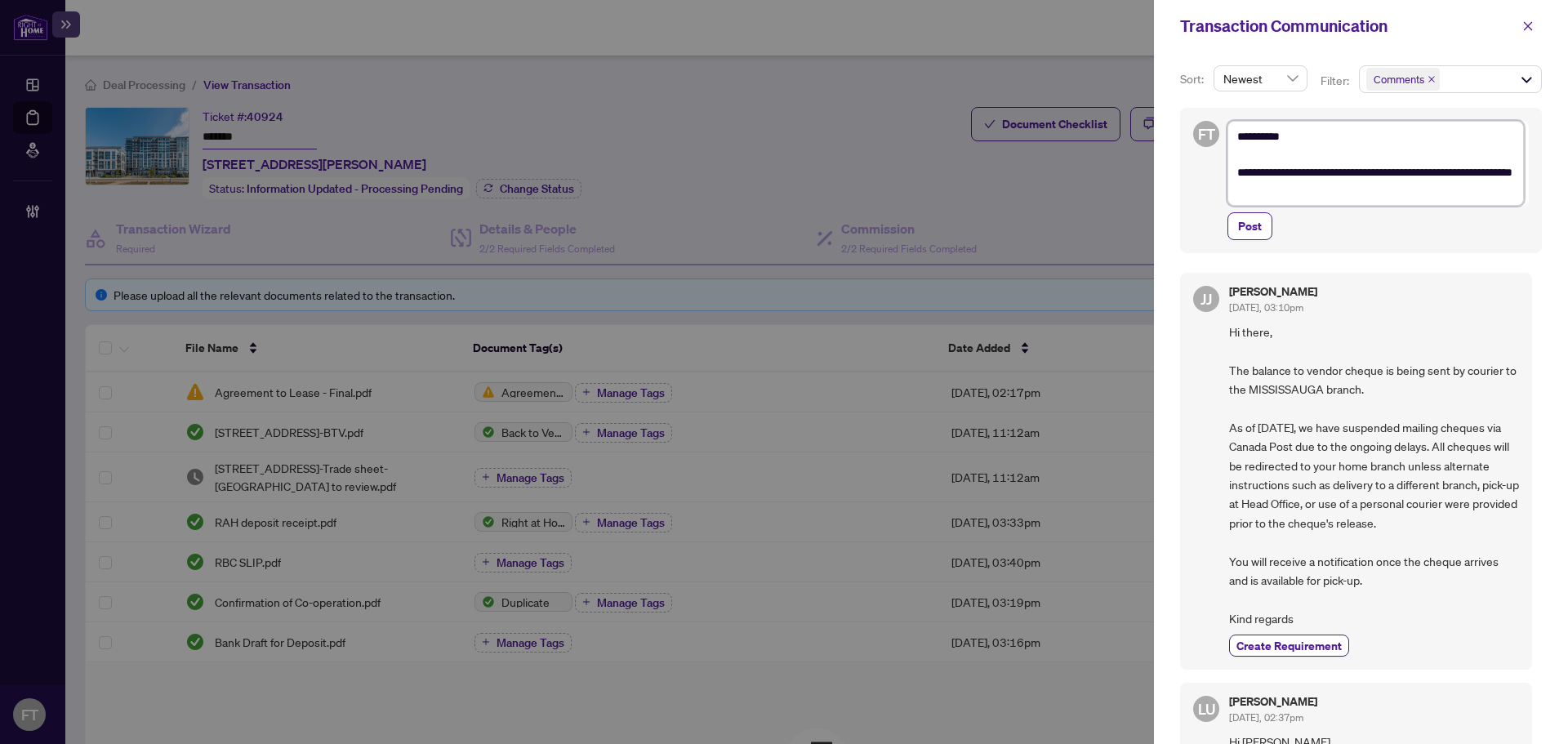 type on "**********" 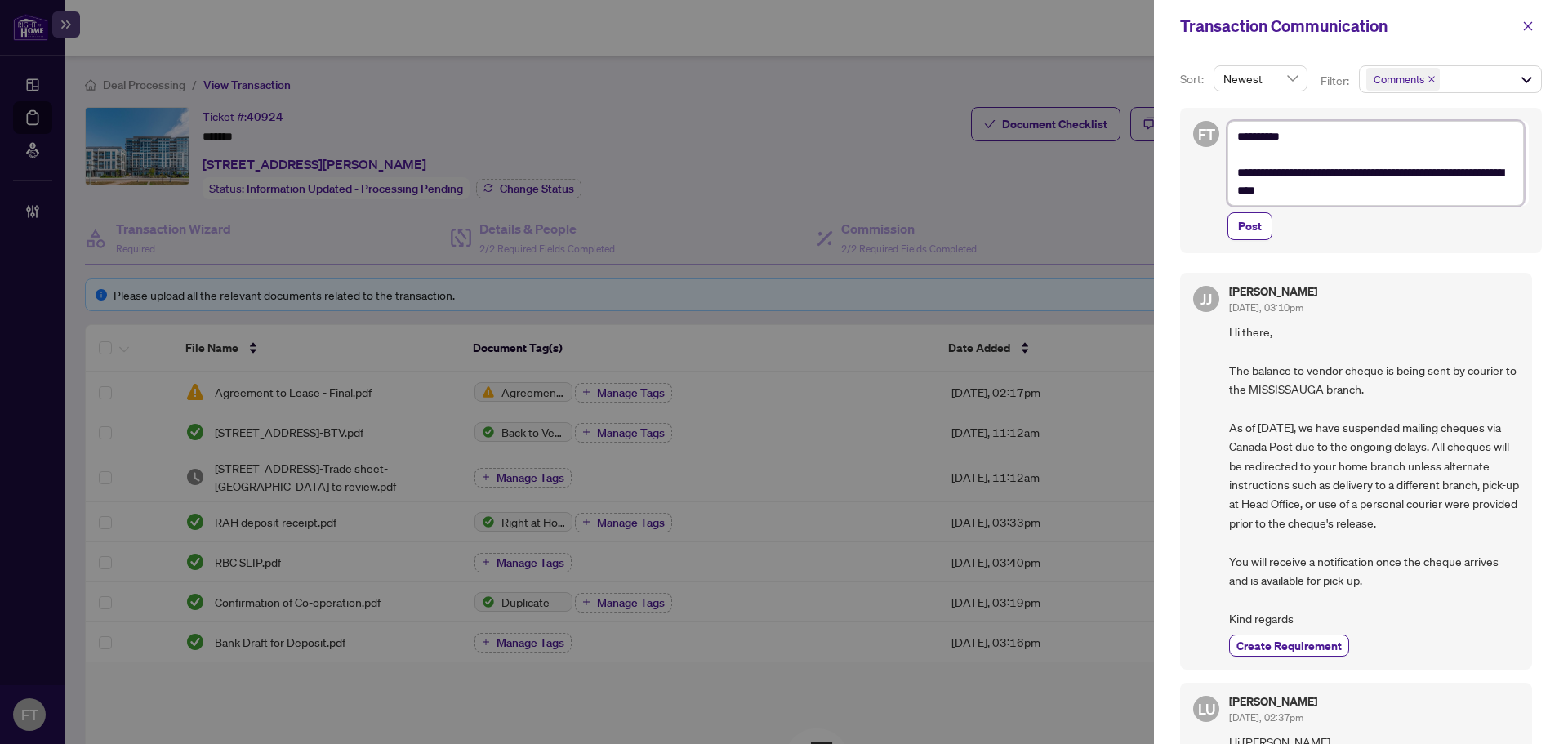 type on "**********" 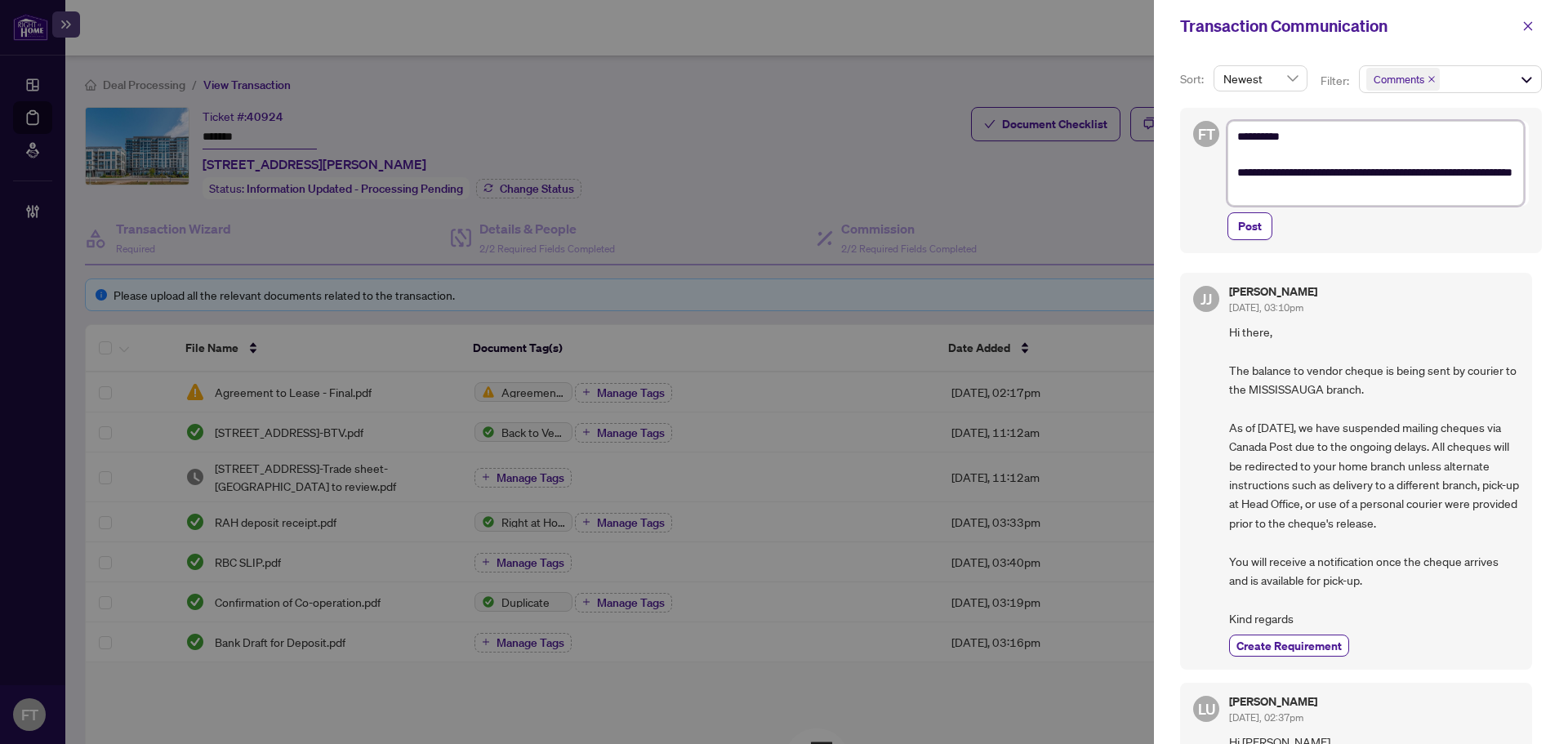 type on "**********" 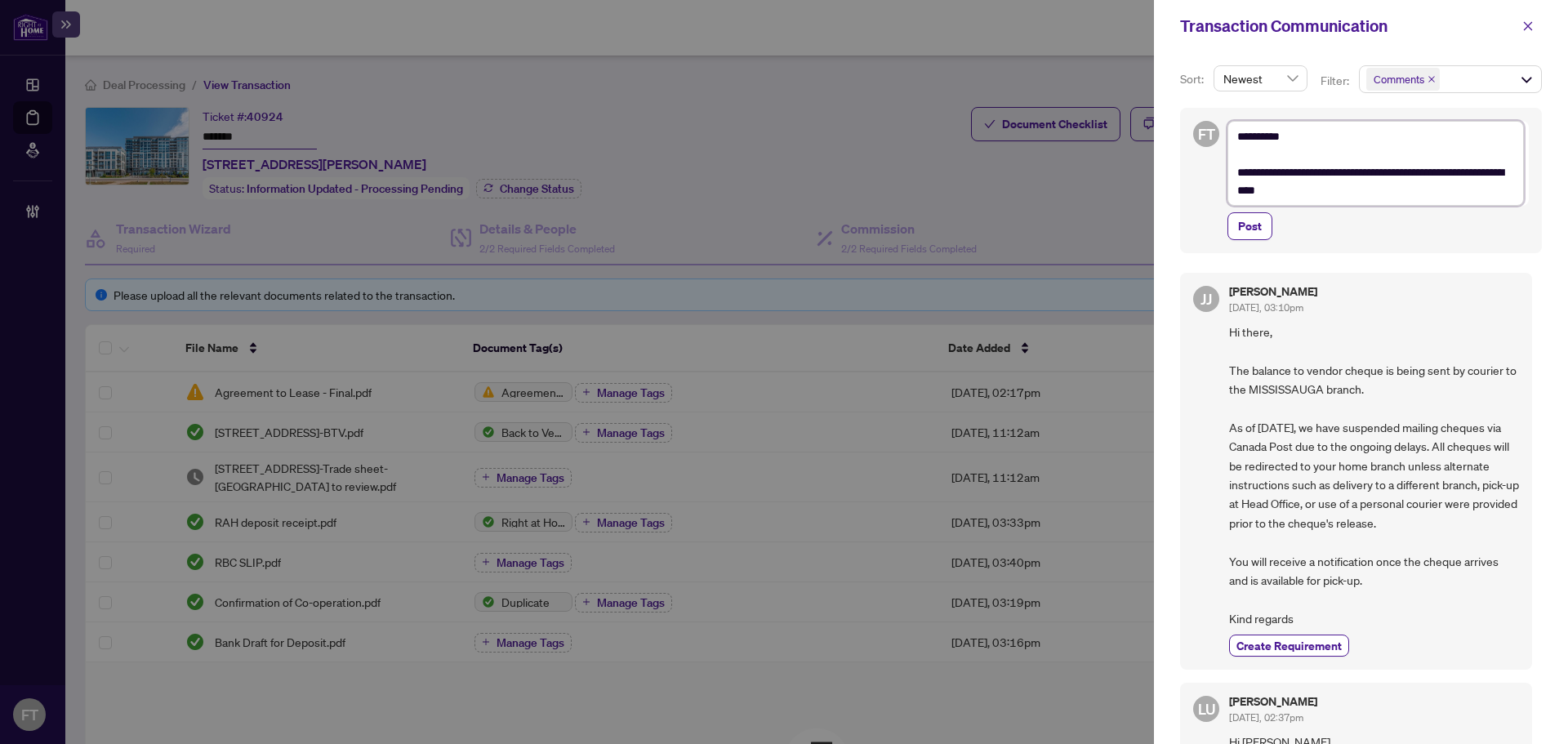 type on "**********" 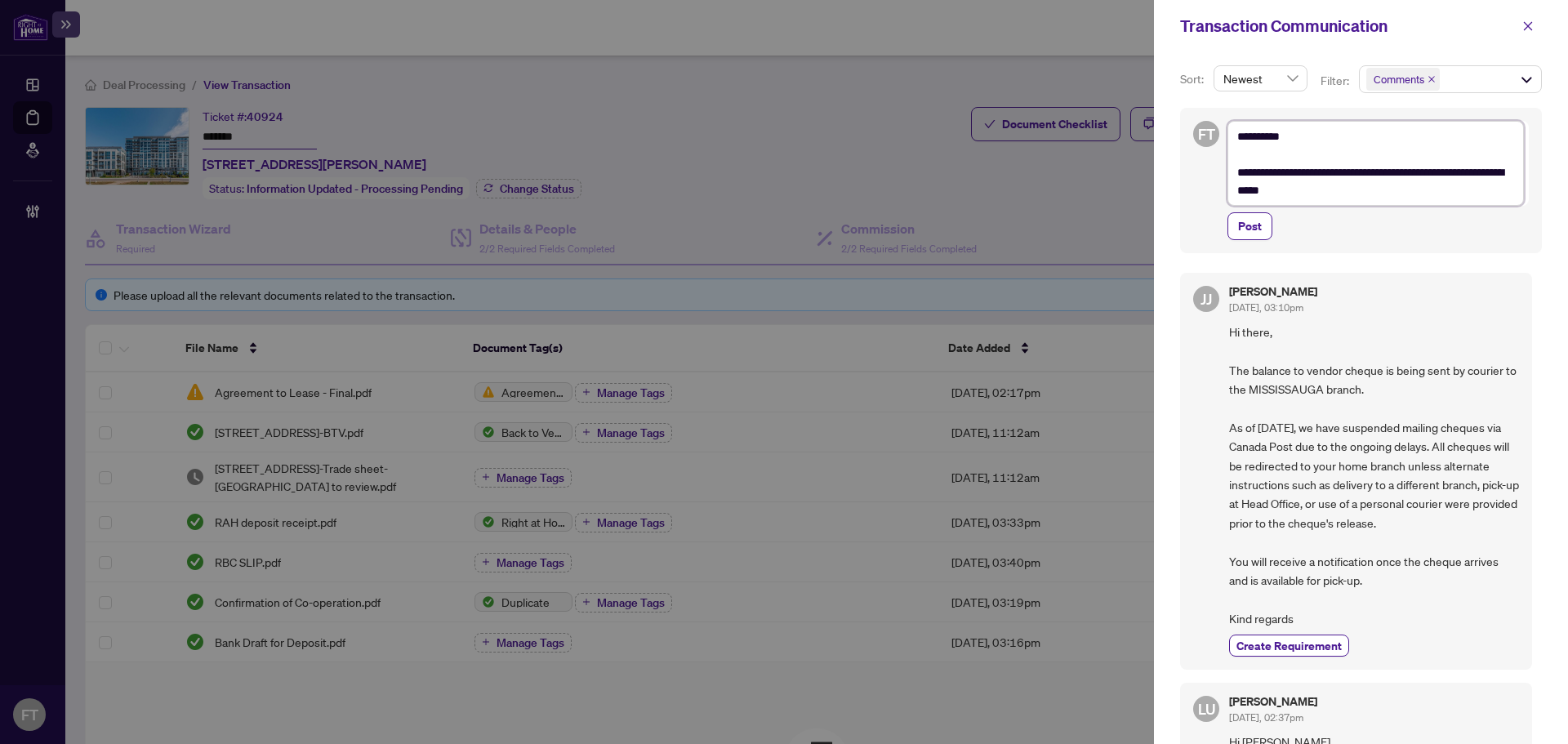 type on "**********" 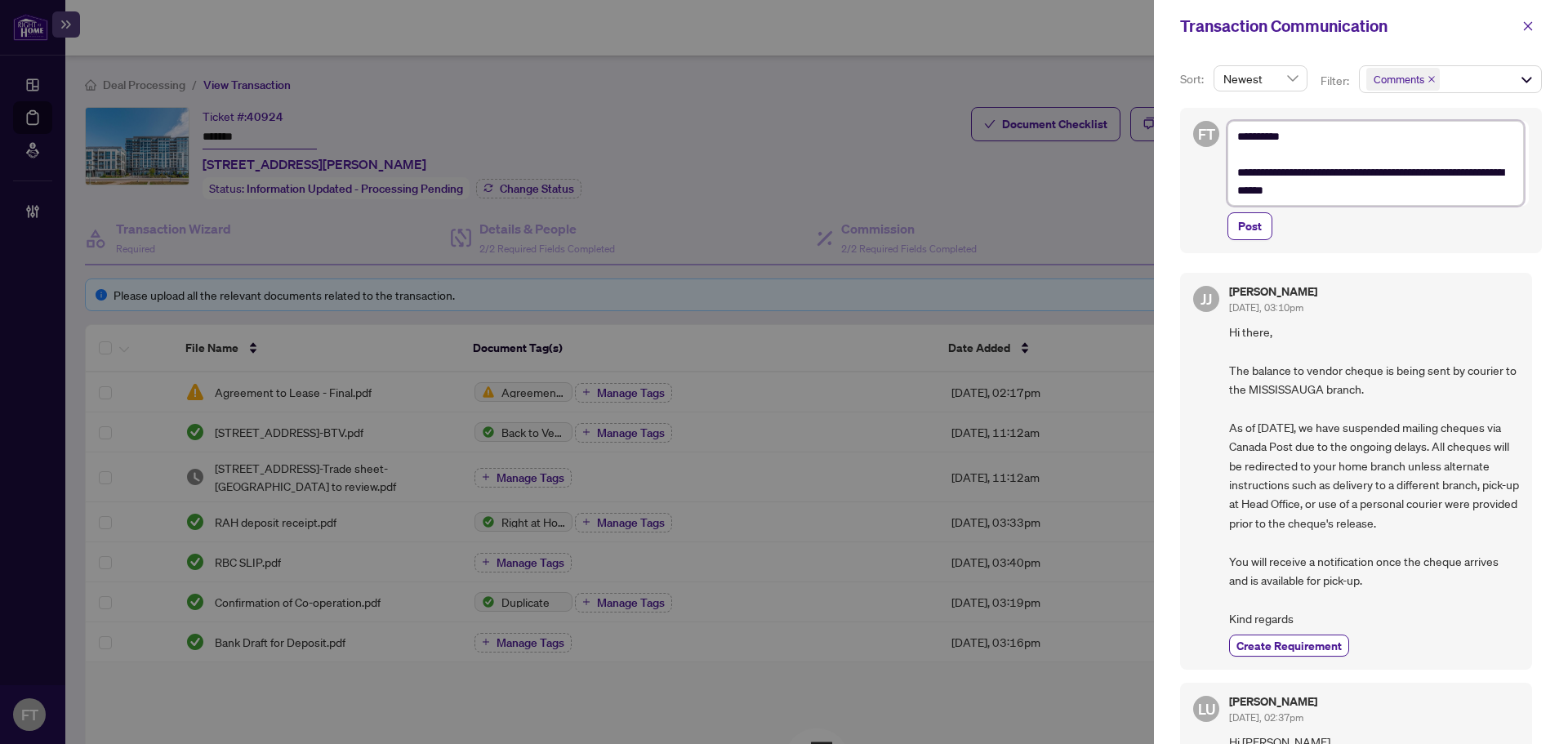 type on "**********" 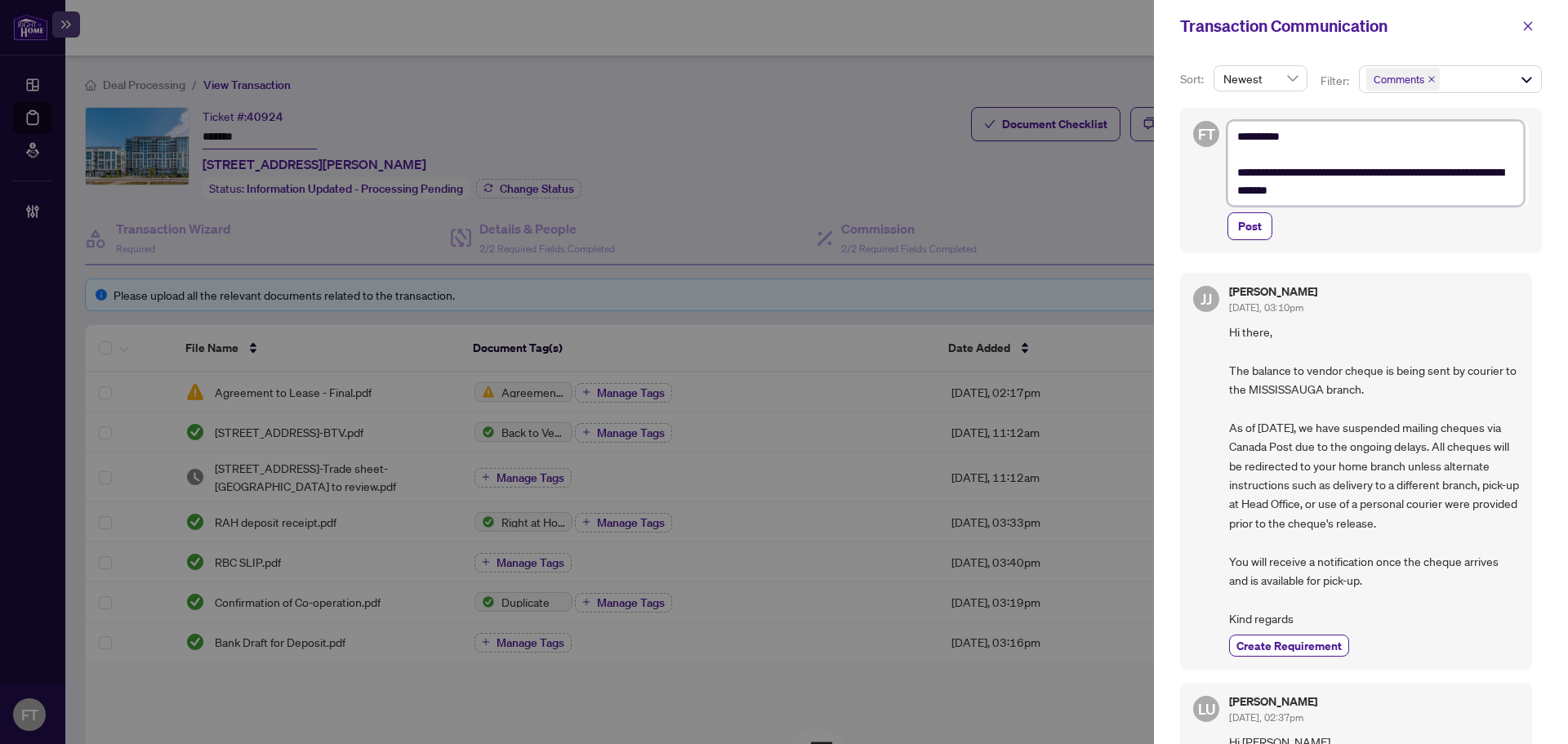 type on "**********" 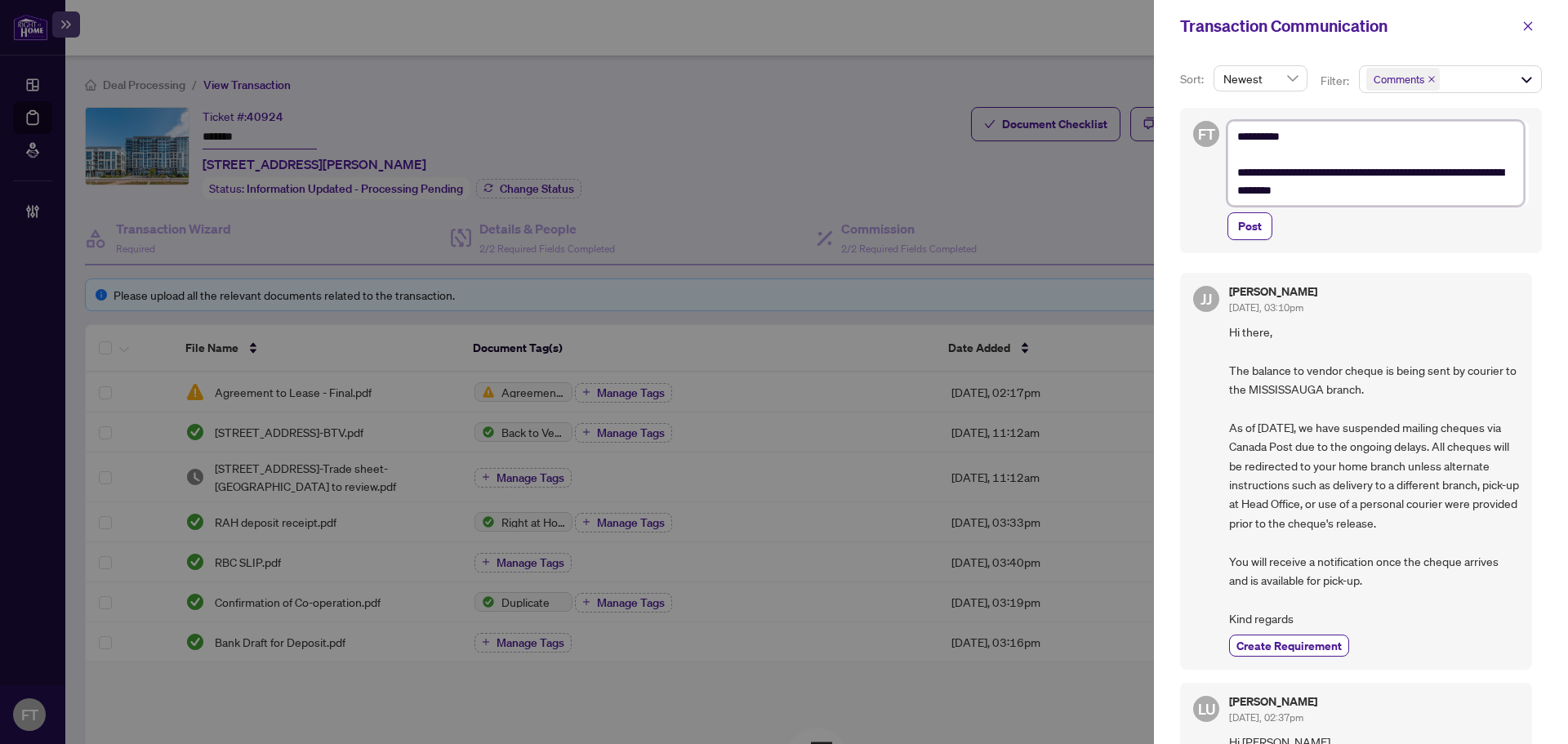 type on "**********" 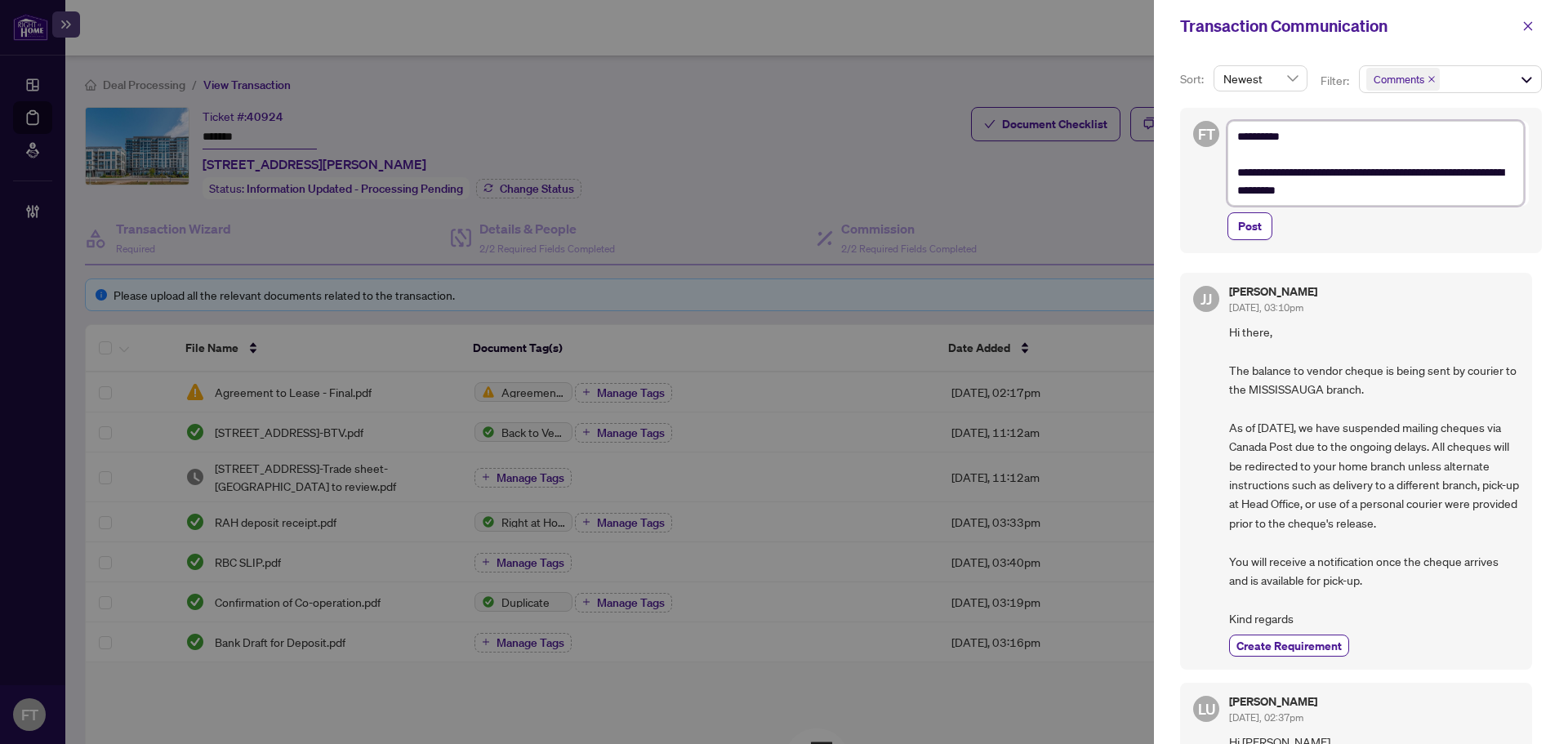 type on "**********" 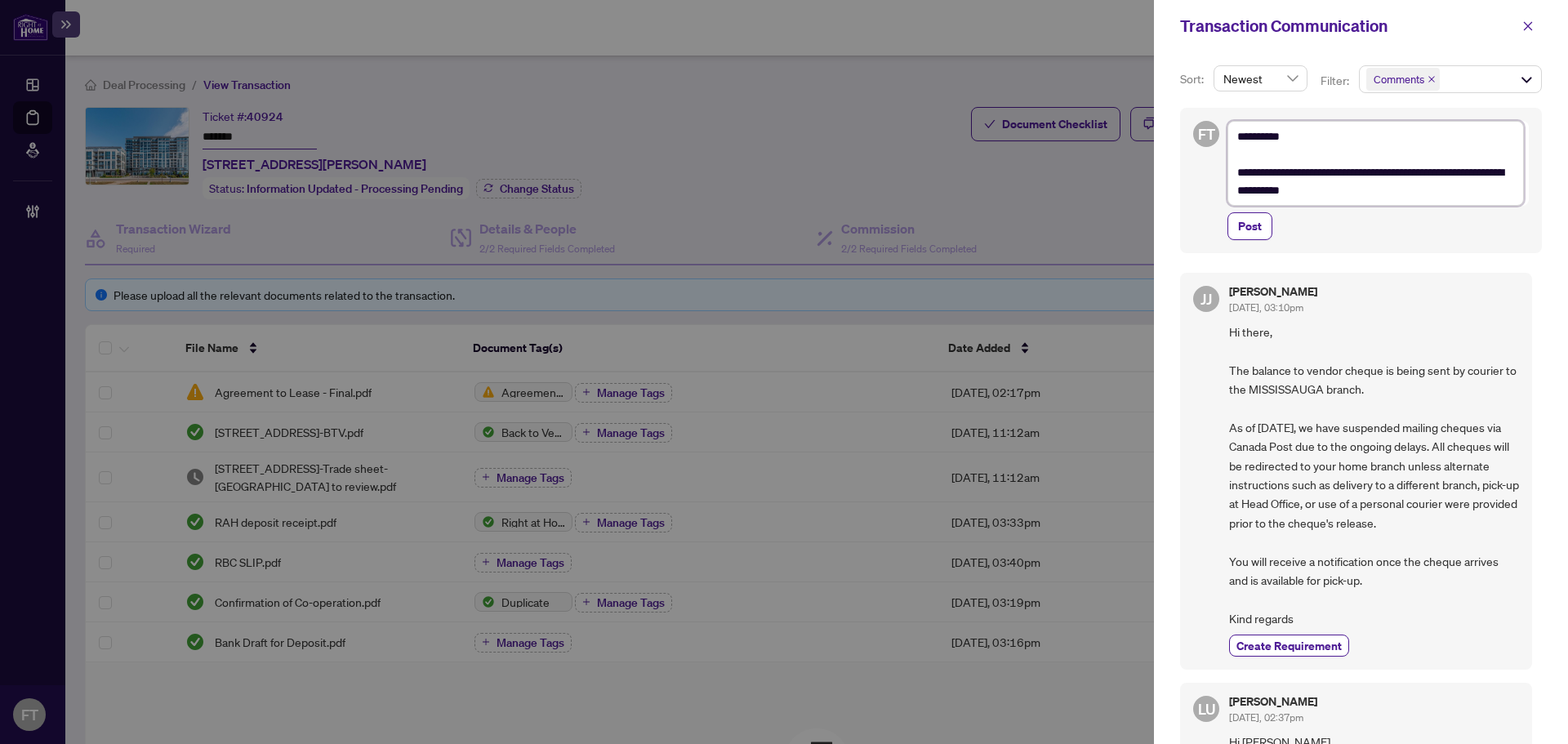 type on "**********" 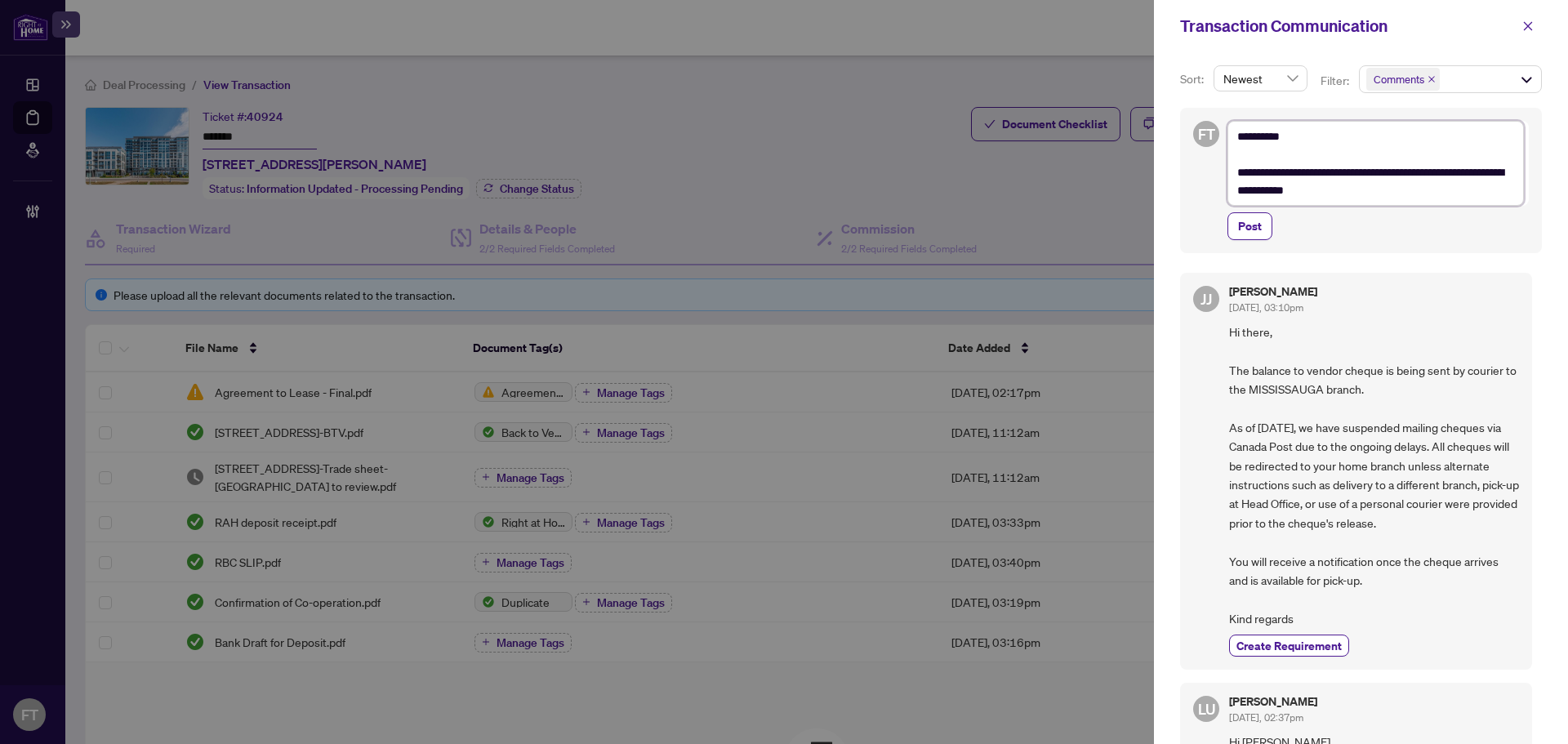 type on "**********" 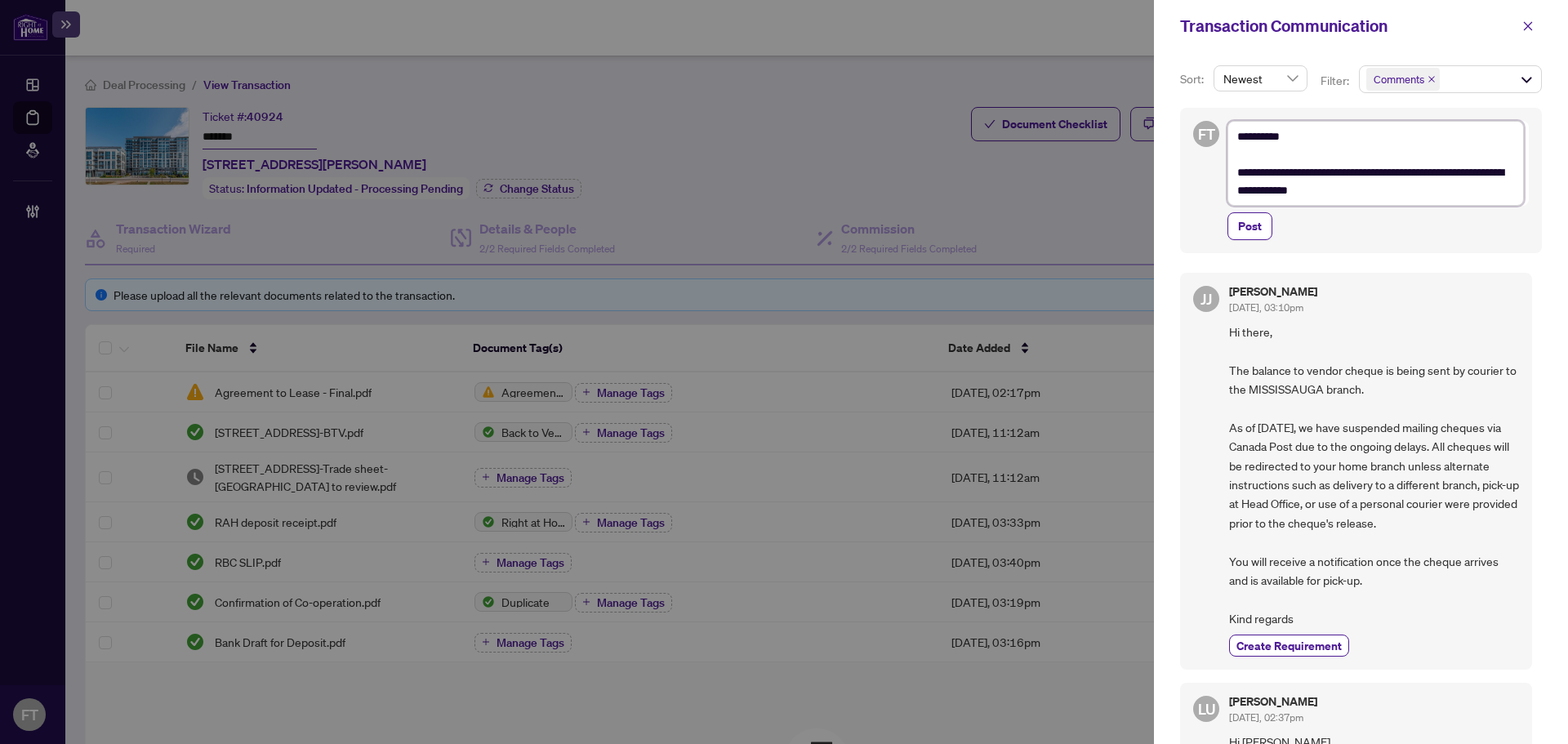 type on "**********" 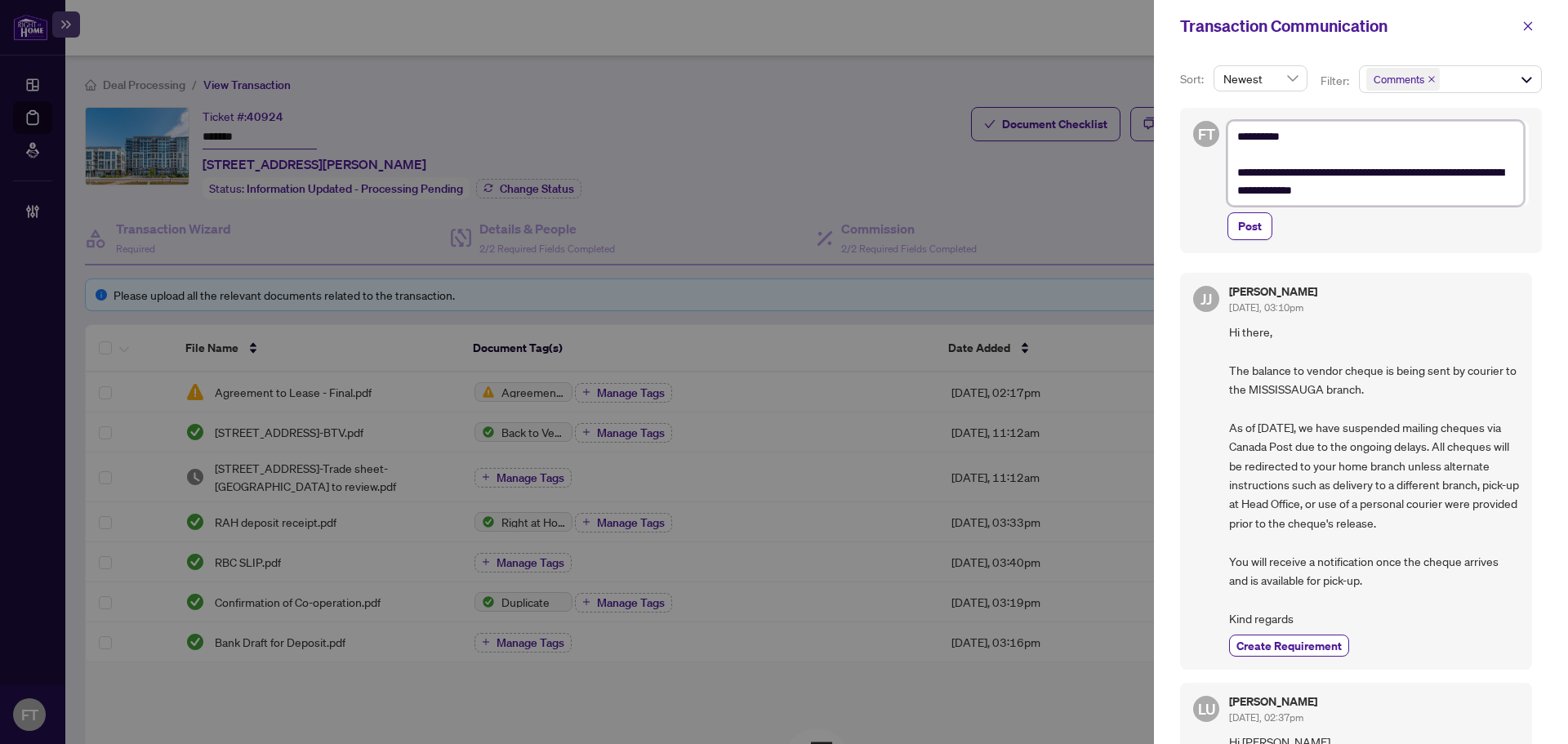 type on "**********" 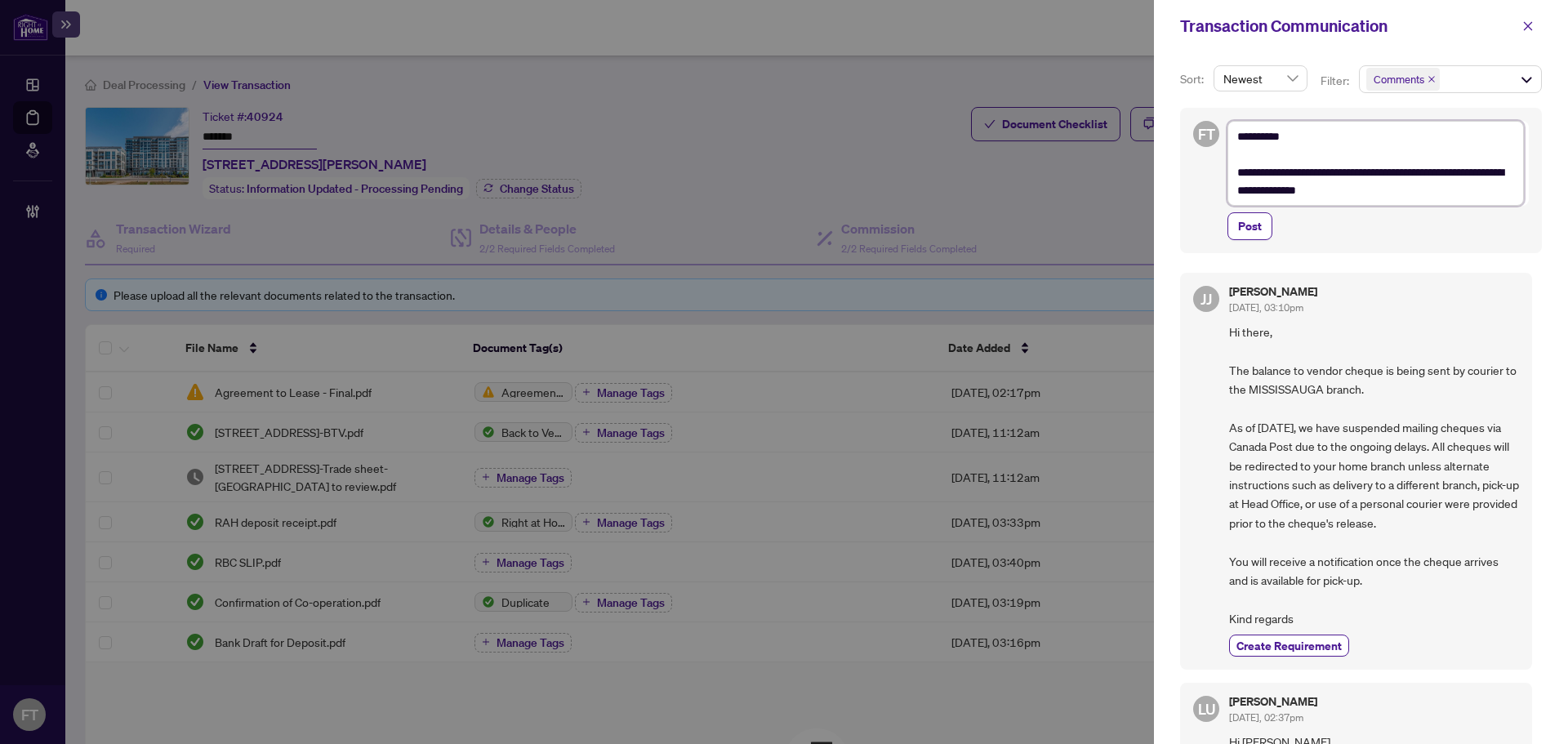 type on "**********" 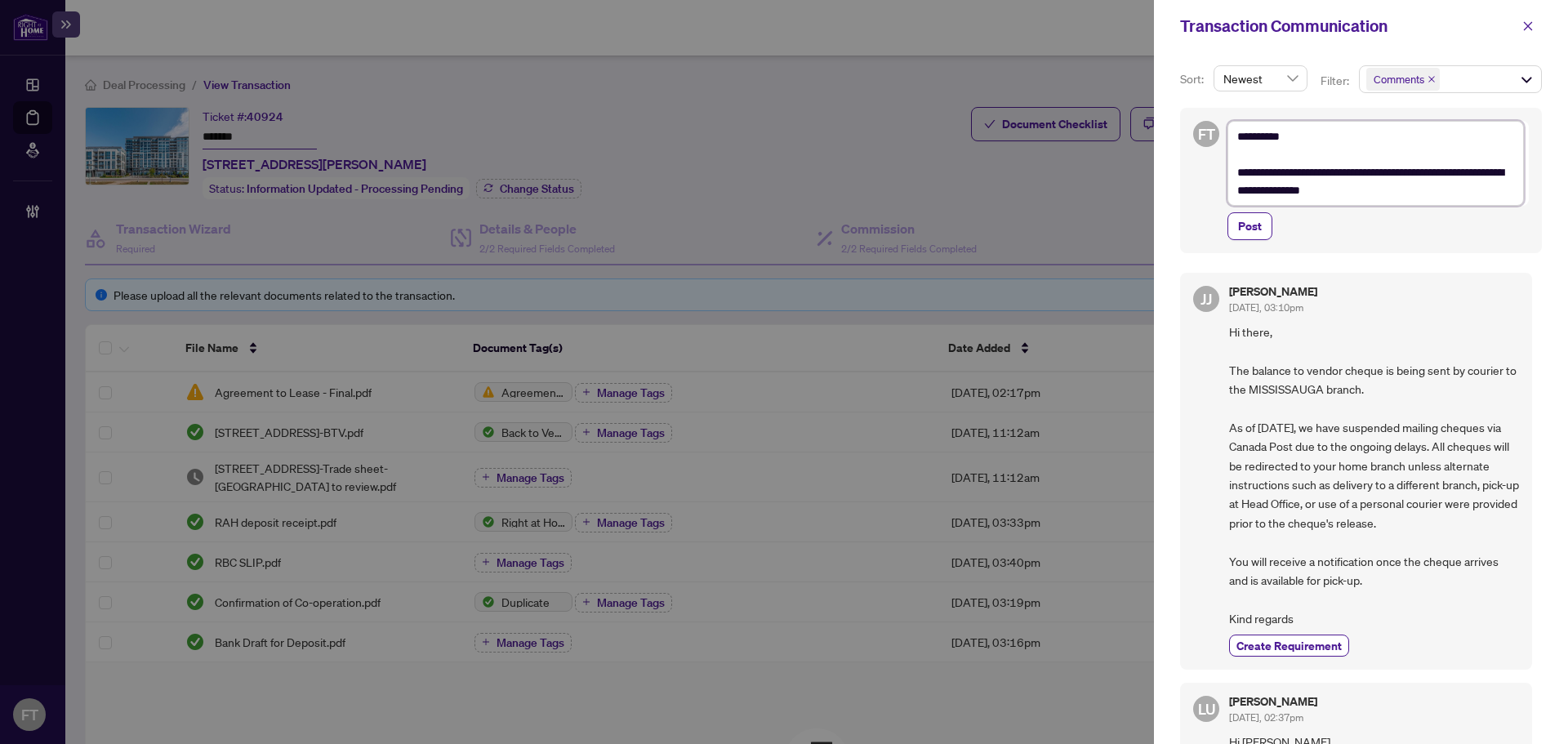 type on "**********" 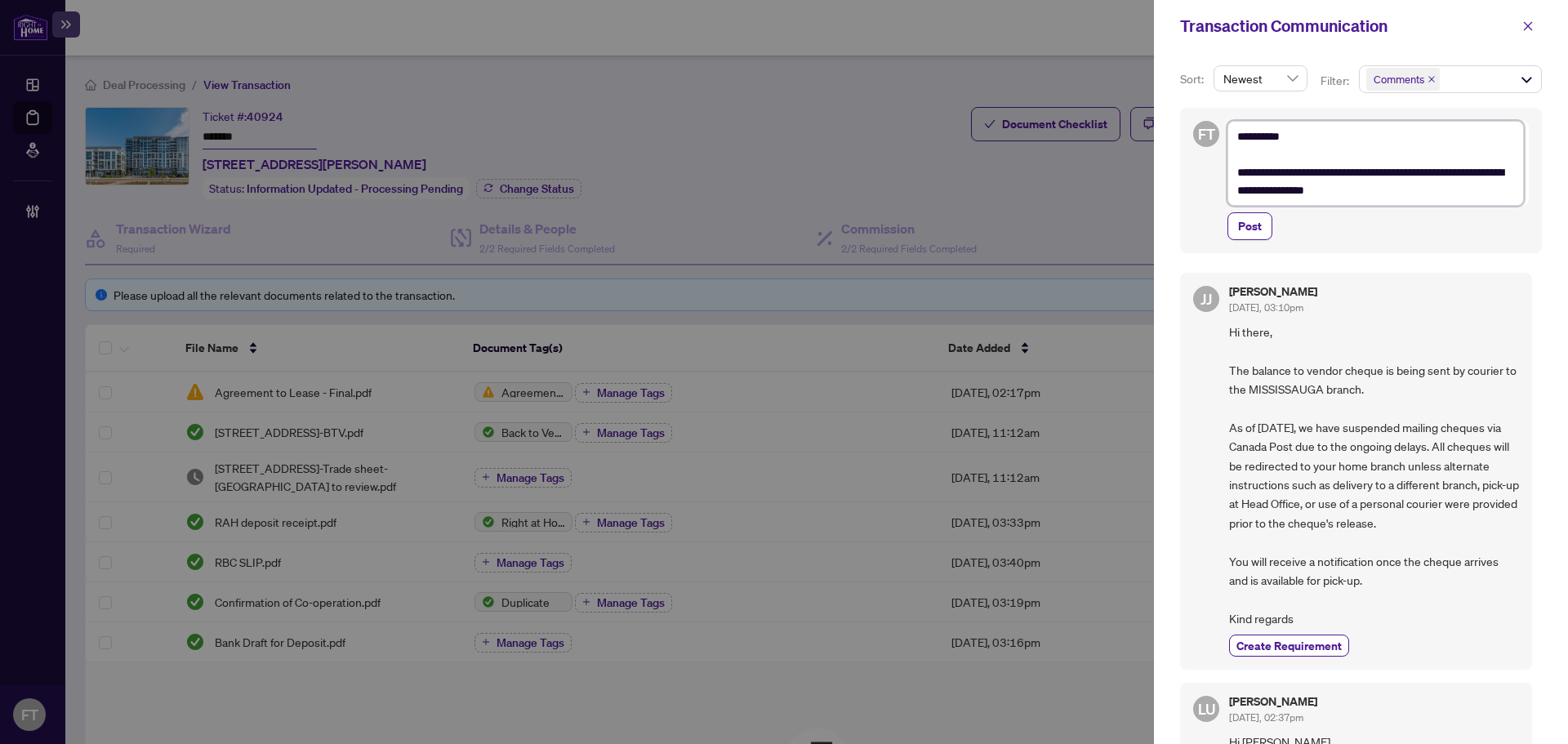type on "**********" 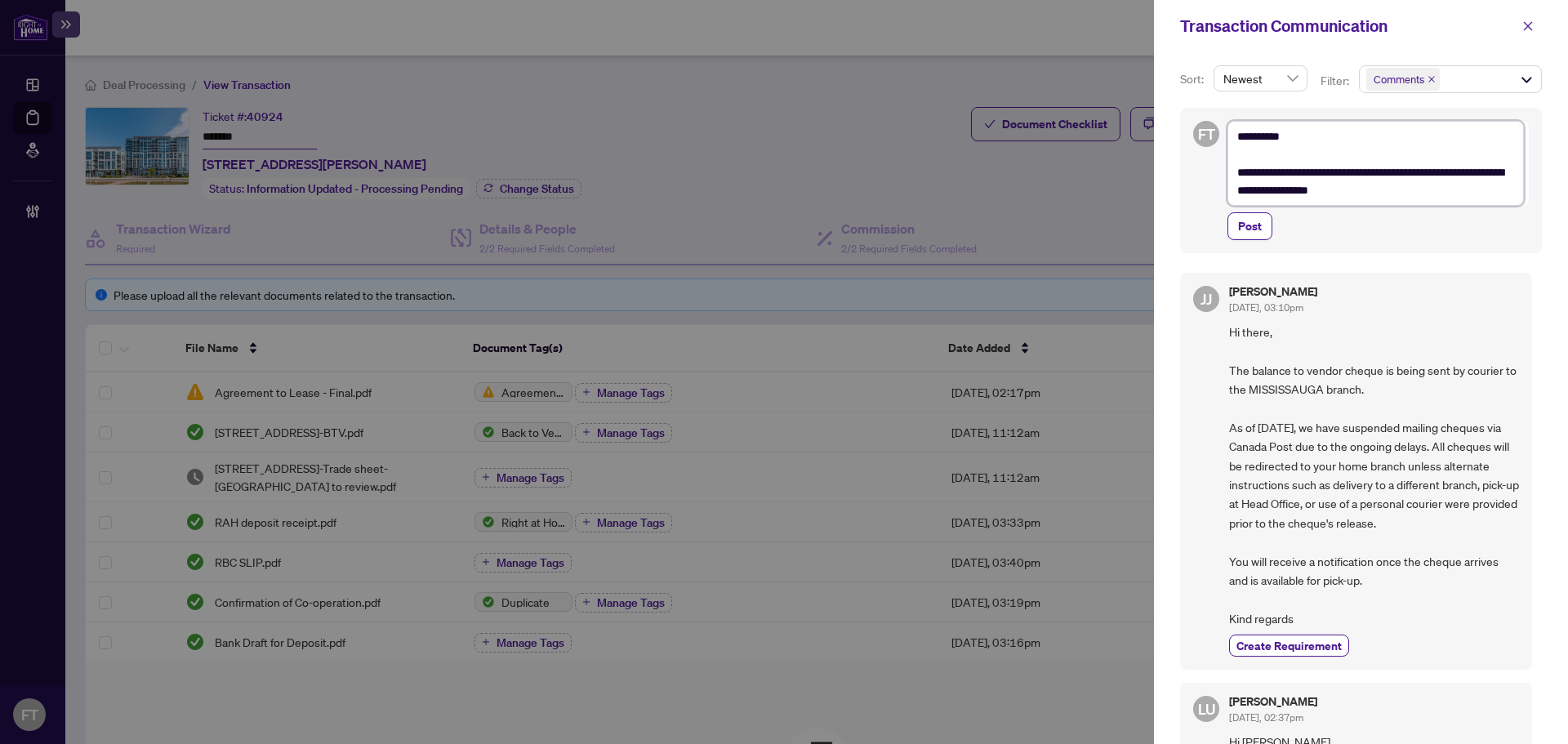 type on "**********" 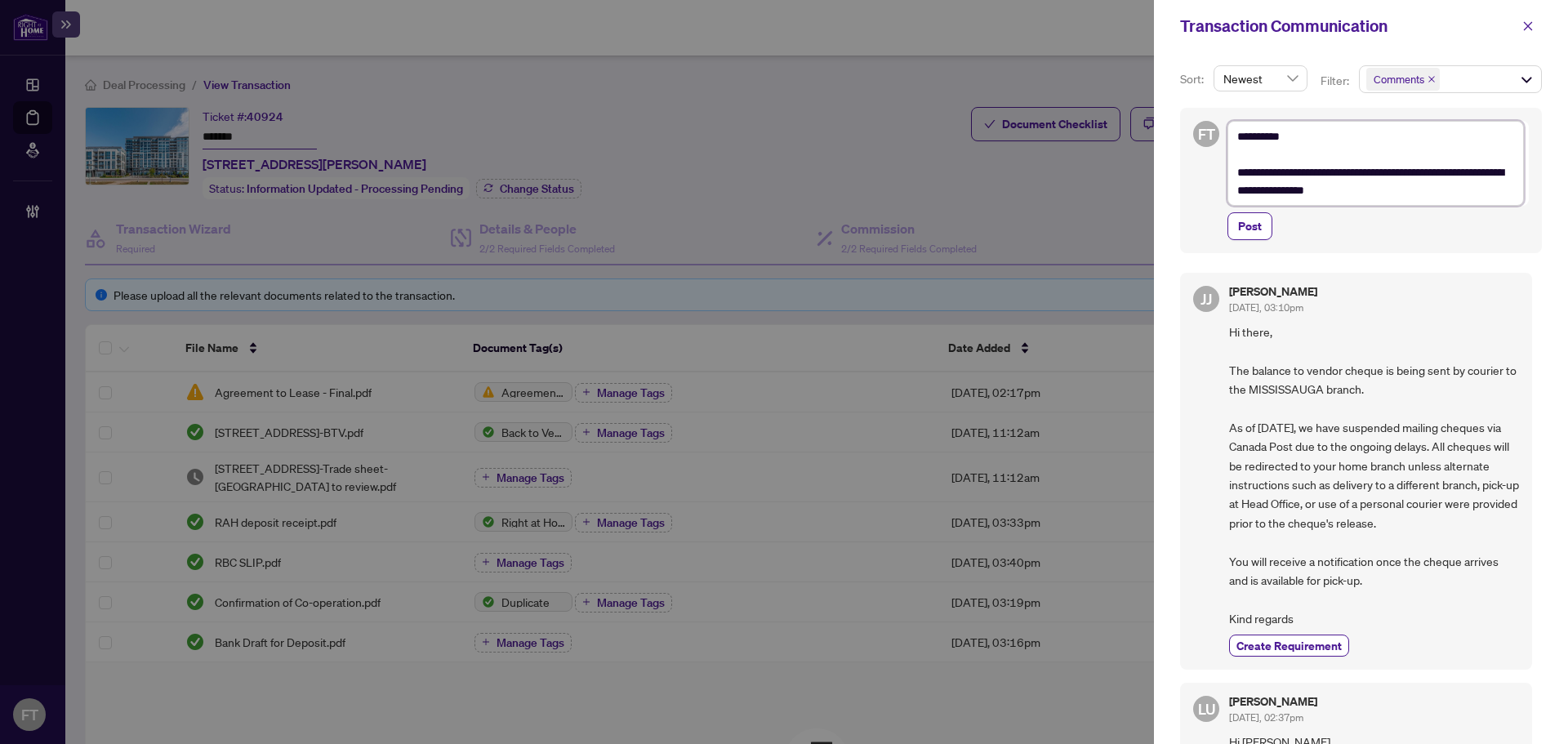 type on "**********" 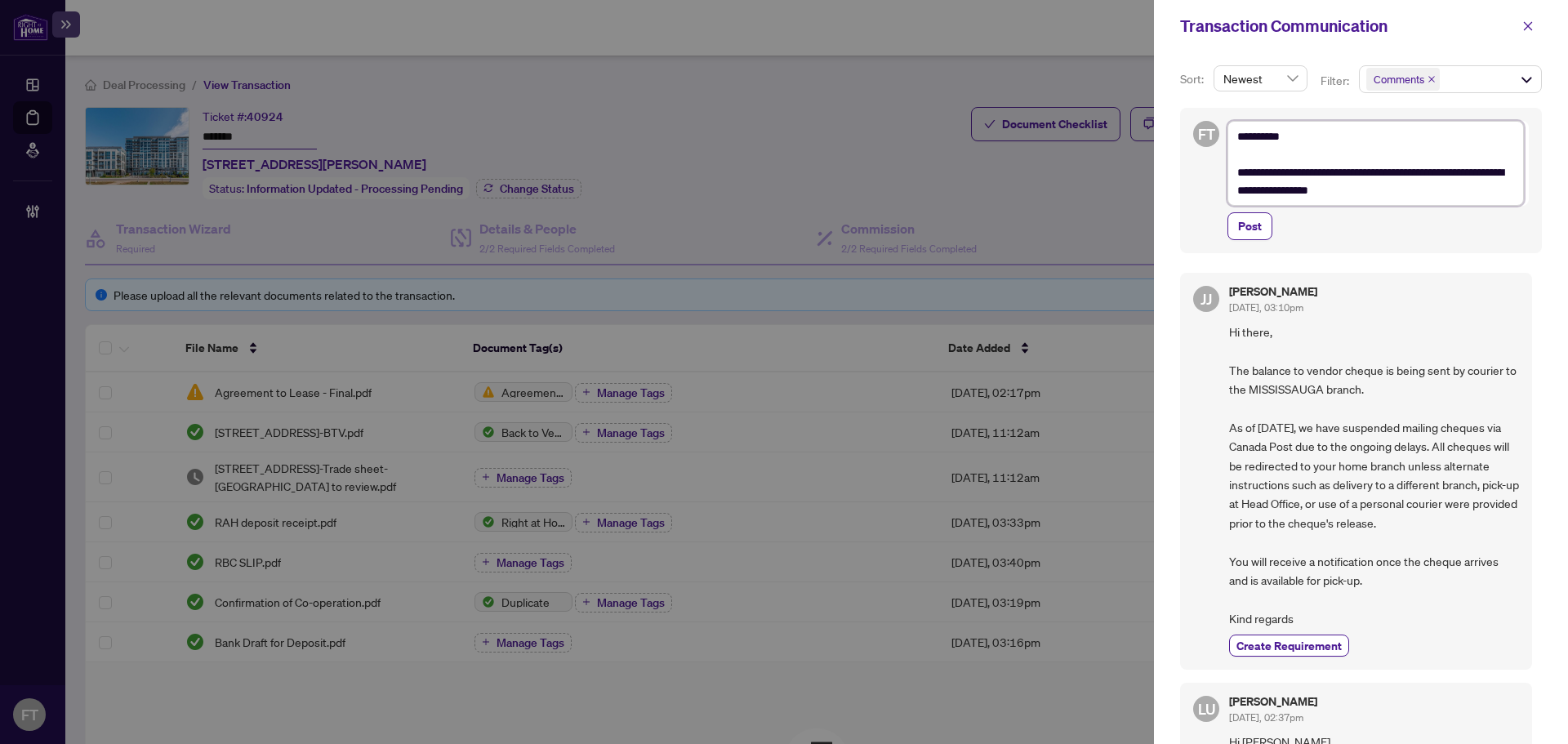 paste on "**********" 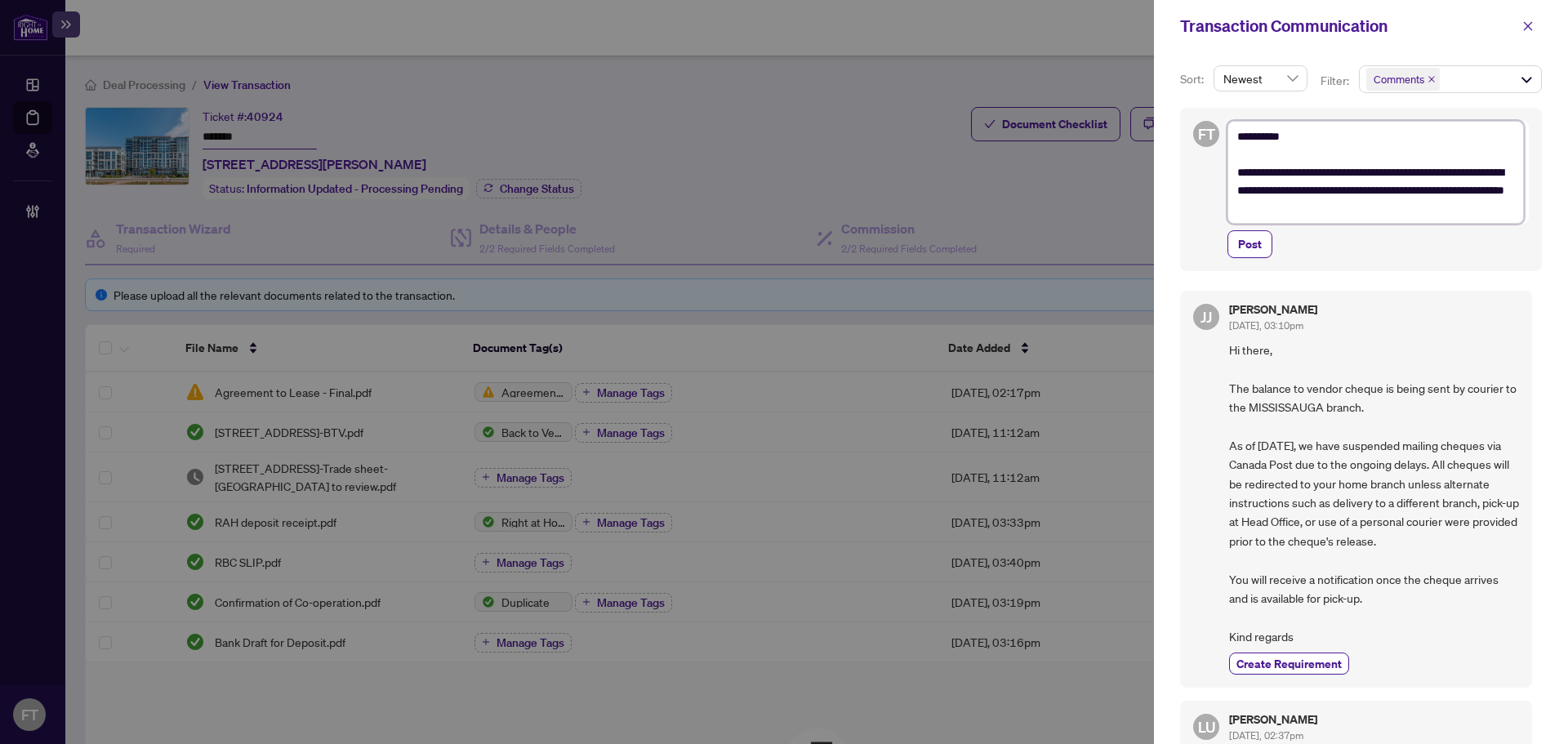 type on "**********" 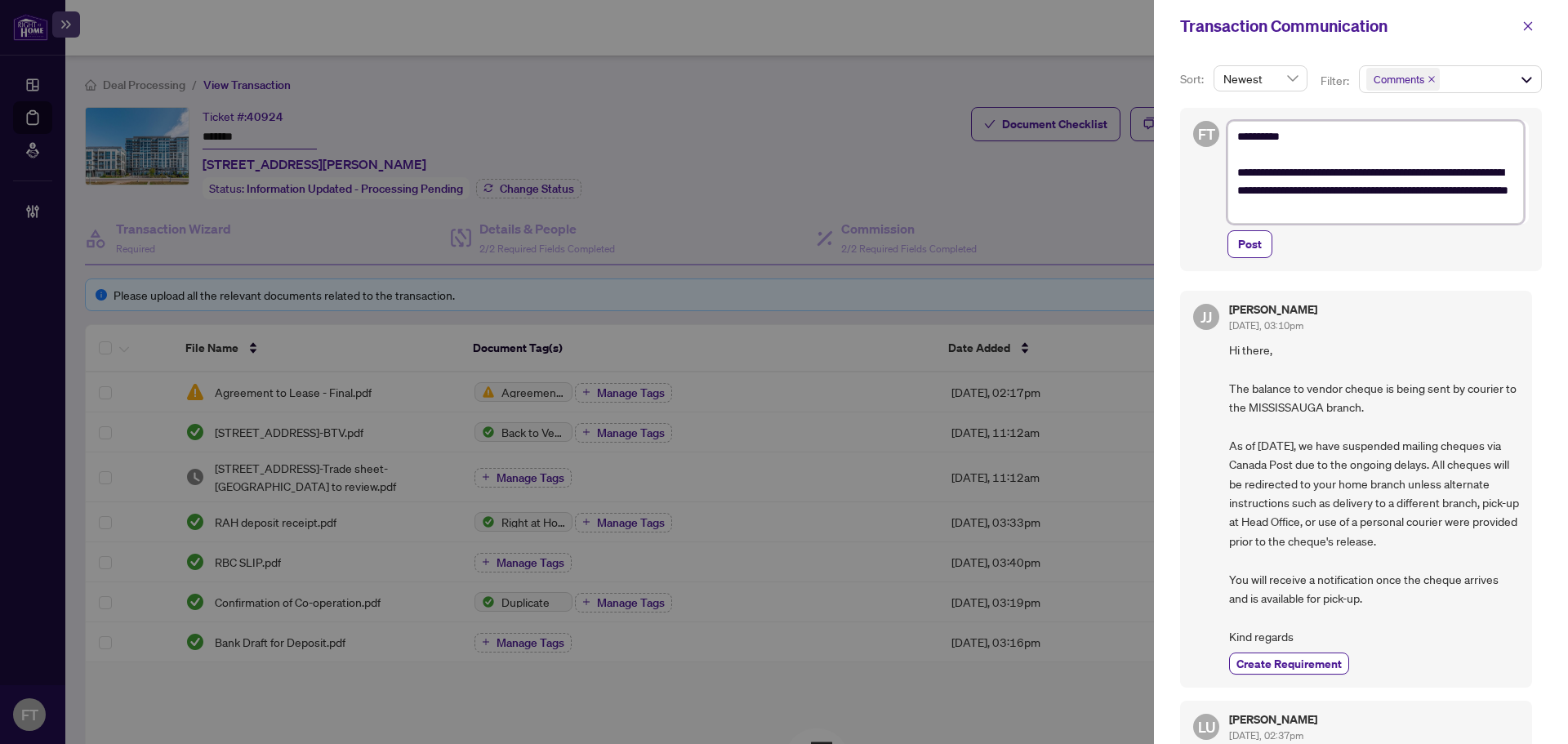 type on "**********" 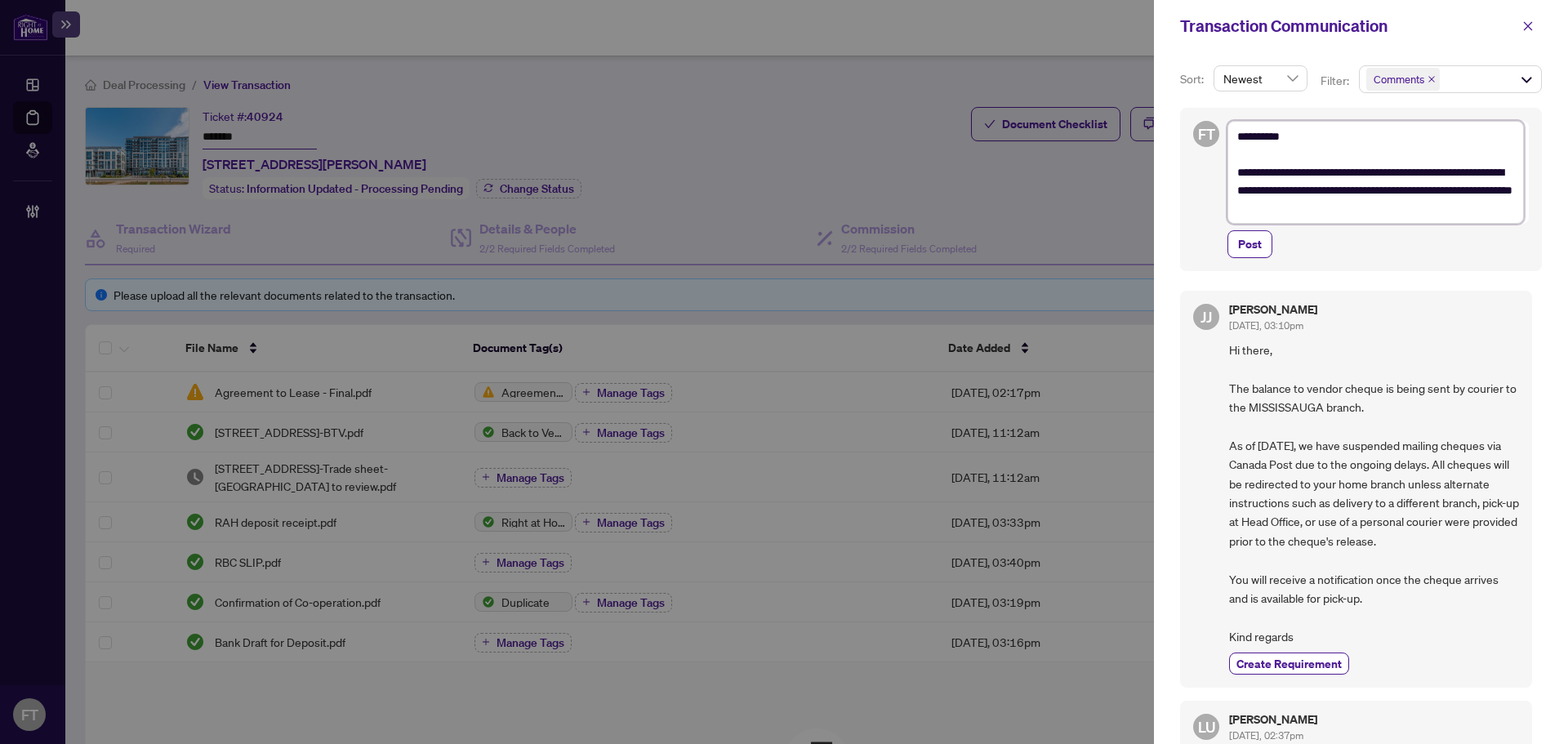 type on "**********" 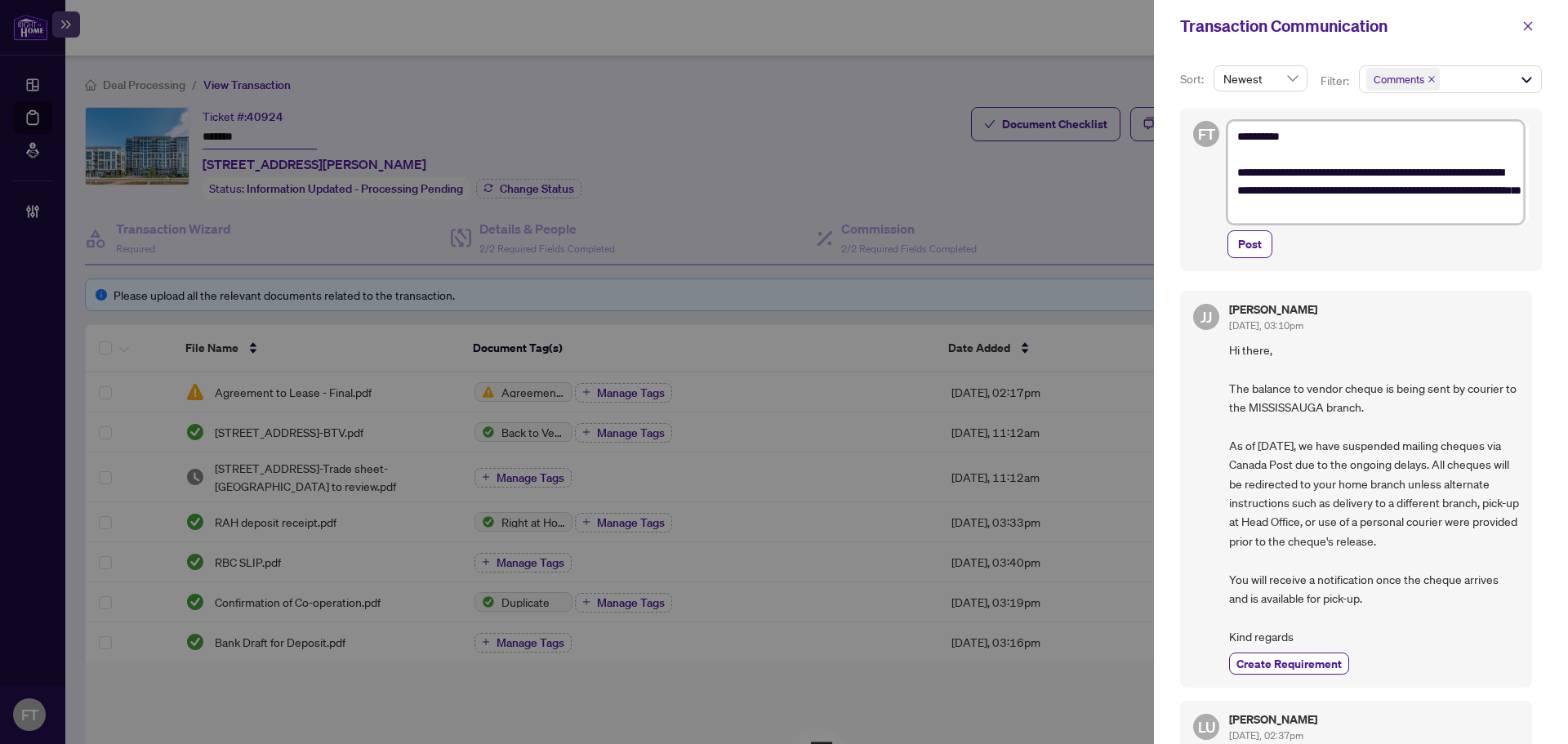 type on "**********" 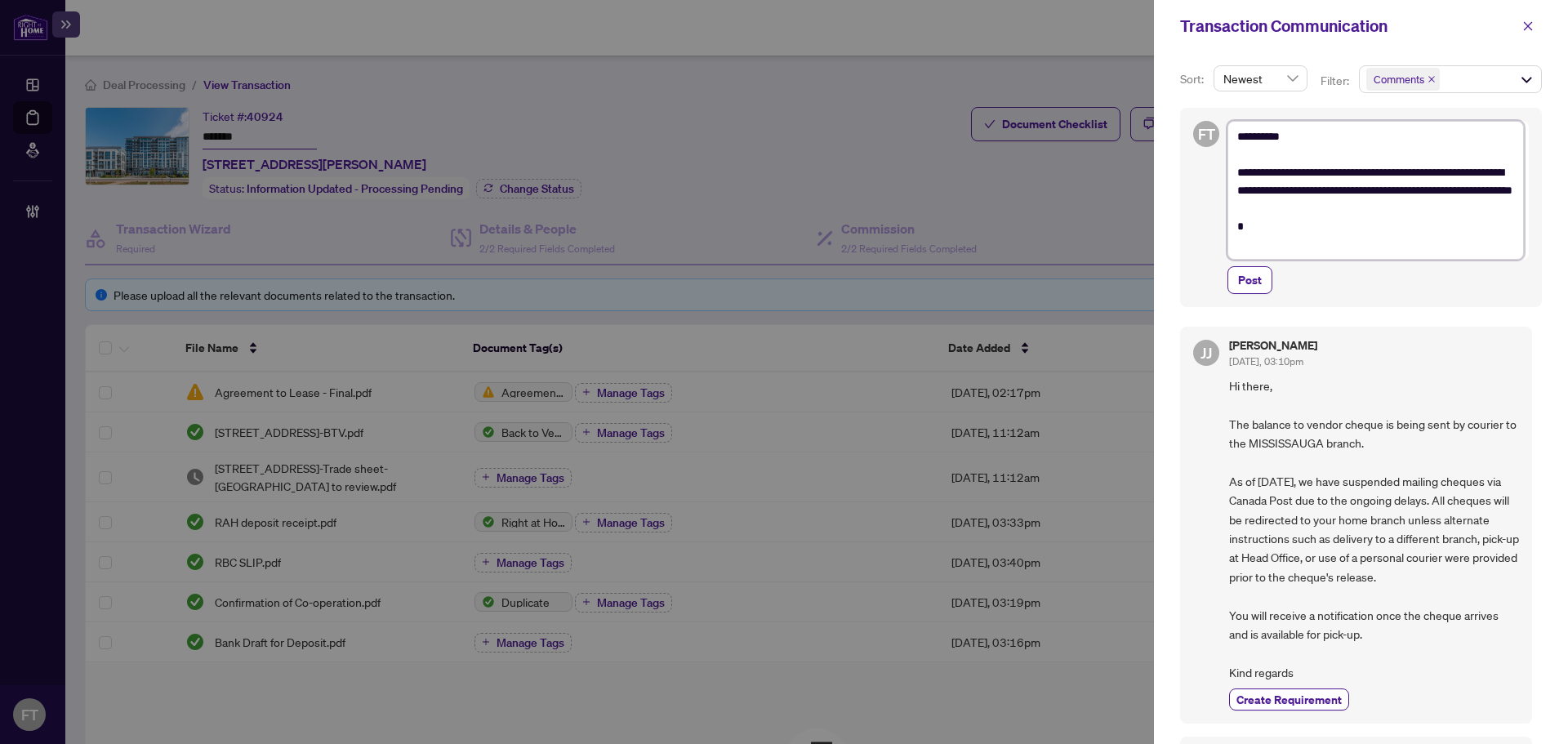 type on "**********" 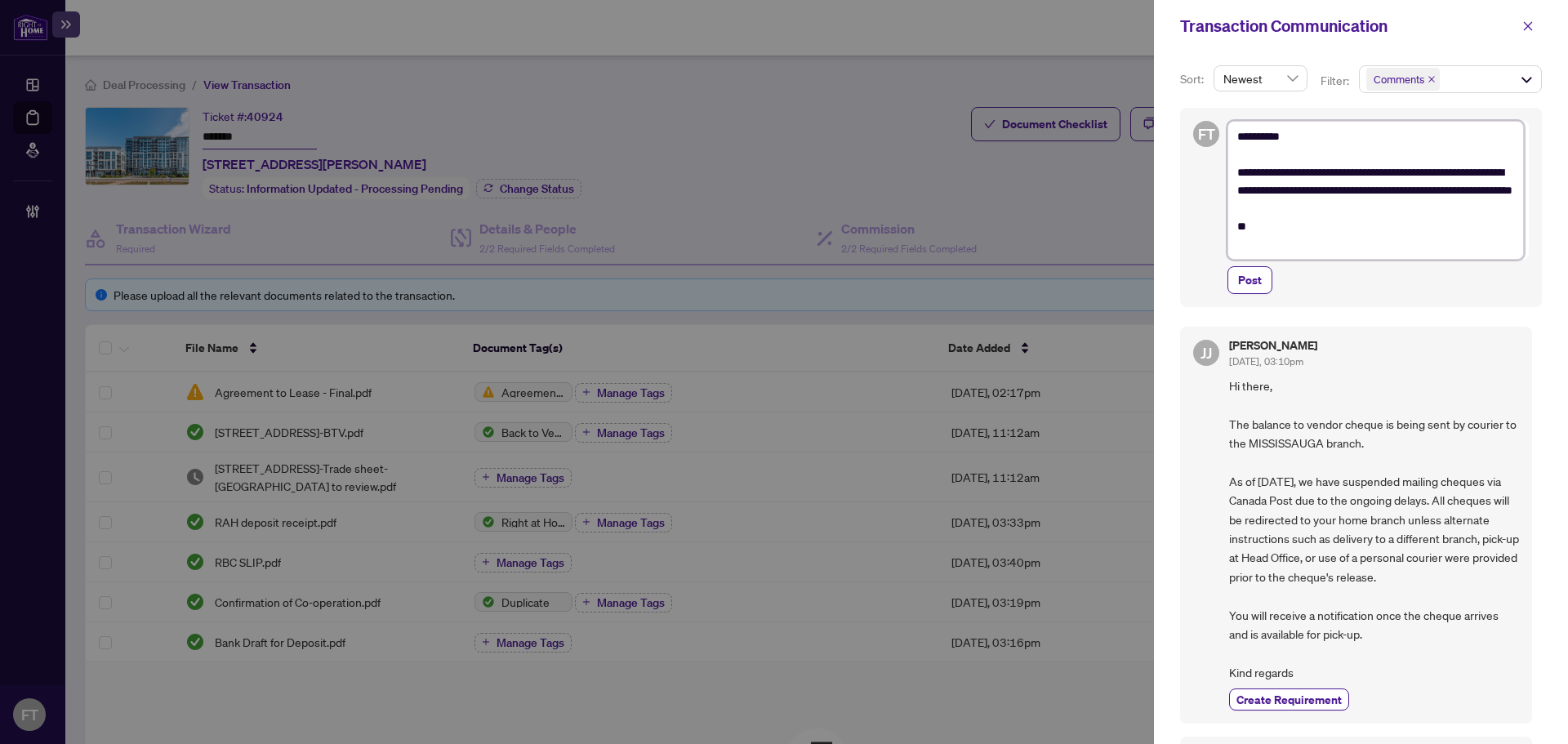 type on "**********" 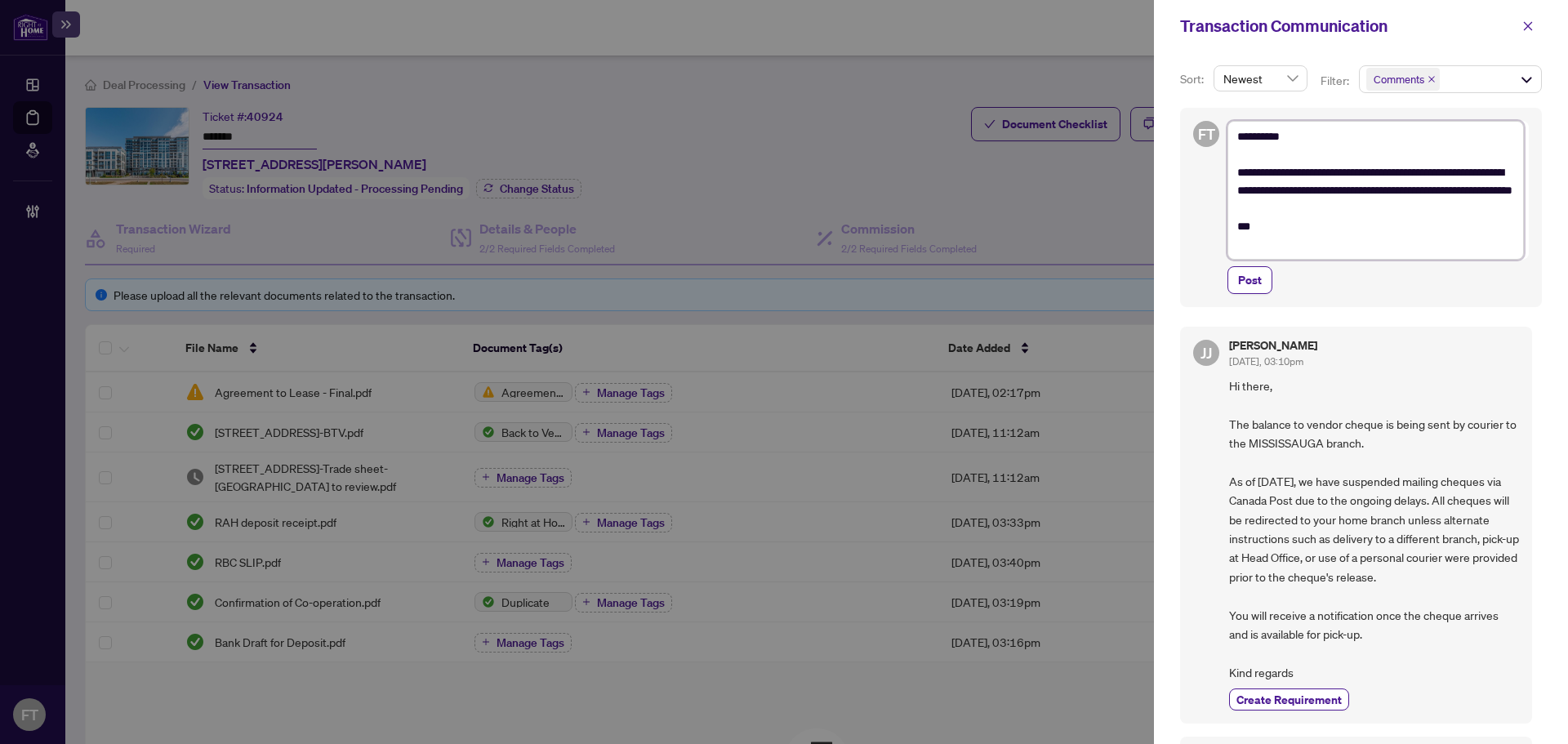 type on "**********" 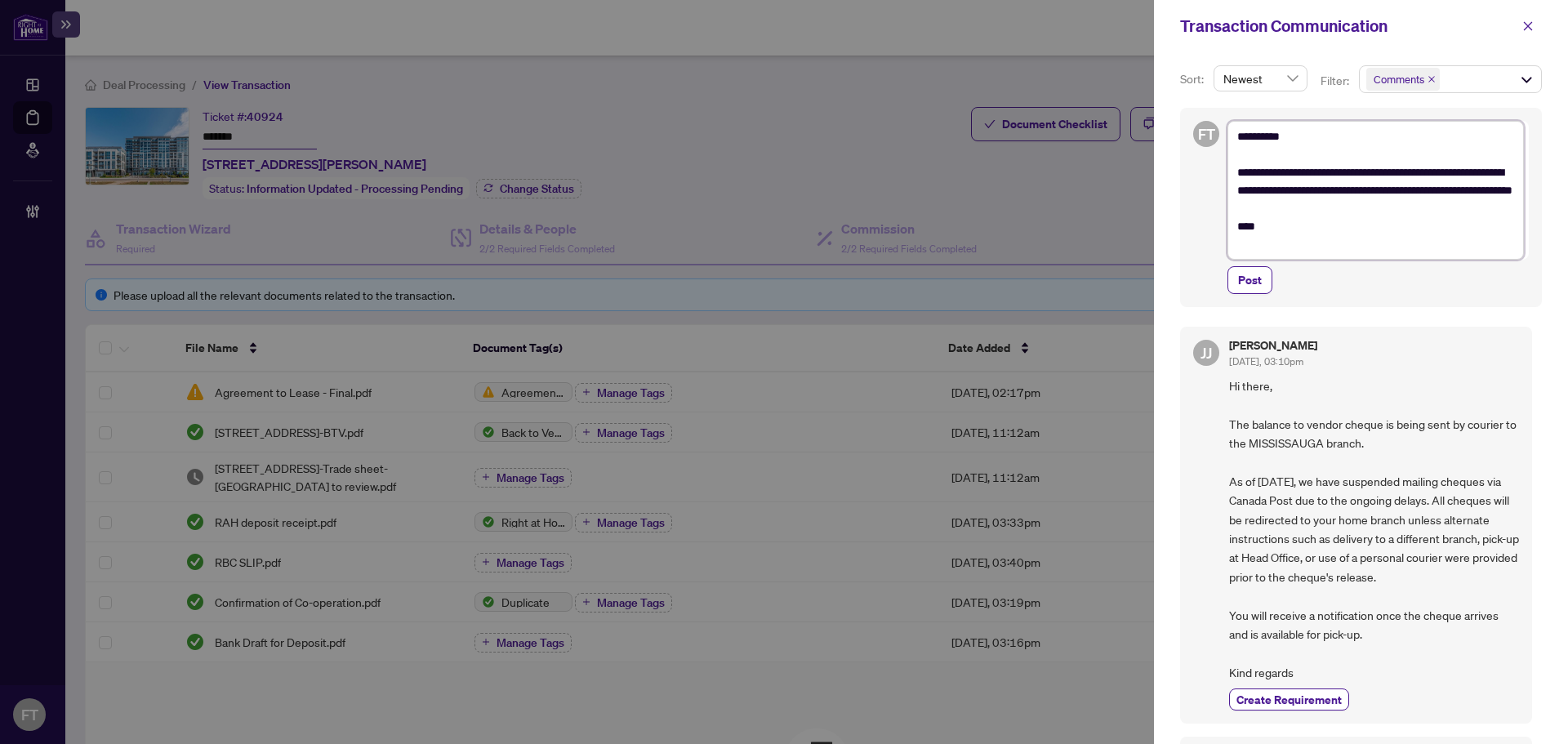 type on "**********" 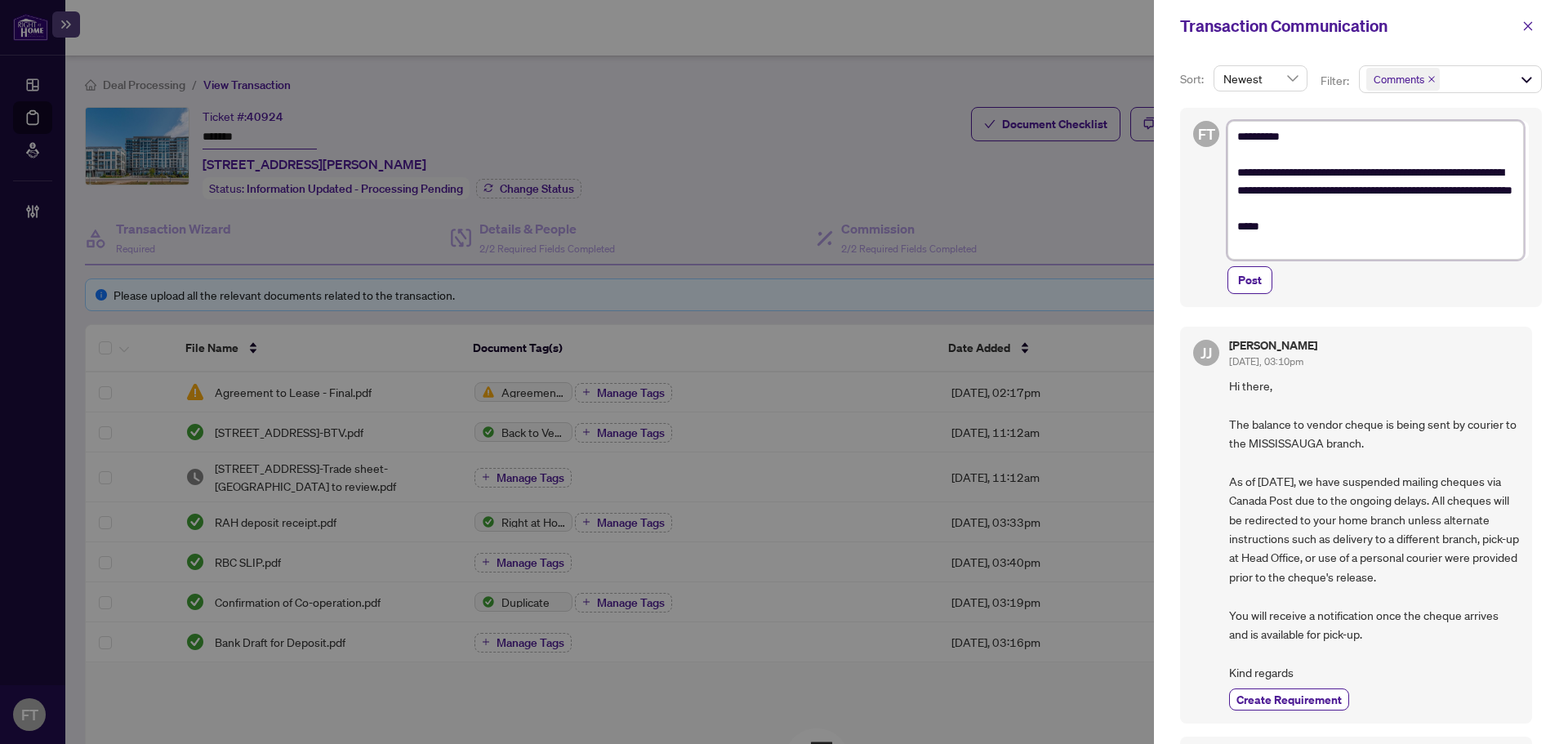 type on "**********" 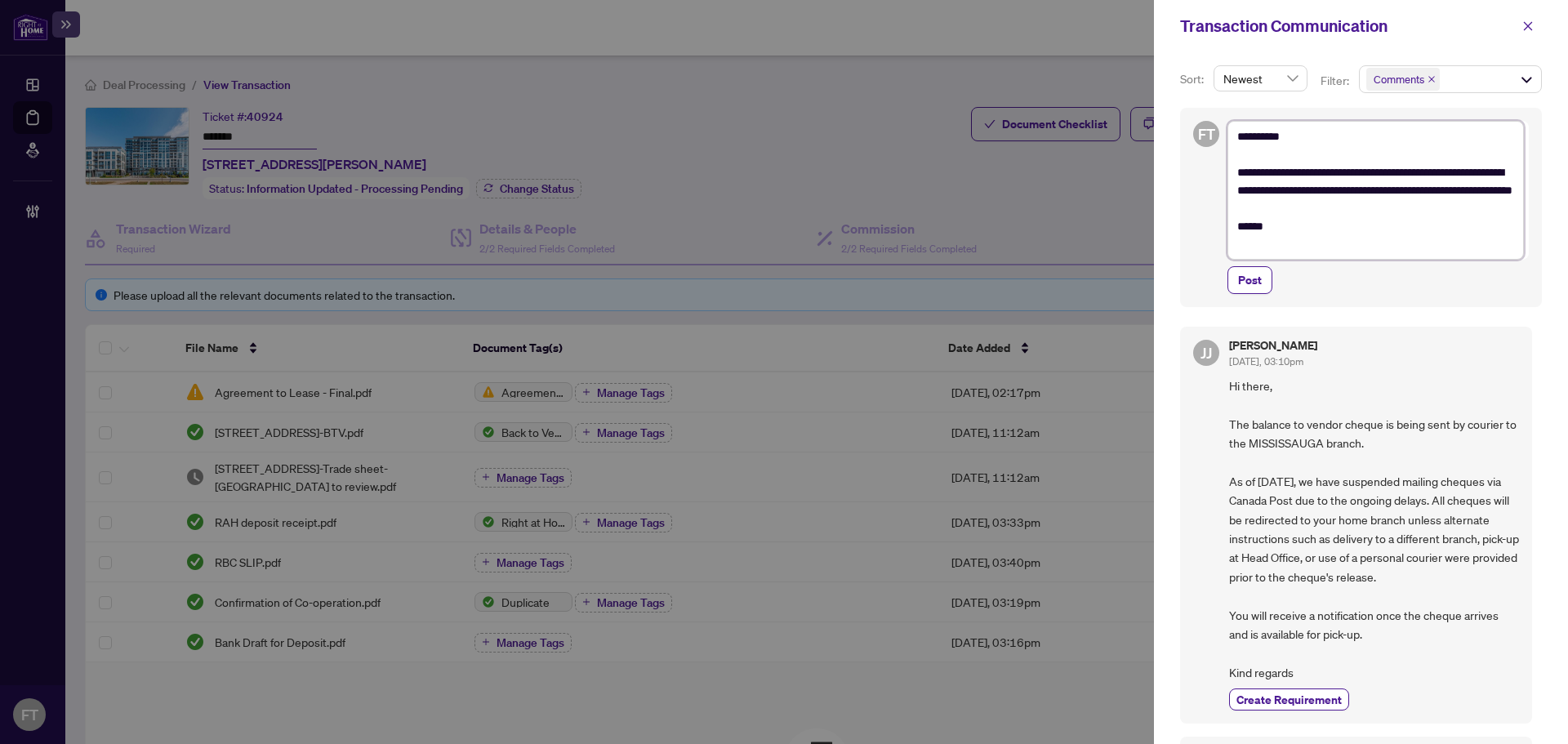type on "**********" 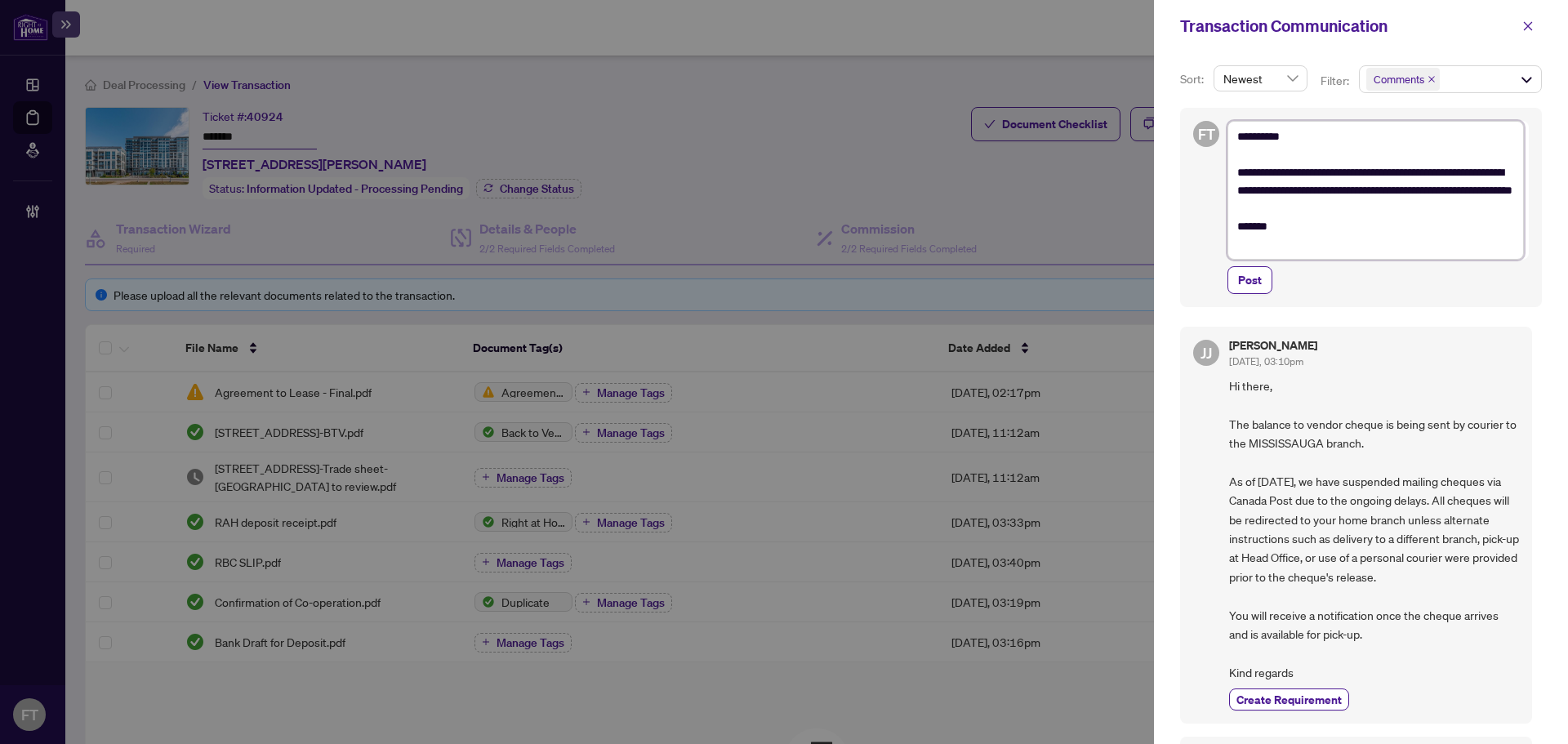type on "**********" 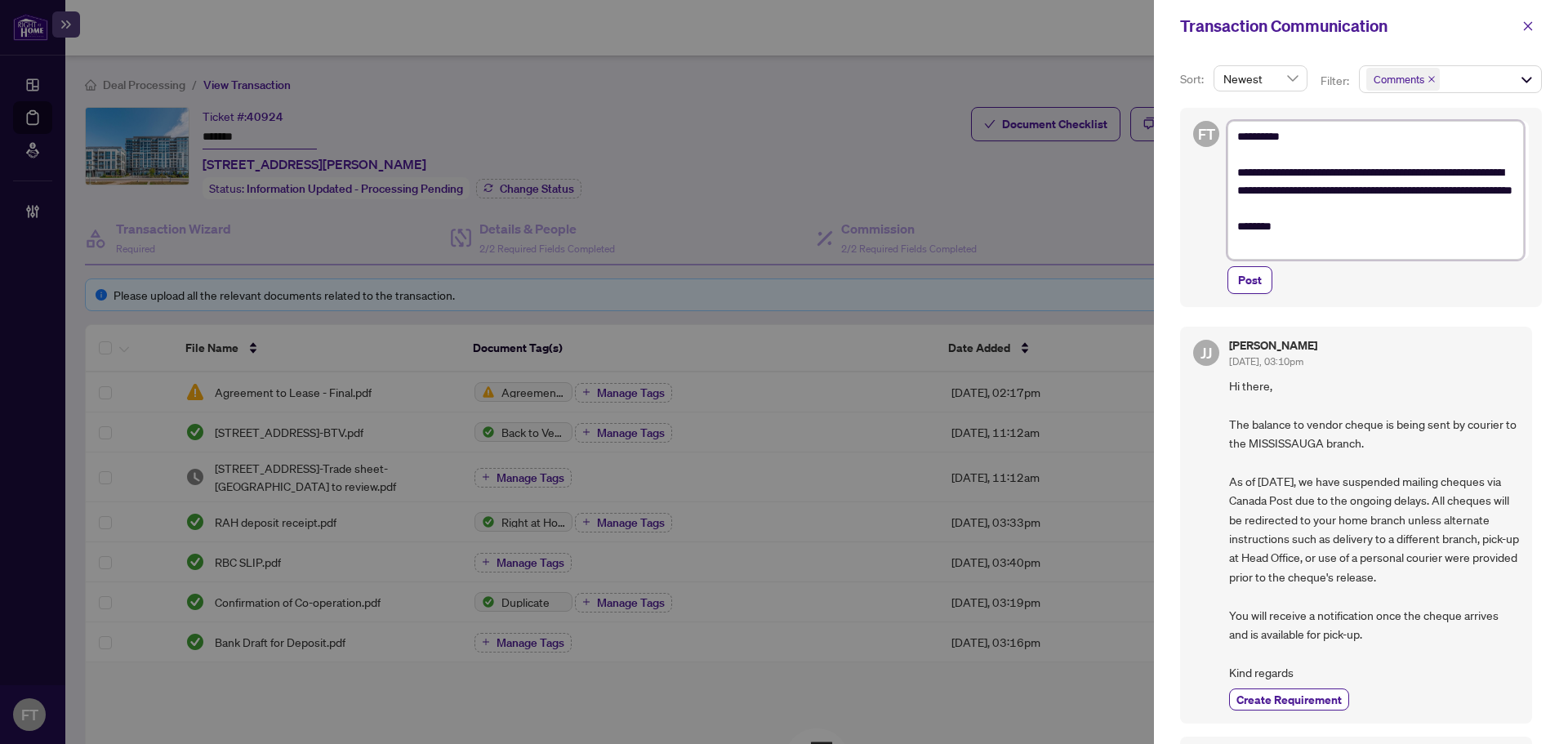 type on "**********" 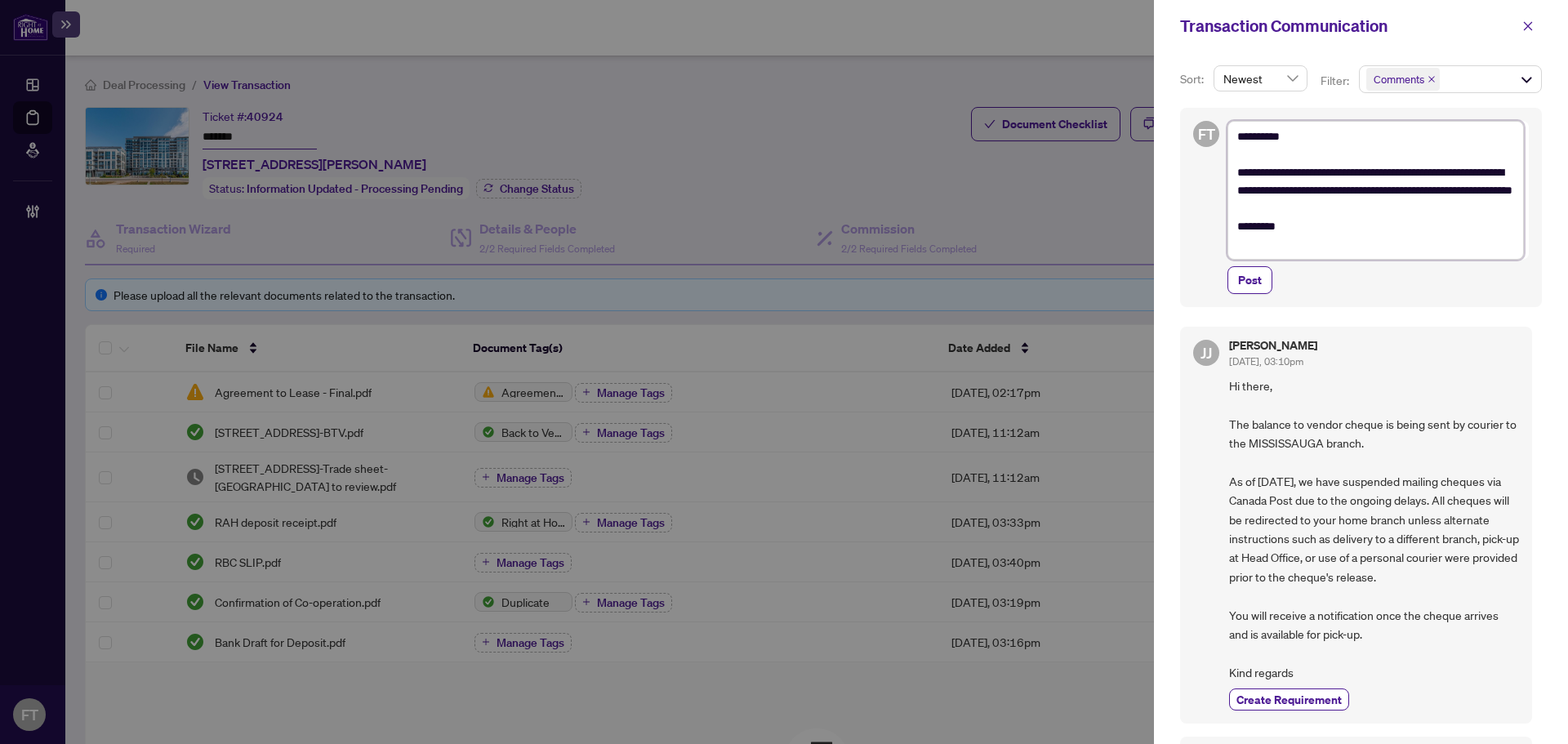 type on "**********" 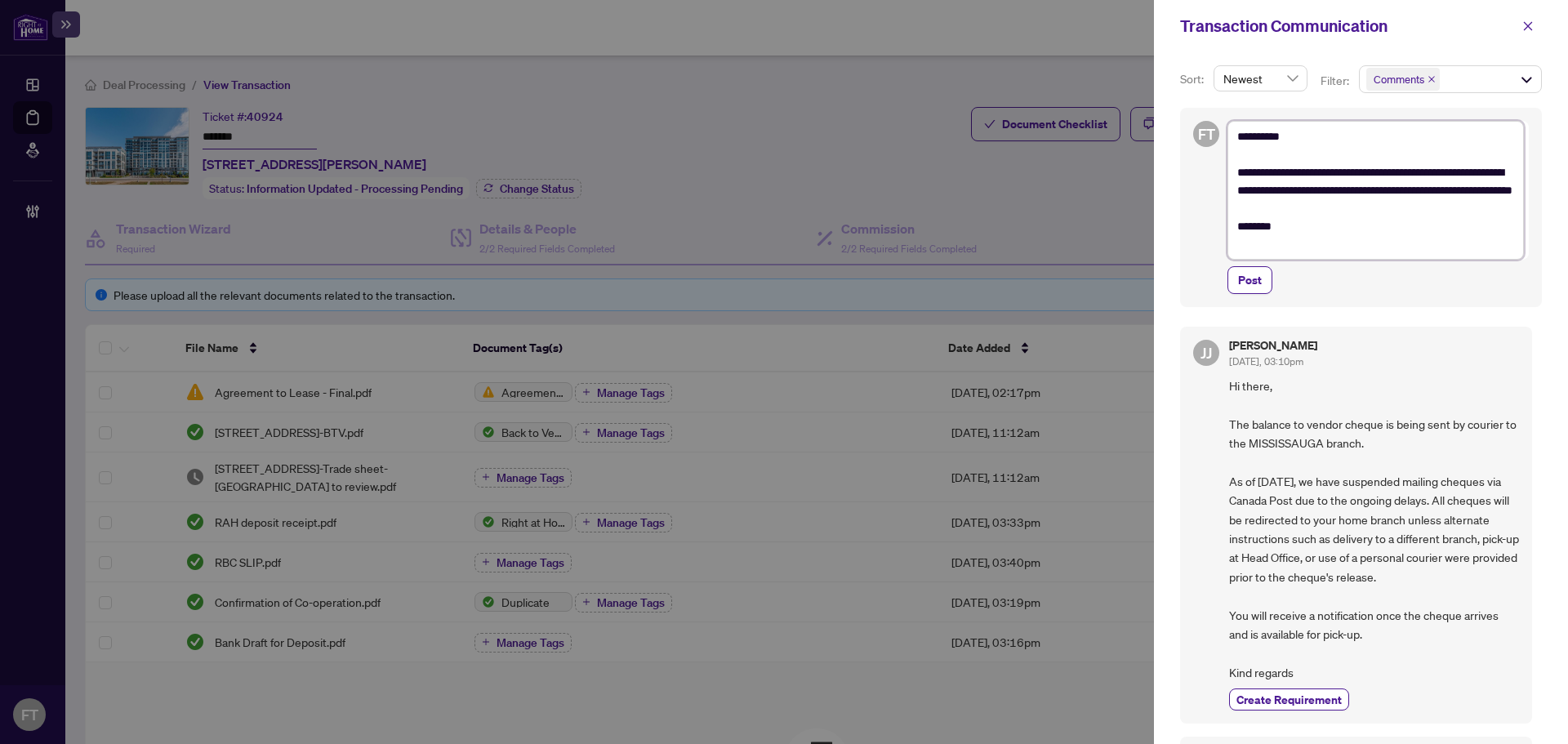 type on "**********" 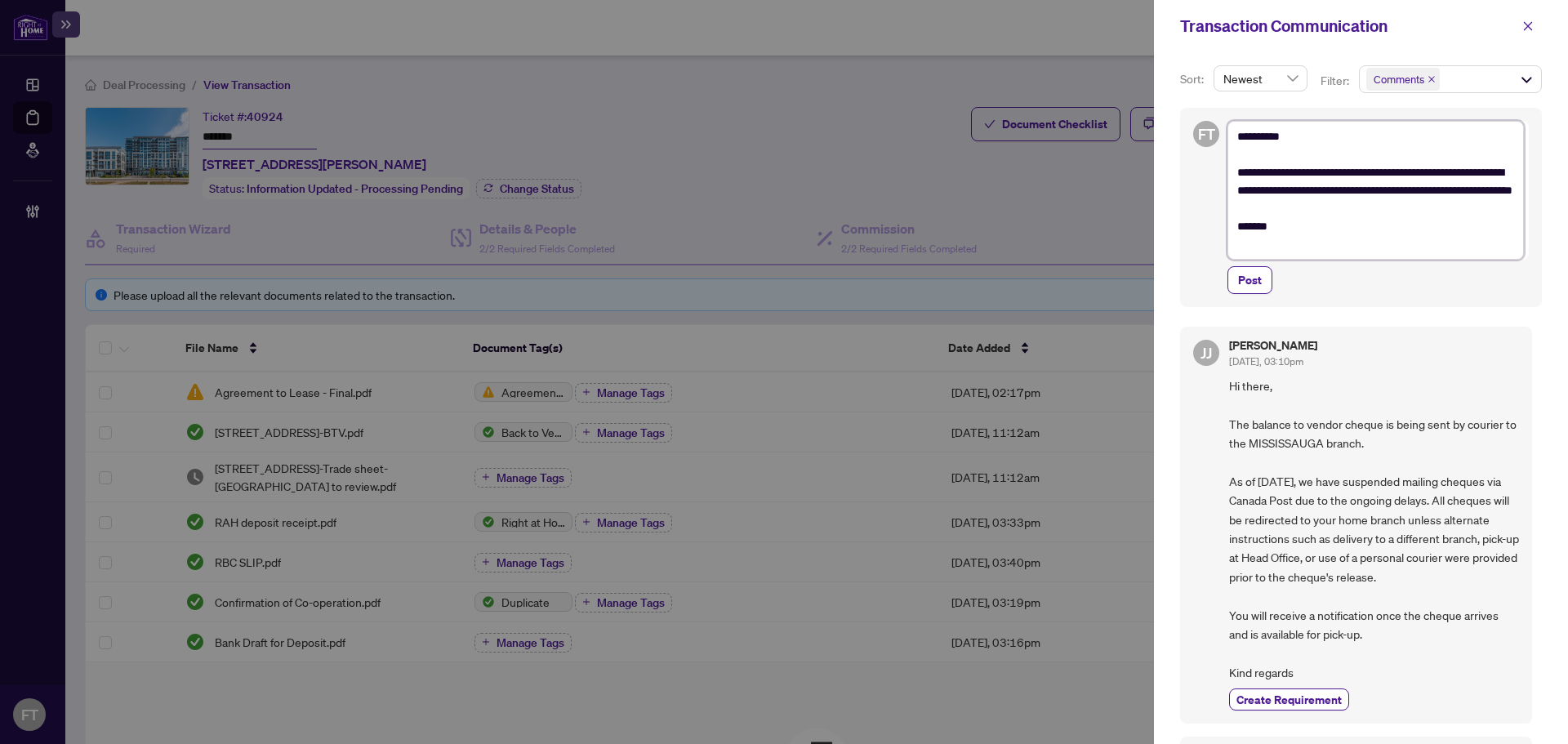 type on "**********" 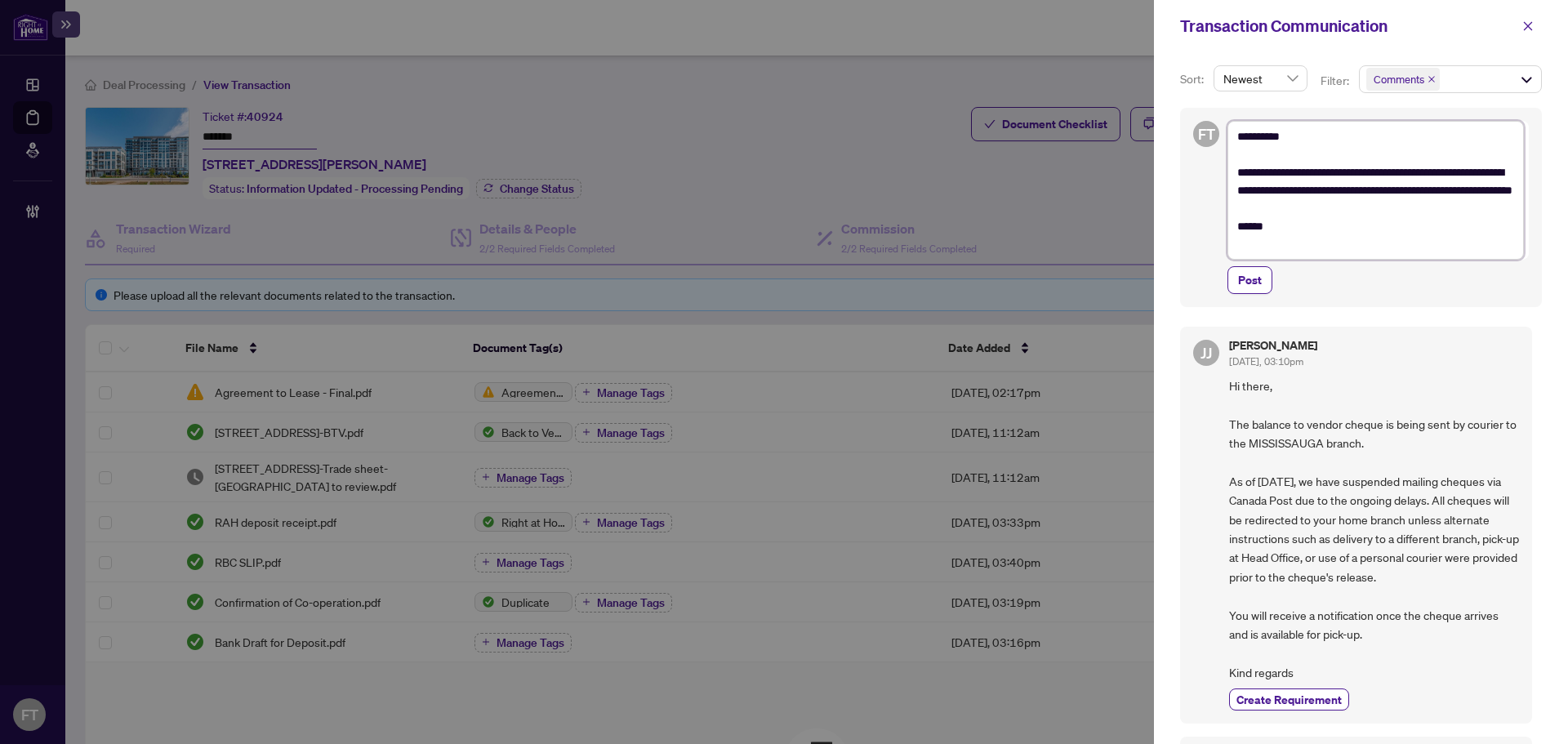 type on "**********" 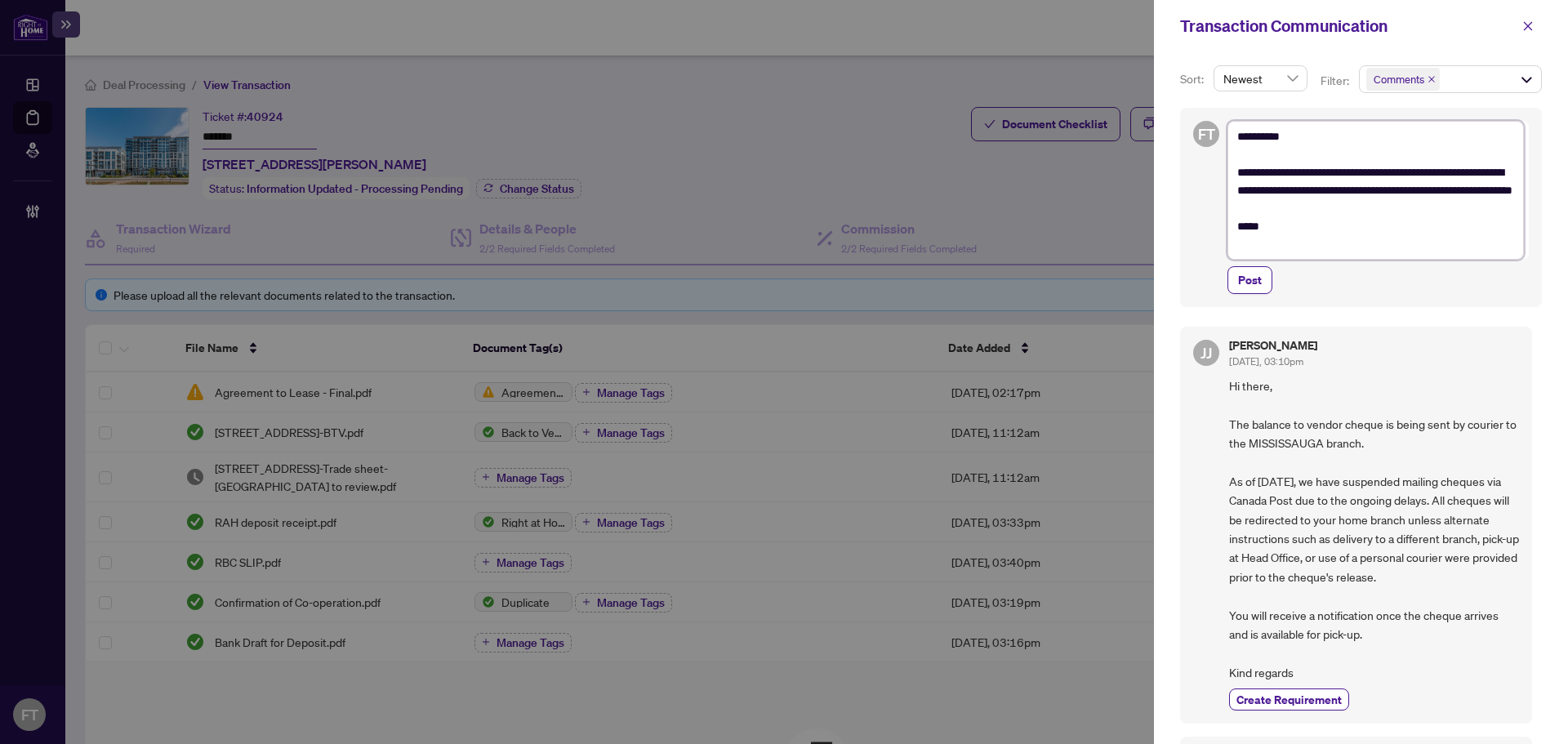 type on "**********" 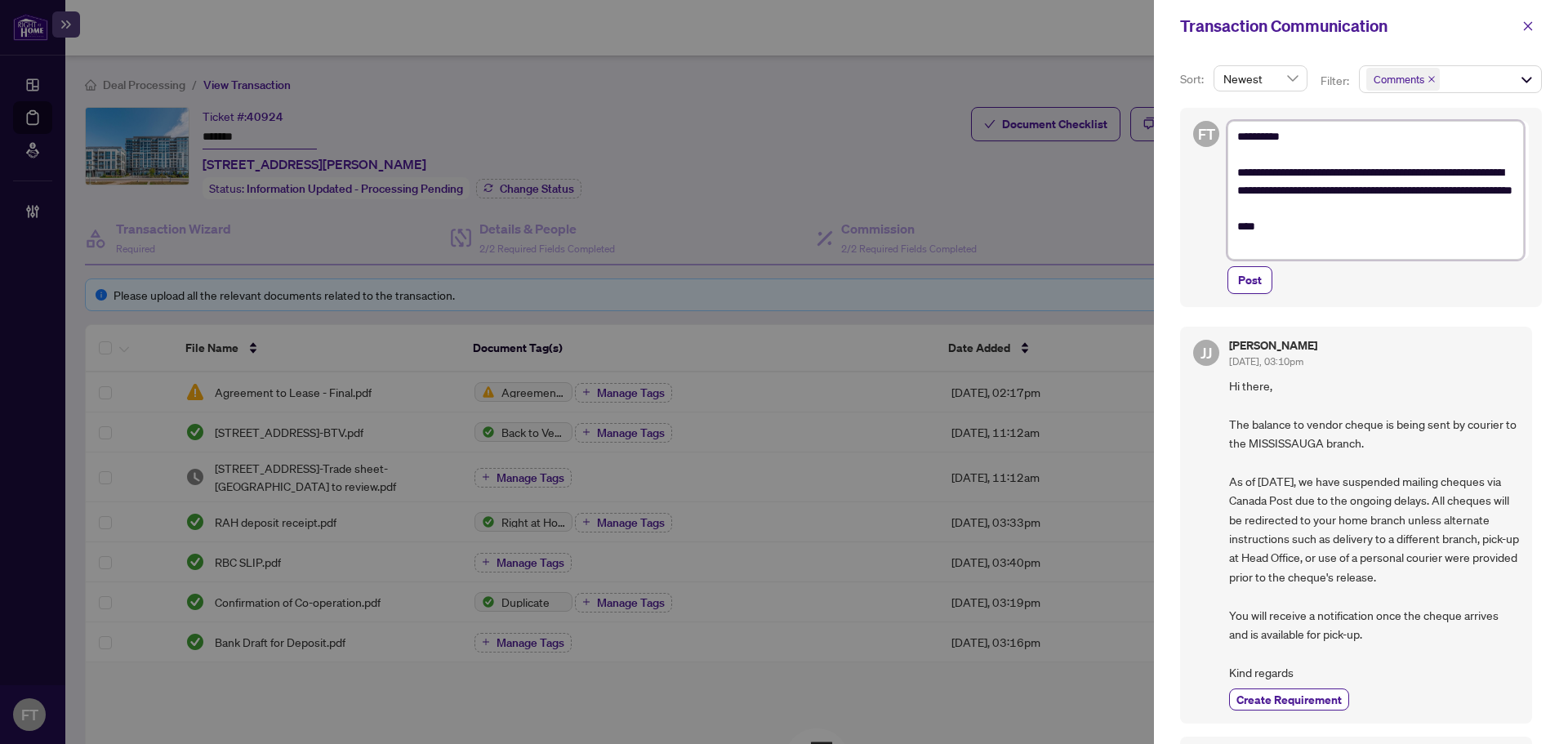 type on "**********" 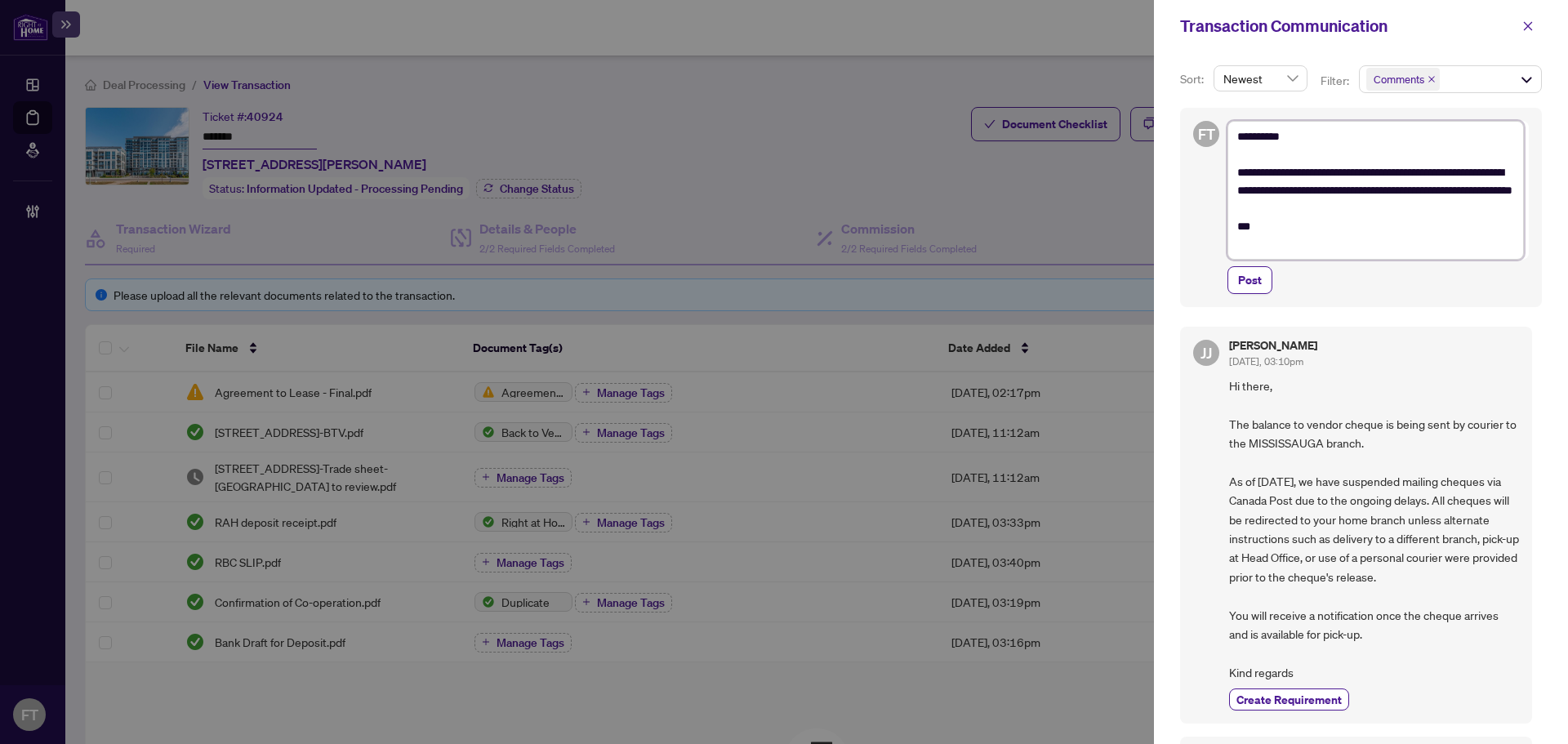 type on "**********" 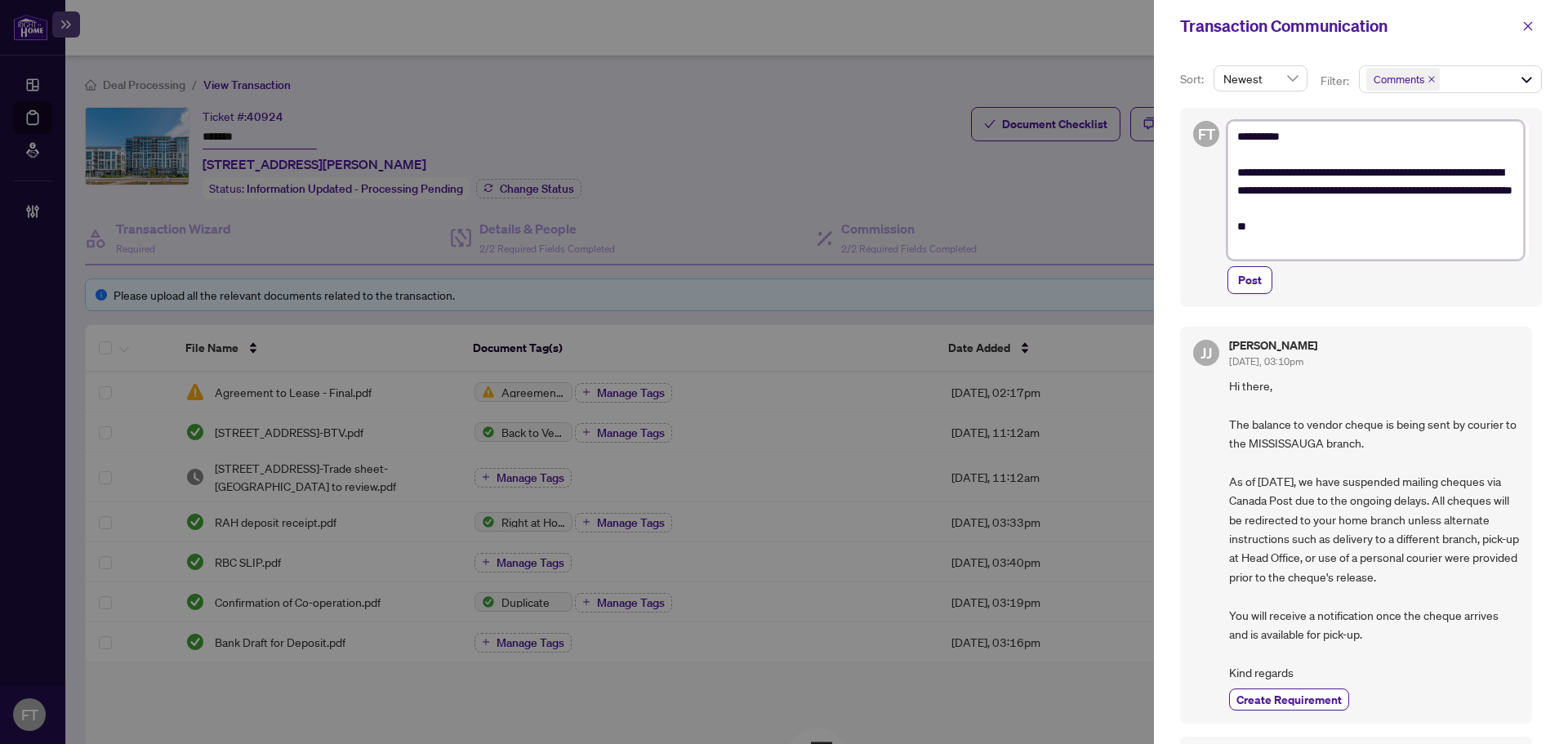 type on "**********" 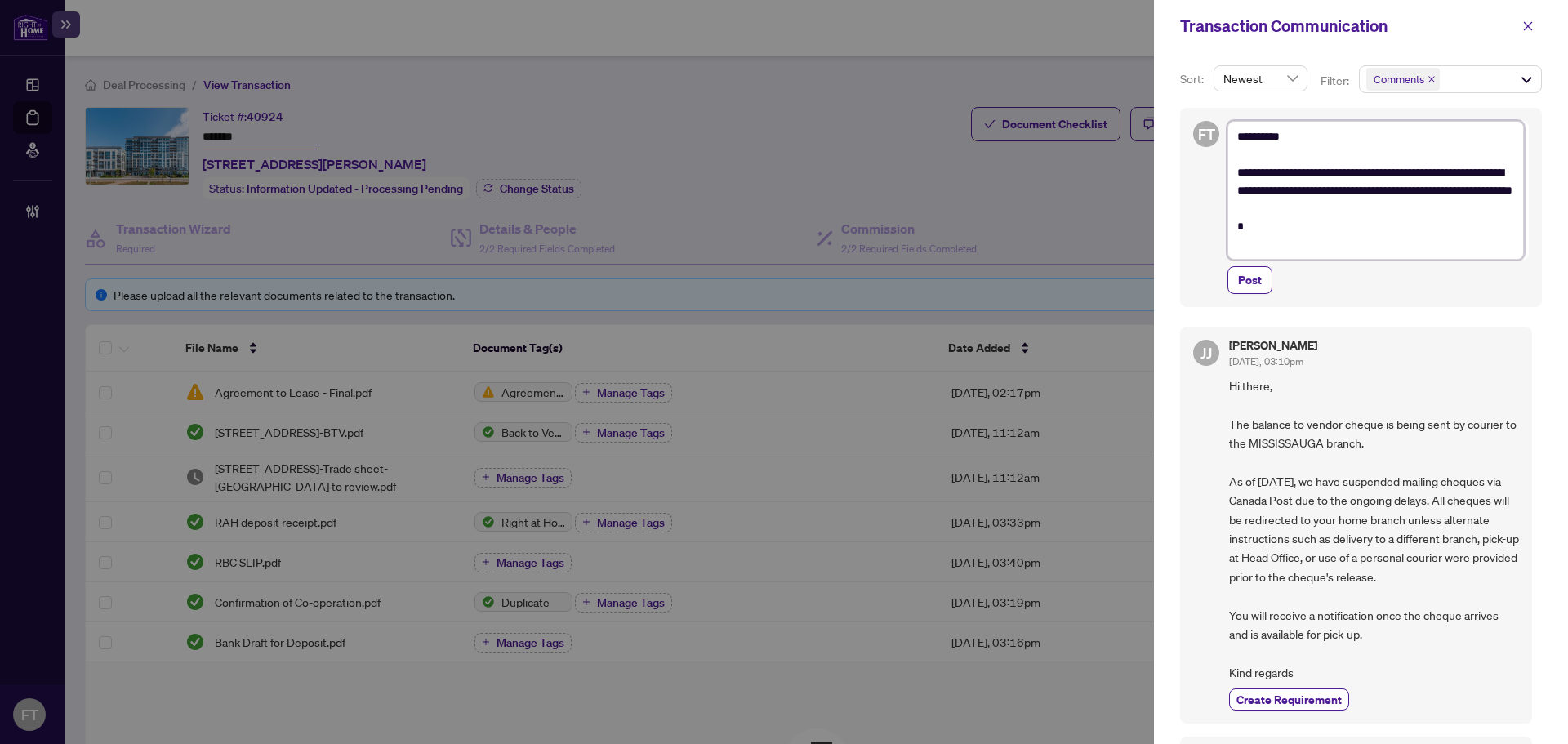 type on "**********" 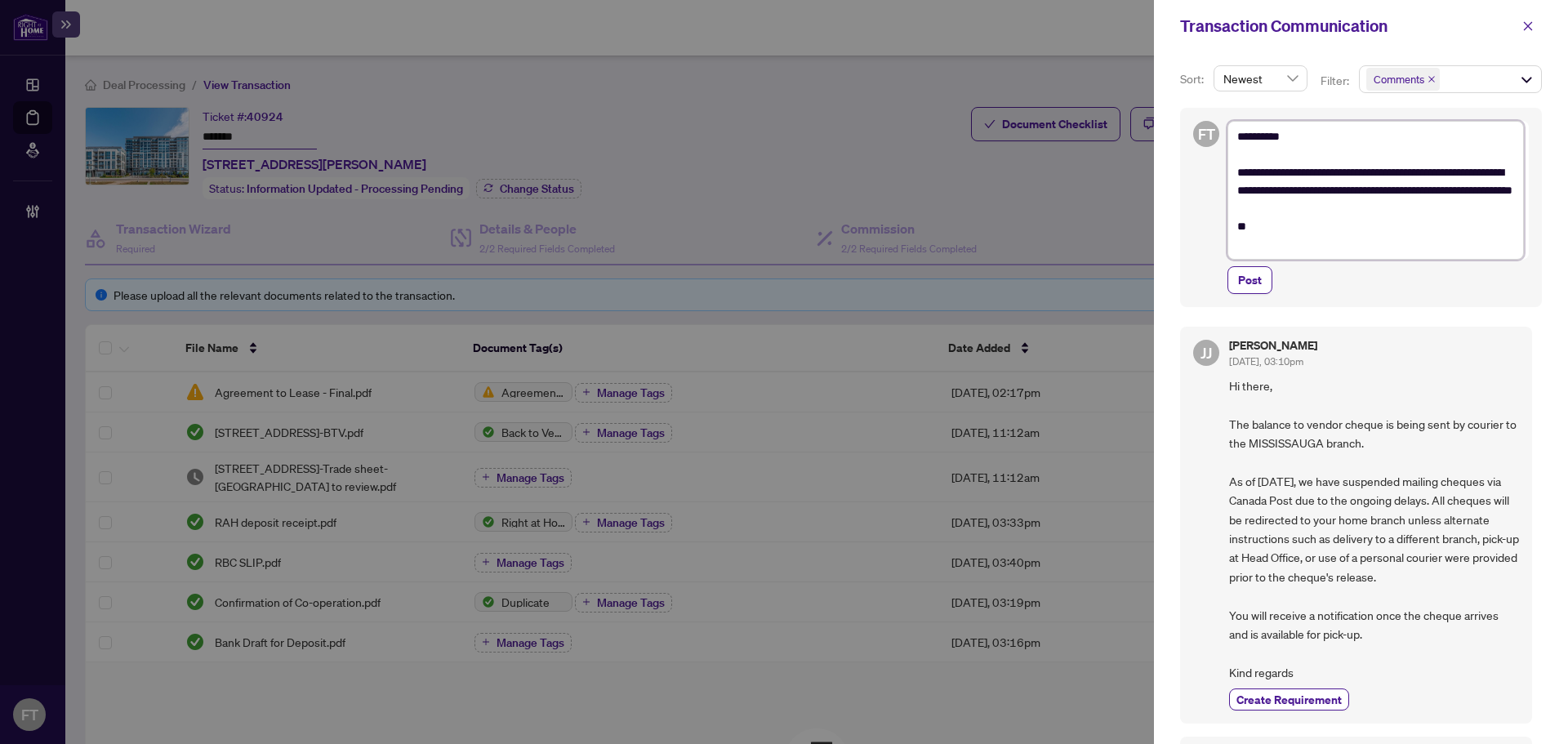type on "**********" 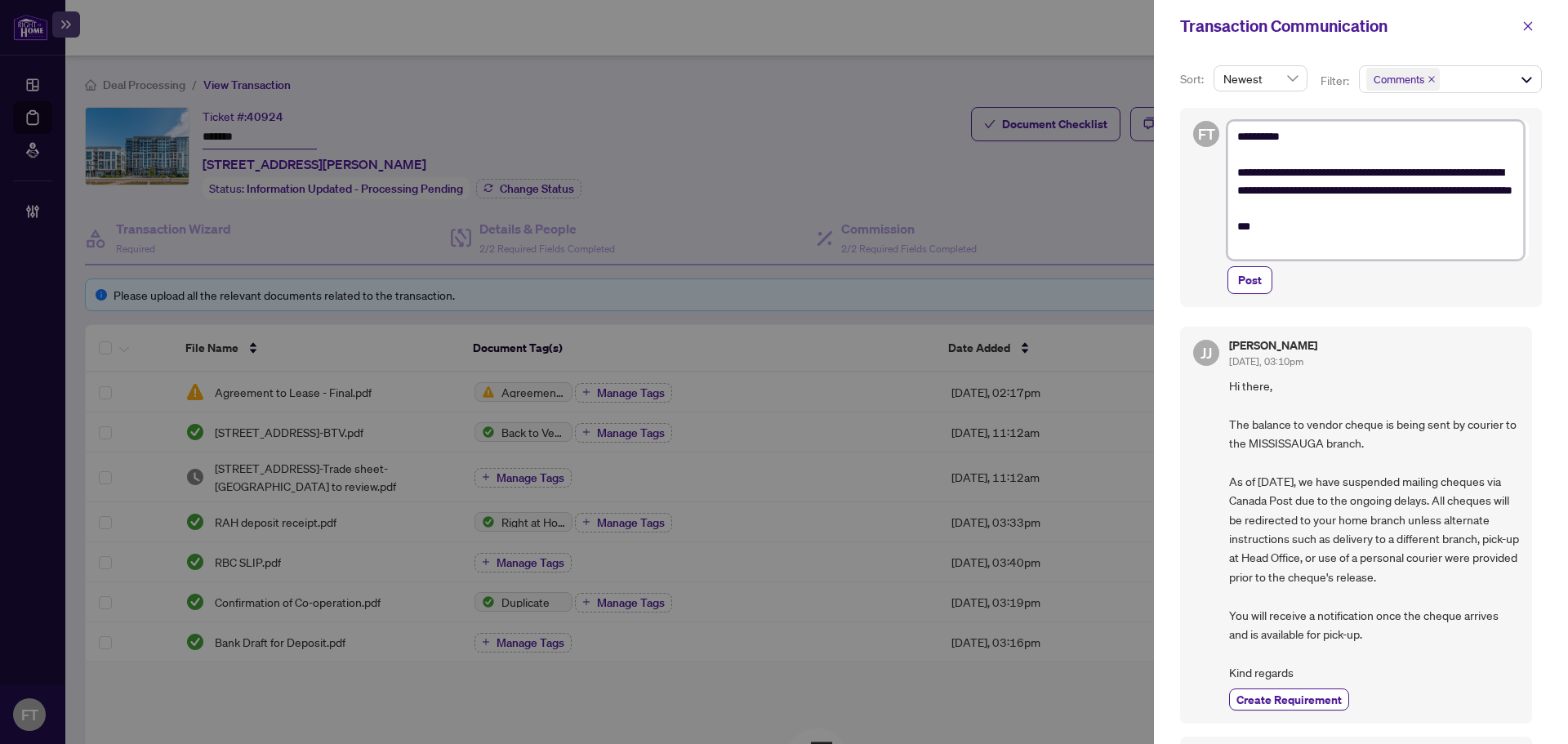 type on "**********" 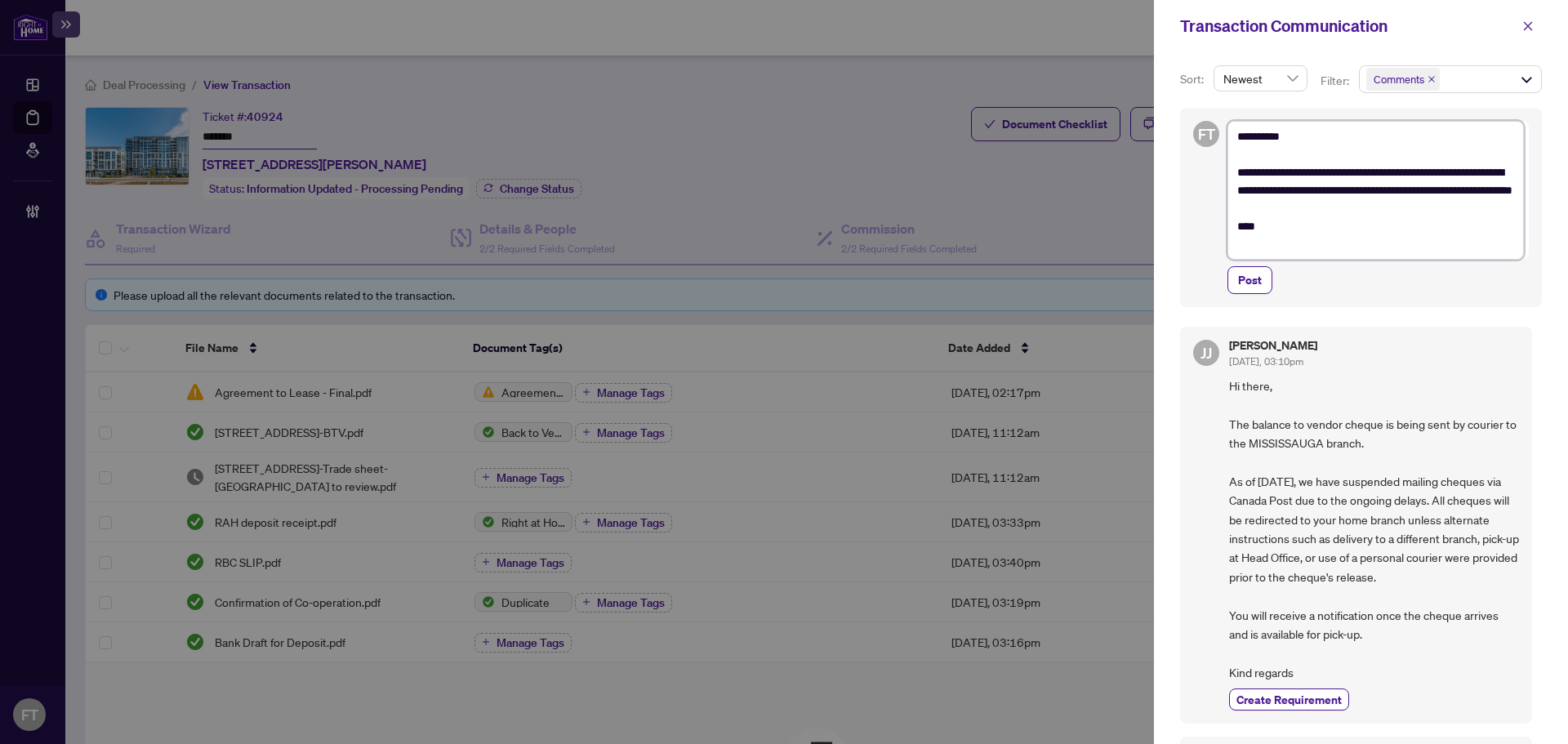 type on "**********" 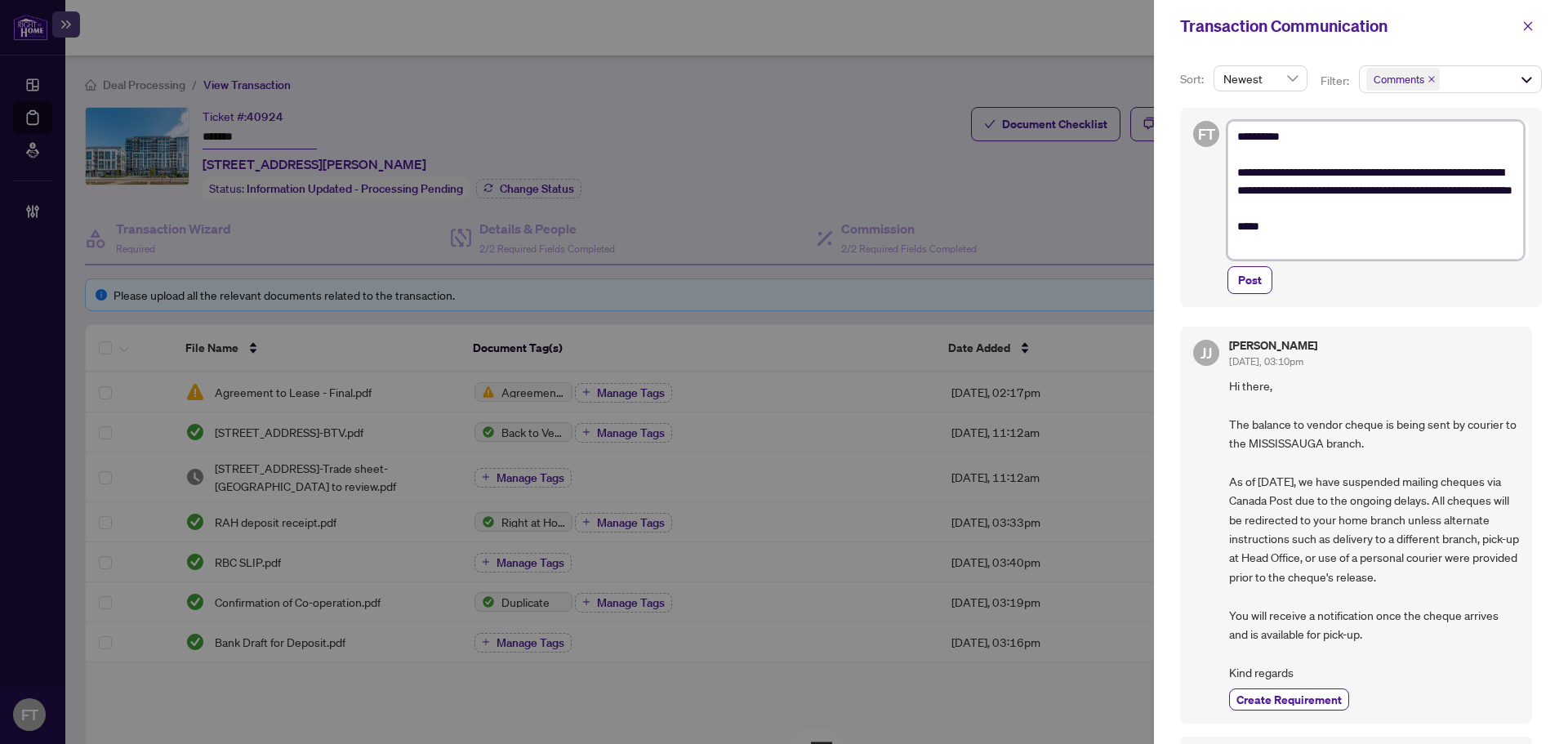 type on "**********" 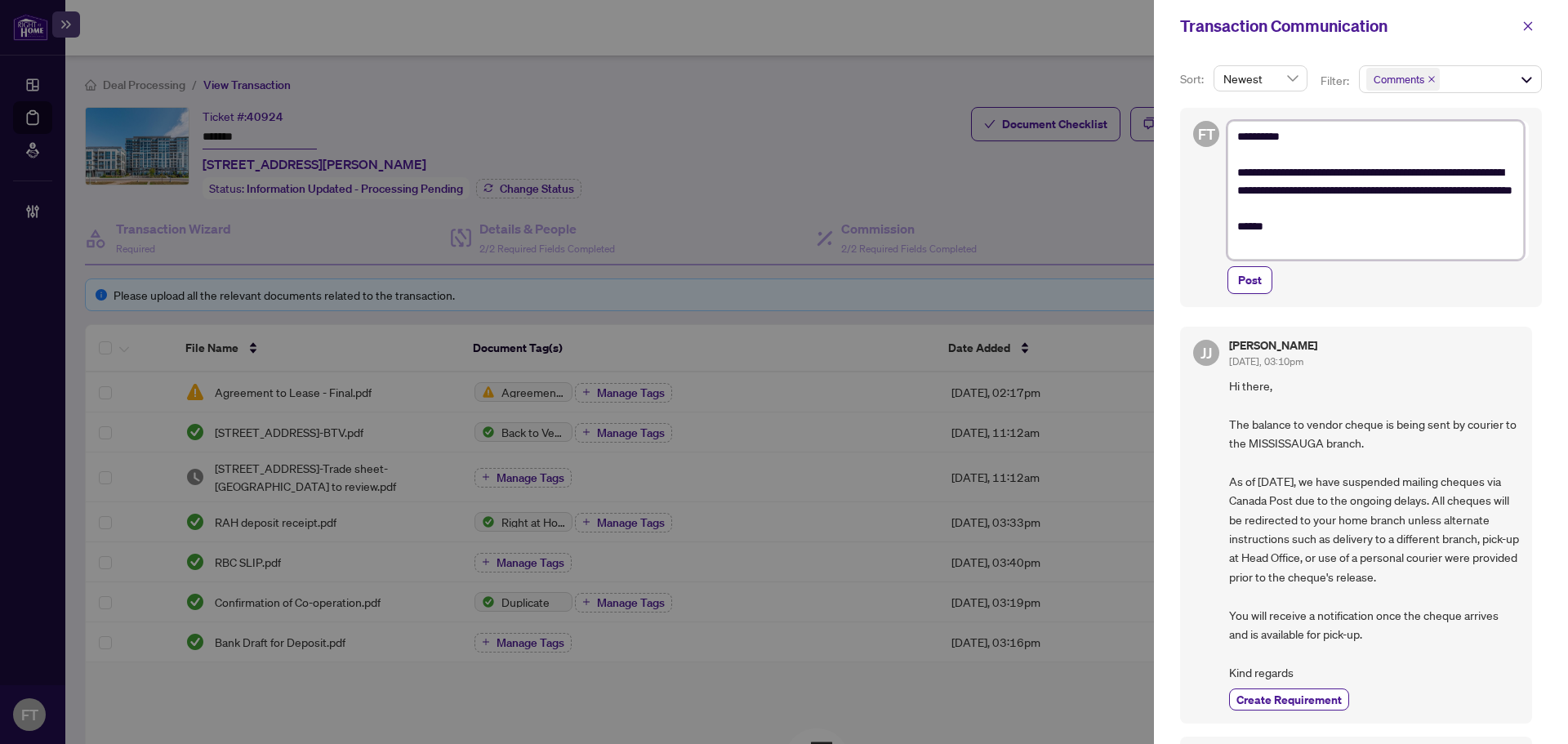 type on "**********" 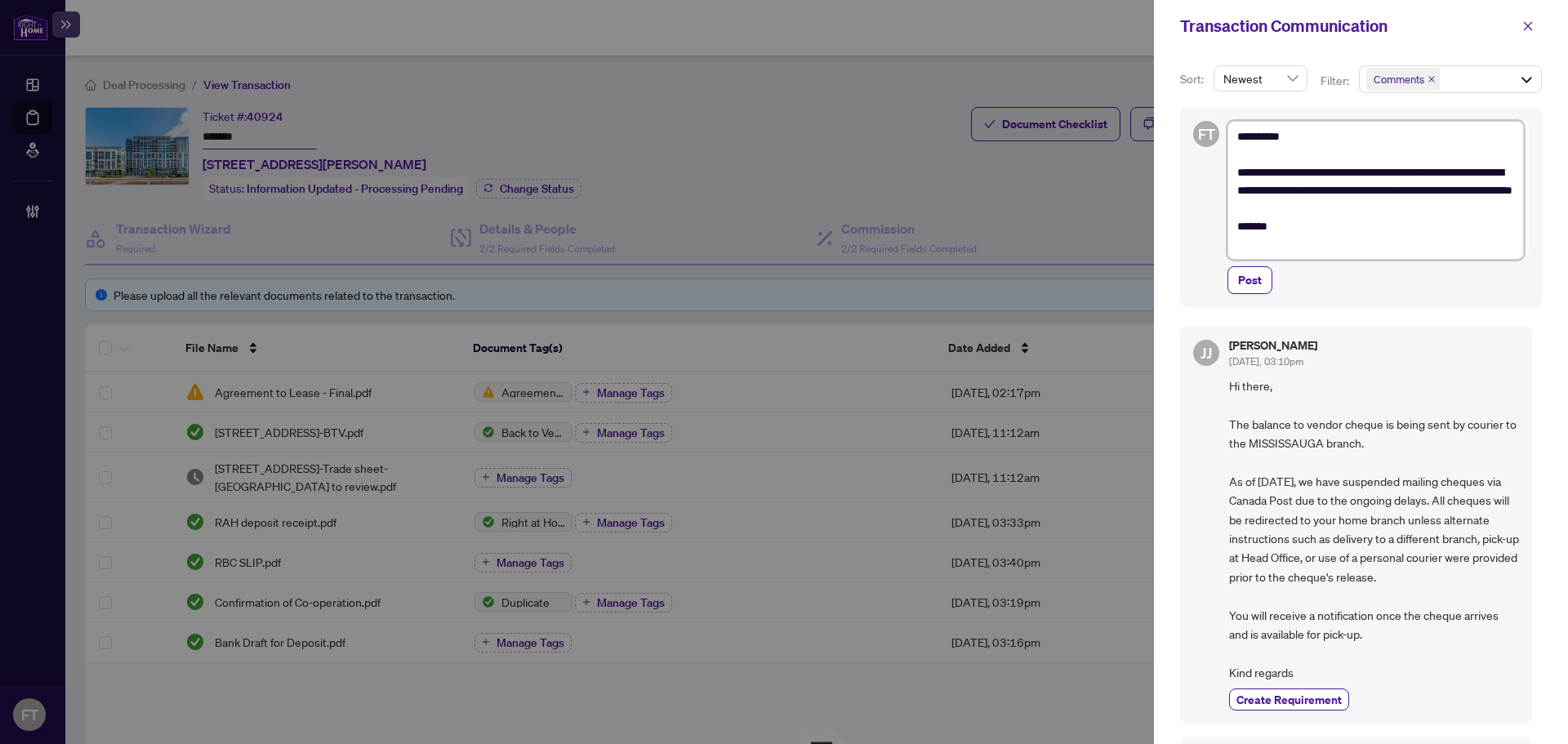 type on "**********" 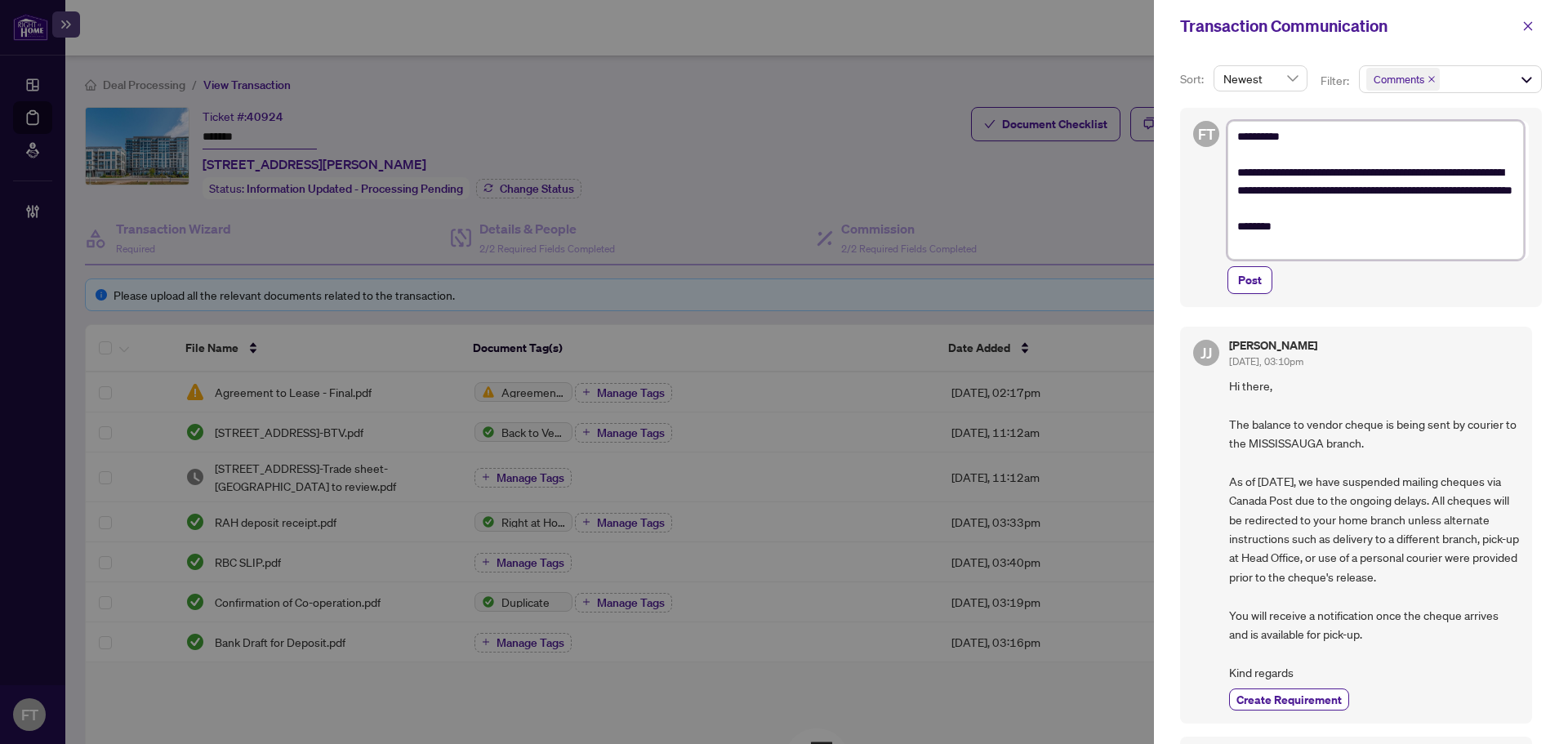 type on "**********" 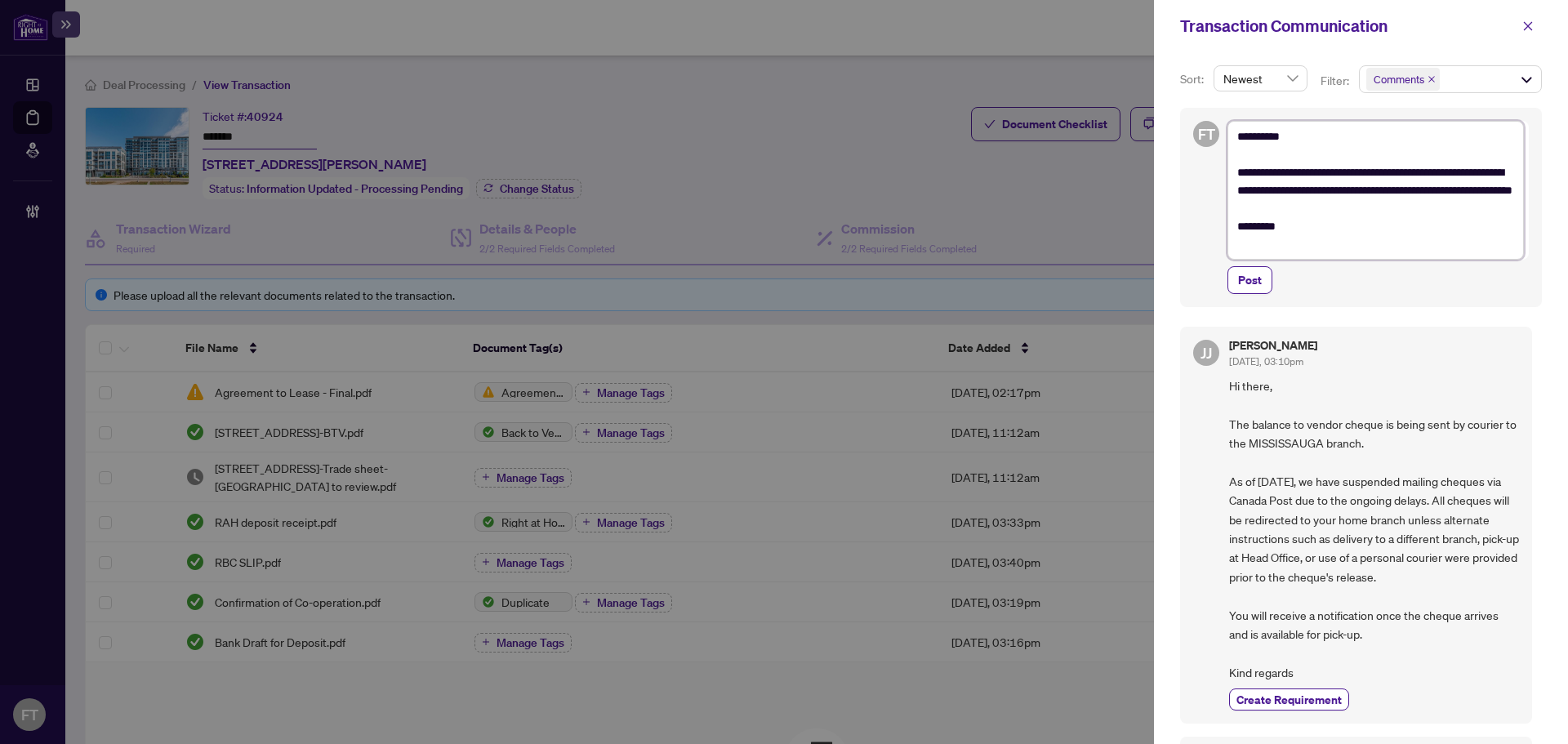 type on "**********" 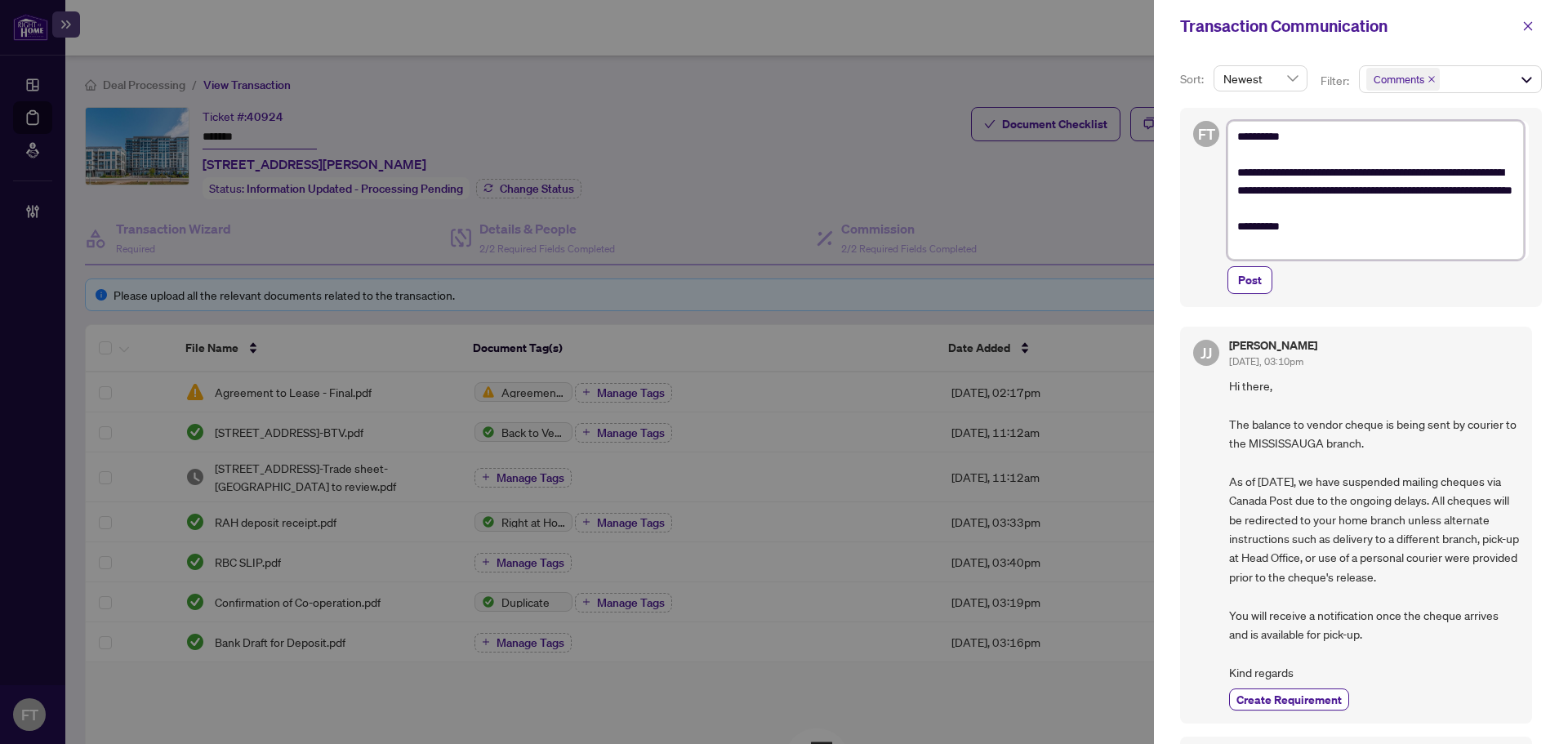 click on "**********" at bounding box center [1375, 190] 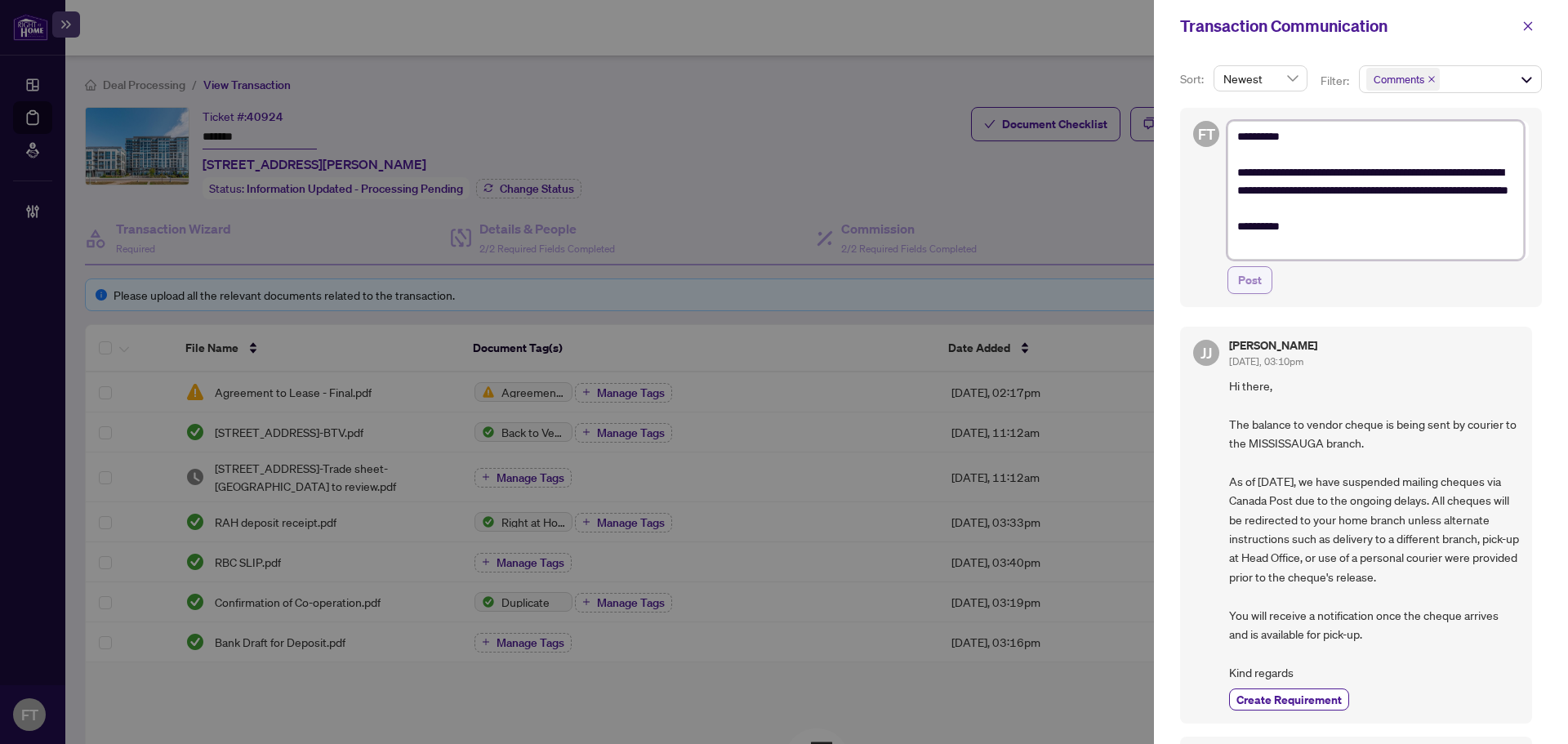 type 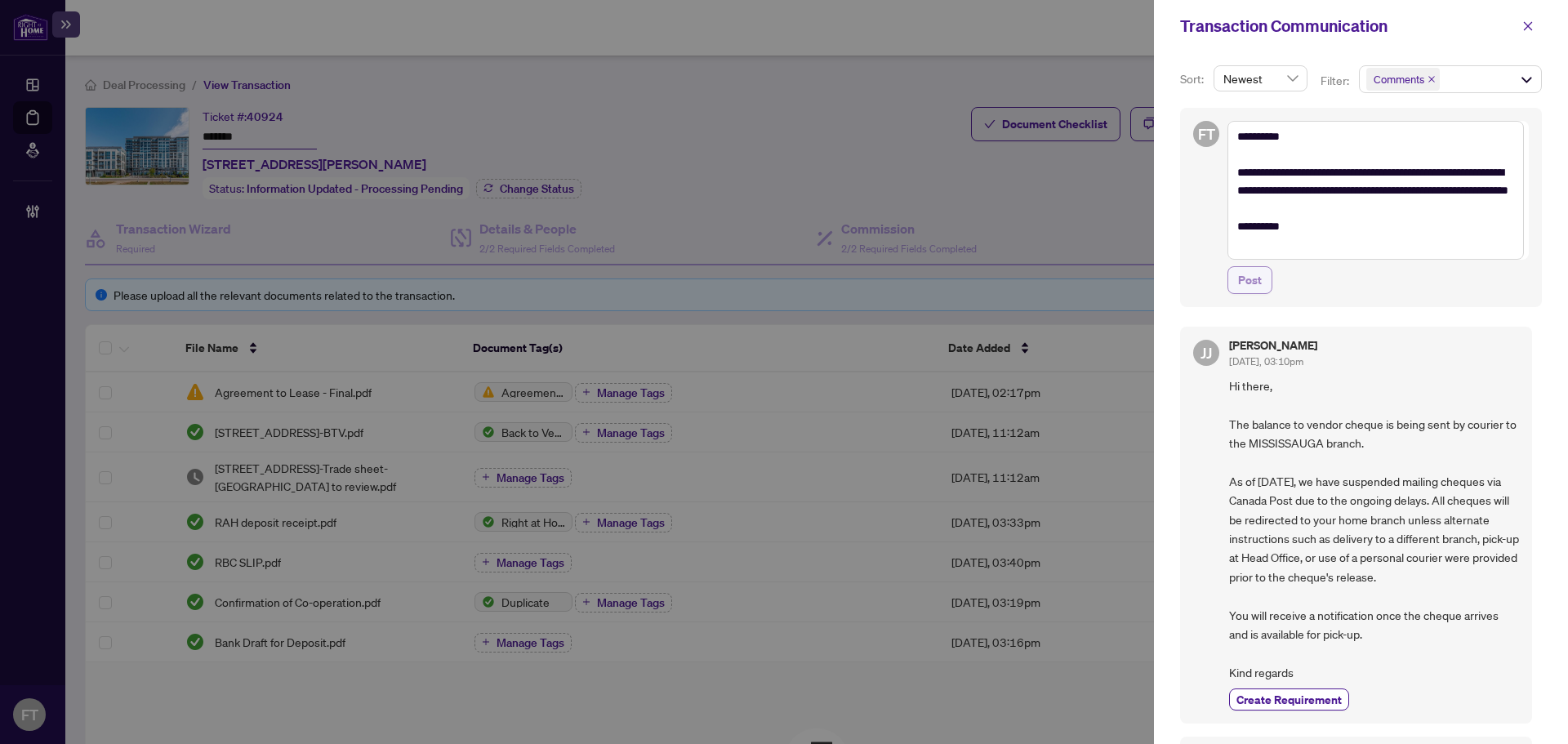 click on "Post" at bounding box center (1250, 280) 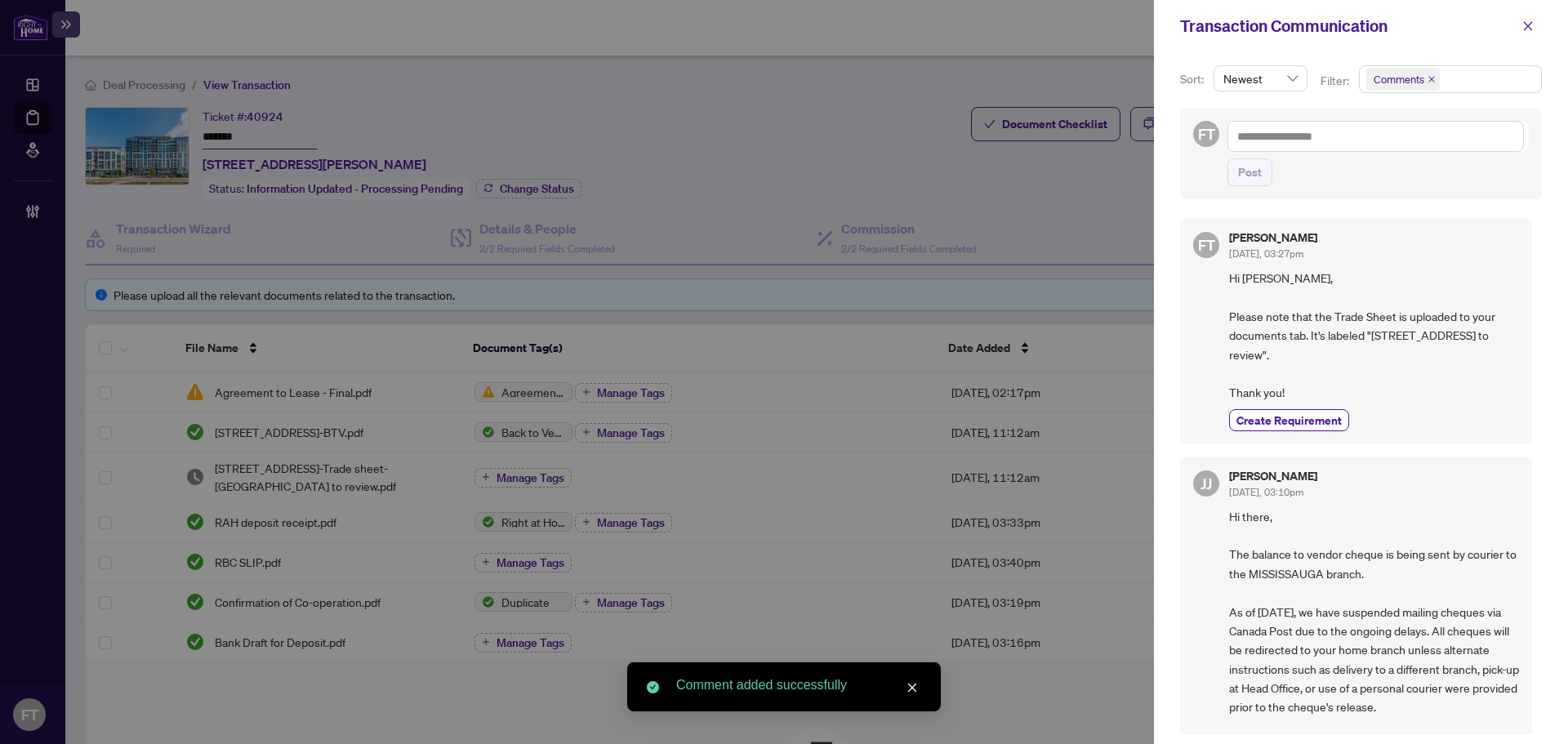 click on "Comments + 0 ..." at bounding box center (1450, 79) 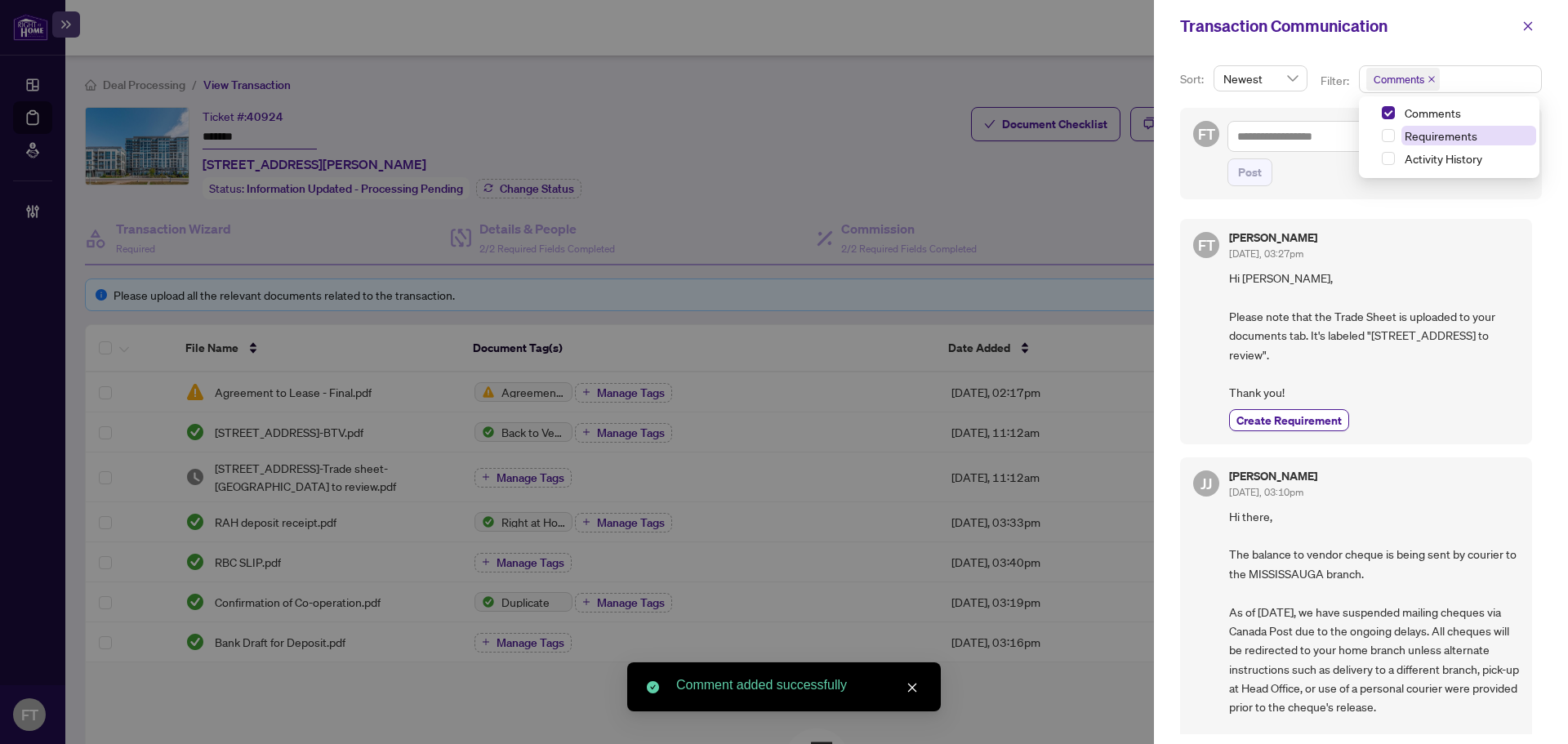 click on "Requirements" at bounding box center (1441, 136) 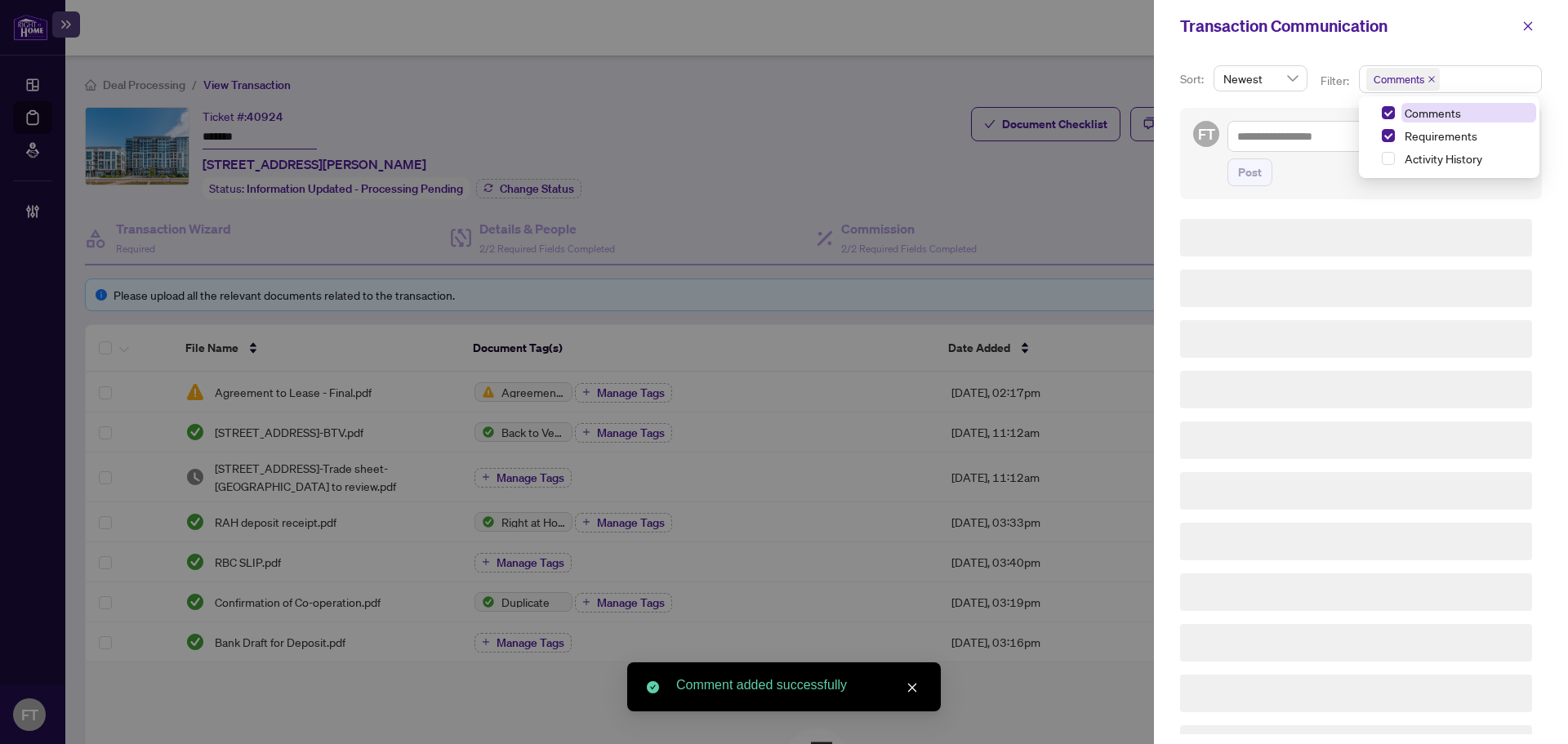 click on "Comments" at bounding box center [1432, 113] 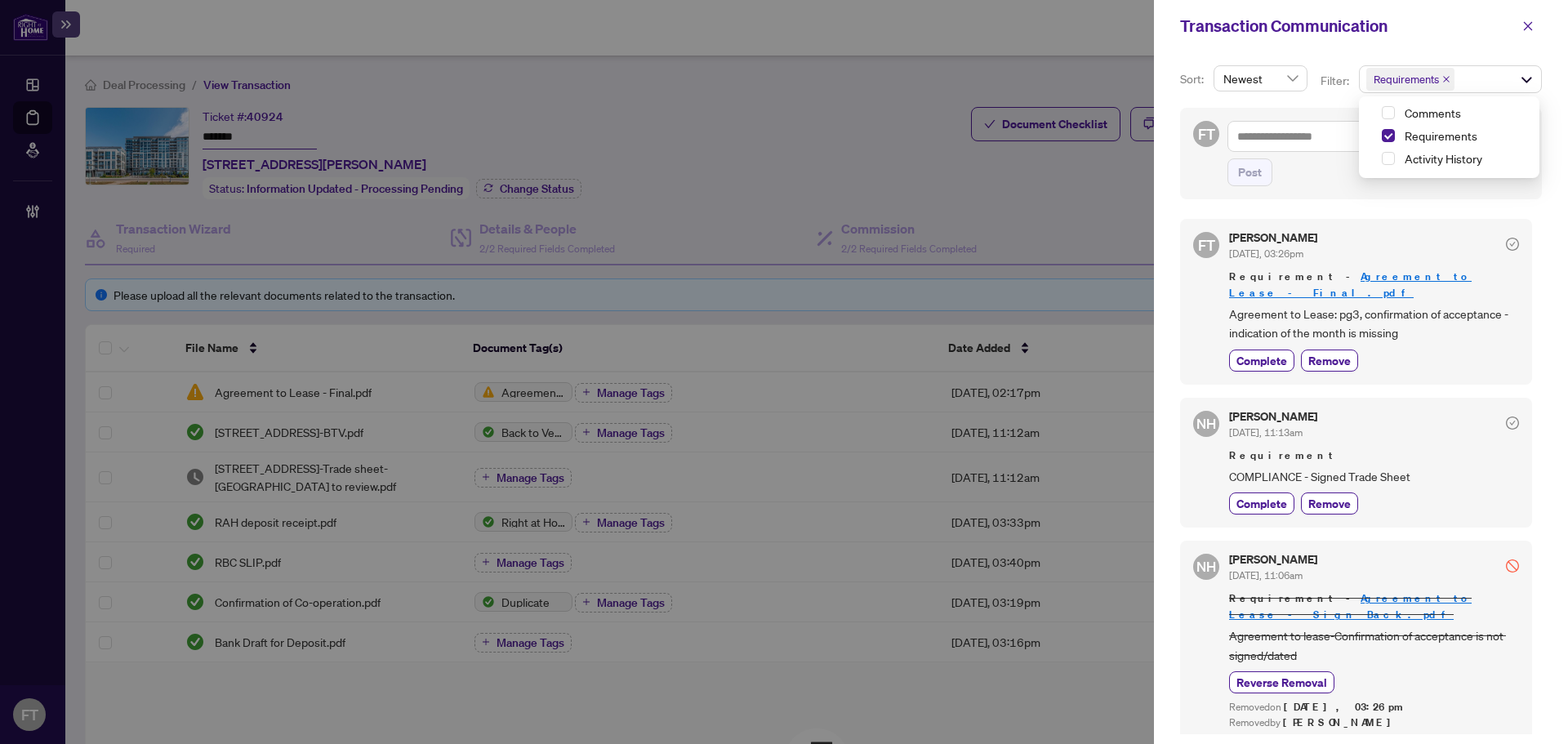 click on "FT Florabelle Tabije   Jul/02/2025, 03:26pm Requirement    -  Agreement to Lease - Final.pdf Agreement to Lease: pg3, confirmation of acceptance -indication of the month is missing Complete Remove" at bounding box center [1356, 301] 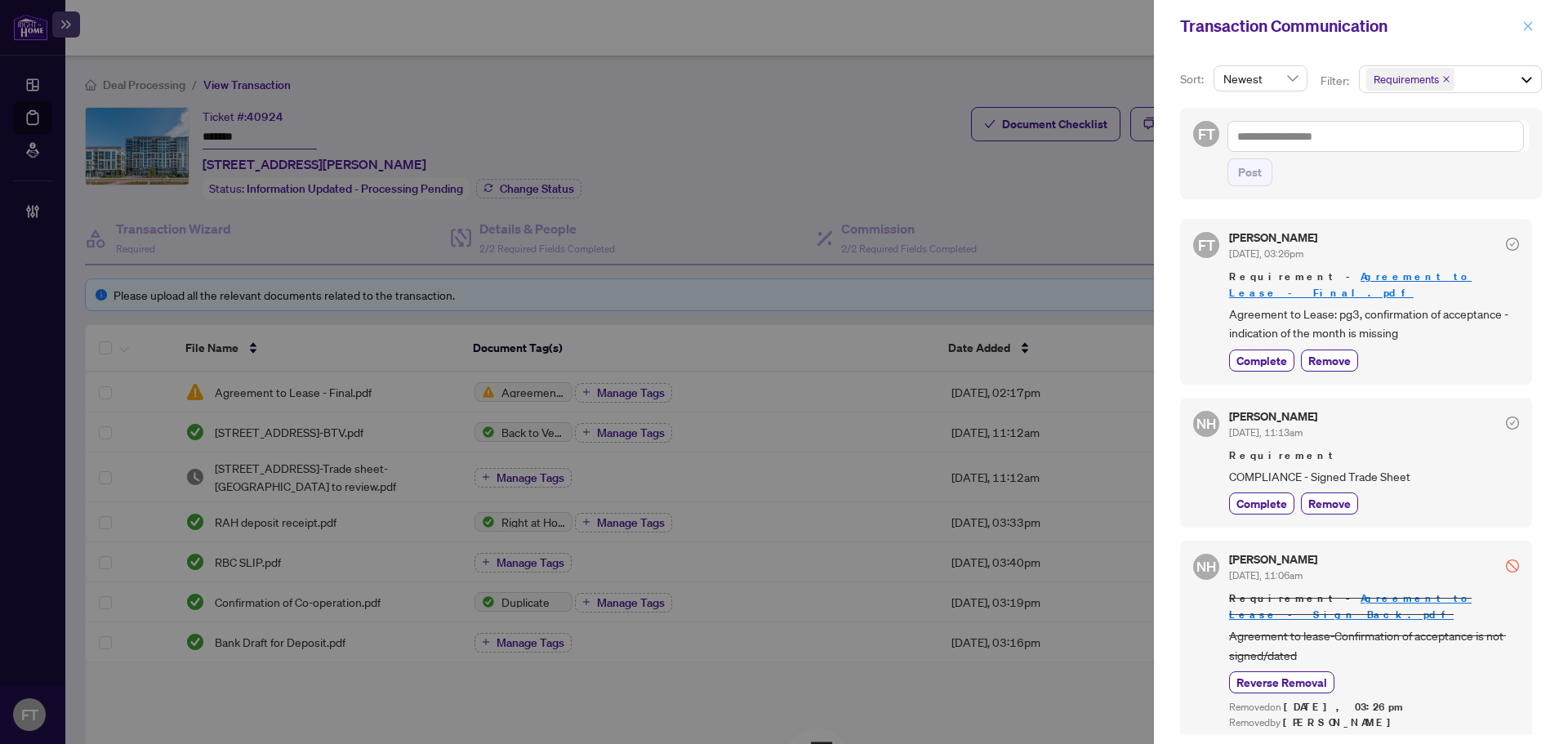 click 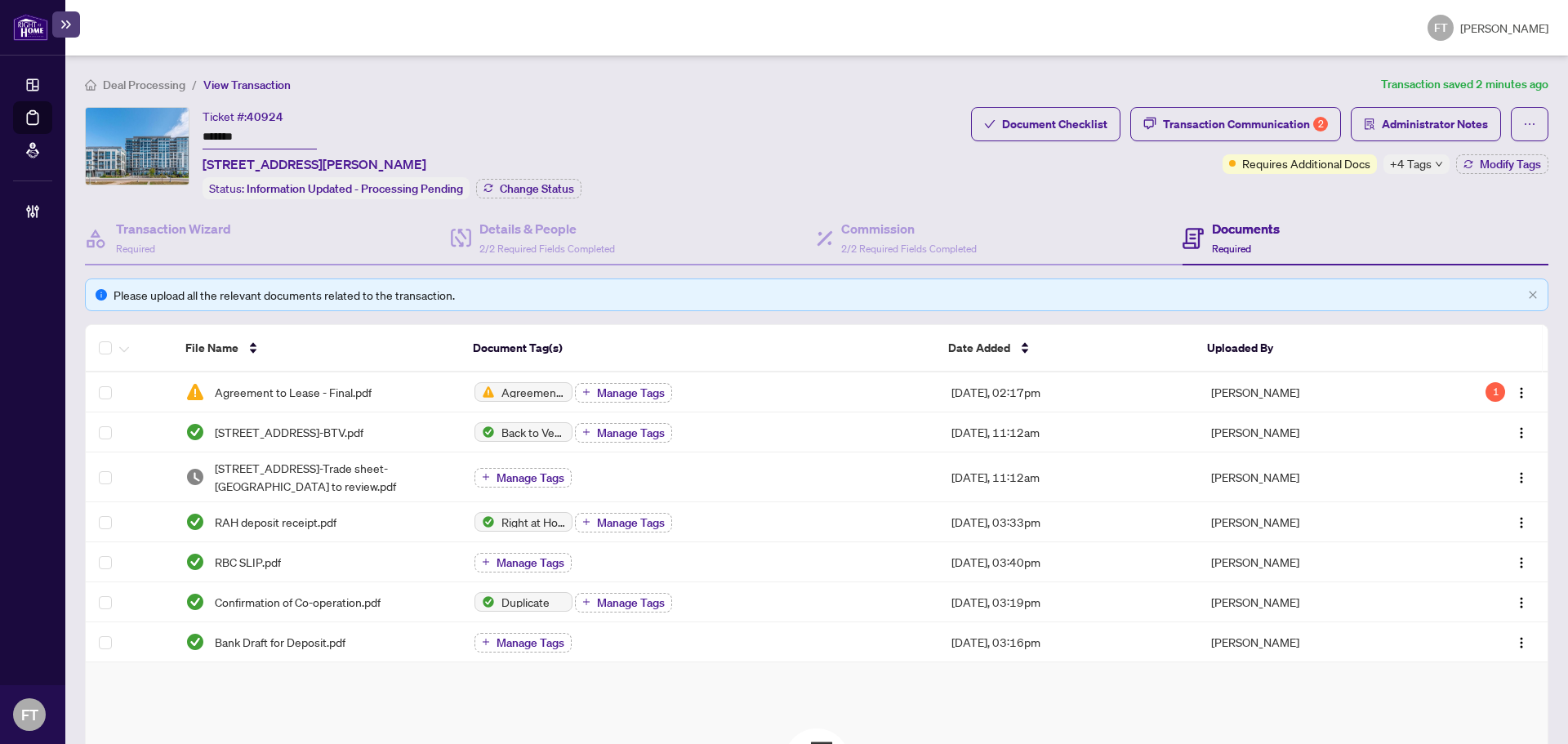 click on "Deal Processing / View Transaction Transaction saved   2 minutes ago Ticket #:  40924 ******* 312-1050 Main St, Milton, Ontario L9T 9M3, Canada Status:   Information Updated - Processing Pending Change Status Document Checklist Transaction Communication 2 Administrator Notes Requires Additional Docs +4 Tags Modify Tags Transaction Wizard Required Details & People 2/2 Required Fields Completed Commission 2/2 Required Fields Completed Documents Required Please upload all the relevant documents related to the transaction. File Name Document Tag(s) Date Added Uploaded By             Agreement to Lease - Final.pdf Agreement to Lease Manage Tags Jul/02/2025, 02:17pm Loreto Umali 1 1050 Main St E 312-BTV.pdf Back to Vendor Letter Manage Tags Jul/02/2025, 11:12am Nazia Hossain 1050 Main St E 312-Trade sheet-Loreto to review.pdf Manage Tags Jul/02/2025, 11:12am Nazia Hossain RAH deposit receipt.pdf Right at Home Deposit Receipt Manage Tags Jun/30/2025, 03:33pm YuPan Wang RBC SLIP.pdf Manage Tags Loreto Umali 25" at bounding box center (817, 541) 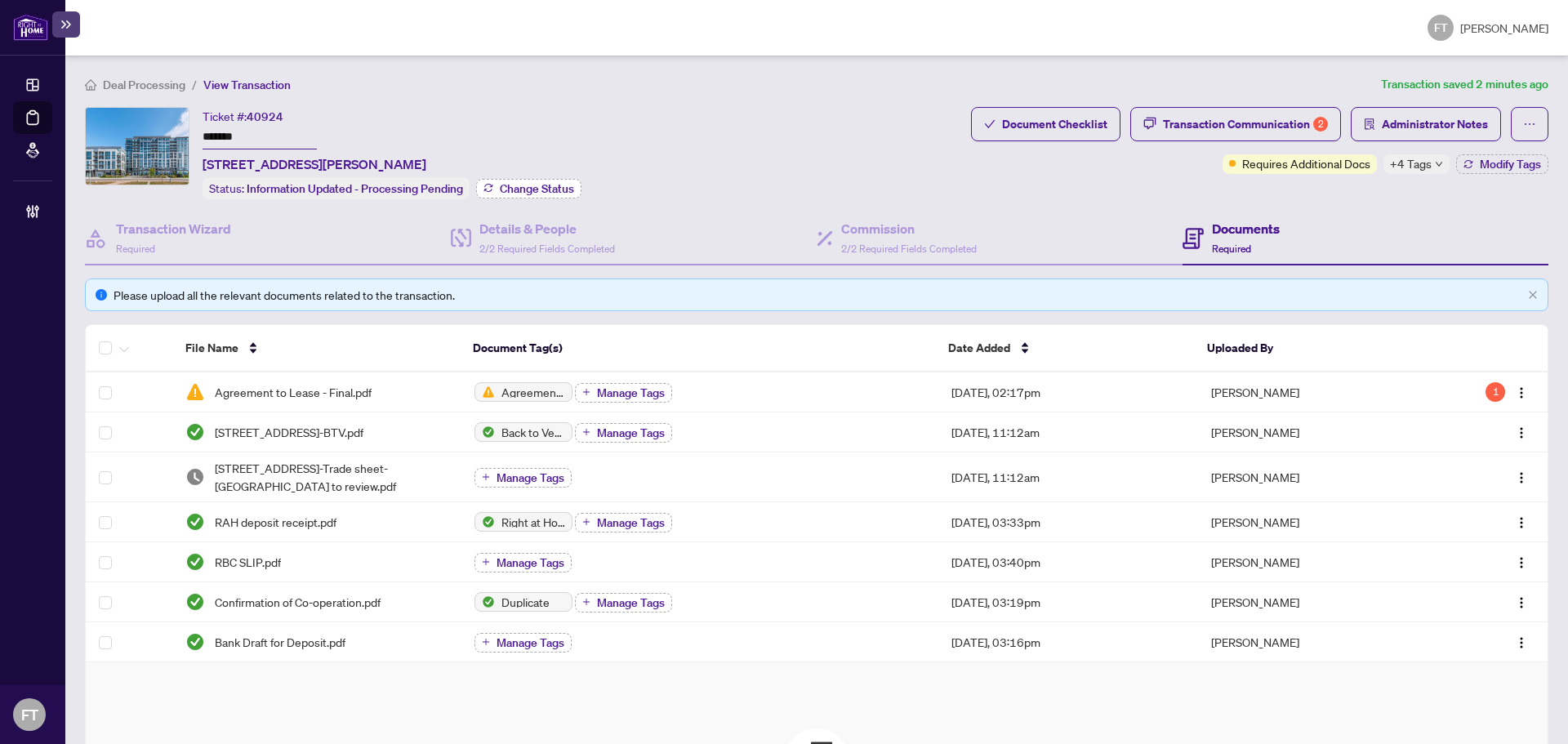 click on "Change Status" at bounding box center (537, 189) 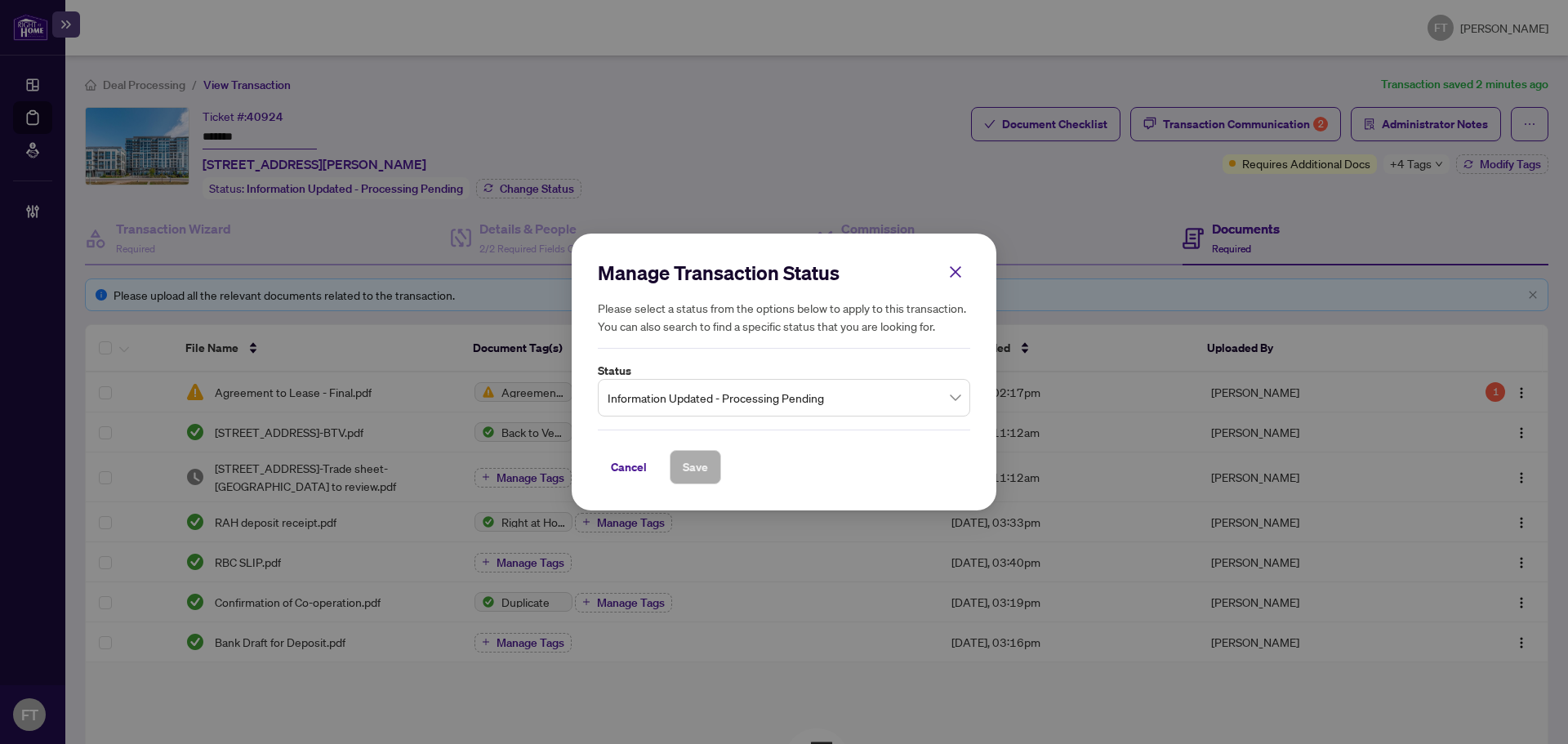 click on "Information Updated - Processing Pending" at bounding box center [784, 398] 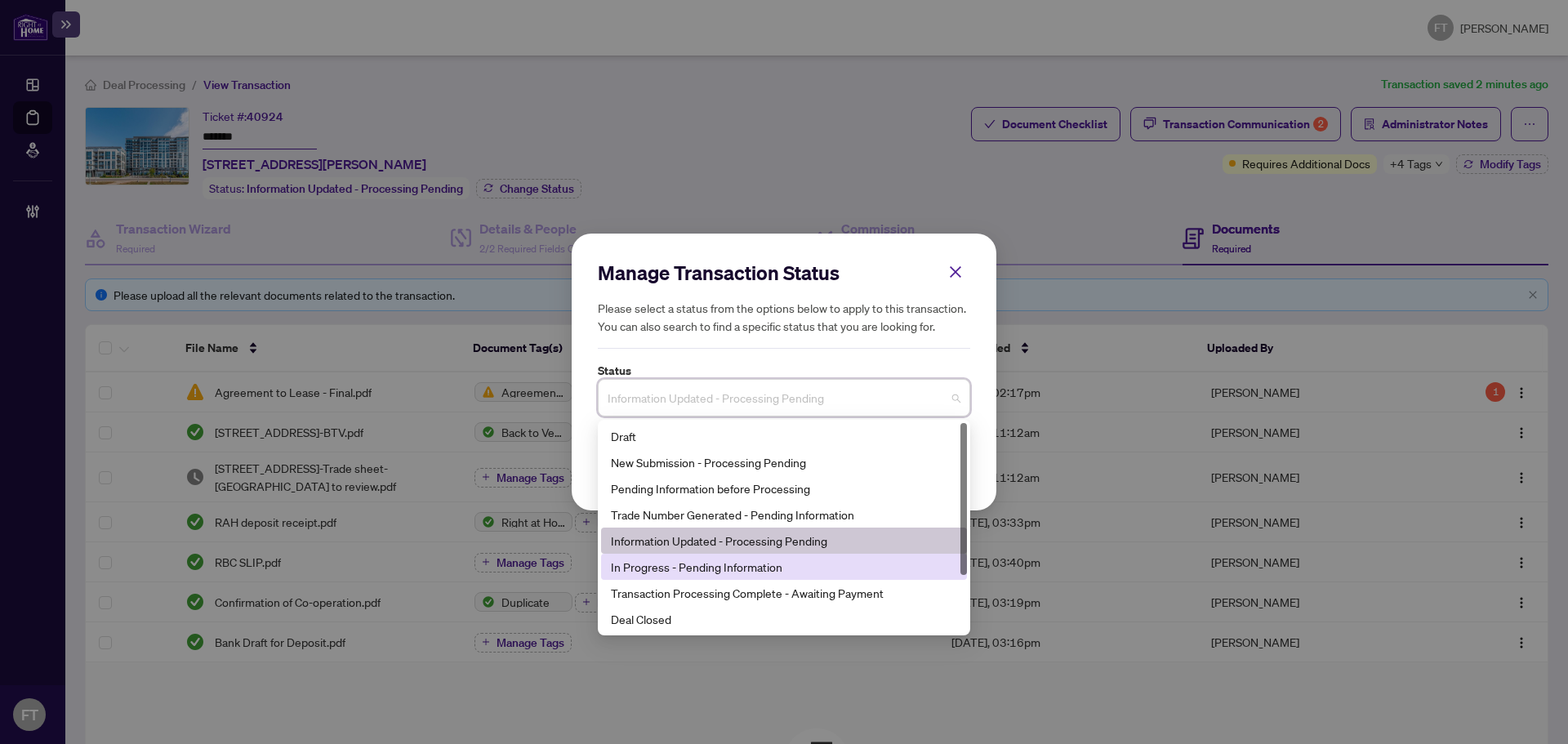 click on "In Progress - Pending Information" at bounding box center (784, 567) 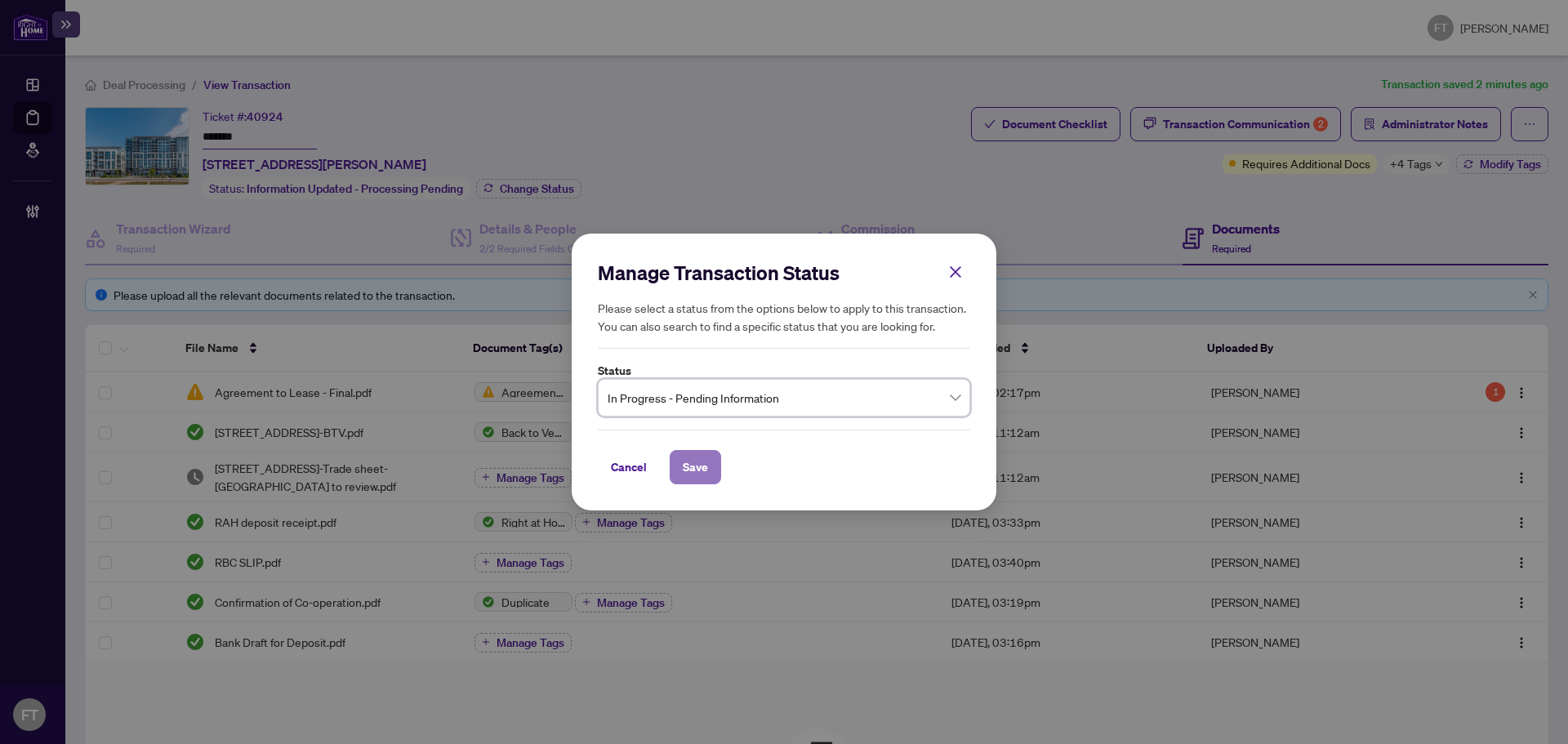 click on "Save" at bounding box center [695, 467] 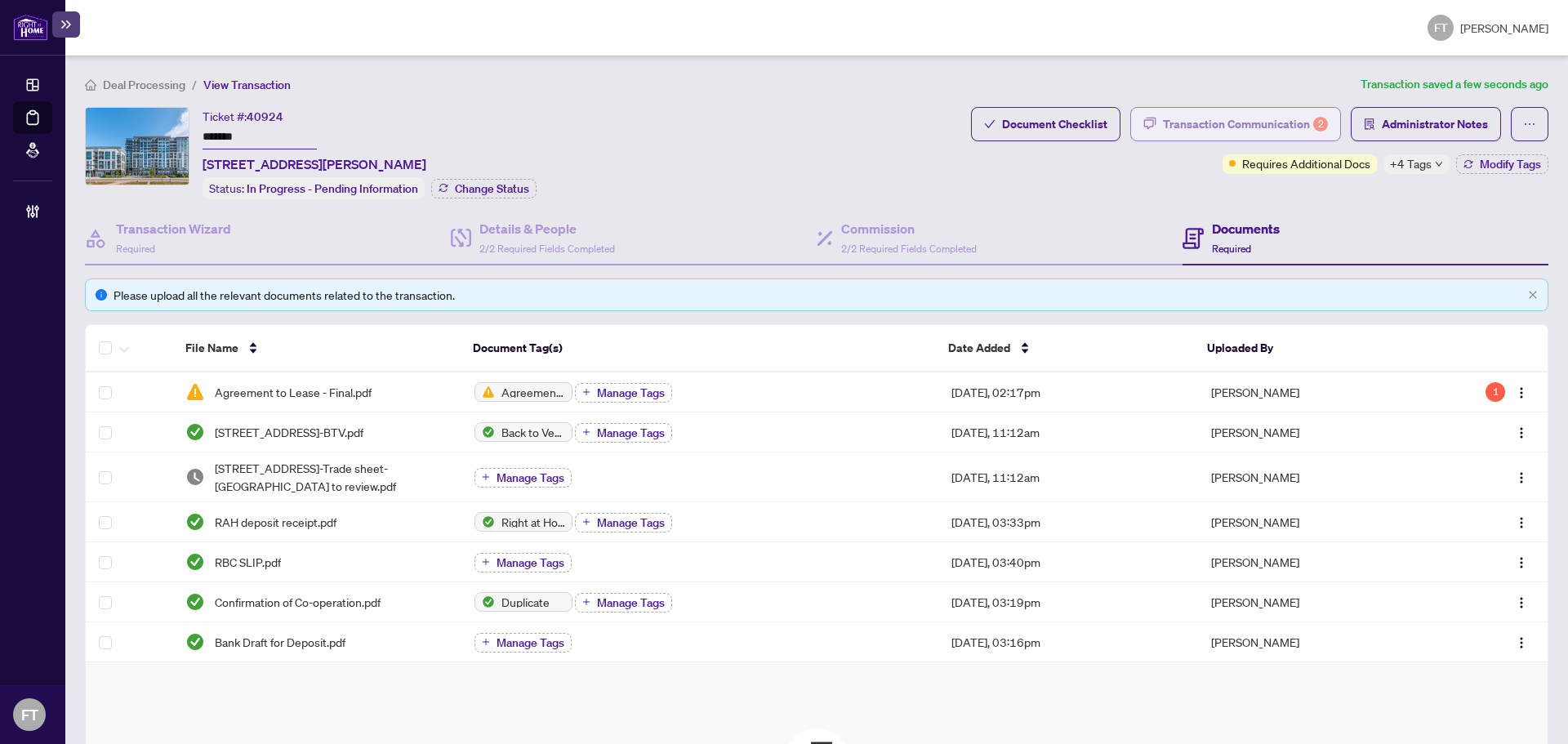click on "Transaction Communication 2" at bounding box center [1245, 124] 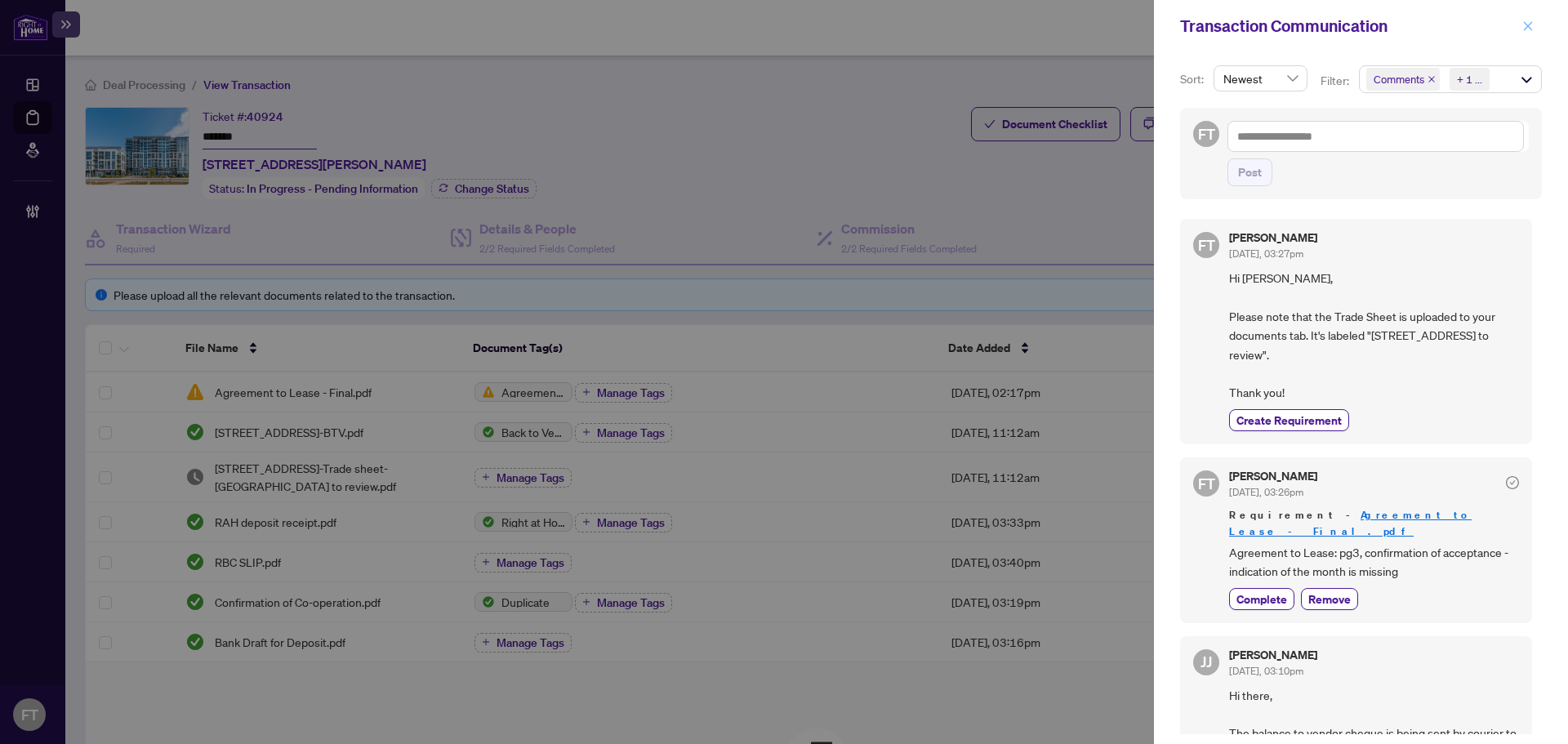 click at bounding box center [1528, 26] 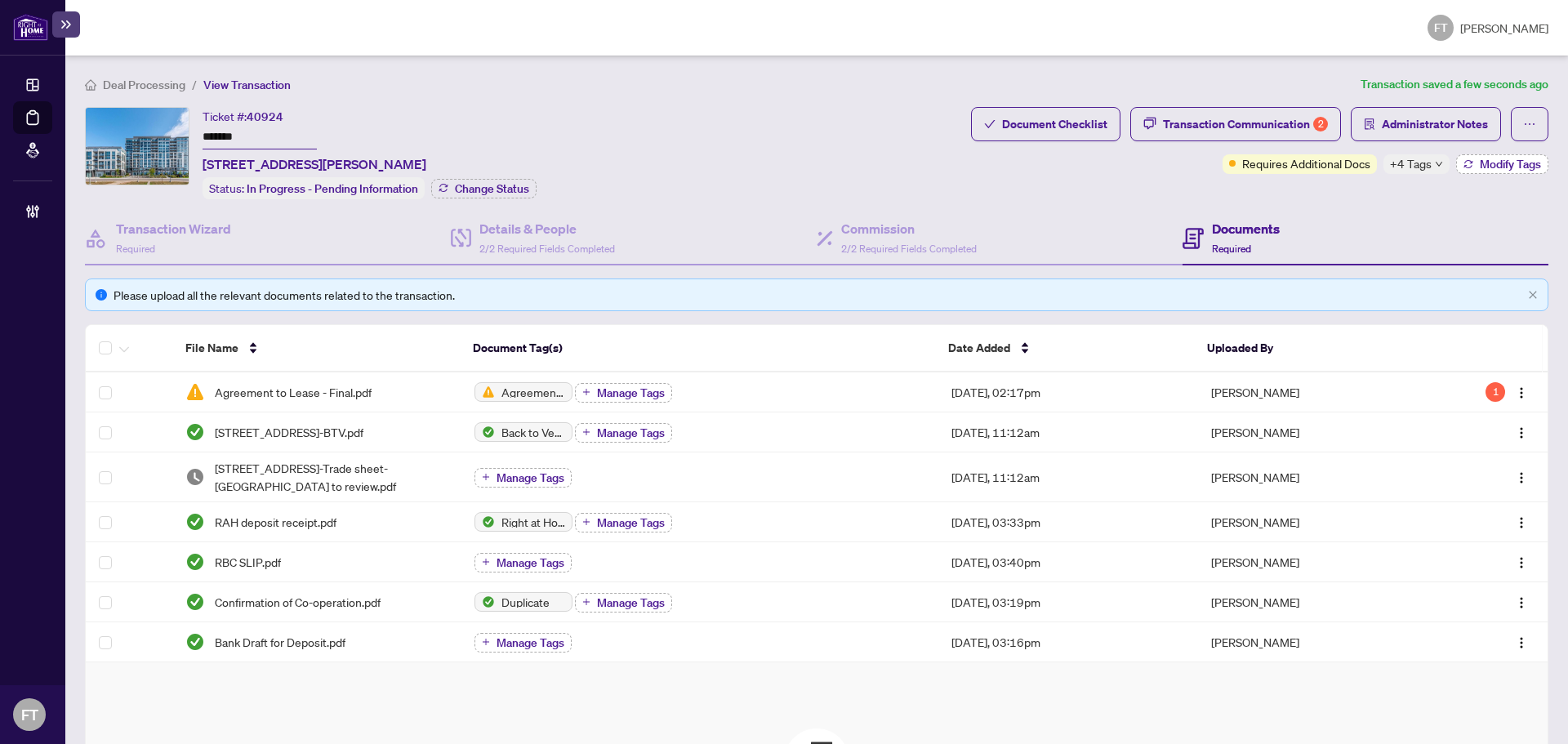 click on "Modify Tags" at bounding box center (1502, 164) 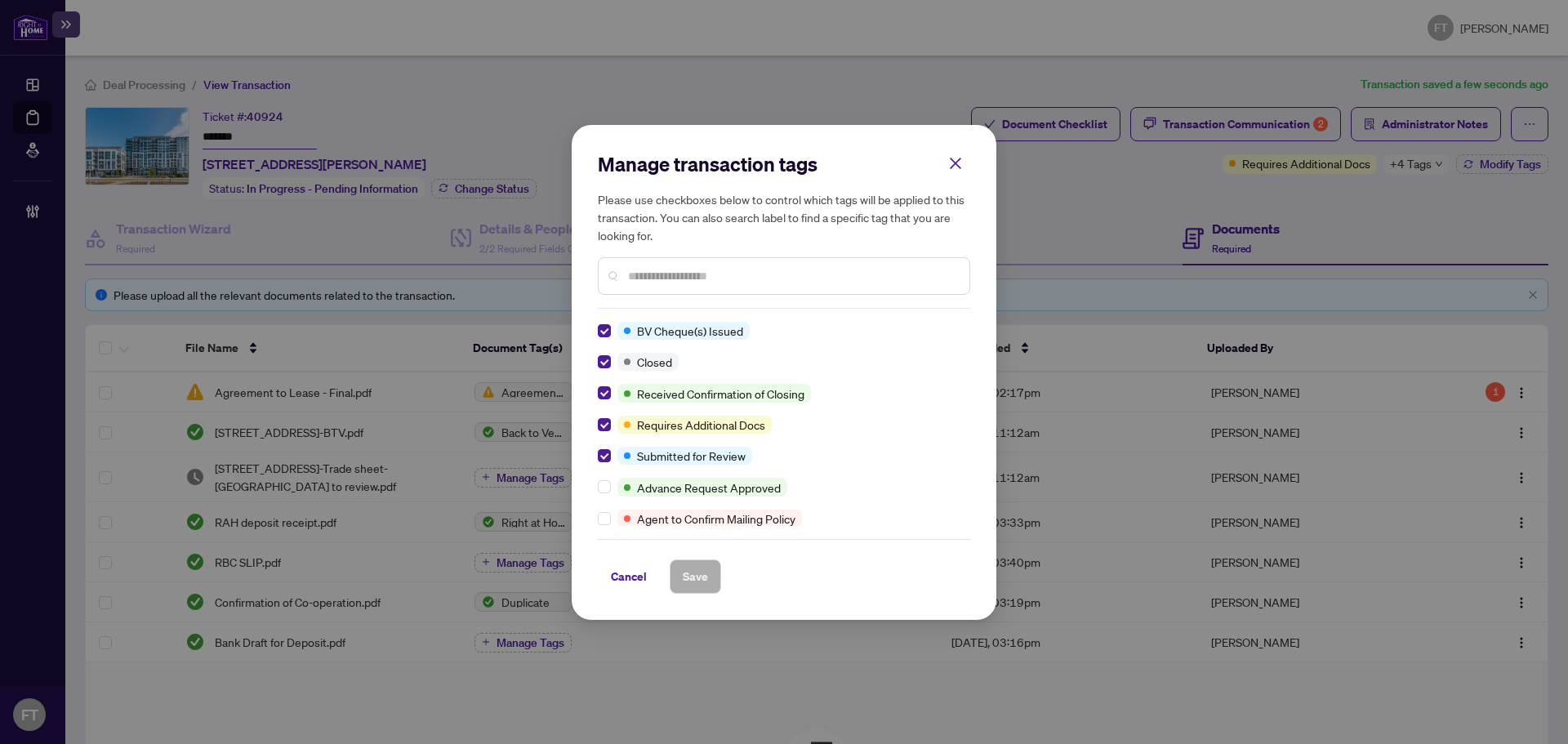 scroll, scrollTop: 0, scrollLeft: 0, axis: both 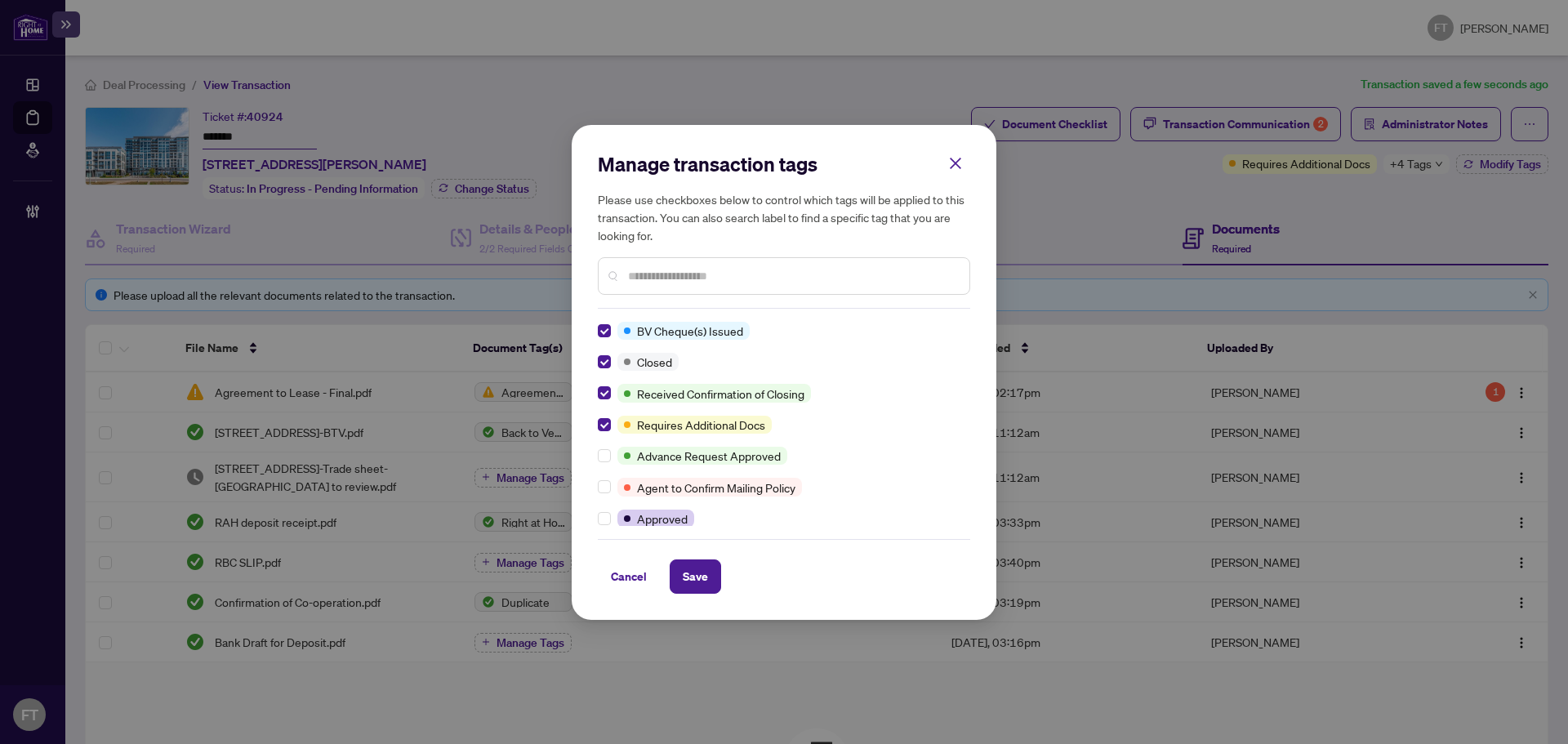 click on "Save" at bounding box center [695, 577] 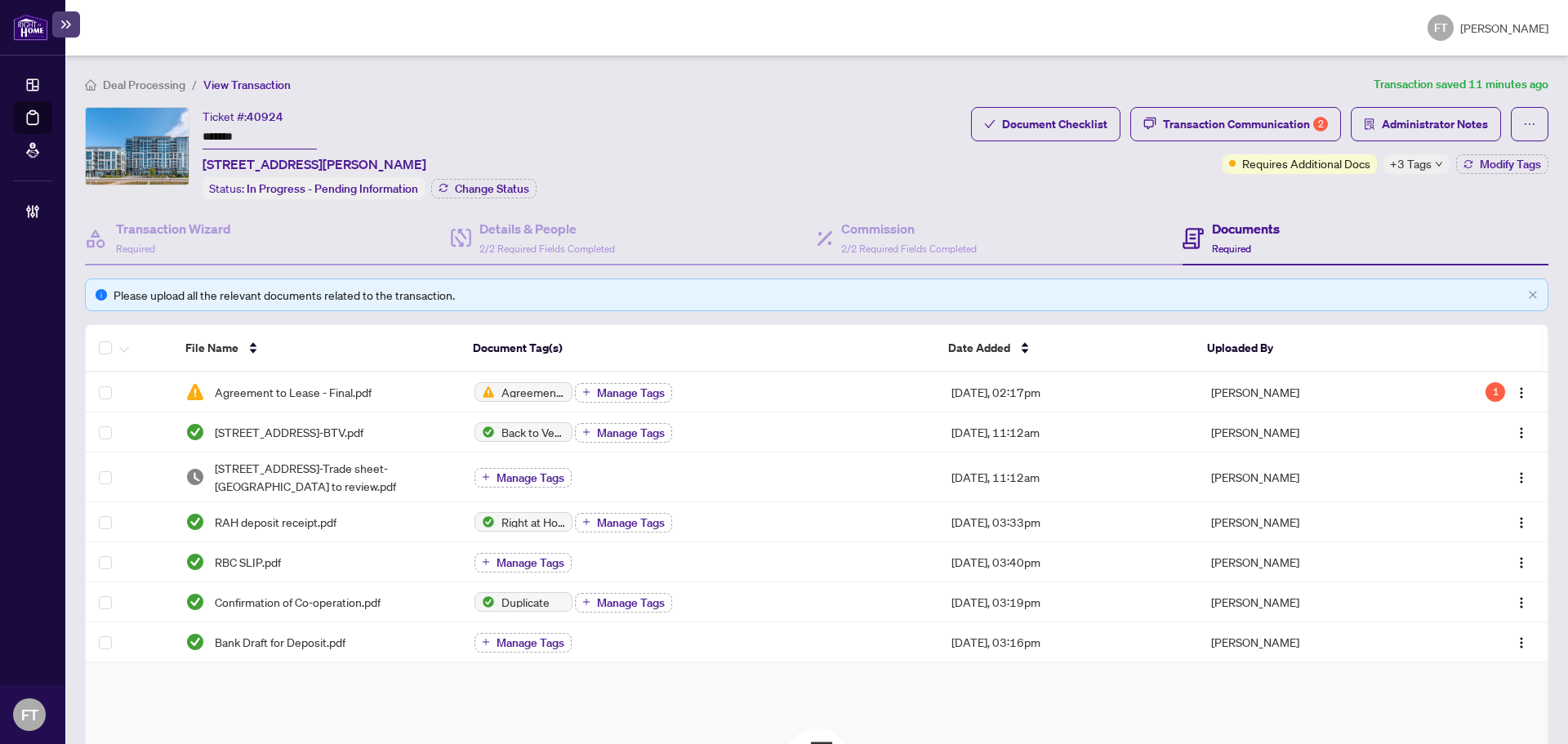 click on "Deal Processing" at bounding box center (144, 85) 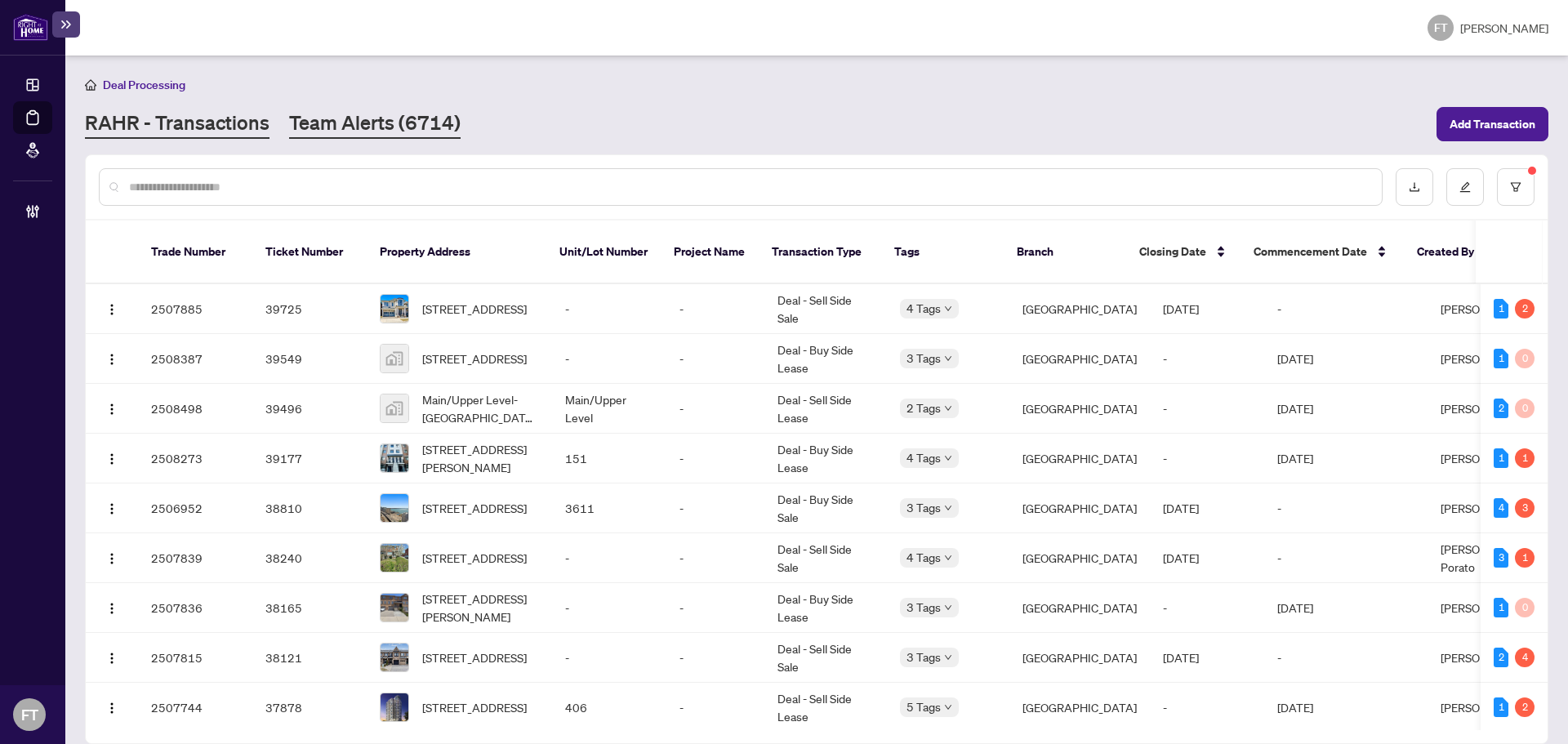 click on "Team Alerts   (6714)" at bounding box center [375, 124] 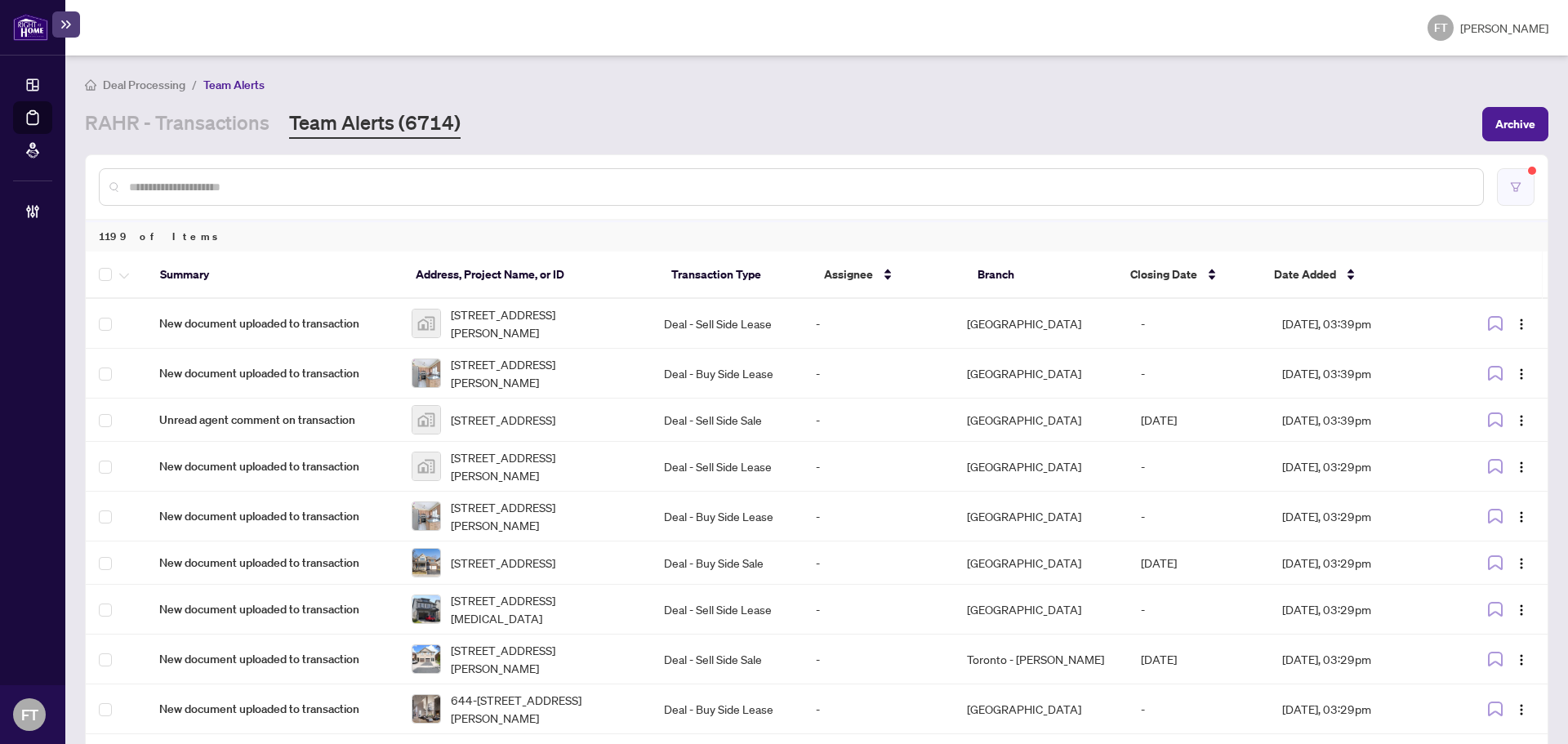 click at bounding box center [1516, 187] 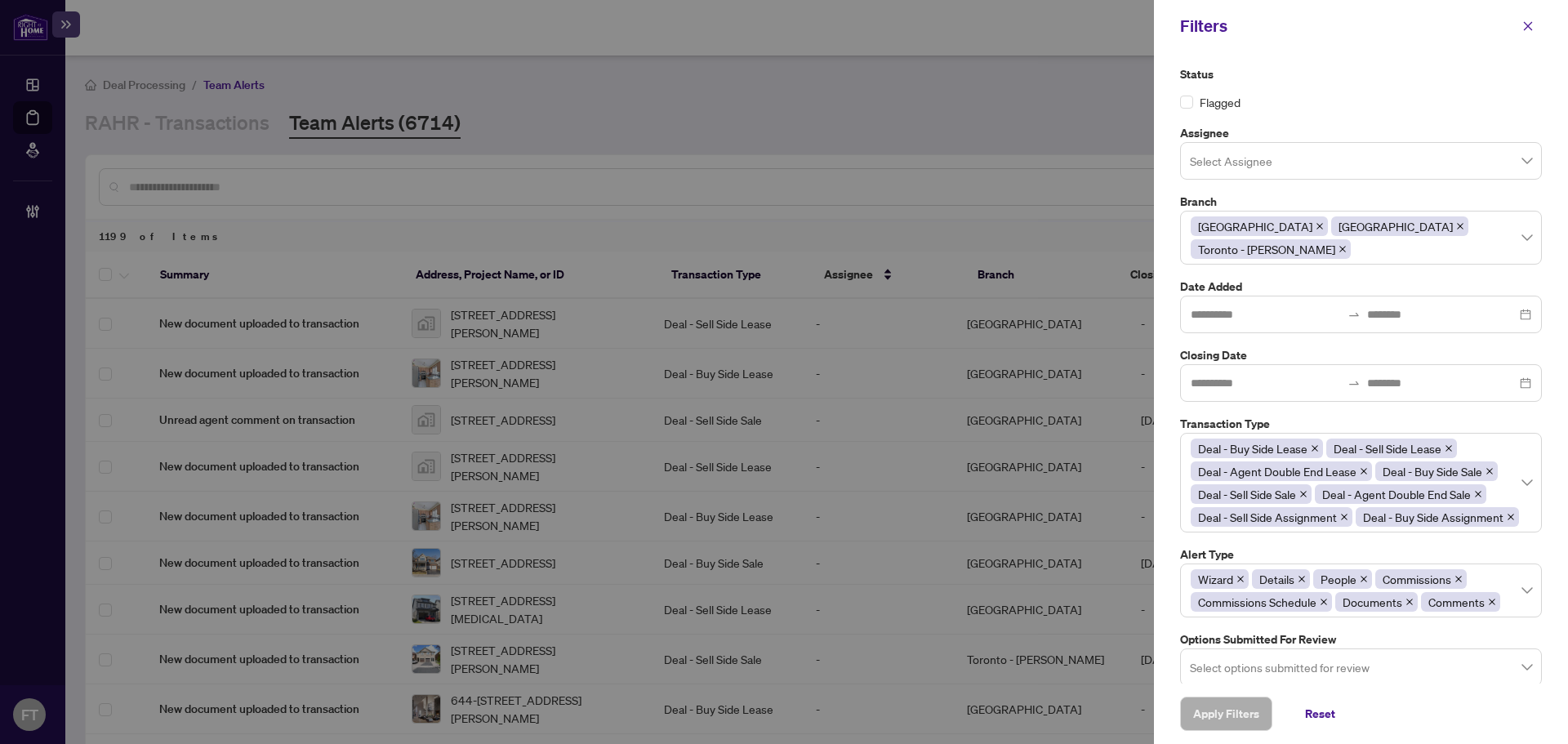 click on "Select options submitted for review" at bounding box center [1361, 667] 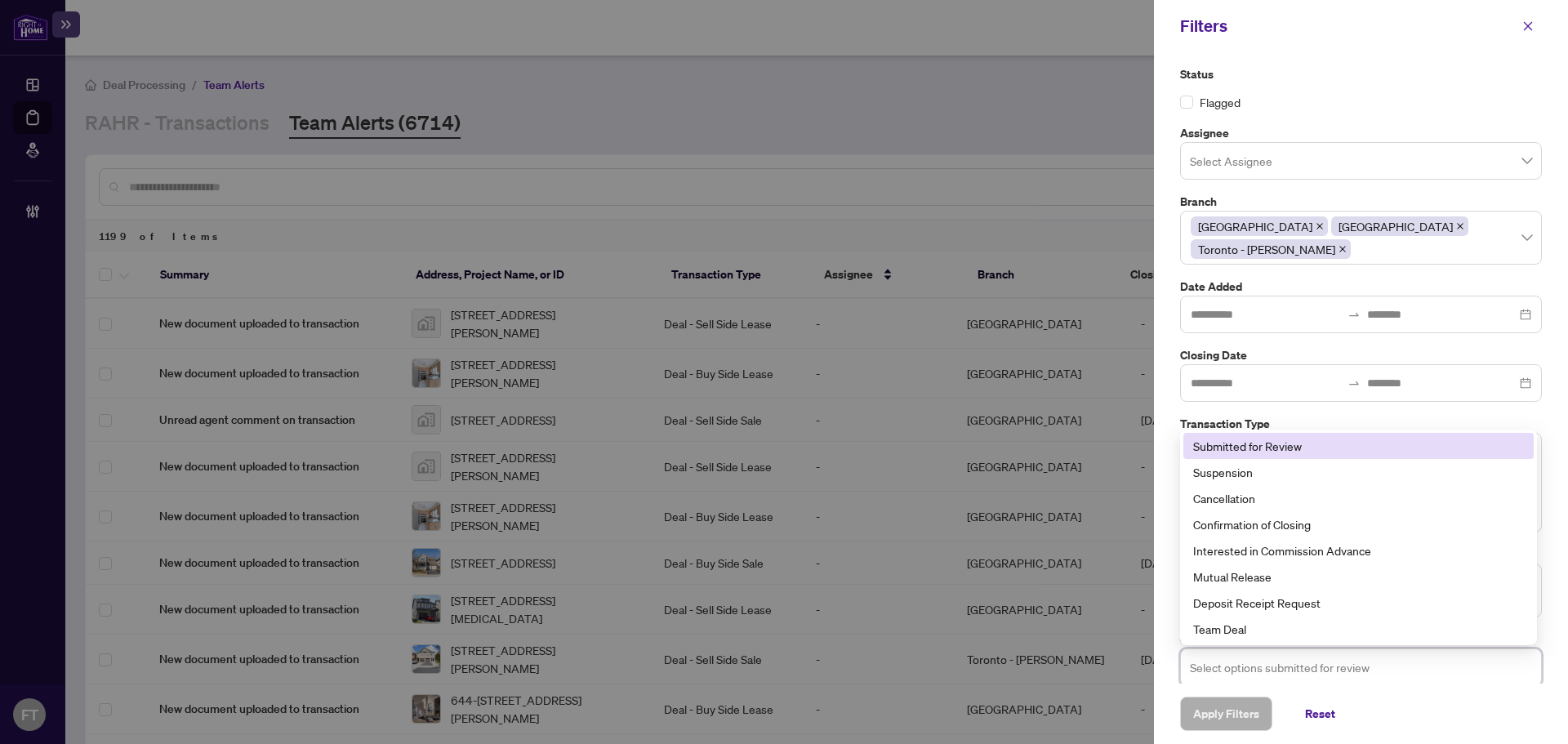 click on "Submitted for Review" at bounding box center (1358, 446) 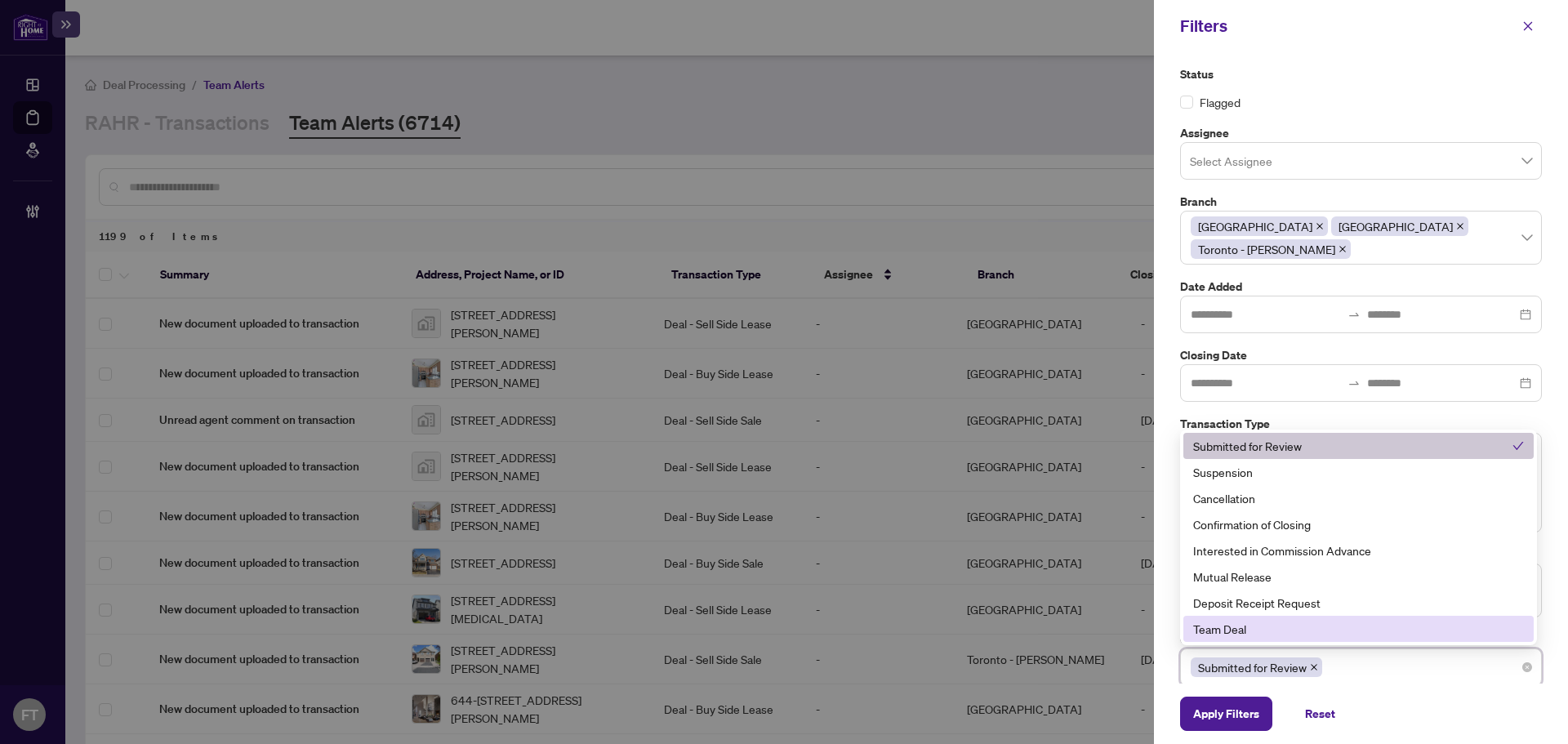 click on "Team Deal" at bounding box center (1358, 629) 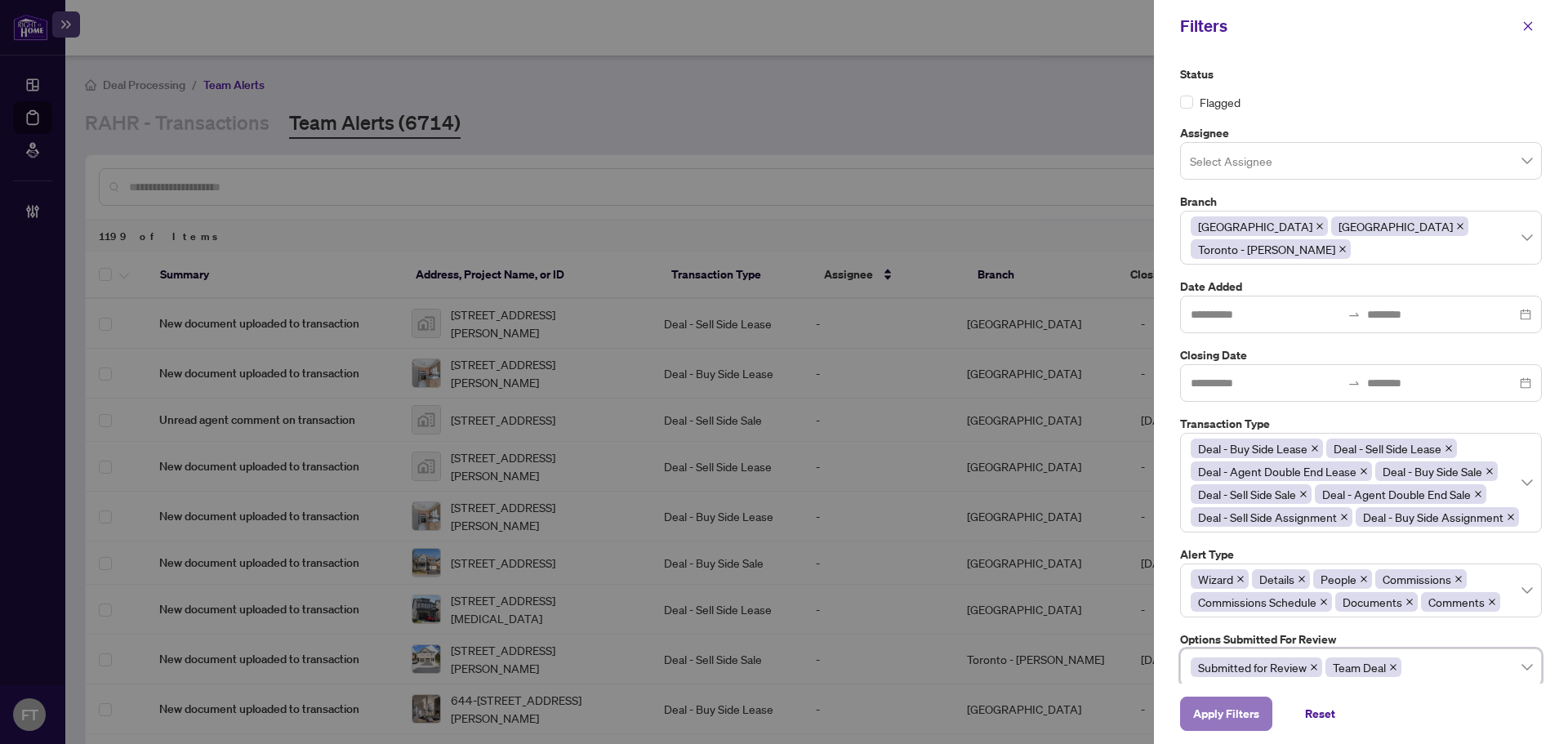 click on "Apply Filters" at bounding box center [1226, 714] 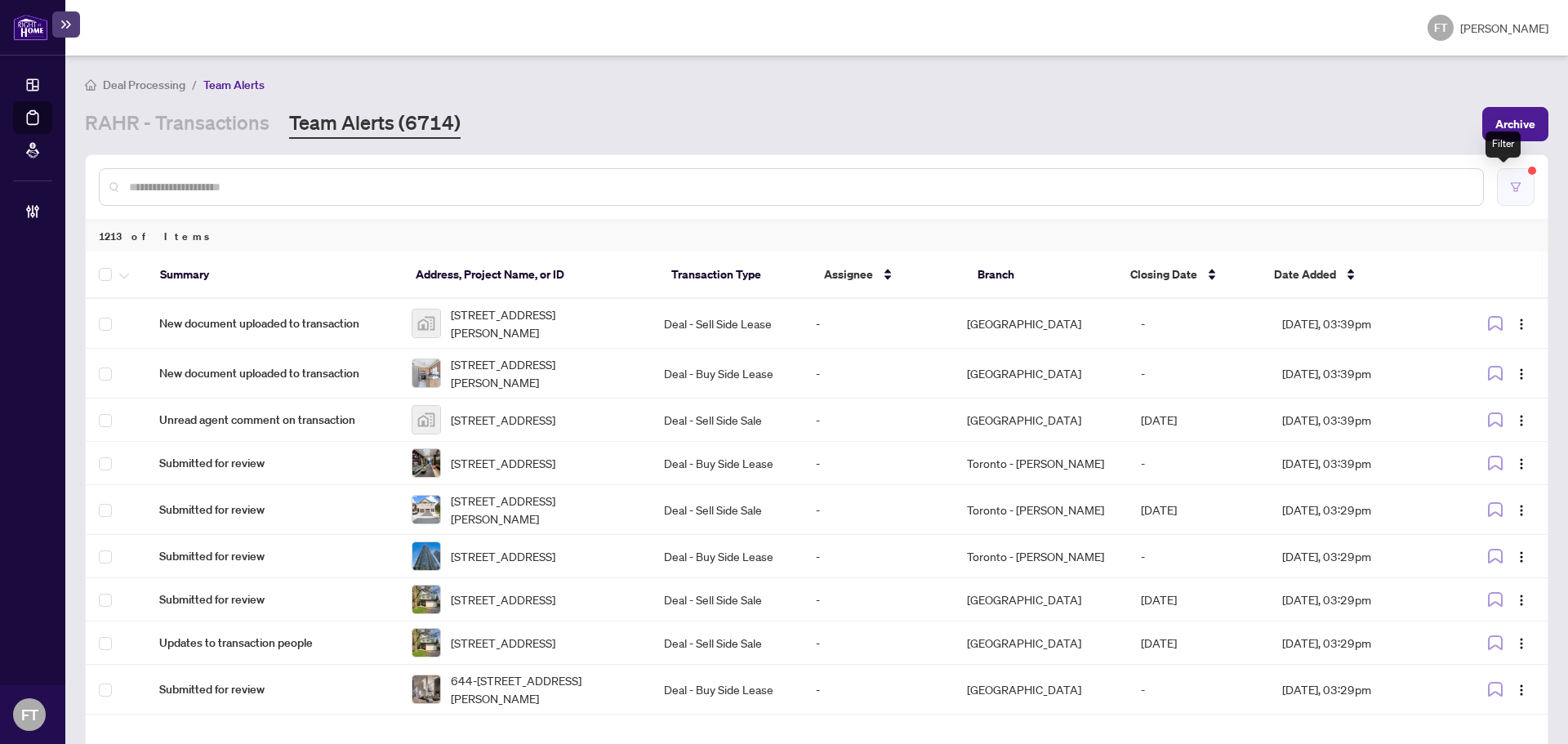click at bounding box center (1516, 187) 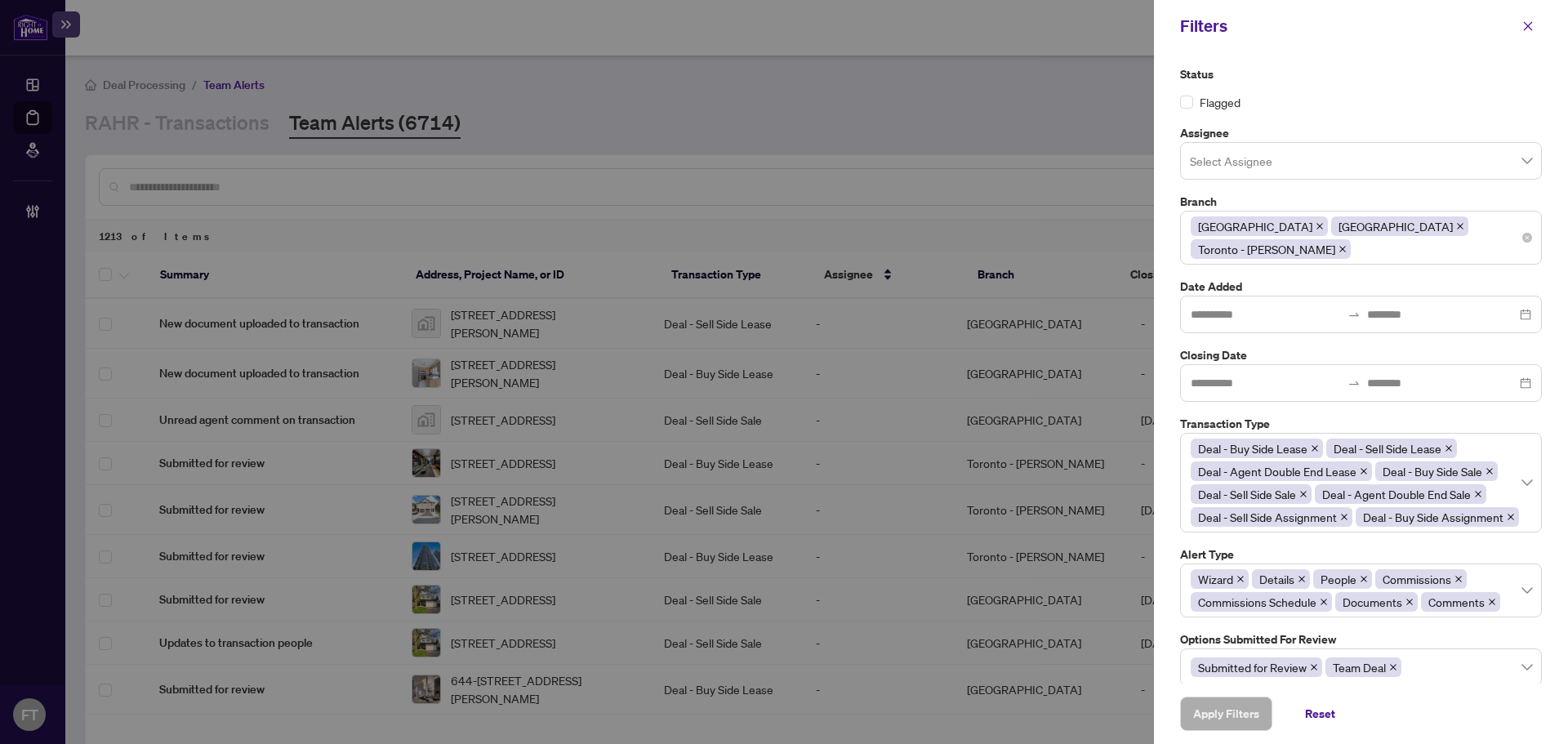 click 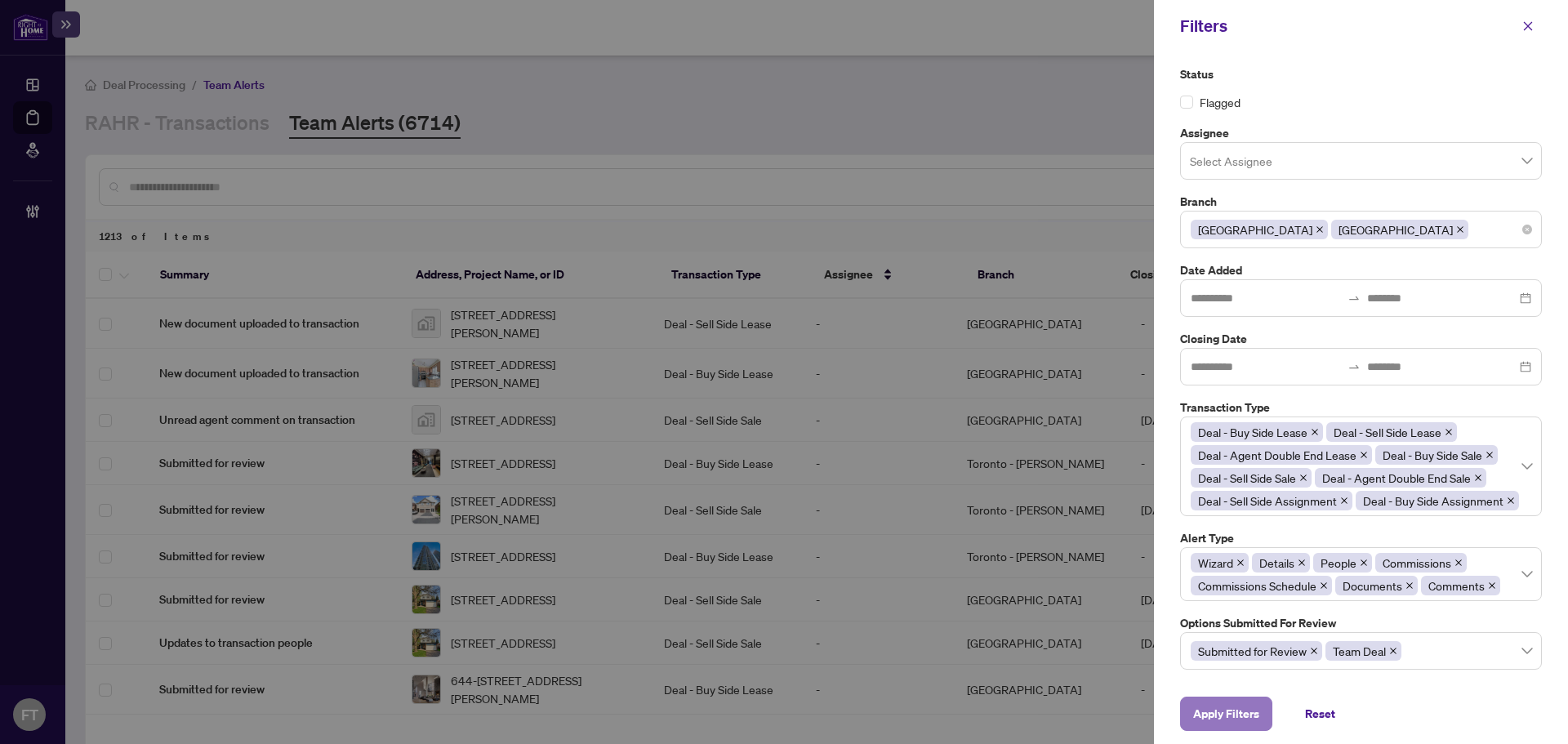 click on "Apply Filters" at bounding box center (1226, 714) 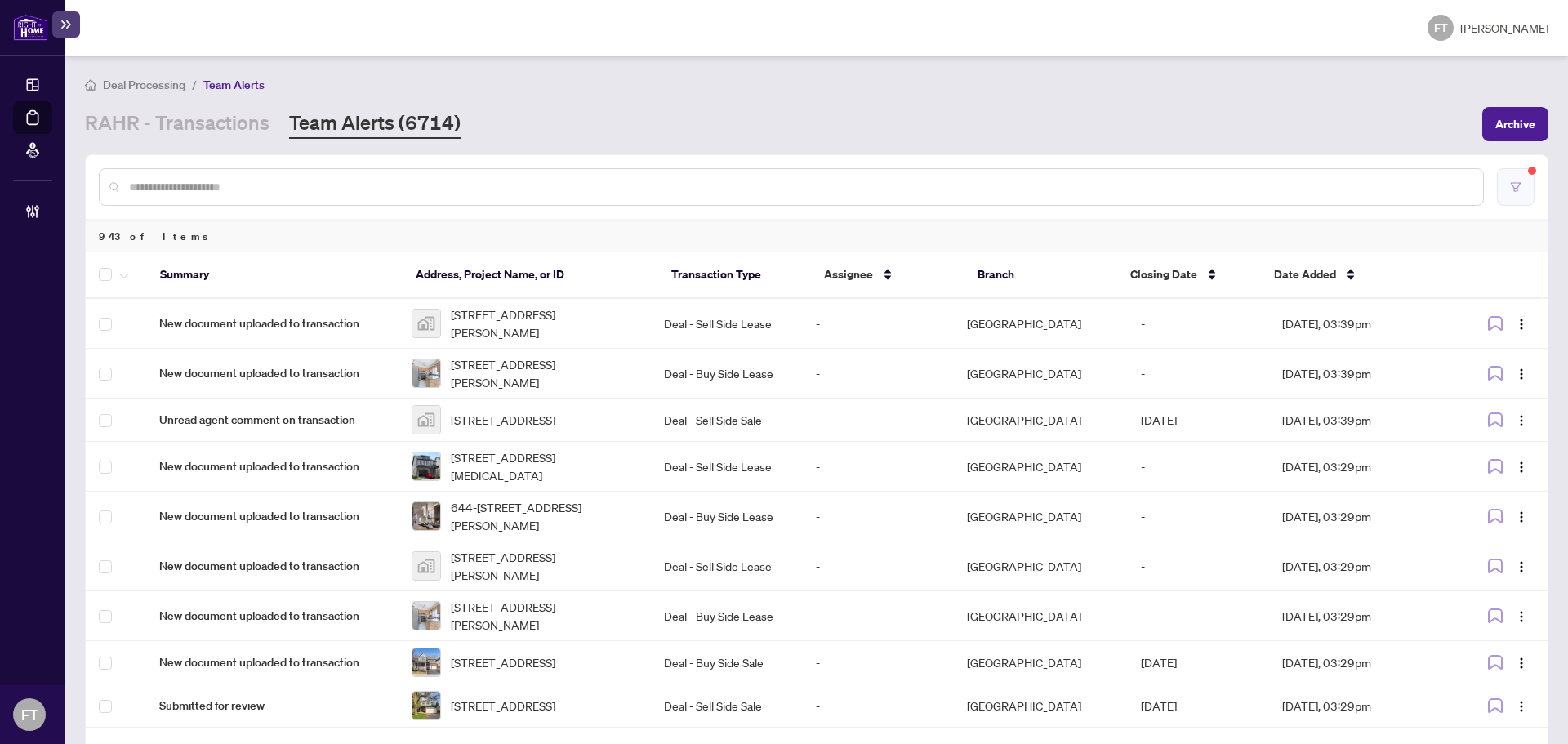 click 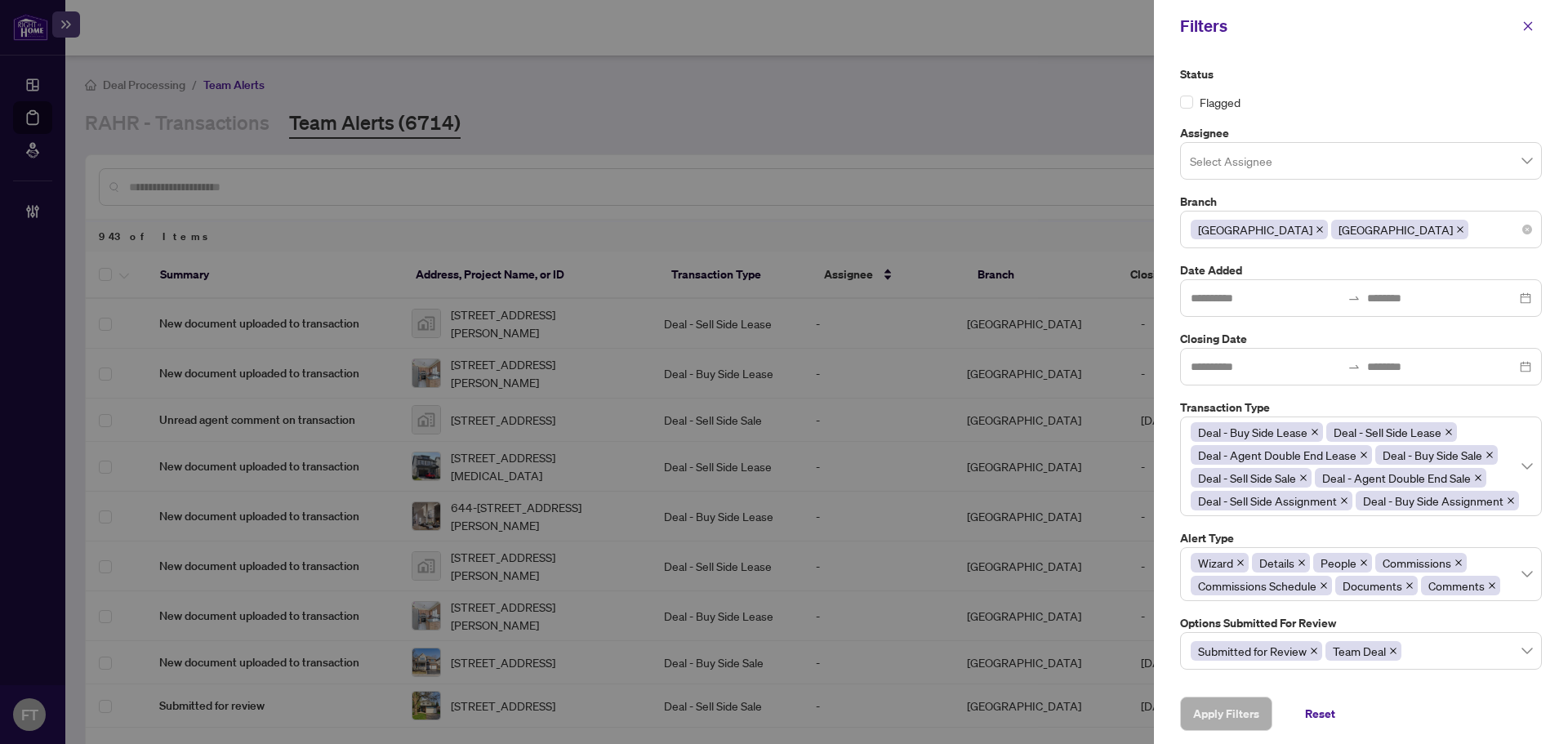 click on "Burlington Mississauga" at bounding box center [1361, 229] 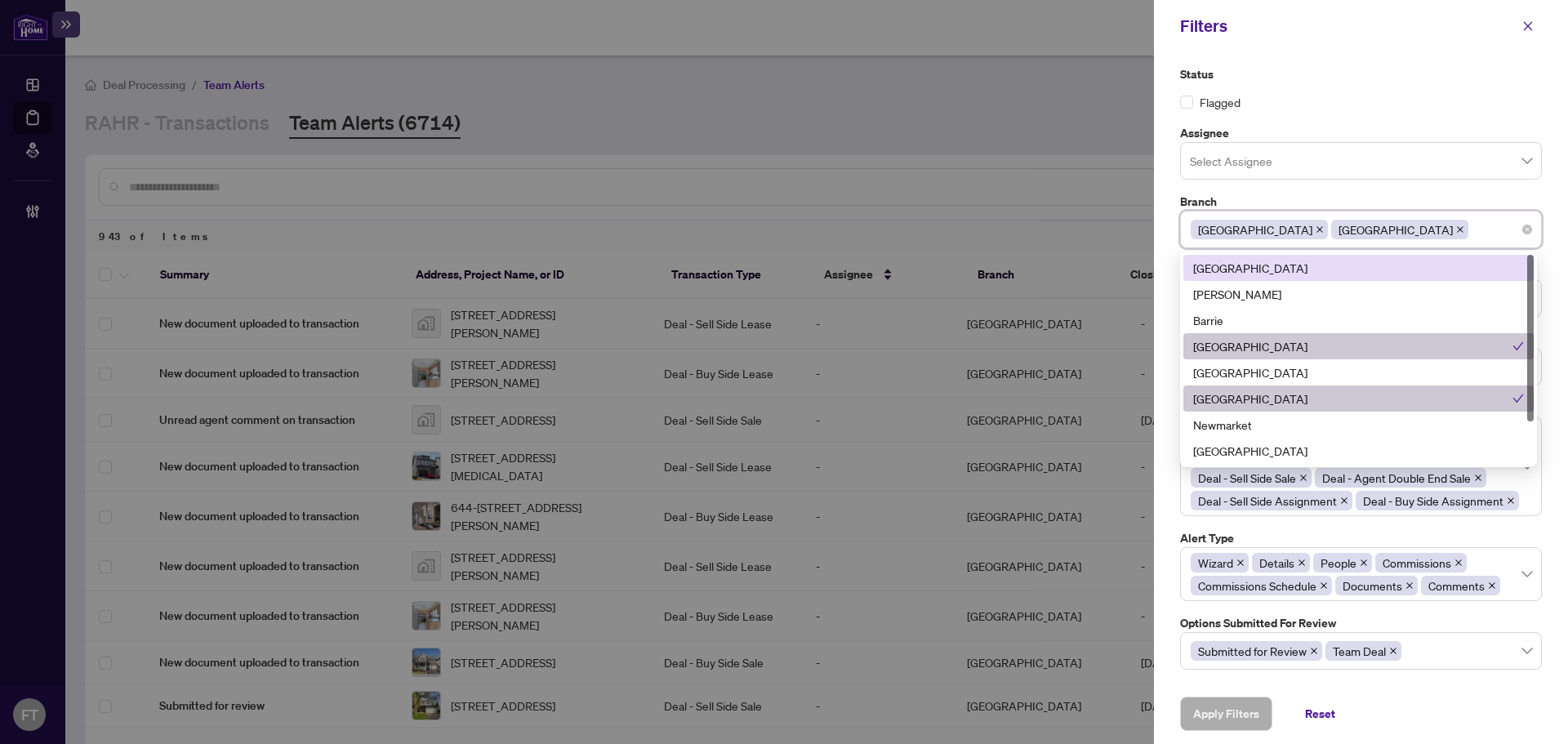 click on "Richmond Hill" at bounding box center [1358, 268] 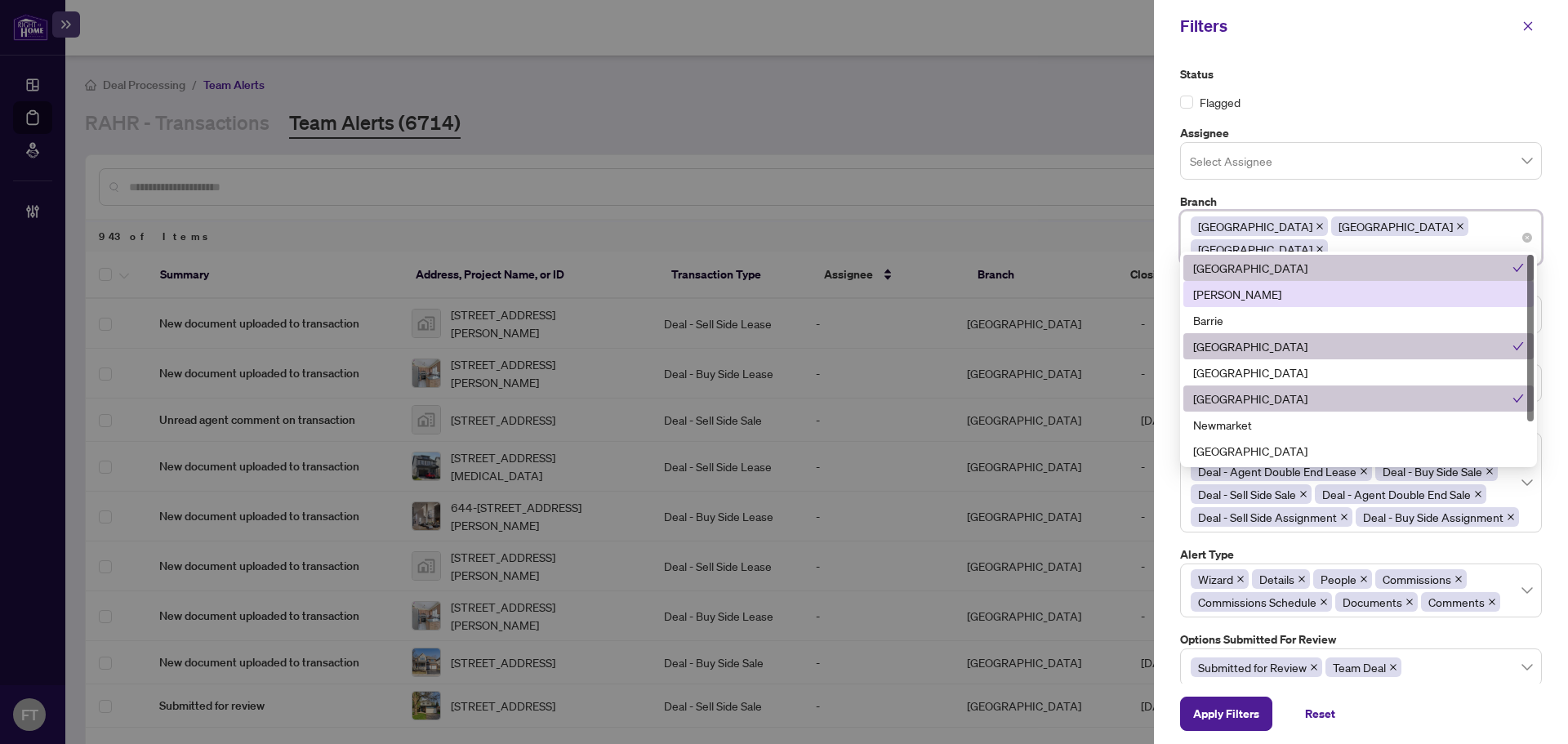 click on "Vaughan" at bounding box center (1358, 294) 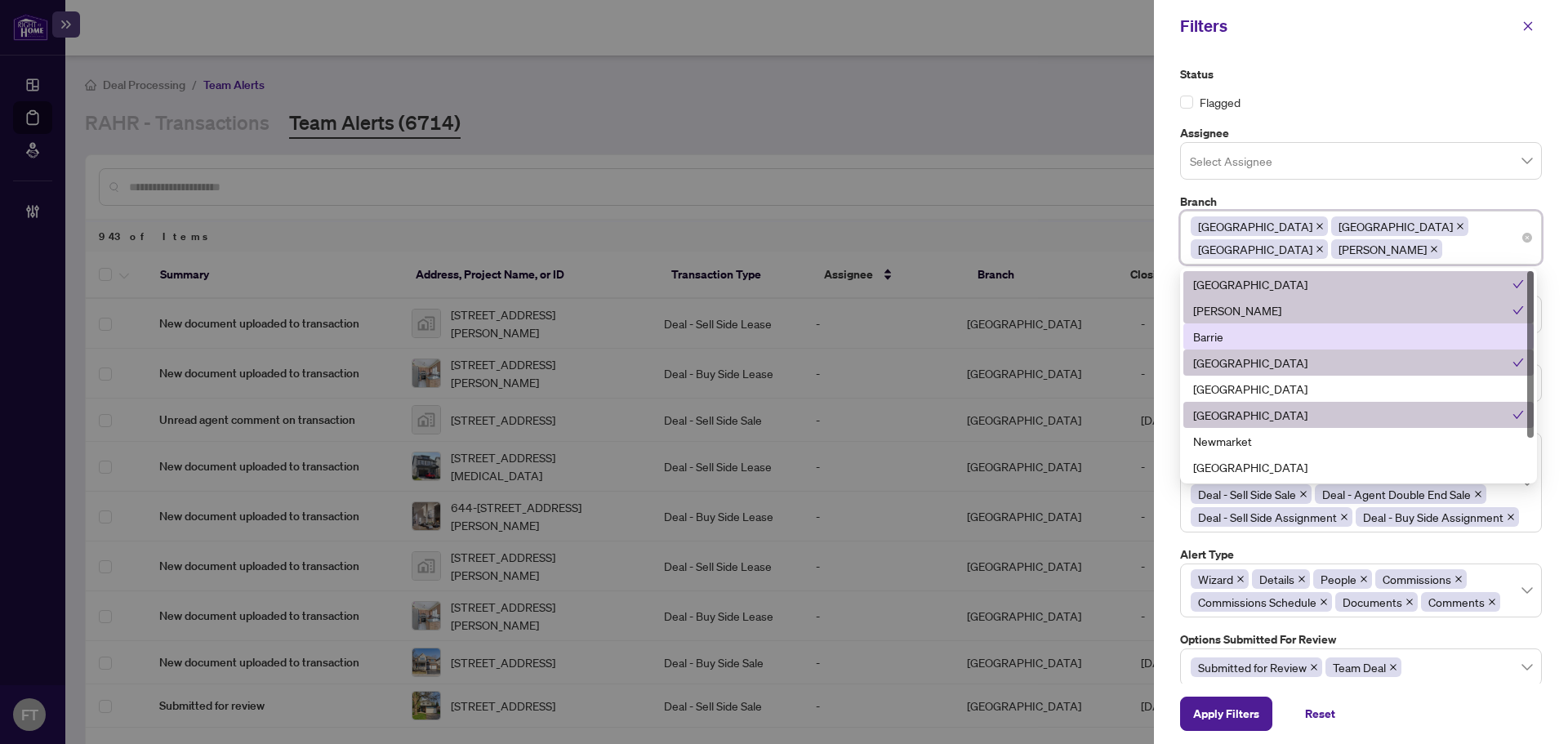 click on "Barrie" at bounding box center (1358, 336) 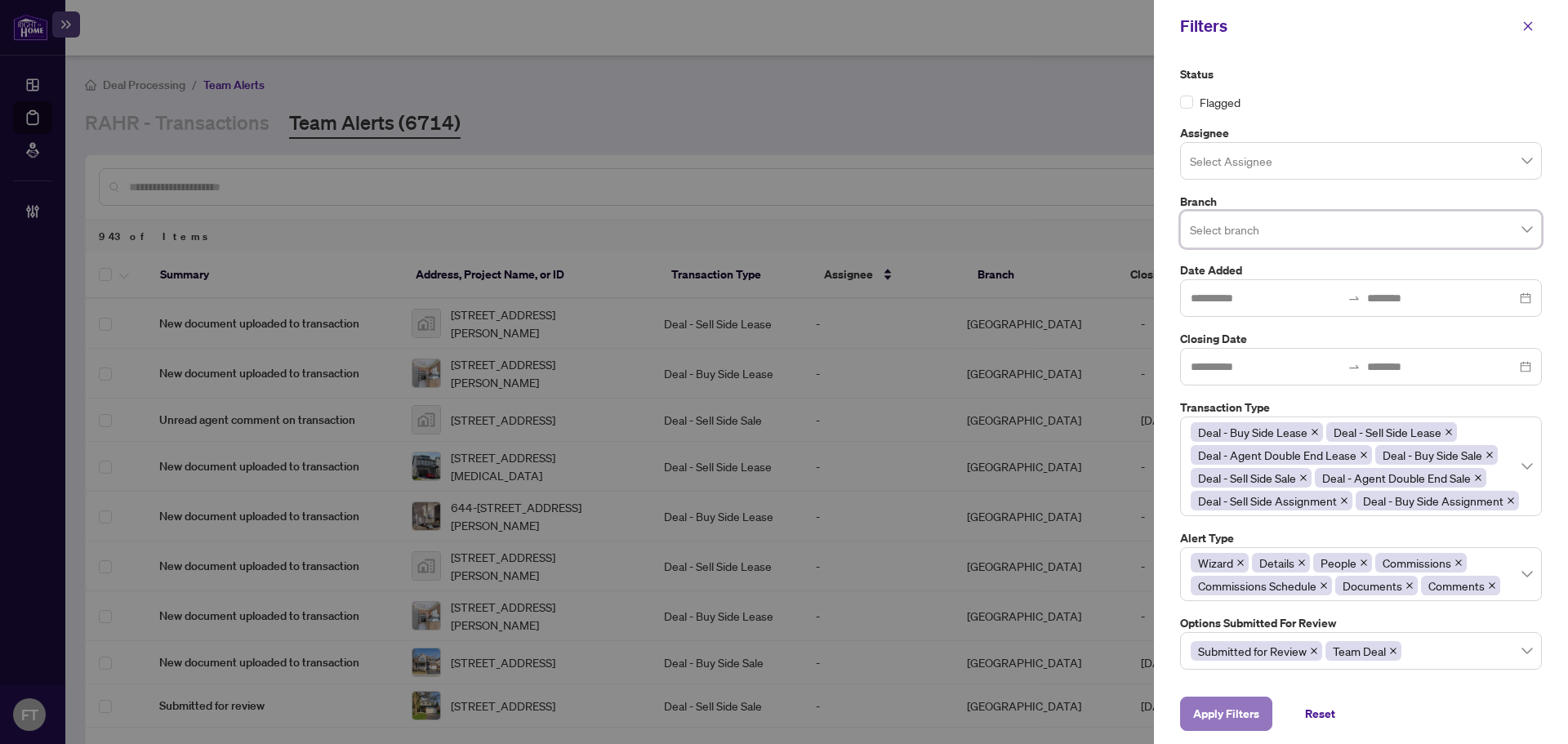 click on "Apply Filters" at bounding box center (1226, 714) 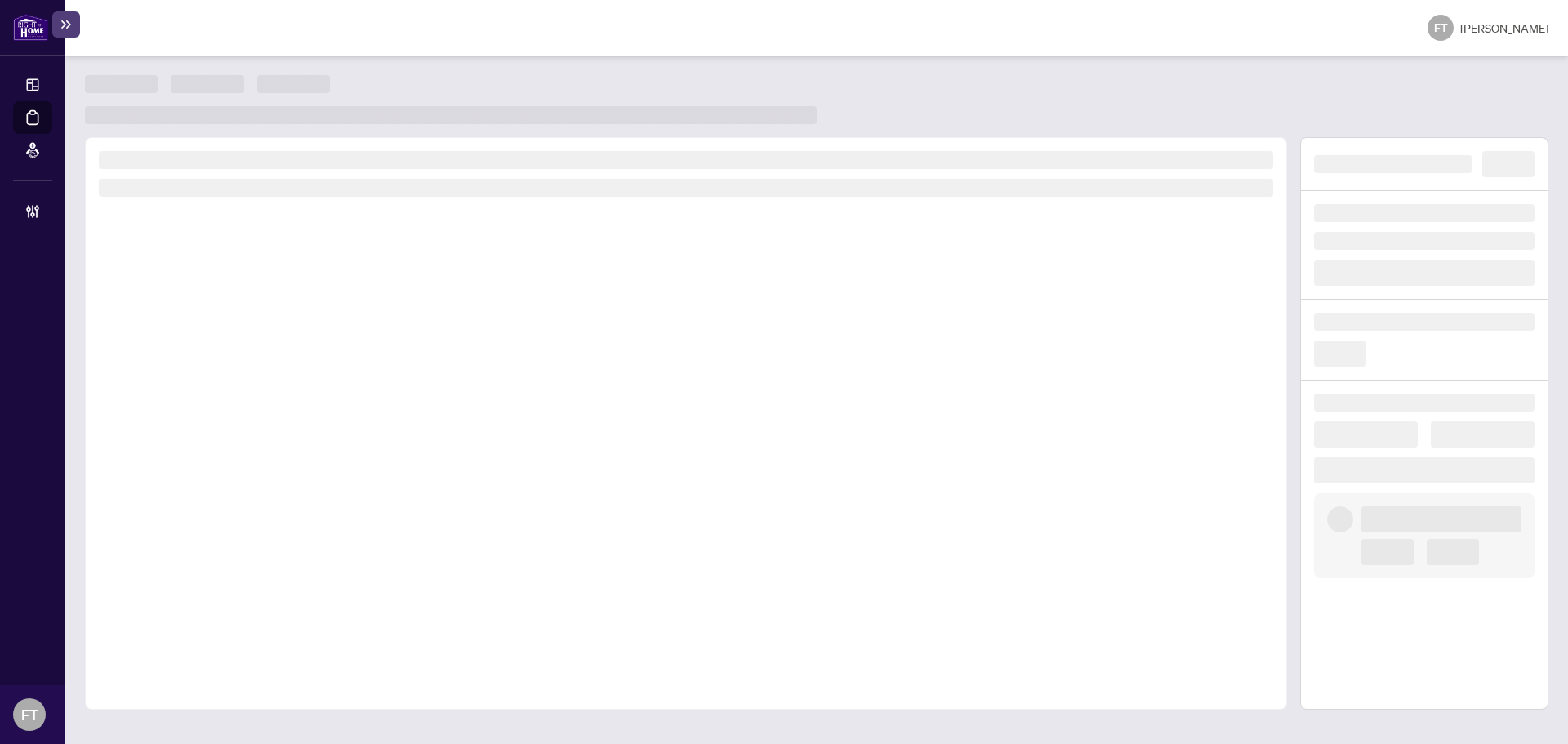 scroll, scrollTop: 0, scrollLeft: 0, axis: both 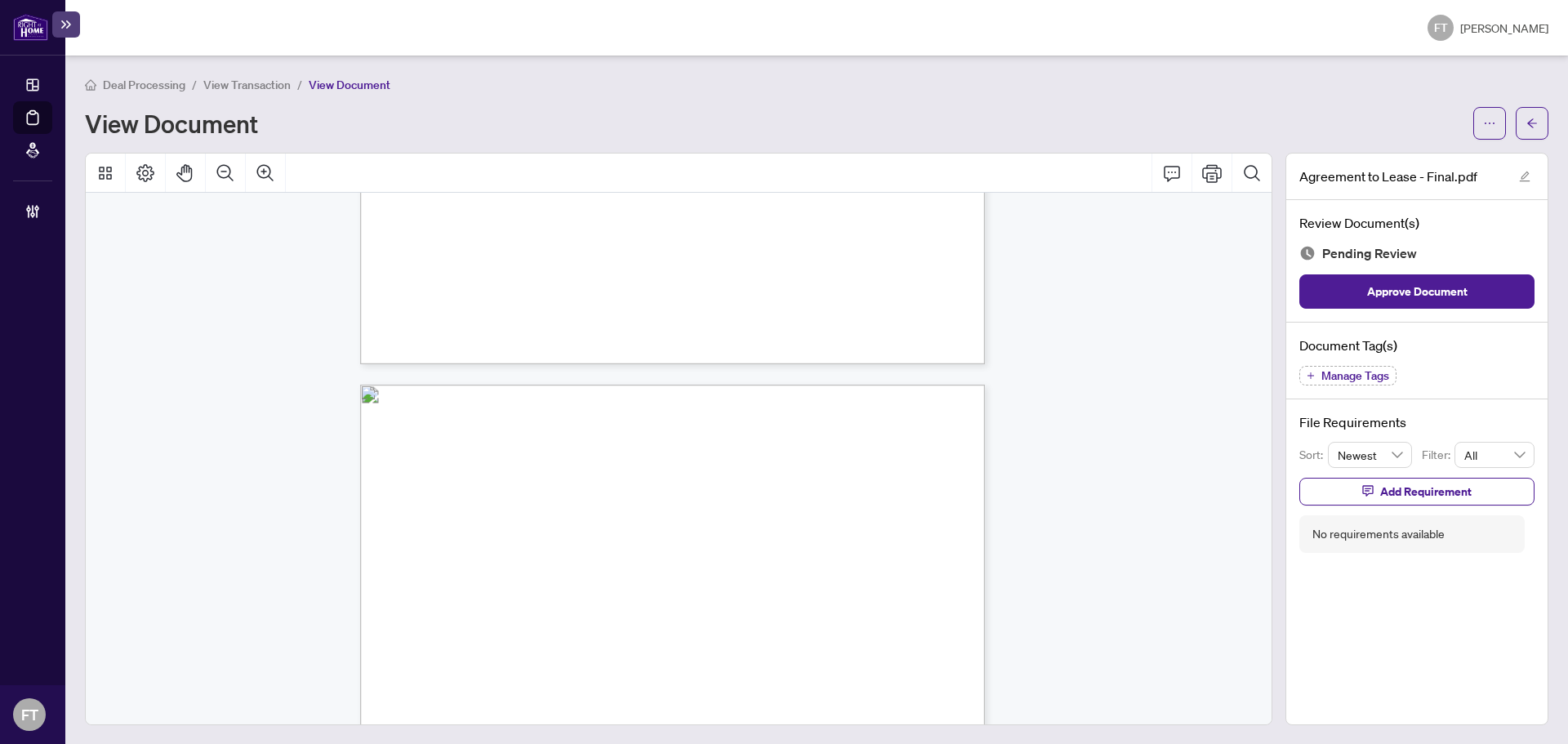 click on "Form 400 Revised [DATE]  Page 2 of  5
The trademarks REALTOR®, REALTORS®, MLS®, Multiple Listing Services® and associated logos are owned or controlled by  The Canadian Real Estate Association (CREA) and identify the real estate professionals who are members of CREA and the  quality of services they provide. Used under license.
© 2025, Ontario Real Estate Association (“[PERSON_NAME]”). All rights reserved. This form was developed by [PERSON_NAME] for the use and reproduction  by its members and licensees only. Any other use or reproduction is prohibited except with prior written consent of [PERSON_NAME]. Do not alter  when printing or reproducing the standard pre-set portion. [PERSON_NAME] bears no liability for your use of this form.
7.  PARKING:
...............................................................................................................................................................................................................
8.  ADDITIONAL TERMS:
9.  SCHEDULES: Schedule(s) A 10. IRREVOCABILITY: 2006," at bounding box center (751, 890) 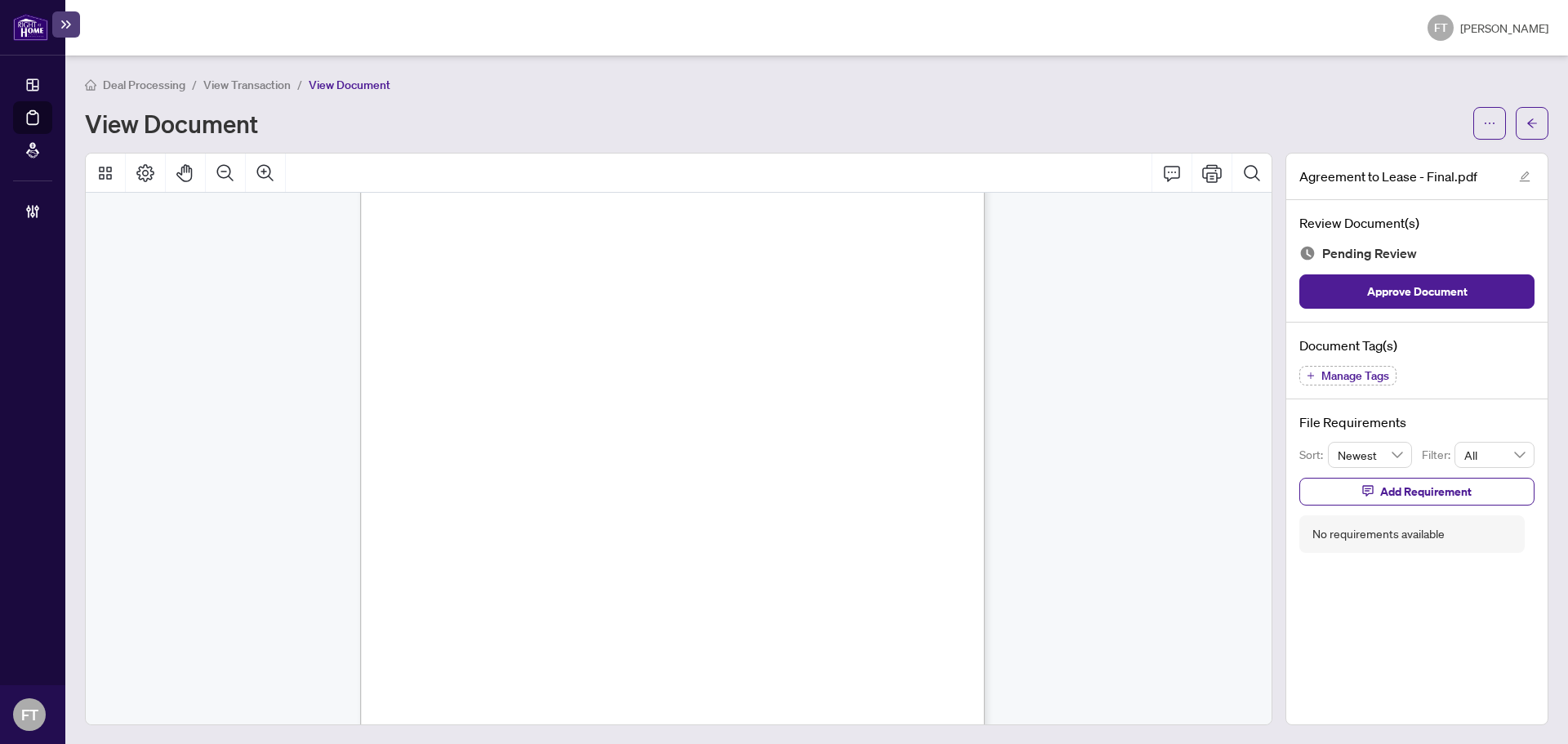 scroll, scrollTop: 1740, scrollLeft: 0, axis: vertical 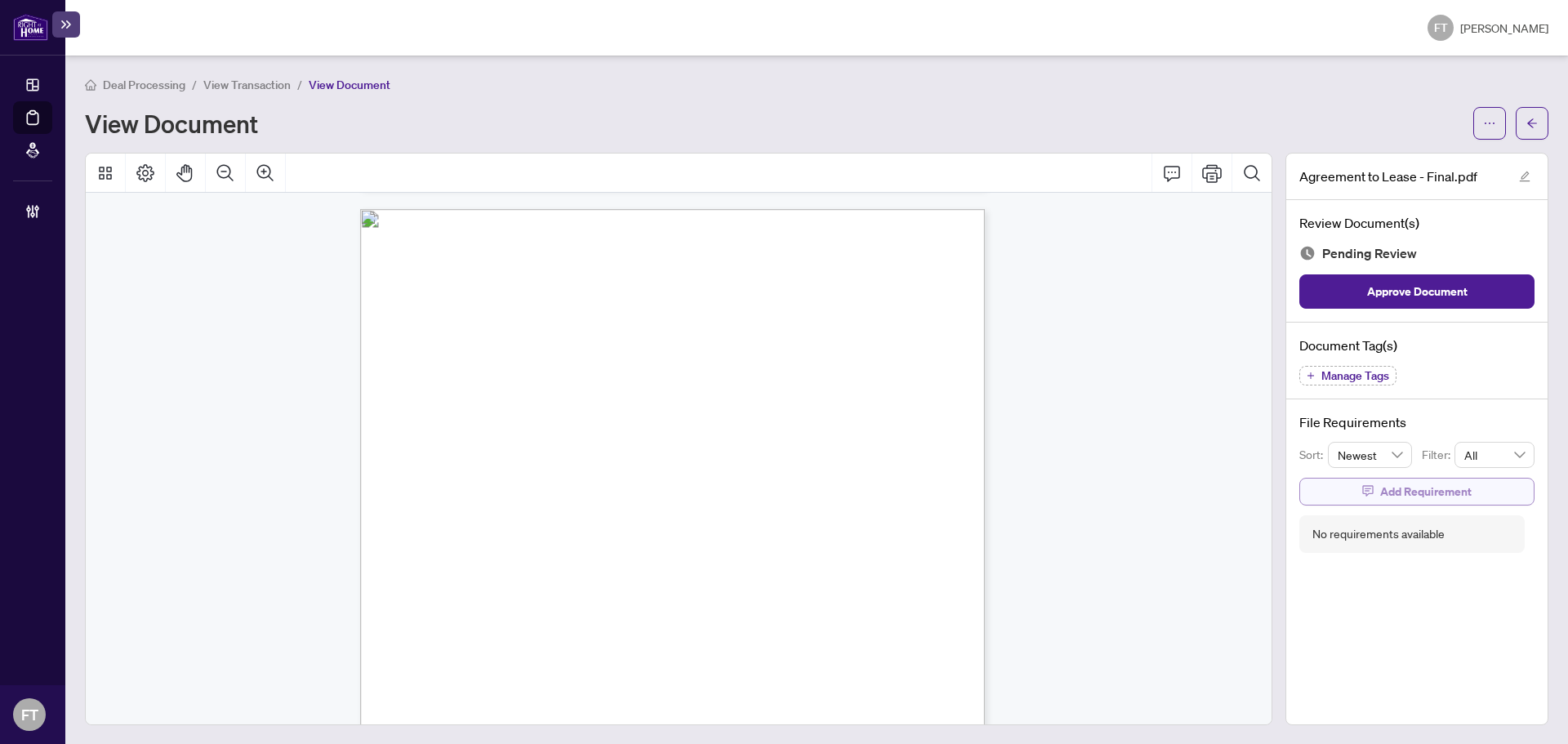 click on "Add Requirement" at bounding box center (1426, 492) 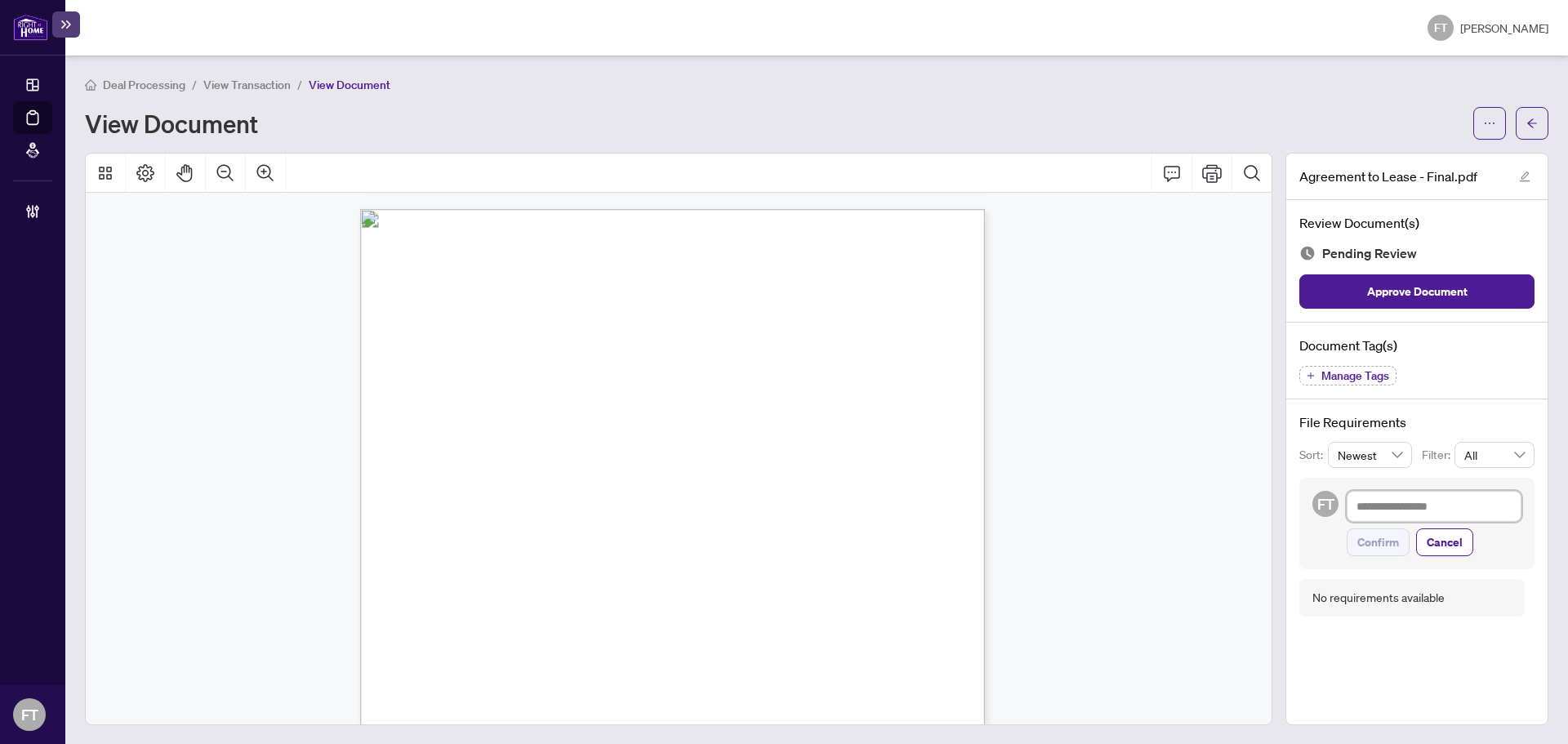 click at bounding box center (1434, 506) 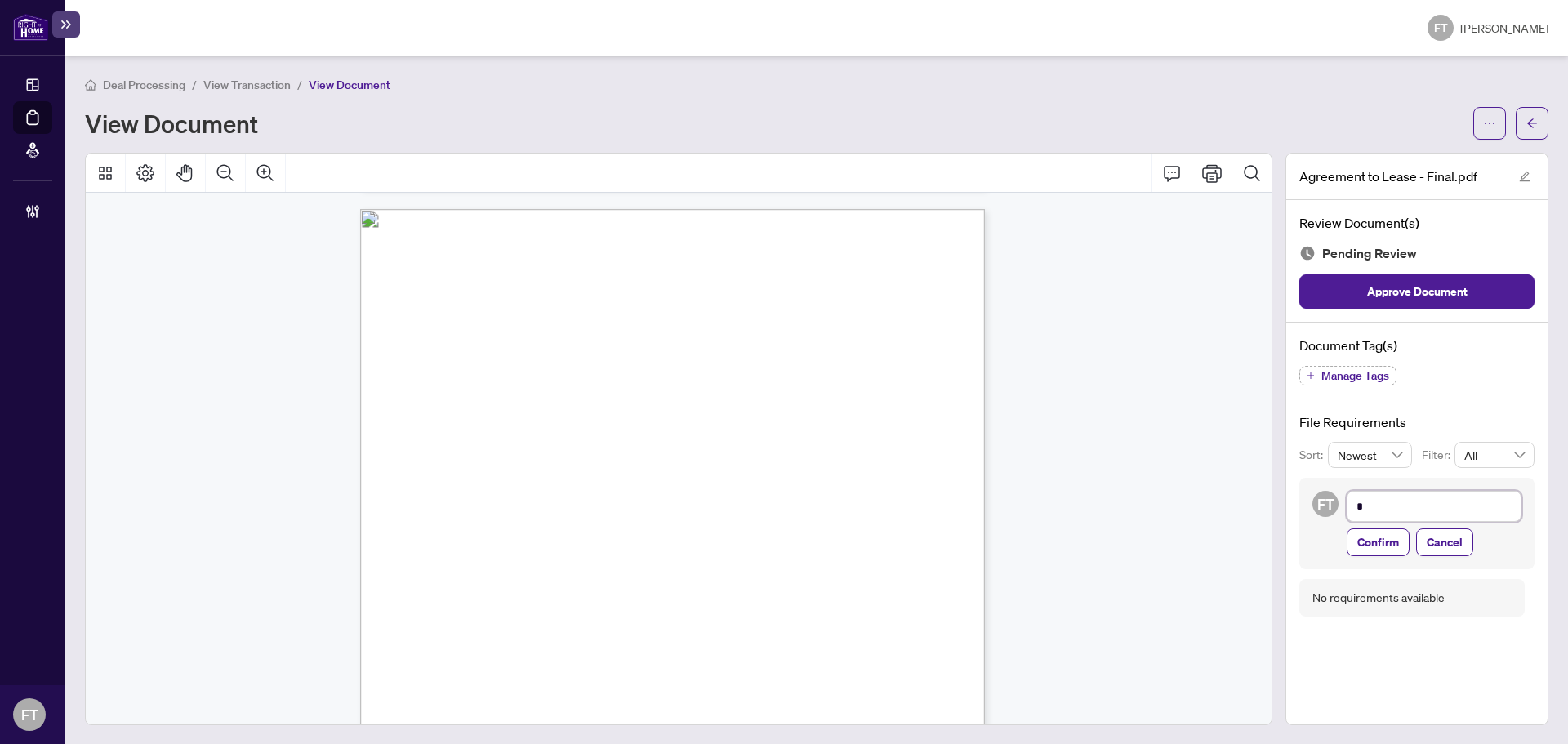 type on "**" 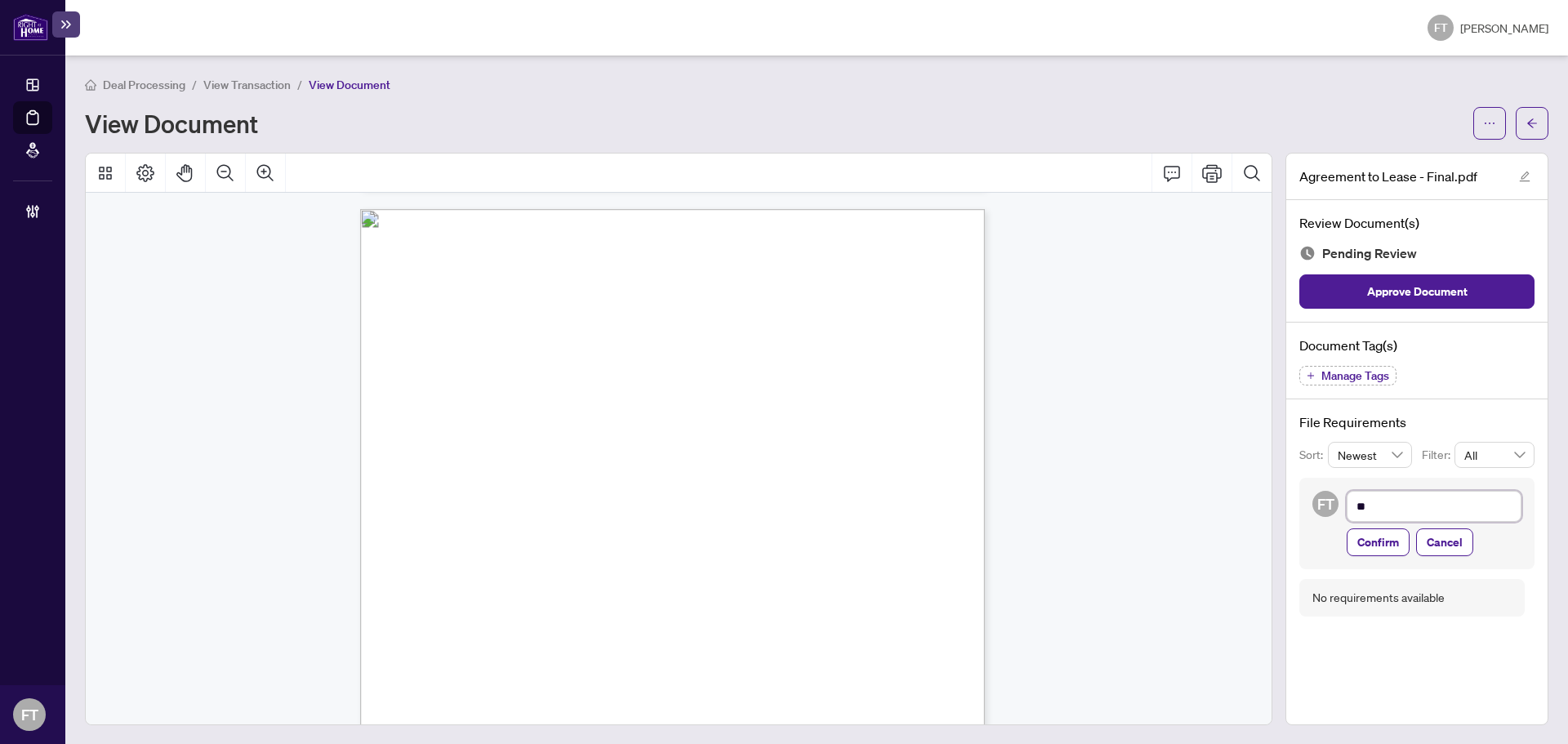 type on "***" 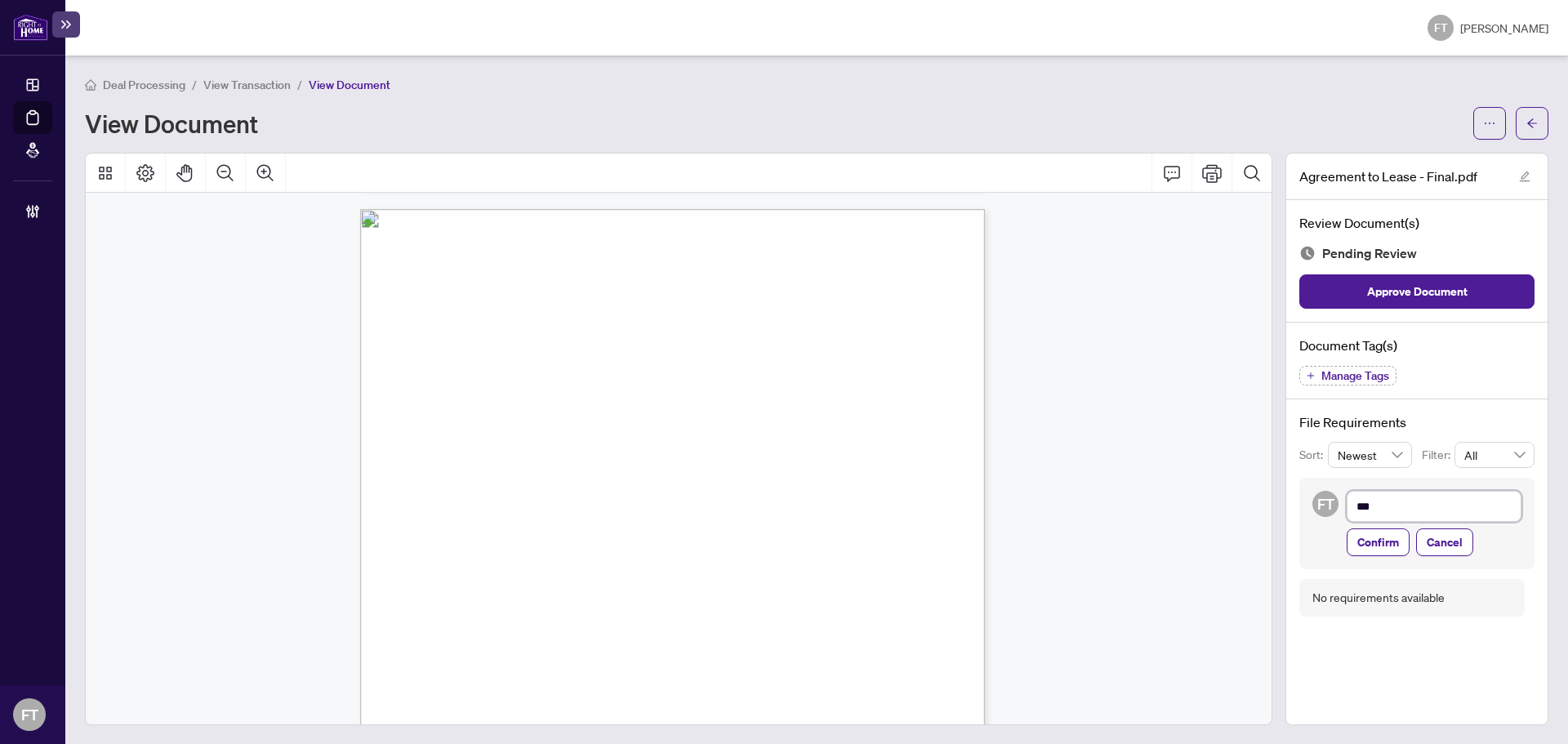 type on "****" 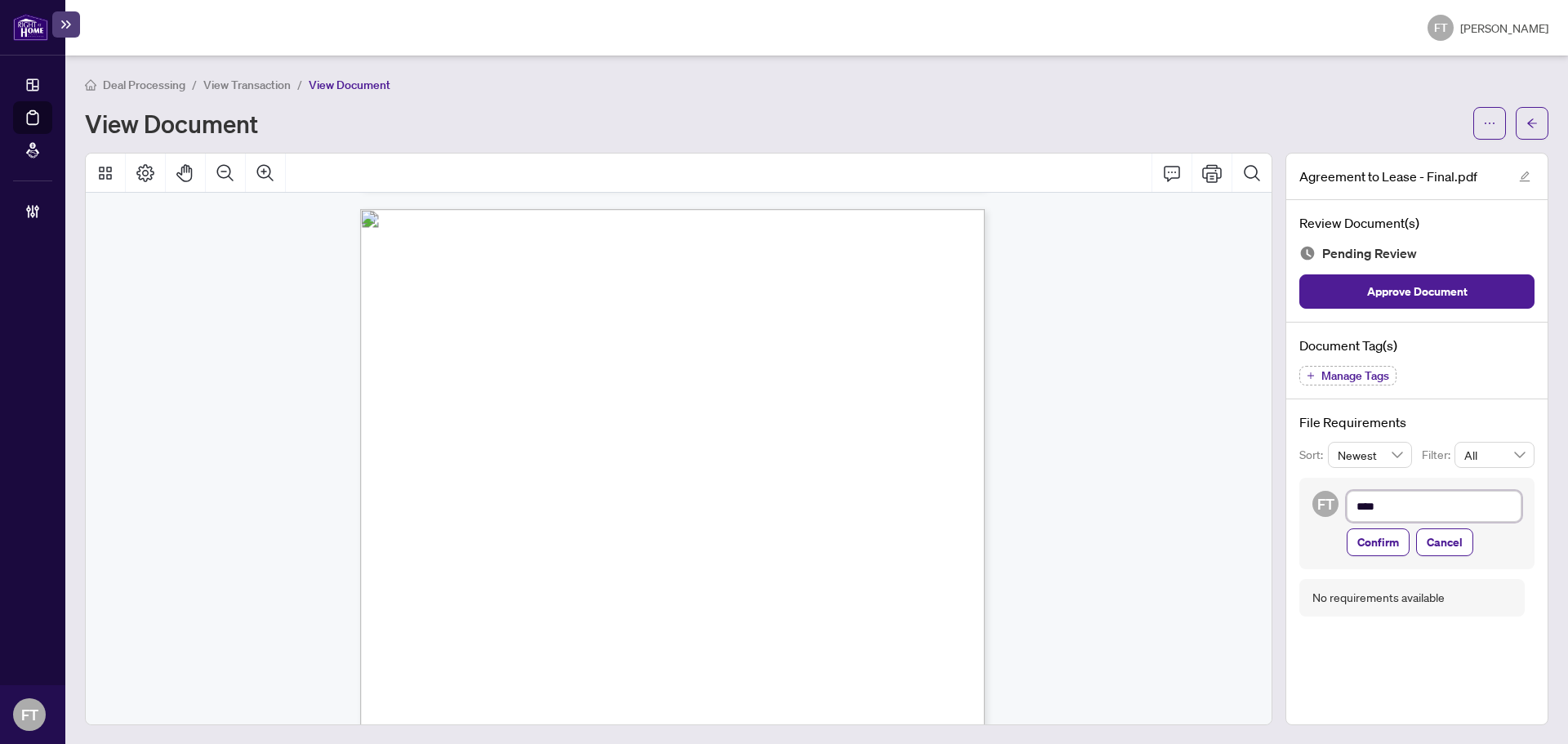 type on "*****" 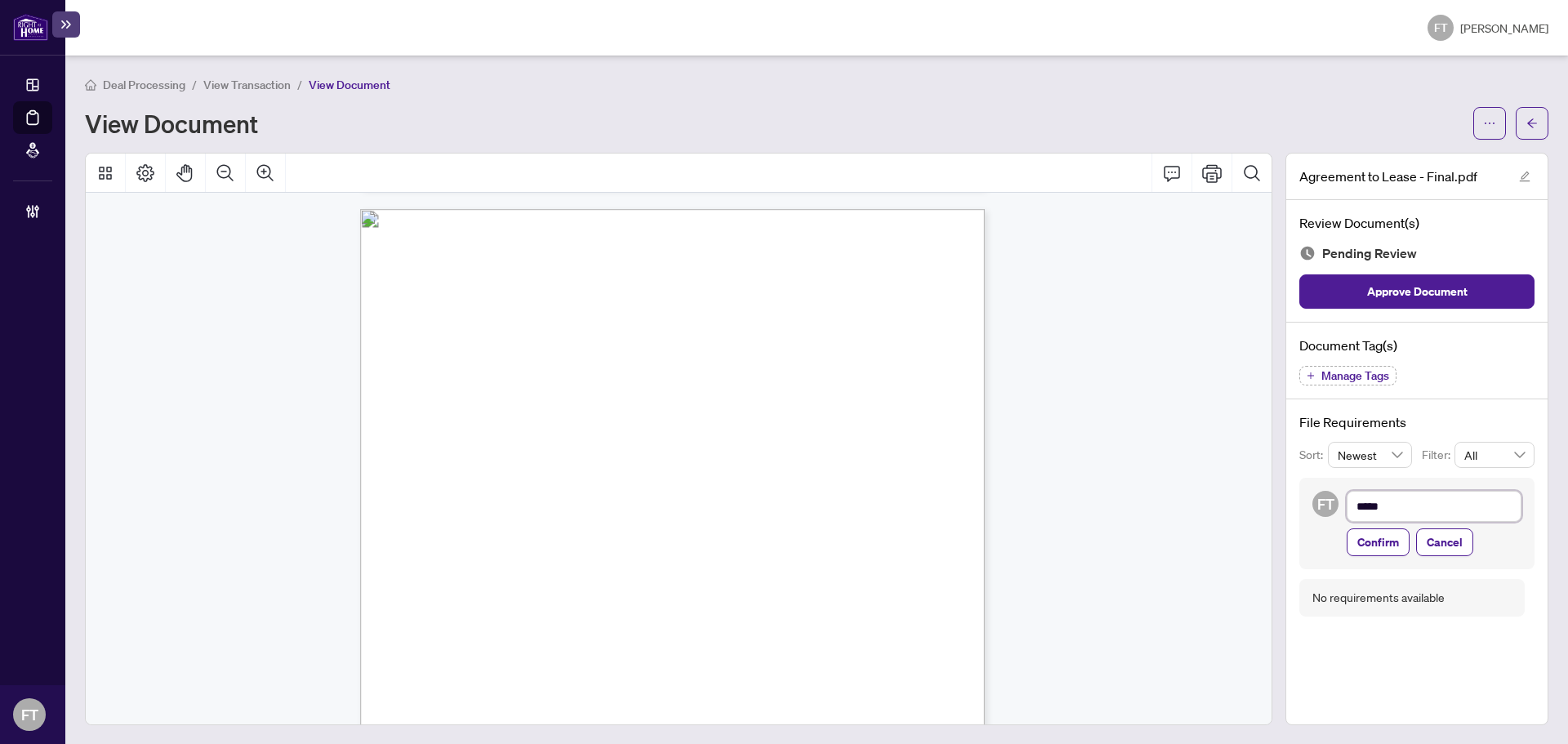 type on "******" 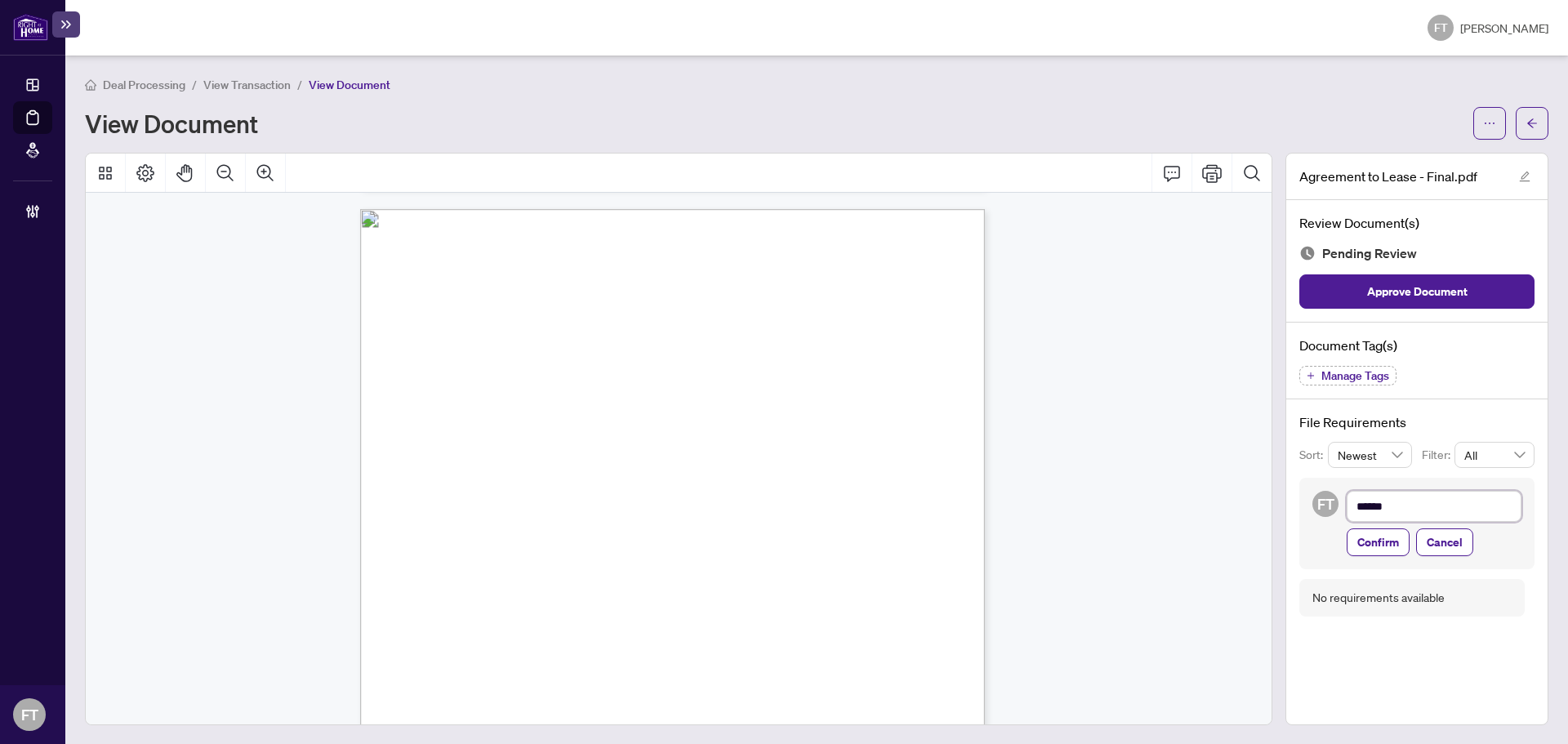 type on "******" 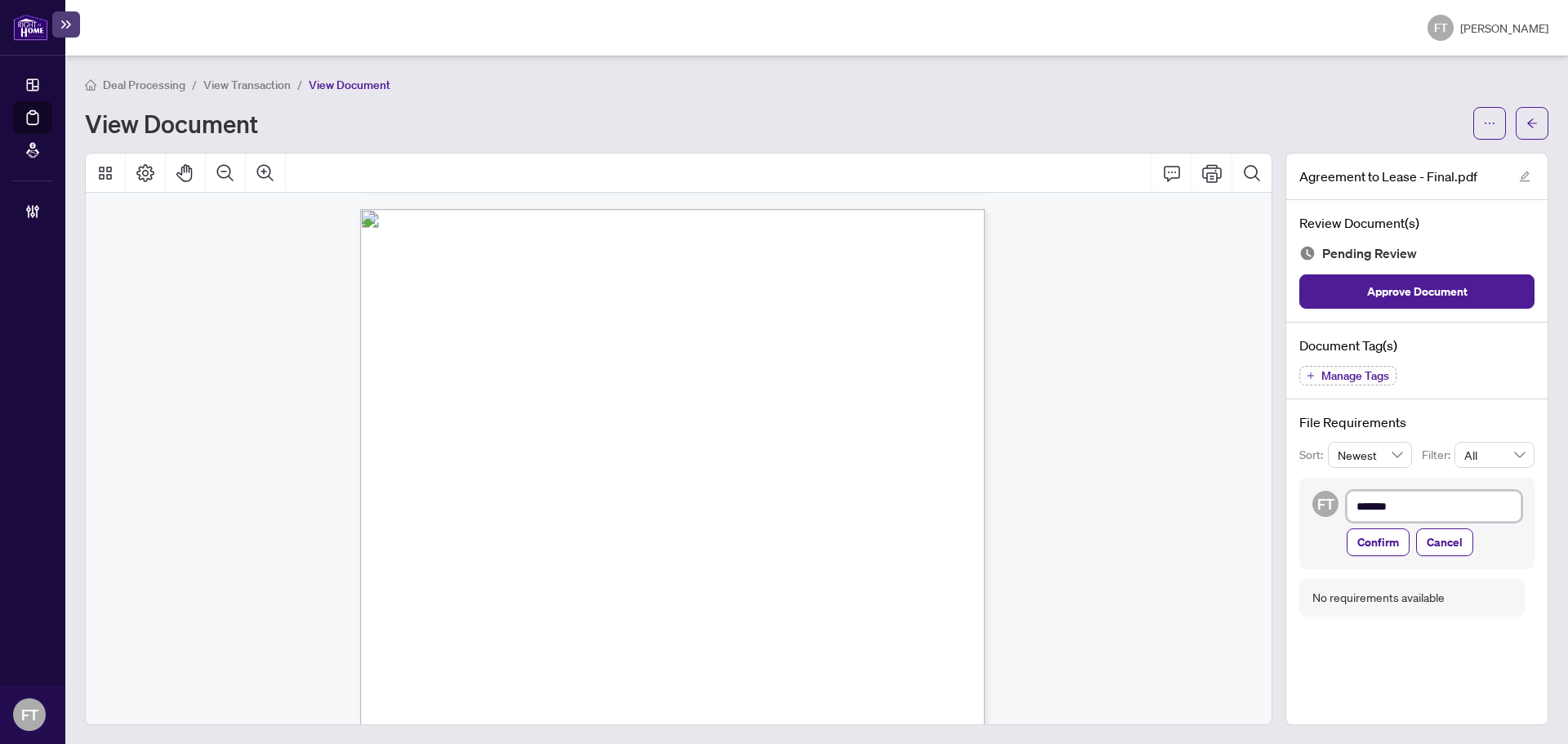 type on "********" 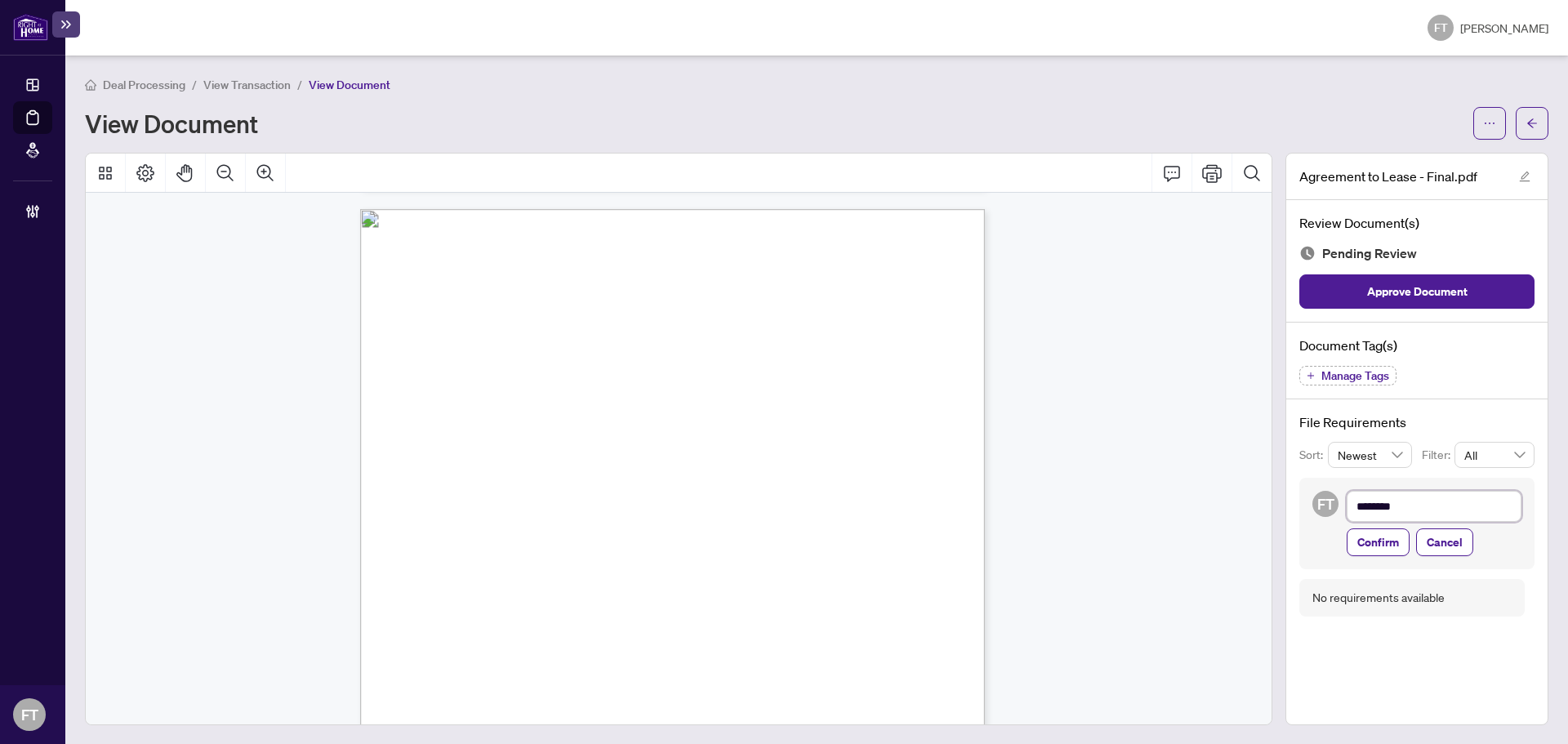 type on "*********" 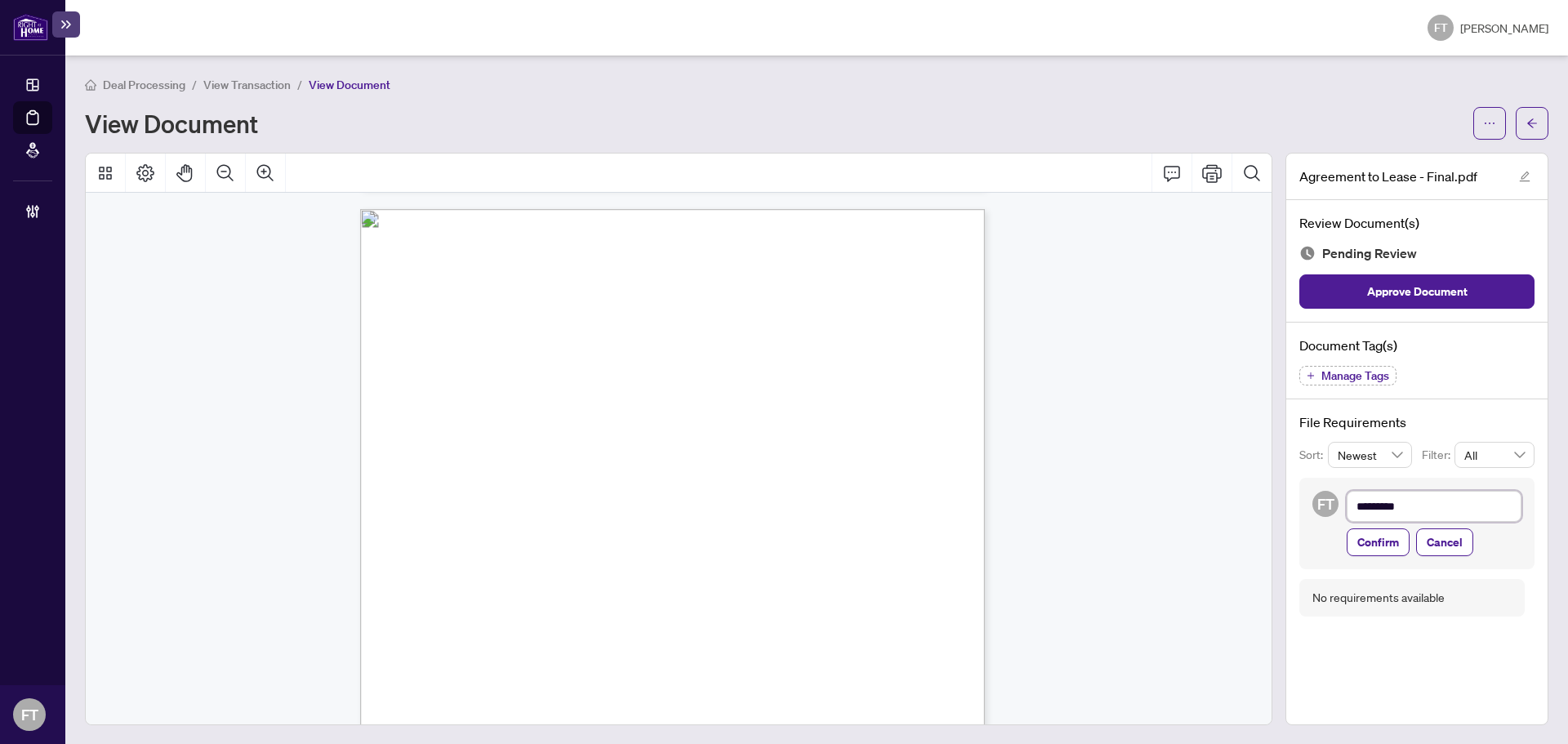 type on "*********" 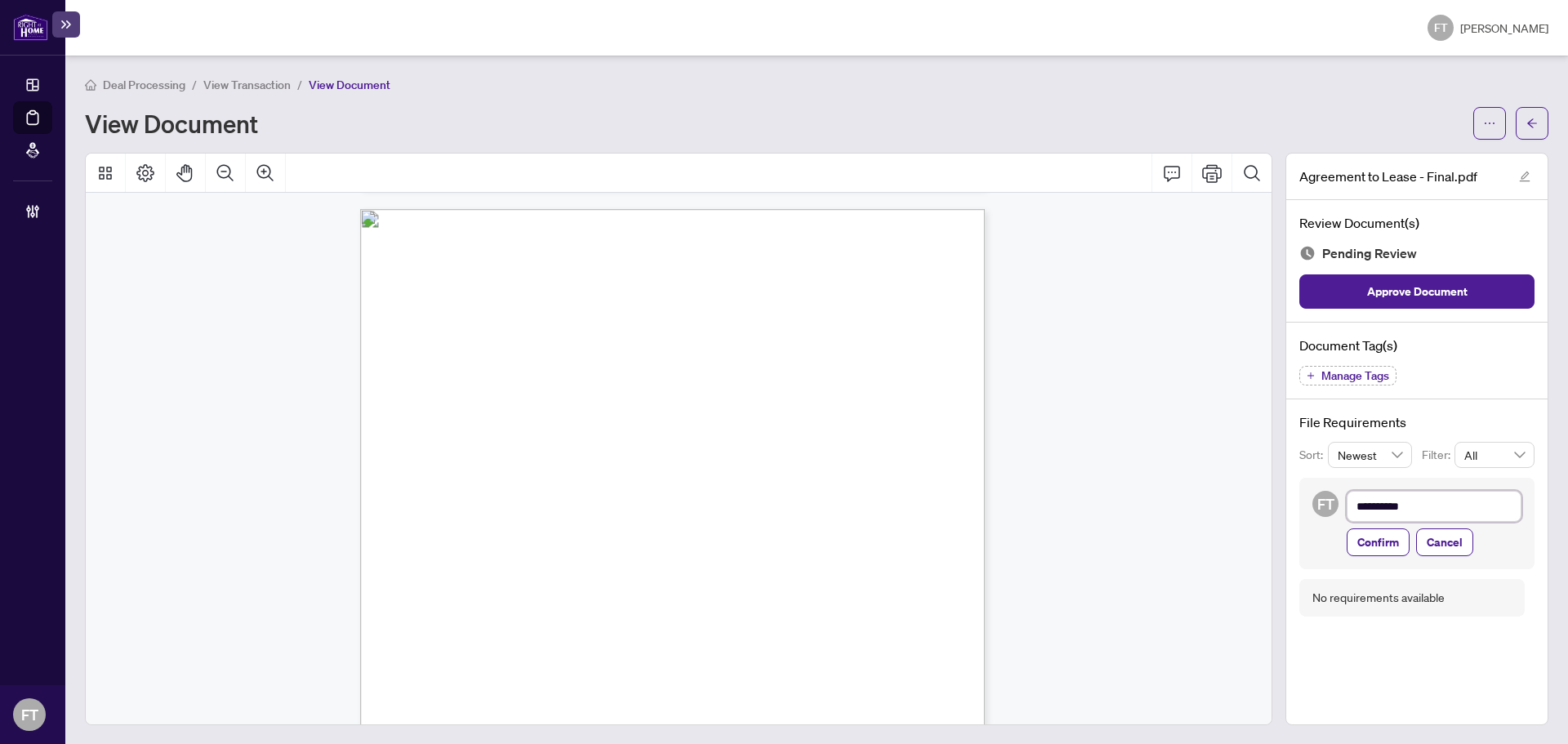 type on "*********" 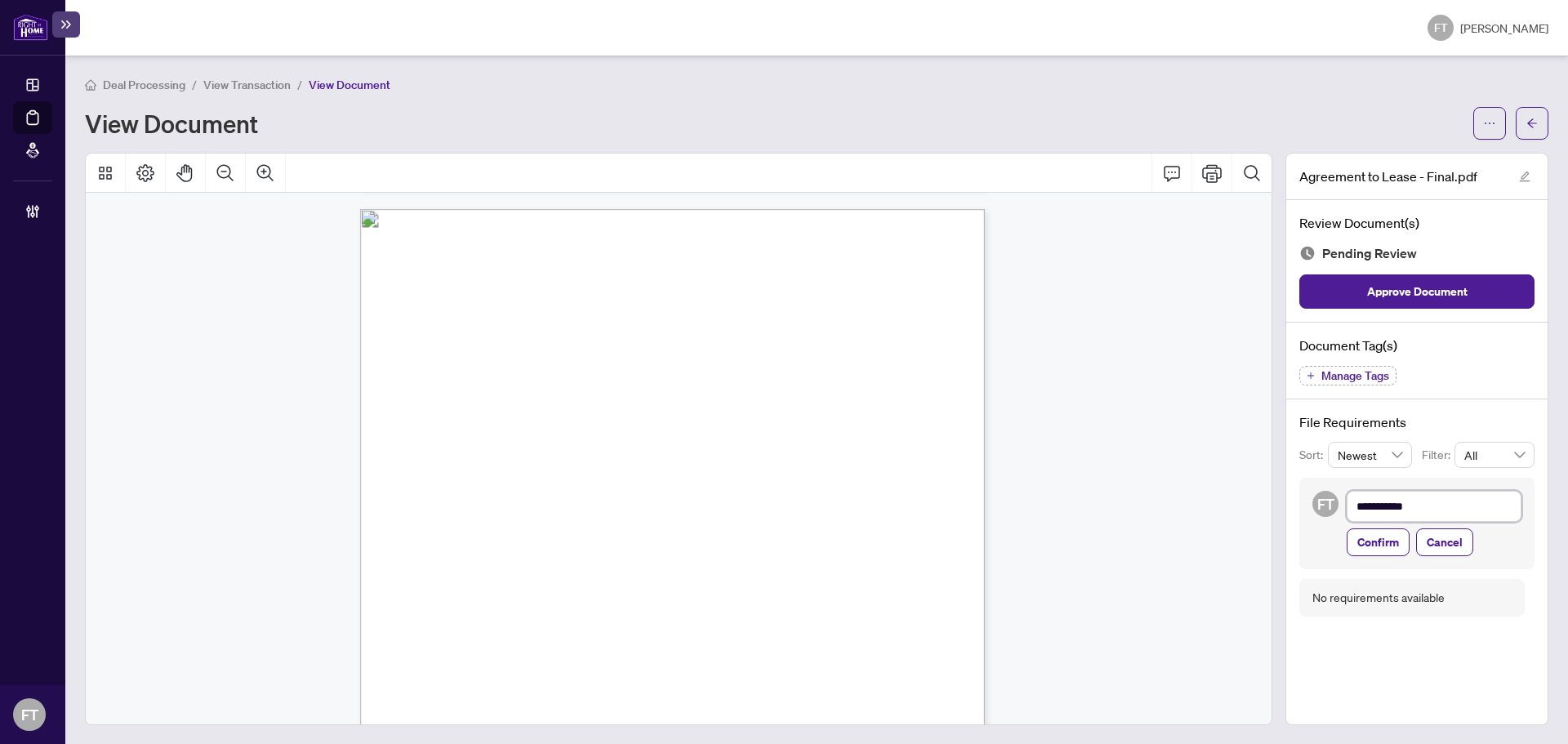type on "**********" 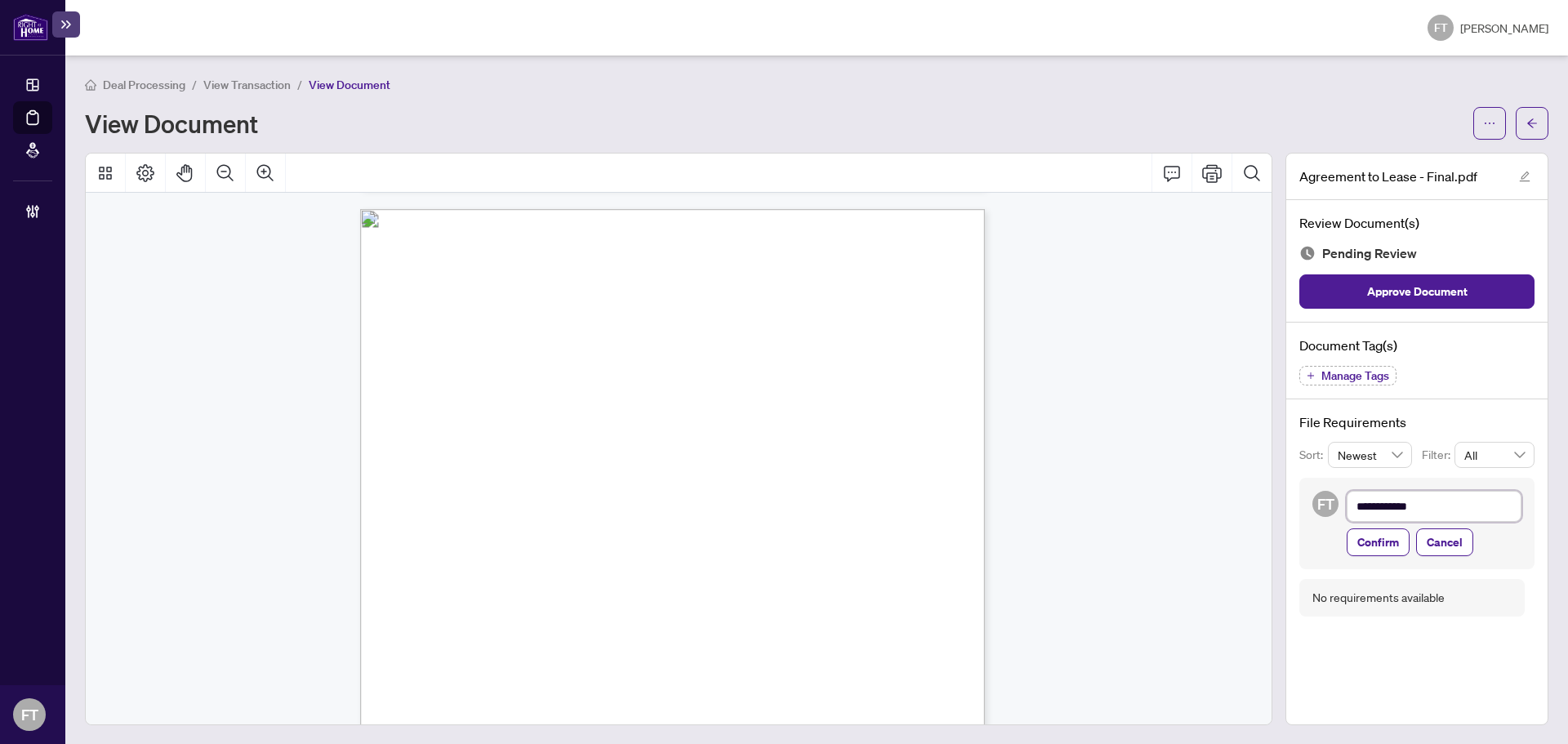 type on "**********" 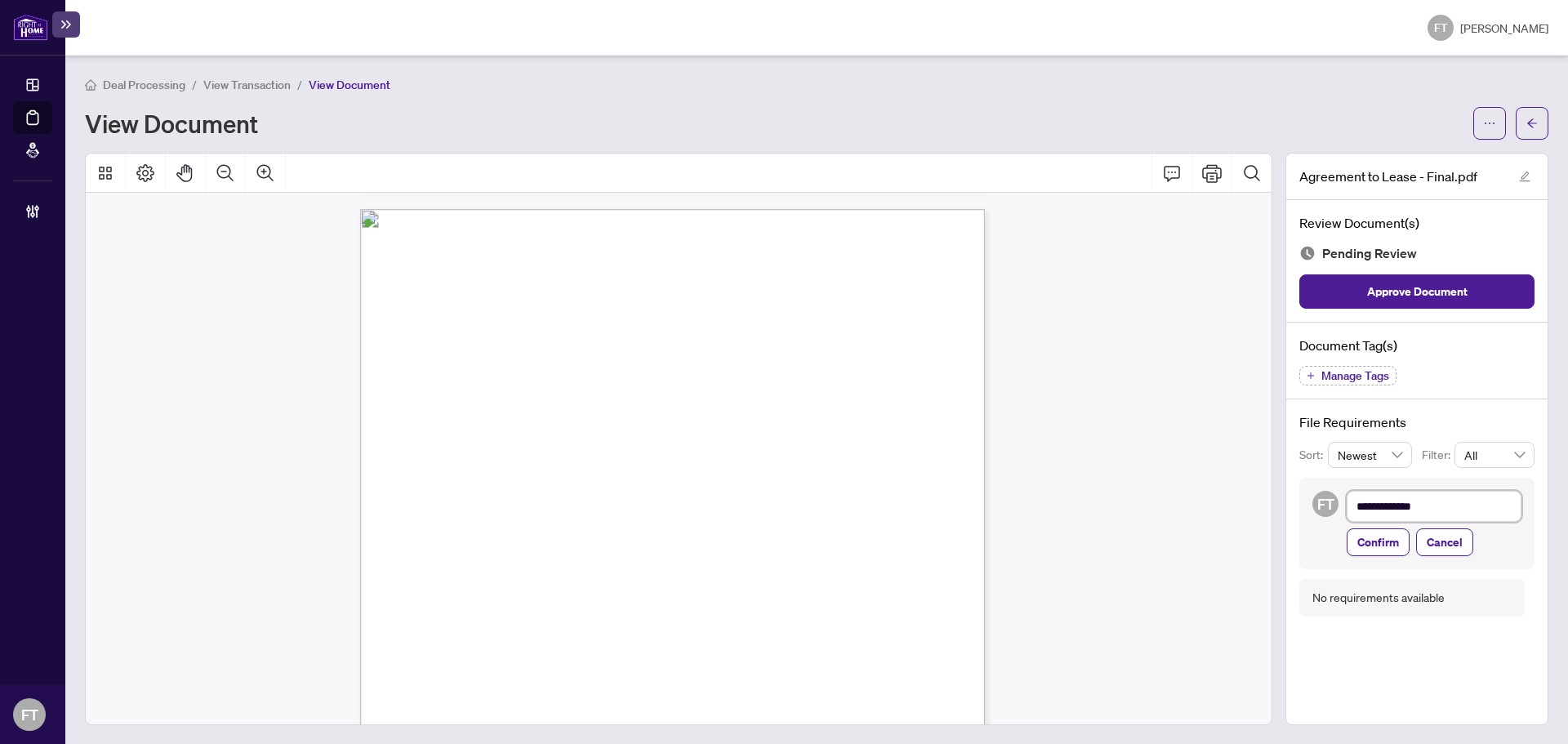 type on "**********" 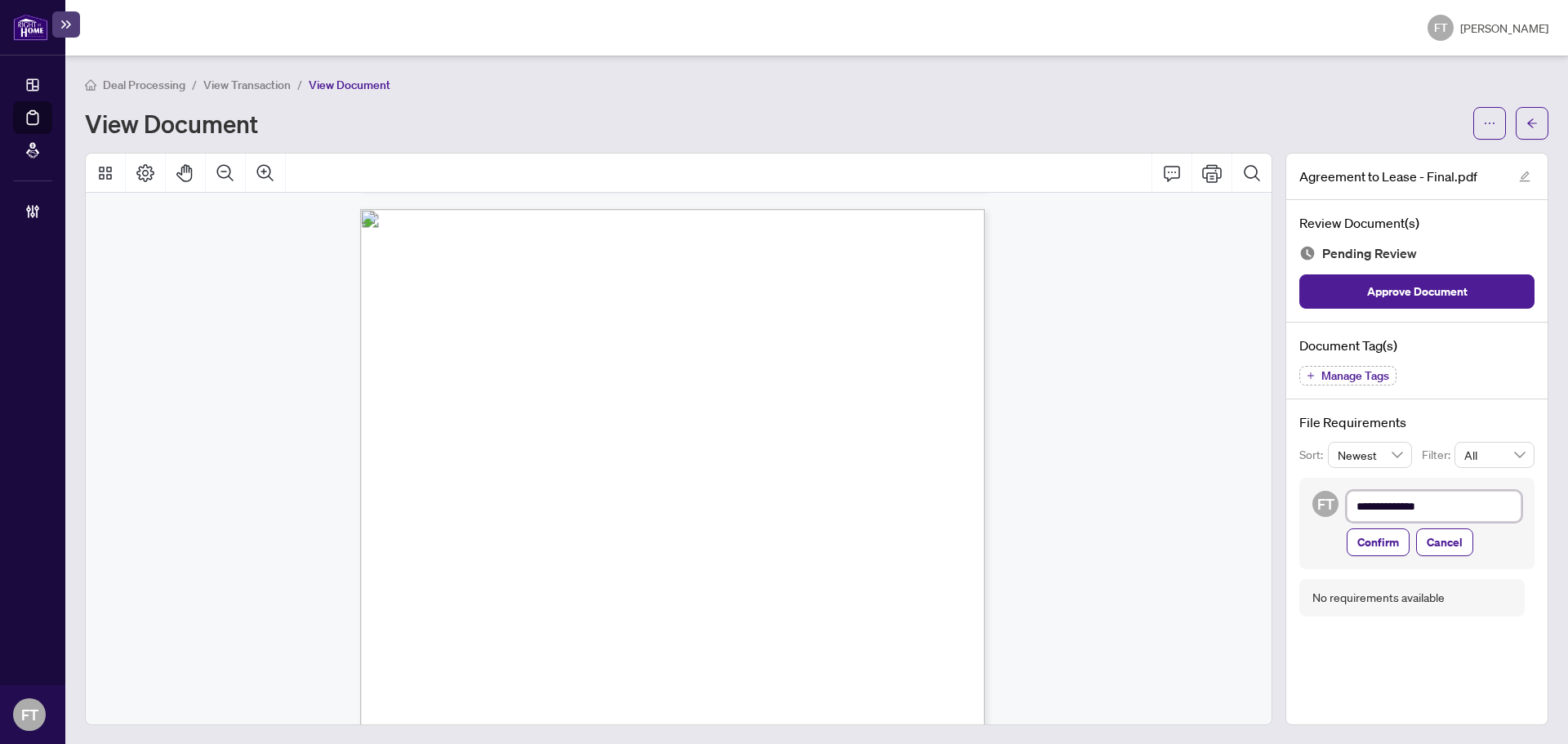 type on "**********" 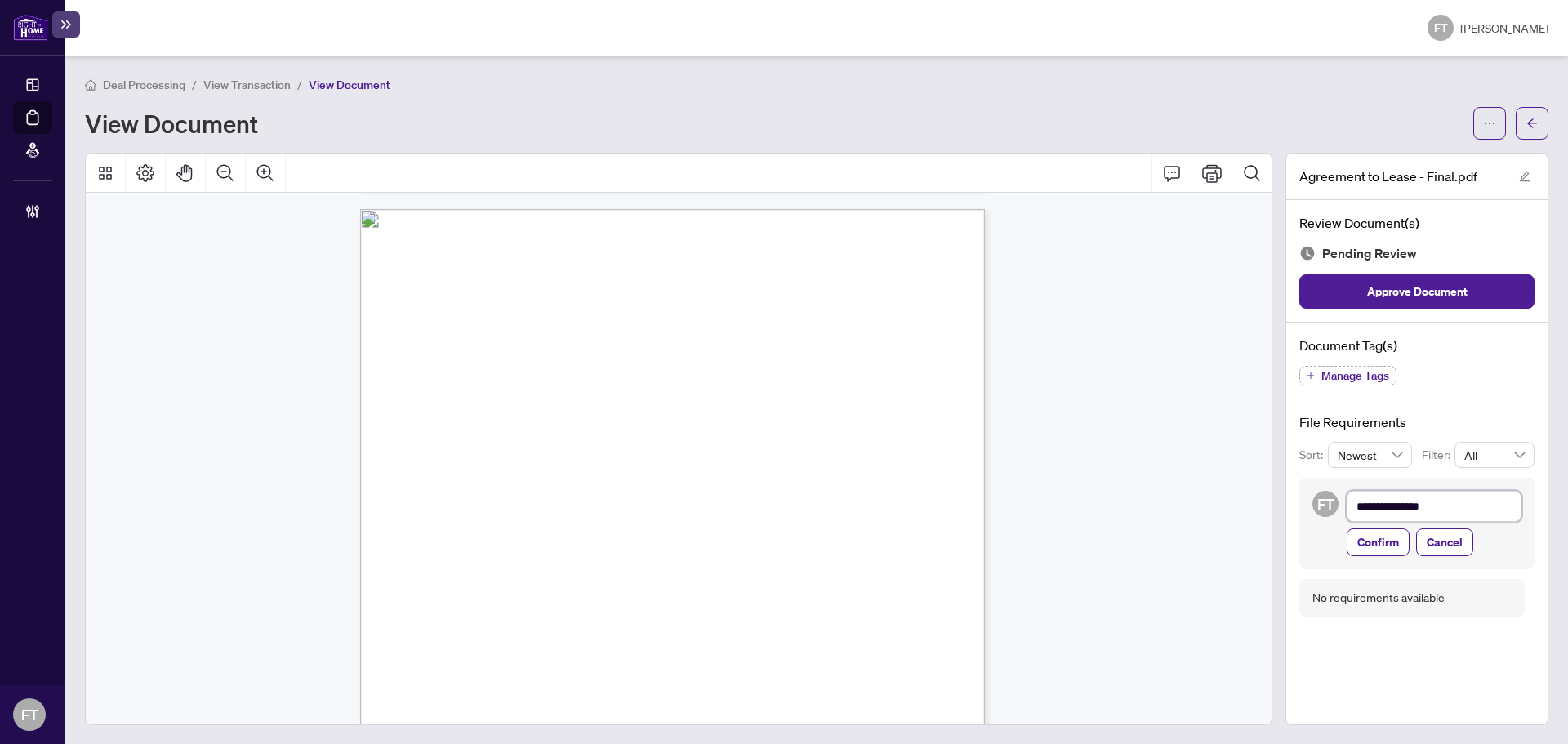 type on "**********" 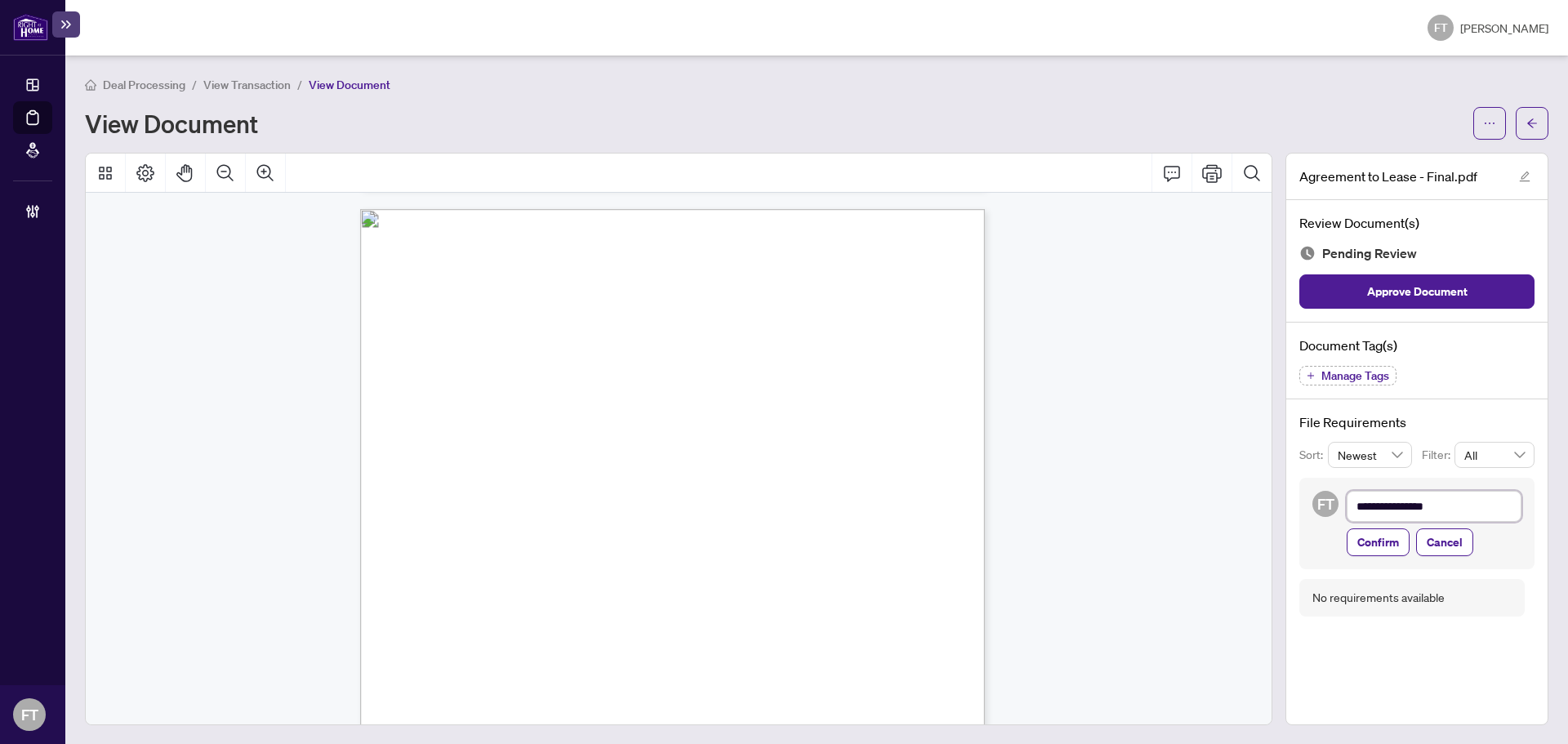 type on "**********" 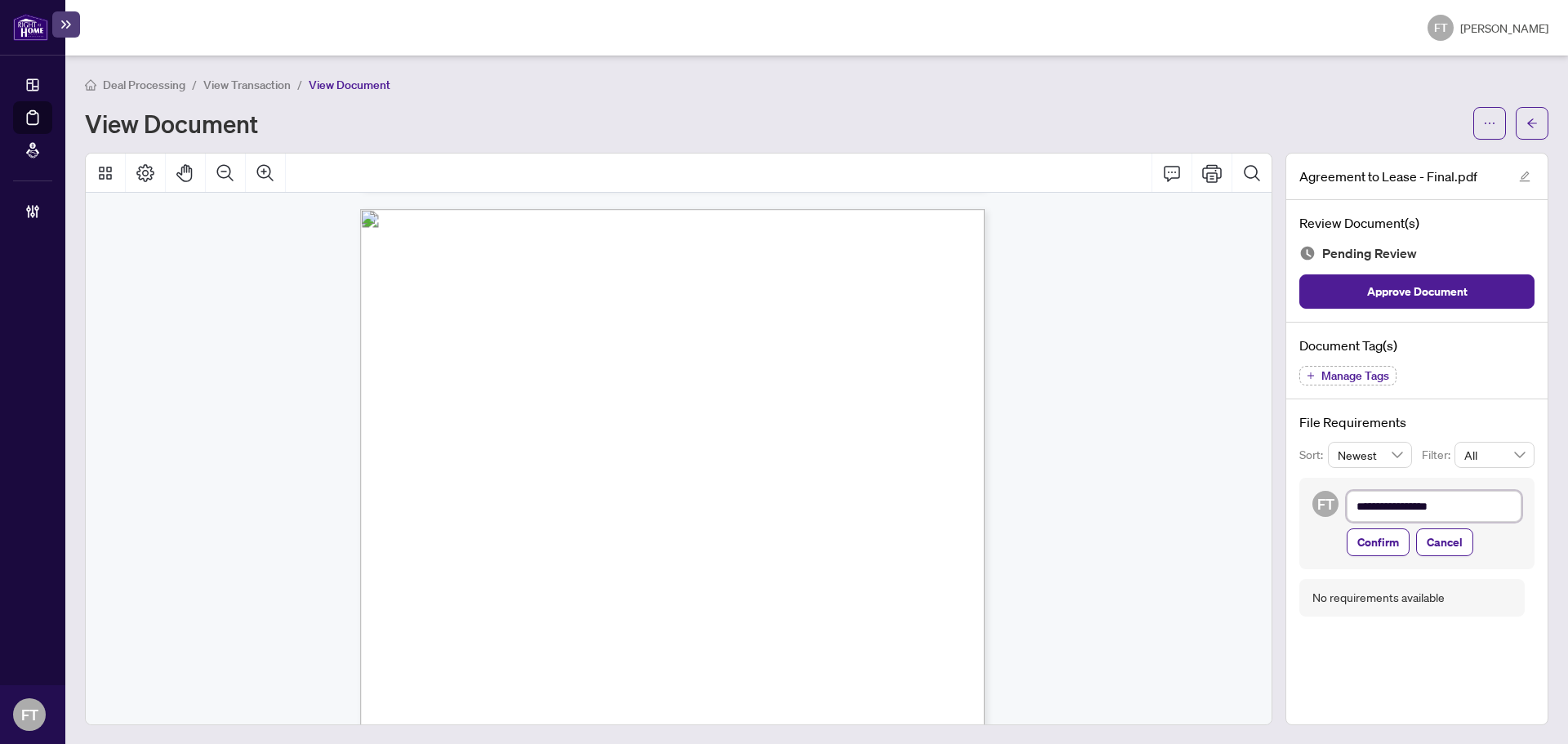 type on "**********" 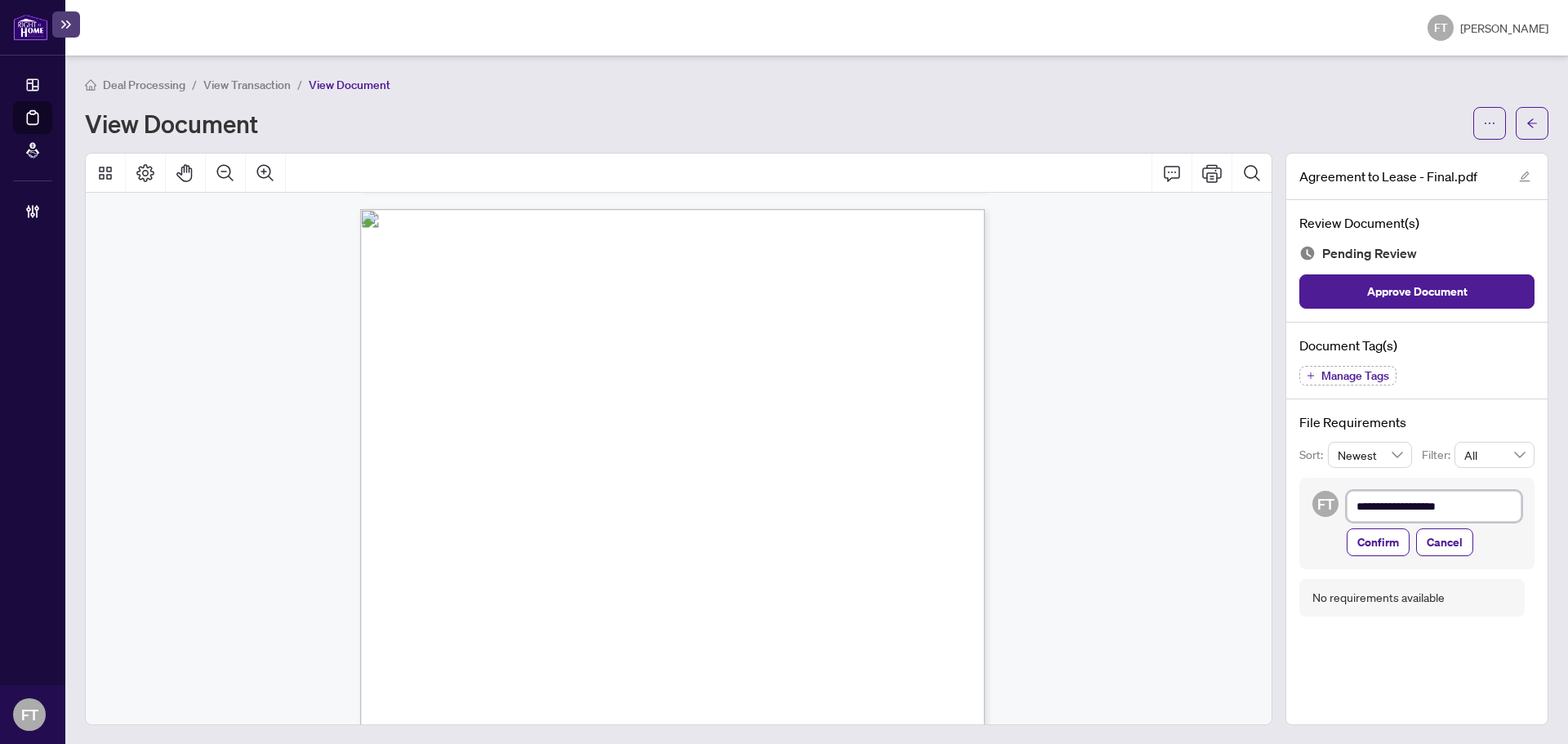 type on "**********" 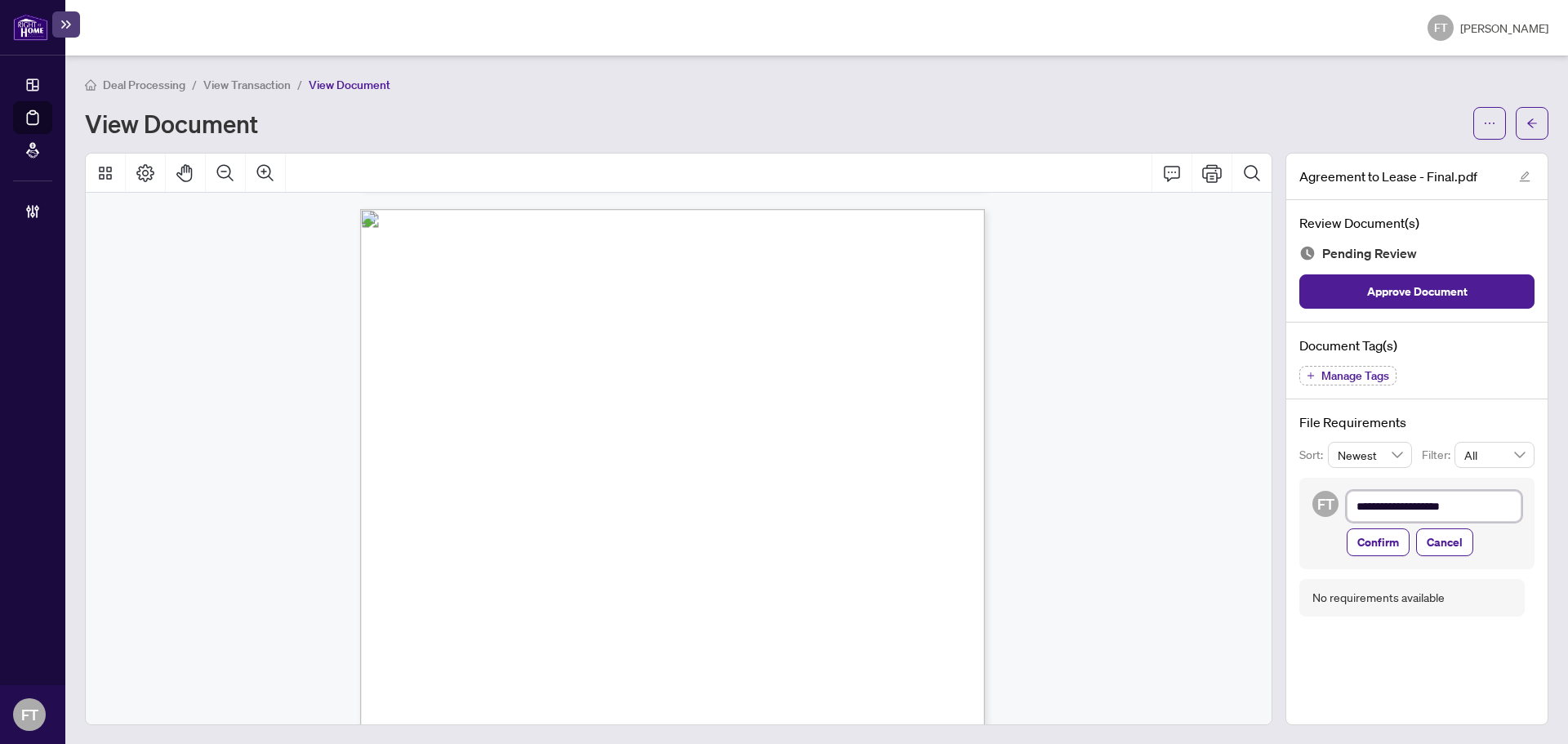 type on "**********" 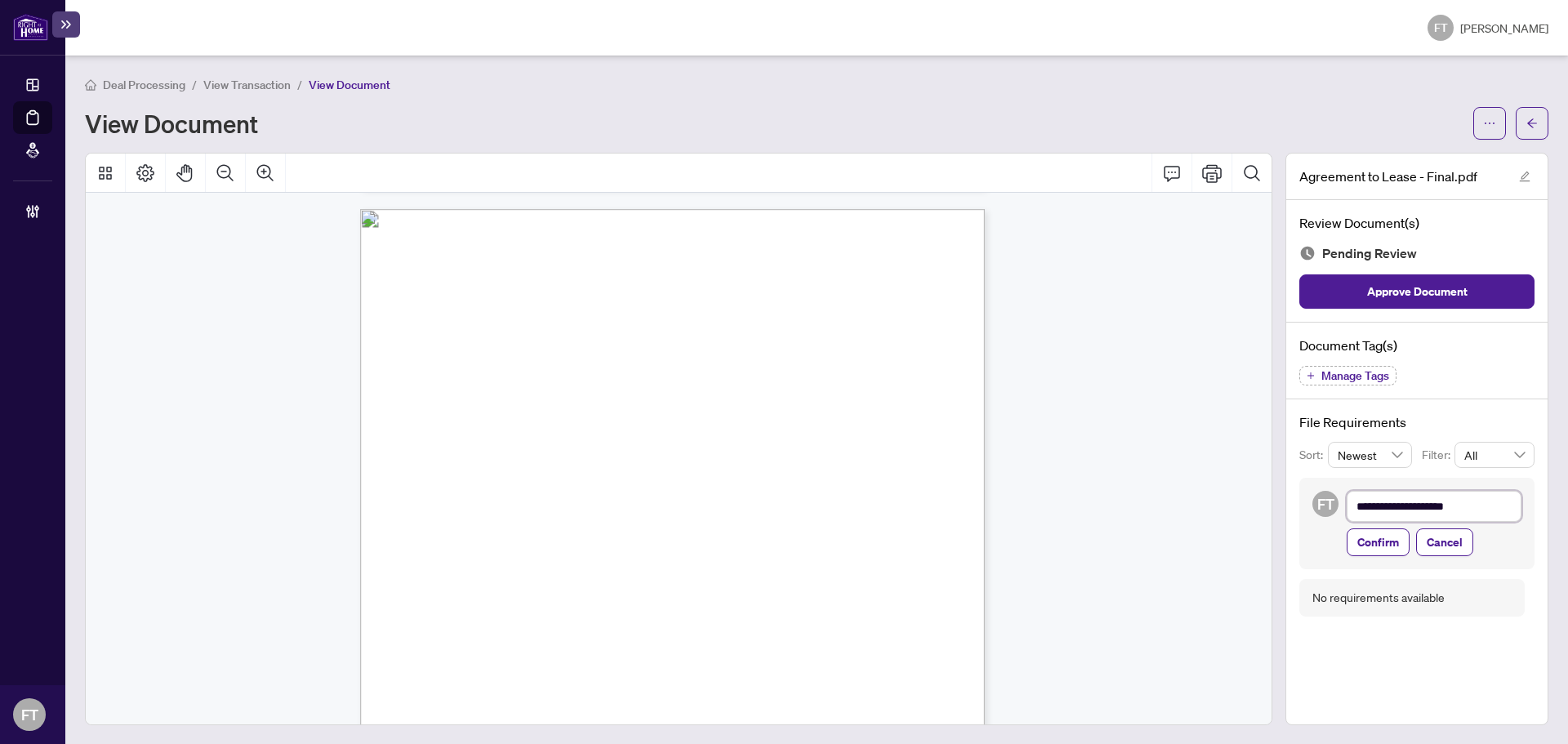 type on "**********" 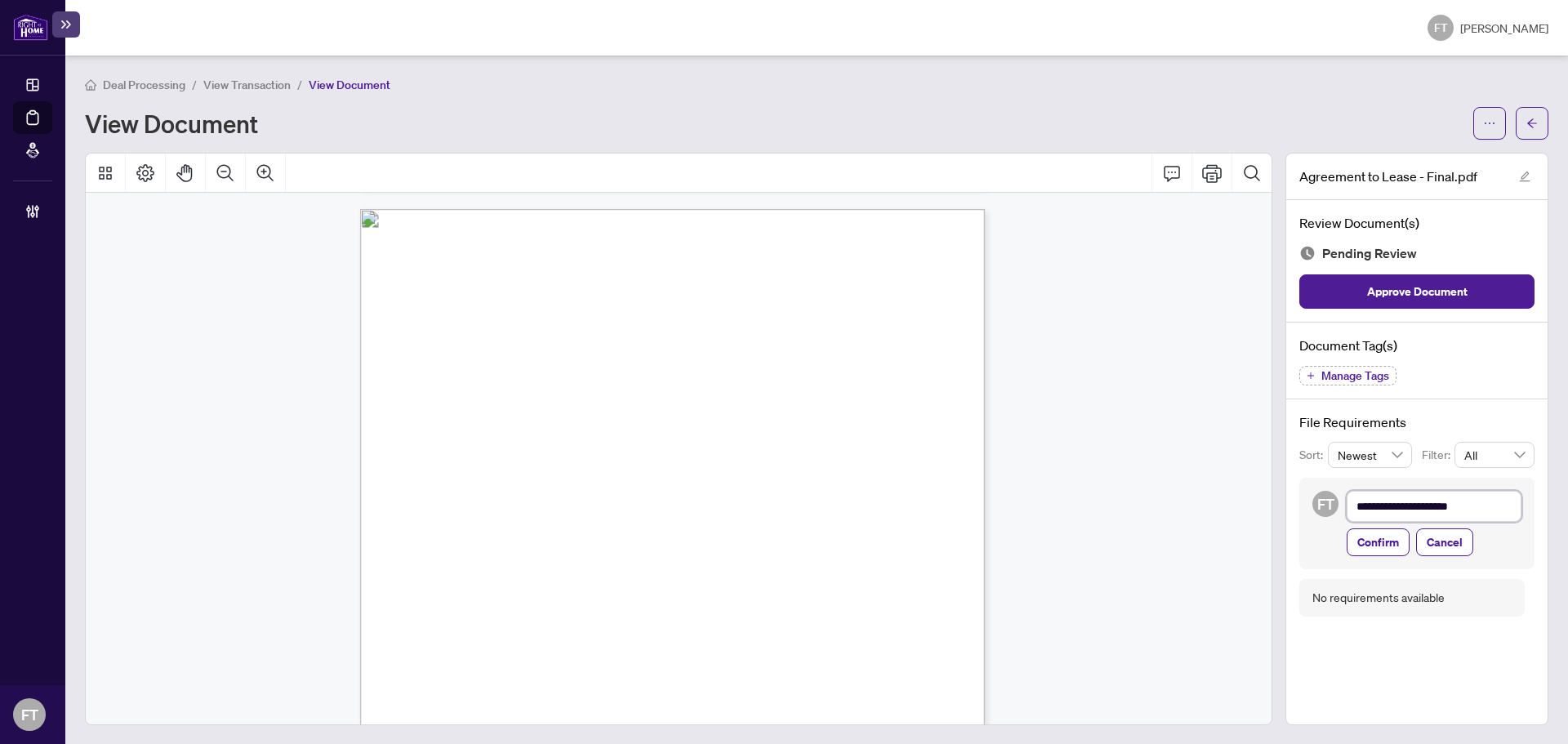 type on "**********" 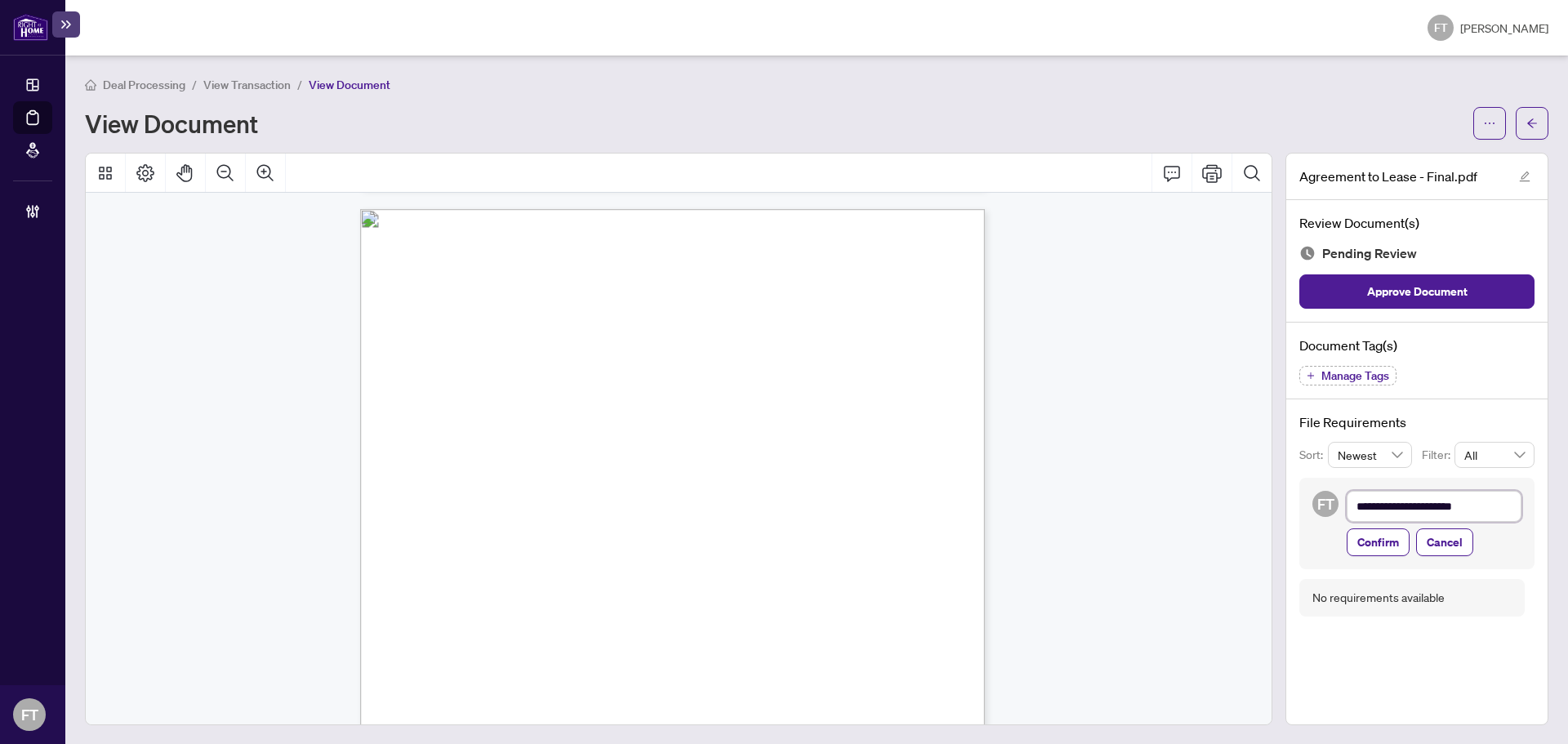 type on "**********" 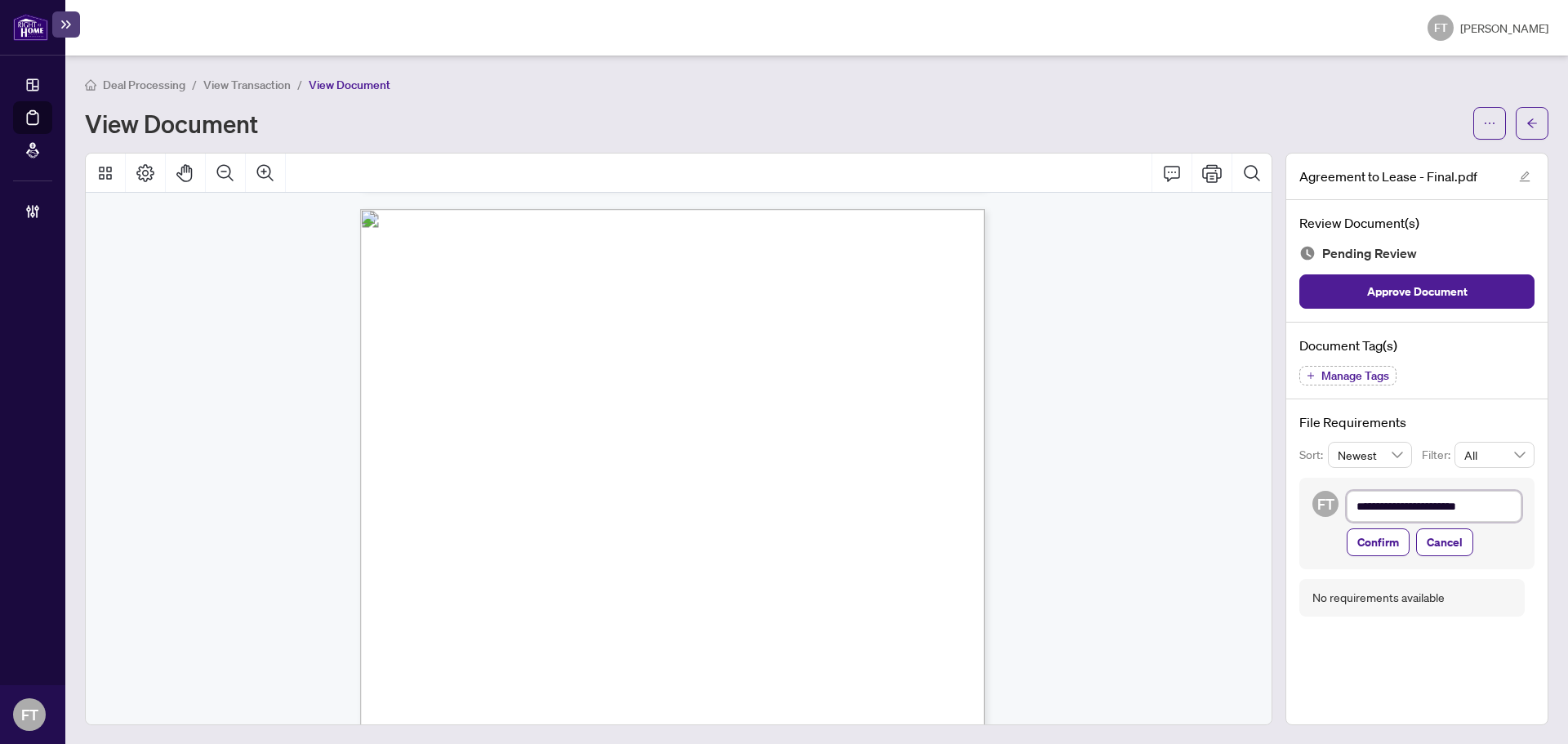 type on "**********" 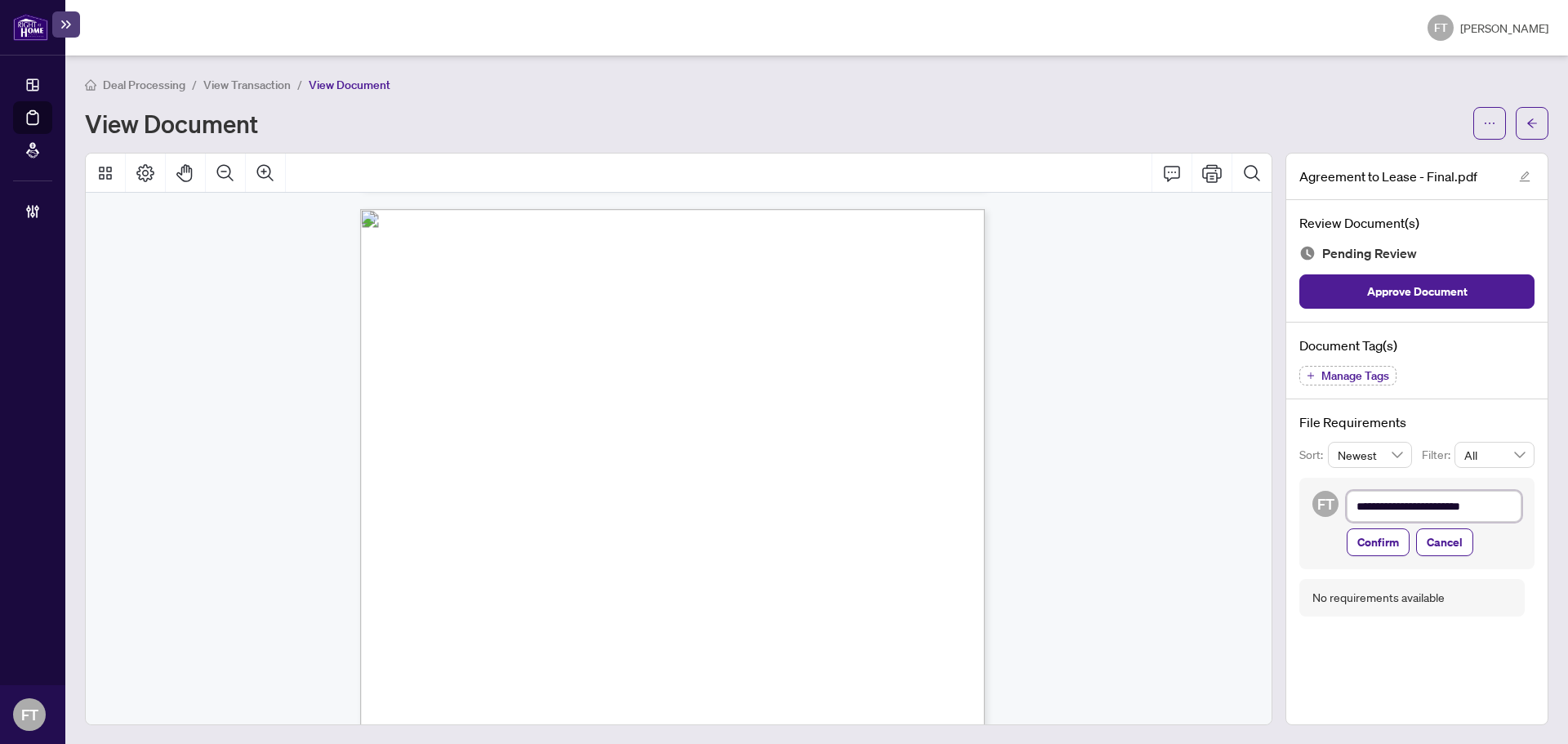 type on "**********" 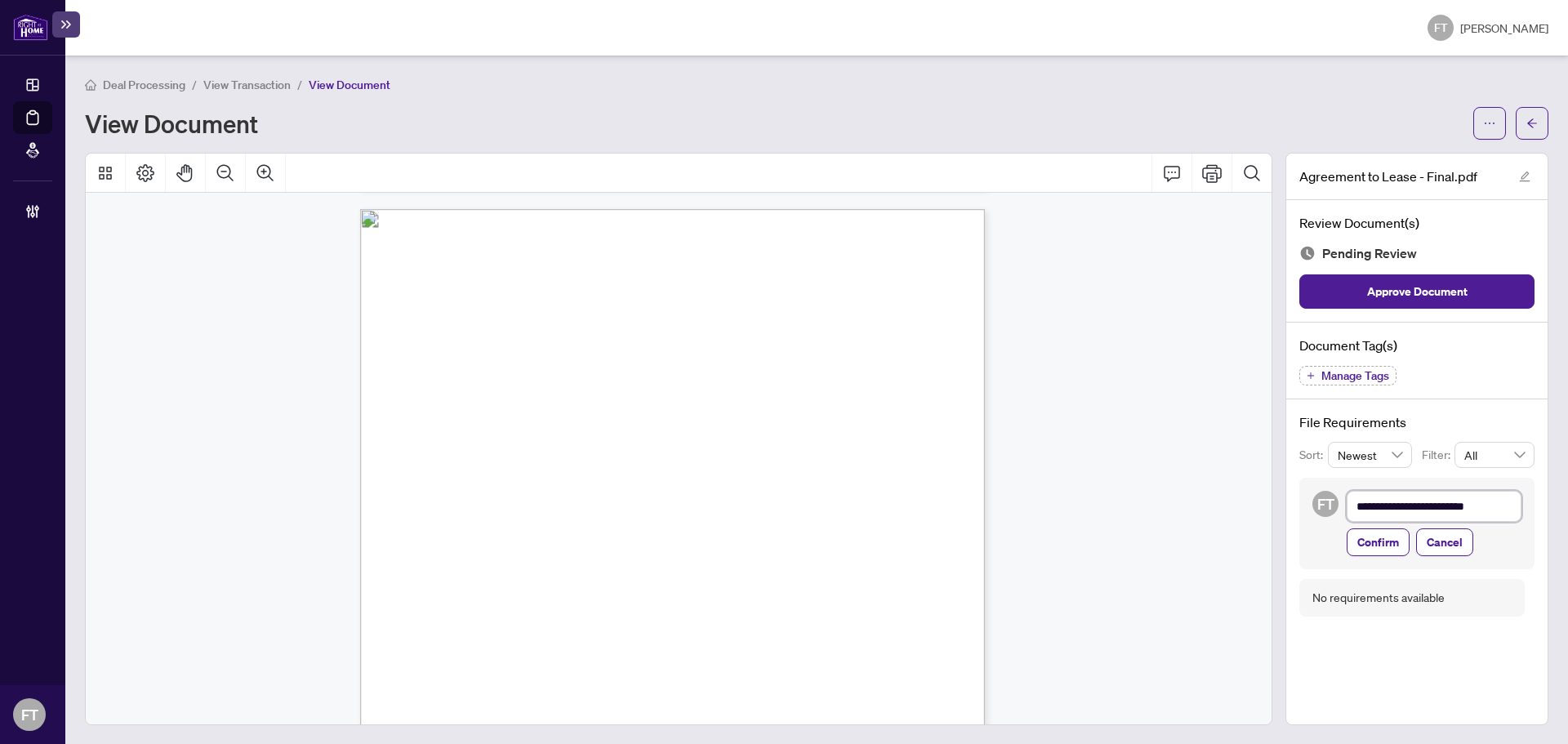type on "**********" 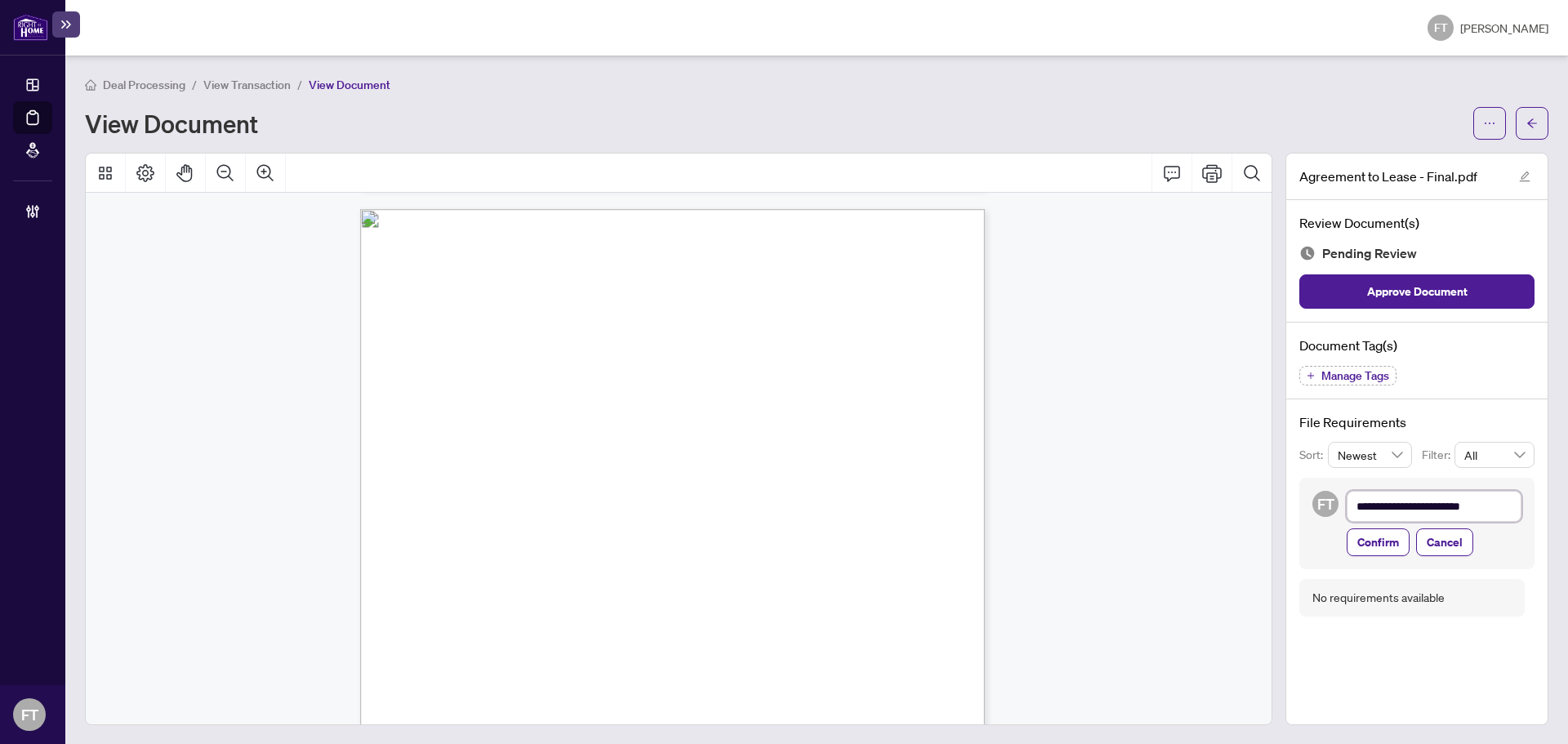 type on "**********" 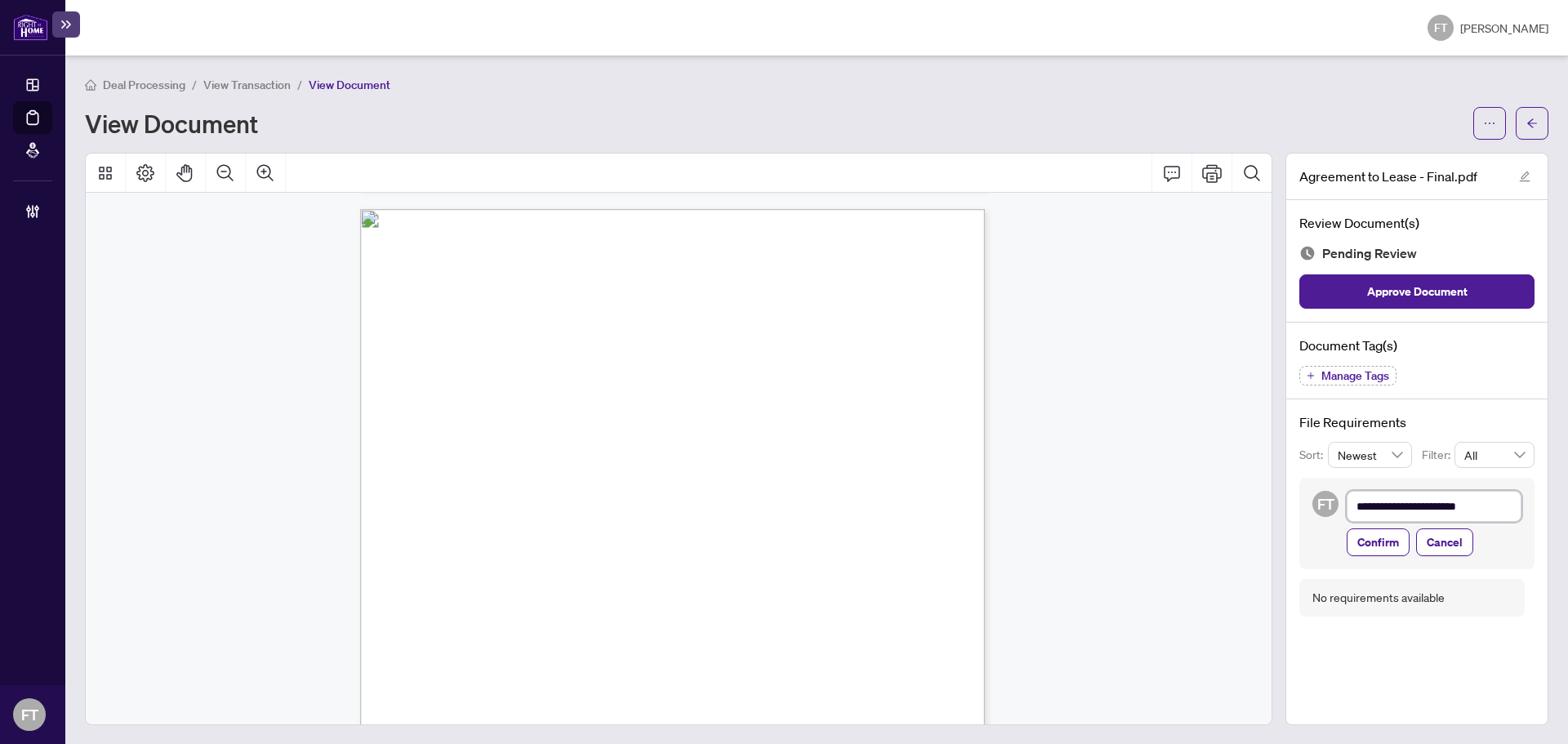 type on "**********" 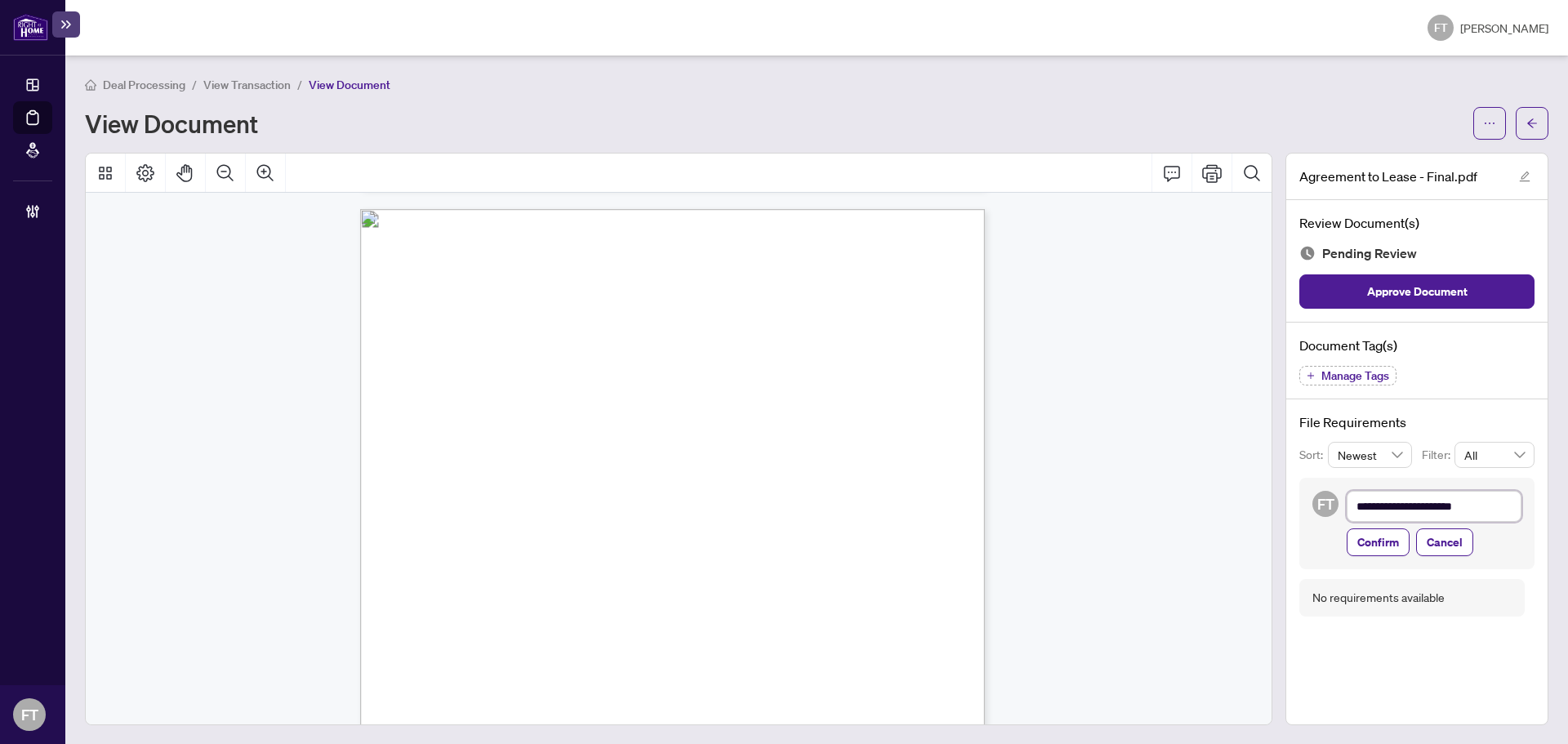 type on "**********" 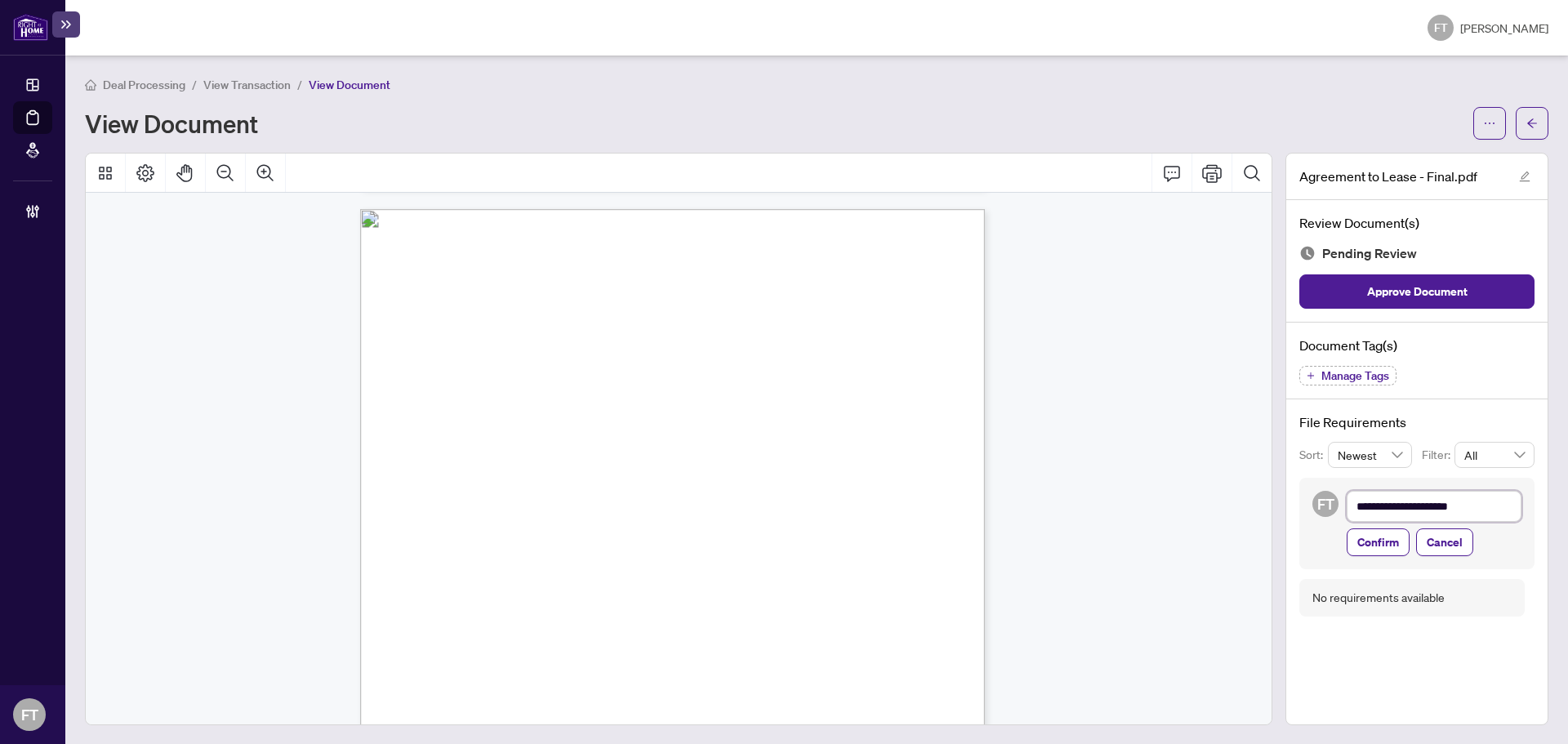 type on "**********" 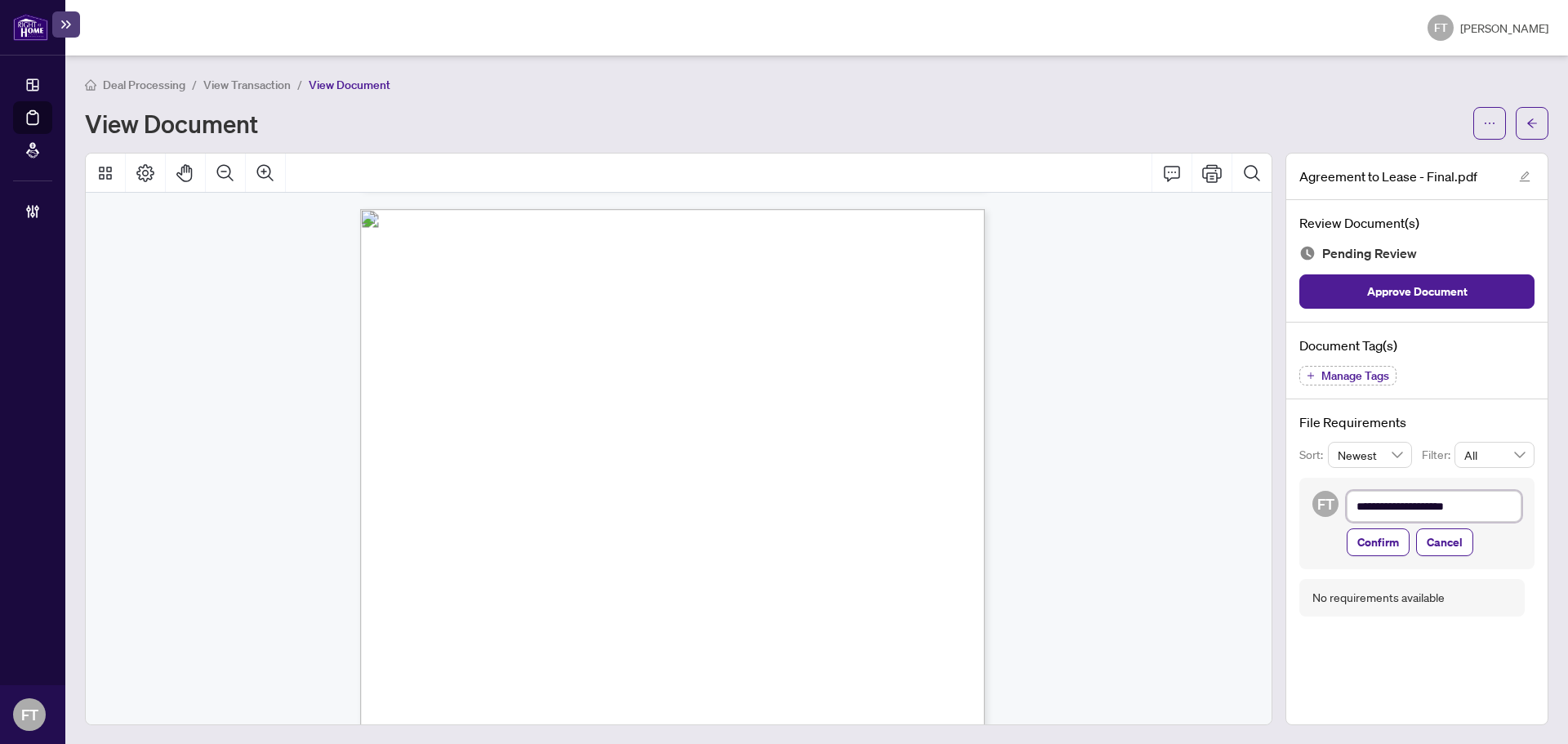 type on "**********" 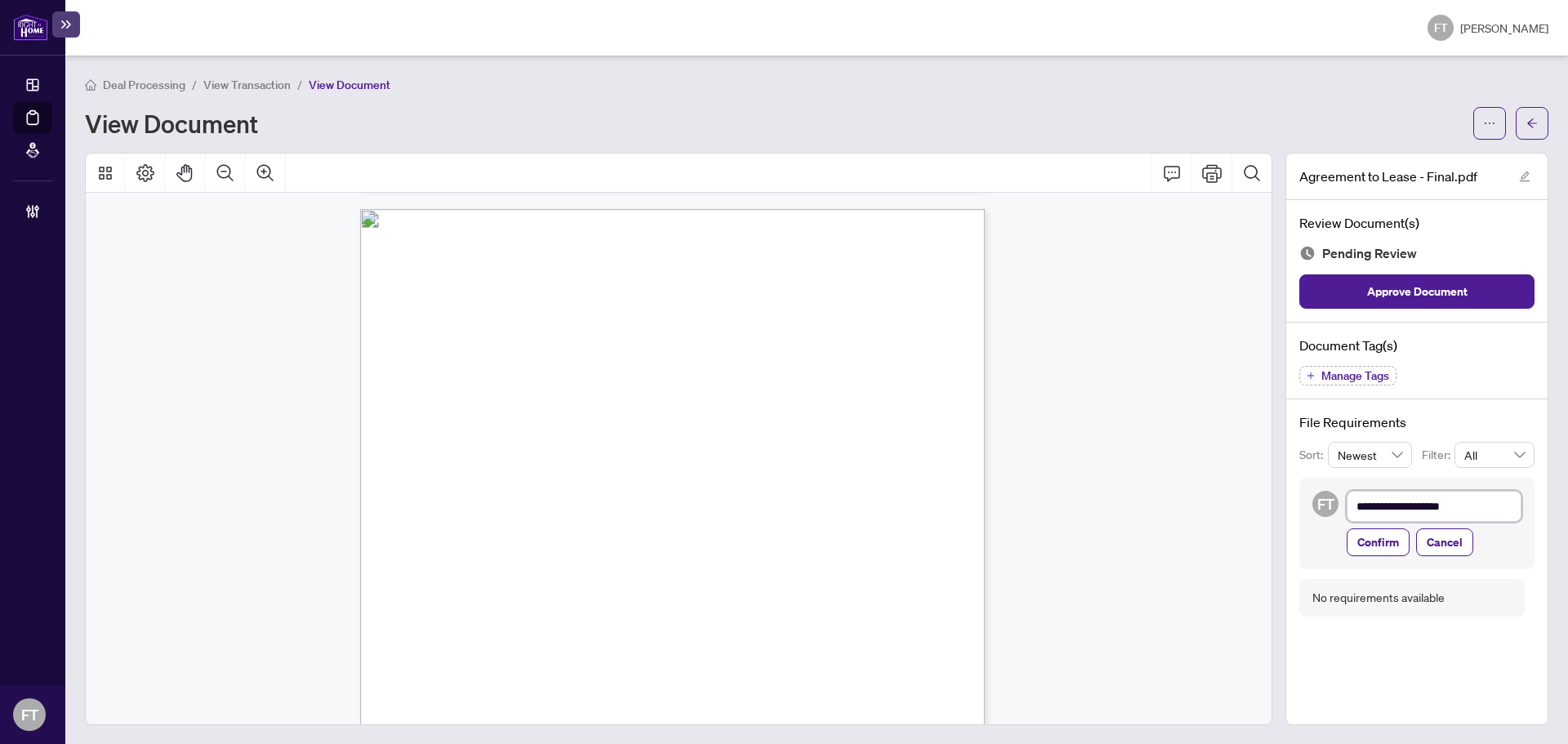 type on "**********" 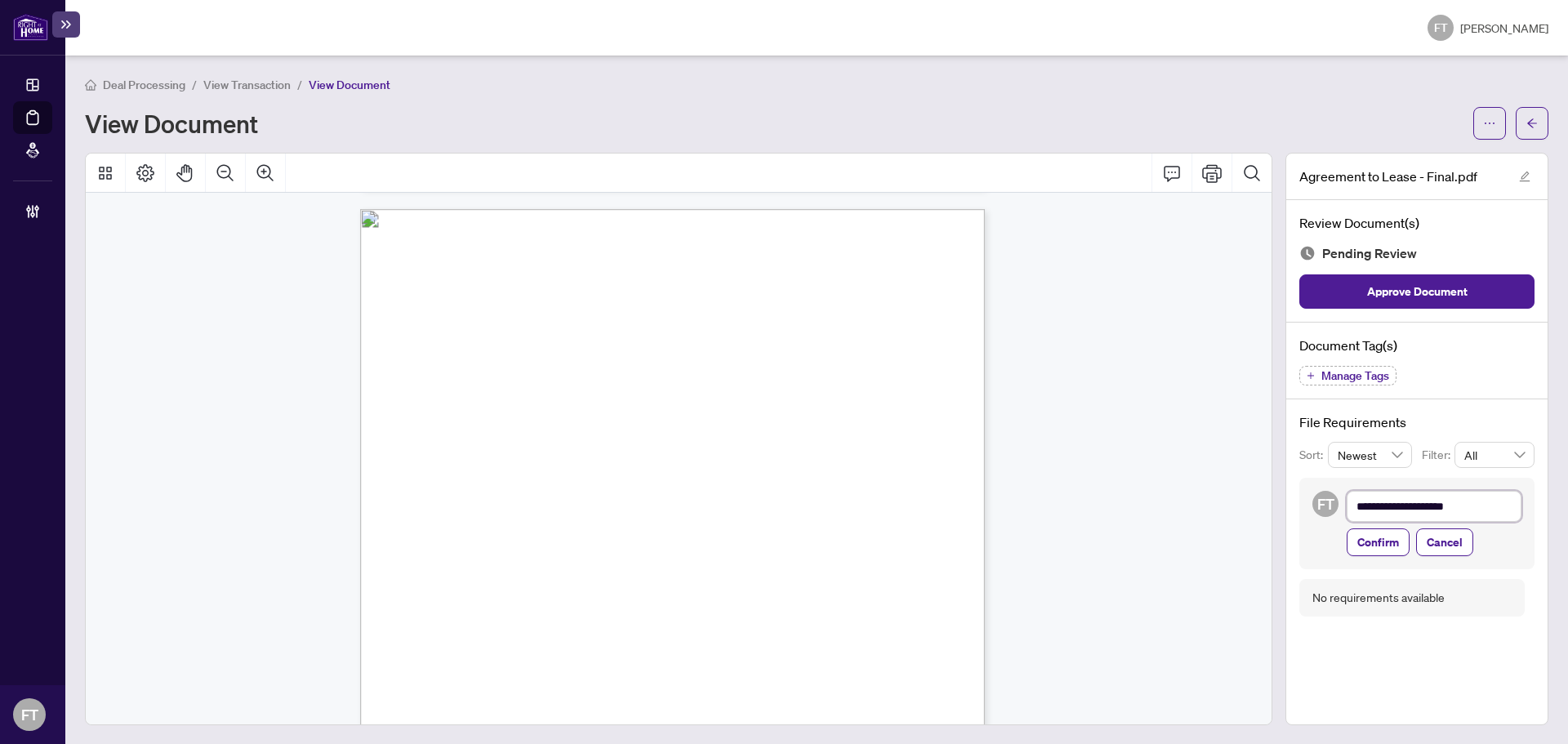 type on "**********" 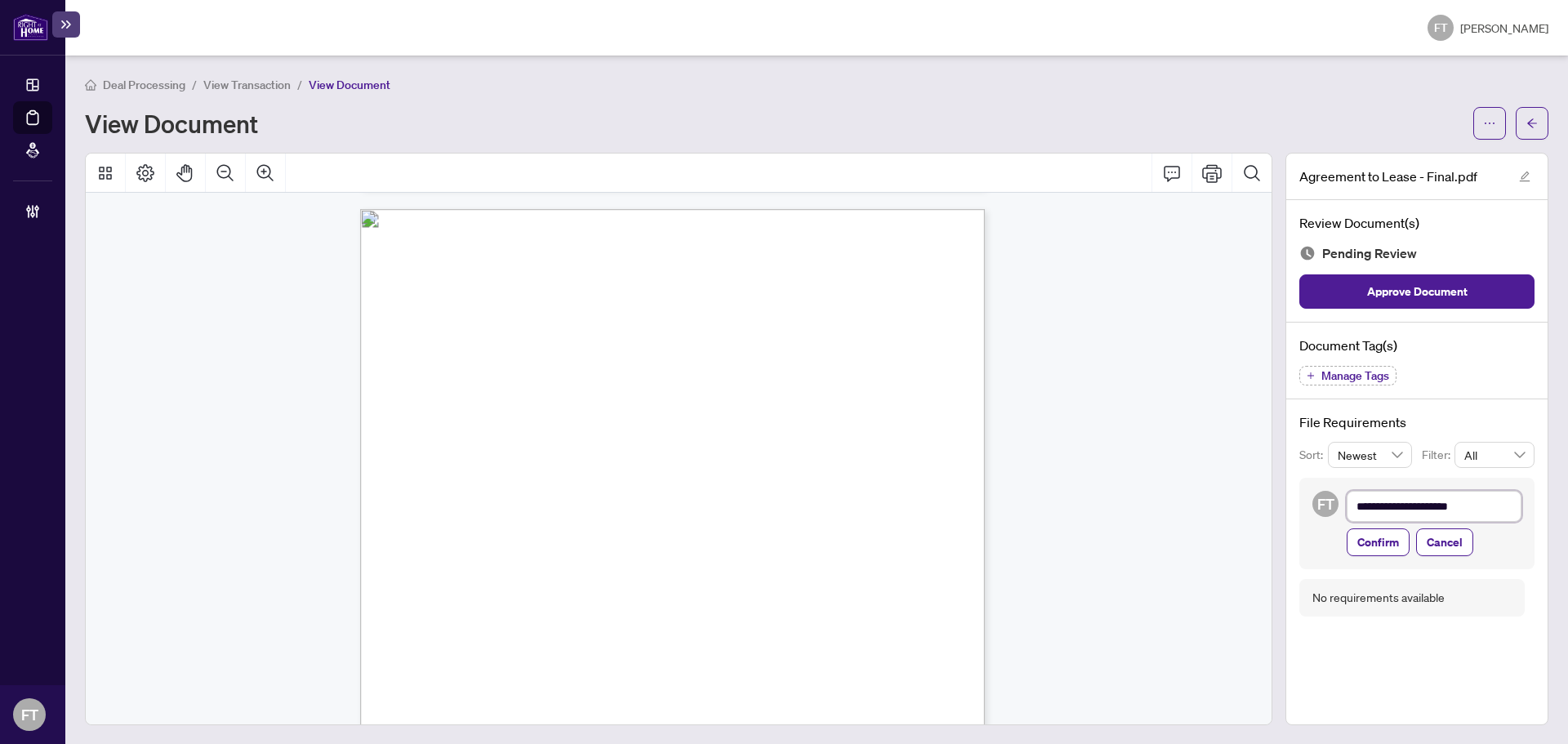 type on "**********" 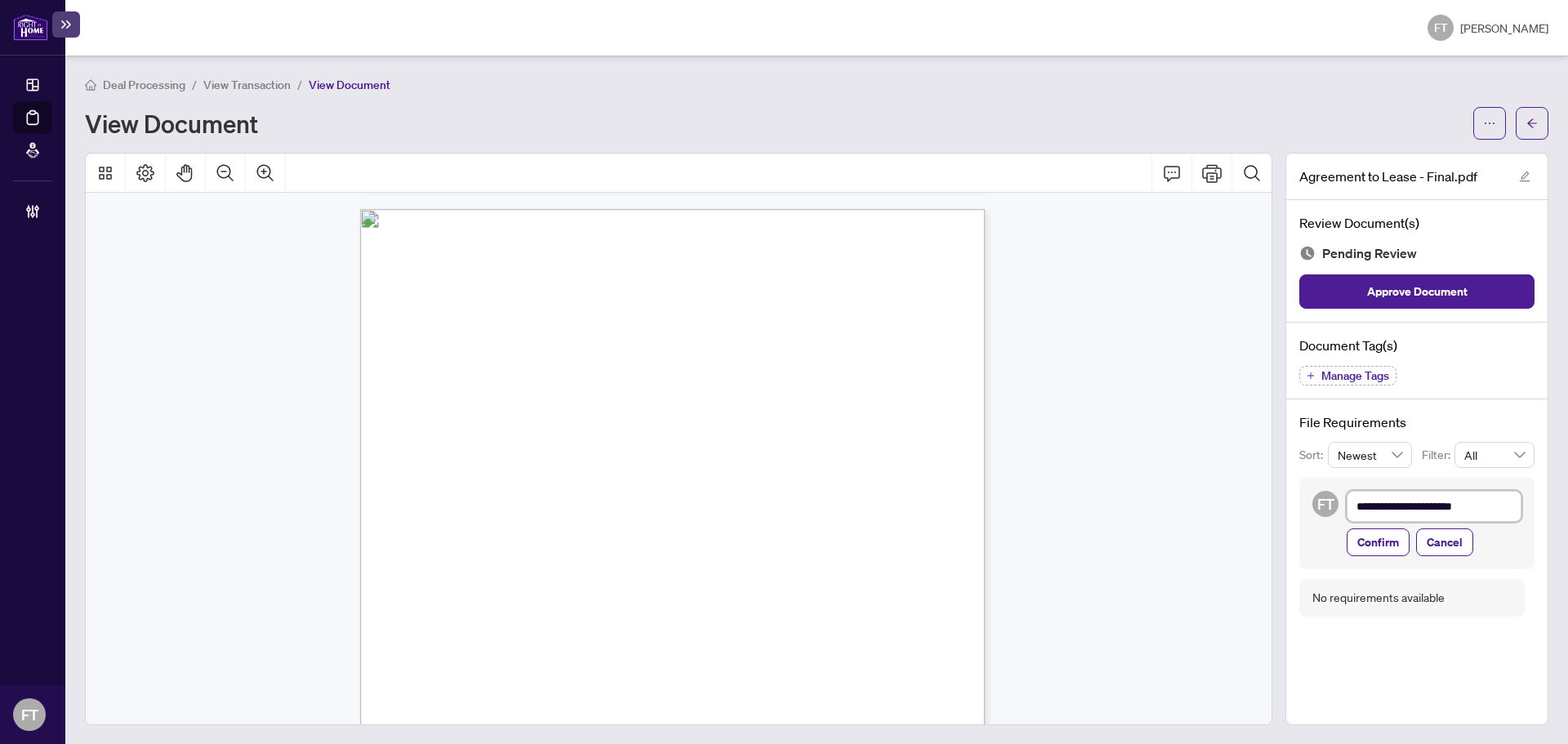type on "**********" 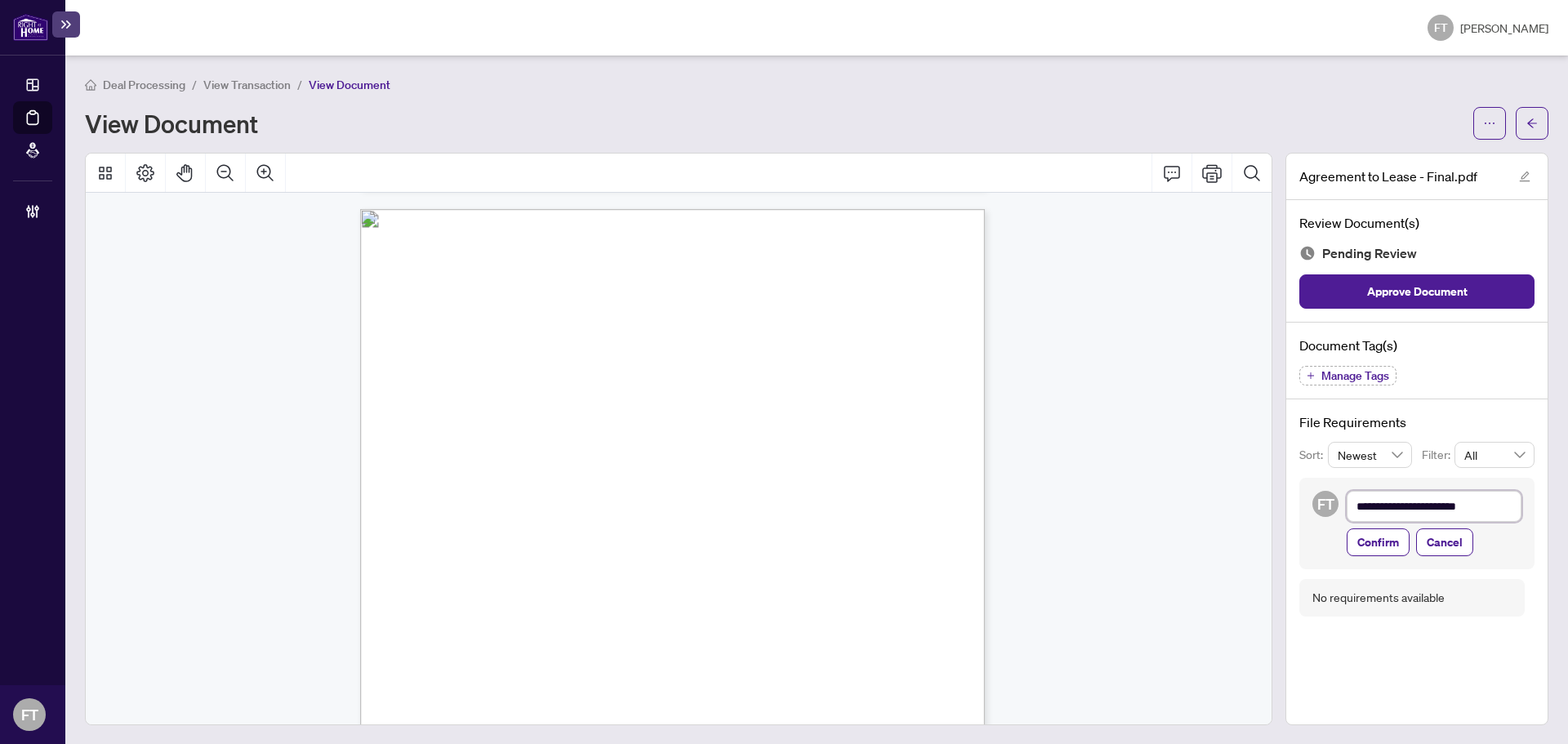 type on "**********" 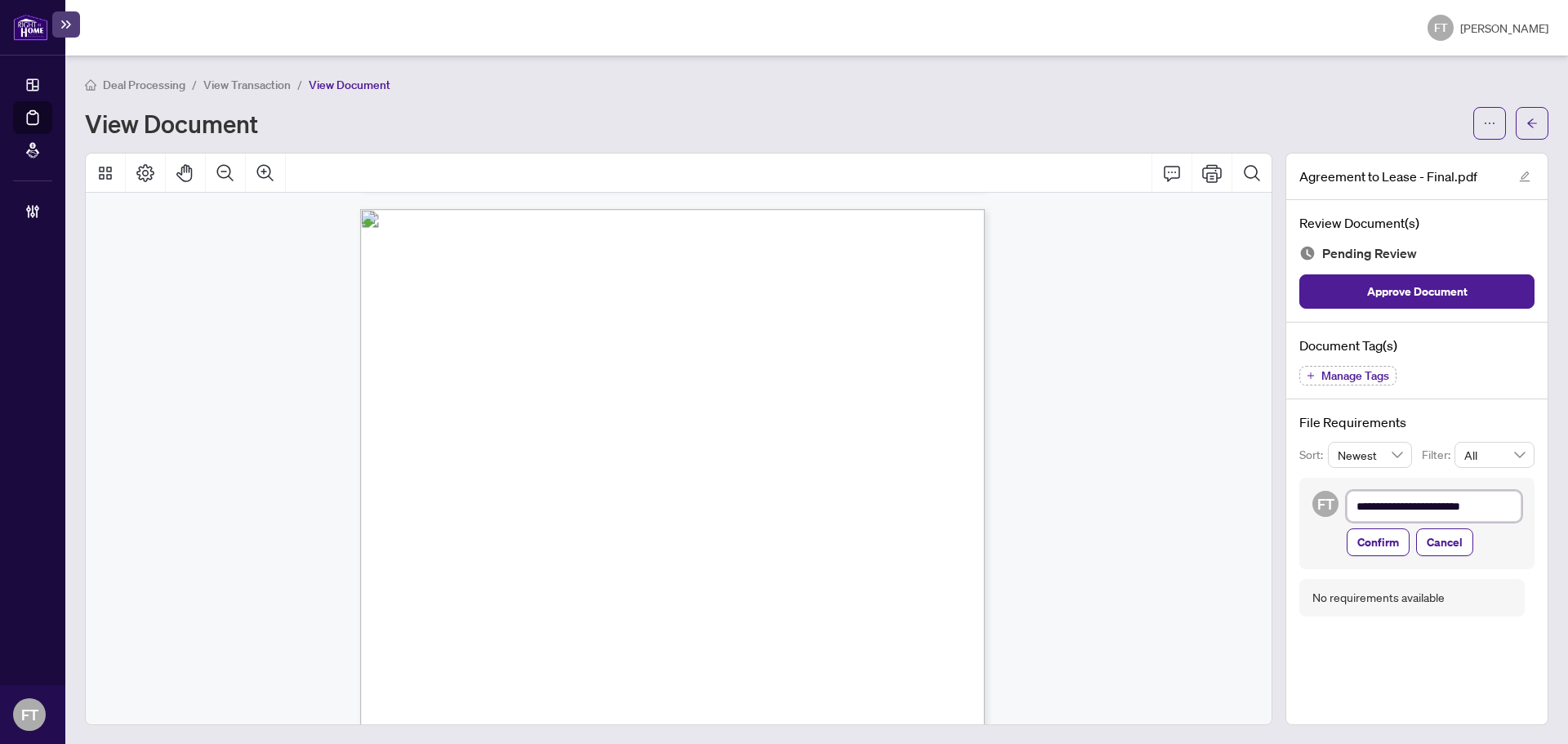 type on "**********" 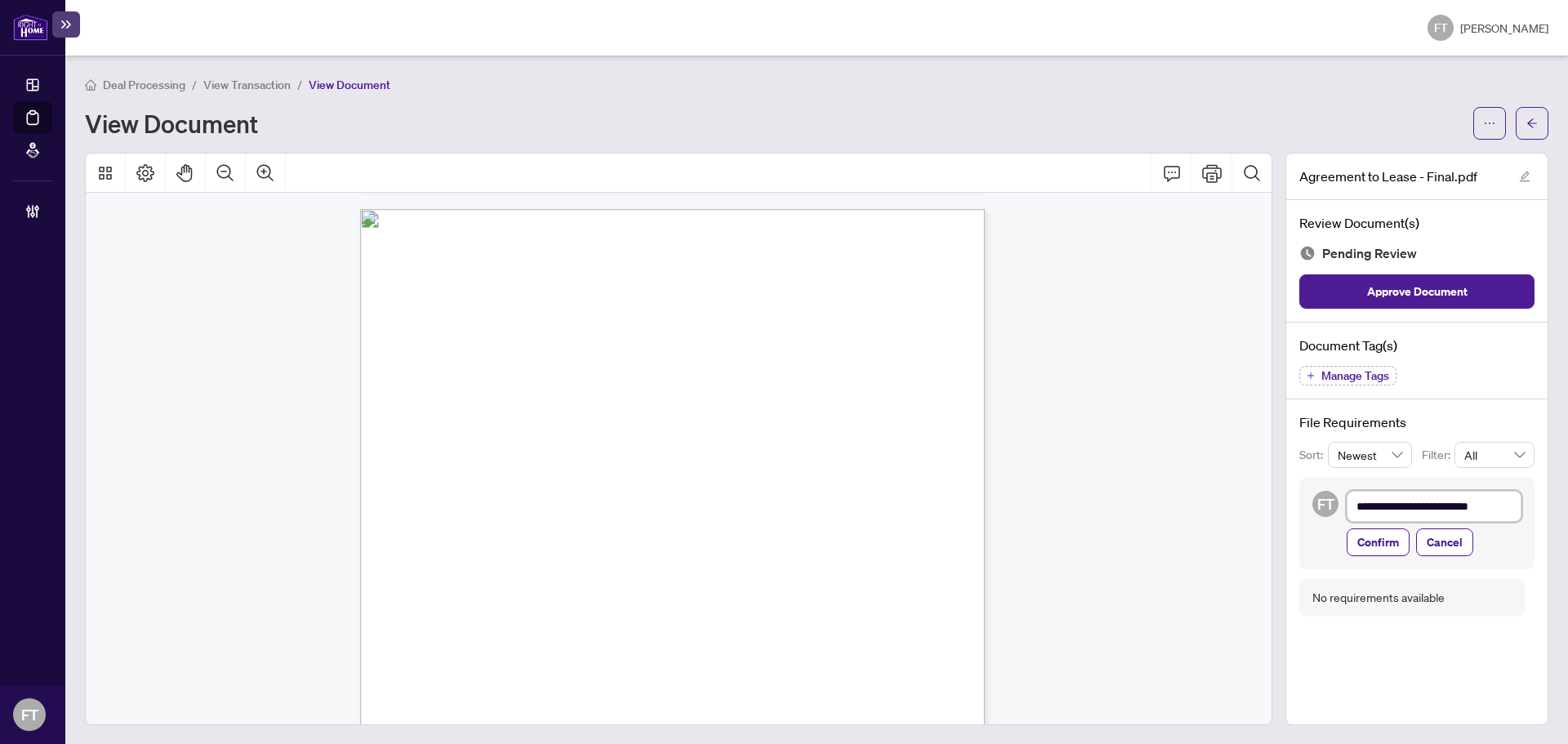 type on "**********" 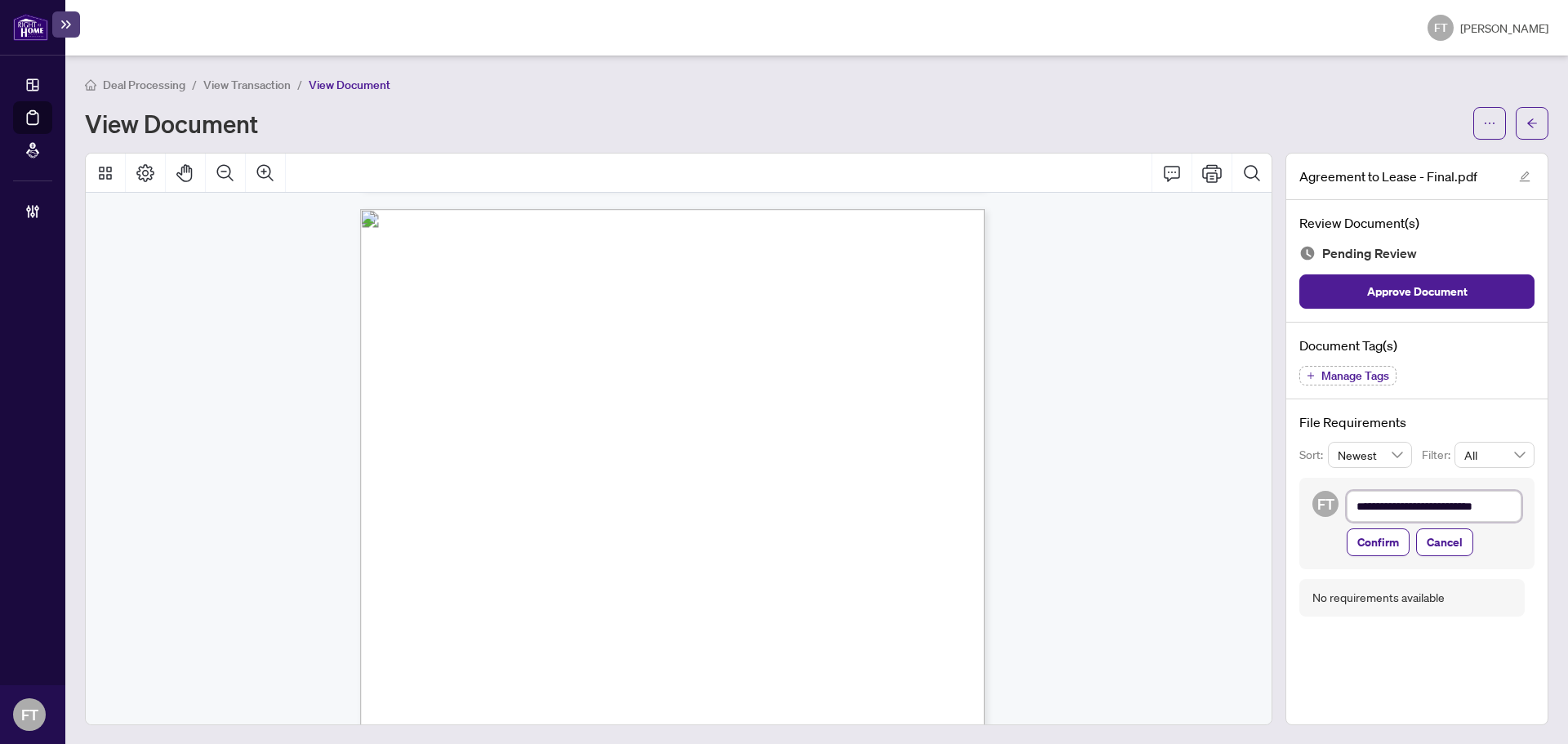 type on "**********" 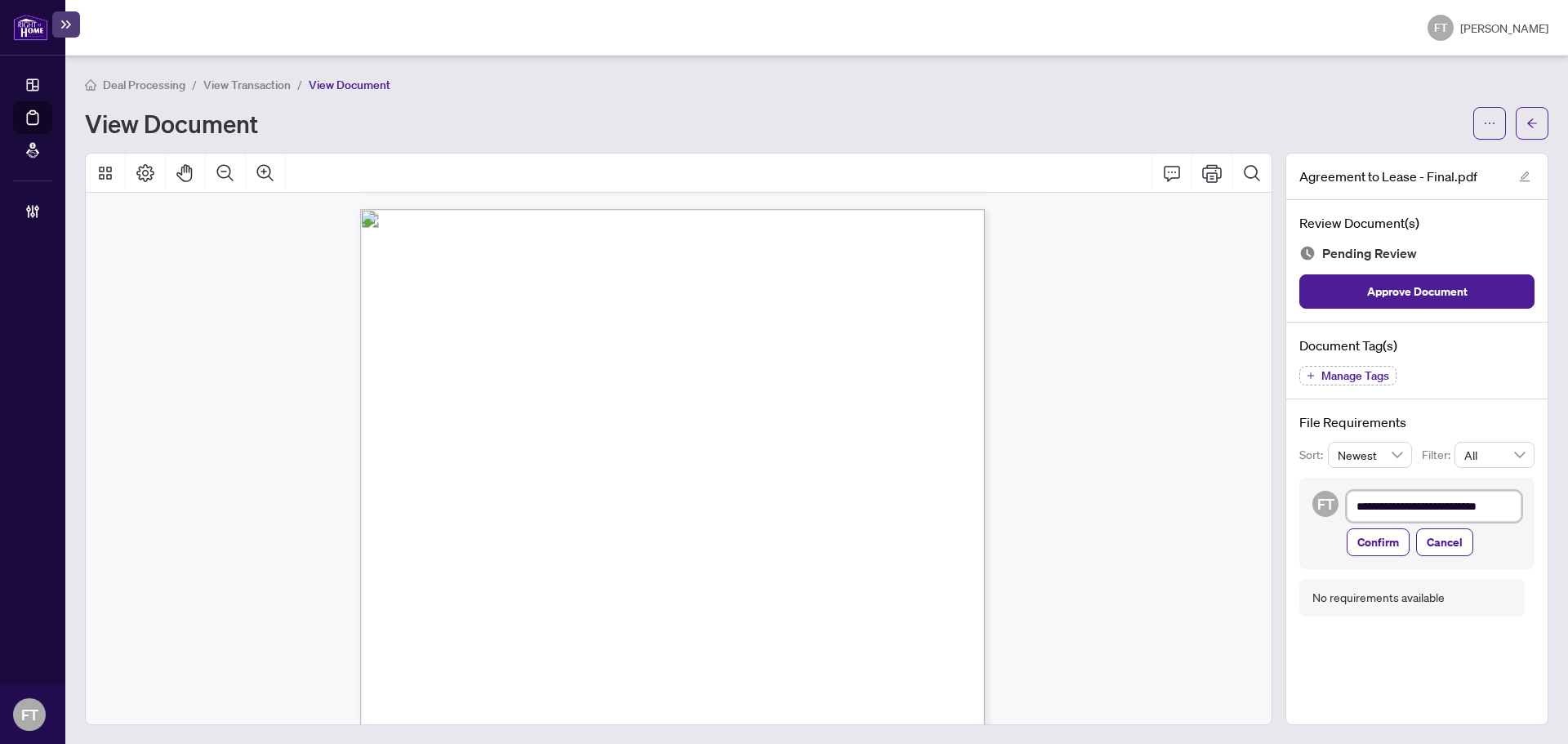 type on "**********" 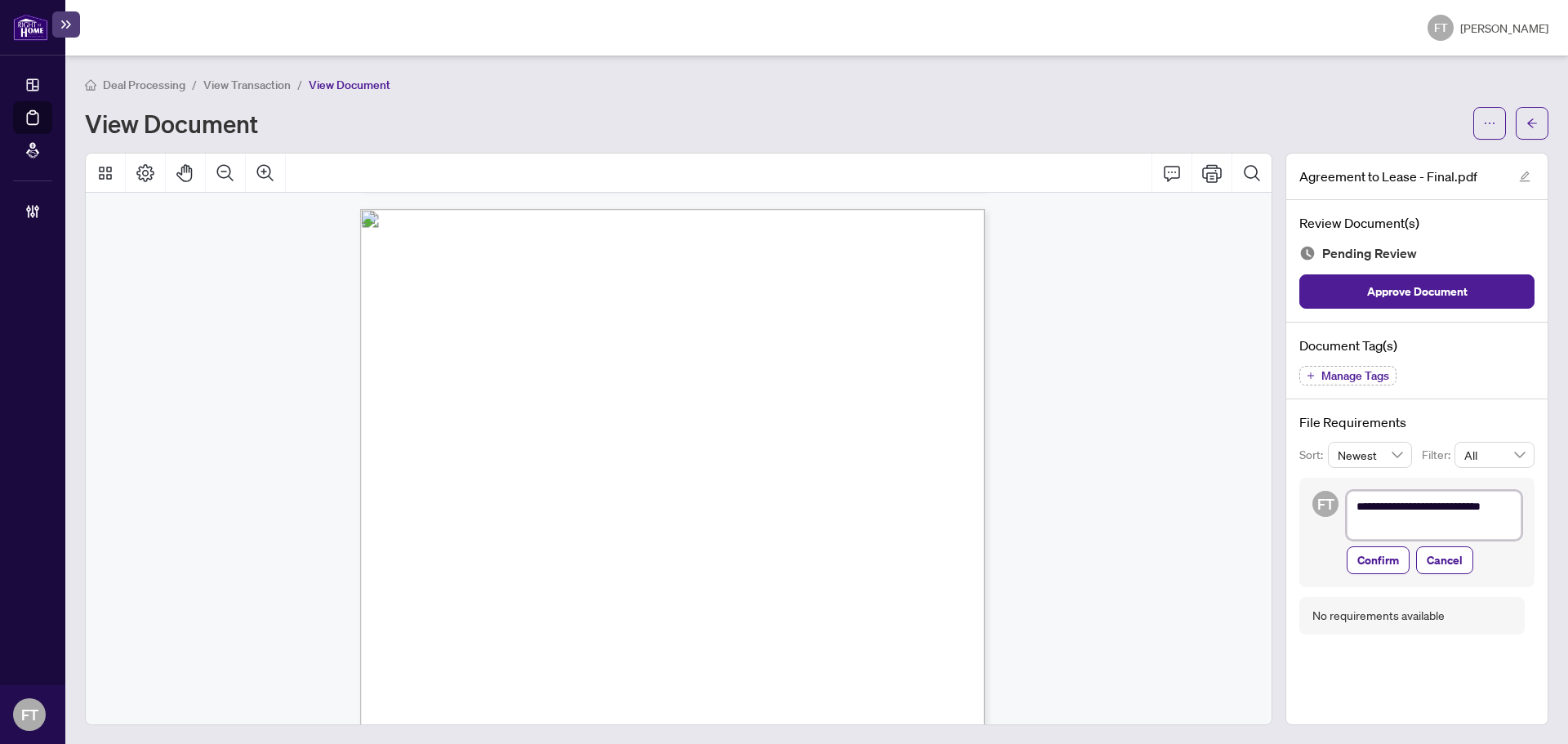 type on "**********" 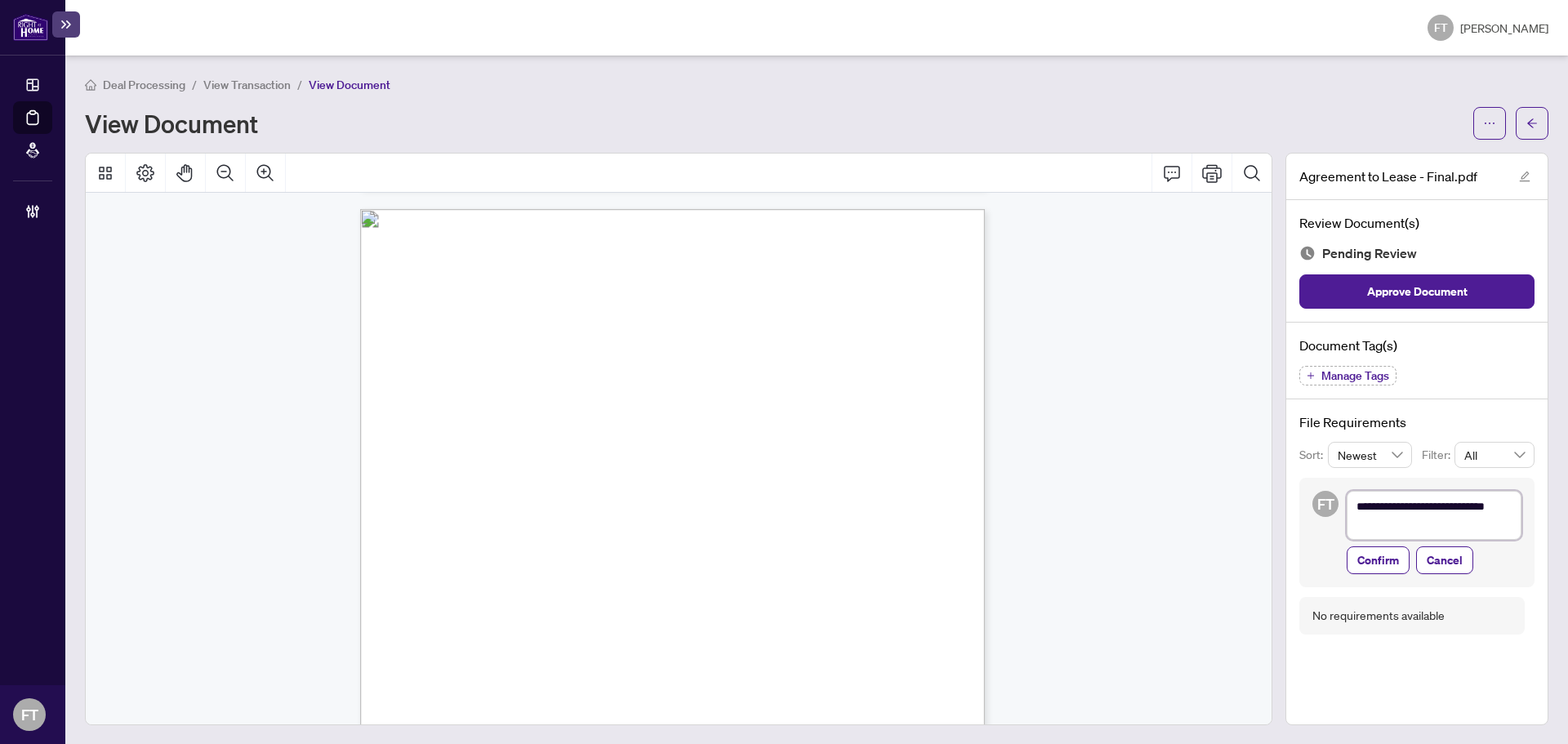 type on "**********" 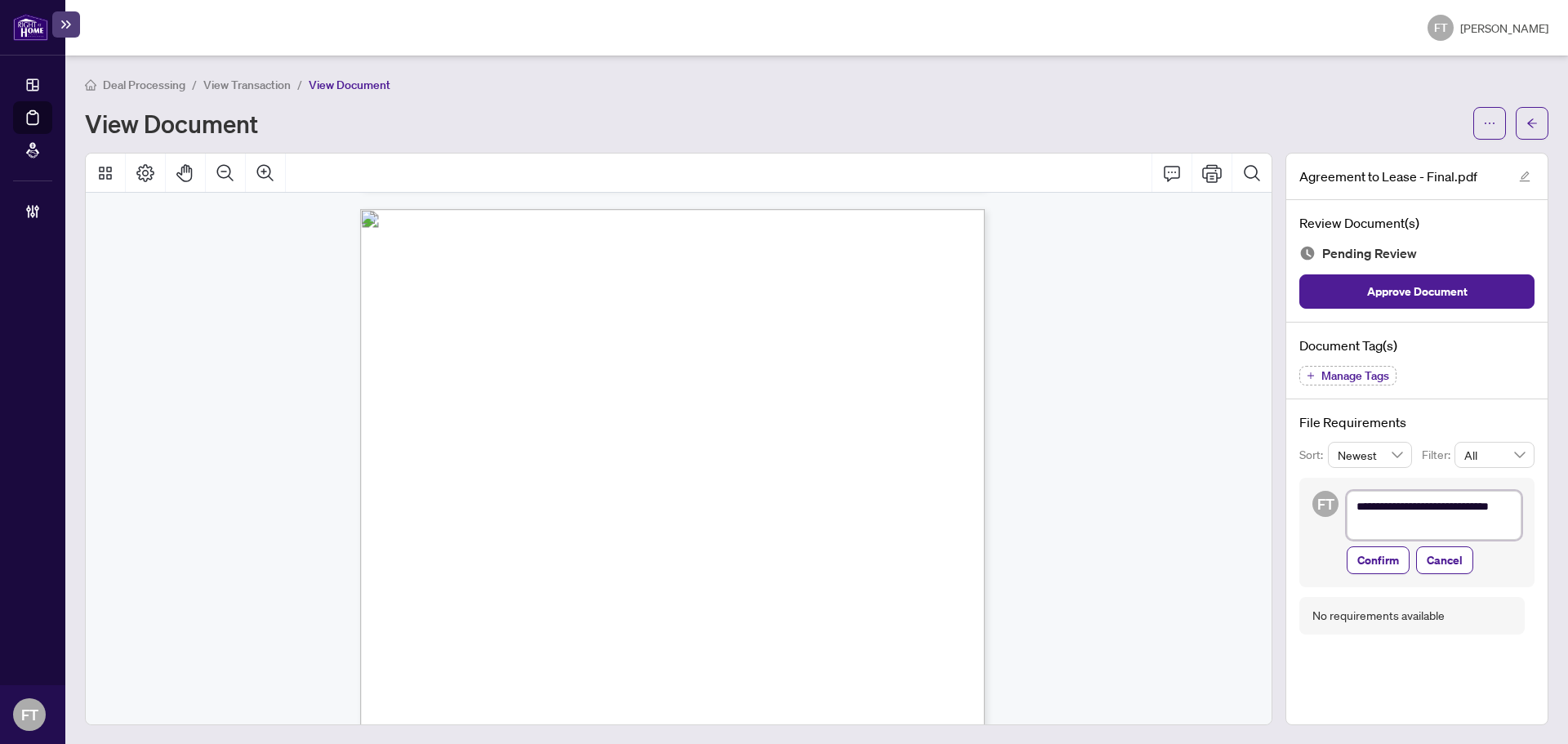 type on "**********" 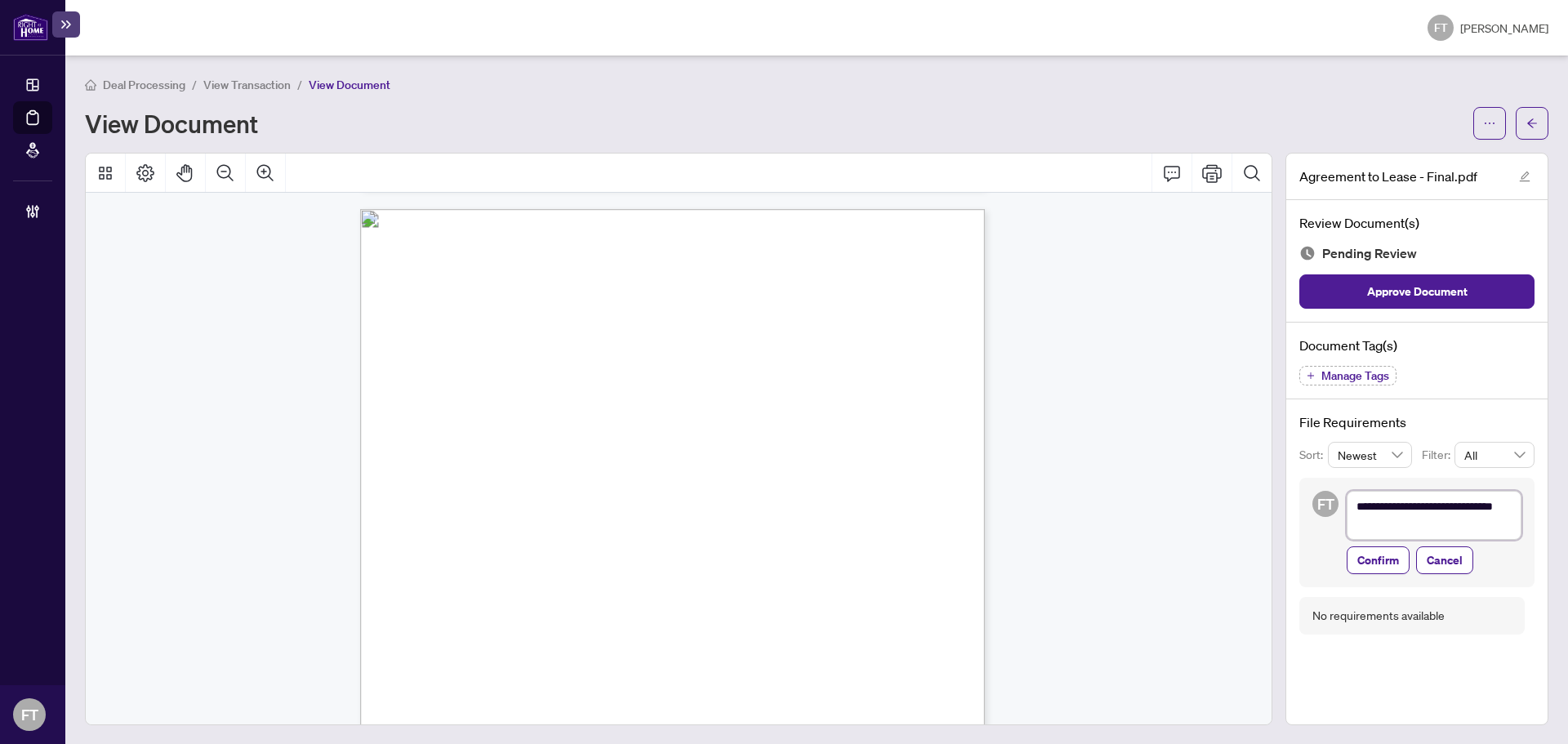 type on "**********" 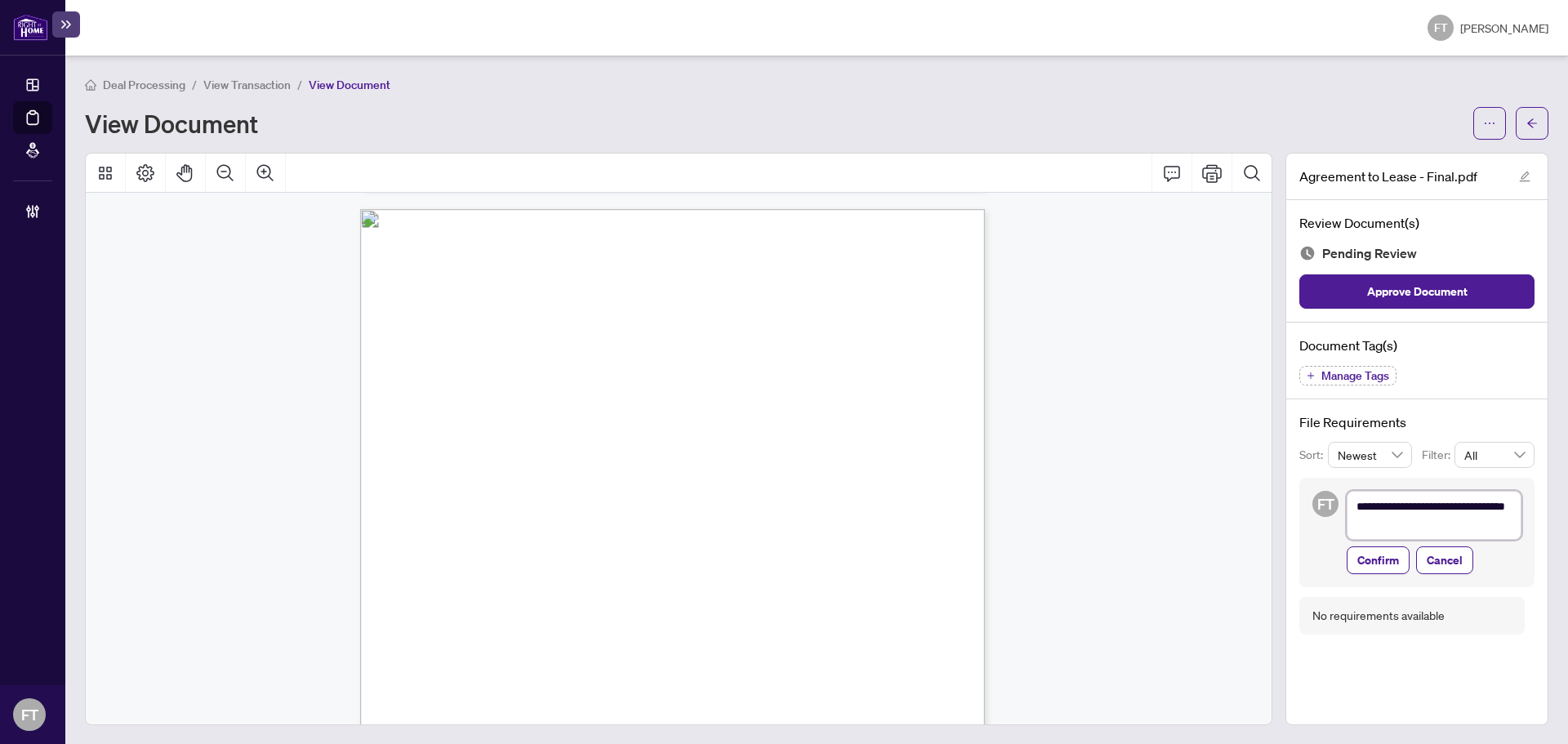 type on "**********" 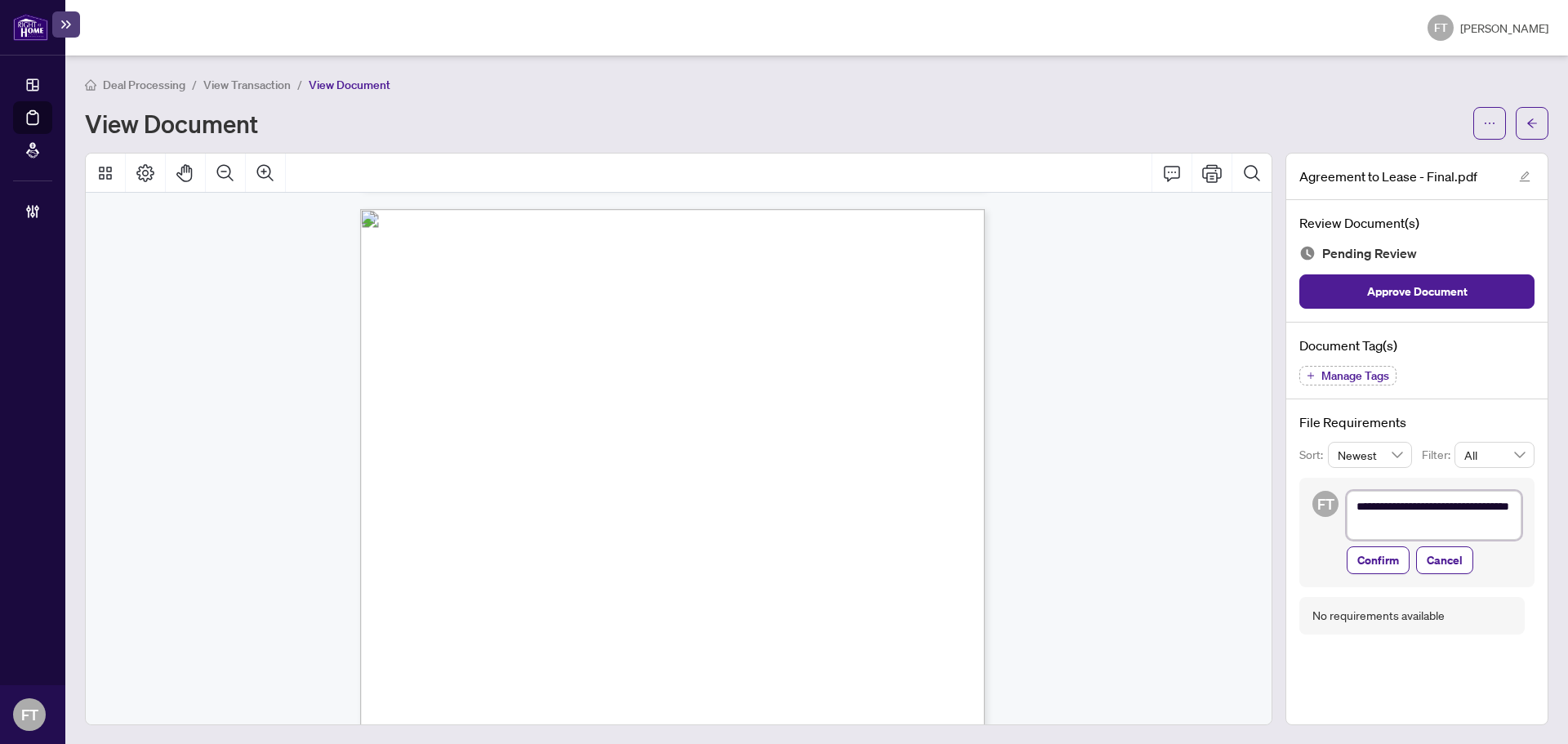 type on "**********" 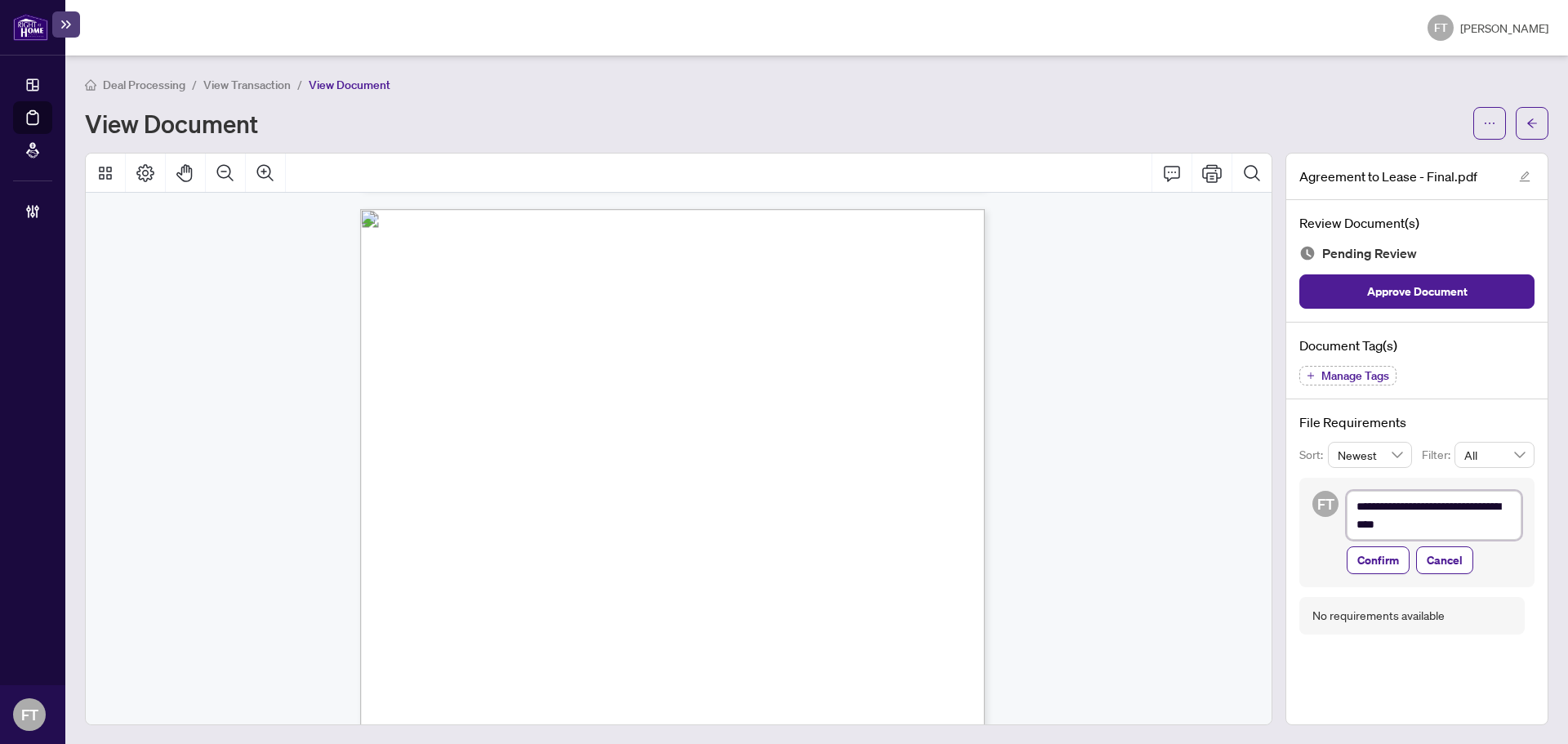 type on "**********" 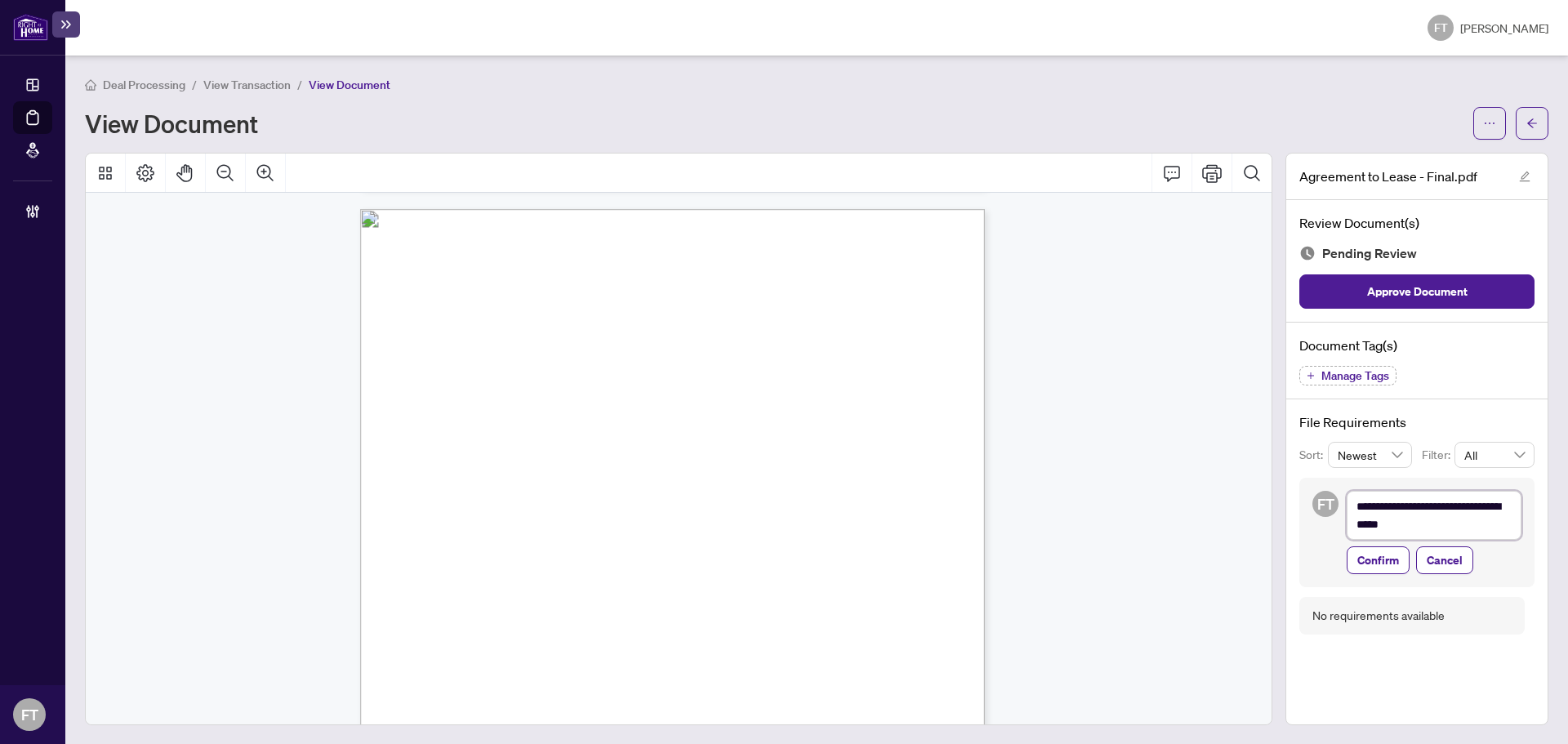 type on "**********" 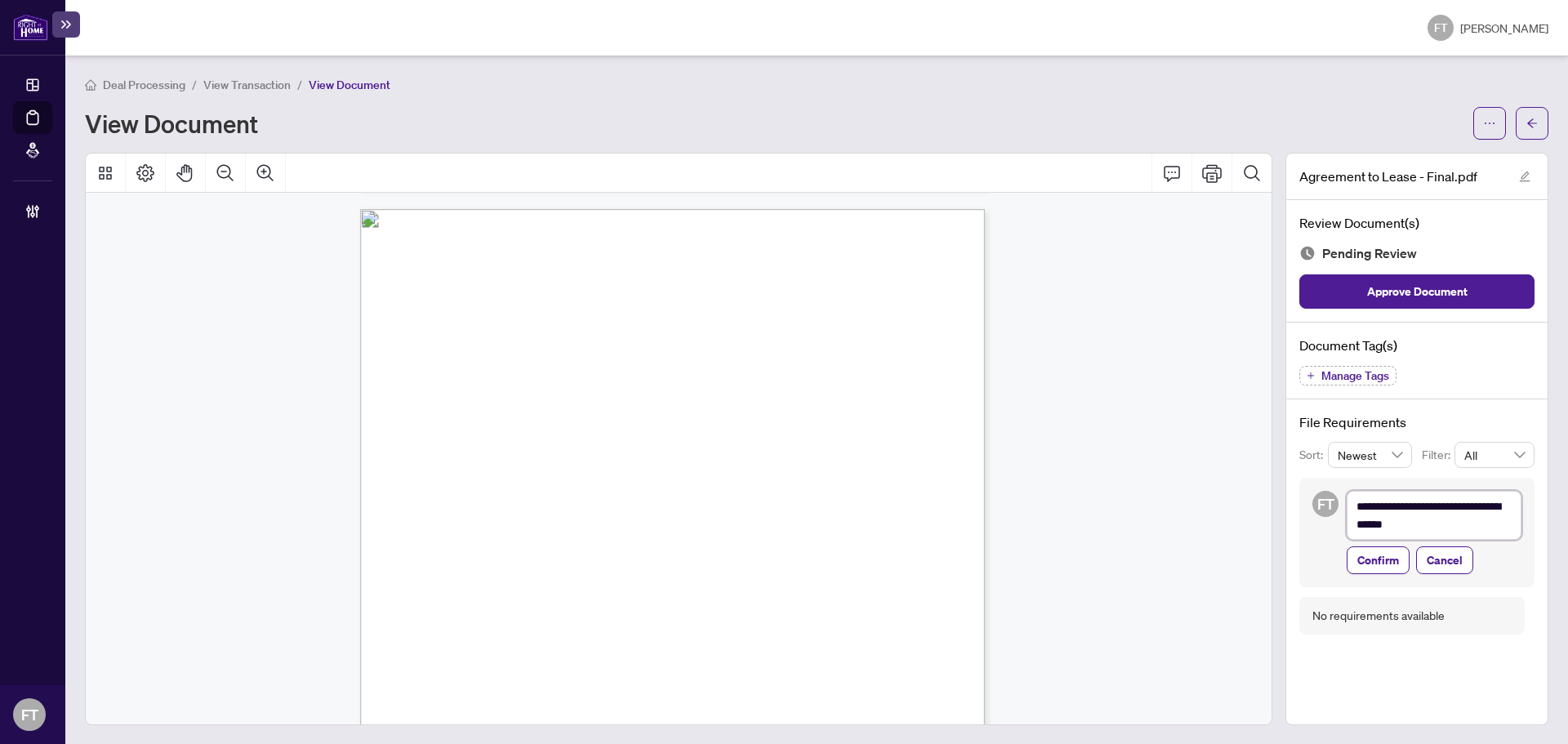 type on "**********" 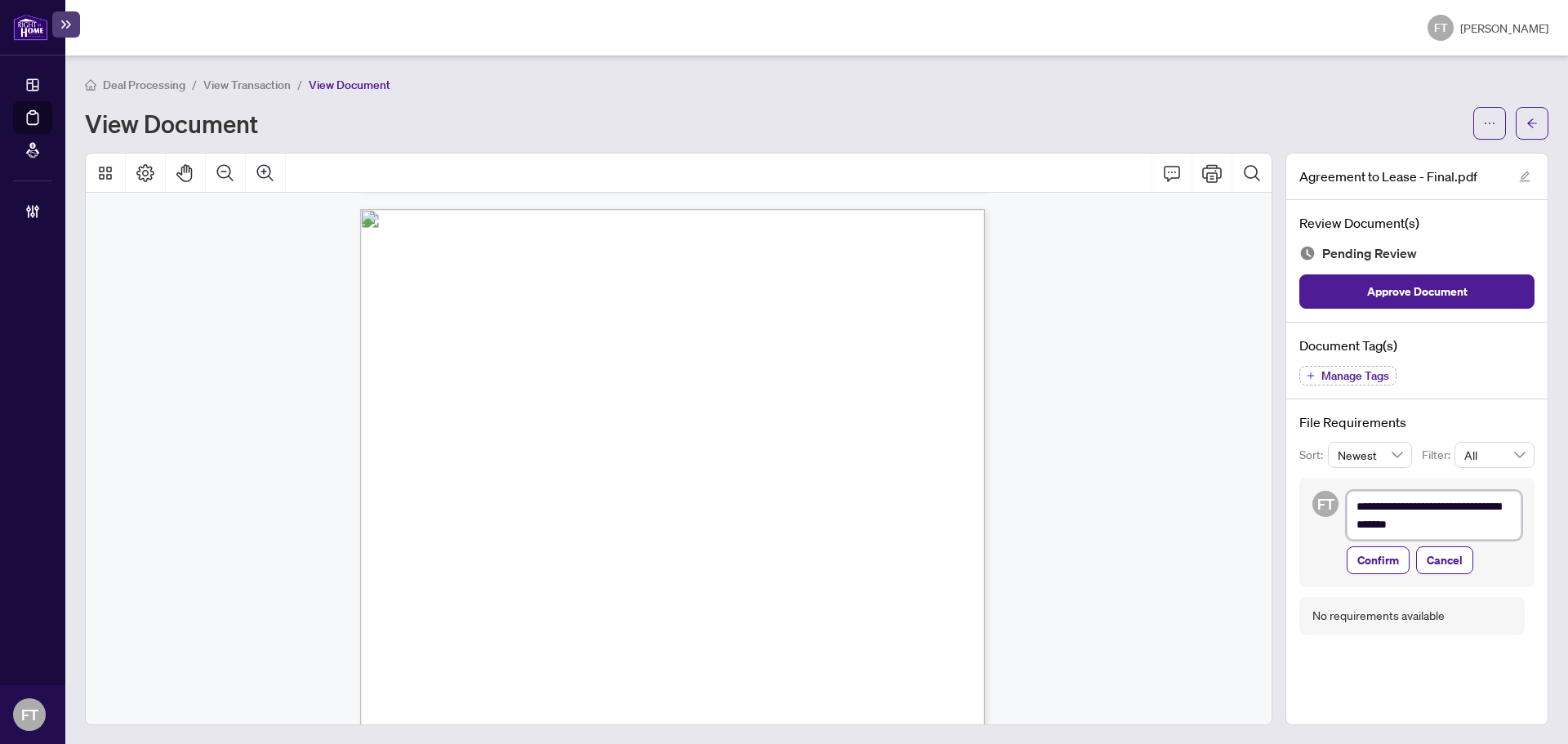 type on "**********" 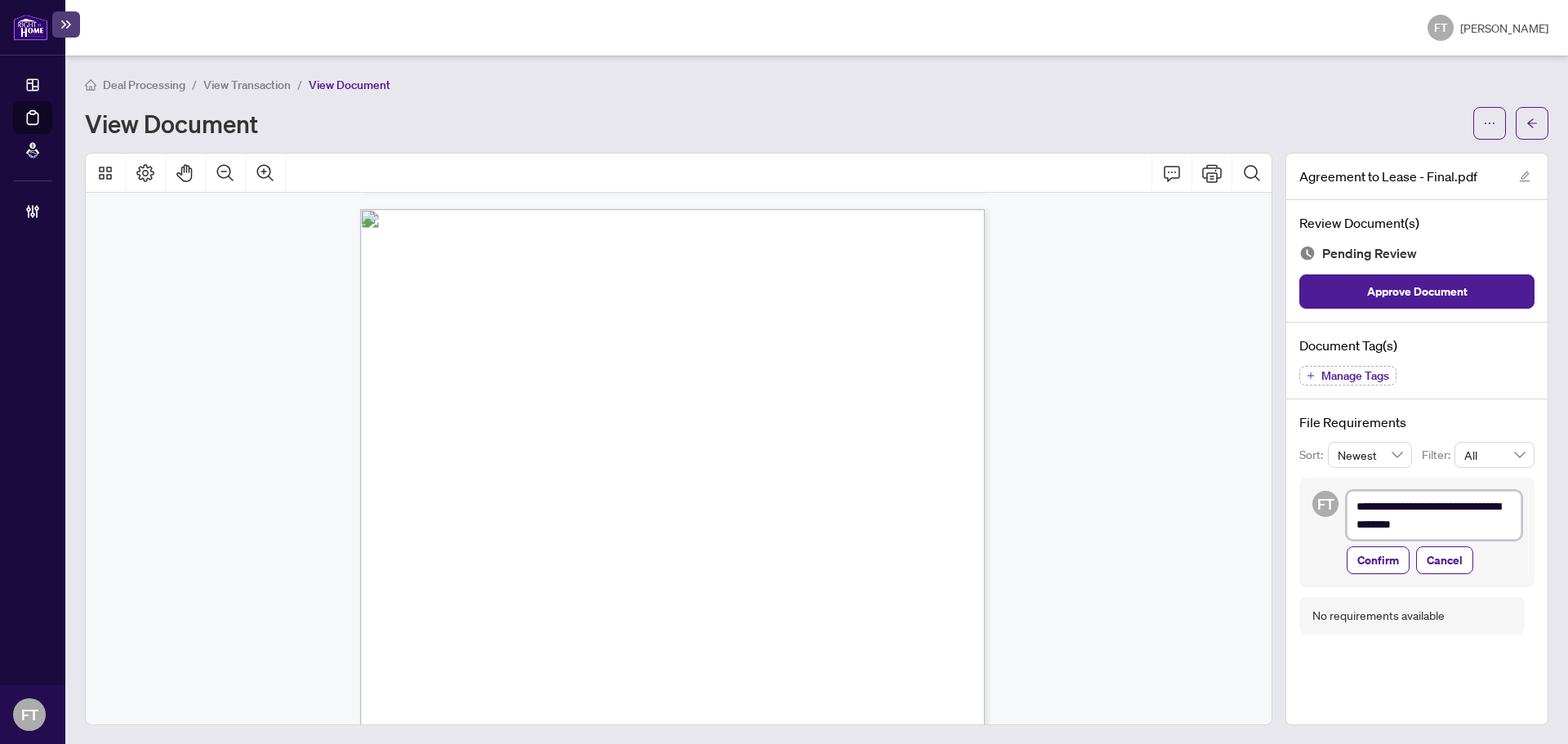type on "**********" 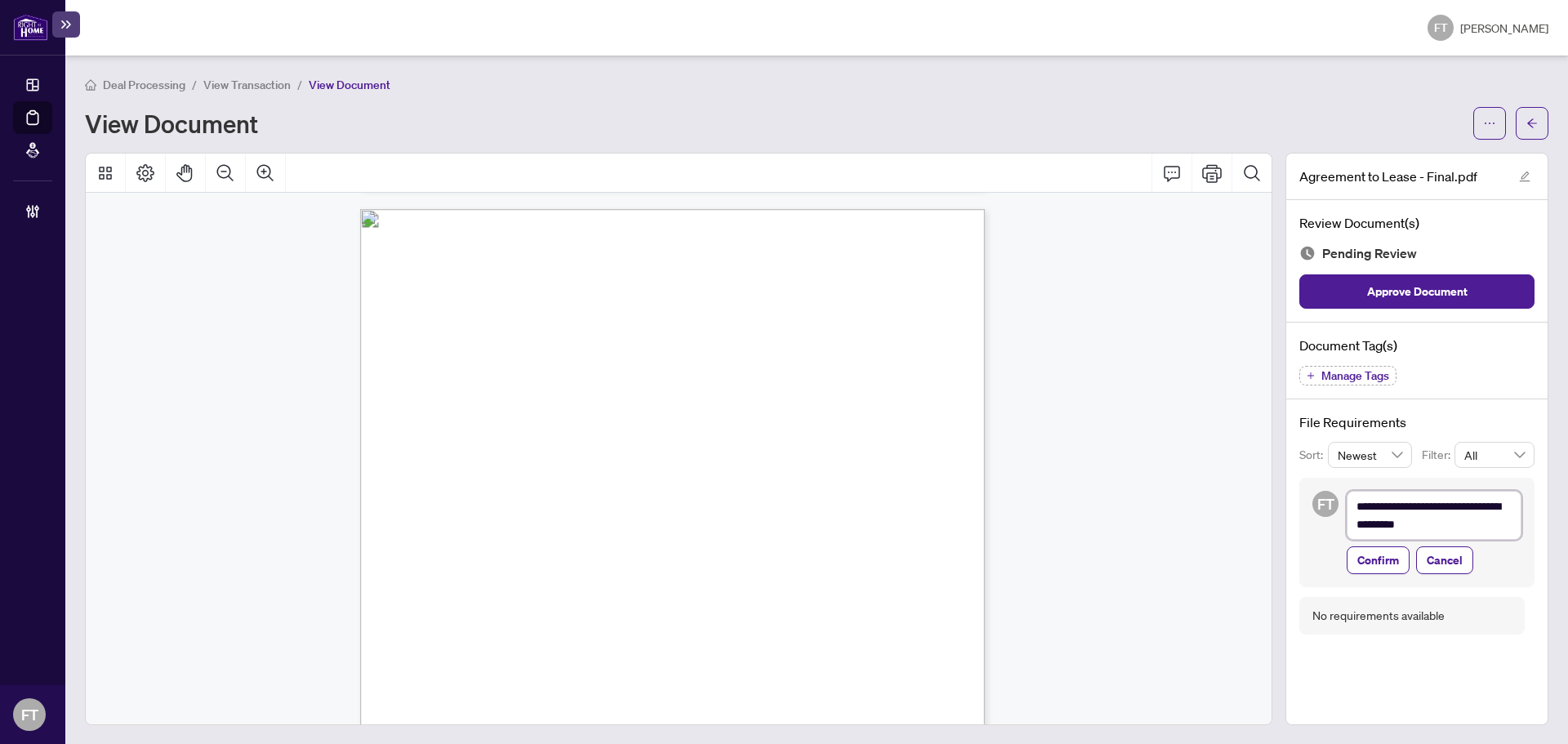 type on "**********" 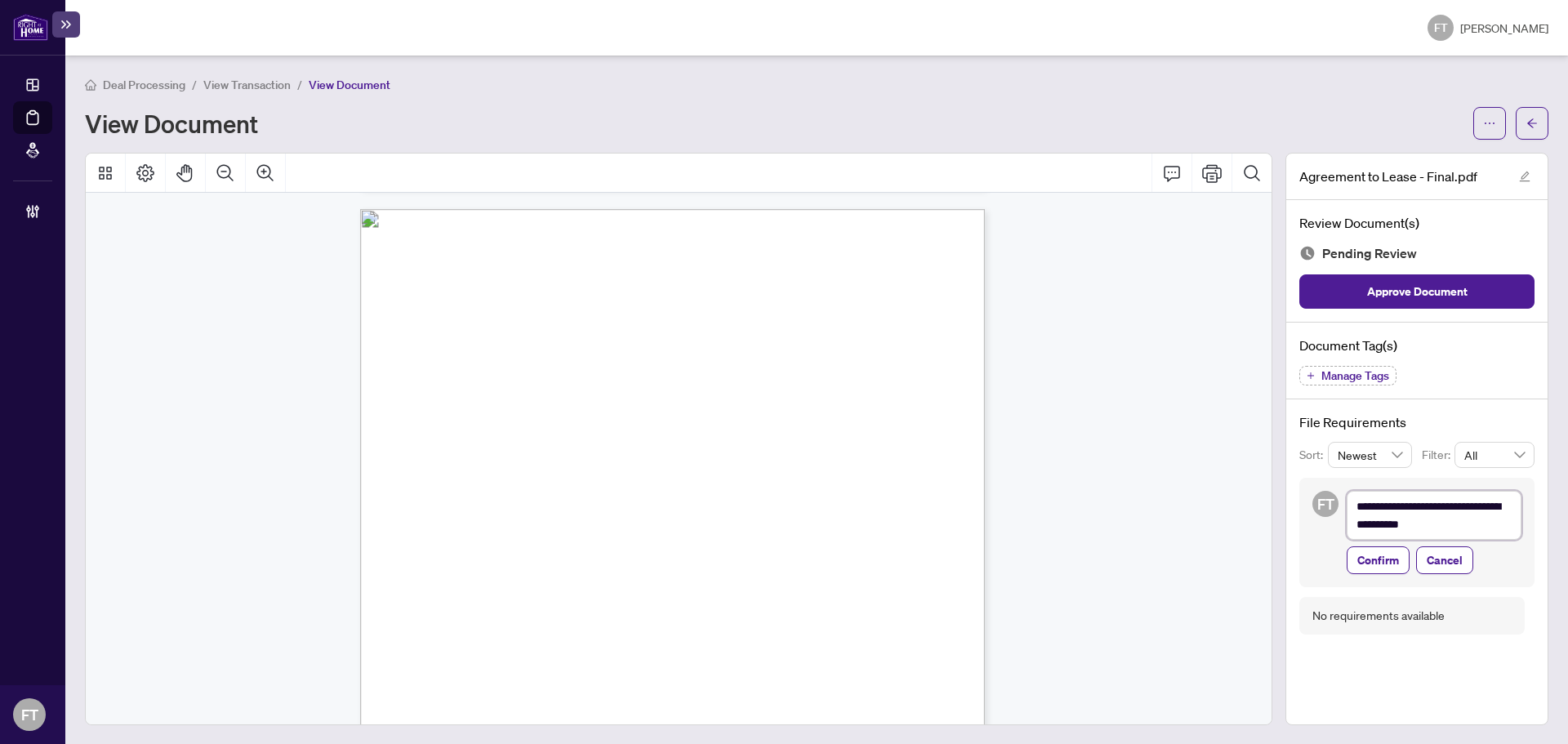 type on "**********" 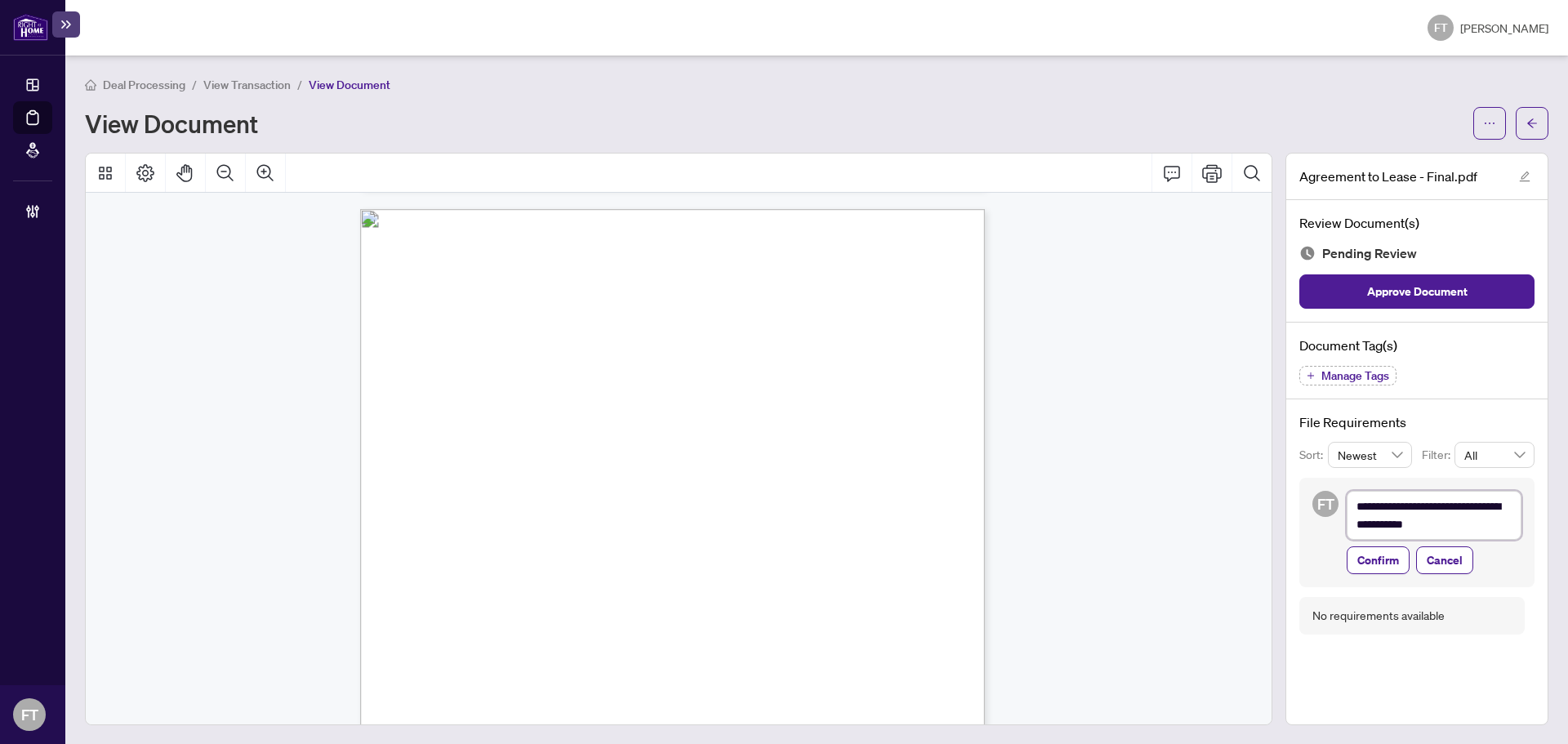 type on "**********" 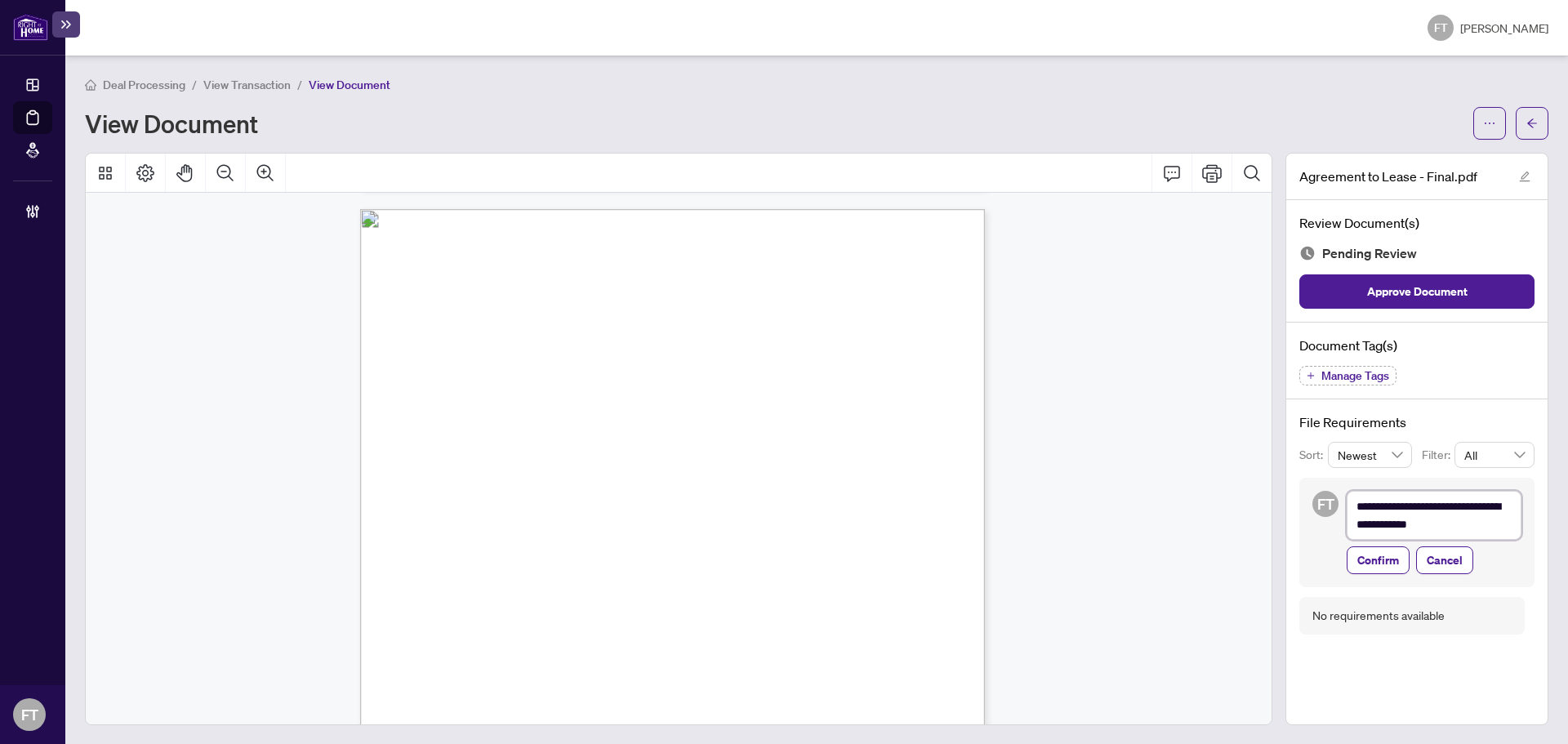 type on "**********" 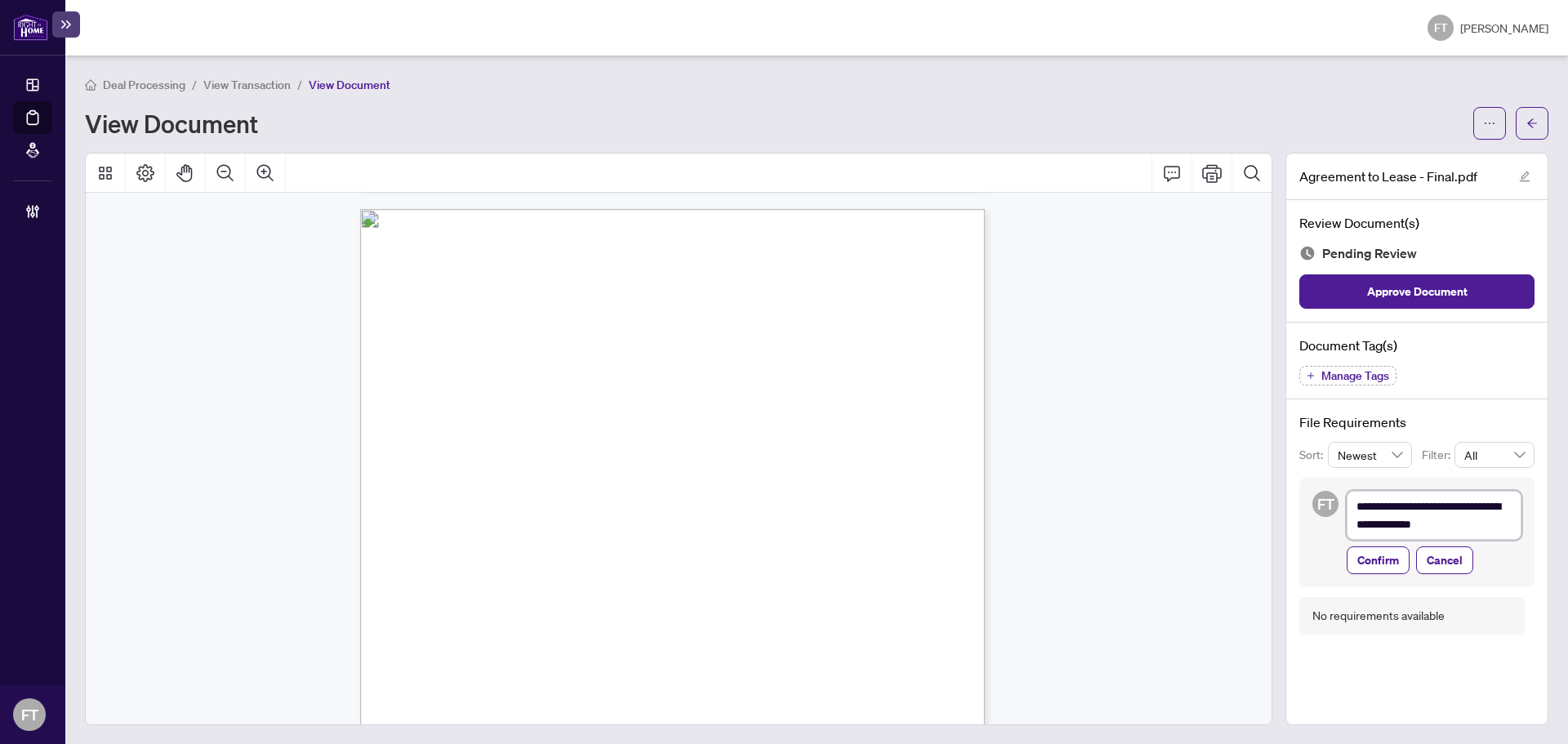 type on "**********" 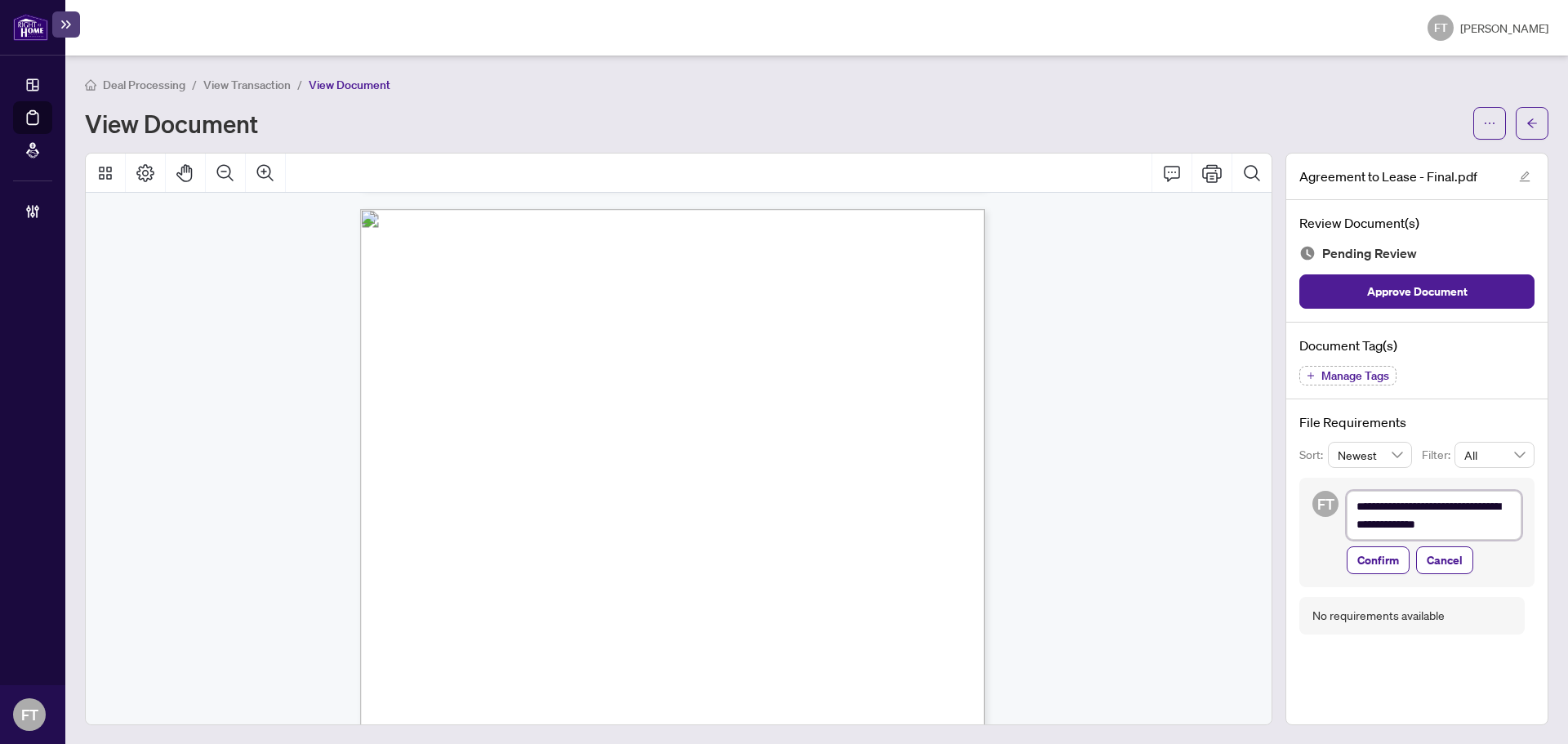 type on "**********" 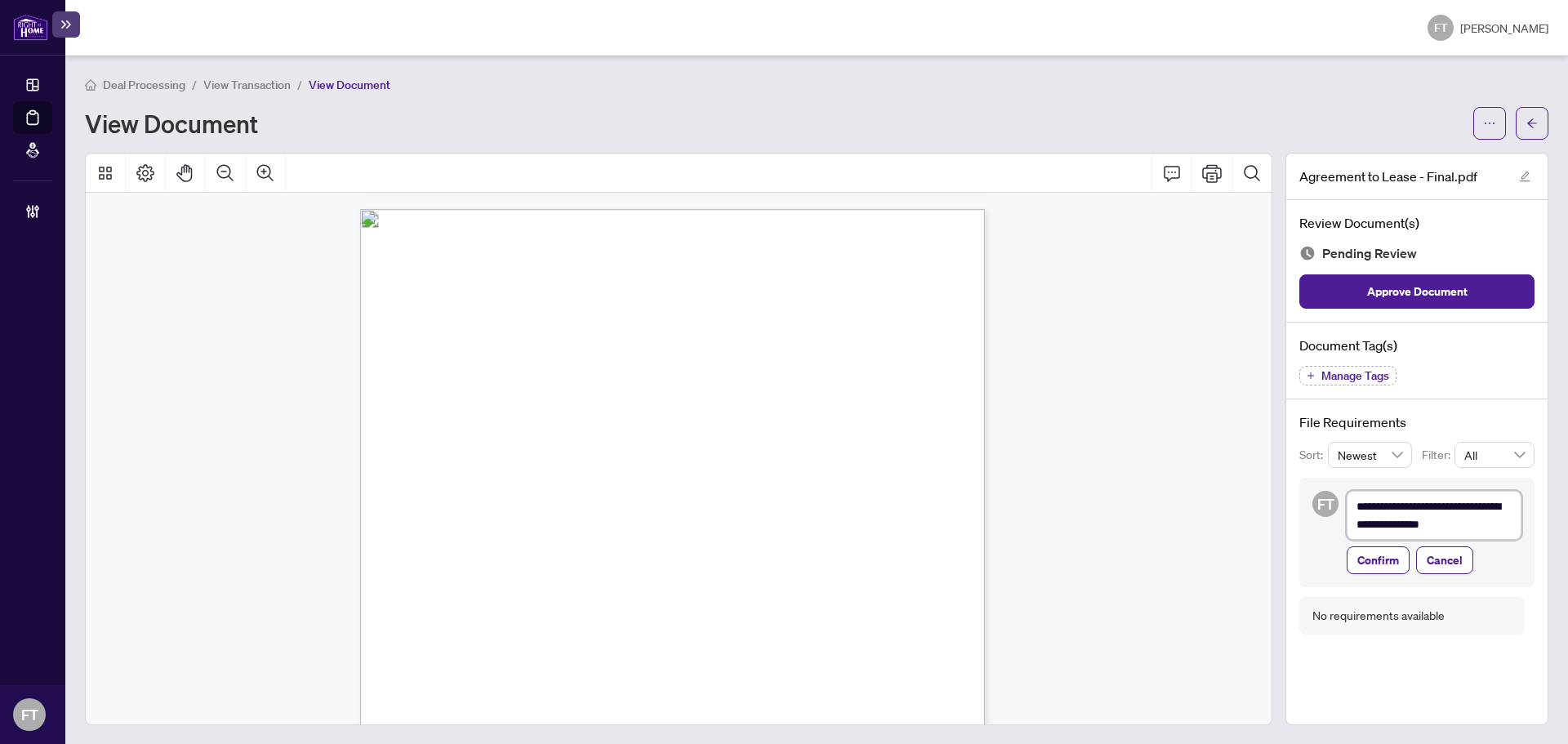 type on "**********" 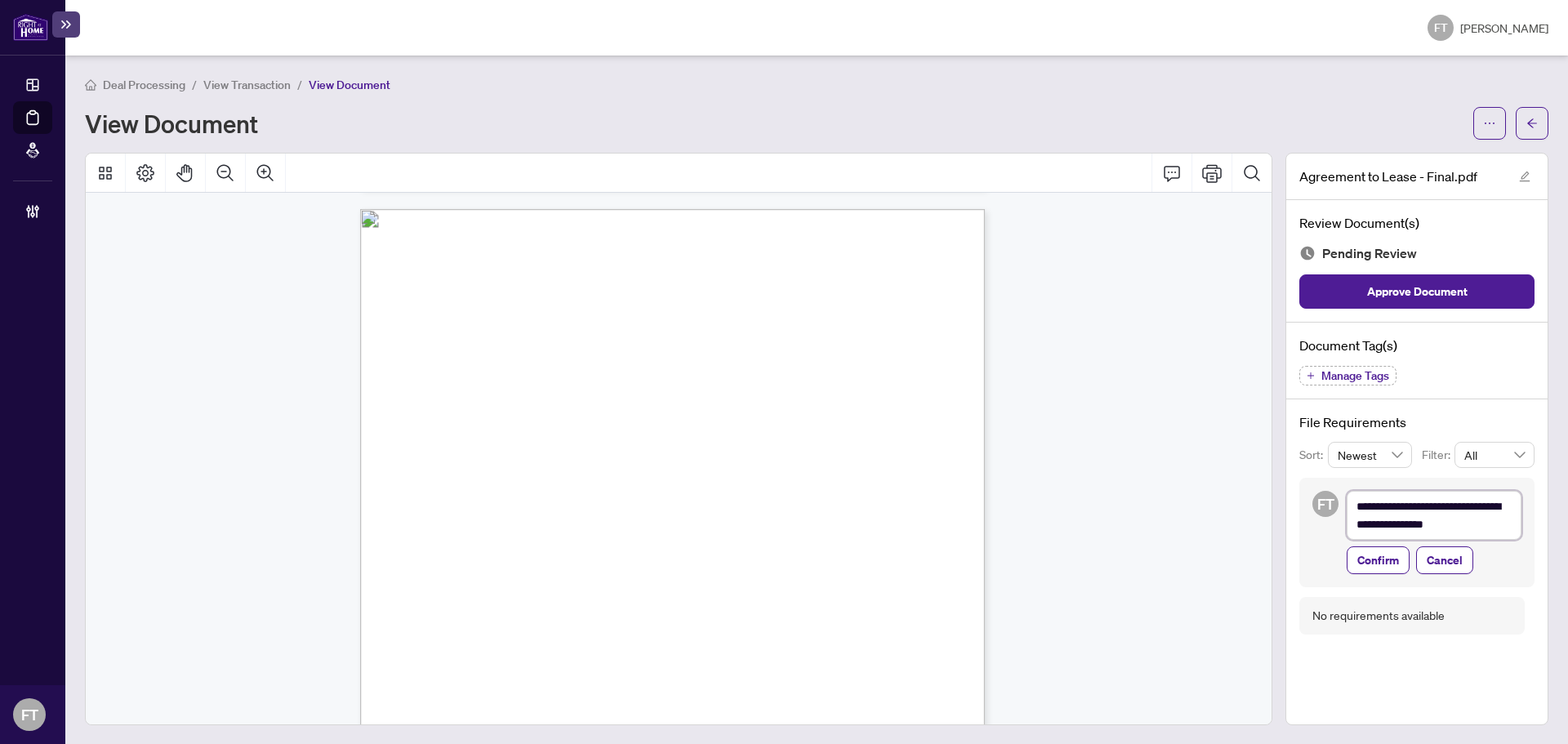 type on "**********" 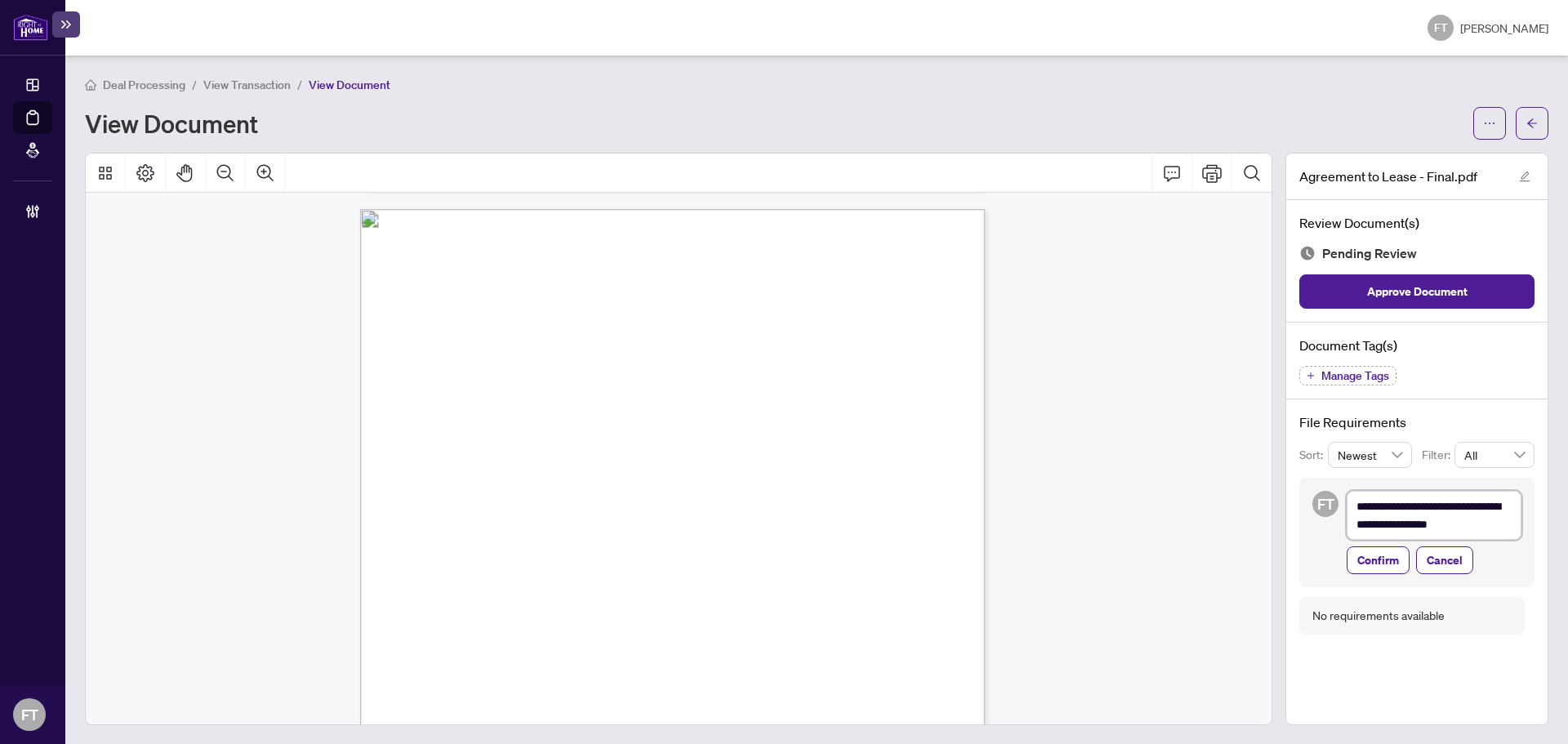 type on "**********" 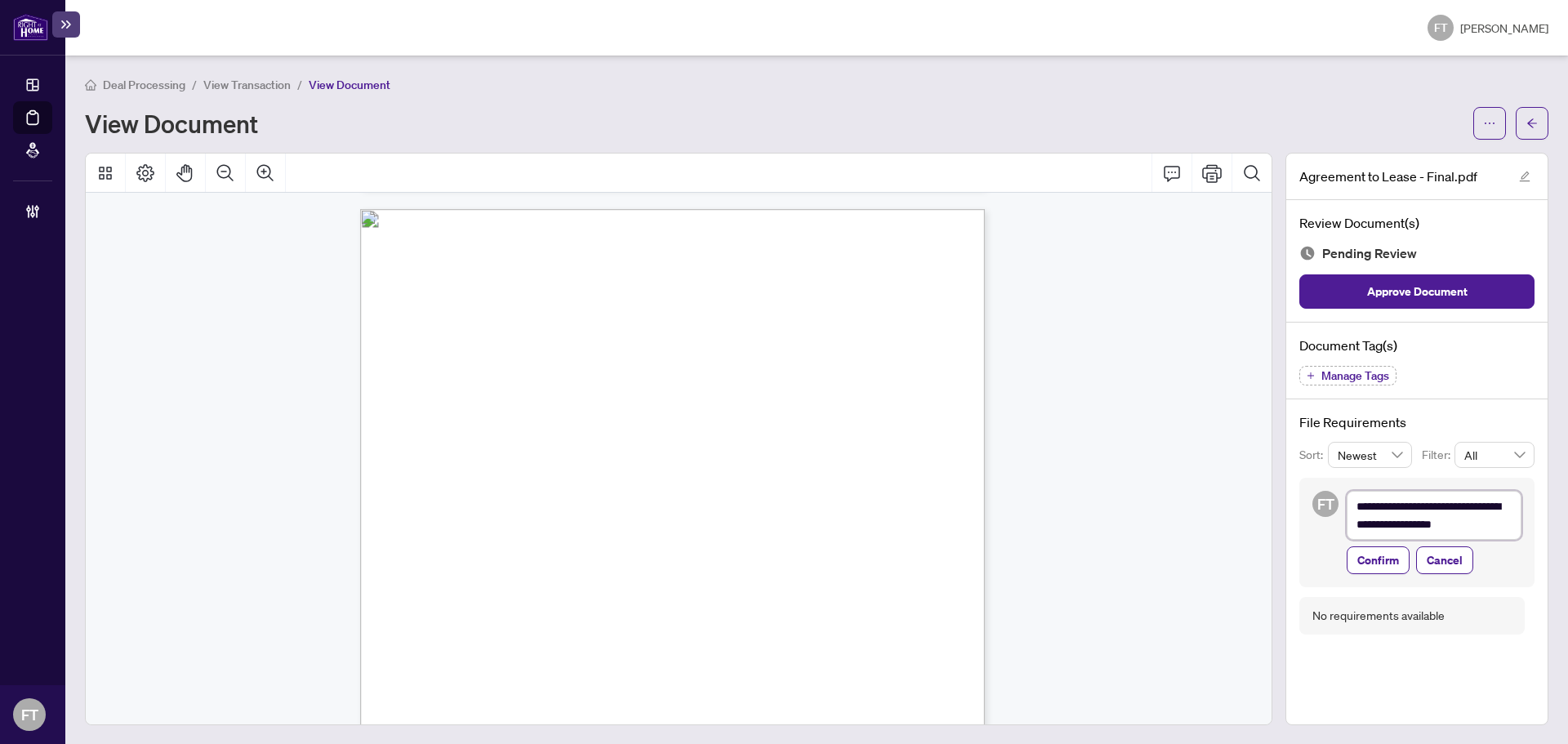 type on "**********" 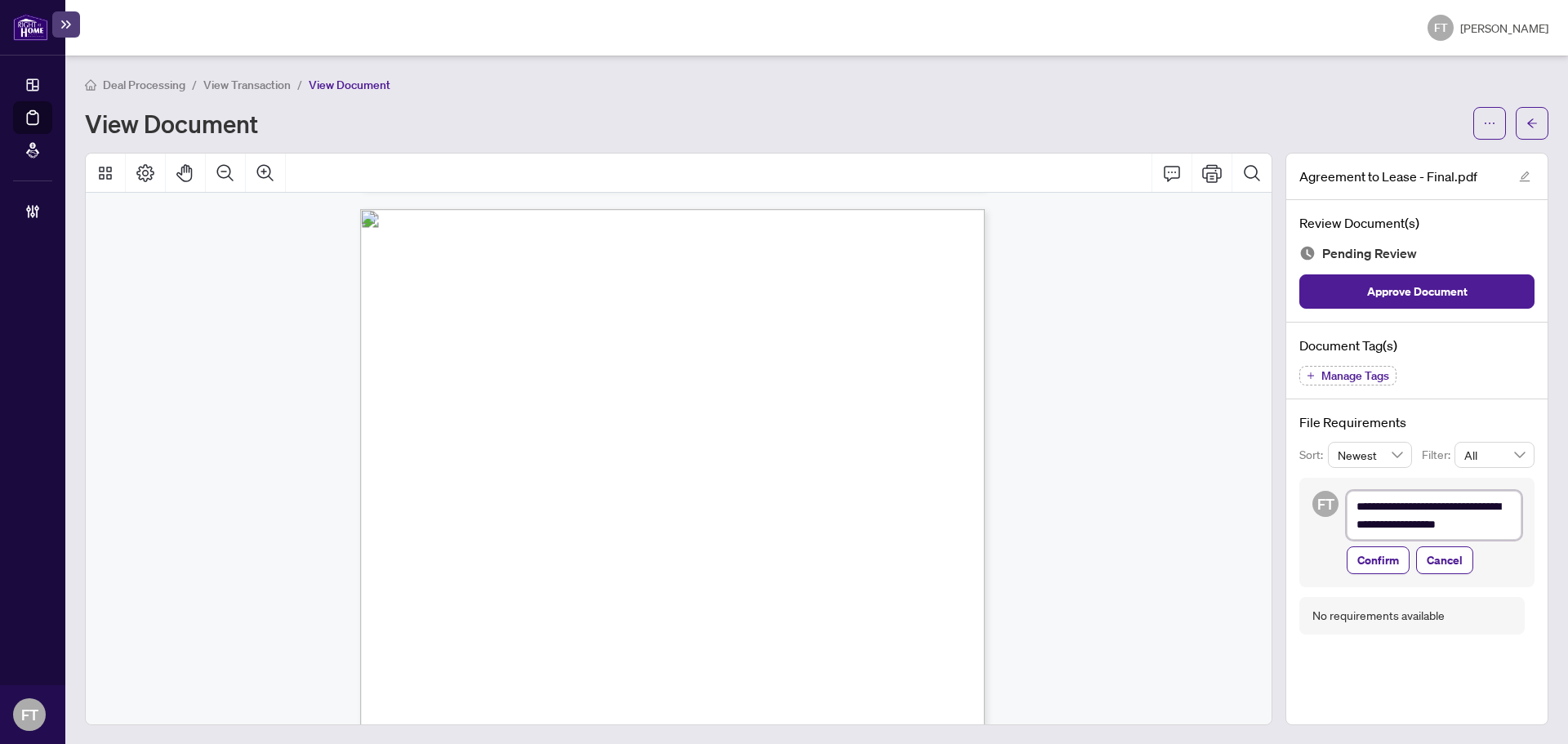 type on "**********" 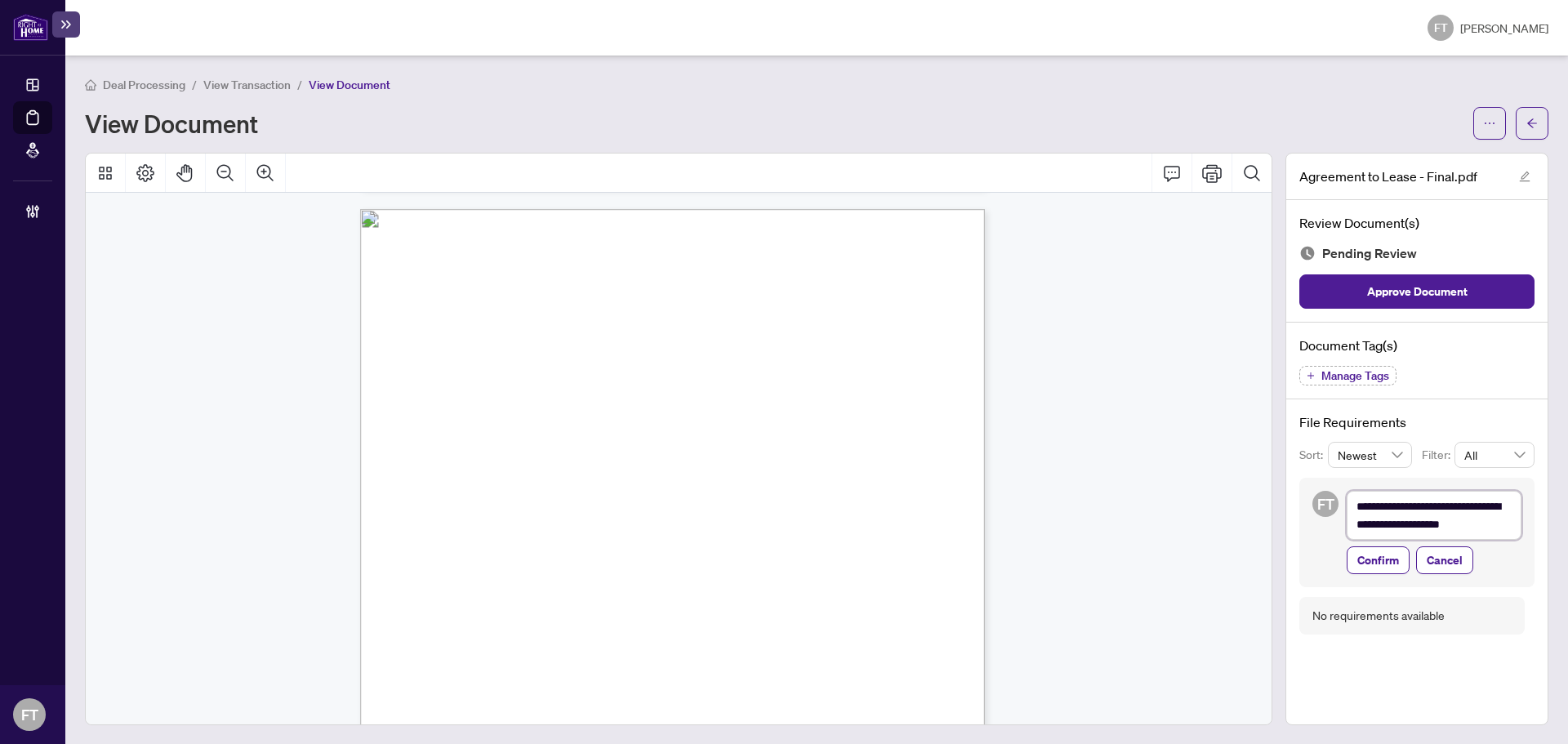 type on "**********" 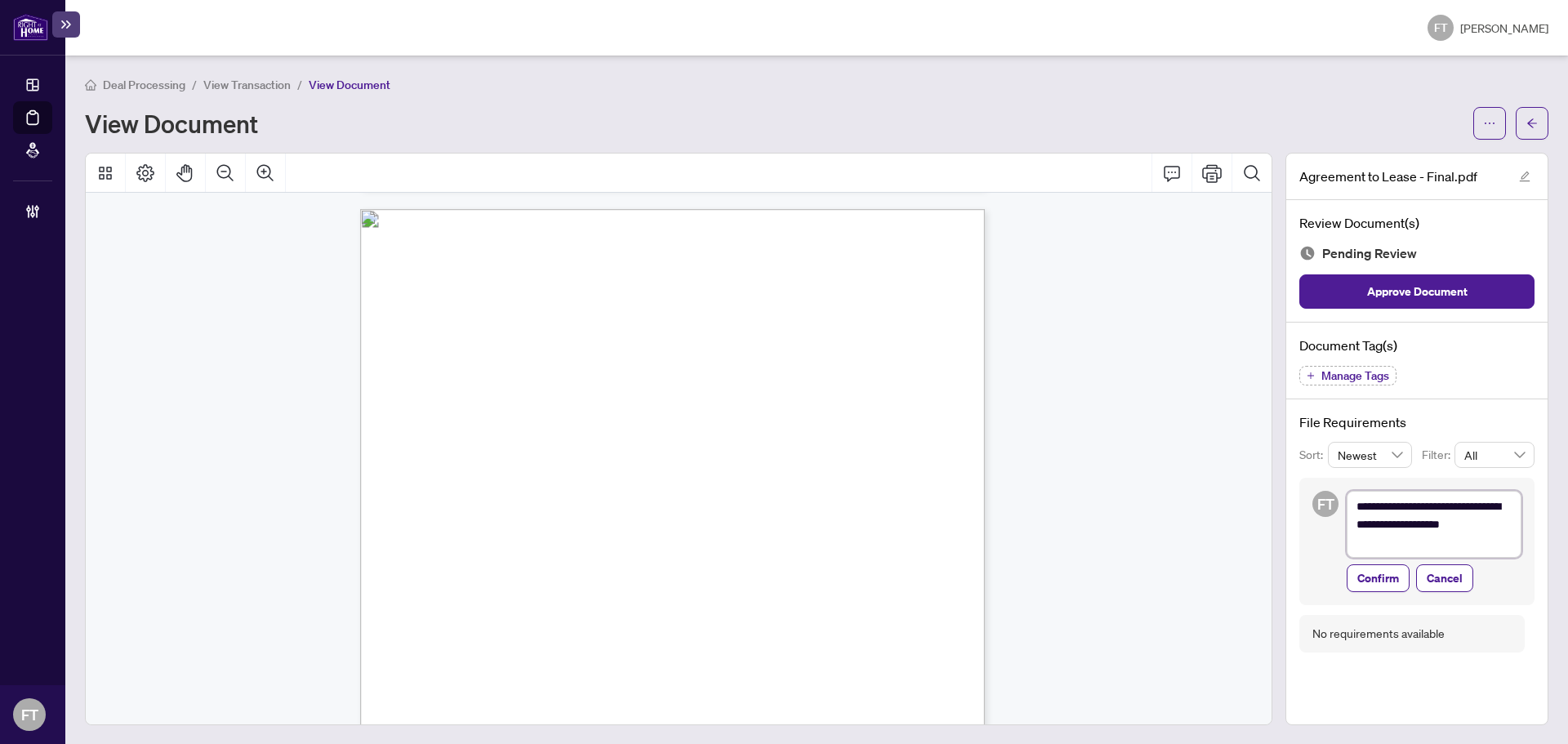 type on "**********" 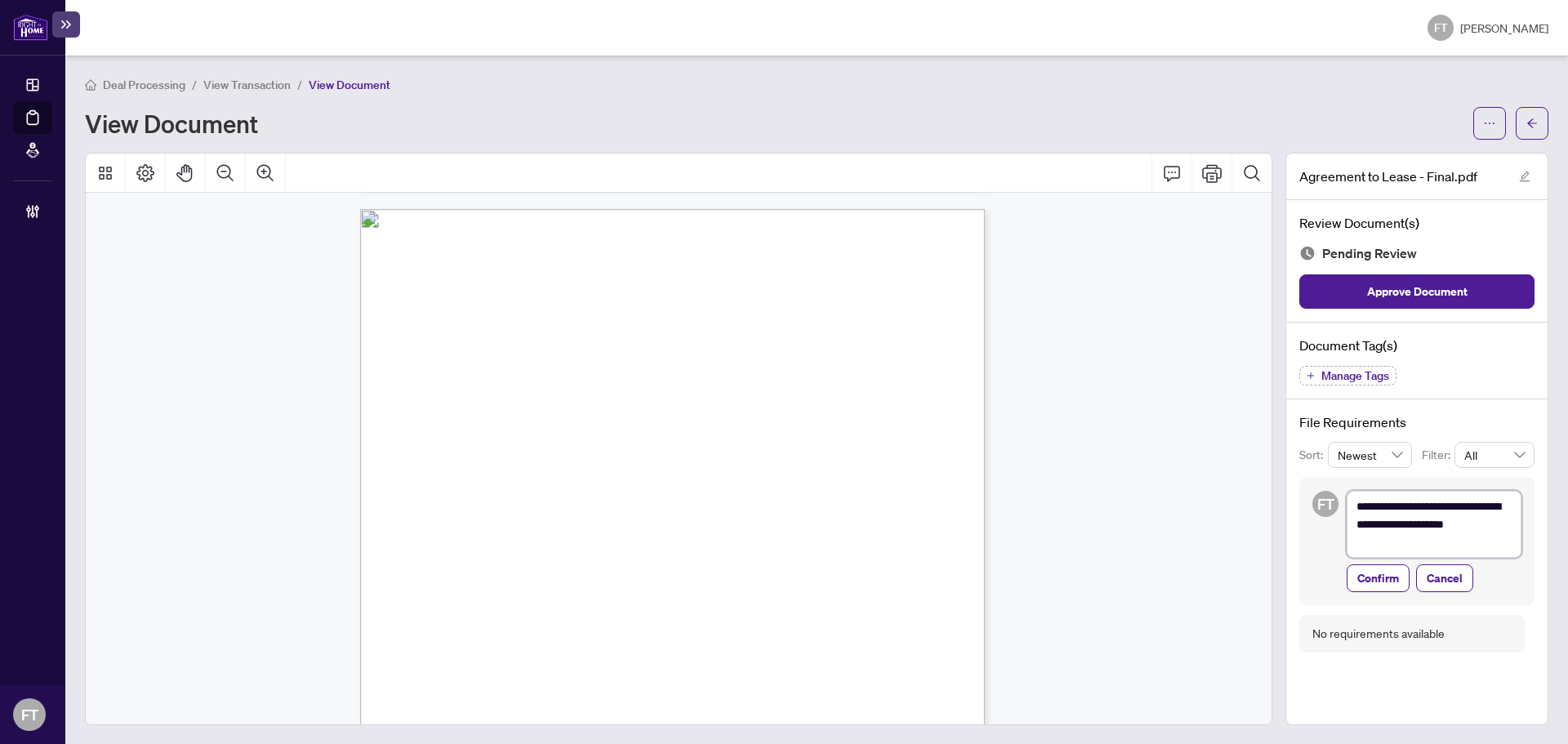 type on "**********" 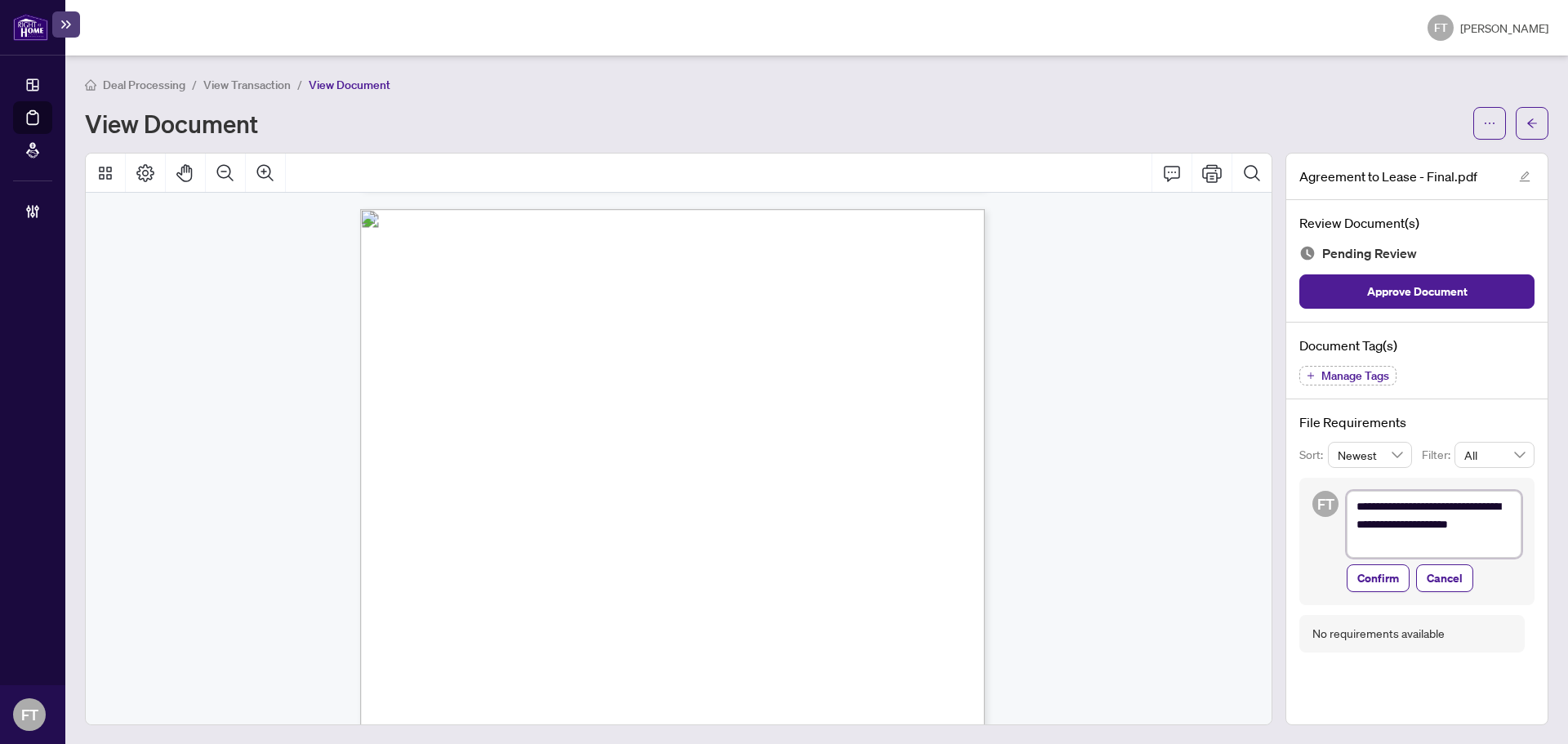 type on "**********" 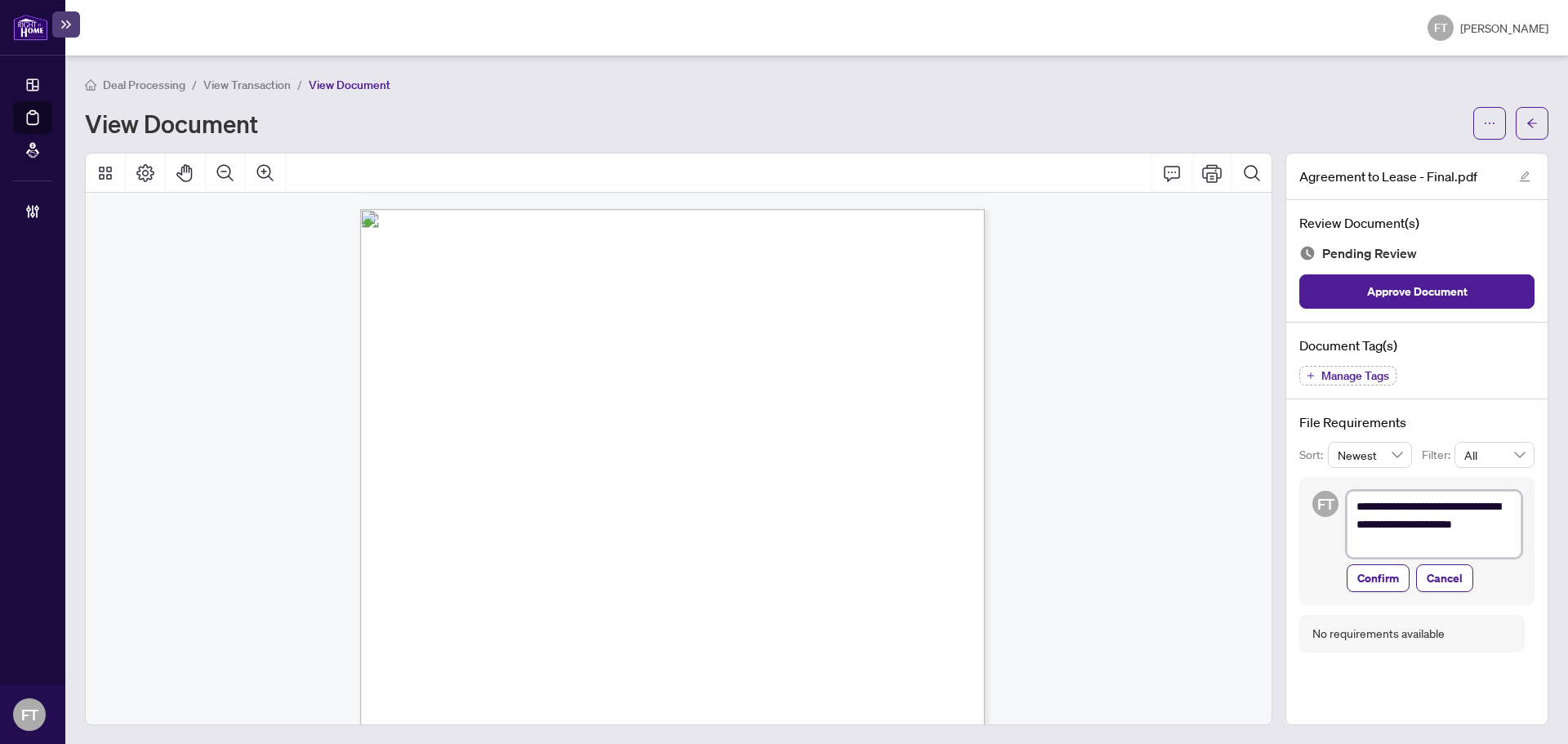 type on "**********" 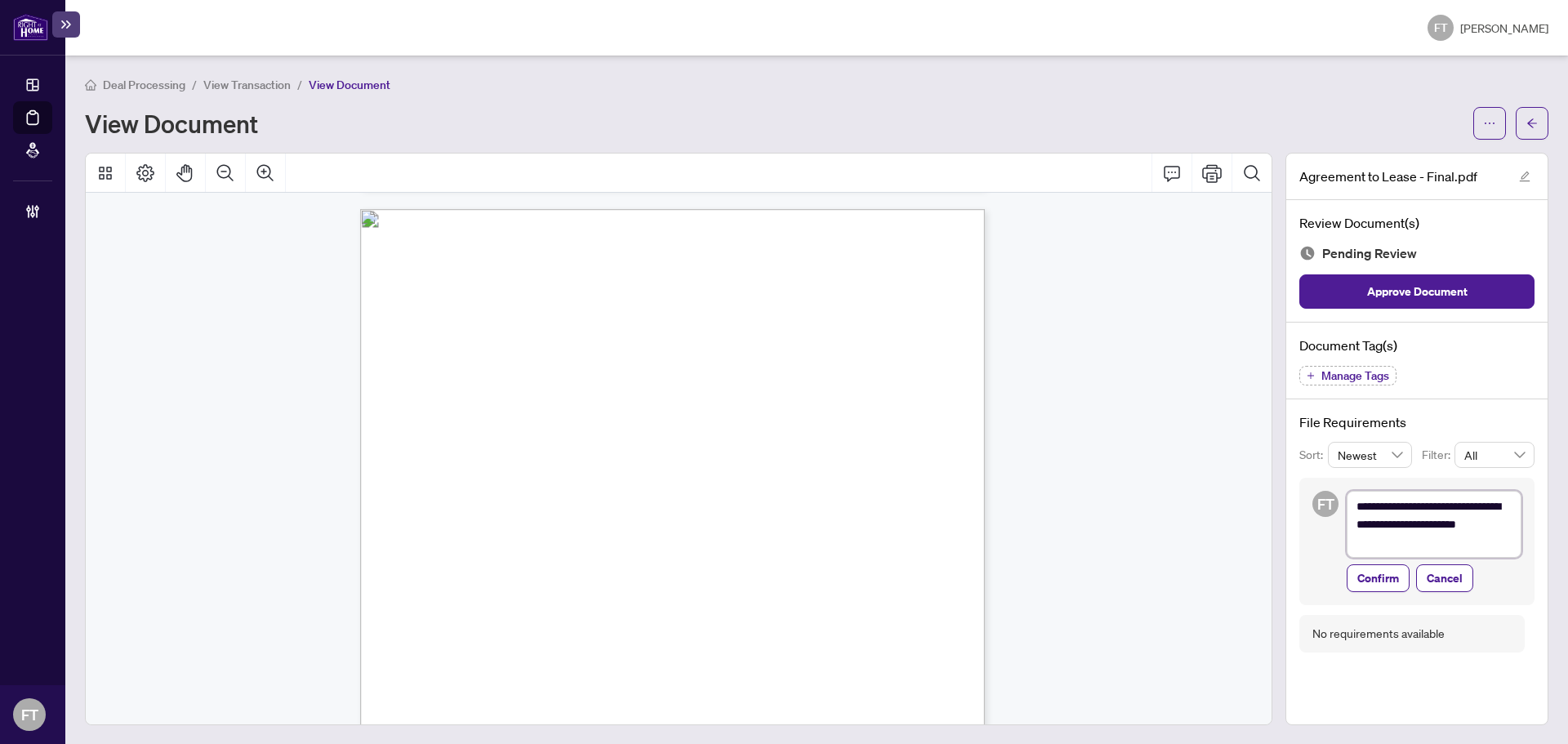 type on "**********" 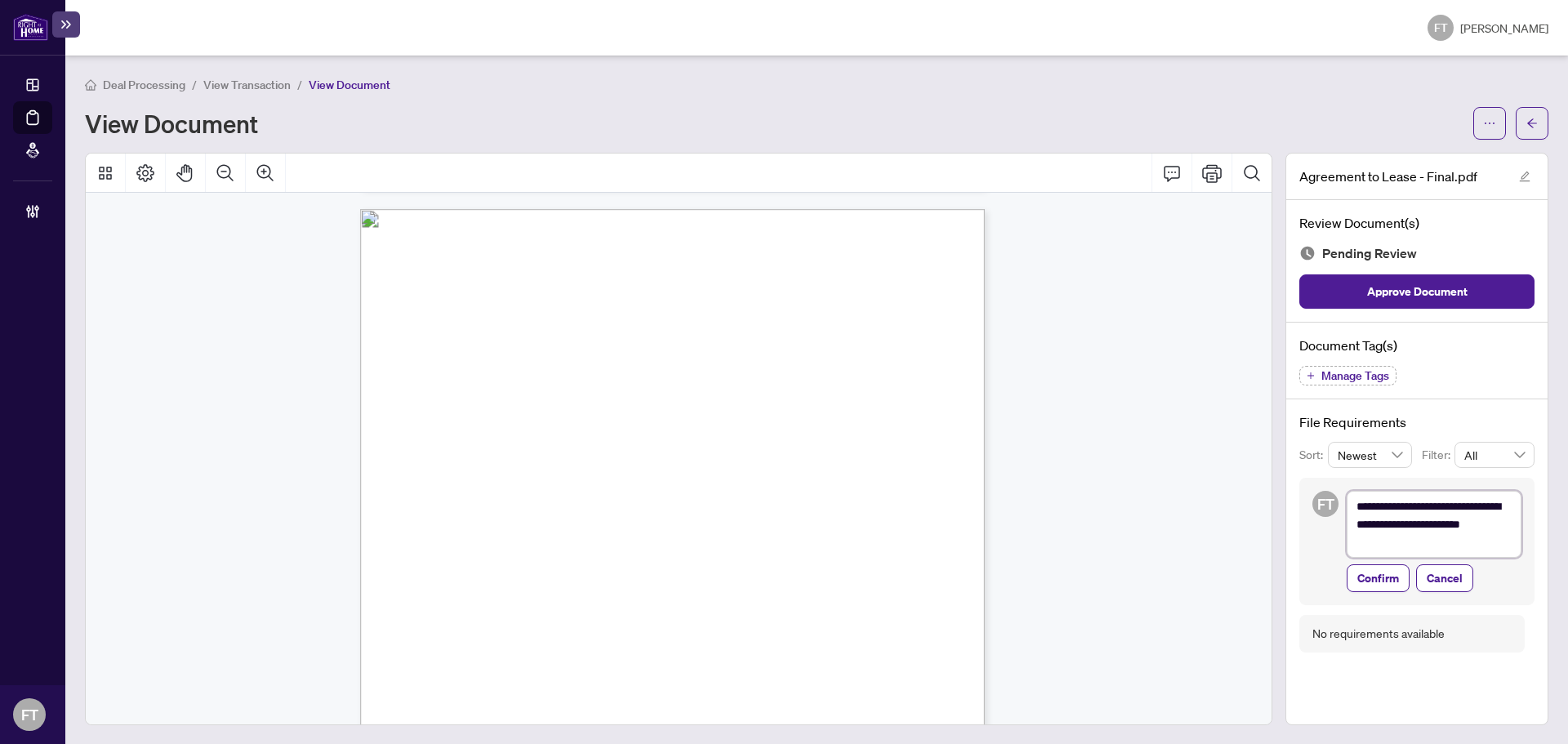 type on "**********" 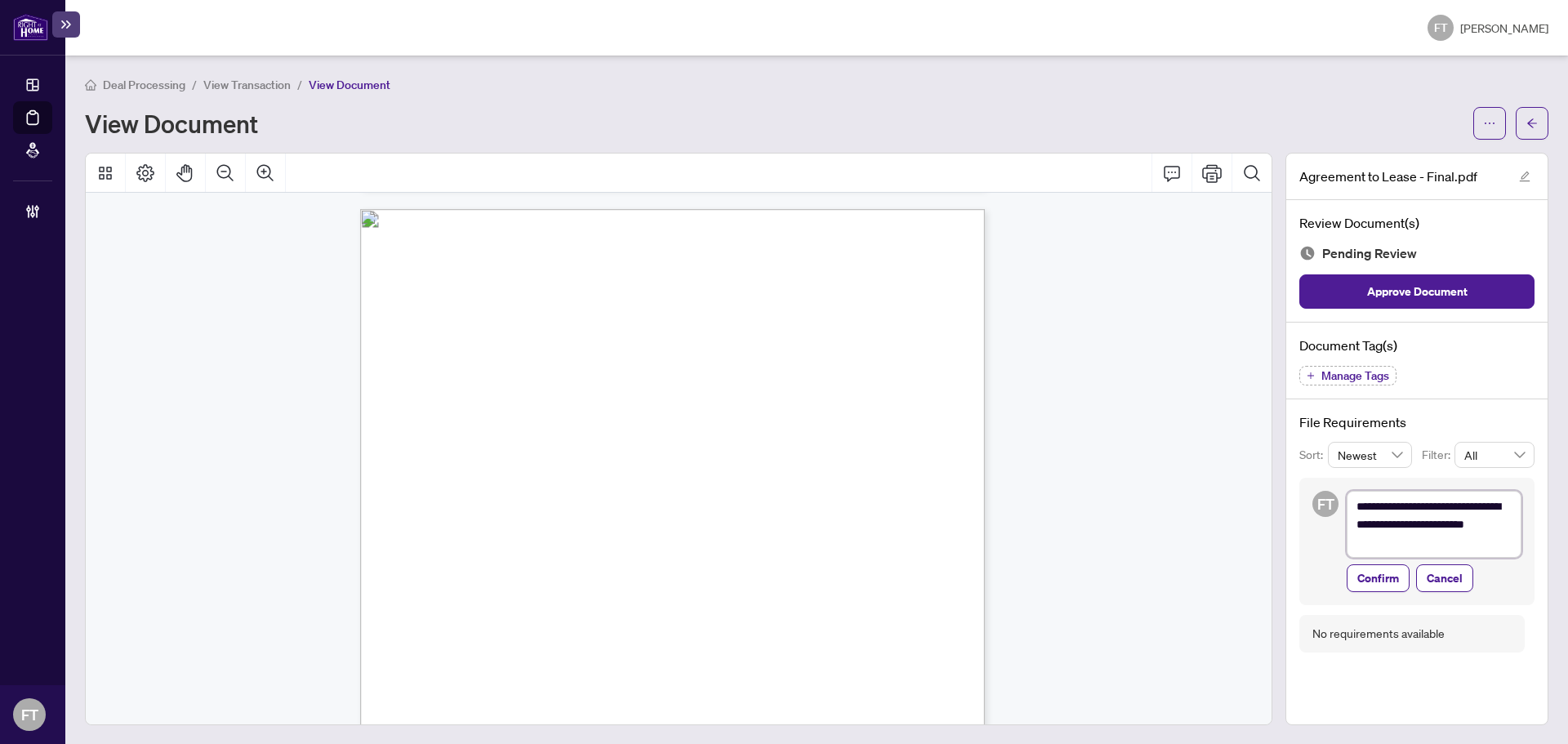 type on "**********" 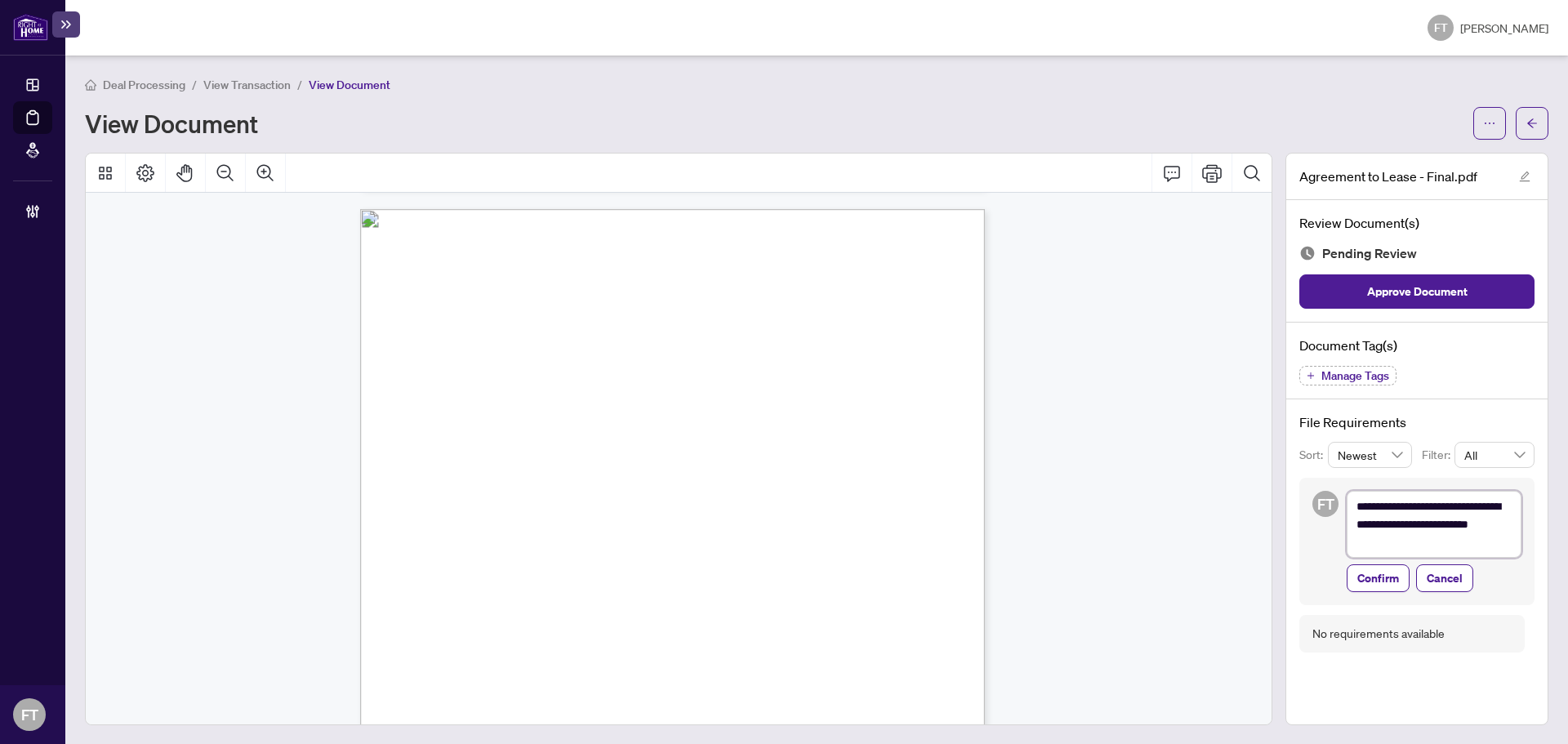 type on "**********" 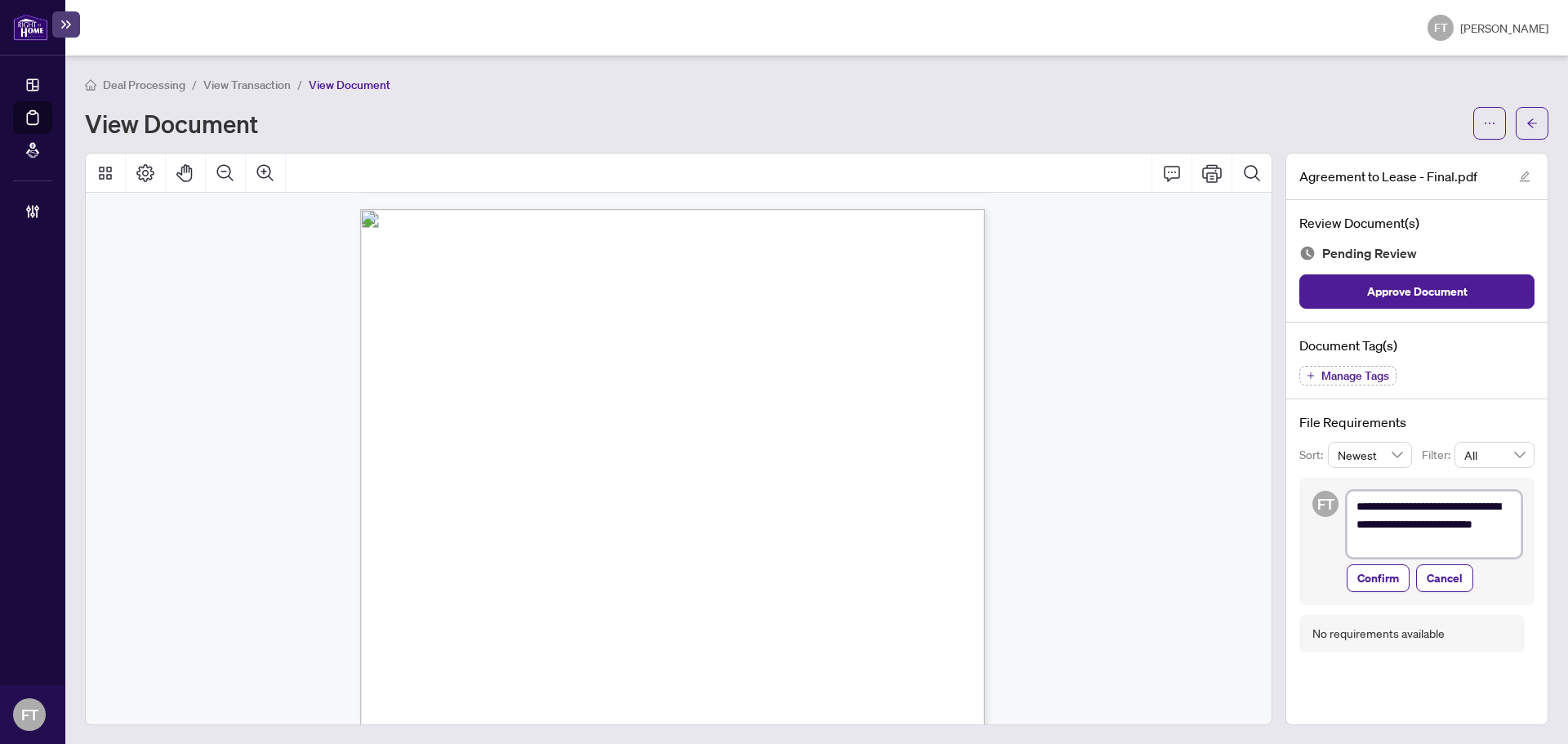 type on "**********" 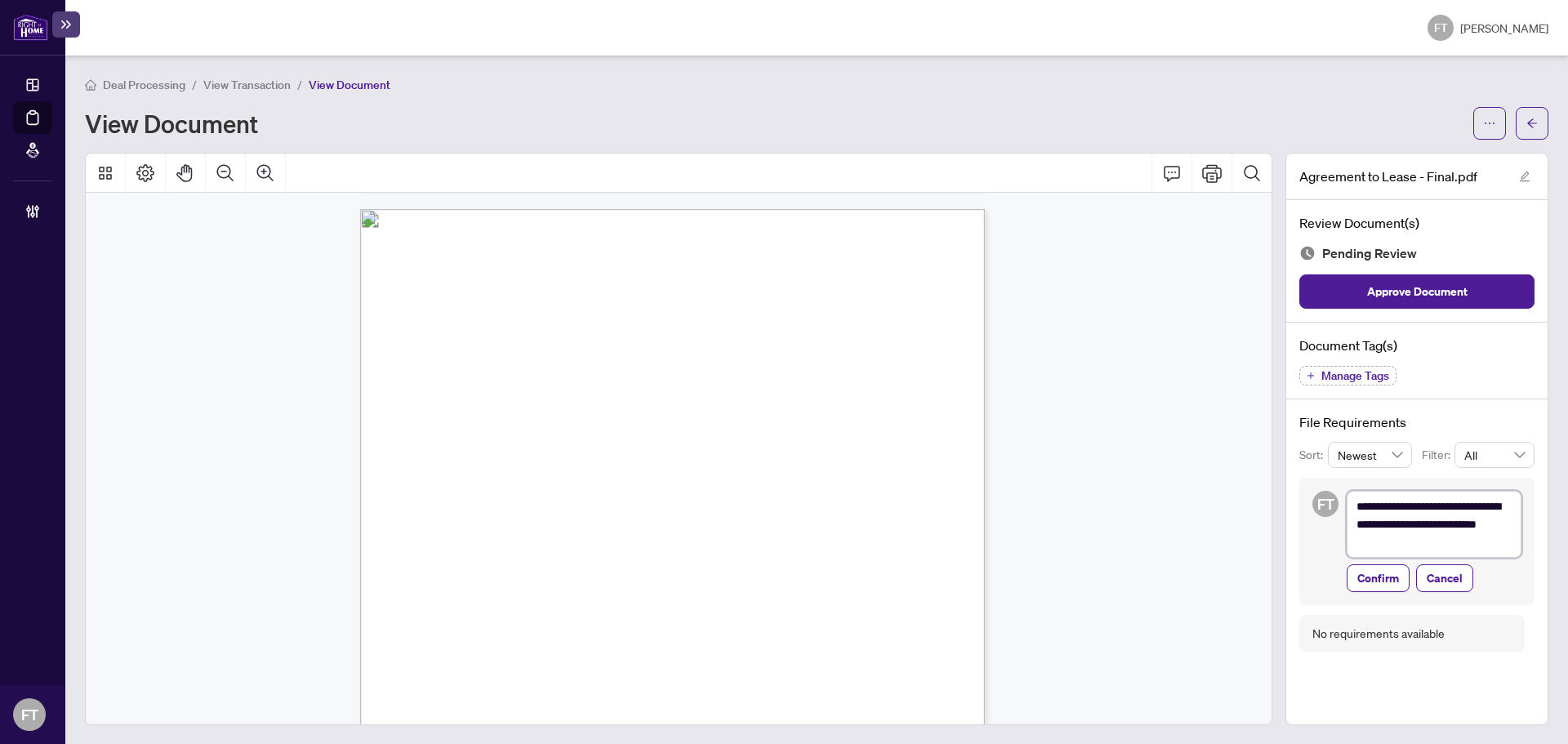 type on "**********" 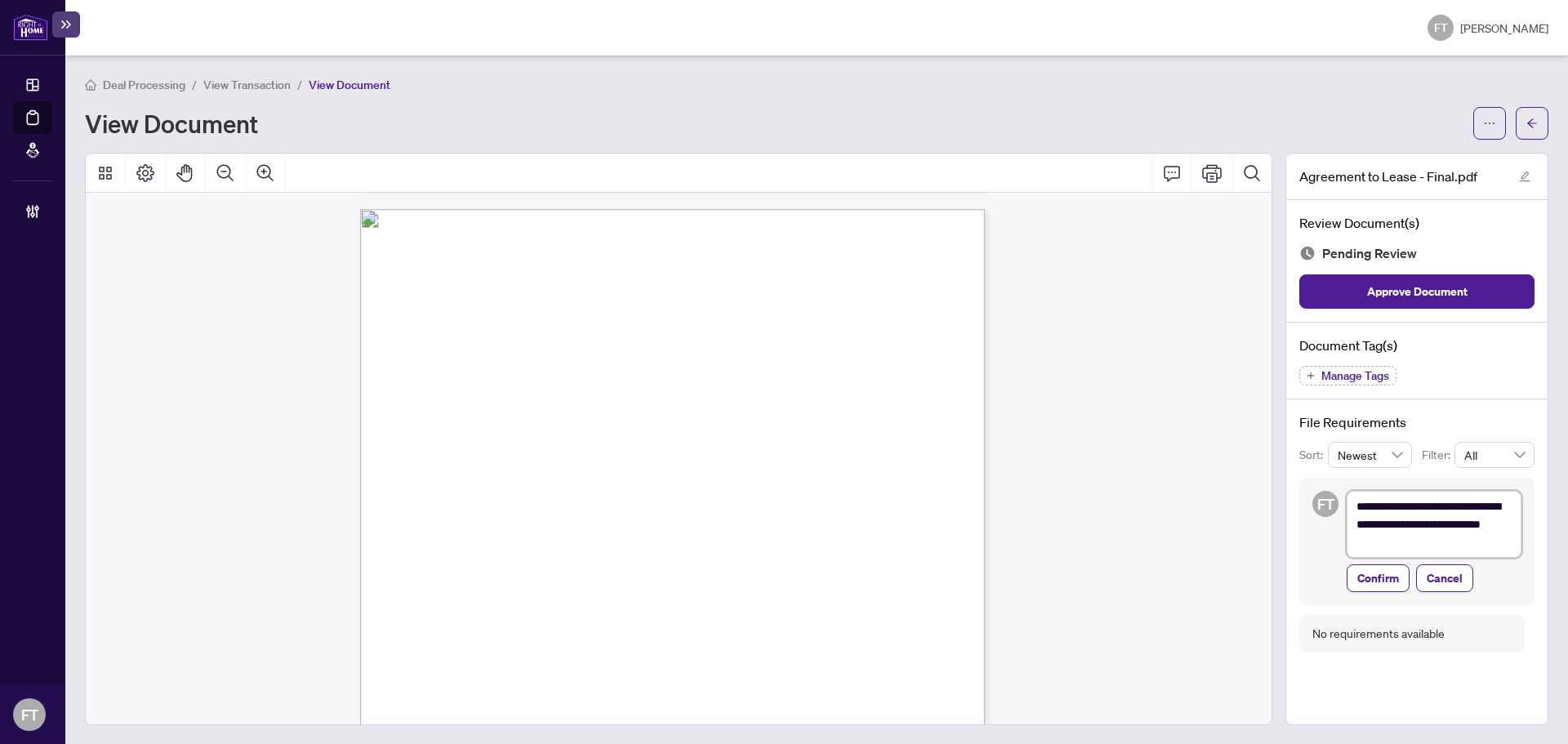 type on "**********" 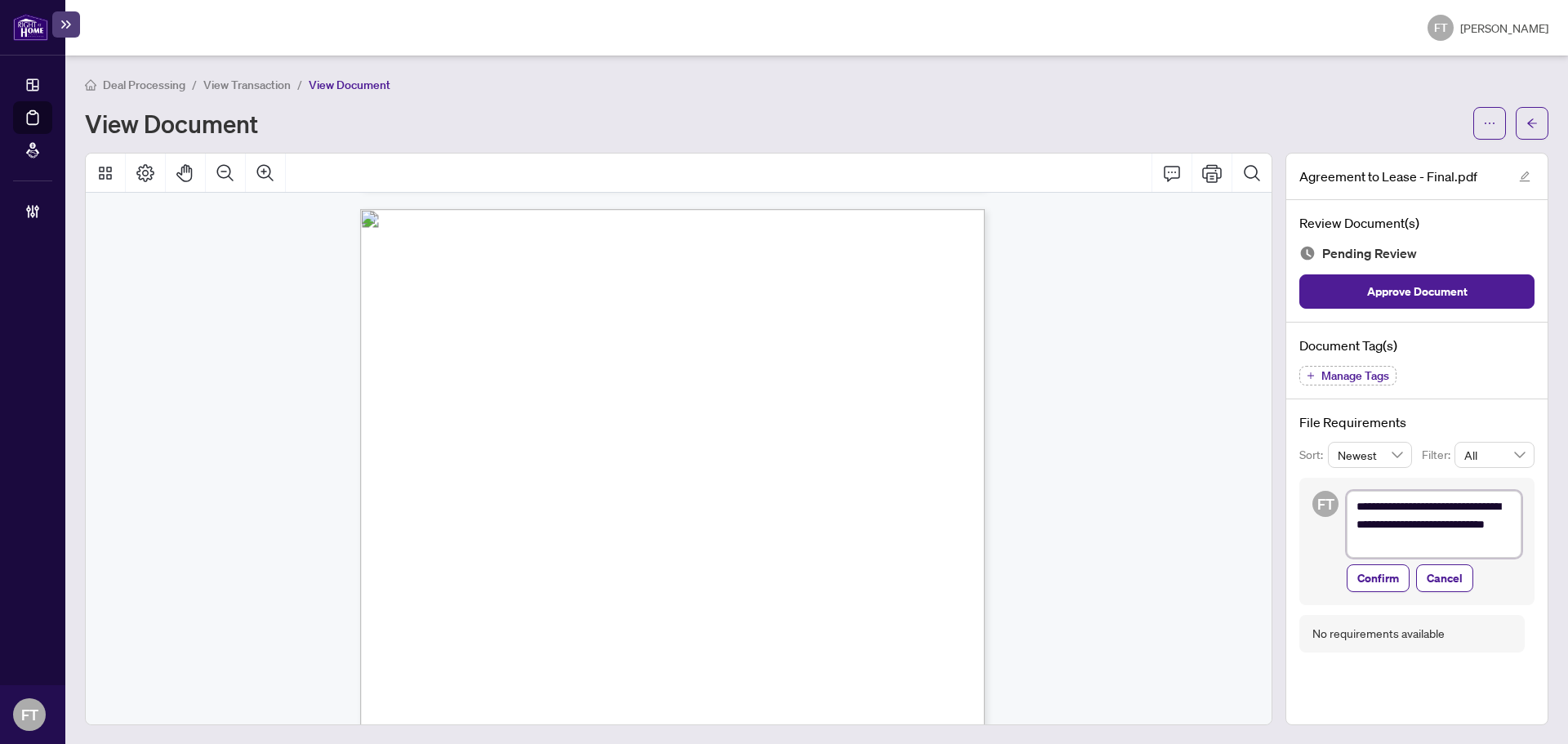 type on "**********" 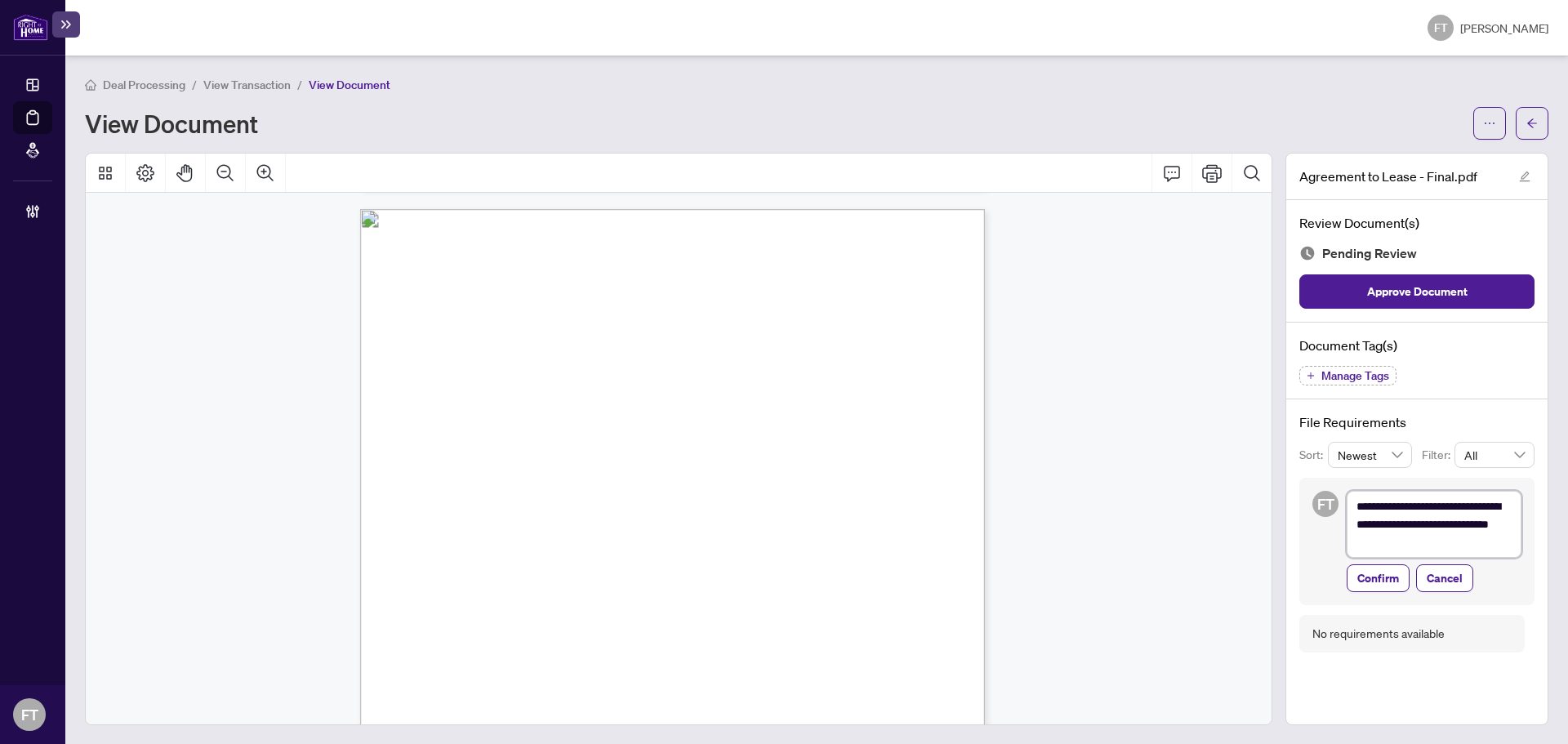 type on "**********" 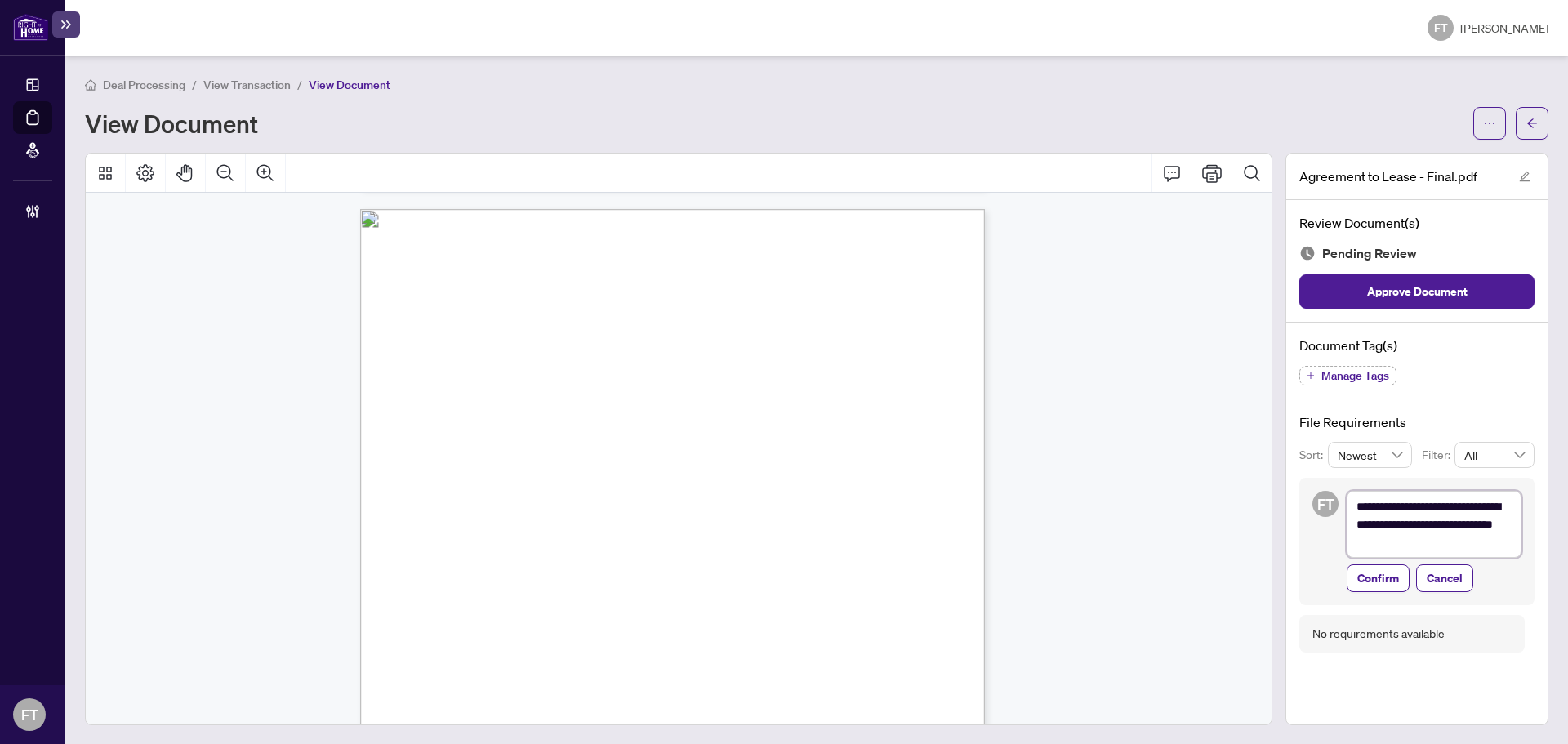 click on "**********" at bounding box center (1434, 524) 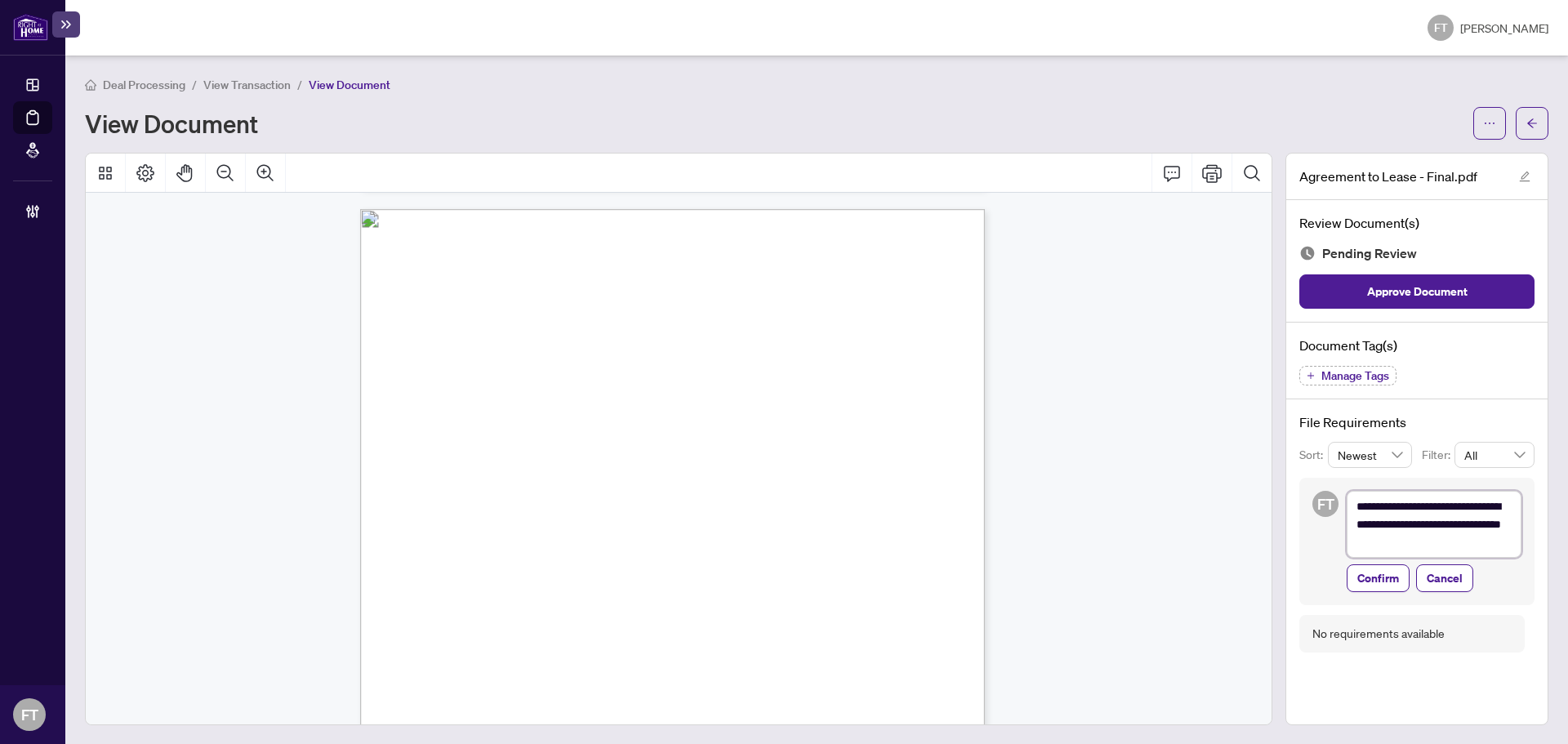 type on "**********" 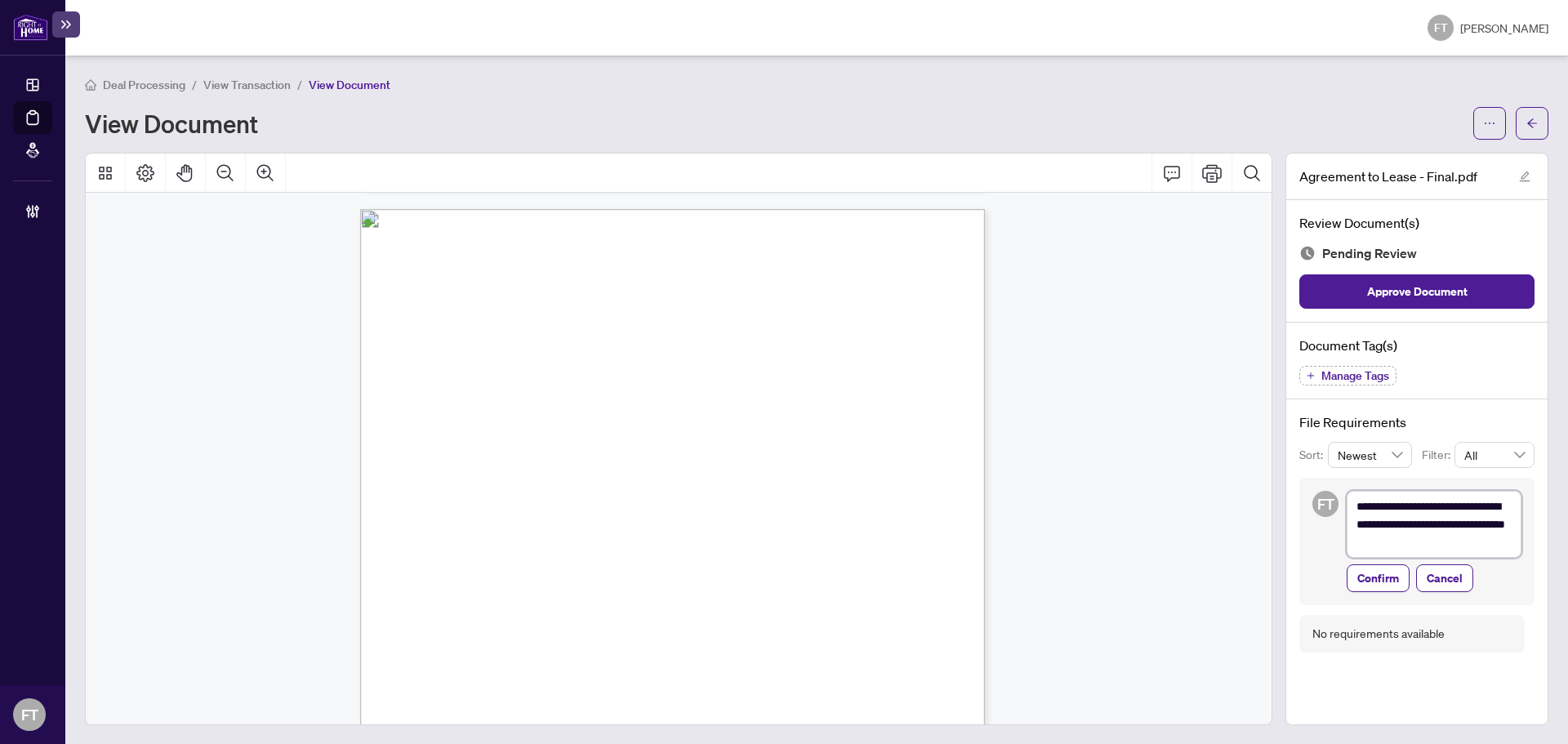 type on "**********" 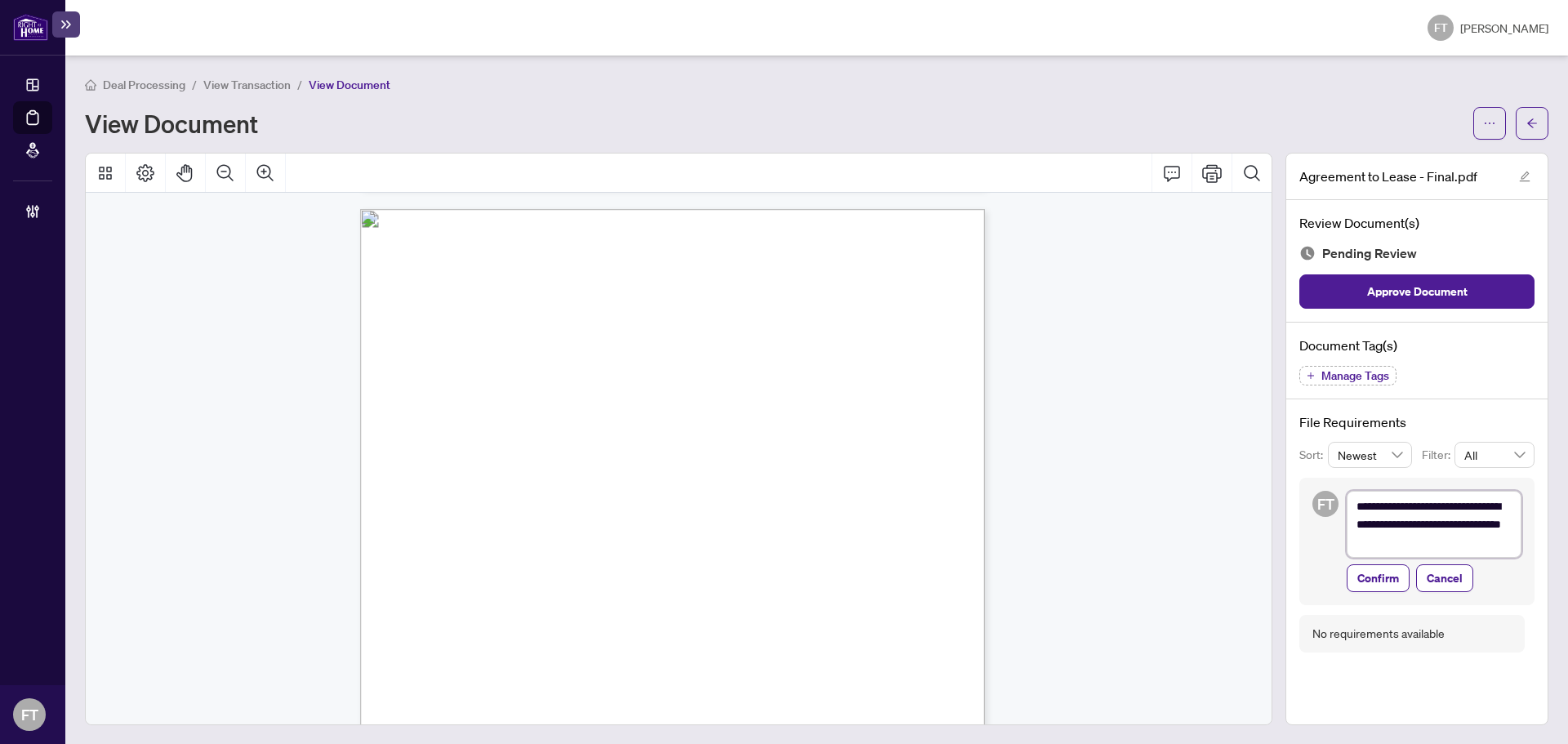 type on "**********" 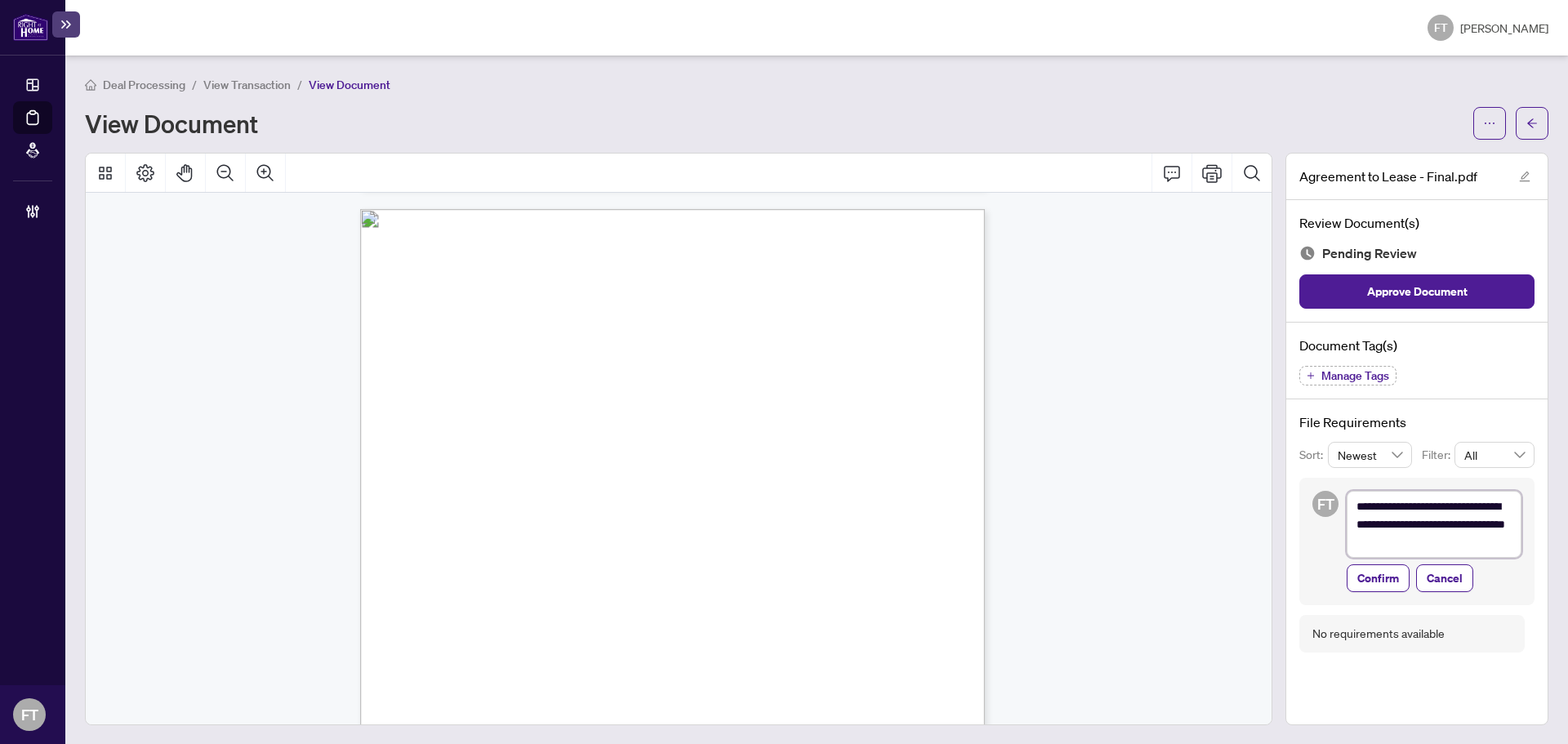 type on "**********" 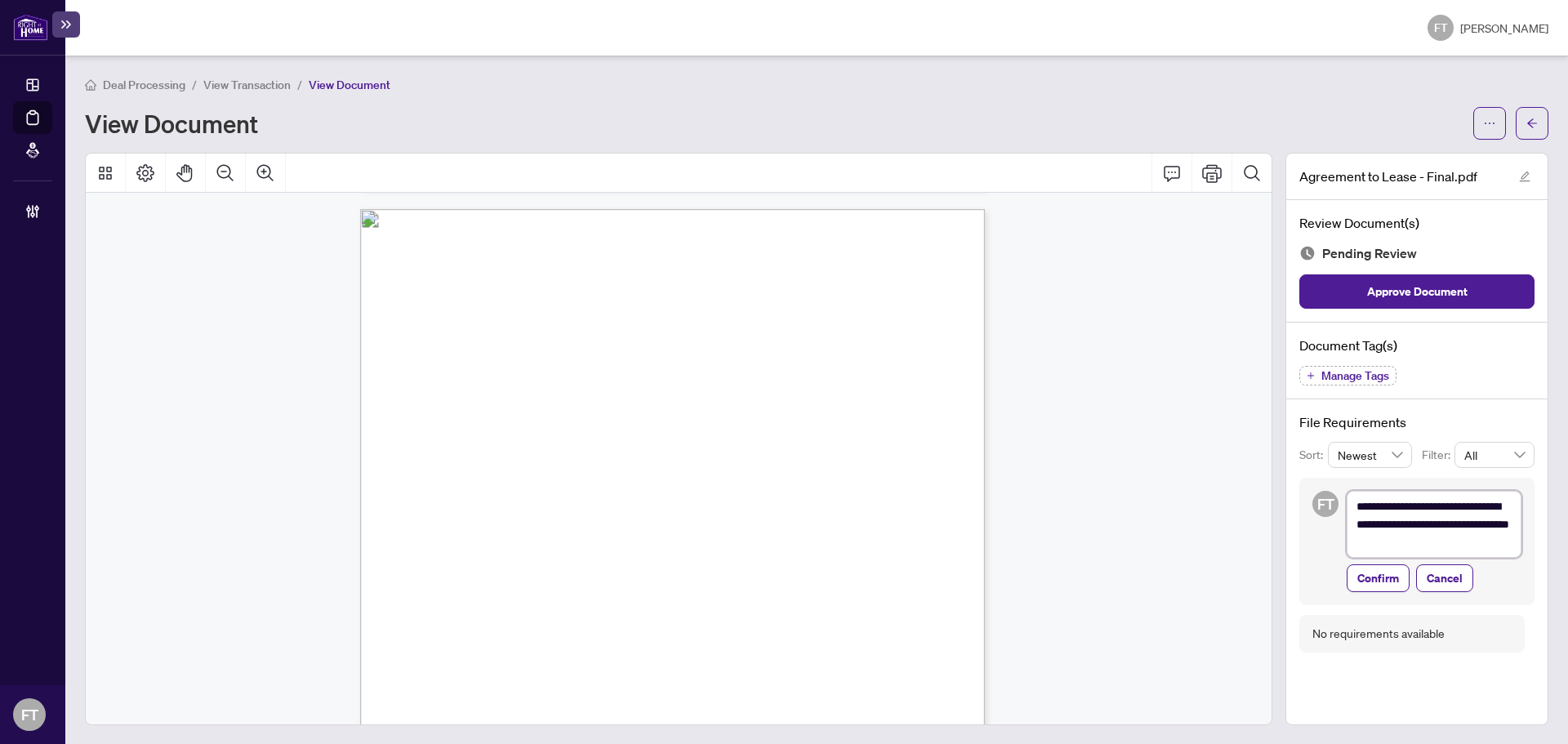 type on "**********" 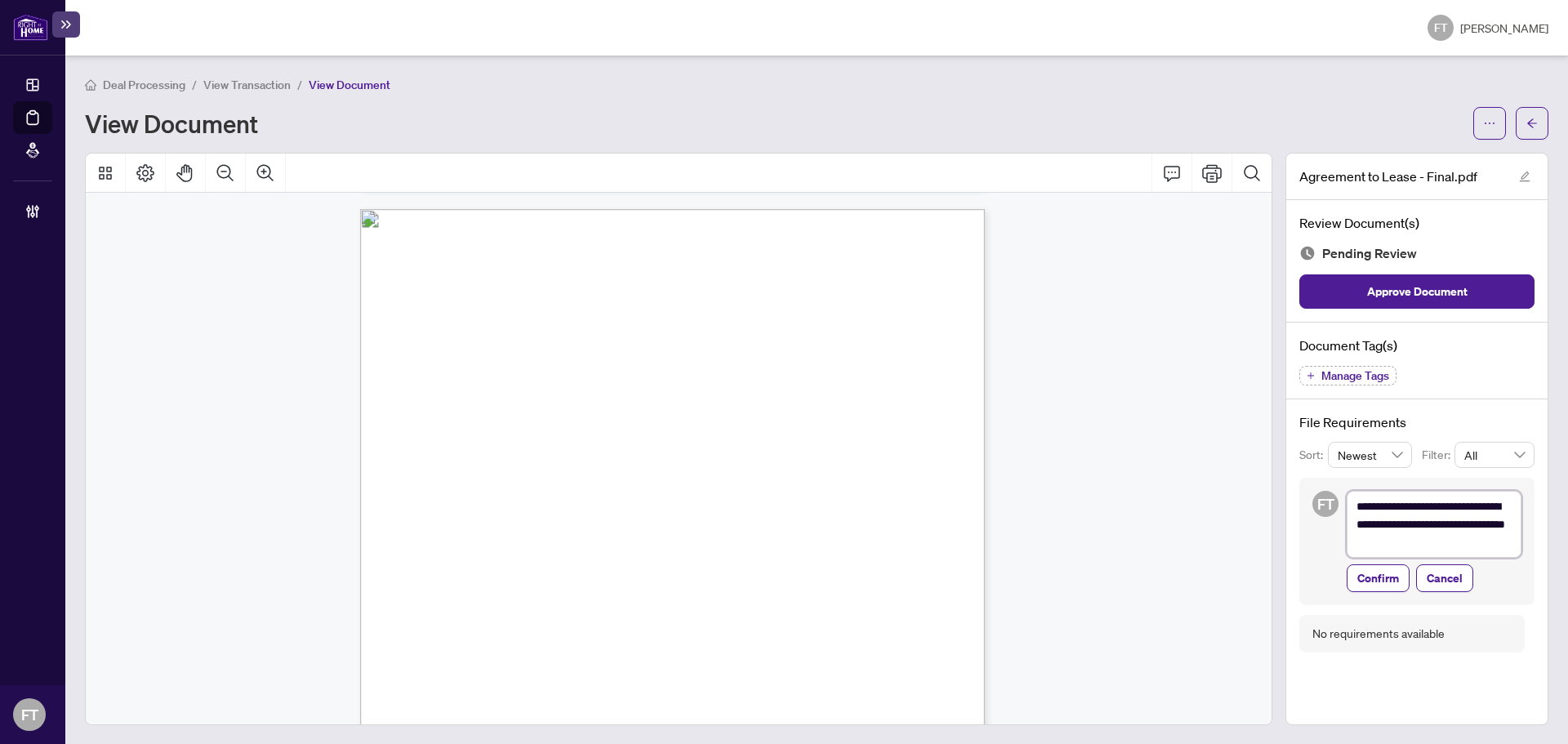 type on "**********" 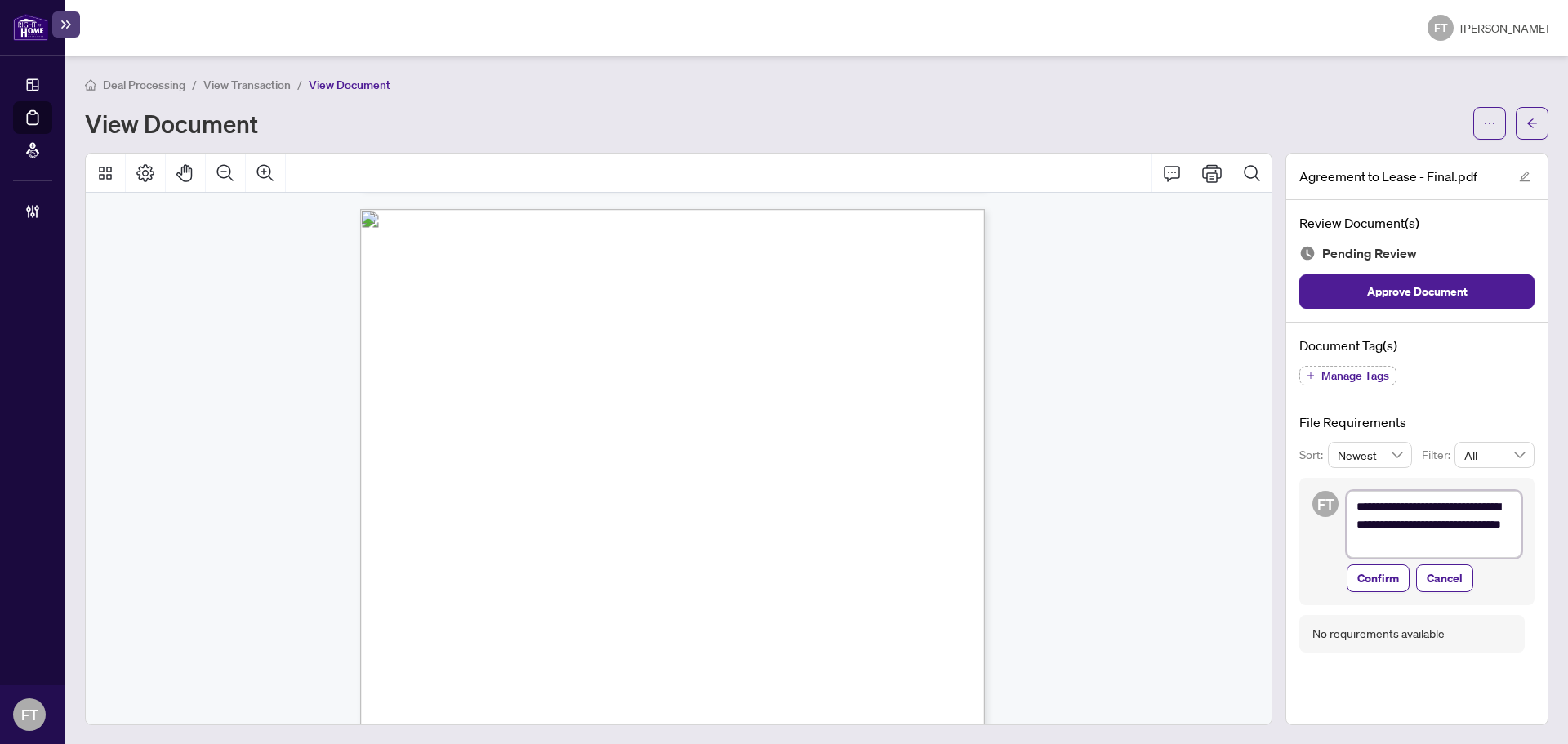 type on "**********" 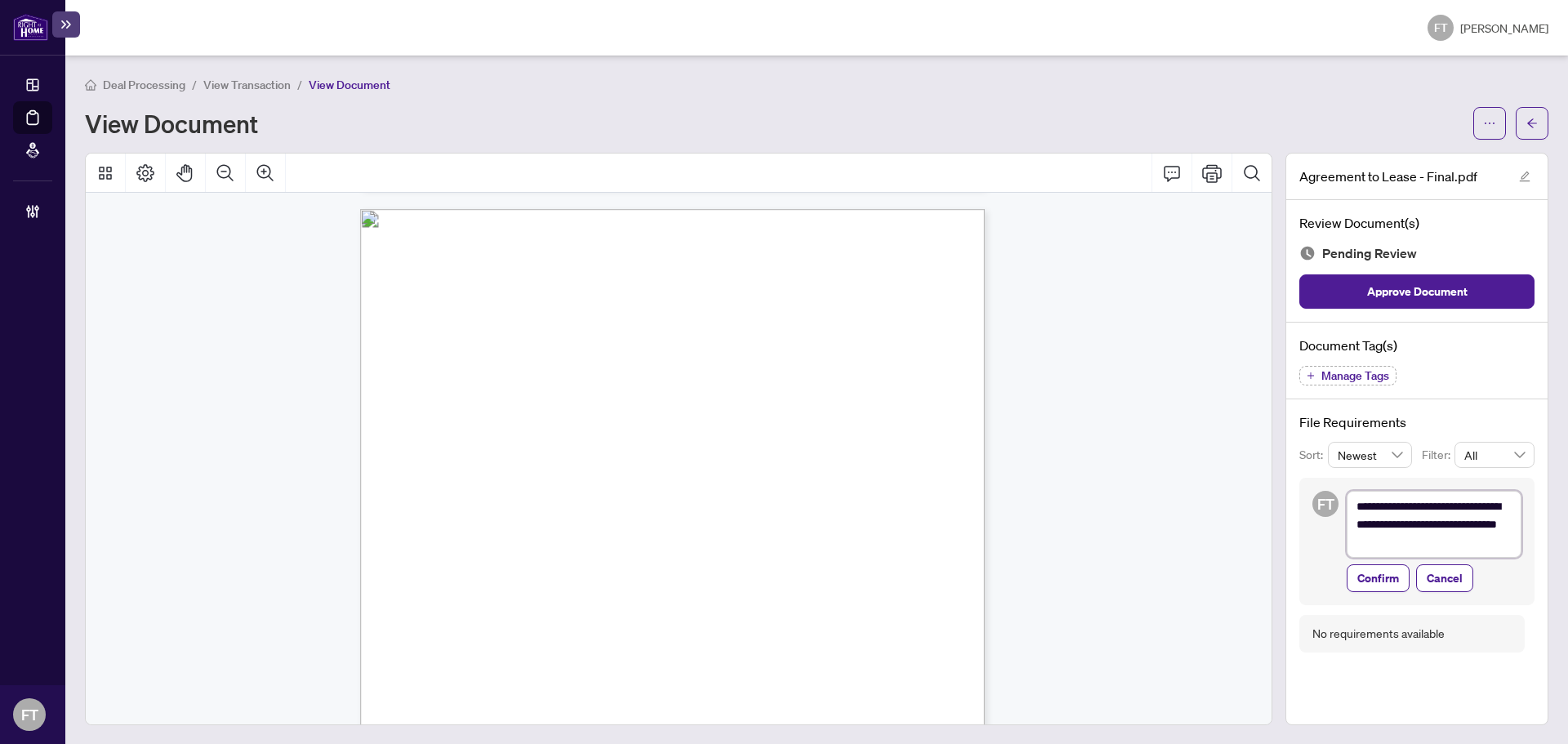 type on "**********" 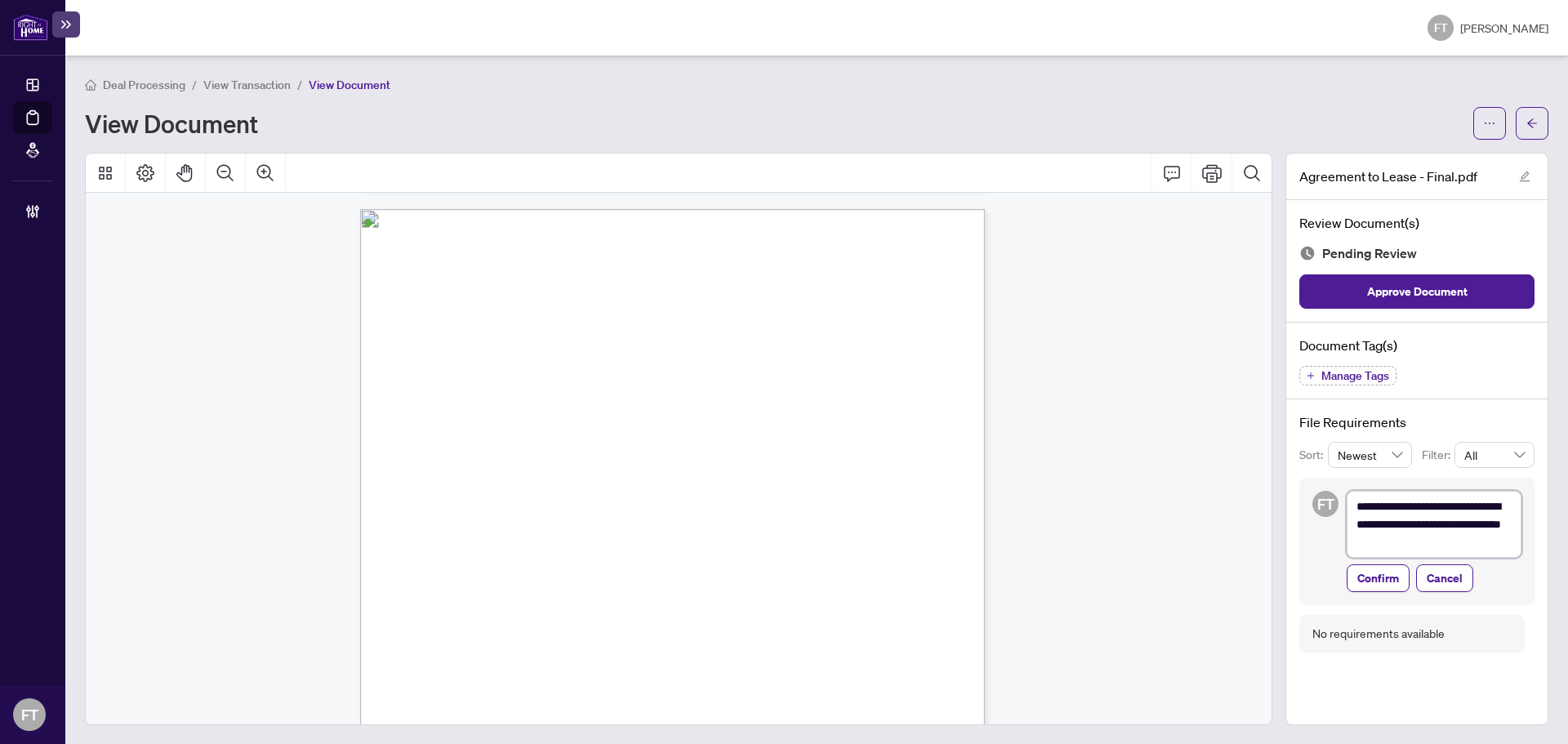 type on "**********" 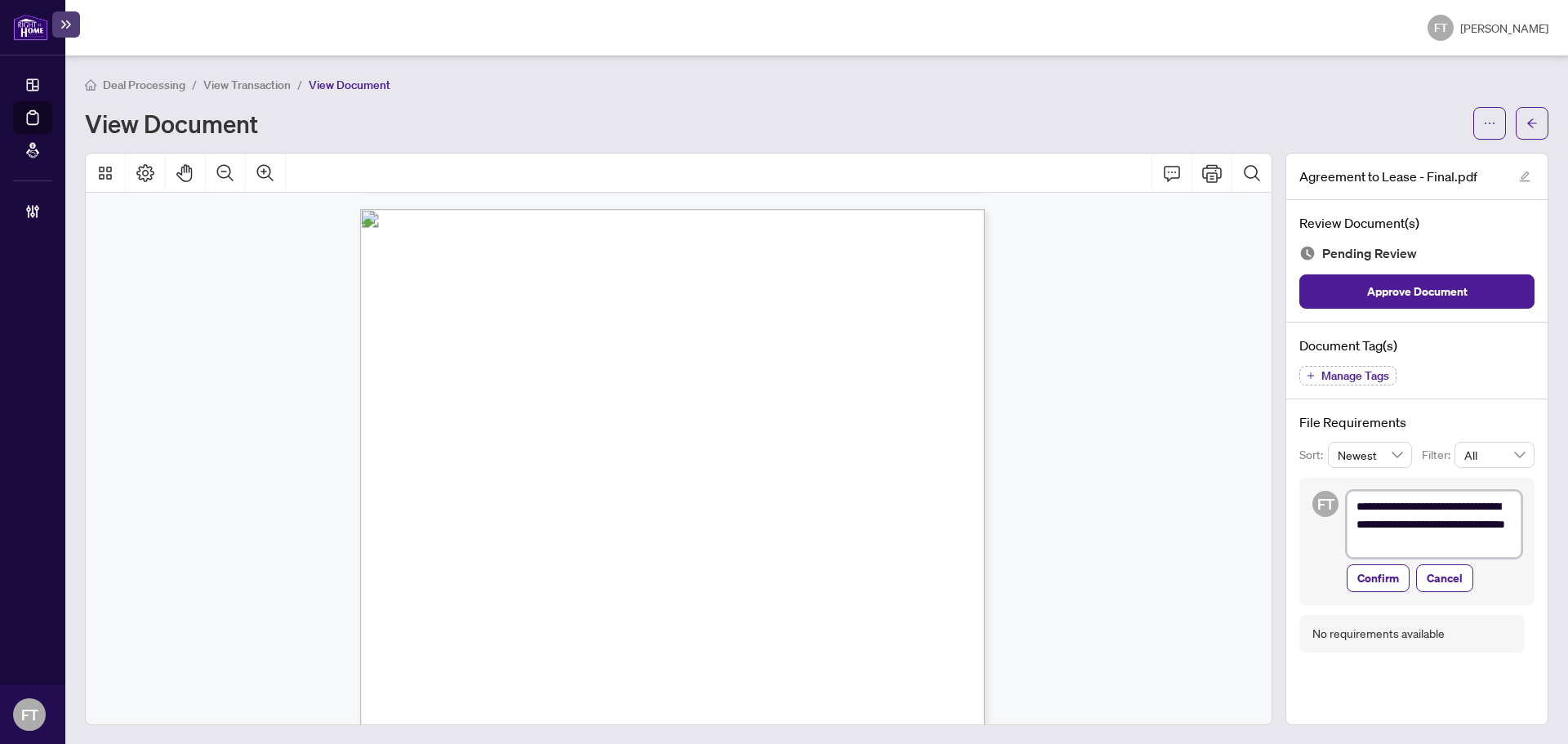 type on "**********" 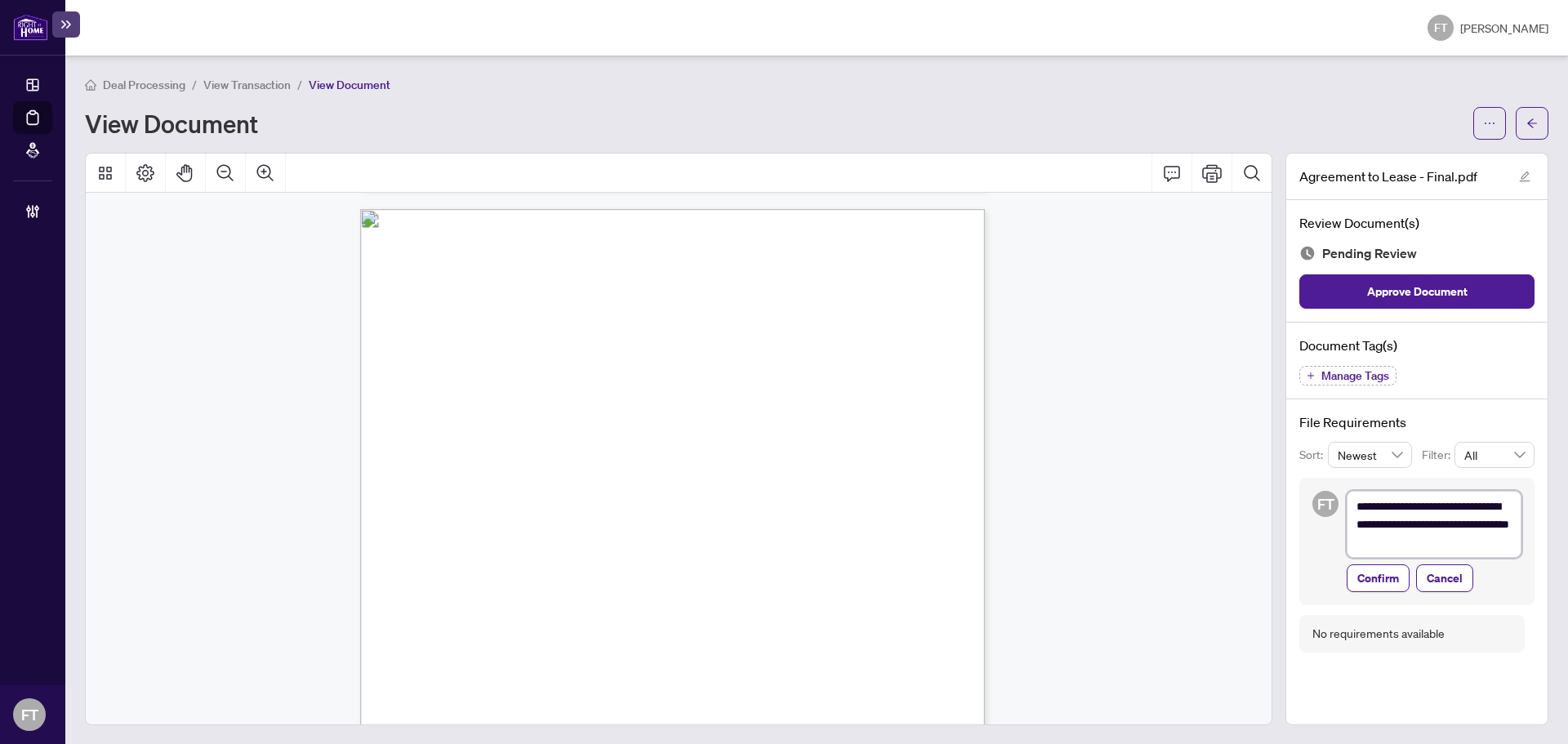 type on "**********" 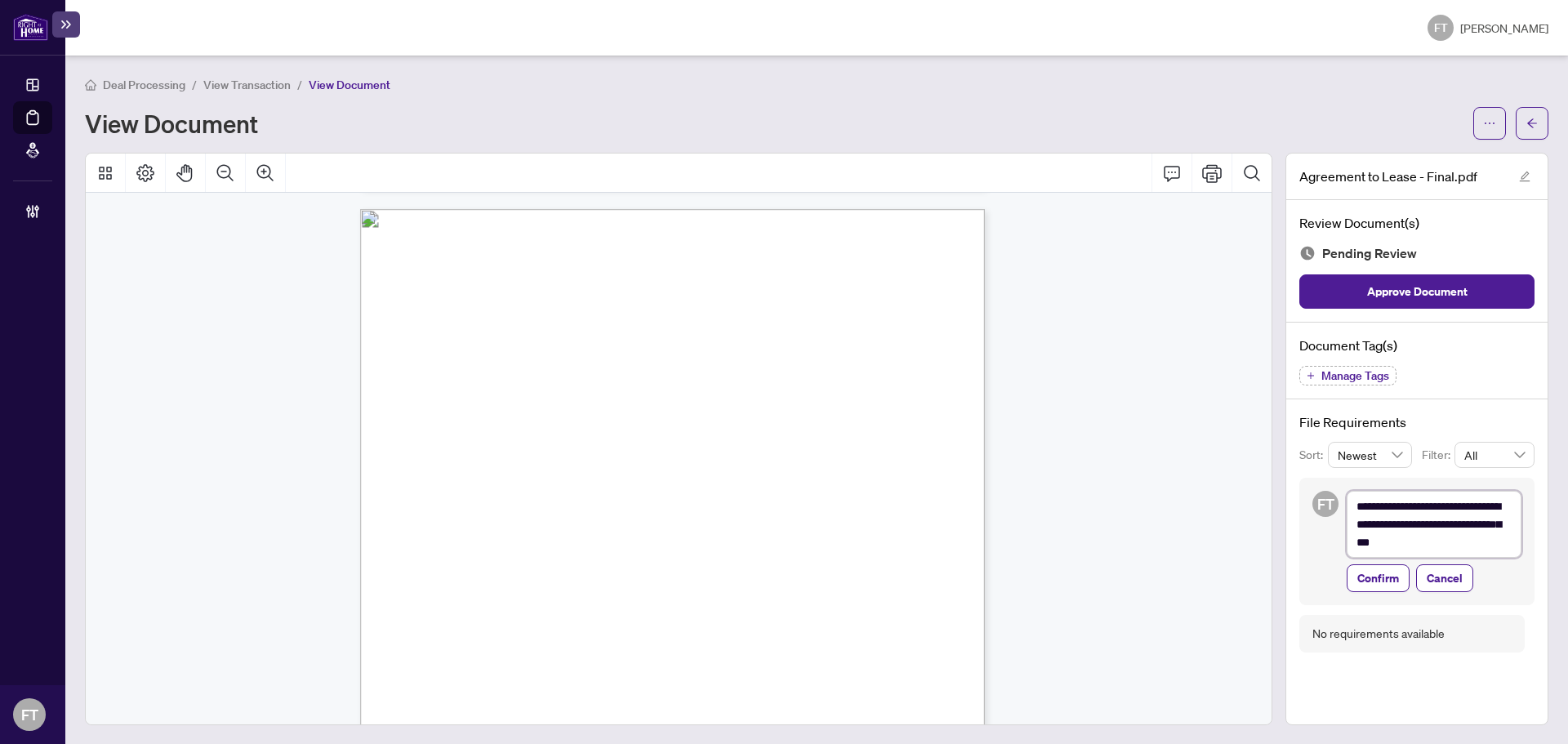 type on "**********" 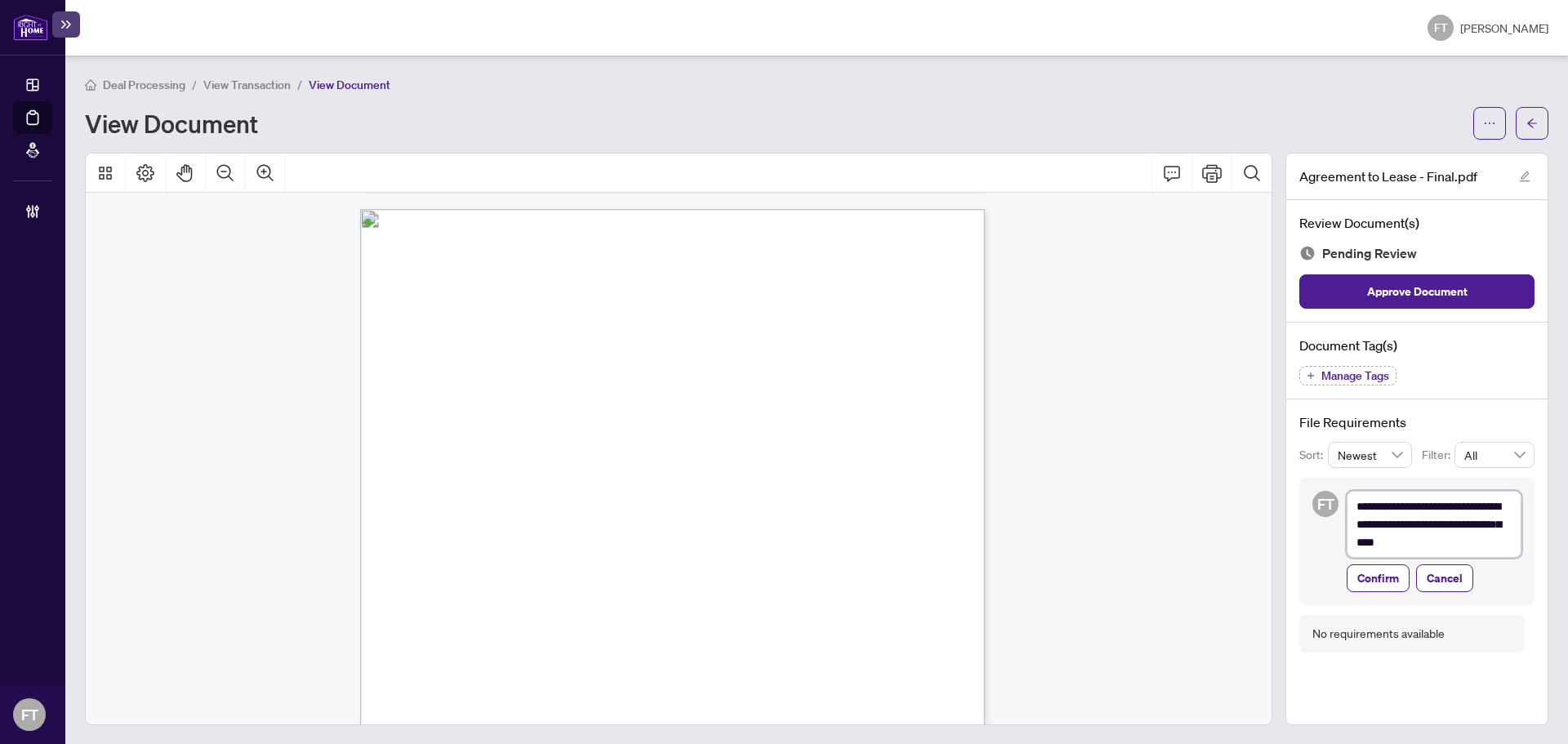 type on "**********" 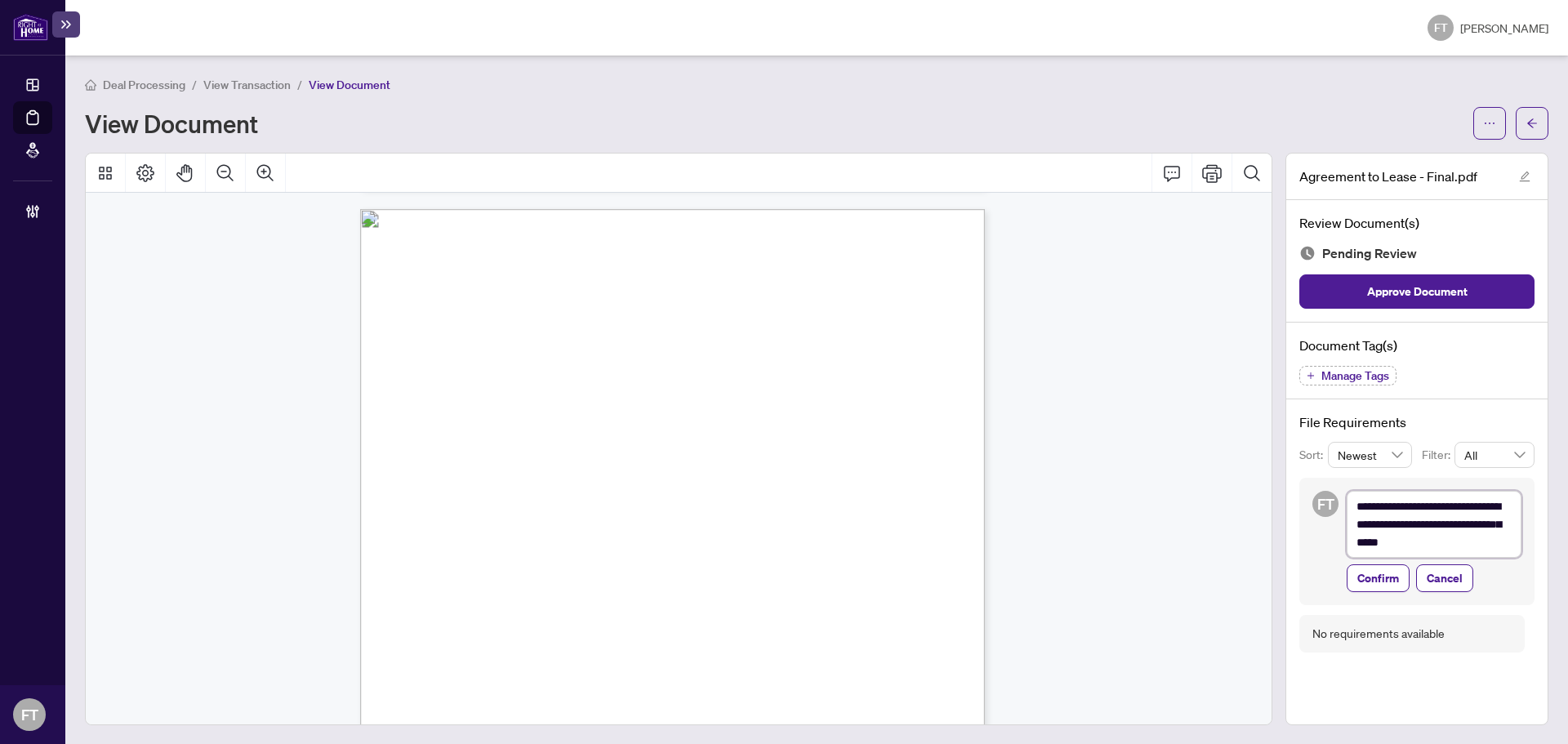 type on "**********" 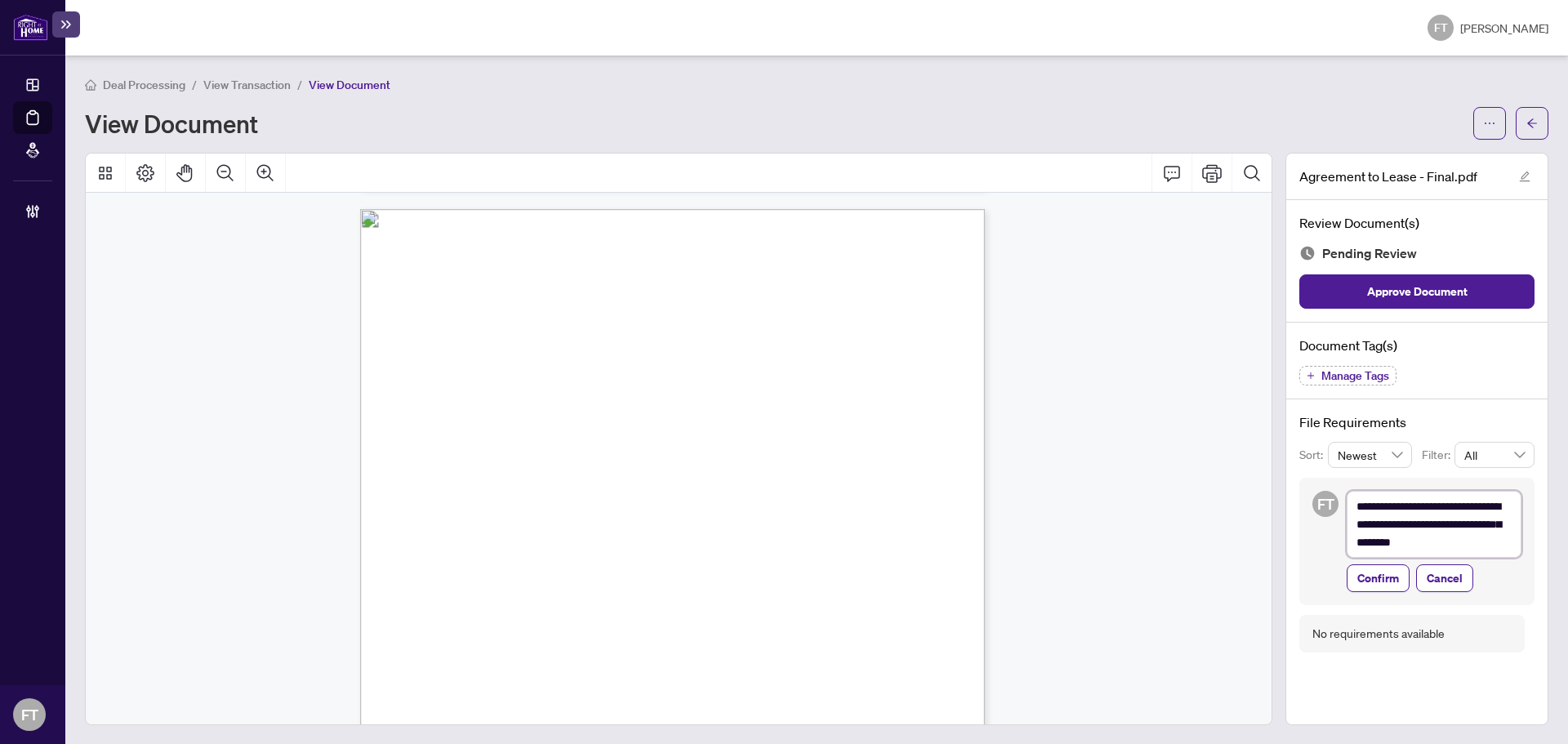 type on "**********" 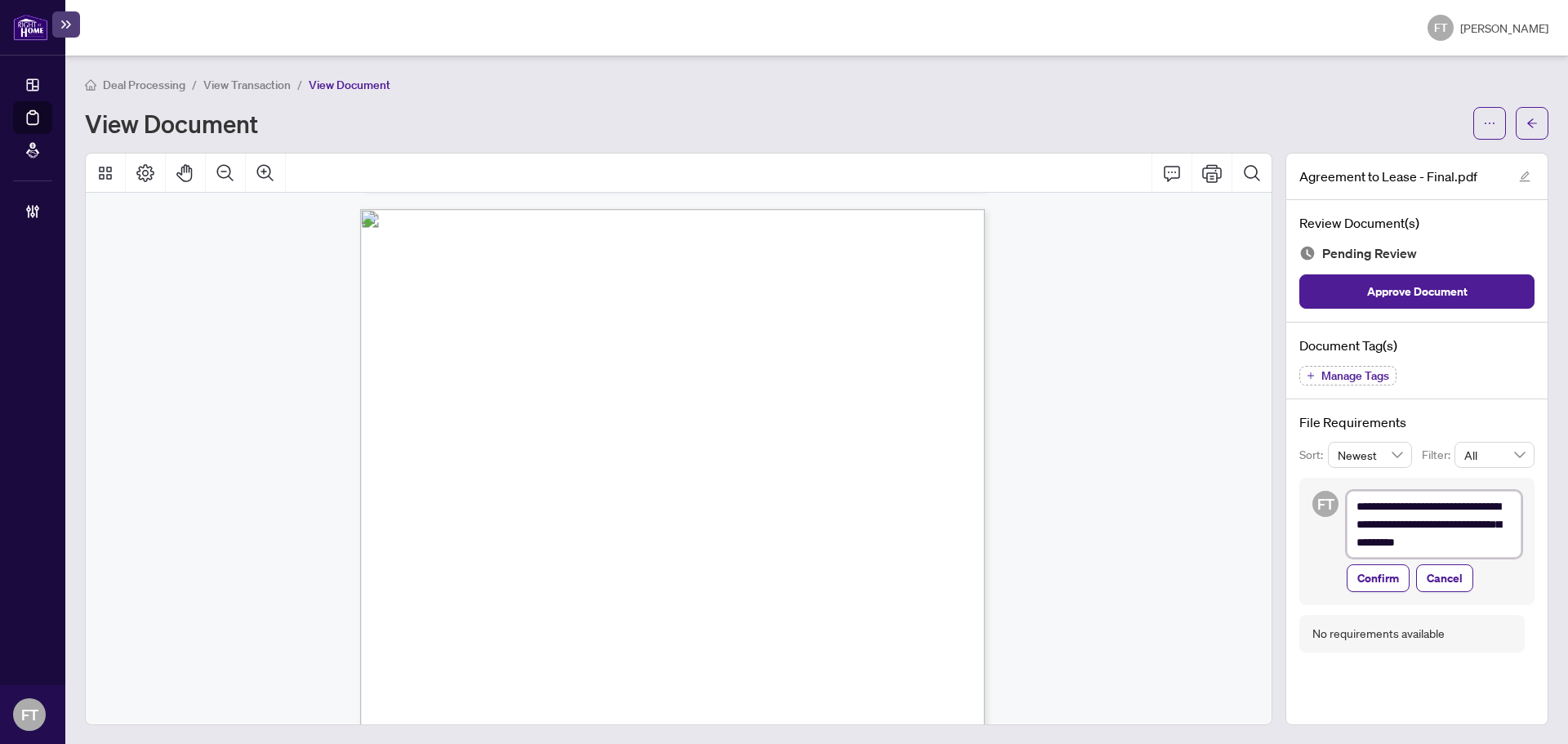 type on "**********" 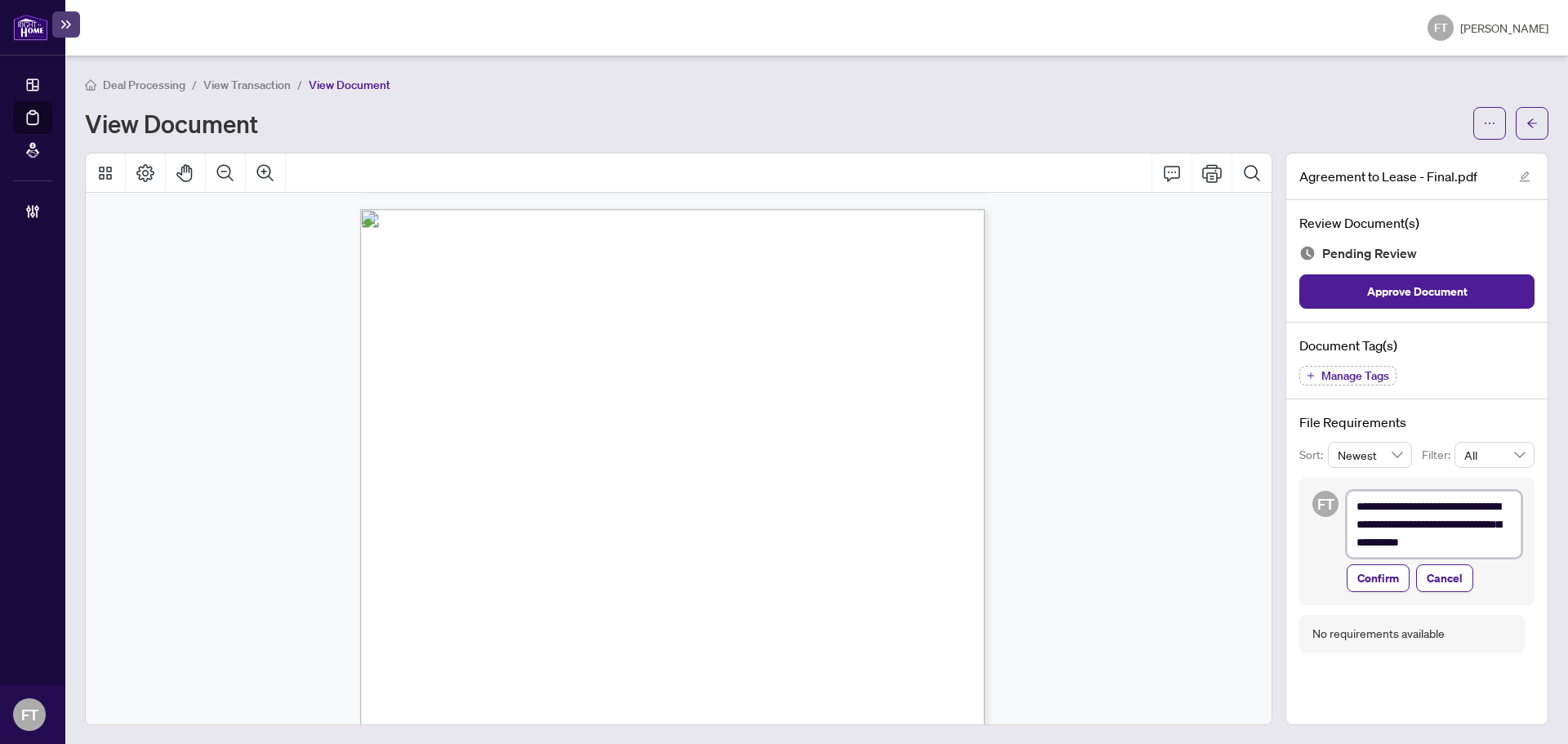 type on "**********" 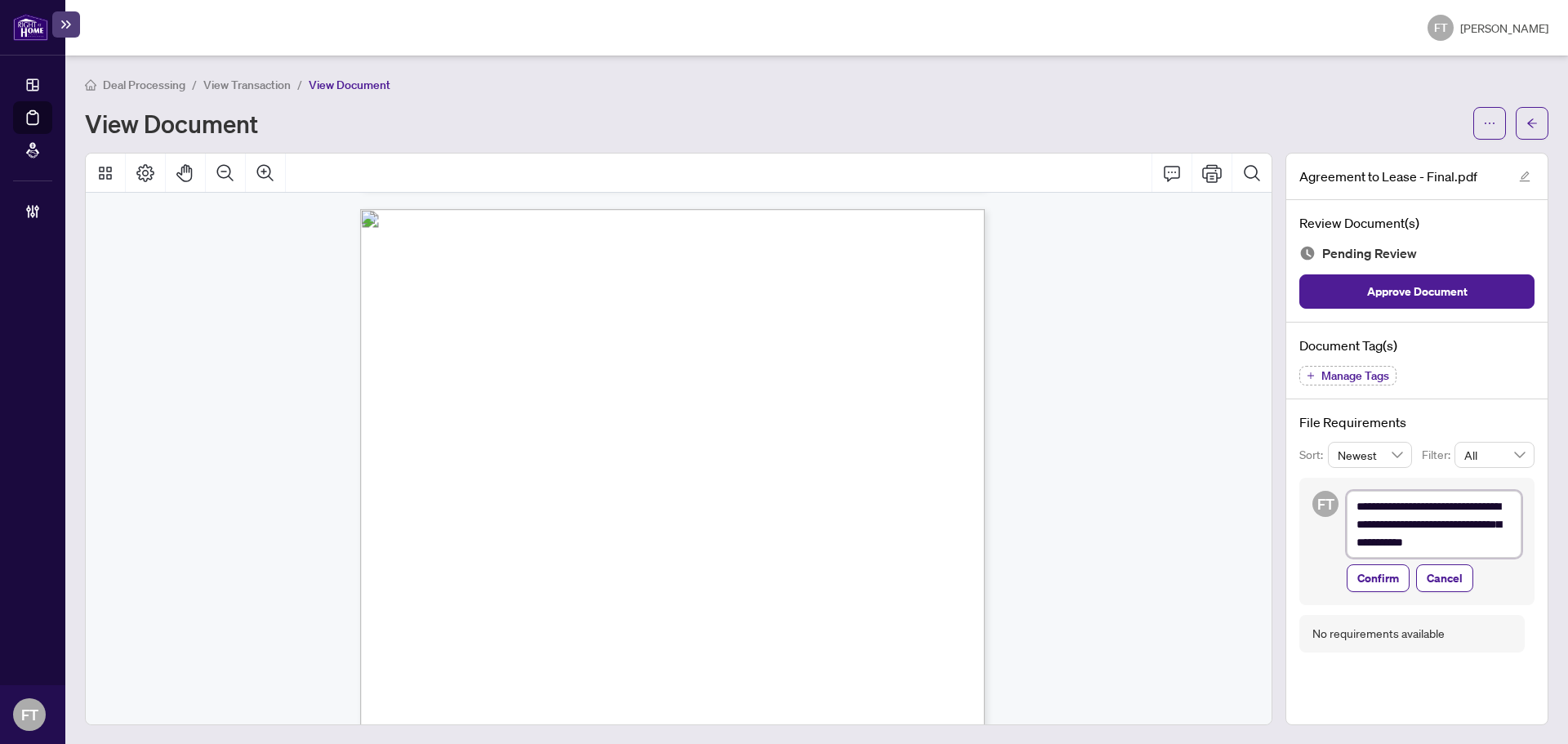 type on "**********" 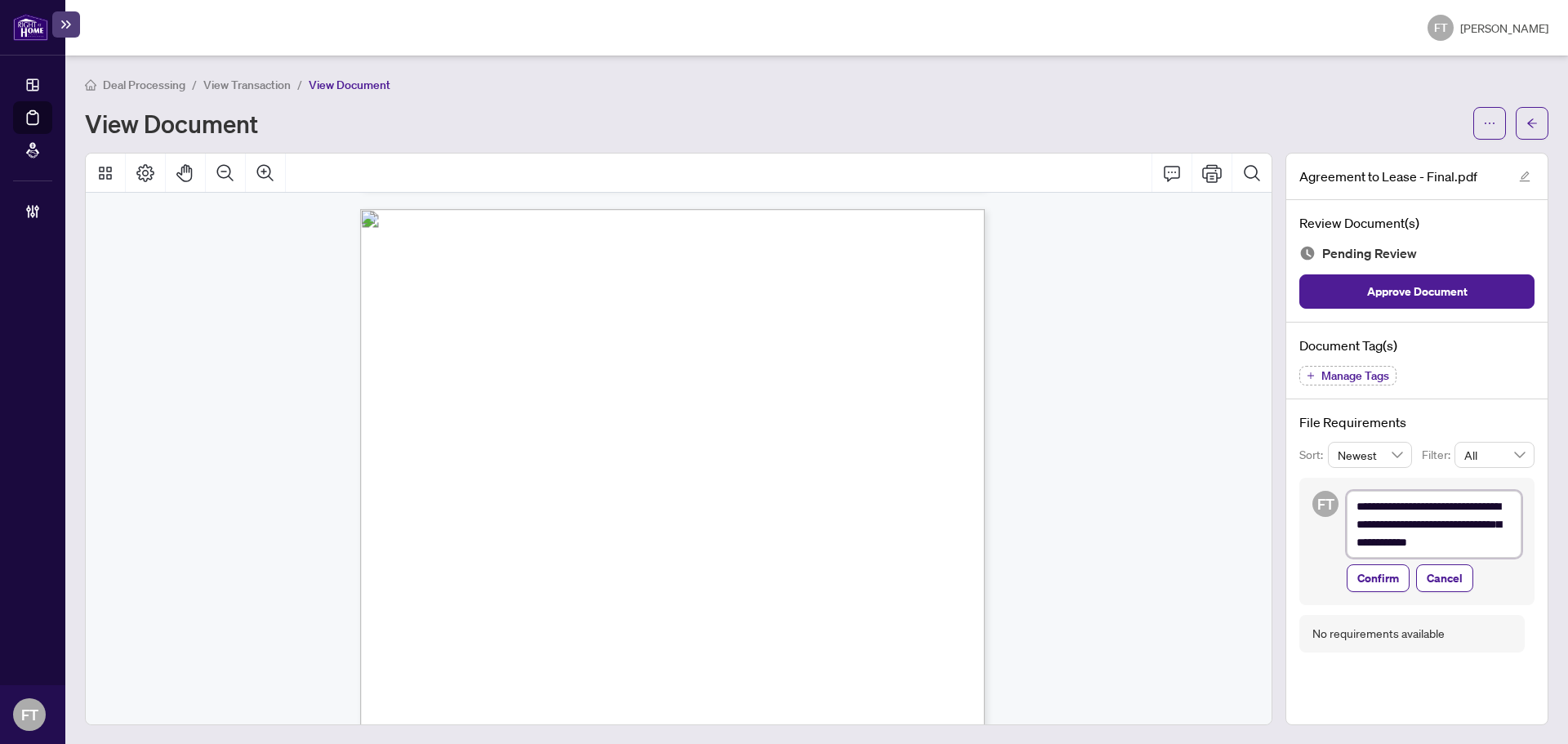 type on "**********" 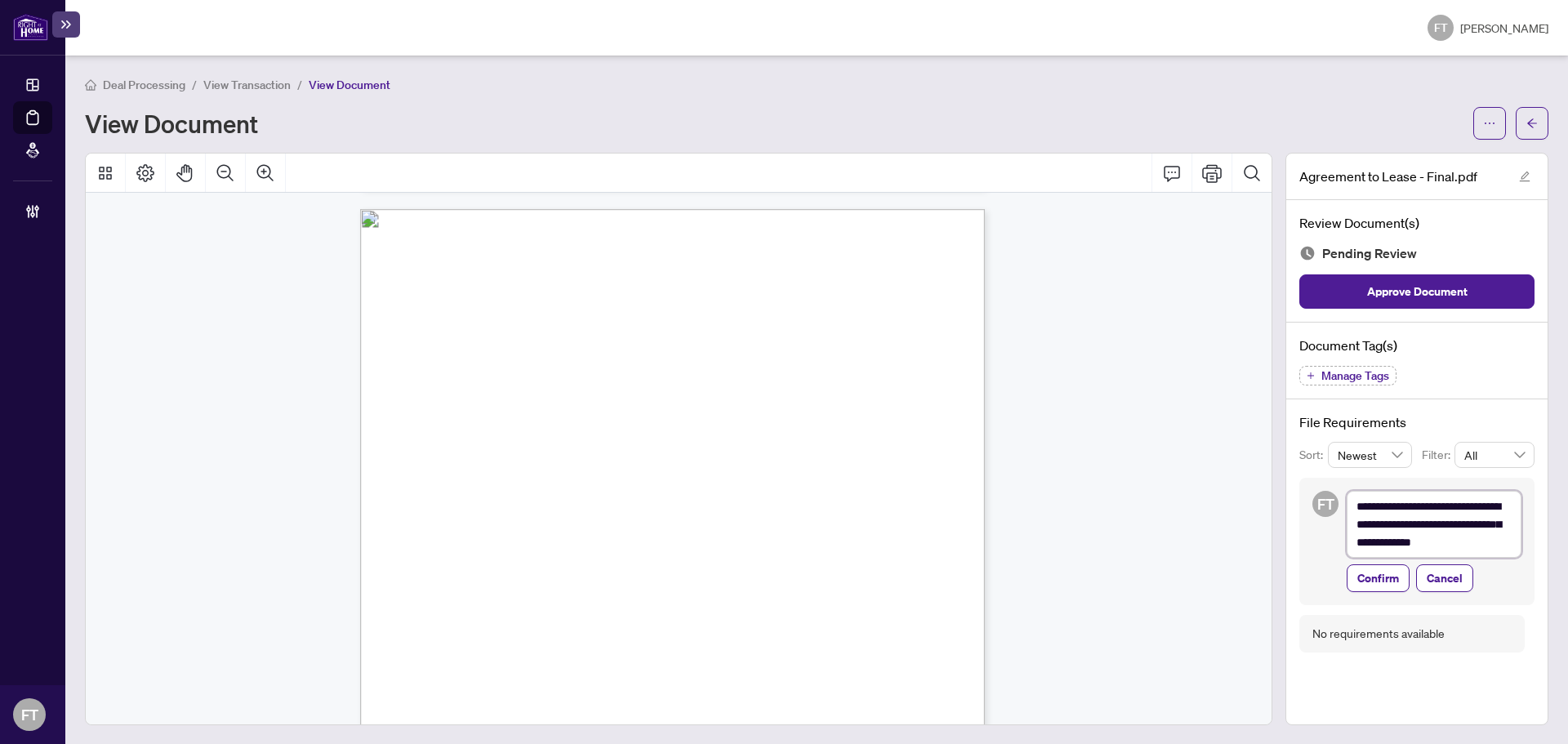 type on "**********" 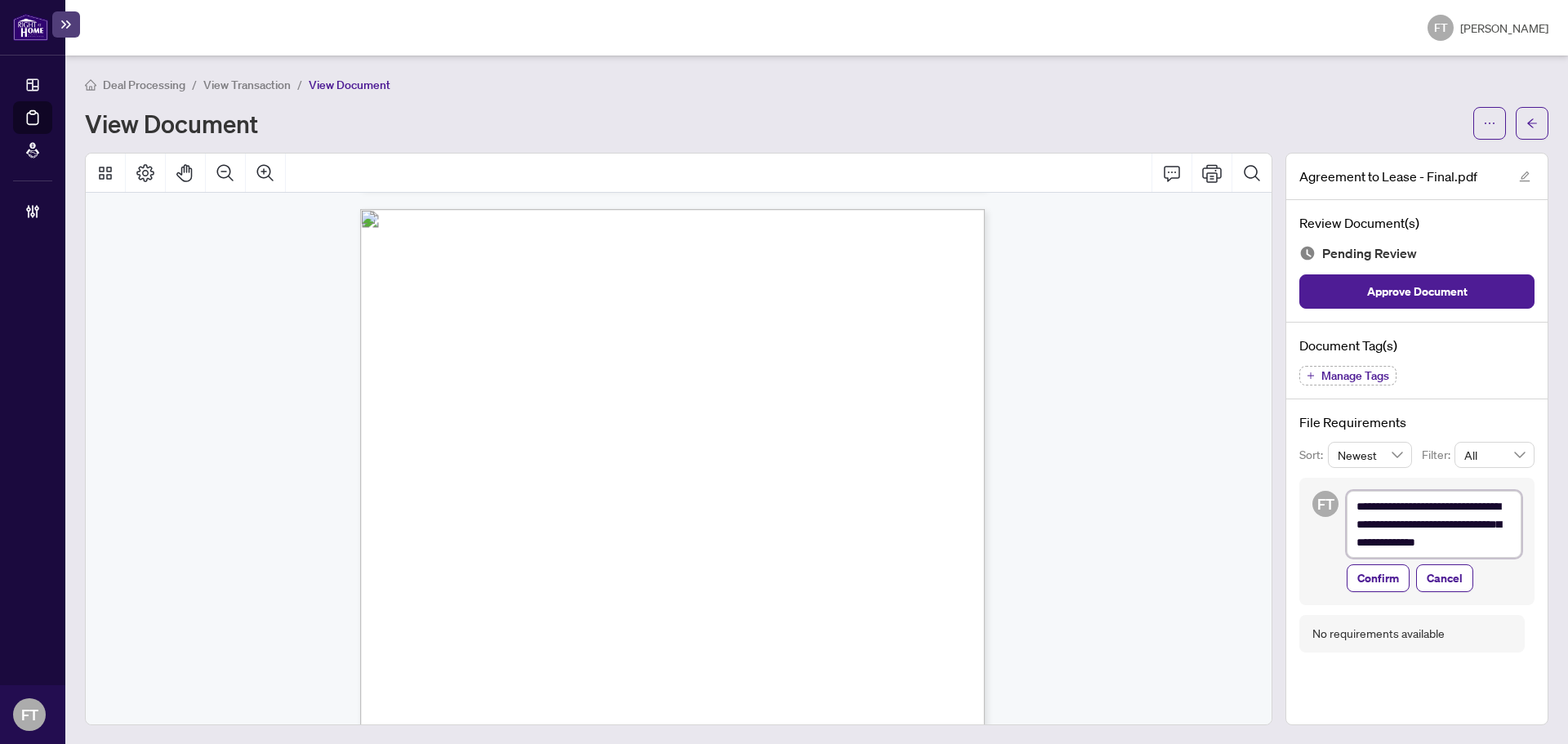 type on "**********" 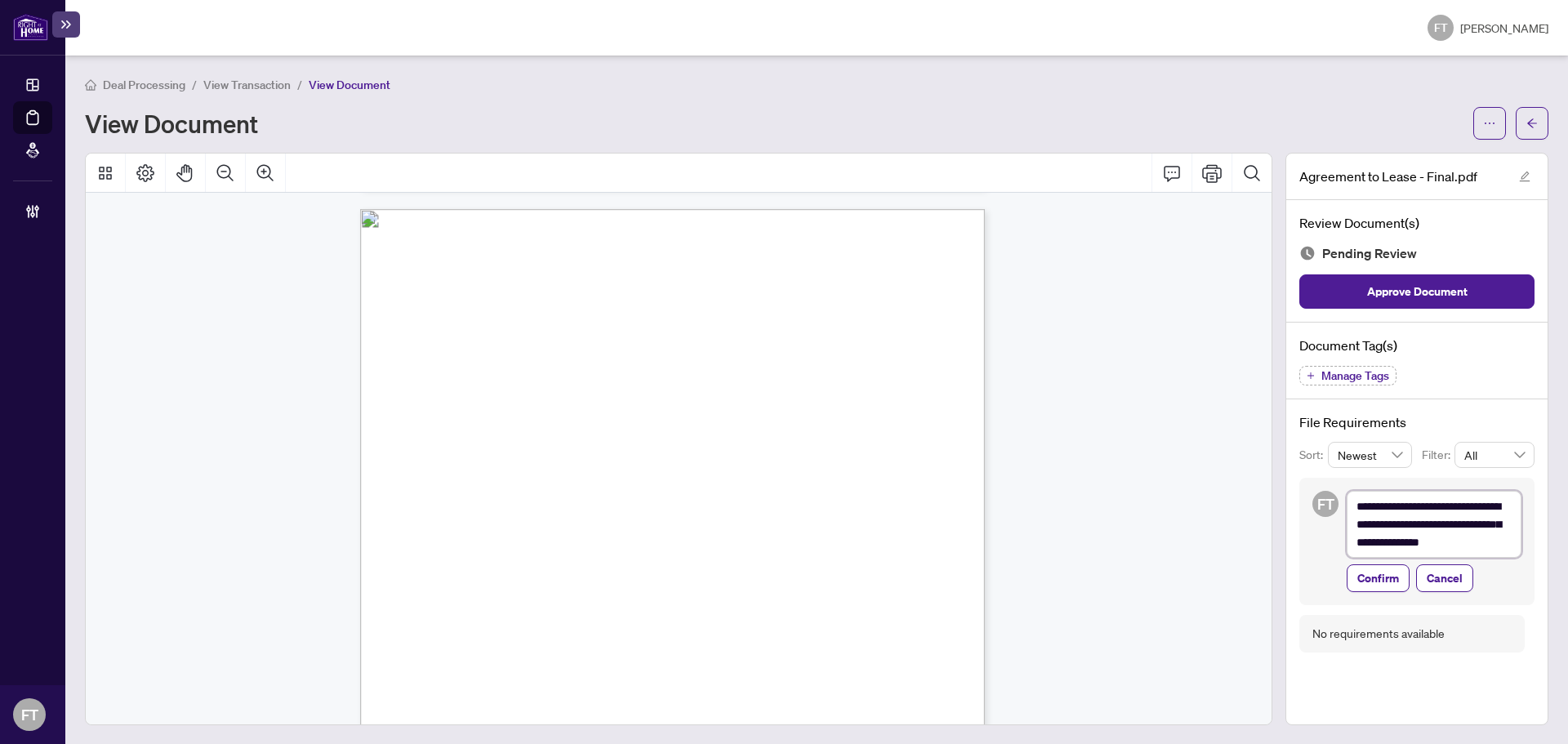 type on "**********" 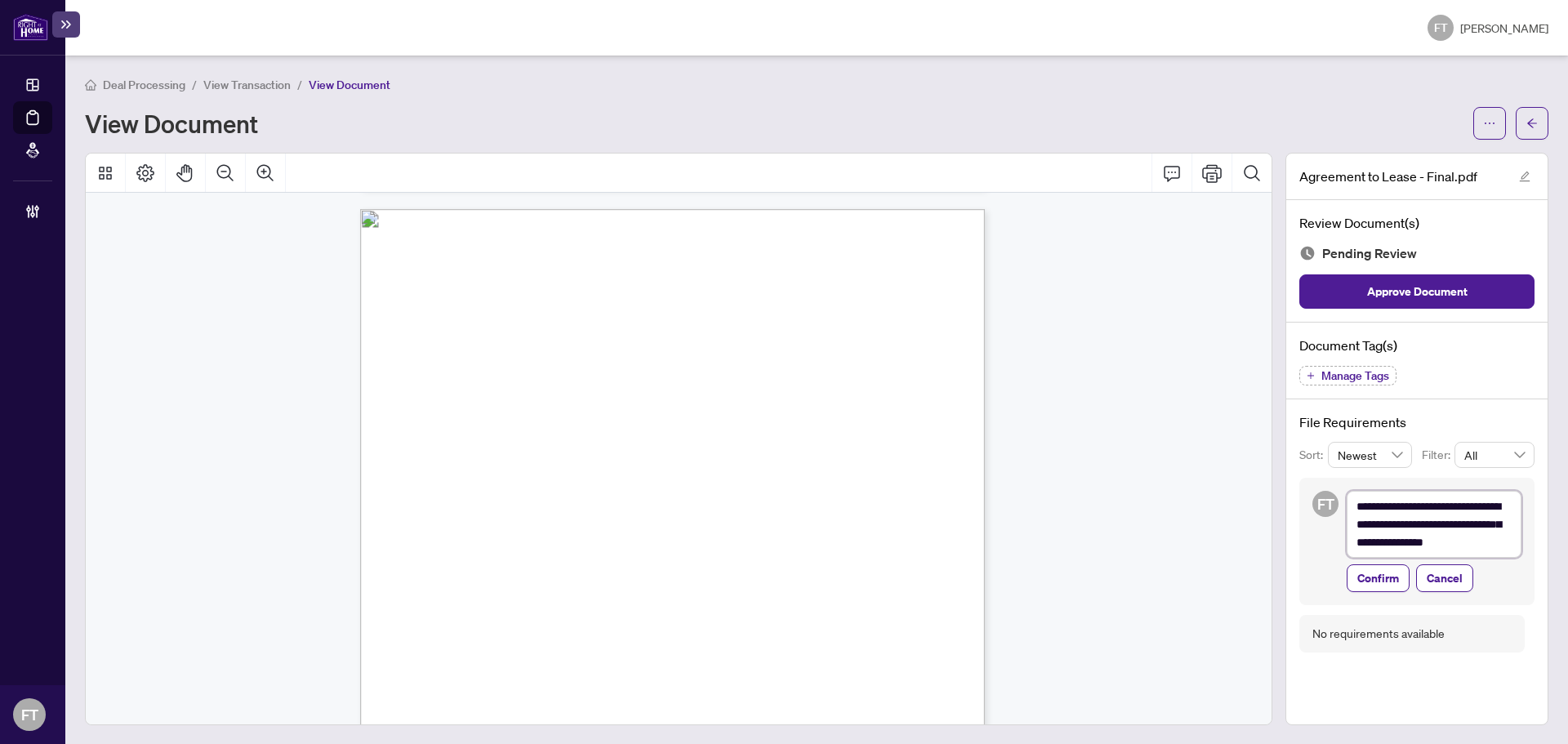 type on "**********" 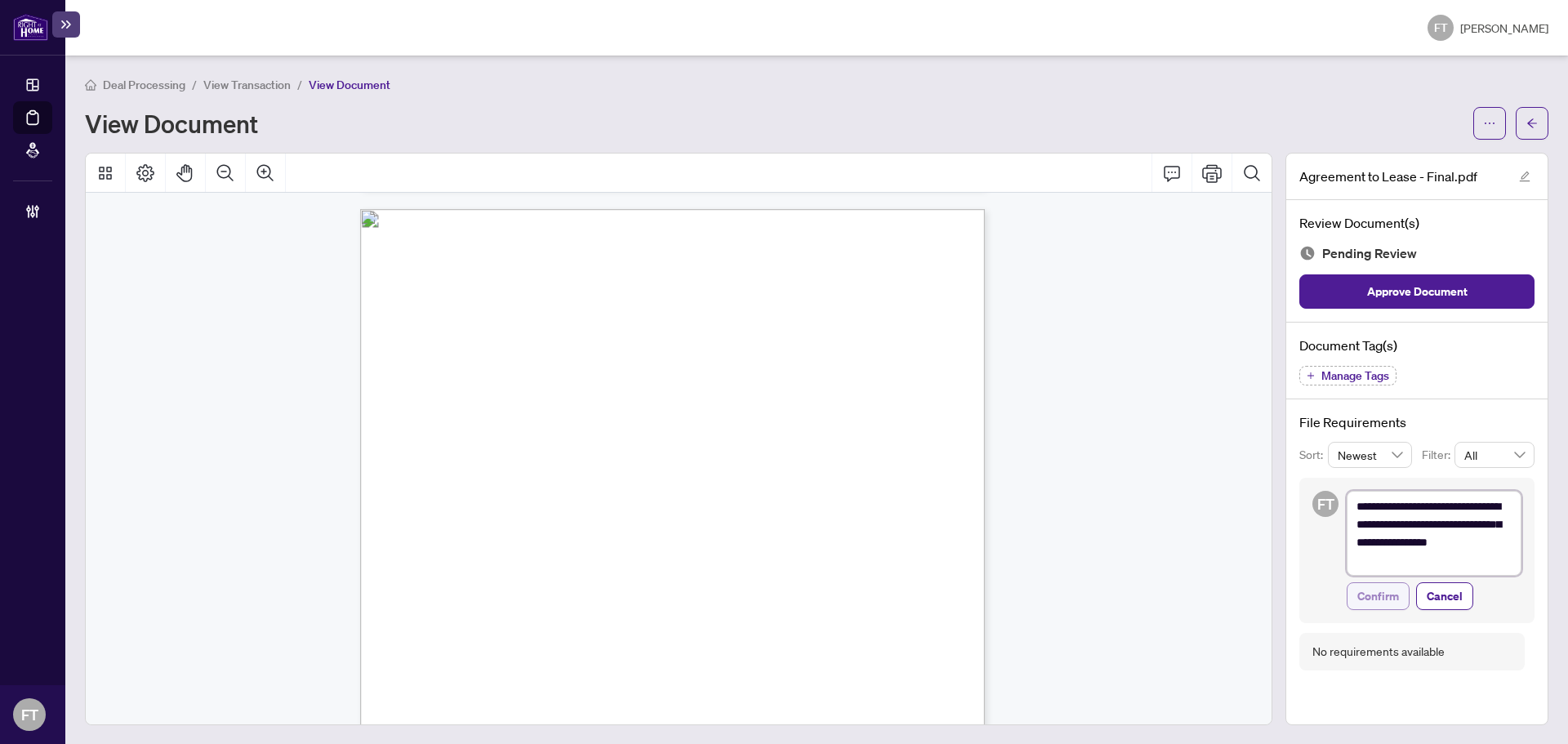 type on "**********" 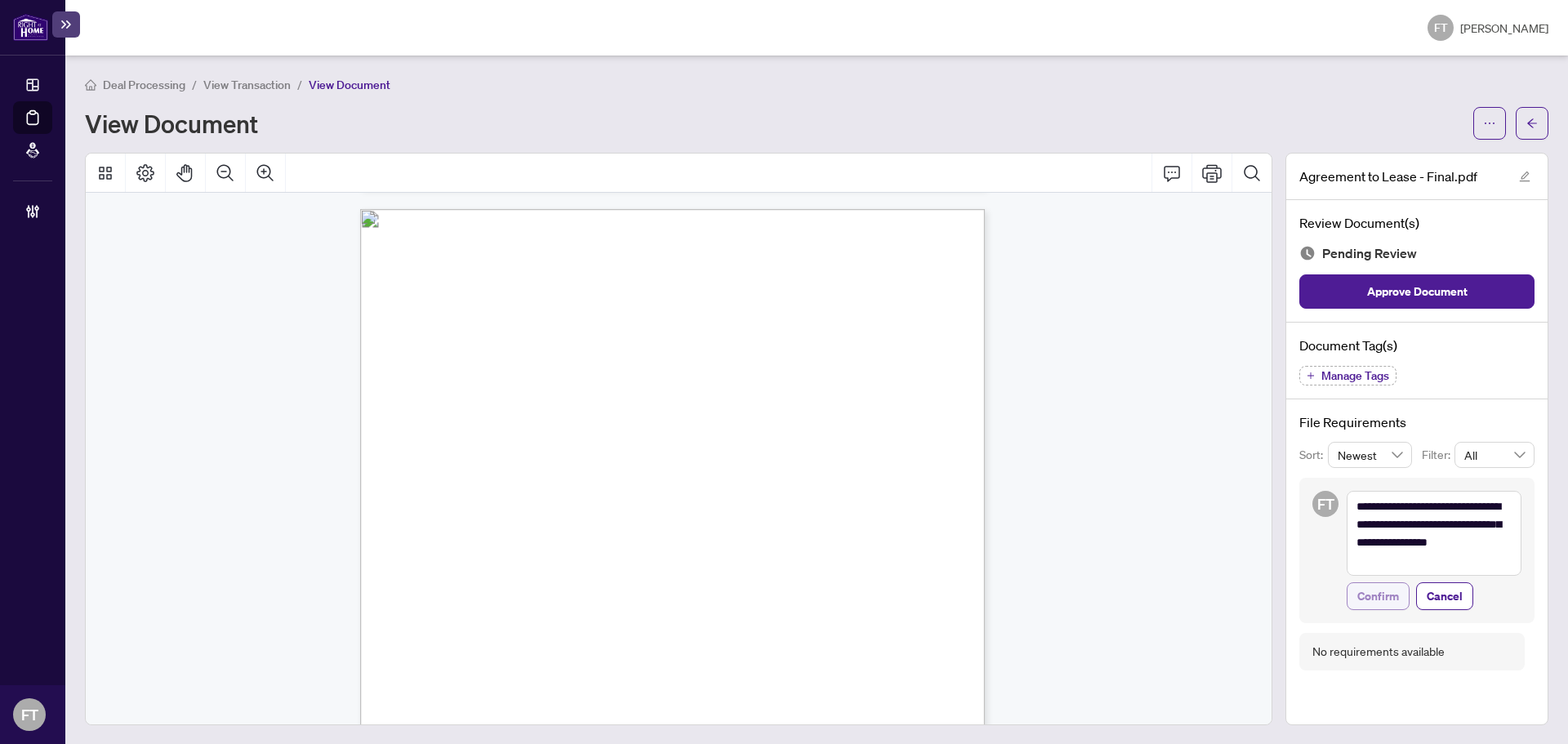click on "Confirm" at bounding box center (1378, 596) 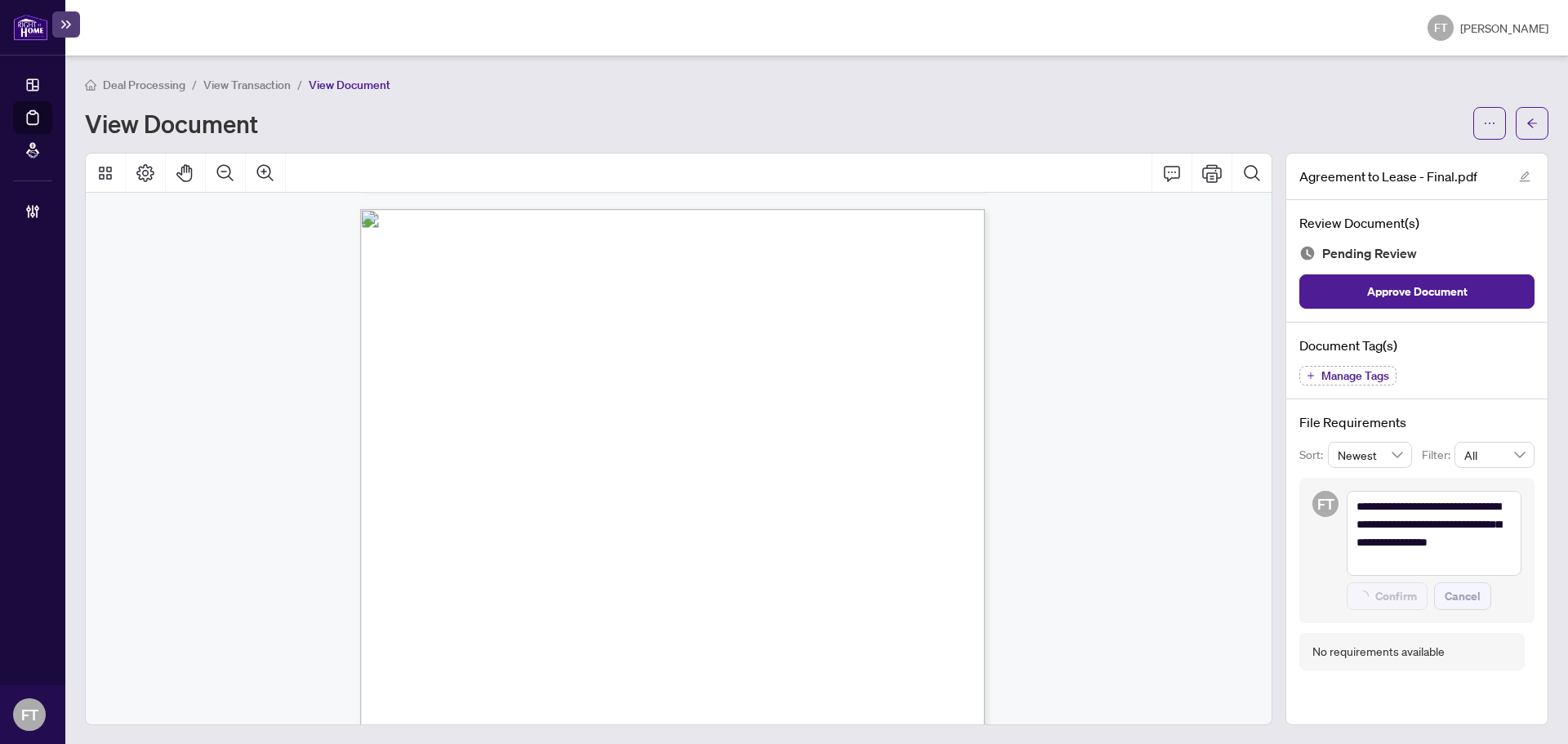 click on "Form 400 Revised Feb 2024  Page 1 of  5
The trademarks REALTOR®, REALTORS®, MLS®, Multiple Listing Services® and associated logos are owned or controlled by  The Canadian Real Estate Association (CREA) and identify the real estate professionals who are members of CREA and the  quality of services they provide. Used under license.
© 2025, Ontario Real Estate Association (“OREA”). All rights reserved. This form was developed by OREA for the use and reproduction  by its members and licensees only. Any other use or reproduction is prohibited except with prior written consent of OREA. Do not alter  when printing or reproducing the standard pre-set portion. OREA bears no liability for your use of this form.
This Agreement to Lease (Agreement) dated this .............................. day of......................................................................................., 20..................
TENANT: (Full legal names of all Tenants)
LANDLORD: (Full legal name of Landlord)
ADDRESS OF LANDLORD:" at bounding box center [679, 1848] 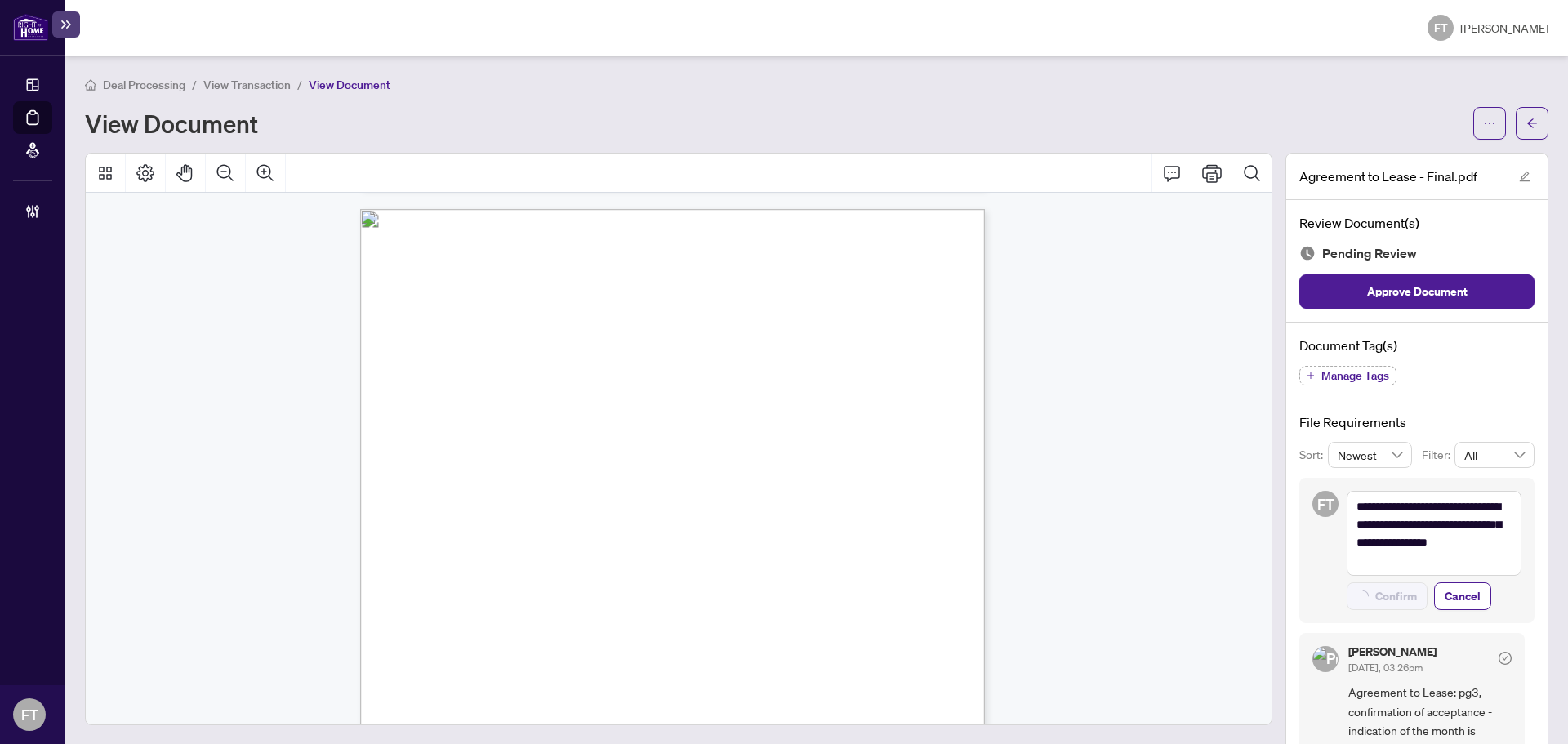 type on "**********" 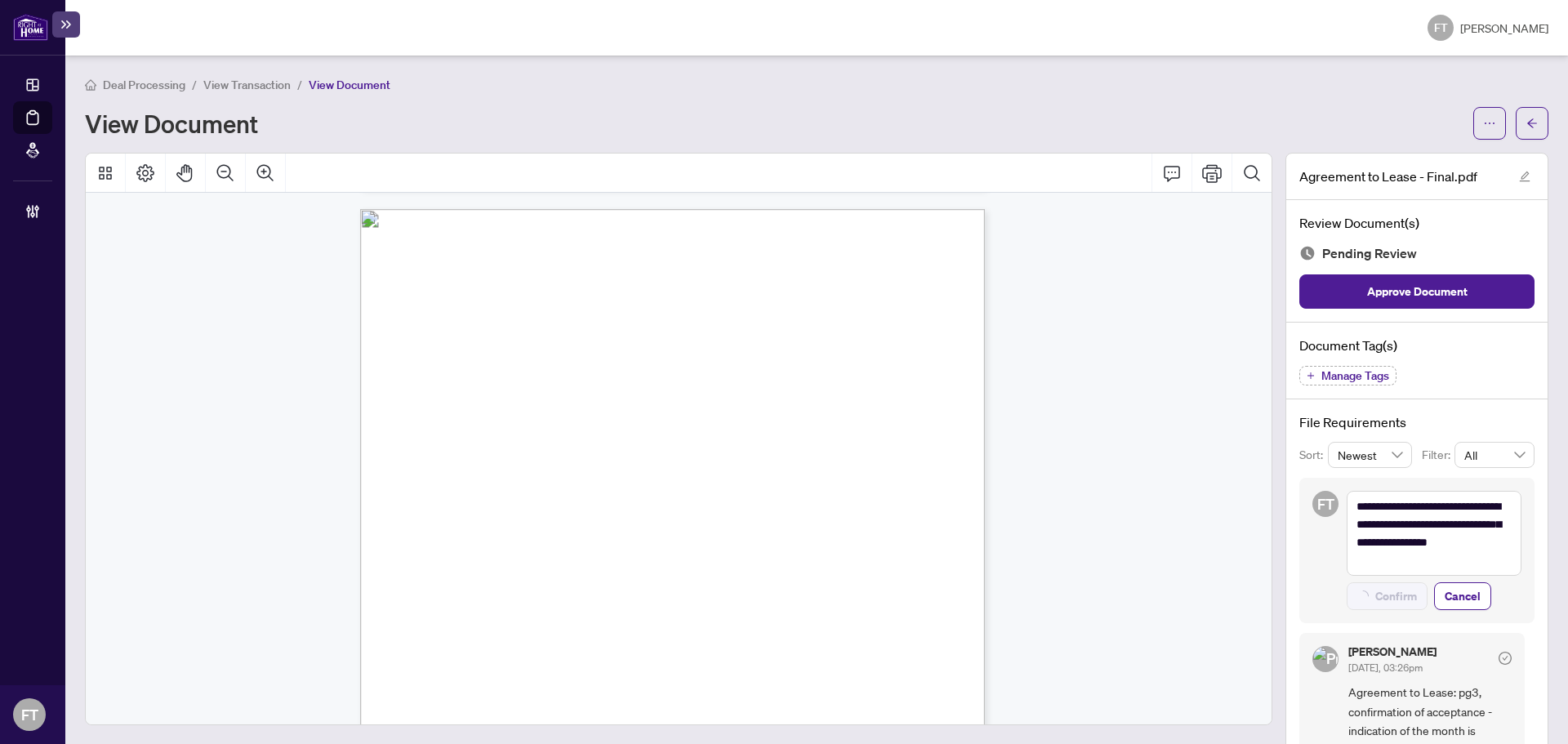 type 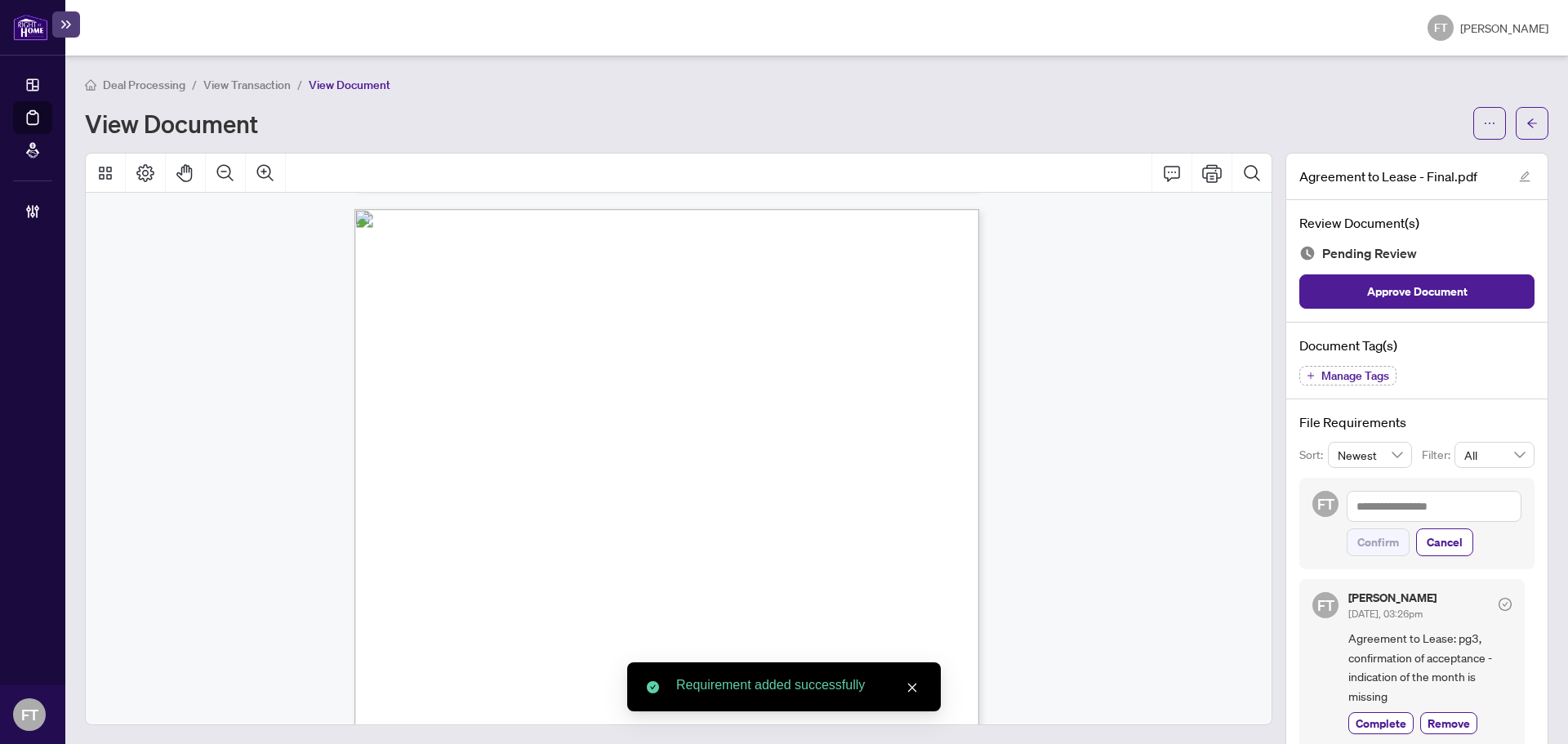 click on "Manage Tags" at bounding box center (1355, 376) 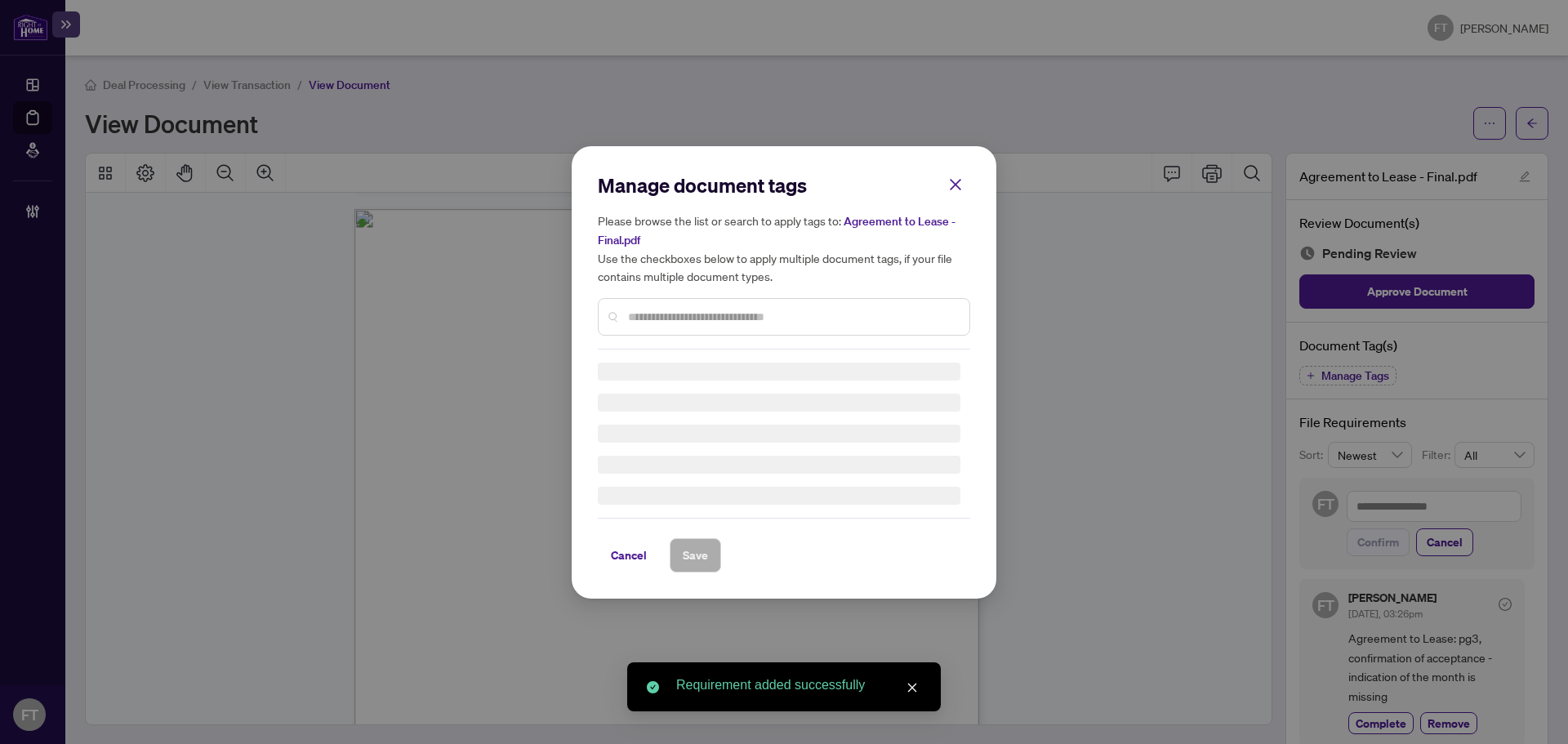 click at bounding box center (792, 317) 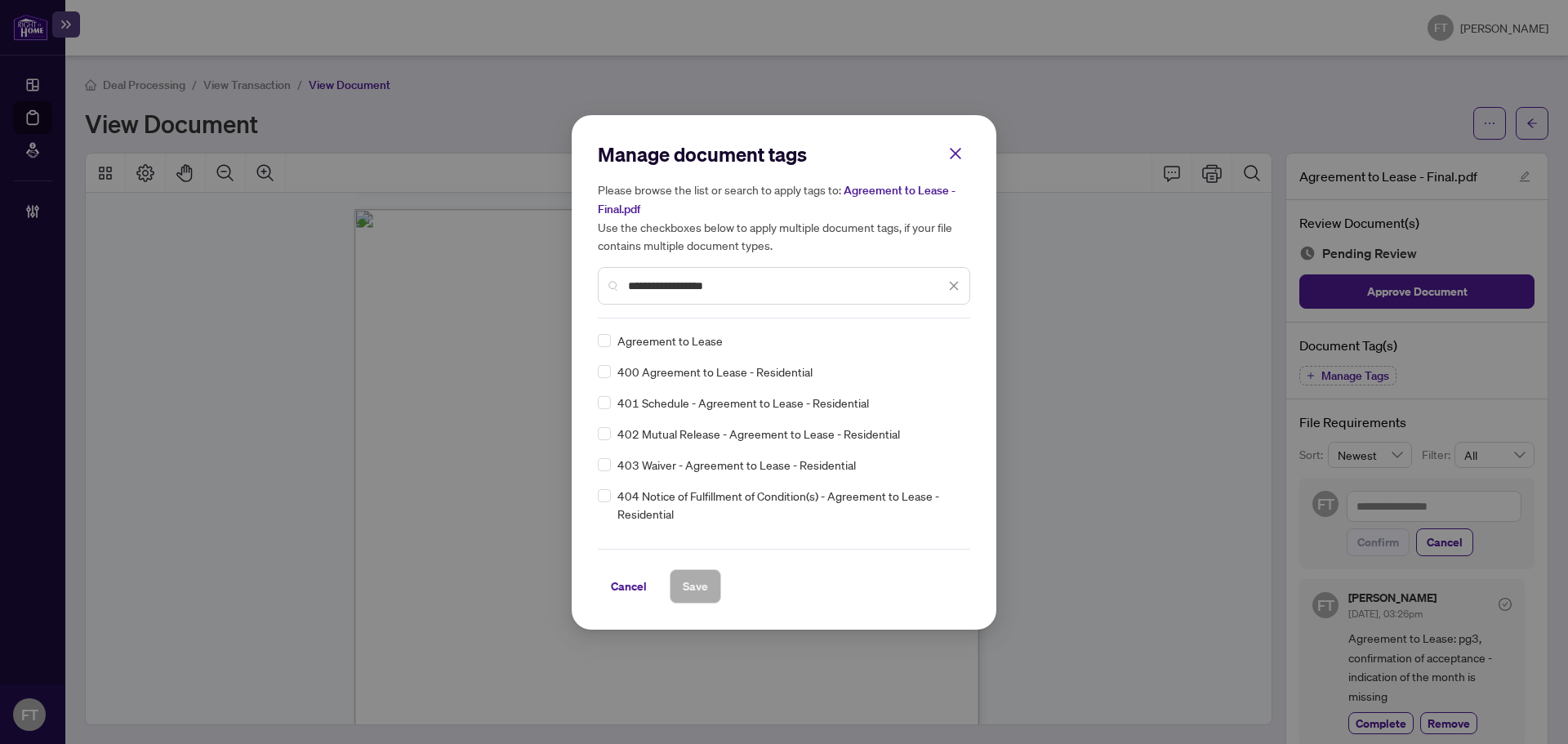 type on "**********" 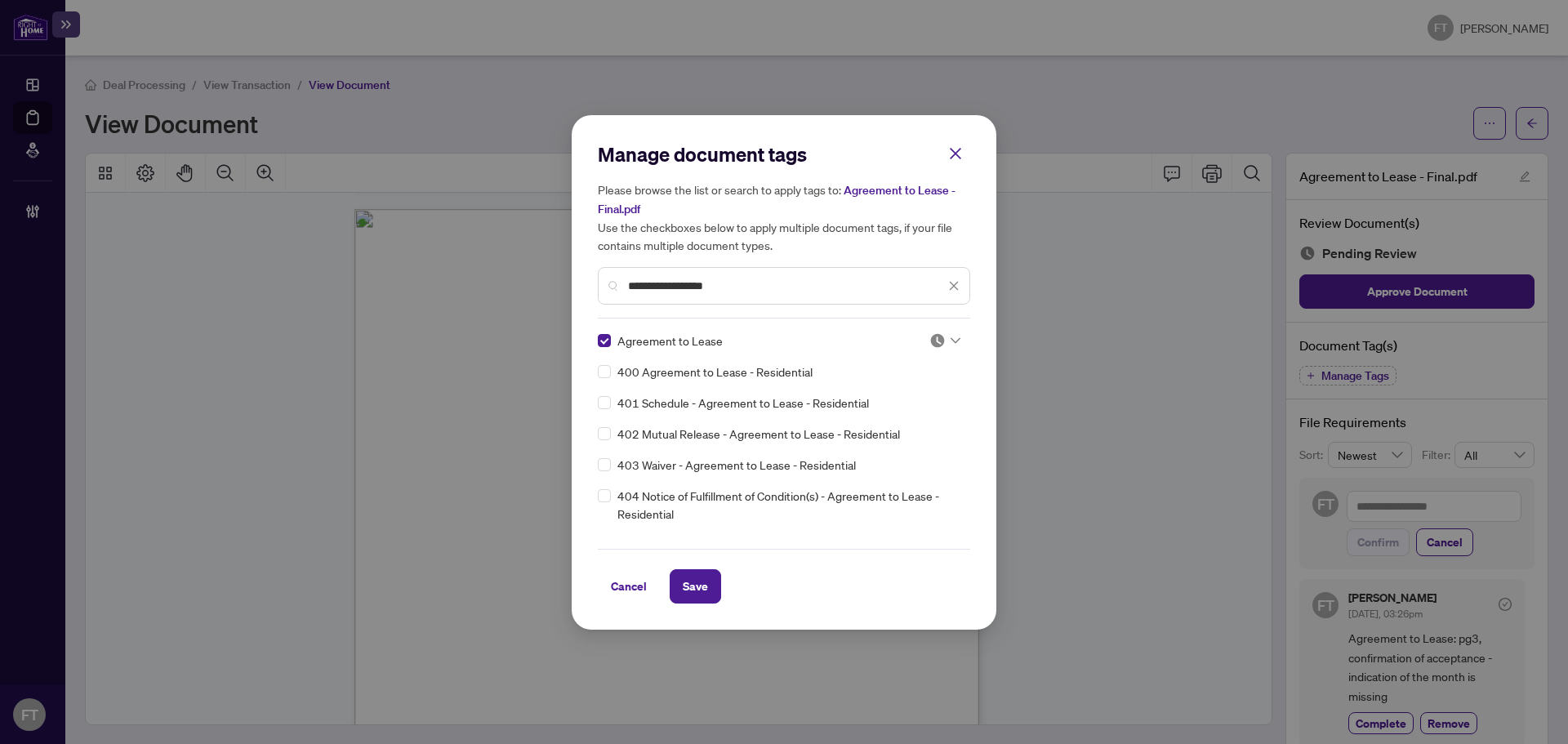 click at bounding box center (938, 341) 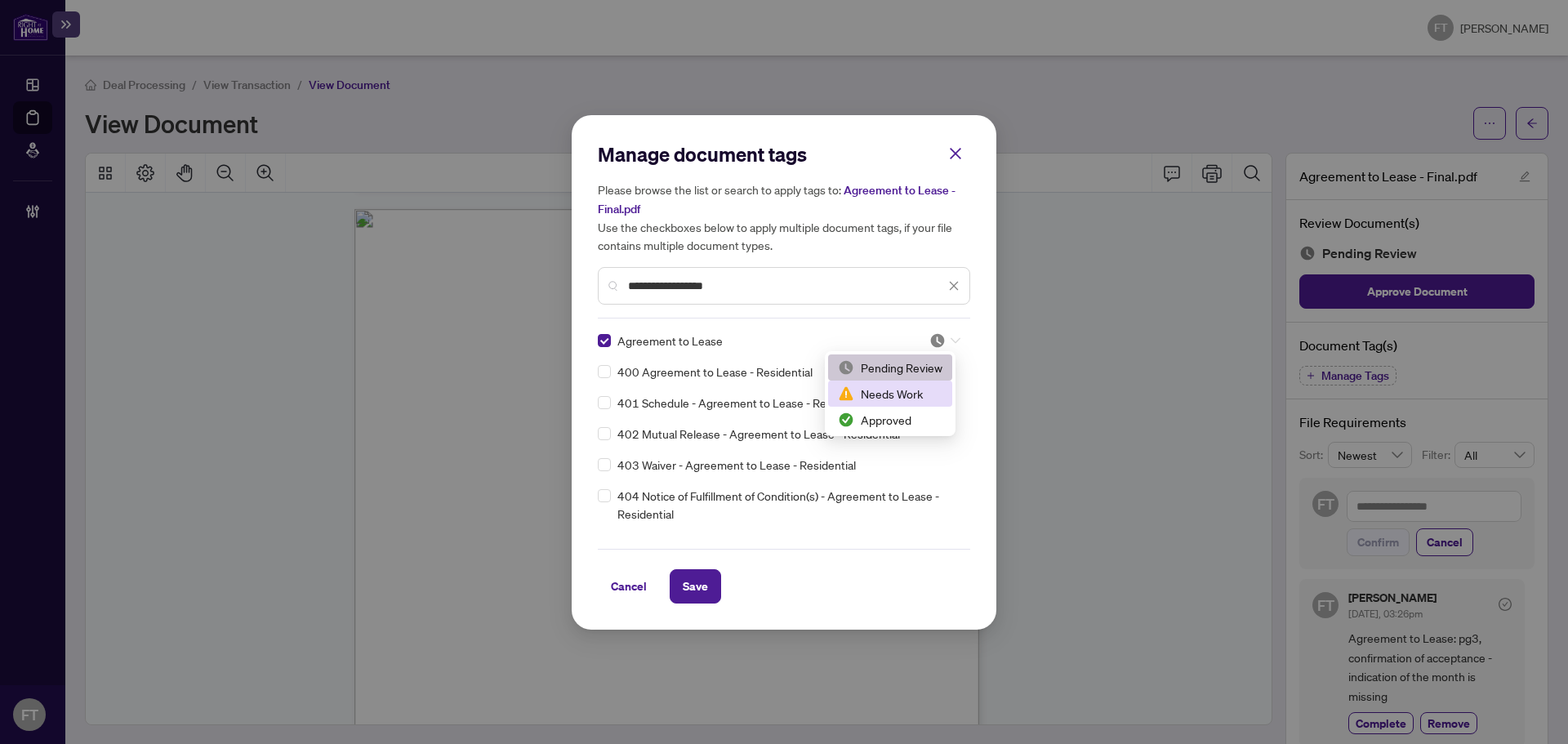 click on "Needs Work" at bounding box center (890, 394) 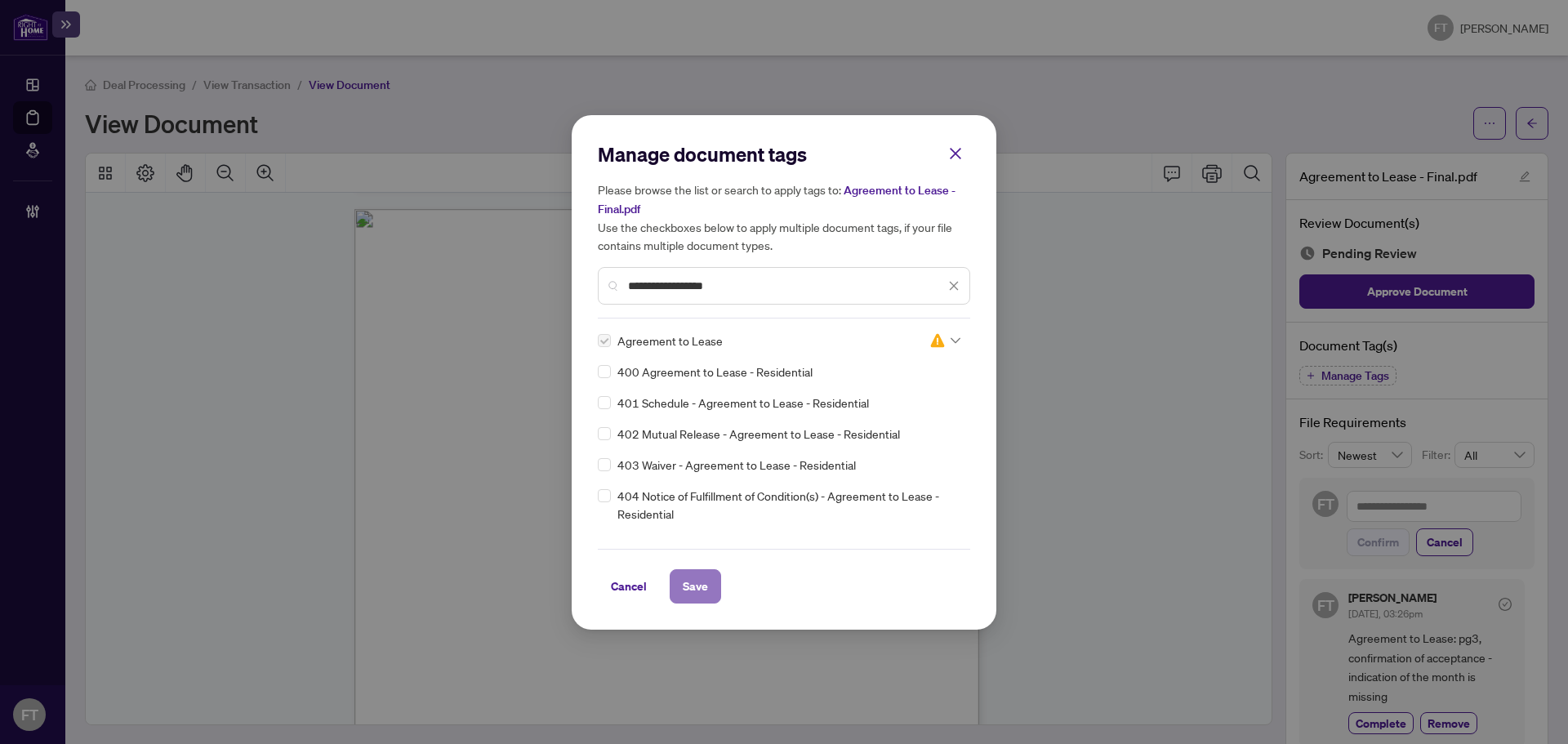 click on "Save" at bounding box center (695, 586) 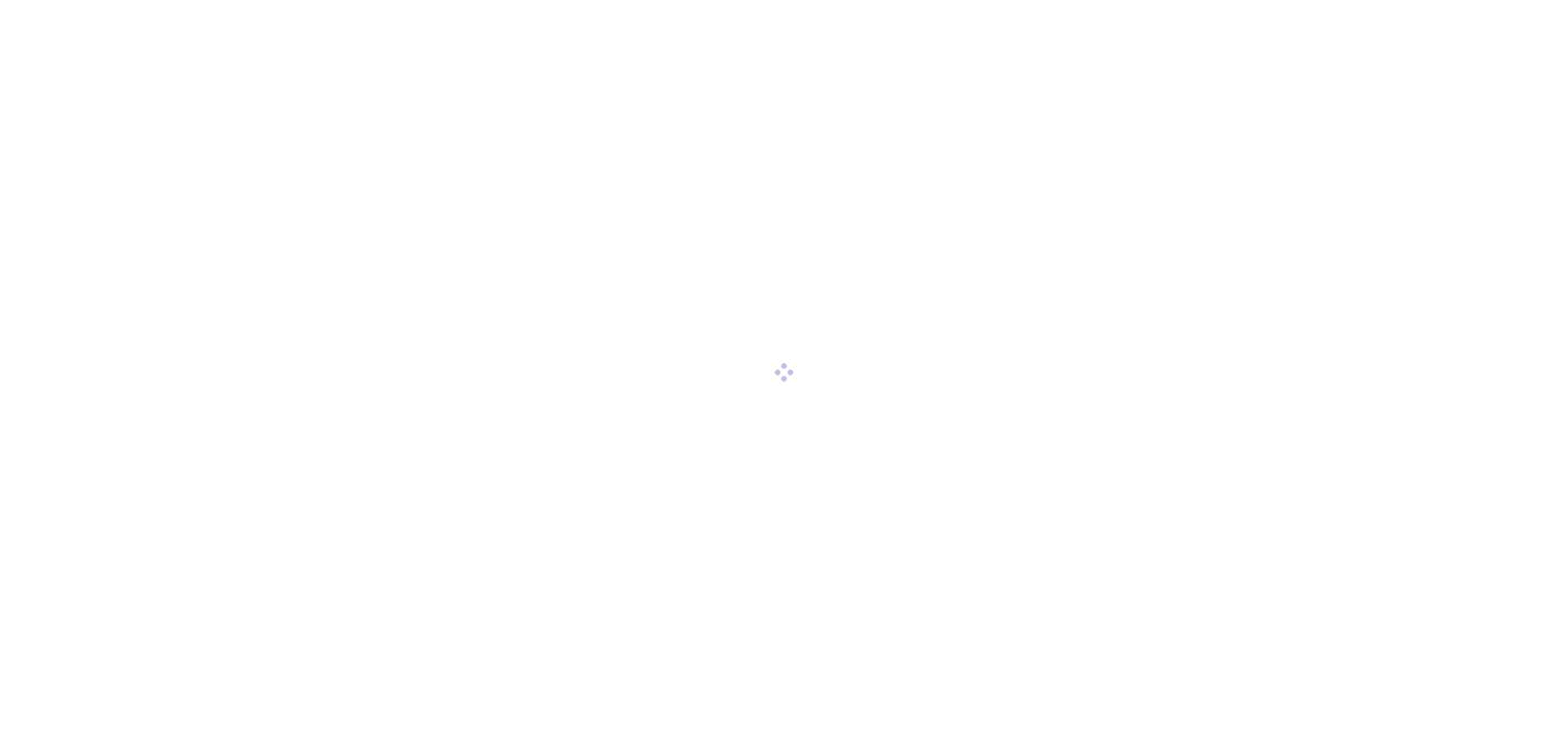 scroll, scrollTop: 0, scrollLeft: 0, axis: both 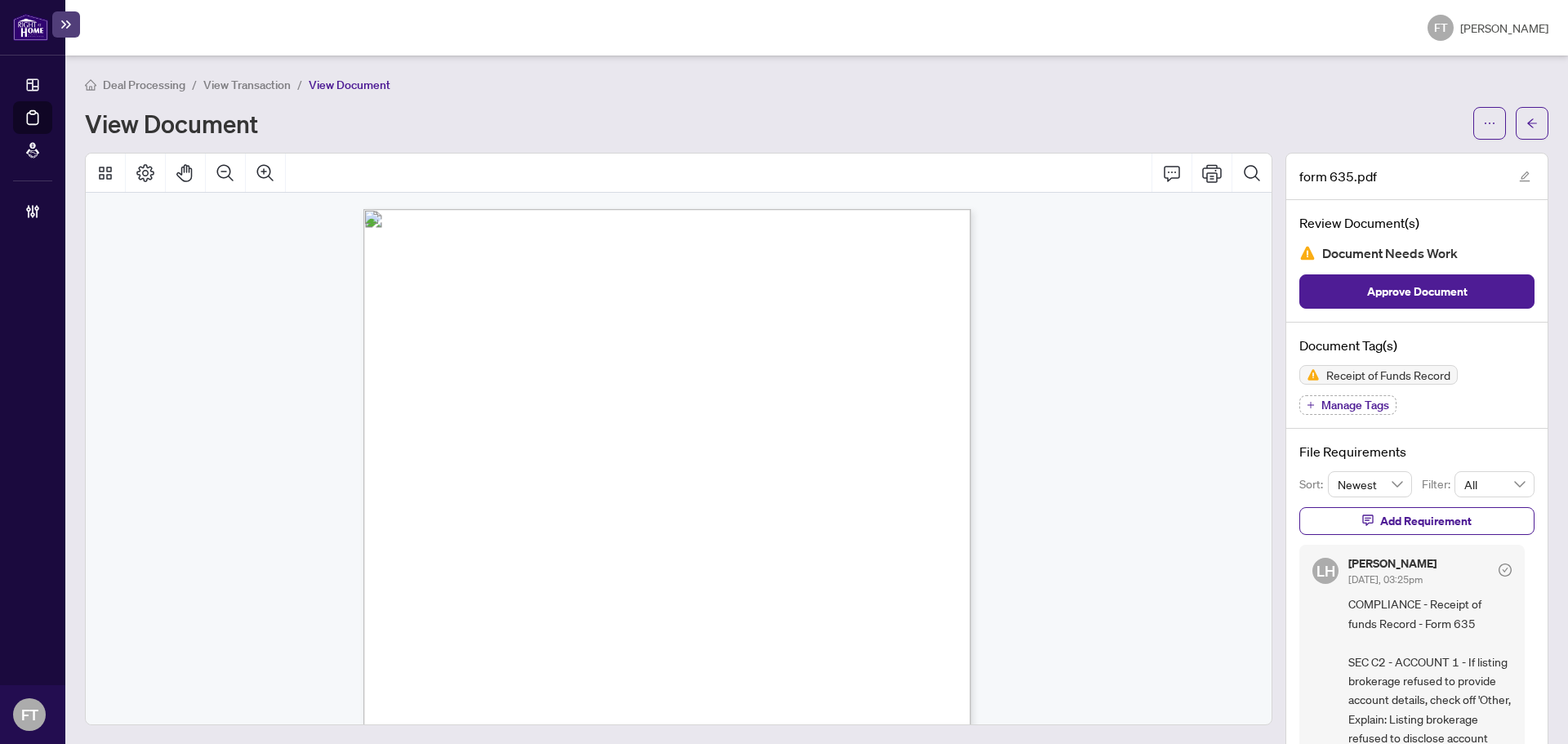 click on "View Transaction" at bounding box center (247, 85) 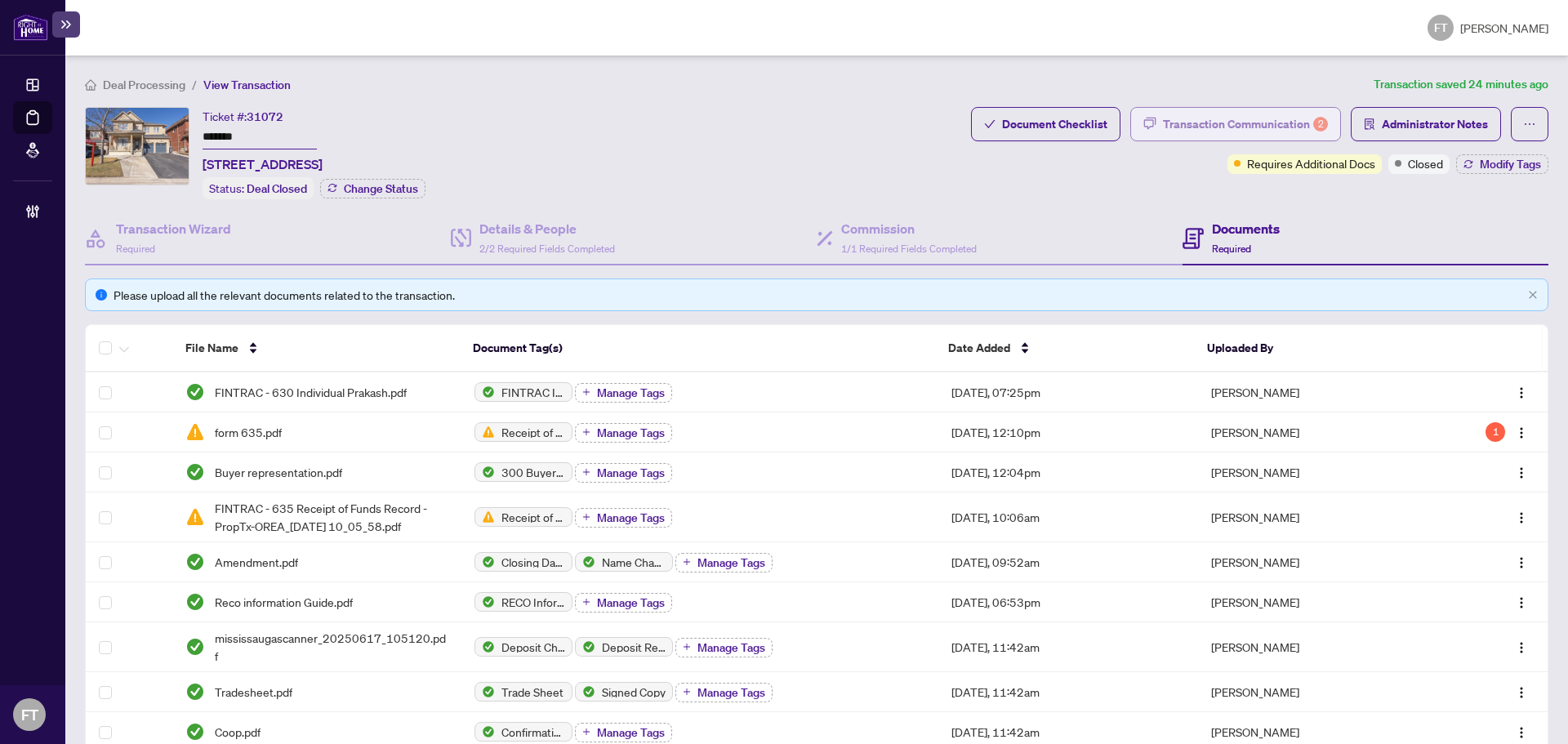 click on "Transaction Communication 2" at bounding box center [1245, 124] 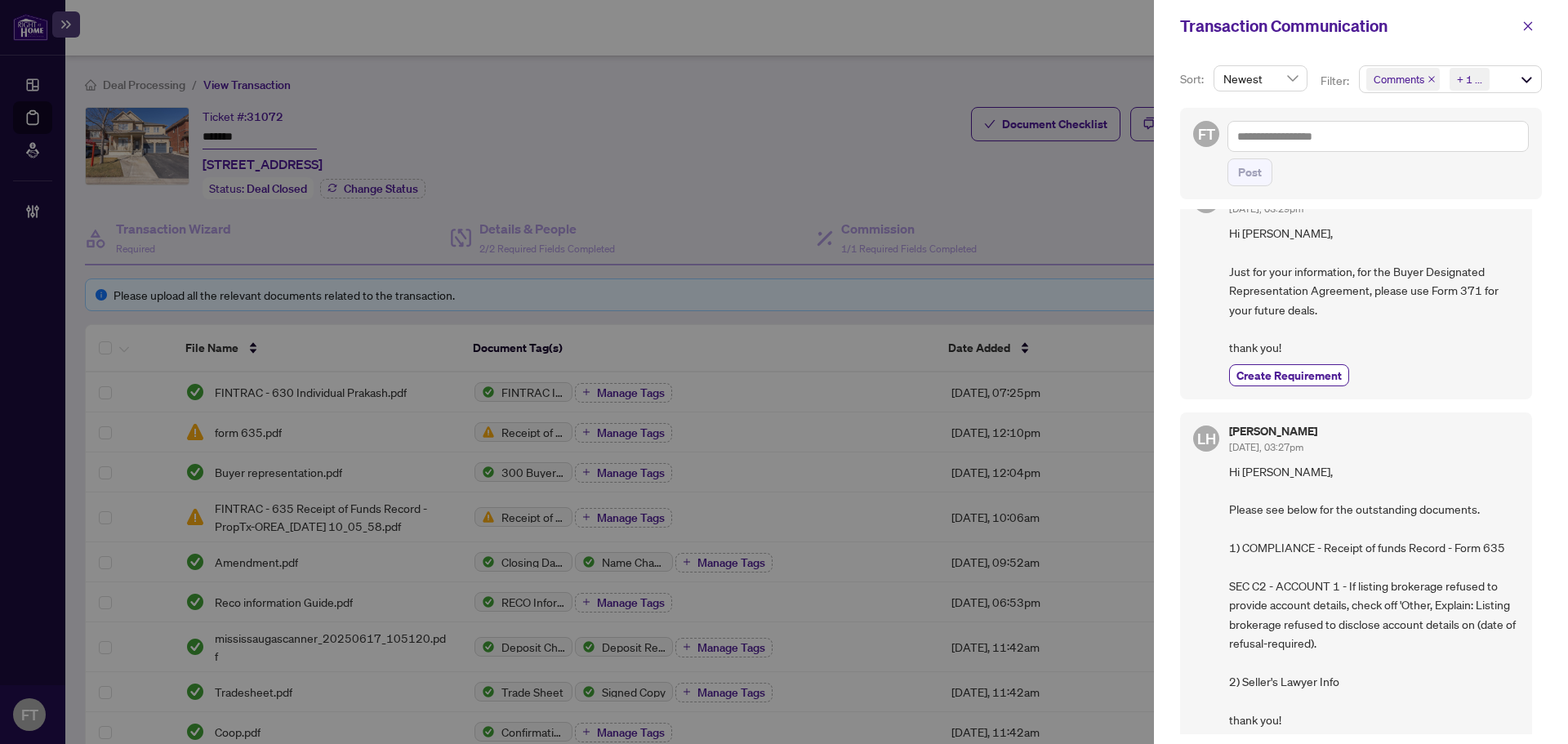 scroll, scrollTop: 82, scrollLeft: 0, axis: vertical 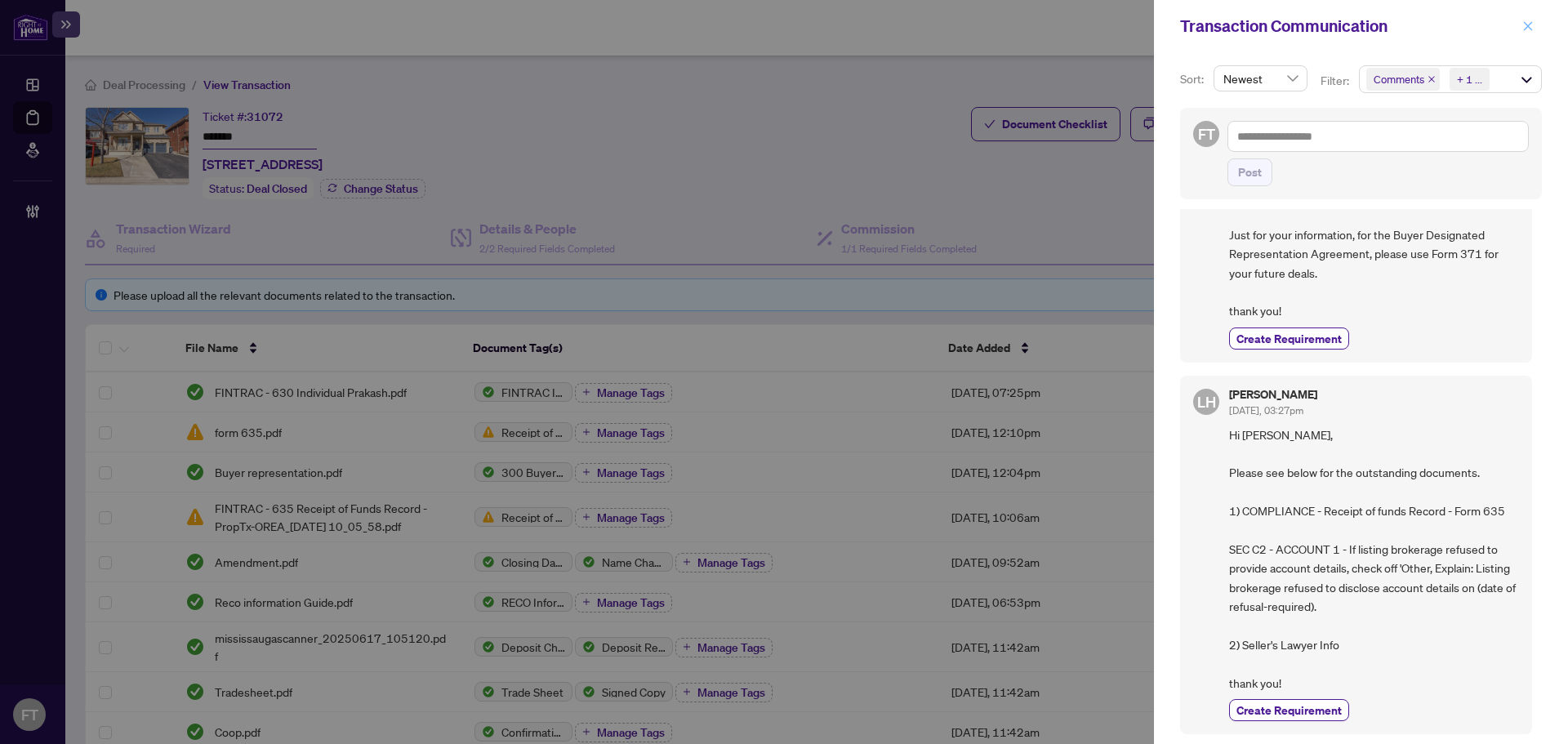 click 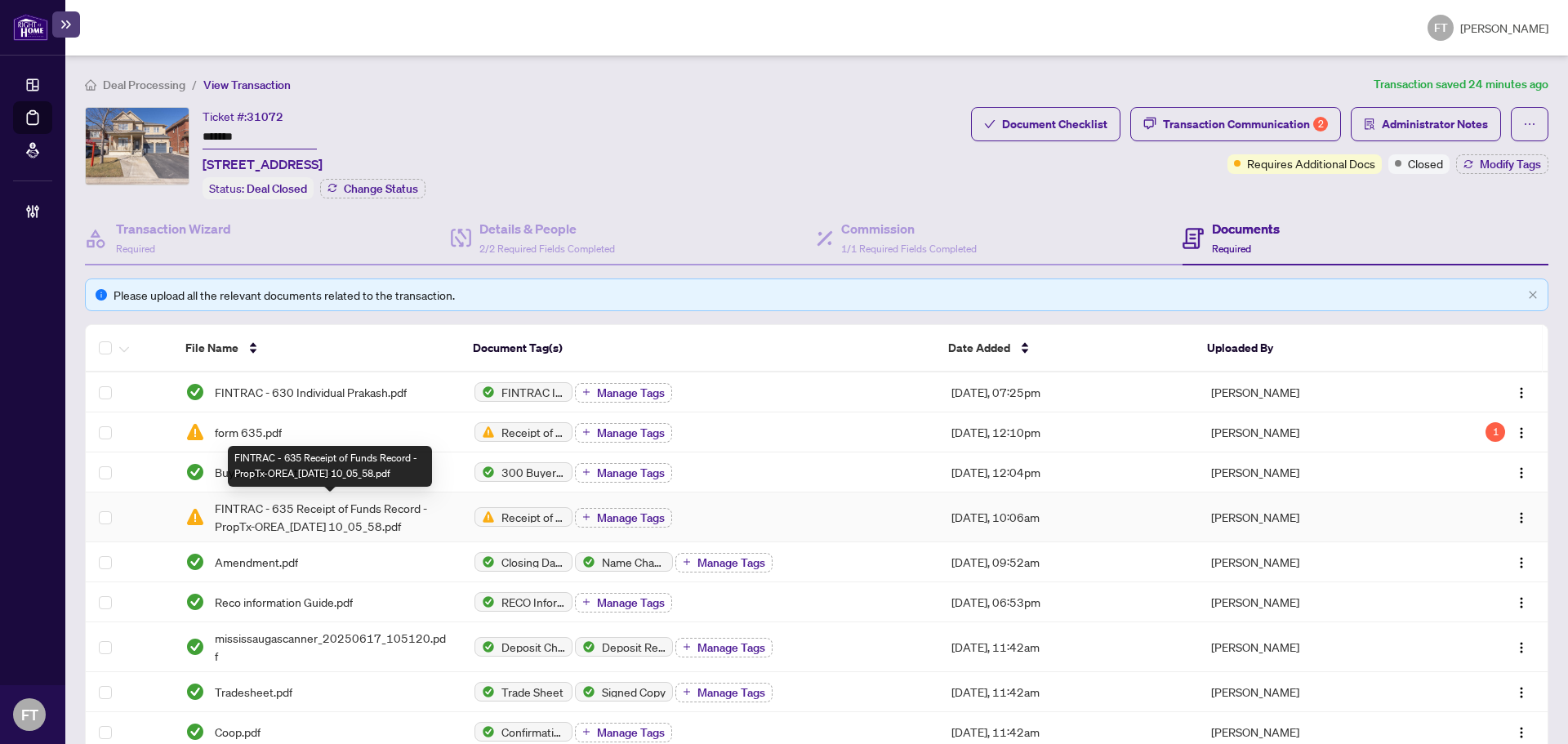 click on "FINTRAC - 635 Receipt of Funds Record - PropTx-OREA_[DATE] 10_05_58.pdf" at bounding box center (332, 517) 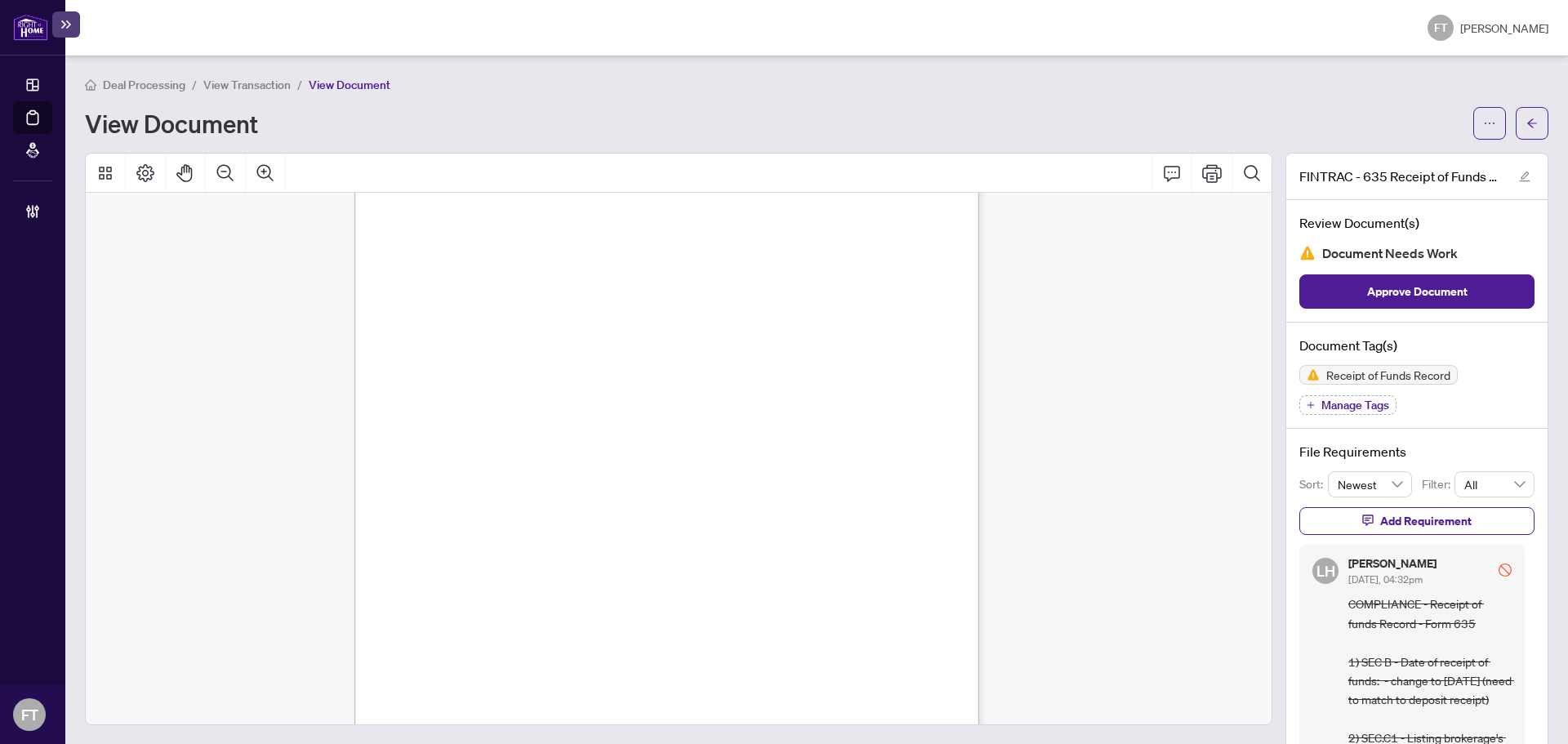 scroll, scrollTop: 898, scrollLeft: 0, axis: vertical 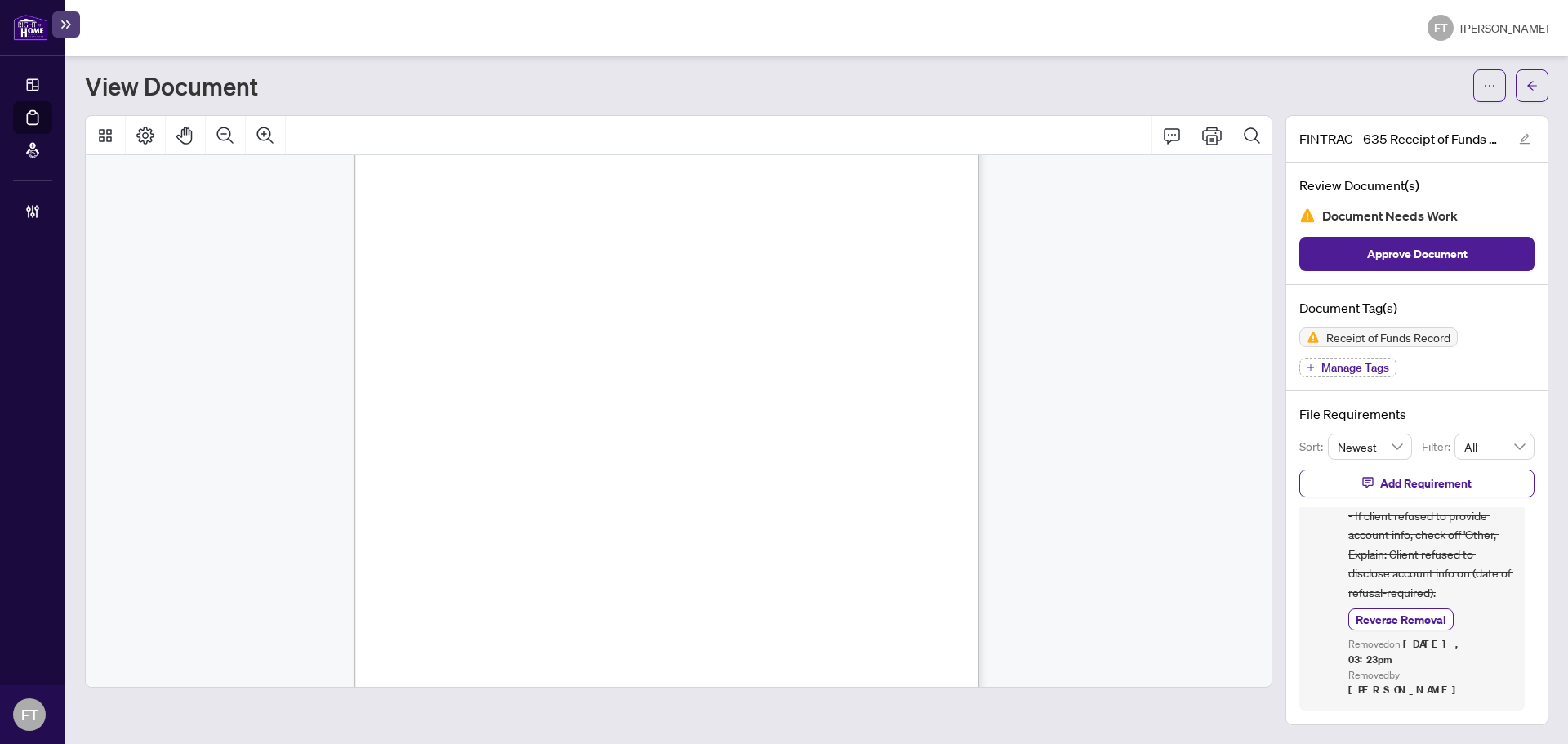 click on "Receipt of Funds Record
Form 635
for use in the Province of Ontario  Receipt of Funds Record
This document has been prepared by The Canadian Real Estate Association (“CREA”) to assist members in complying with requirements of
Canada’s Proceeds of Crime (Money Laundering) and Terrorist Financing Regulations .
The REALTOR® trademark is controlled by CREA. © [DATE]-[DATE]. v.1.0
C. ACCOUNT-RELATED INFORMATION
C.1. List any reference number(s) of the brokerage that received the Funds that is connected to this purchase/sale
transaction and that functions as an account for the Funds:  . . . . . . . . . . . . . . . . . . . . . . . . . . . . . . . . . . . . . . . . . . . . . . . .
C.2. If an account is affected* by the transaction complete this section for each affected account**:
* Some examples of when an account is affected are when funds are received by cheque , or a money order or bank draft purchased from an account .
The account from which the funds are drawn is “affected” .
  ." at bounding box center (745, 608) 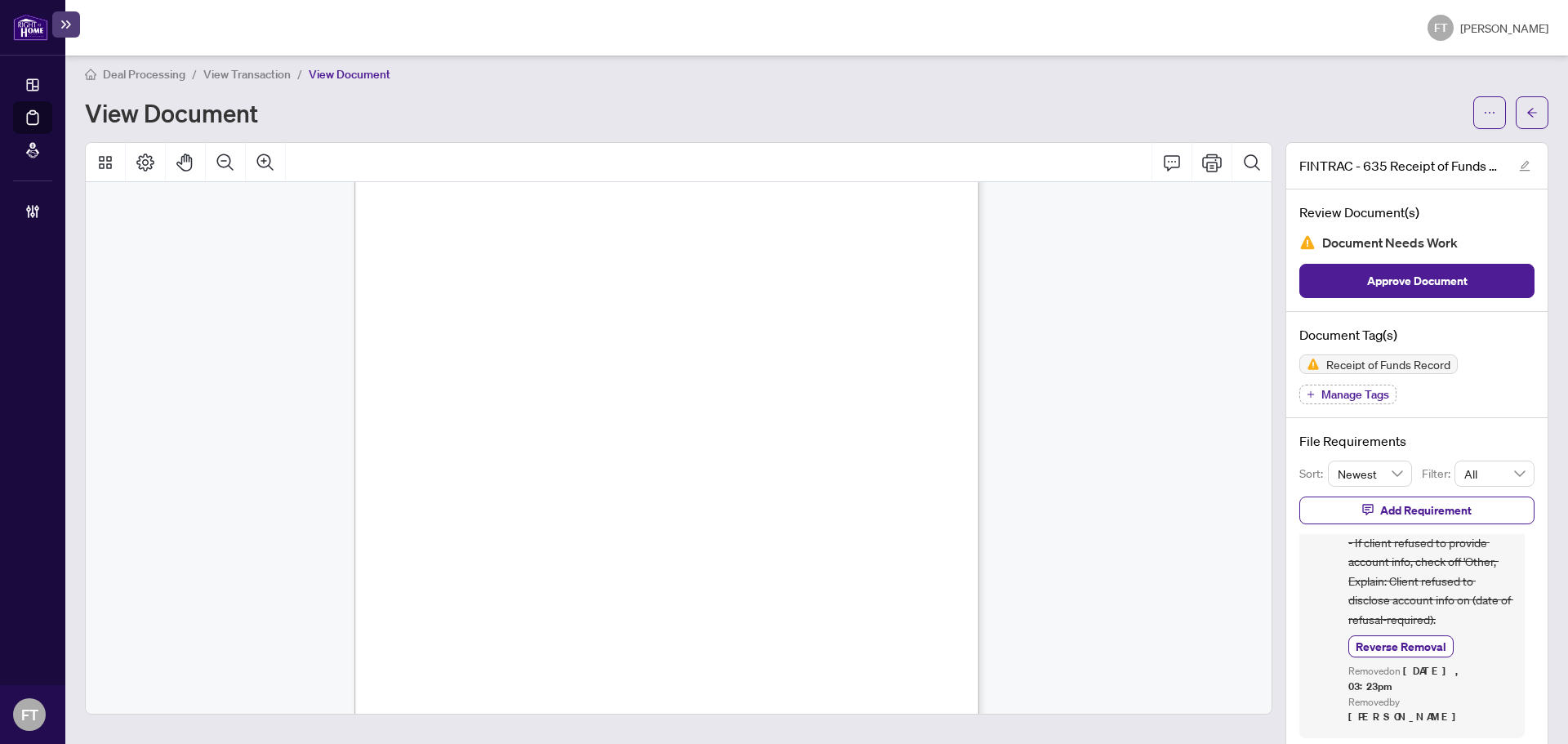 scroll, scrollTop: 0, scrollLeft: 0, axis: both 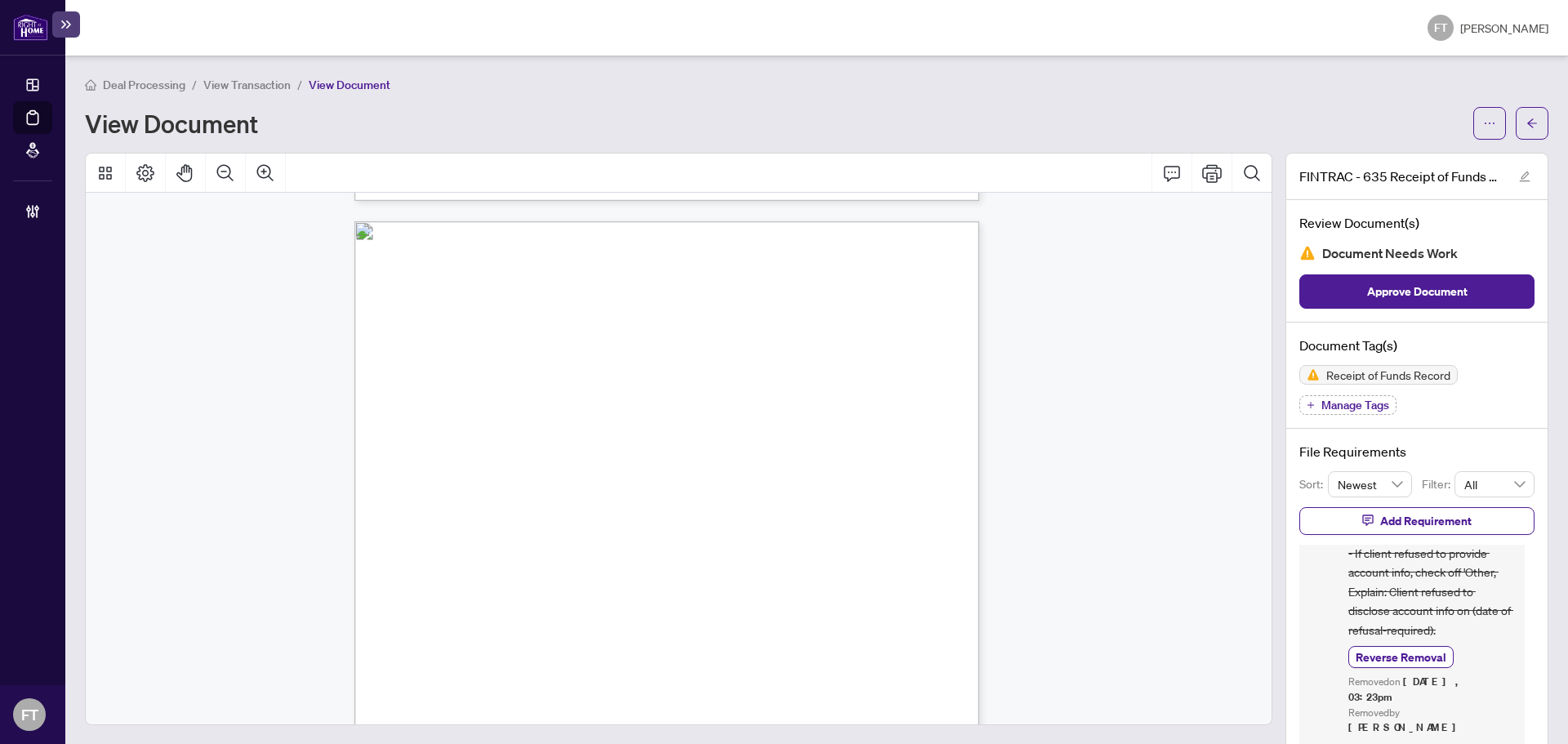 click on "View Transaction" at bounding box center [247, 85] 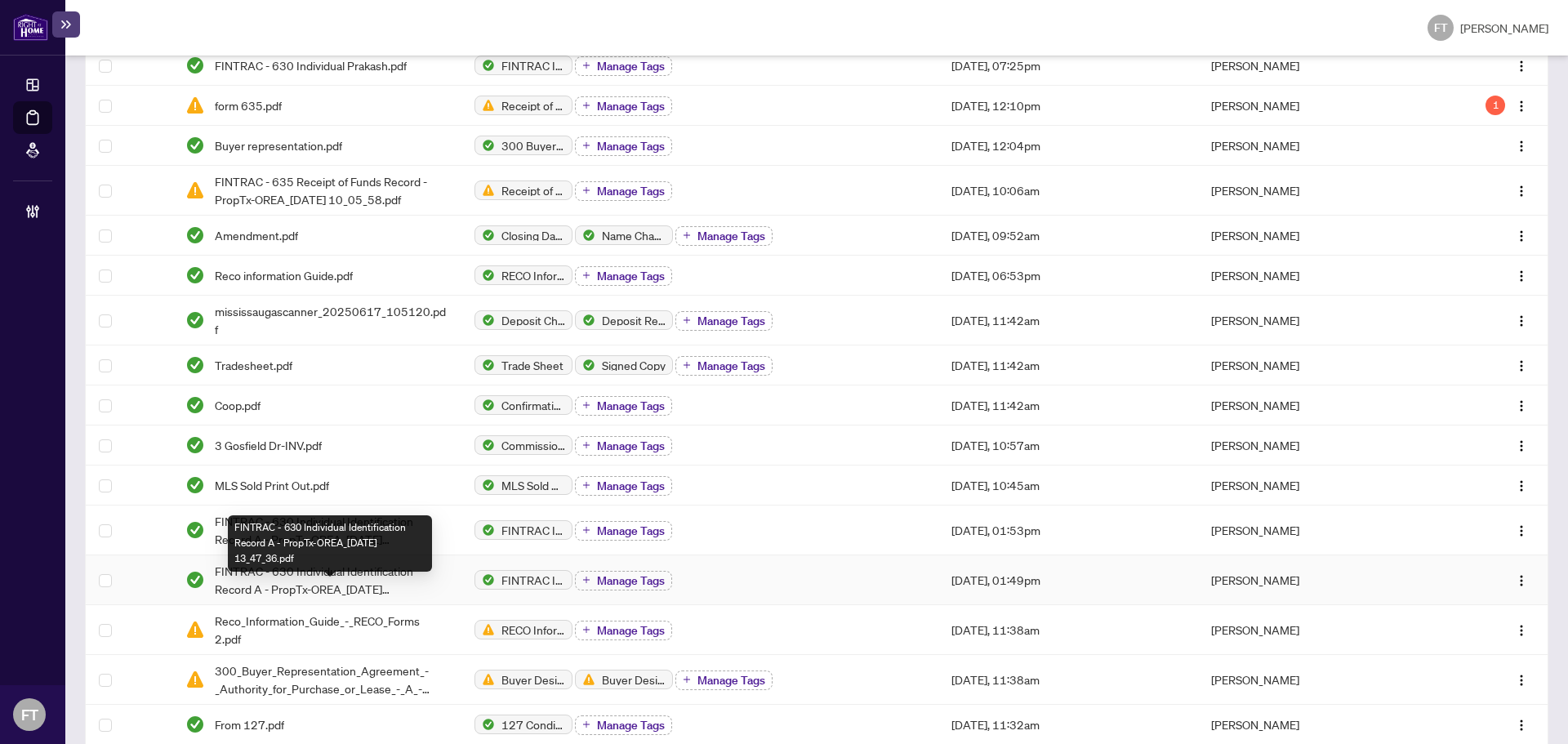 scroll, scrollTop: 245, scrollLeft: 0, axis: vertical 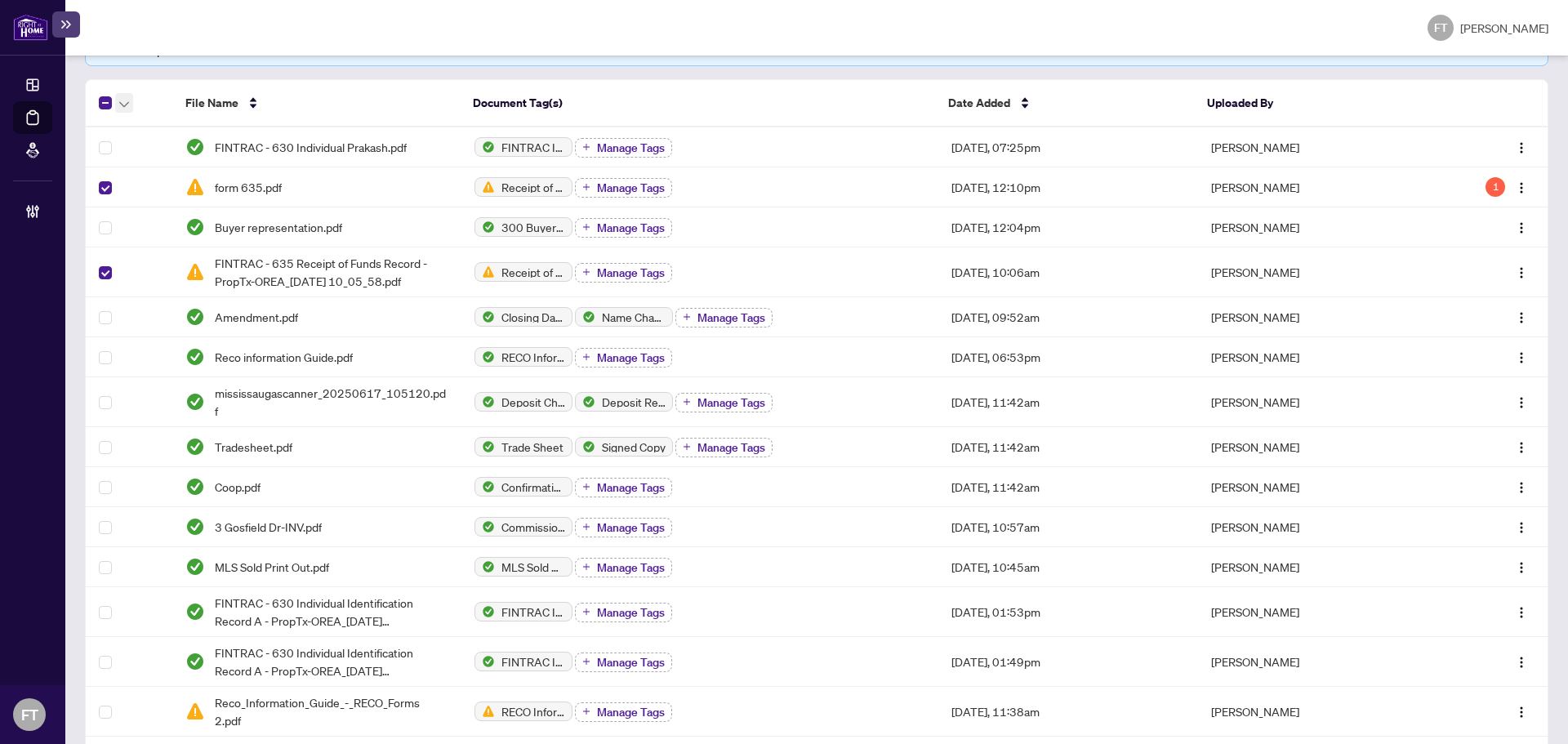 click at bounding box center (124, 103) 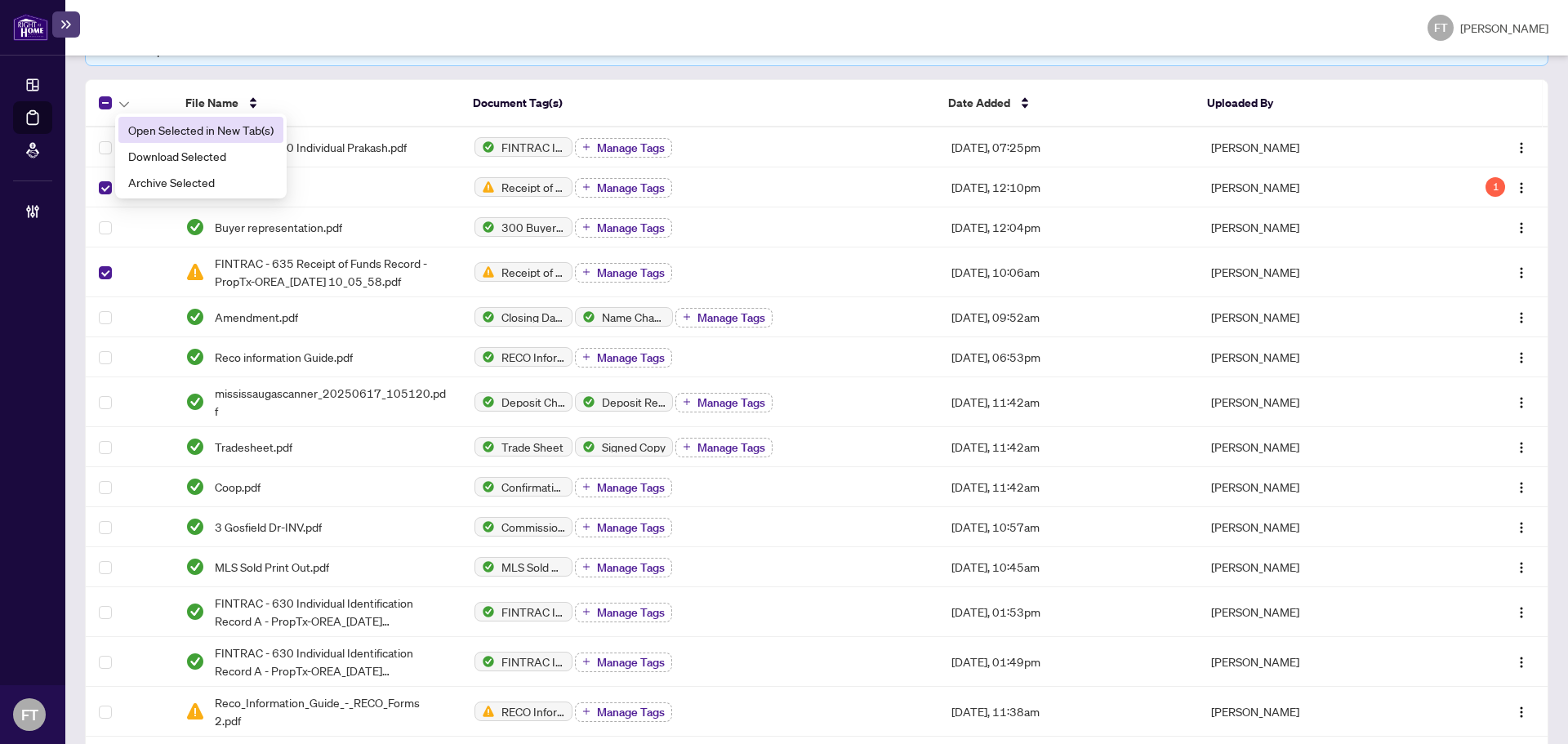 click on "Open Selected in New Tab(s)" at bounding box center [201, 130] 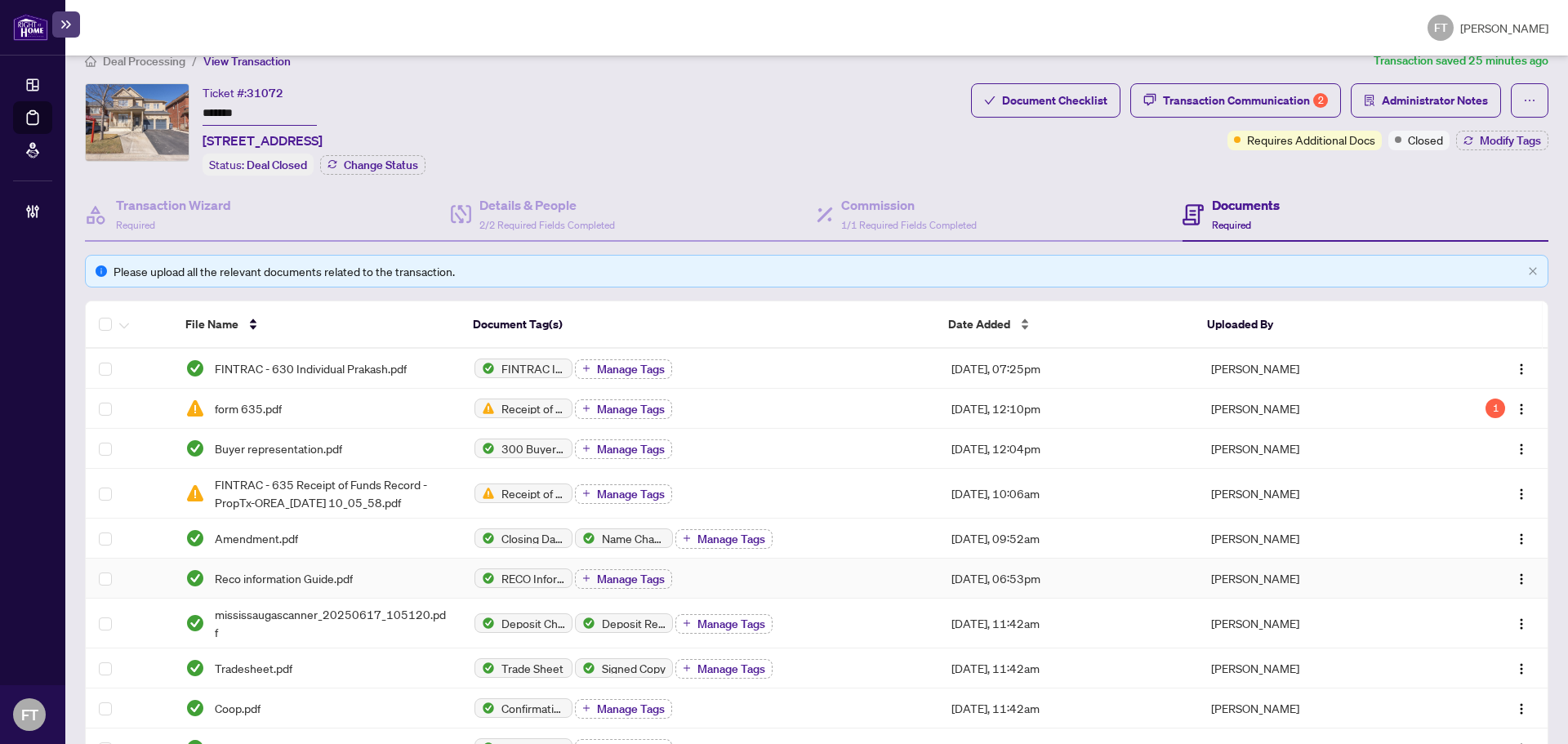scroll, scrollTop: 0, scrollLeft: 0, axis: both 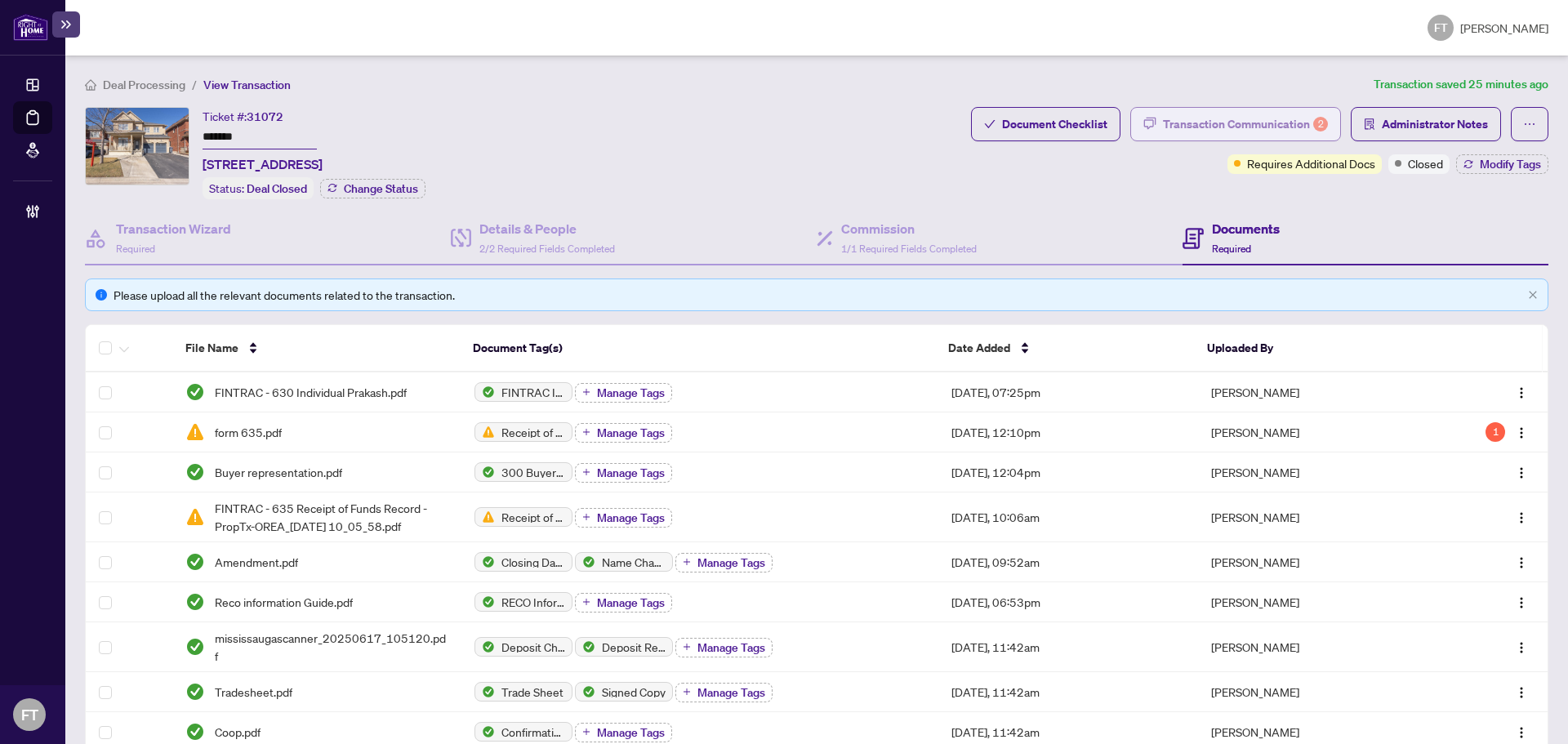 click on "2" at bounding box center [1321, 124] 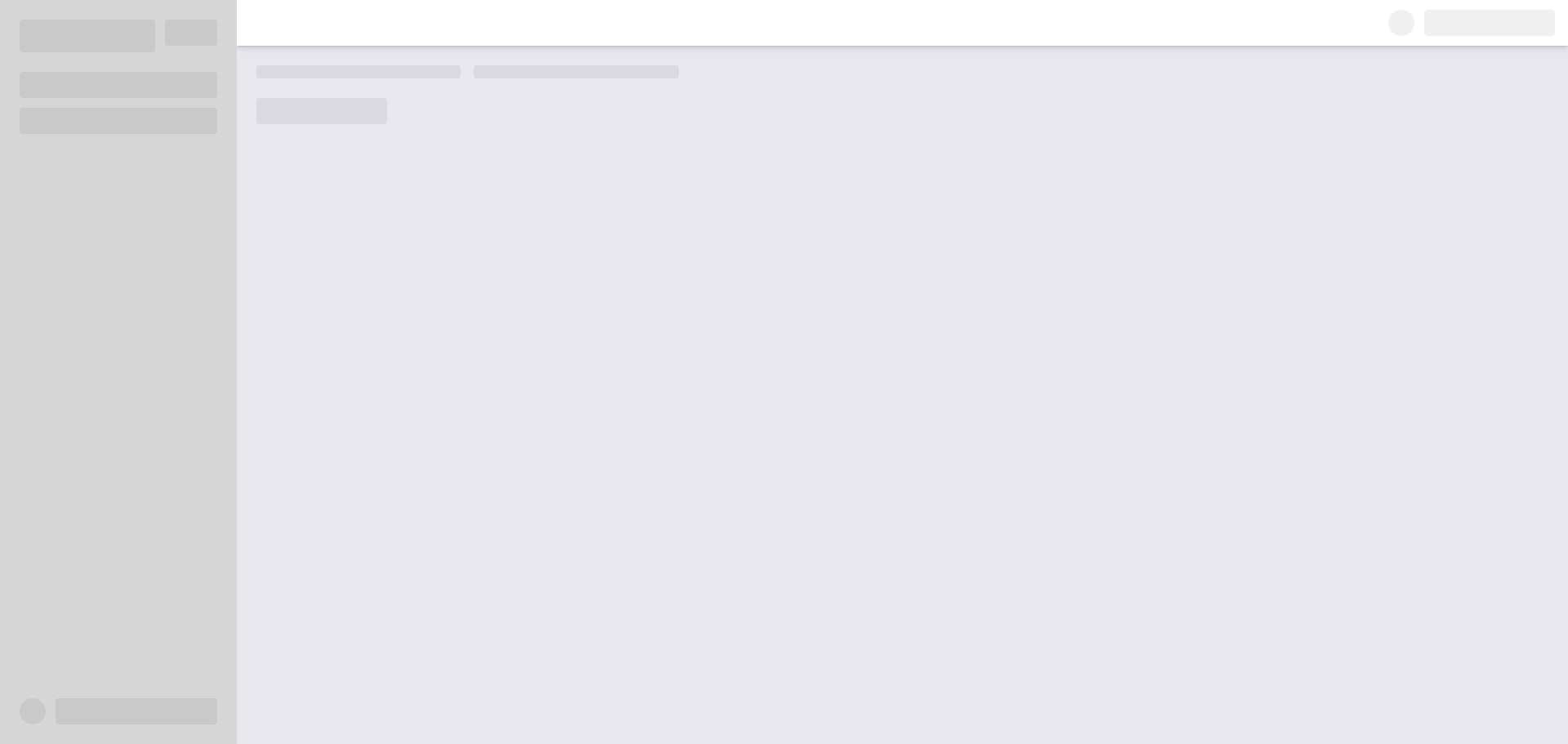 scroll, scrollTop: 0, scrollLeft: 0, axis: both 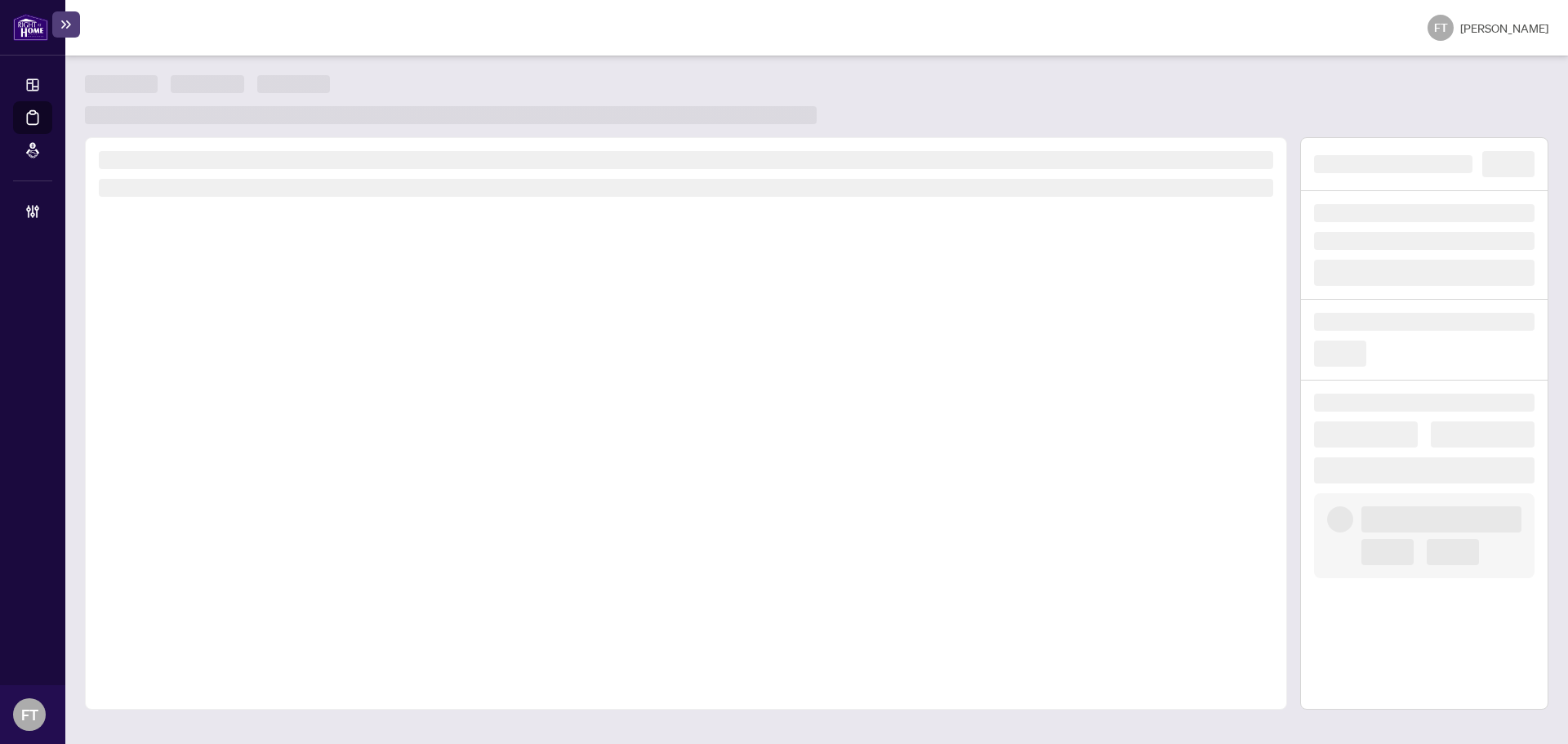 click at bounding box center [686, 423] 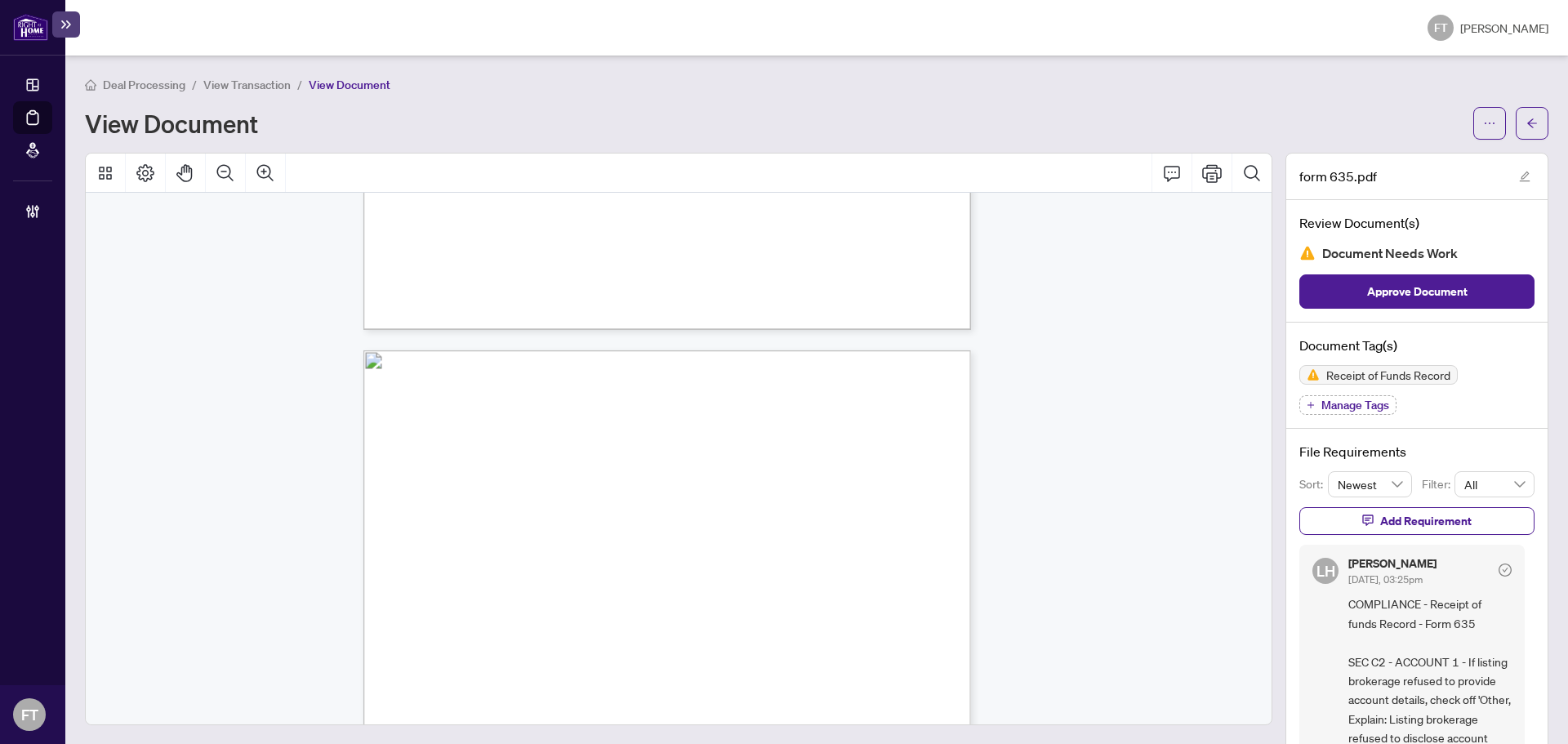 scroll, scrollTop: 817, scrollLeft: 0, axis: vertical 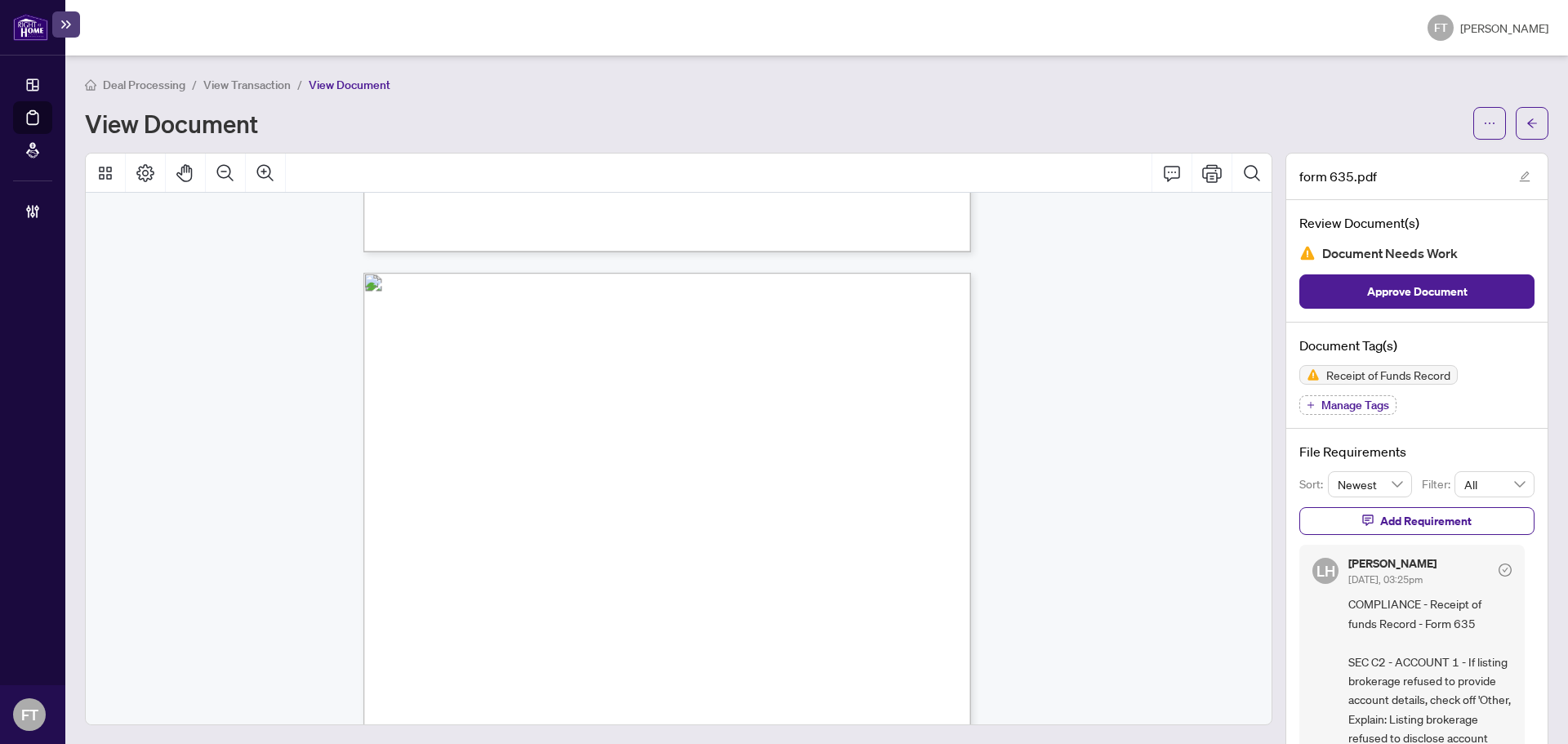 click at bounding box center [743, 810] 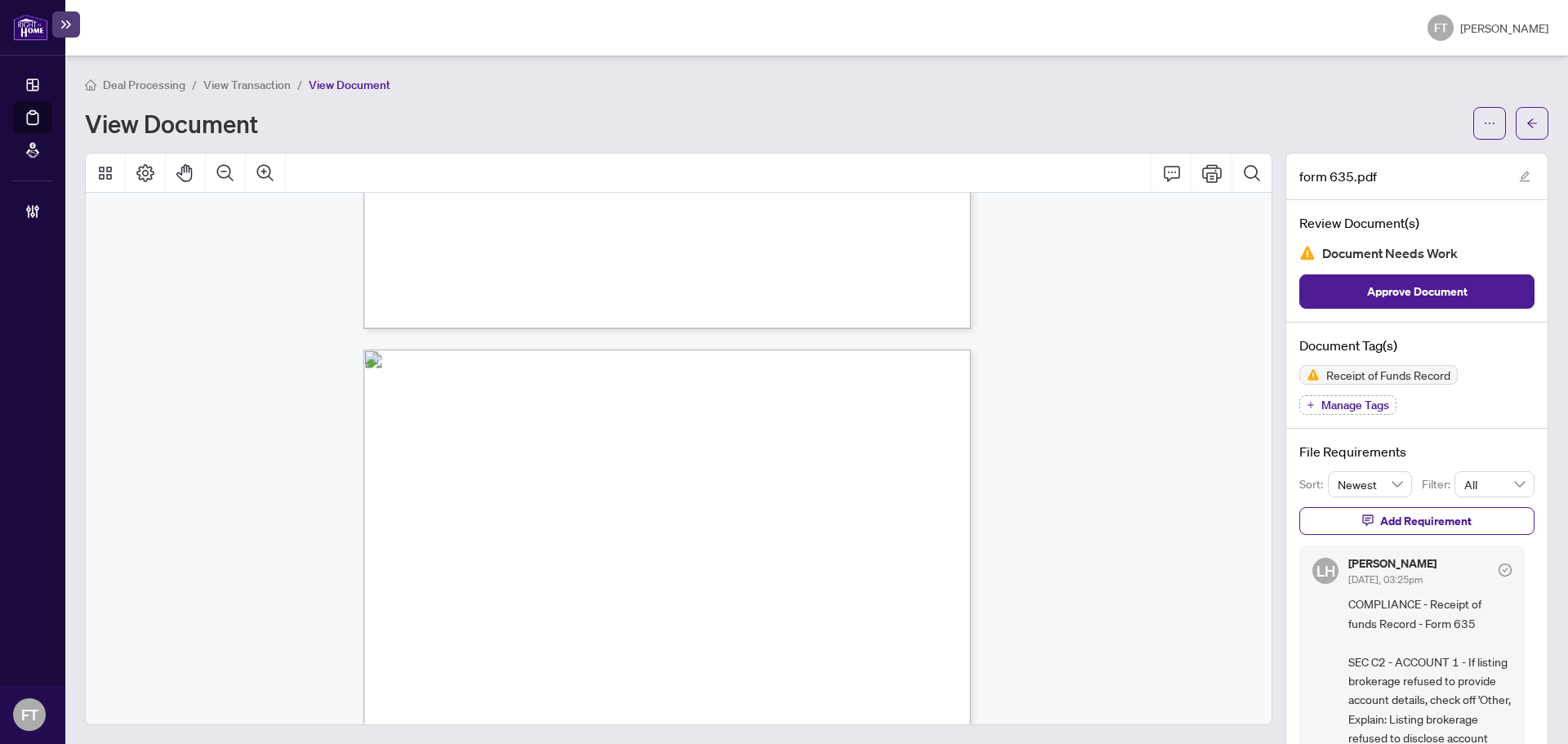 scroll, scrollTop: 817, scrollLeft: 0, axis: vertical 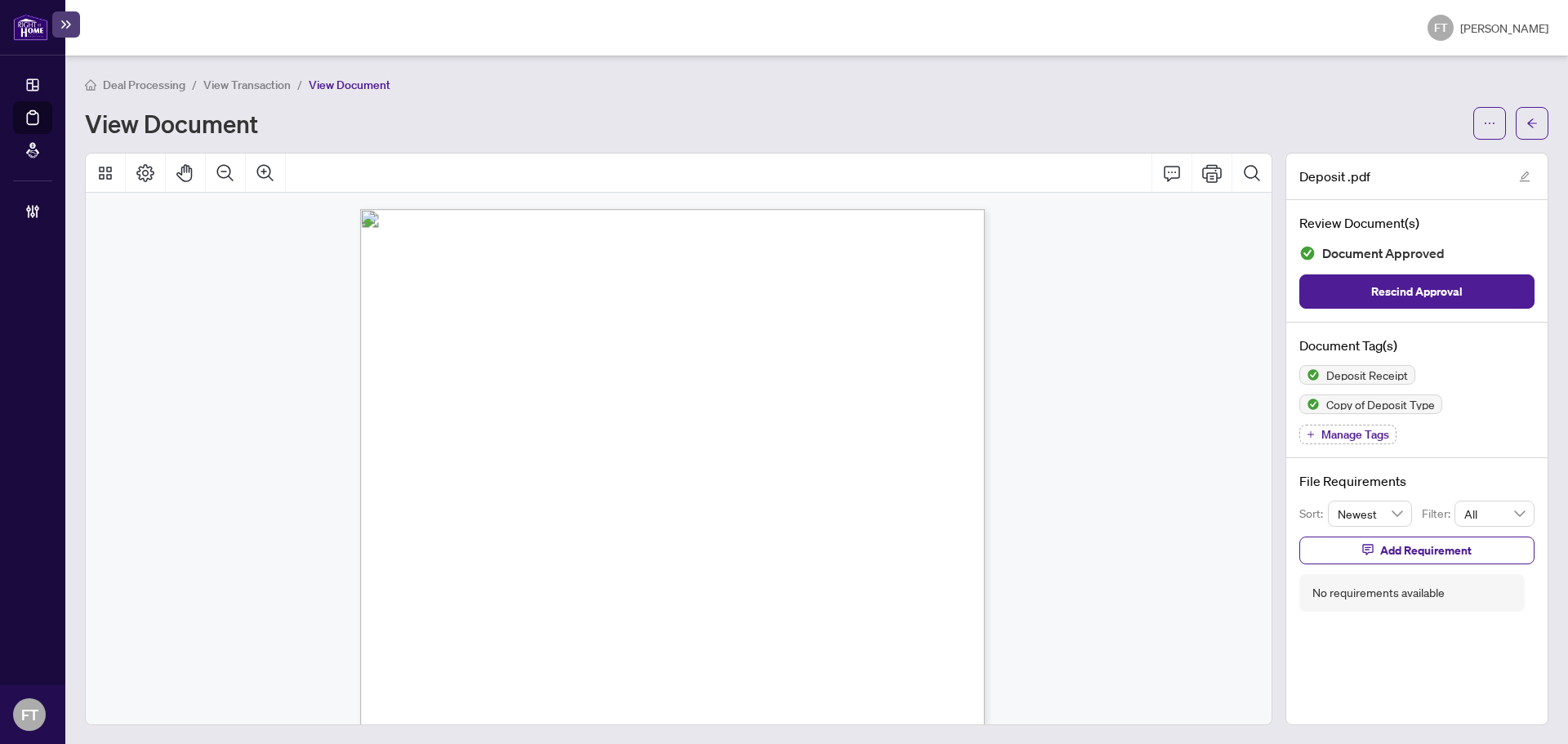 click on "View Transaction" at bounding box center (247, 85) 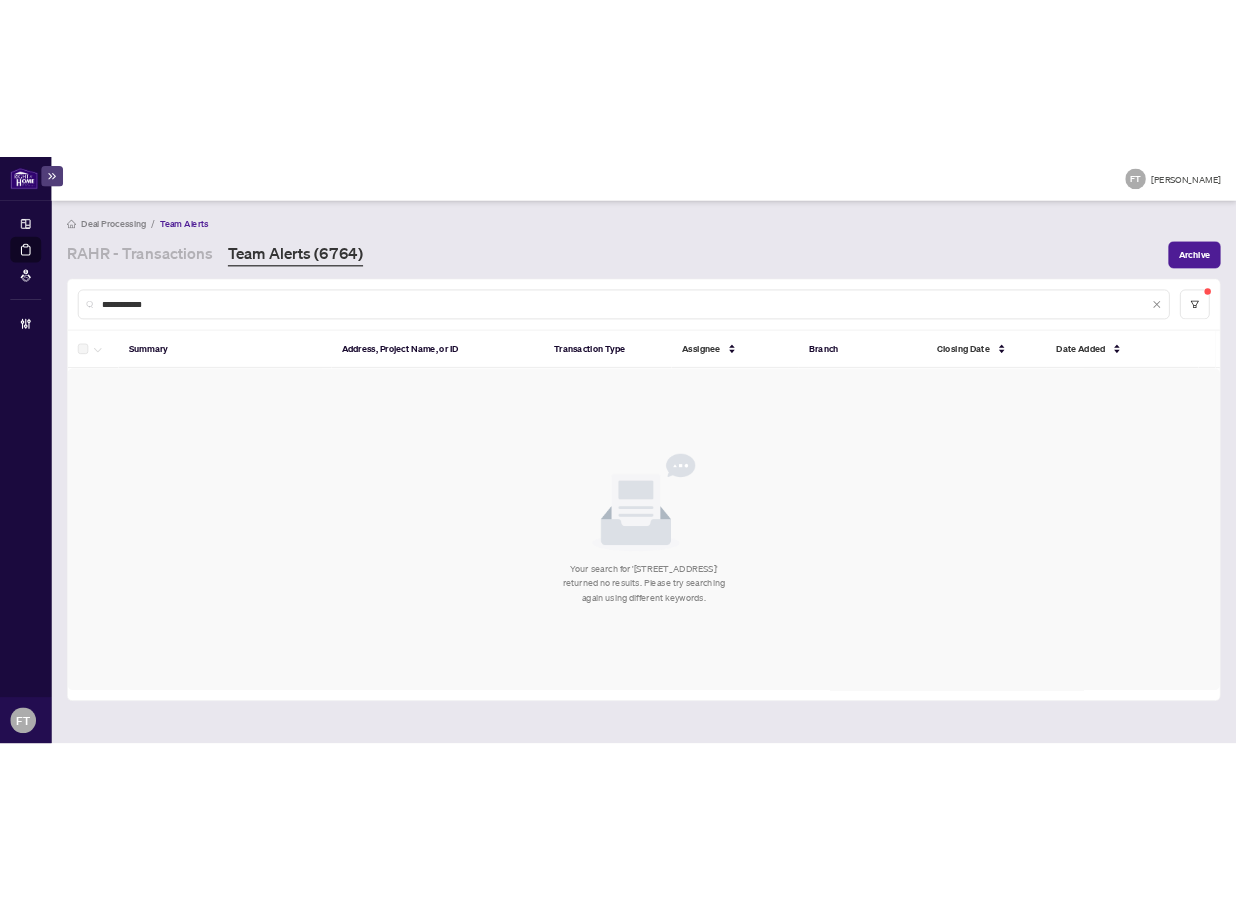 scroll, scrollTop: 0, scrollLeft: 0, axis: both 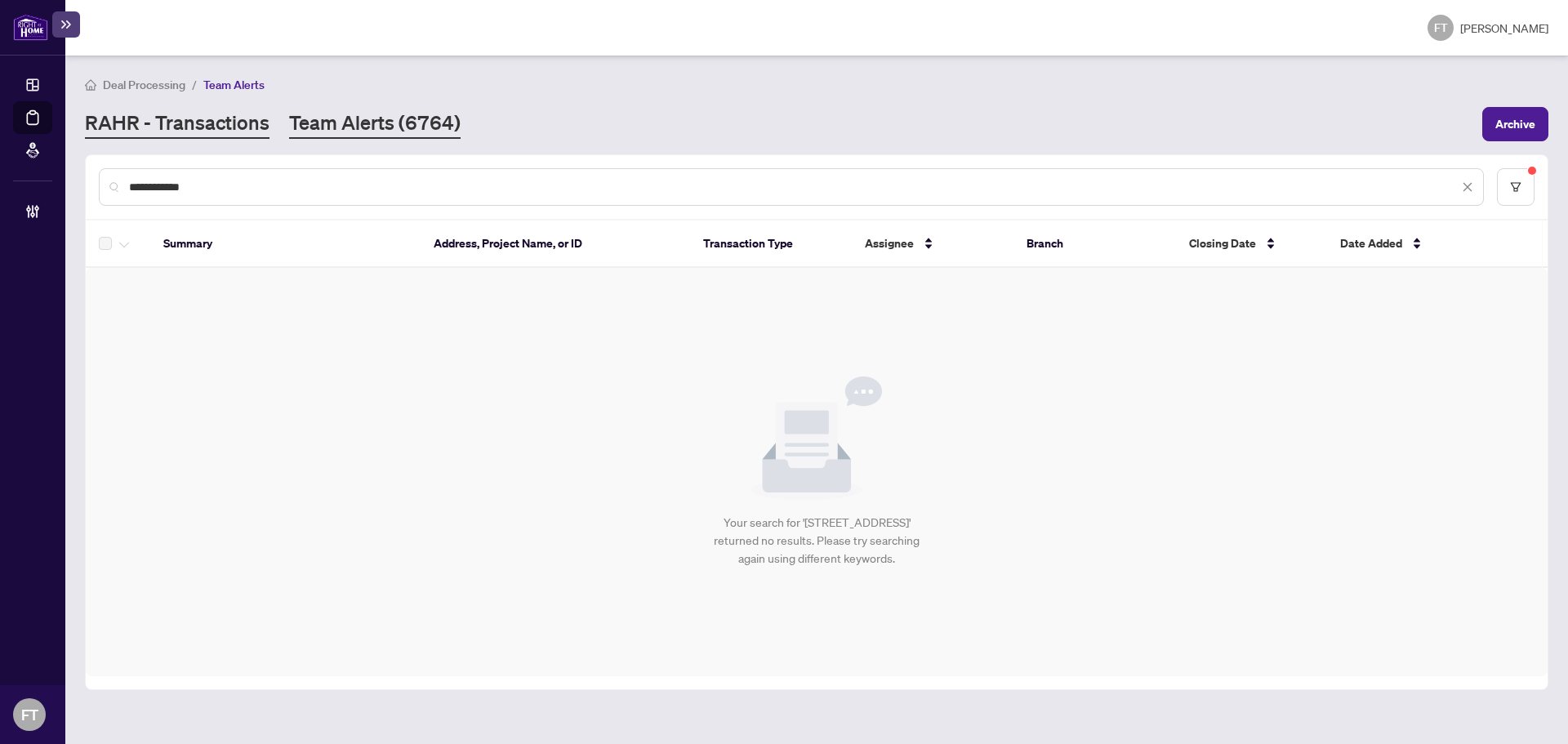 click on "RAHR - Transactions" at bounding box center [177, 124] 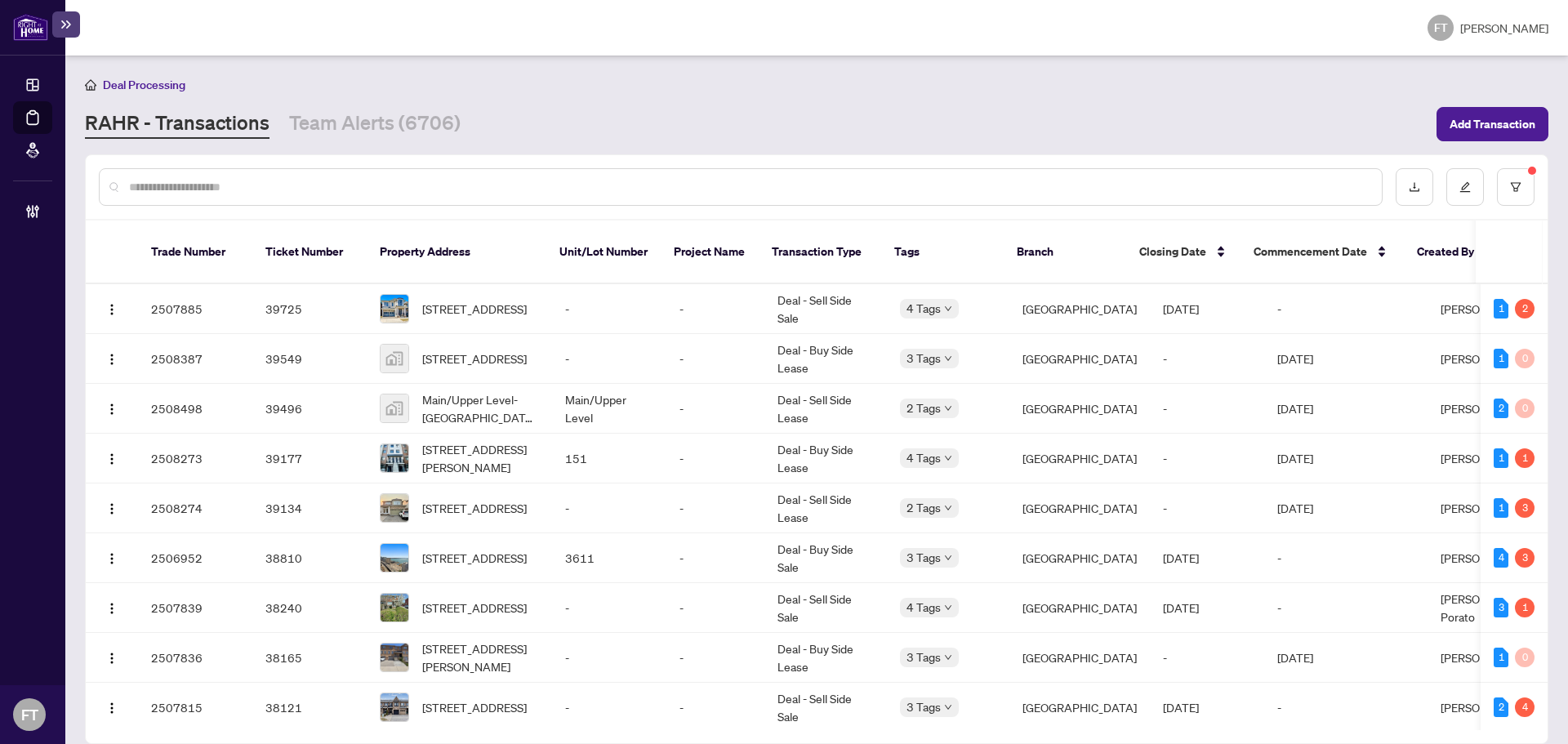 click at bounding box center (749, 187) 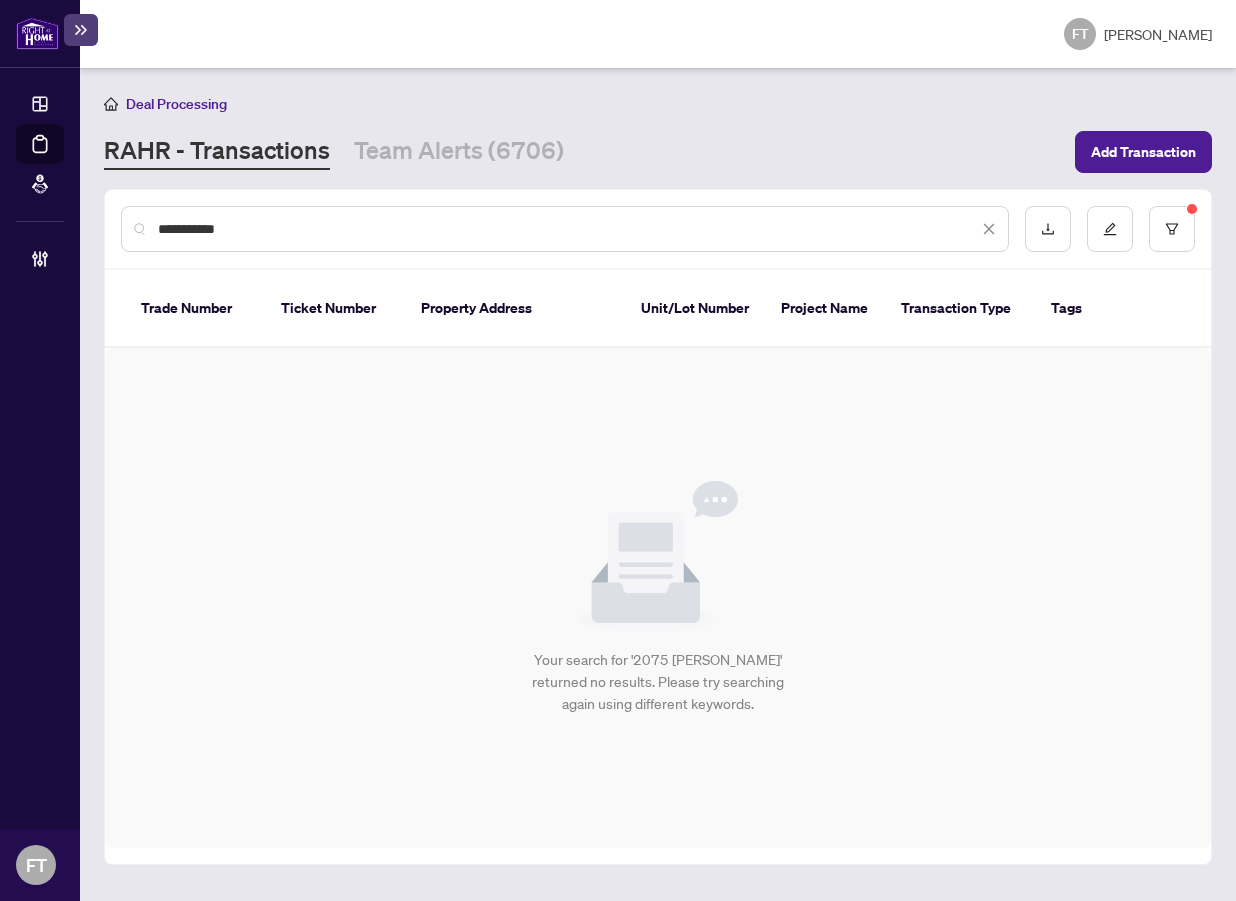 drag, startPoint x: 210, startPoint y: 518, endPoint x: 503, endPoint y: 43, distance: 558.0986 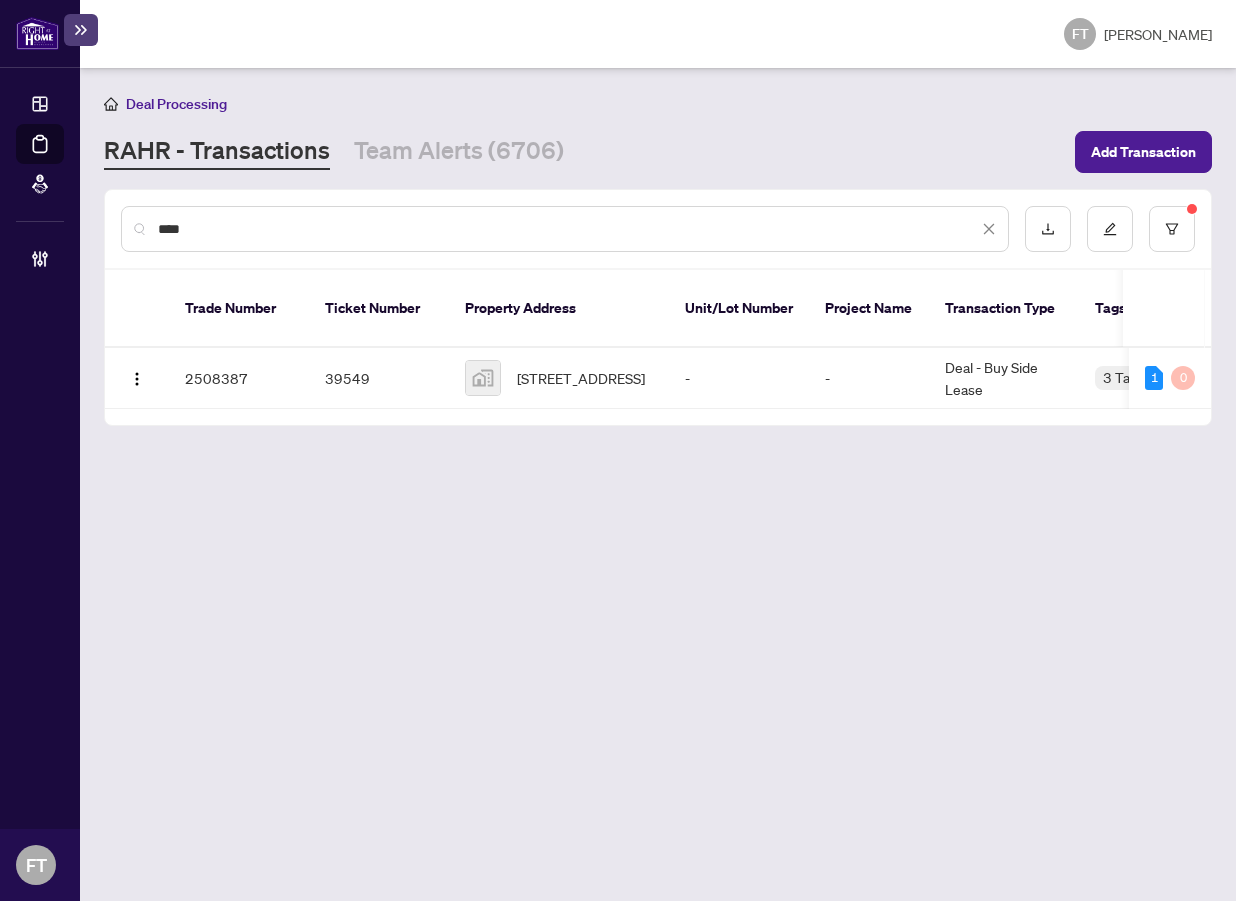 click on "****" at bounding box center [568, 229] 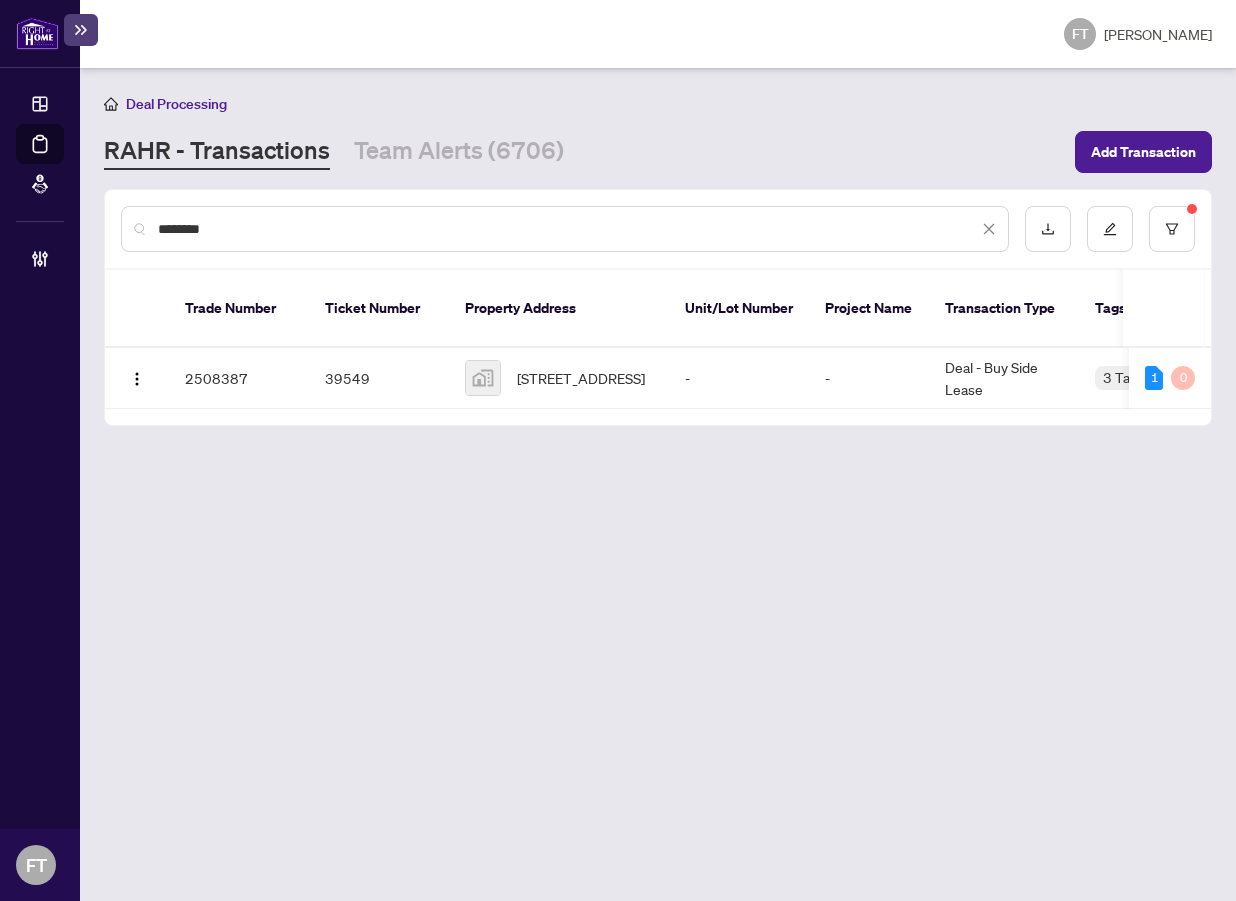 type on "********" 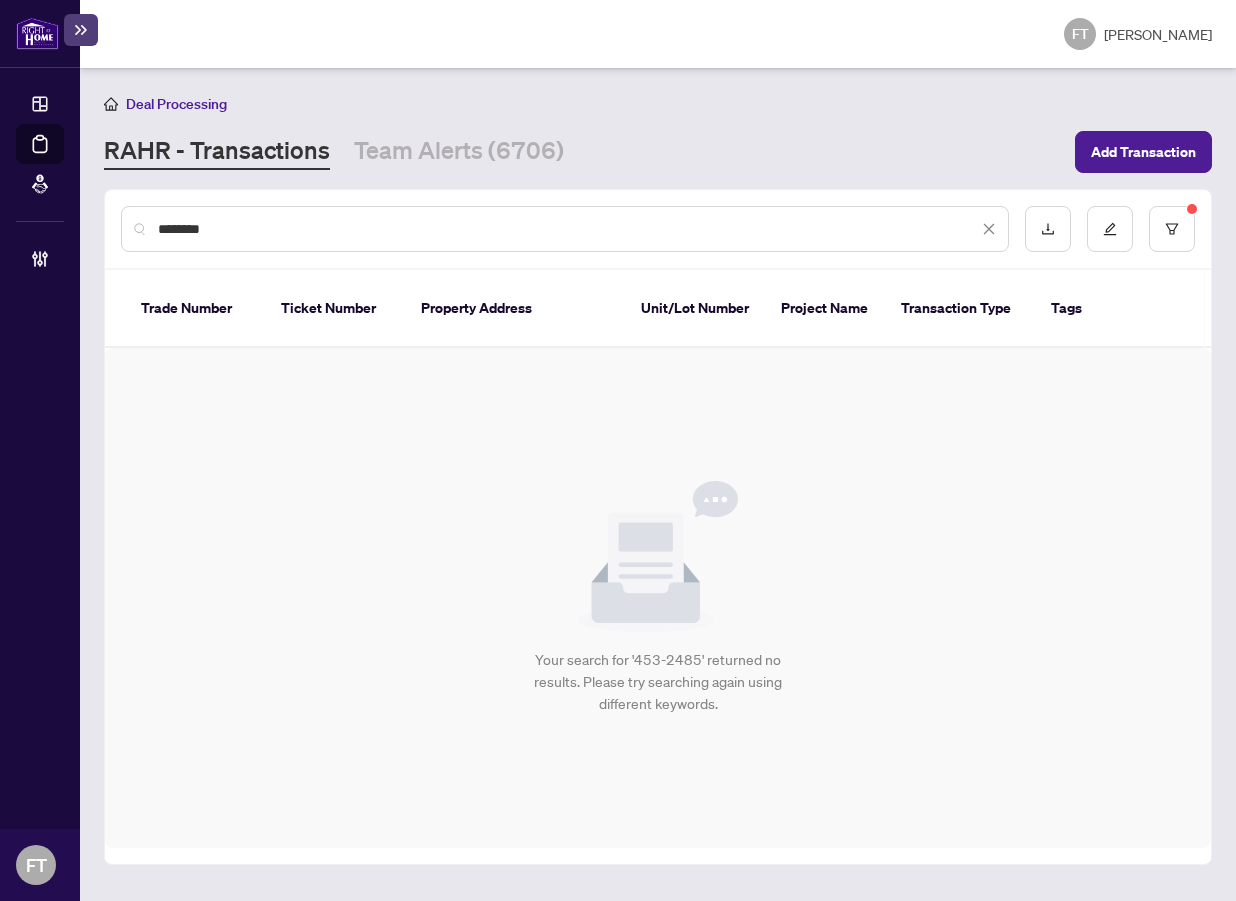 click on "Your search for '453-2485' returned no results. Please try searching again using different keywords." at bounding box center (658, 598) 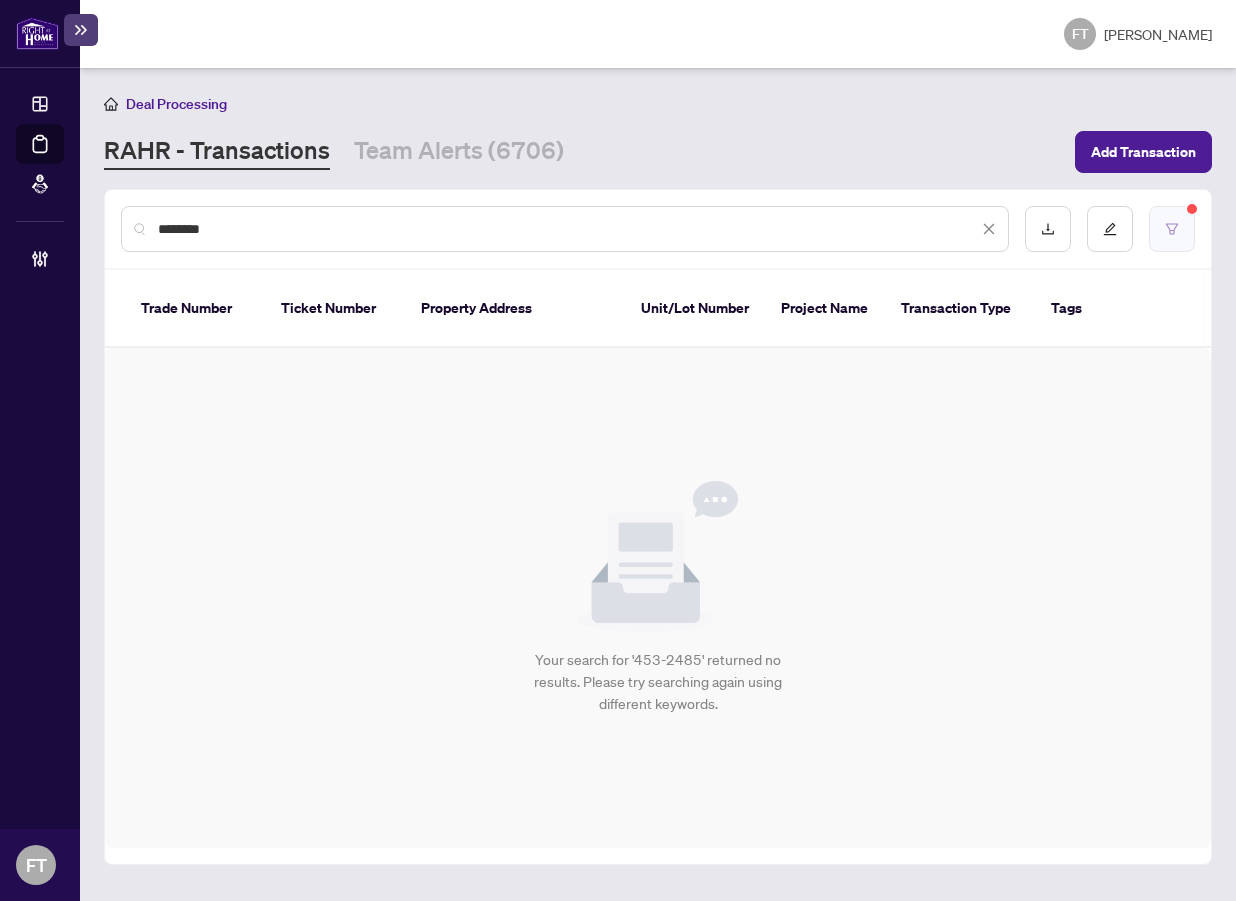 click at bounding box center (1172, 229) 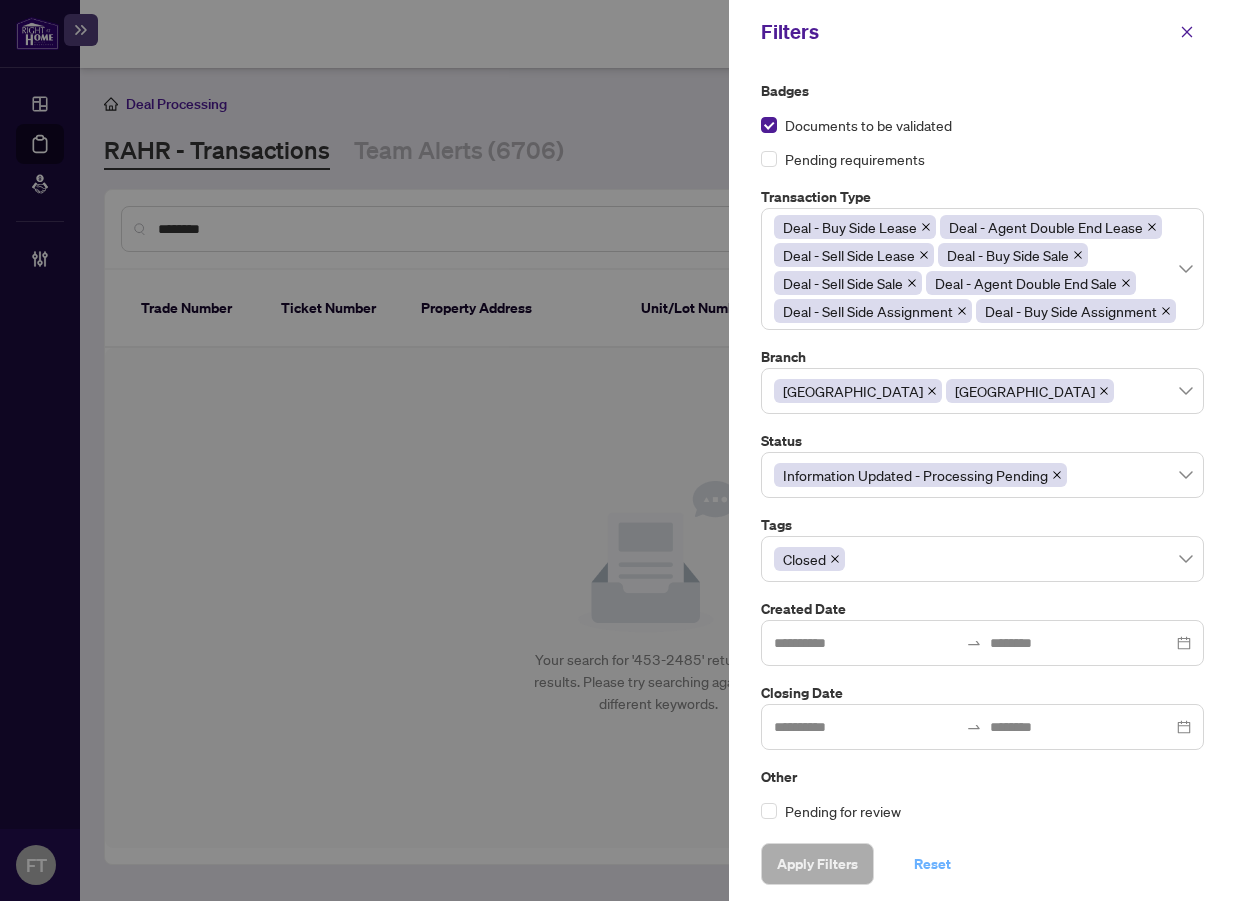click on "Reset" at bounding box center (932, 864) 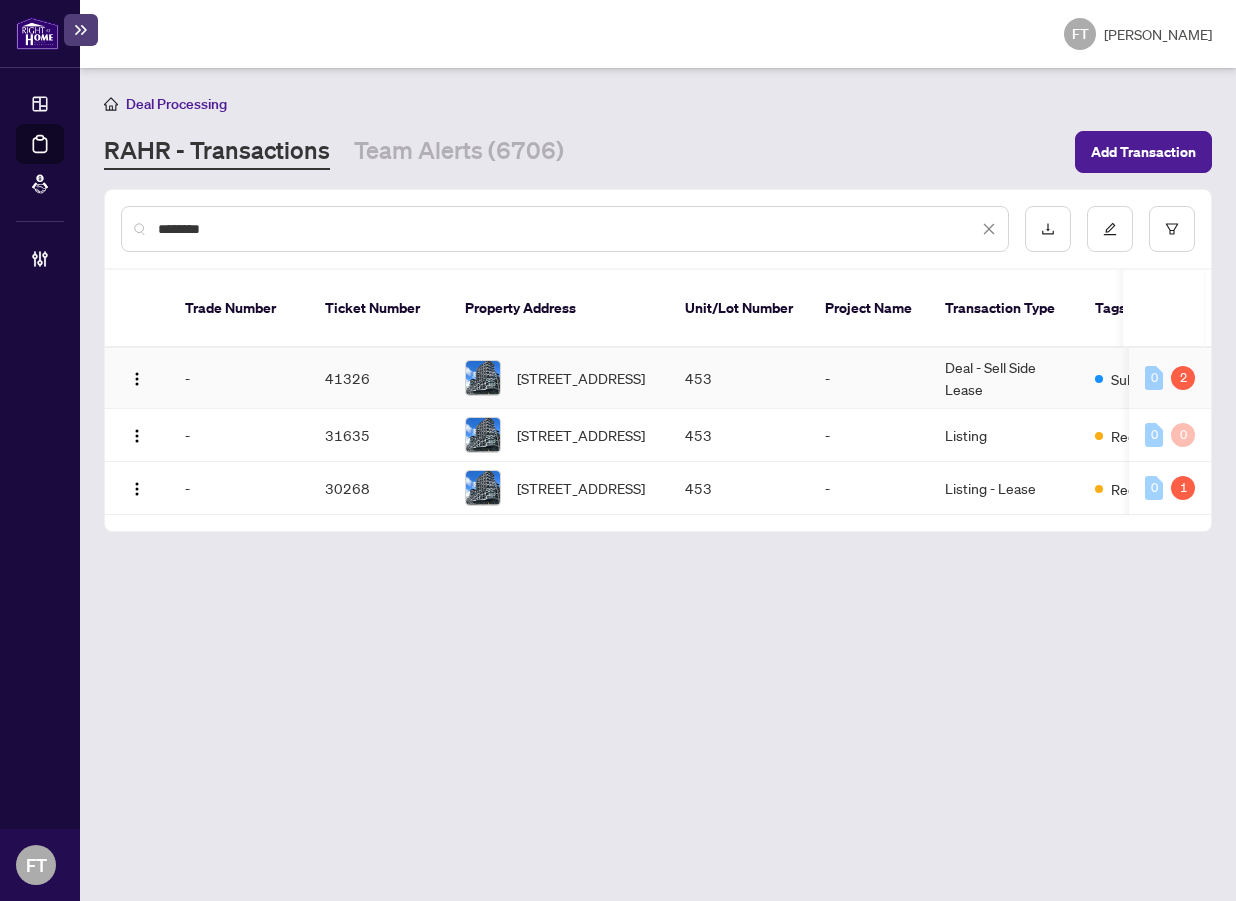 click on "Submitted for Review" at bounding box center (1168, 378) 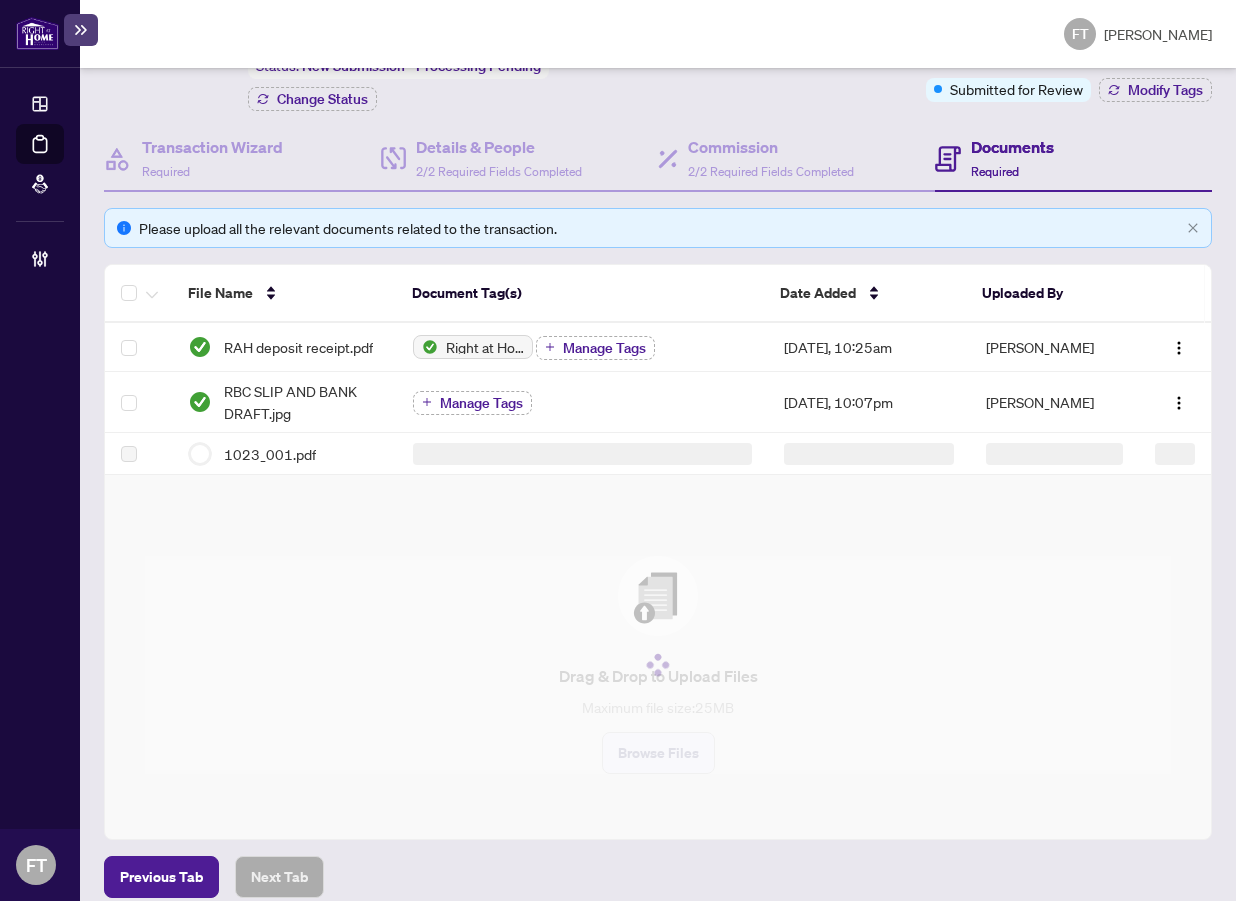 scroll, scrollTop: 0, scrollLeft: 0, axis: both 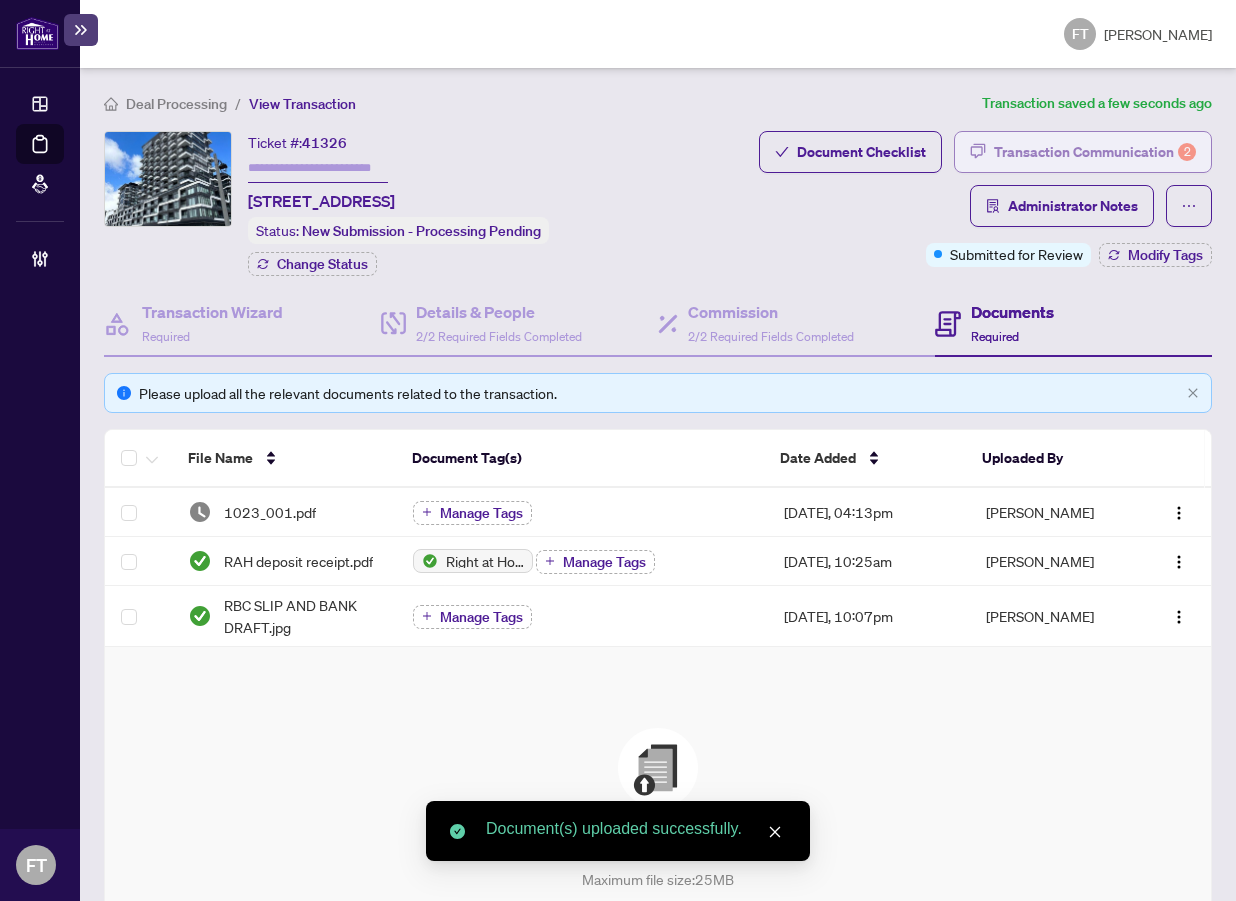 click on "Transaction Communication 2" at bounding box center [1095, 152] 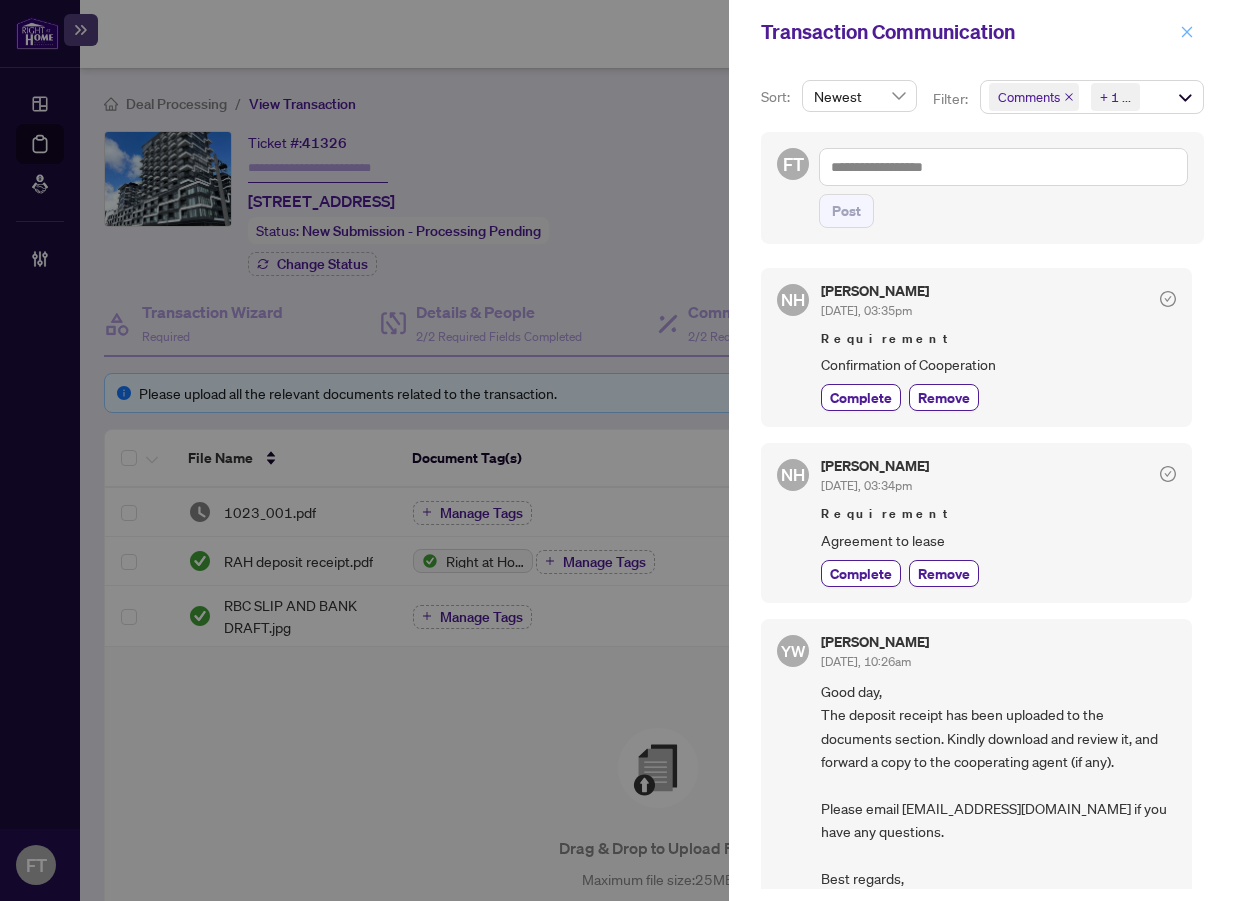 click 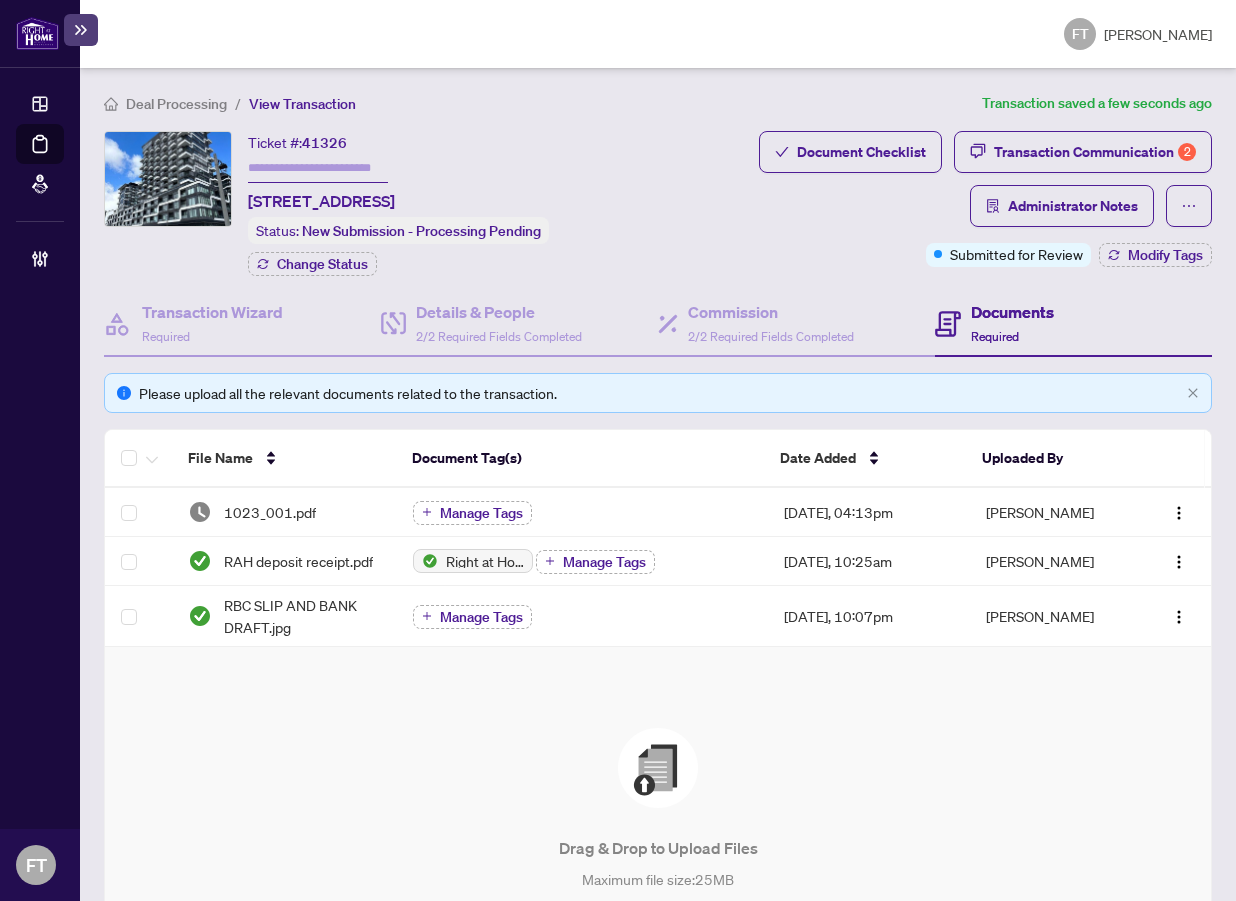 drag, startPoint x: 188, startPoint y: 112, endPoint x: 200, endPoint y: 114, distance: 12.165525 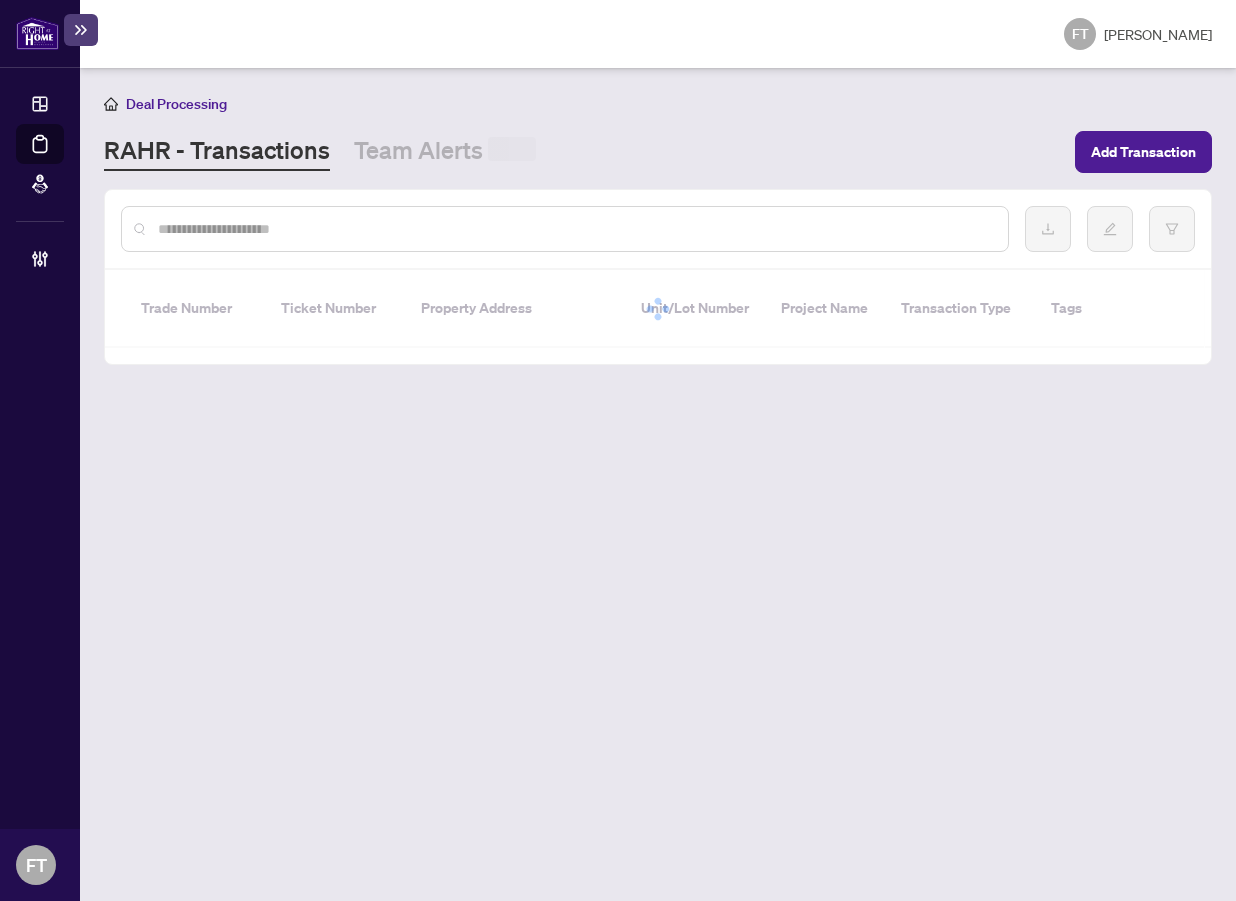 click at bounding box center [575, 229] 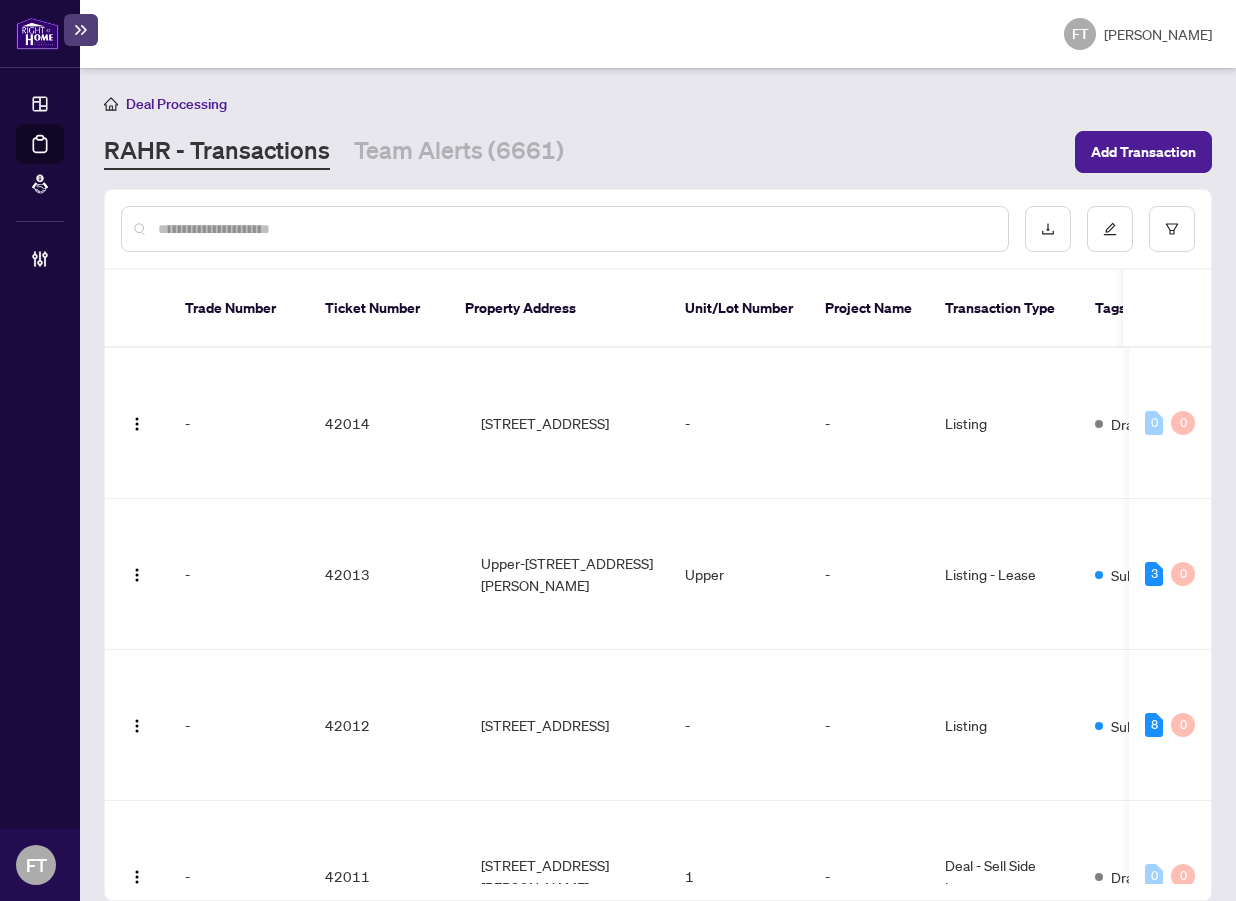 click at bounding box center [575, 229] 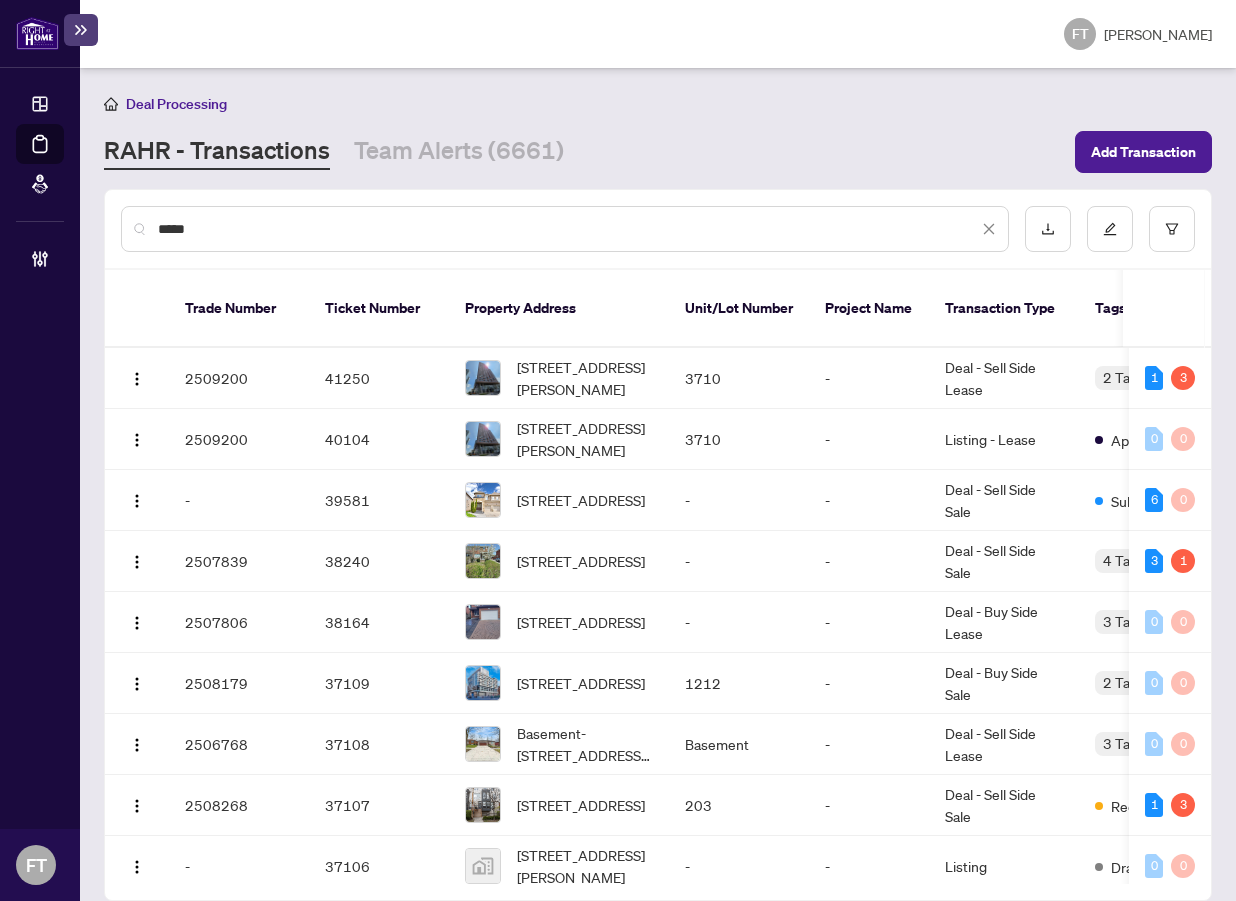 type on "*****" 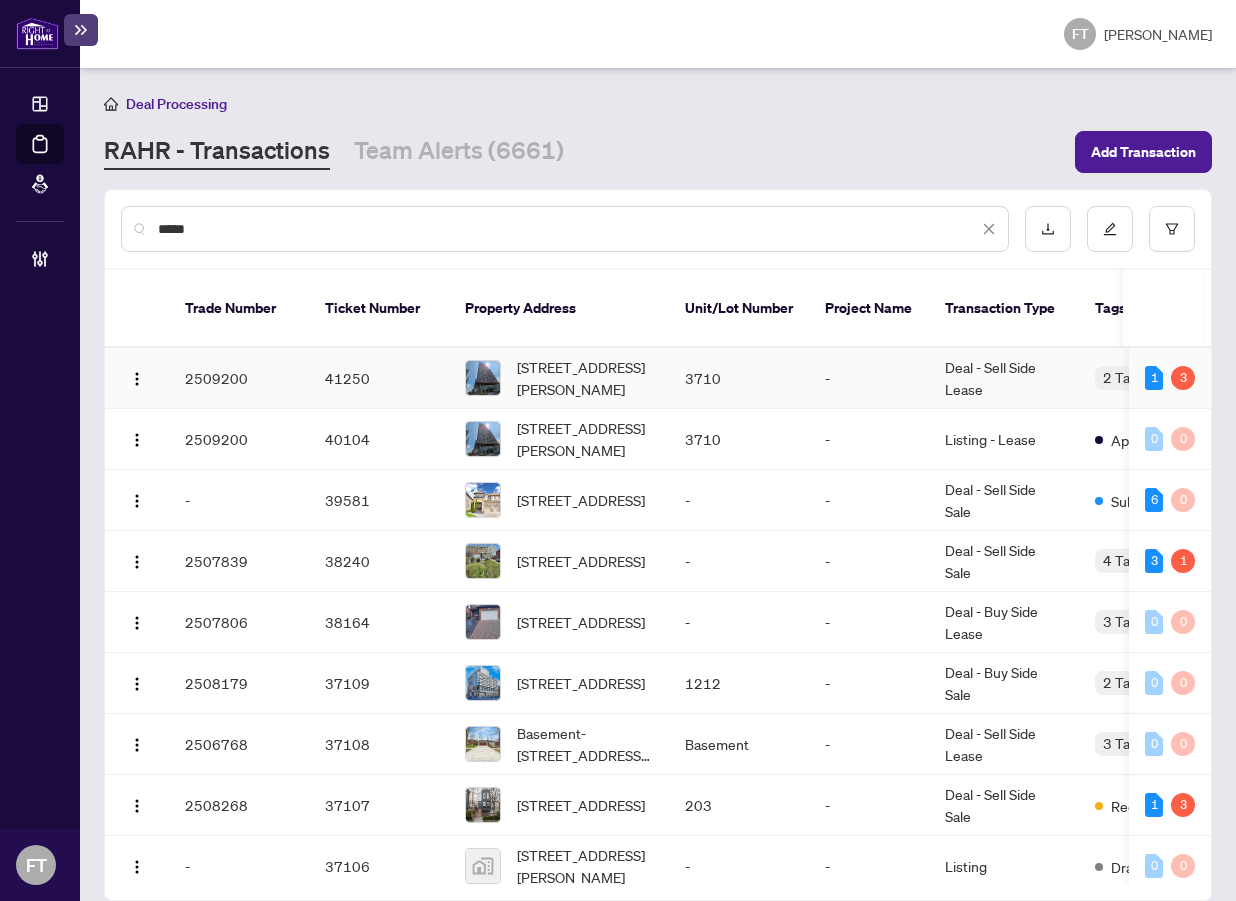 click on "-" at bounding box center (869, 378) 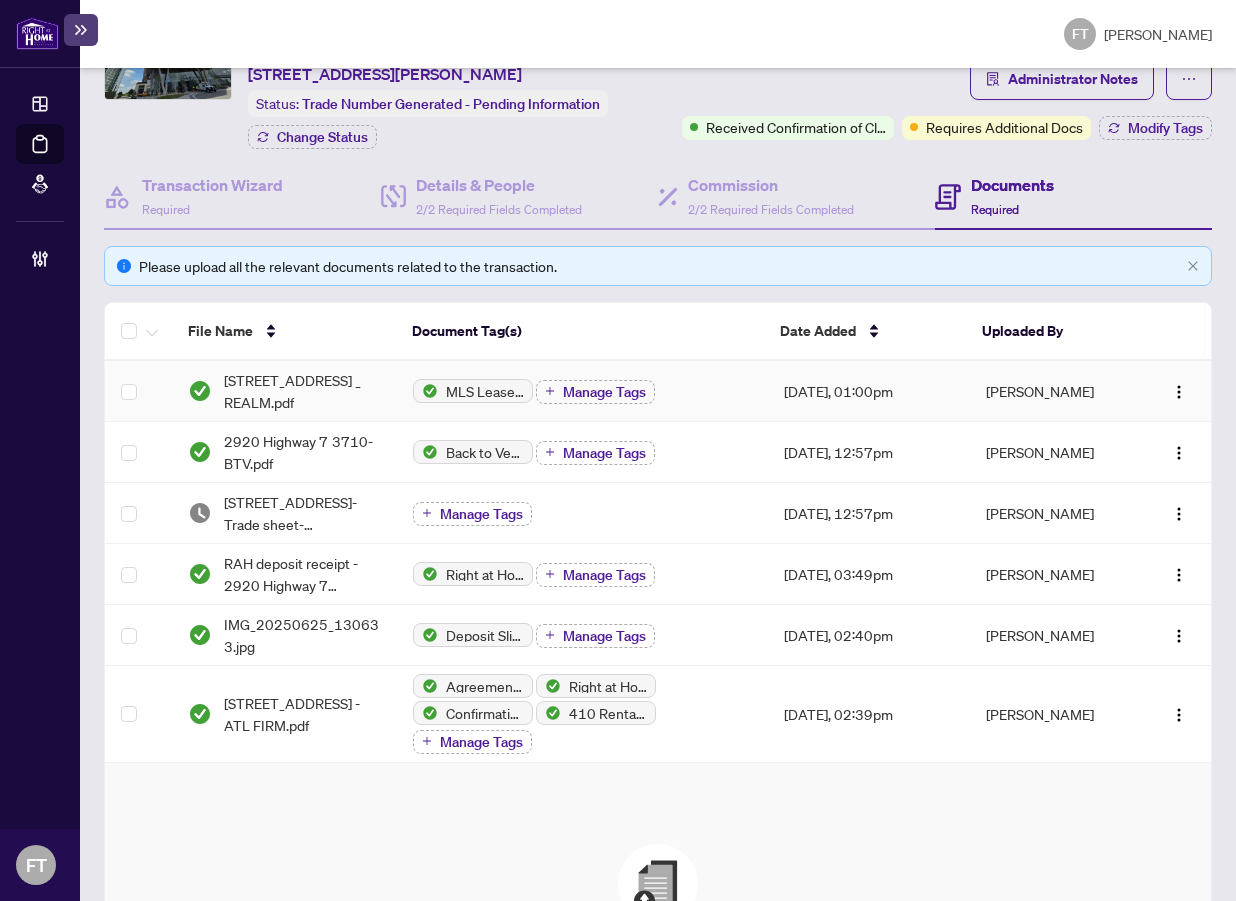 scroll, scrollTop: 200, scrollLeft: 0, axis: vertical 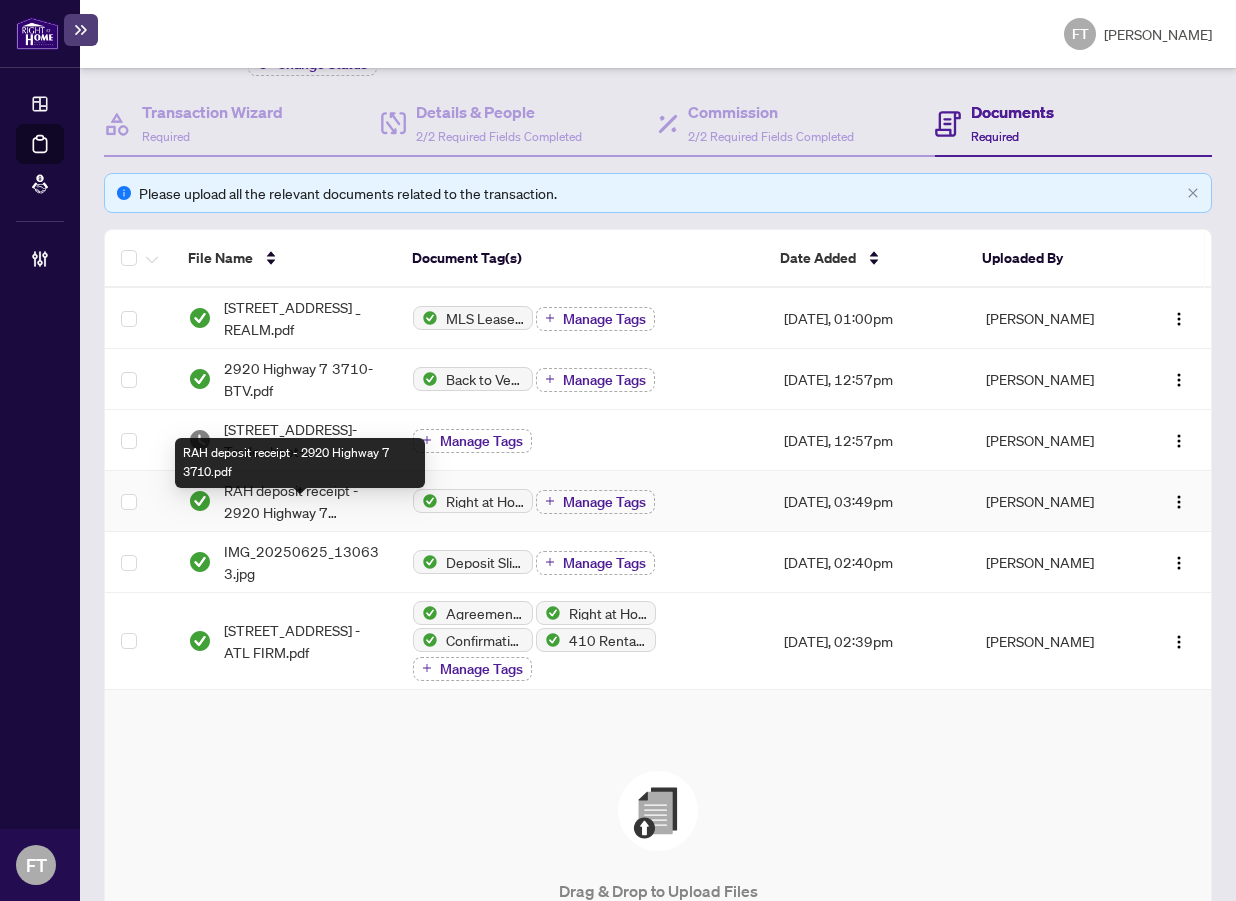 click on "RAH deposit receipt - 2920 Highway 7 3710.pdf" at bounding box center (302, 501) 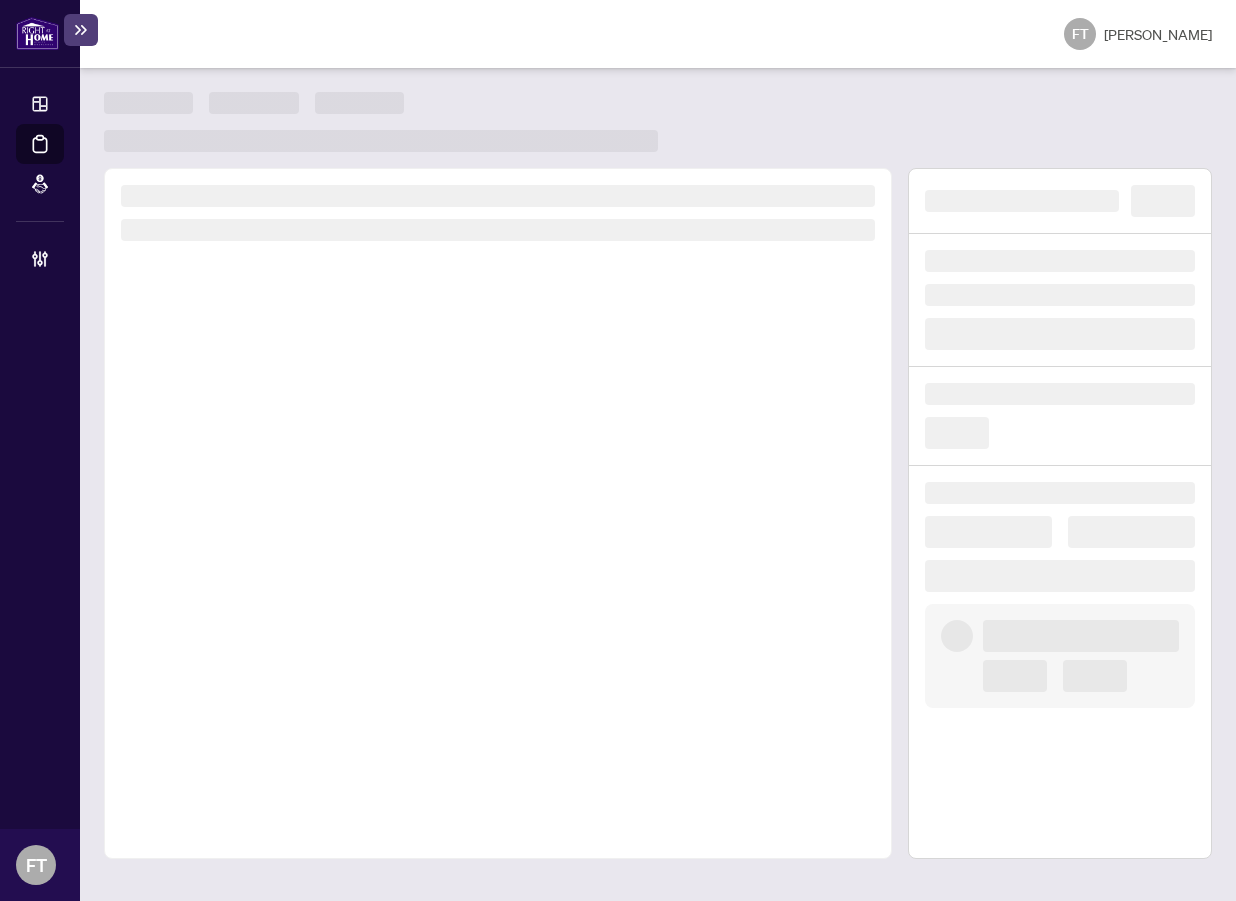 scroll, scrollTop: 0, scrollLeft: 0, axis: both 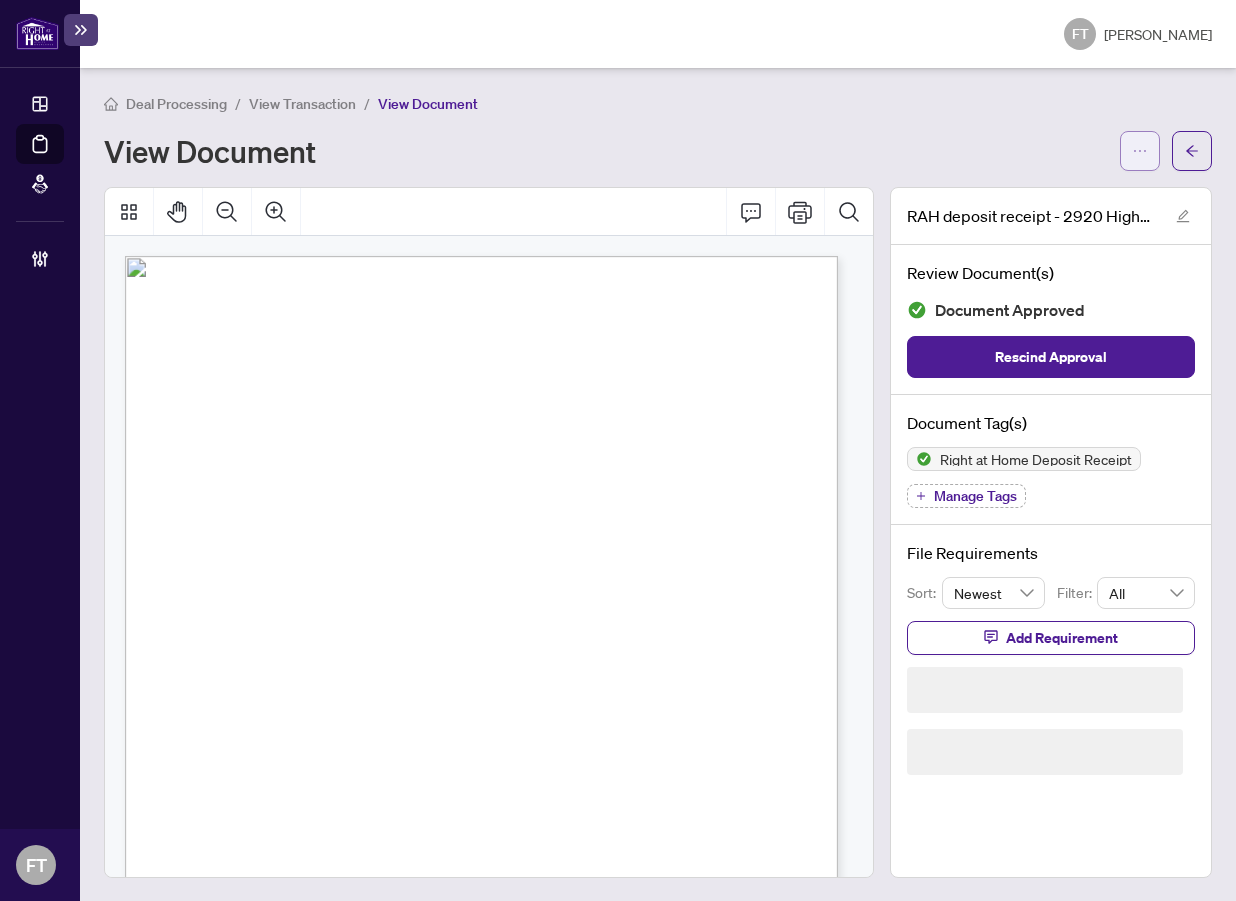 click at bounding box center [1140, 151] 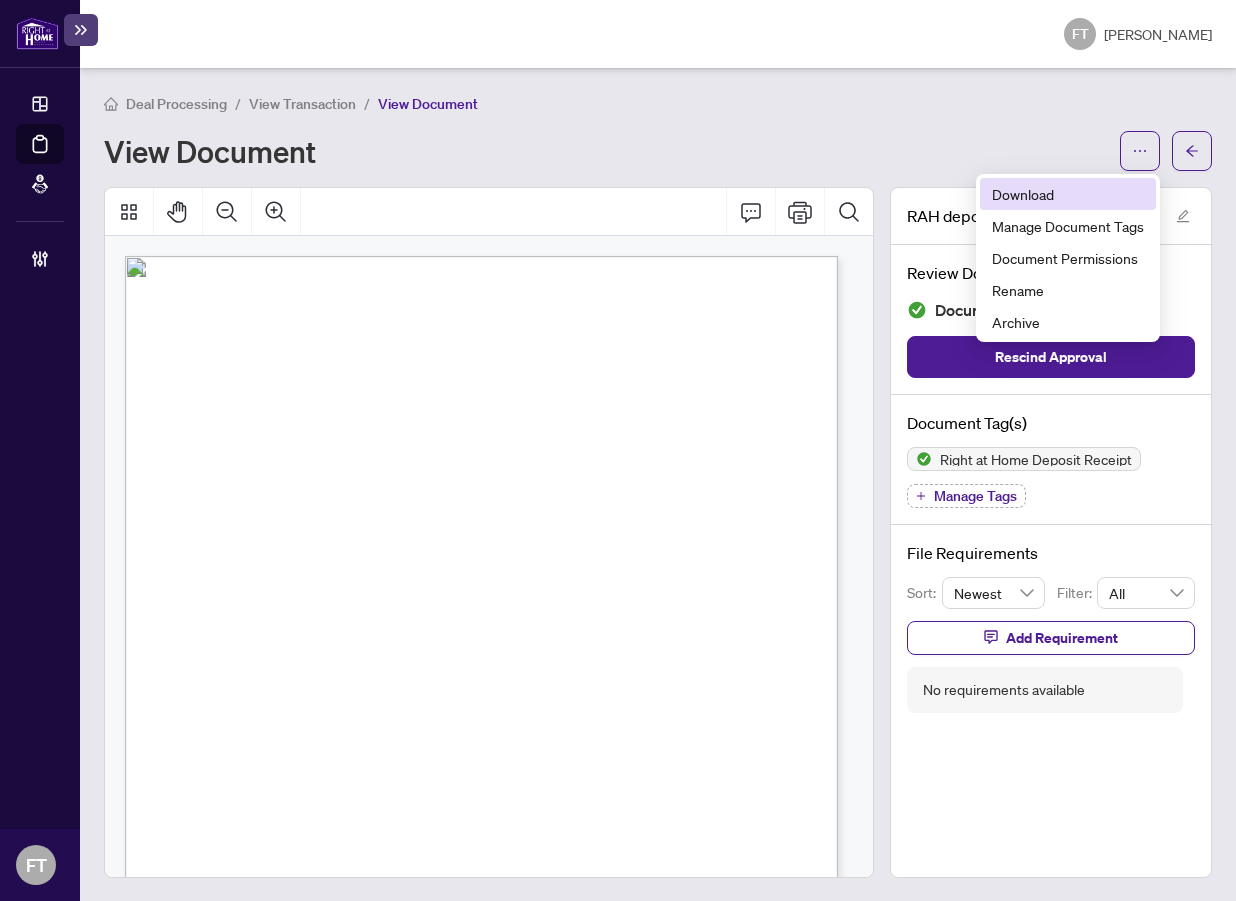 click on "Download" at bounding box center (1068, 194) 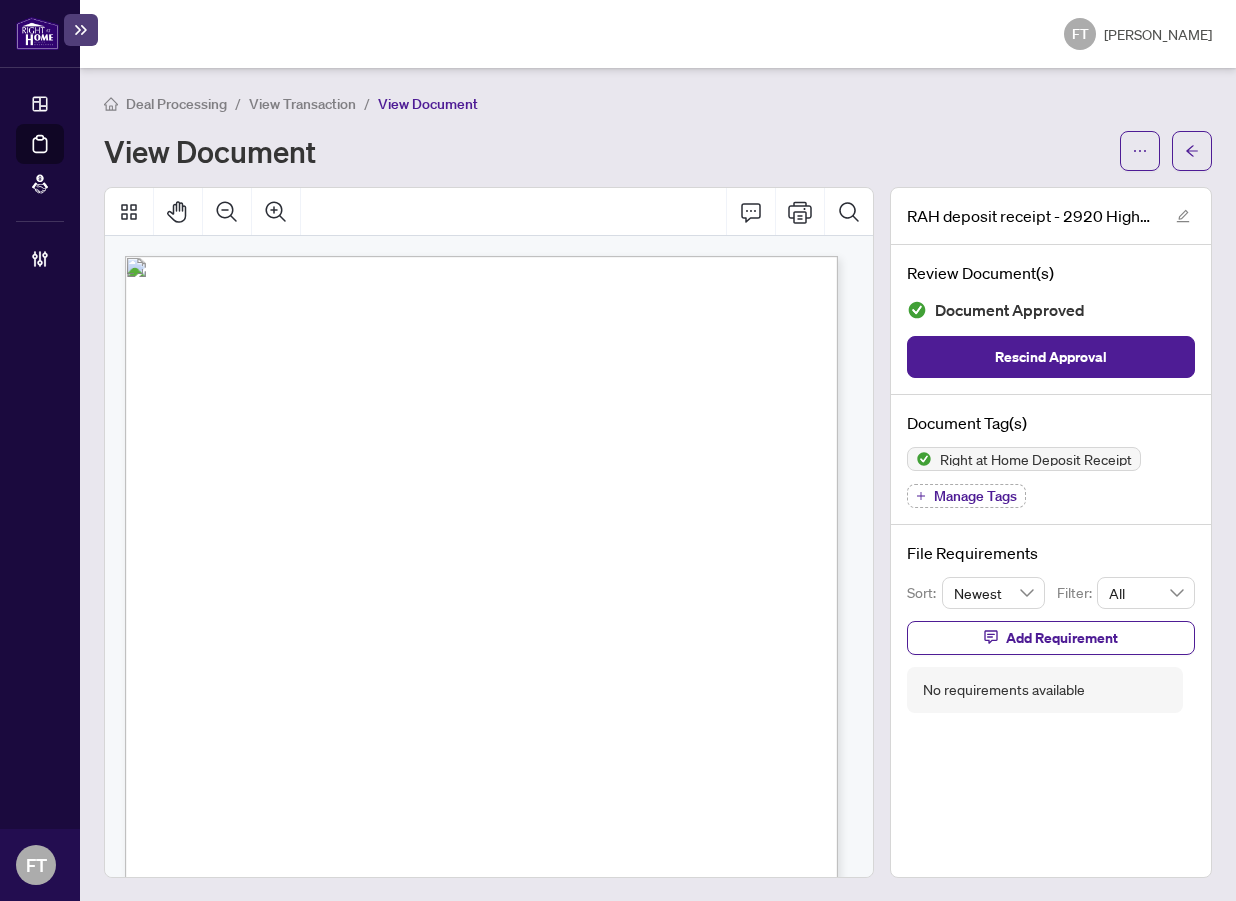 click on "View Transaction" at bounding box center [302, 104] 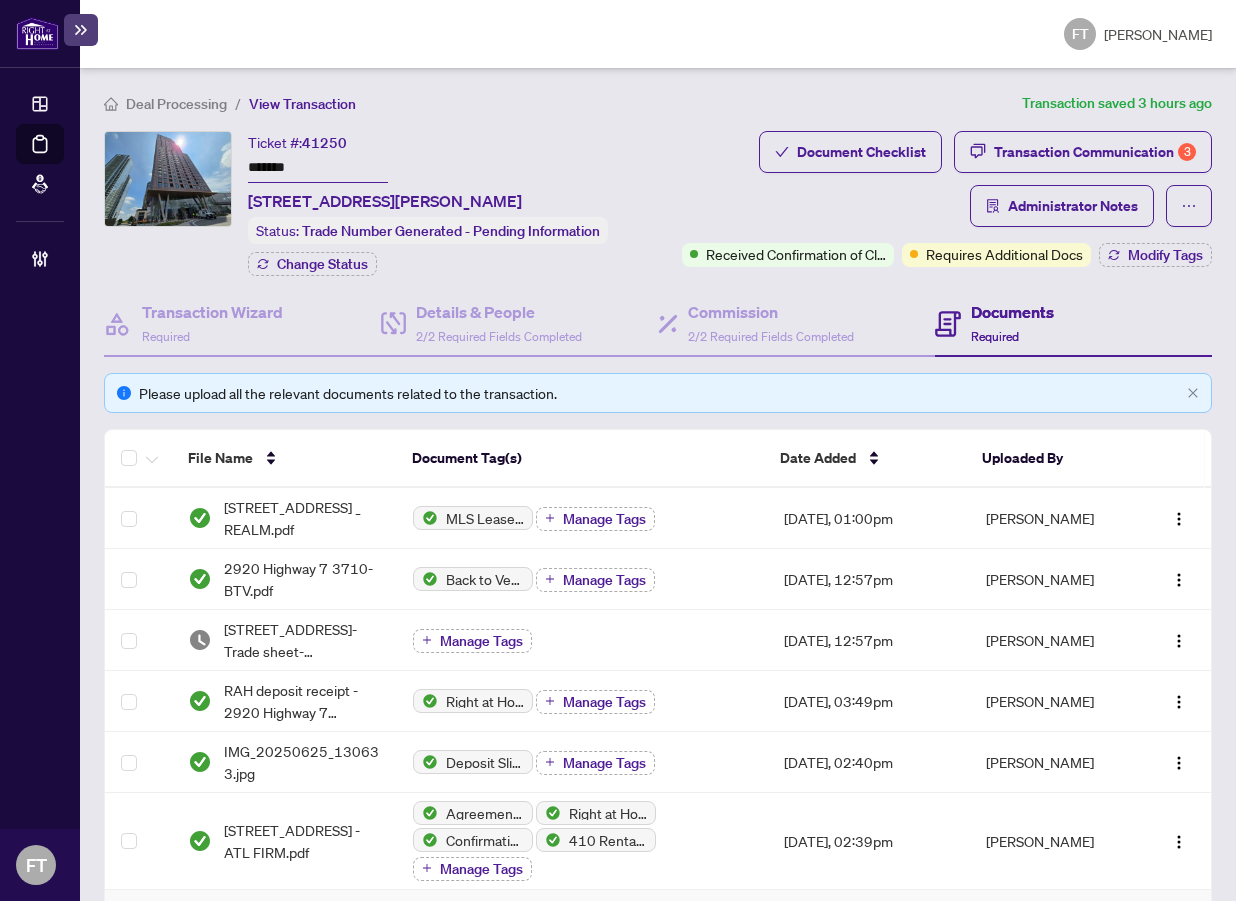 drag, startPoint x: 474, startPoint y: 82, endPoint x: 957, endPoint y: 12, distance: 488.0461 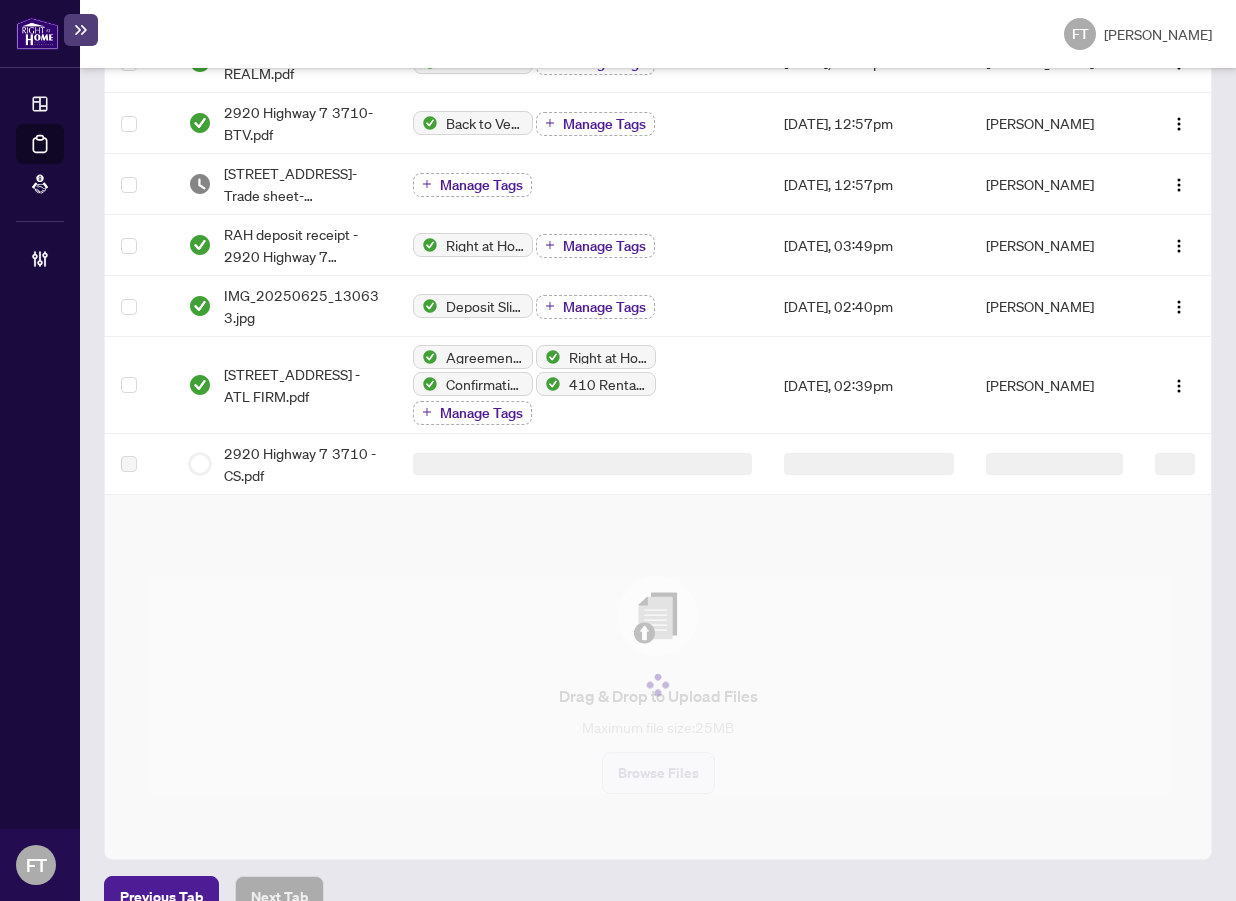 scroll, scrollTop: 0, scrollLeft: 0, axis: both 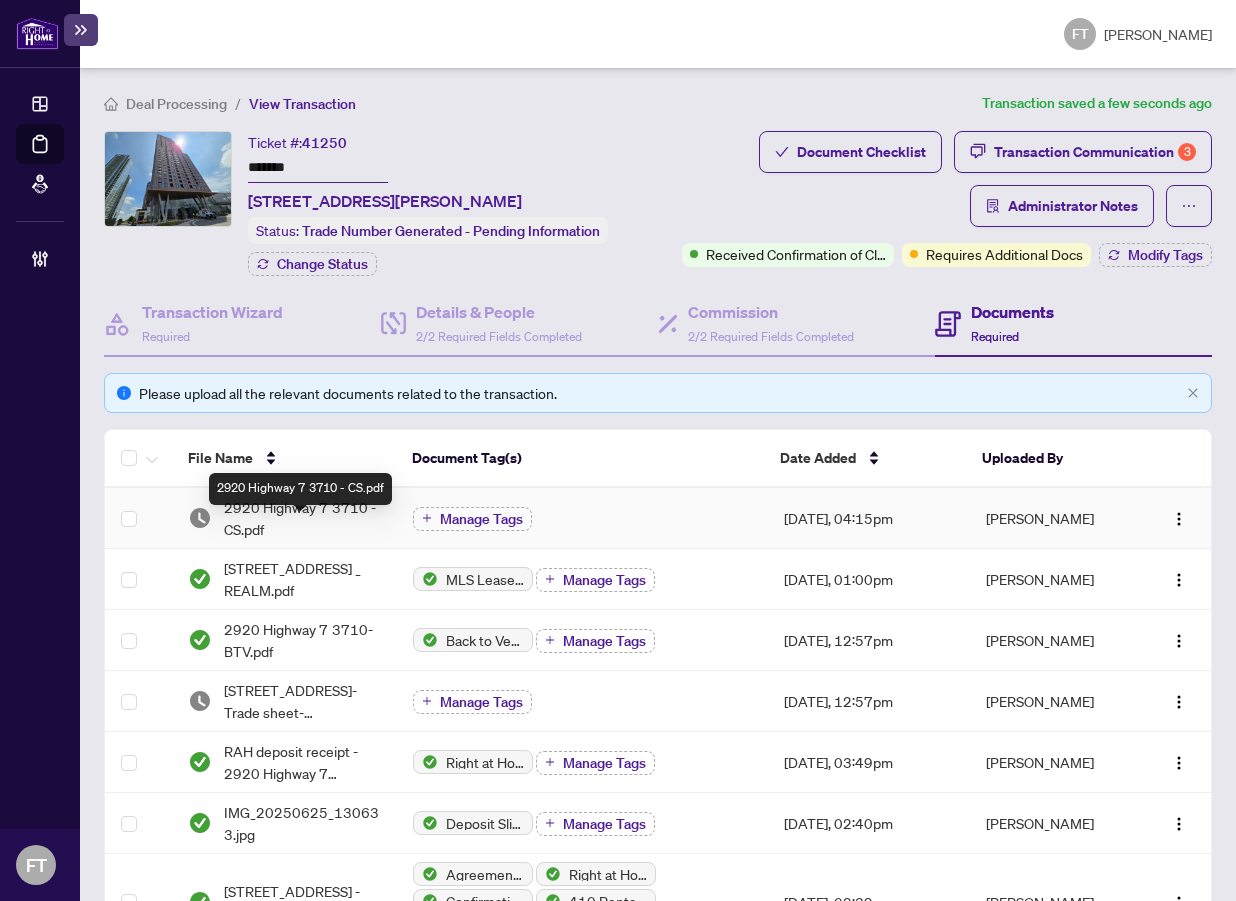 click on "2920 Highway 7 3710 - CS.pdf" at bounding box center (302, 518) 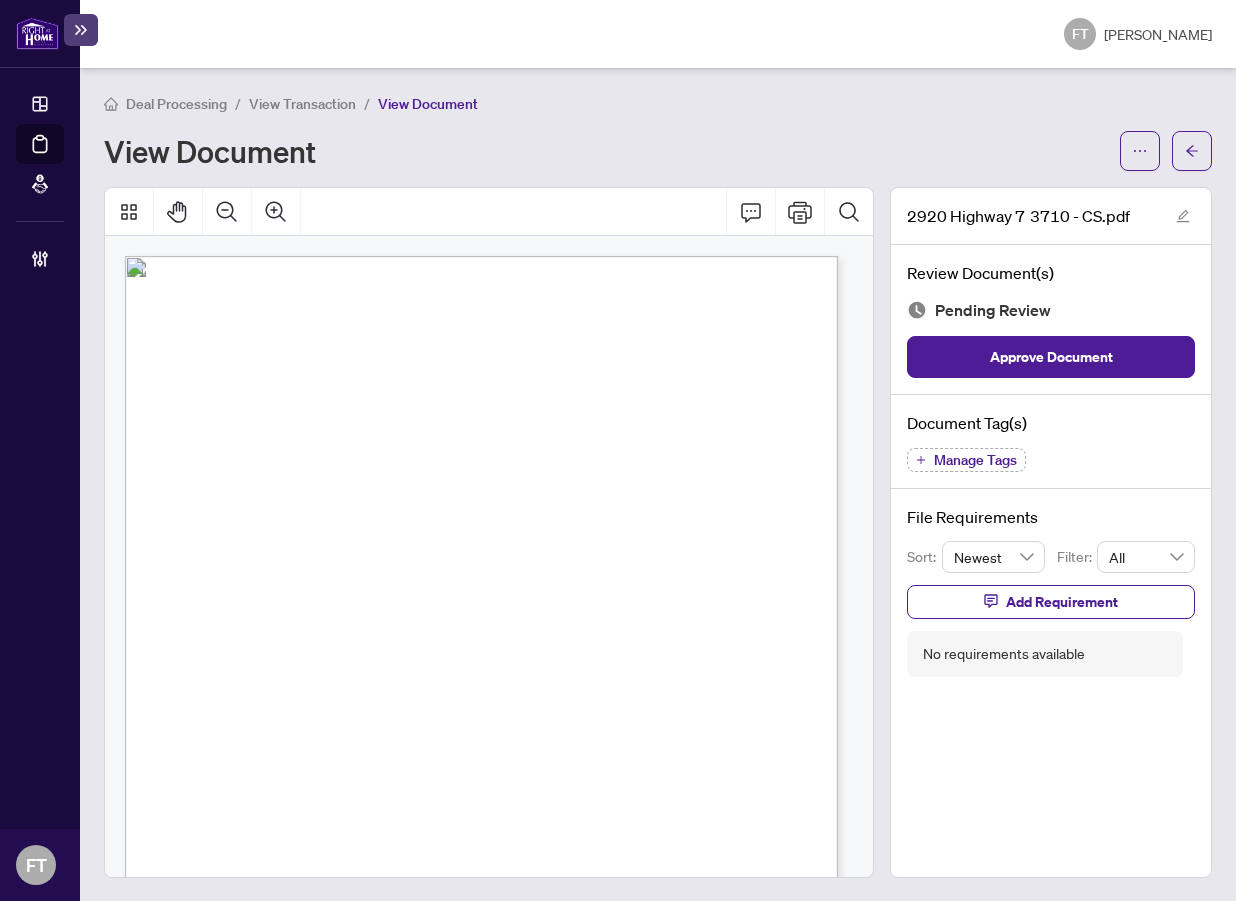 click on "[PERSON_NAME] Group- Admiral Realty Inc., Brokerage
Independently Owned and Operated
[DATE]
STATEMENT OF COMMISSION
Right At Home Realty Inc., Brokerage EFT
[STREET_ADDRESS] West,#30
Mississauga ON L5R-0G2
TEL: [PHONE_NUMBER]  FAX: [PHONE_NUMBER]
Seller:  [PERSON_NAME], [PERSON_NAME]
Buyer:  [PERSON_NAME], [PERSON_NAME]
PROPERTY:  [STREET_ADDRESS]
CLOSING:  [DATE]
______________________________________________________________________________
TO OUR COMMISSION OF:  $  1,325.00
HST (13 %)  $  172.25
HST# 136207586 RT001 _______________
BALANCE DUE ON CLOSING  $  1,497.25
__________________
Sales Associates are not authorized to alter this document.
Please ensure all cheques are mailed to our [GEOGRAPHIC_DATA] location or EFT Notification sent
to [PERSON_NAME][DEMOGRAPHIC_DATA][DOMAIN_NAME]
WE DO NOT ACCEPT PAYMENTS VIA ETRANSFER
[PERSON_NAME] GROUP-ADMIRAL REALTY Inc., Brokerage
[STREET_ADDRESS]
Yours truly,
[PERSON_NAME]
Deal Secretary
E.&O.E" at bounding box center [540, 793] 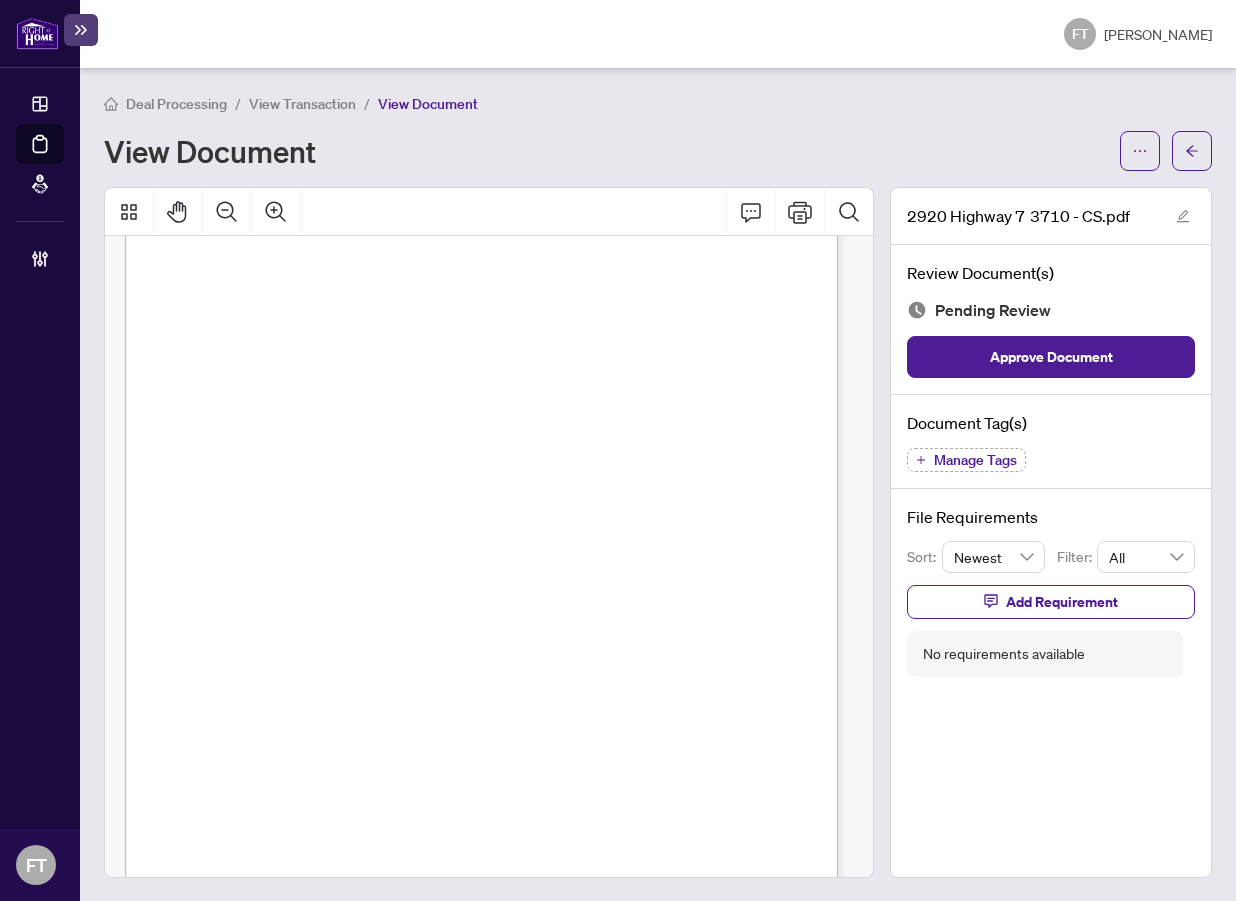scroll, scrollTop: 300, scrollLeft: 0, axis: vertical 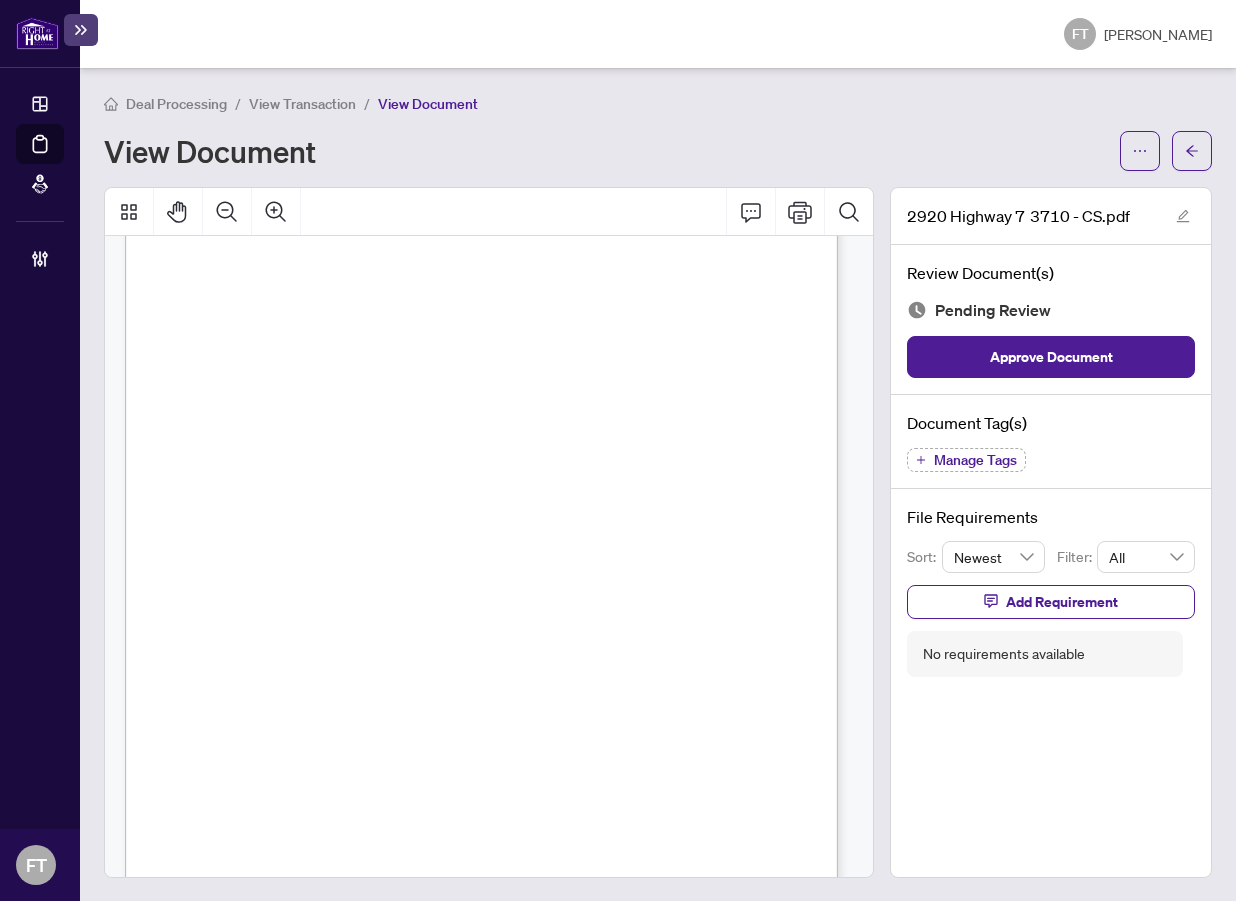 click on "Manage Tags" at bounding box center (975, 460) 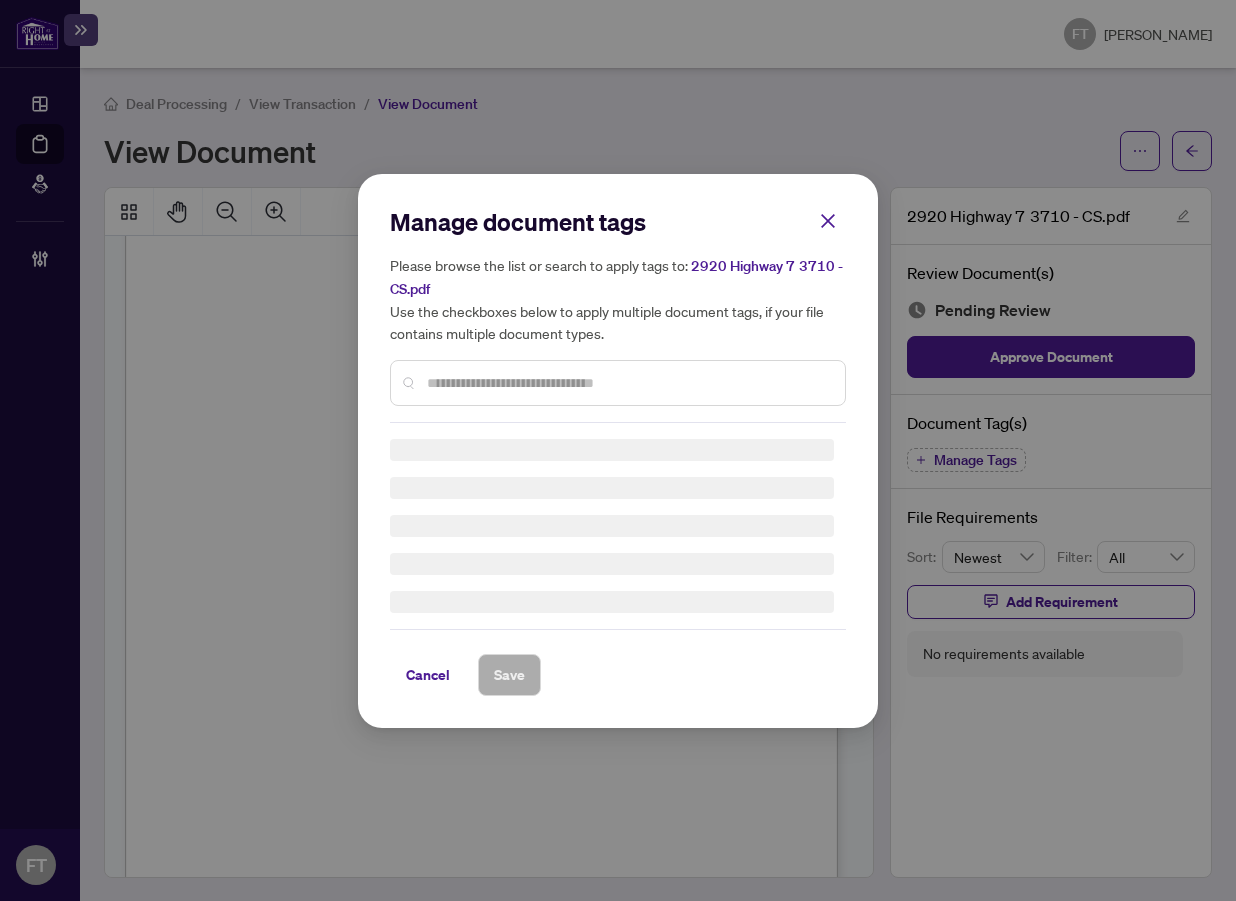click on "Manage document tags Please browse the list or search to apply tags to:   2920 Highway 7 3710 - CS.pdf   Use the checkboxes below to apply multiple document tags, if your file contains multiple document types.   Cancel Save" at bounding box center (618, 451) 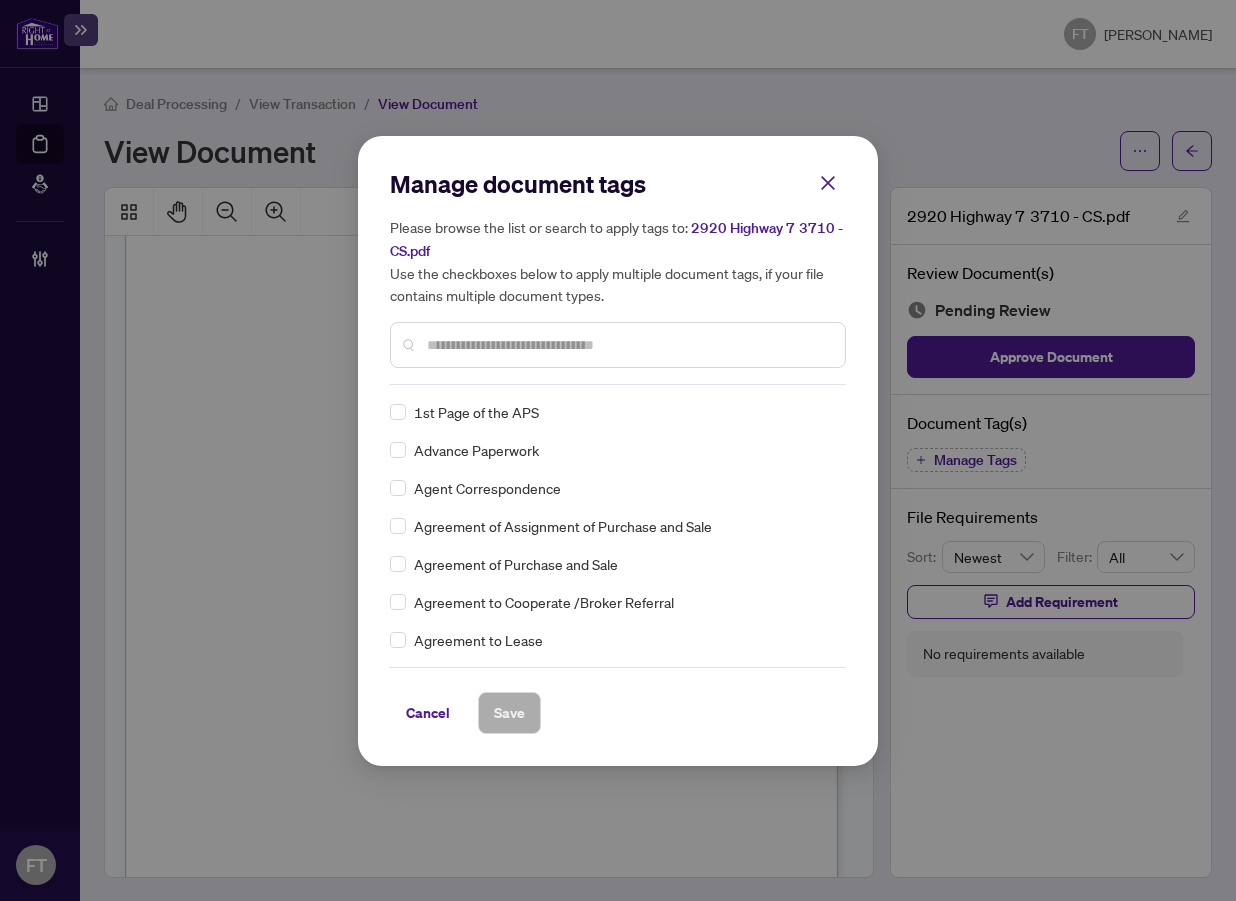 drag, startPoint x: 605, startPoint y: 355, endPoint x: 590, endPoint y: 357, distance: 15.132746 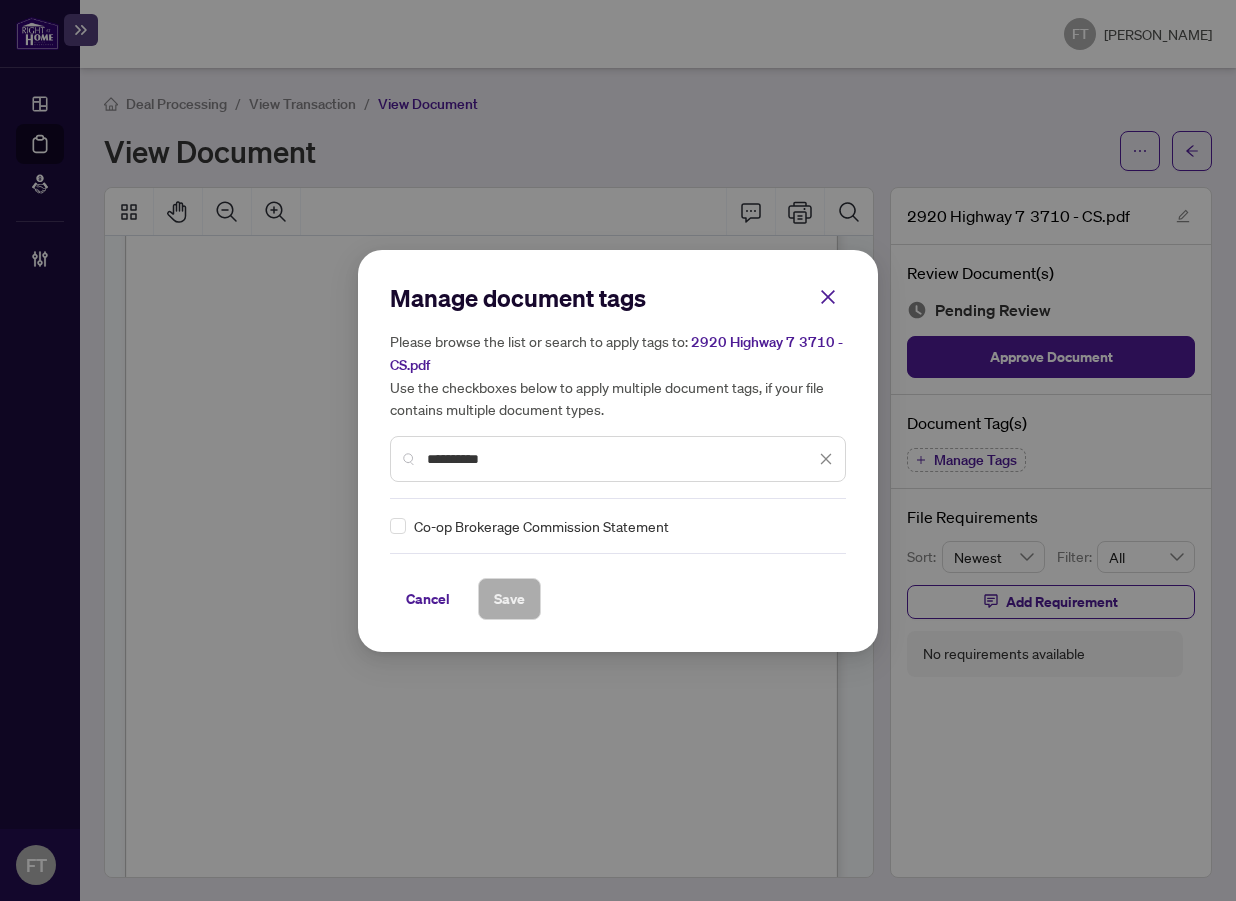 type on "**********" 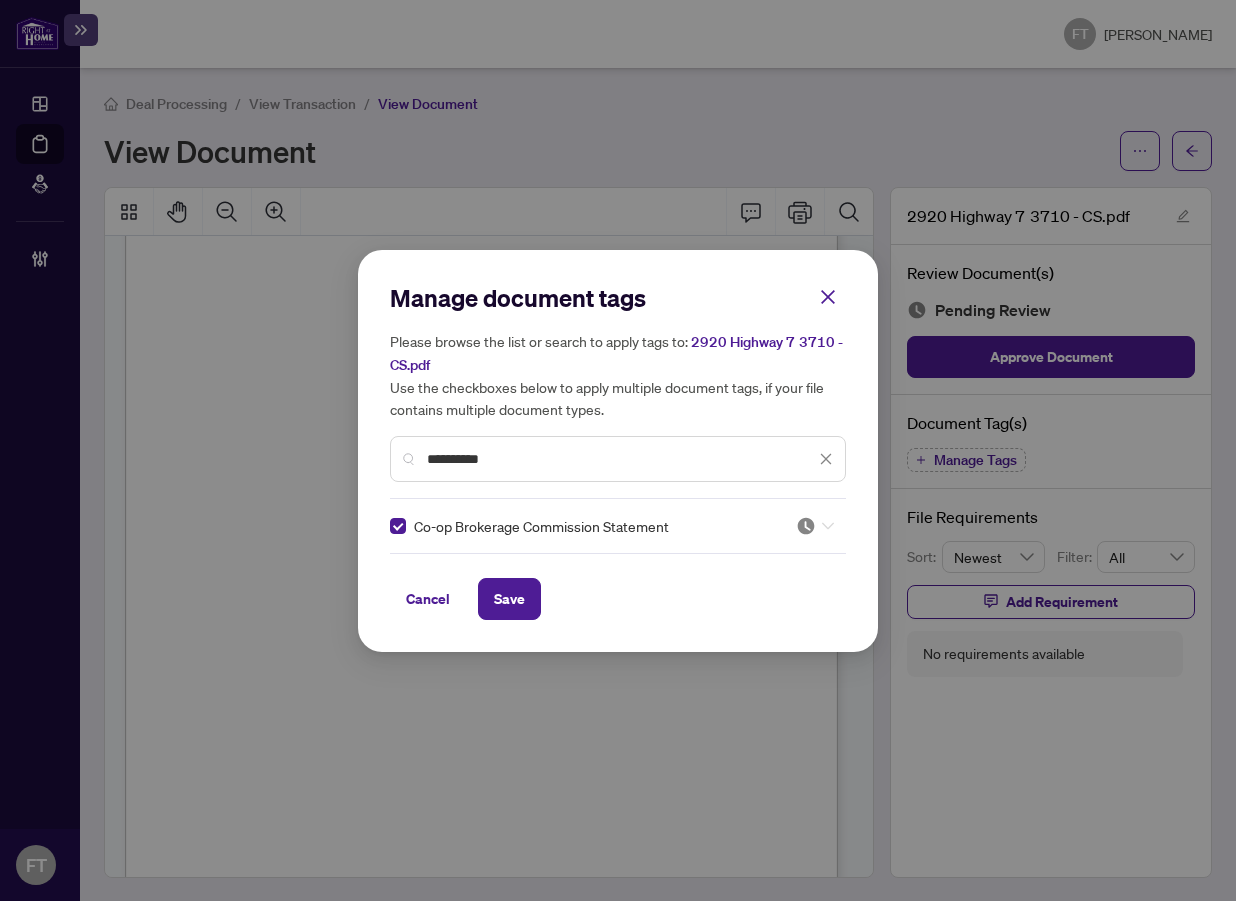 click at bounding box center [806, 526] 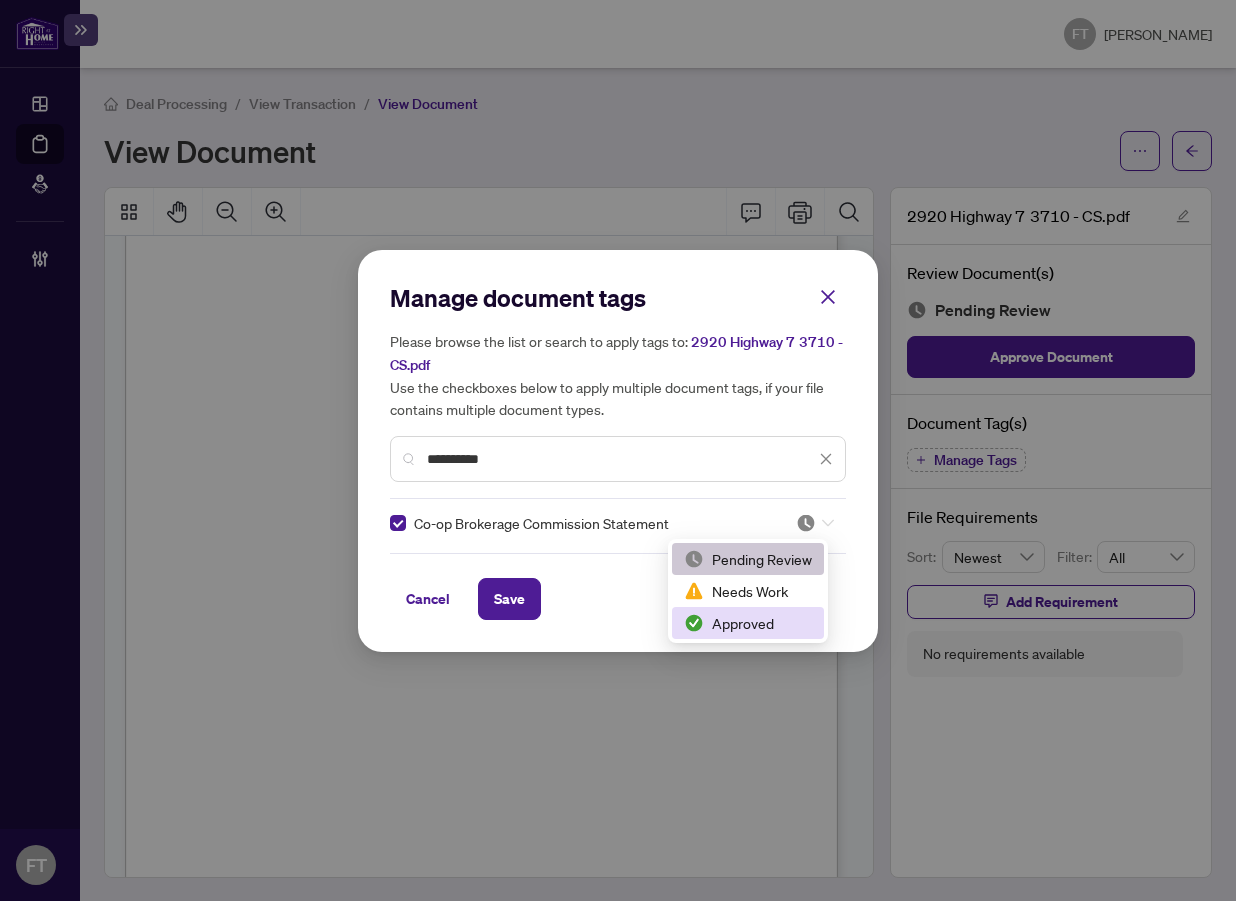 click on "Approved" at bounding box center (748, 623) 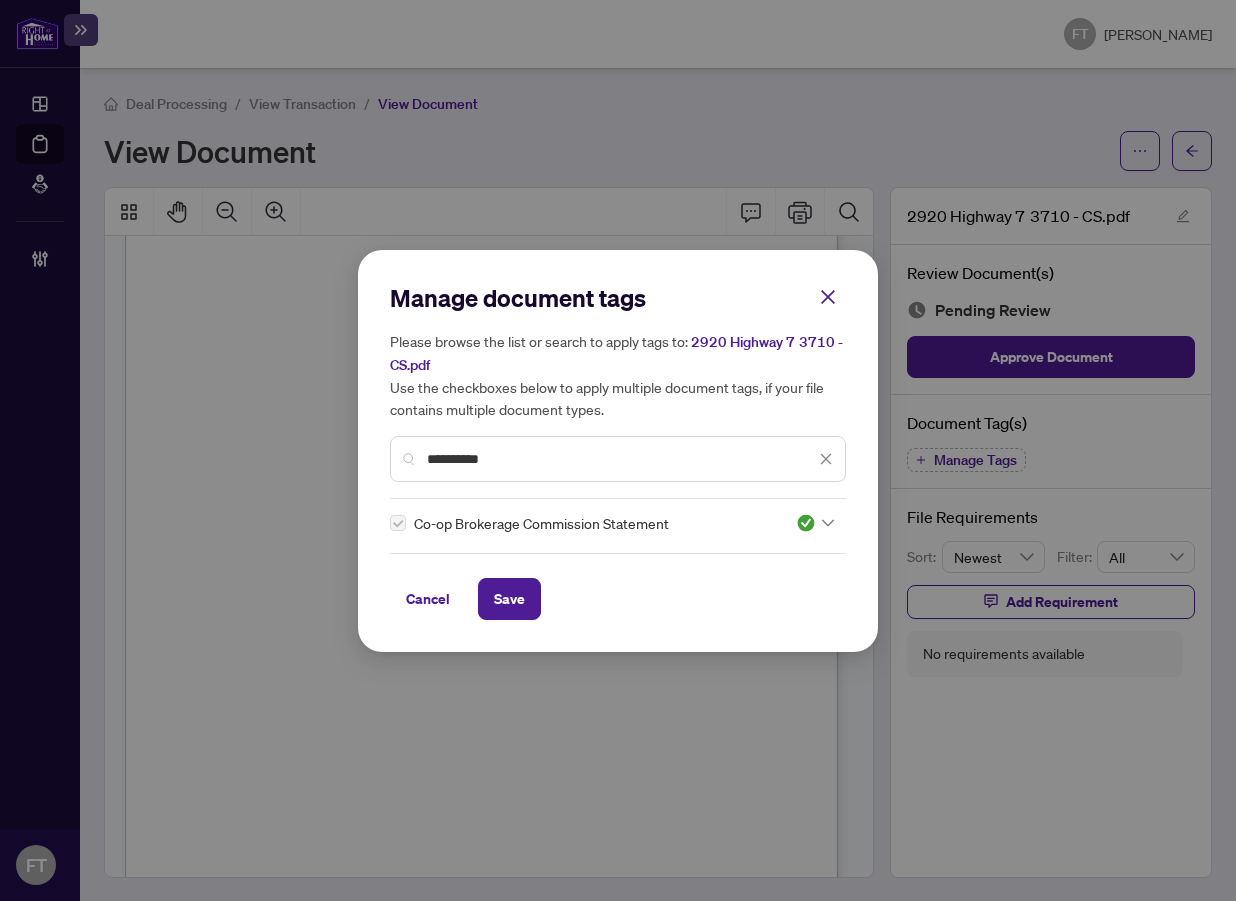 click on "Cancel Save" at bounding box center (618, 599) 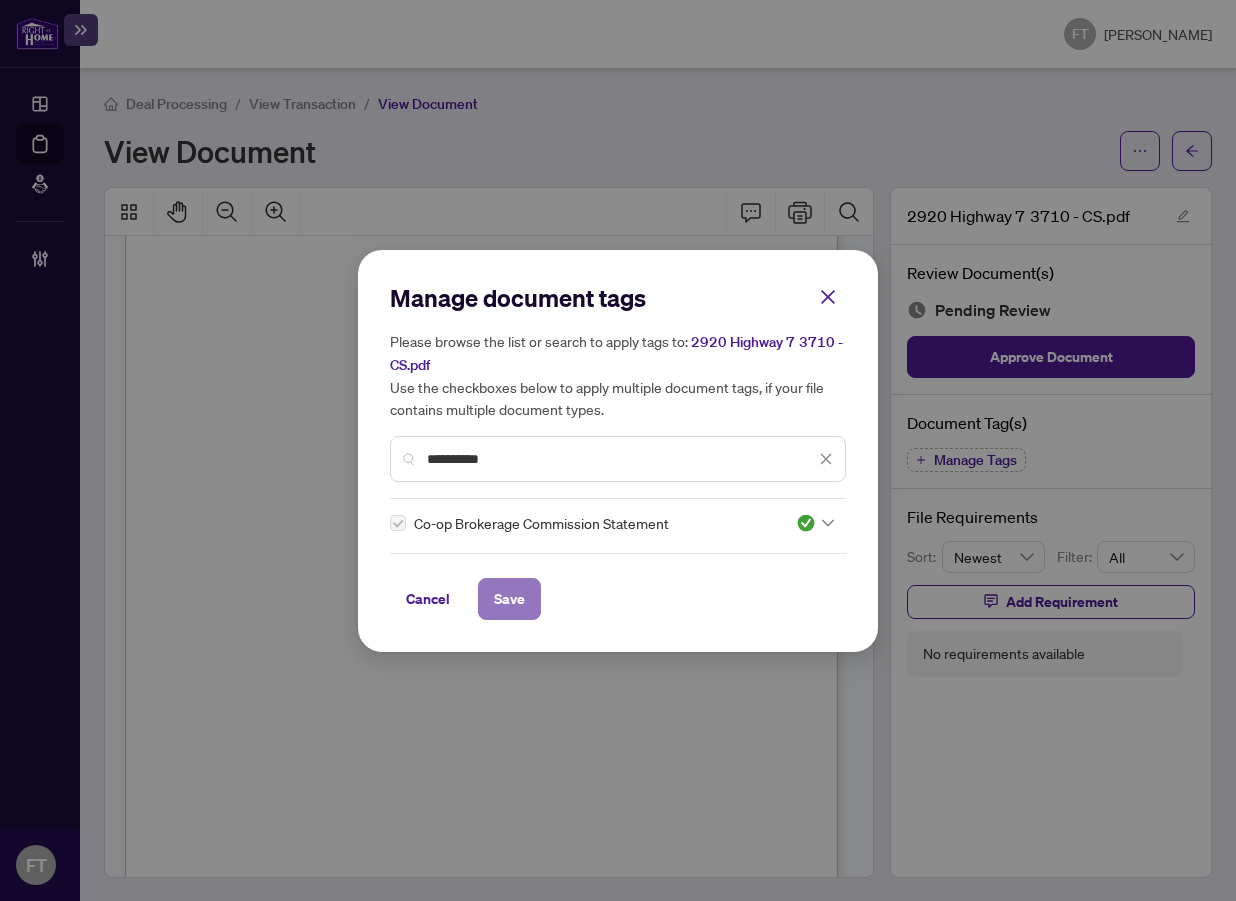 click on "Save" at bounding box center [509, 599] 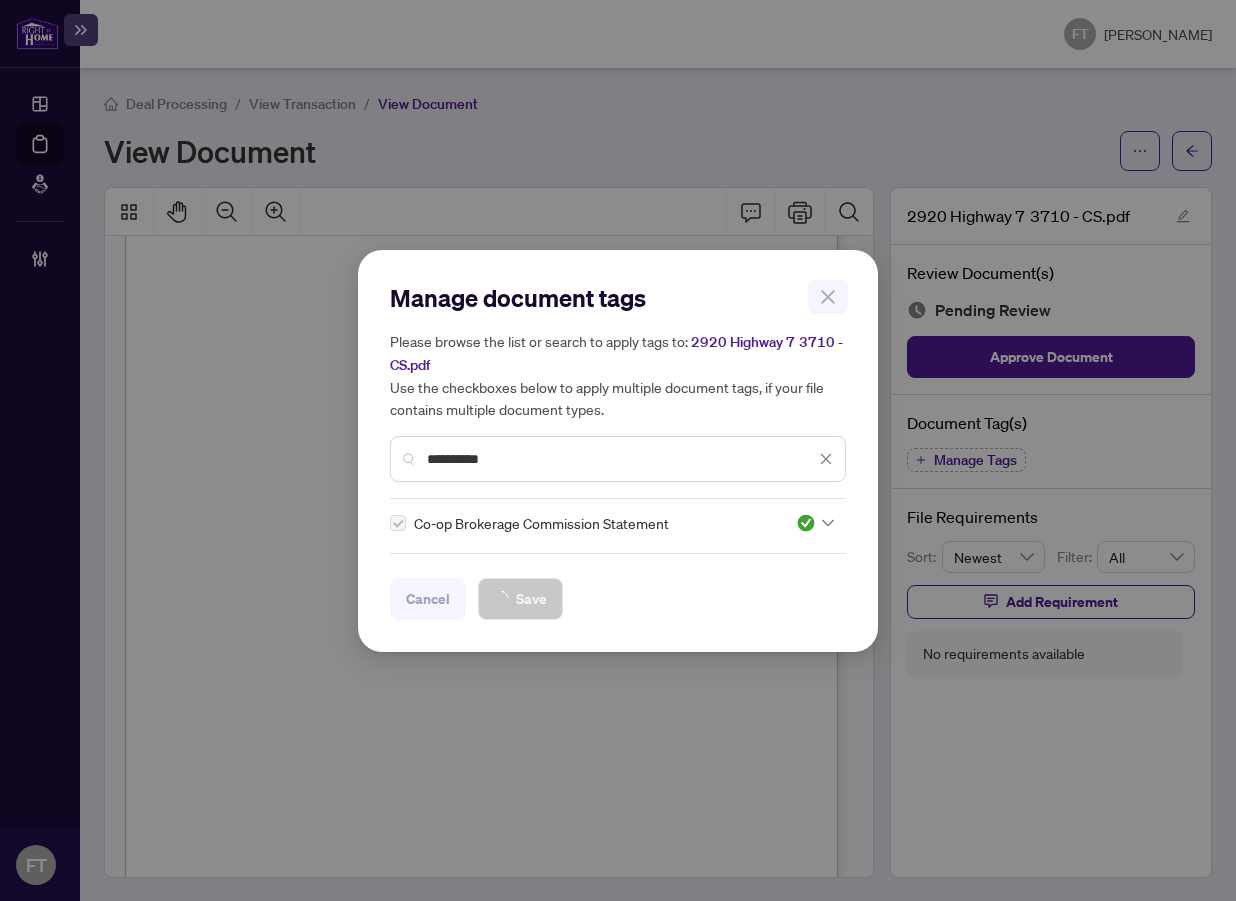 drag, startPoint x: 596, startPoint y: 818, endPoint x: 610, endPoint y: 827, distance: 16.643316 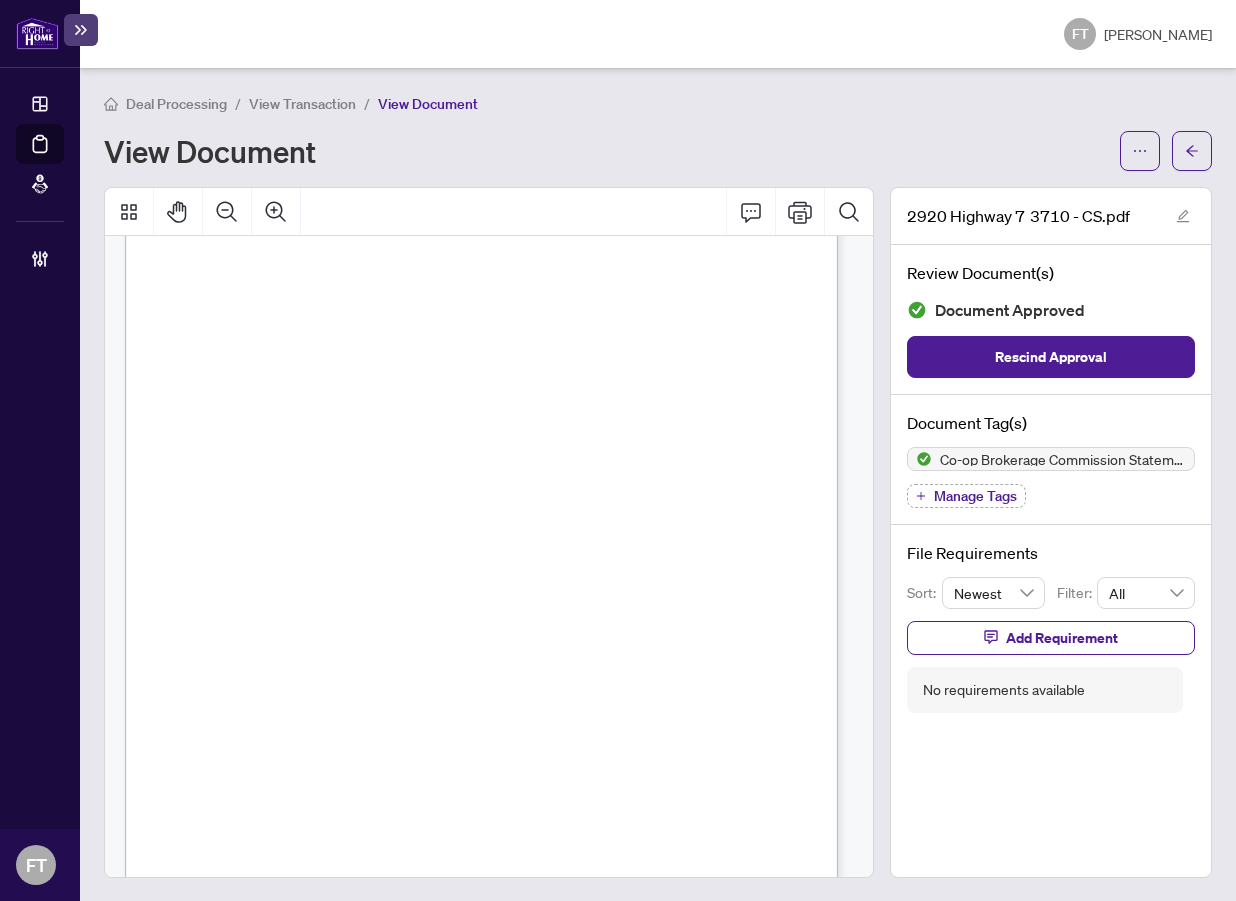drag, startPoint x: 327, startPoint y: 473, endPoint x: 335, endPoint y: 459, distance: 16.124516 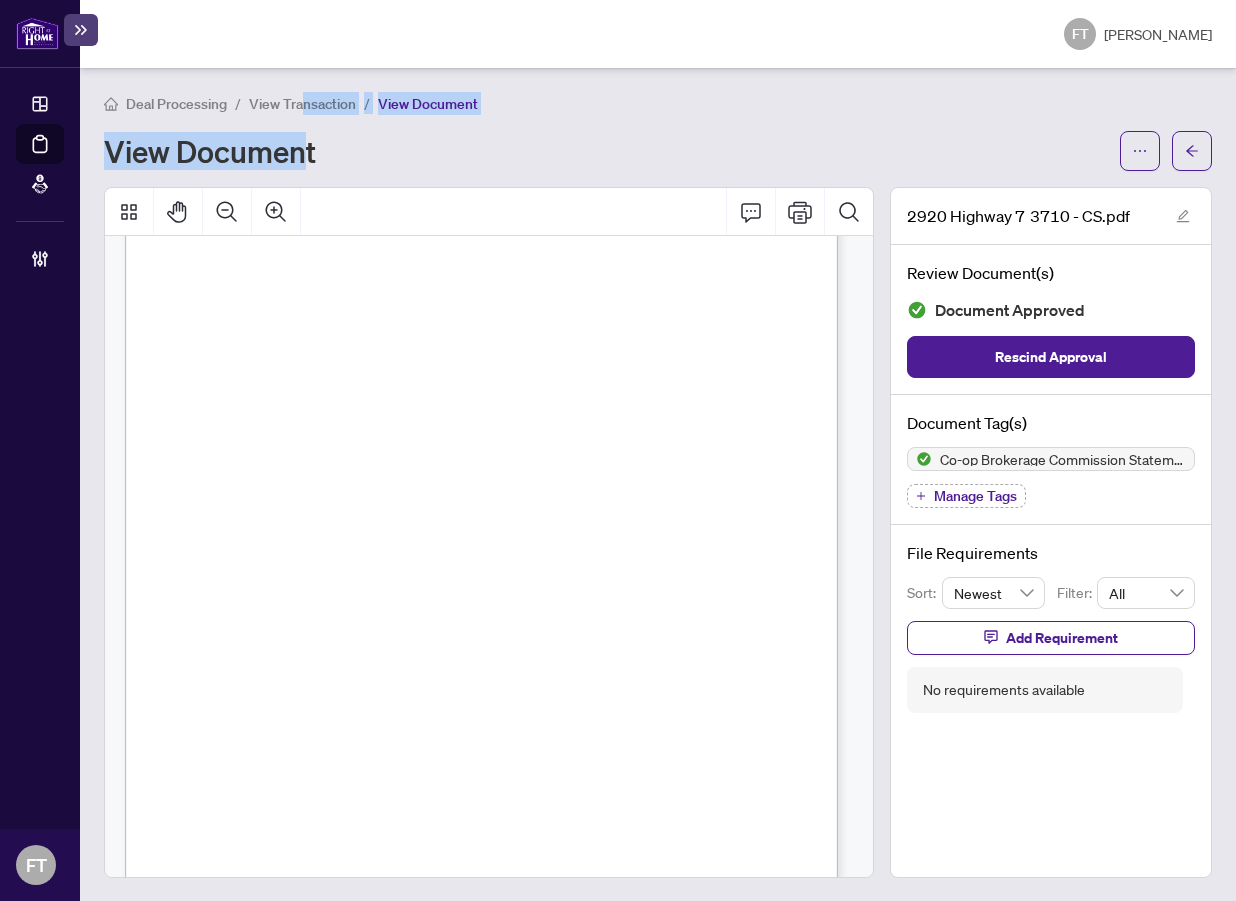 click on "Deal Processing / View Transaction / View Document View Document" at bounding box center (658, 131) 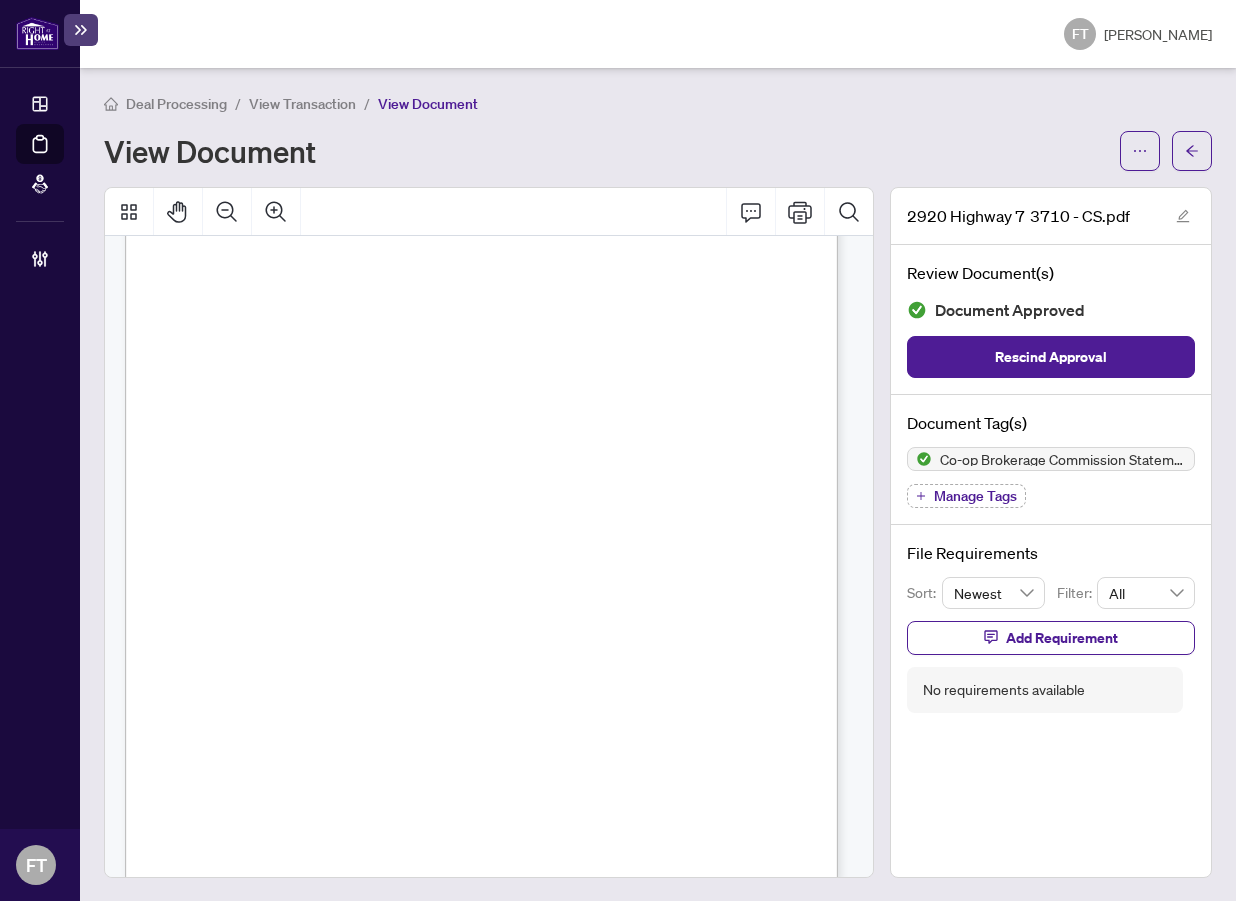 click on "3710" at bounding box center [467, 379] 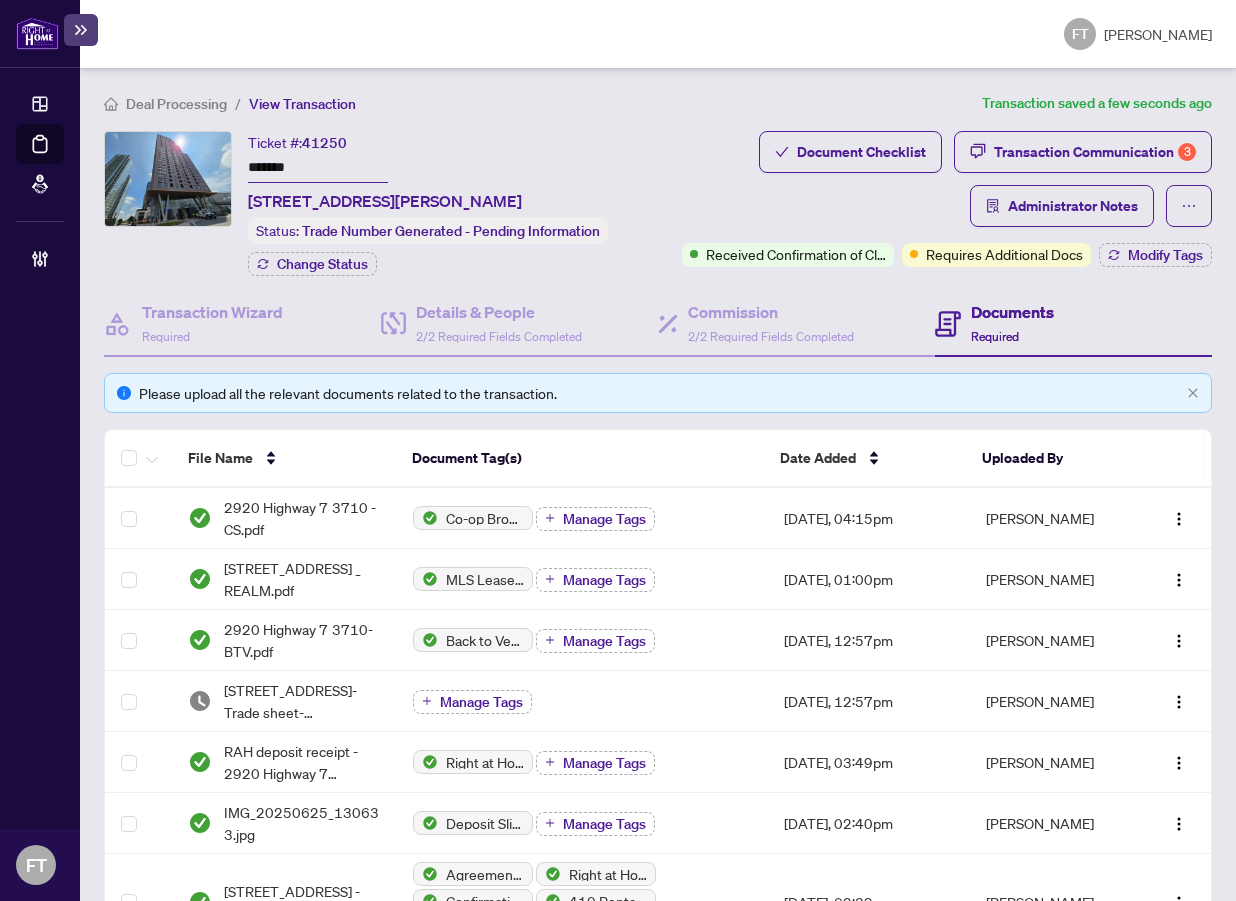 drag, startPoint x: 456, startPoint y: 23, endPoint x: 178, endPoint y: 73, distance: 282.4606 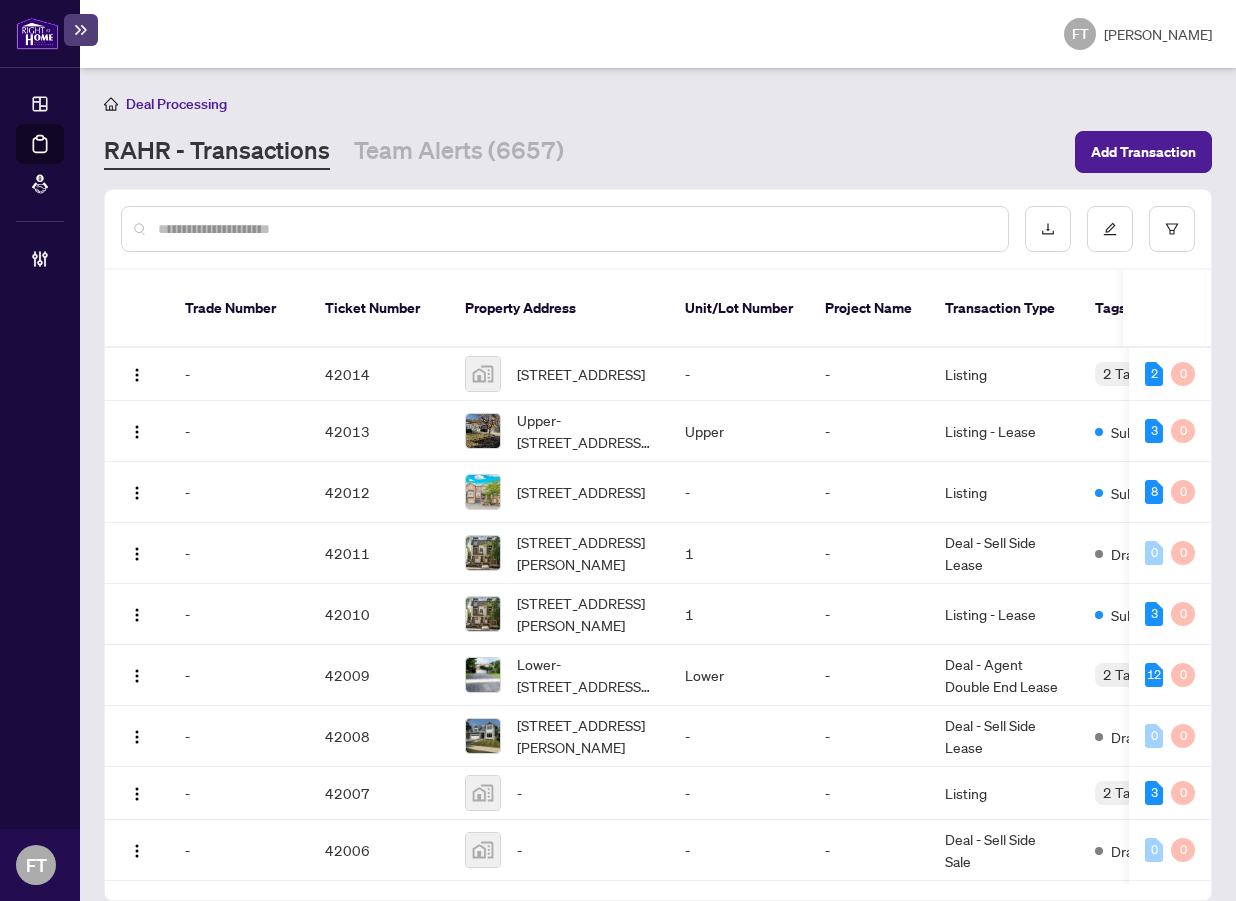 click at bounding box center [575, 229] 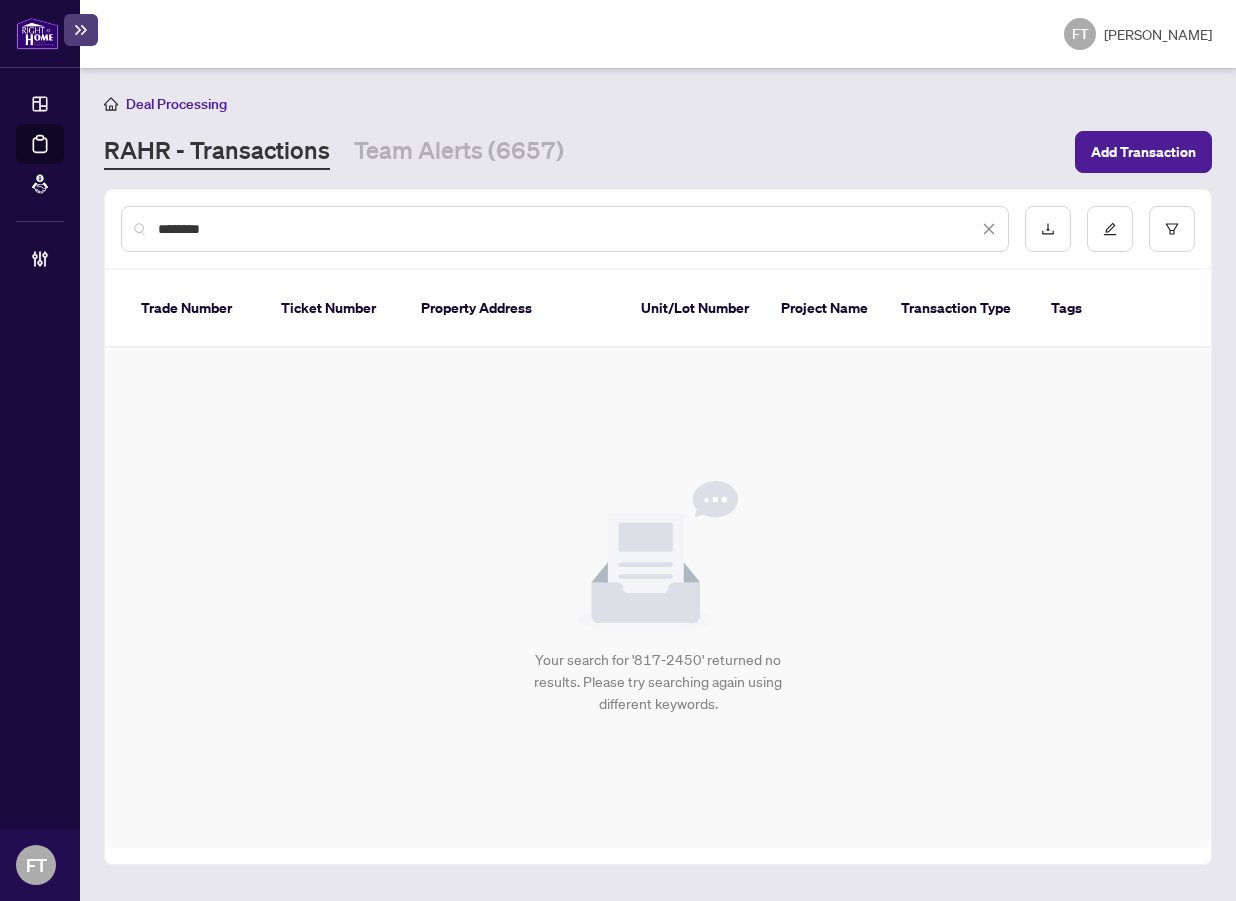 type on "********" 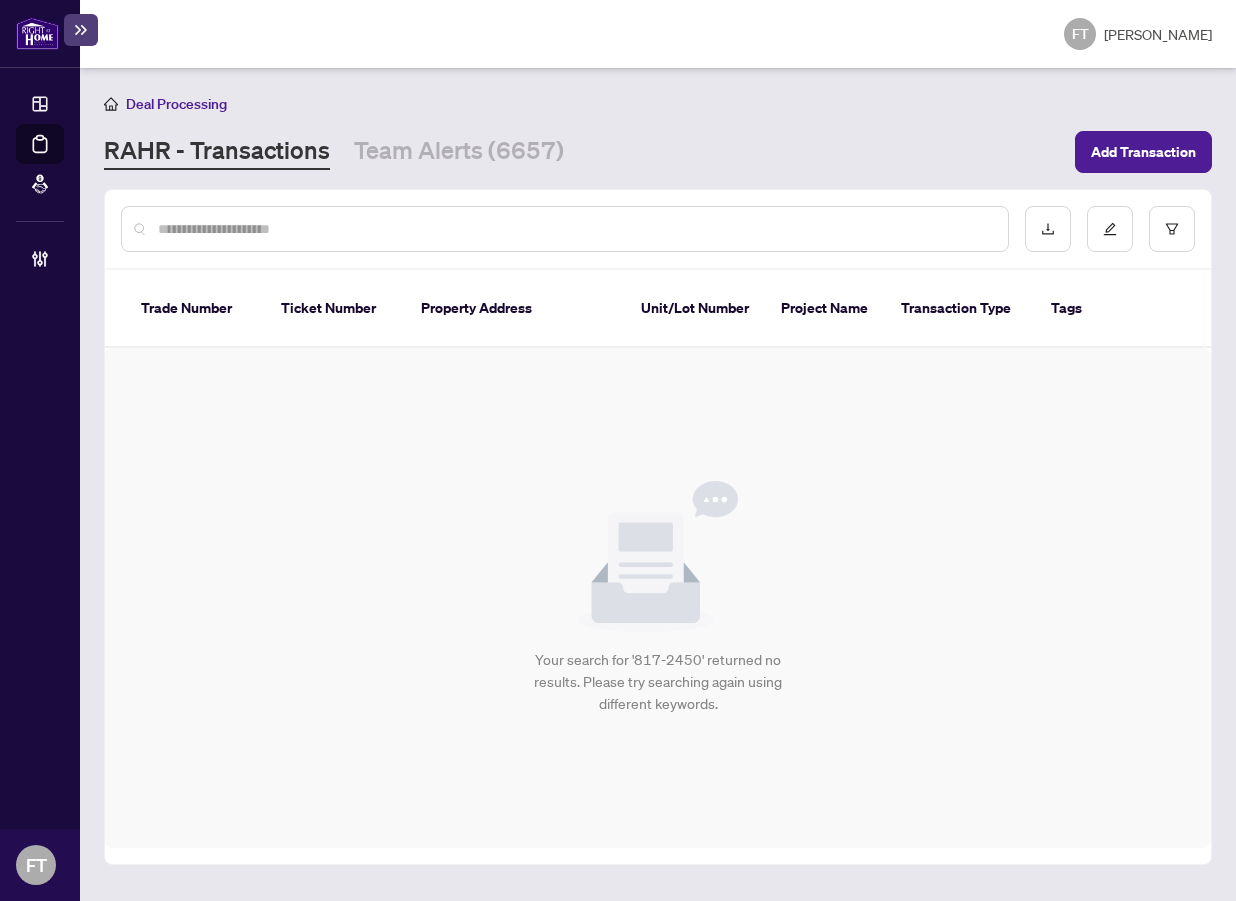click at bounding box center (565, 229) 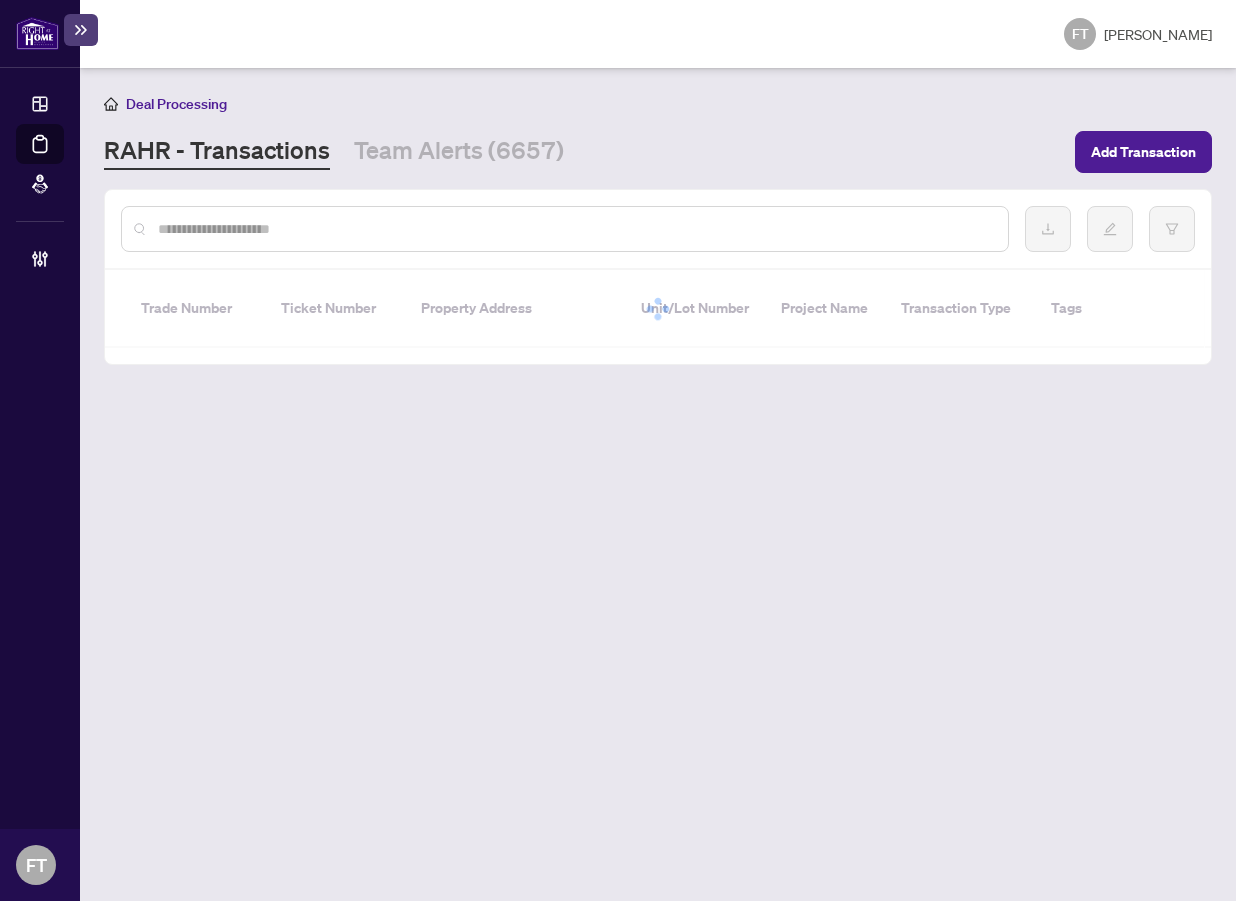 click at bounding box center [565, 229] 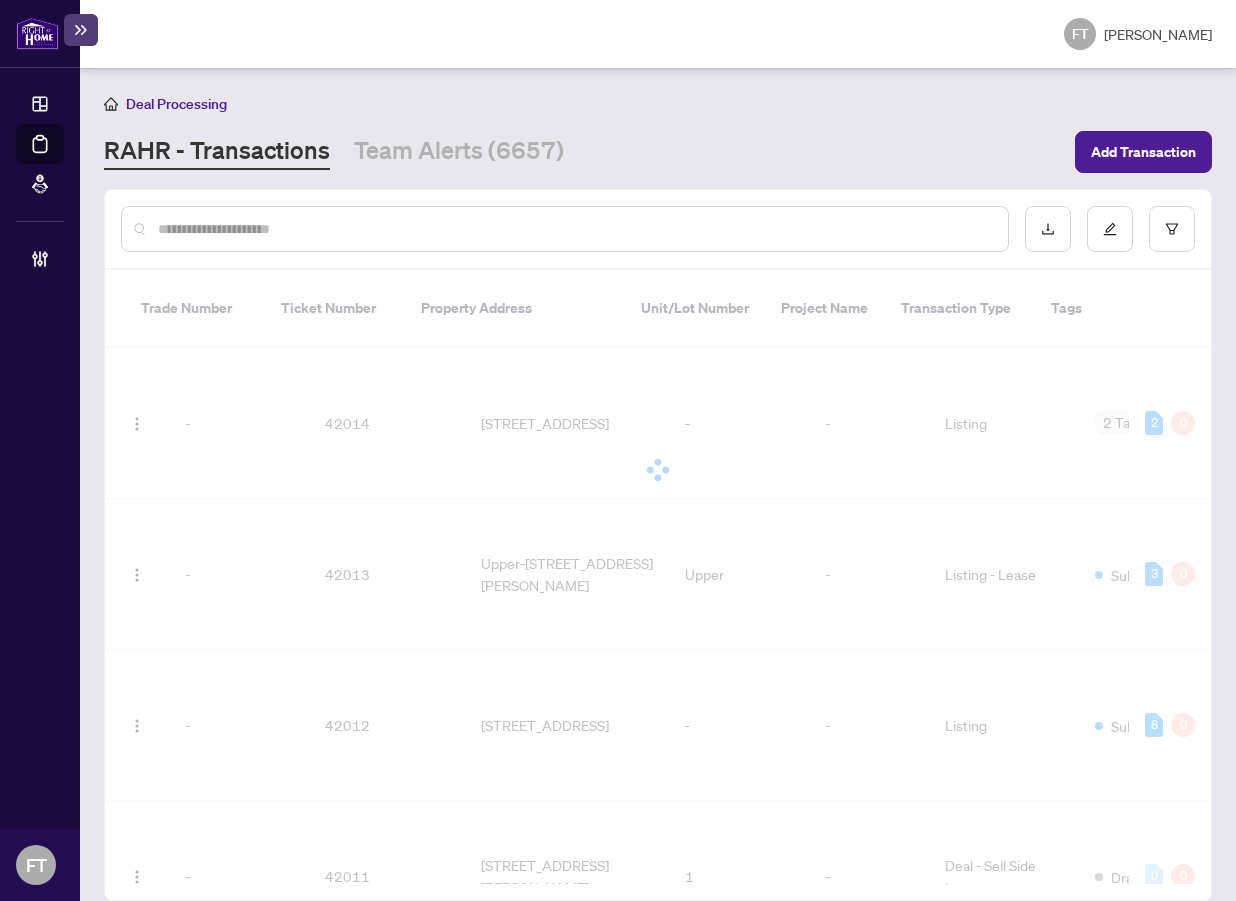 drag, startPoint x: 772, startPoint y: 215, endPoint x: 772, endPoint y: 233, distance: 18 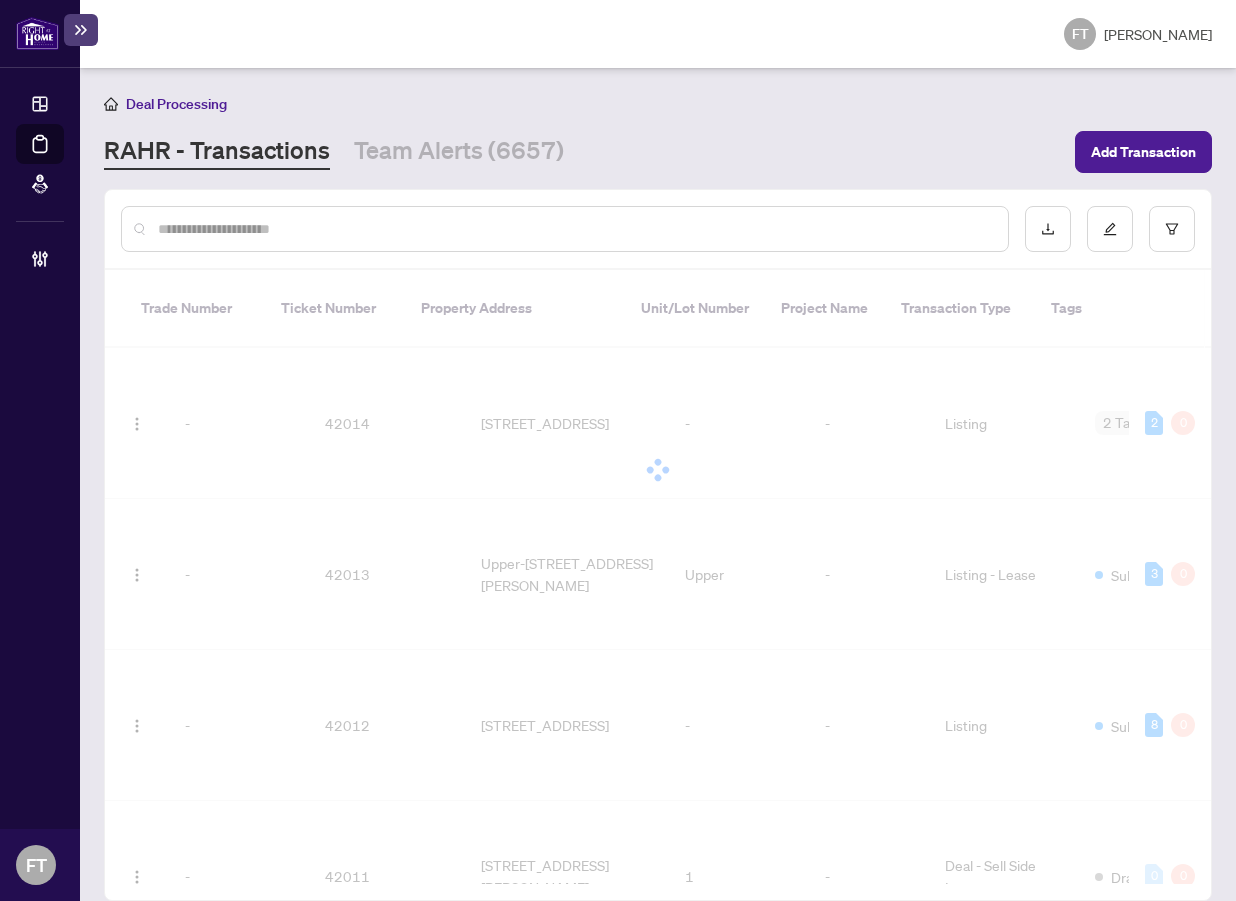 click at bounding box center (565, 229) 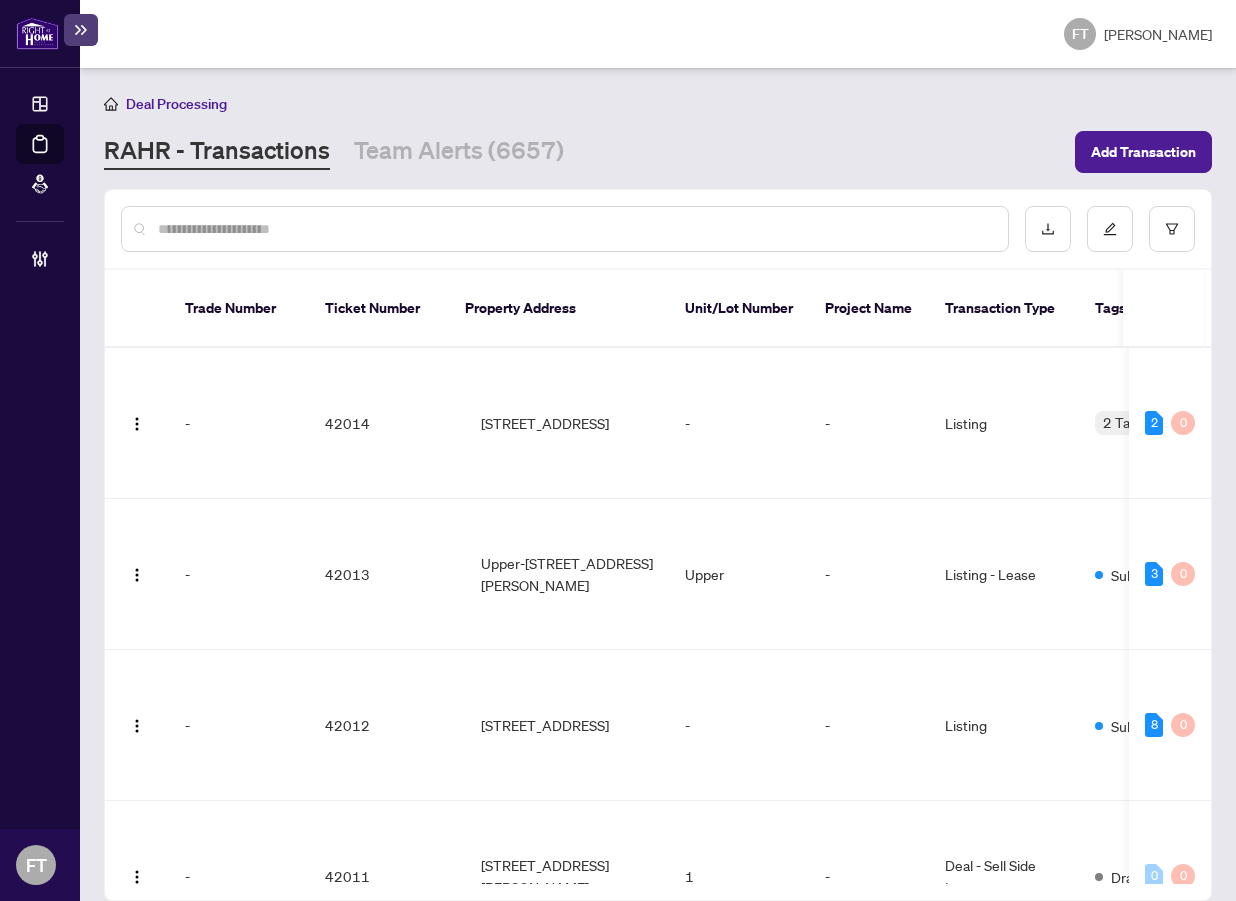 click at bounding box center [575, 229] 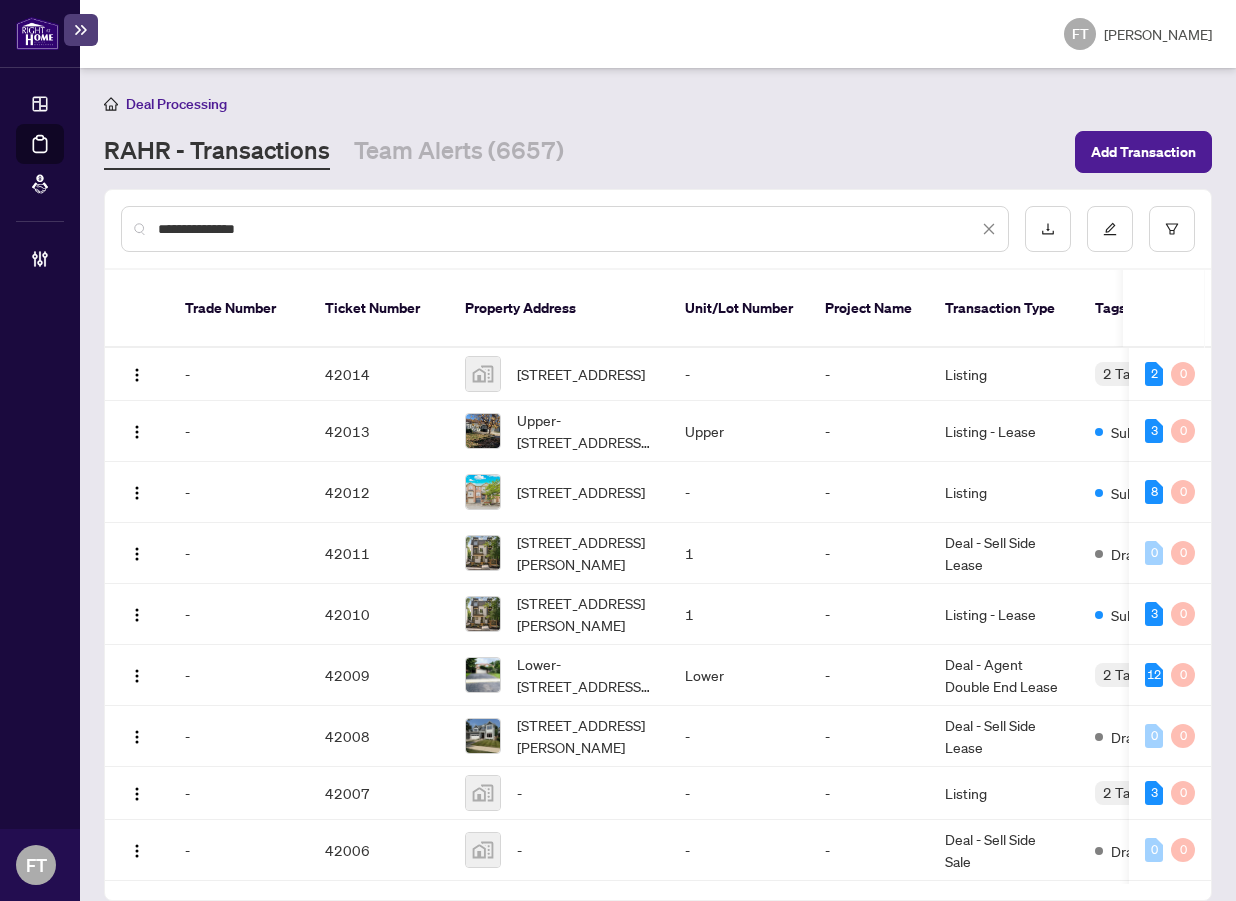 type on "**********" 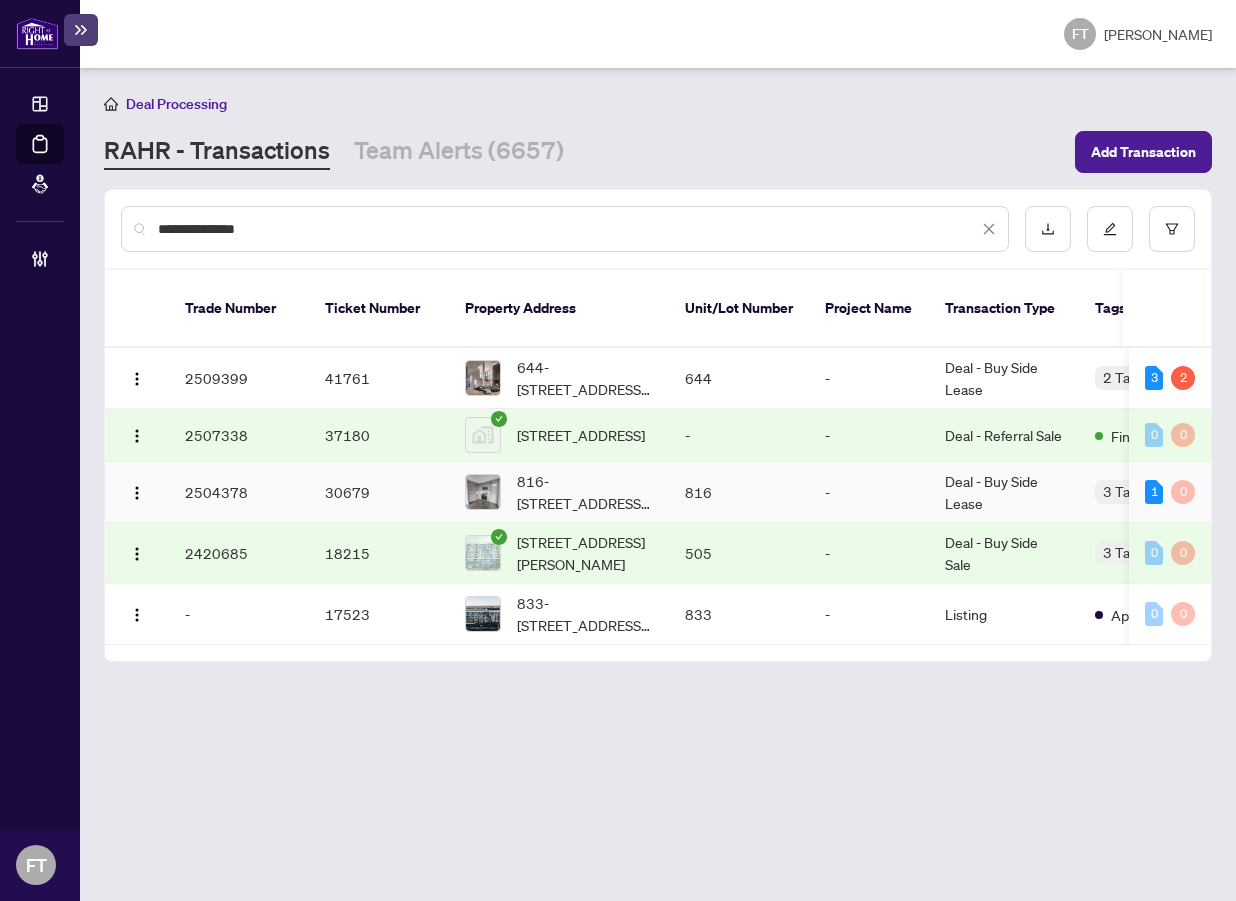 click on "Deal - Buy Side Lease" at bounding box center [1004, 492] 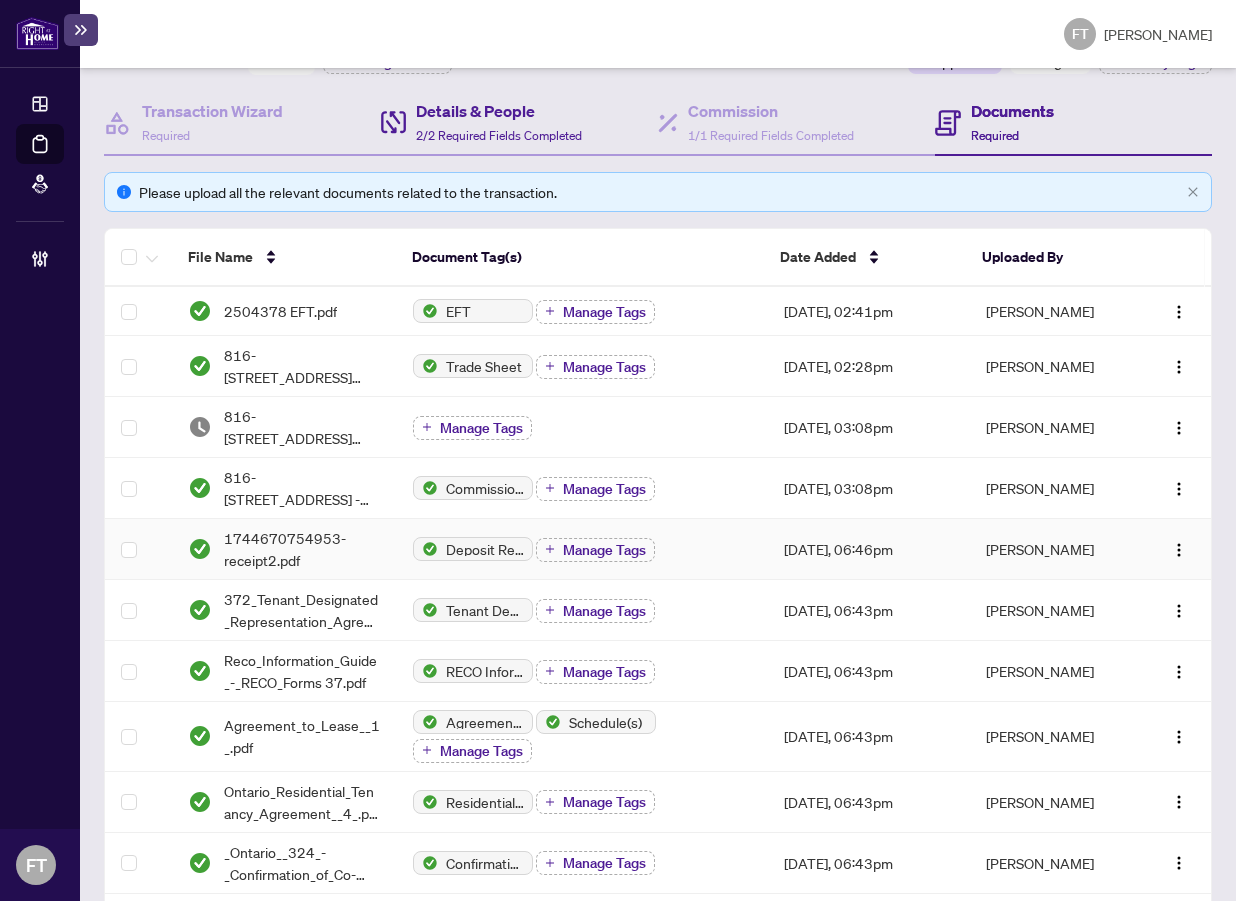 scroll, scrollTop: 200, scrollLeft: 0, axis: vertical 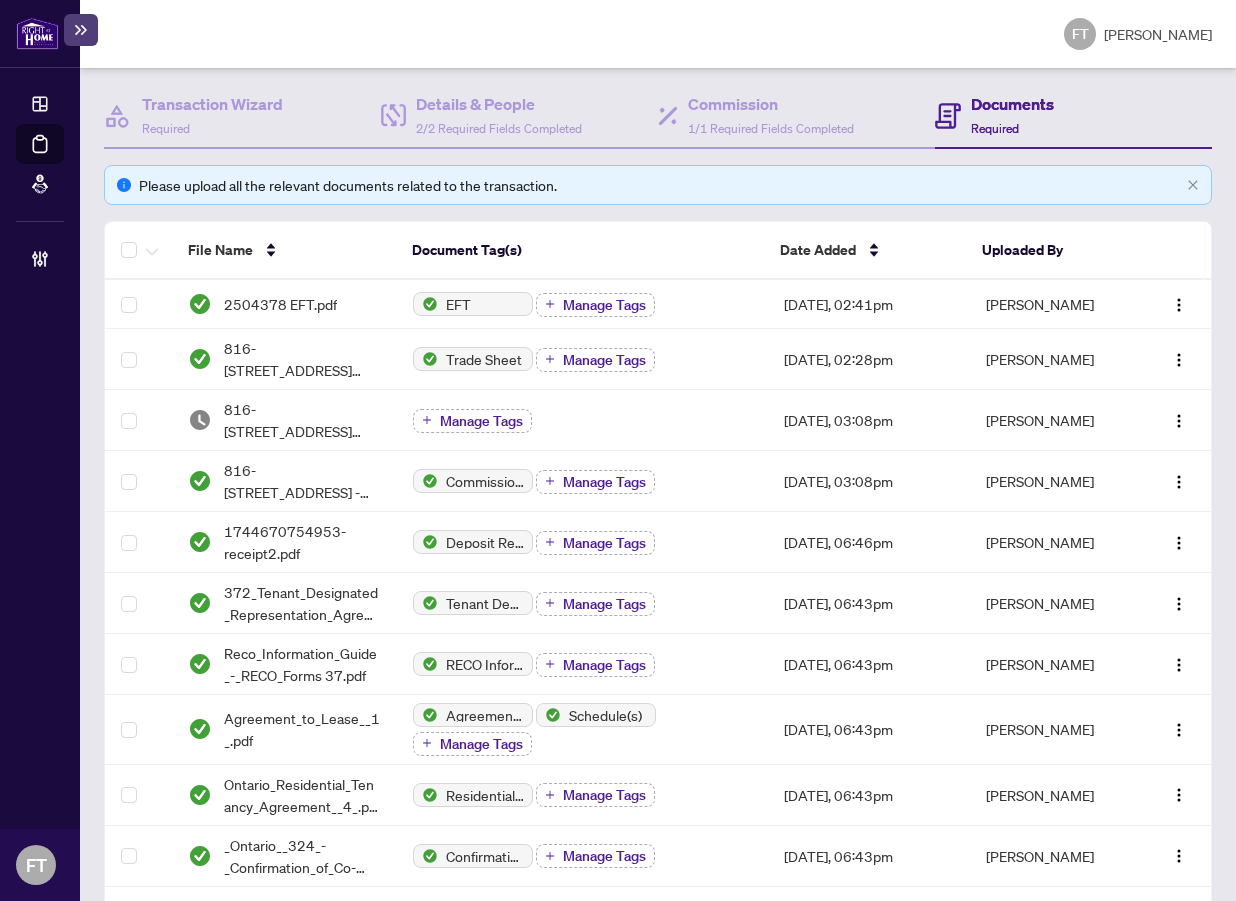 drag, startPoint x: 47, startPoint y: 449, endPoint x: 66, endPoint y: 450, distance: 19.026299 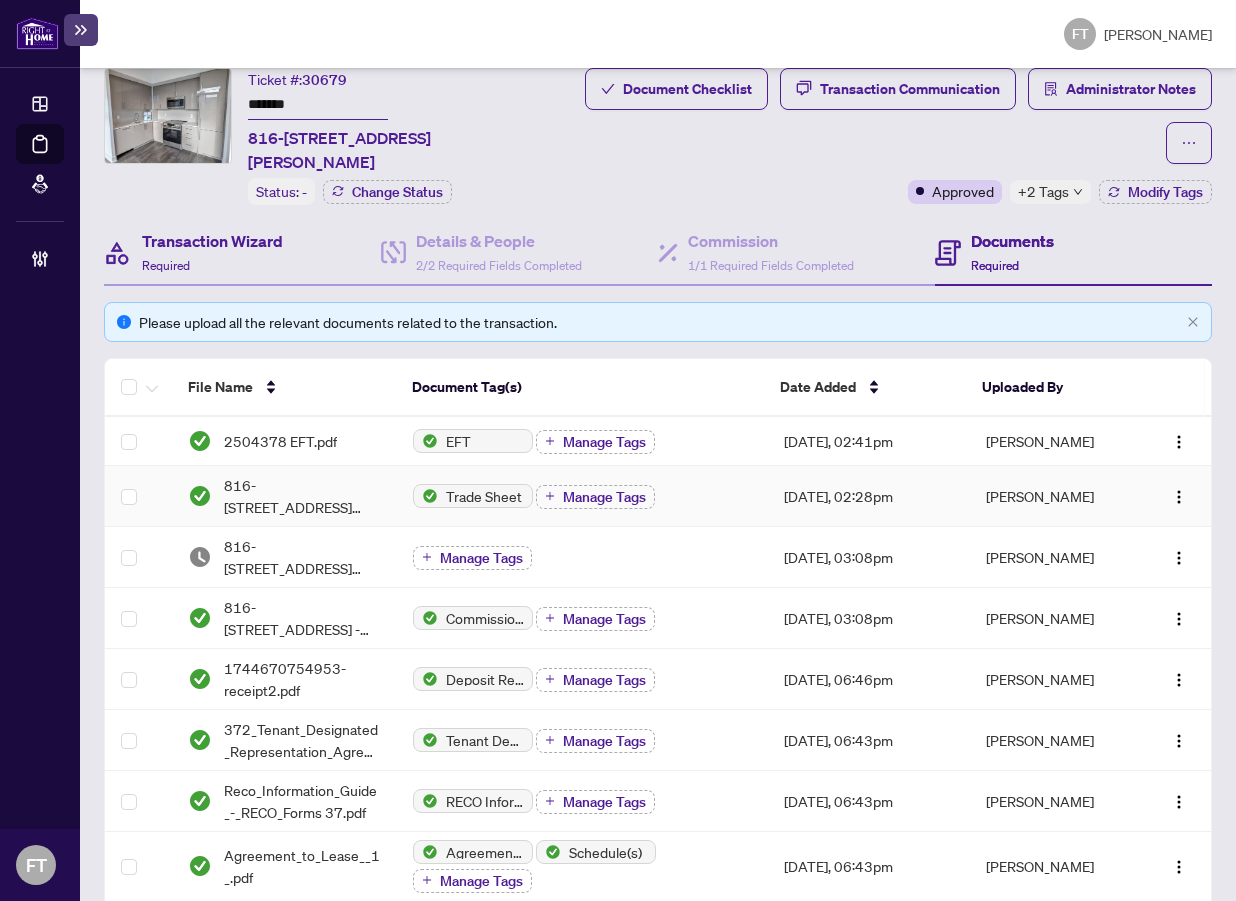 scroll, scrollTop: 0, scrollLeft: 0, axis: both 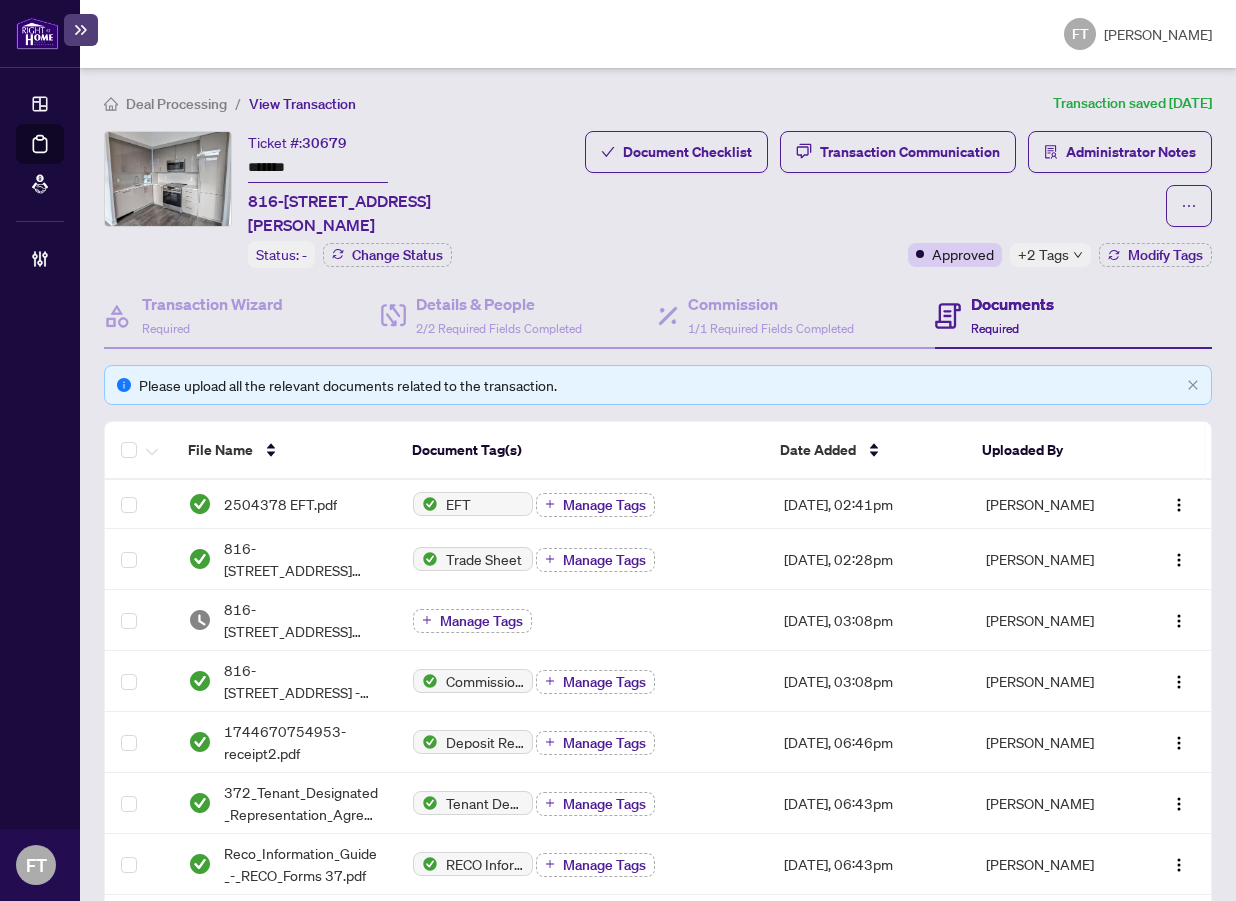 click on "Deal Processing" at bounding box center (165, 103) 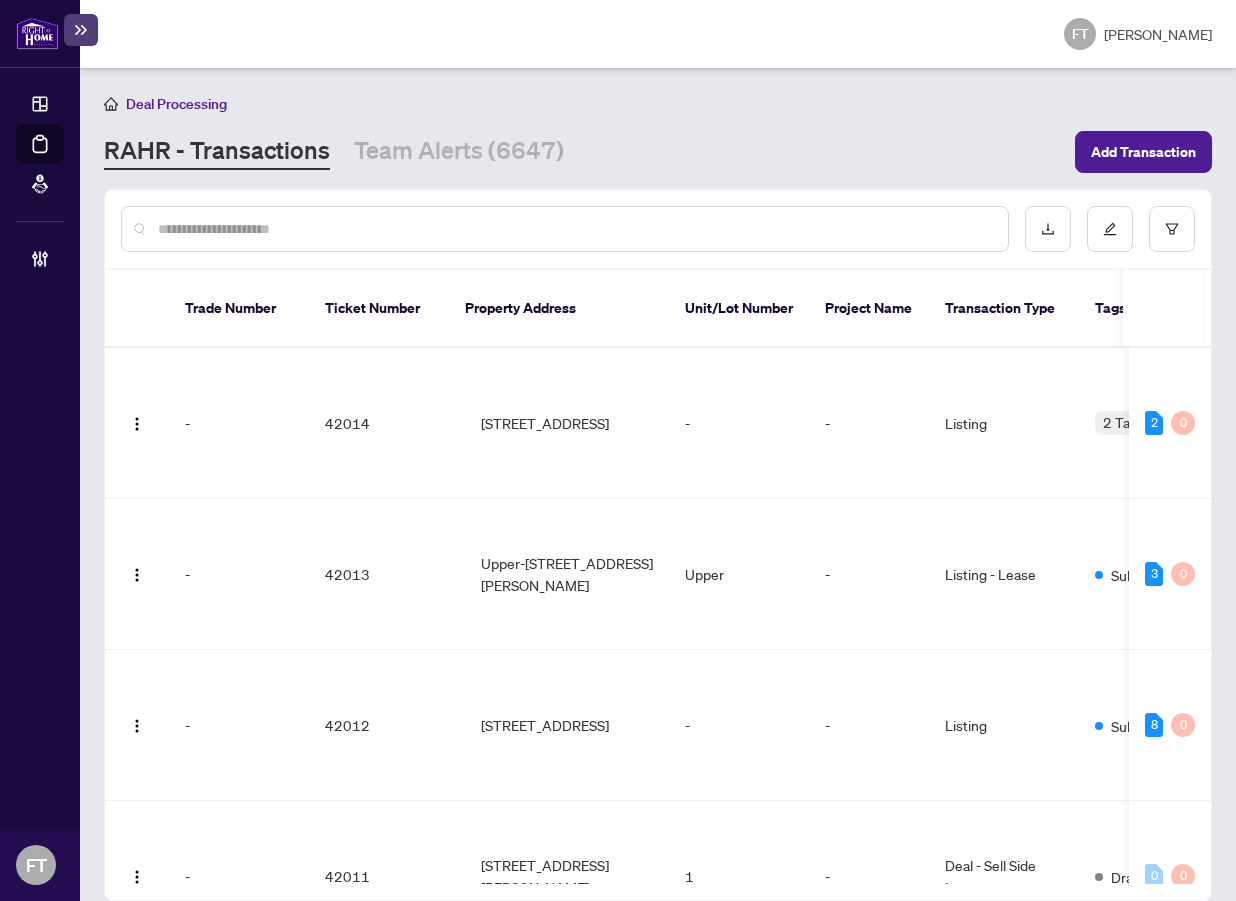 click at bounding box center [575, 229] 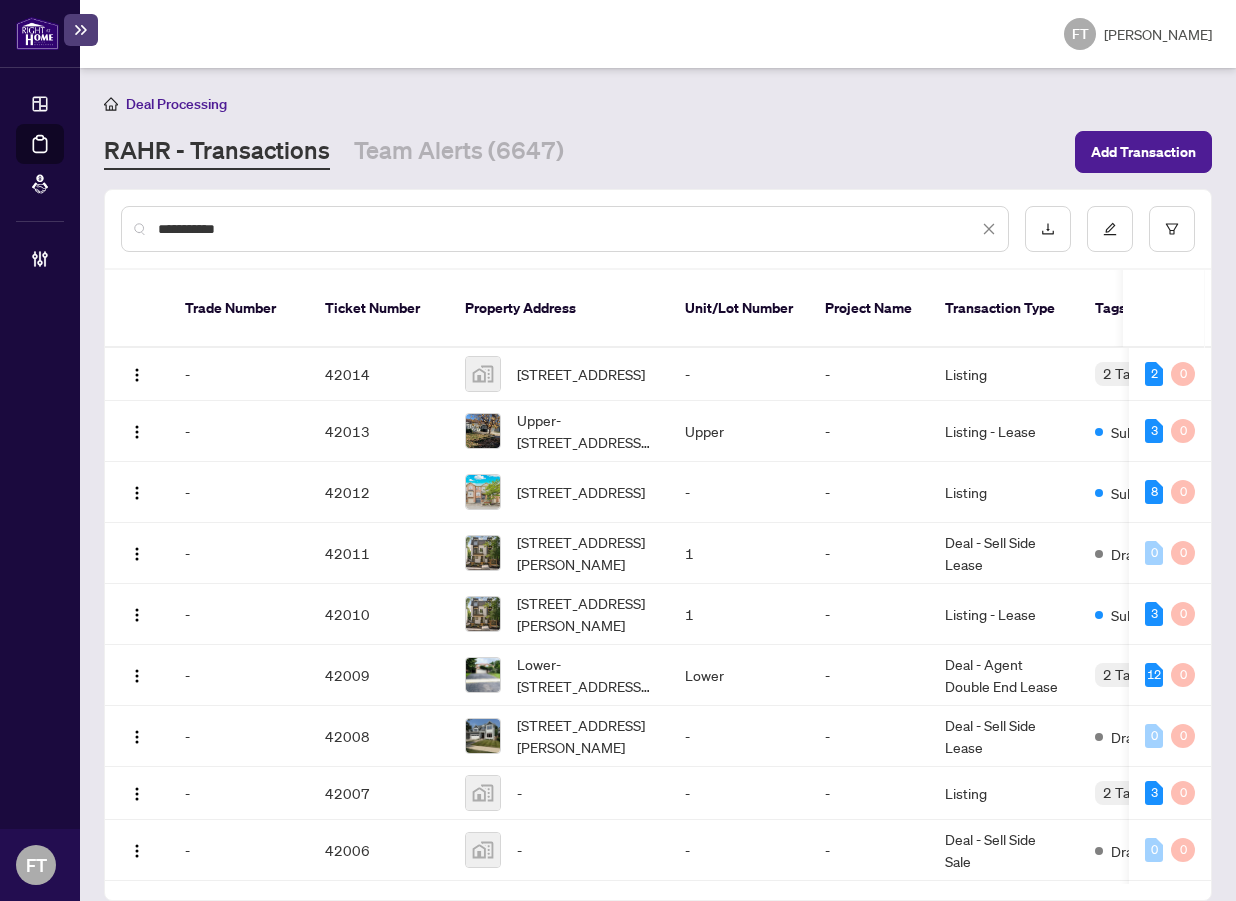 type on "**********" 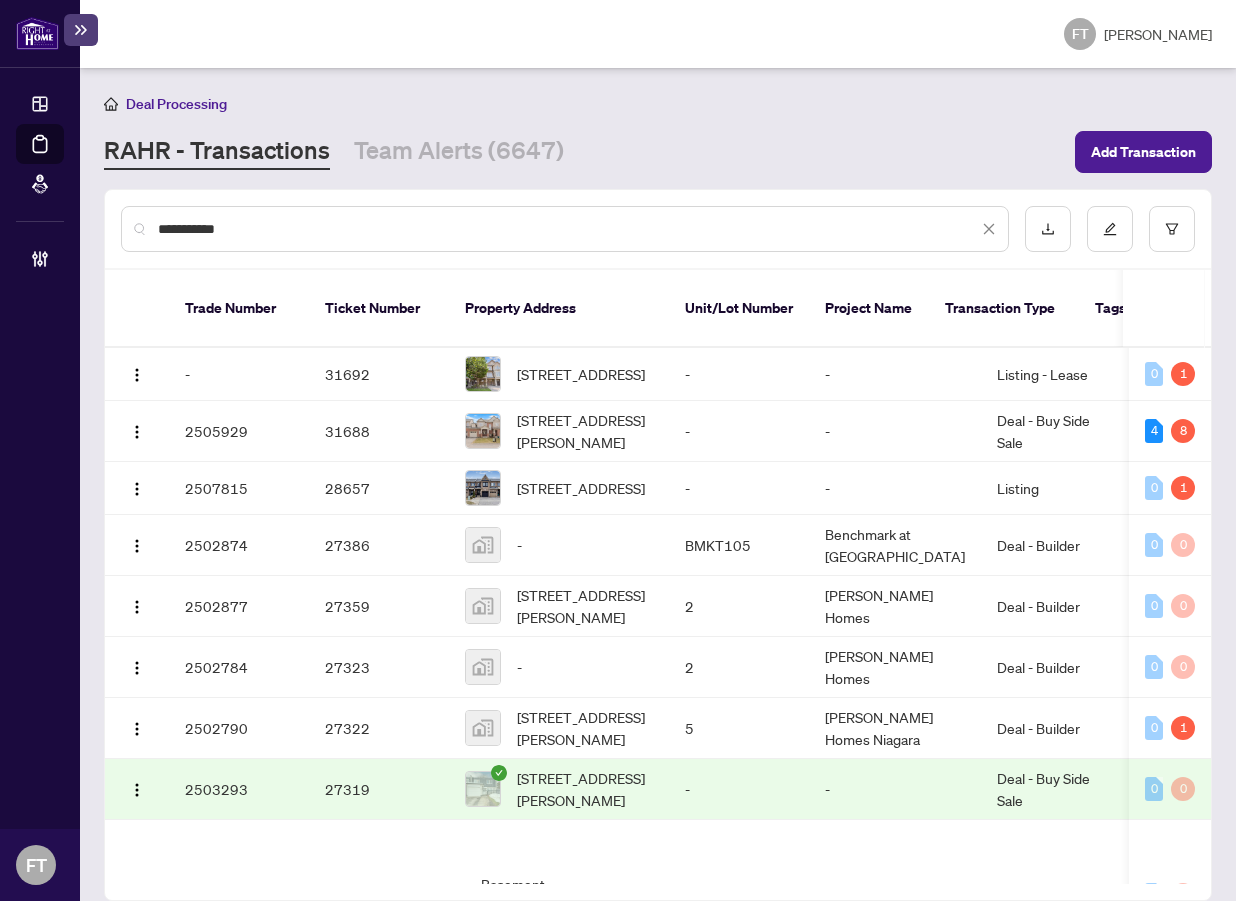 scroll, scrollTop: 712, scrollLeft: 0, axis: vertical 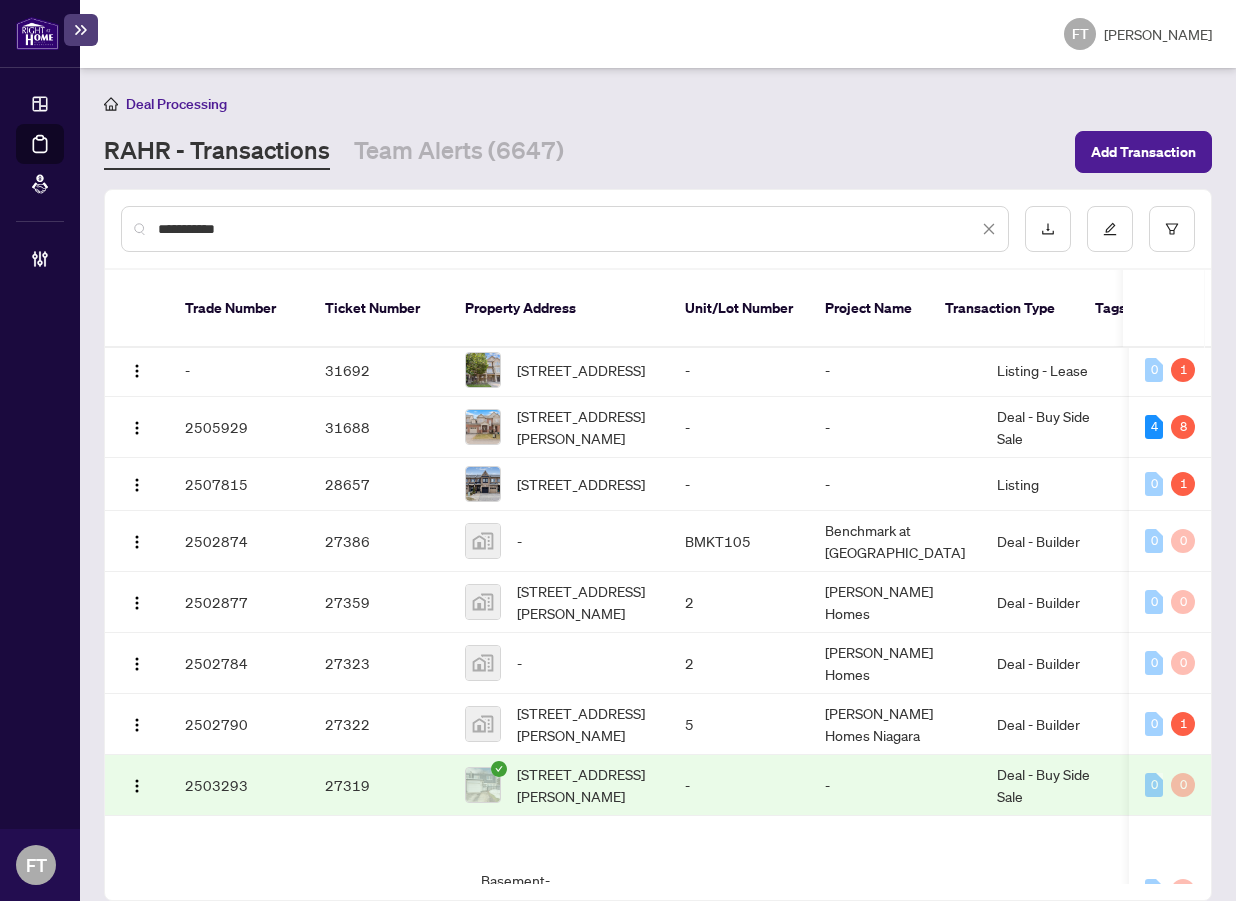 click on "FT Florabelle Tabije" at bounding box center [658, 34] 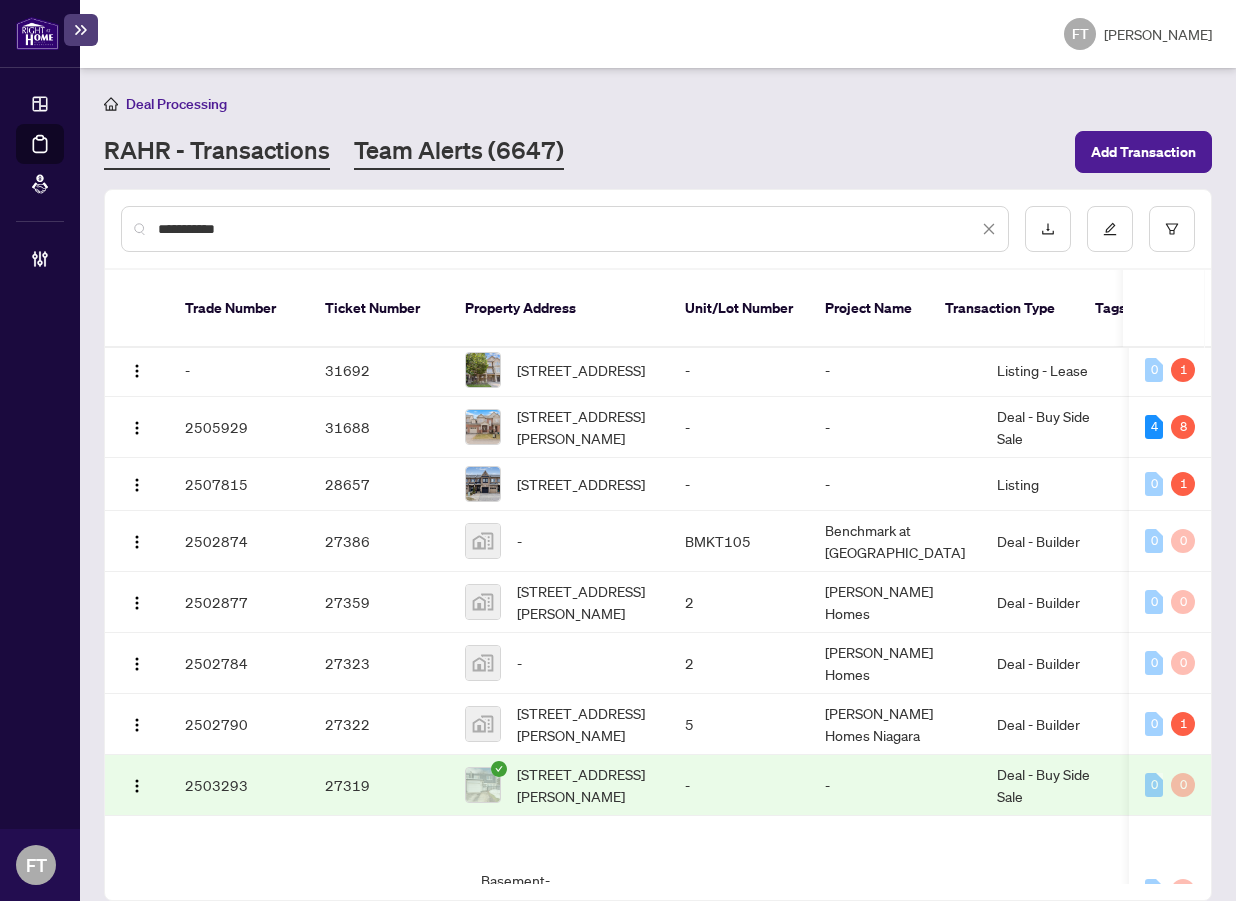 click on "Team Alerts   (6647)" at bounding box center [459, 152] 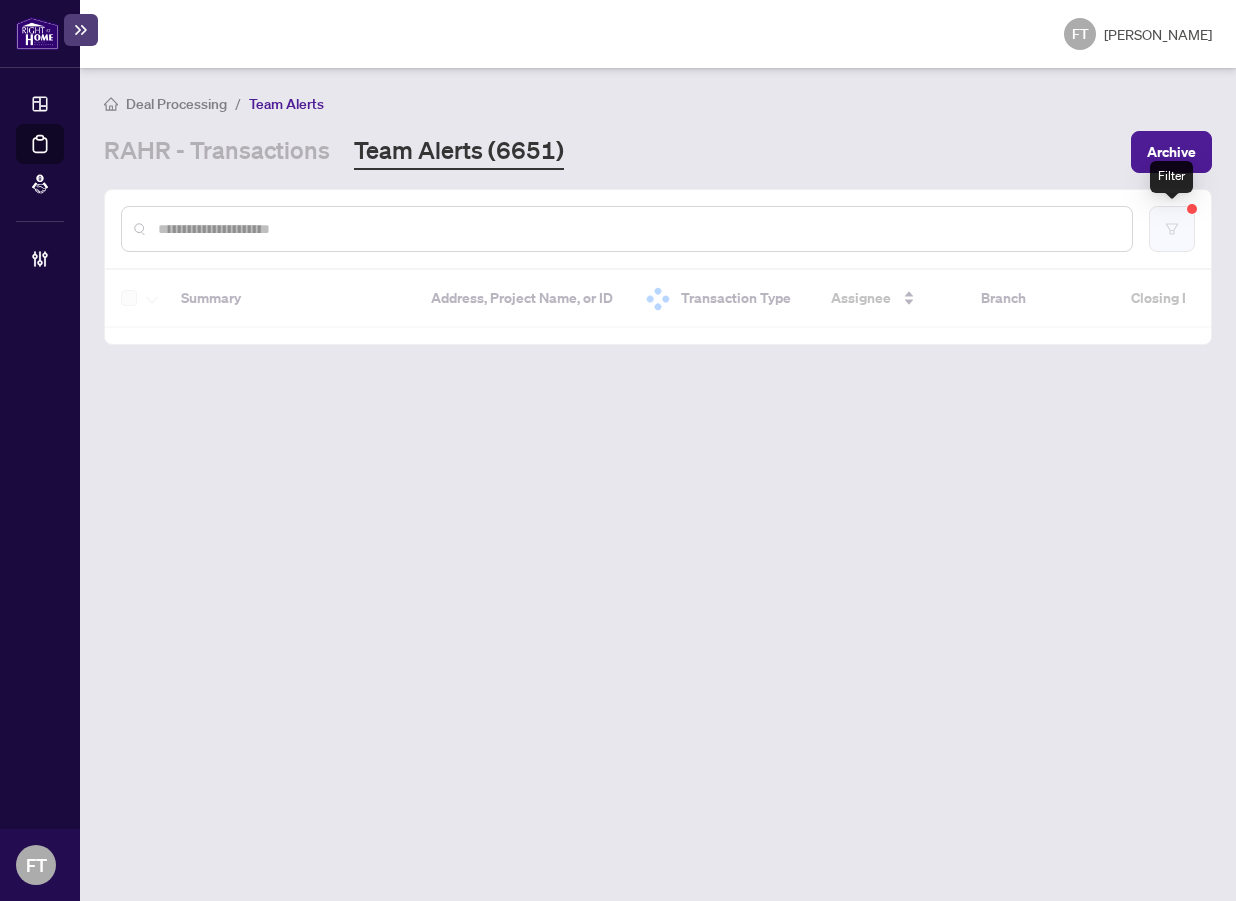 click at bounding box center [1172, 229] 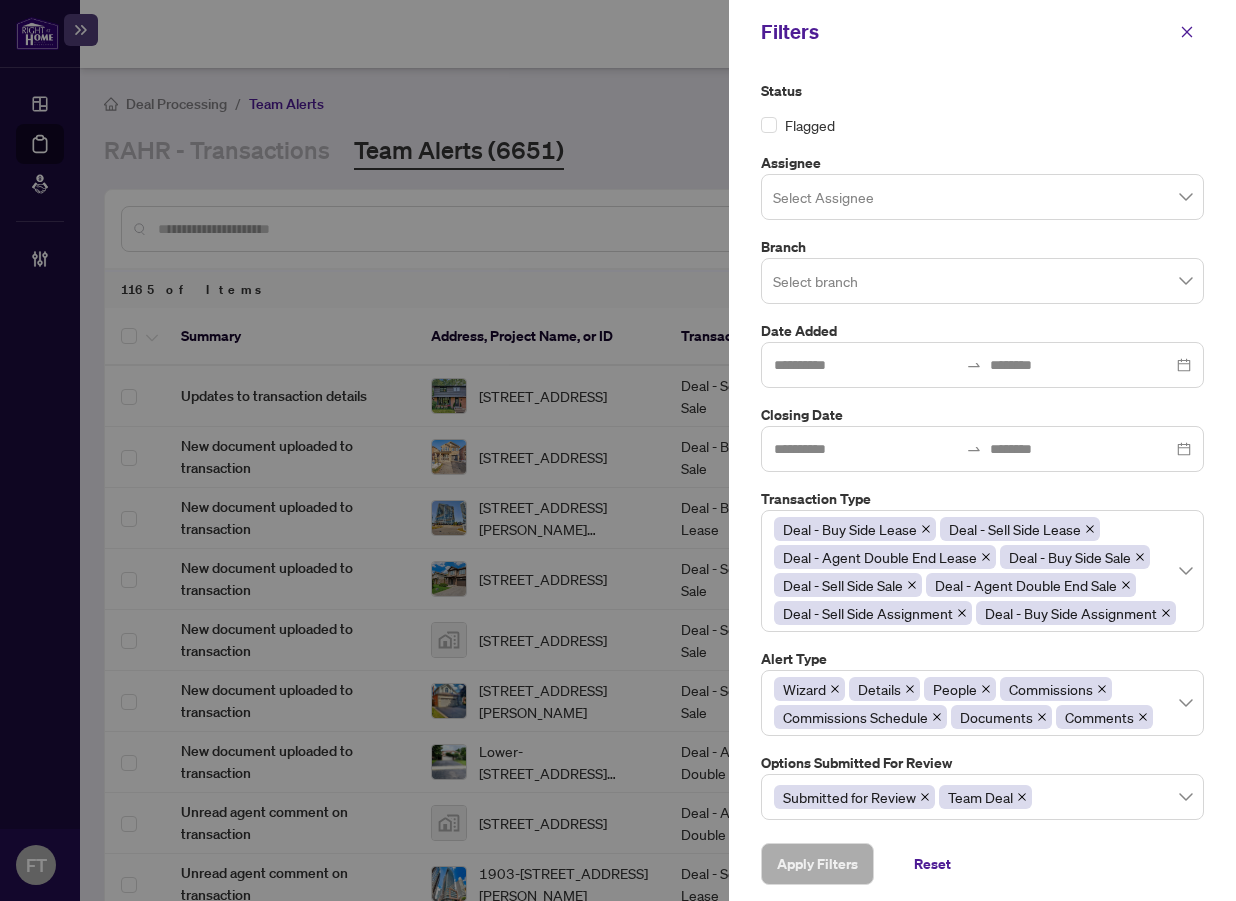 click at bounding box center [982, 280] 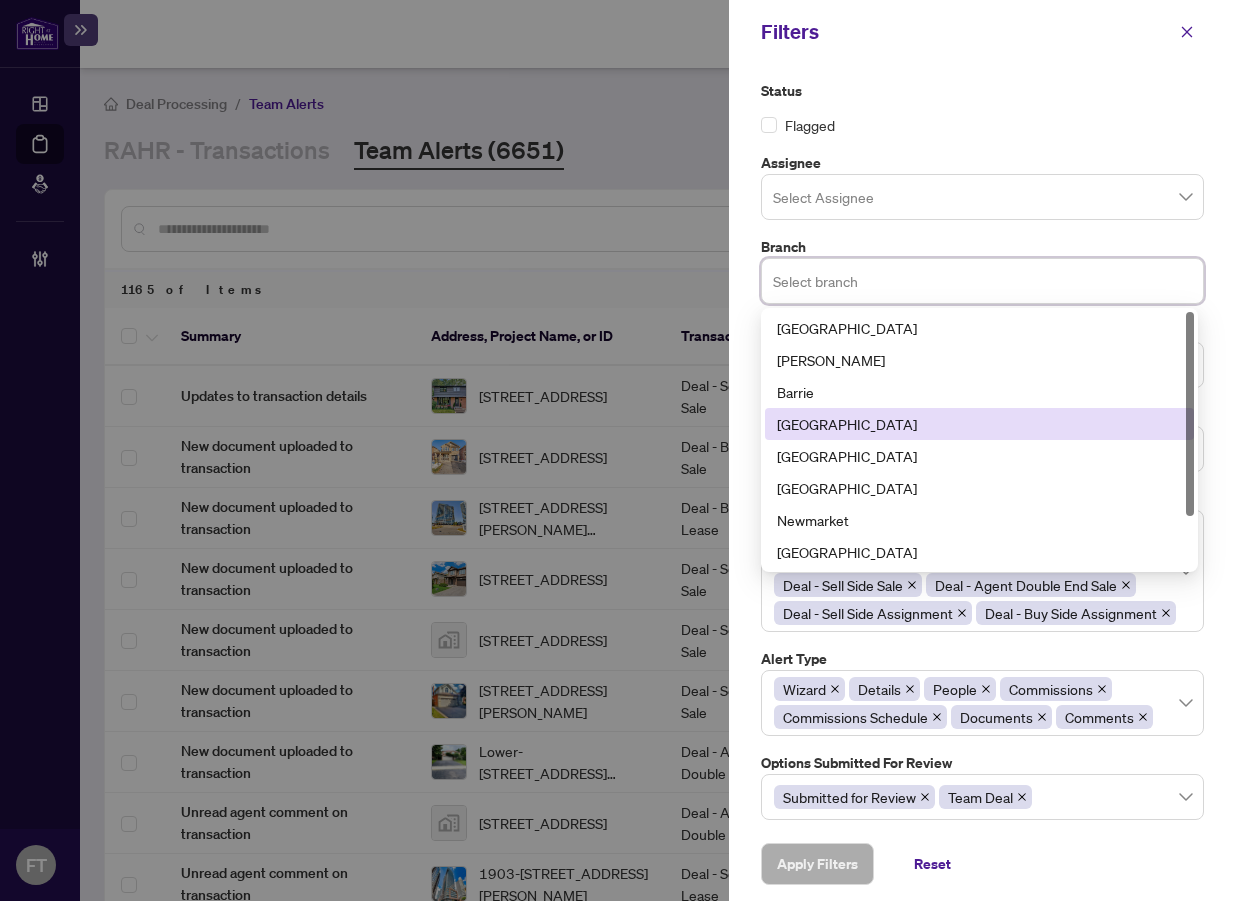 click on "Burlington" at bounding box center [979, 424] 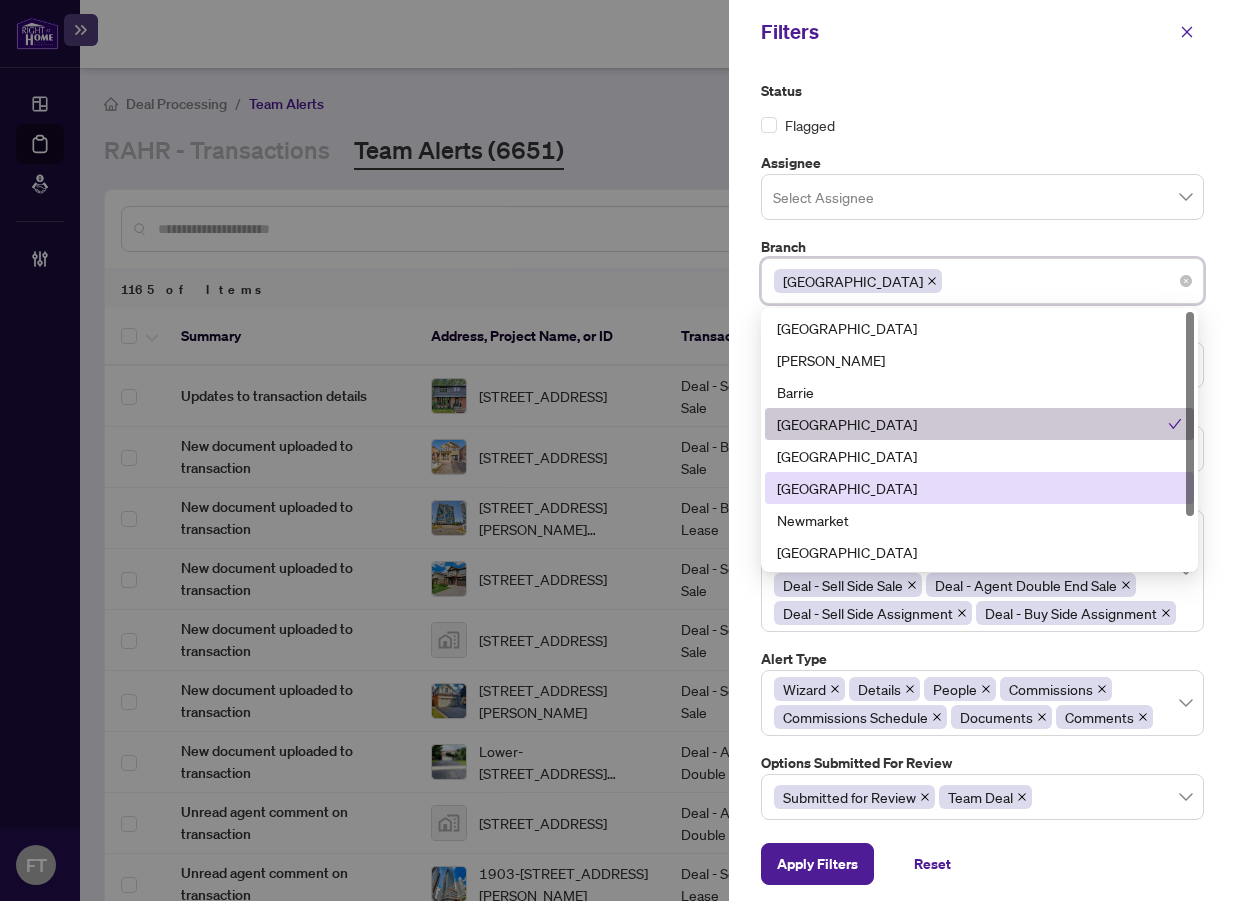 click on "Mississauga" at bounding box center (979, 488) 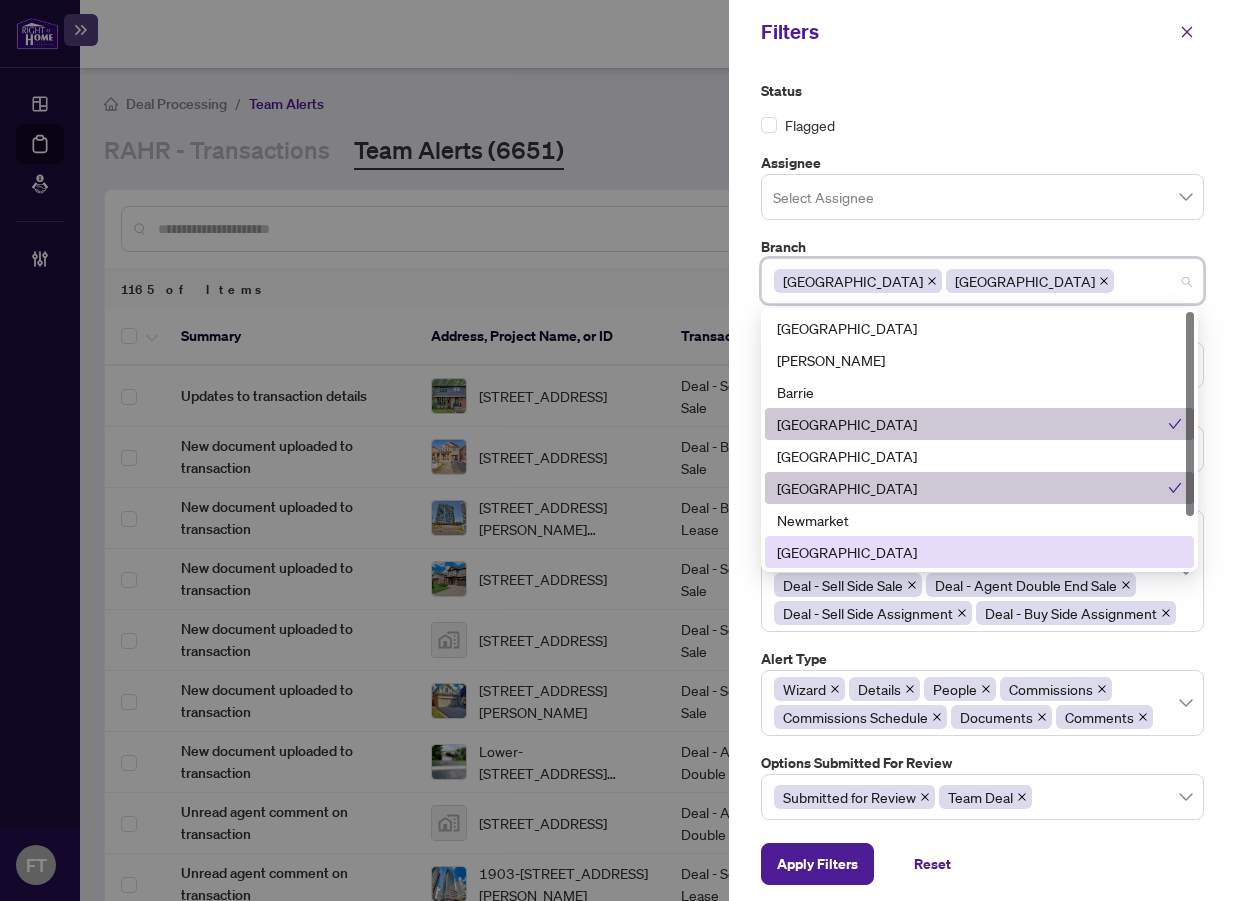 click on "Options Submitted for Review" at bounding box center (982, 763) 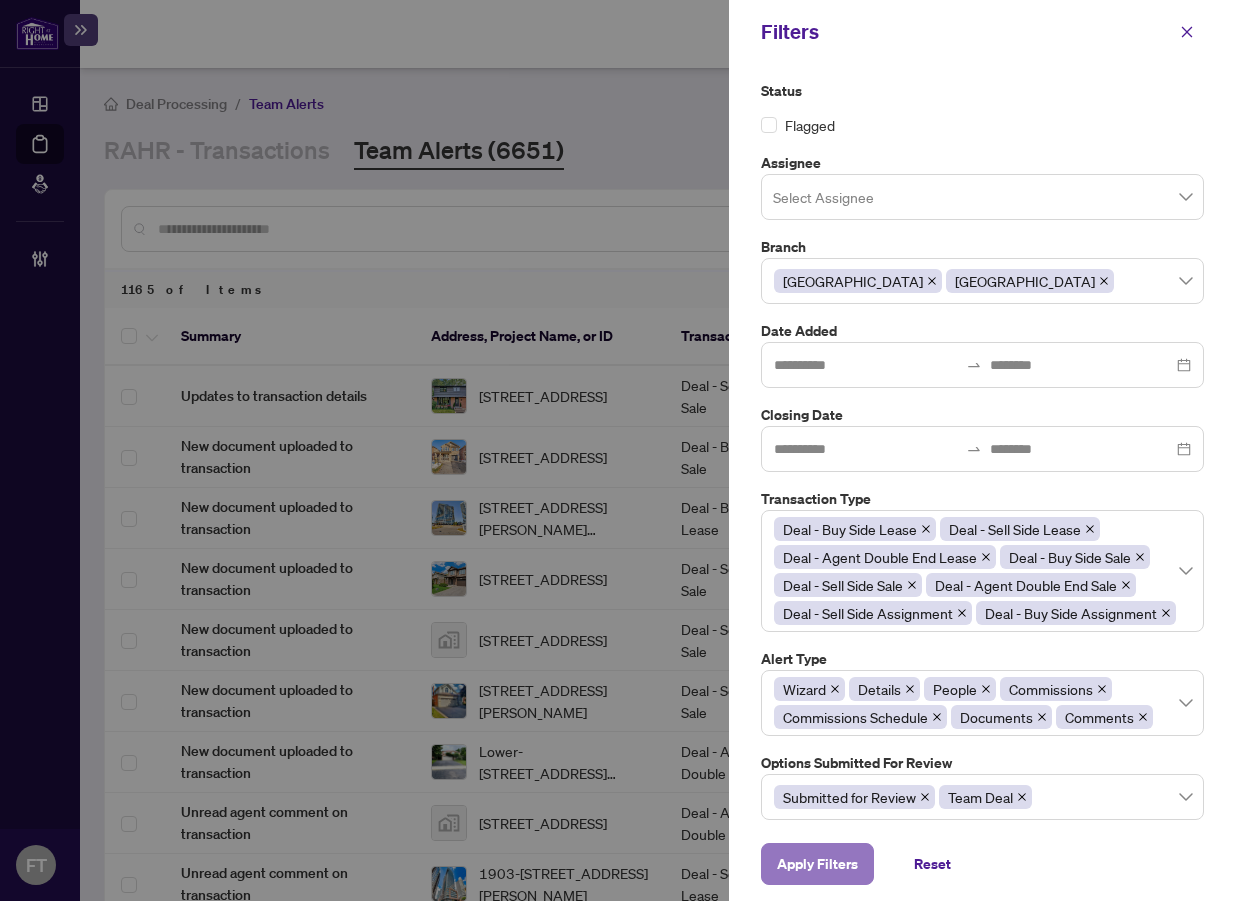 click on "Apply Filters" at bounding box center [817, 864] 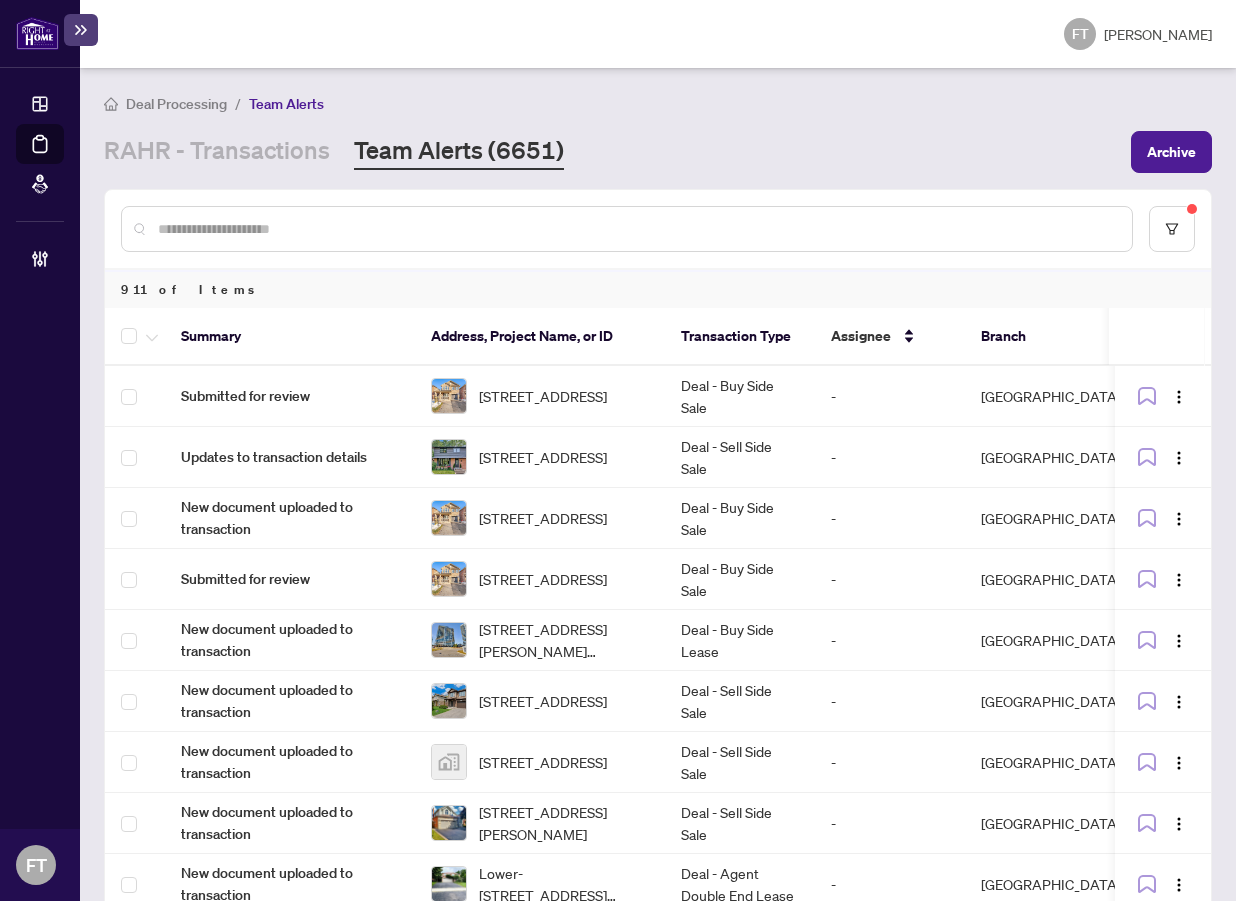 click on "FT Florabelle Tabije" at bounding box center (658, 34) 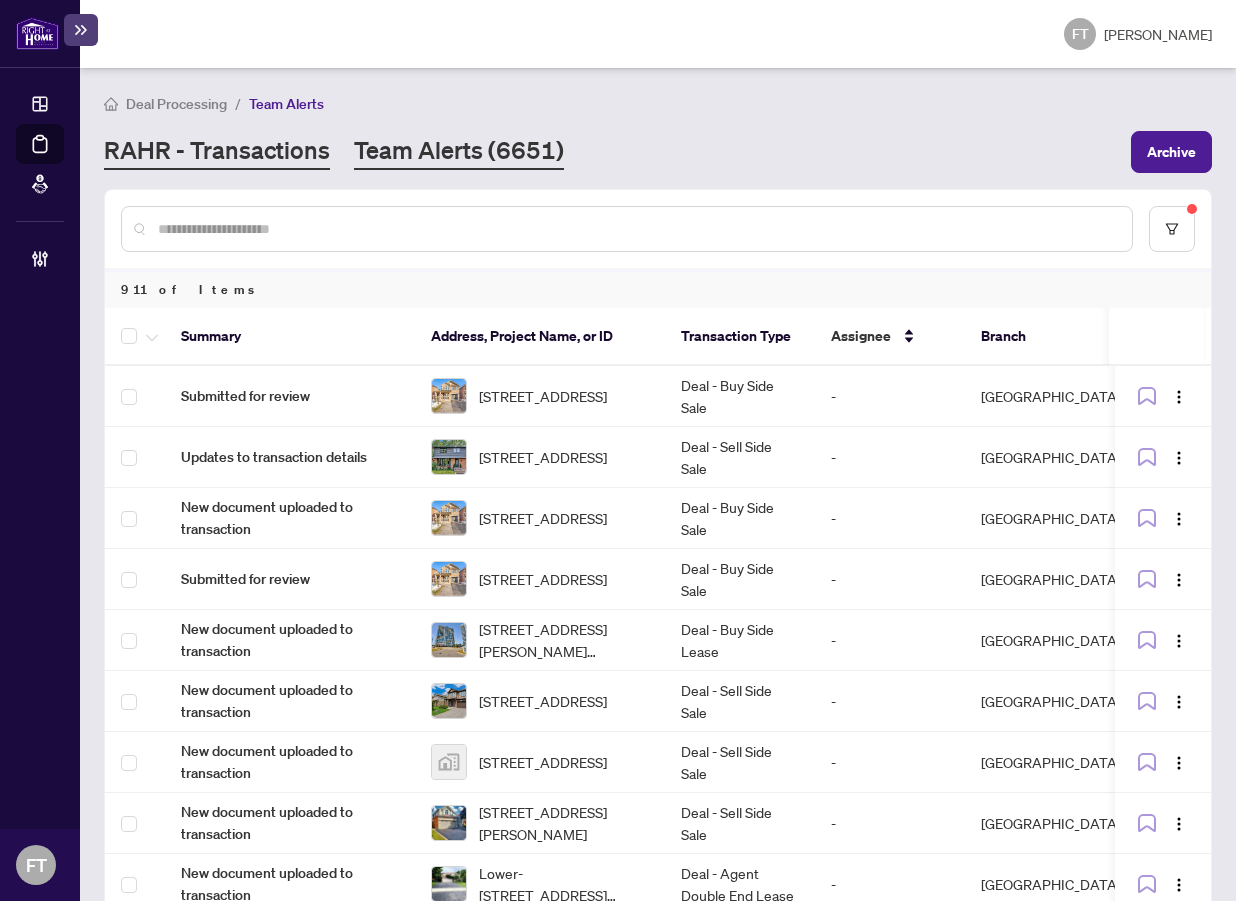 click on "RAHR - Transactions" at bounding box center (217, 152) 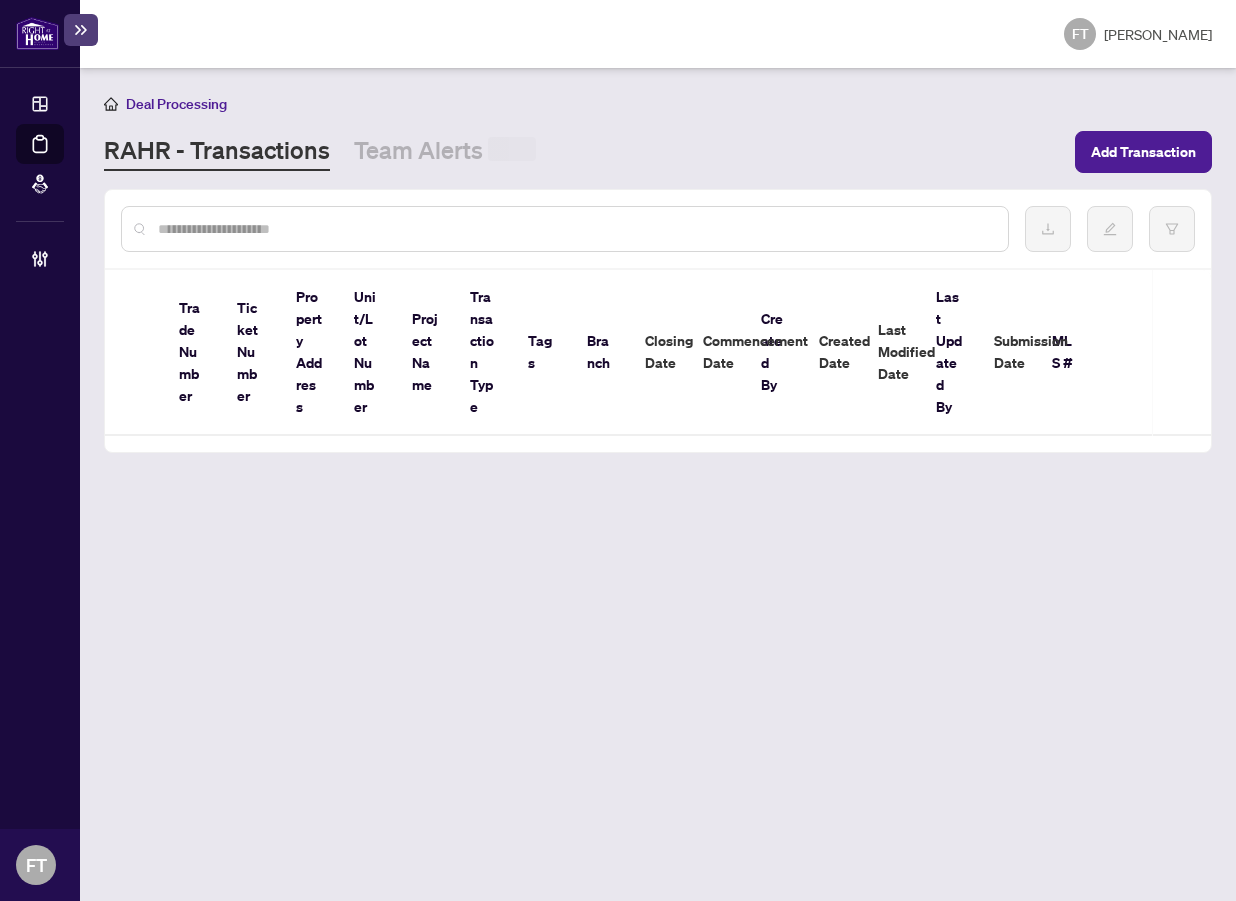 click at bounding box center (575, 229) 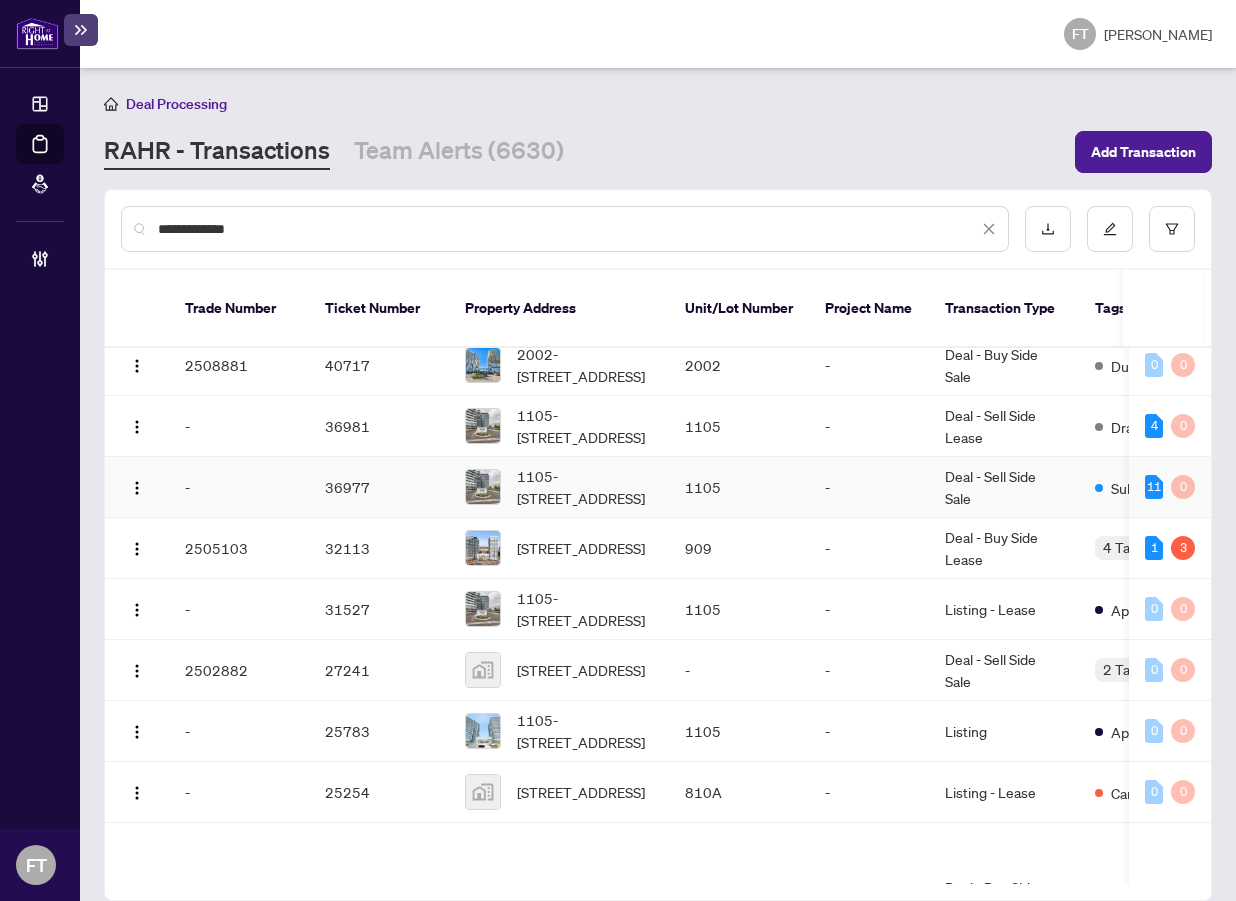 scroll, scrollTop: 100, scrollLeft: 0, axis: vertical 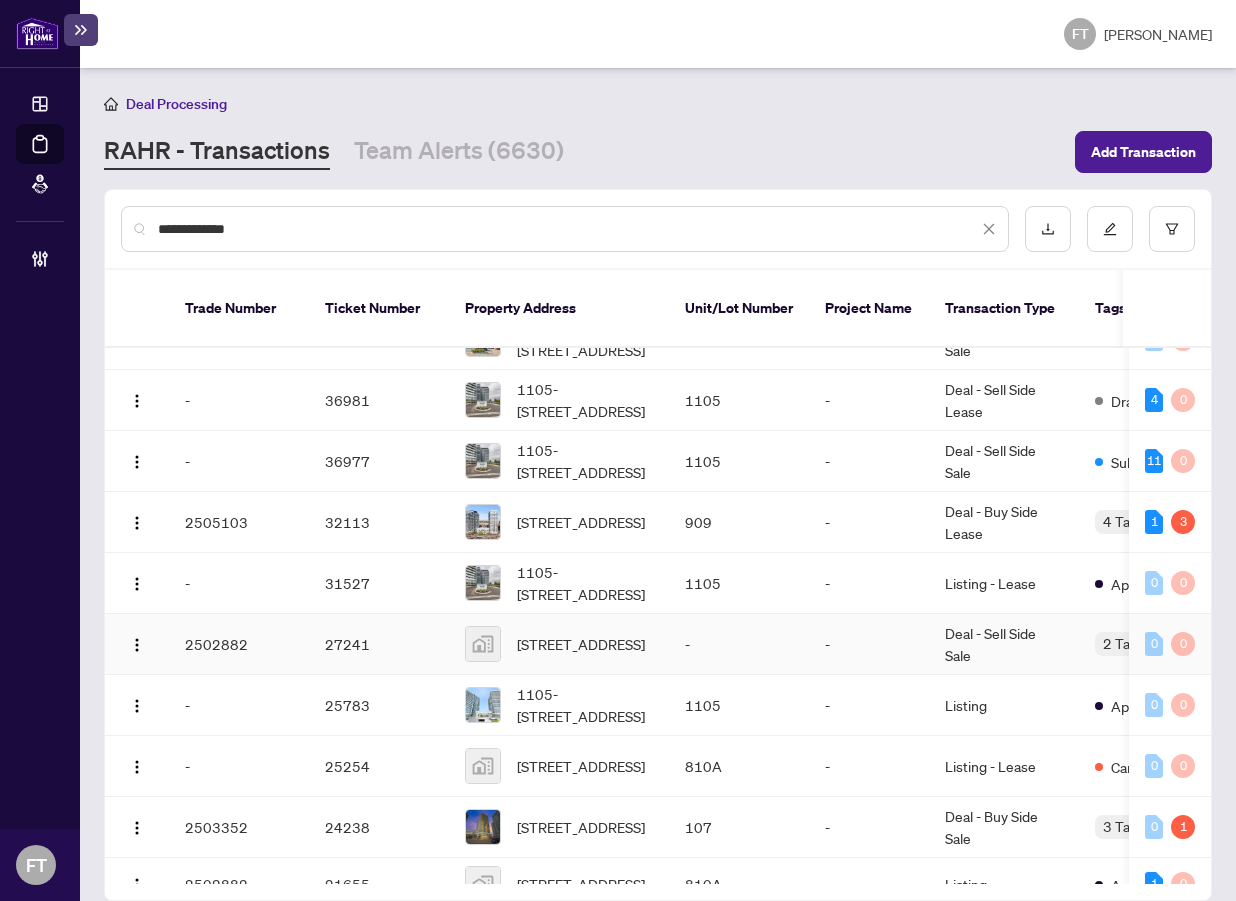 type on "**********" 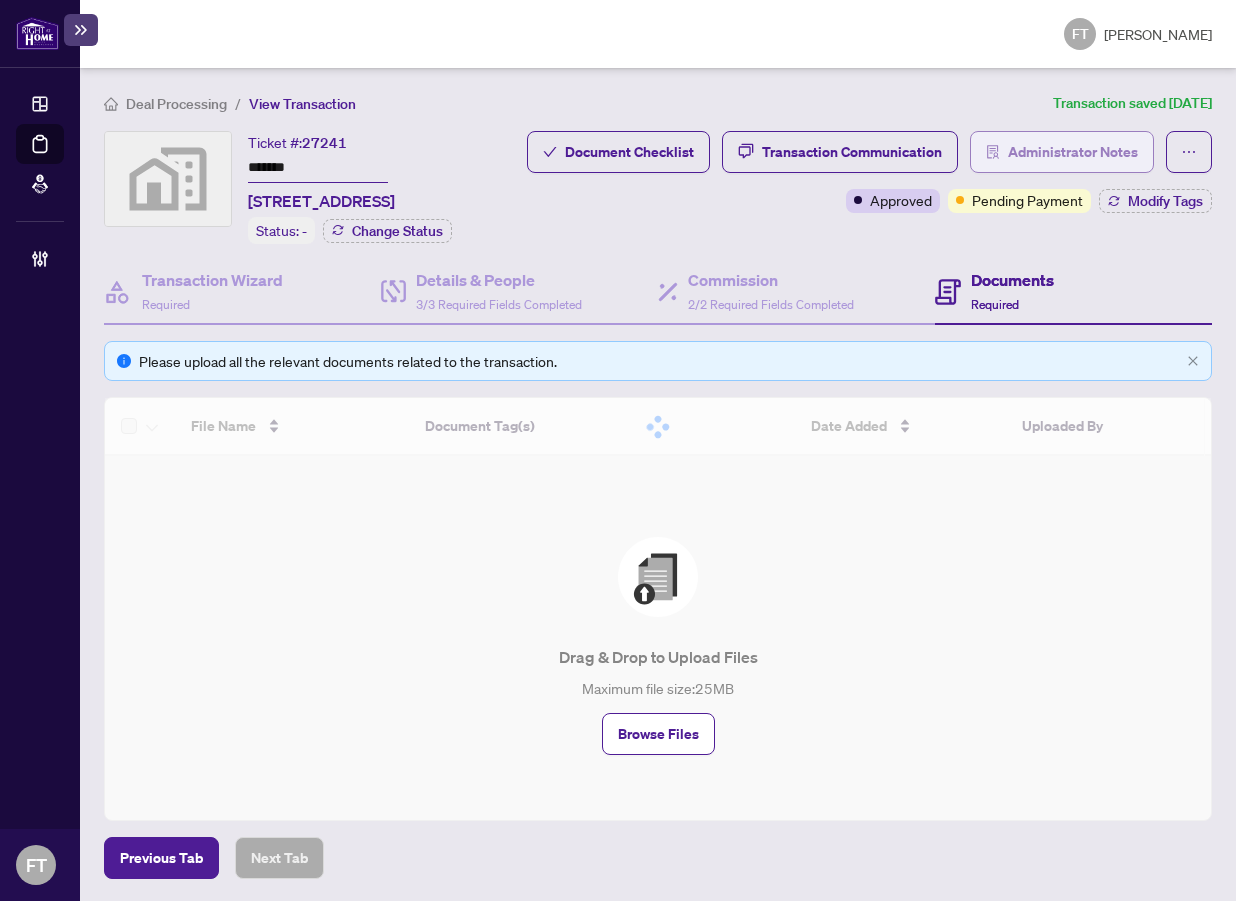 click on "Administrator Notes" at bounding box center (1073, 152) 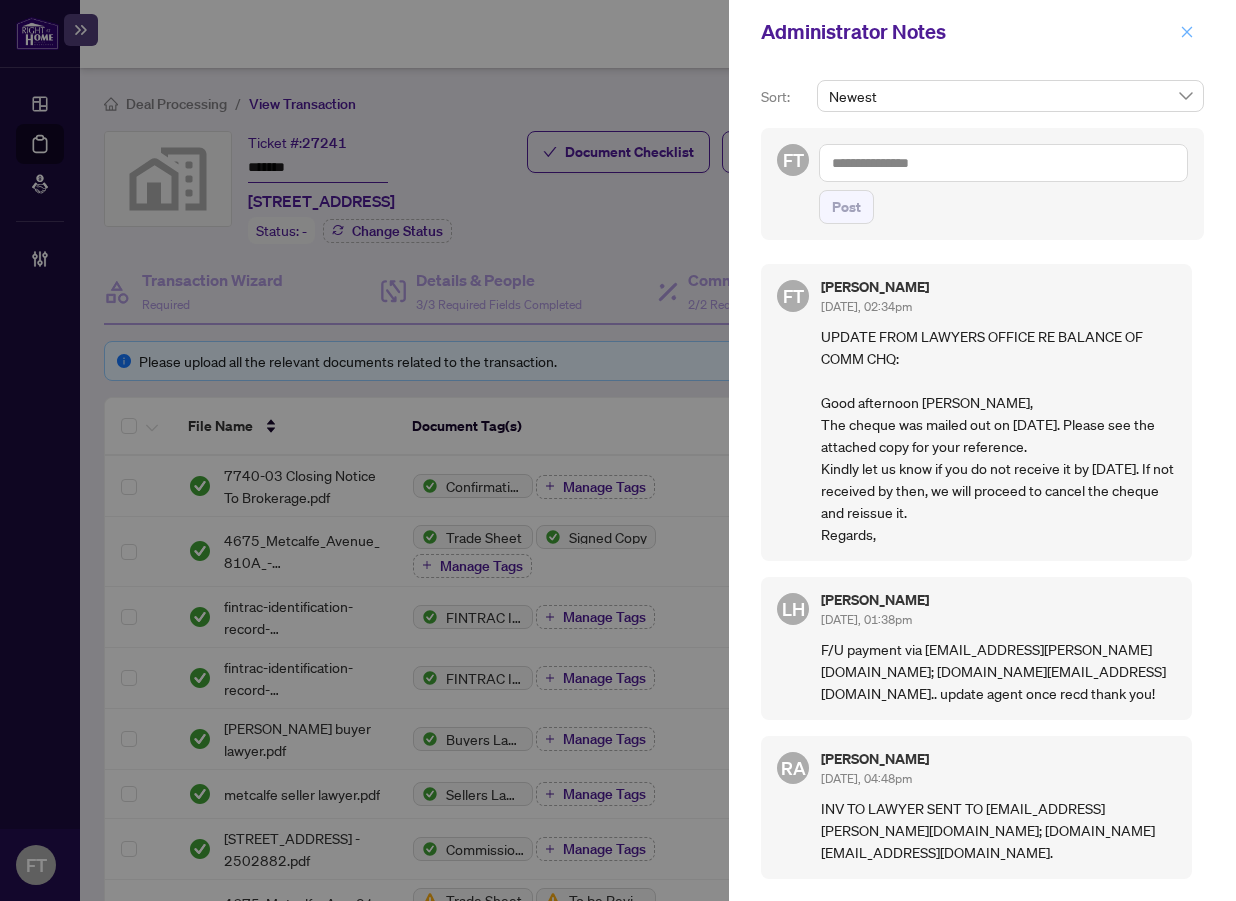 click 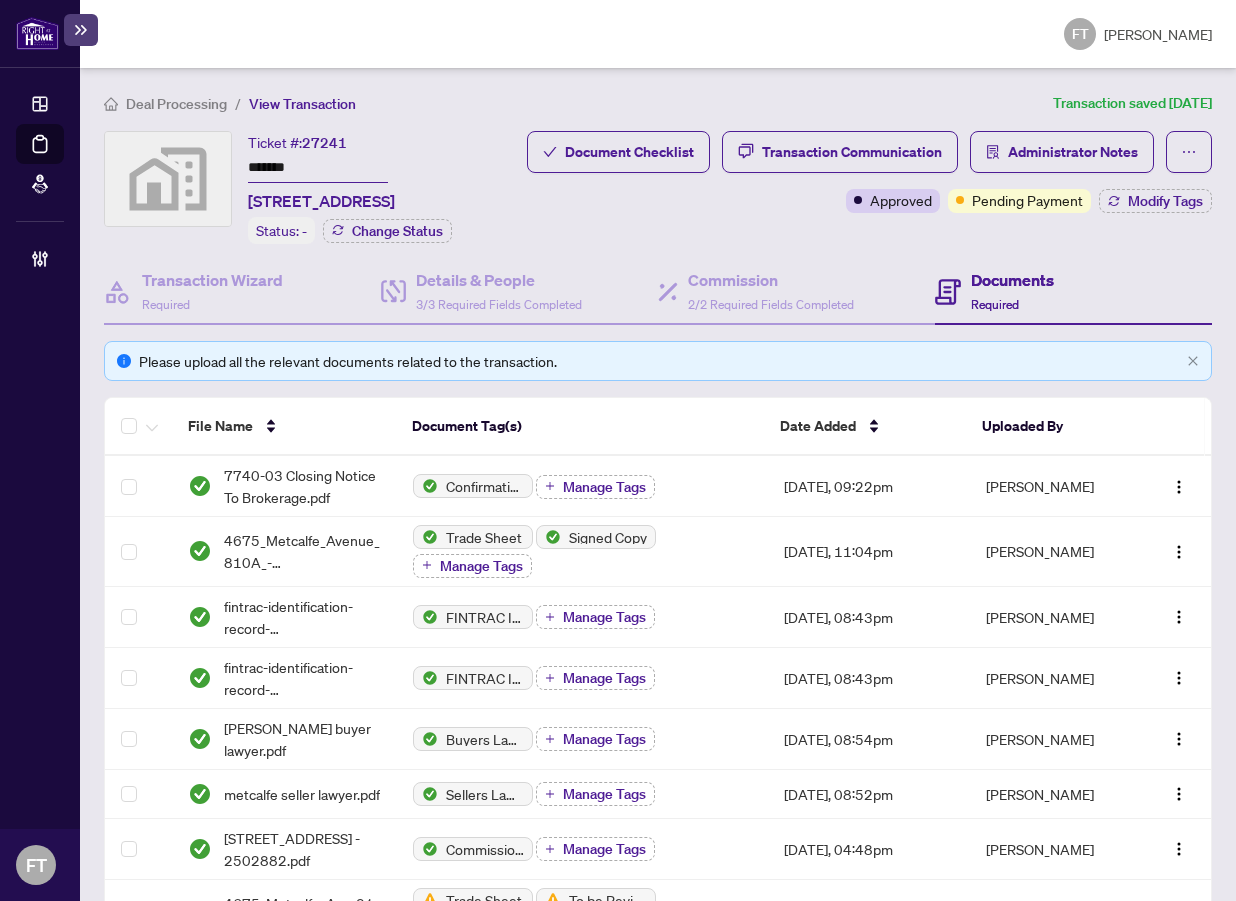 click on "FT Florabelle Tabije" at bounding box center (658, 34) 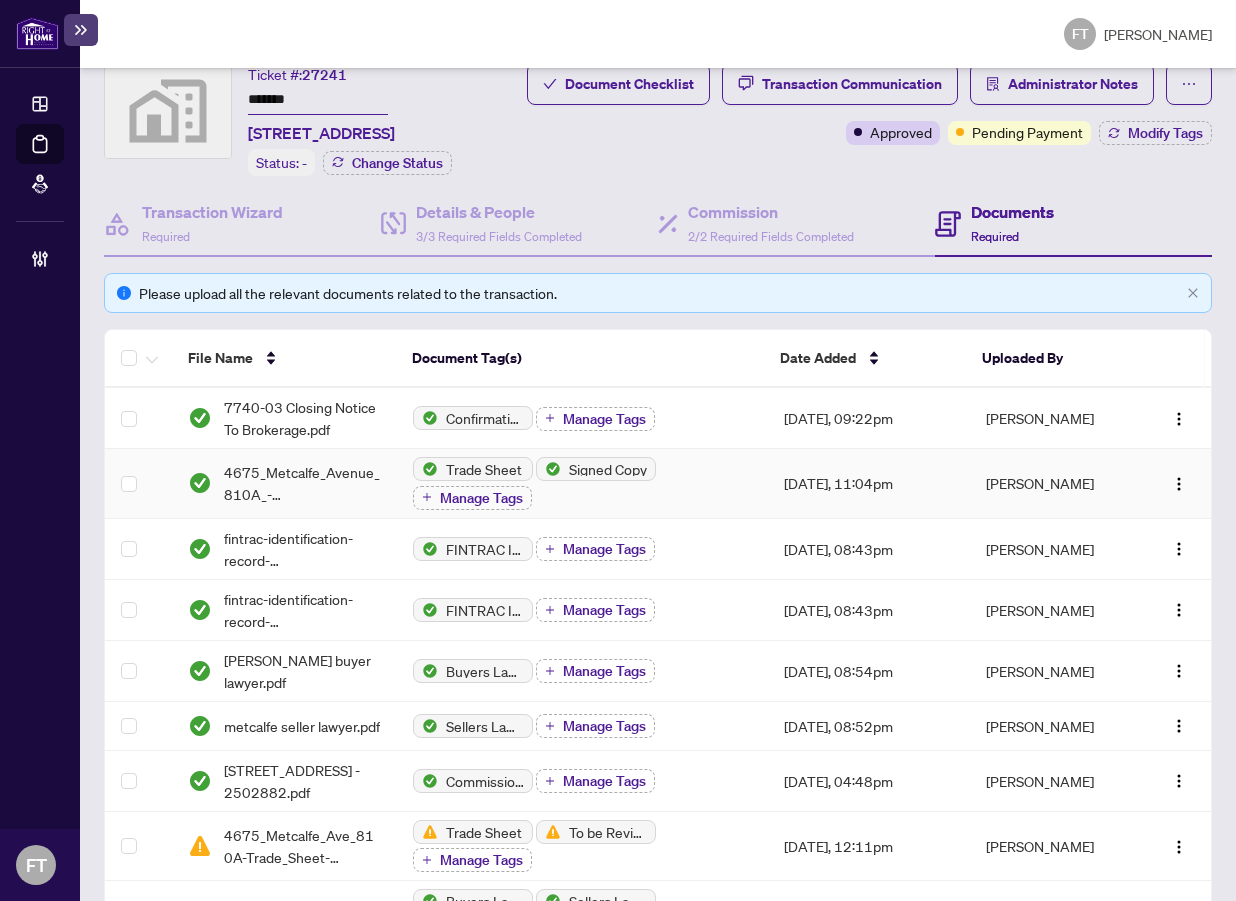 scroll, scrollTop: 0, scrollLeft: 0, axis: both 